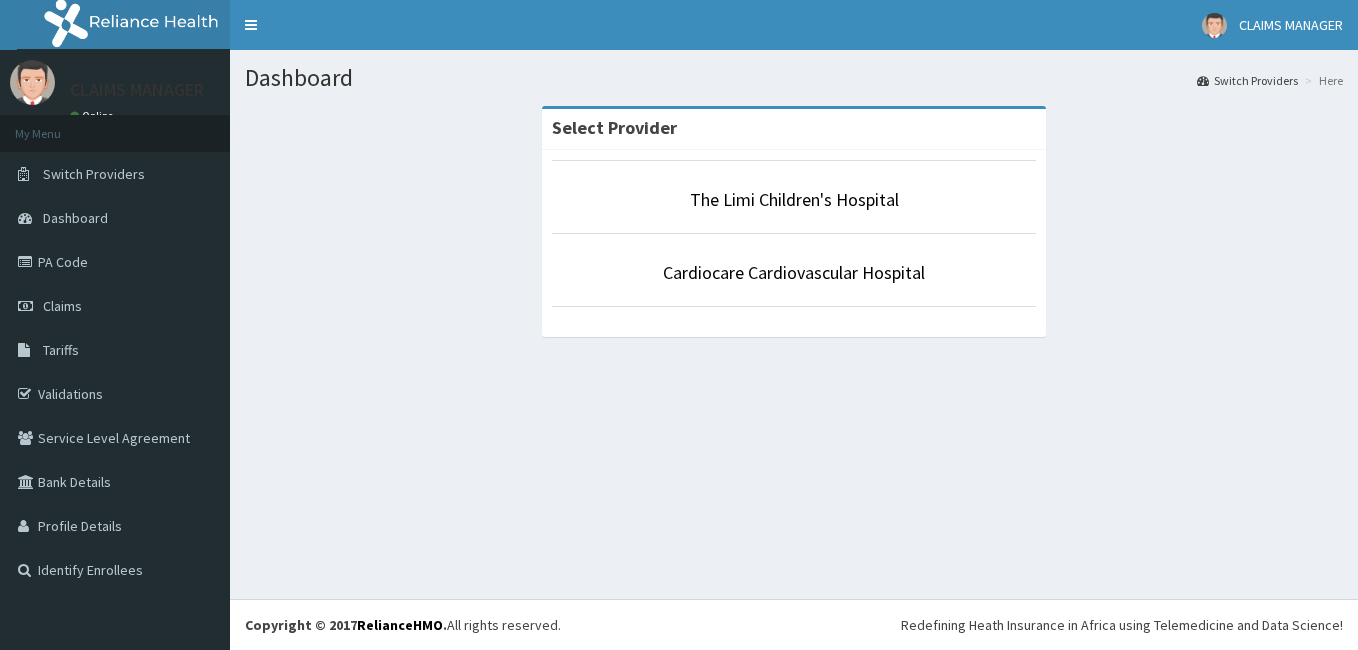 scroll, scrollTop: 0, scrollLeft: 0, axis: both 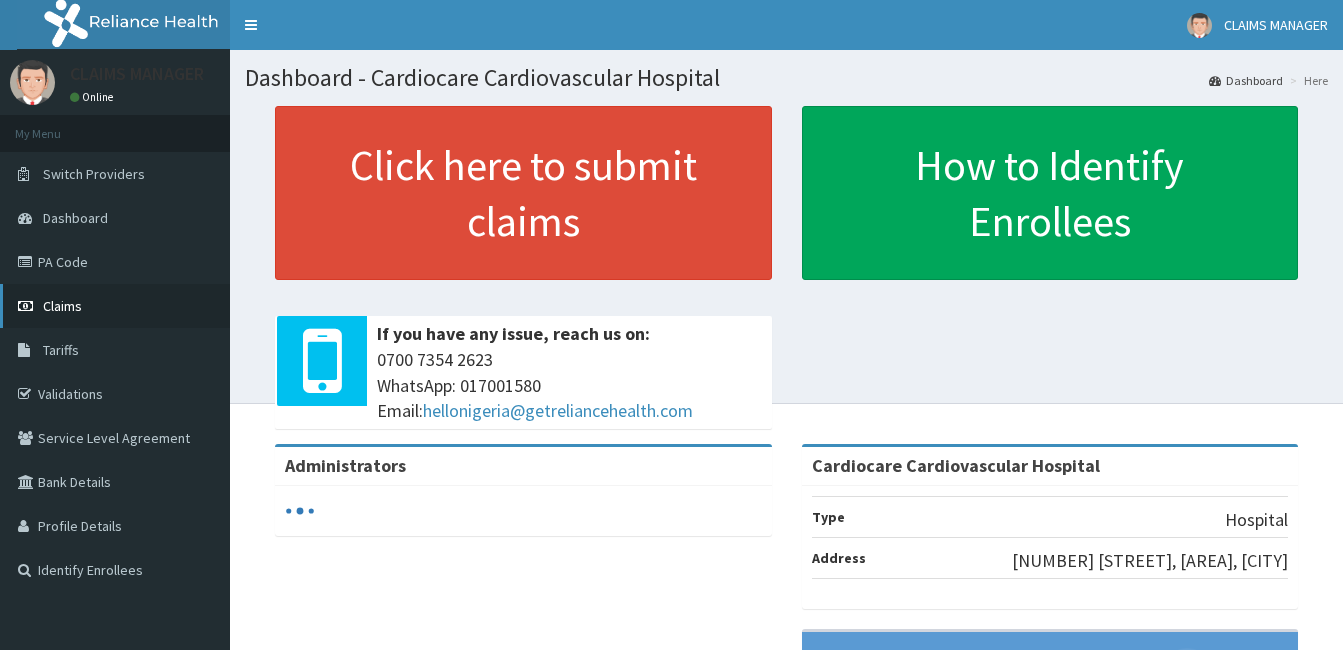 click on "Claims" at bounding box center [115, 306] 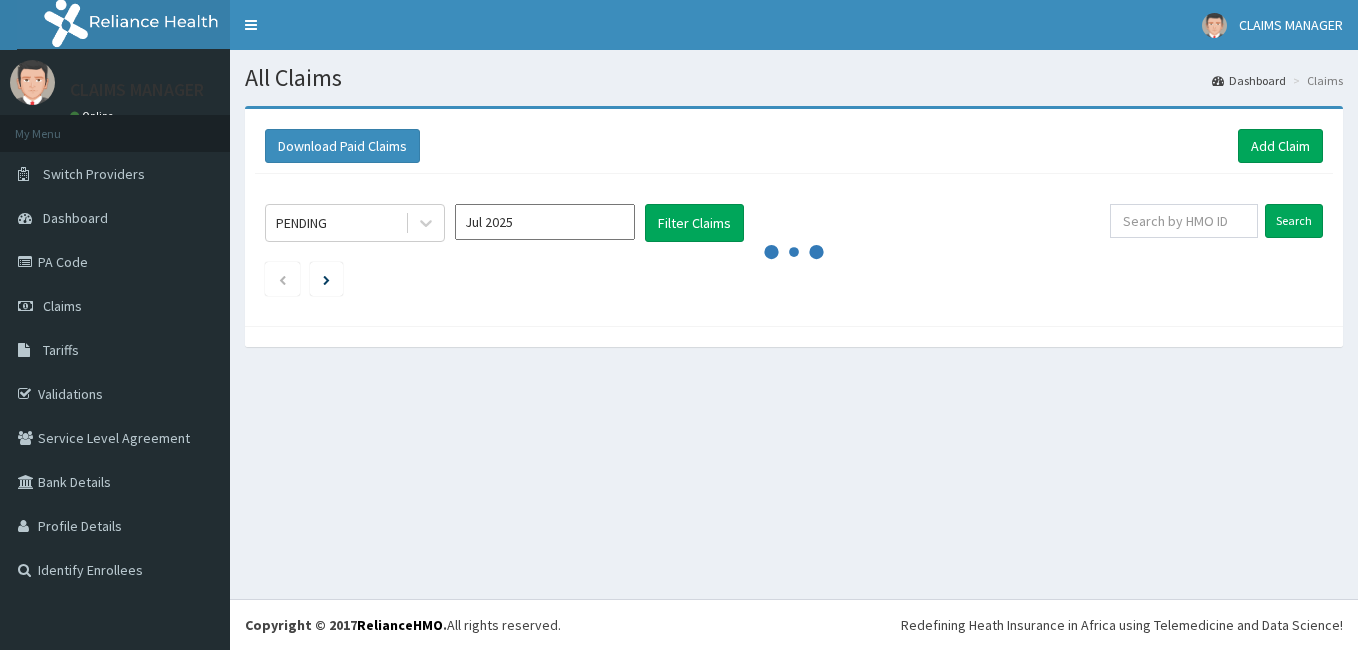 scroll, scrollTop: 0, scrollLeft: 0, axis: both 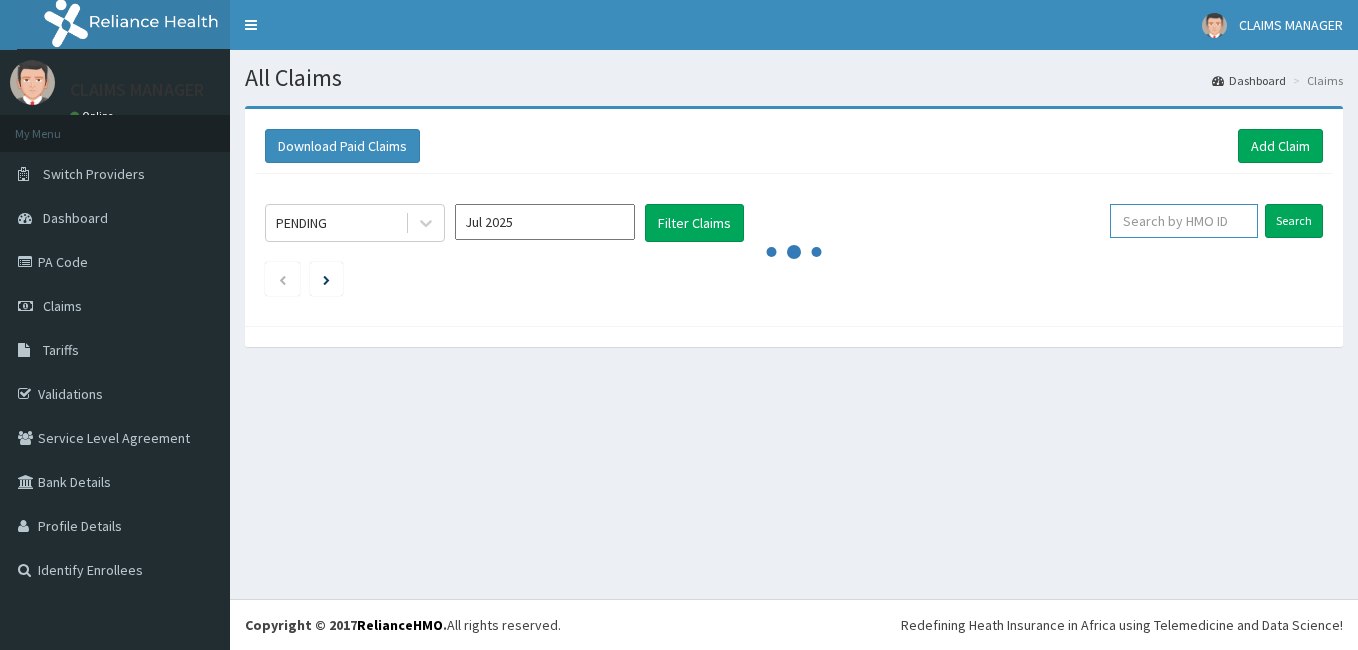 click at bounding box center (1184, 221) 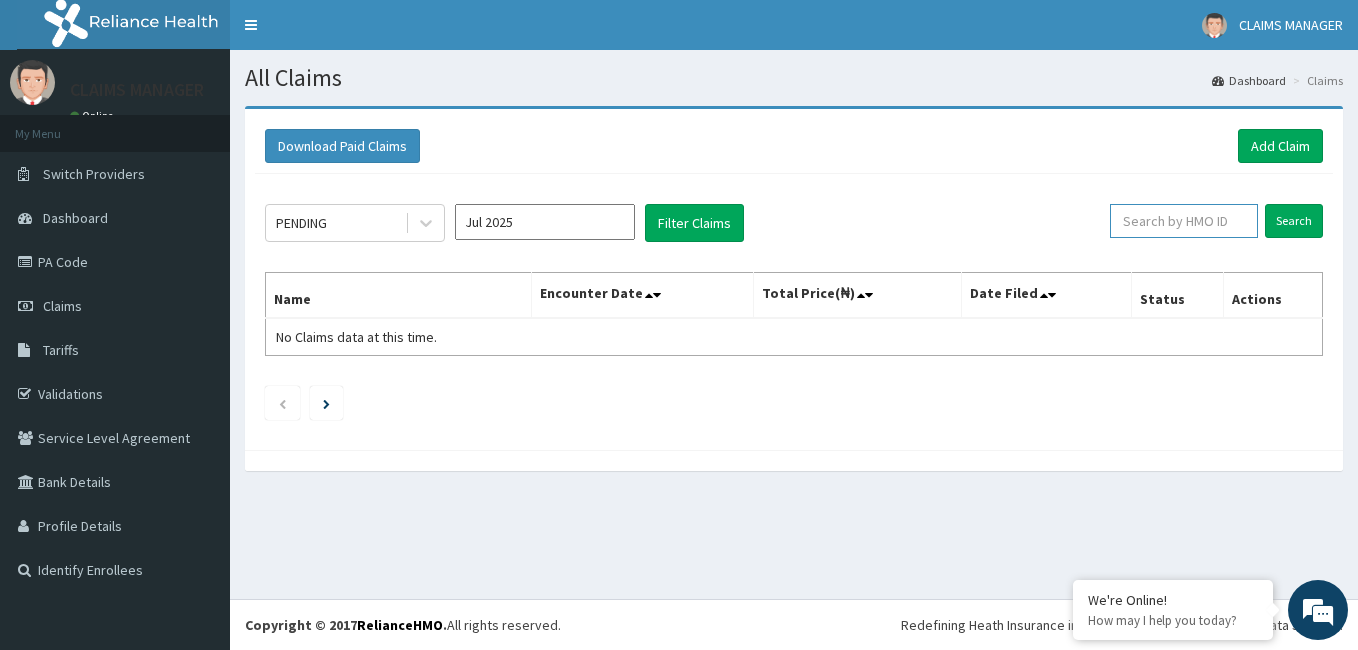 paste on "FMI/10289/A" 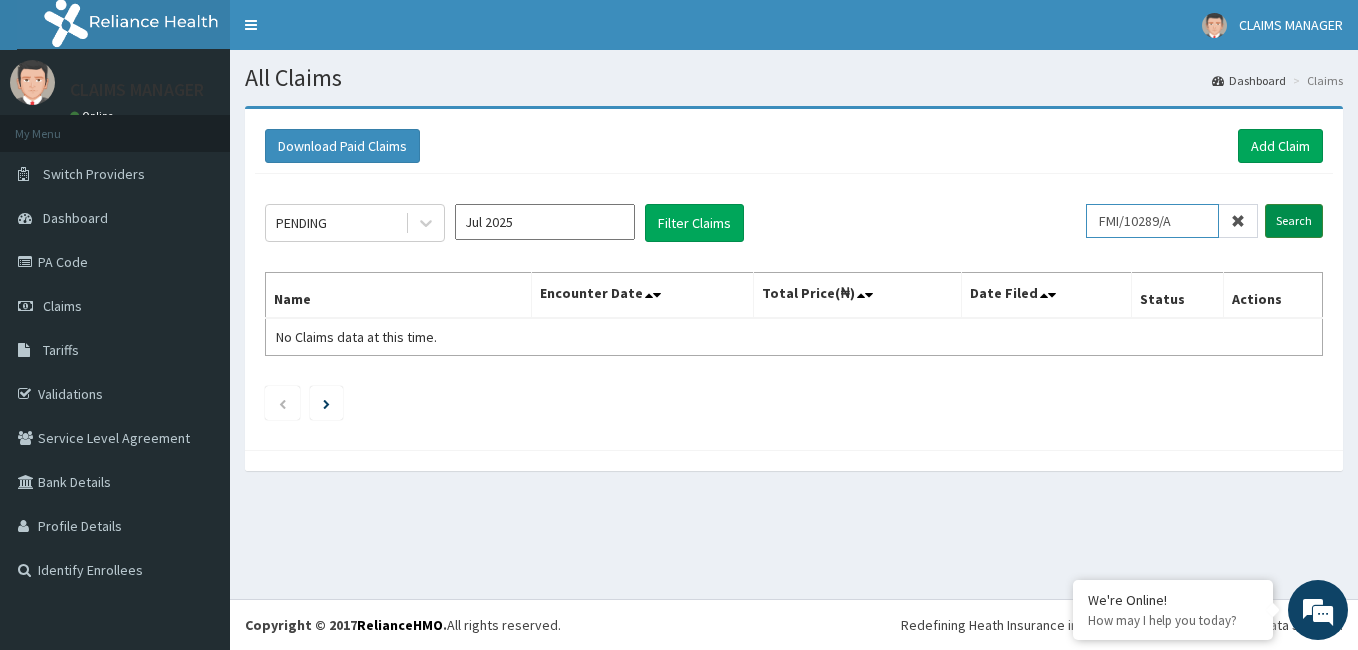 type on "FMI/10289/A" 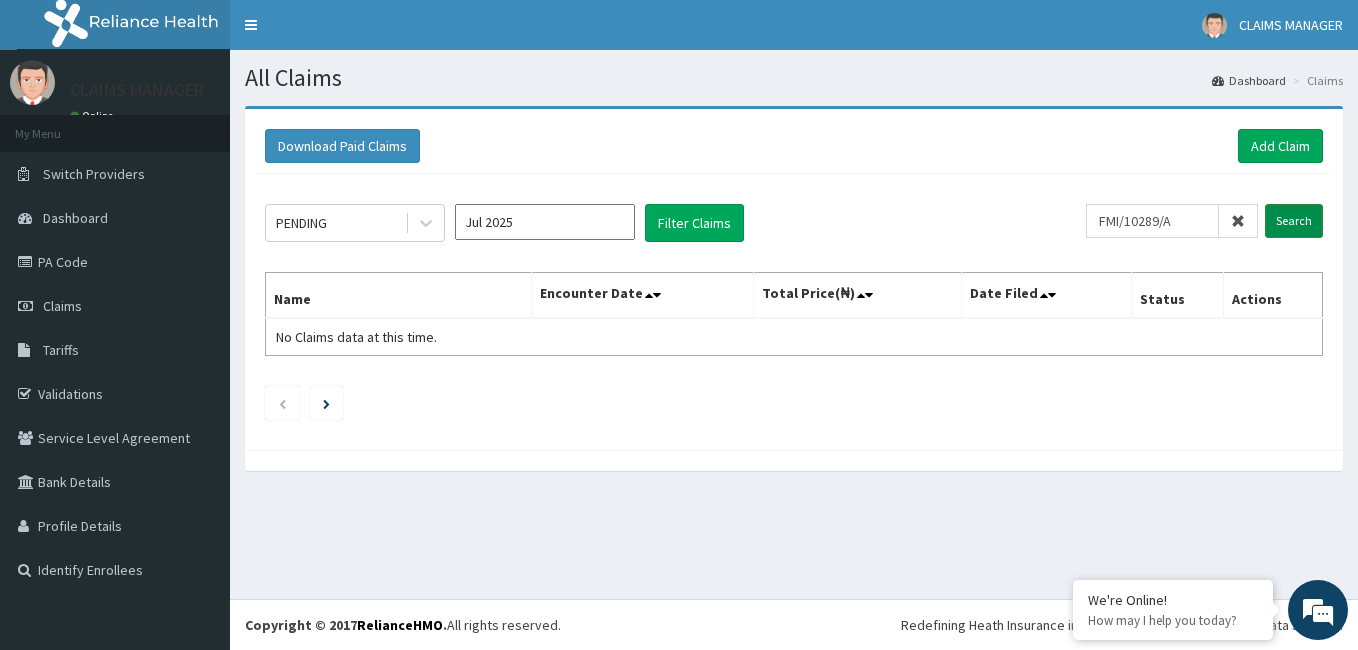 click on "Search" at bounding box center (1294, 221) 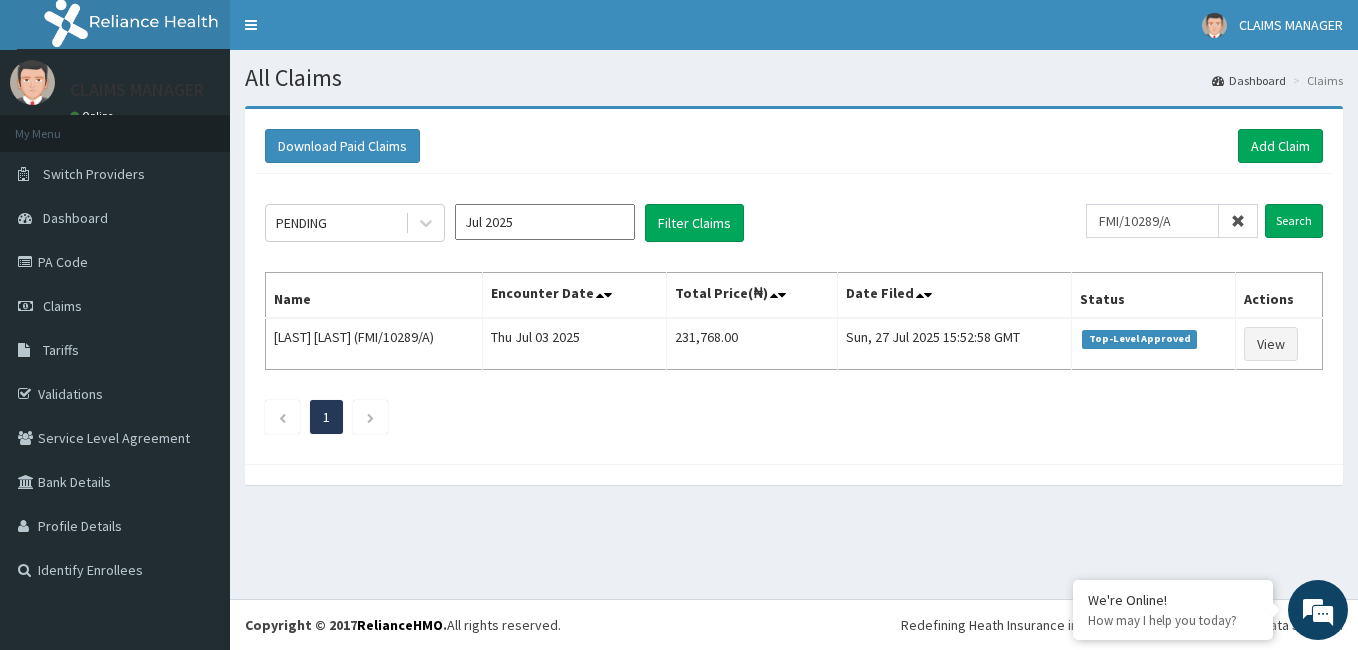 scroll, scrollTop: 0, scrollLeft: 0, axis: both 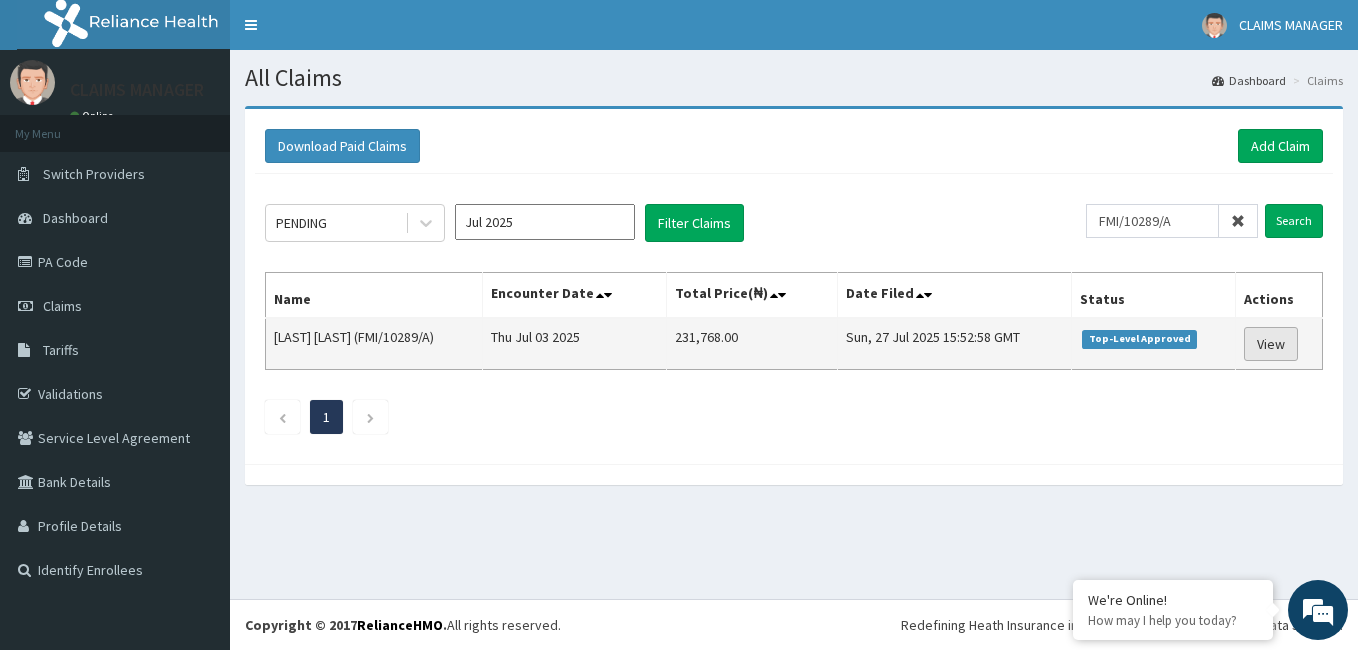 click on "View" at bounding box center [1271, 344] 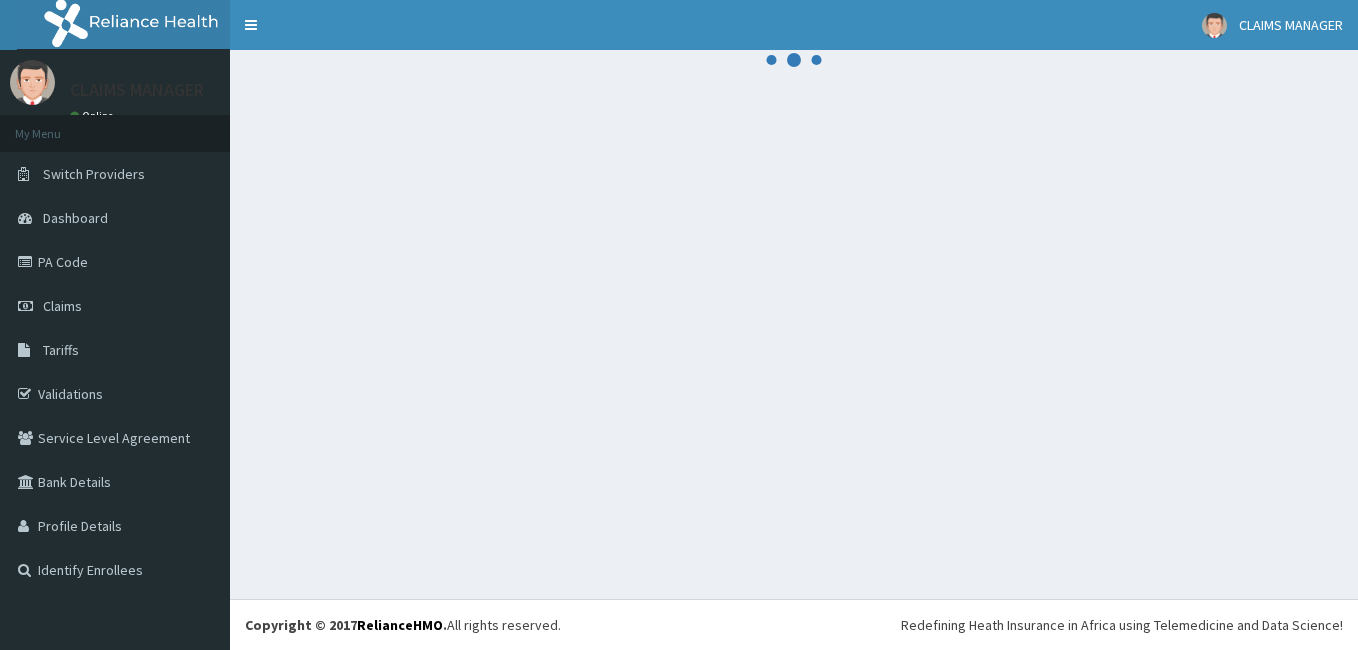 scroll, scrollTop: 0, scrollLeft: 0, axis: both 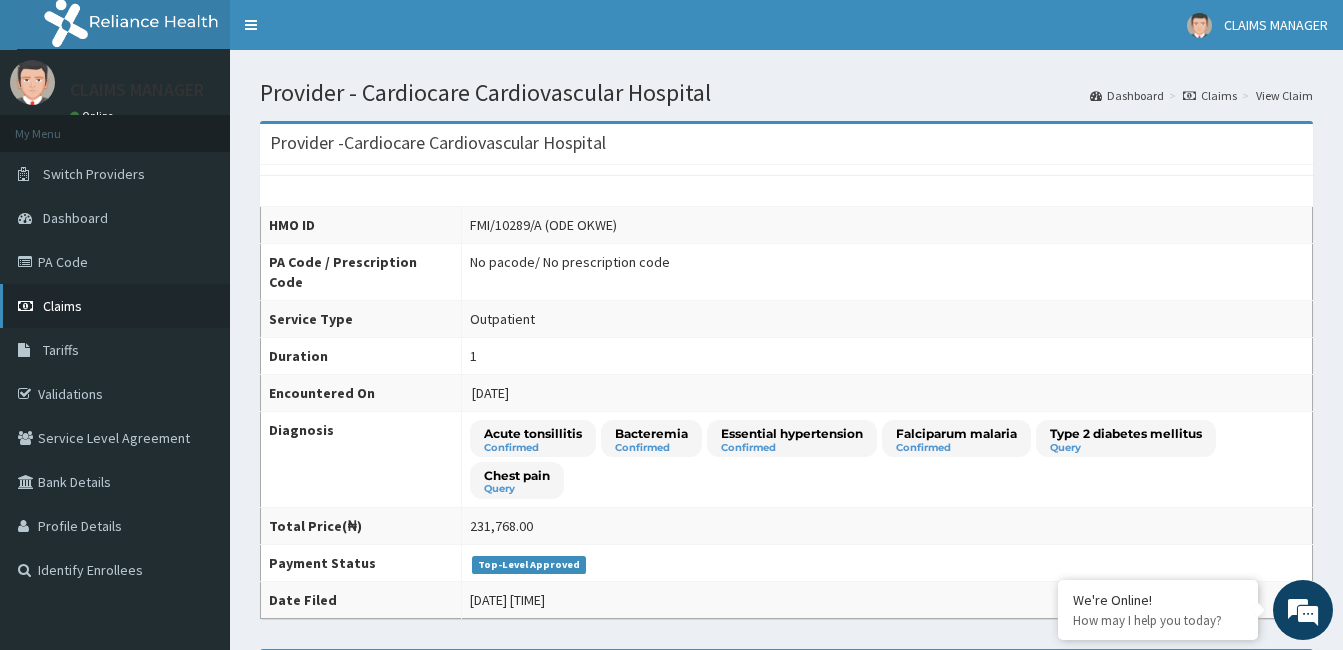 click on "Claims" at bounding box center [115, 306] 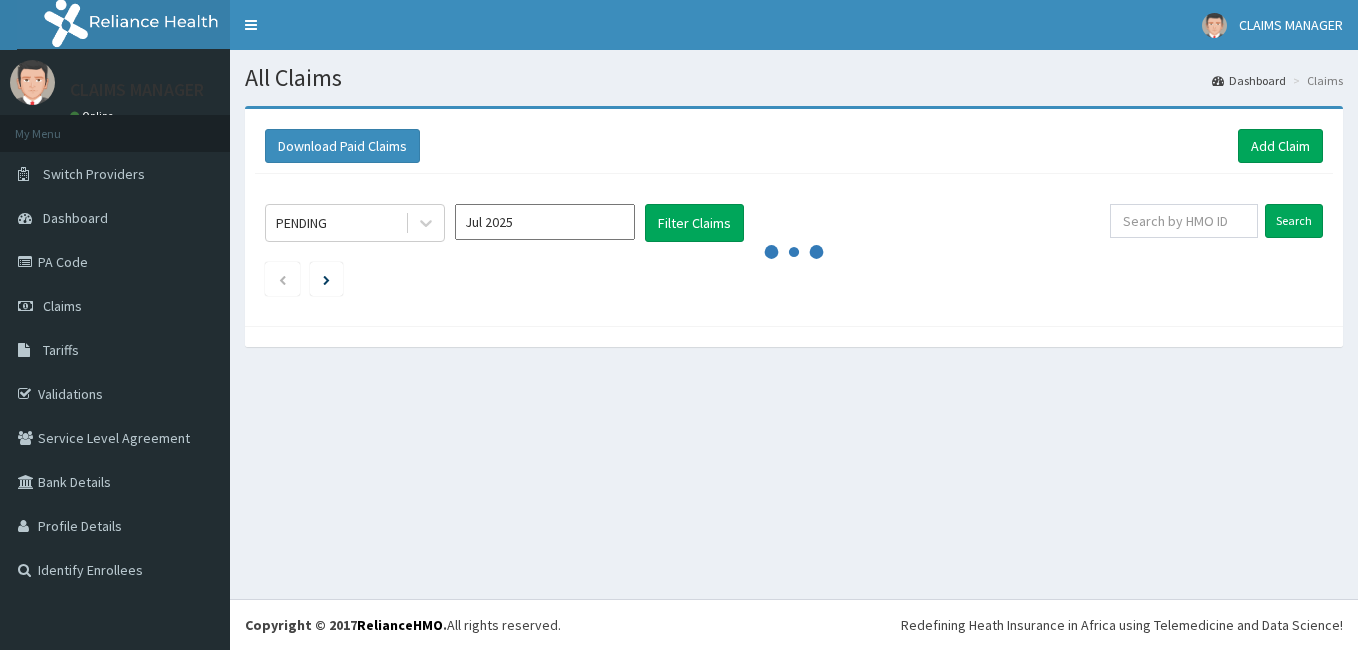 scroll, scrollTop: 0, scrollLeft: 0, axis: both 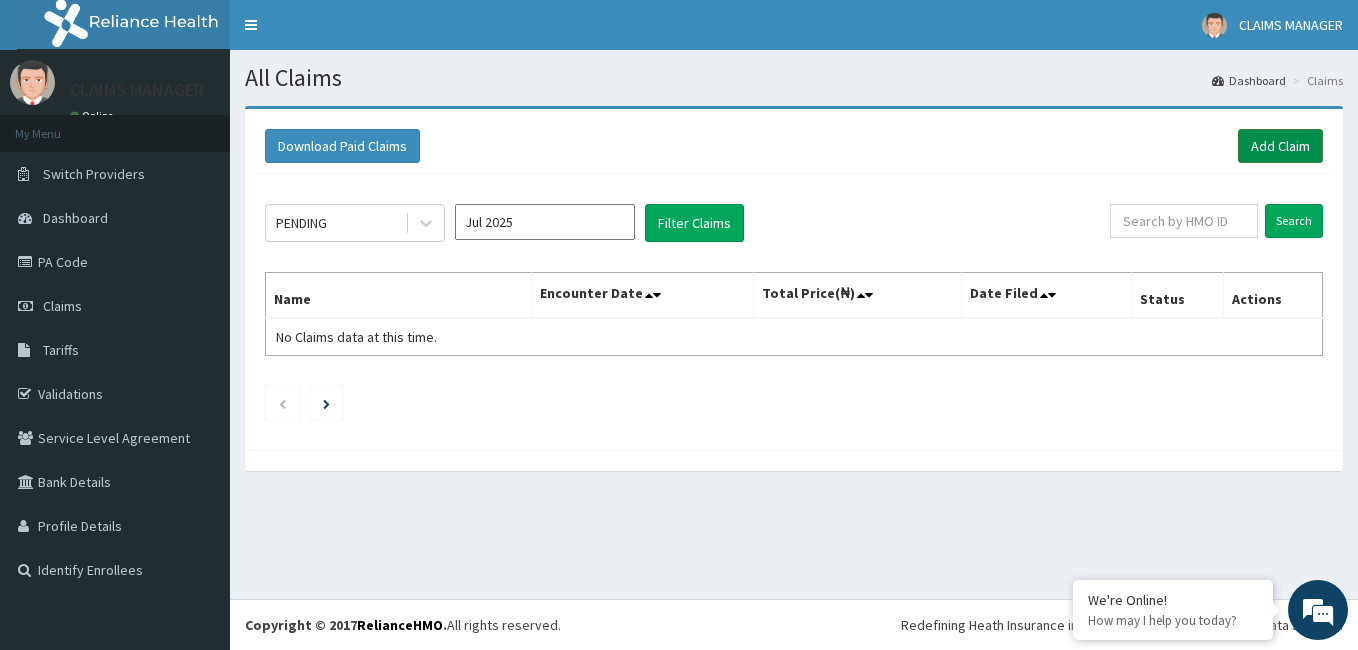 click on "Add Claim" at bounding box center [1280, 146] 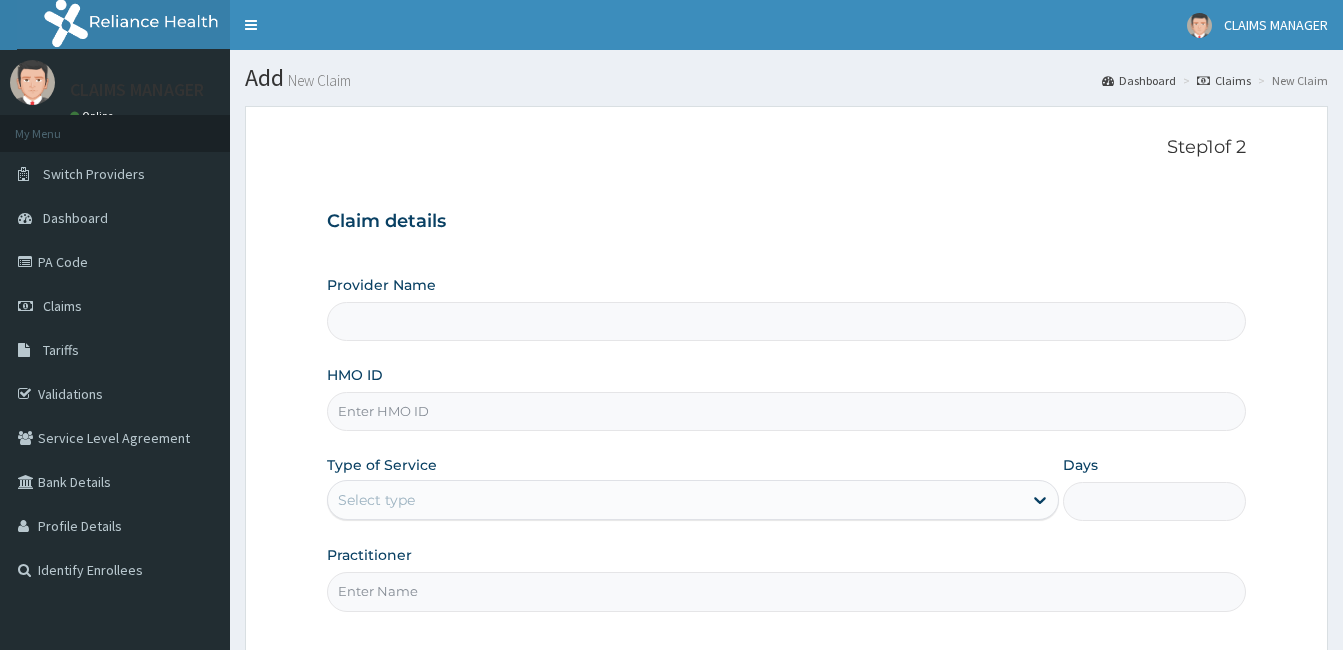 scroll, scrollTop: 0, scrollLeft: 0, axis: both 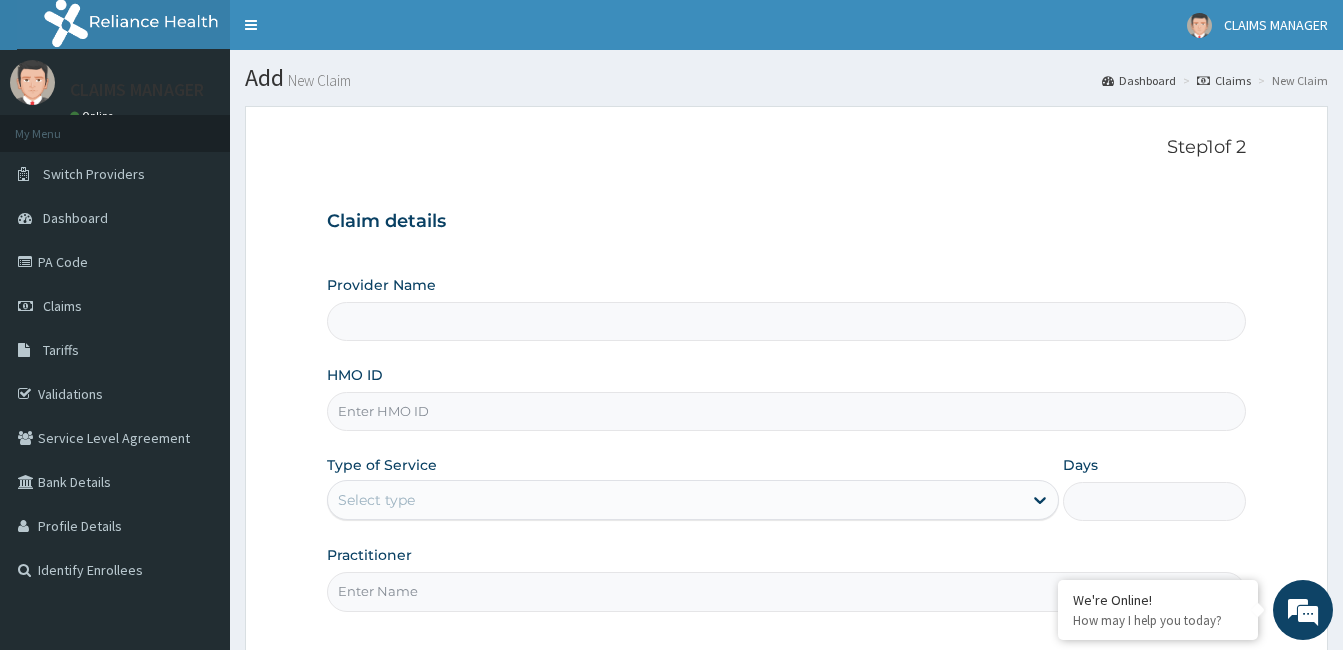 type on "Cardiocare Cardiovascular Hospital" 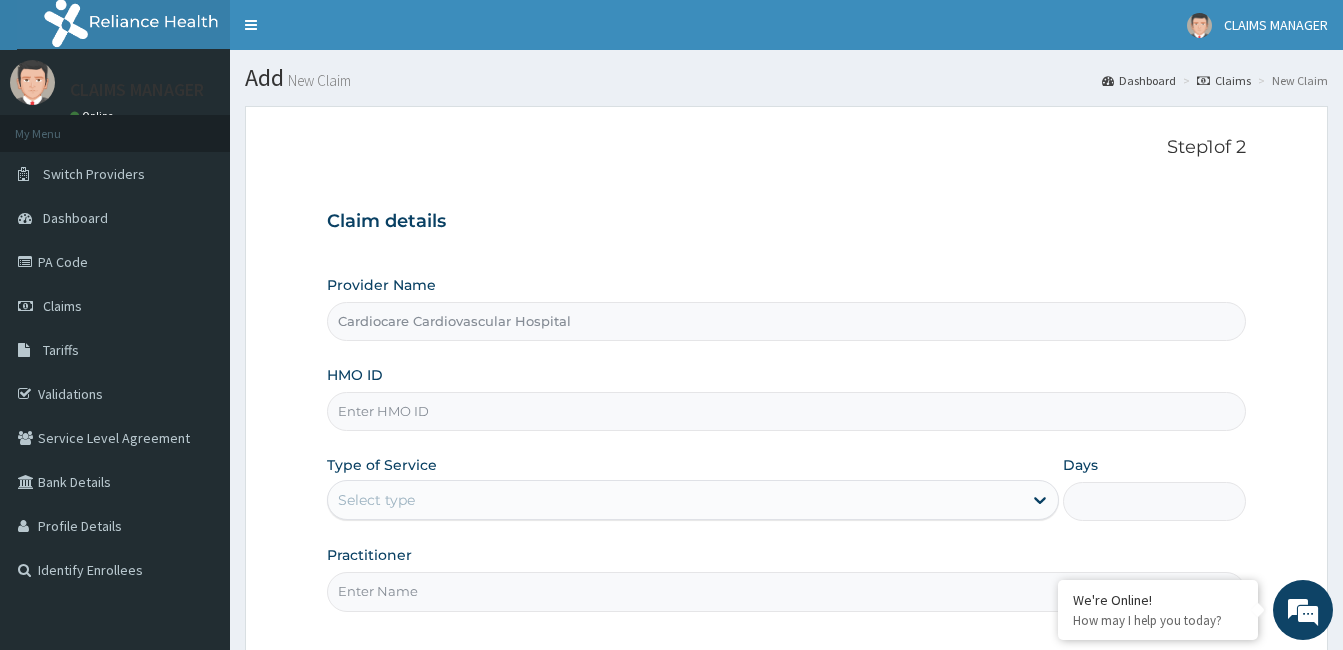 click on "HMO ID" at bounding box center [786, 411] 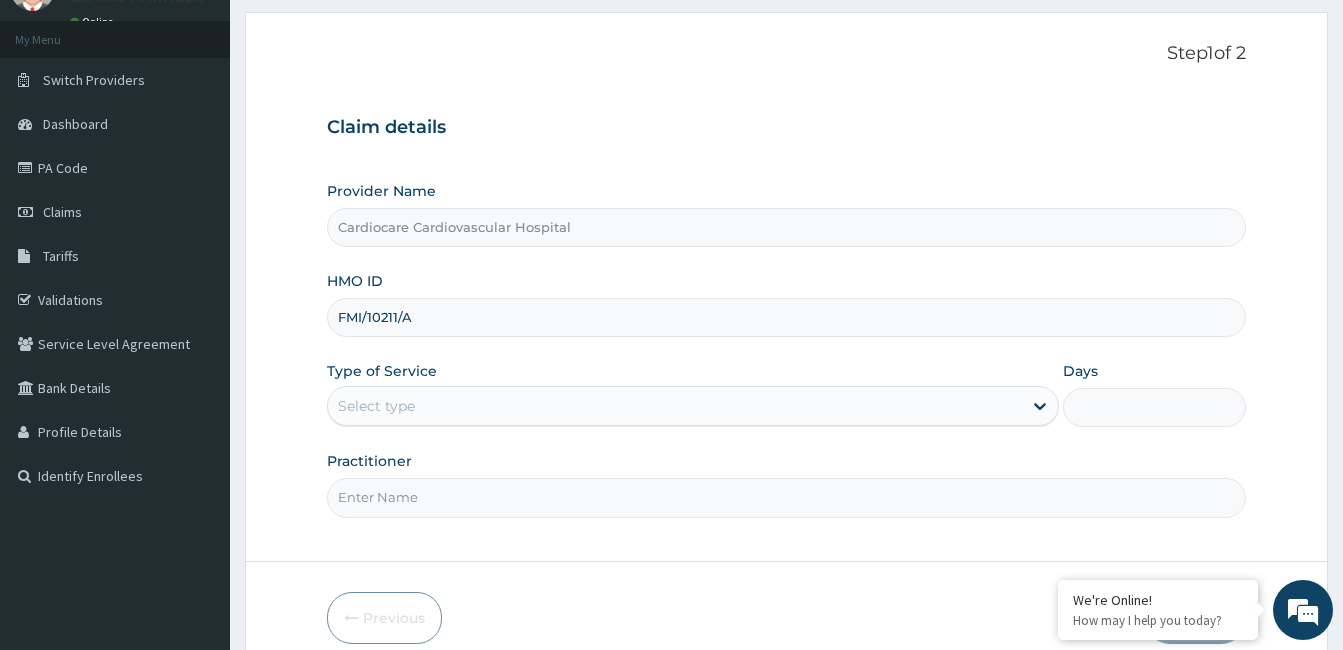 scroll, scrollTop: 185, scrollLeft: 0, axis: vertical 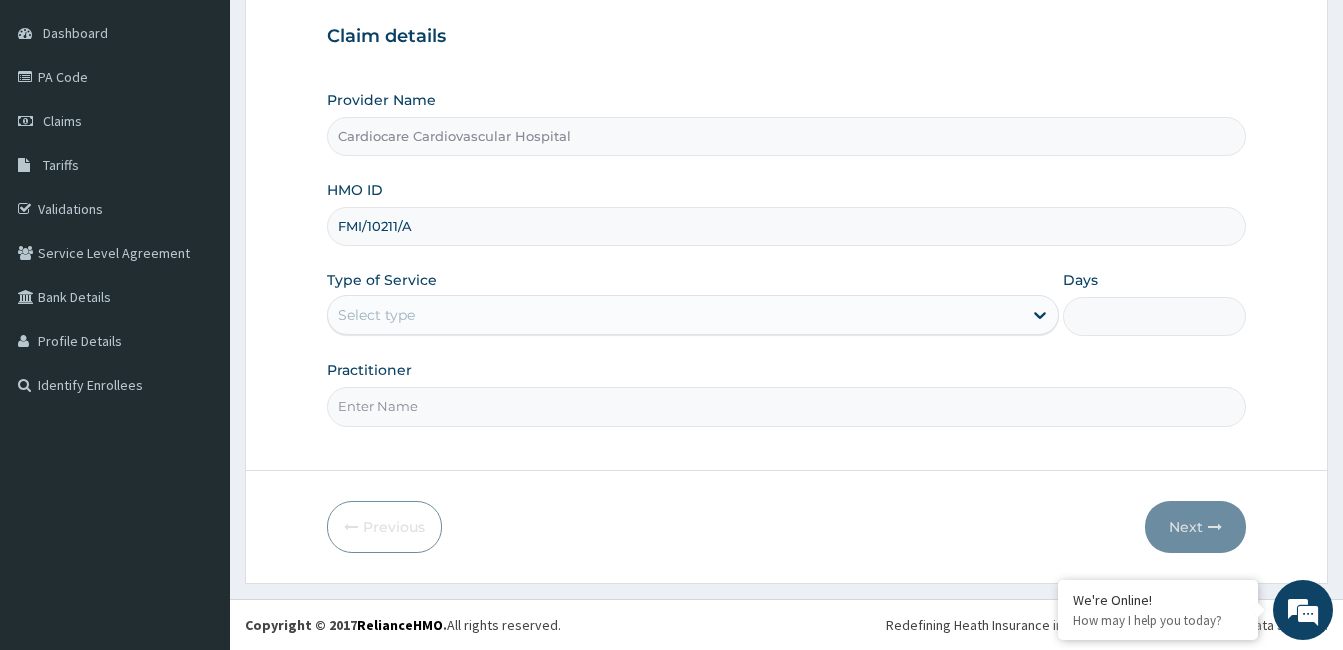 type on "FMI/10211/A" 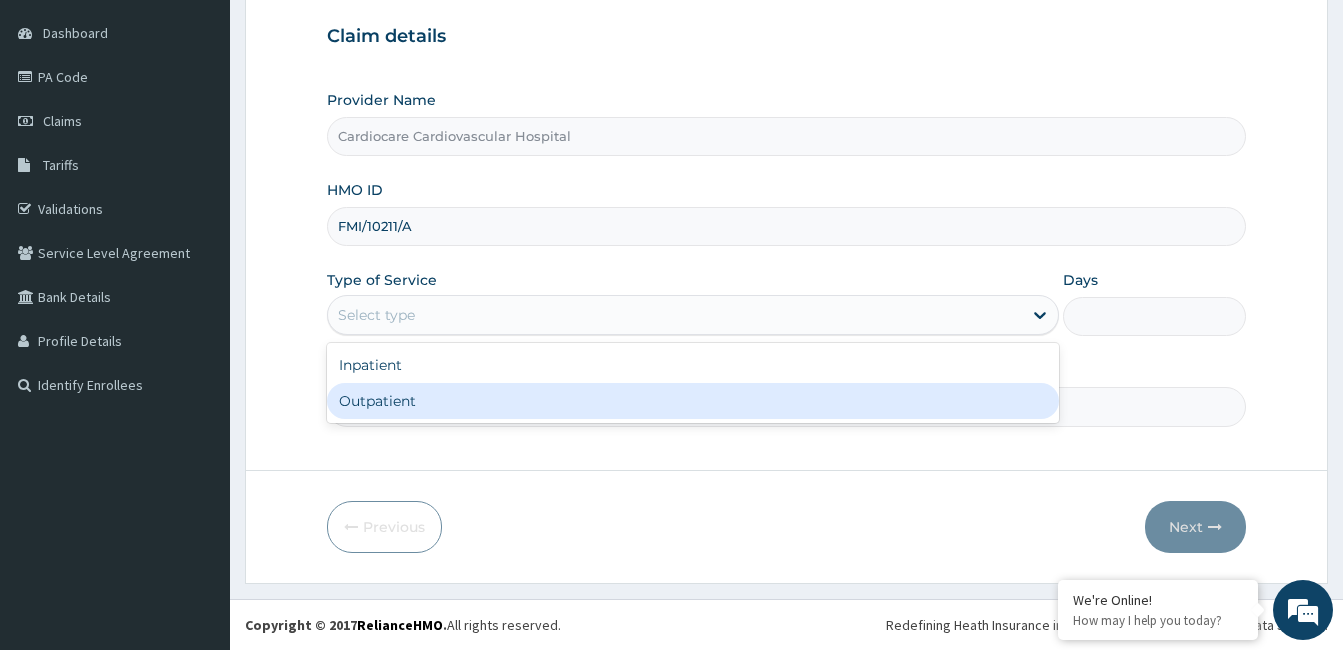 click on "Outpatient" at bounding box center [693, 401] 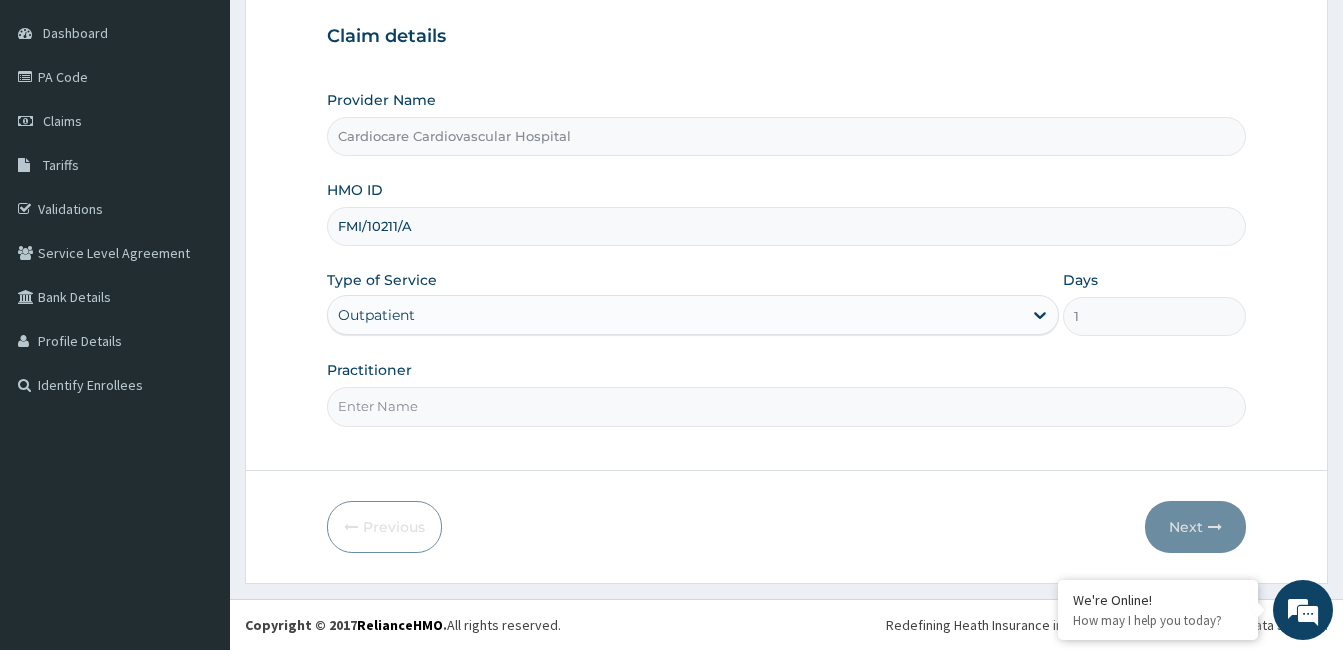 click on "Practitioner" at bounding box center [786, 406] 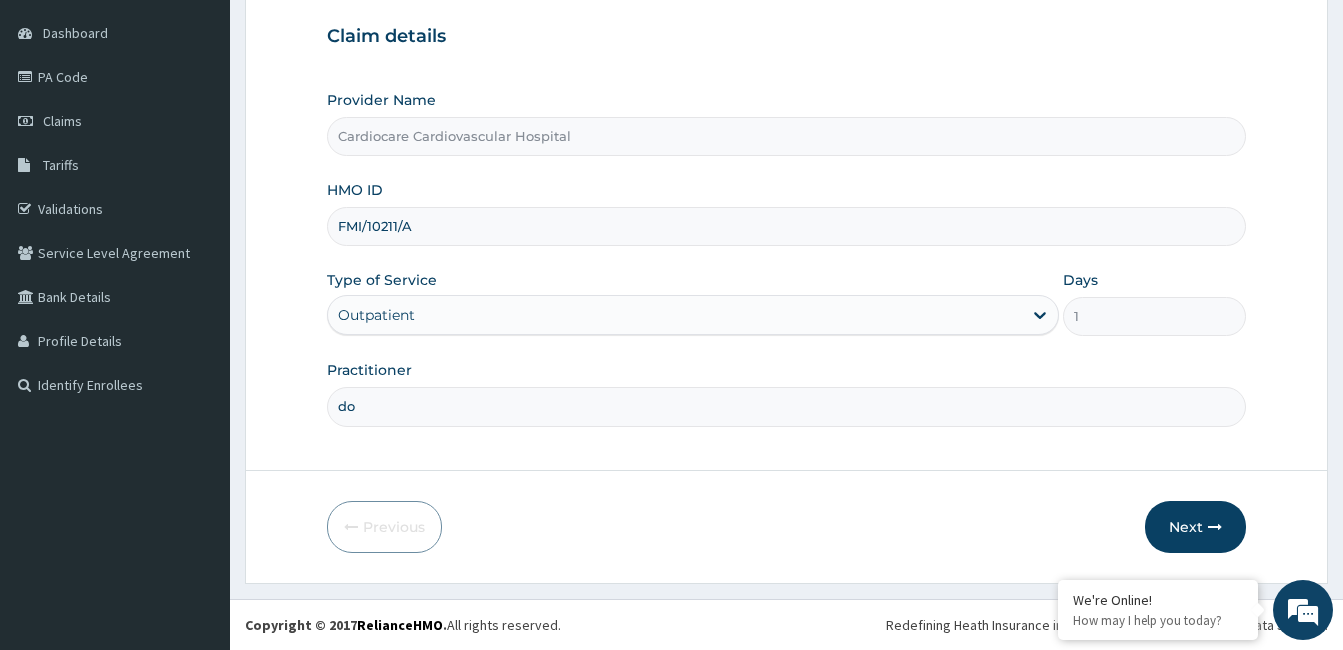 scroll, scrollTop: 0, scrollLeft: 0, axis: both 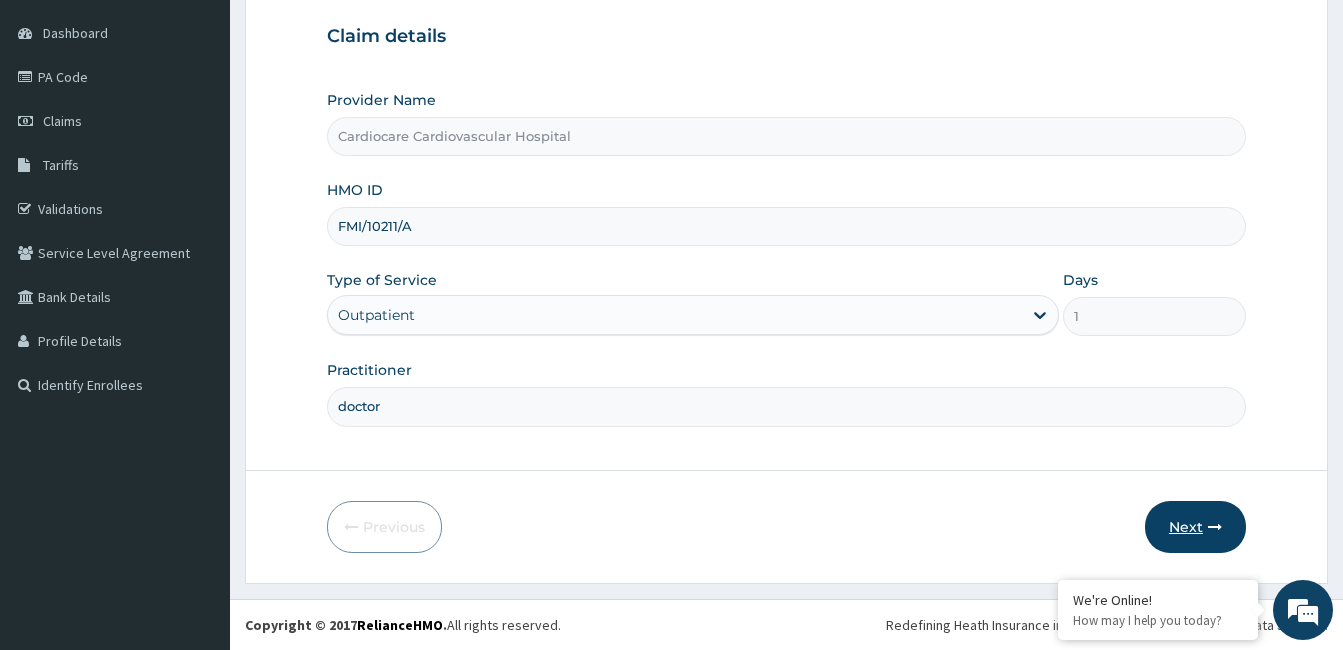 type on "doctor" 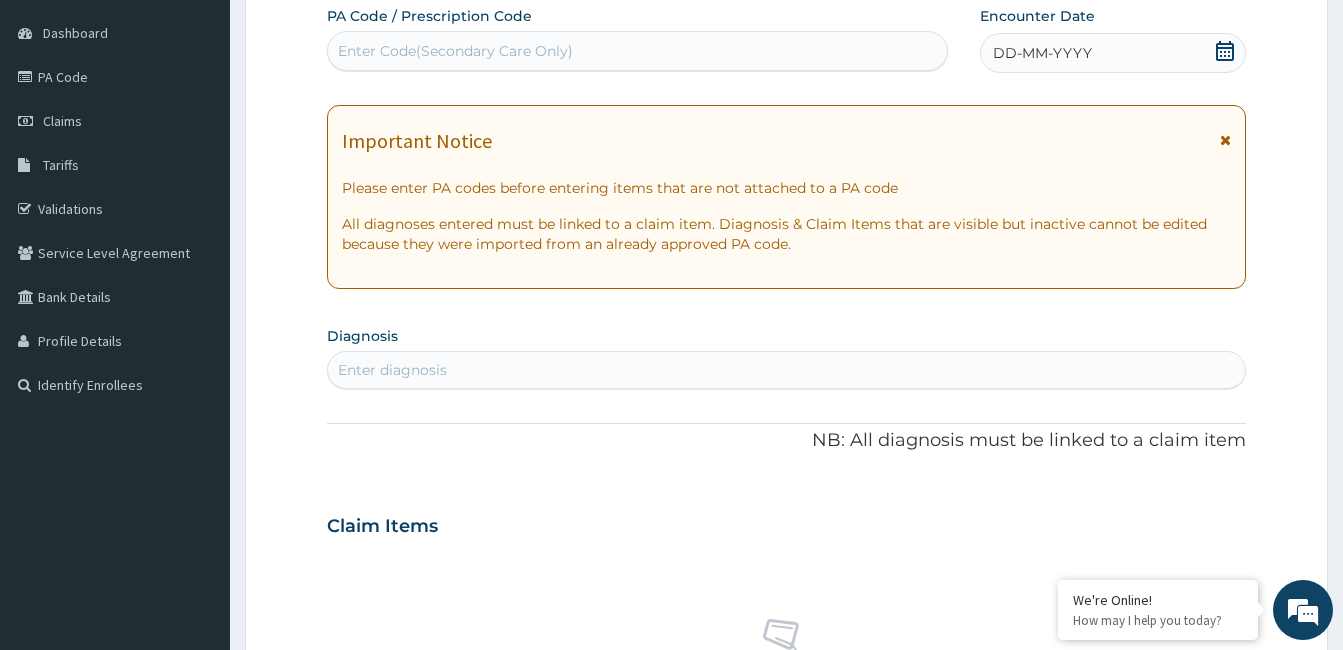 click 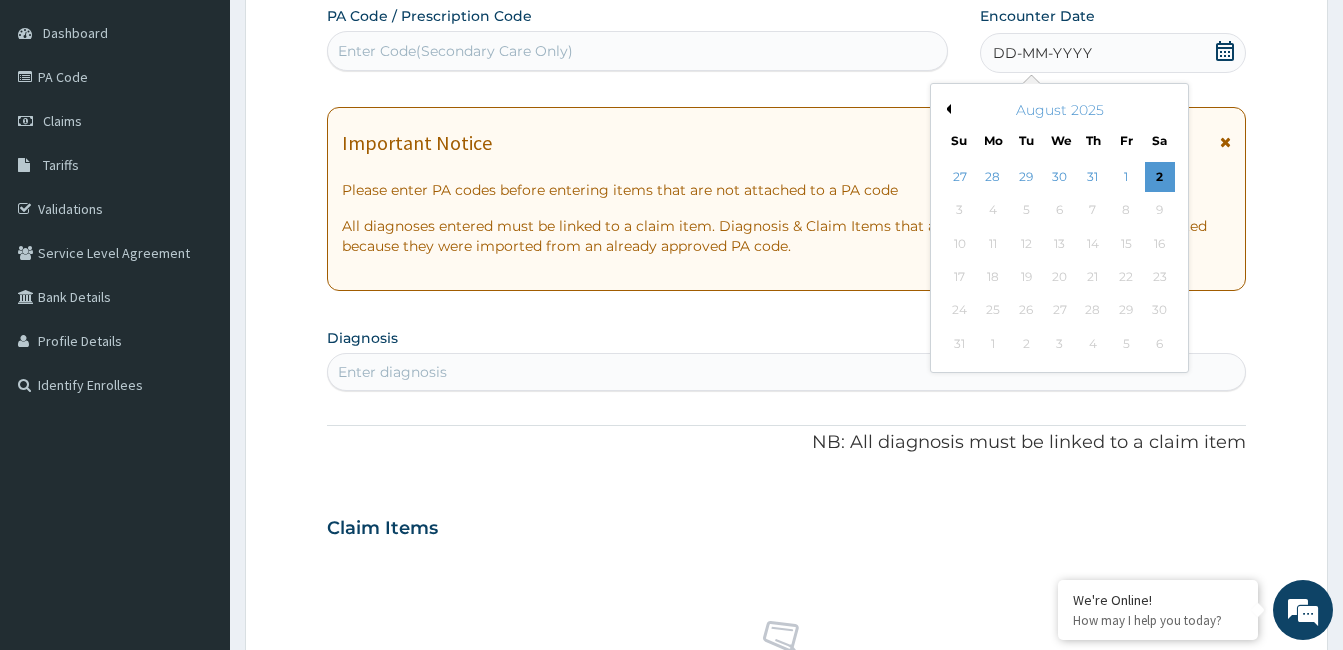 click on "Previous Month" at bounding box center [946, 109] 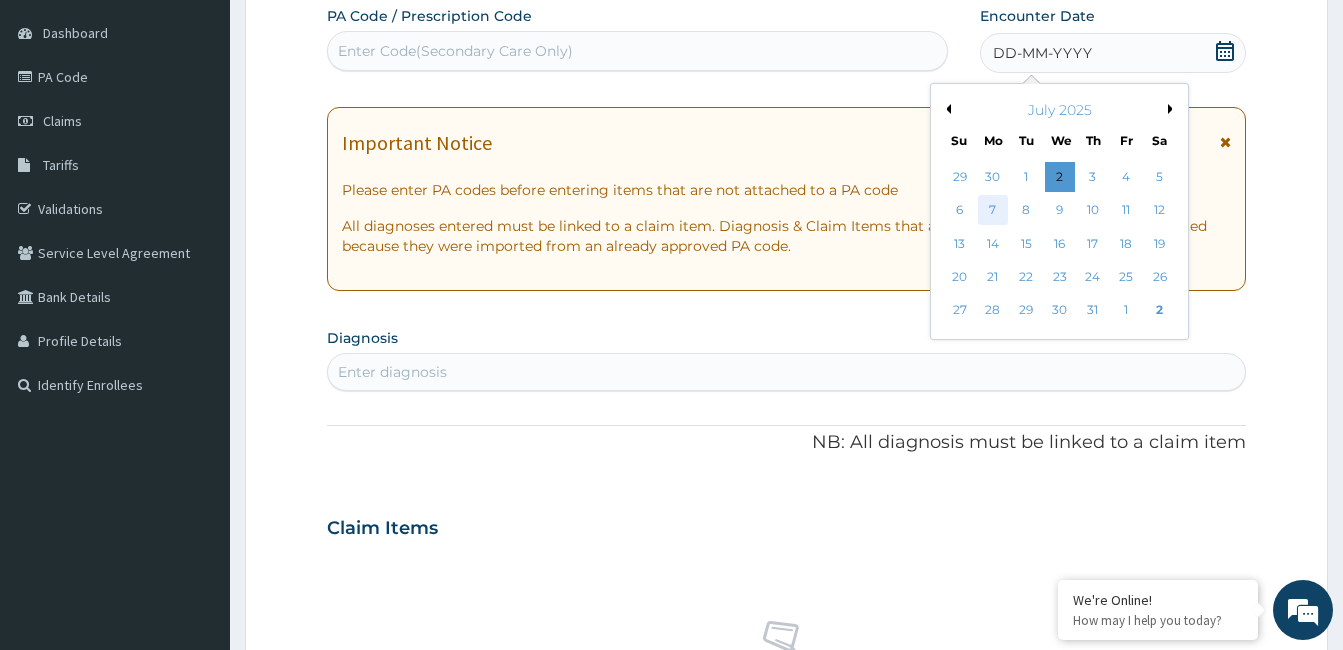 click on "7" at bounding box center [993, 211] 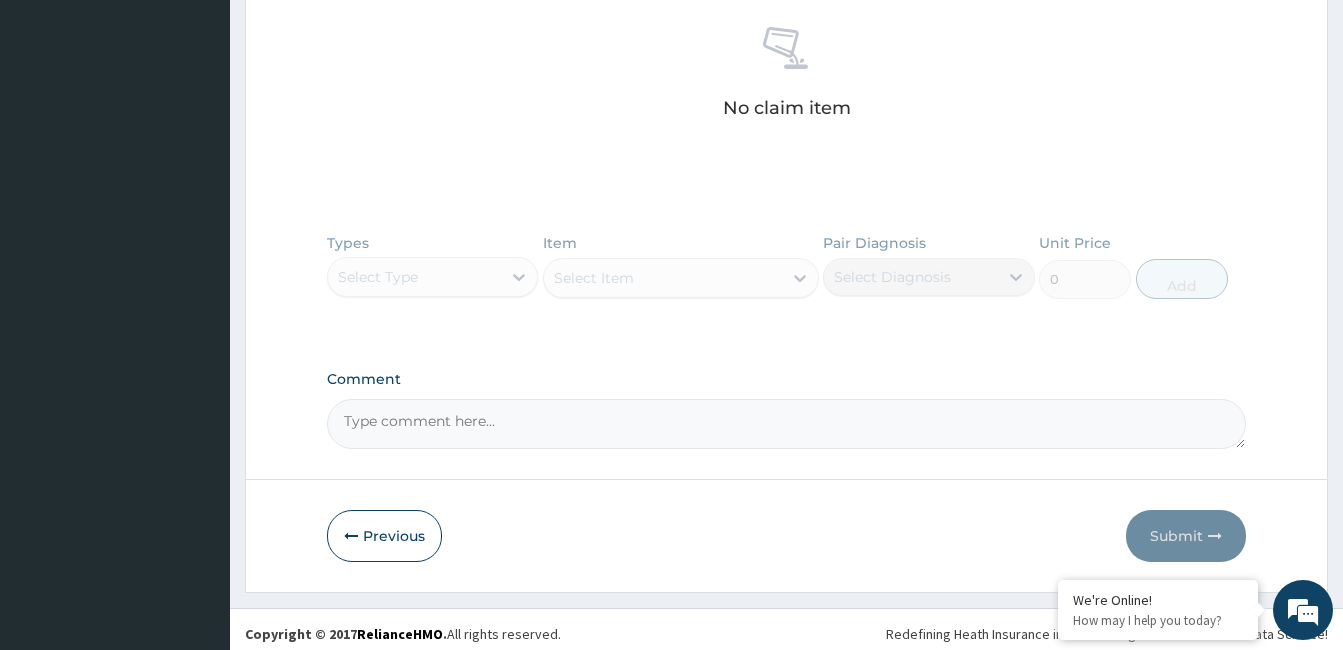 scroll, scrollTop: 786, scrollLeft: 0, axis: vertical 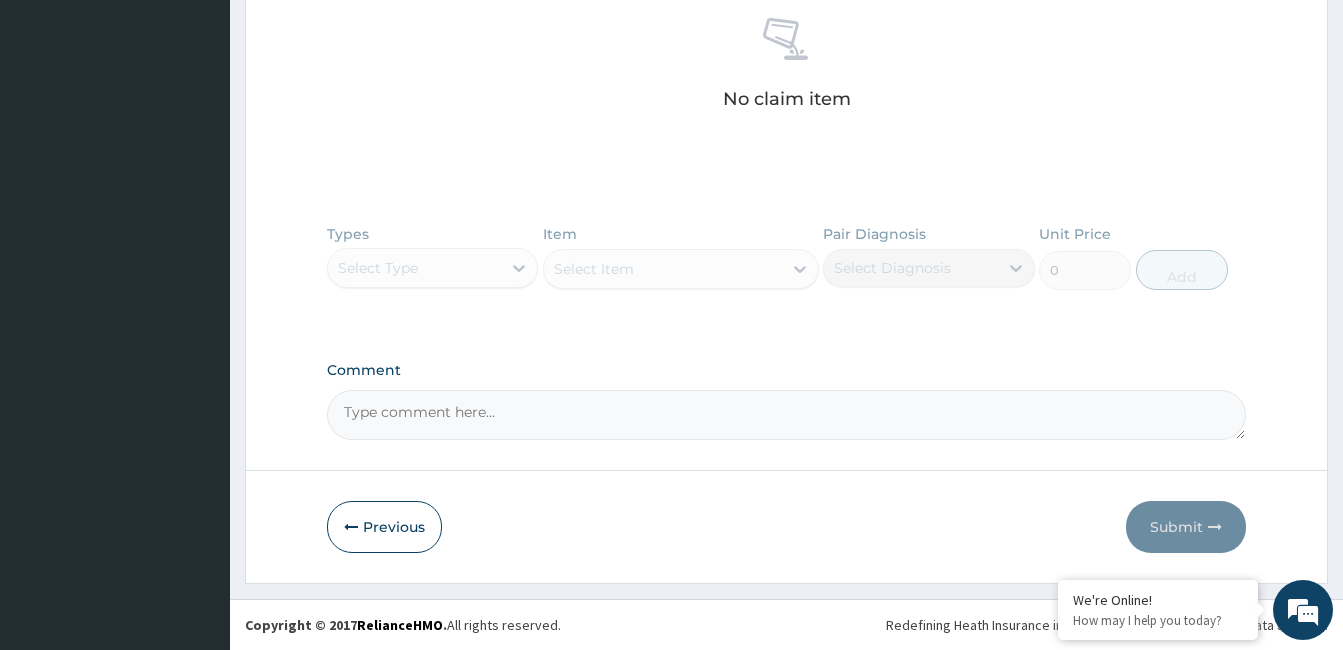 click on "Comment" at bounding box center [786, 415] 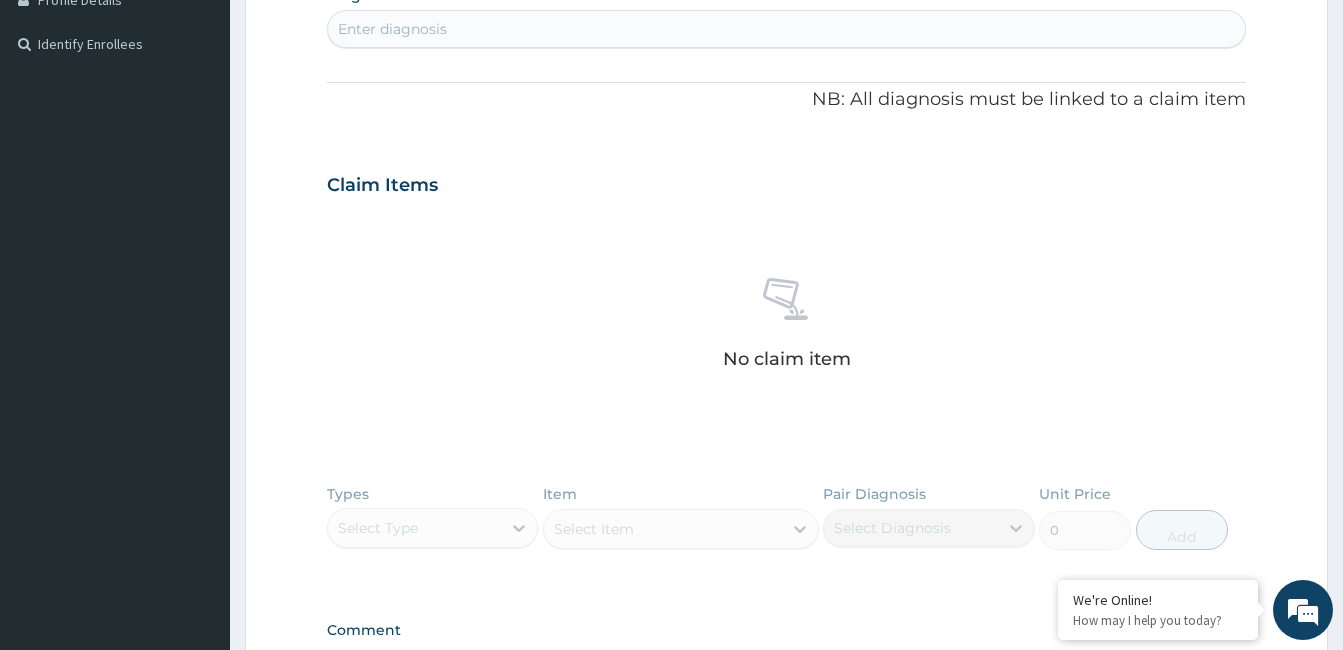 scroll, scrollTop: 486, scrollLeft: 0, axis: vertical 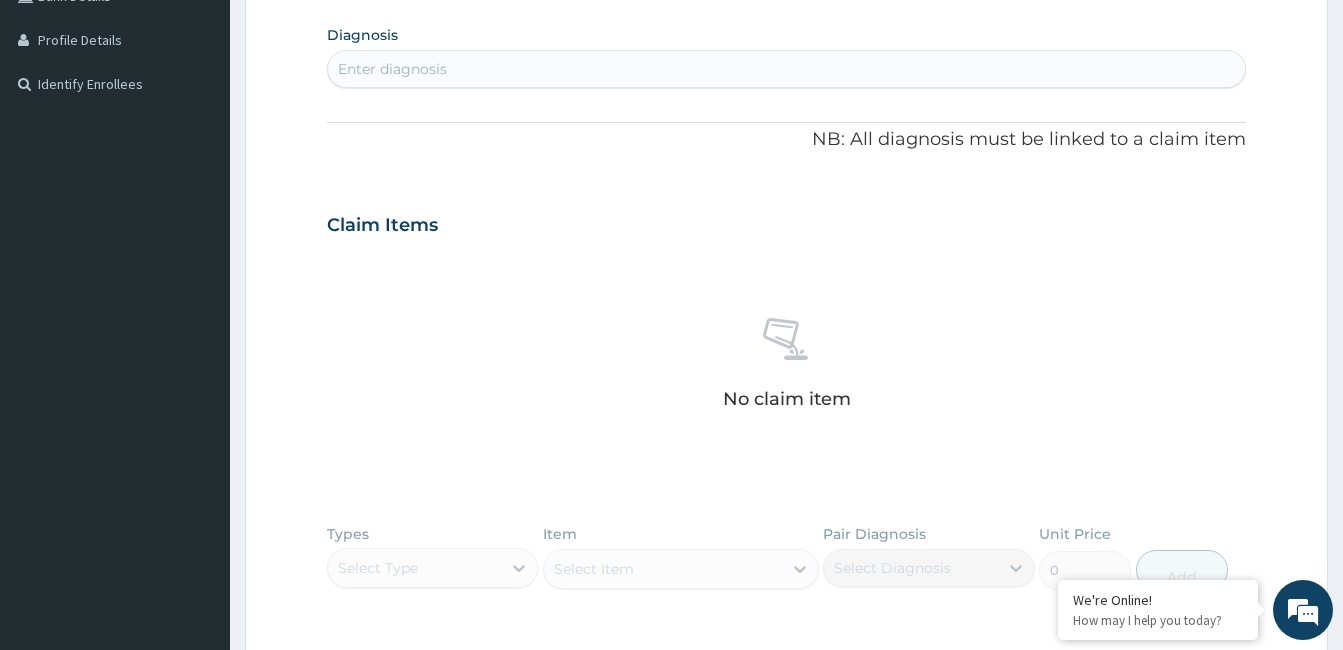 type on "PA/DEF8F0" 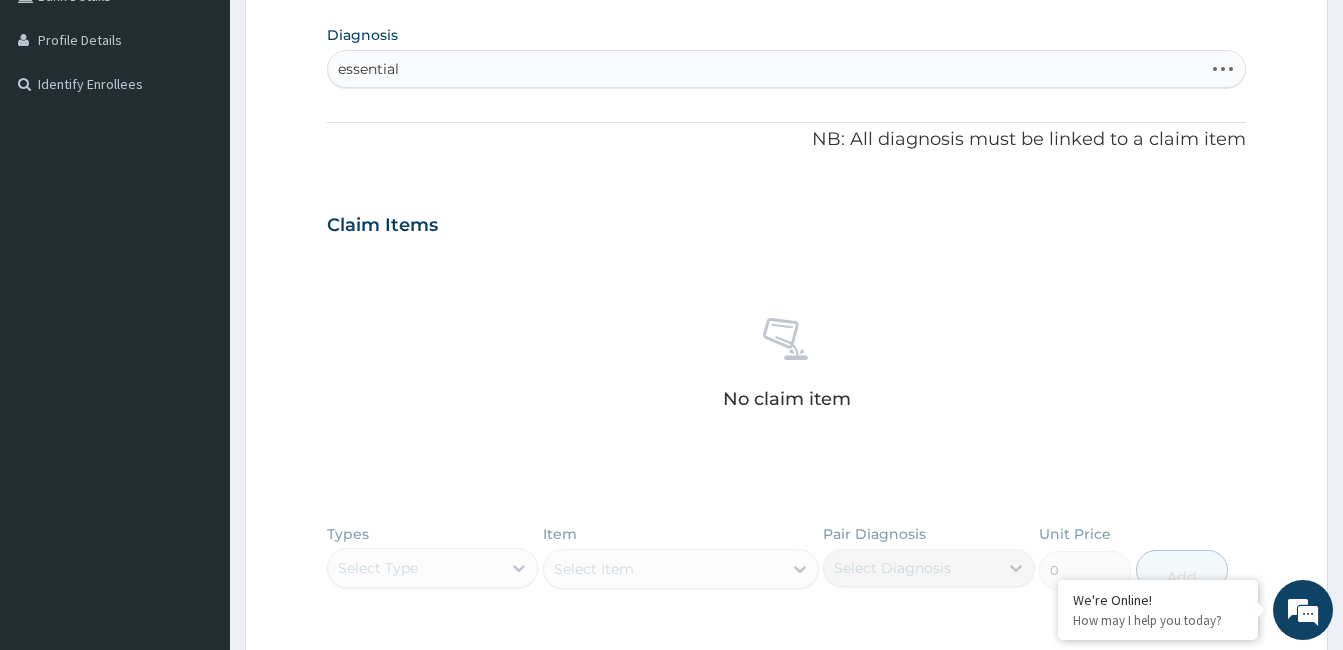 type on "essential h" 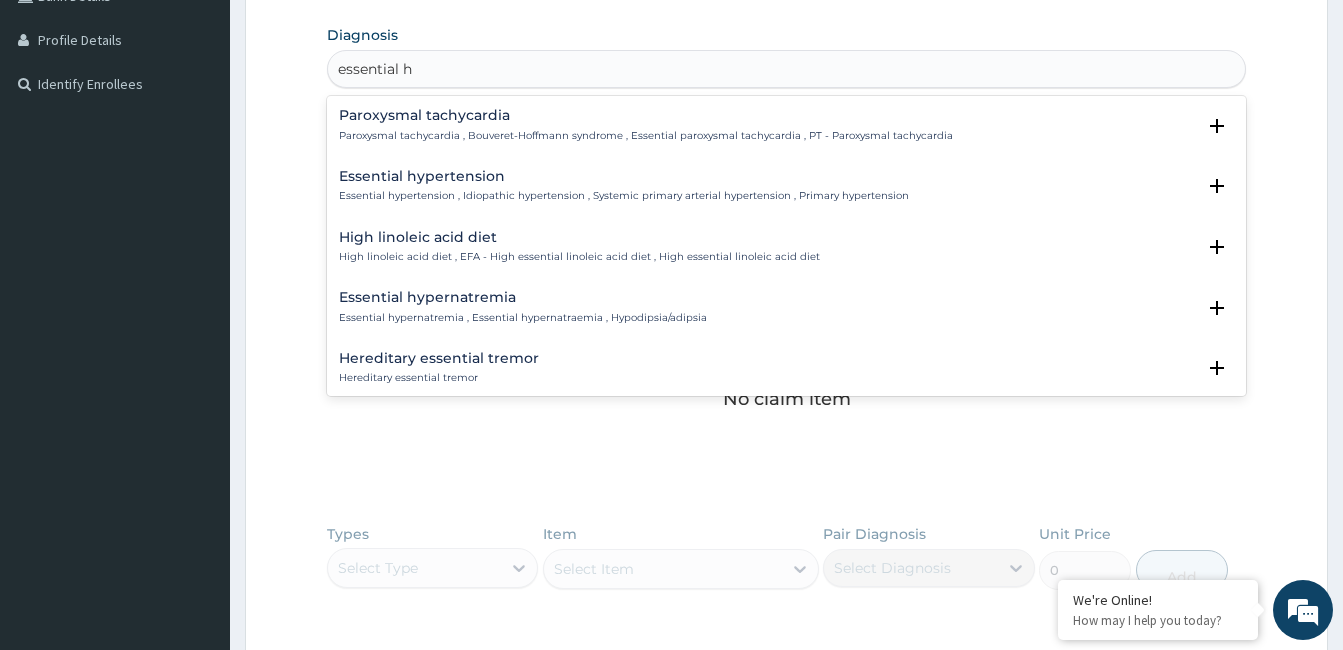 click on "Essential hypertension Essential hypertension , Idiopathic hypertension , Systemic primary arterial hypertension , Primary hypertension" at bounding box center (624, 186) 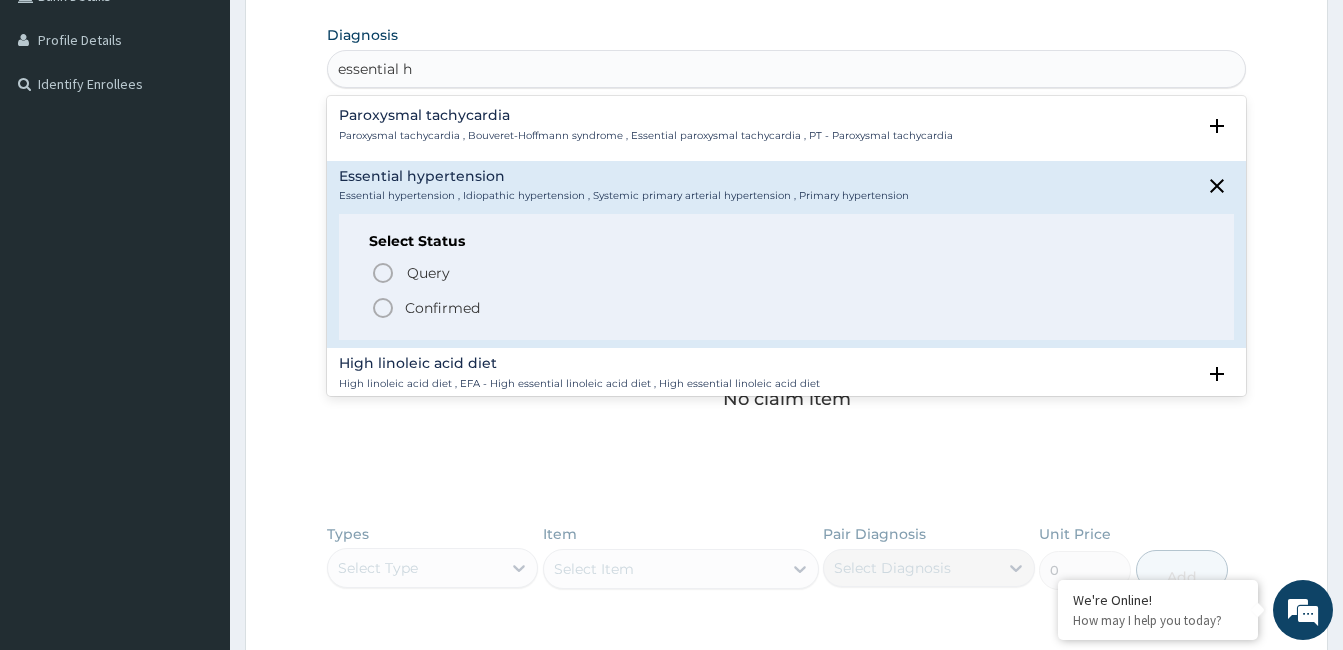 click 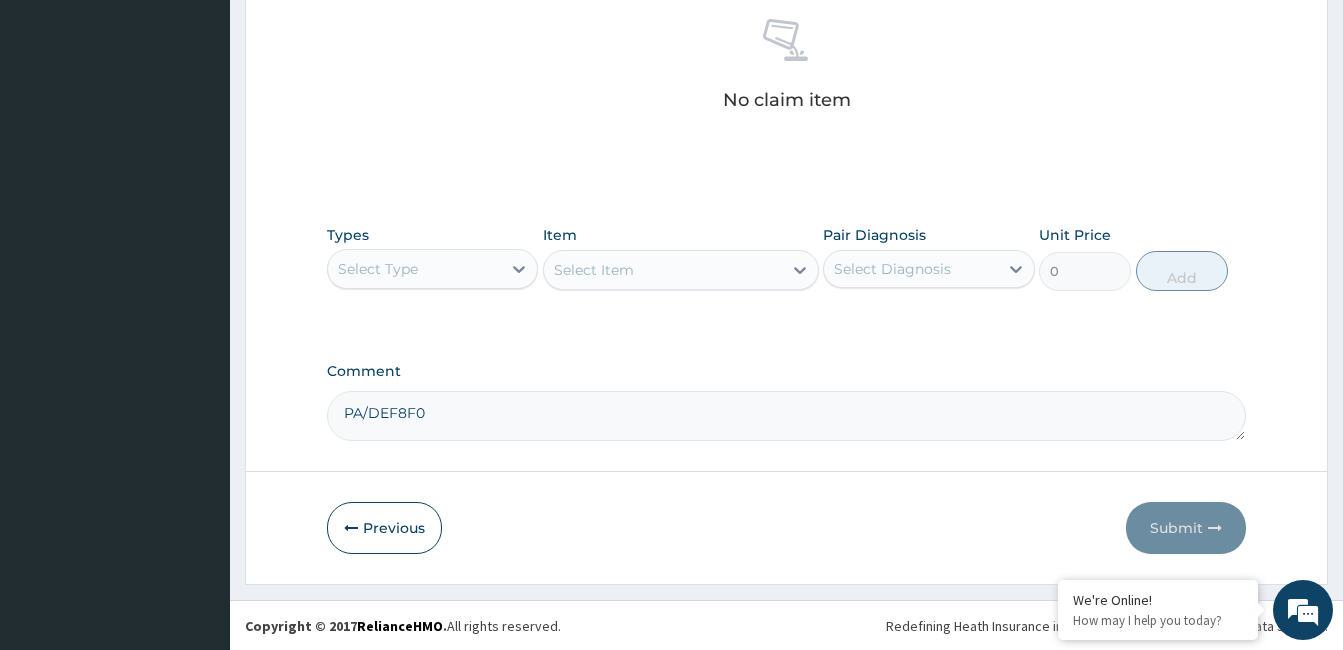 scroll, scrollTop: 792, scrollLeft: 0, axis: vertical 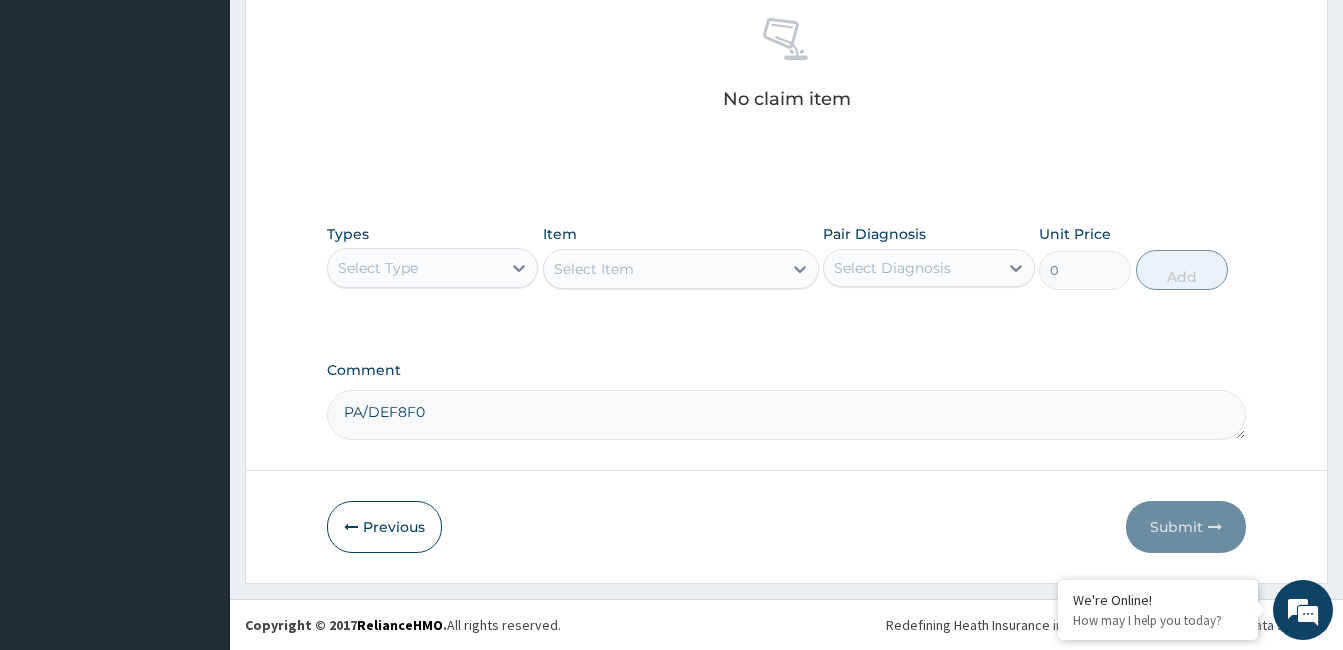 click on "Select Type" at bounding box center [414, 268] 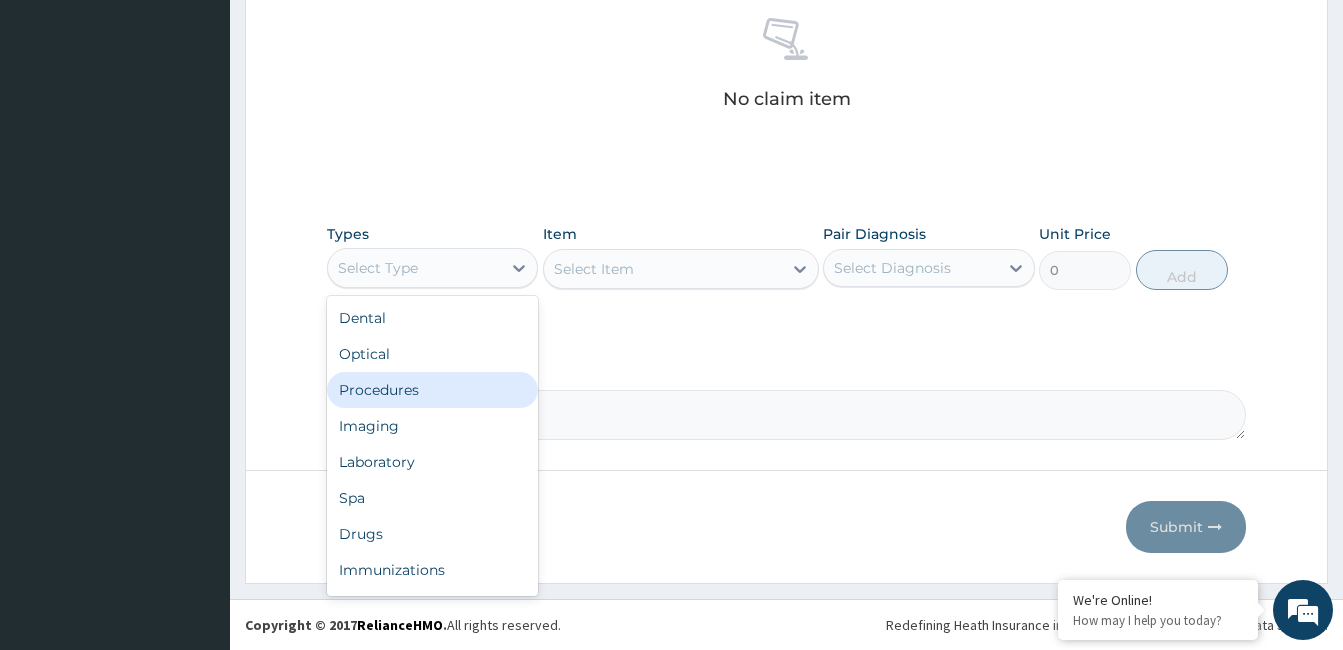 click on "Procedures" at bounding box center [432, 390] 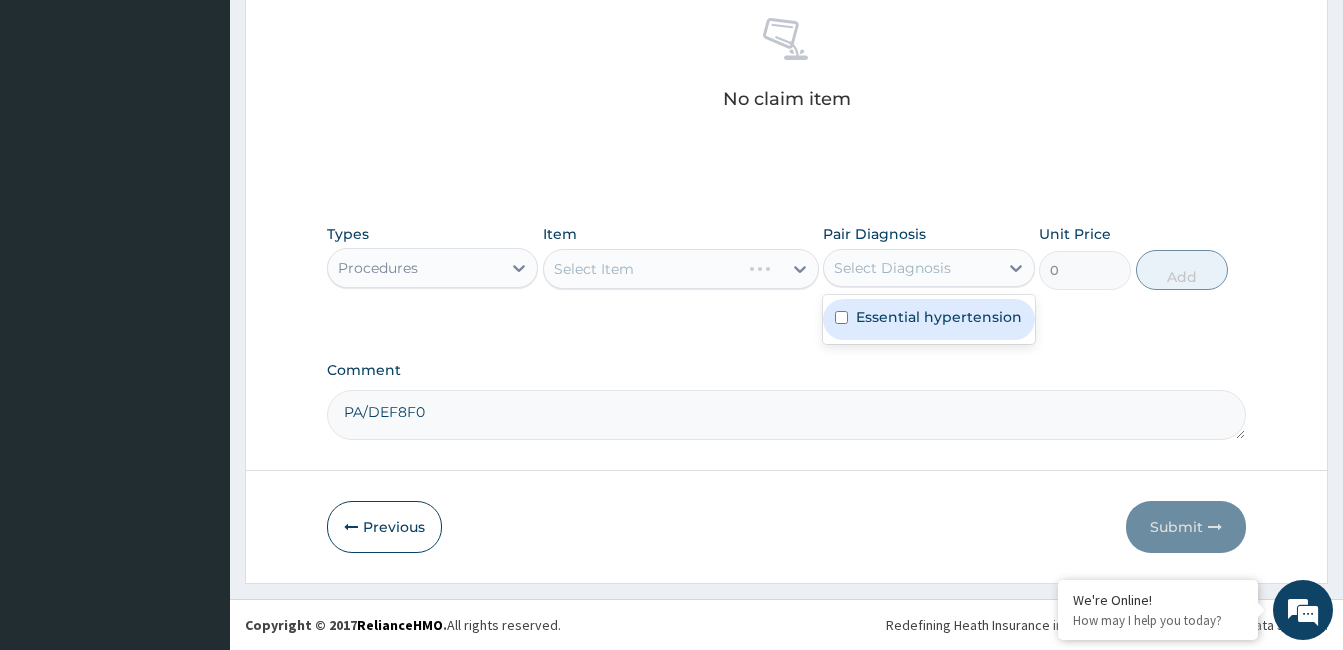 click on "Select Diagnosis" at bounding box center (910, 268) 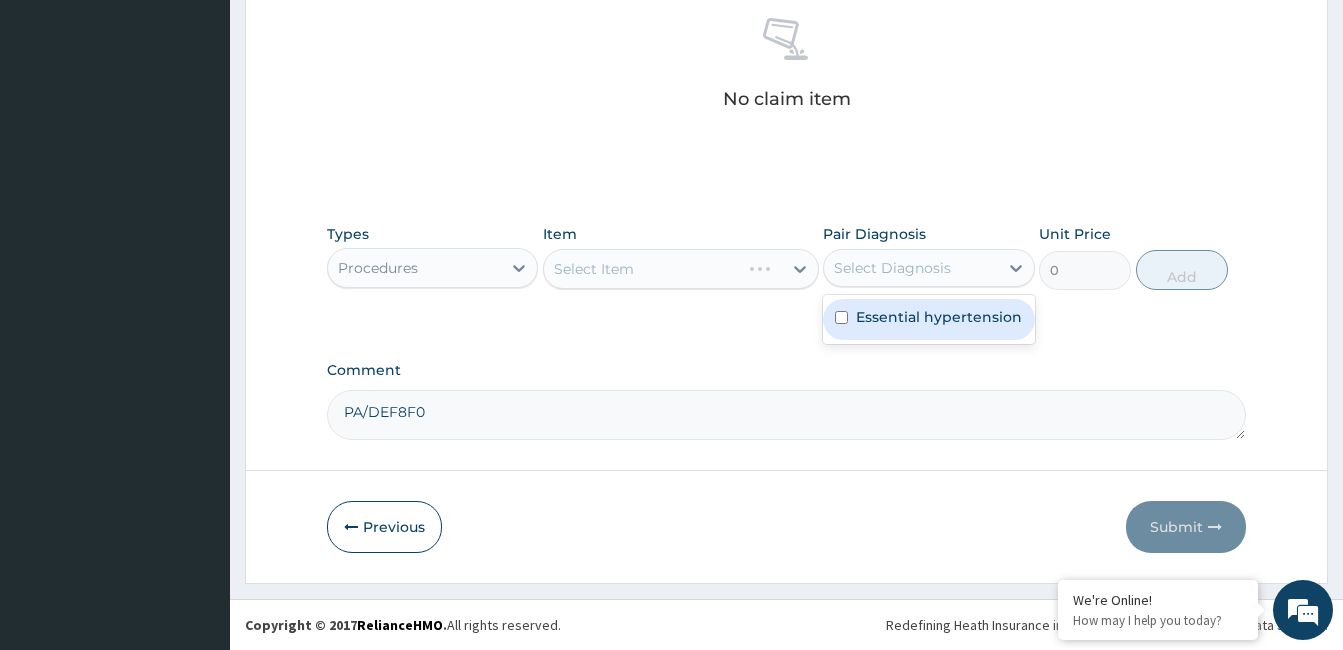 click on "Essential hypertension" at bounding box center (939, 317) 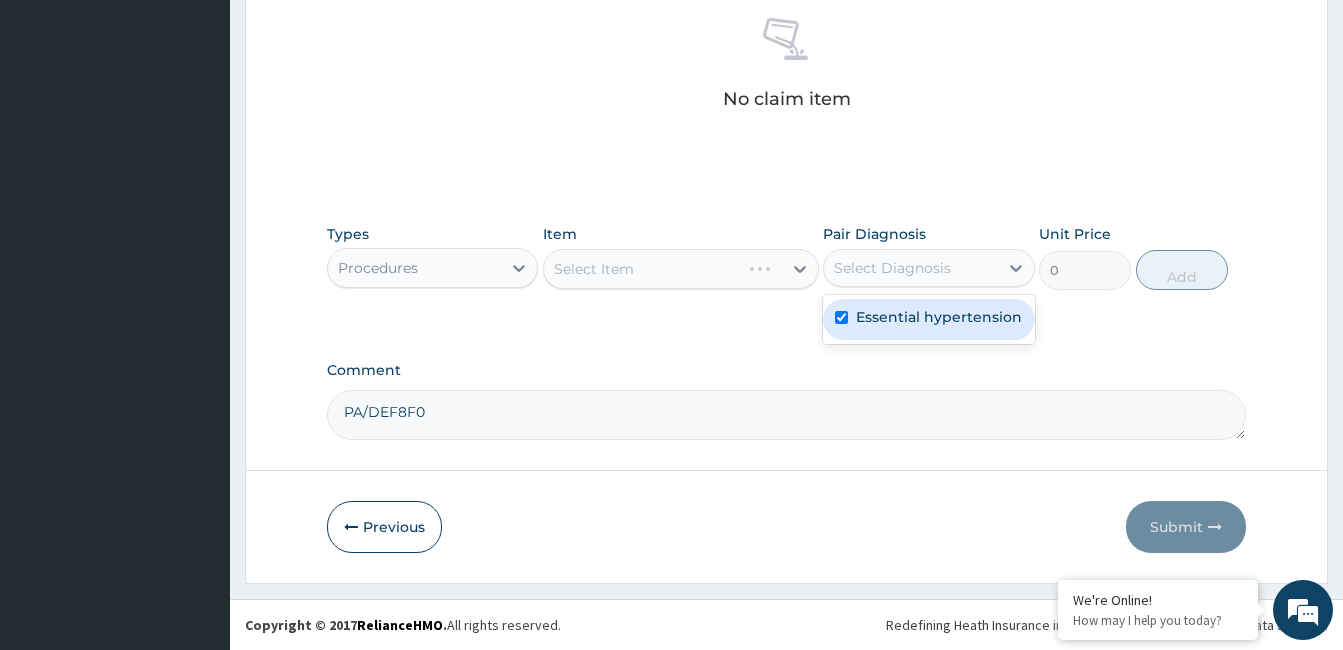 checkbox on "true" 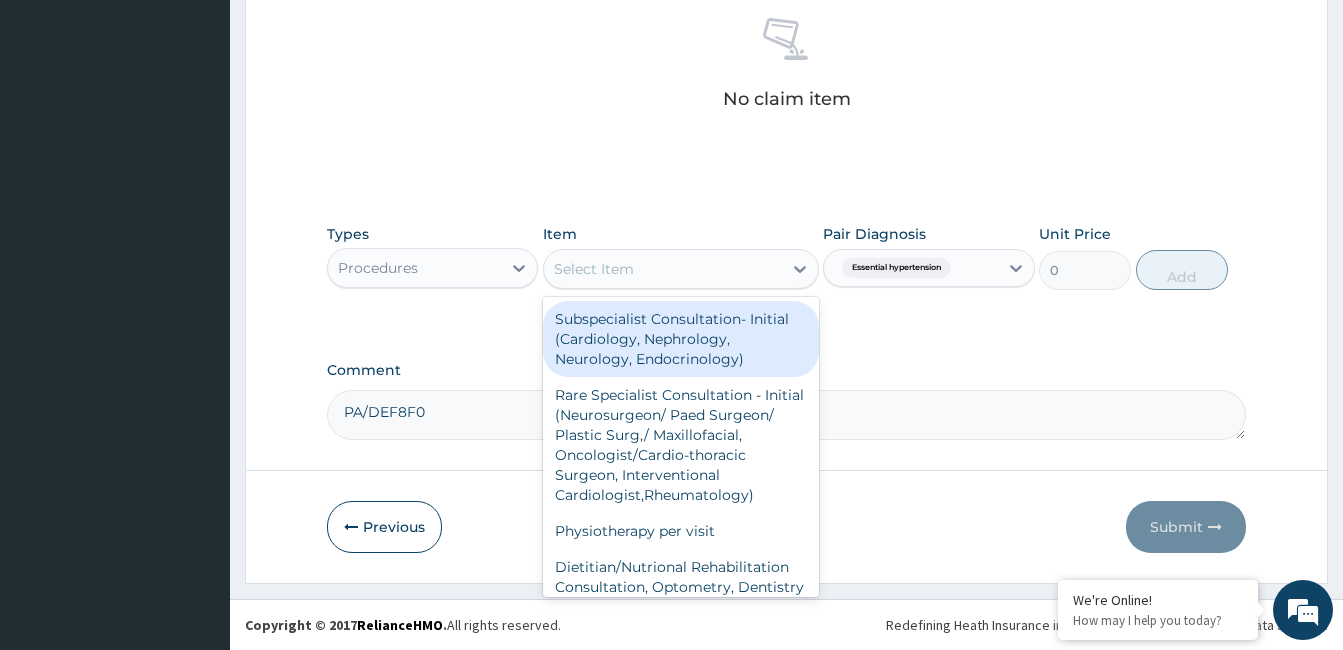 click on "Select Item" at bounding box center [663, 269] 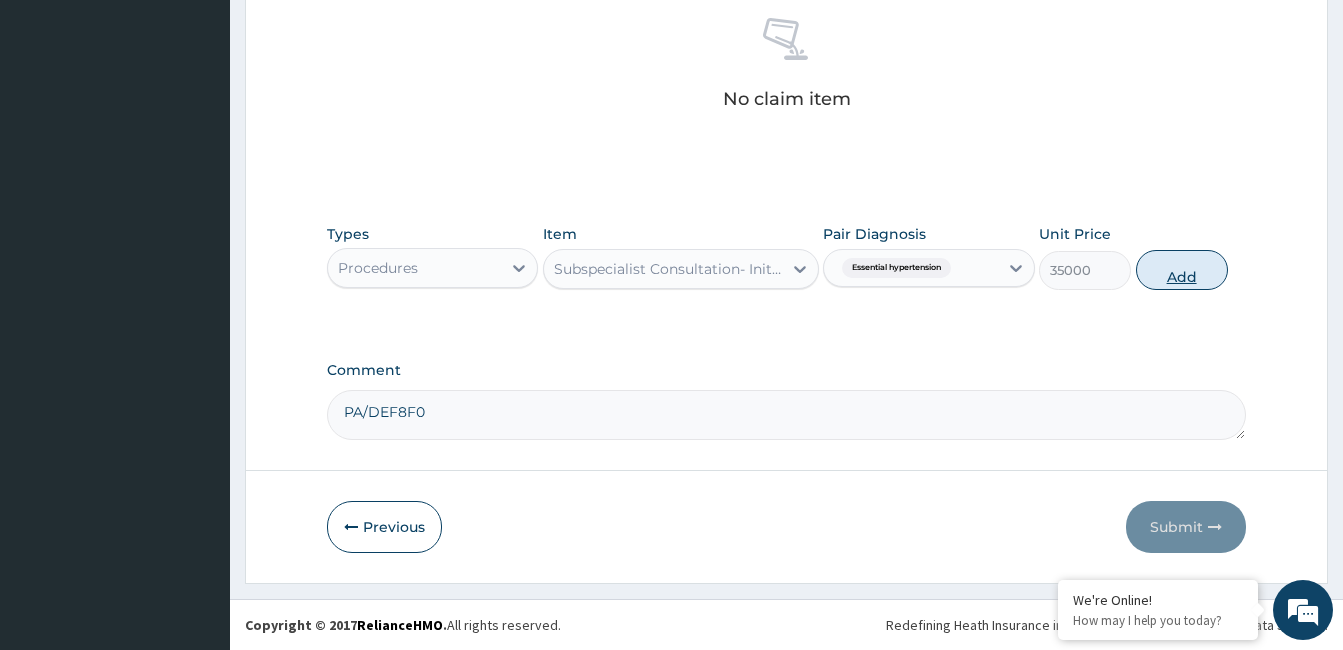 drag, startPoint x: 1172, startPoint y: 265, endPoint x: 1161, endPoint y: 272, distance: 13.038404 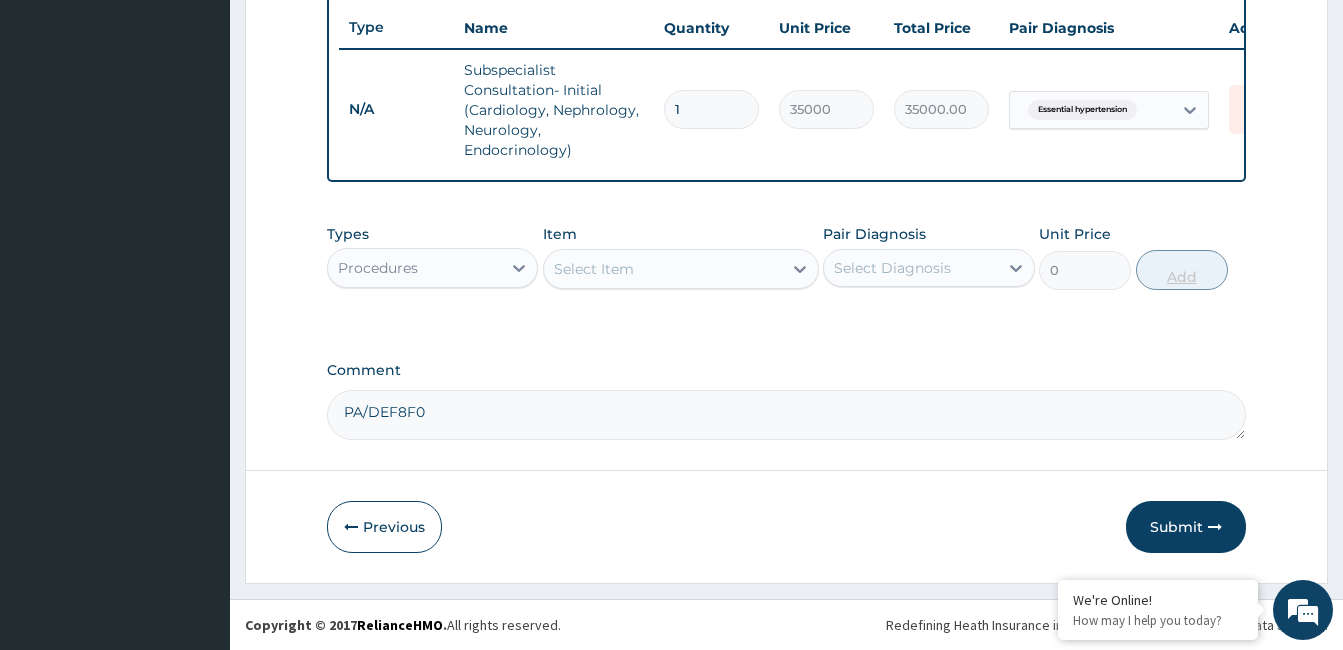scroll, scrollTop: 763, scrollLeft: 0, axis: vertical 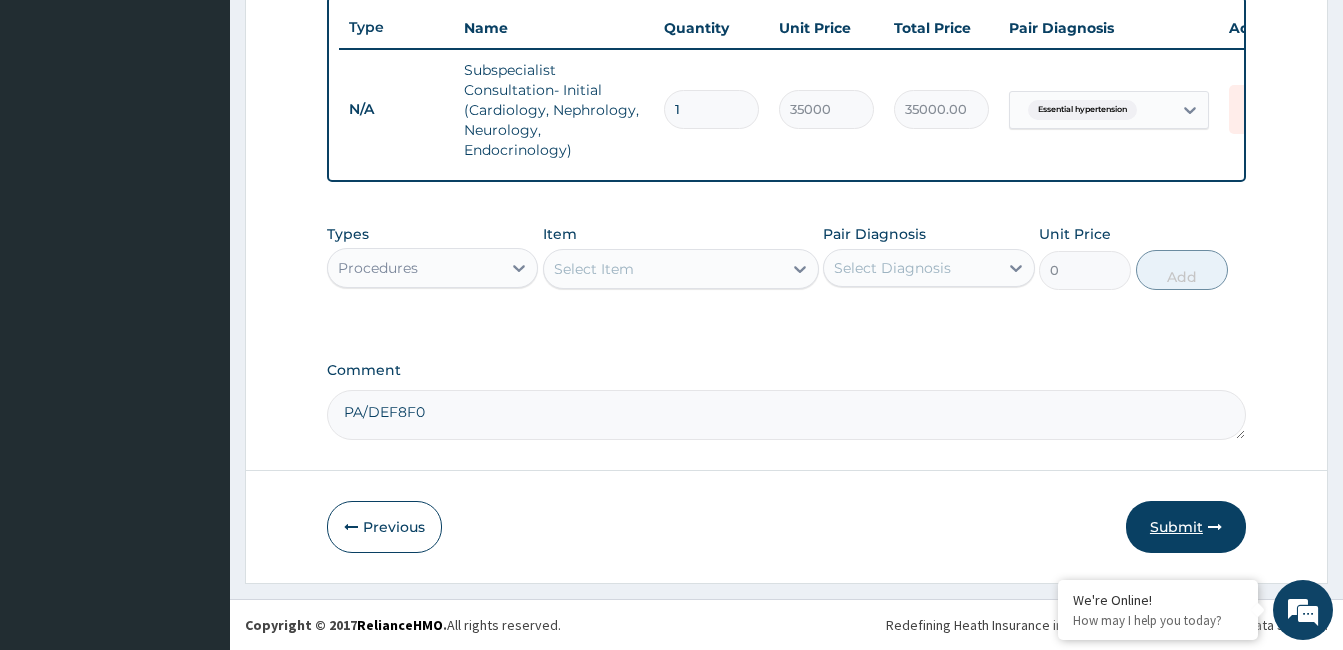 click on "Submit" at bounding box center [1186, 527] 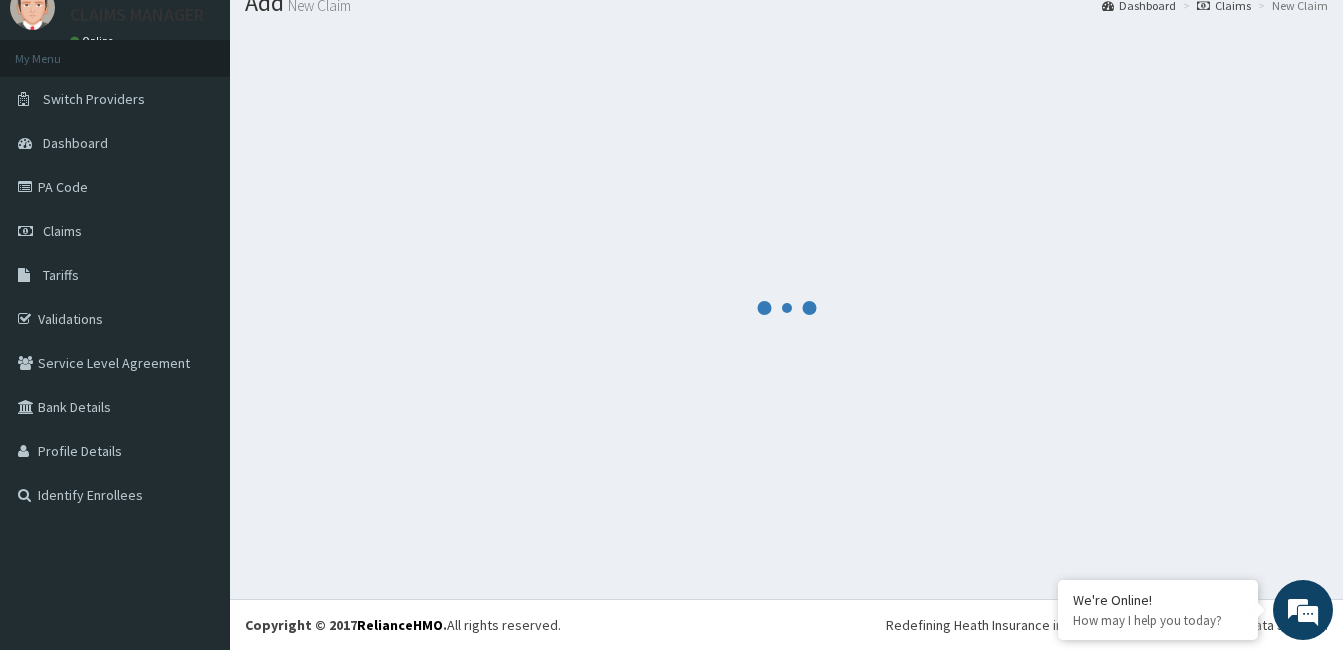 scroll, scrollTop: 763, scrollLeft: 0, axis: vertical 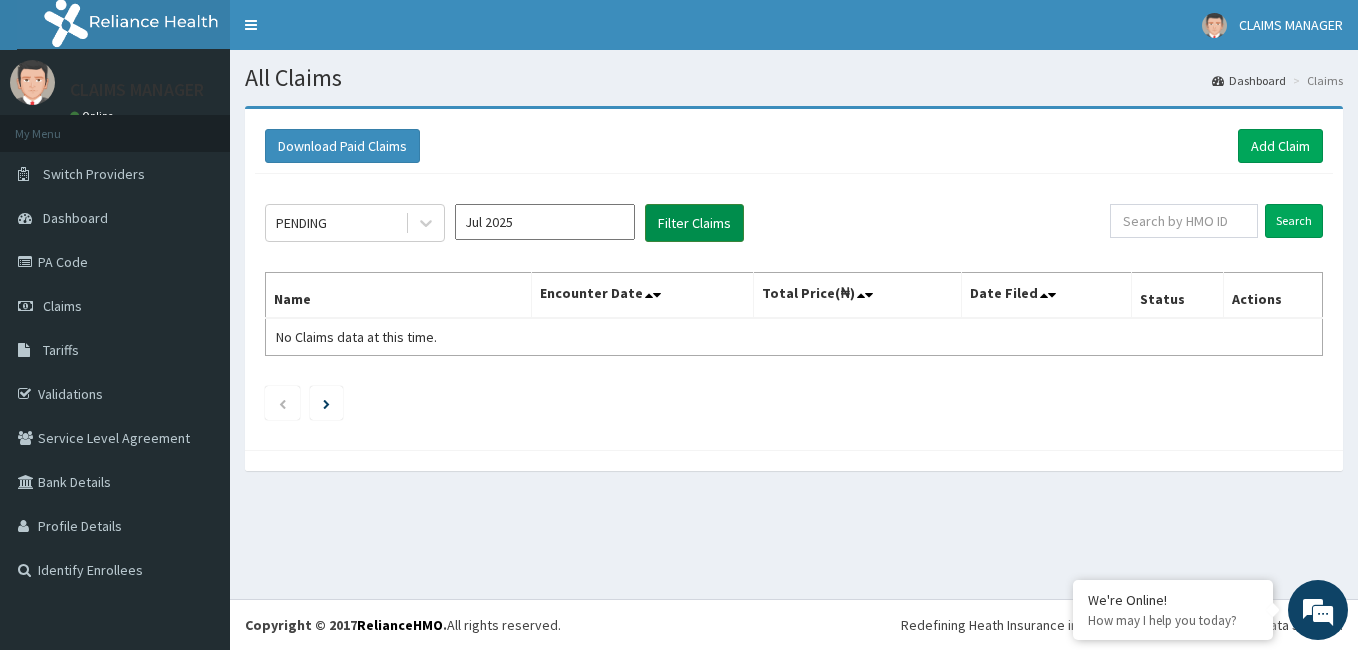 click on "Filter Claims" at bounding box center [694, 223] 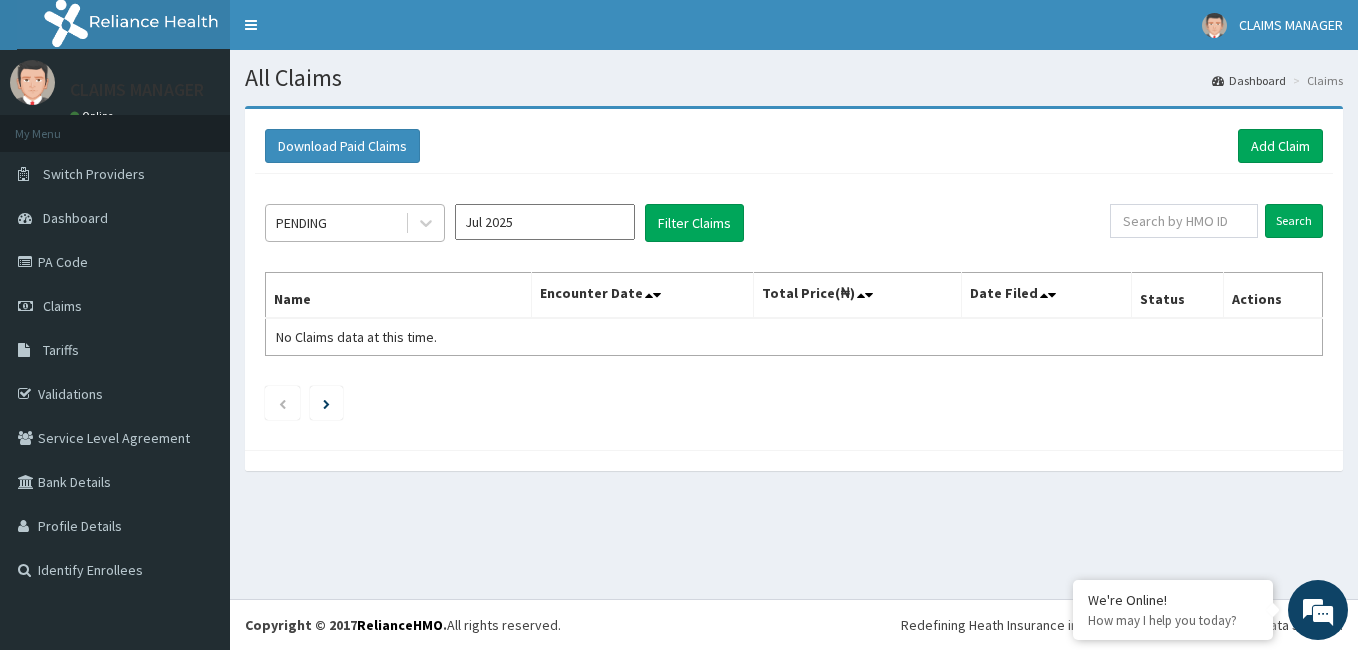 click on "PENDING" at bounding box center (335, 223) 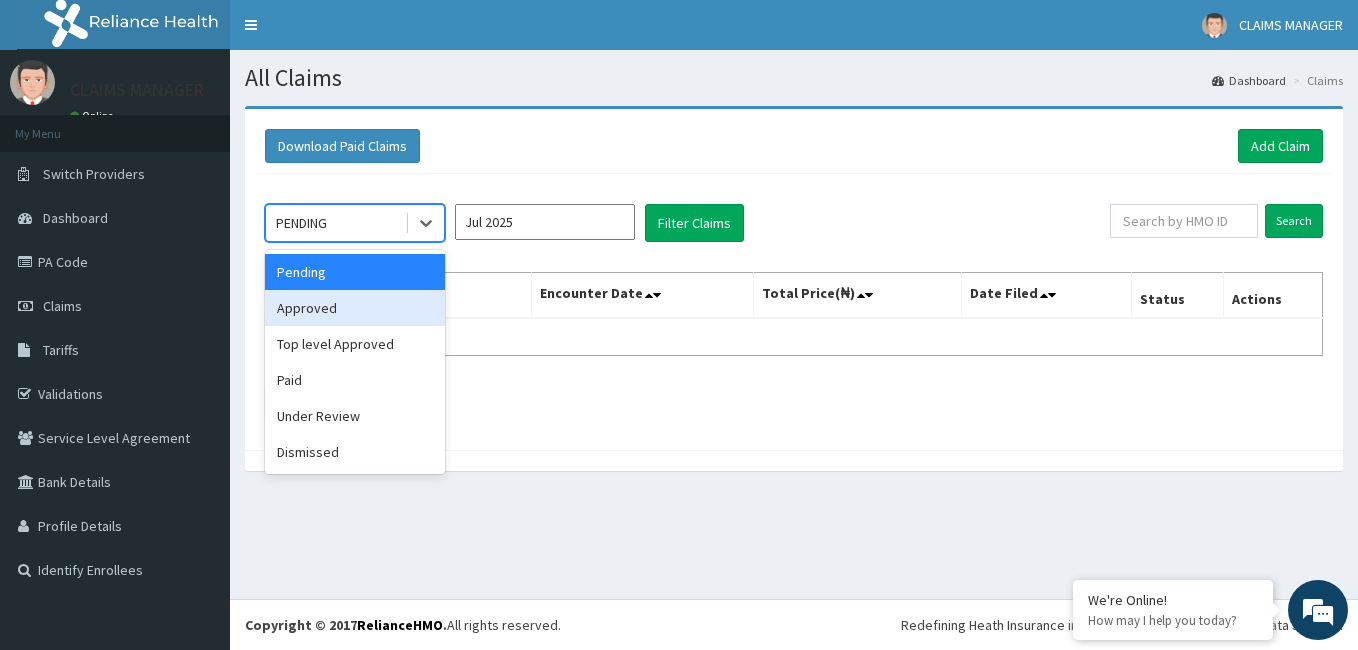 click on "Approved" at bounding box center [355, 308] 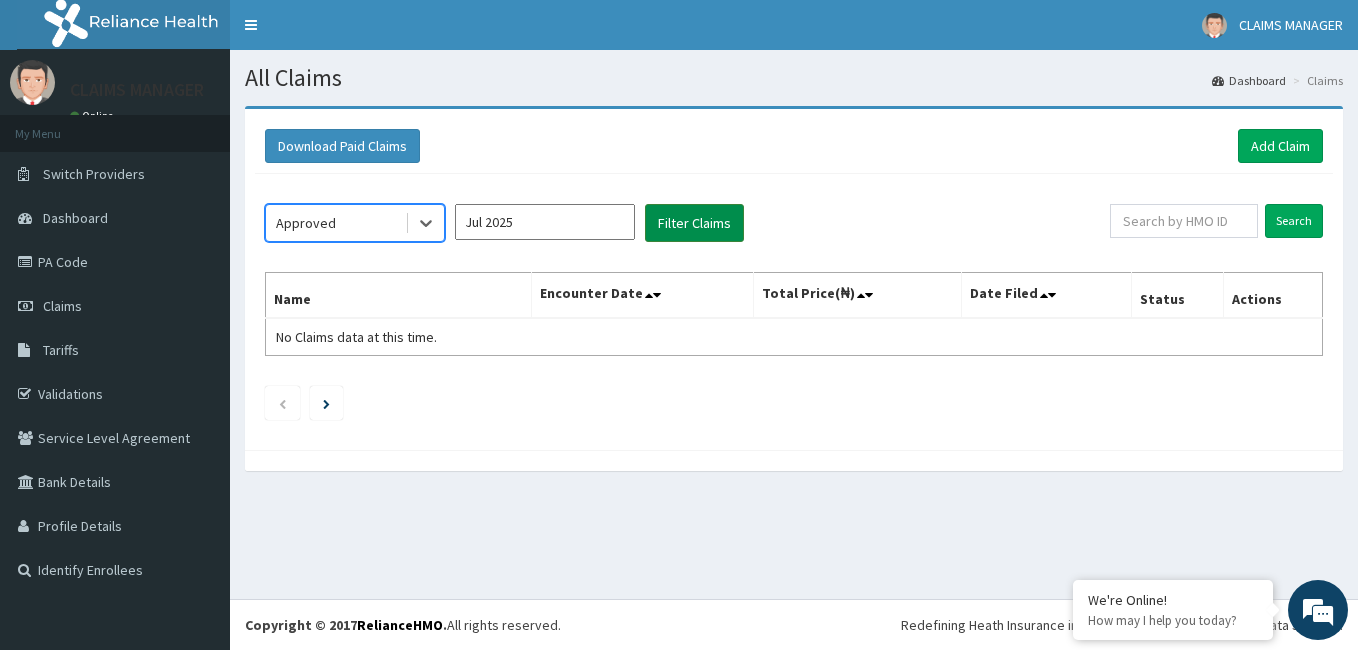 scroll, scrollTop: 0, scrollLeft: 0, axis: both 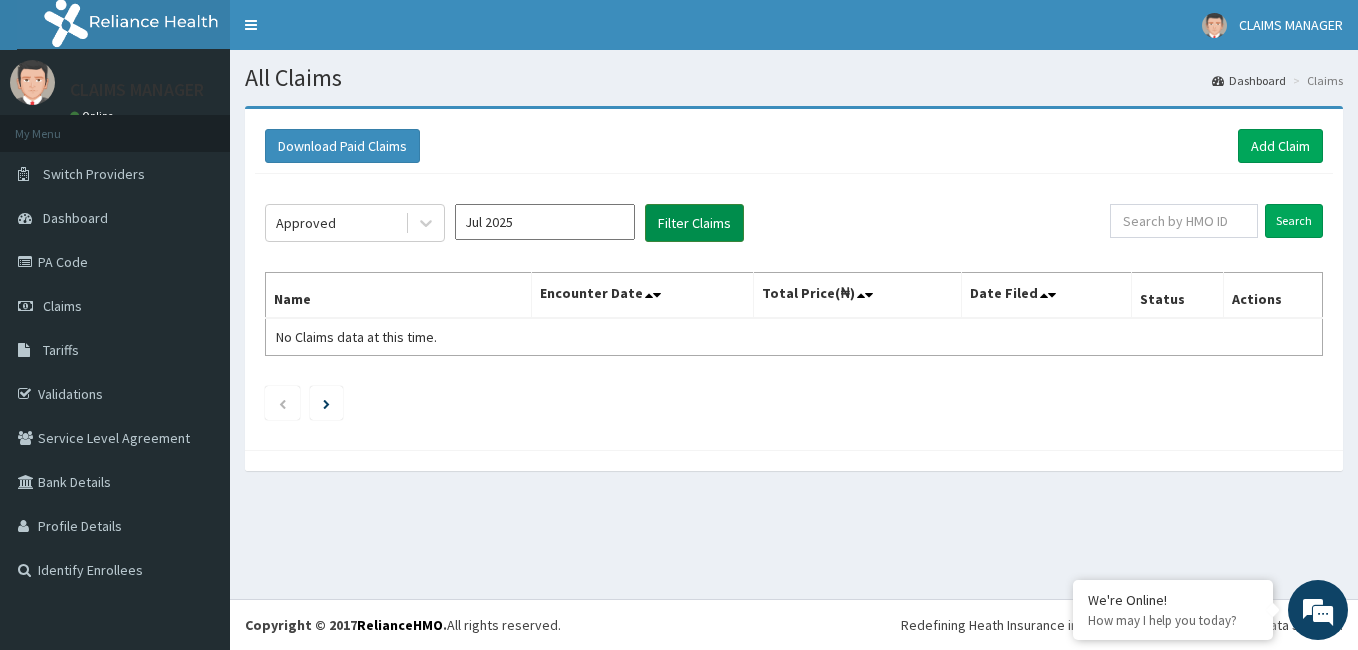 click on "Filter Claims" at bounding box center (694, 223) 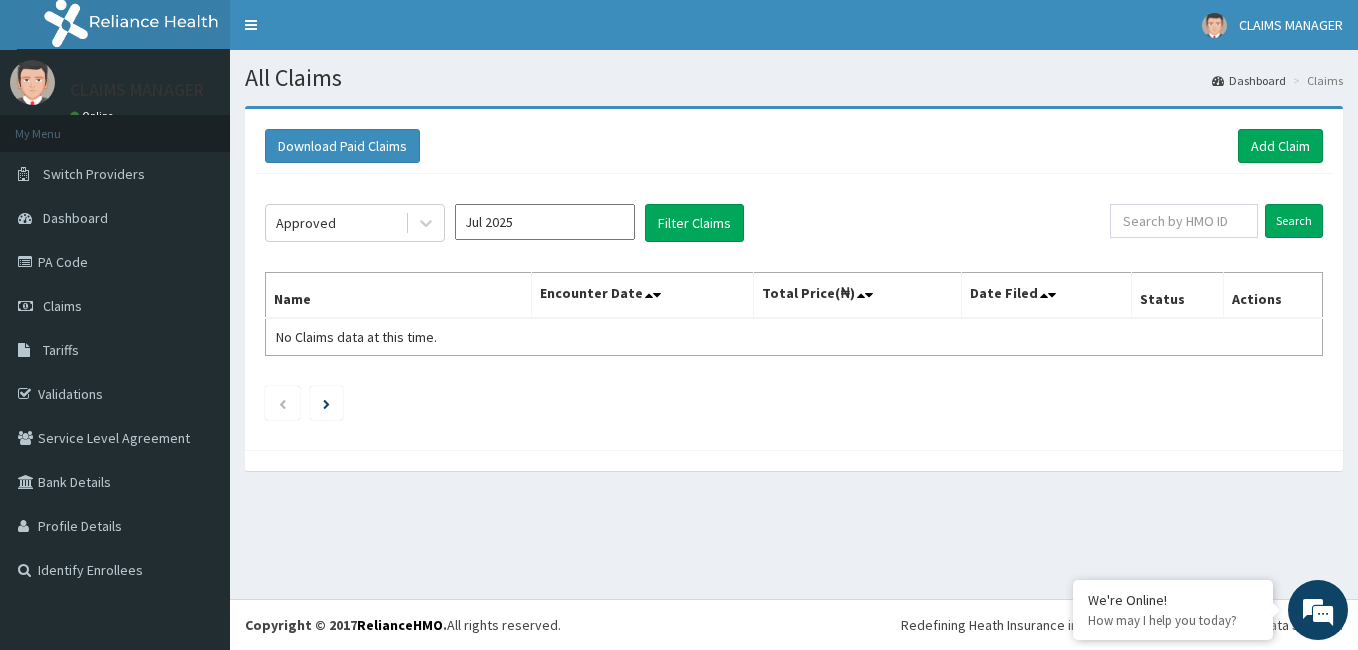 click on "Jul 2025" at bounding box center [545, 222] 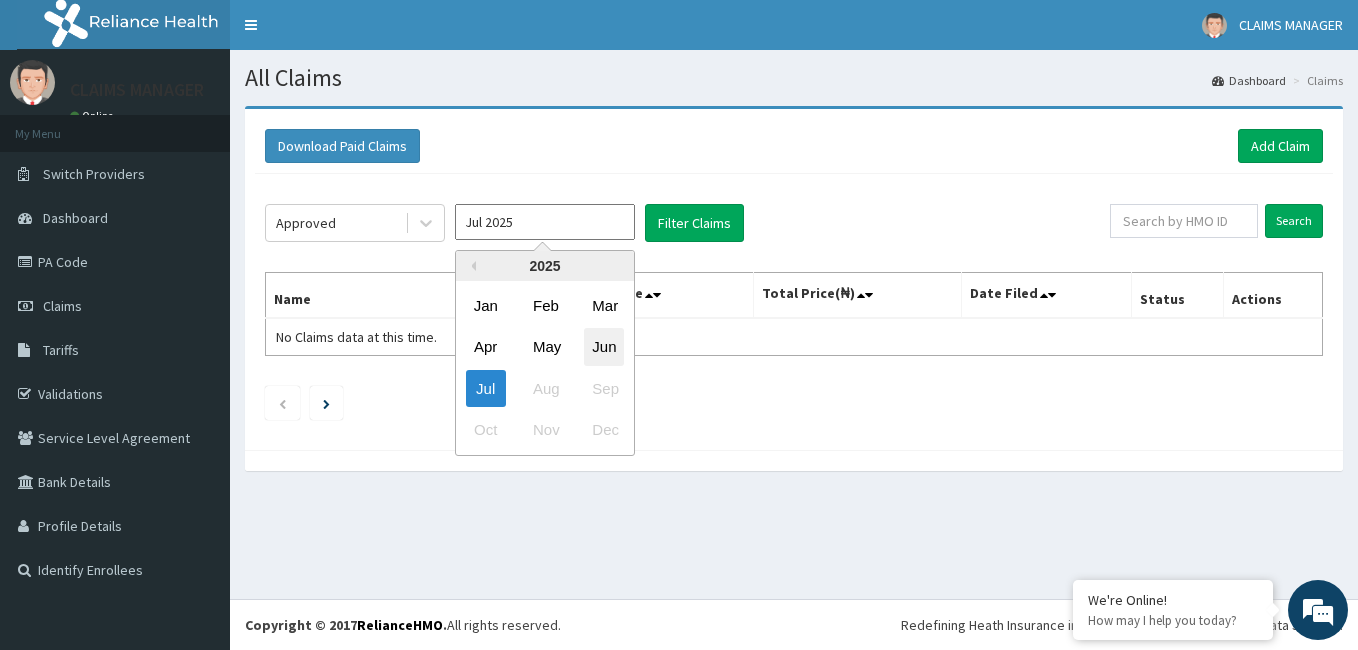 click on "Jun" at bounding box center (604, 347) 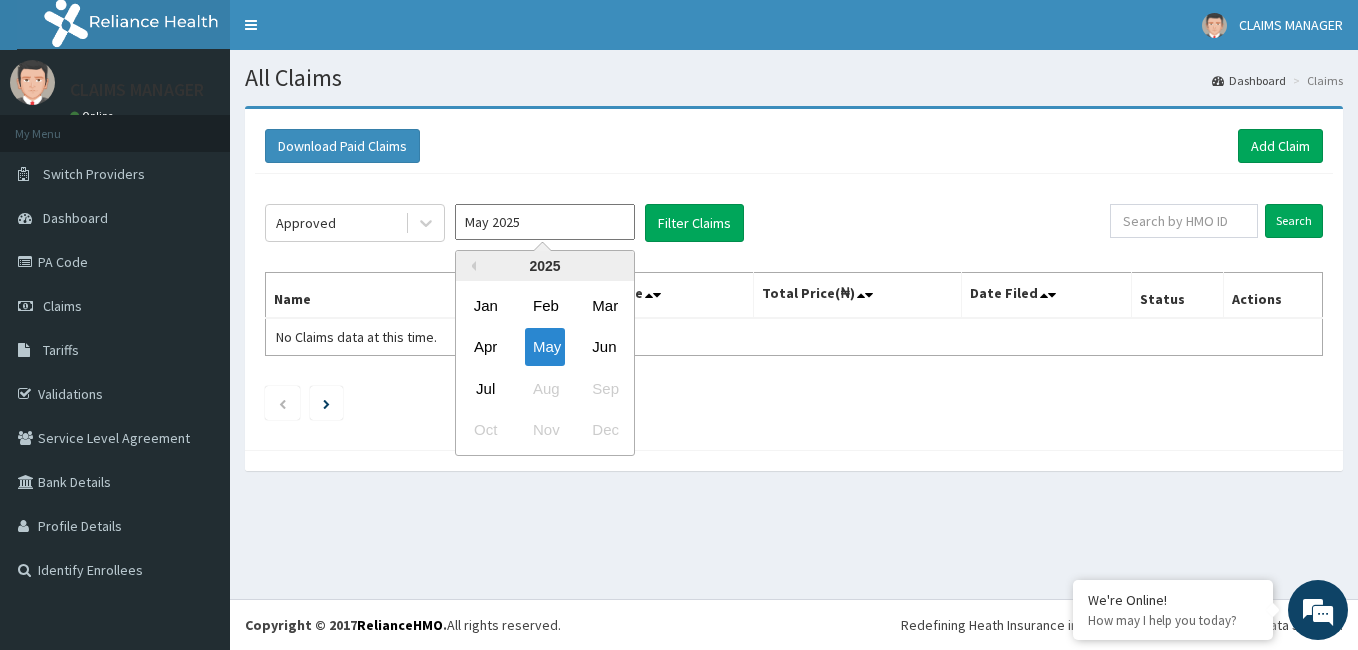 click on "May 2025" at bounding box center (545, 222) 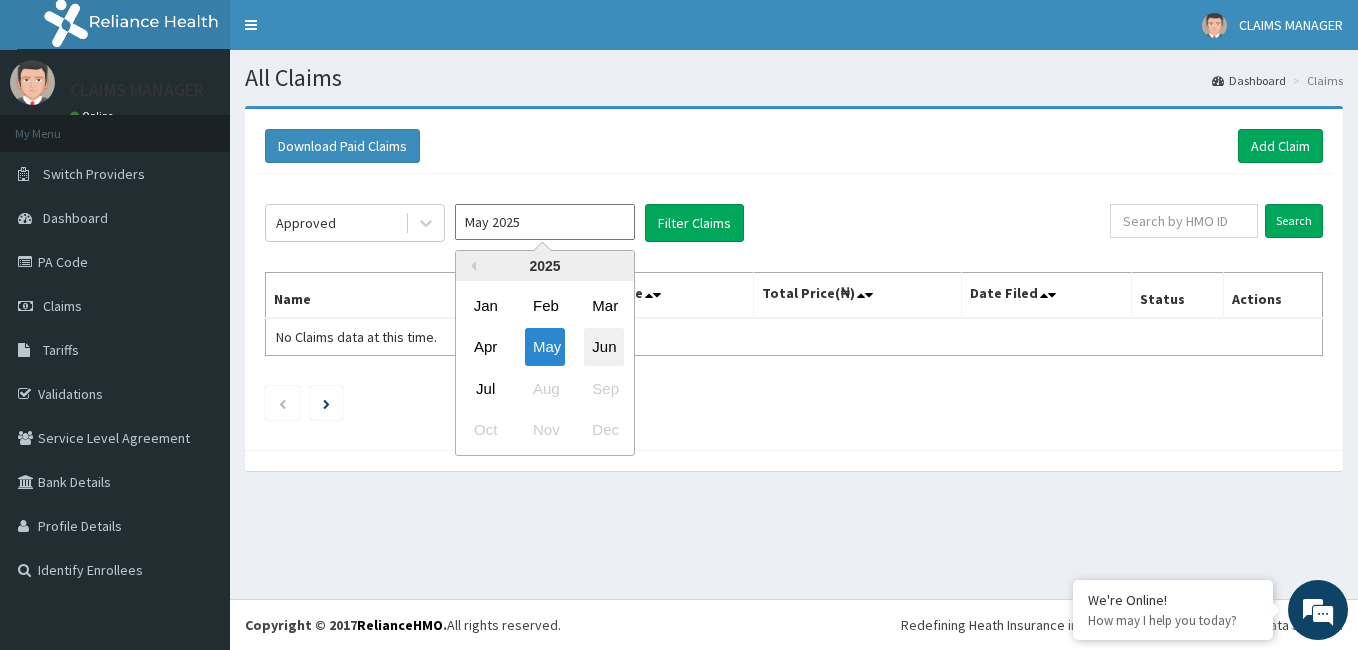 click on "Jun" at bounding box center (604, 347) 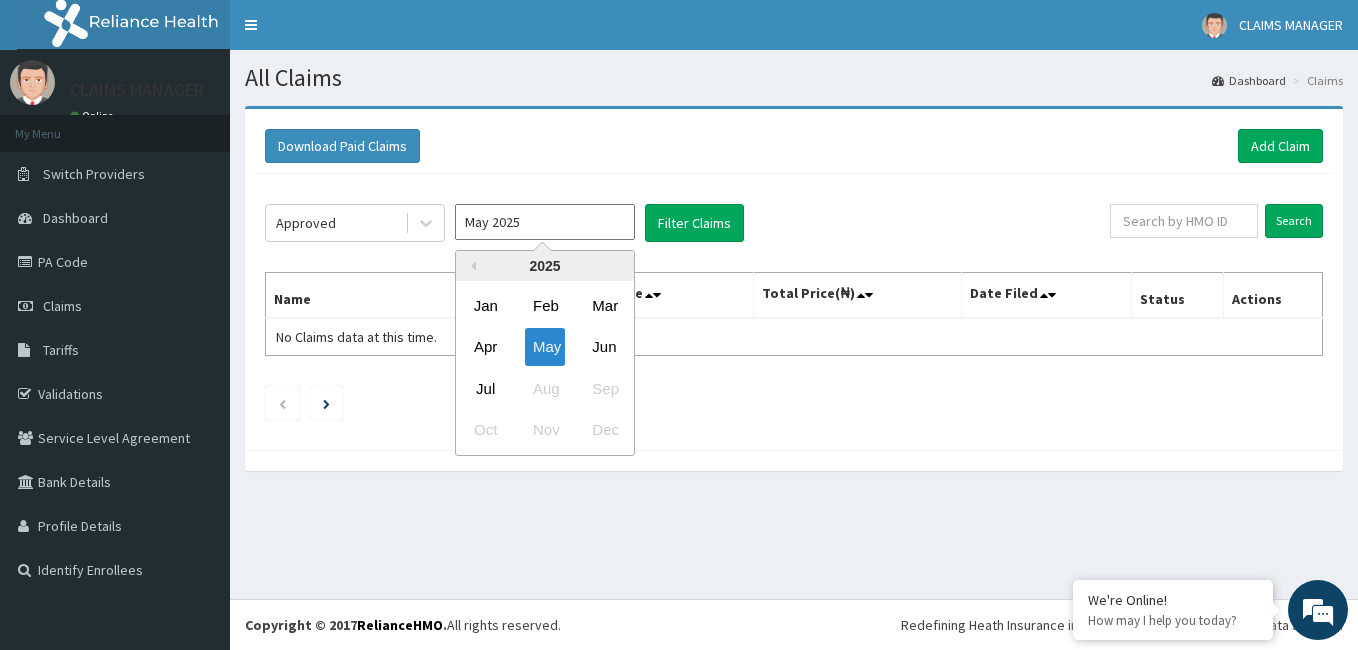click on "May 2025" at bounding box center [545, 222] 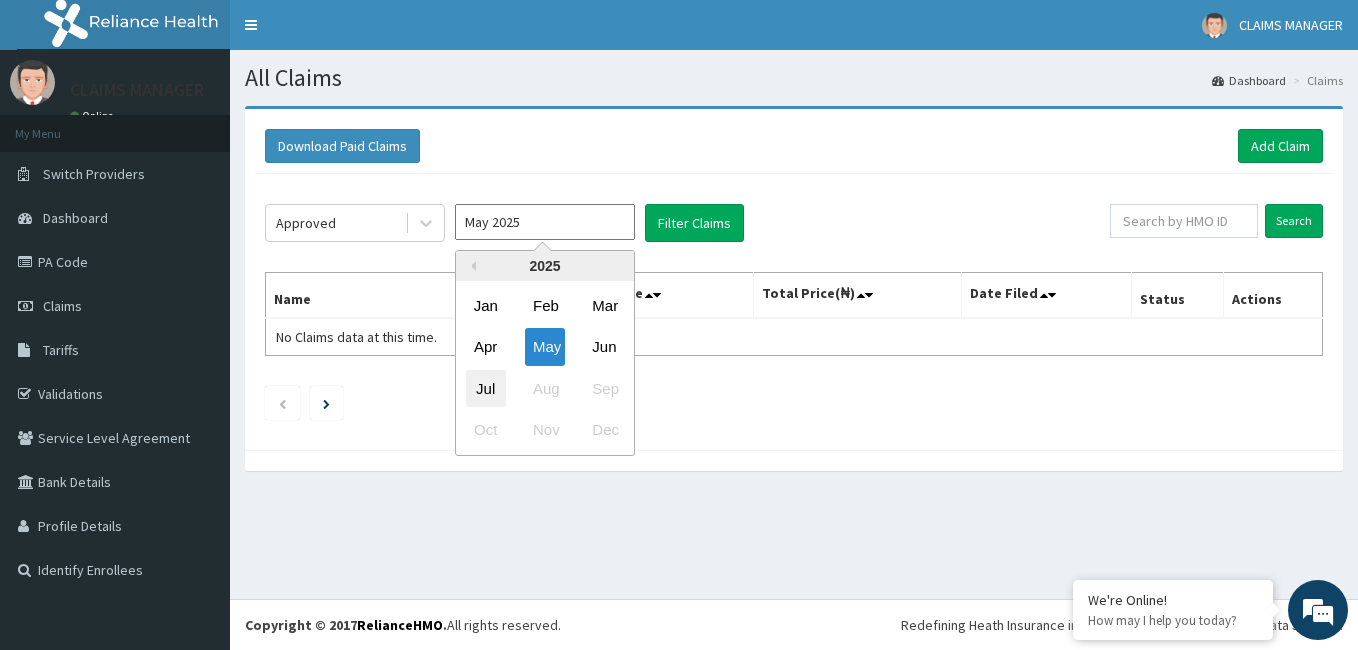 click on "Jul" at bounding box center (486, 388) 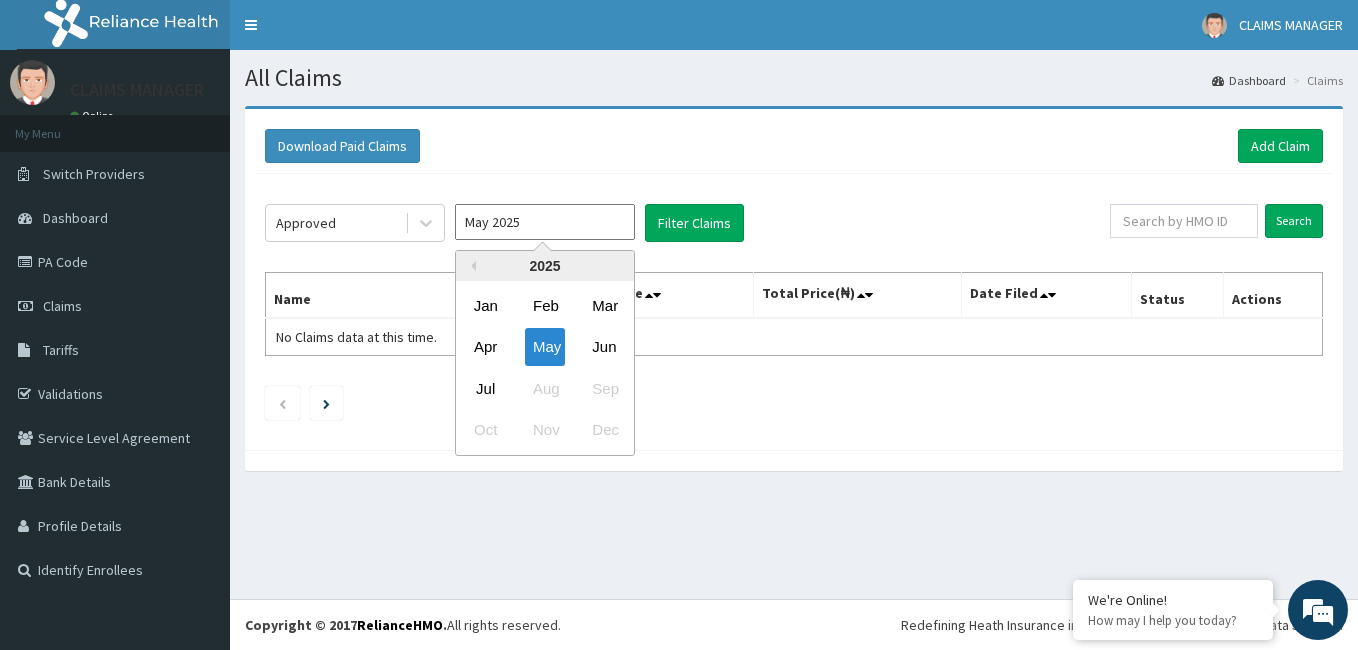 type on "Jun 2025" 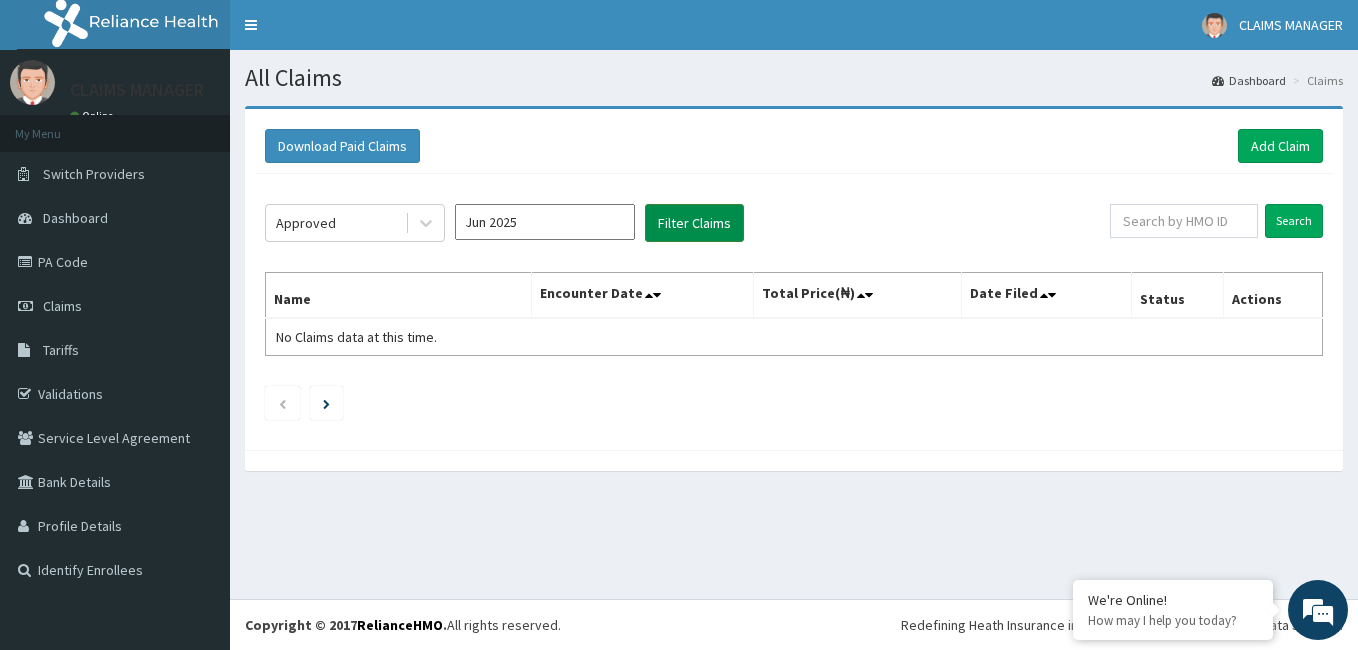 click on "Filter Claims" at bounding box center (694, 223) 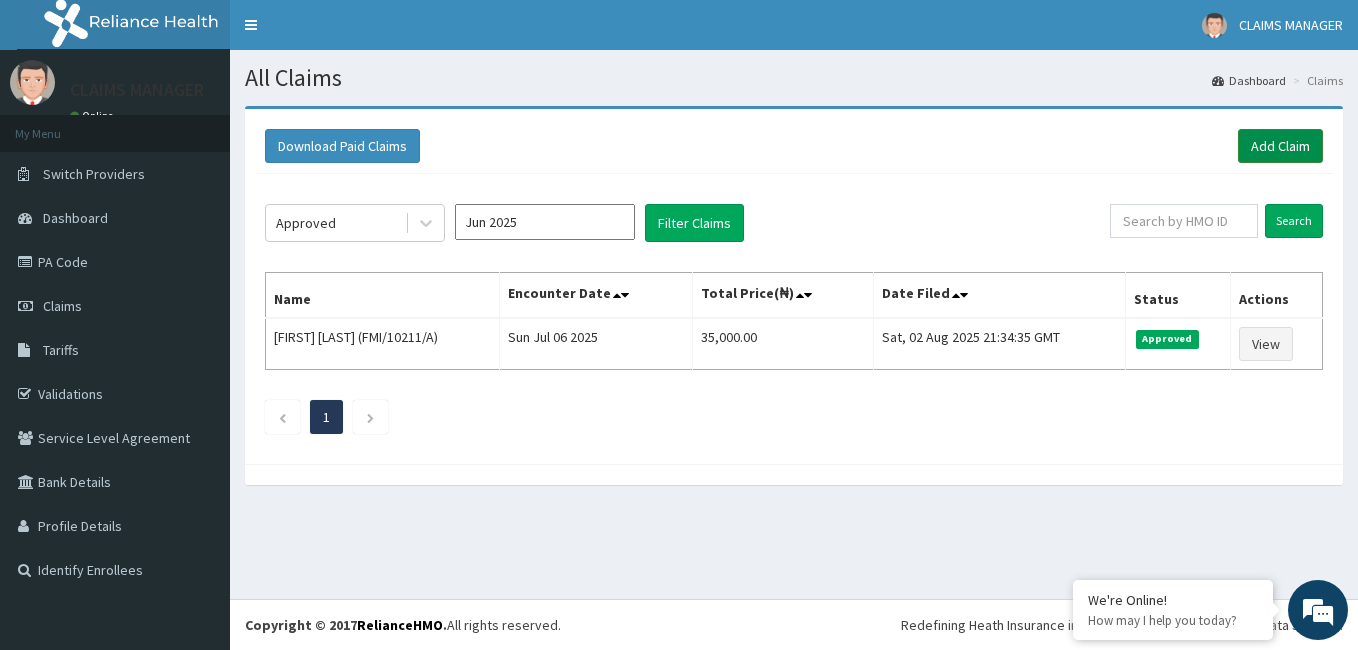 drag, startPoint x: 1262, startPoint y: 149, endPoint x: 1249, endPoint y: 154, distance: 13.928389 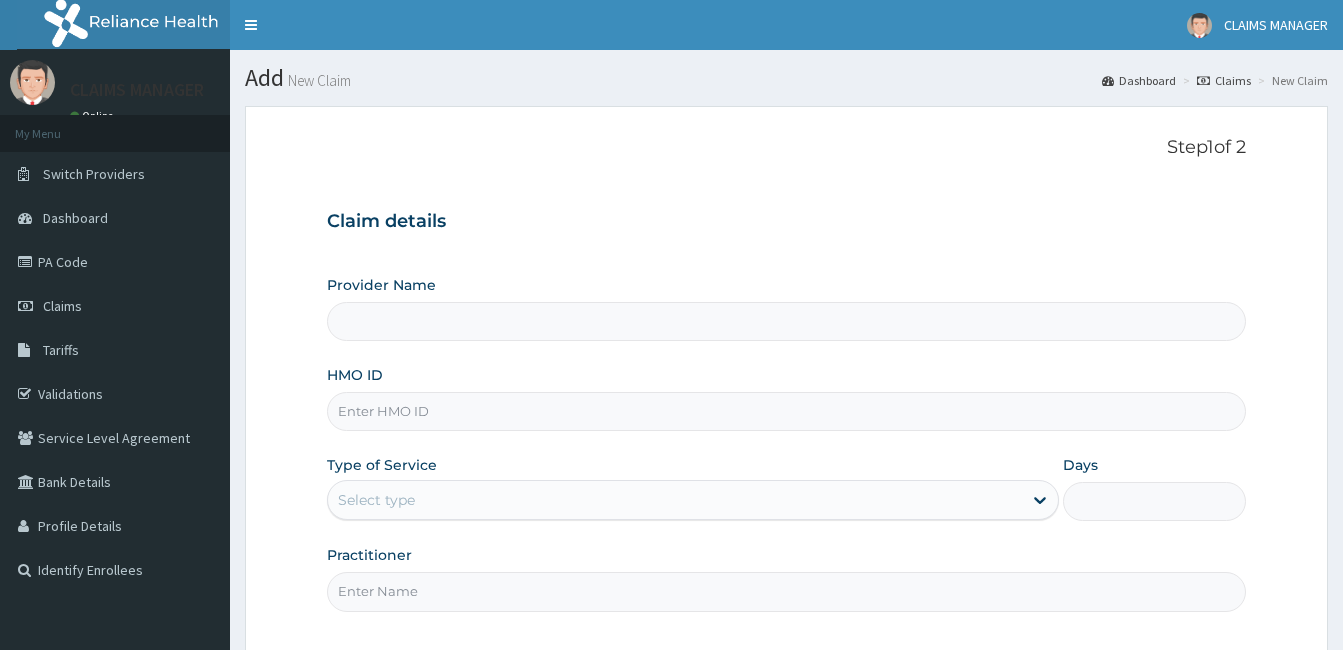 scroll, scrollTop: 0, scrollLeft: 0, axis: both 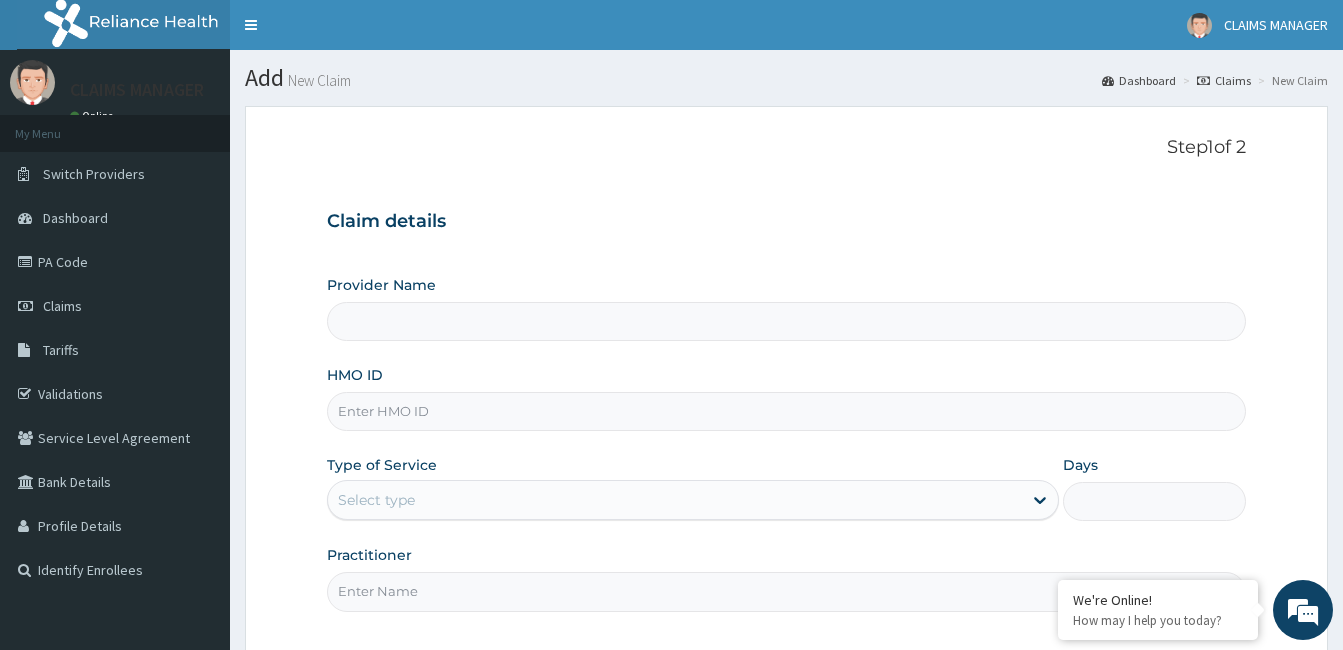 type on "Cardiocare Cardiovascular Hospital" 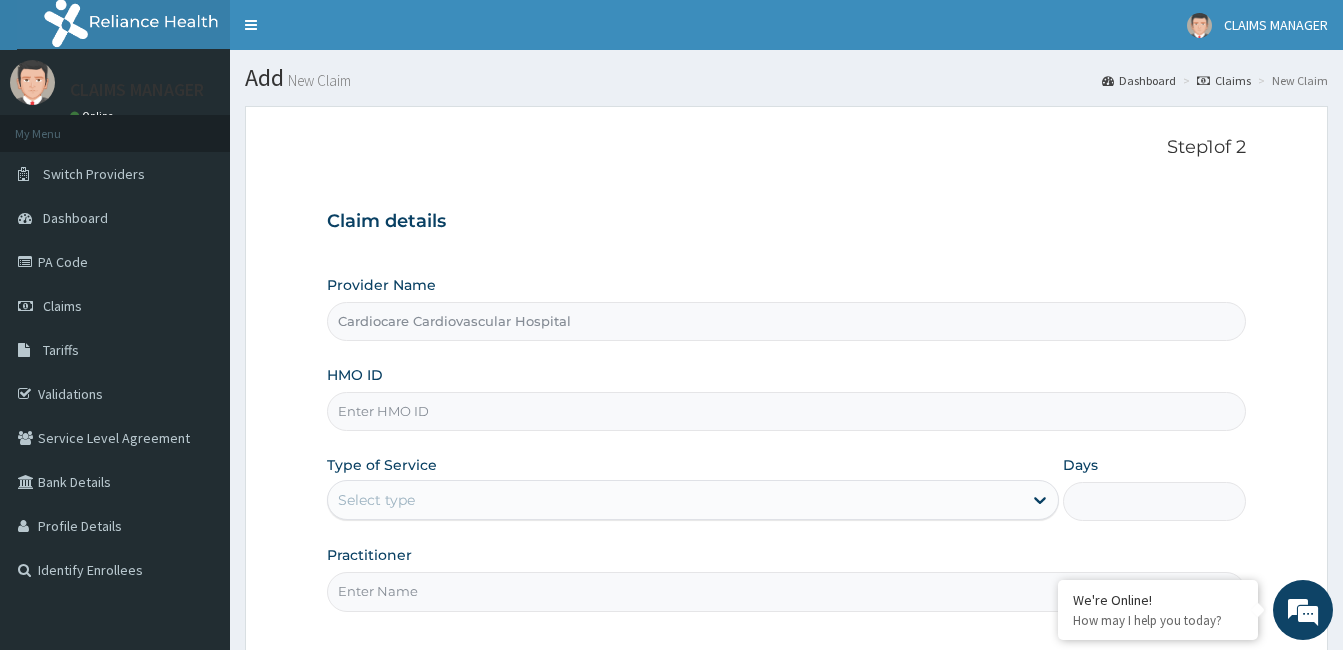 scroll, scrollTop: 0, scrollLeft: 0, axis: both 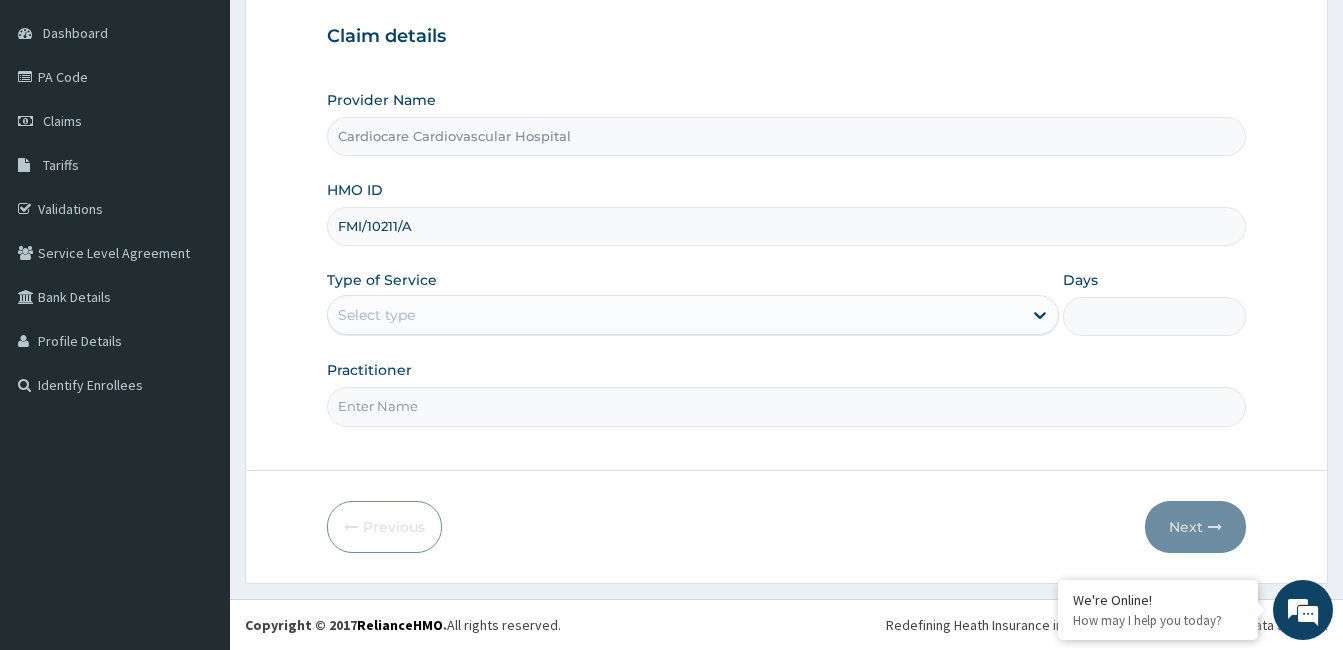 type on "FMI/10211/A" 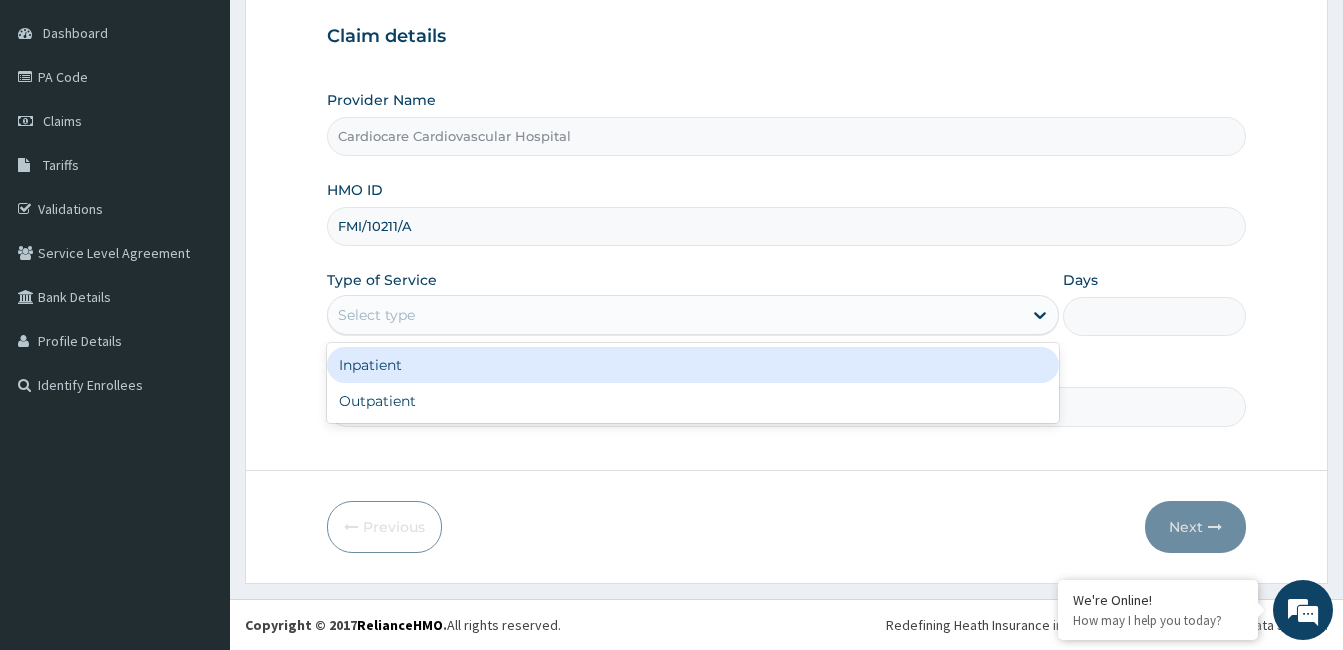 click on "Select type" at bounding box center [675, 315] 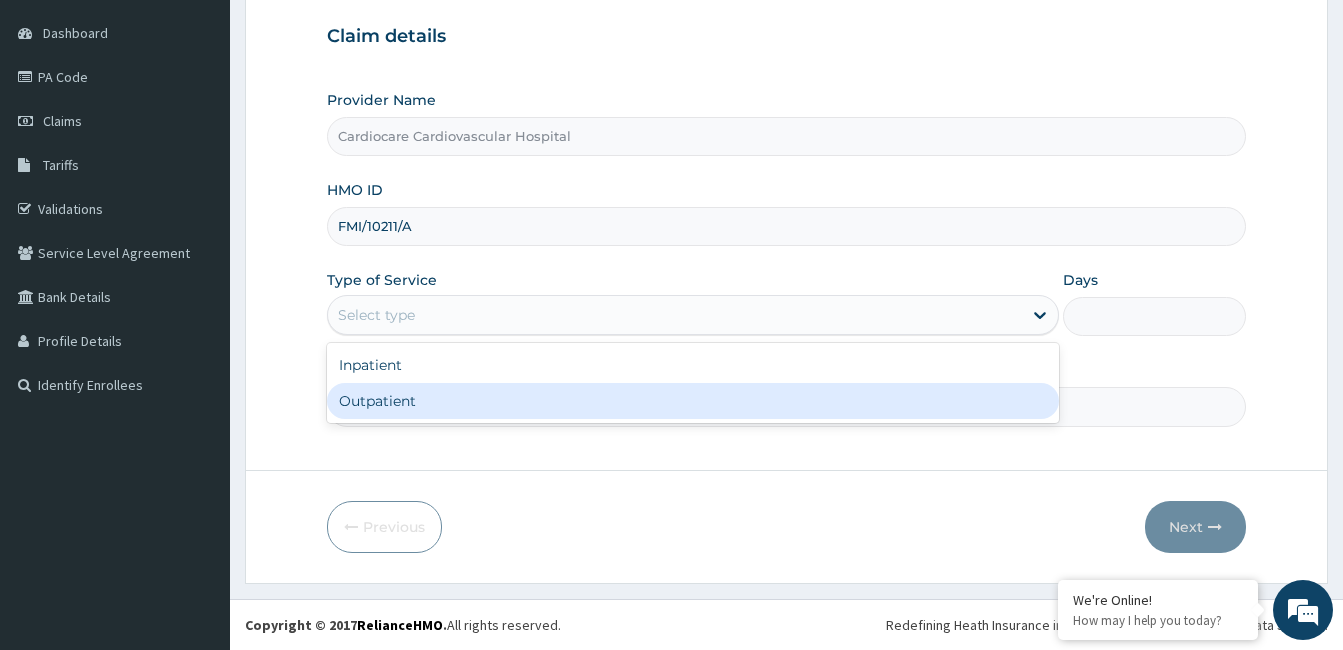 click on "Outpatient" at bounding box center (693, 401) 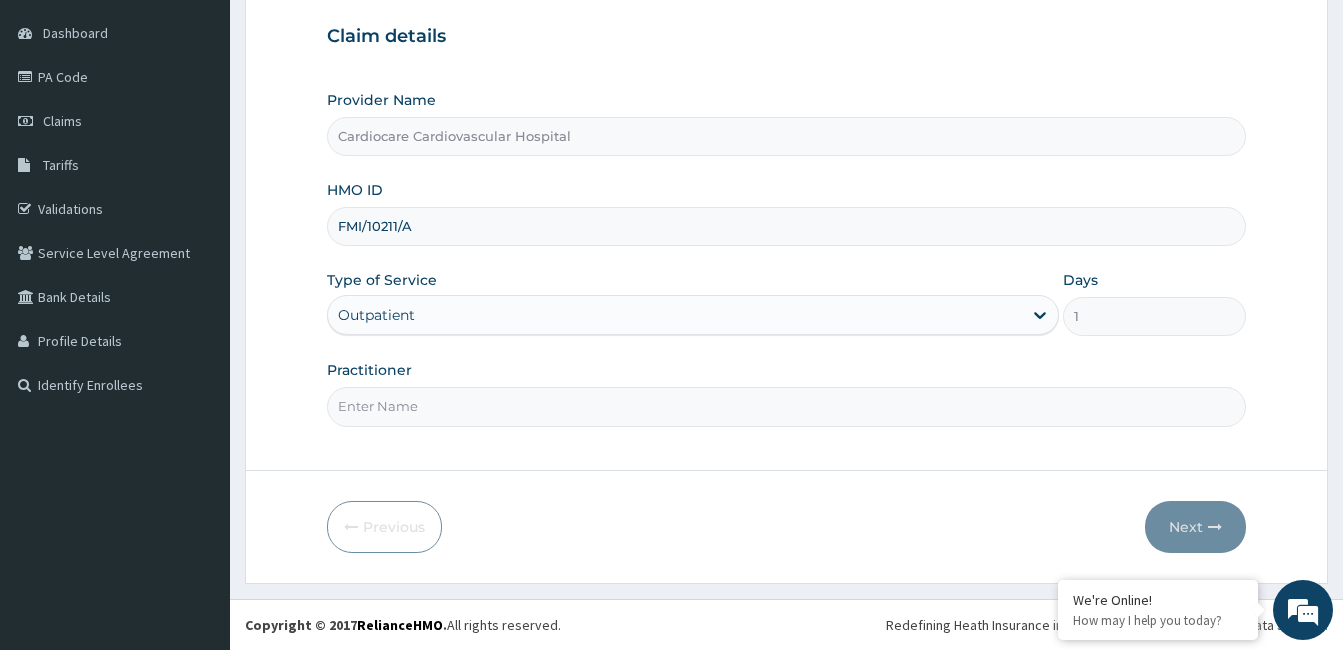 click on "Practitioner" at bounding box center [786, 406] 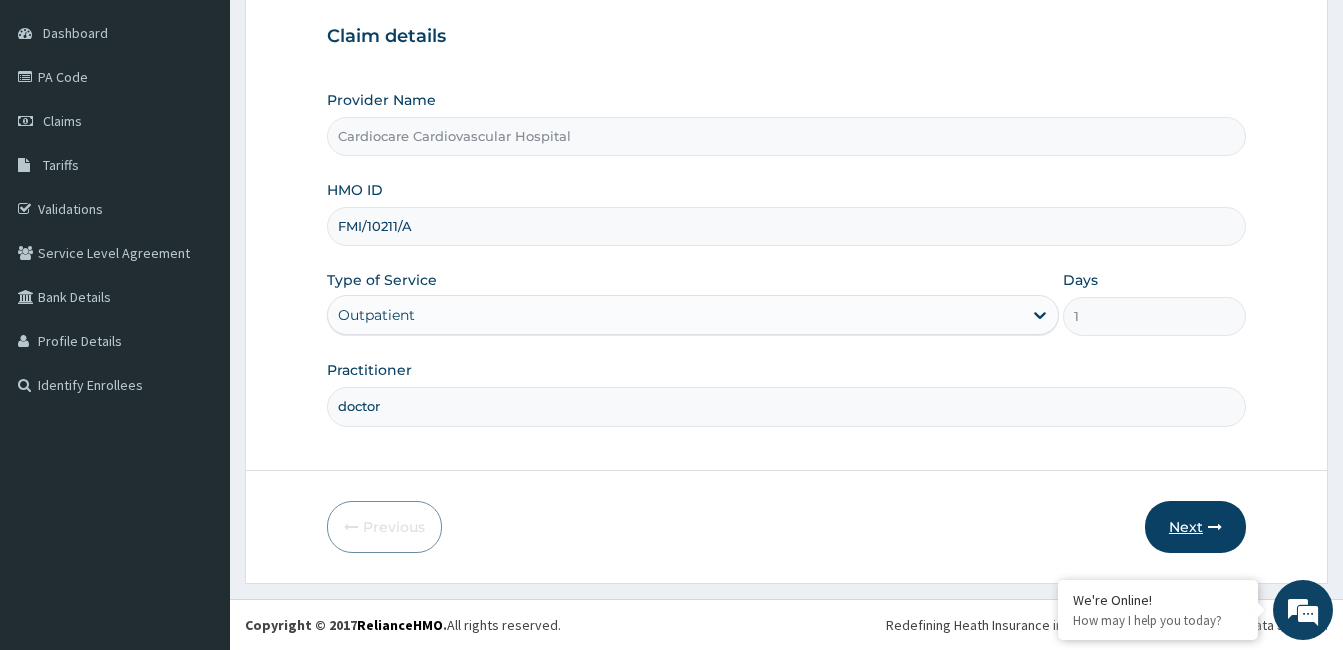 type on "doctor" 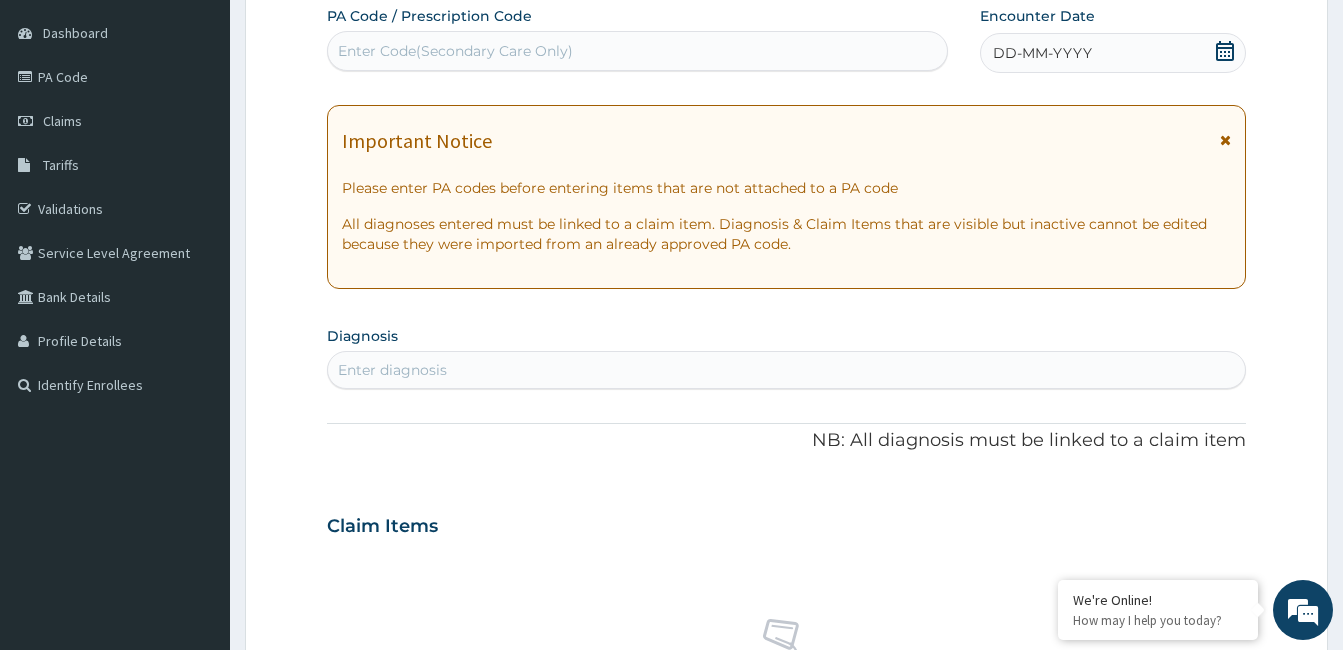 click 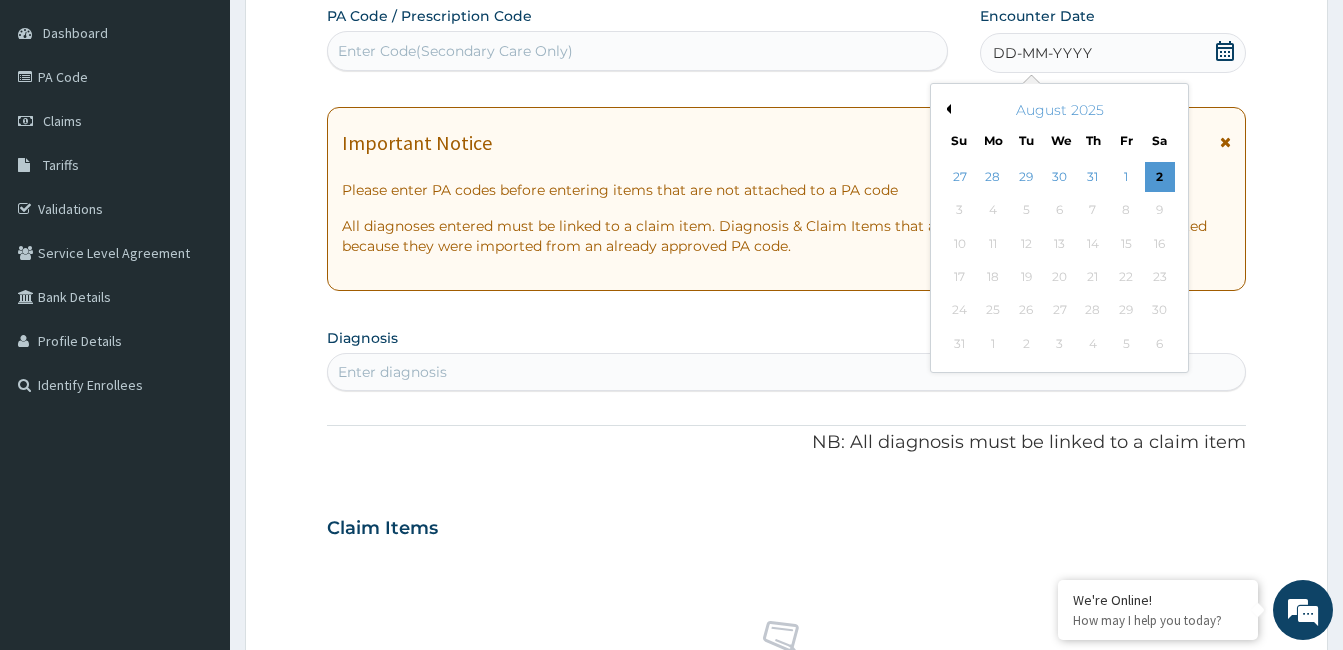 drag, startPoint x: 948, startPoint y: 104, endPoint x: 1038, endPoint y: 140, distance: 96.93297 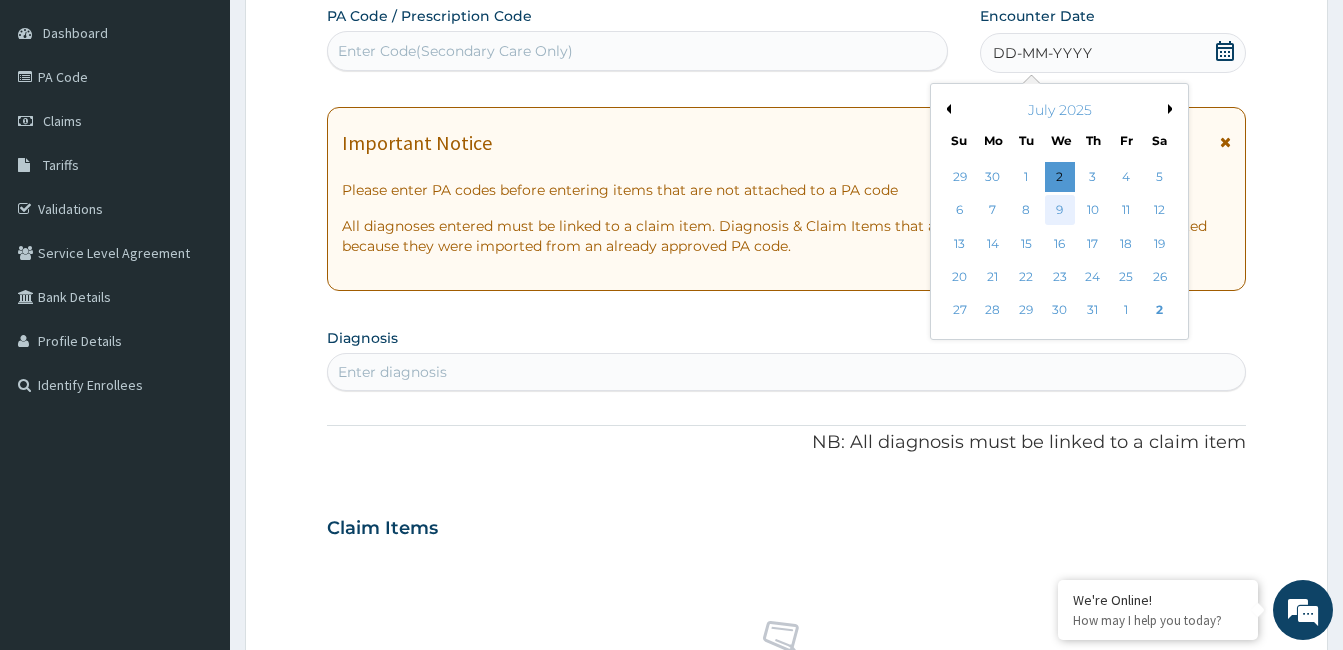 click on "9" at bounding box center (1059, 211) 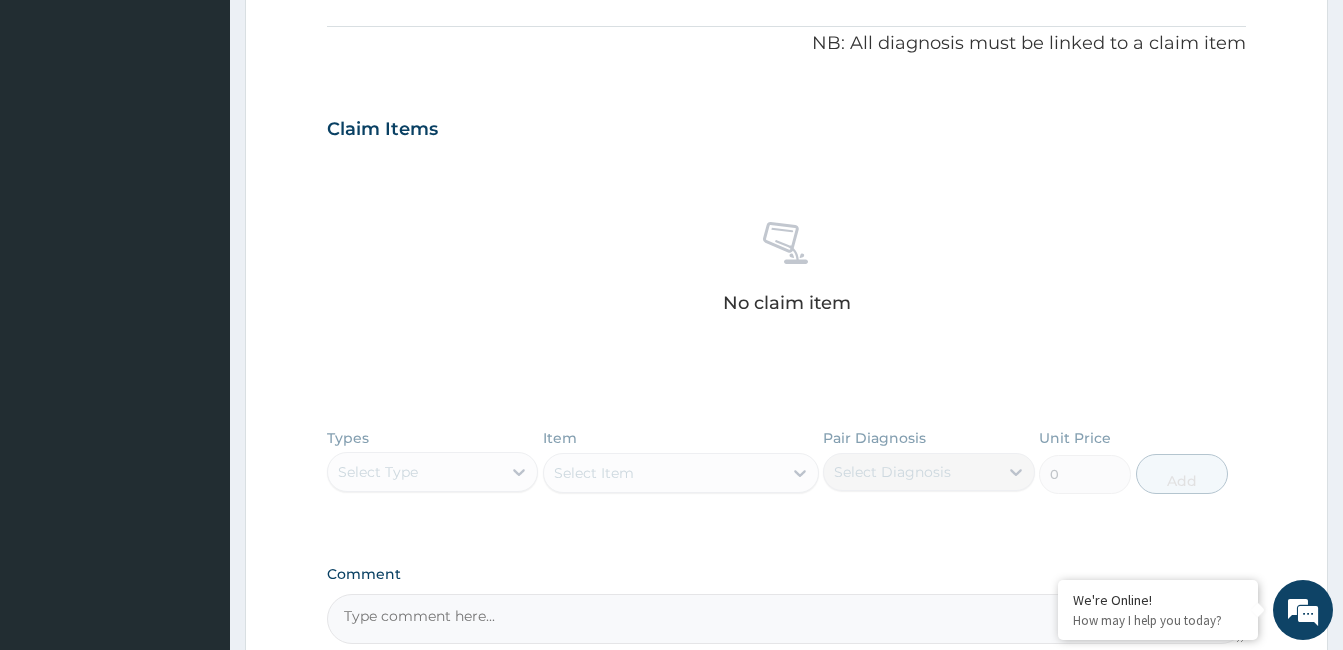 scroll, scrollTop: 786, scrollLeft: 0, axis: vertical 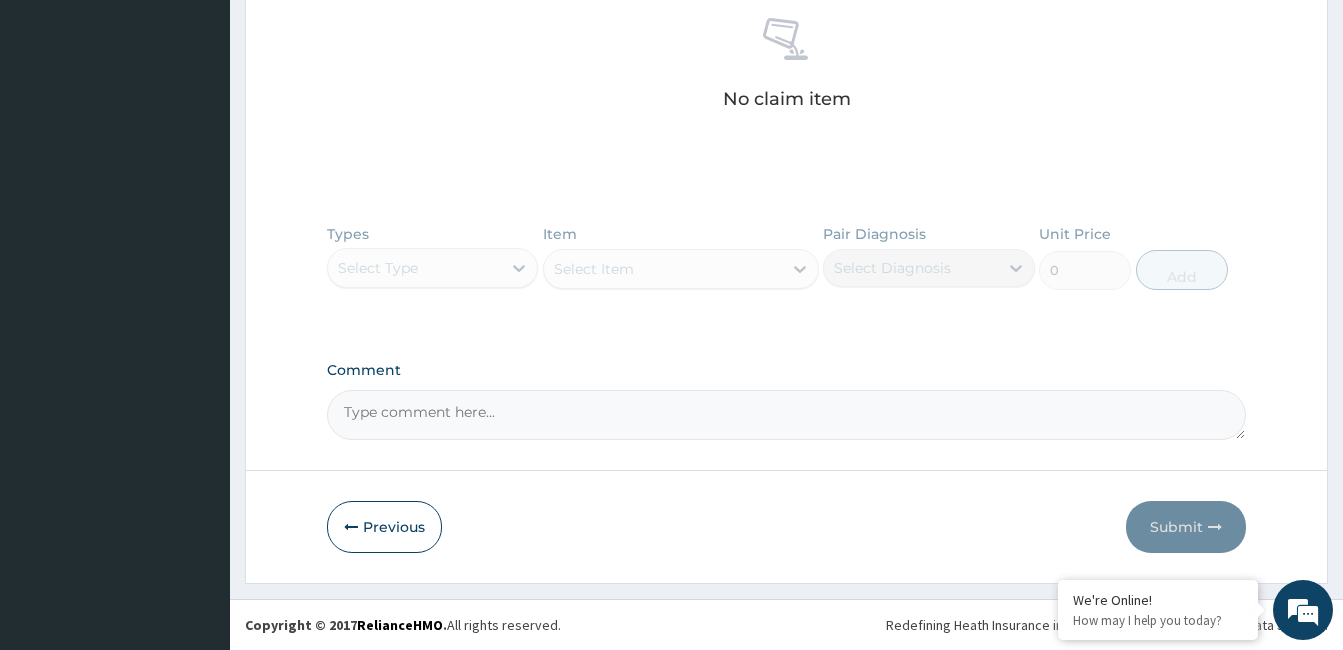 click on "Comment" at bounding box center [786, 415] 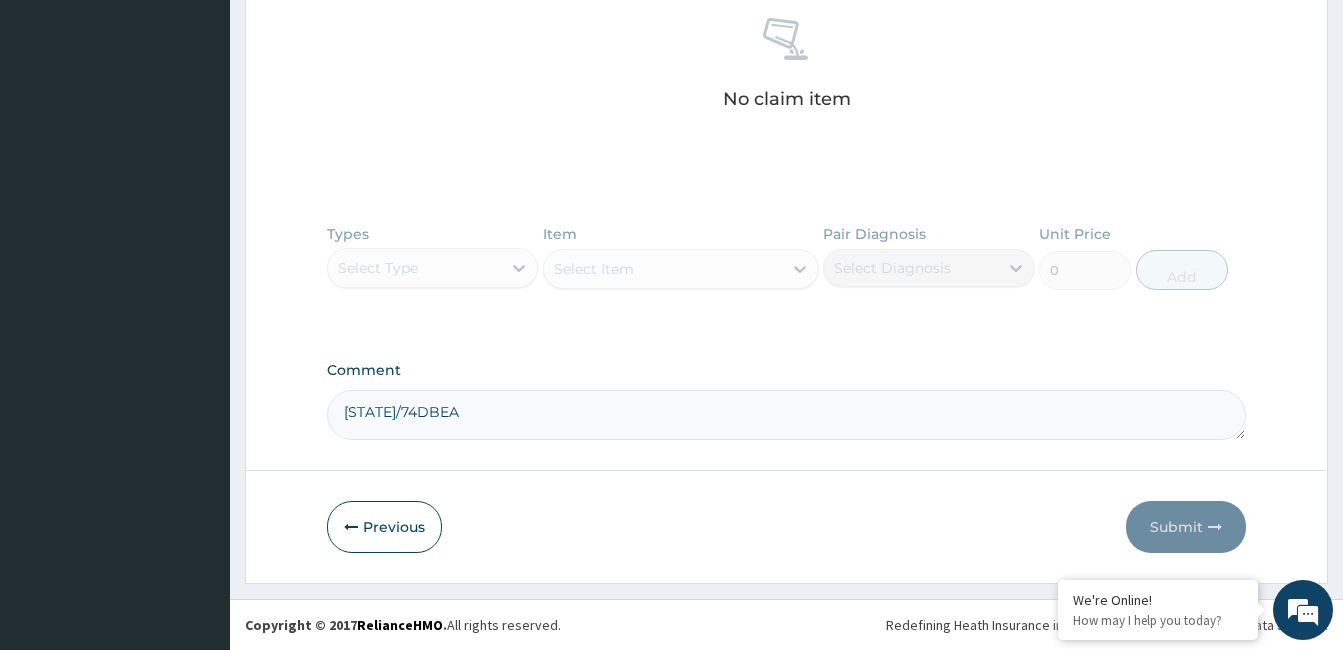 click on "PA/74DBEA" at bounding box center [786, 415] 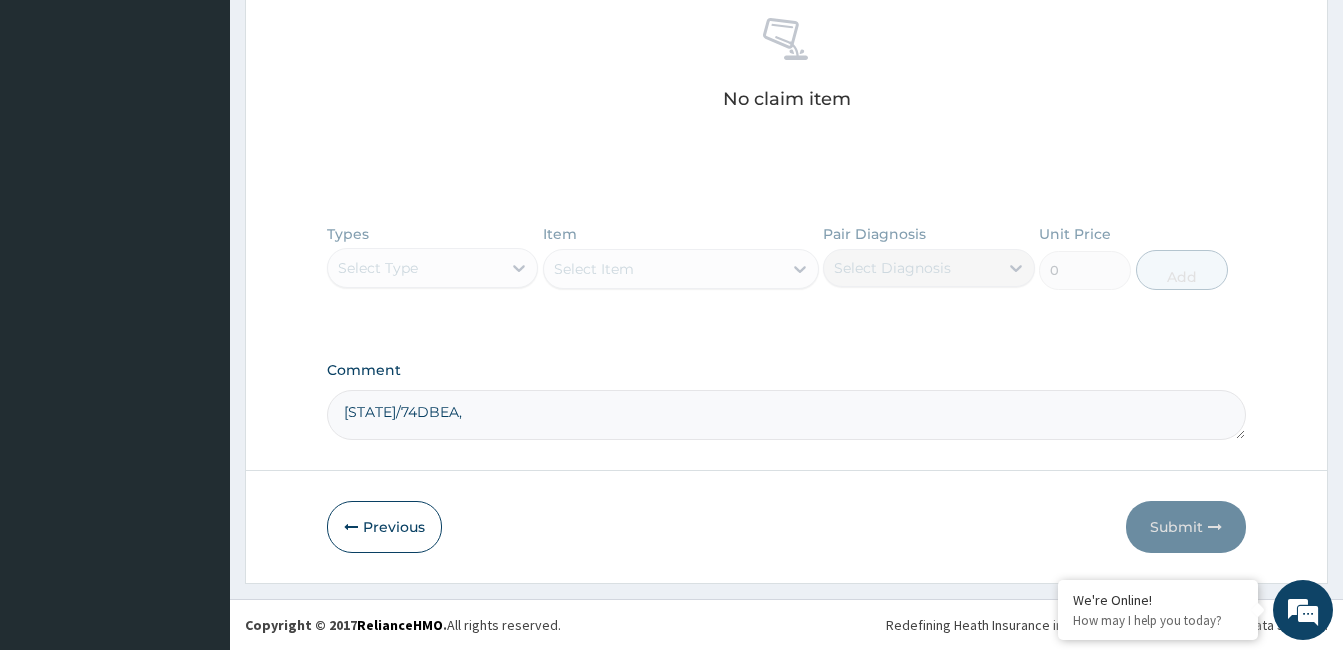 paste on "PA/9E4D39" 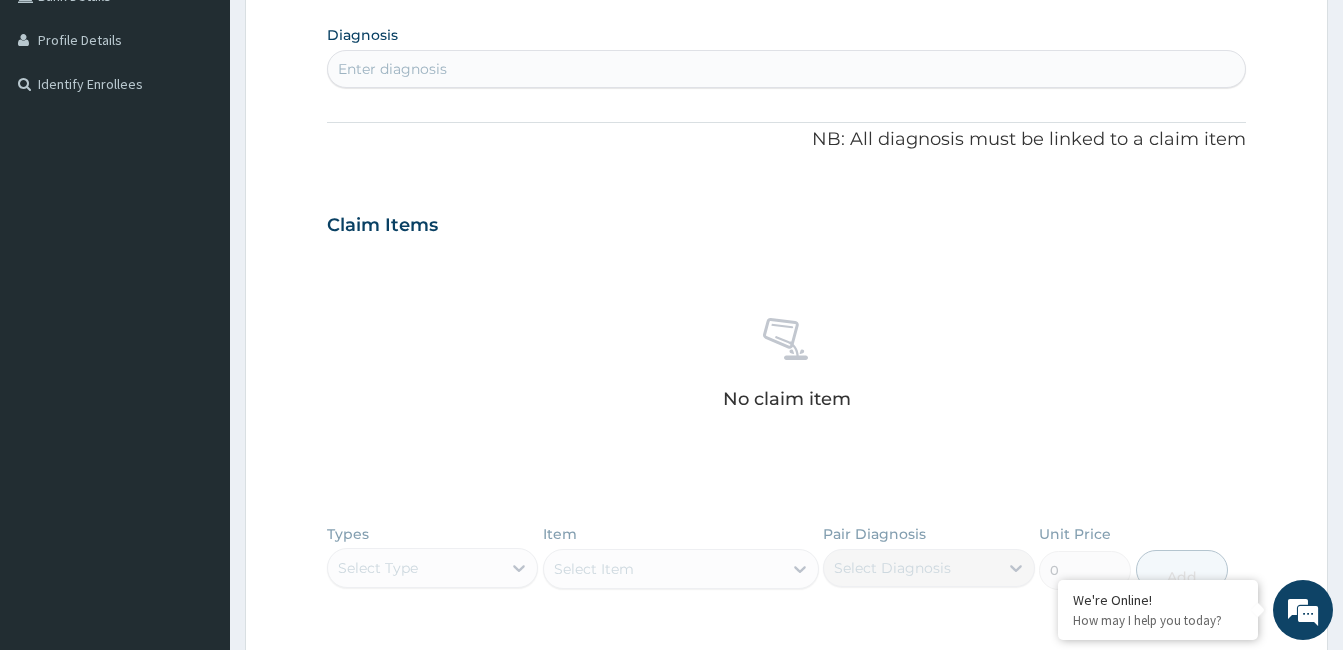 scroll, scrollTop: 386, scrollLeft: 0, axis: vertical 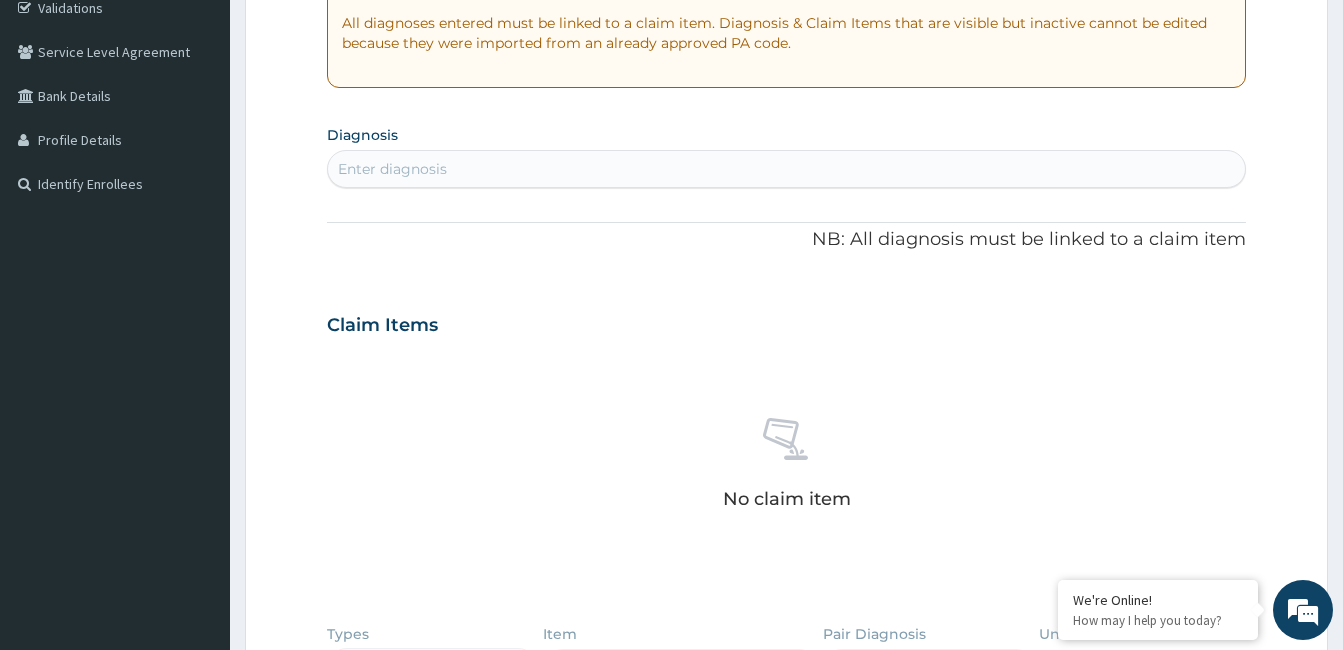 type on "PA/74DBEA, PA/9E4D39" 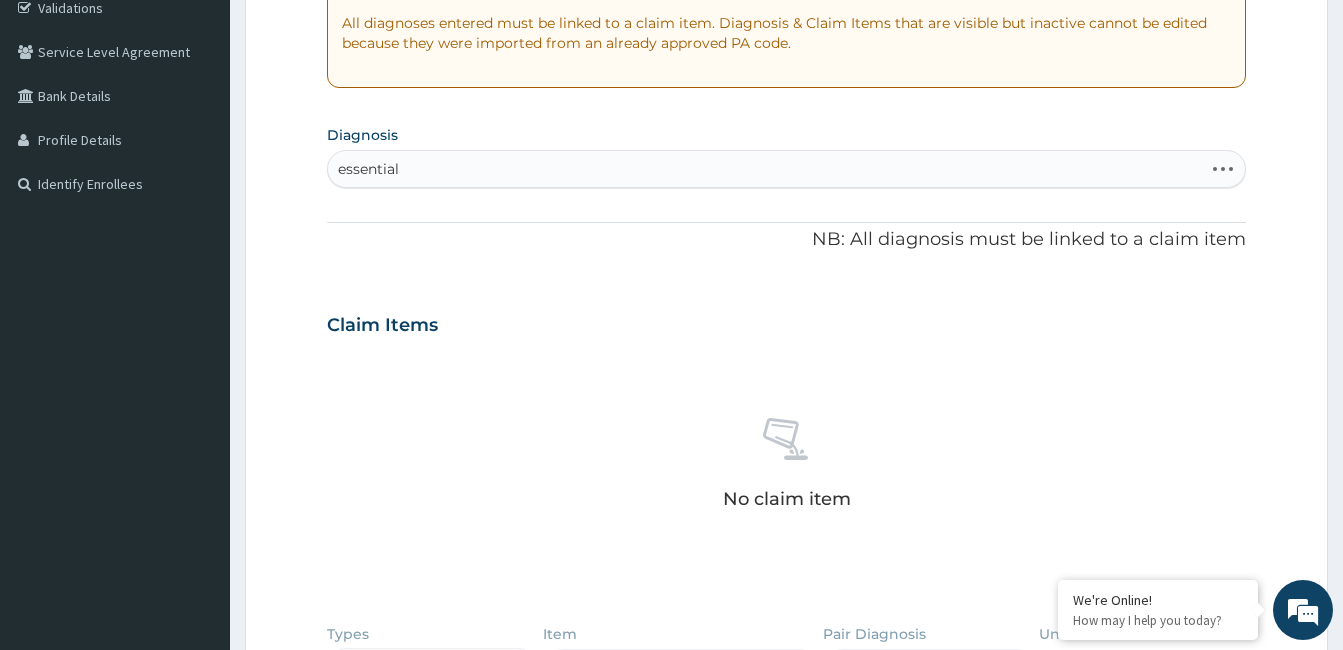 type on "essential h" 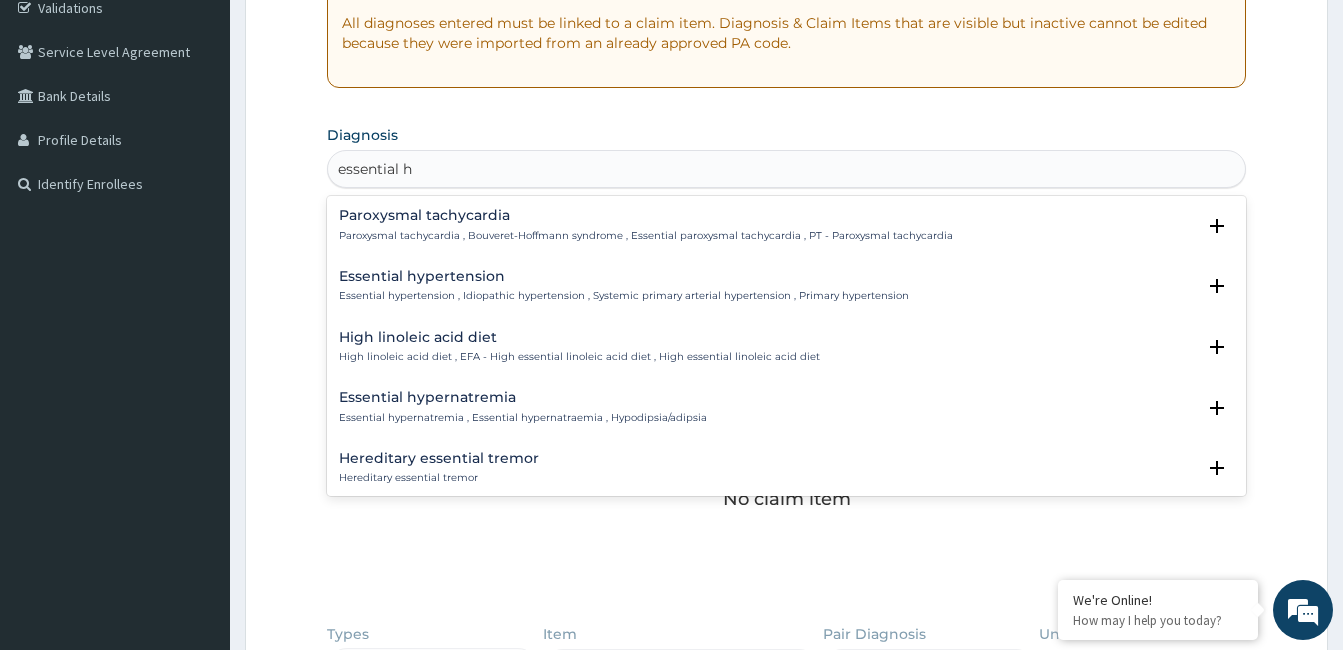 click on "Essential hypertension" at bounding box center [624, 276] 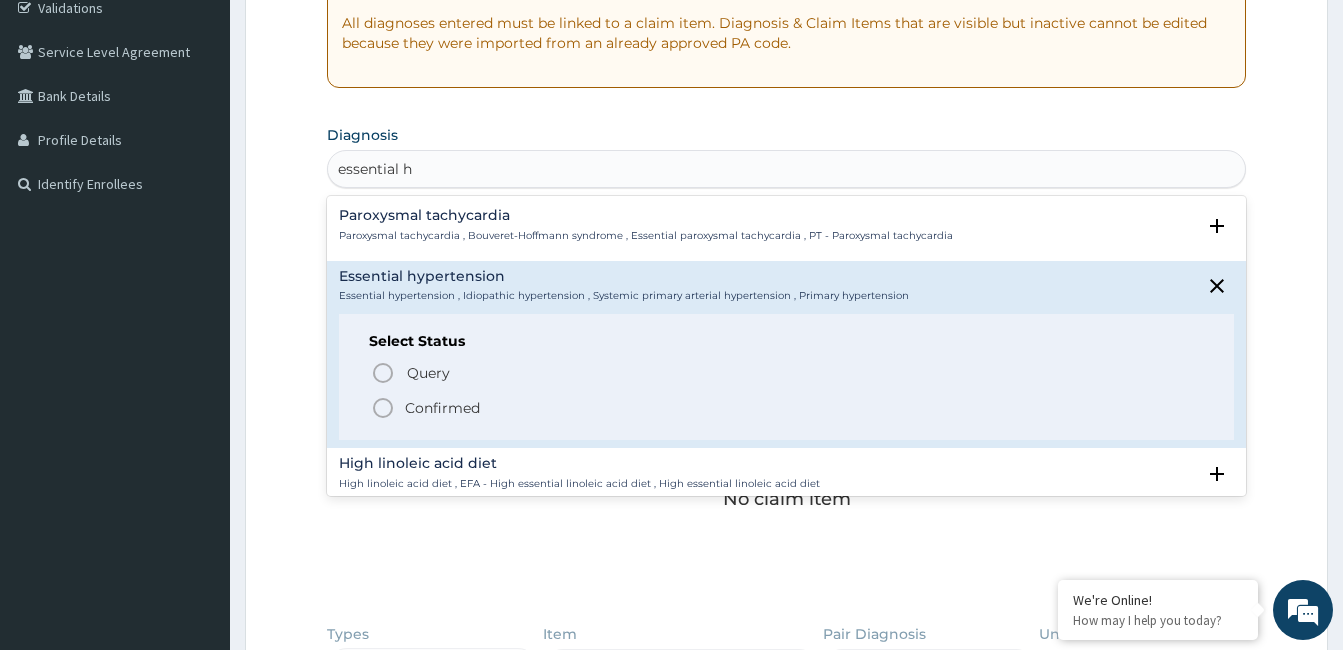 click on "Confirmed" at bounding box center [442, 408] 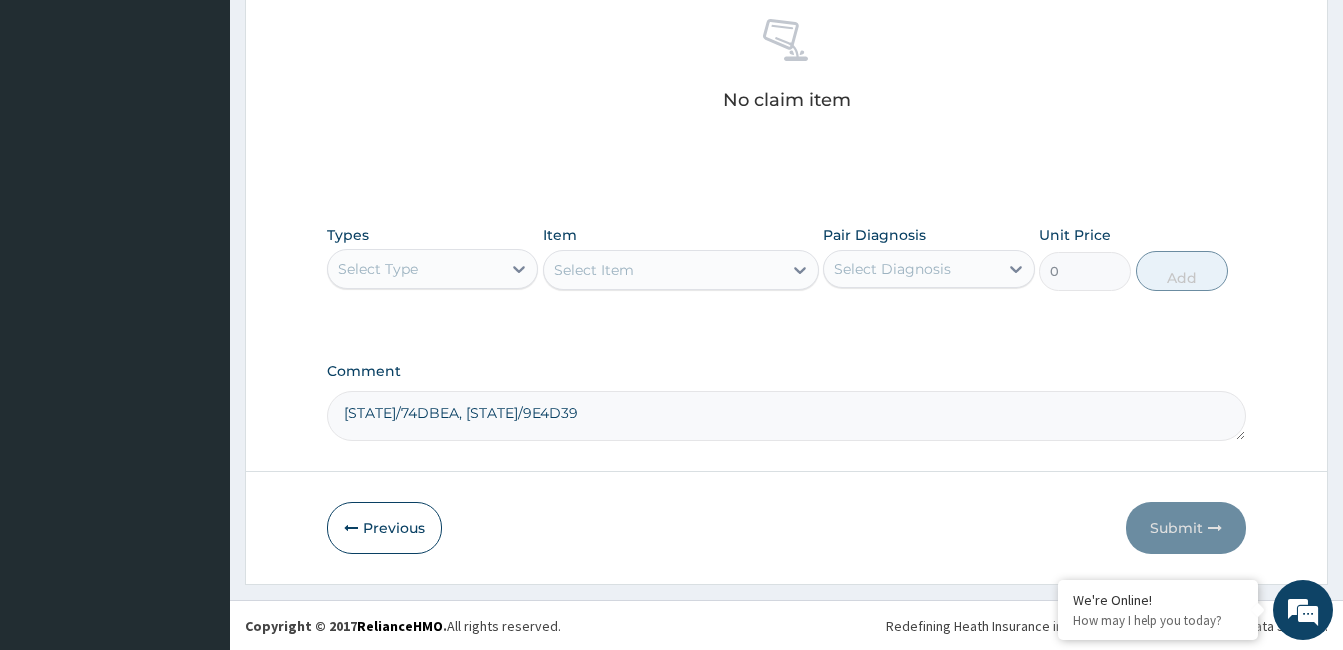 scroll, scrollTop: 792, scrollLeft: 0, axis: vertical 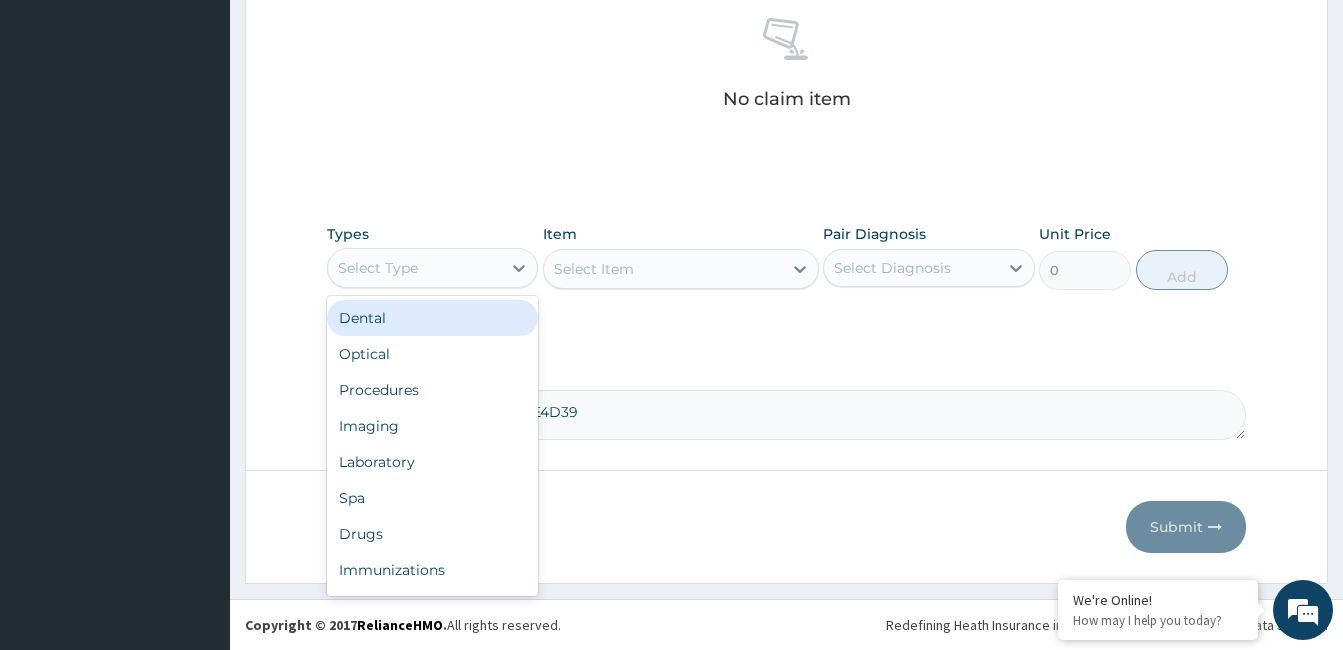 drag, startPoint x: 448, startPoint y: 266, endPoint x: 443, endPoint y: 353, distance: 87.14356 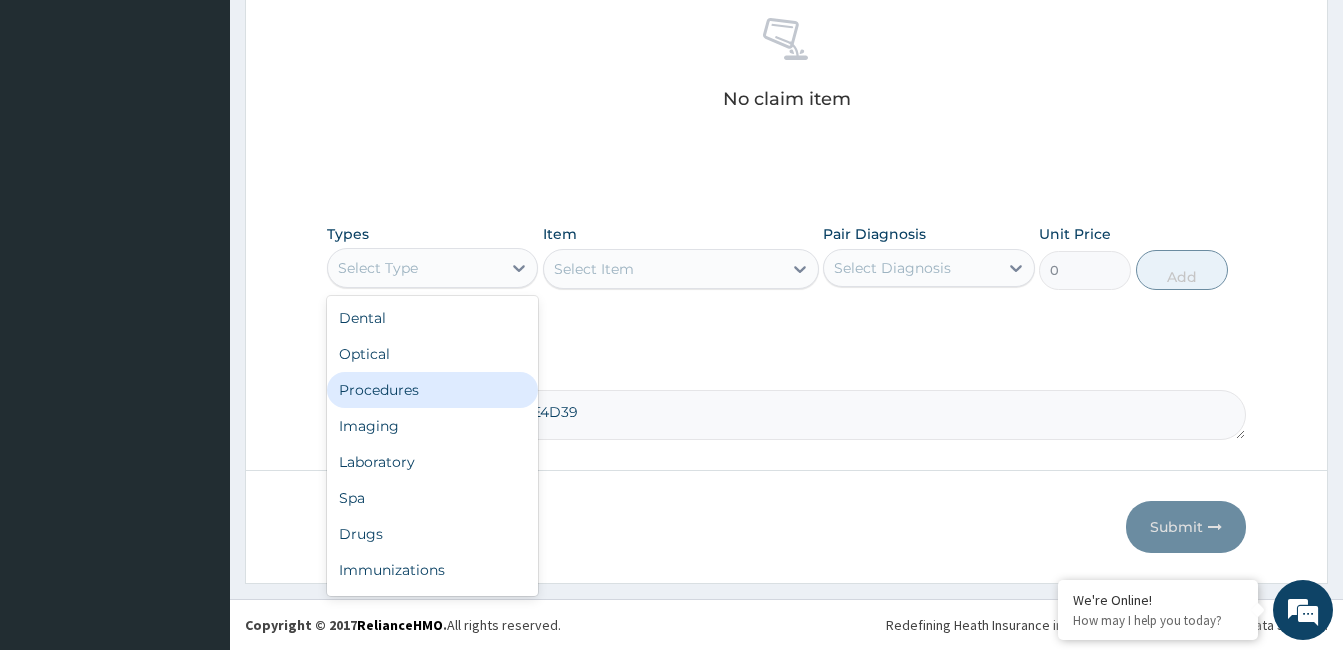 drag, startPoint x: 449, startPoint y: 398, endPoint x: 614, endPoint y: 344, distance: 173.61163 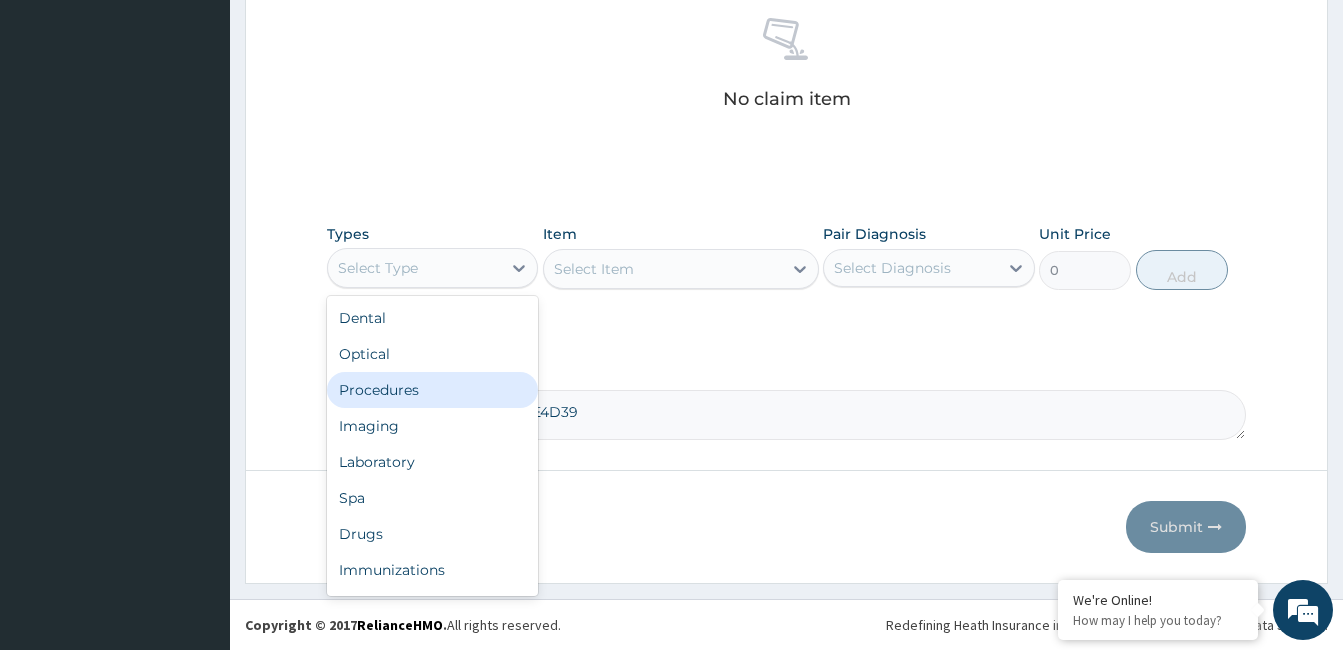 click on "Procedures" at bounding box center (432, 390) 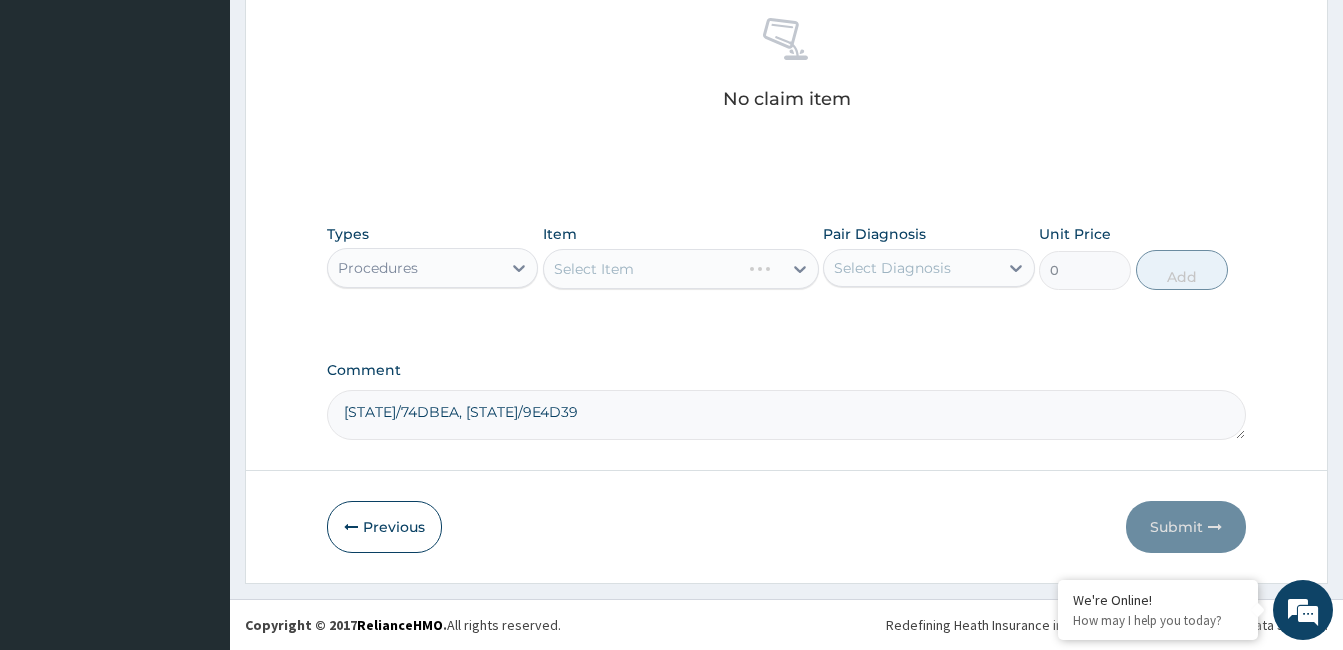 click on "Select Diagnosis" at bounding box center [892, 268] 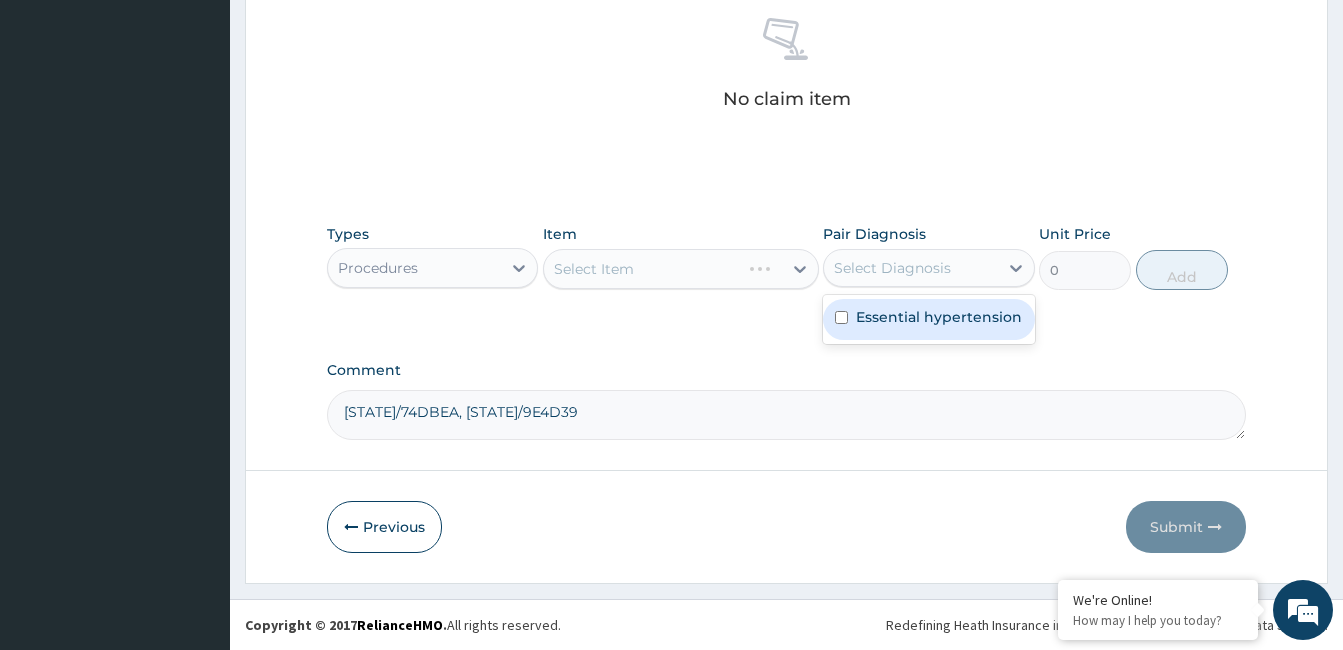 drag, startPoint x: 921, startPoint y: 330, endPoint x: 908, endPoint y: 331, distance: 13.038404 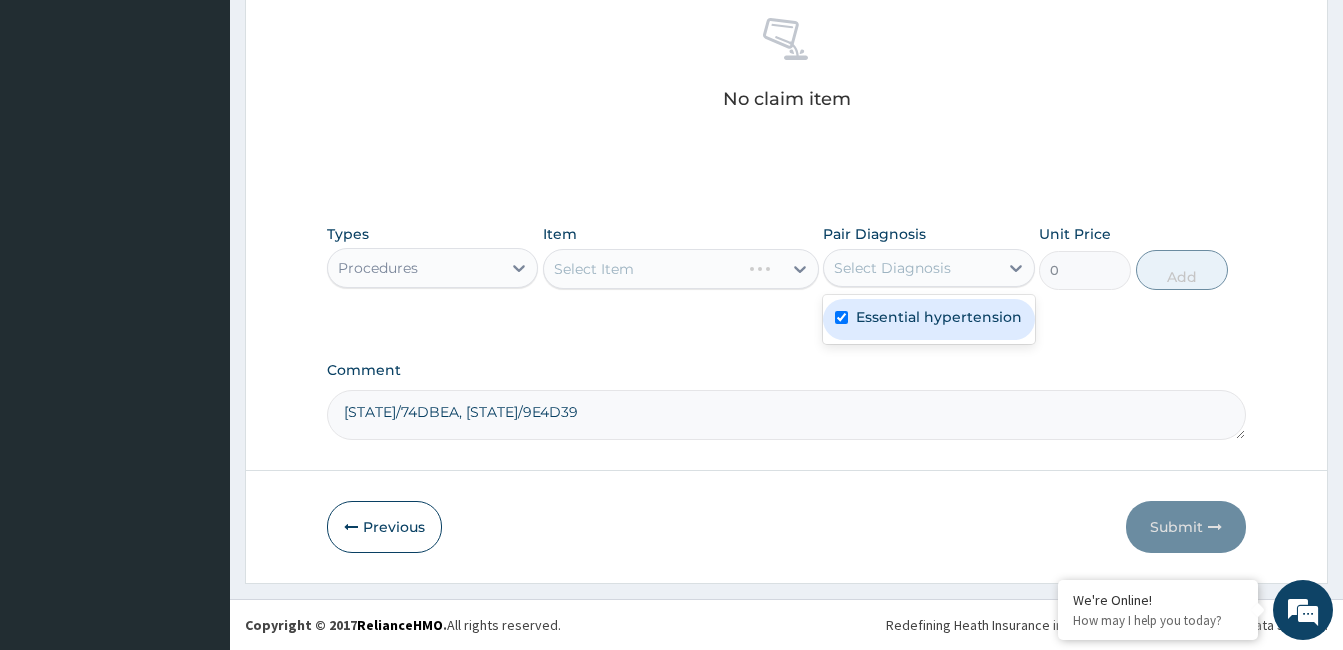 checkbox on "true" 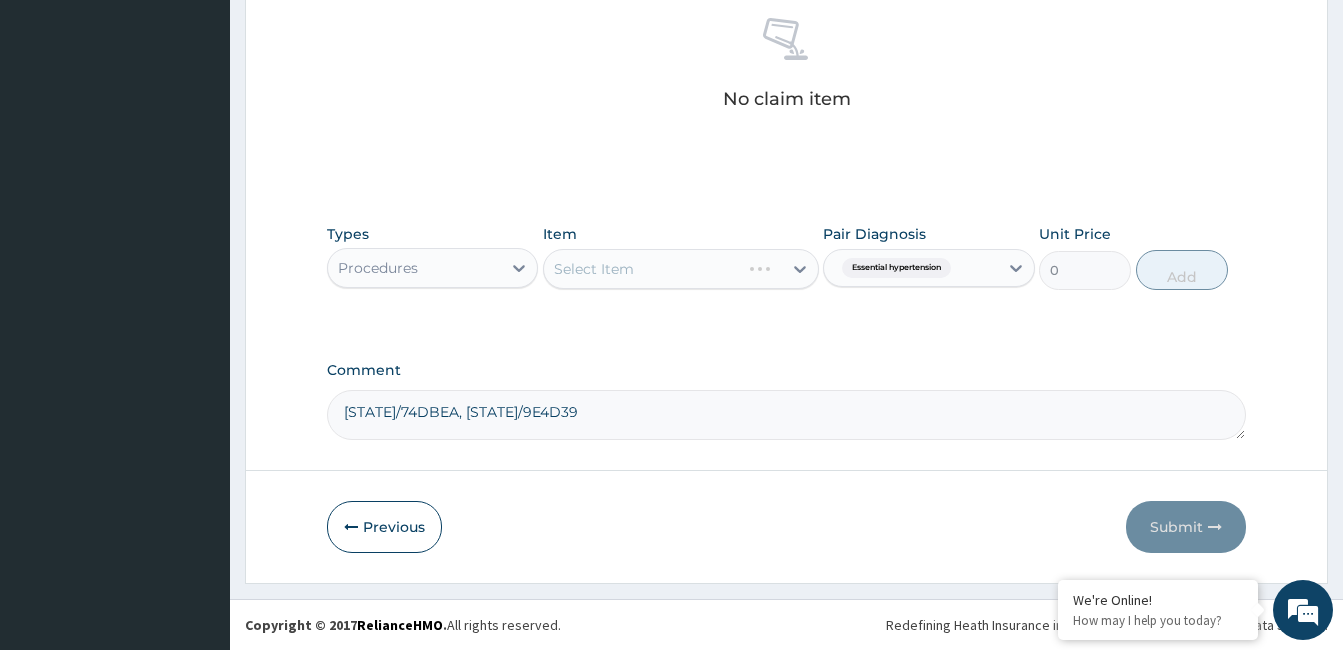 click on "Select Item" at bounding box center [681, 269] 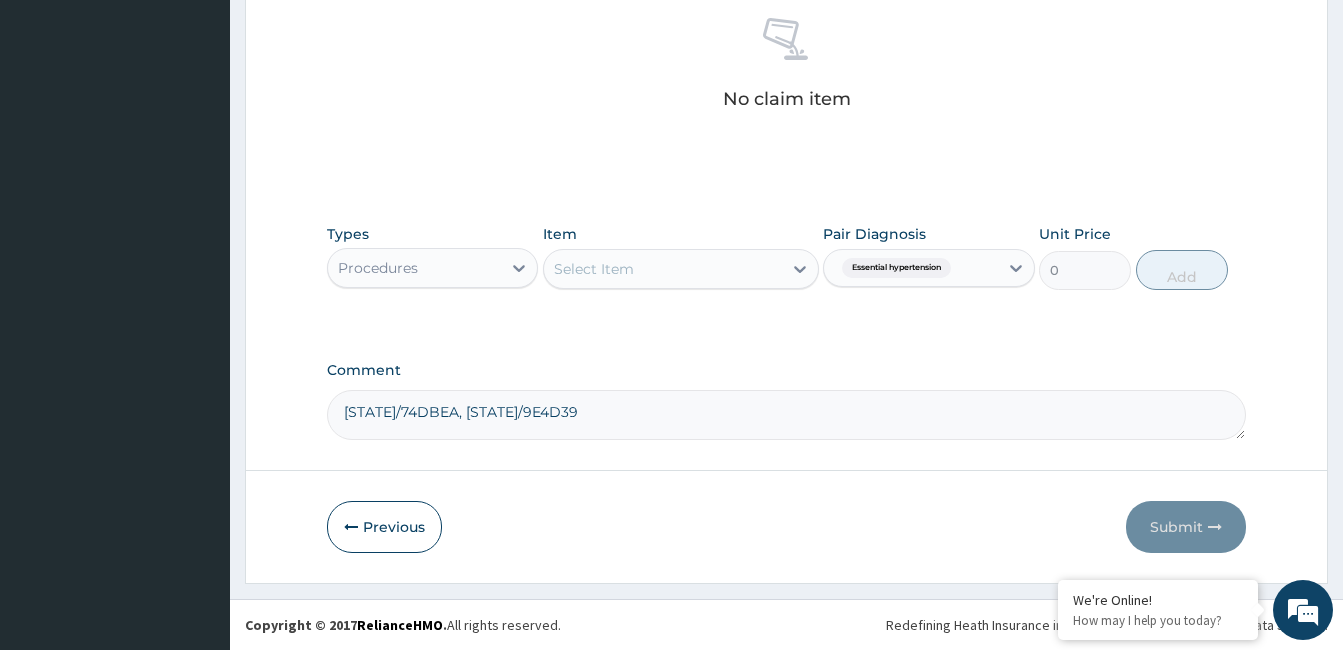 click on "Select Item" at bounding box center [663, 269] 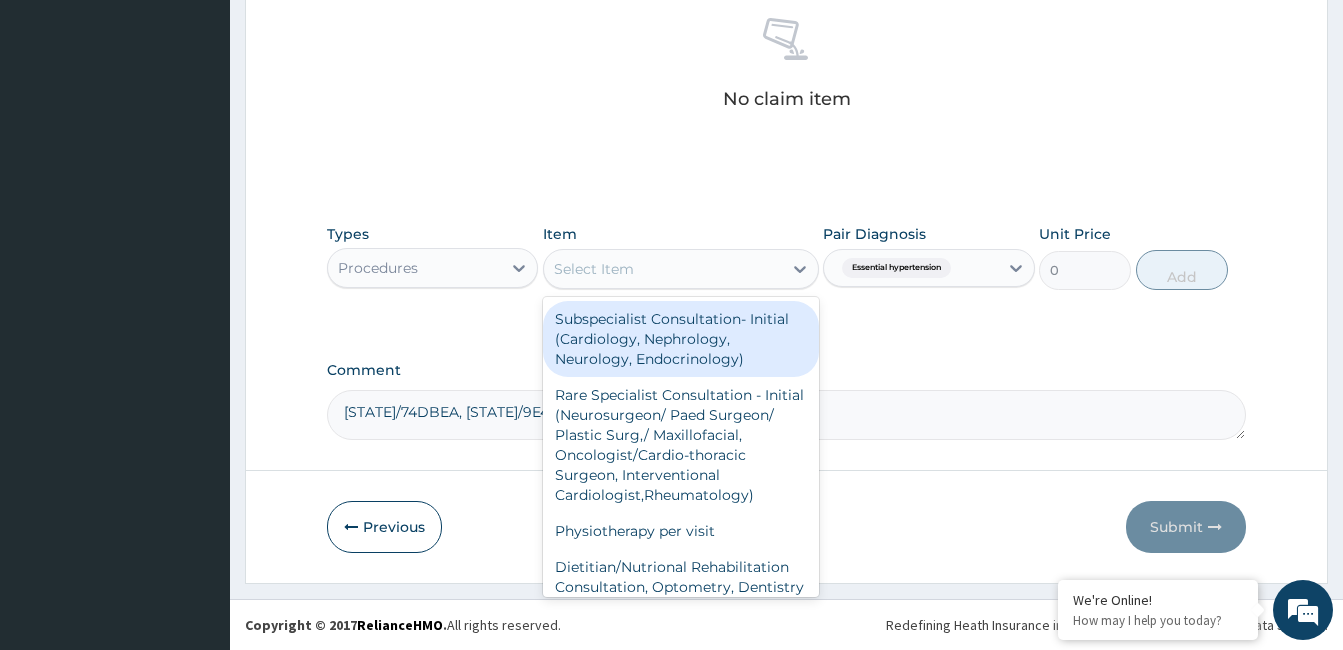 drag, startPoint x: 725, startPoint y: 340, endPoint x: 1077, endPoint y: 339, distance: 352.00143 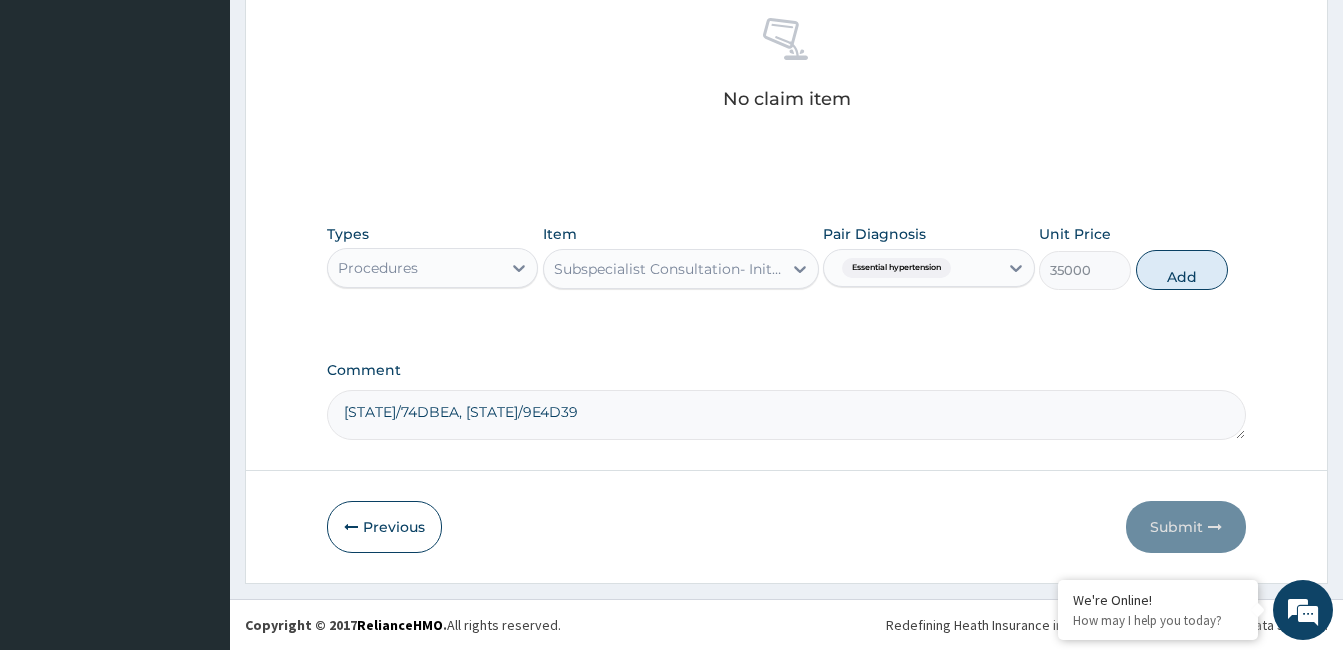 drag, startPoint x: 1197, startPoint y: 281, endPoint x: 1105, endPoint y: 320, distance: 99.92497 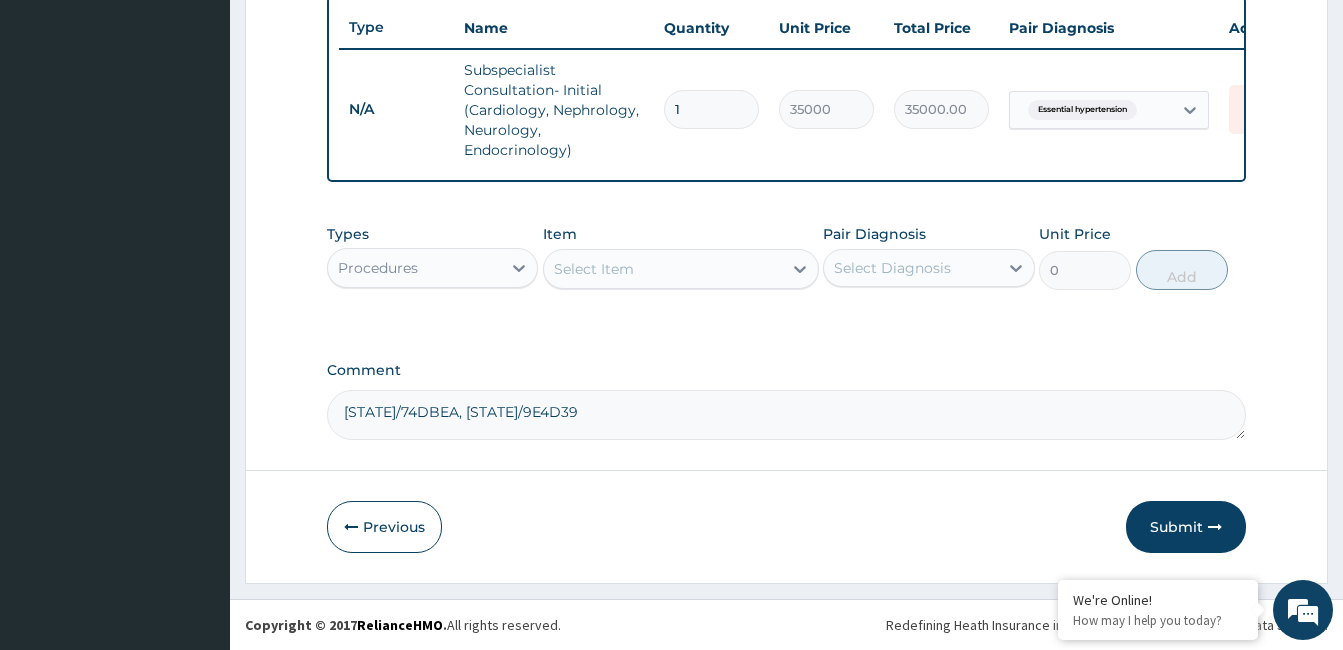 scroll, scrollTop: 763, scrollLeft: 0, axis: vertical 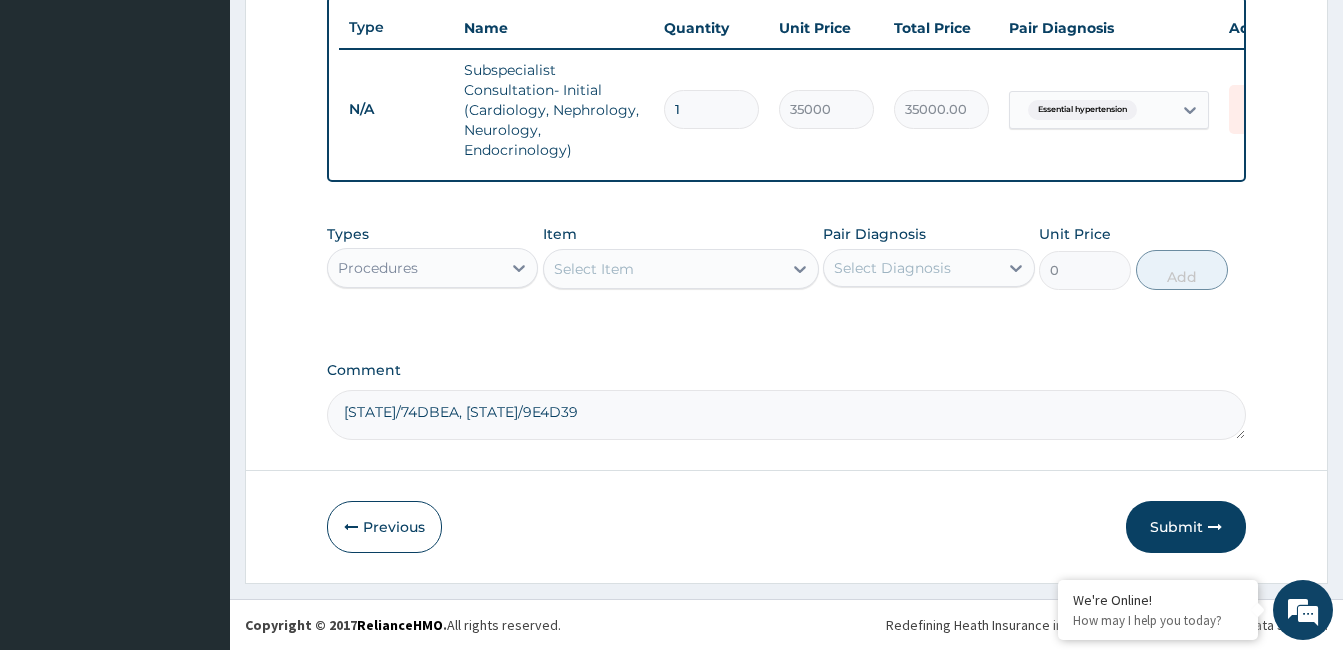click on "Procedures" at bounding box center (378, 268) 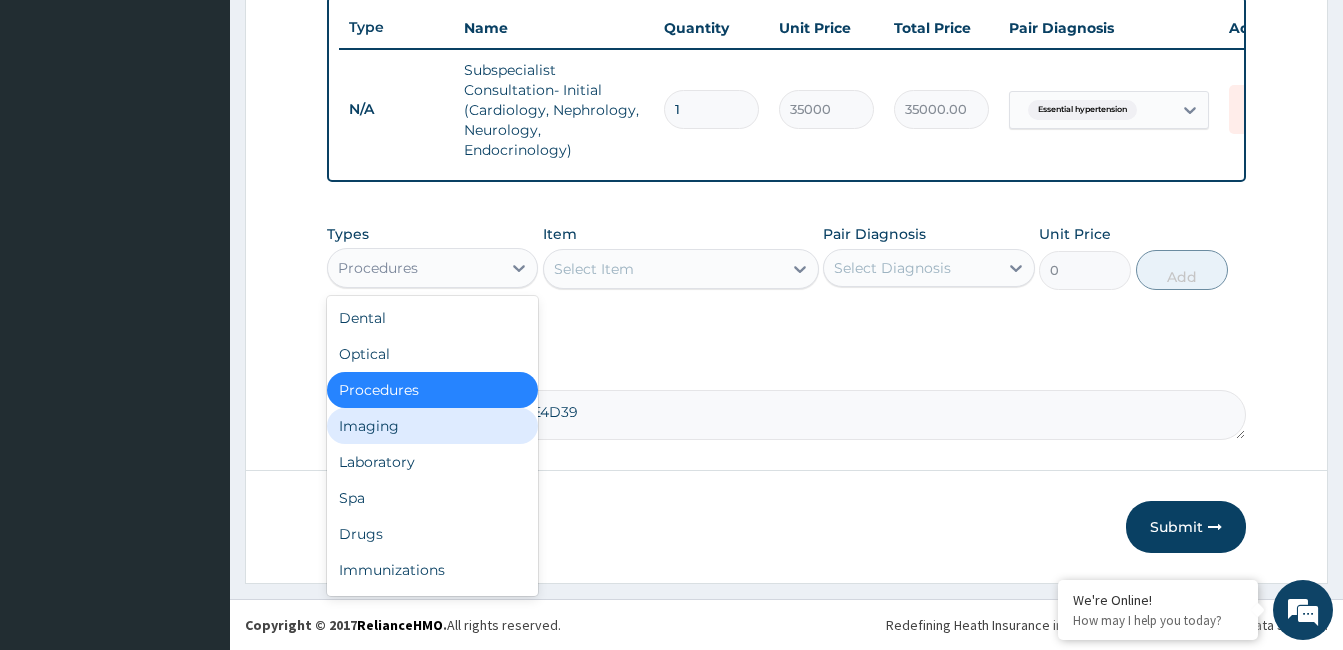 click on "Imaging" at bounding box center (432, 426) 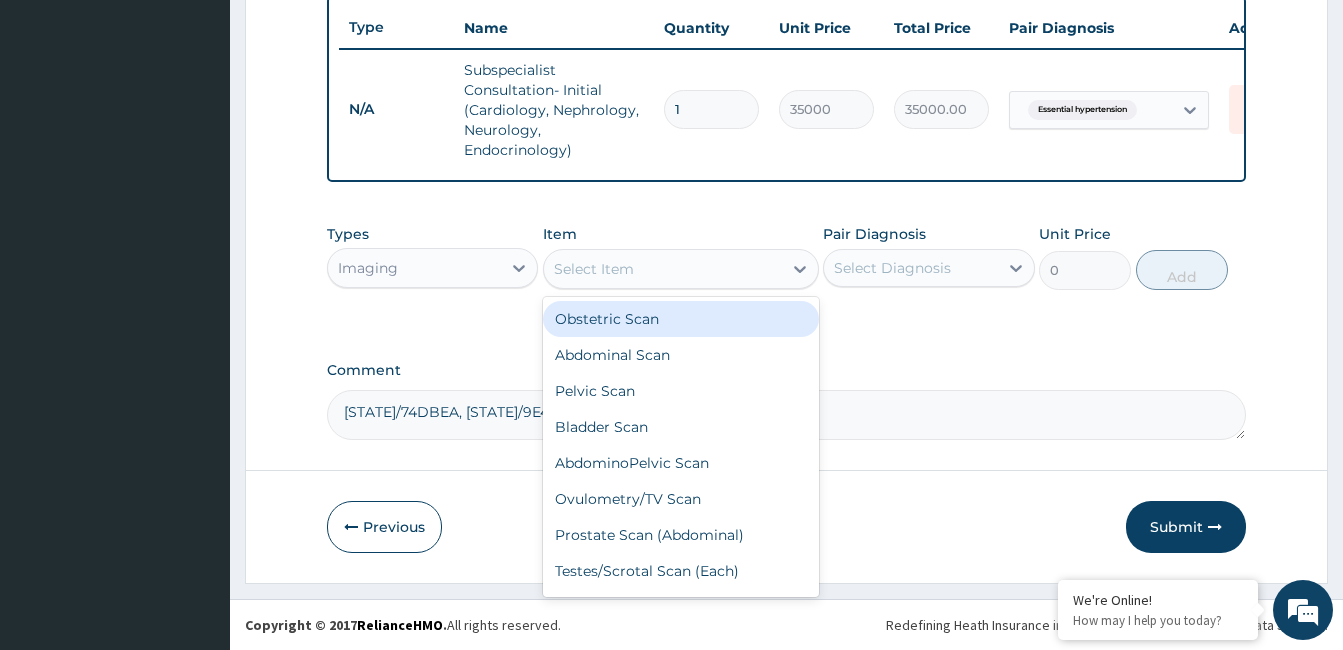 click on "Select Item" at bounding box center [663, 269] 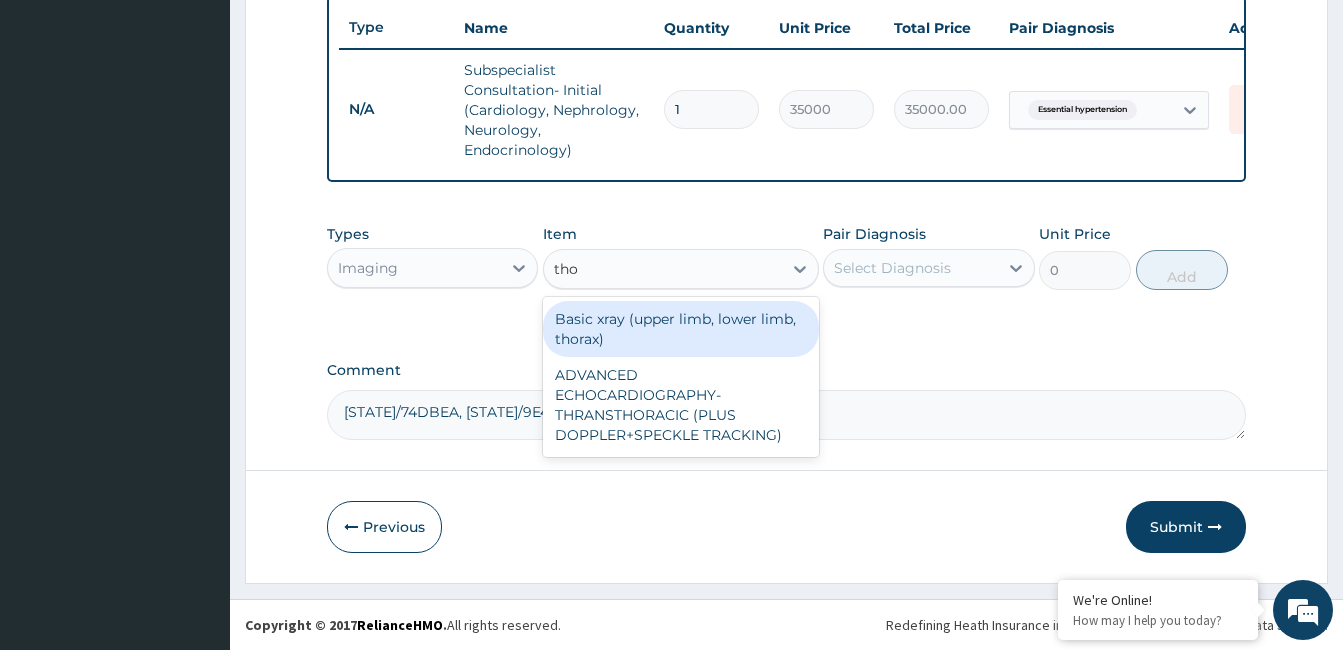 type on "thor" 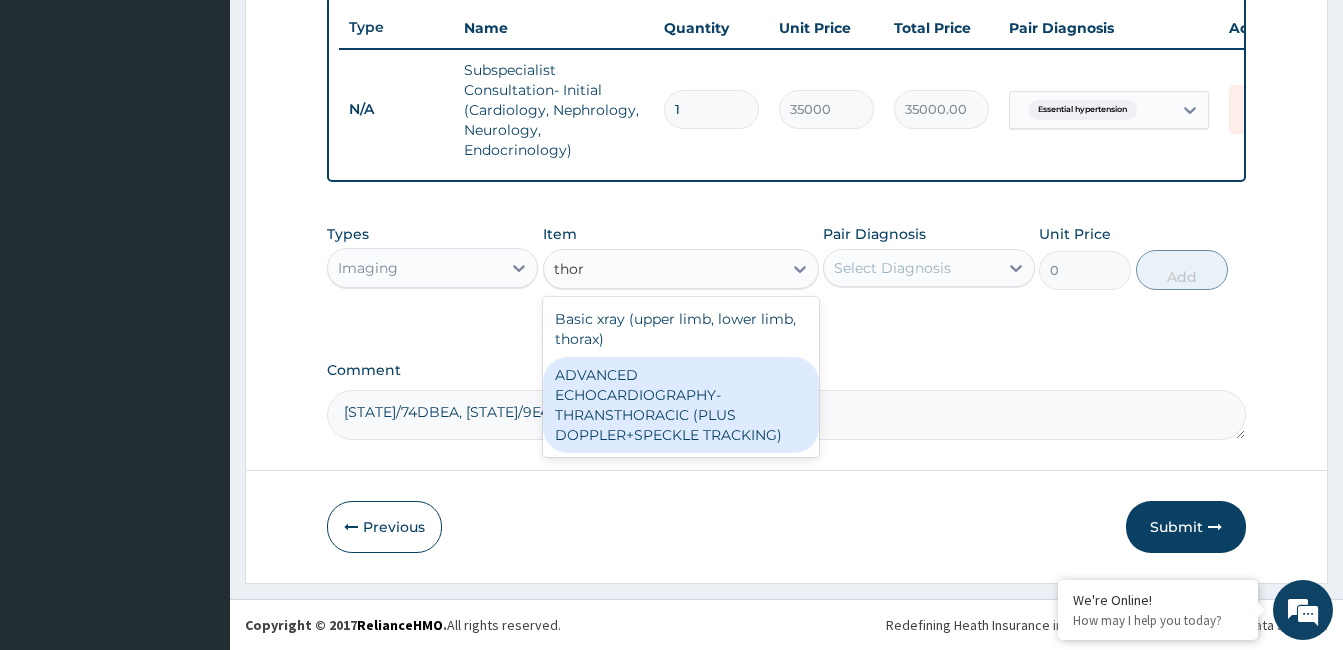 click on "ADVANCED ECHOCARDIOGRAPHY-THRANSTHORACIC (PLUS DOPPLER+SPECKLE TRACKING)" at bounding box center (681, 405) 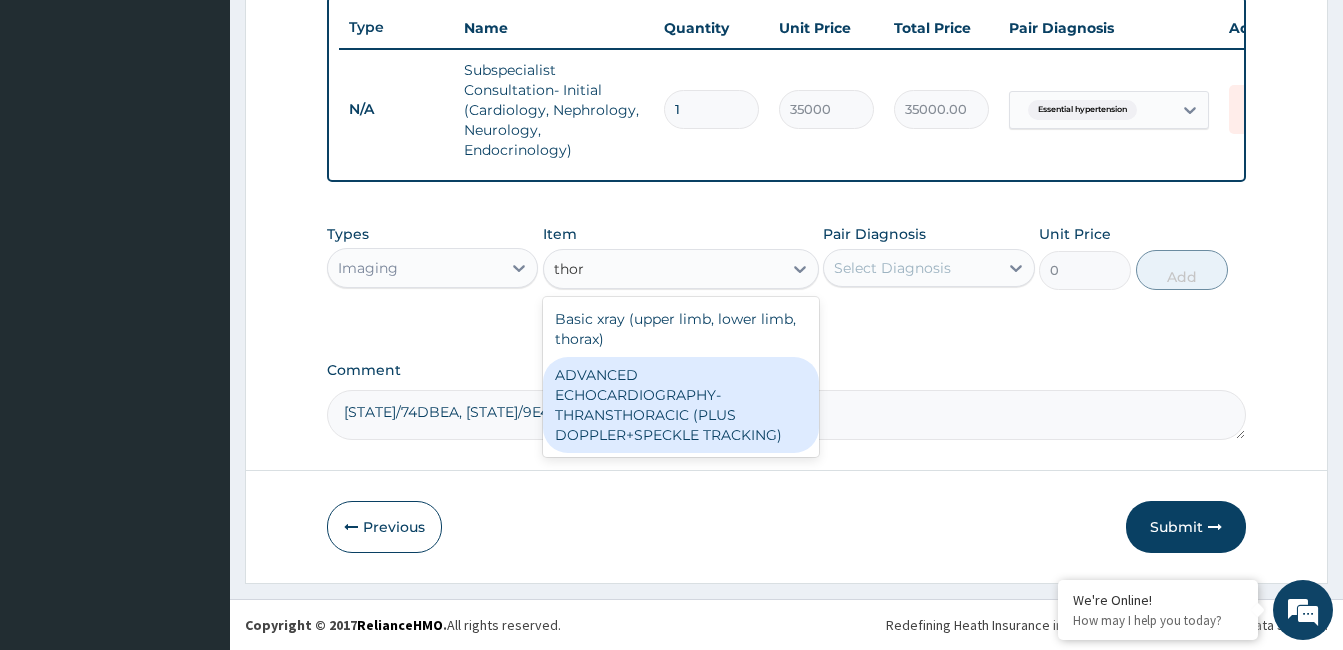 type 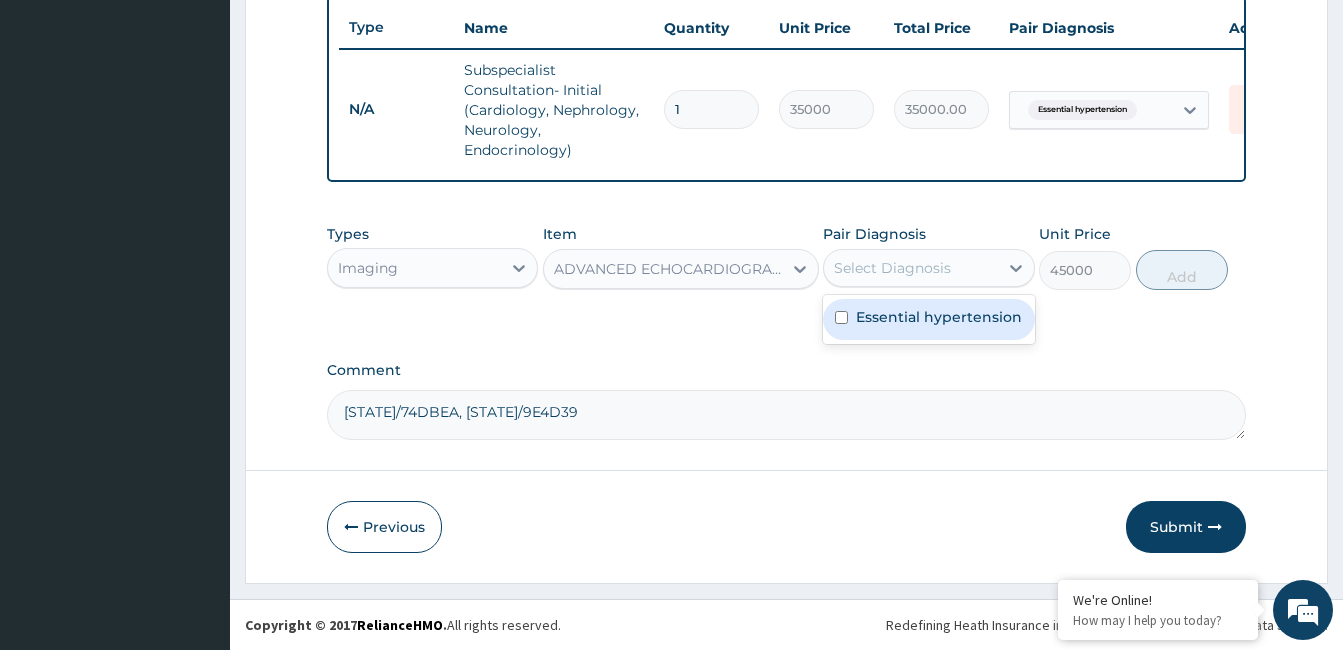 drag, startPoint x: 977, startPoint y: 273, endPoint x: 963, endPoint y: 316, distance: 45.221676 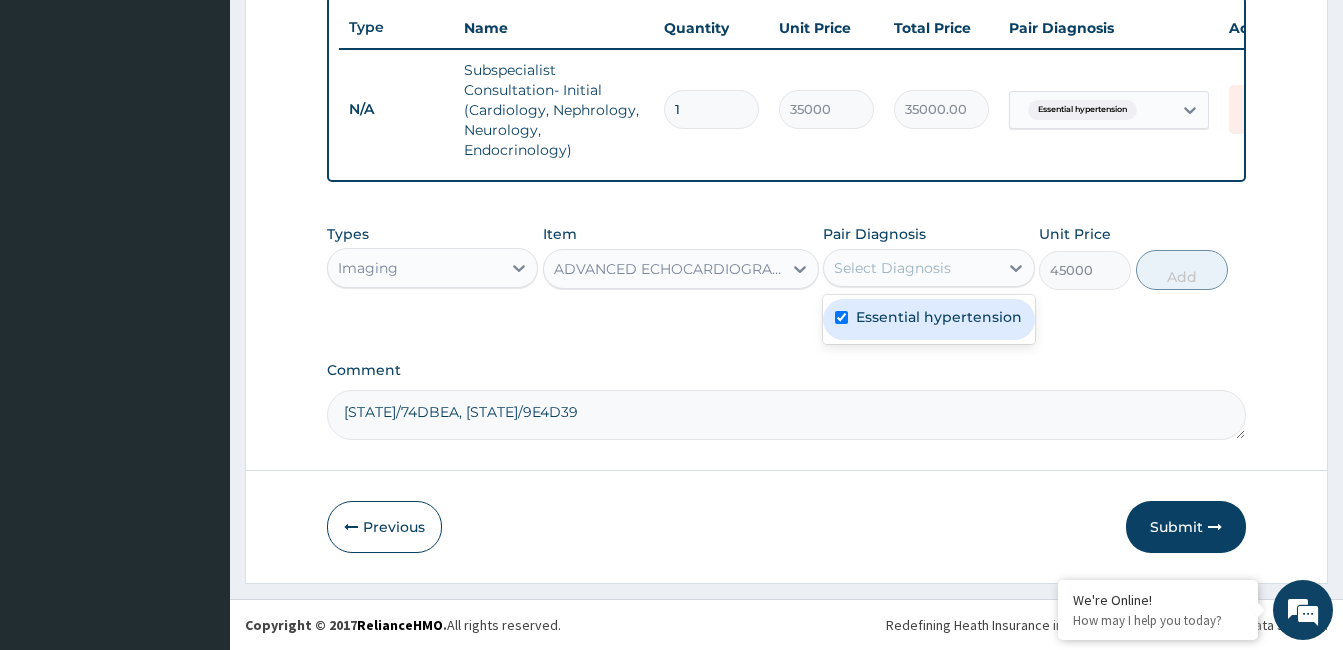 checkbox on "true" 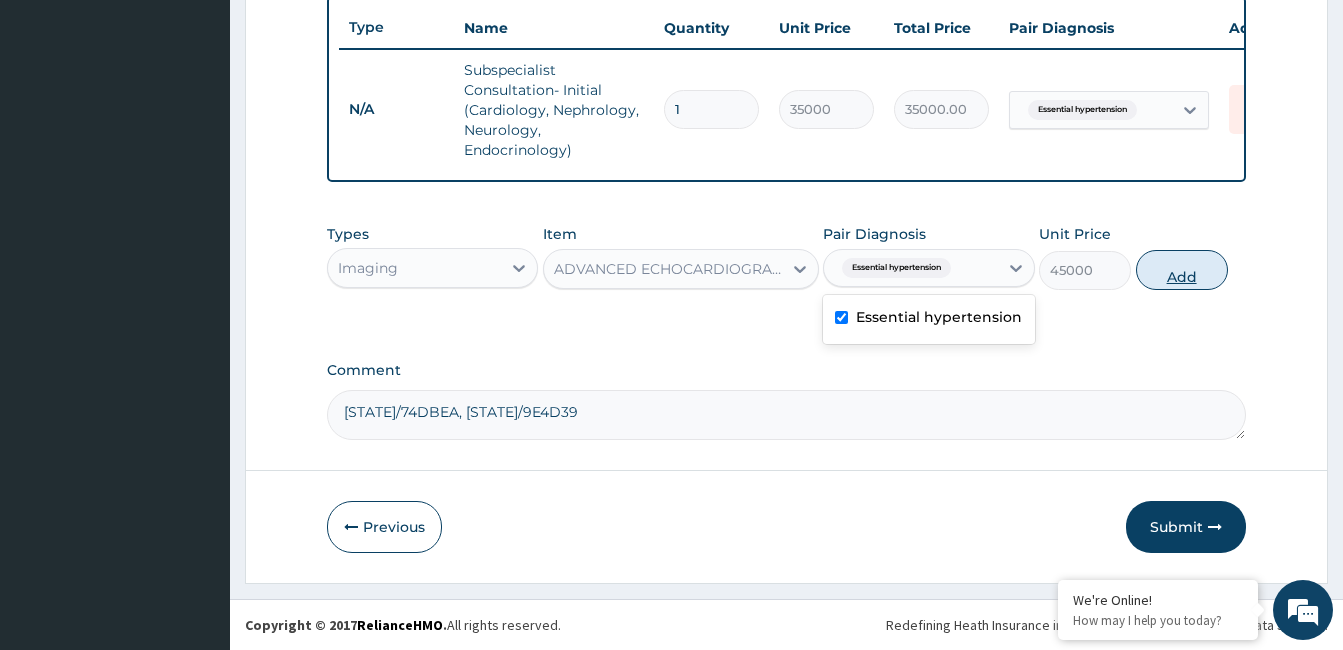 click on "Add" at bounding box center (1182, 270) 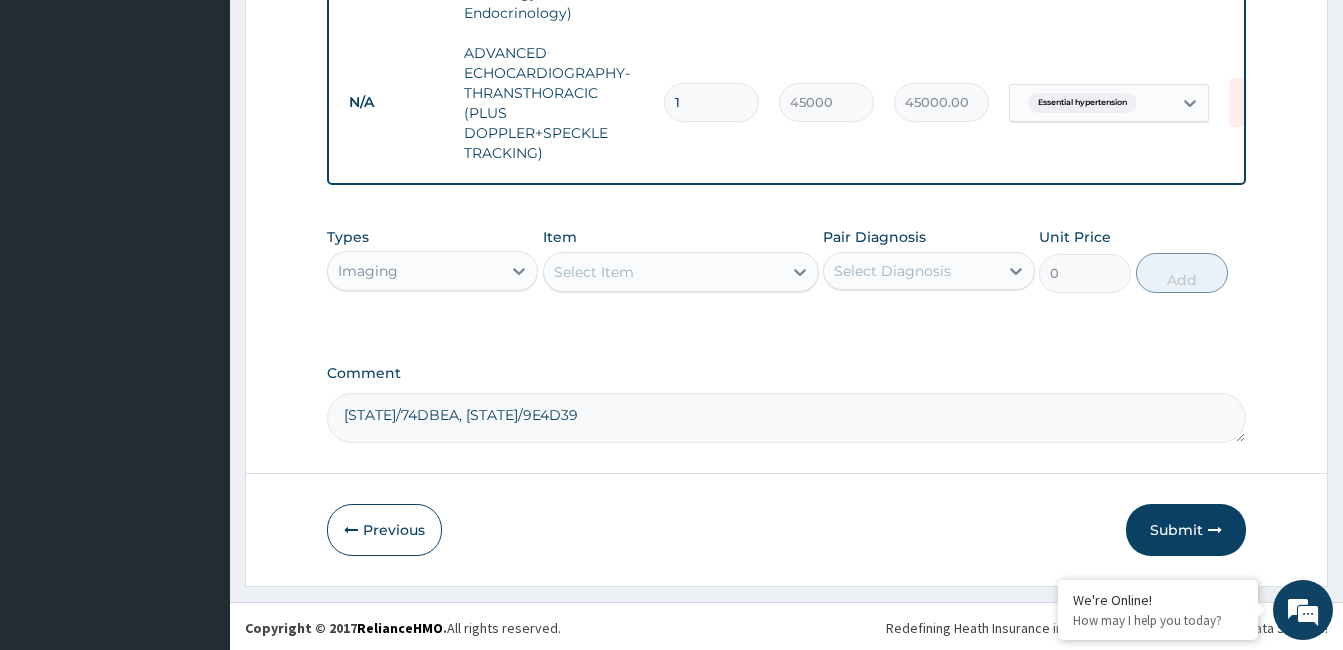scroll, scrollTop: 903, scrollLeft: 0, axis: vertical 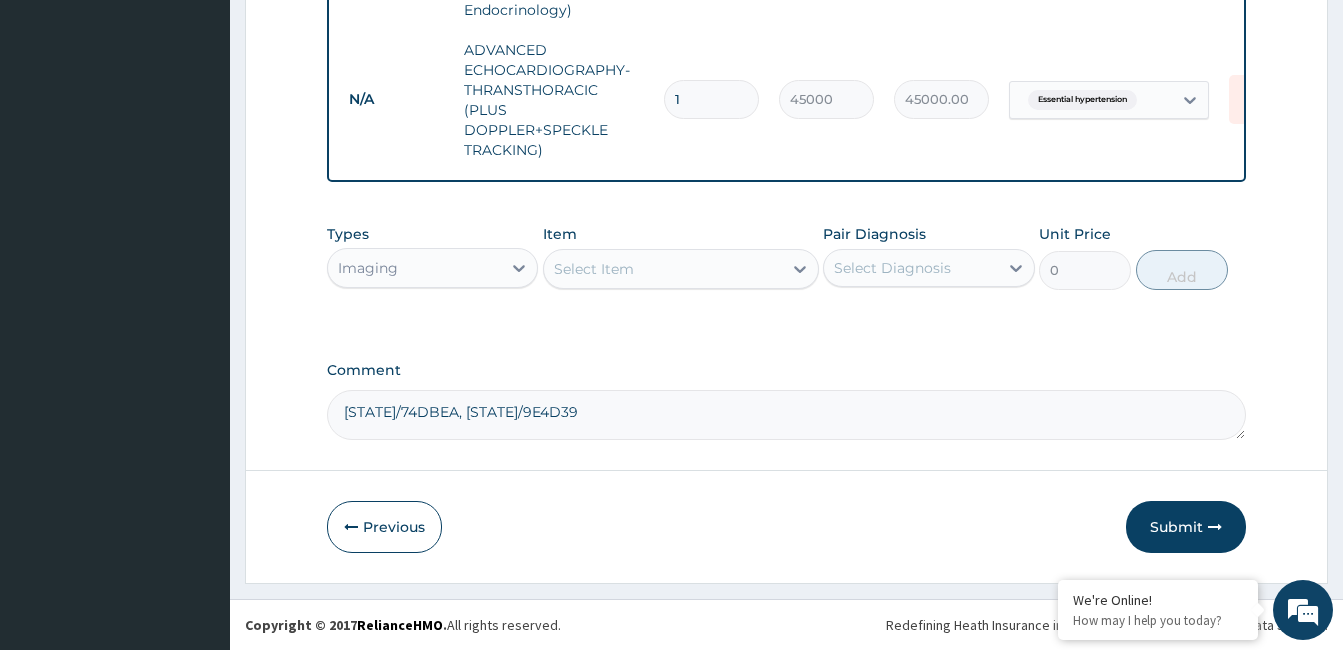 drag, startPoint x: 1210, startPoint y: 514, endPoint x: 1023, endPoint y: 564, distance: 193.5691 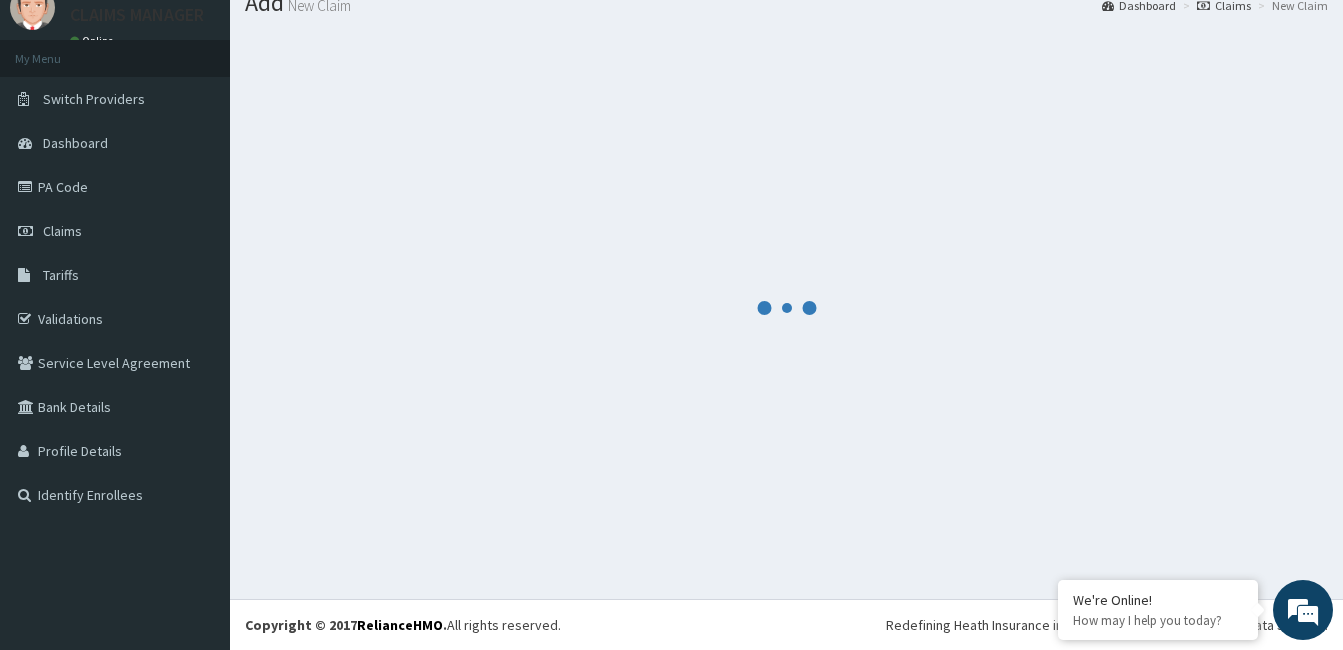 scroll, scrollTop: 903, scrollLeft: 0, axis: vertical 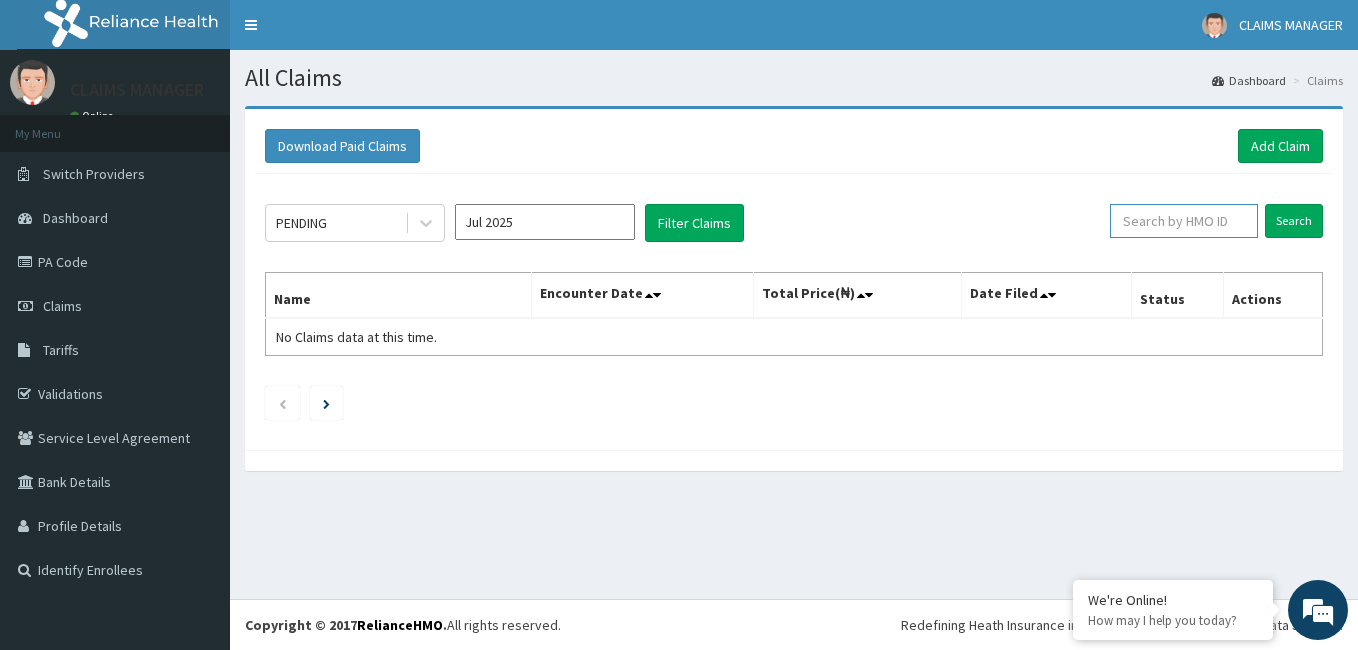 click at bounding box center [1184, 221] 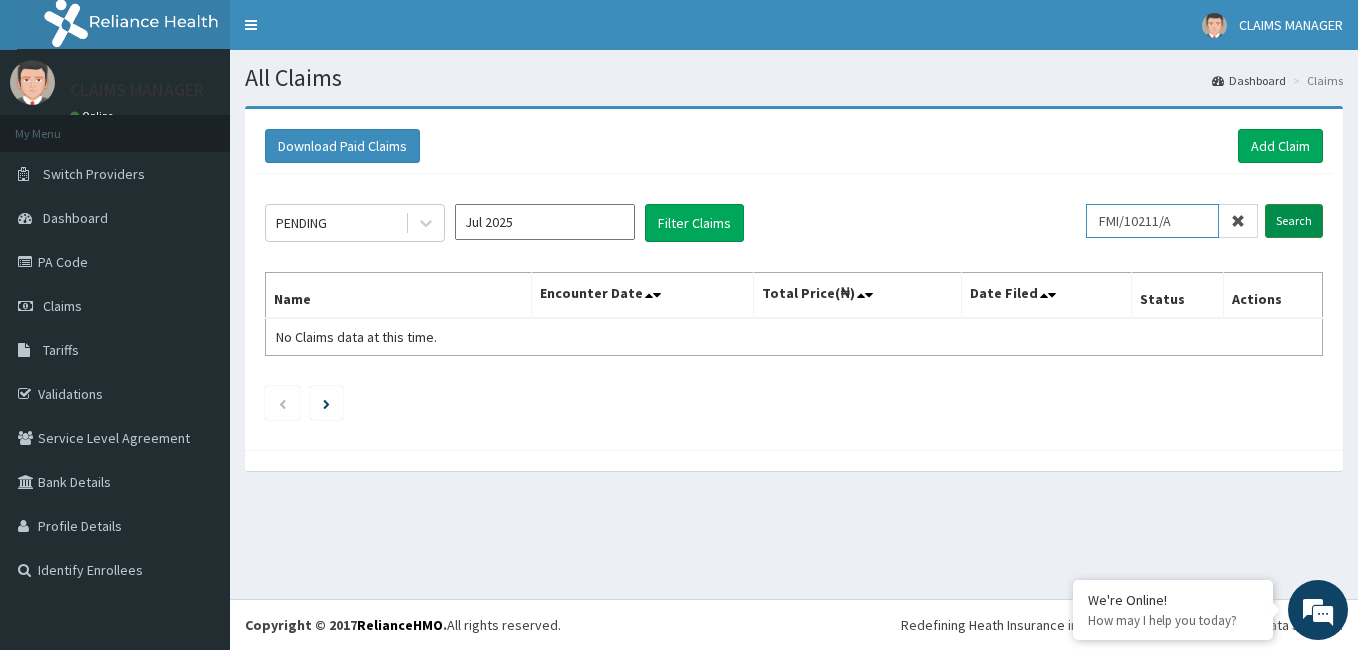 type on "FMI/10211/A" 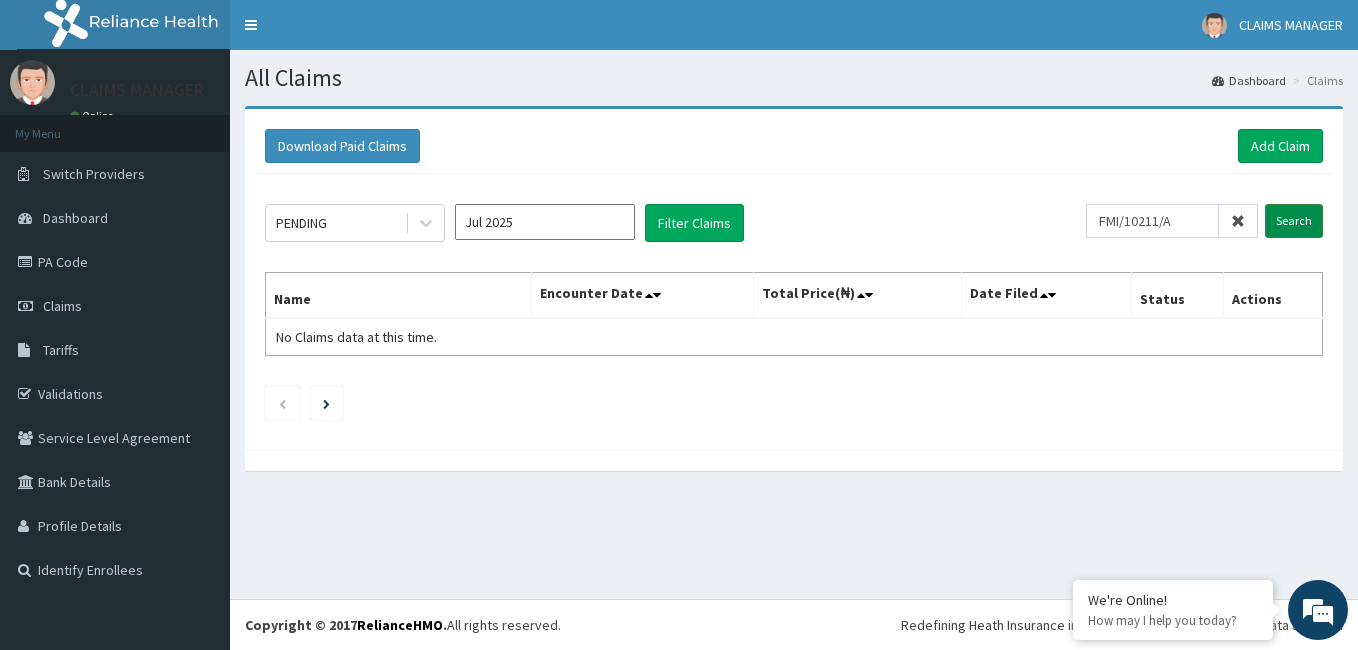 click on "Search" at bounding box center (1294, 221) 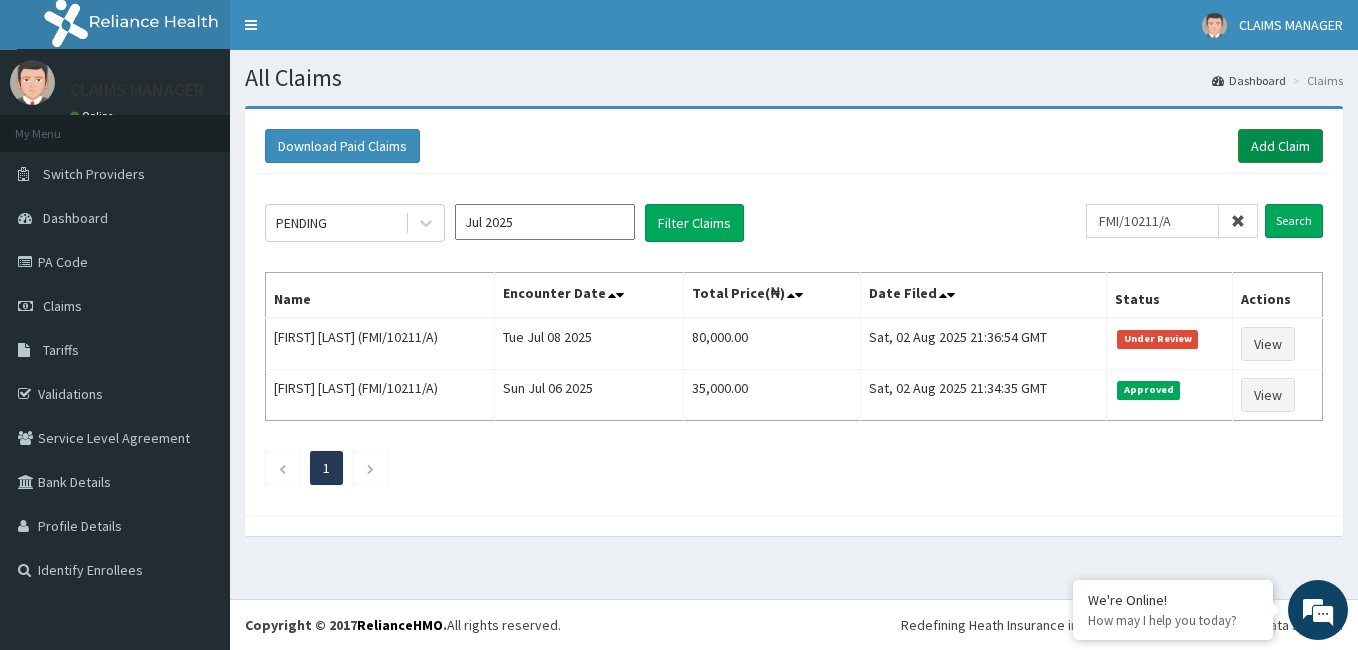 click on "Add Claim" at bounding box center (1280, 146) 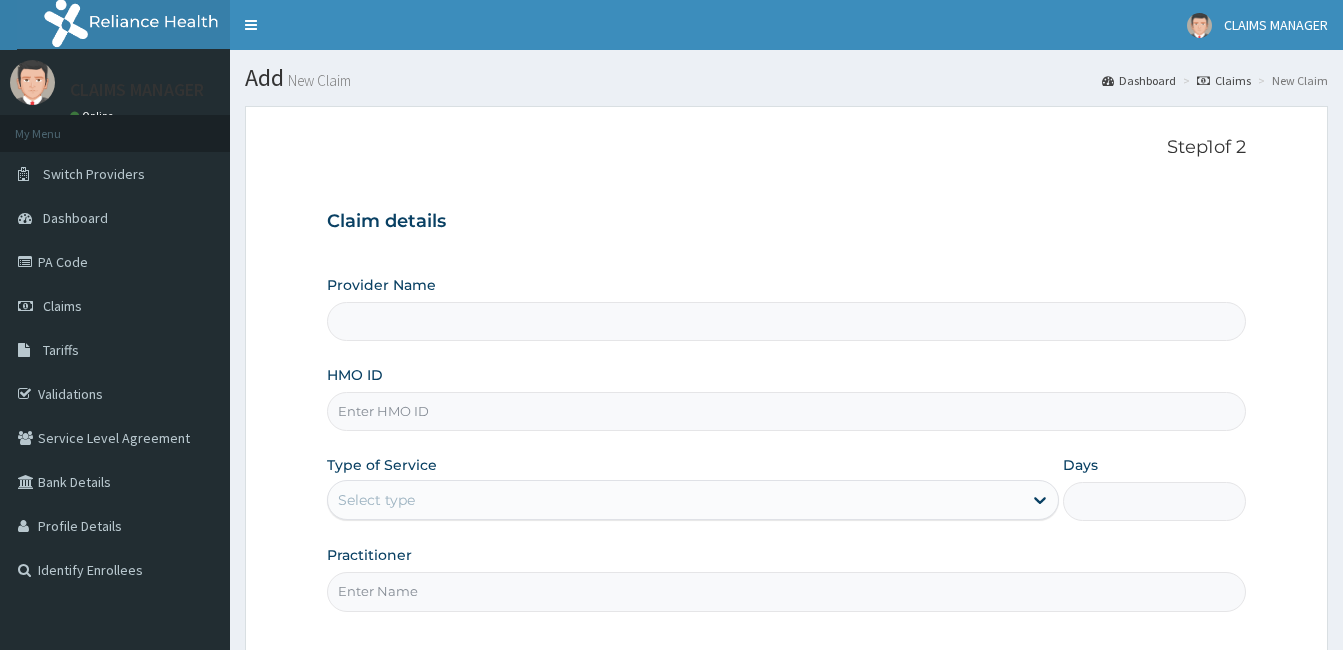 scroll, scrollTop: 0, scrollLeft: 0, axis: both 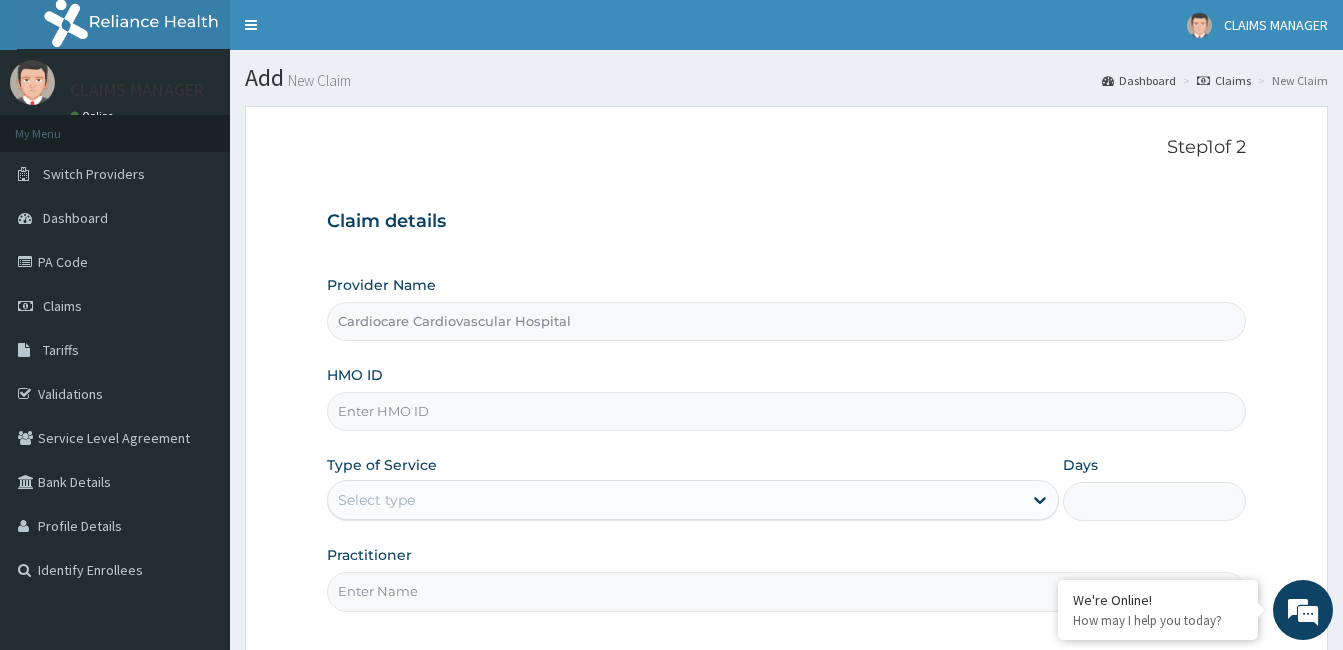 click on "HMO ID" at bounding box center [786, 411] 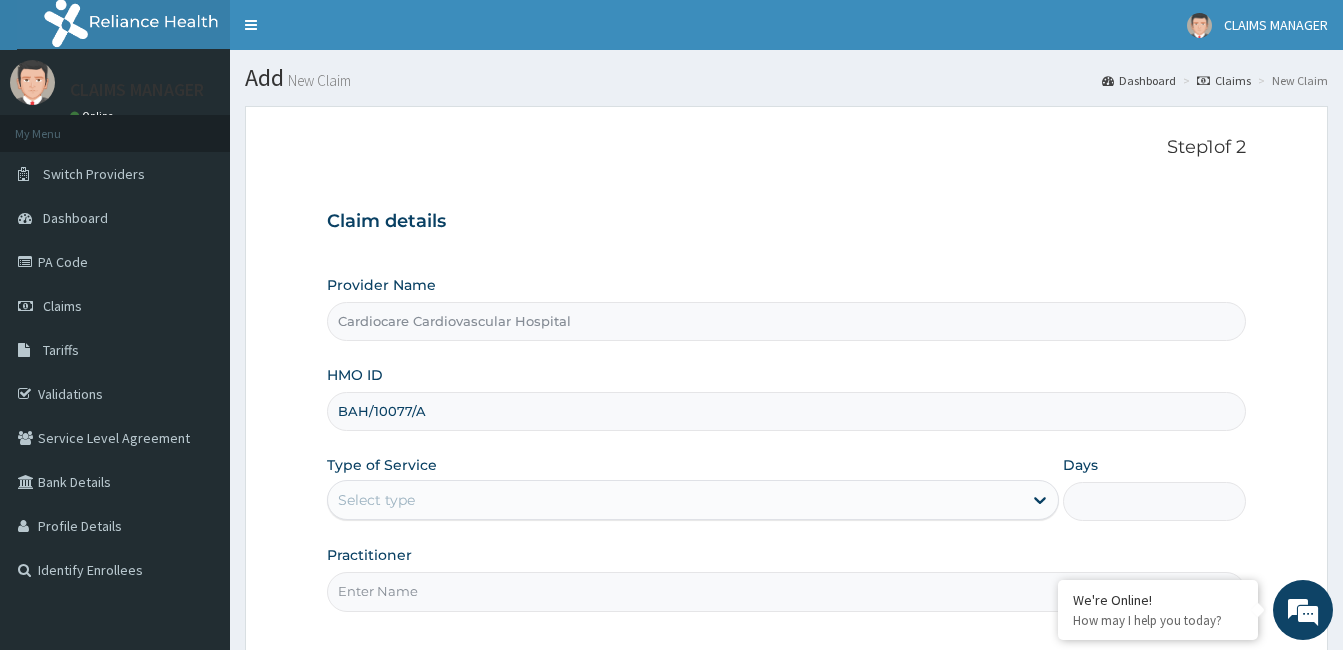 scroll, scrollTop: 185, scrollLeft: 0, axis: vertical 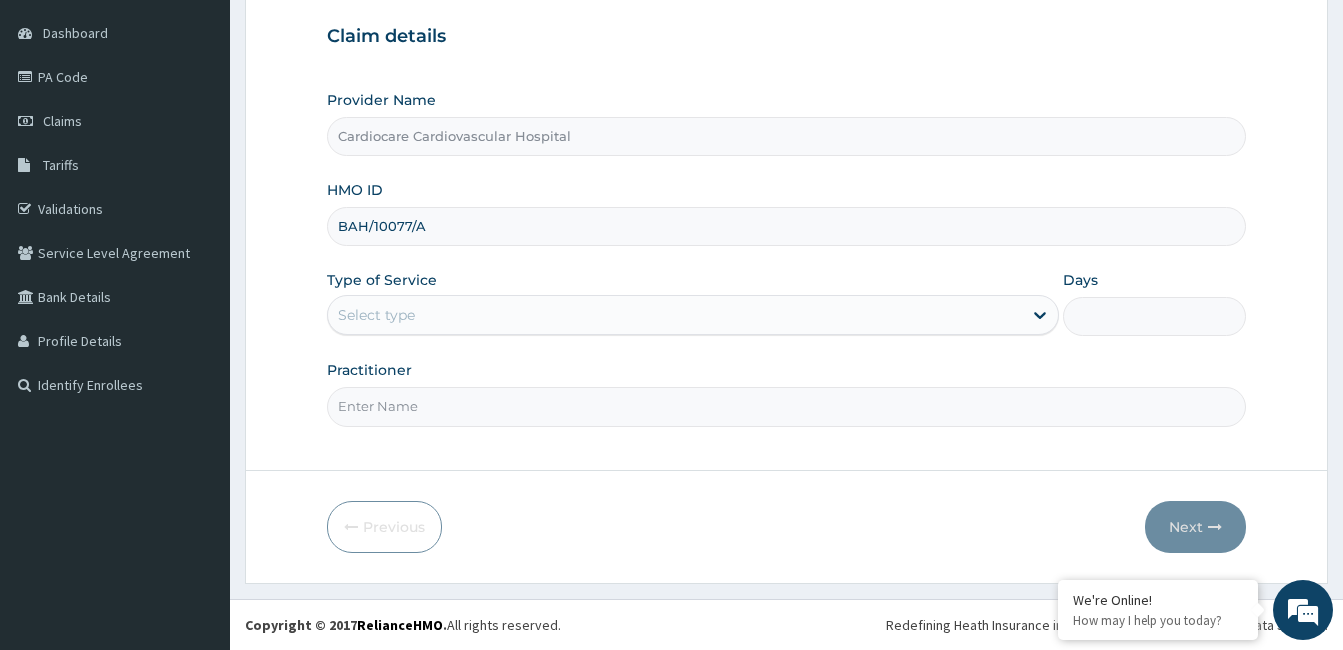 type on "BAH/10077/A" 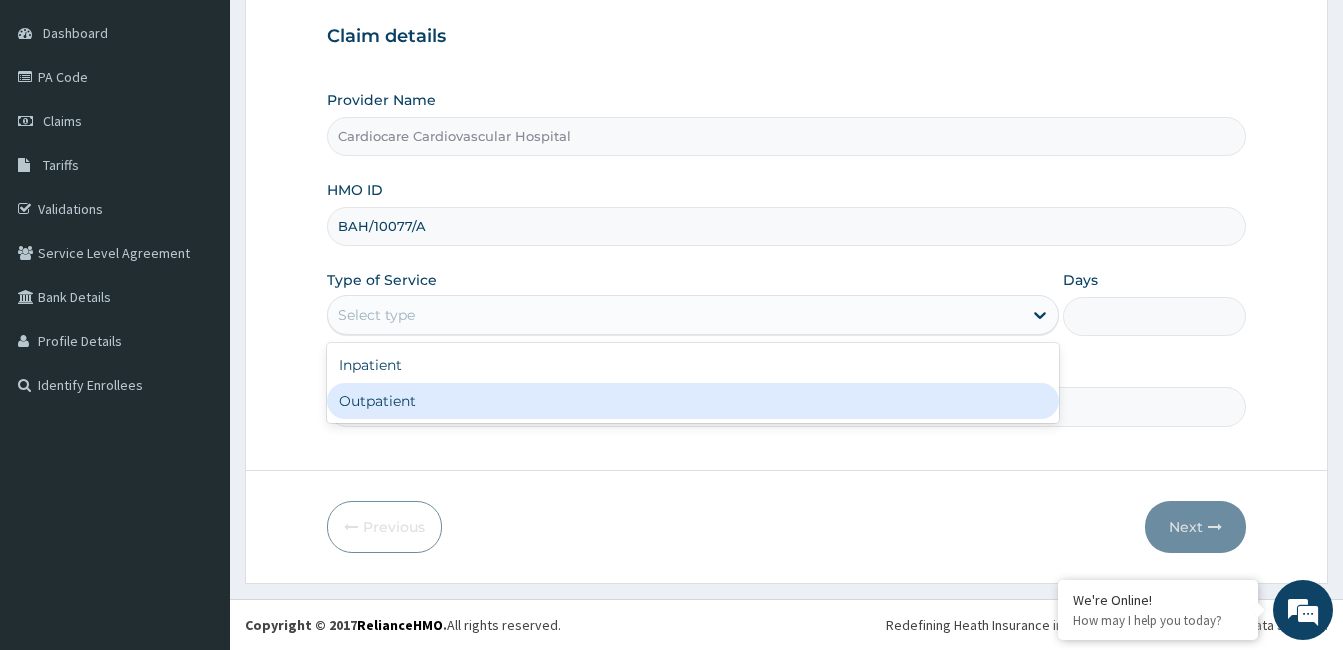 click on "Outpatient" at bounding box center [693, 401] 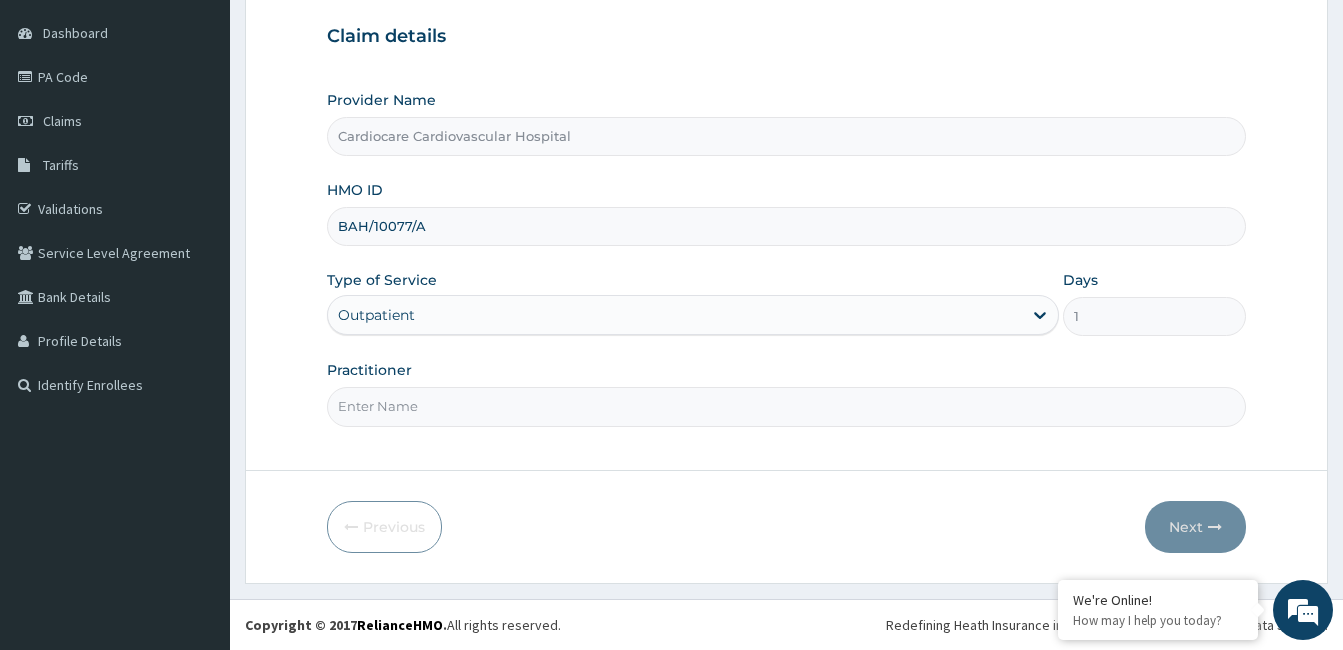 scroll, scrollTop: 0, scrollLeft: 0, axis: both 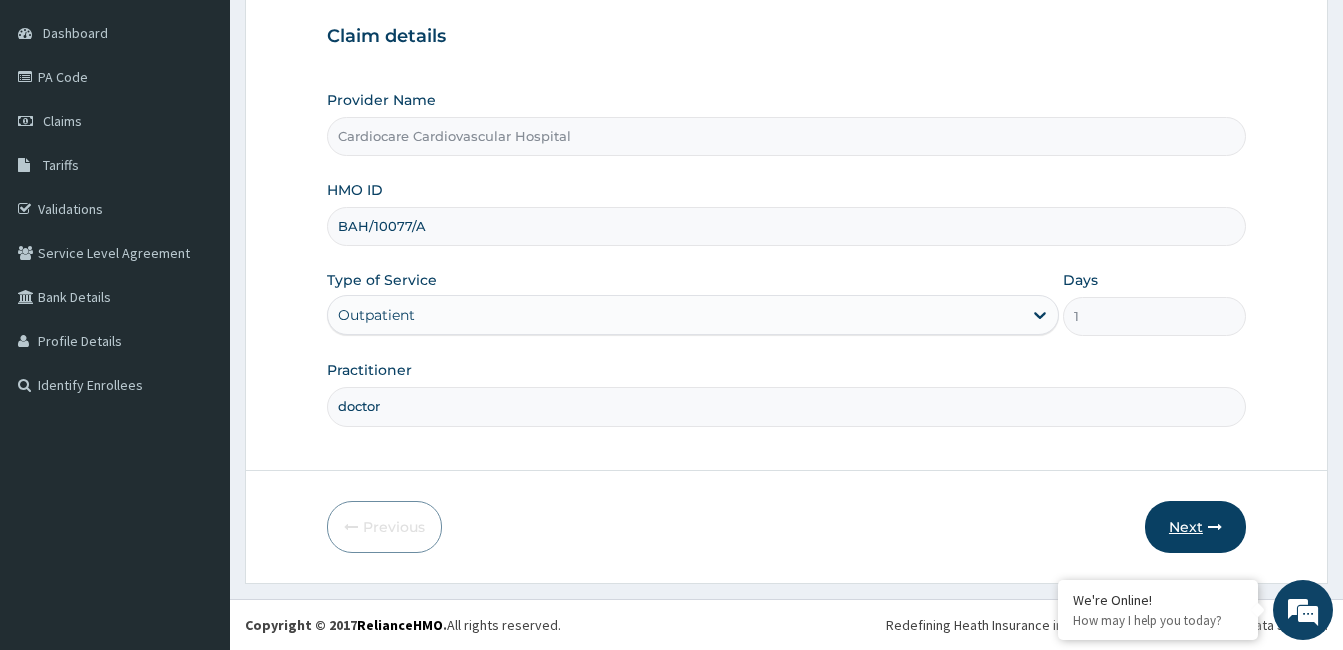 type on "doctor" 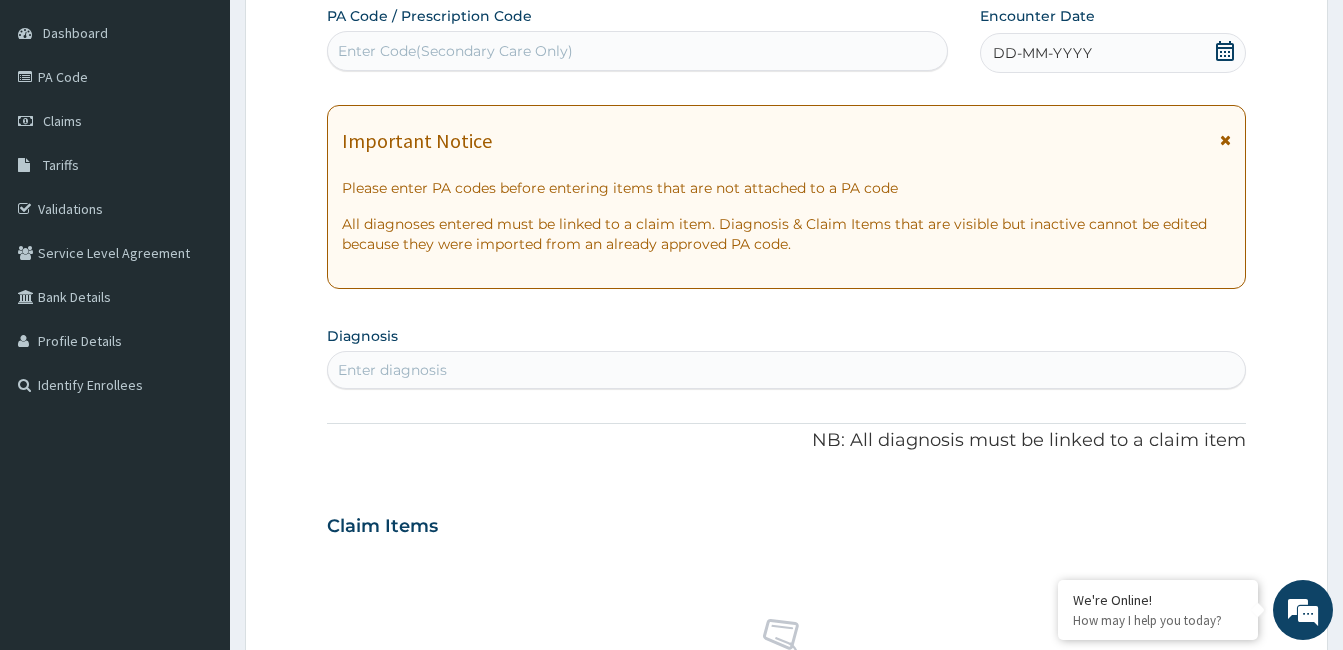 click 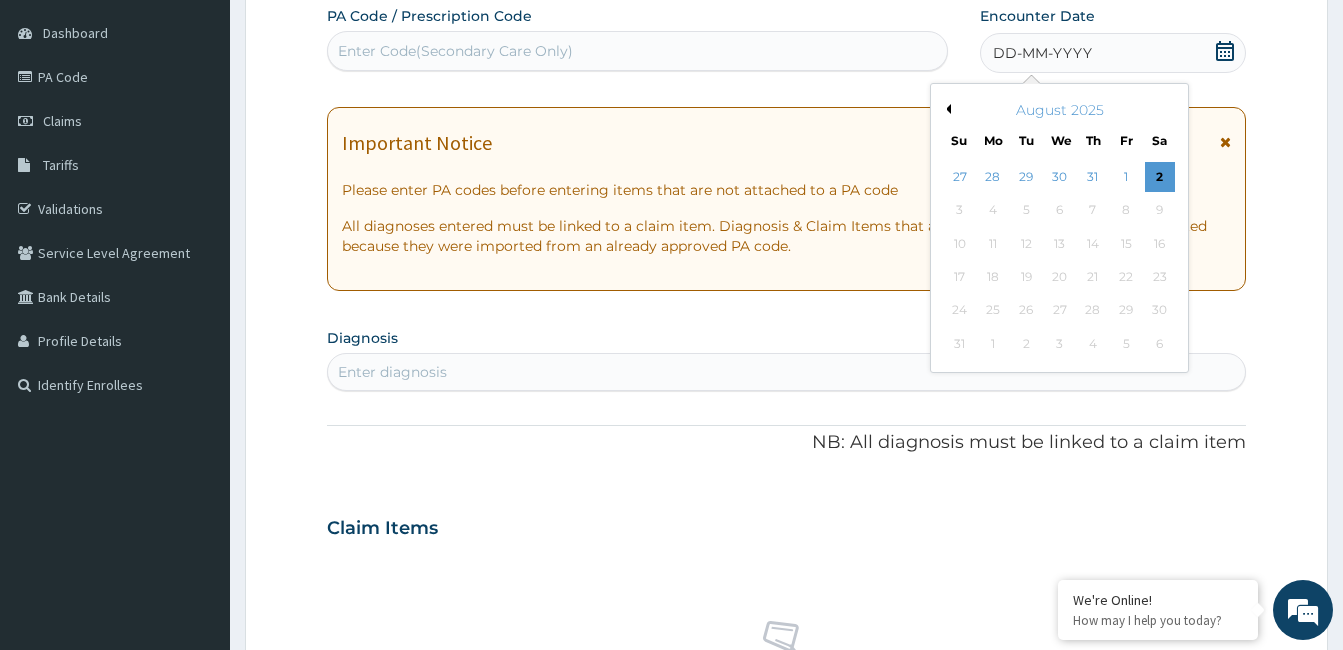 click on "Previous Month" at bounding box center (946, 109) 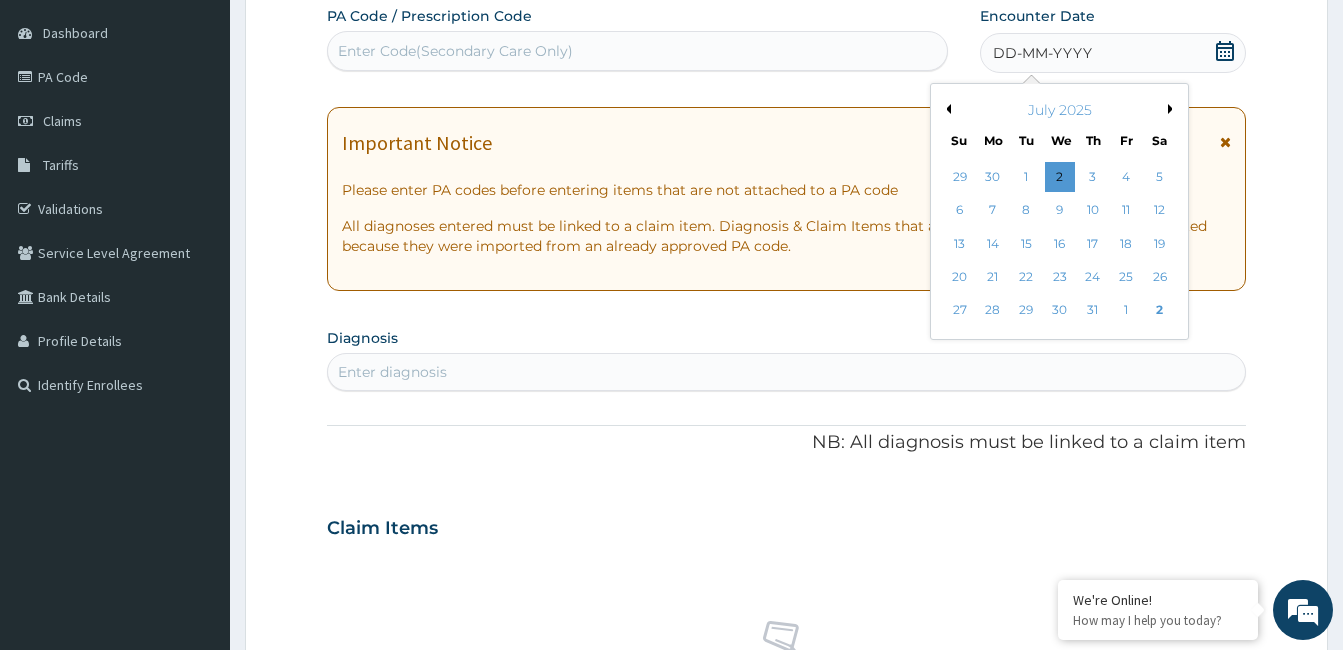 drag, startPoint x: 1125, startPoint y: 204, endPoint x: 1072, endPoint y: 254, distance: 72.862885 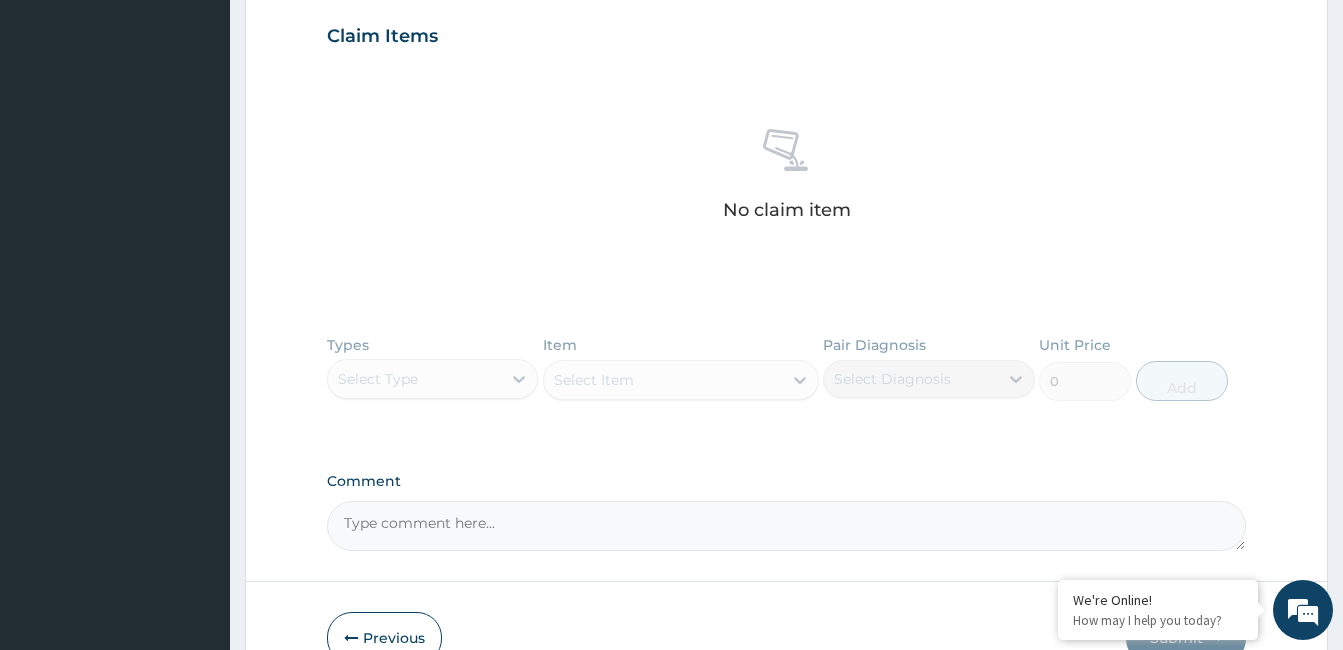 scroll, scrollTop: 786, scrollLeft: 0, axis: vertical 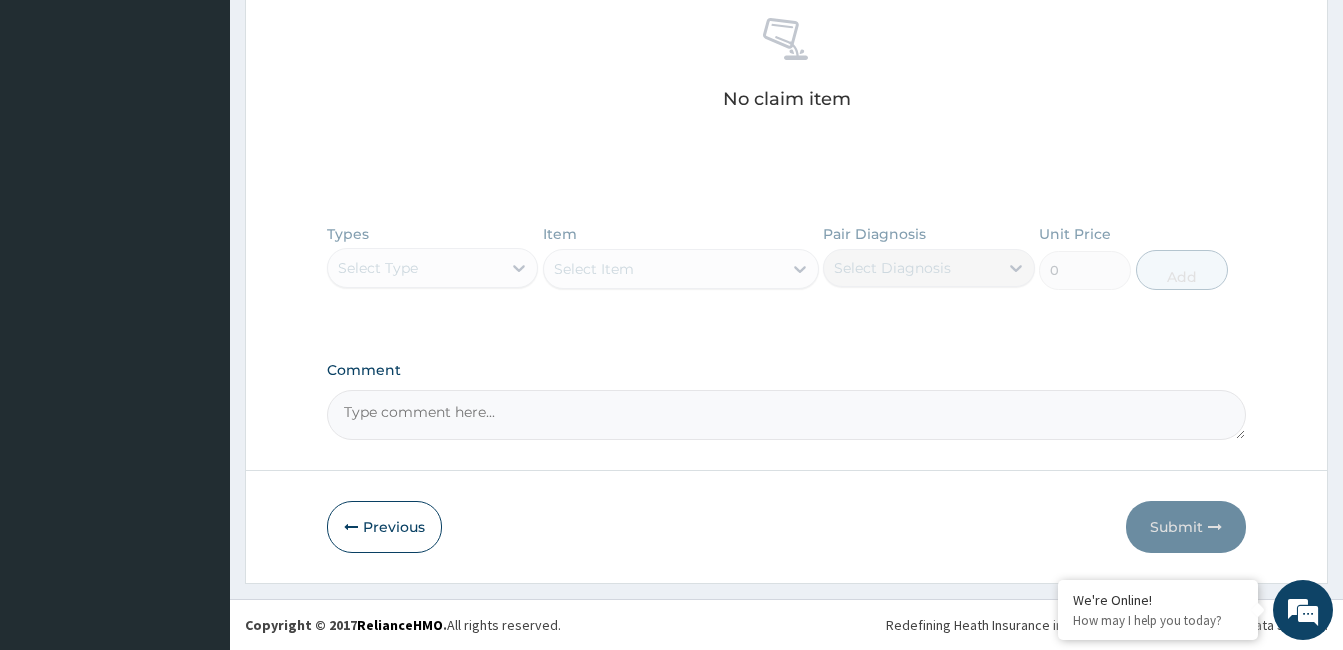 click on "Comment" at bounding box center [786, 415] 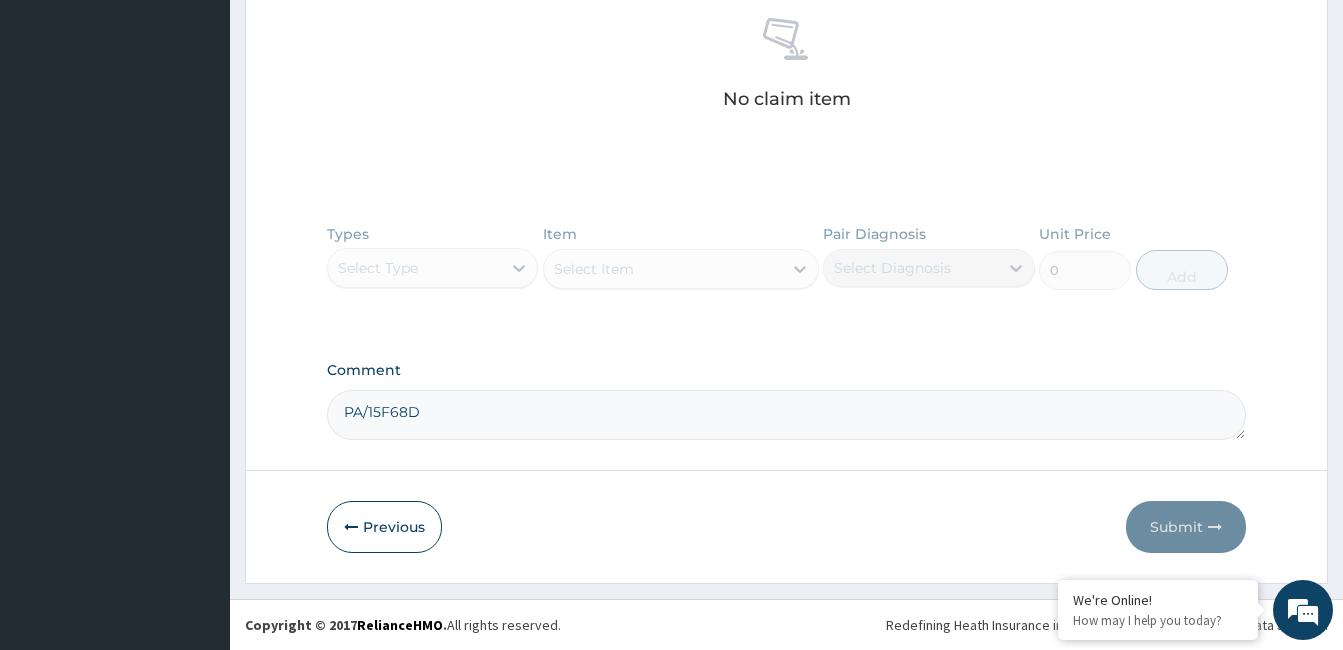click on "PA/15F68D" at bounding box center (786, 415) 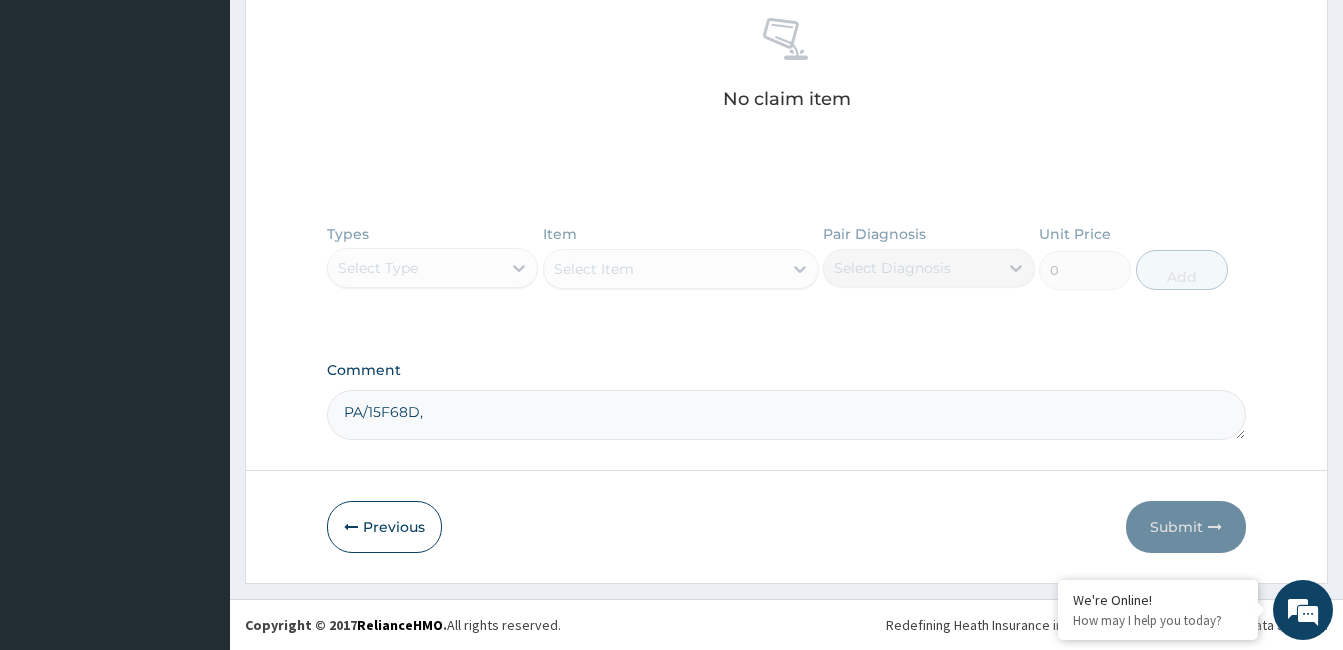 paste on "PA/321437" 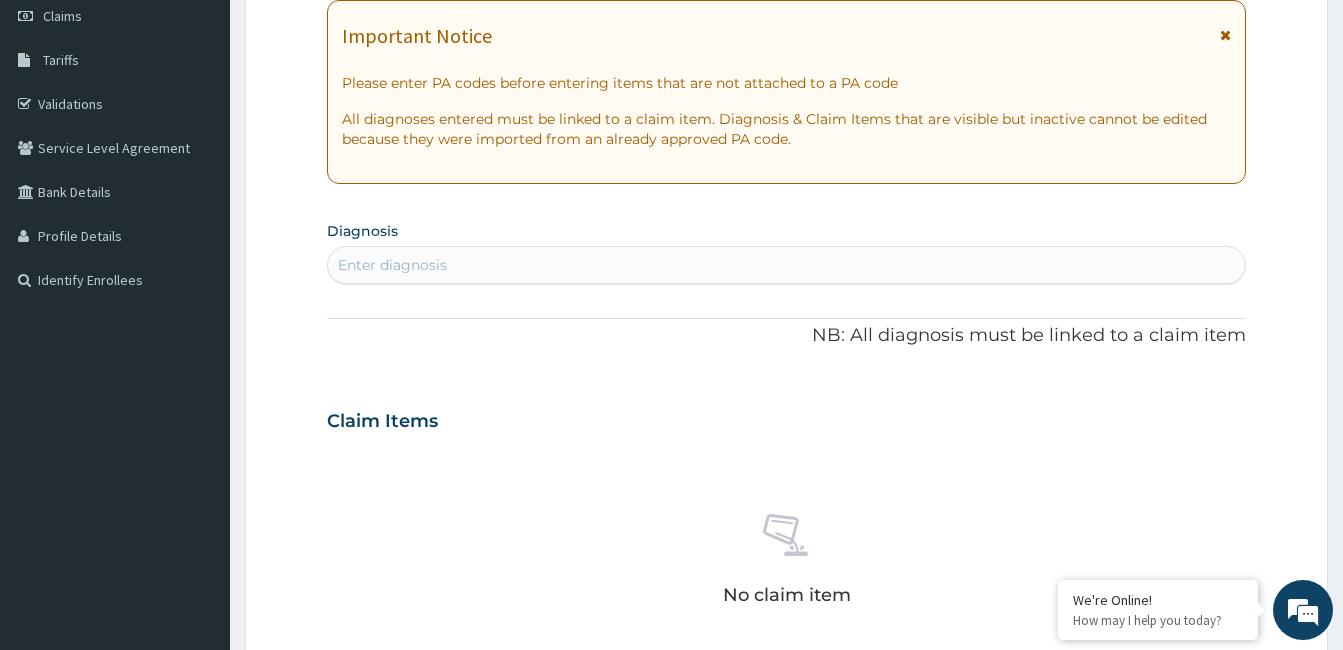 scroll, scrollTop: 286, scrollLeft: 0, axis: vertical 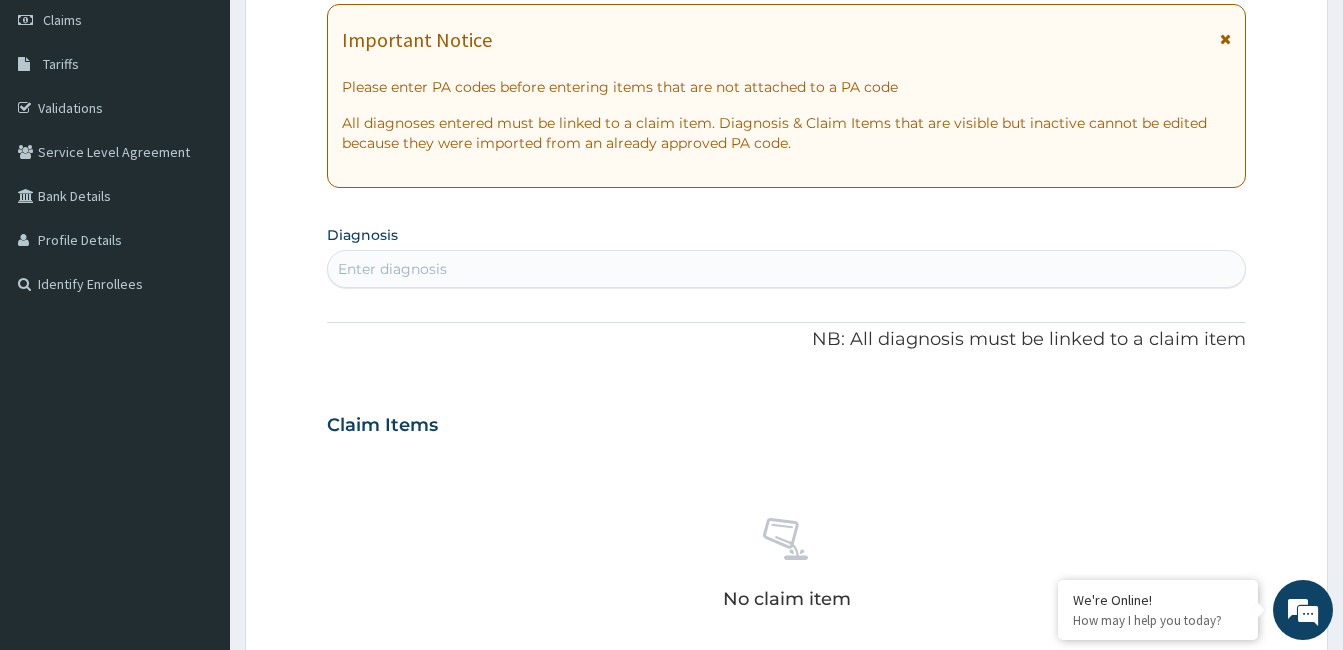 type on "PA/15F68D, PA/321437" 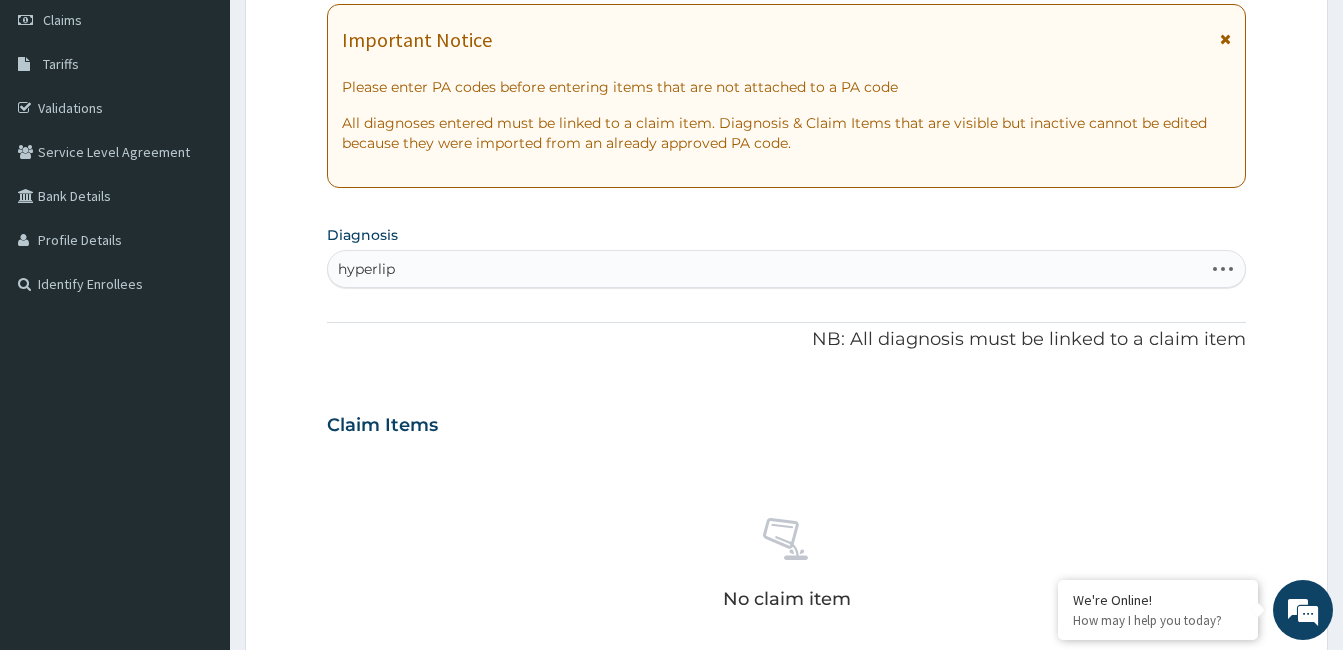type on "hyperlipi" 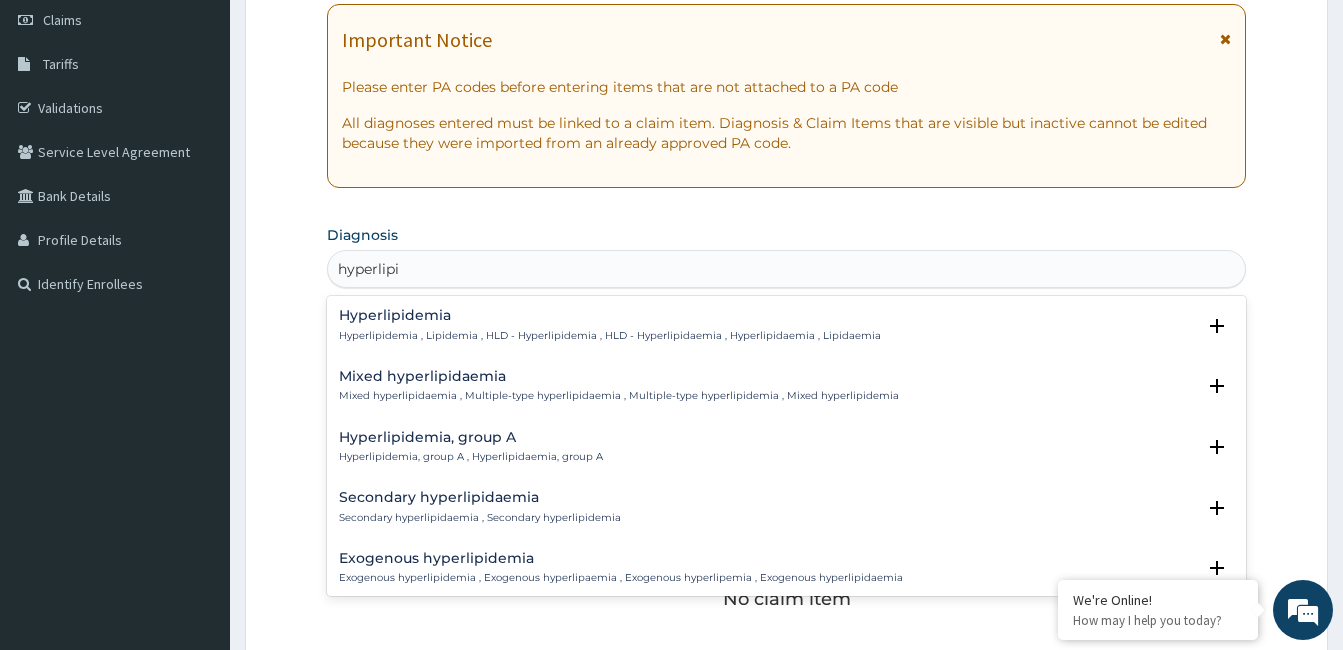 click on "Hyperlipidemia" at bounding box center [610, 315] 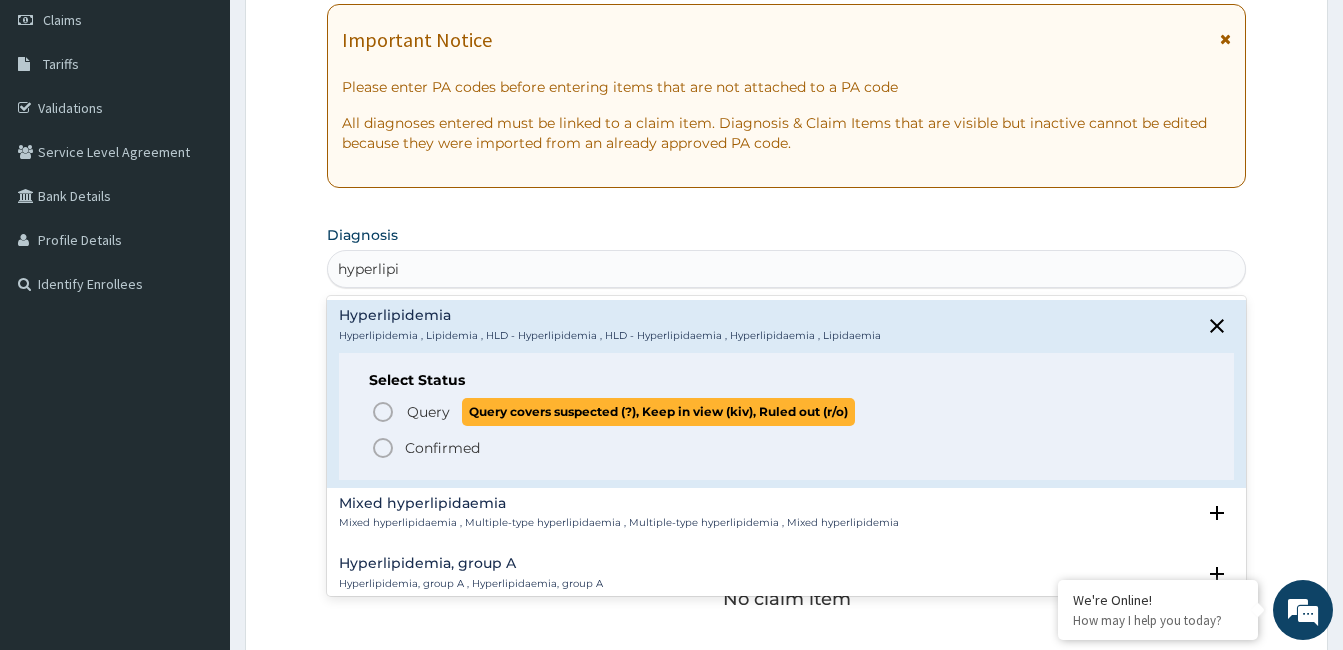 click on "Query Query covers suspected (?), Keep in view (kiv), Ruled out (r/o)" at bounding box center [787, 411] 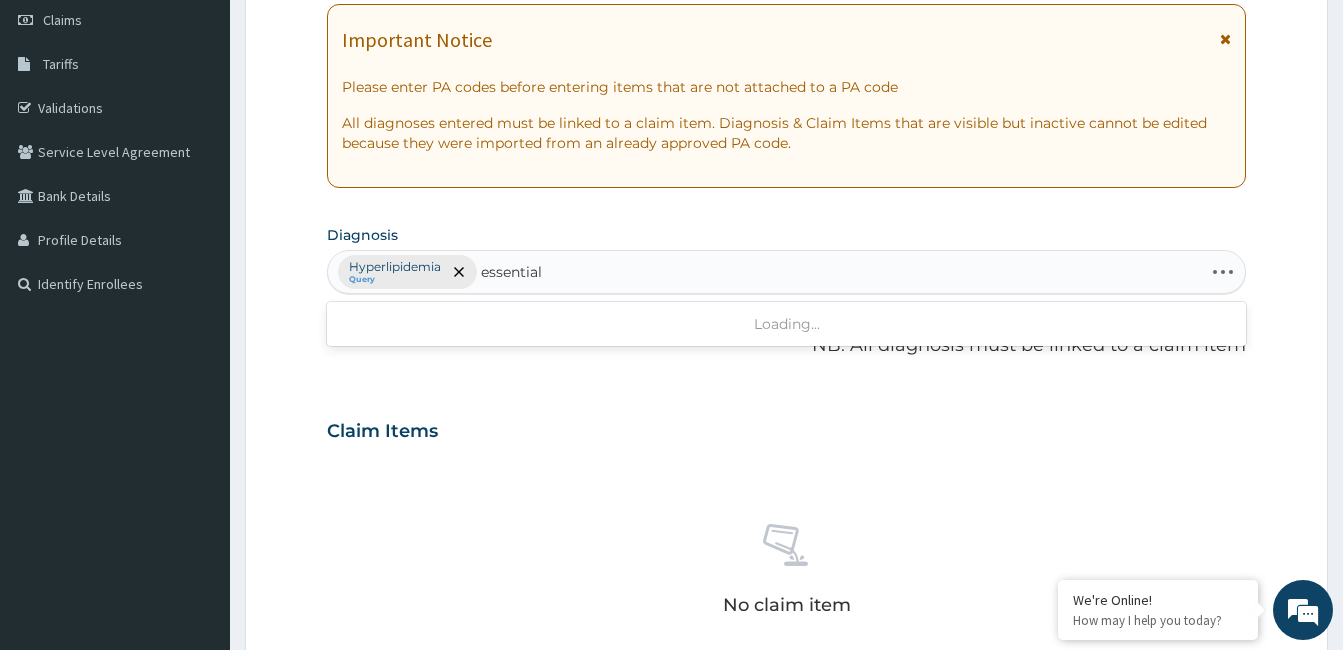 type on "essential h" 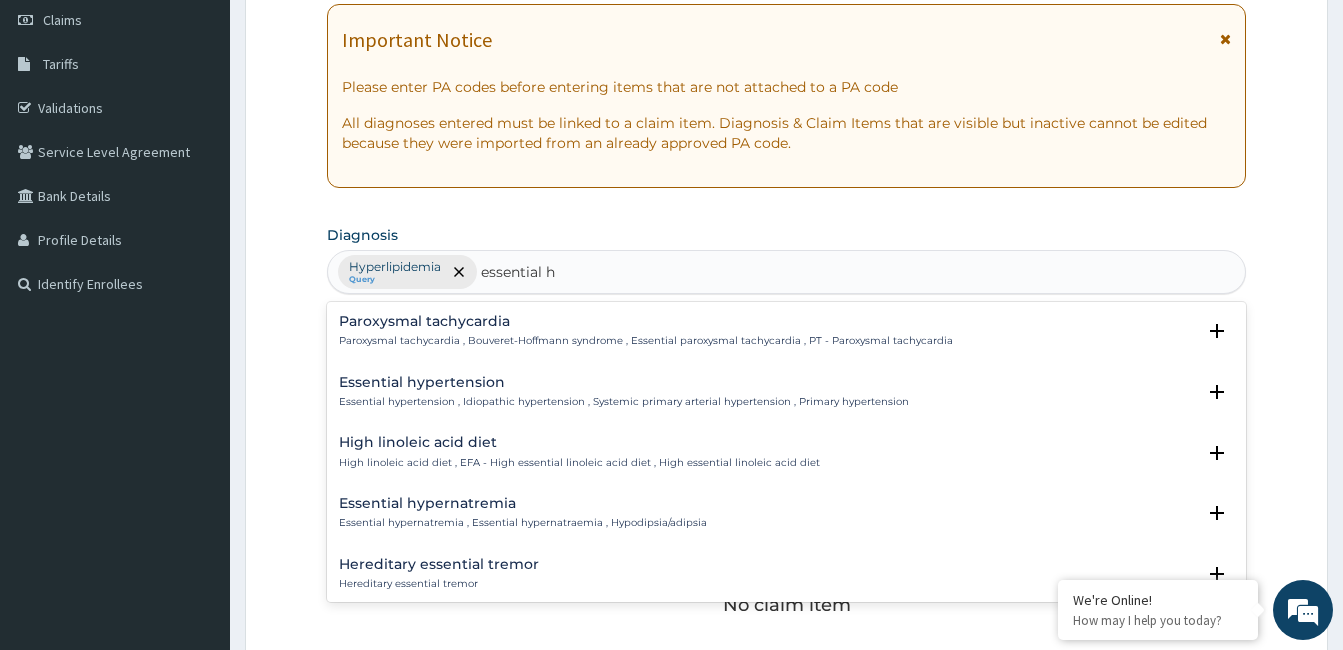 click on "Essential hypertension" at bounding box center (624, 382) 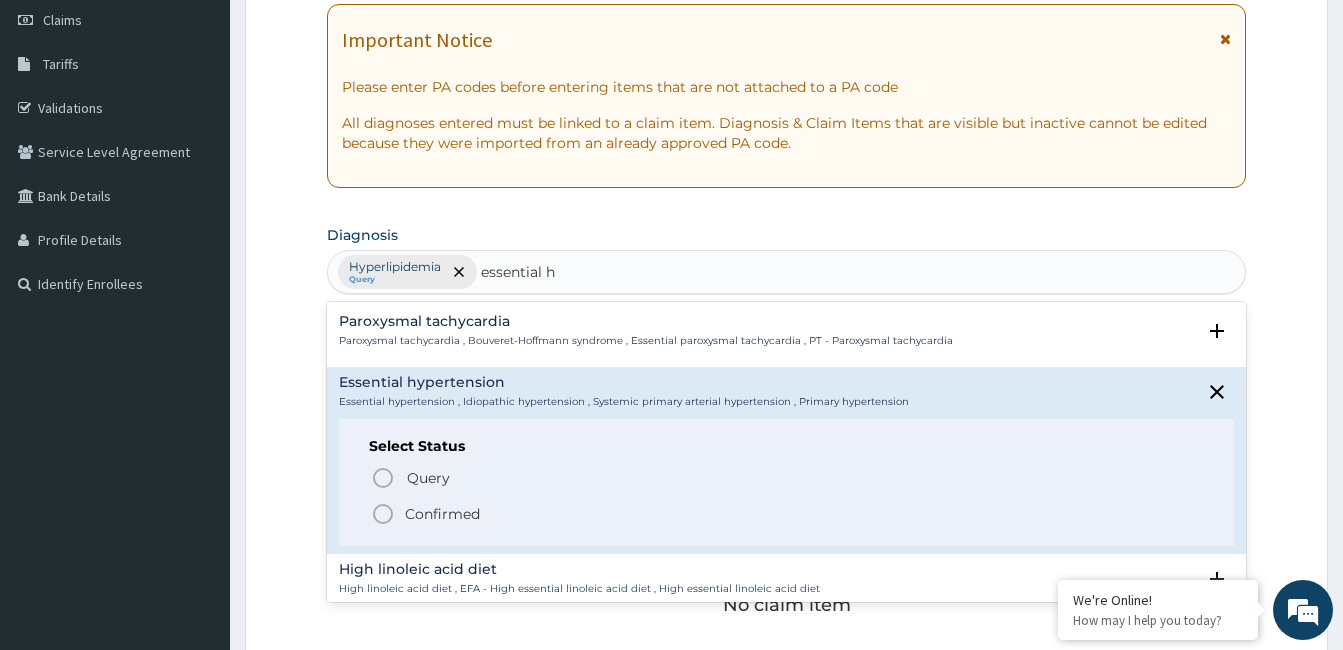 click on "Confirmed" at bounding box center [442, 514] 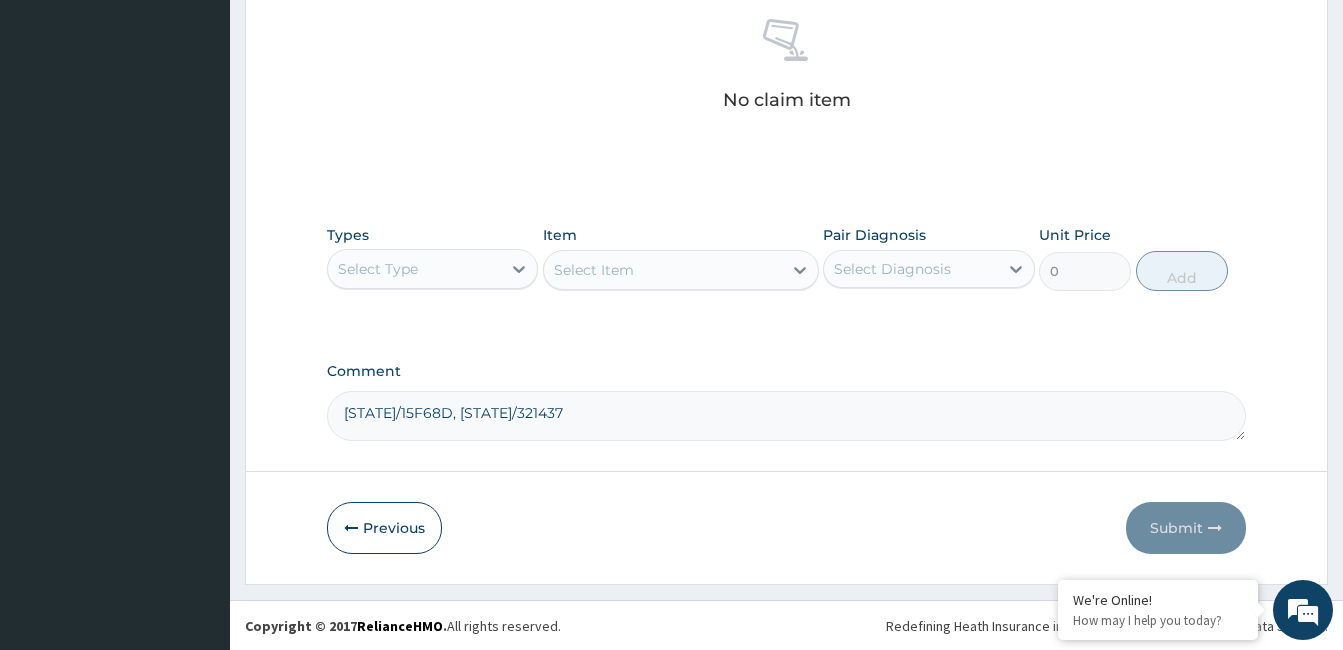 scroll, scrollTop: 792, scrollLeft: 0, axis: vertical 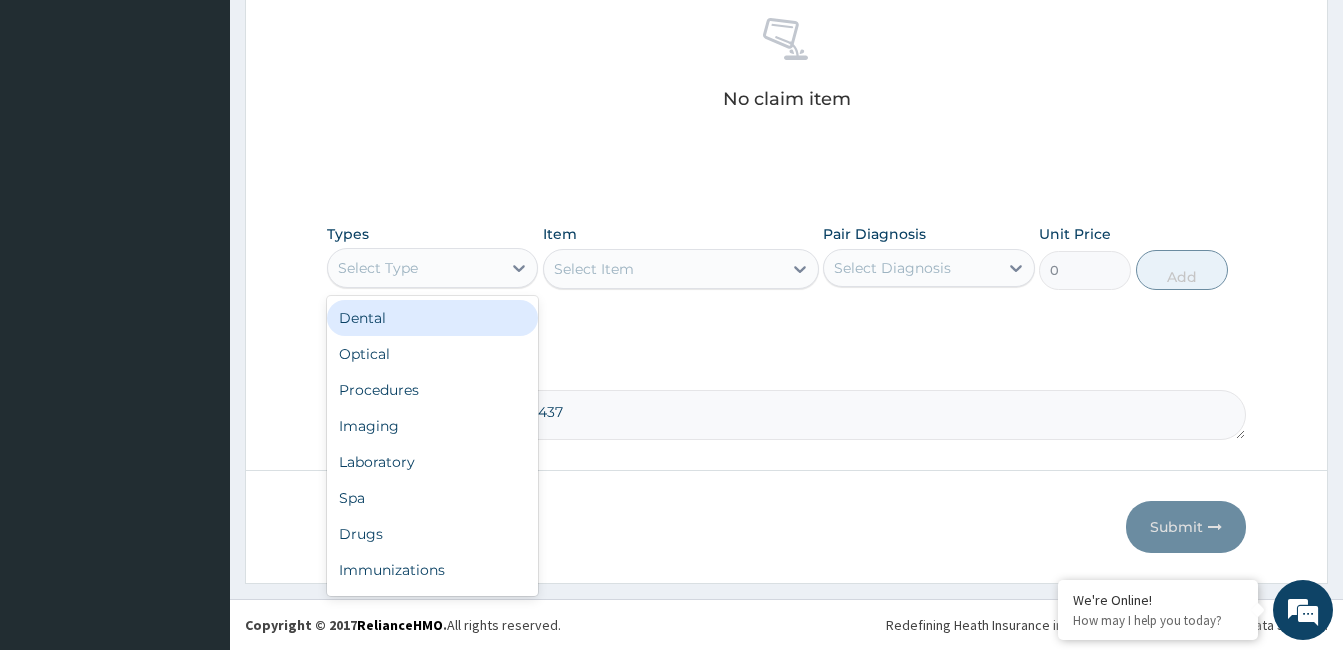 click on "Select Type" at bounding box center (414, 268) 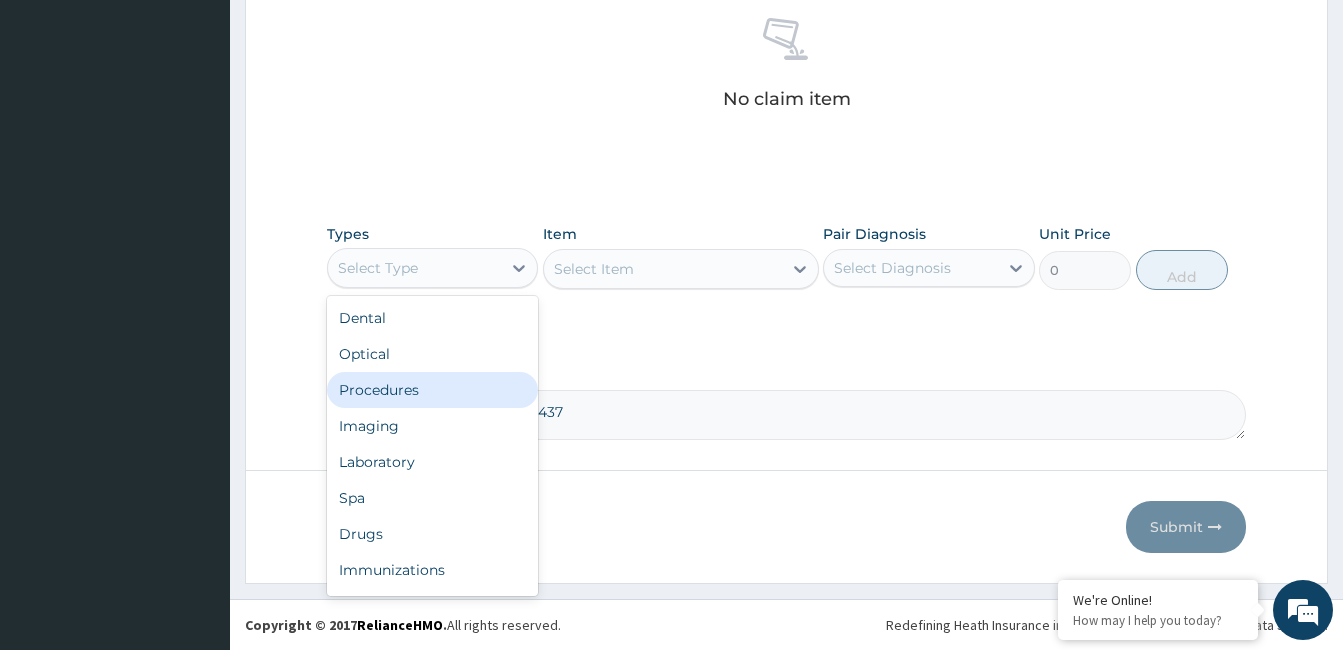 click on "Procedures" at bounding box center (432, 390) 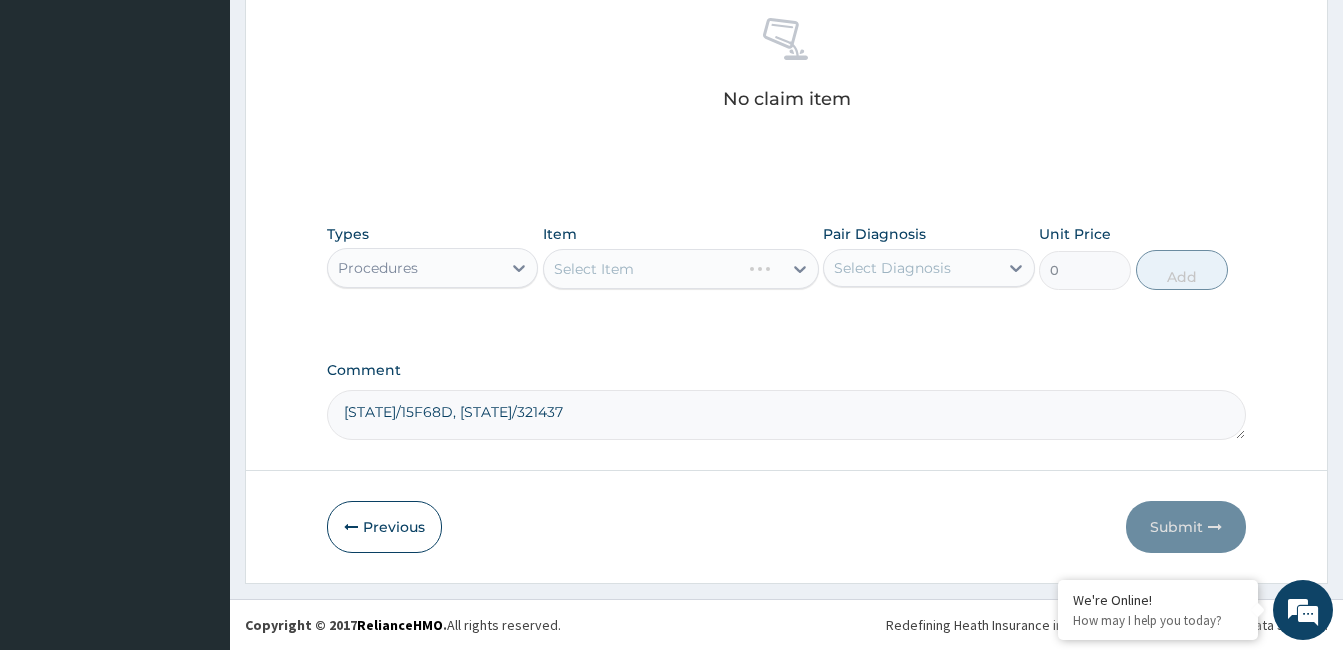 drag, startPoint x: 869, startPoint y: 255, endPoint x: 876, endPoint y: 273, distance: 19.313208 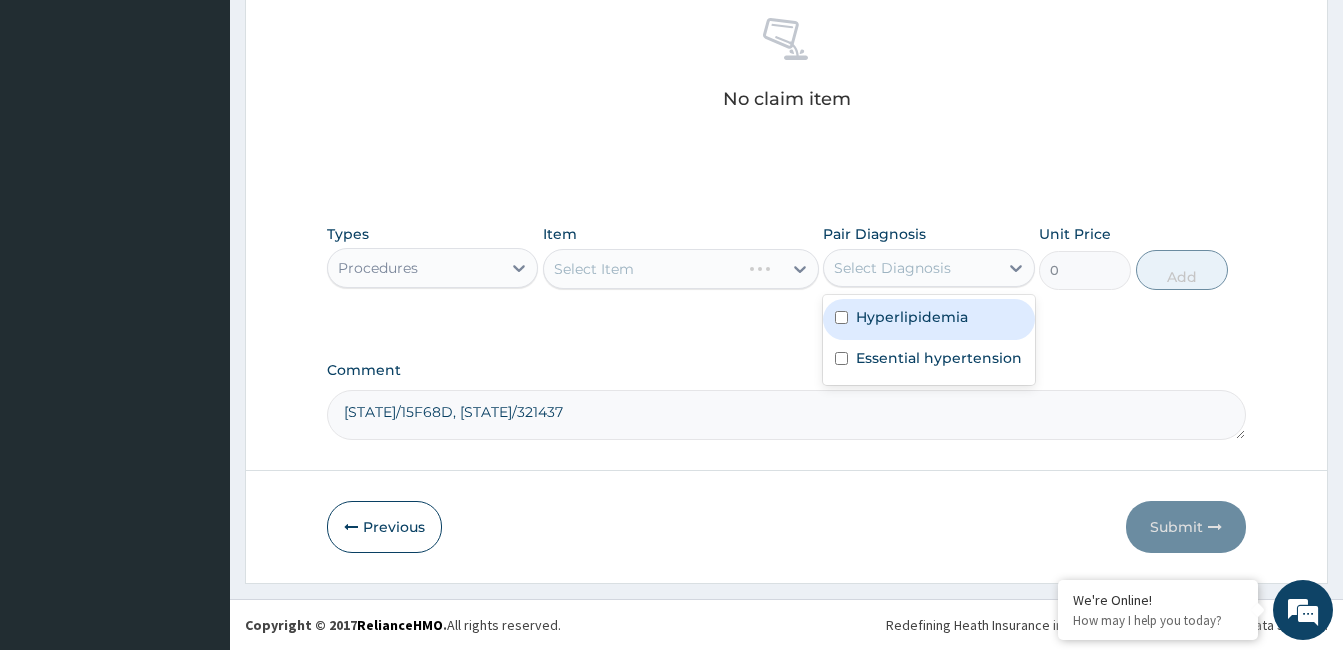 click on "Hyperlipidemia" at bounding box center [912, 317] 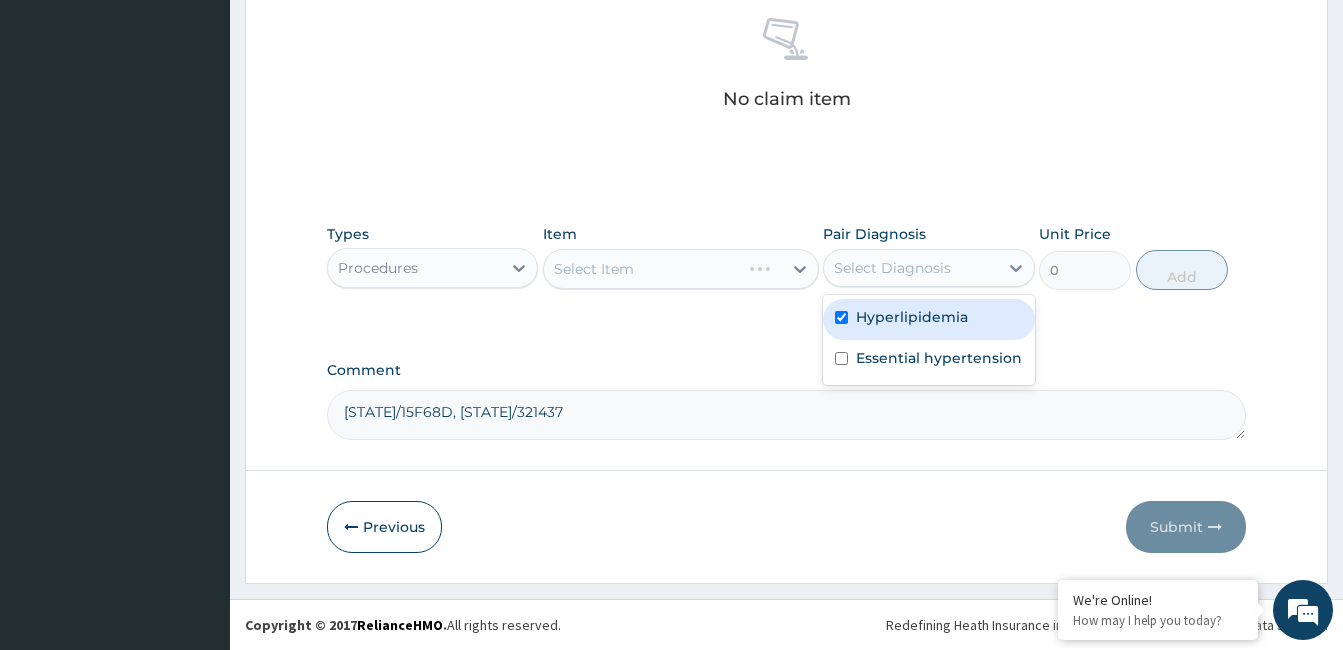 checkbox on "true" 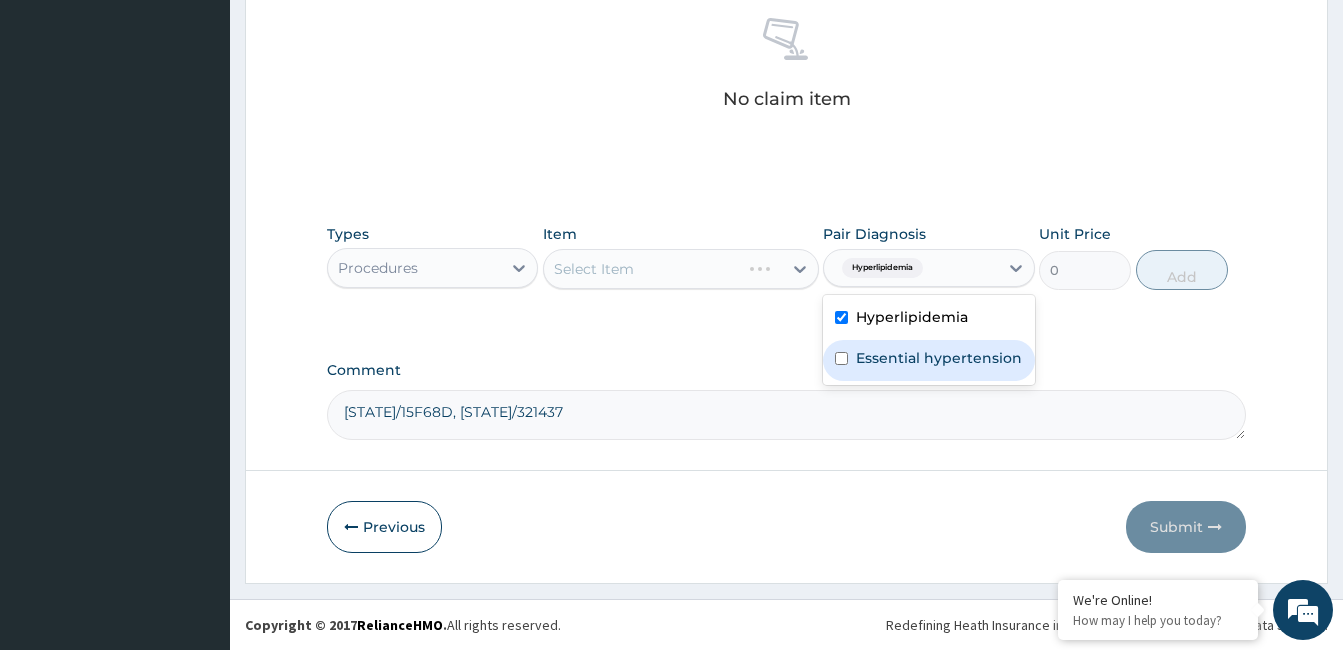 click on "Essential hypertension" at bounding box center [939, 358] 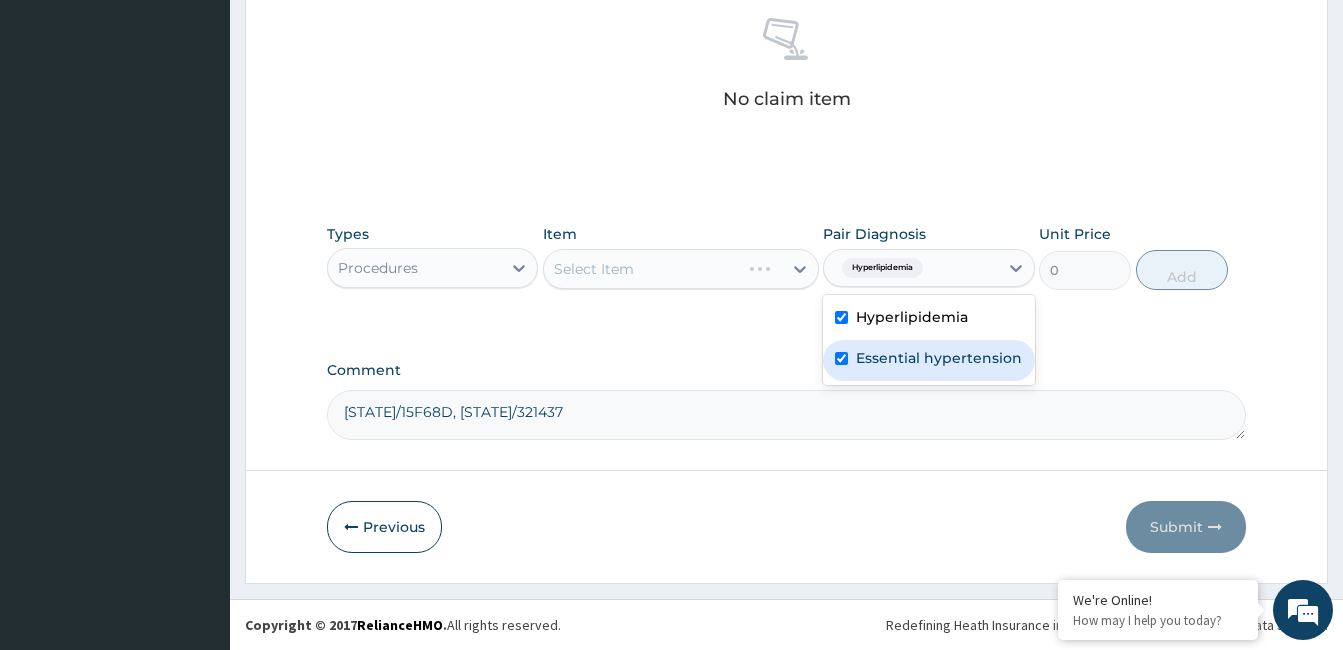 checkbox on "true" 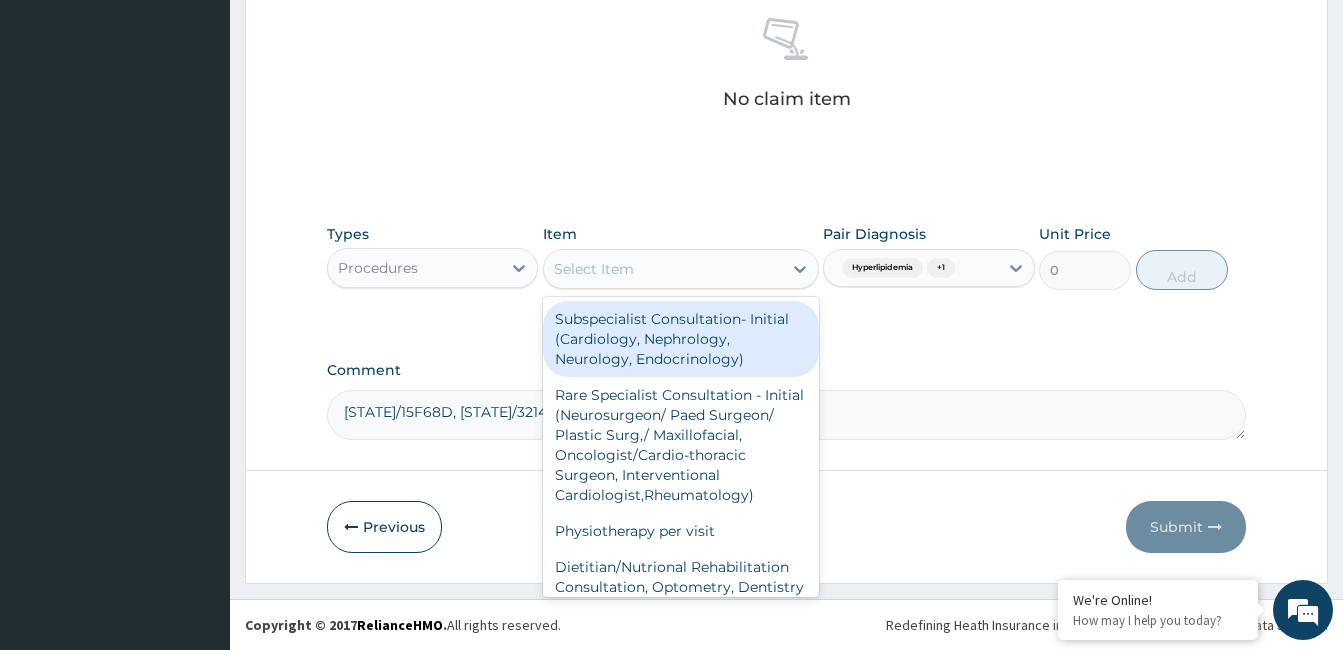 click on "Select Item" at bounding box center (663, 269) 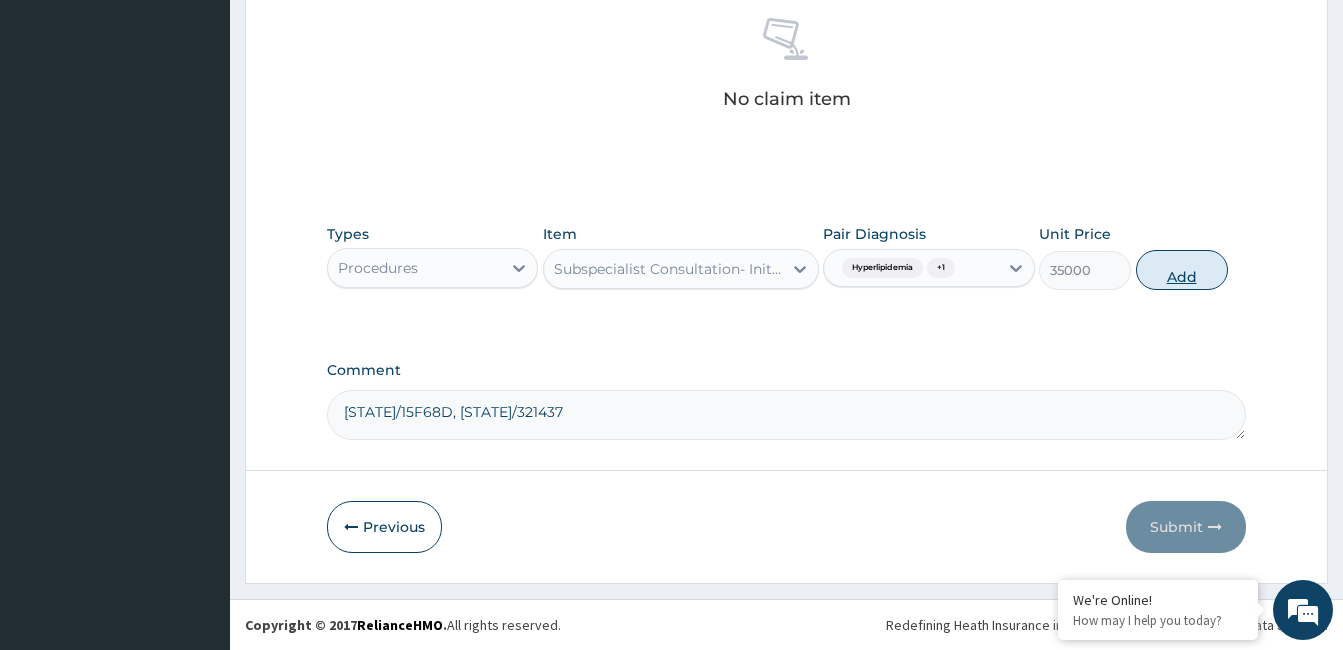 click on "Add" at bounding box center [1182, 270] 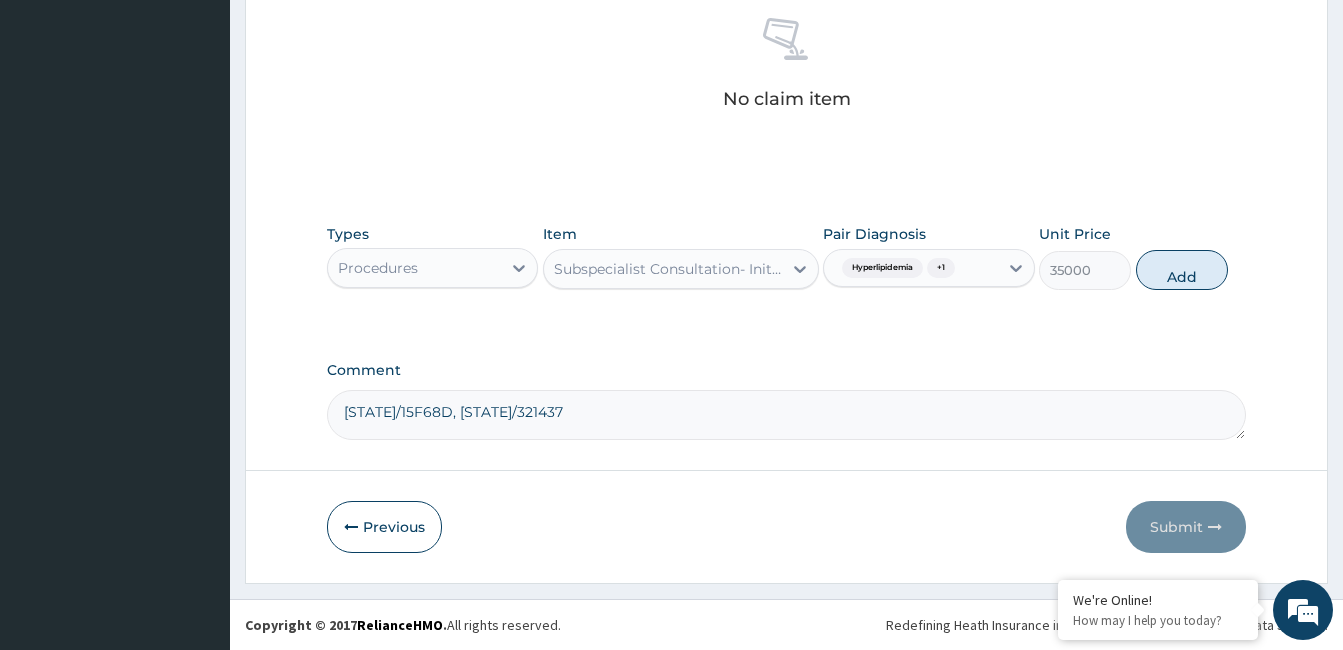 type on "0" 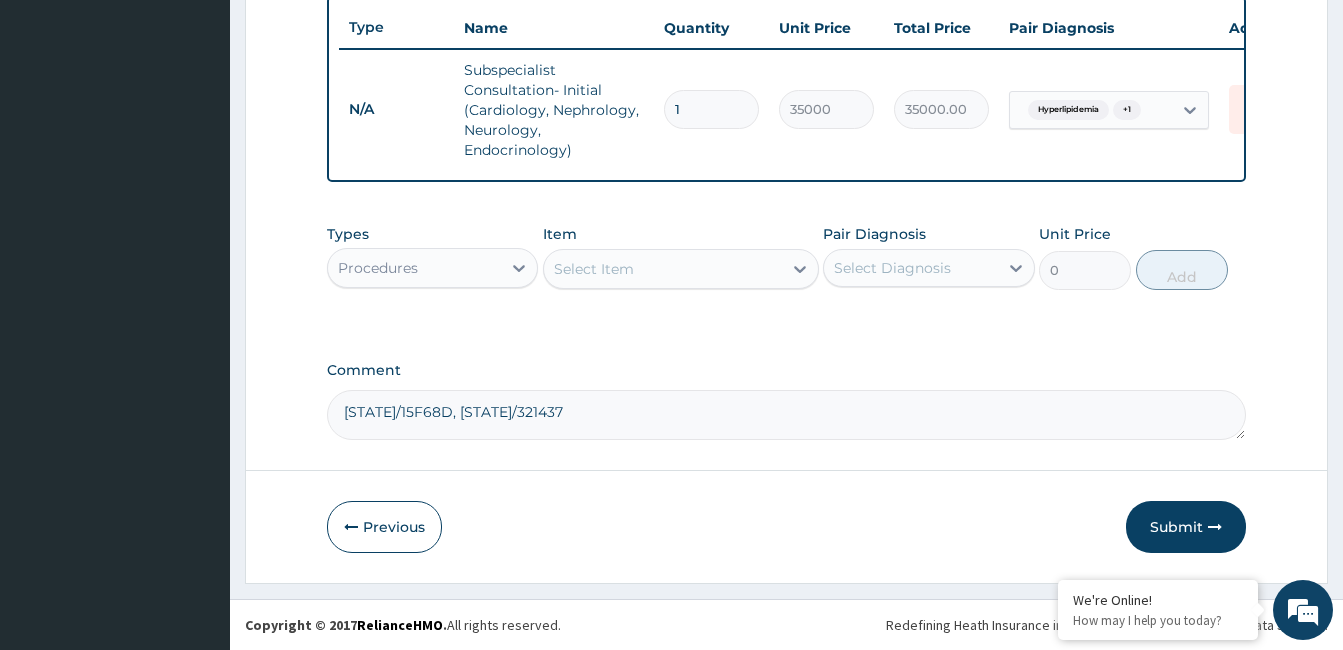 scroll, scrollTop: 763, scrollLeft: 0, axis: vertical 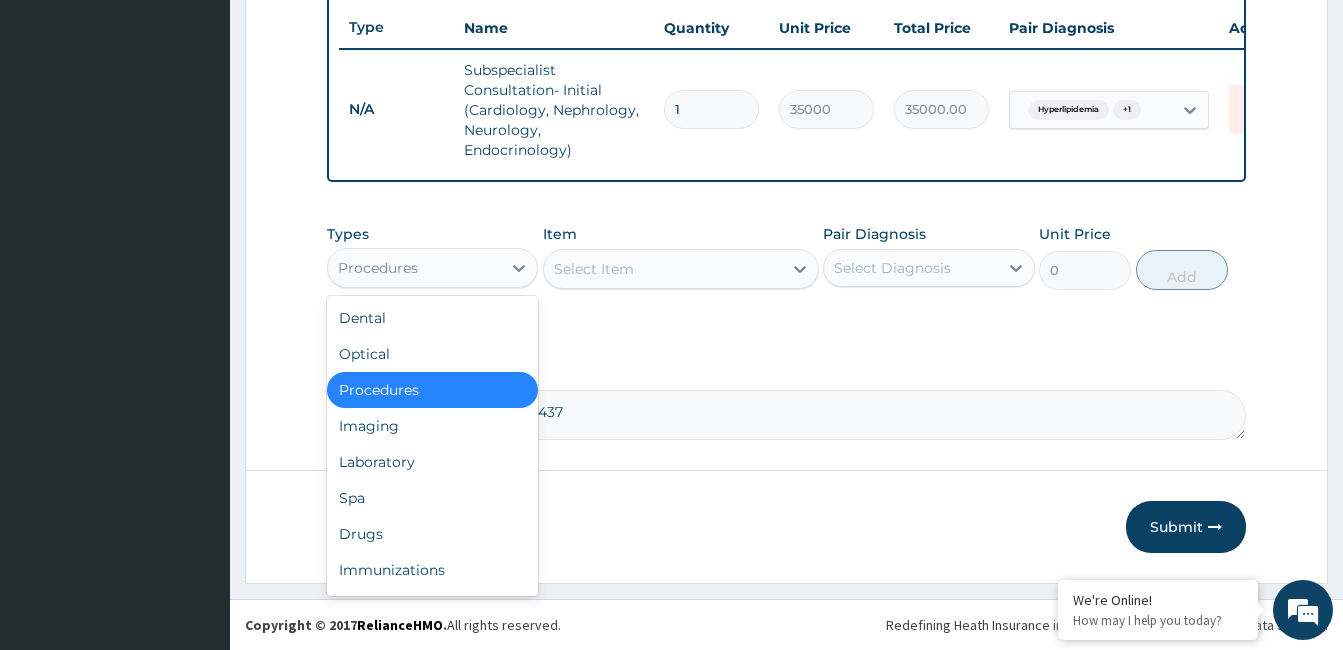 drag, startPoint x: 503, startPoint y: 272, endPoint x: 472, endPoint y: 305, distance: 45.276924 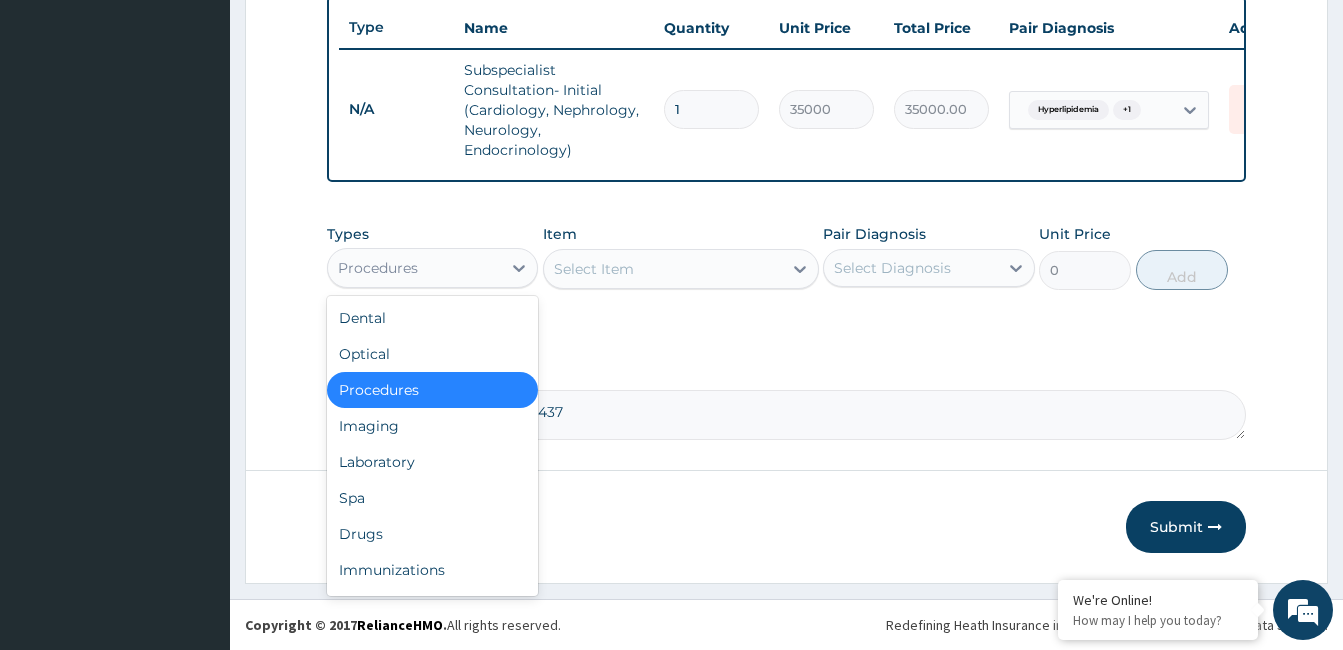 click at bounding box center (519, 268) 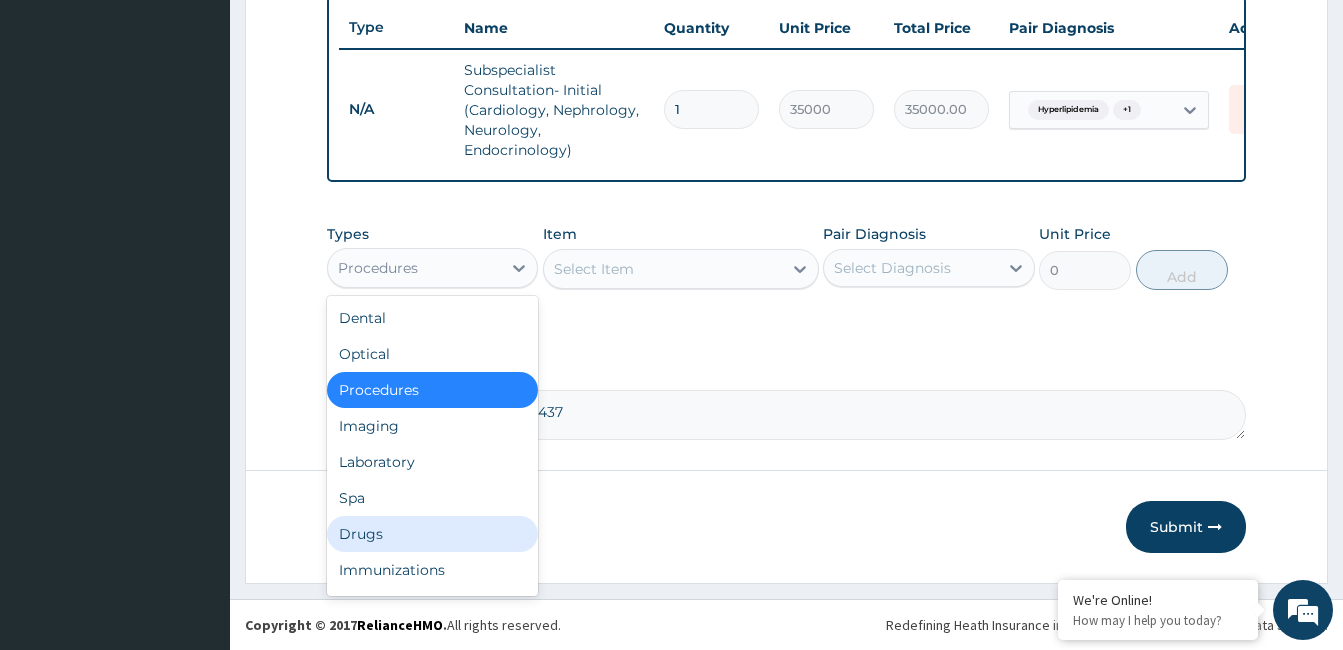 click on "Drugs" at bounding box center (432, 534) 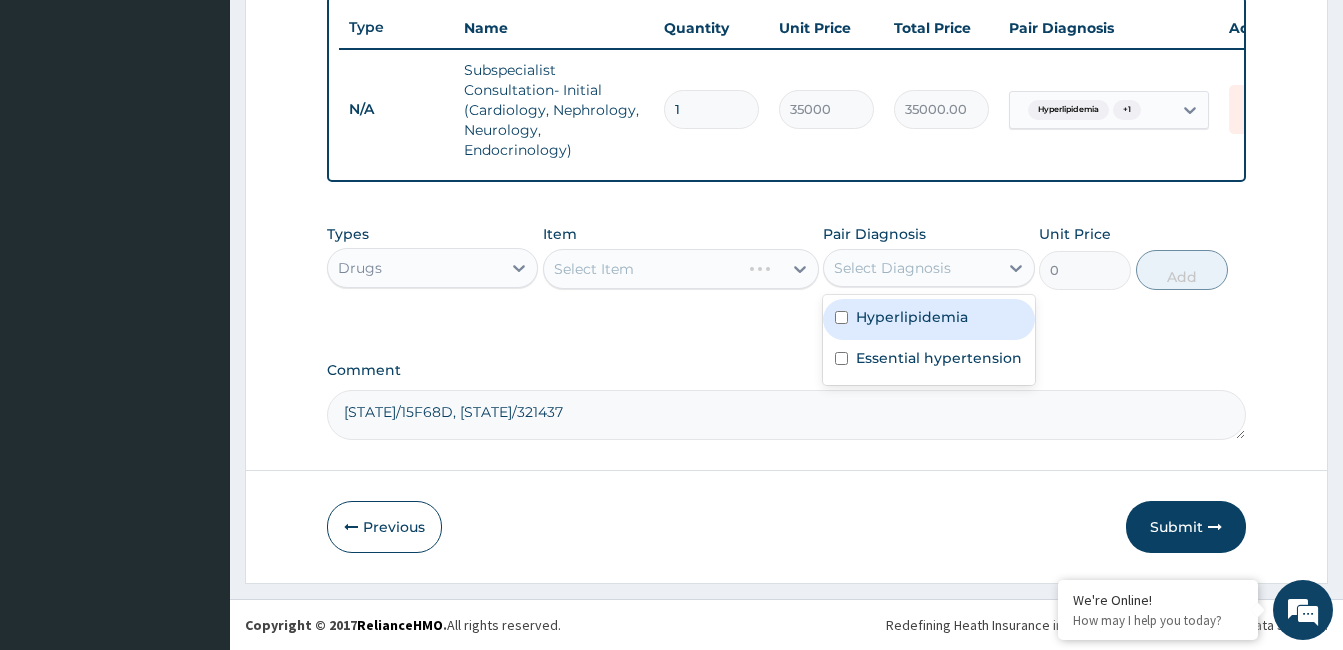 click on "Select Diagnosis" at bounding box center [892, 268] 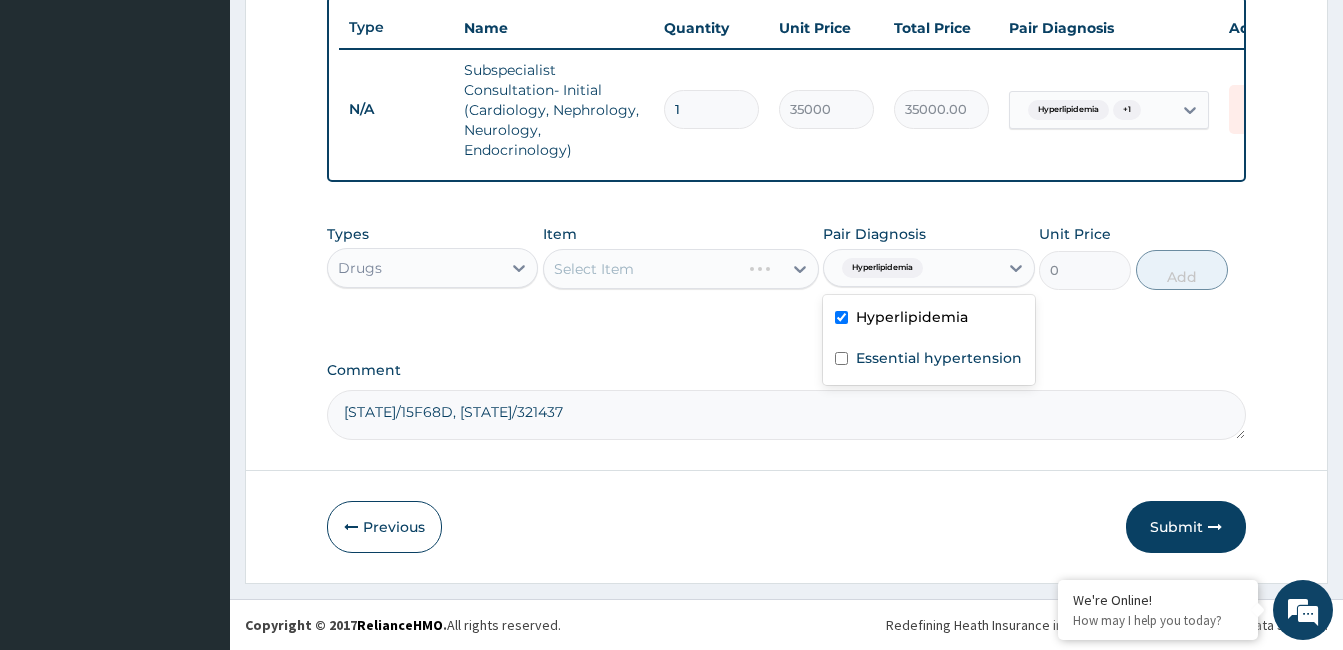 click on "Hyperlipidemia" at bounding box center [912, 317] 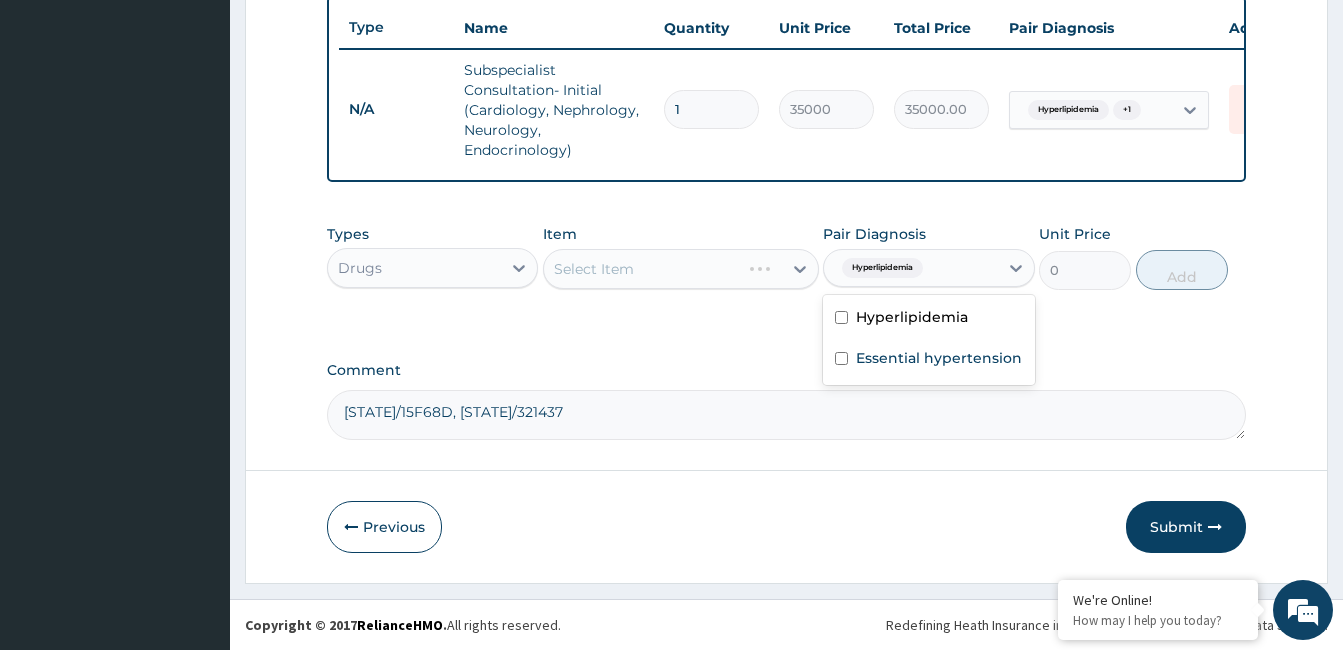 checkbox on "false" 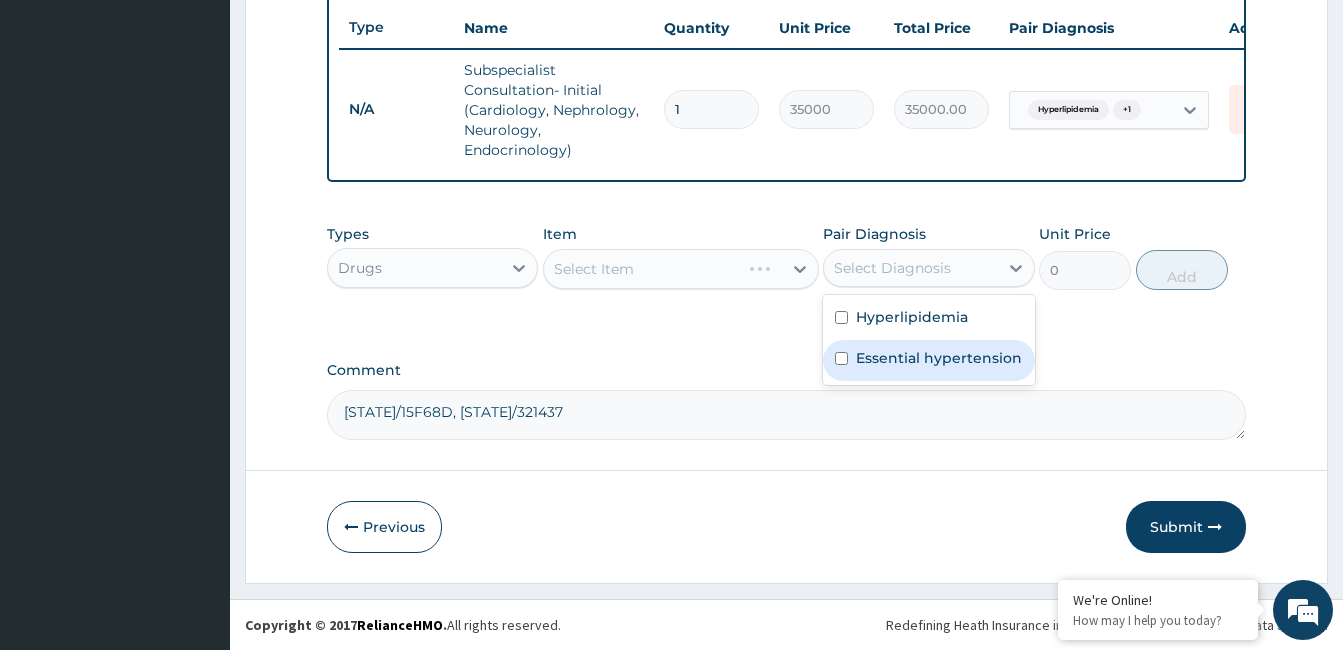click on "Essential hypertension" at bounding box center [928, 360] 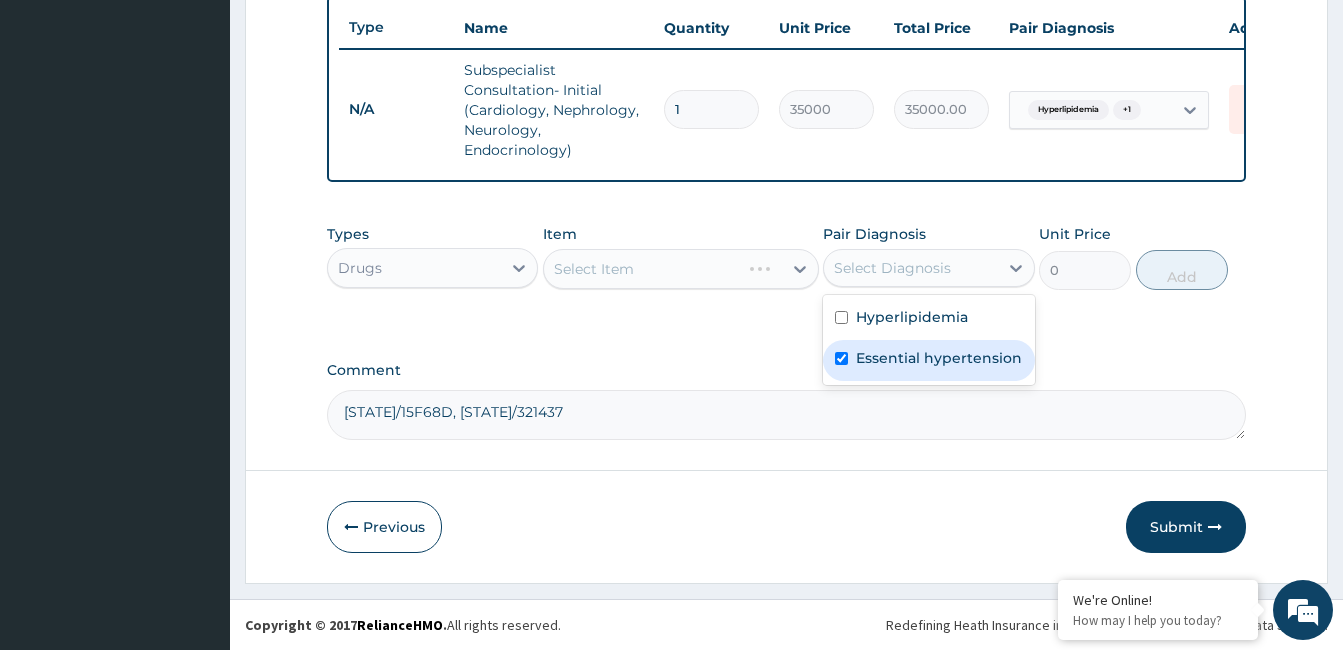 checkbox on "true" 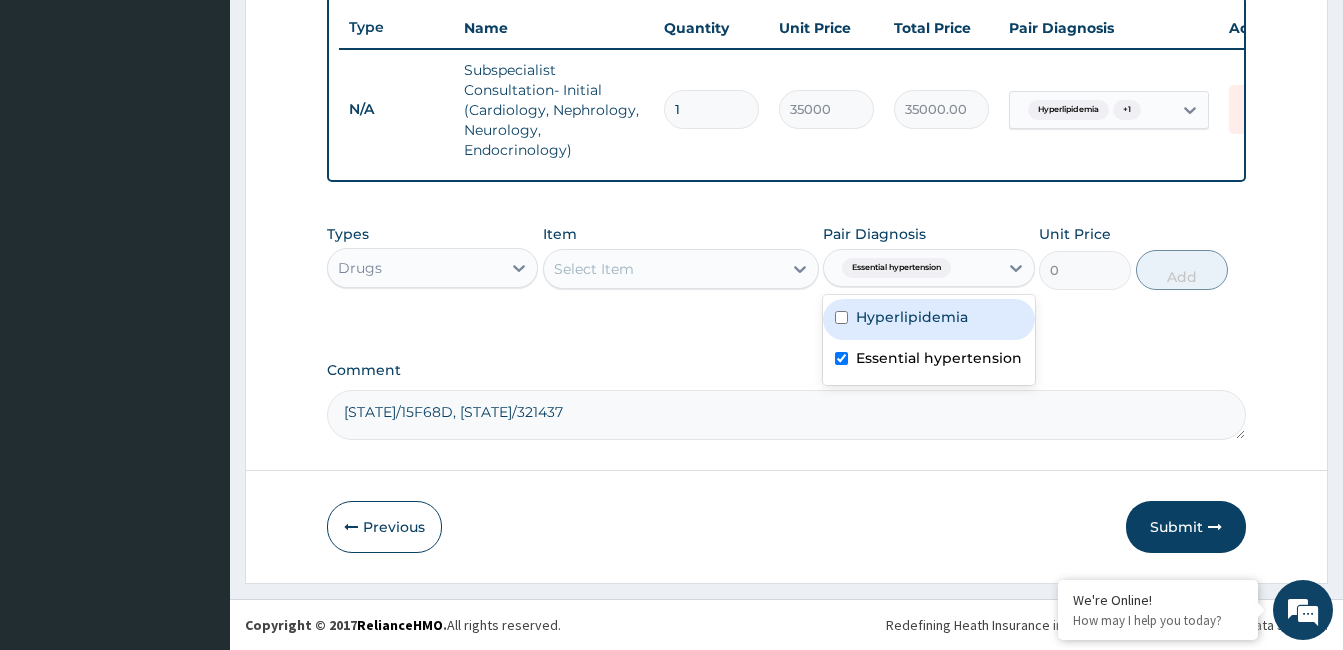 drag, startPoint x: 910, startPoint y: 275, endPoint x: 915, endPoint y: 320, distance: 45.276924 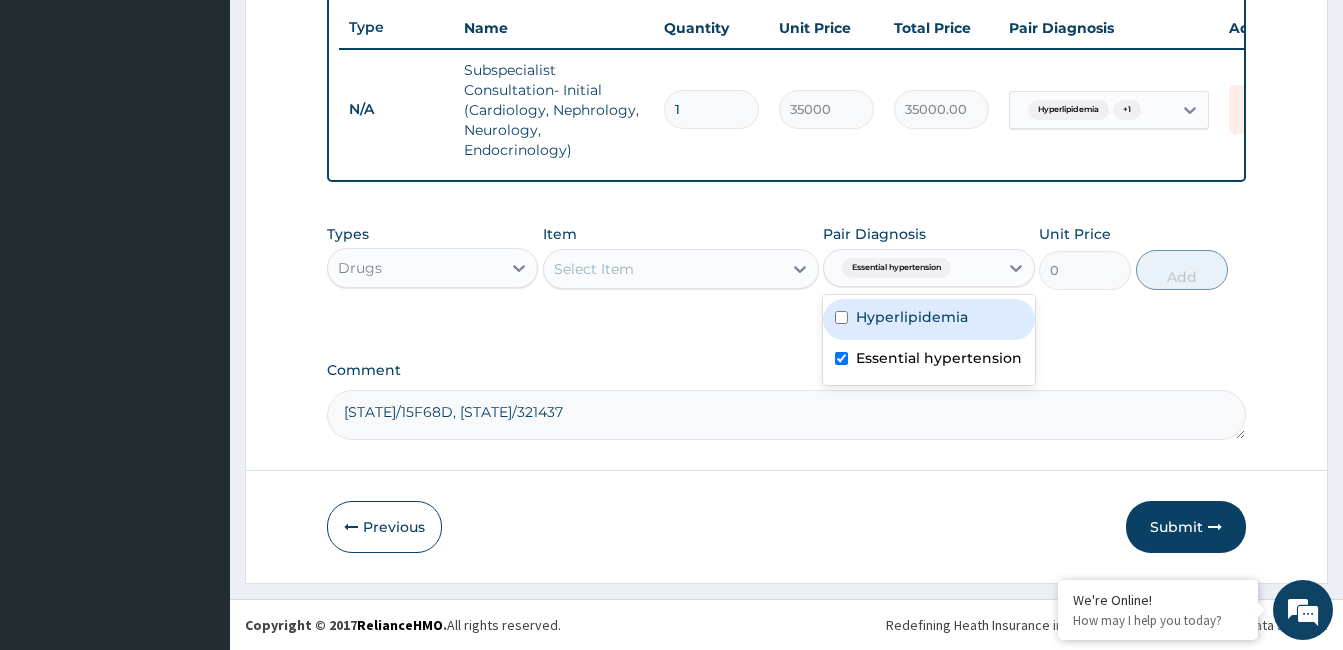 click on "Essential hypertension" at bounding box center [896, 268] 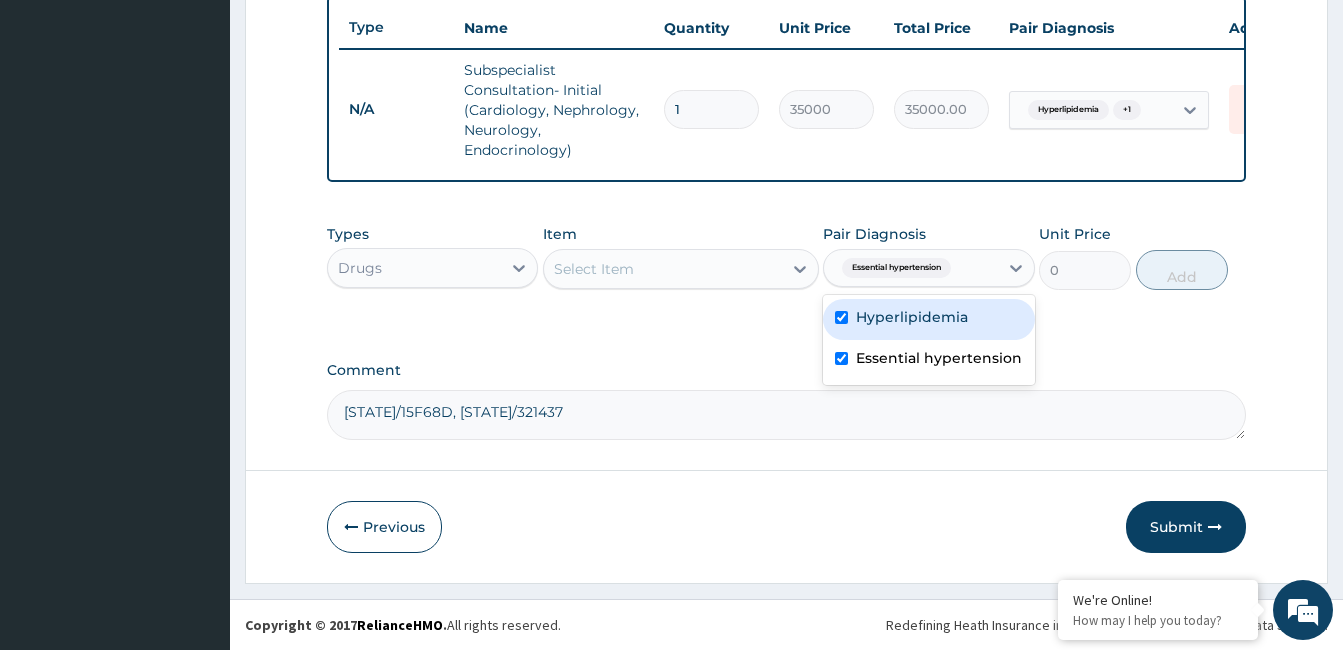 checkbox on "true" 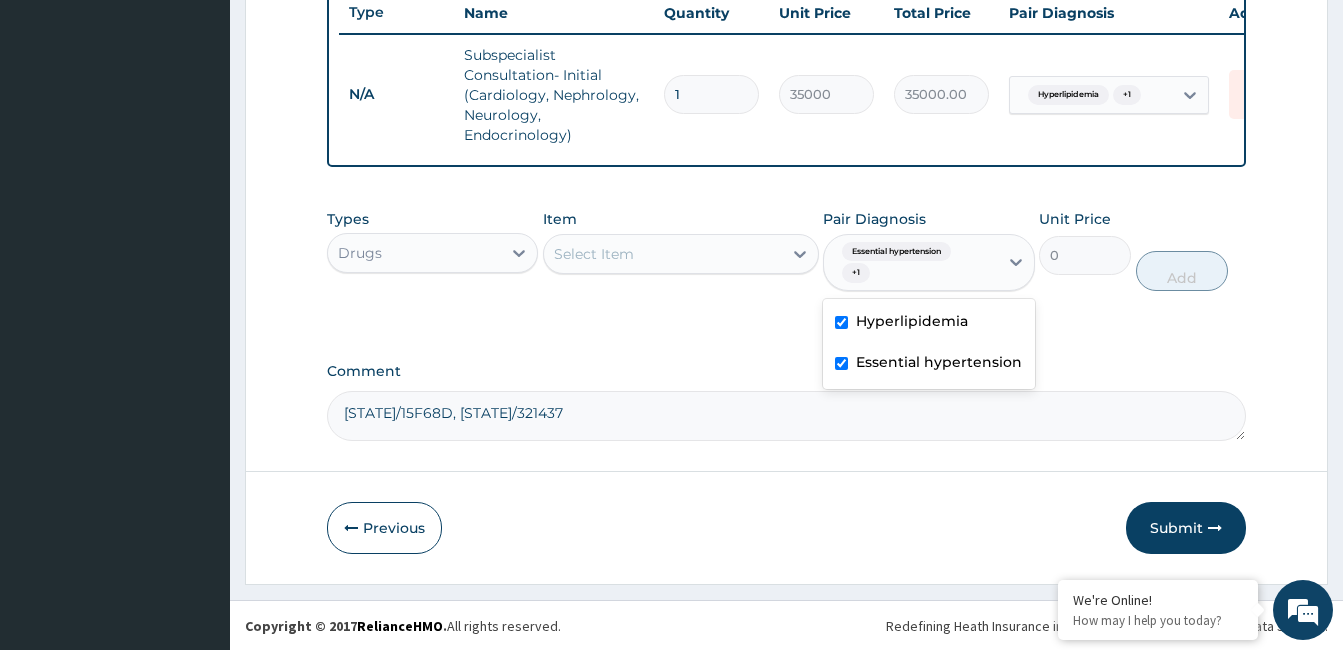 click on "Select Item" at bounding box center [663, 254] 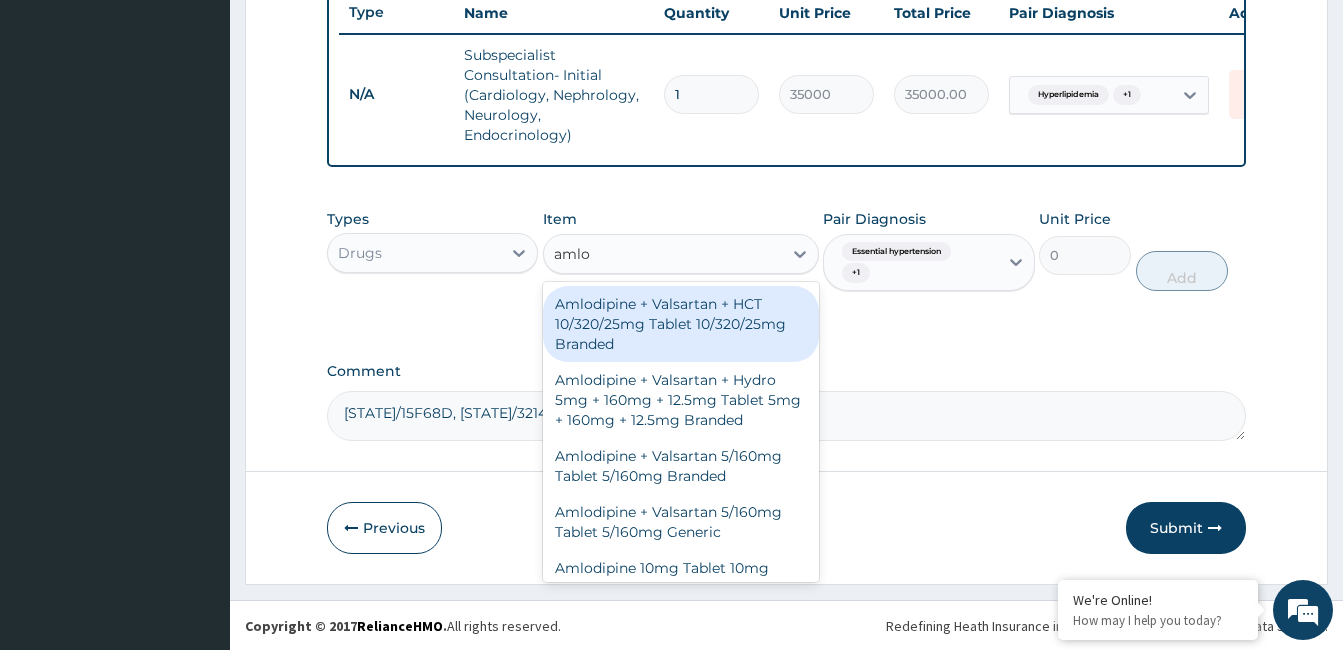 type on "amlod" 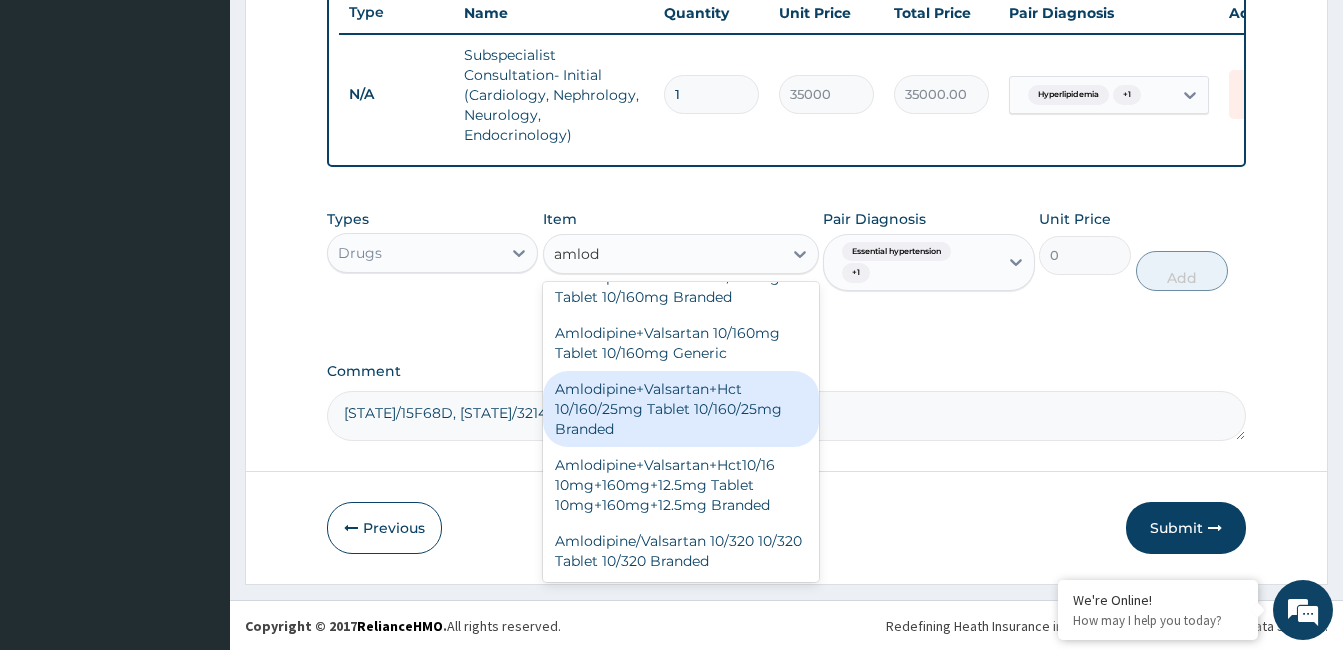 scroll, scrollTop: 600, scrollLeft: 0, axis: vertical 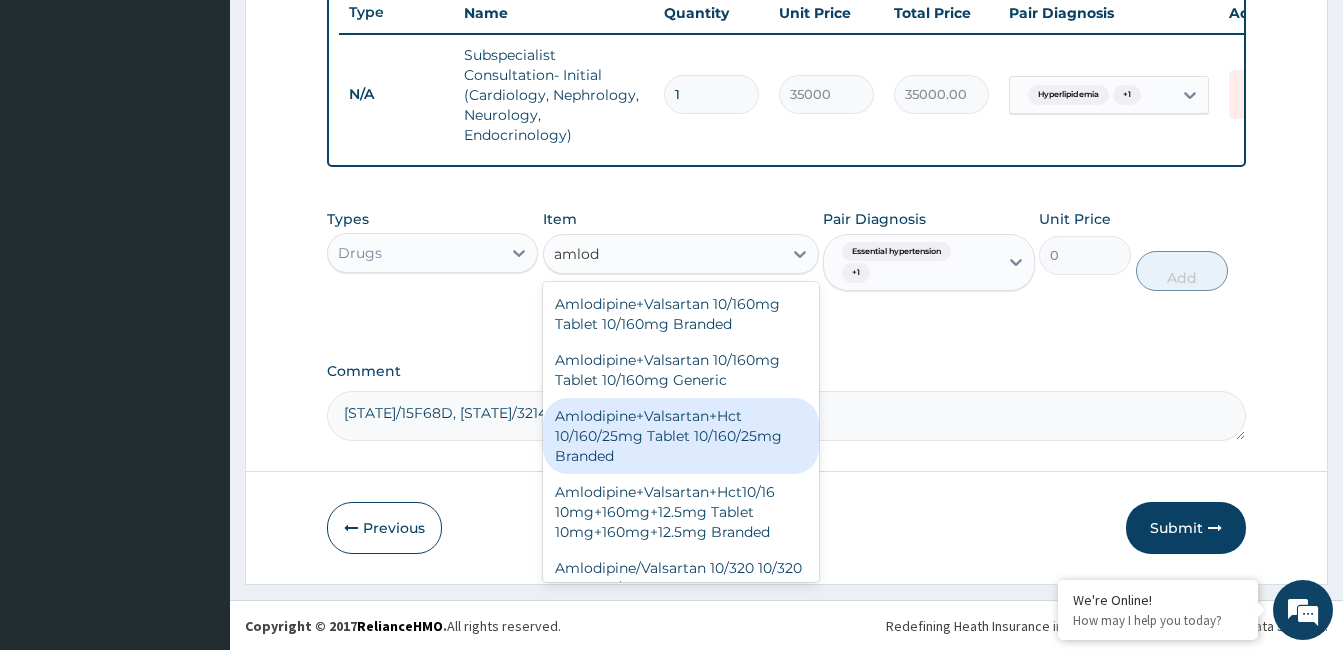 click on "Amlodipine+Valsartan+Hct 10/160/25mg Tablet 10/160/25mg Branded" at bounding box center [681, 436] 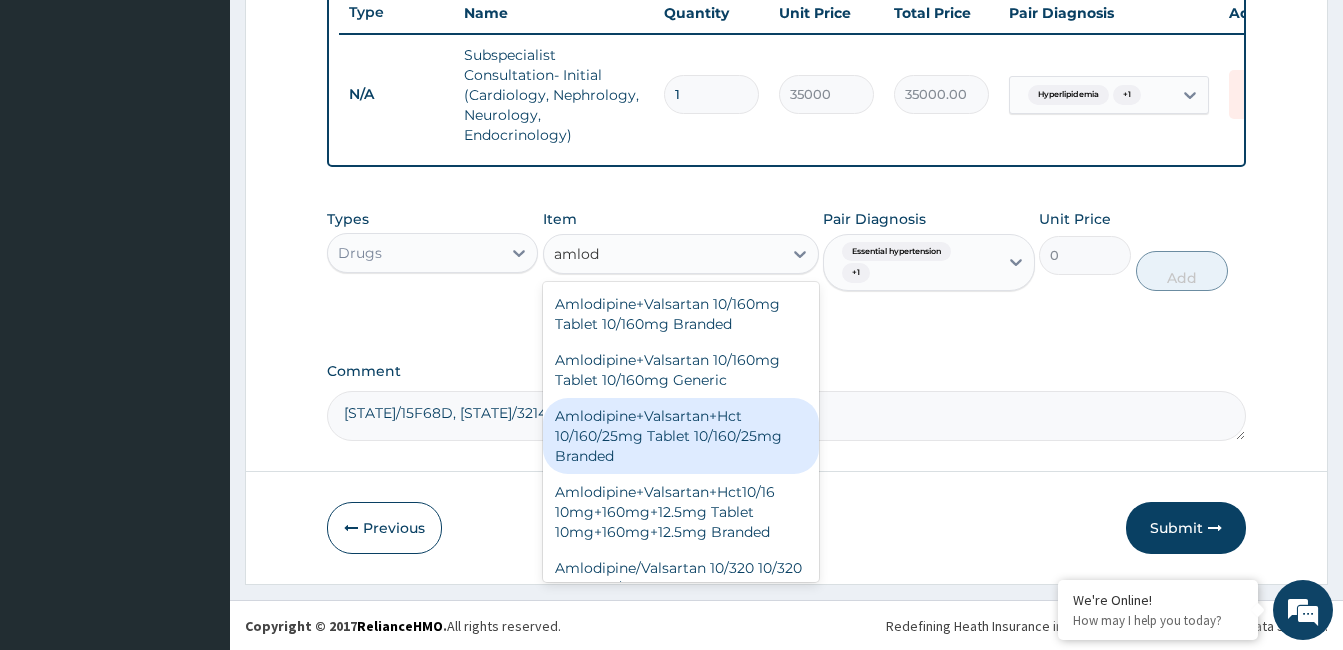 type 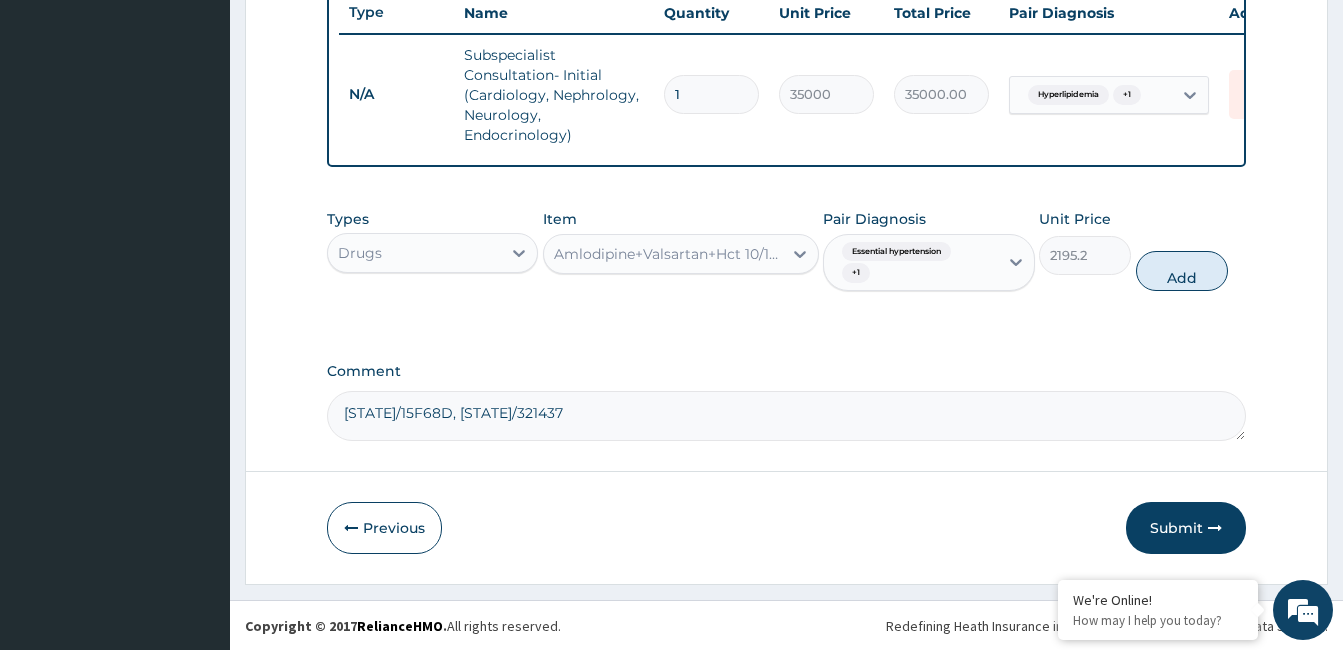 drag, startPoint x: 1195, startPoint y: 284, endPoint x: 1180, endPoint y: 289, distance: 15.811388 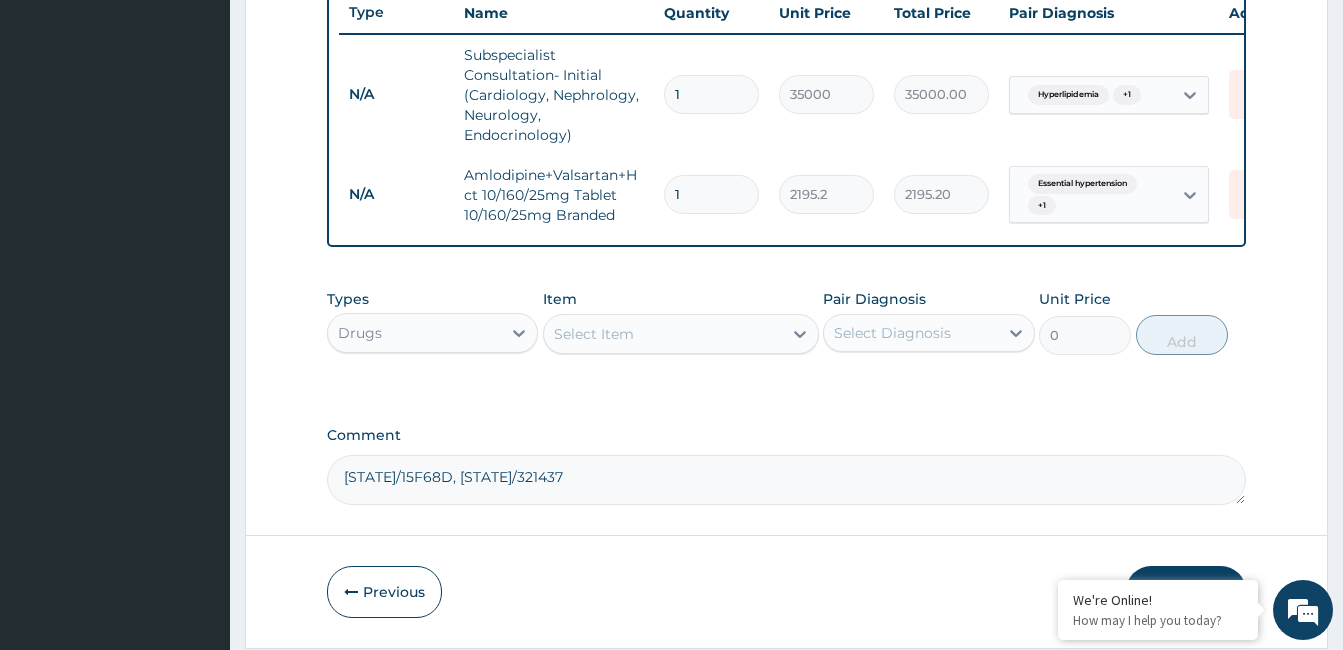 click on "1" at bounding box center (711, 194) 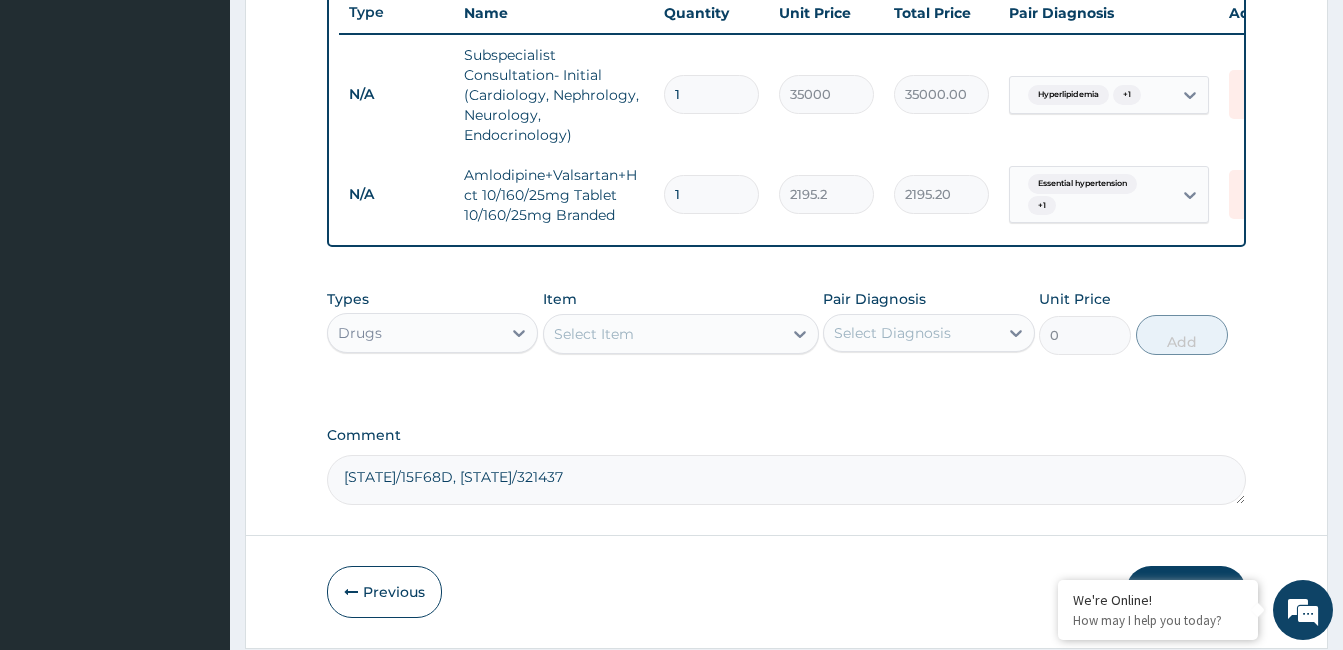 click on "1" at bounding box center [711, 194] 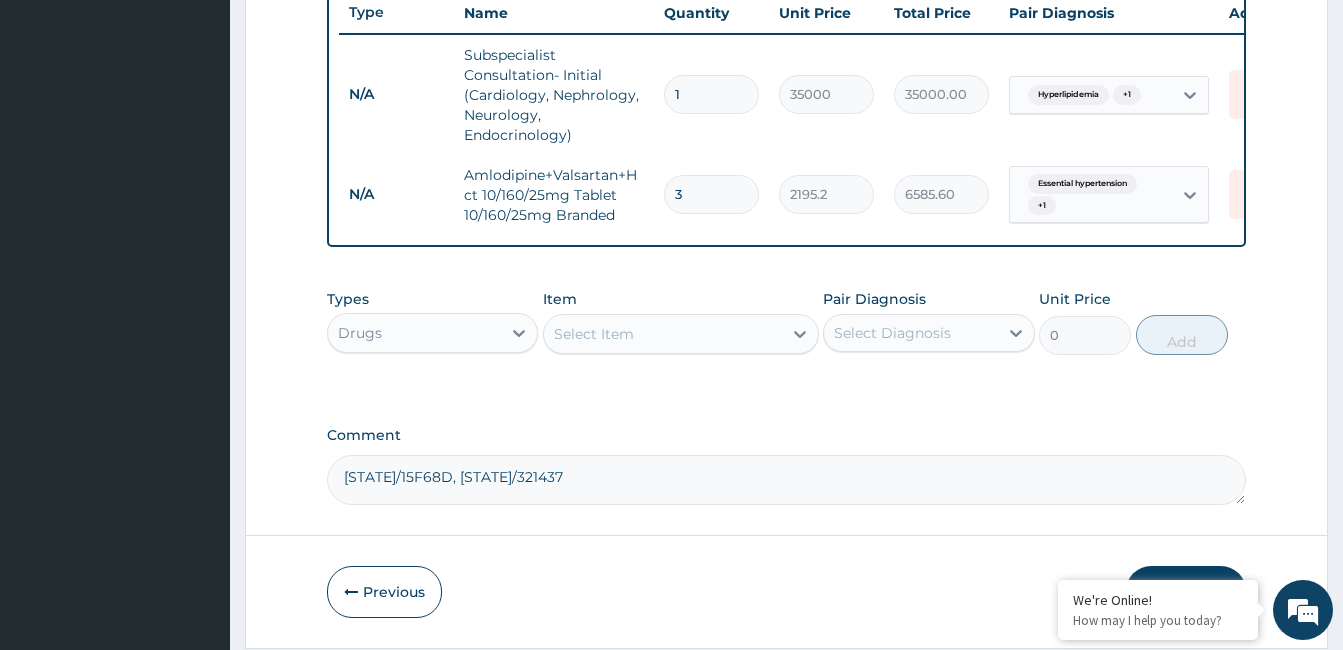 type on "30" 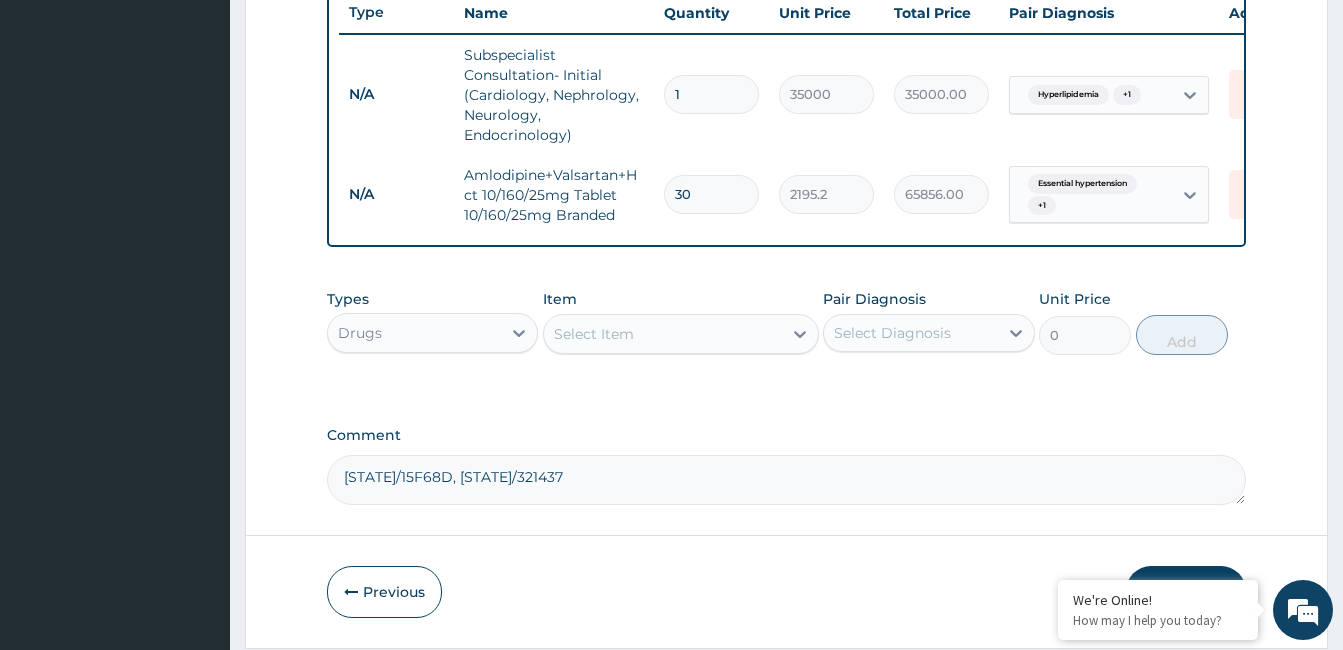 type on "30" 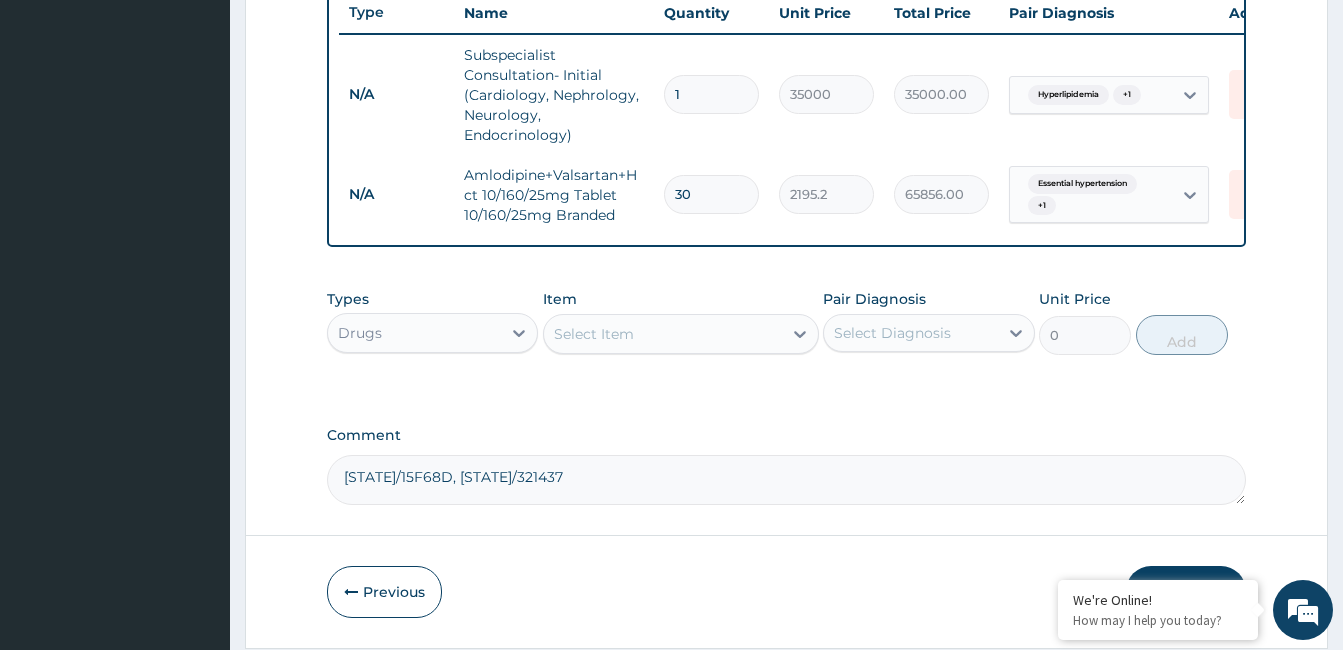 click on "Select Item" at bounding box center [663, 334] 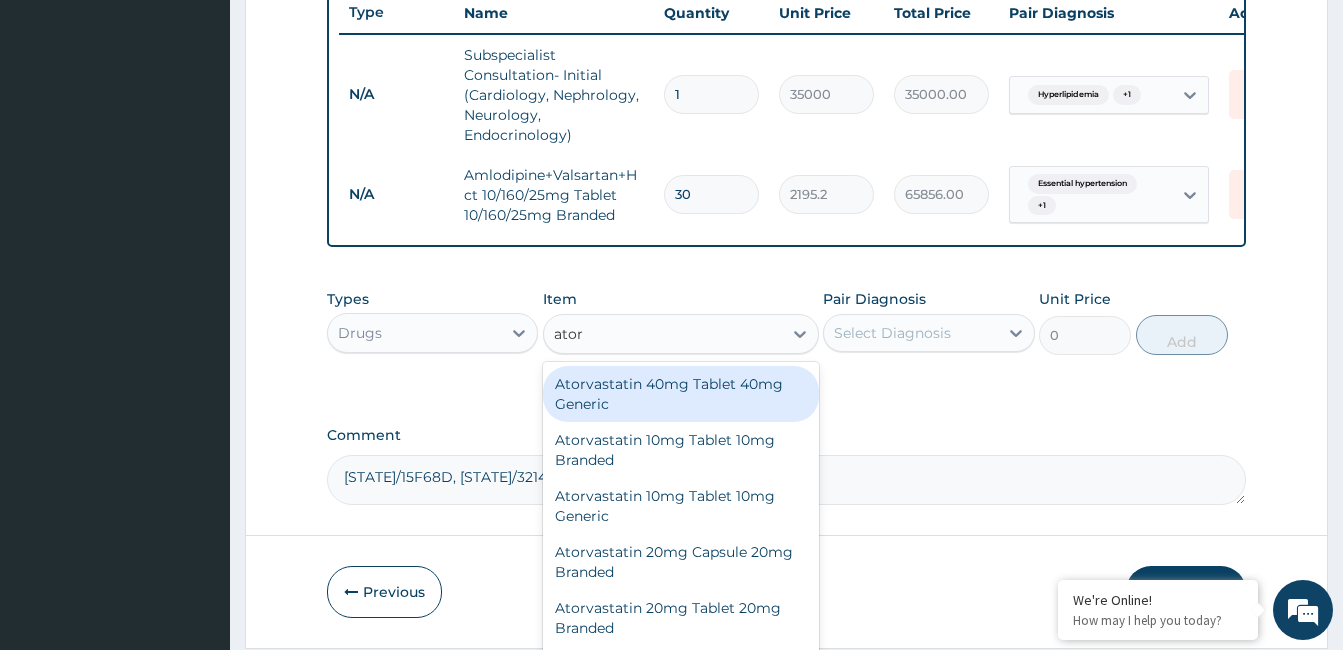 type on "atorv" 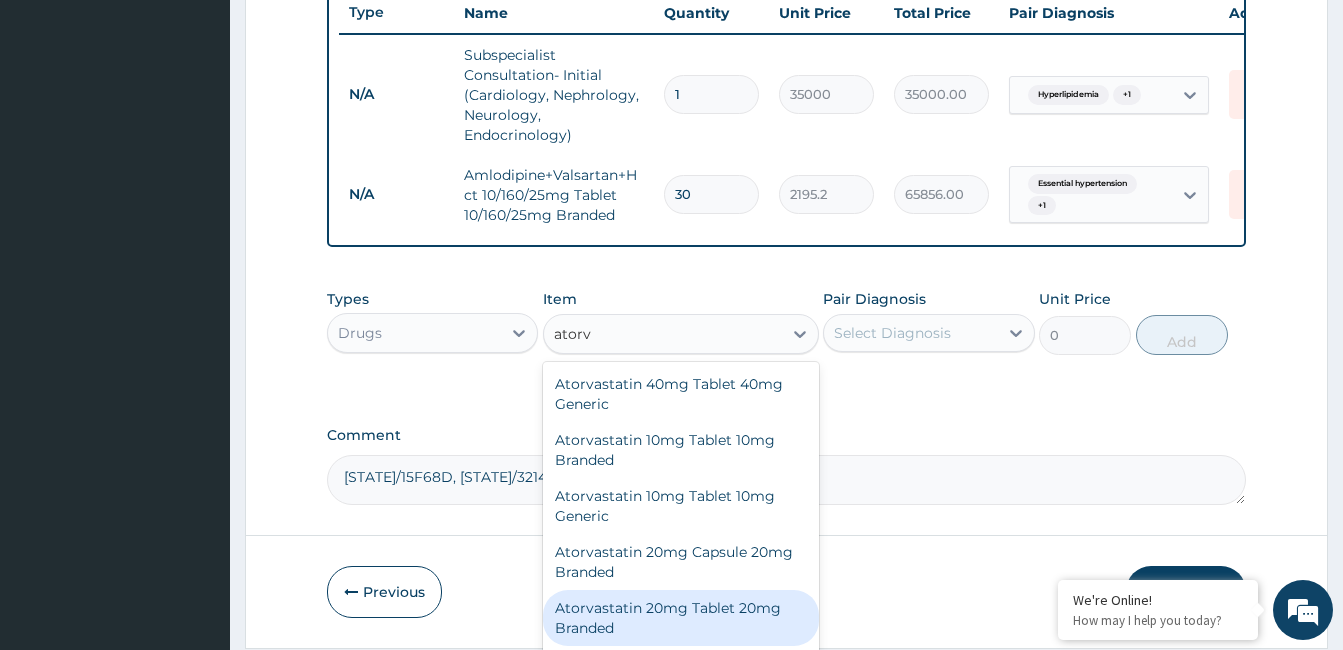 scroll, scrollTop: 44, scrollLeft: 0, axis: vertical 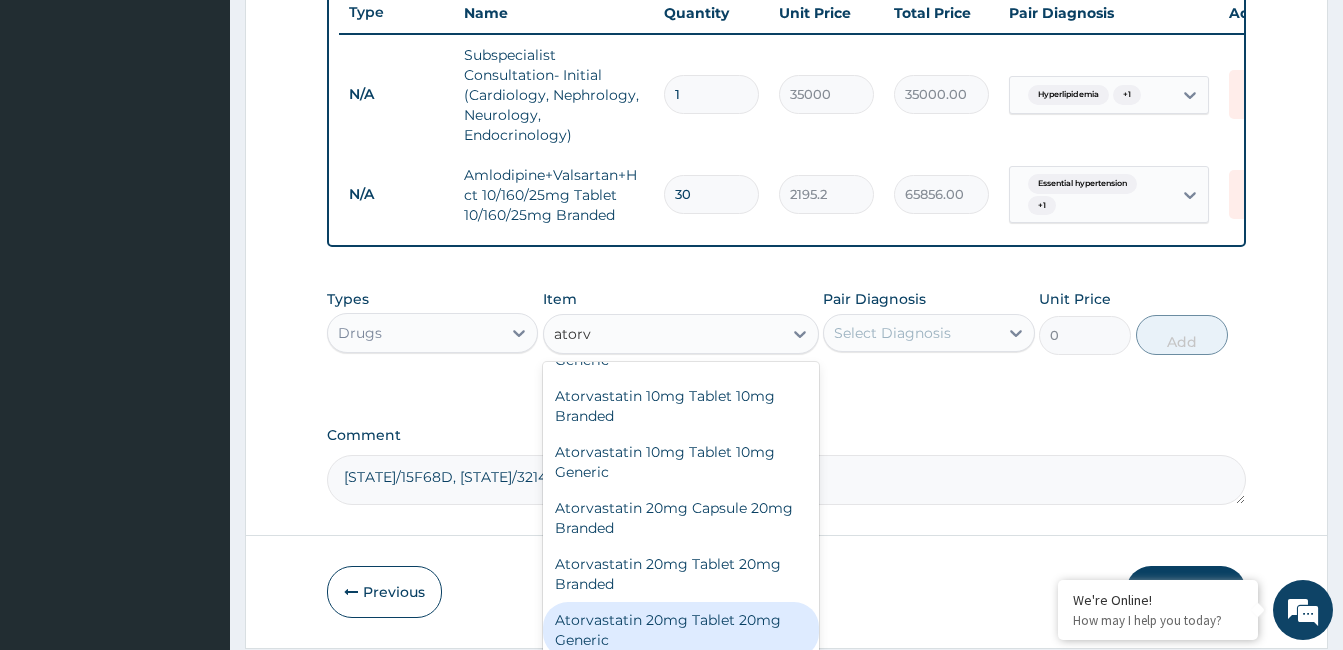 click on "Atorvastatin 20mg Tablet 20mg Generic" at bounding box center (681, 630) 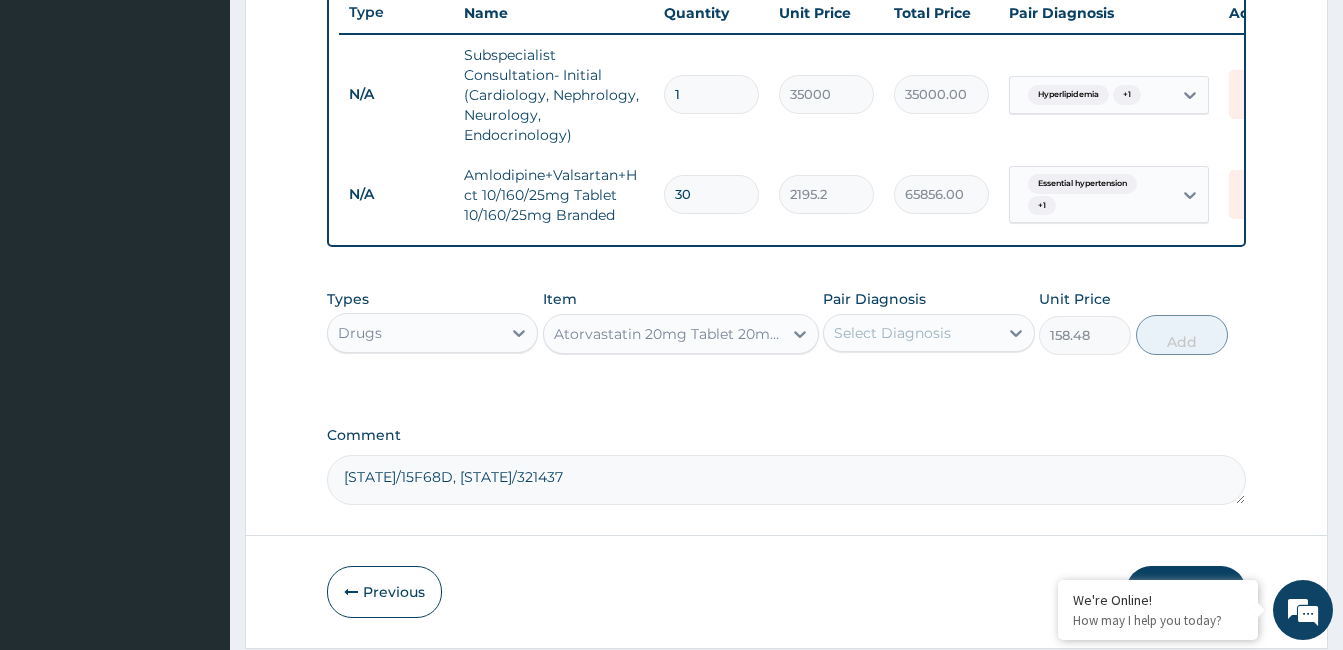 click on "Select Diagnosis" at bounding box center (910, 333) 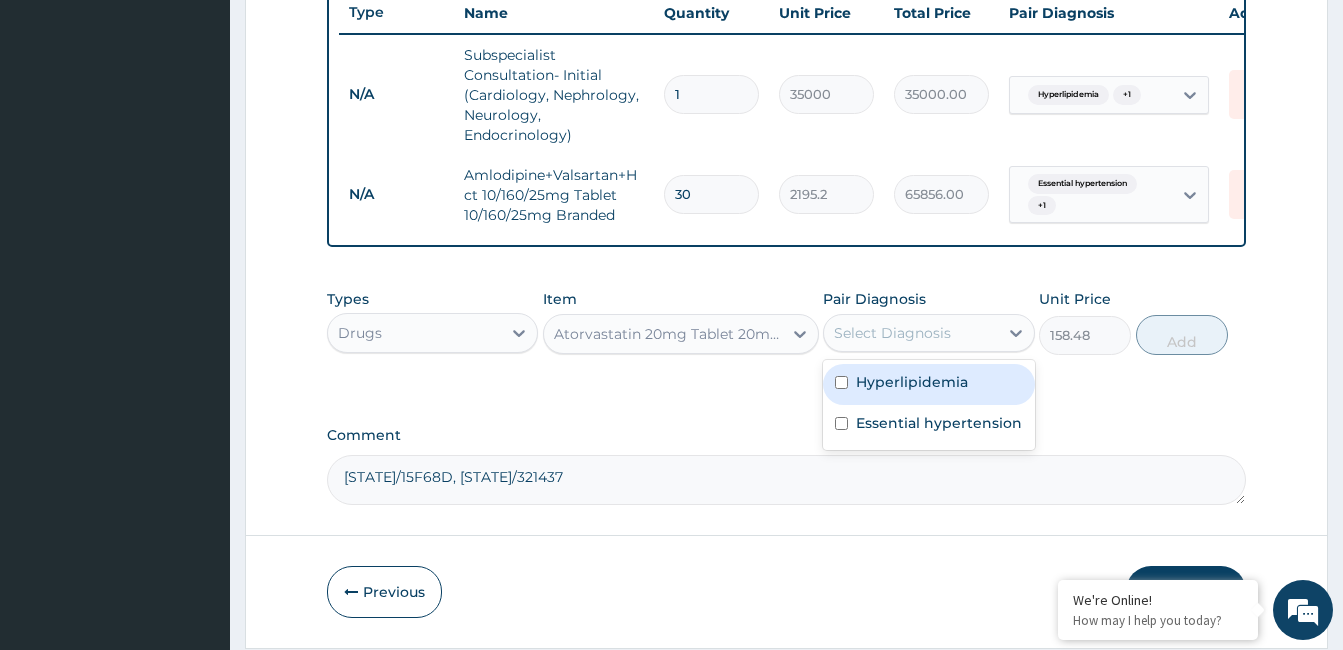 click on "Hyperlipidemia" at bounding box center (928, 384) 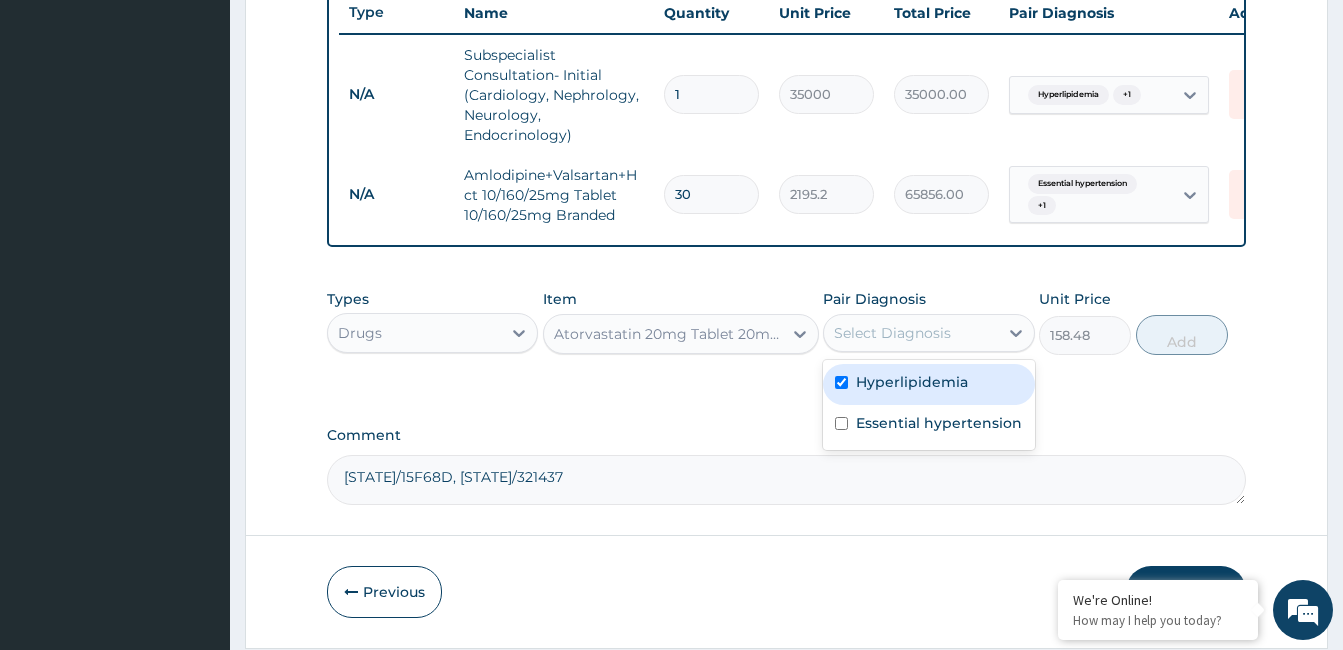checkbox on "true" 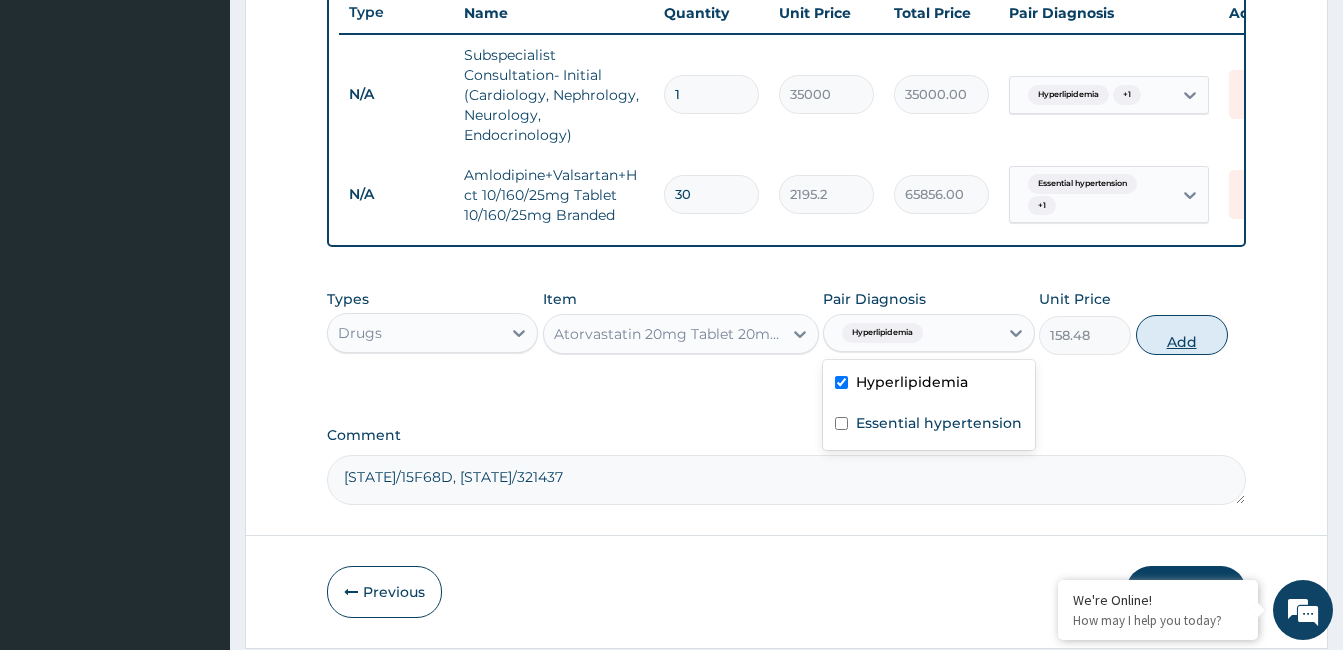 click on "Add" at bounding box center [1182, 335] 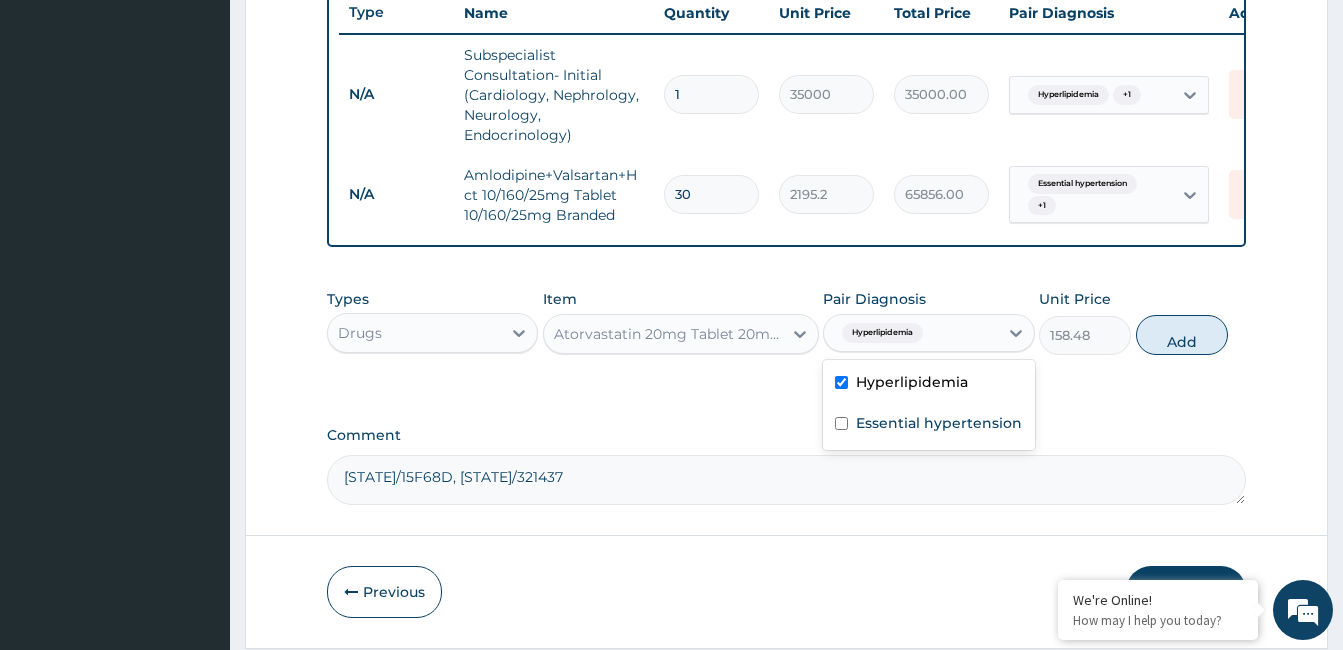 type on "0" 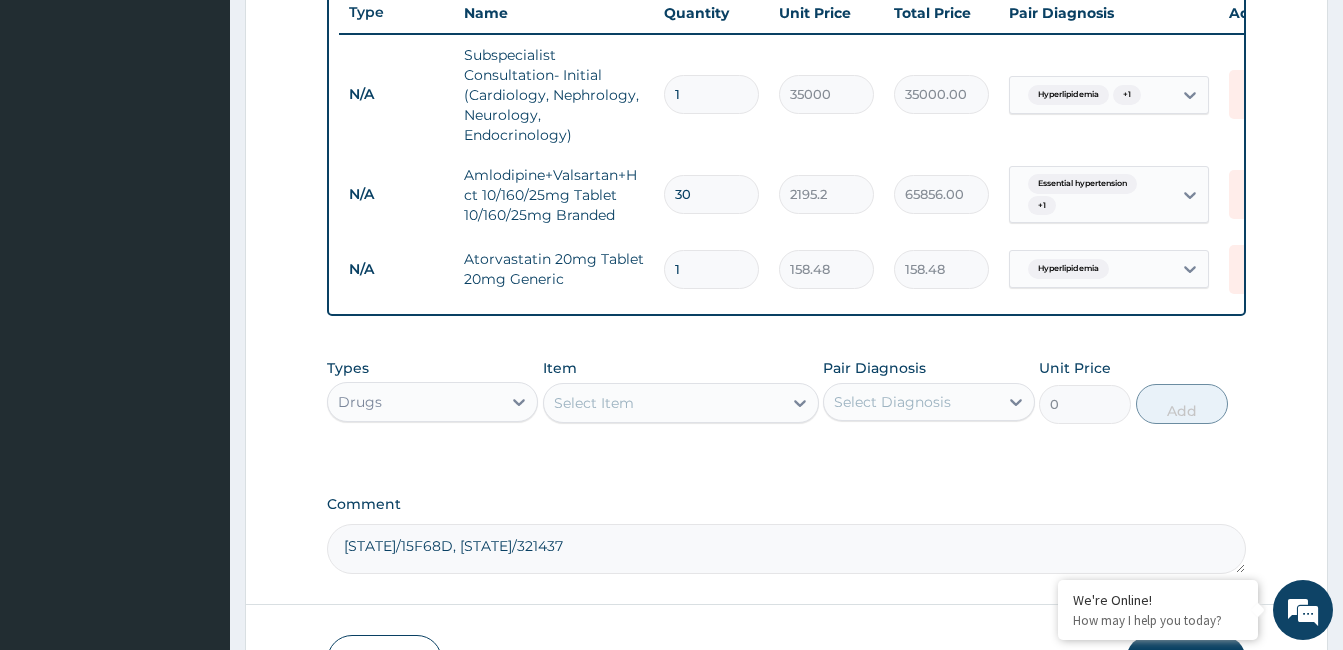 type 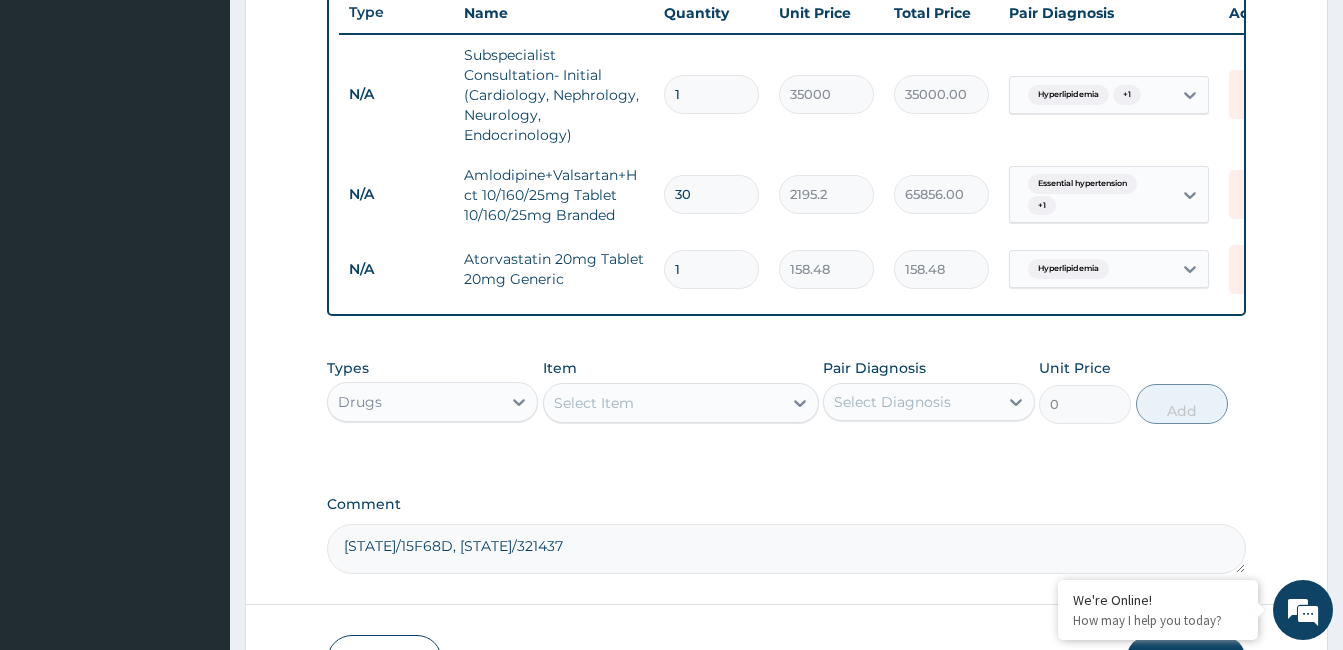 type on "0.00" 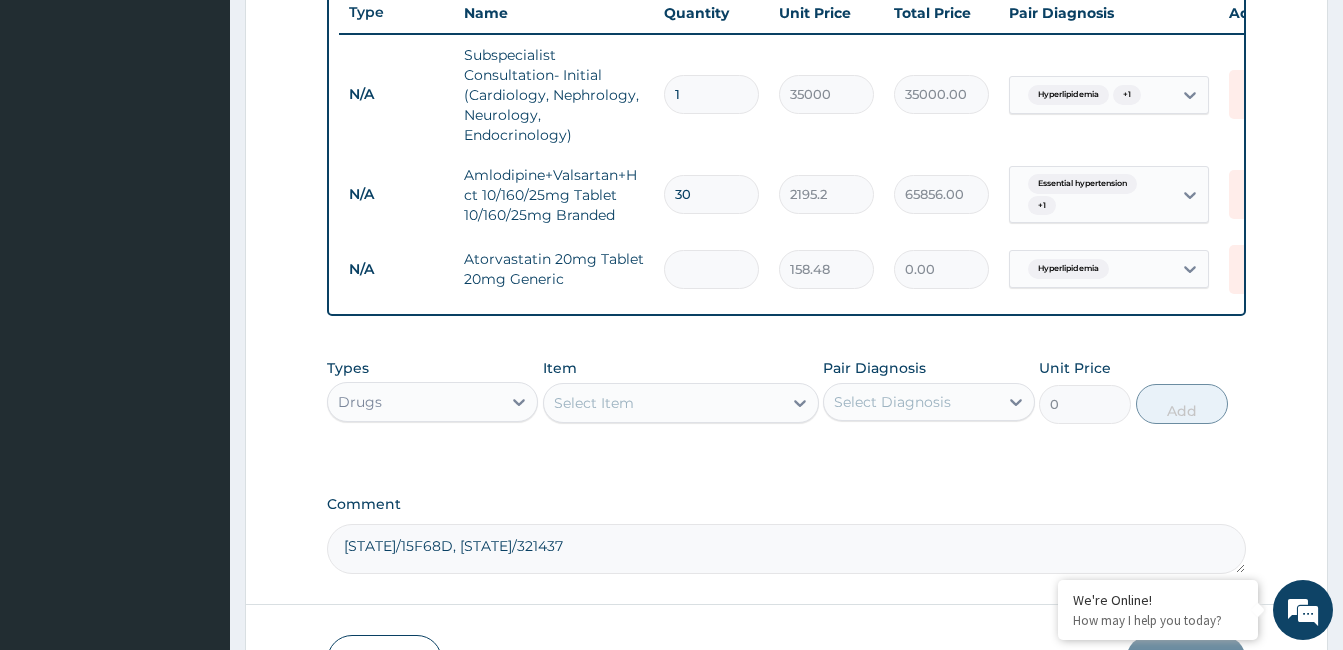 type on "3" 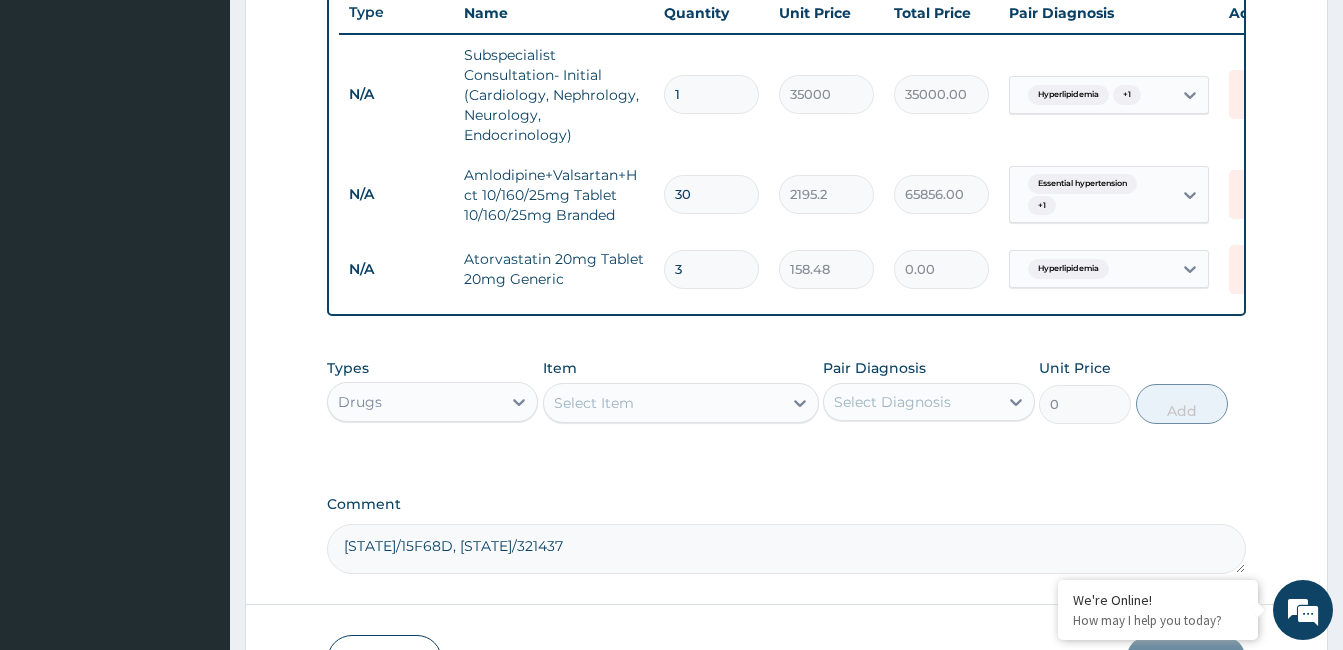 type on "475.44" 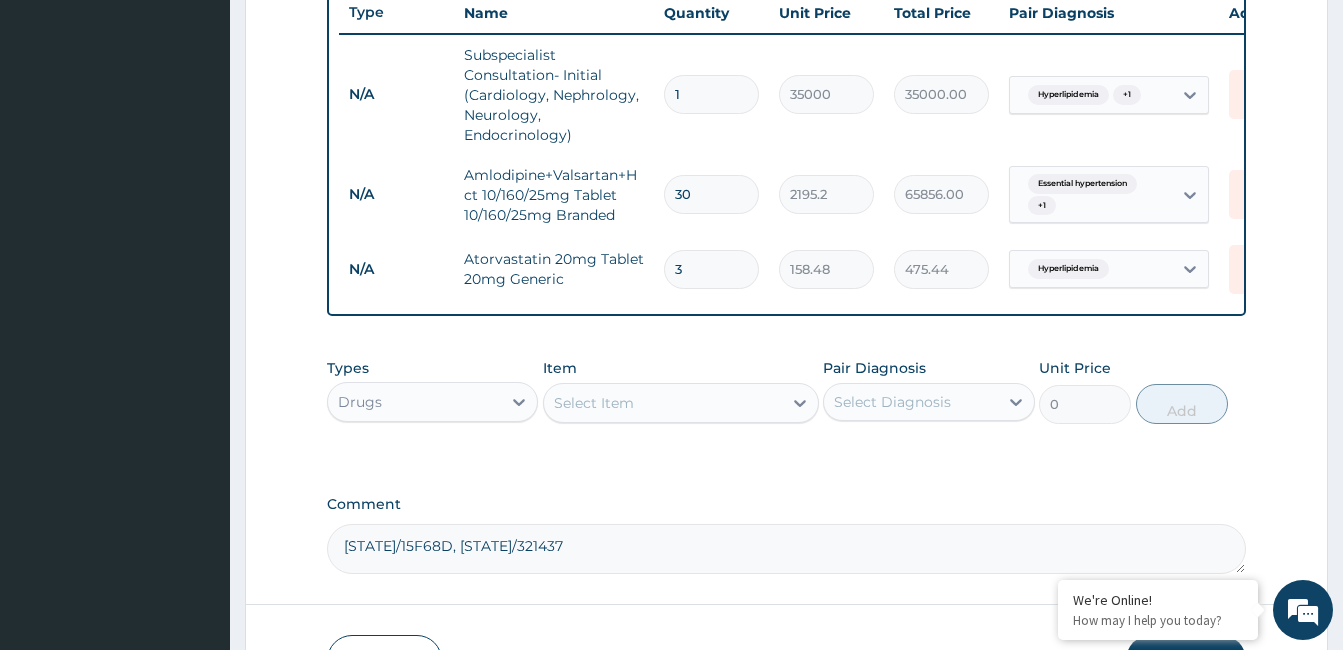 type on "30" 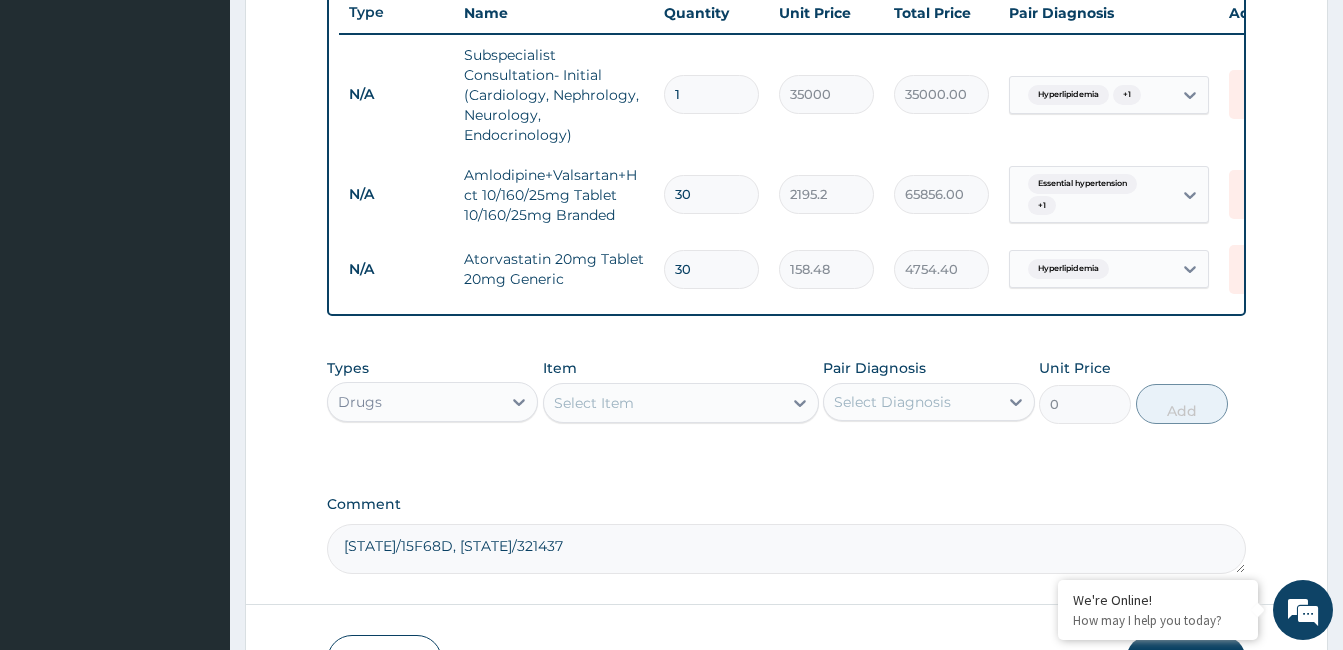 type on "30" 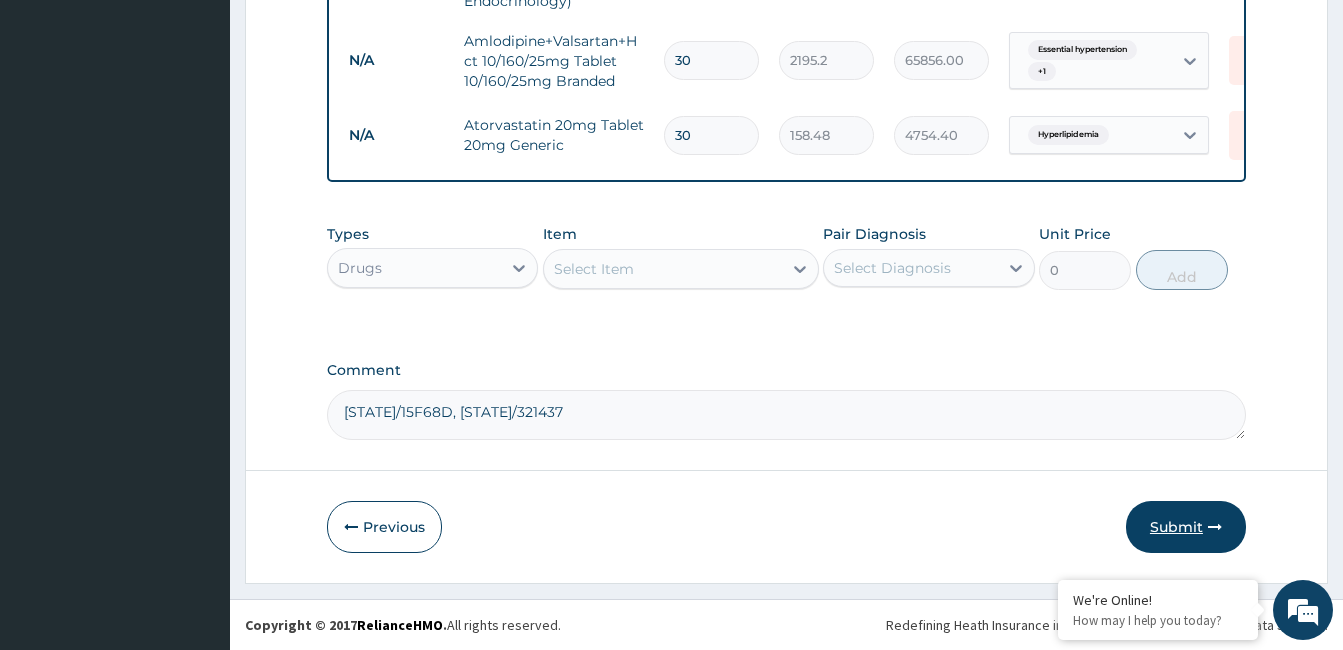 drag, startPoint x: 1161, startPoint y: 517, endPoint x: 993, endPoint y: 585, distance: 181.24017 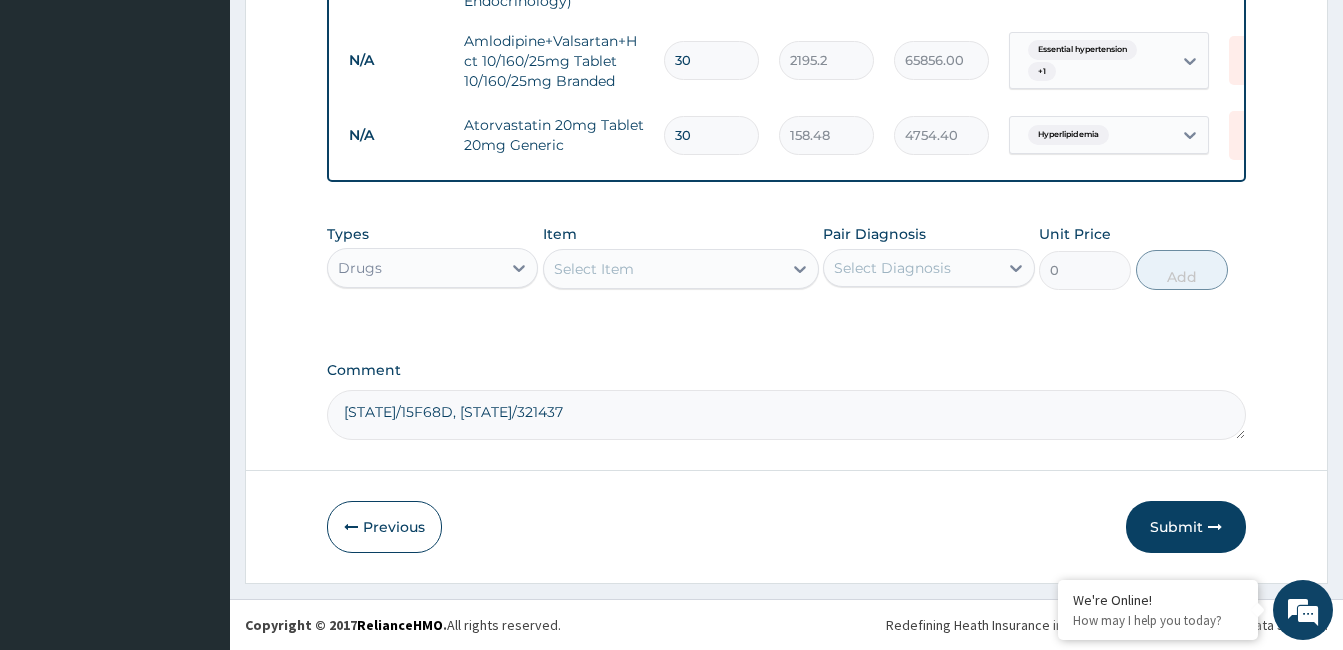 click on "Submit" at bounding box center [1186, 527] 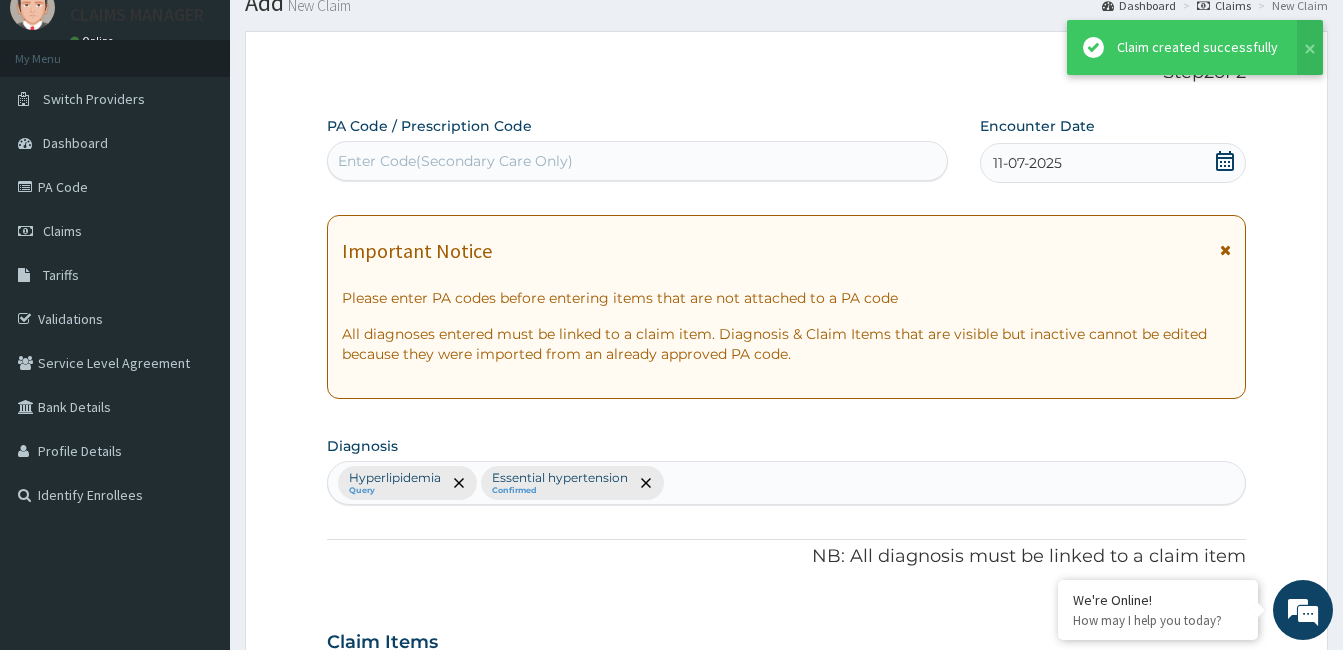 scroll, scrollTop: 912, scrollLeft: 0, axis: vertical 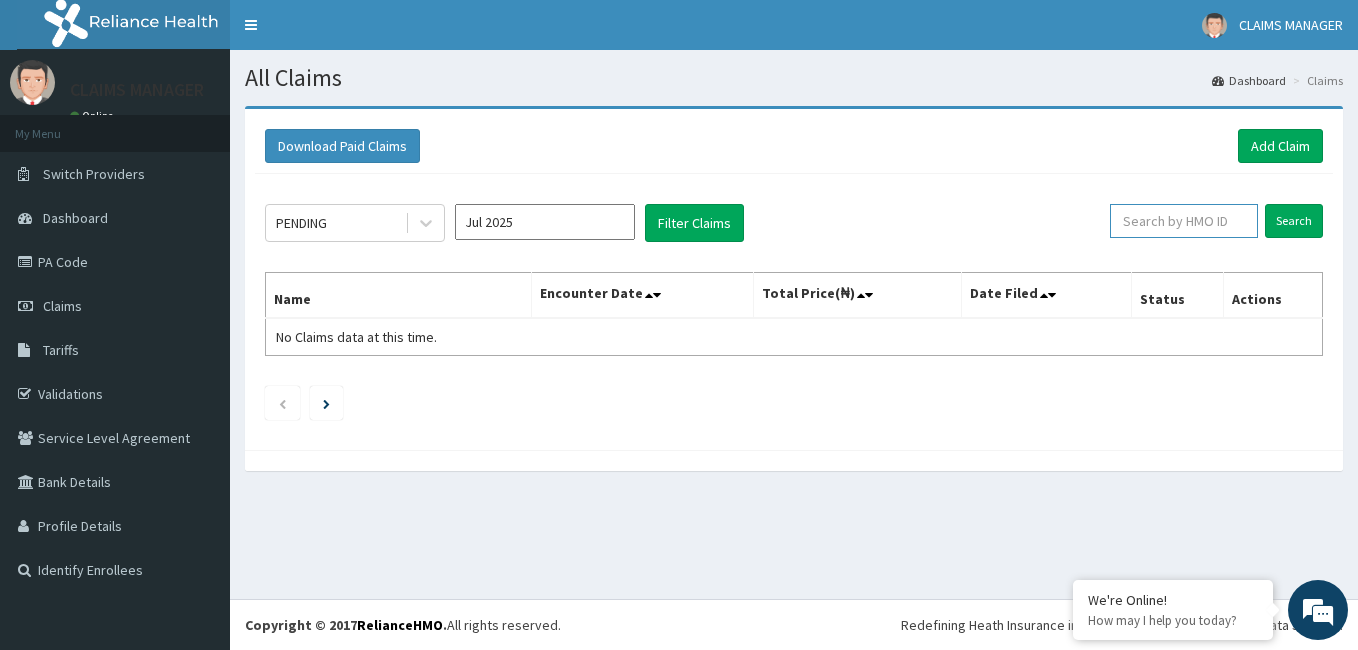 click at bounding box center [1184, 221] 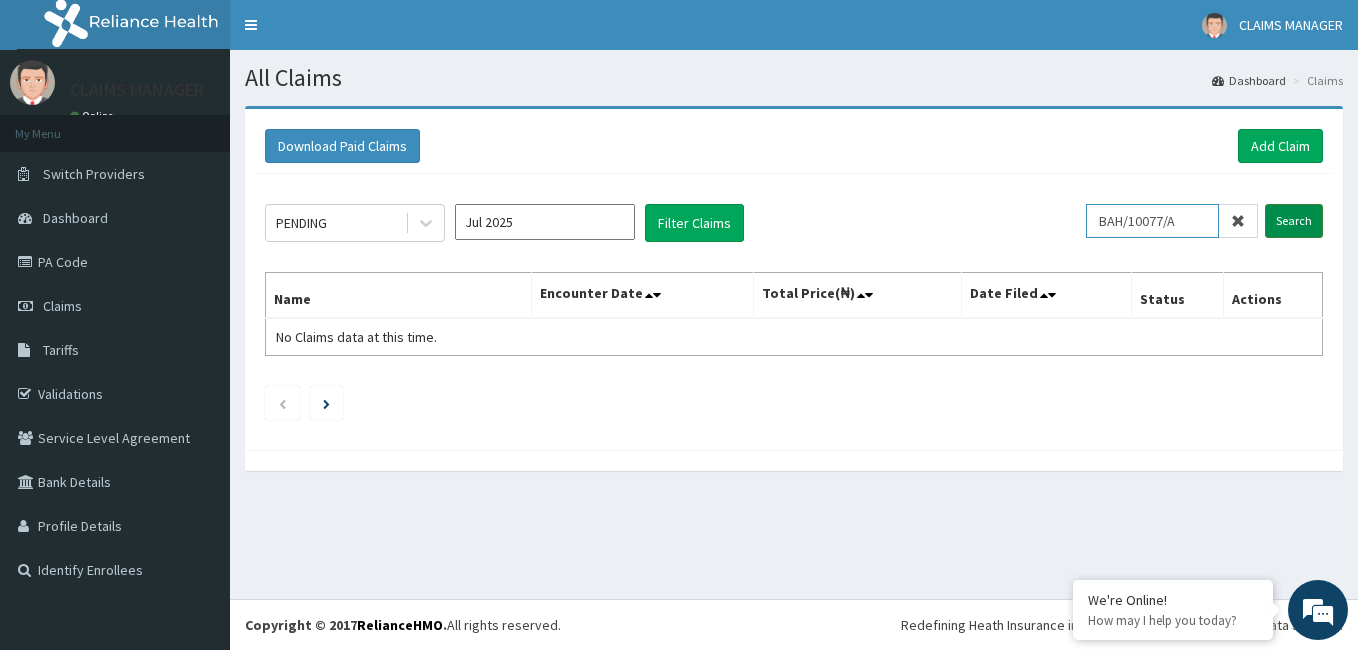 type on "BAH/10077/A" 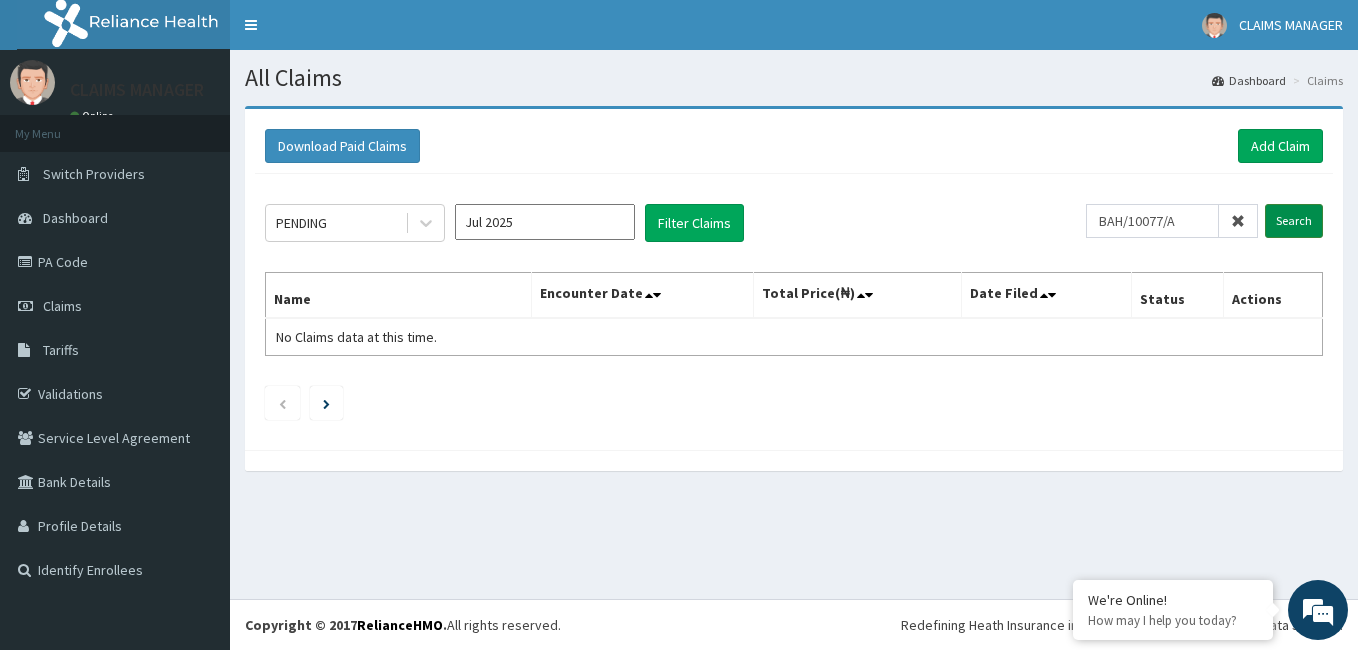 click on "Search" at bounding box center (1294, 221) 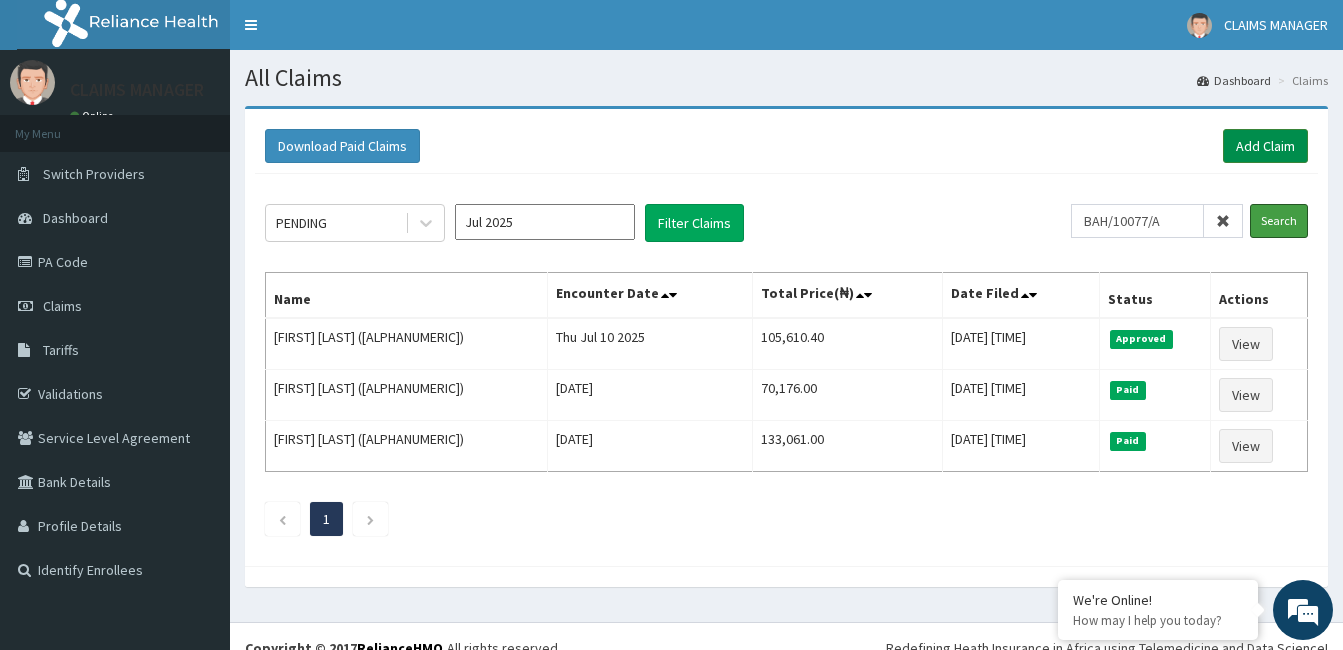 scroll, scrollTop: 0, scrollLeft: 0, axis: both 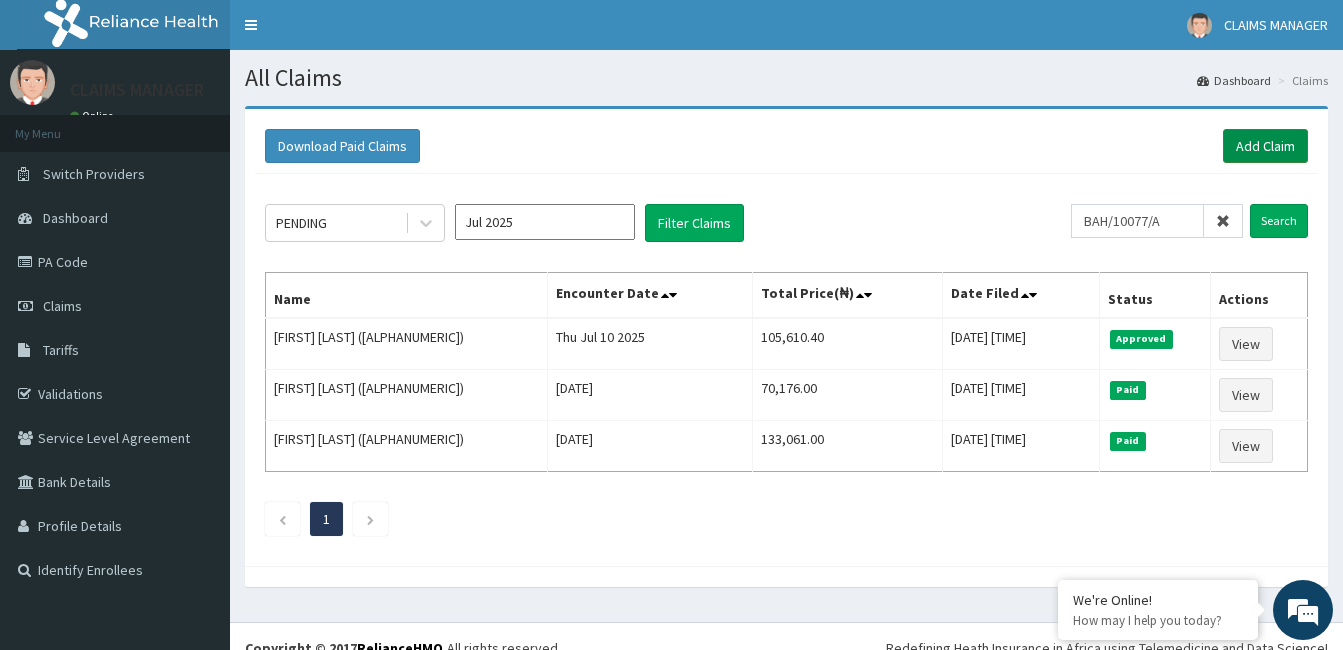 click on "Add Claim" at bounding box center (1265, 146) 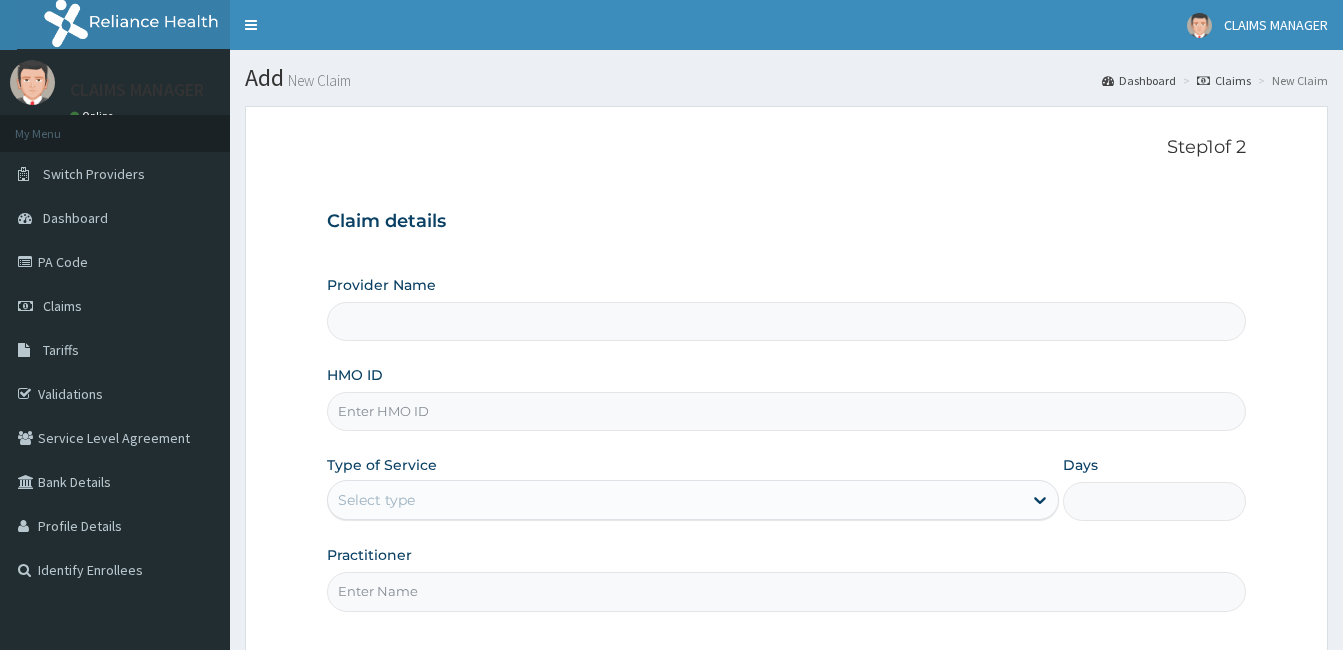 scroll, scrollTop: 0, scrollLeft: 0, axis: both 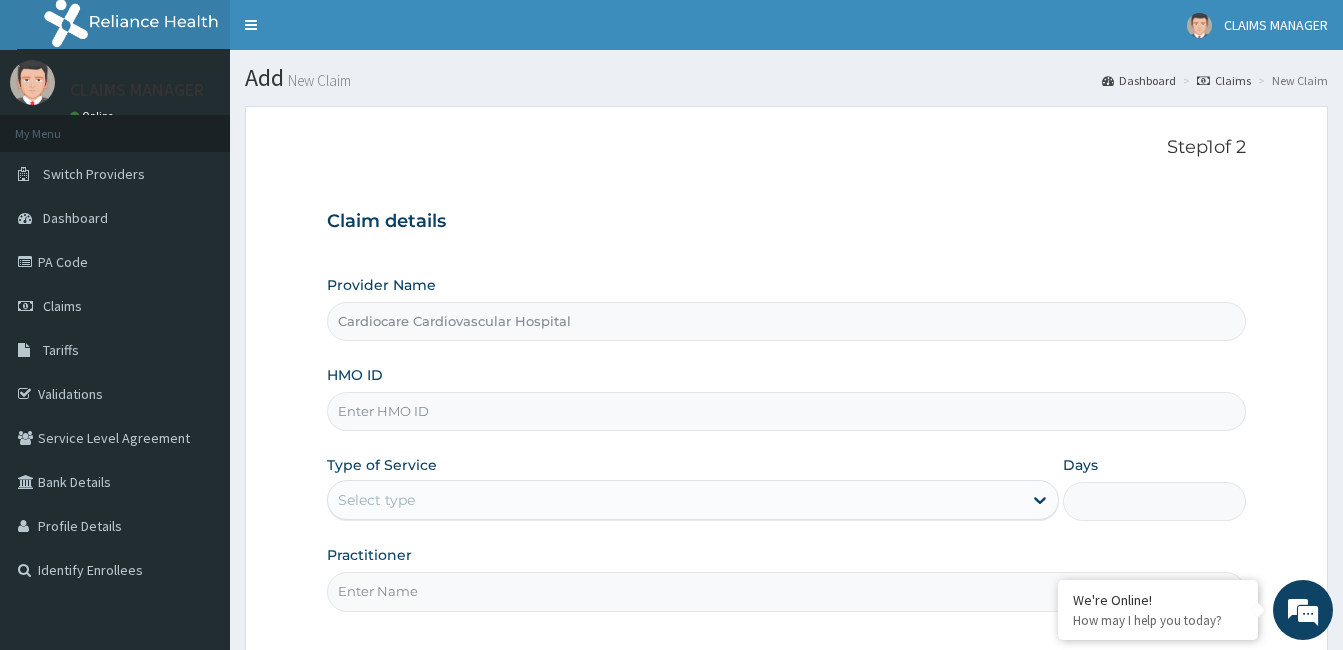 click on "HMO ID" at bounding box center (786, 411) 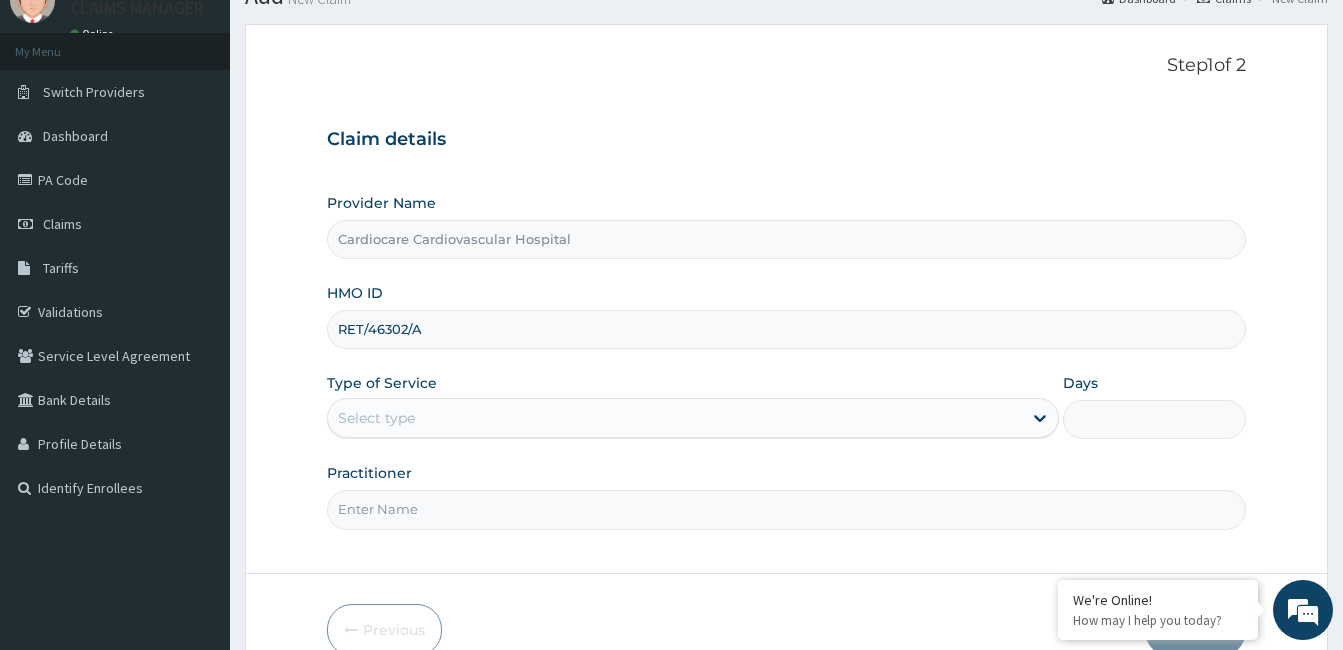 scroll, scrollTop: 185, scrollLeft: 0, axis: vertical 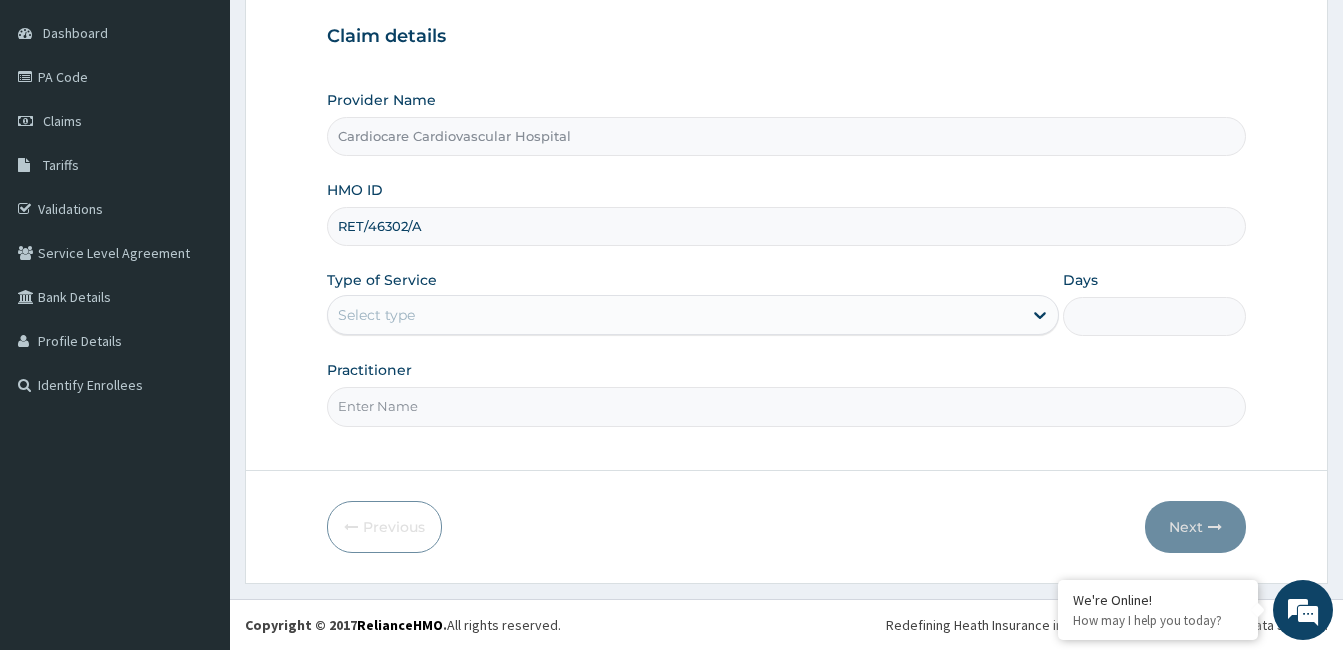 type on "RET/46302/A" 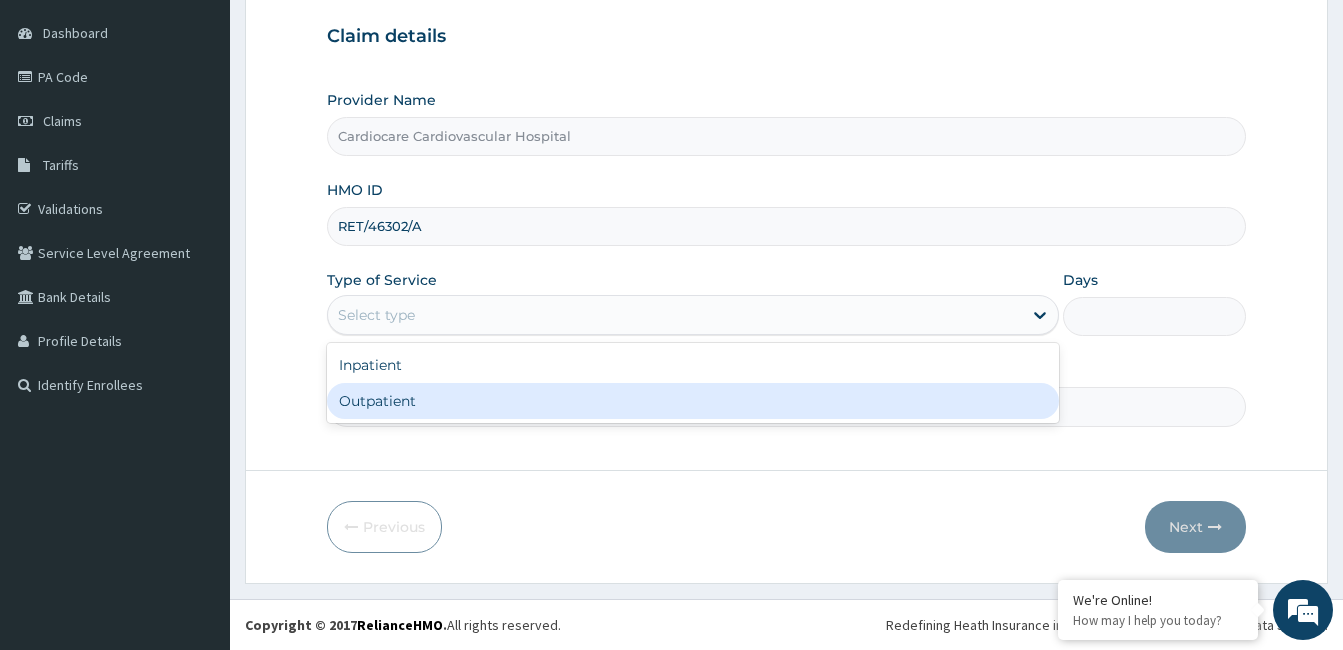 click on "Outpatient" at bounding box center [693, 401] 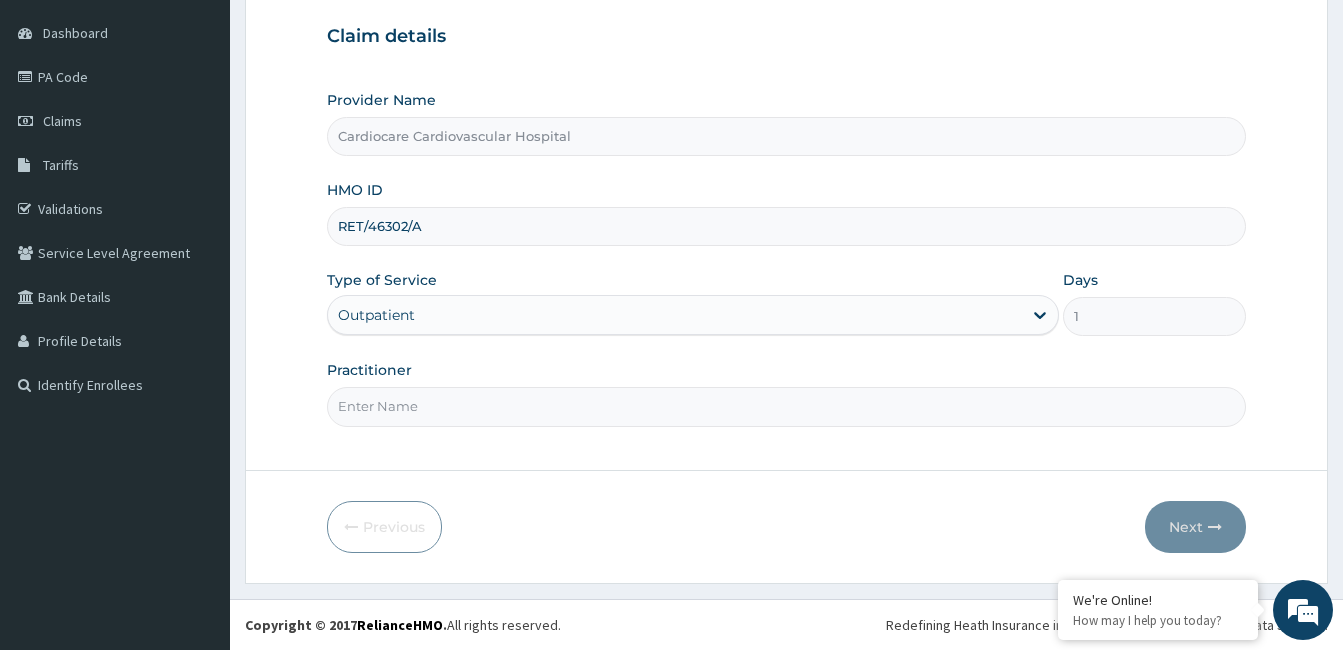 click on "Practitioner" at bounding box center (786, 406) 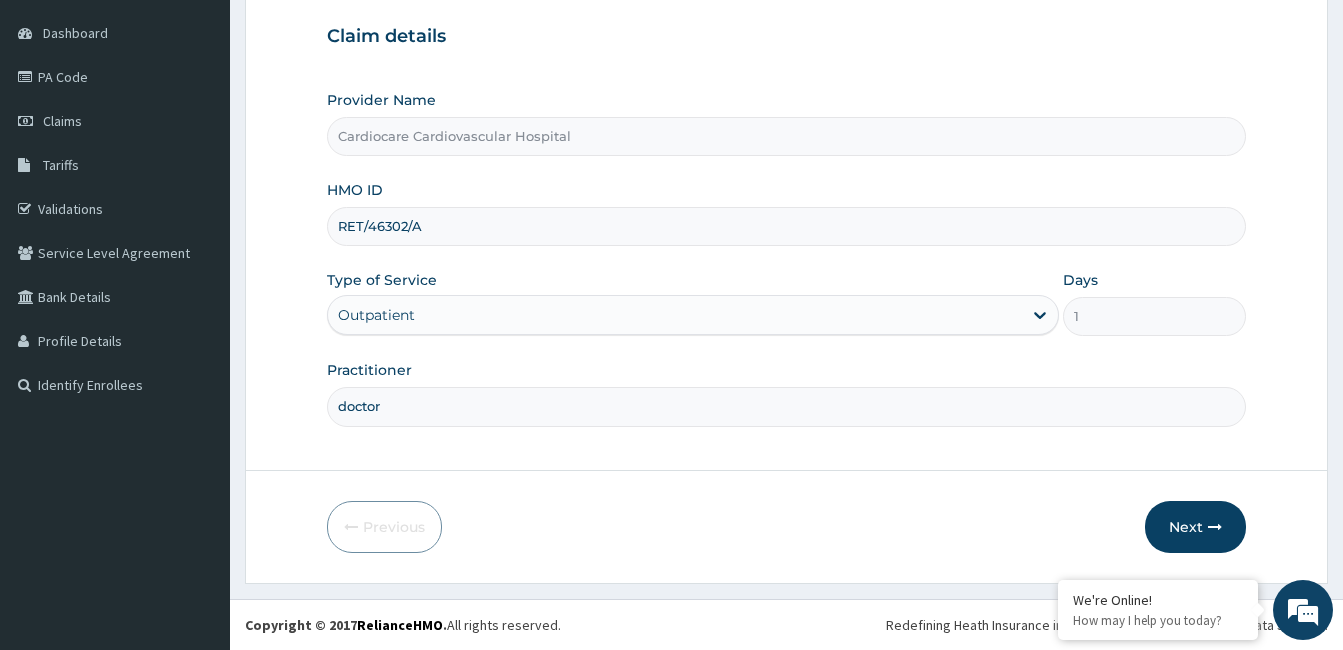 scroll, scrollTop: 0, scrollLeft: 0, axis: both 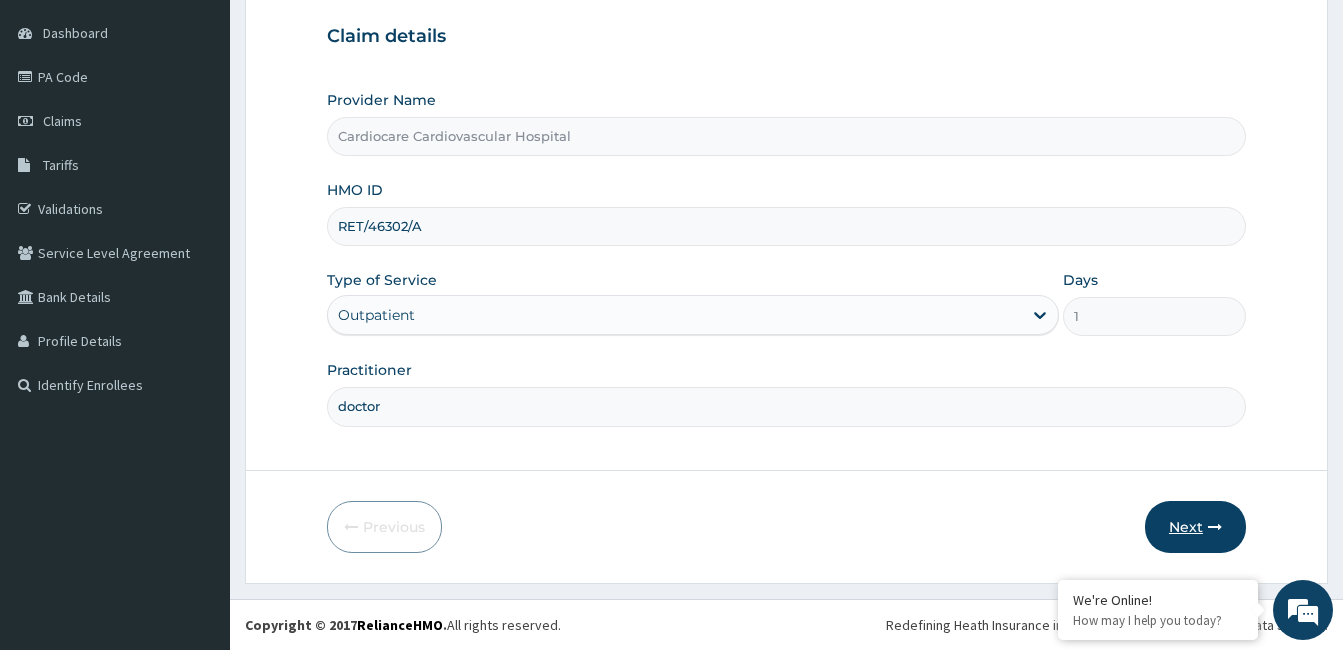 type on "doctor" 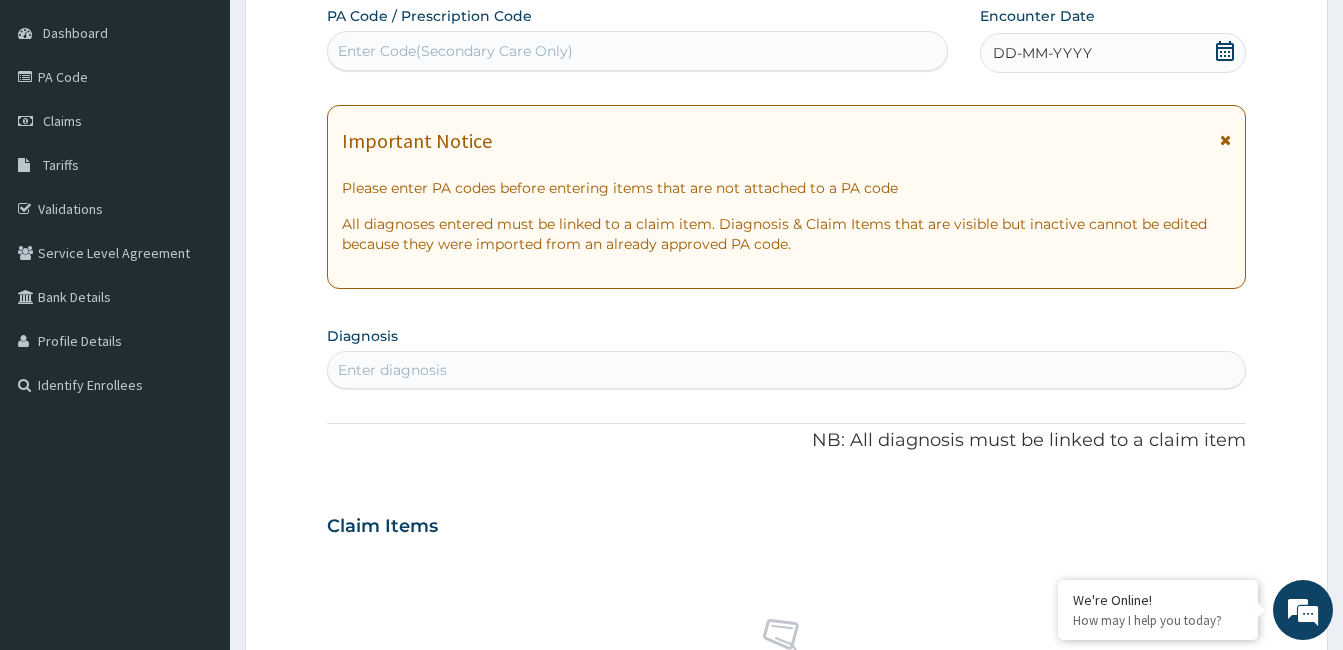 click 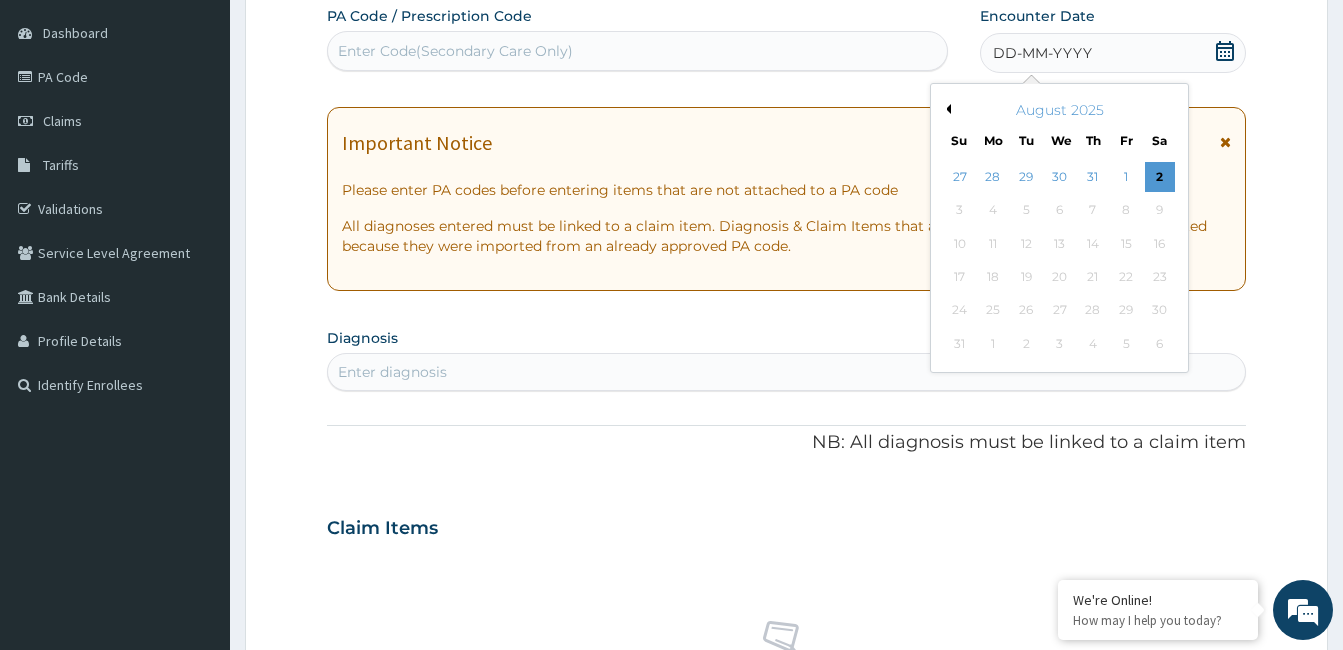 click on "Previous Month" at bounding box center [946, 109] 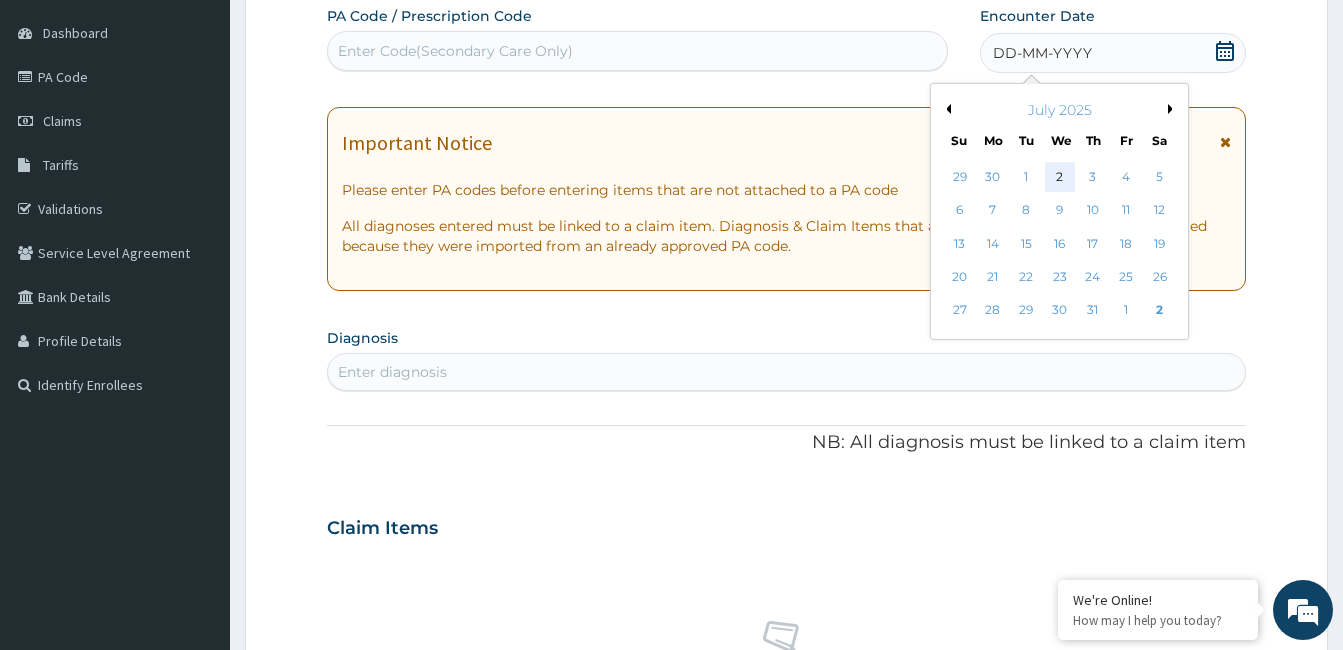 click on "2" at bounding box center [1059, 177] 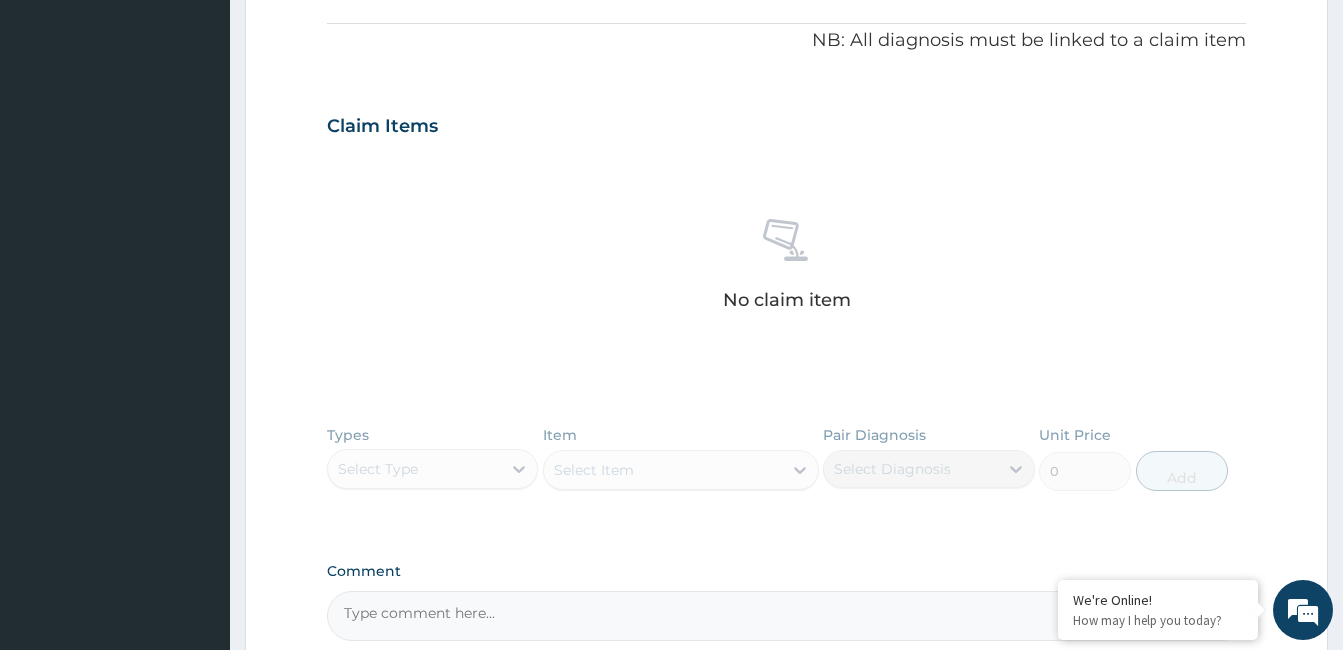 scroll, scrollTop: 786, scrollLeft: 0, axis: vertical 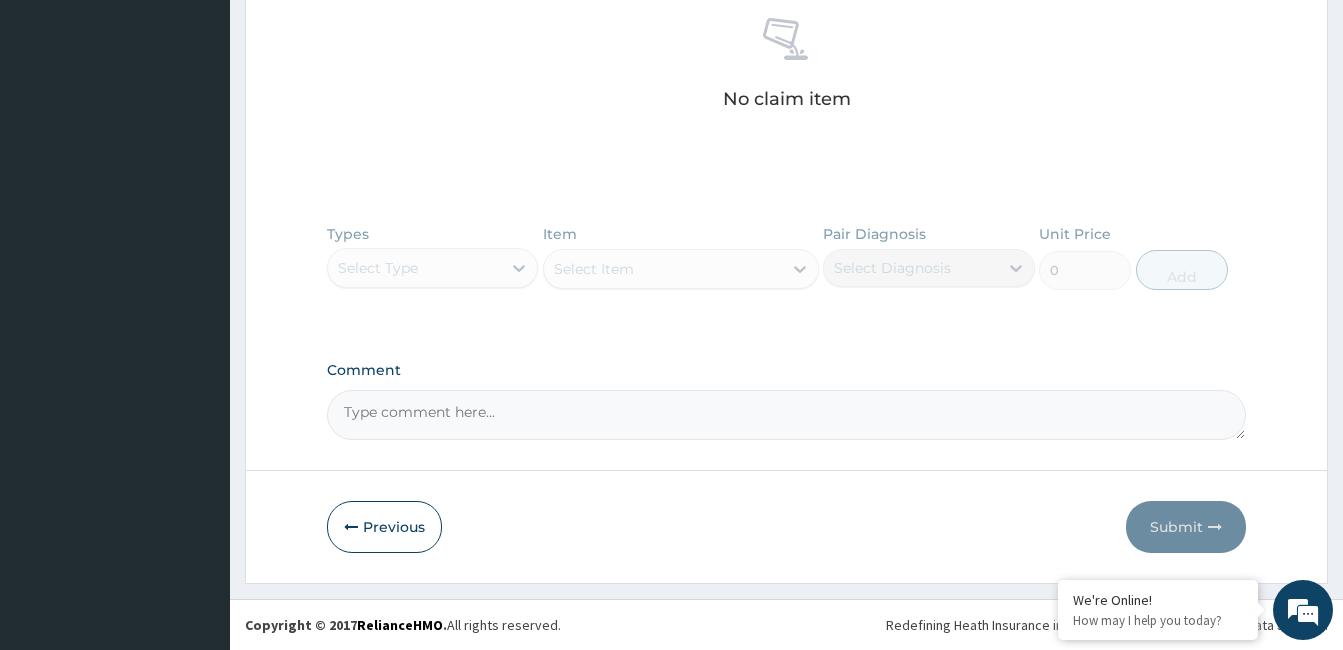 click on "Comment" at bounding box center (786, 415) 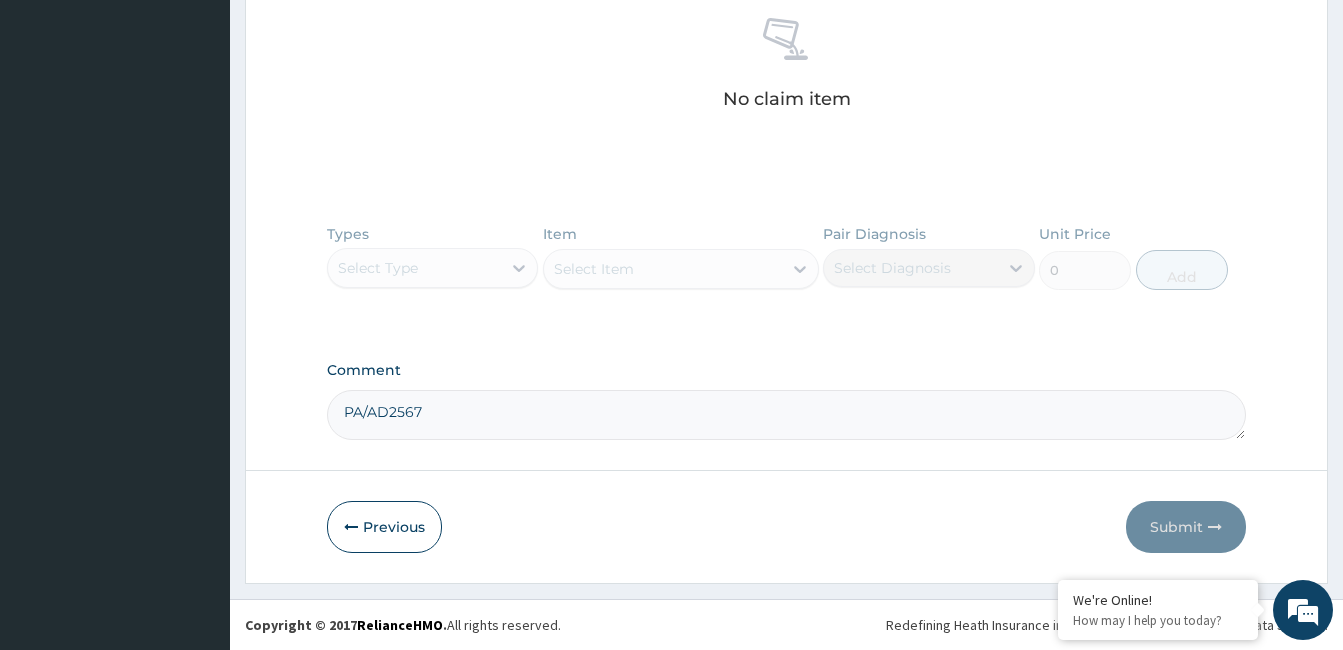 click on "PA/AD2567" at bounding box center (786, 415) 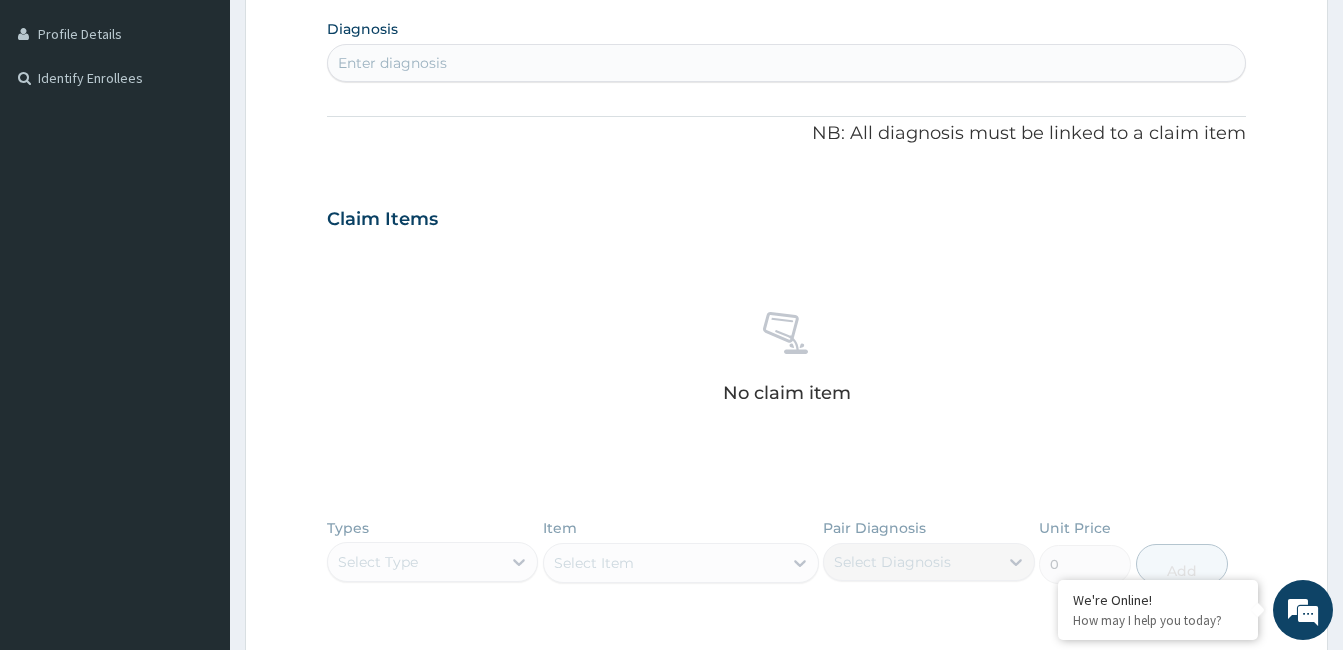 scroll, scrollTop: 486, scrollLeft: 0, axis: vertical 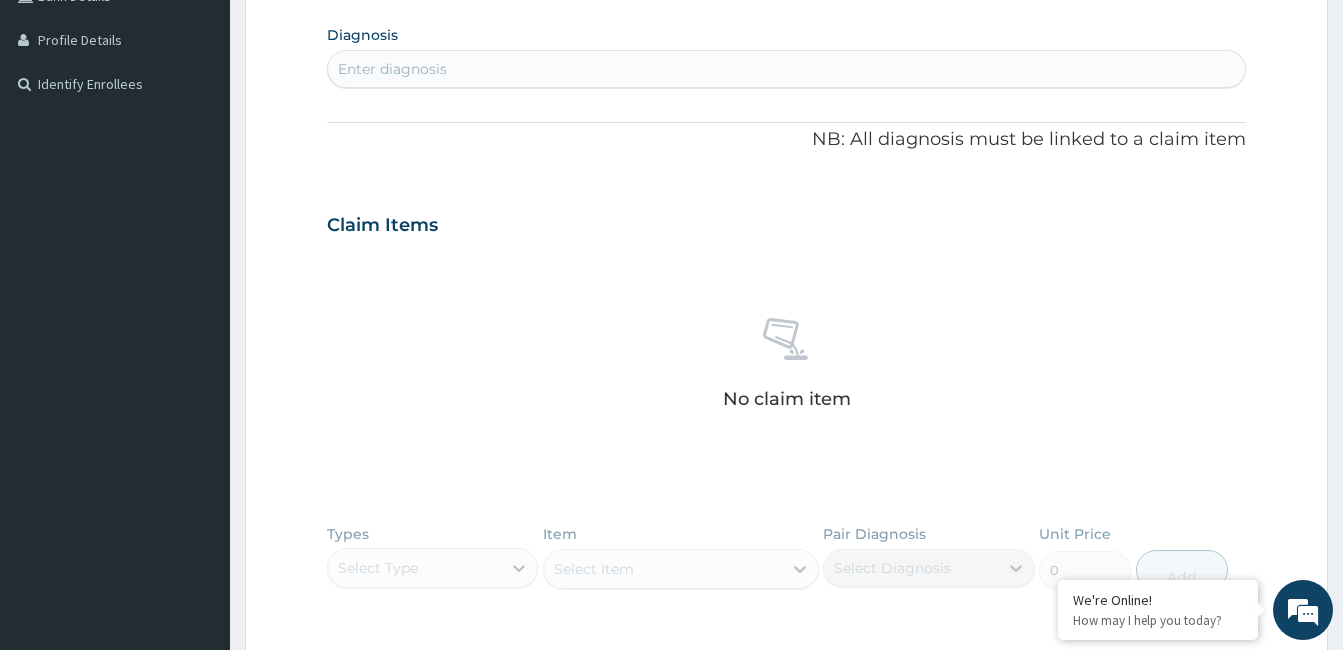 type on "PA/AD2567" 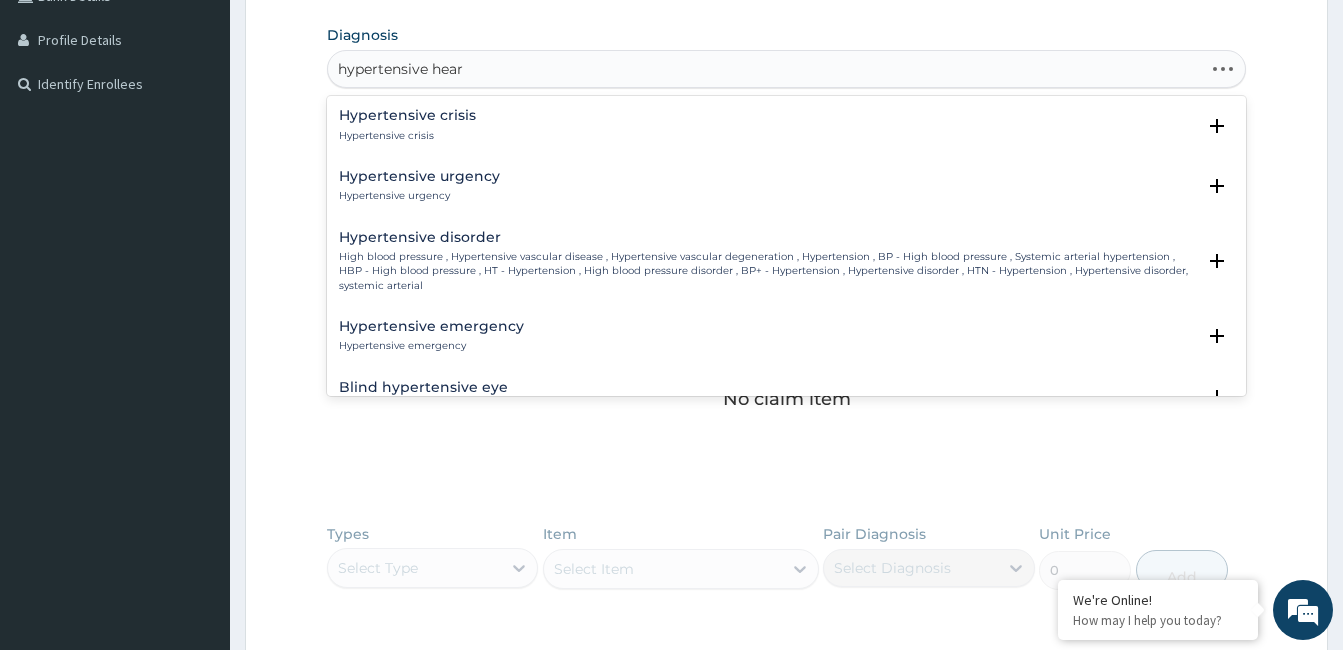 type on "hypertensive heart" 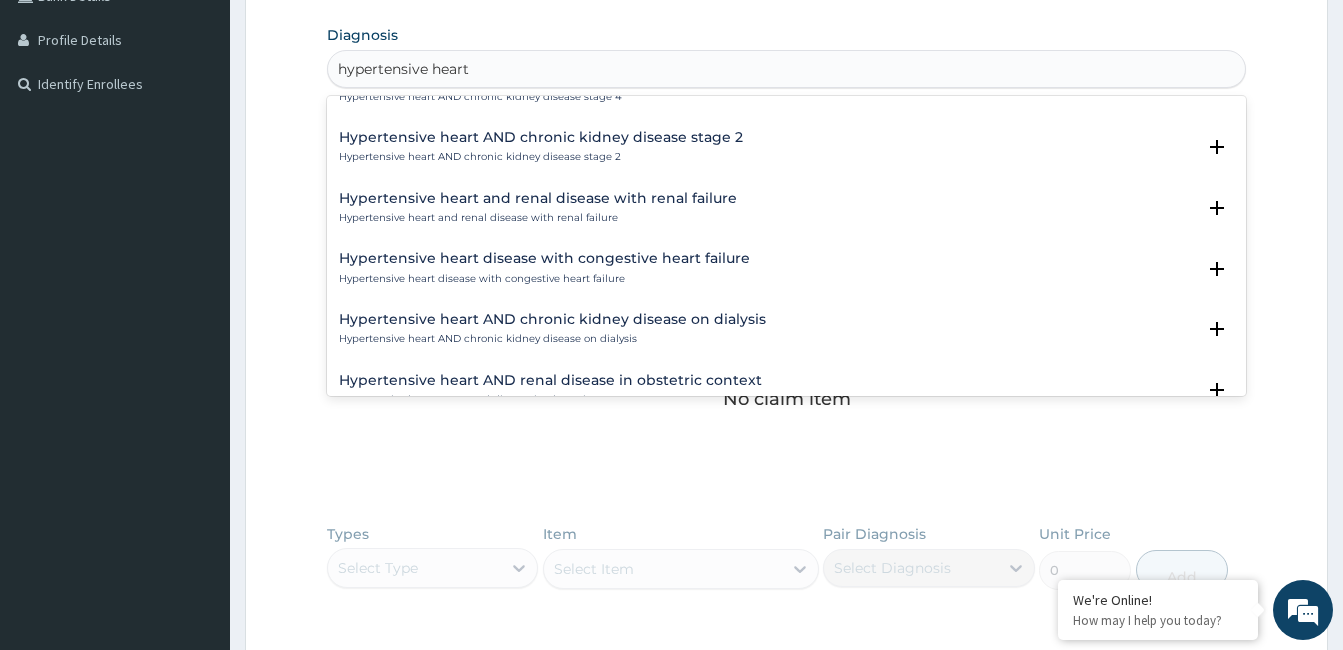 scroll, scrollTop: 800, scrollLeft: 0, axis: vertical 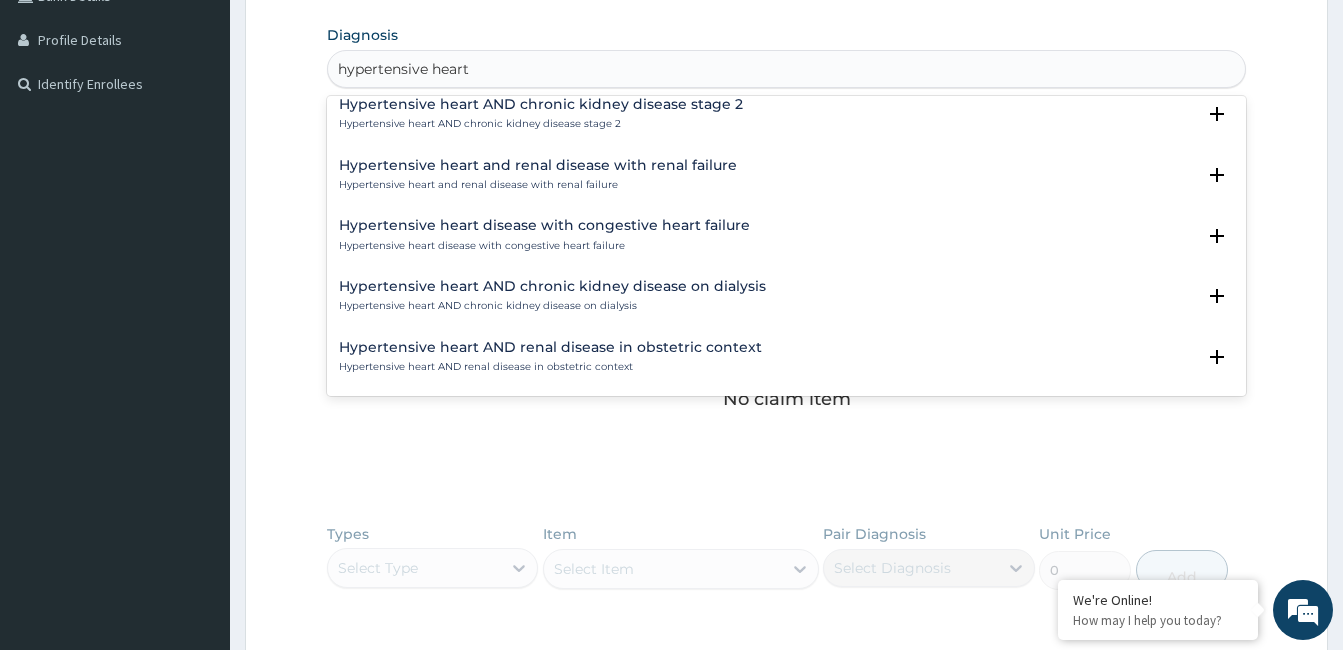 click on "Hypertensive heart and renal disease with renal failure" at bounding box center [538, 165] 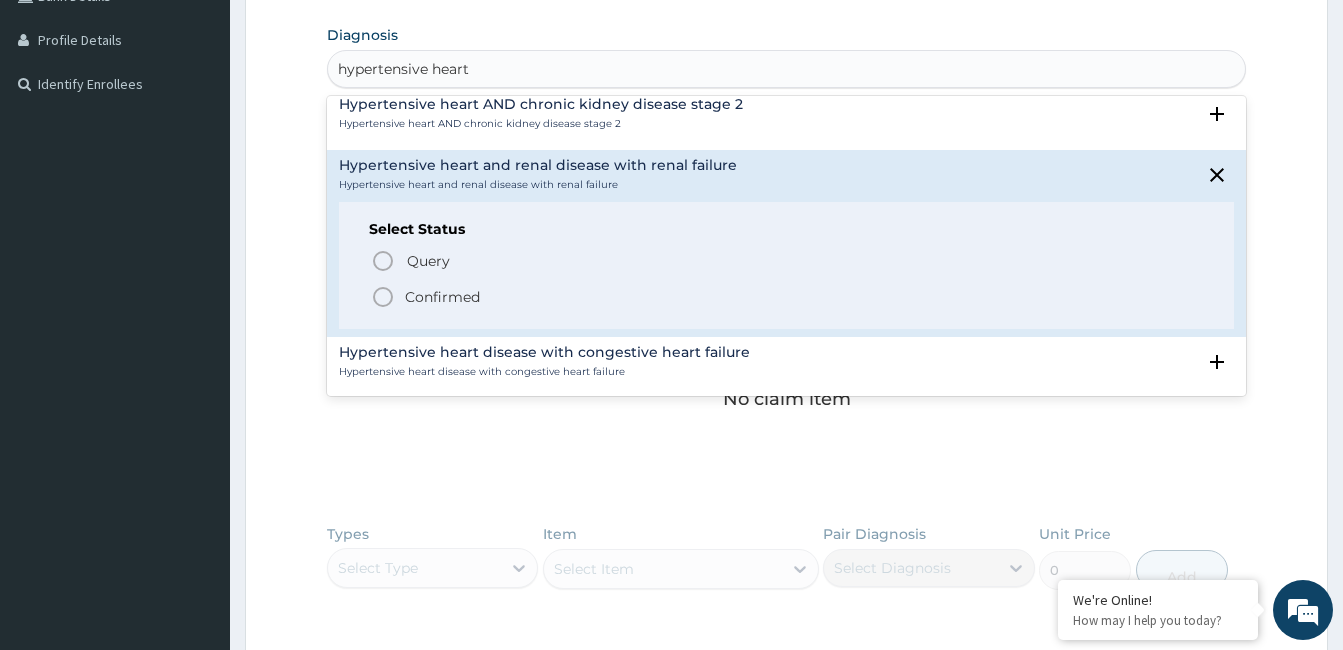 click on "Confirmed" at bounding box center [442, 297] 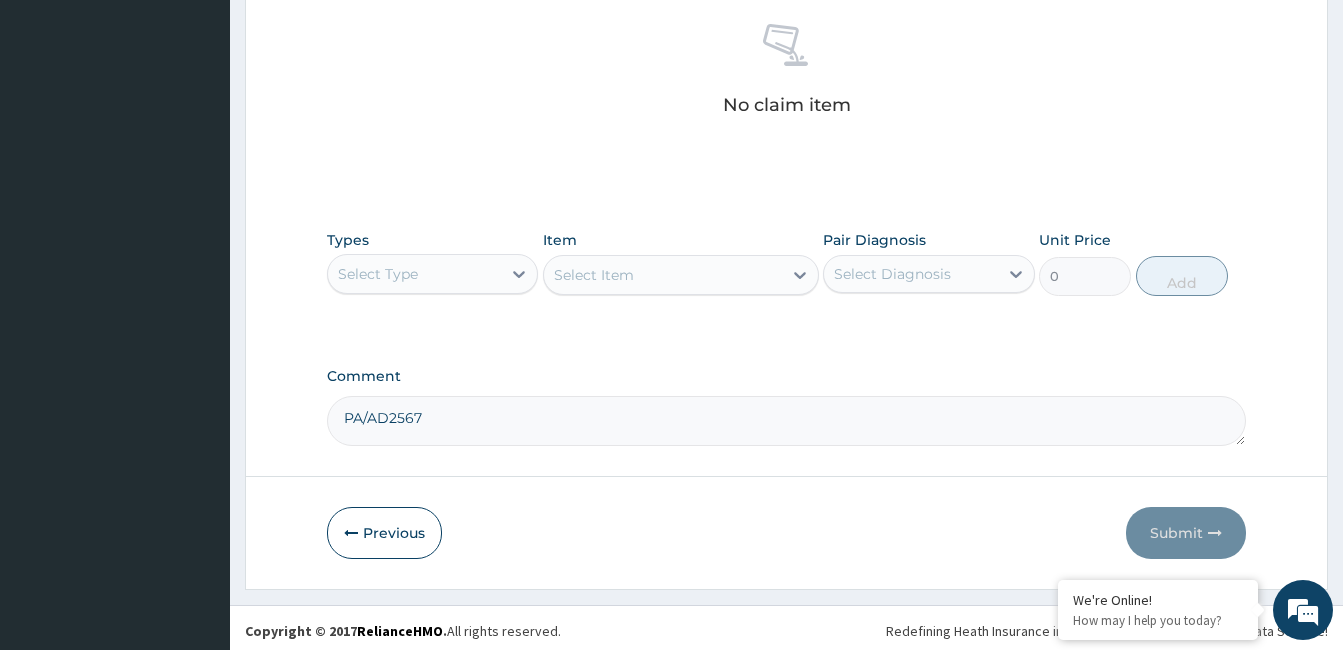 scroll, scrollTop: 792, scrollLeft: 0, axis: vertical 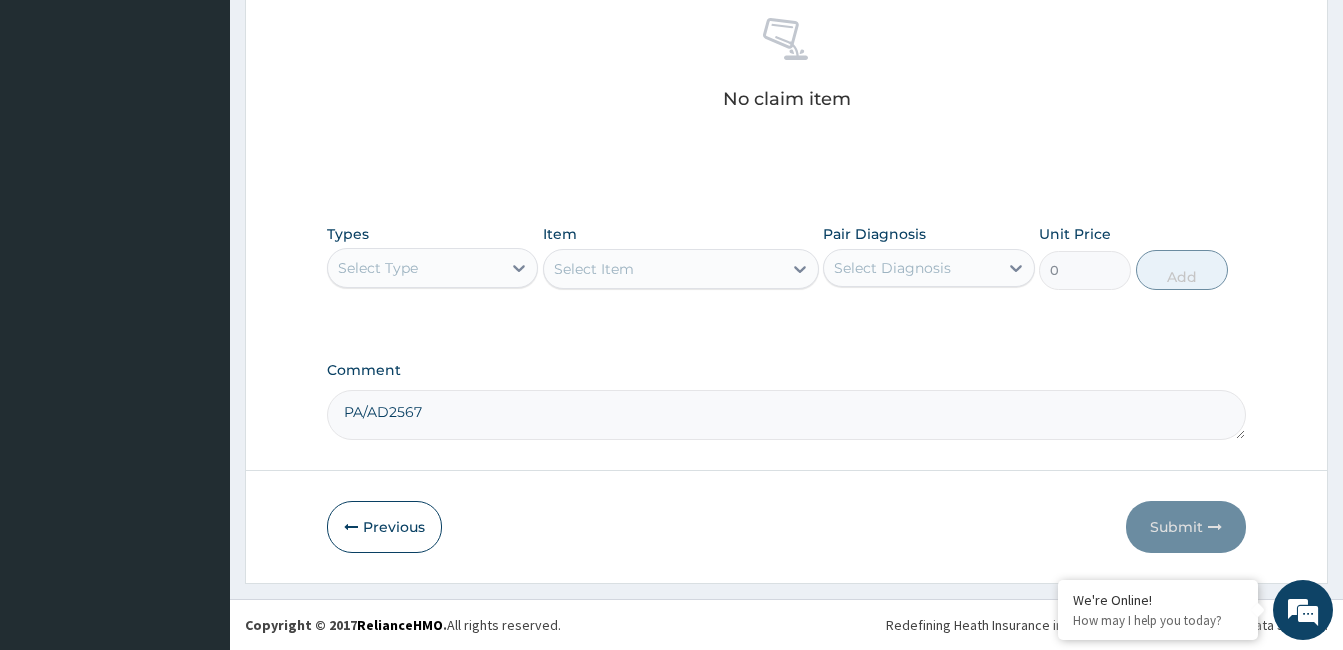 drag, startPoint x: 479, startPoint y: 270, endPoint x: 479, endPoint y: 288, distance: 18 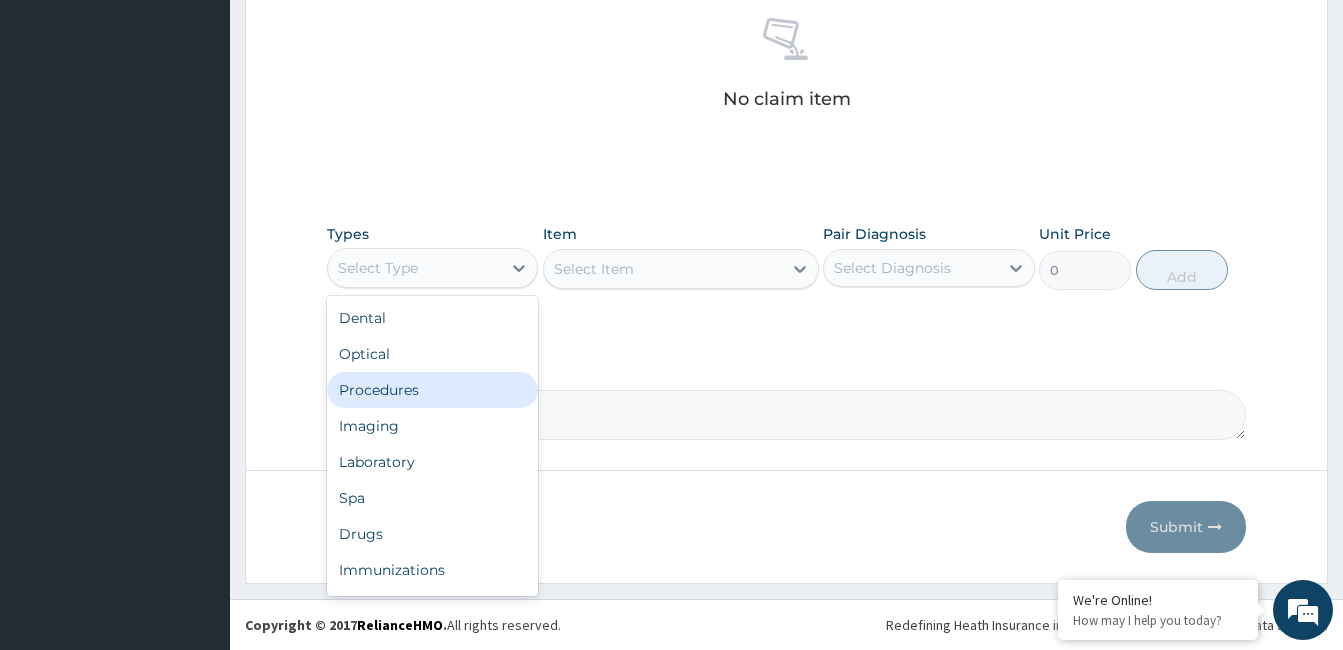 click on "Procedures" at bounding box center (432, 390) 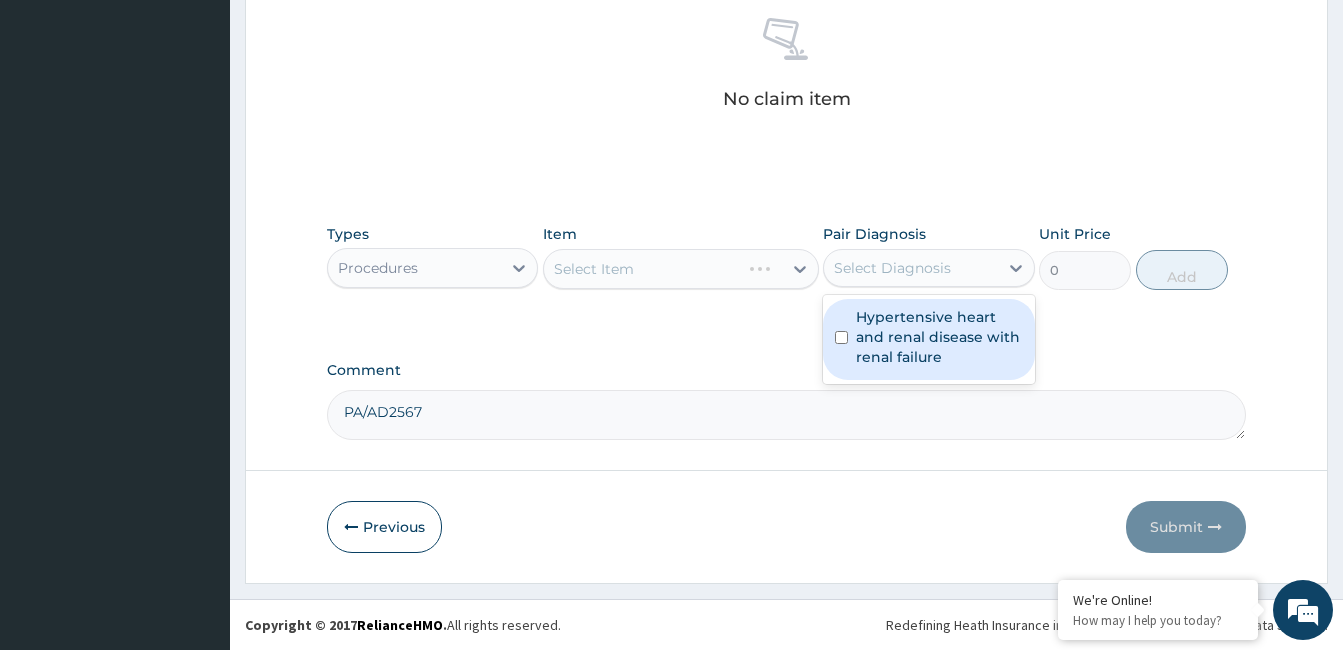 drag, startPoint x: 881, startPoint y: 253, endPoint x: 881, endPoint y: 276, distance: 23 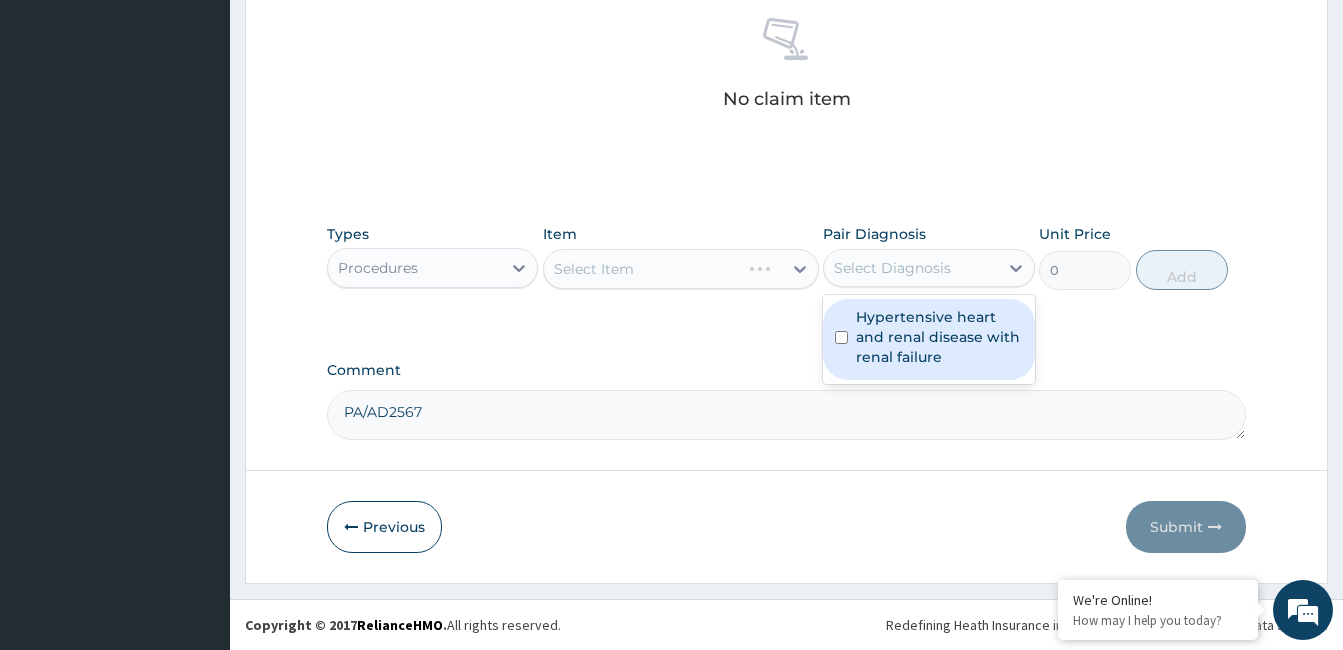click on "Hypertensive heart and renal disease with renal failure" at bounding box center [939, 337] 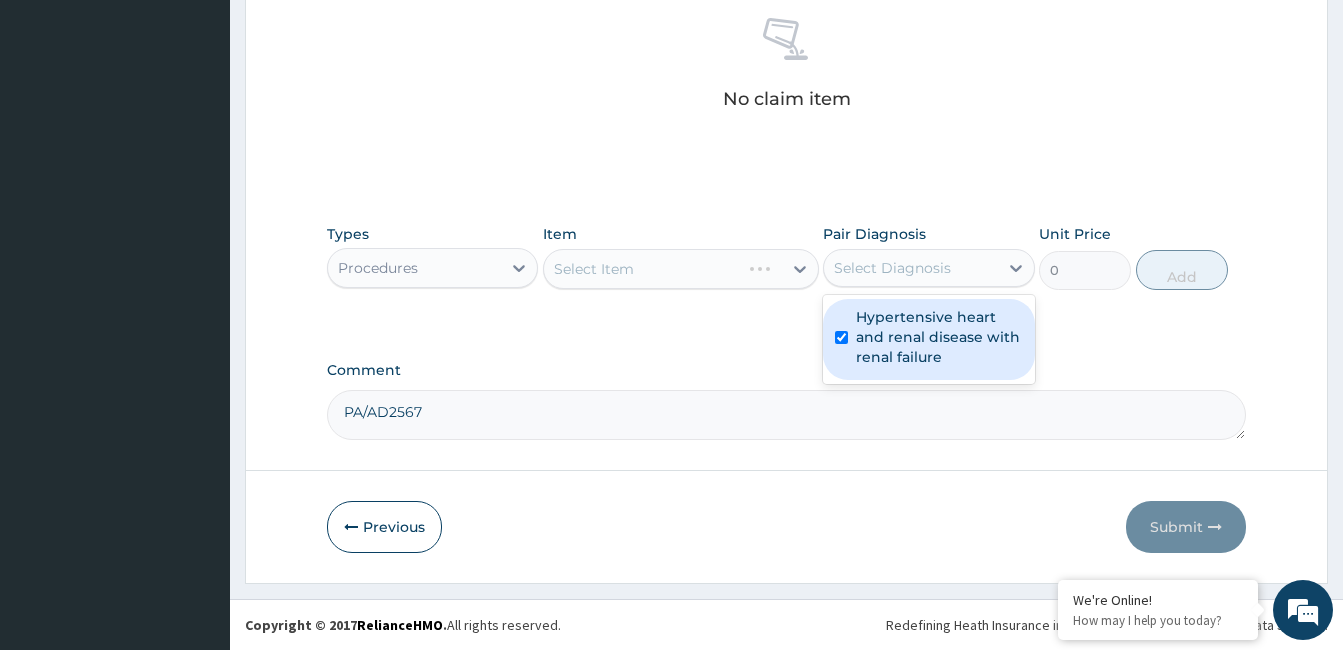 checkbox on "true" 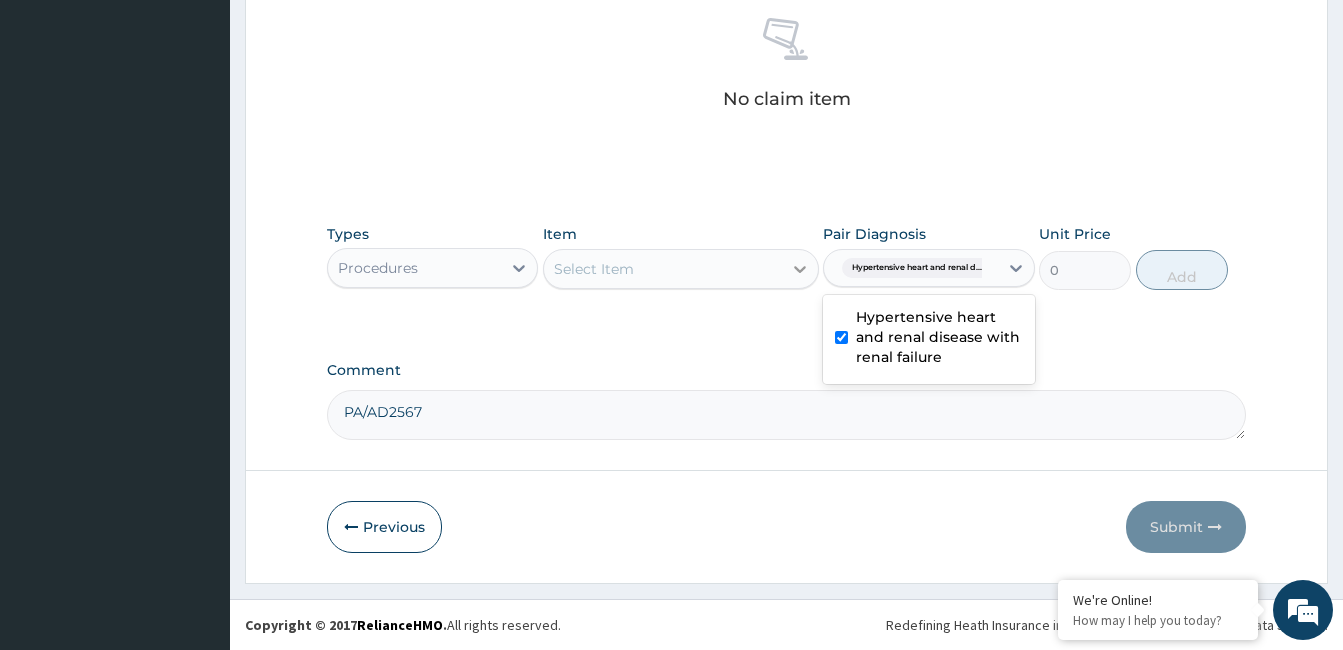 click at bounding box center (800, 269) 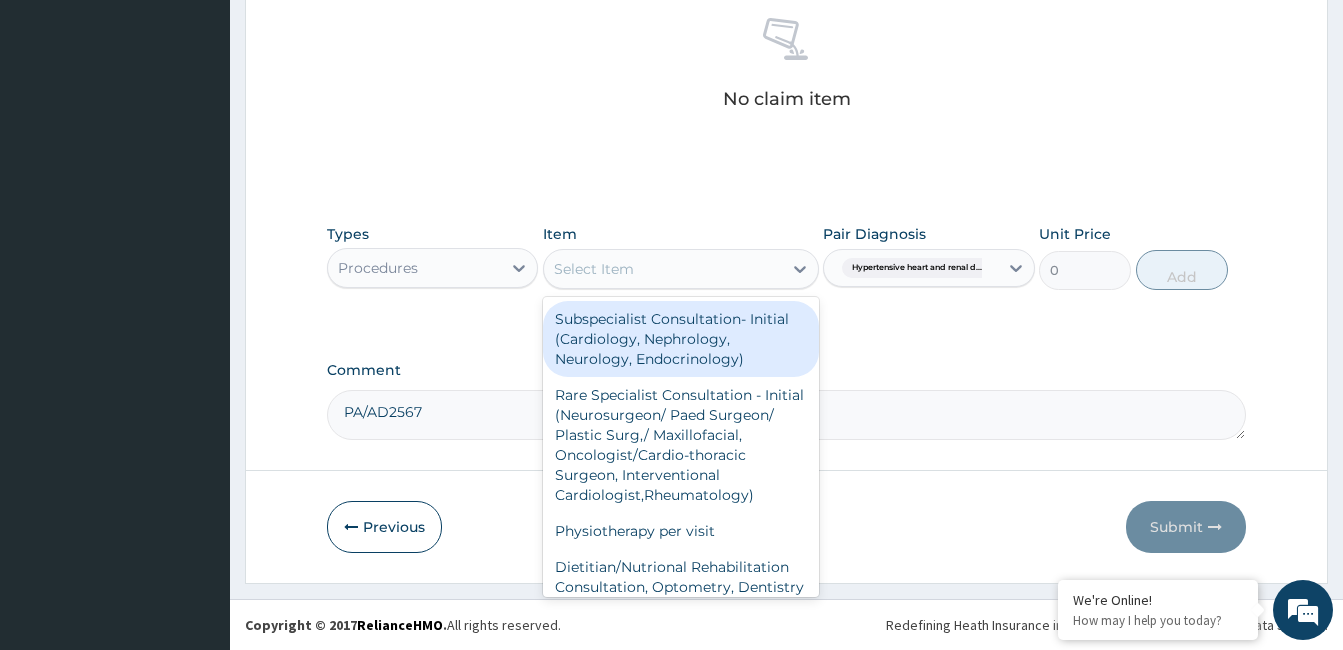 click on "Subspecialist Consultation- Initial (Cardiology, Nephrology, Neurology, Endocrinology)" at bounding box center (681, 339) 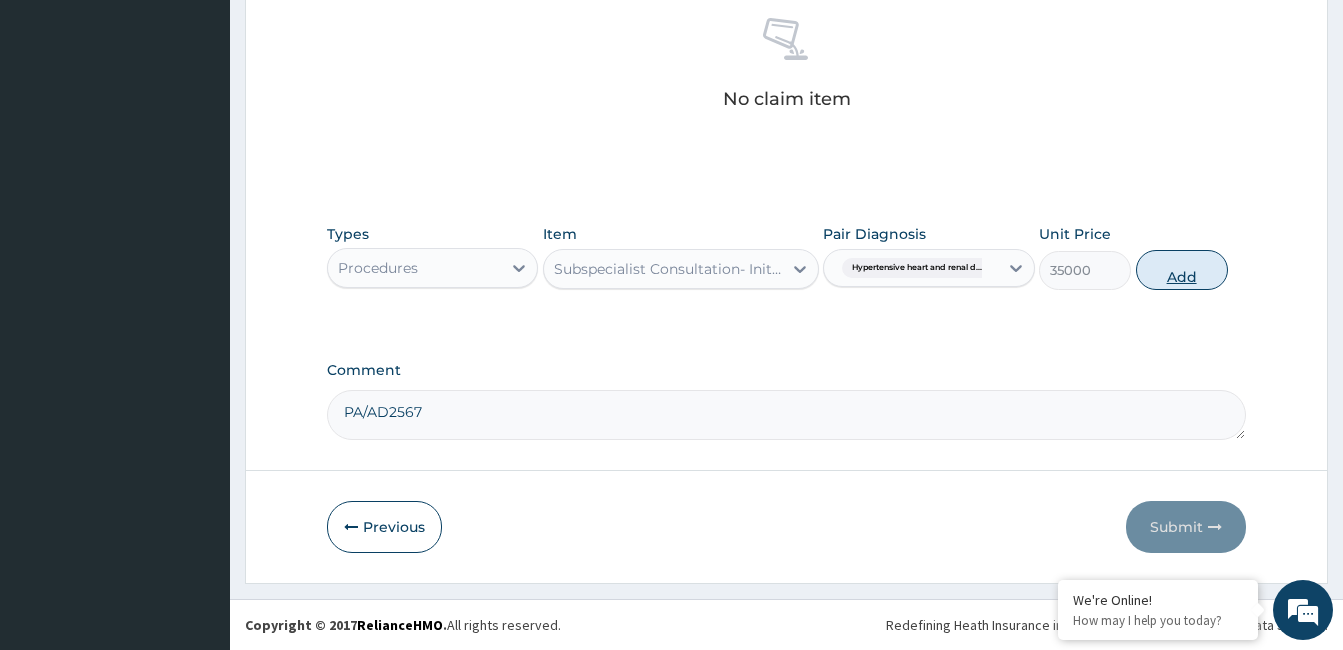 click on "Add" at bounding box center [1182, 270] 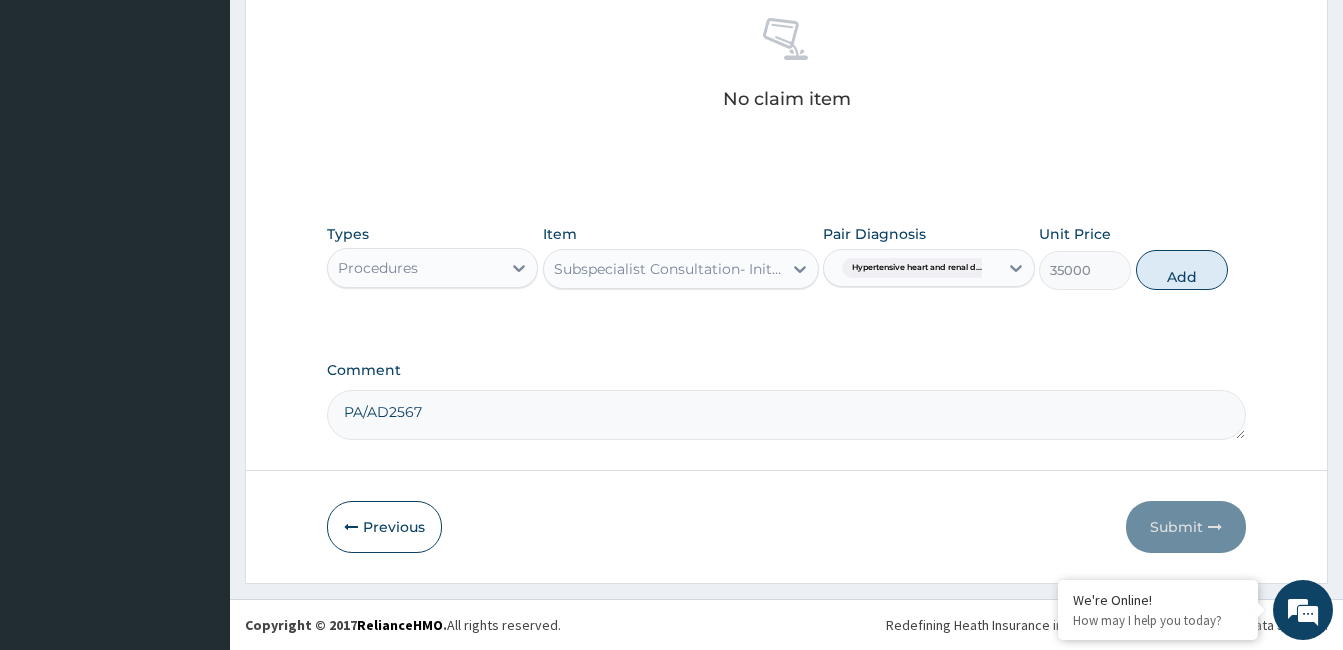 type on "0" 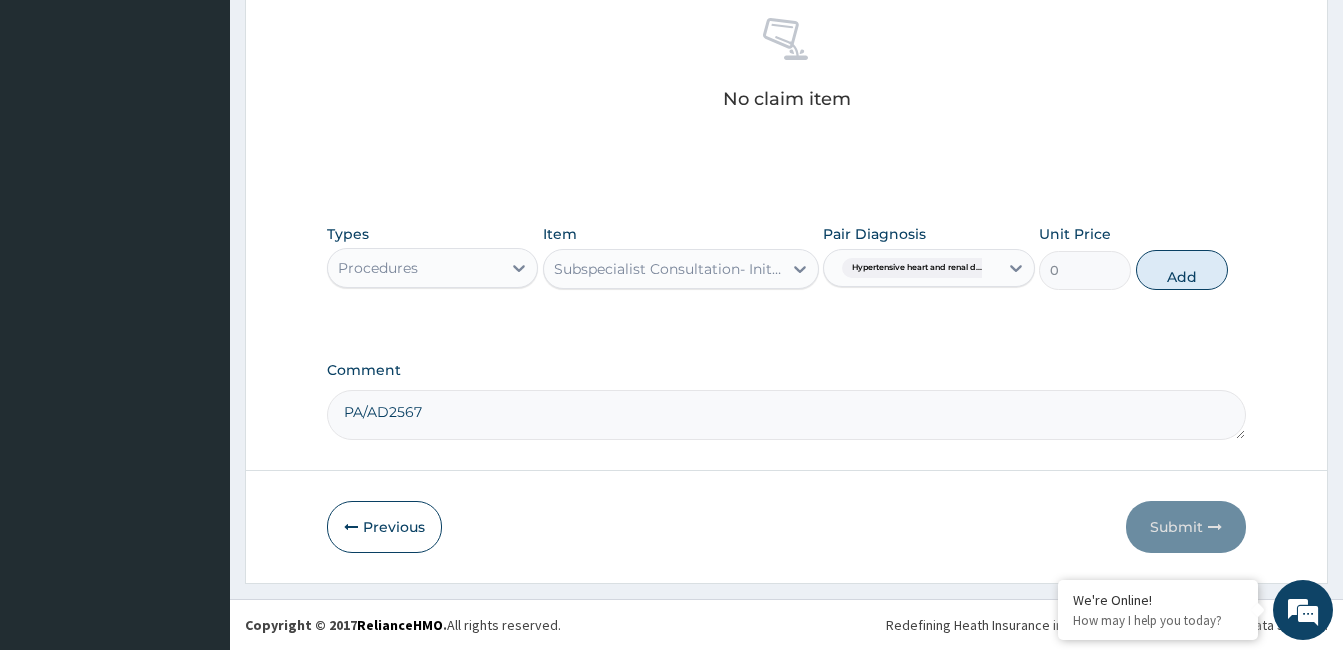 scroll, scrollTop: 763, scrollLeft: 0, axis: vertical 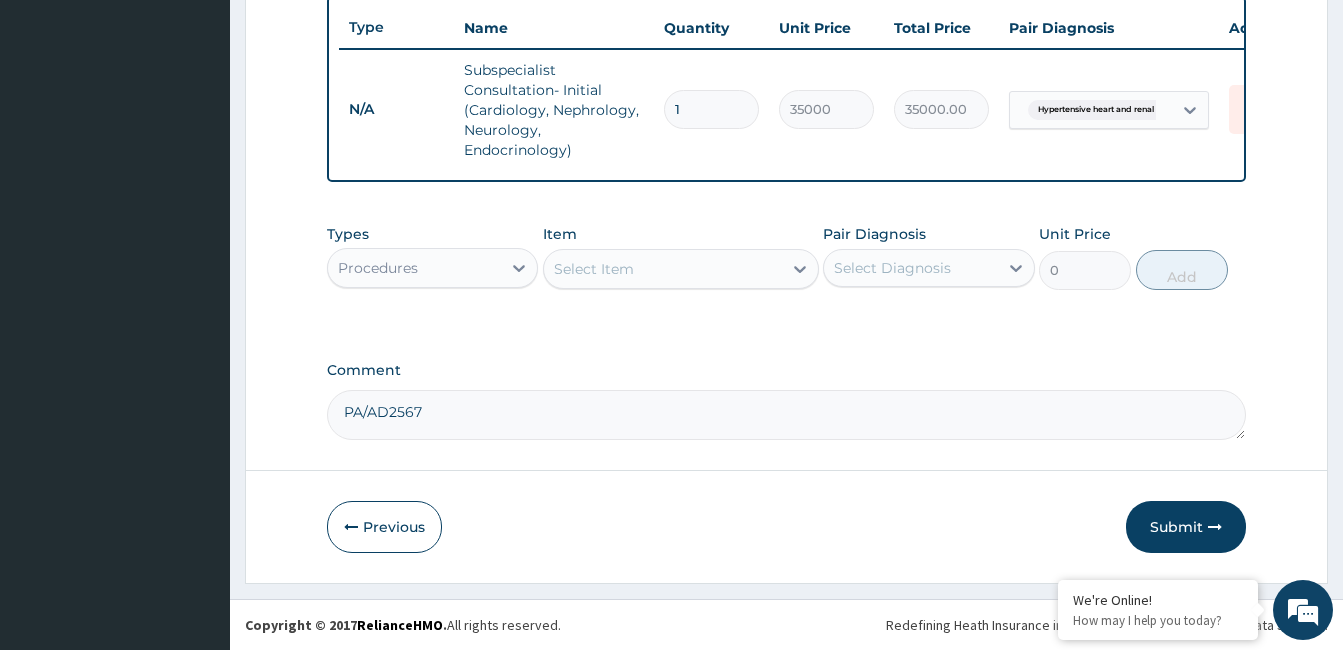 click on "Procedures" at bounding box center (414, 268) 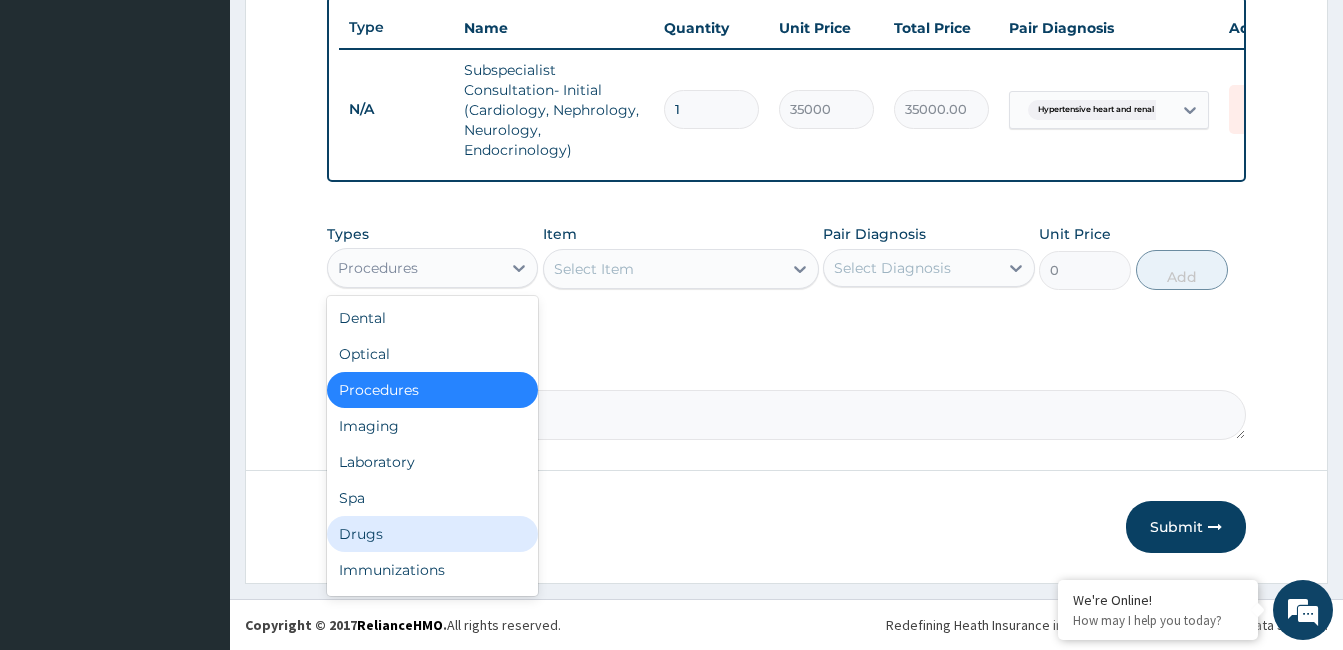 drag, startPoint x: 394, startPoint y: 517, endPoint x: 701, endPoint y: 383, distance: 334.97015 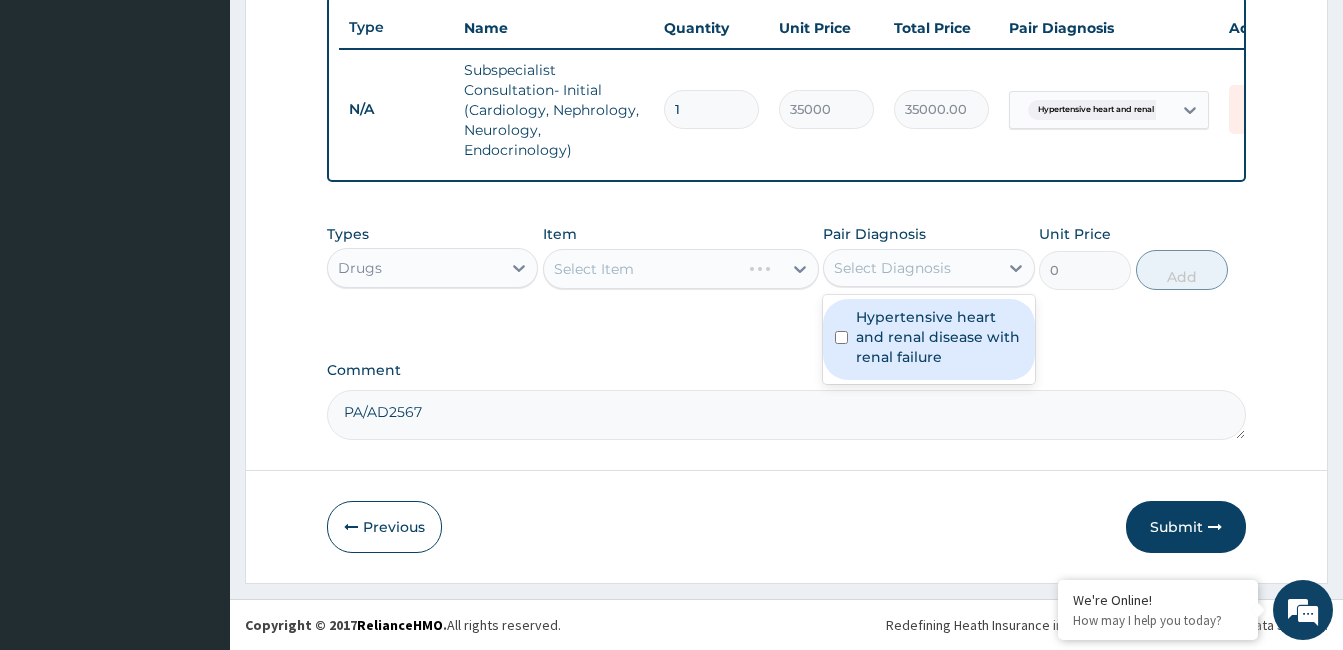 click on "Select Diagnosis" at bounding box center (910, 268) 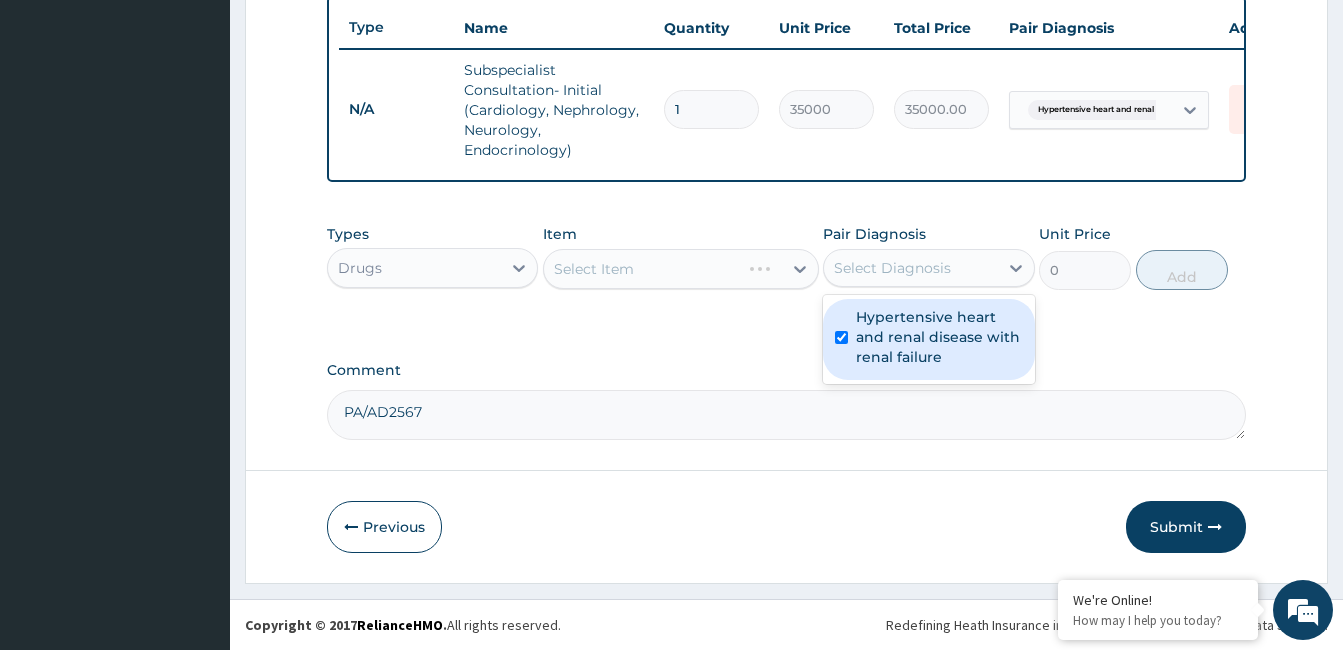 checkbox on "true" 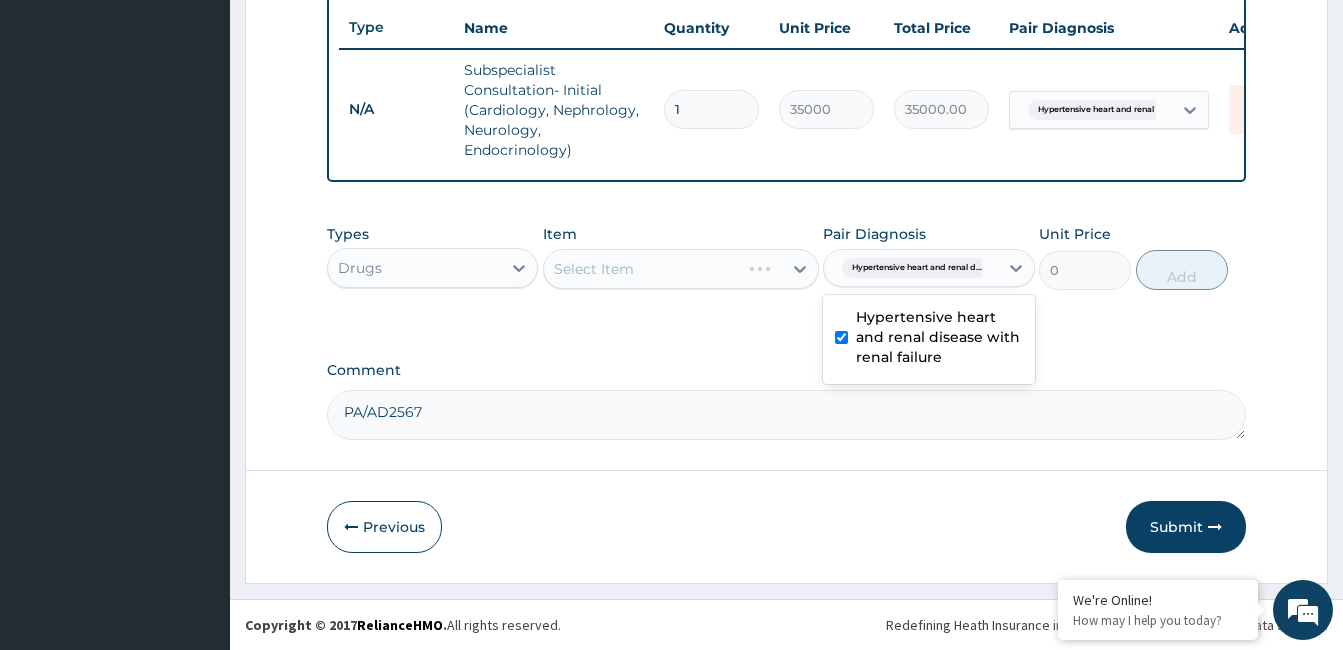 click on "Select Item" at bounding box center [642, 269] 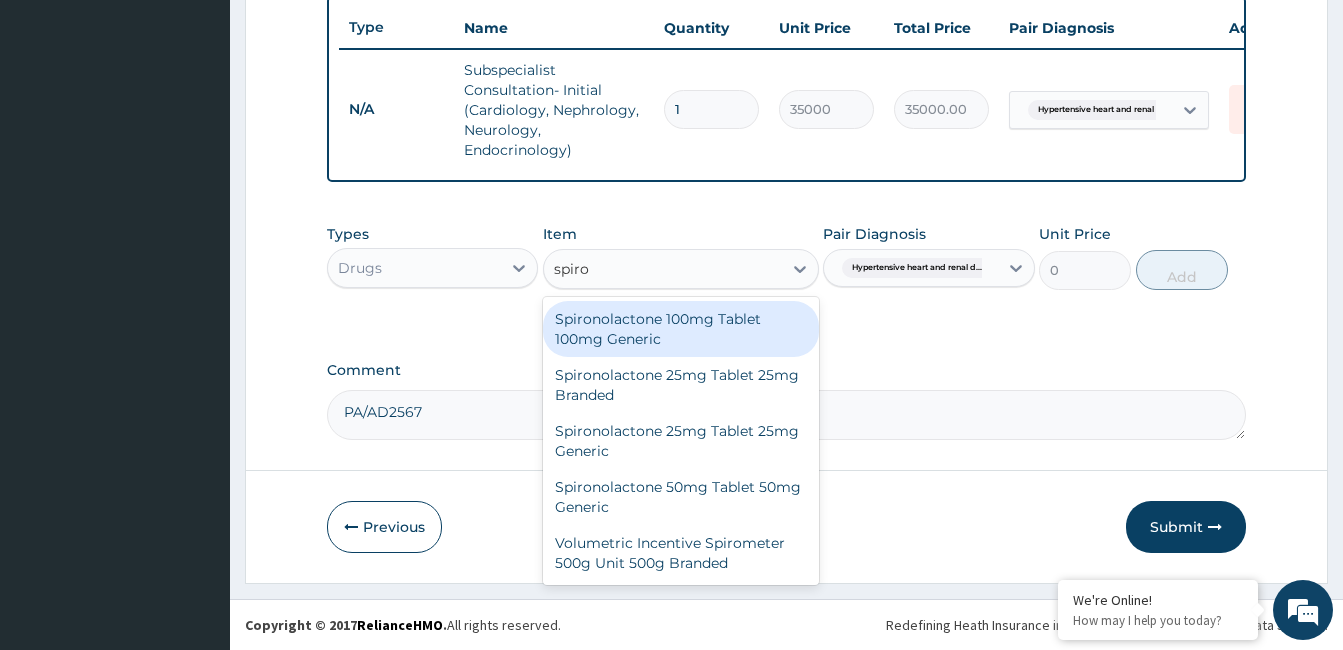 type on "spiron" 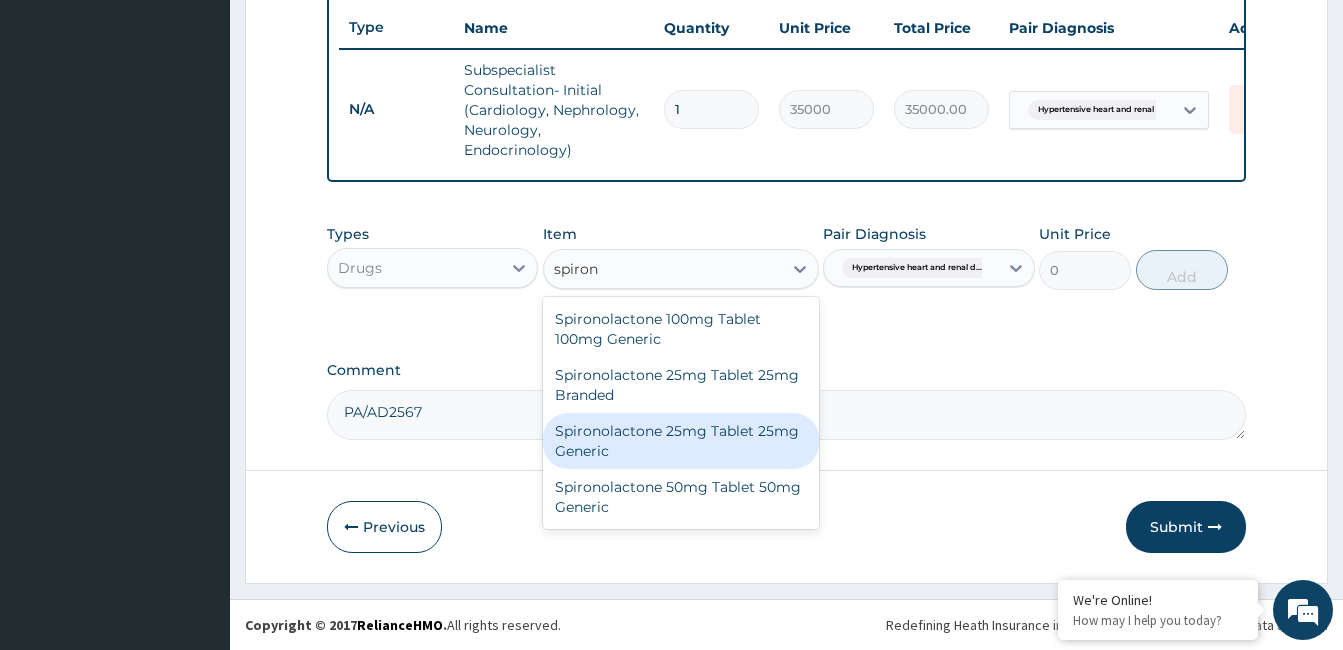 click on "Spironolactone 25mg Tablet 25mg Generic" at bounding box center (681, 441) 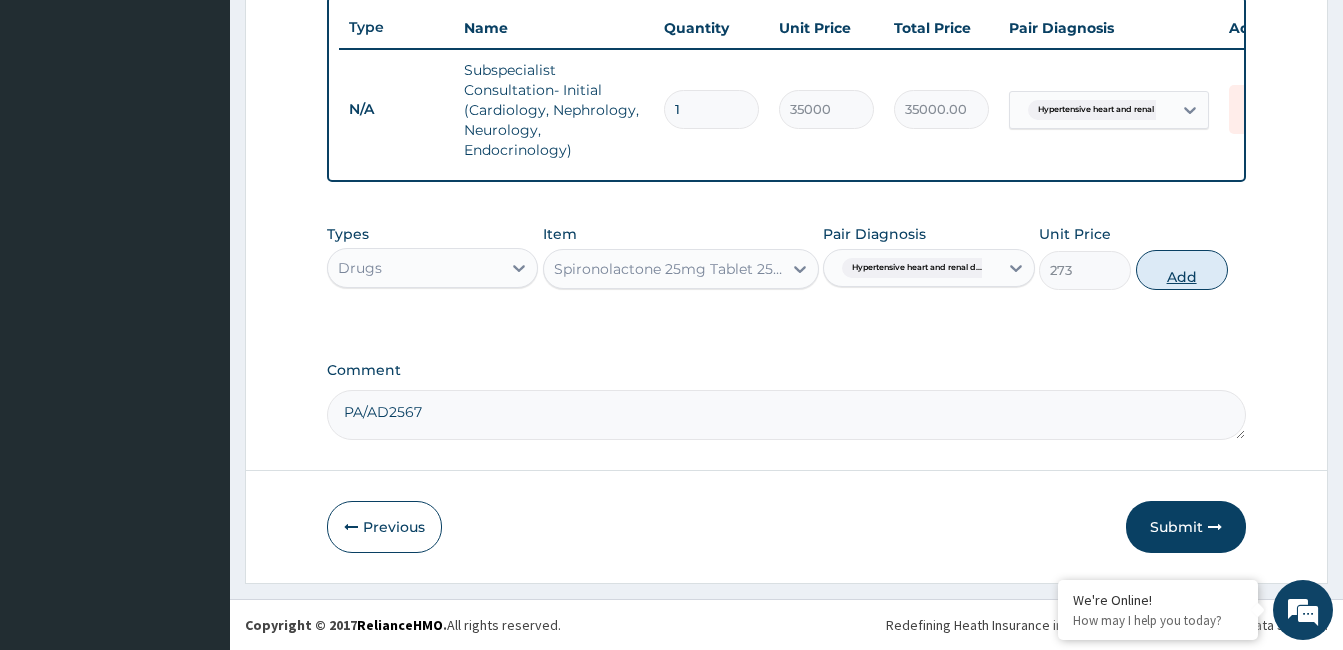 click on "Add" at bounding box center [1182, 270] 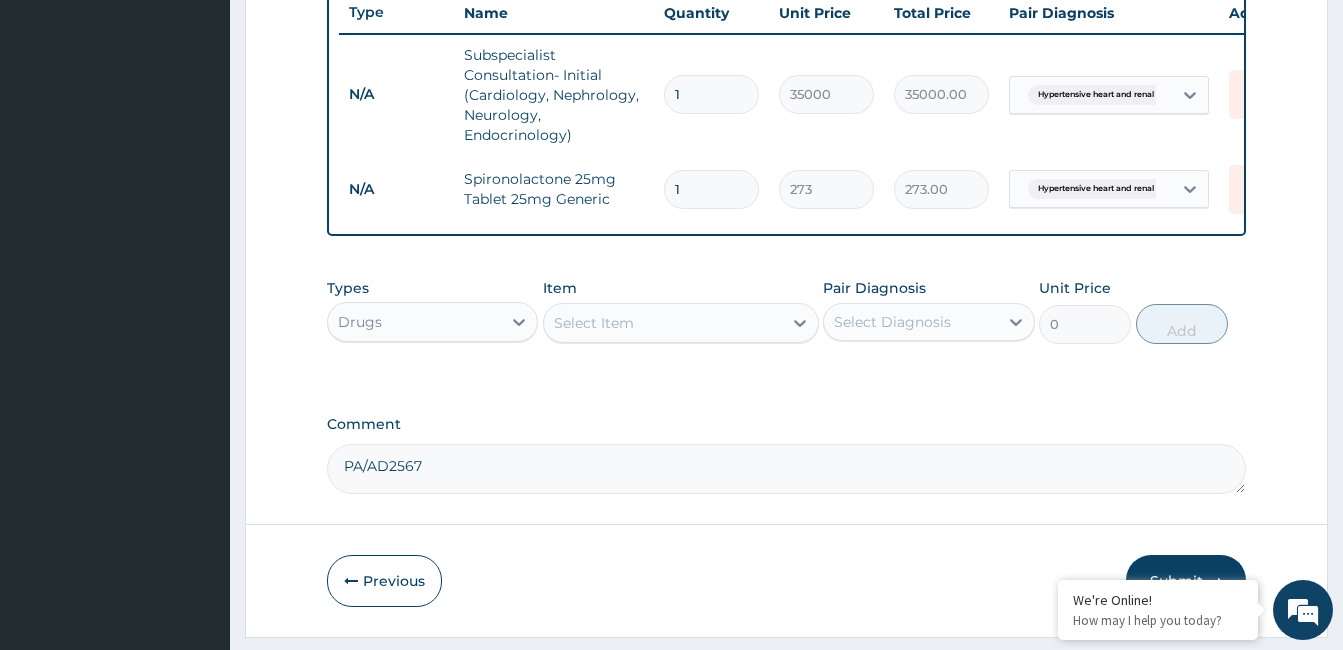 type 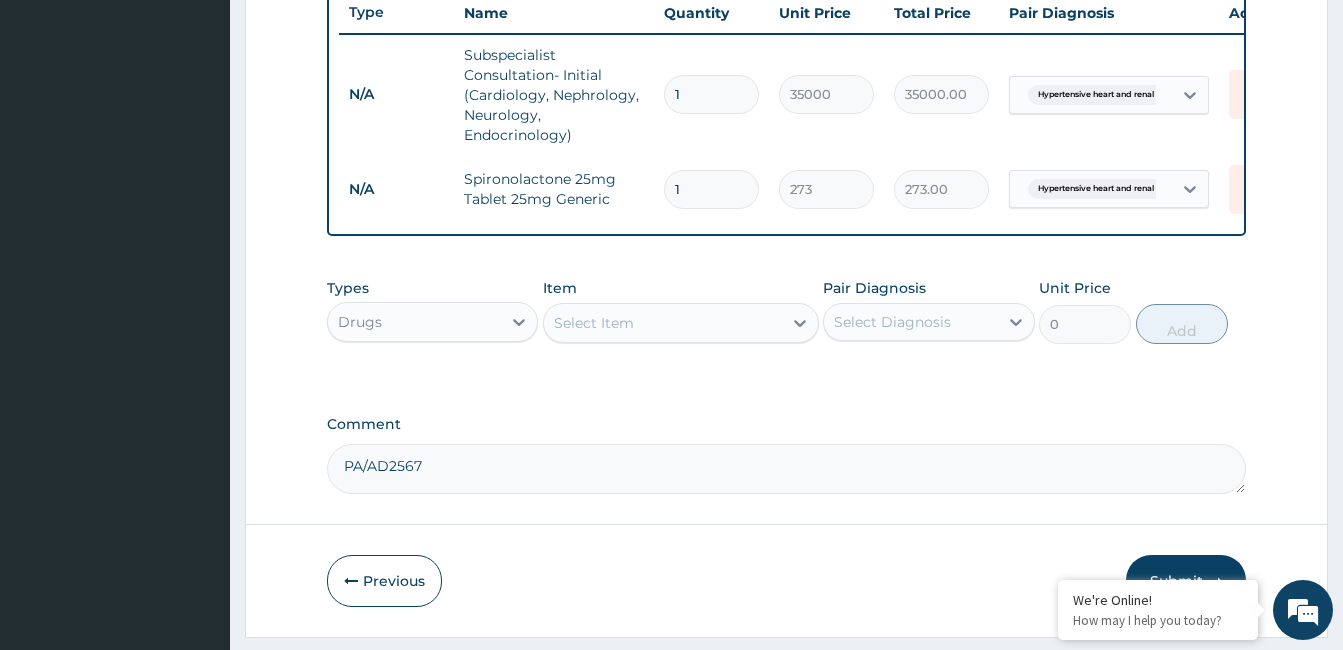 type on "0.00" 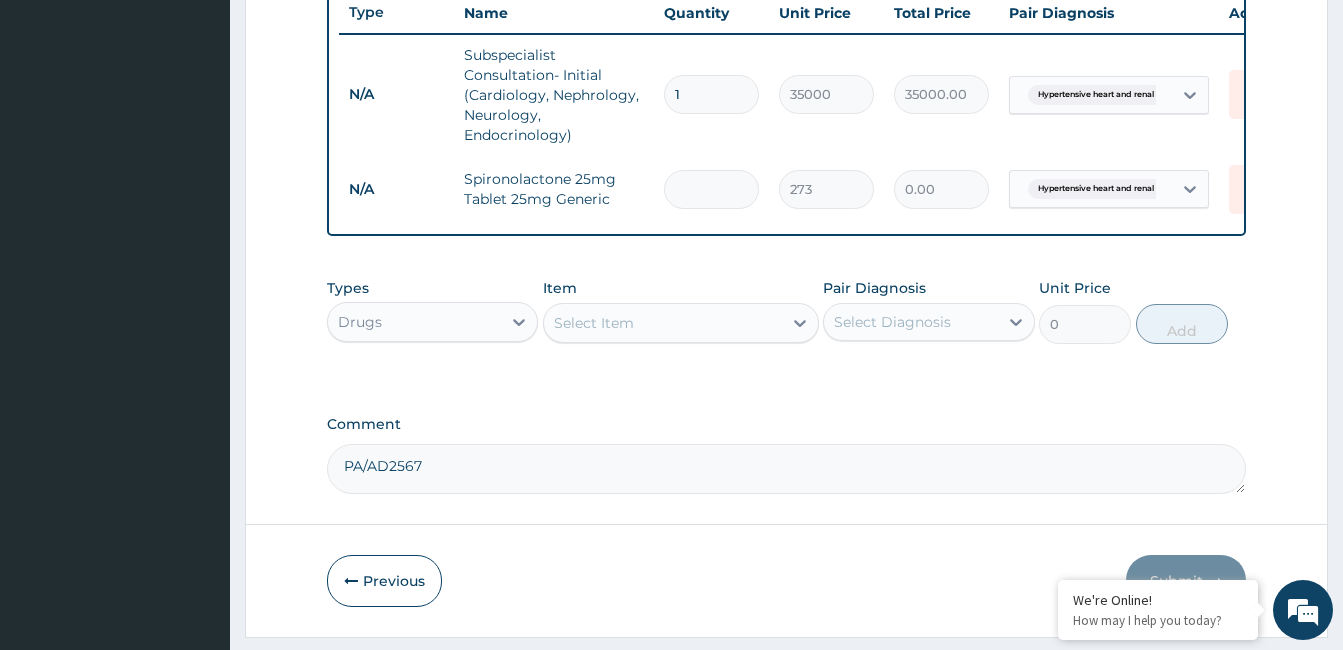 type on "3" 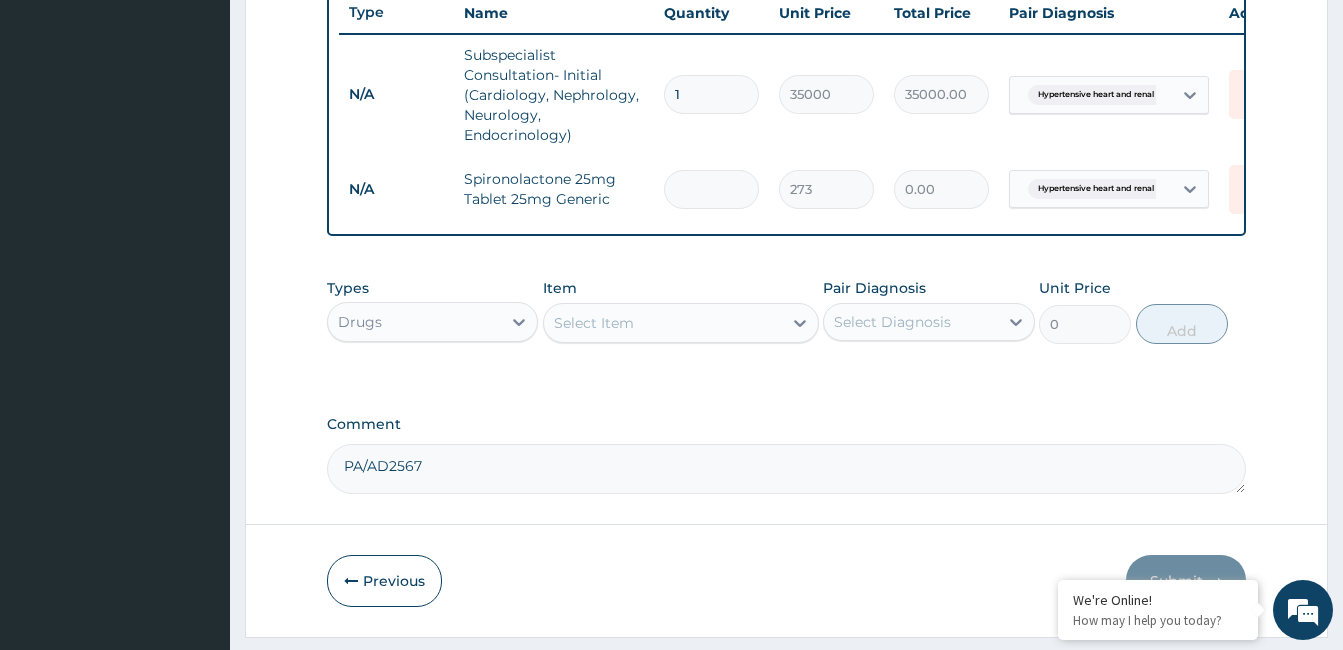 type on "819.00" 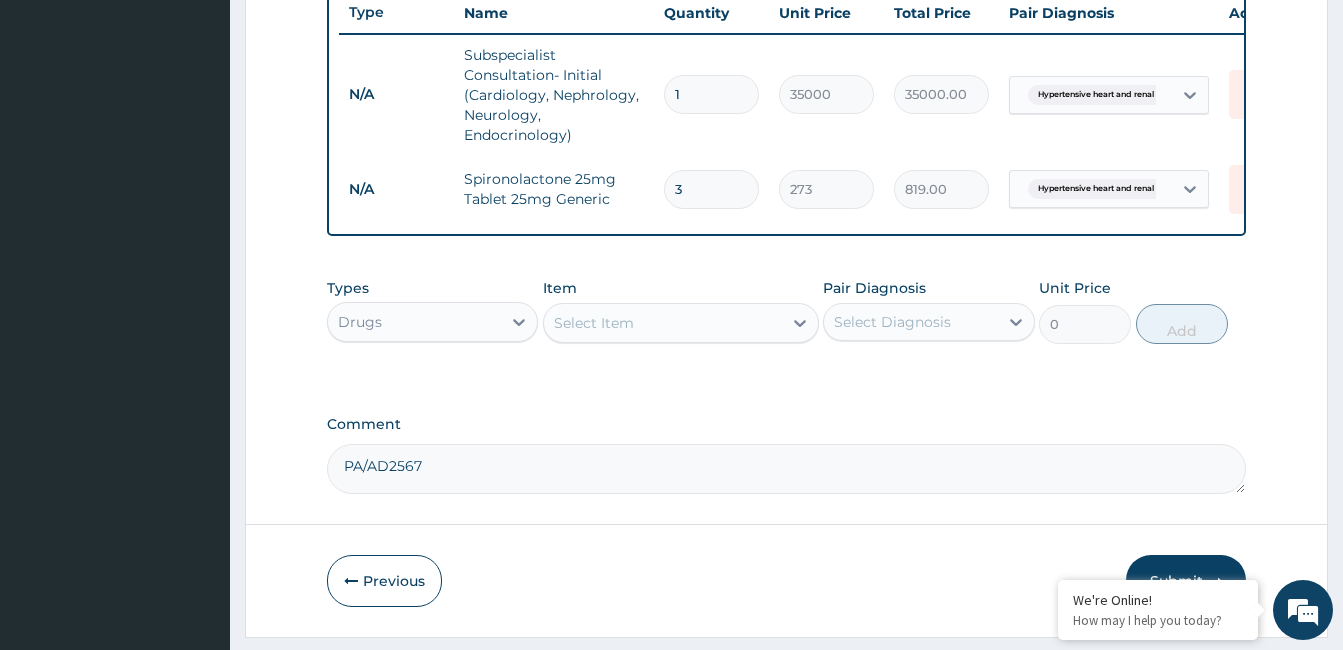 type on "30" 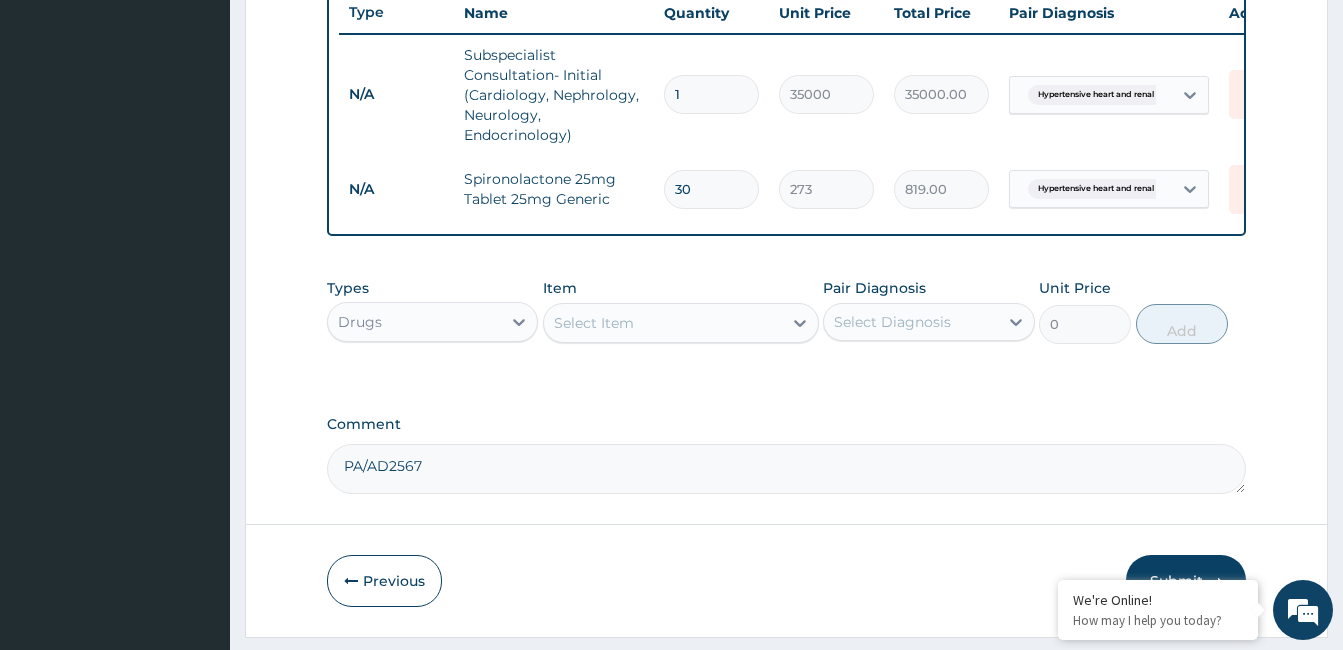 type on "8190.00" 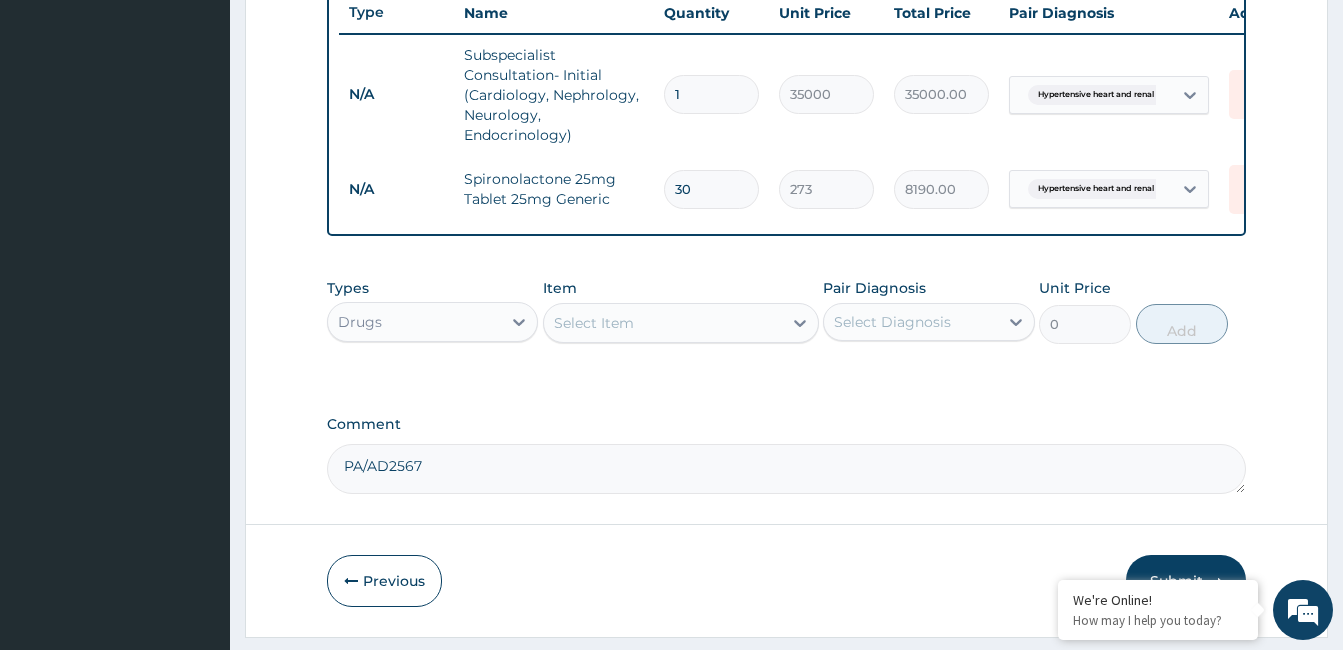 type on "30" 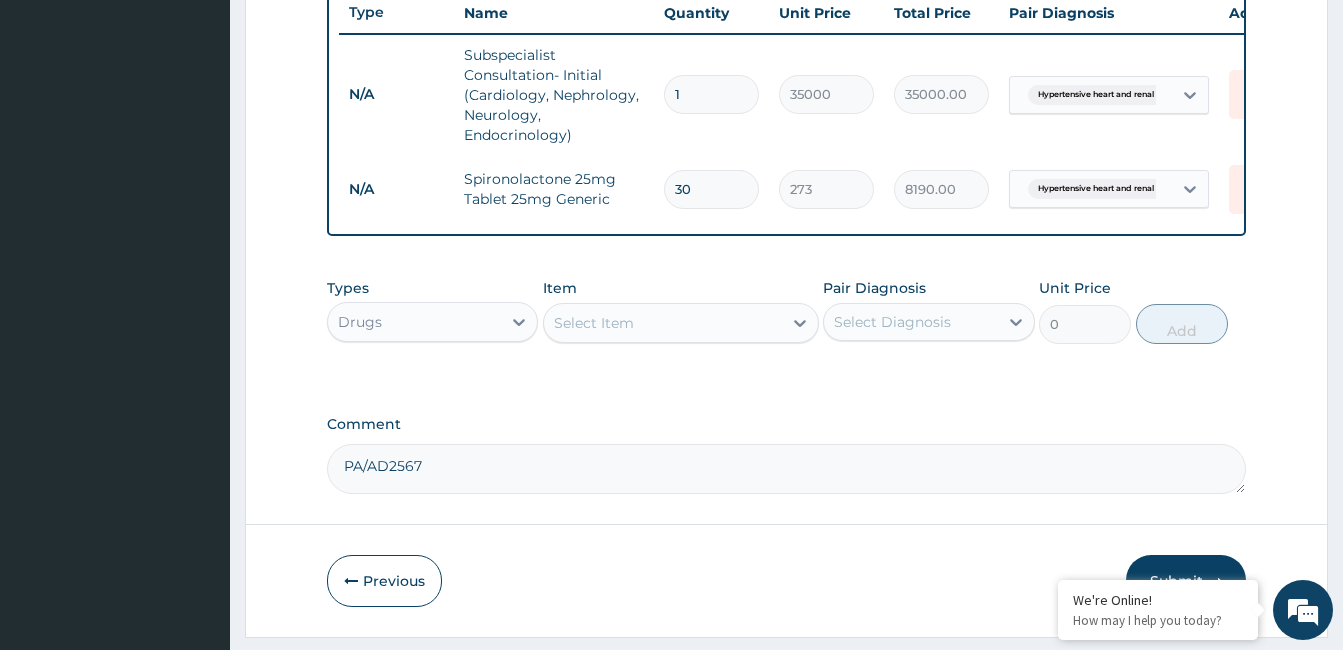 click on "Select Item" at bounding box center [663, 323] 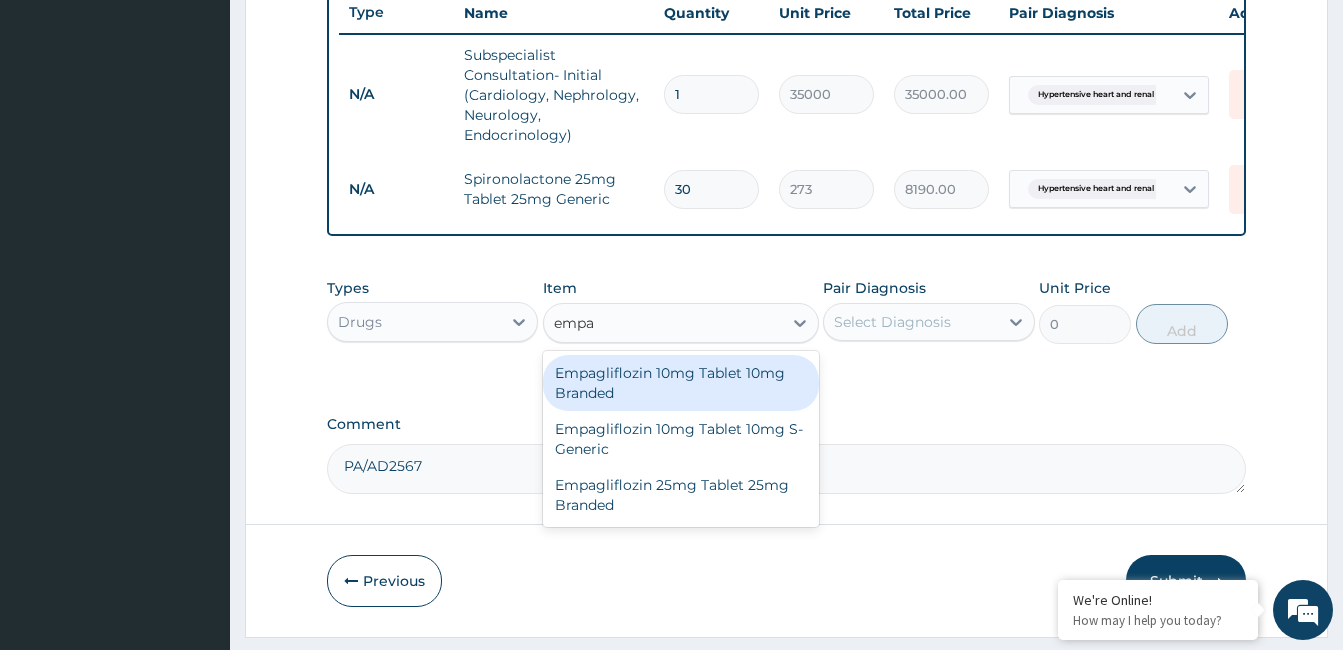 type on "empag" 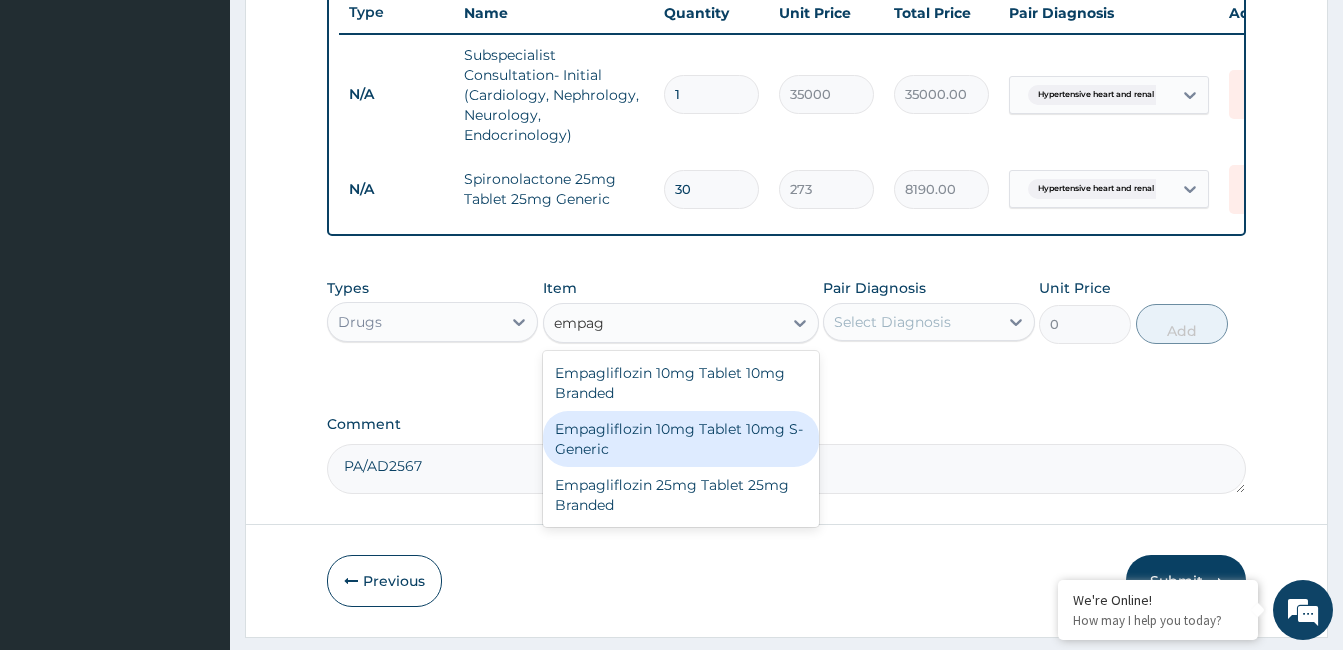 click on "Empagliflozin 10mg Tablet 10mg S-Generic" at bounding box center [681, 439] 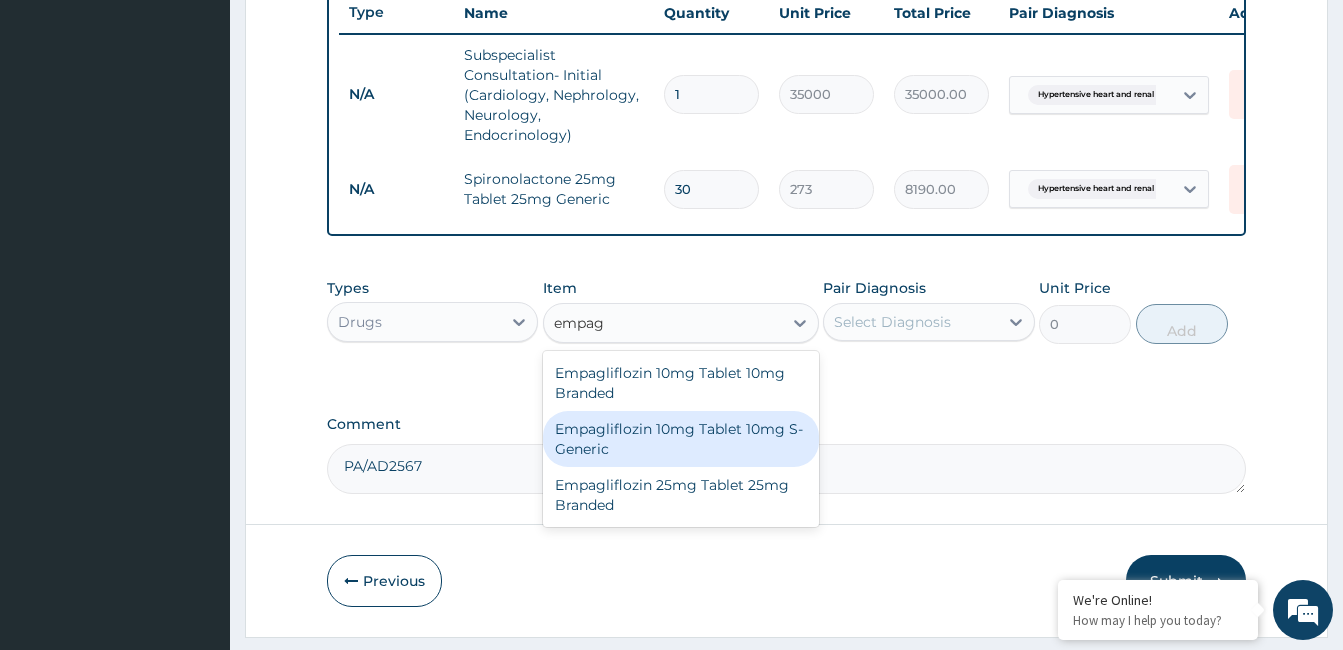 type 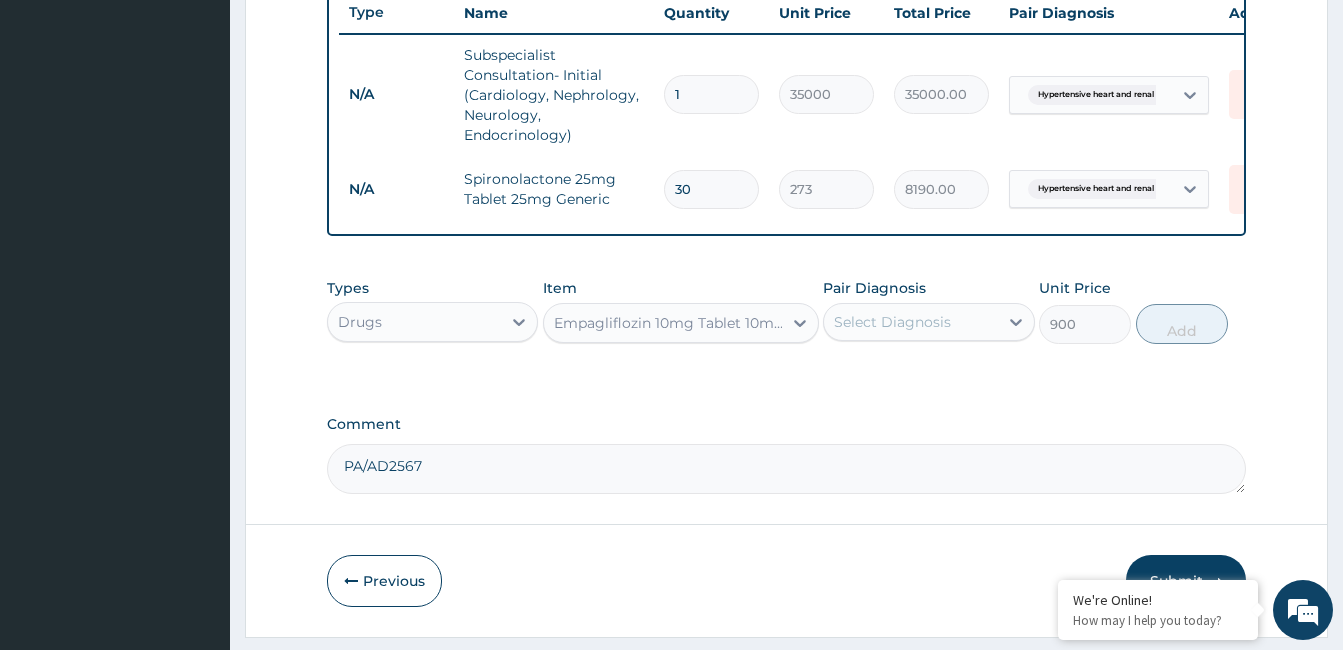 click on "Select Diagnosis" at bounding box center (910, 322) 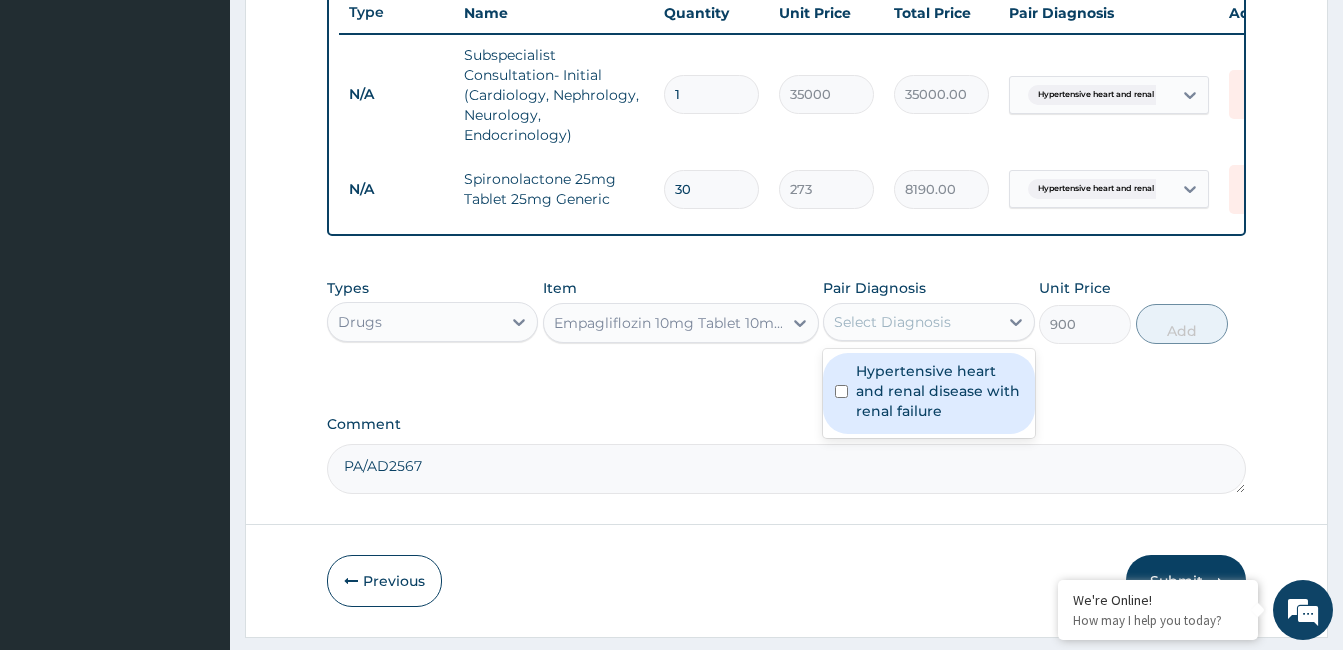 drag, startPoint x: 935, startPoint y: 401, endPoint x: 956, endPoint y: 400, distance: 21.023796 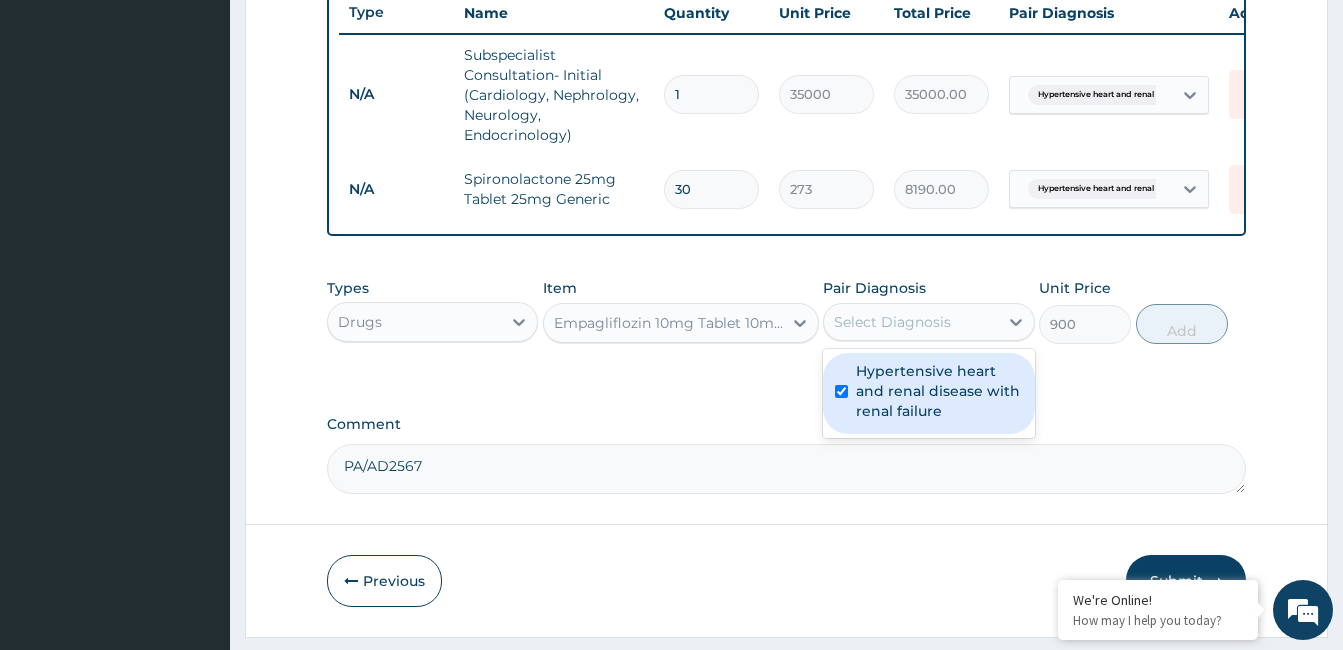 checkbox on "true" 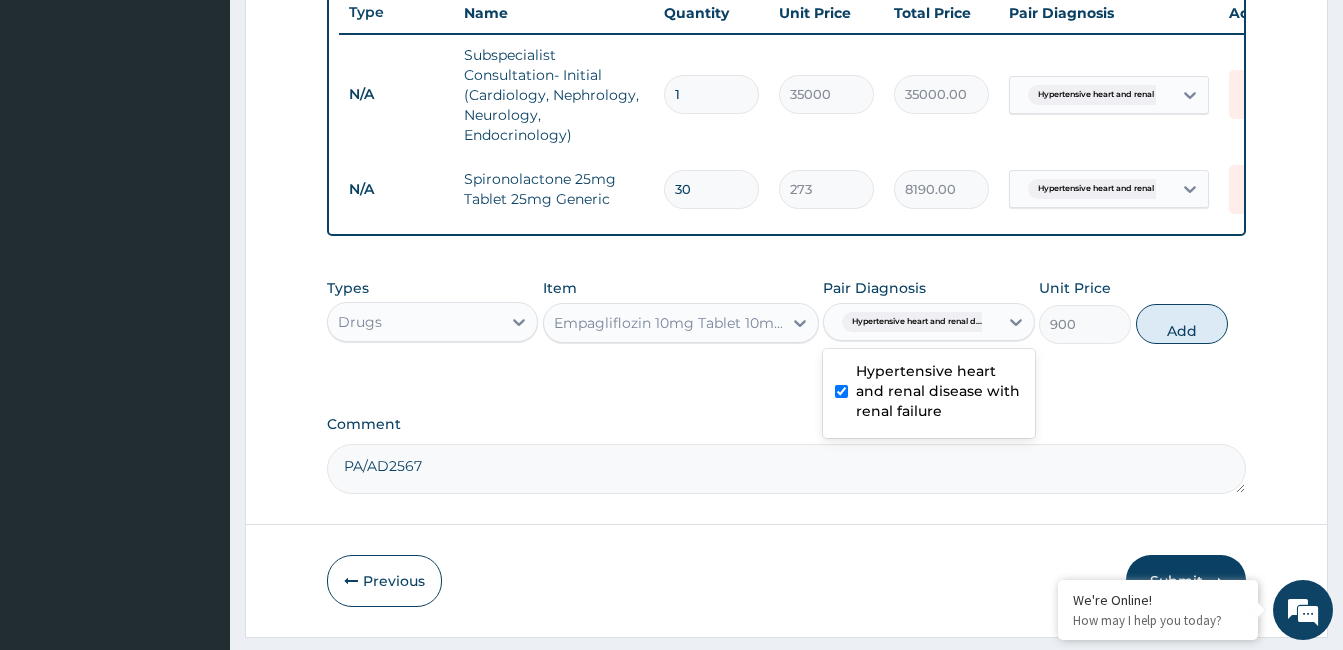drag, startPoint x: 1158, startPoint y: 339, endPoint x: 1125, endPoint y: 371, distance: 45.96738 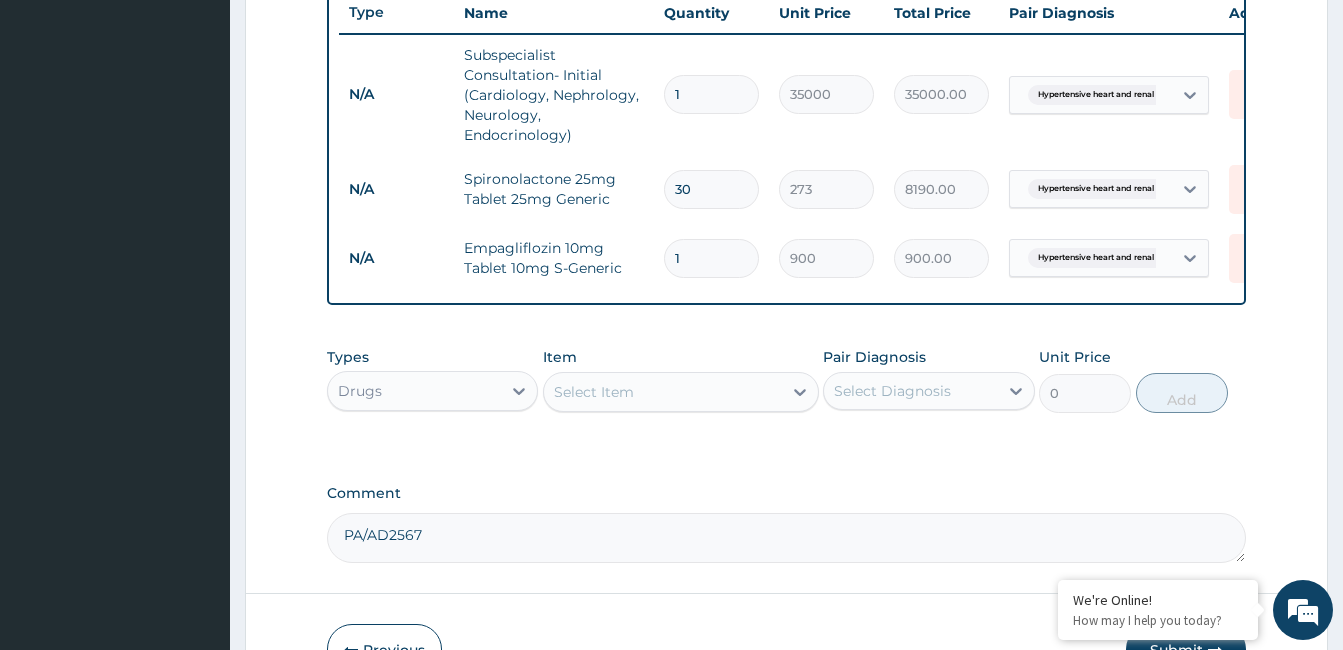 type 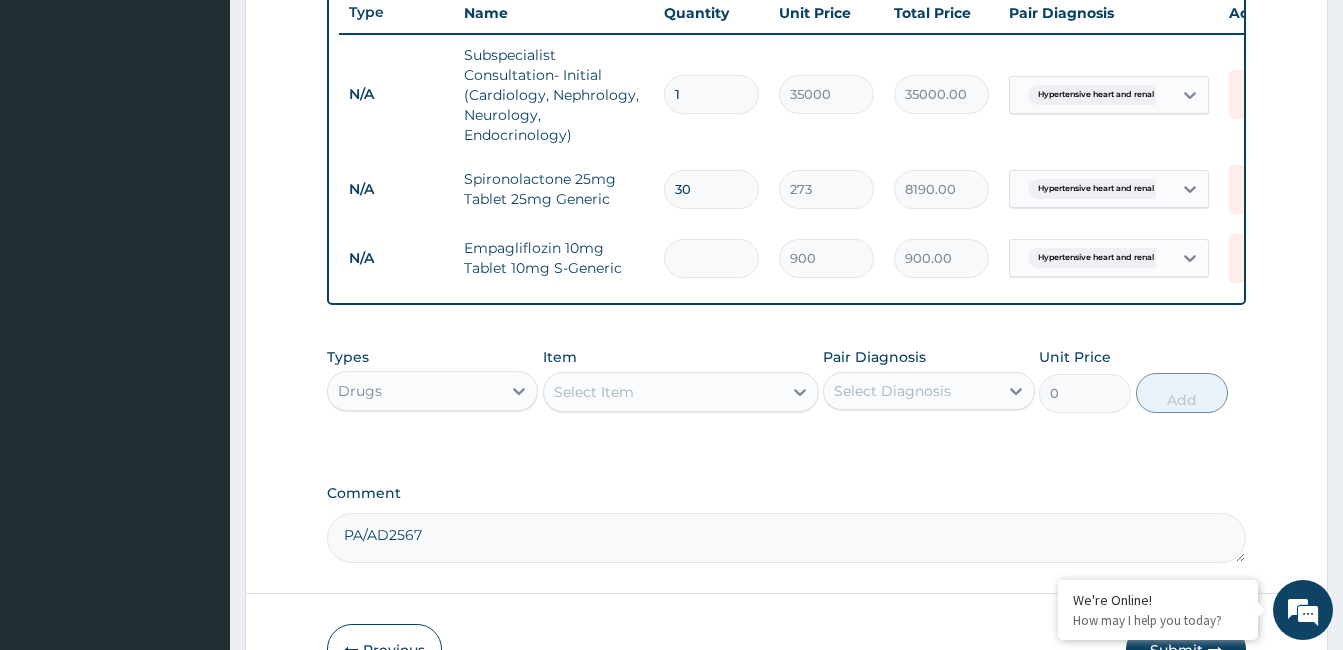type on "0.00" 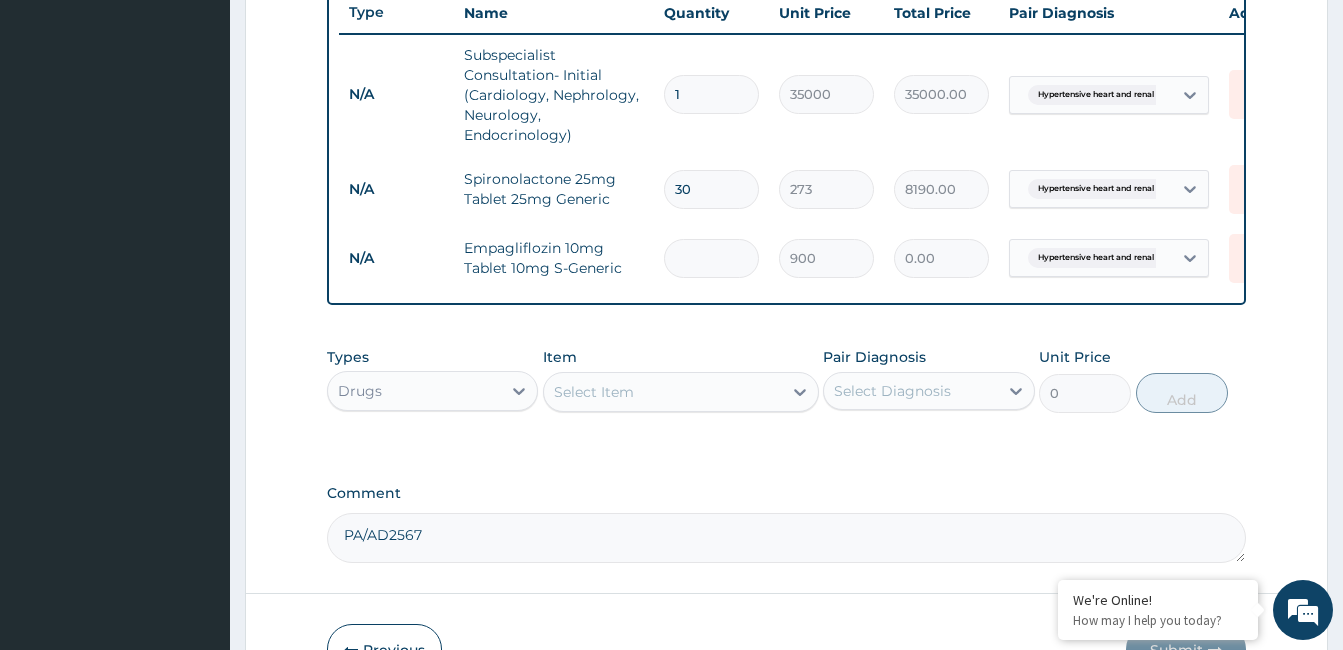 type on "3" 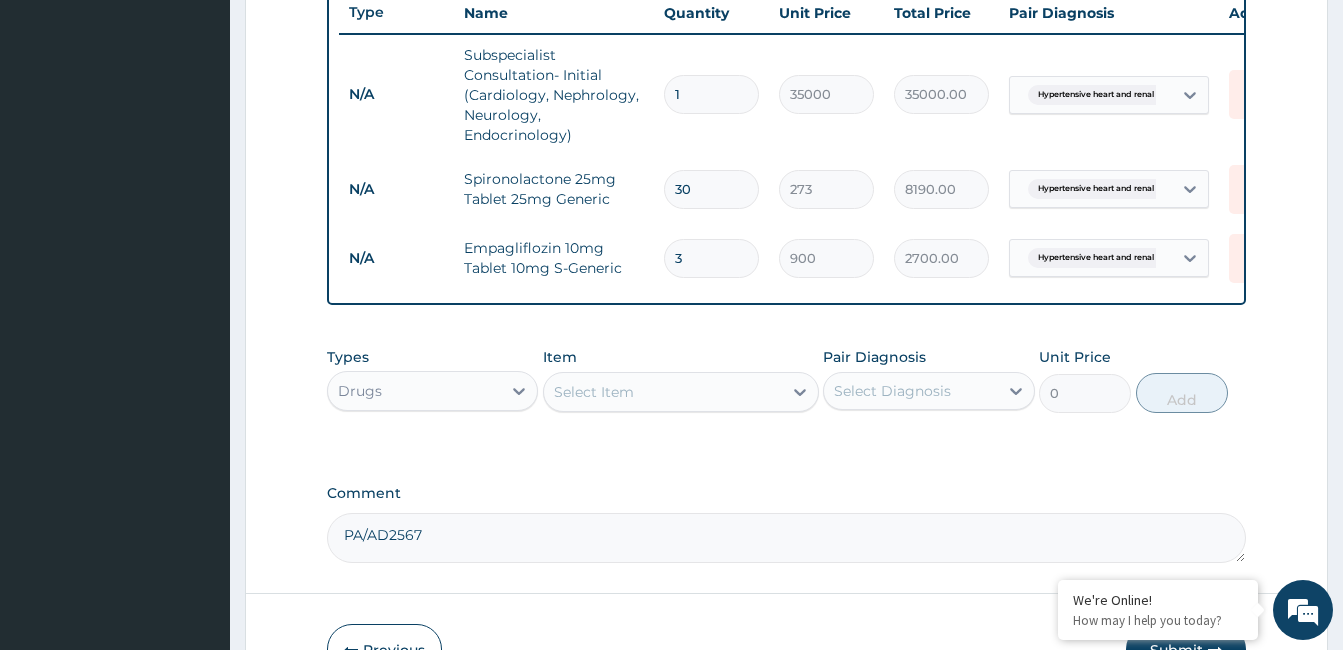 type on "30" 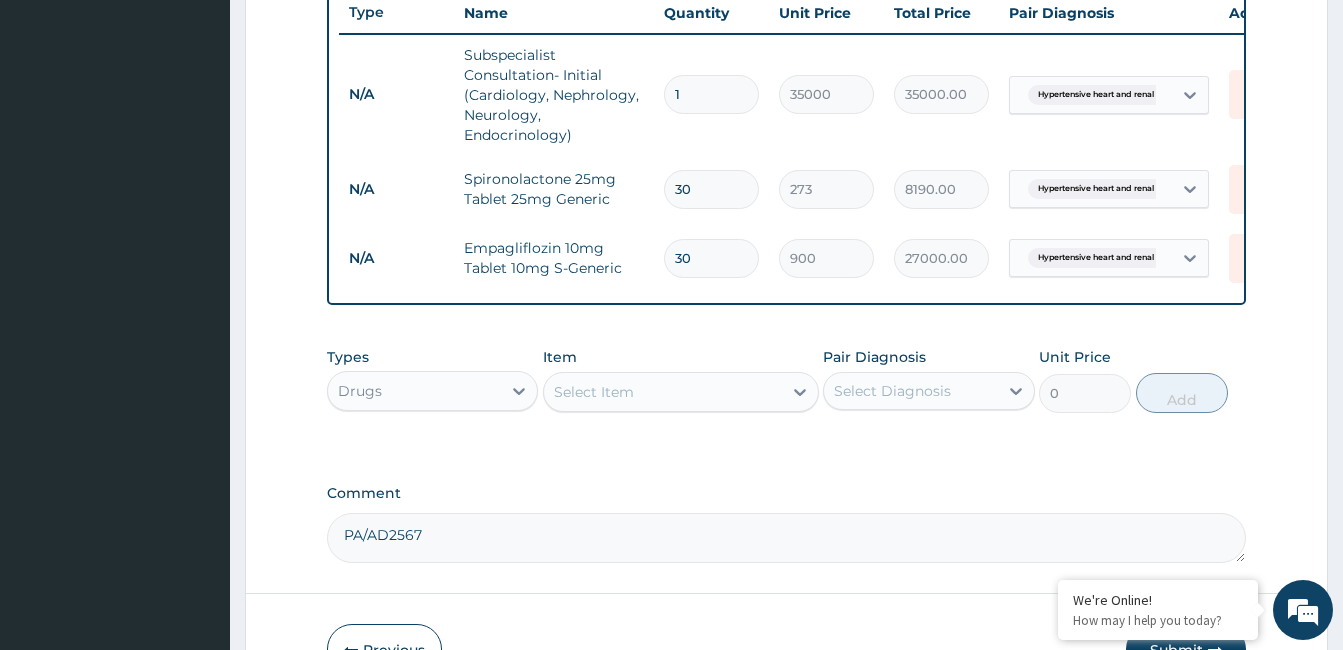 type on "30" 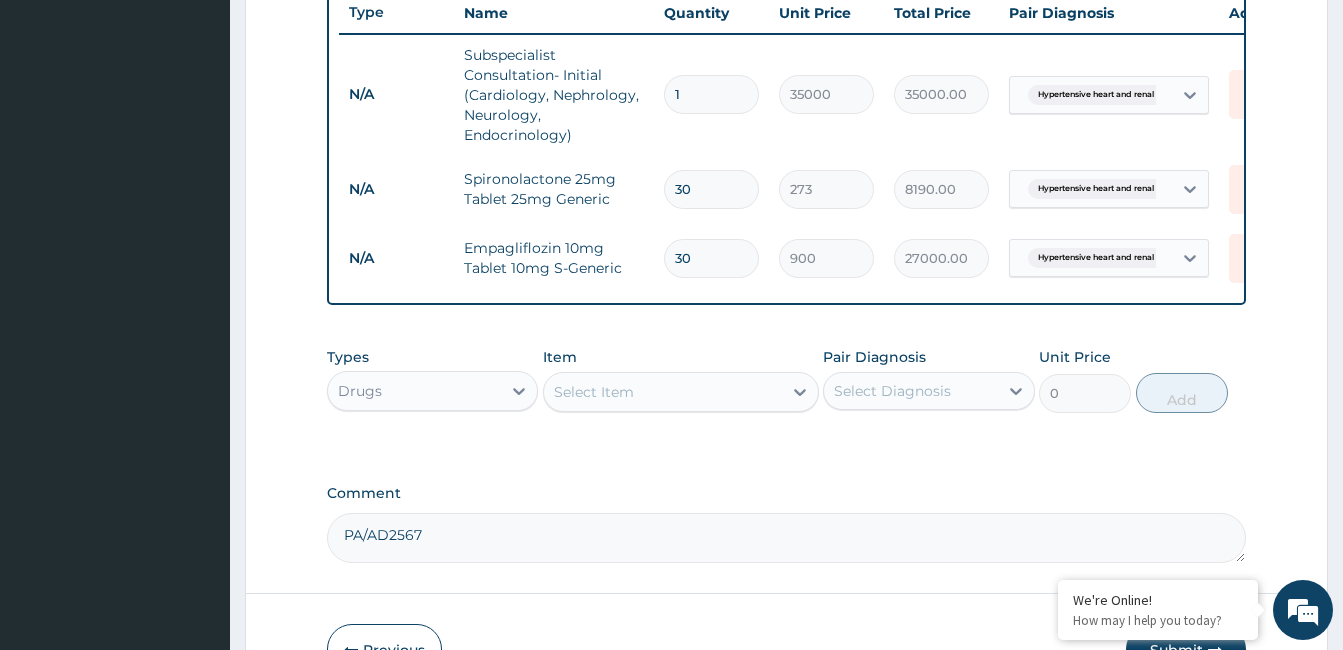 click on "Item Select Item" at bounding box center [681, 380] 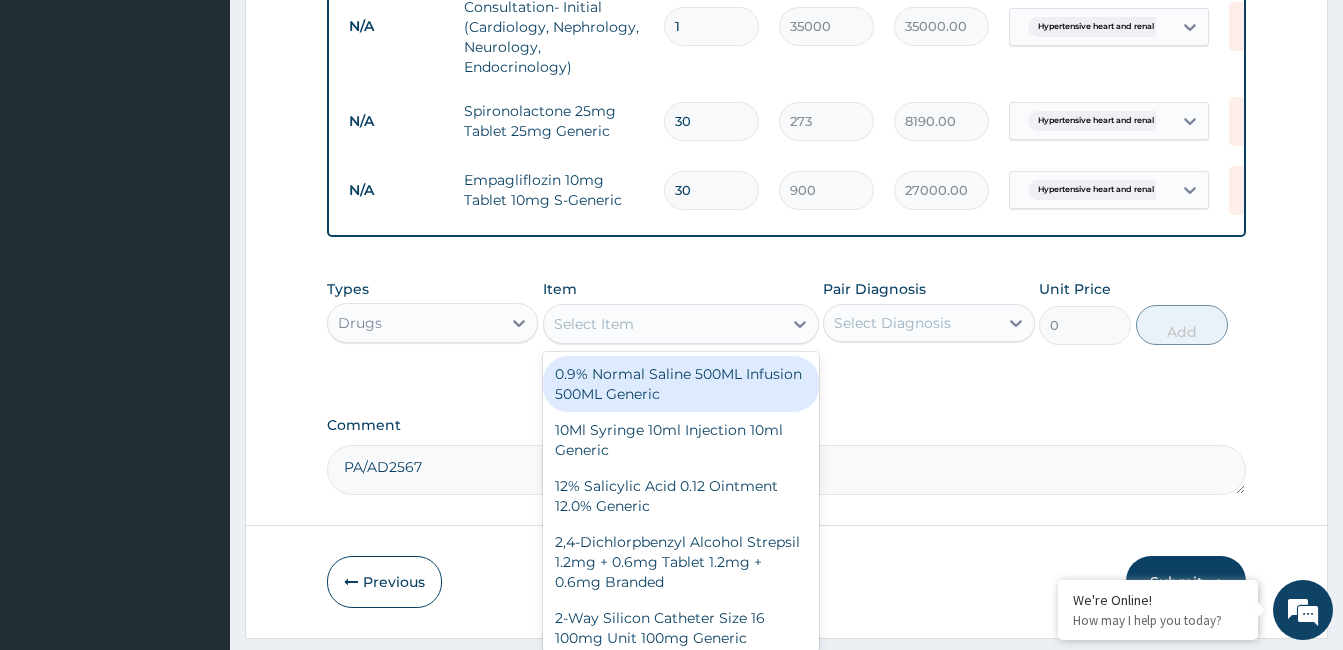 scroll, scrollTop: 901, scrollLeft: 0, axis: vertical 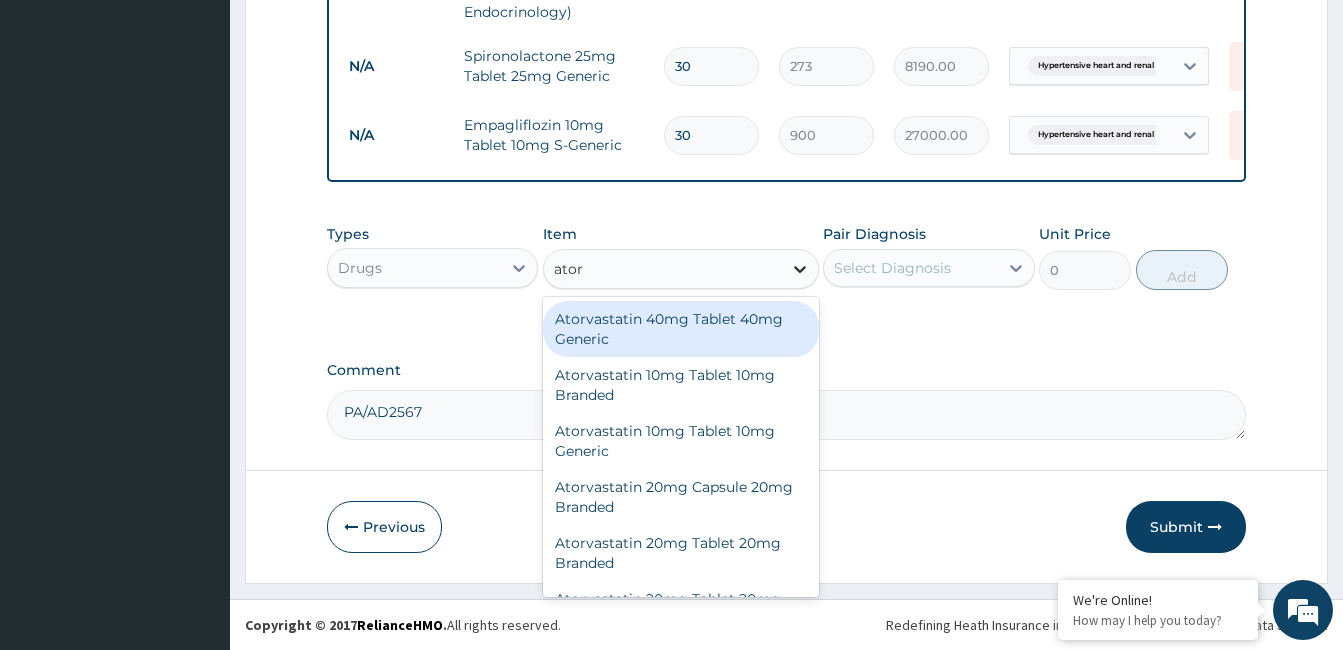 type on "atorv" 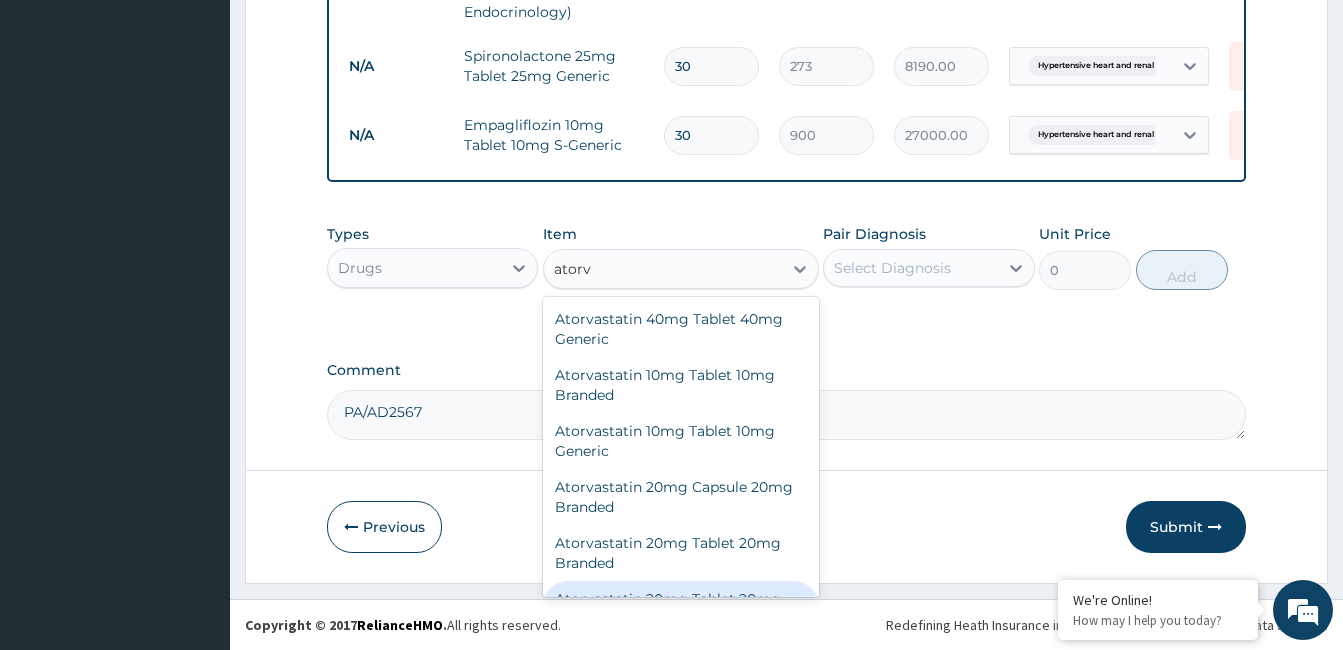 scroll, scrollTop: 44, scrollLeft: 0, axis: vertical 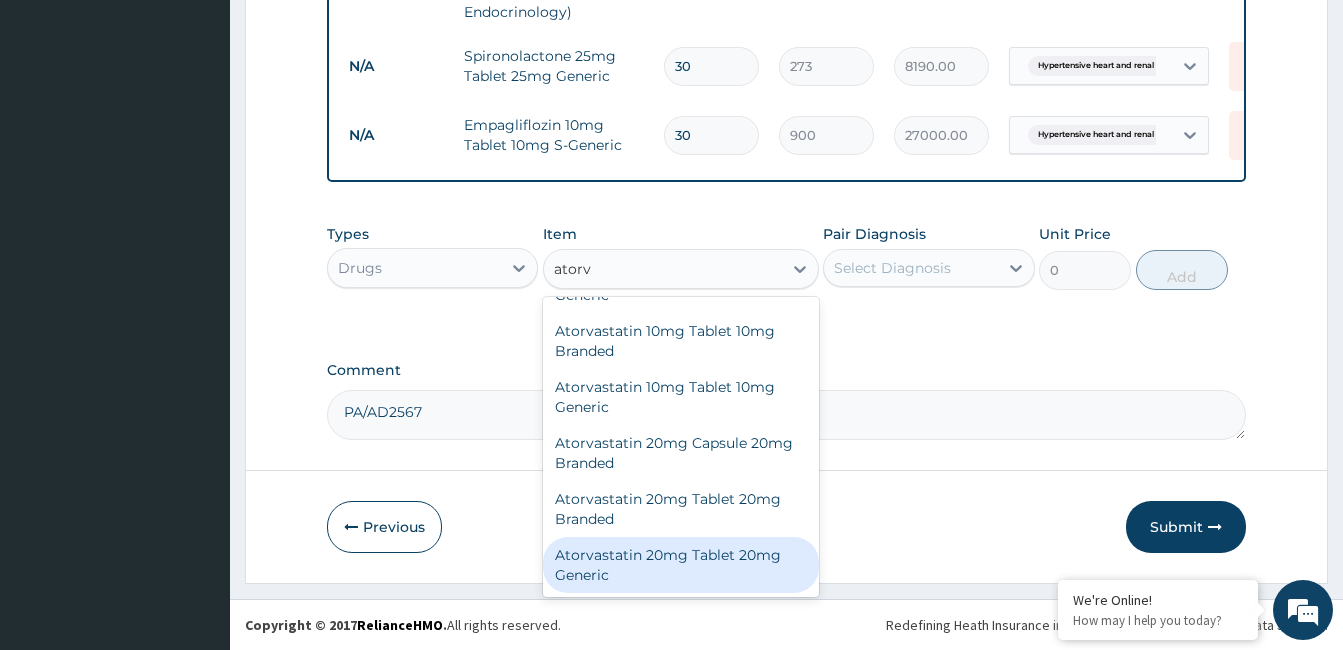 click on "Atorvastatin 20mg Tablet 20mg Generic" at bounding box center (681, 565) 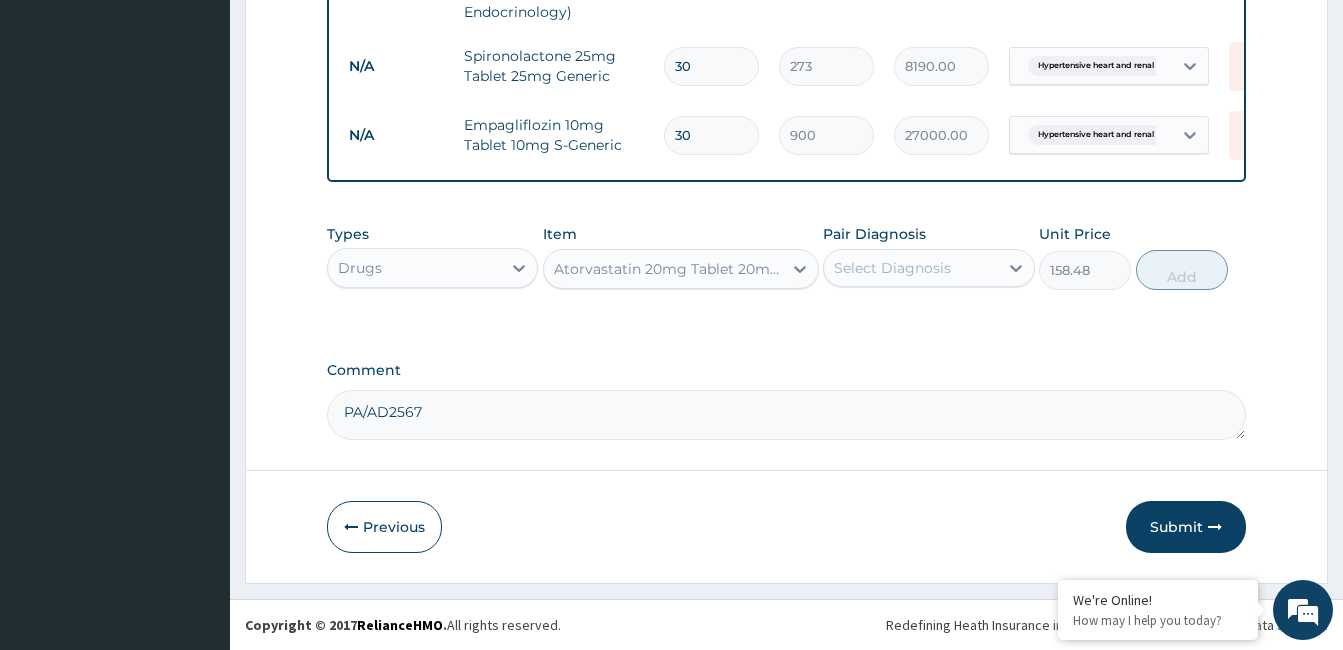 click on "Select Diagnosis" at bounding box center (892, 268) 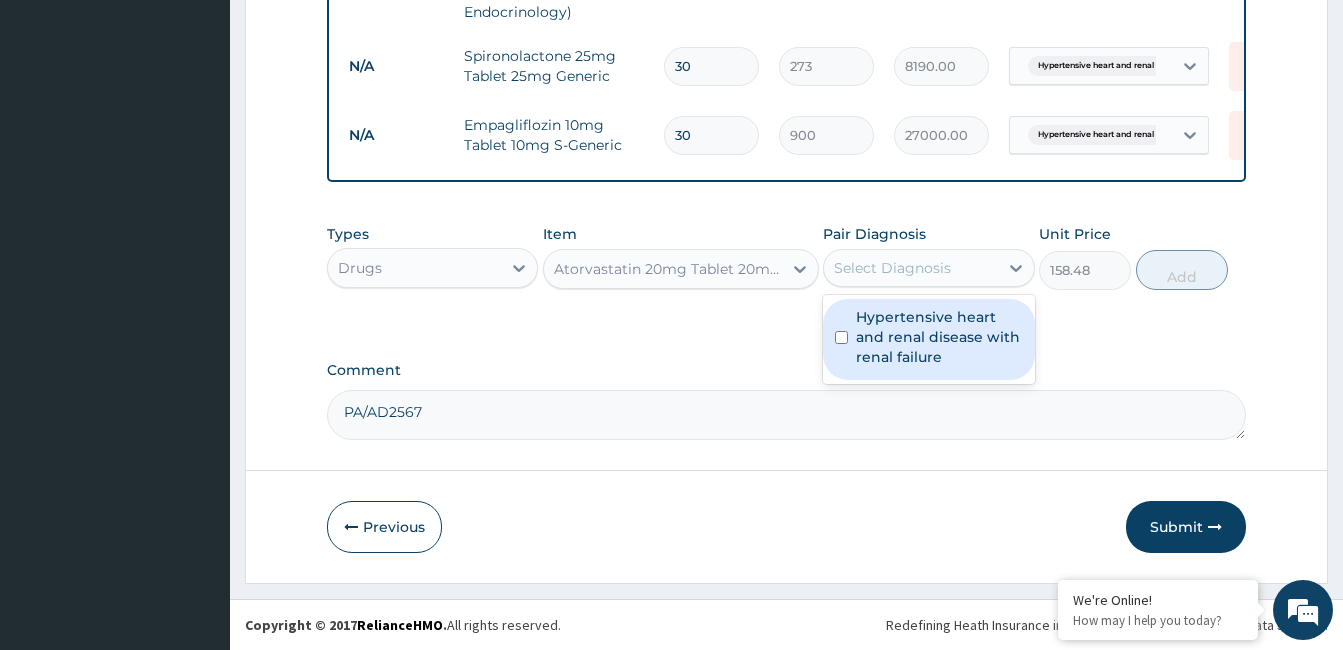 drag, startPoint x: 941, startPoint y: 330, endPoint x: 962, endPoint y: 330, distance: 21 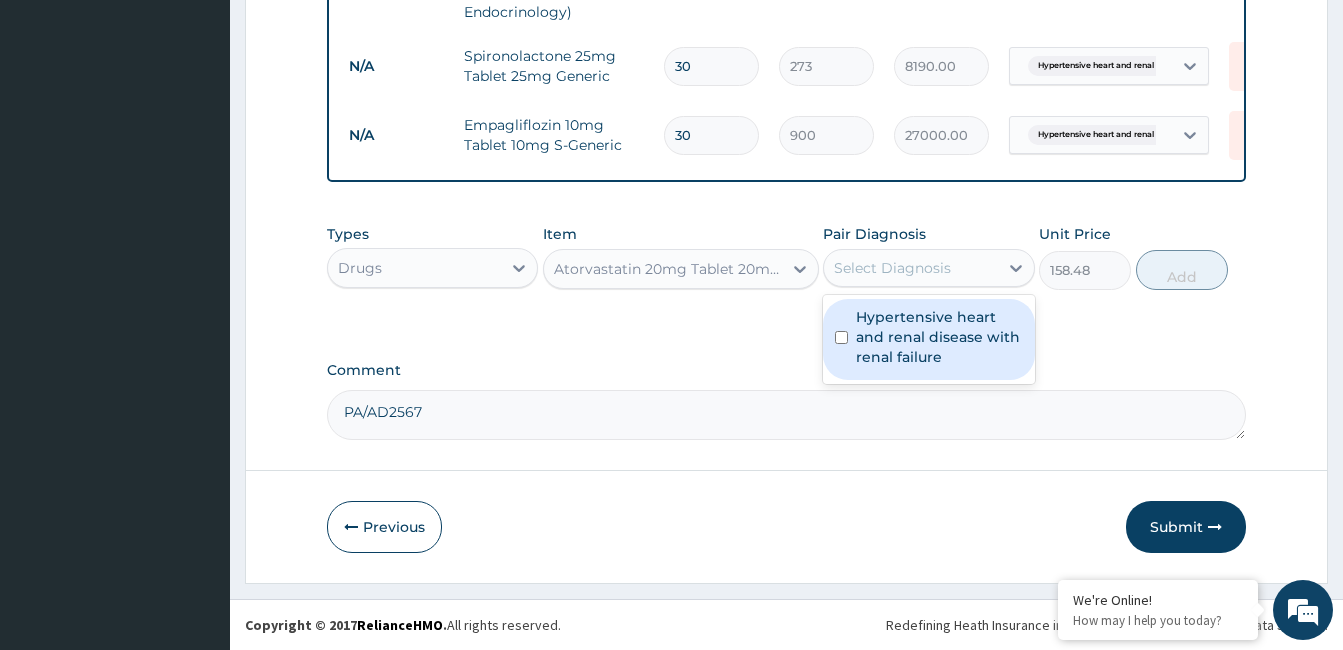 click on "Hypertensive heart and renal disease with renal failure" at bounding box center (939, 337) 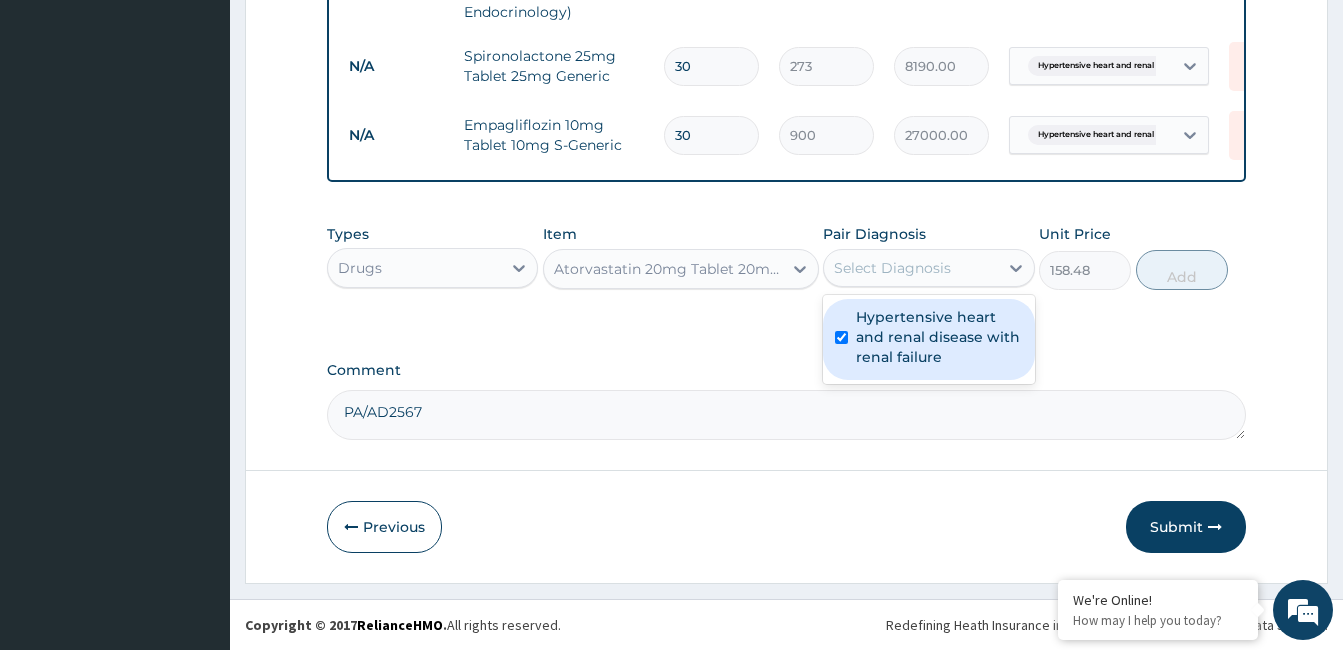checkbox on "true" 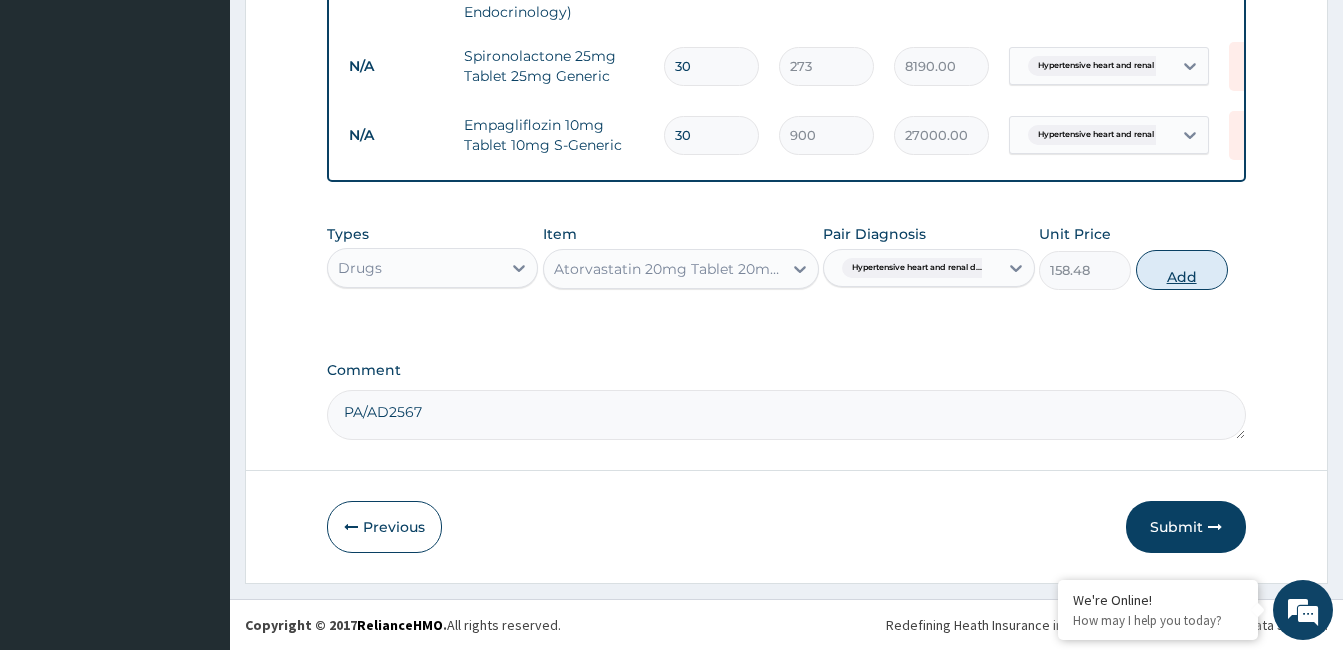 click on "Add" at bounding box center [1182, 270] 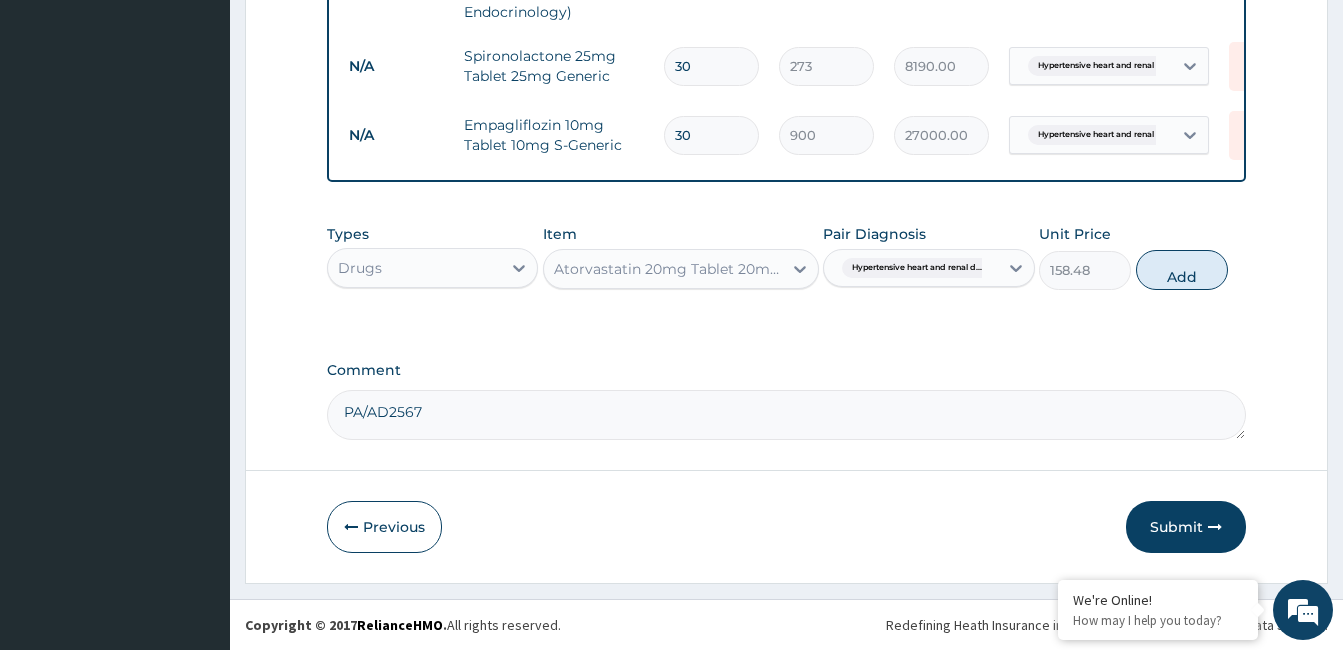 type on "0" 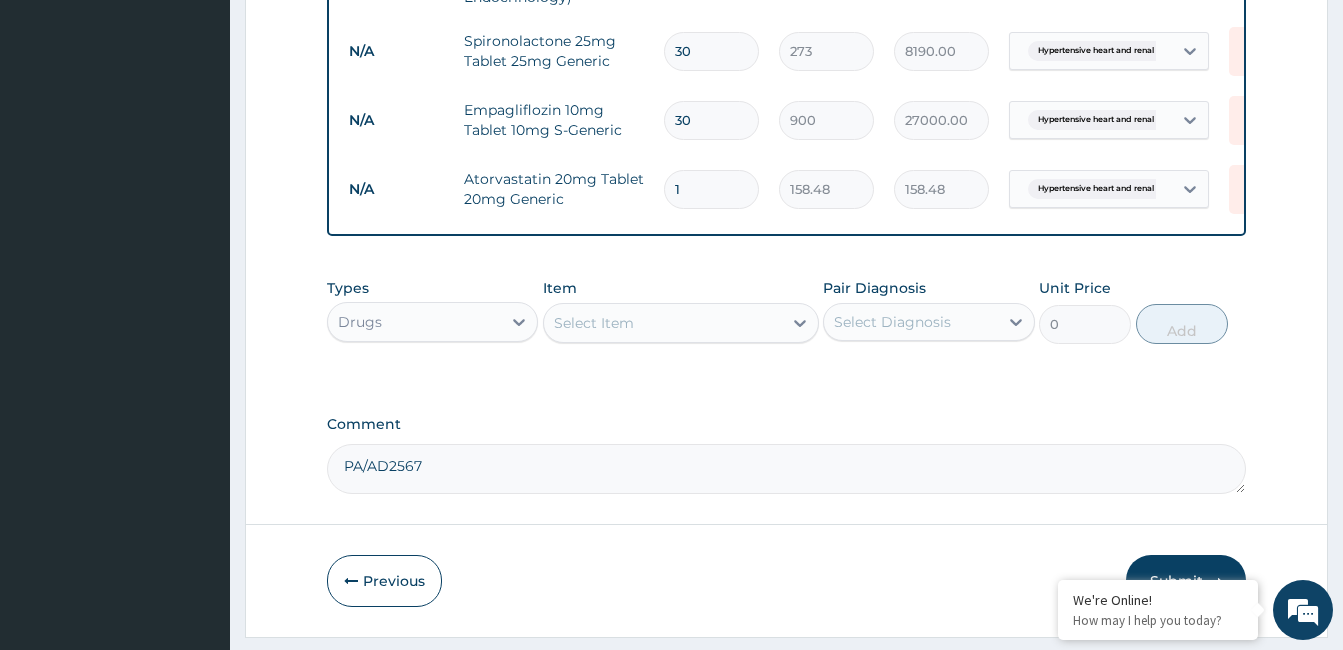 type 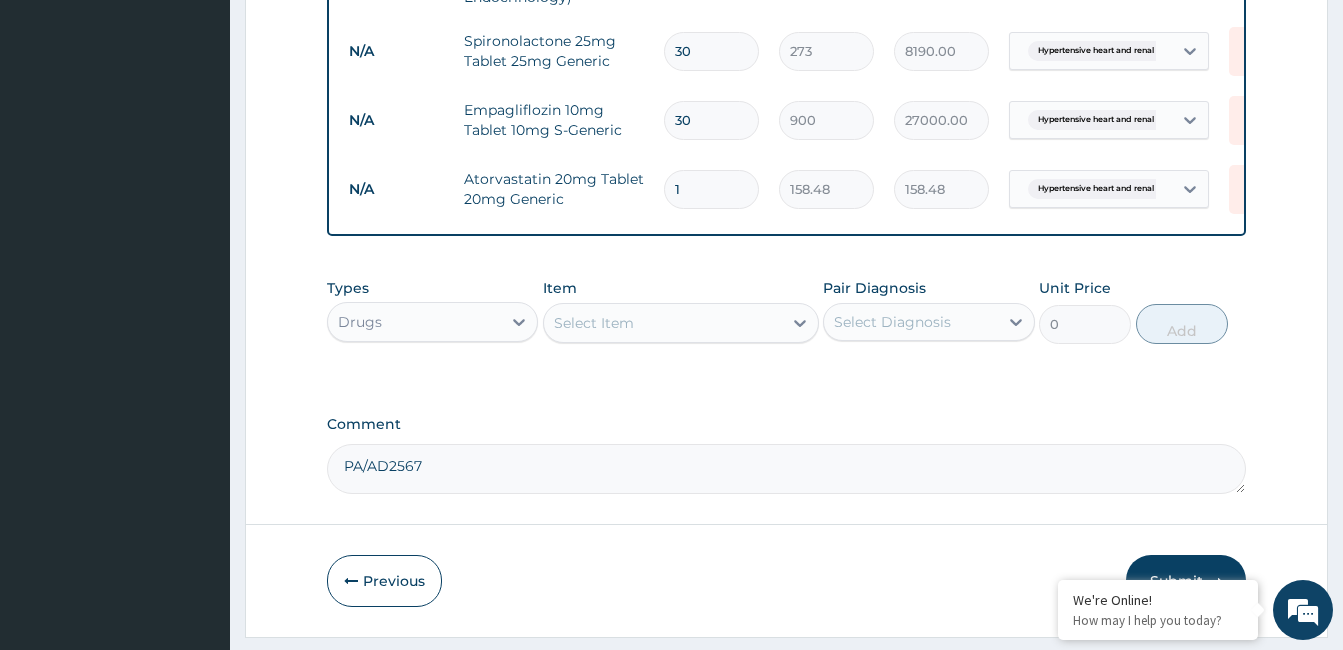 type on "0.00" 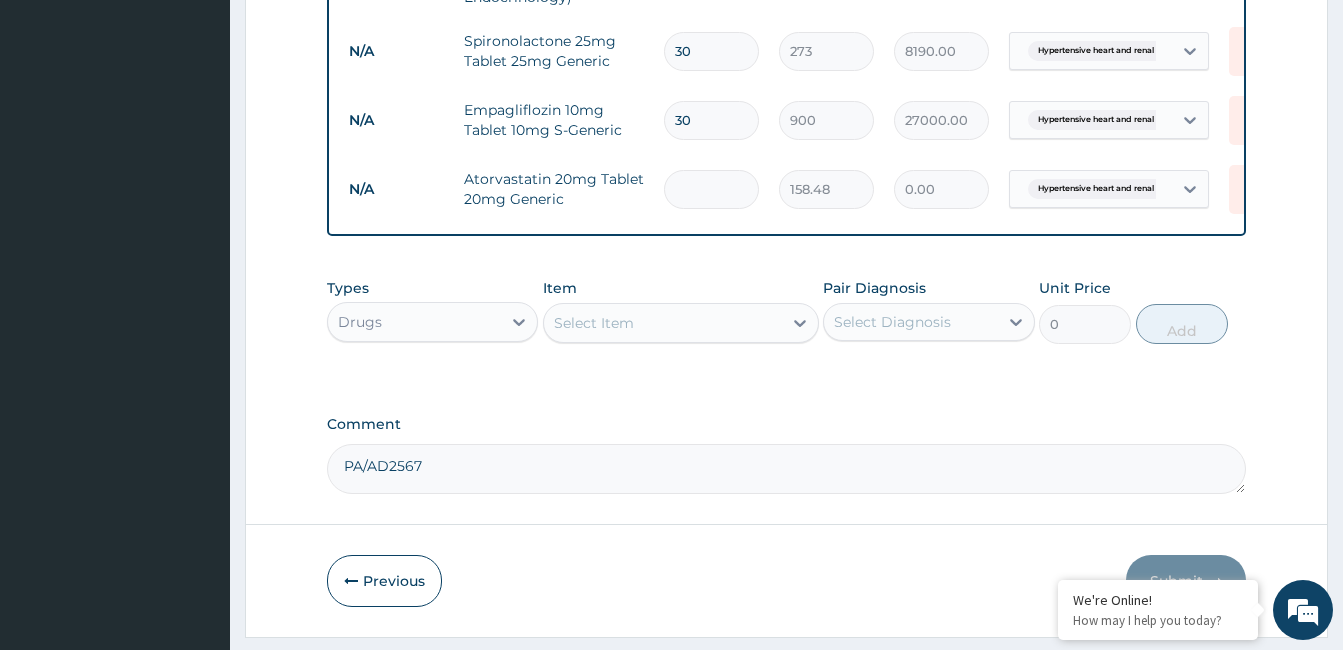 type on "3" 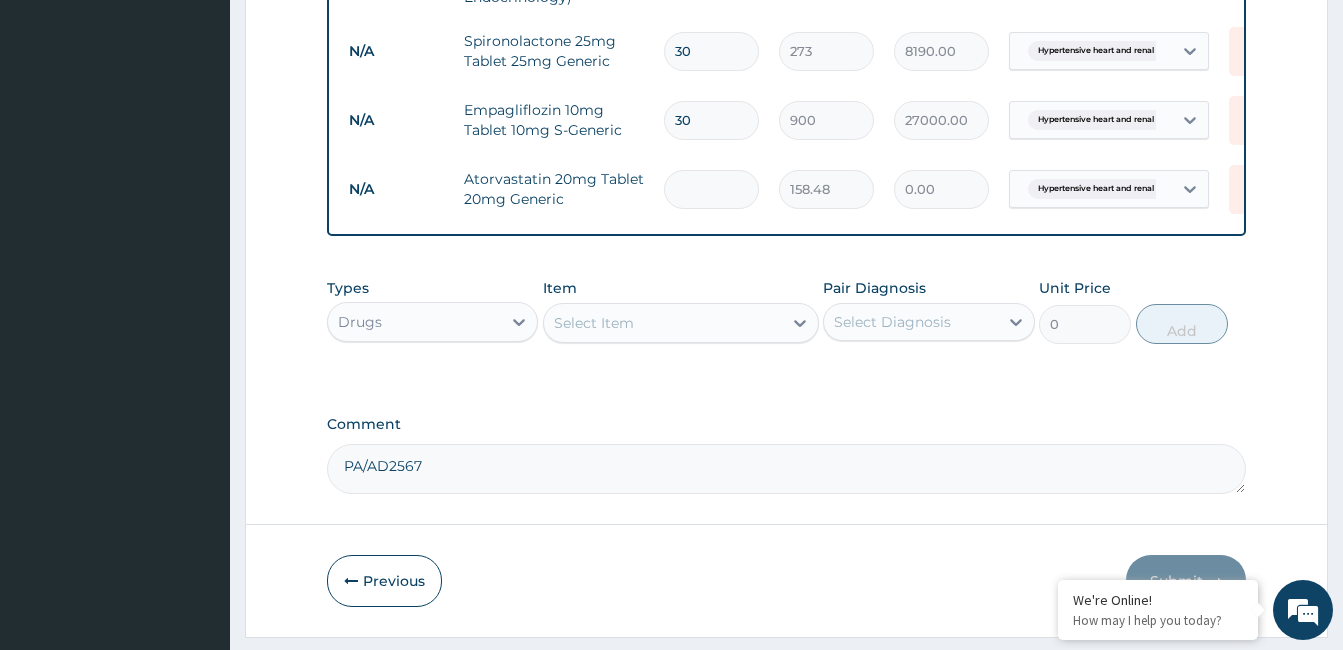 type on "475.44" 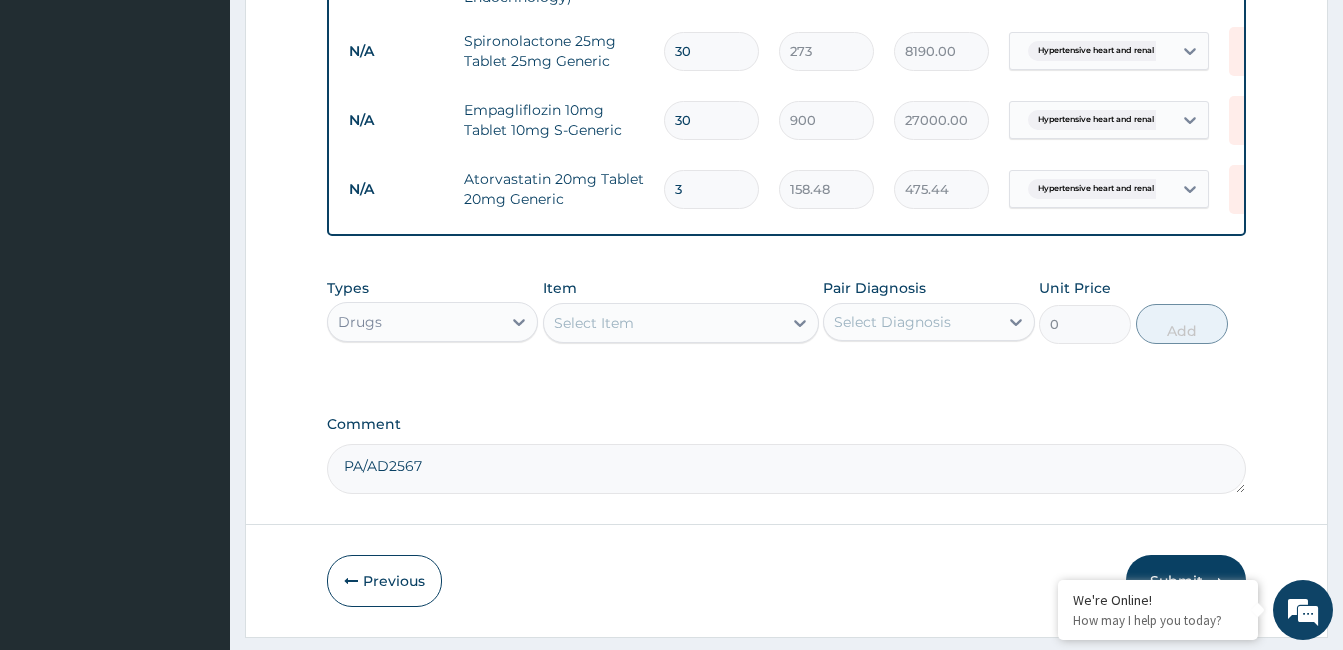type on "30" 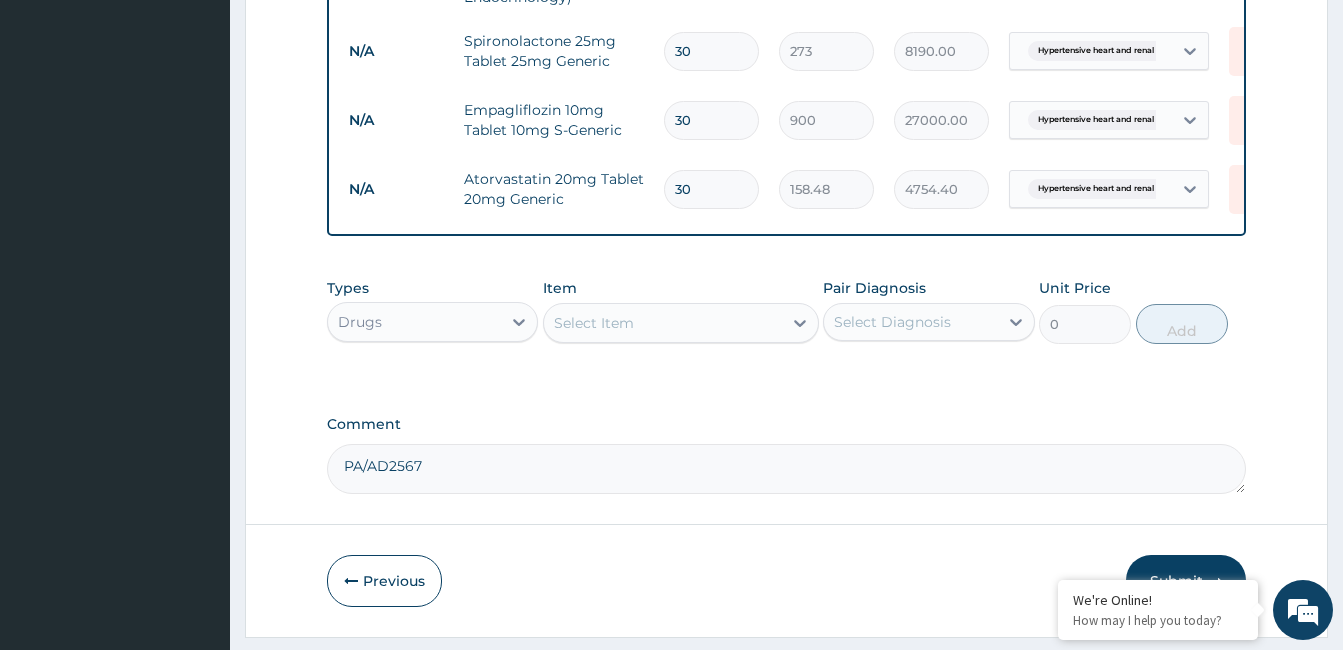 type on "30" 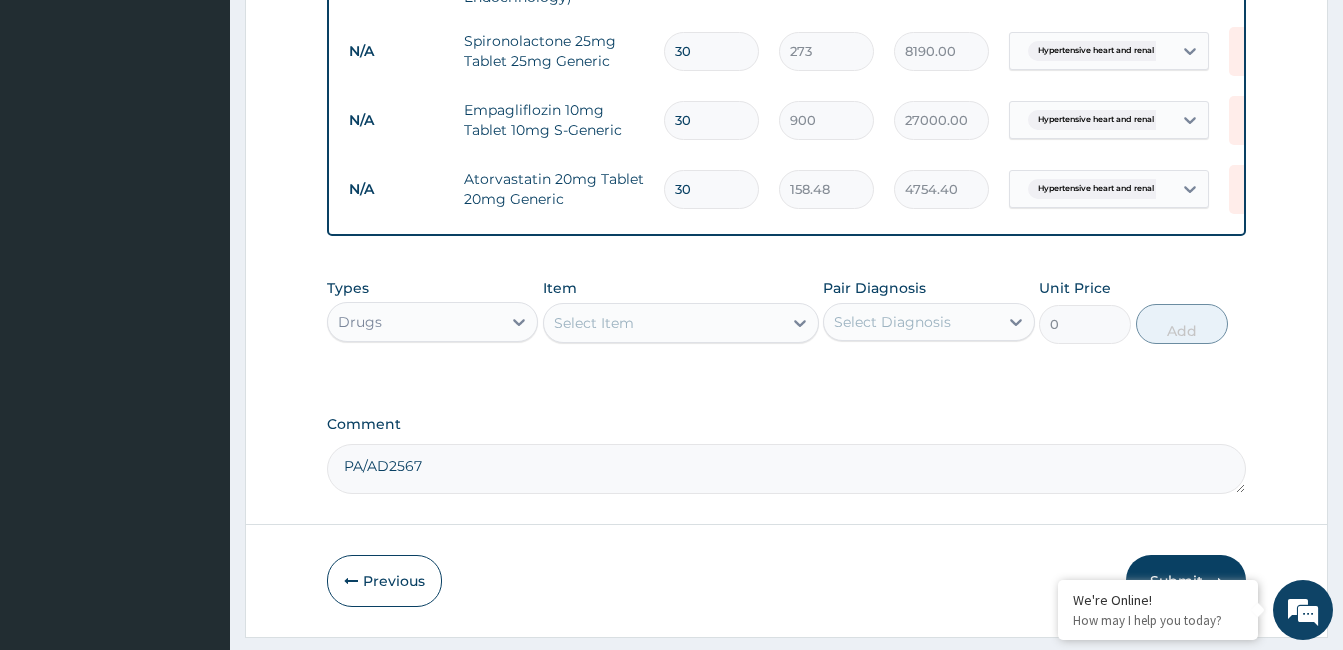 click on "Select Item" at bounding box center (663, 323) 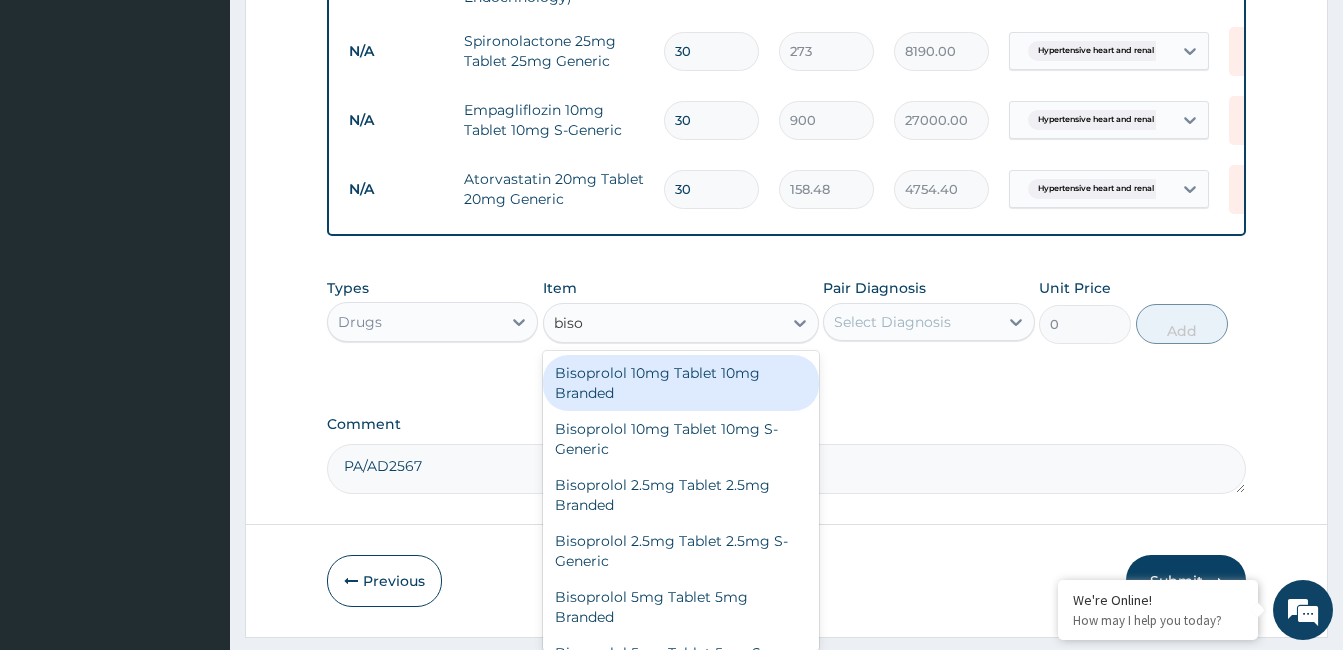 type on "bisop" 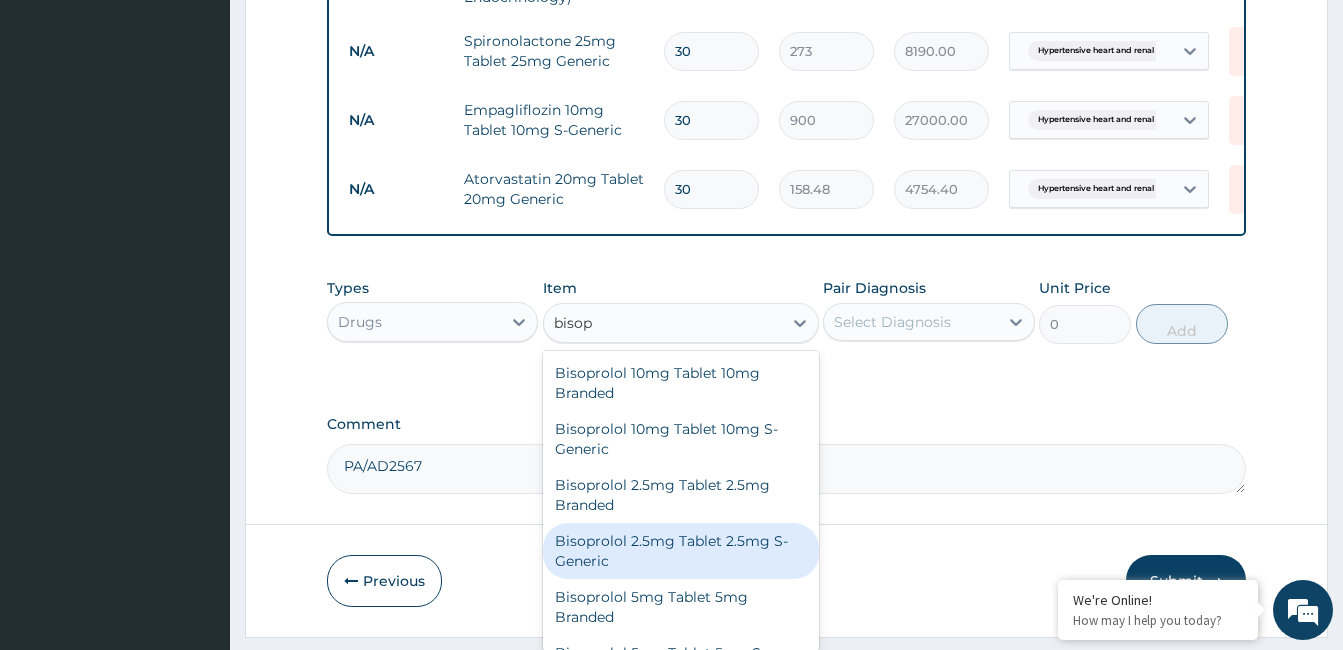 scroll, scrollTop: 44, scrollLeft: 0, axis: vertical 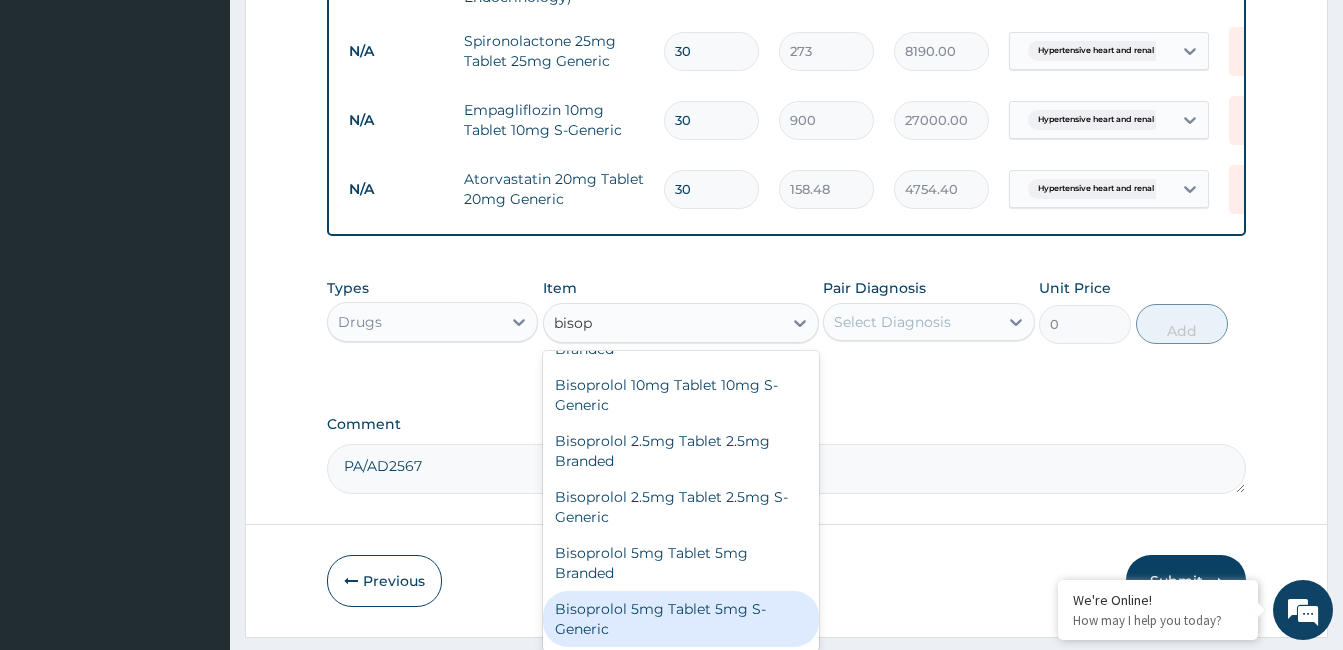 click on "Bisoprolol 5mg Tablet 5mg S-Generic" at bounding box center [681, 619] 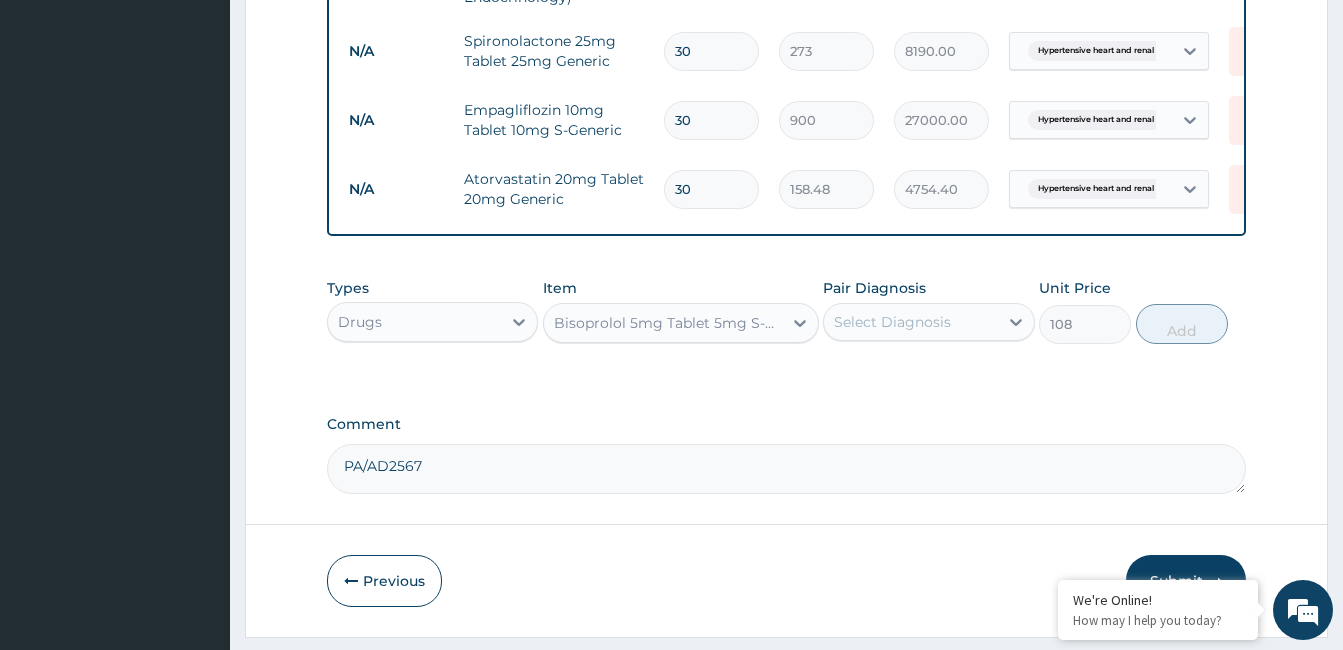 click on "Select Diagnosis" at bounding box center [910, 322] 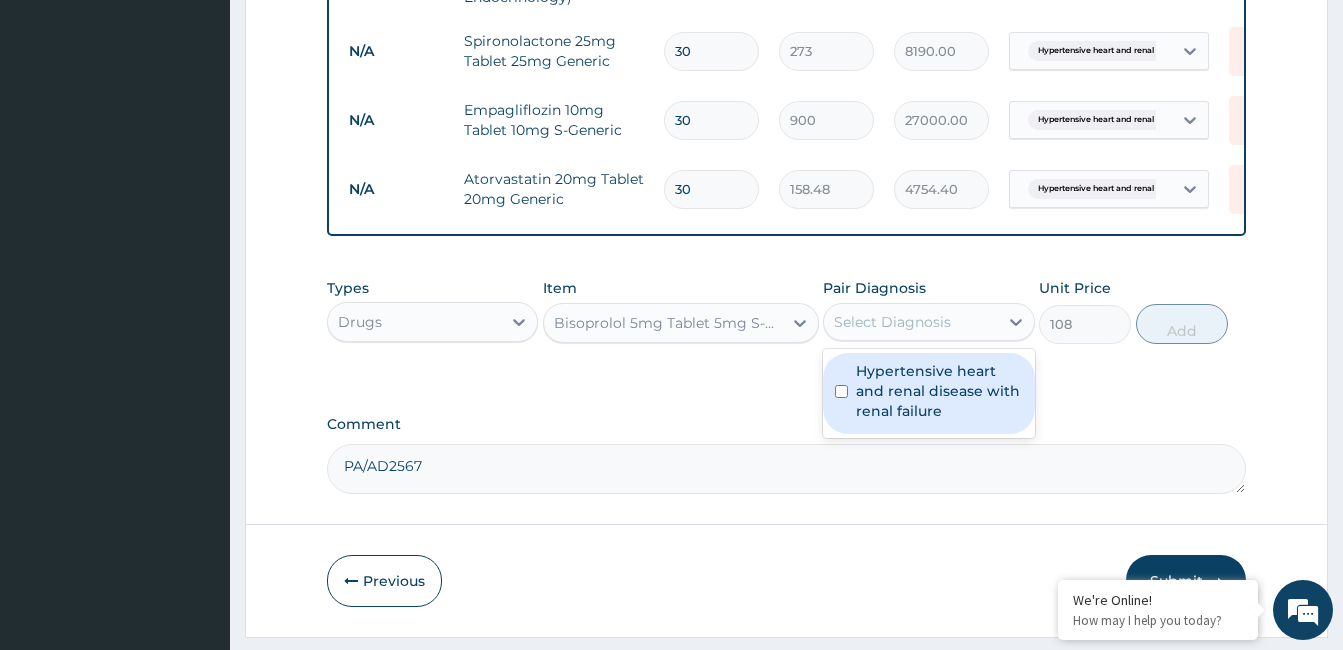 click on "Hypertensive heart and renal disease with renal failure" at bounding box center [939, 391] 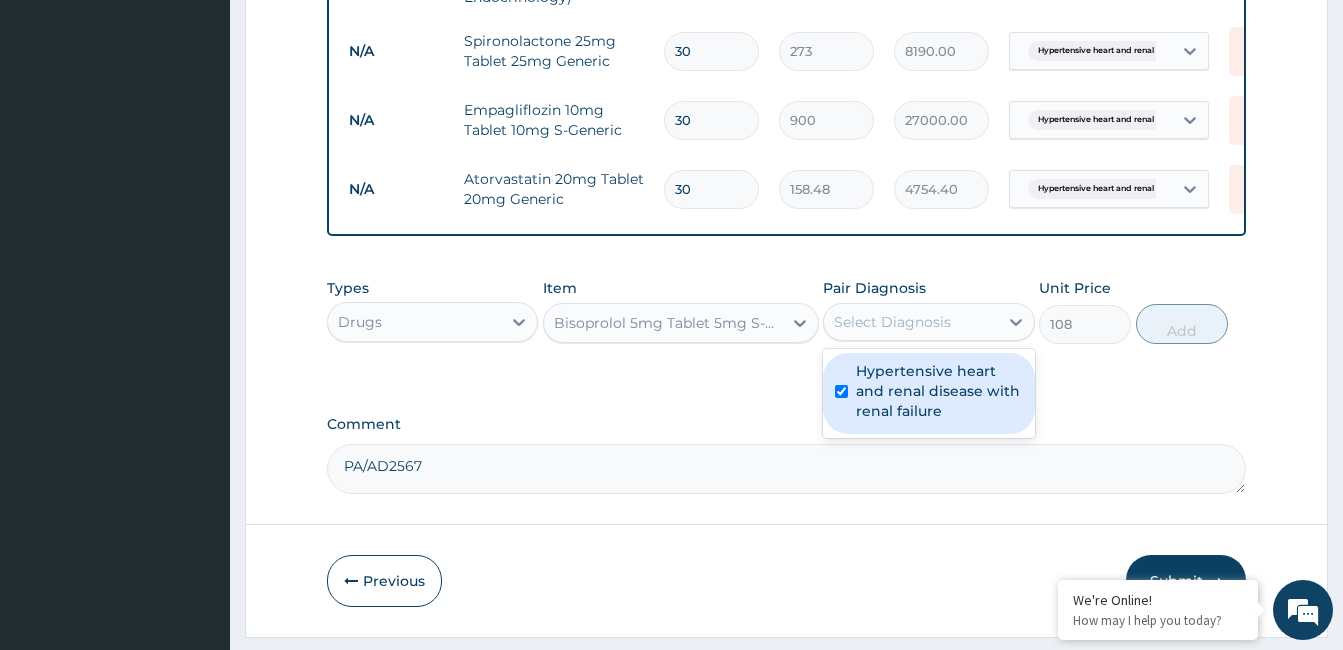 checkbox on "true" 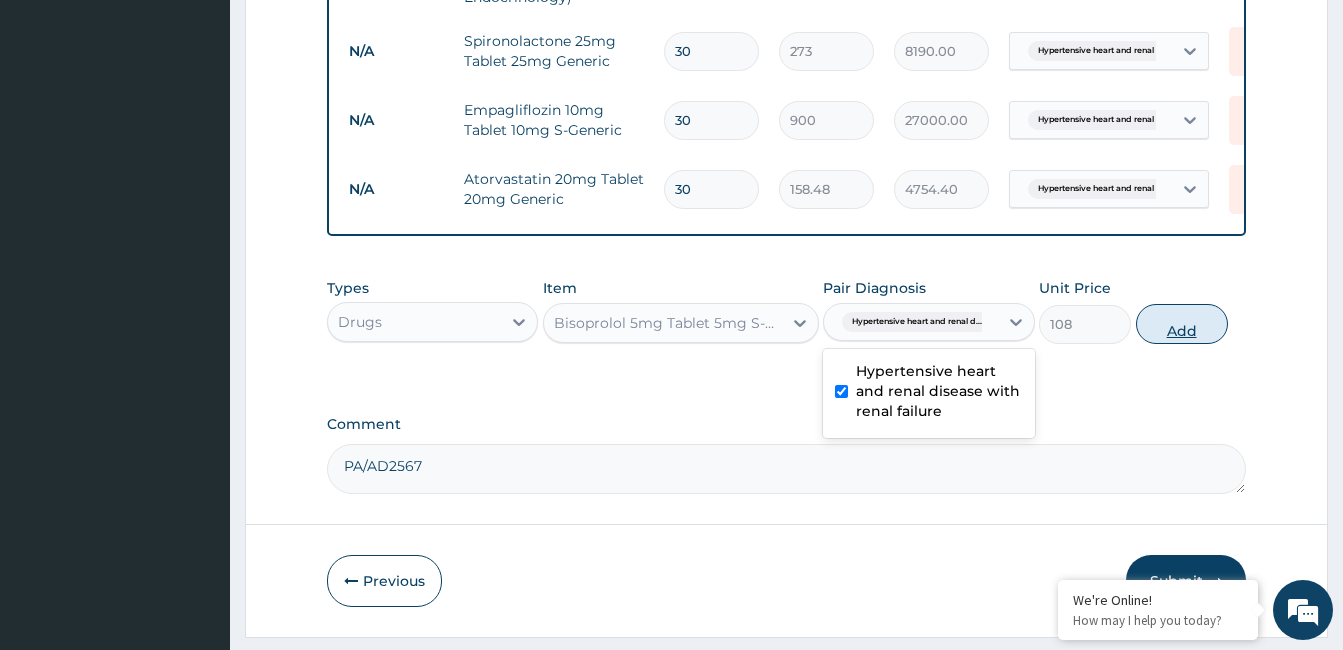 click on "Add" at bounding box center (1182, 324) 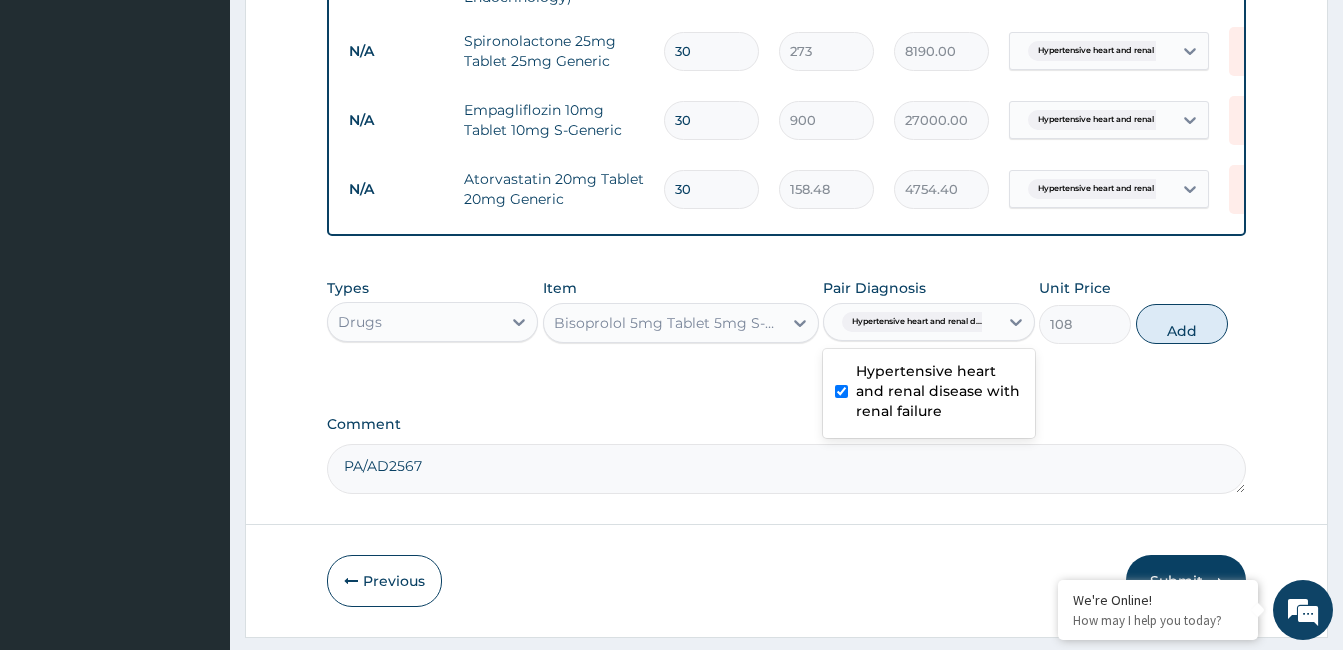 type on "0" 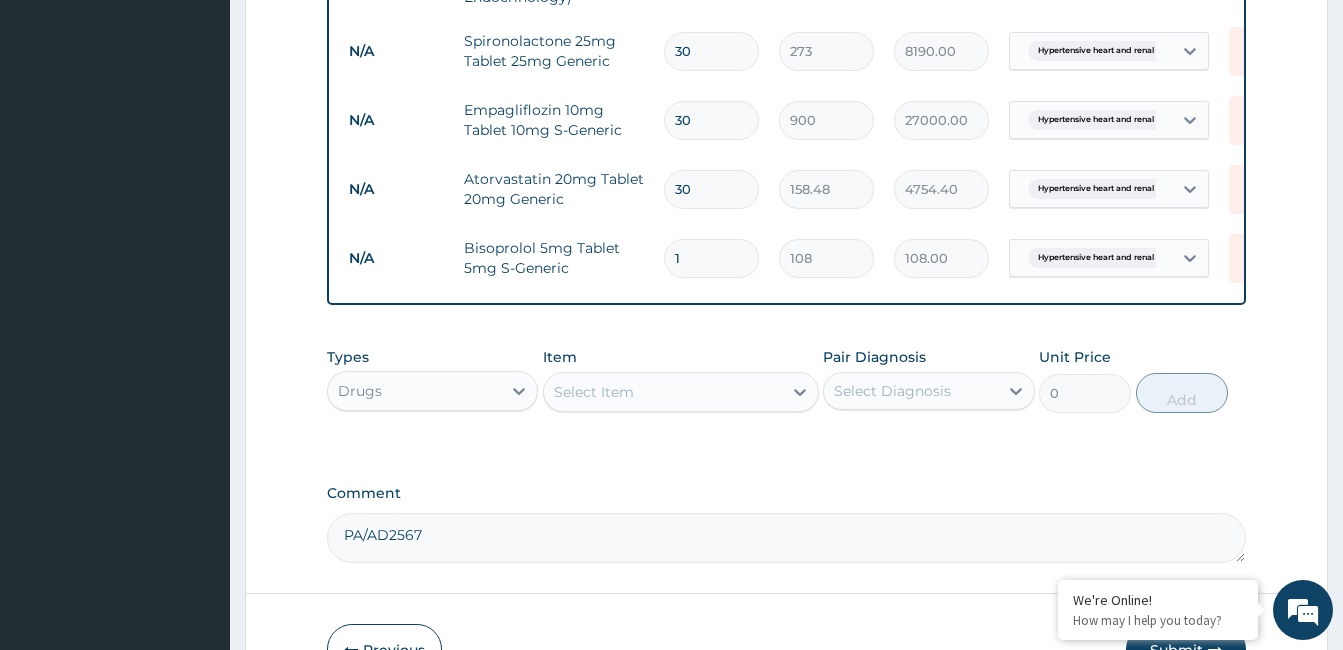 type 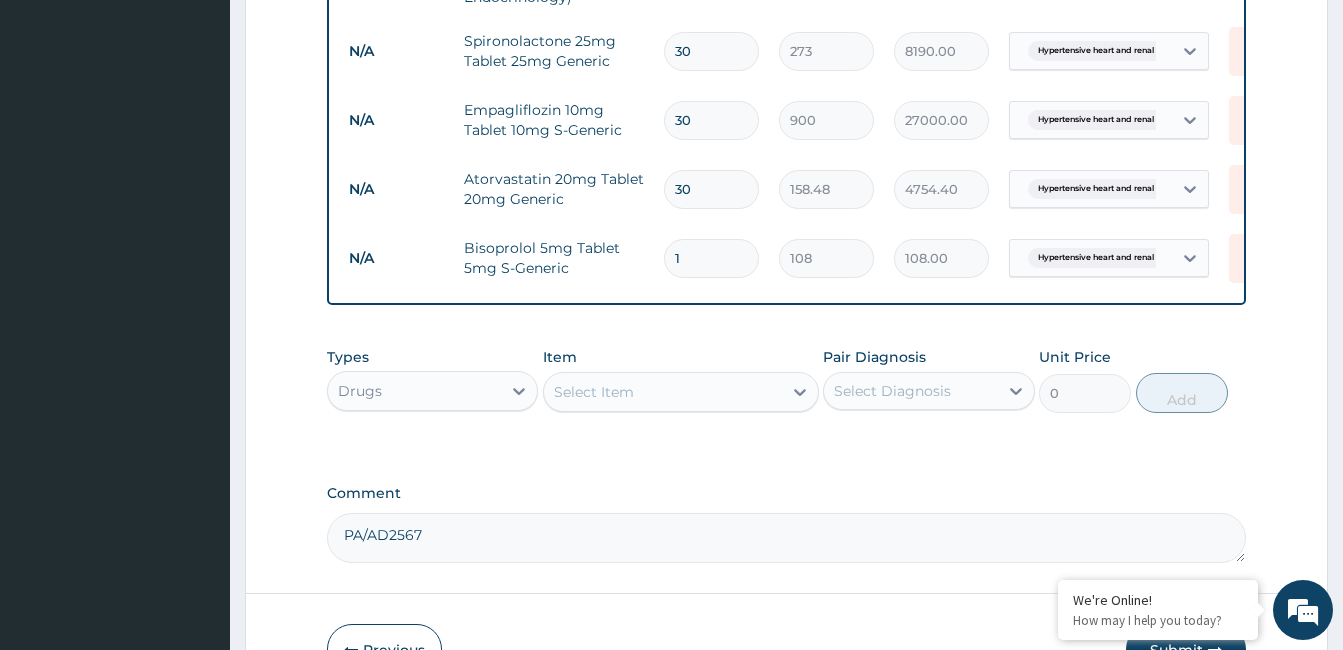 type on "0.00" 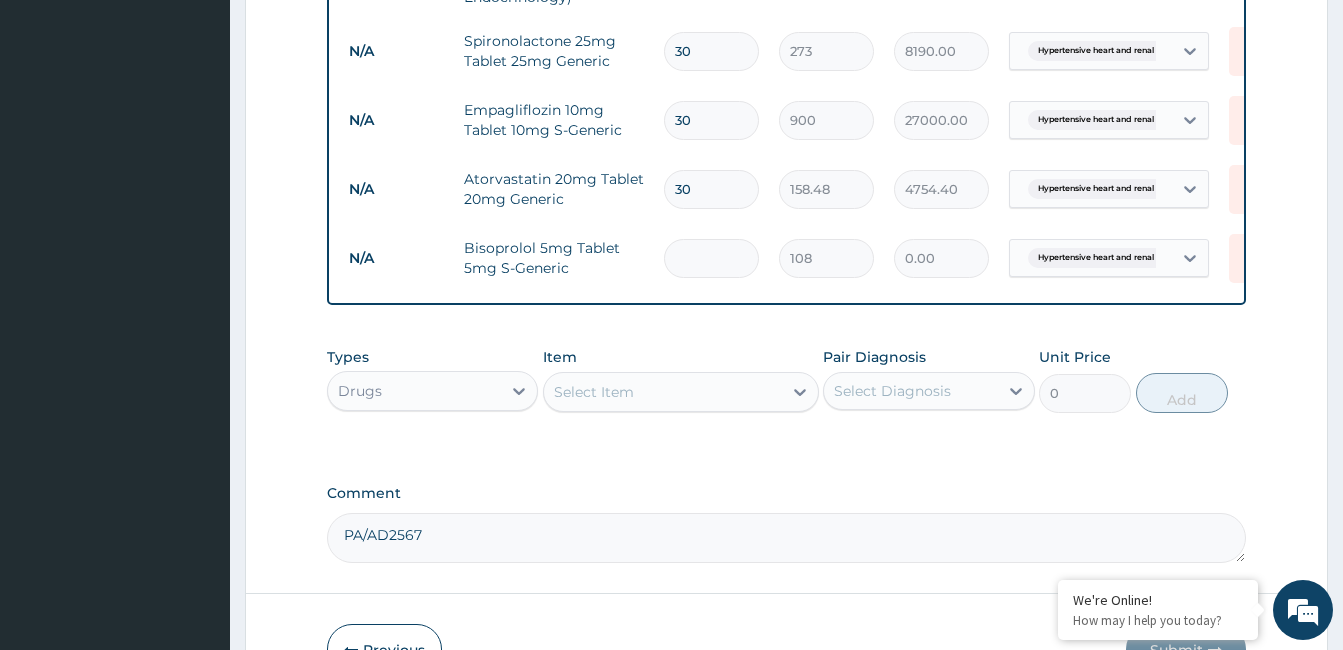 type on "3" 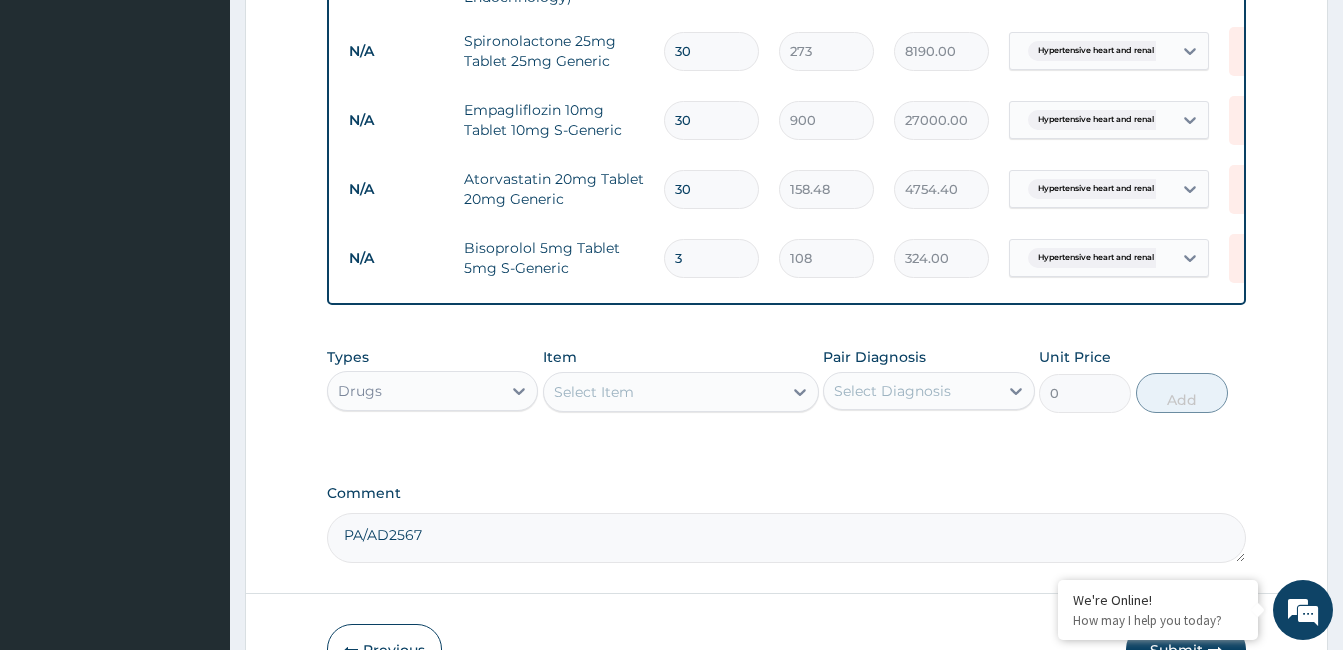 type on "30" 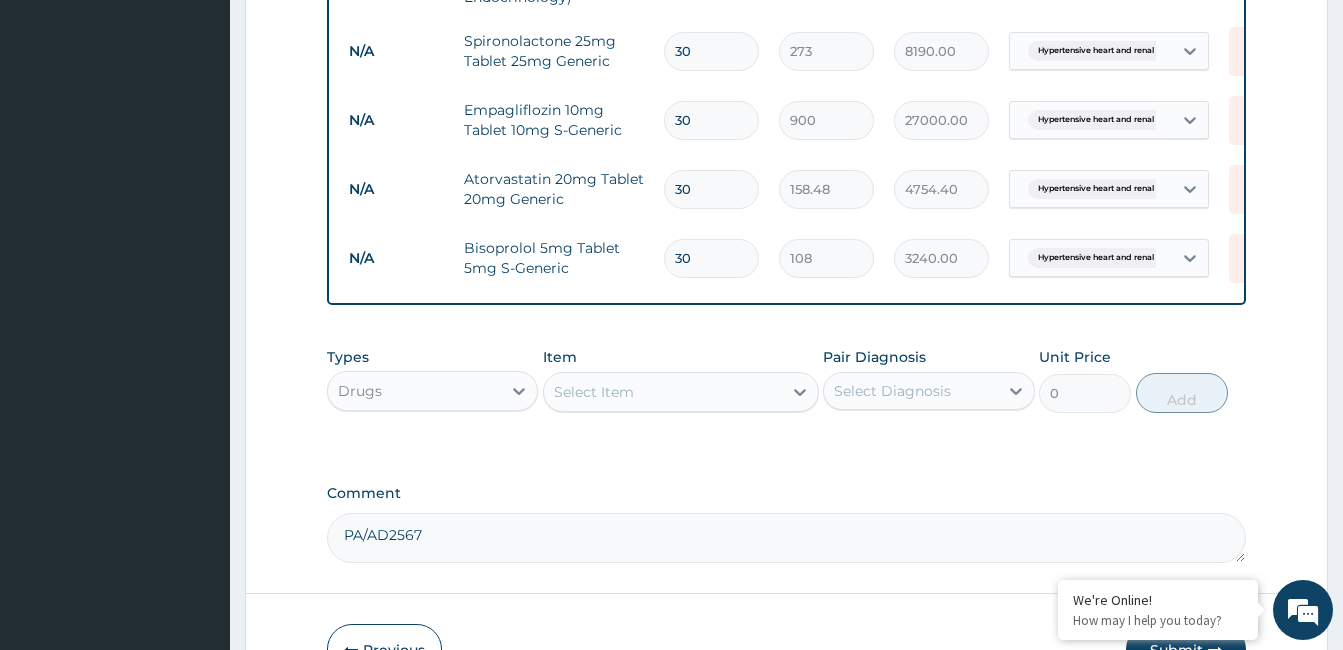 type on "30" 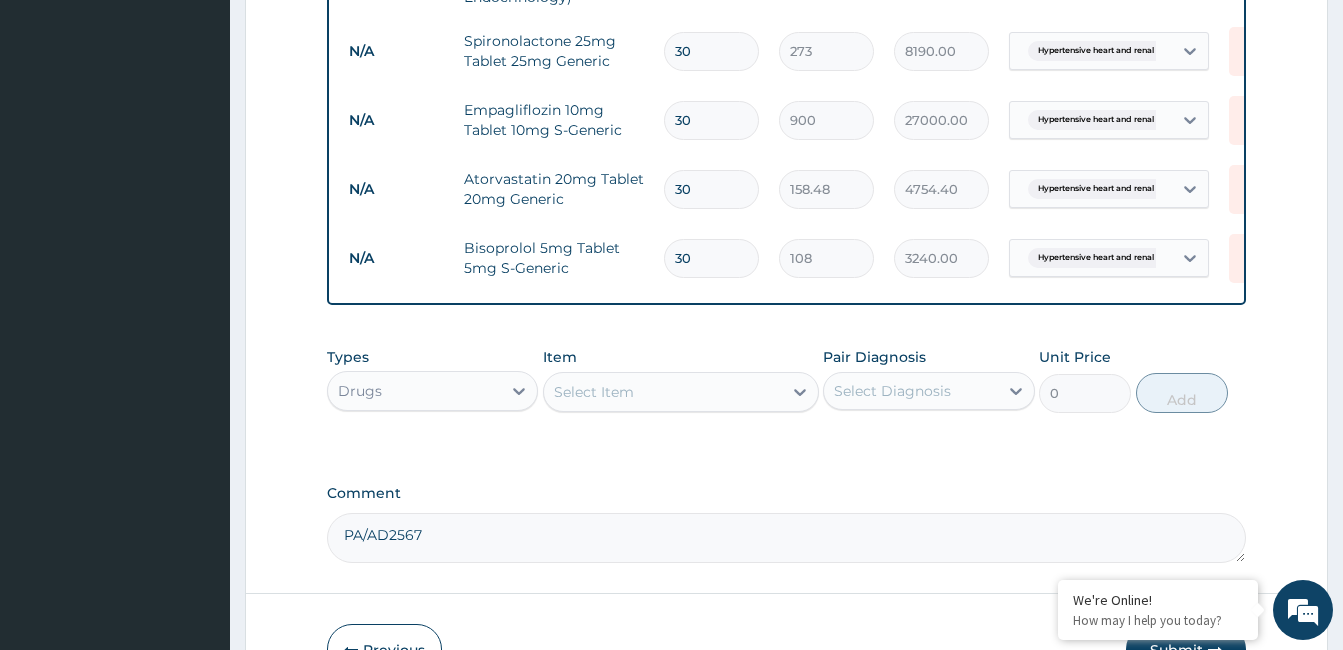 click on "Select Item" at bounding box center (594, 392) 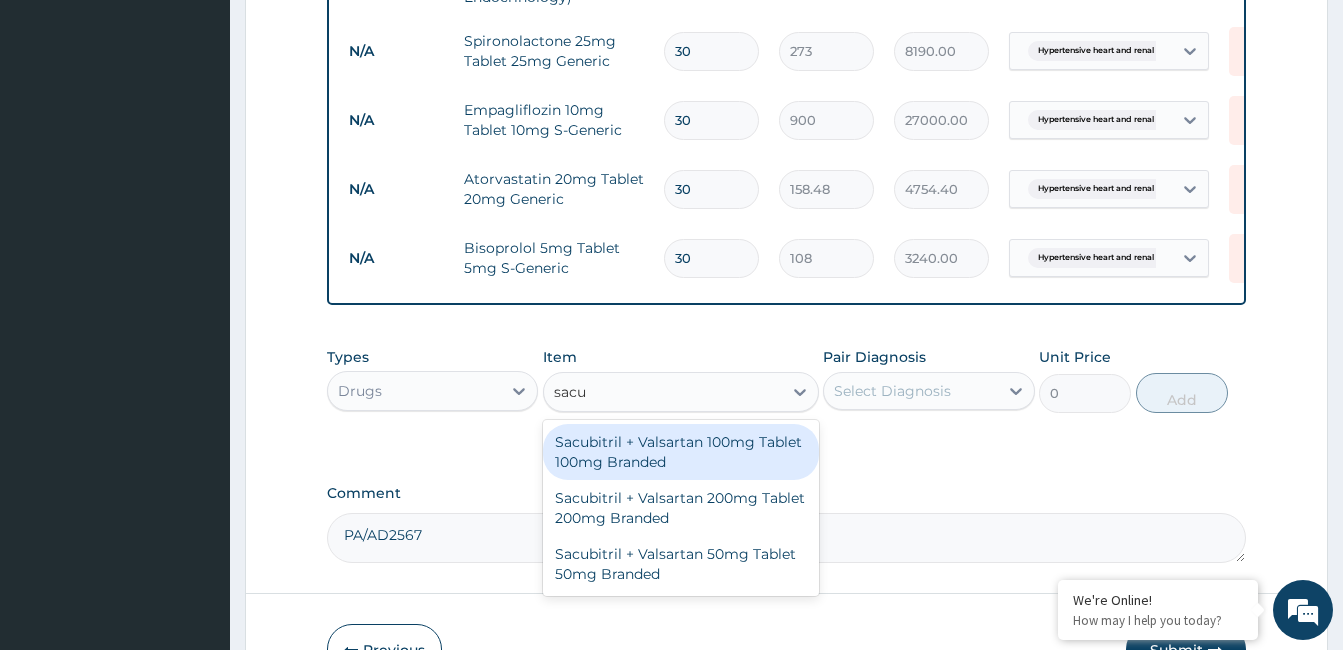 type on "sacub" 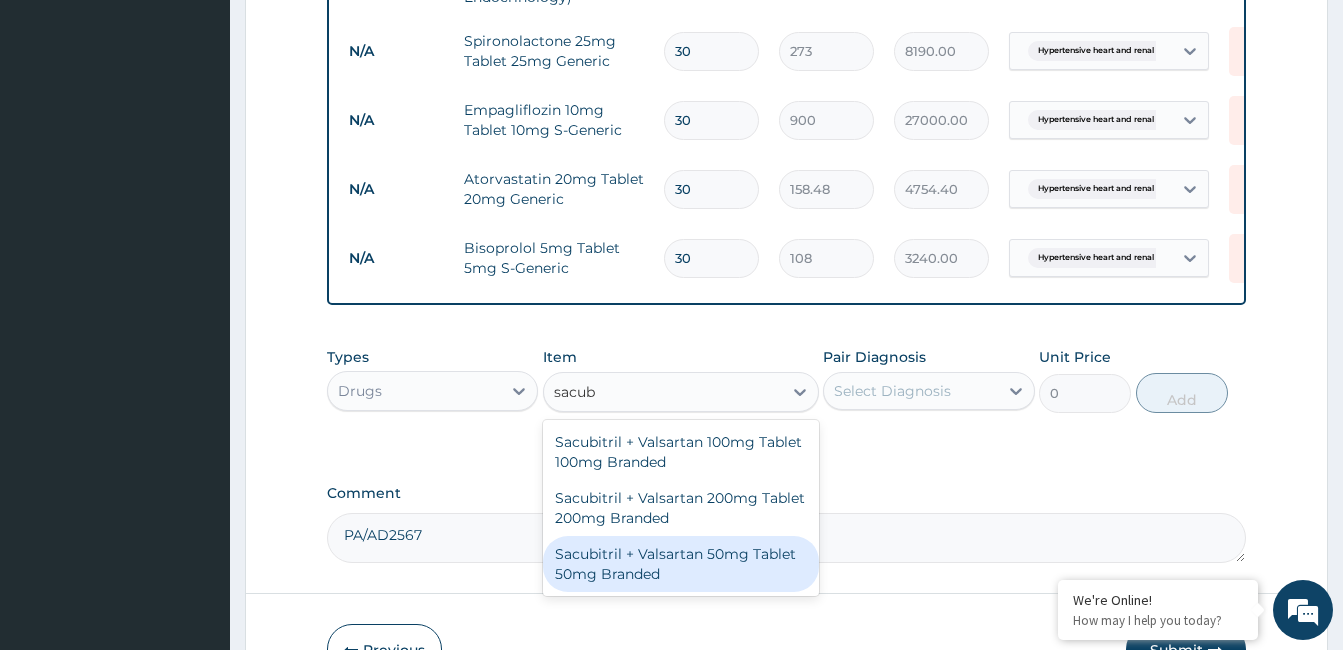click on "Sacubitril + Valsartan 50mg Tablet 50mg Branded" at bounding box center (681, 564) 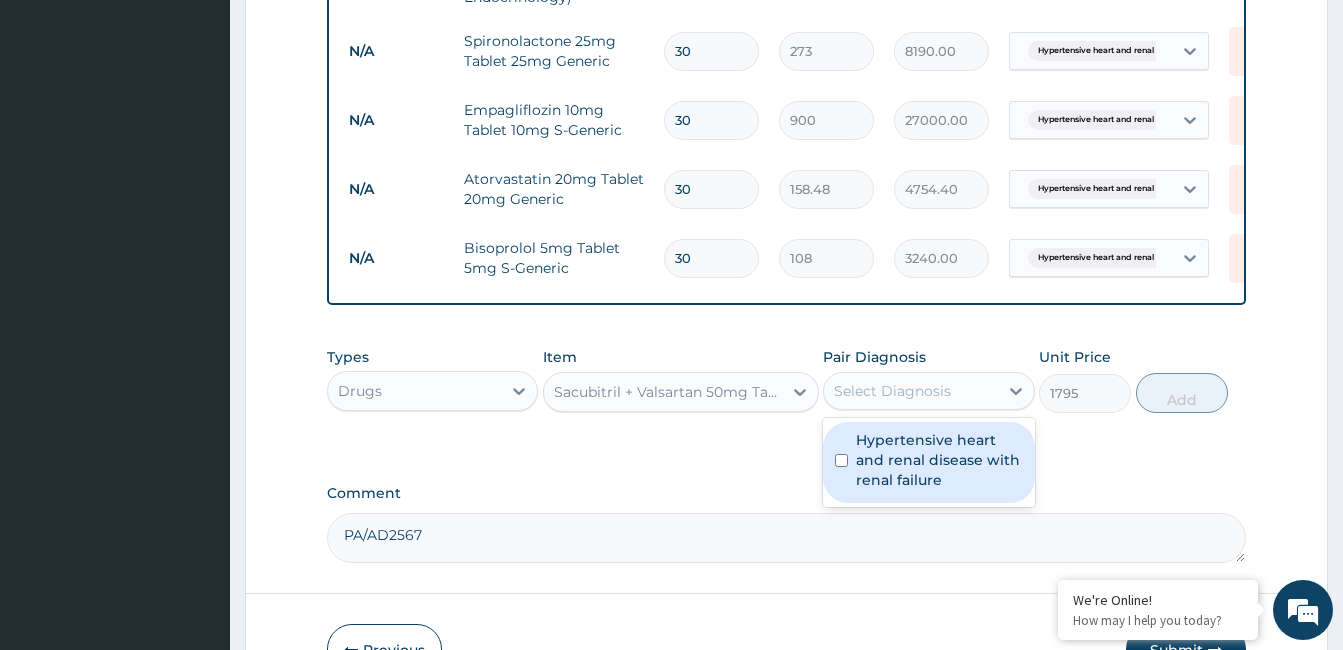 click on "Select Diagnosis" at bounding box center [910, 391] 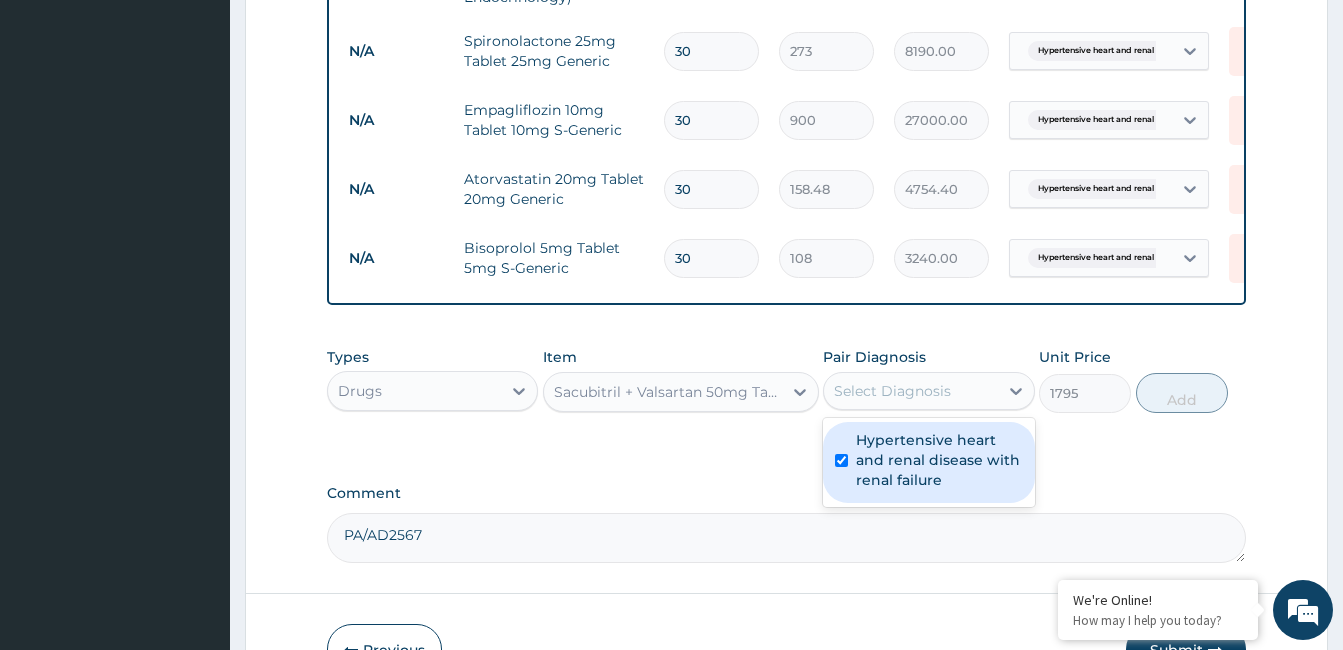 checkbox on "true" 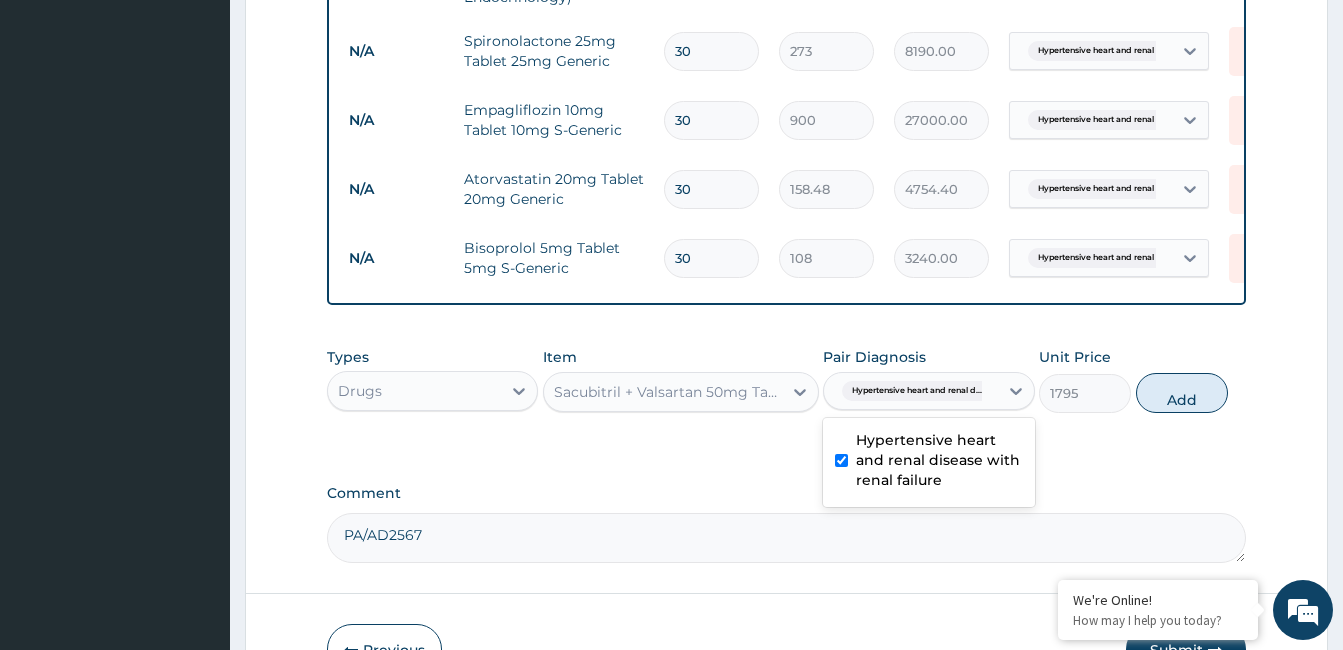 drag, startPoint x: 1154, startPoint y: 409, endPoint x: 1152, endPoint y: 462, distance: 53.037724 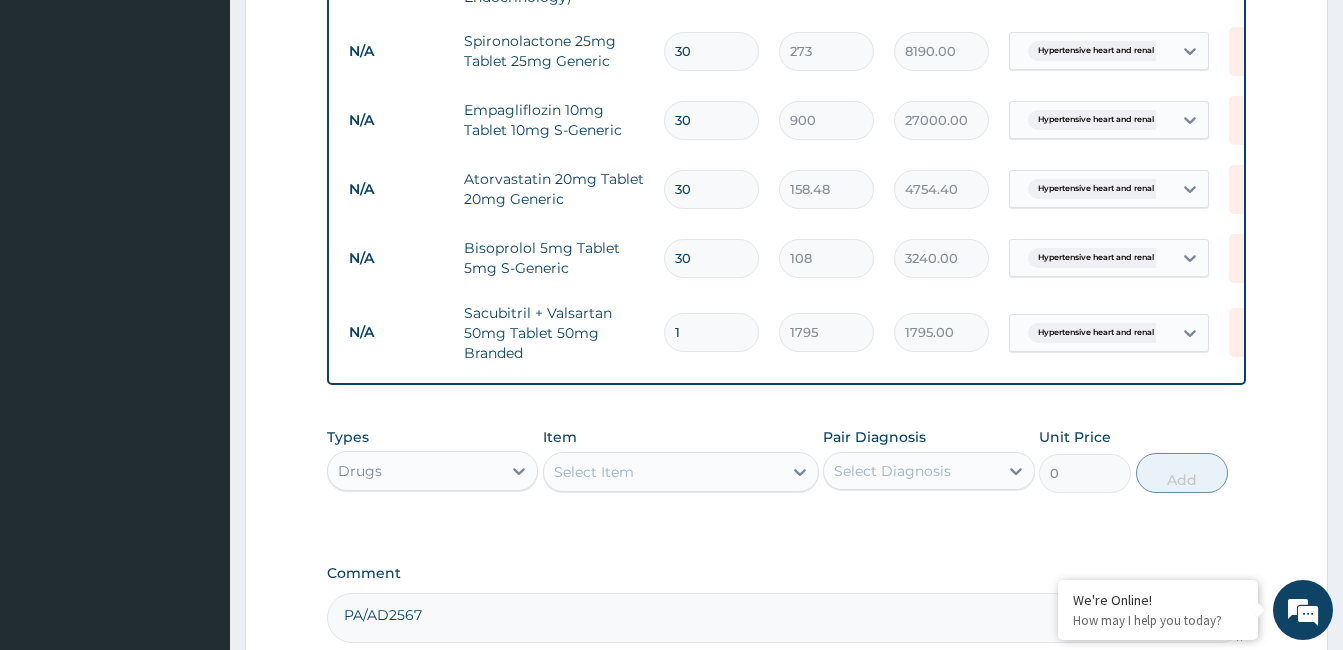 type 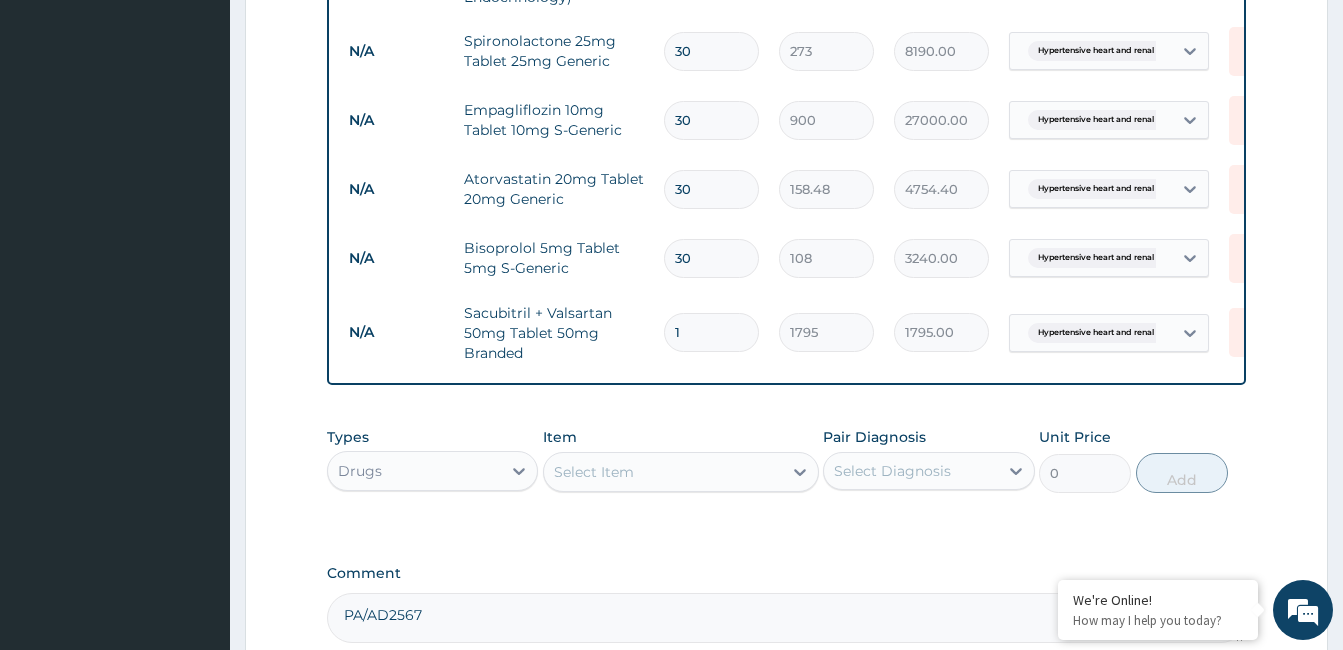 type on "0.00" 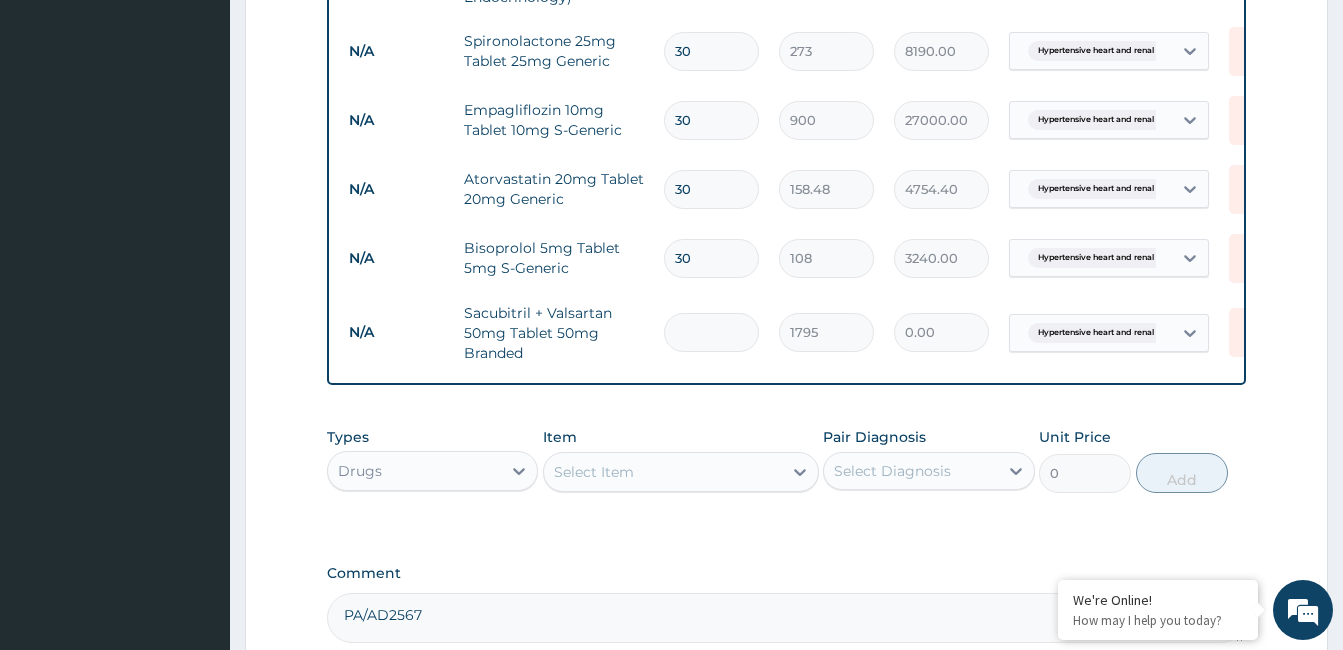 type on "3" 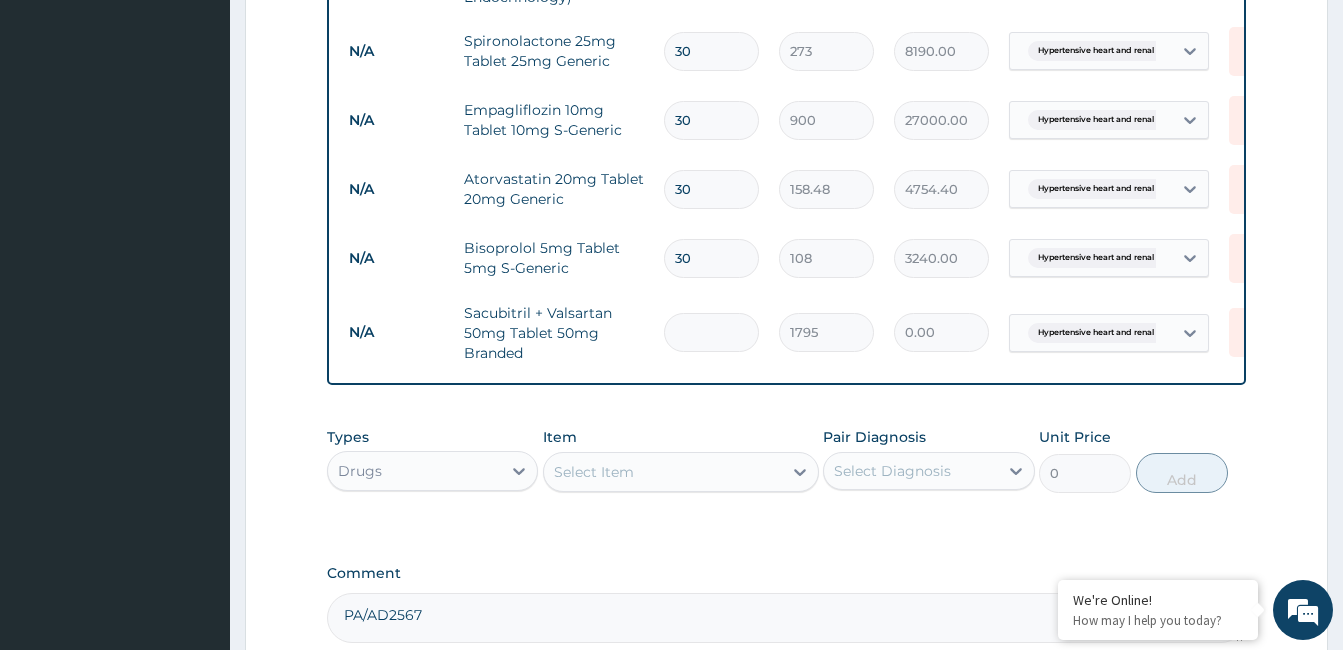 type on "5385.00" 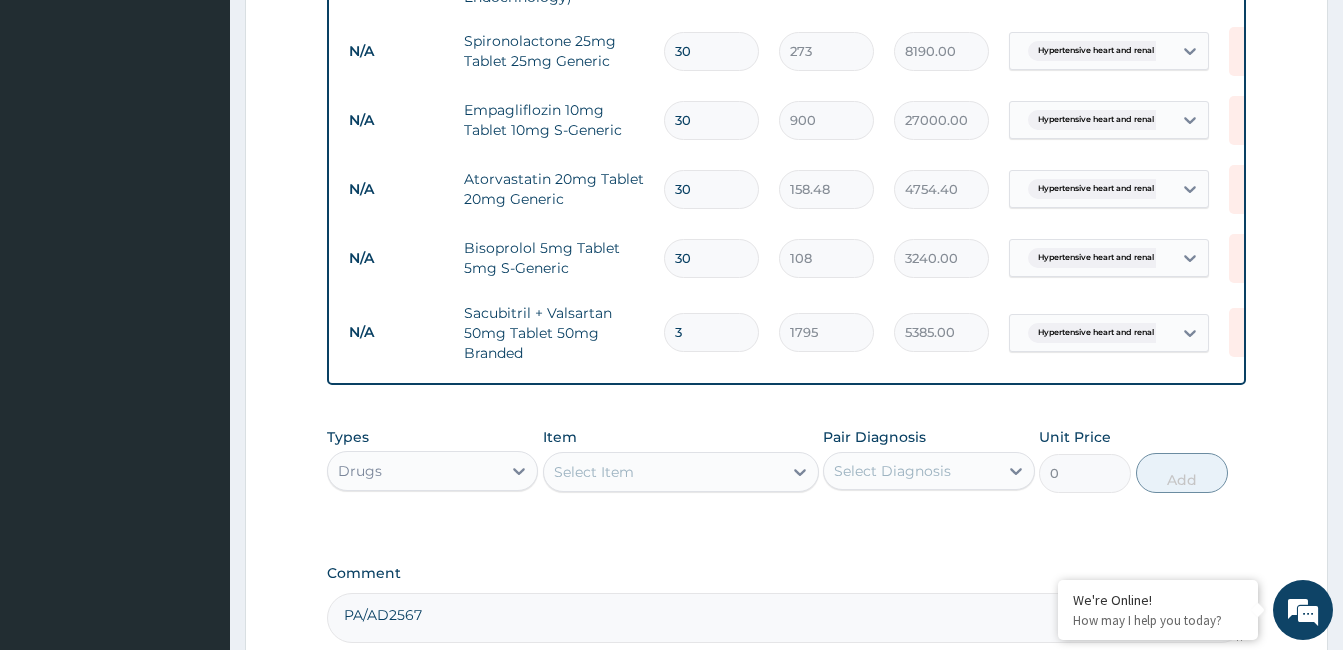 type on "30" 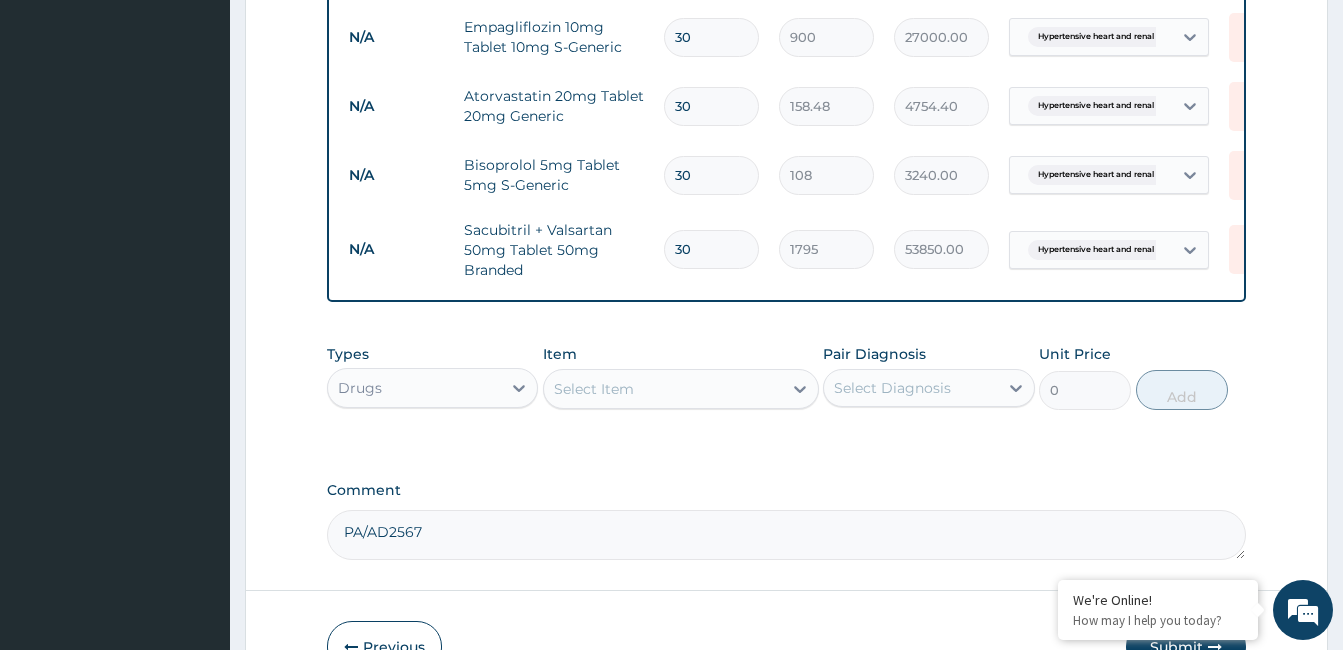 scroll, scrollTop: 1101, scrollLeft: 0, axis: vertical 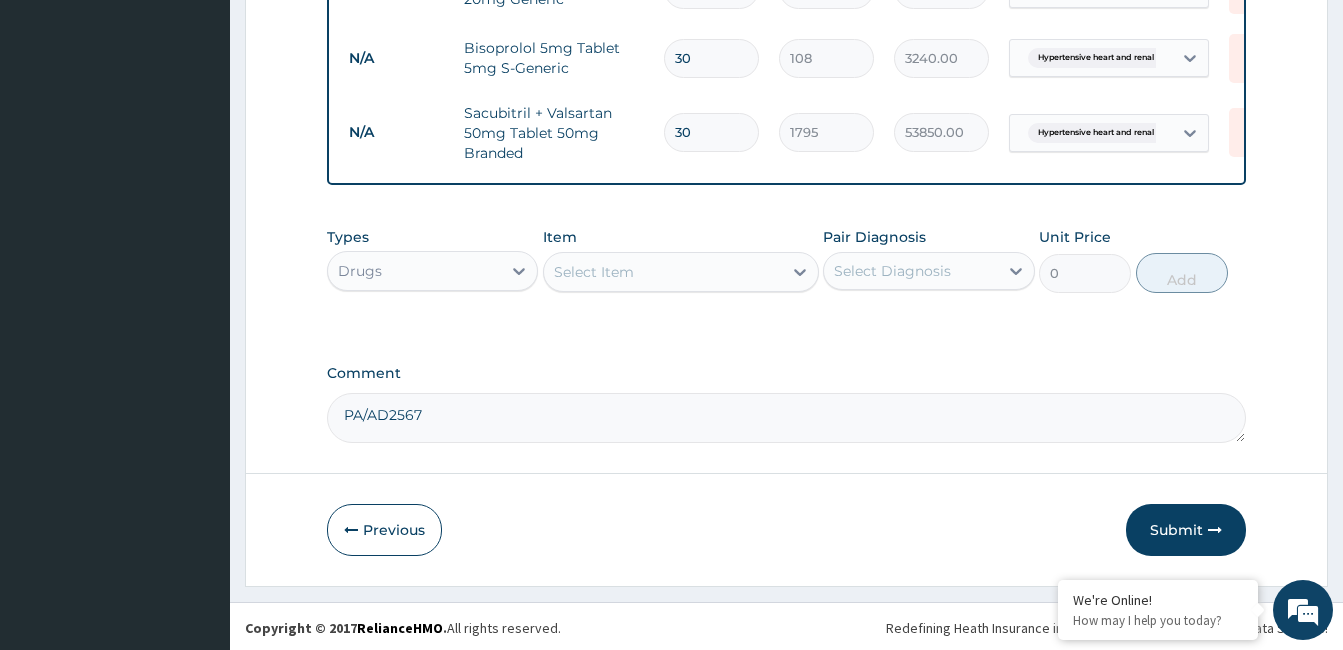 type on "30" 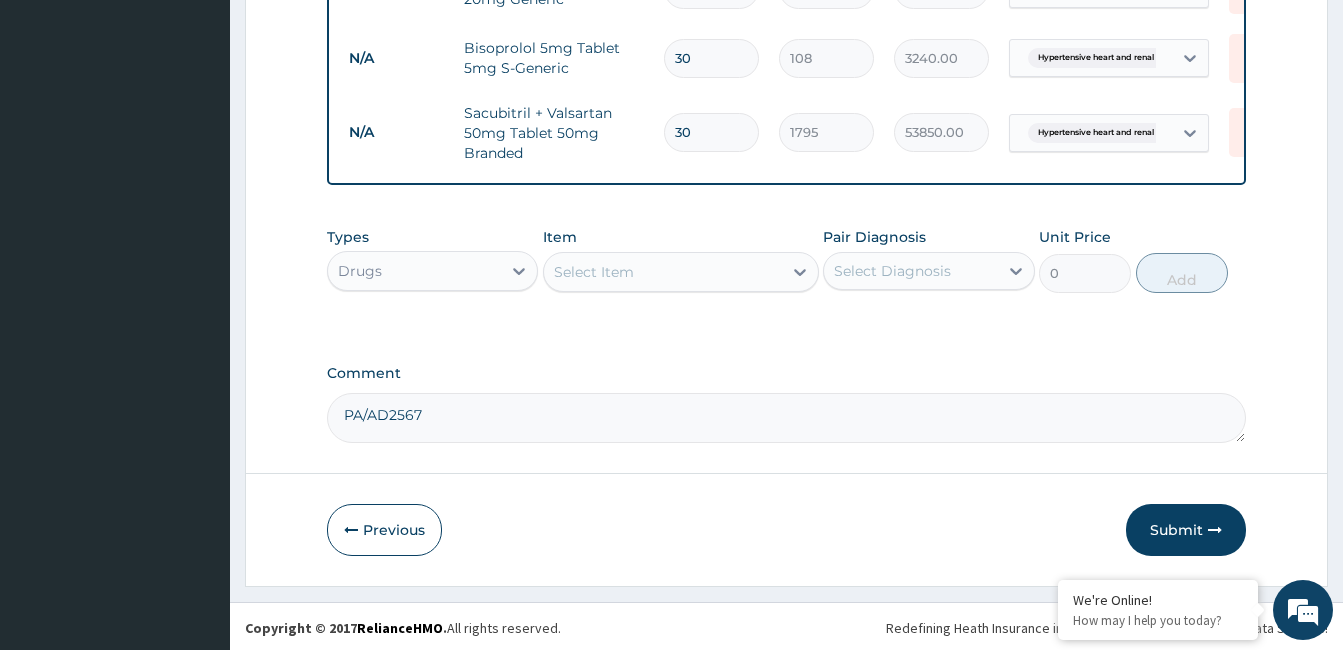 click on "Select Item" at bounding box center [663, 272] 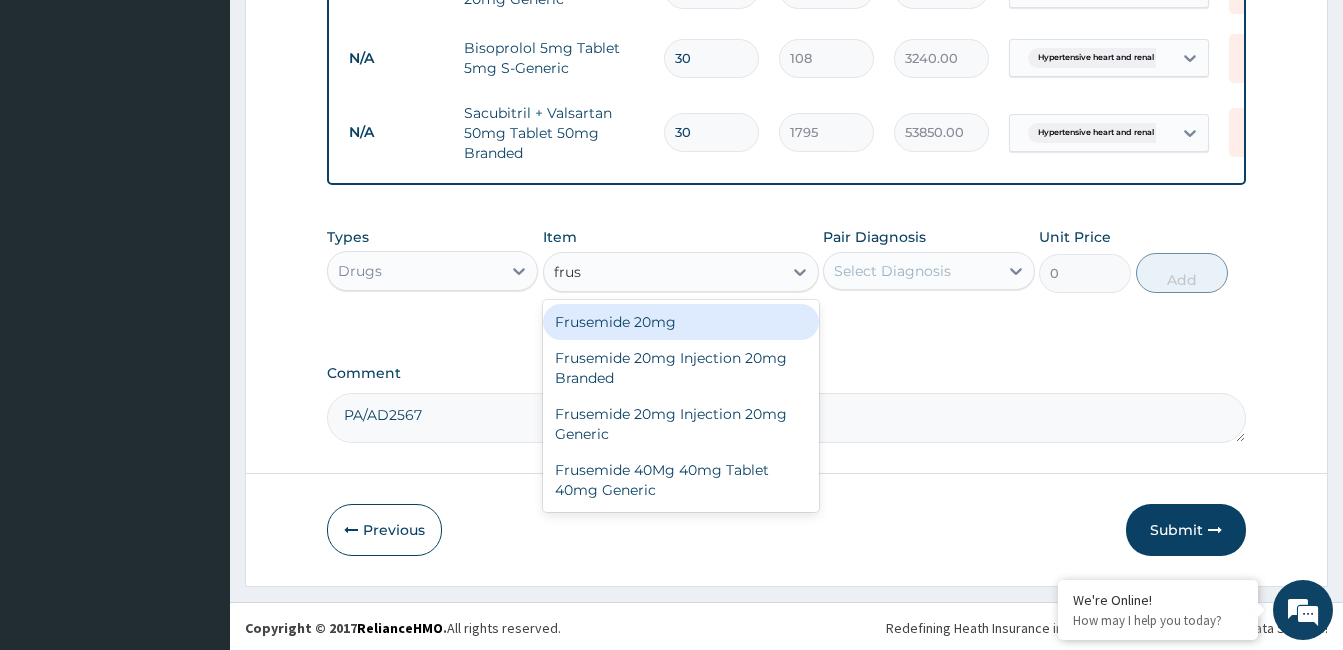 type on "fruse" 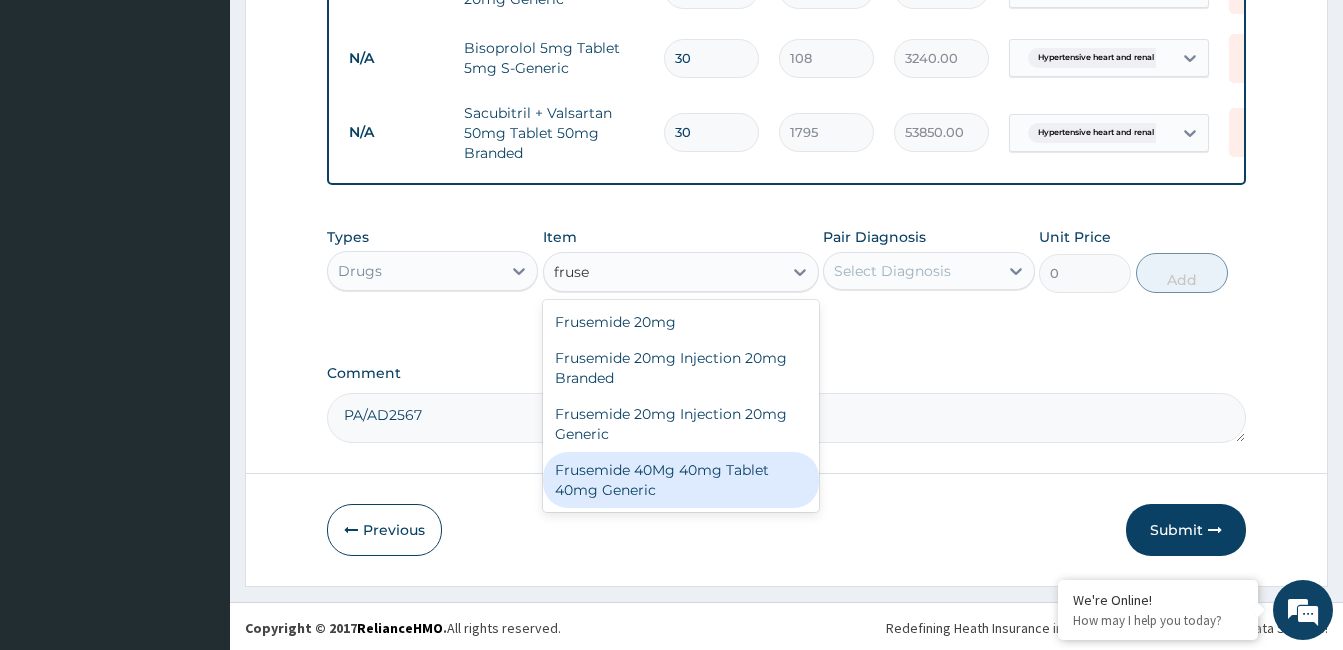 click on "Frusemide 40Mg 40mg Tablet 40mg Generic" at bounding box center [681, 480] 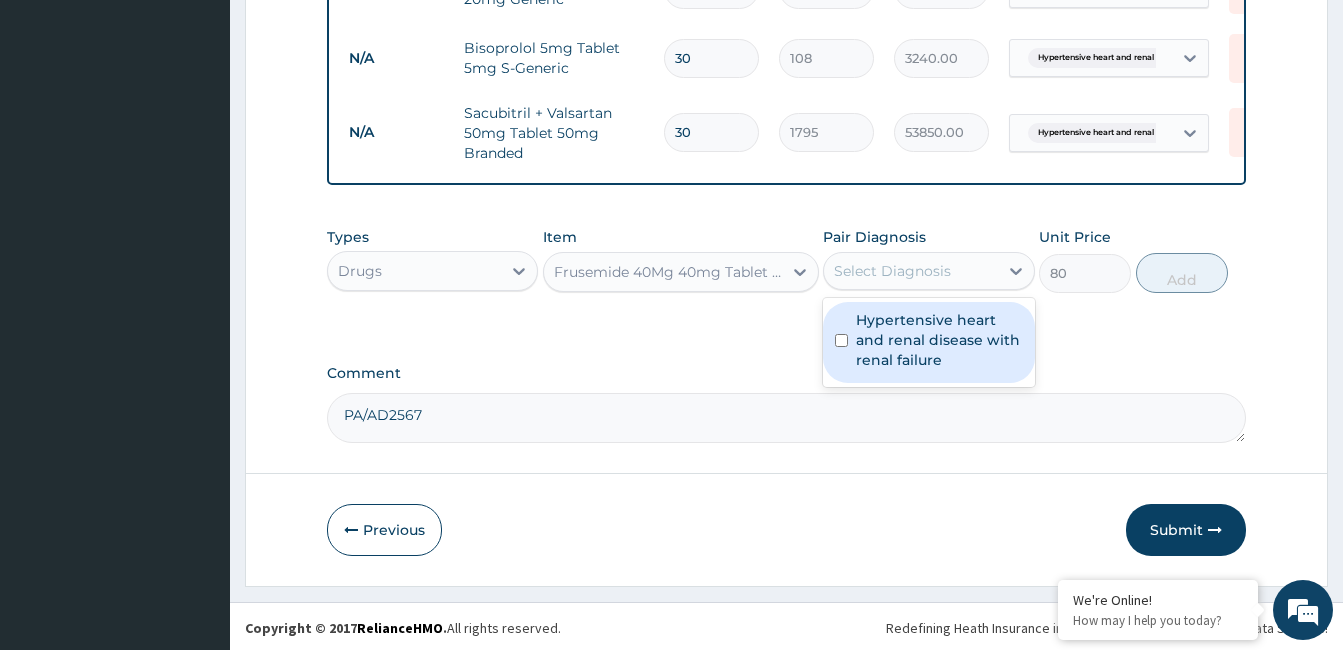 click on "Select Diagnosis" at bounding box center [910, 271] 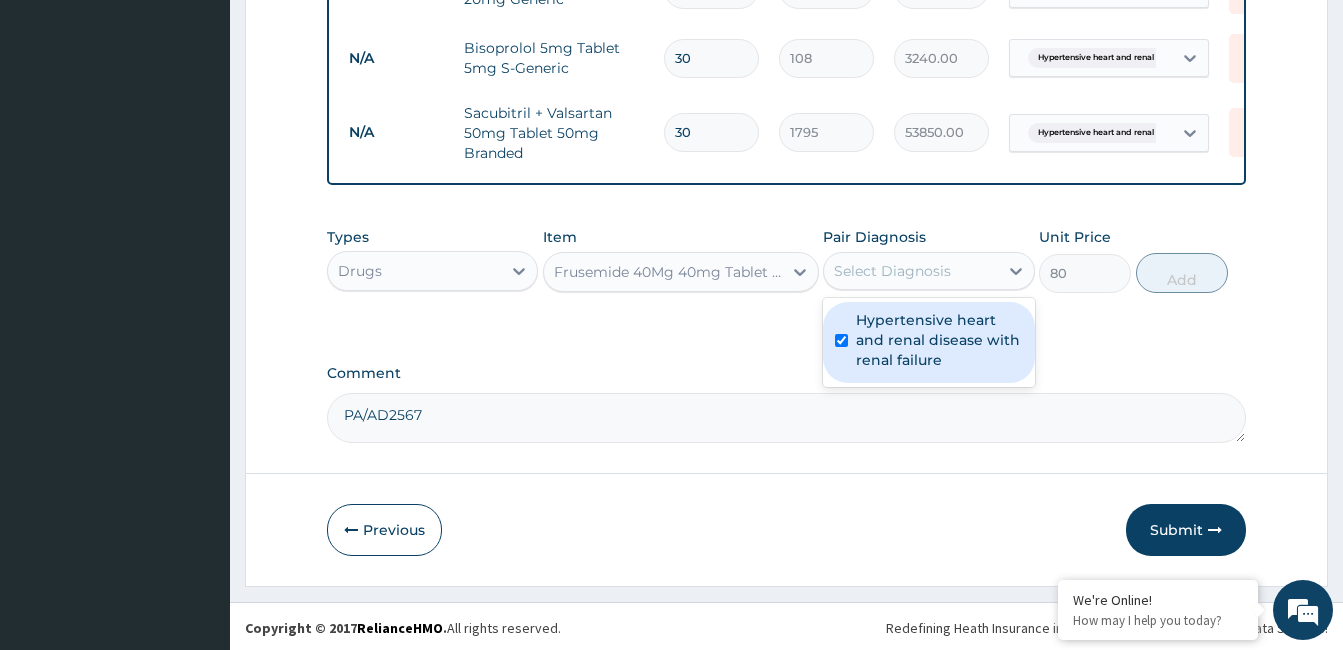 checkbox on "true" 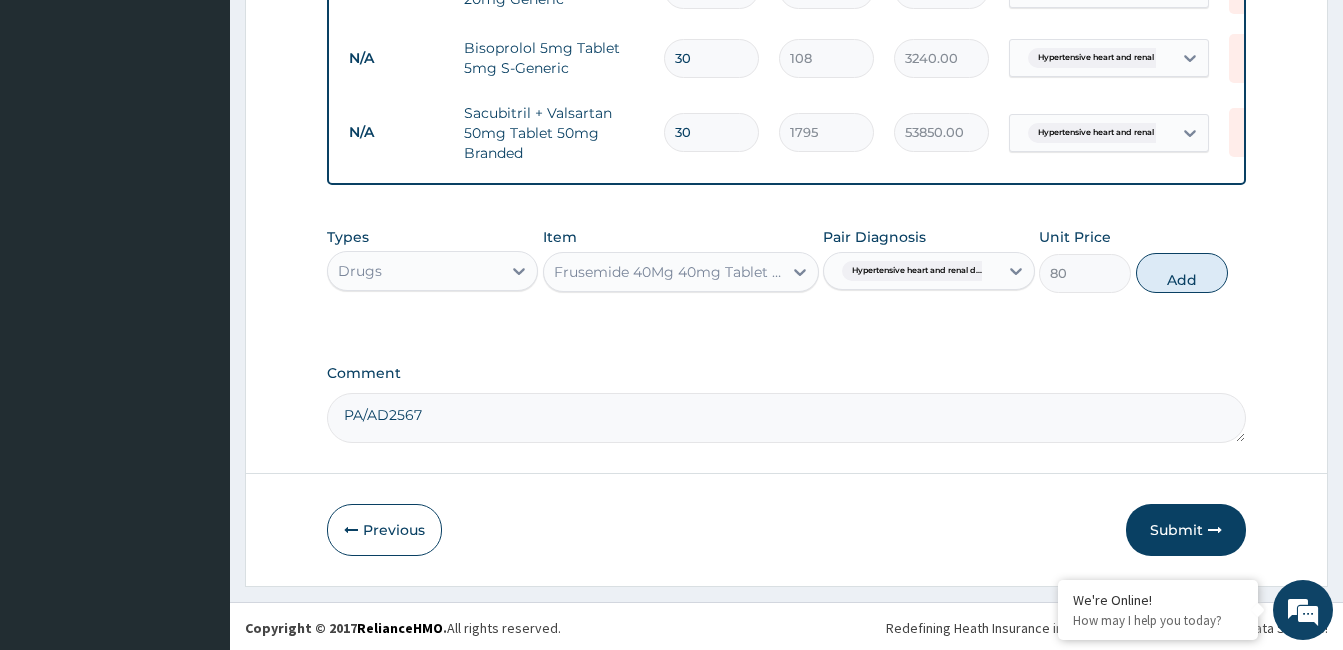 drag, startPoint x: 1163, startPoint y: 284, endPoint x: 1074, endPoint y: 349, distance: 110.20889 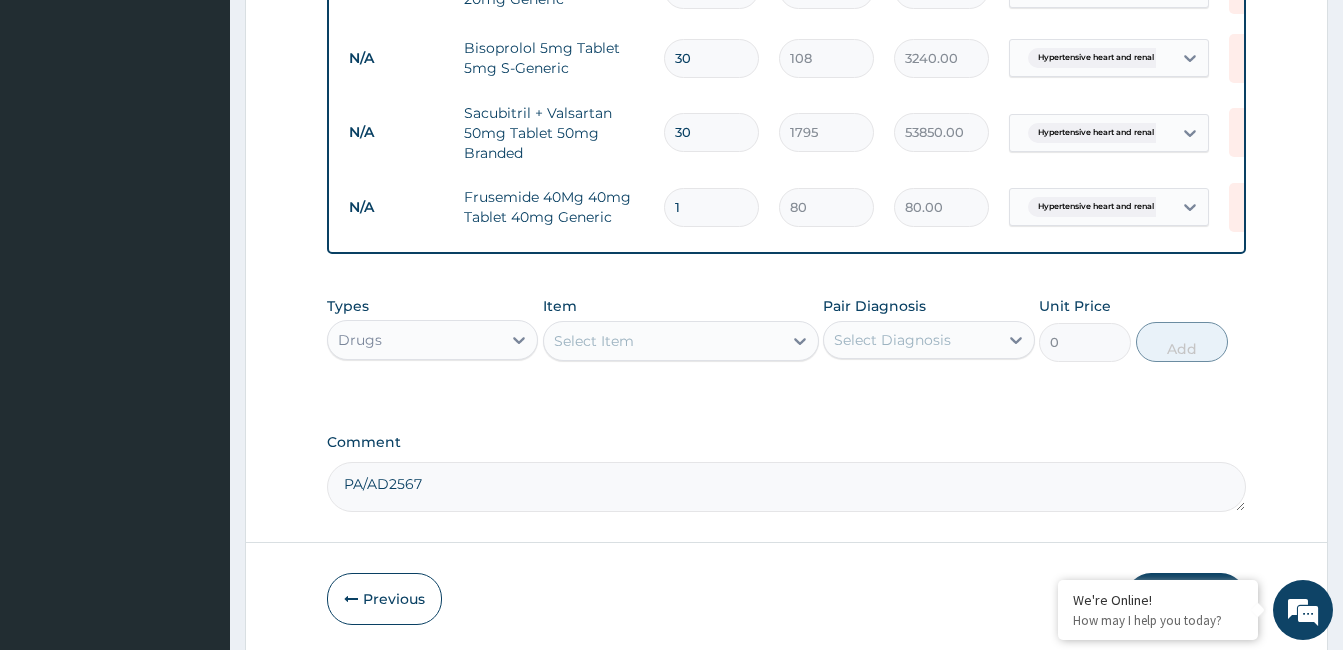 type 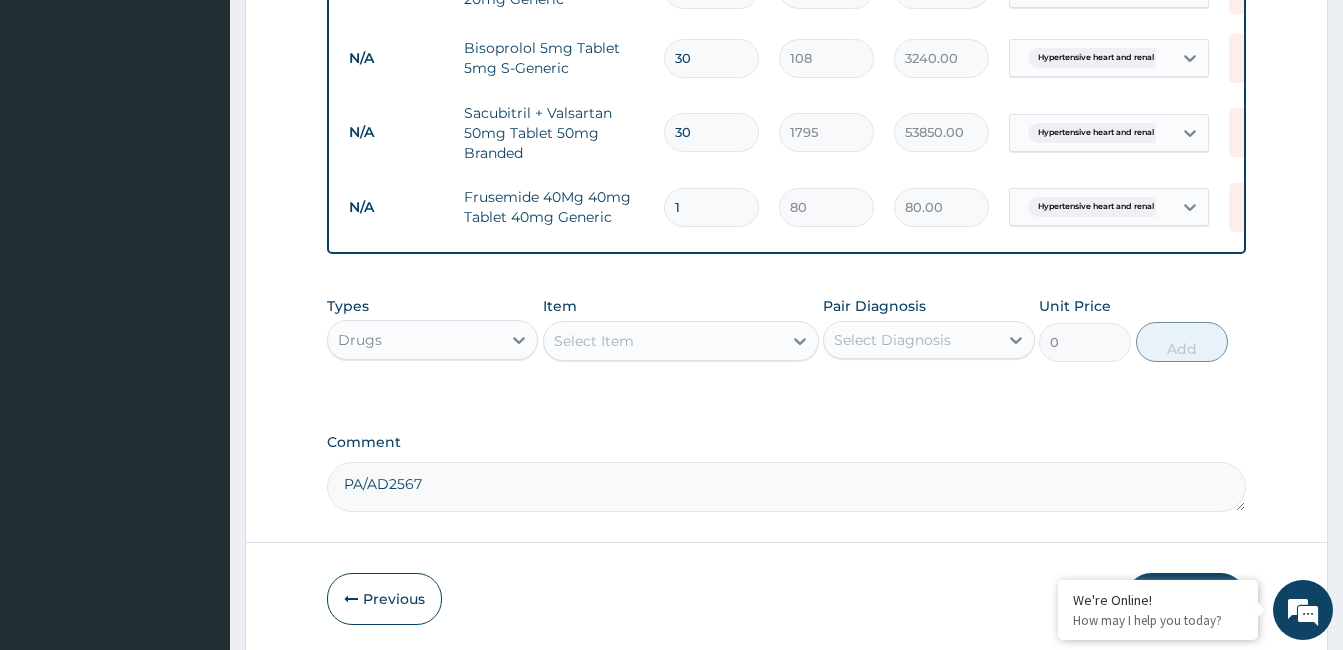 type on "0.00" 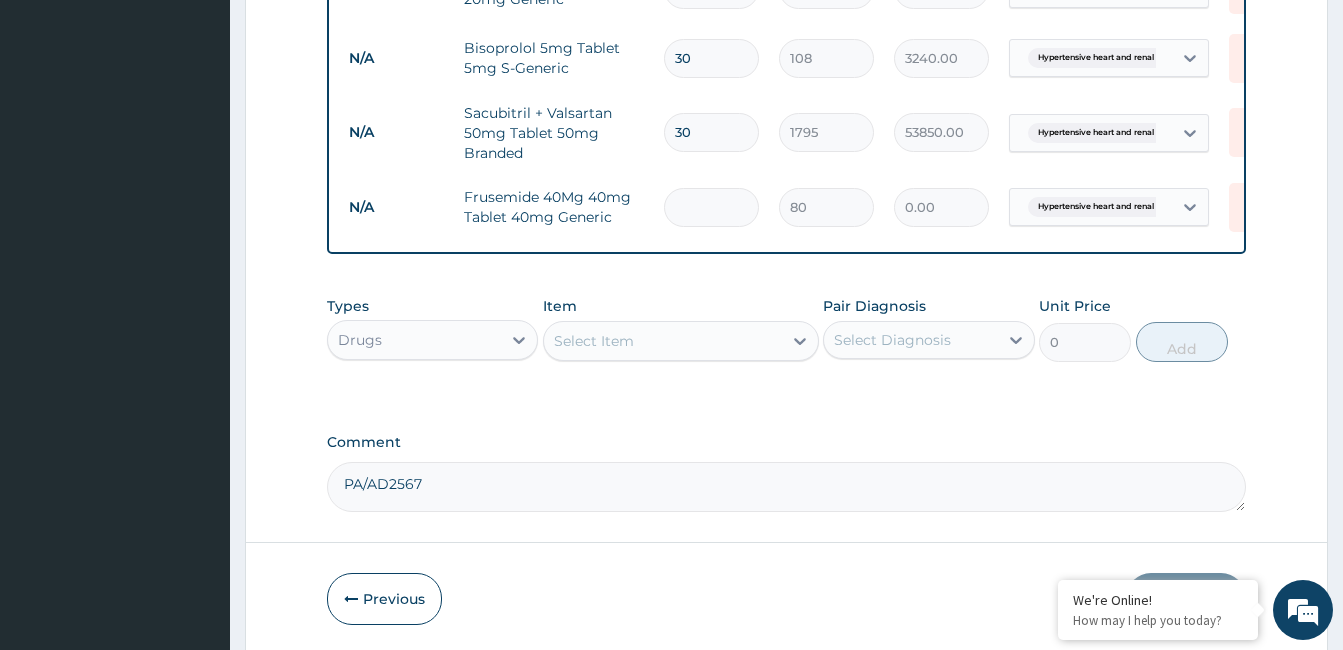 type on "3" 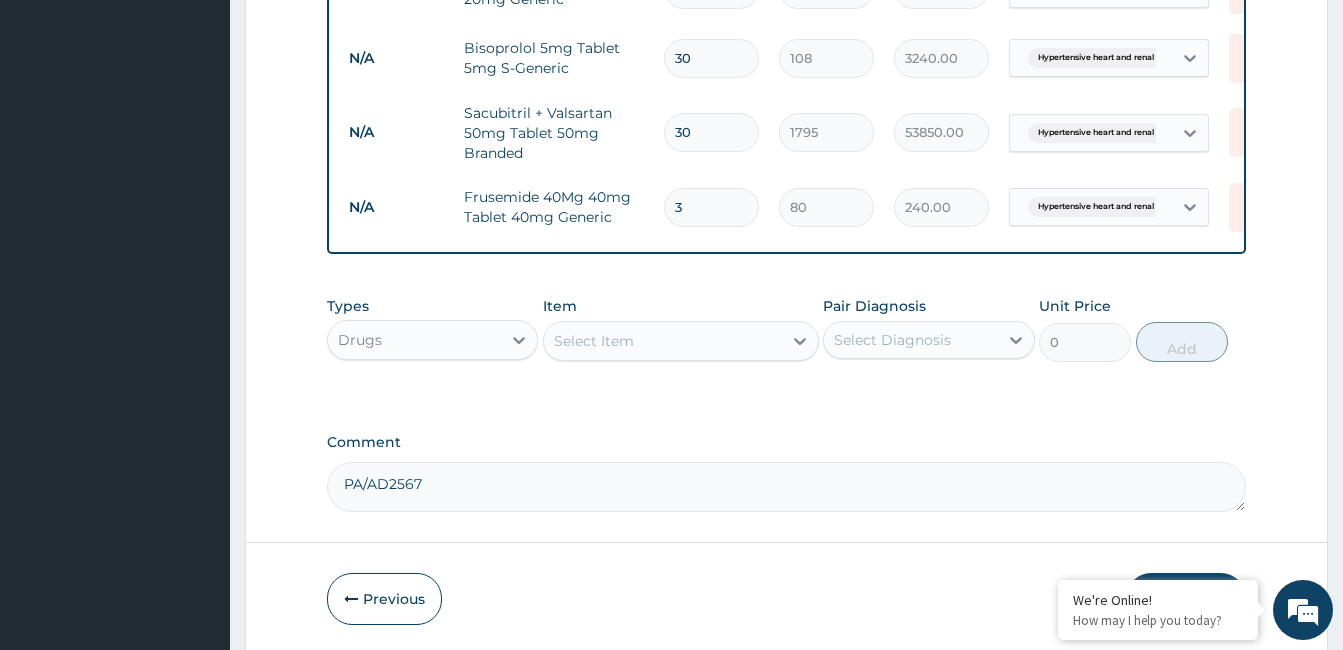 type on "30" 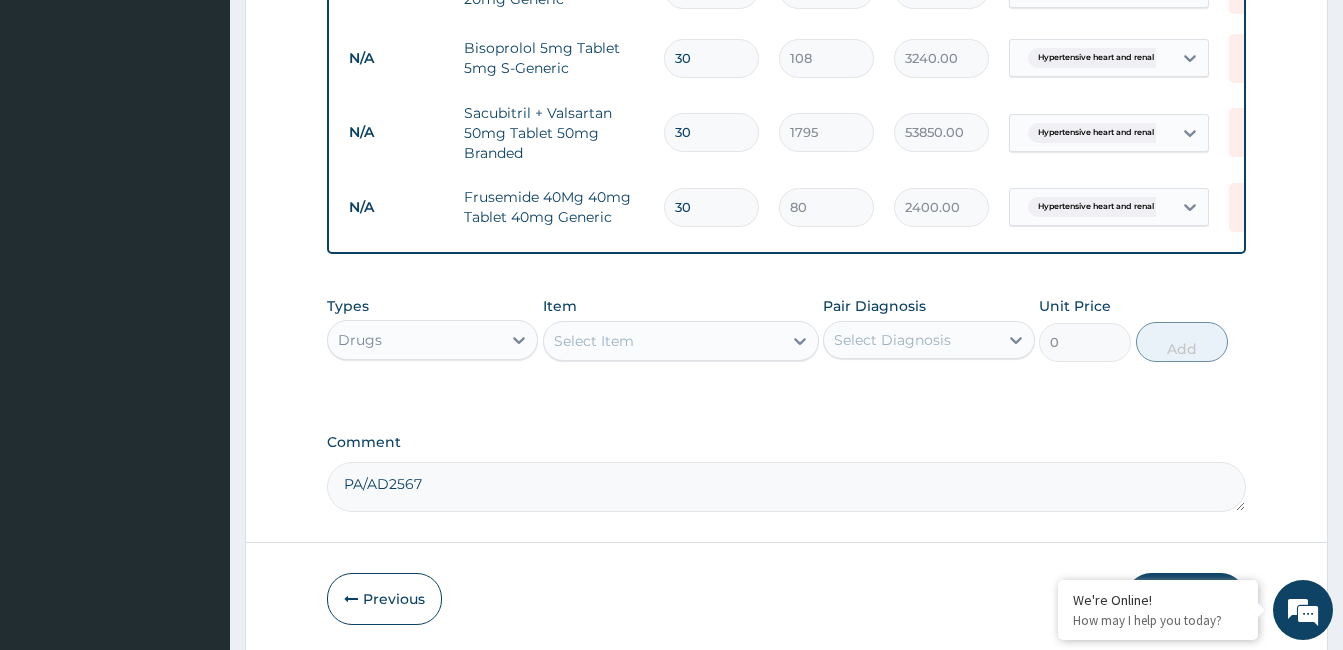 type on "30" 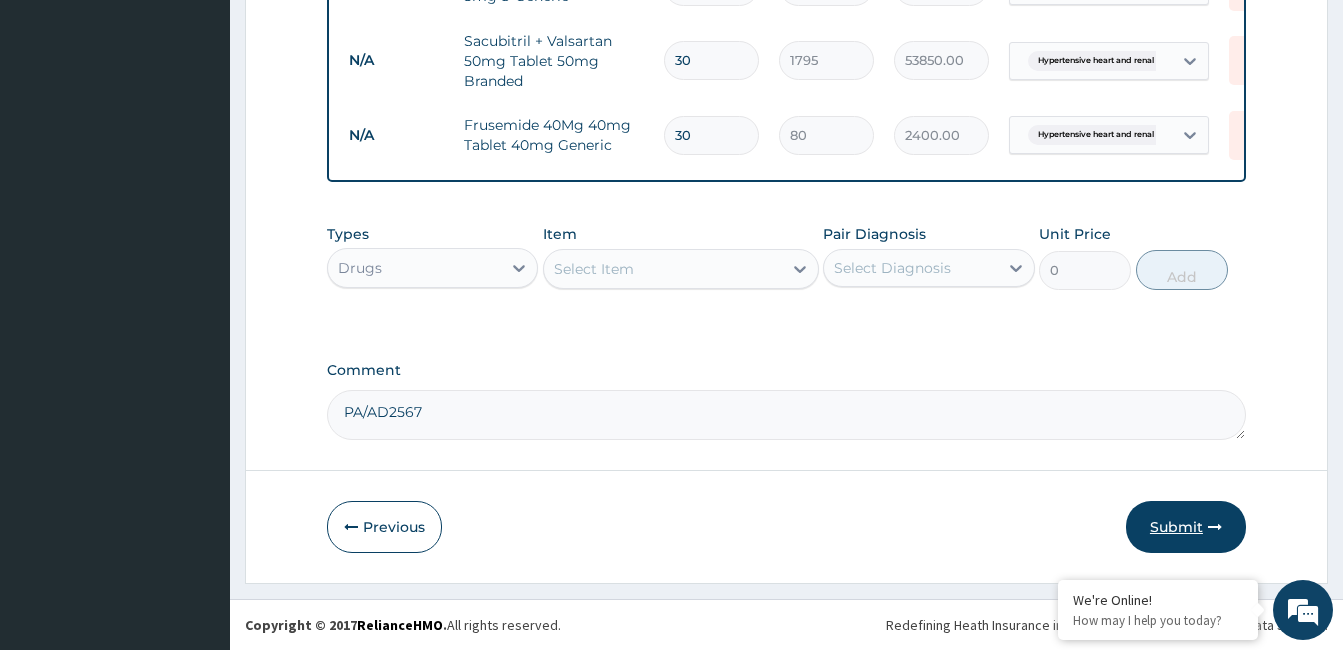 click on "Submit" at bounding box center (1186, 527) 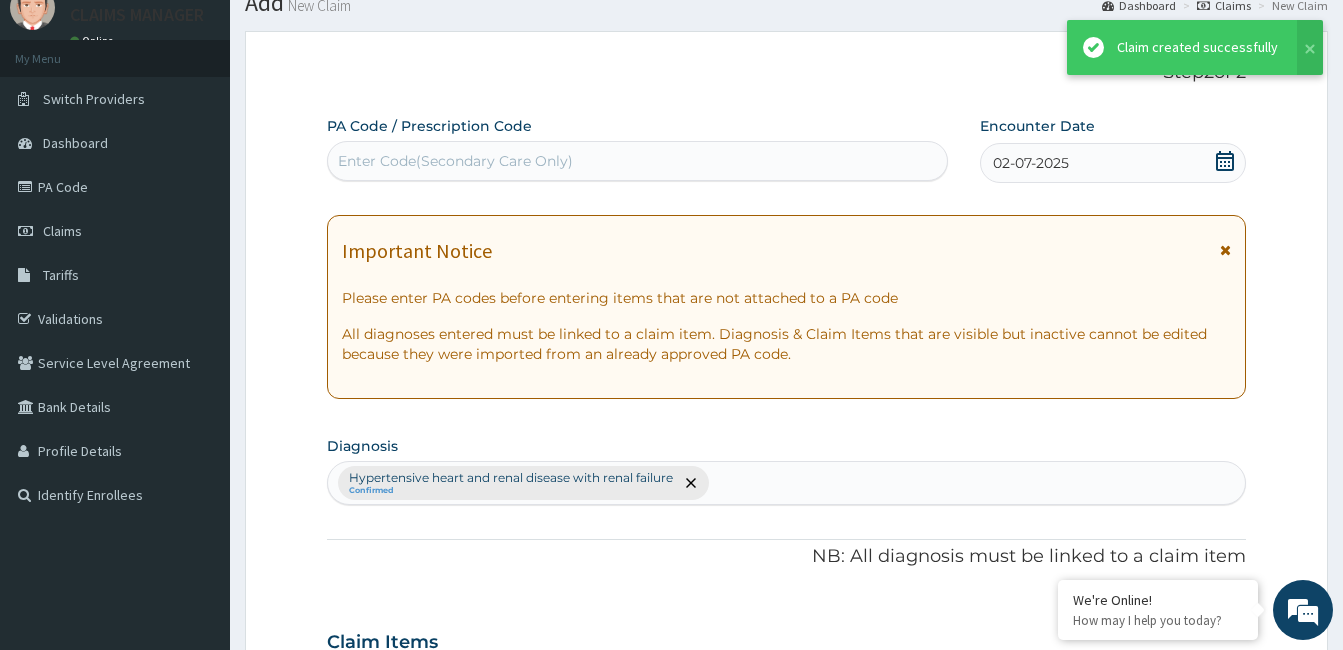 scroll, scrollTop: 1188, scrollLeft: 0, axis: vertical 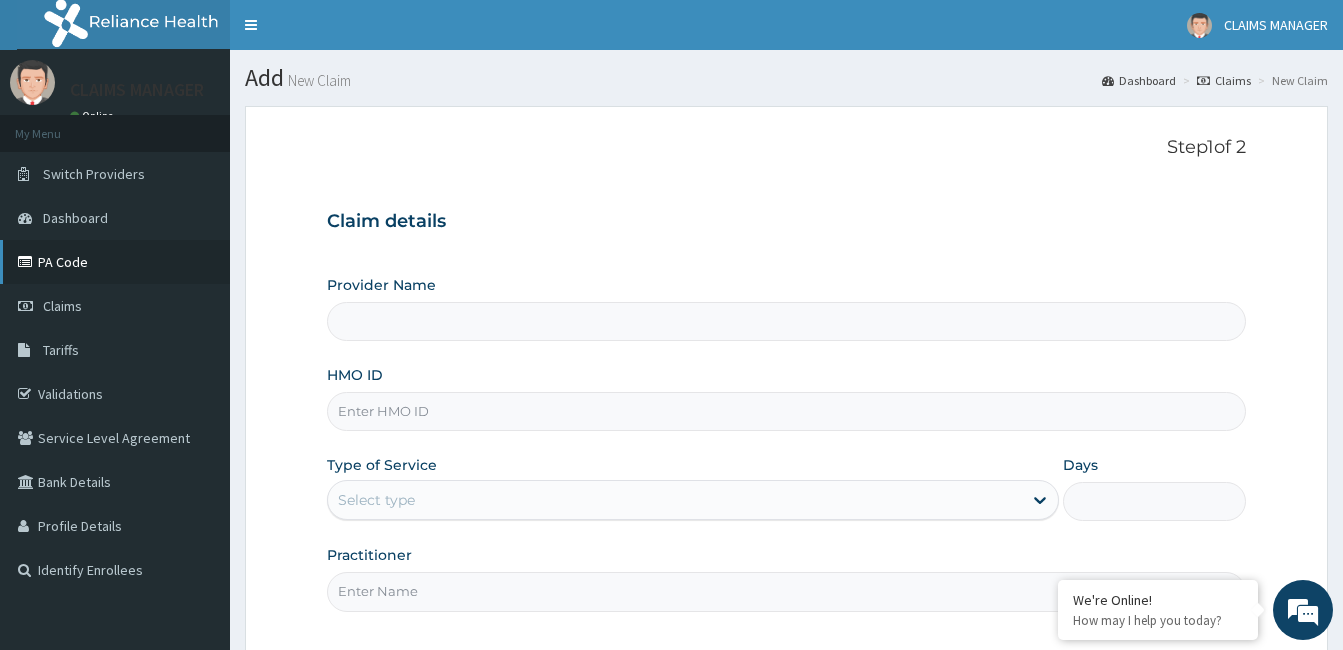 type on "Cardiocare Cardiovascular Hospital" 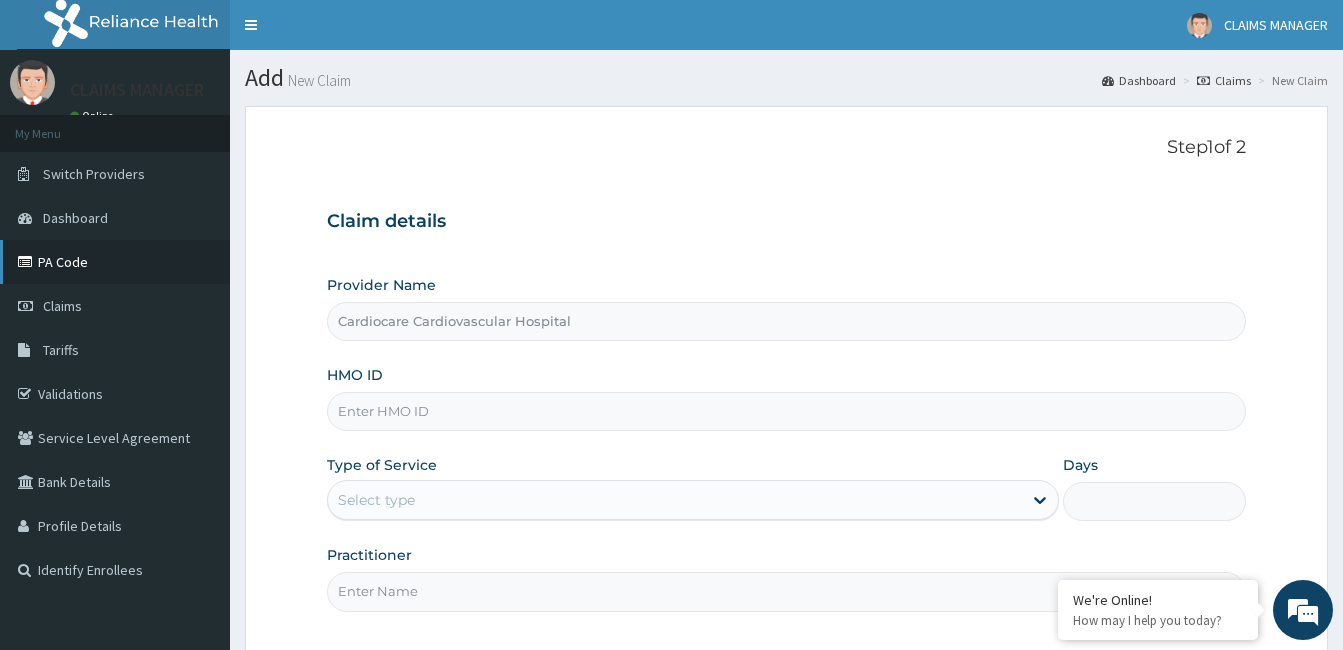 click on "PA Code" 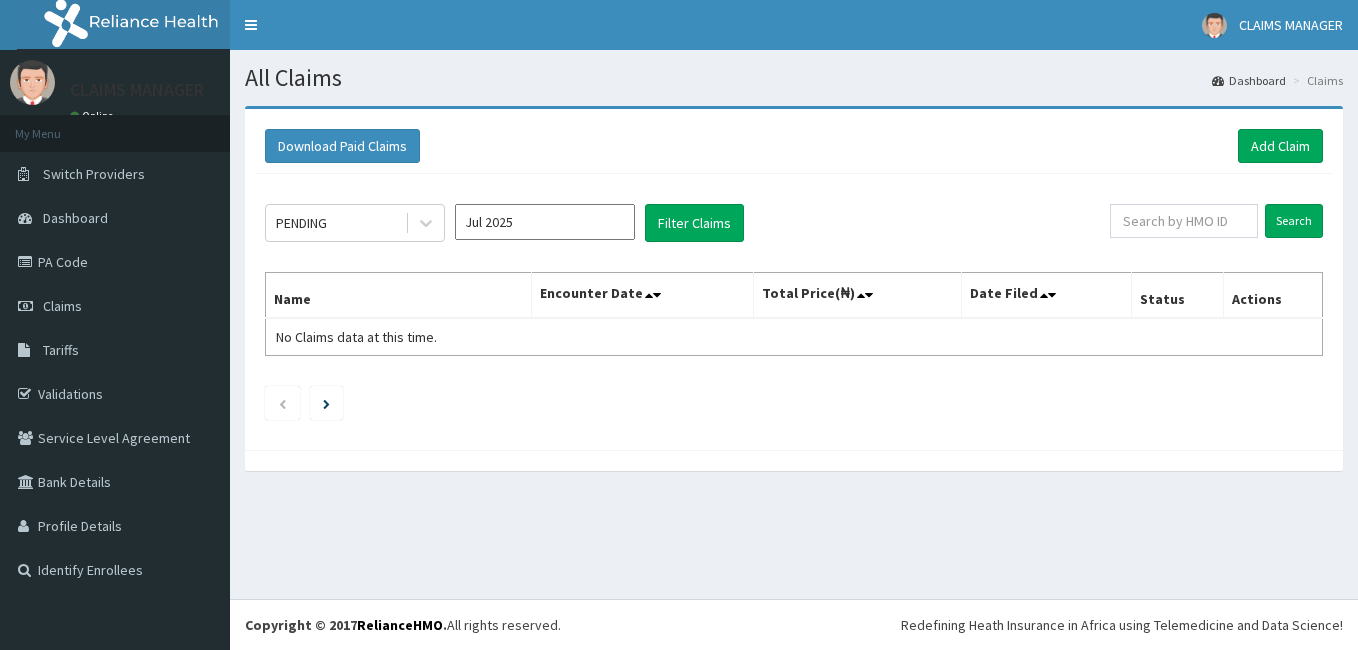 scroll, scrollTop: 0, scrollLeft: 0, axis: both 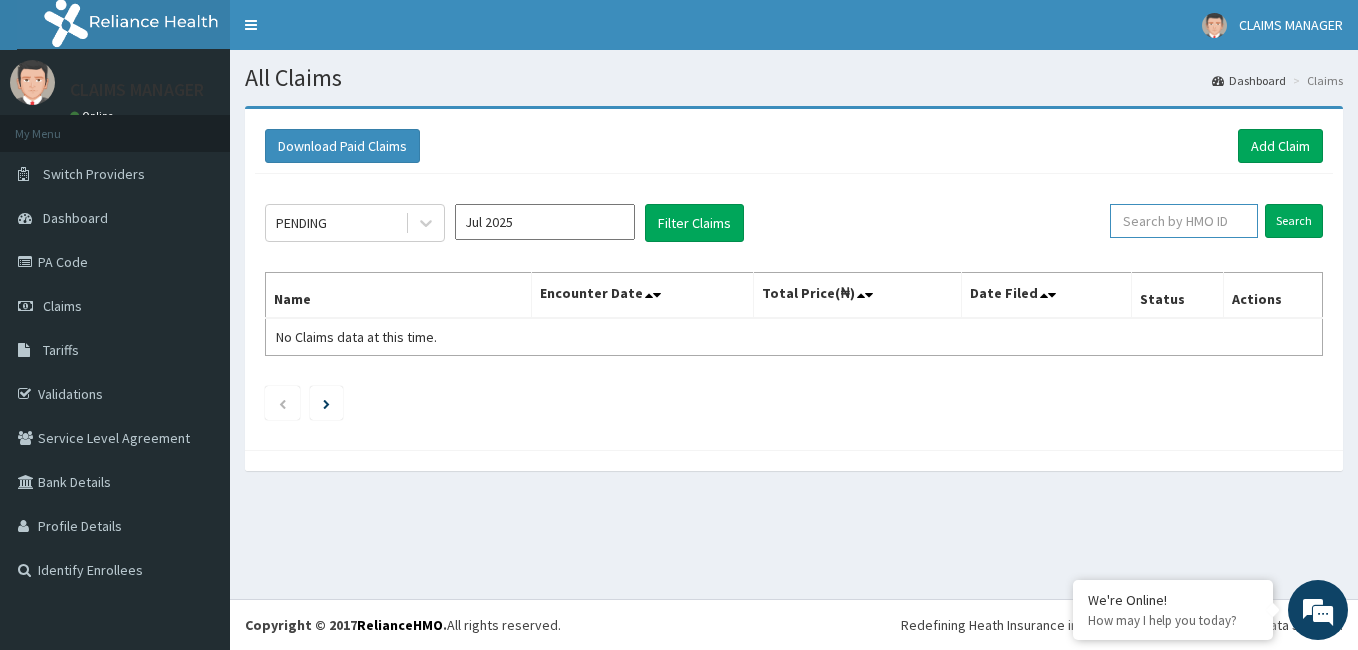 click at bounding box center (1184, 221) 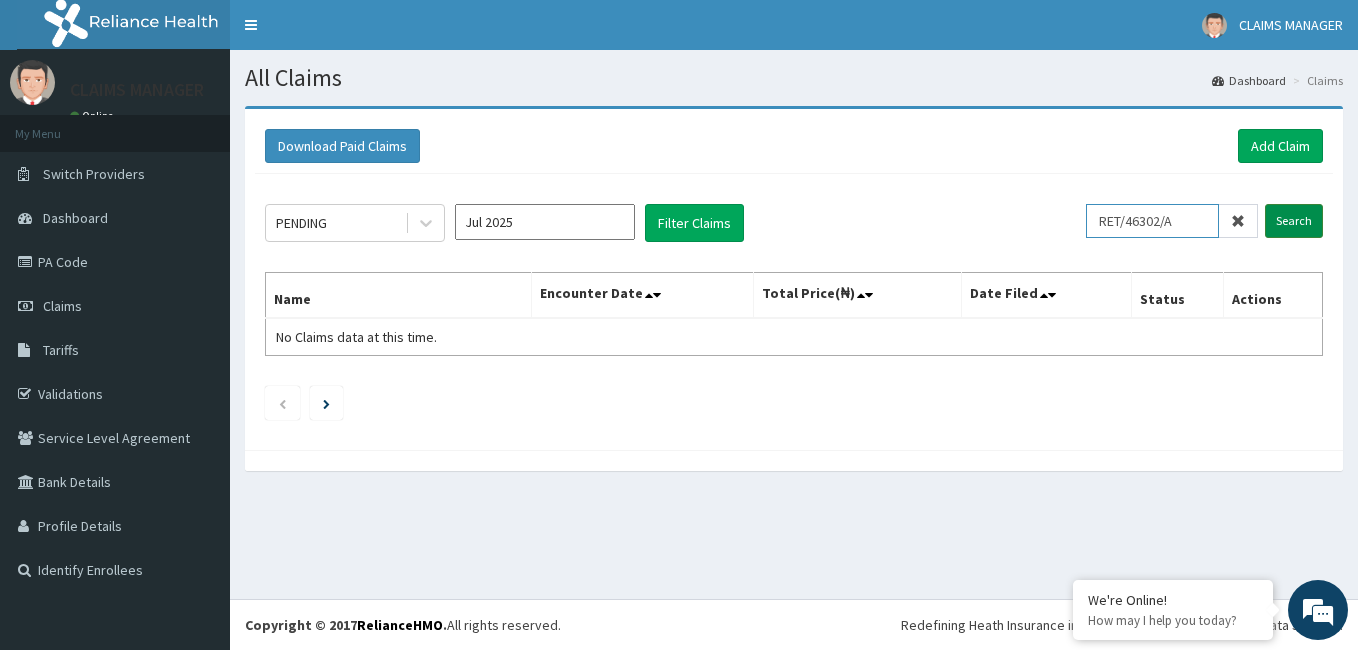 type on "RET/46302/A" 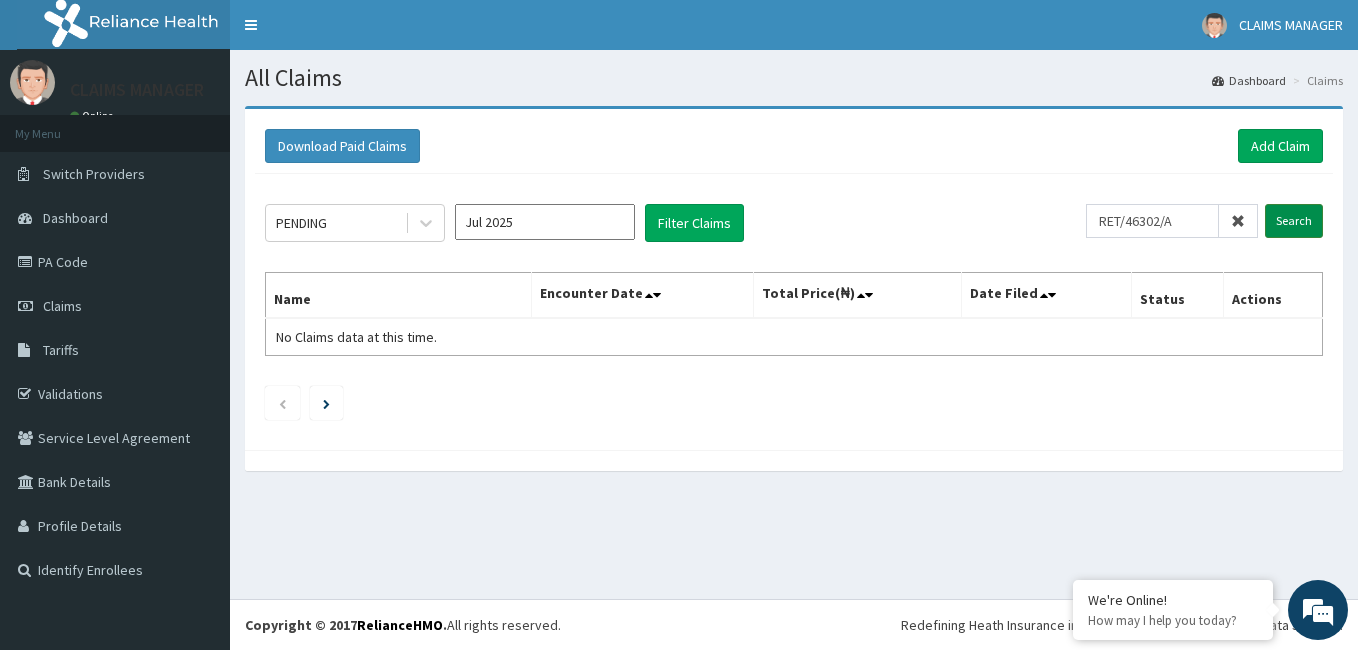 click on "Search" at bounding box center (1294, 221) 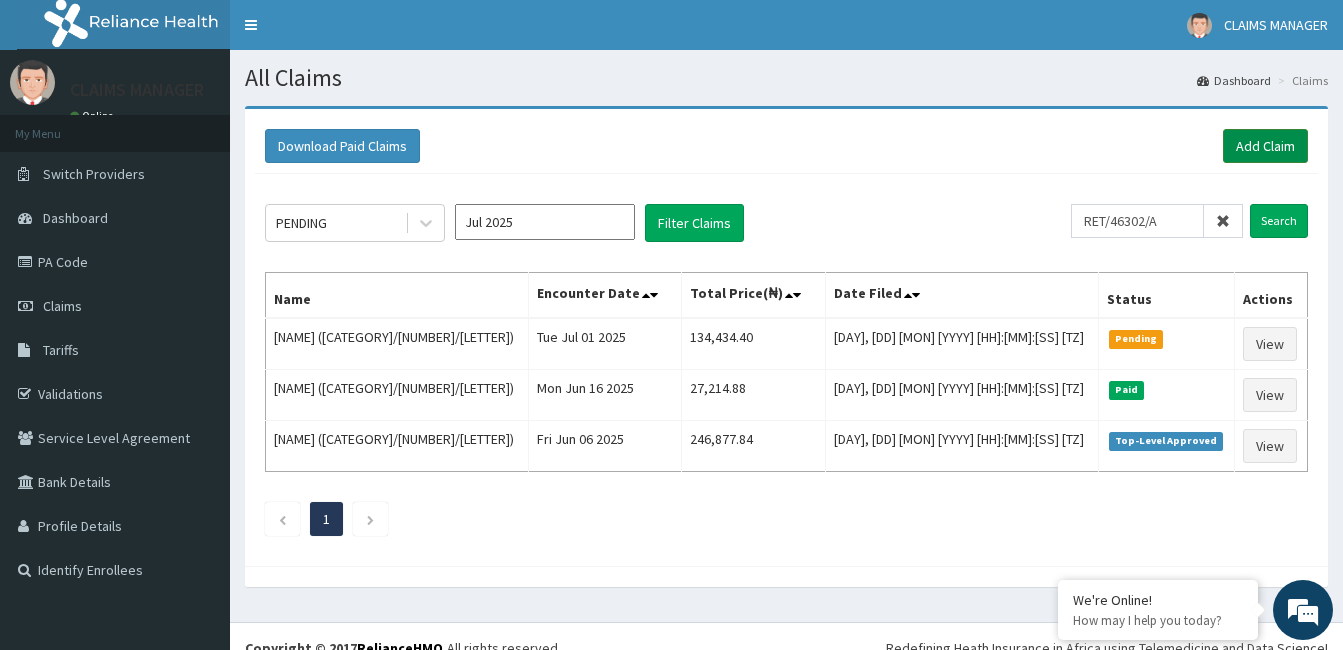 click on "Add Claim" at bounding box center [1265, 146] 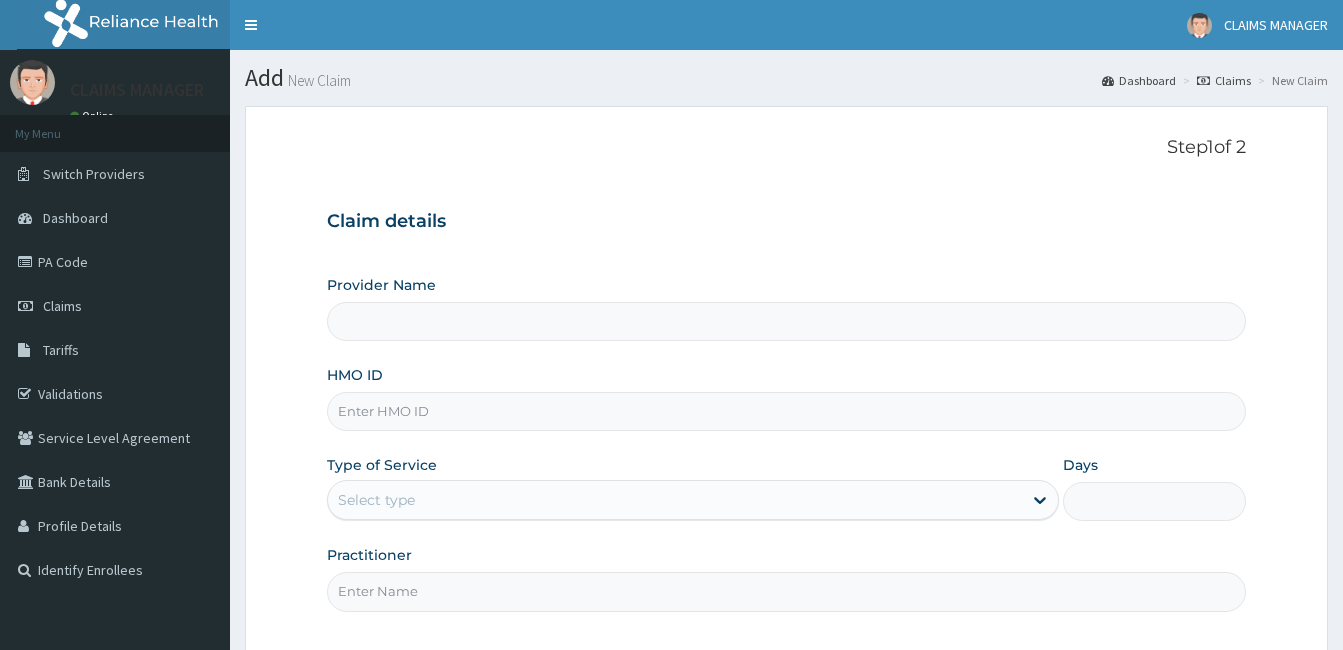 scroll, scrollTop: 0, scrollLeft: 0, axis: both 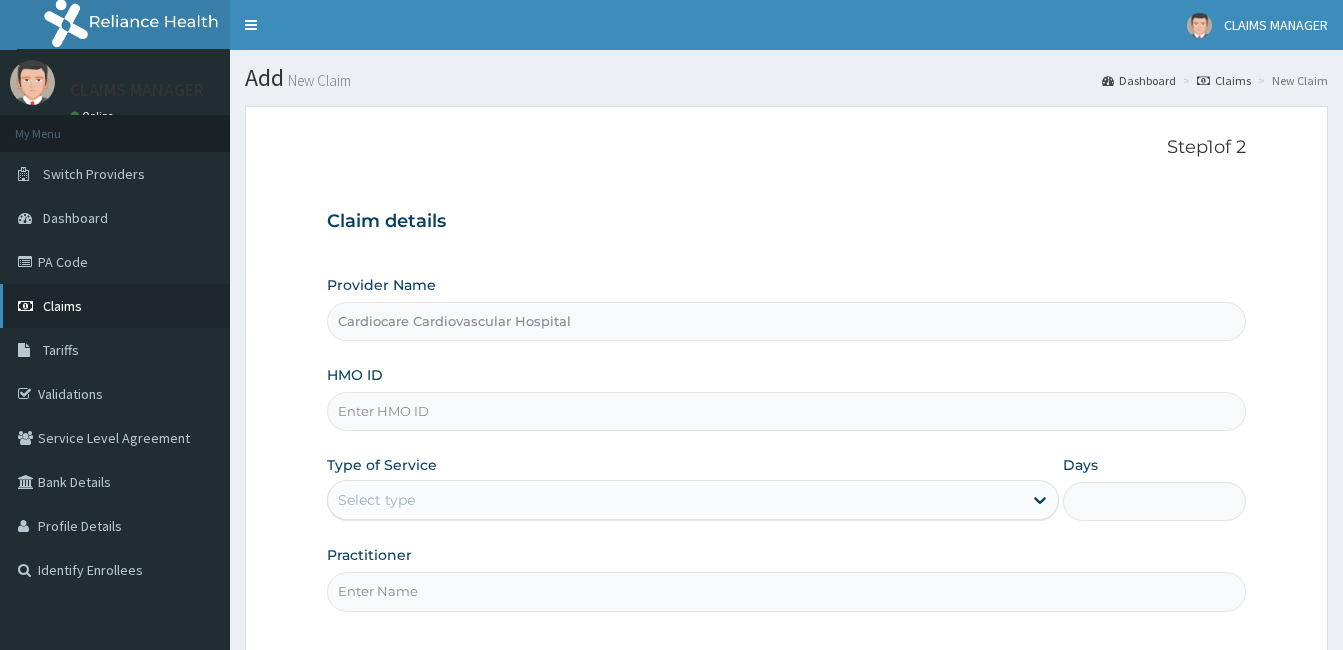 click on "Claims" at bounding box center (115, 306) 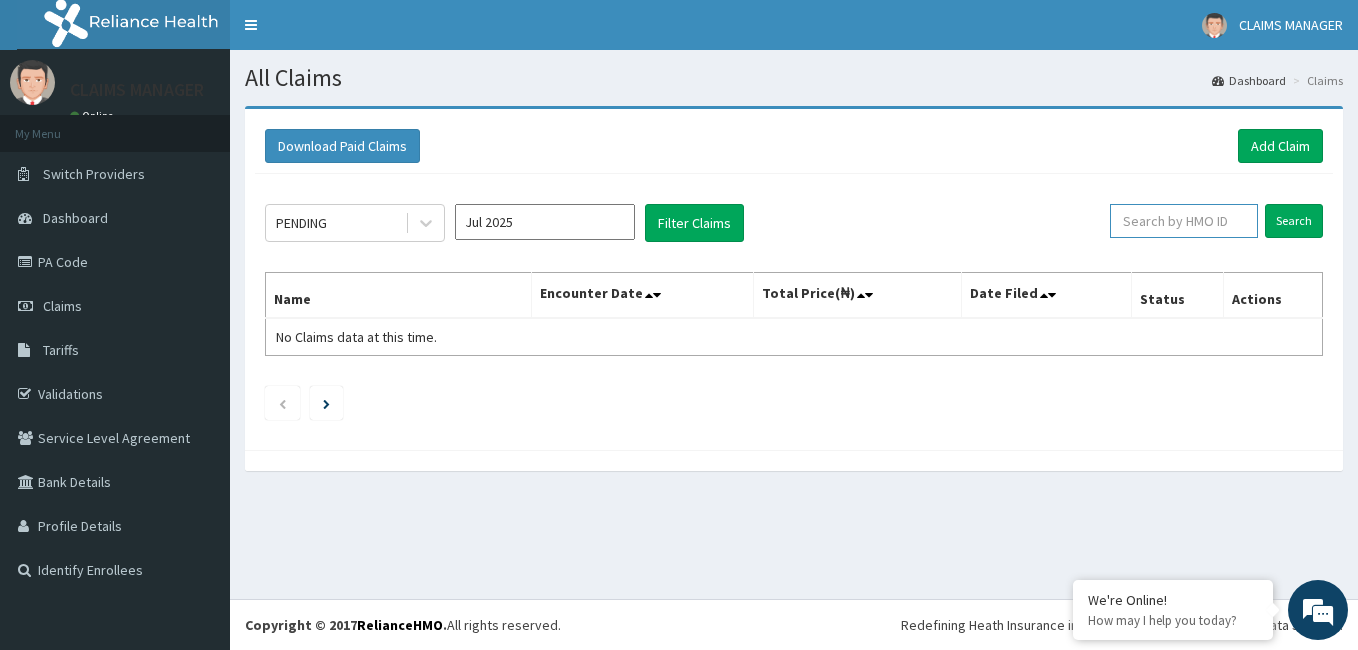 scroll, scrollTop: 0, scrollLeft: 0, axis: both 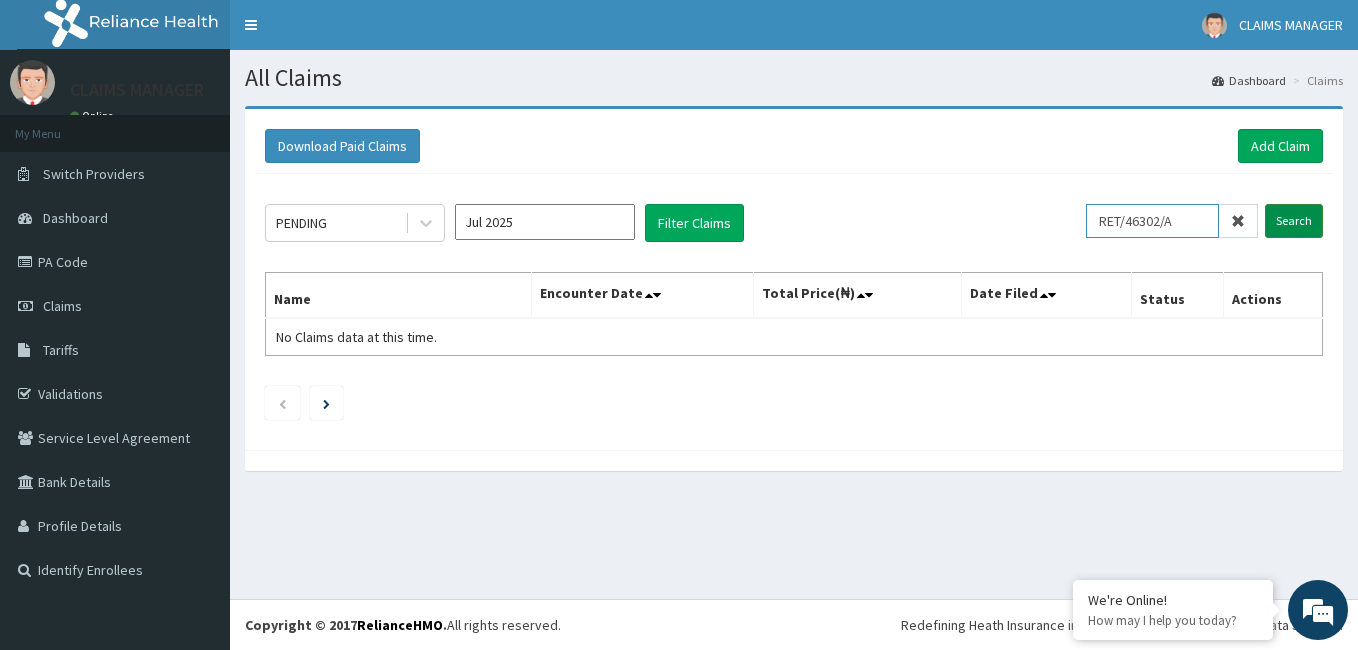 type on "RET/46302/A" 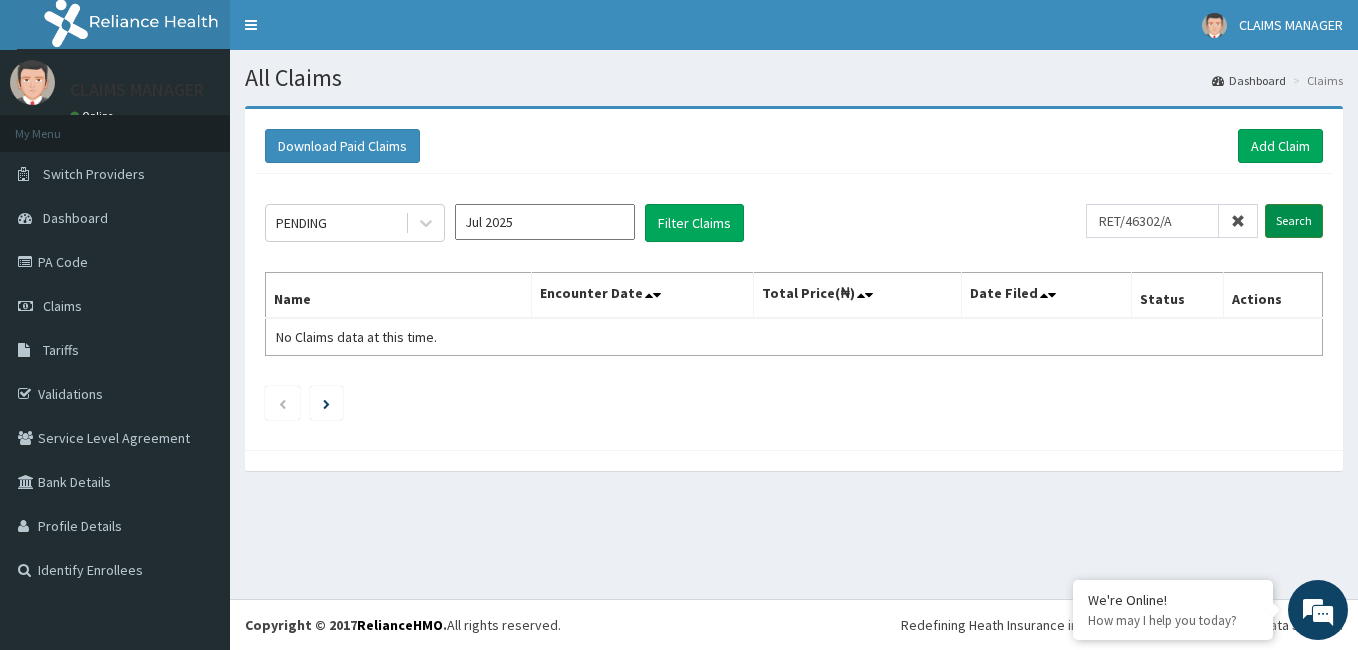 click on "Search" at bounding box center [1294, 221] 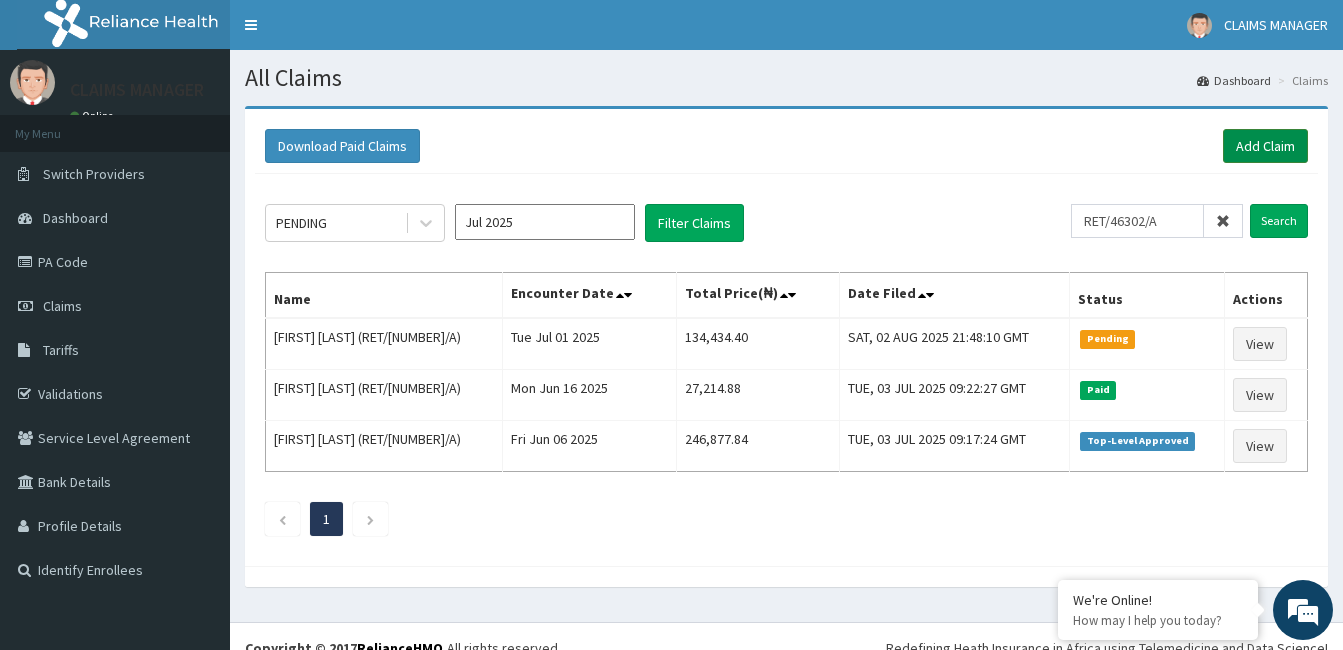 click on "Add Claim" at bounding box center (1265, 146) 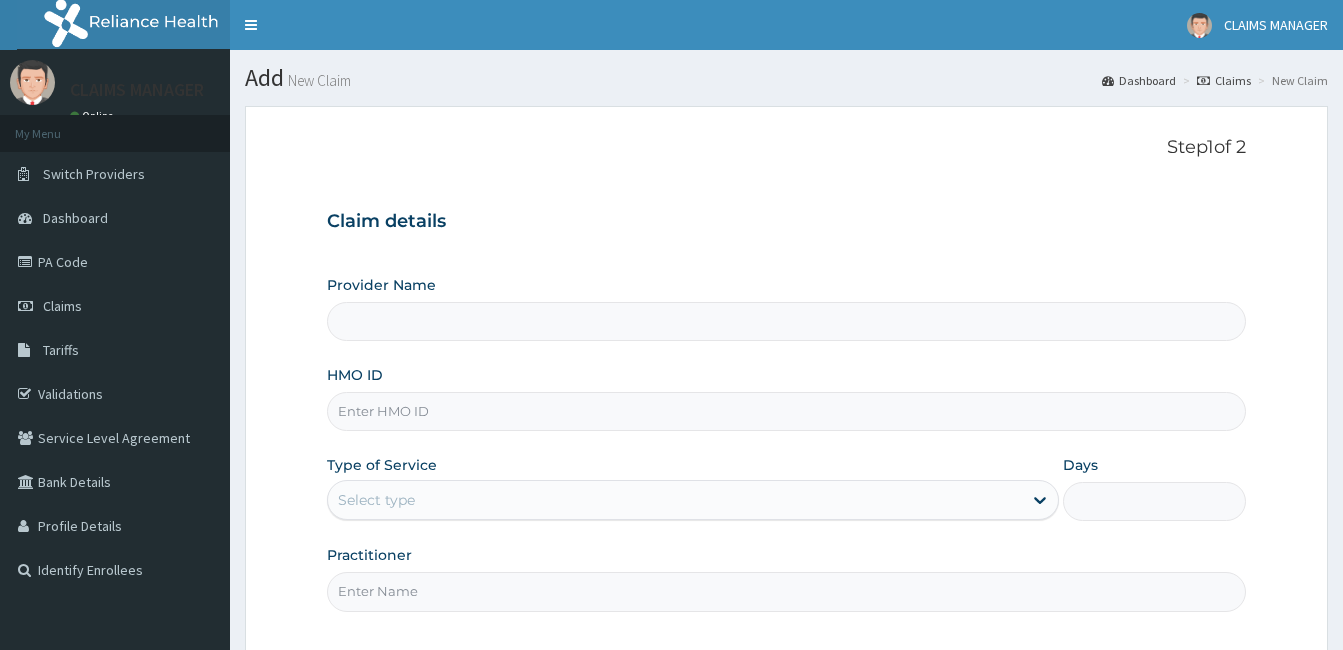 scroll, scrollTop: 0, scrollLeft: 0, axis: both 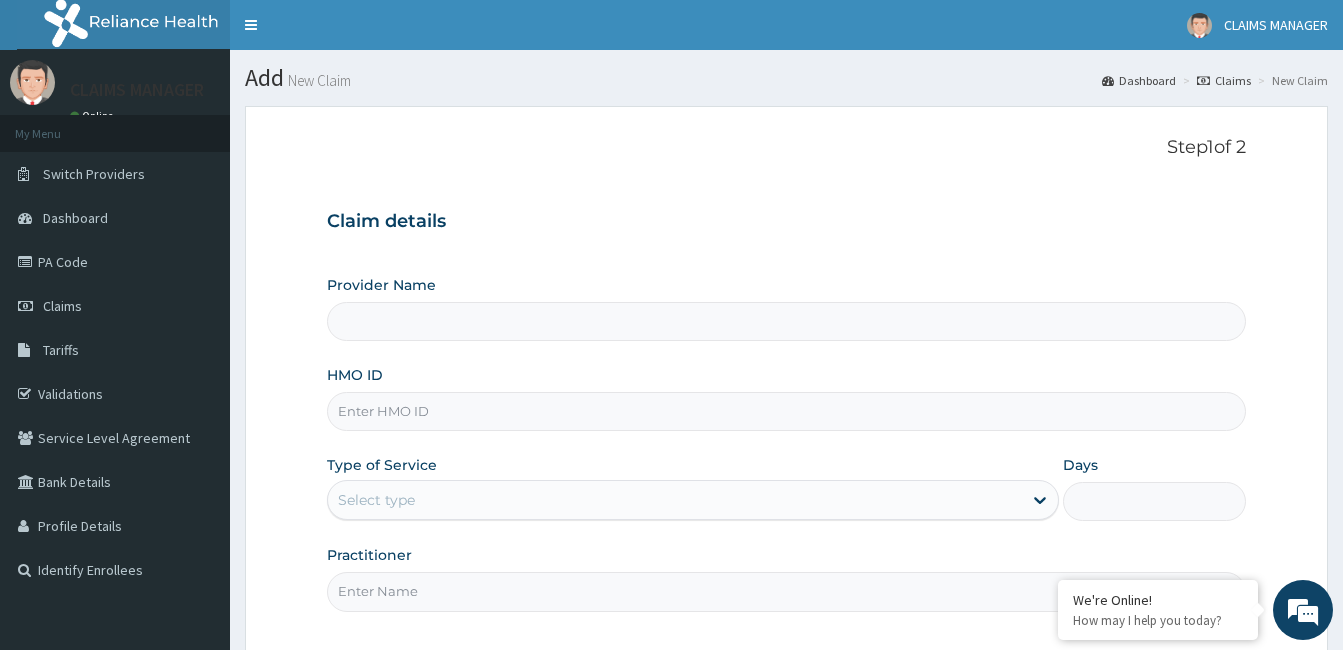 type on "Cardiocare Cardiovascular Hospital" 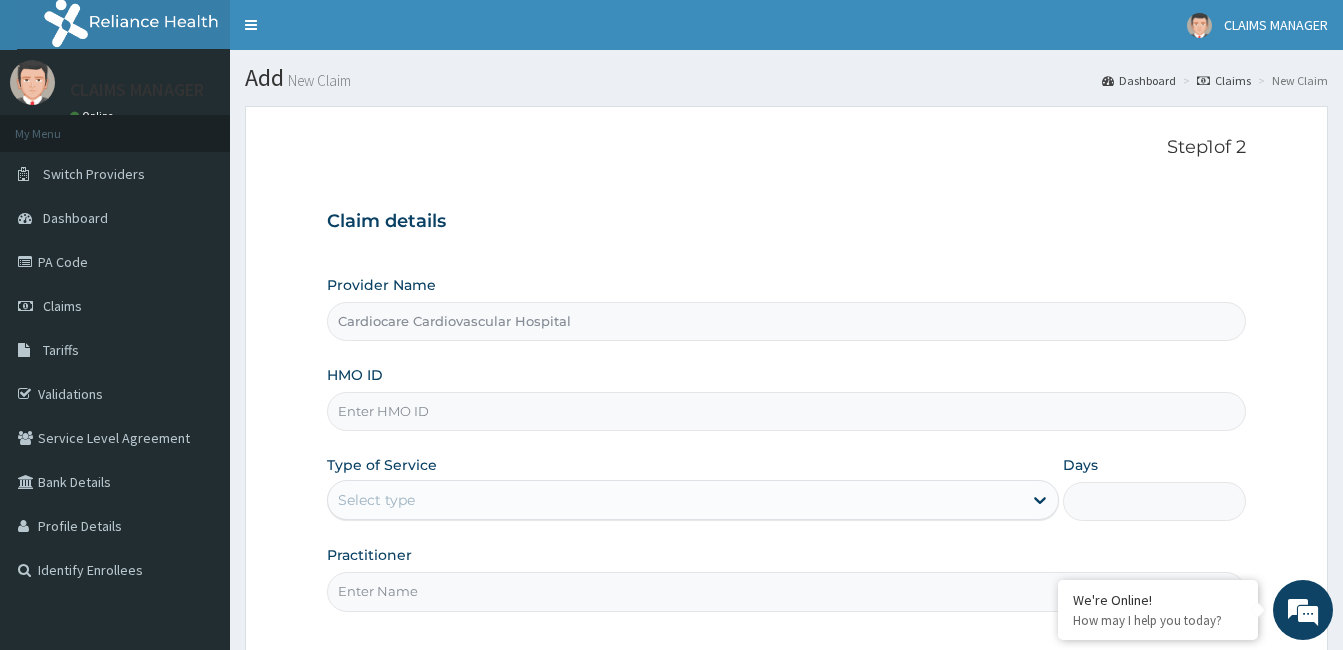 scroll, scrollTop: 0, scrollLeft: 0, axis: both 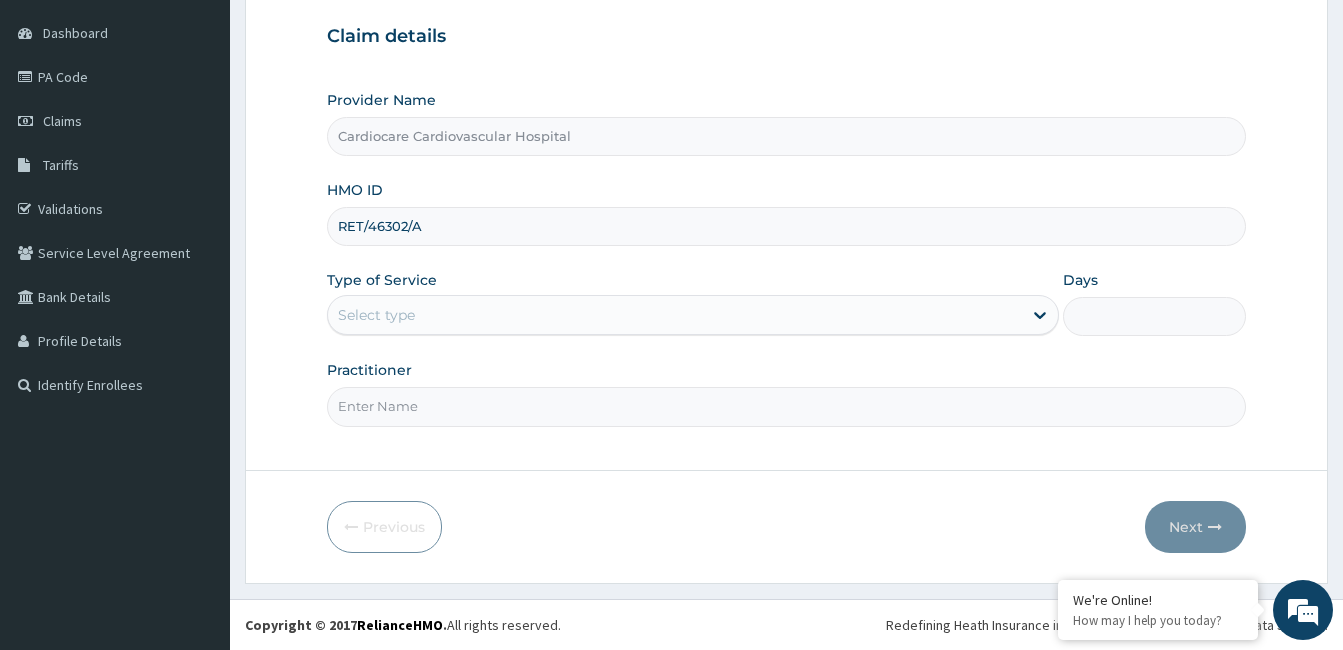 type on "RET/46302/A" 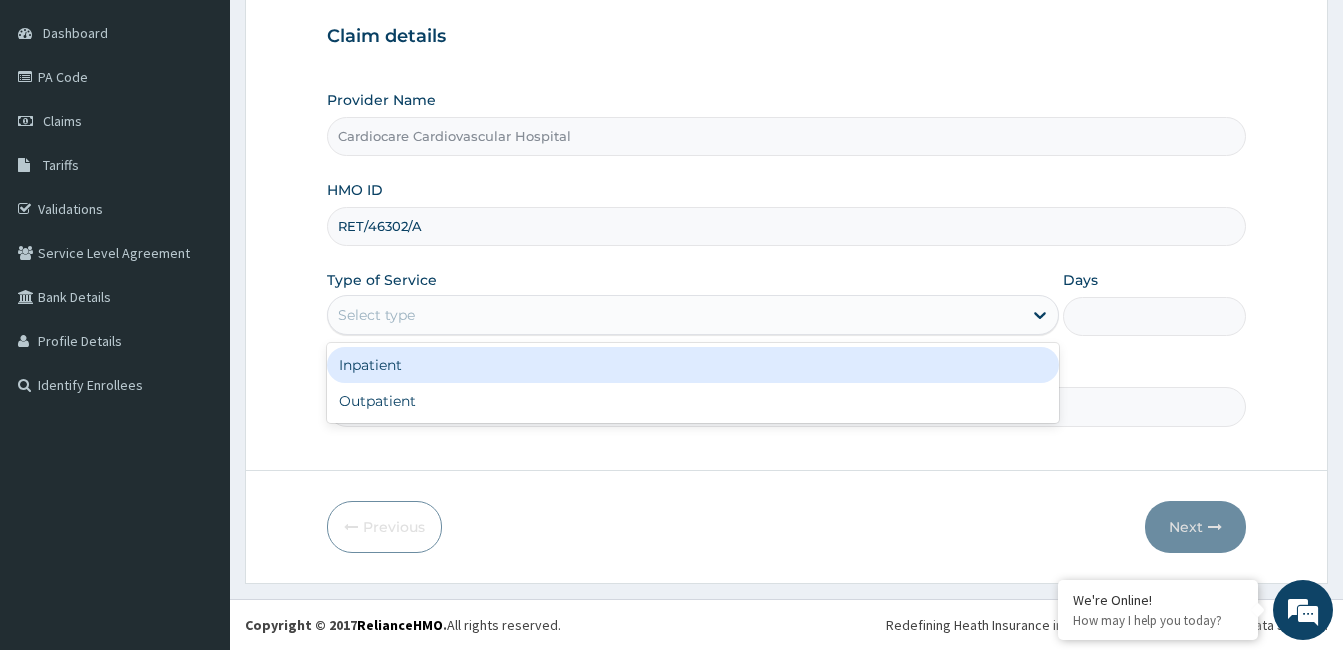 click on "Select type" at bounding box center (675, 315) 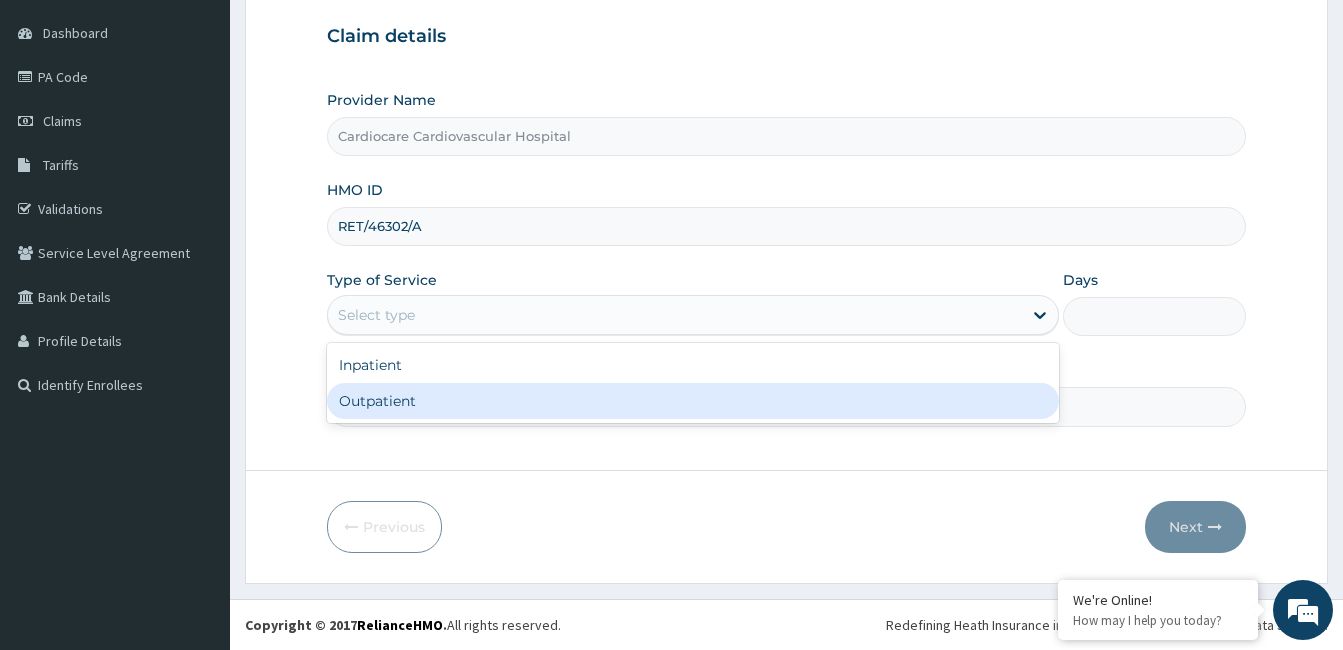 click on "Inpatient Outpatient" at bounding box center [693, 383] 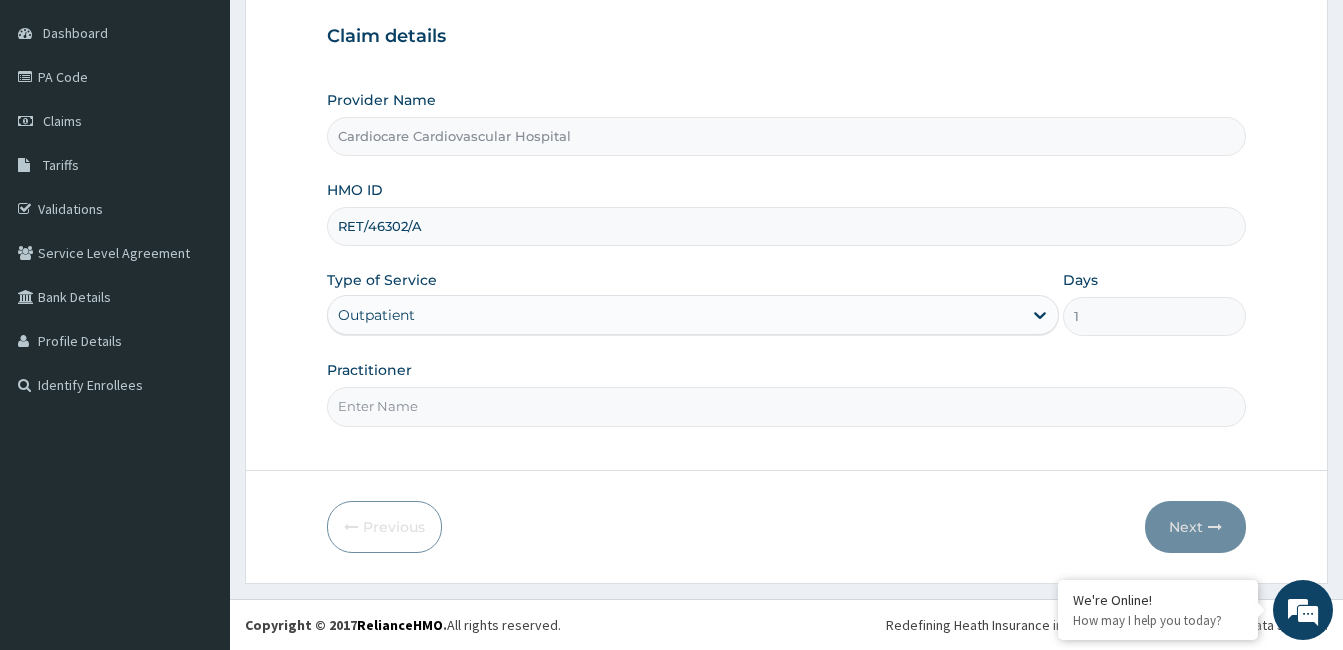 click on "Practitioner" at bounding box center [786, 406] 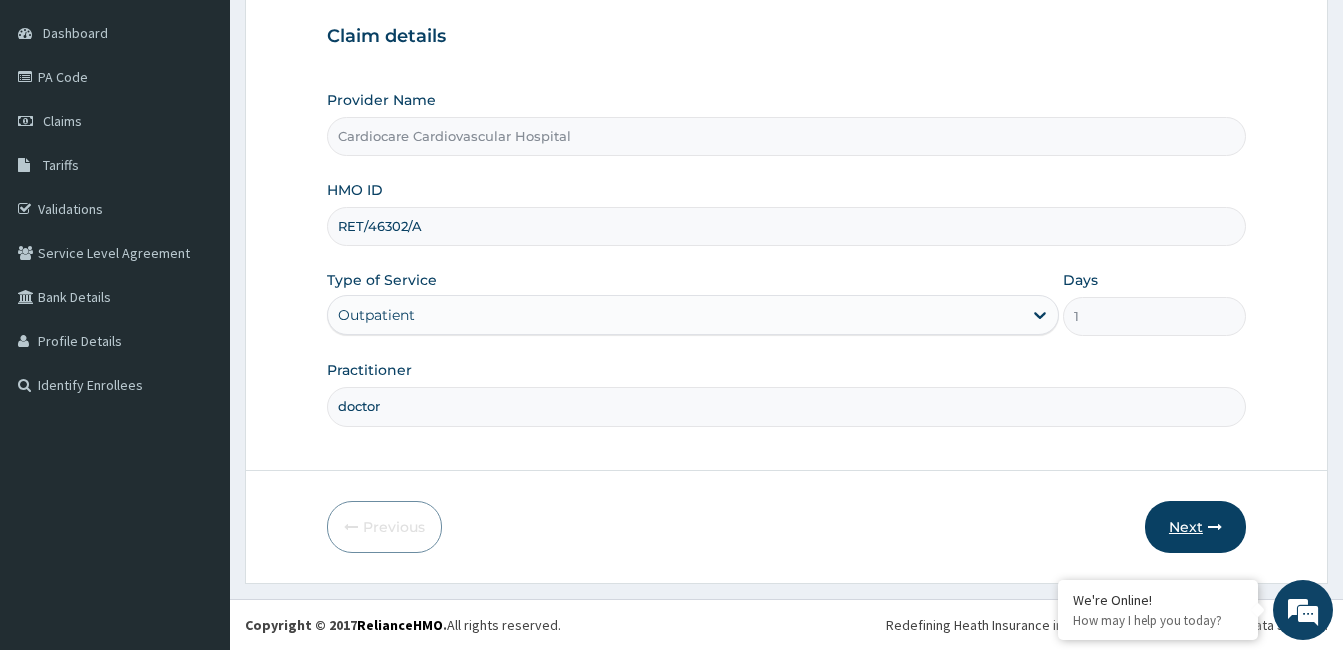 type on "doctor" 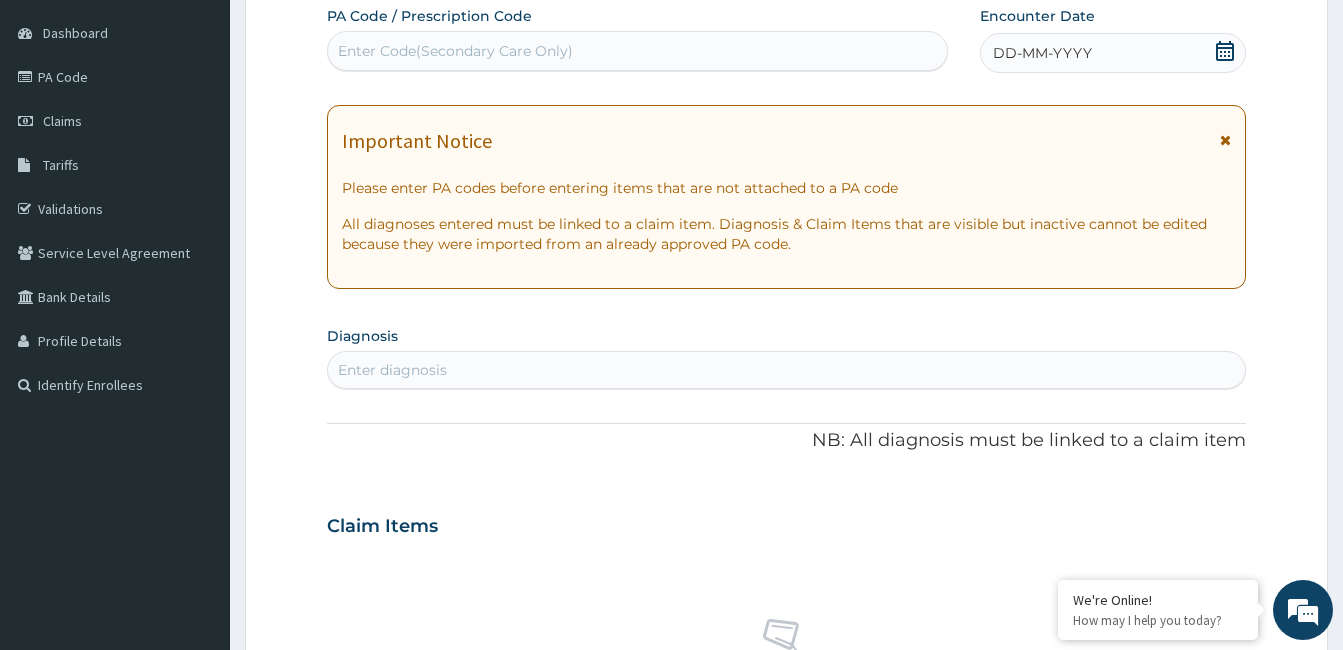 click on "Enter diagnosis" at bounding box center (786, 370) 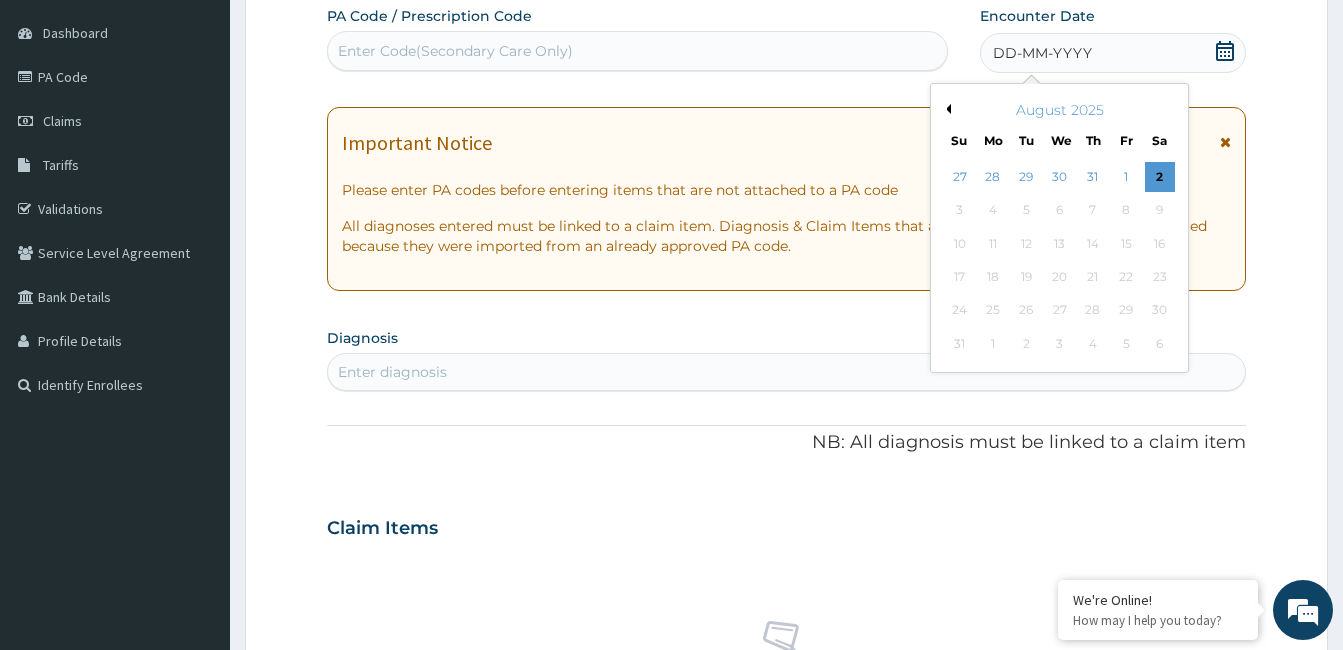 click on "Previous Month" at bounding box center [946, 109] 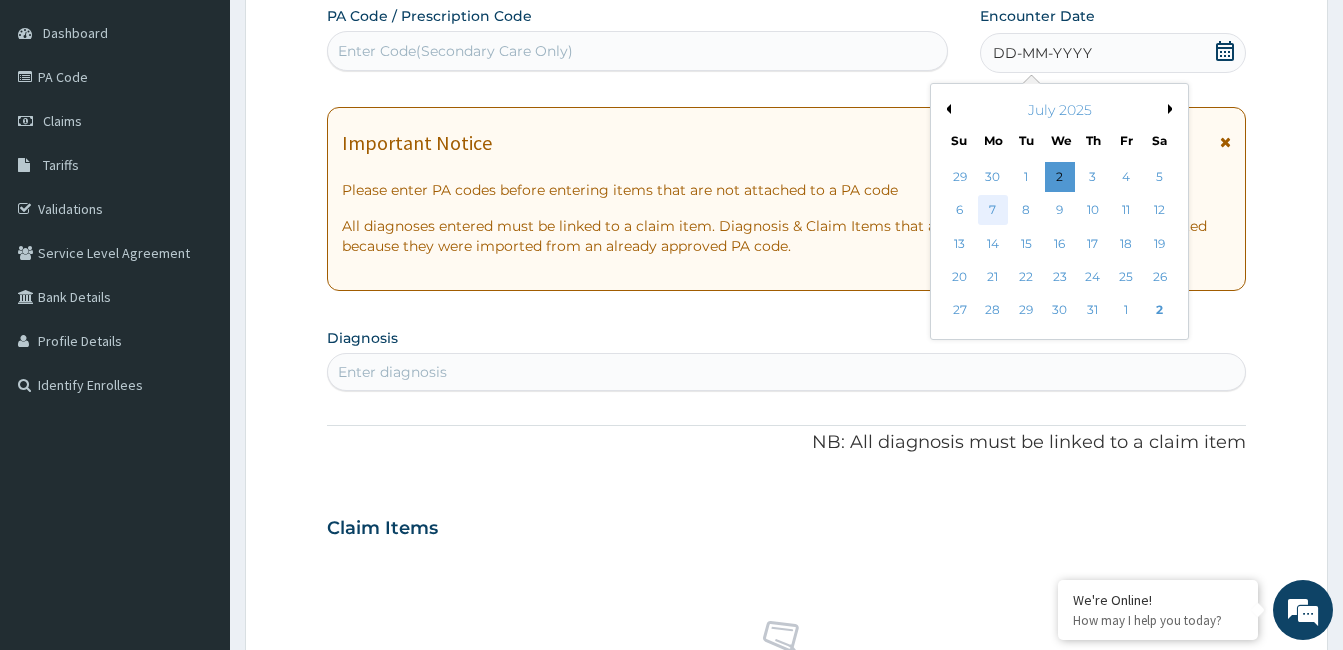 click on "7" at bounding box center [993, 211] 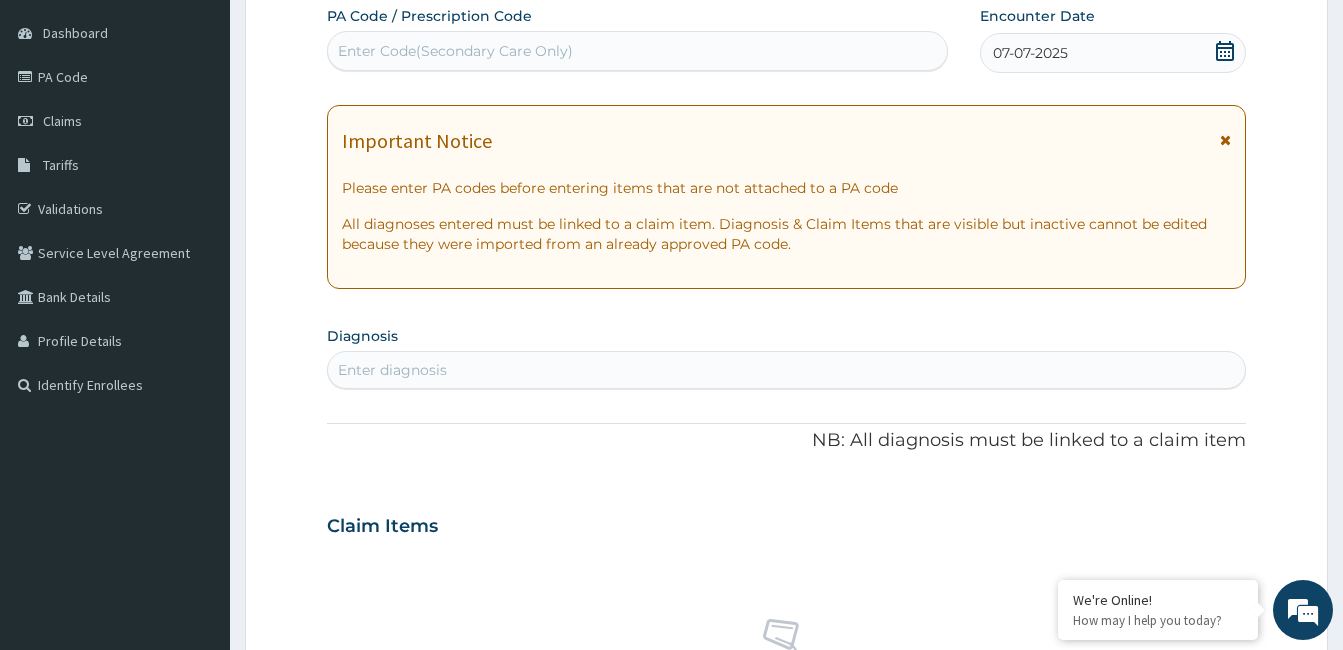 click on "Enter diagnosis" at bounding box center (786, 370) 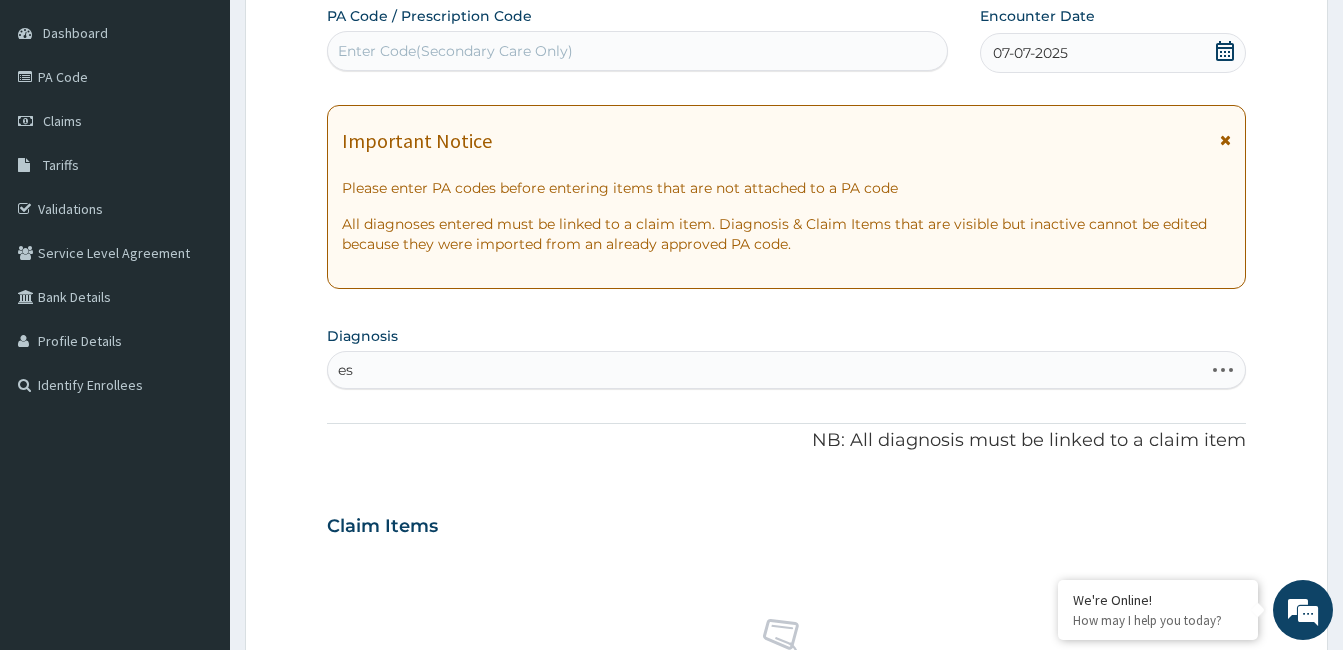 type on "e" 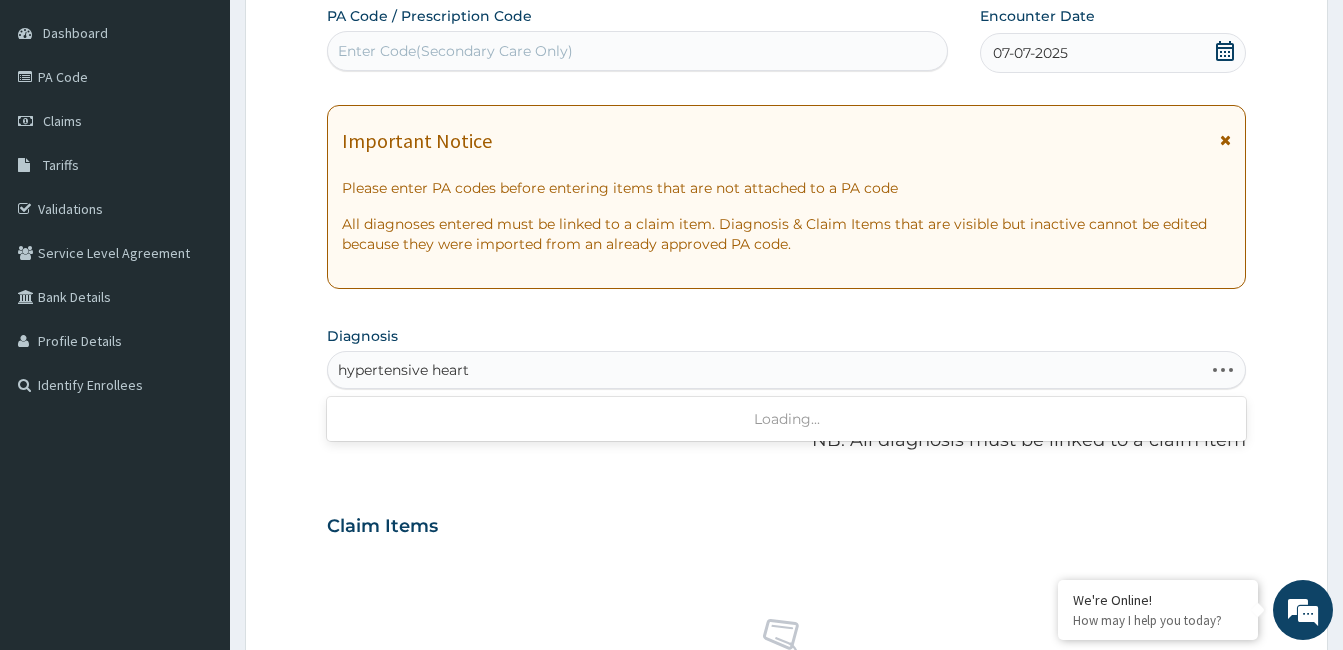 type on "hypertensive heart d" 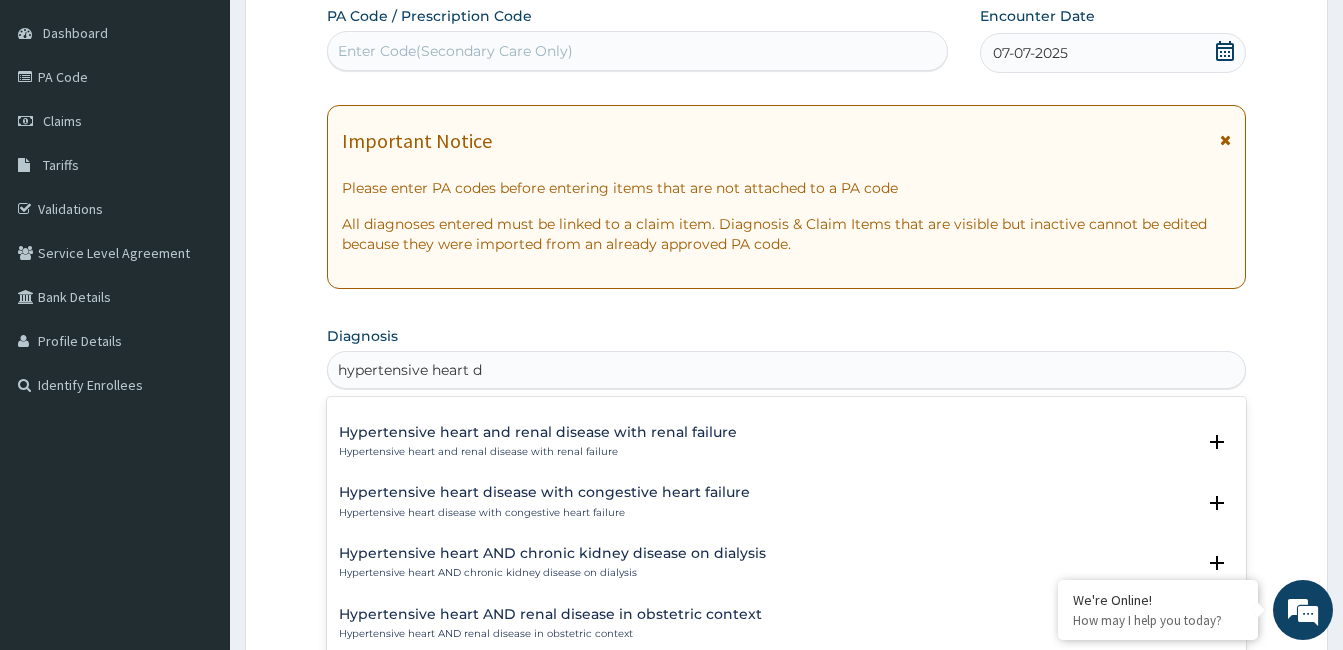 scroll, scrollTop: 800, scrollLeft: 0, axis: vertical 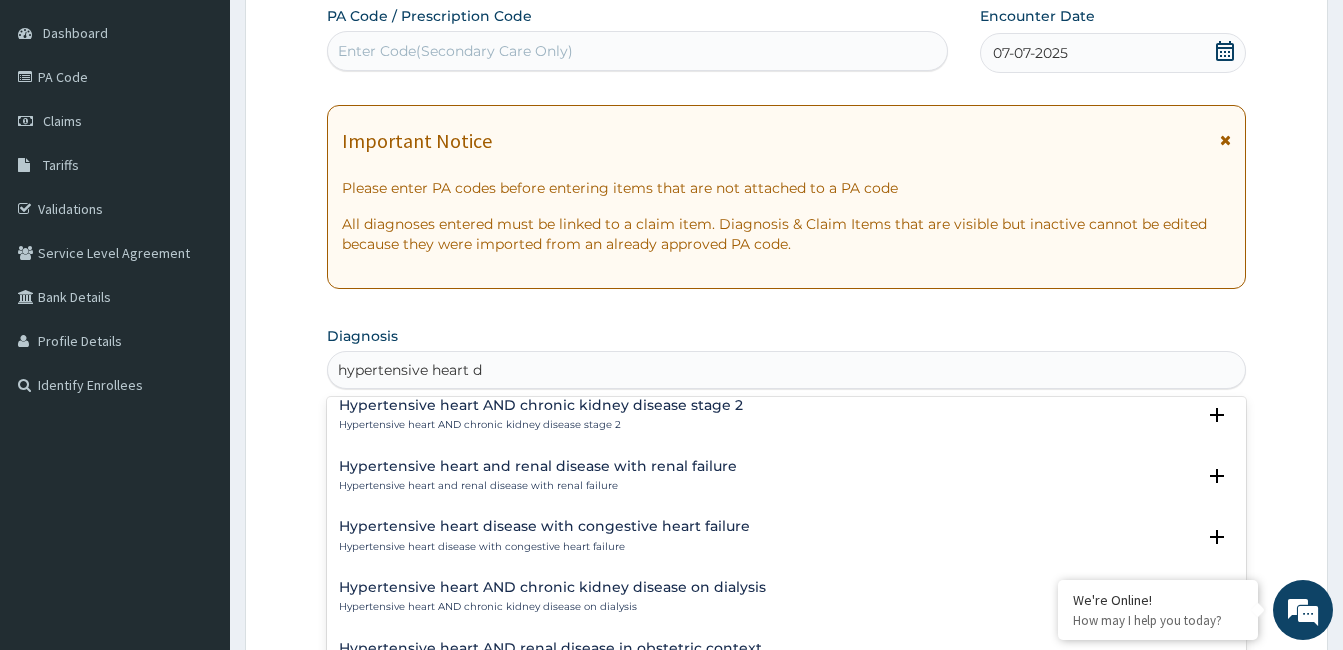 click on "Hypertensive heart and renal disease with renal failure" at bounding box center (538, 486) 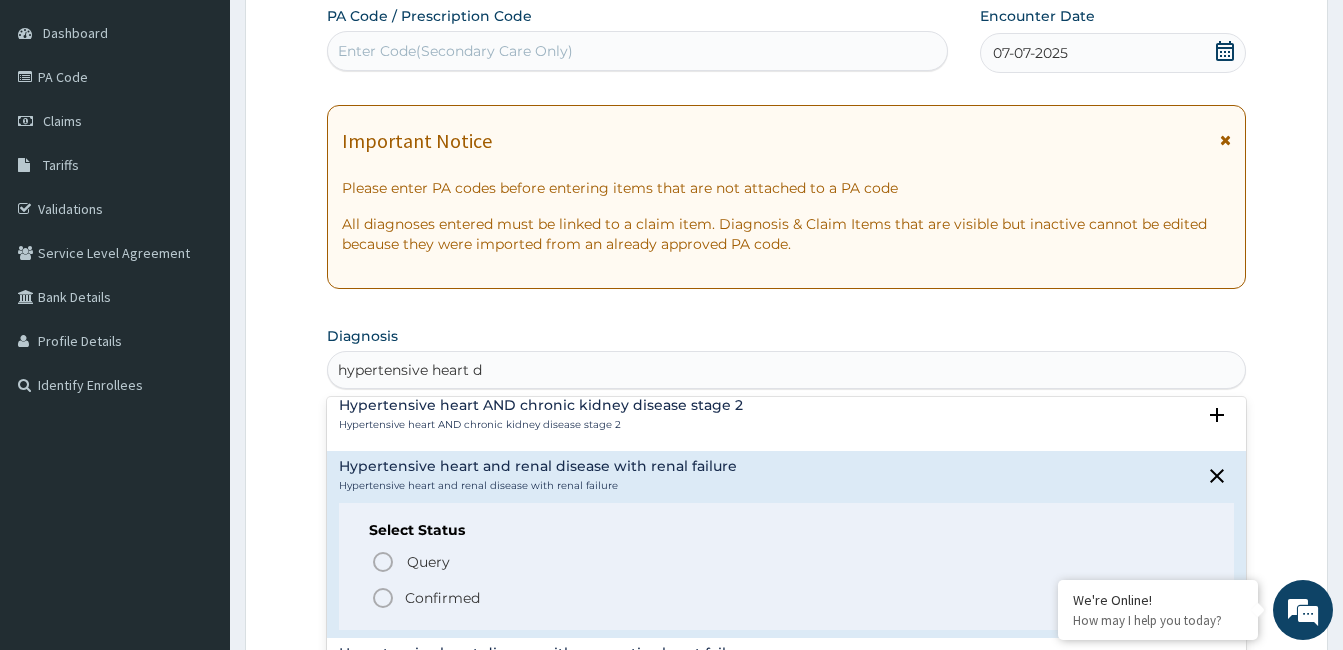 click on "Confirmed" at bounding box center (442, 598) 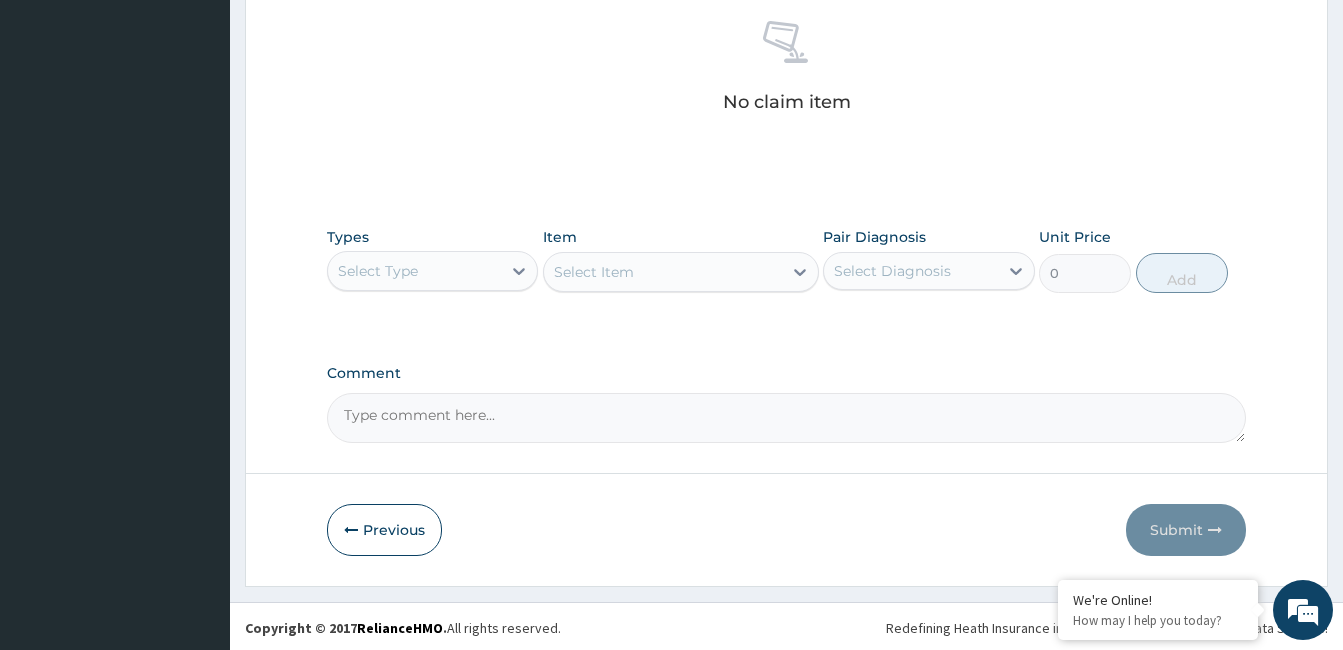 scroll, scrollTop: 792, scrollLeft: 0, axis: vertical 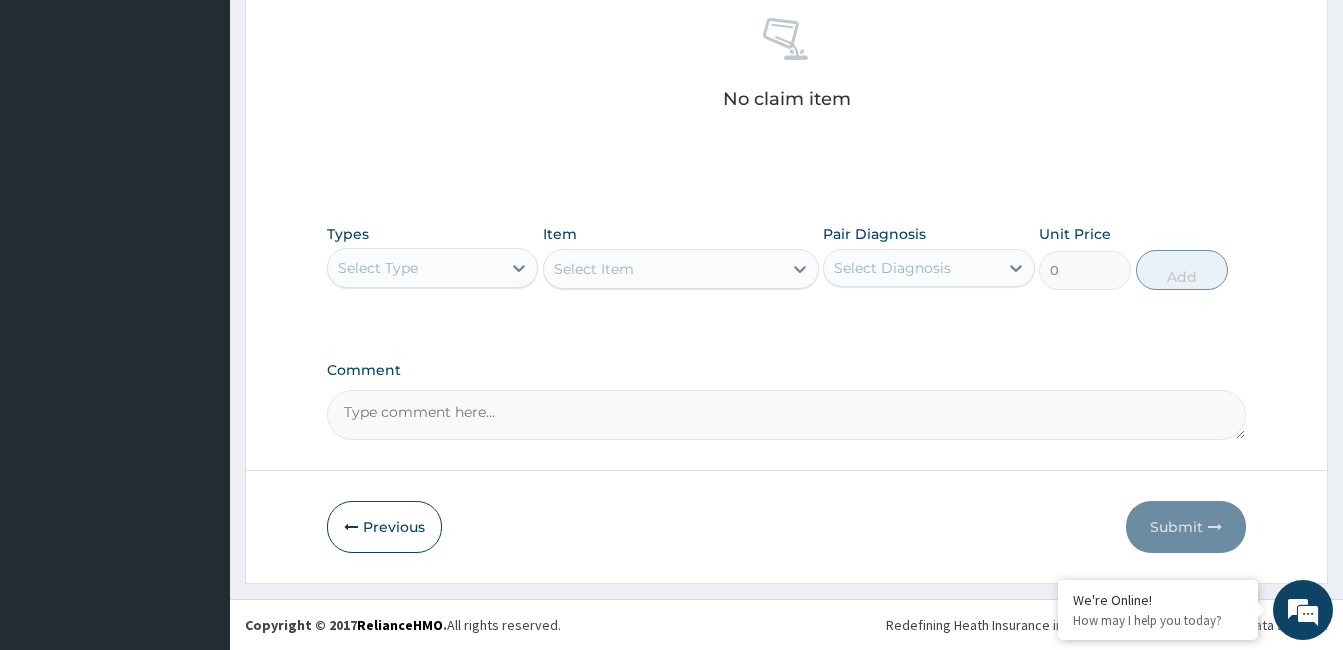 drag, startPoint x: 553, startPoint y: 395, endPoint x: 545, endPoint y: 414, distance: 20.615528 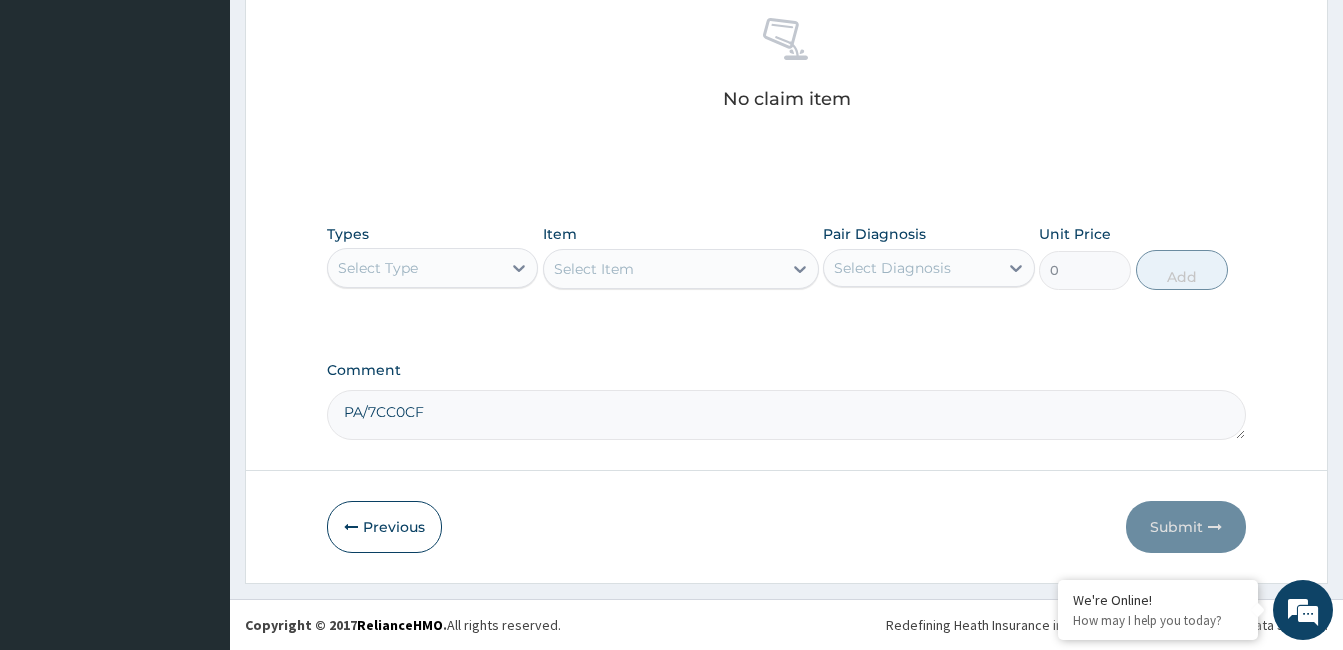 click on "PA/7CC0CF" at bounding box center [786, 415] 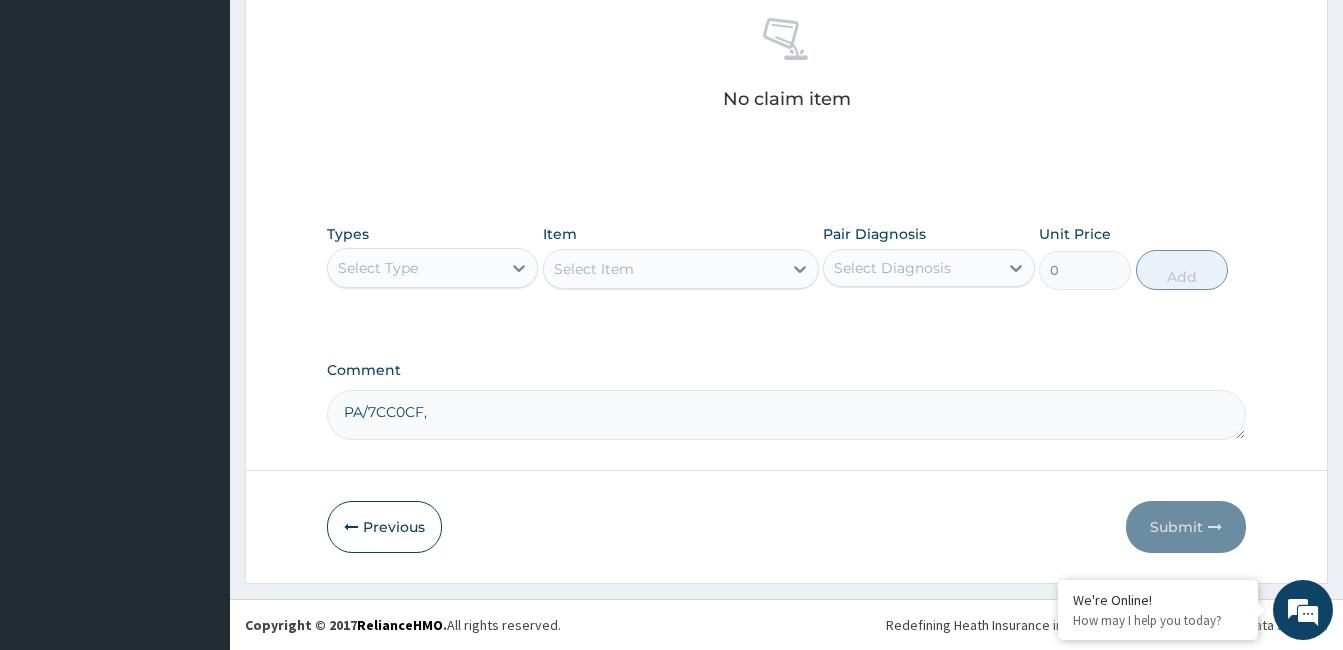 paste on "PA/3D0CB9" 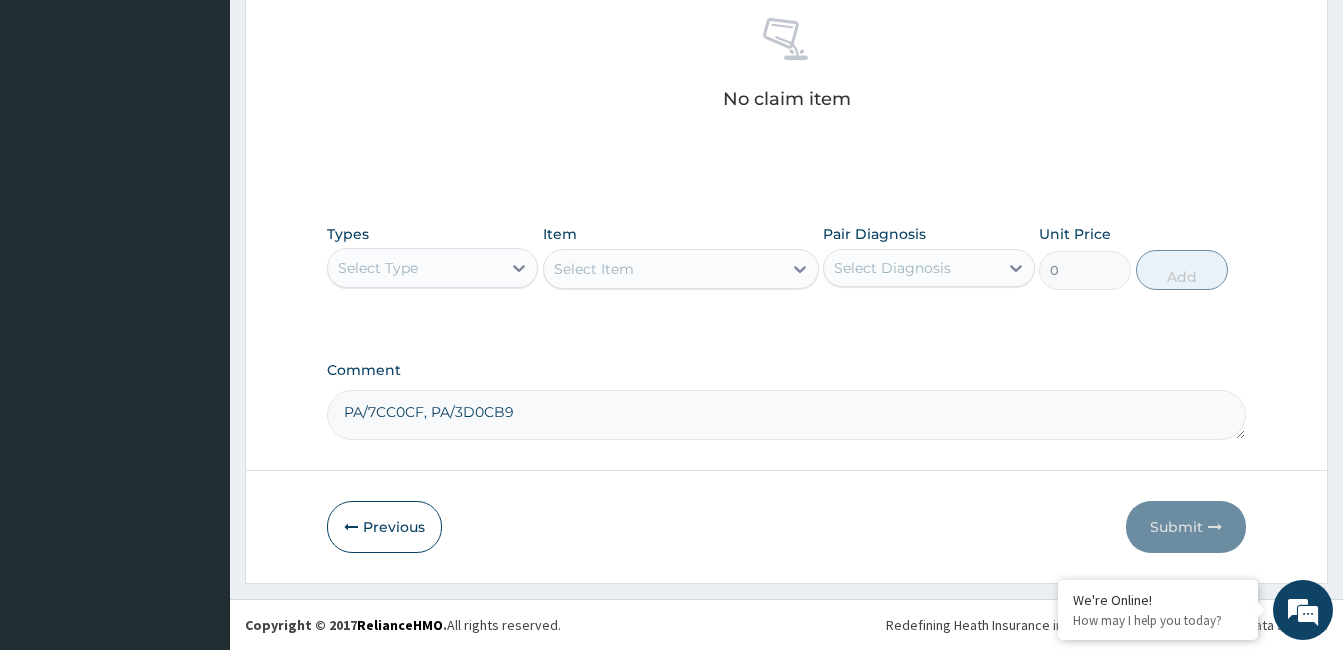 click on "PA/7CC0CF, PA/3D0CB9" at bounding box center [786, 415] 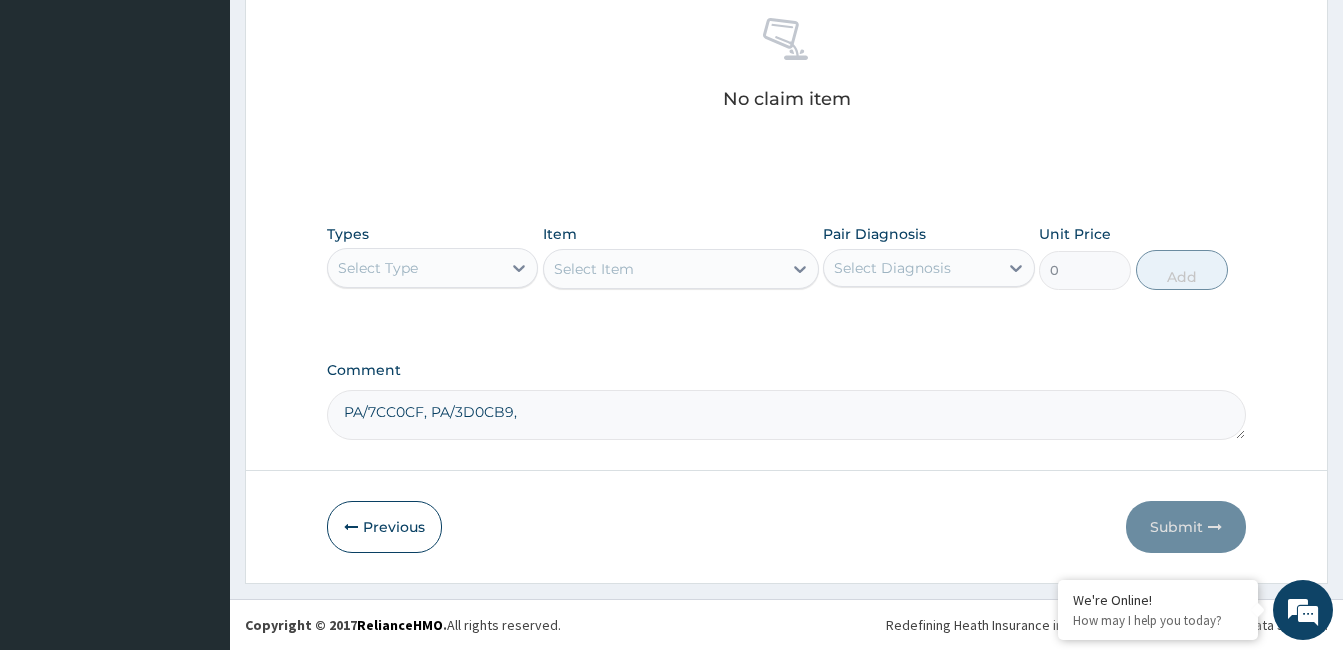 paste on "PA/2E6F4C" 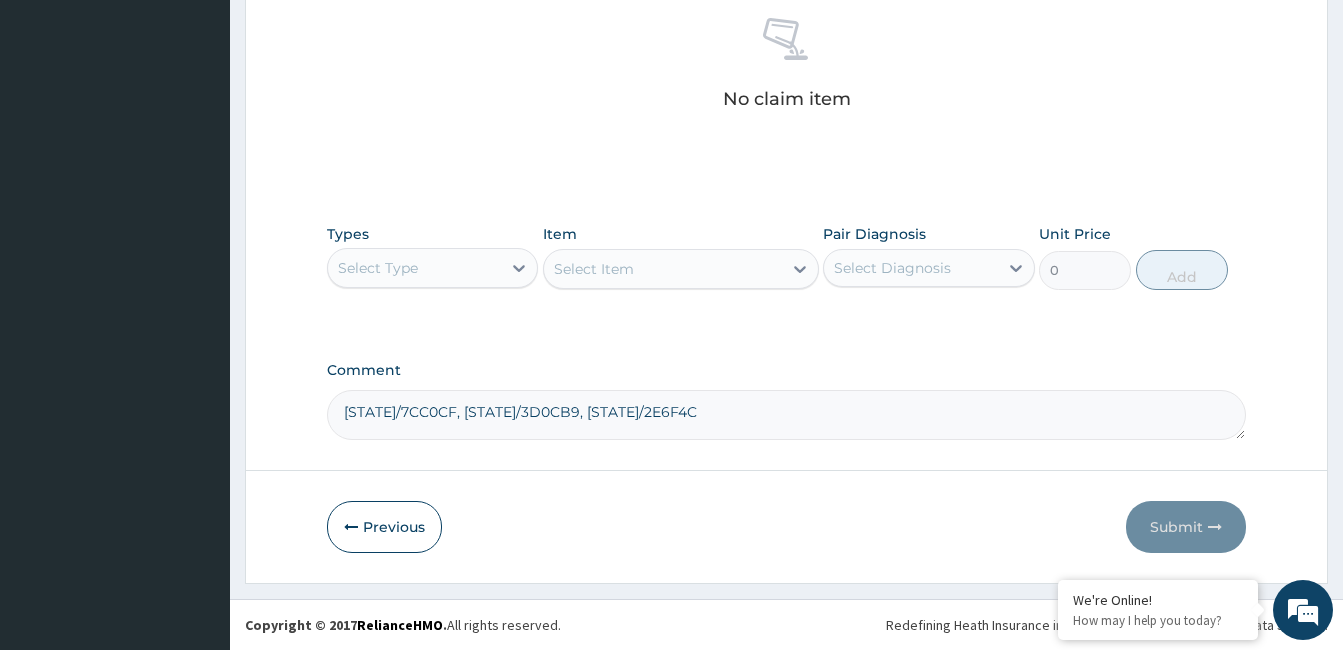 click on "PA/7CC0CF, PA/3D0CB9, PA/2E6F4C" at bounding box center (786, 415) 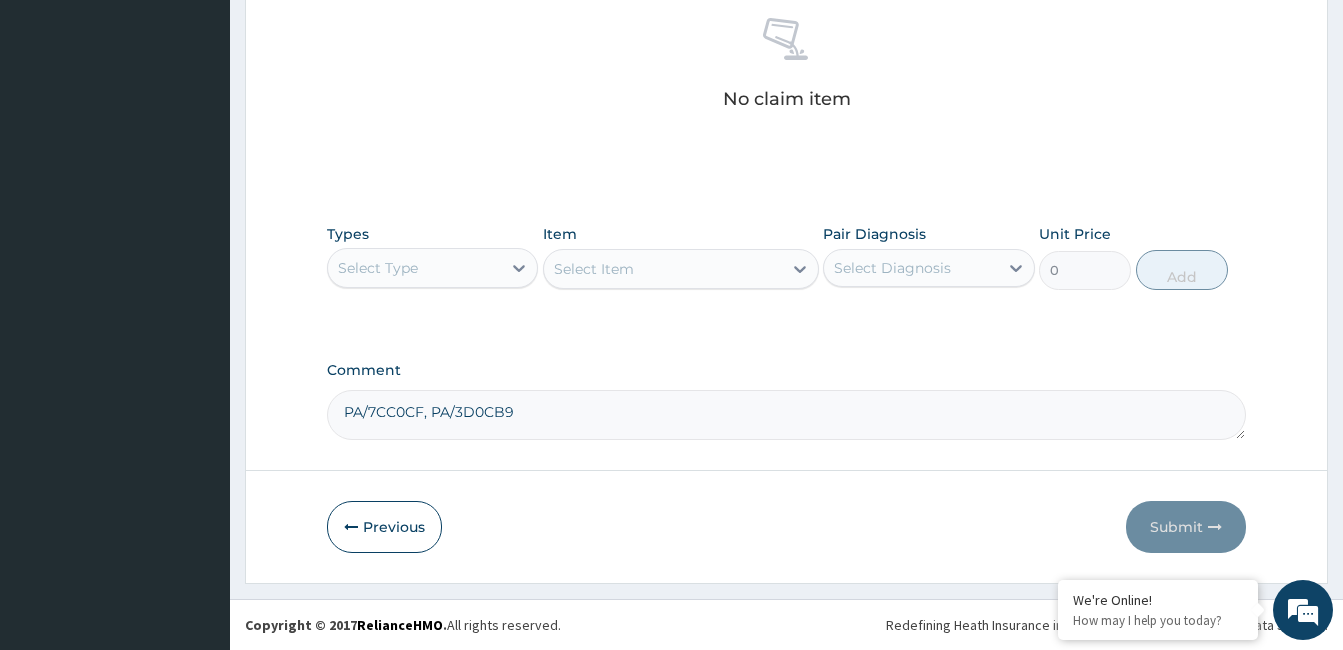 type on "PA/7CC0CF, PA/3D0CB9" 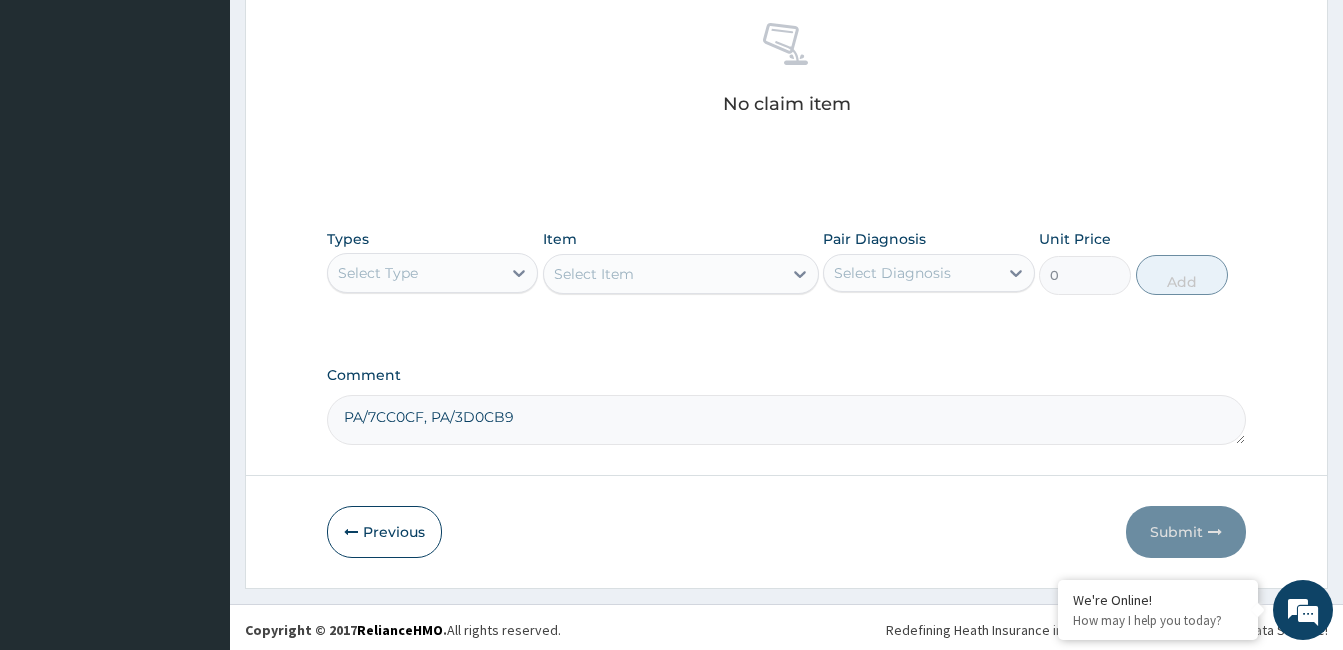 scroll, scrollTop: 792, scrollLeft: 0, axis: vertical 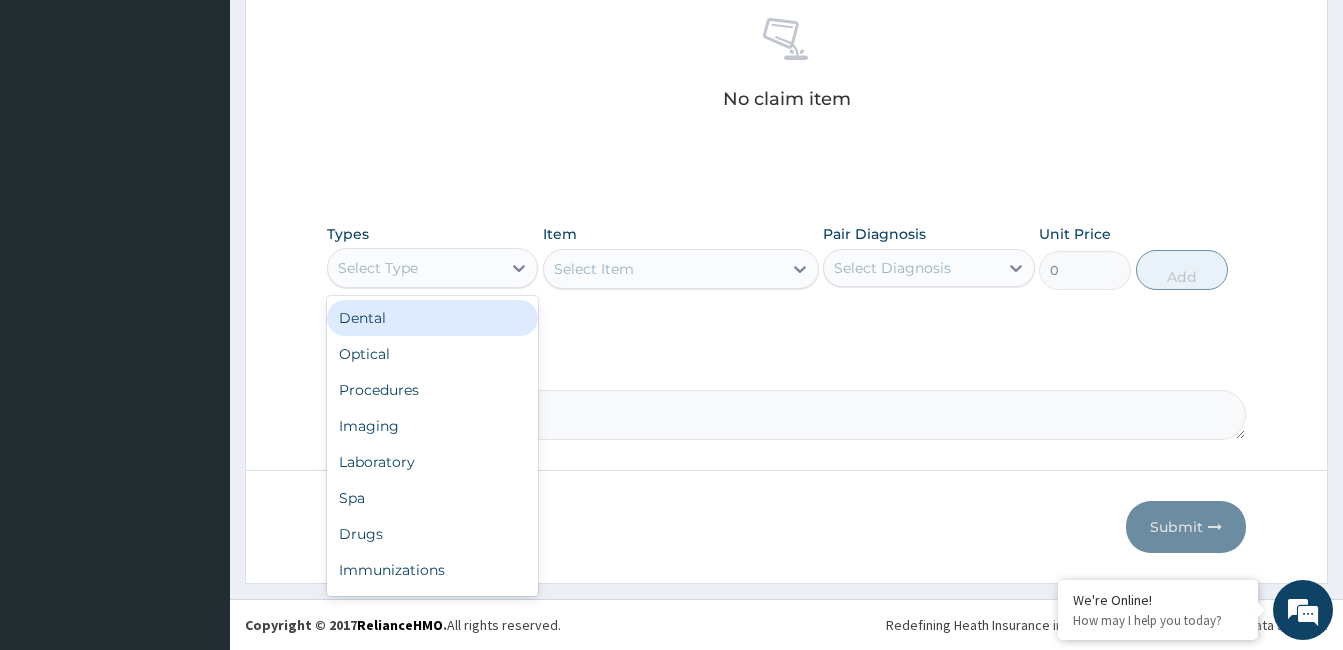 click on "Select Type" at bounding box center (414, 268) 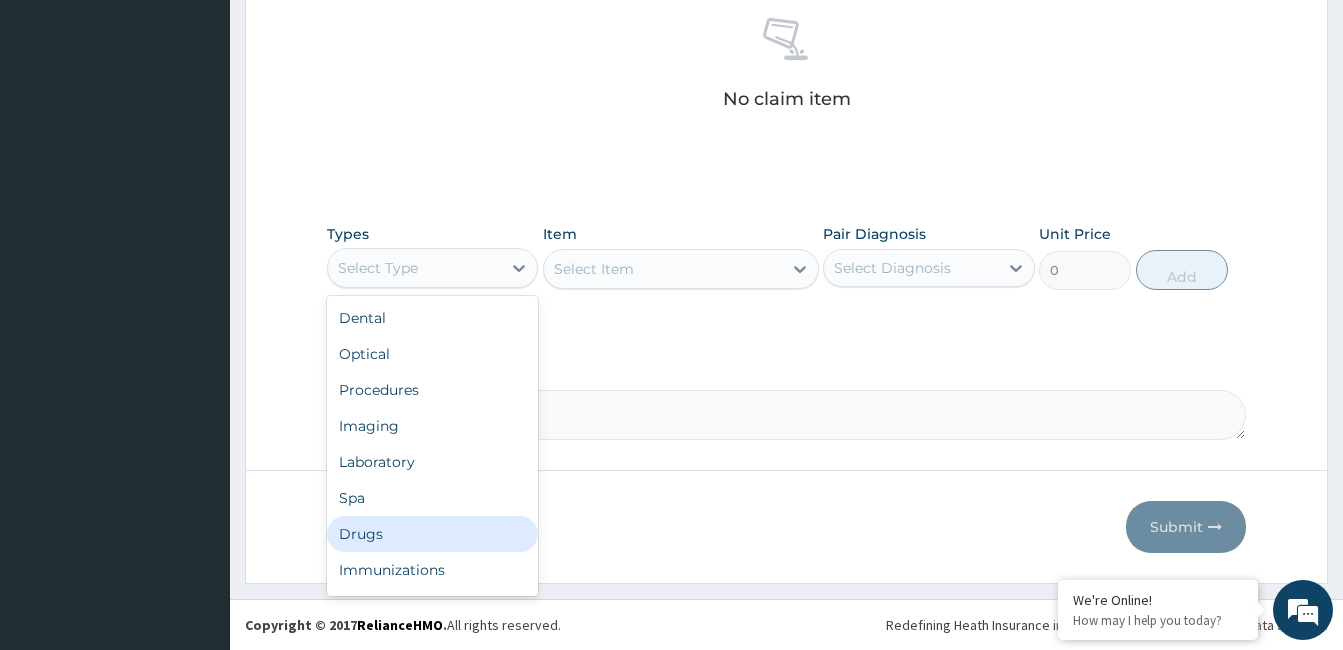 click on "Drugs" at bounding box center [432, 534] 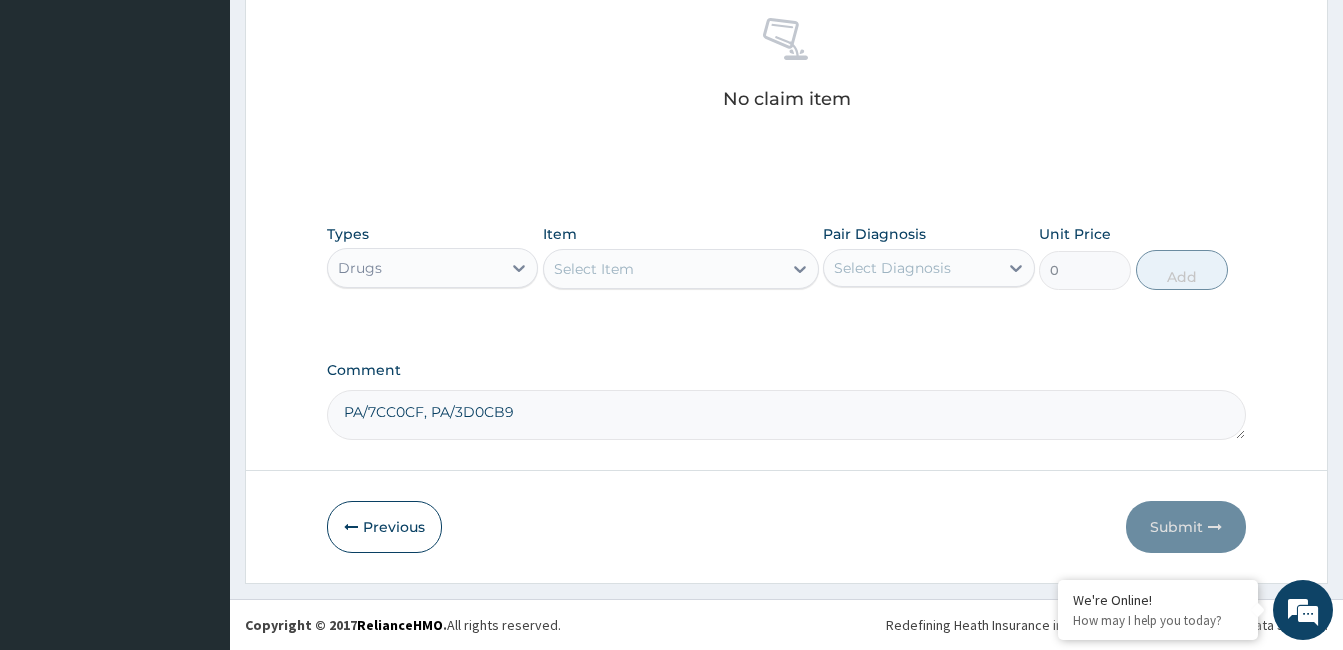 click on "Select Item" at bounding box center (663, 269) 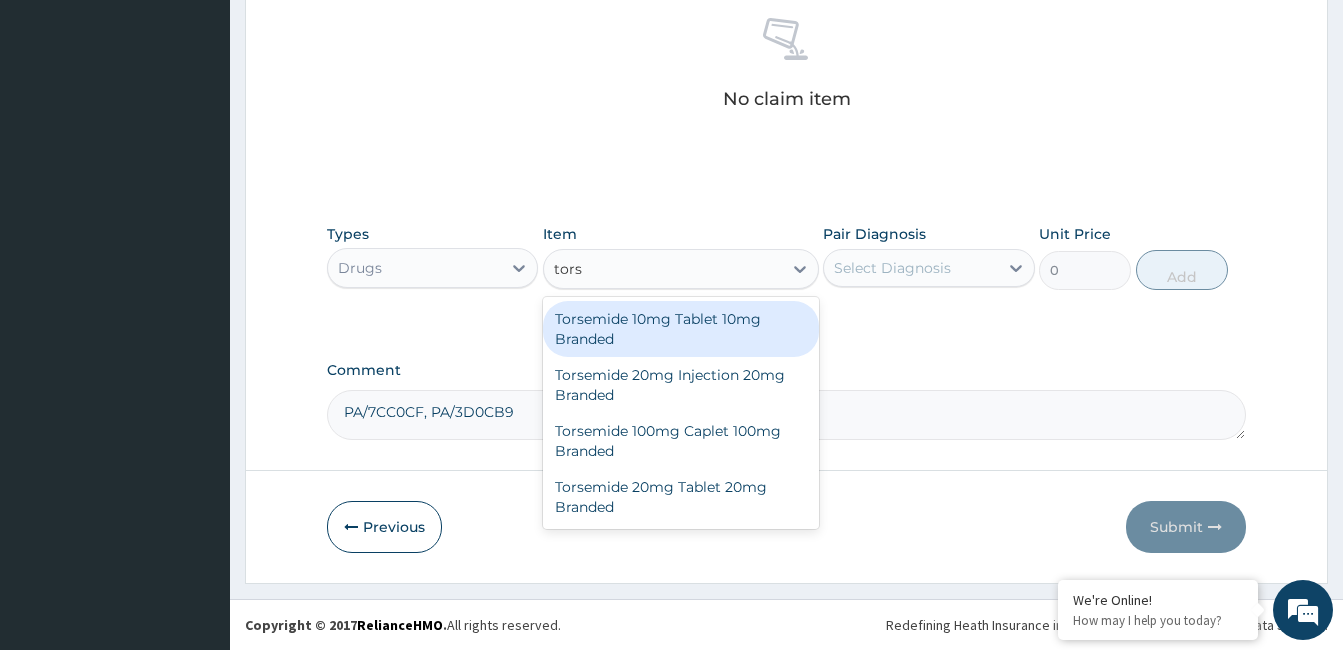 type on "torse" 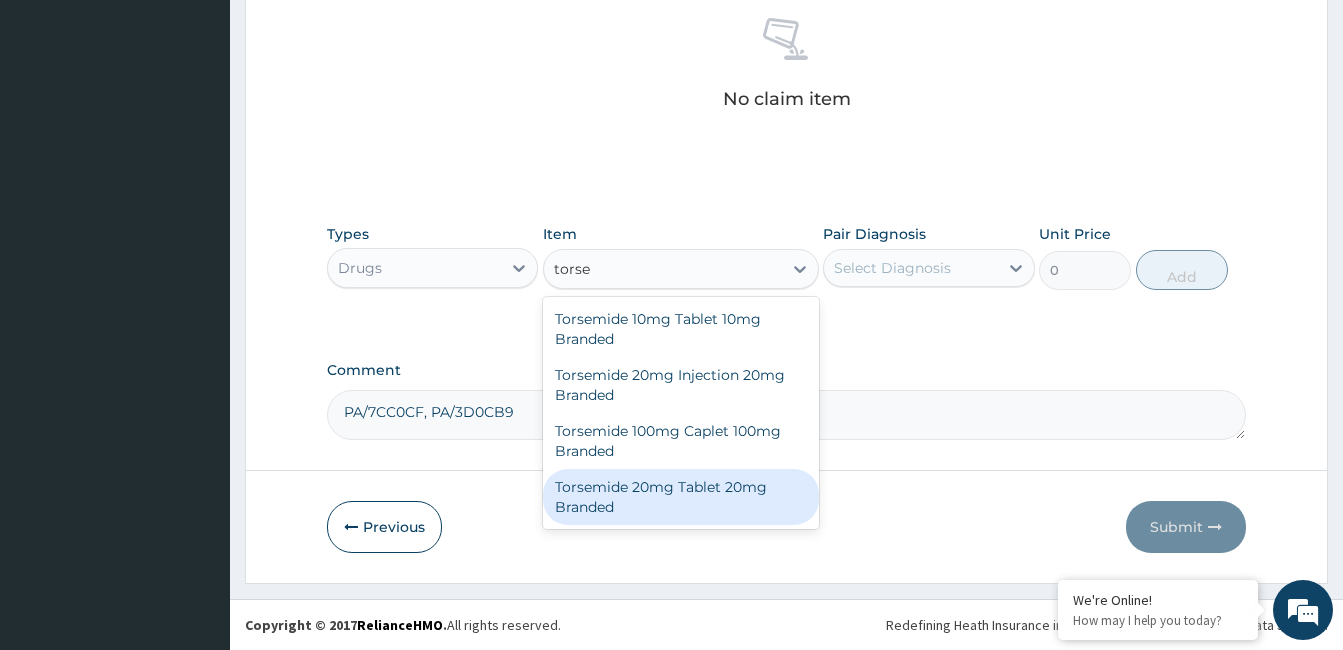 click on "Torsemide 20mg Tablet 20mg Branded" at bounding box center (681, 497) 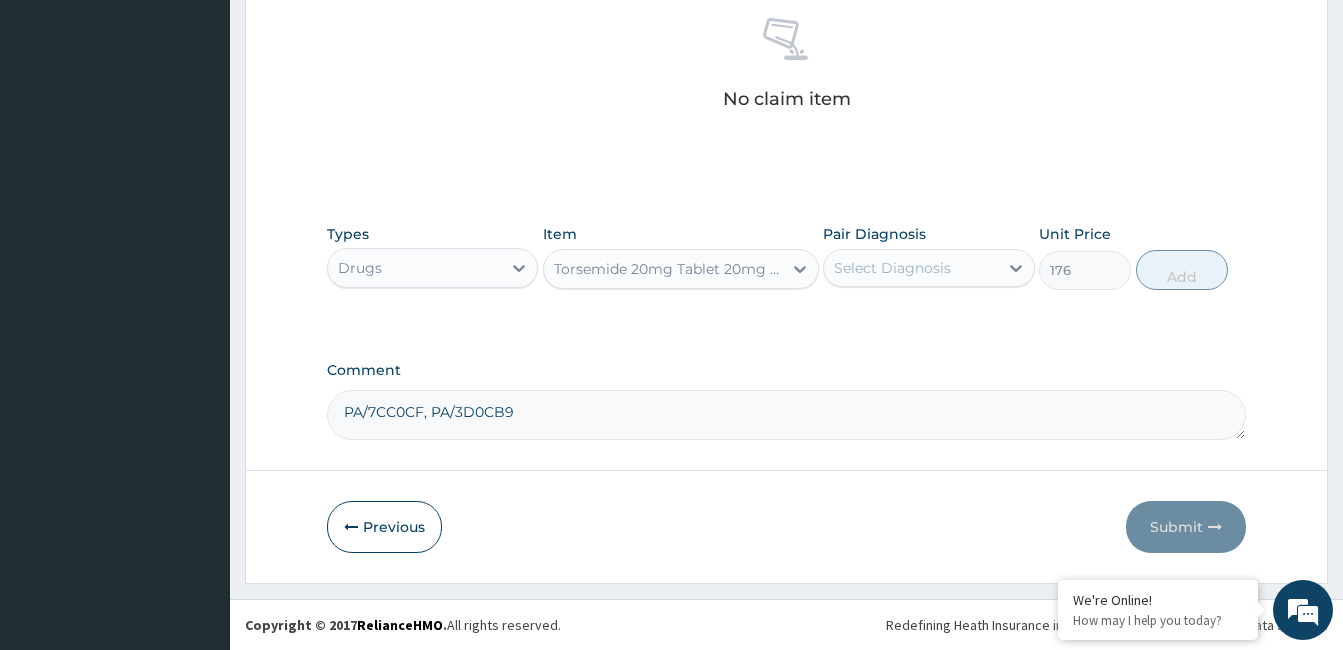 click on "Select Diagnosis" at bounding box center [910, 268] 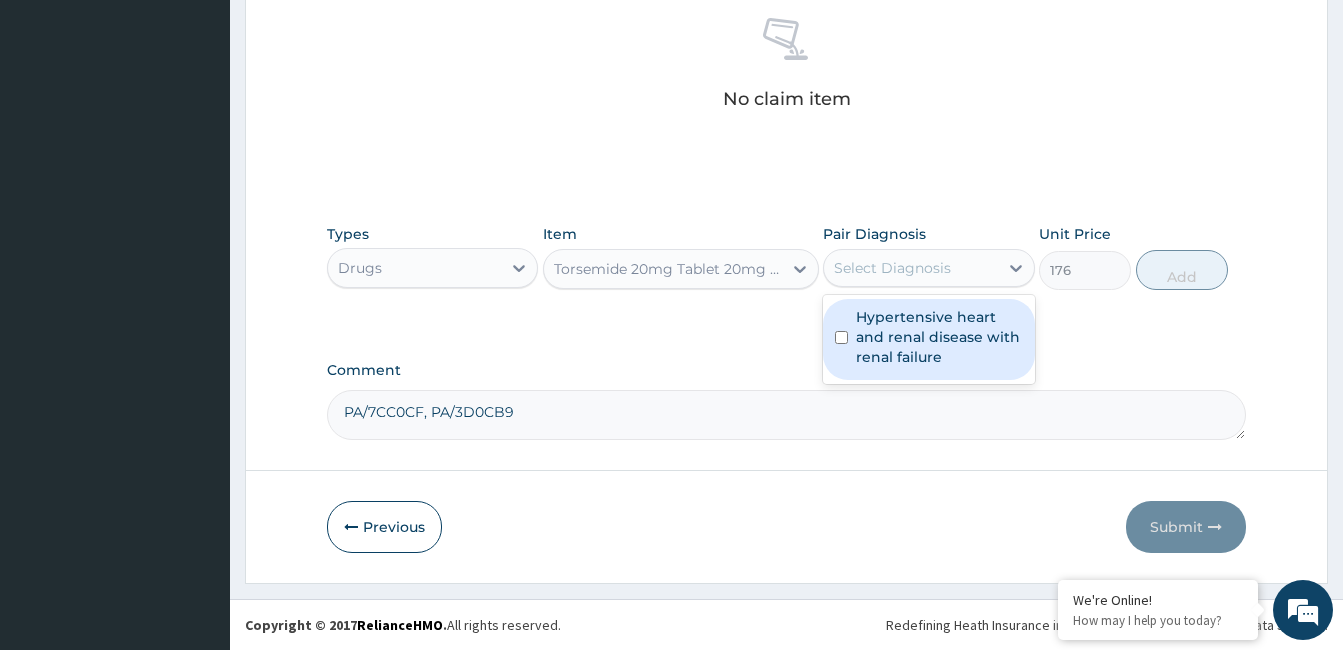 drag, startPoint x: 950, startPoint y: 340, endPoint x: 1035, endPoint y: 321, distance: 87.09765 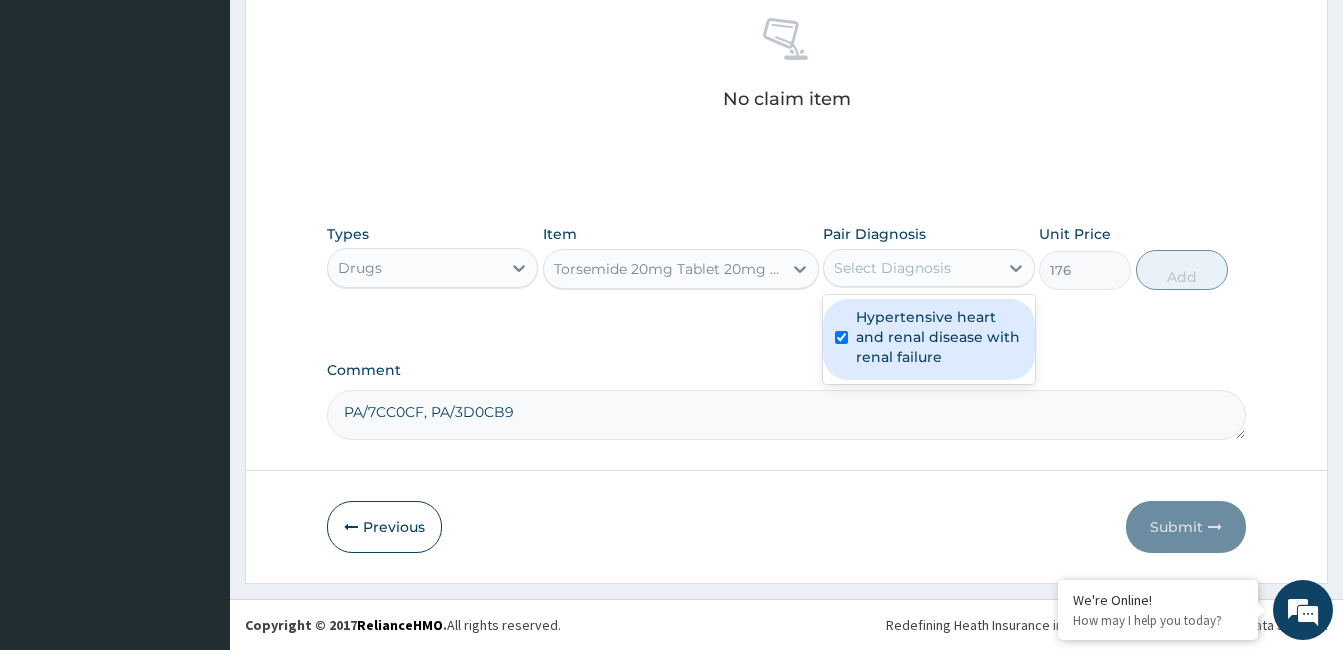 checkbox on "true" 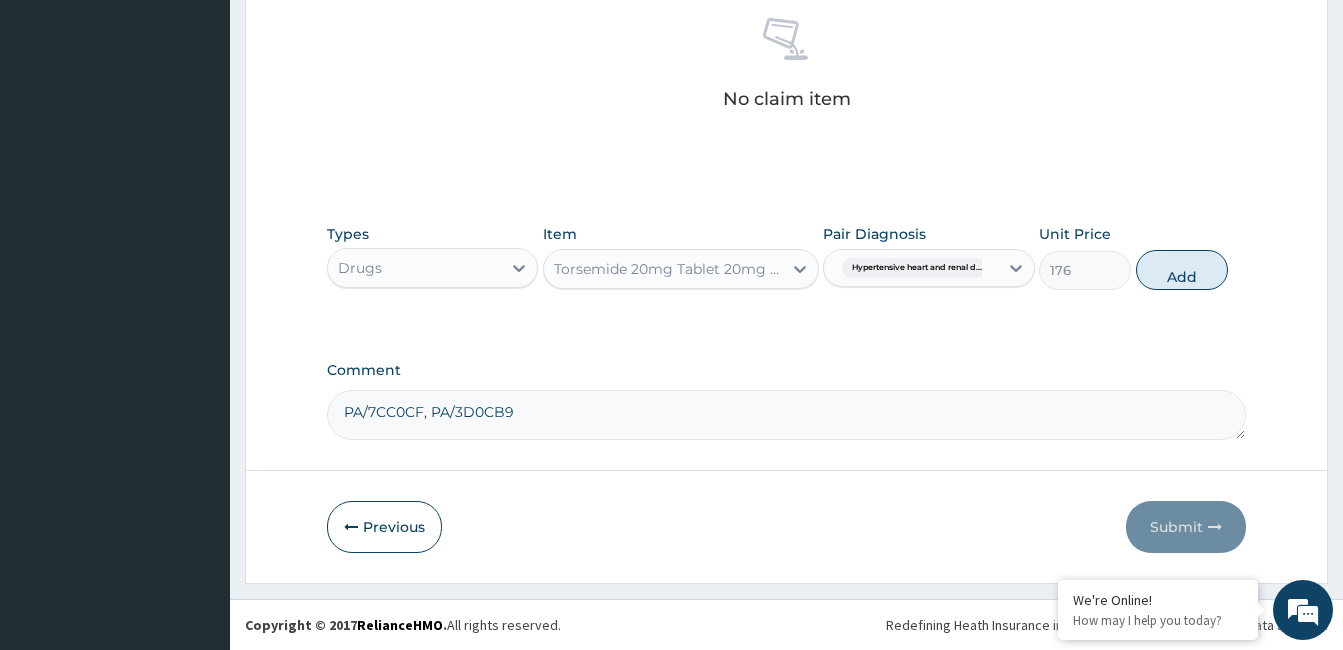 drag, startPoint x: 1183, startPoint y: 269, endPoint x: 1114, endPoint y: 319, distance: 85.2115 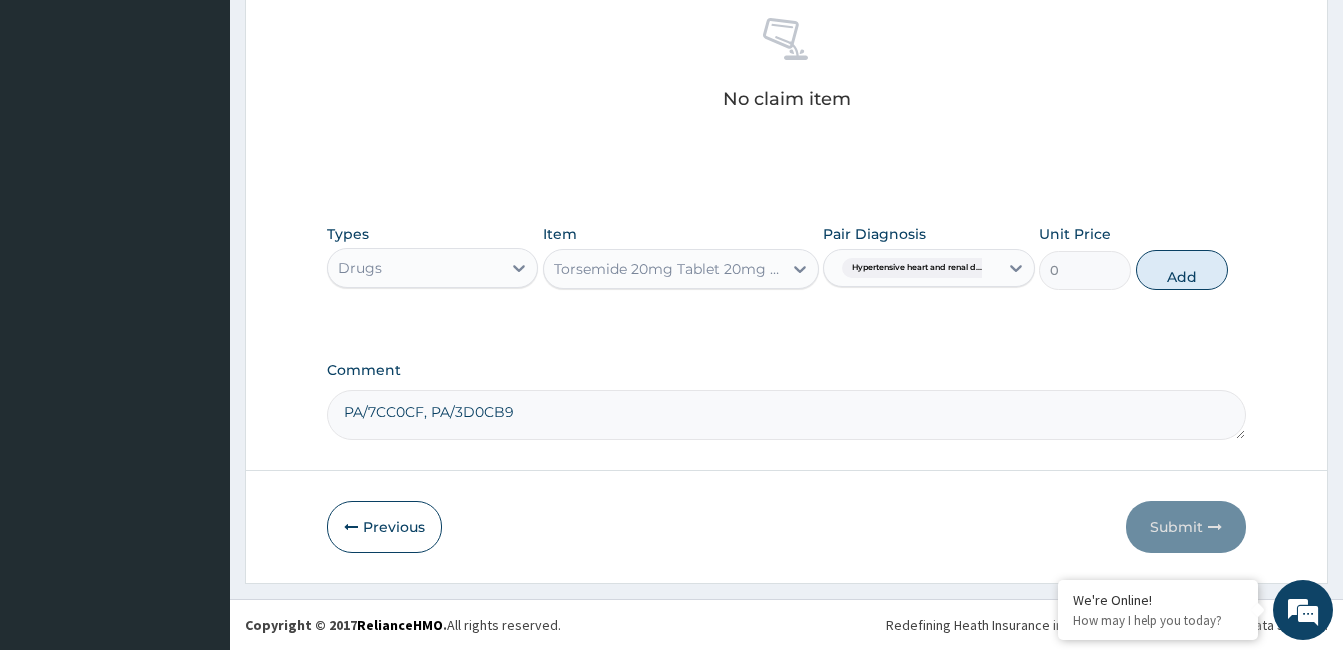 scroll, scrollTop: 712, scrollLeft: 0, axis: vertical 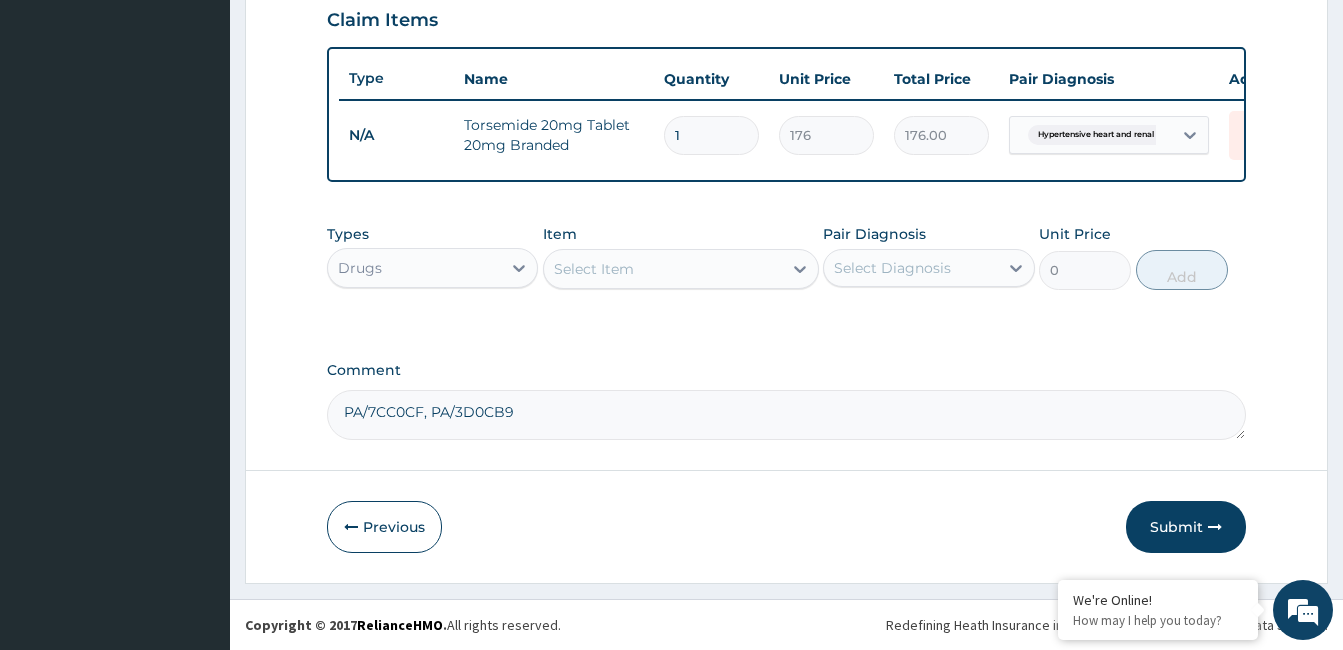 click on "1" at bounding box center (711, 135) 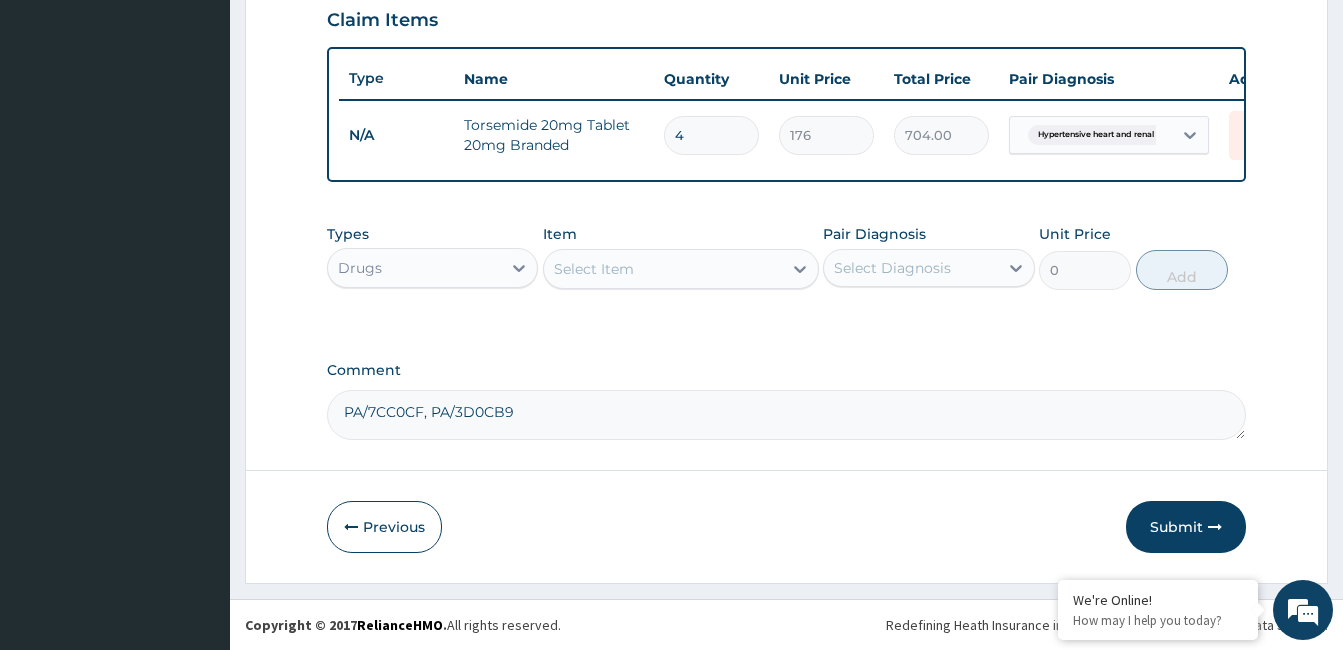 type on "42" 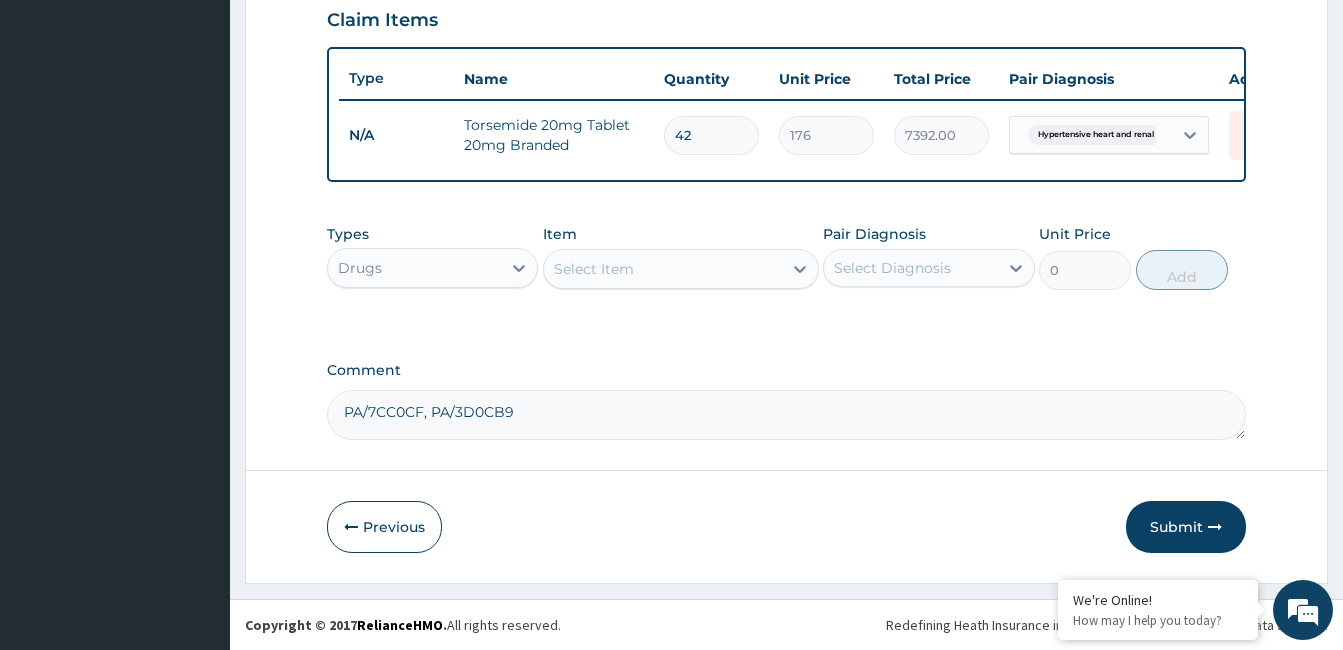 type on "42" 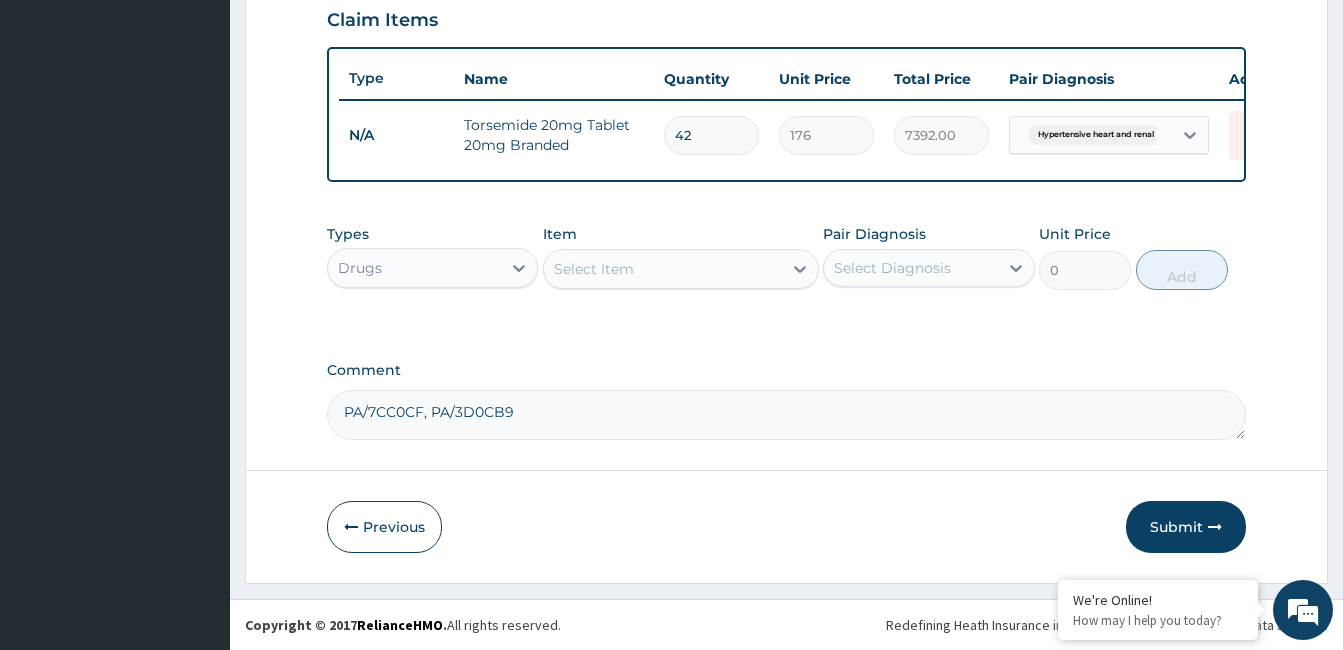 click on "Drugs" at bounding box center [414, 268] 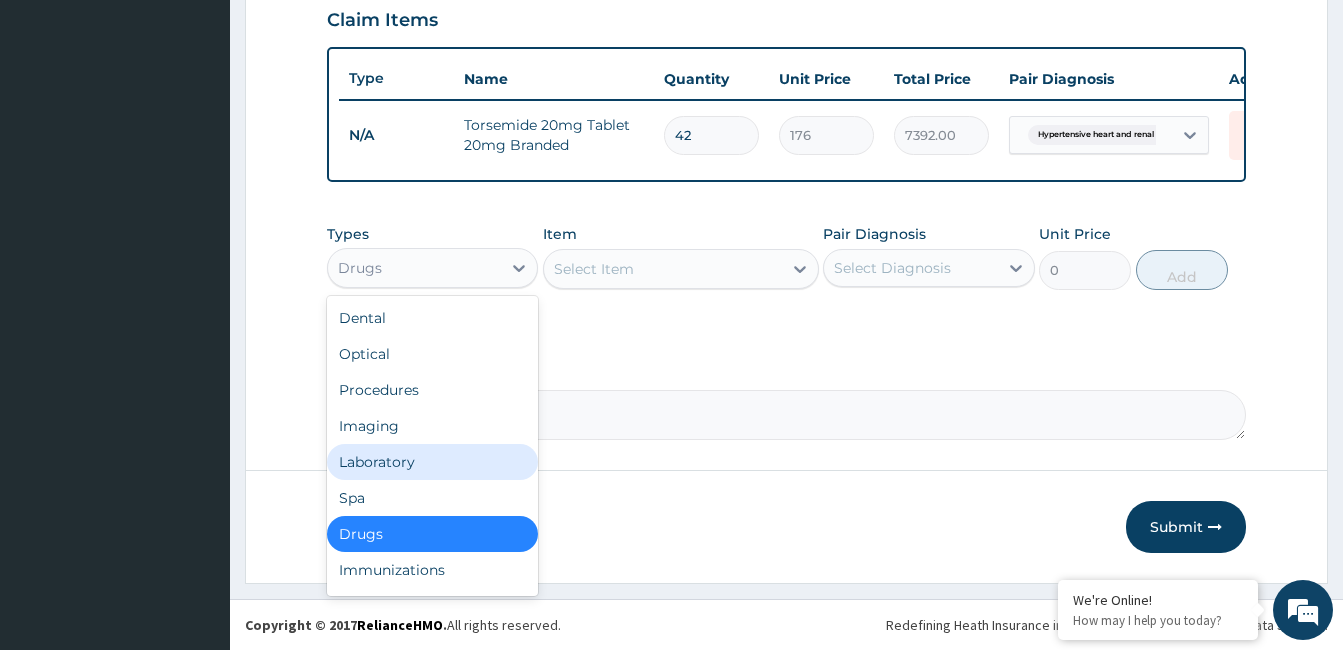 click on "Laboratory" at bounding box center [432, 462] 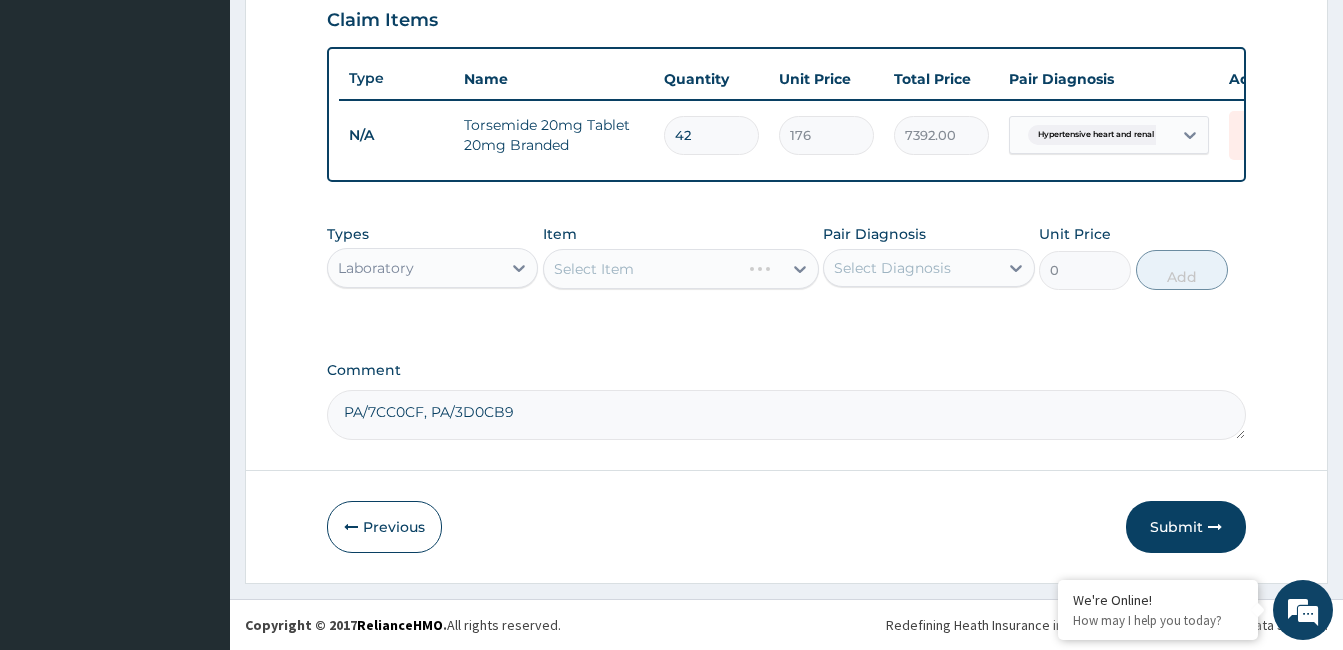 click on "Select Diagnosis" at bounding box center [892, 268] 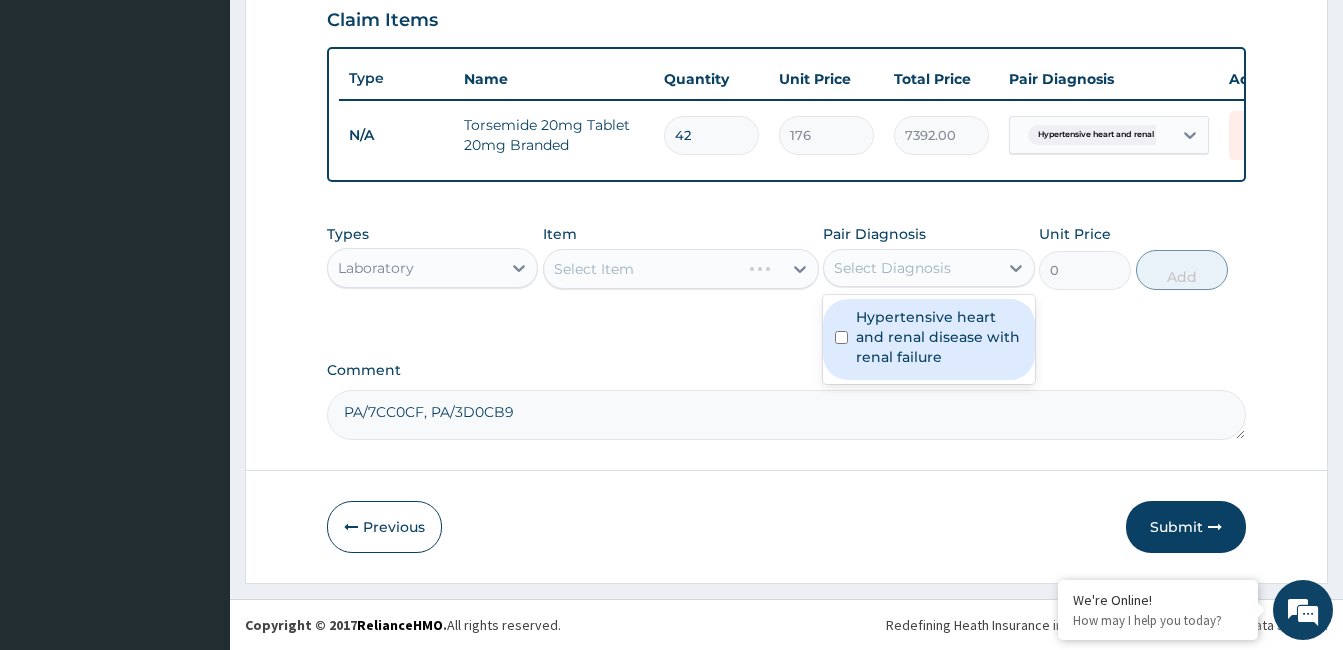 click on "Hypertensive heart and renal disease with renal failure" at bounding box center [939, 337] 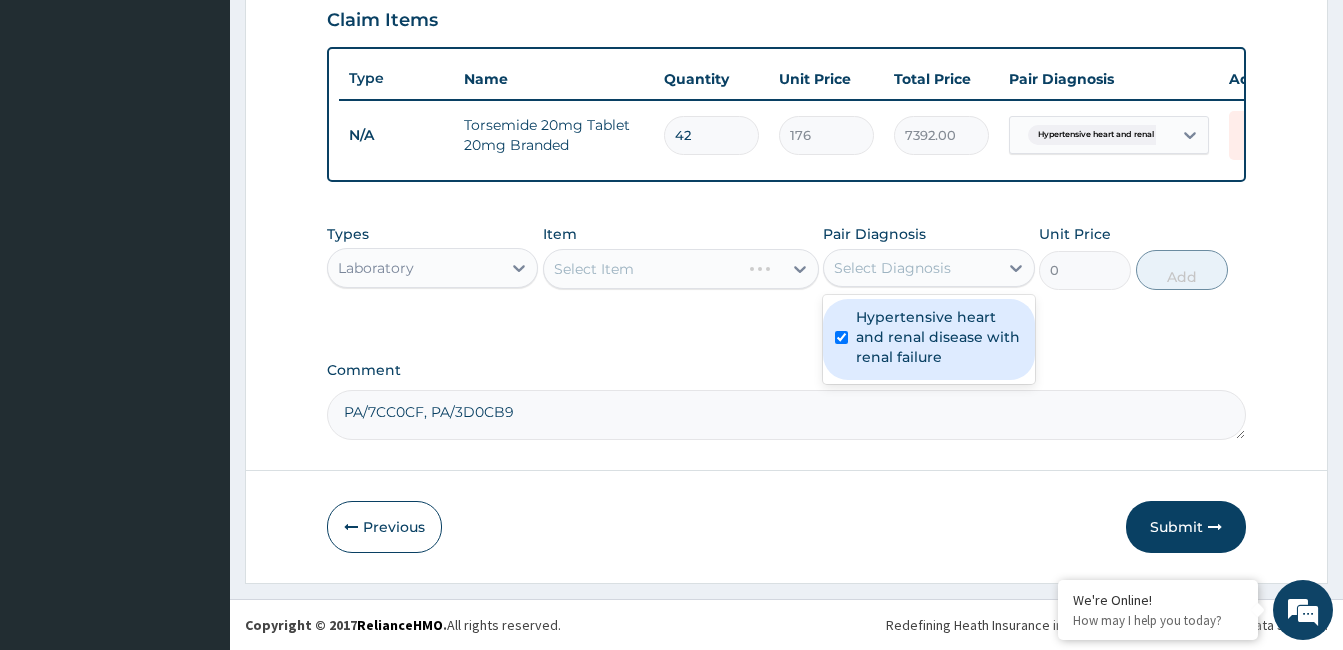 checkbox on "true" 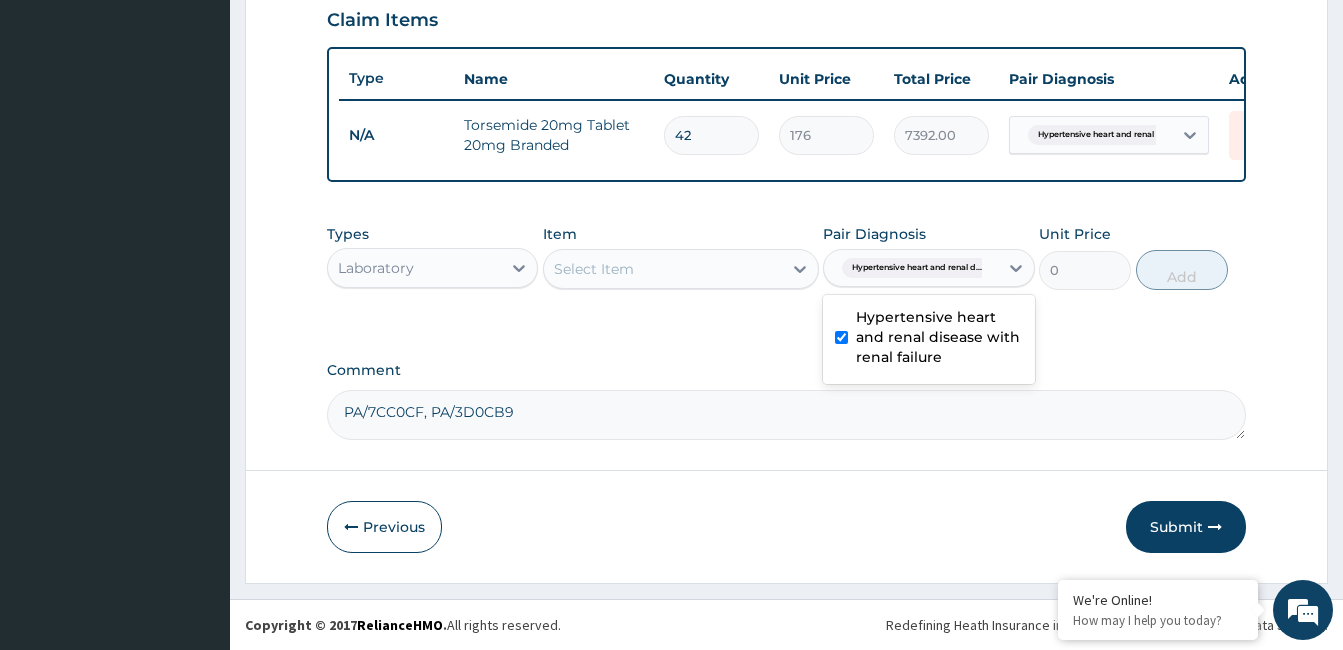 click on "Select Item" at bounding box center [663, 269] 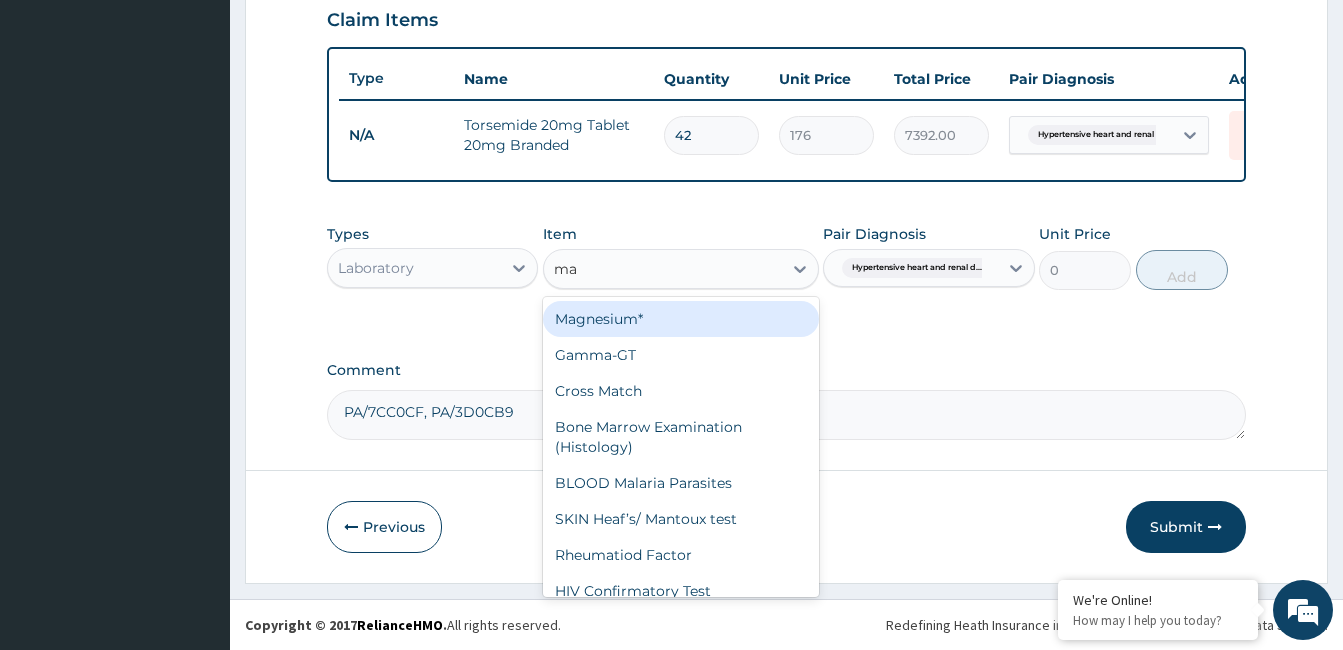 type on "mal" 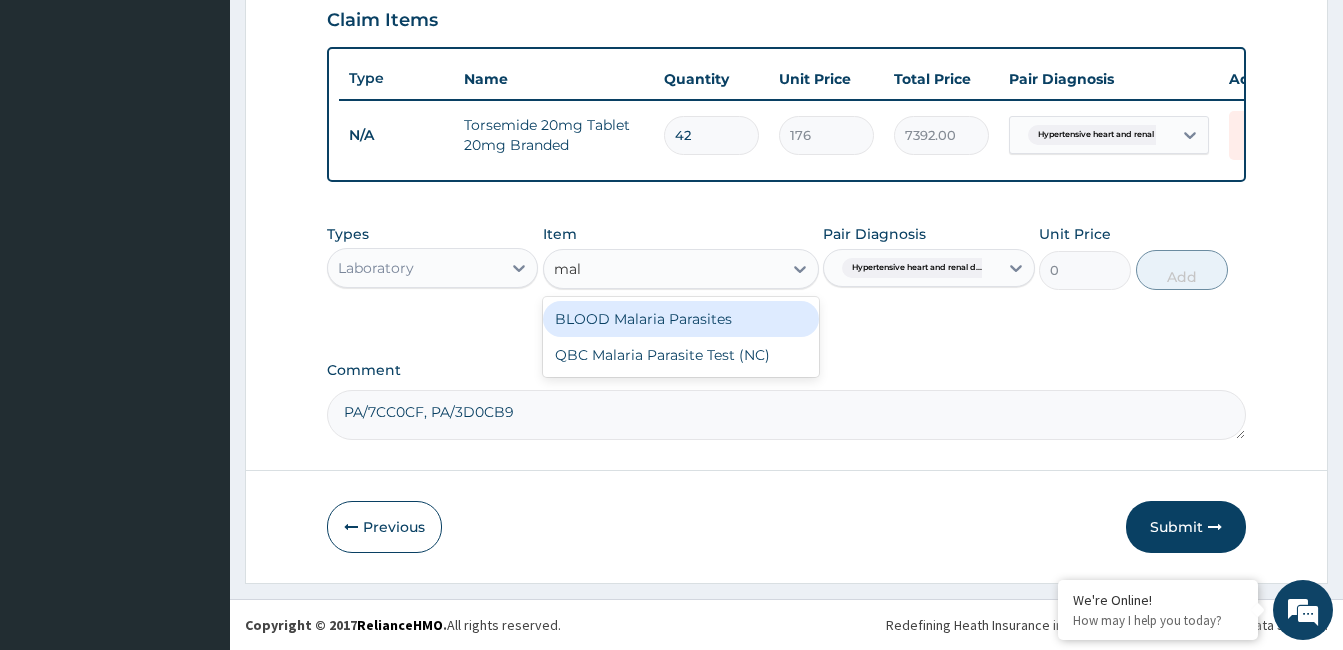 click on "BLOOD Malaria Parasites" at bounding box center [681, 319] 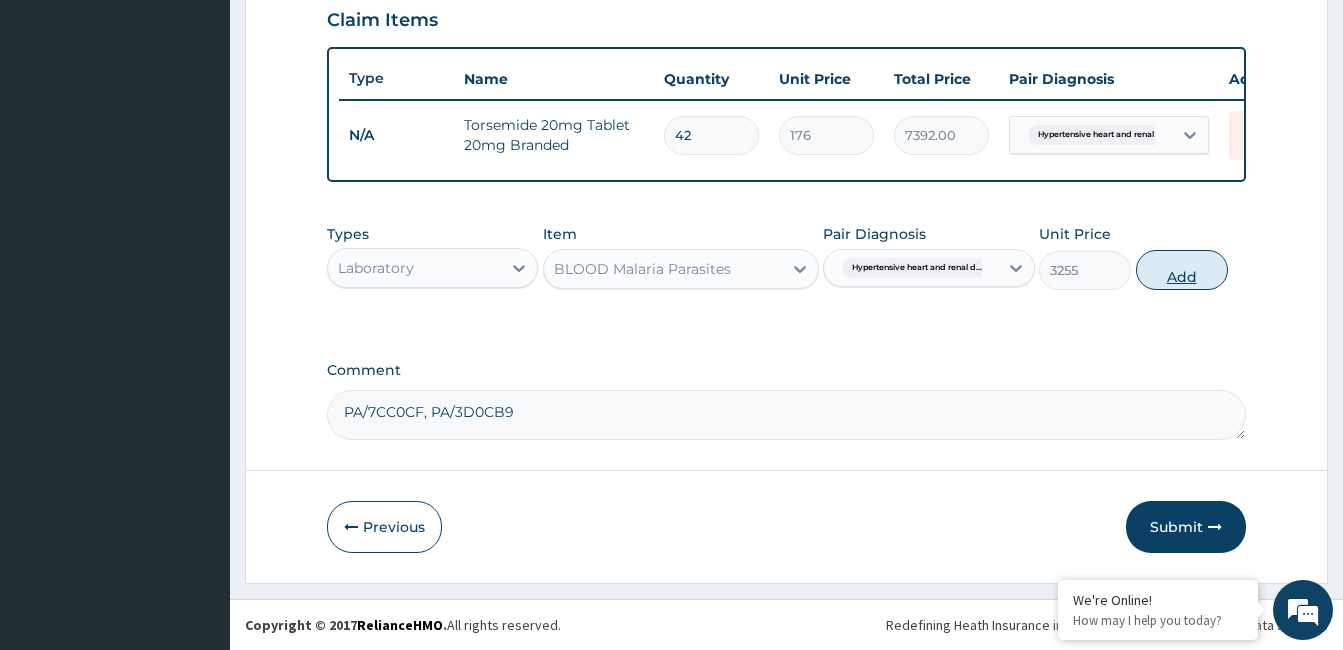 click on "Add" at bounding box center [1182, 270] 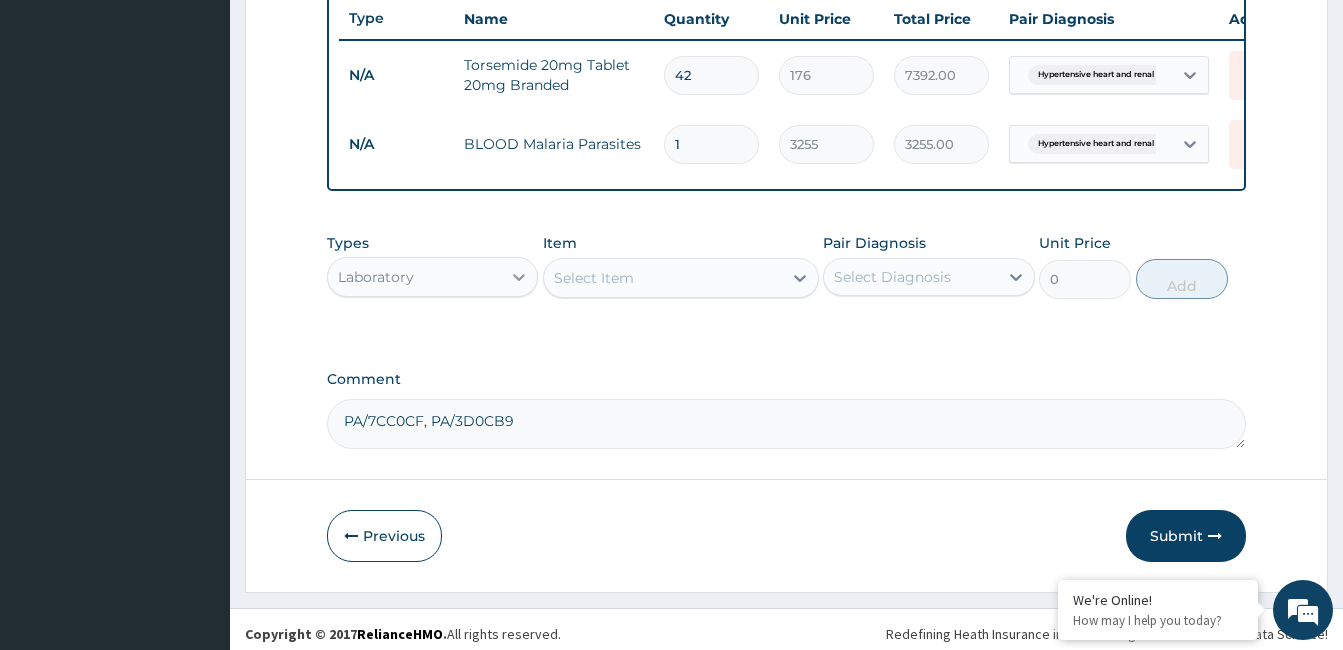 scroll, scrollTop: 781, scrollLeft: 0, axis: vertical 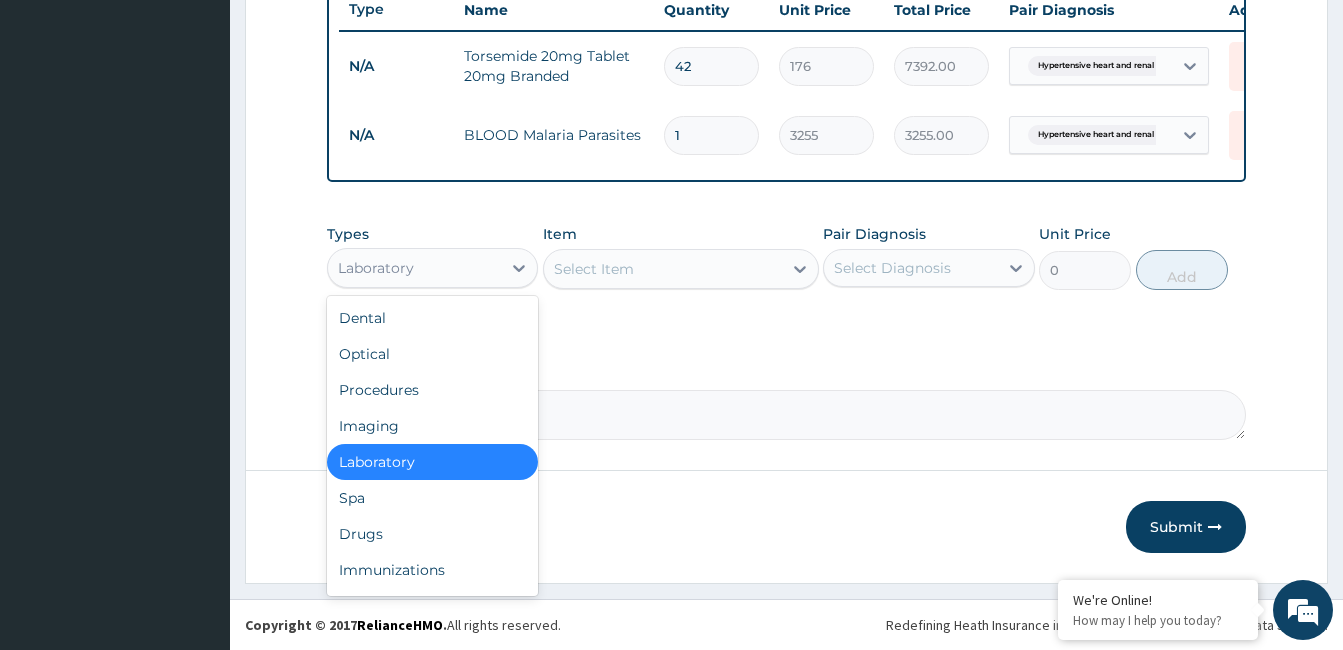 drag, startPoint x: 500, startPoint y: 263, endPoint x: 491, endPoint y: 312, distance: 49.819675 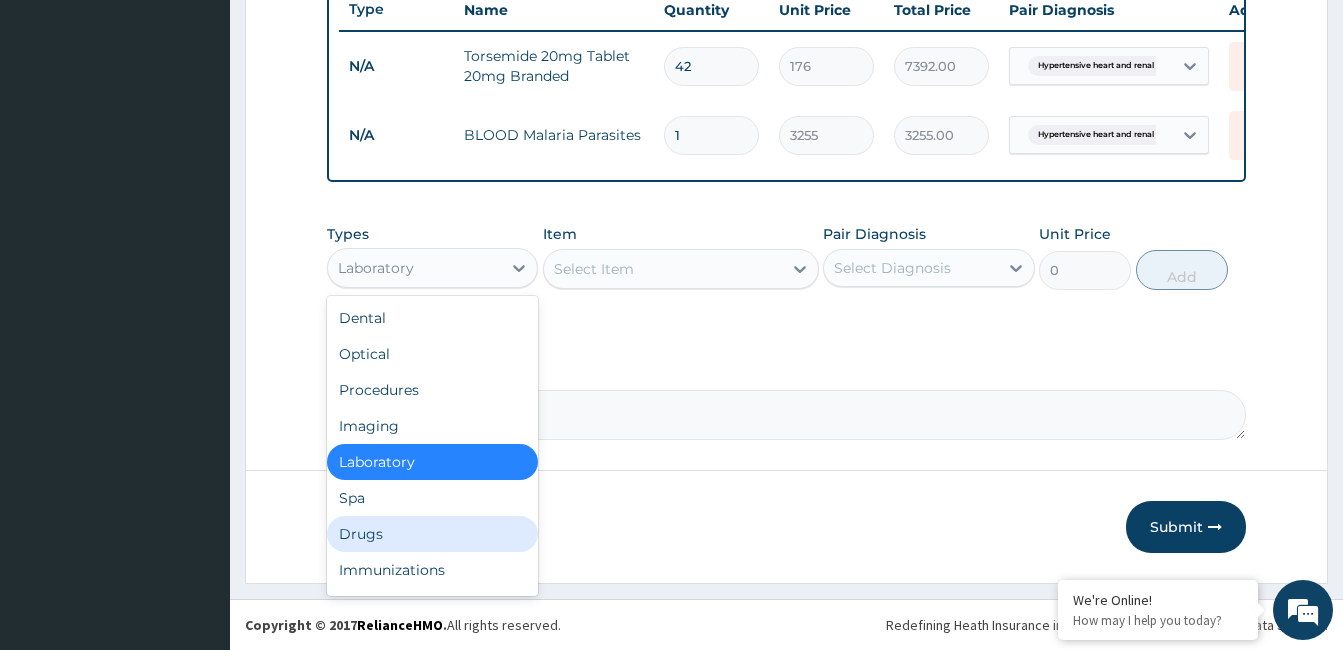 click on "Drugs" at bounding box center [432, 534] 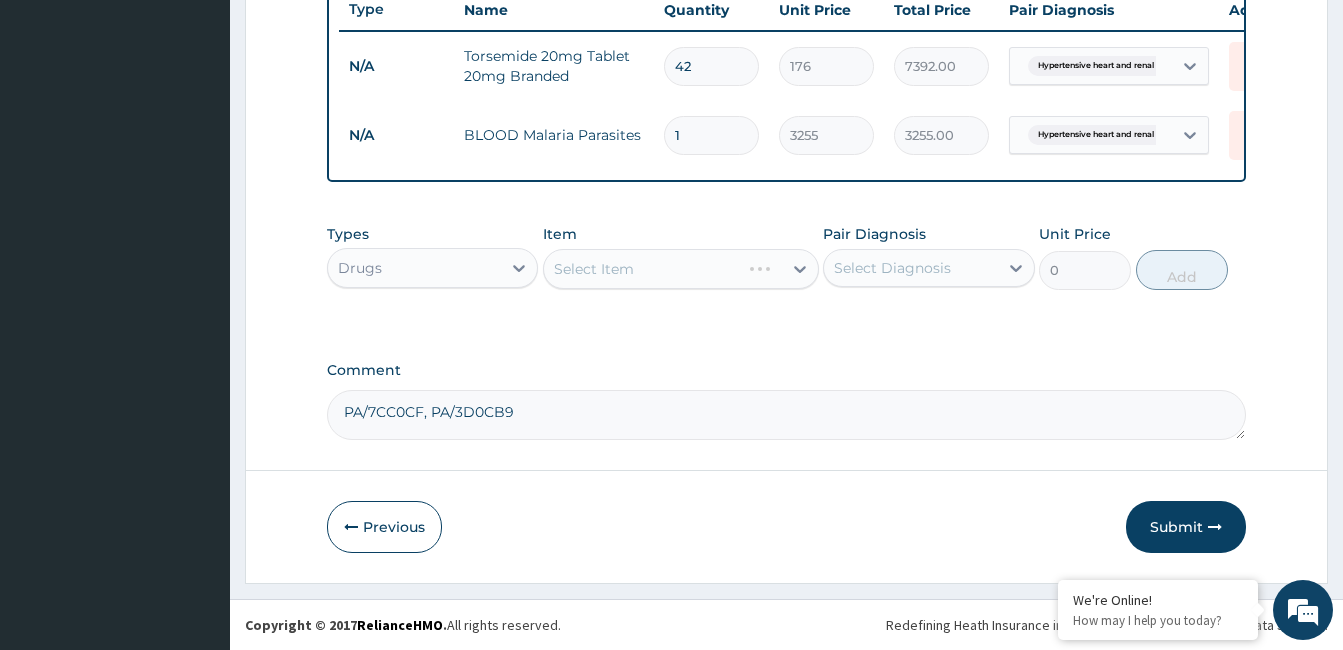 click on "Select Diagnosis" at bounding box center (892, 268) 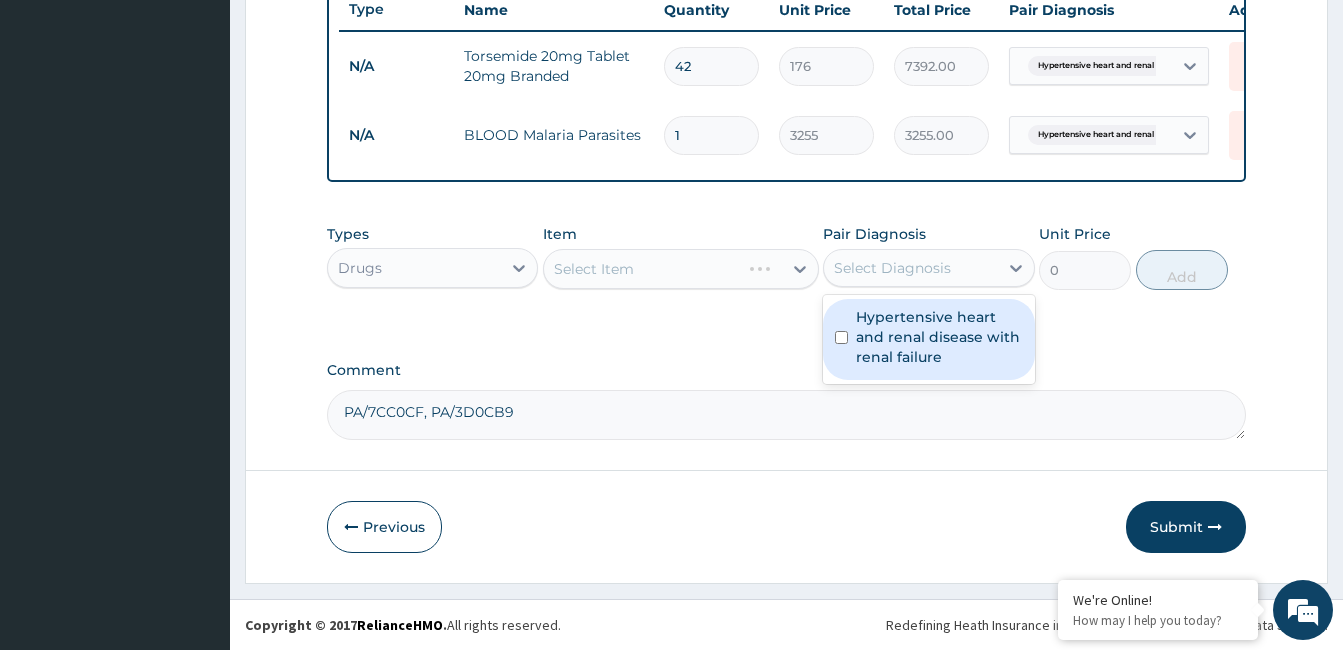 click on "Hypertensive heart and renal disease with renal failure" at bounding box center (939, 337) 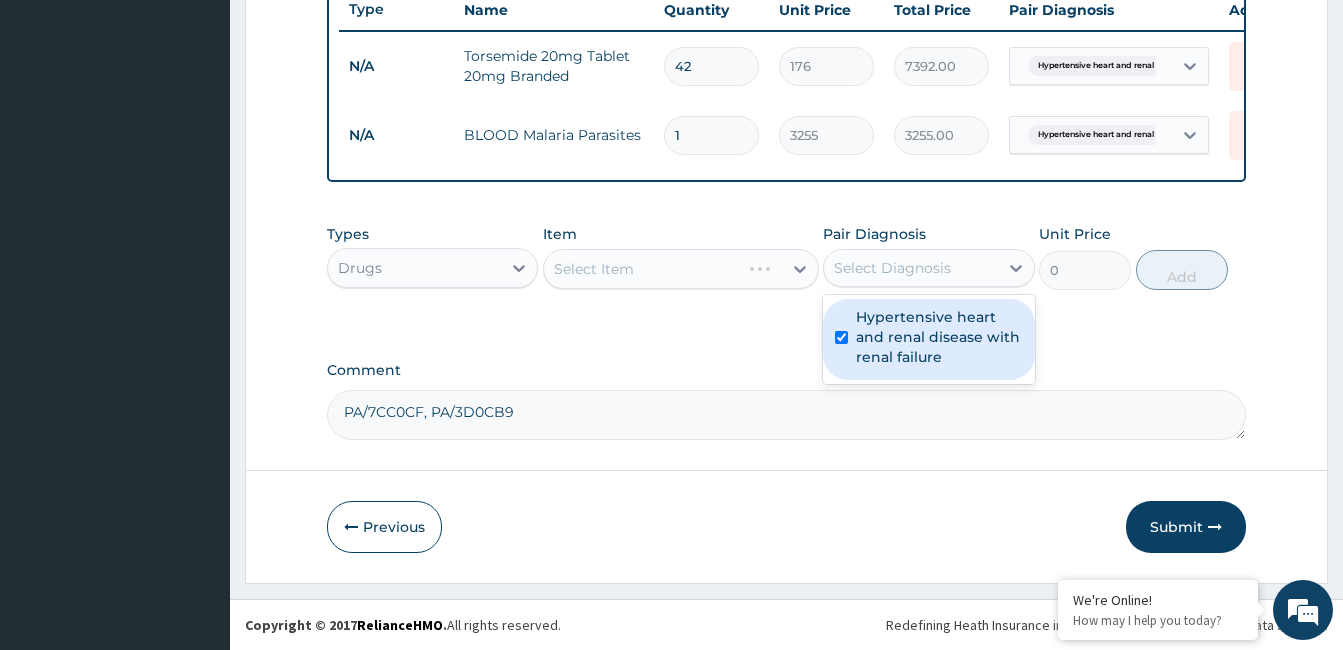 checkbox on "true" 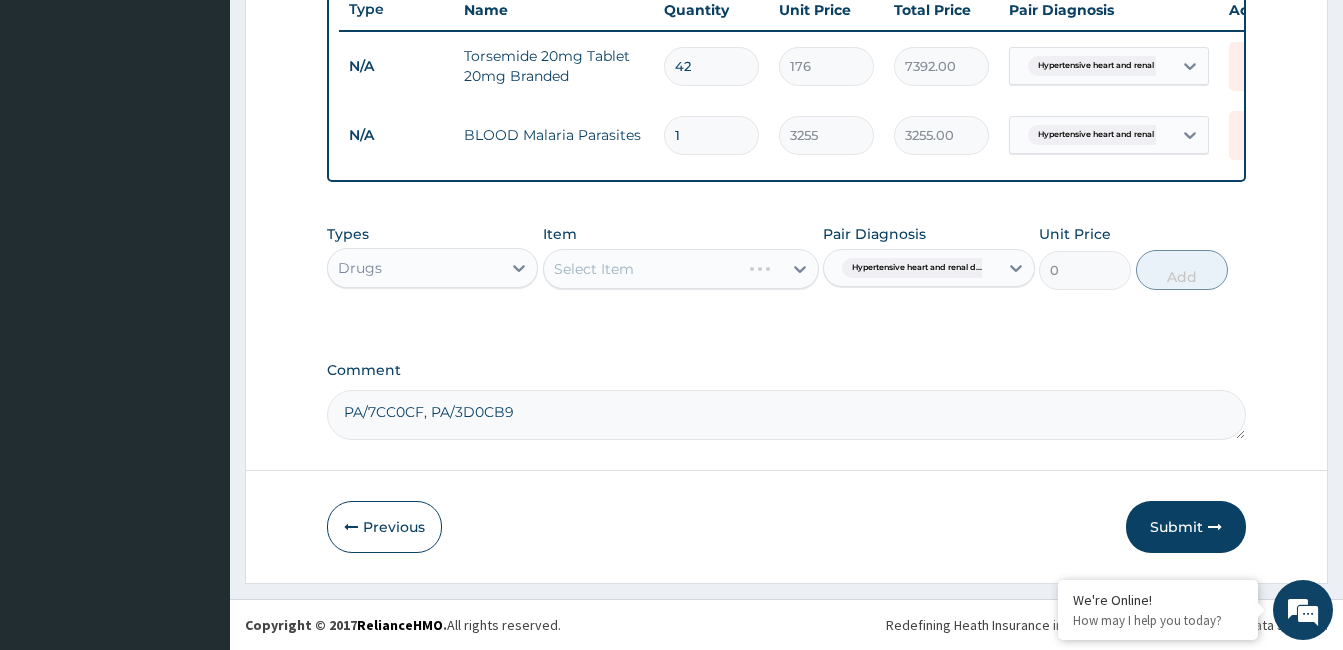 click on "Select Item" at bounding box center (681, 269) 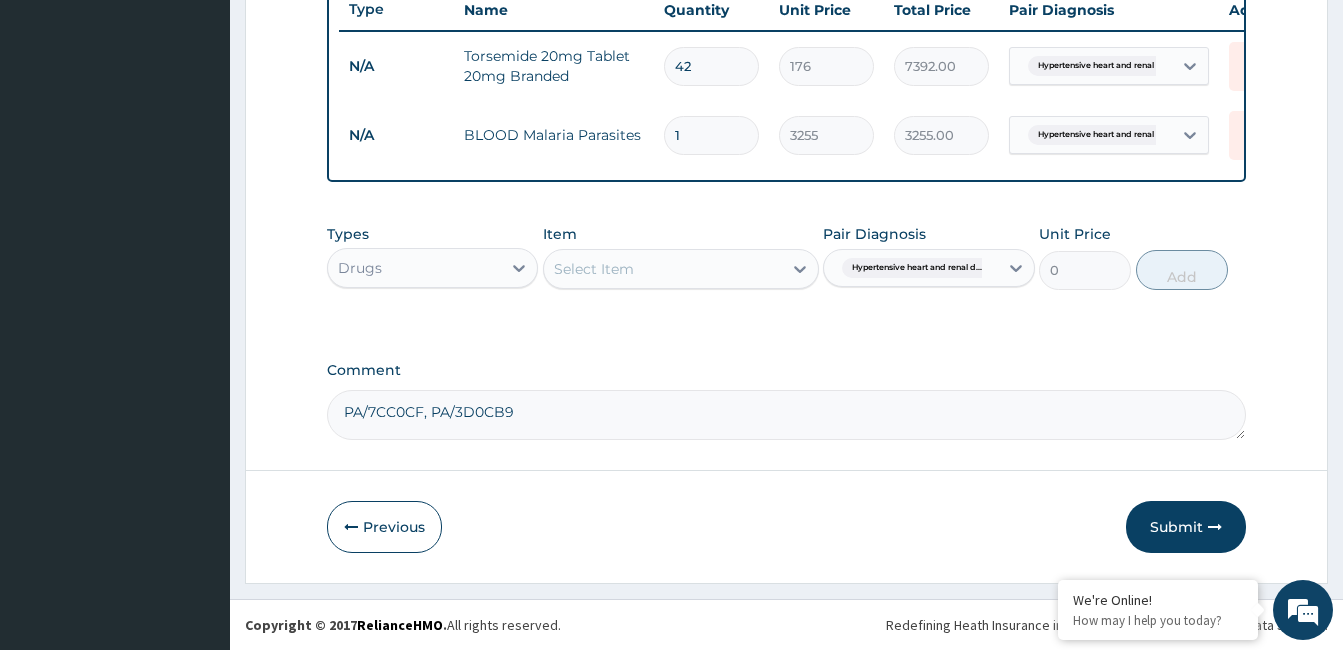click on "Select Item" at bounding box center (663, 269) 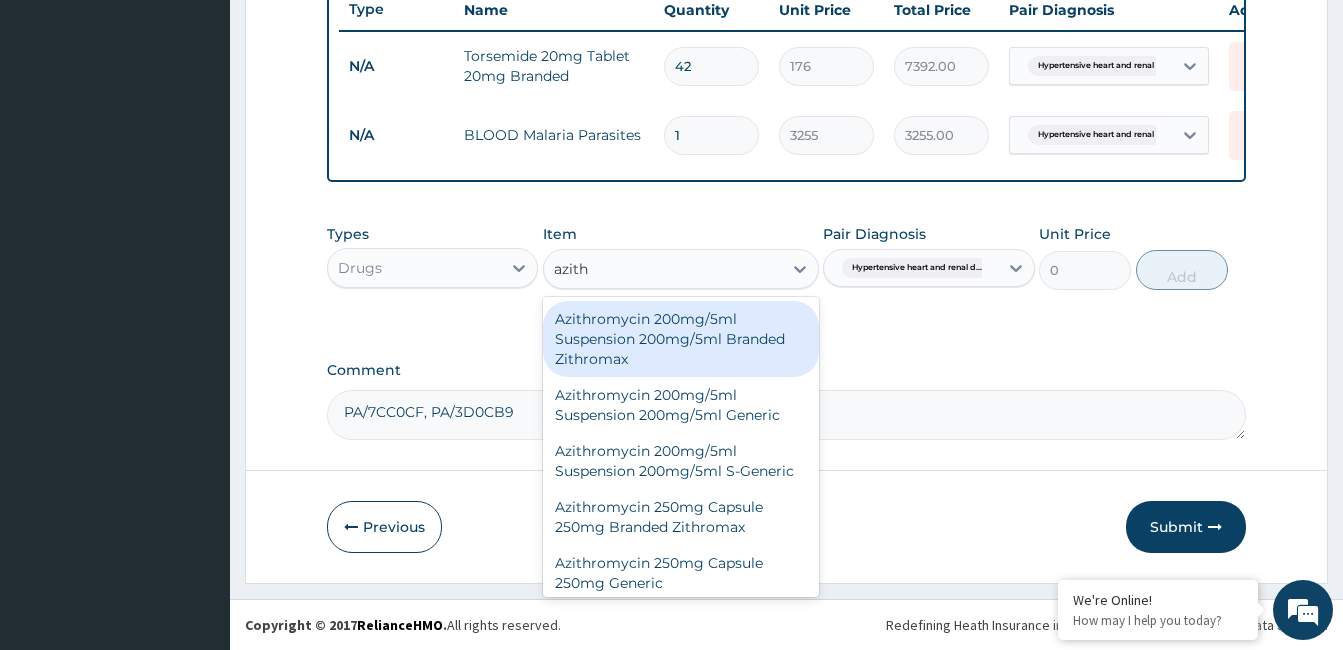 type on "azithr" 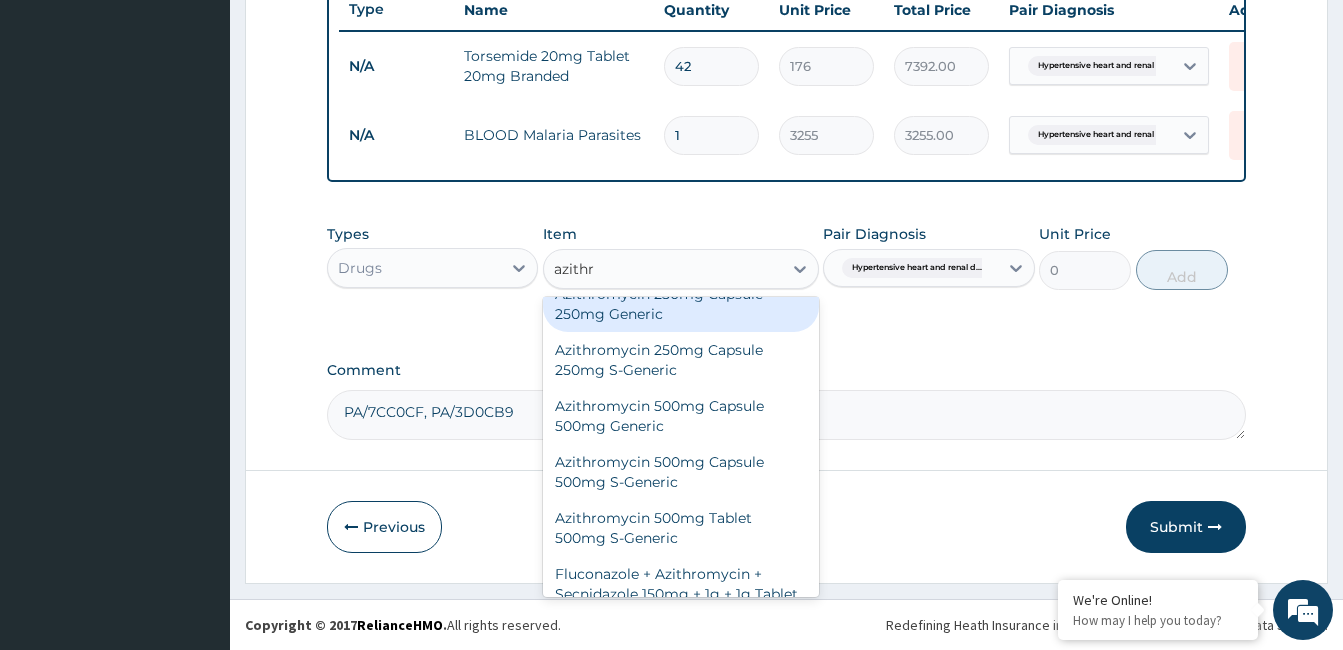 scroll, scrollTop: 300, scrollLeft: 0, axis: vertical 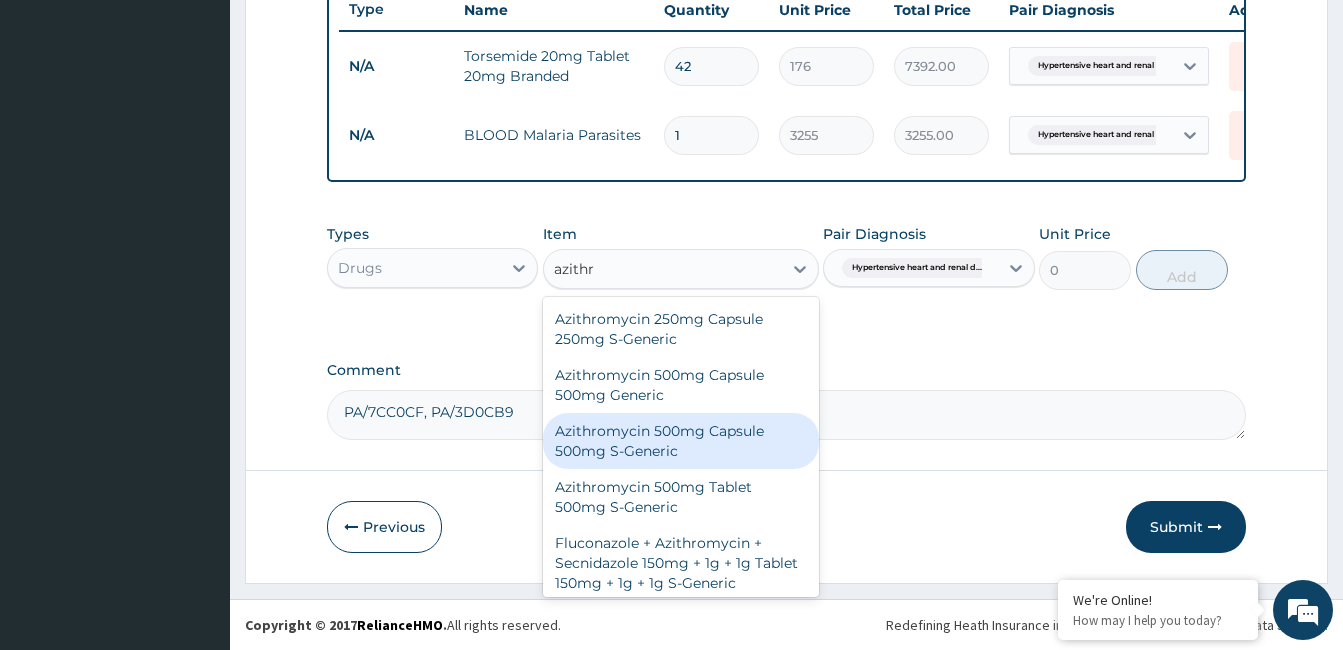 click on "Azithromycin 500mg  Capsule 500mg  S-Generic" at bounding box center [681, 441] 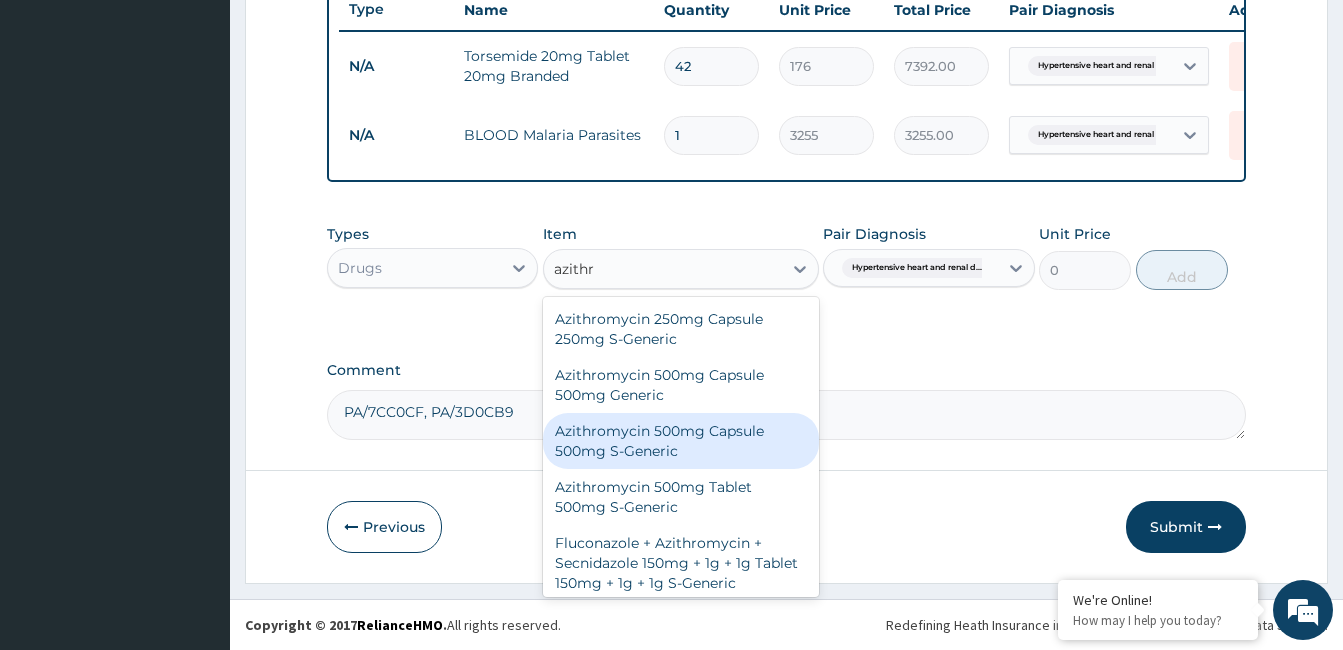 type 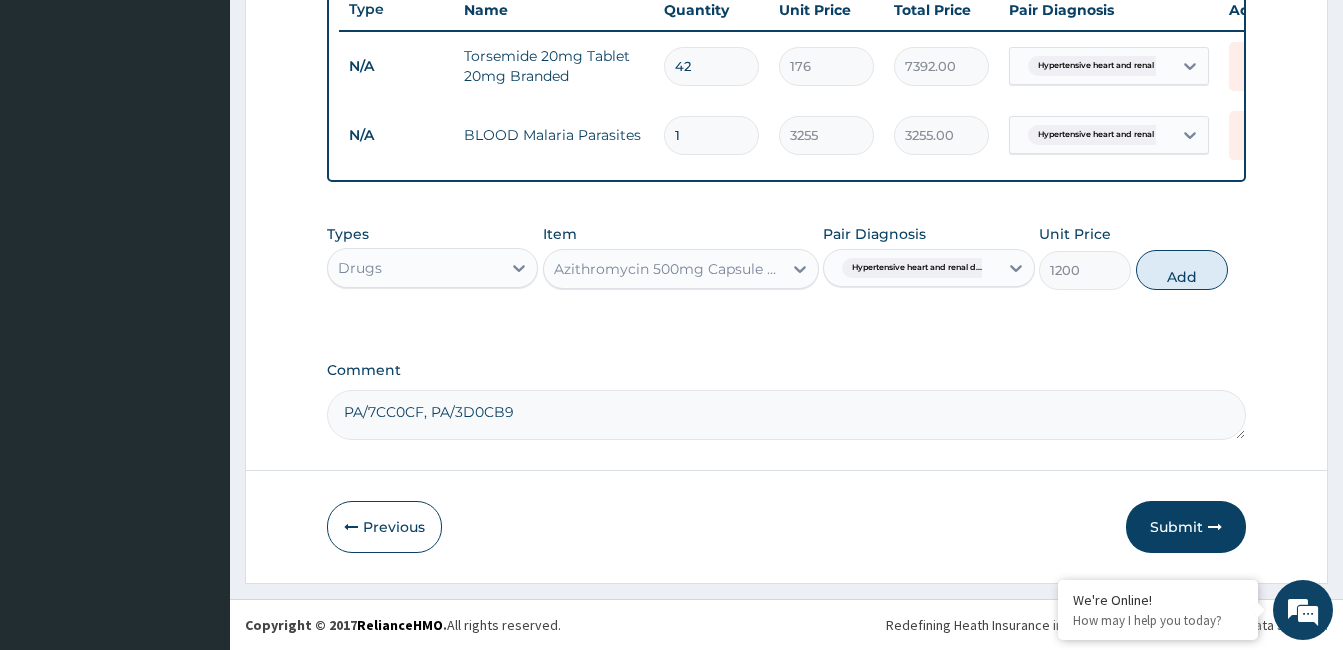 click on "Azithromycin 500mg  Capsule 500mg  S-Generic" at bounding box center (669, 269) 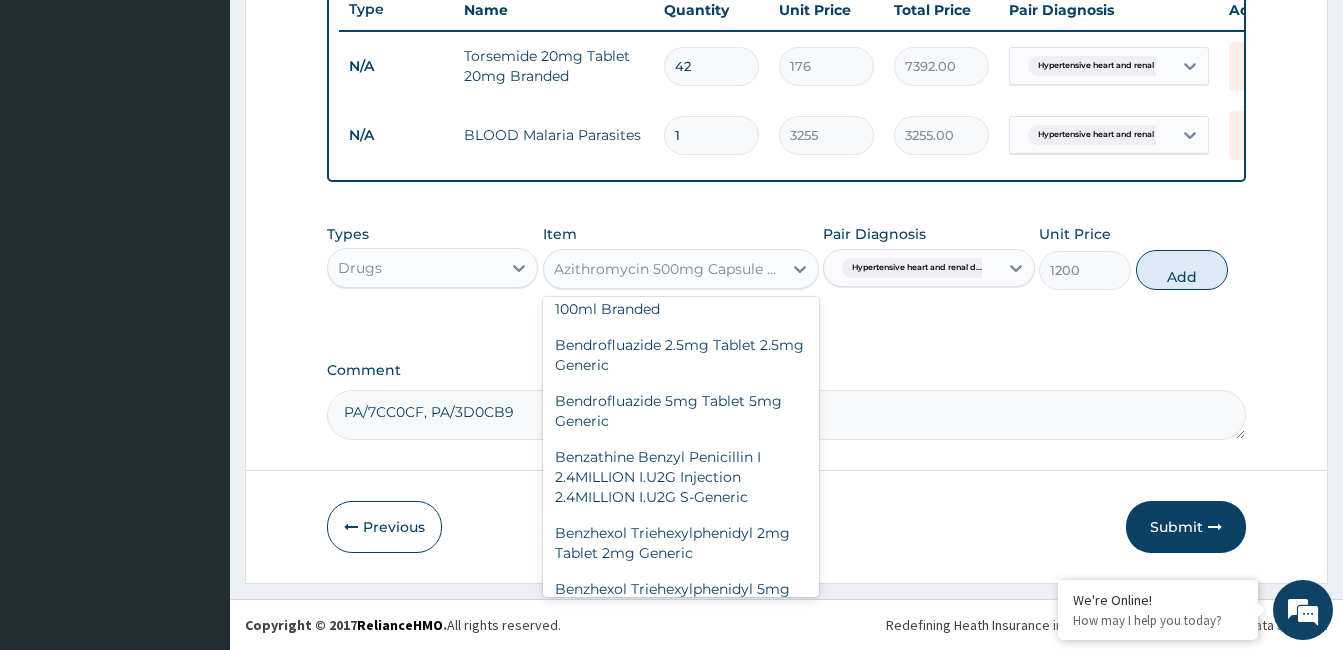 scroll, scrollTop: 13375, scrollLeft: 0, axis: vertical 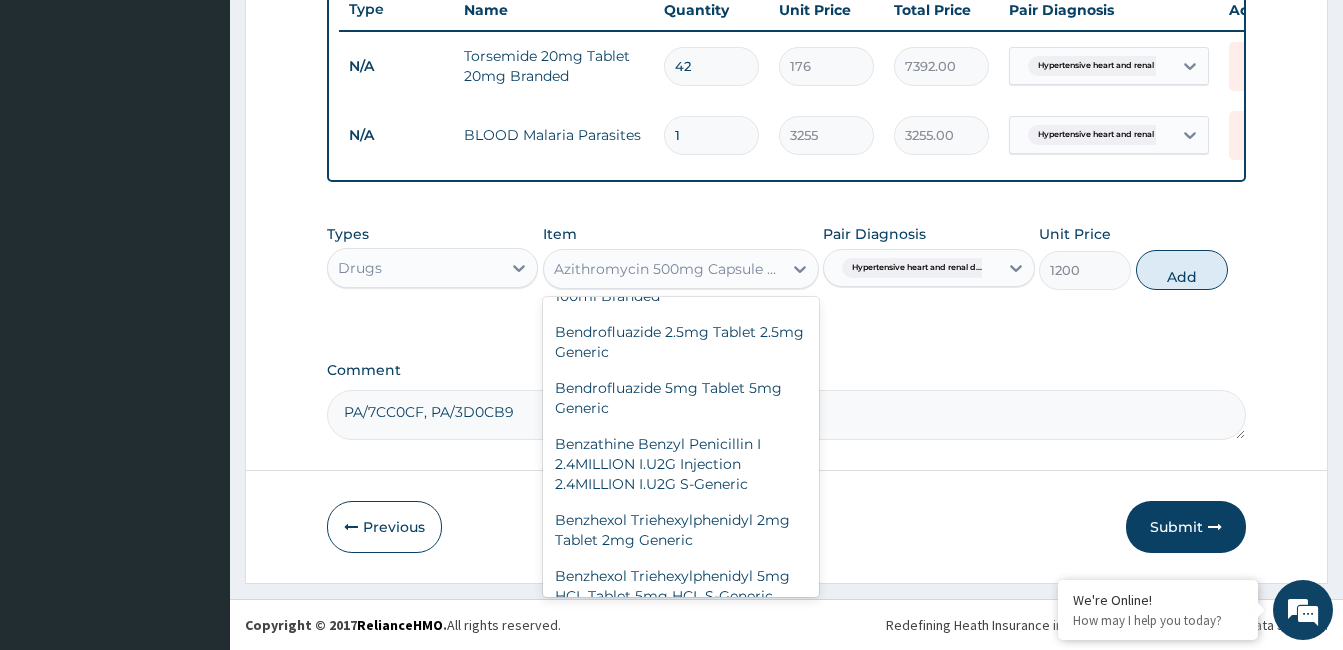 click on "Azithromycin 500mg Tablet 500mg S-Generic" at bounding box center (681, 6) 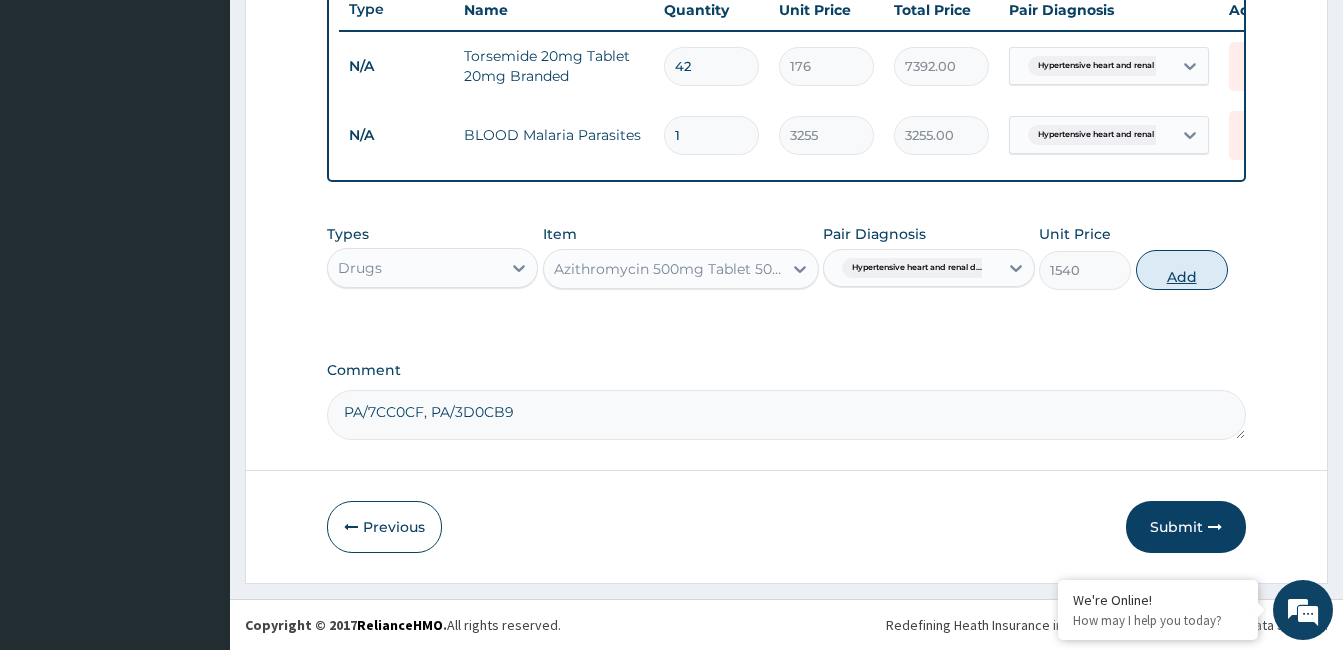 click on "Add" at bounding box center (1182, 270) 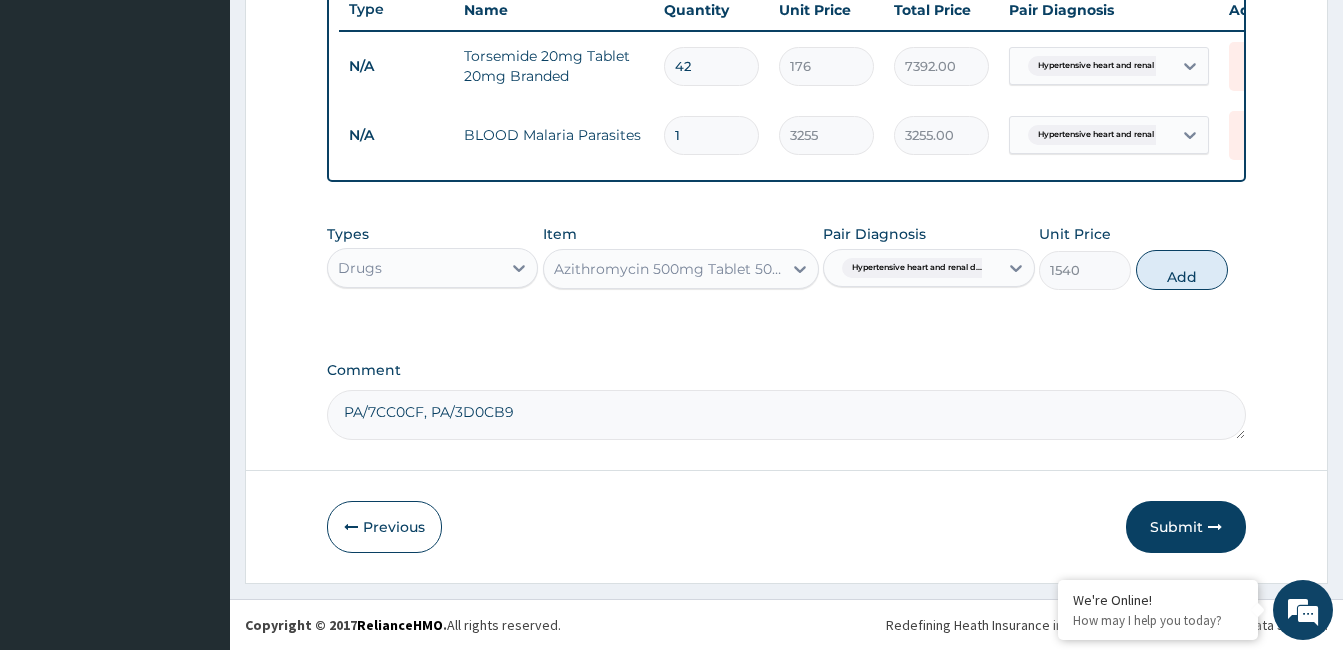 type on "0" 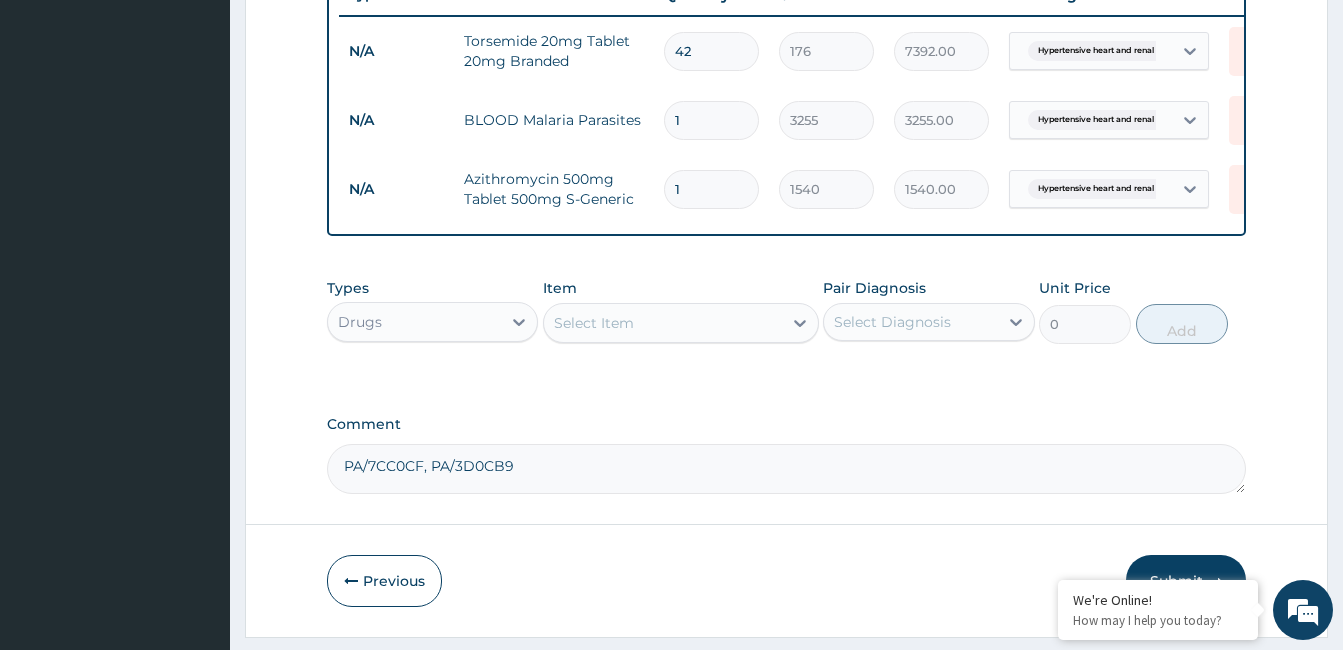 click on "1" at bounding box center [711, 189] 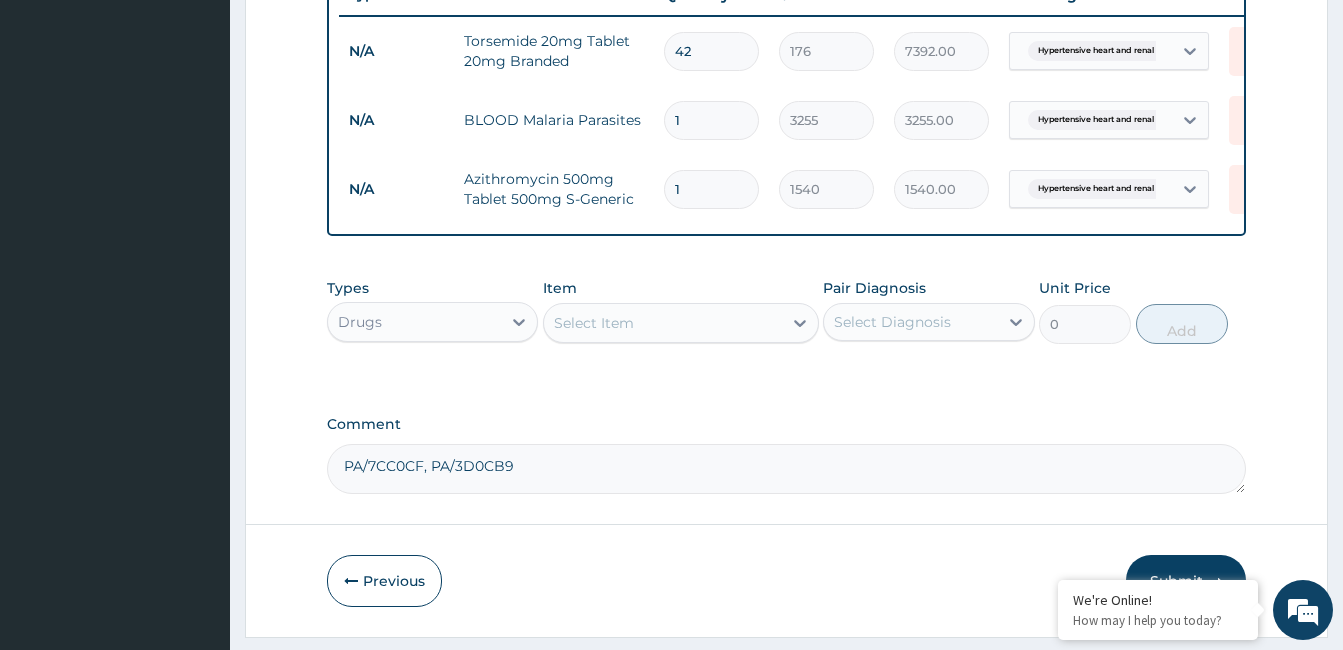 click on "1" at bounding box center (711, 189) 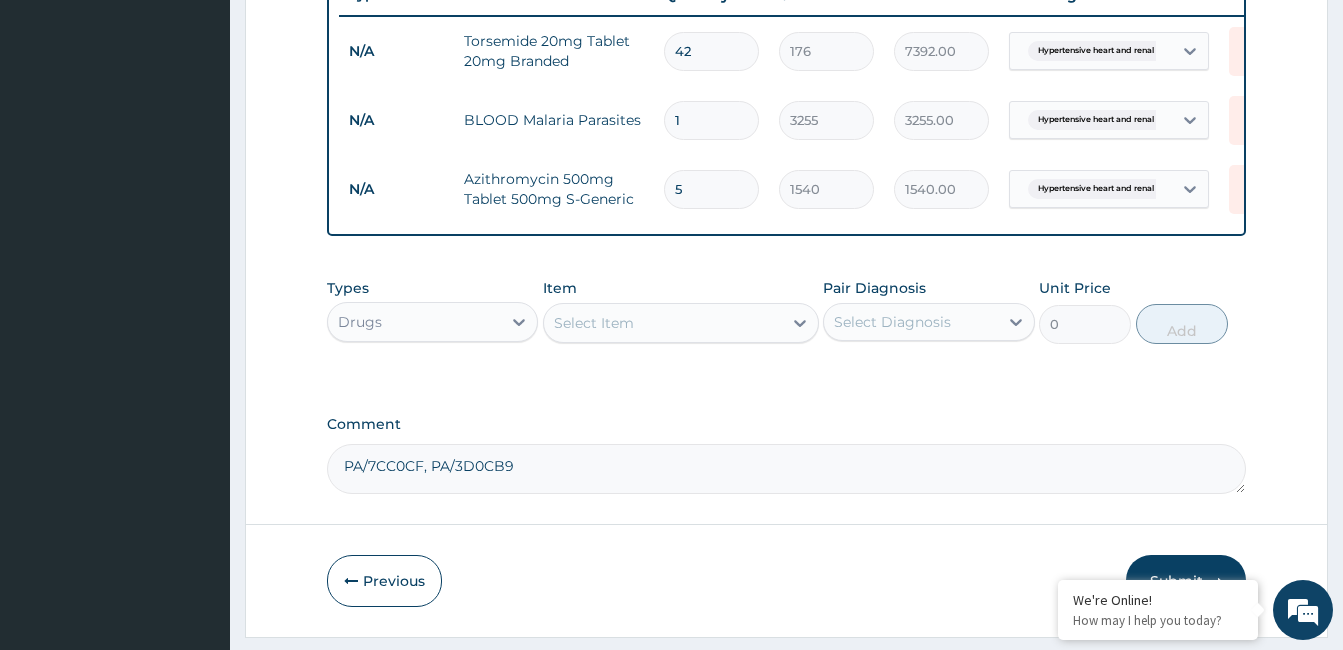 type on "7700.00" 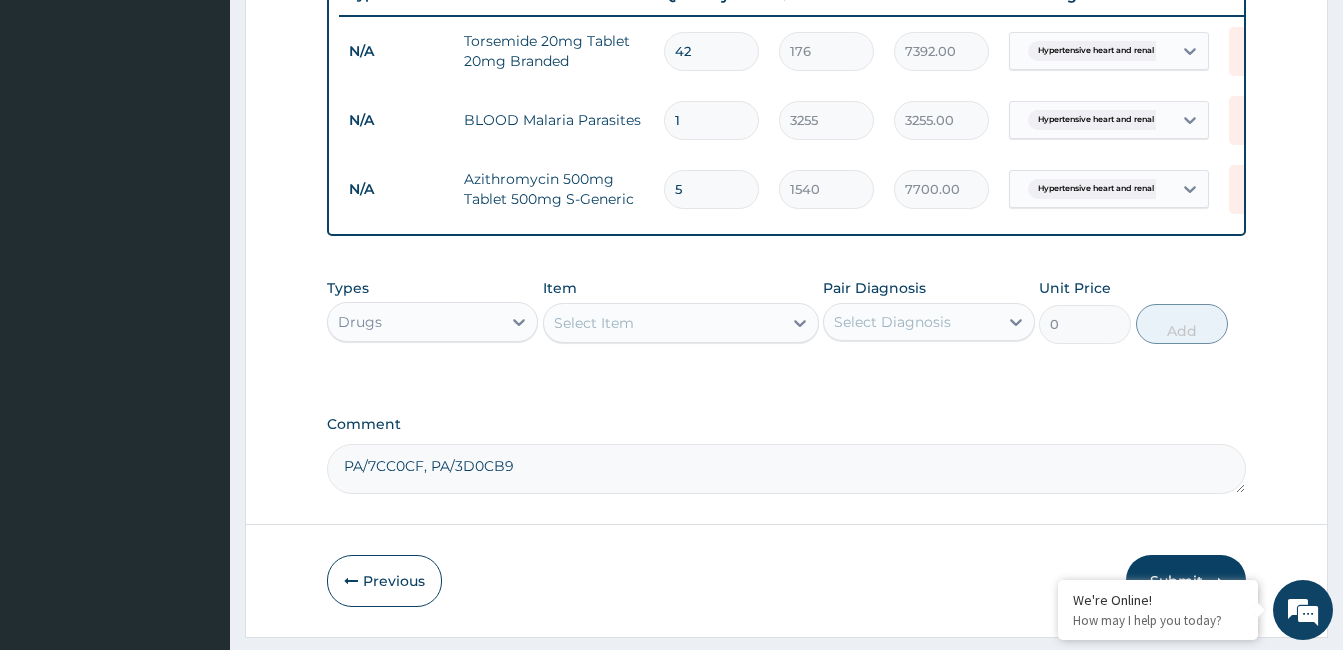 type on "5" 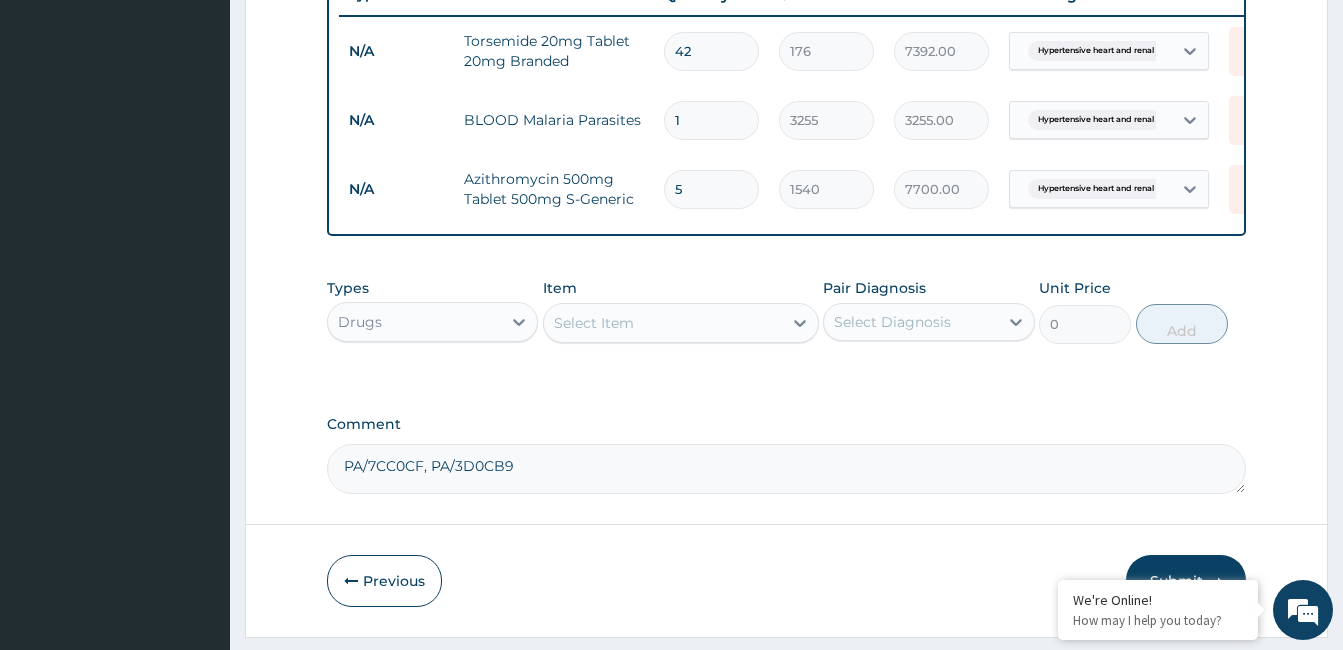 click on "Select Item" at bounding box center [663, 323] 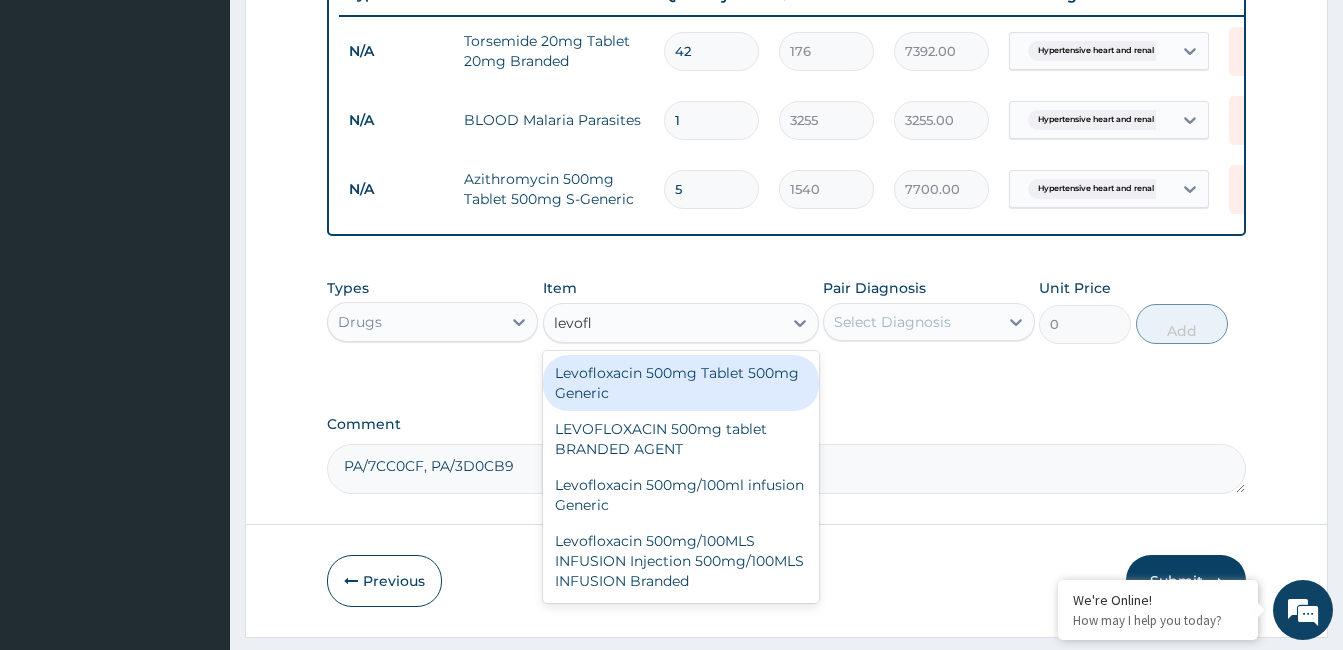type on "levoflo" 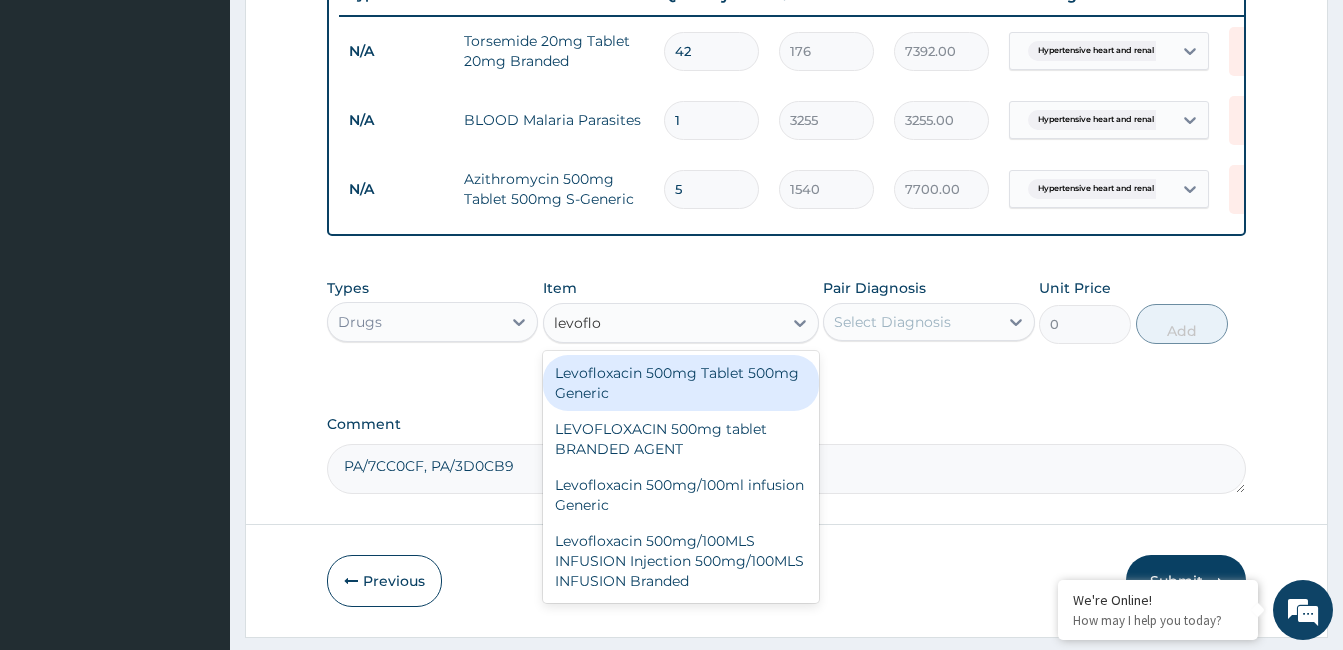 click on "Levofloxacin 500mg Tablet 500mg Generic" at bounding box center (681, 383) 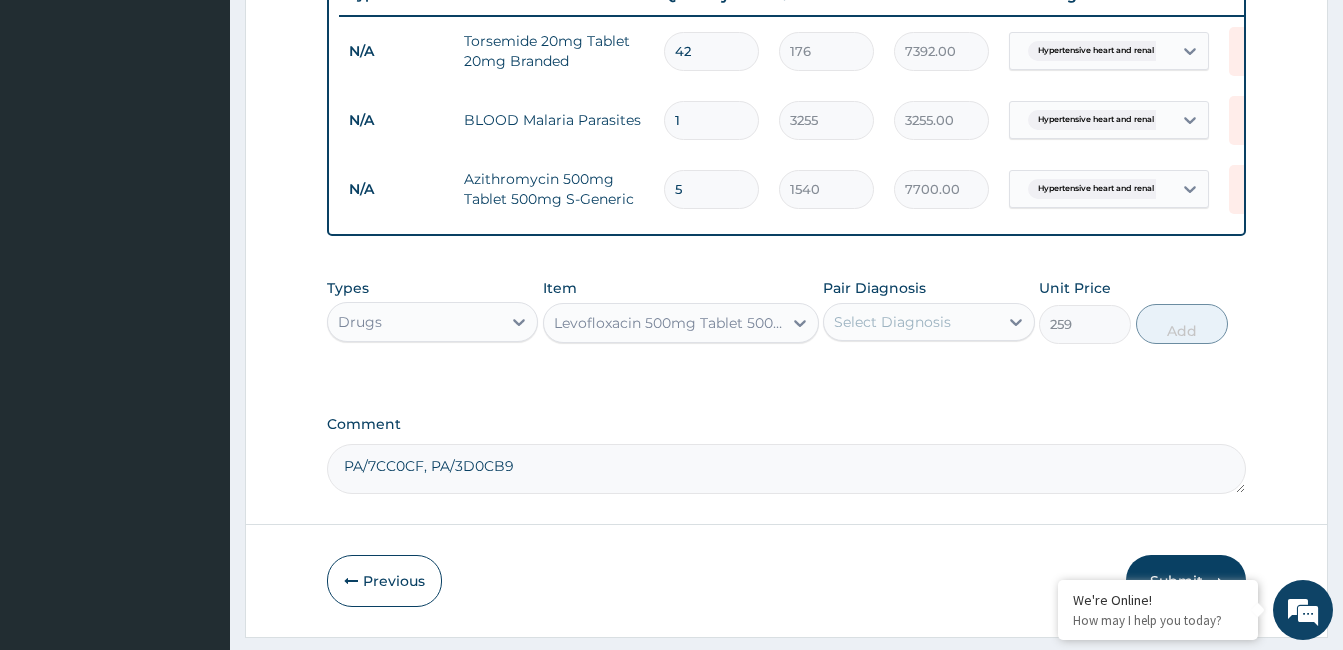 drag, startPoint x: 909, startPoint y: 329, endPoint x: 920, endPoint y: 356, distance: 29.15476 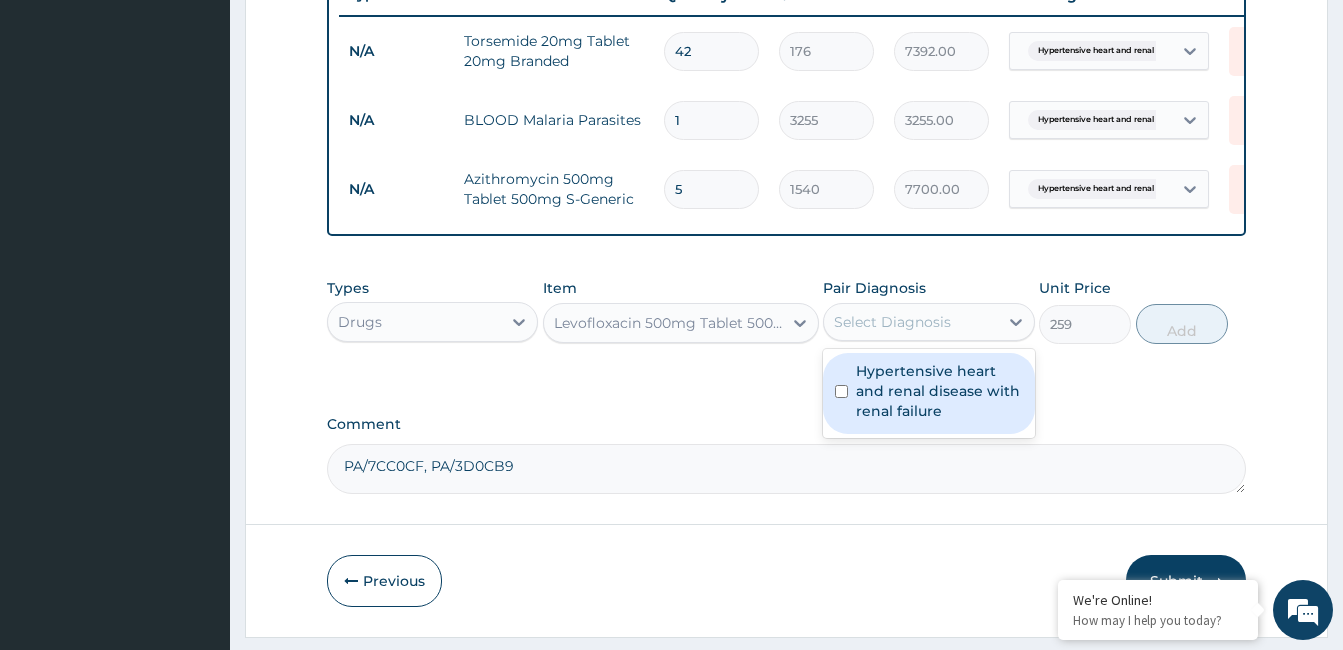 click on "Hypertensive heart and renal disease with renal failure" at bounding box center (939, 391) 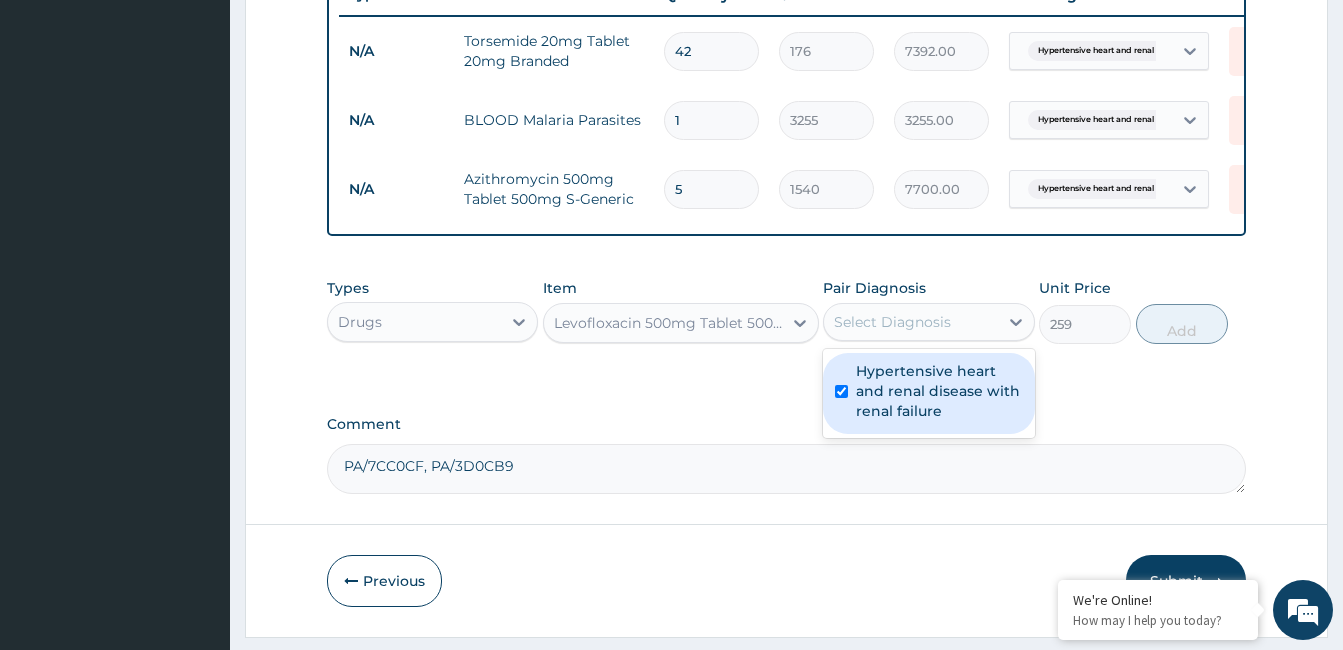 checkbox on "true" 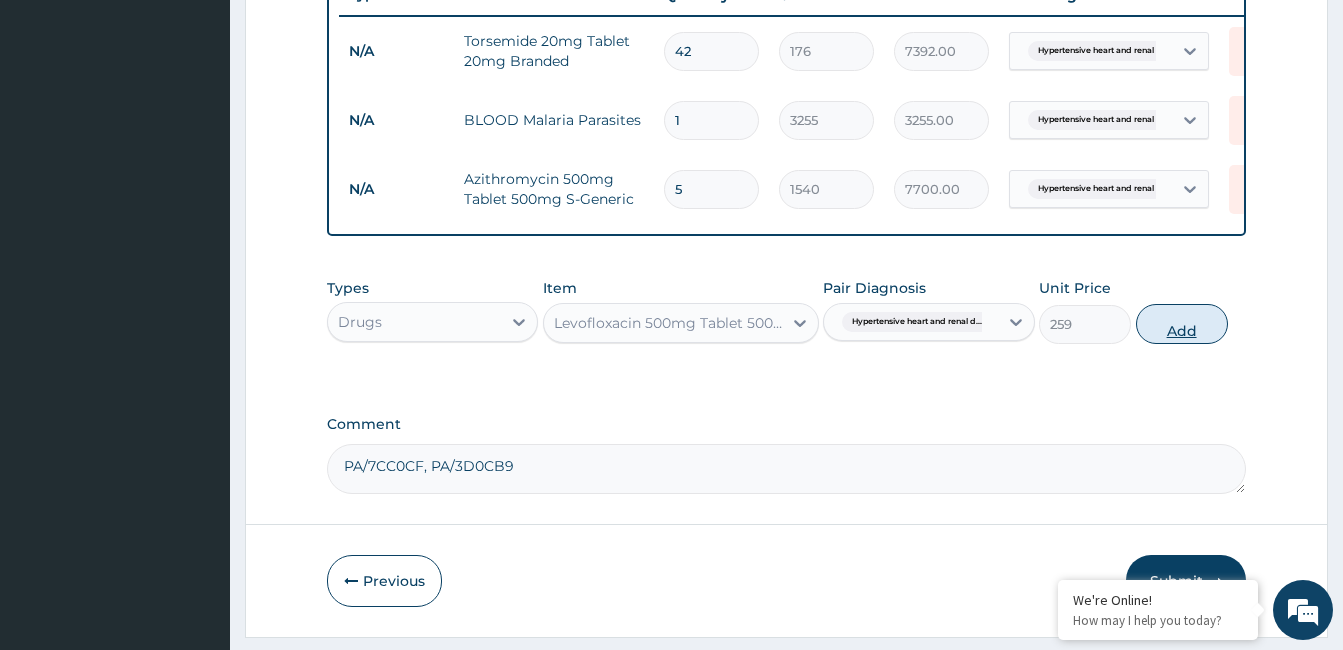 click on "Add" at bounding box center [1182, 324] 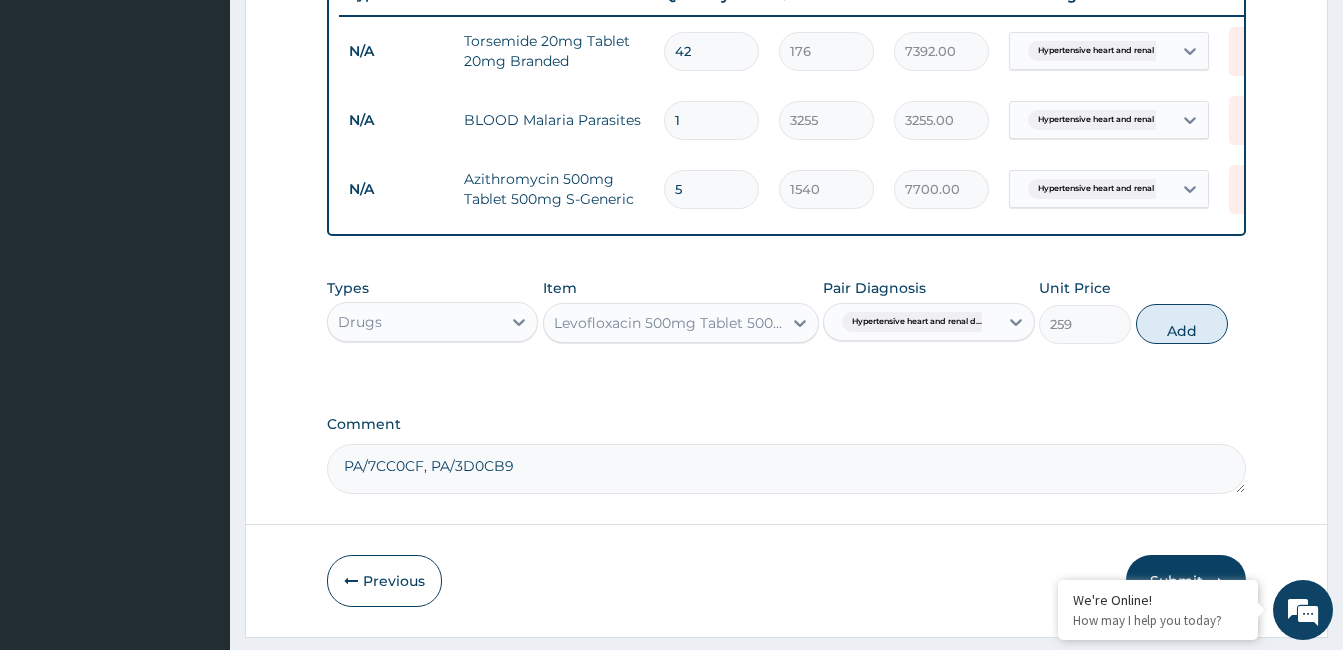 type on "0" 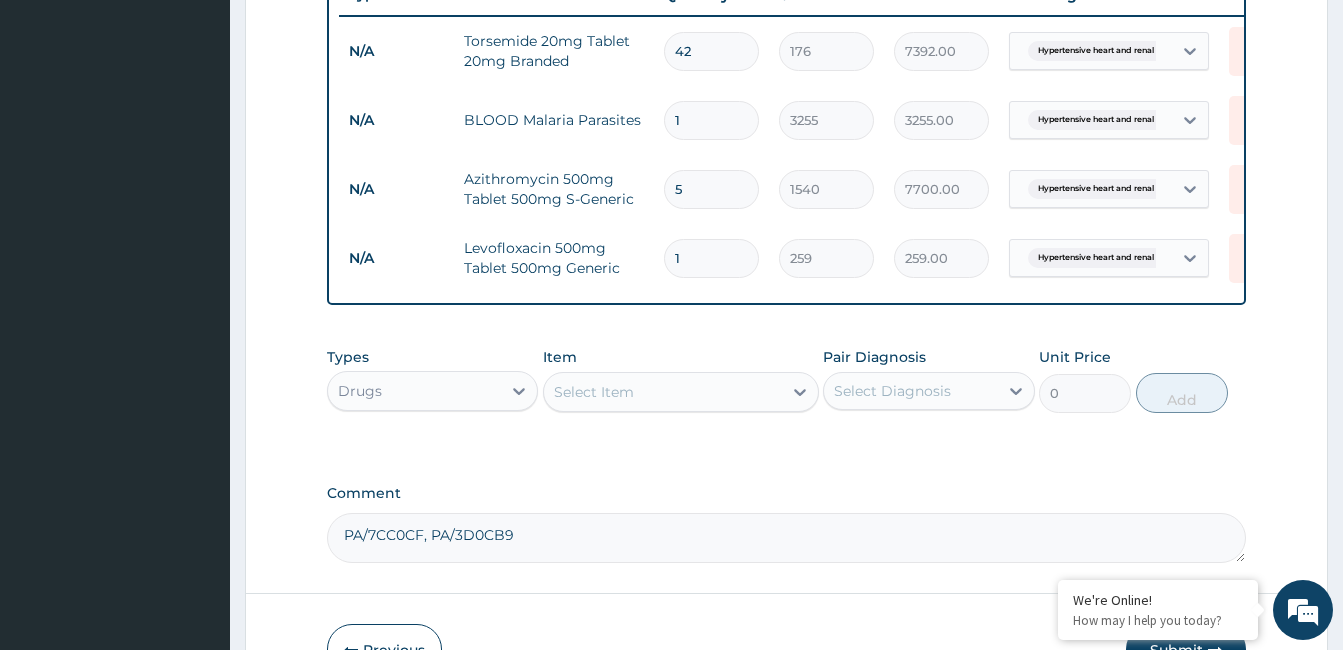 type 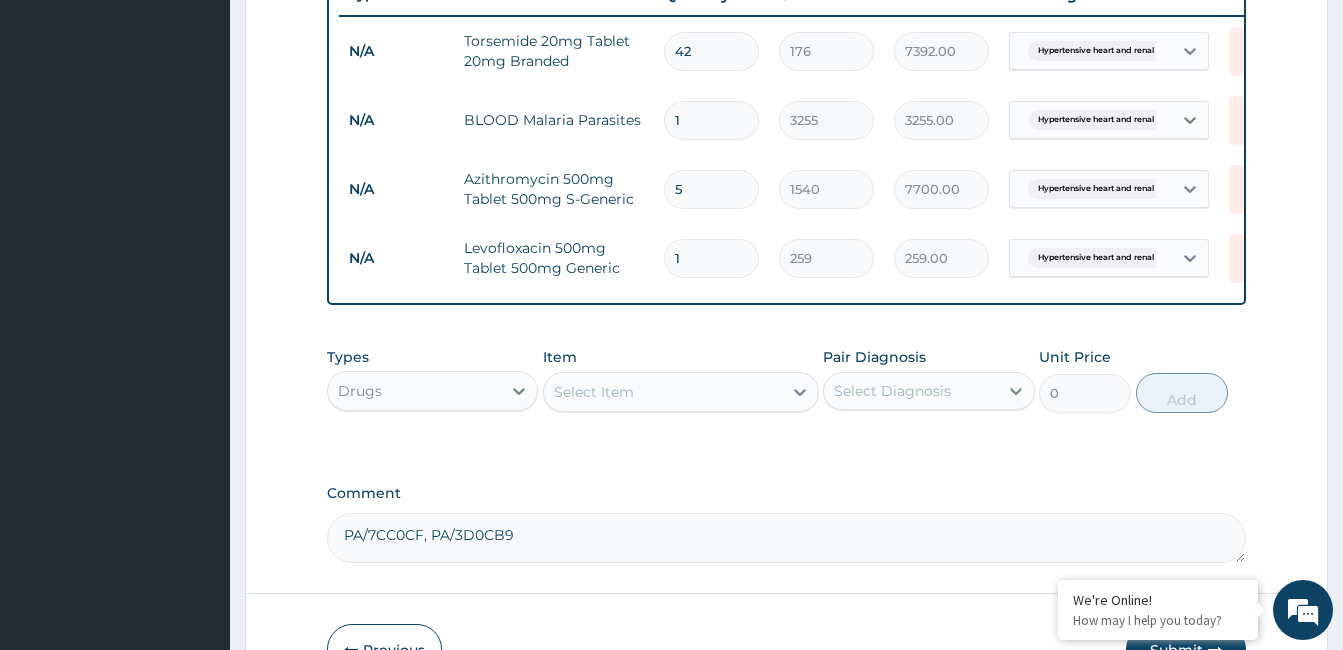 type on "0.00" 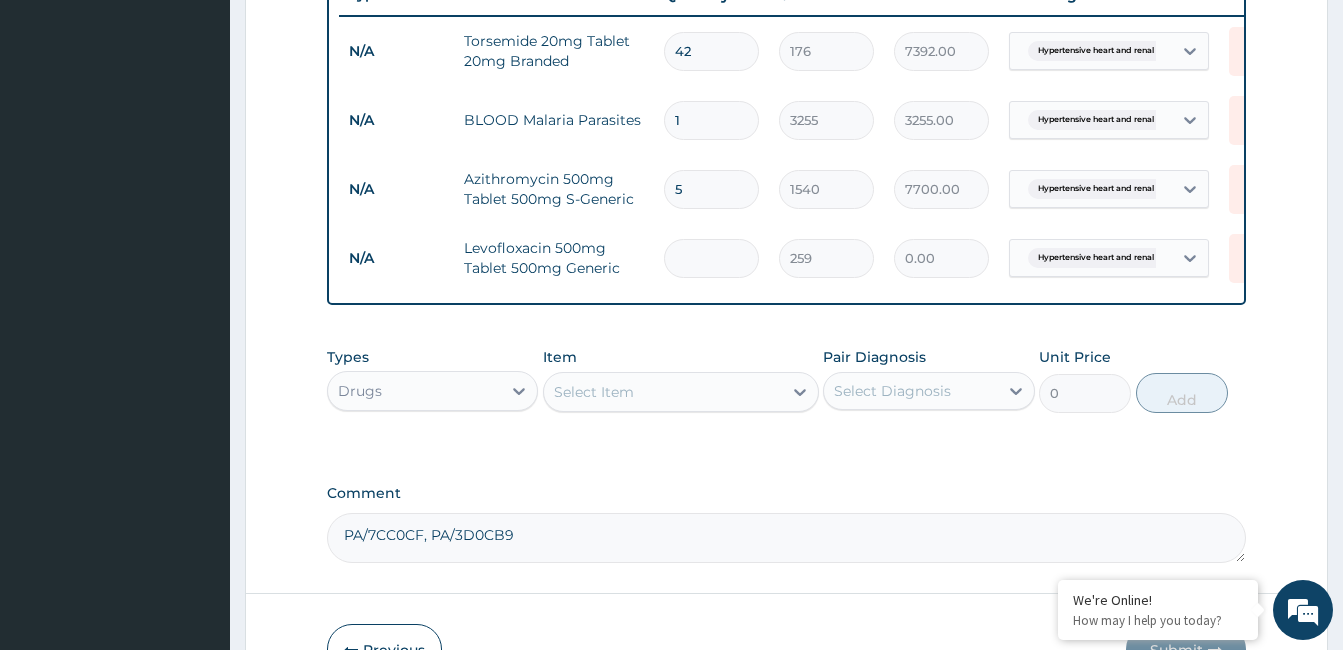 type on "7" 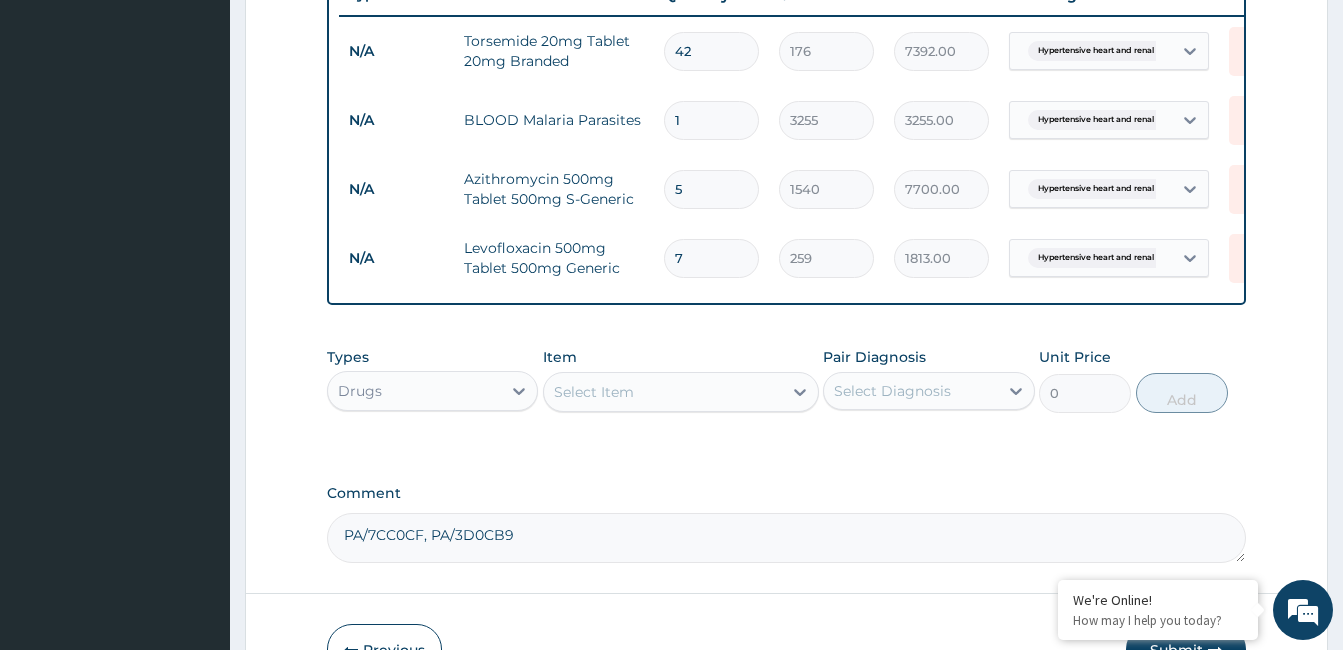 type on "7" 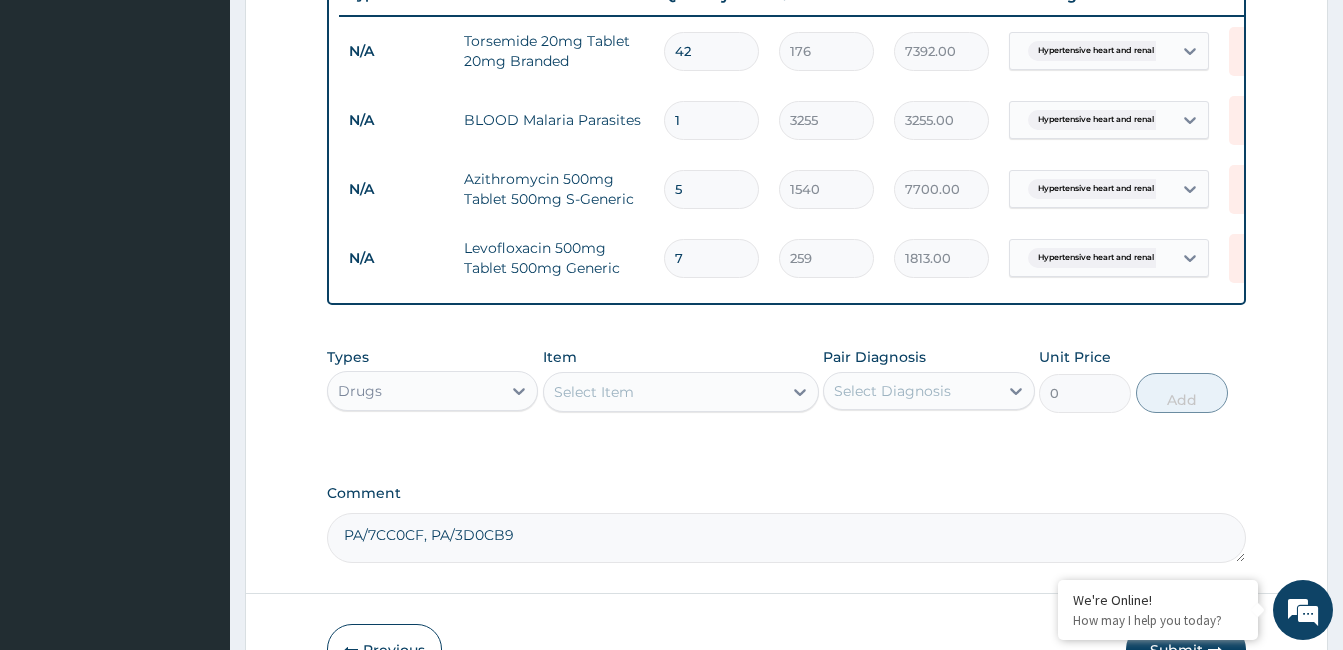 click on "Select Item" at bounding box center (663, 392) 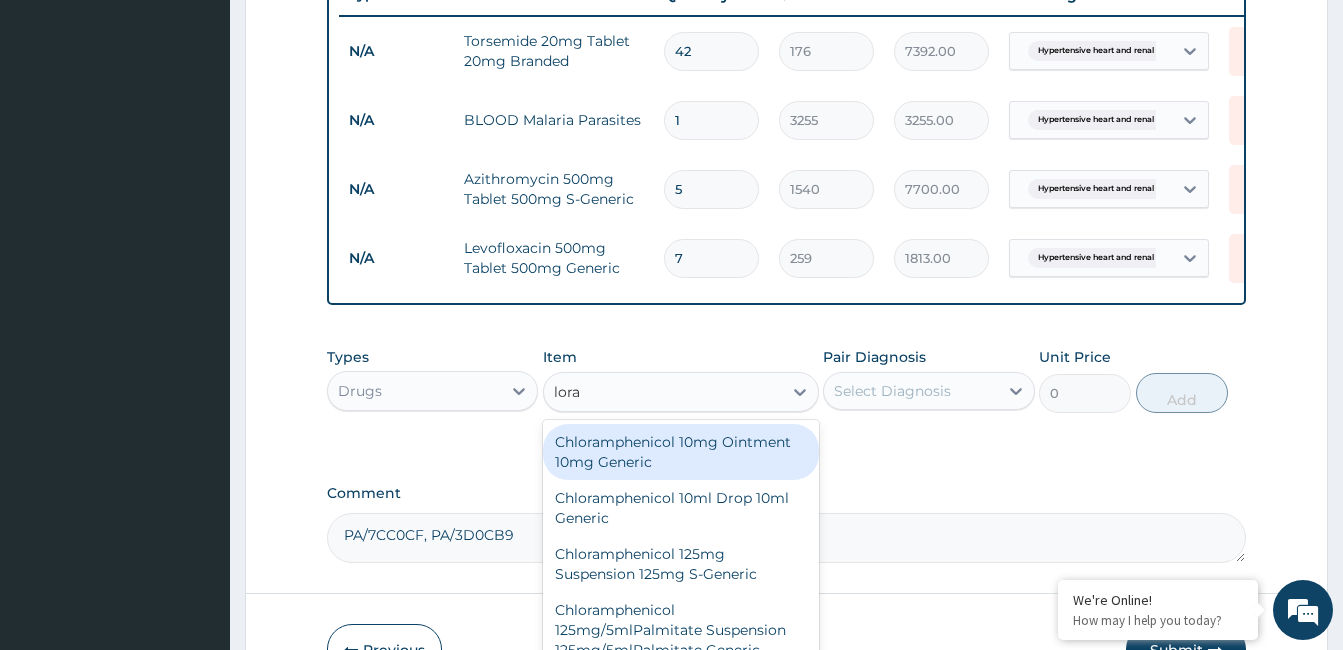 type on "lorat" 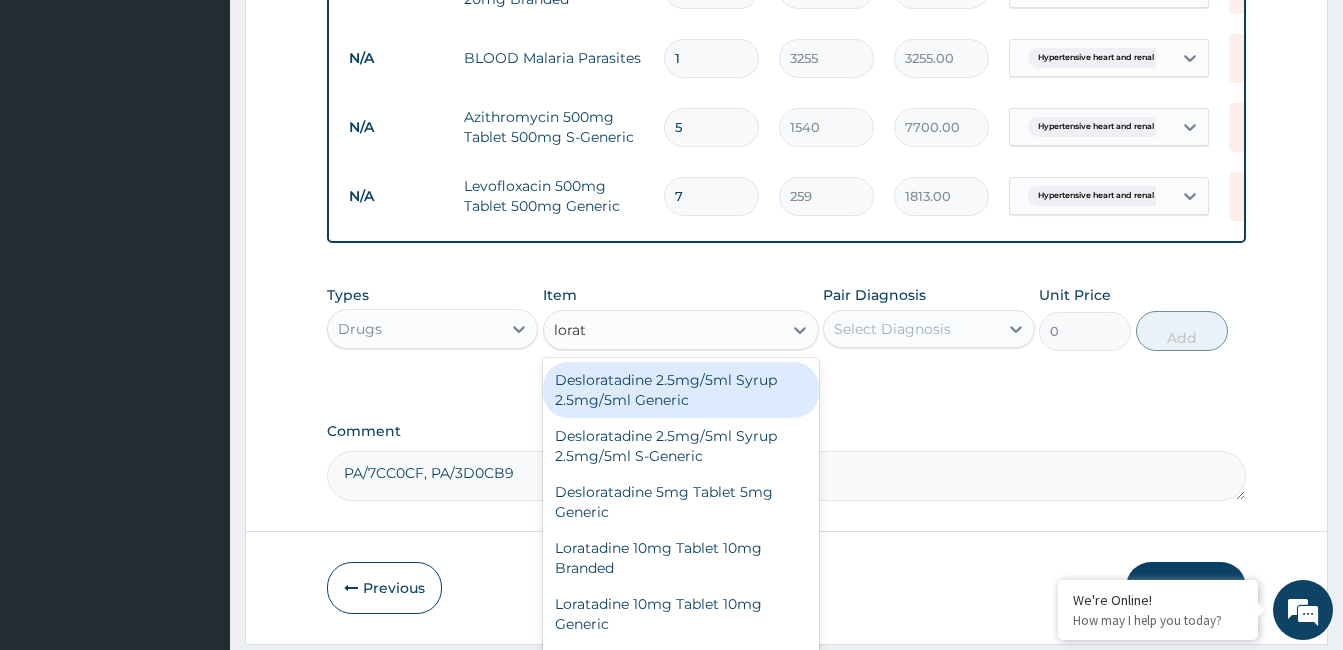 scroll, scrollTop: 919, scrollLeft: 0, axis: vertical 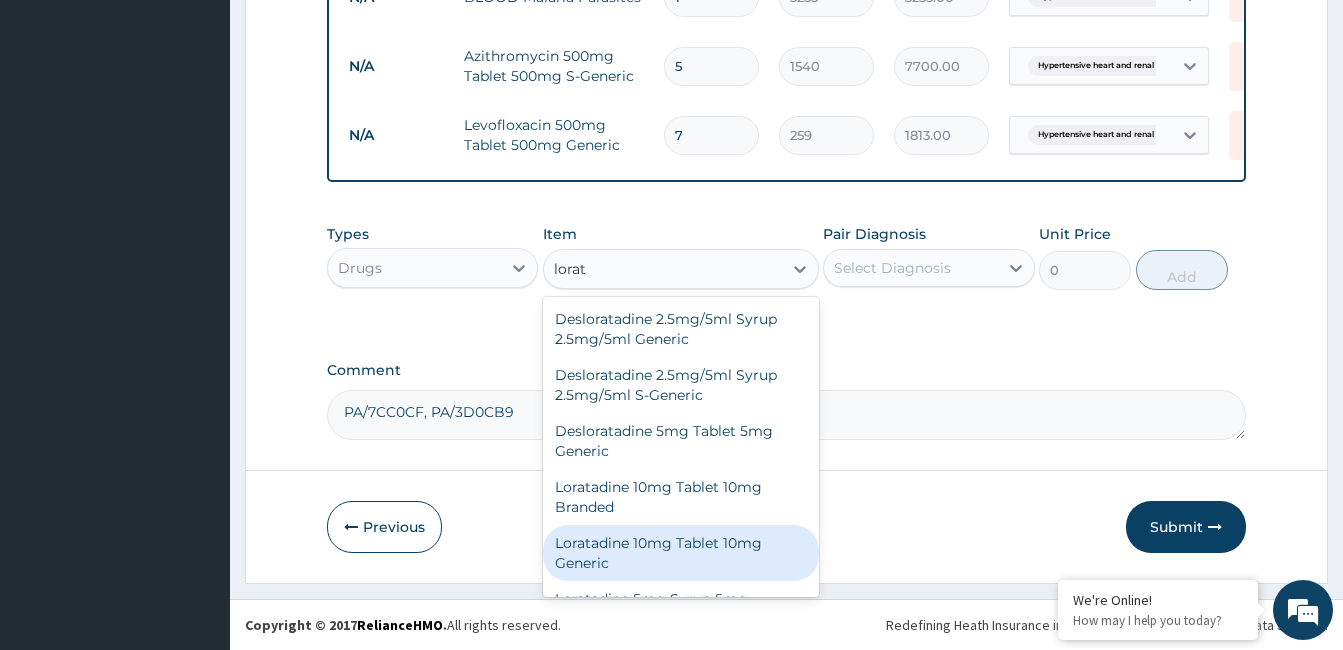click on "Loratadine 10mg Tablet 10mg Generic" at bounding box center [681, 553] 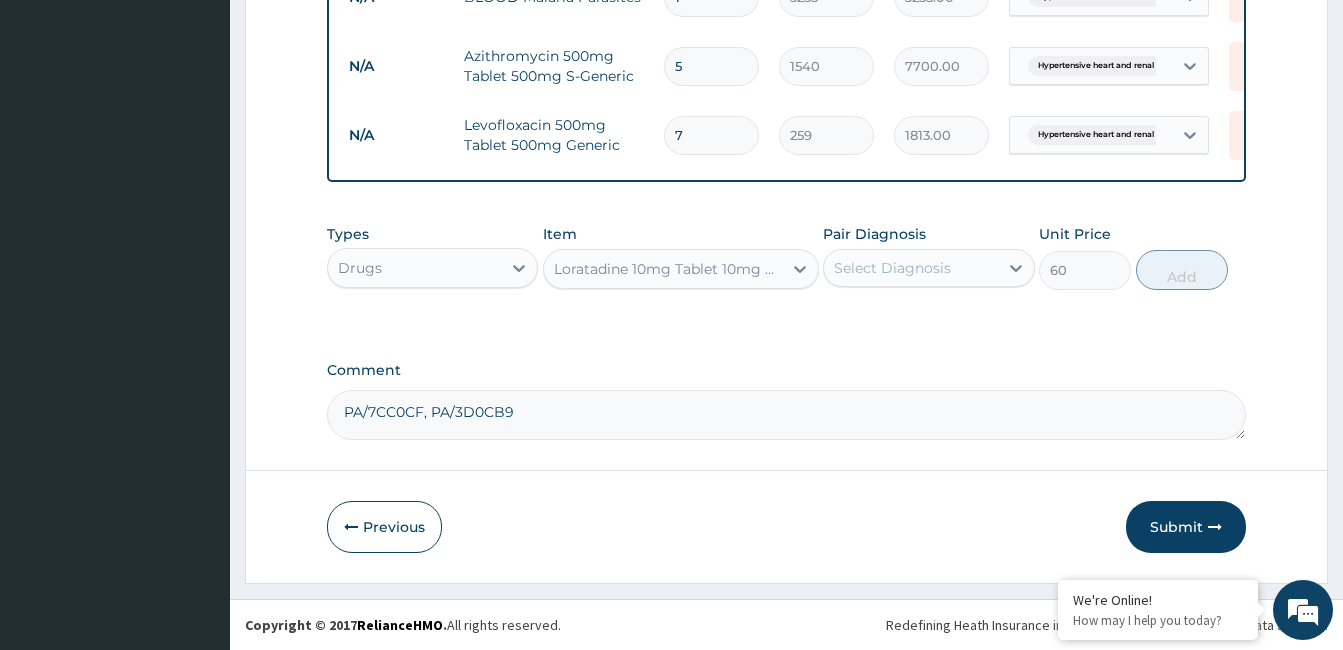 click on "Select Diagnosis" at bounding box center [910, 268] 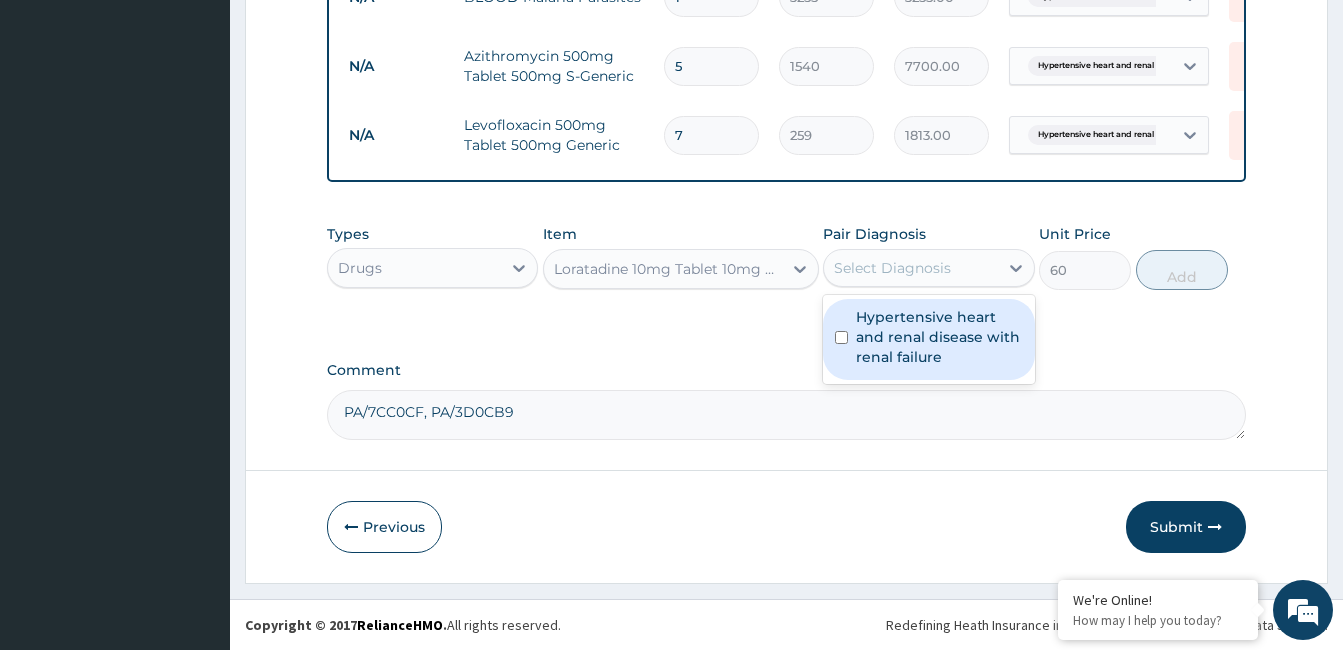 drag, startPoint x: 924, startPoint y: 323, endPoint x: 1045, endPoint y: 305, distance: 122.33152 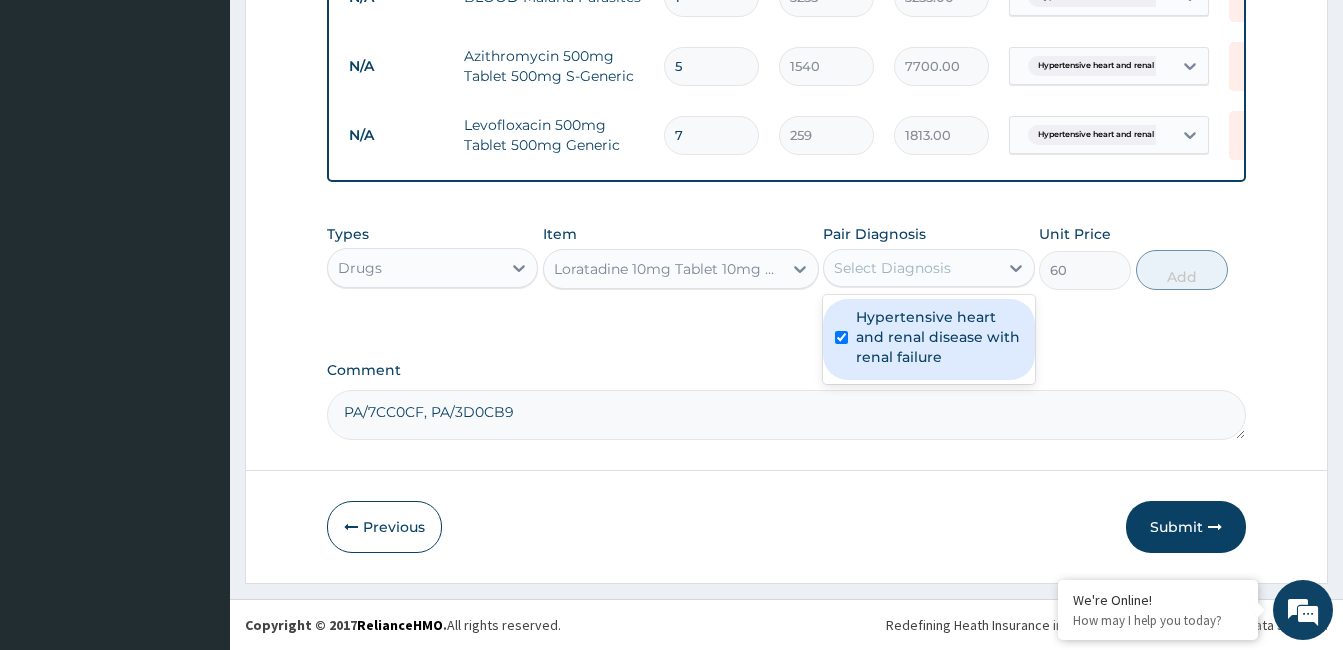 checkbox on "true" 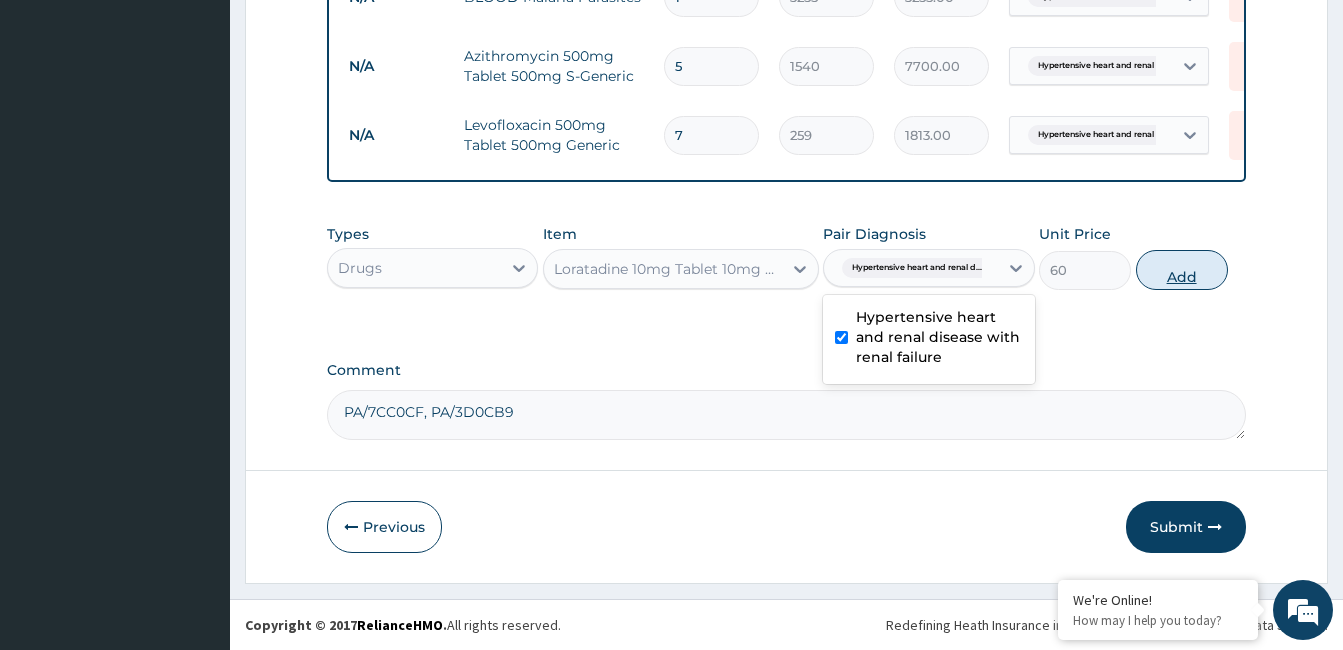 click on "Add" at bounding box center [1182, 270] 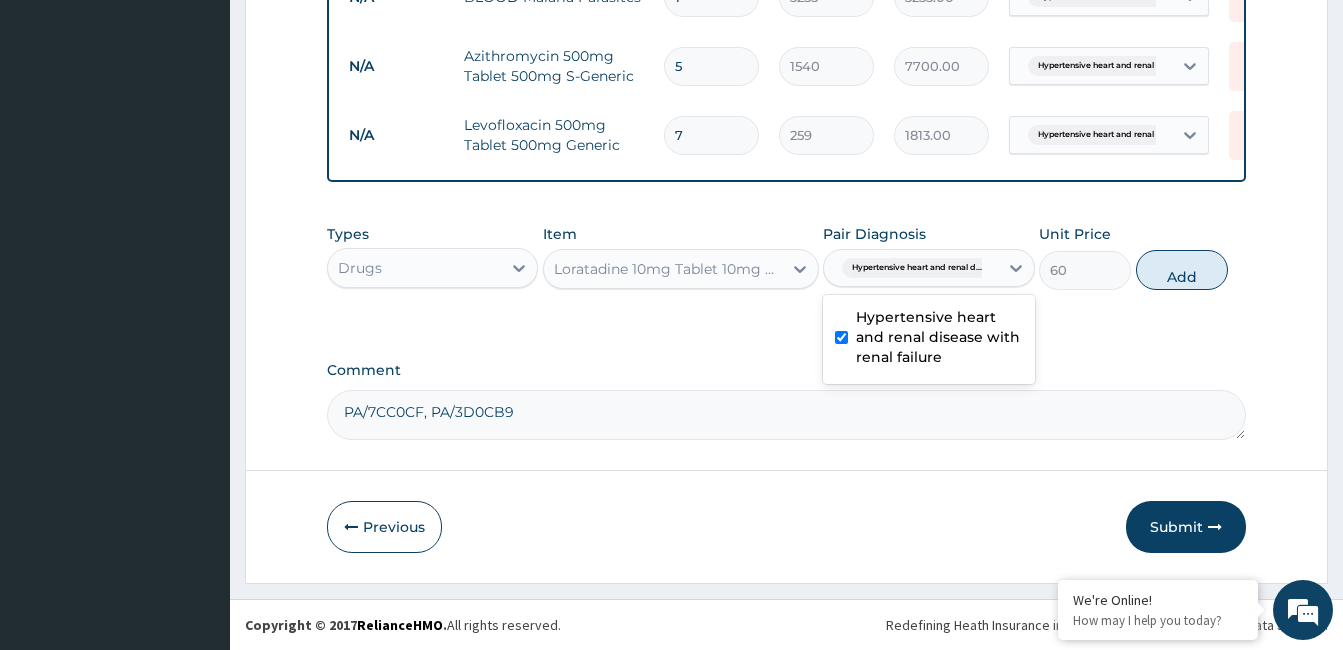 type on "0" 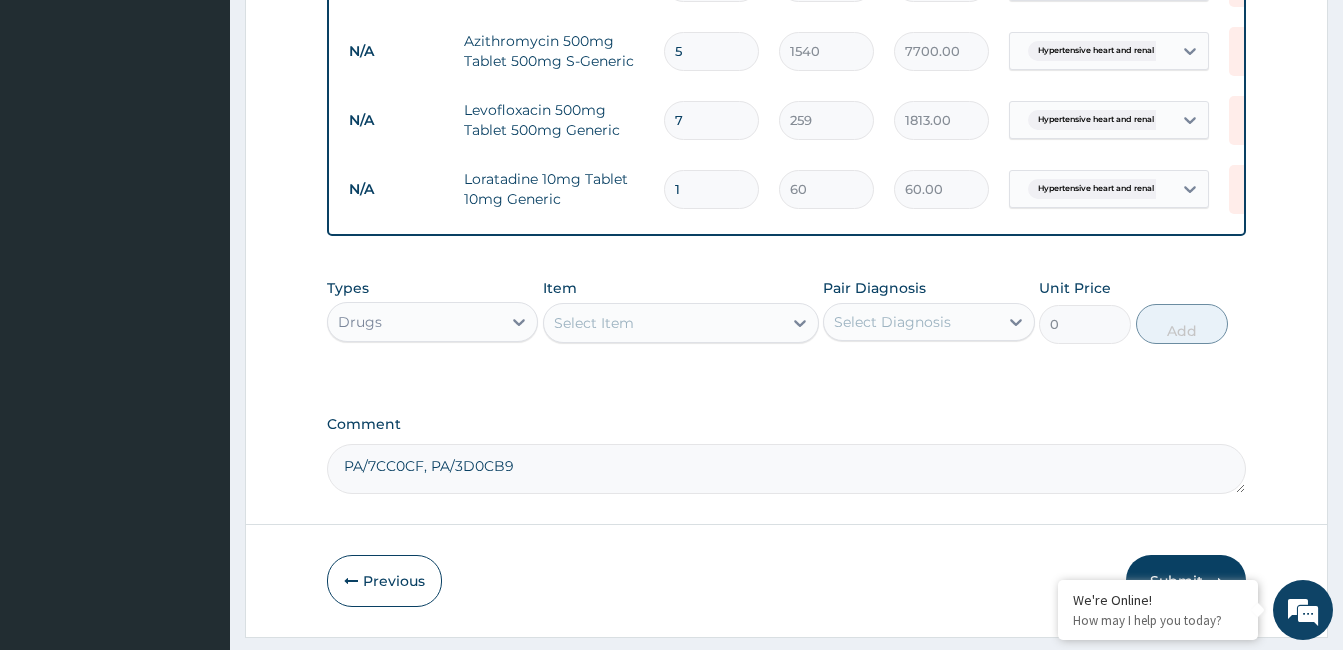 type 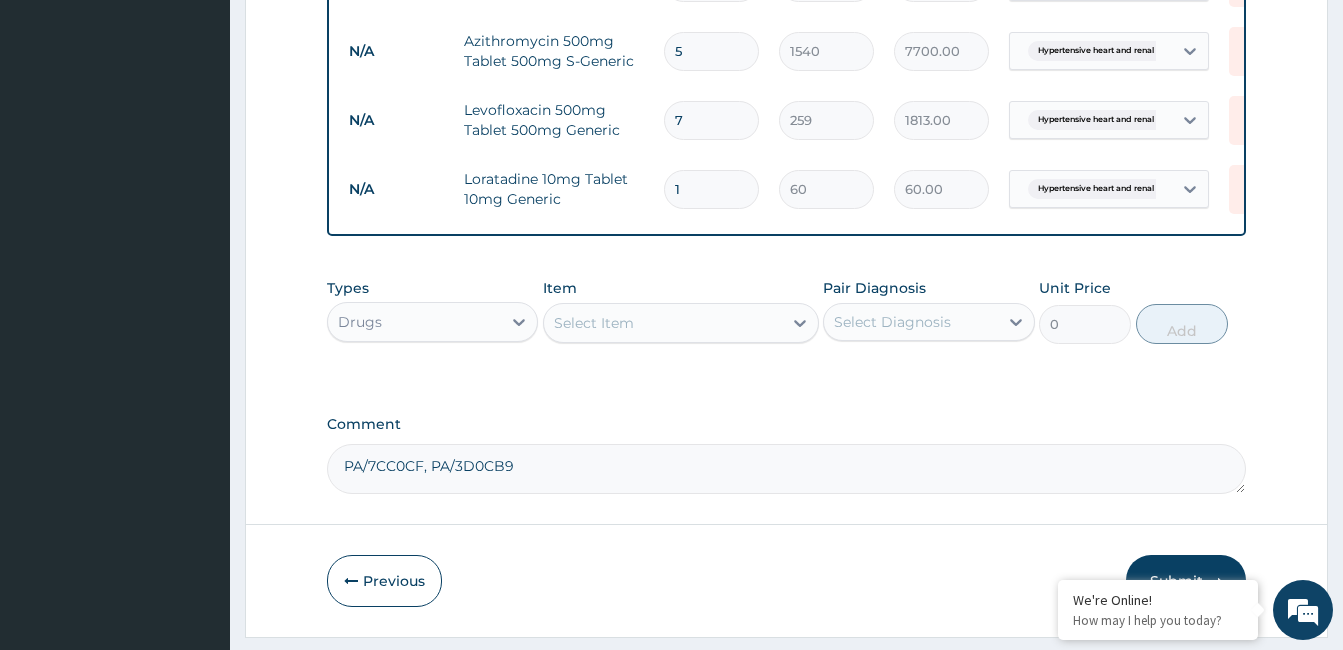 type on "0.00" 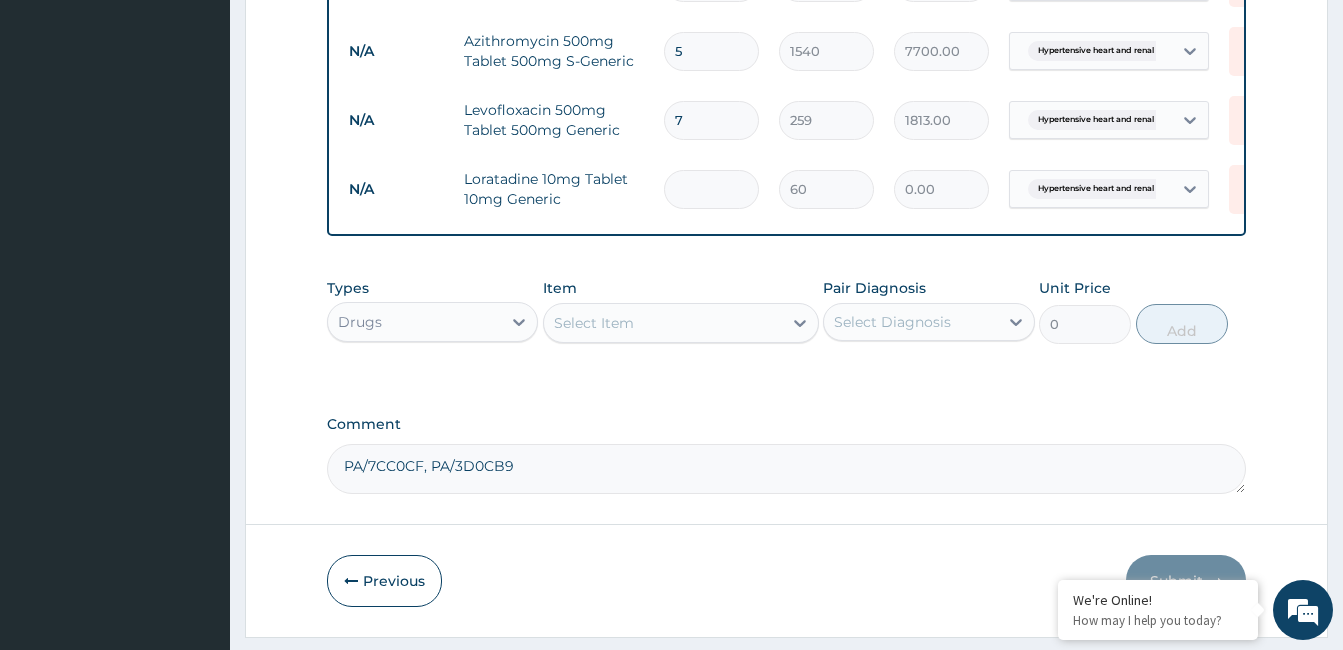 type on "7" 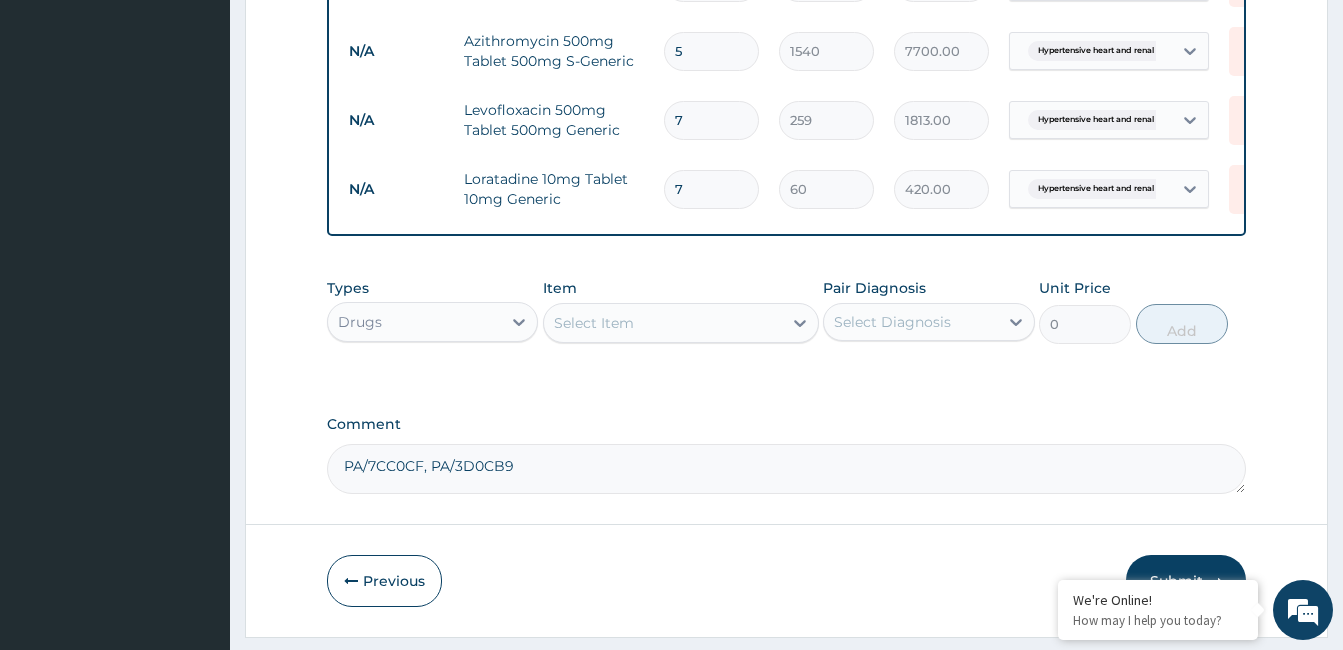 type on "7" 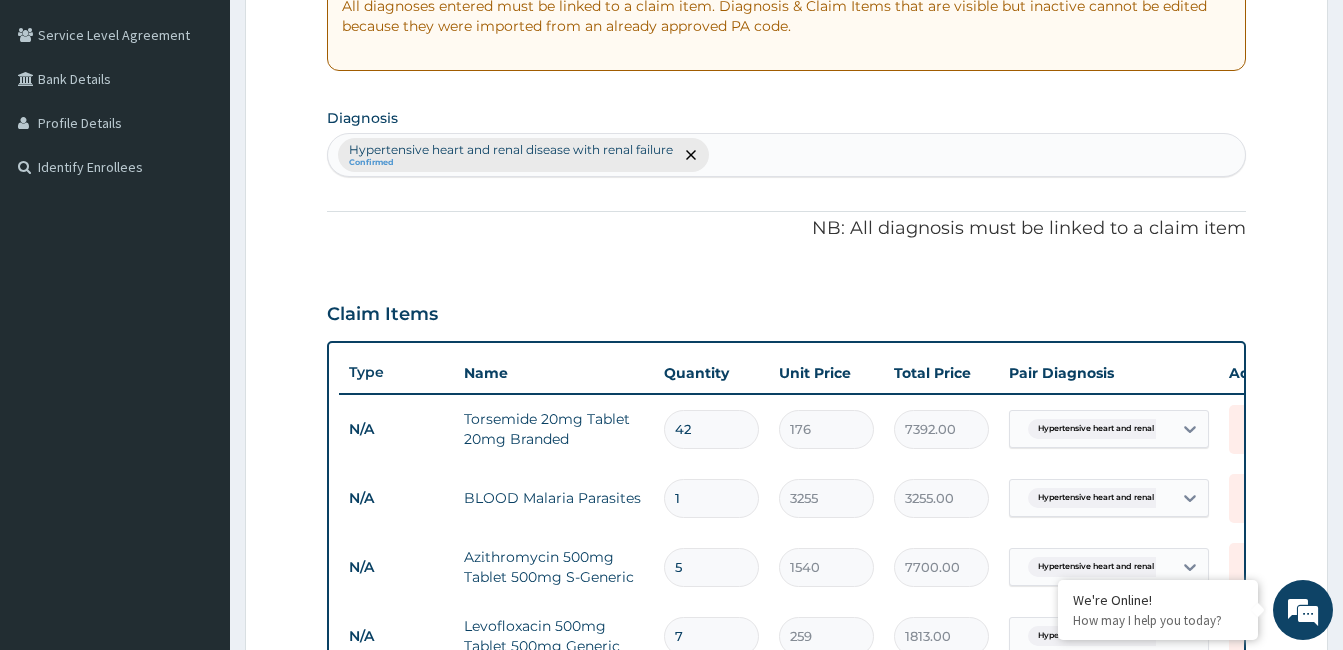 scroll, scrollTop: 319, scrollLeft: 0, axis: vertical 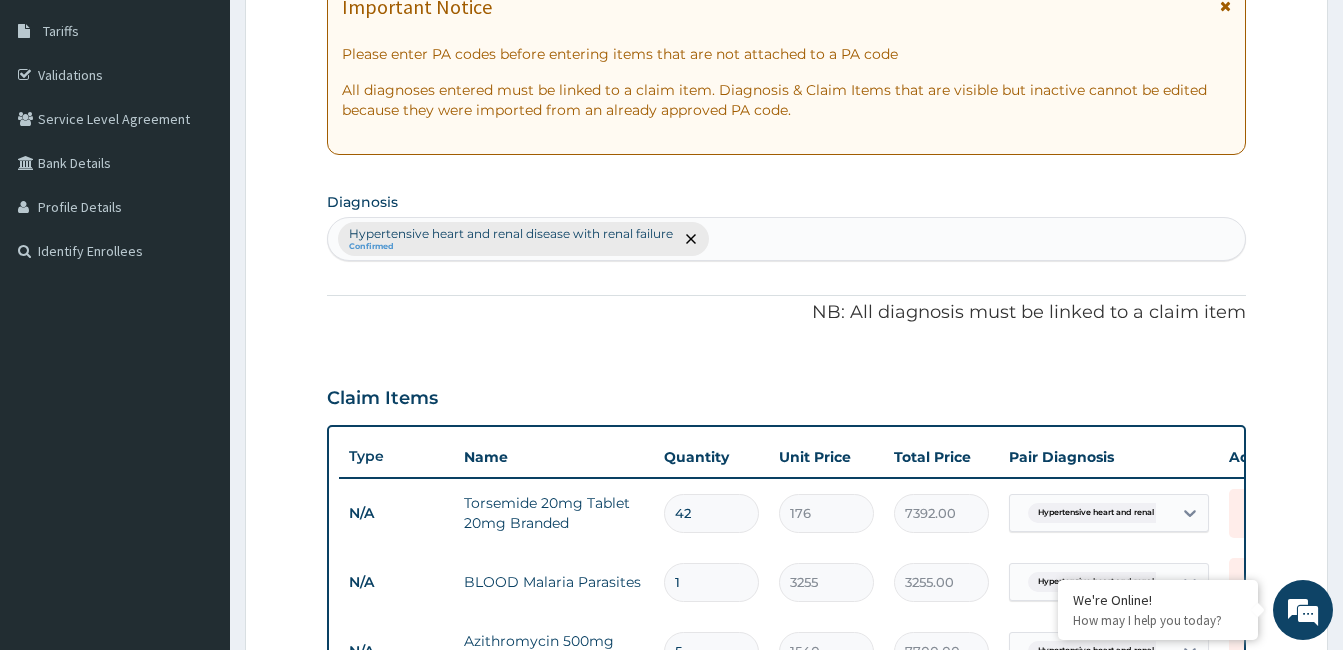 click on "Hypertensive heart and renal disease with renal failure Confirmed" at bounding box center (786, 239) 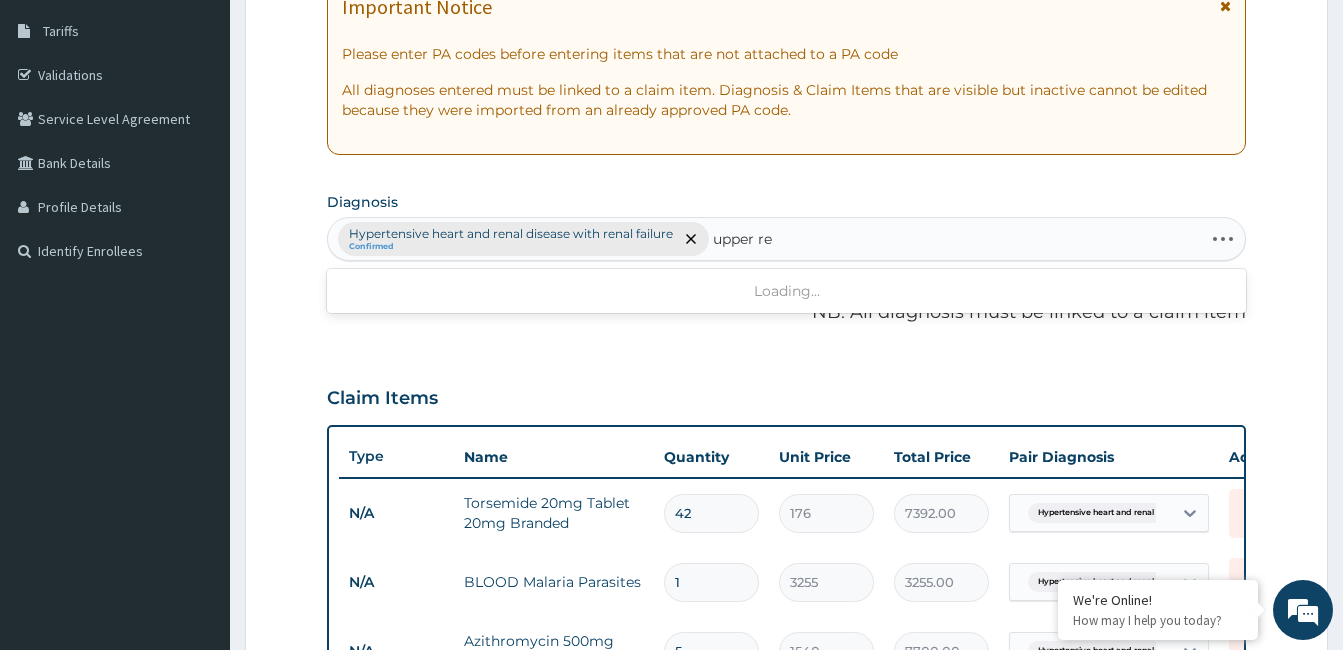 type on "upper res" 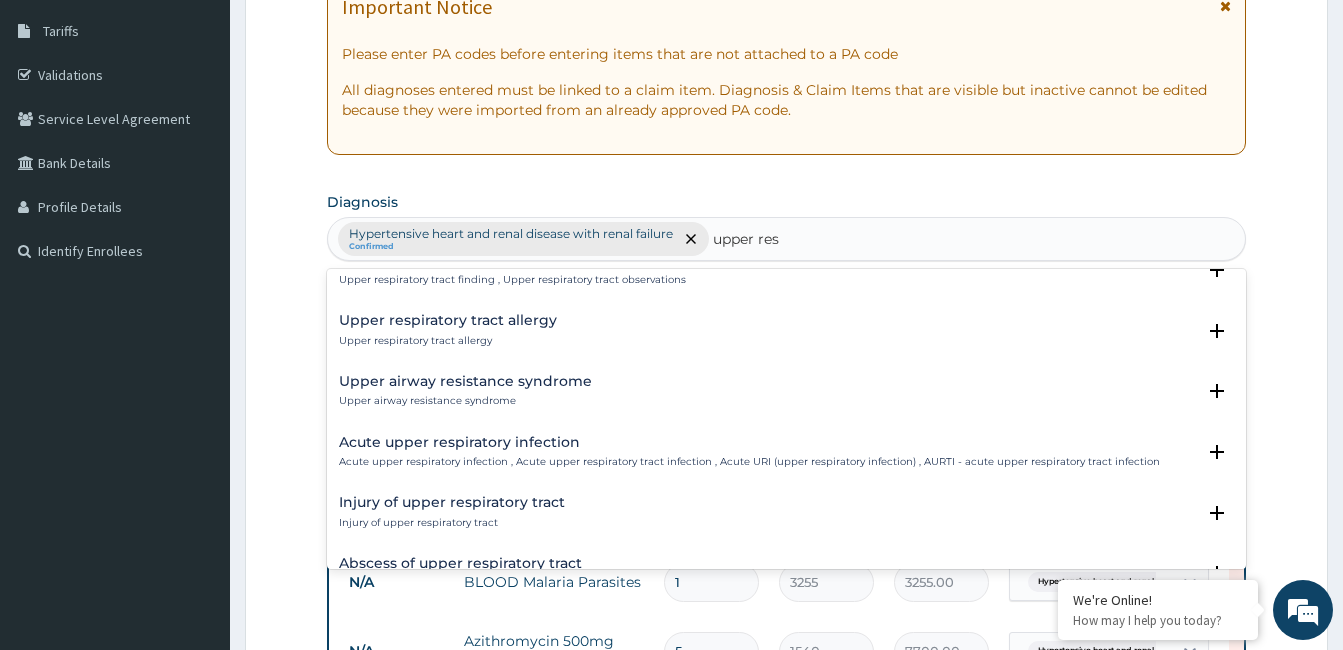 scroll, scrollTop: 200, scrollLeft: 0, axis: vertical 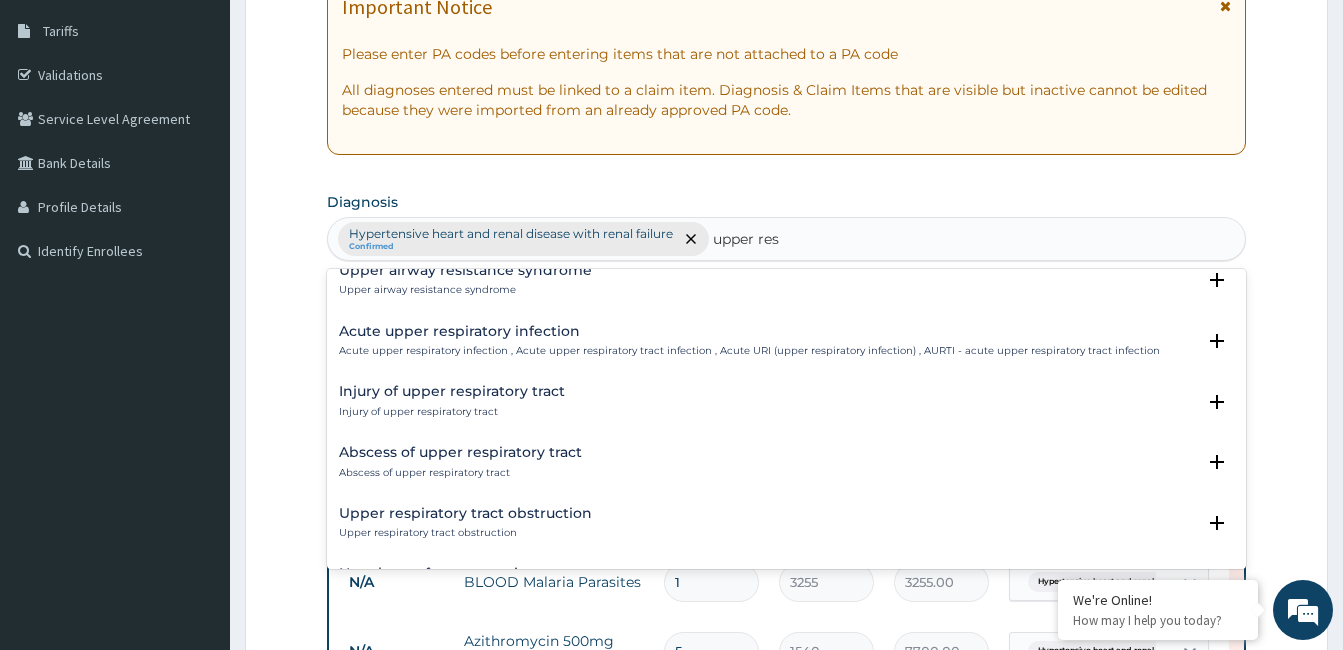 click on "Acute upper respiratory infection" at bounding box center (749, 331) 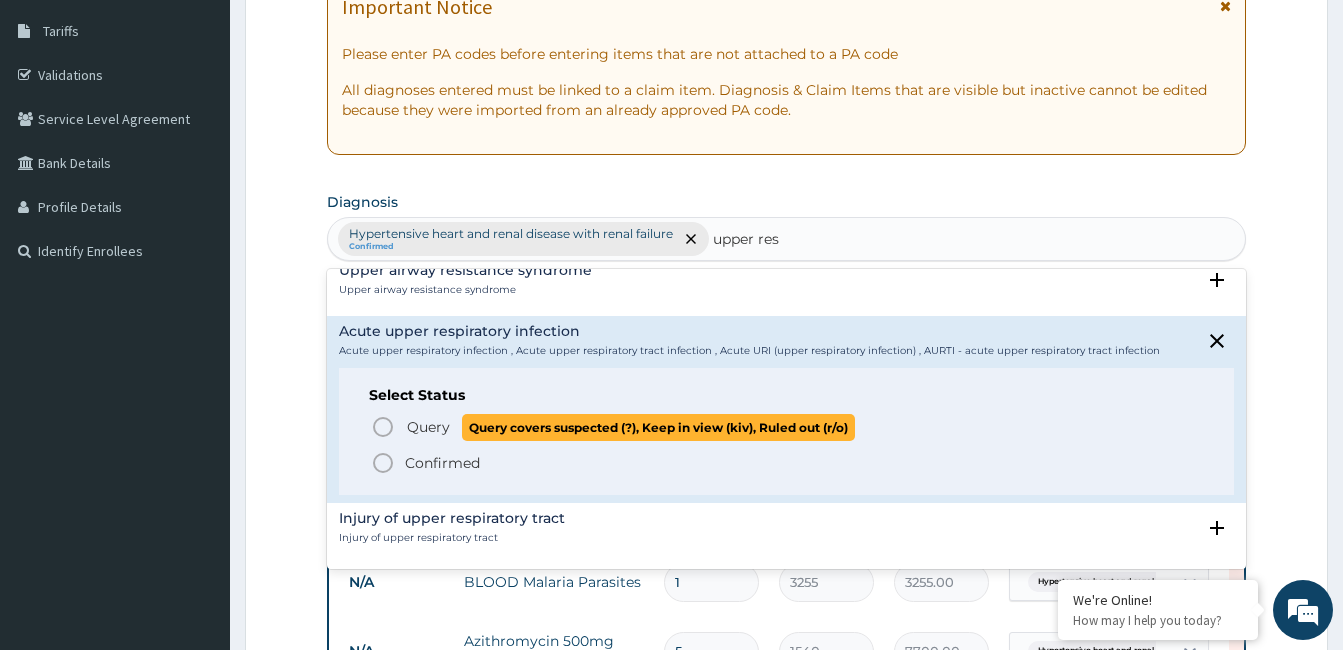 drag, startPoint x: 416, startPoint y: 426, endPoint x: 570, endPoint y: 408, distance: 155.04839 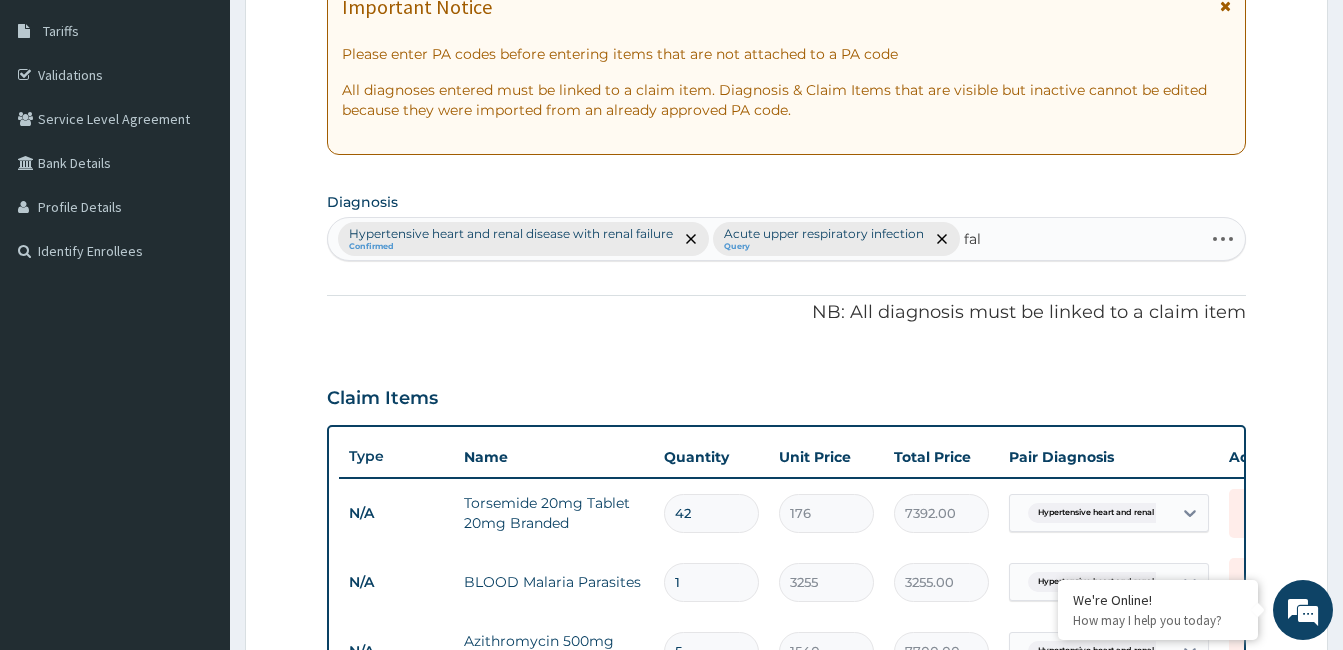 type on "falc" 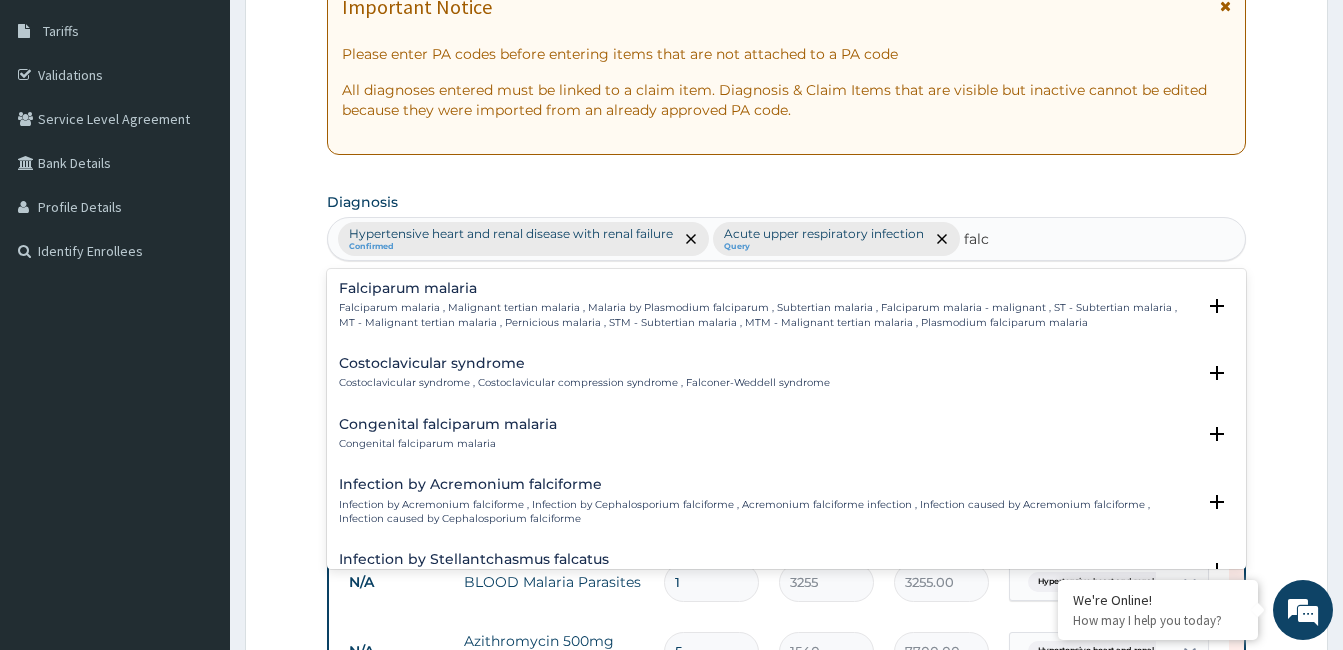 click on "Falciparum malaria , Malignant tertian malaria , Malaria by Plasmodium falciparum , Subtertian malaria , Falciparum malaria - malignant , ST - Subtertian malaria , MT - Malignant tertian malaria , Pernicious malaria , STM - Subtertian malaria , MTM - Malignant tertian malaria , Plasmodium falciparum malaria" at bounding box center [767, 315] 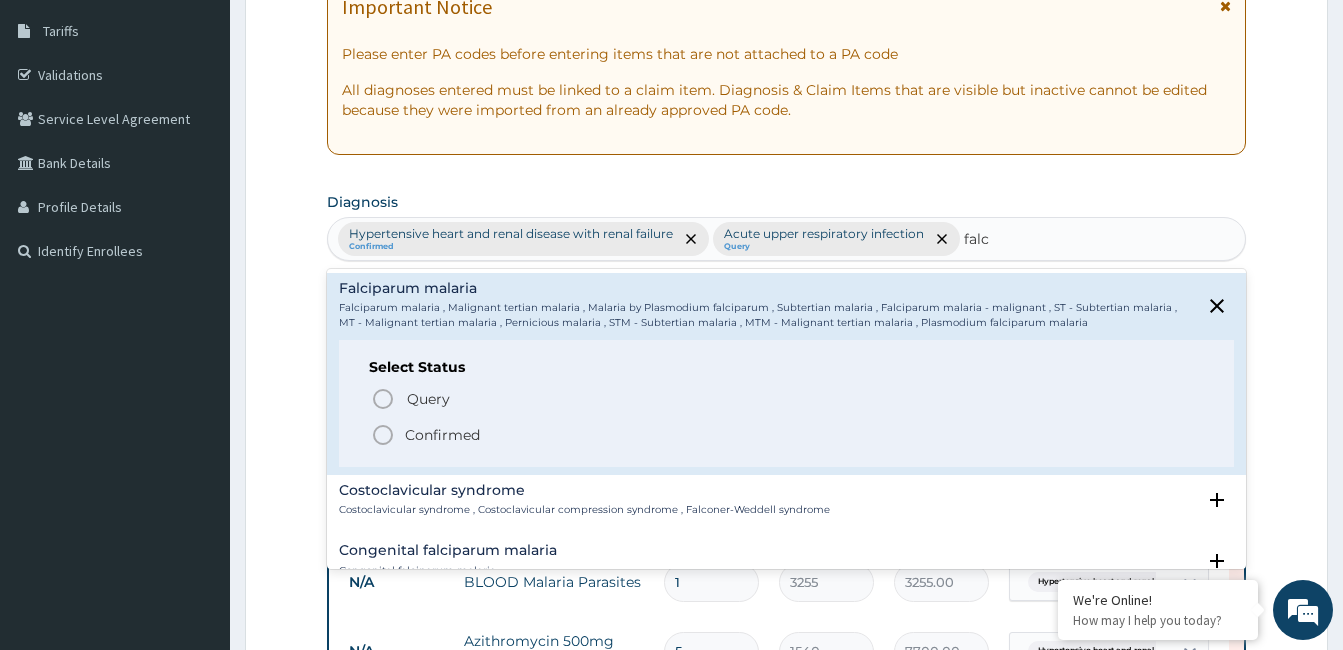 click on "Confirmed" at bounding box center (442, 435) 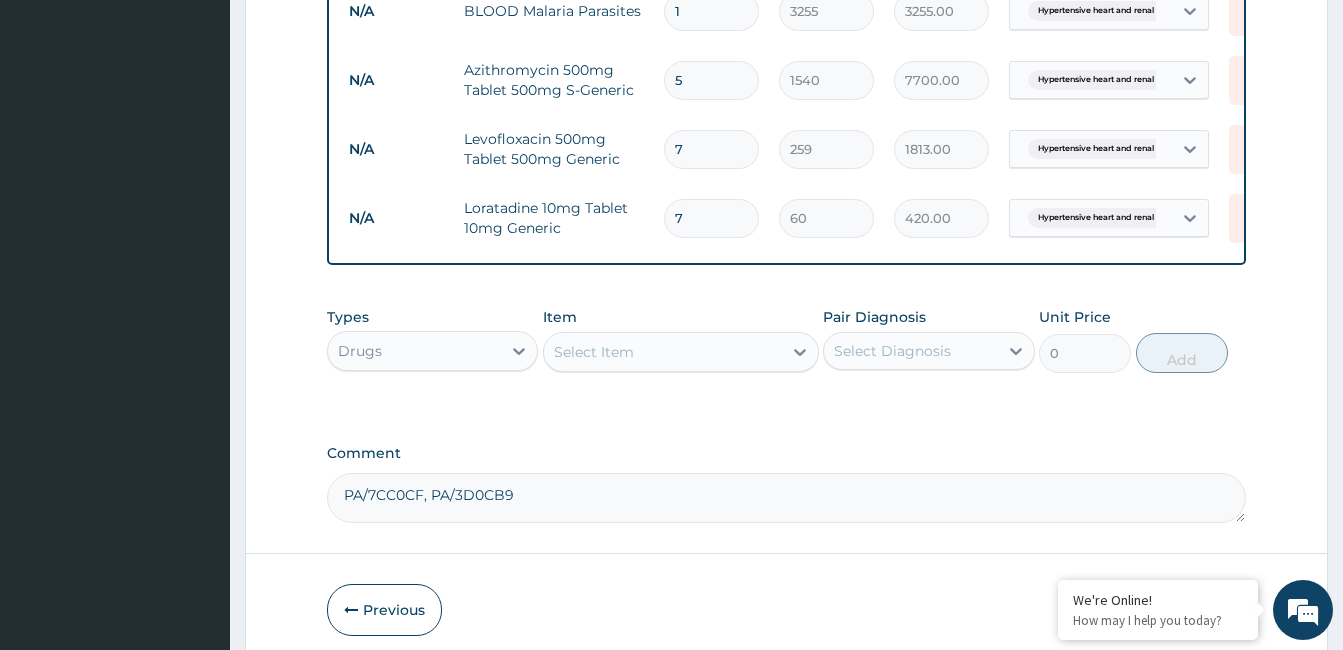 scroll, scrollTop: 919, scrollLeft: 0, axis: vertical 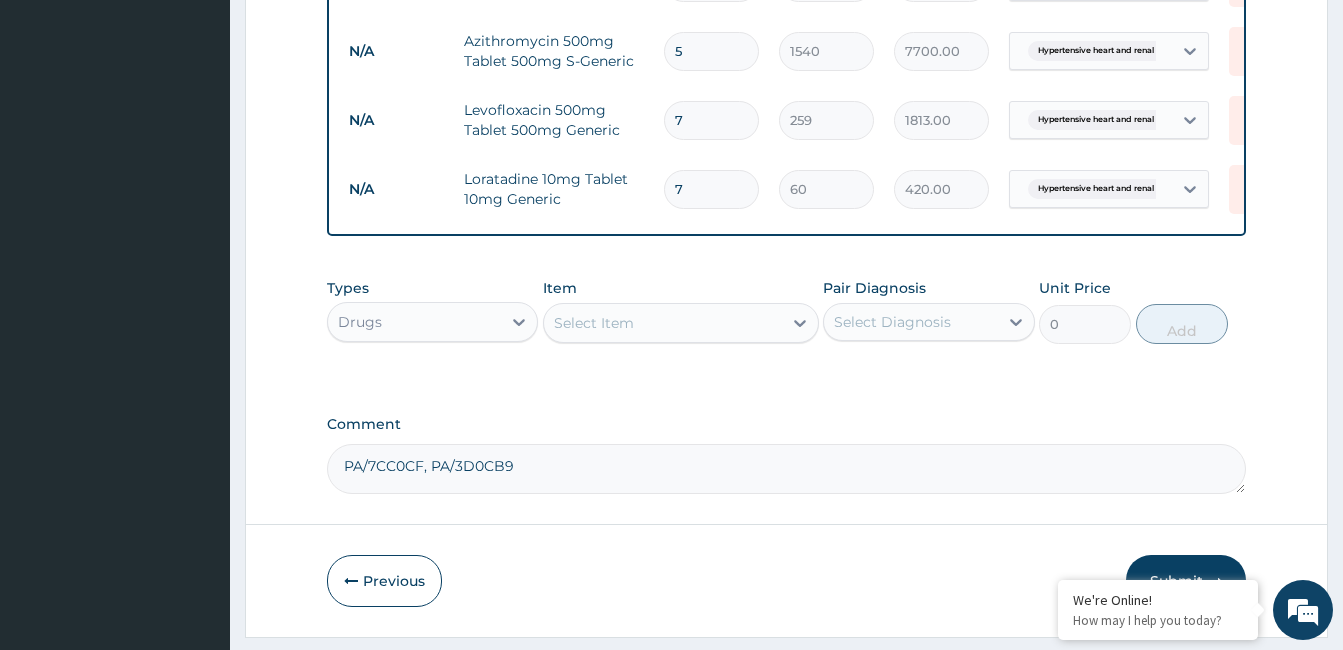 click on "Select Item" at bounding box center [663, 323] 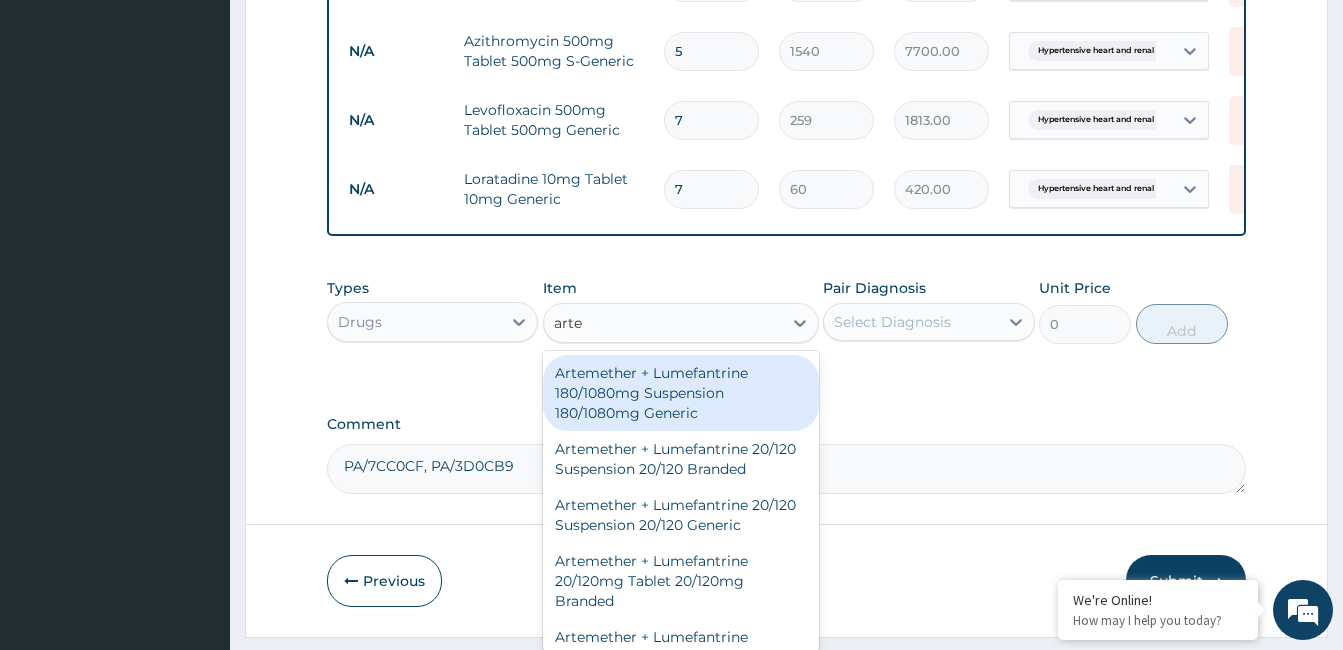 type on "artem" 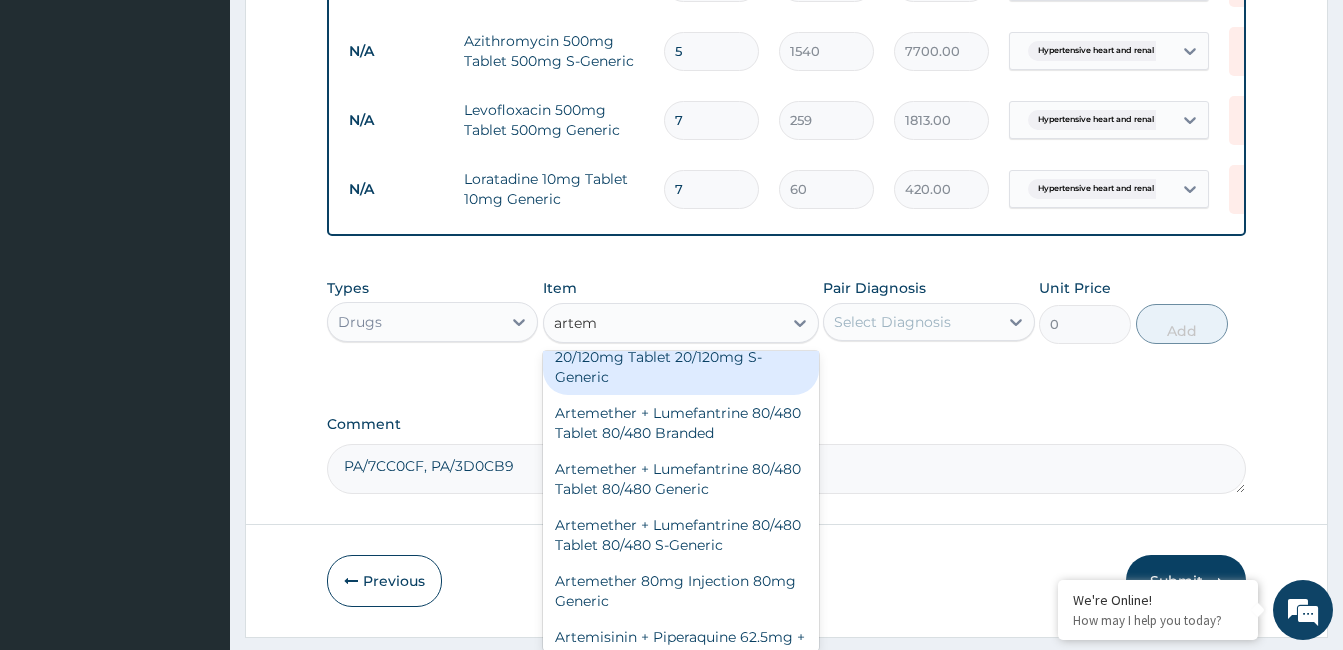 scroll, scrollTop: 400, scrollLeft: 0, axis: vertical 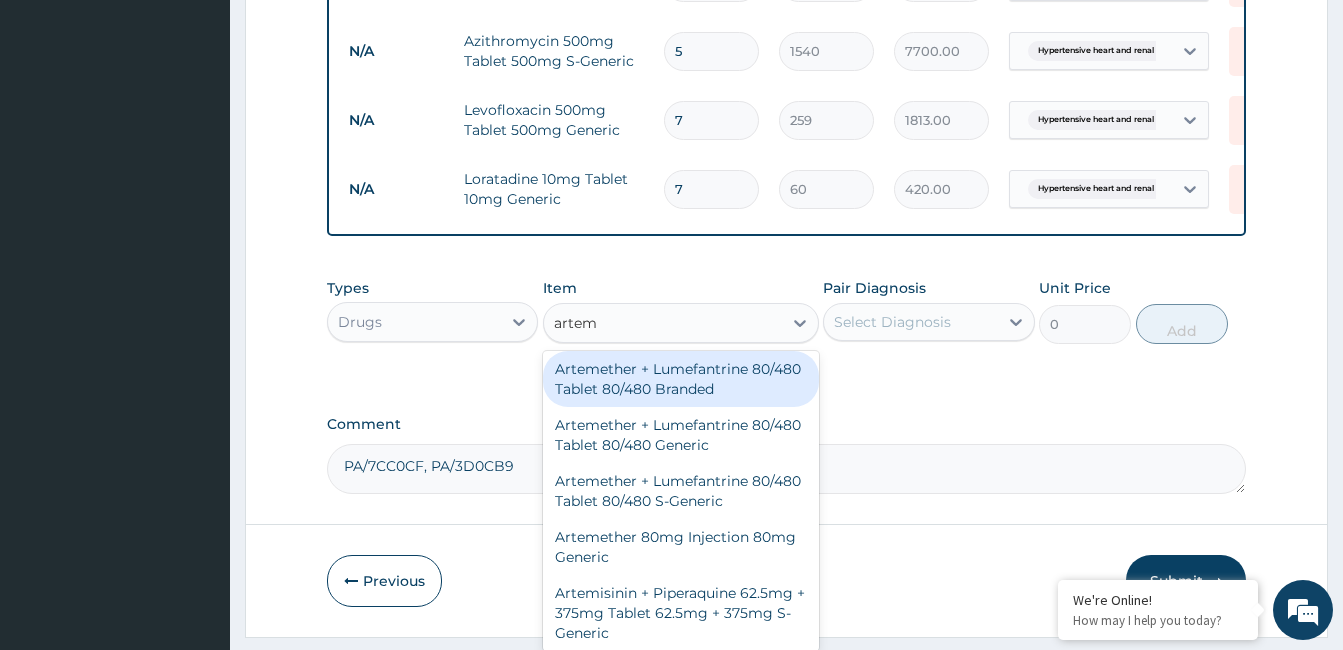 click on "Artemether + Lumefantrine 80/480 Tablet 80/480 Branded" at bounding box center (681, 379) 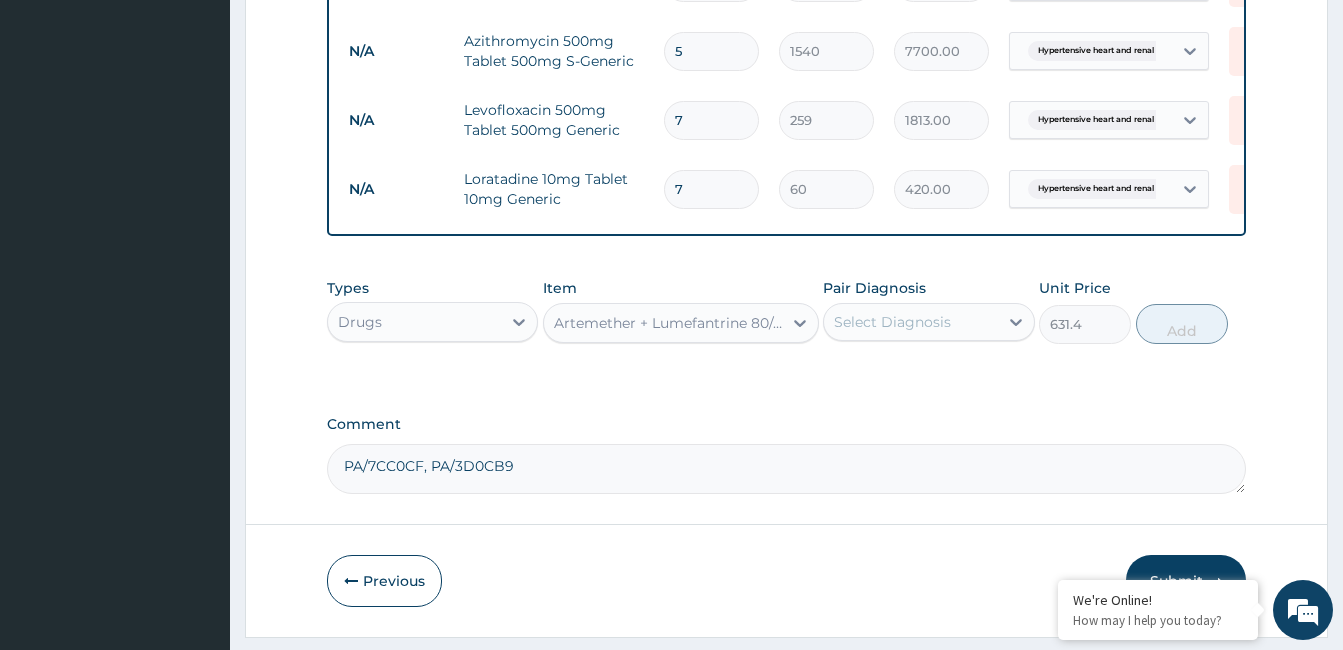 click on "Select Diagnosis" at bounding box center (892, 322) 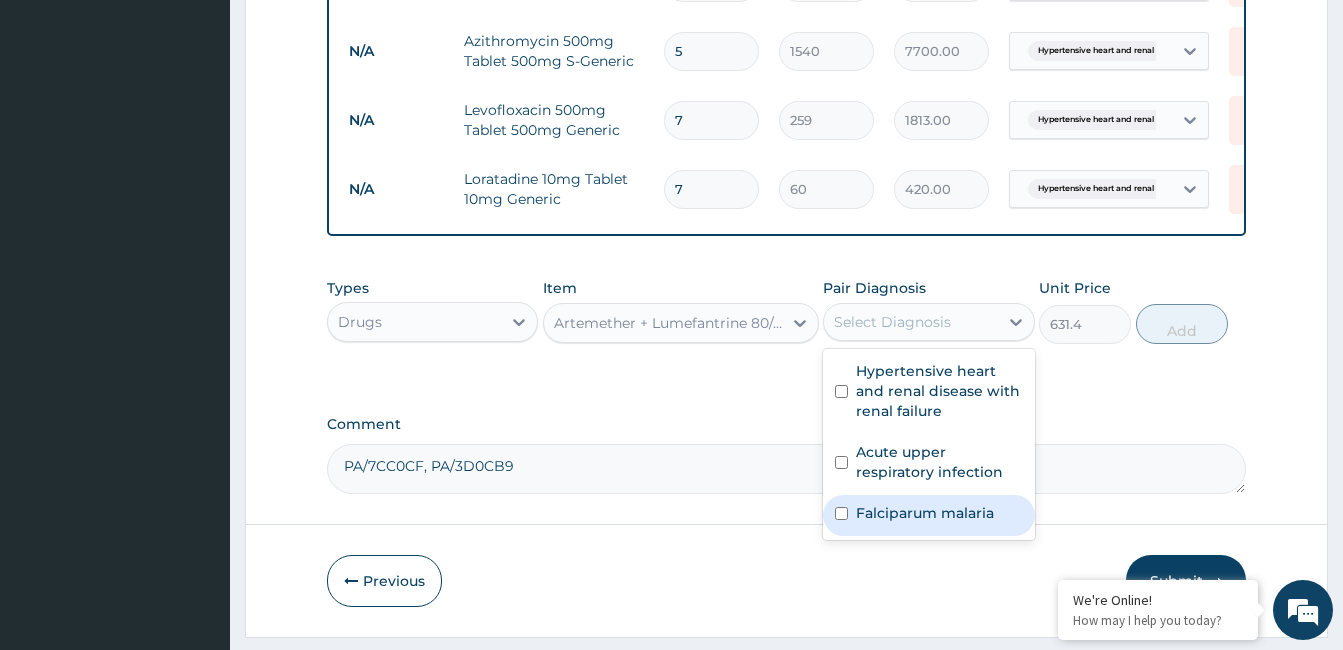 click on "Falciparum malaria" at bounding box center (928, 515) 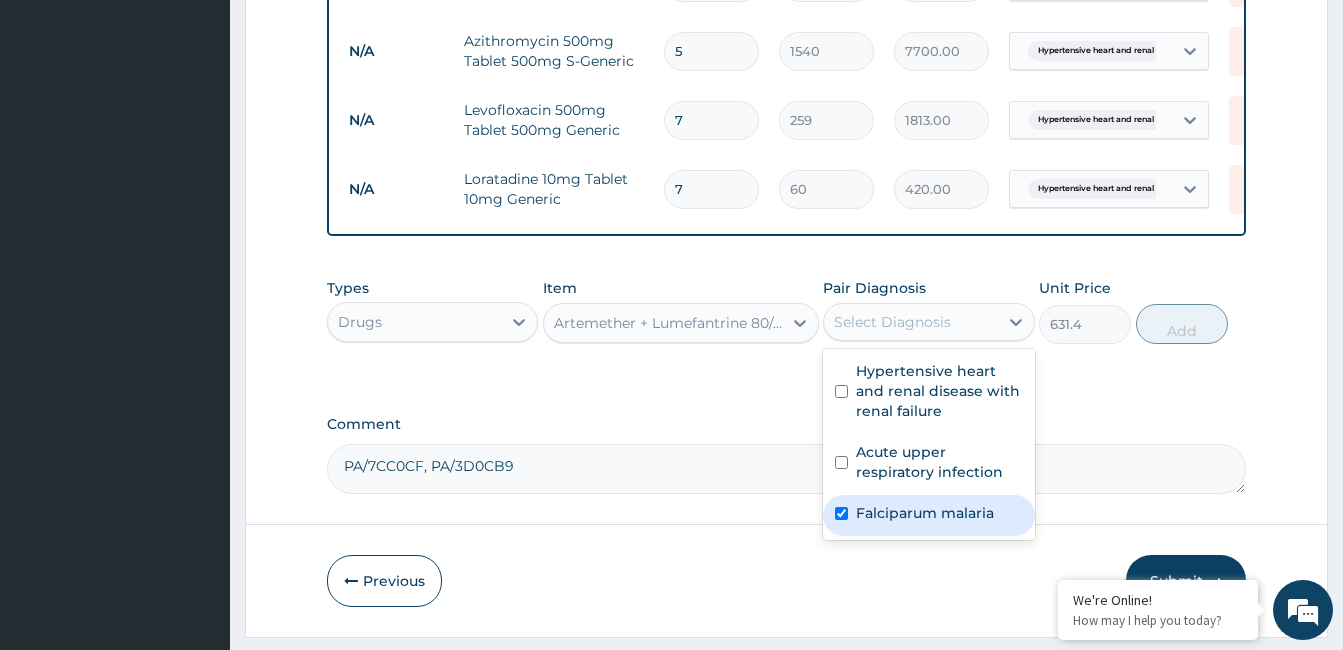 checkbox on "true" 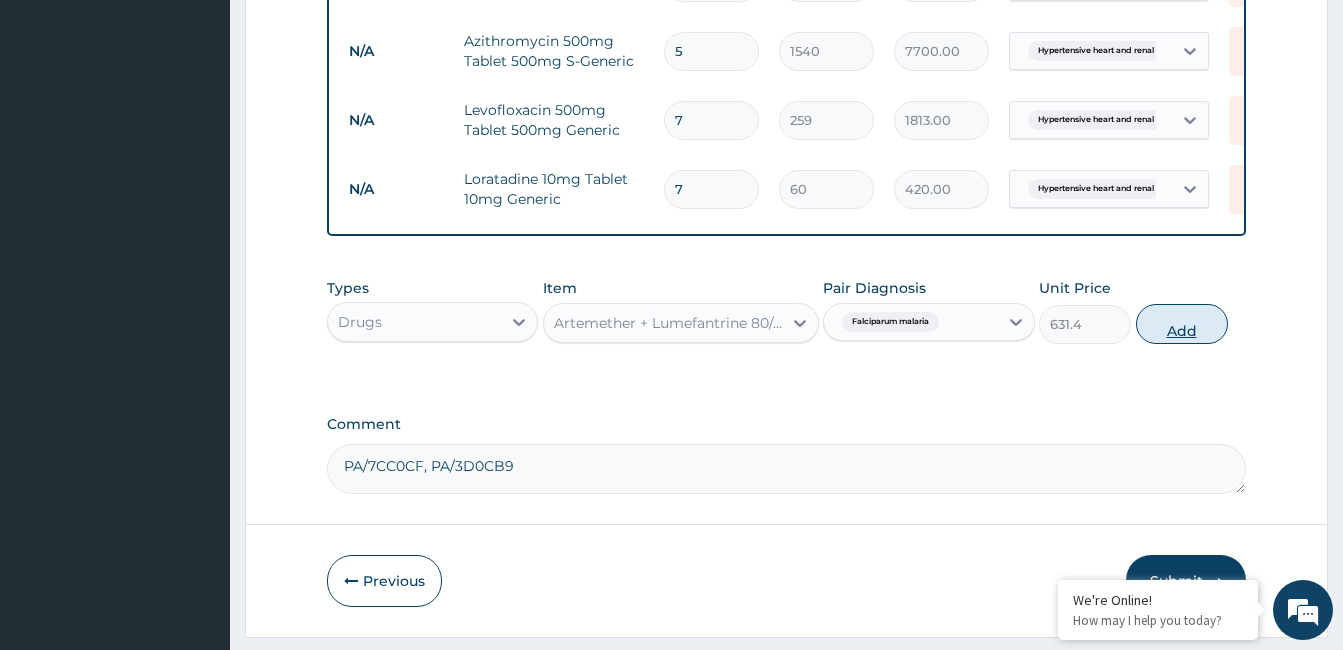 click on "Add" at bounding box center [1182, 324] 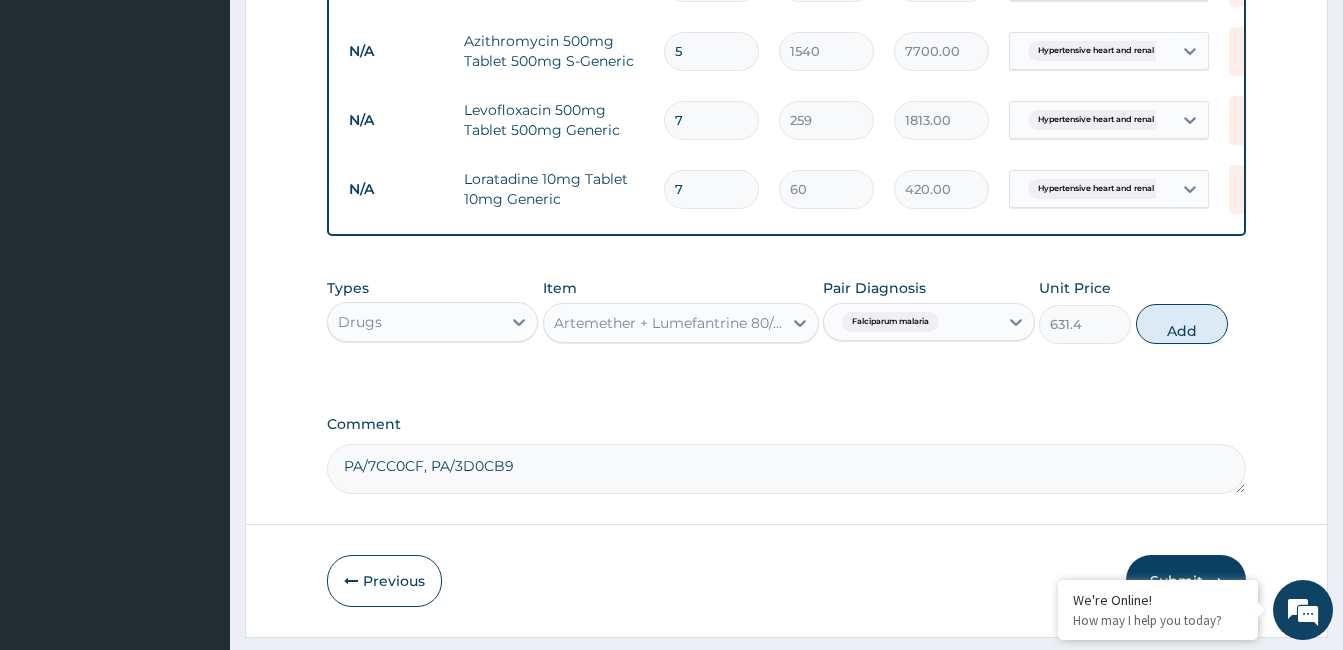 type on "0" 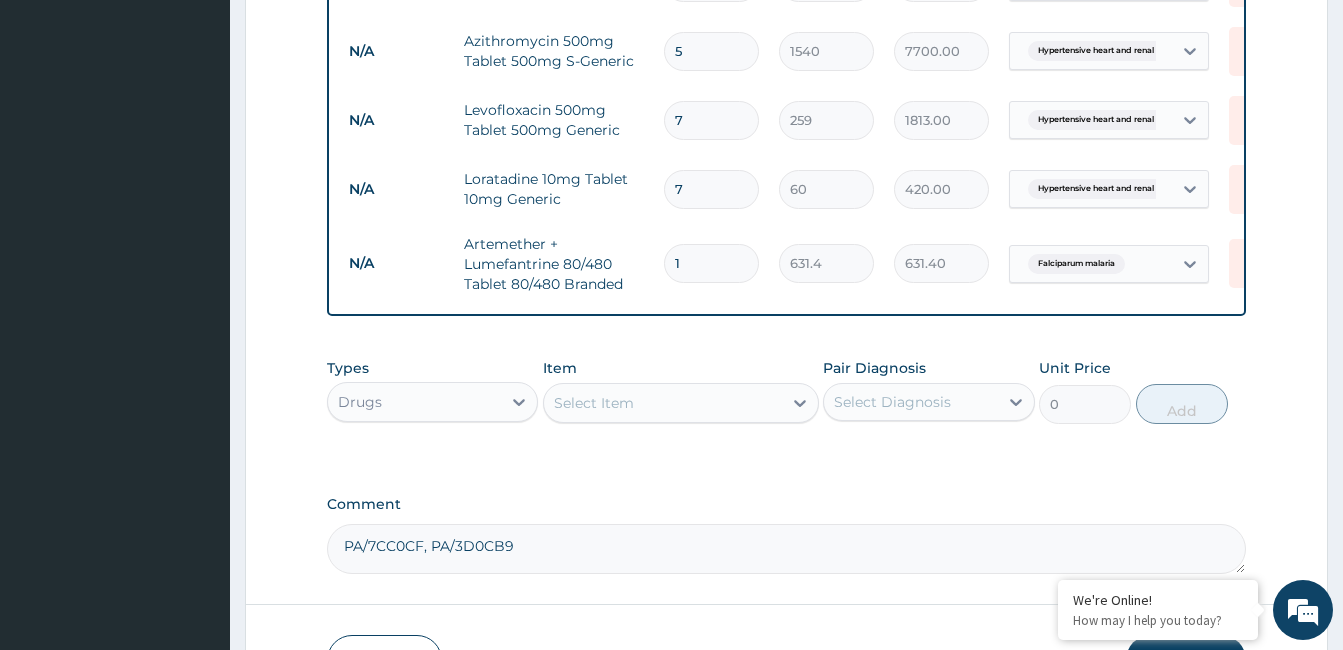 type 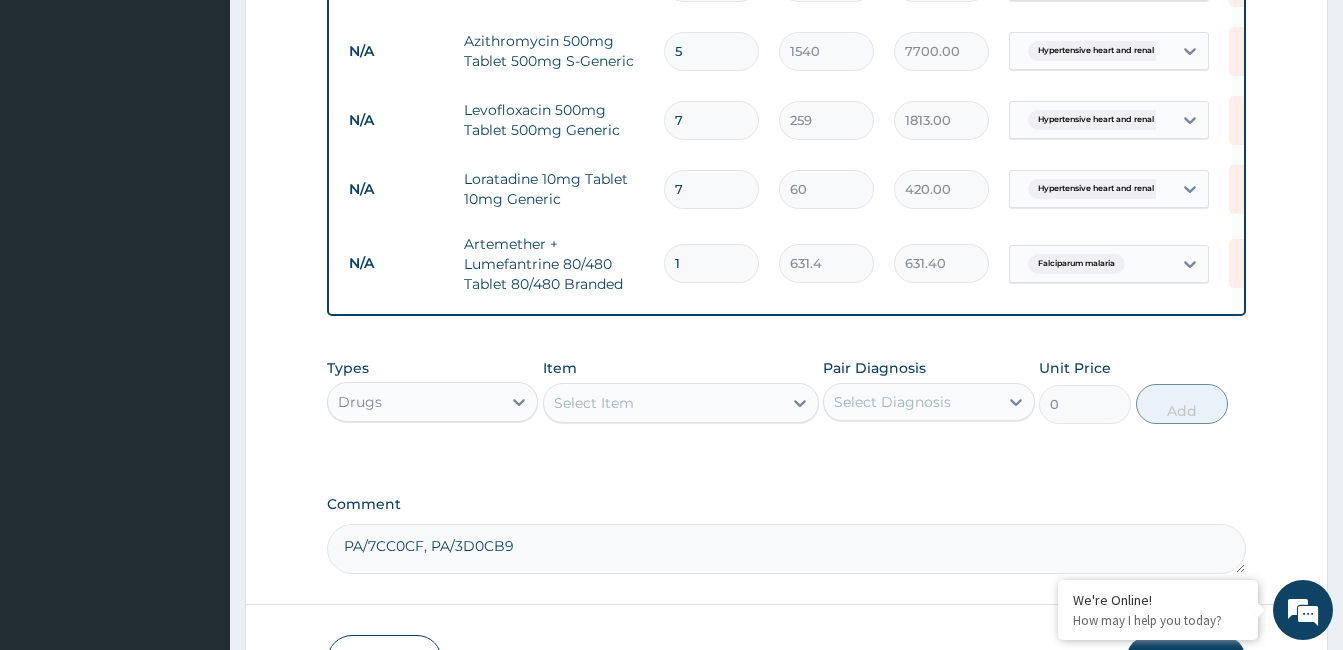 type on "0.00" 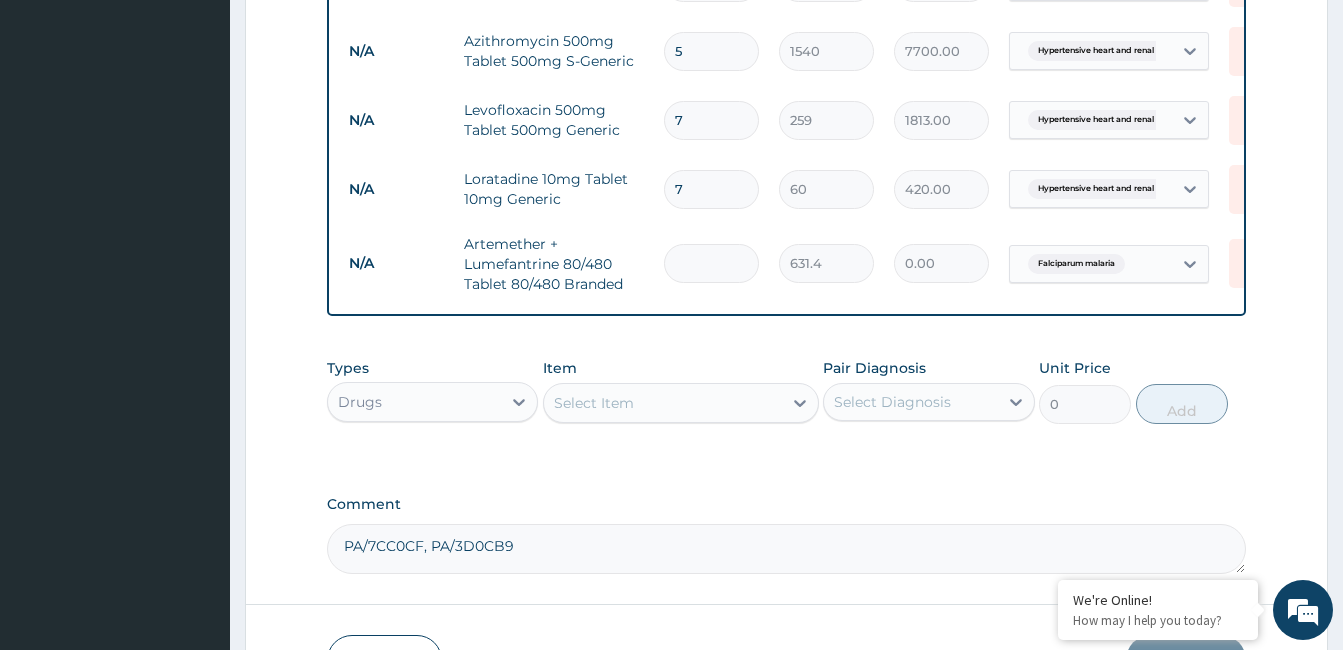 type on "6" 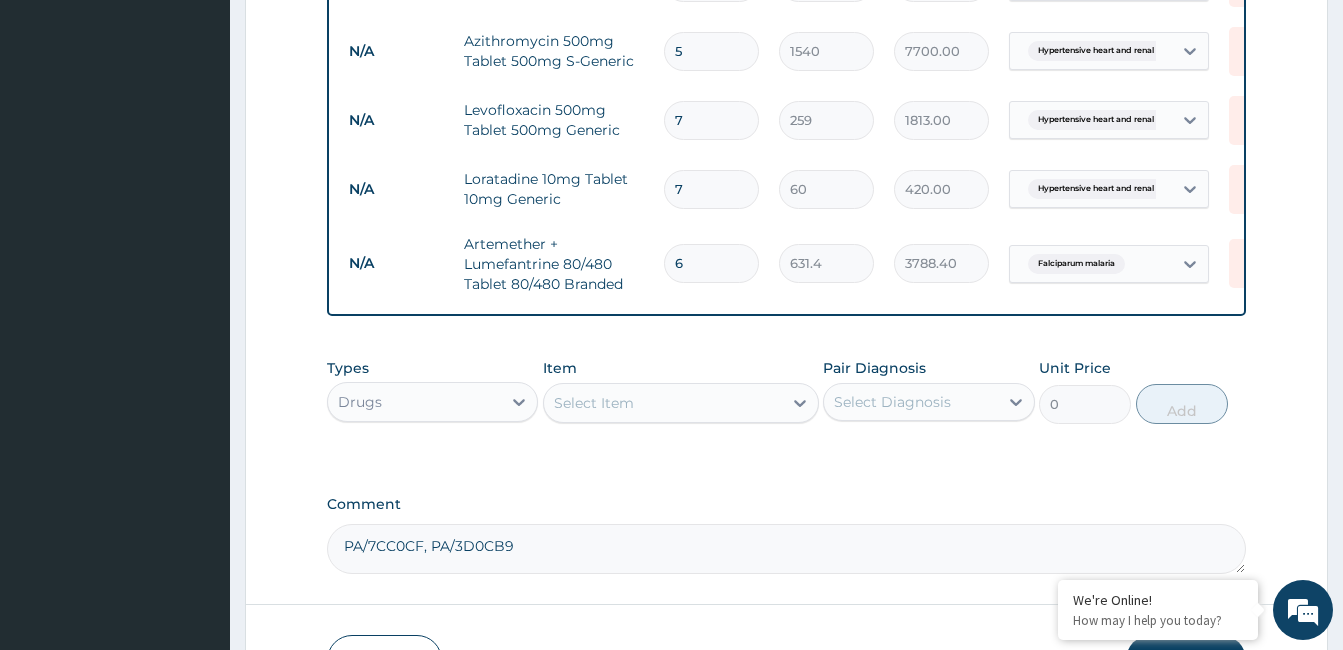 type on "6" 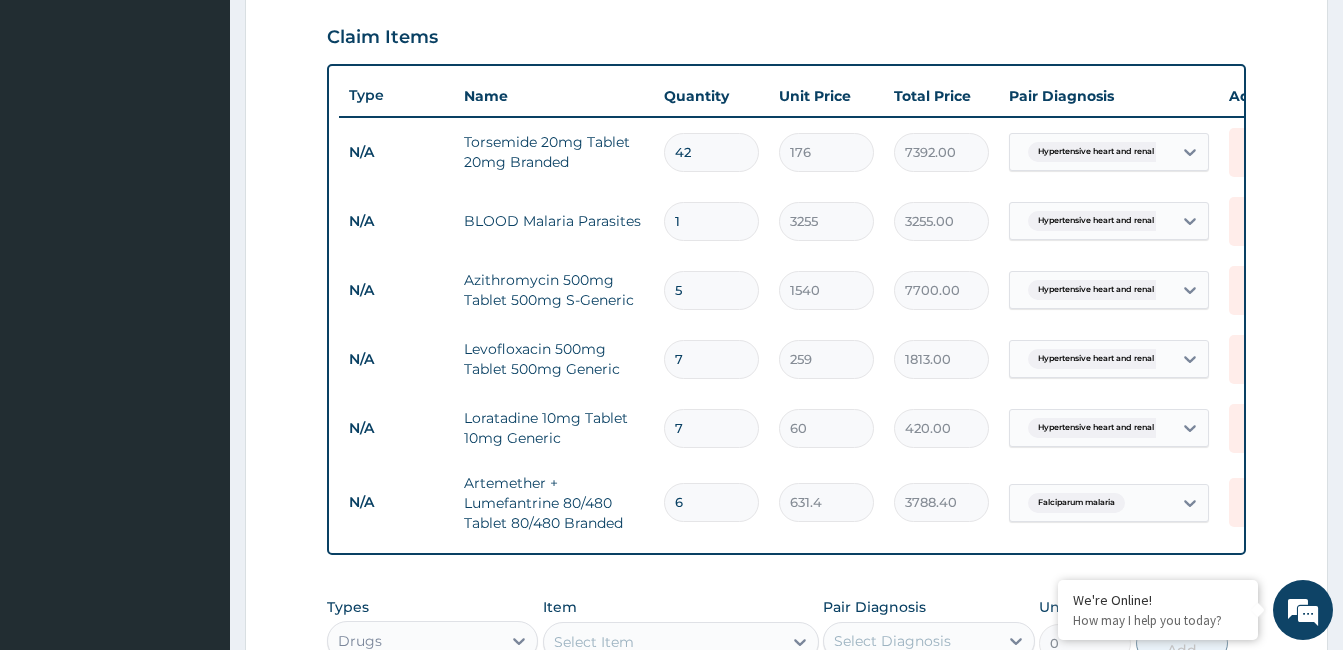 scroll, scrollTop: 619, scrollLeft: 0, axis: vertical 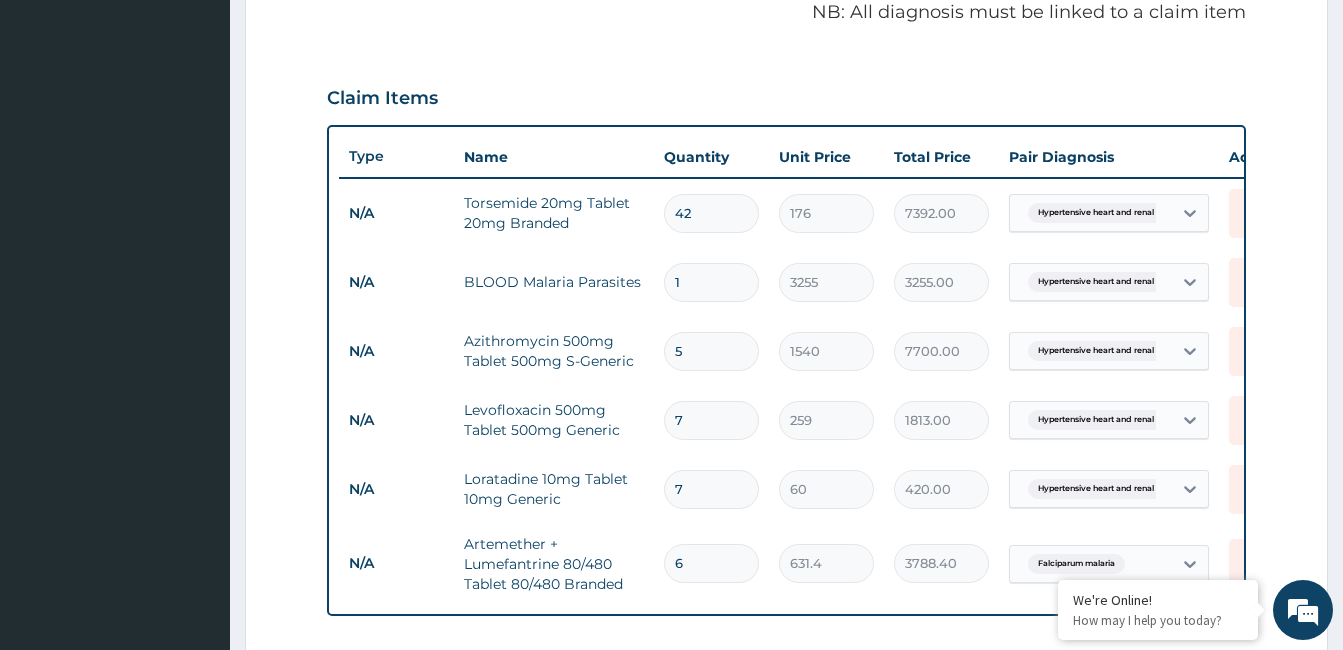 click on "Hypertensive heart and renal d..." at bounding box center (1103, 282) 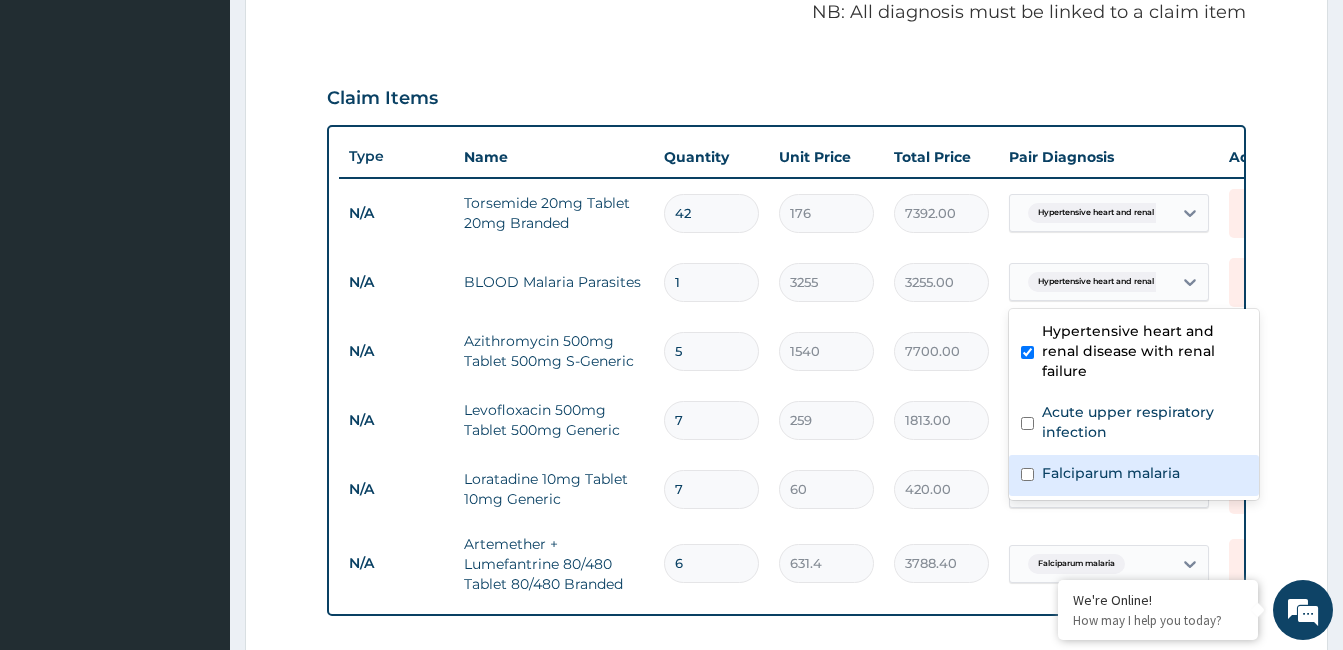 click on "Falciparum malaria" at bounding box center [1111, 473] 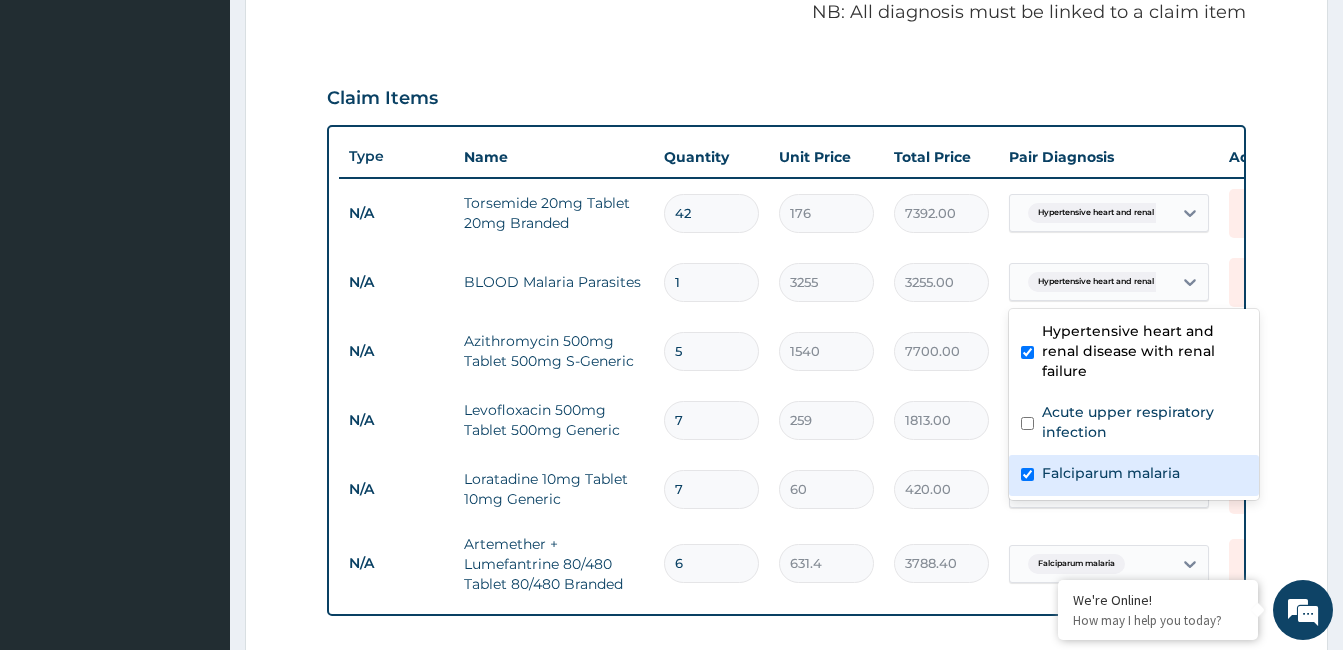 checkbox on "true" 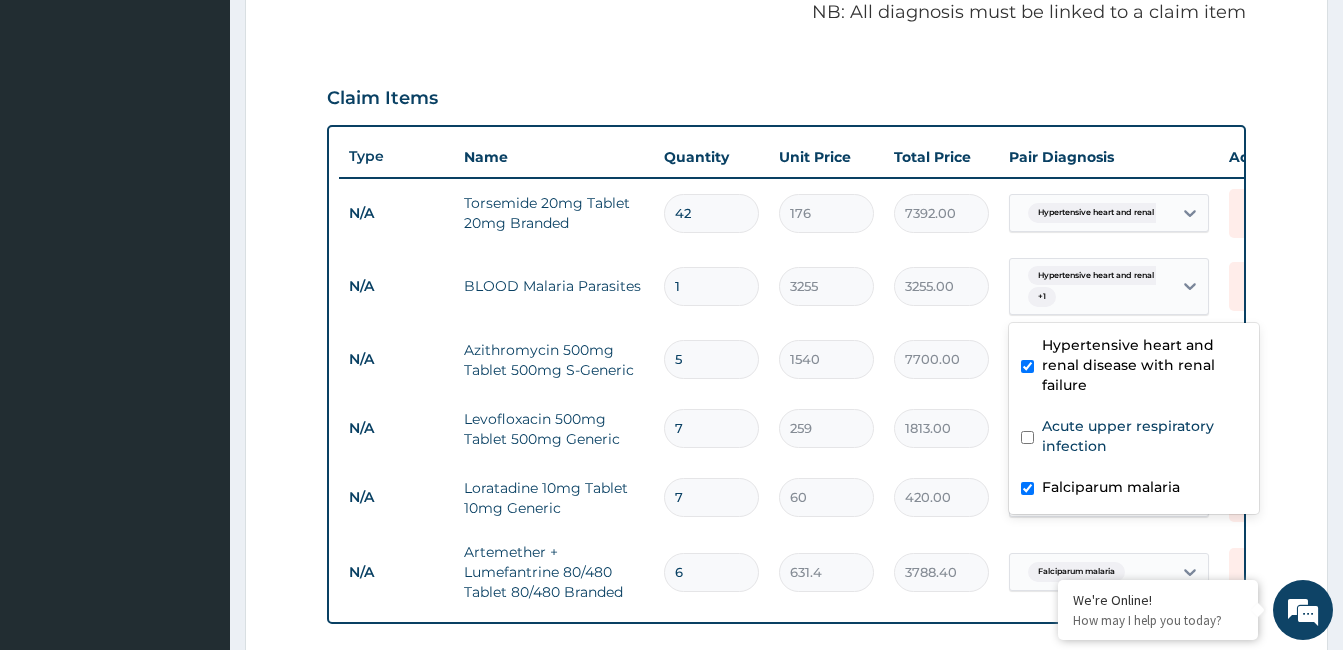 click on "Hypertensive heart and renal disease with renal failure" at bounding box center [1144, 365] 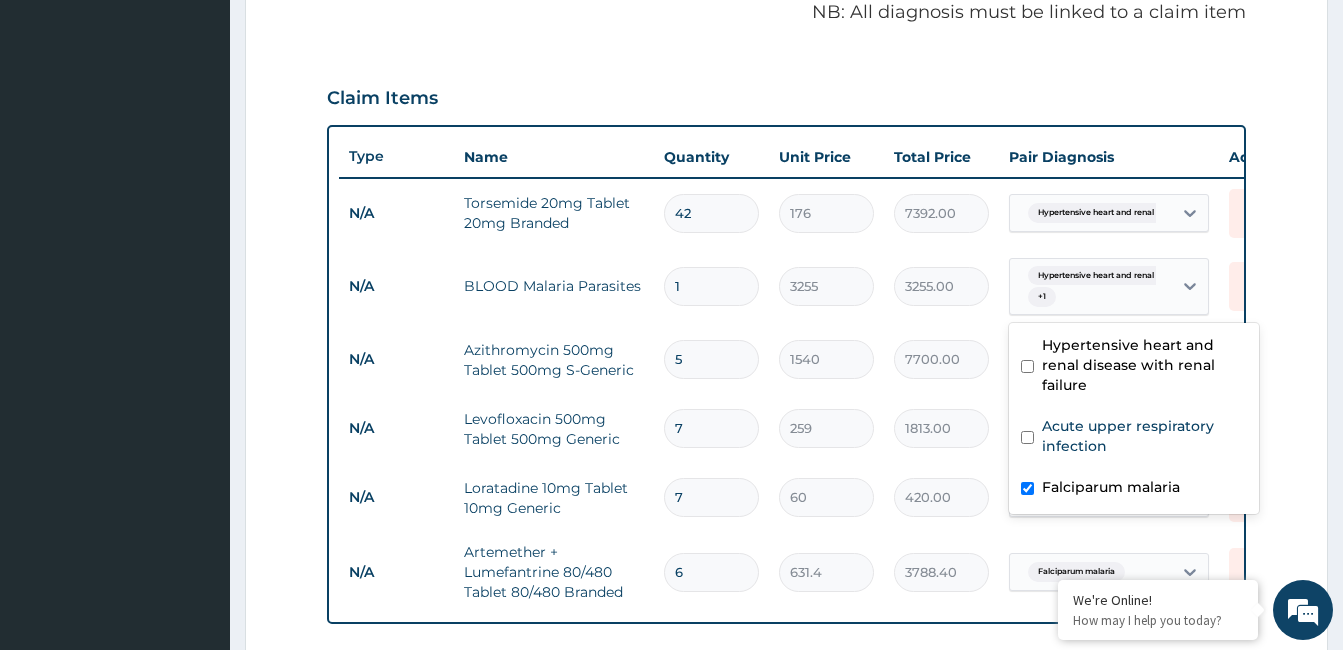 checkbox on "false" 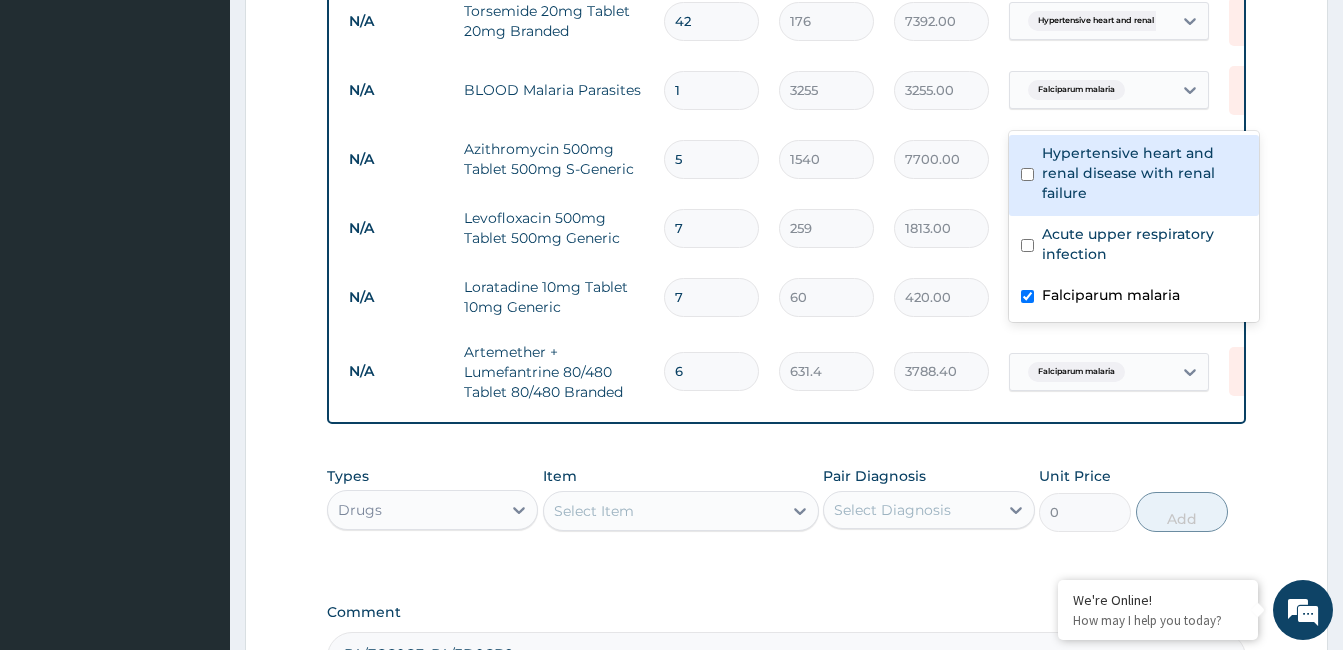 scroll, scrollTop: 819, scrollLeft: 0, axis: vertical 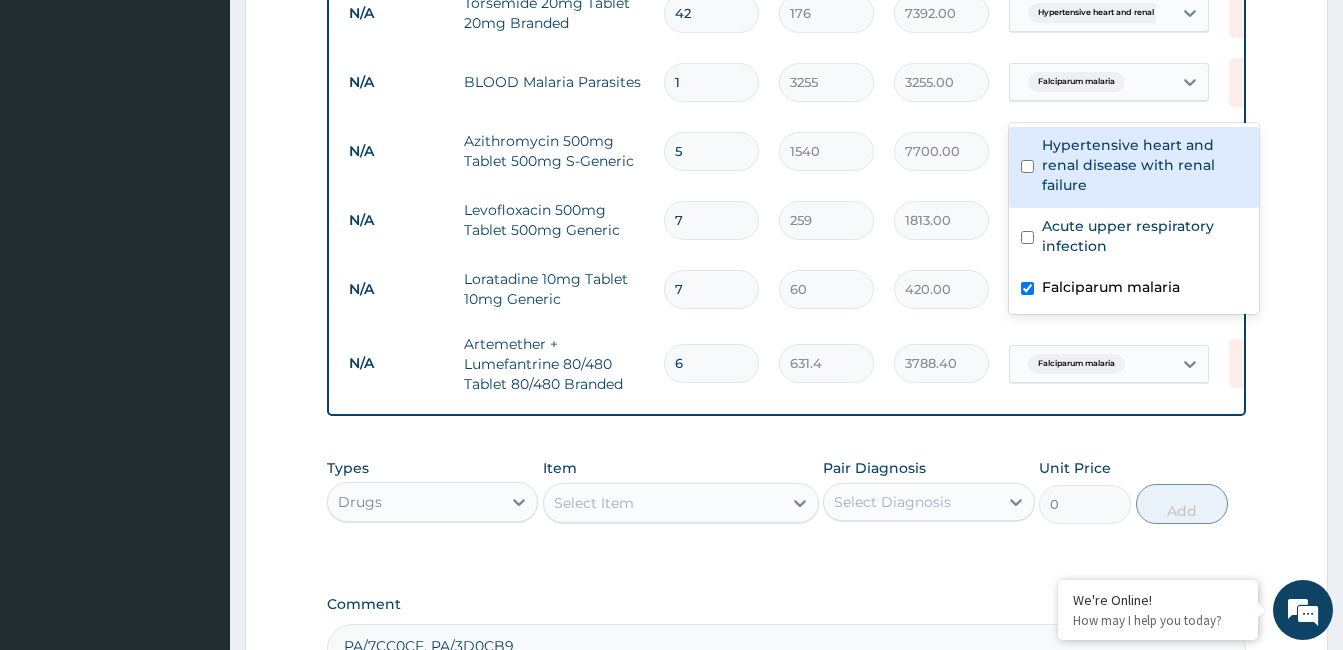 click on "1813.00" at bounding box center [941, 220] 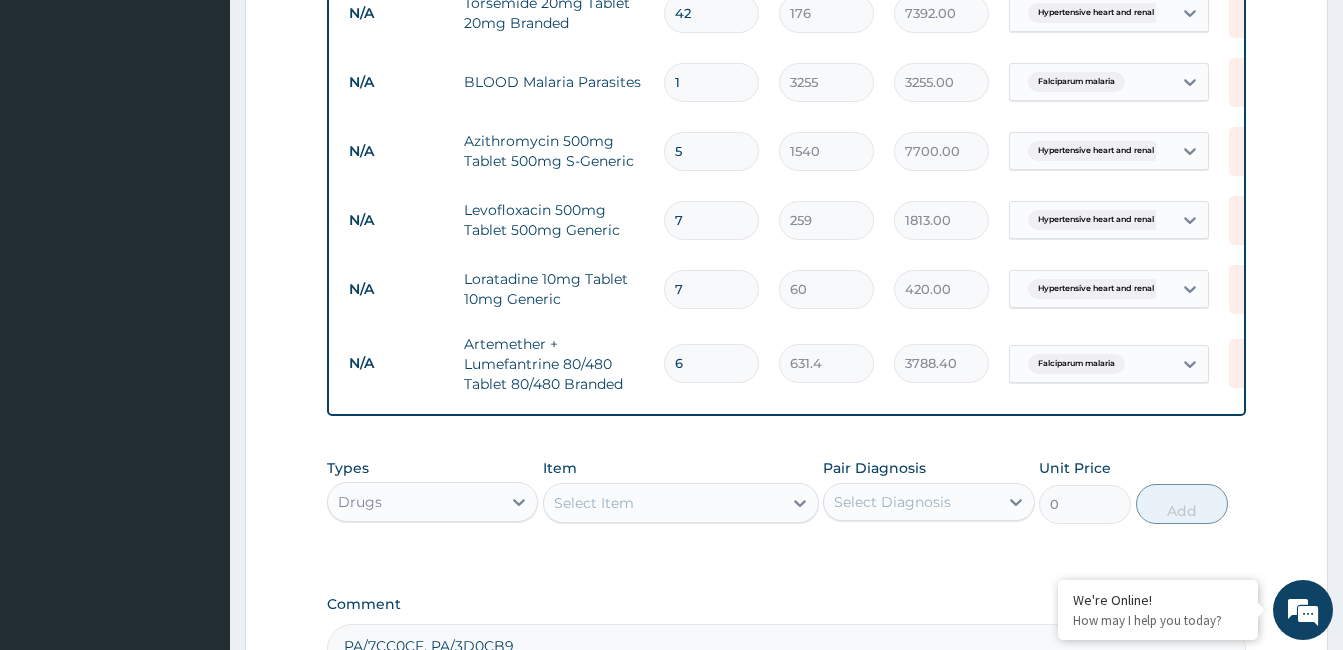 click on "Hypertensive heart and renal d..." at bounding box center [1103, 220] 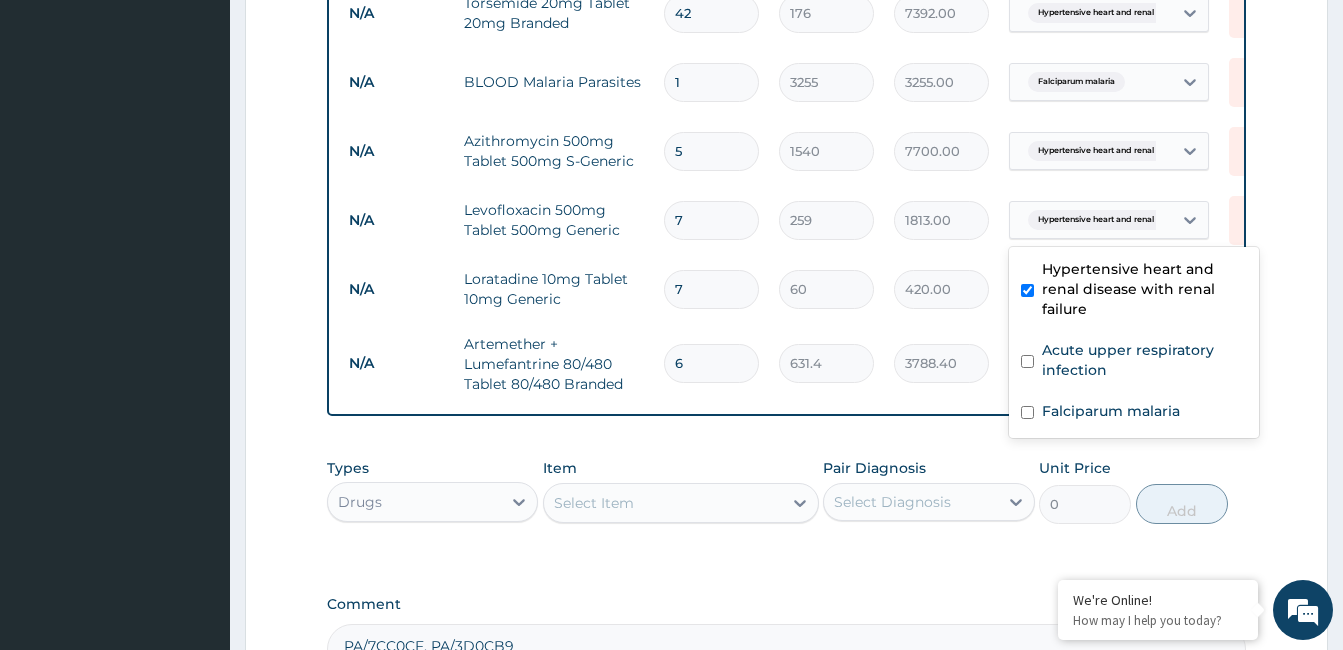 click on "Hypertensive heart and renal disease with renal failure" at bounding box center [1144, 289] 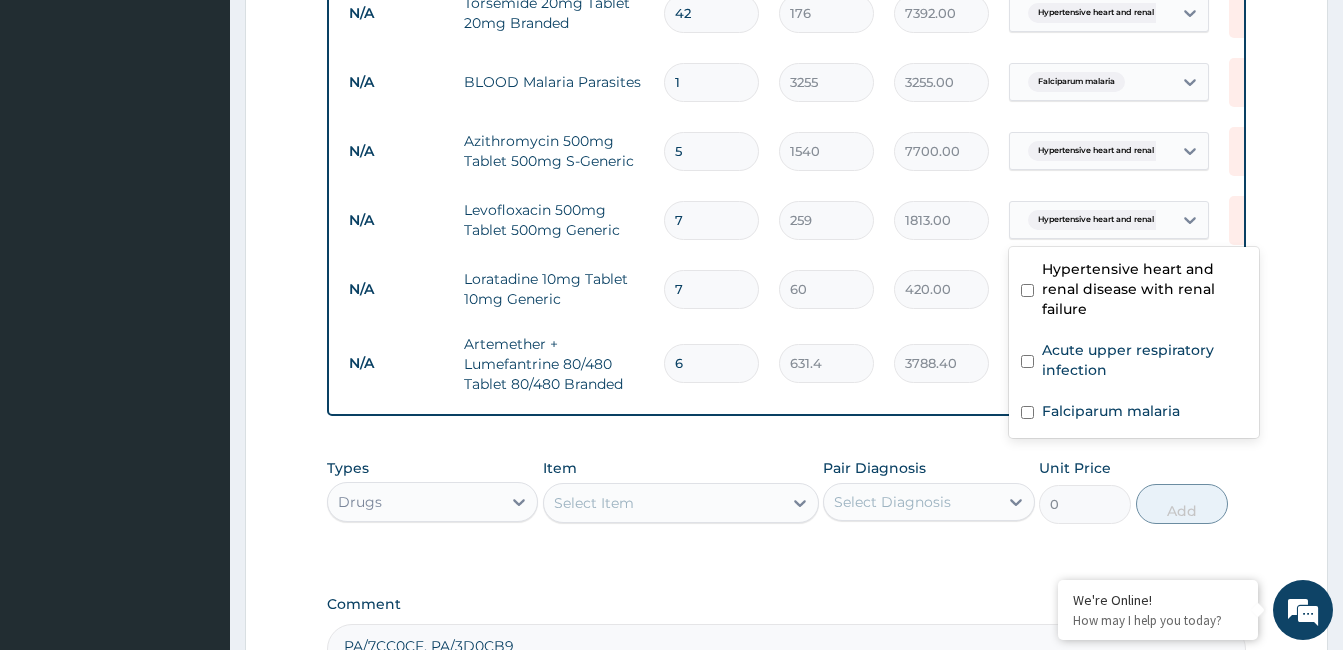 checkbox on "false" 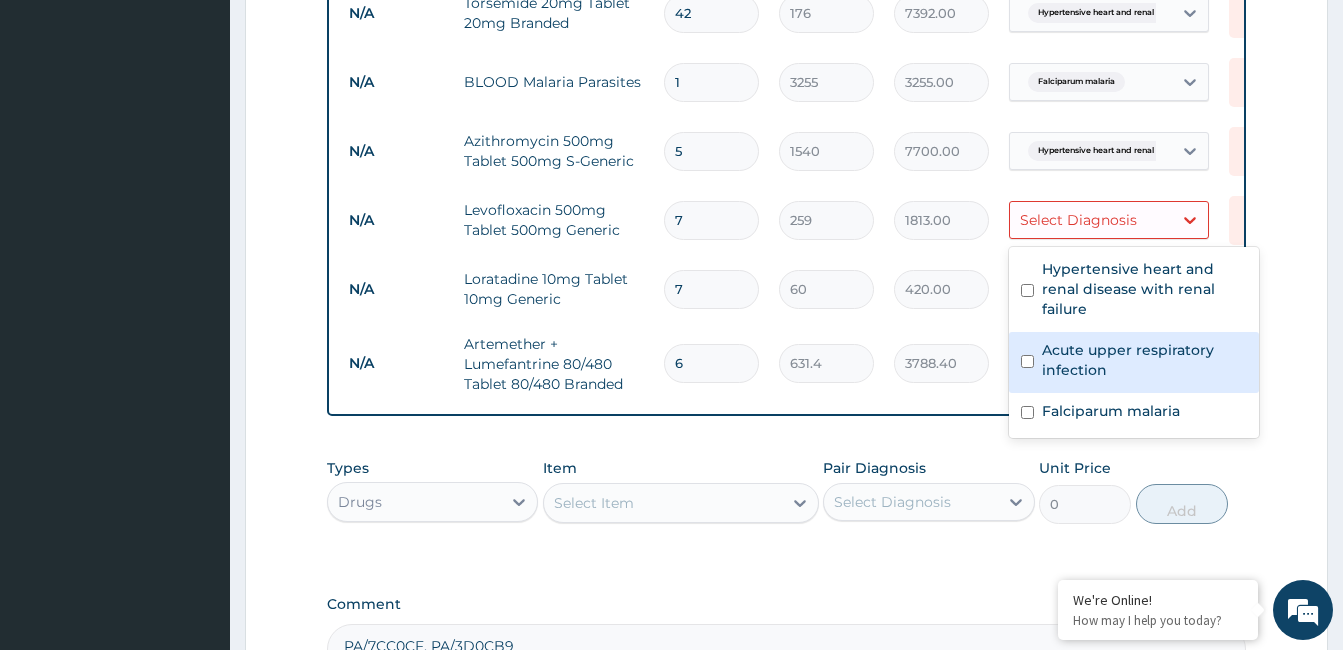 click on "Acute upper respiratory infection" at bounding box center [1144, 360] 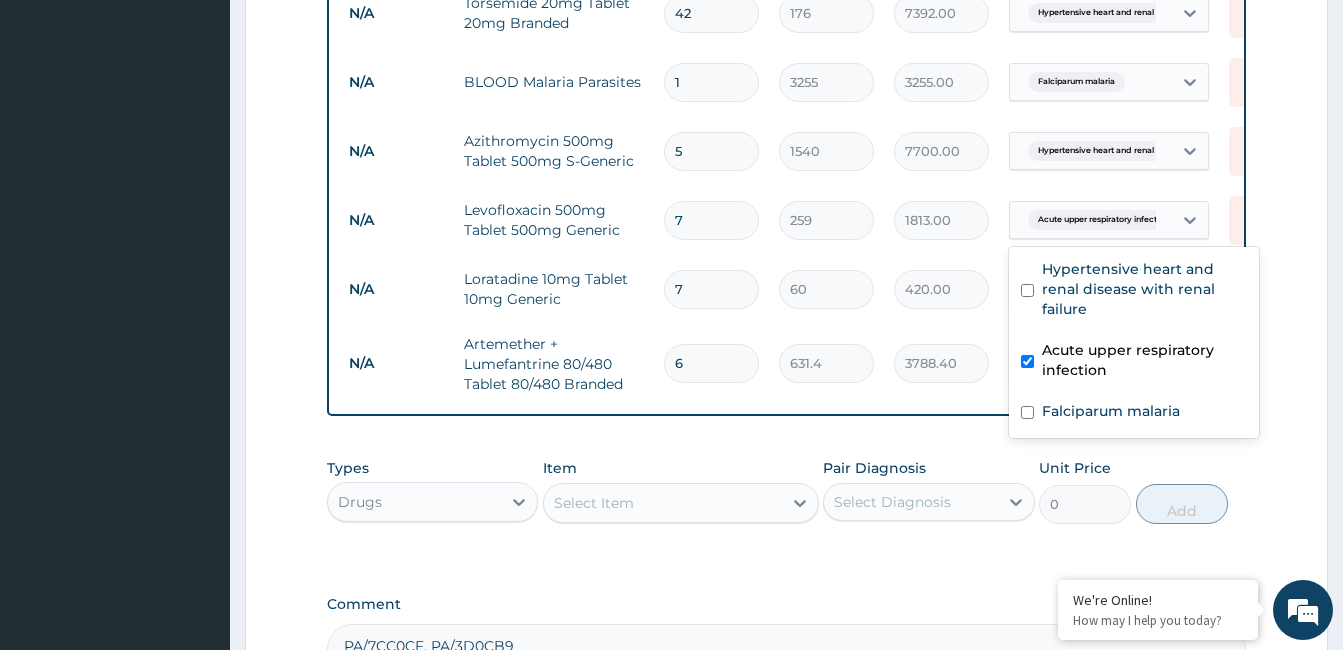 checkbox on "true" 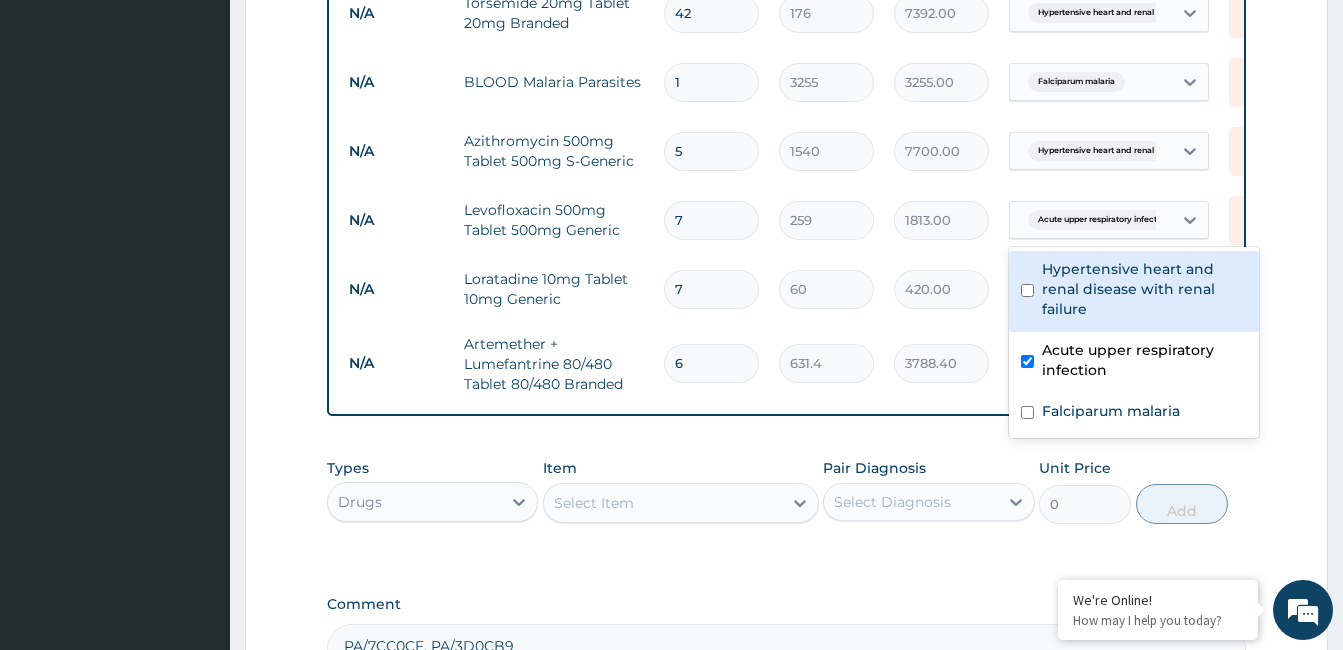 click on "N/A Artemether + Lumefantrine 80/480 Tablet 80/480 Branded 6 631.4 3788.40 Falciparum malaria Delete" at bounding box center (829, 364) 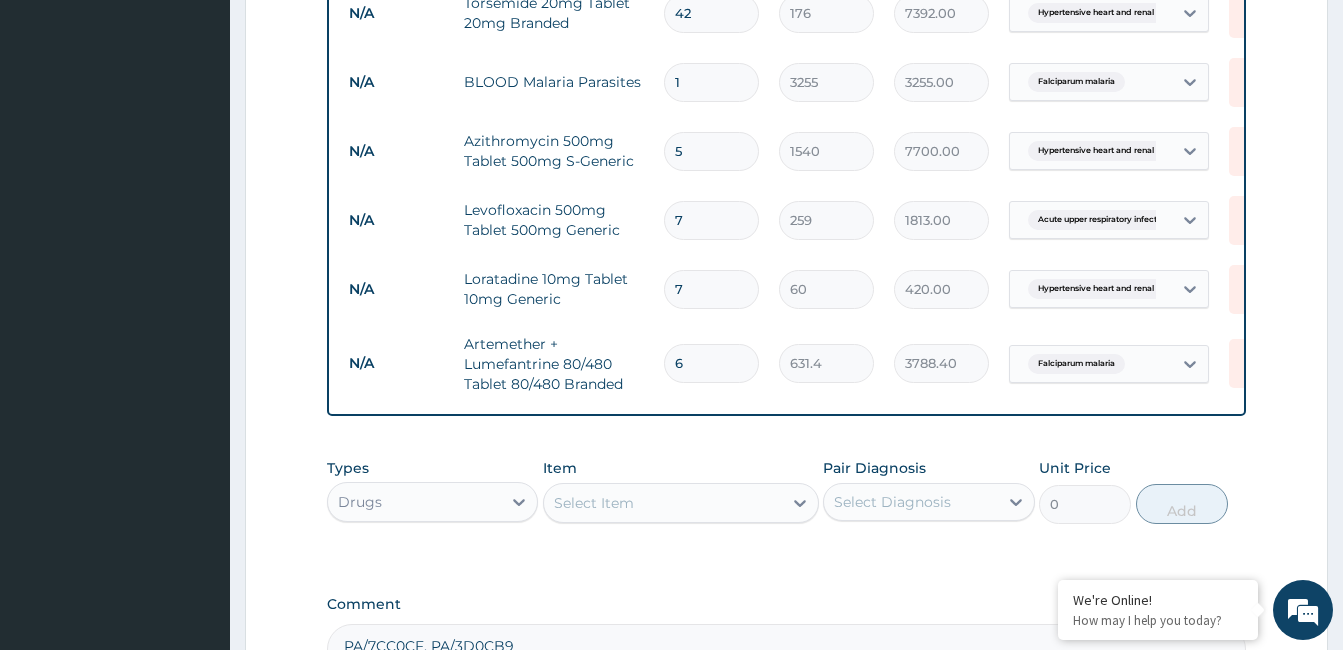 click on "Hypertensive heart and renal d..." at bounding box center (1103, 289) 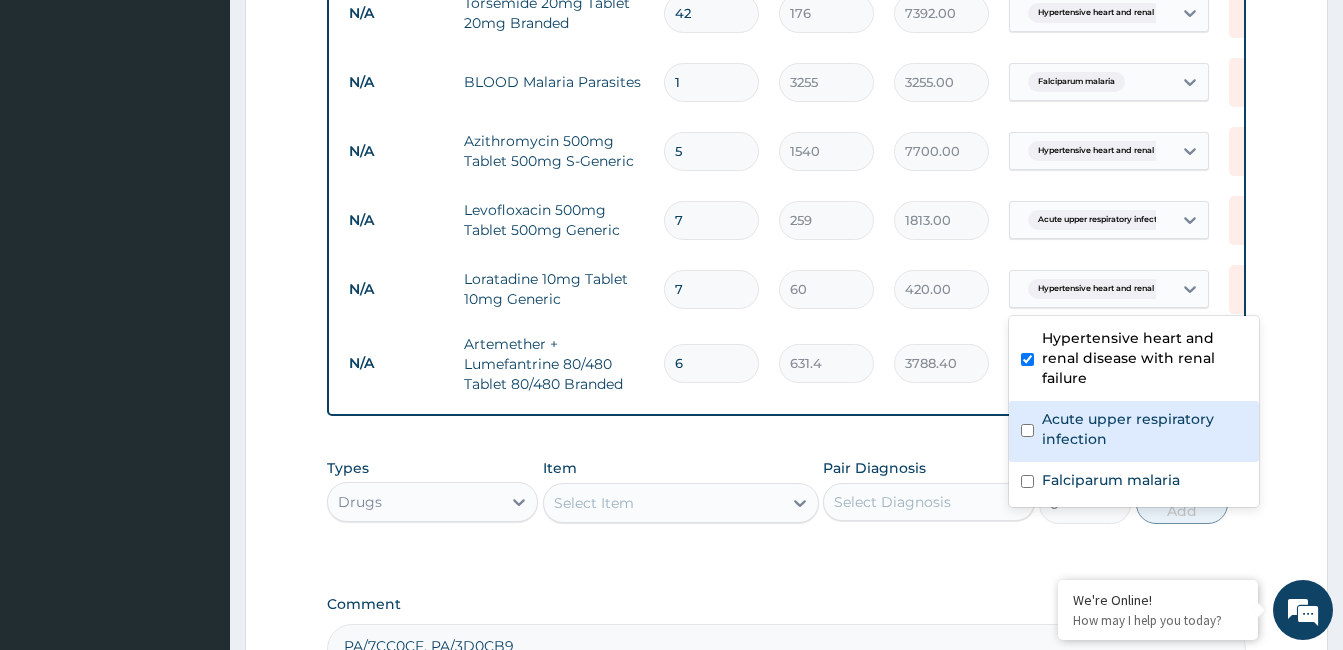 drag, startPoint x: 1089, startPoint y: 421, endPoint x: 1045, endPoint y: 394, distance: 51.62364 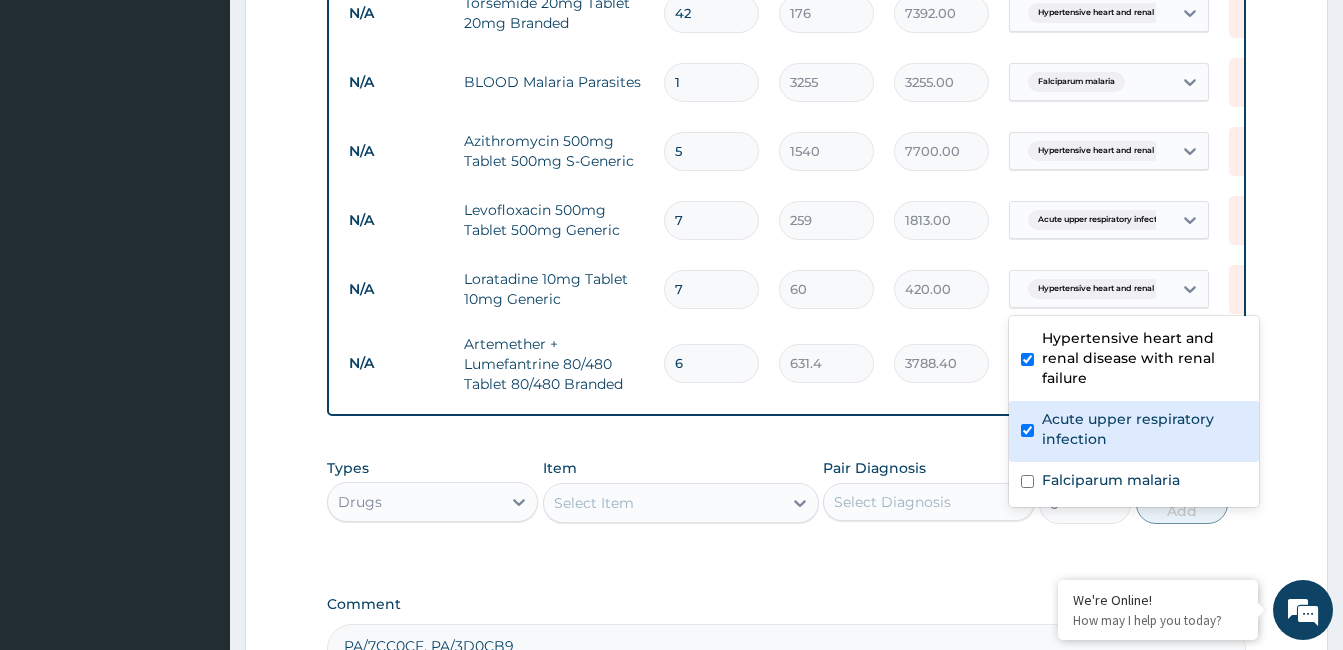 checkbox on "true" 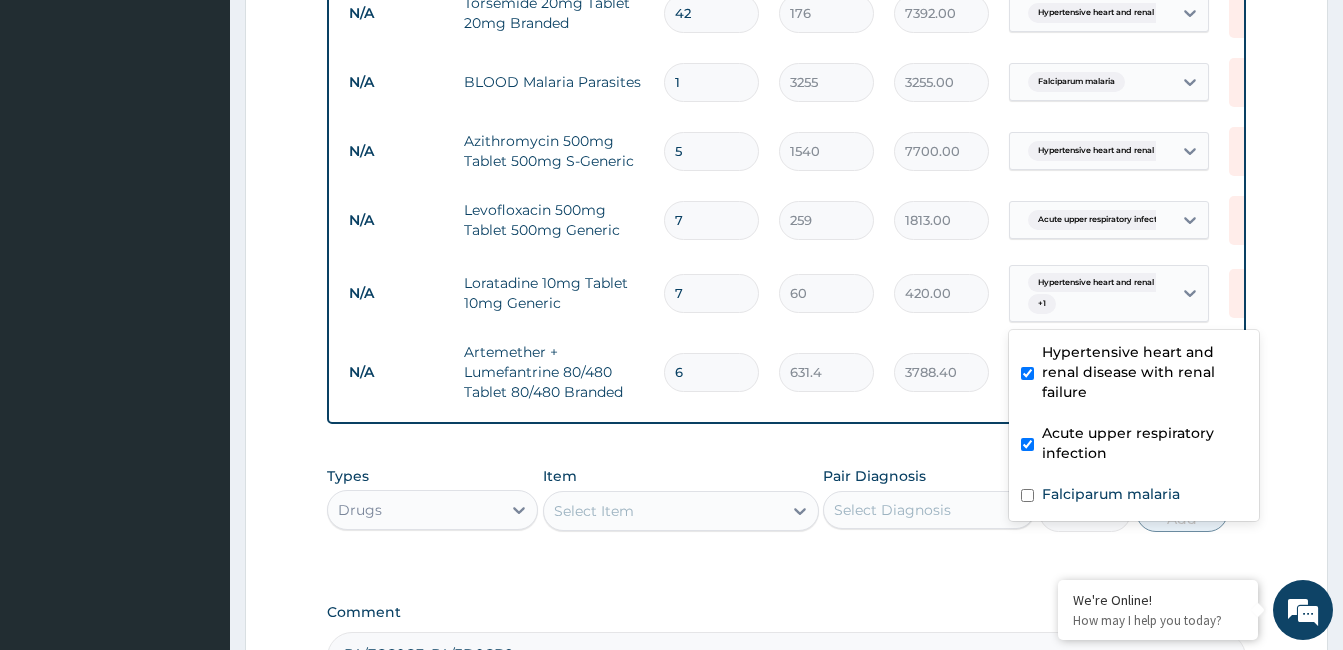 click at bounding box center [1027, 373] 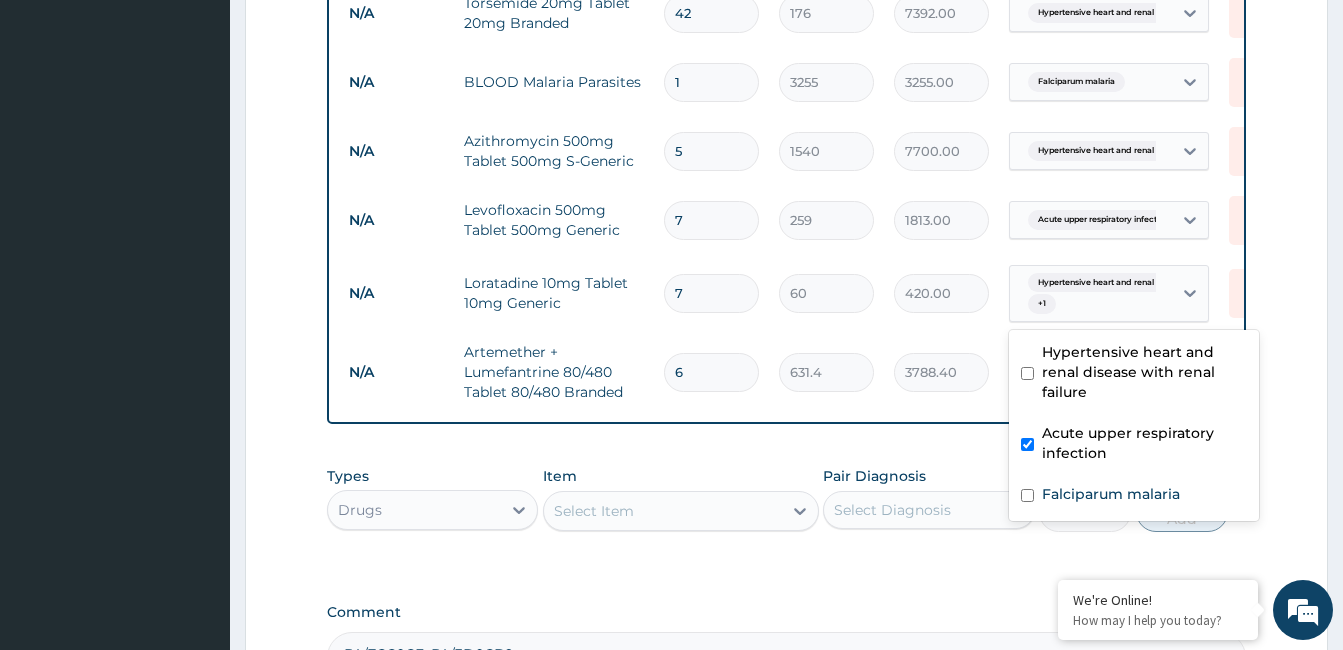 checkbox on "false" 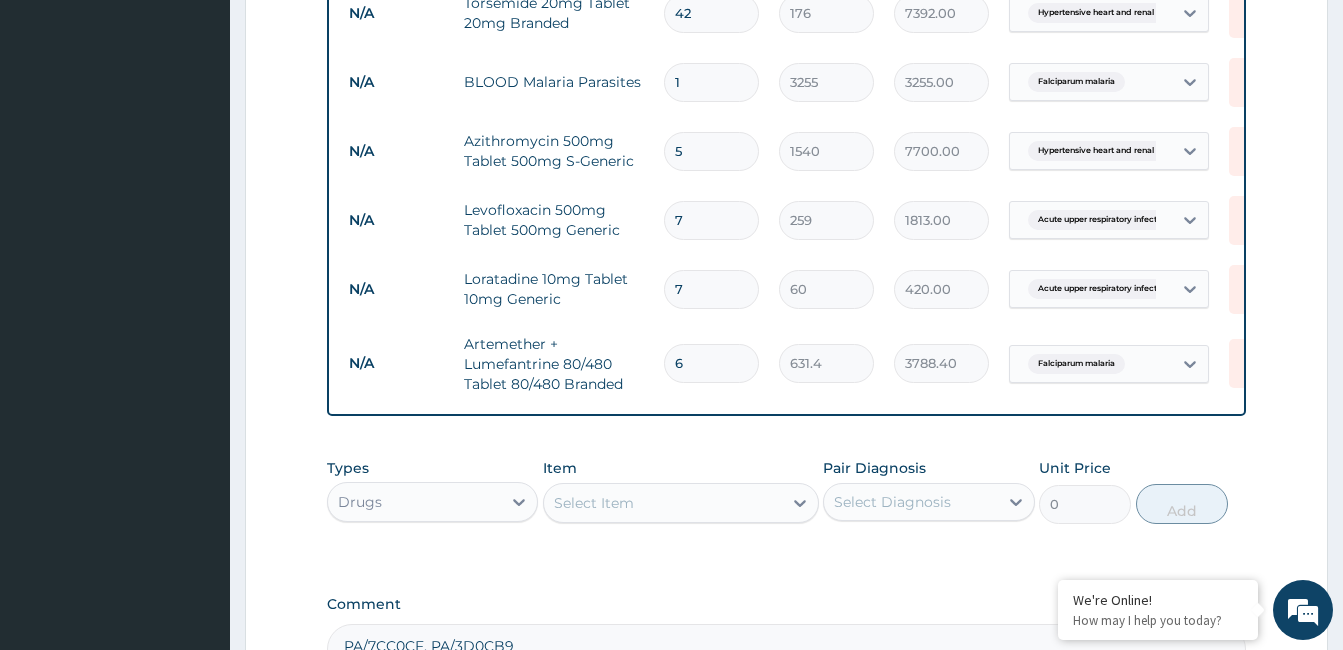 click on "N/A Loratadine 10mg Tablet 10mg Generic 7 60 420.00 Acute upper respiratory infect... Delete" at bounding box center (829, 289) 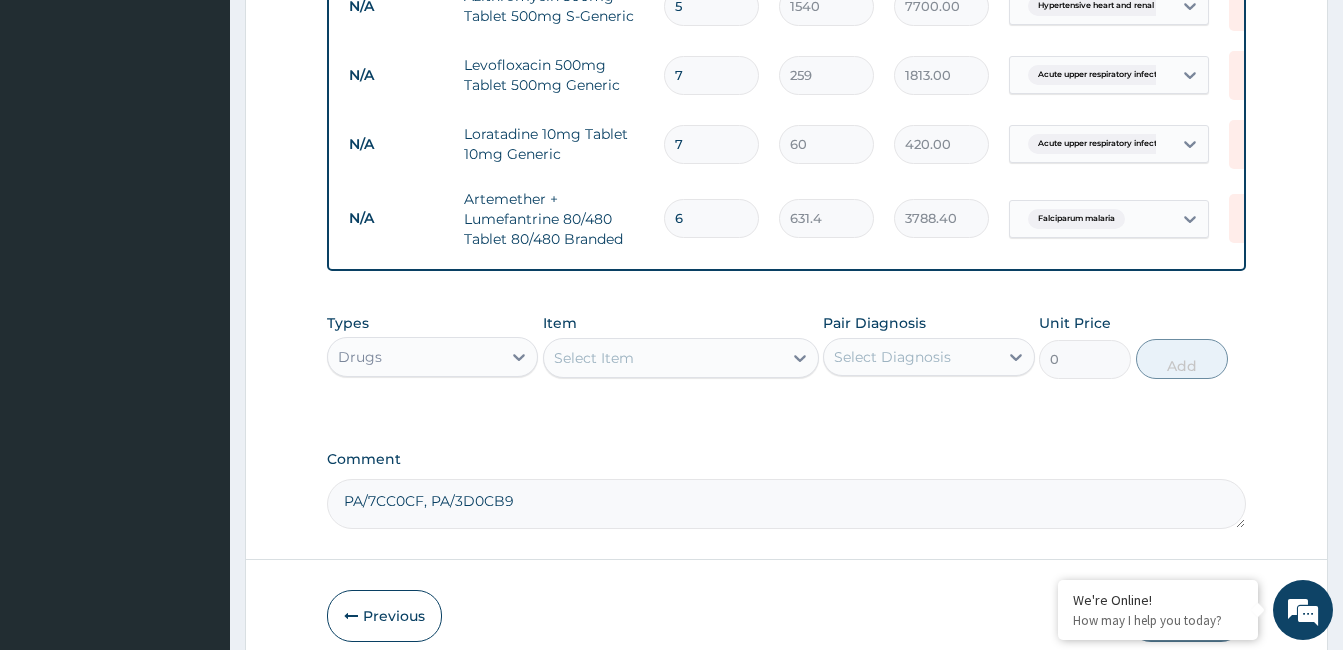 scroll, scrollTop: 919, scrollLeft: 0, axis: vertical 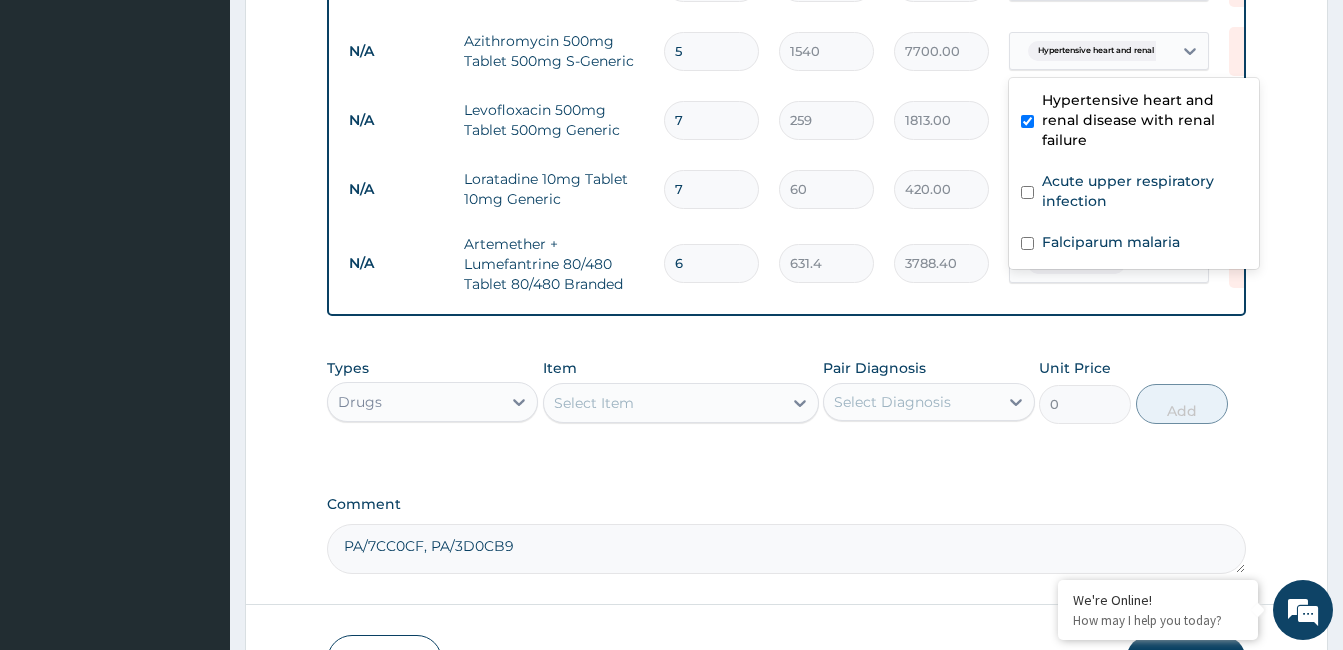 click on "Hypertensive heart and renal d..." at bounding box center (1103, 51) 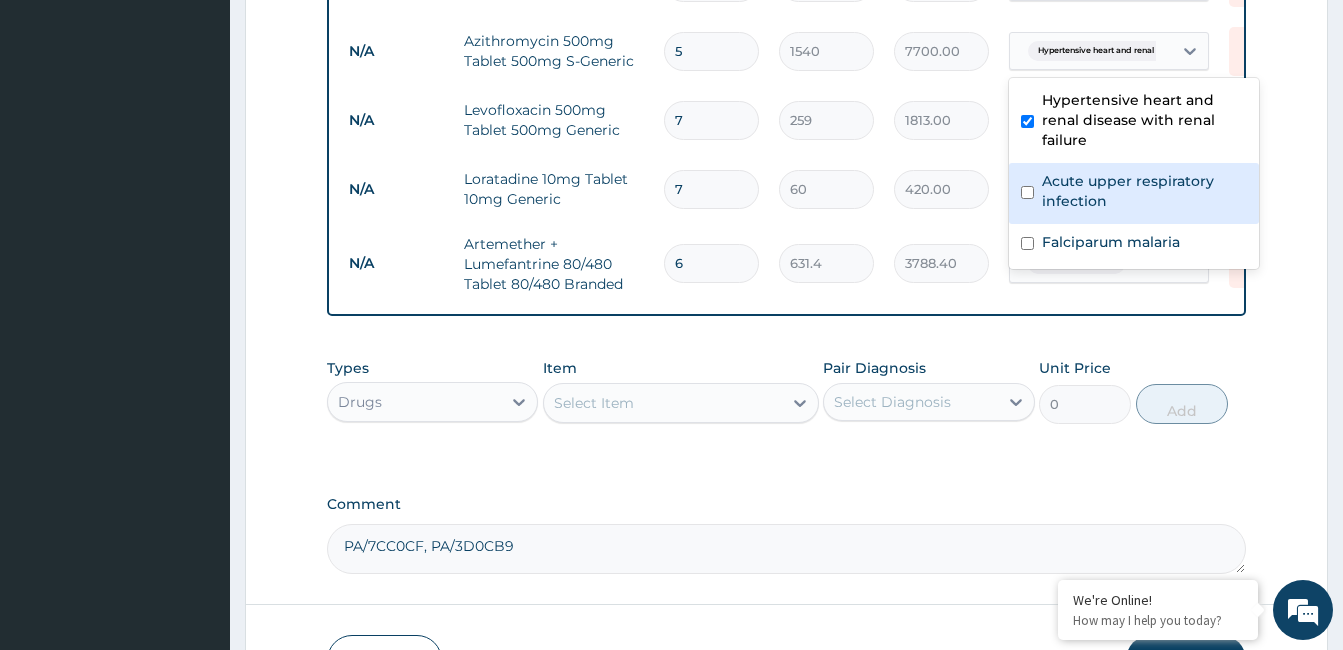 click on "Acute upper respiratory infection" at bounding box center [1144, 191] 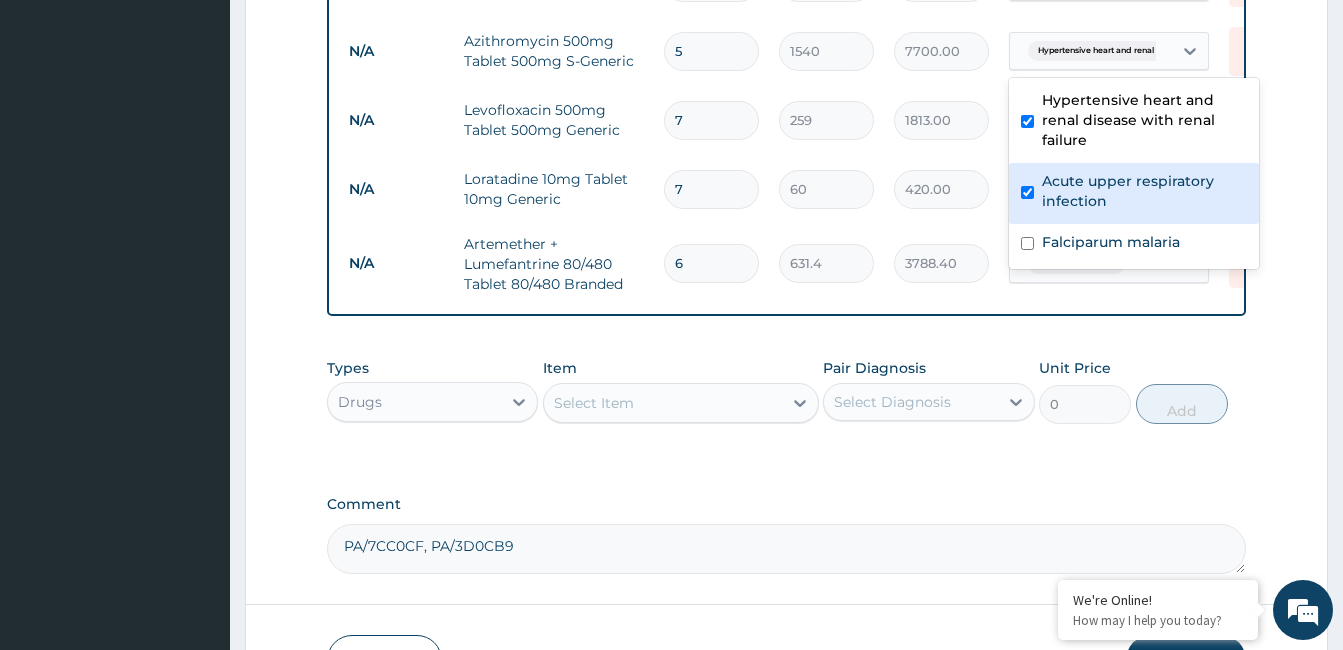 checkbox on "true" 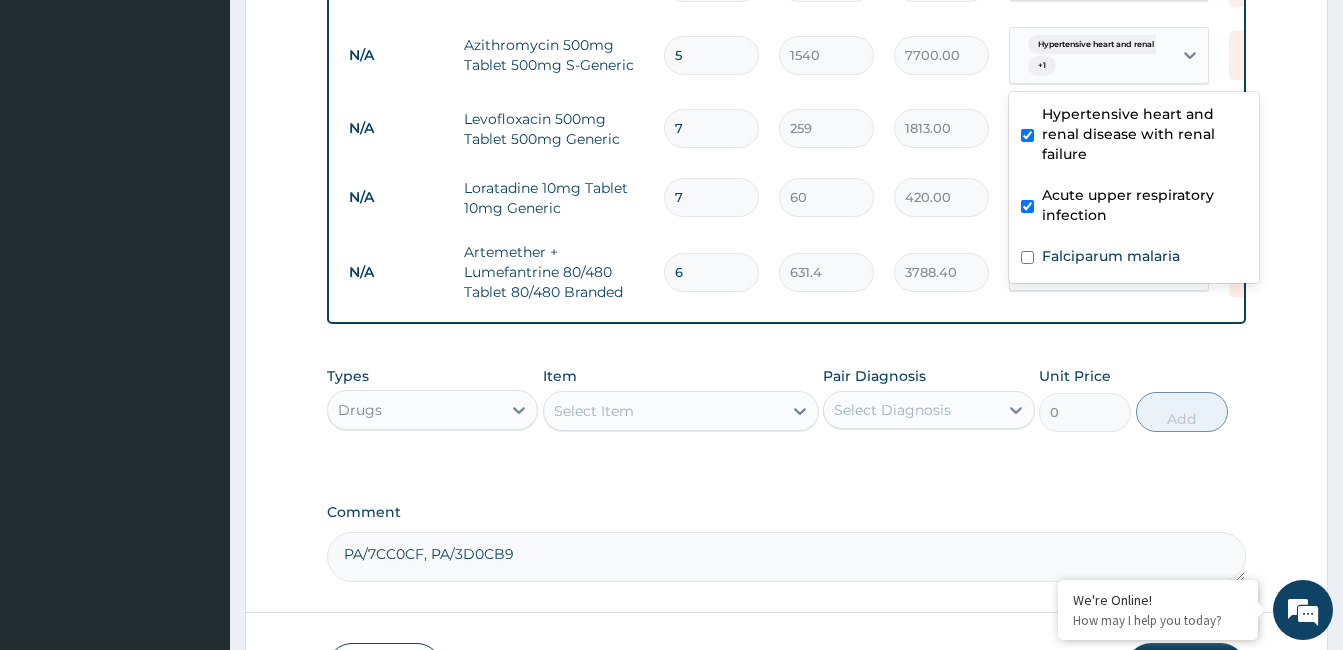 click on "Hypertensive heart and renal disease with renal failure" at bounding box center [1144, 134] 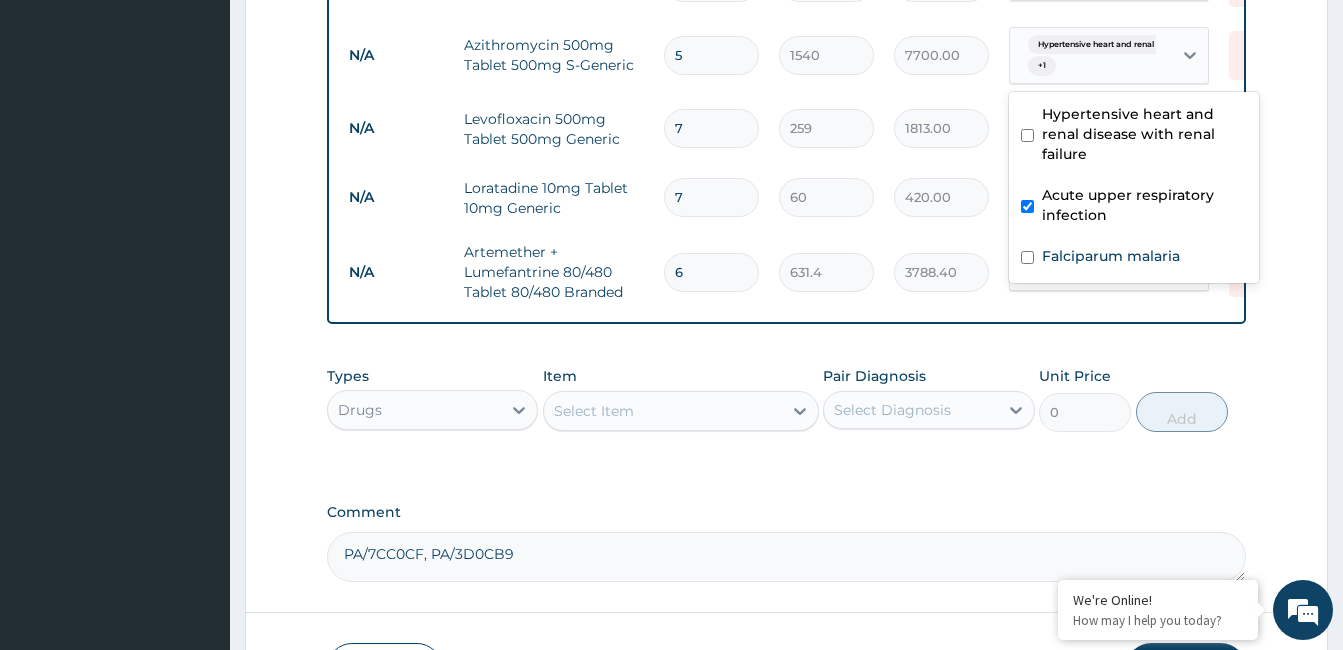 checkbox on "false" 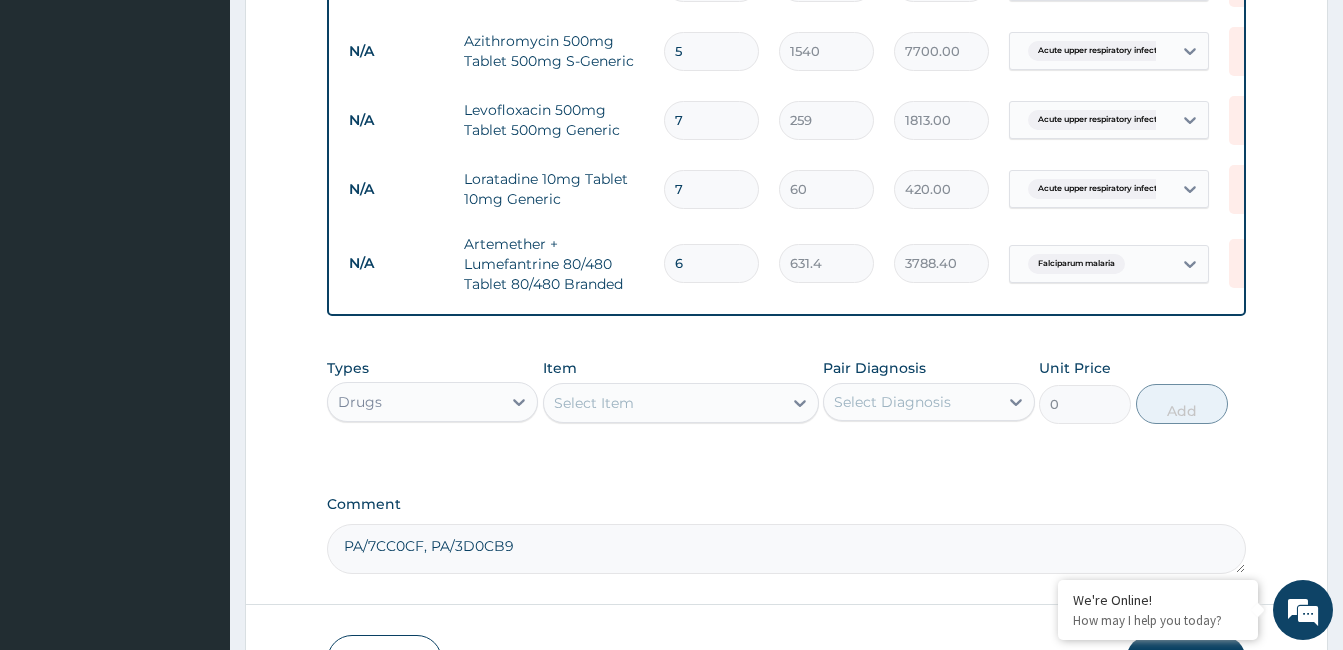 click on "1813.00" at bounding box center [941, 120] 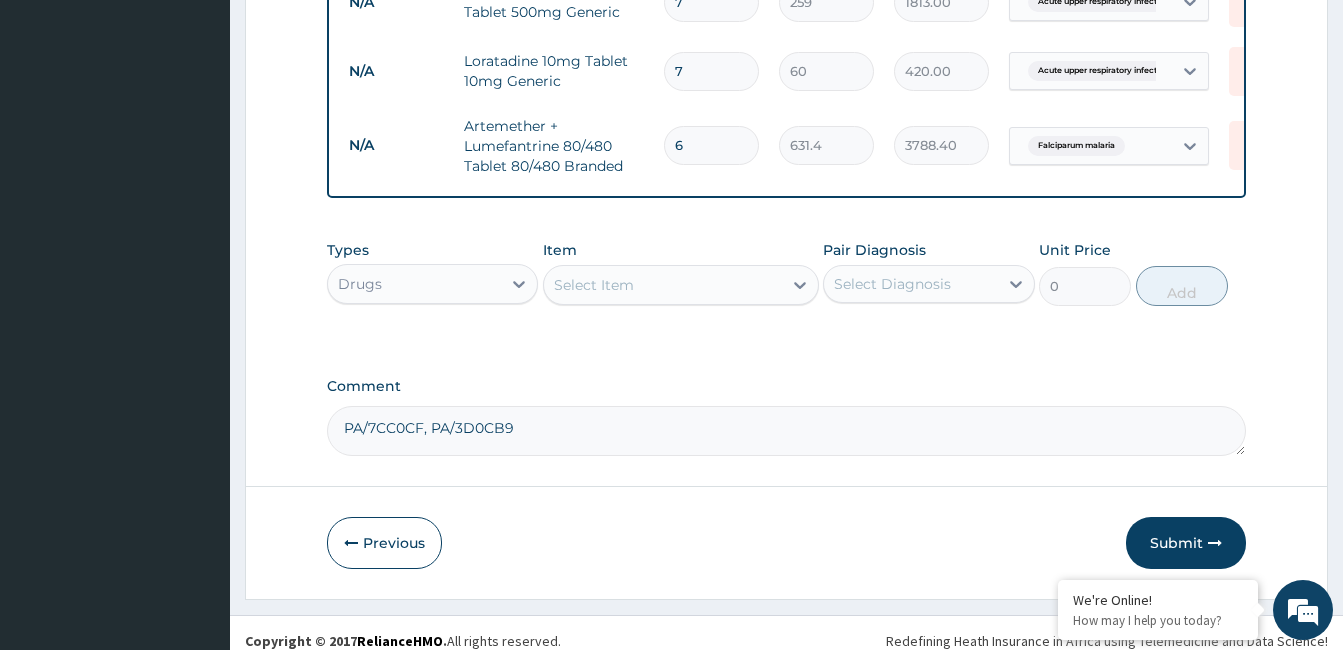 scroll, scrollTop: 1068, scrollLeft: 0, axis: vertical 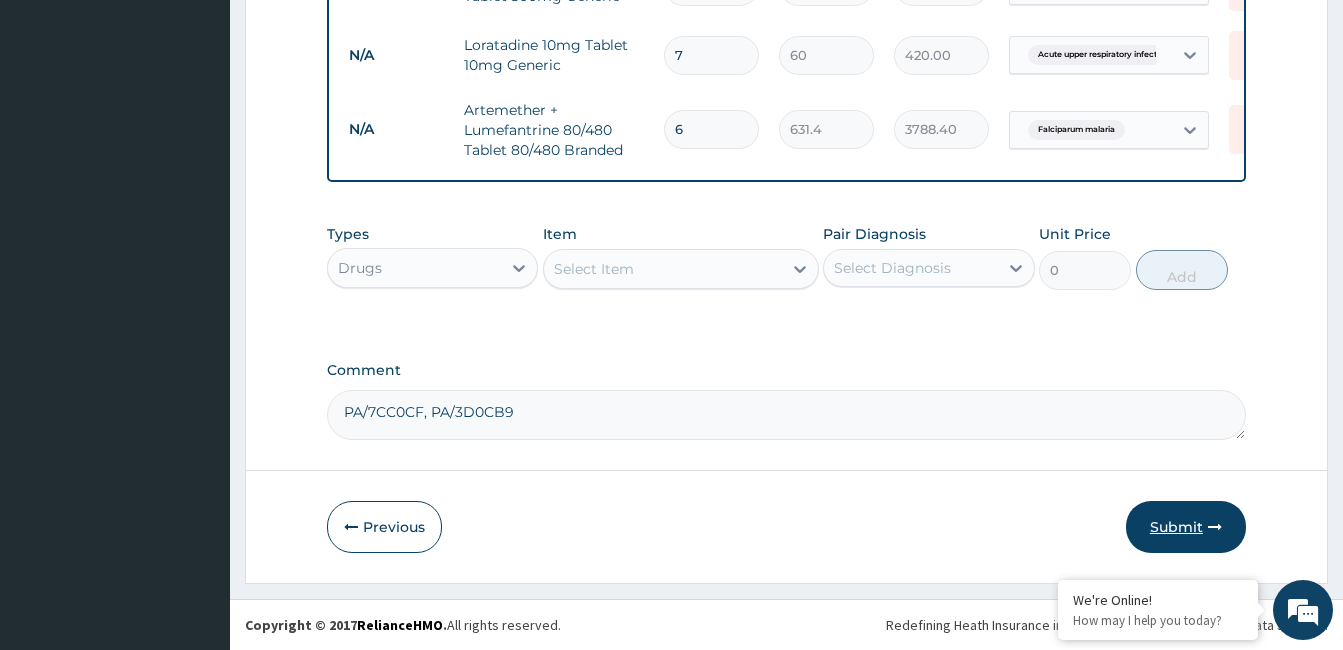 click on "Submit" at bounding box center [1186, 527] 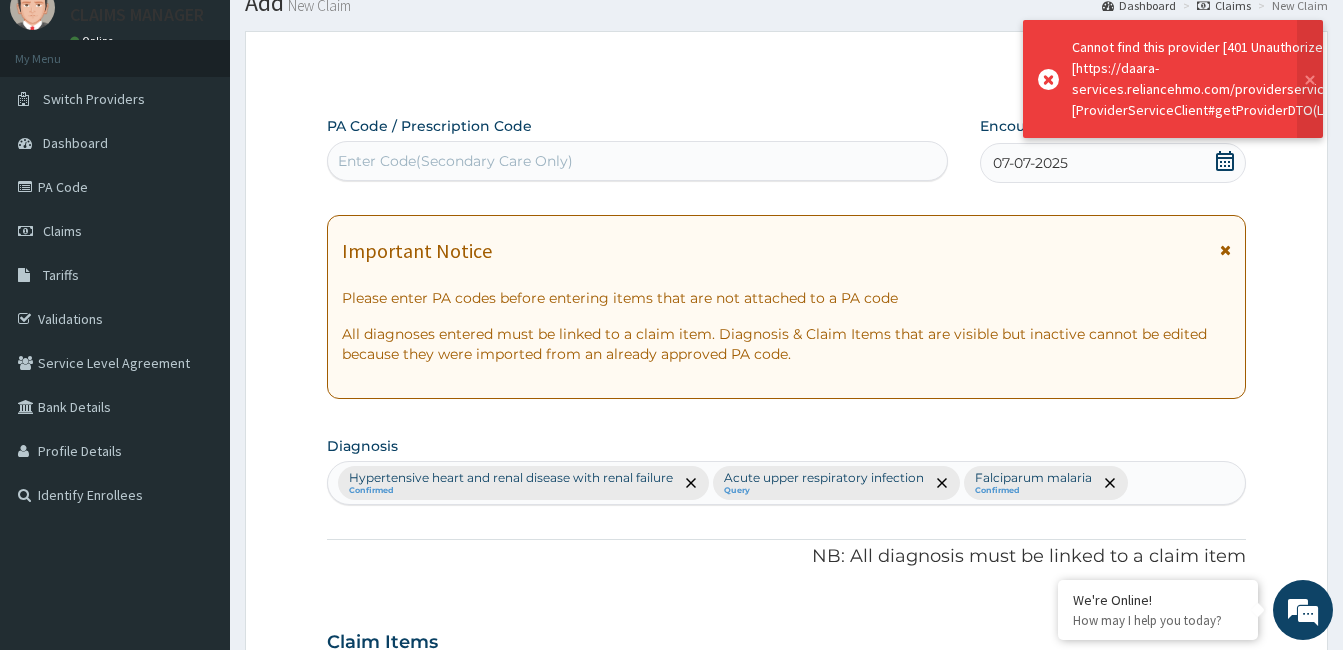 scroll, scrollTop: 1068, scrollLeft: 0, axis: vertical 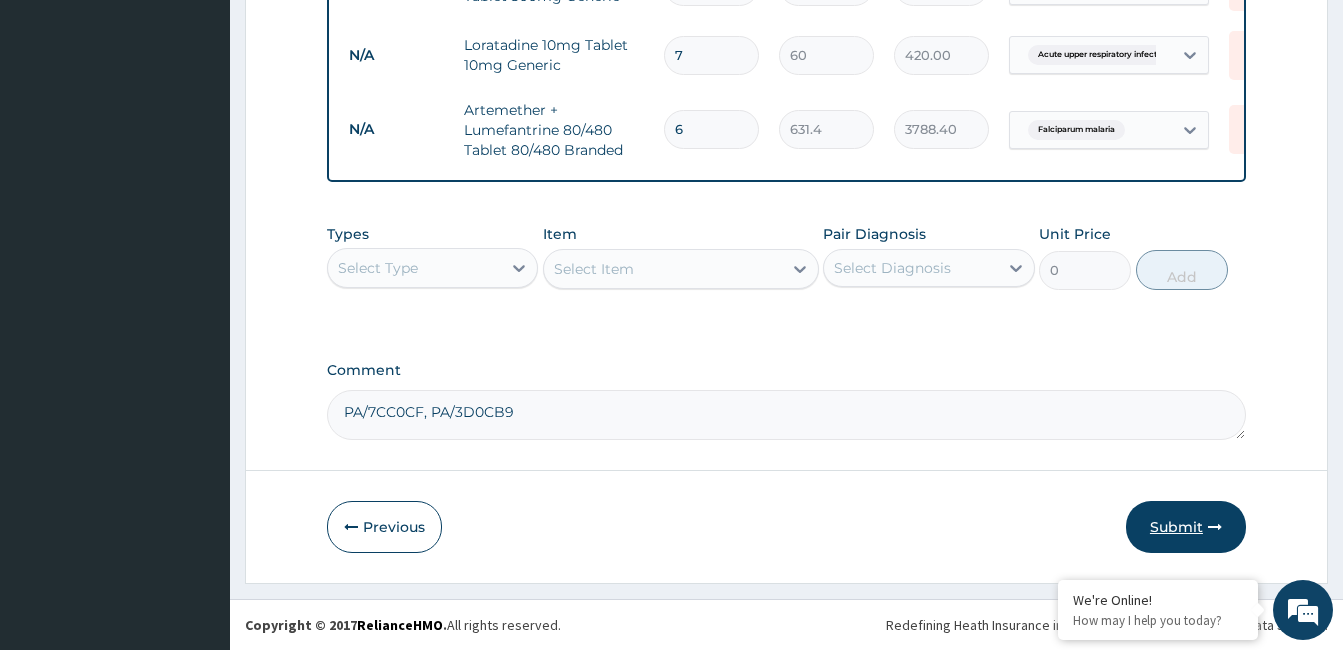 click on "Submit" at bounding box center (1186, 527) 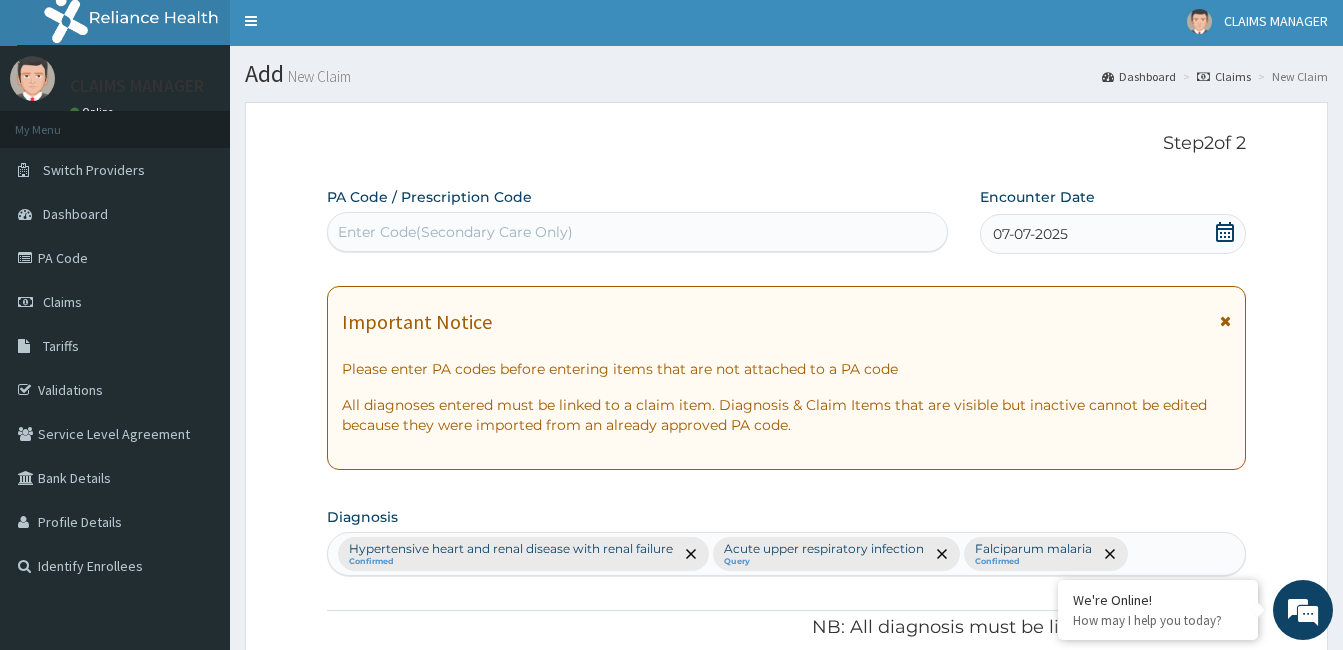 scroll, scrollTop: 0, scrollLeft: 0, axis: both 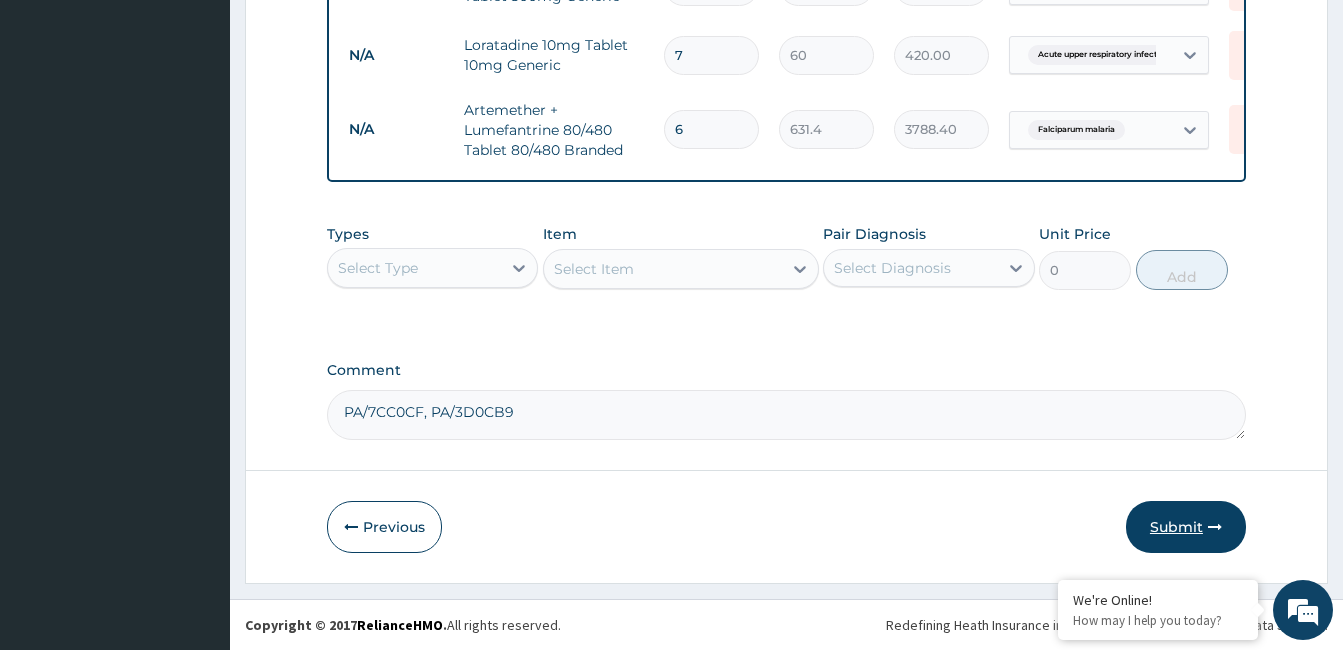 click on "Submit" at bounding box center [1186, 527] 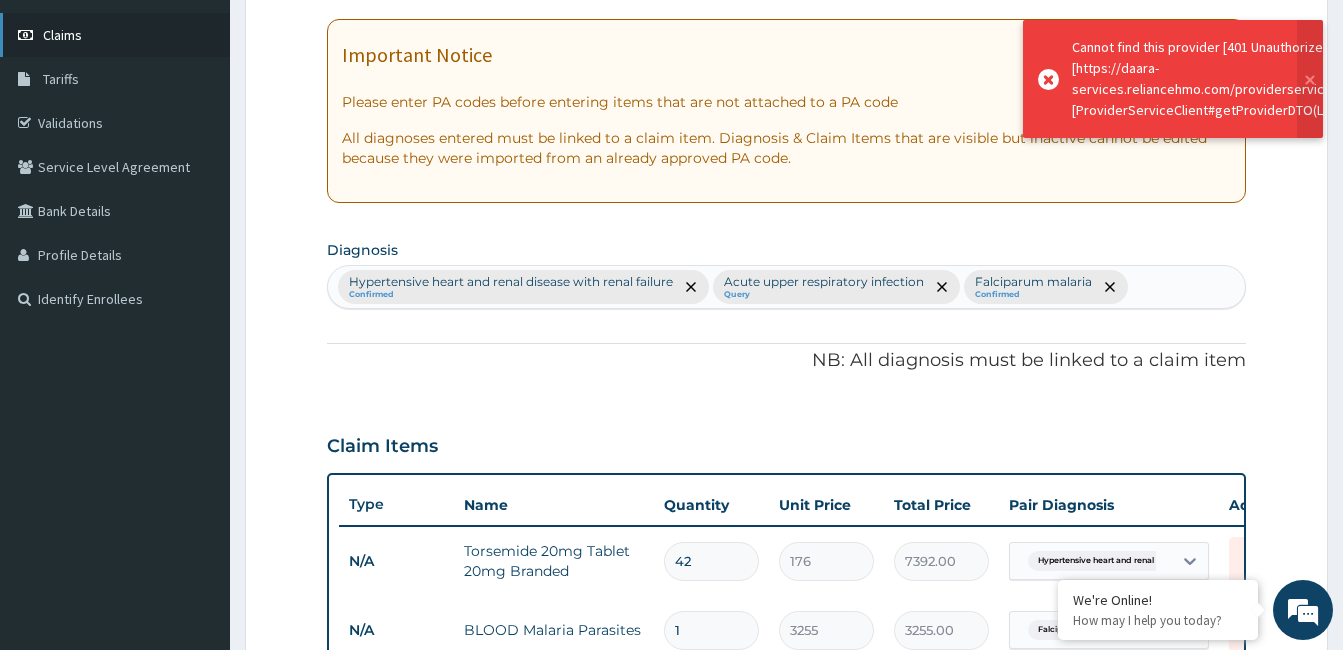scroll, scrollTop: 68, scrollLeft: 0, axis: vertical 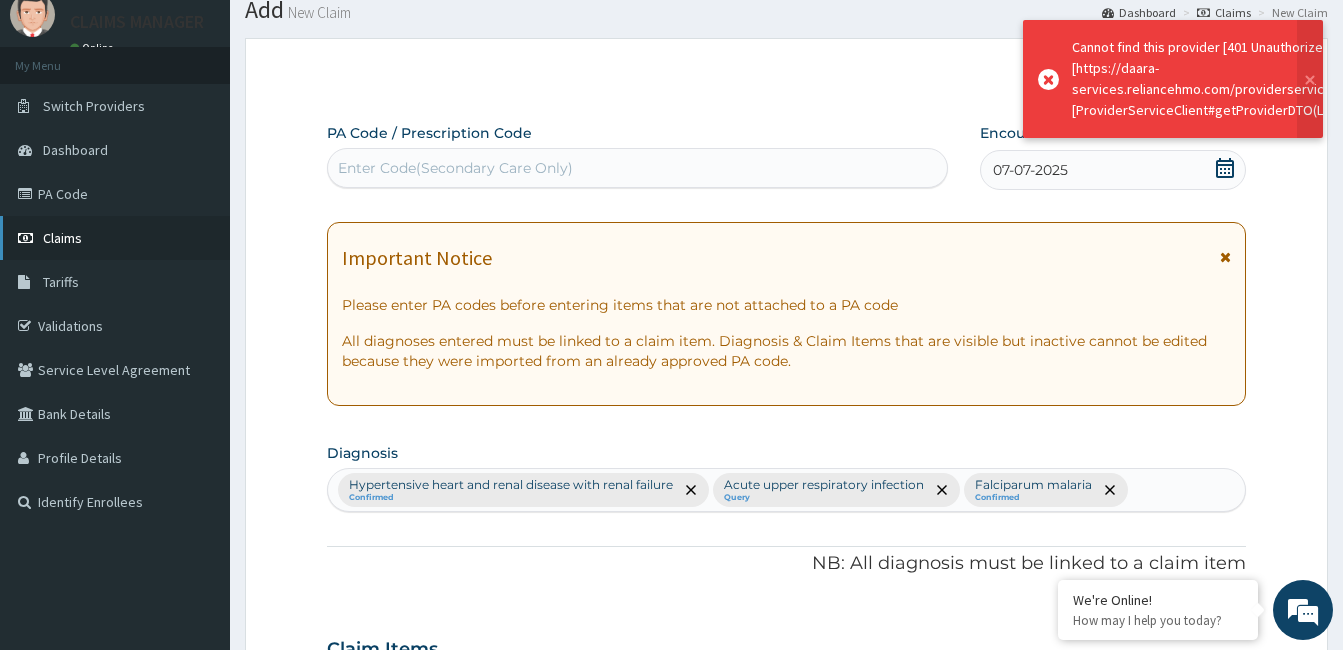 click on "Claims" at bounding box center (115, 238) 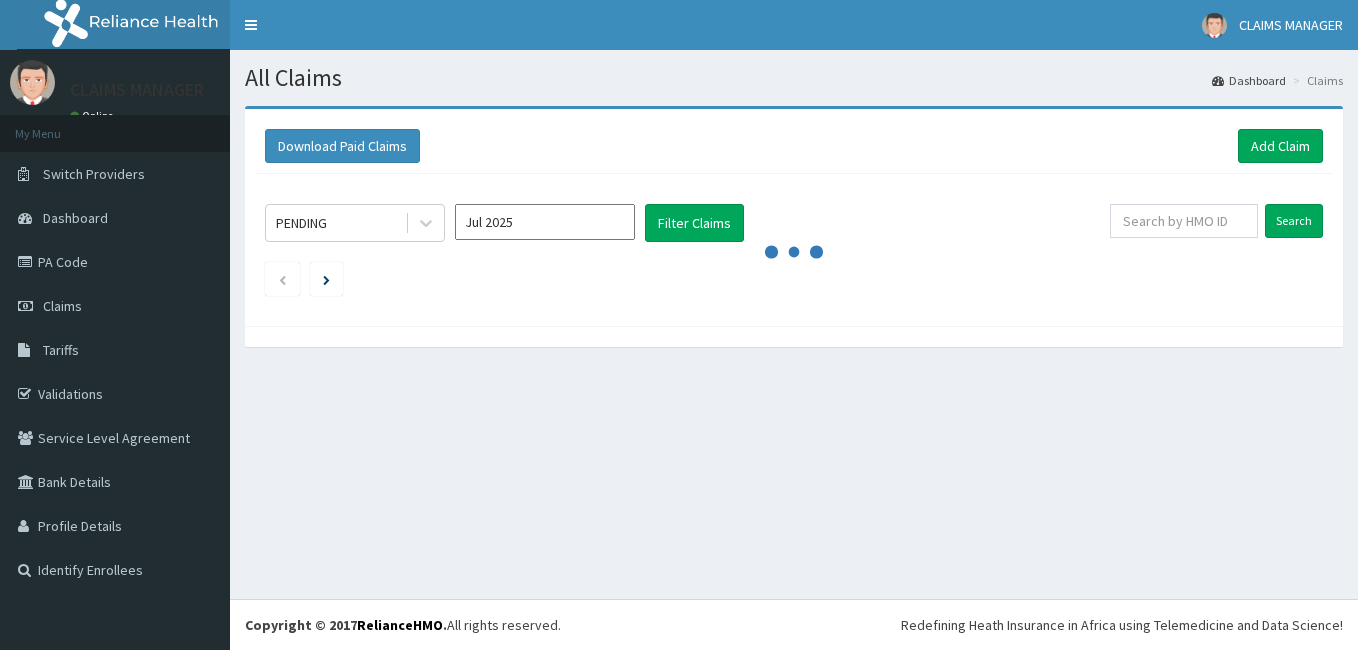scroll, scrollTop: 0, scrollLeft: 0, axis: both 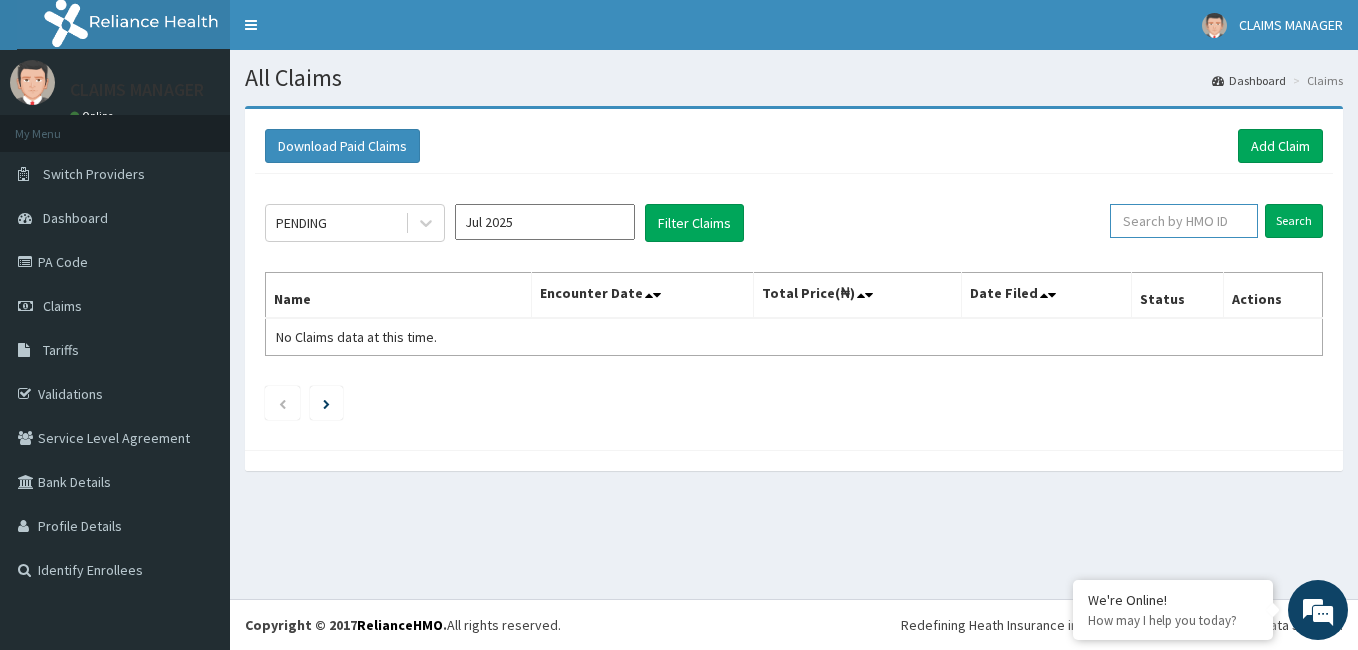 click at bounding box center [1184, 221] 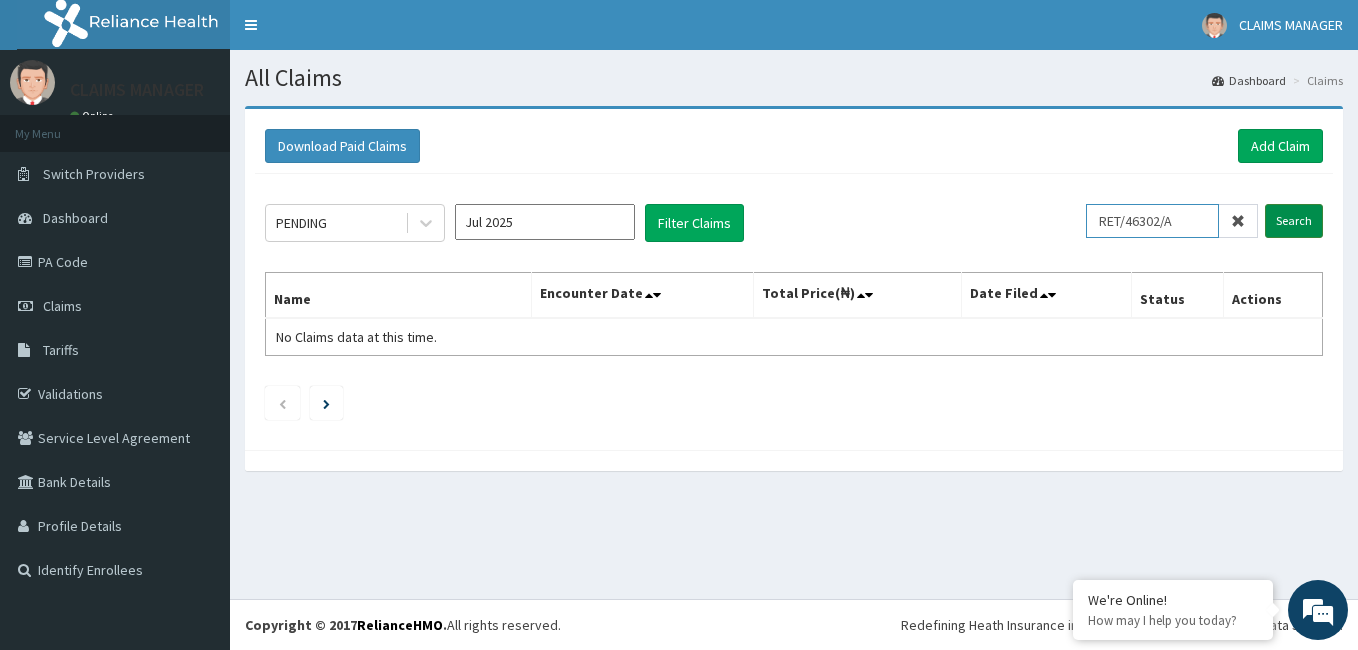 type on "RET/46302/A" 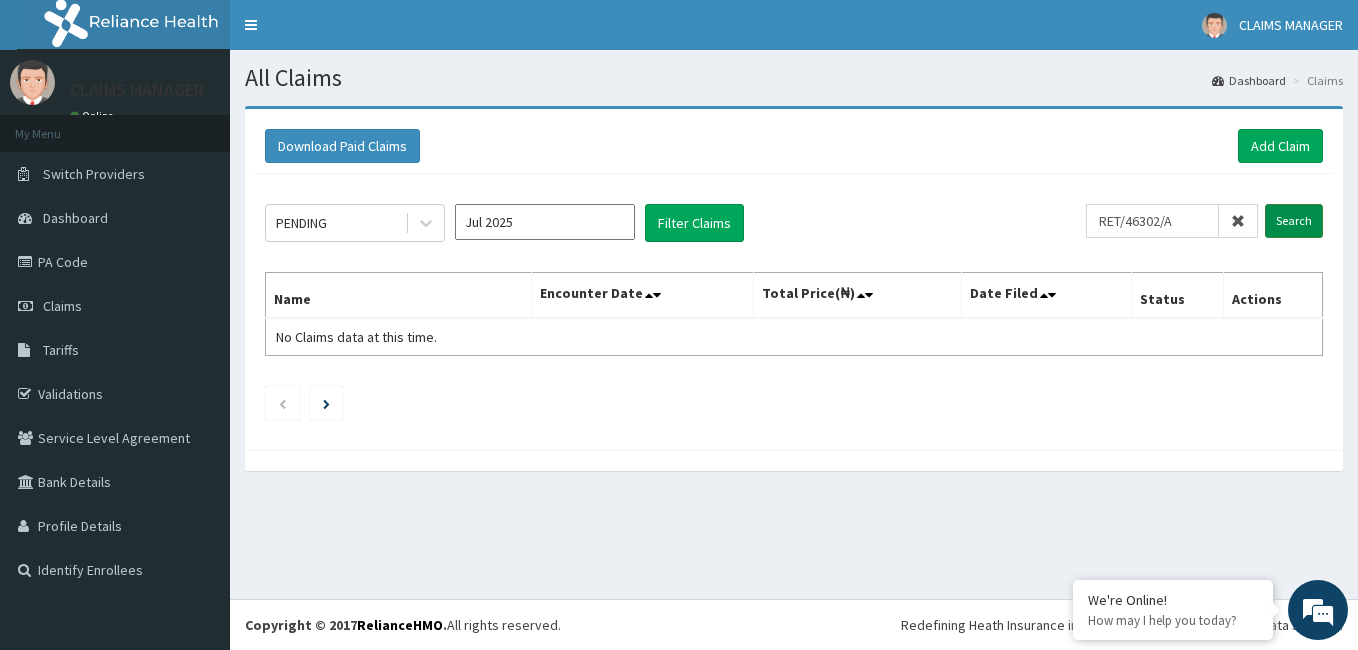 click on "Search" at bounding box center [1294, 221] 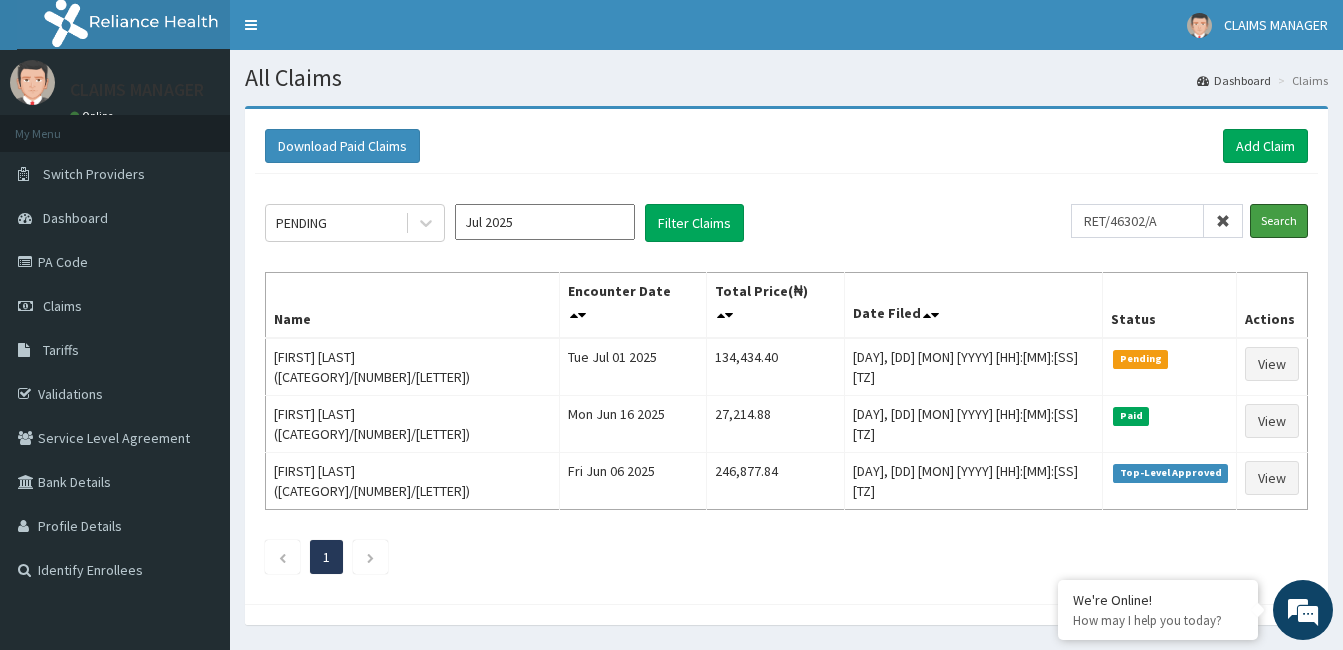 scroll, scrollTop: 0, scrollLeft: 0, axis: both 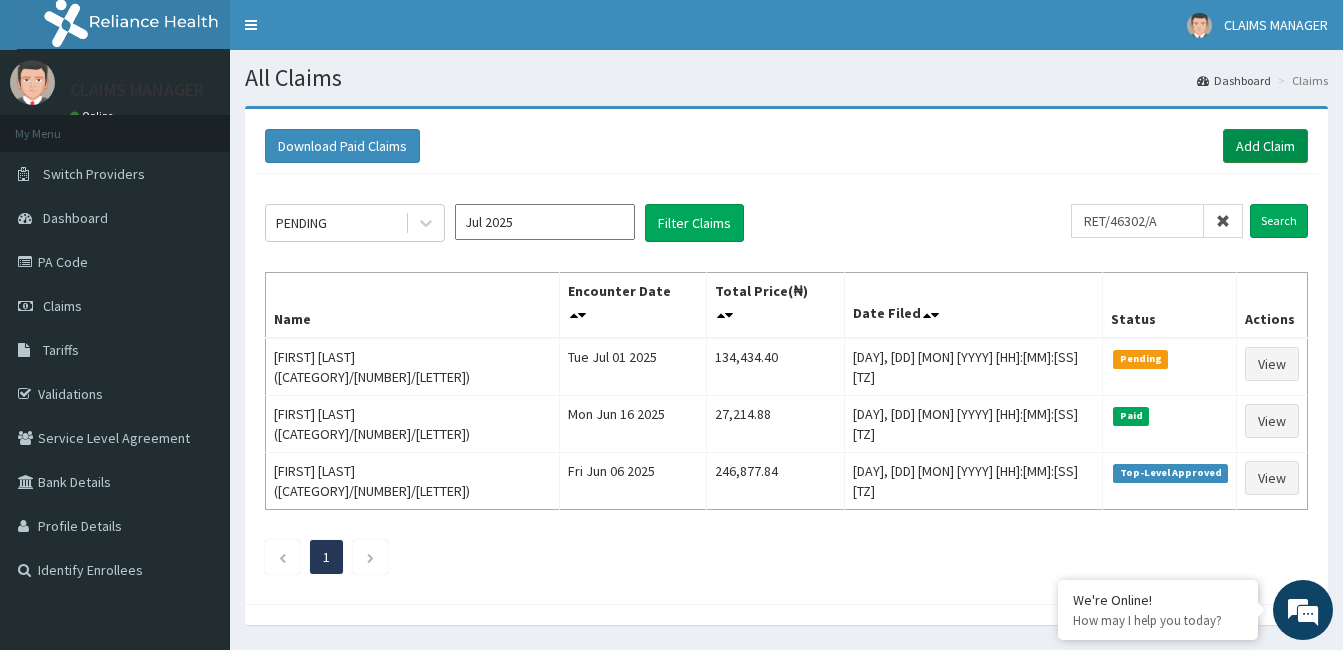 click on "Add Claim" at bounding box center [1265, 146] 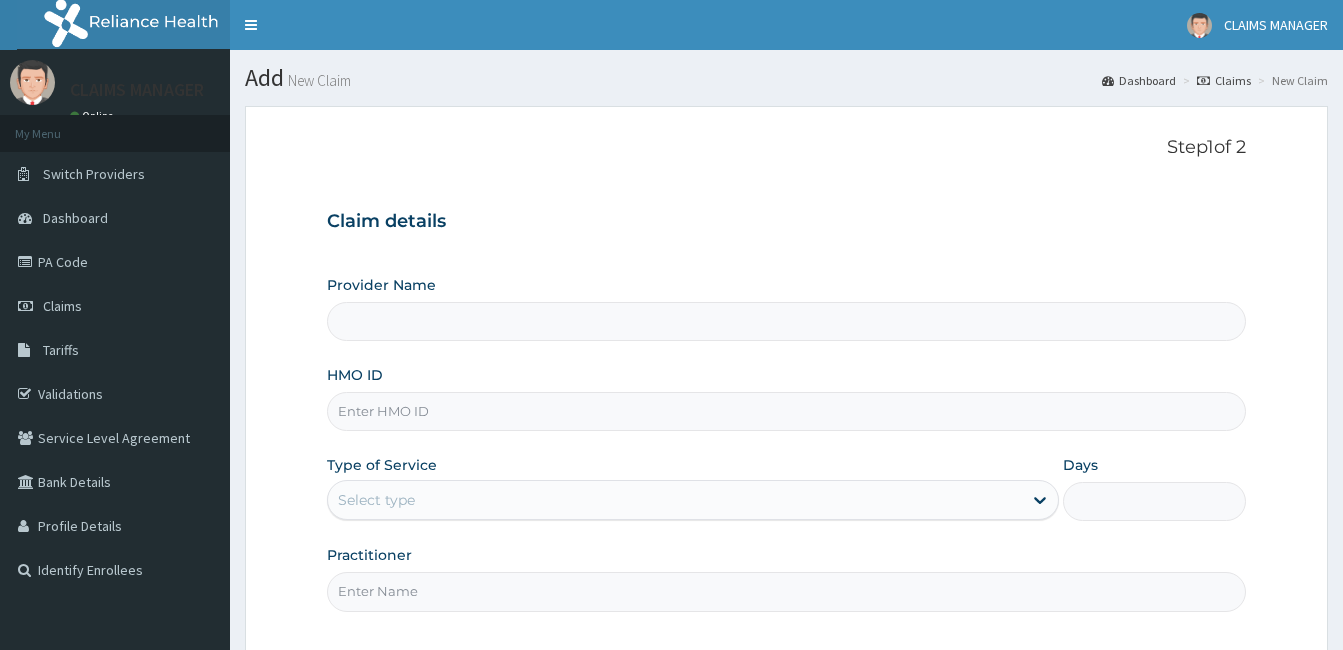 scroll, scrollTop: 0, scrollLeft: 0, axis: both 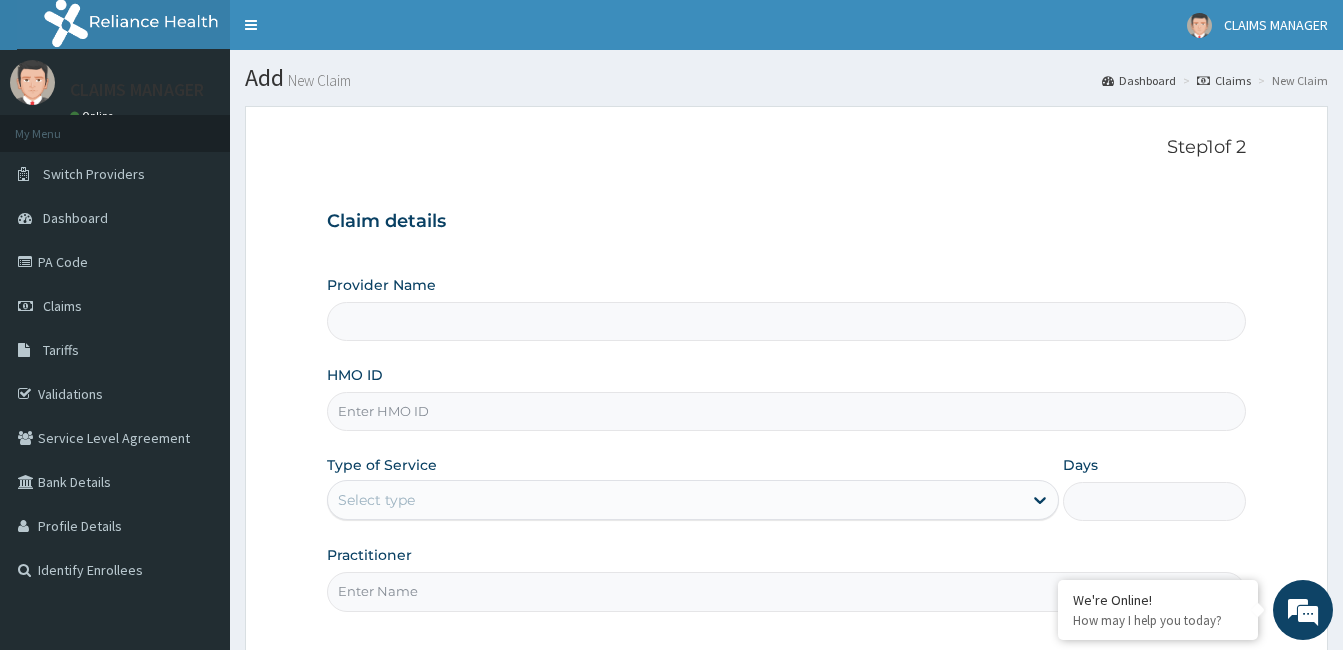type on "Cardiocare Cardiovascular Hospital" 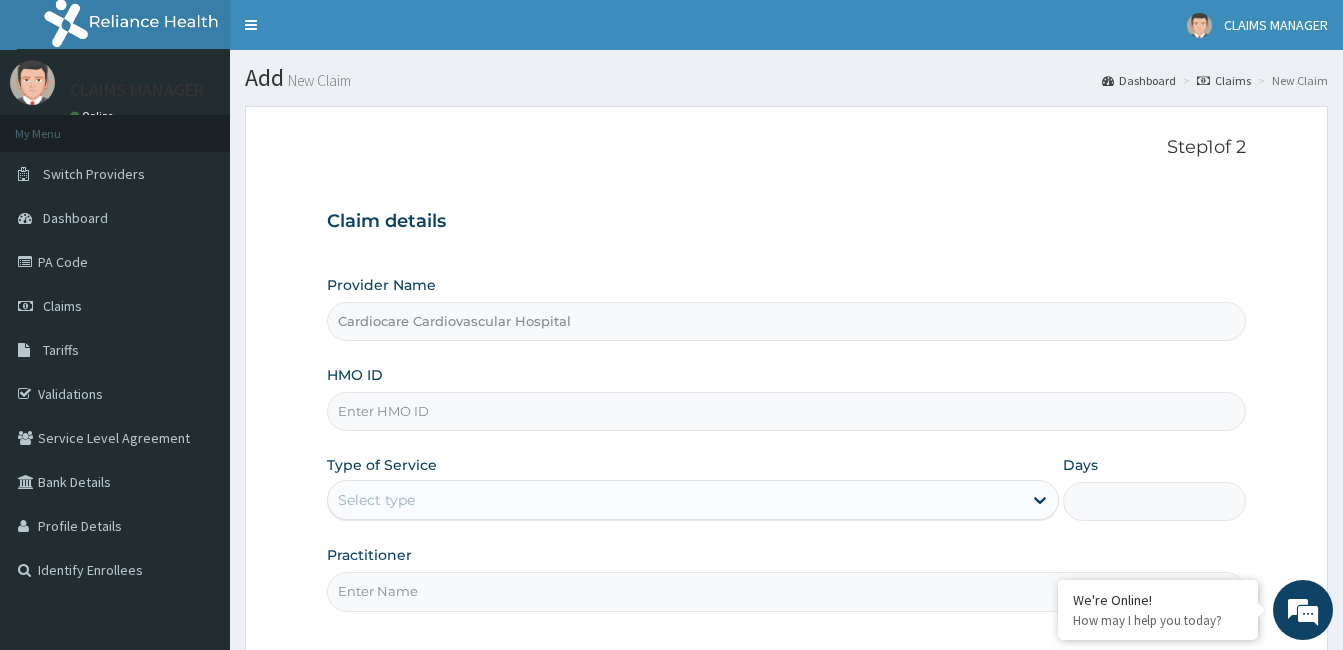 click on "HMO ID" at bounding box center (786, 411) 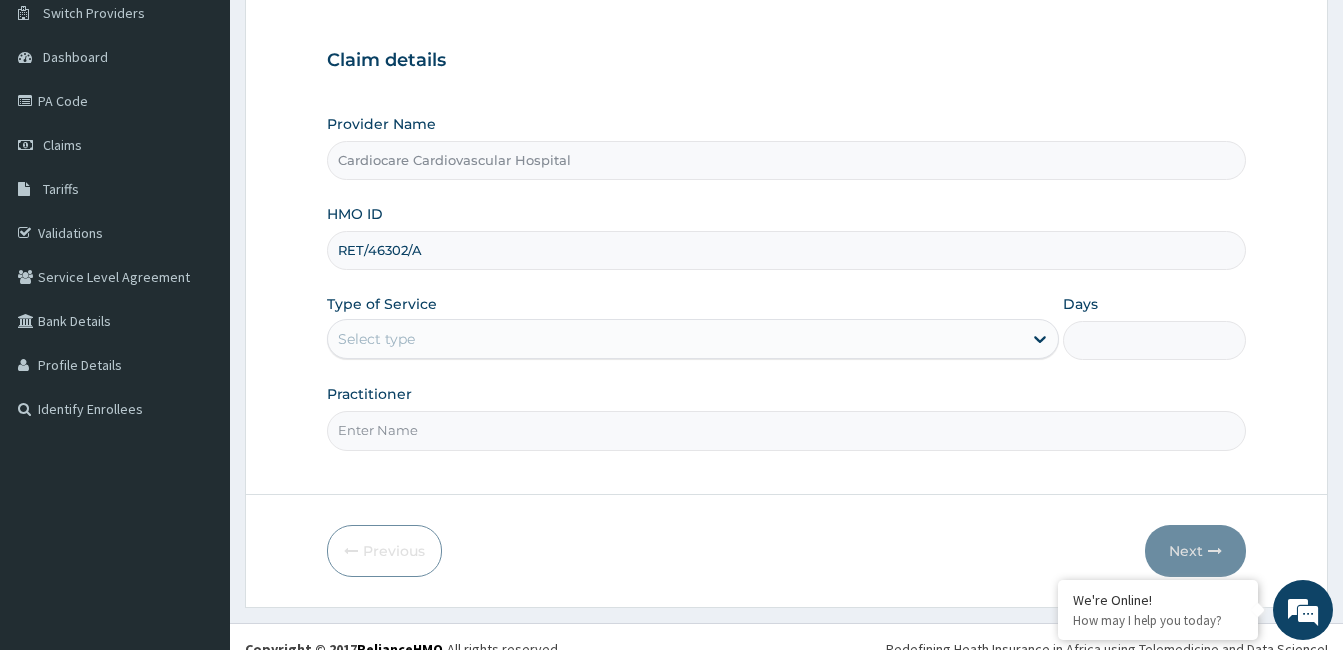 scroll, scrollTop: 185, scrollLeft: 0, axis: vertical 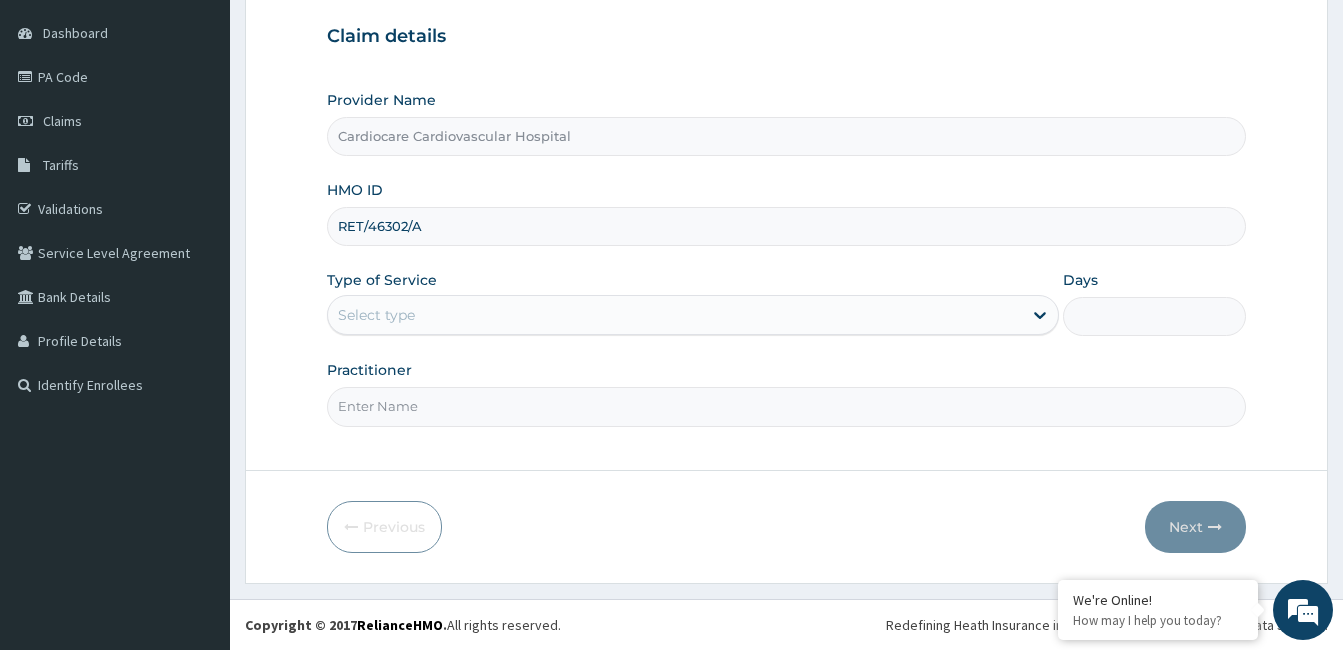 type on "RET/46302/A" 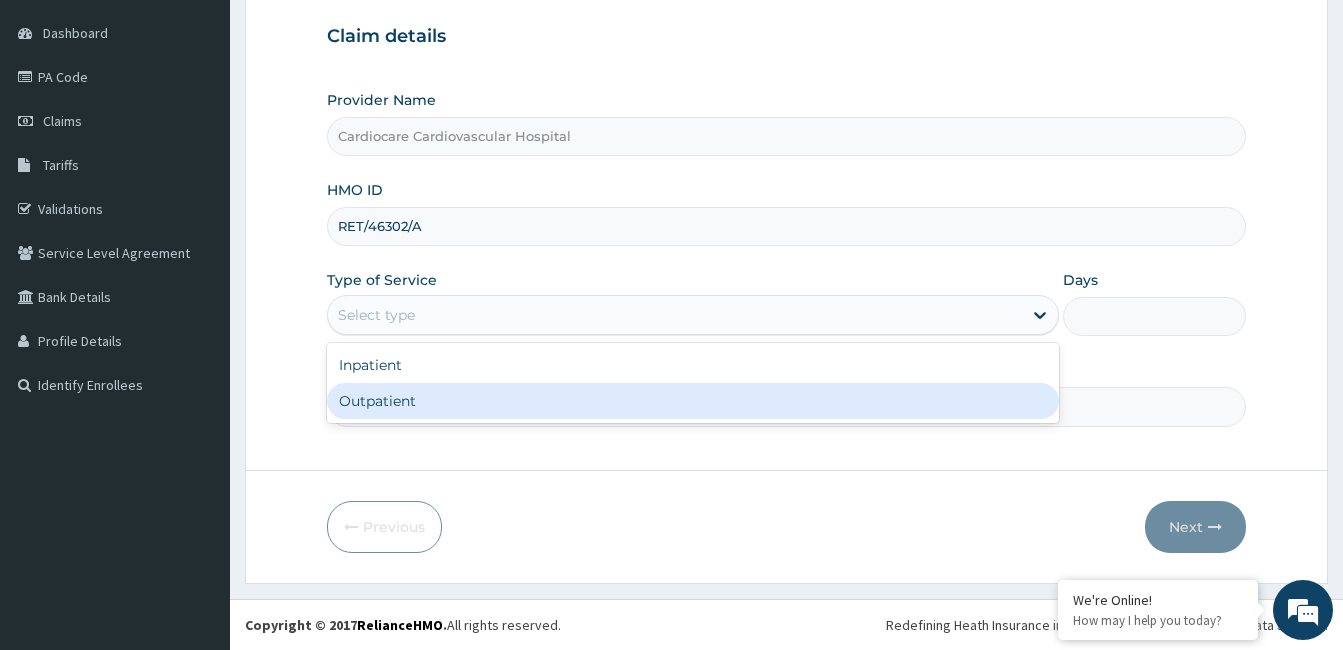click on "Outpatient" at bounding box center [693, 401] 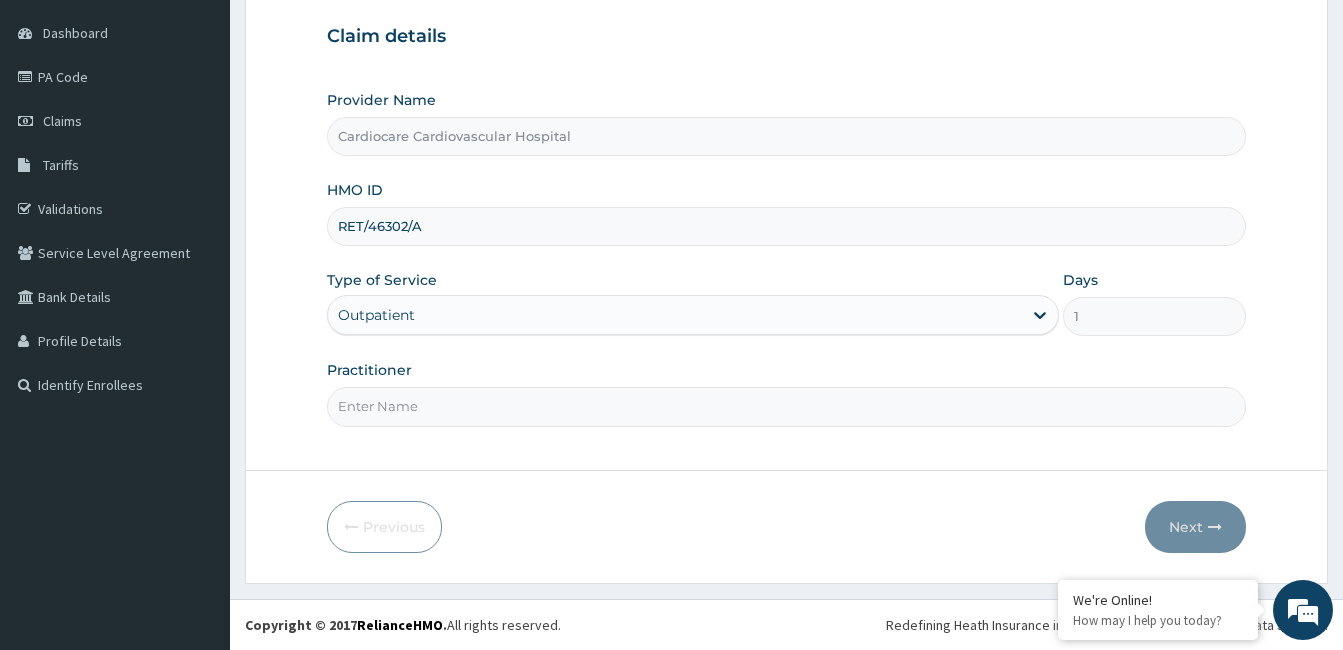 drag, startPoint x: 411, startPoint y: 398, endPoint x: 429, endPoint y: 404, distance: 18.973665 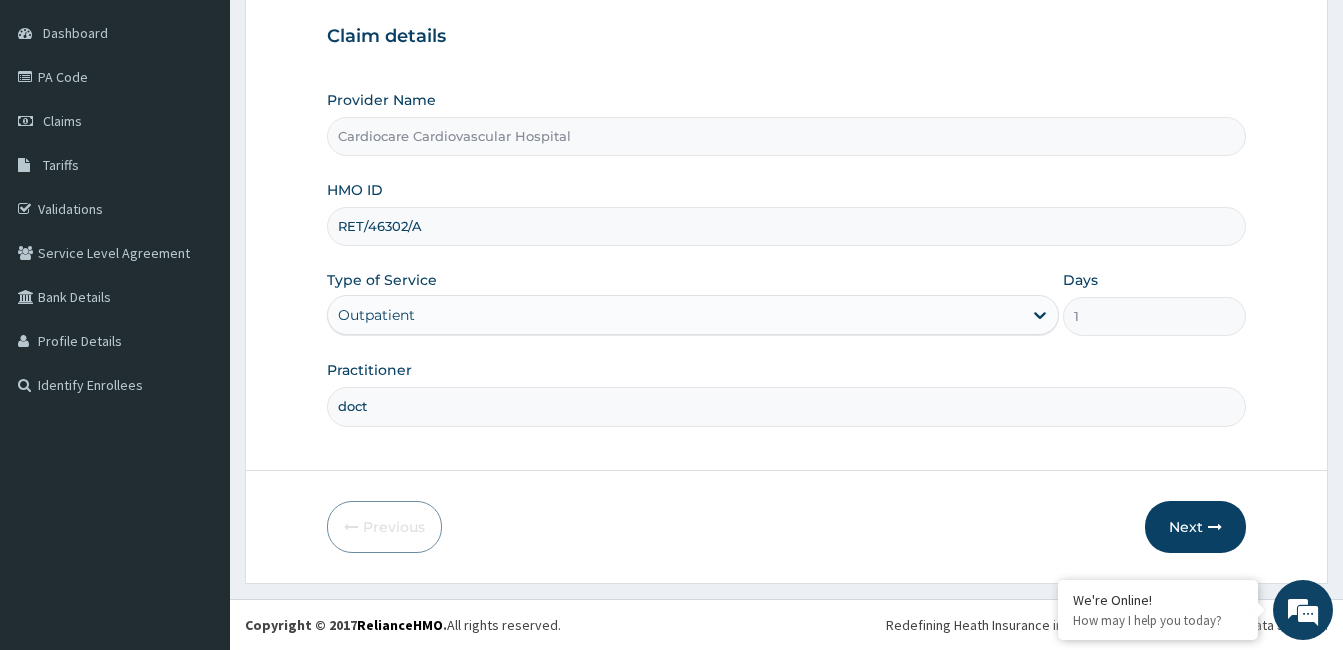 scroll, scrollTop: 0, scrollLeft: 0, axis: both 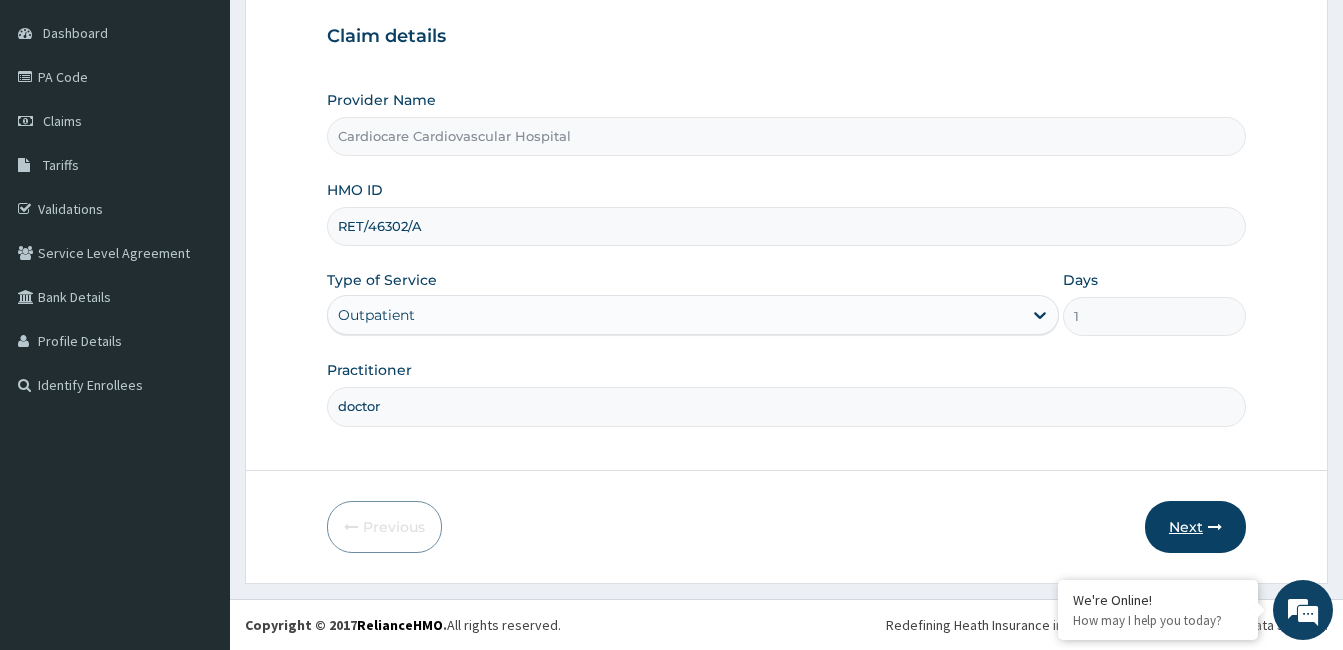 type on "doctor" 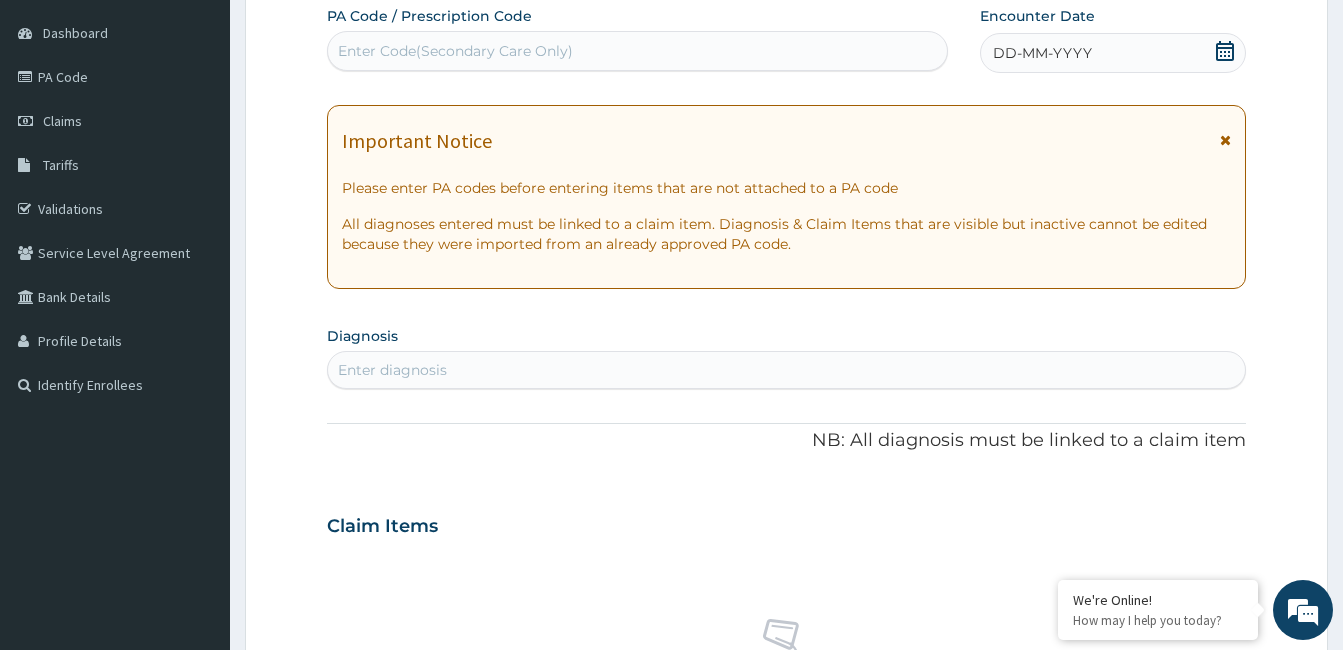 click 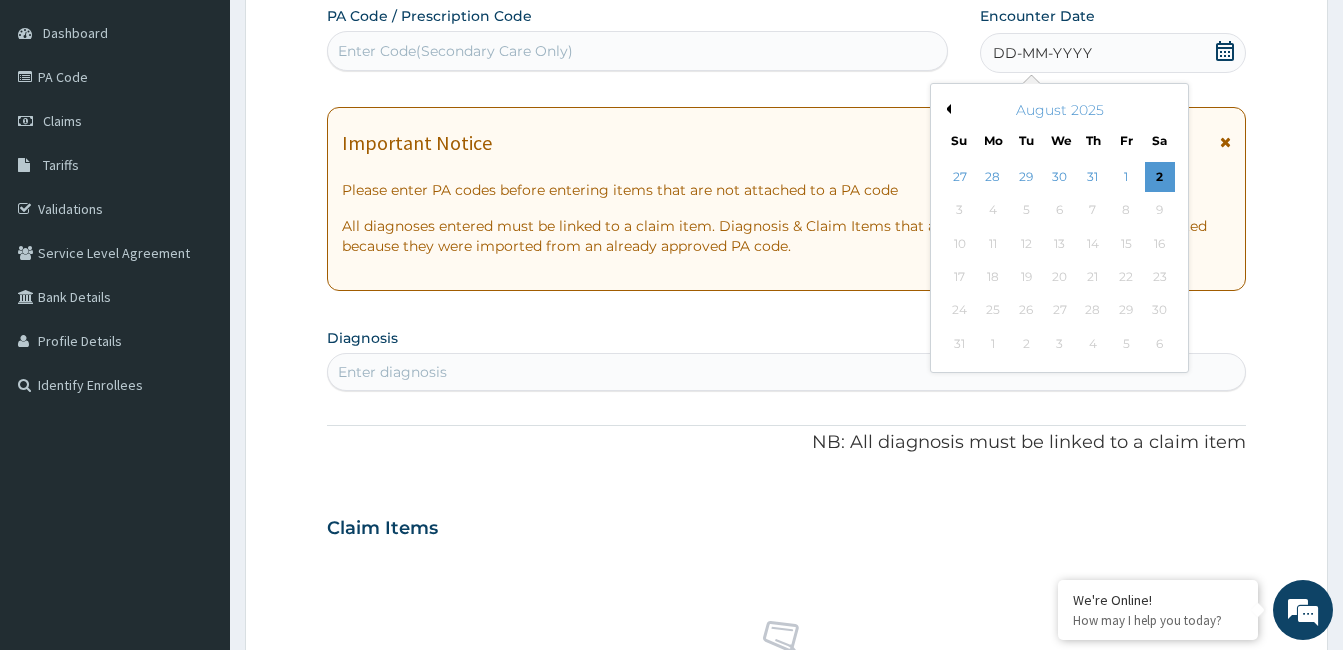 click on "Previous Month" at bounding box center (946, 109) 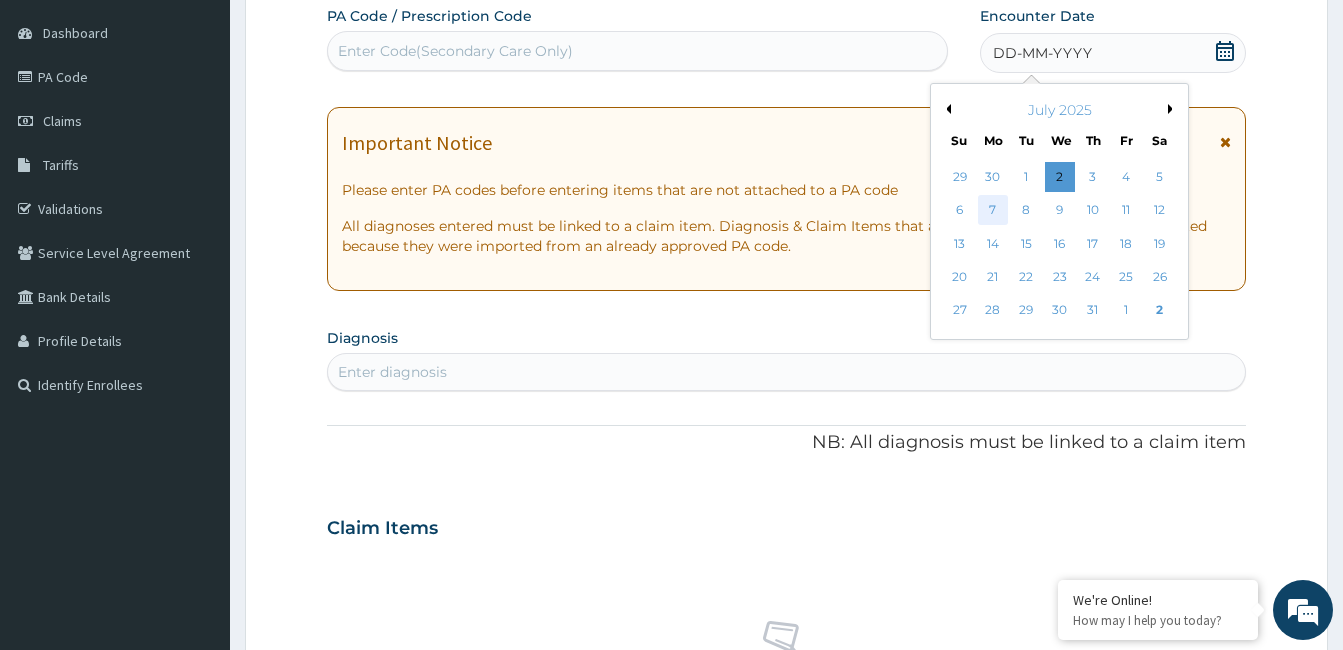 click on "7" at bounding box center [993, 211] 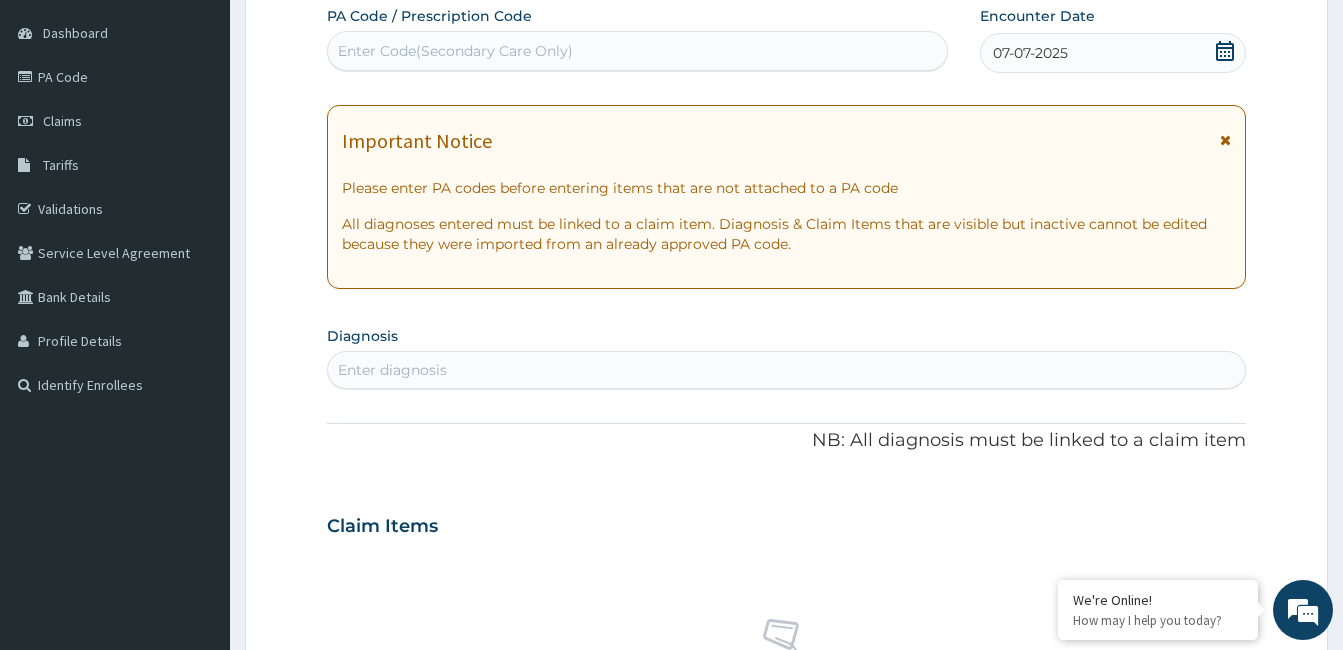 click on "Enter diagnosis" at bounding box center (786, 370) 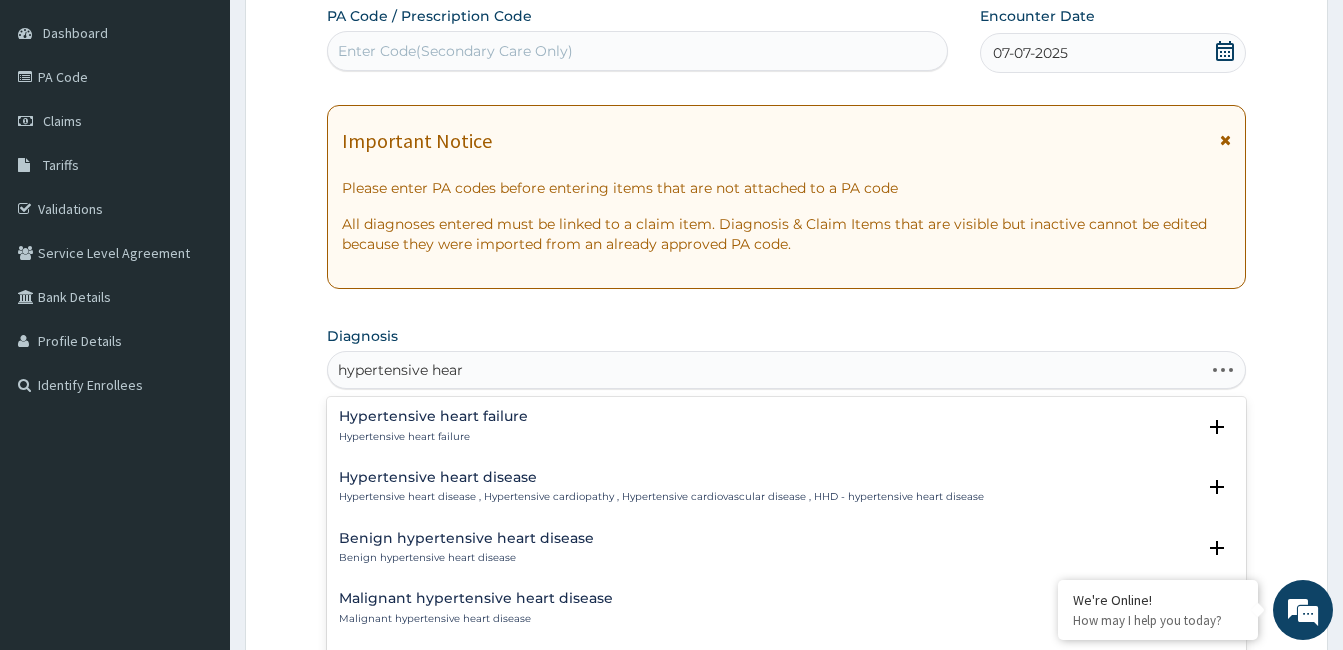 type on "hypertensive heart" 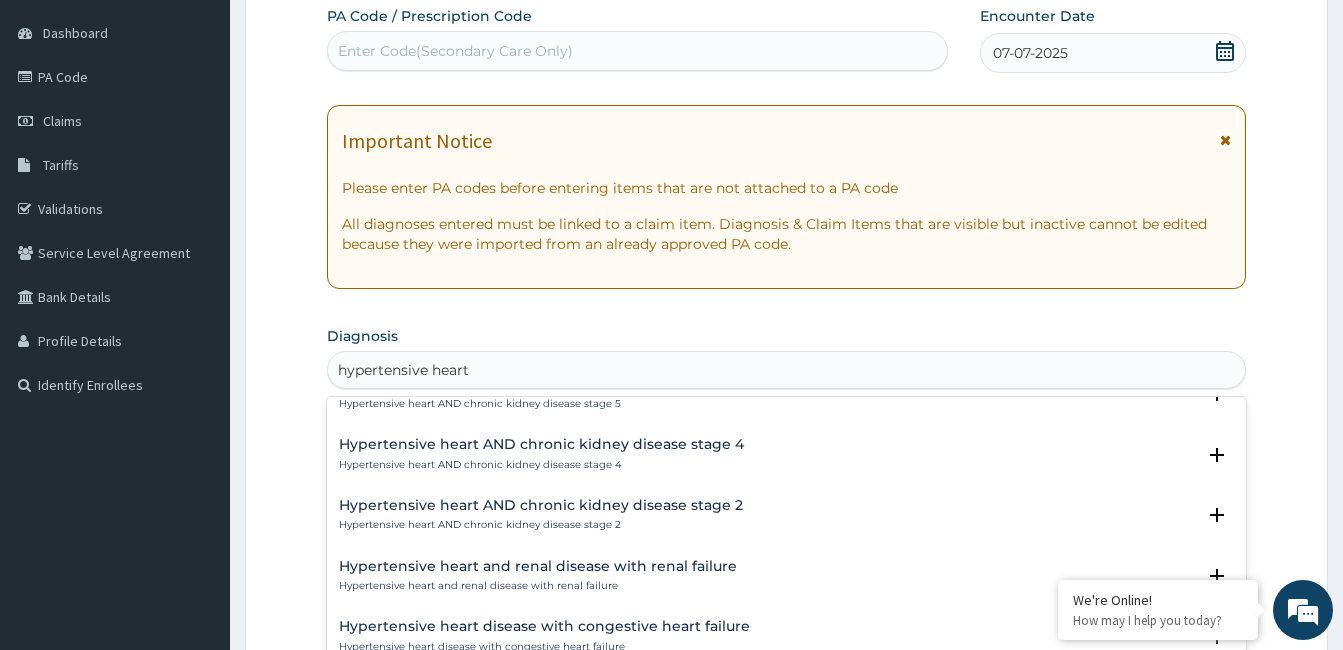 scroll, scrollTop: 800, scrollLeft: 0, axis: vertical 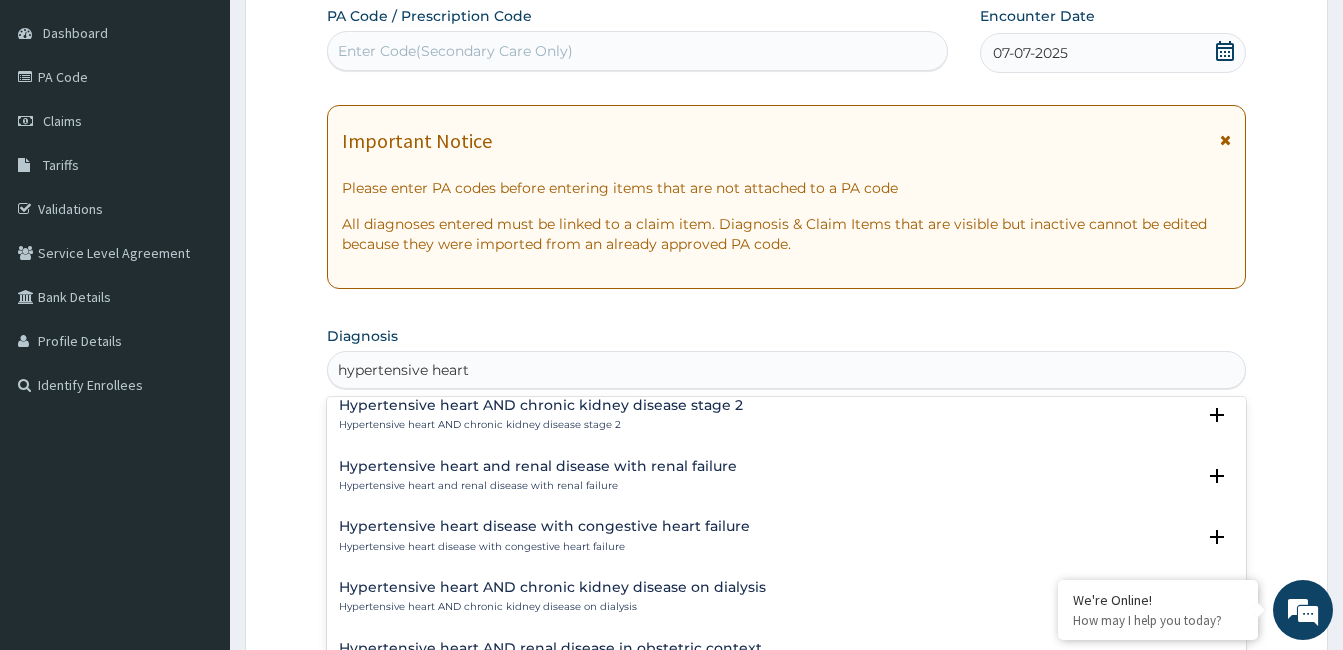 click on "Hypertensive heart and renal disease with renal failure" at bounding box center [538, 466] 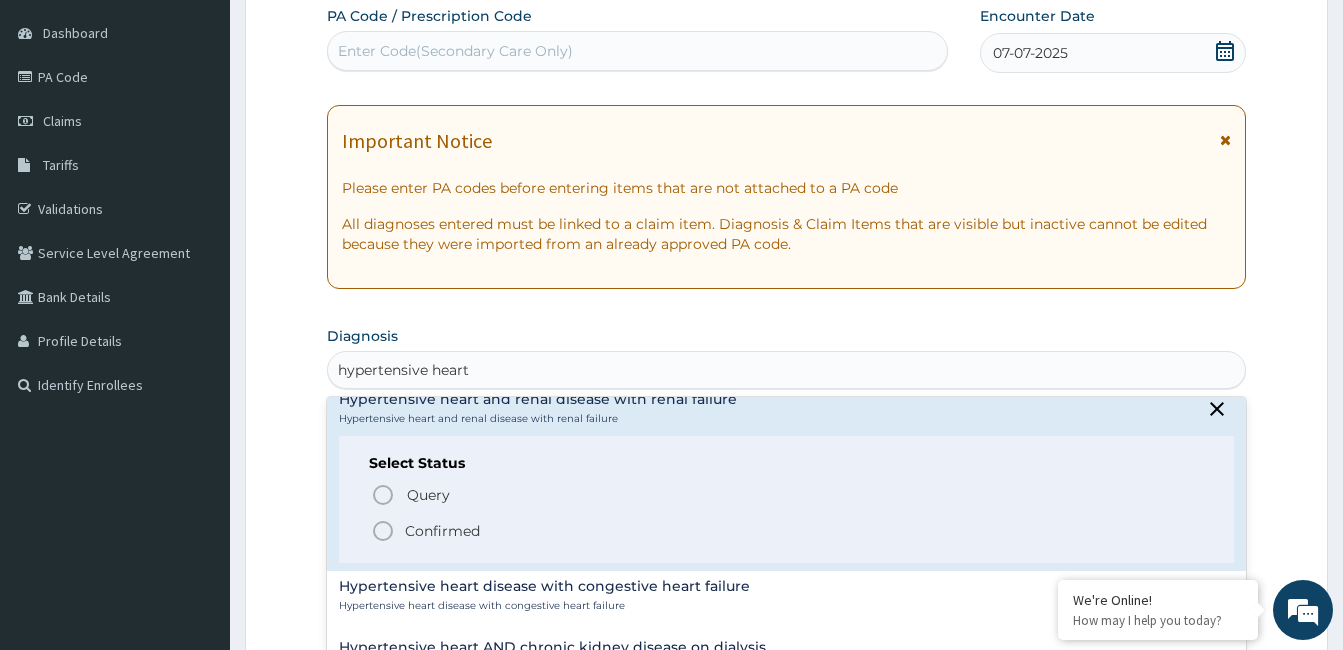 scroll, scrollTop: 900, scrollLeft: 0, axis: vertical 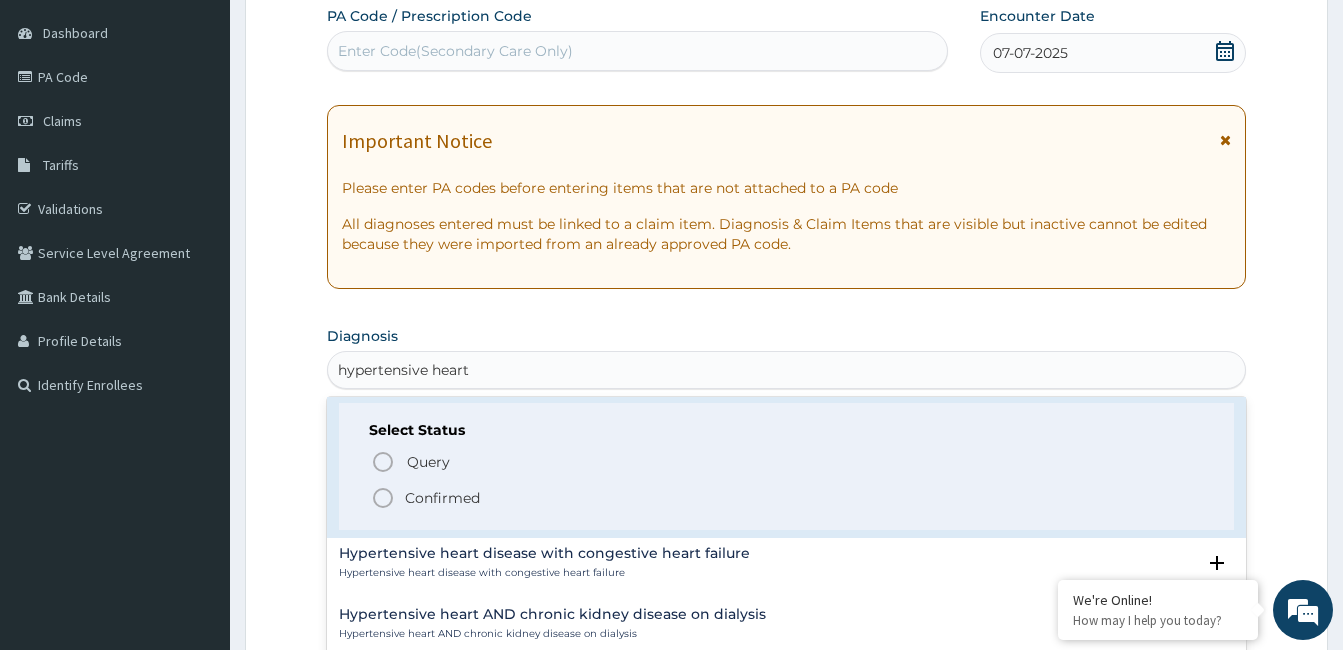 drag, startPoint x: 398, startPoint y: 490, endPoint x: 541, endPoint y: 507, distance: 144.00694 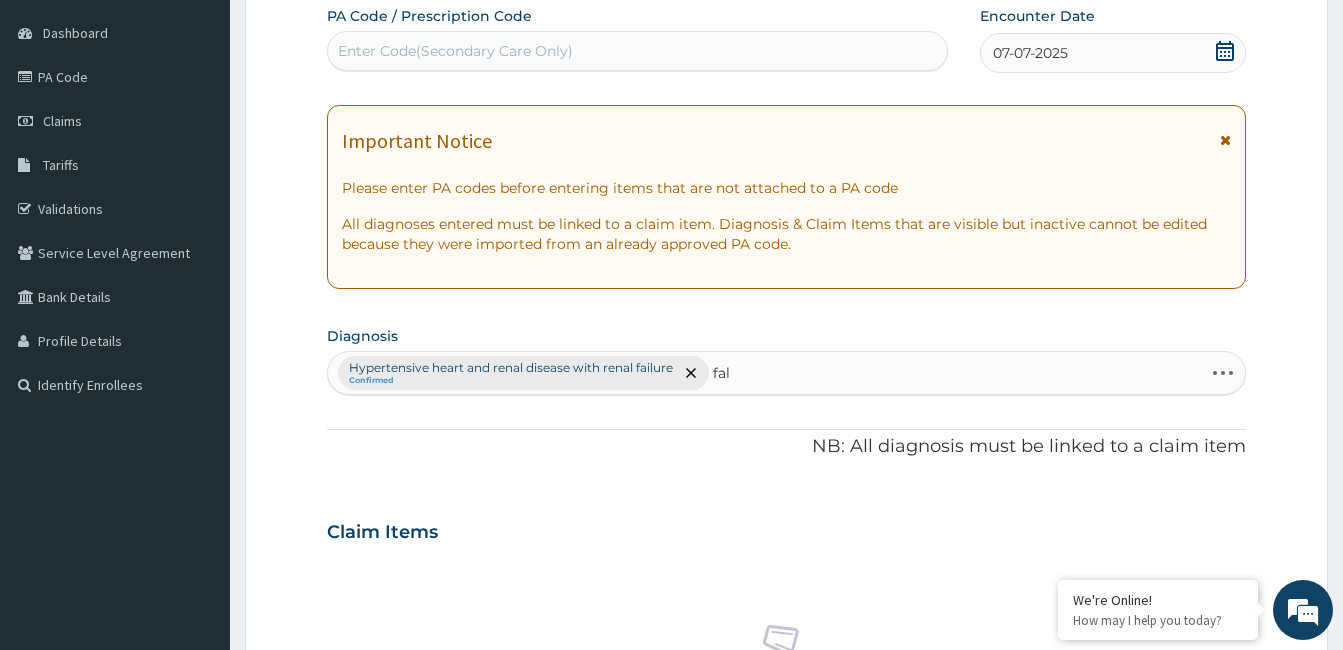 type on "falc" 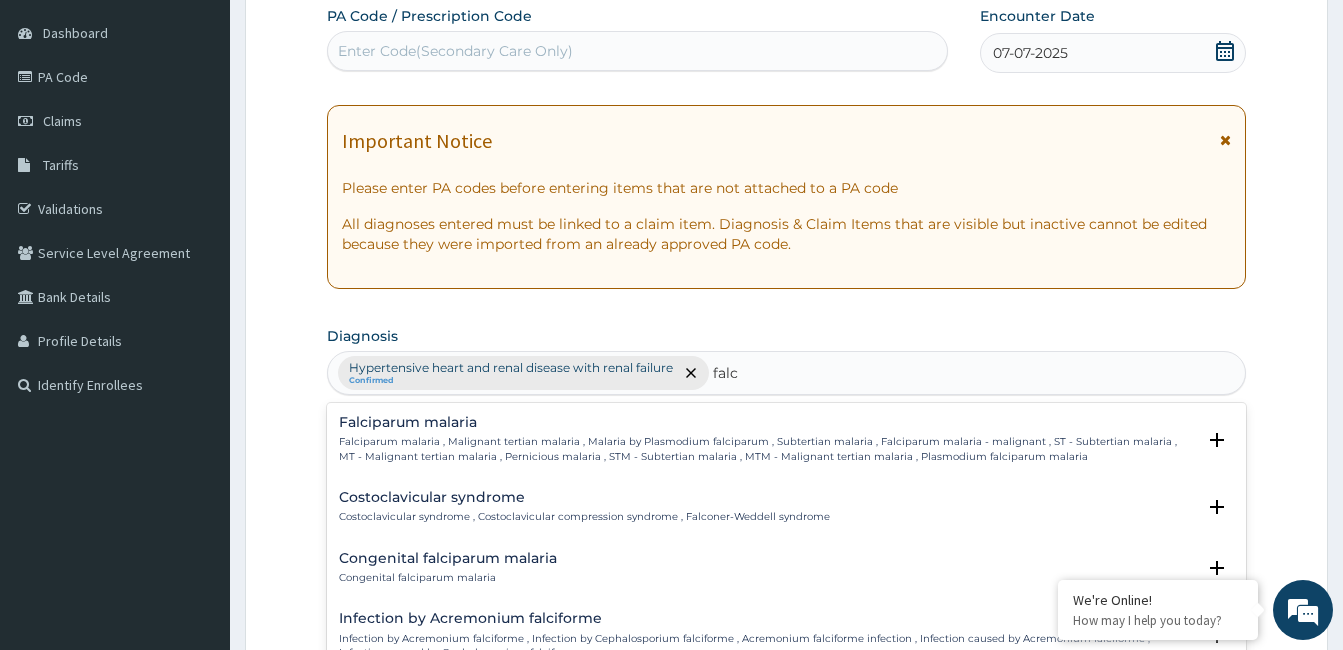 click on "Falciparum malaria , Malignant tertian malaria , Malaria by Plasmodium falciparum , Subtertian malaria , Falciparum malaria - malignant , ST - Subtertian malaria , MT - Malignant tertian malaria , Pernicious malaria , STM - Subtertian malaria , MTM - Malignant tertian malaria , Plasmodium falciparum malaria" at bounding box center [767, 449] 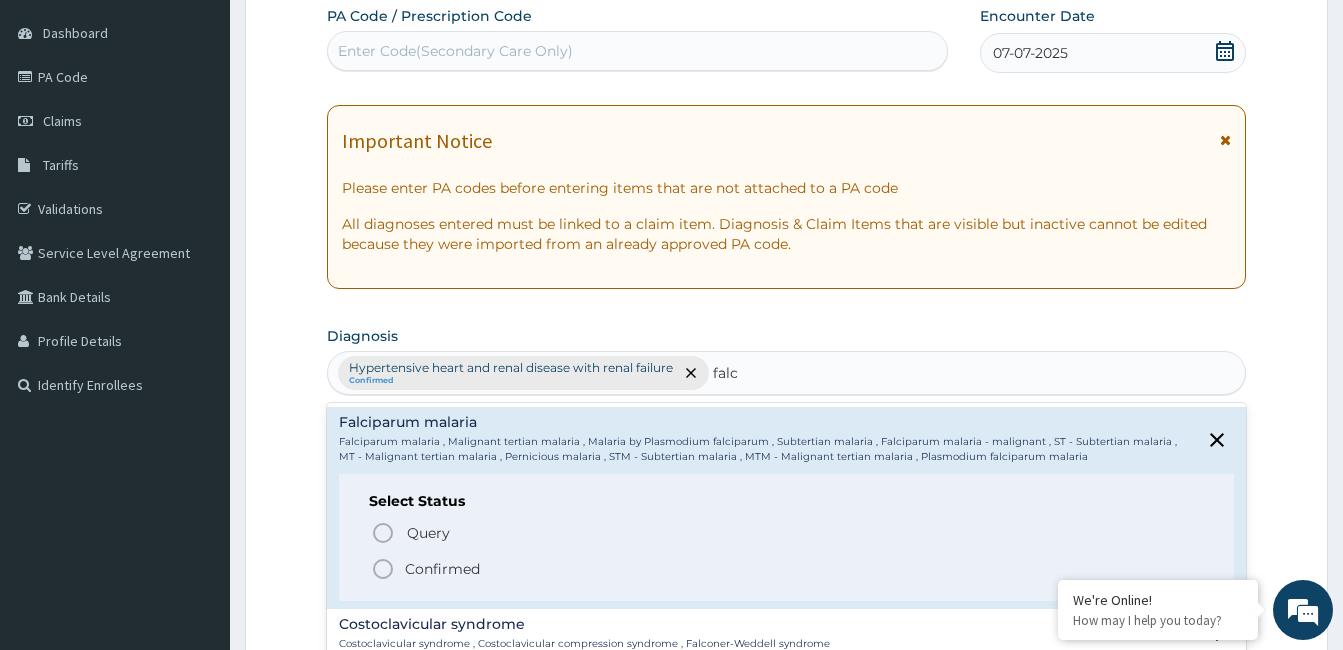 click on "Confirmed" at bounding box center [787, 569] 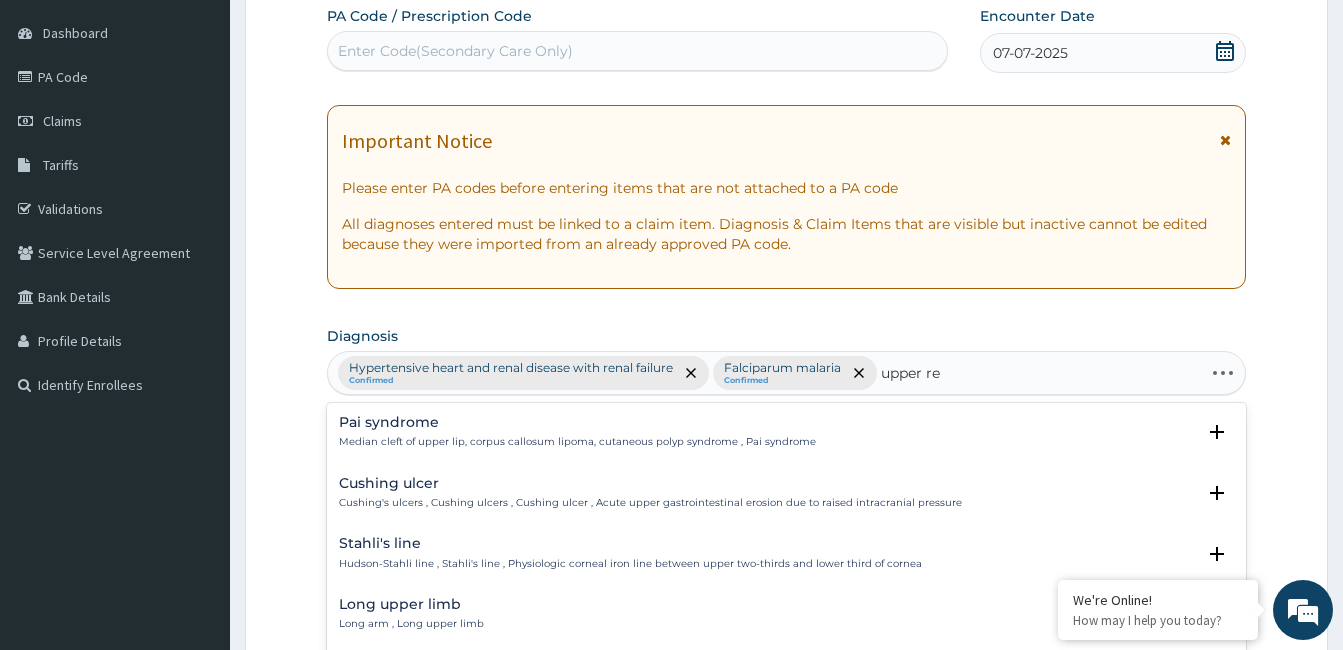 type on "upper res" 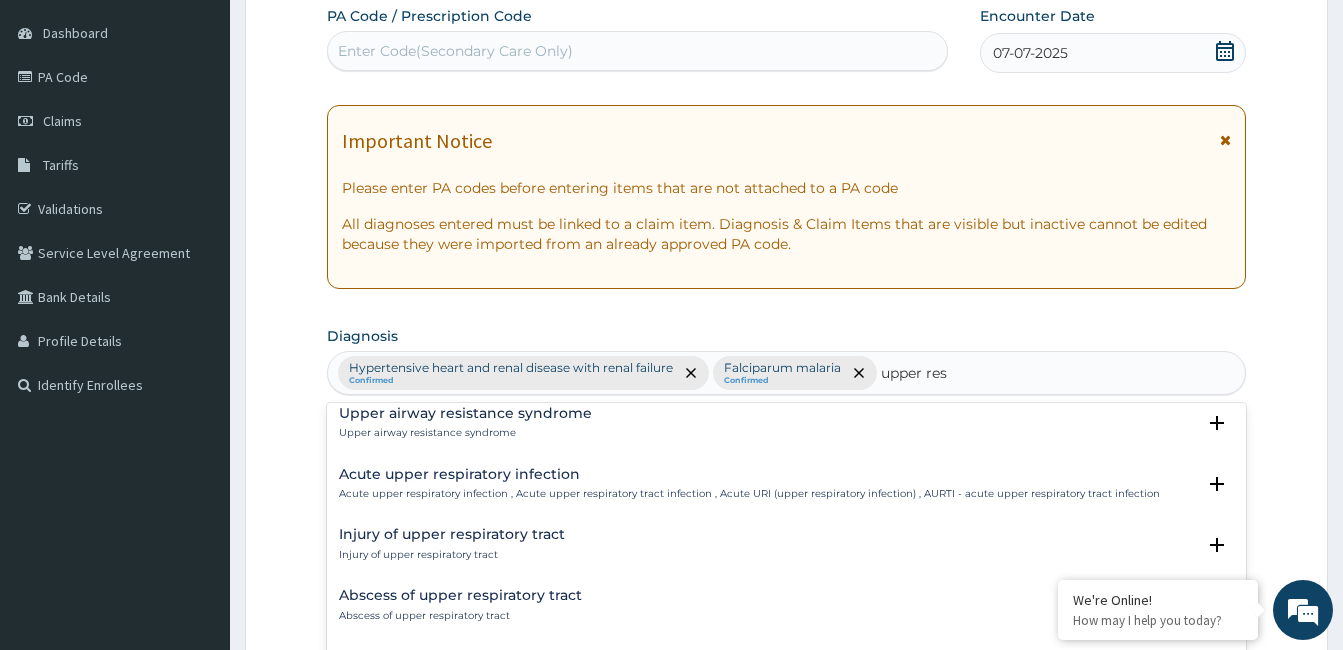 scroll, scrollTop: 200, scrollLeft: 0, axis: vertical 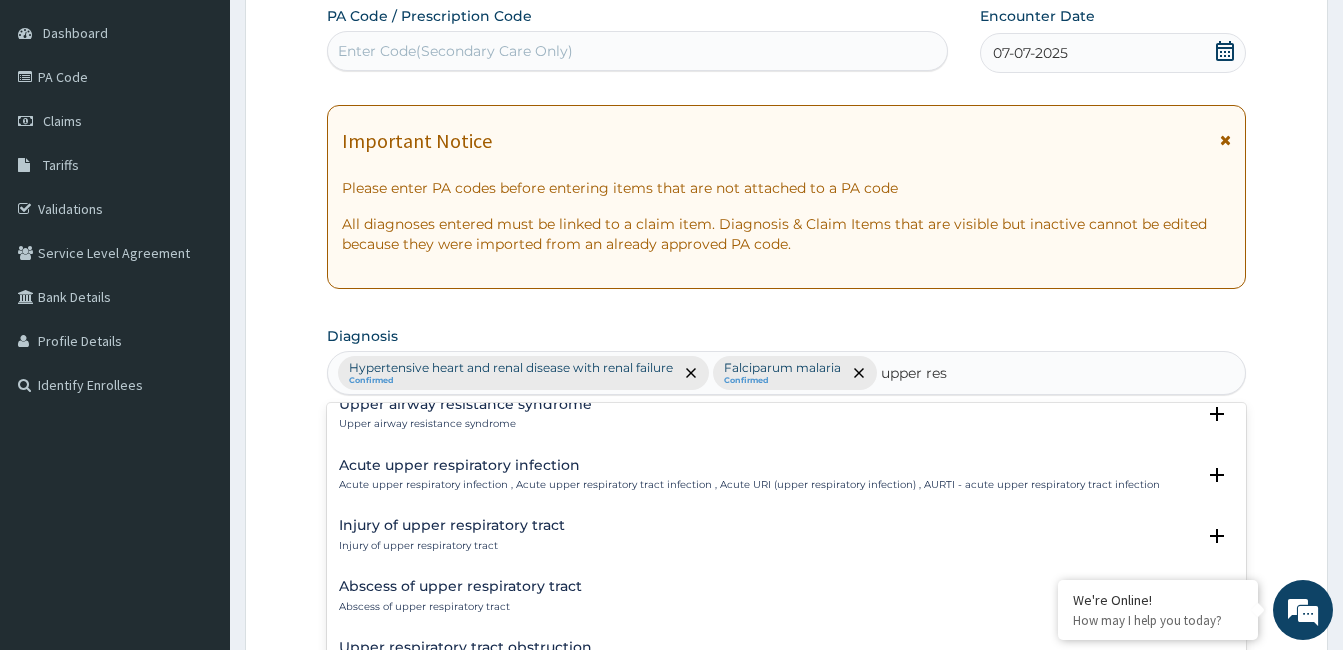click on "Acute upper respiratory infection" at bounding box center (749, 465) 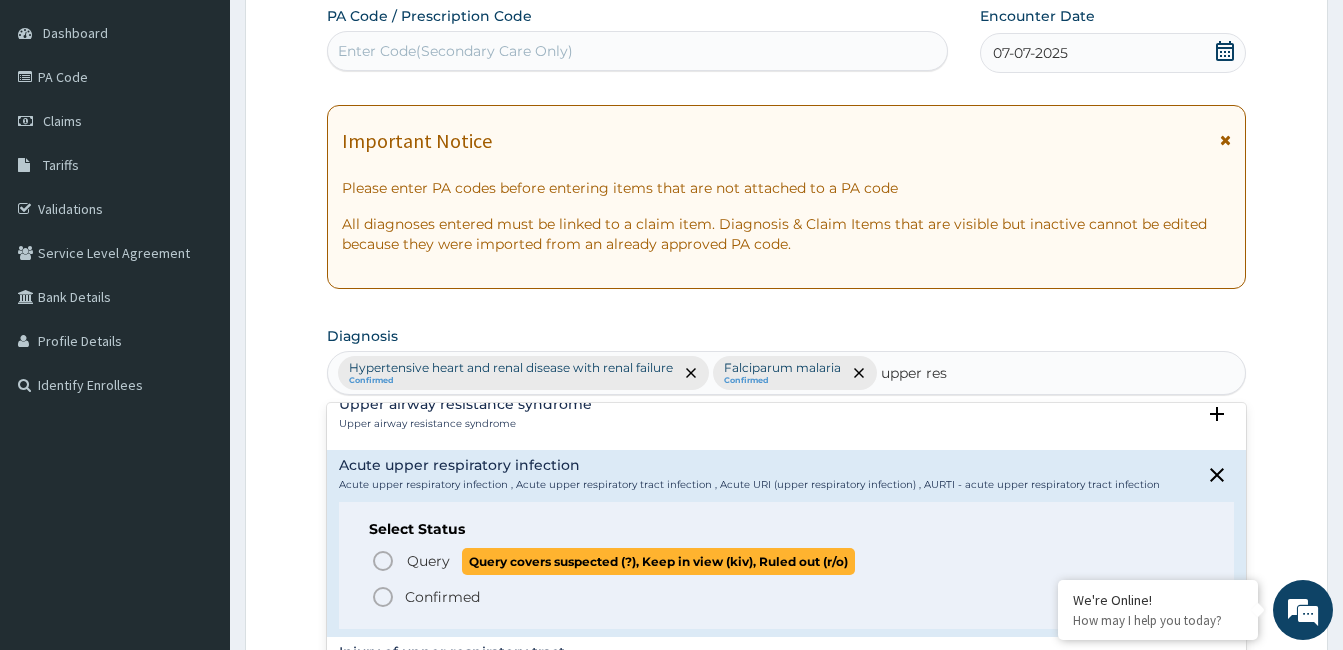 click on "Query Query covers suspected (?), Keep in view (kiv), Ruled out (r/o)" at bounding box center (787, 561) 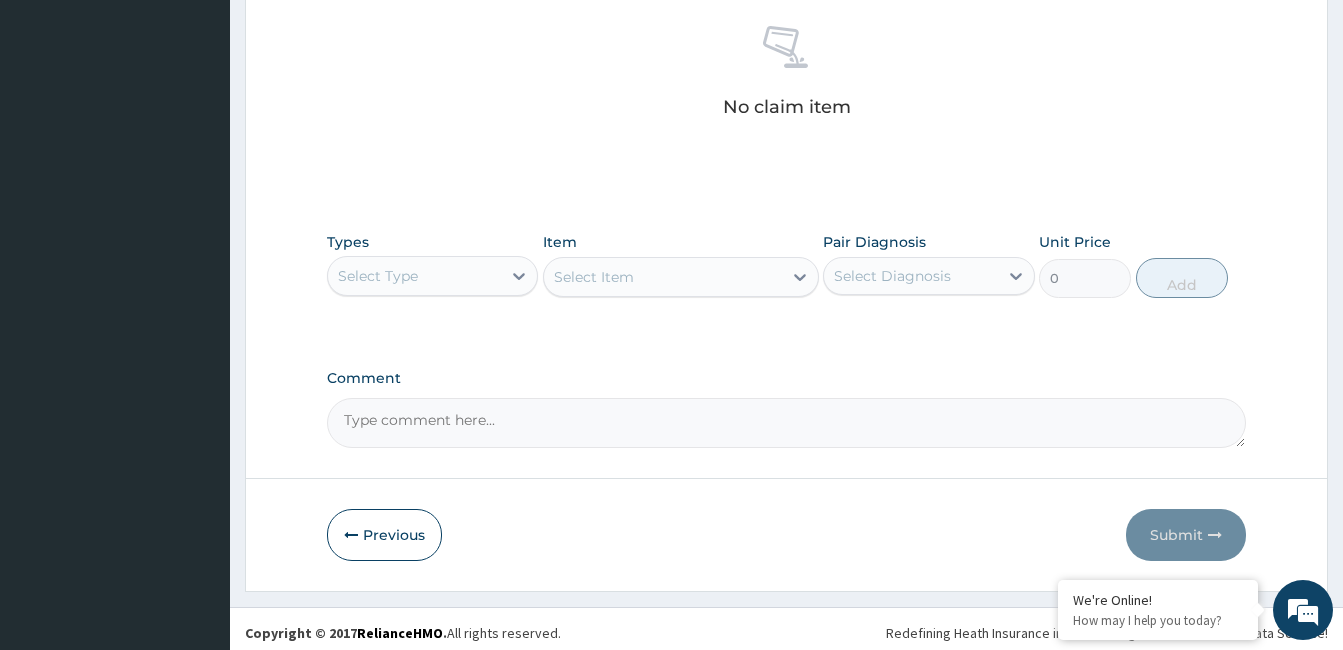 scroll, scrollTop: 785, scrollLeft: 0, axis: vertical 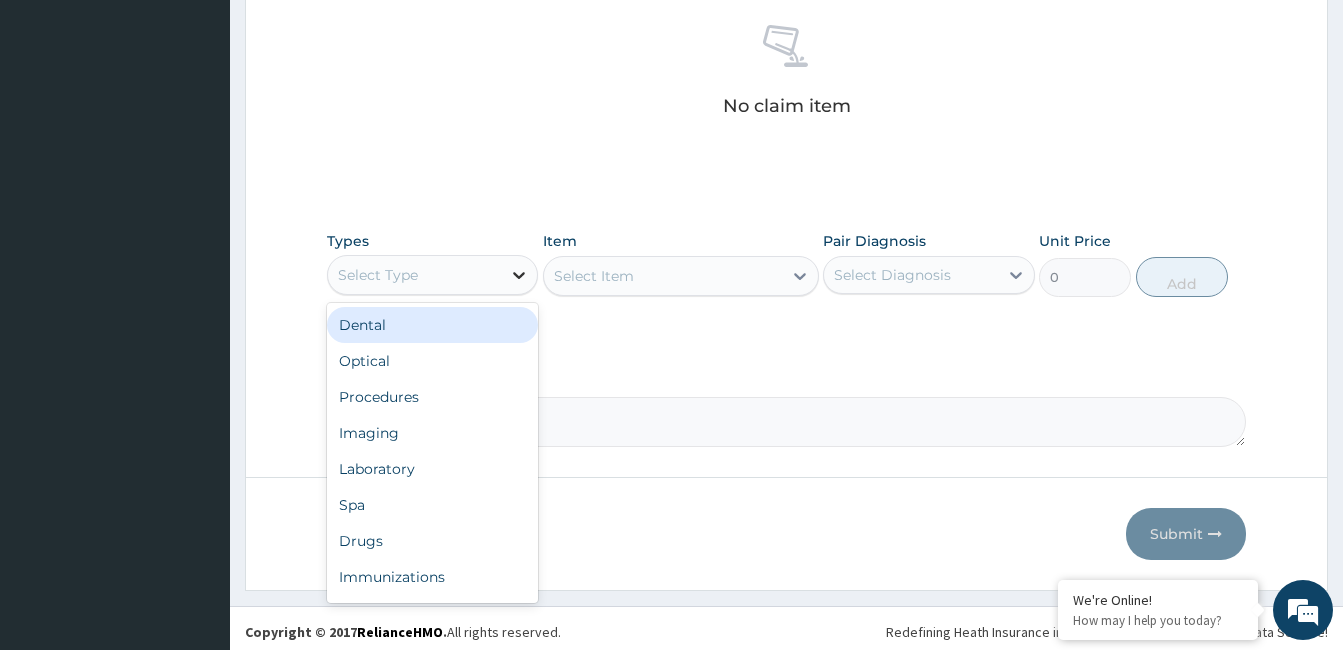 click 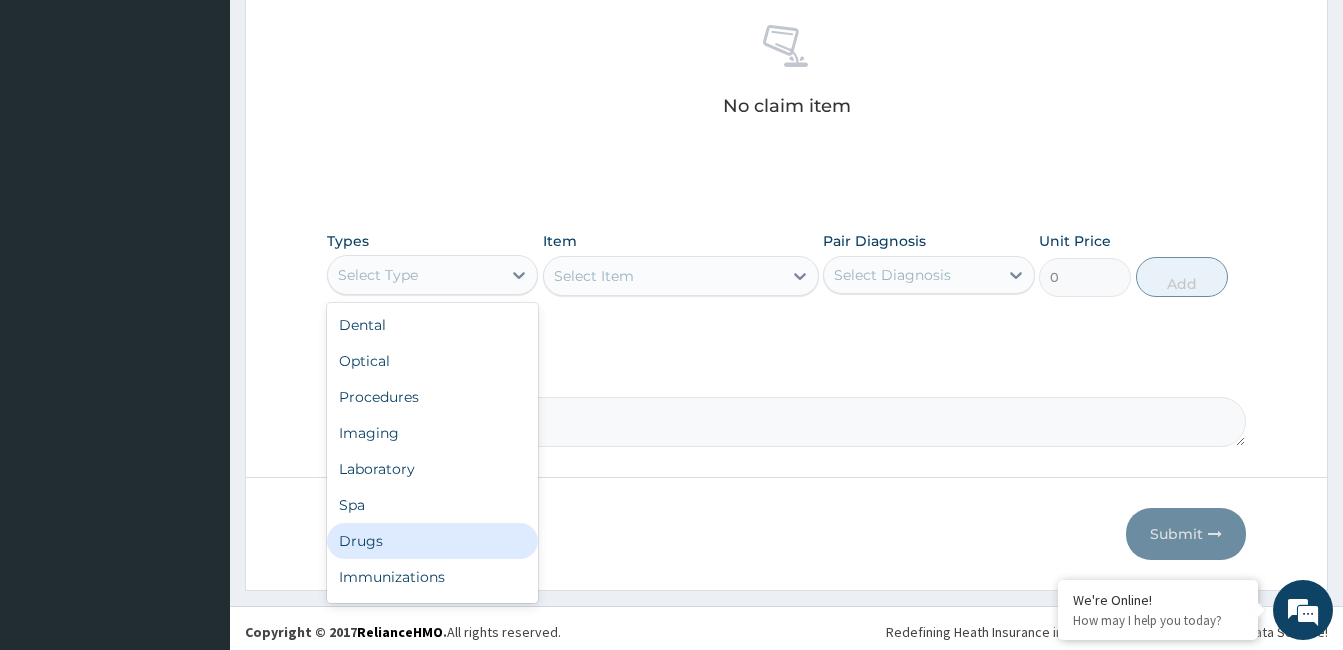 click on "Drugs" at bounding box center [432, 541] 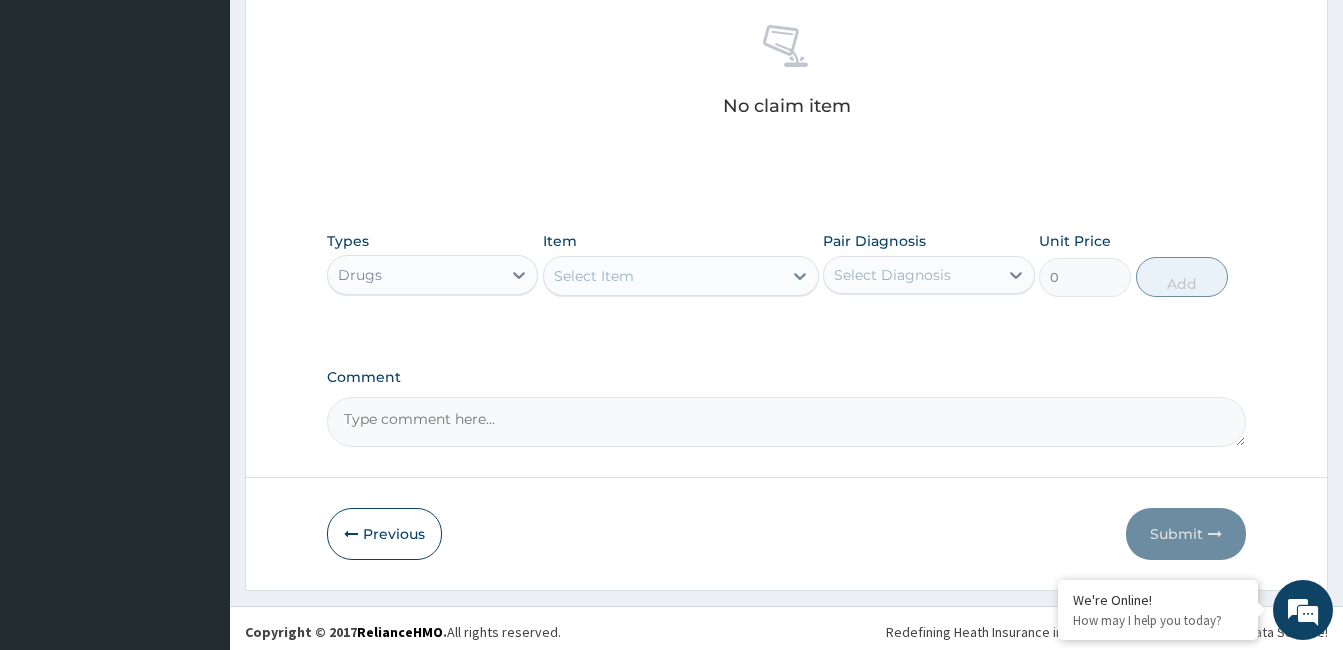 click on "Select Item" at bounding box center [663, 276] 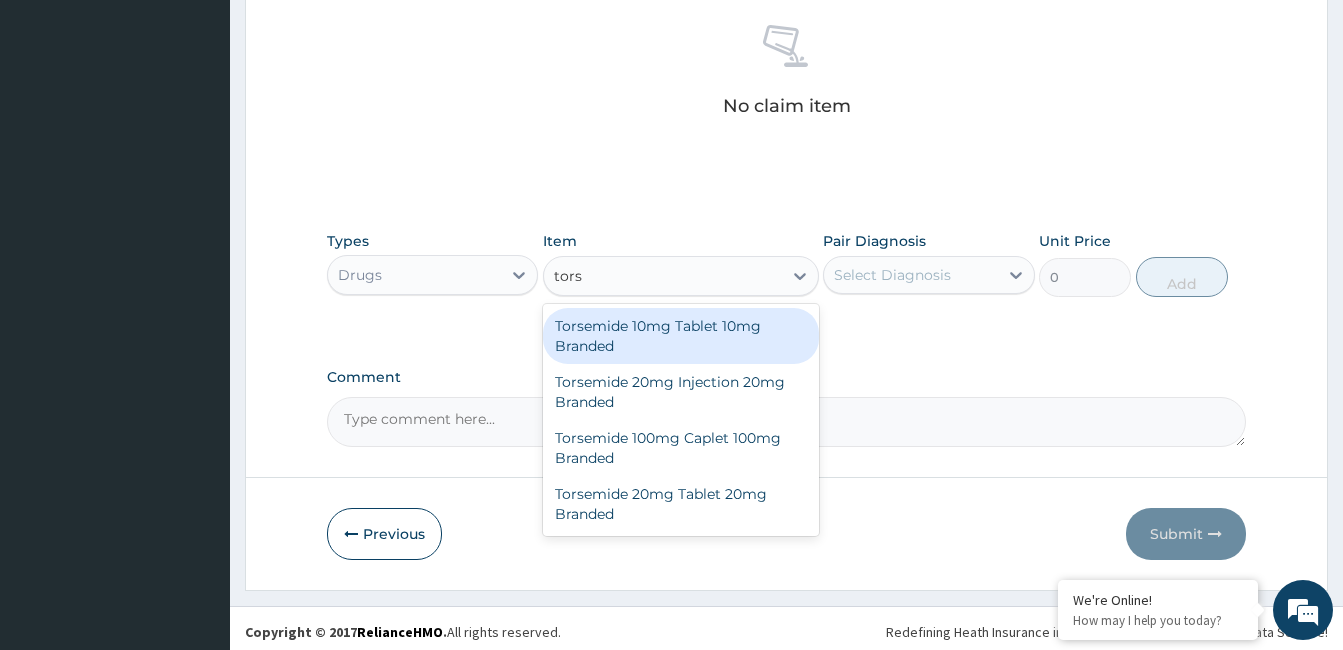 type on "torse" 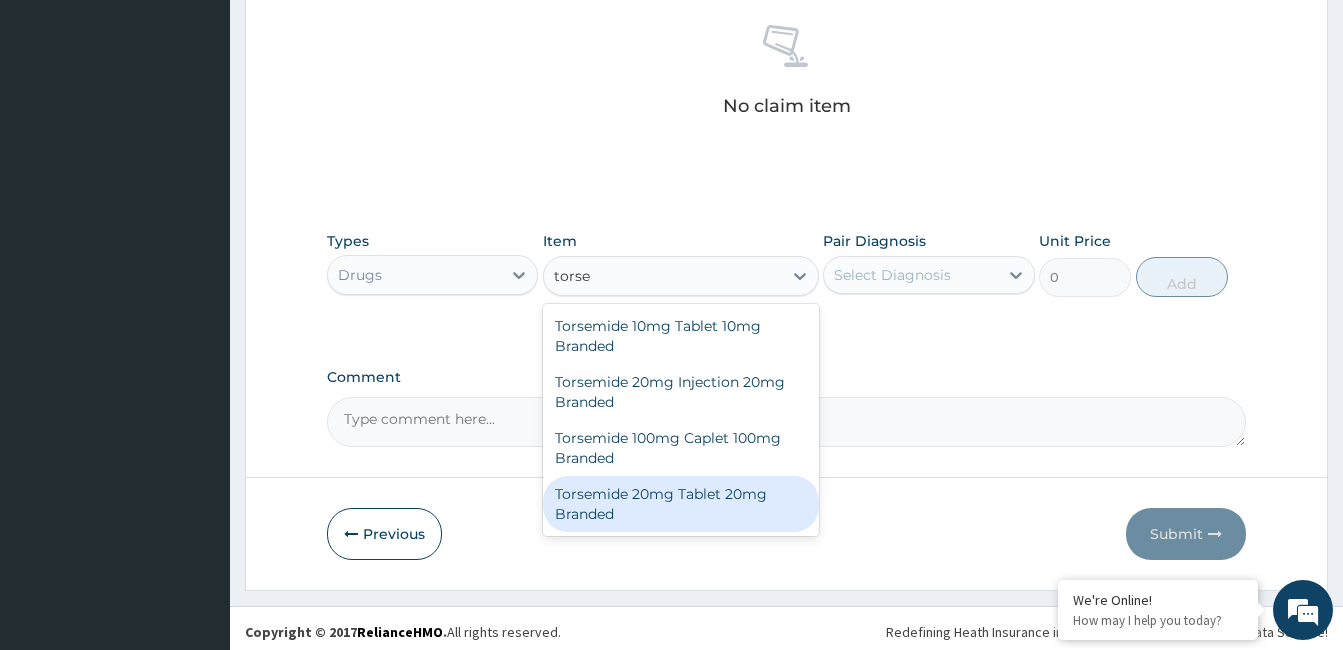 drag, startPoint x: 671, startPoint y: 497, endPoint x: 778, endPoint y: 429, distance: 126.779335 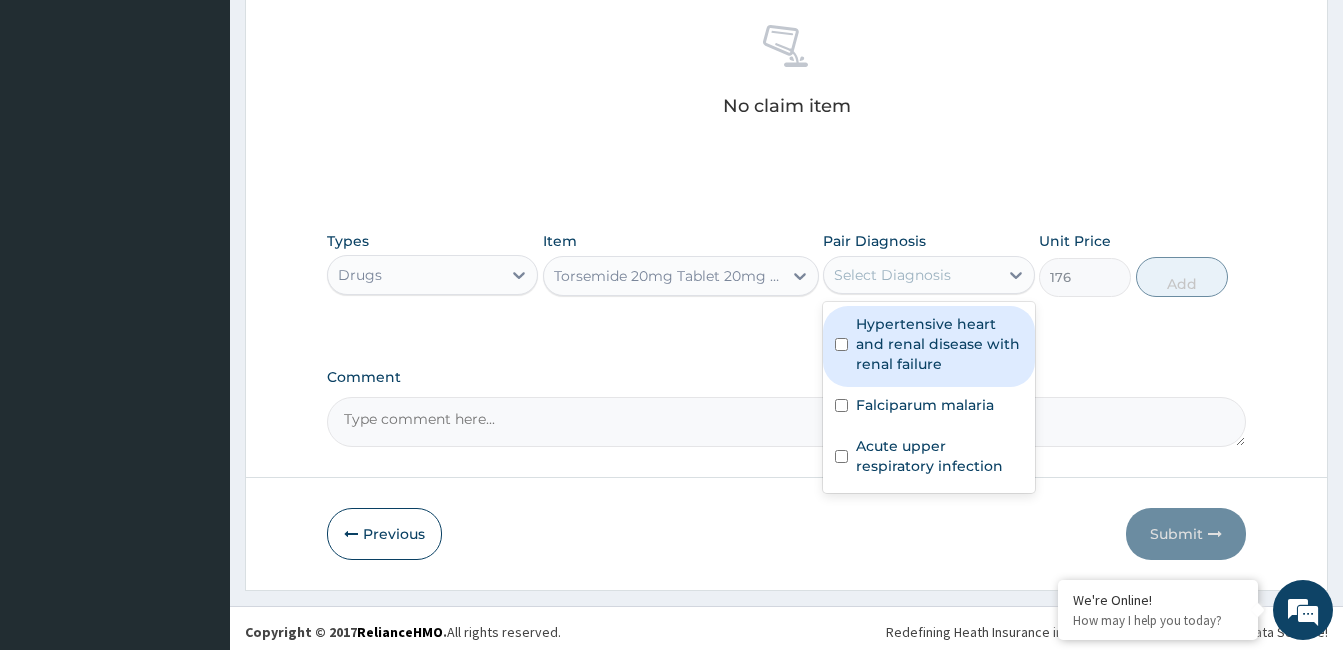 click on "Select Diagnosis" at bounding box center (892, 275) 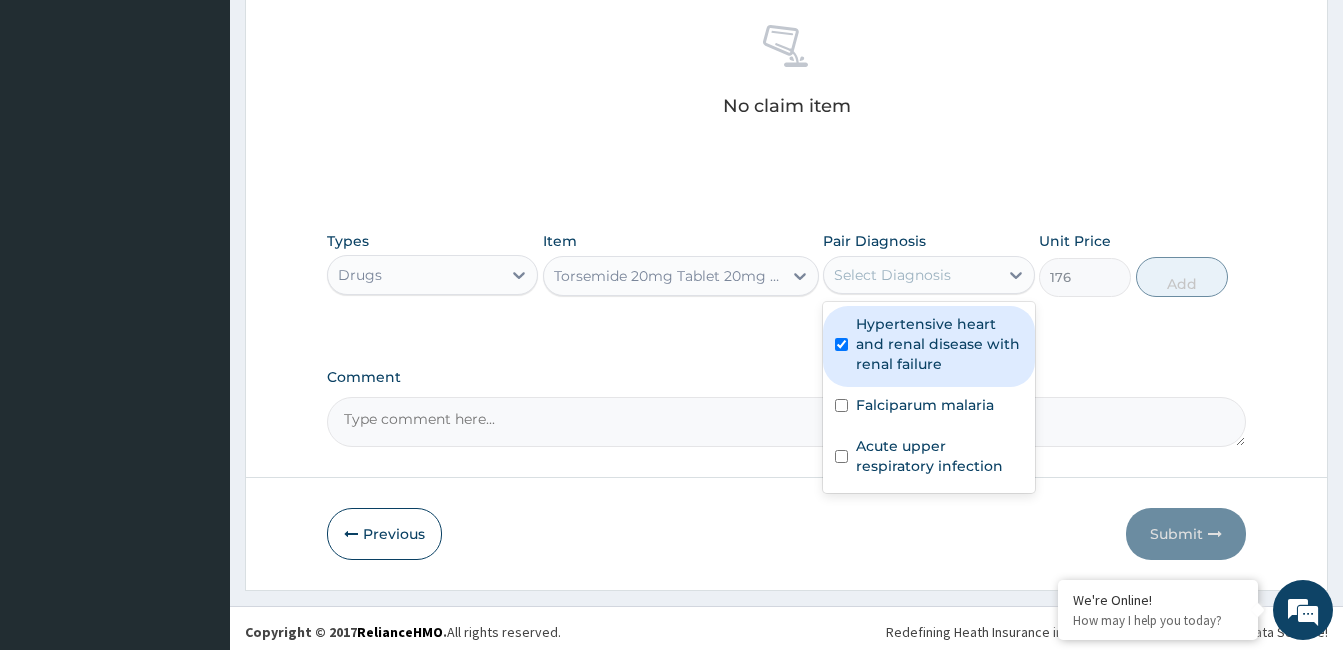 checkbox on "true" 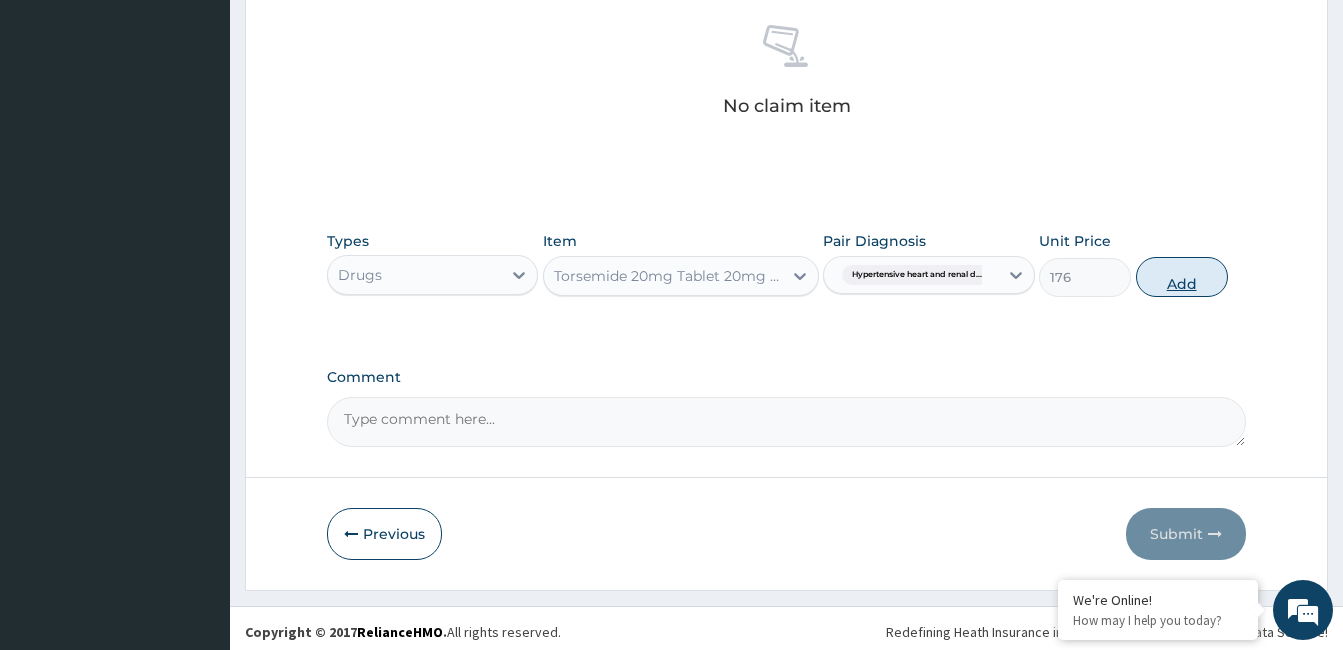 click on "Add" at bounding box center [1182, 277] 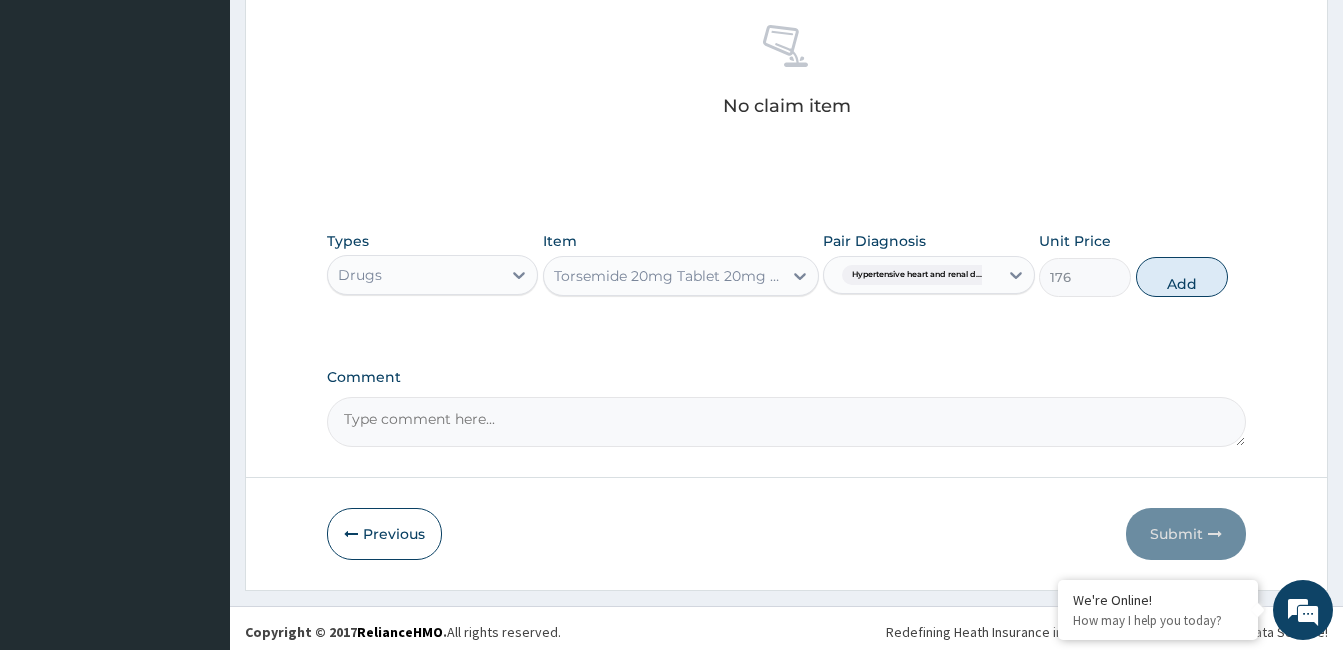 type on "0" 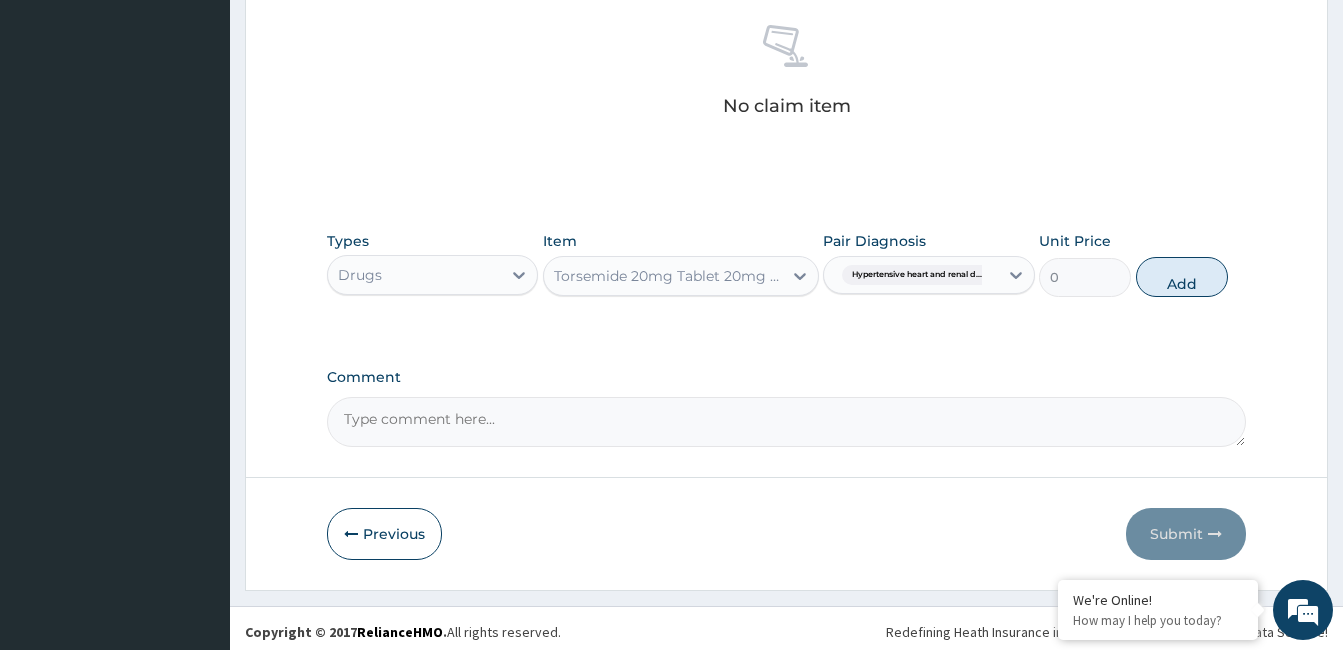 scroll, scrollTop: 712, scrollLeft: 0, axis: vertical 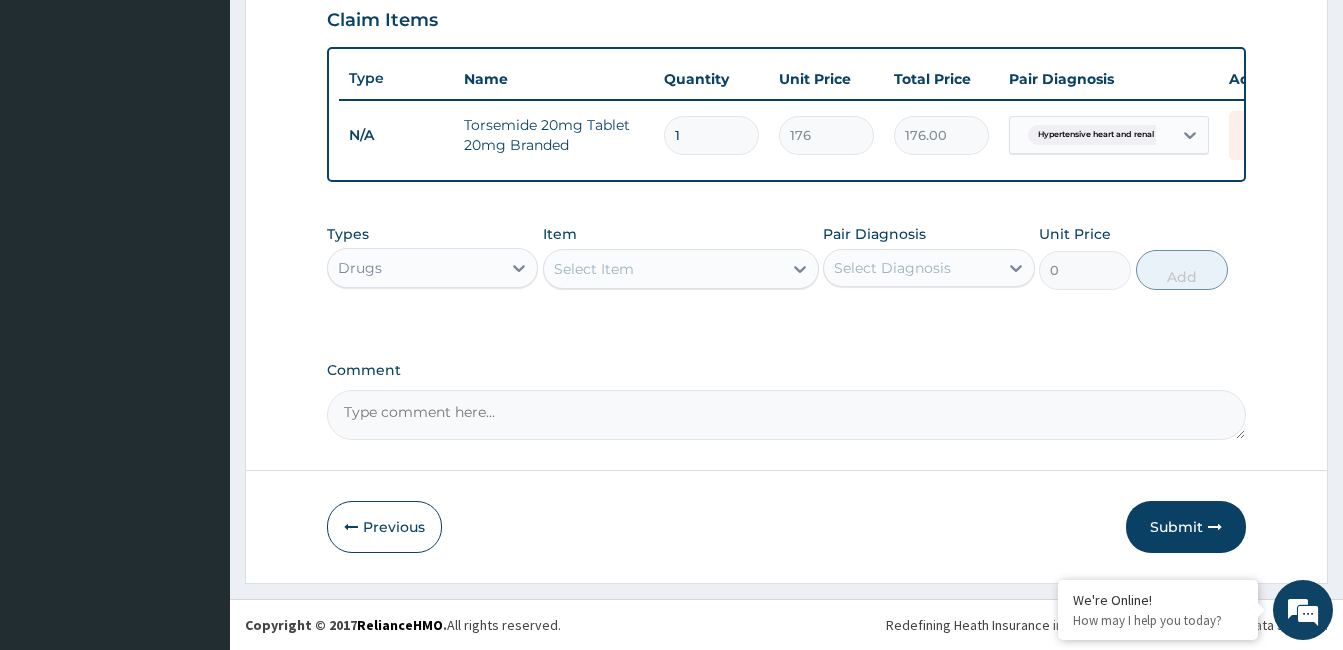 type 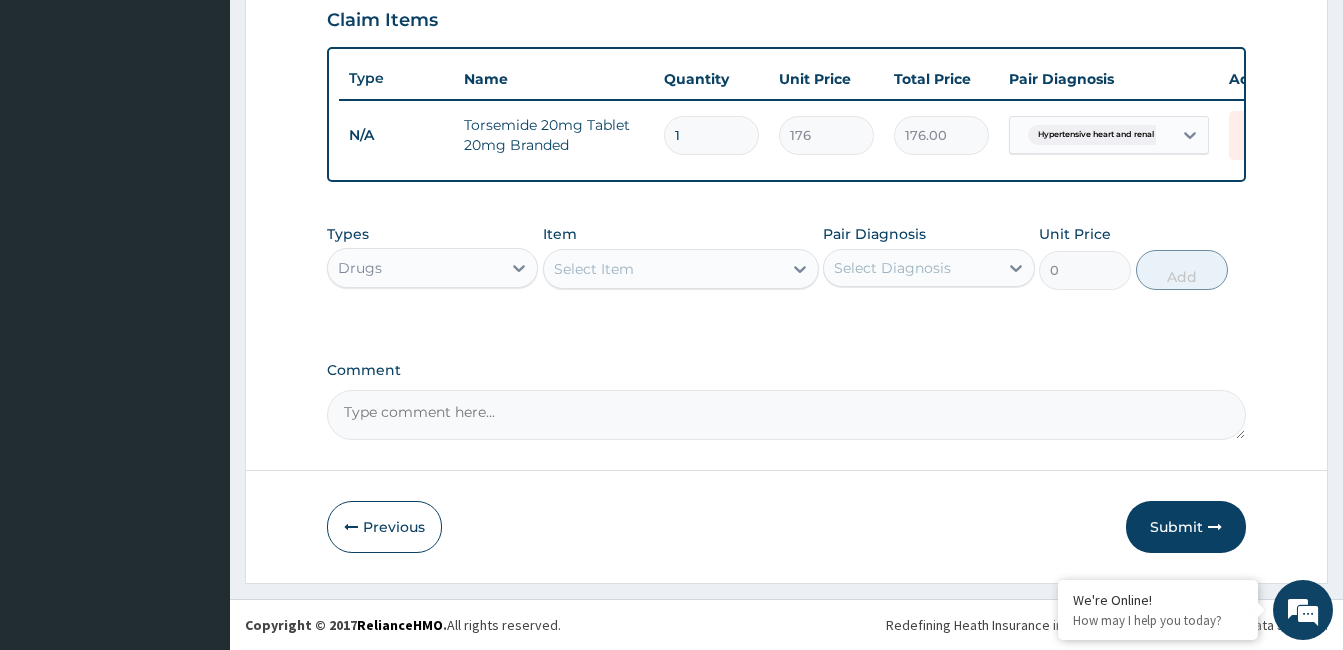 type on "0.00" 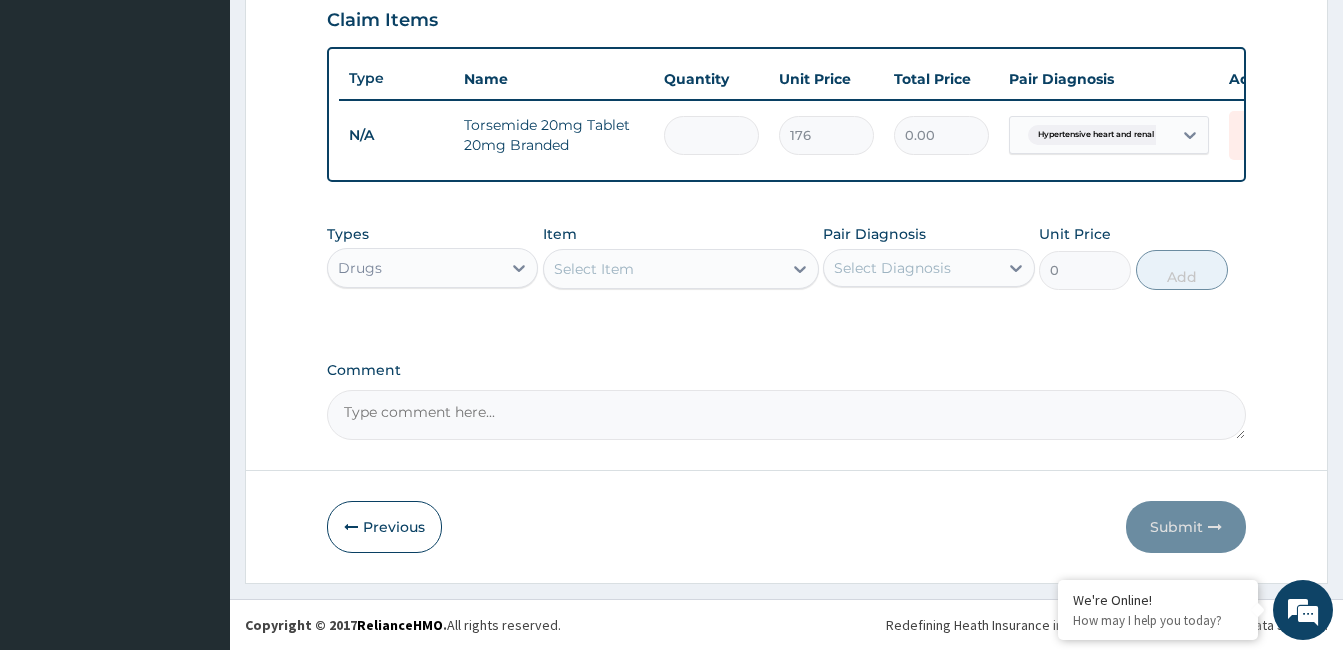 type on "4" 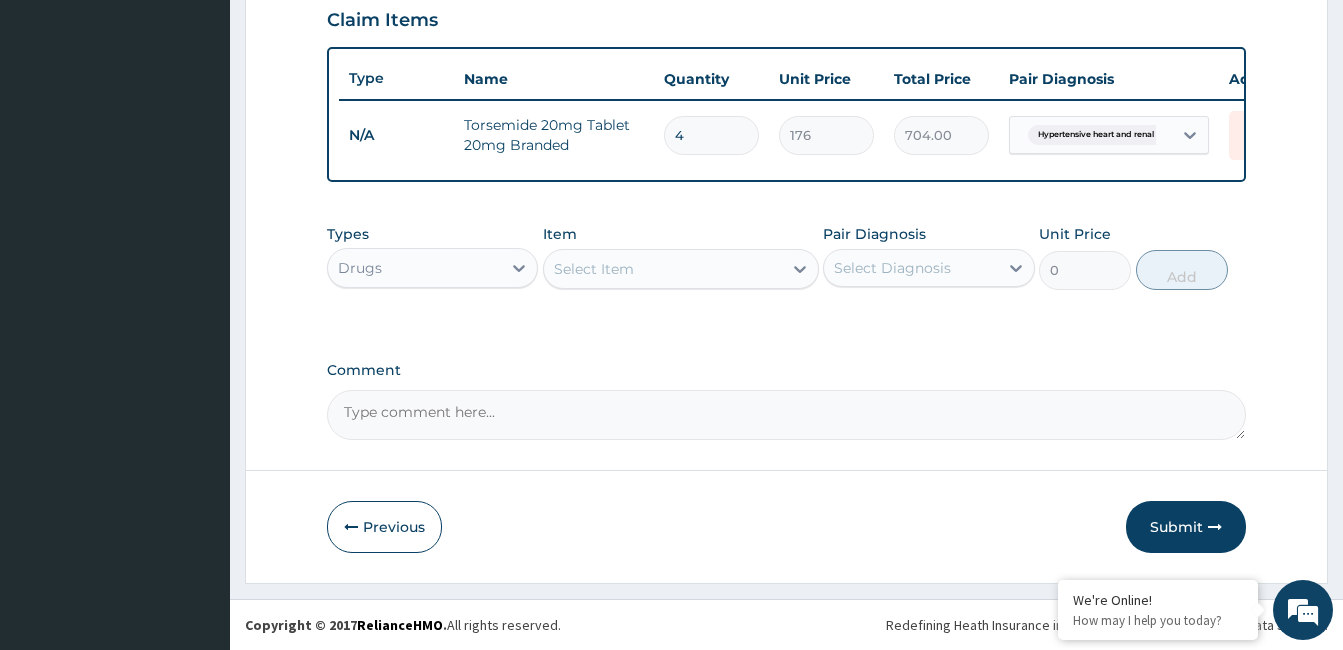 type on "42" 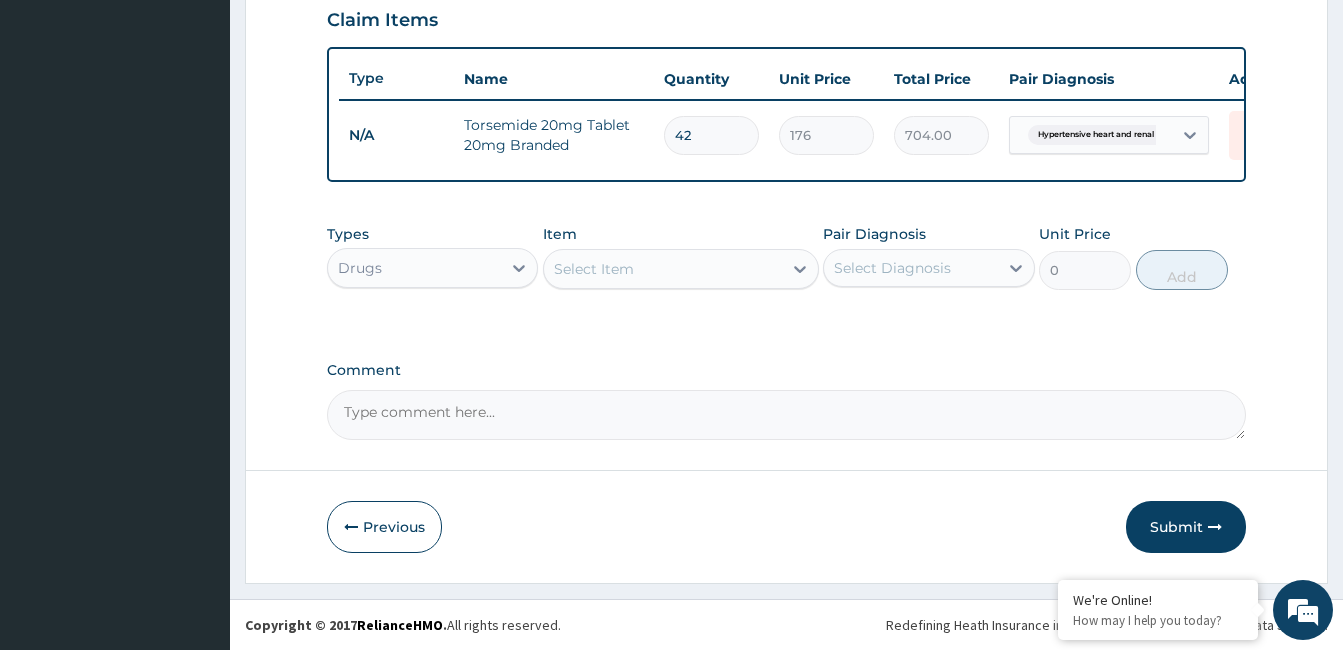 type on "7392.00" 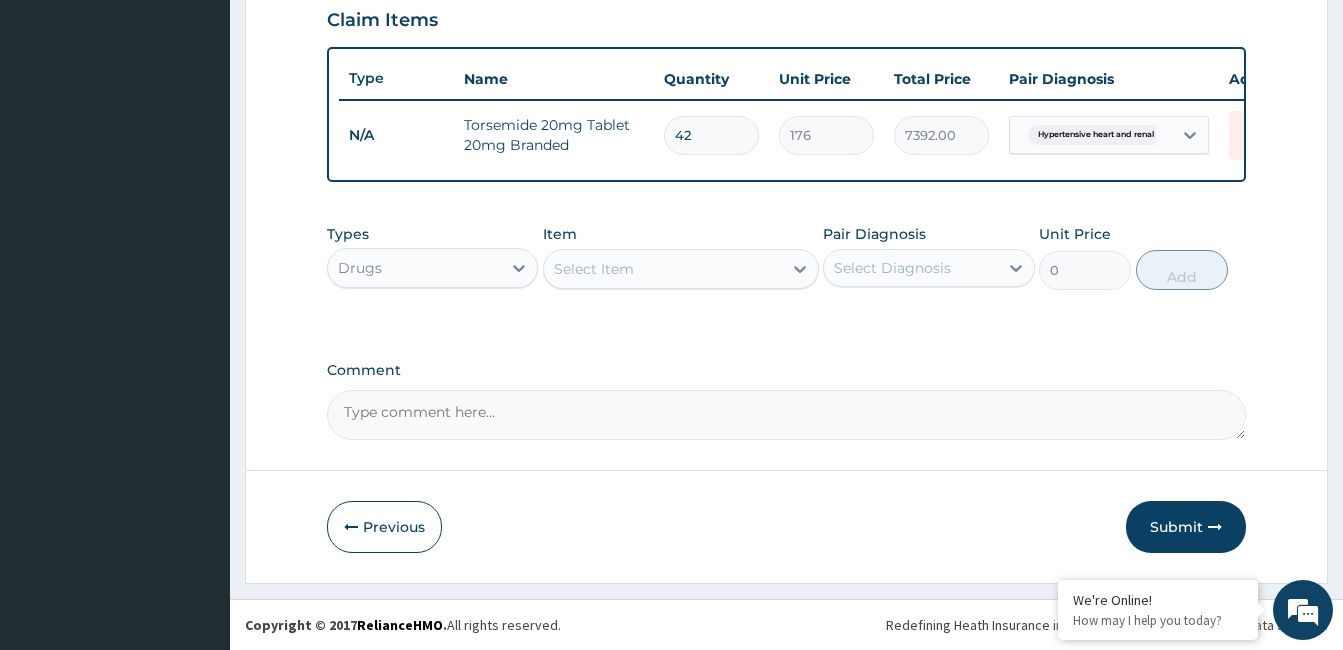type on "42" 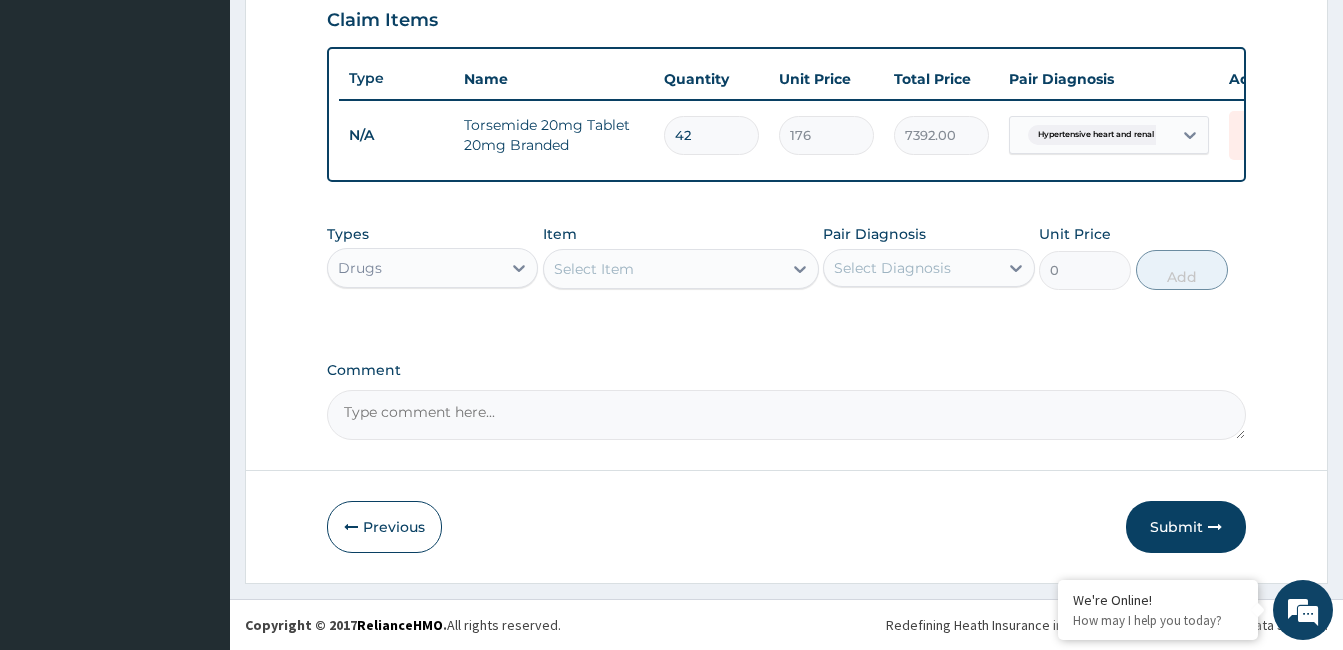 click on "Select Item" at bounding box center (663, 269) 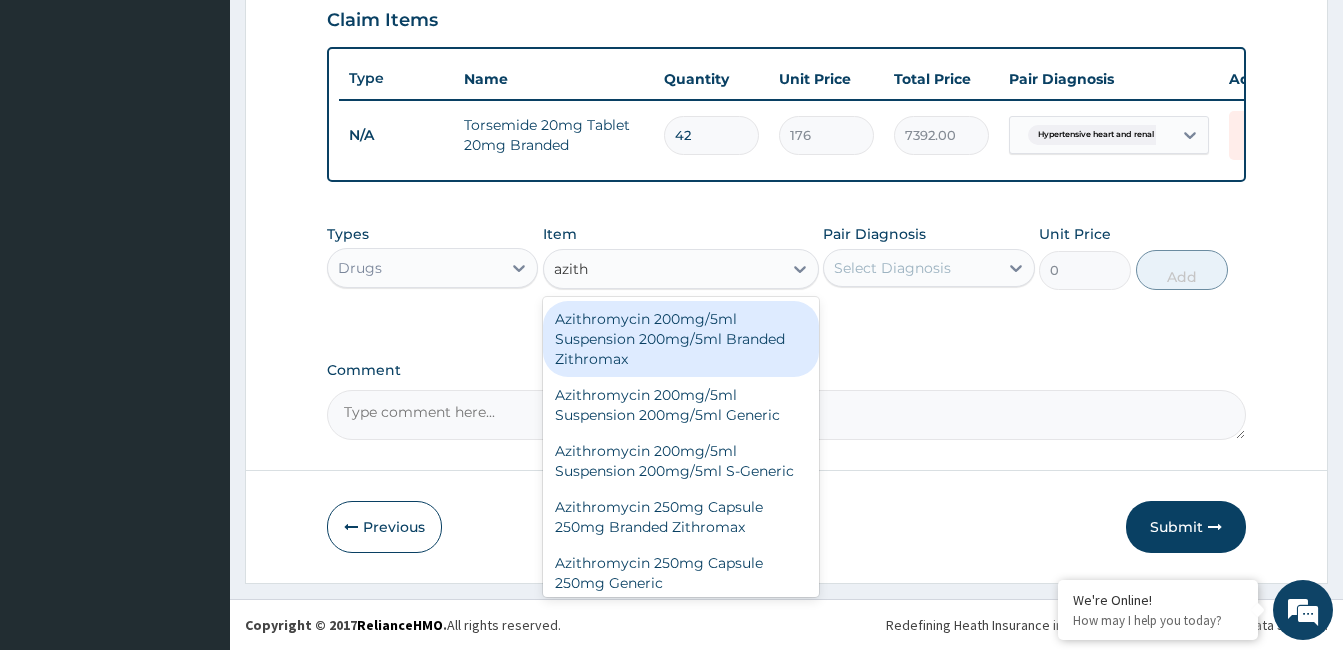 type on "azithr" 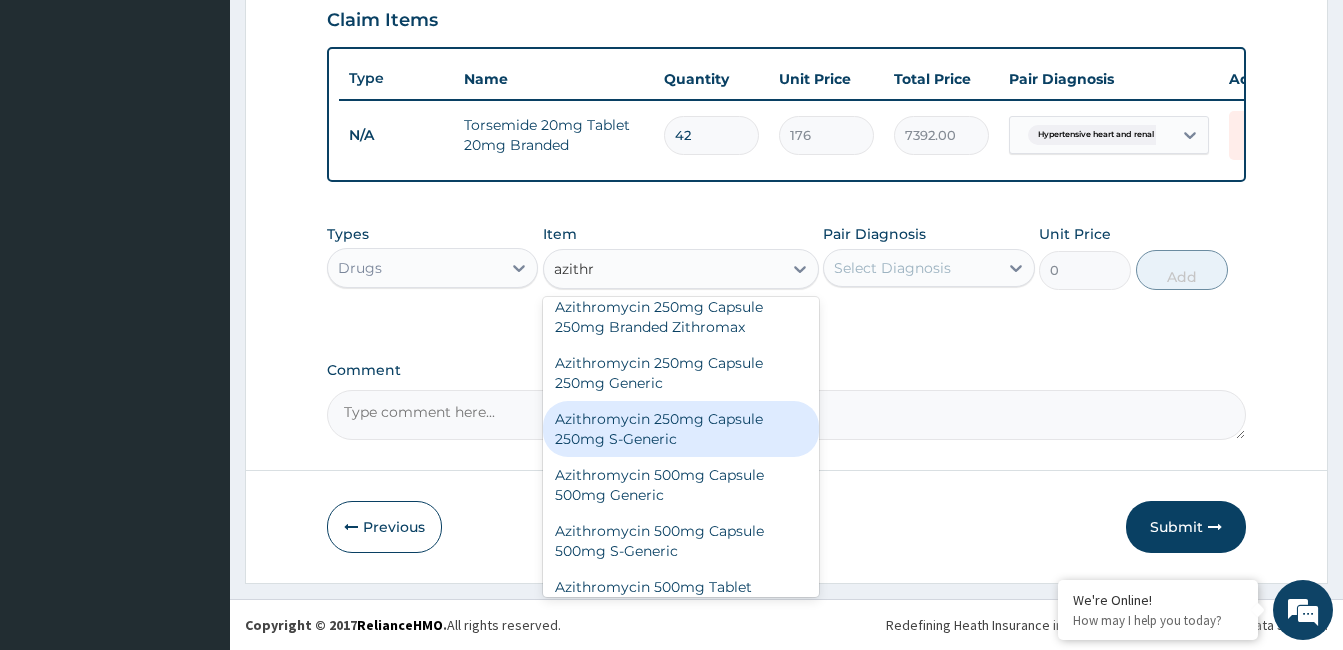 scroll, scrollTop: 300, scrollLeft: 0, axis: vertical 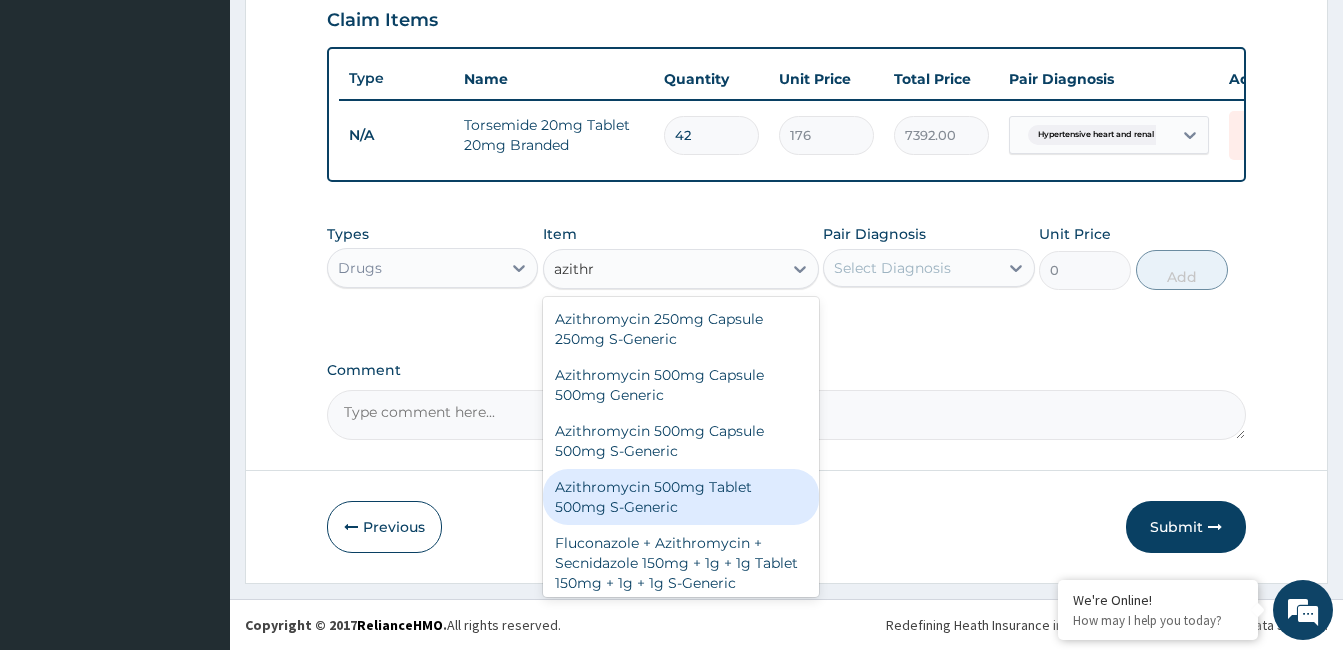 click on "Azithromycin 500mg Tablet 500mg S-Generic" at bounding box center (681, 497) 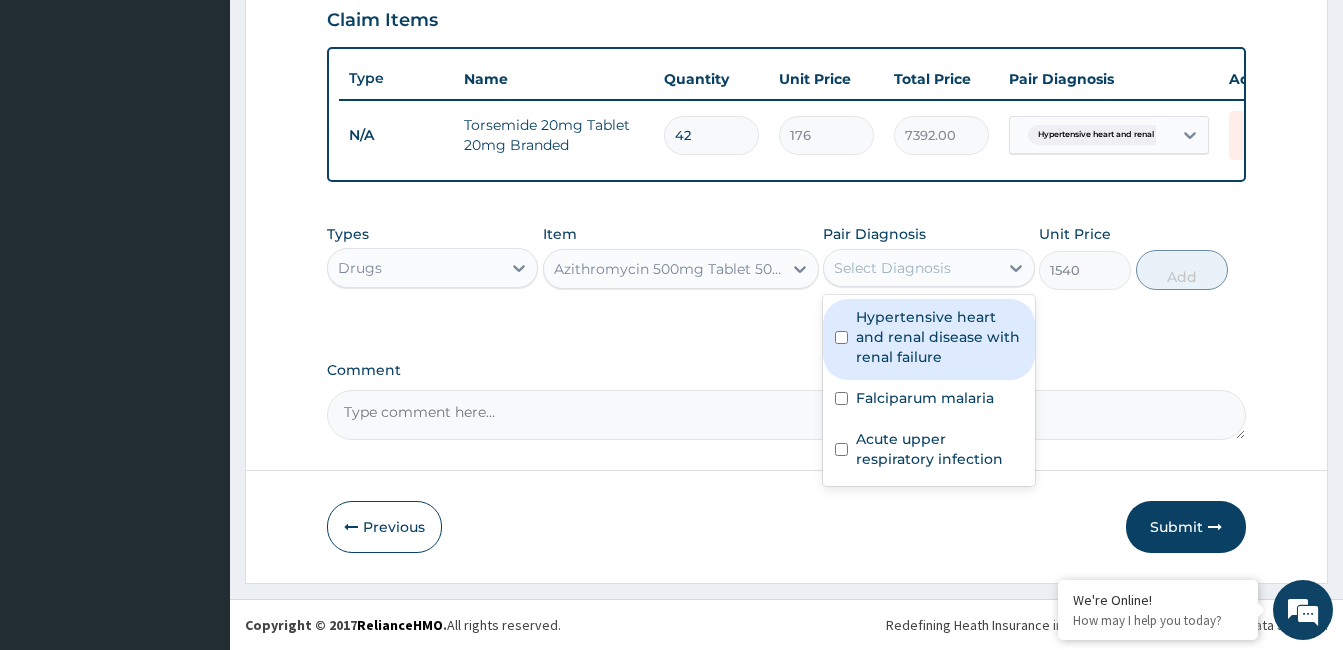 click on "Select Diagnosis" at bounding box center (892, 268) 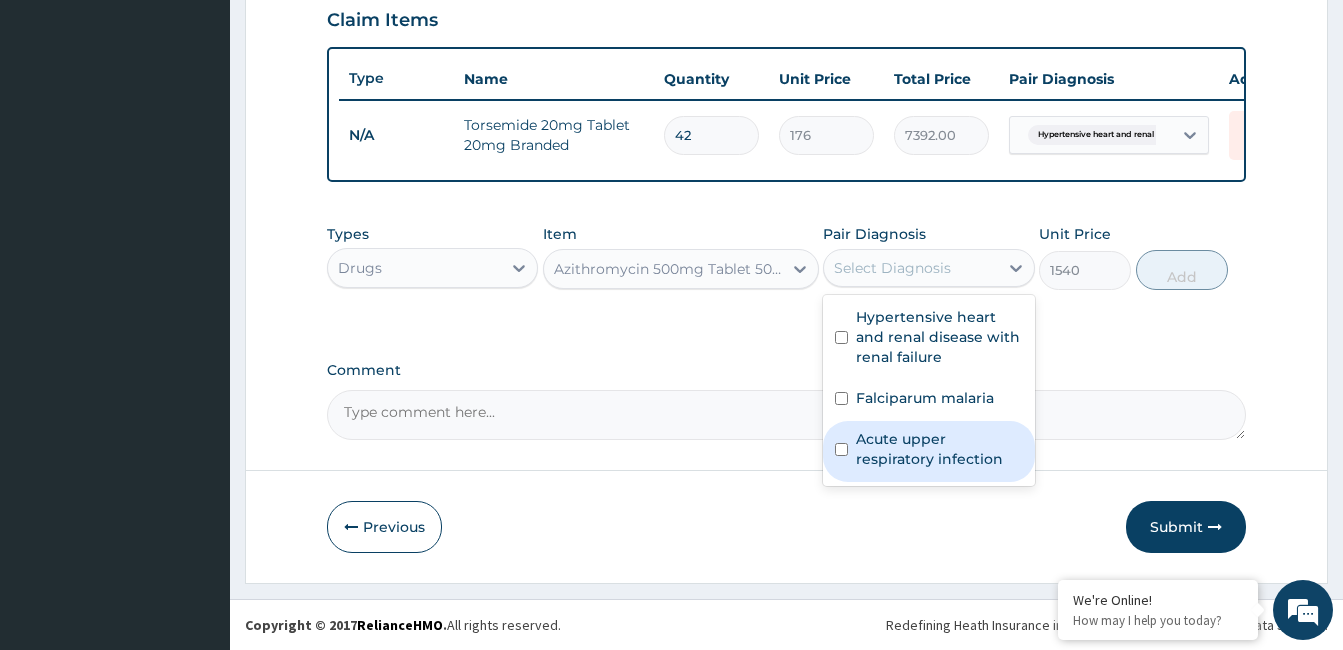 drag, startPoint x: 937, startPoint y: 446, endPoint x: 1101, endPoint y: 354, distance: 188.04254 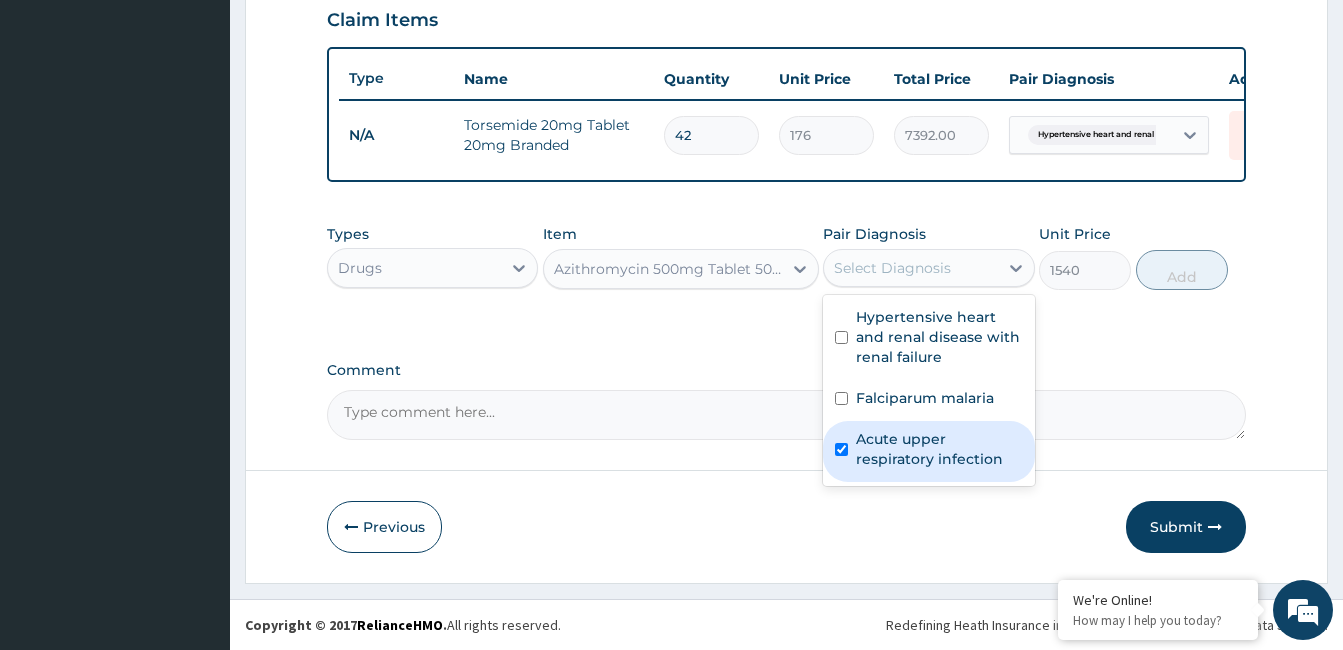 checkbox on "true" 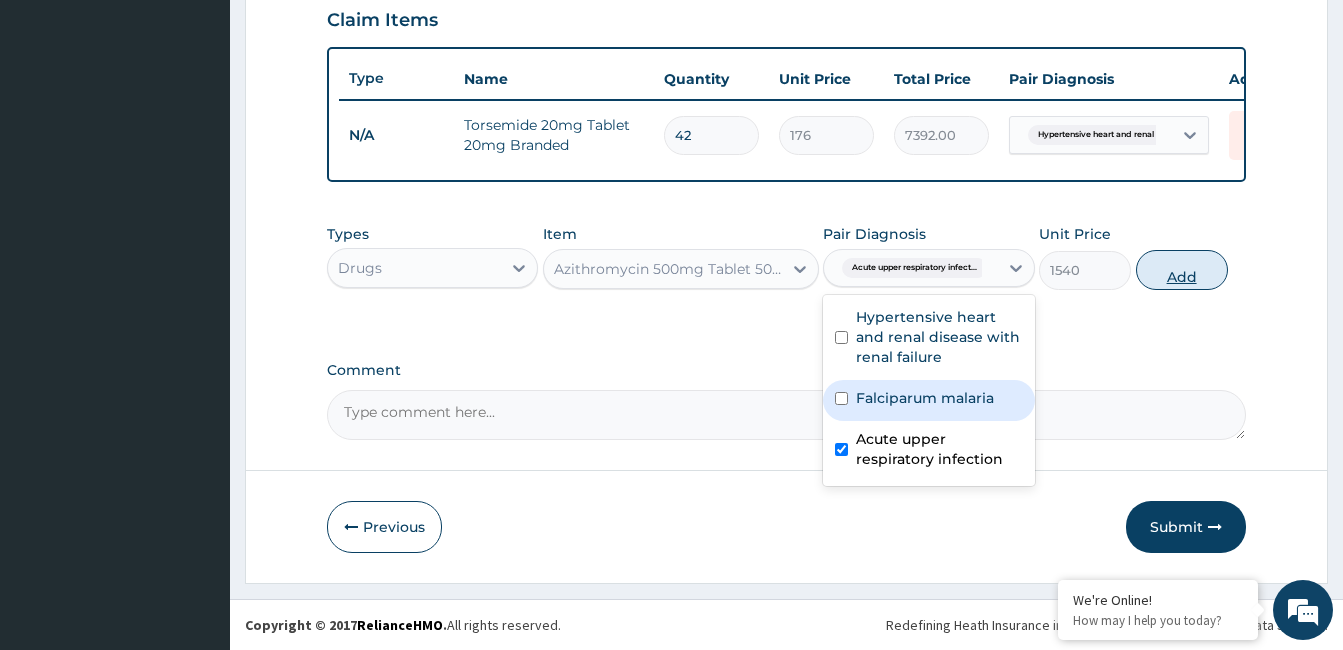click on "Add" at bounding box center (1182, 270) 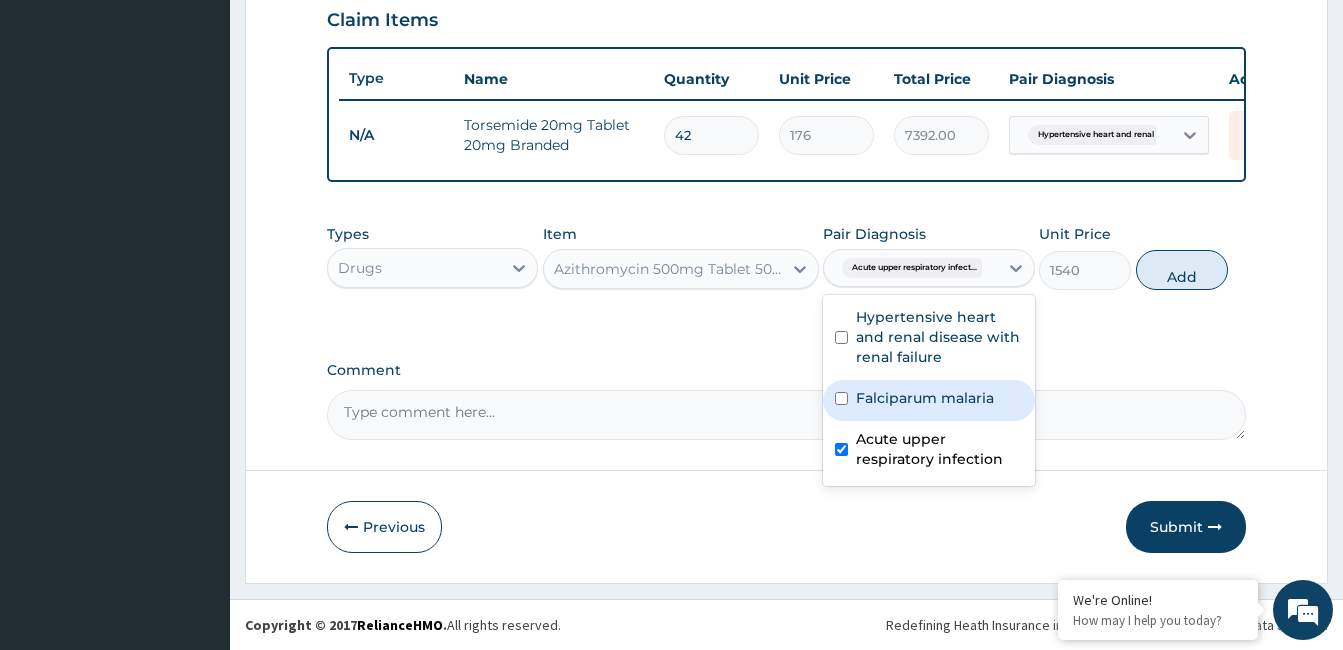 type on "0" 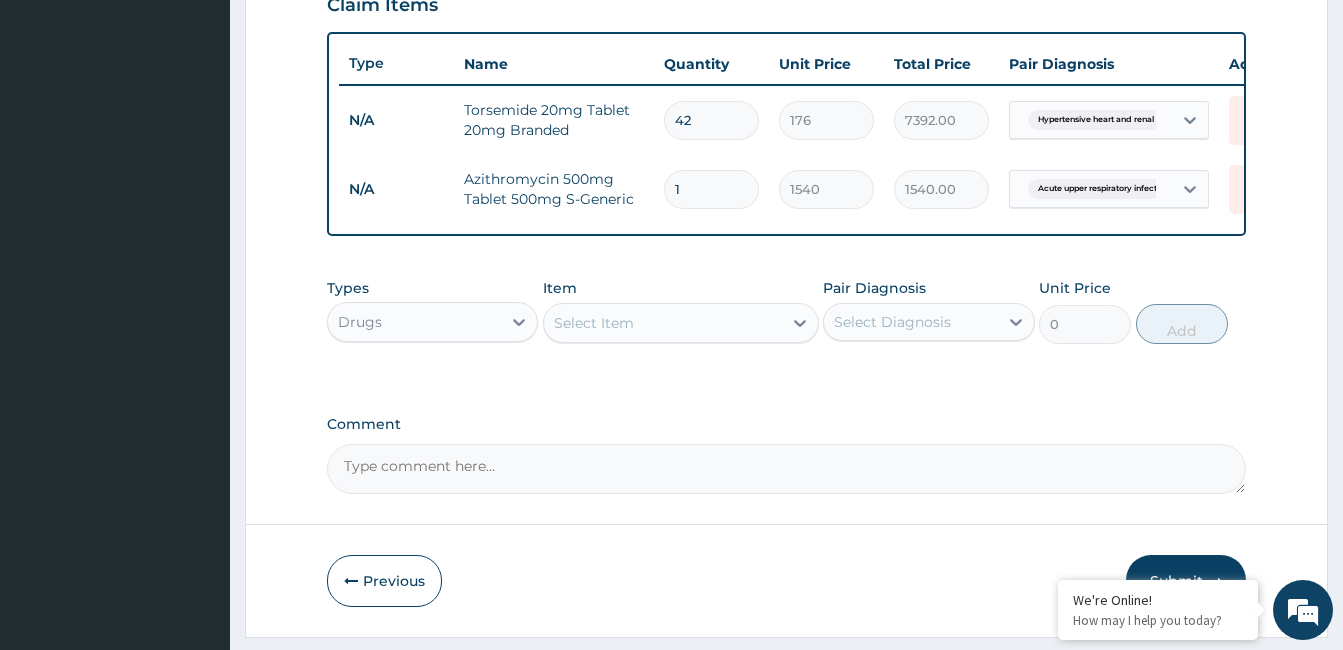 type 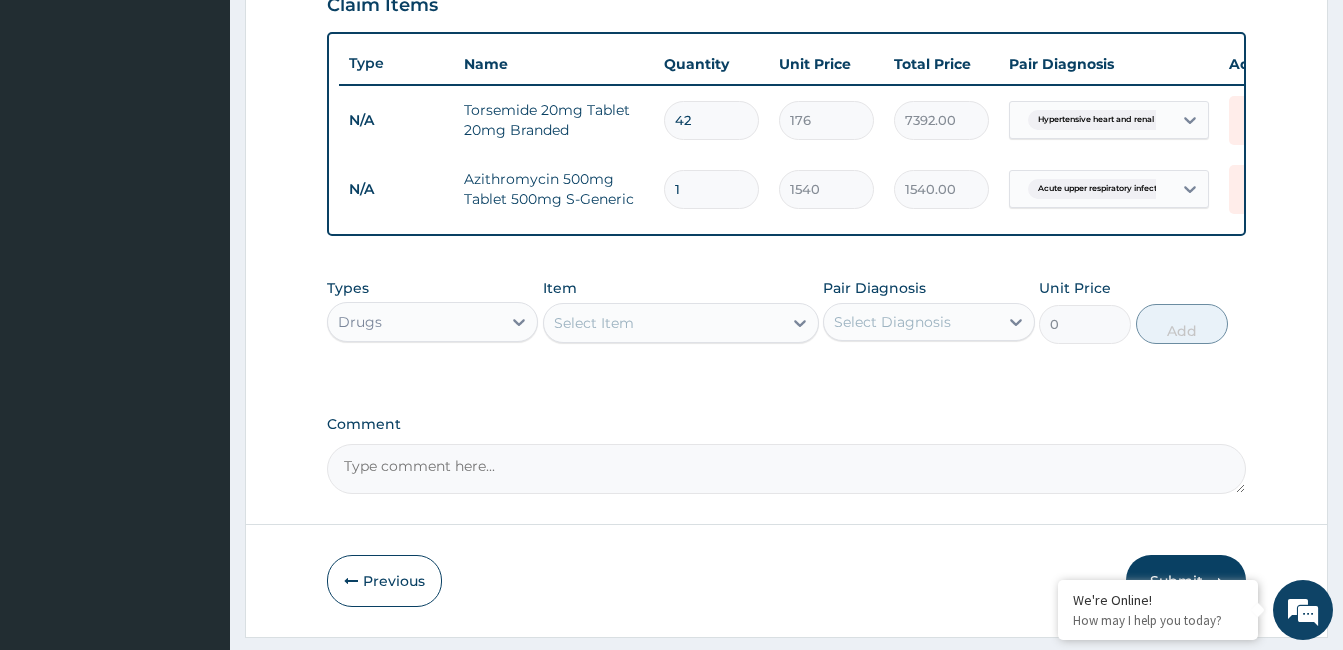 type on "0.00" 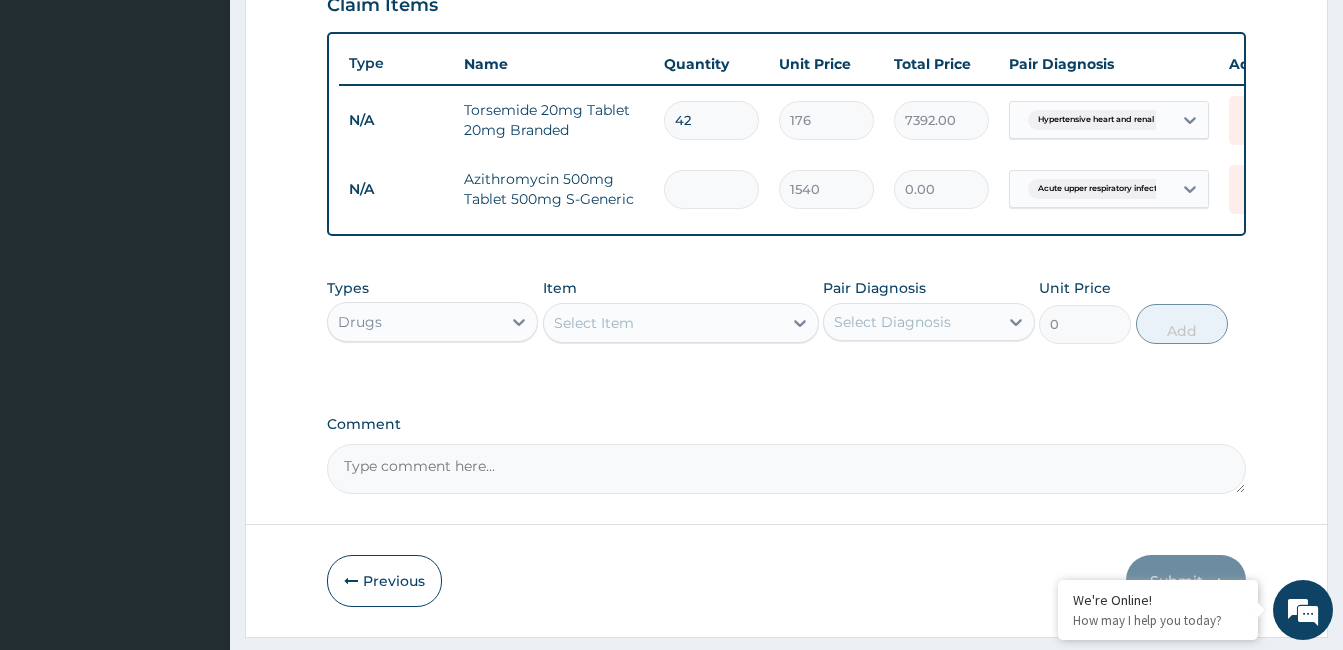 type on "5" 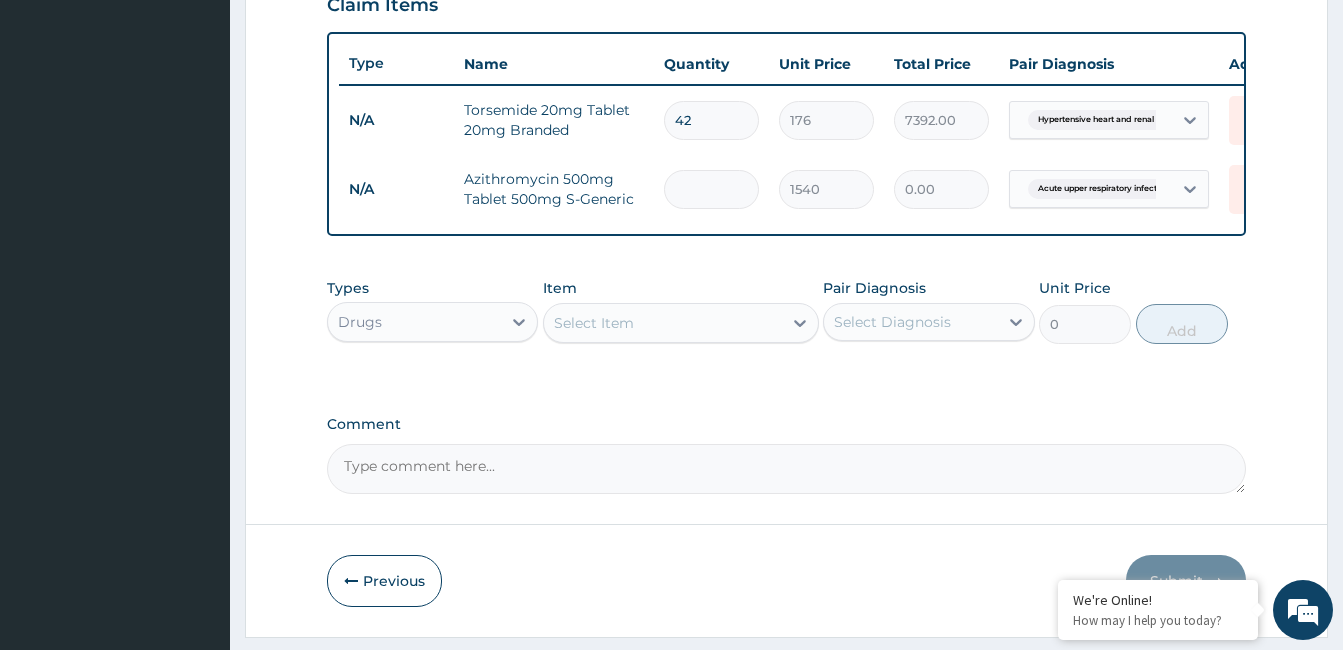 type on "7700.00" 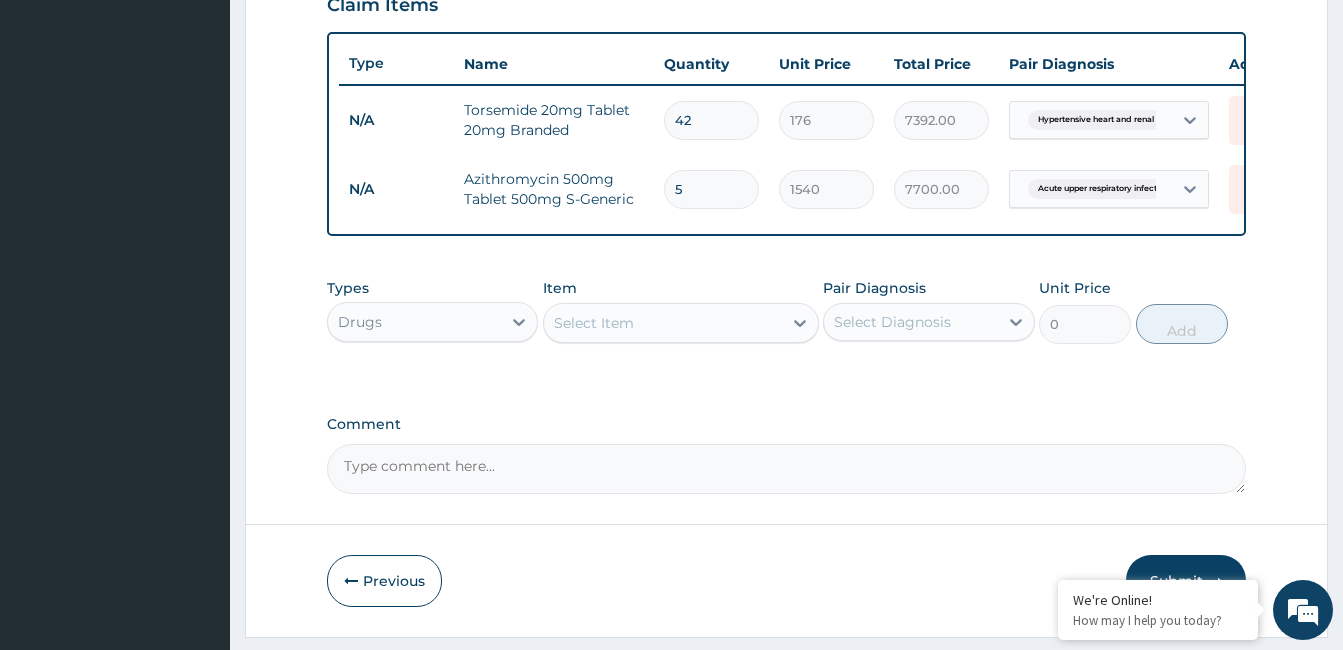 type on "5" 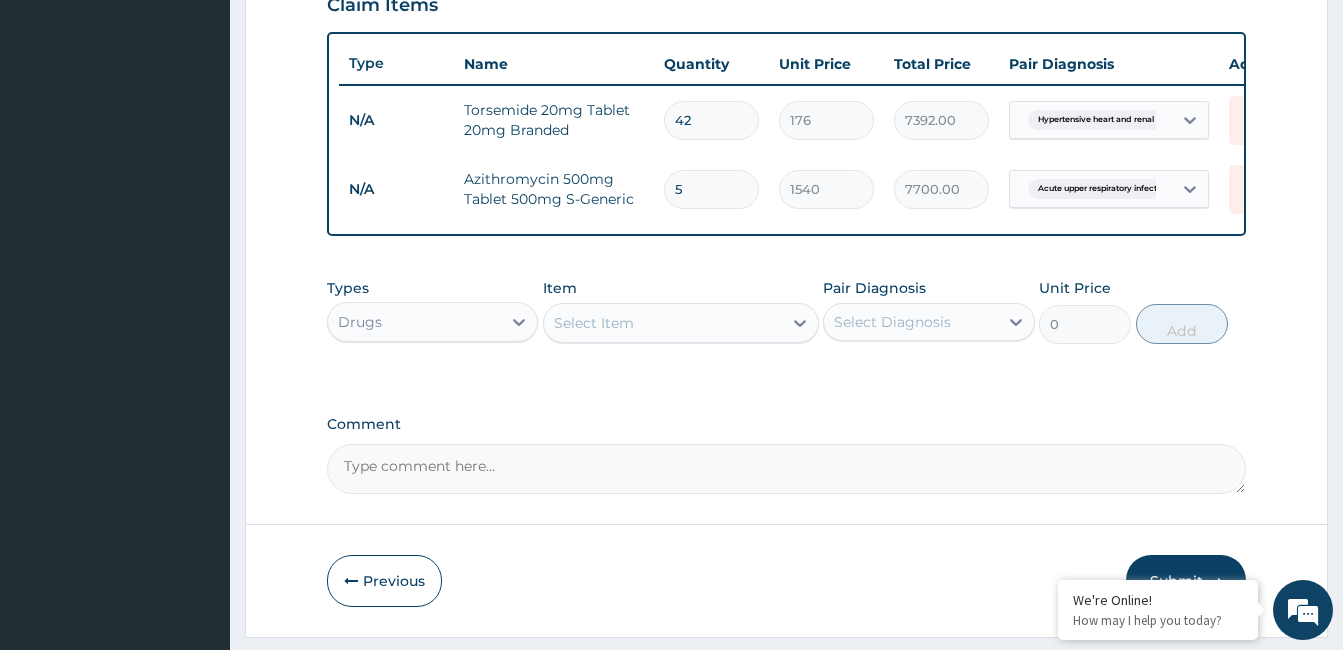 click on "Select Item" at bounding box center [663, 323] 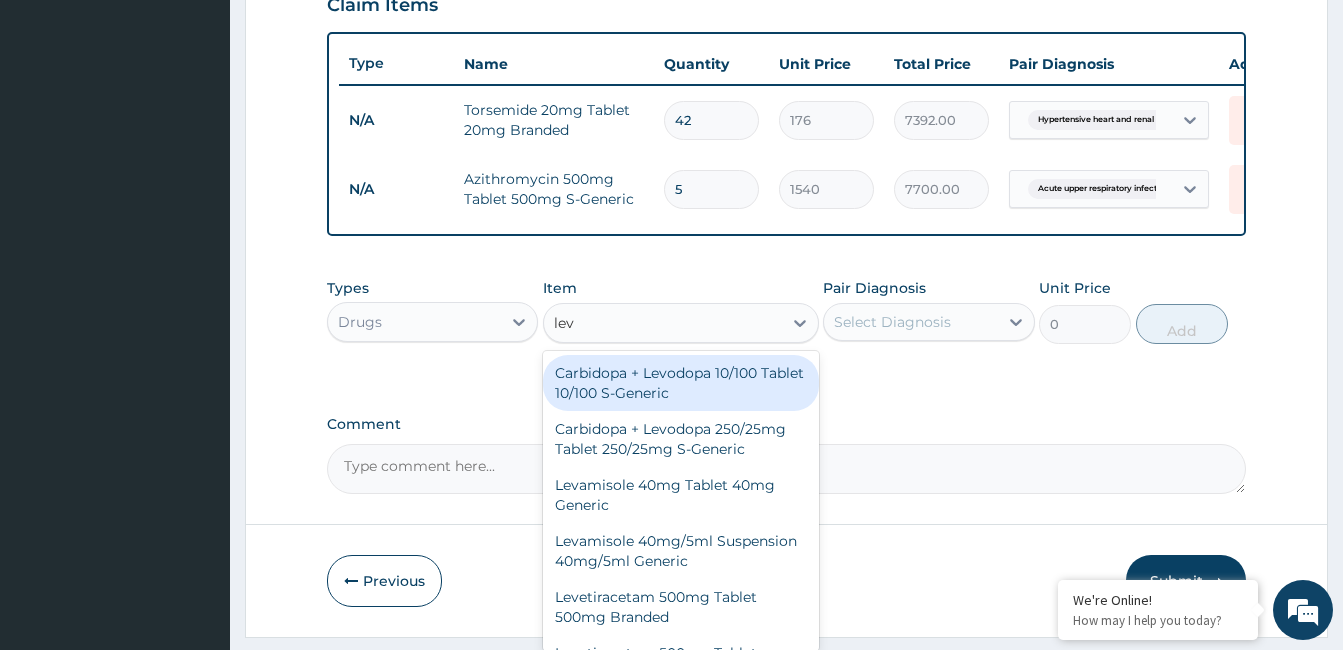 type on "levo" 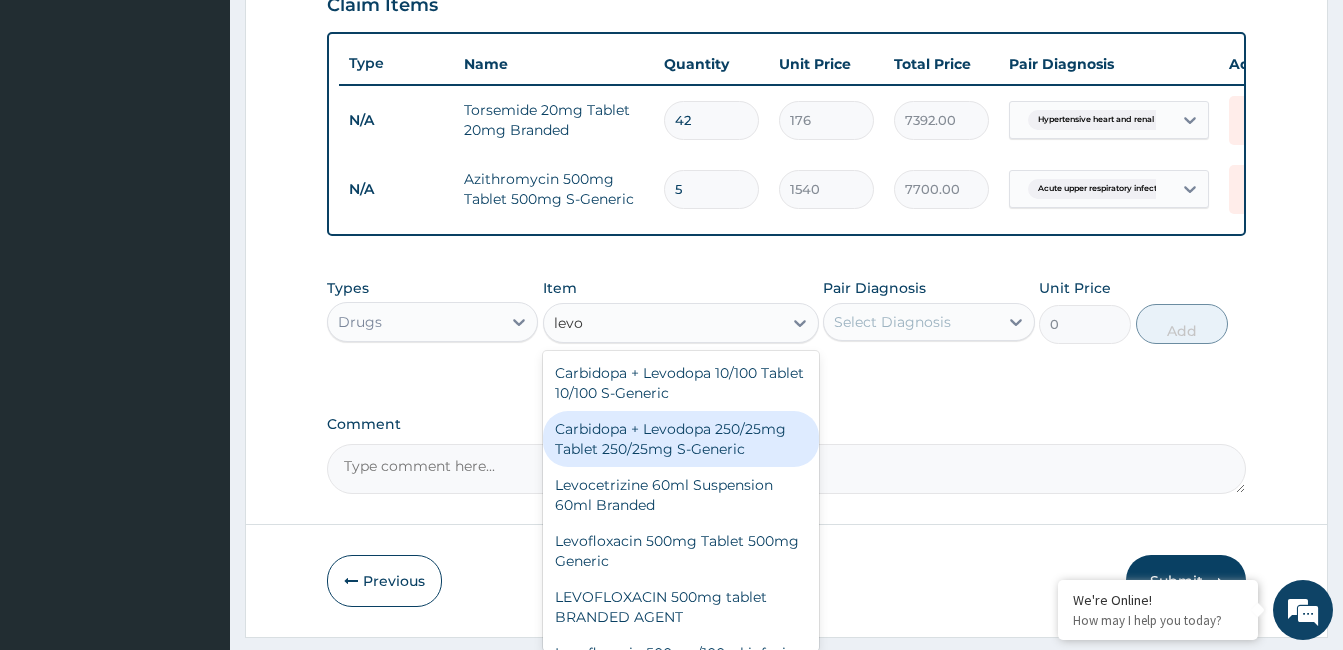 scroll, scrollTop: 100, scrollLeft: 0, axis: vertical 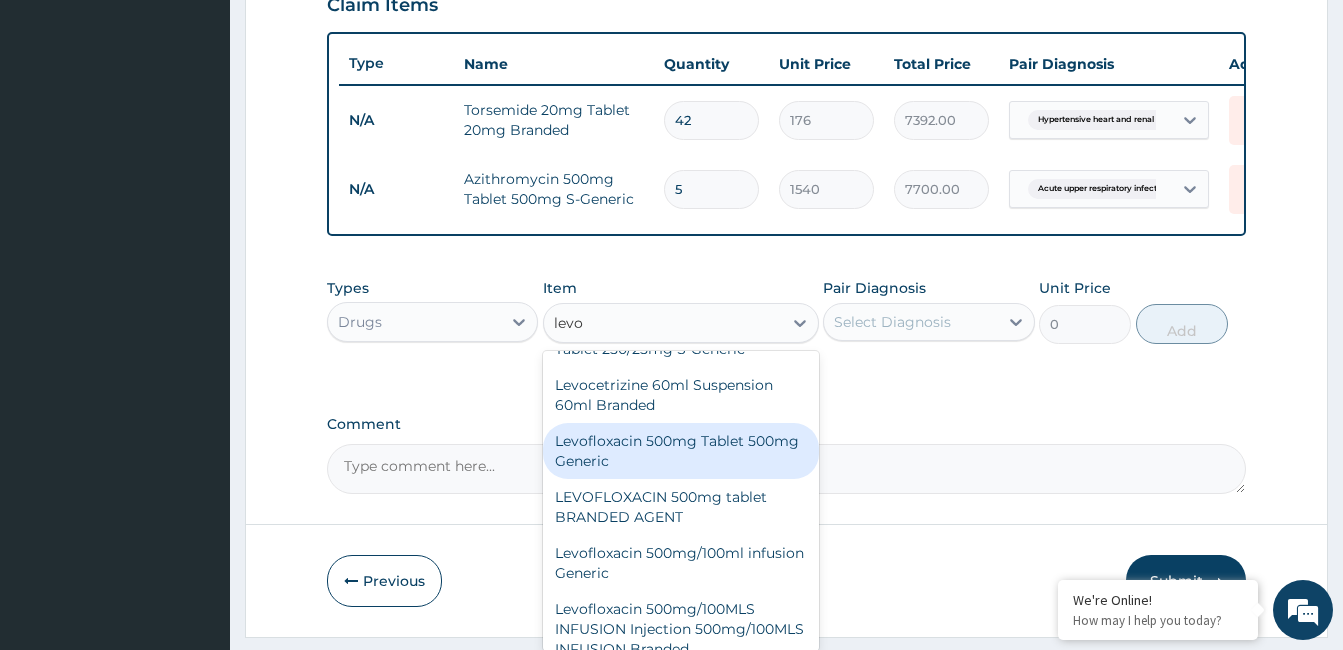 click on "Levofloxacin 500mg Tablet 500mg Generic" at bounding box center [681, 451] 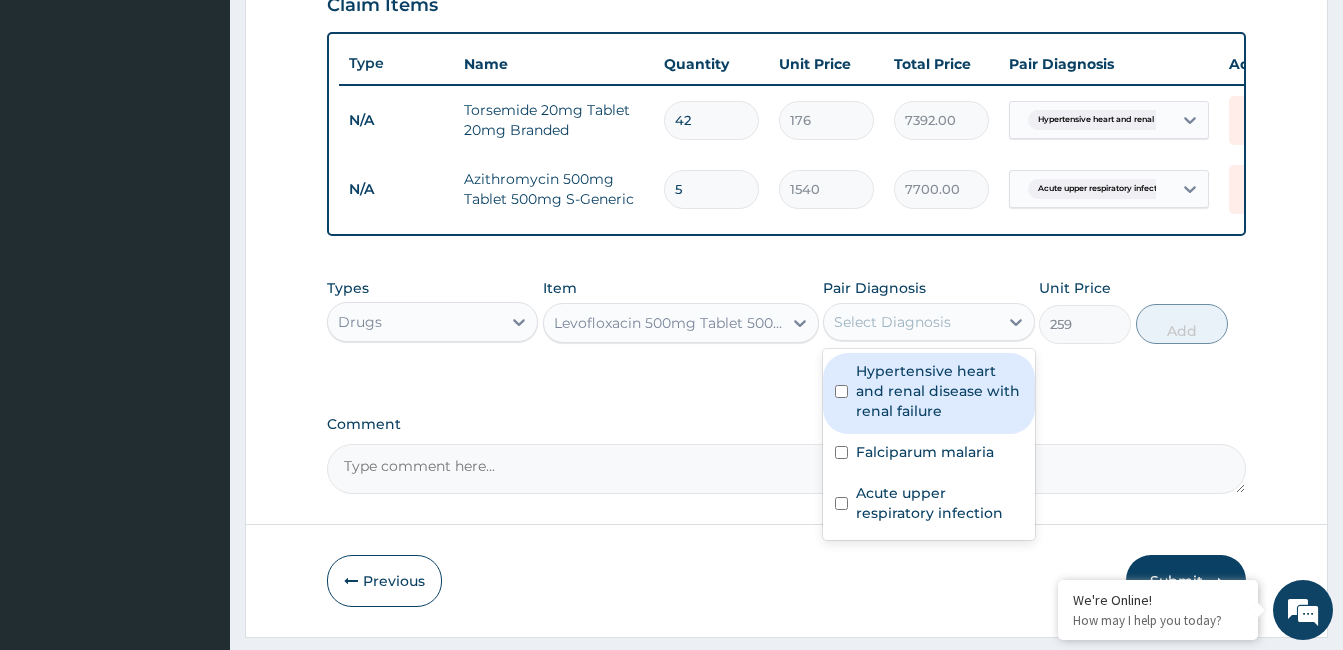 click on "Select Diagnosis" at bounding box center (910, 322) 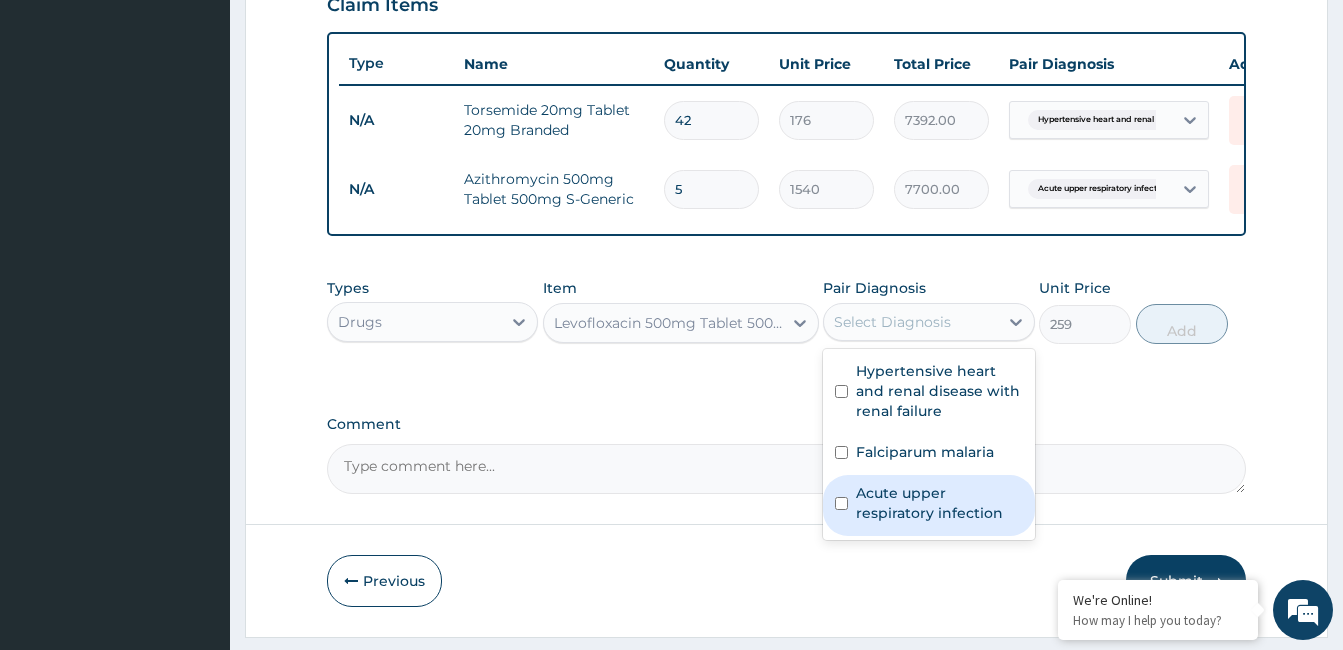 drag, startPoint x: 939, startPoint y: 515, endPoint x: 1116, endPoint y: 386, distance: 219.02055 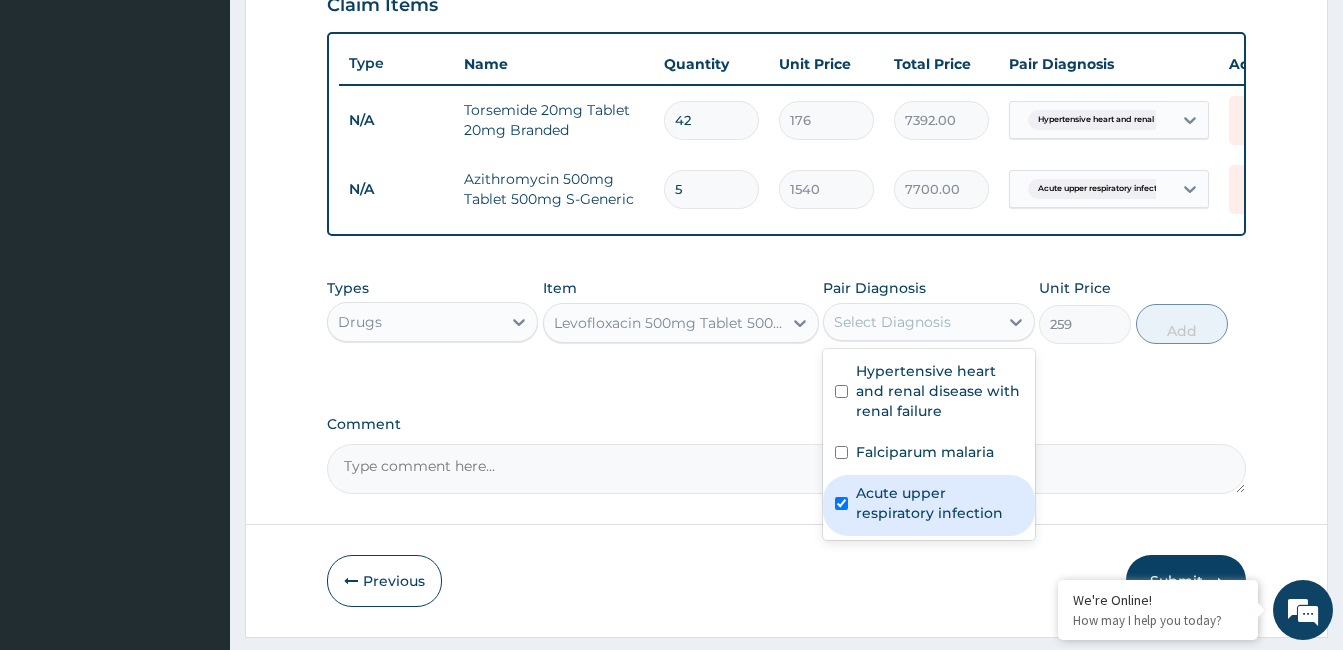 checkbox on "true" 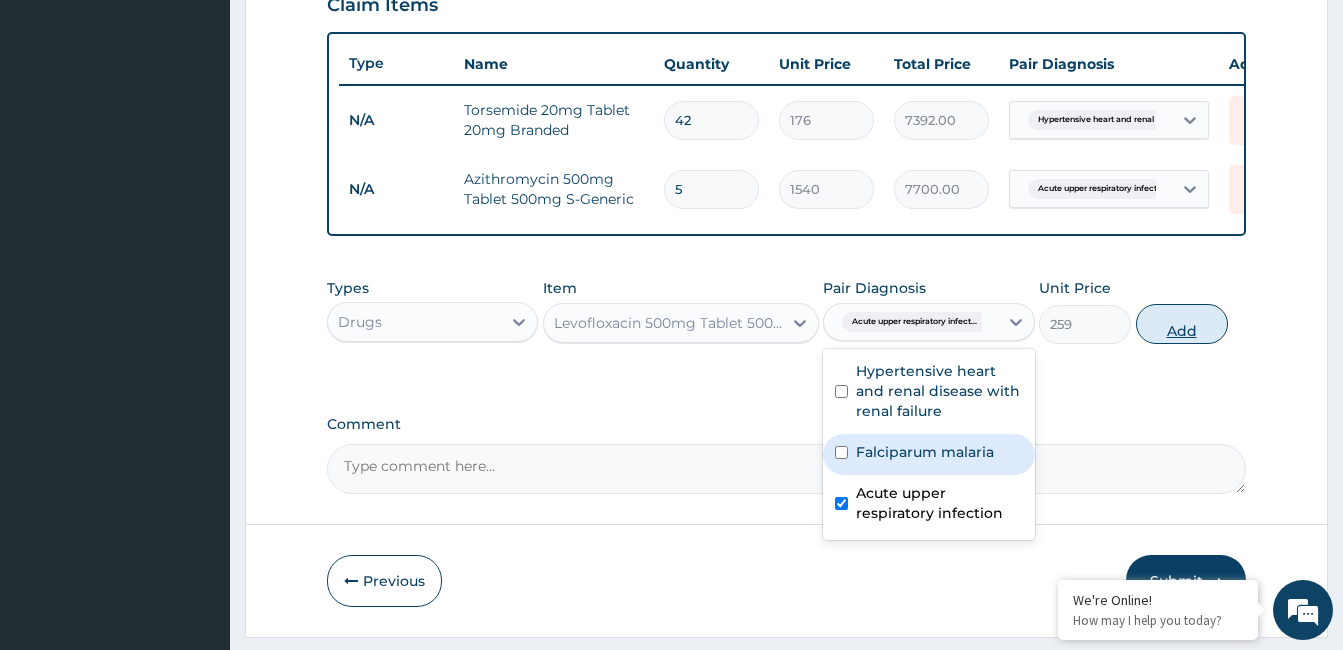 click on "Add" at bounding box center [1182, 324] 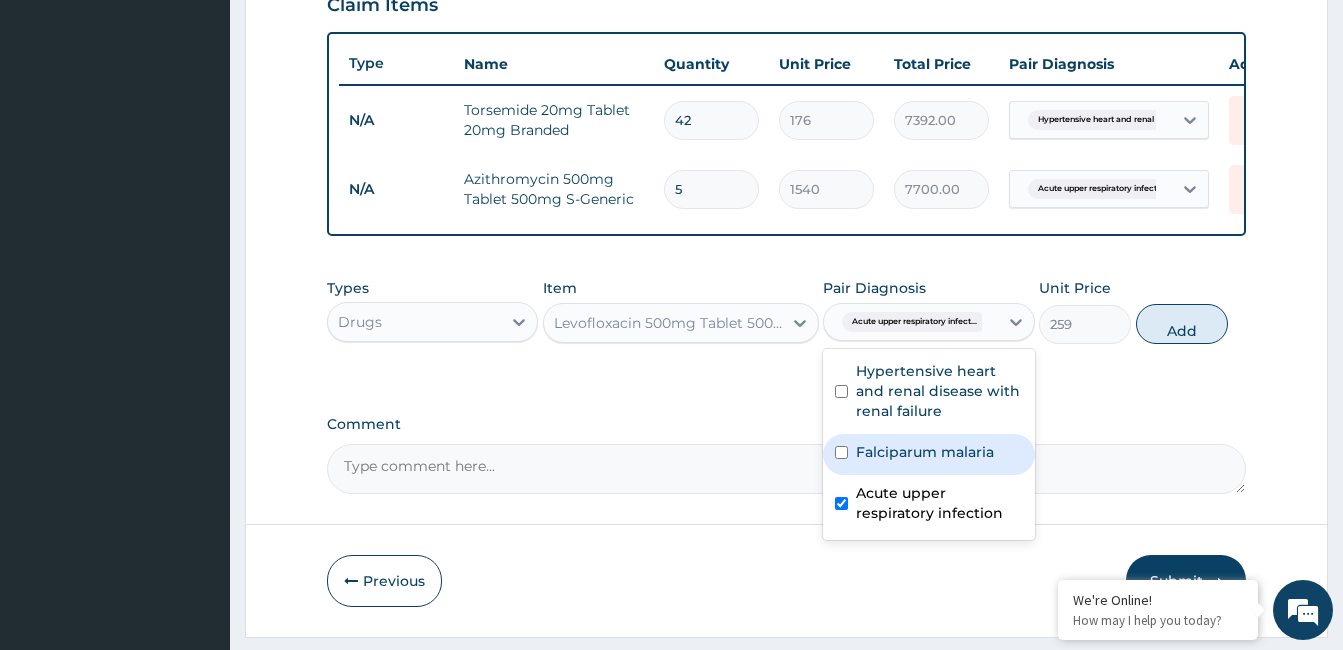 type on "0" 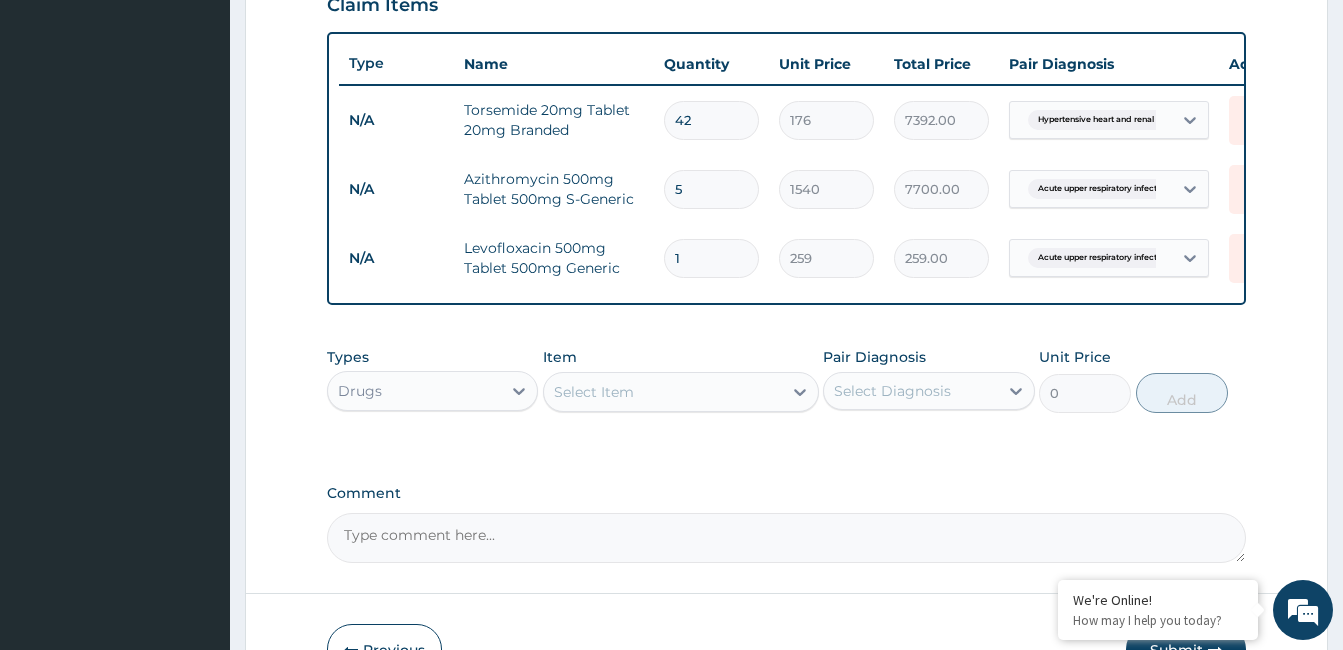 type 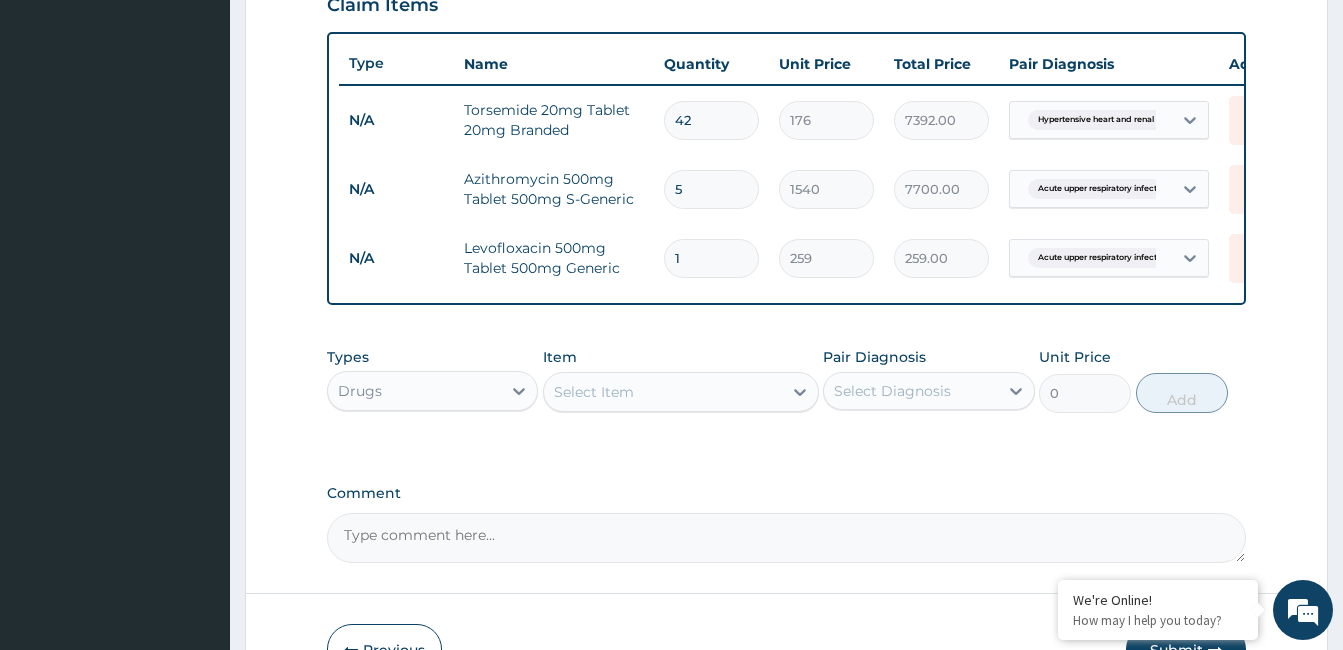 type on "0.00" 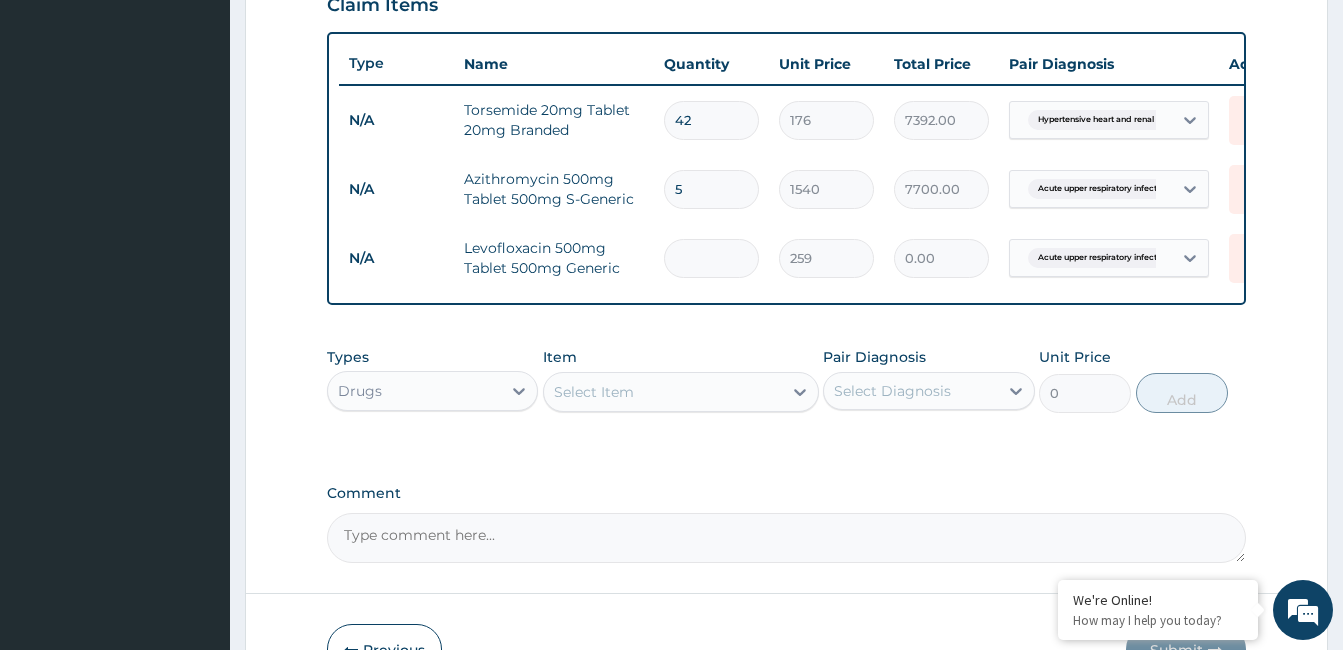 type on "7" 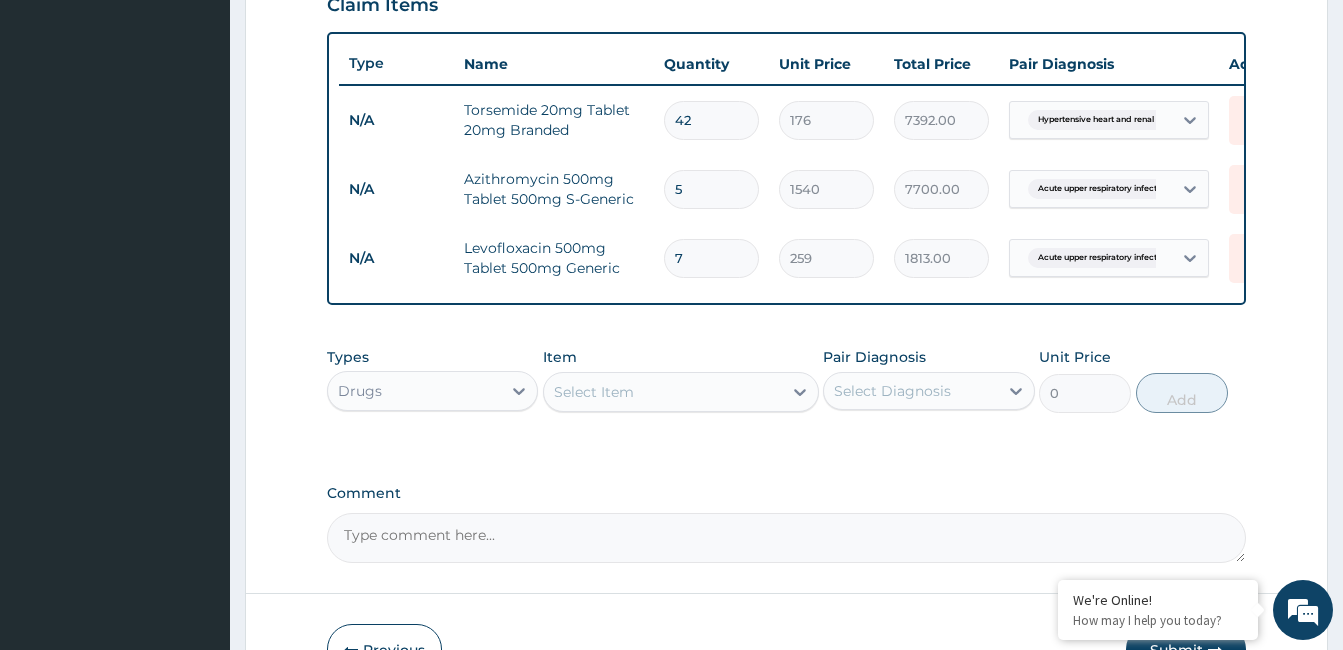 type on "7" 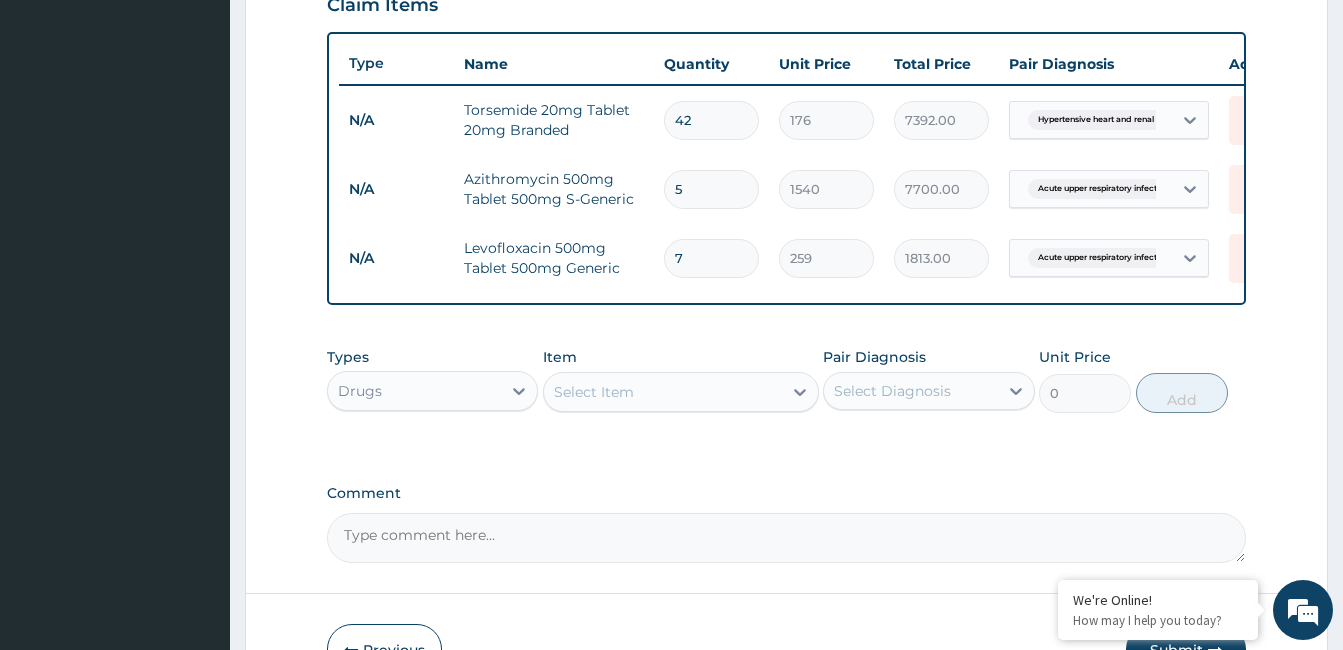 click on "Select Item" at bounding box center [663, 392] 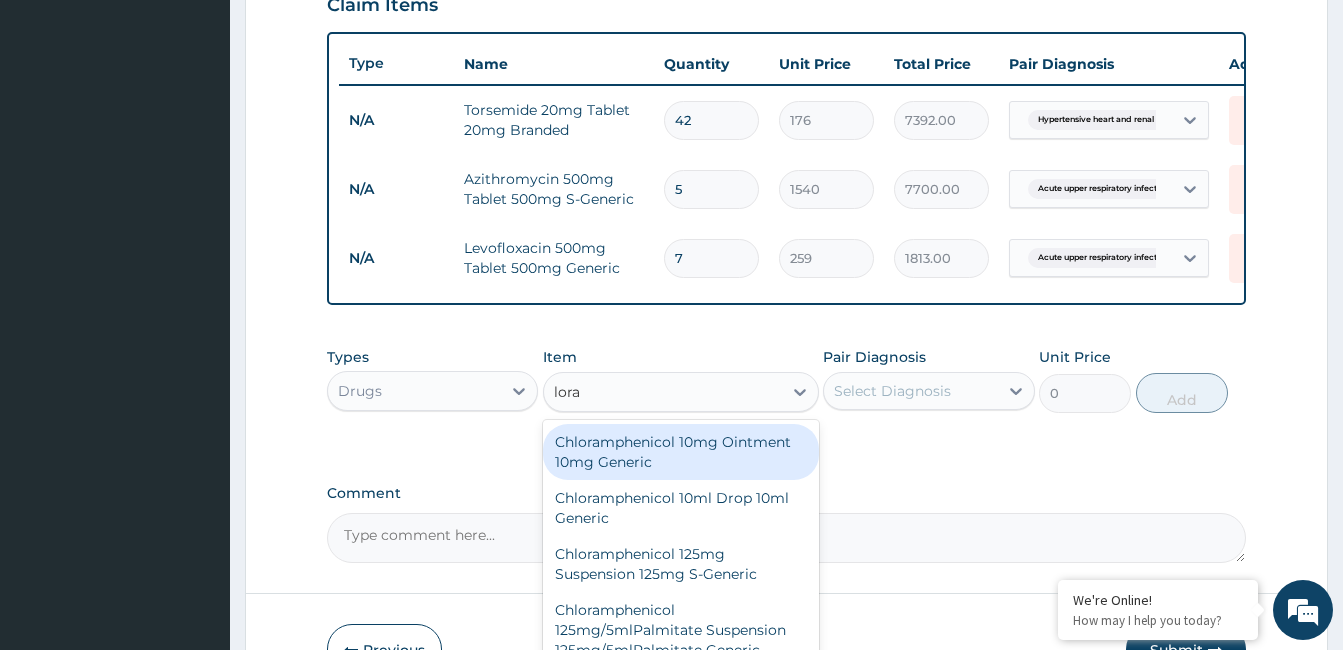 type on "lorat" 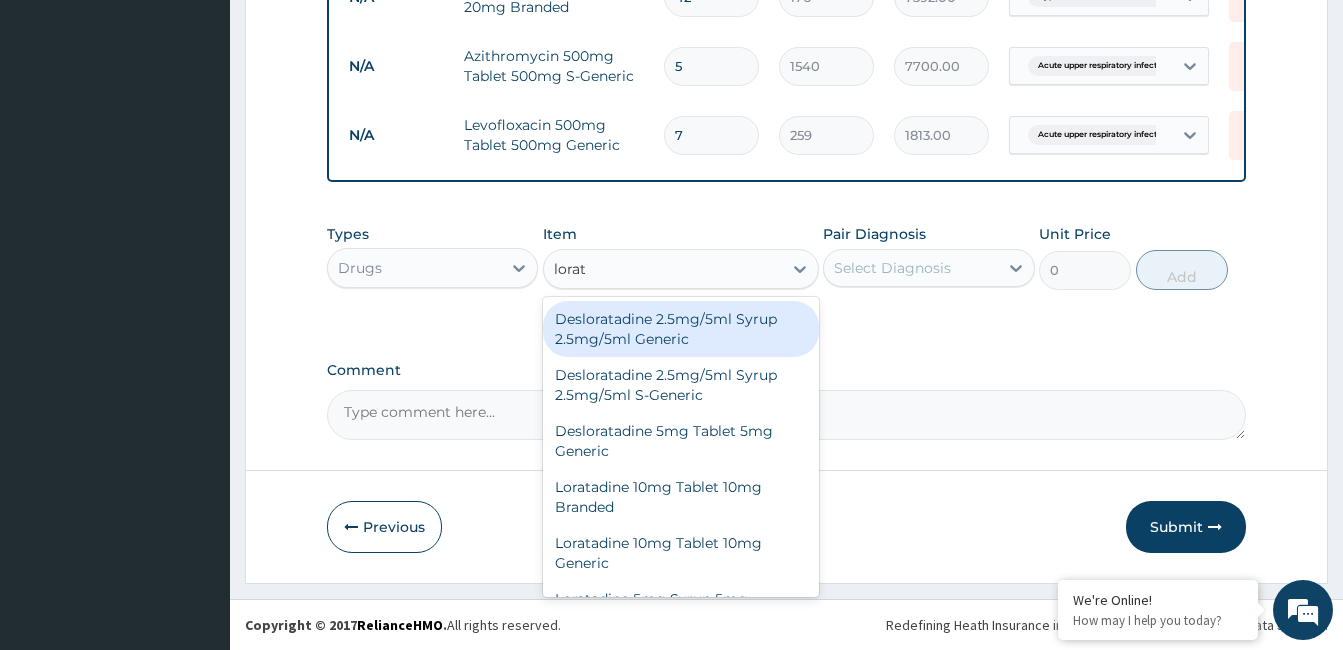 scroll, scrollTop: 850, scrollLeft: 0, axis: vertical 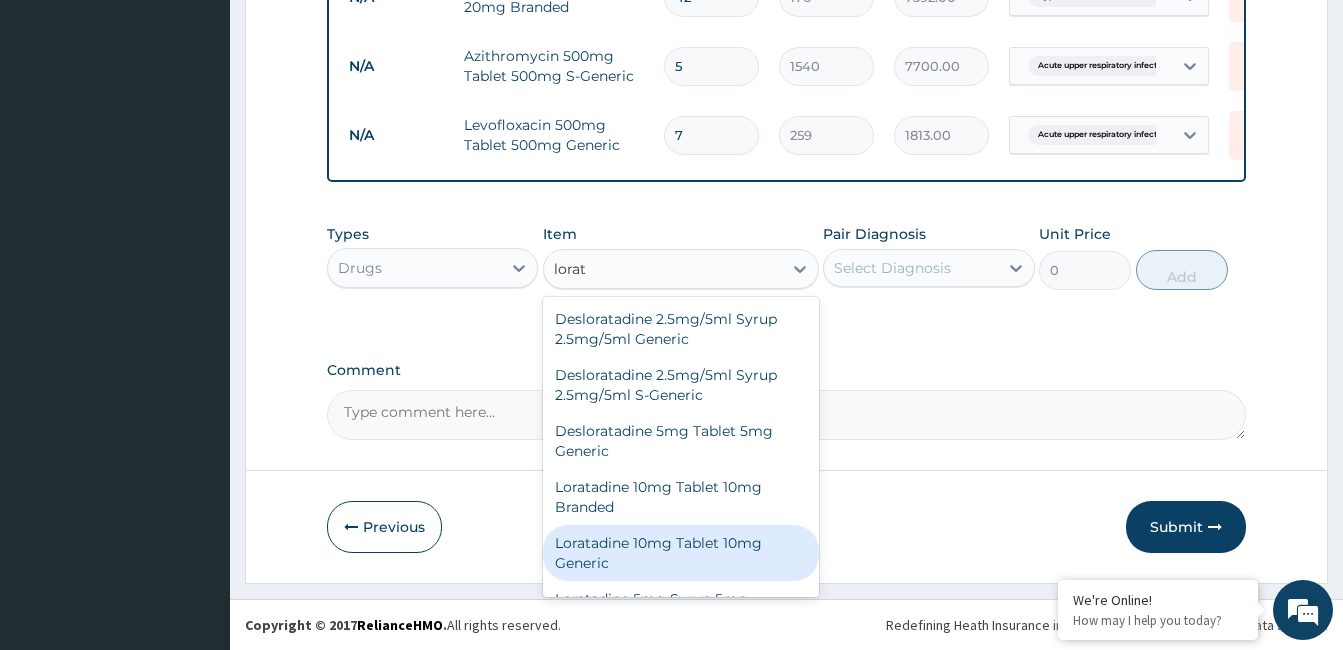 click on "Loratadine 10mg Tablet 10mg Generic" at bounding box center (681, 553) 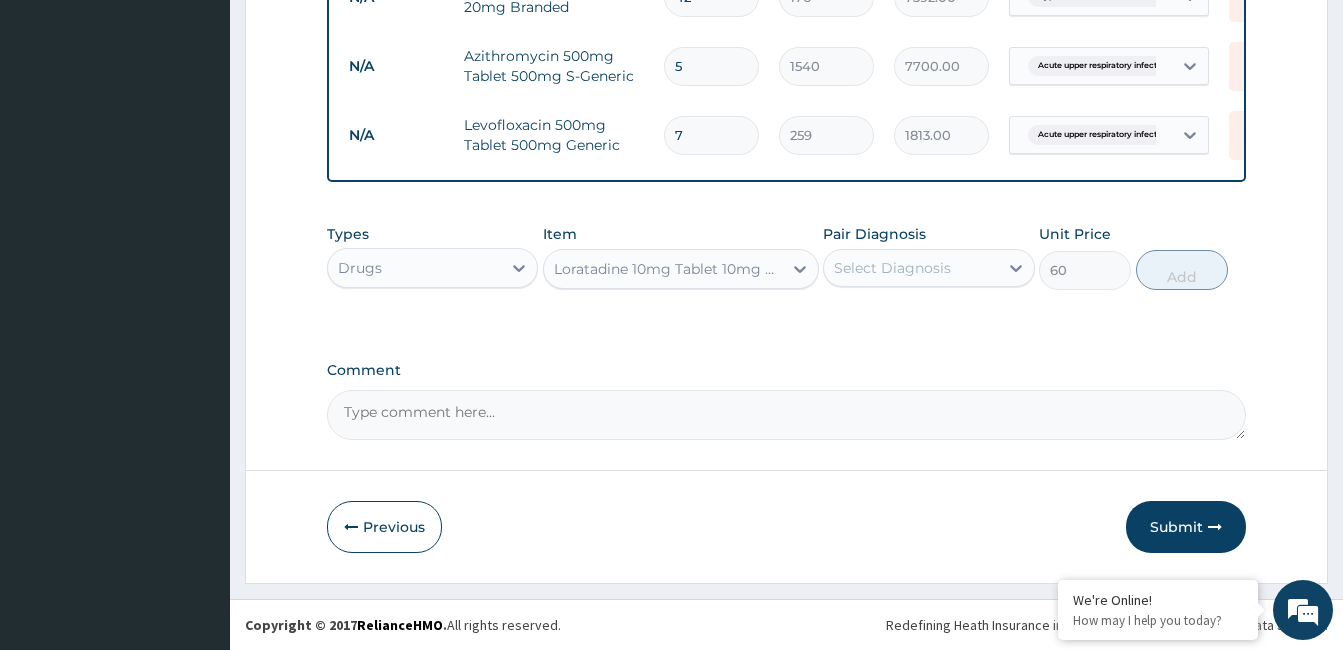 click on "Select Diagnosis" at bounding box center (910, 268) 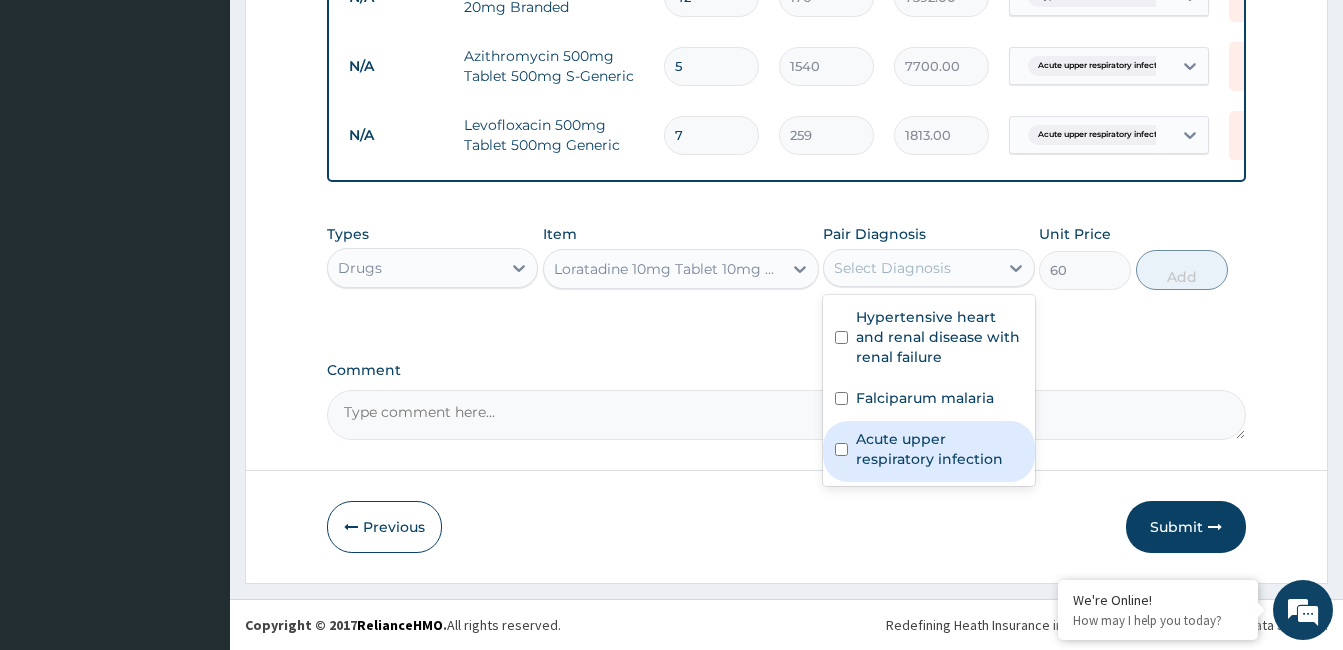 drag, startPoint x: 935, startPoint y: 461, endPoint x: 967, endPoint y: 432, distance: 43.185646 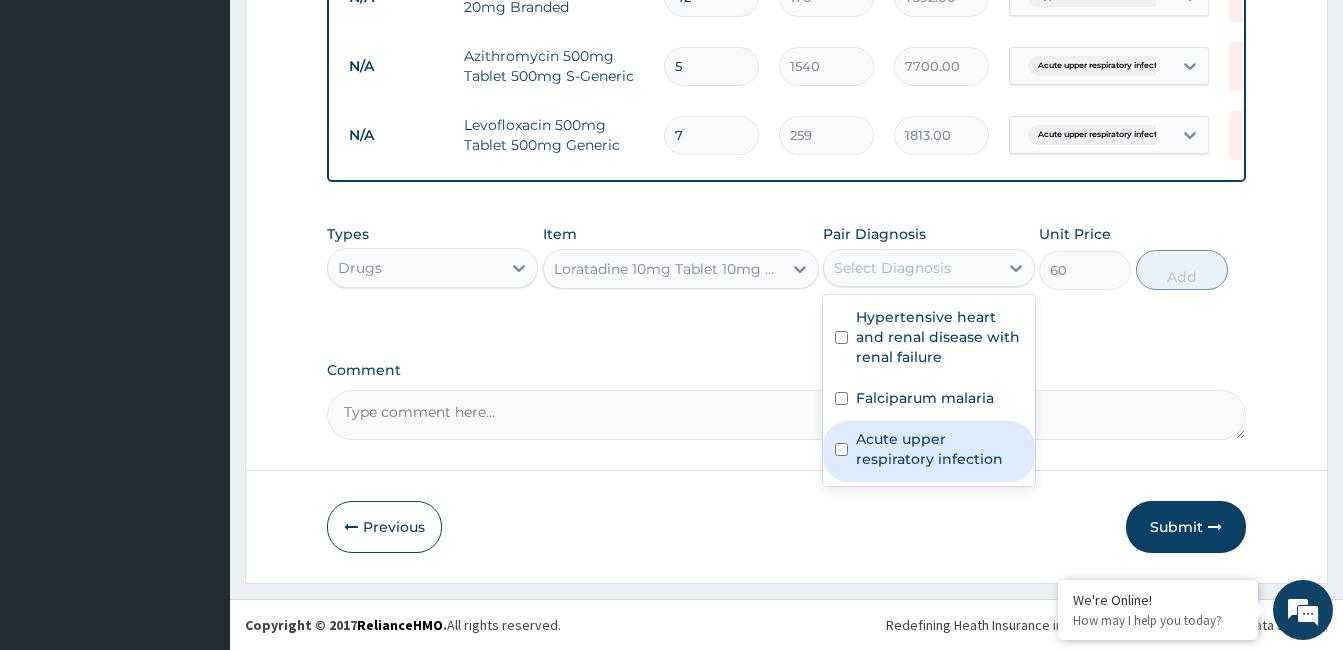 click on "Acute upper respiratory infection" at bounding box center [939, 449] 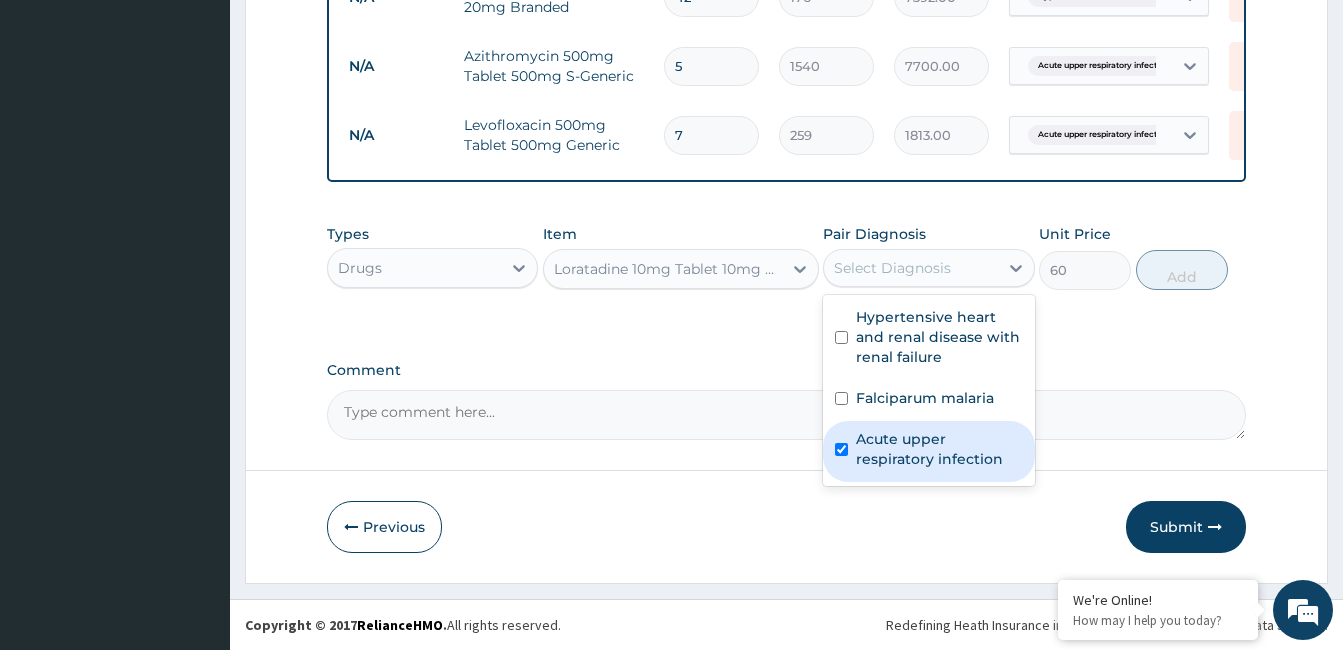 checkbox on "true" 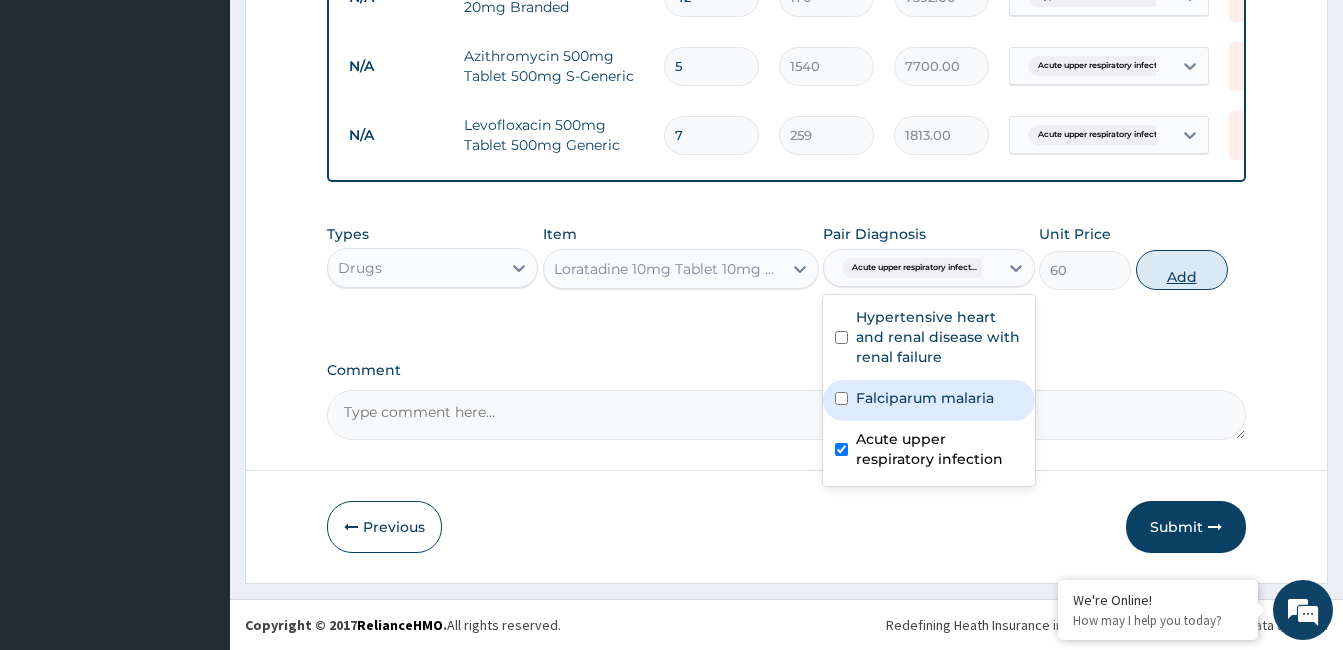 click on "Add" at bounding box center [1182, 270] 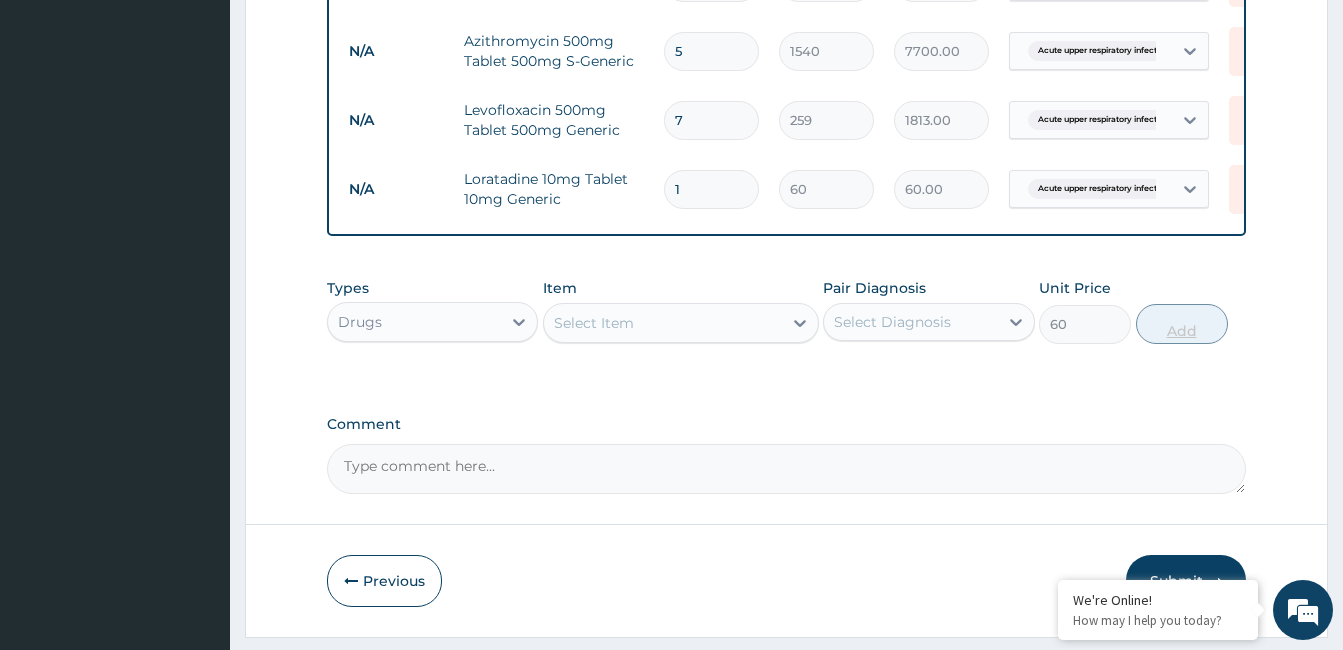 type on "0" 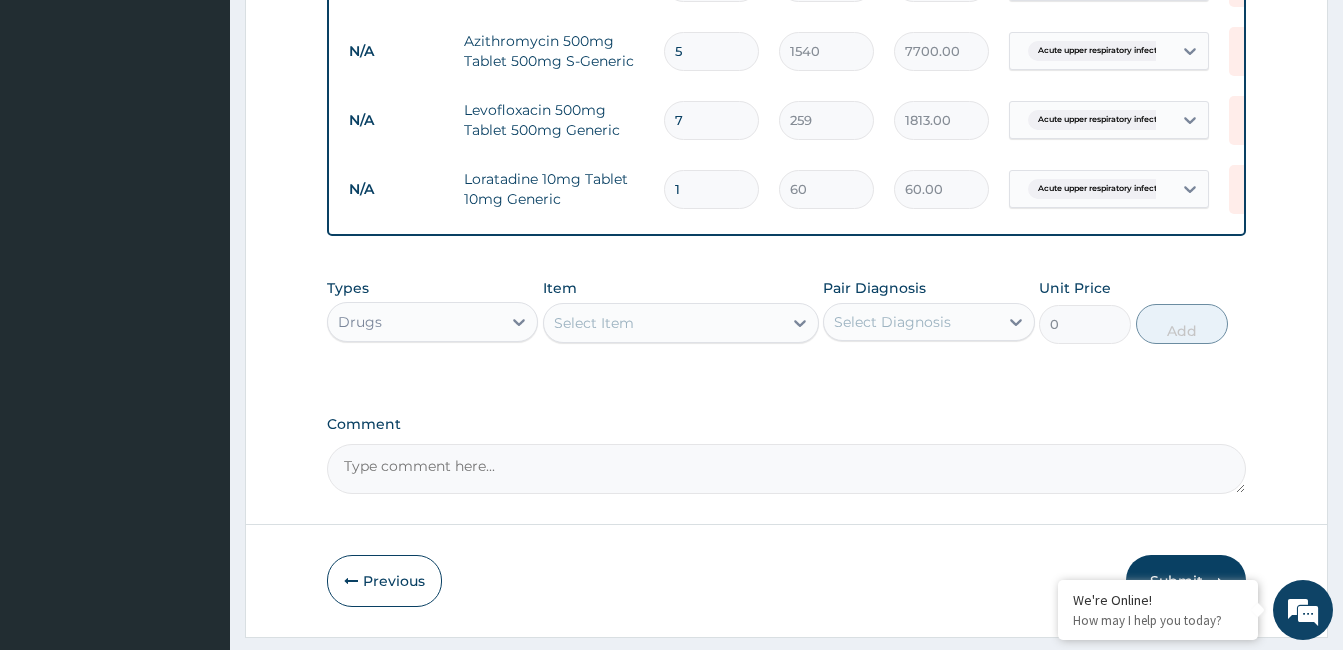 type 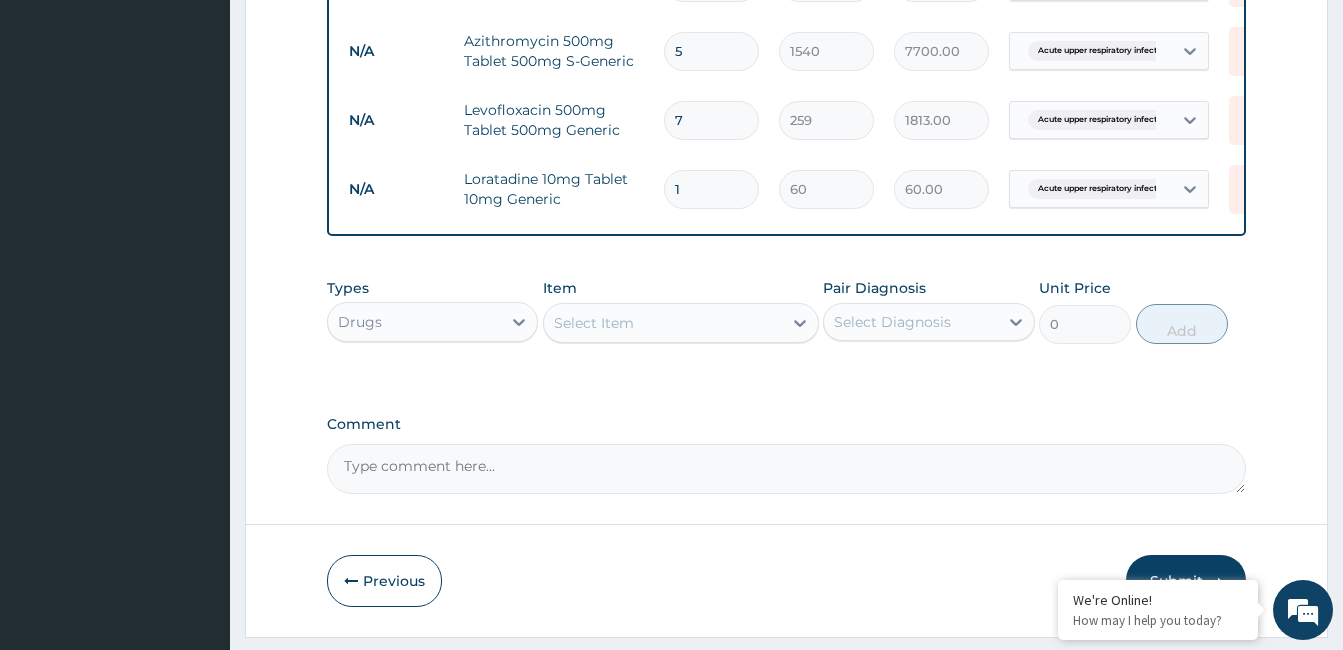 type on "0.00" 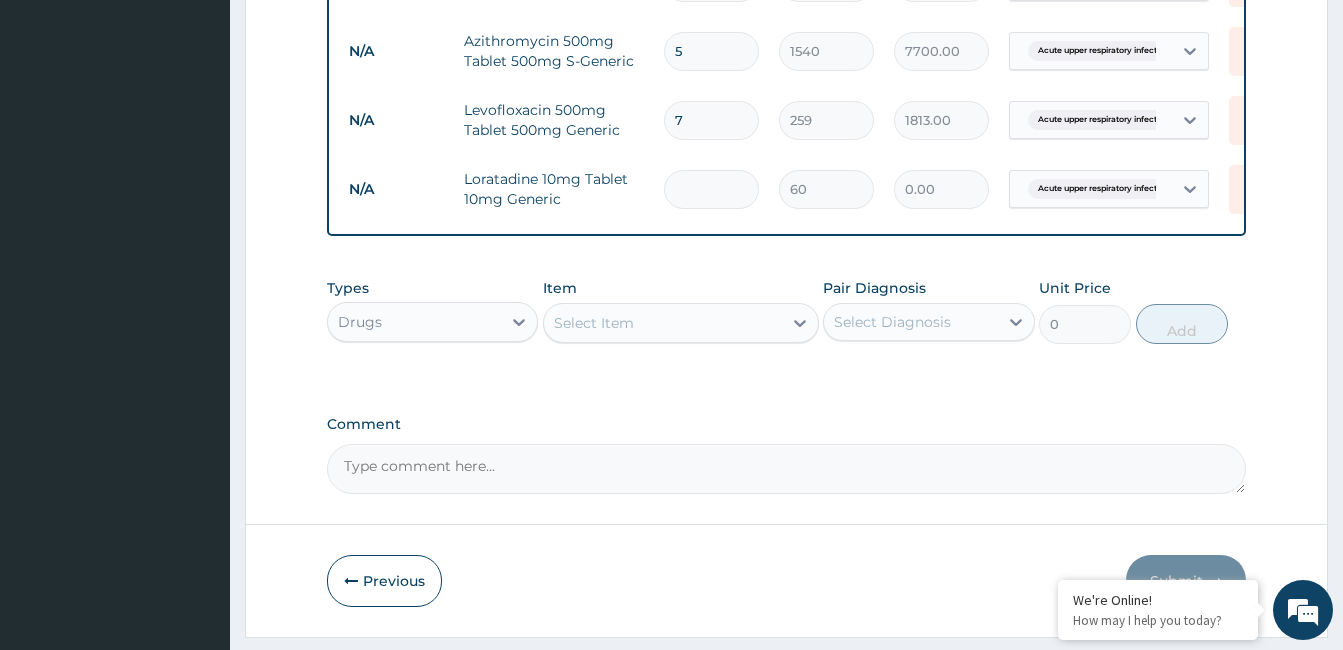type on "7" 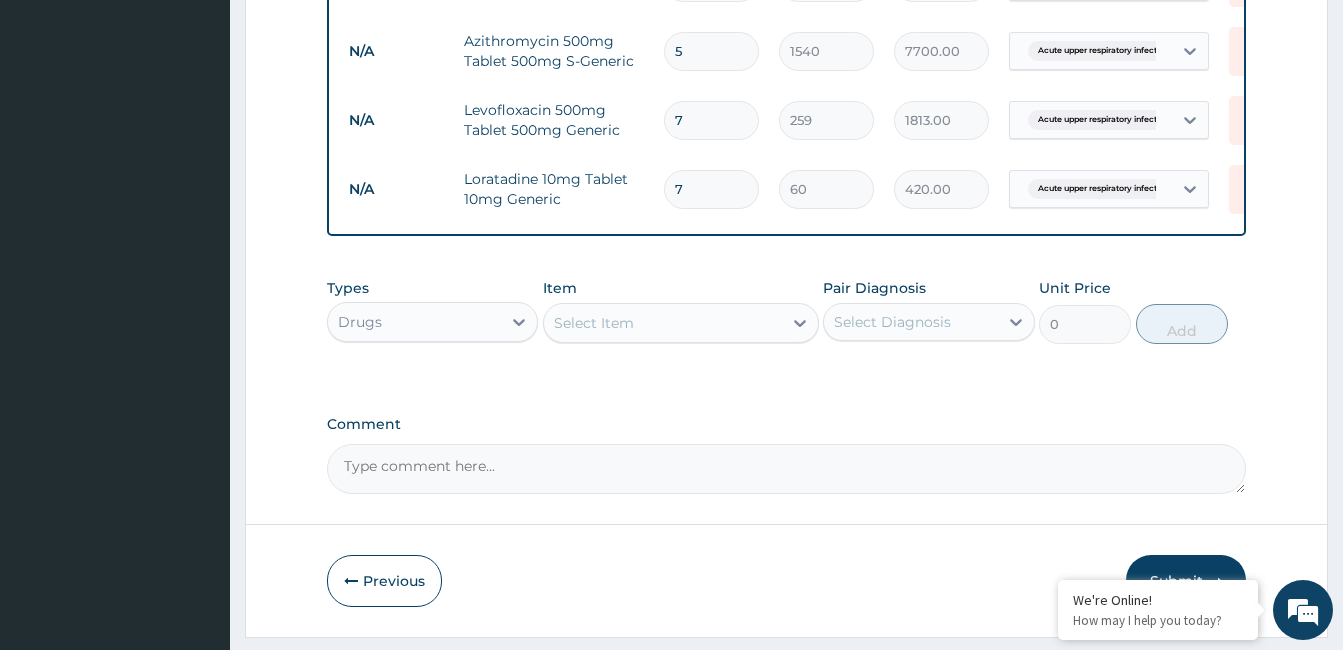 type on "7" 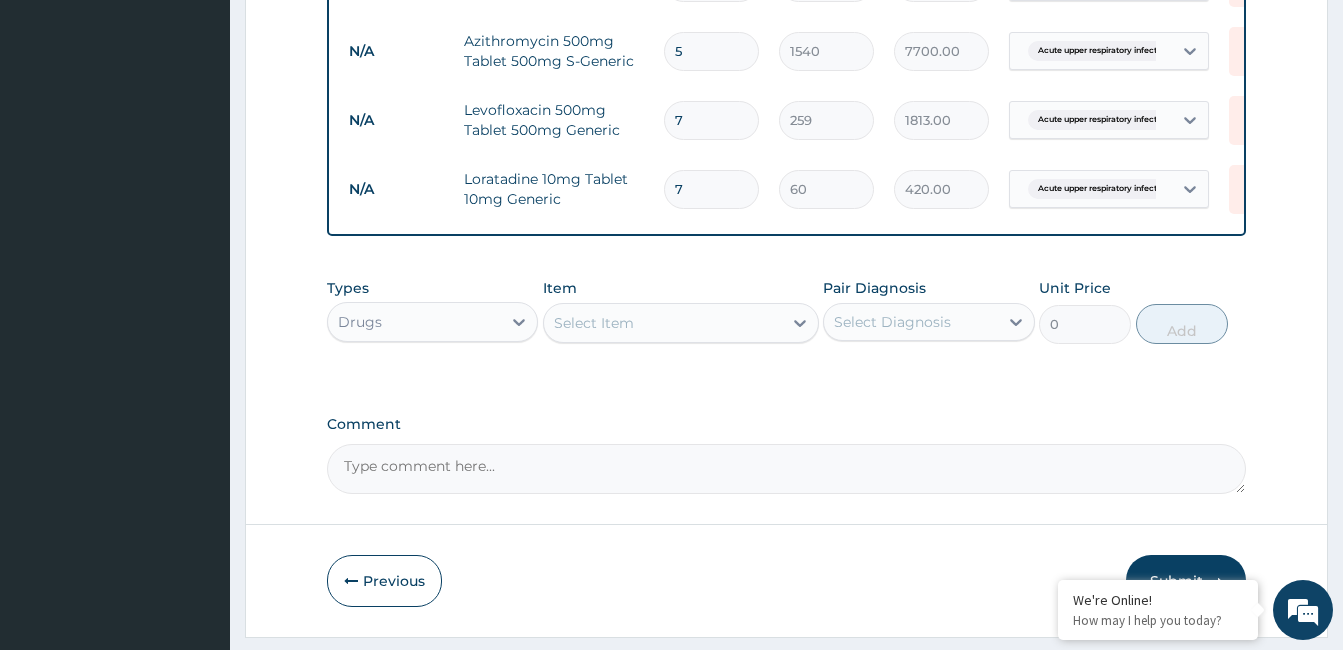 click on "Select Item" at bounding box center (663, 323) 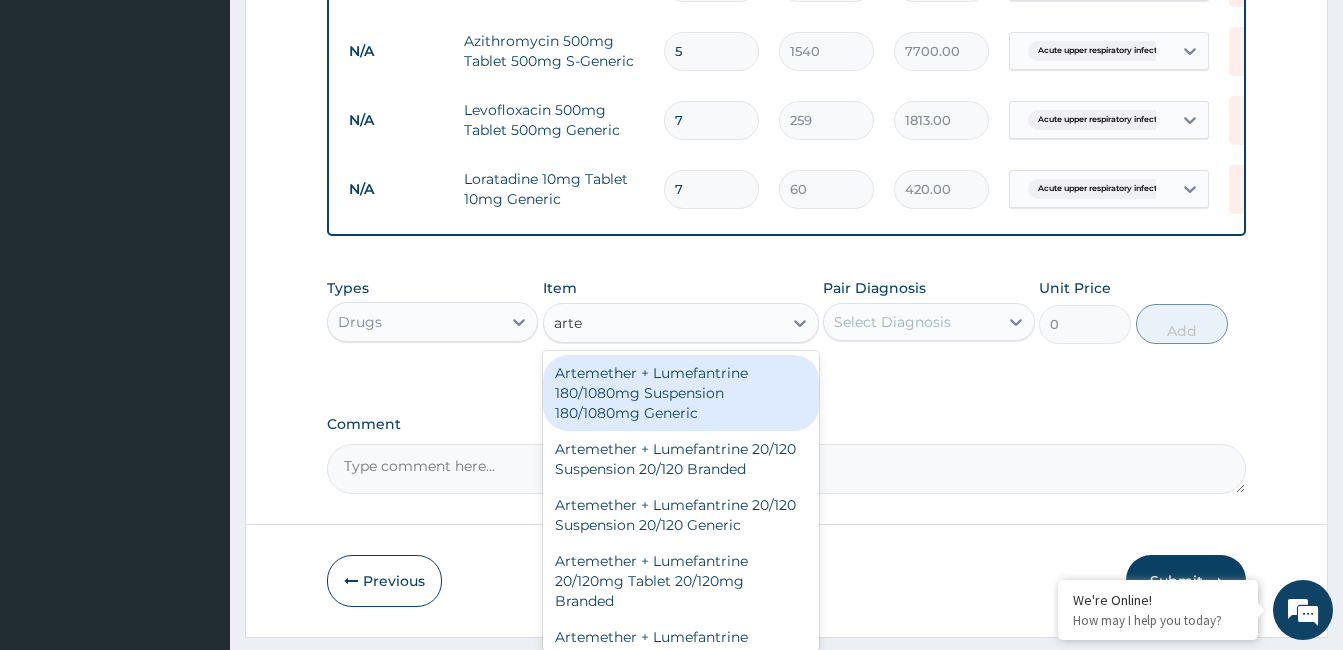 type on "artem" 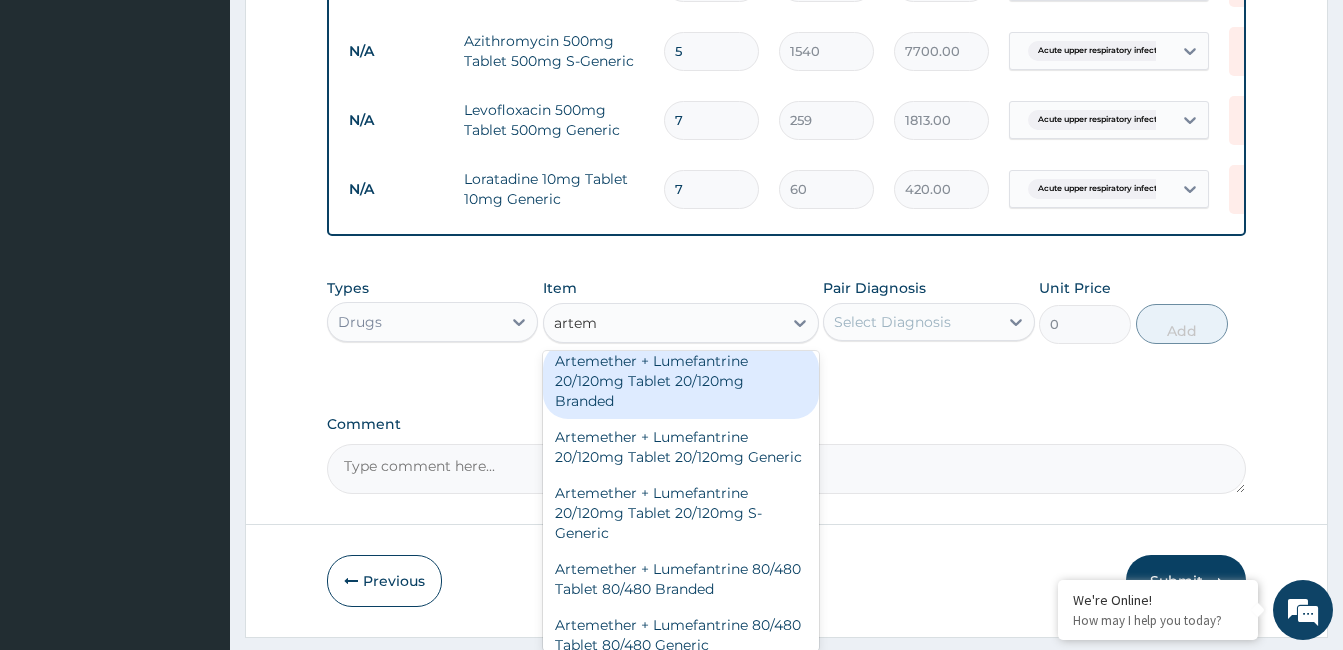 scroll, scrollTop: 300, scrollLeft: 0, axis: vertical 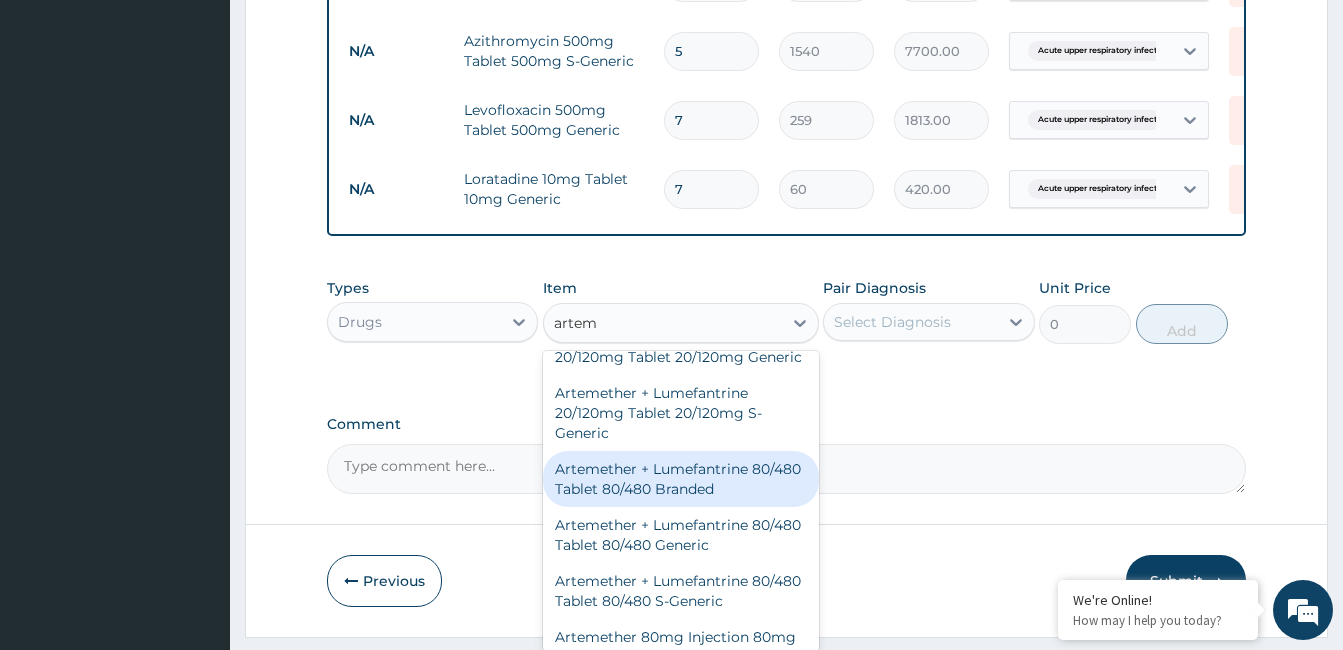 click on "Artemether + Lumefantrine 80/480 Tablet 80/480 Branded" at bounding box center (681, 479) 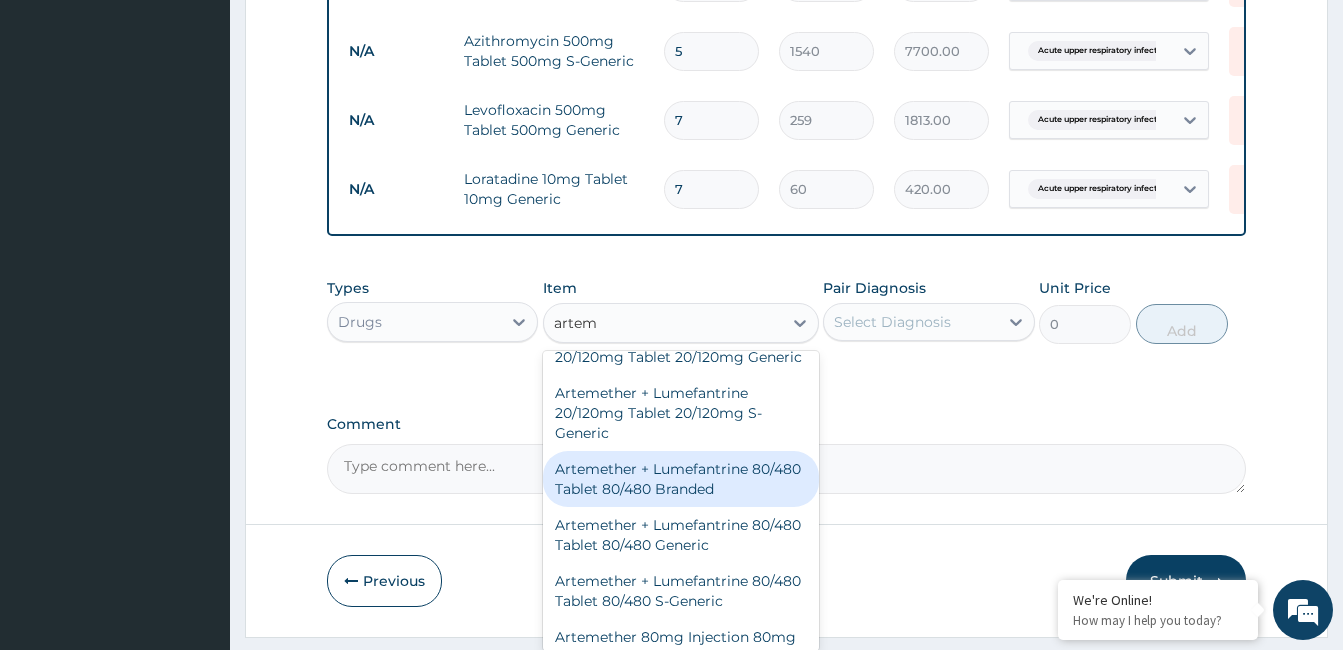 type 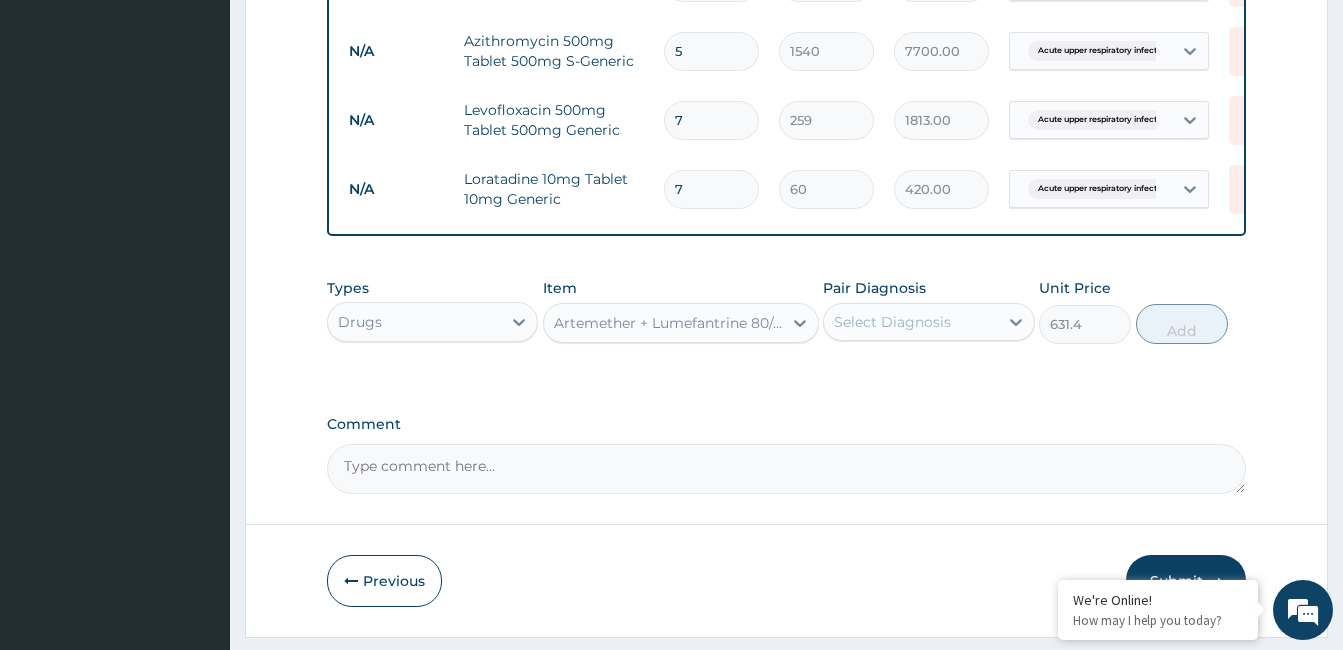 click on "Select Diagnosis" at bounding box center (892, 322) 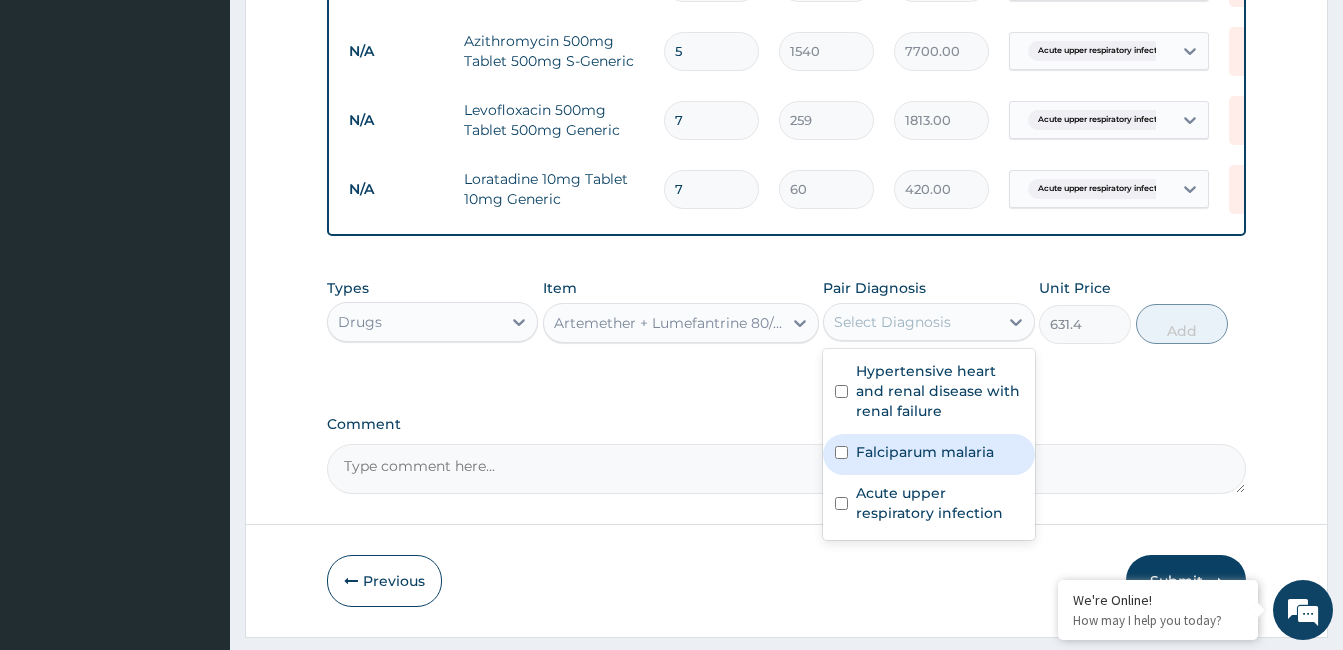 drag, startPoint x: 906, startPoint y: 459, endPoint x: 1078, endPoint y: 380, distance: 189.27493 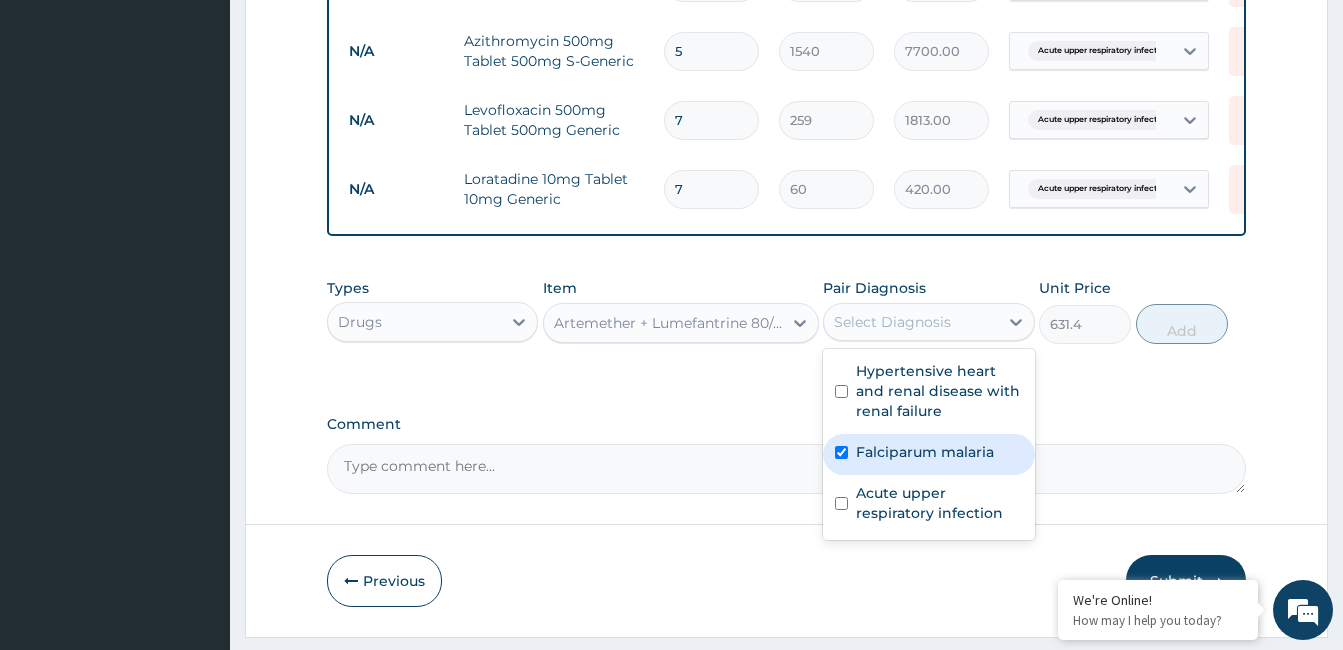 checkbox on "true" 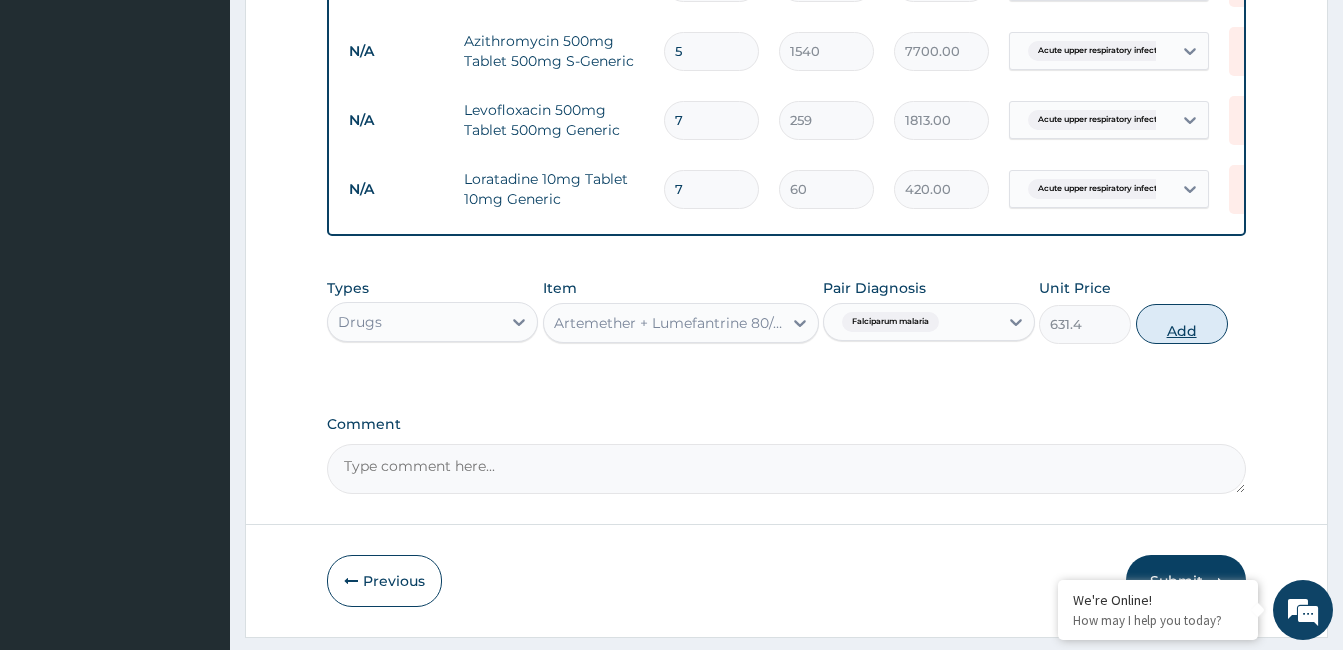 click on "Add" at bounding box center [1182, 324] 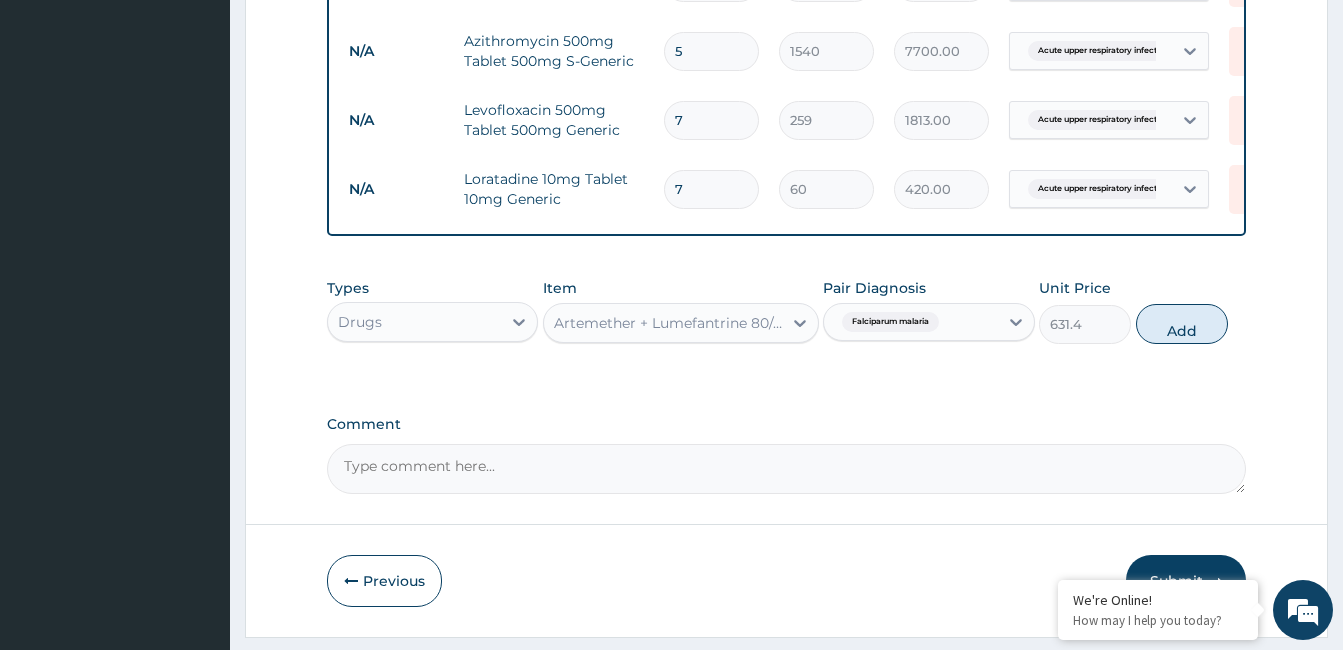 type on "0" 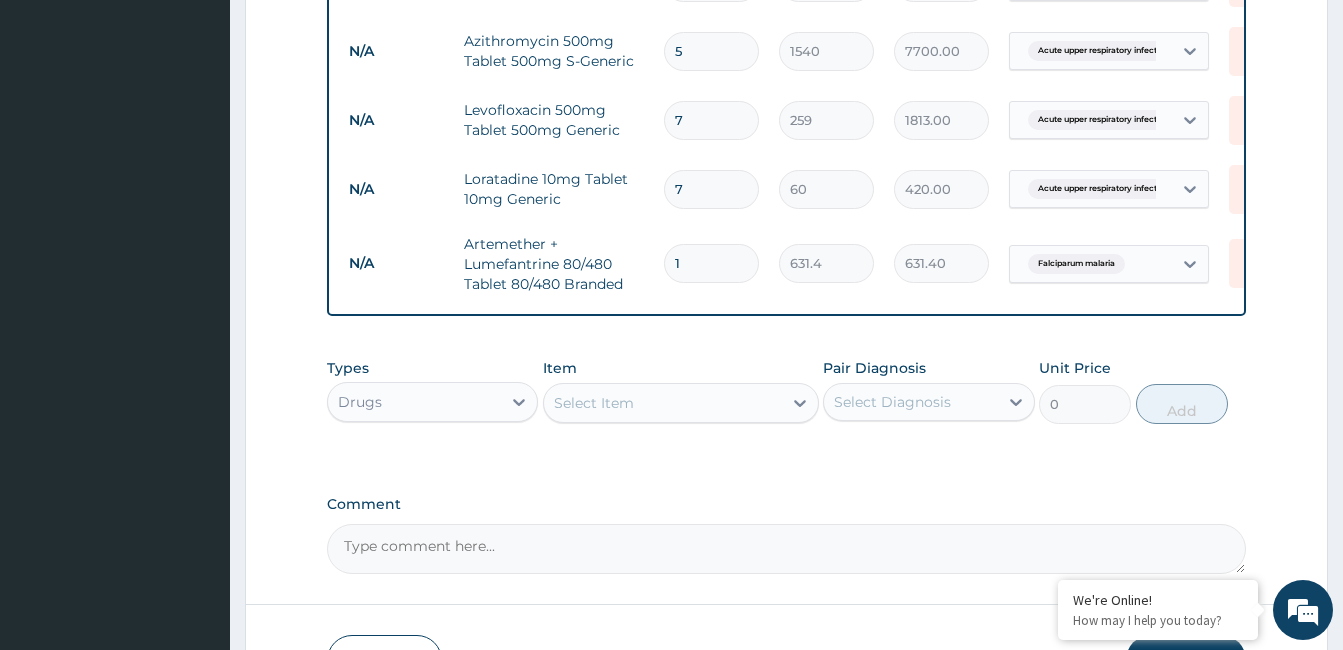 type 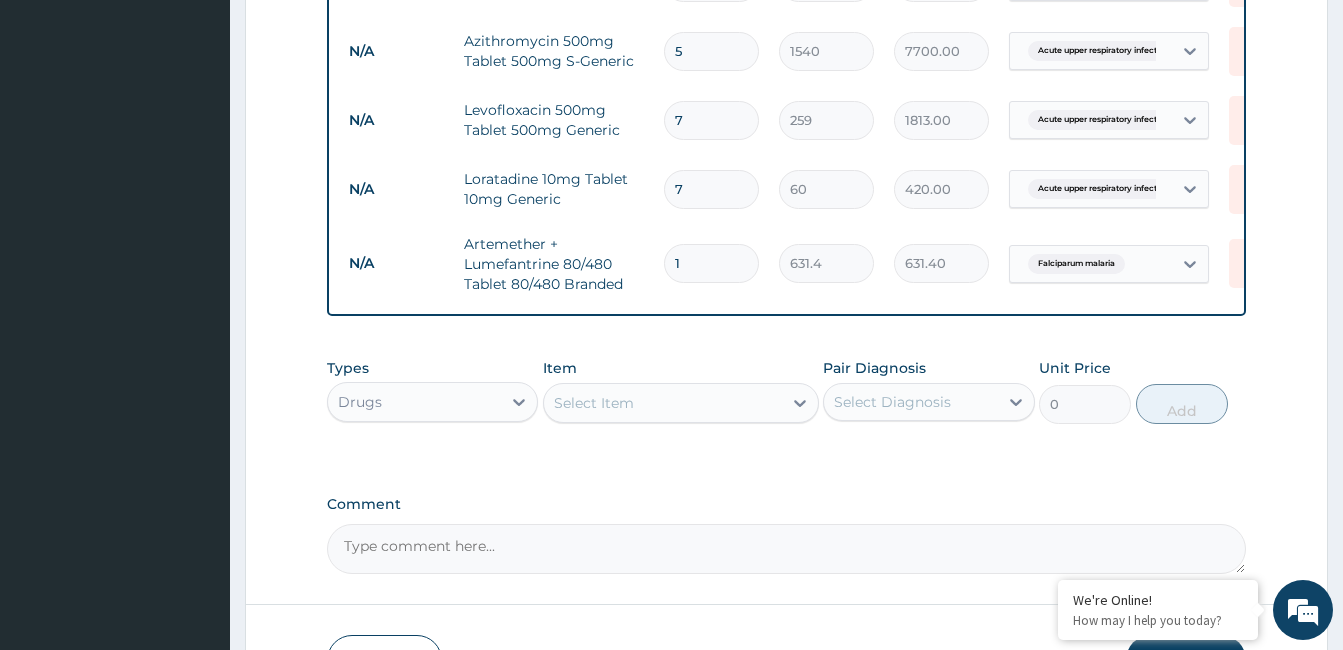 type on "0.00" 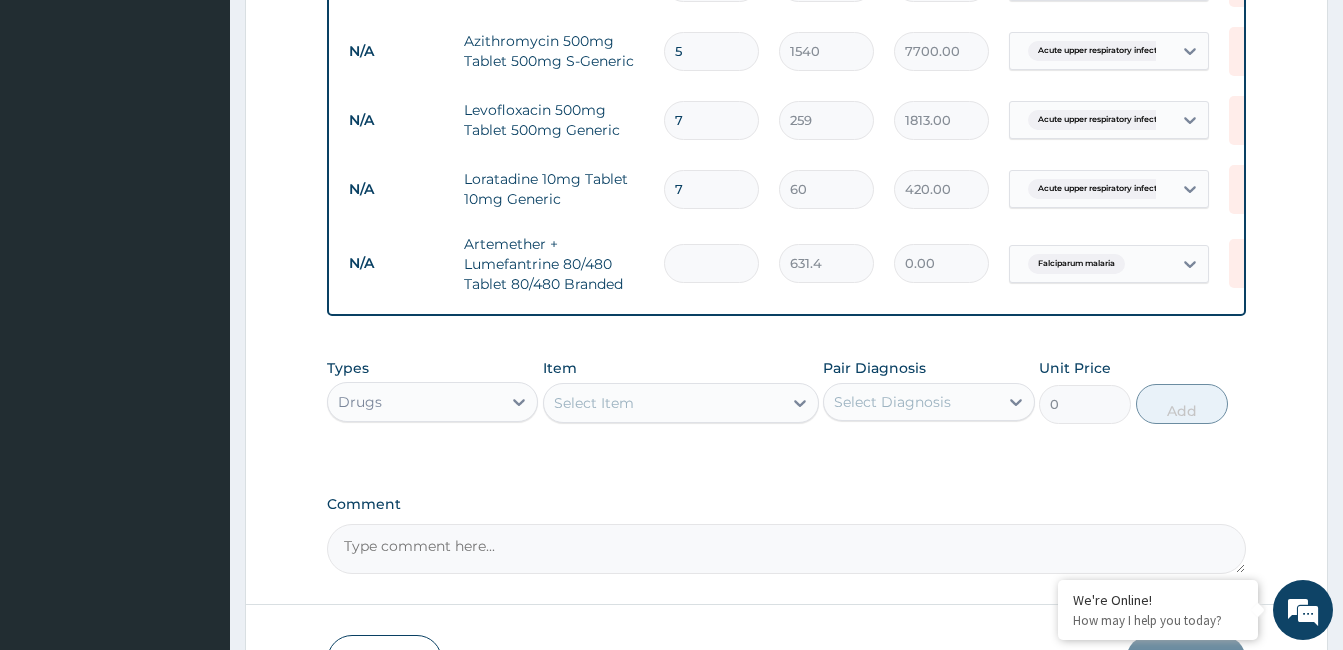 type on "6" 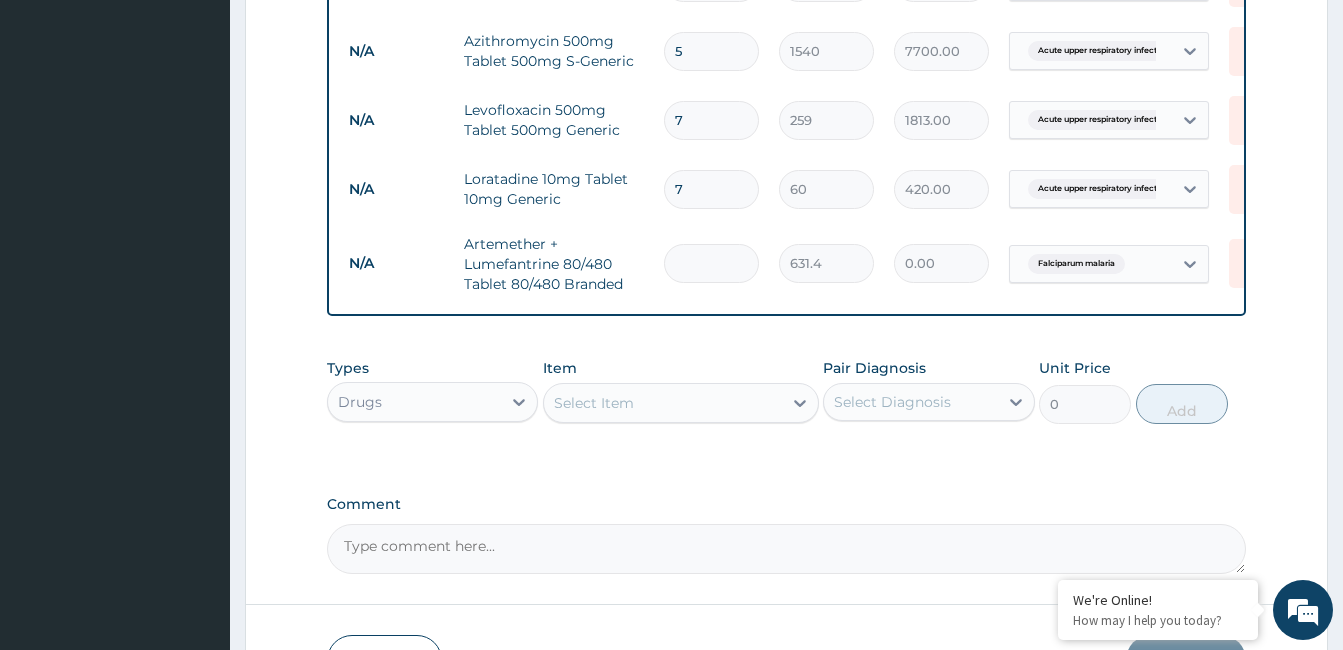 type on "3788.40" 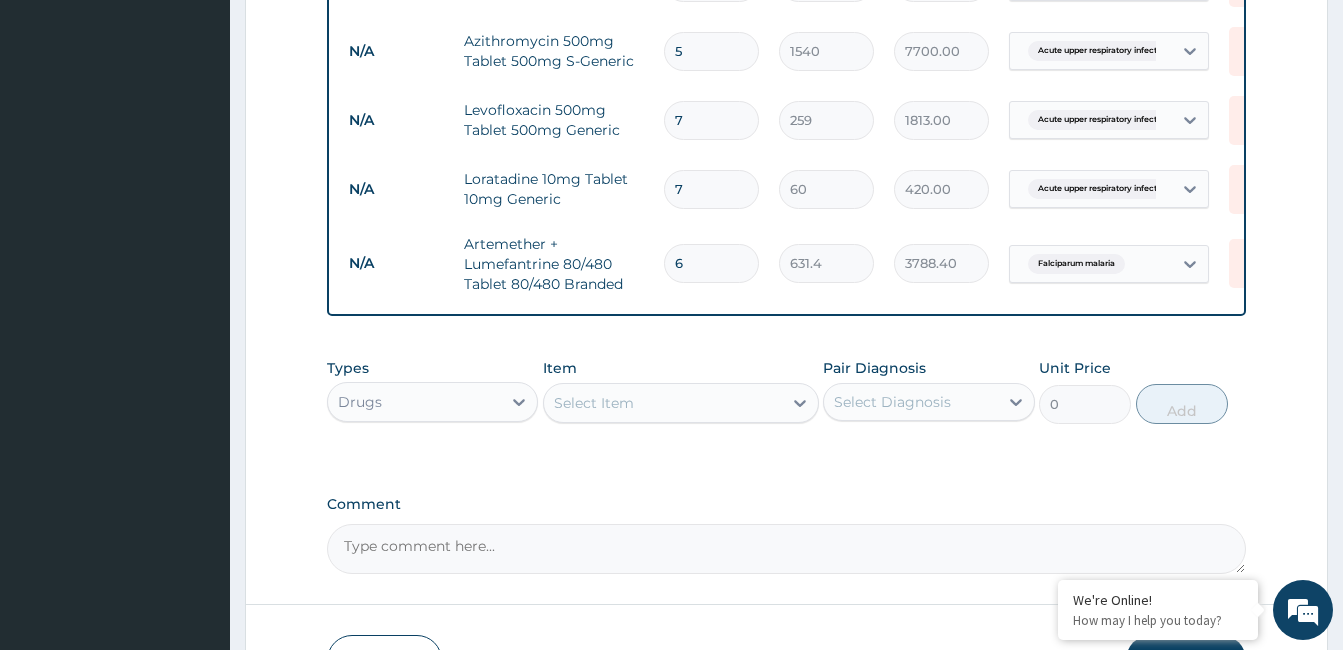 type on "6" 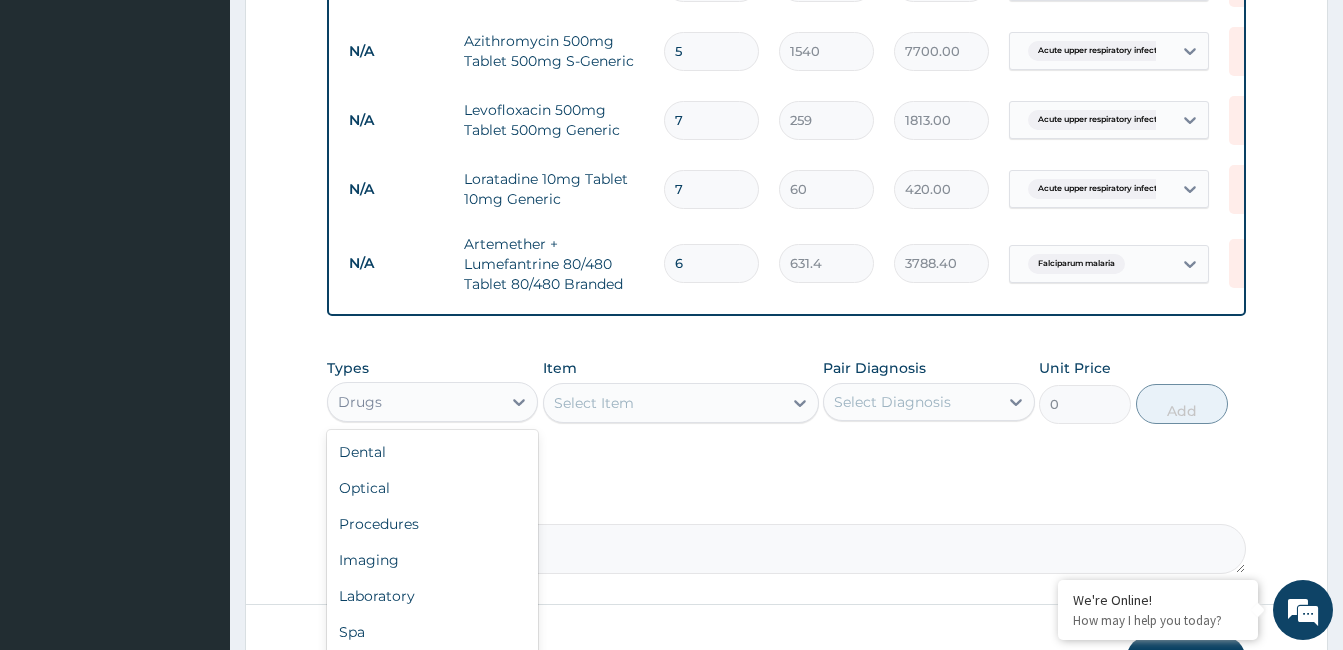 click on "Drugs" at bounding box center (432, 402) 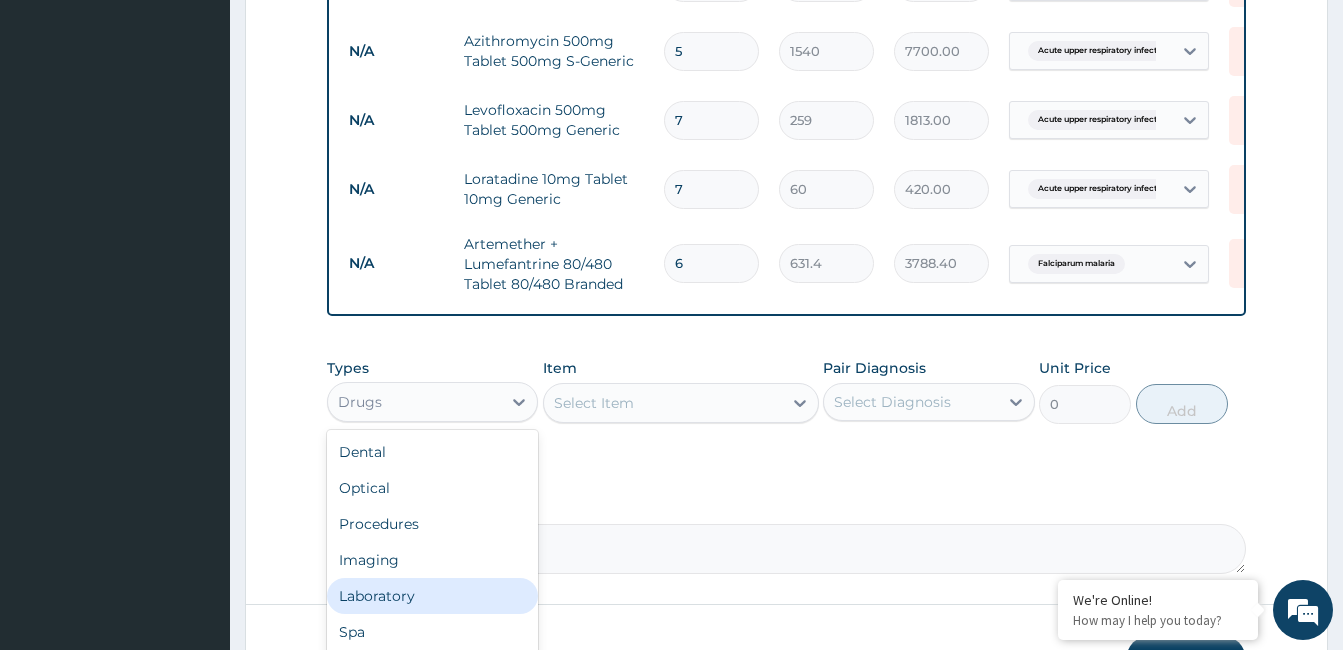 click on "Laboratory" at bounding box center [432, 596] 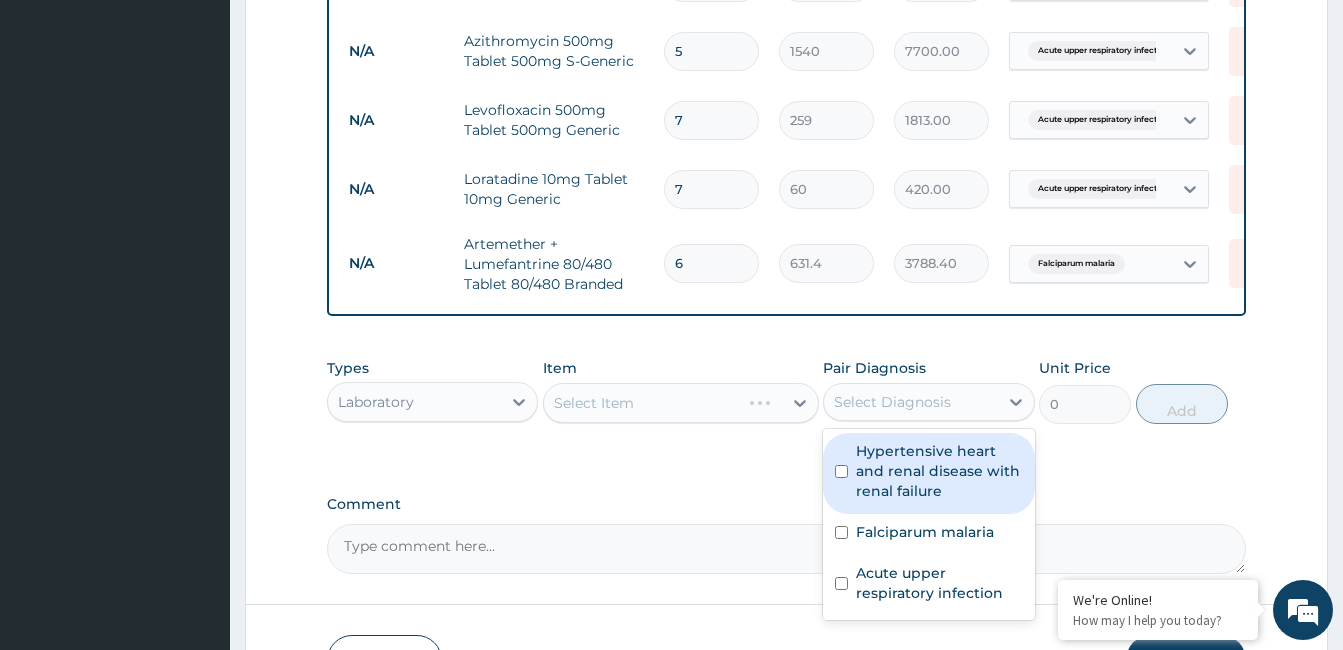 drag, startPoint x: 900, startPoint y: 400, endPoint x: 901, endPoint y: 447, distance: 47.010635 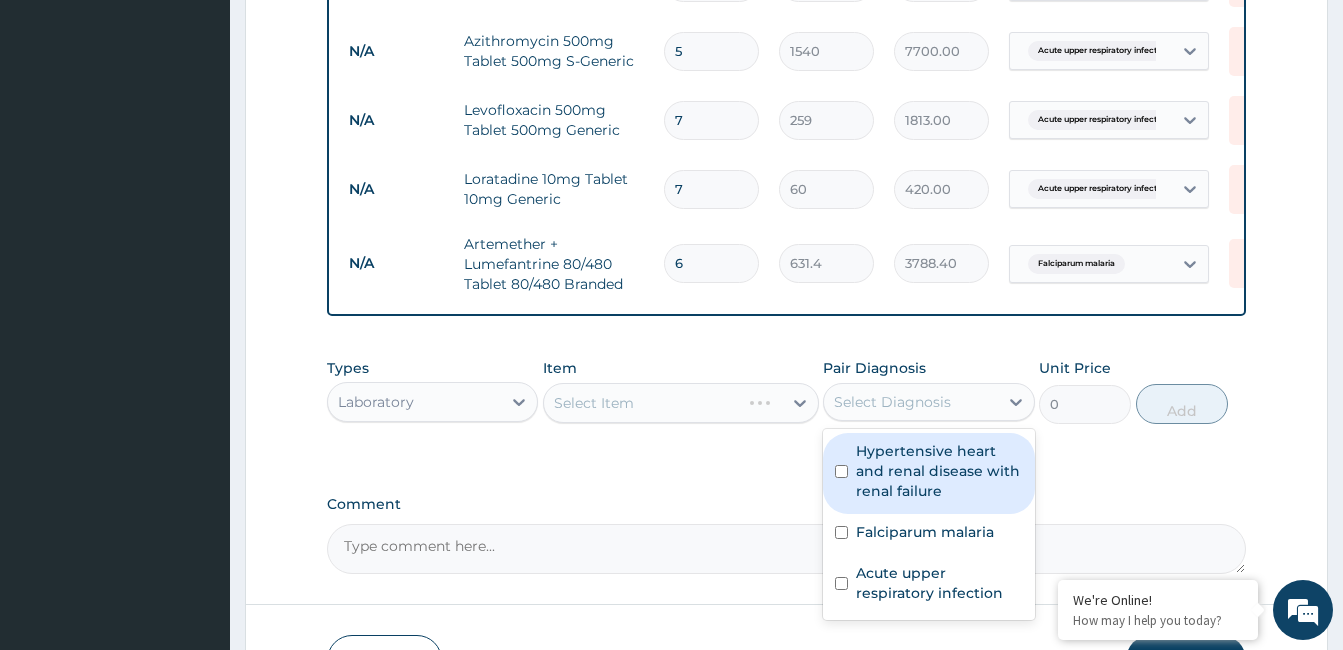 click on "Select Diagnosis" at bounding box center (928, 402) 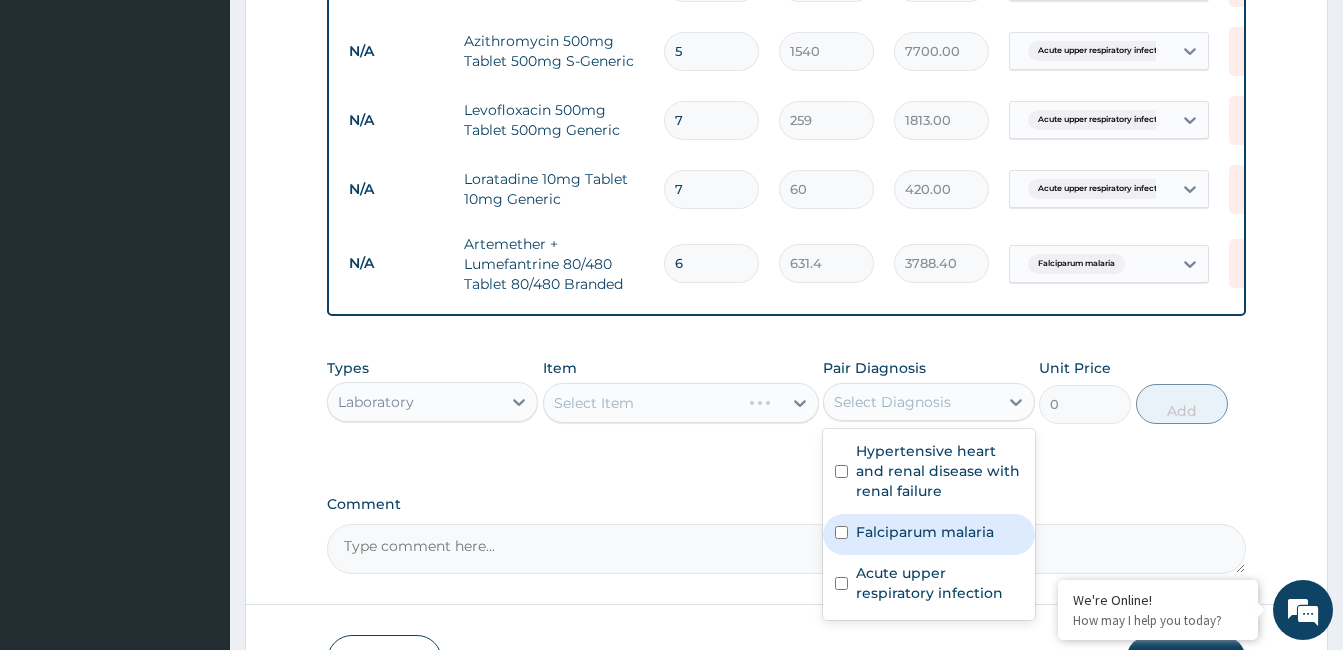 click on "Falciparum malaria" at bounding box center [925, 532] 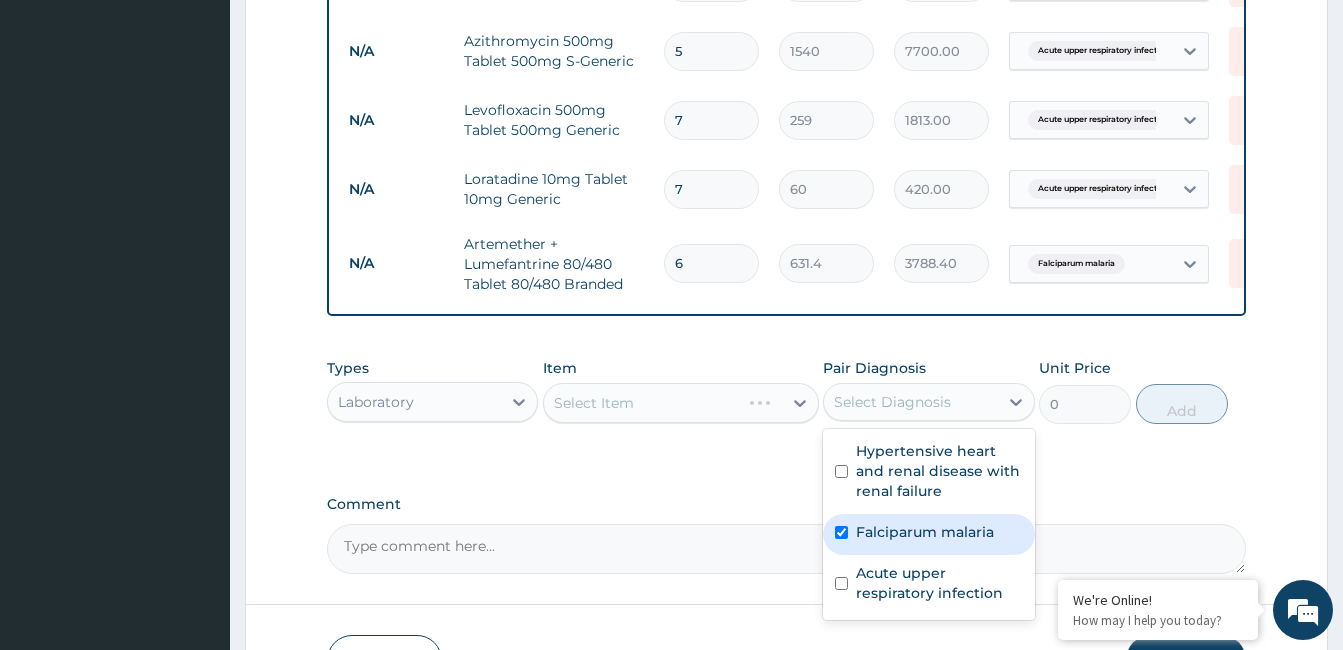 checkbox on "true" 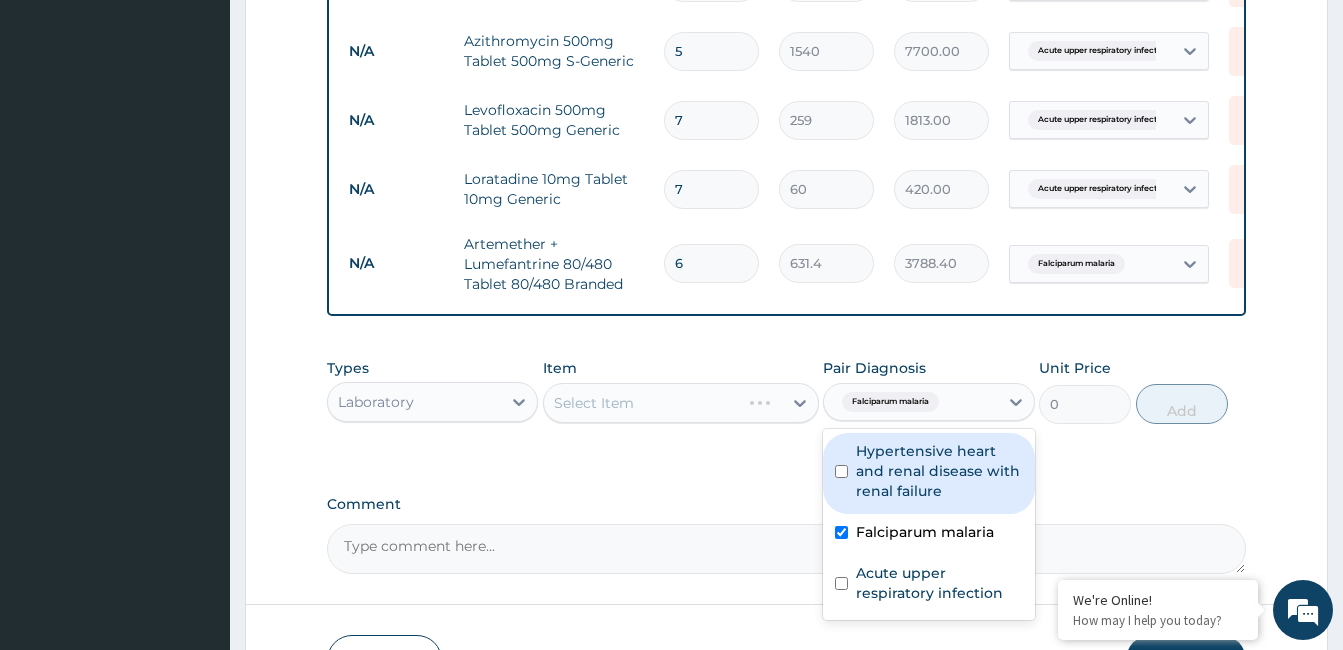 click on "Select Item" at bounding box center [681, 403] 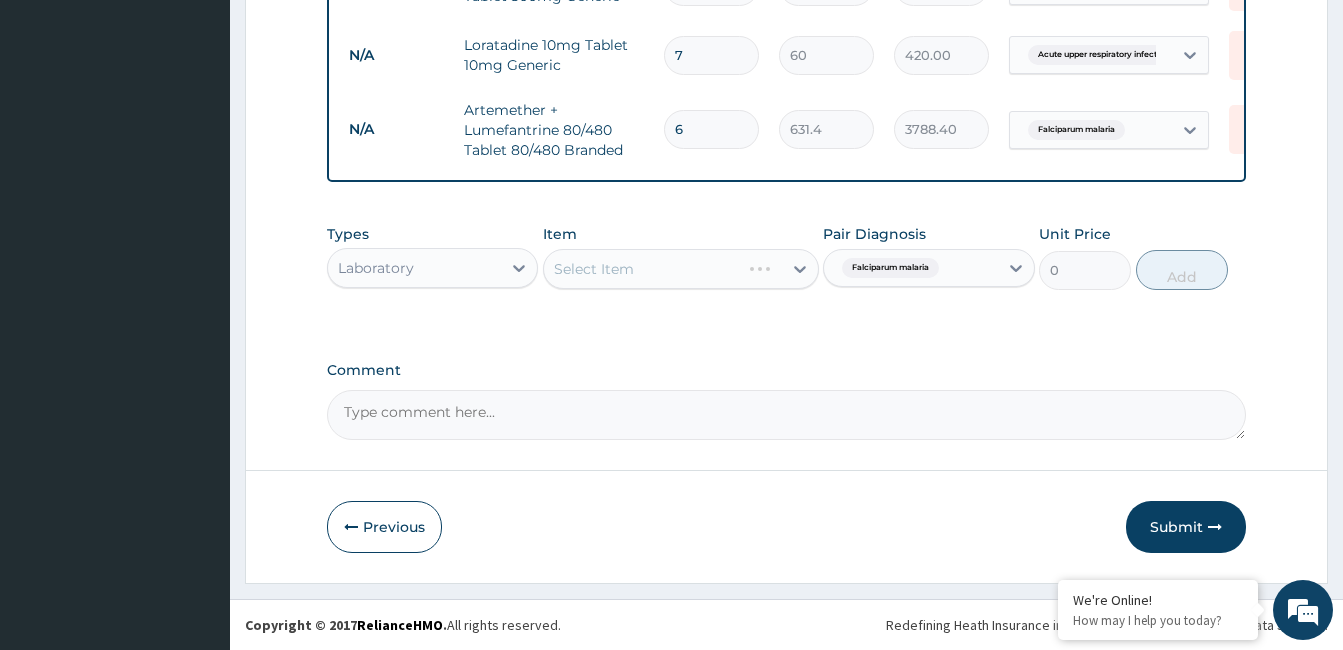 scroll, scrollTop: 999, scrollLeft: 0, axis: vertical 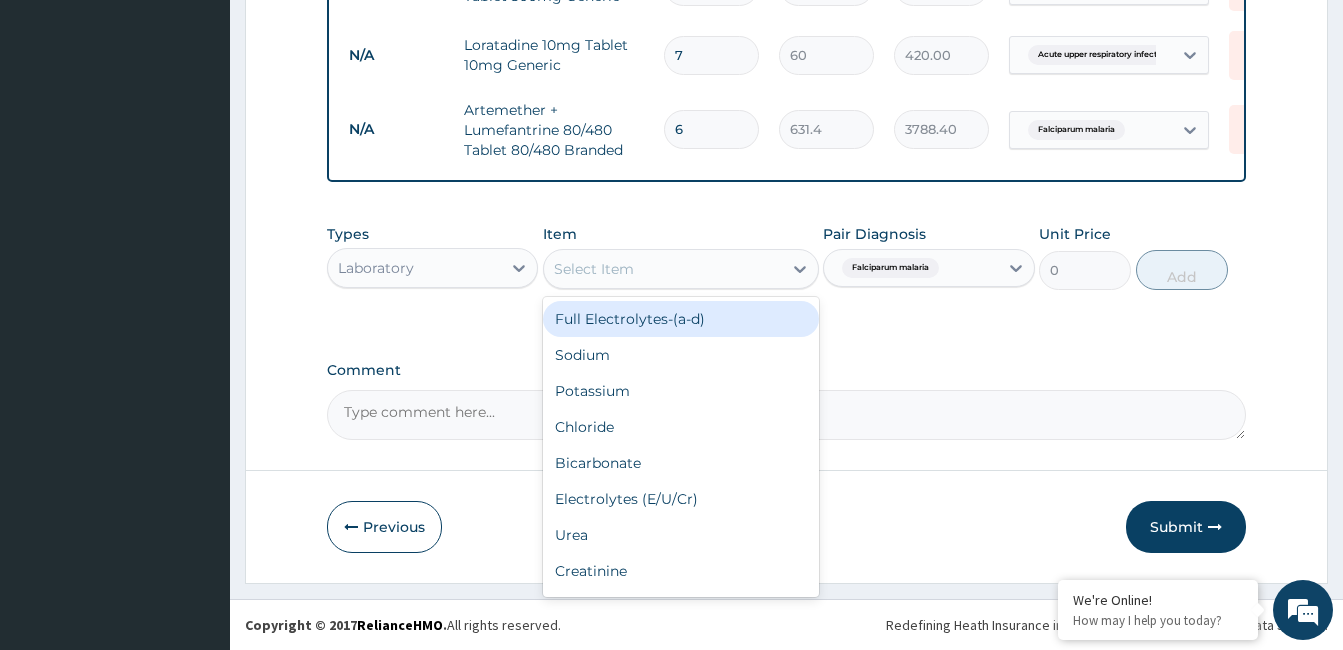 click on "Select Item" at bounding box center [663, 269] 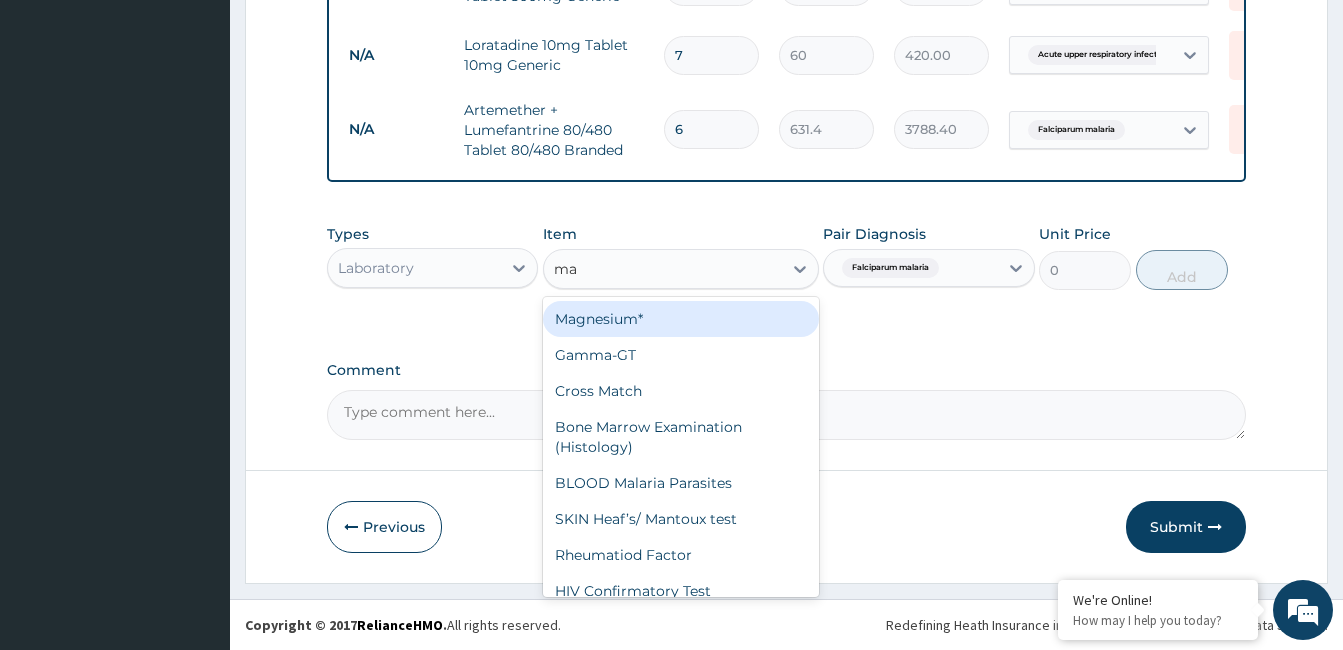 type on "mal" 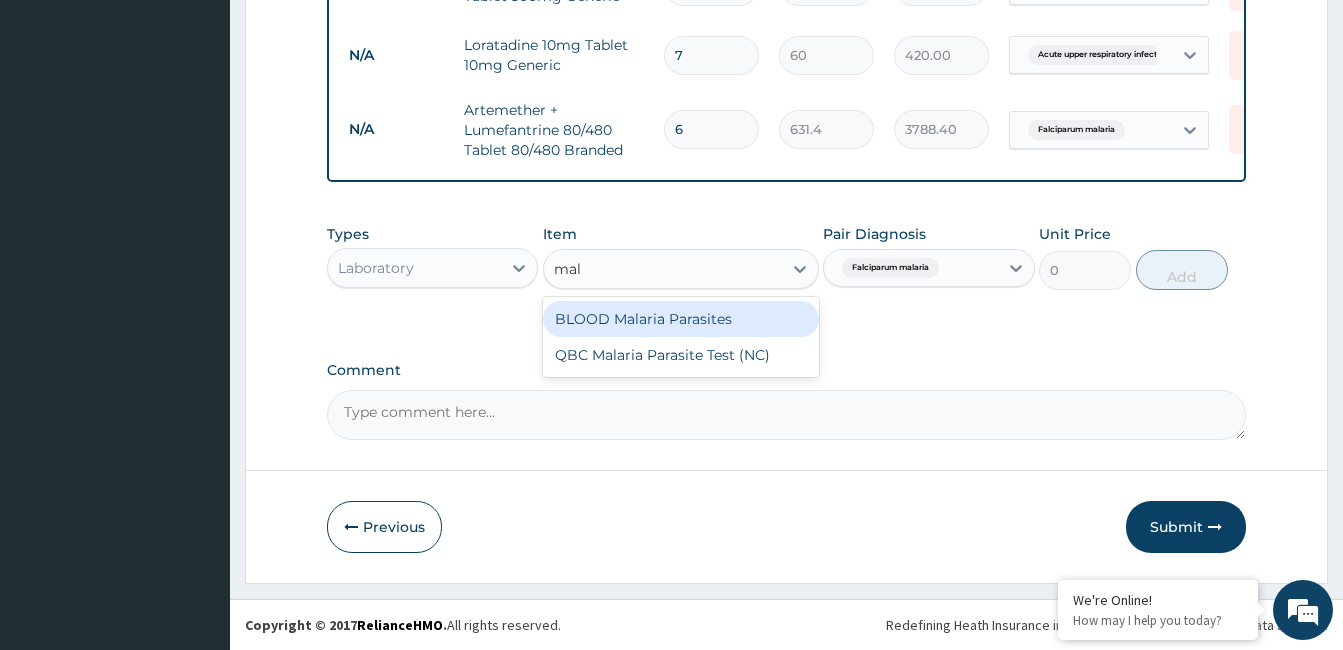 click on "BLOOD Malaria Parasites" at bounding box center (681, 319) 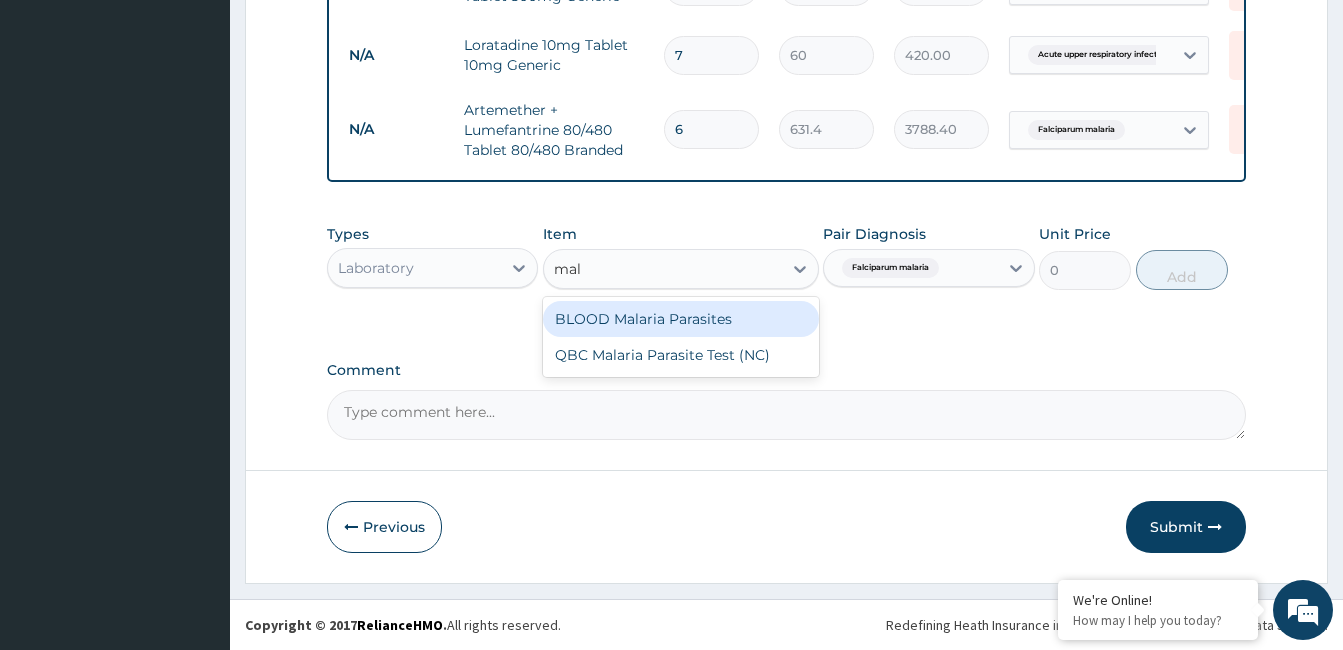 type 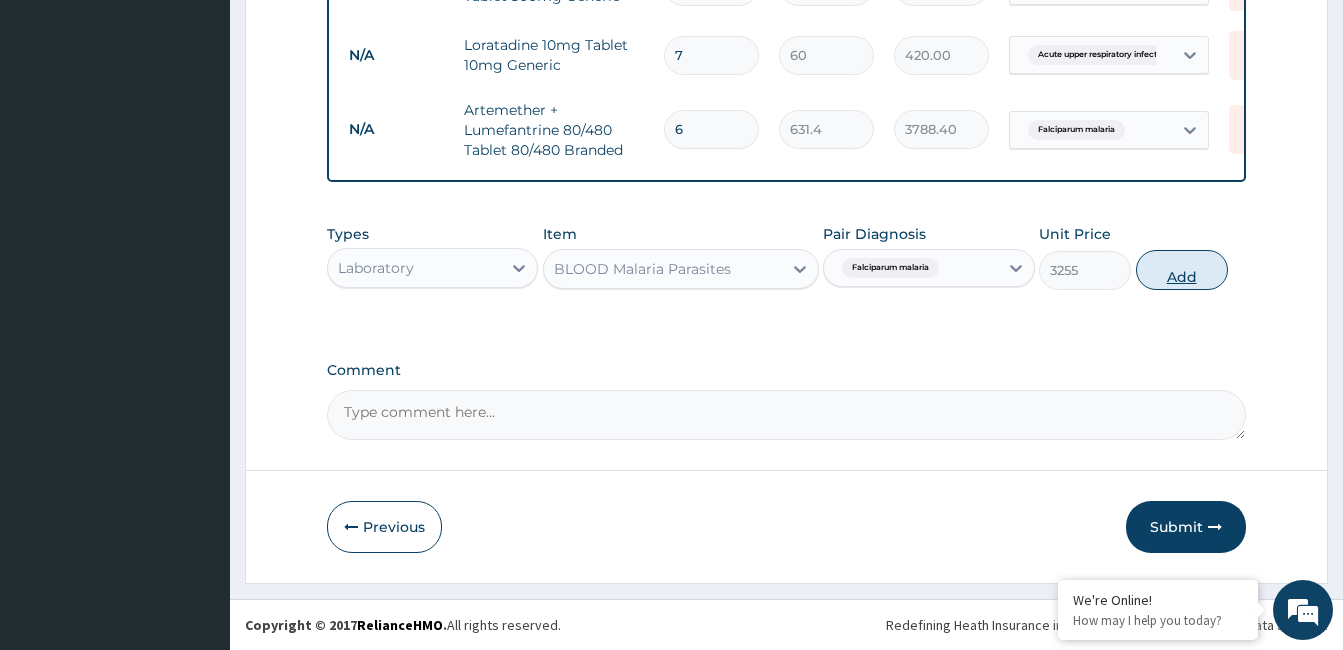 click on "Add" at bounding box center (1182, 270) 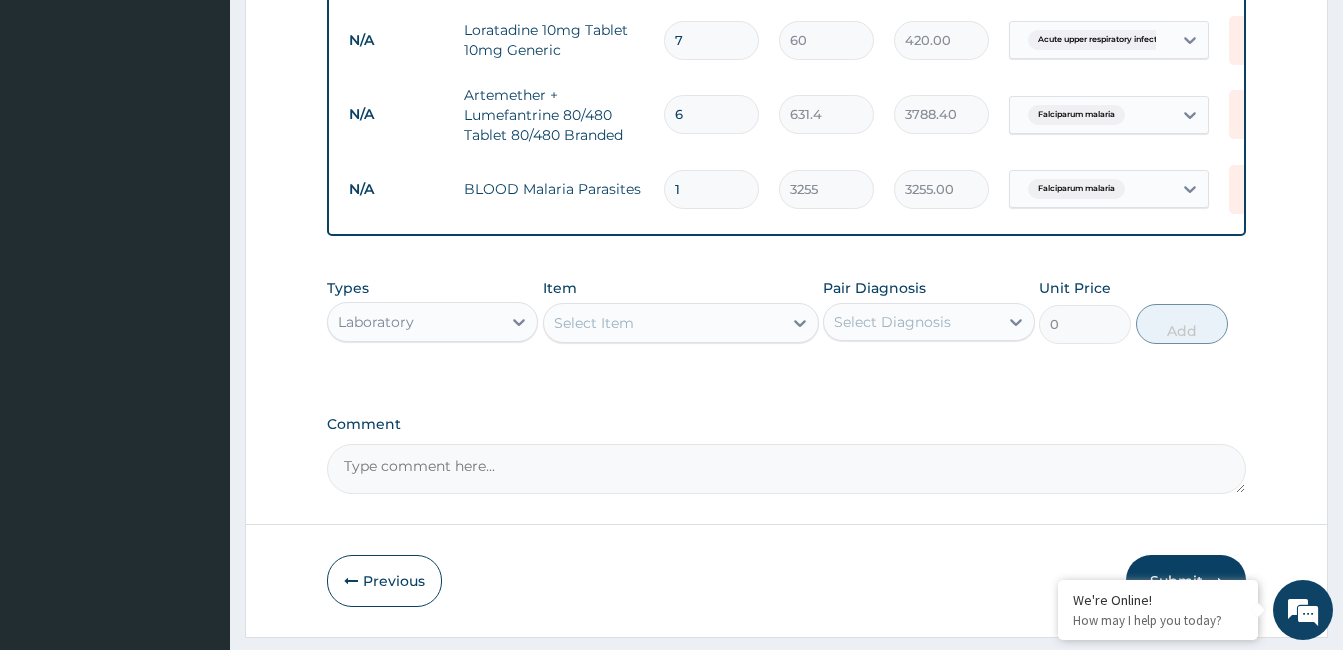 scroll, scrollTop: 1068, scrollLeft: 0, axis: vertical 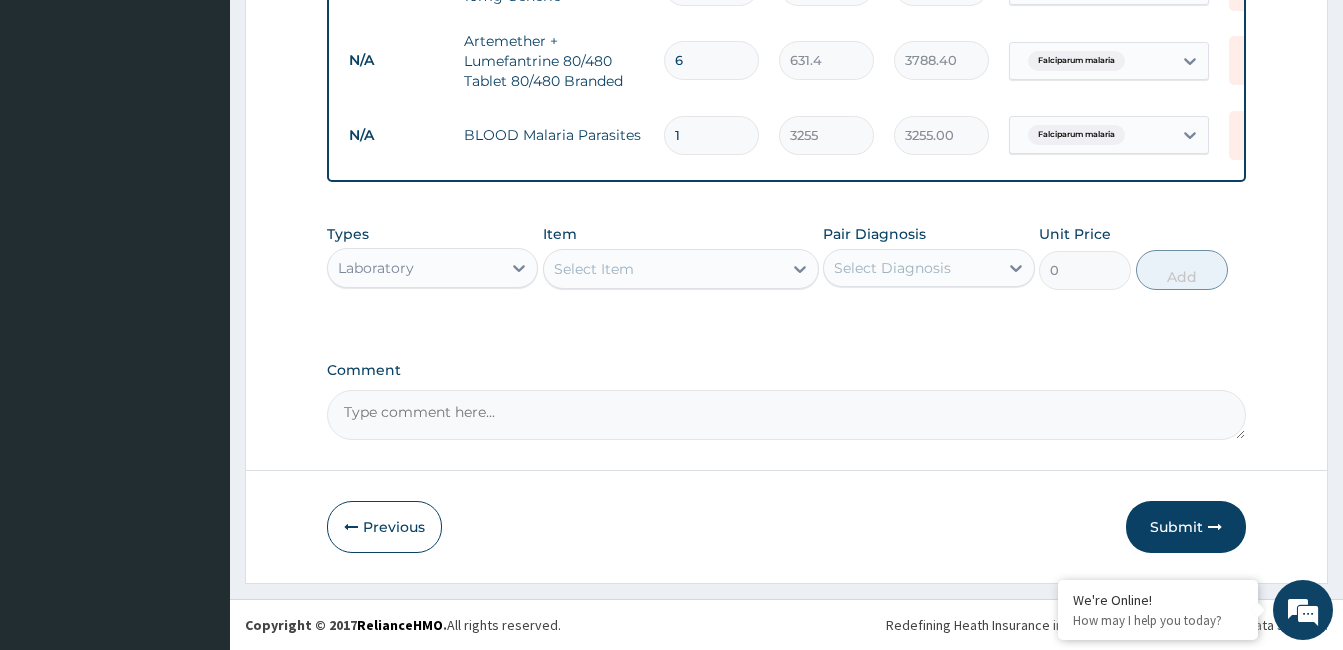 click on "Comment" at bounding box center (786, 415) 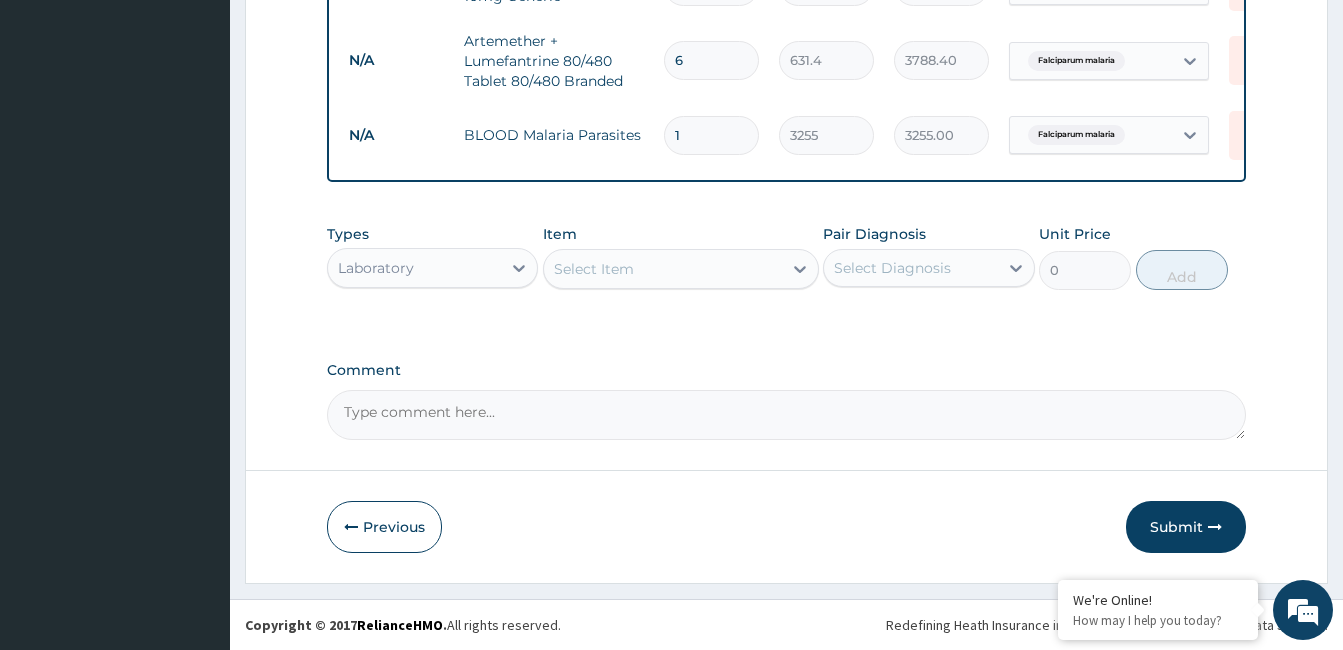 paste on "PA/7CC0CF" 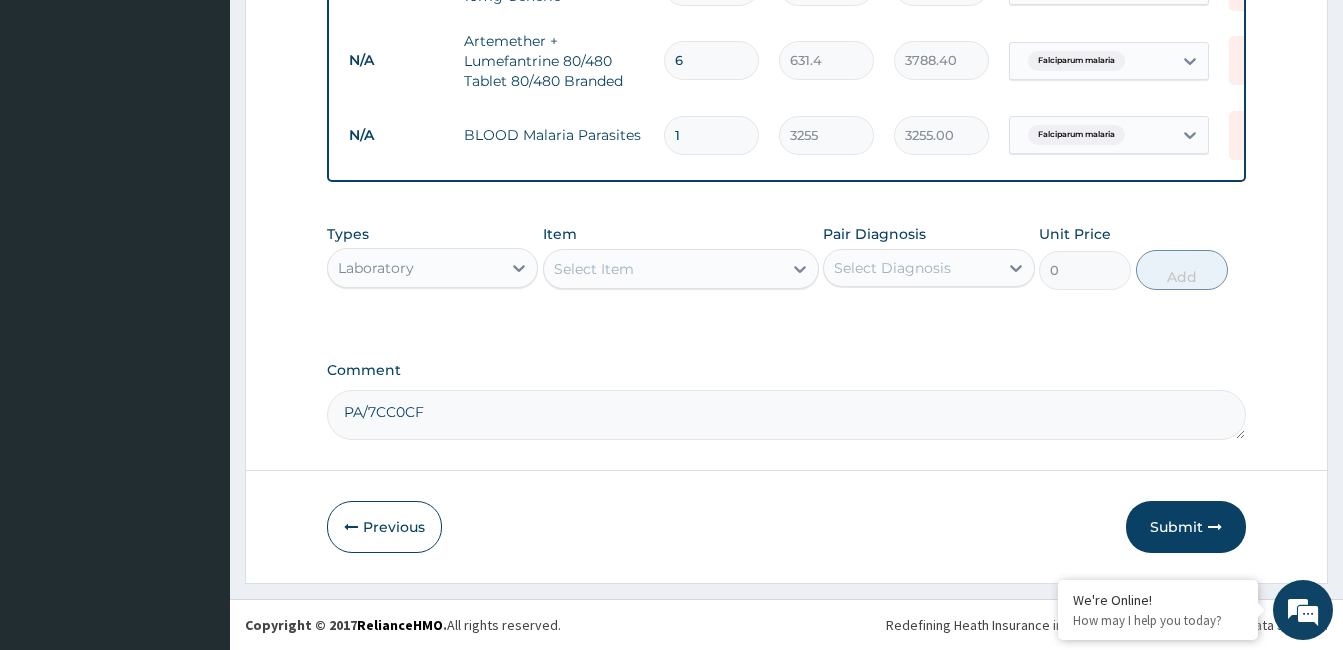 click on "PA/7CC0CF" at bounding box center (786, 415) 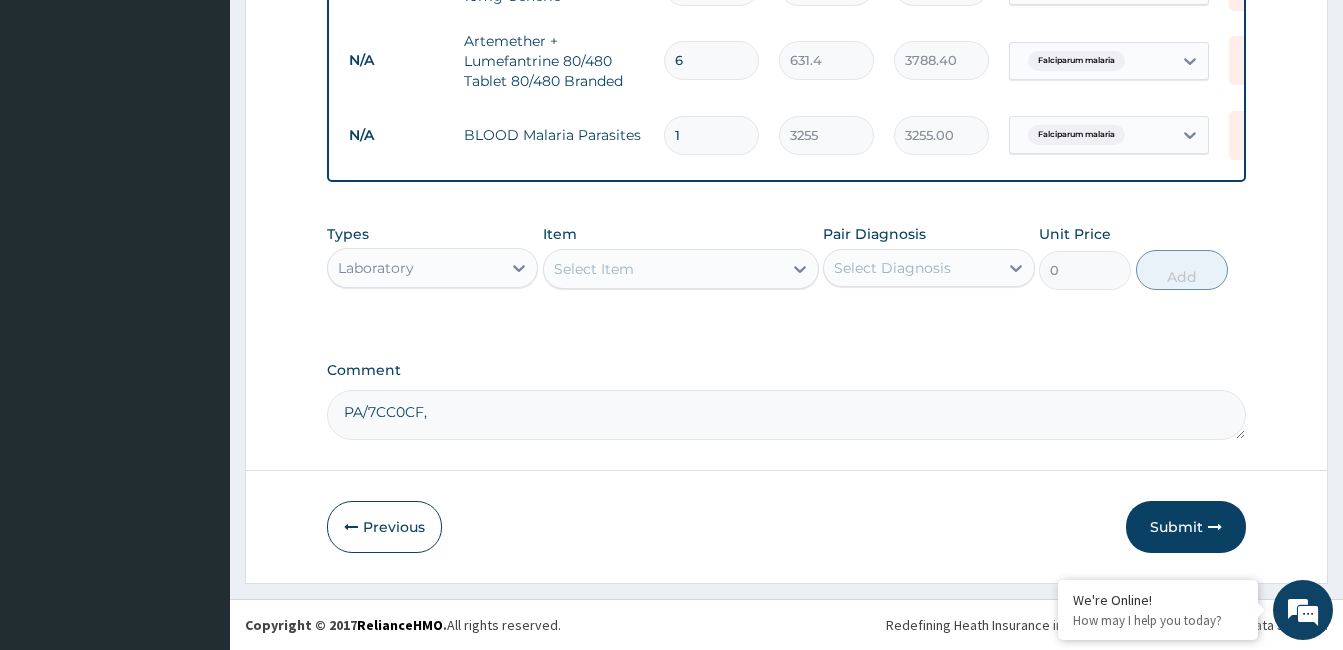 paste on "PA/3D0CB9" 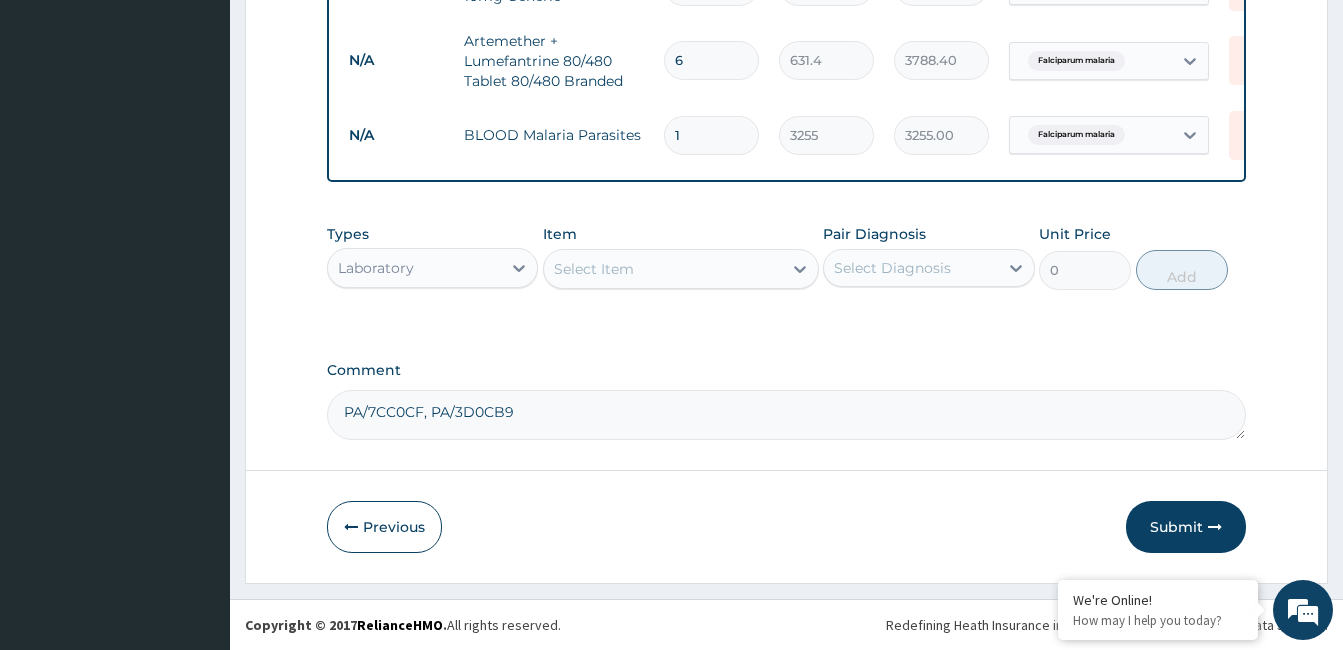 click on "PA/7CC0CF, PA/3D0CB9" at bounding box center (786, 415) 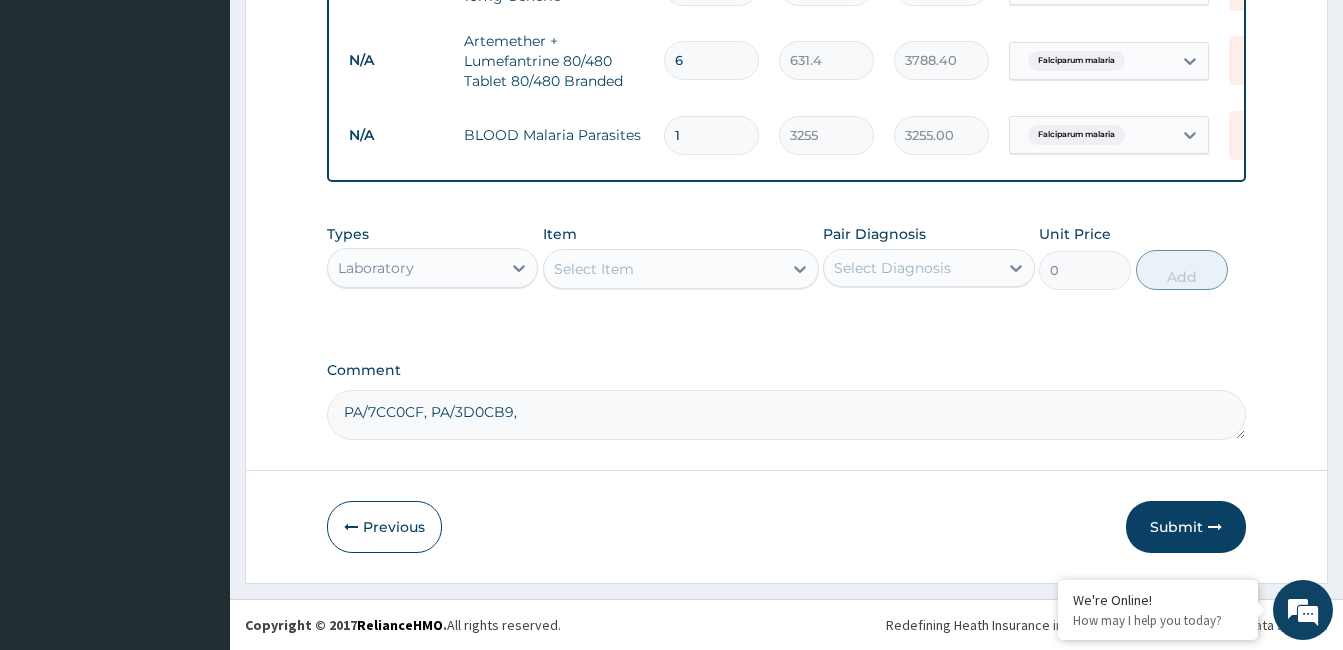 paste on "PA/3235D2" 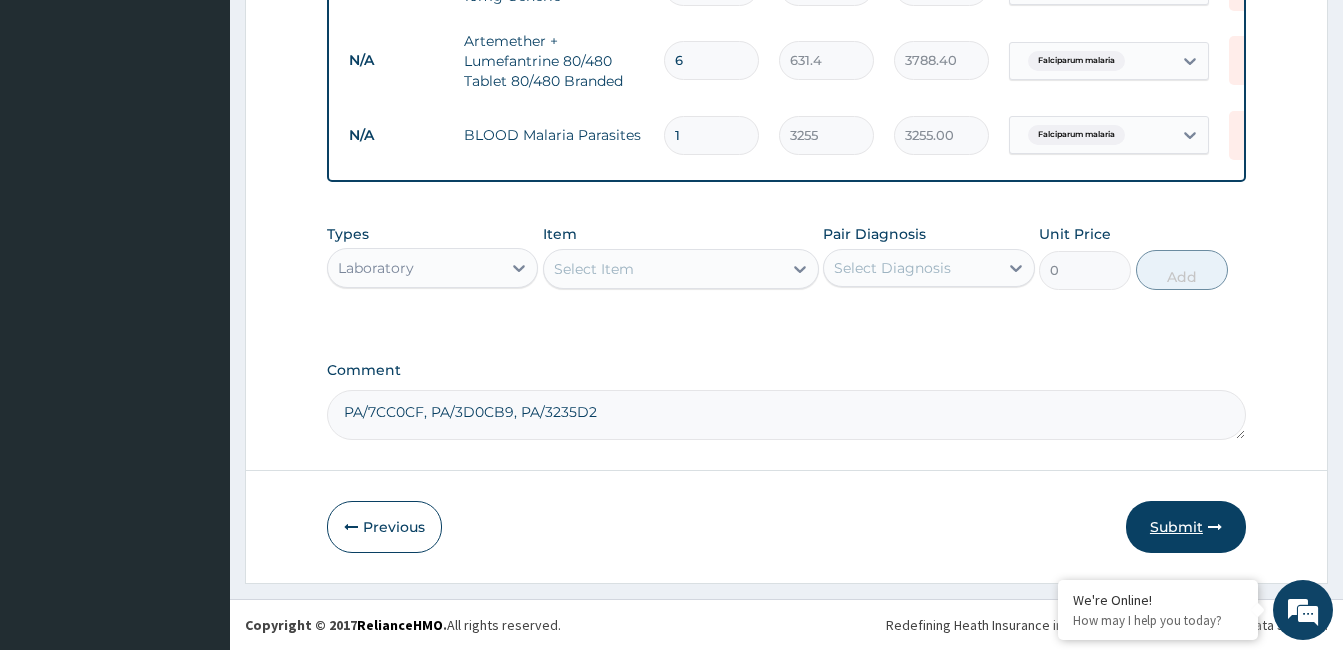 type on "PA/7CC0CF, PA/3D0CB9, PA/3235D2" 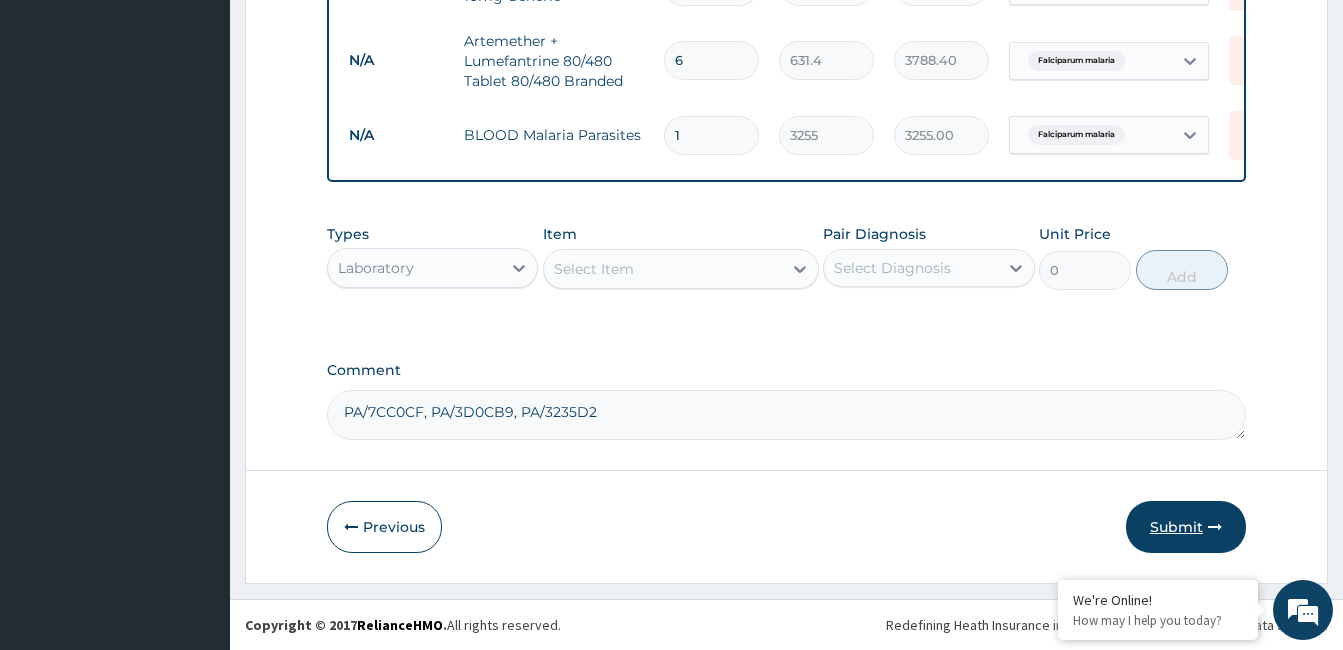 click on "Submit" at bounding box center [1186, 527] 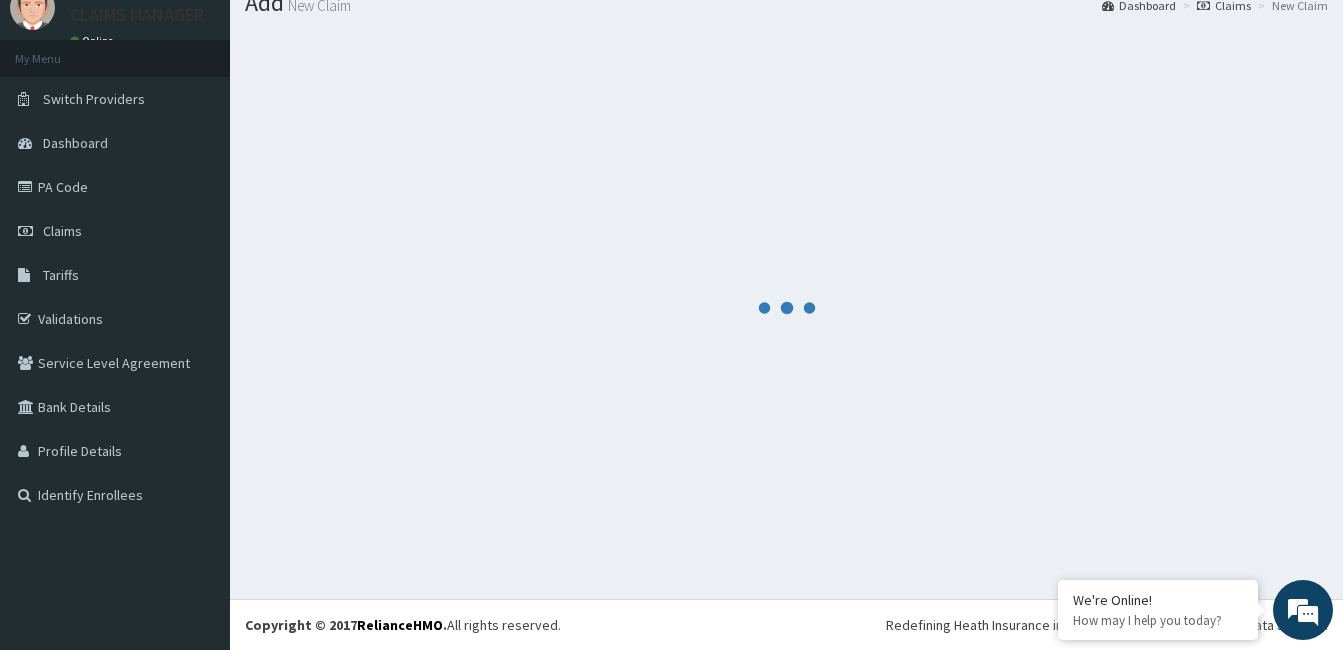 scroll, scrollTop: 1068, scrollLeft: 0, axis: vertical 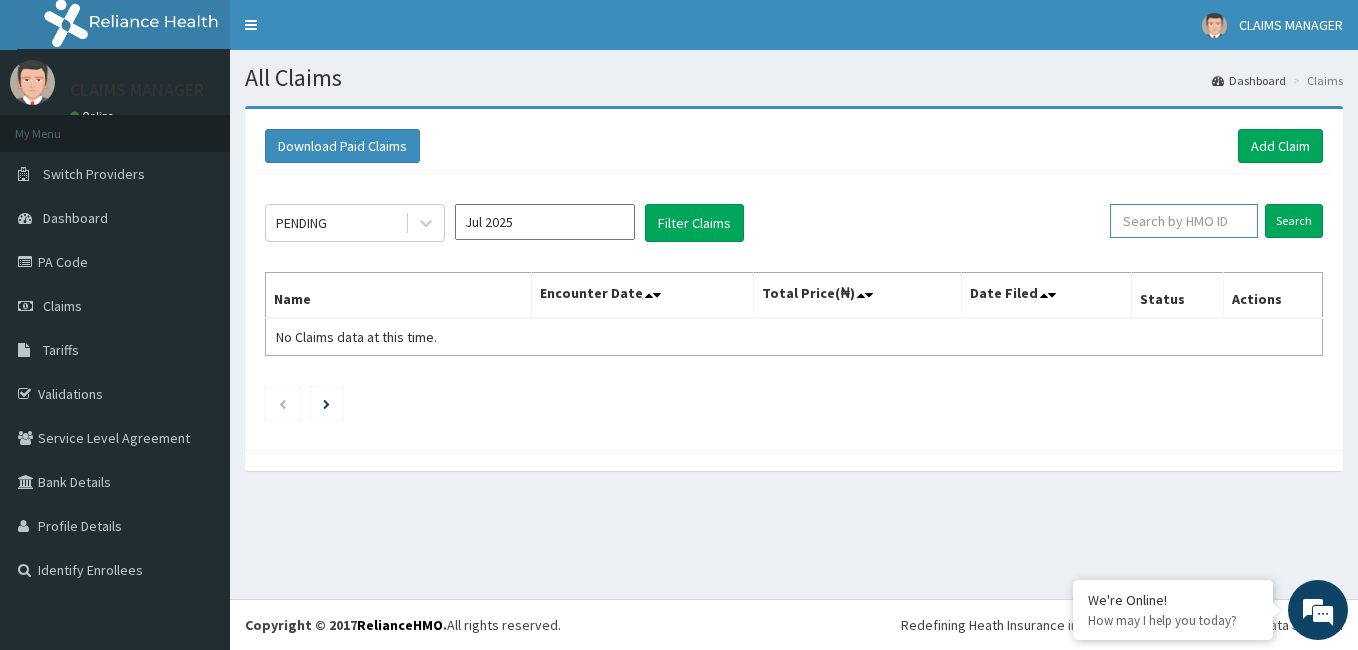click at bounding box center [1184, 221] 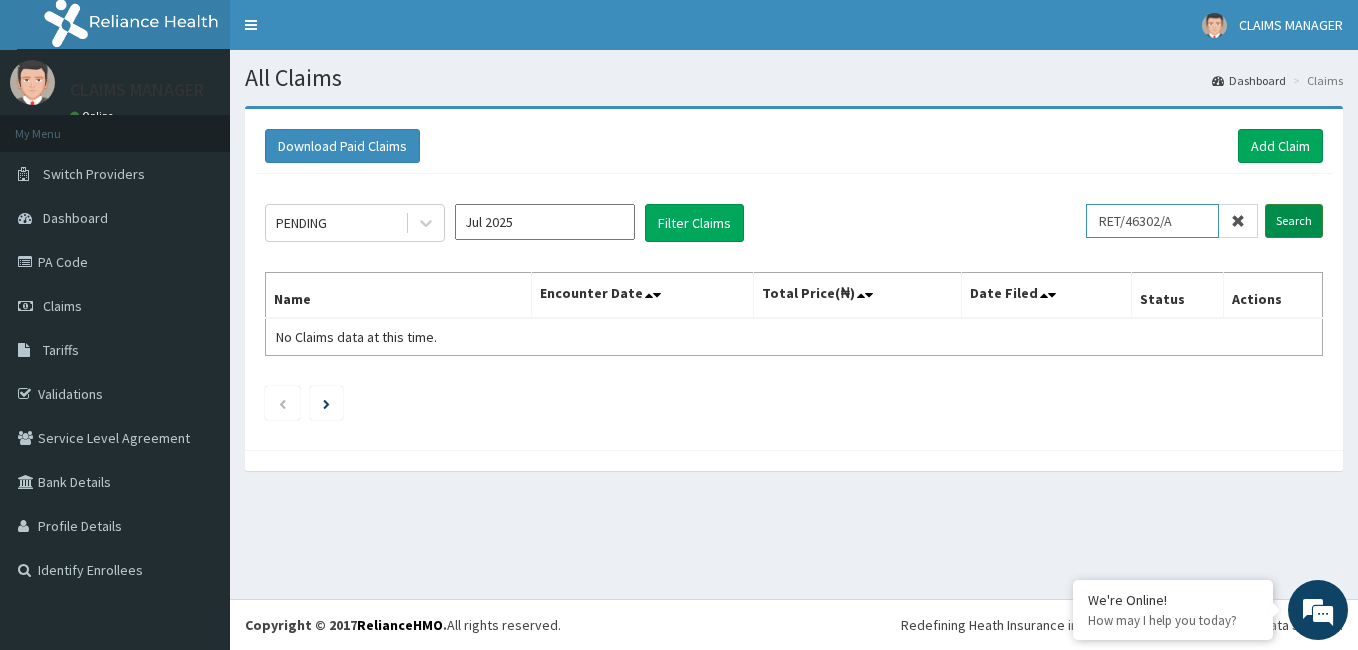 type on "RET/46302/A" 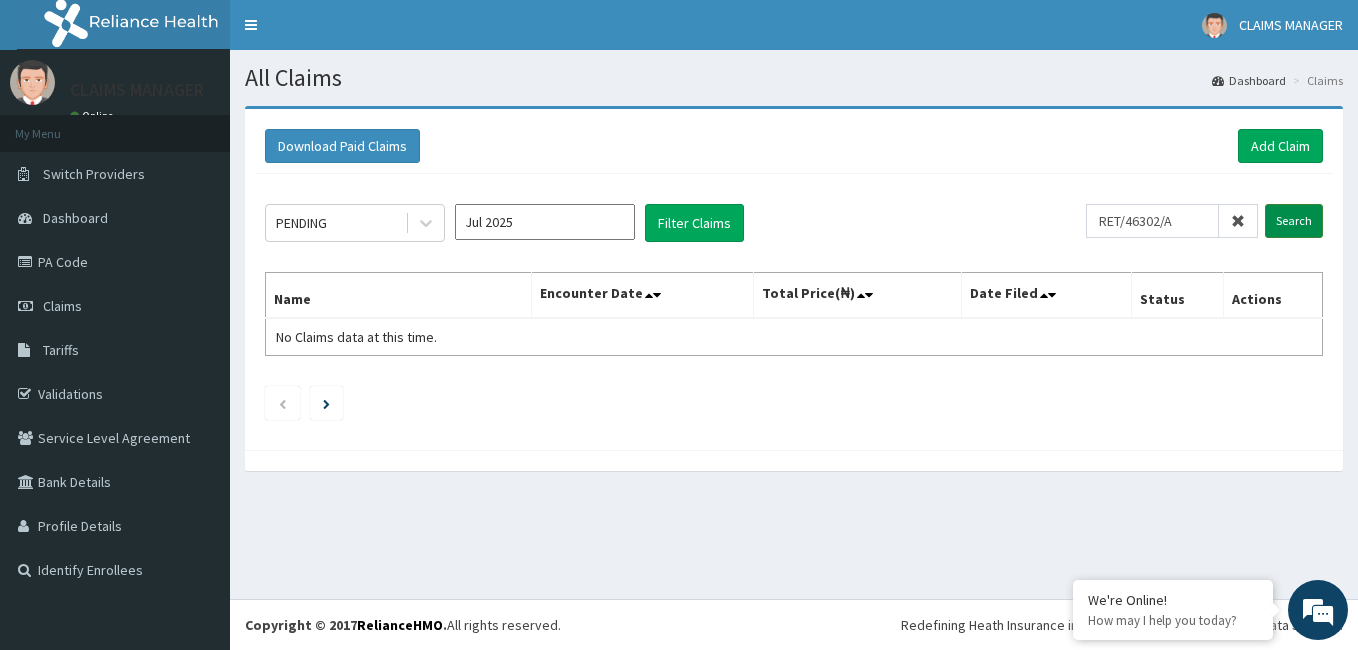 click on "Search" at bounding box center (1294, 221) 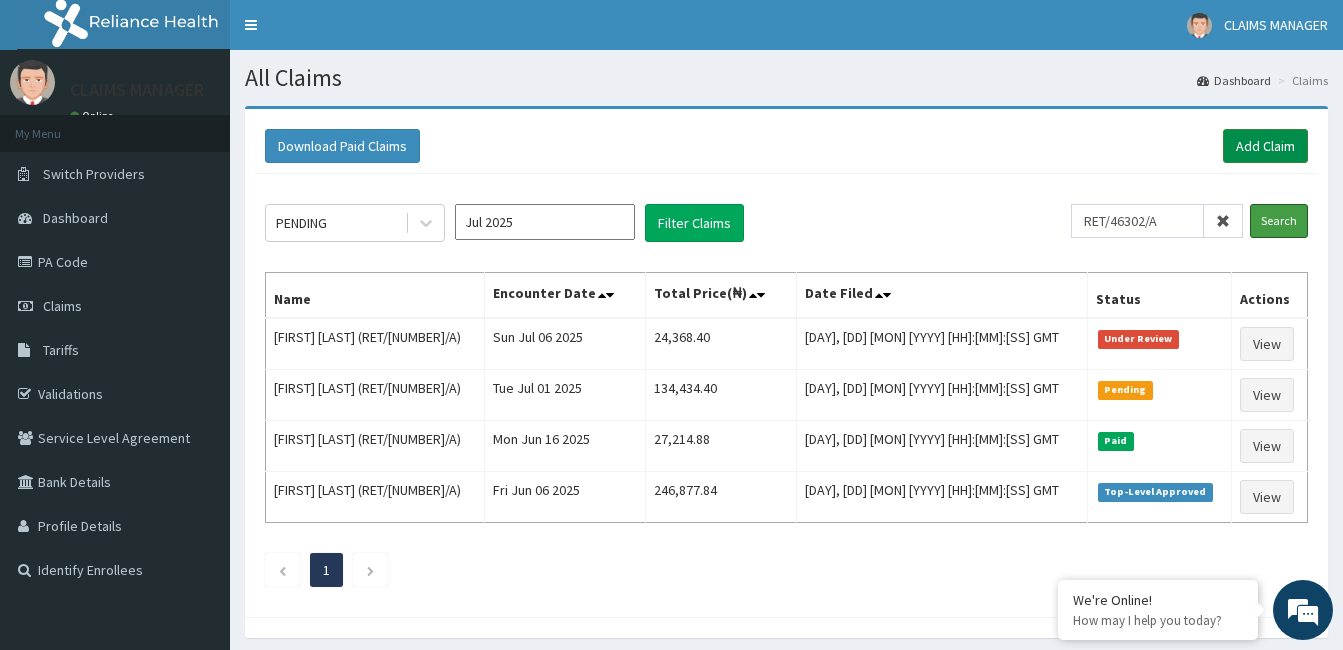 scroll, scrollTop: 0, scrollLeft: 0, axis: both 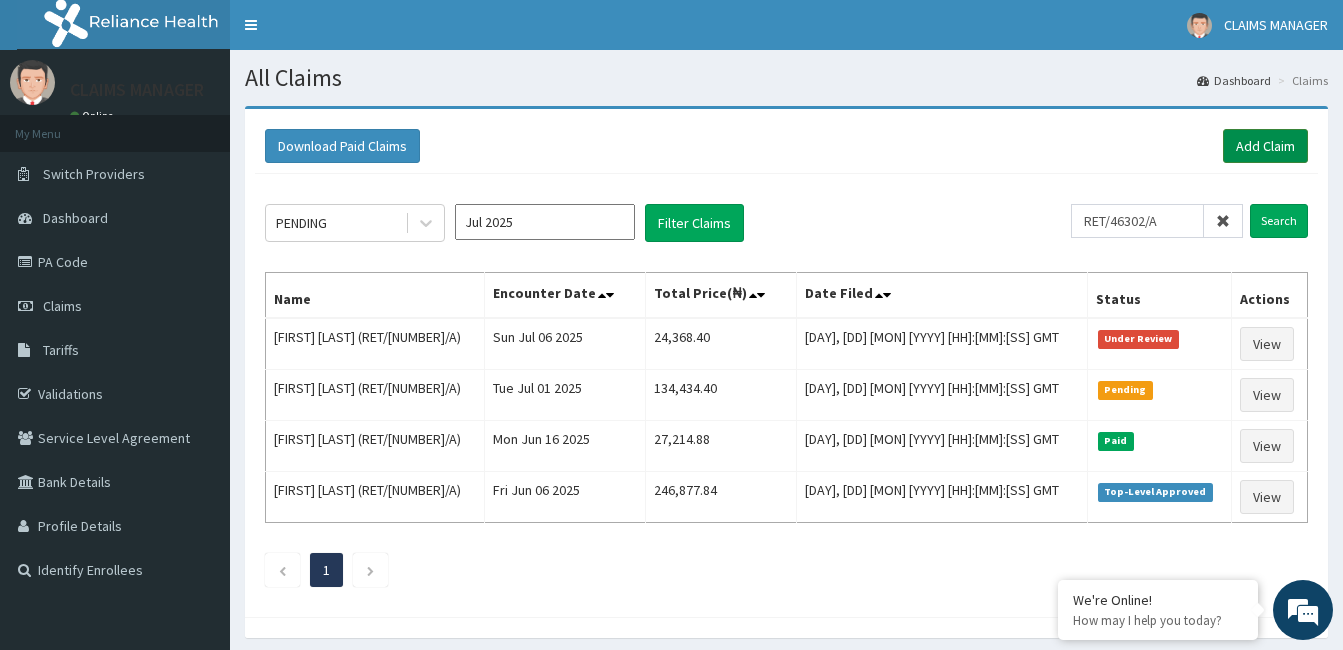 click on "Add Claim" at bounding box center [1265, 146] 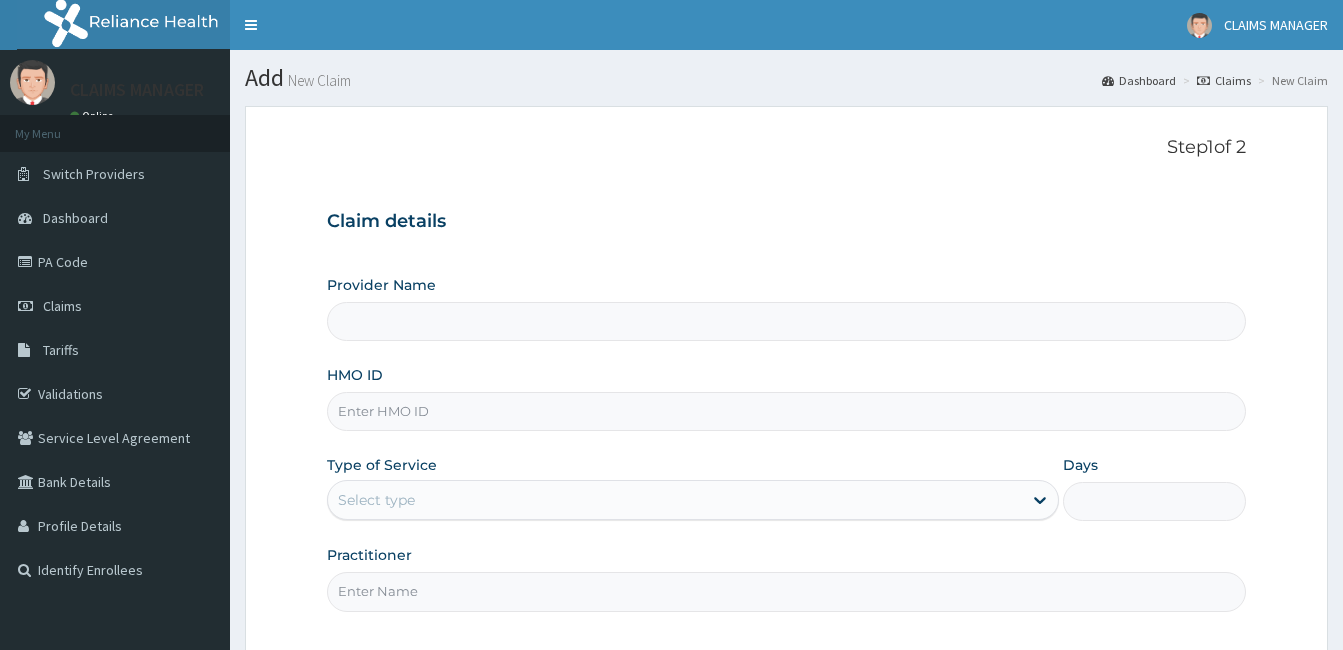 scroll, scrollTop: 0, scrollLeft: 0, axis: both 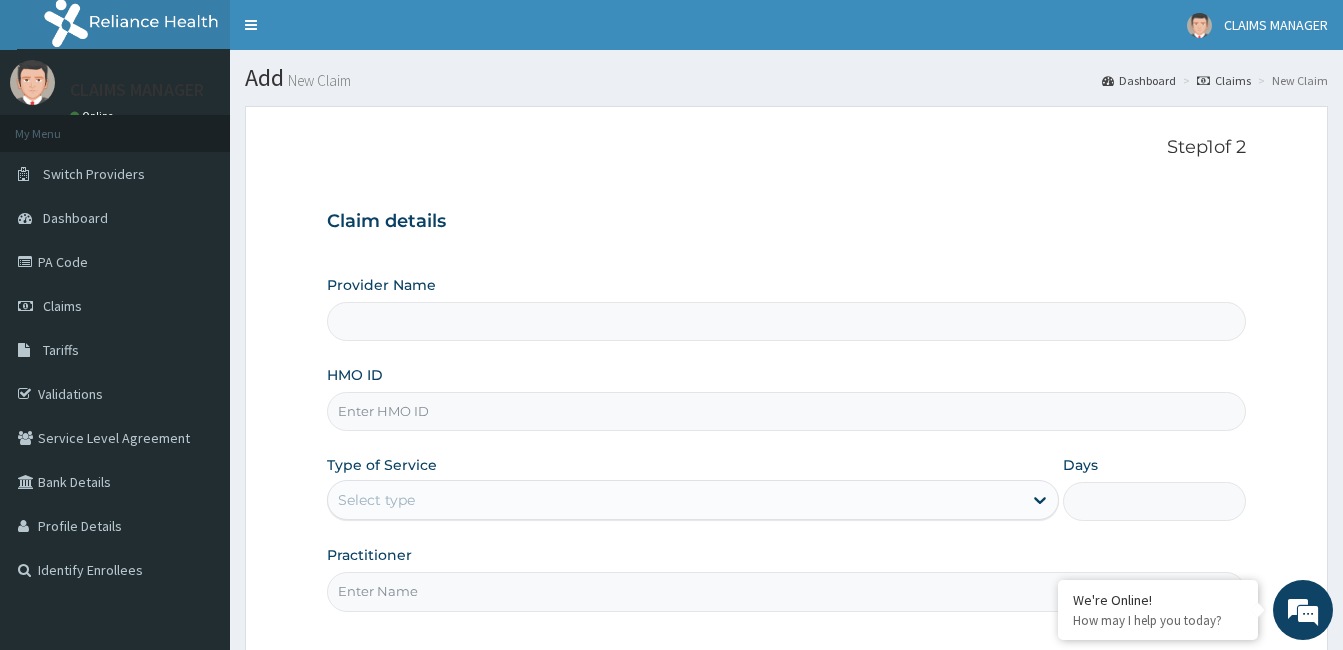 type on "Cardiocare Cardiovascular Hospital" 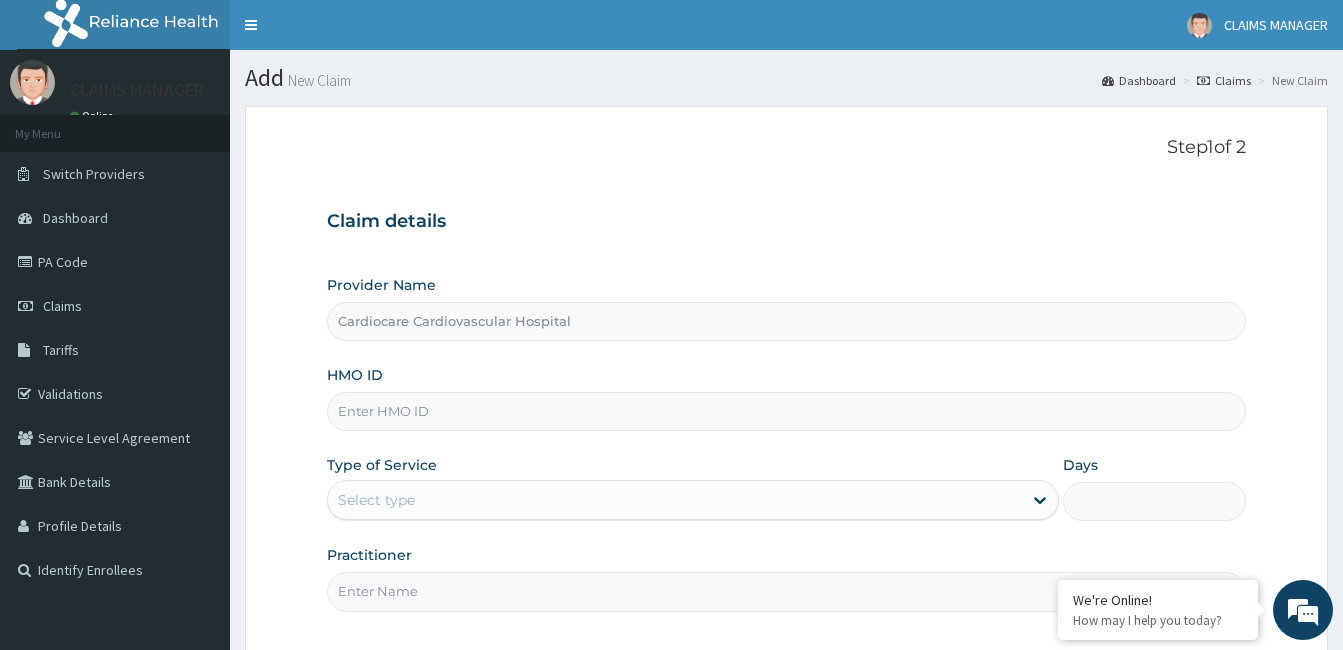 click on "HMO ID" at bounding box center (786, 411) 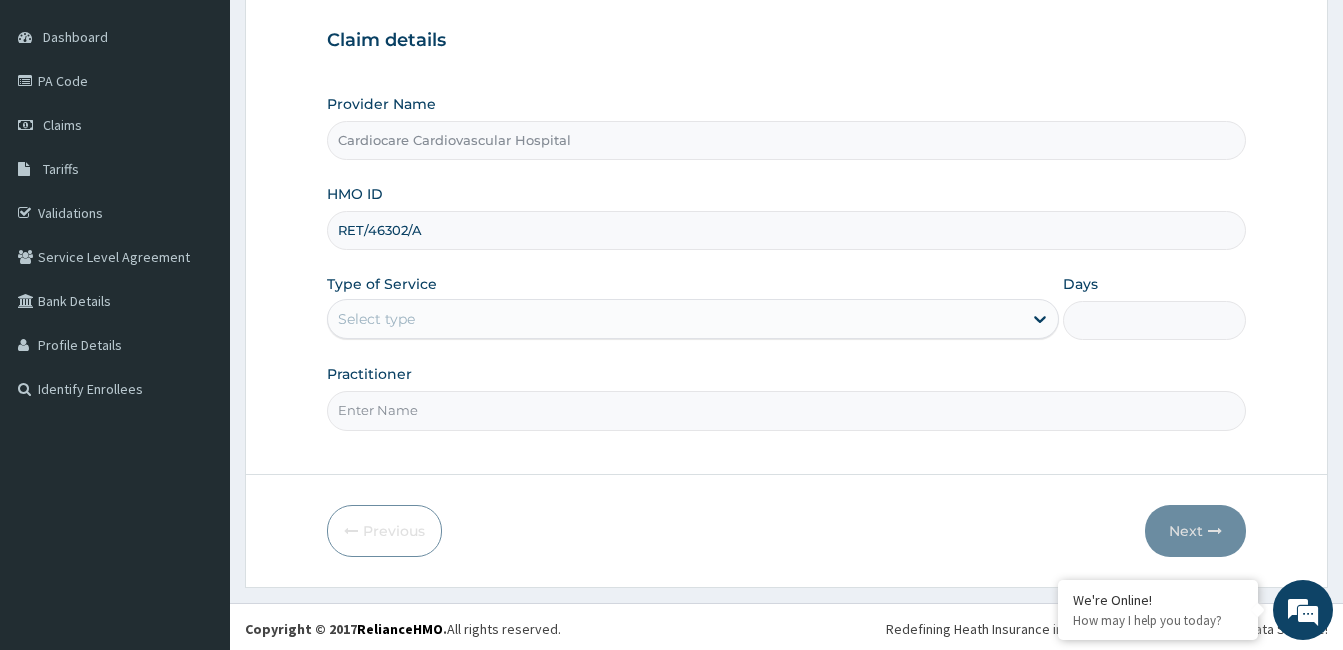 scroll, scrollTop: 185, scrollLeft: 0, axis: vertical 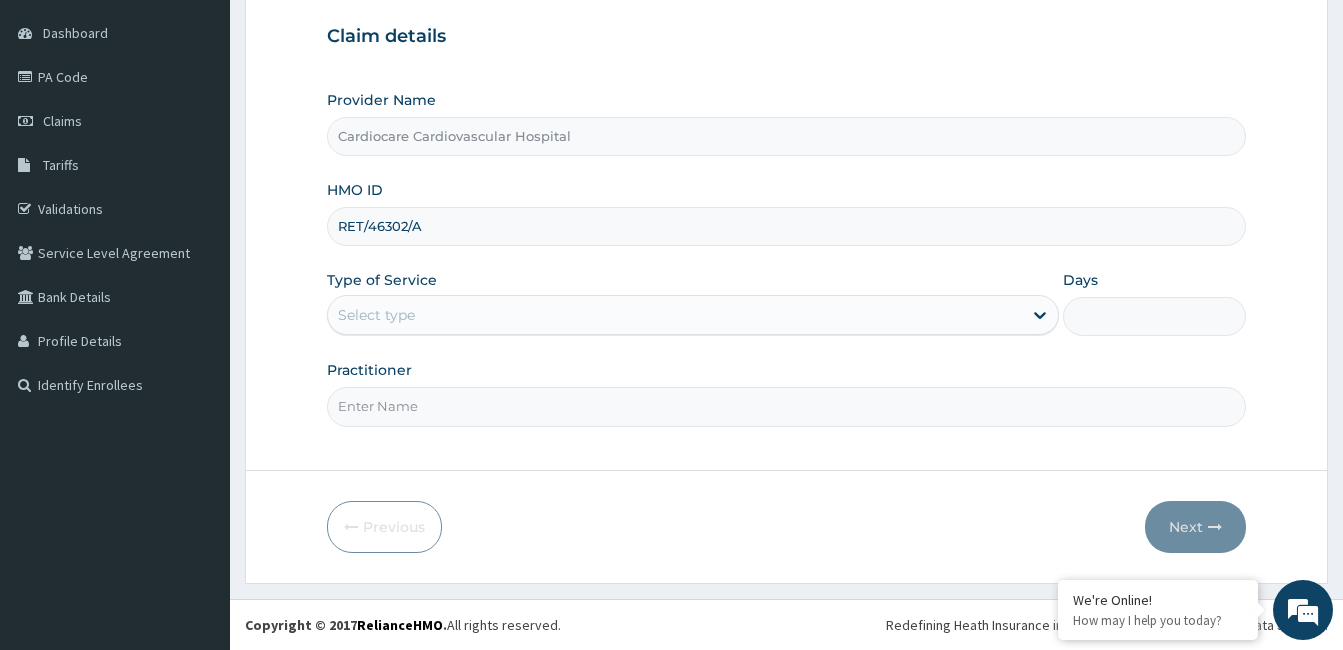 type on "RET/46302/A" 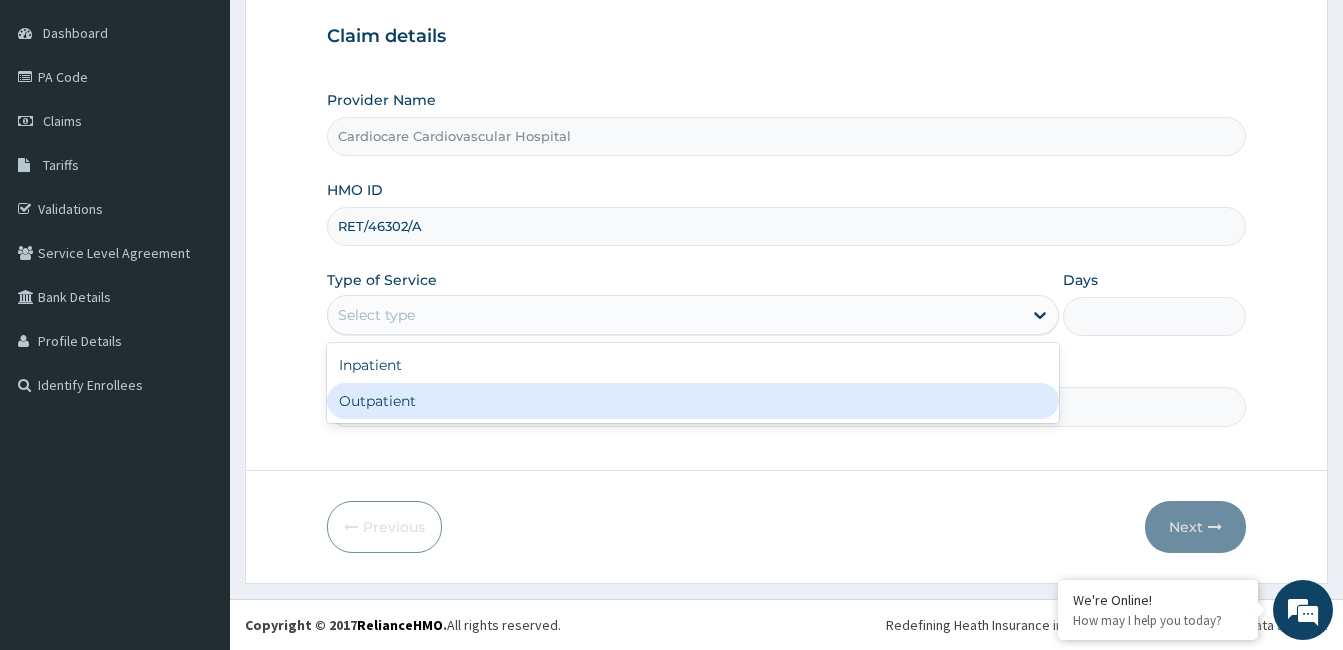 click on "Outpatient" at bounding box center [693, 401] 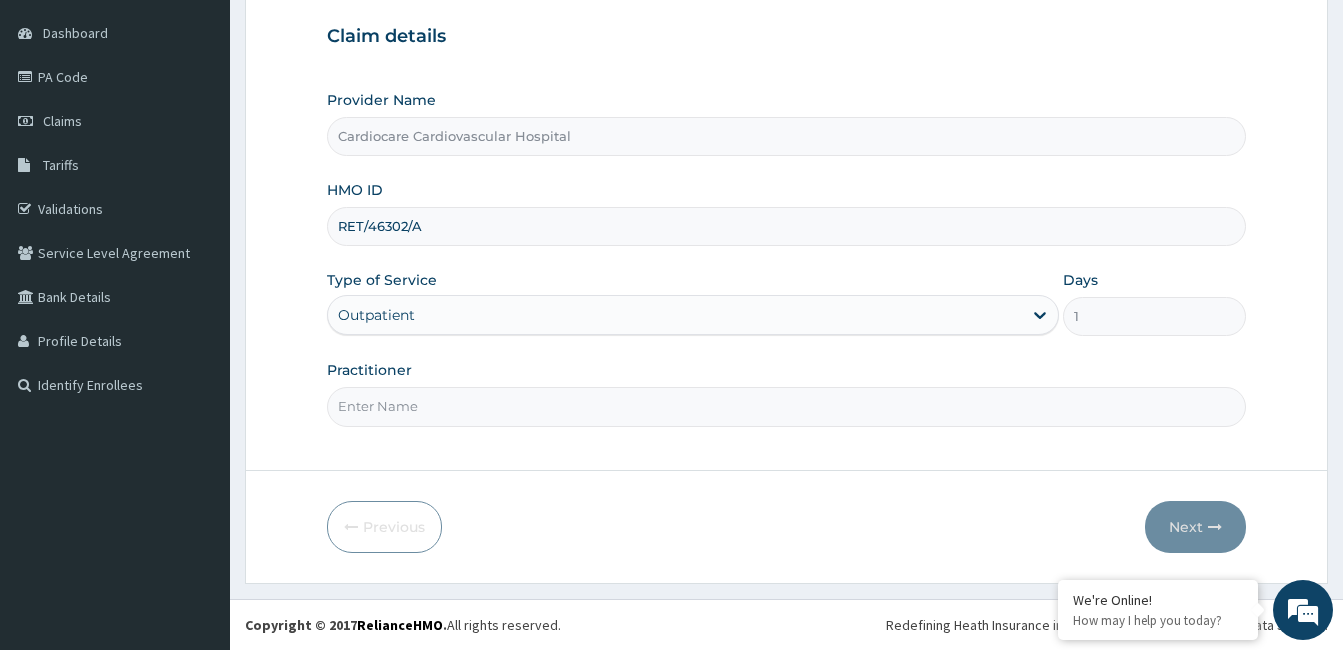 click on "Practitioner" at bounding box center [786, 406] 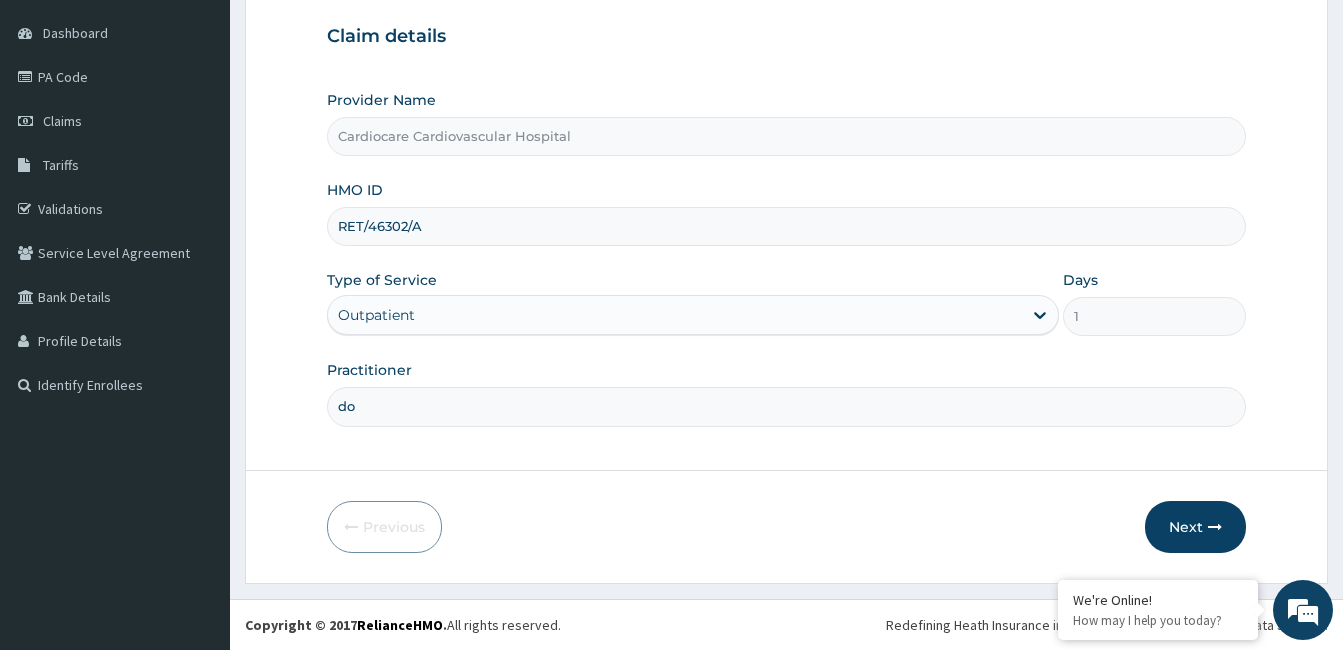 scroll, scrollTop: 0, scrollLeft: 0, axis: both 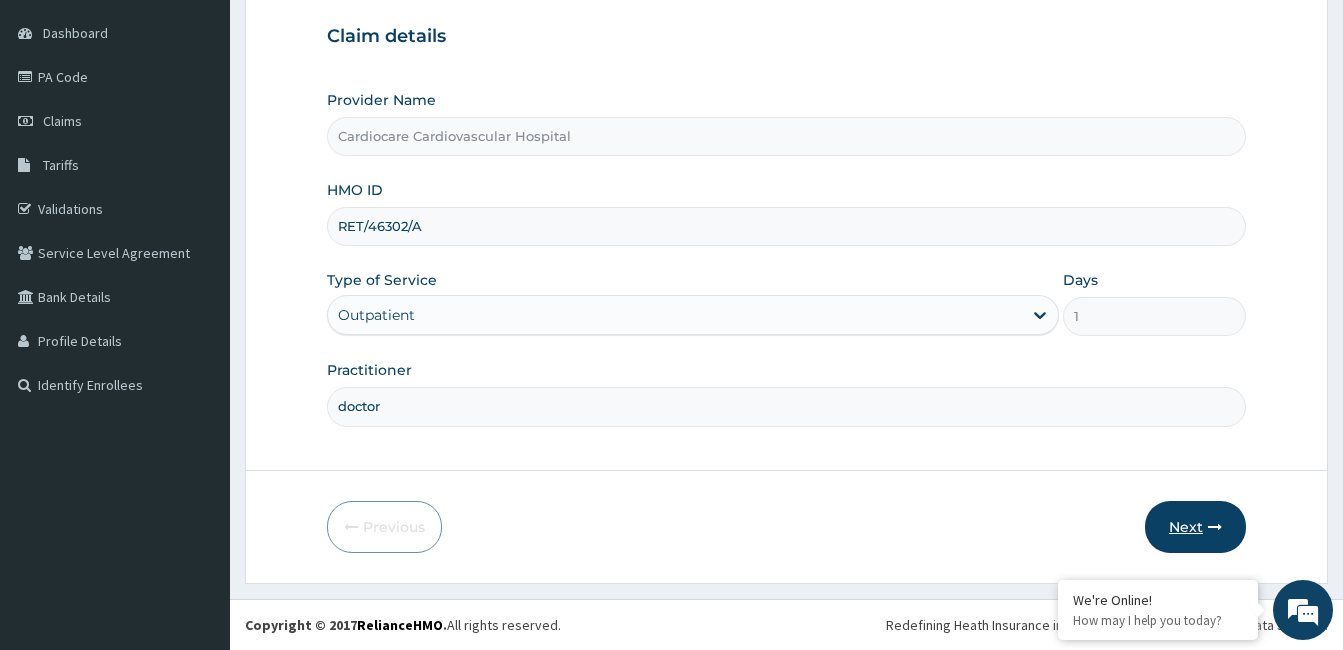 type on "doctor" 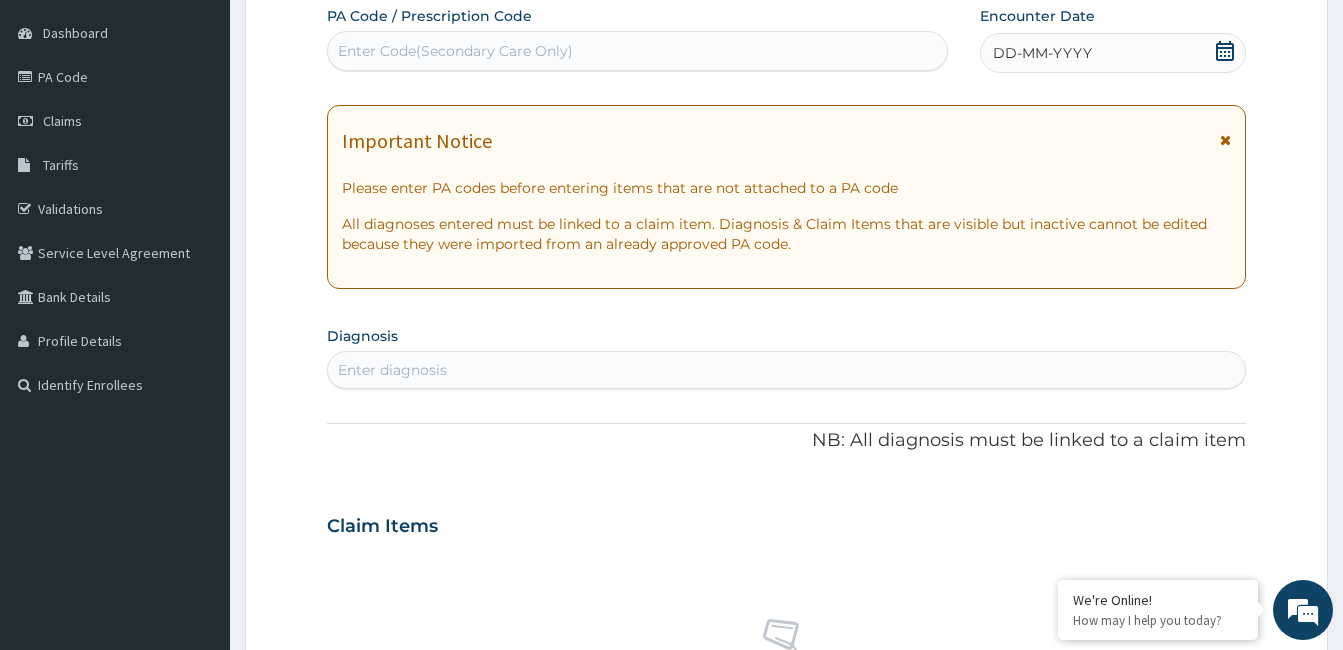 click 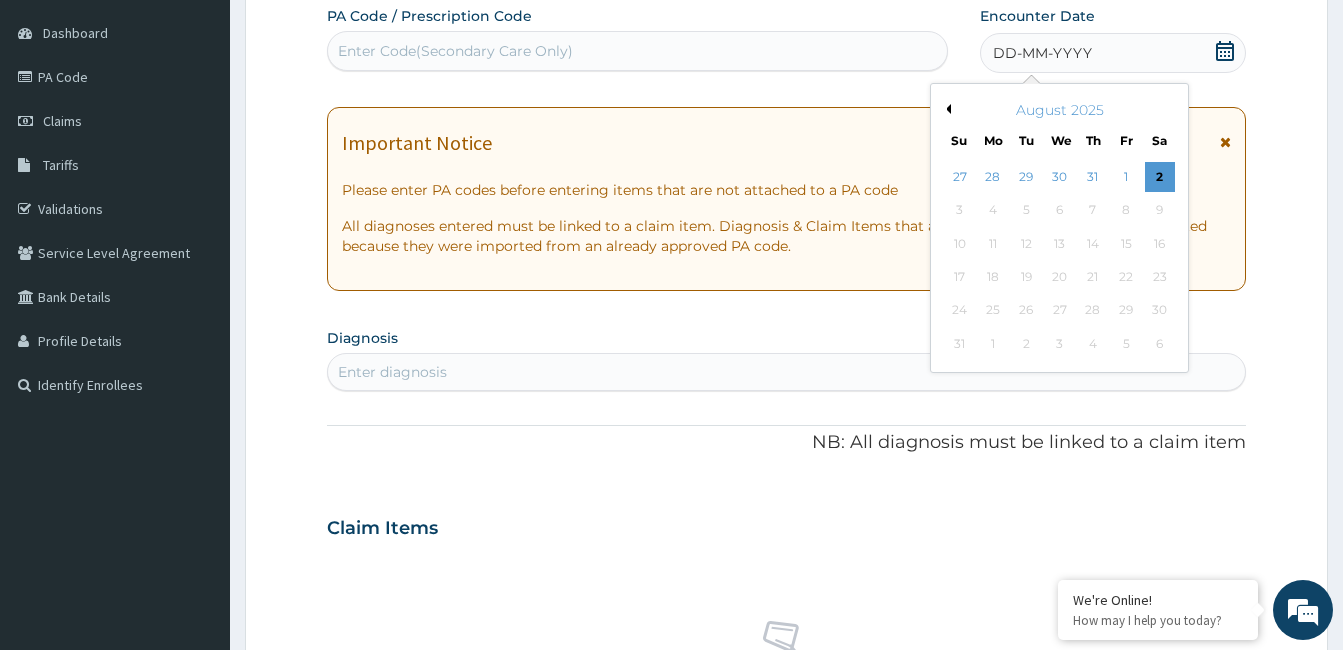 click on "August 2025" at bounding box center [1059, 110] 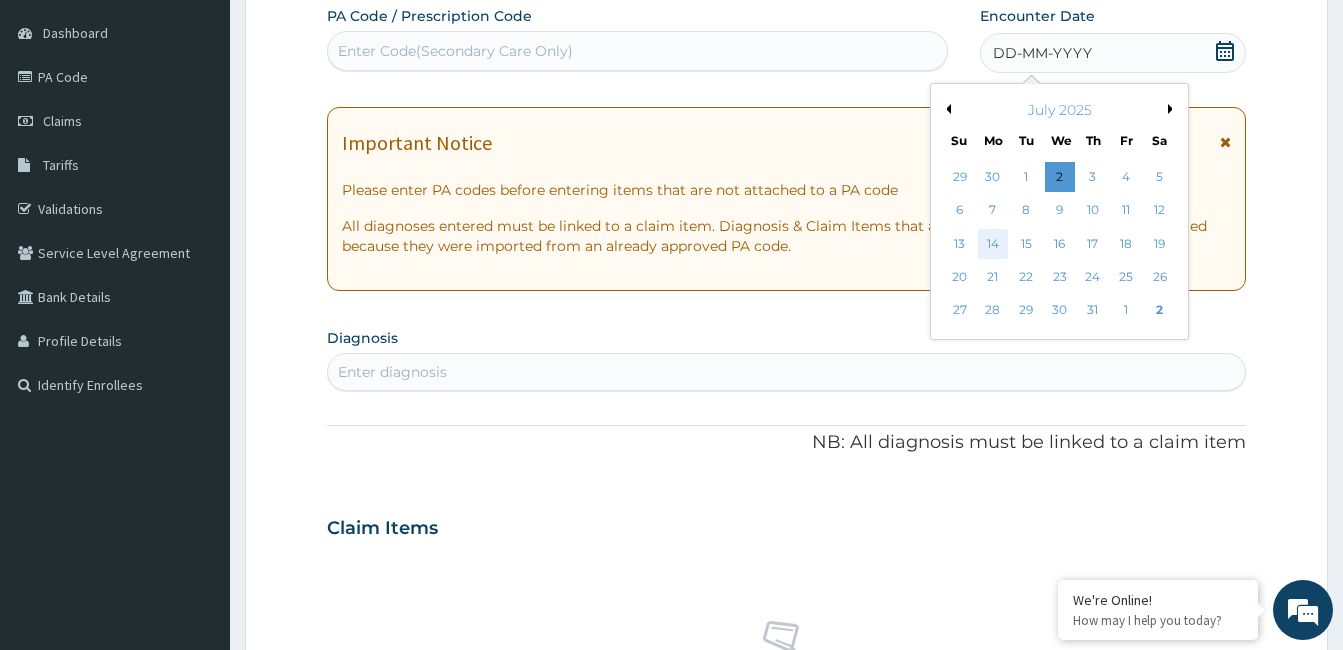 click on "14" at bounding box center (993, 244) 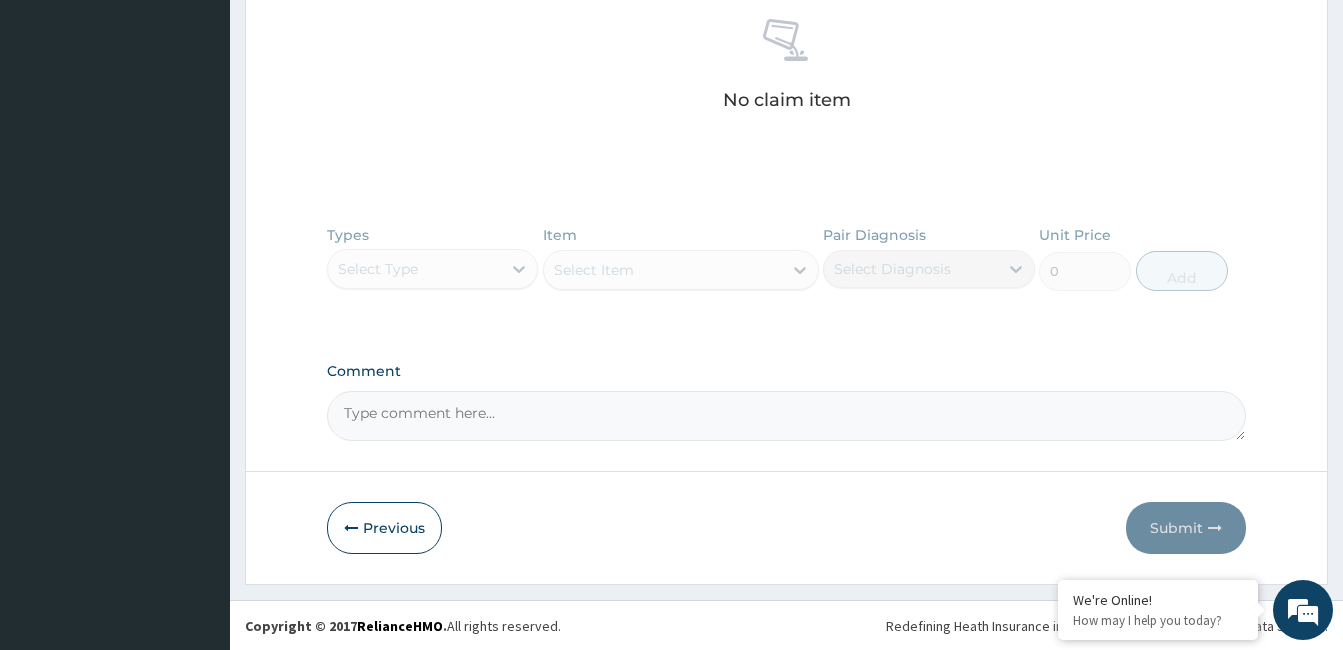 scroll, scrollTop: 786, scrollLeft: 0, axis: vertical 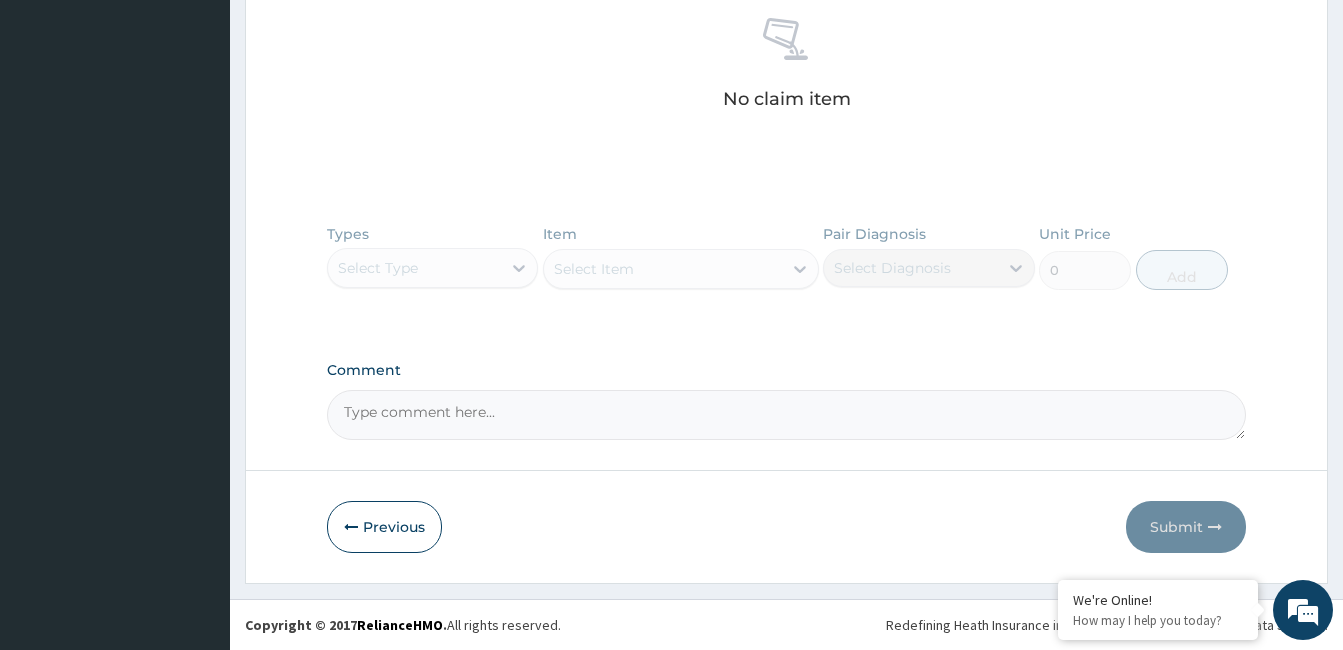 click on "Comment" at bounding box center [786, 415] 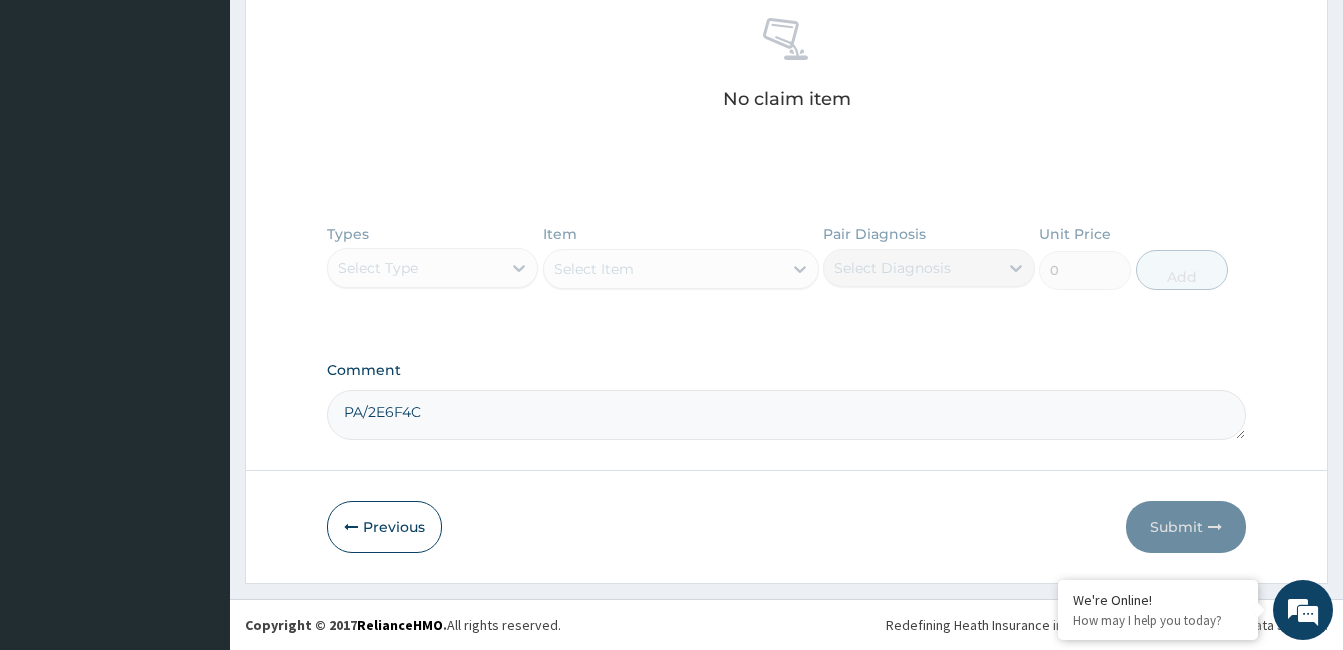 type on "PA/2E6F4C" 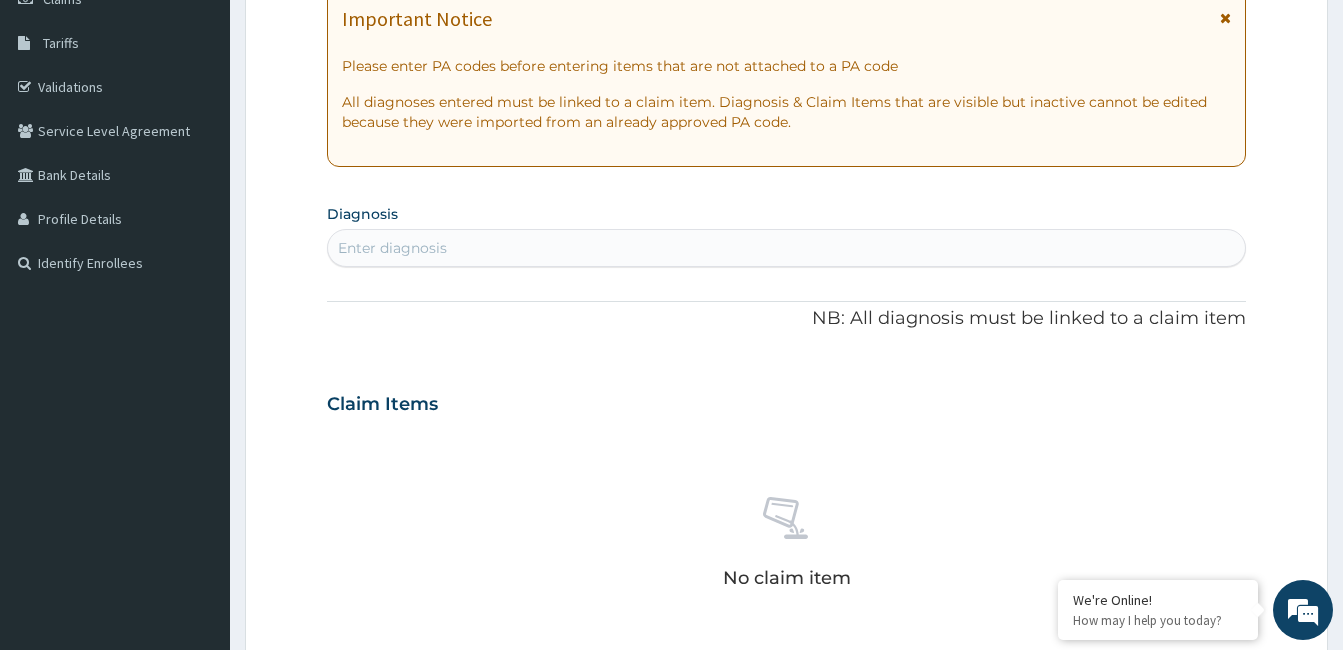 scroll, scrollTop: 286, scrollLeft: 0, axis: vertical 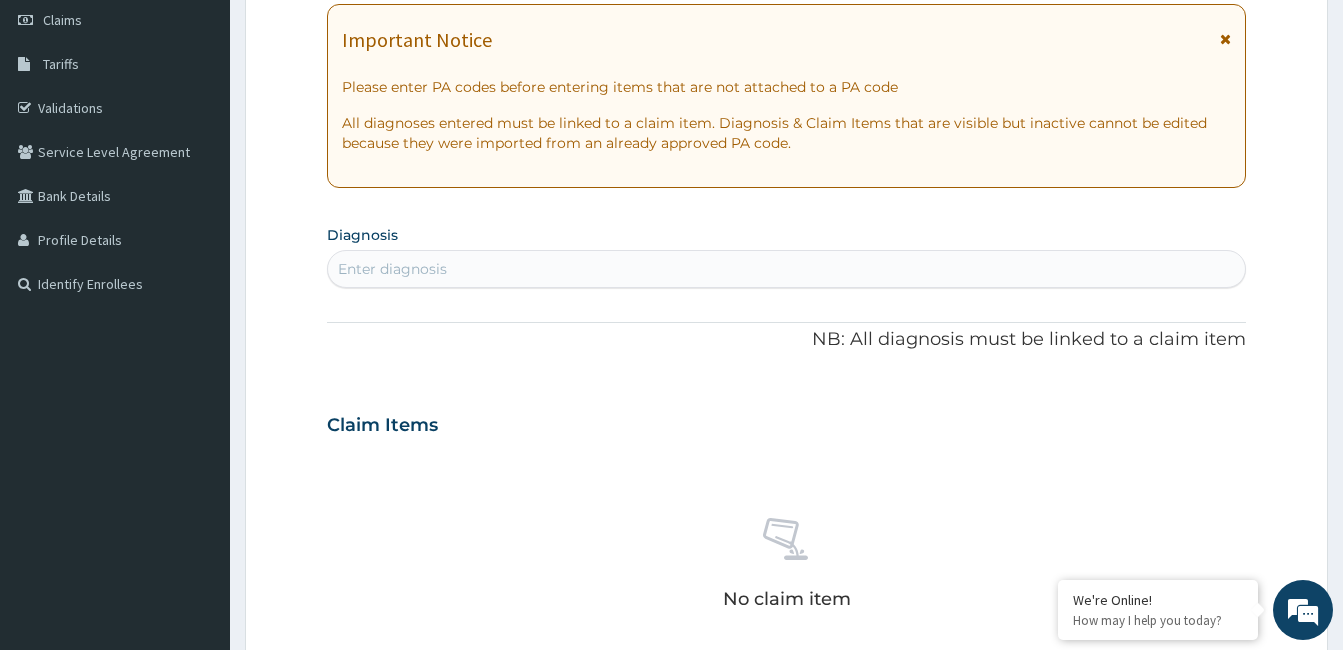 click on "PA Code / Prescription Code Enter Code(Secondary Care Only) Encounter Date 14-07-2025 Important Notice Please enter PA codes before entering items that are not attached to a PA code   All diagnoses entered must be linked to a claim item. Diagnosis & Claim Items that are visible but inactive cannot be edited because they were imported from an already approved PA code. Diagnosis Enter diagnosis NB: All diagnosis must be linked to a claim item Claim Items No claim item Types Select Type Item Select Item Pair Diagnosis Select Diagnosis Unit Price 0 Add Comment PA/2E6F4C" at bounding box center [786, 422] 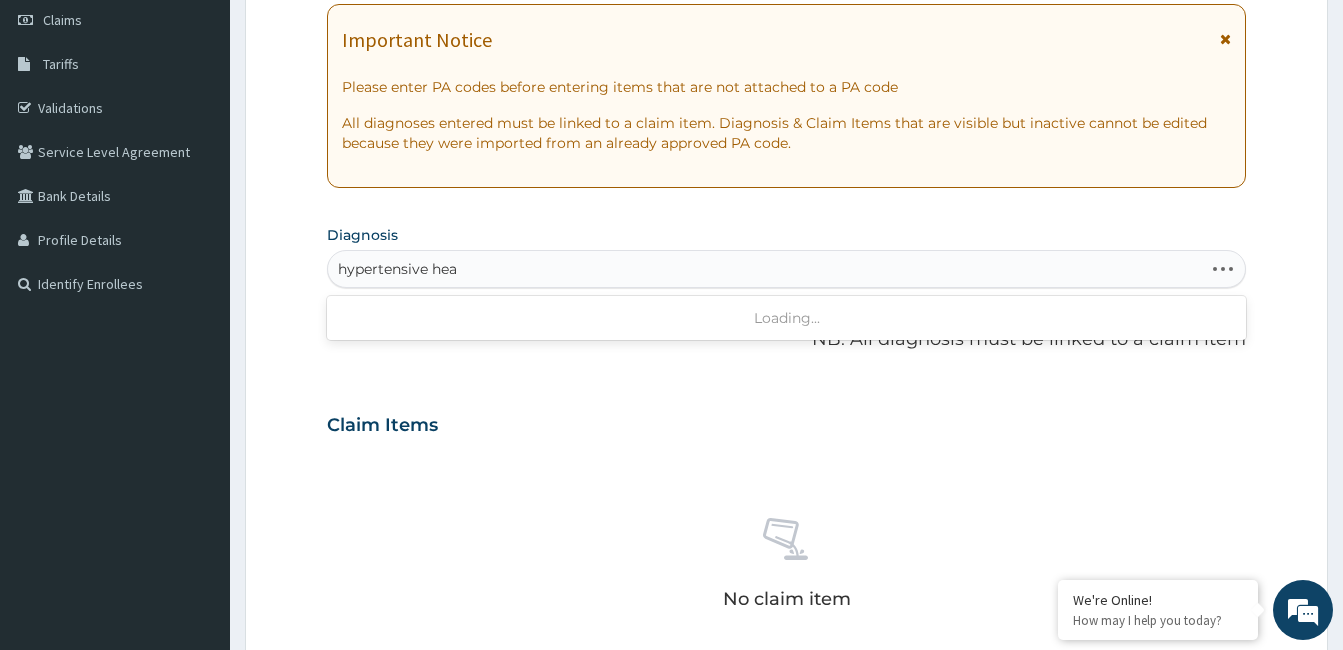 type on "hypertensive hear" 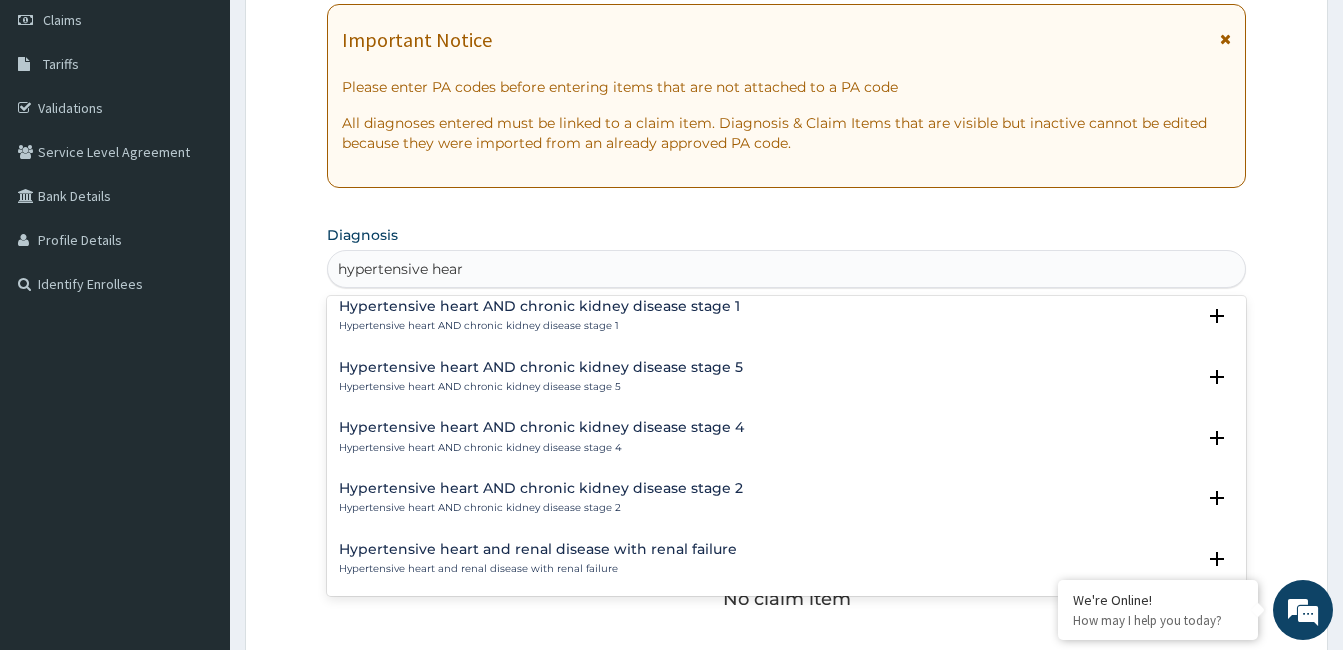scroll, scrollTop: 700, scrollLeft: 0, axis: vertical 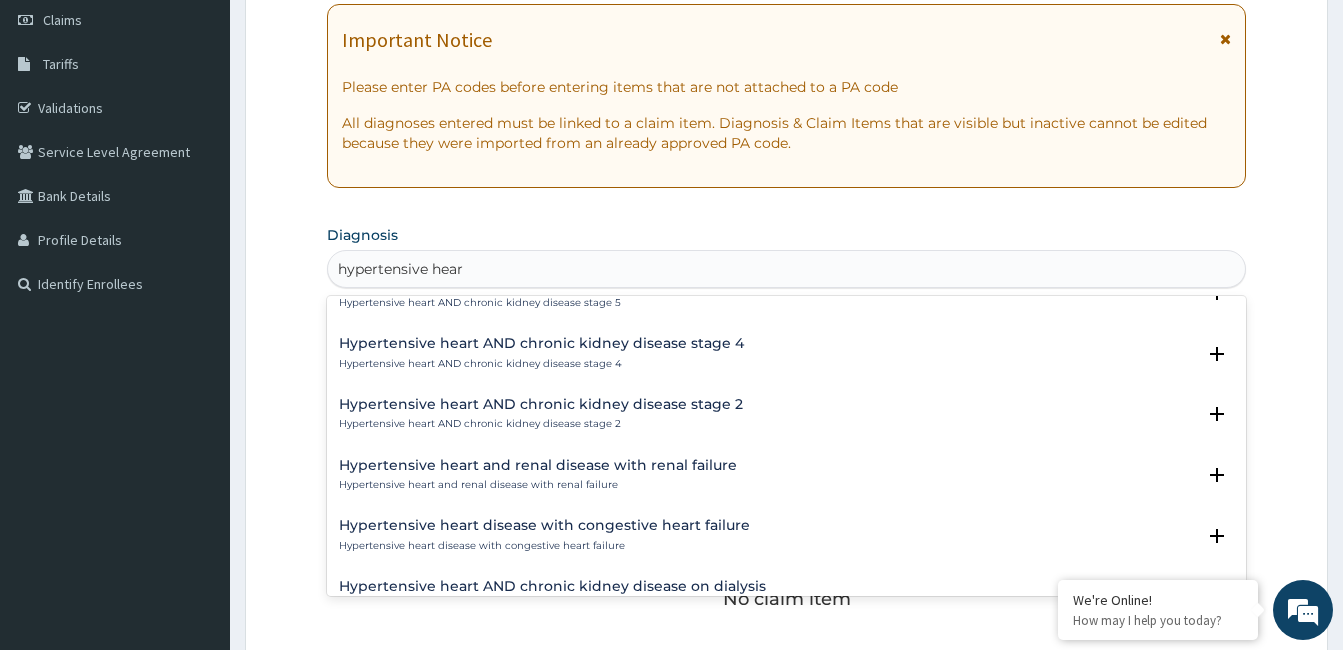 click on "Hypertensive heart and renal disease with renal failure" at bounding box center (538, 465) 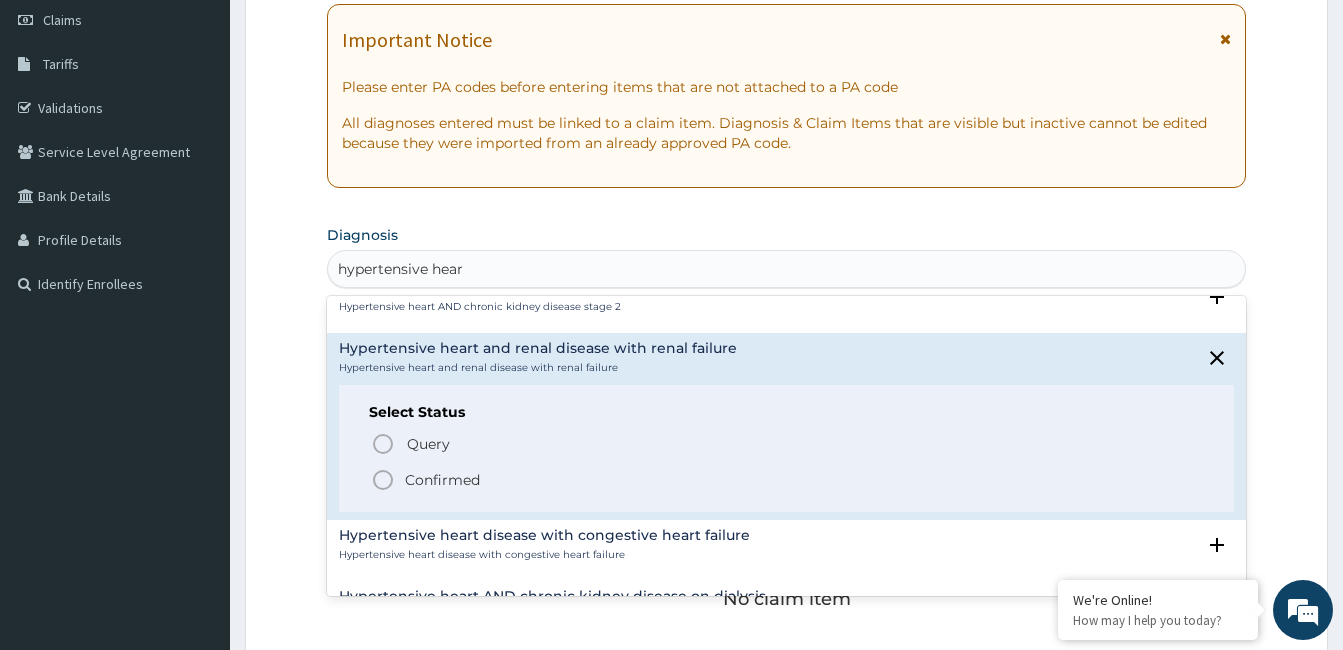 scroll, scrollTop: 900, scrollLeft: 0, axis: vertical 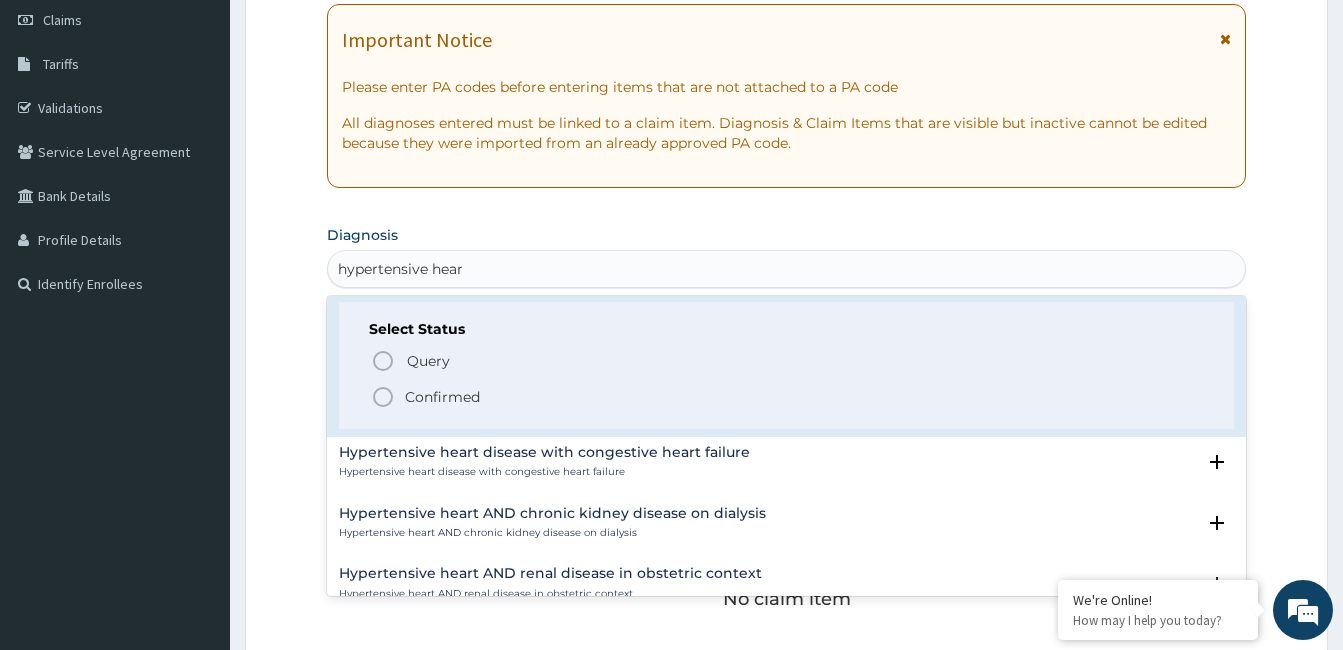 drag, startPoint x: 468, startPoint y: 392, endPoint x: 719, endPoint y: 375, distance: 251.57504 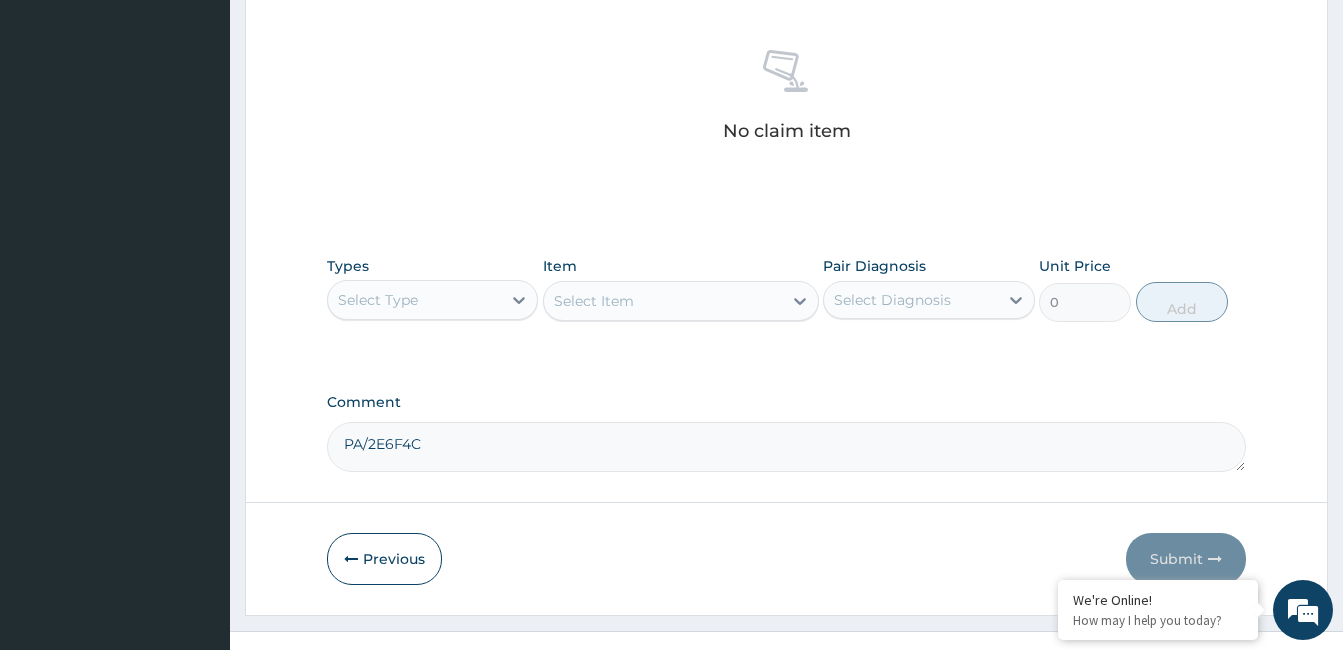 scroll, scrollTop: 792, scrollLeft: 0, axis: vertical 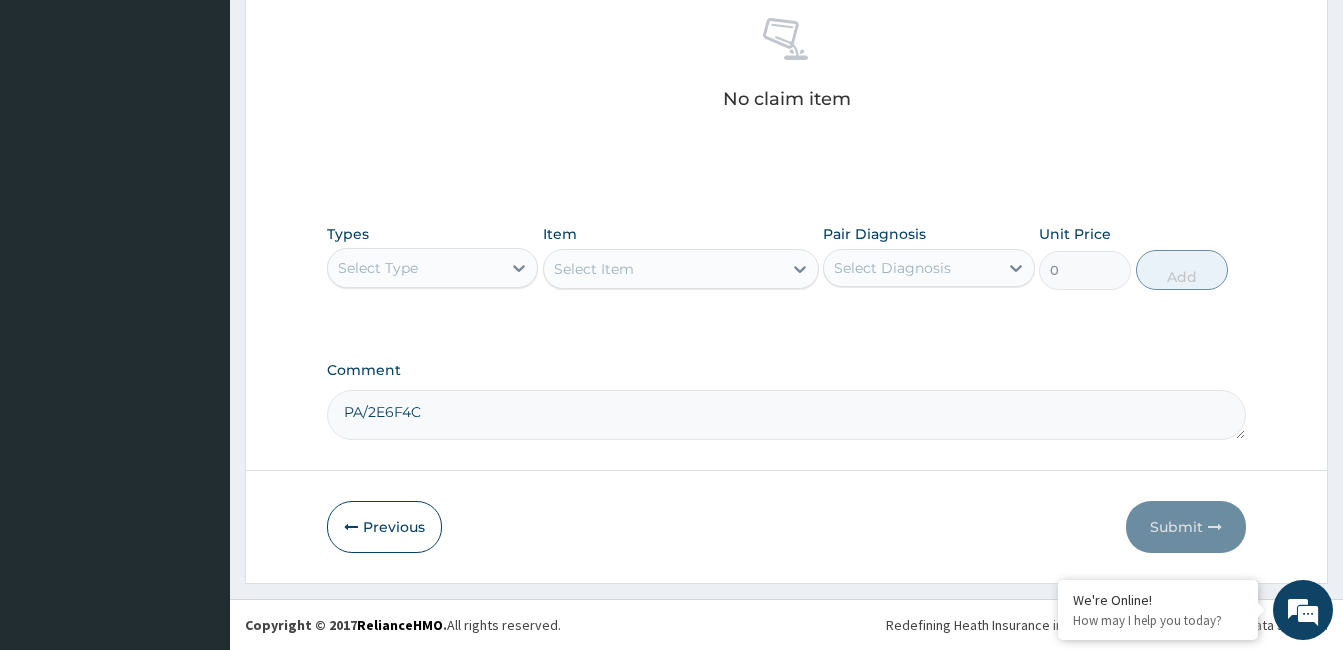 click on "Select Type" at bounding box center [414, 268] 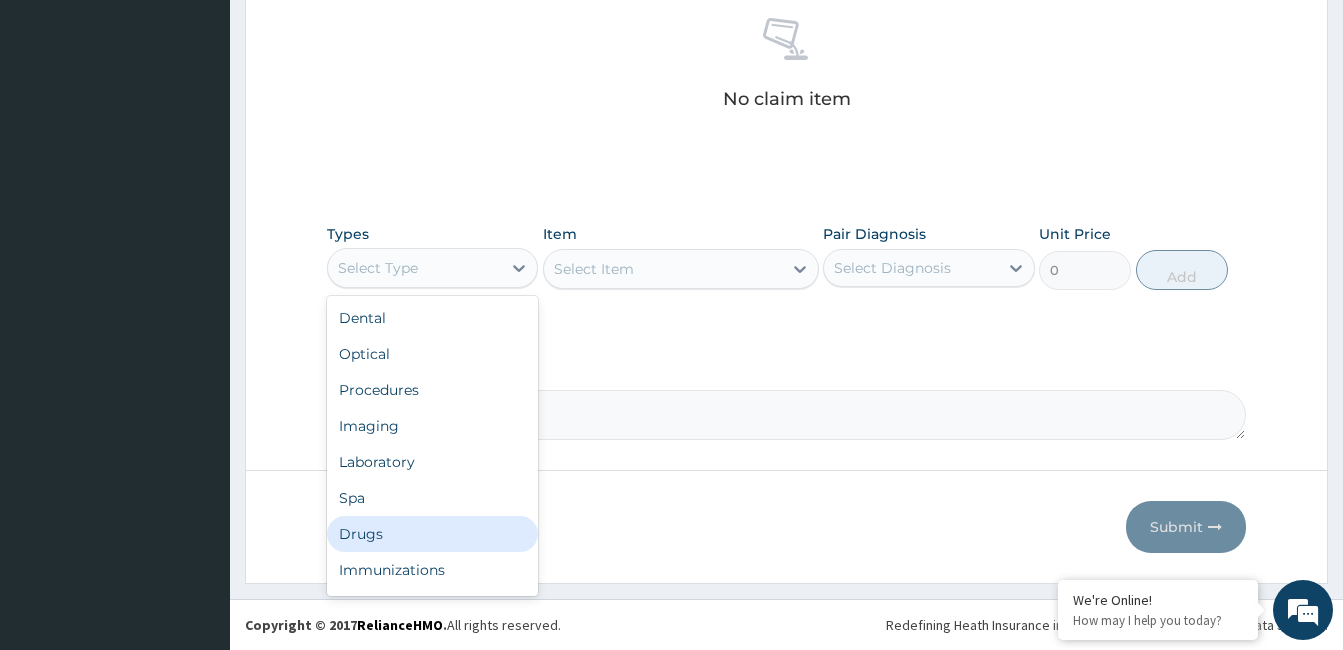 click on "Drugs" at bounding box center (432, 534) 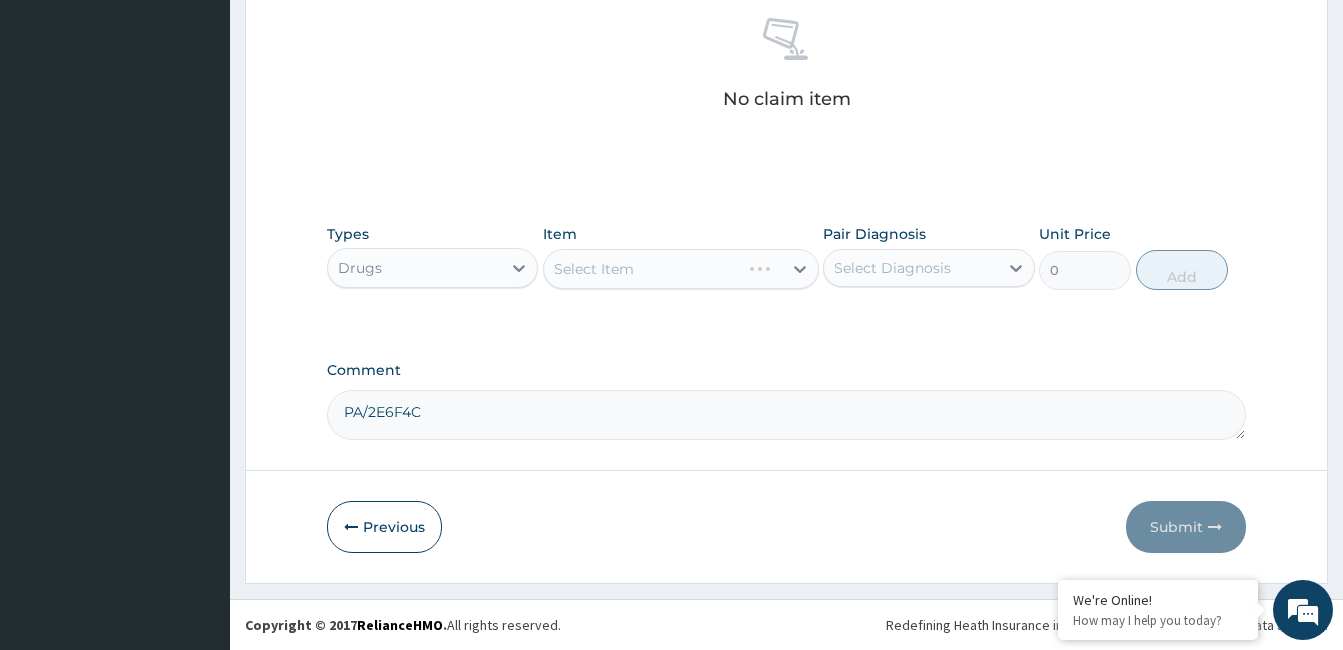 click on "Select Diagnosis" at bounding box center (892, 268) 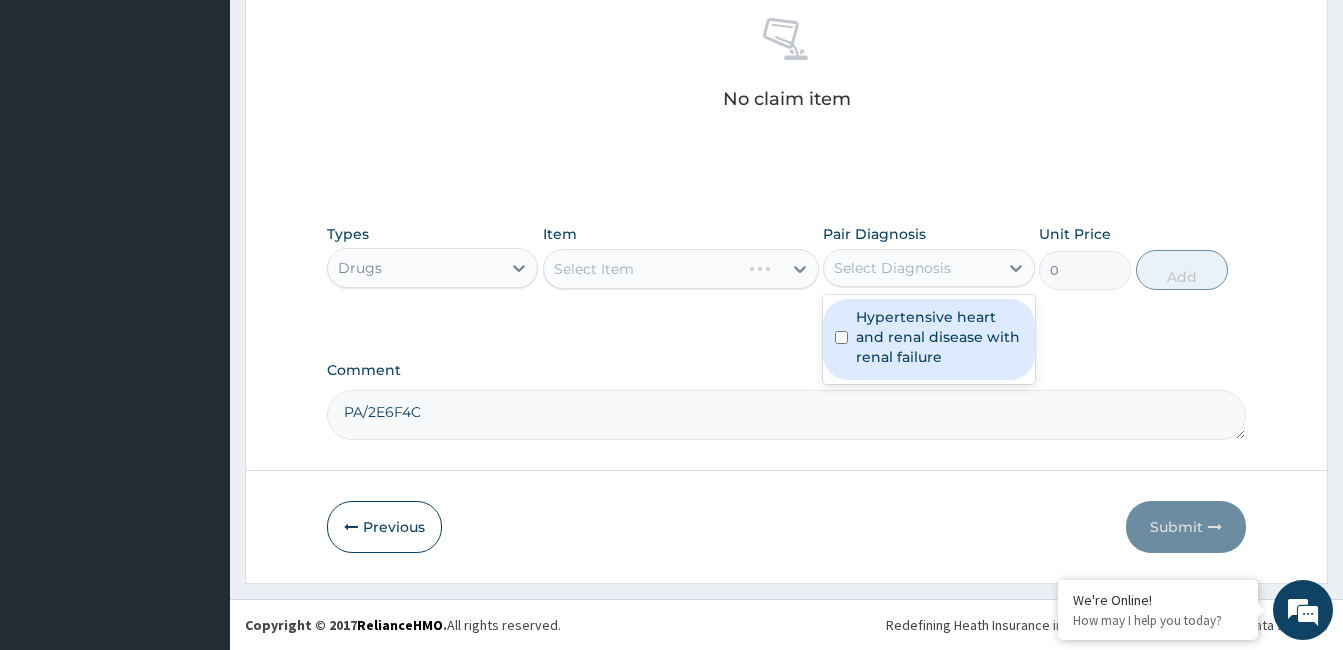 click on "Hypertensive heart and renal disease with renal failure" at bounding box center (939, 337) 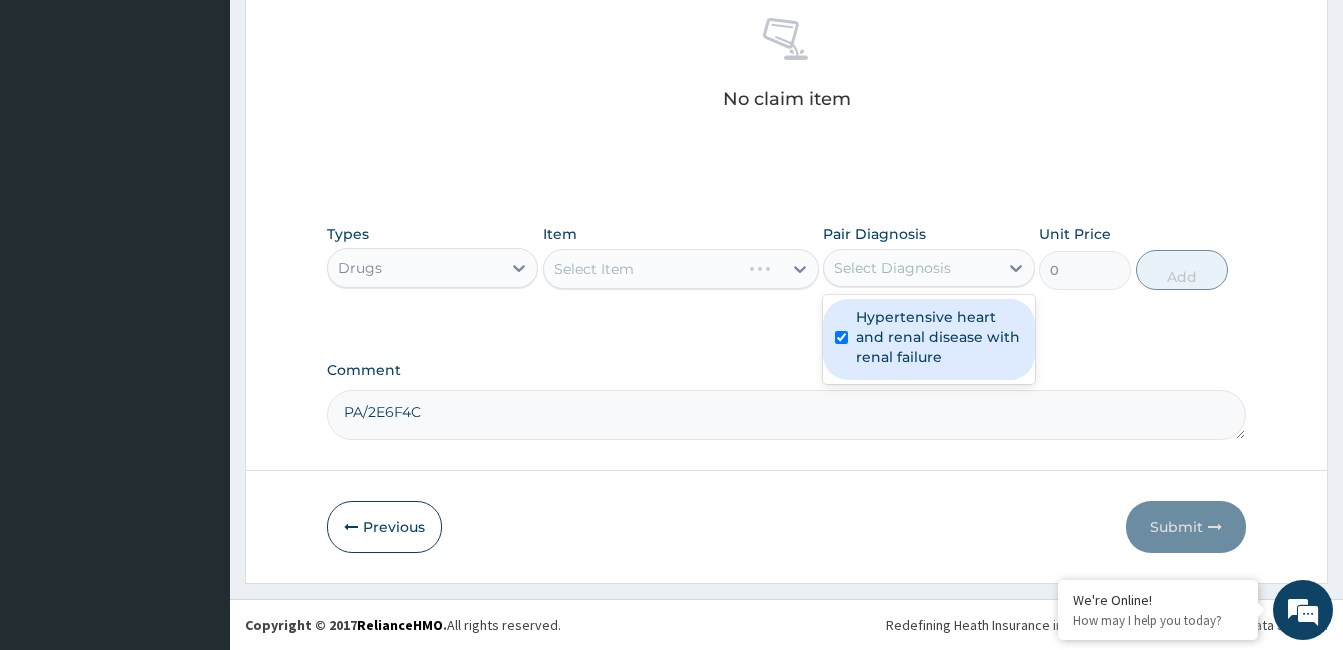 checkbox on "true" 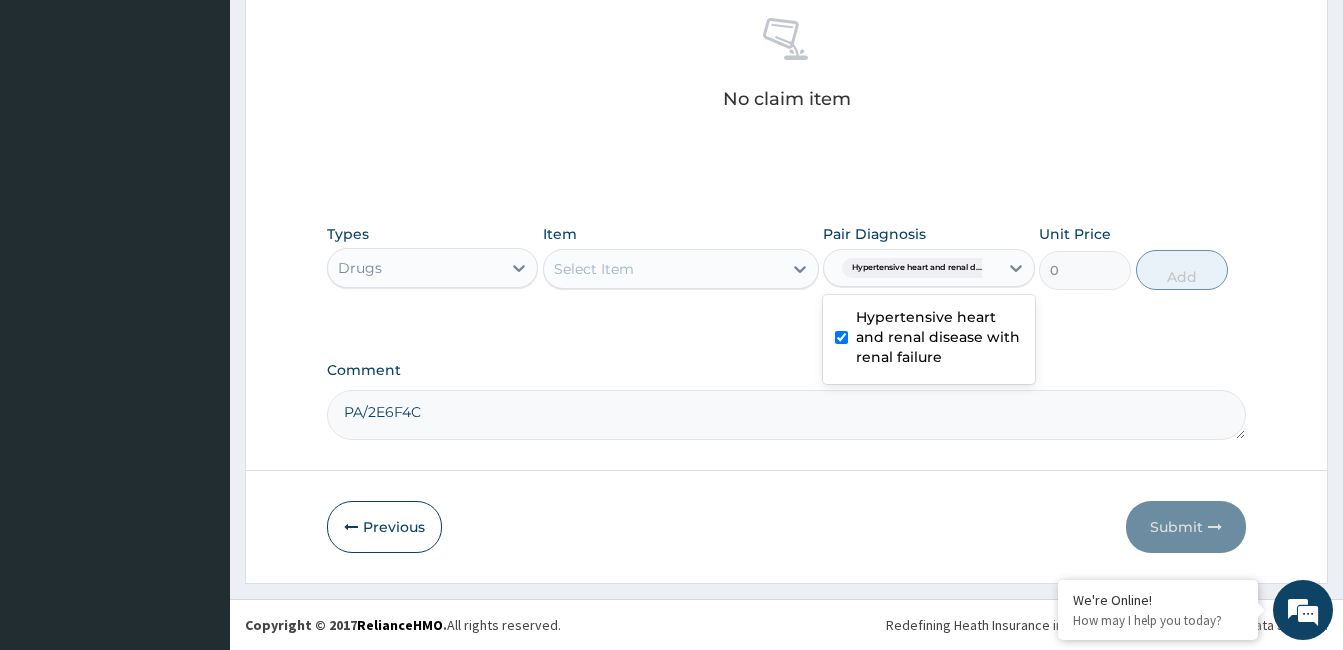 click on "Select Item" at bounding box center (663, 269) 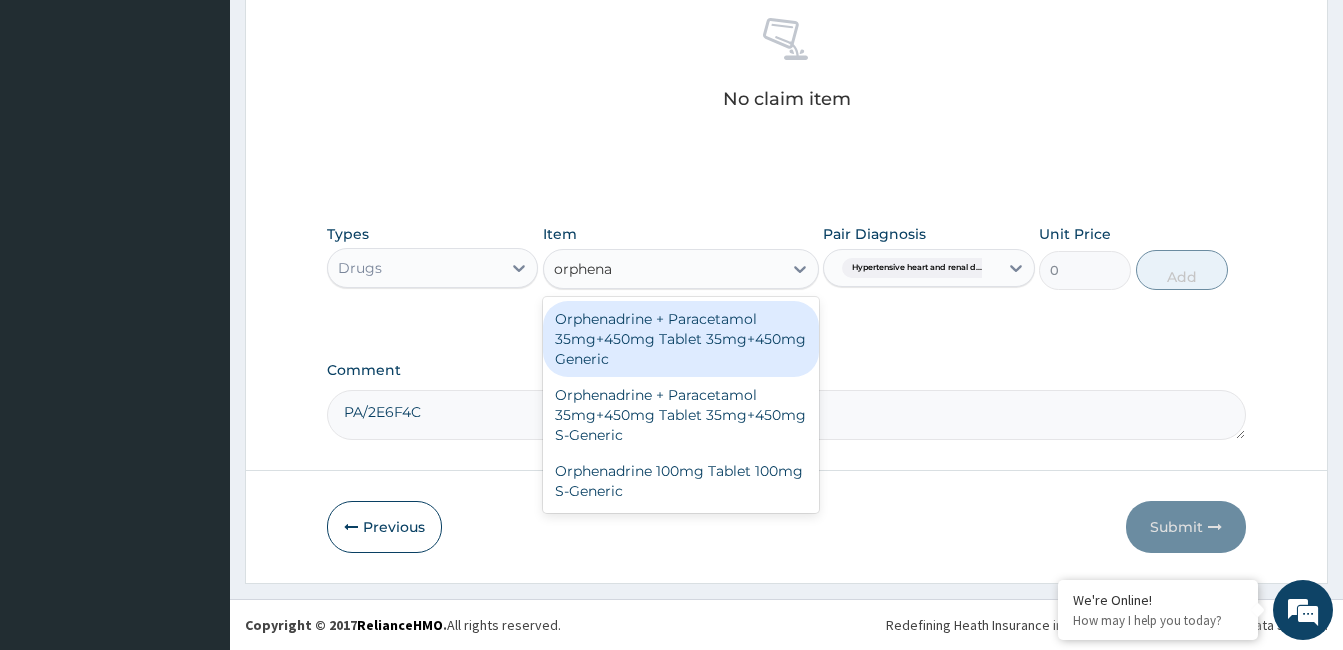 type on "orphenad" 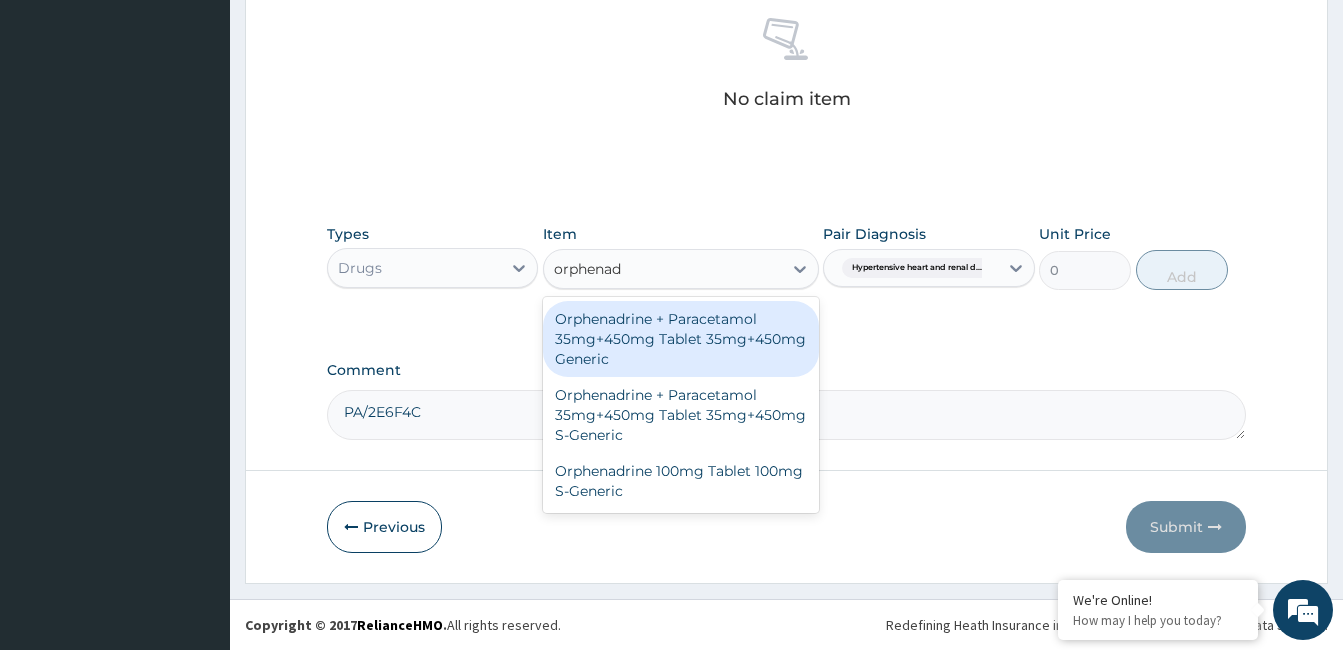 click on "Orphenadrine + Paracetamol 35mg+450mg Tablet 35mg+450mg Generic" at bounding box center (681, 339) 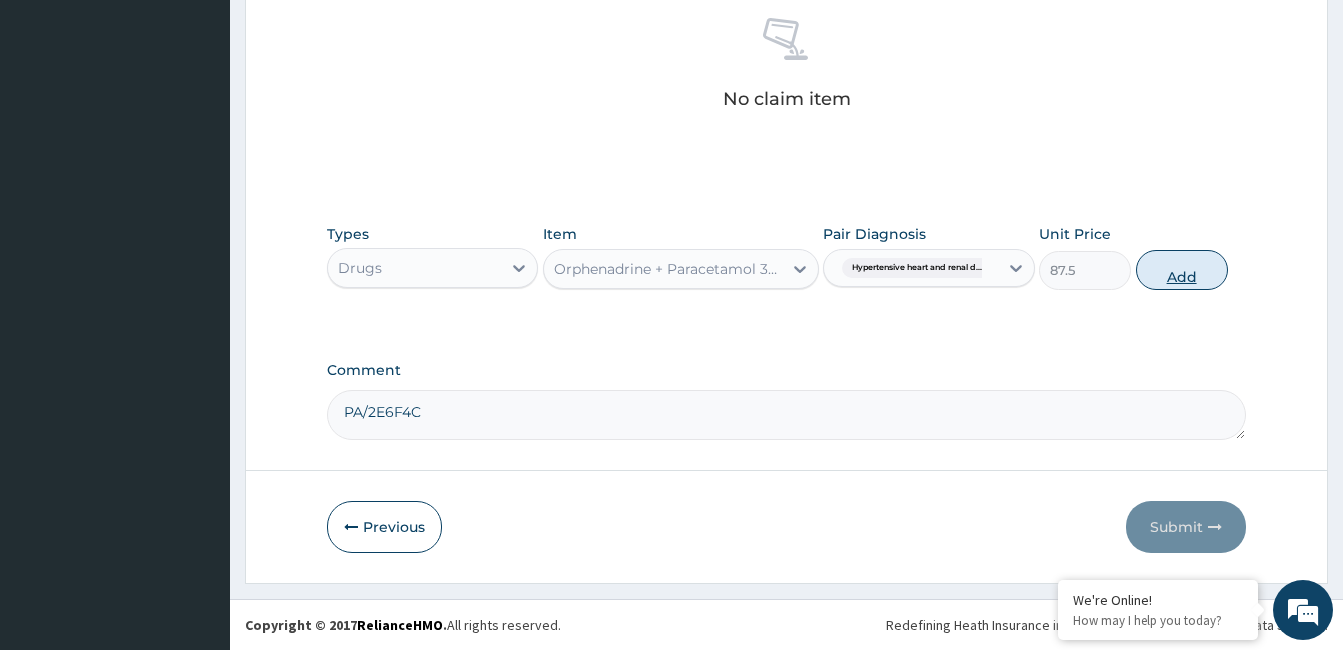 click on "Add" at bounding box center [1182, 270] 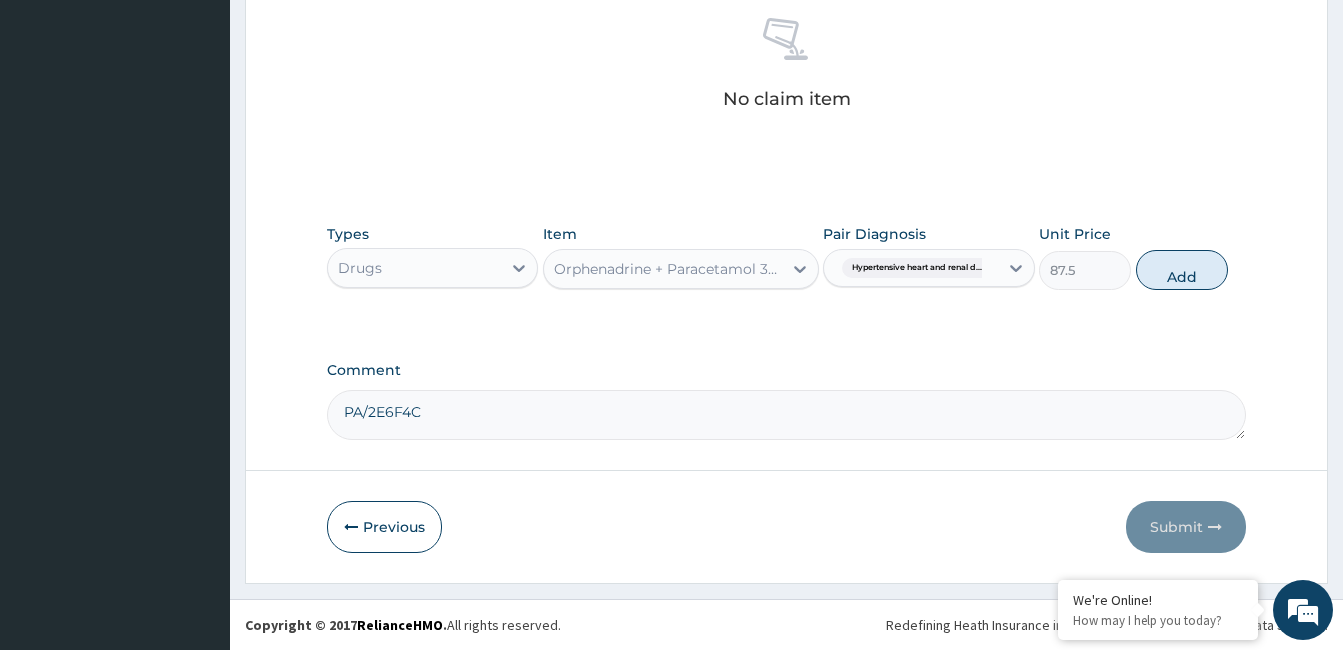 type on "0" 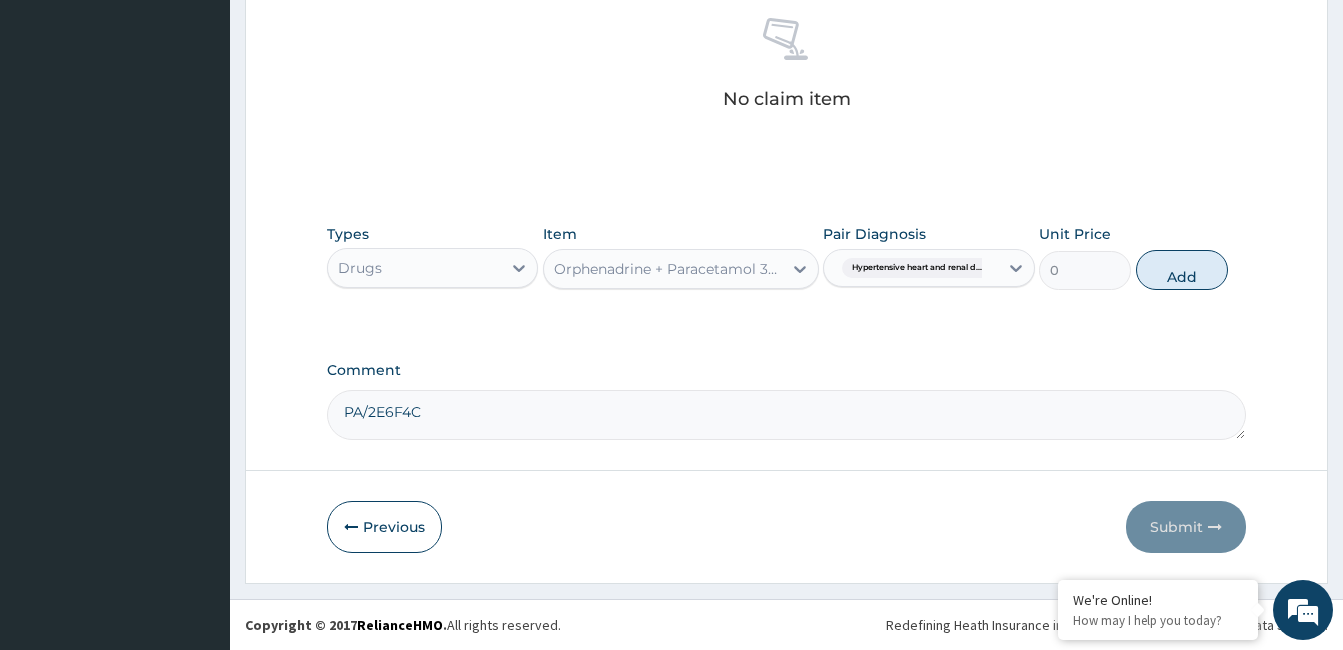 scroll, scrollTop: 743, scrollLeft: 0, axis: vertical 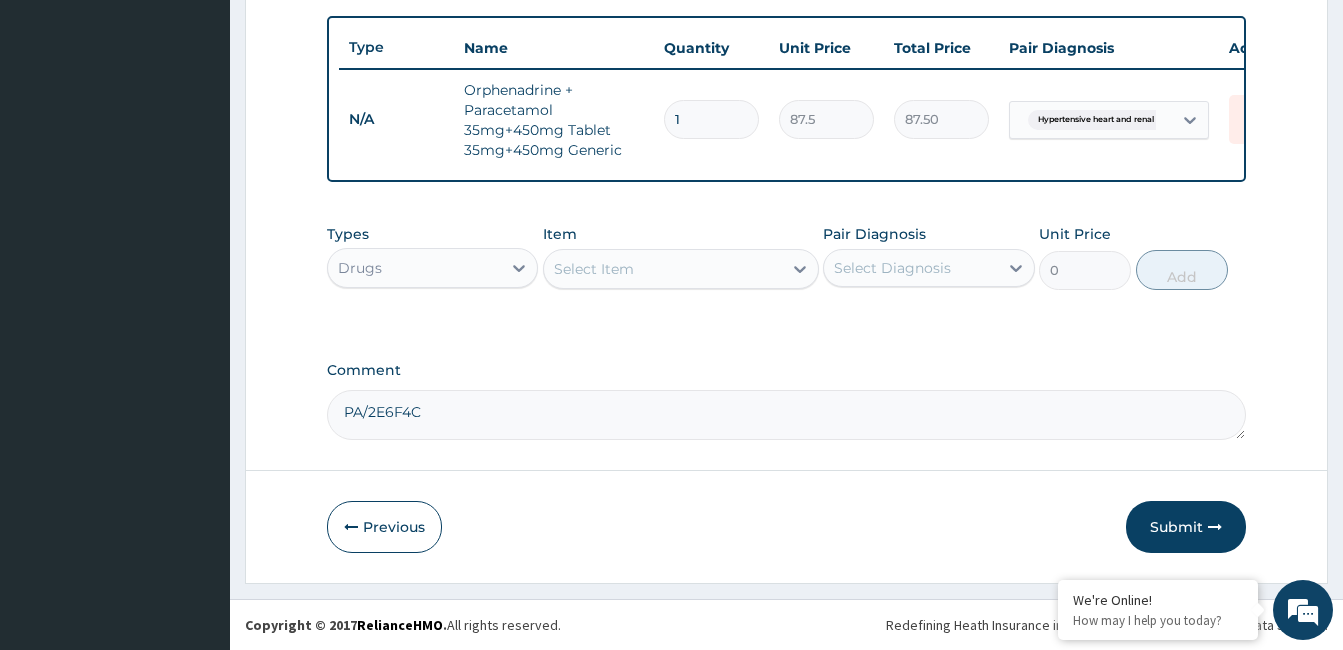 type 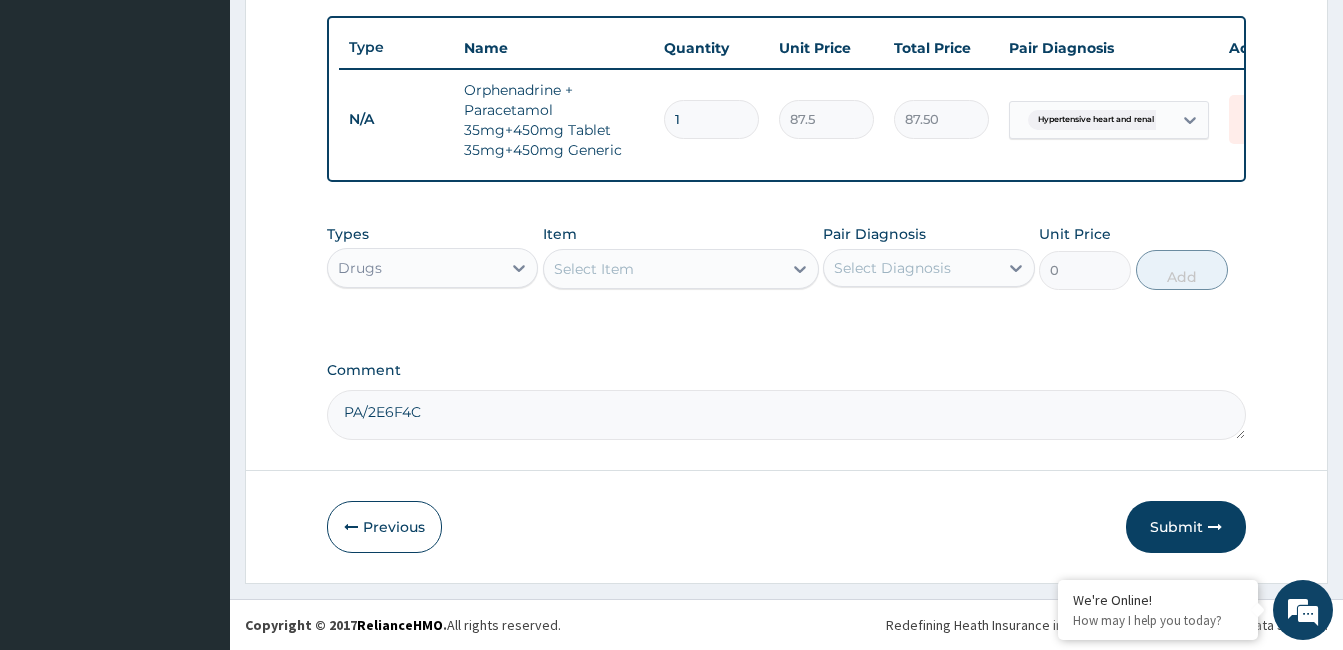 type on "0.00" 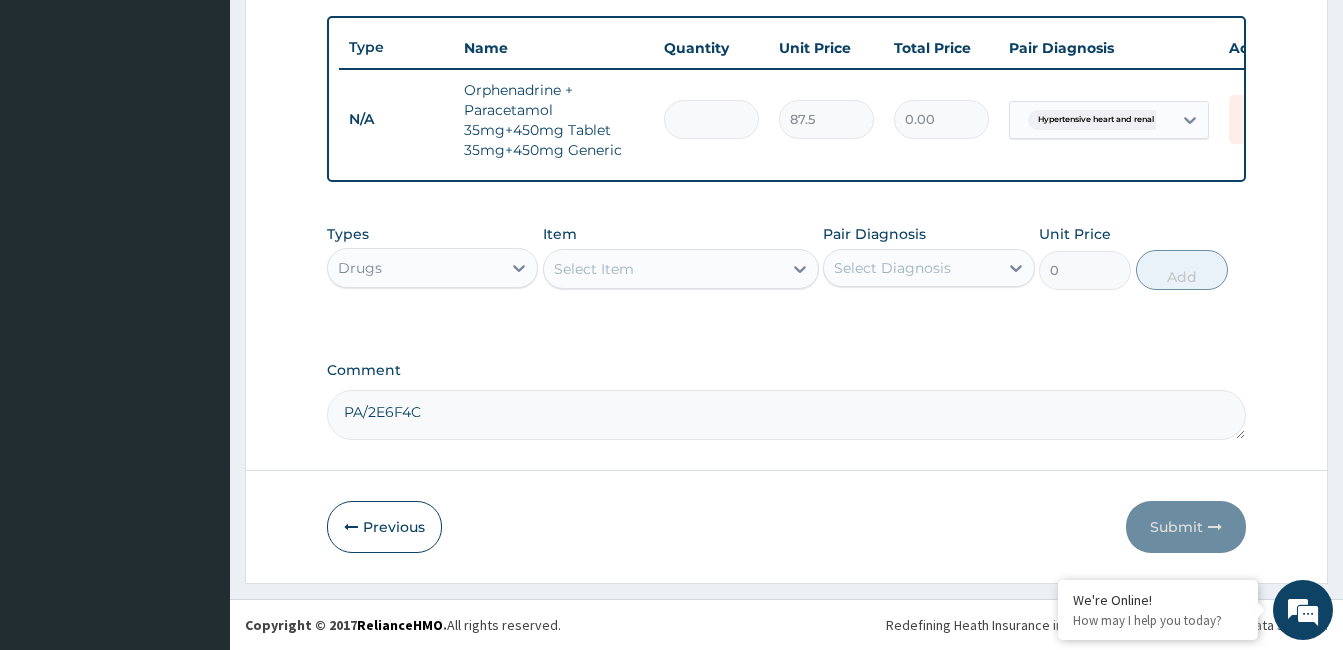 type on "2" 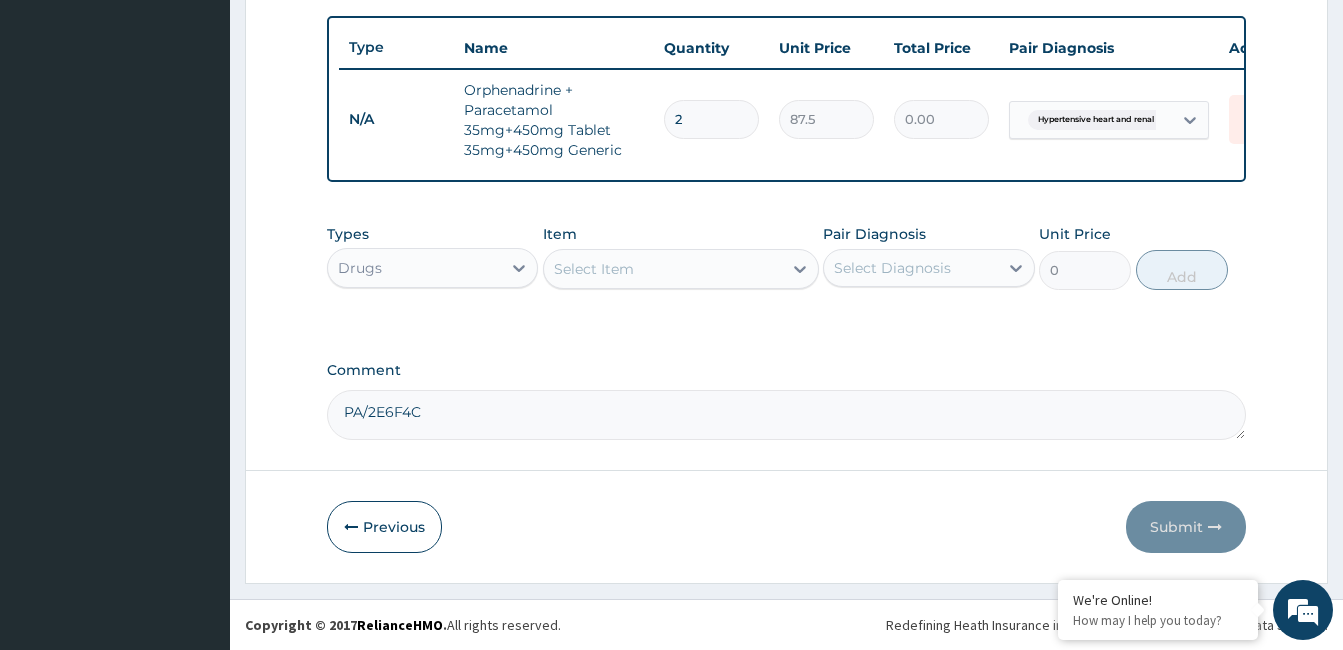 type on "175.00" 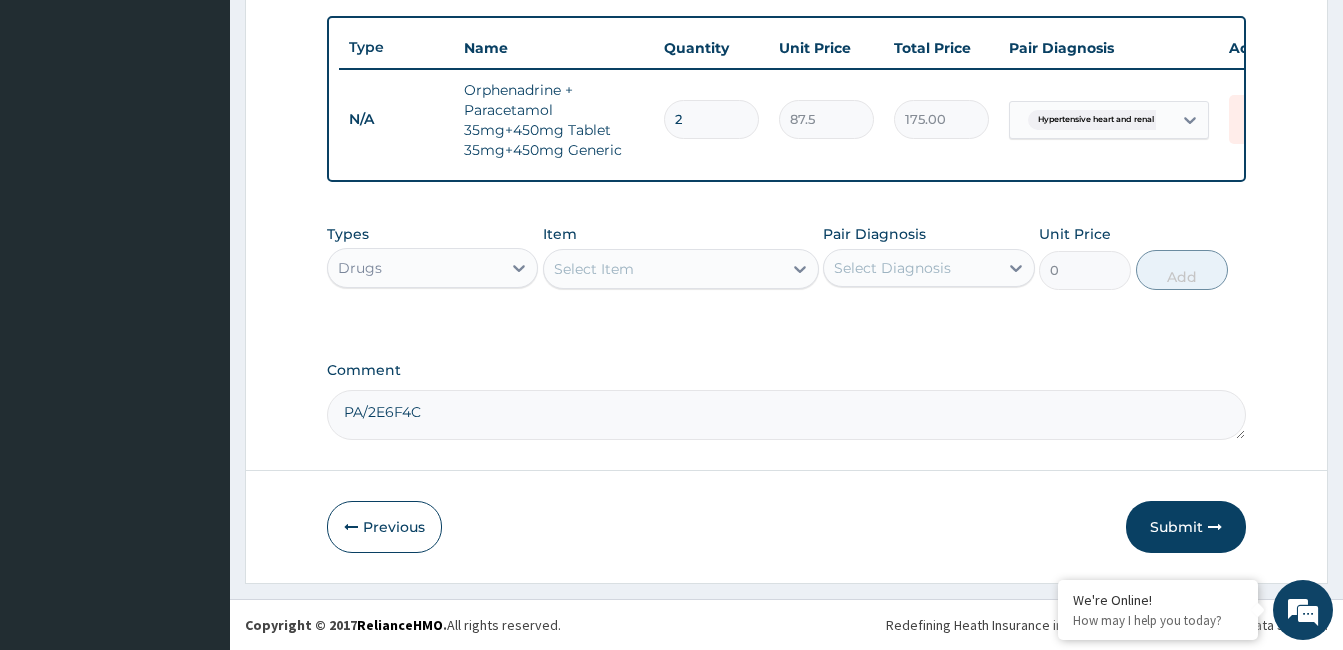 type on "28" 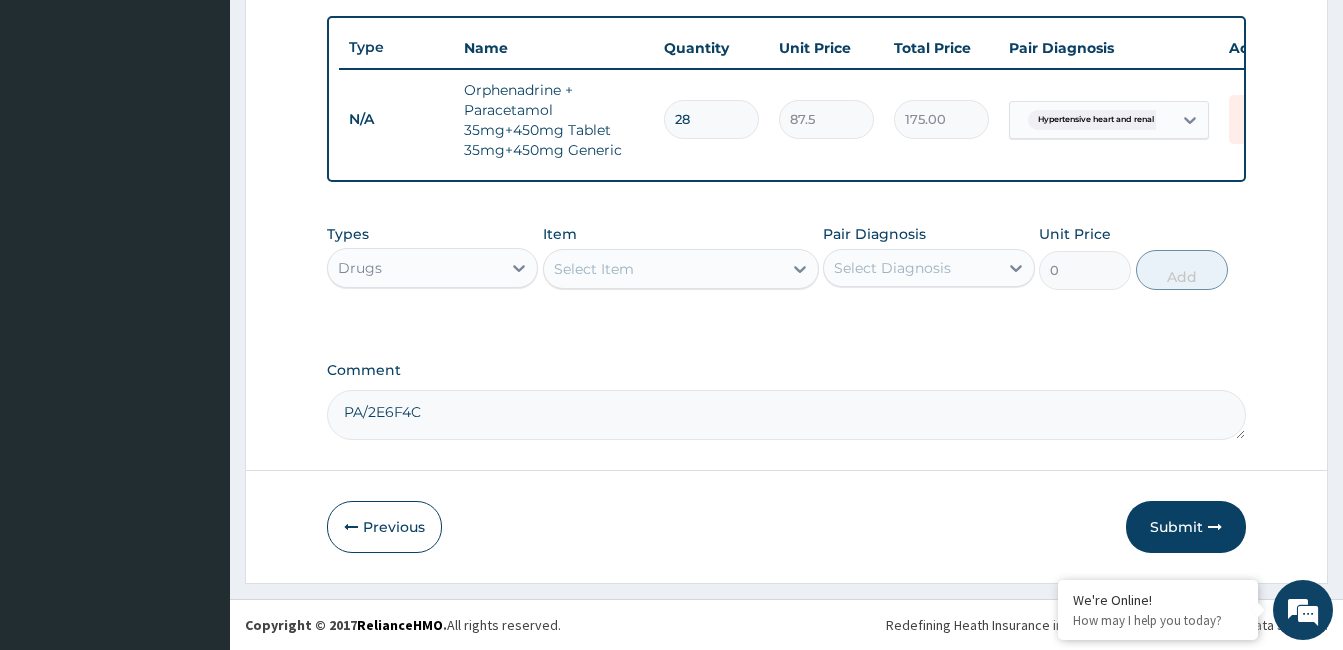 type on "2450.00" 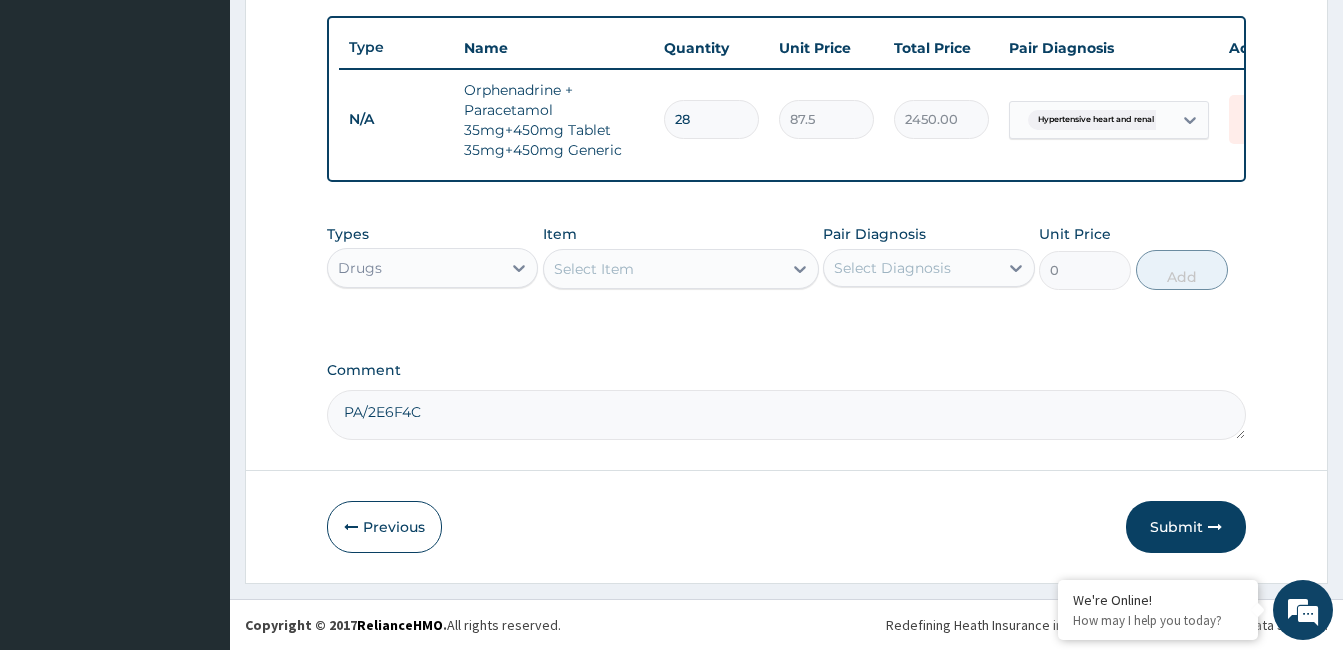 type on "28" 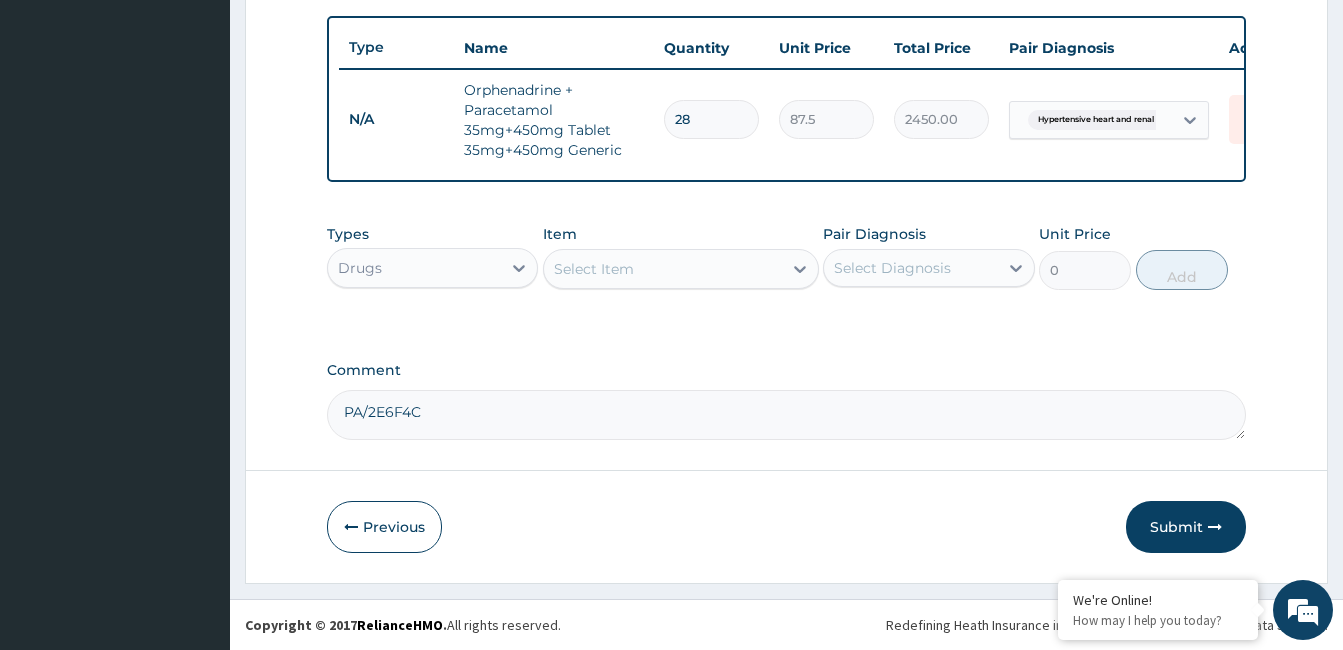 click on "Select Item" at bounding box center (663, 269) 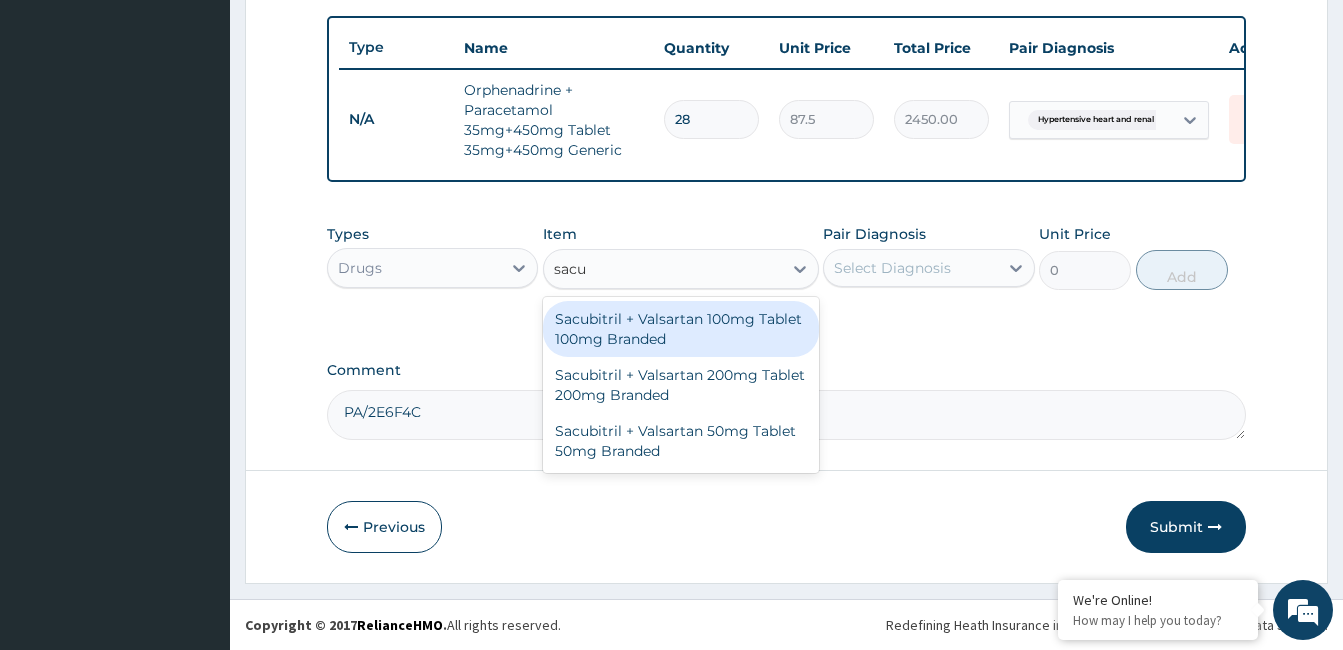 type on "sacub" 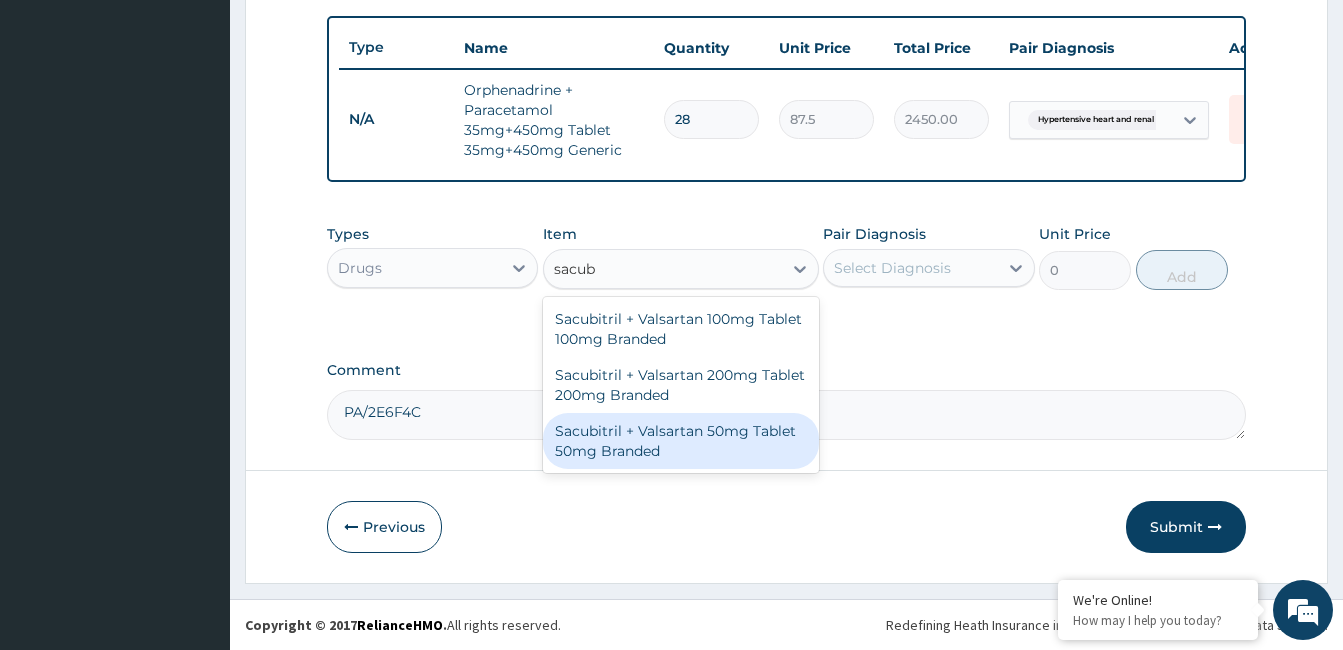 click on "Sacubitril + Valsartan 50mg Tablet 50mg Branded" at bounding box center [681, 441] 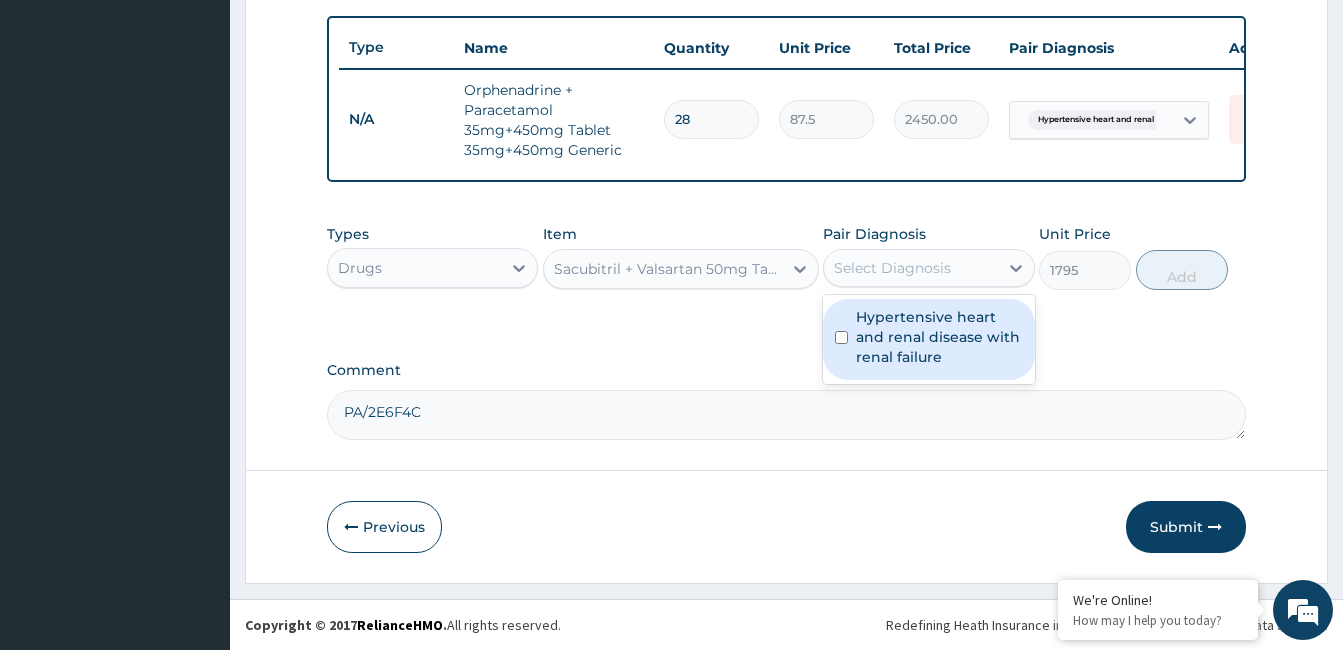 click on "Select Diagnosis" at bounding box center [928, 268] 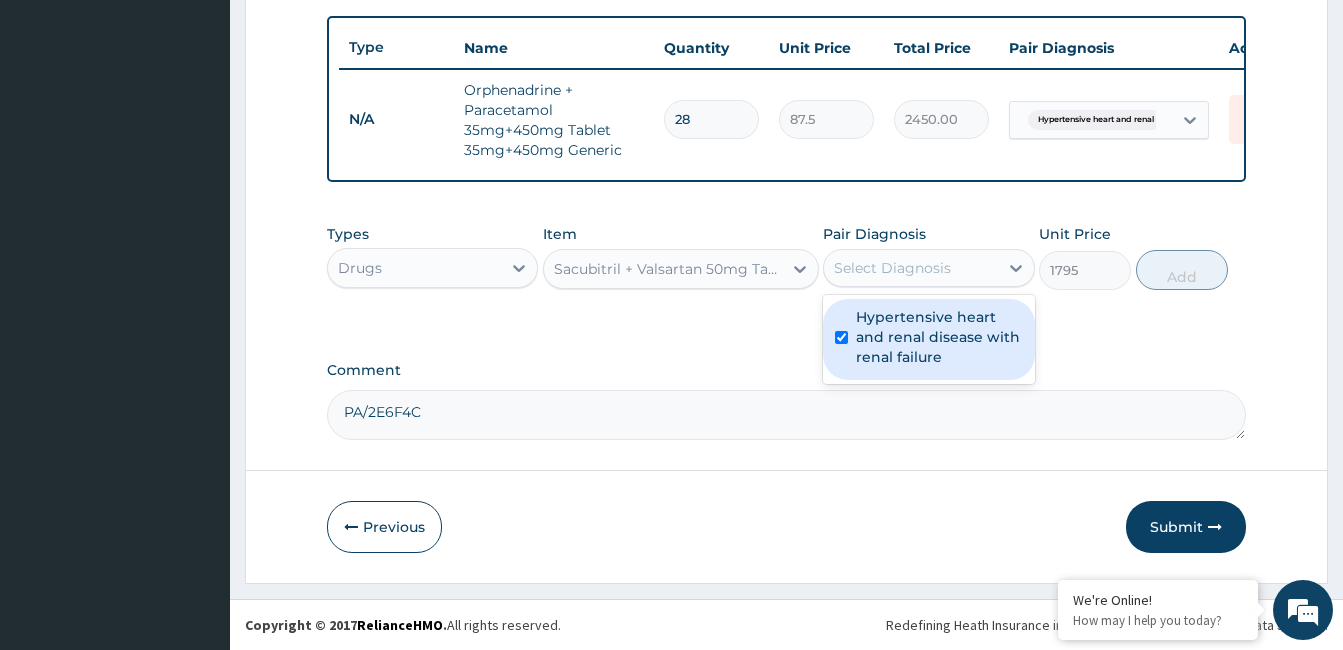 checkbox on "true" 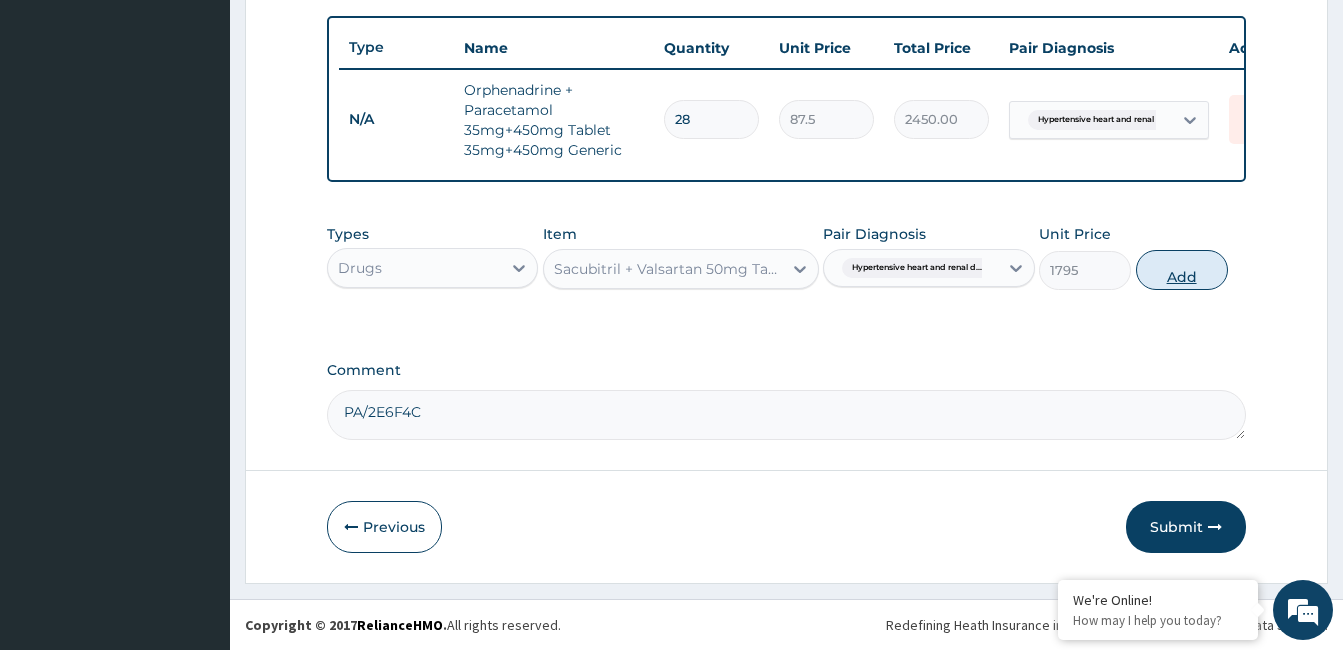click on "Add" at bounding box center [1182, 270] 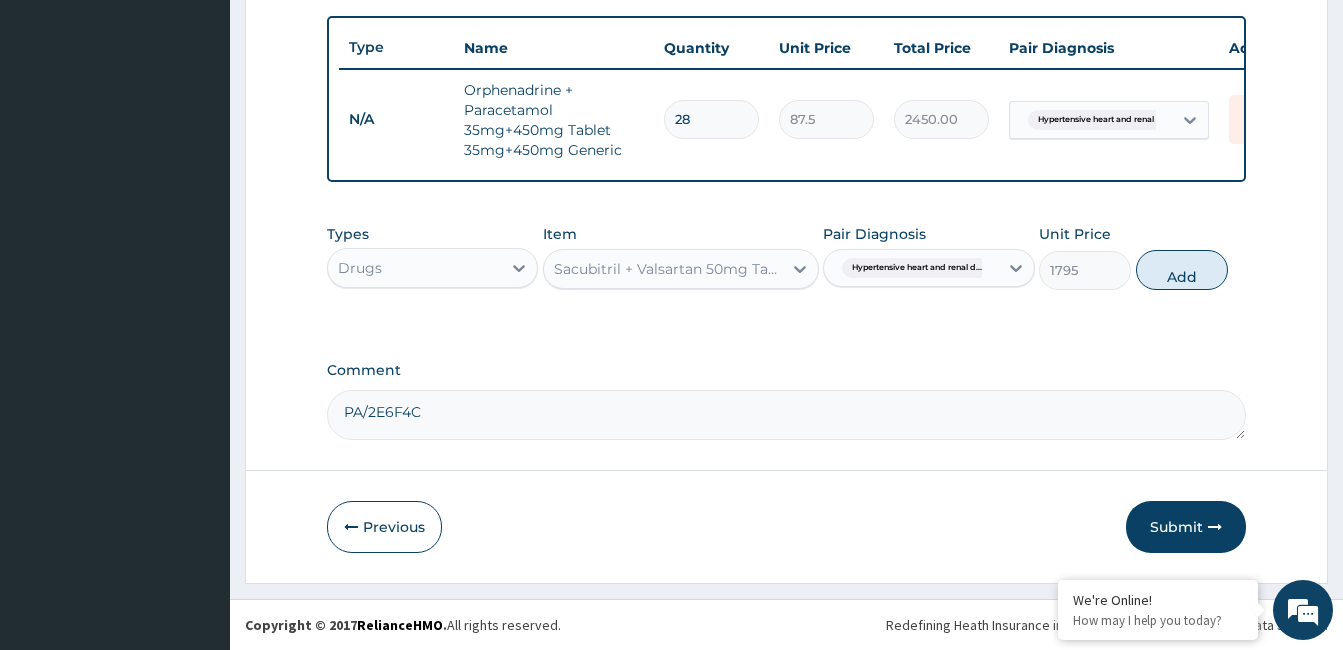 type on "0" 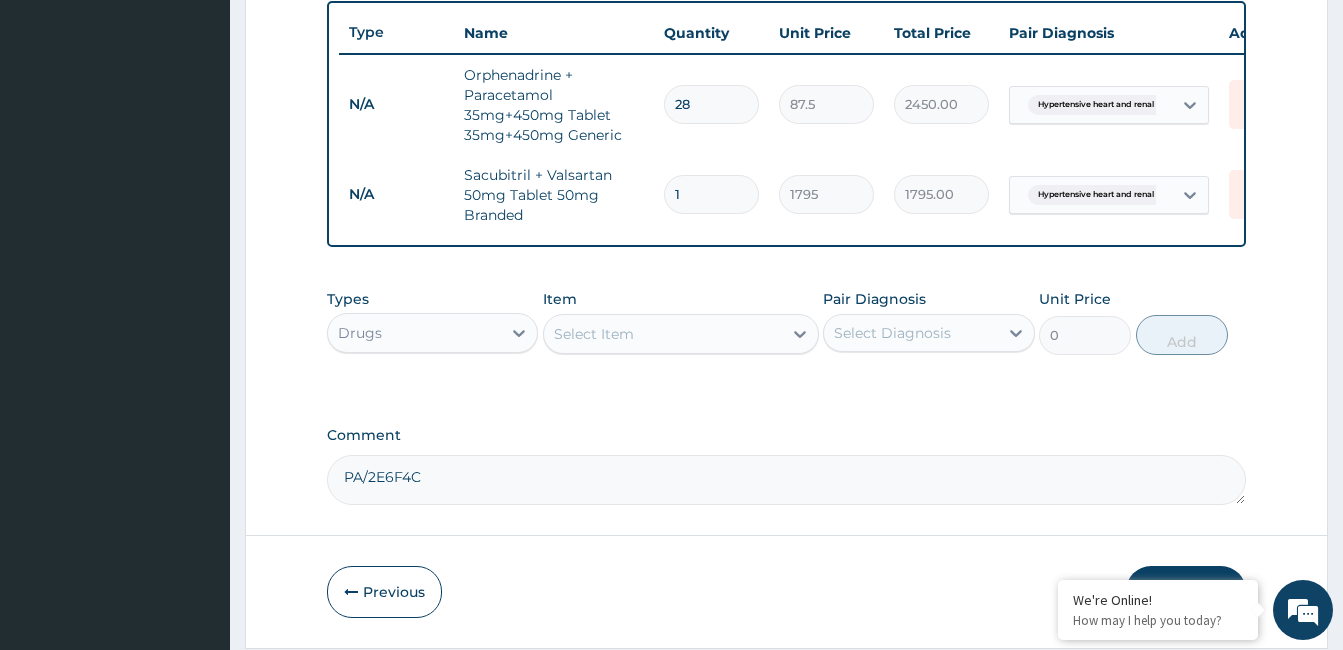 type on "14" 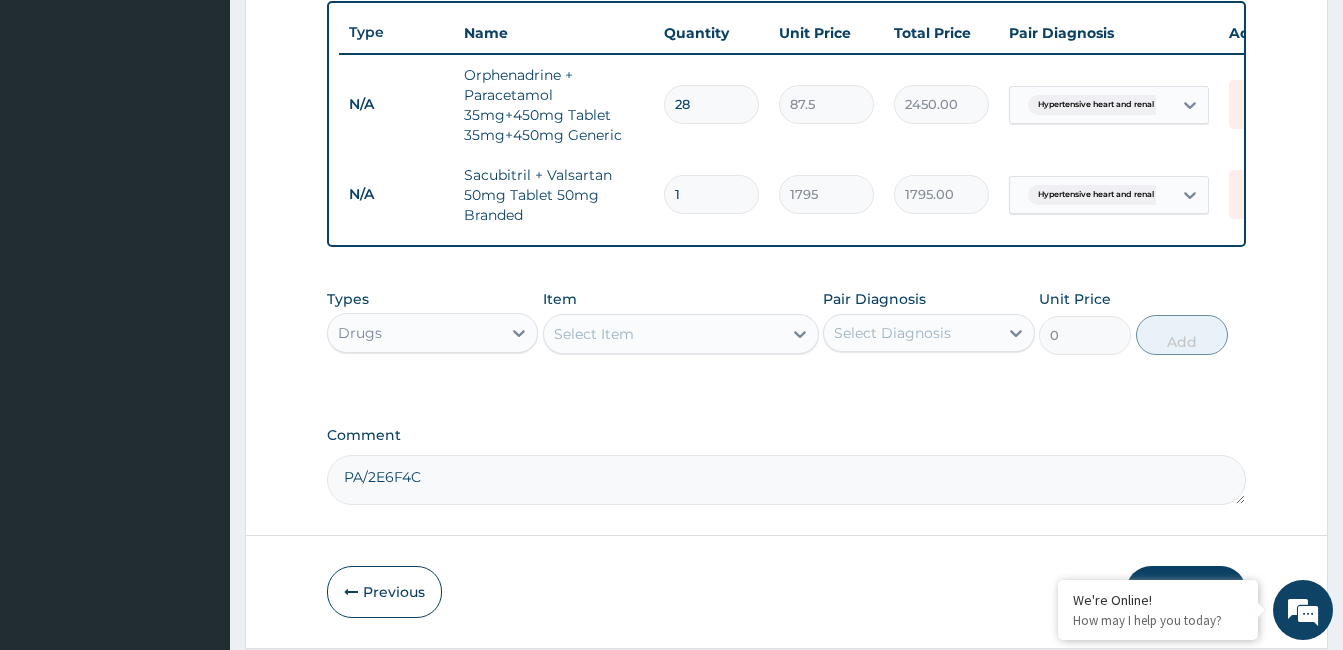 type on "25130.00" 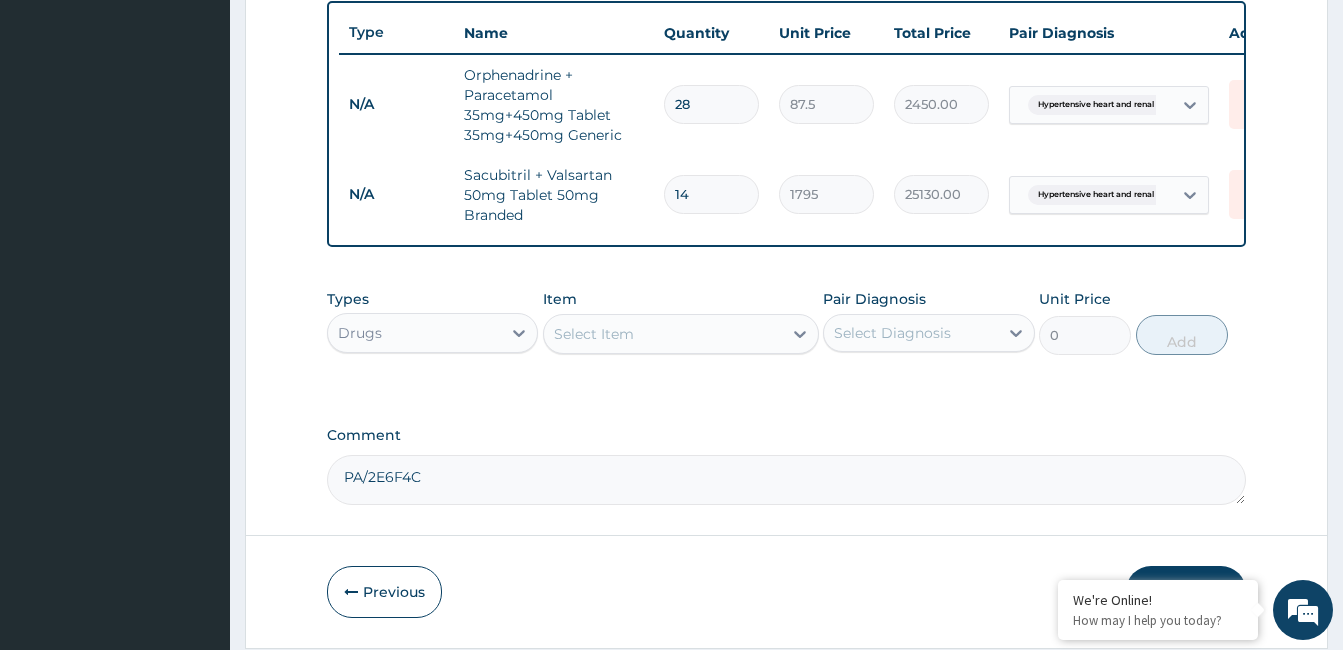 type on "14" 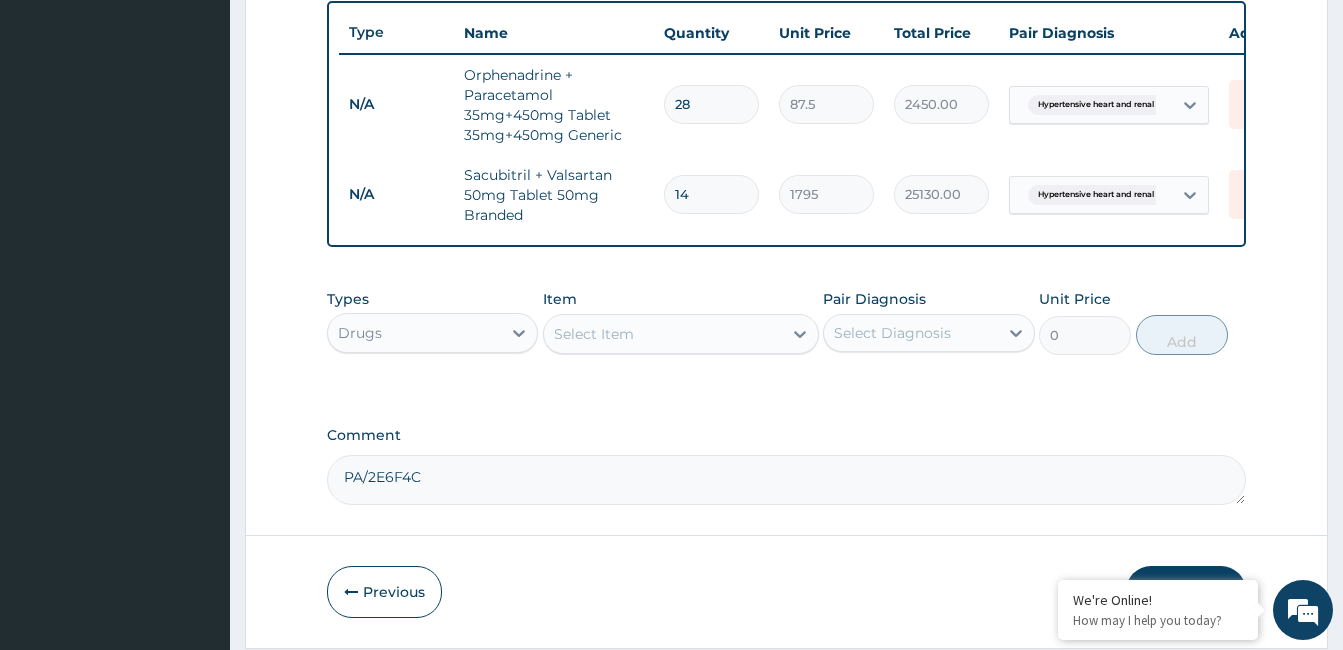 click on "Select Item" at bounding box center (681, 334) 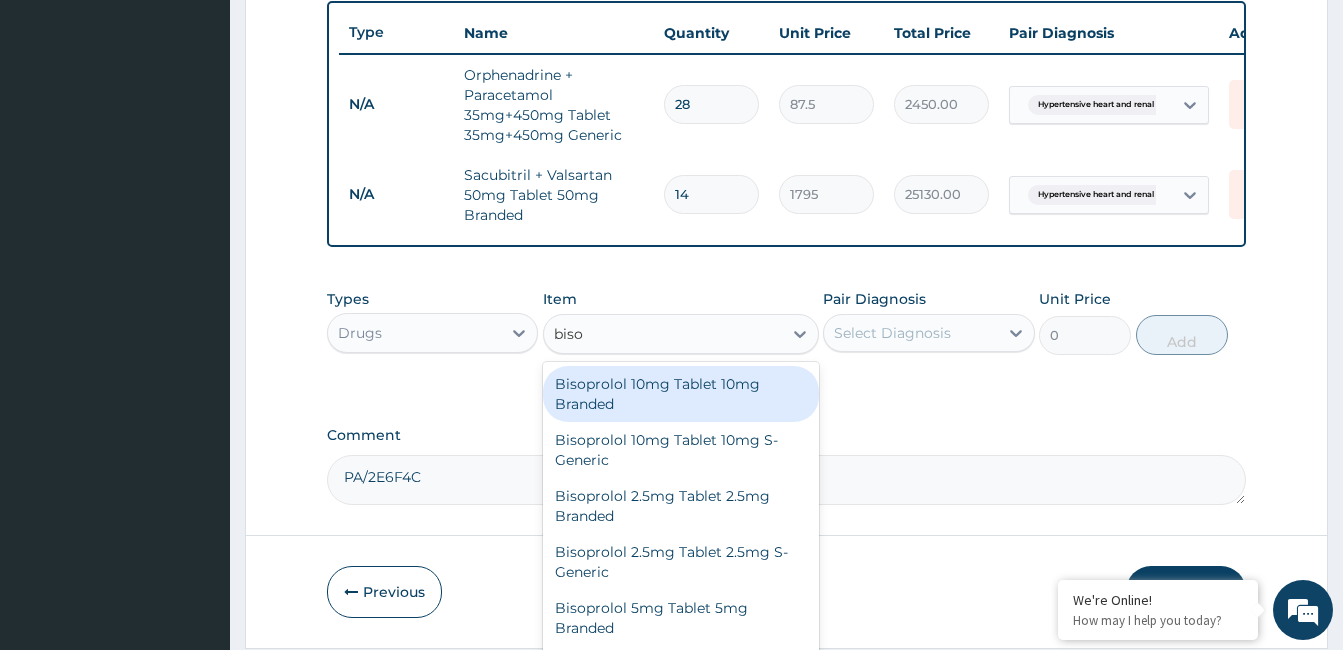 type on "bisop" 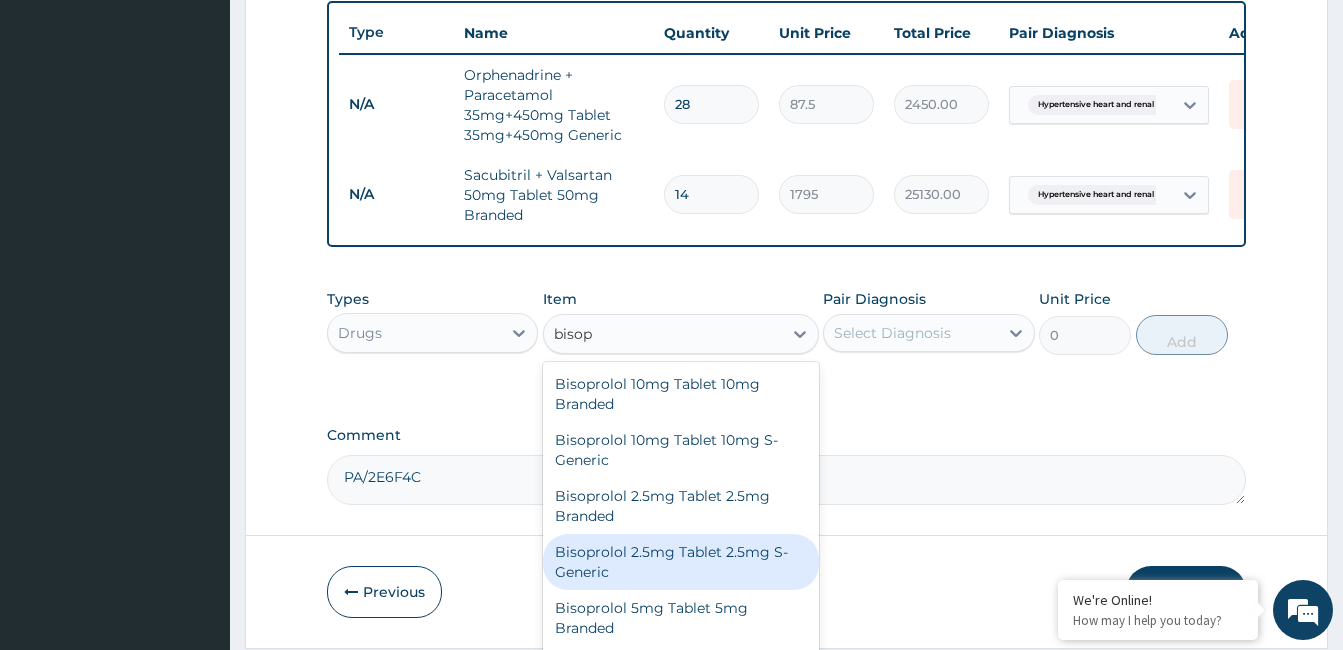 scroll, scrollTop: 44, scrollLeft: 0, axis: vertical 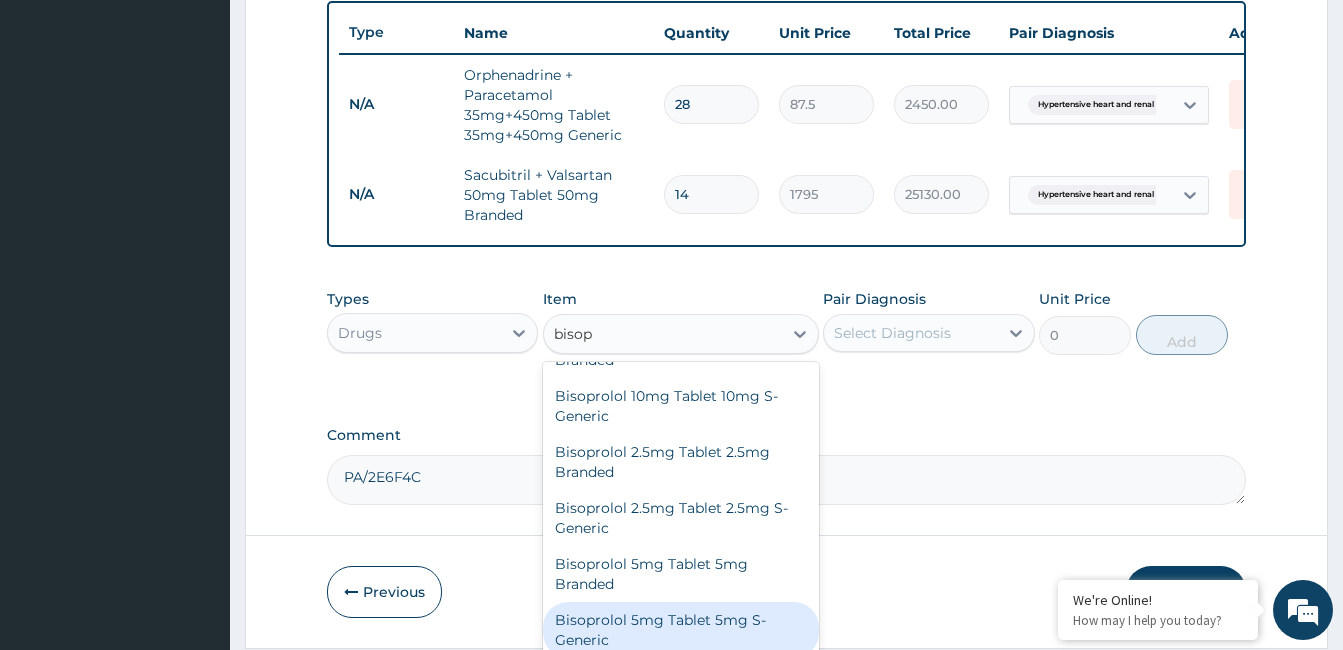 click on "Bisoprolol 5mg Tablet 5mg S-Generic" at bounding box center [681, 630] 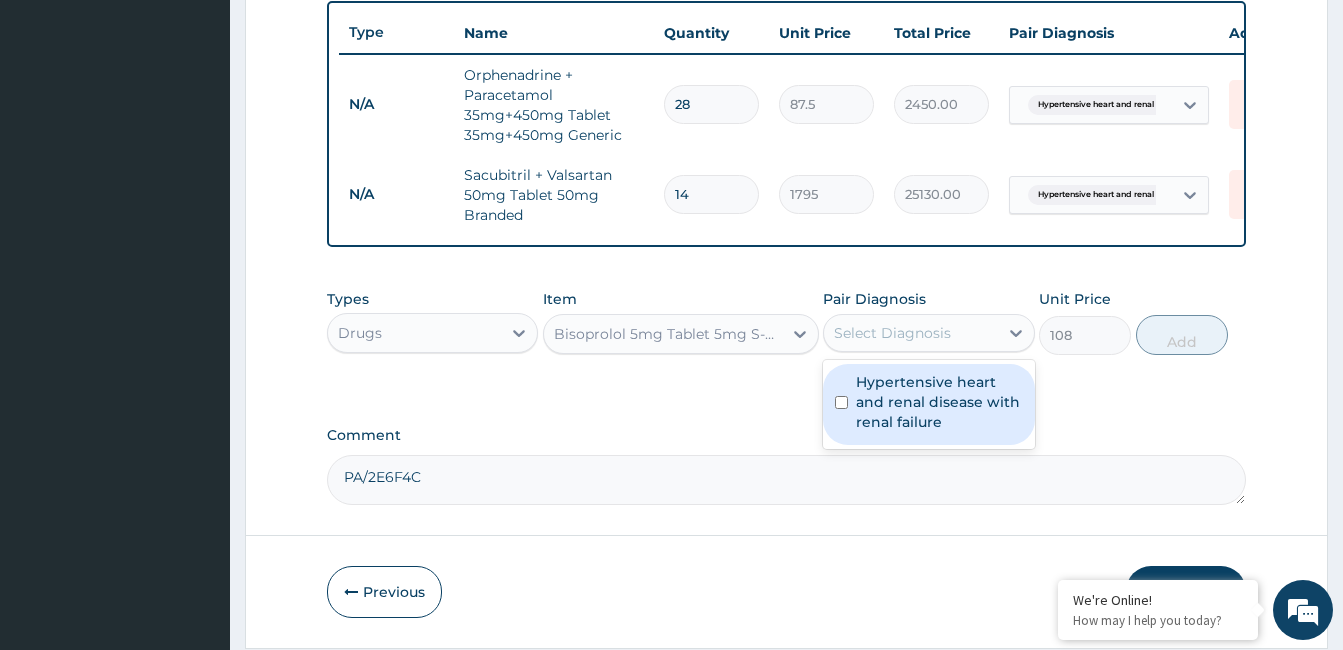 click on "Select Diagnosis" at bounding box center [910, 333] 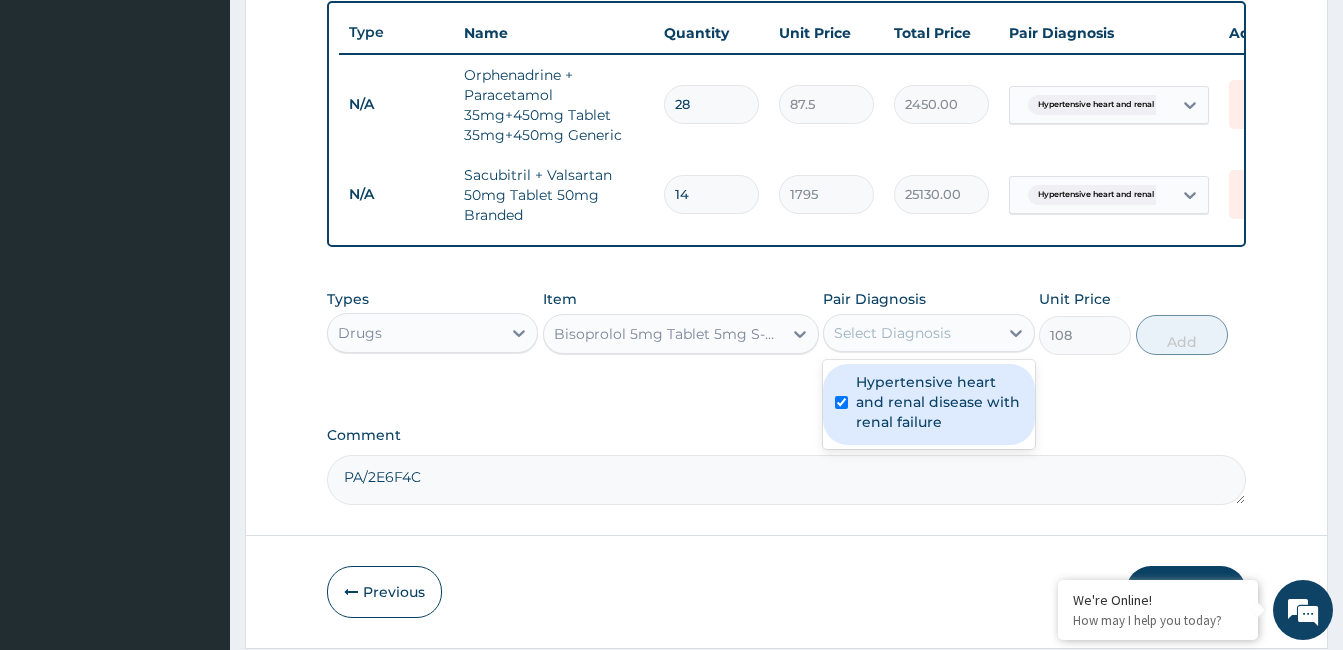 checkbox on "true" 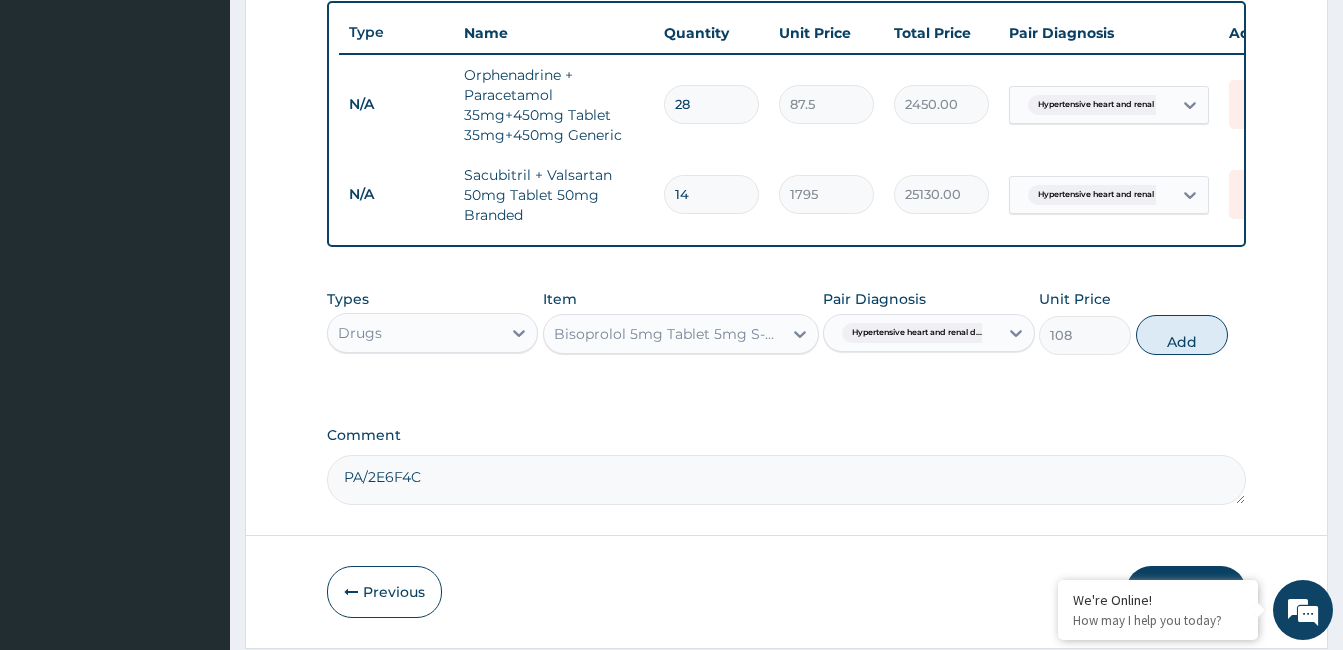 drag, startPoint x: 1140, startPoint y: 341, endPoint x: 1134, endPoint y: 370, distance: 29.614185 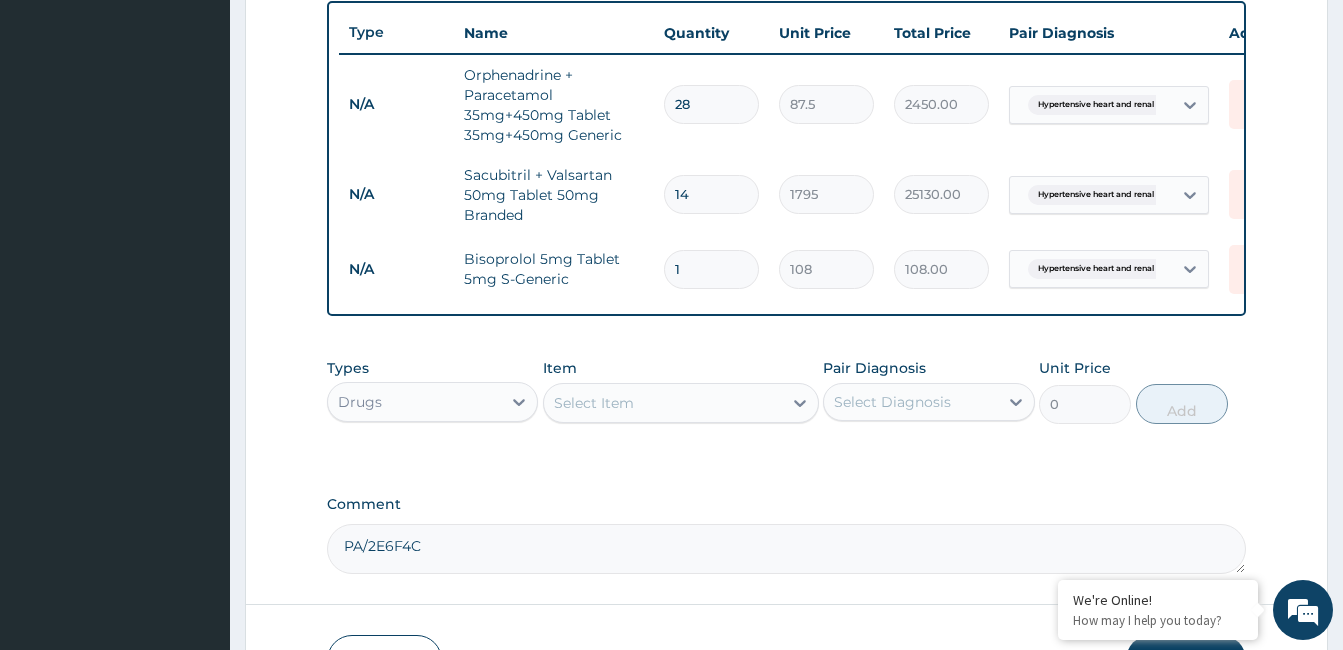 type on "14" 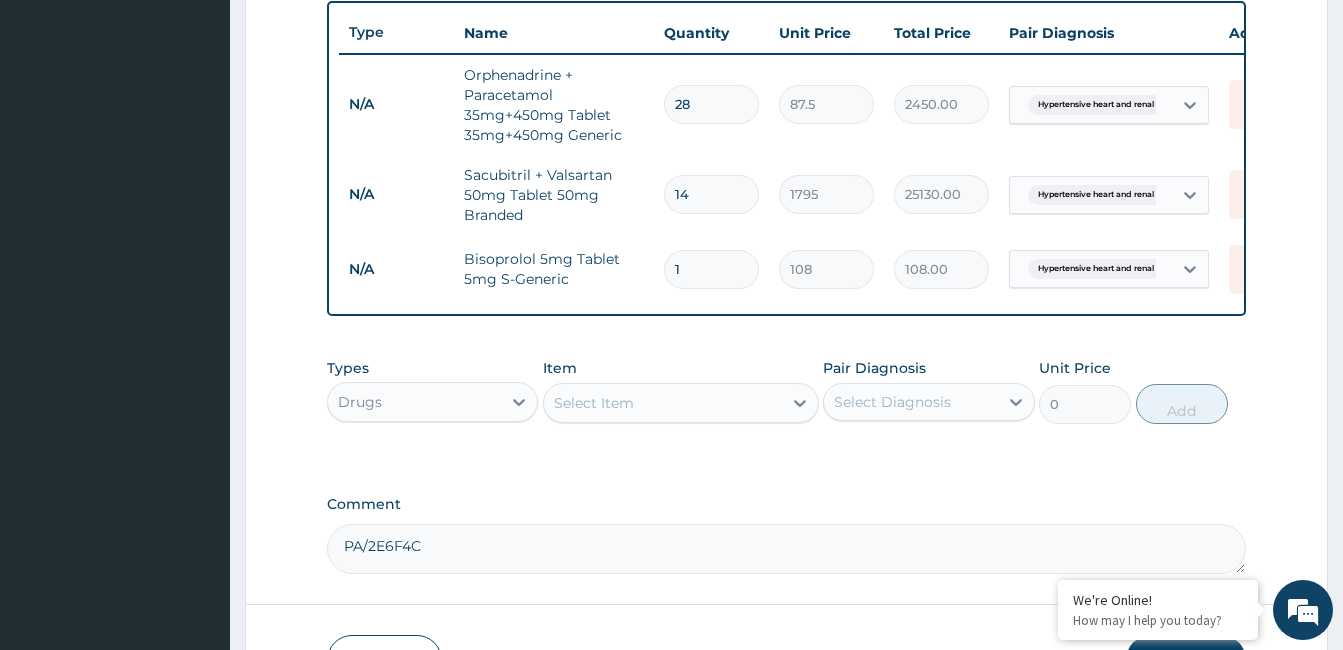 type on "1512.00" 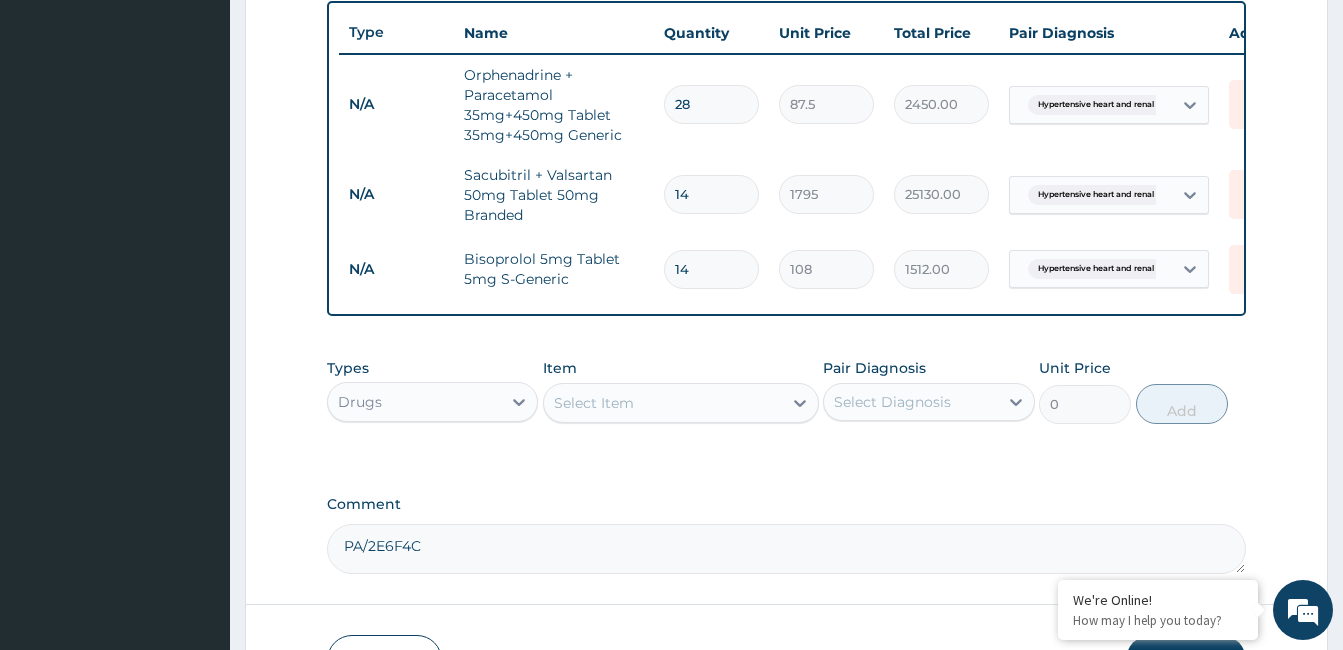 type on "14" 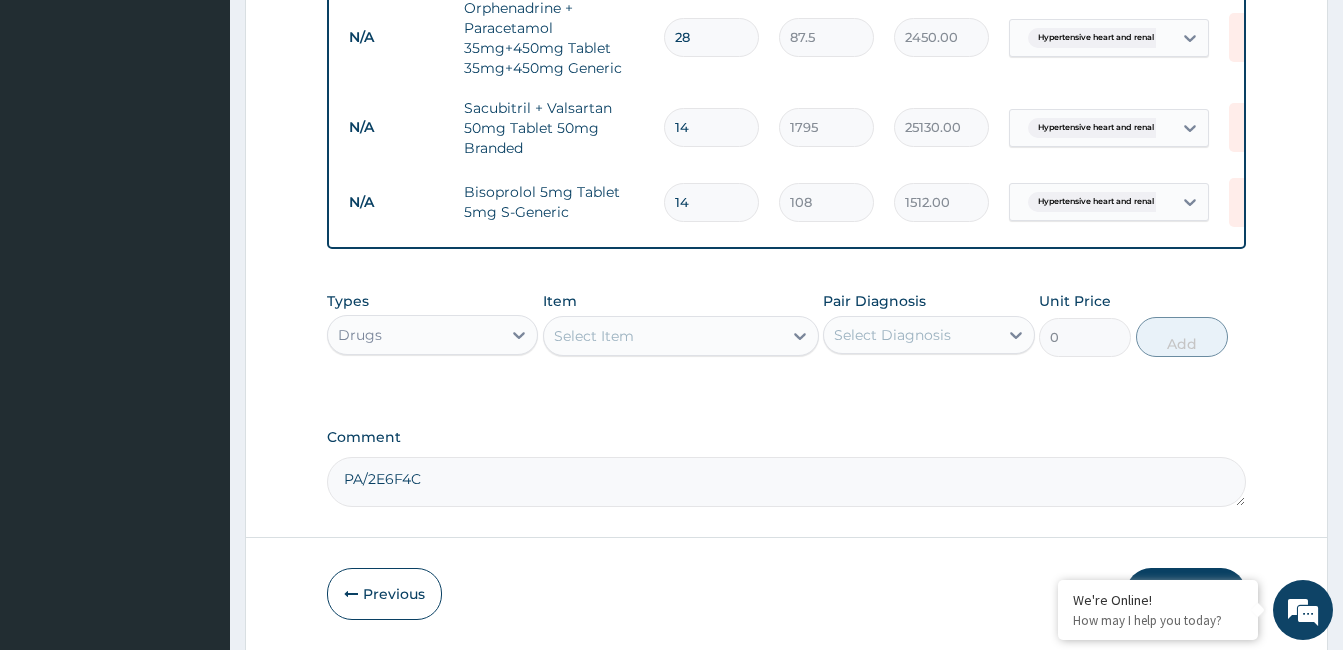 scroll, scrollTop: 892, scrollLeft: 0, axis: vertical 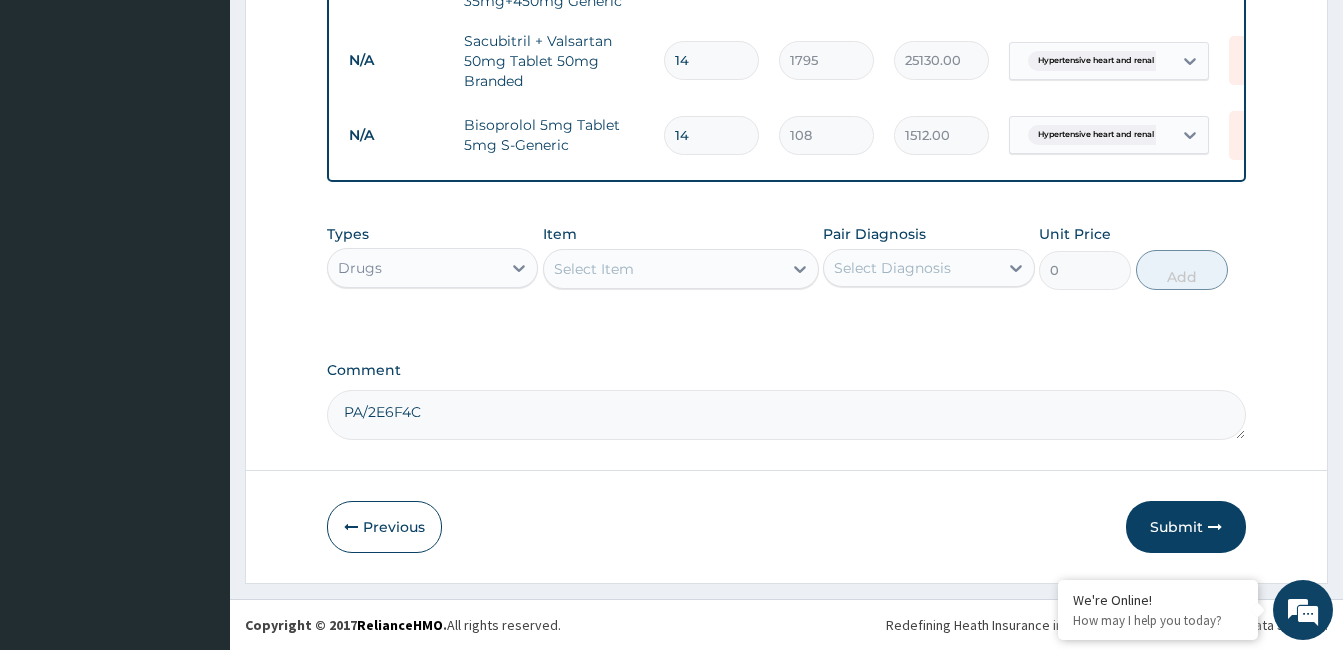 click on "Select Item" at bounding box center [663, 269] 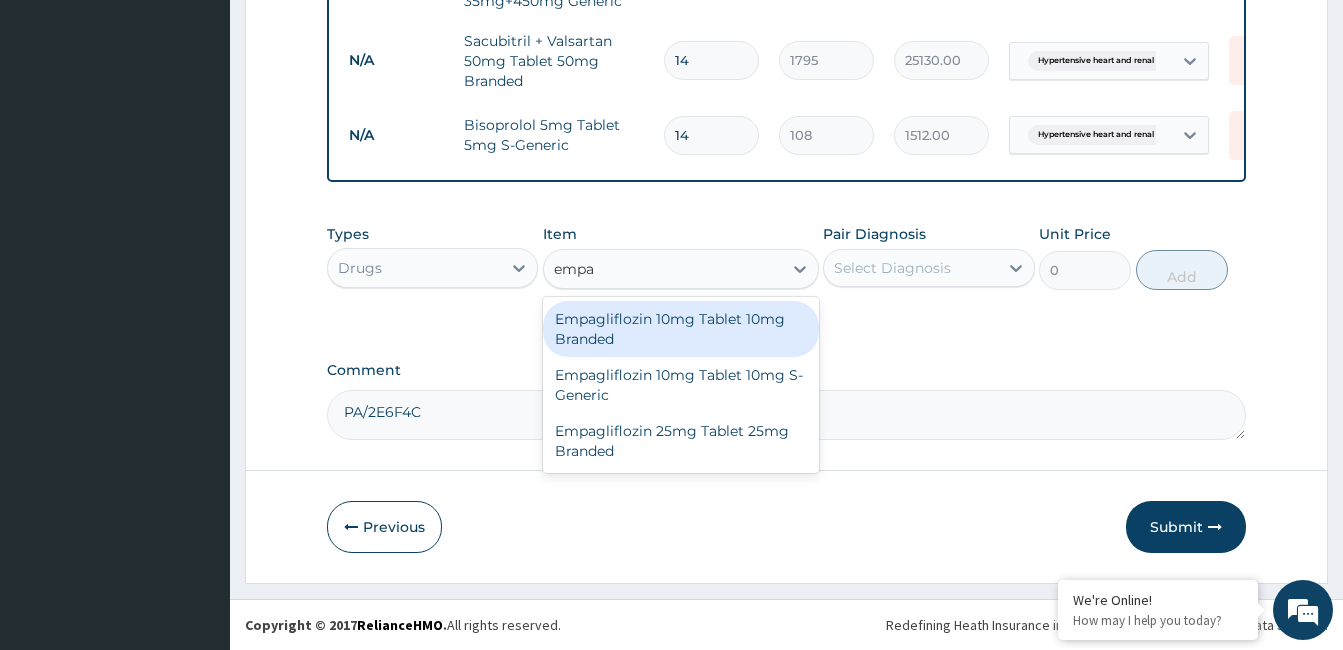 type on "empag" 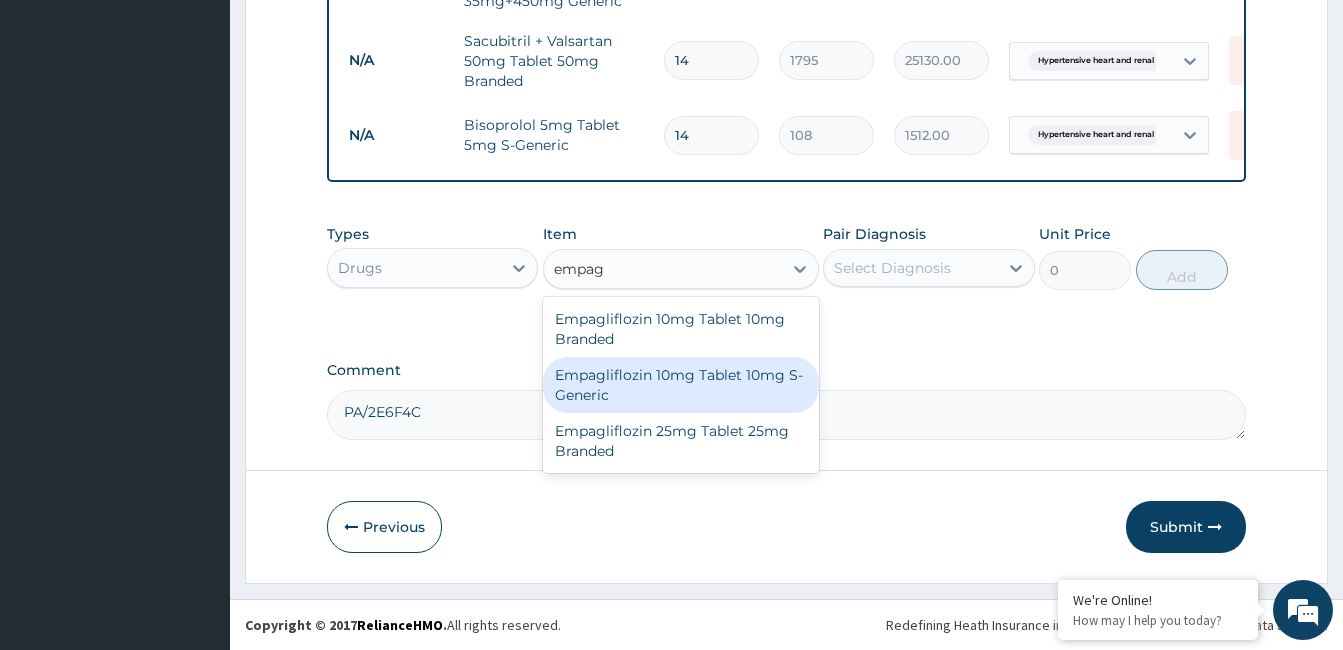 drag, startPoint x: 658, startPoint y: 397, endPoint x: 707, endPoint y: 410, distance: 50.695168 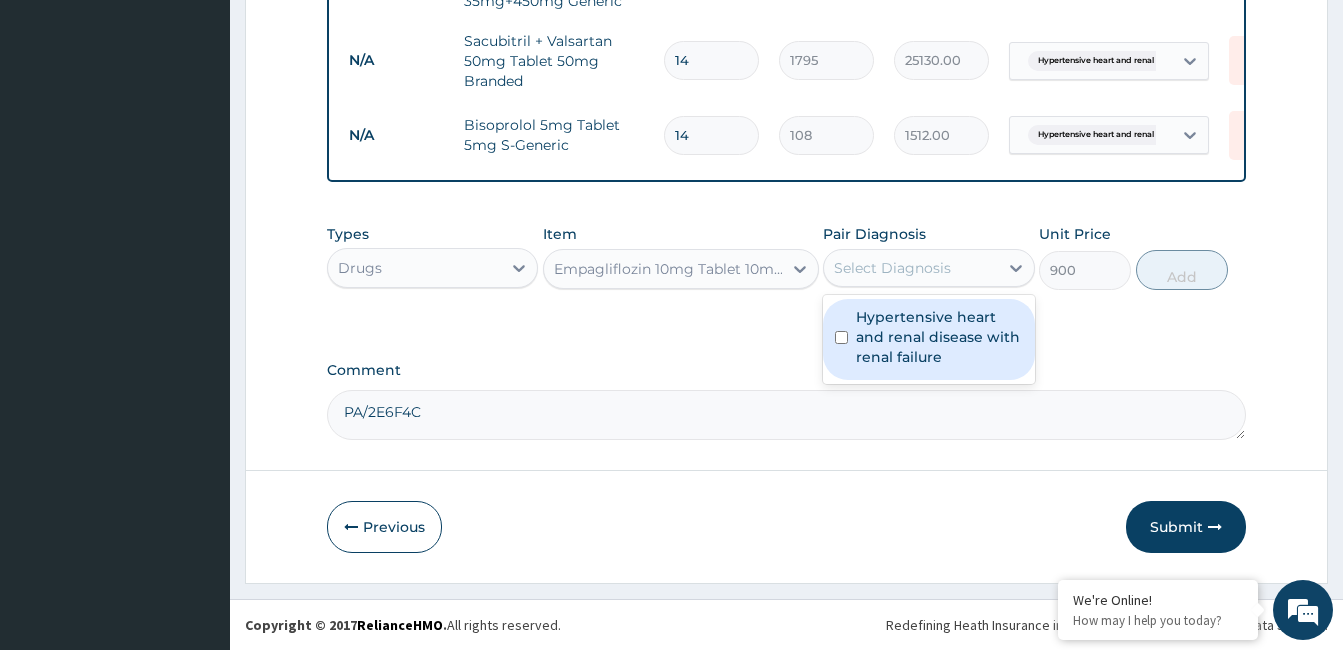 click on "Select Diagnosis" at bounding box center [892, 268] 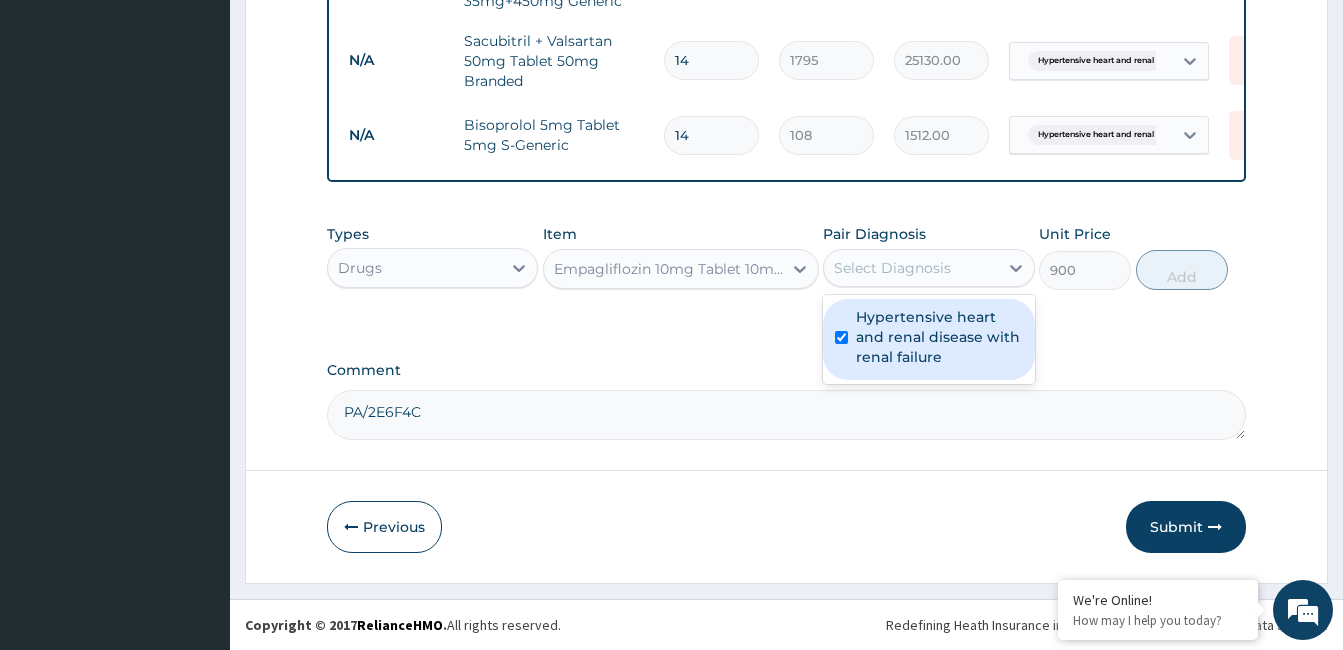 checkbox on "true" 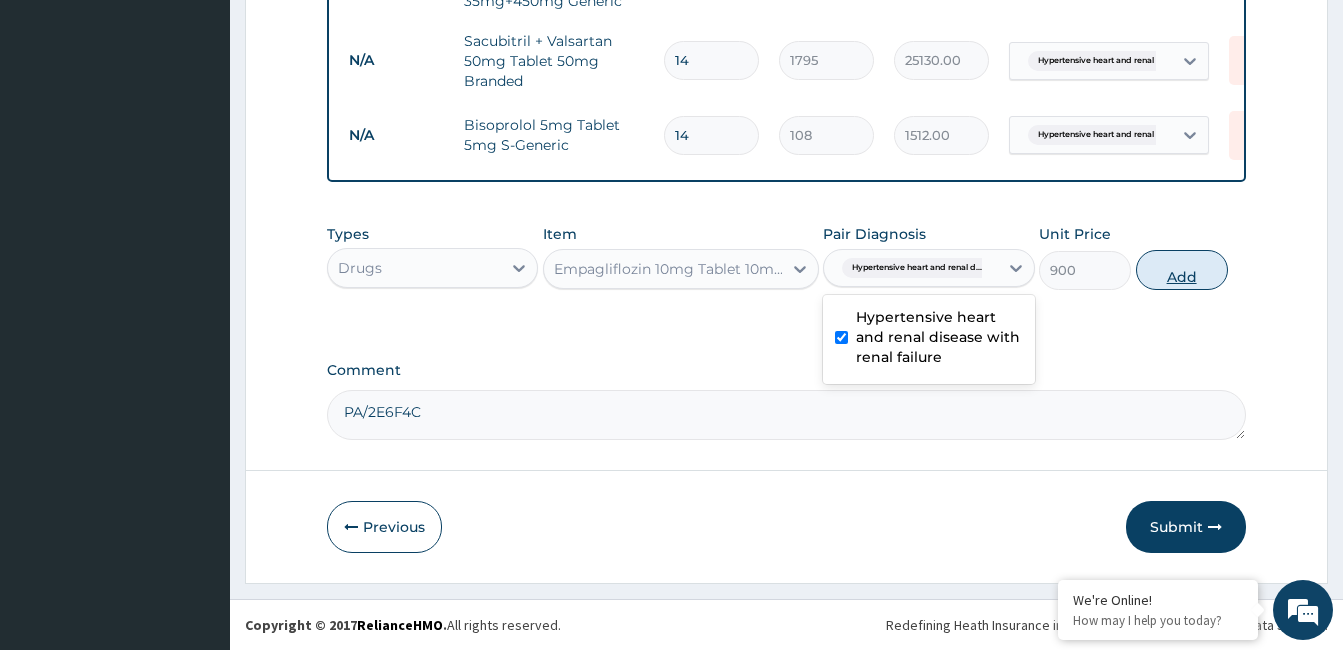 click on "Add" at bounding box center (1182, 270) 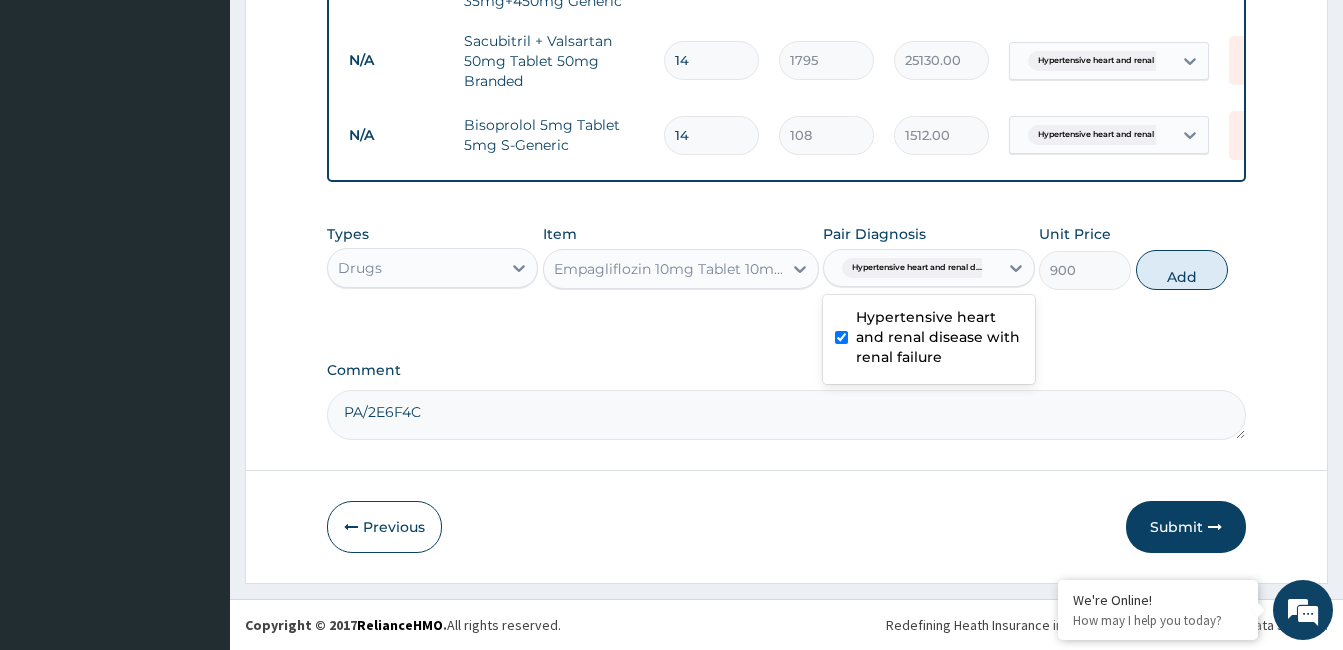 type on "0" 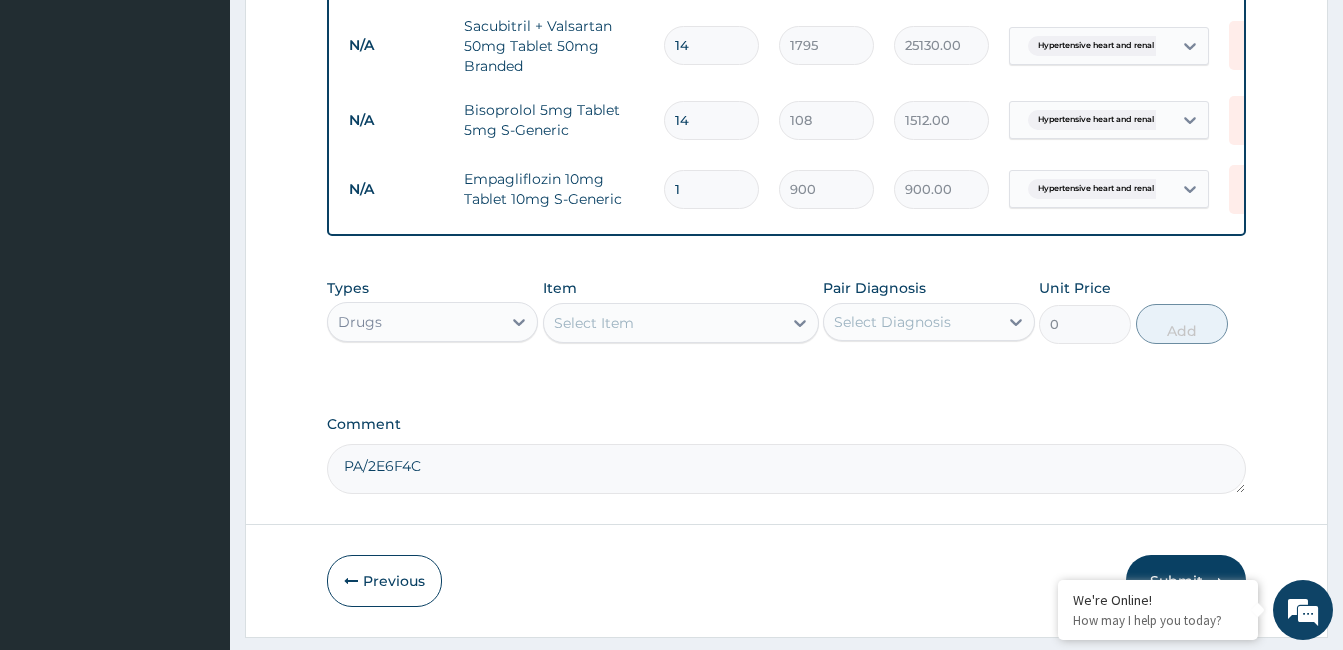 type on "14" 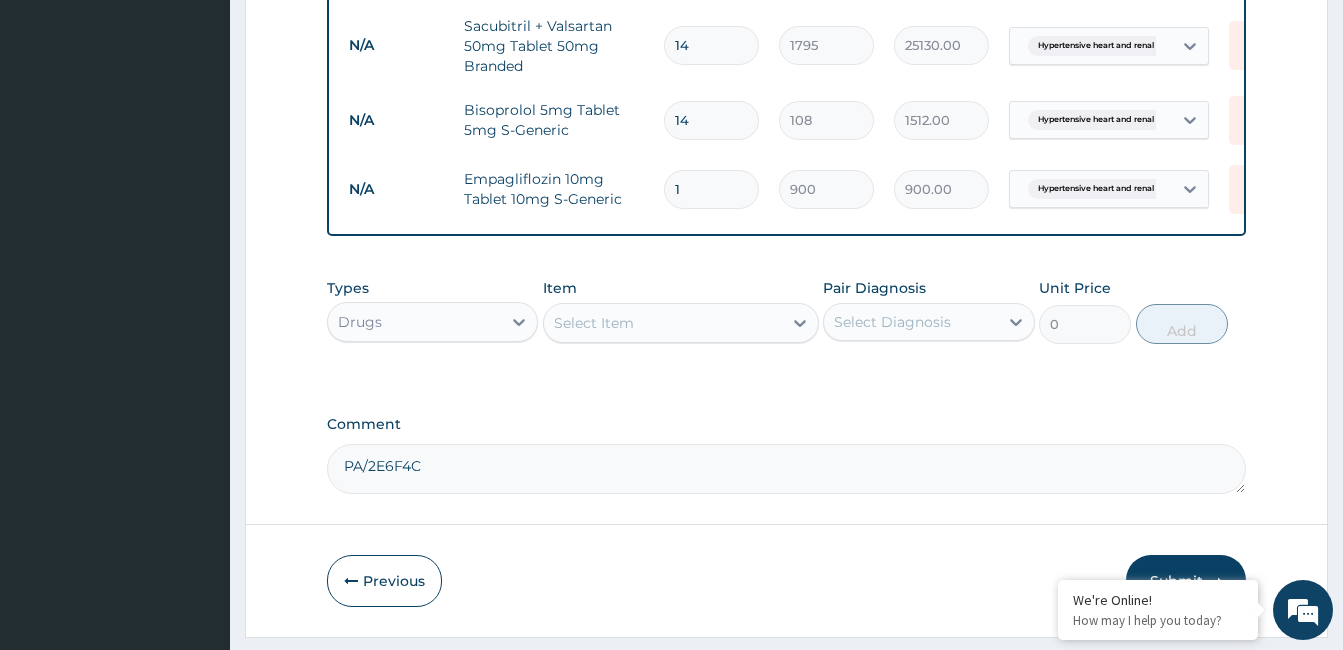 type on "12600.00" 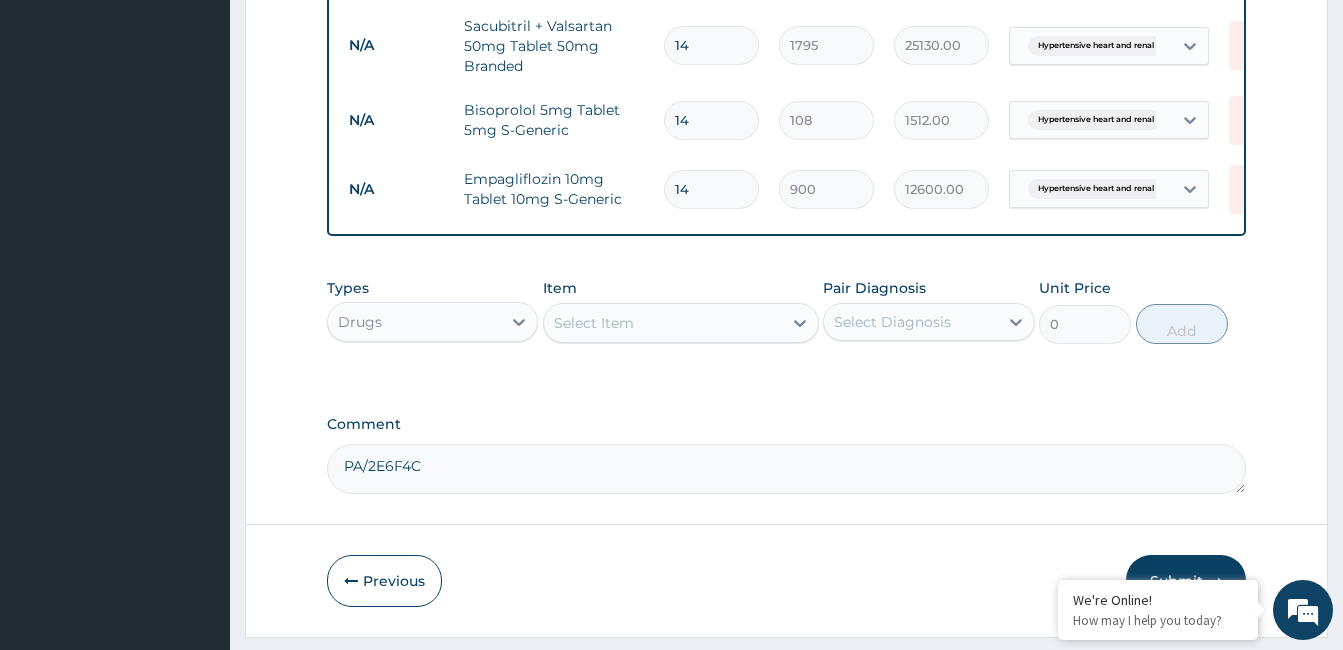 type on "14" 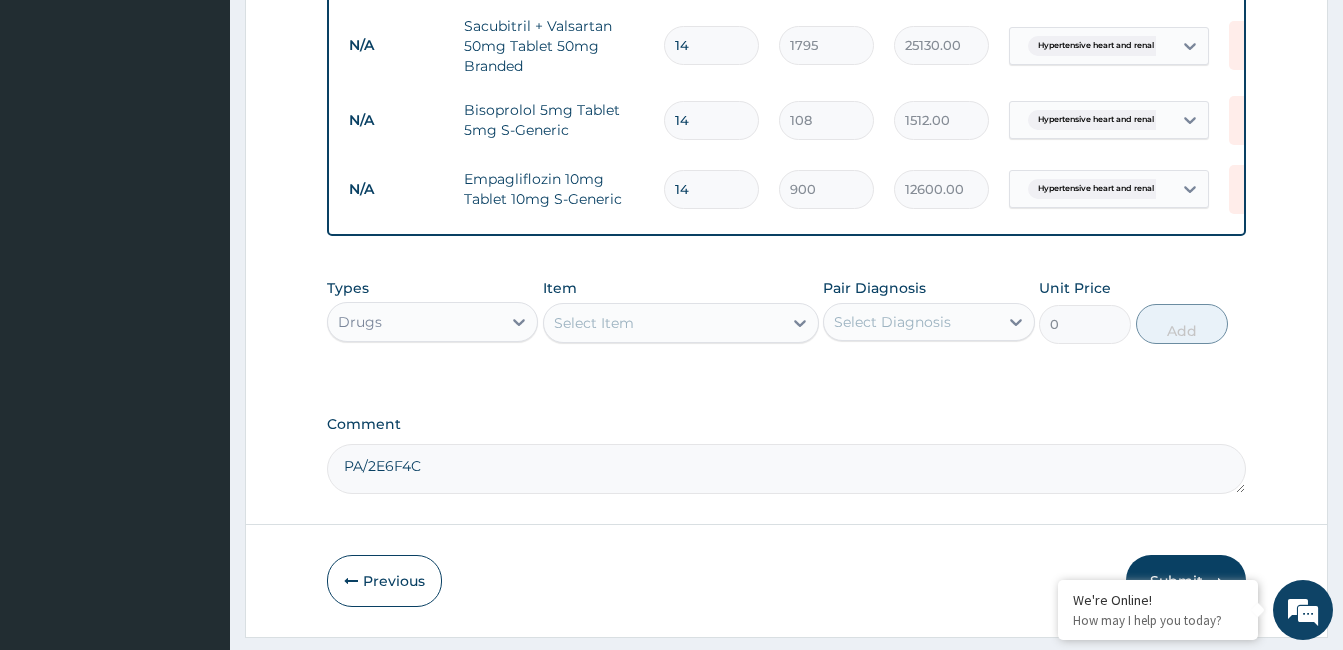 click on "Select Item" at bounding box center (663, 323) 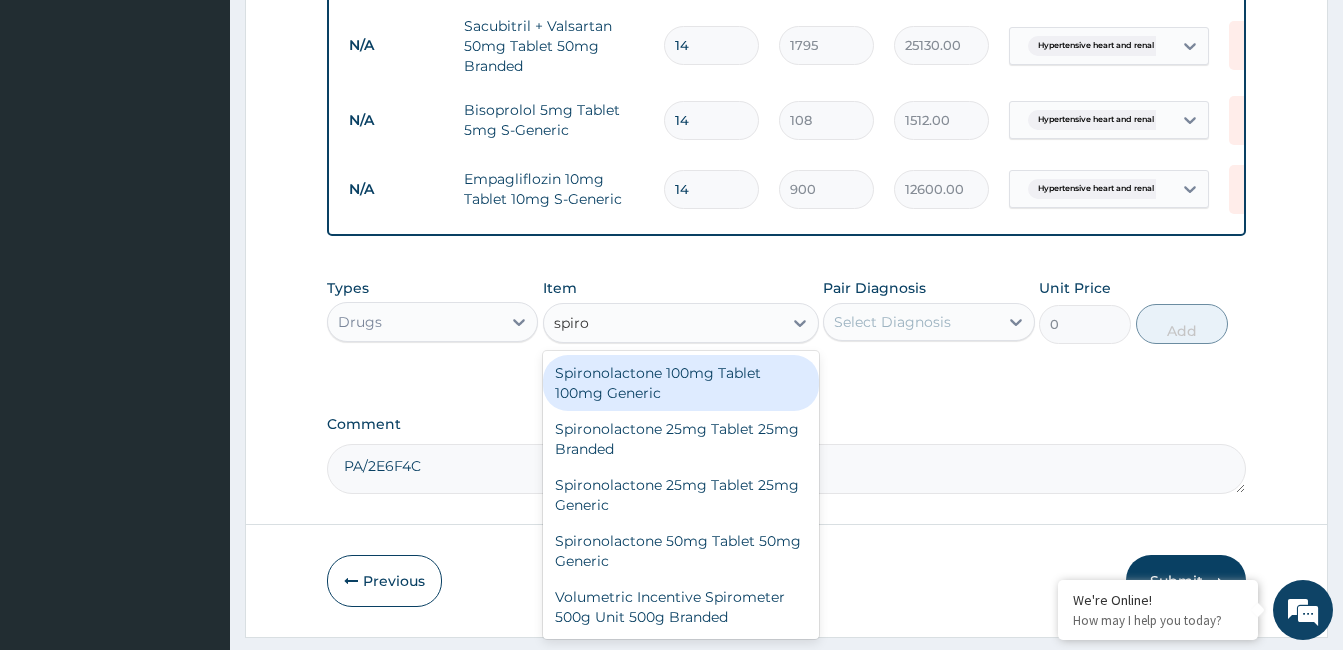 type on "spiron" 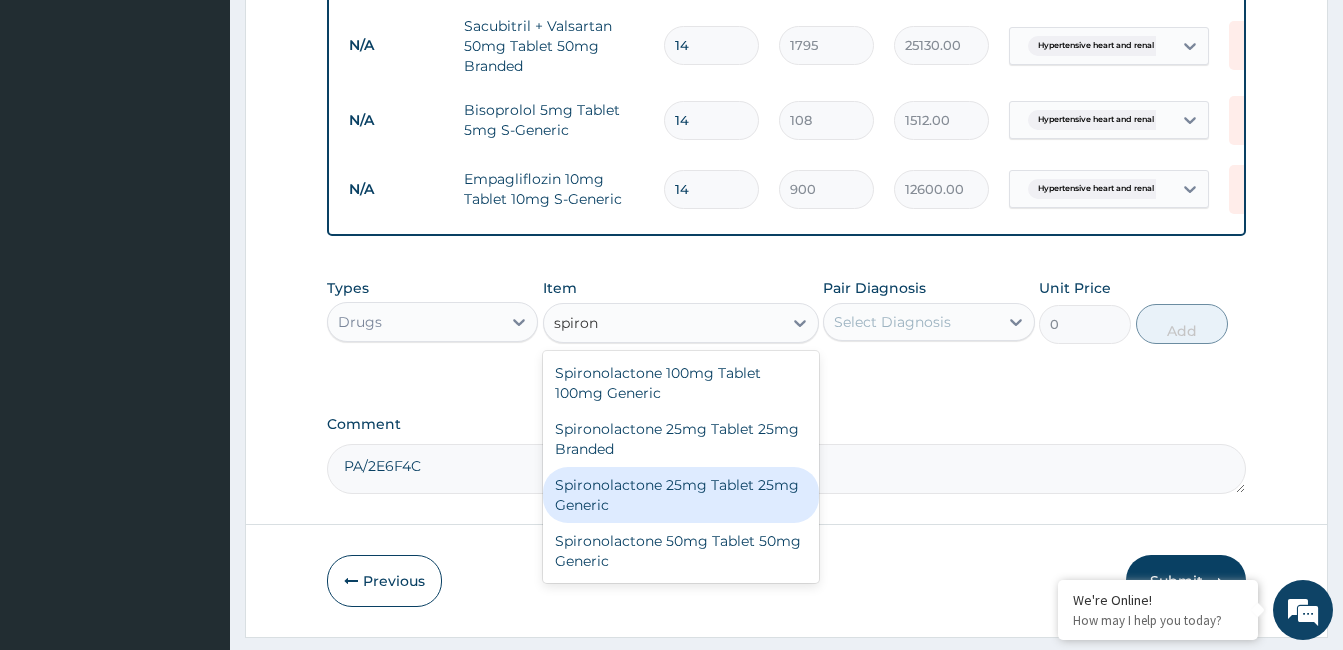 click on "Spironolactone 25mg Tablet 25mg Generic" at bounding box center [681, 495] 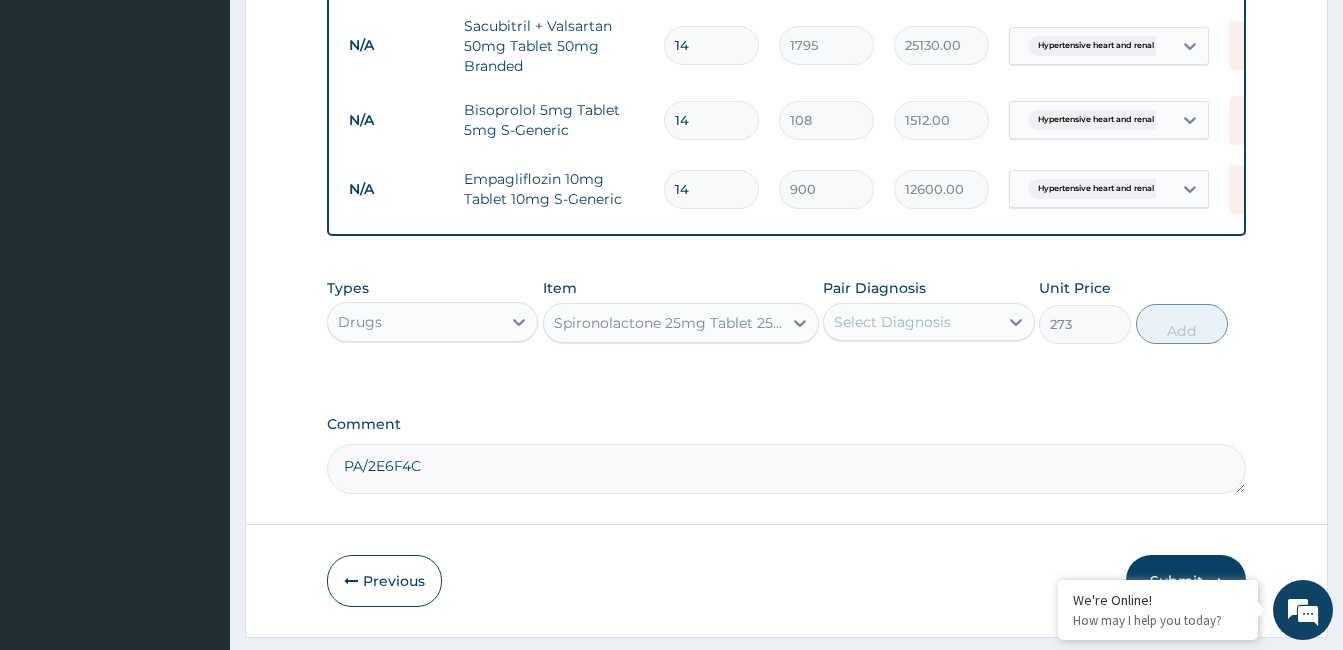 click on "Select Diagnosis" at bounding box center (892, 322) 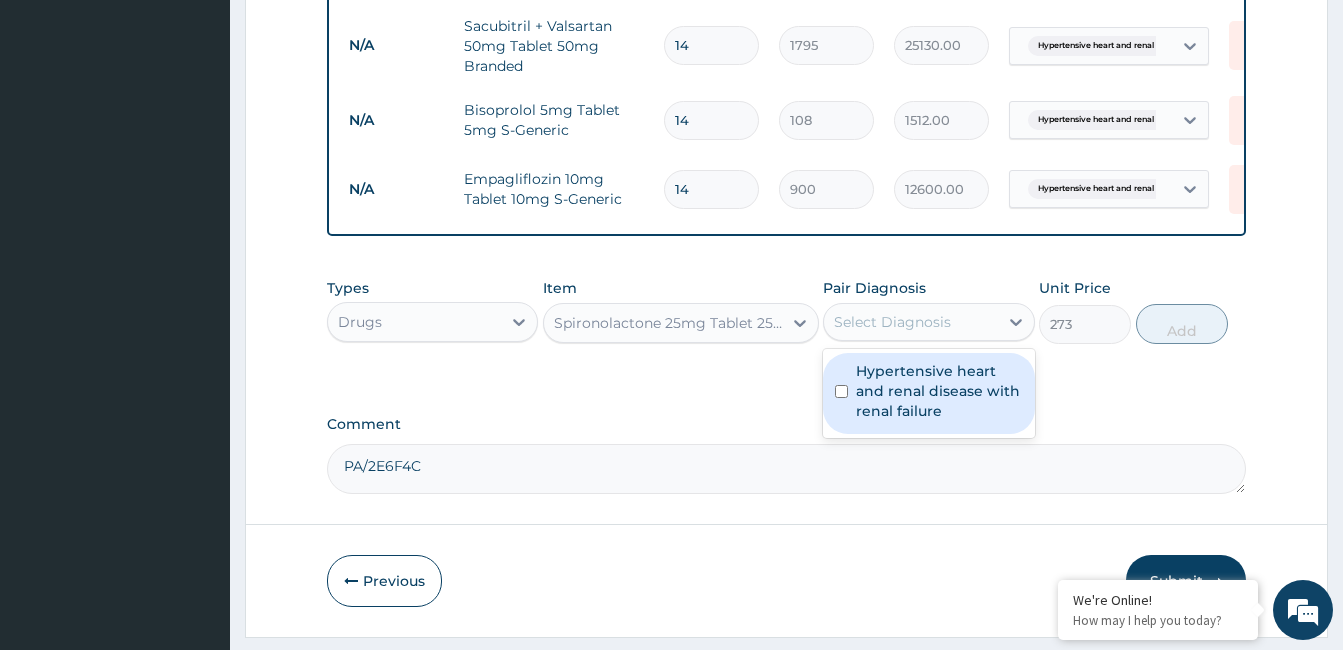 click on "Hypertensive heart and renal disease with renal failure" at bounding box center (939, 391) 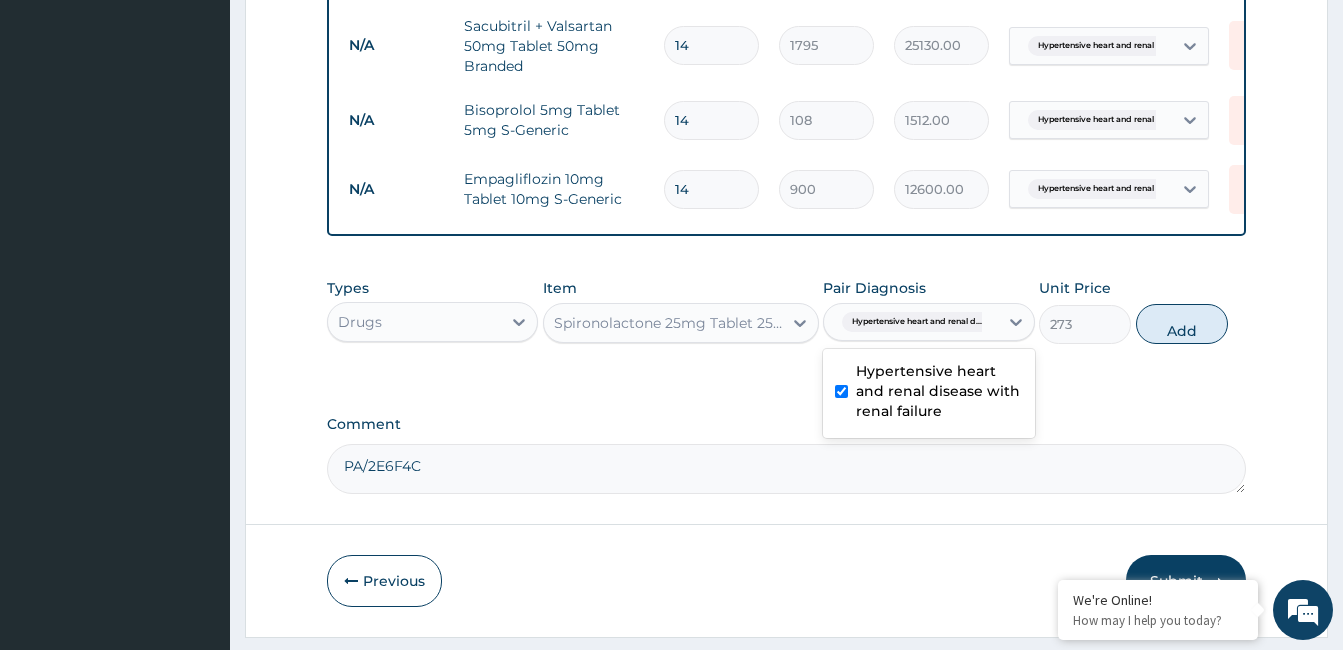 checkbox on "true" 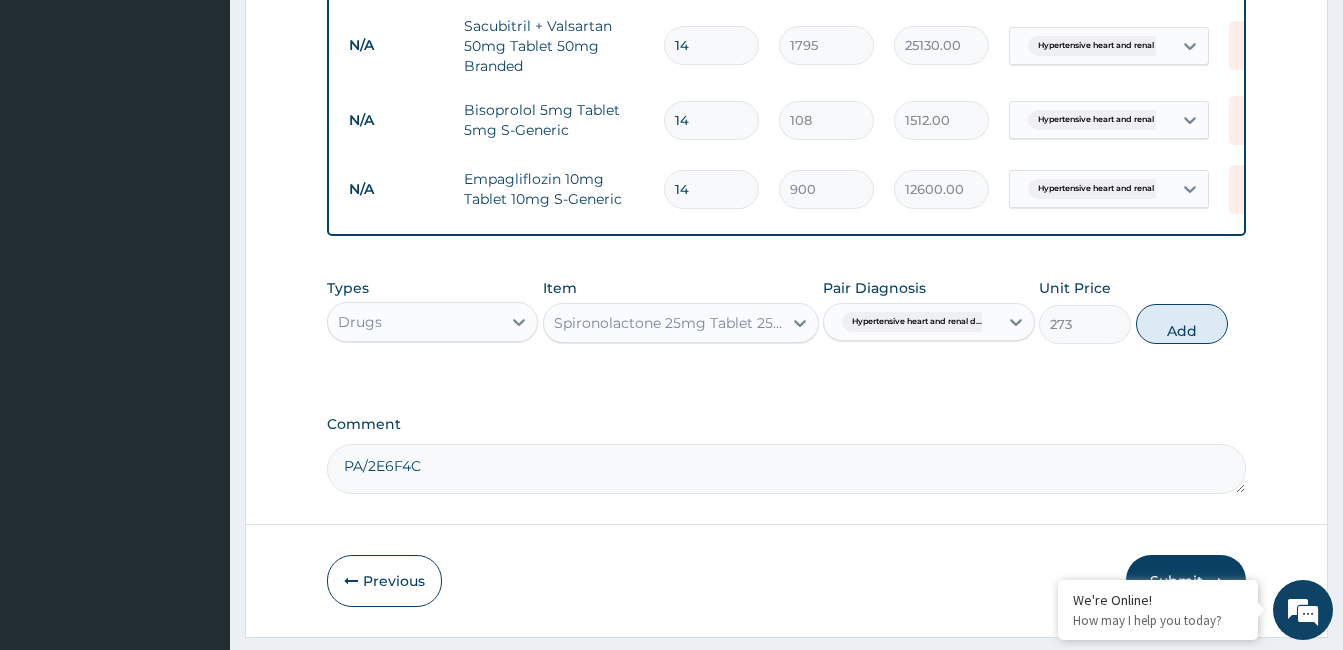 click on "Types Drugs Item Spironolactone 25mg Tablet 25mg Generic Pair Diagnosis Hypertensive heart and renal d... Unit Price 273 Add" at bounding box center (786, 311) 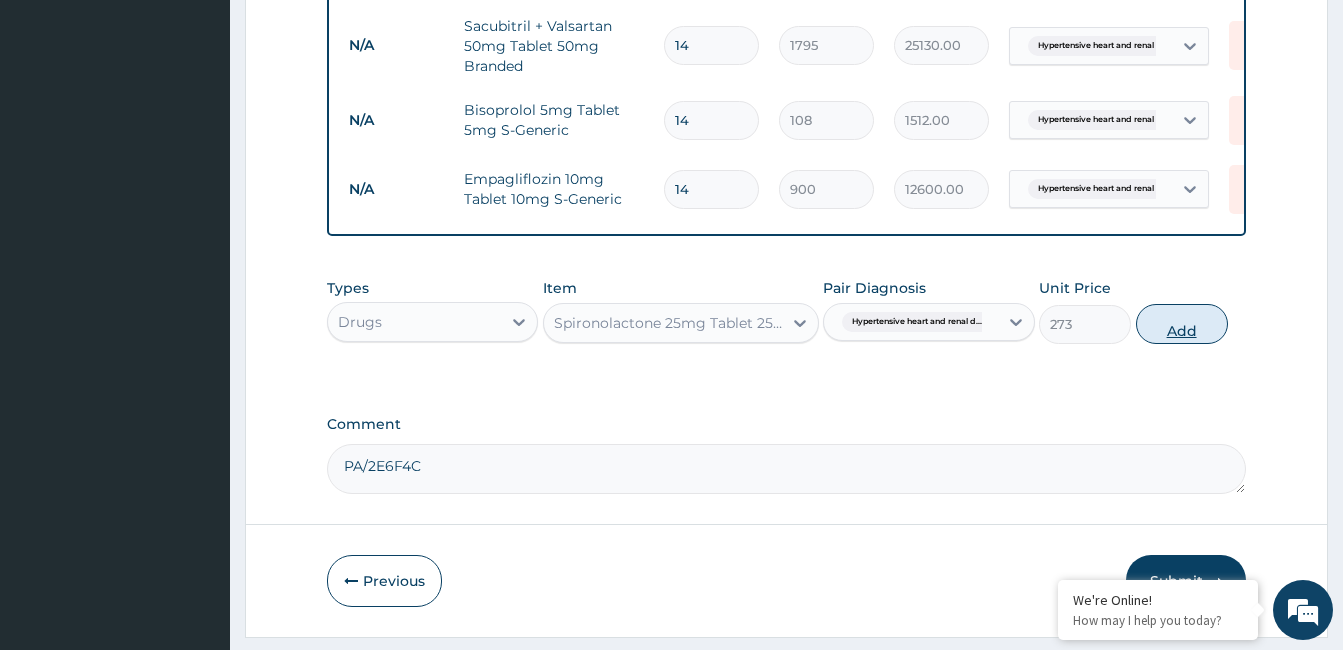 click on "Add" at bounding box center [1182, 324] 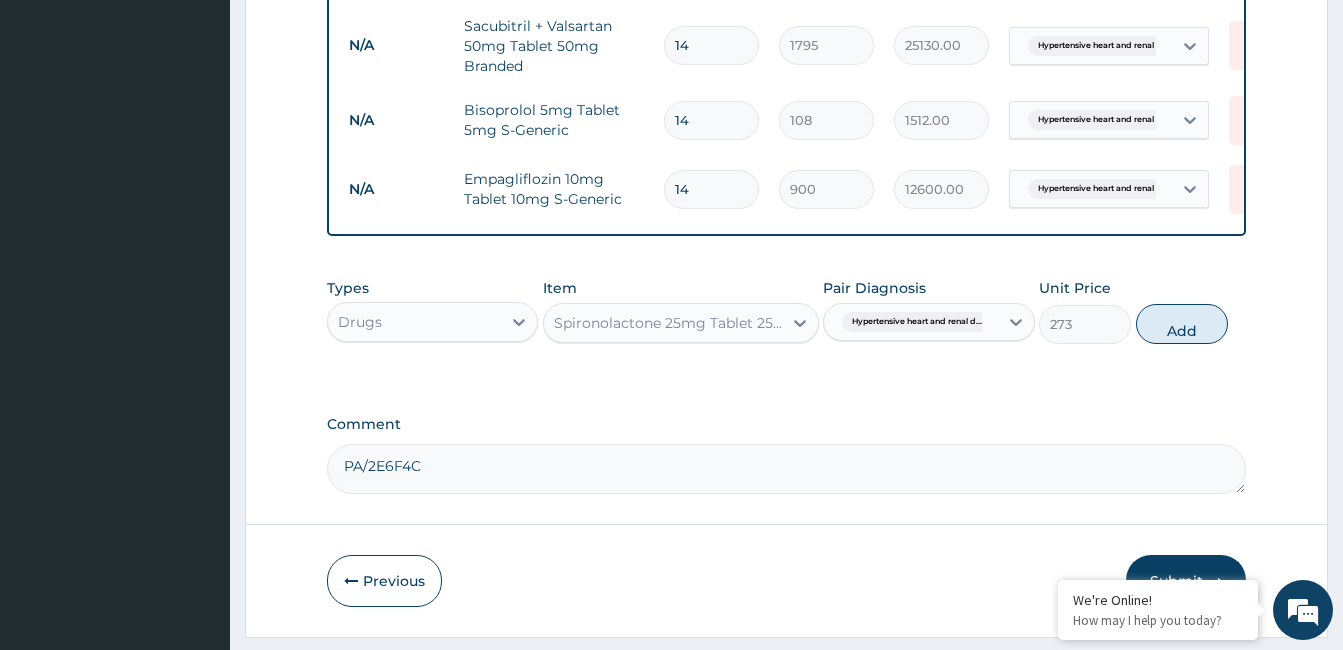 type on "0" 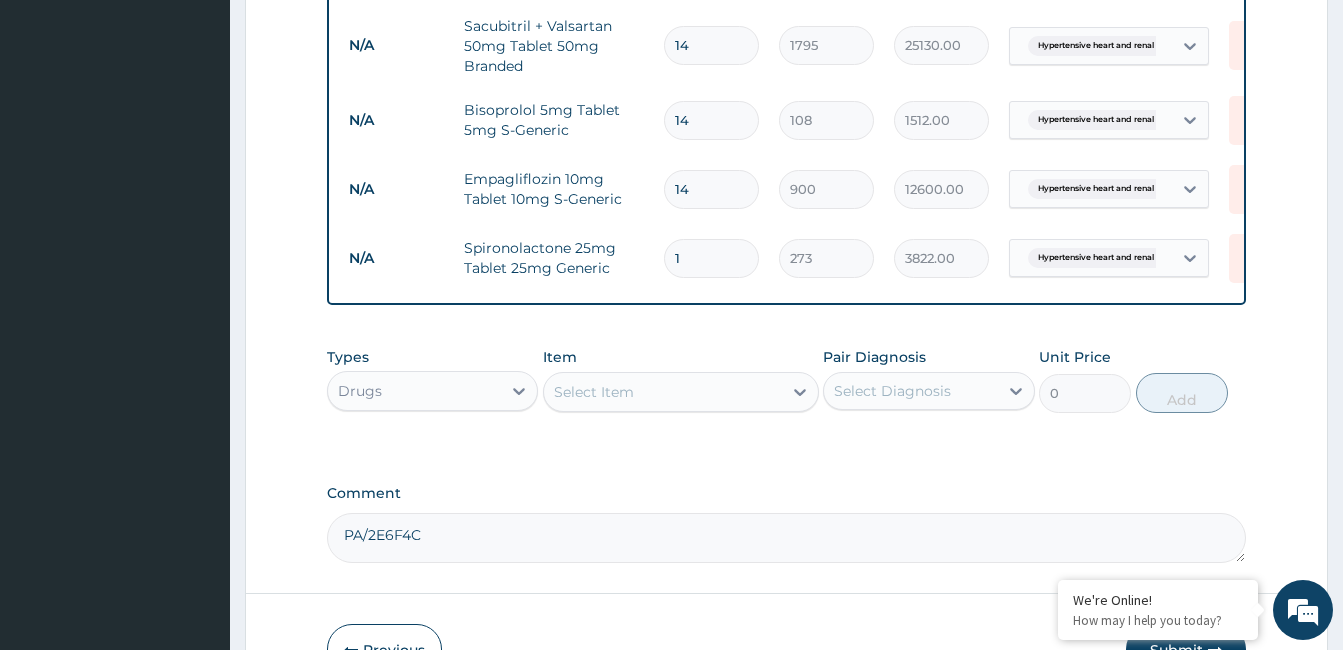 type on "14" 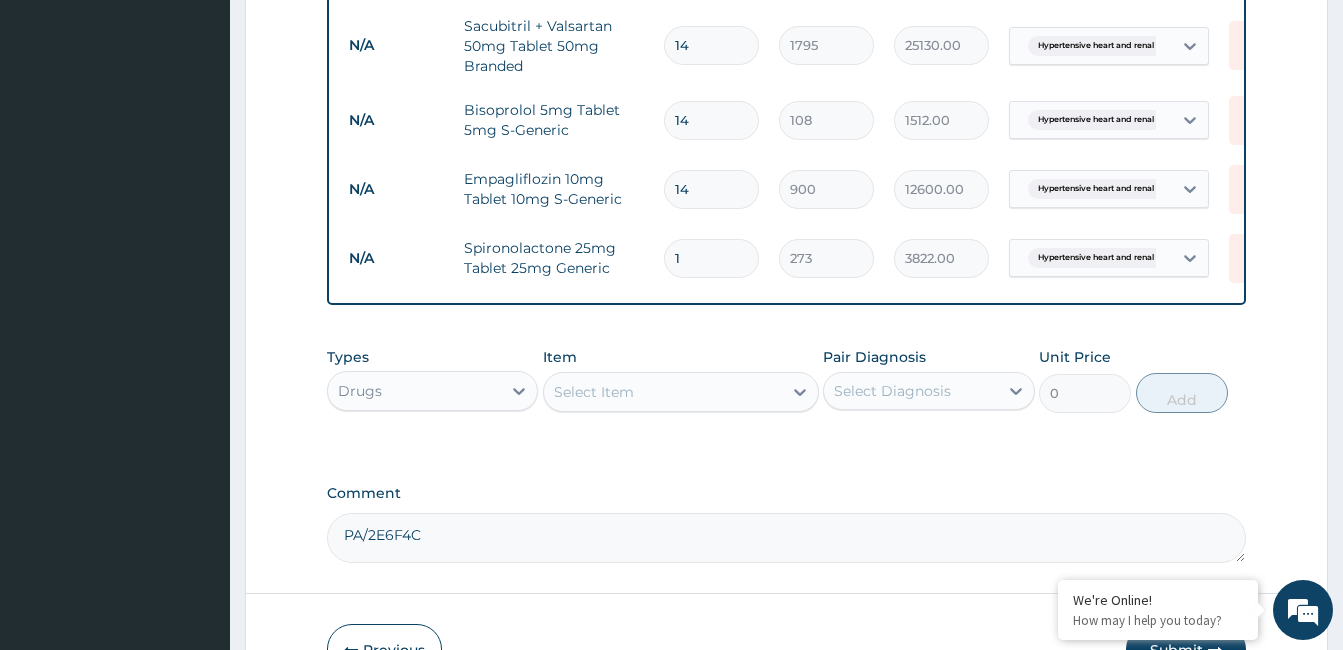 type on "3822.00" 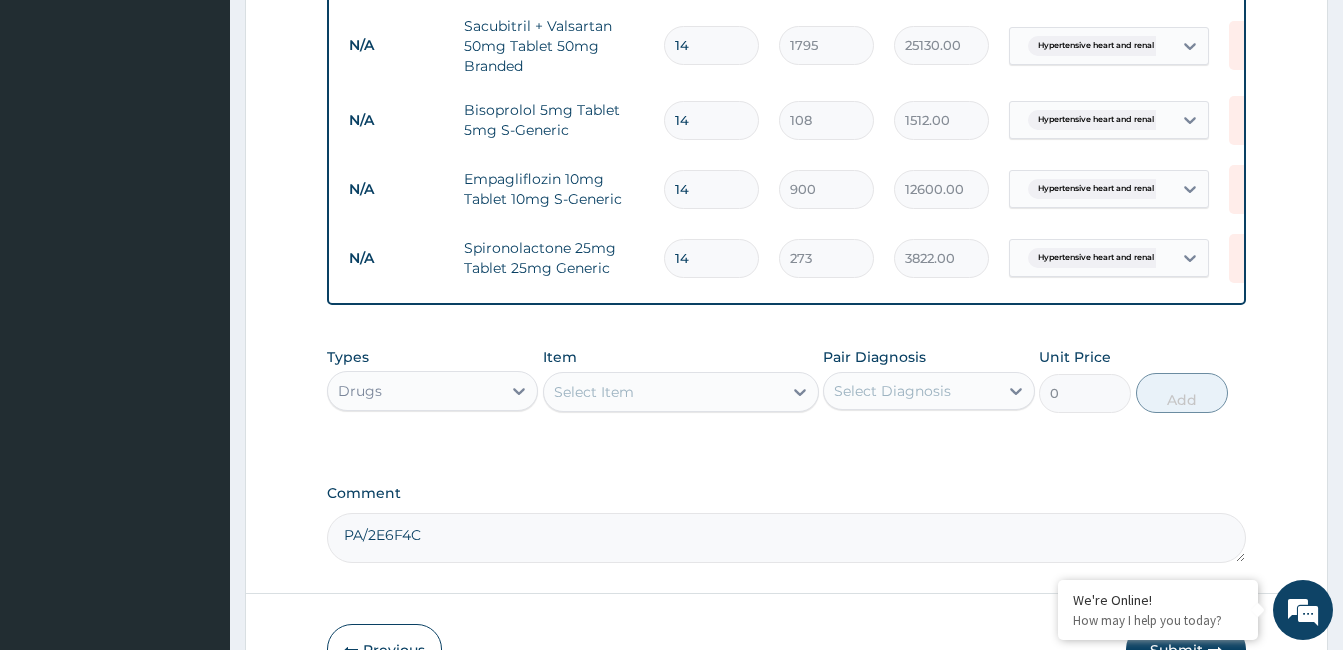 type on "14" 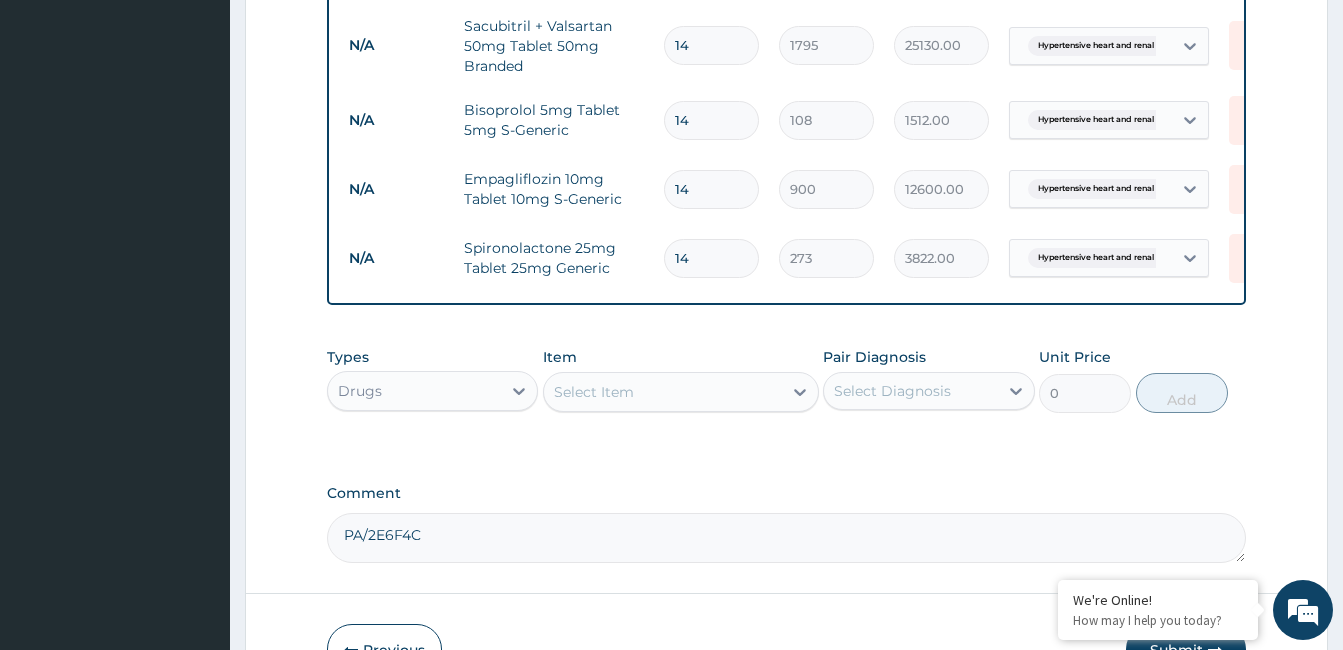 click on "Select Item" at bounding box center (663, 392) 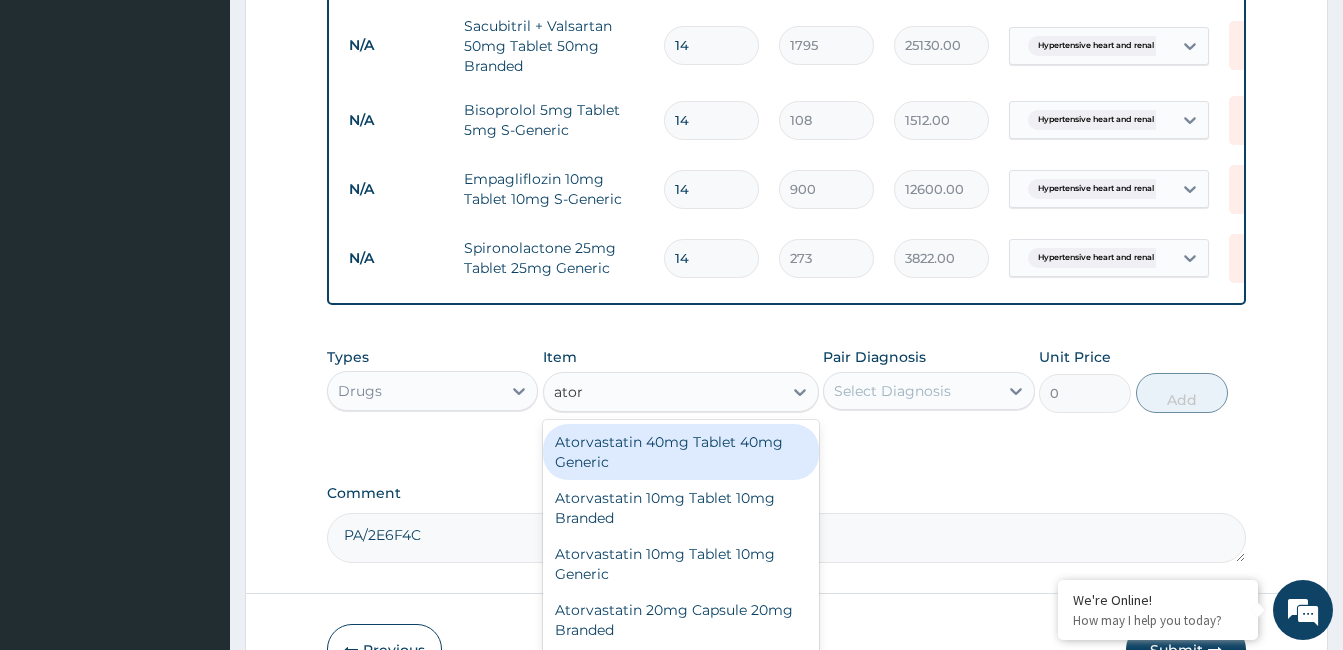 type on "atorv" 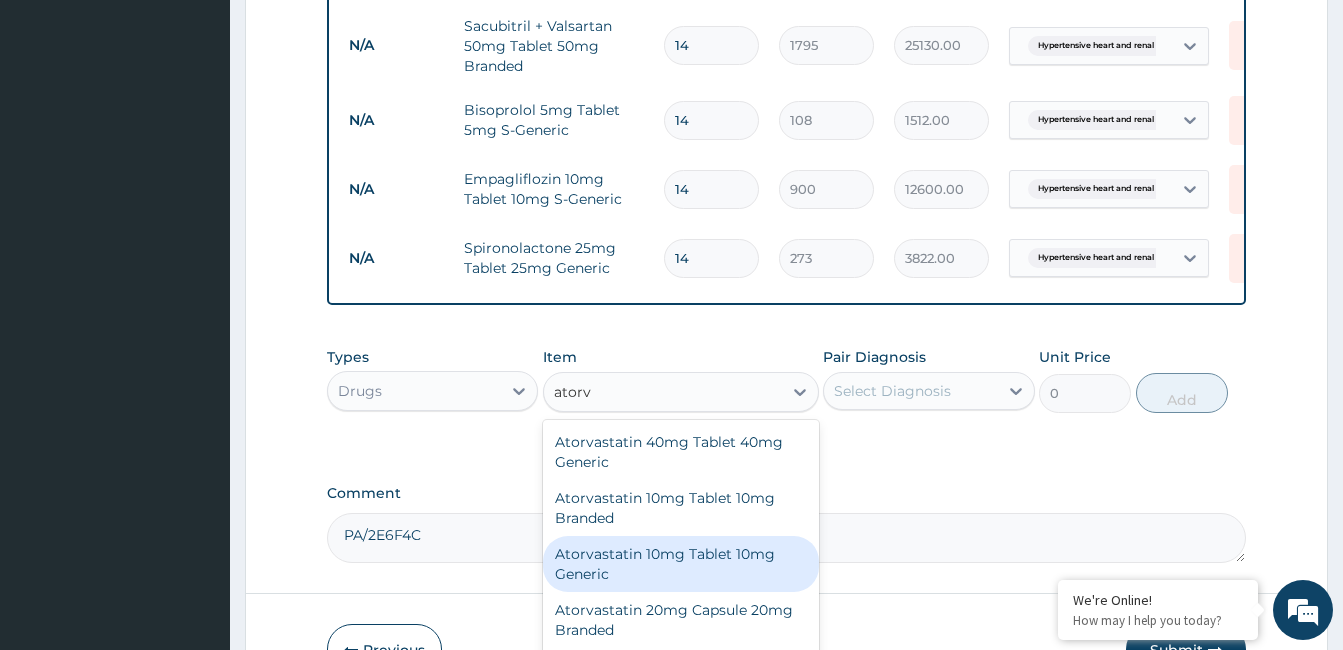 scroll, scrollTop: 44, scrollLeft: 0, axis: vertical 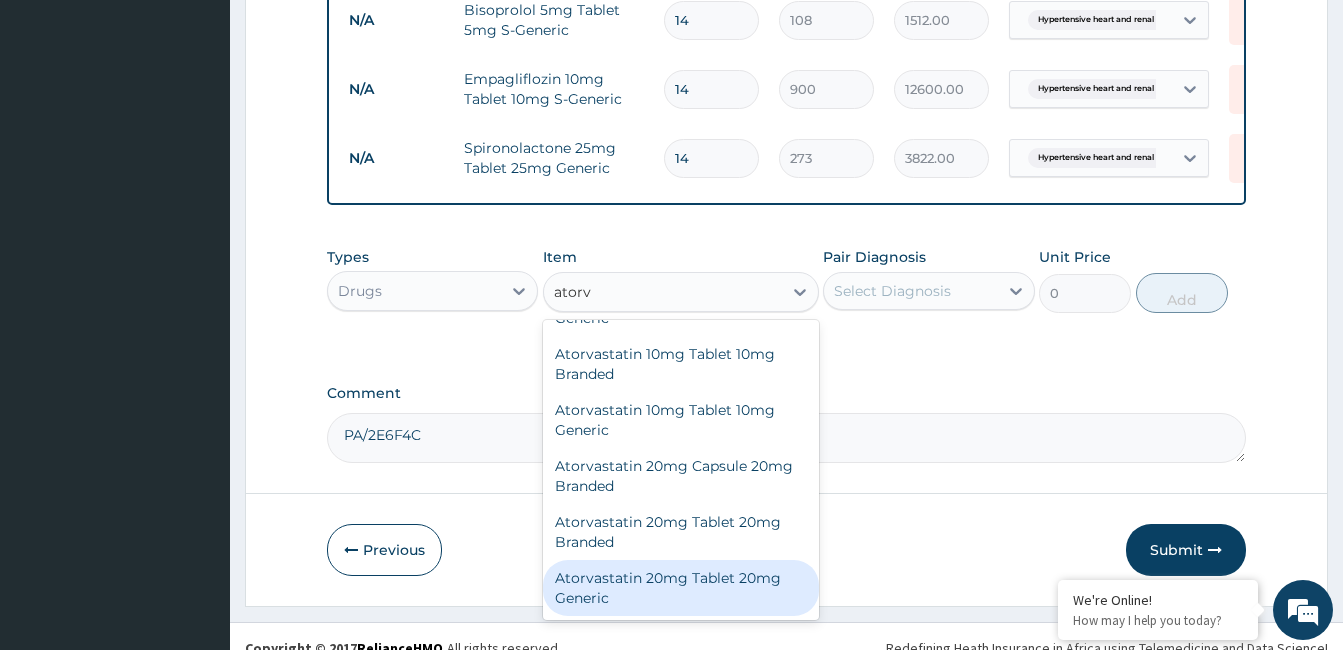 drag, startPoint x: 735, startPoint y: 586, endPoint x: 777, endPoint y: 466, distance: 127.13772 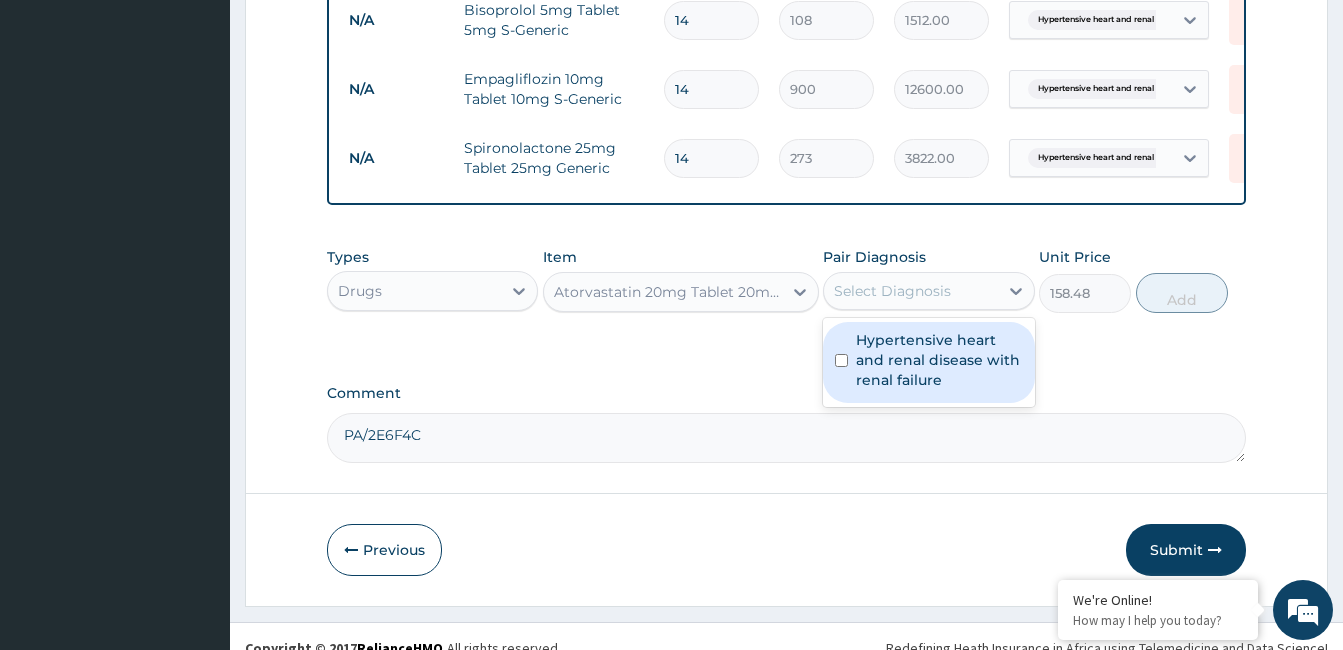 click on "Select Diagnosis" at bounding box center (892, 291) 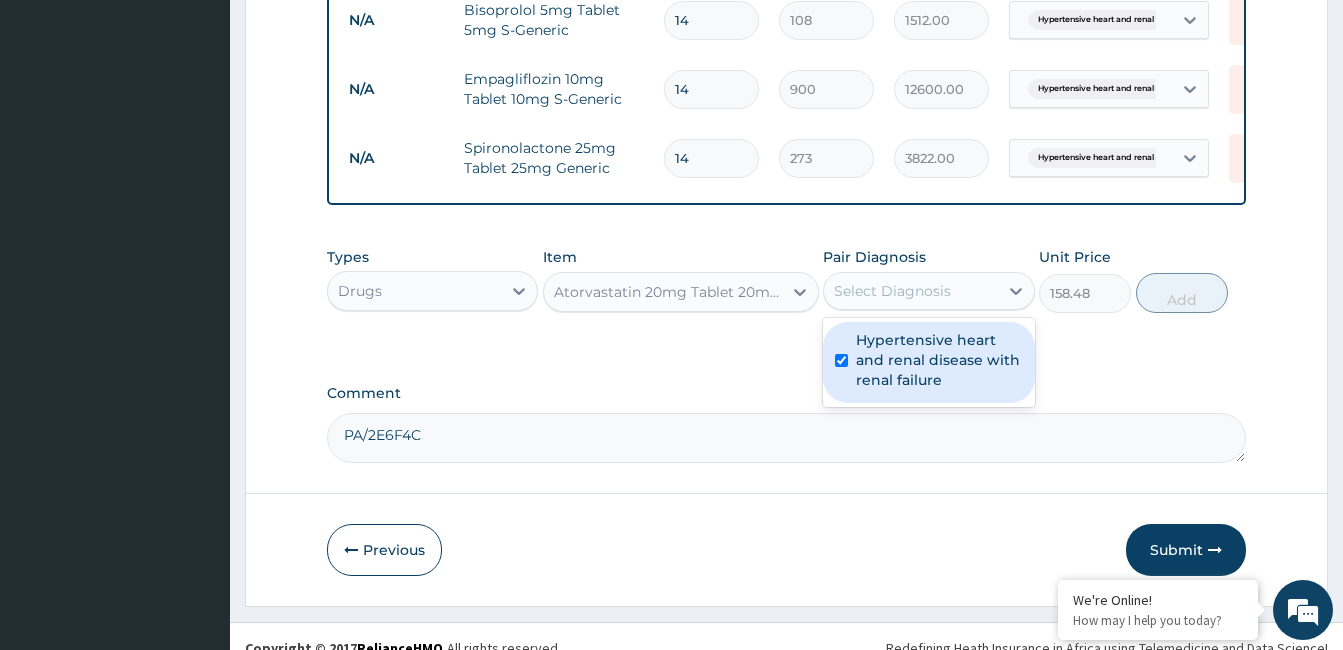 checkbox on "true" 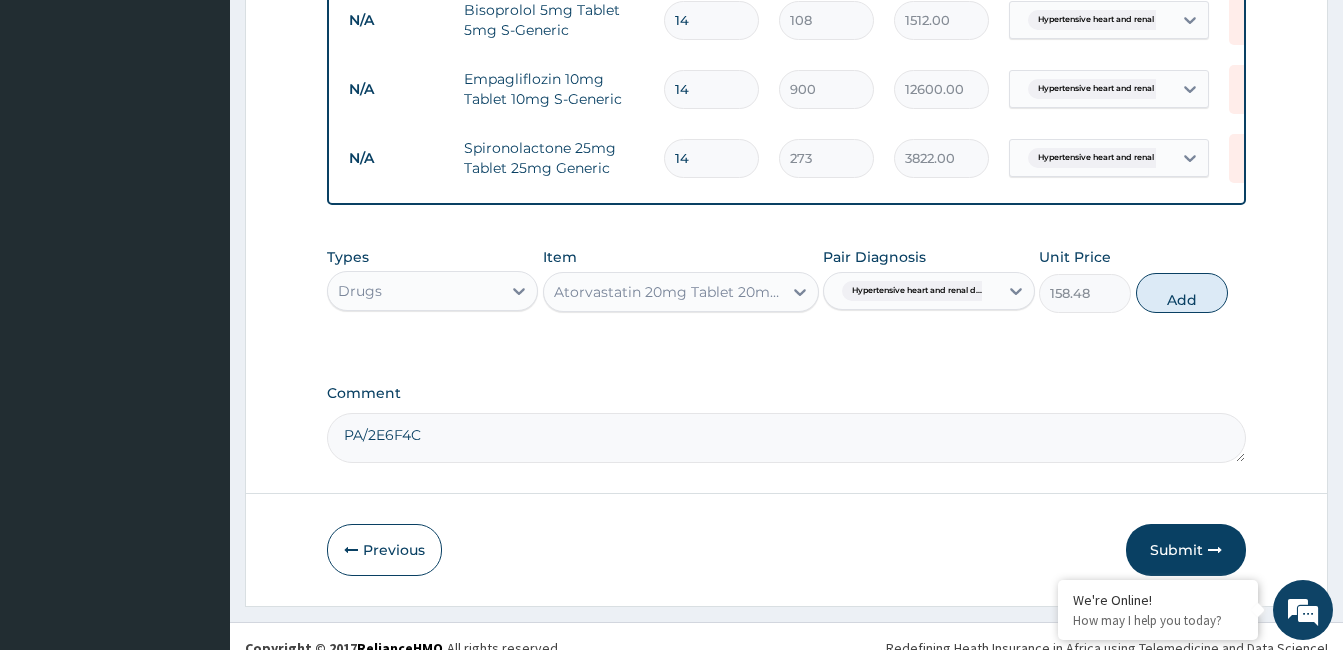 drag, startPoint x: 1179, startPoint y: 293, endPoint x: 1184, endPoint y: 335, distance: 42.296574 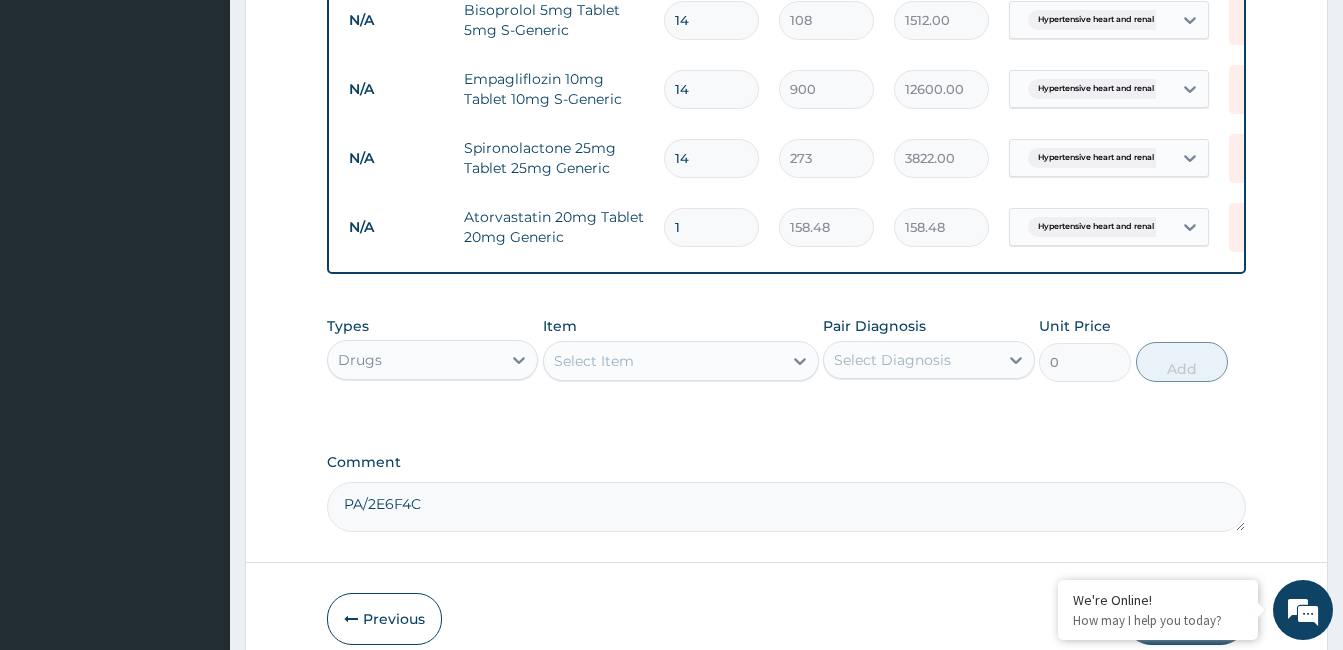 type on "14" 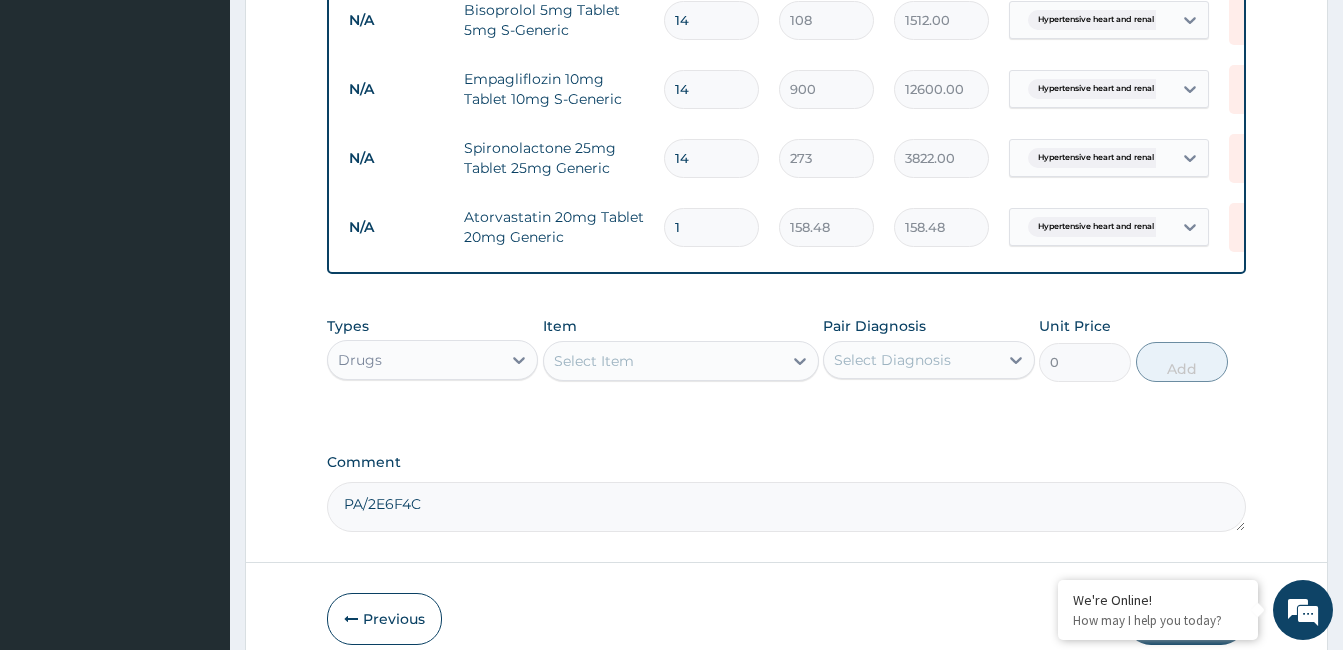 type on "2218.72" 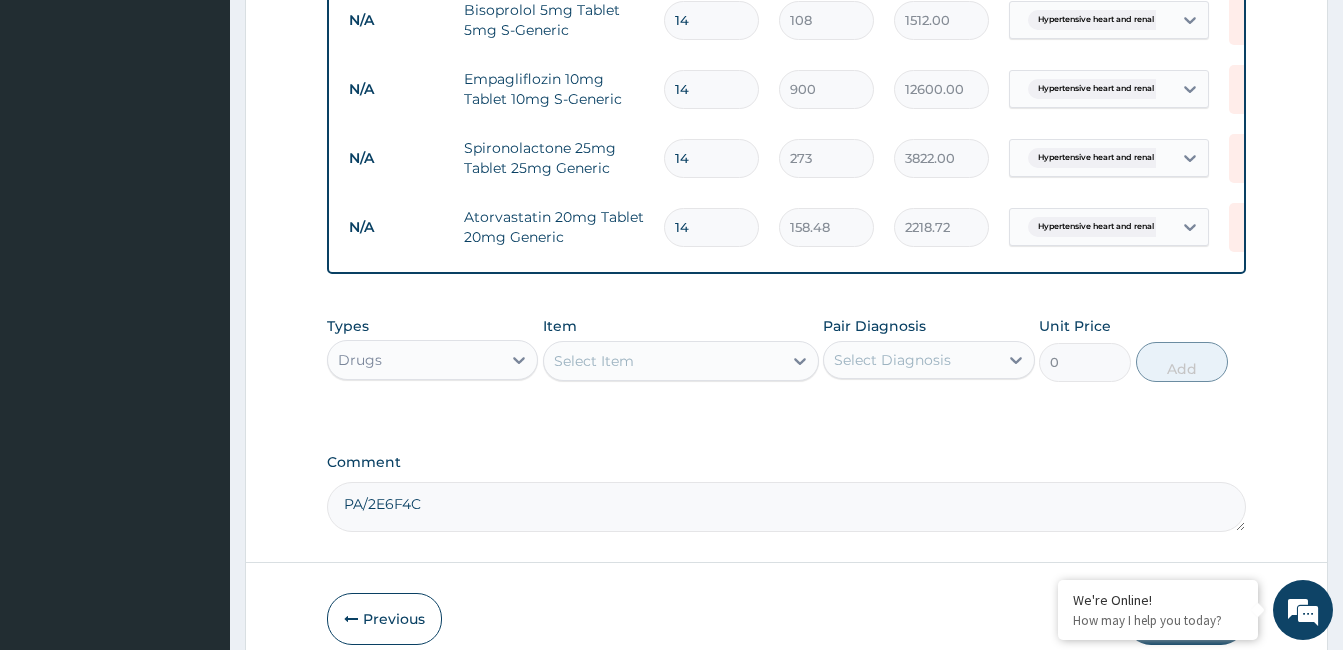 type on "14" 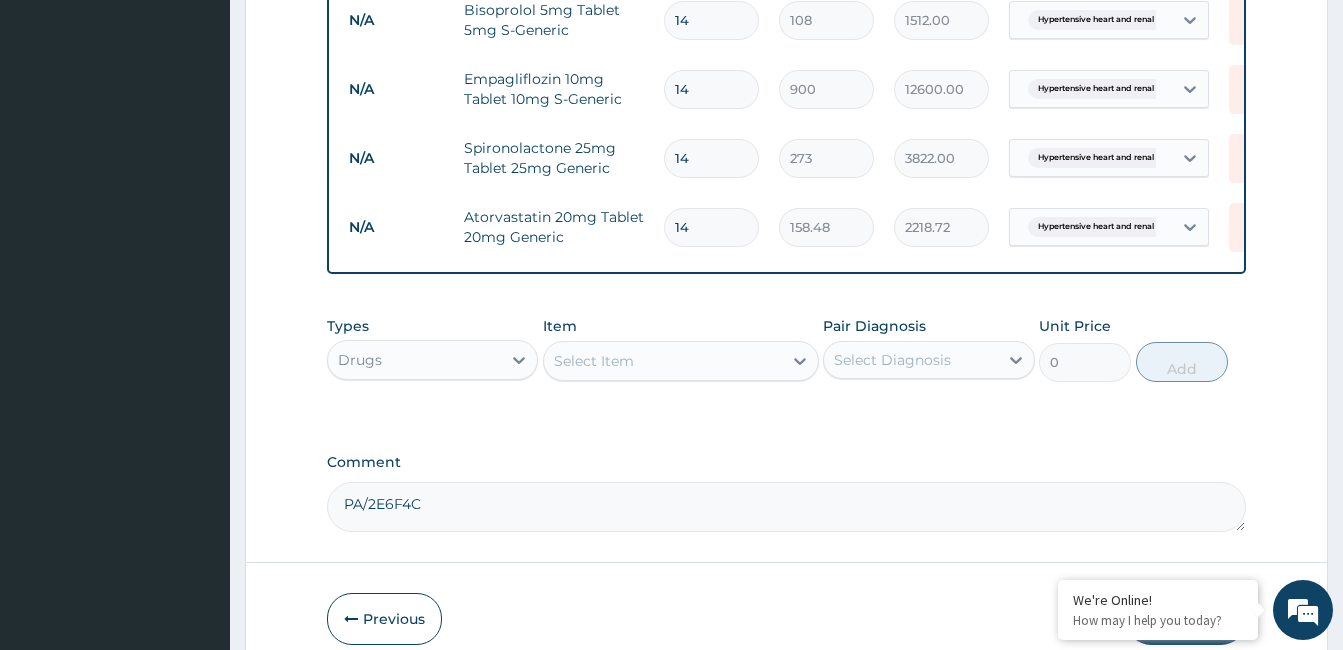 click on "Select Item" at bounding box center (663, 361) 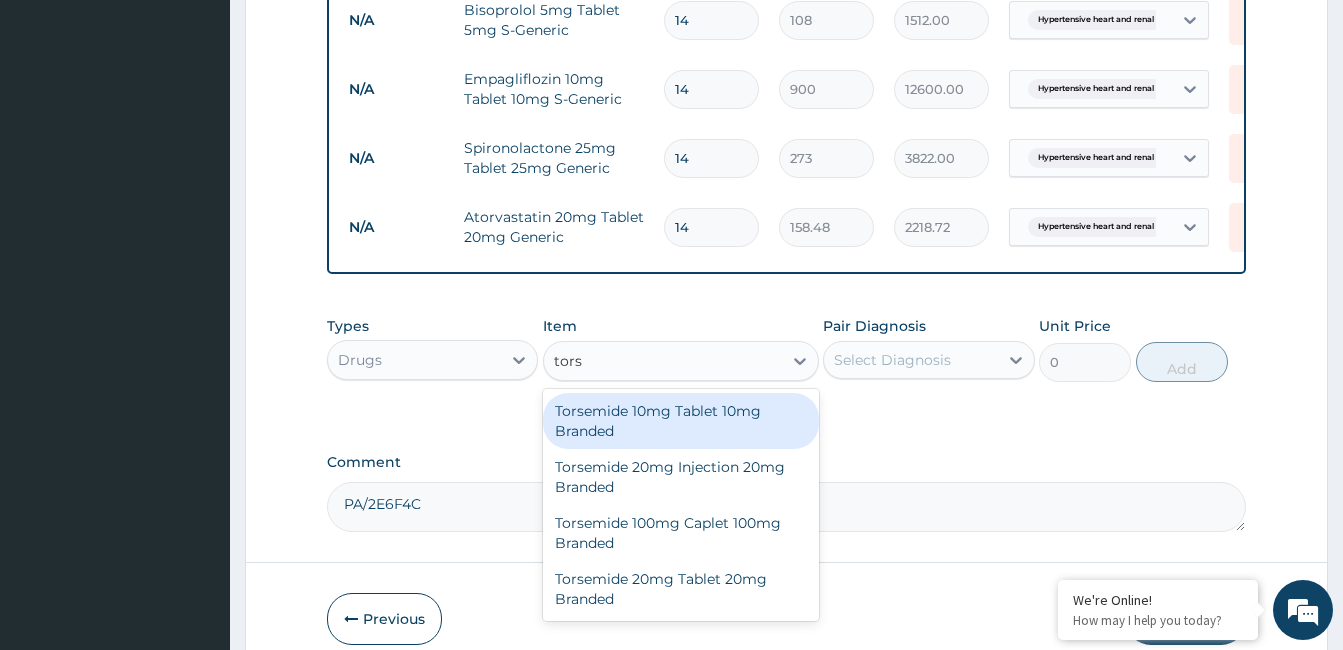 type on "torse" 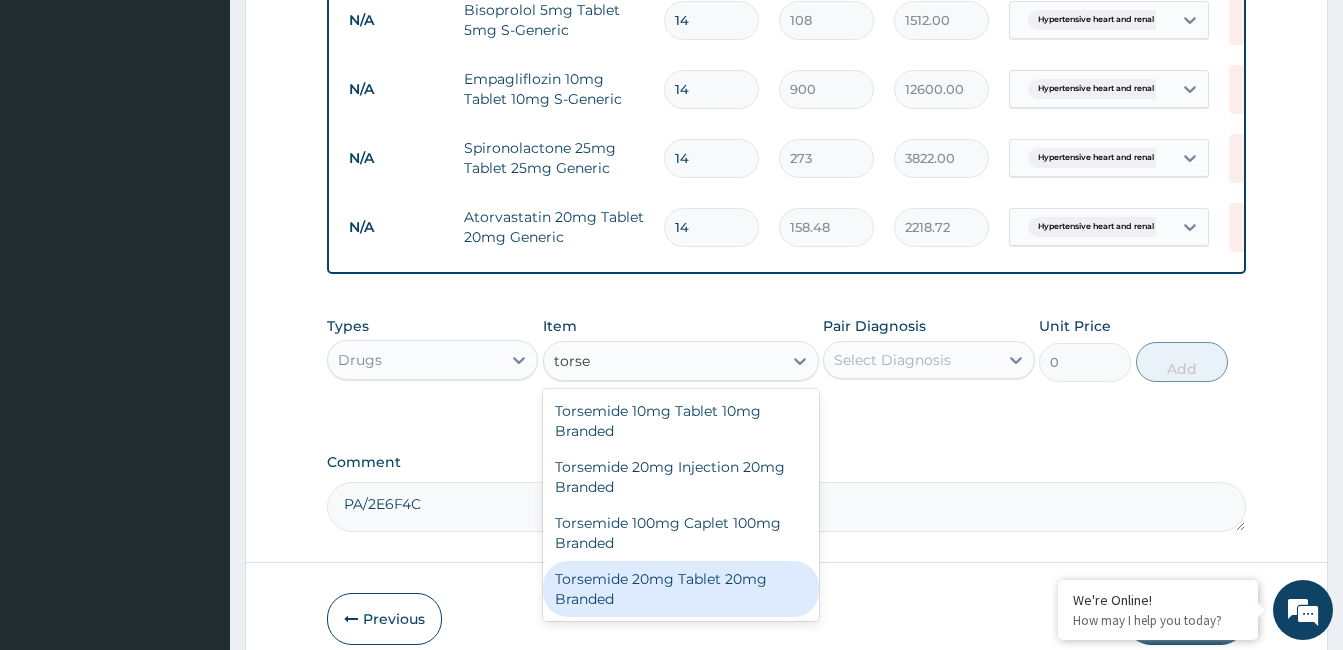 click on "Torsemide 20mg Tablet 20mg Branded" at bounding box center (681, 589) 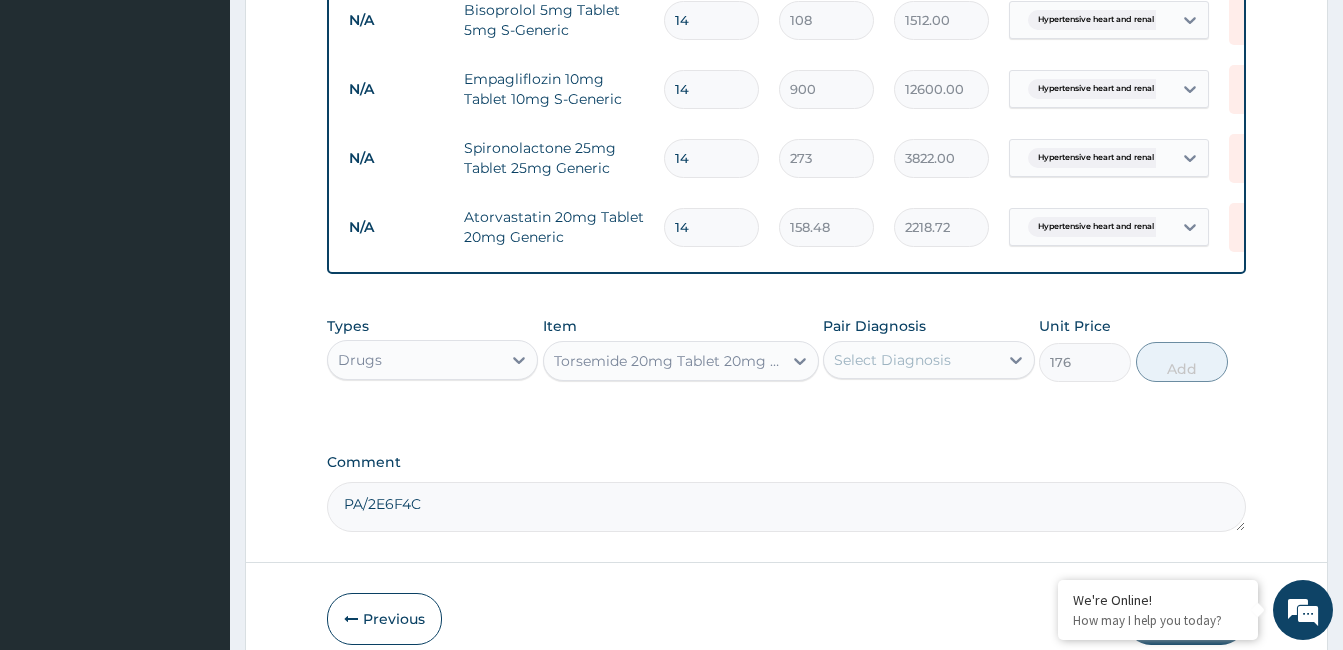 click on "Select Diagnosis" at bounding box center [892, 360] 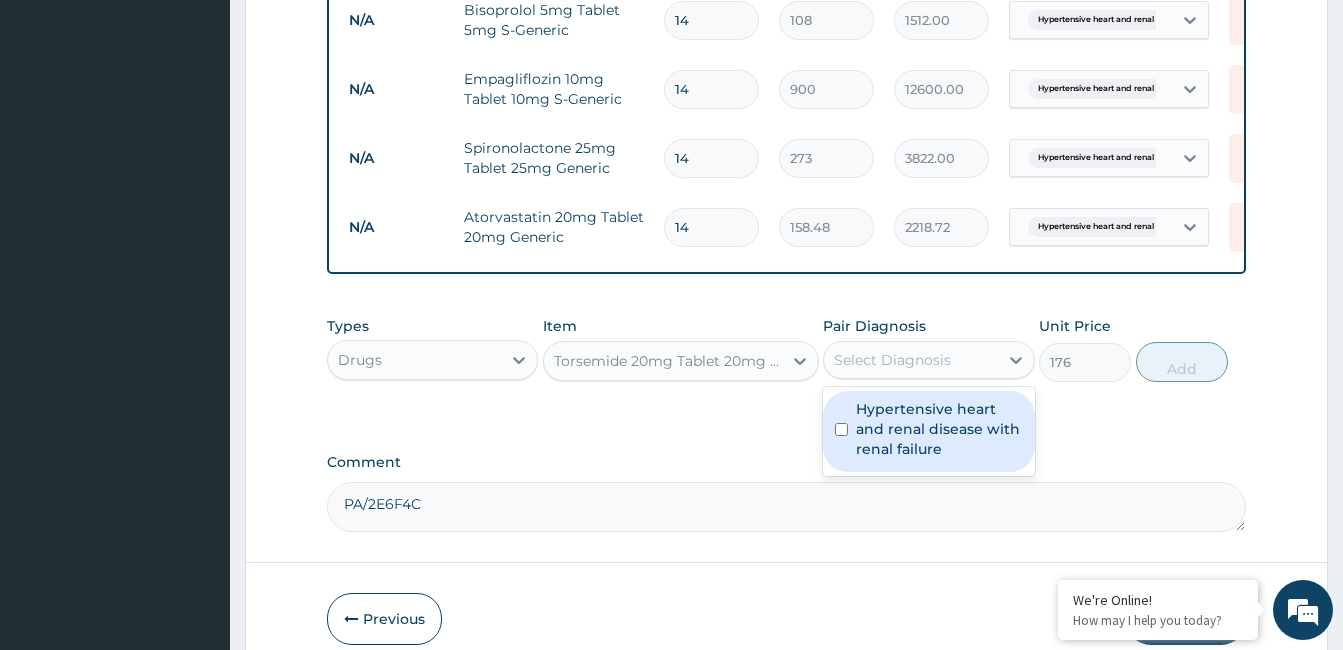 click on "Hypertensive heart and renal disease with renal failure" at bounding box center [939, 429] 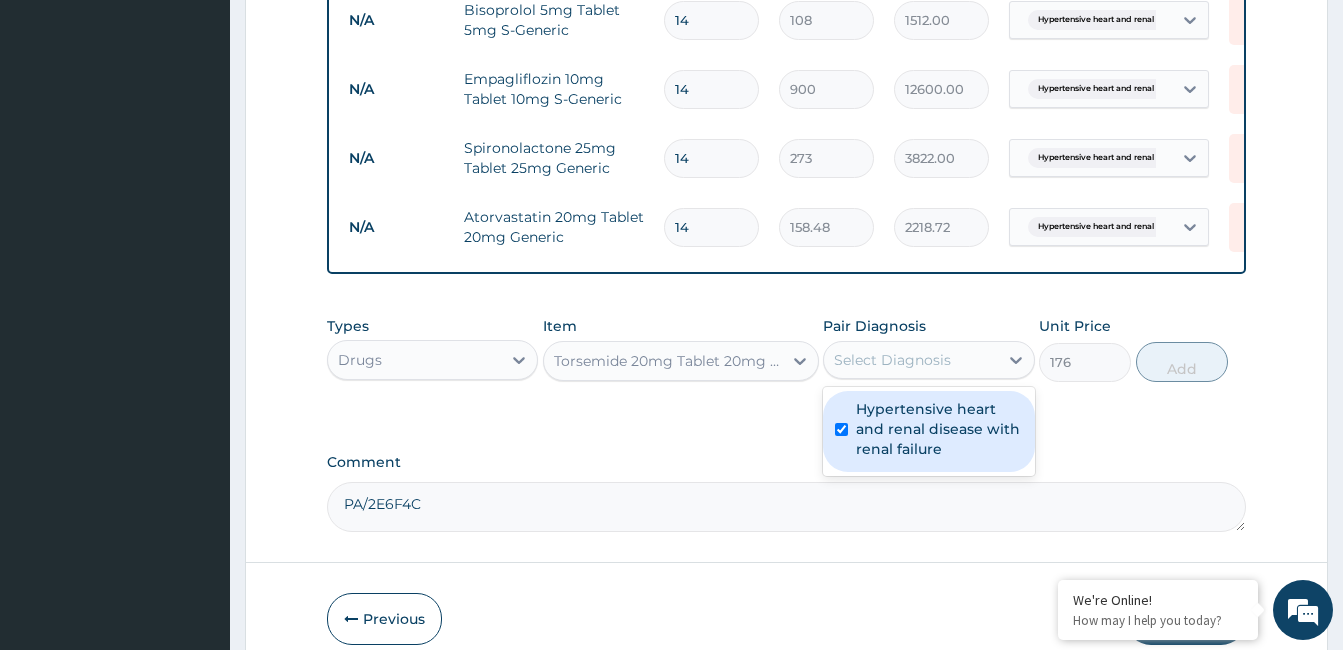 checkbox on "true" 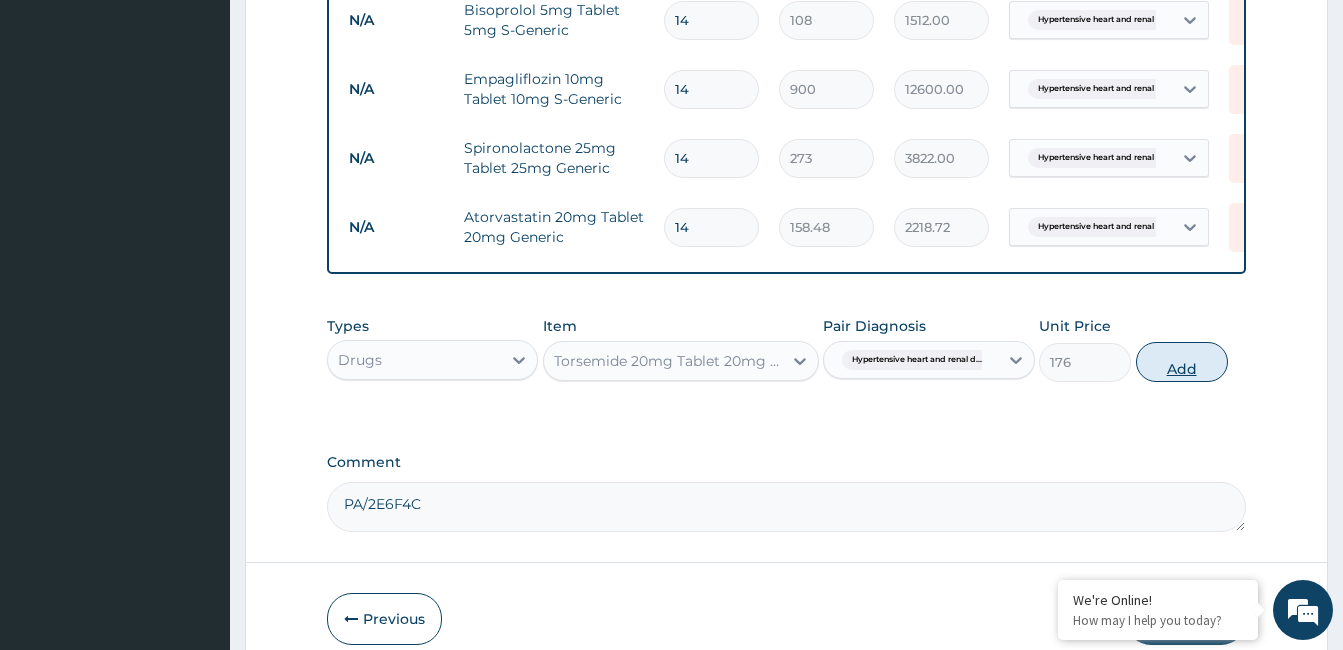 click on "Add" at bounding box center [1182, 362] 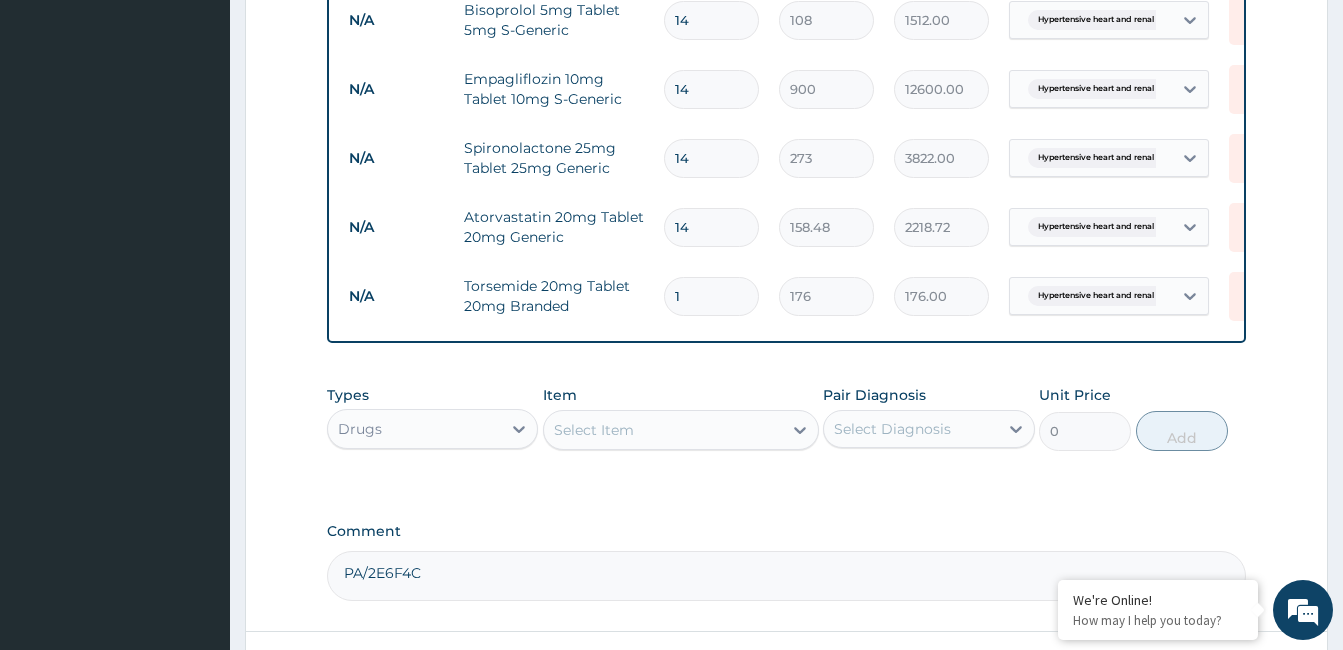 type 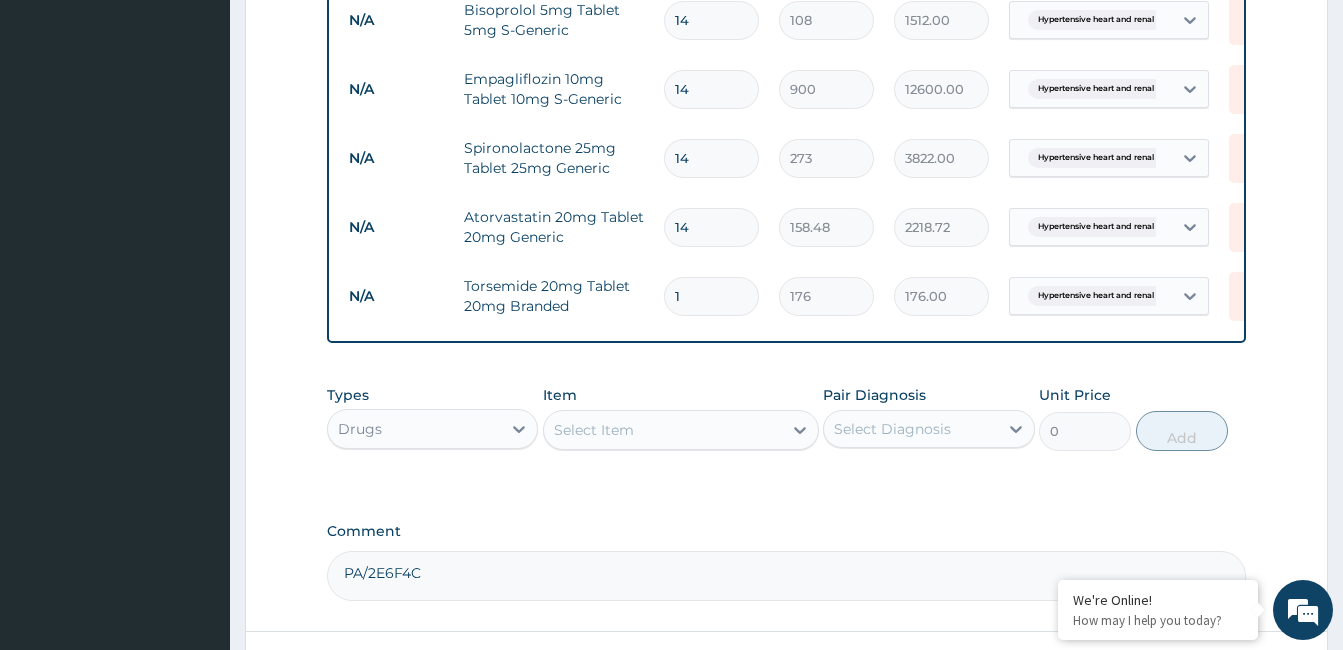 type on "0.00" 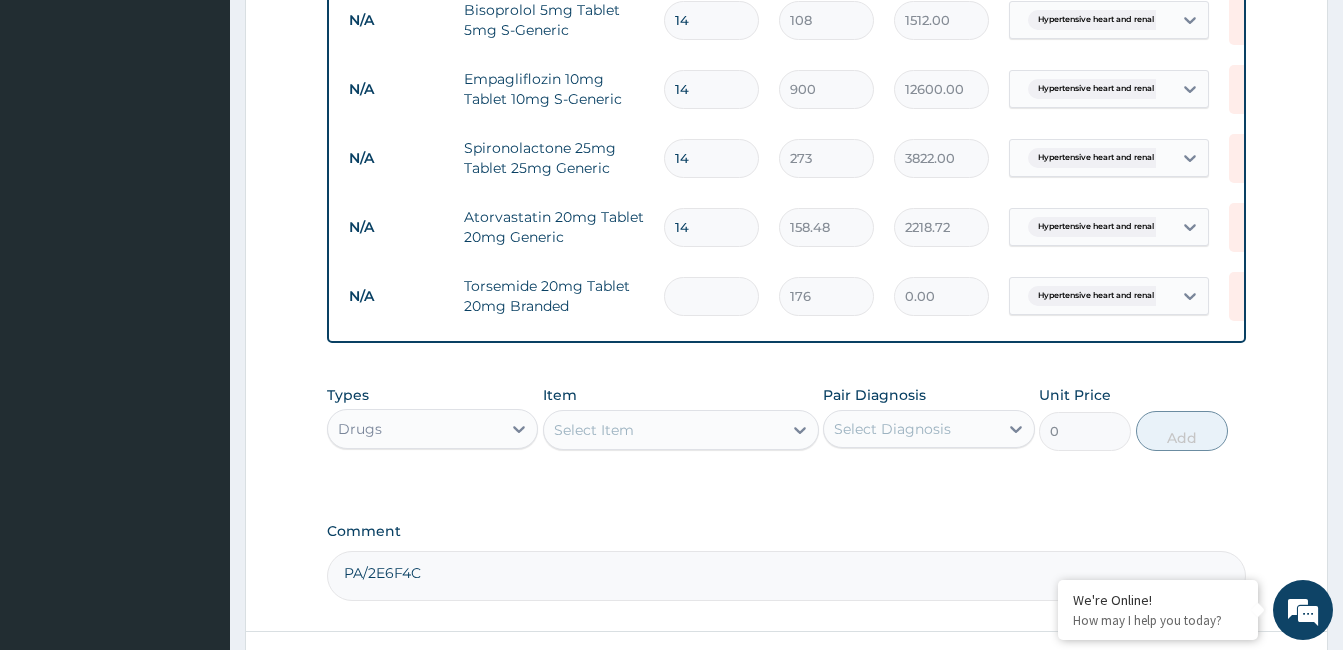 type on "2" 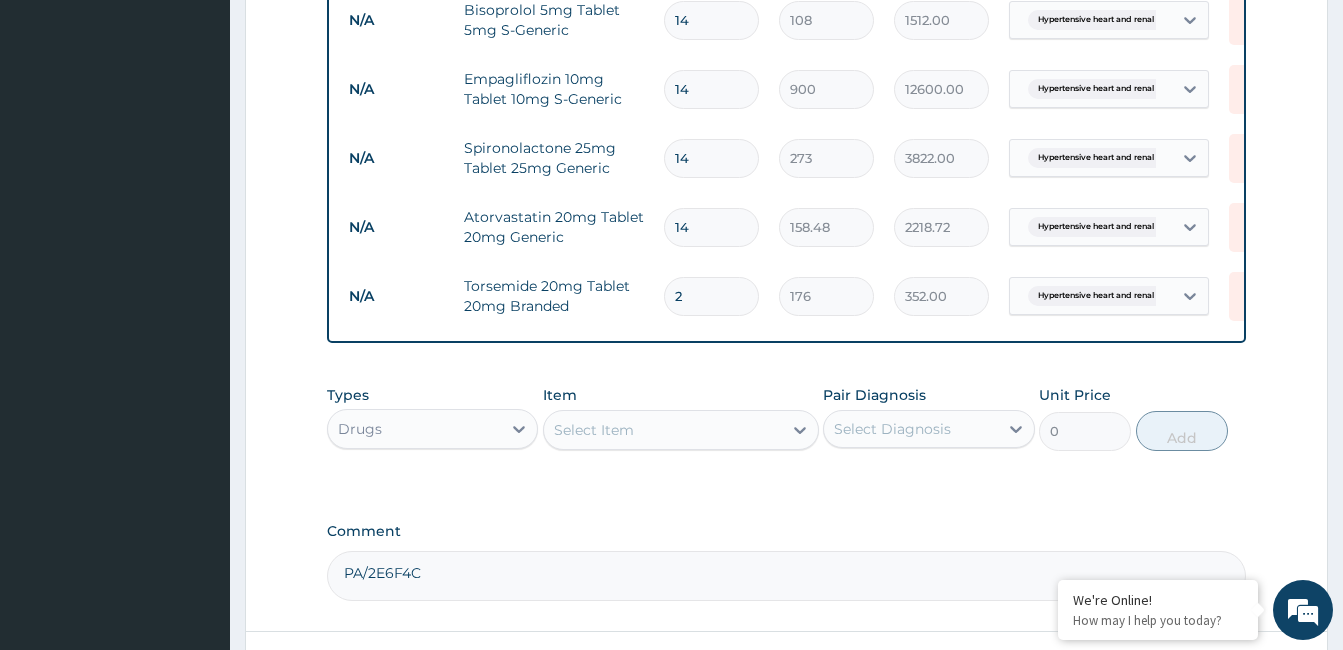 type on "28" 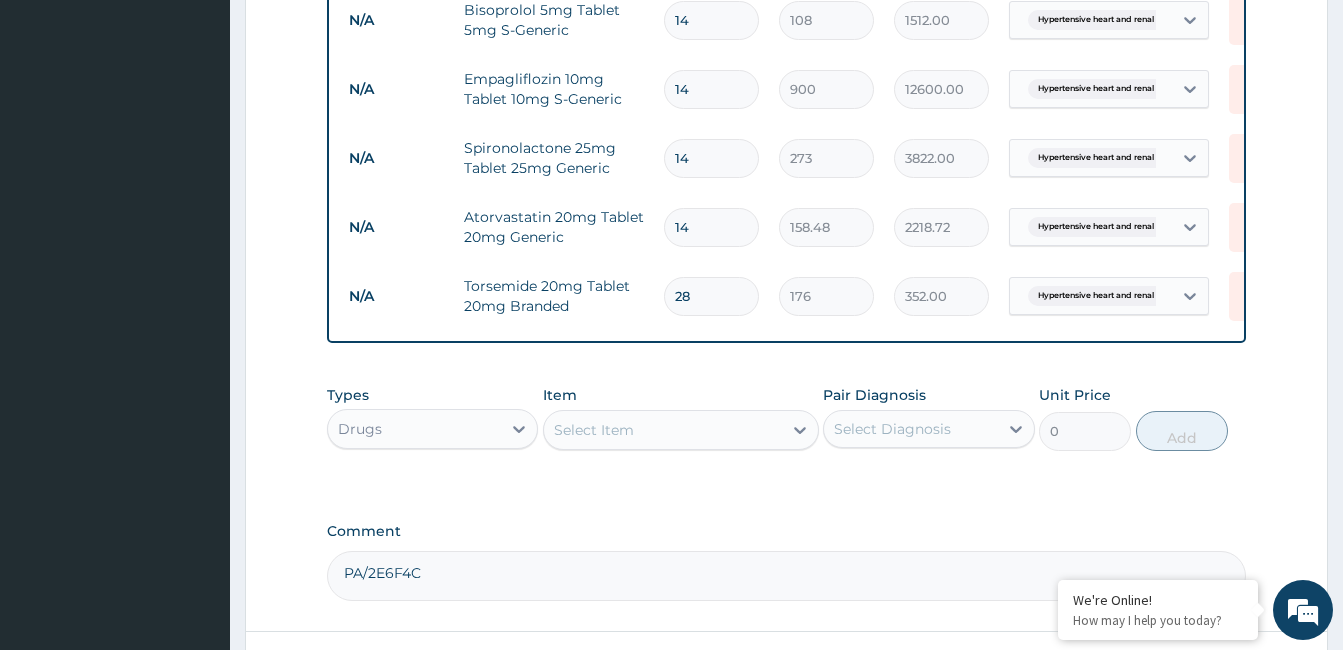 type on "4928.00" 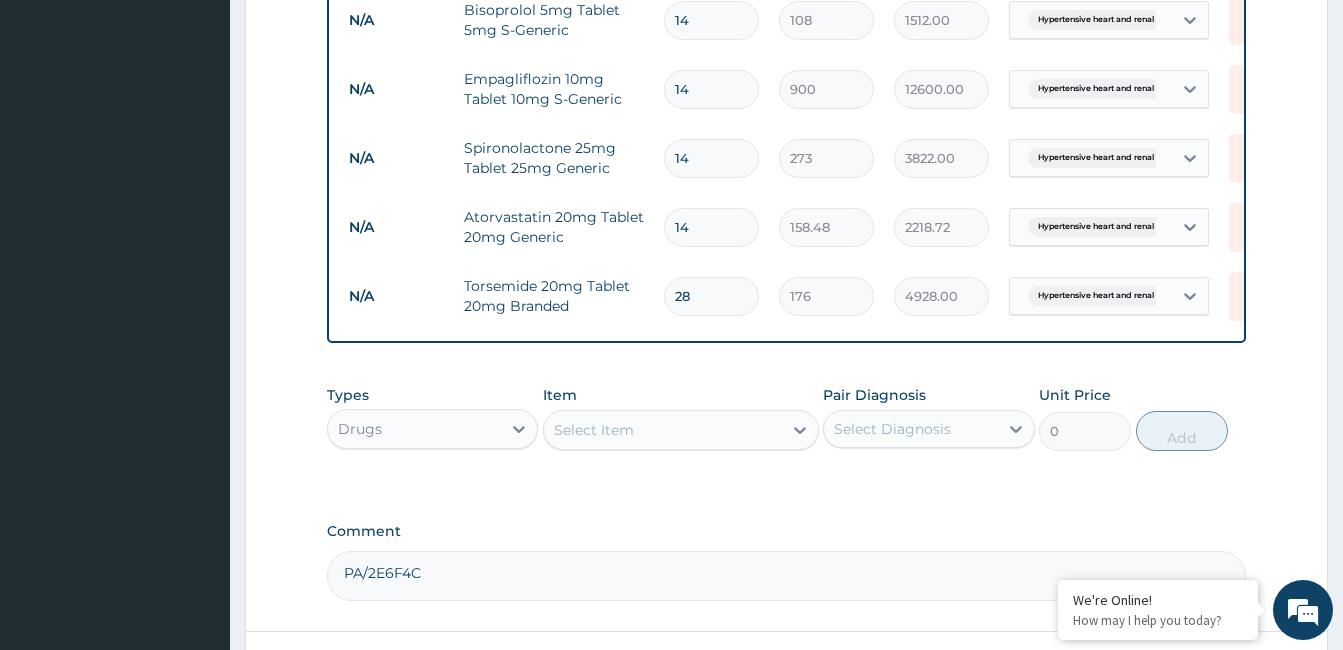 type on "28" 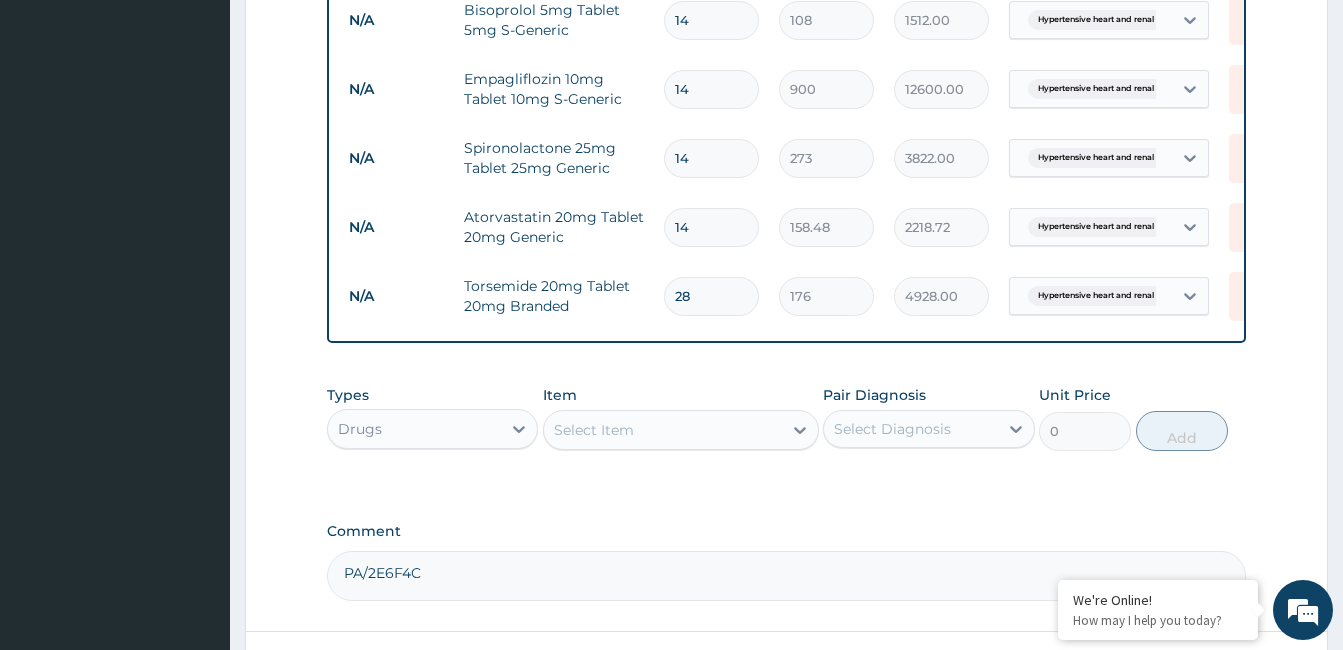 click on "Select Item" at bounding box center [663, 430] 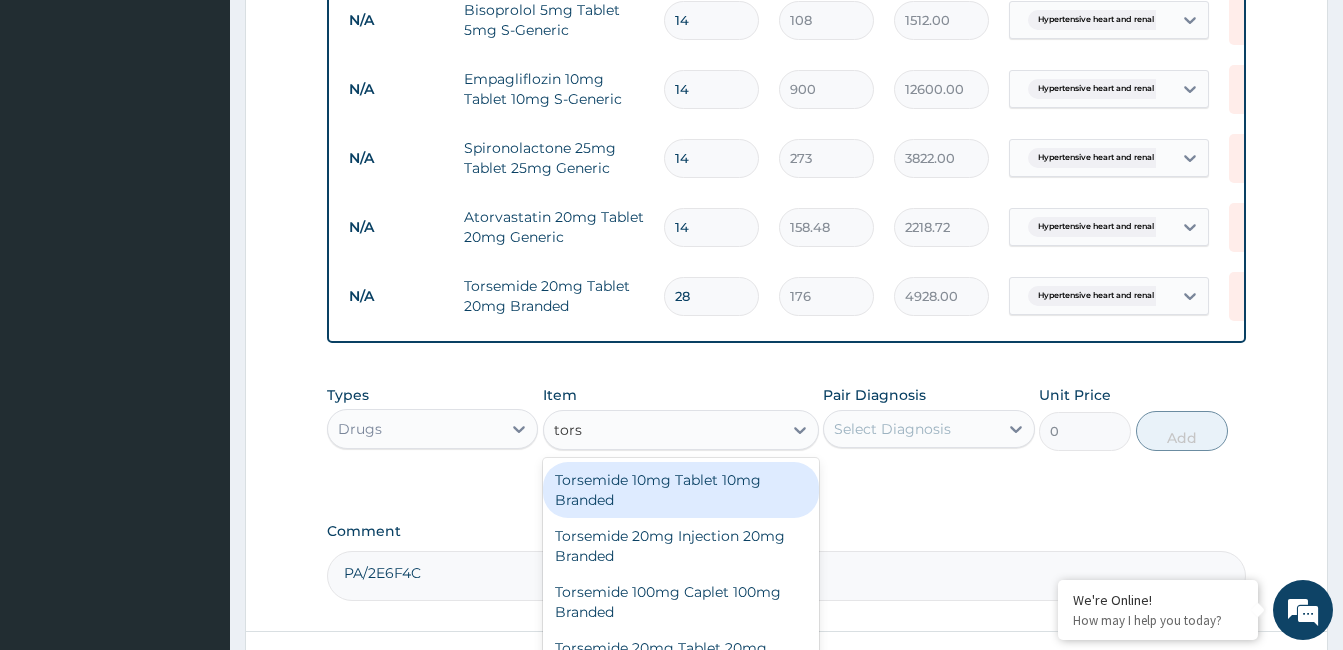 type on "torse" 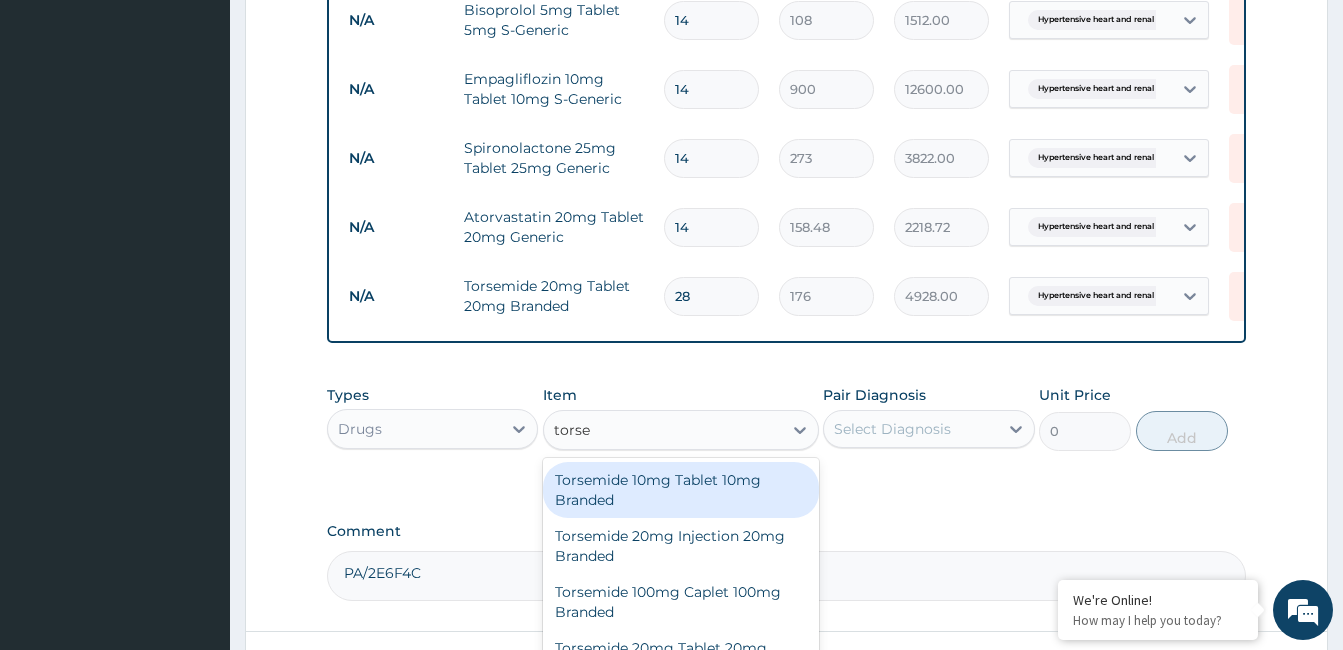 click on "Torsemide  10mg Tablet 10mg Branded" at bounding box center (681, 490) 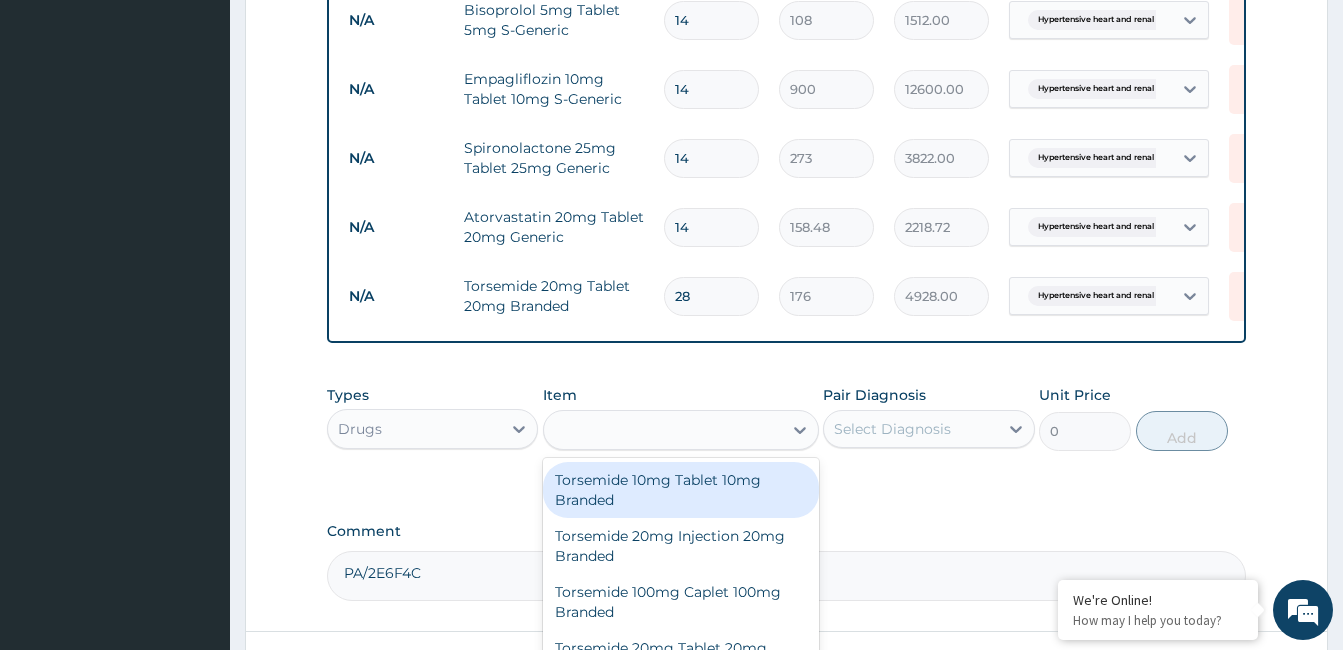type on "78" 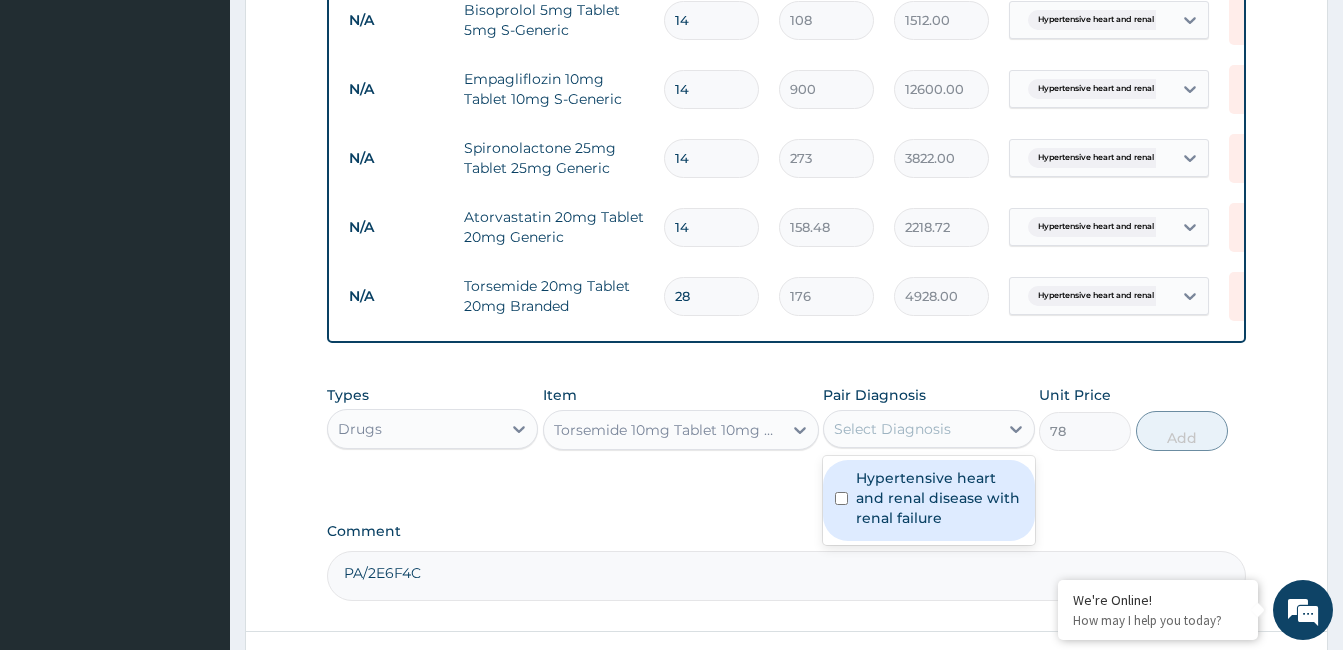 click on "Select Diagnosis" at bounding box center (892, 429) 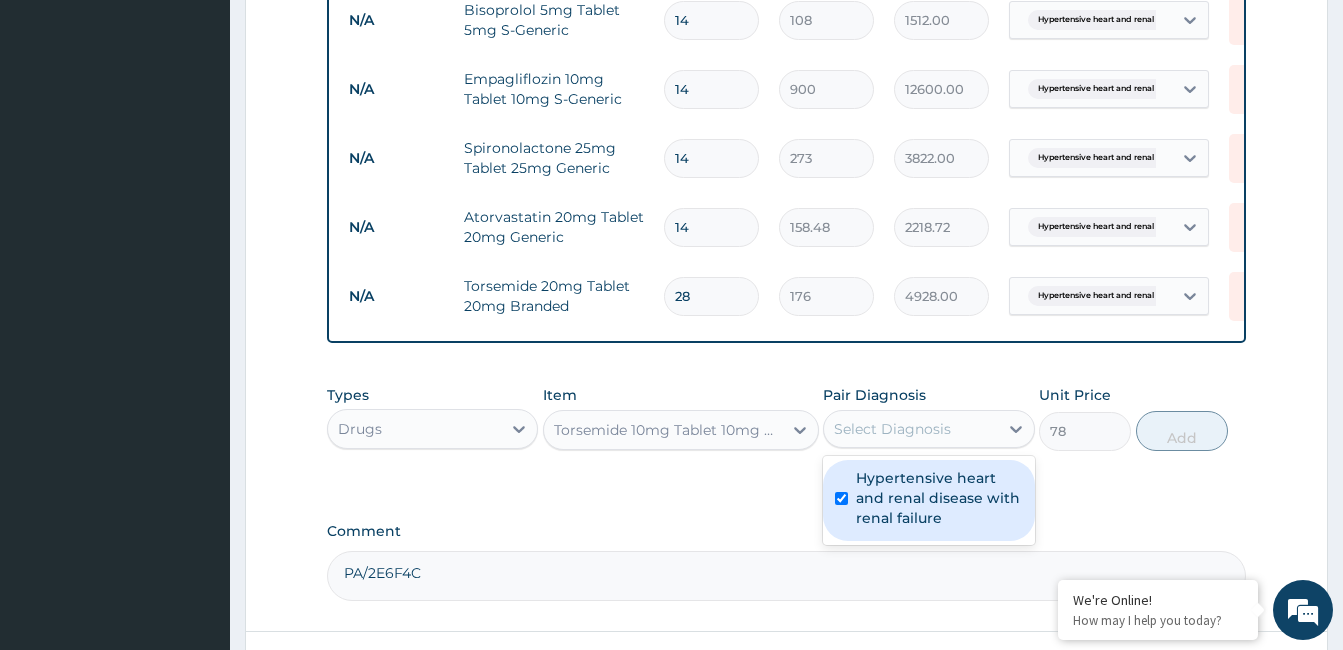 checkbox on "true" 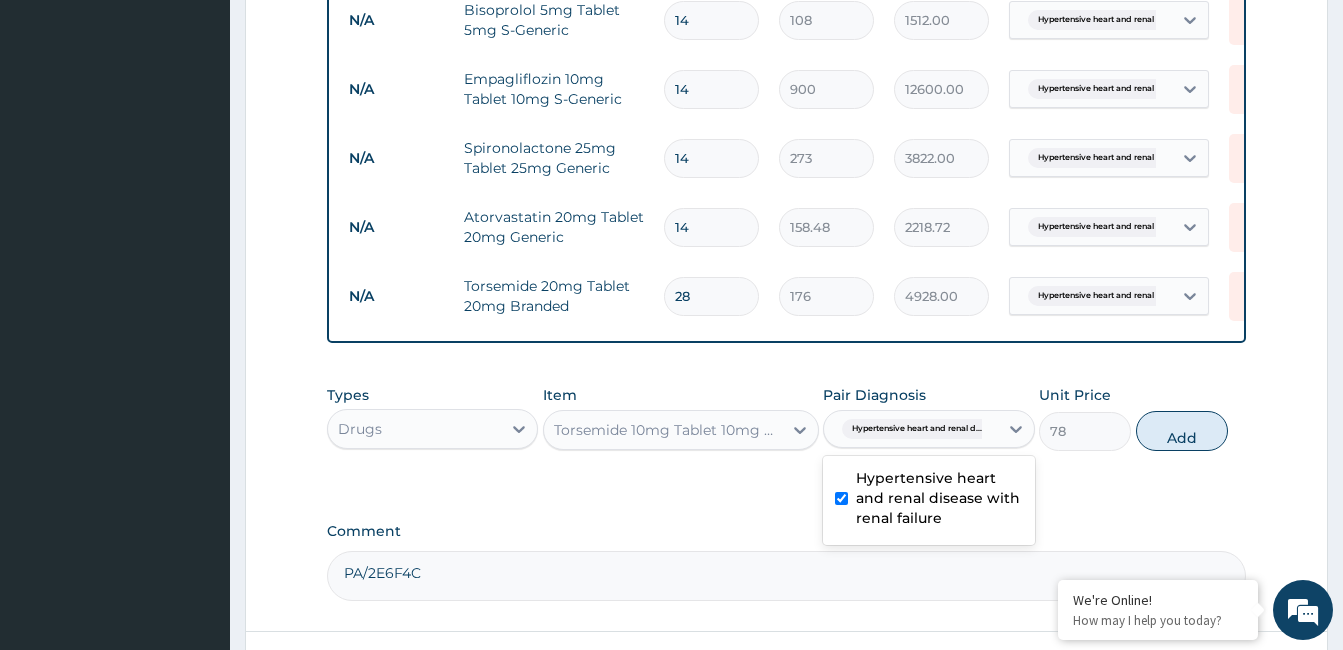 click on "Add" at bounding box center [1182, 431] 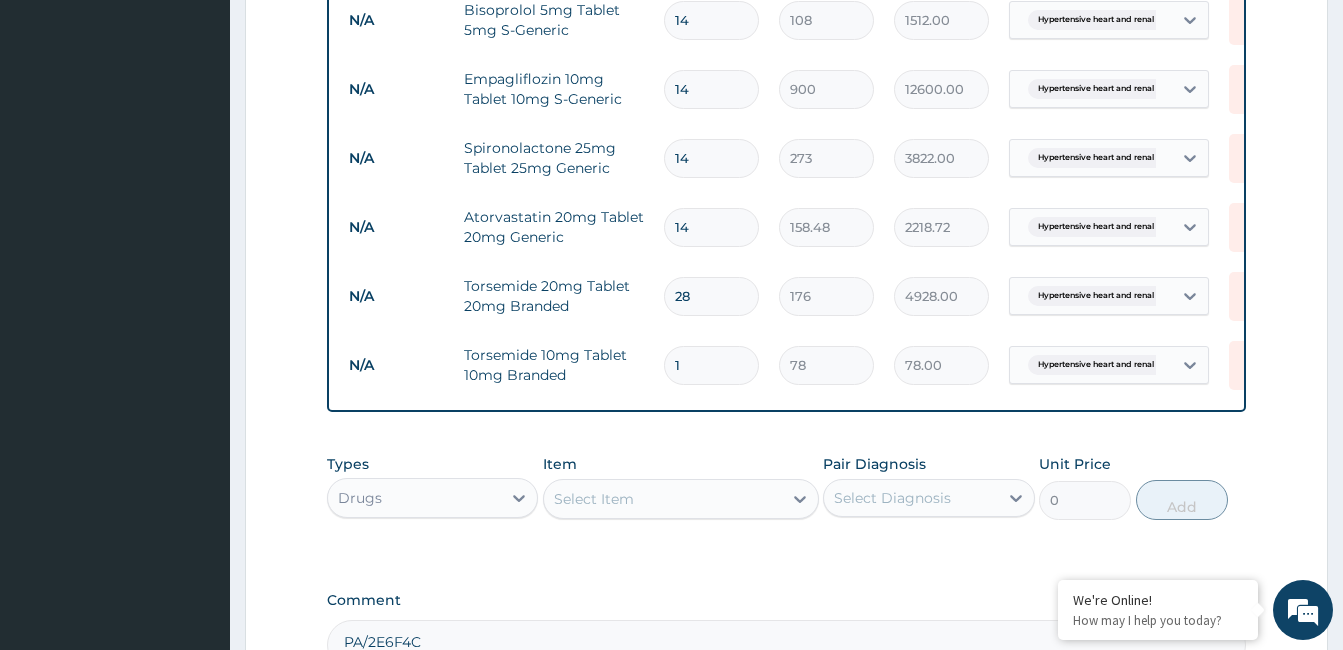 type 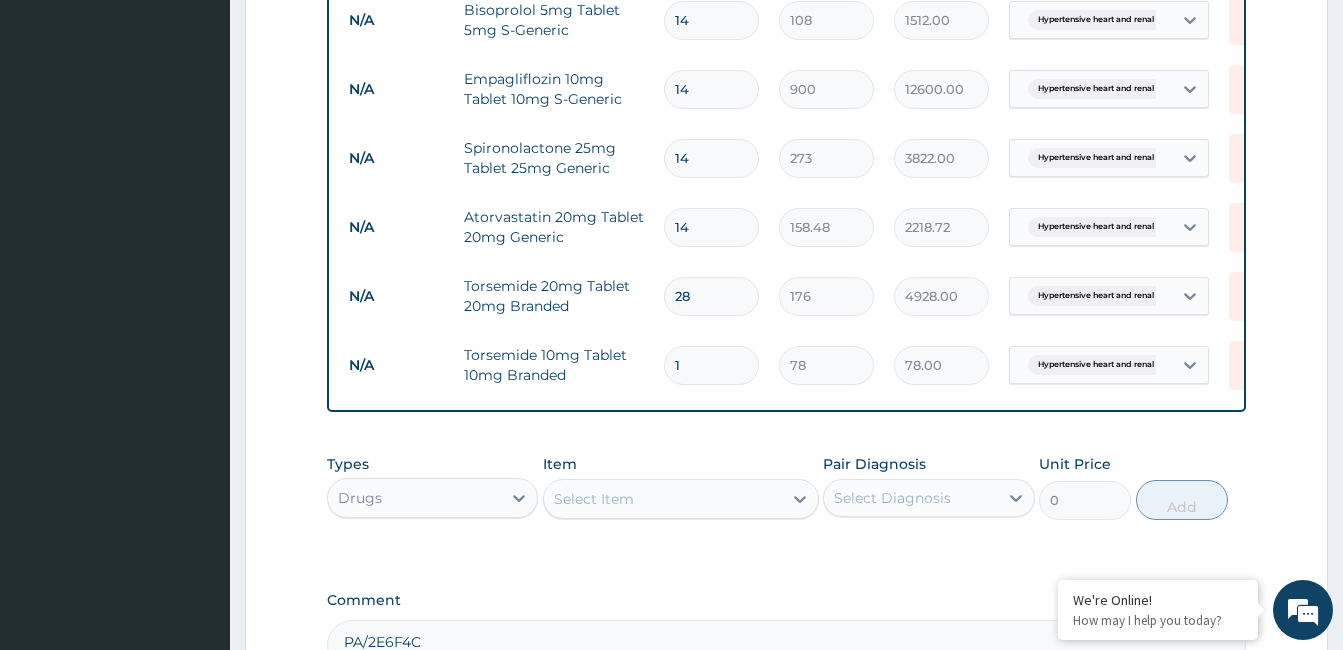 type on "0.00" 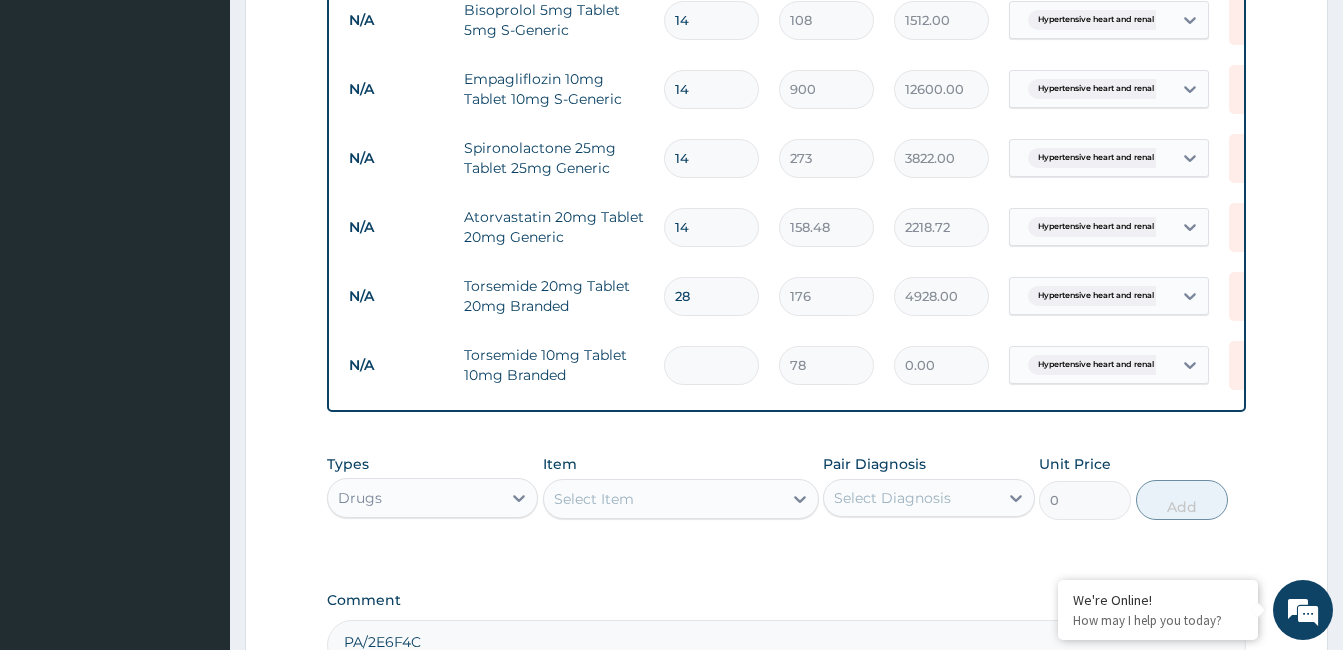 type on "2" 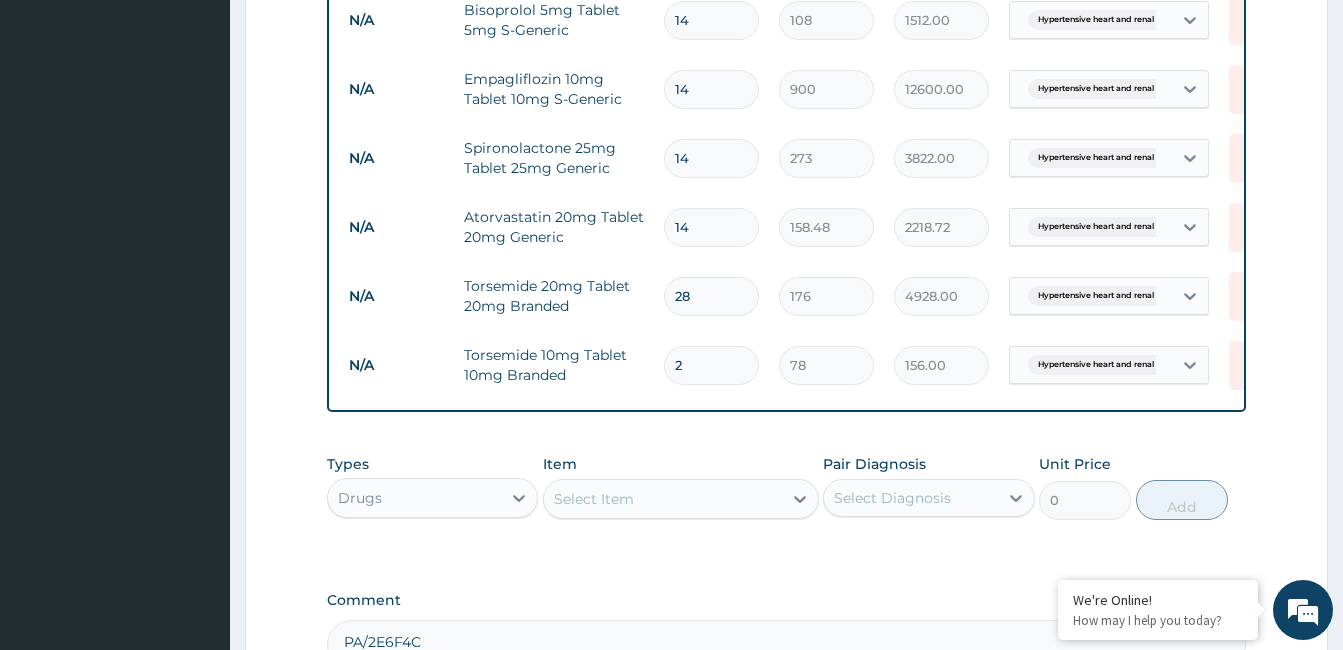 type on "28" 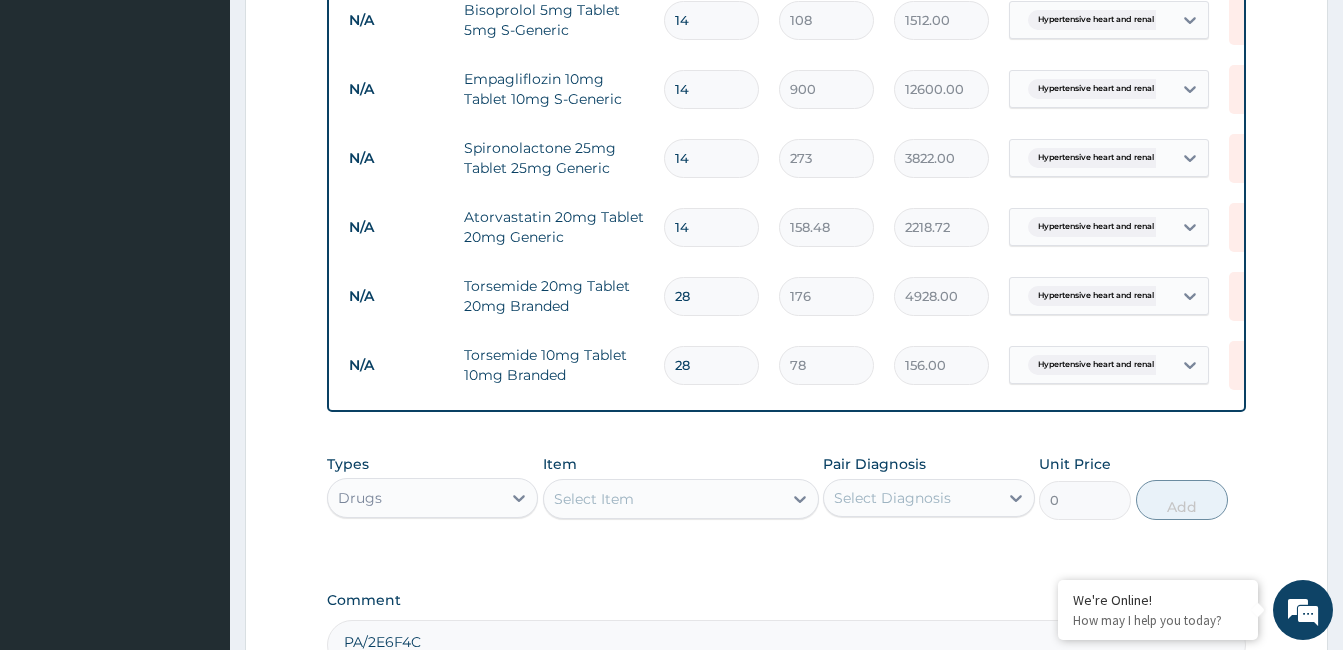 type on "2184.00" 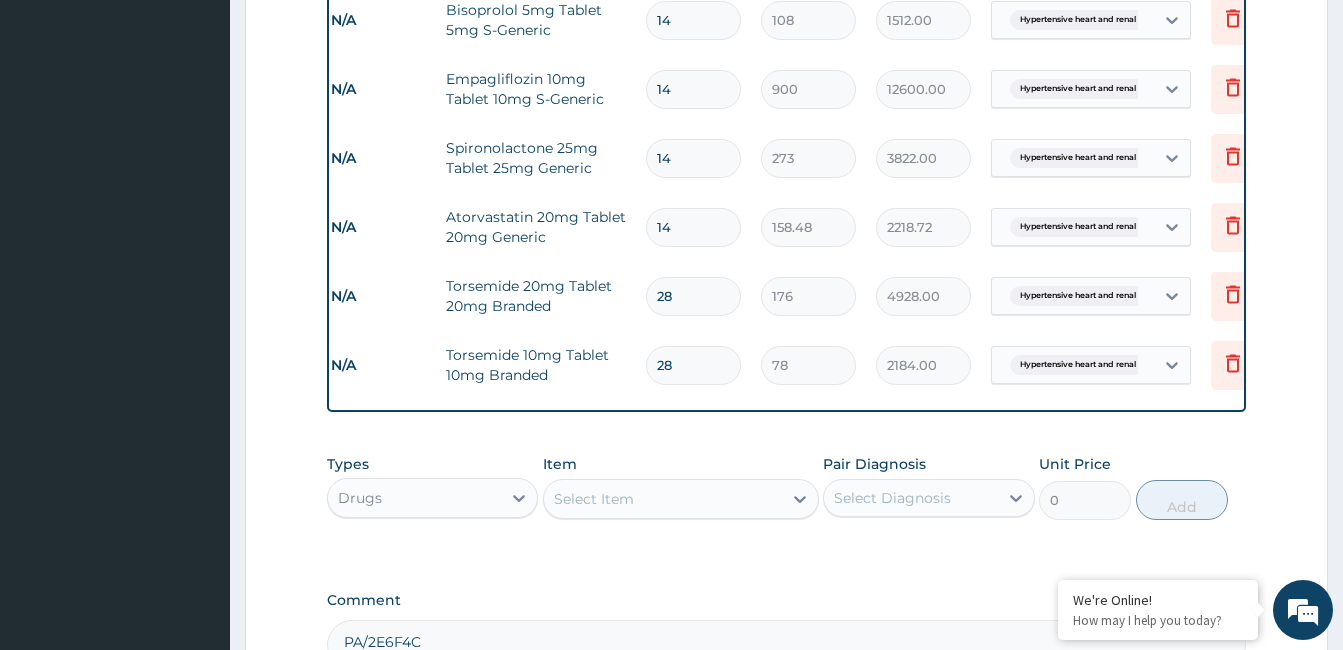 scroll, scrollTop: 0, scrollLeft: 34, axis: horizontal 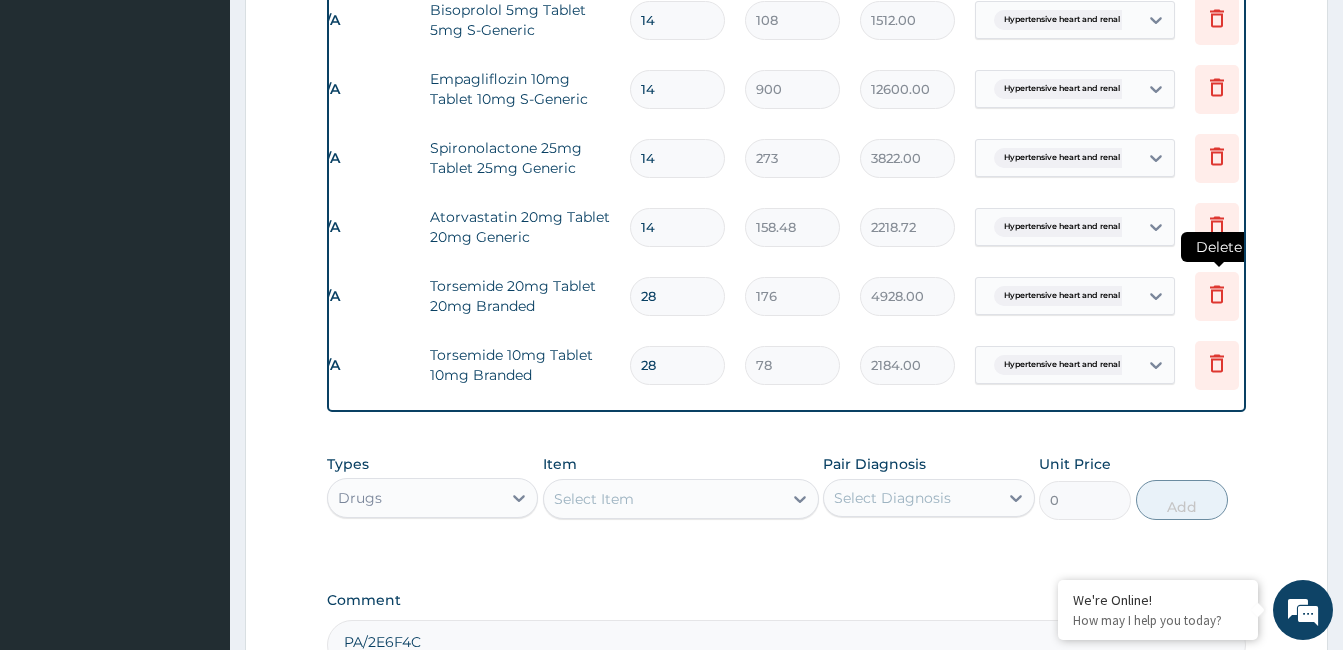 type on "28" 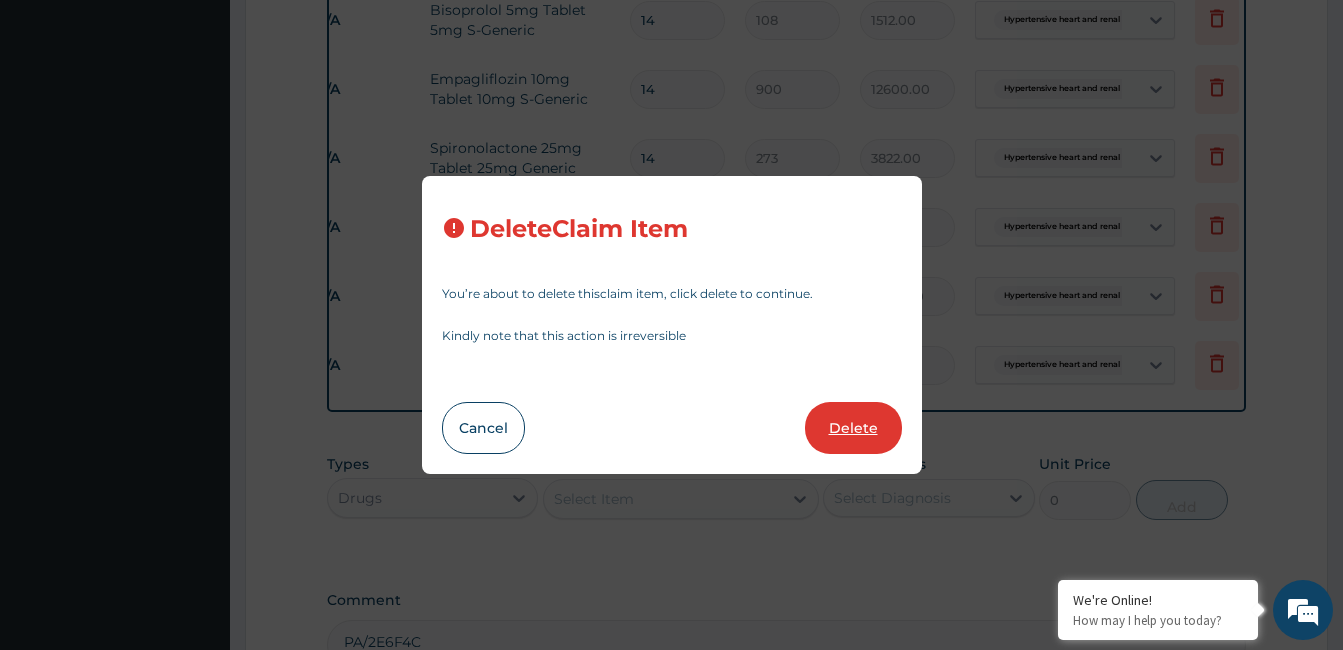 click on "Delete" at bounding box center (853, 428) 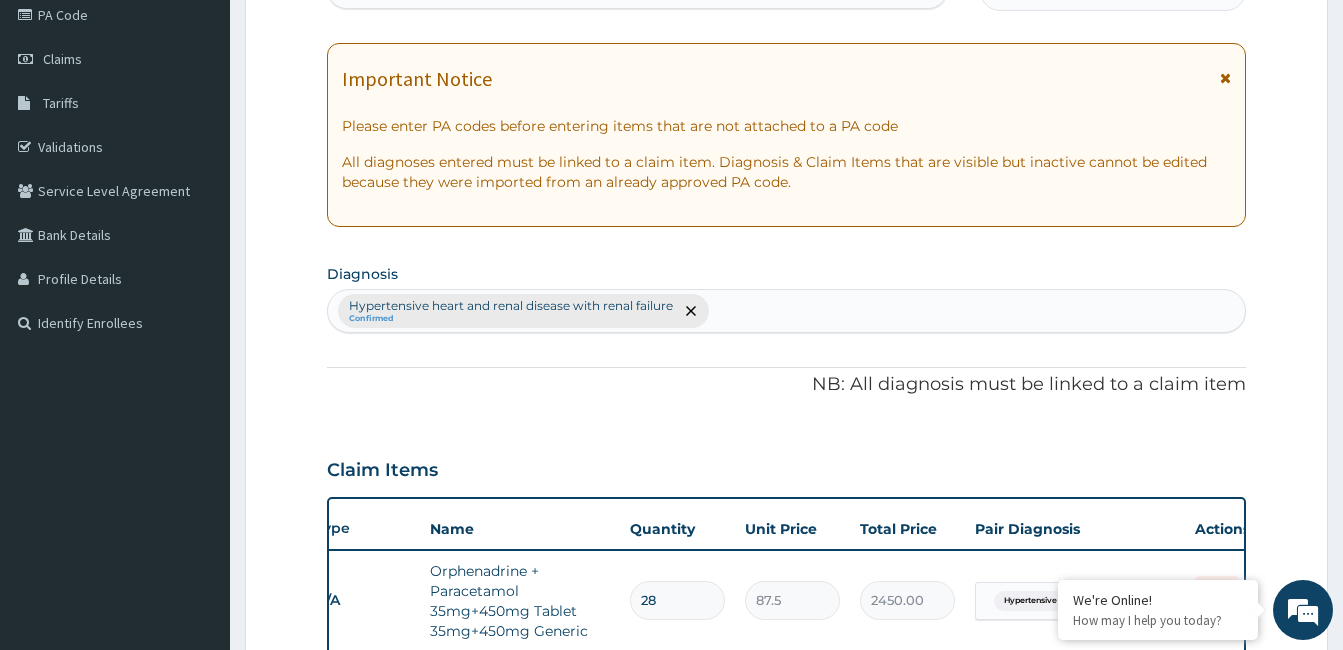 scroll, scrollTop: 0, scrollLeft: 0, axis: both 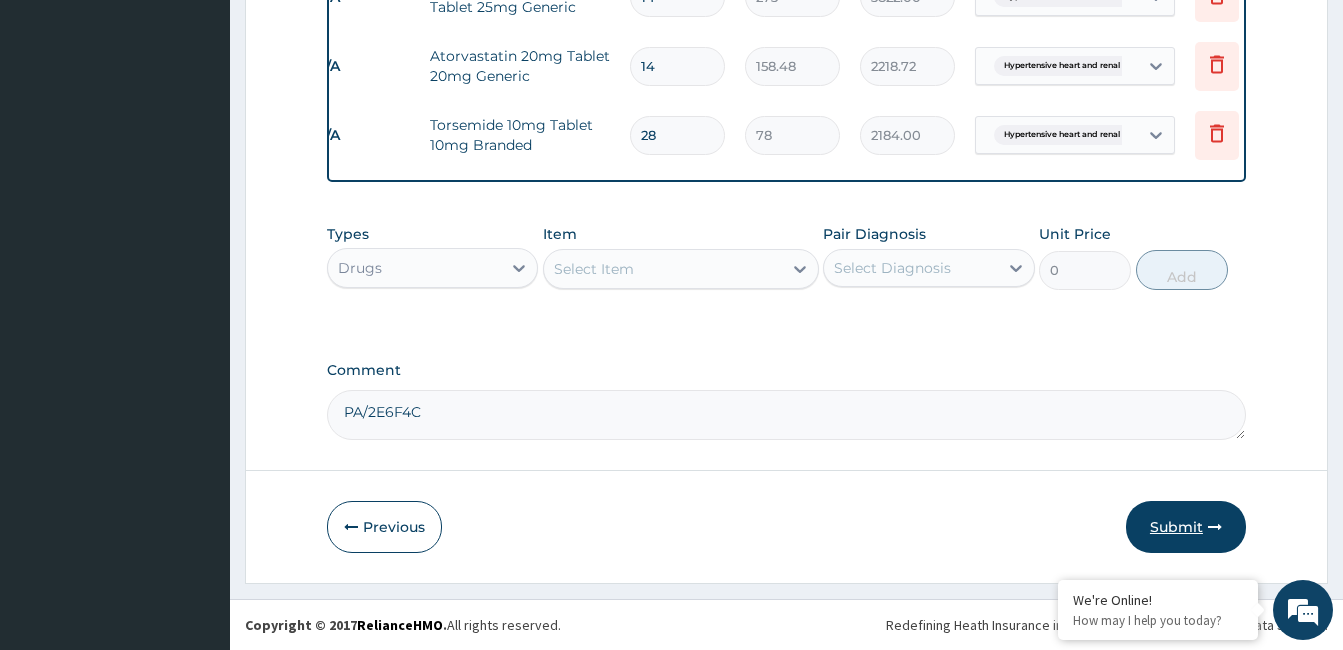 click on "Submit" at bounding box center [1186, 527] 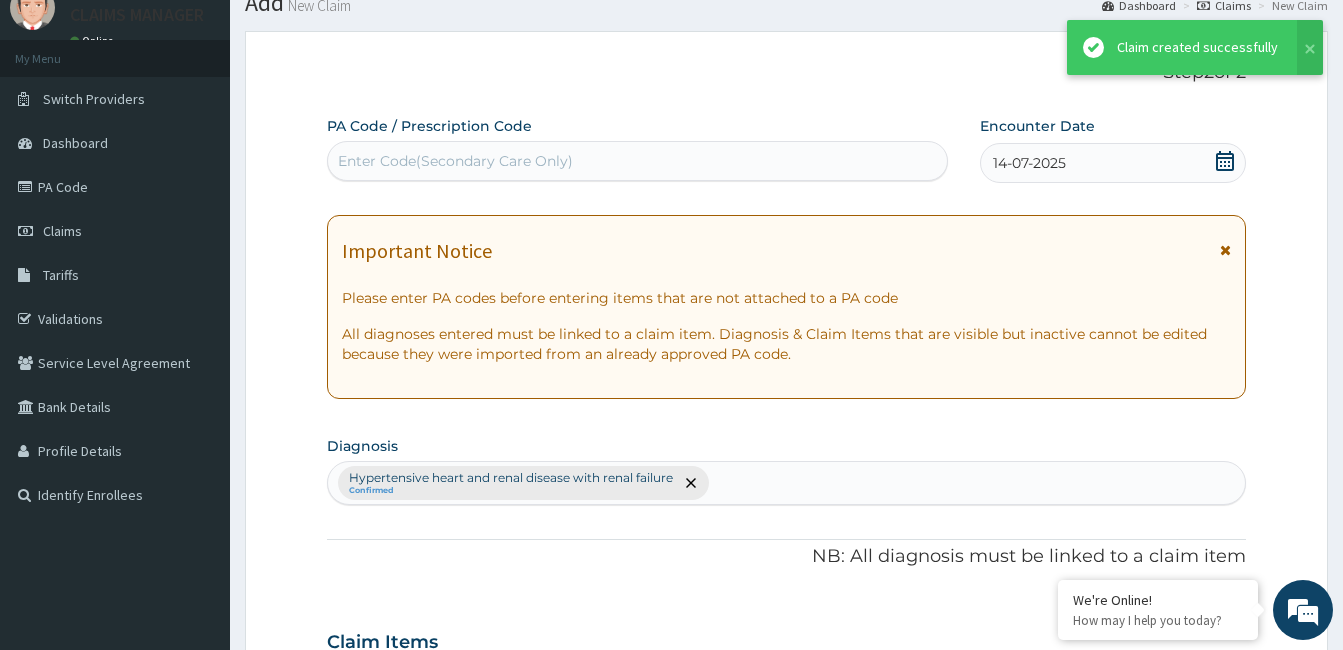 scroll, scrollTop: 1168, scrollLeft: 0, axis: vertical 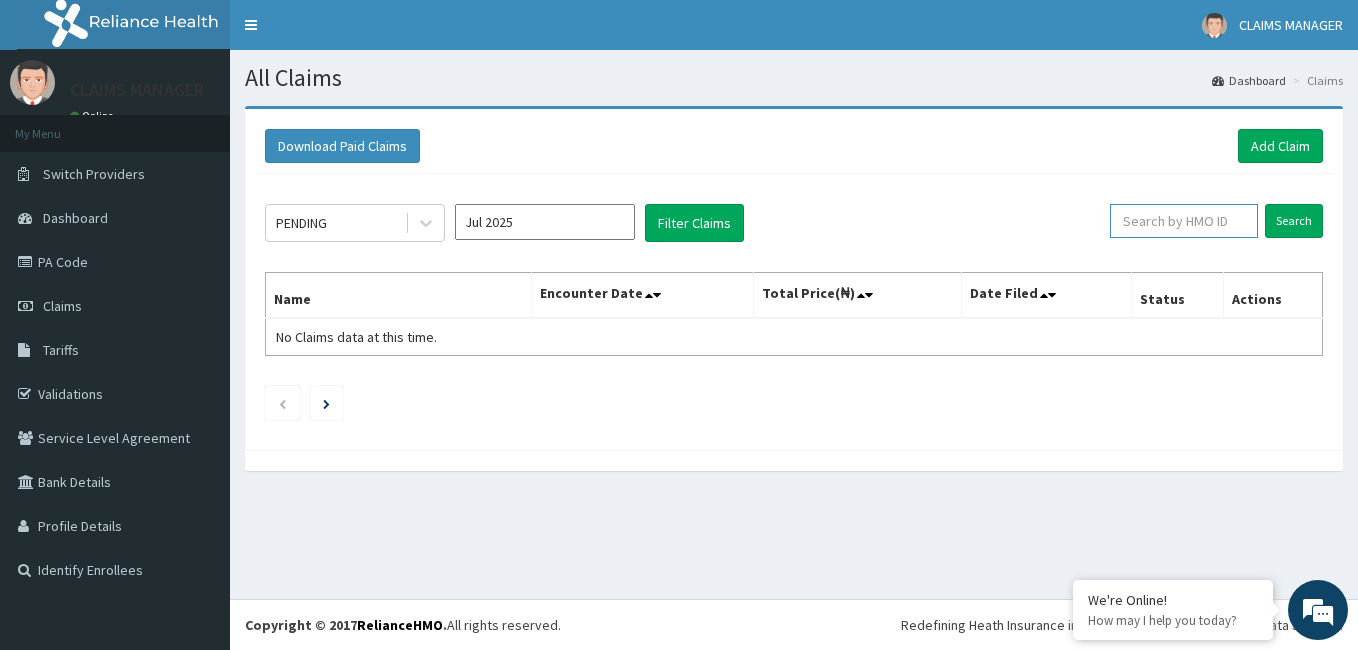 click at bounding box center (1184, 221) 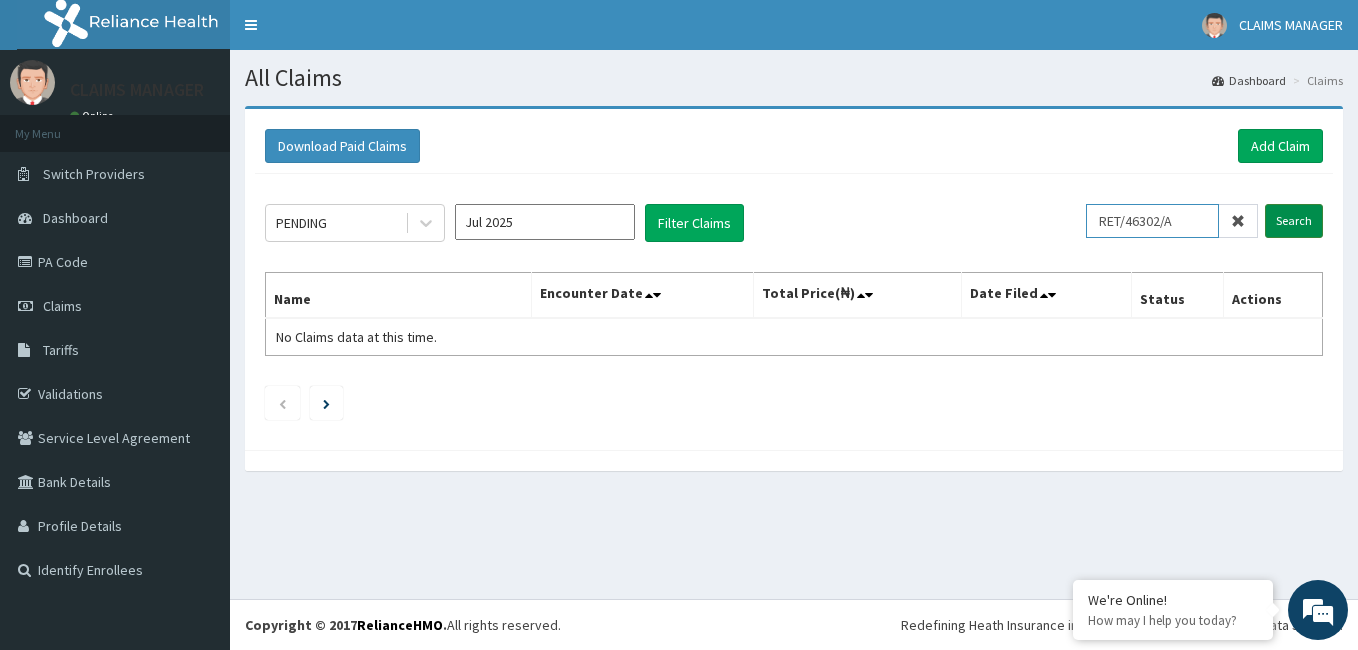 type on "RET/46302/A" 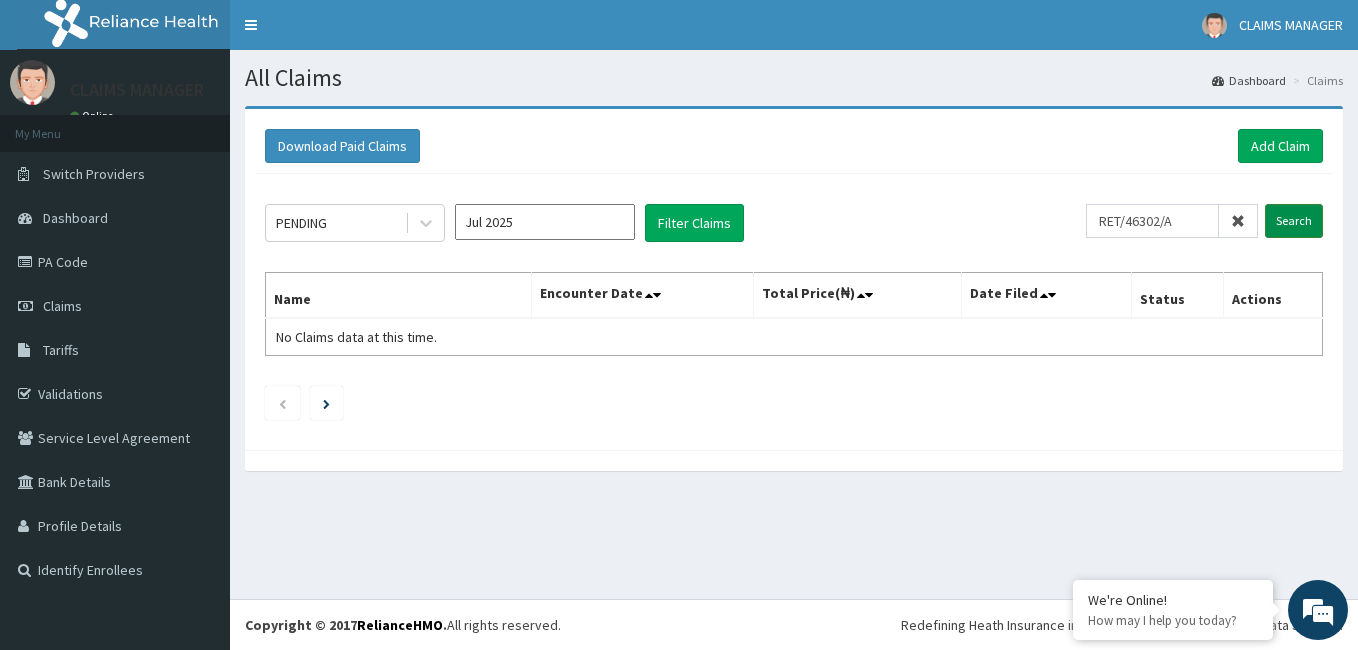 click on "Search" at bounding box center [1294, 221] 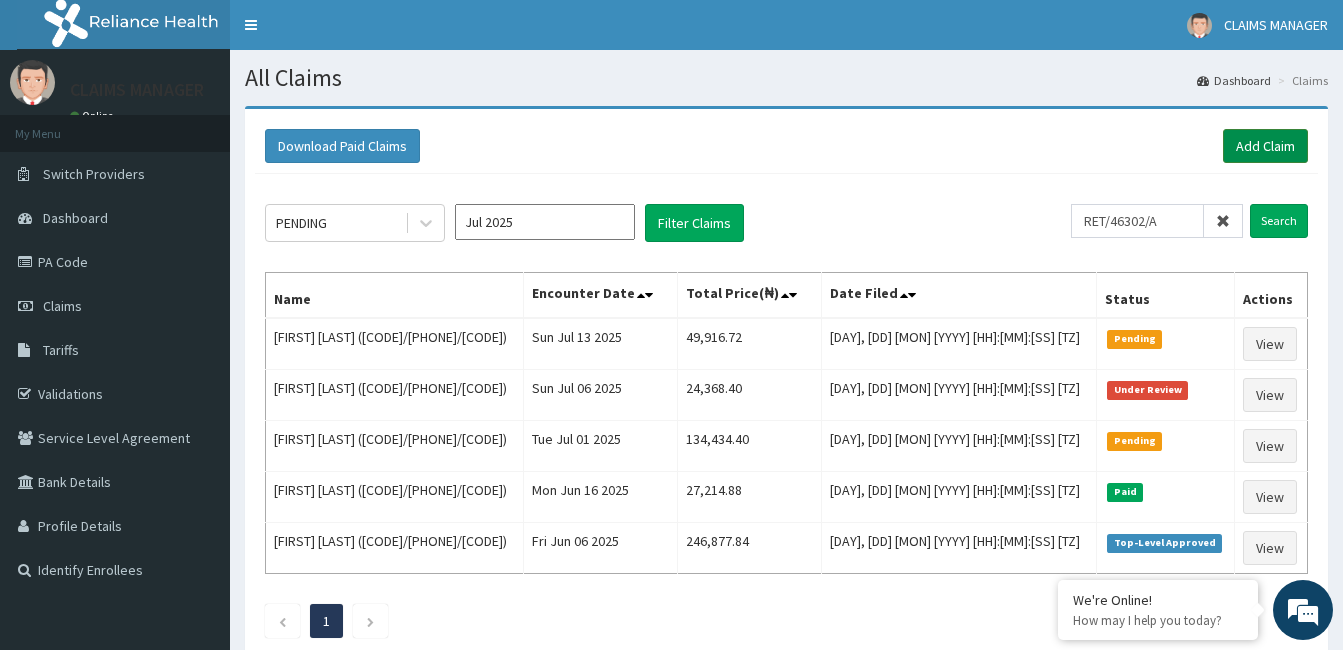 click on "Add Claim" at bounding box center [1265, 146] 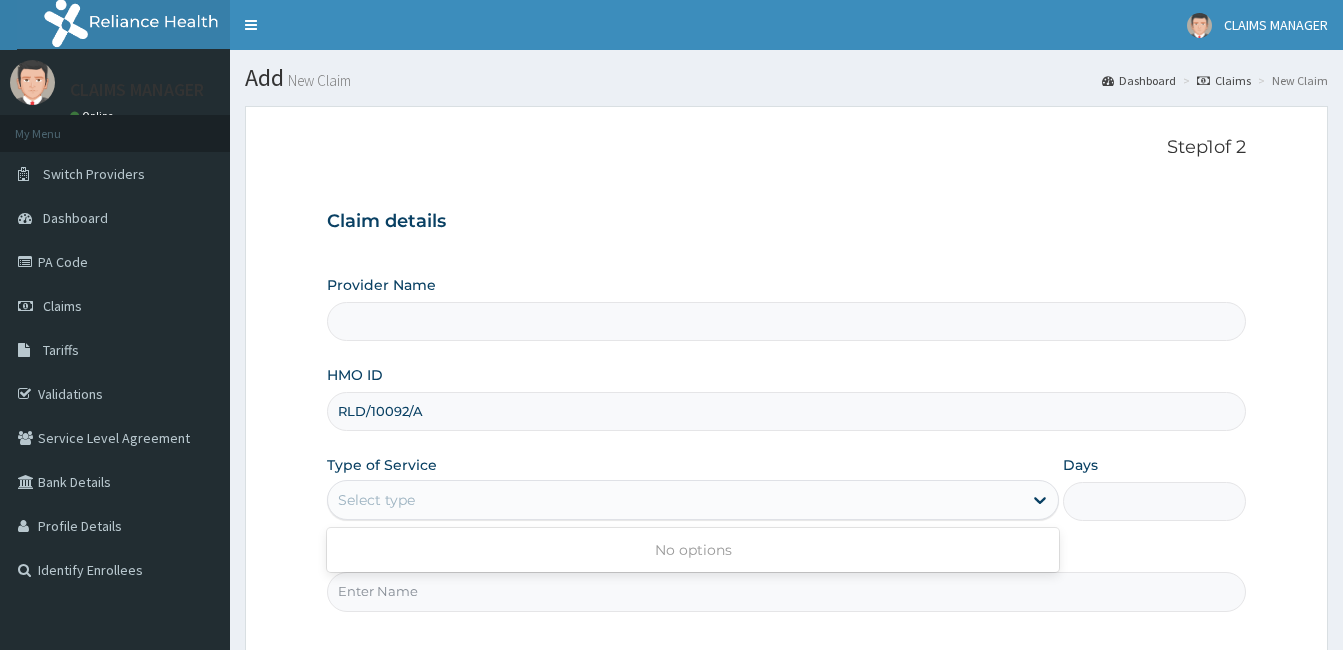 scroll, scrollTop: 185, scrollLeft: 0, axis: vertical 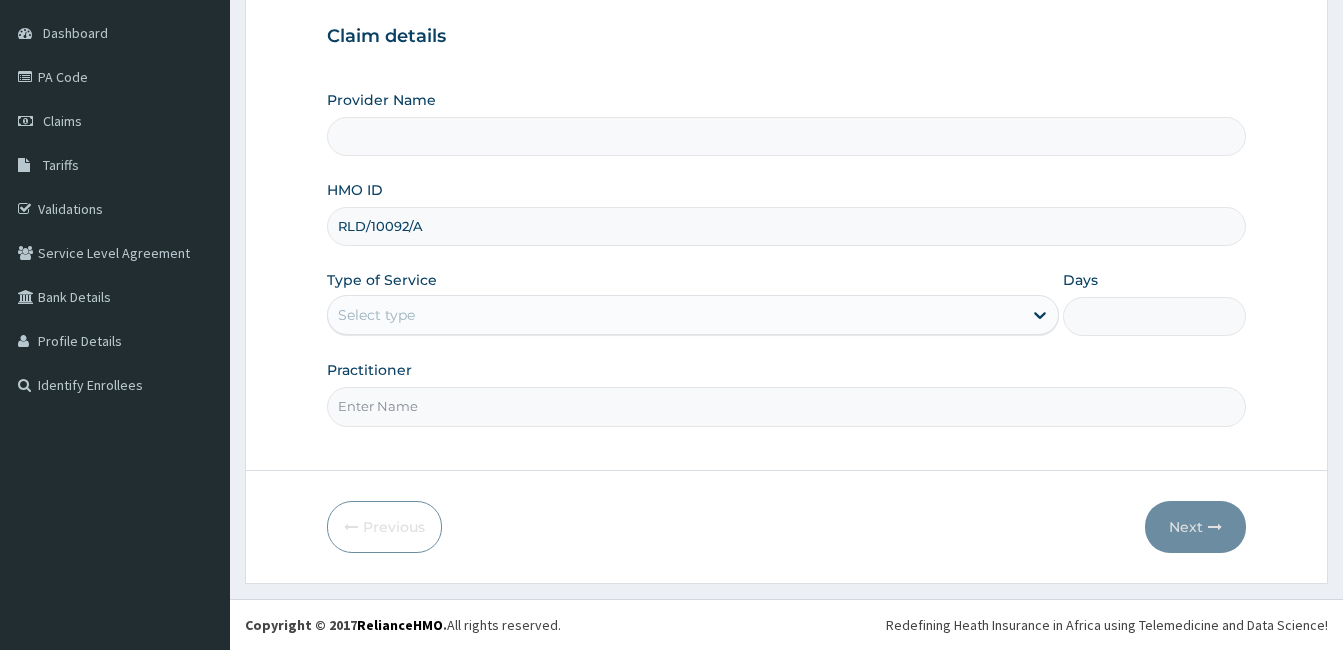 click on "Select type" at bounding box center [675, 315] 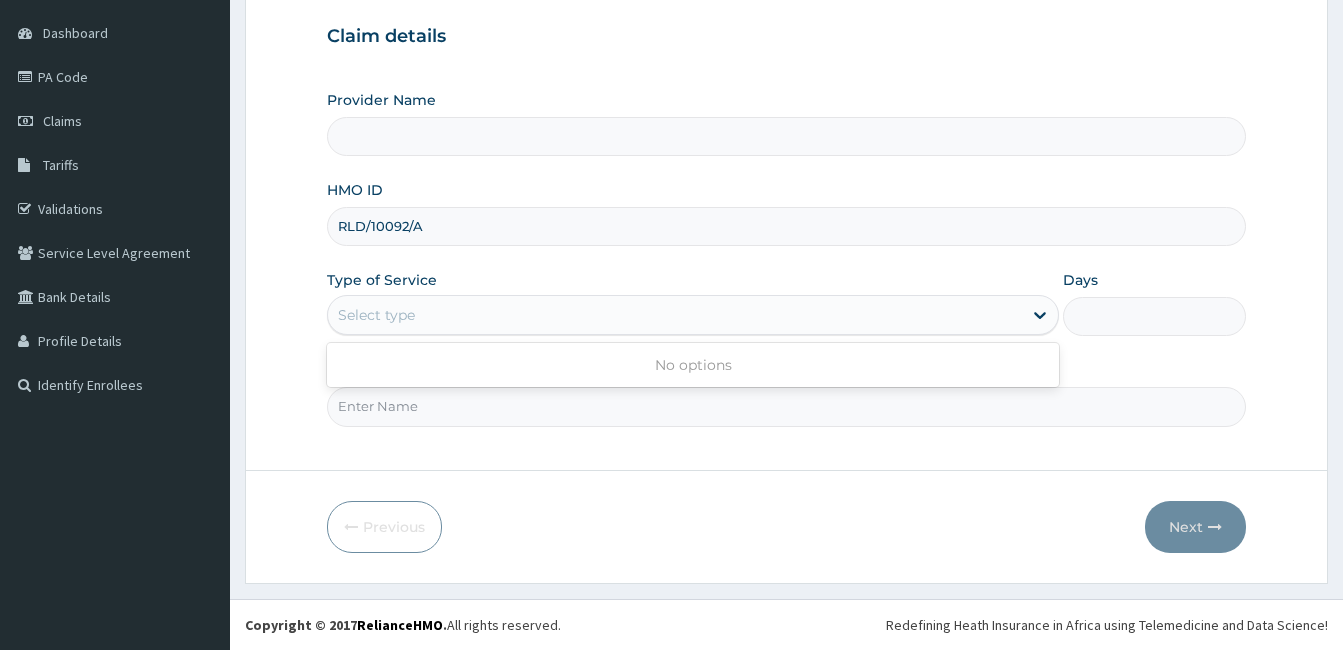 click on "Select type" at bounding box center (675, 315) 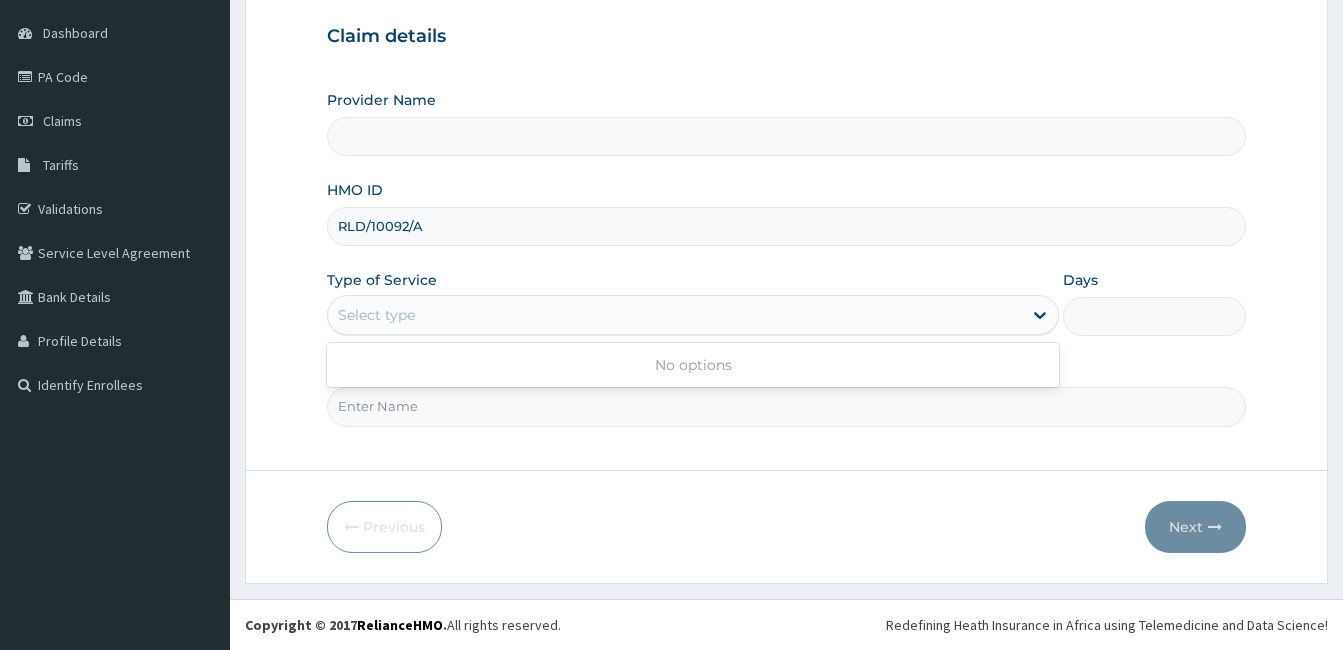 type on "Cardiocare Cardiovascular Hospital" 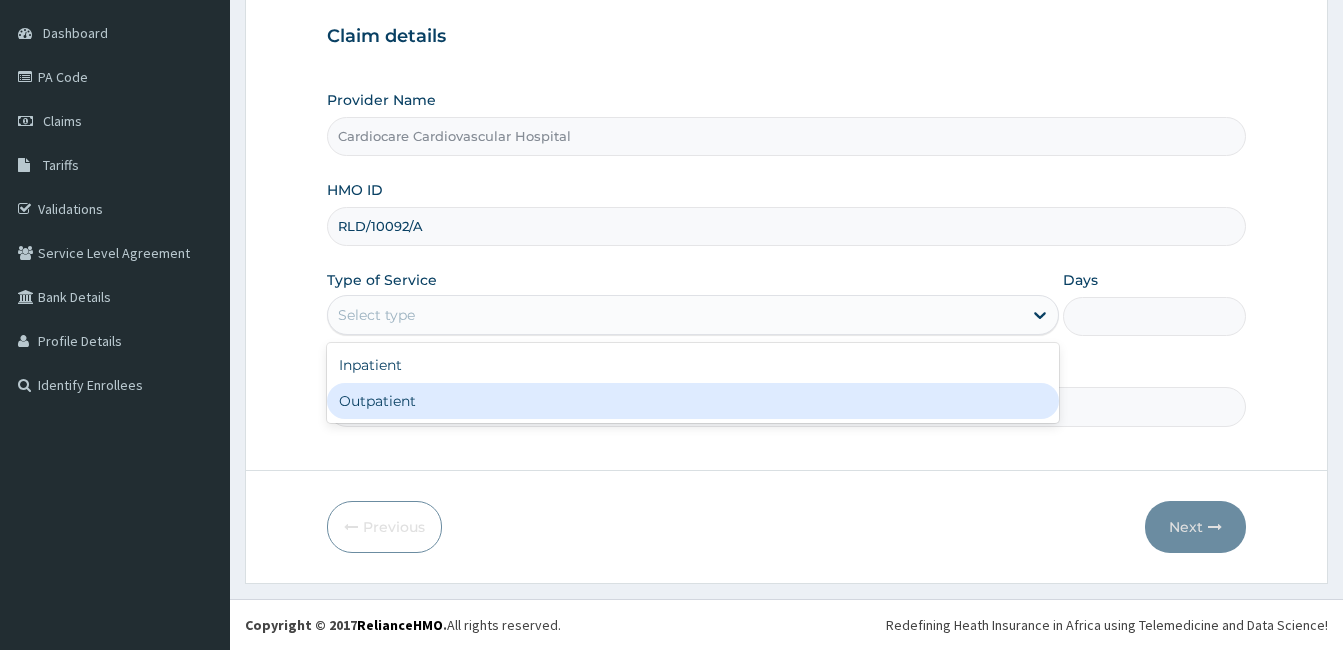 click on "Outpatient" at bounding box center [693, 401] 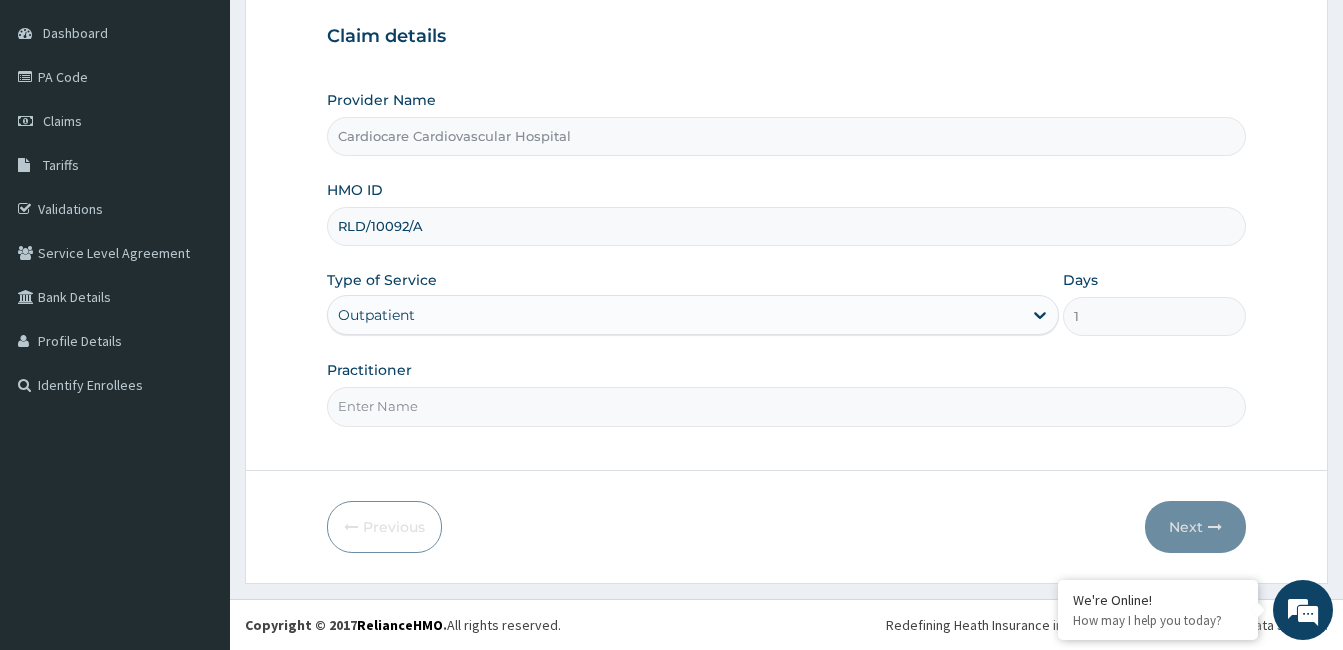 click on "Practitioner" at bounding box center (786, 406) 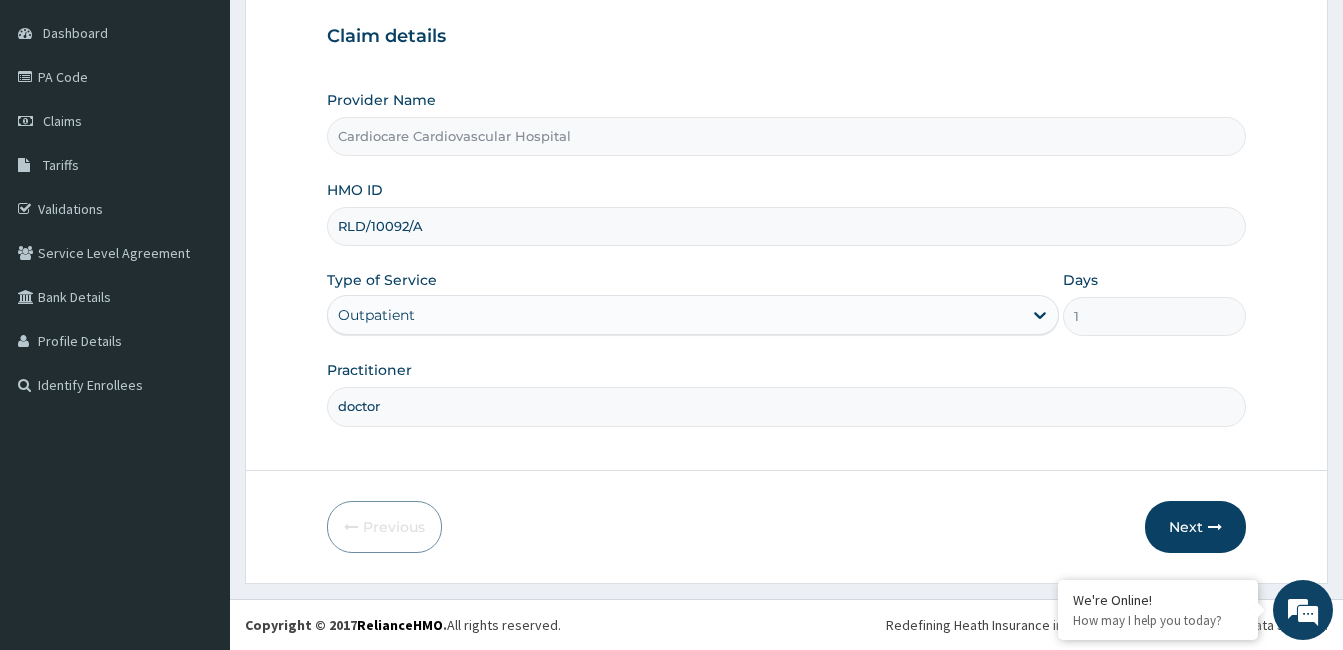 scroll, scrollTop: 0, scrollLeft: 0, axis: both 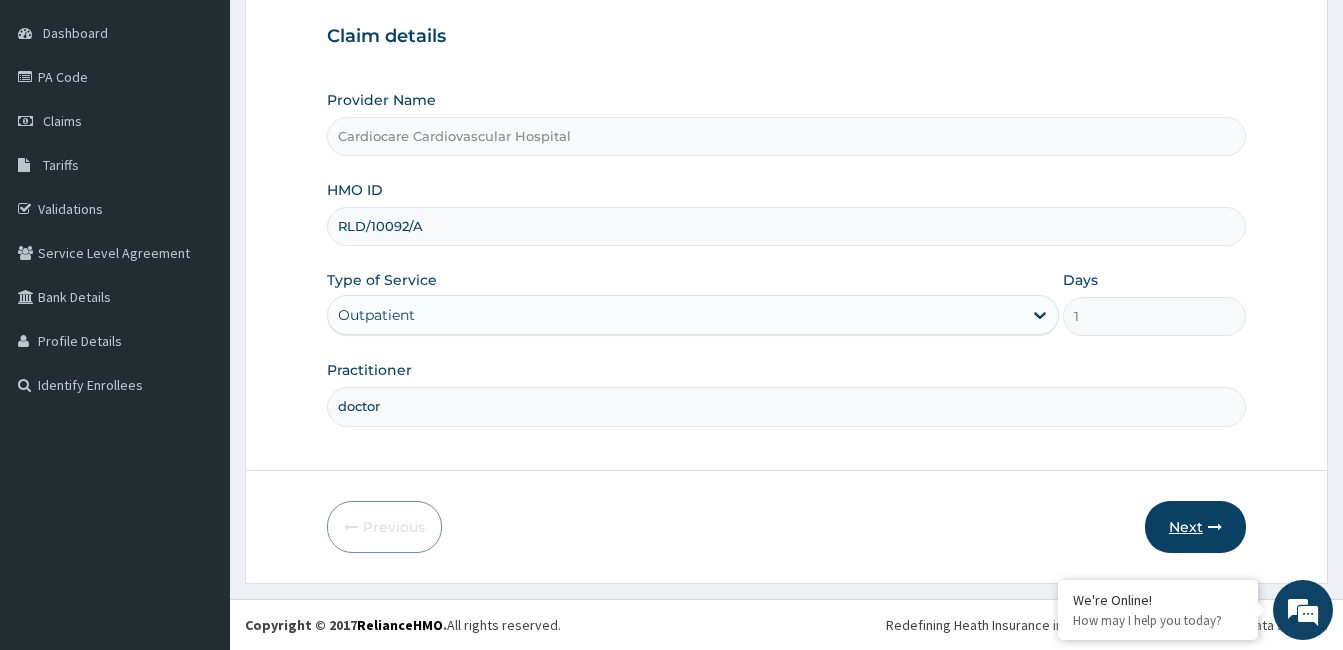type on "doctor" 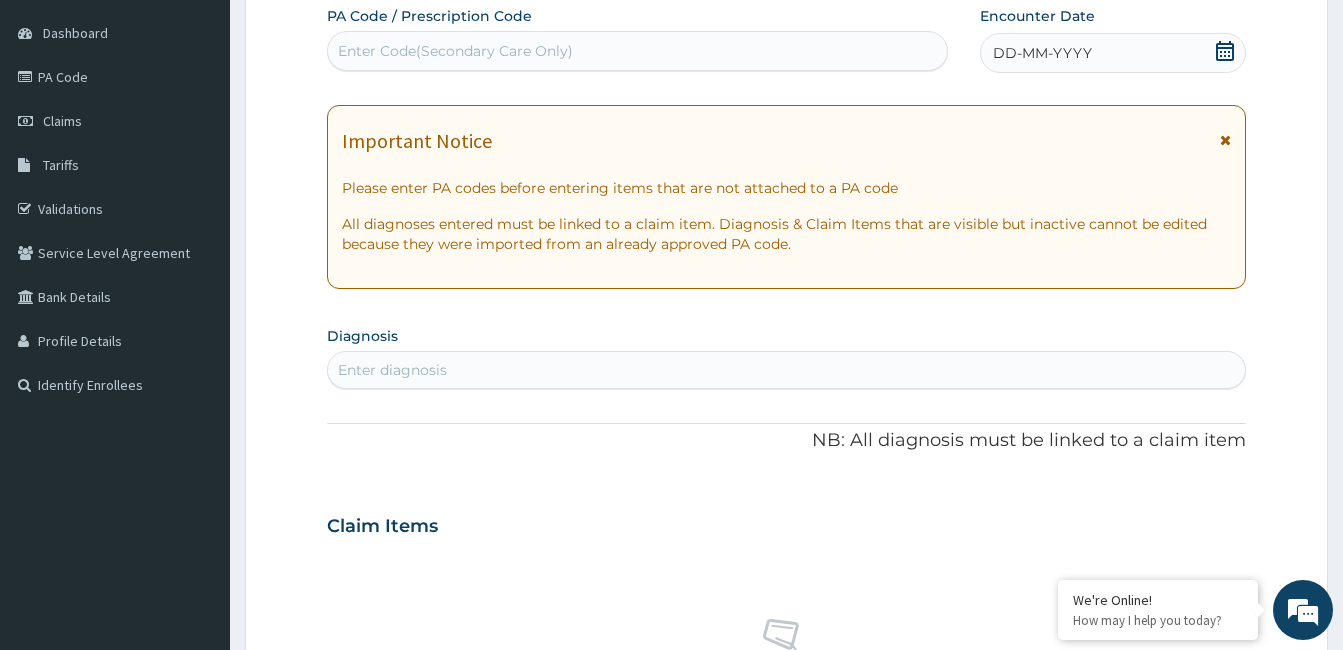 click on "DD-MM-YYYY" at bounding box center [1113, 53] 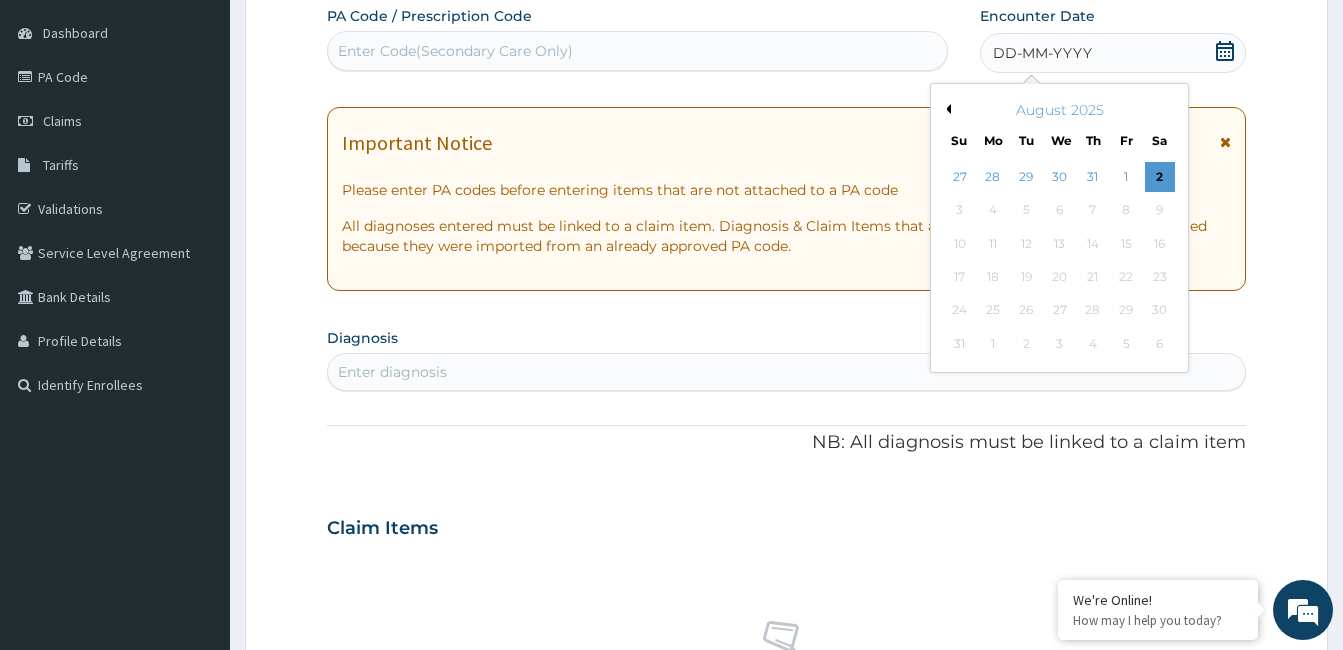 click 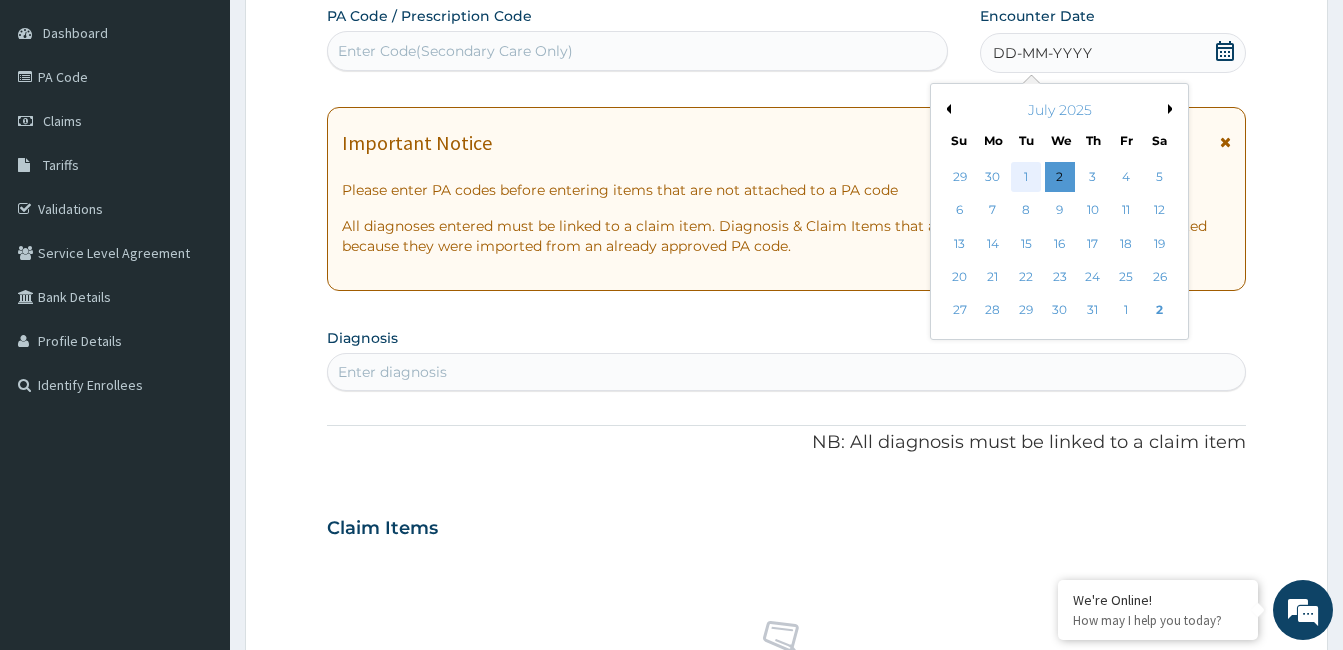 click on "1" at bounding box center (1026, 177) 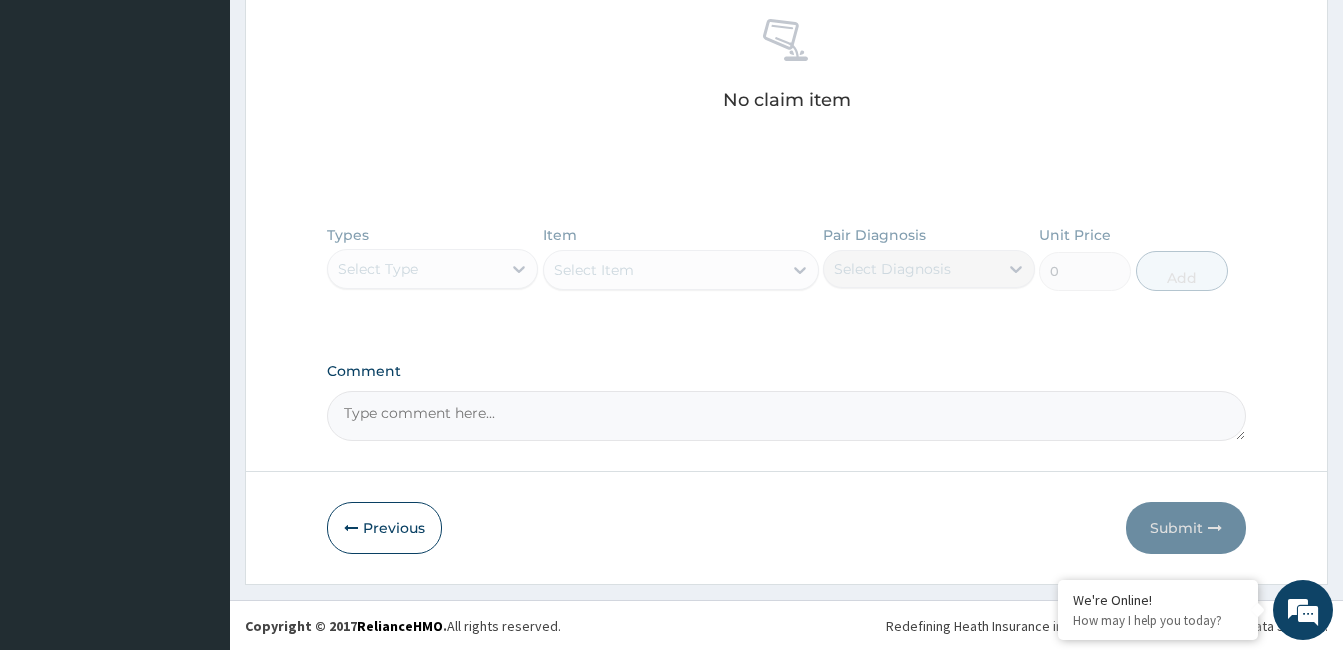 scroll, scrollTop: 786, scrollLeft: 0, axis: vertical 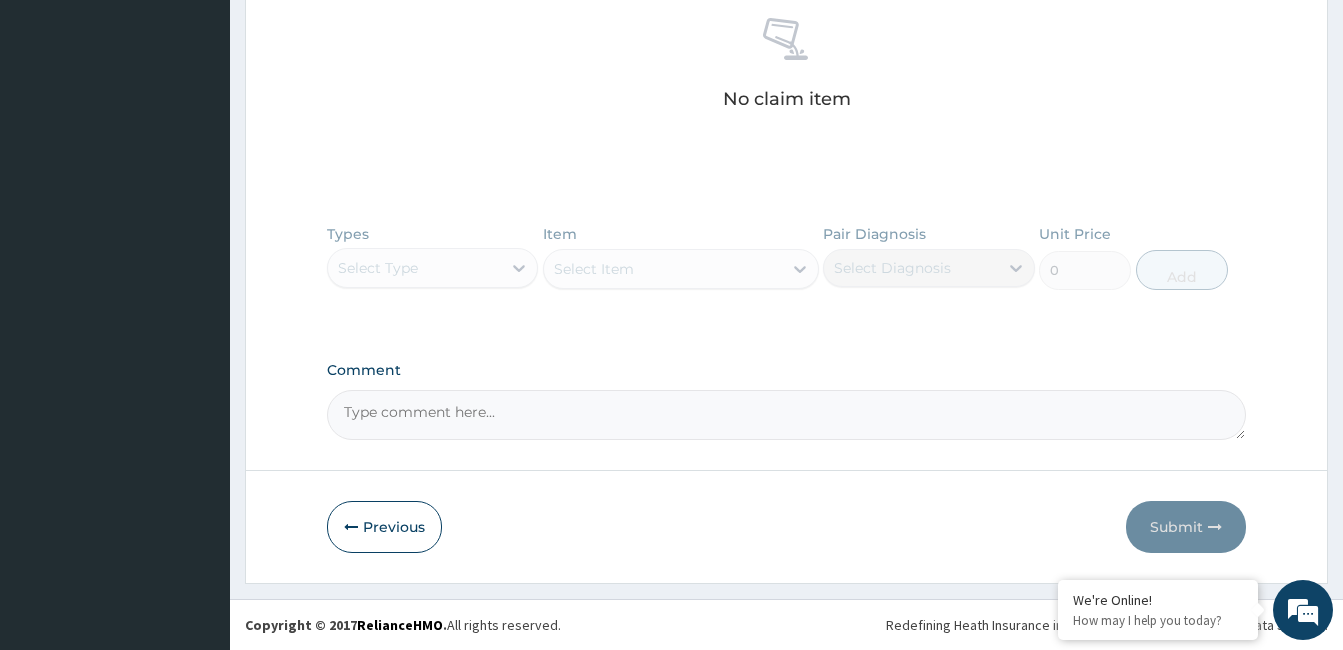 click on "Comment" at bounding box center (786, 415) 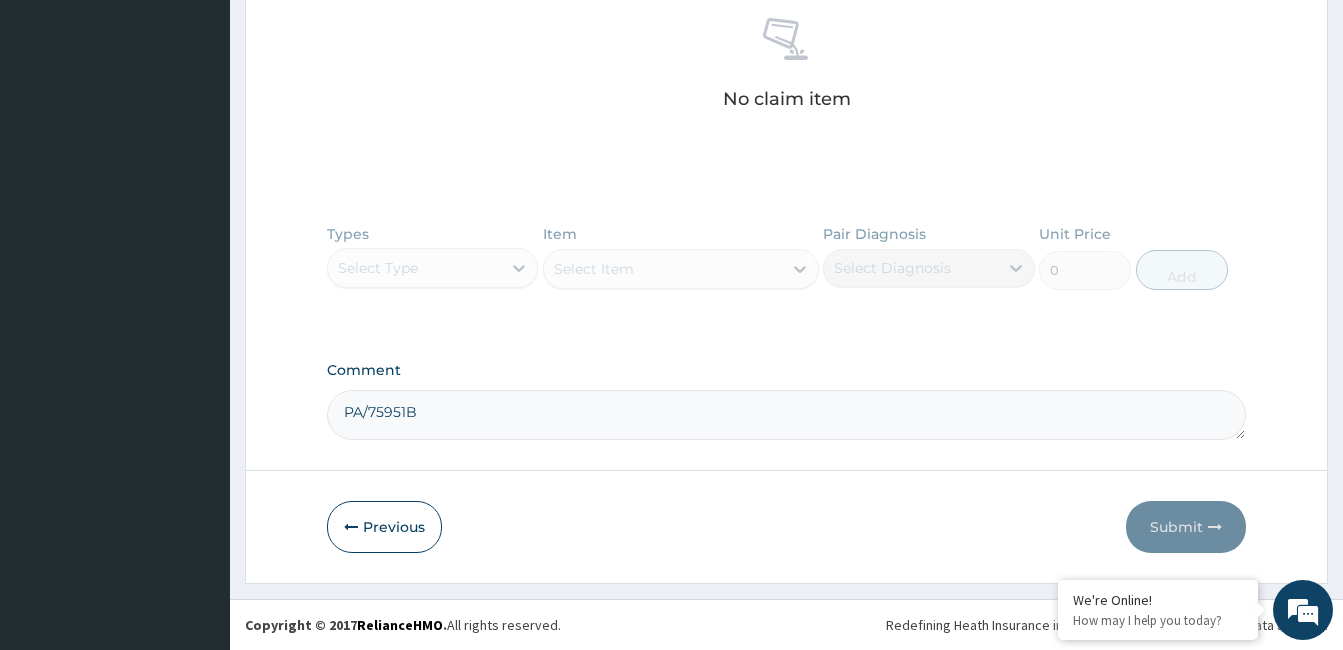 drag, startPoint x: 536, startPoint y: 389, endPoint x: 539, endPoint y: 399, distance: 10.440307 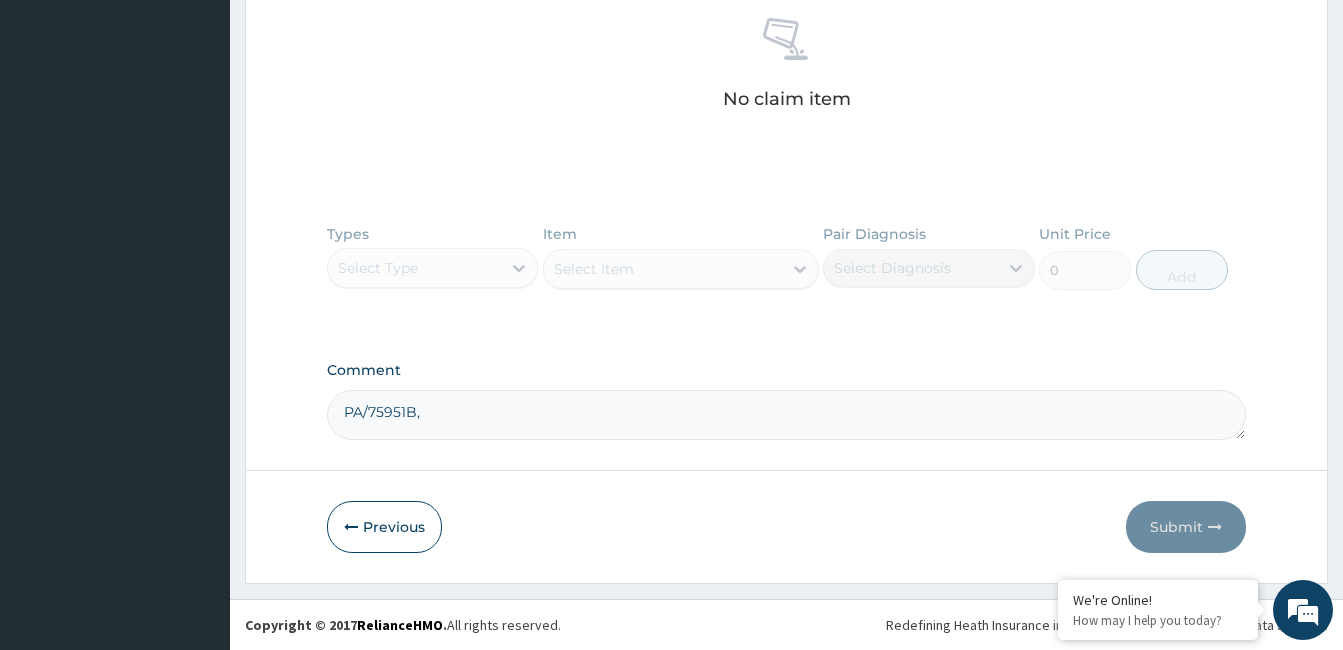 paste on "PA/75951B" 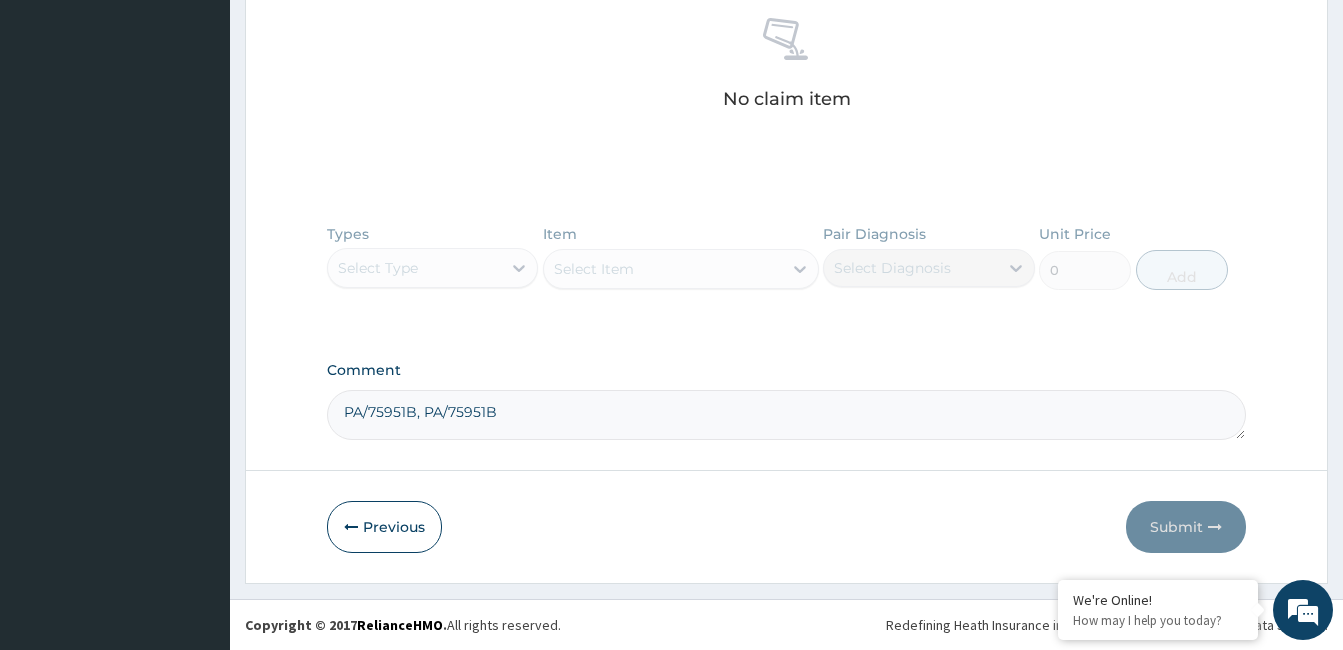 click on "PA/75951B, PA/75951B" at bounding box center (786, 415) 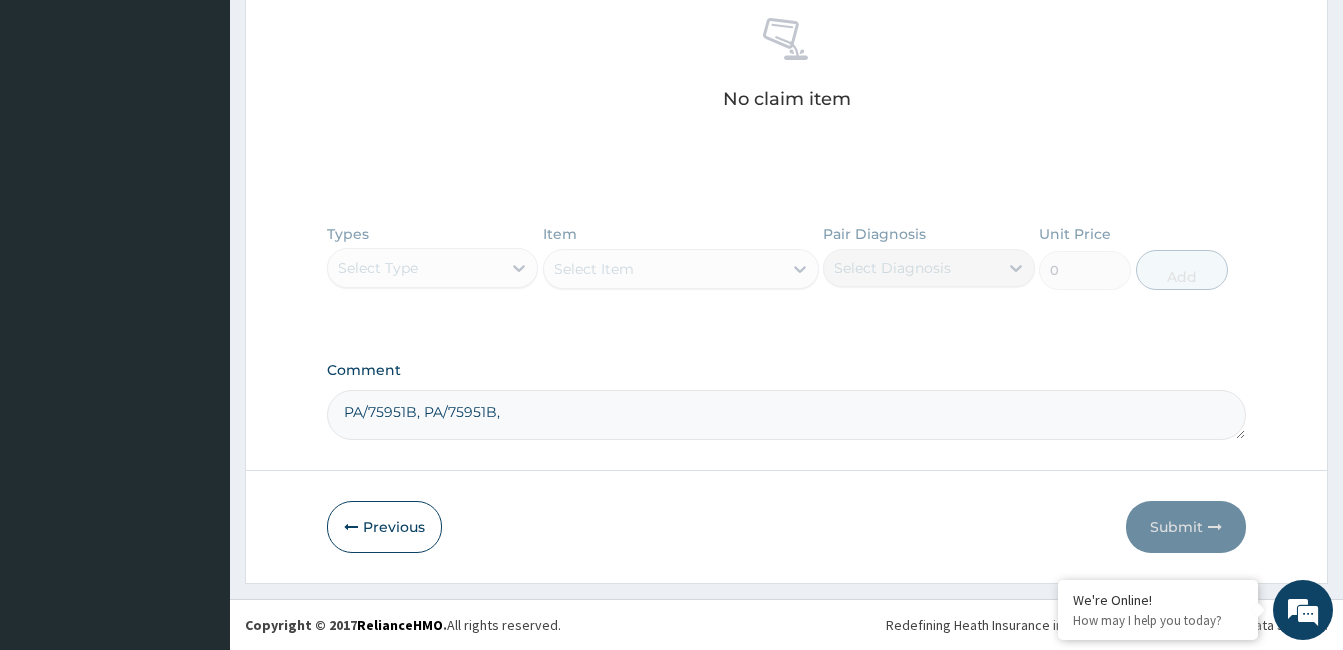 paste on "PA/BC1C8B" 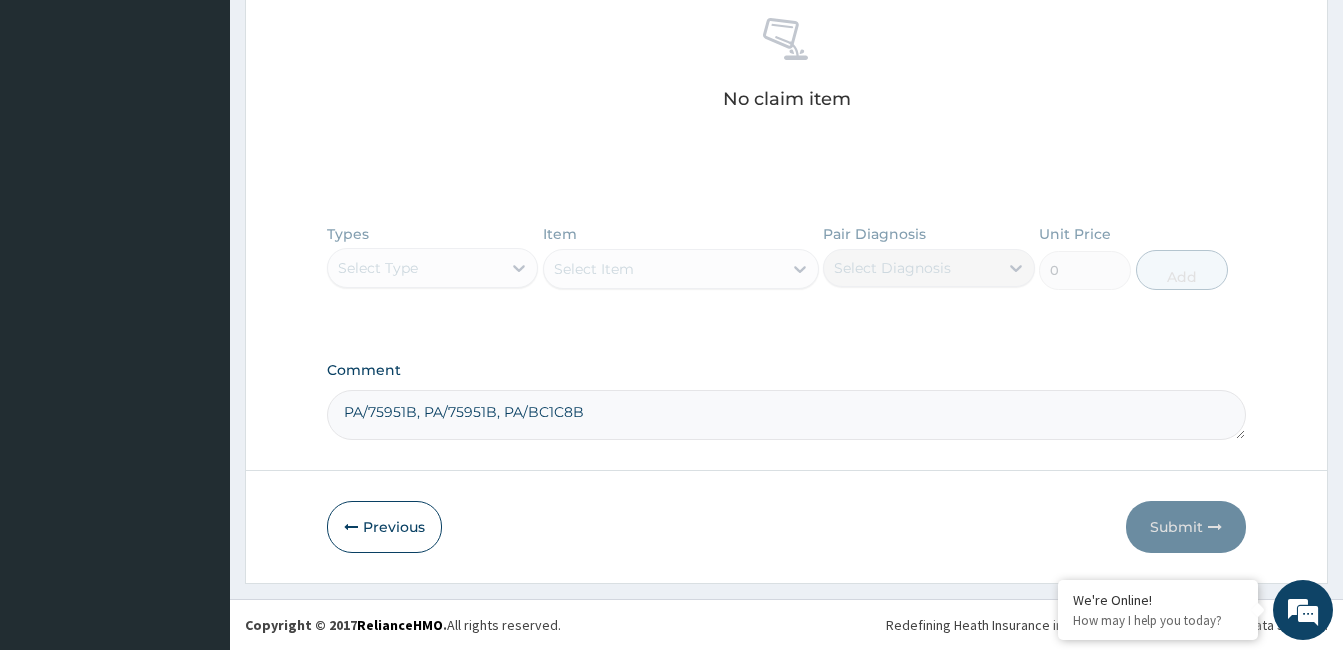 click on "PA/75951B, PA/75951B, PA/BC1C8B" at bounding box center (786, 415) 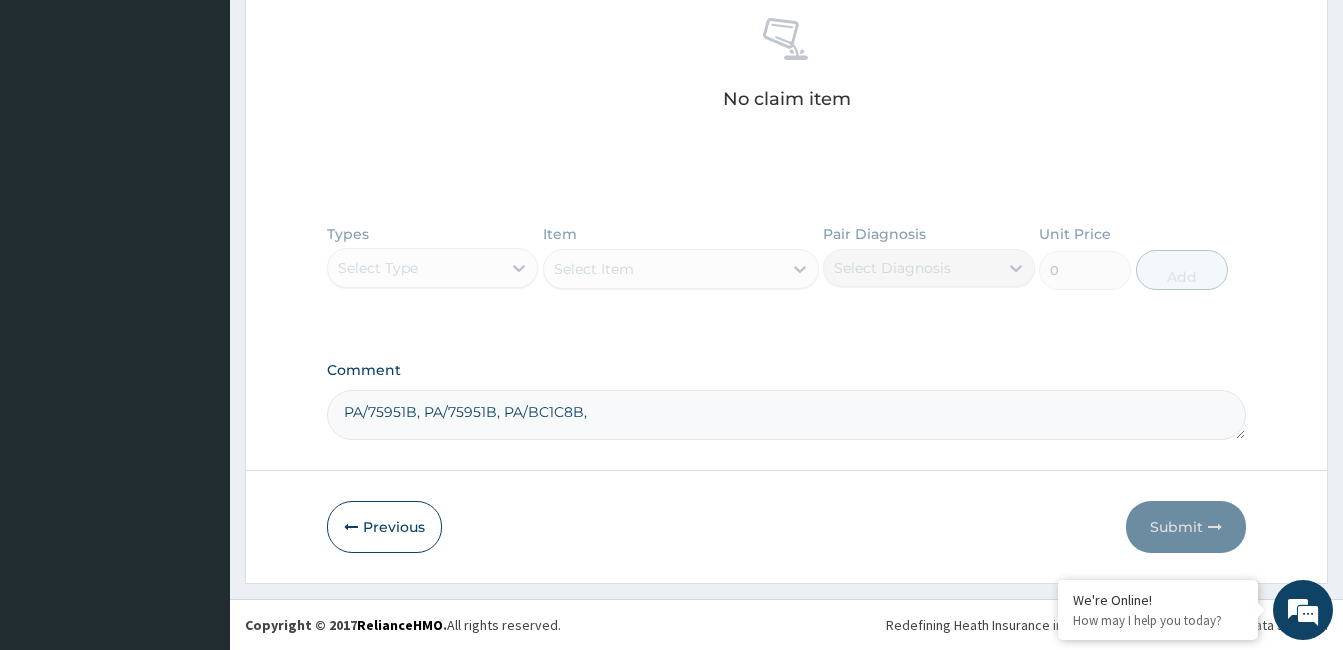 paste on "PA/E49305" 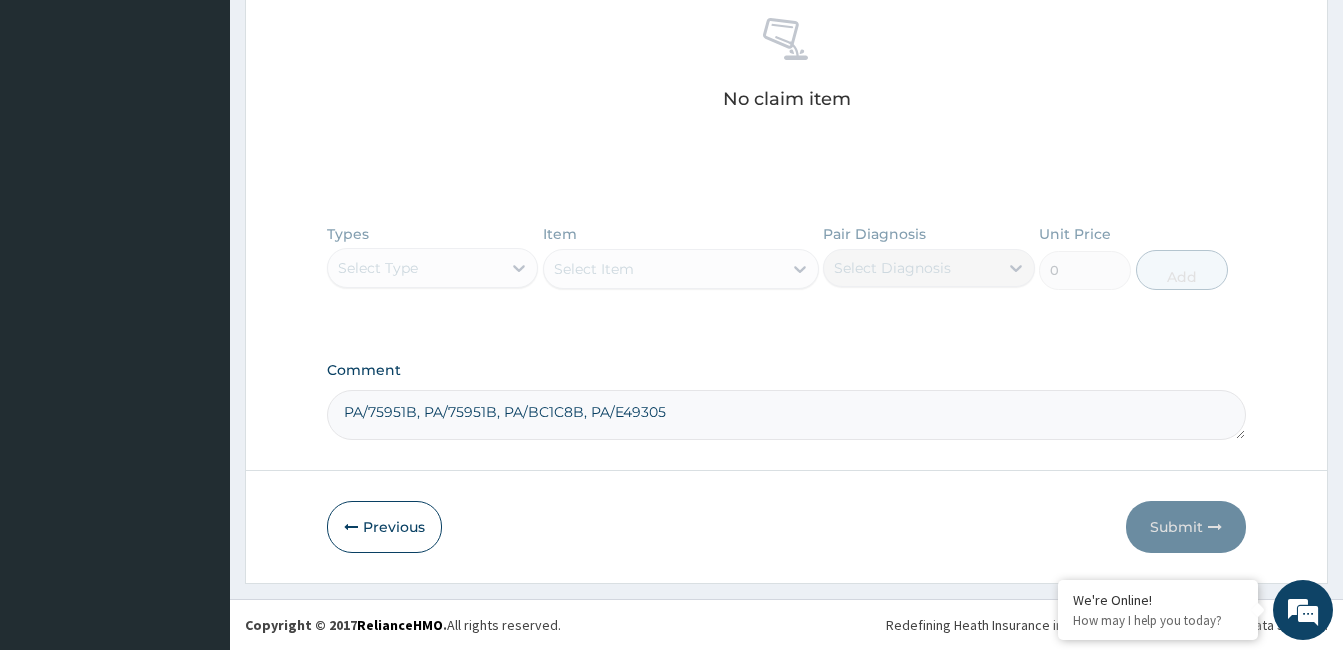 type on "PA/75951B, PA/75951B, PA/BC1C8B, PA/E49305" 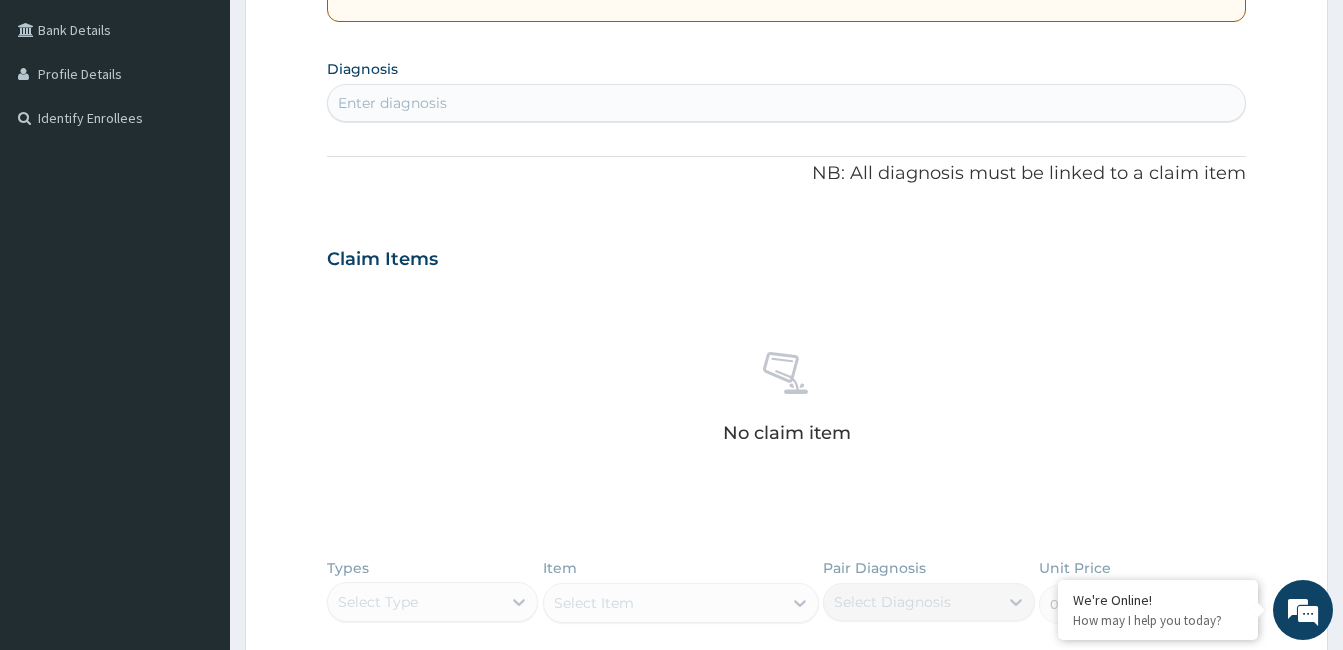 scroll, scrollTop: 386, scrollLeft: 0, axis: vertical 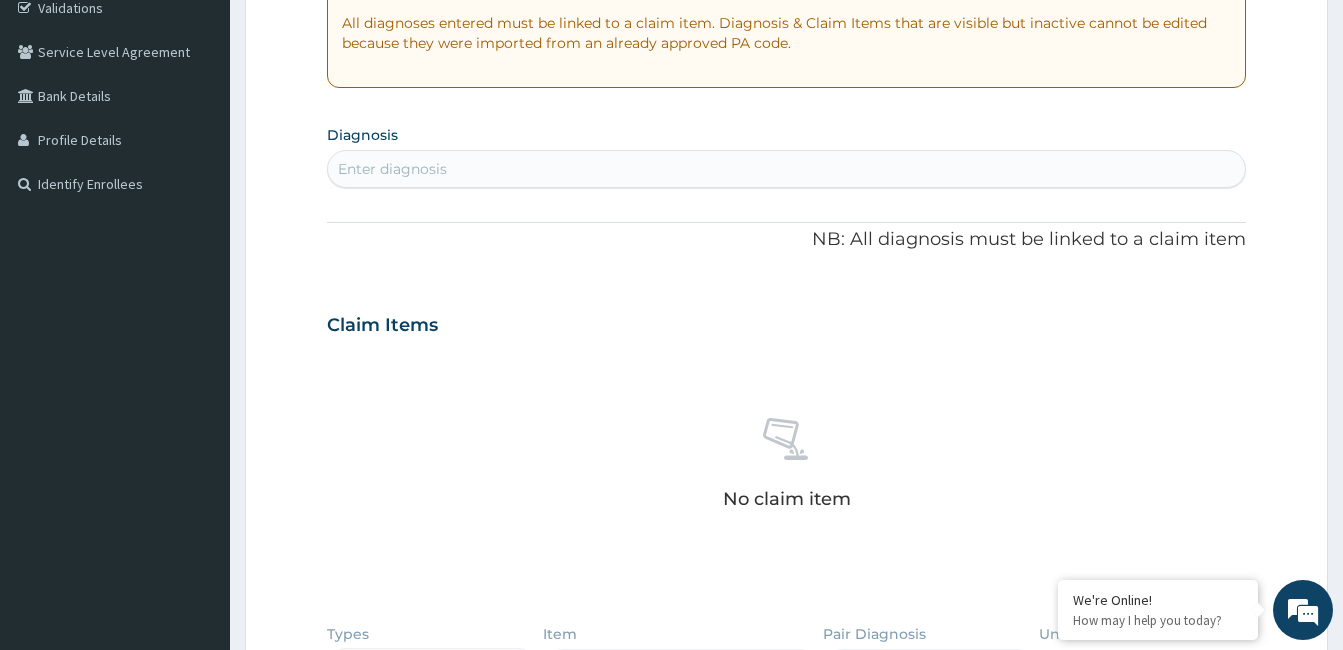 click on "Enter diagnosis" at bounding box center [786, 169] 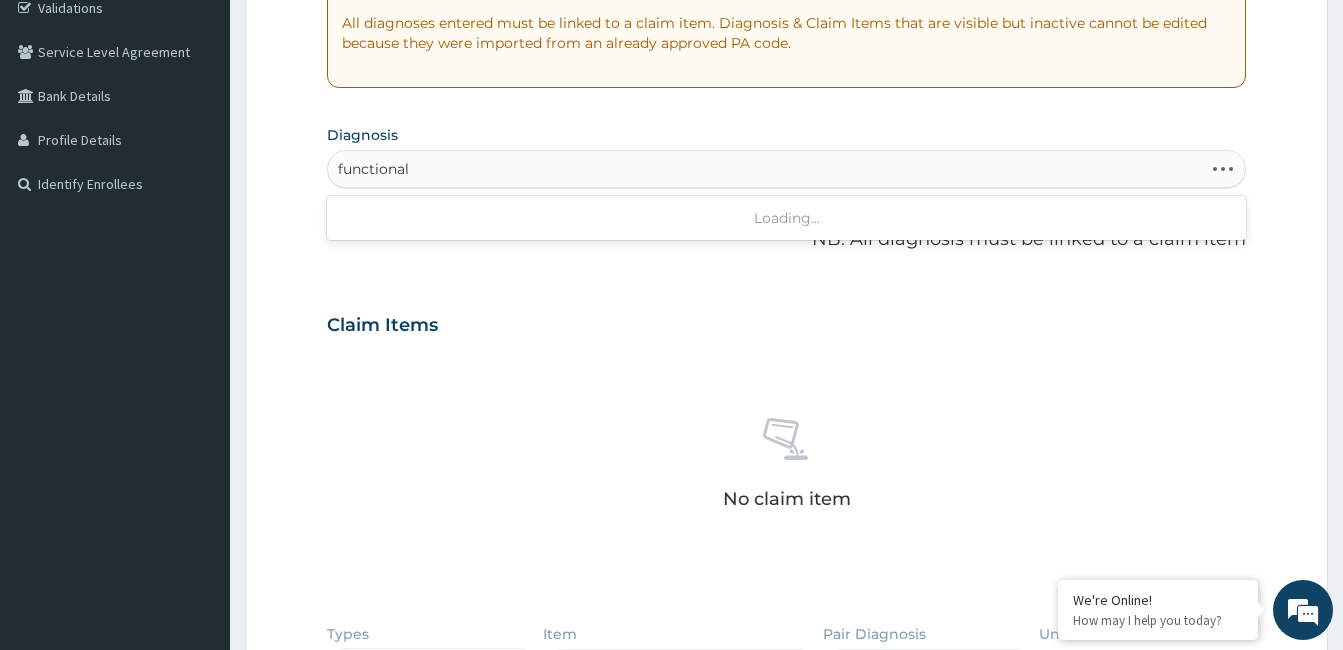 type on "functional d" 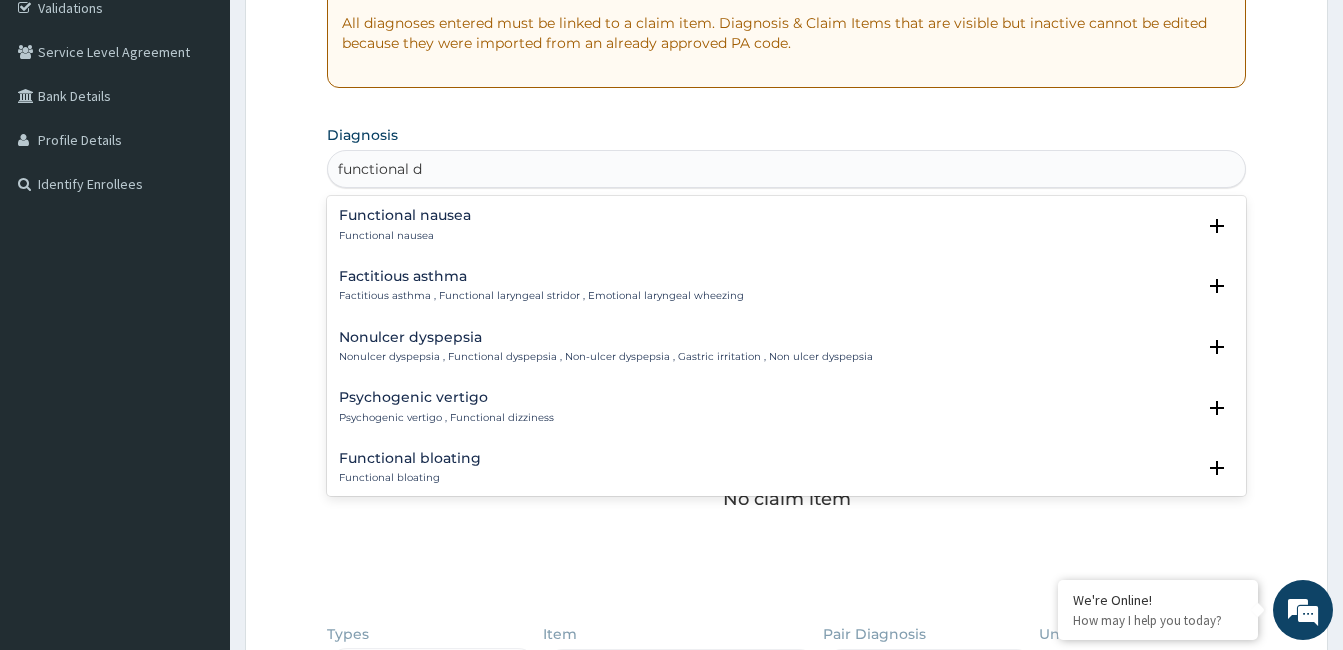 click on "Nonulcer dyspepsia" at bounding box center (606, 337) 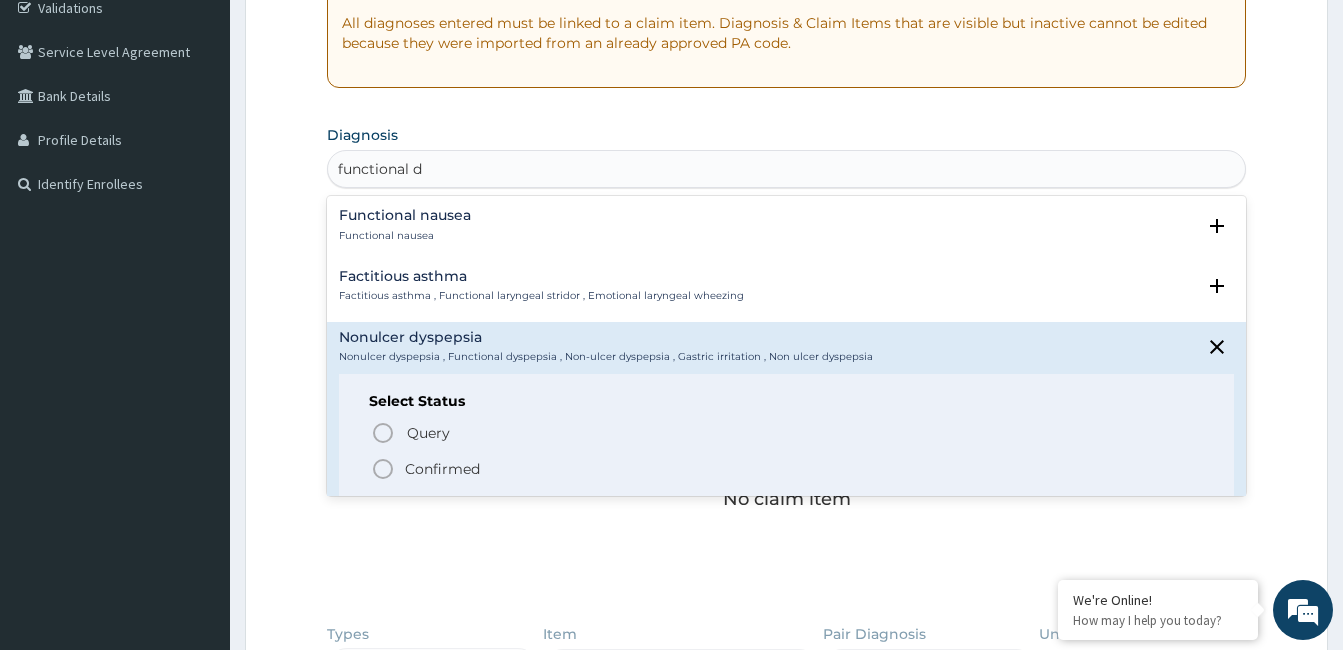 click 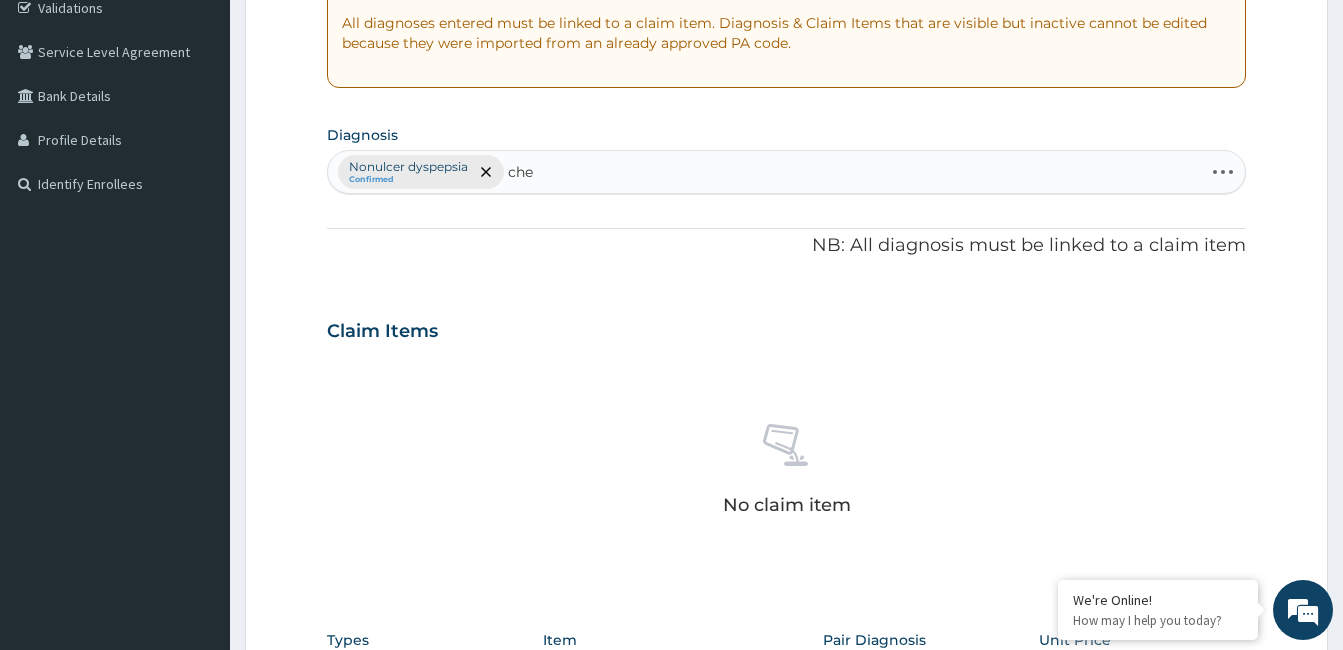 type on "ches" 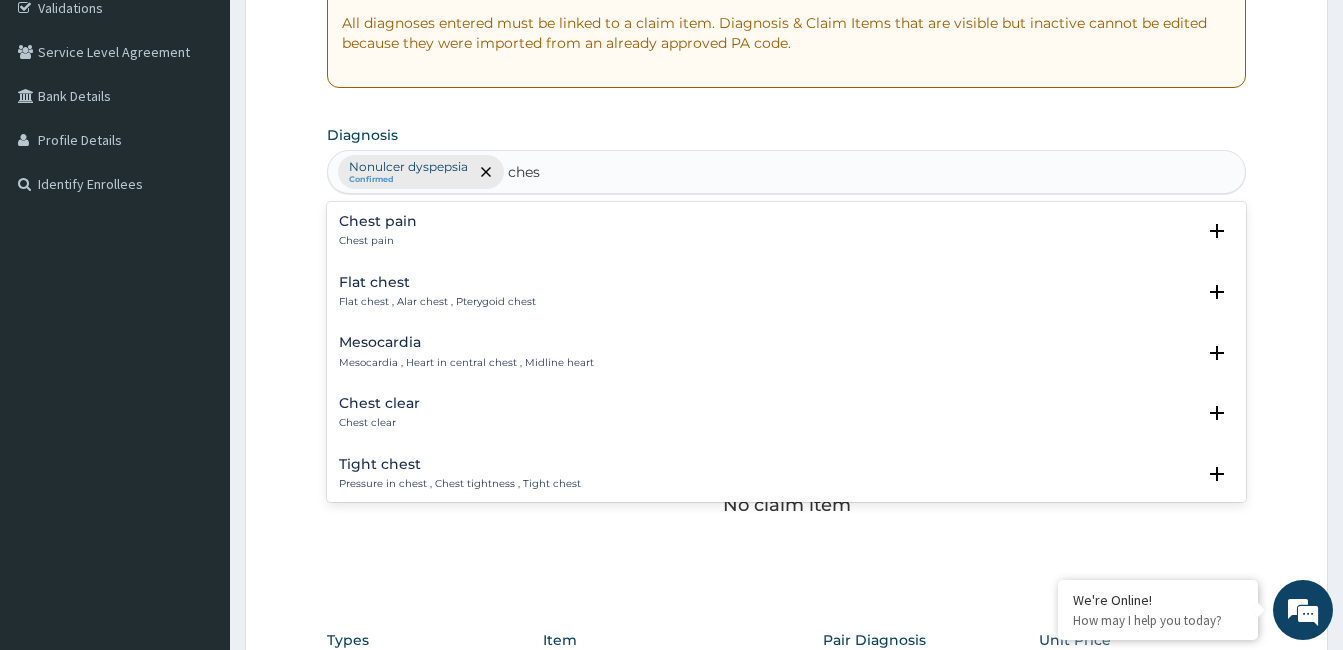 click on "Chest pain" at bounding box center (378, 221) 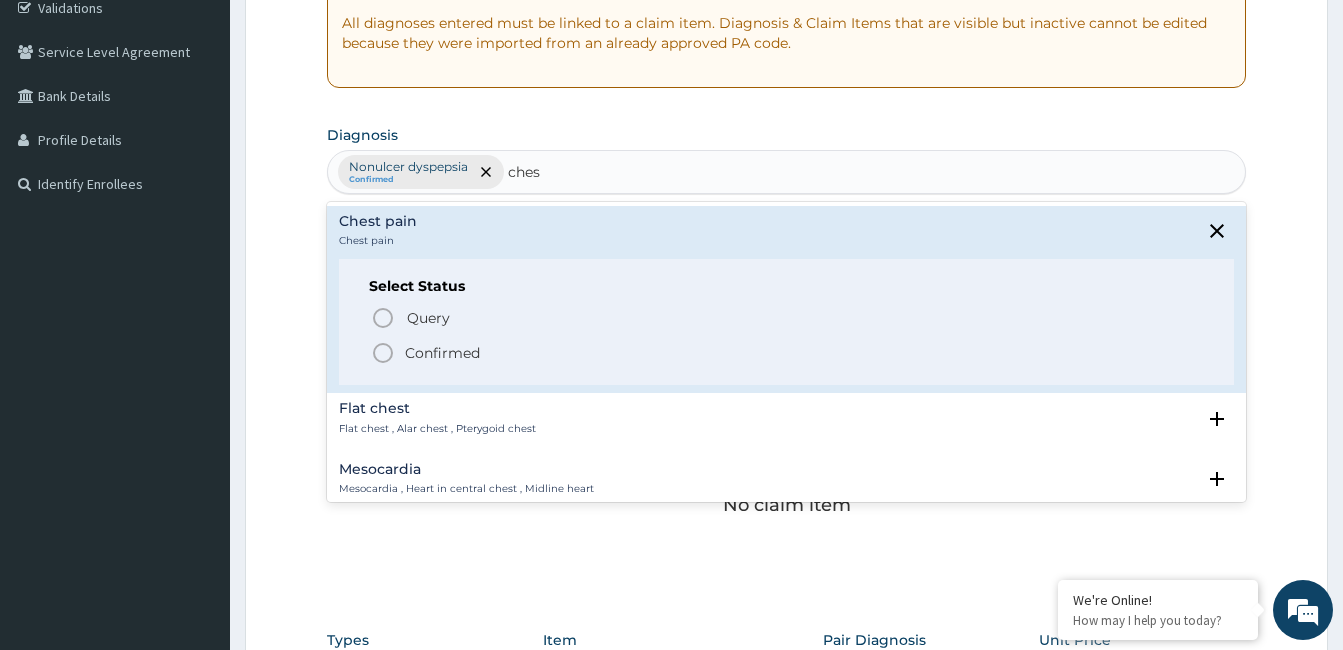 drag, startPoint x: 396, startPoint y: 354, endPoint x: 436, endPoint y: 383, distance: 49.40648 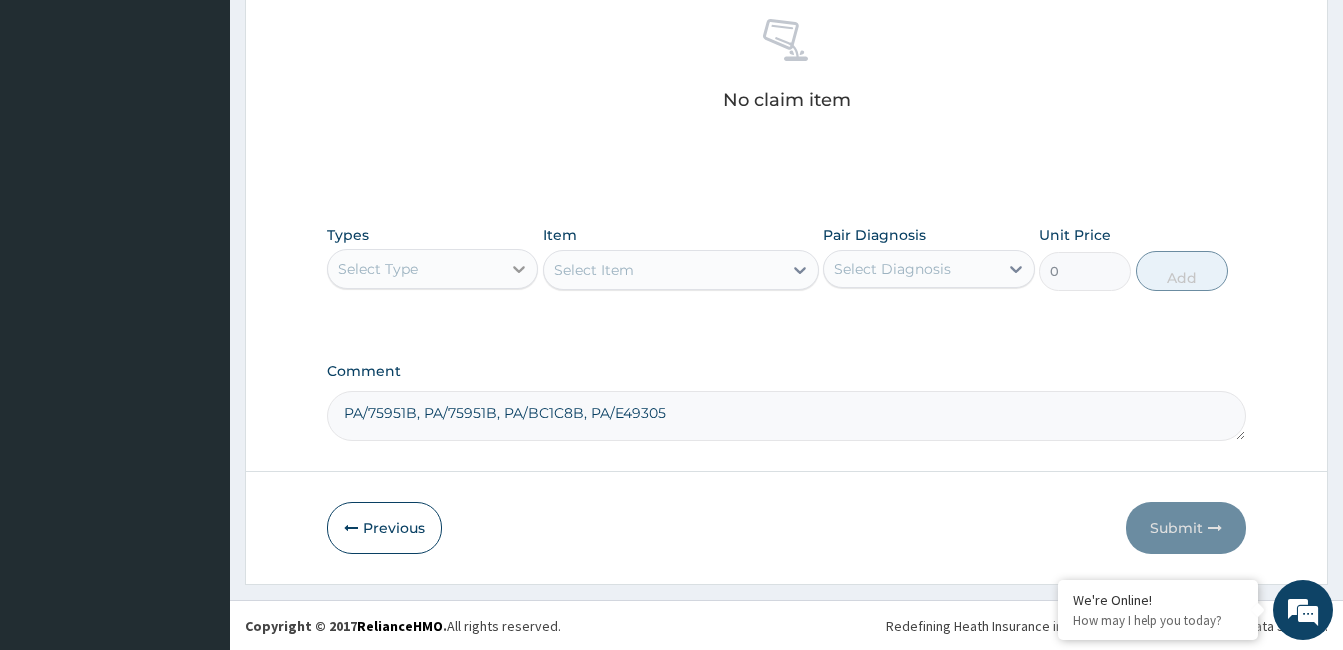 scroll, scrollTop: 792, scrollLeft: 0, axis: vertical 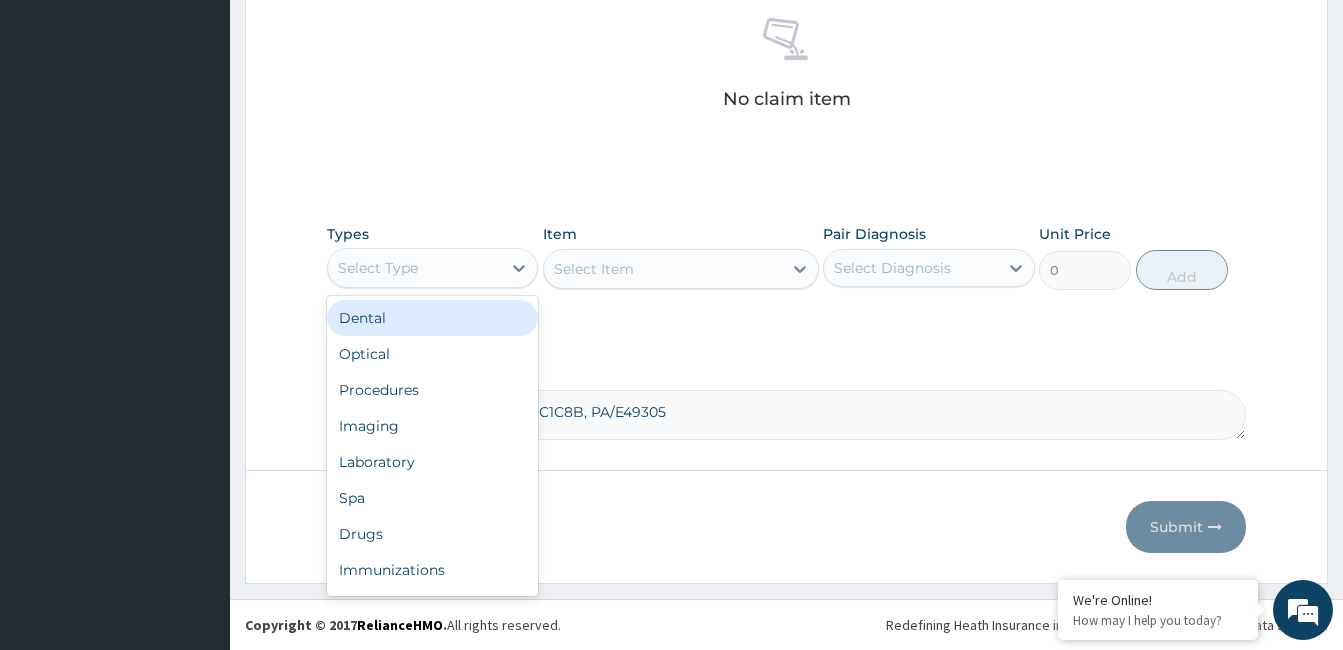 drag, startPoint x: 484, startPoint y: 265, endPoint x: 475, endPoint y: 324, distance: 59.682495 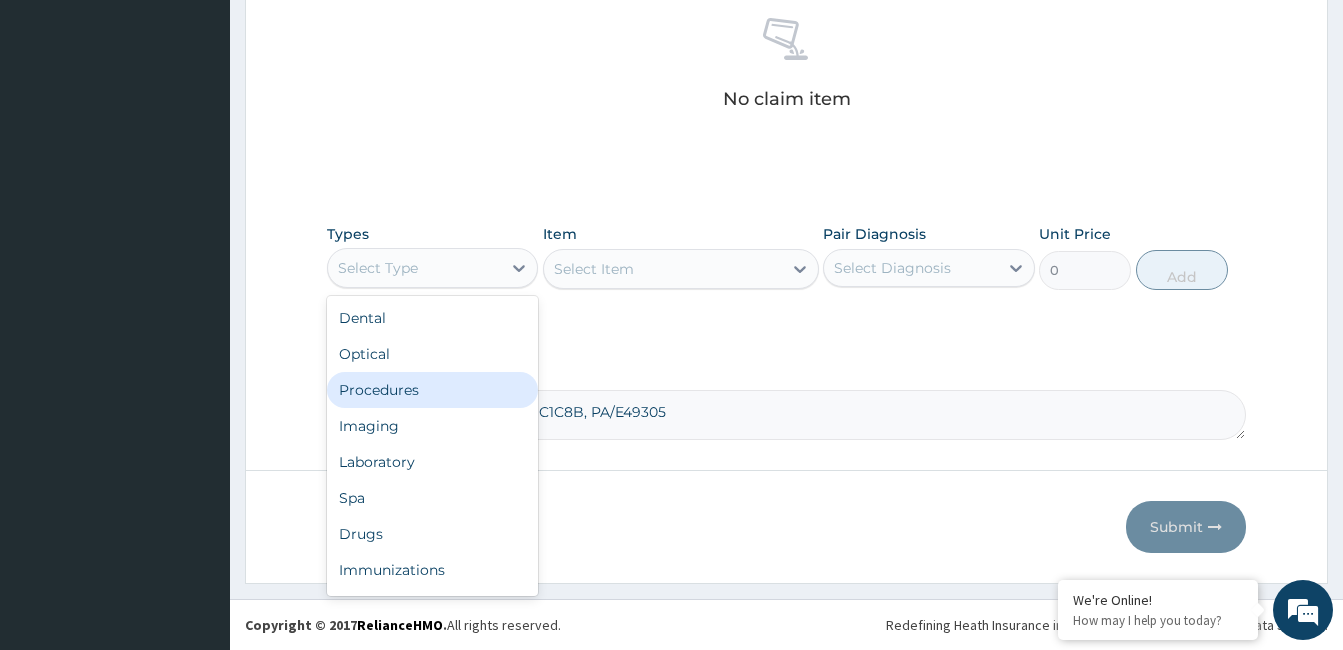 drag, startPoint x: 456, startPoint y: 394, endPoint x: 689, endPoint y: 327, distance: 242.44174 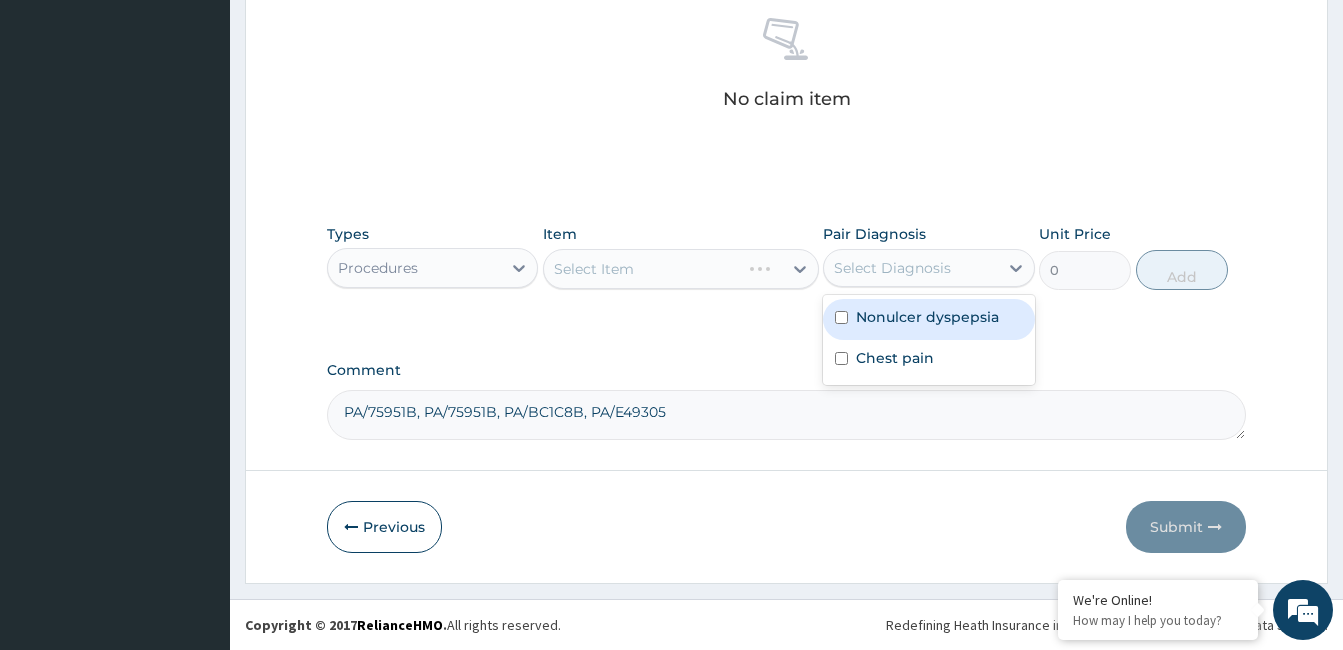 drag, startPoint x: 900, startPoint y: 257, endPoint x: 909, endPoint y: 300, distance: 43.931767 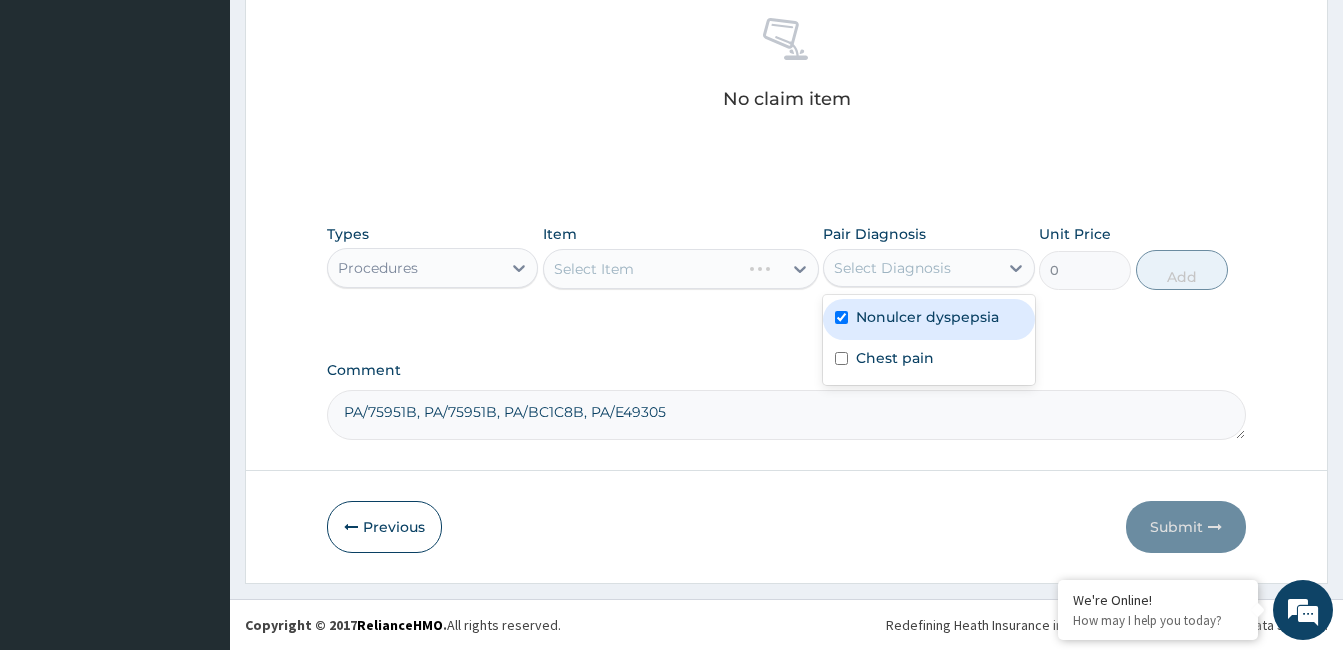 checkbox on "true" 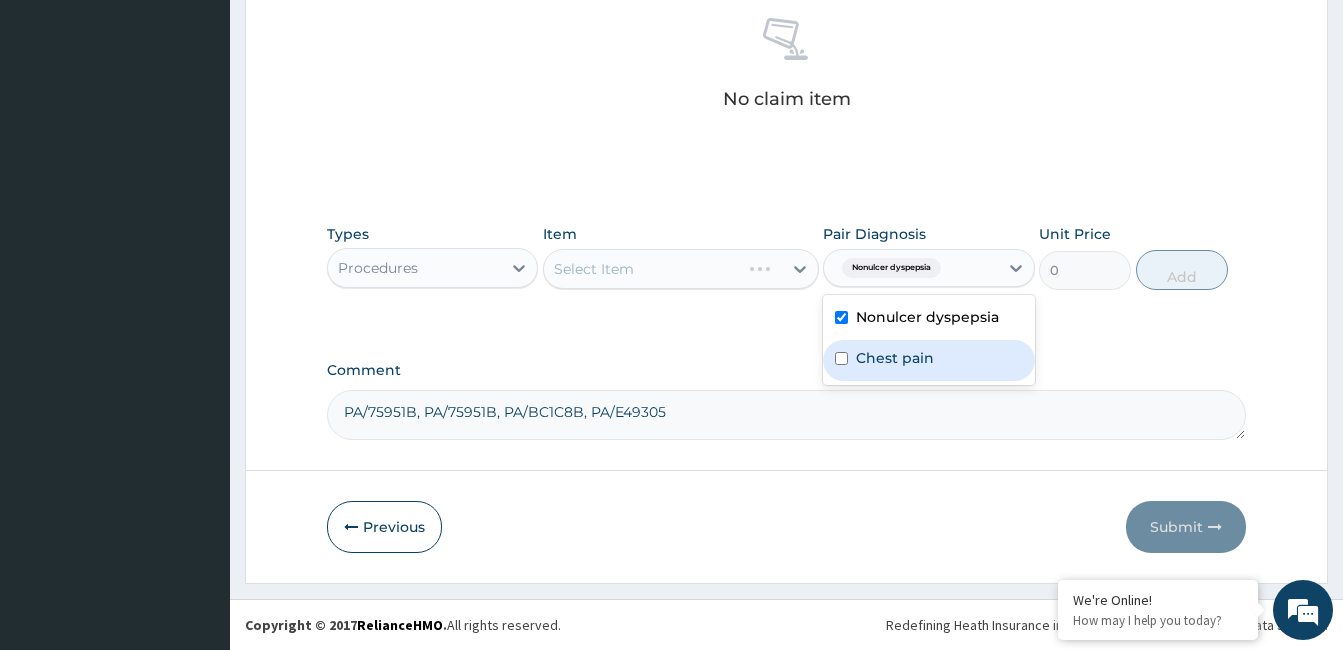click on "Chest pain" at bounding box center (895, 358) 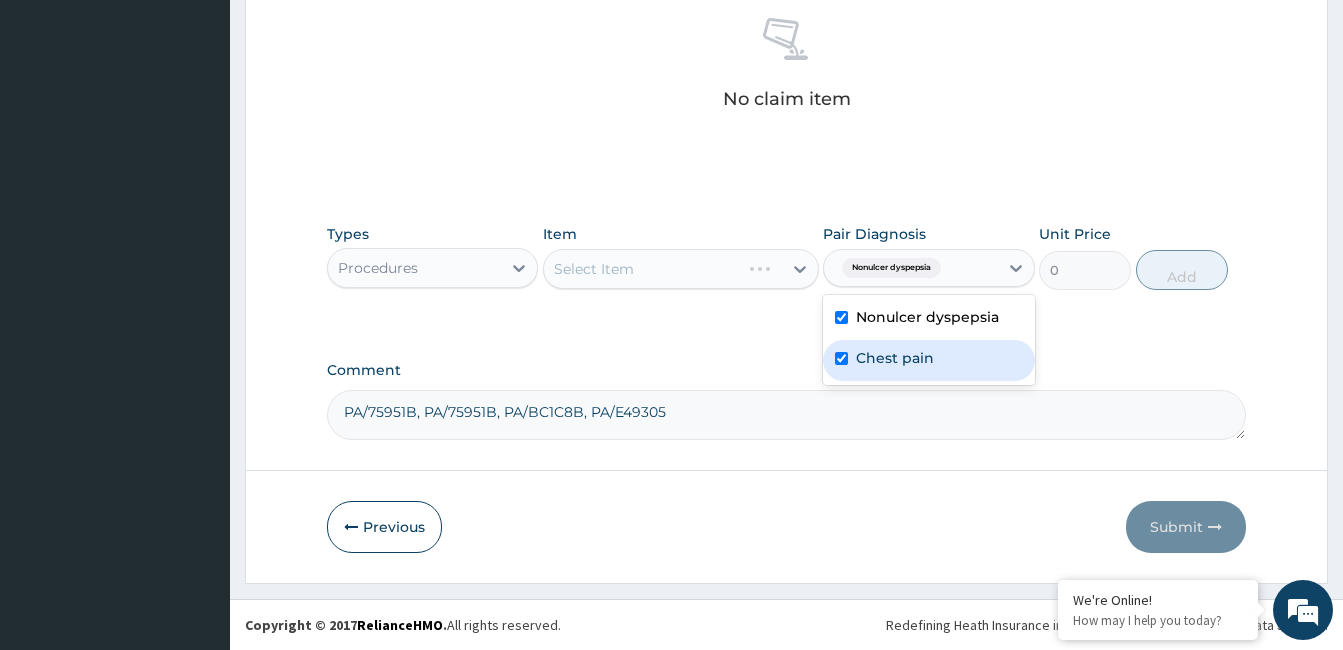 checkbox on "true" 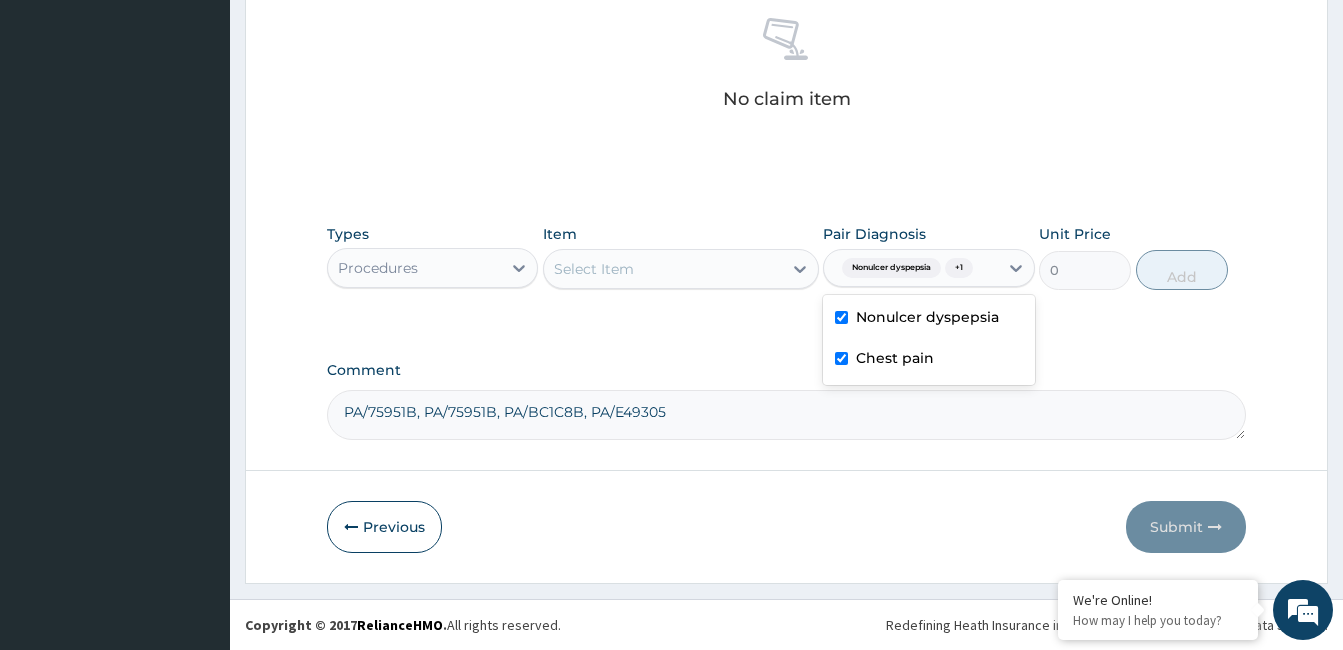click at bounding box center [800, 269] 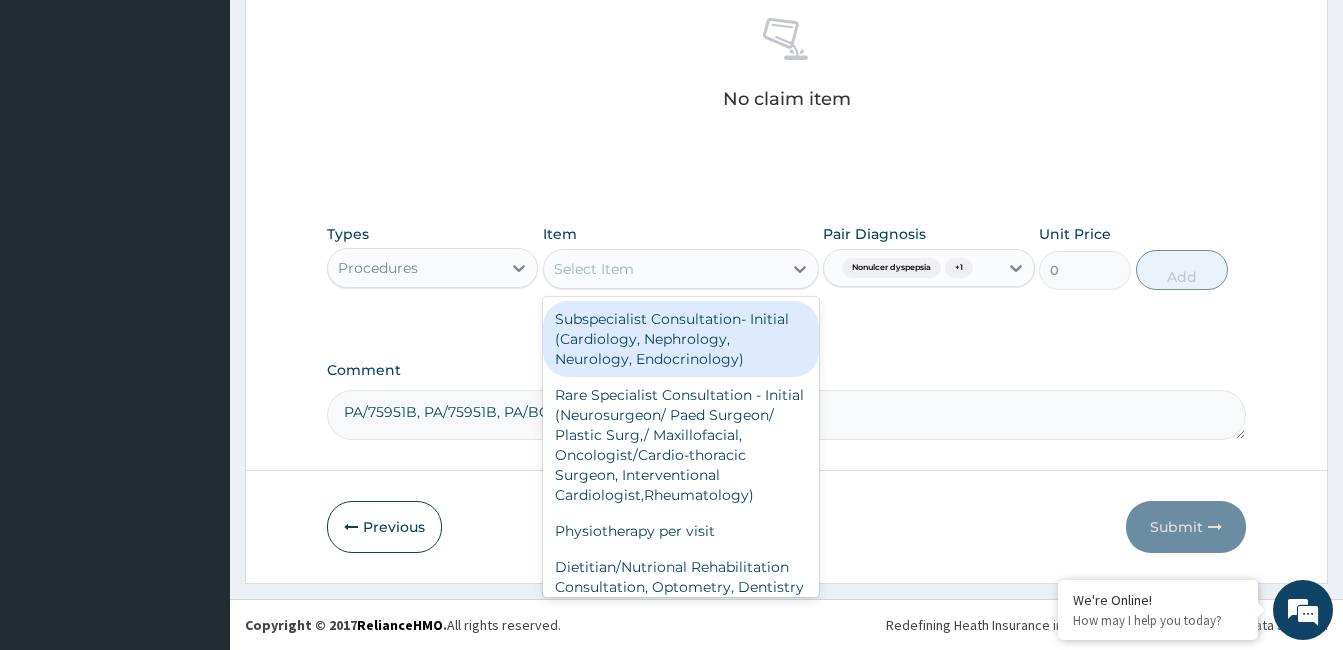 drag, startPoint x: 732, startPoint y: 329, endPoint x: 902, endPoint y: 298, distance: 172.80336 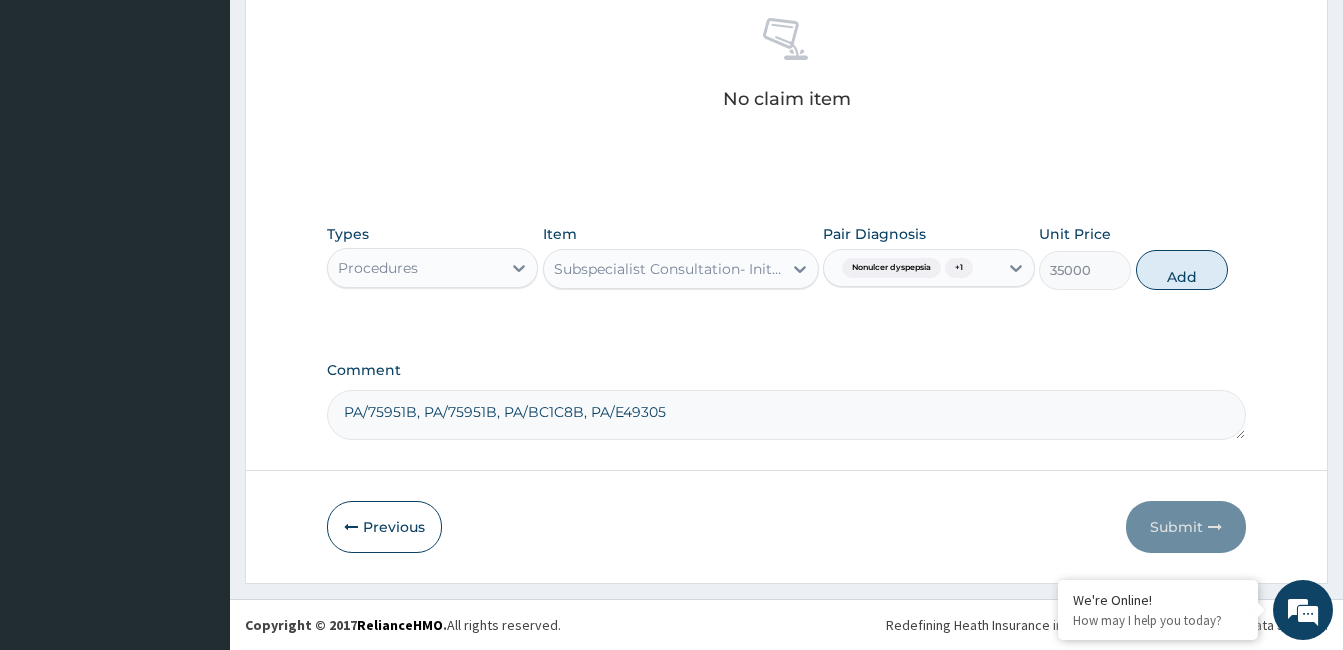 drag, startPoint x: 1156, startPoint y: 269, endPoint x: 1130, endPoint y: 279, distance: 27.856777 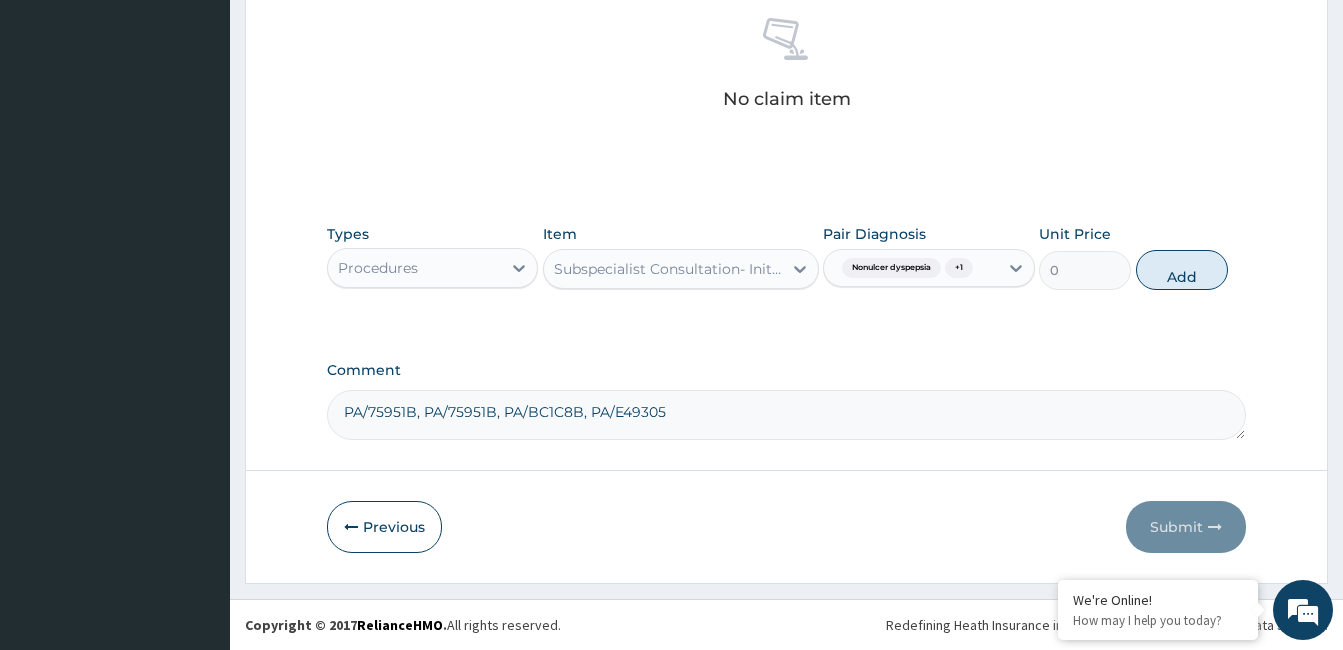 scroll, scrollTop: 763, scrollLeft: 0, axis: vertical 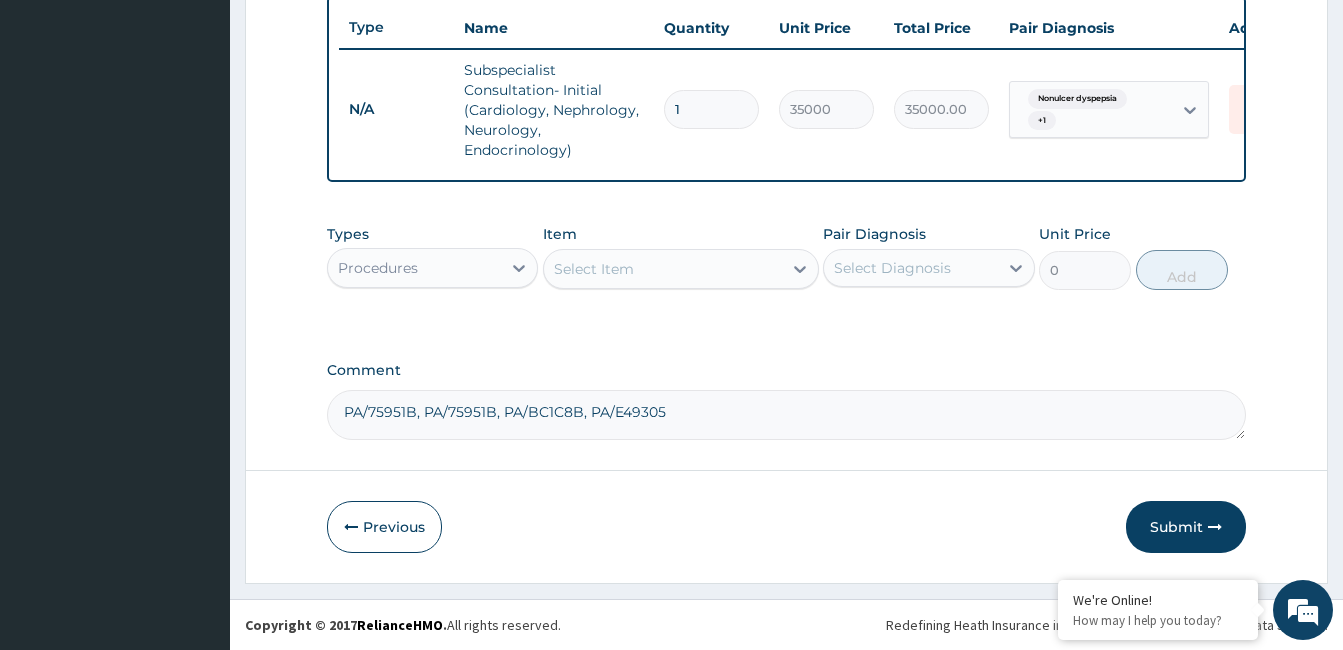 click on "Procedures" at bounding box center [414, 268] 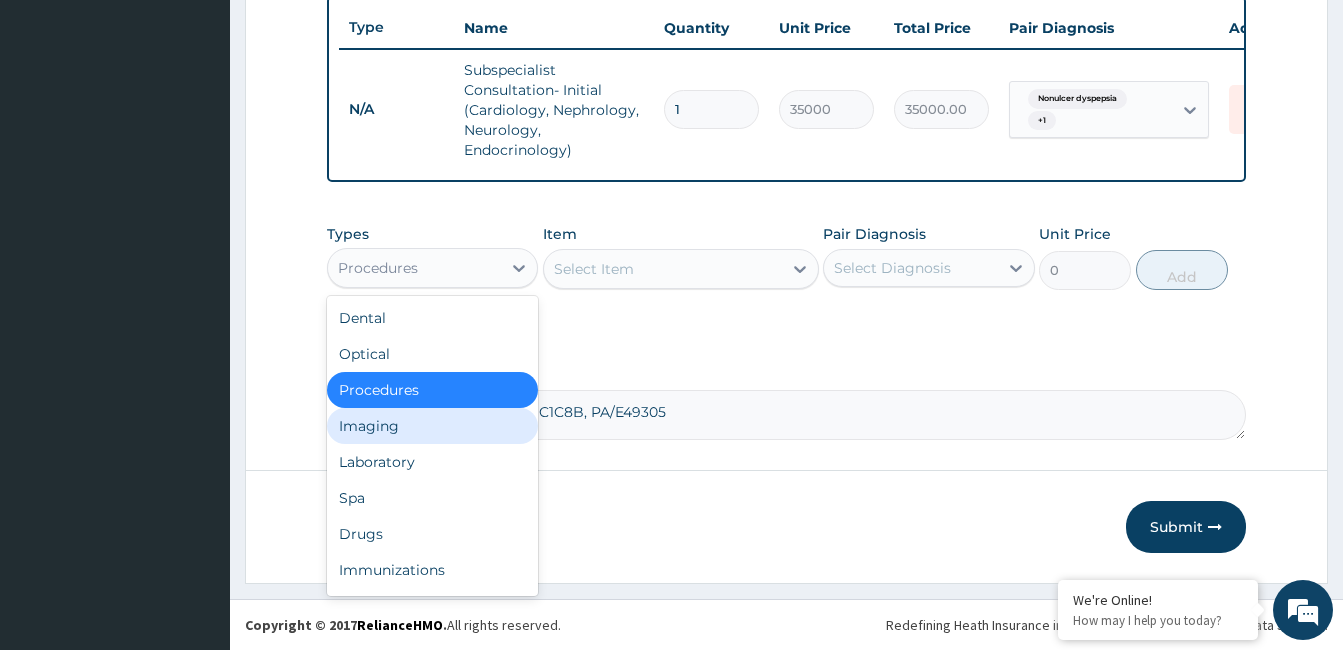 click on "Imaging" at bounding box center (432, 426) 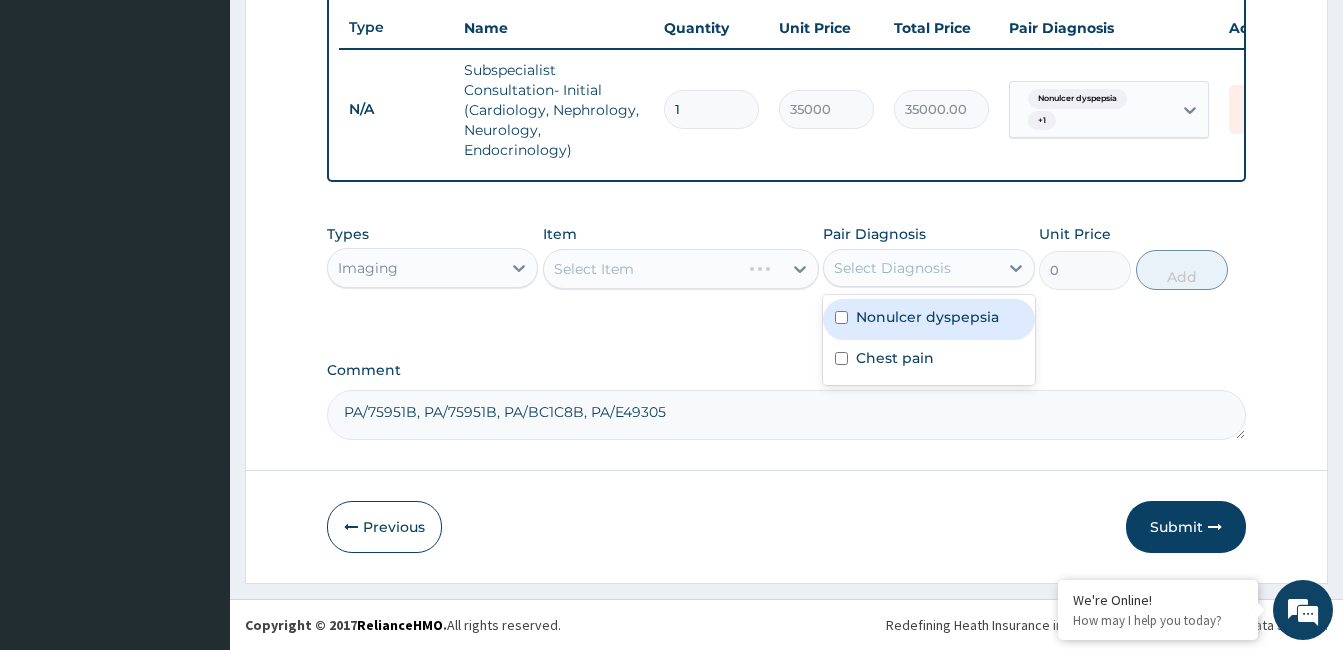 click on "Select Diagnosis" at bounding box center (910, 268) 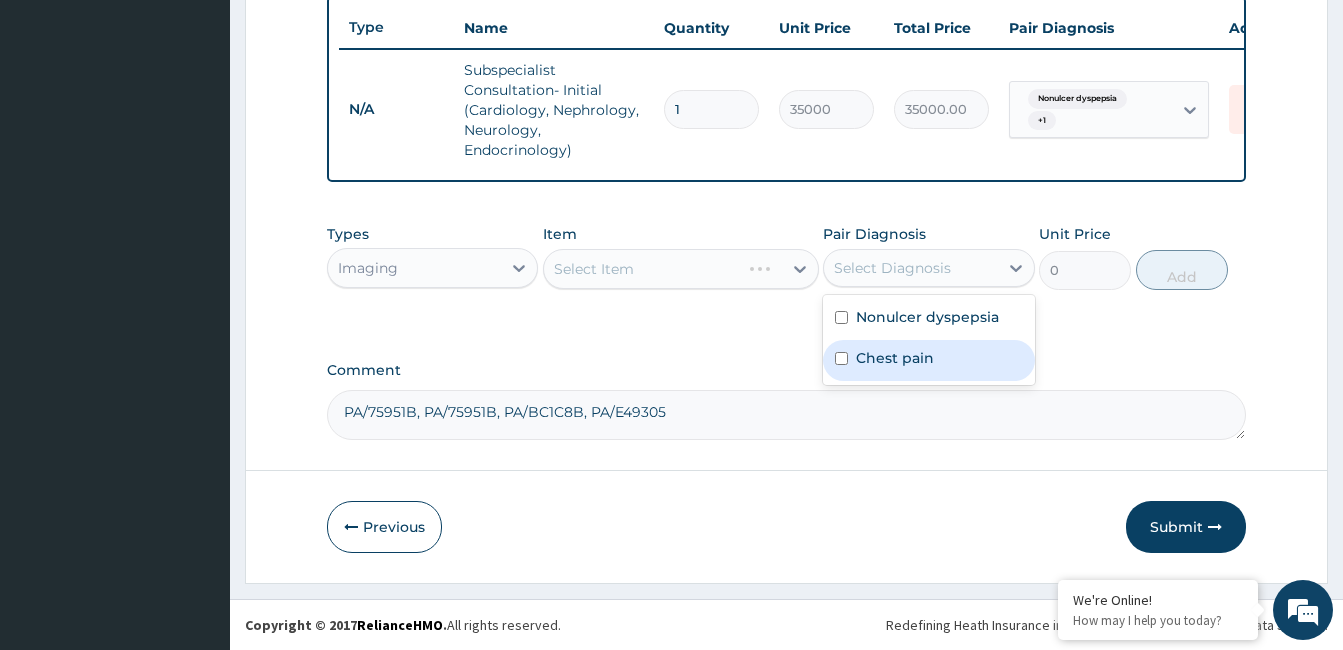 click on "Chest pain" at bounding box center [928, 360] 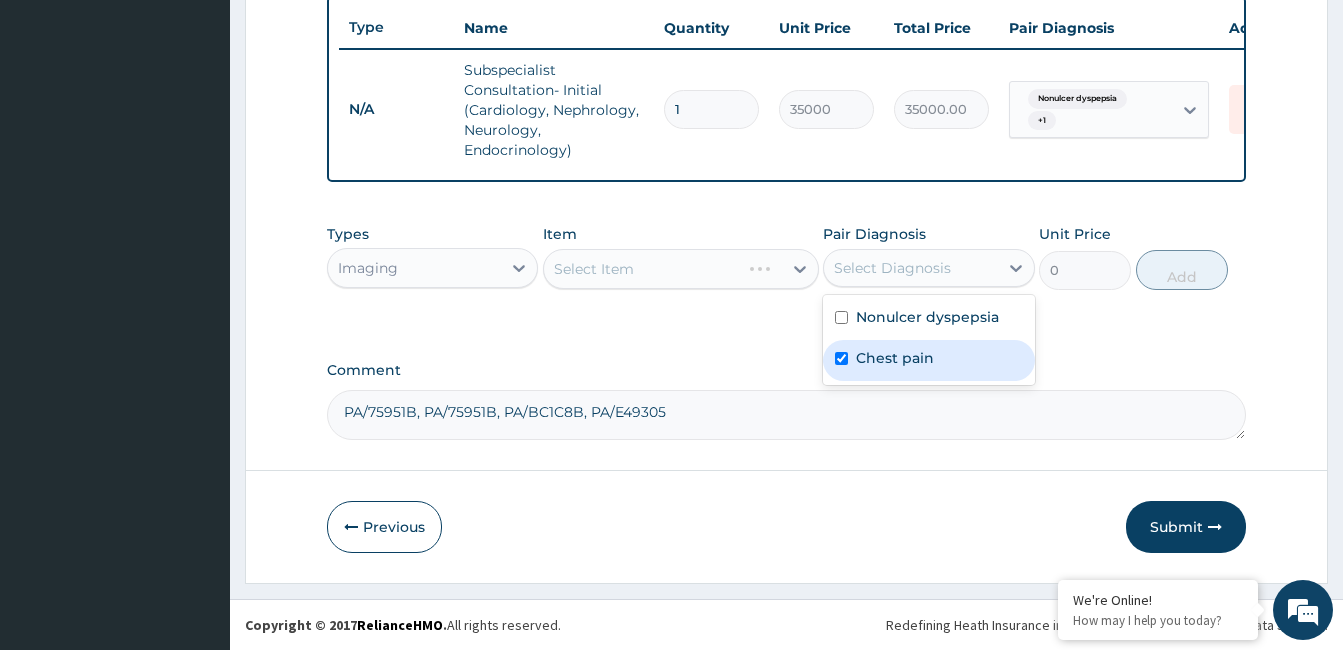 checkbox on "true" 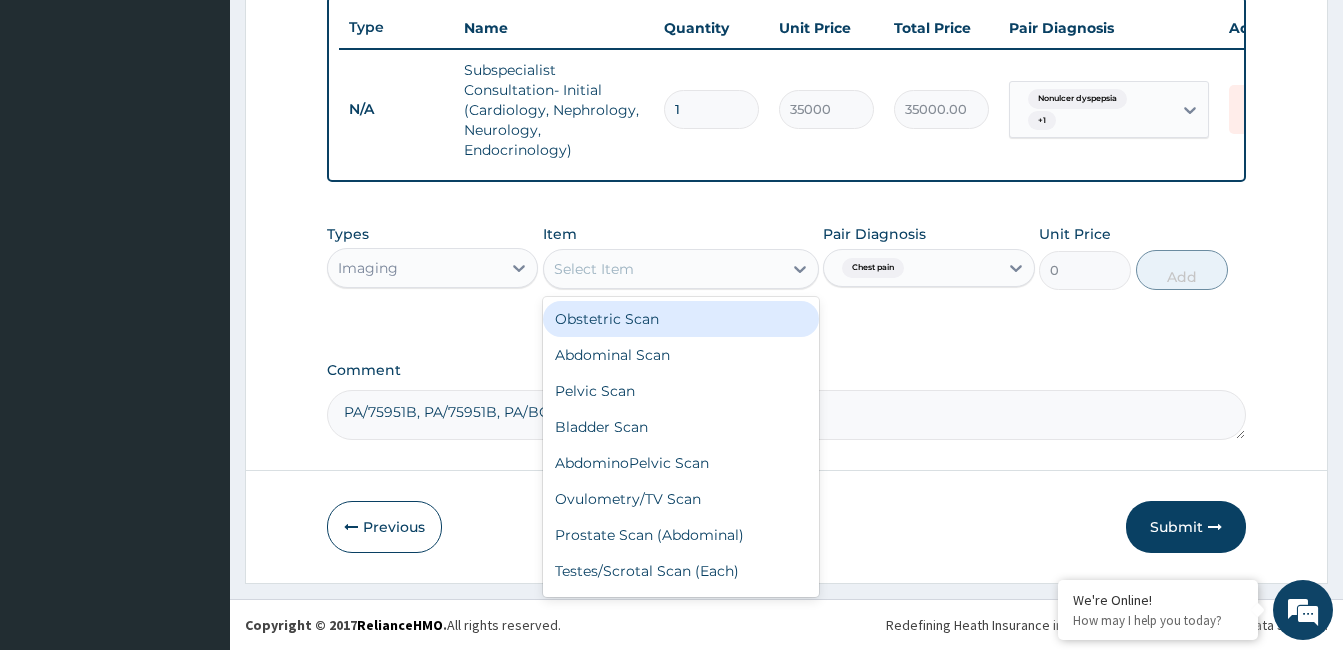 click on "Select Item" at bounding box center [663, 269] 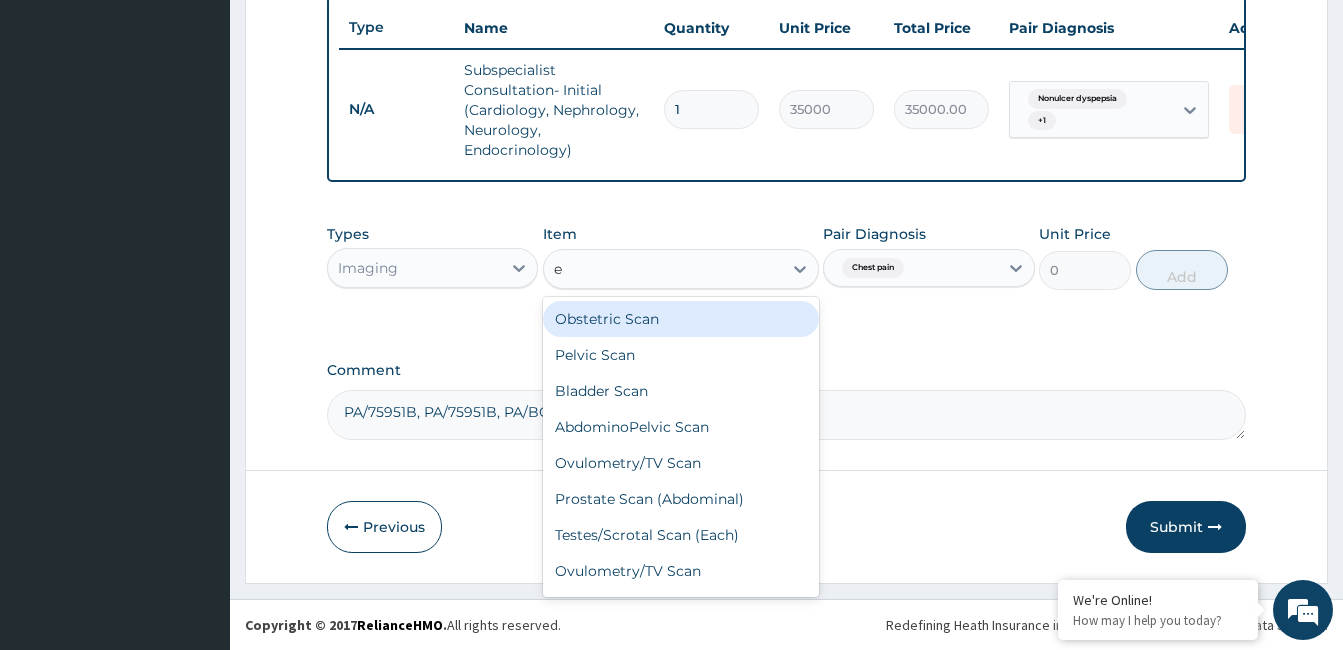 type on "ec" 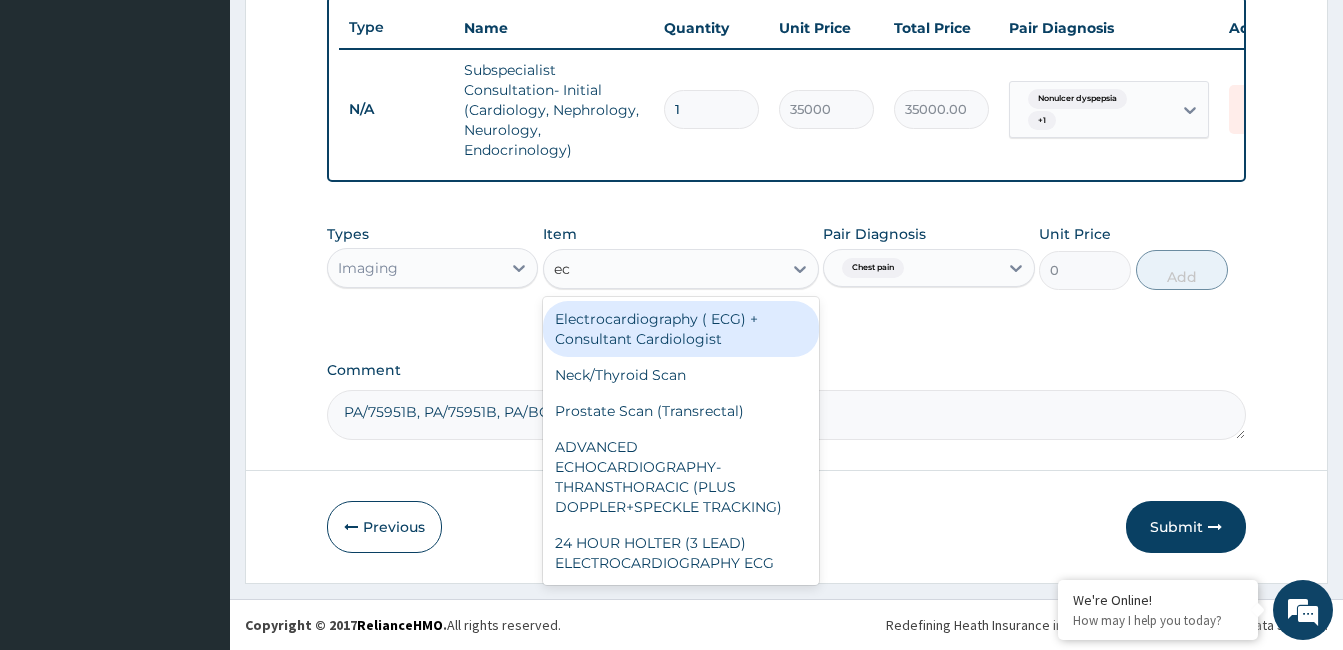 drag, startPoint x: 735, startPoint y: 326, endPoint x: 1058, endPoint y: 319, distance: 323.07584 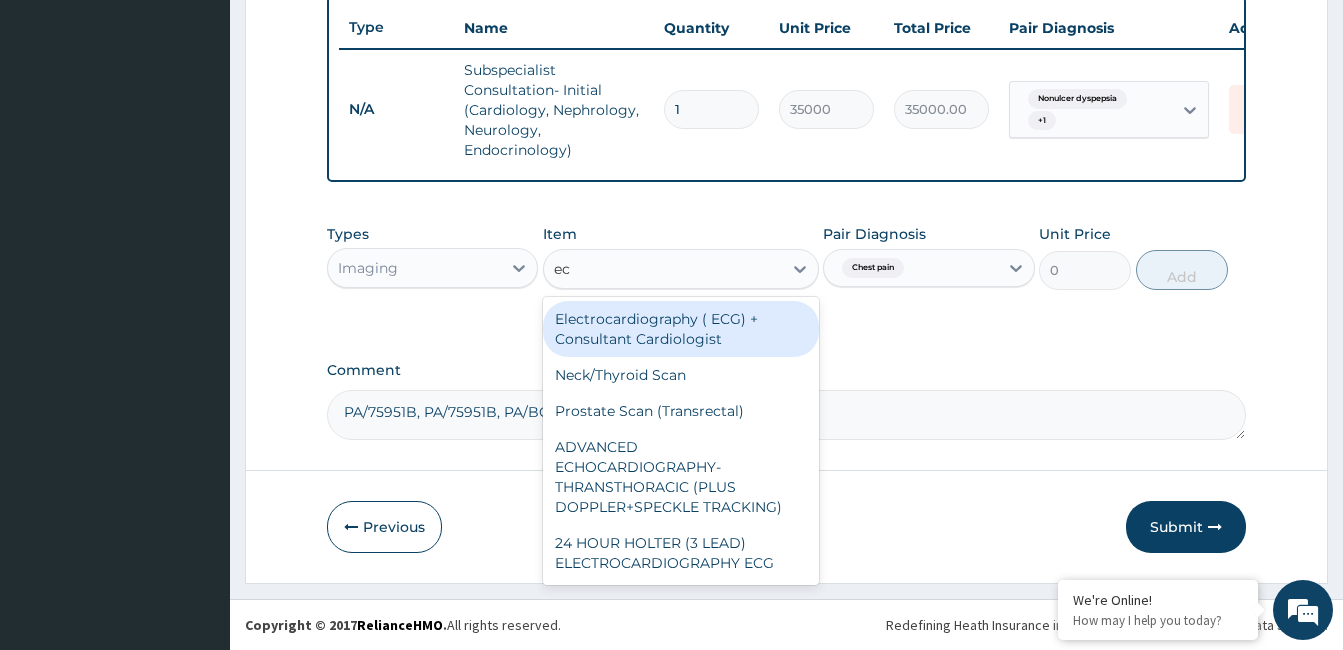 click on "Electrocardiography ( ECG) + Consultant Cardiologist" at bounding box center [681, 329] 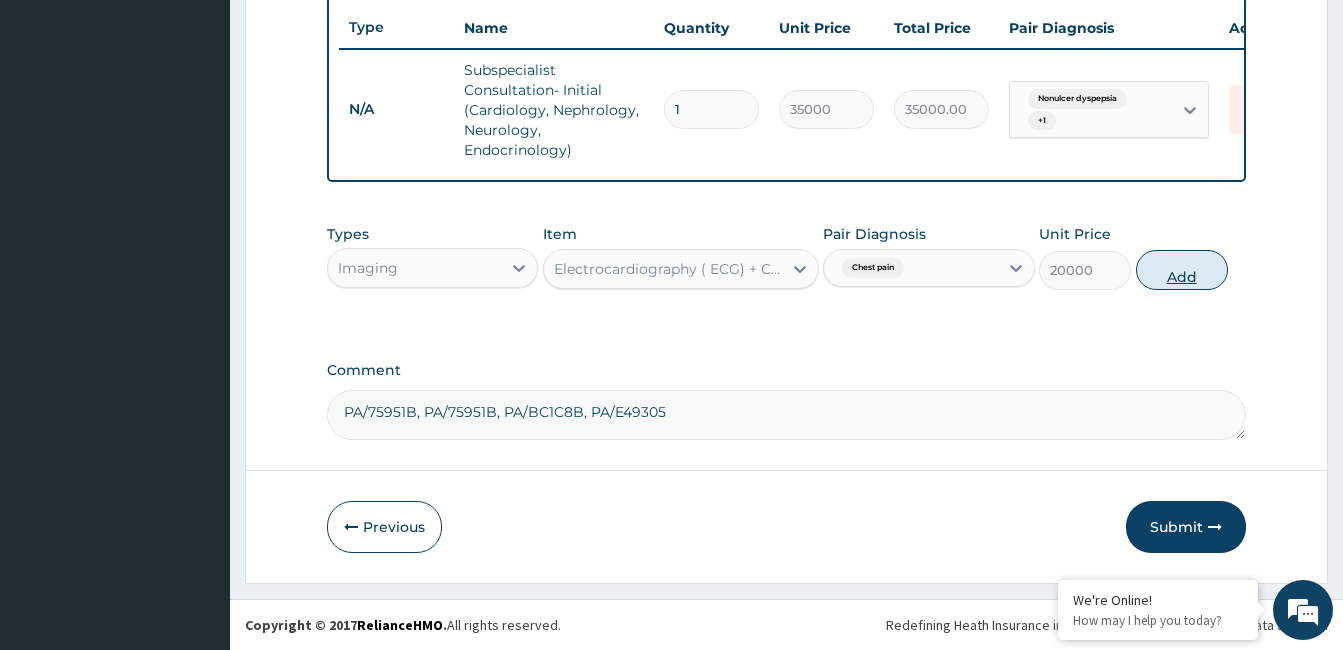 click on "Add" at bounding box center (1182, 270) 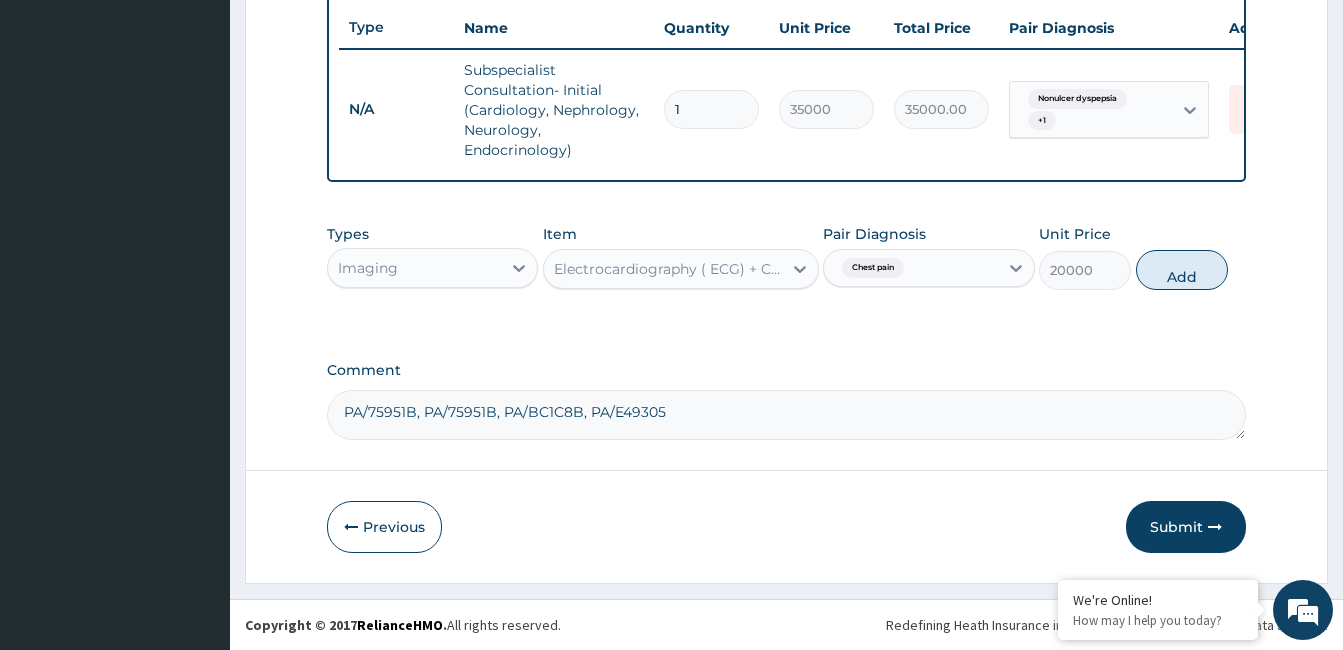 type on "0" 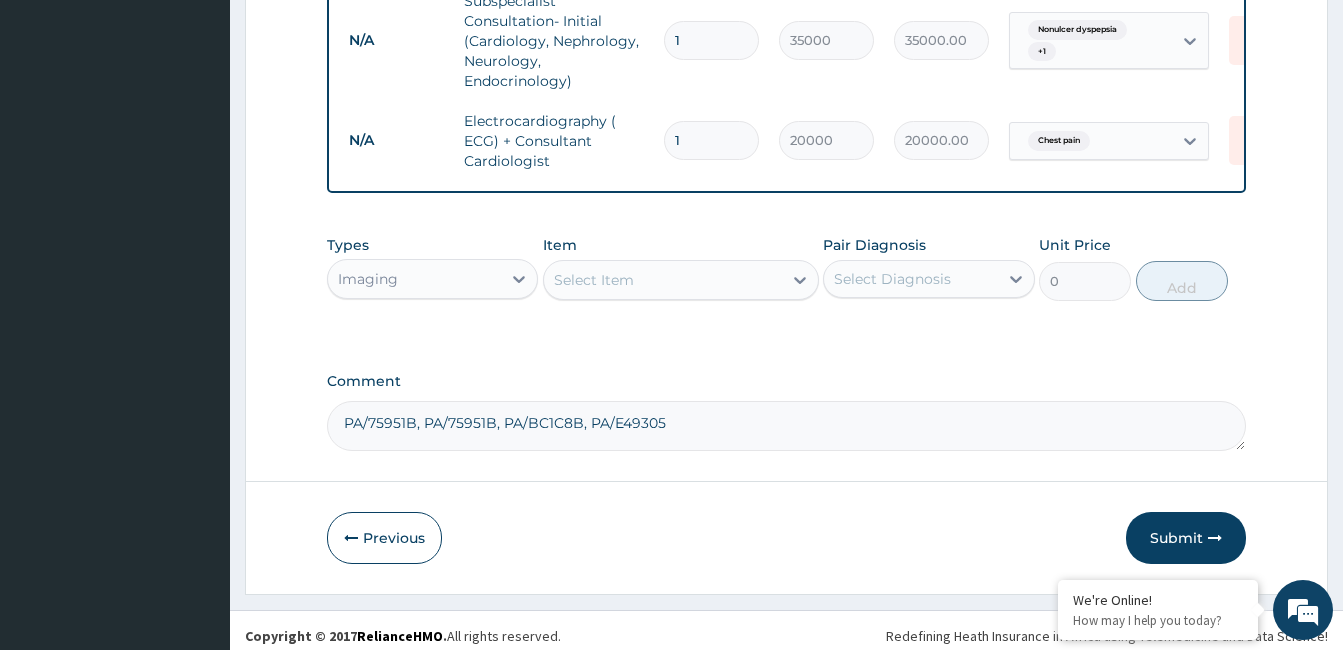 scroll, scrollTop: 843, scrollLeft: 0, axis: vertical 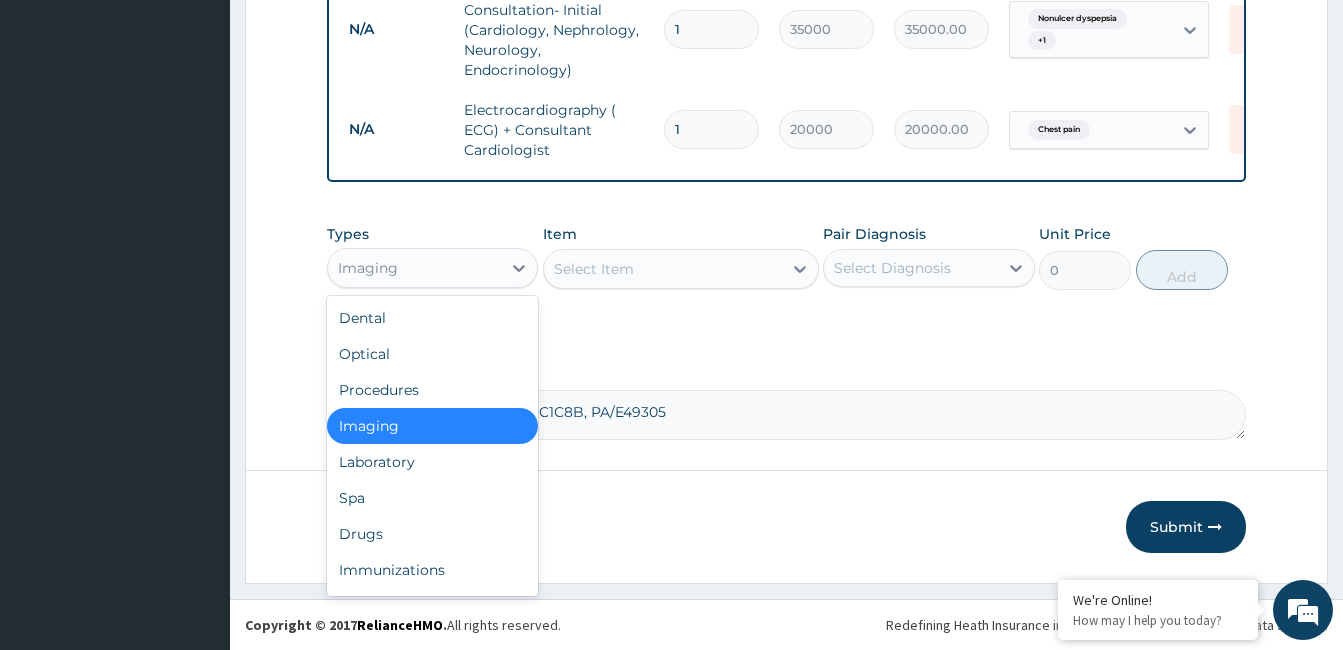 click on "Imaging" at bounding box center [414, 268] 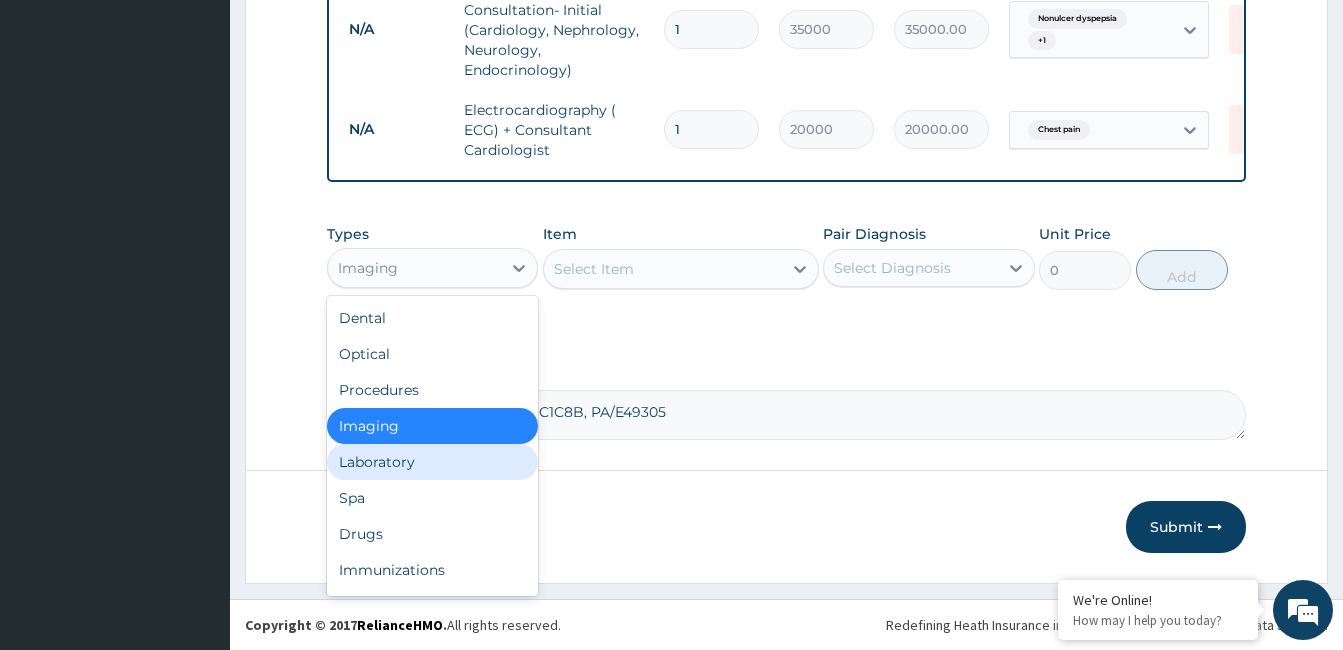 drag, startPoint x: 407, startPoint y: 458, endPoint x: 605, endPoint y: 392, distance: 208.71033 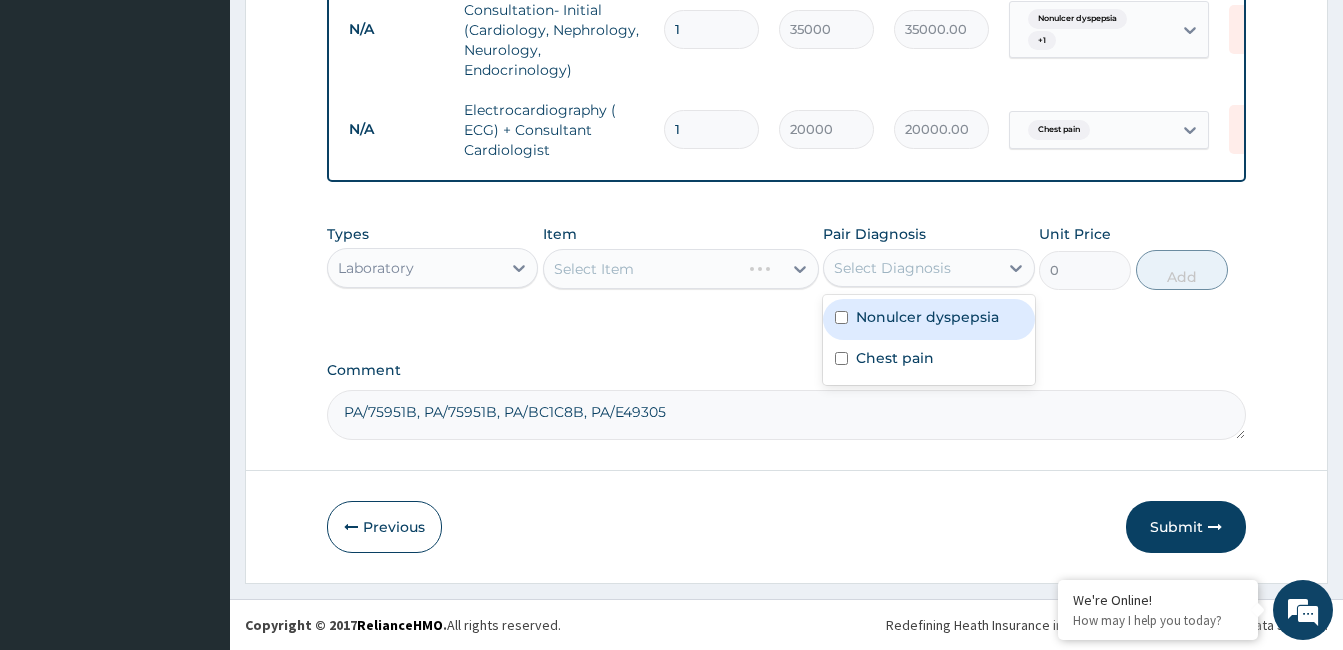 click on "Select Diagnosis" at bounding box center [892, 268] 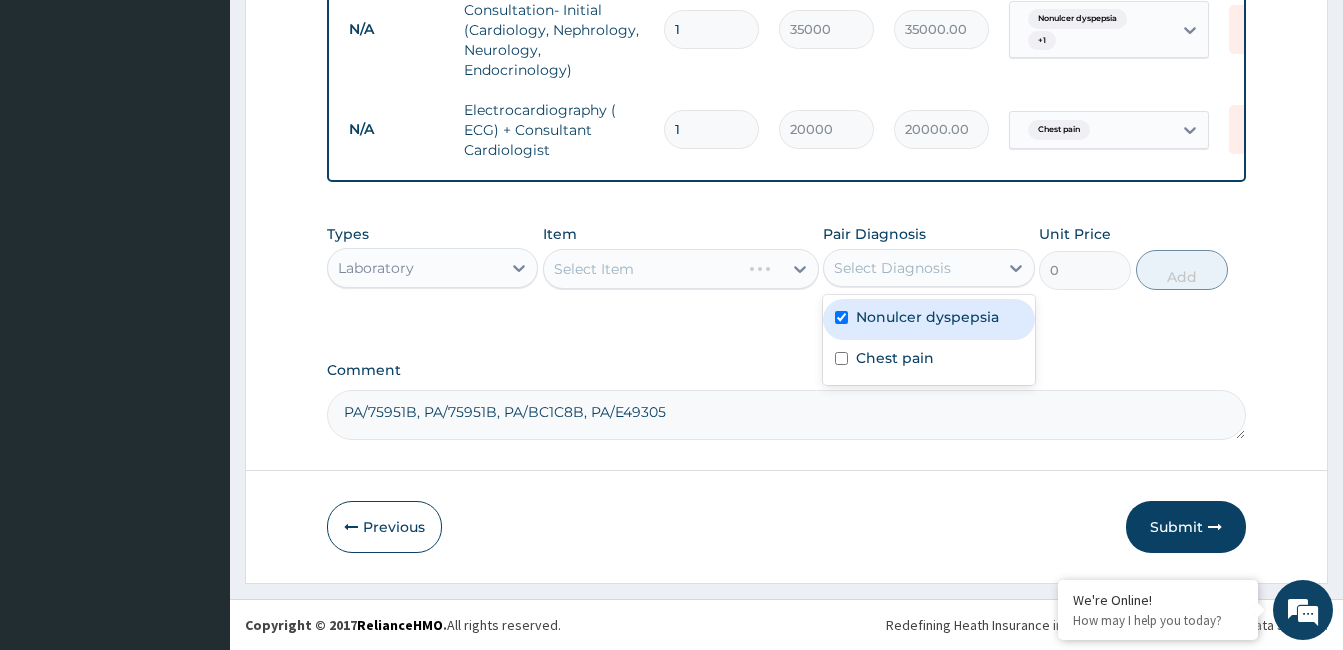 checkbox on "true" 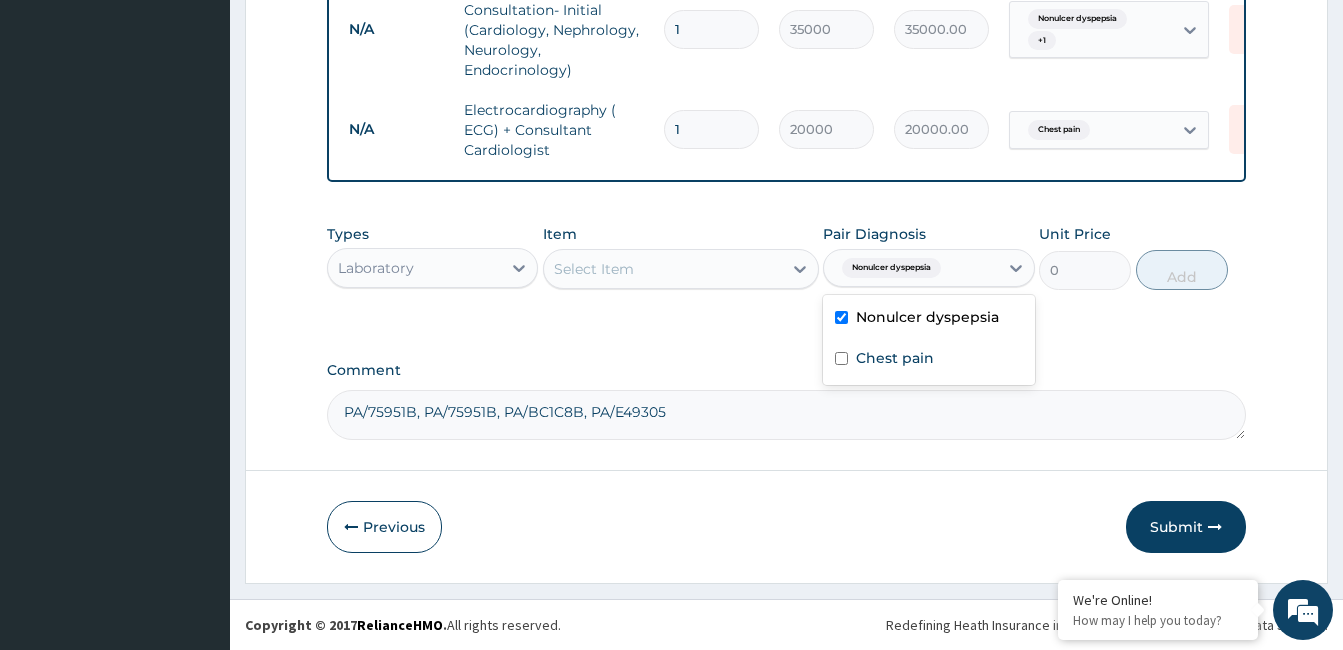 click on "Select Item" at bounding box center [663, 269] 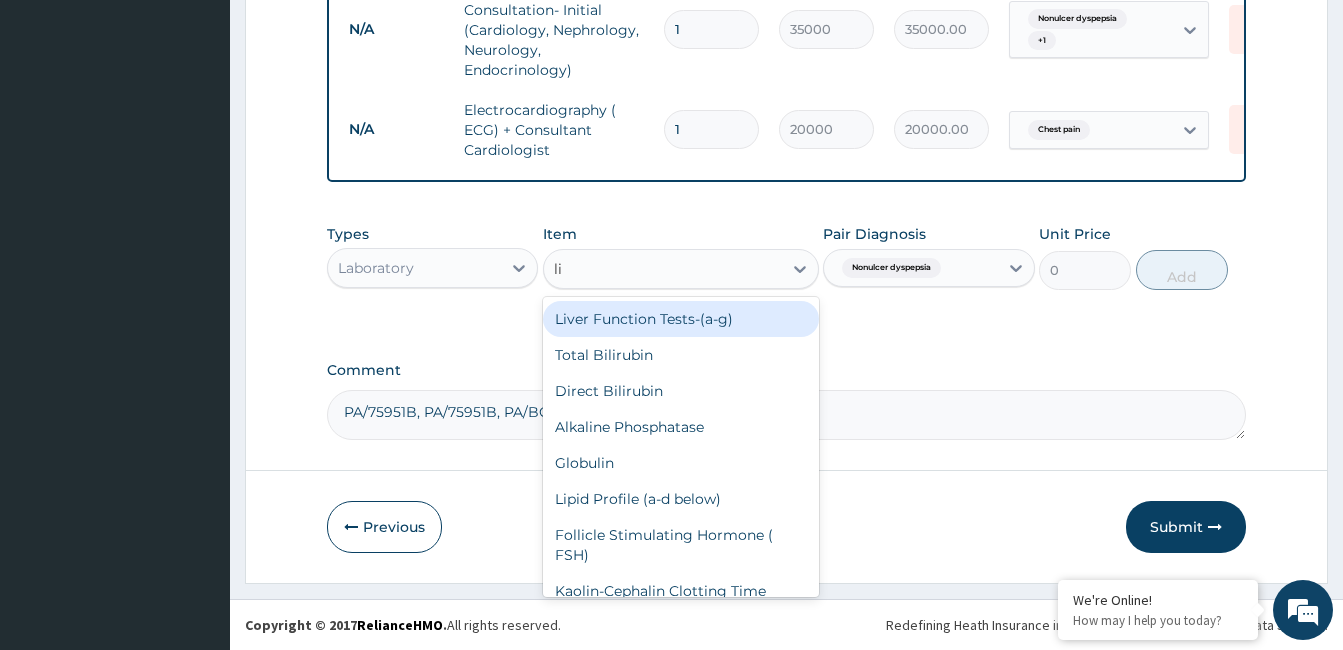 type on "lip" 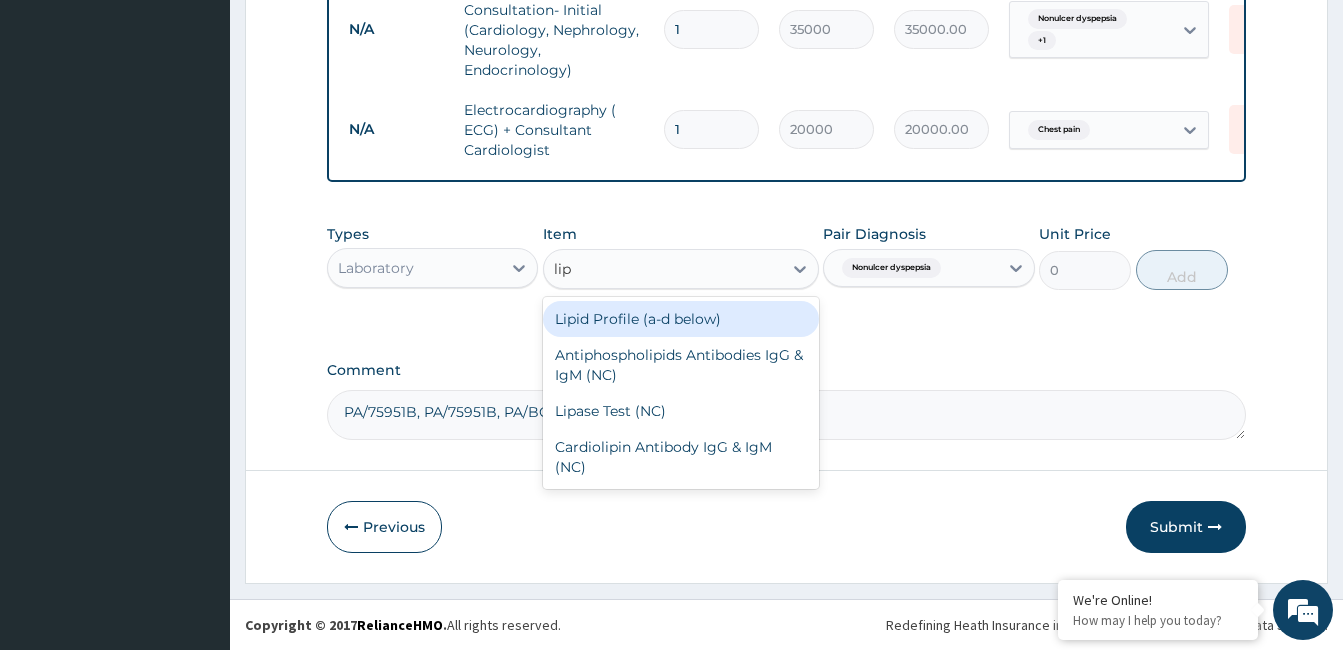 drag, startPoint x: 746, startPoint y: 319, endPoint x: 902, endPoint y: 298, distance: 157.40712 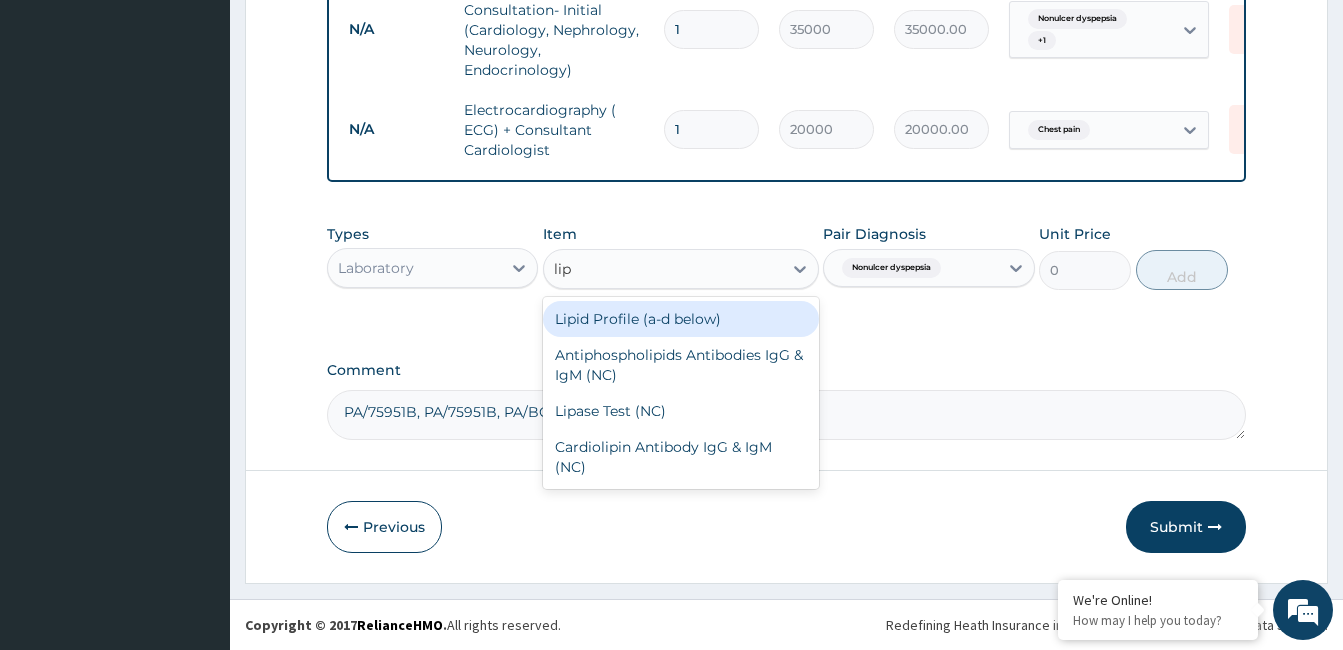 click on "Lipid Profile (a‐d below)" at bounding box center (681, 319) 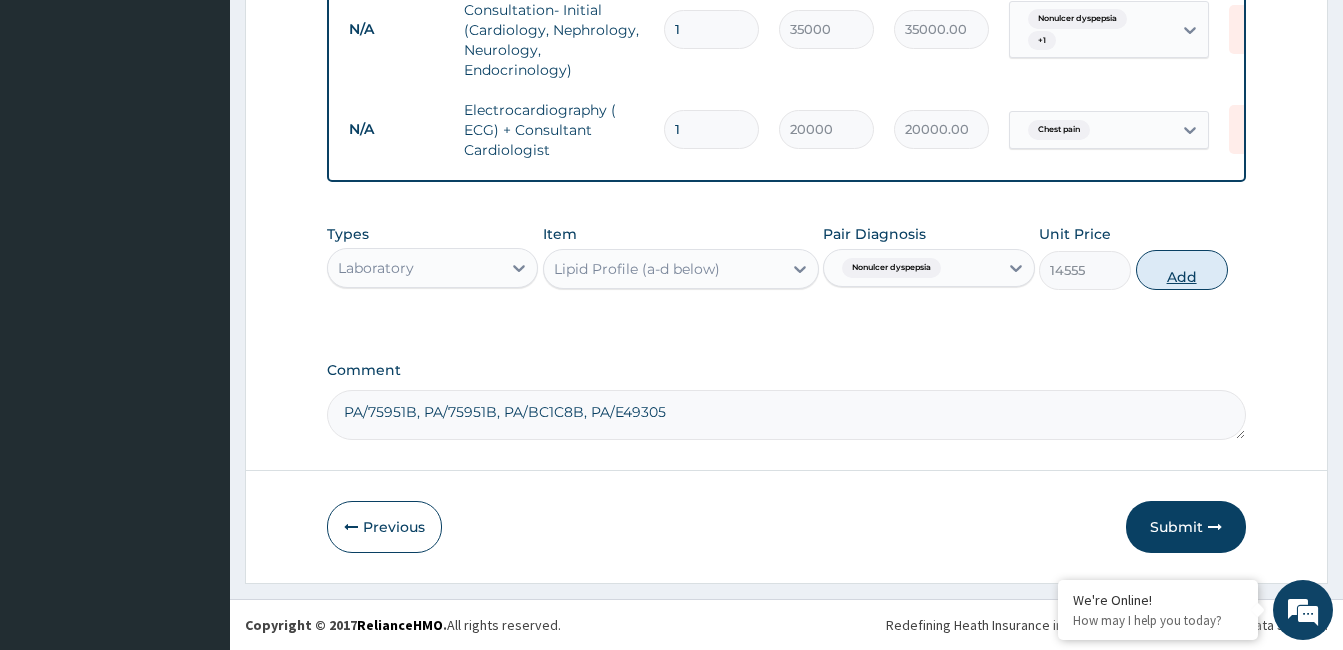 click on "Add" at bounding box center [1182, 270] 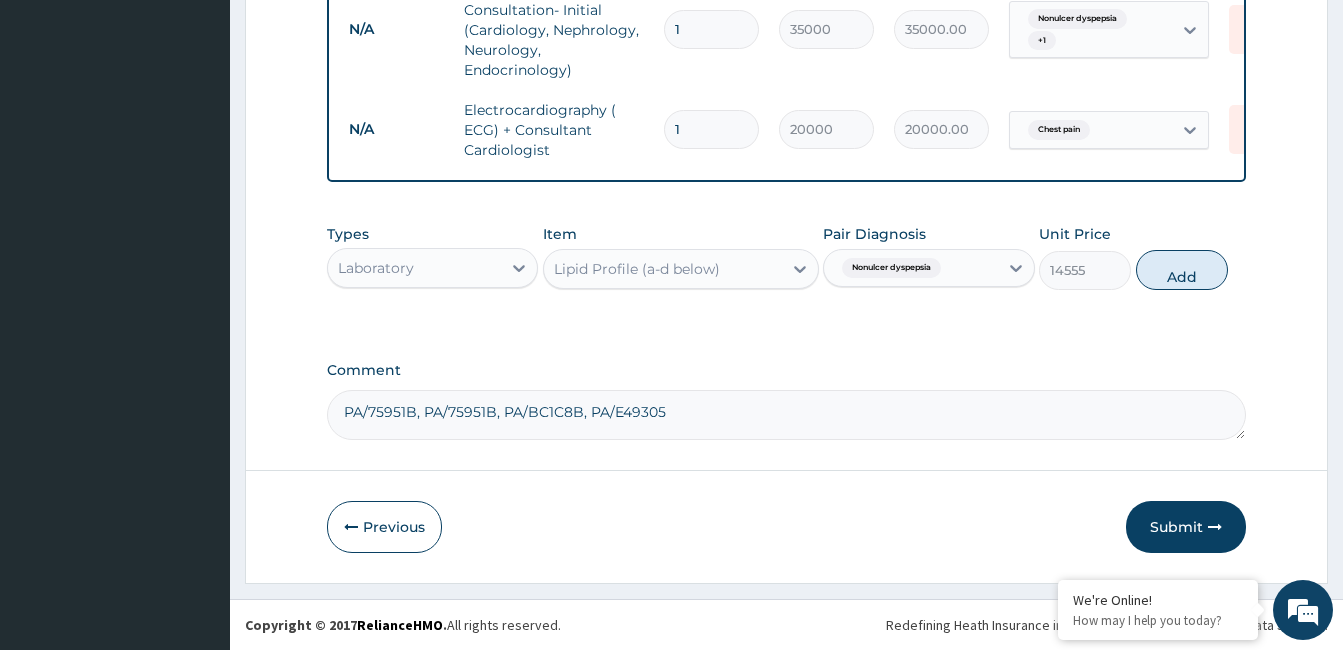 type on "0" 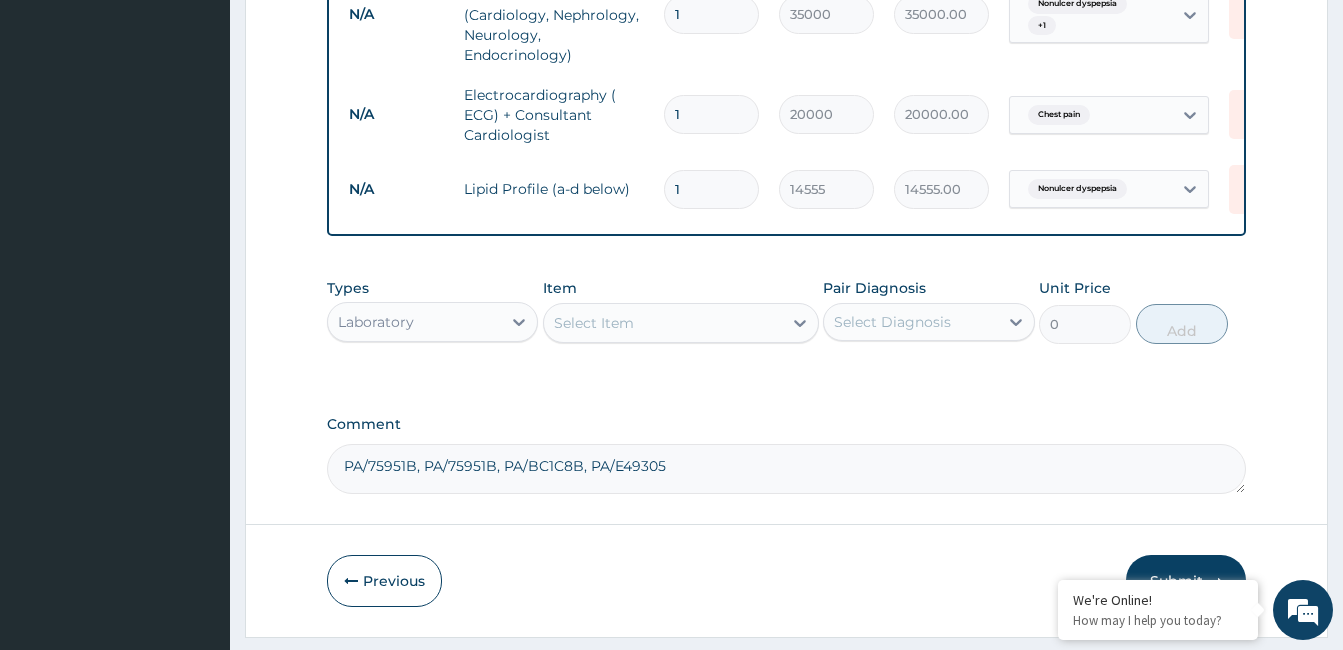 click on "Select Item" at bounding box center (663, 323) 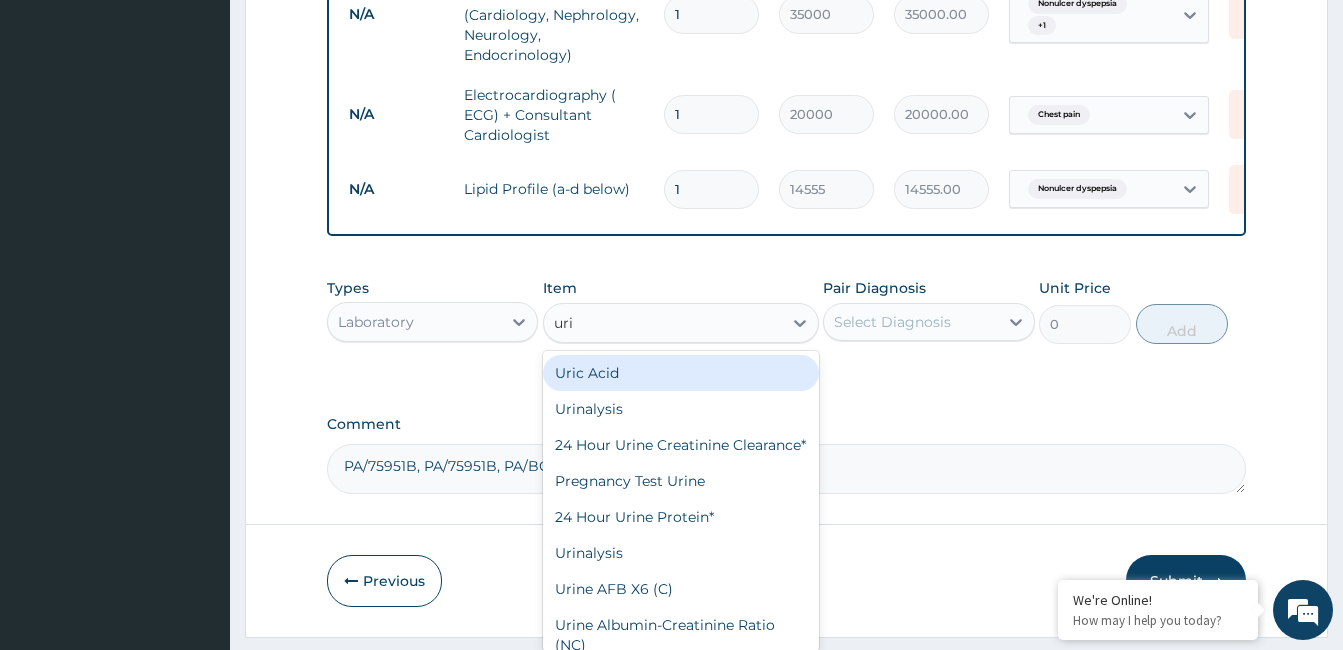 type on "urin" 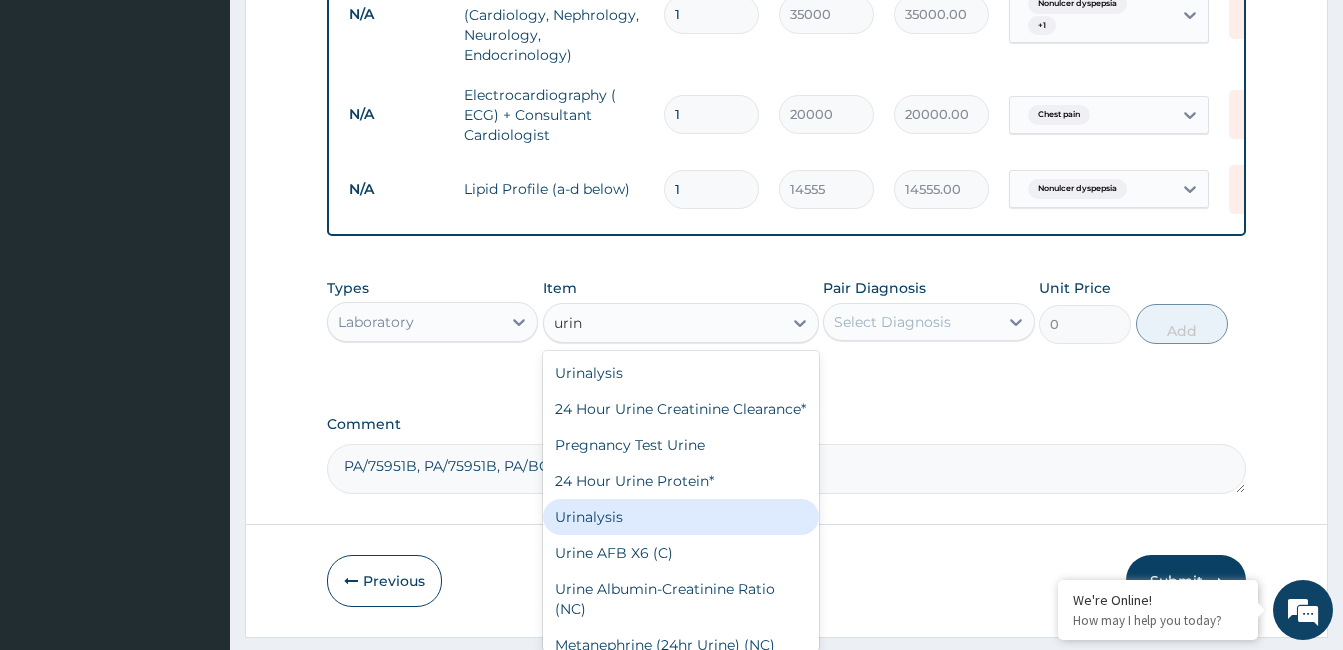 click on "Urinalysis" at bounding box center (681, 517) 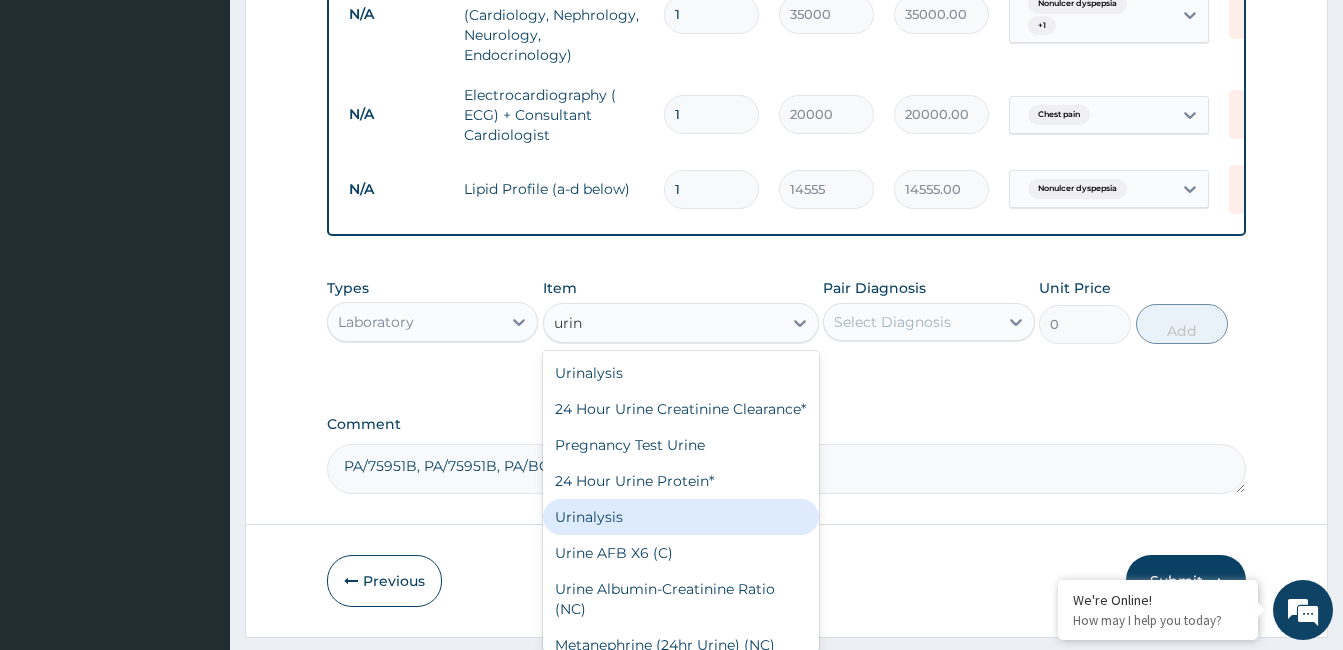 type 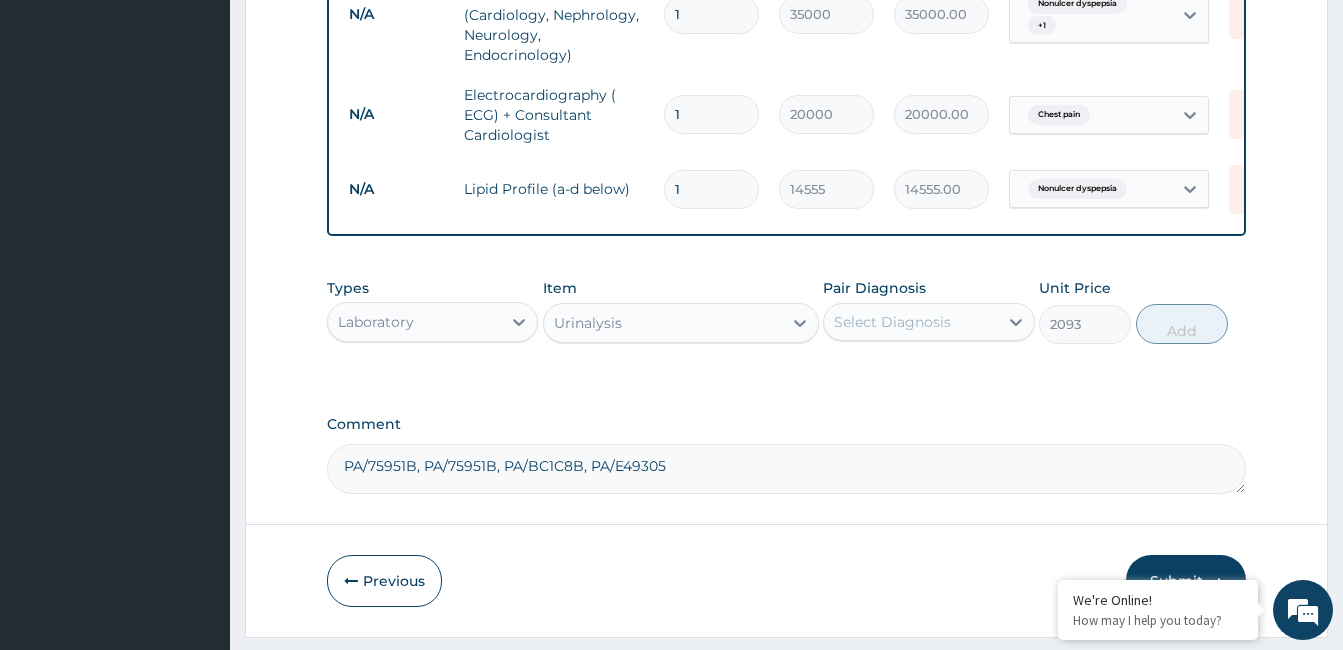 click on "Select Diagnosis" at bounding box center (910, 322) 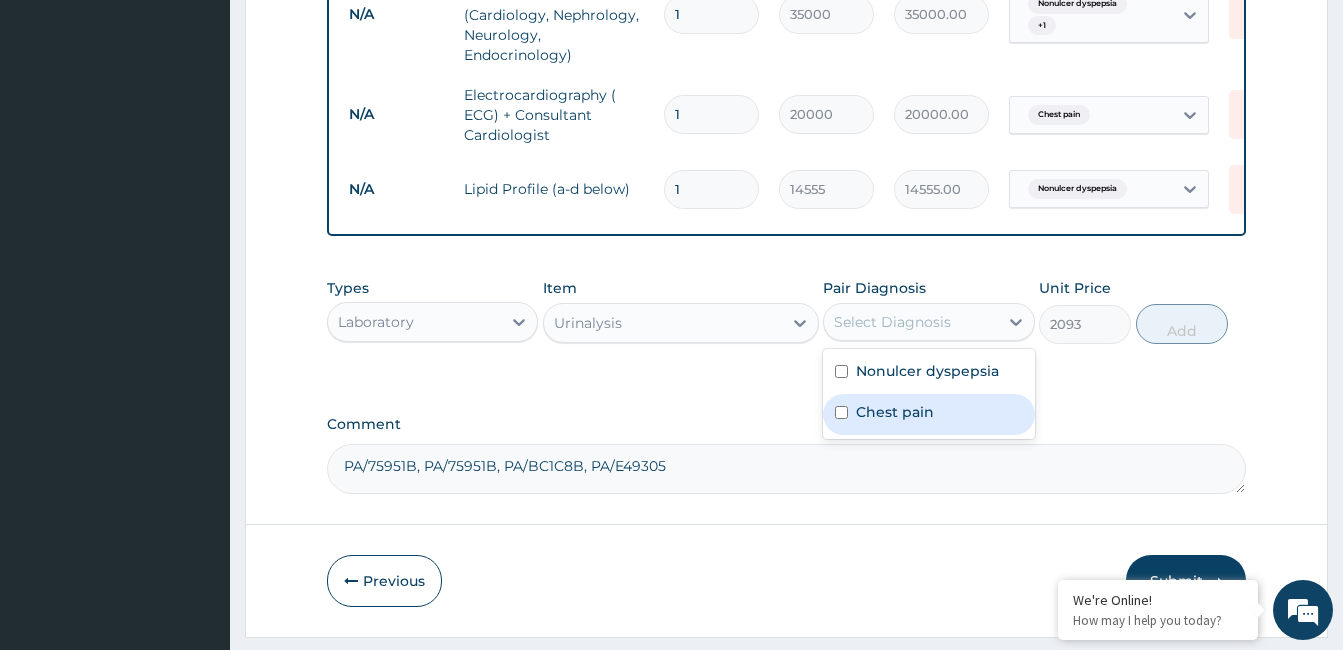 click on "Chest pain" at bounding box center [928, 414] 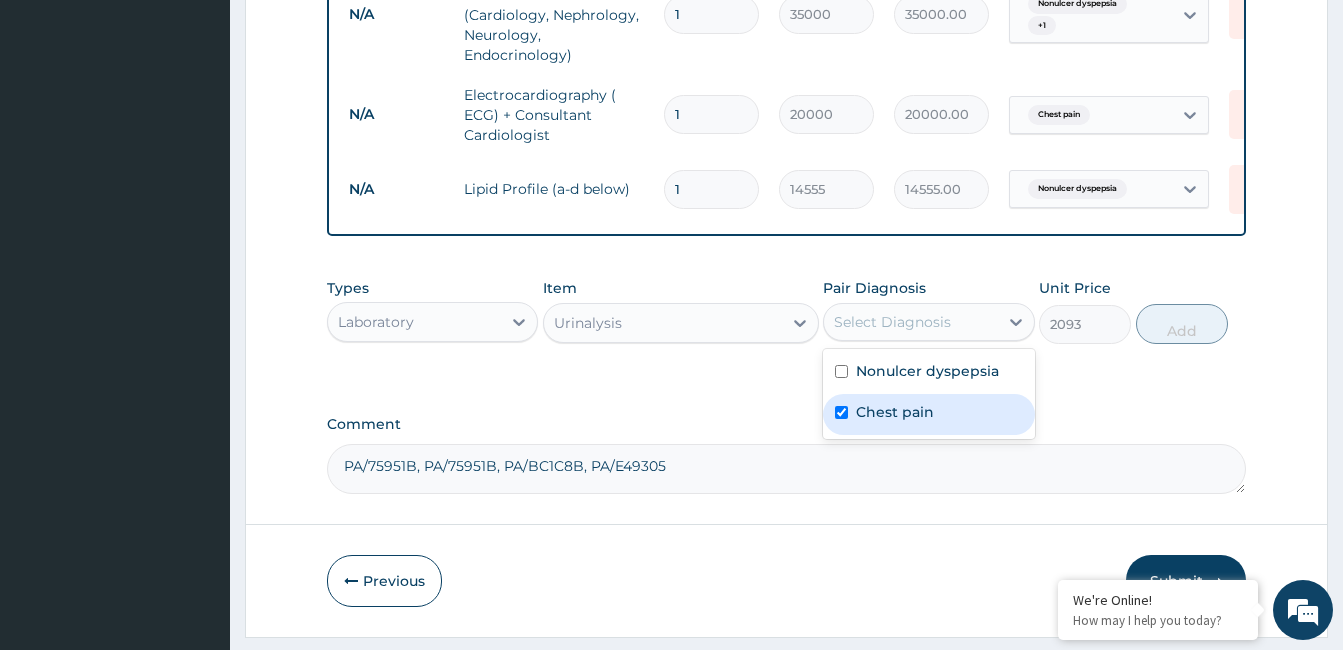 checkbox on "true" 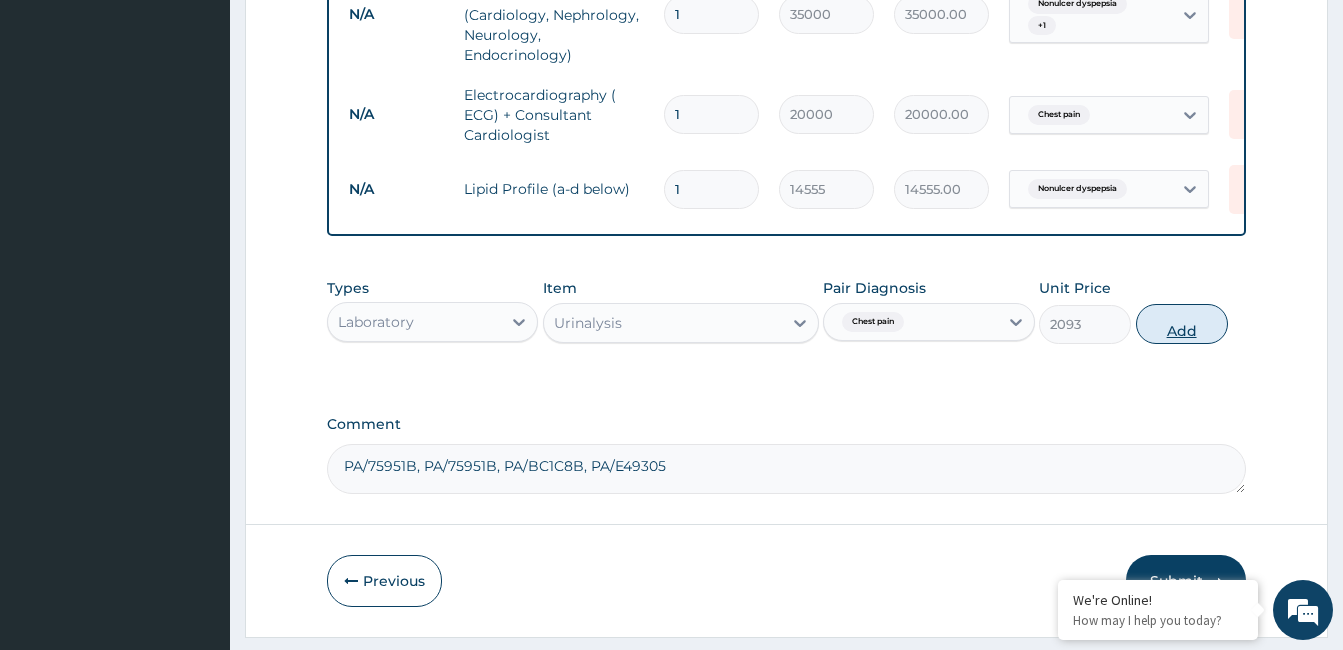 click on "Add" at bounding box center (1182, 324) 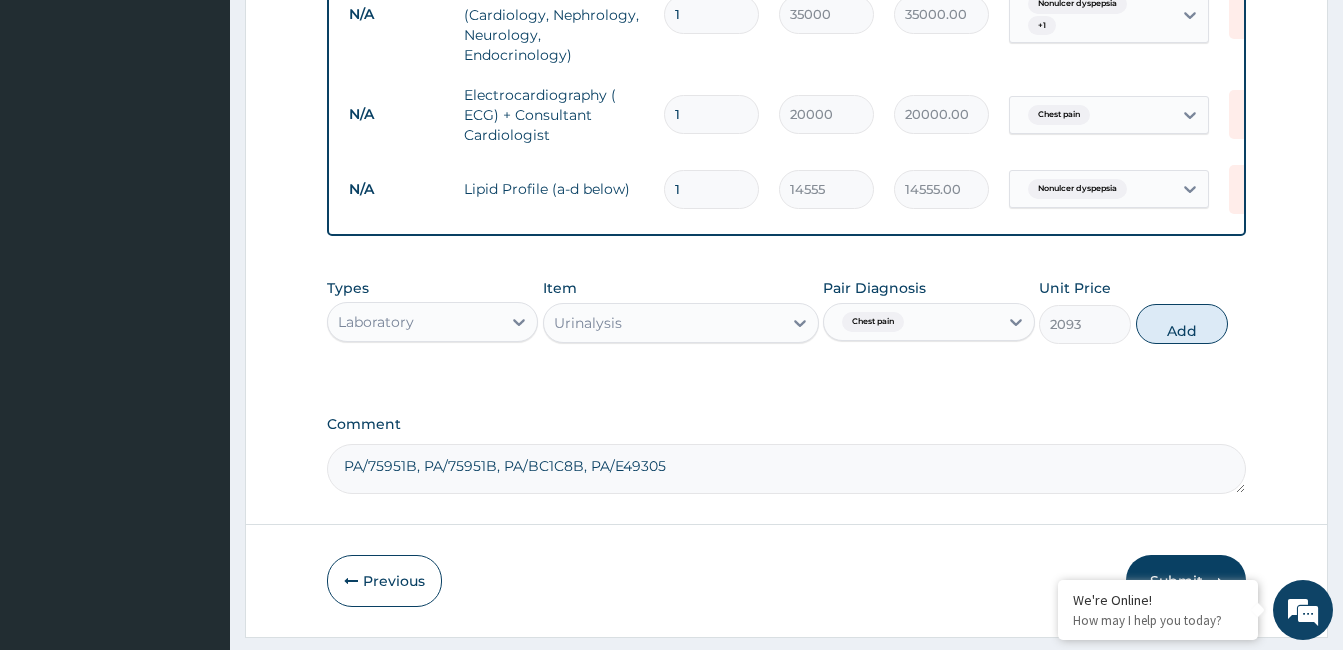 type on "0" 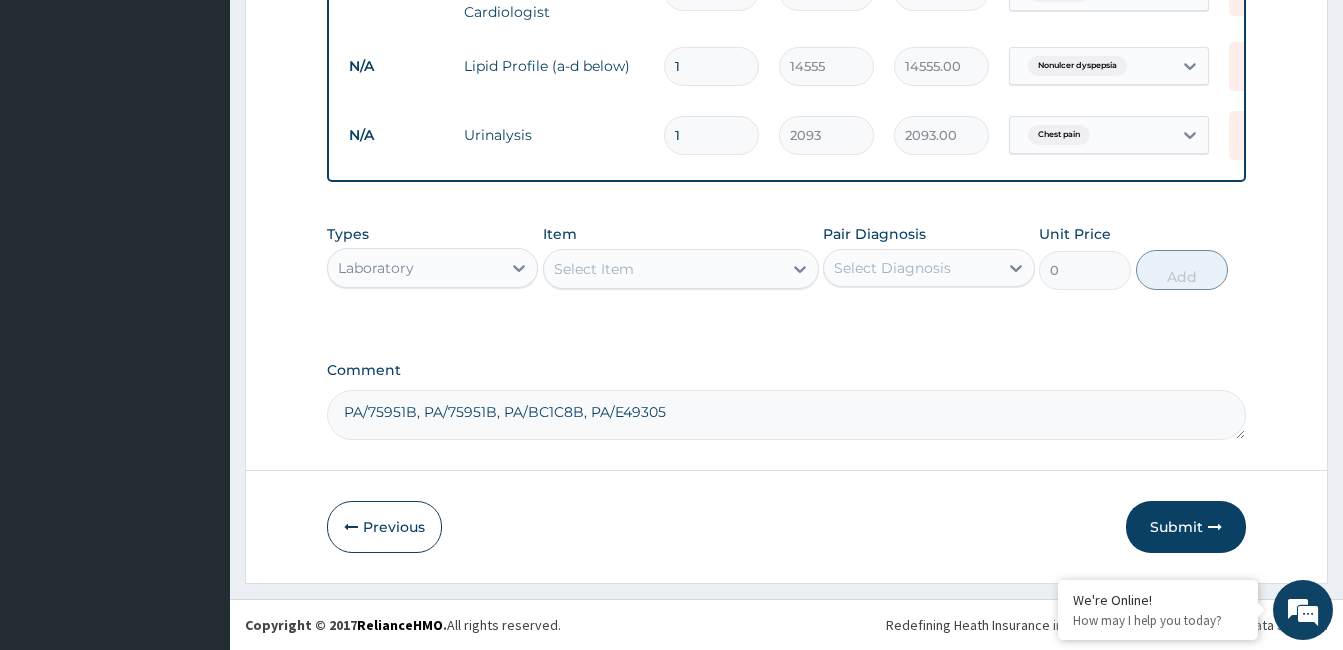 scroll, scrollTop: 981, scrollLeft: 0, axis: vertical 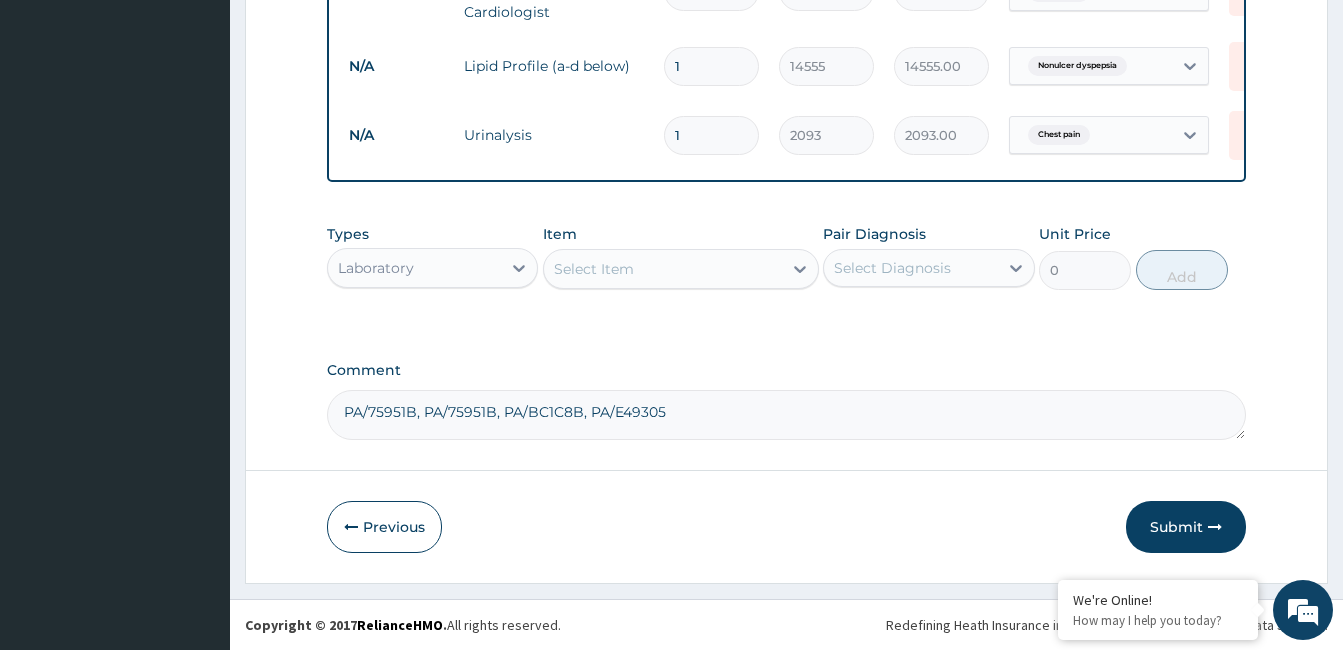 drag, startPoint x: 1083, startPoint y: 81, endPoint x: 1074, endPoint y: 100, distance: 21.023796 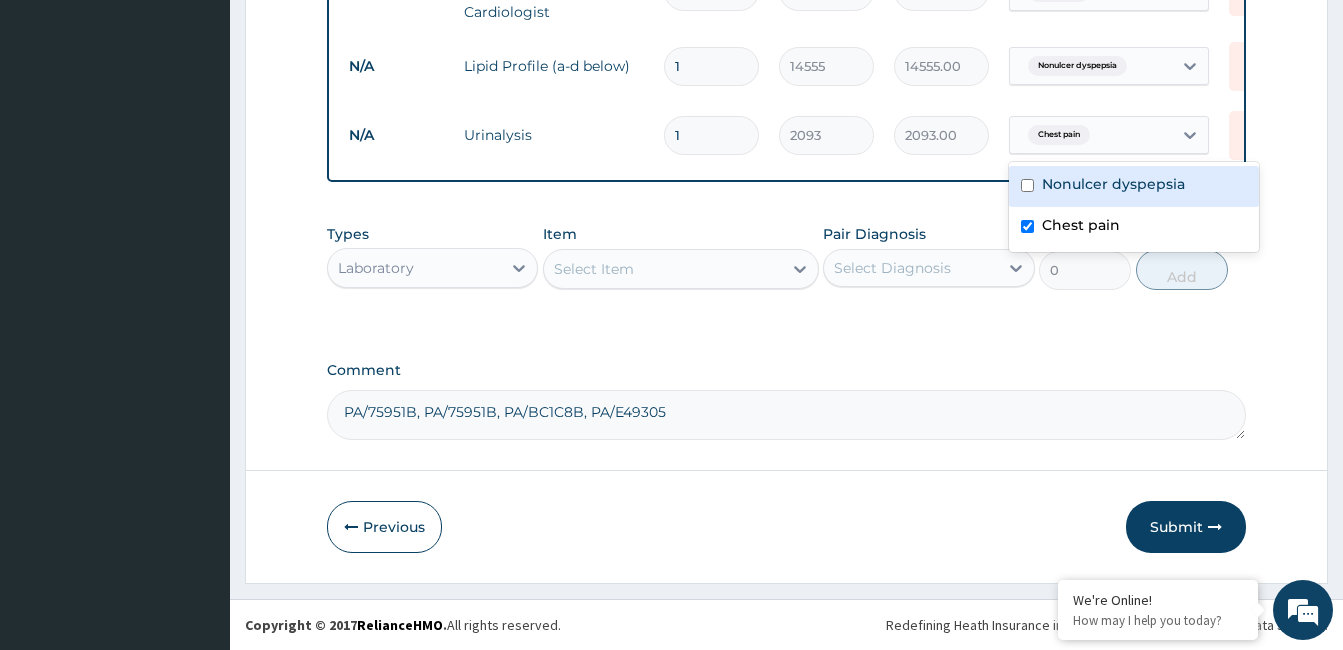 click on "Nonulcer dyspepsia" at bounding box center (1113, 184) 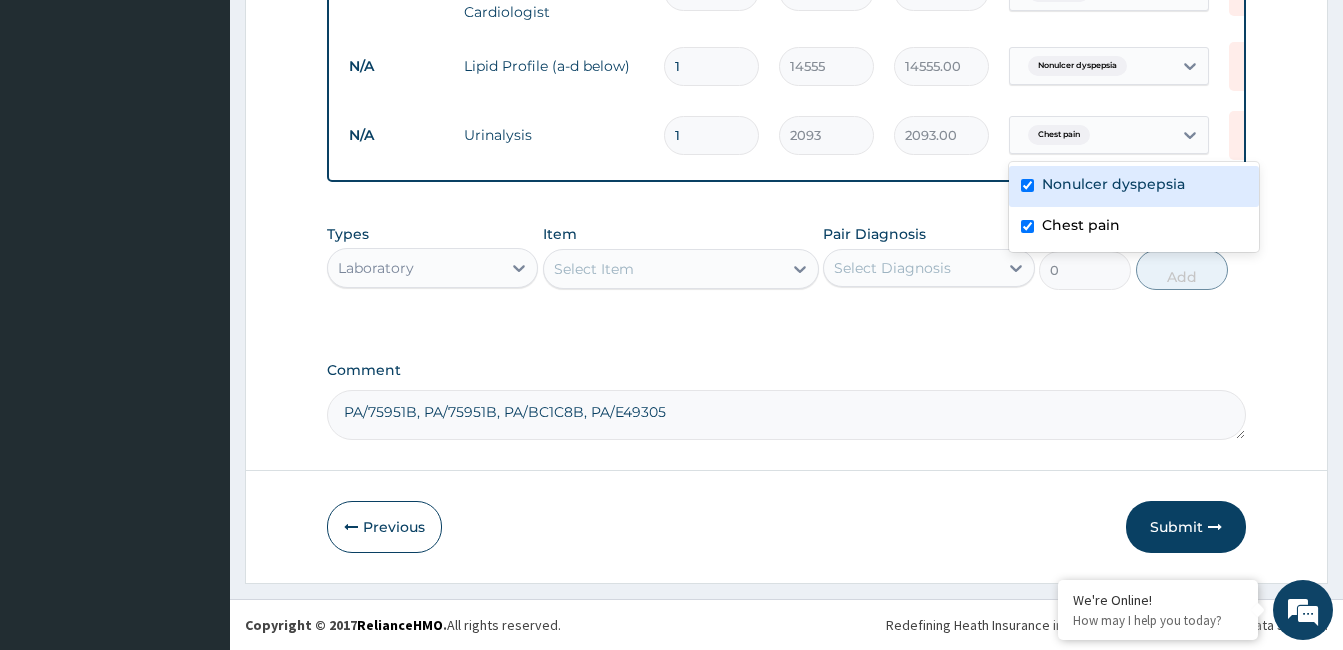 checkbox on "true" 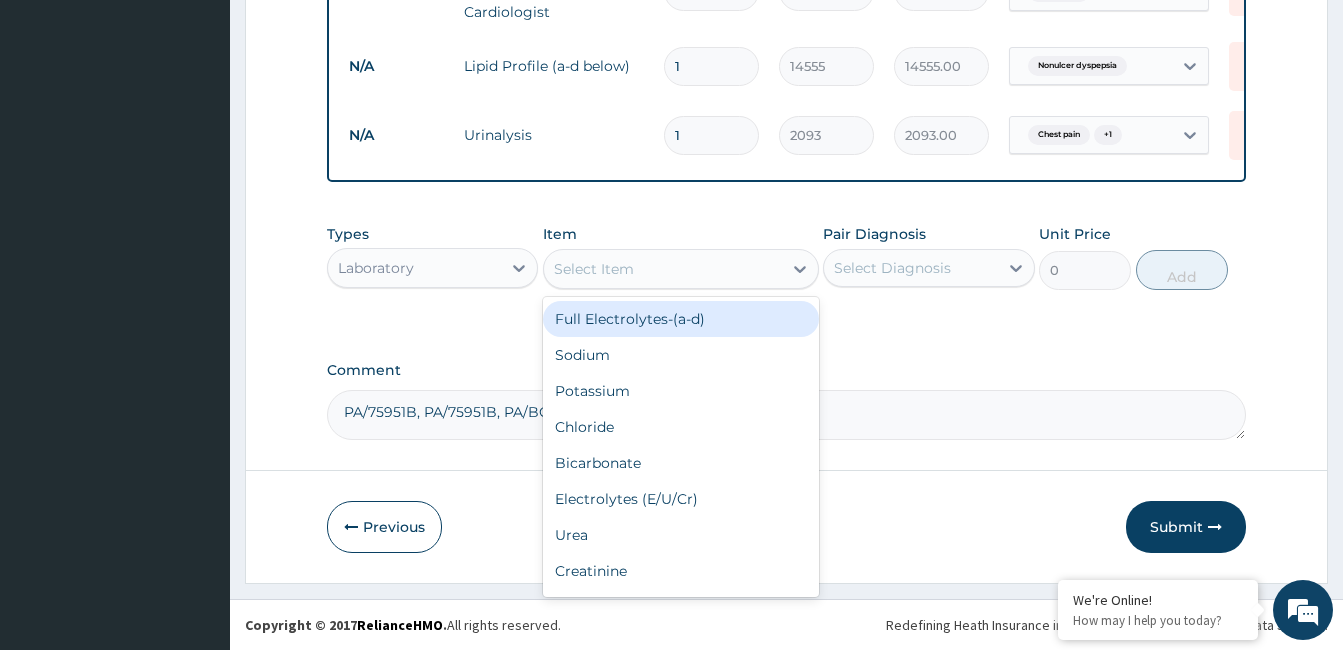 click on "Select Item" at bounding box center (663, 269) 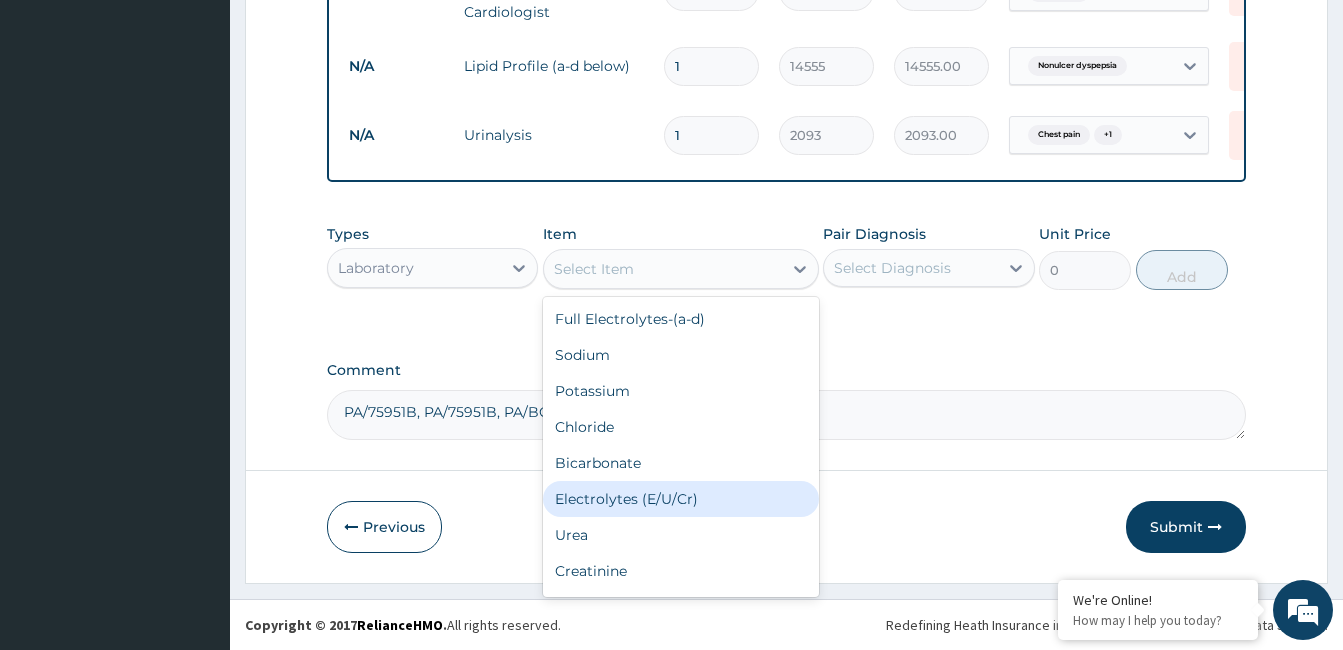drag, startPoint x: 695, startPoint y: 501, endPoint x: 827, endPoint y: 387, distance: 174.4133 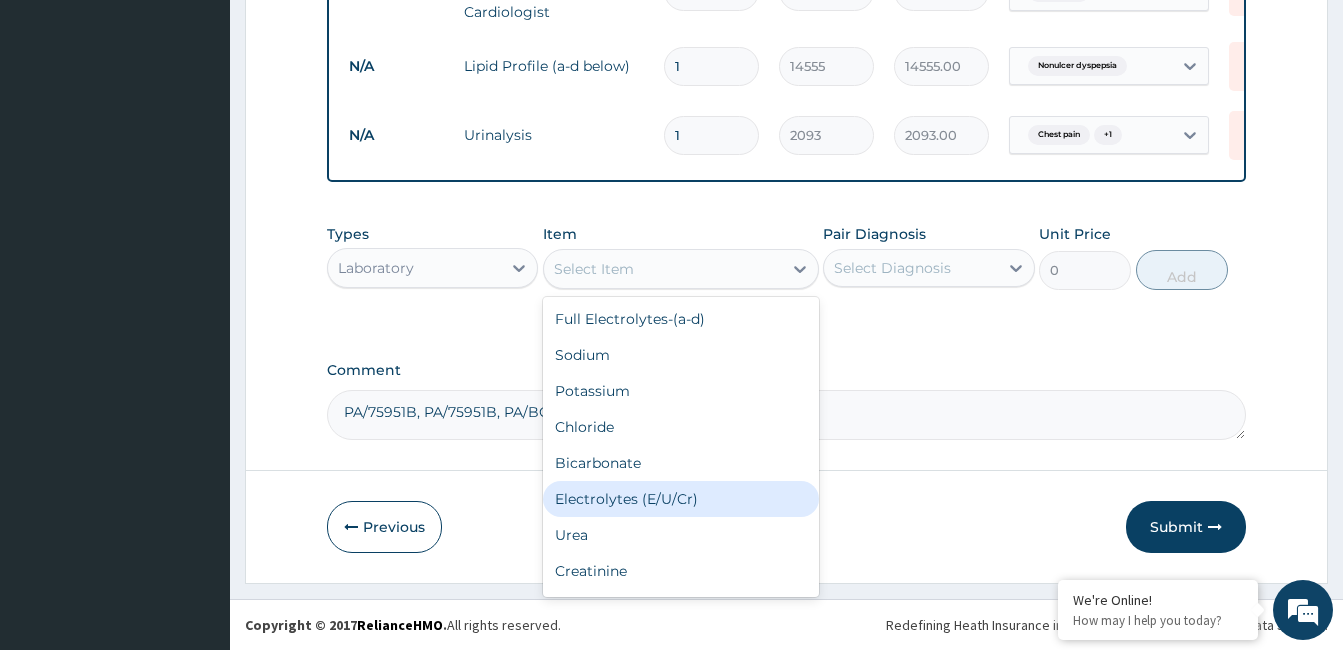 click on "Electrolytes (E/U/Cr)" at bounding box center [681, 499] 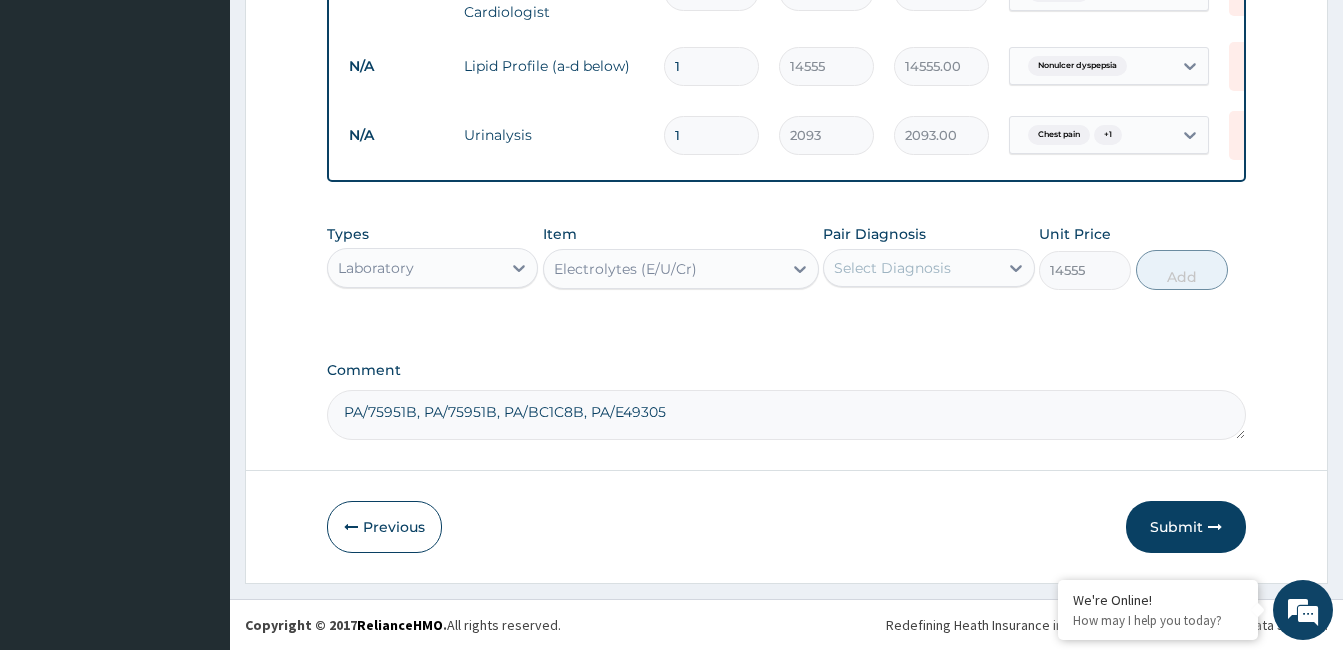 drag, startPoint x: 911, startPoint y: 292, endPoint x: 936, endPoint y: 259, distance: 41.400482 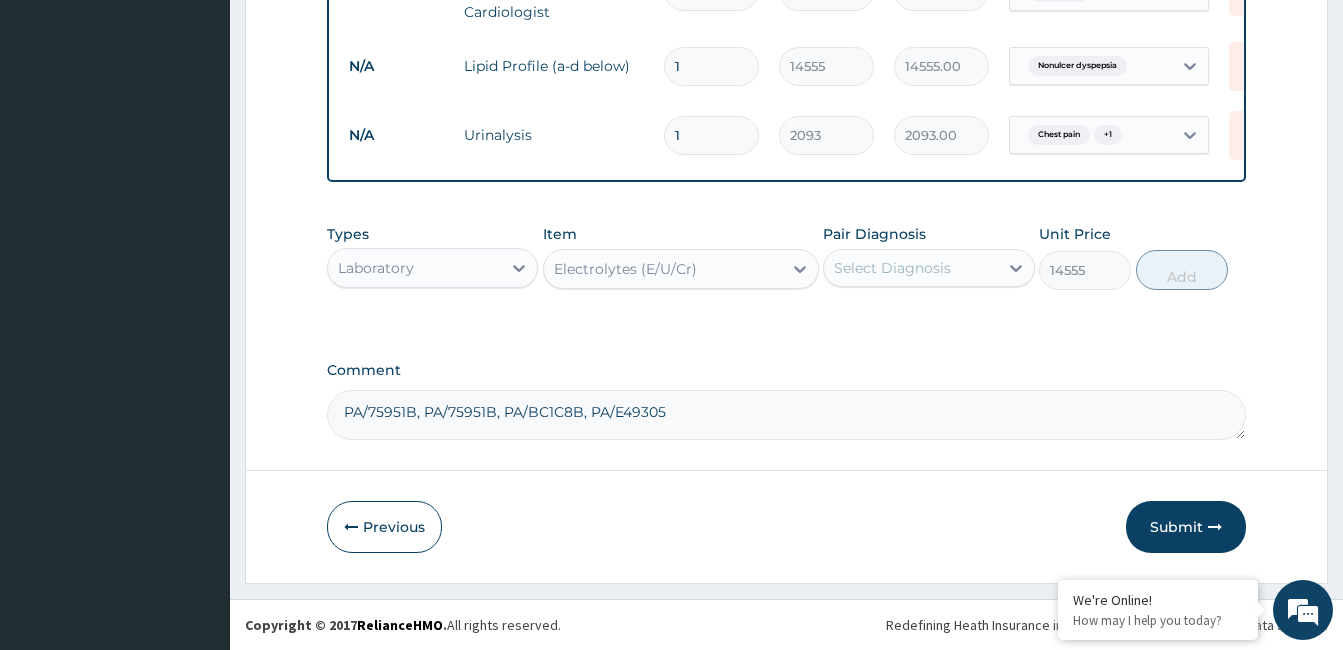click on "Types Laboratory Item option Electrolytes (E/U/Cr), selected.   Select is focused ,type to refine list, press Down to open the menu,  Electrolytes (E/U/Cr) Pair Diagnosis Select Diagnosis Unit Price 14555 Add" at bounding box center [786, 257] 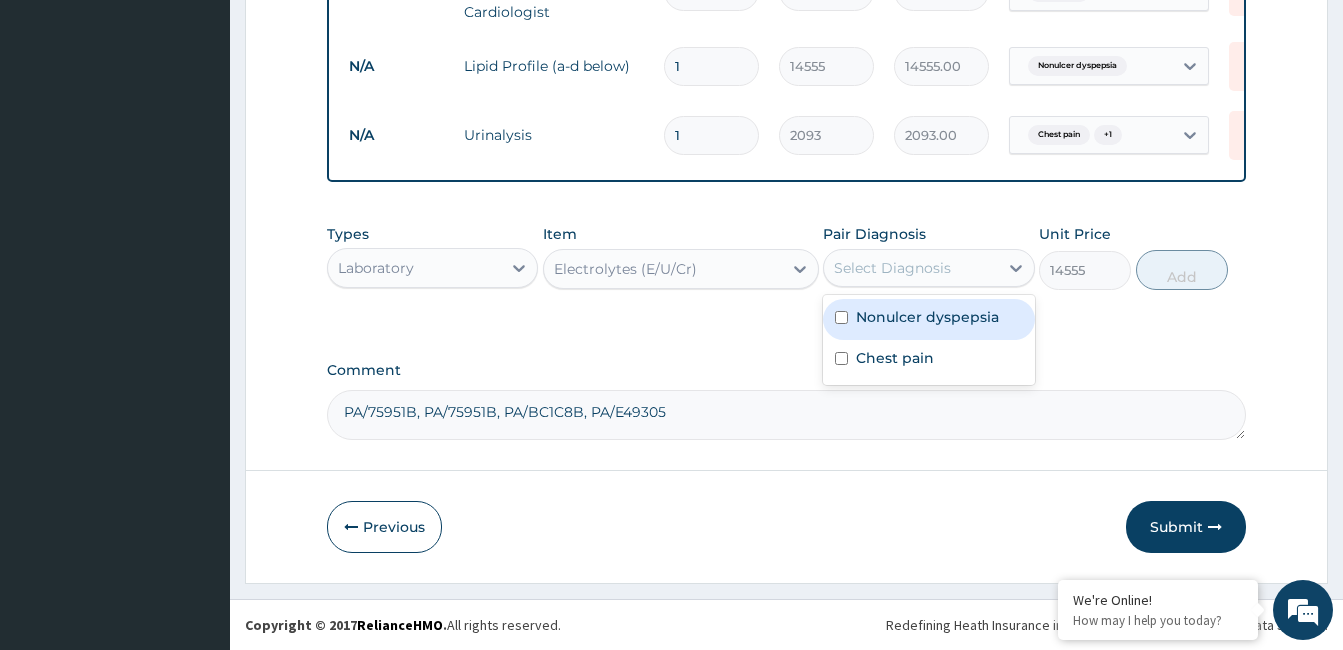click on "Select Diagnosis" at bounding box center (910, 268) 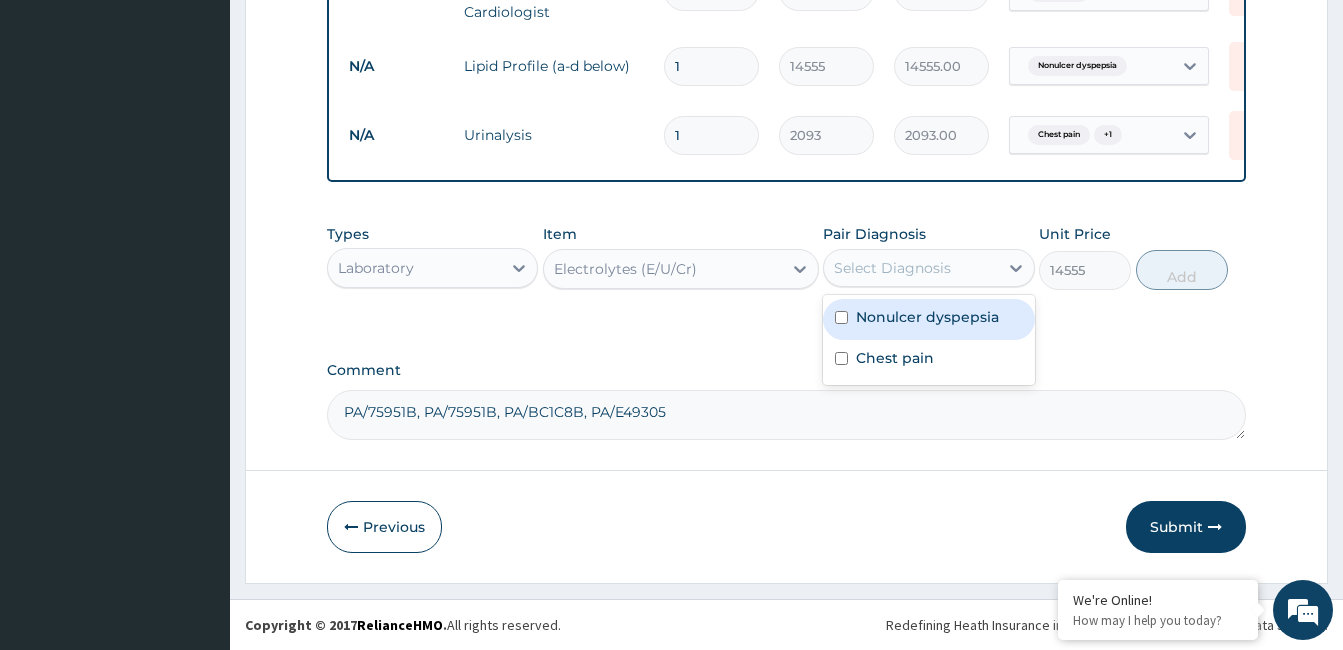 click on "Nonulcer dyspepsia" at bounding box center (927, 317) 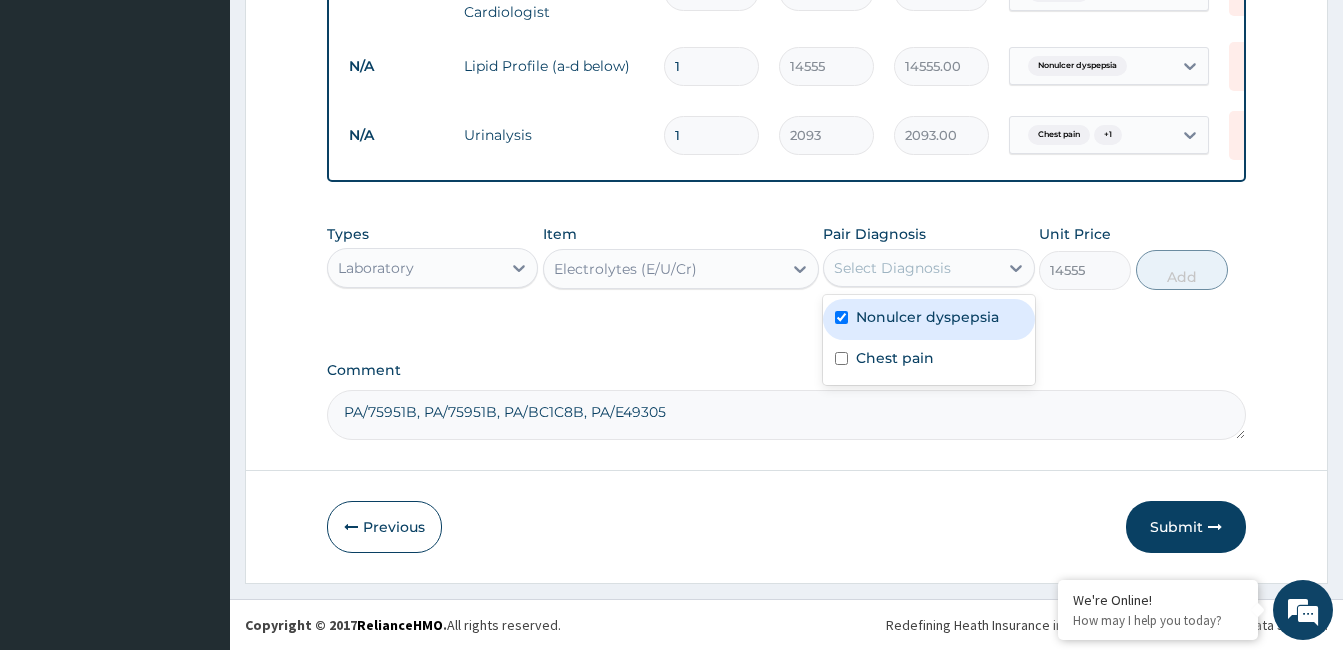 checkbox on "true" 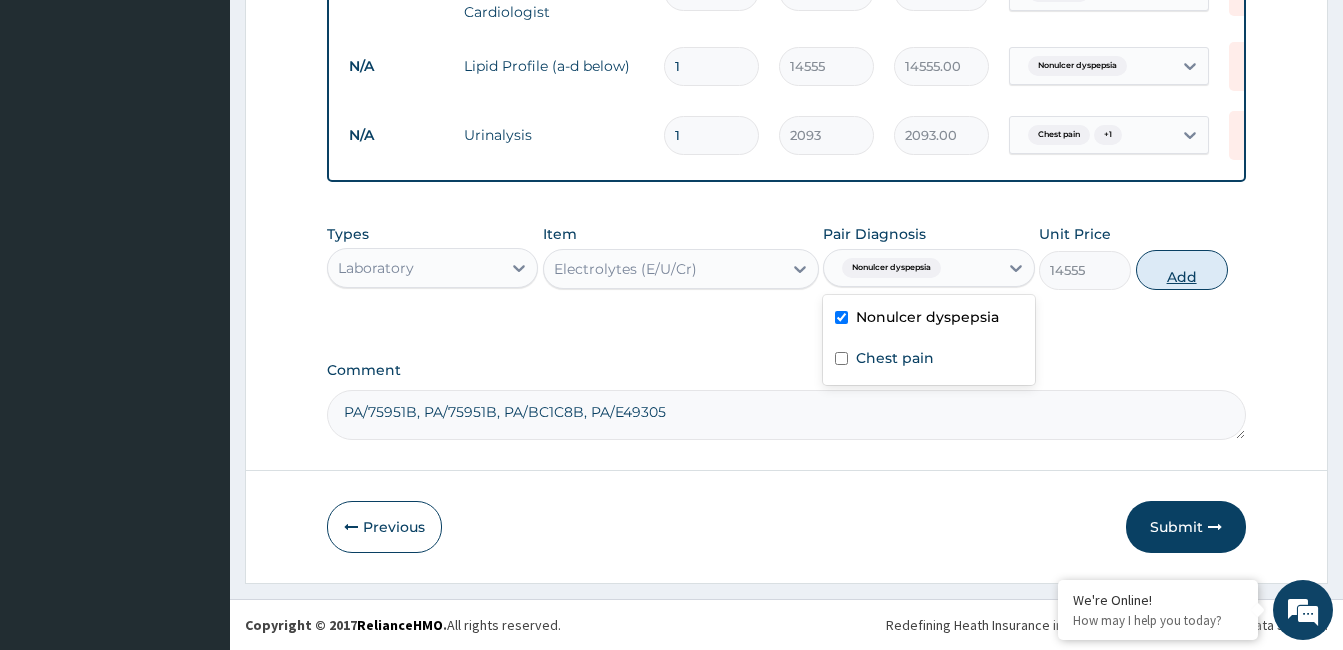 click on "Add" at bounding box center [1182, 270] 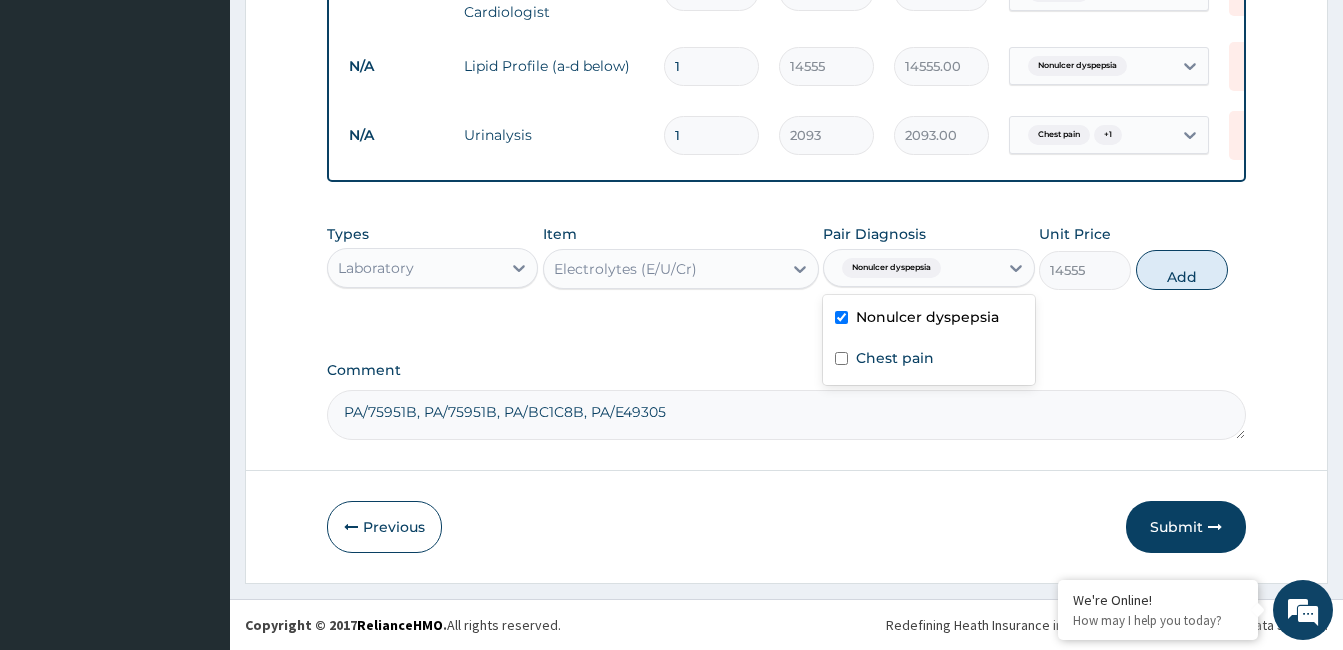 type on "0" 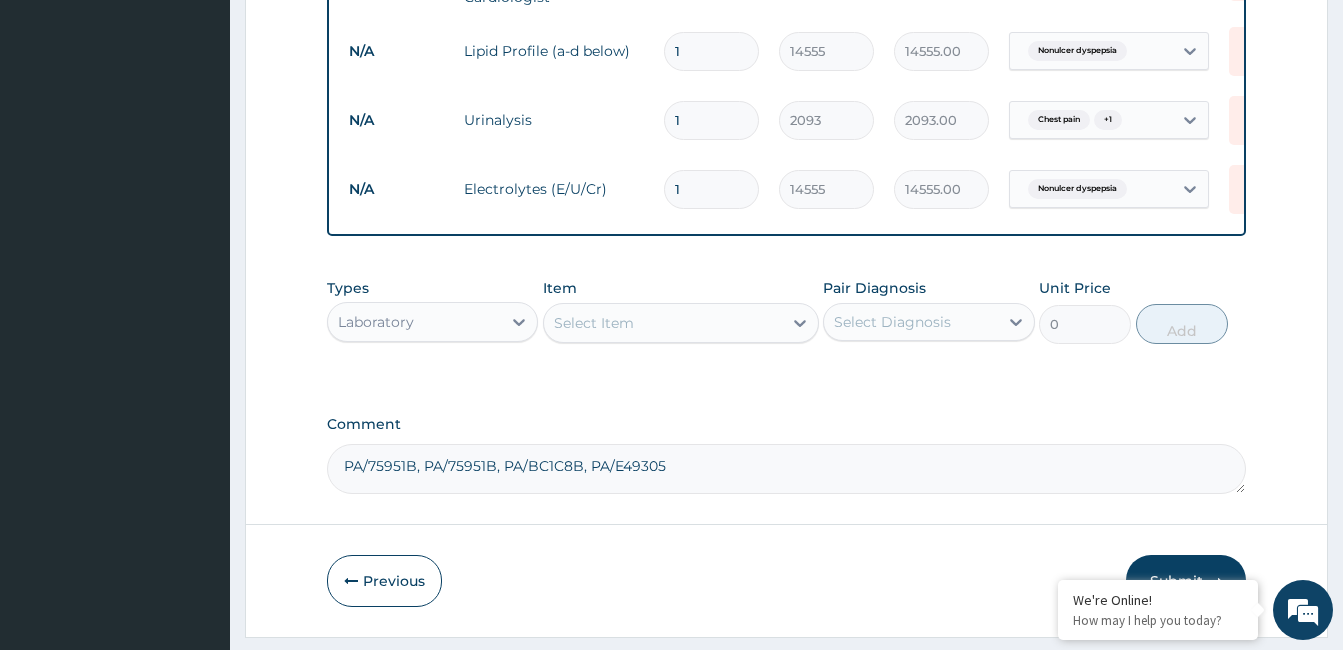 click on "Select Item" at bounding box center [594, 323] 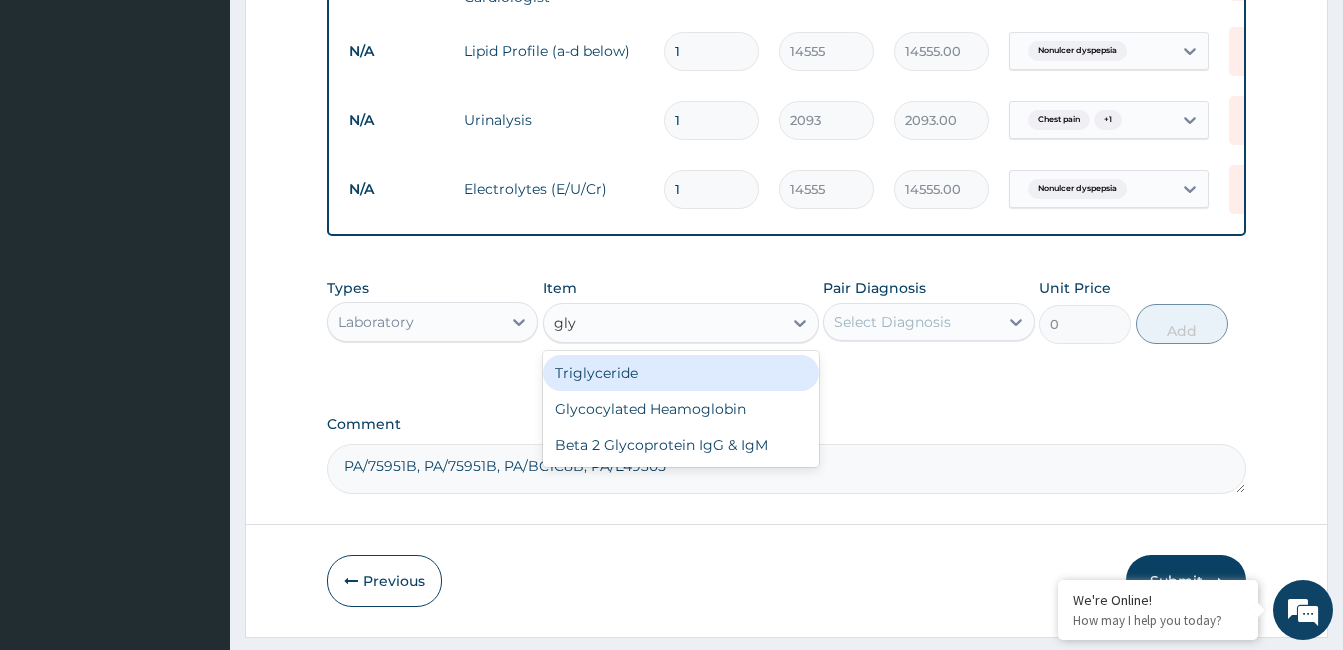 type on "glyc" 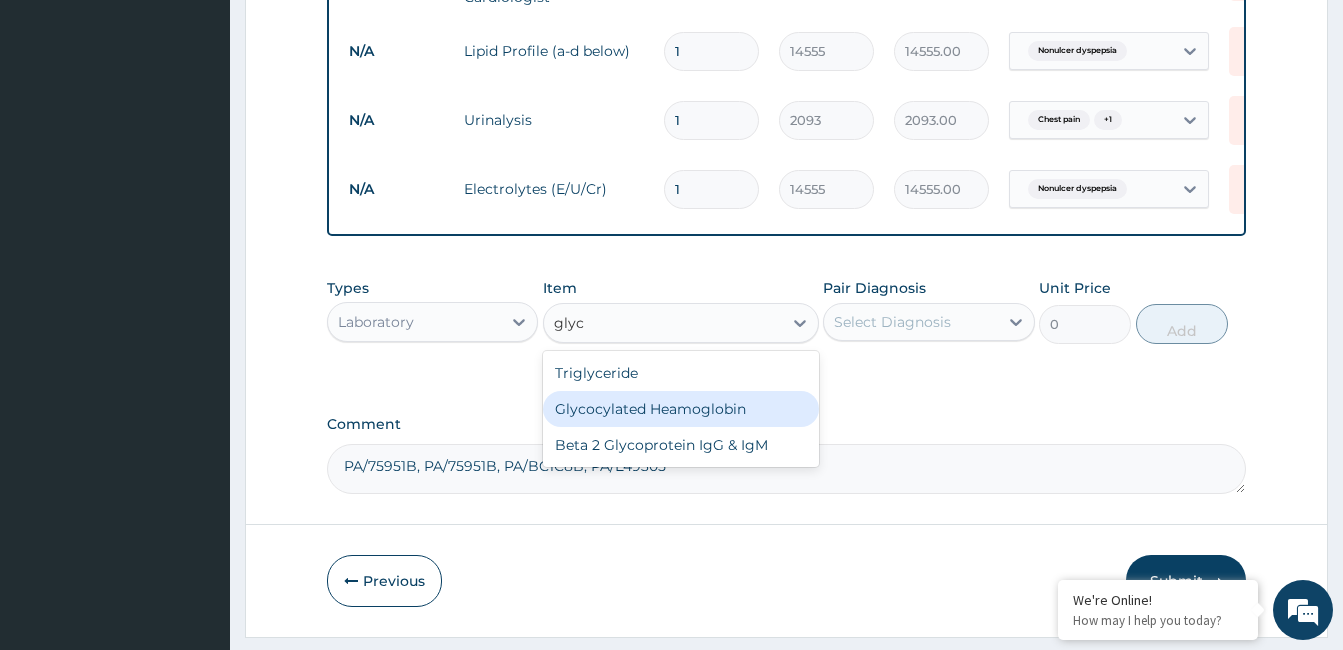 click on "Glycocylated Heamoglobin" at bounding box center [681, 409] 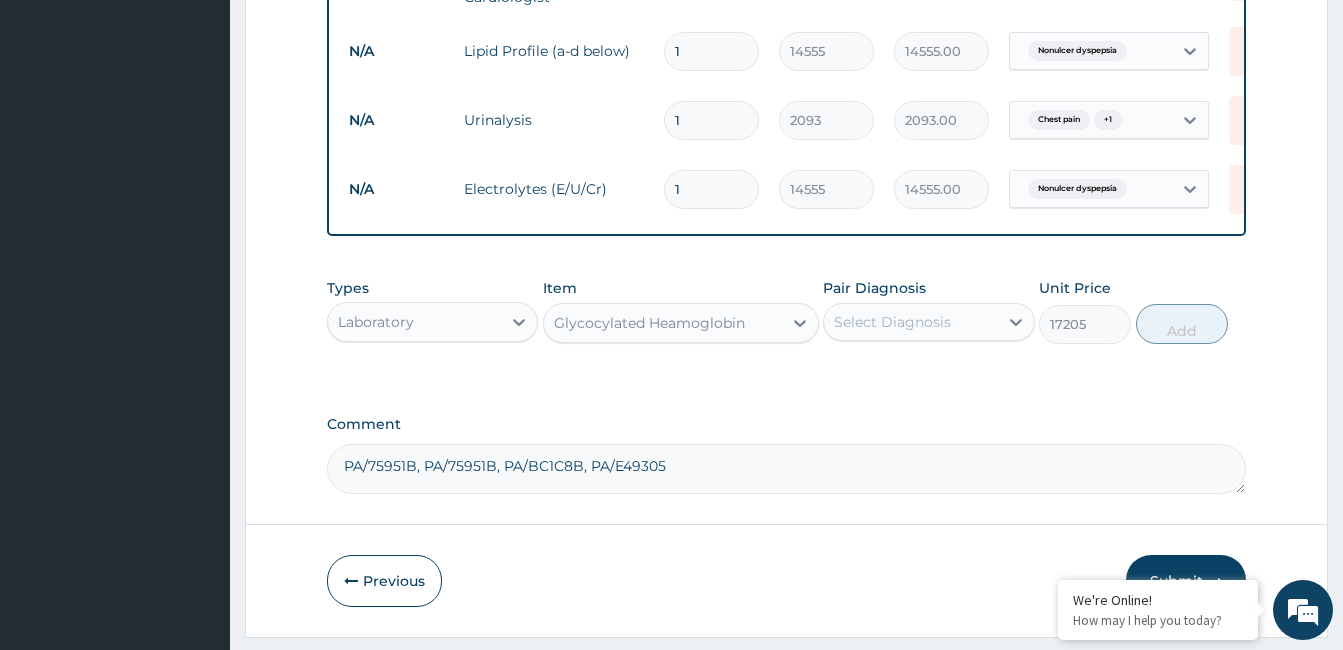 click on "Select Diagnosis" at bounding box center [892, 322] 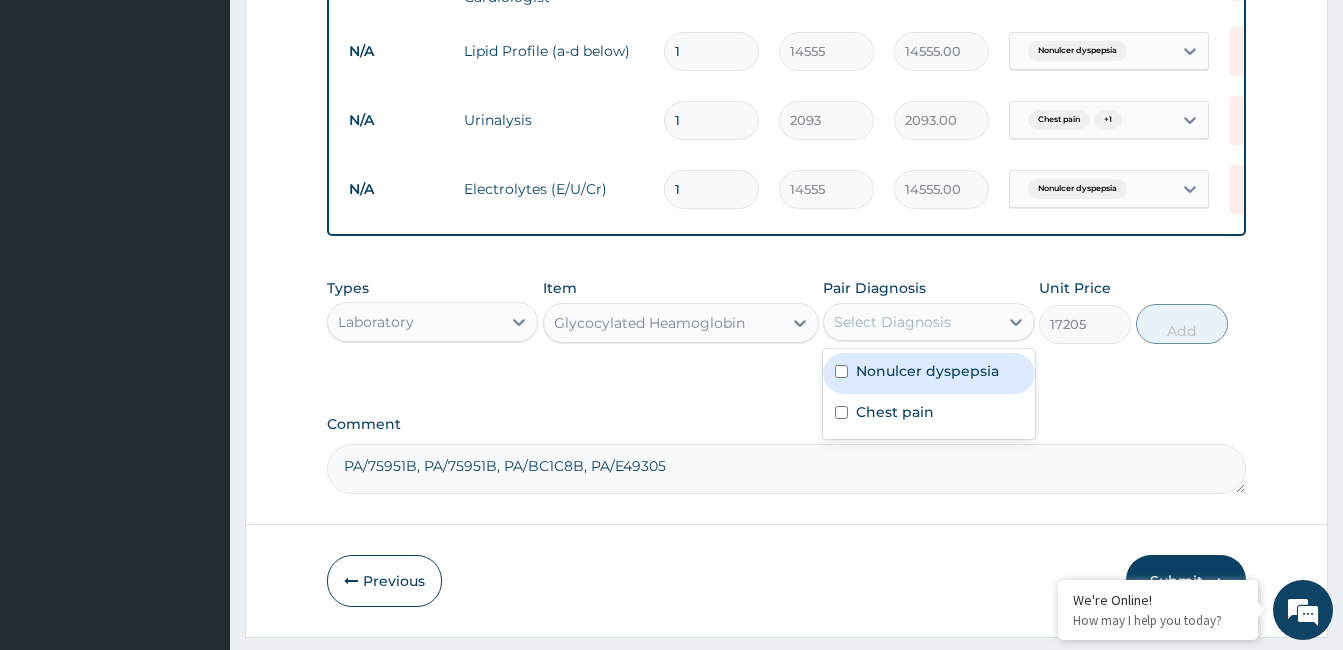 click on "Nonulcer dyspepsia" at bounding box center (927, 371) 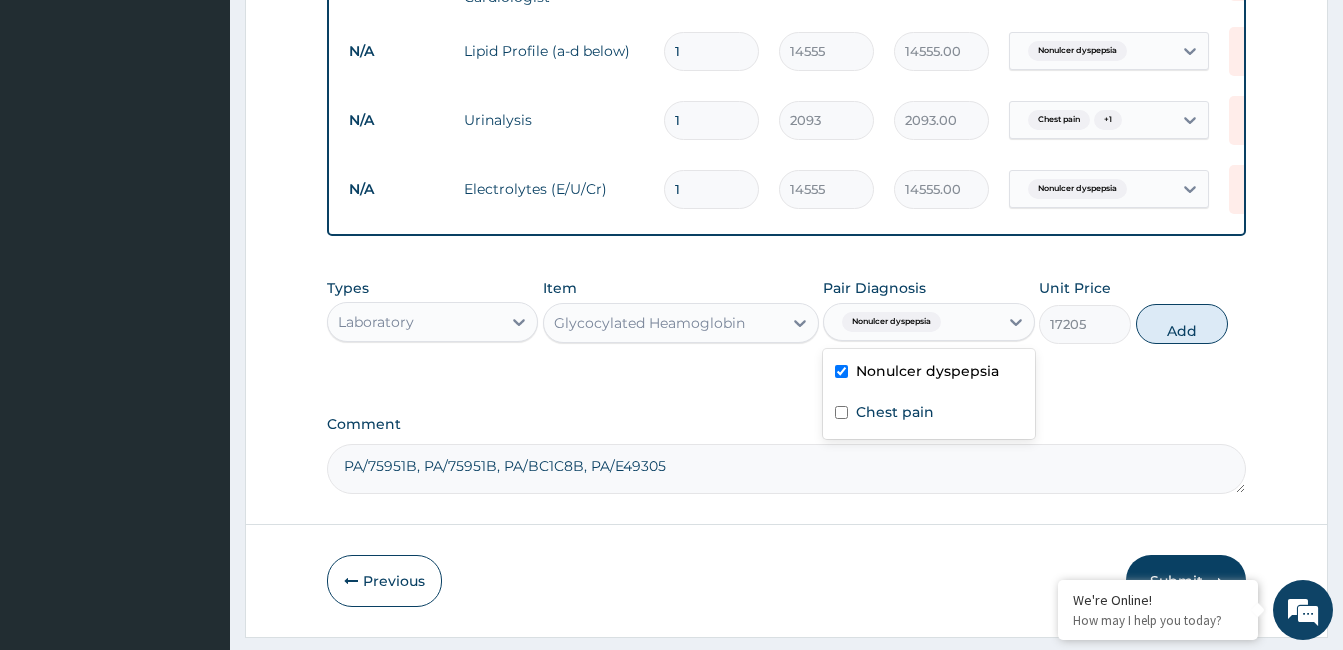 checkbox on "true" 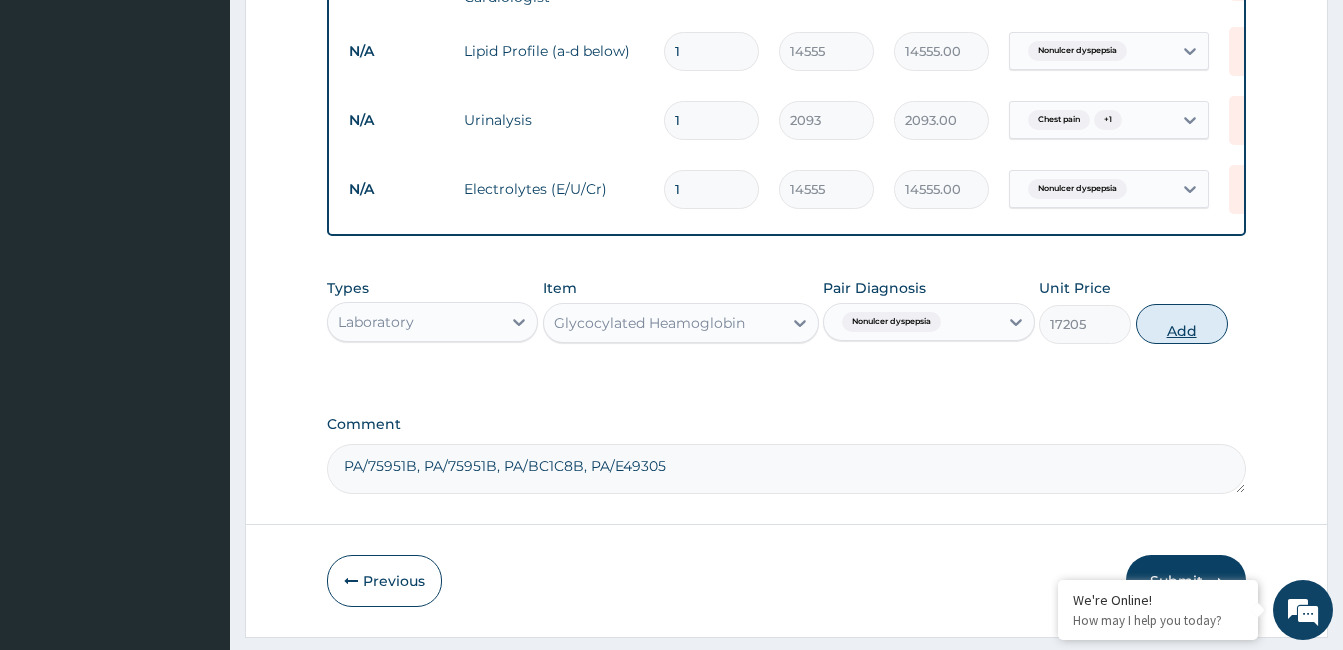 click on "Add" at bounding box center (1182, 324) 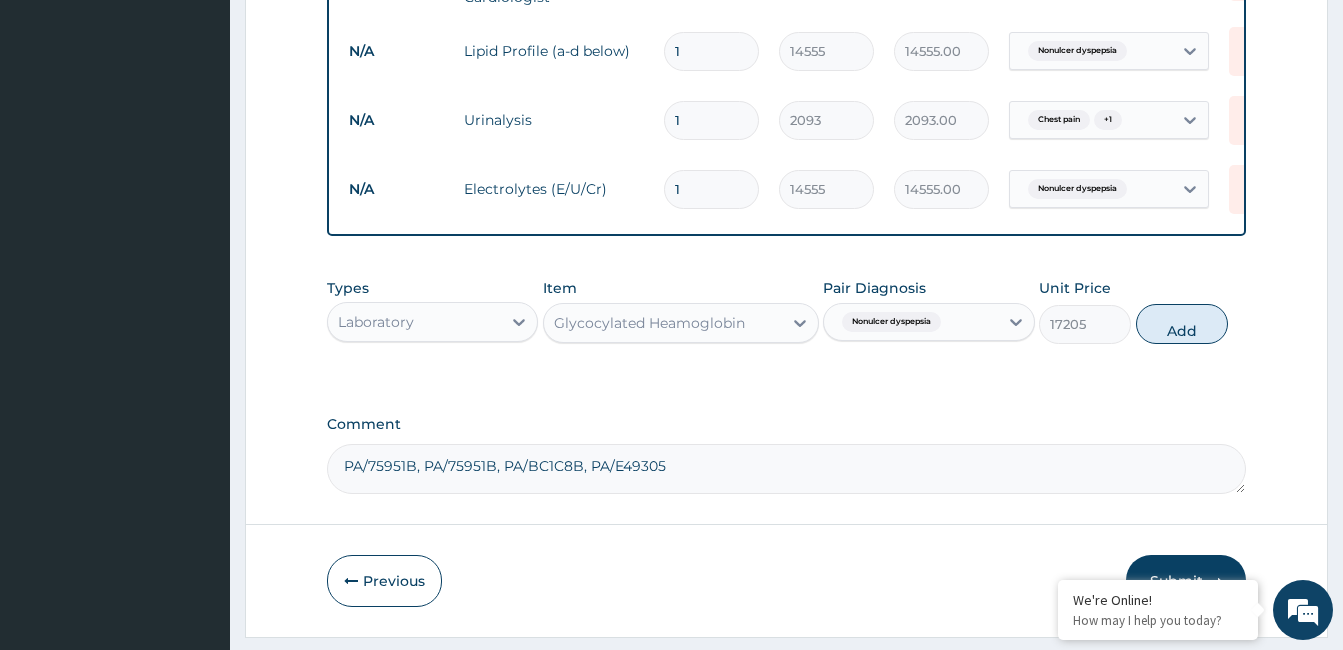 type on "0" 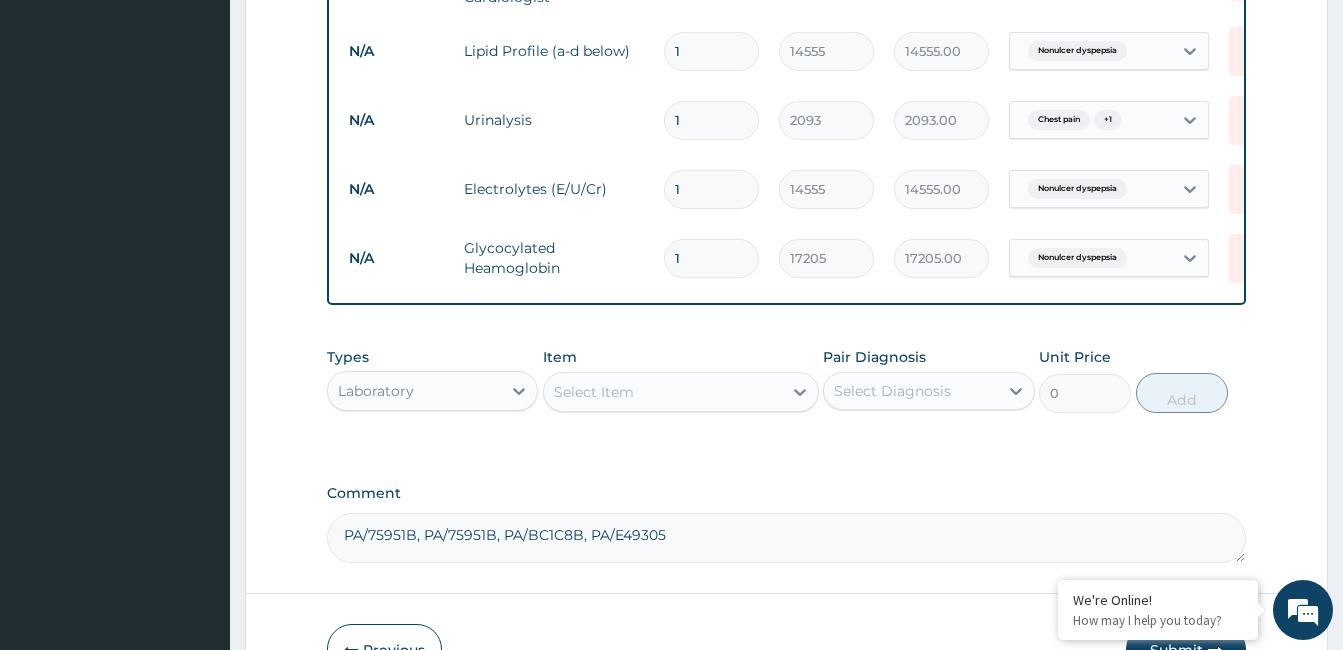 click on "Select Item" at bounding box center (663, 392) 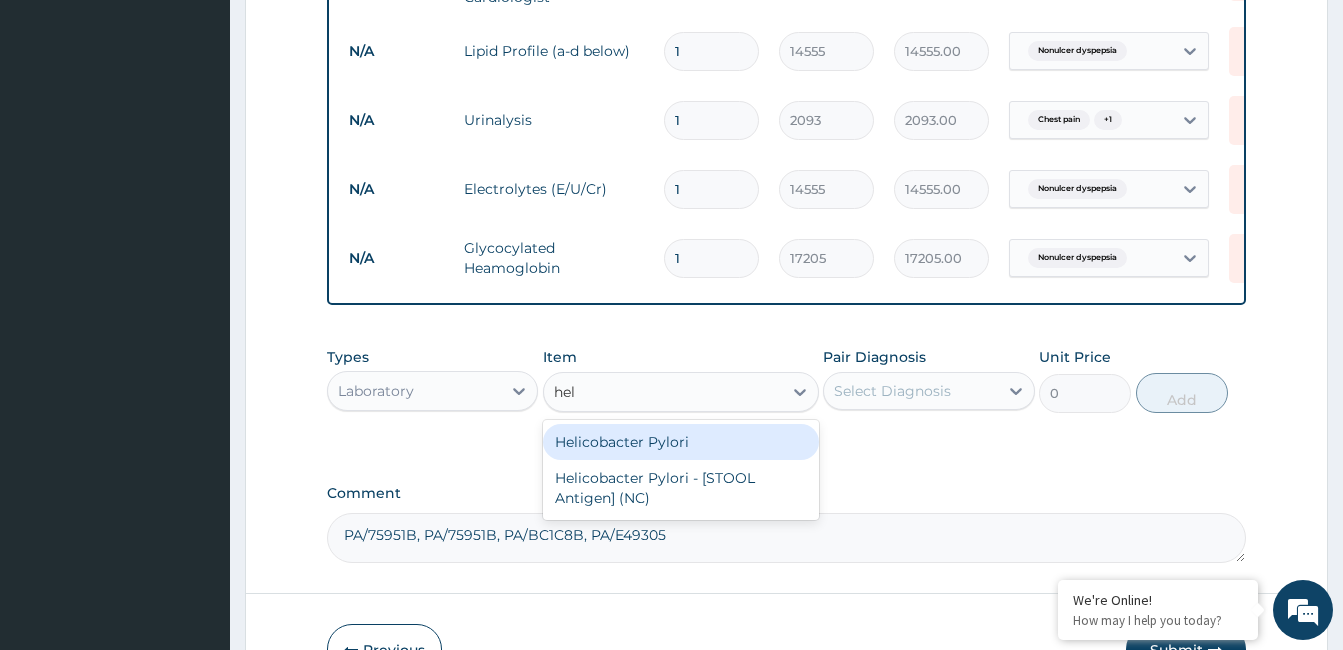 type on "heli" 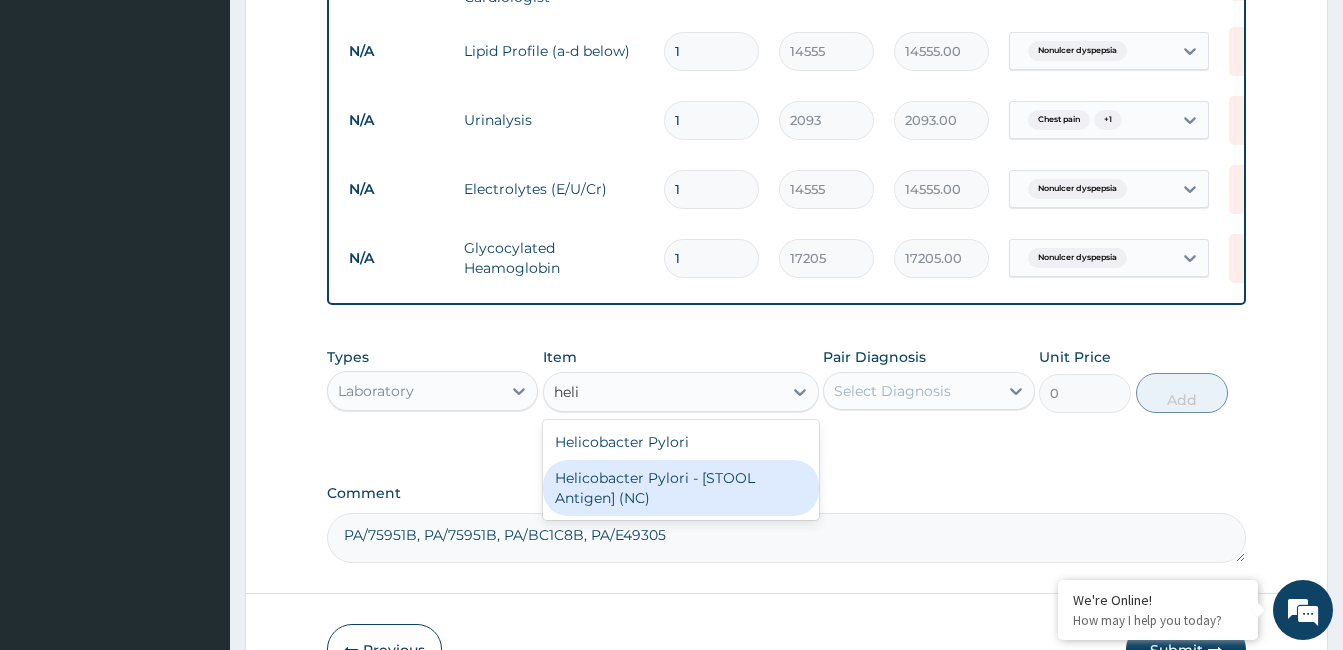 click on "Helicobacter Pylori - [STOOL Antigen] (NC)" at bounding box center (681, 488) 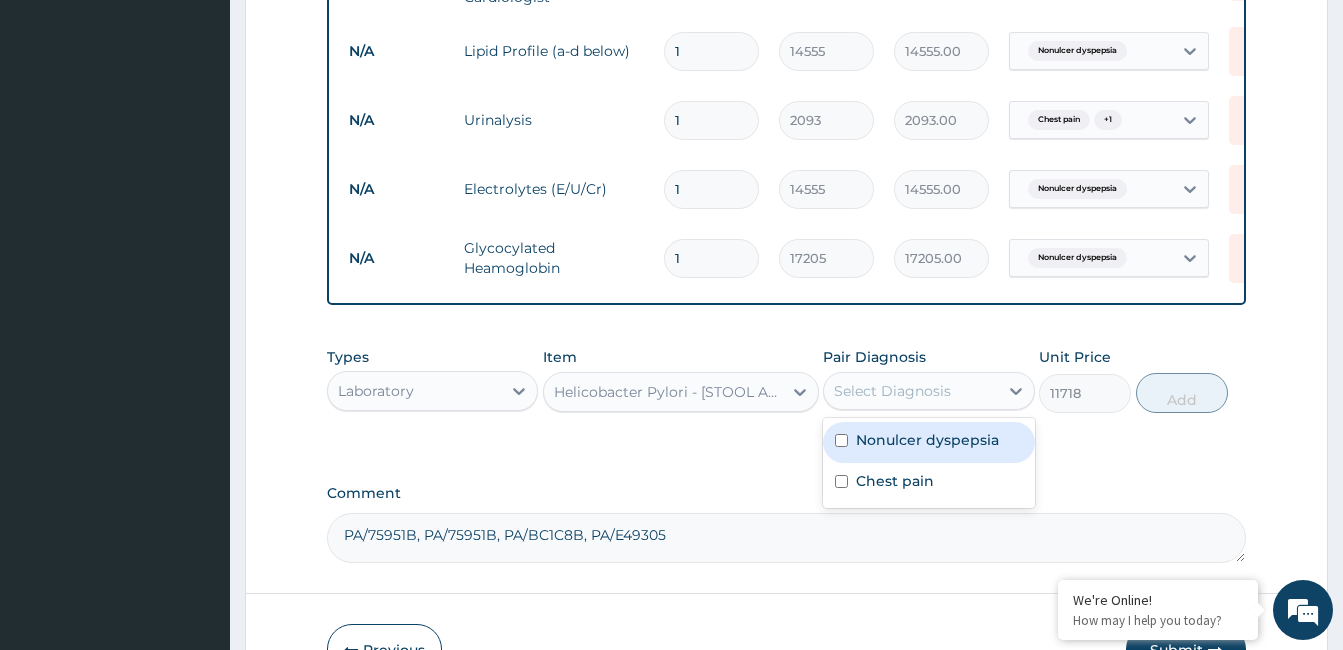 click on "Select Diagnosis" at bounding box center (892, 391) 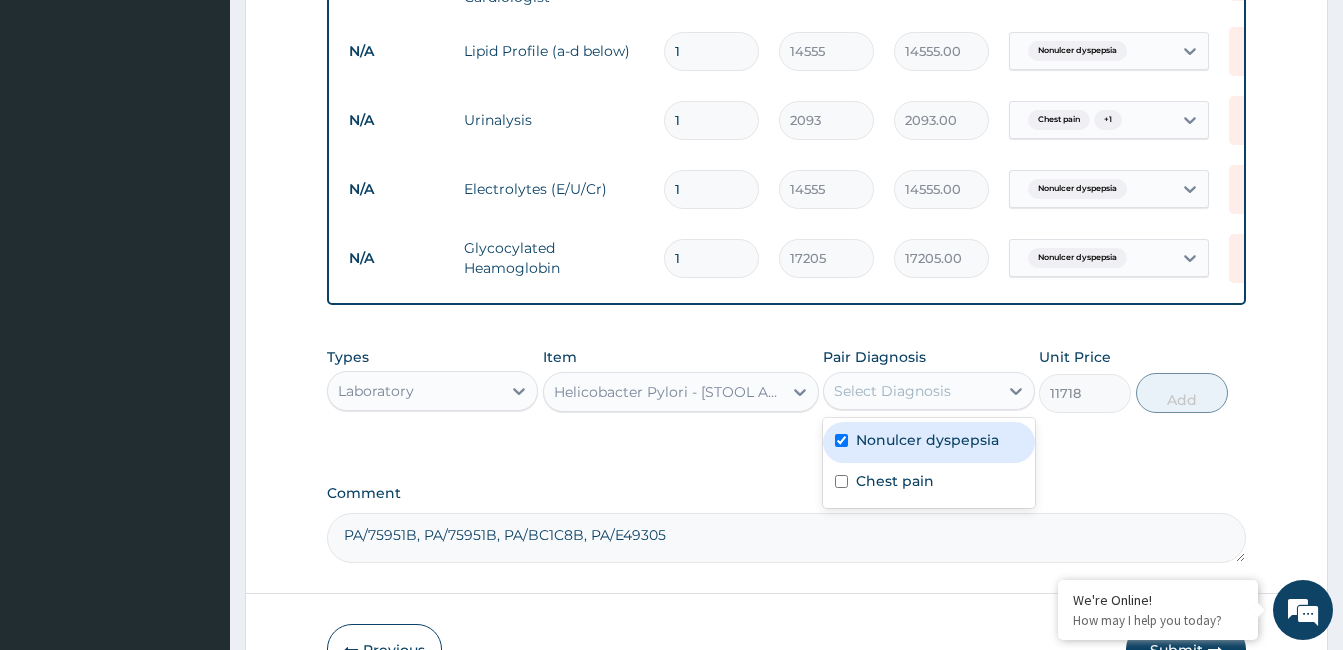checkbox on "true" 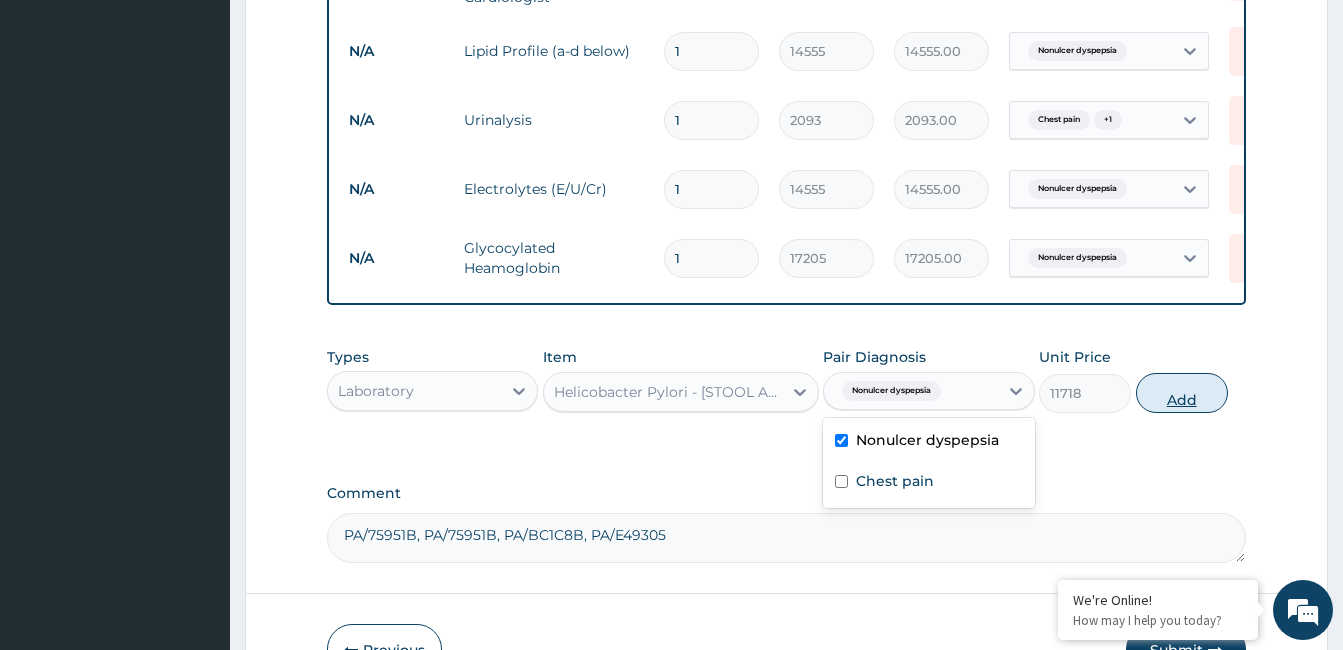 click on "Add" at bounding box center (1182, 393) 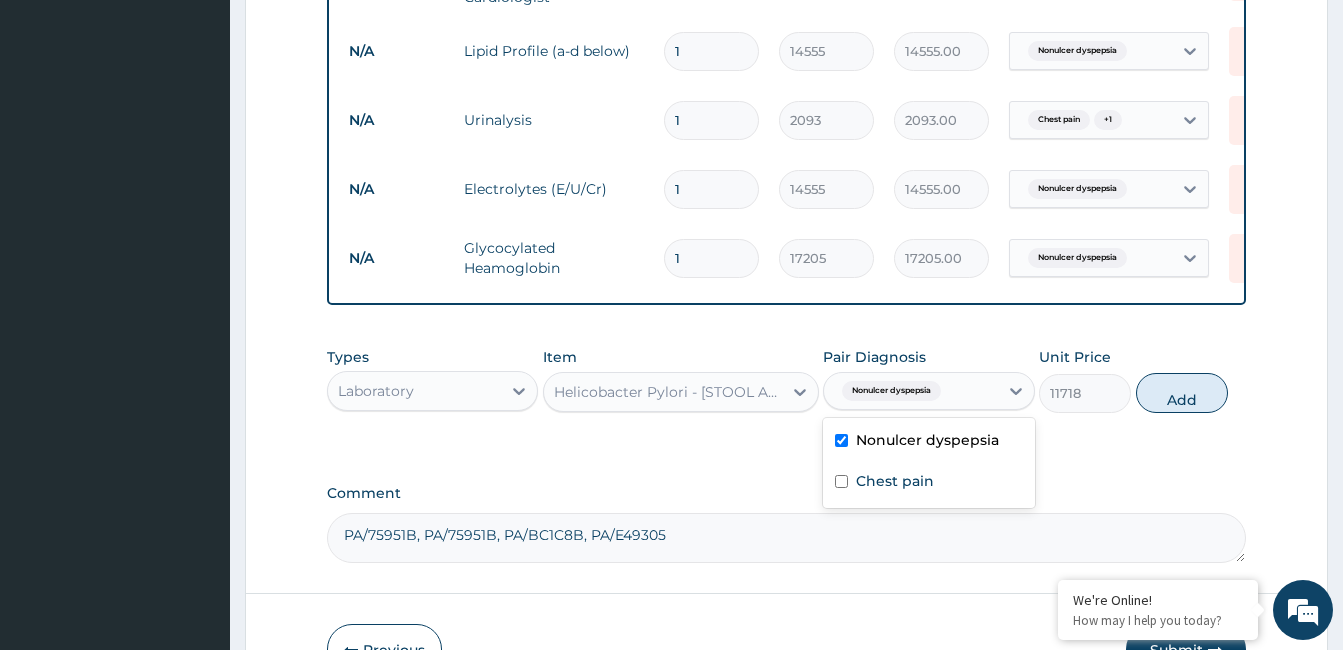 type on "0" 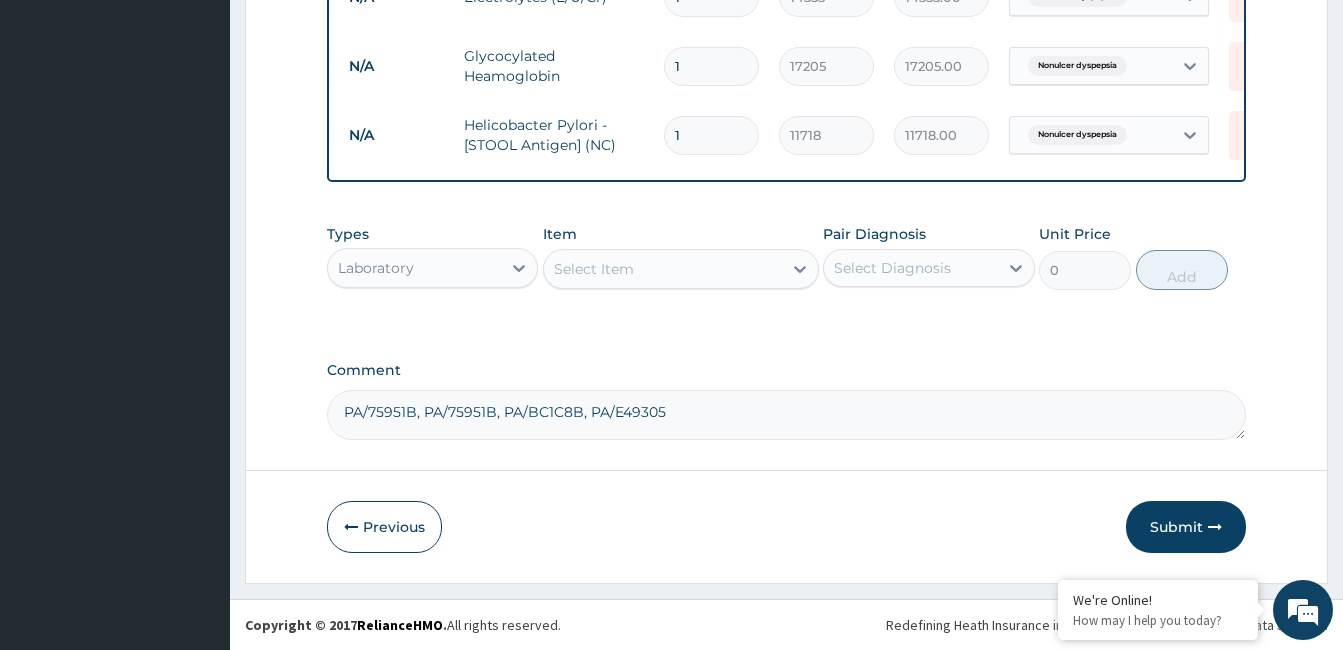 scroll, scrollTop: 1188, scrollLeft: 0, axis: vertical 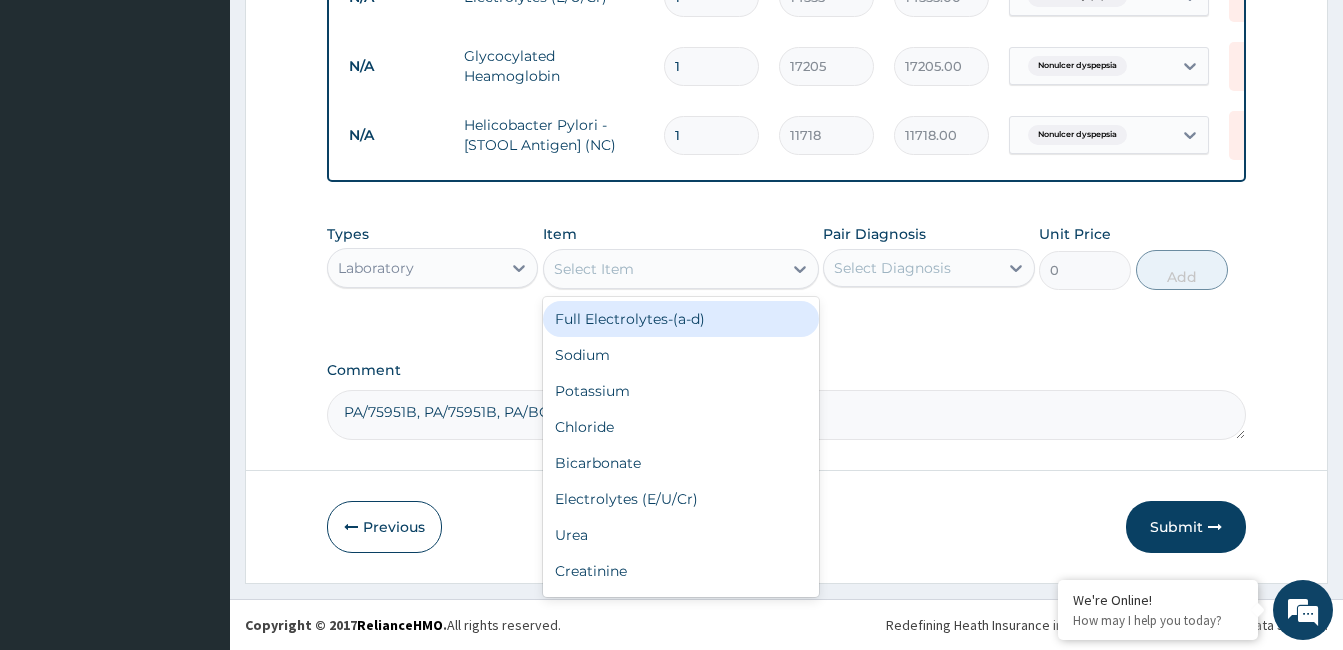 click on "Select Item" at bounding box center [663, 269] 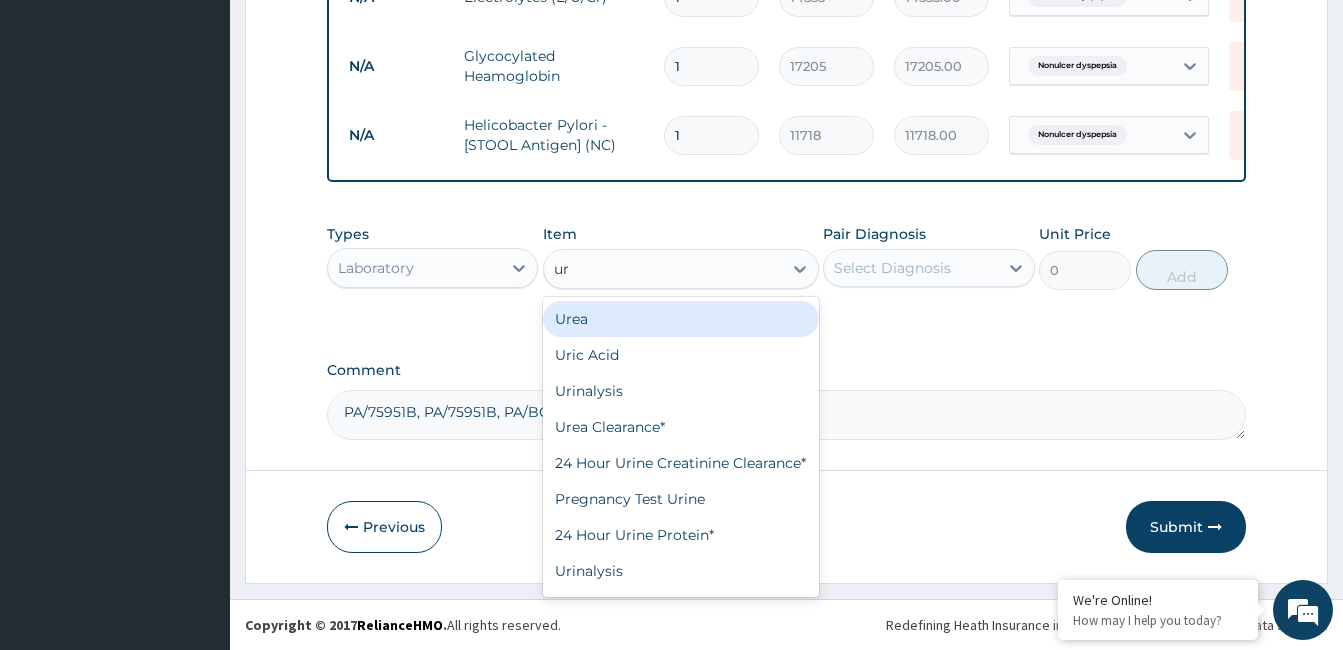 type on "uri" 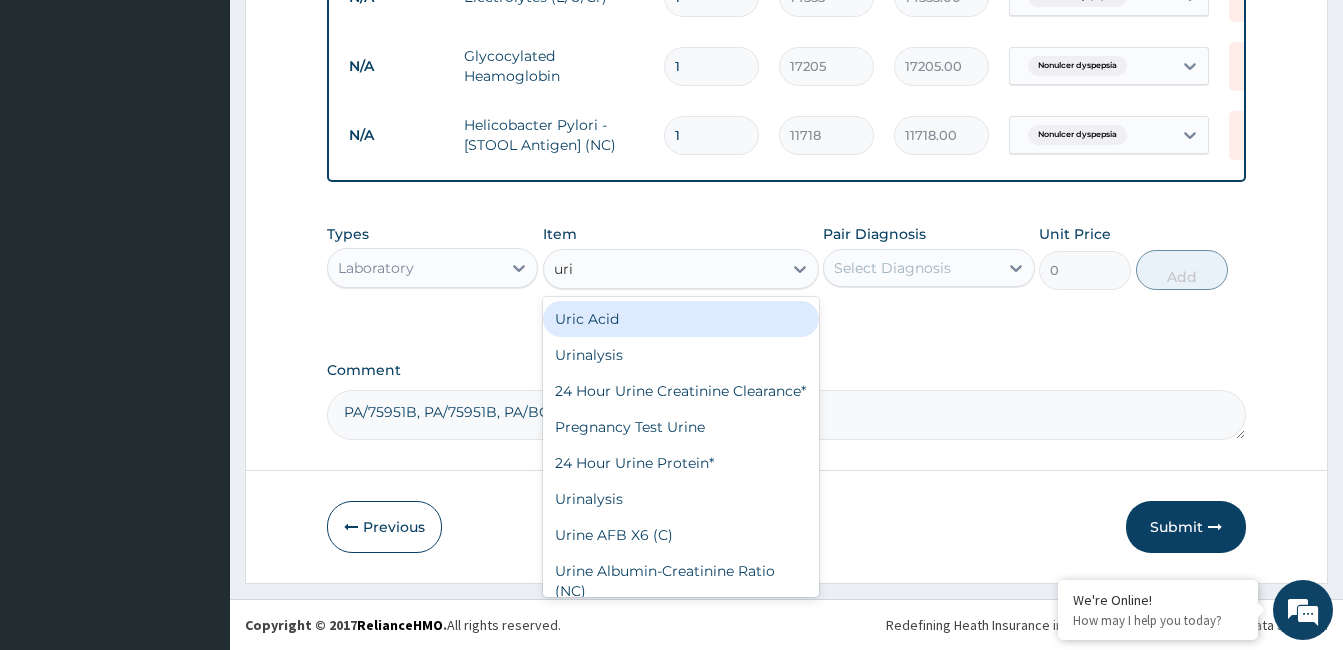 click on "Uric Acid" at bounding box center [681, 319] 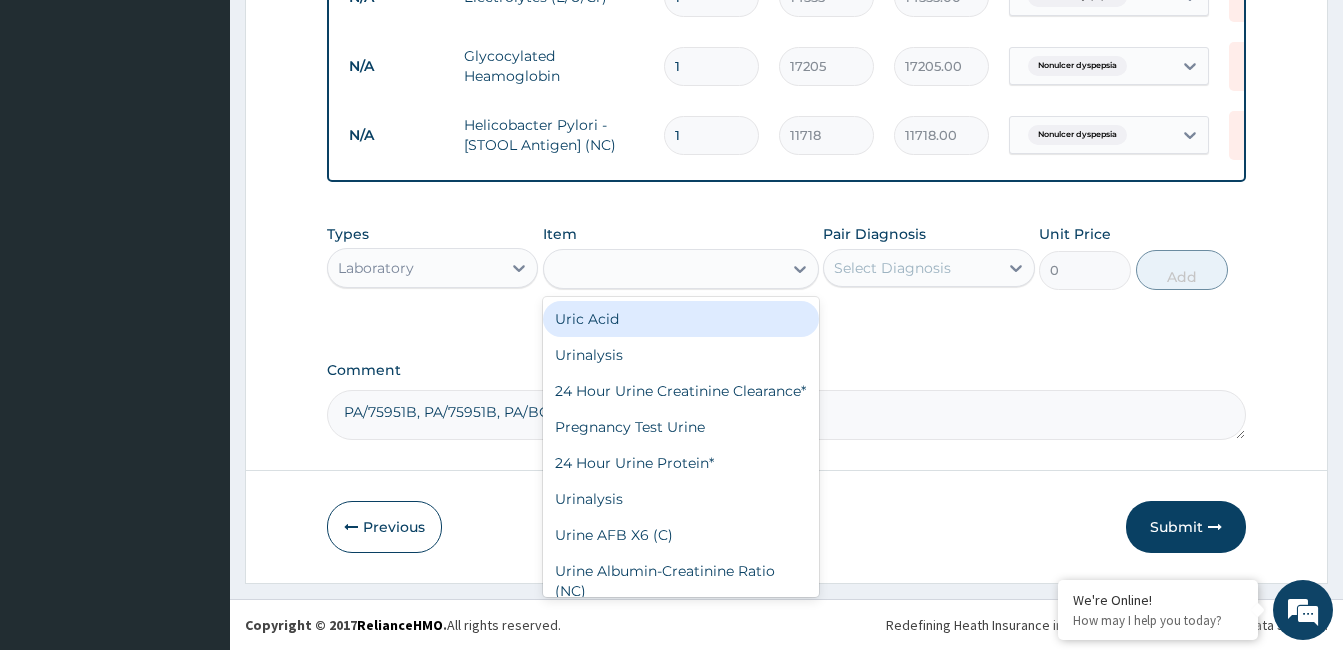 type on "7859" 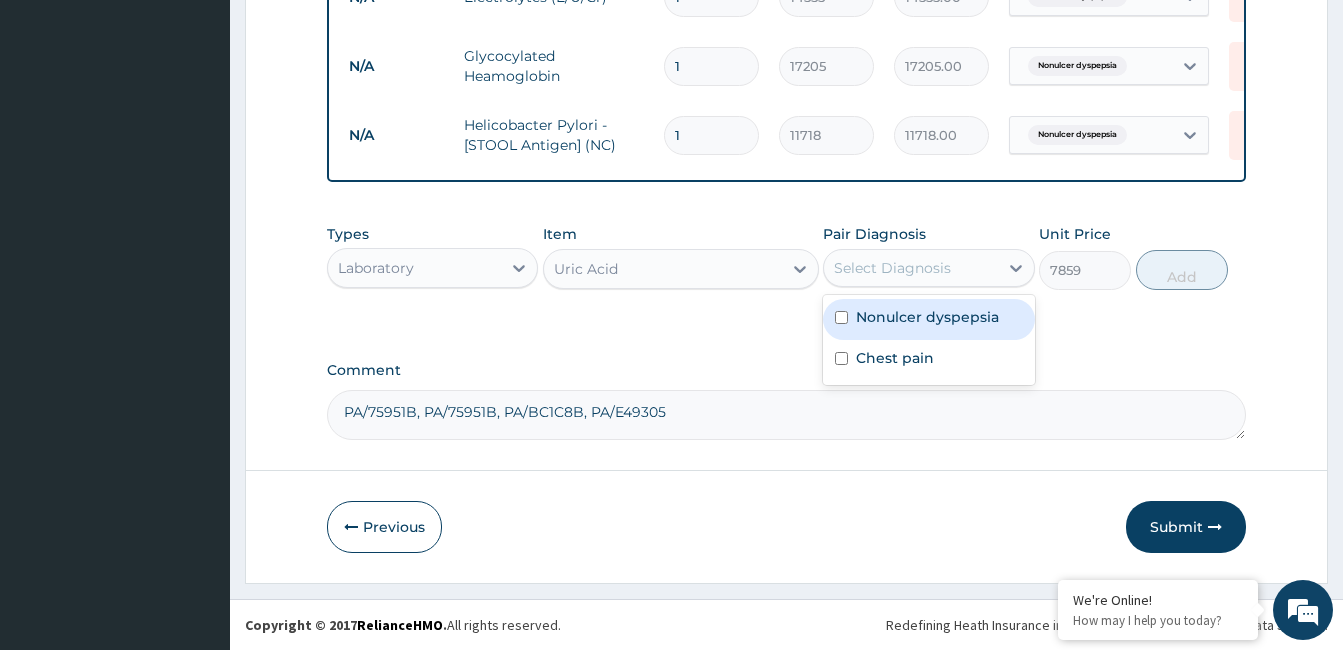 click on "Select Diagnosis" at bounding box center [910, 268] 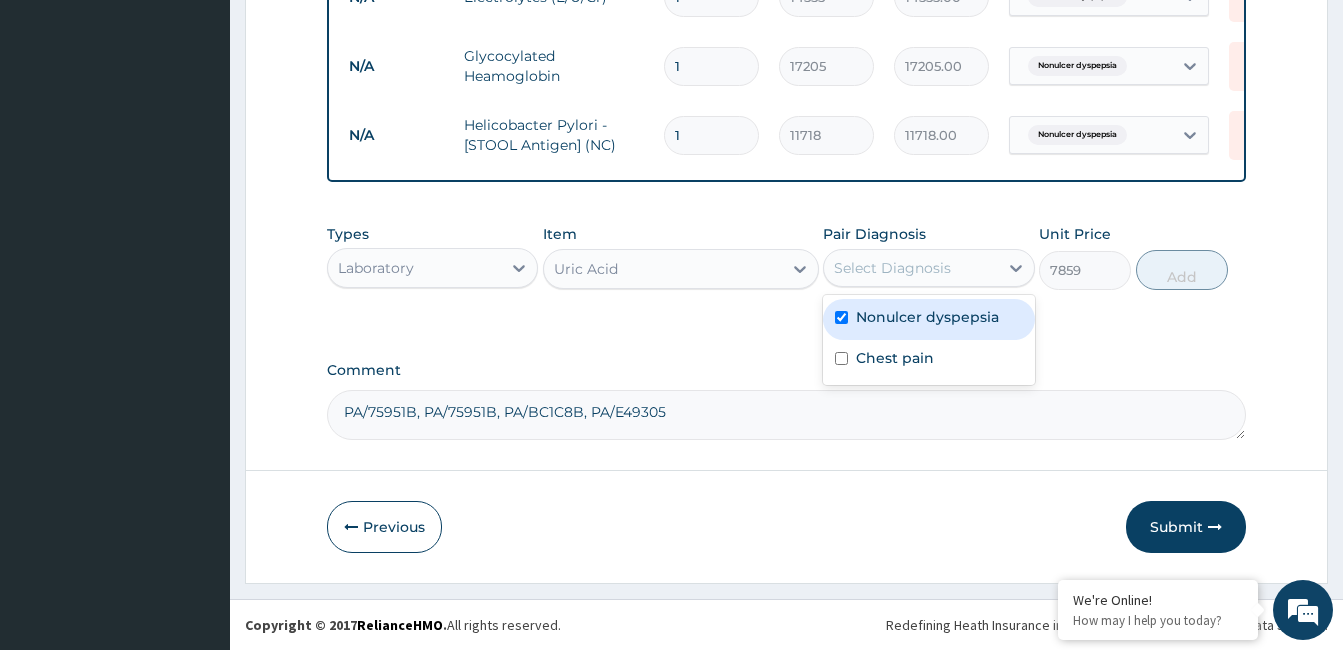 checkbox on "true" 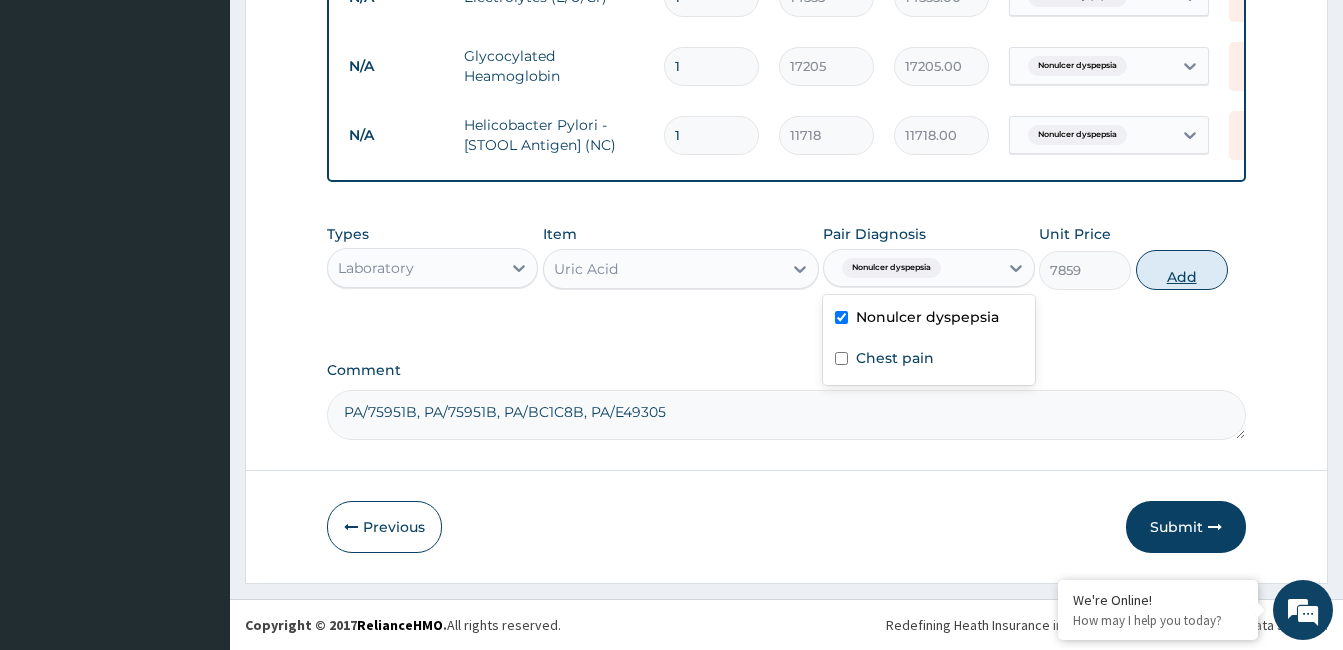 click on "Add" at bounding box center (1182, 270) 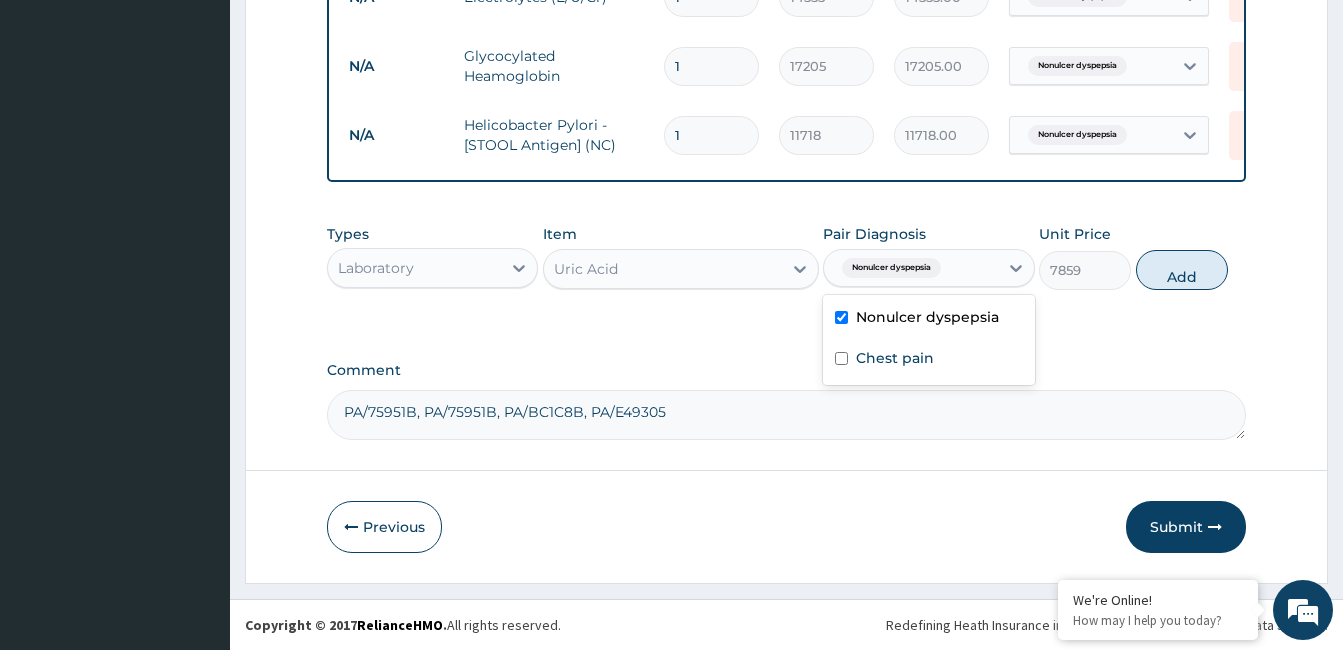 type on "0" 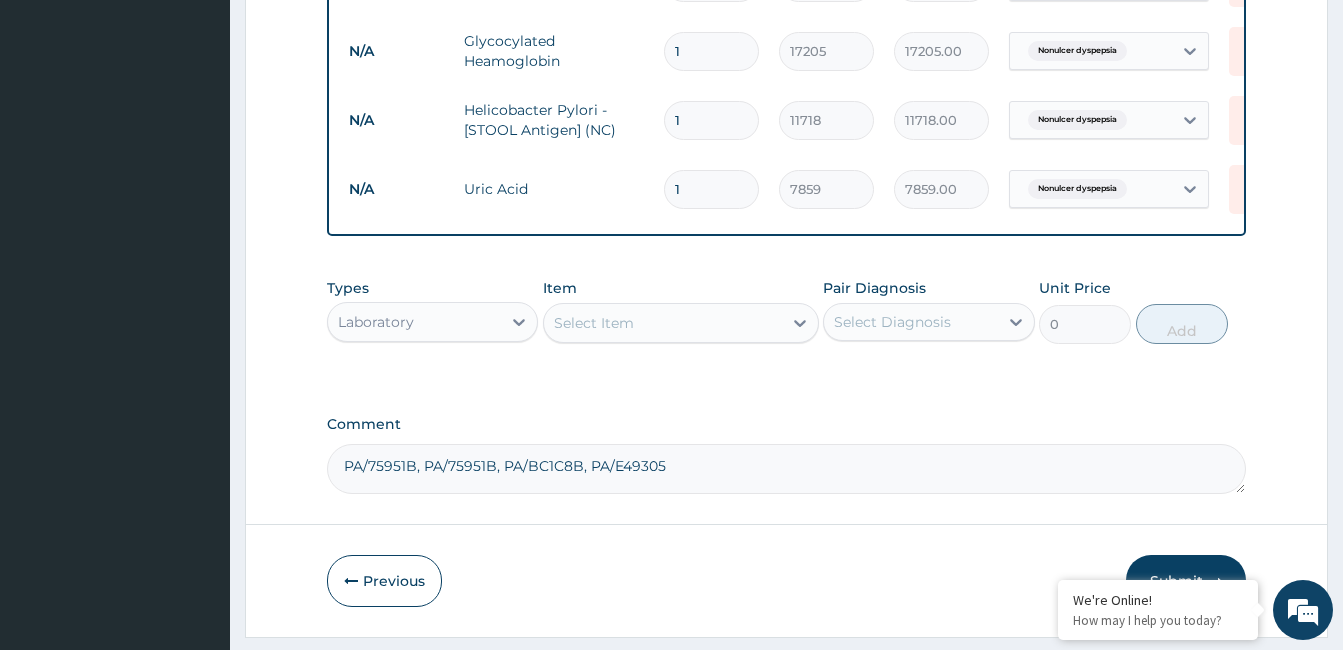 click on "Select Item" at bounding box center (663, 323) 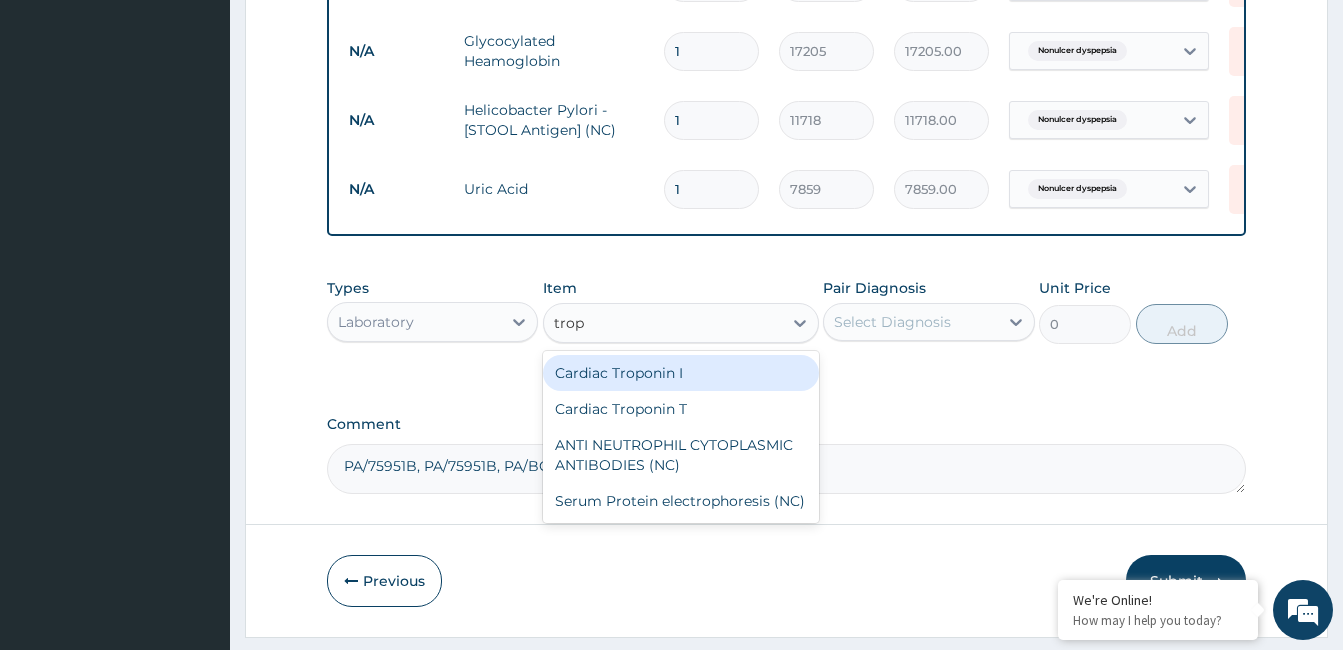 type on "tropo" 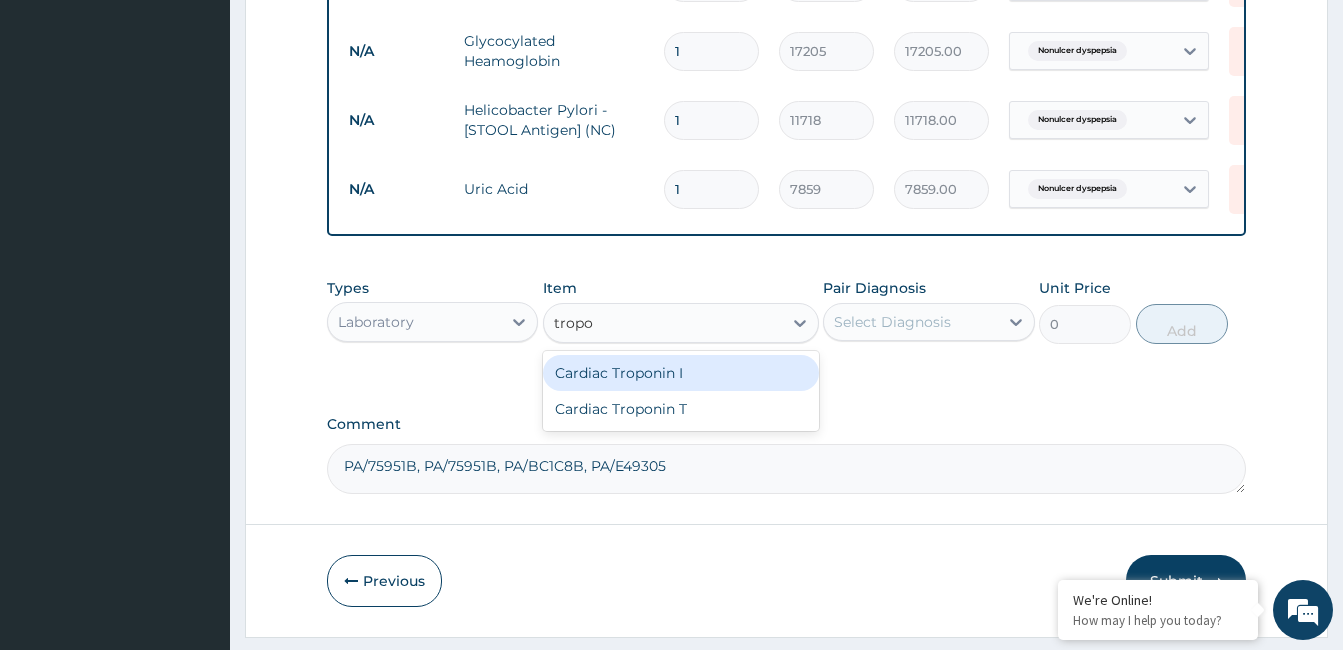 click on "Cardiac Troponin I" at bounding box center [681, 373] 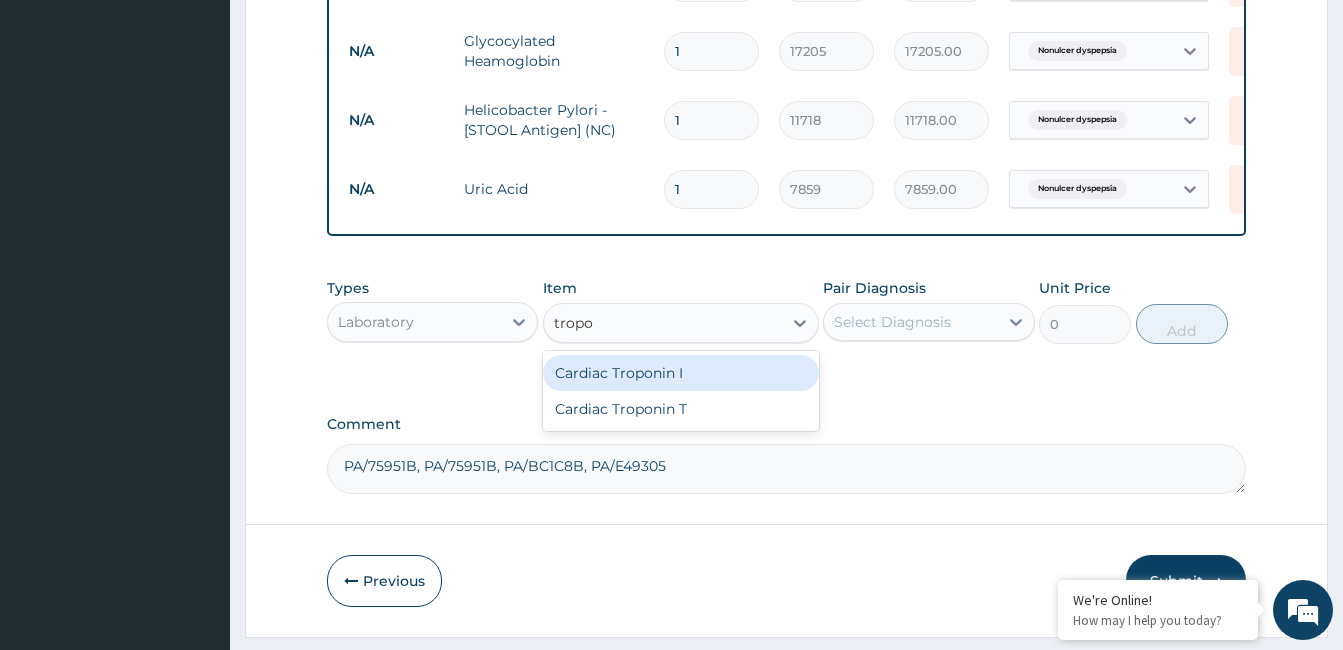 type 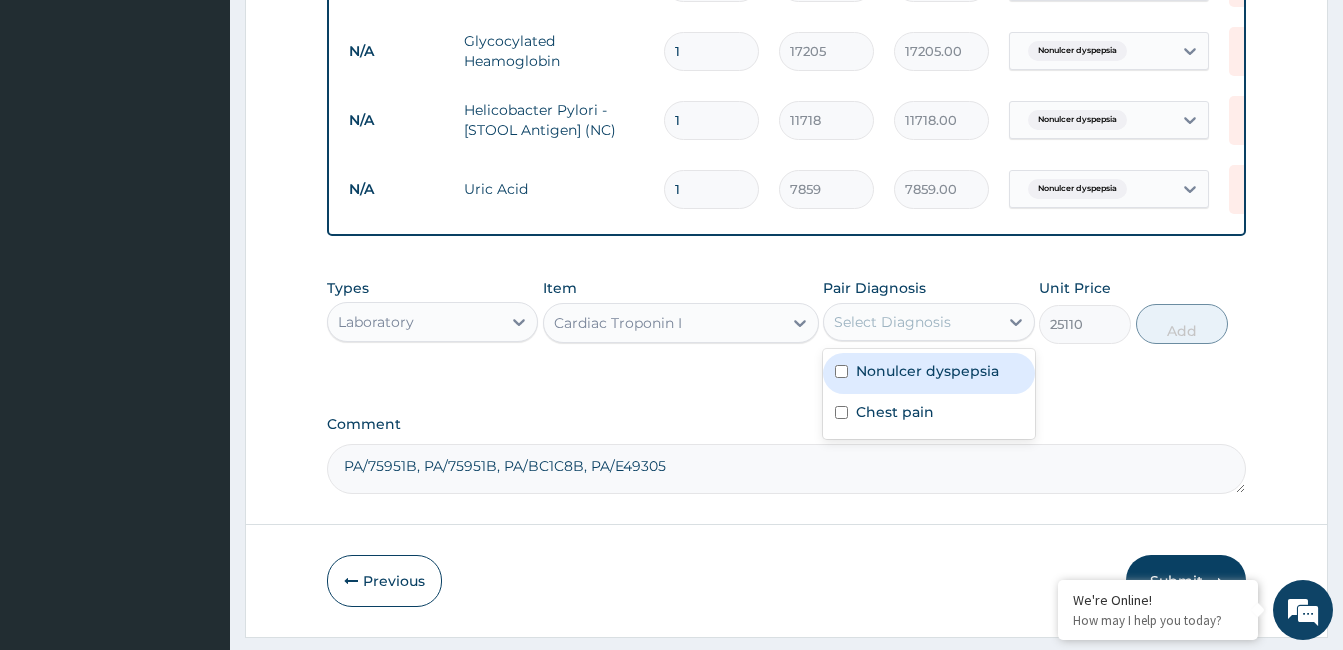 click on "Select Diagnosis" at bounding box center [928, 322] 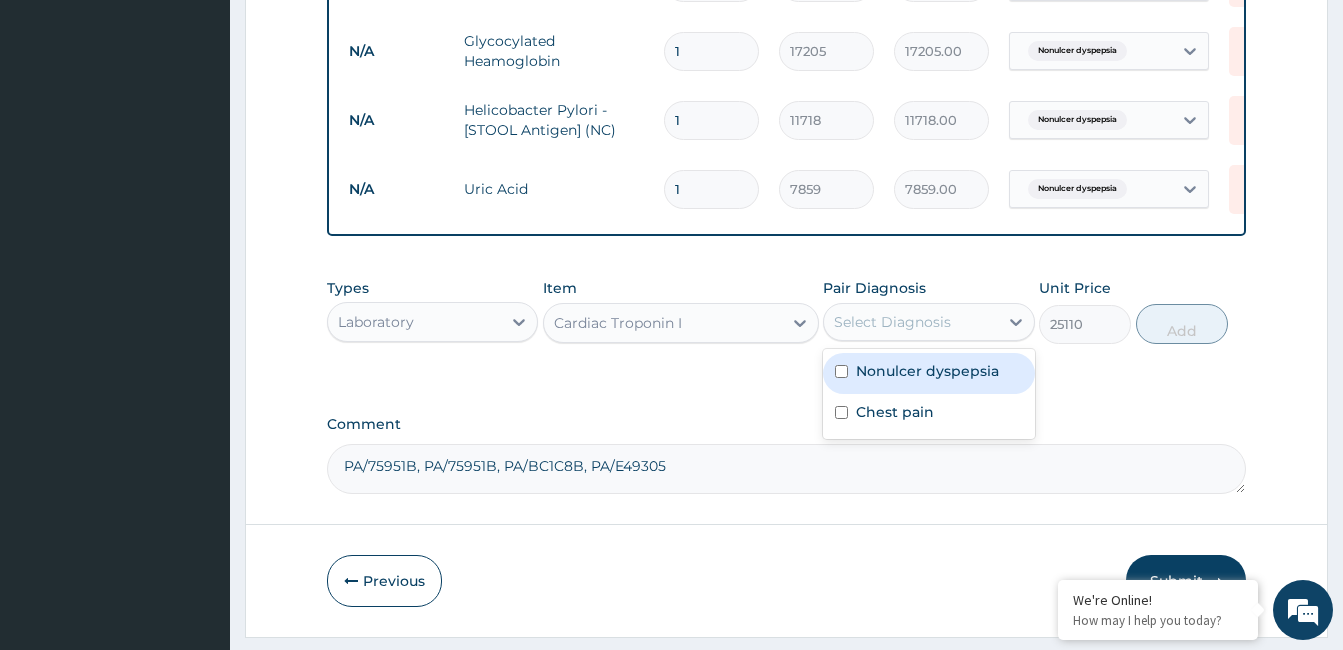 drag, startPoint x: 912, startPoint y: 381, endPoint x: 939, endPoint y: 382, distance: 27.018513 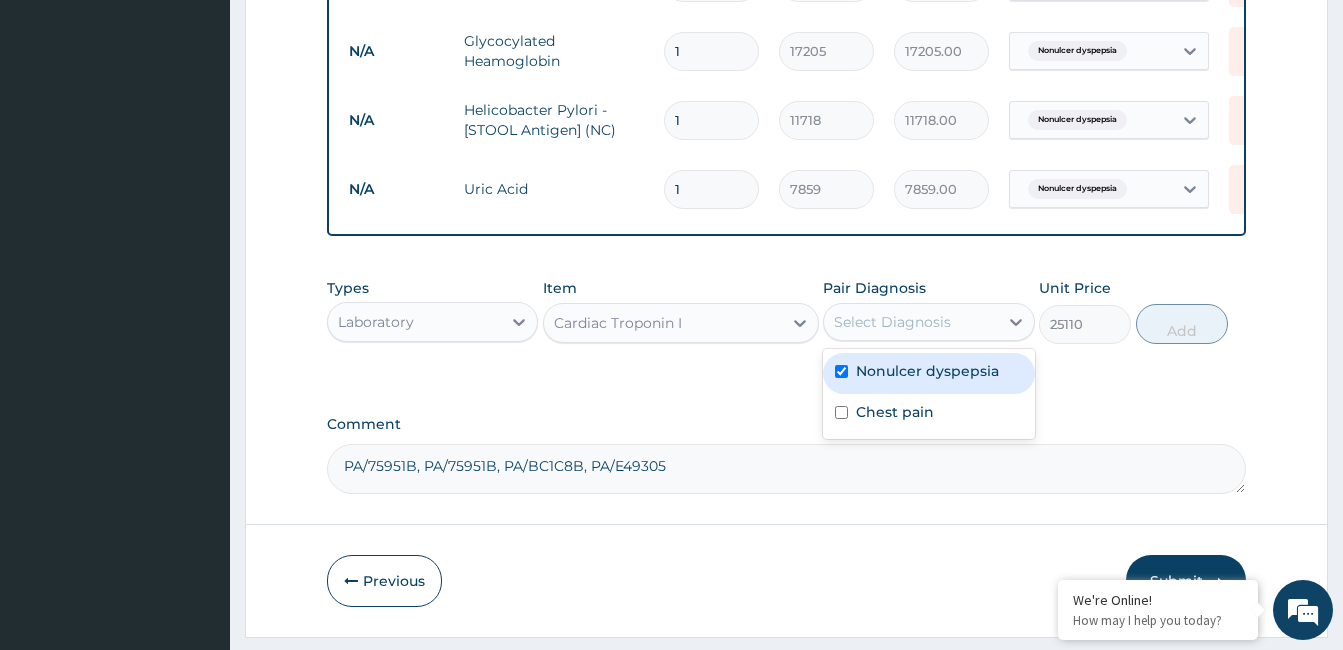 checkbox on "true" 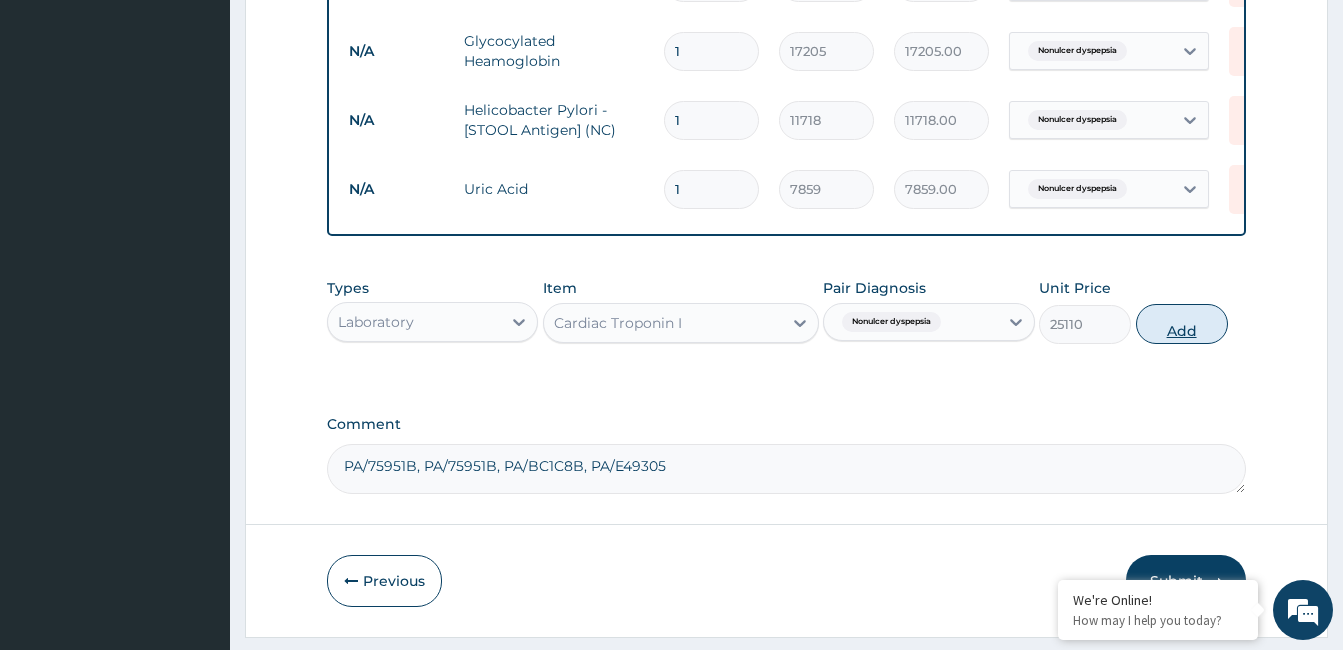 click on "Add" at bounding box center (1182, 324) 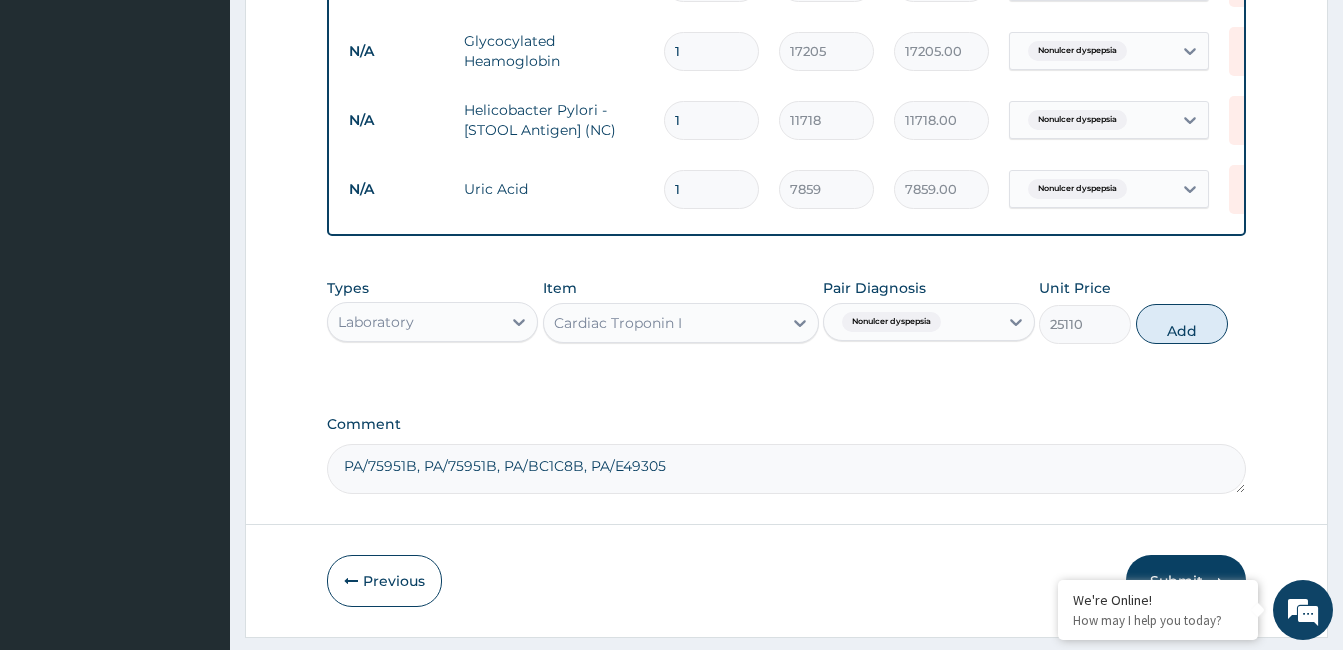 type on "0" 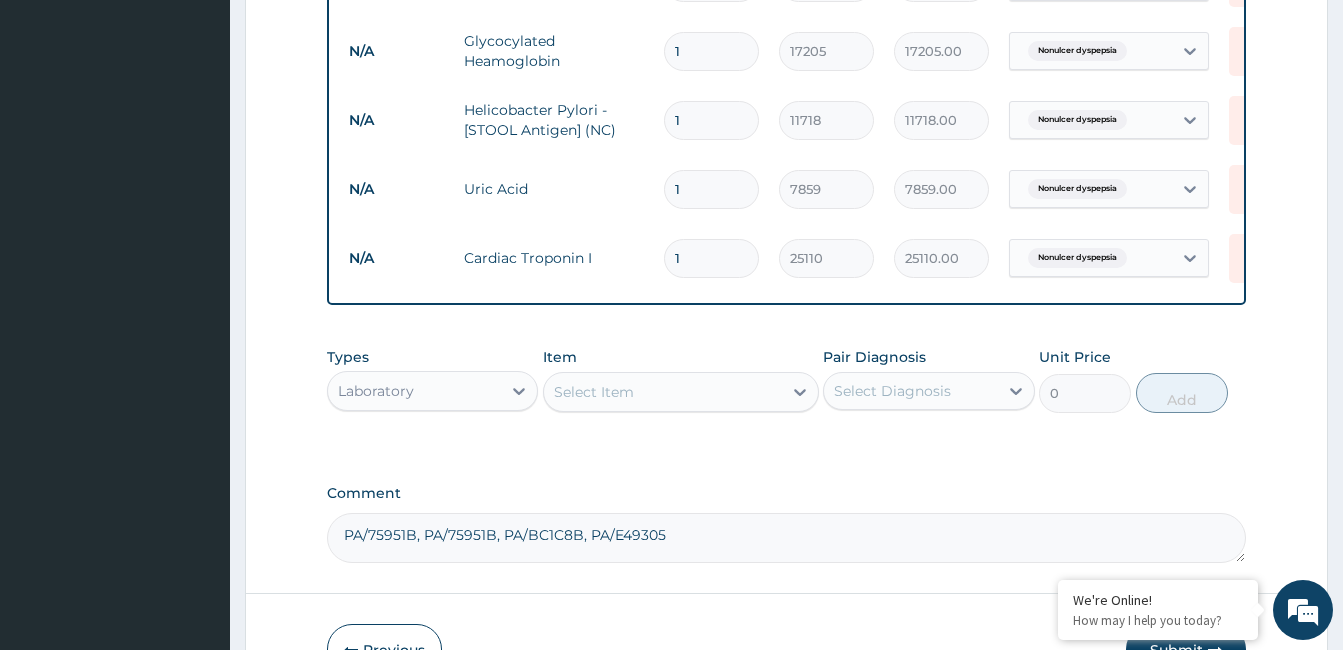 drag, startPoint x: 366, startPoint y: 404, endPoint x: 437, endPoint y: 413, distance: 71.568146 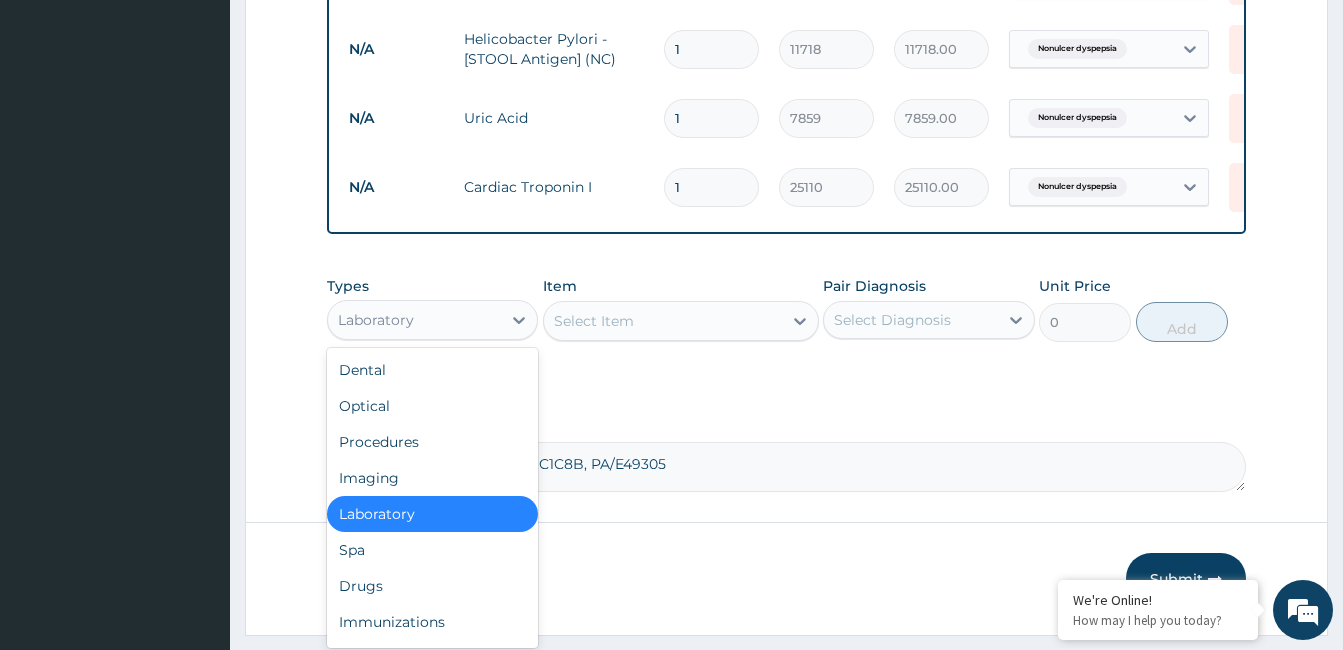 scroll, scrollTop: 1326, scrollLeft: 0, axis: vertical 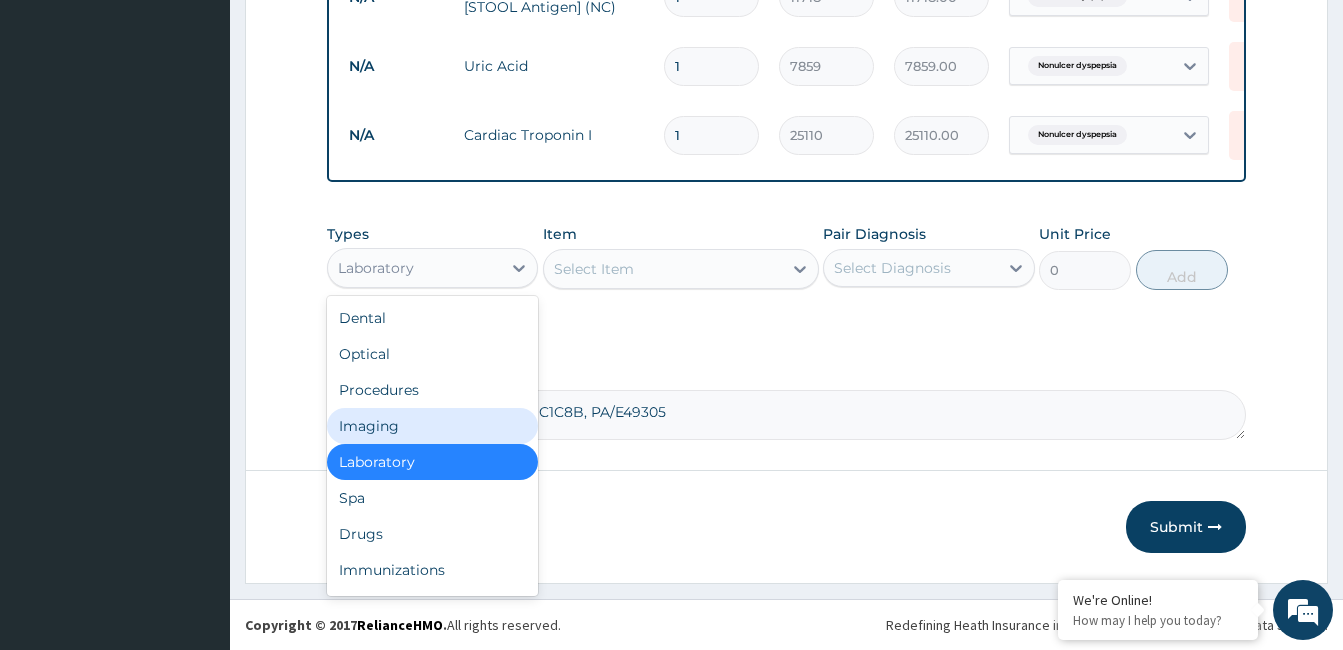 drag, startPoint x: 436, startPoint y: 434, endPoint x: 455, endPoint y: 421, distance: 23.021729 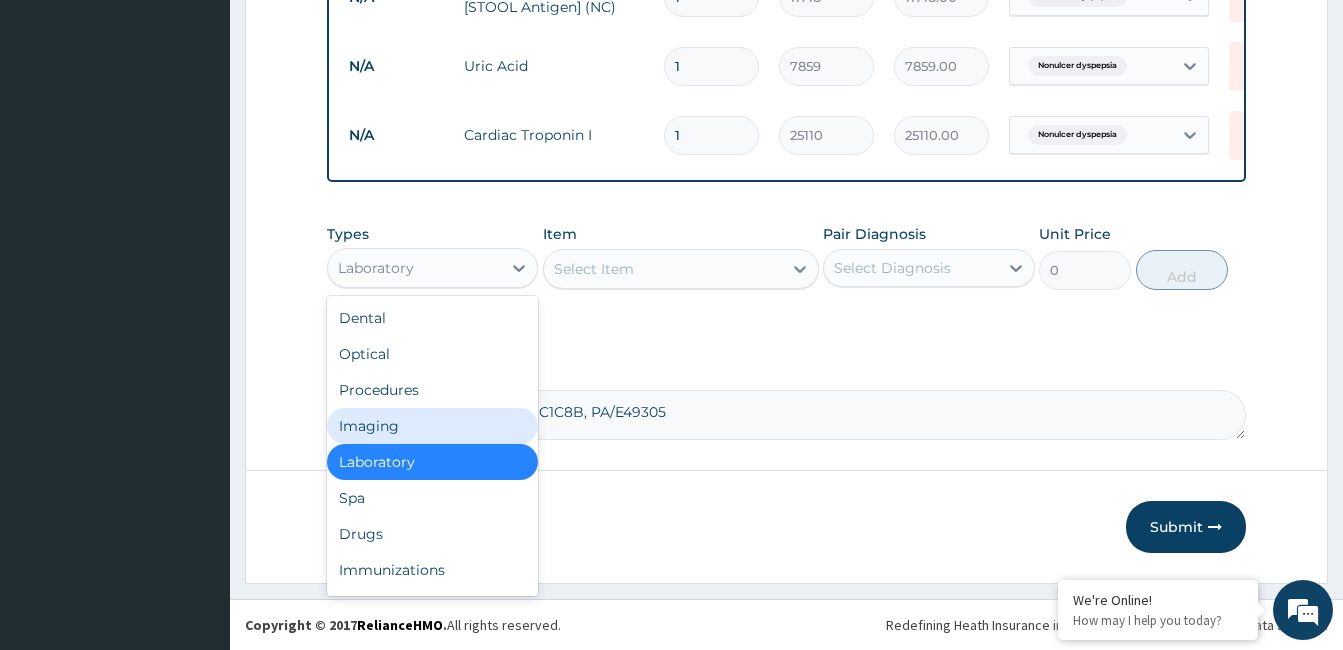 click on "Imaging" at bounding box center [432, 426] 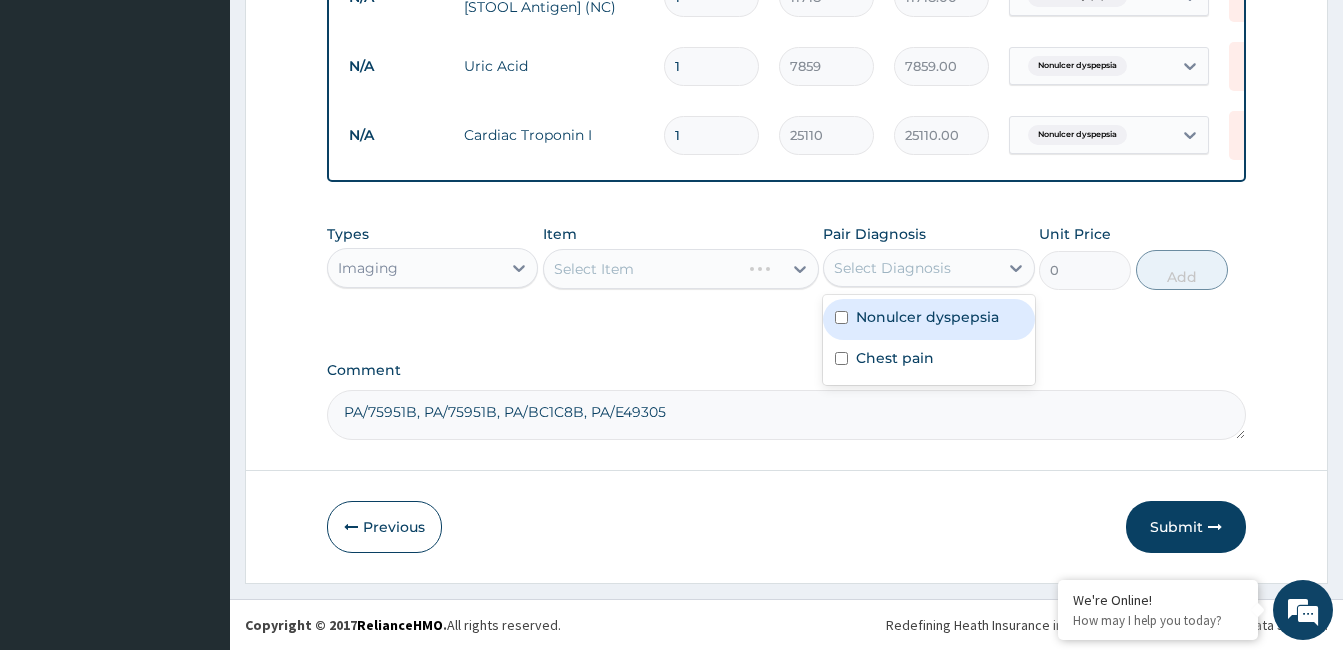 drag, startPoint x: 835, startPoint y: 265, endPoint x: 900, endPoint y: 295, distance: 71.5891 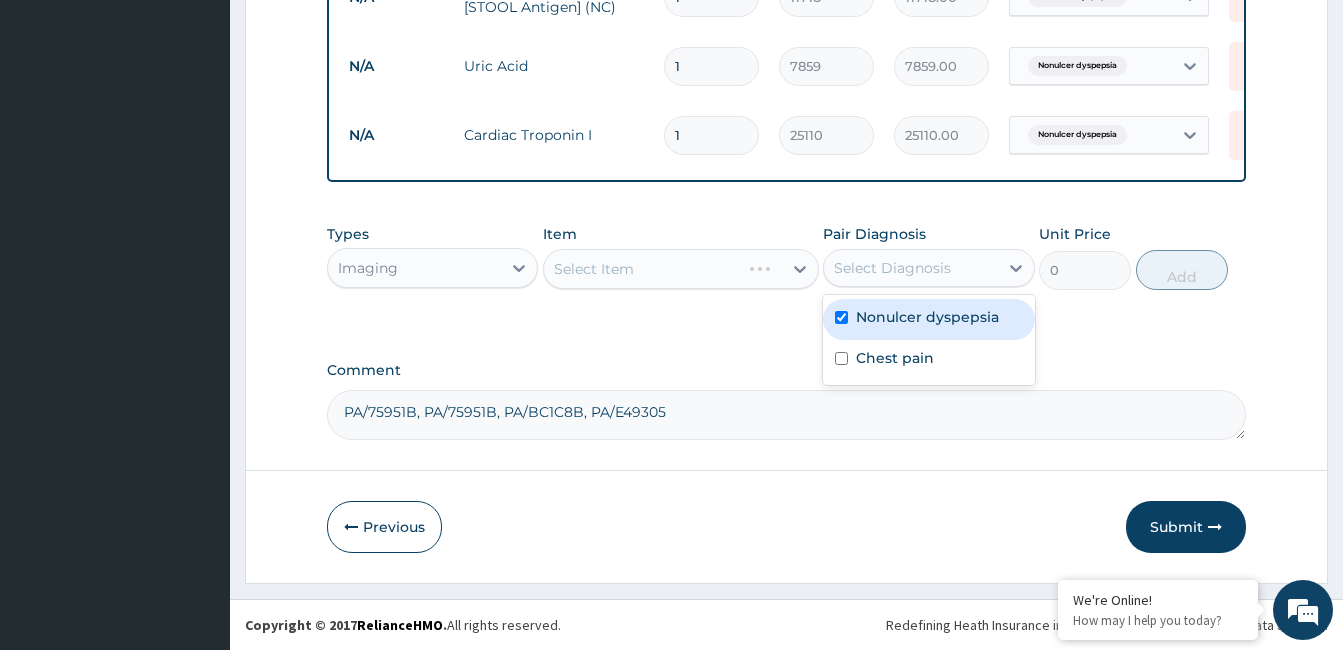 checkbox on "true" 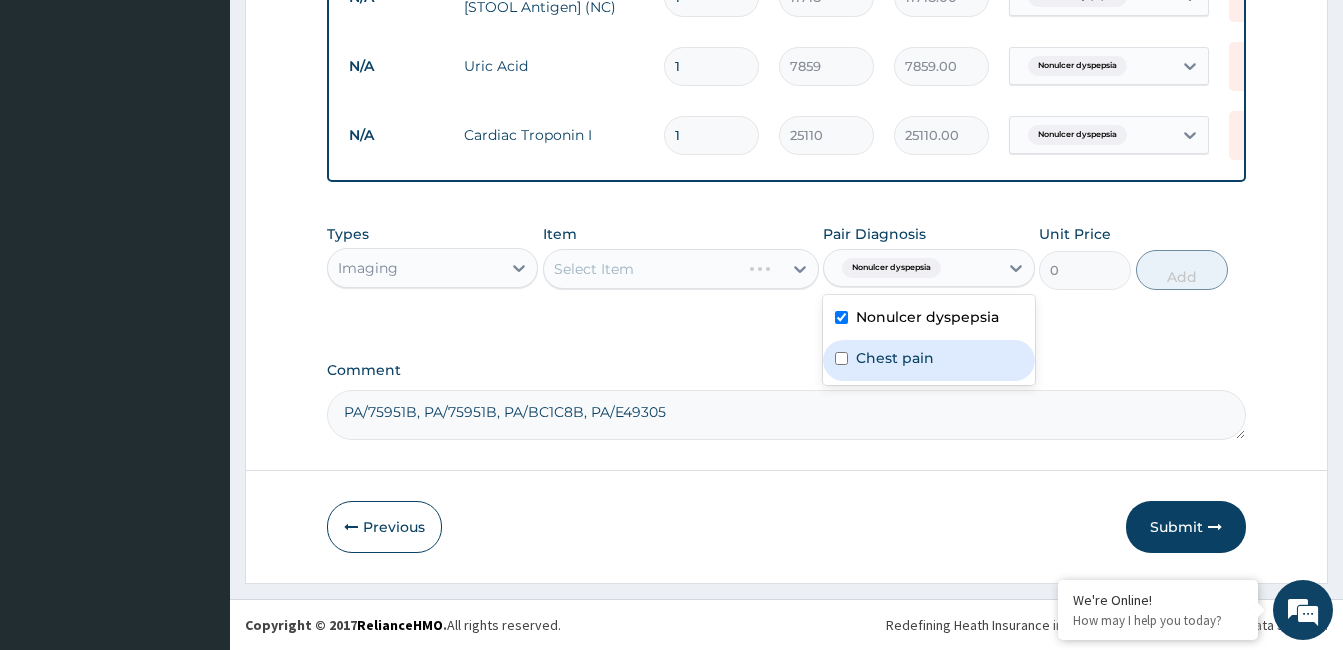 drag, startPoint x: 866, startPoint y: 372, endPoint x: 841, endPoint y: 354, distance: 30.805843 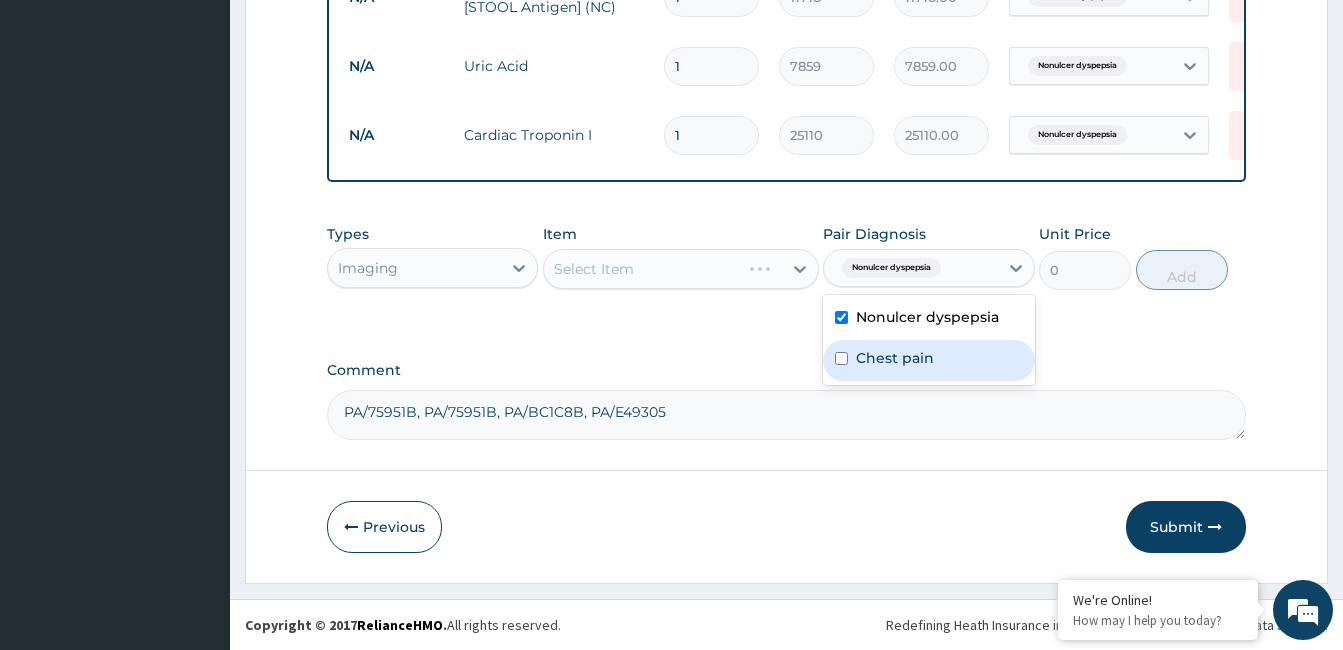 click on "Chest pain" at bounding box center (928, 360) 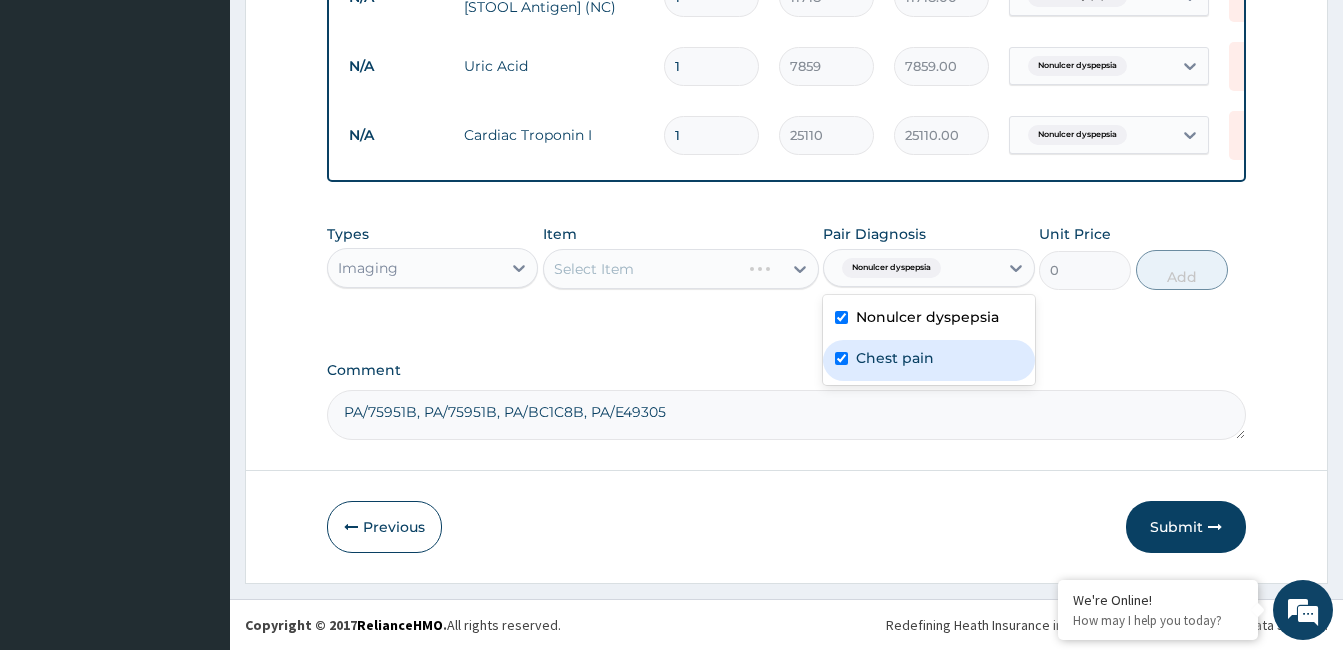 checkbox on "true" 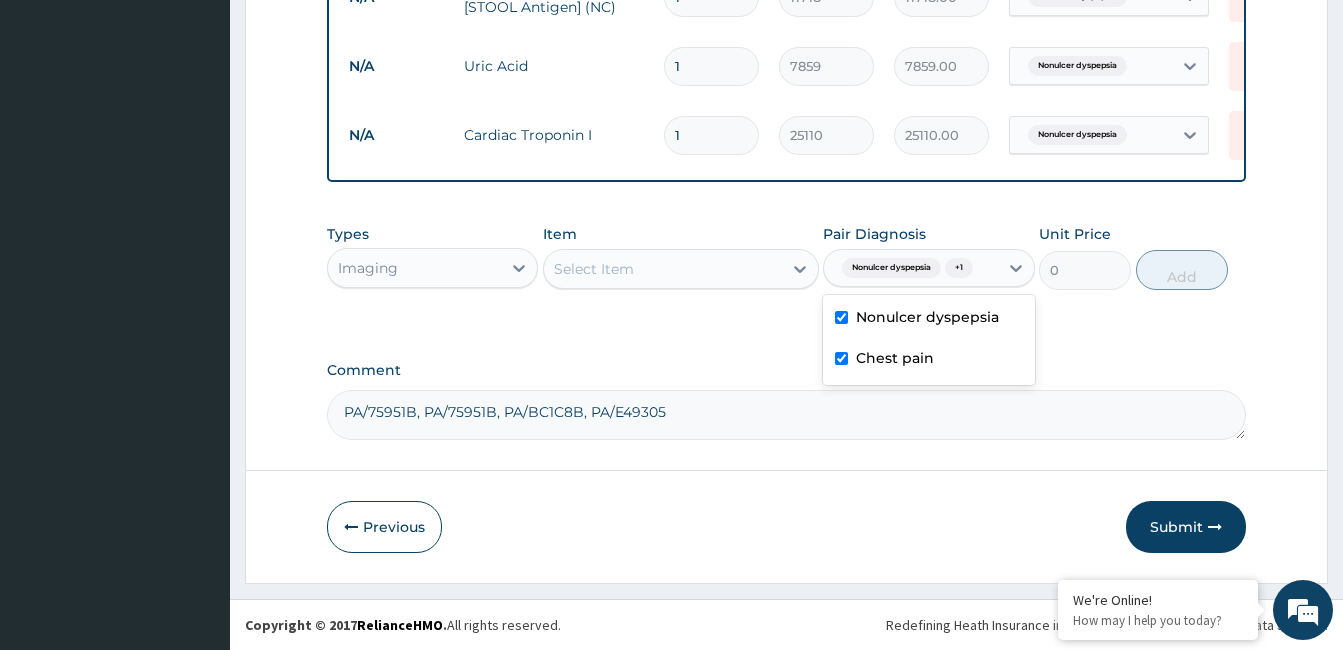 drag, startPoint x: 875, startPoint y: 316, endPoint x: 812, endPoint y: 312, distance: 63.126858 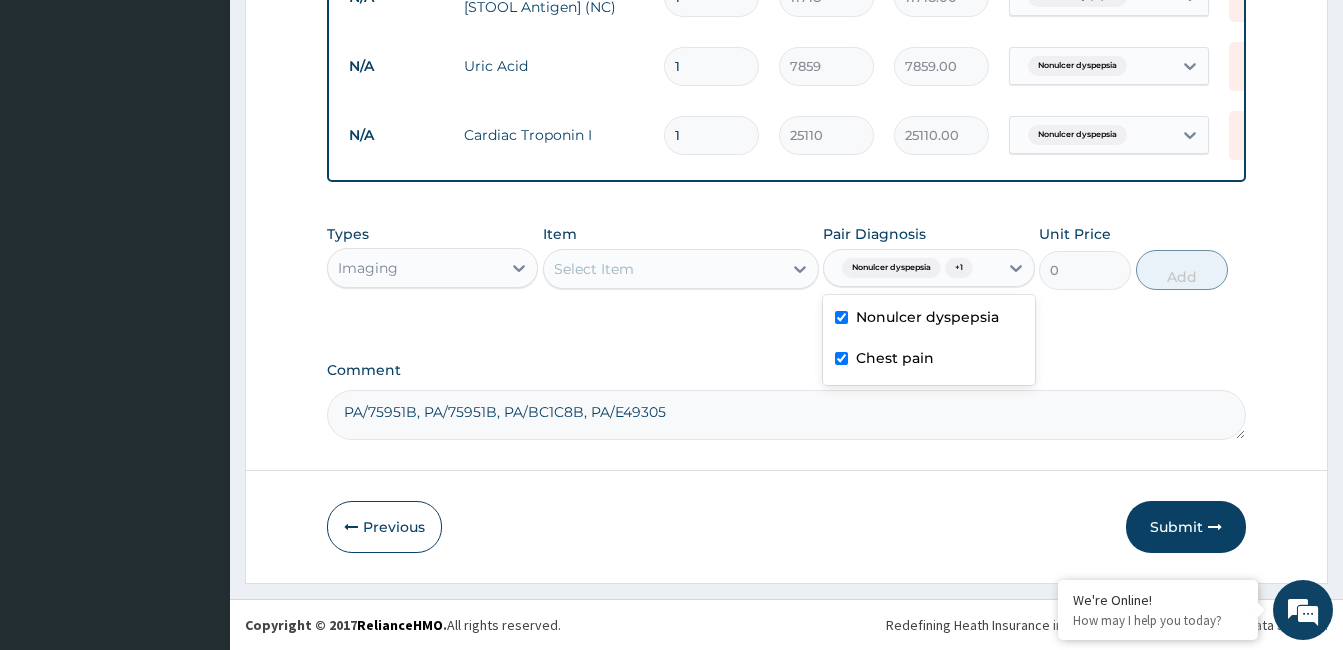 click on "Nonulcer dyspepsia" at bounding box center (927, 317) 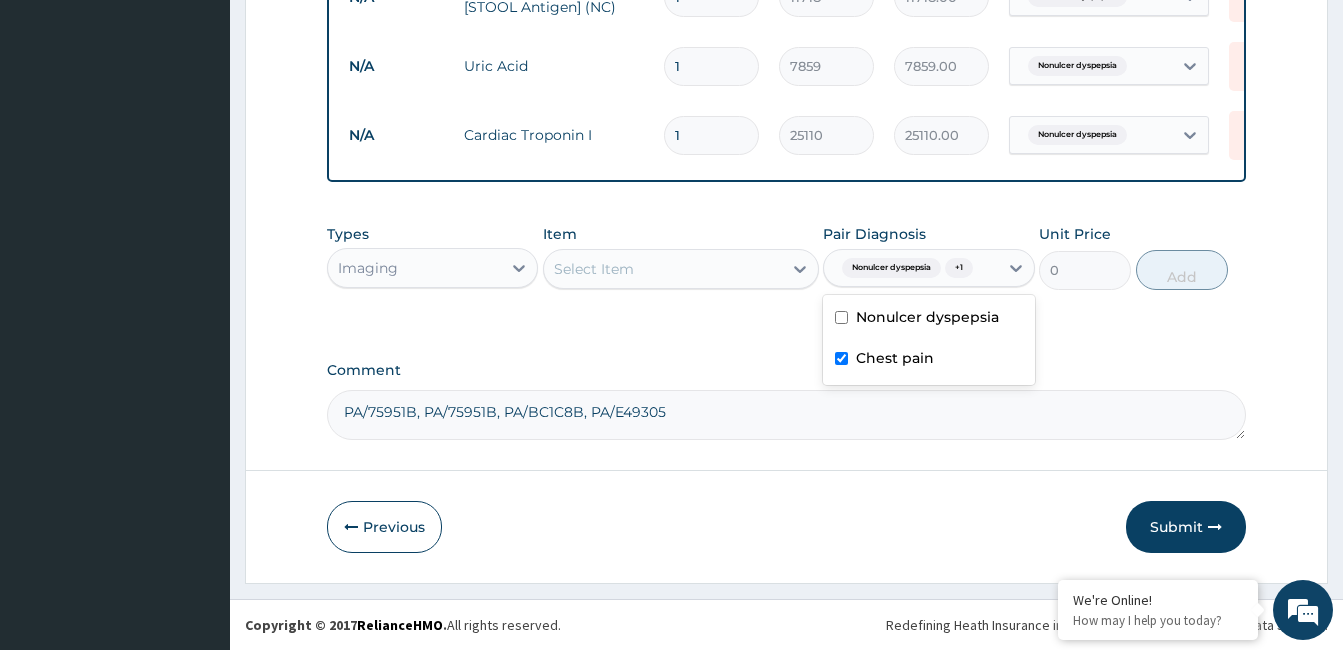 checkbox on "false" 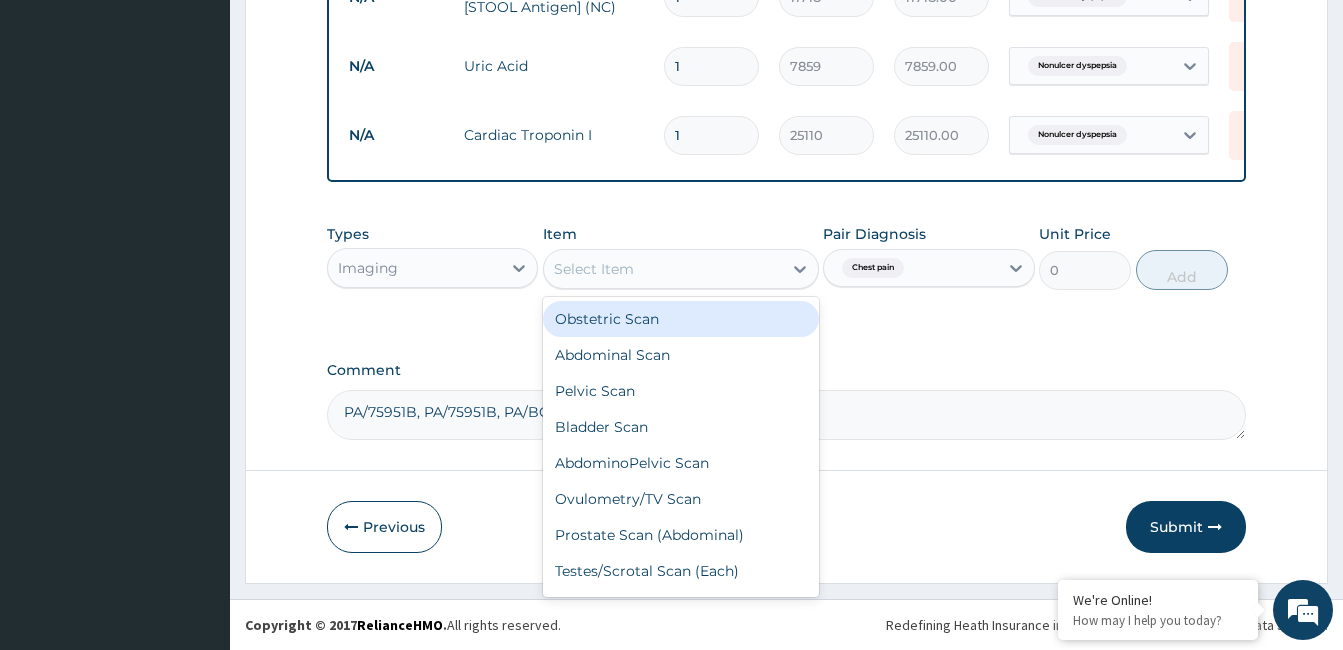 click on "Select Item" at bounding box center (663, 269) 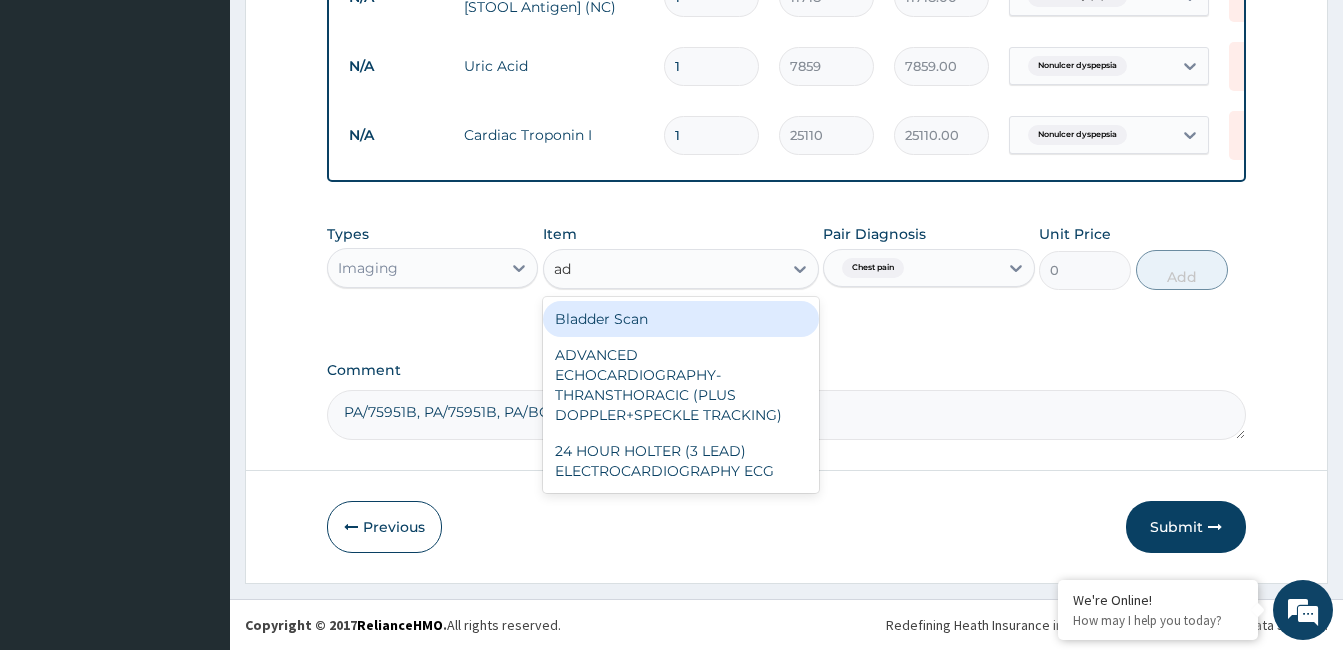 type on "adv" 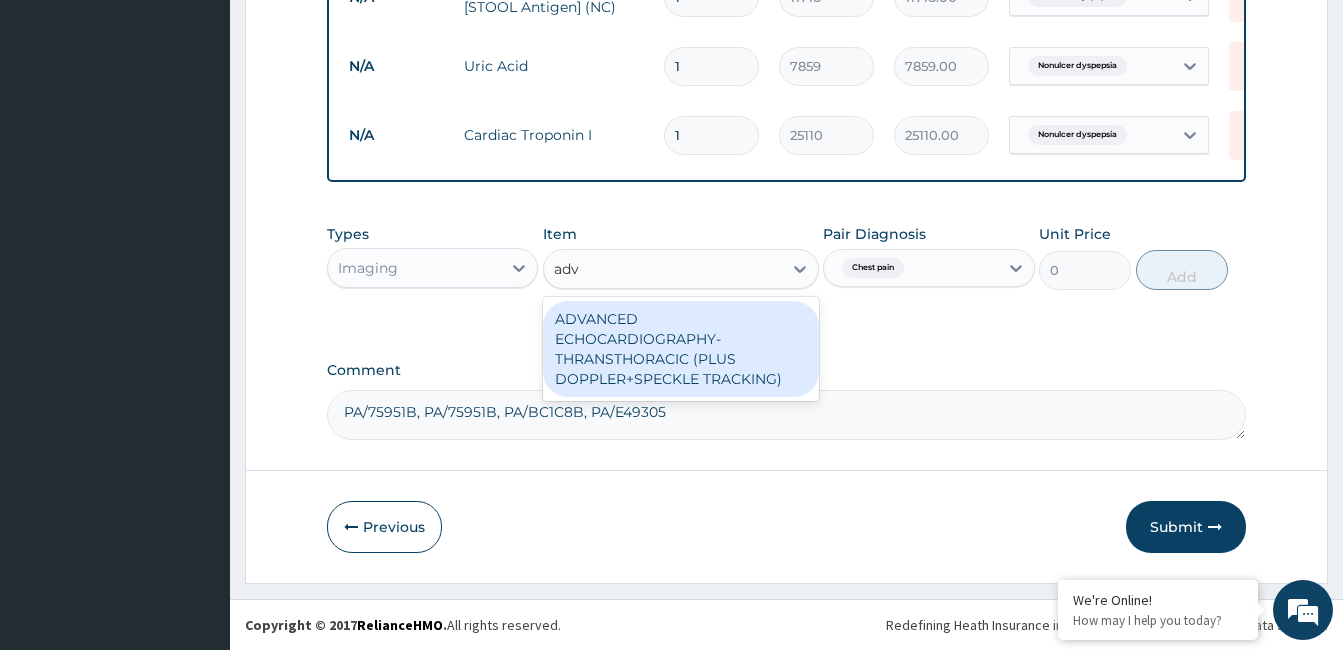 drag, startPoint x: 714, startPoint y: 315, endPoint x: 731, endPoint y: 316, distance: 17.029387 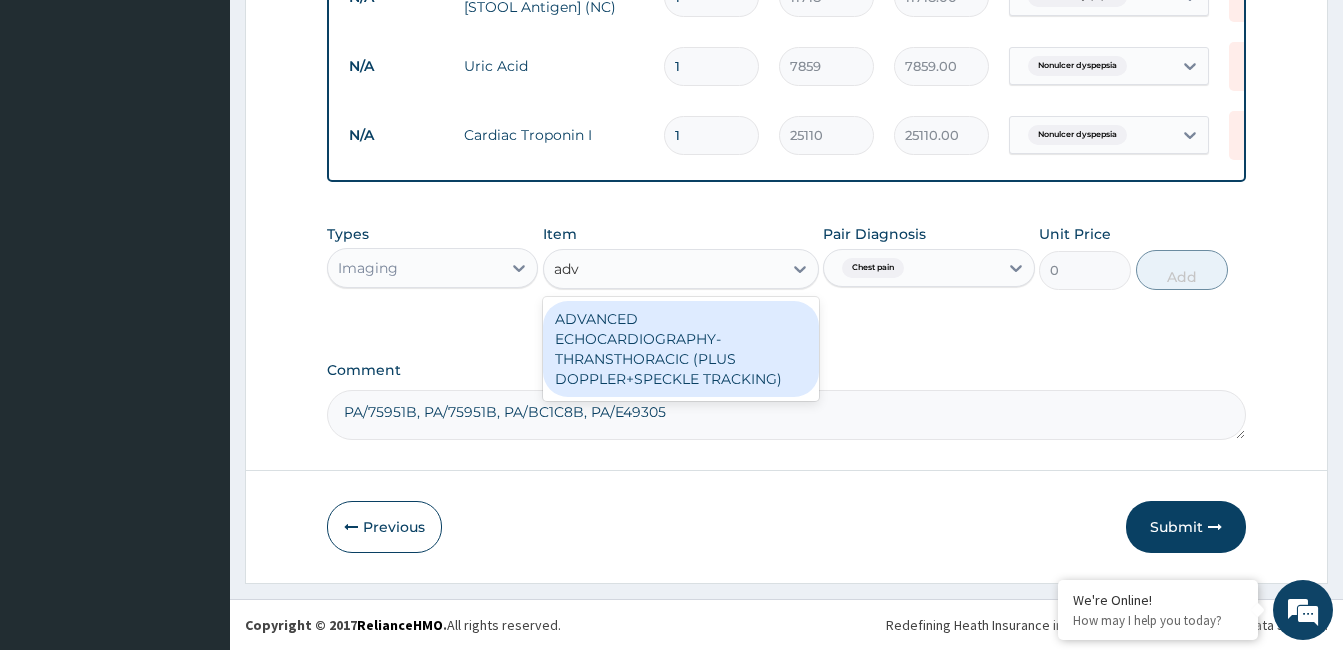 click on "ADVANCED ECHOCARDIOGRAPHY-THRANSTHORACIC (PLUS DOPPLER+SPECKLE TRACKING)" at bounding box center [681, 349] 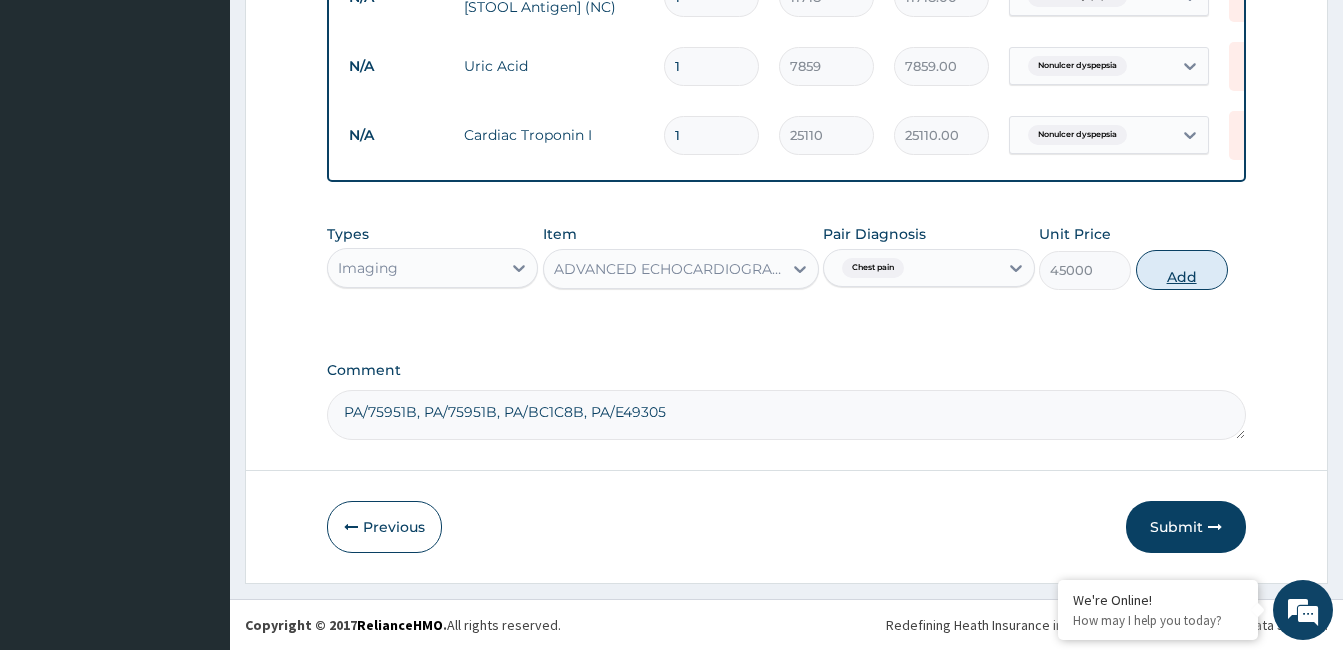 click on "Add" at bounding box center (1182, 270) 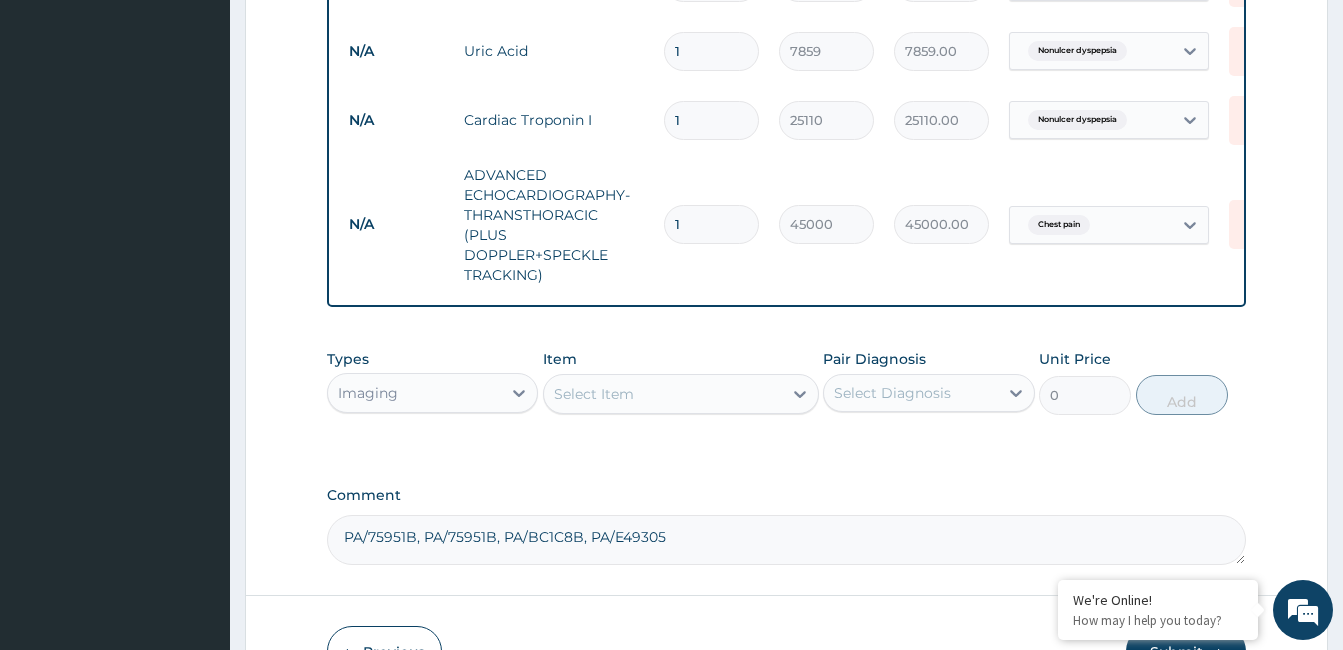 scroll, scrollTop: 1466, scrollLeft: 0, axis: vertical 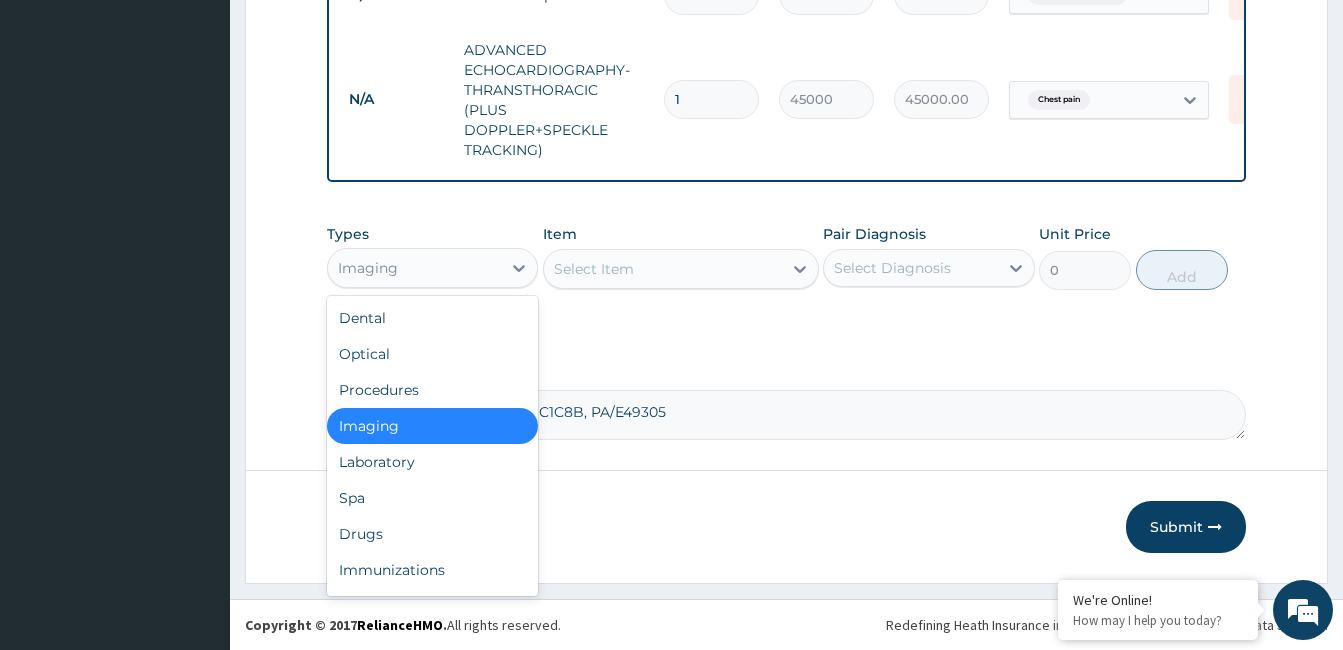 drag, startPoint x: 460, startPoint y: 268, endPoint x: 440, endPoint y: 310, distance: 46.518814 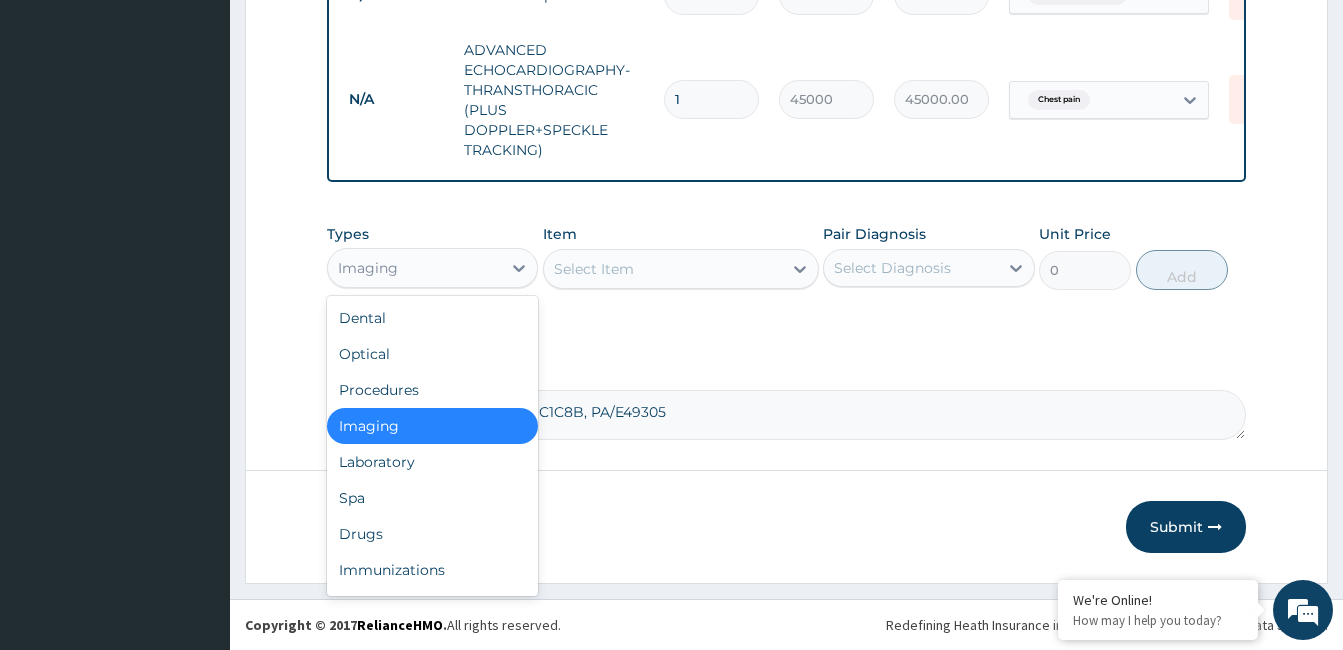 click on "Imaging" at bounding box center [414, 268] 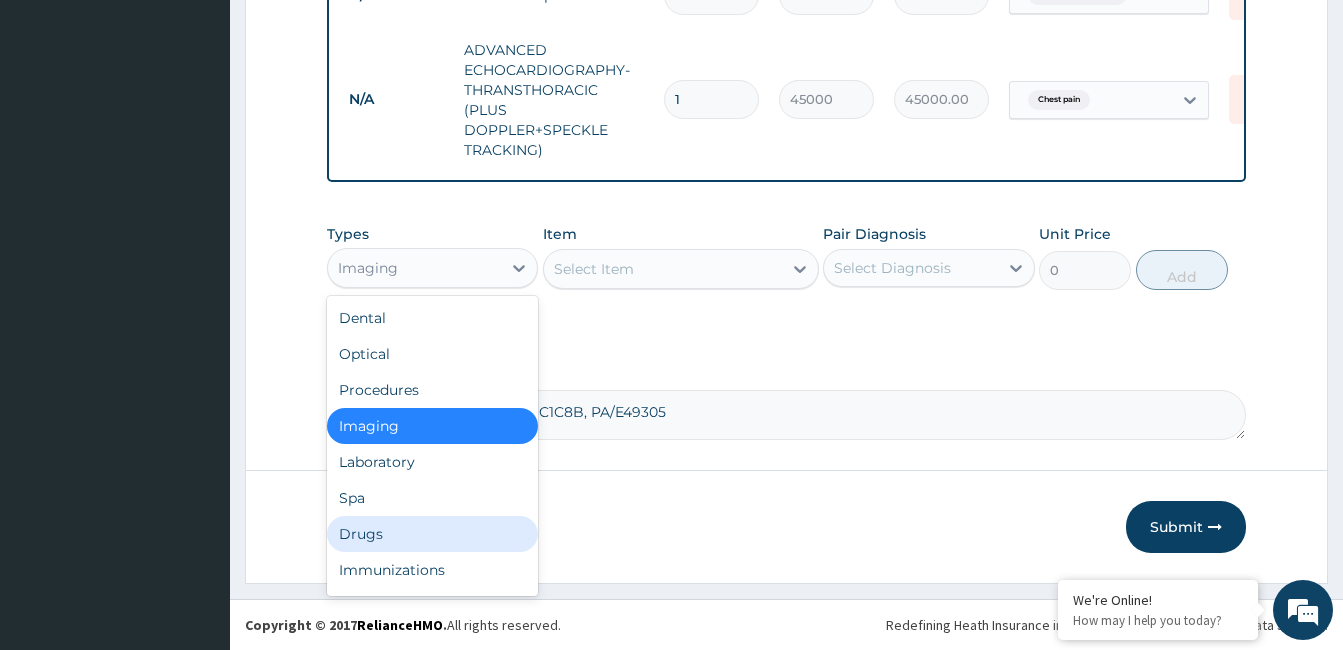 click on "Drugs" at bounding box center (432, 534) 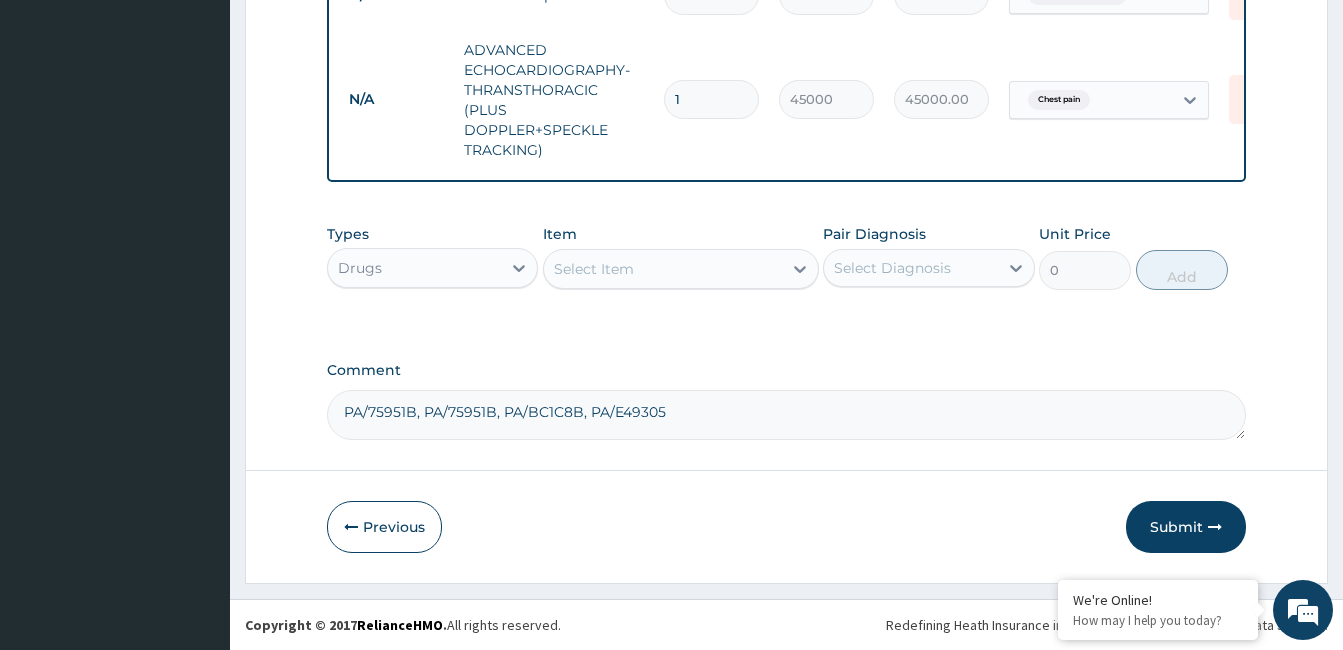 click on "Select Item" at bounding box center (663, 269) 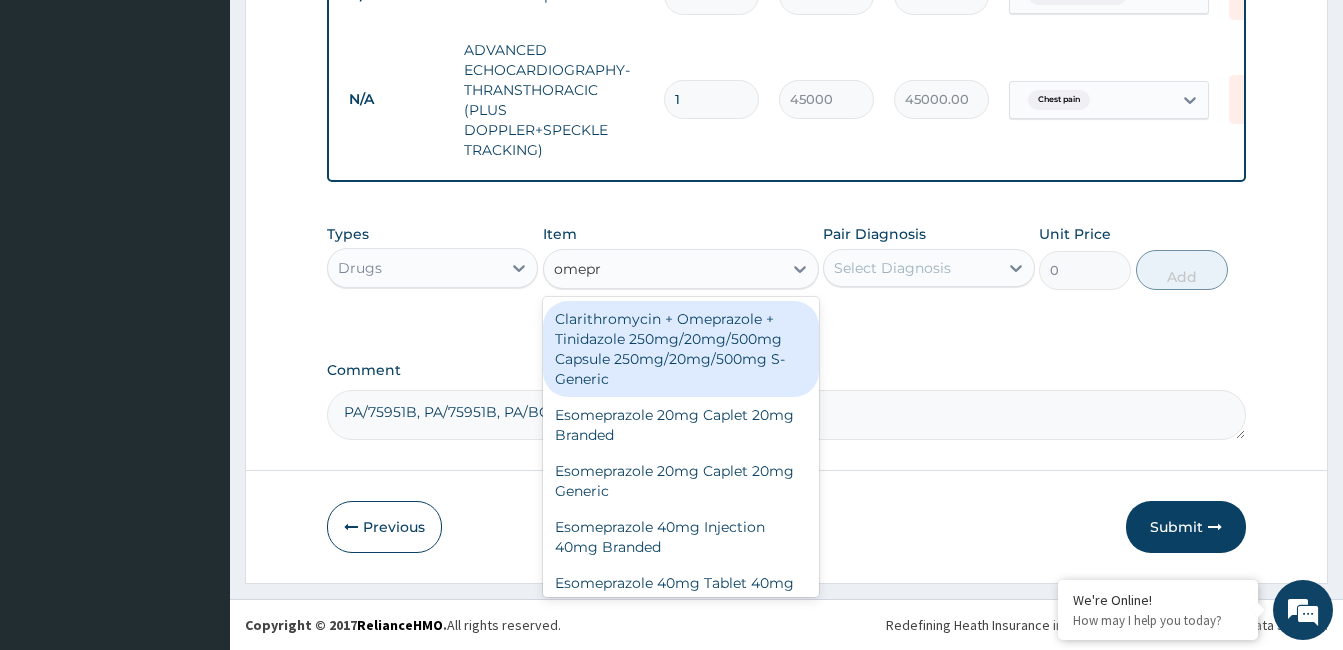 type on "omepra" 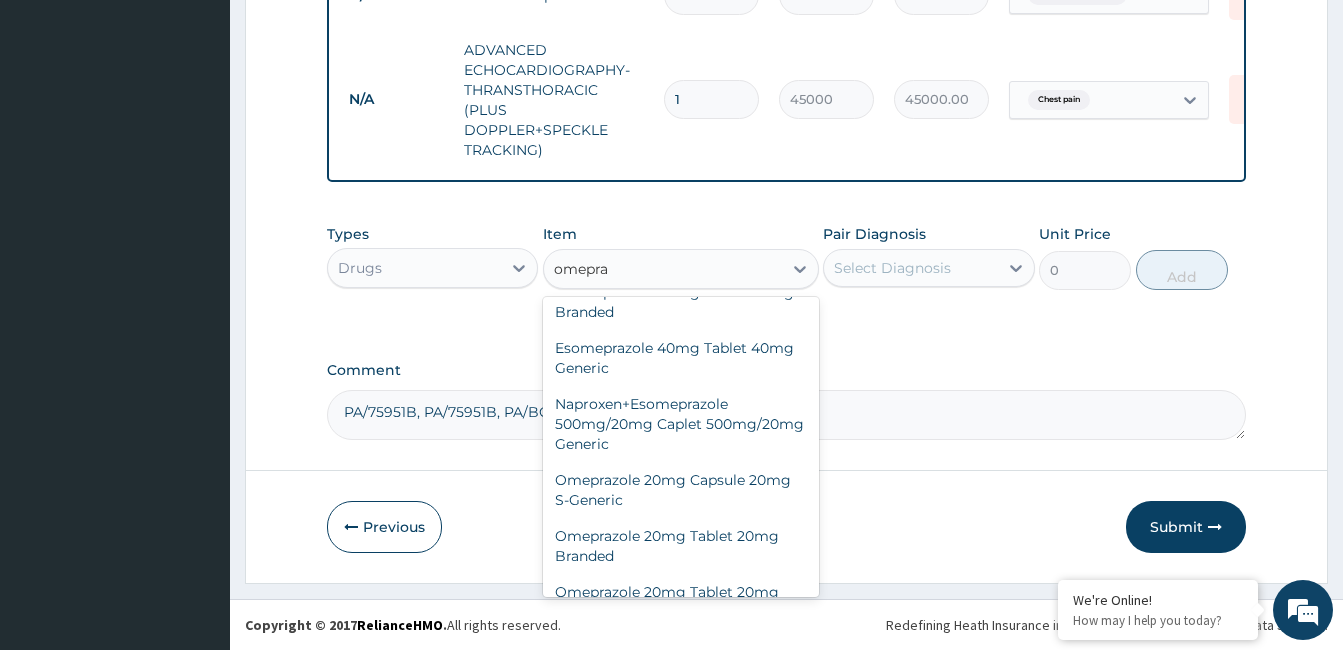 scroll, scrollTop: 300, scrollLeft: 0, axis: vertical 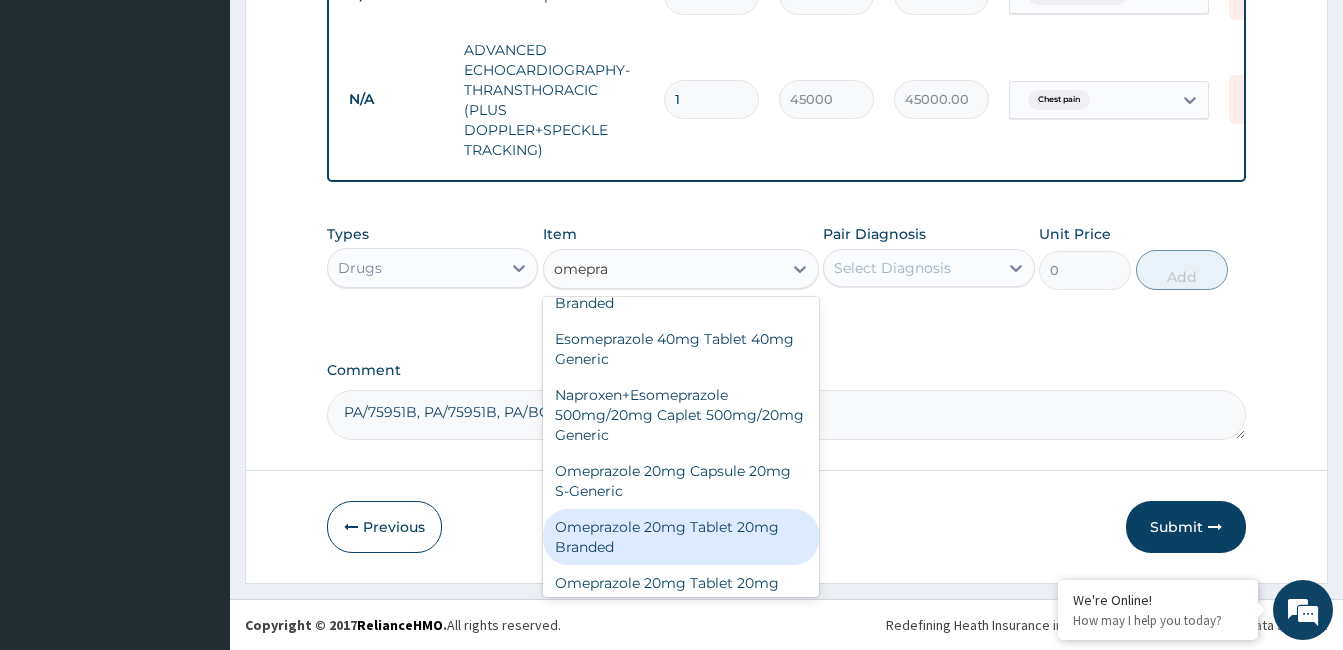click on "Omeprazole 20mg Tablet 20mg Branded" at bounding box center (681, 537) 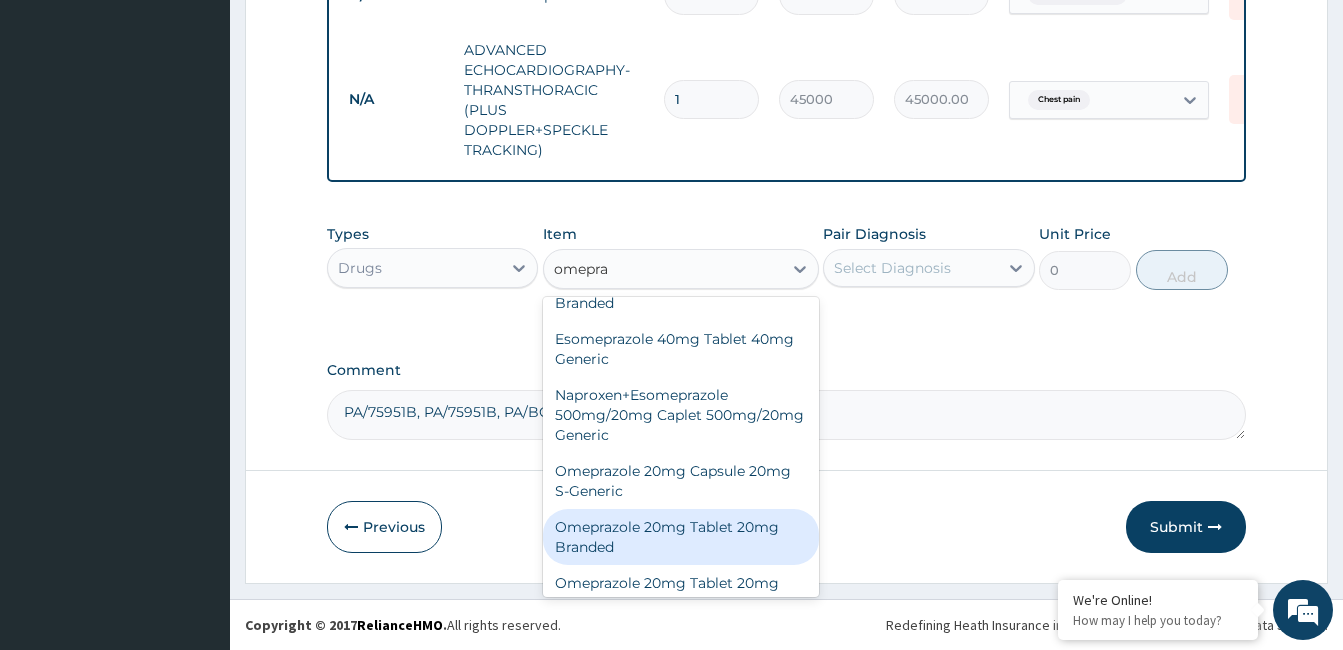 type 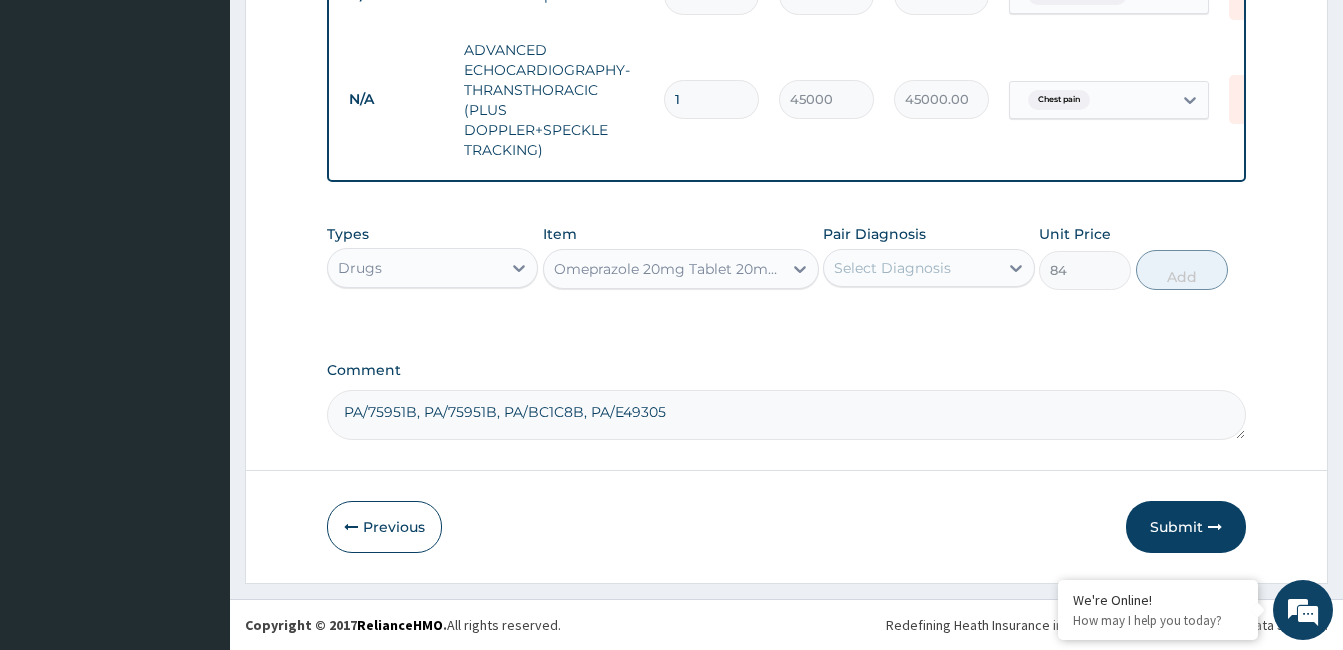 click on "Omeprazole 20mg Tablet 20mg Branded" at bounding box center (669, 269) 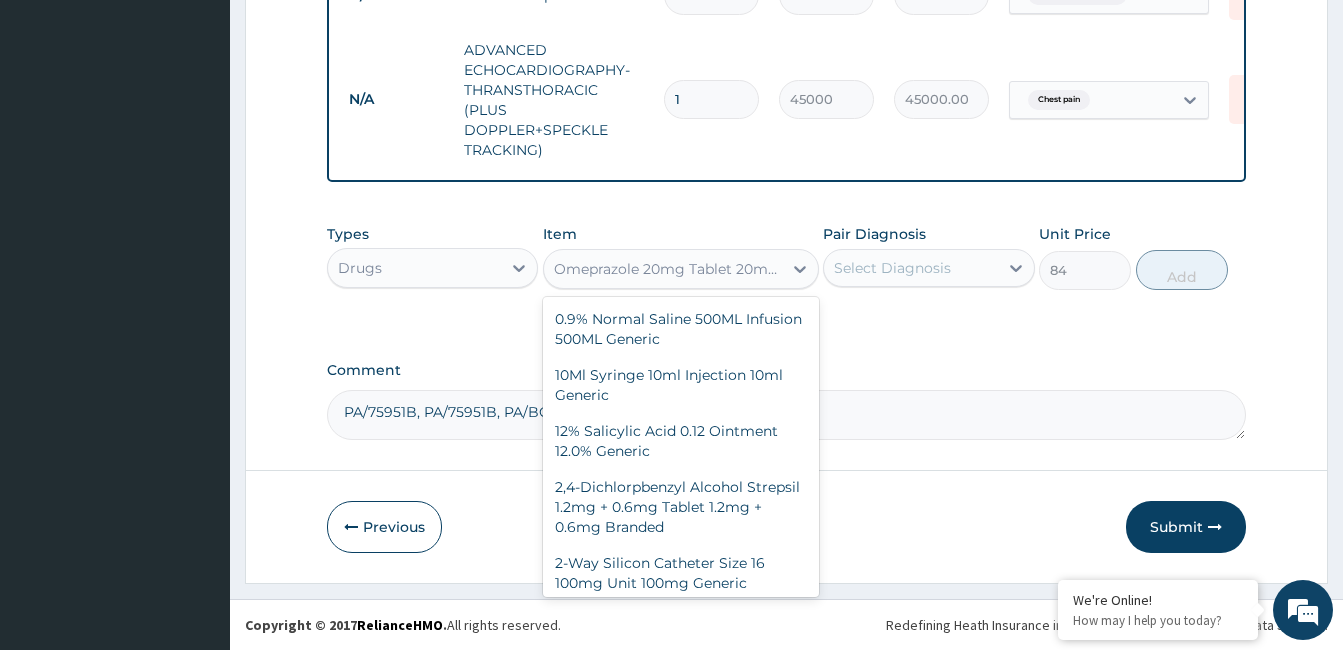 scroll, scrollTop: 69679, scrollLeft: 0, axis: vertical 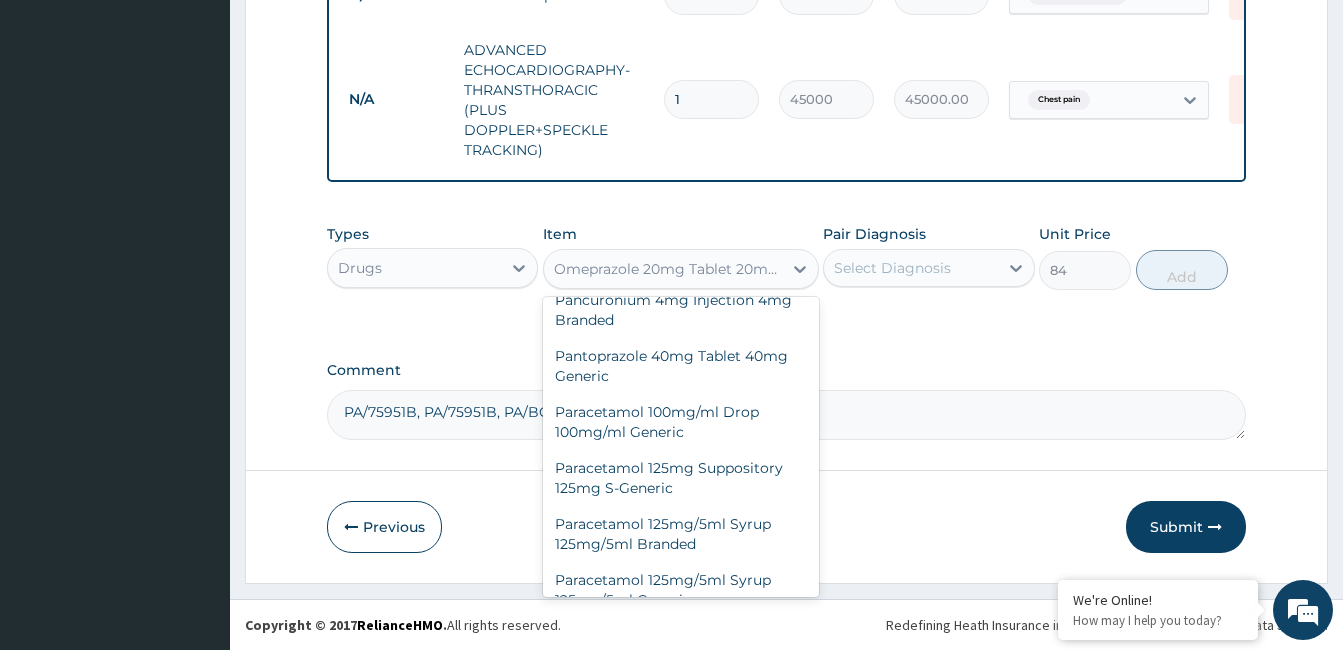 click on "Omeprazole 20mg Capsule 20mg S-Generic" at bounding box center [681, -1526] 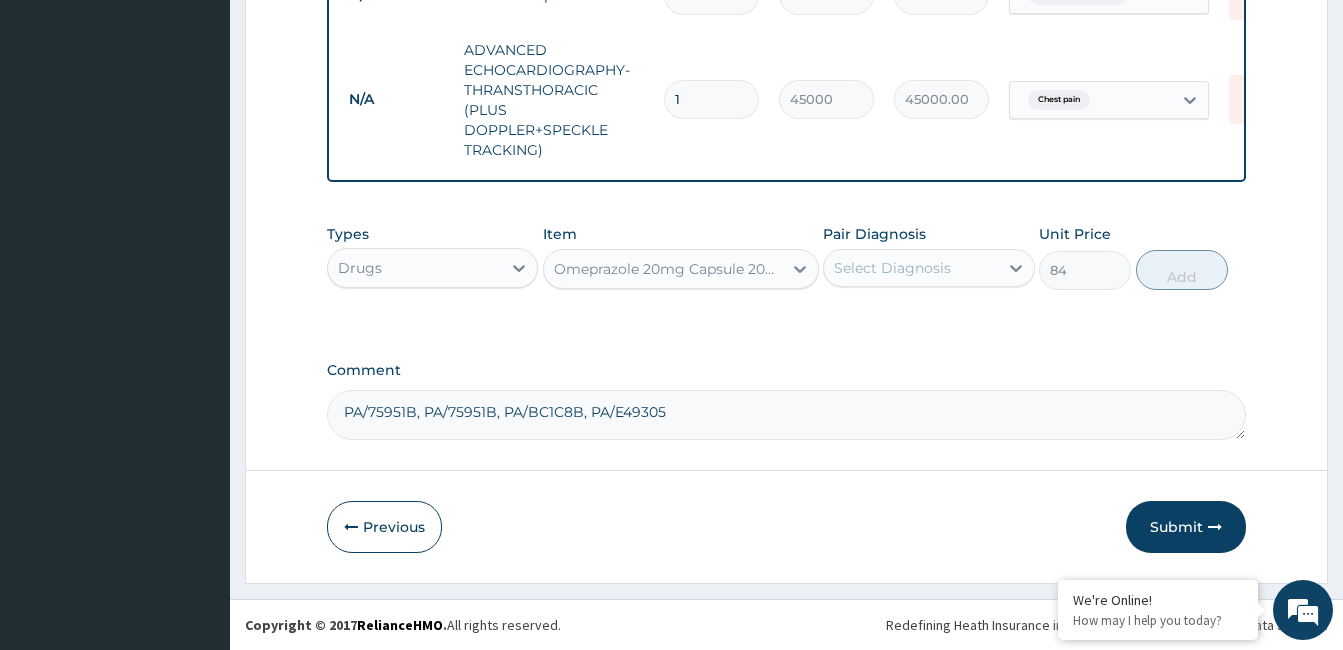 click on "Select Diagnosis" at bounding box center (910, 268) 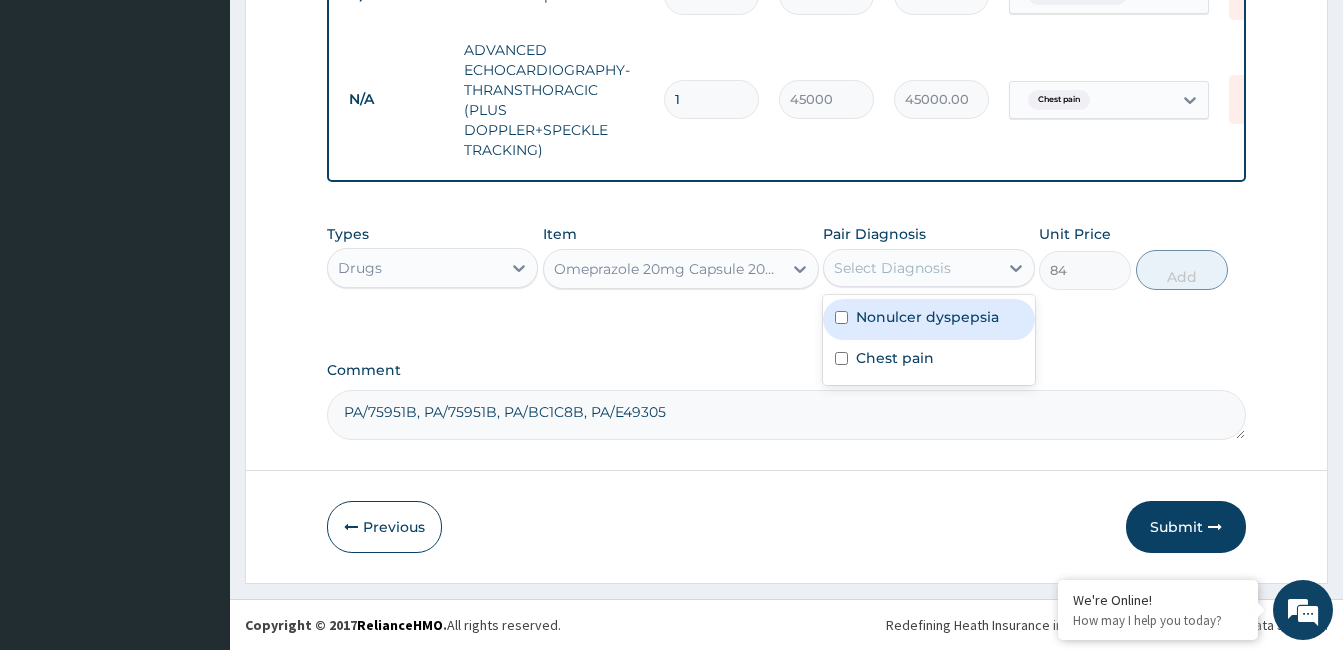 click on "Nonulcer dyspepsia" at bounding box center [927, 317] 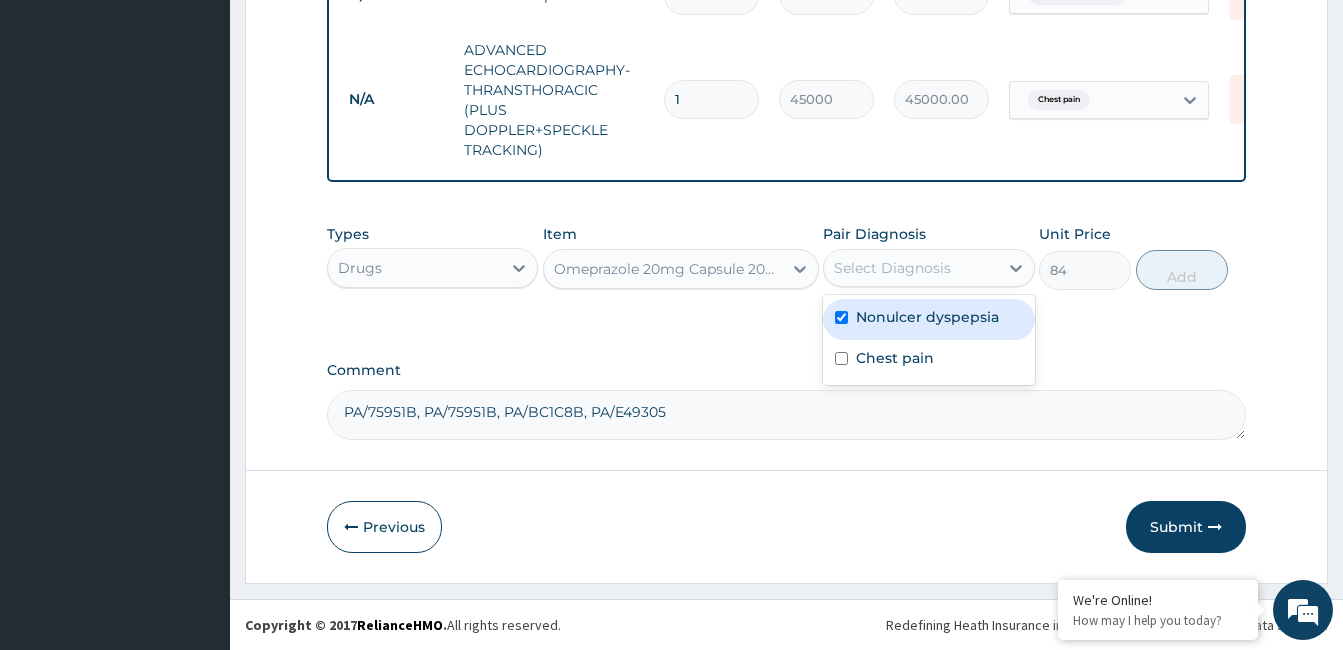 checkbox on "true" 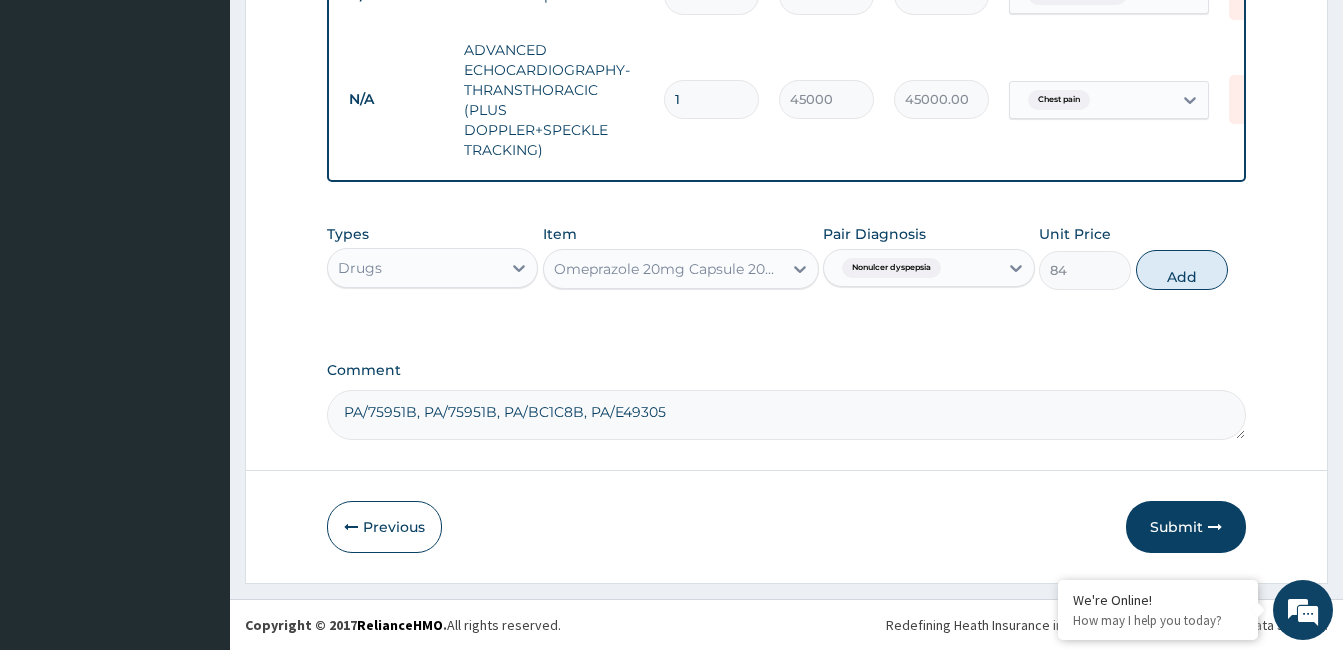 drag, startPoint x: 1166, startPoint y: 280, endPoint x: 1055, endPoint y: 367, distance: 141.0319 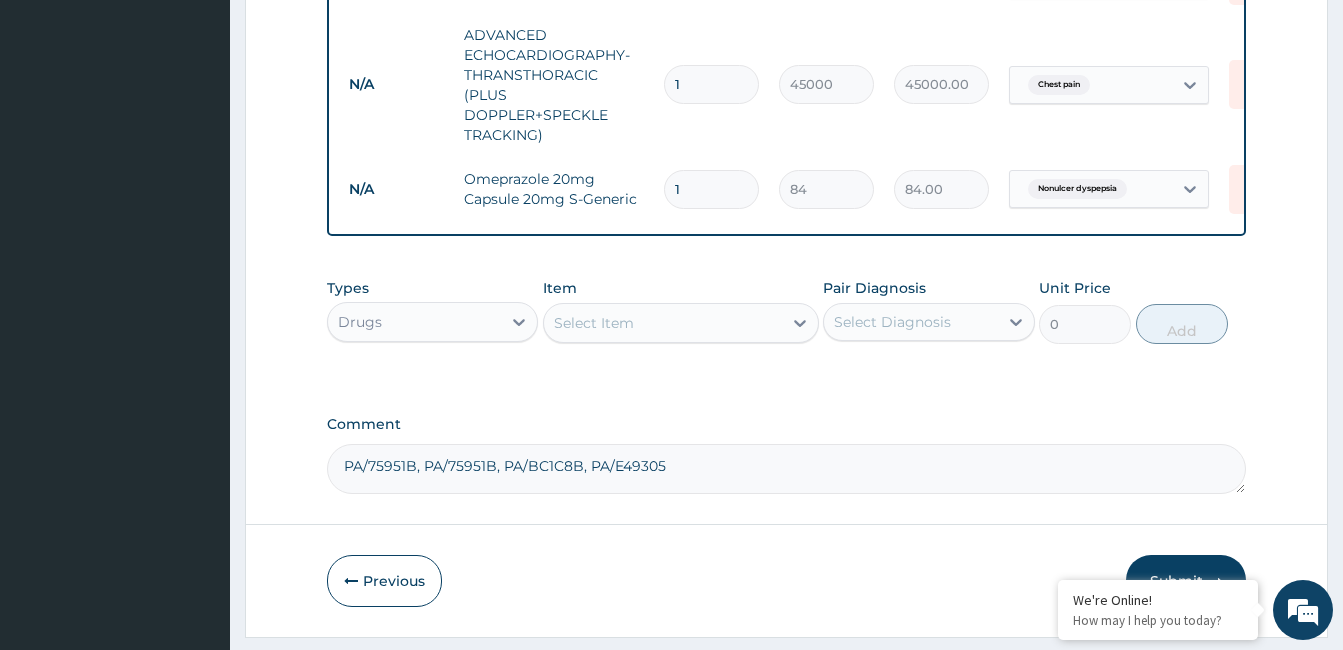 click on "1" at bounding box center [711, 189] 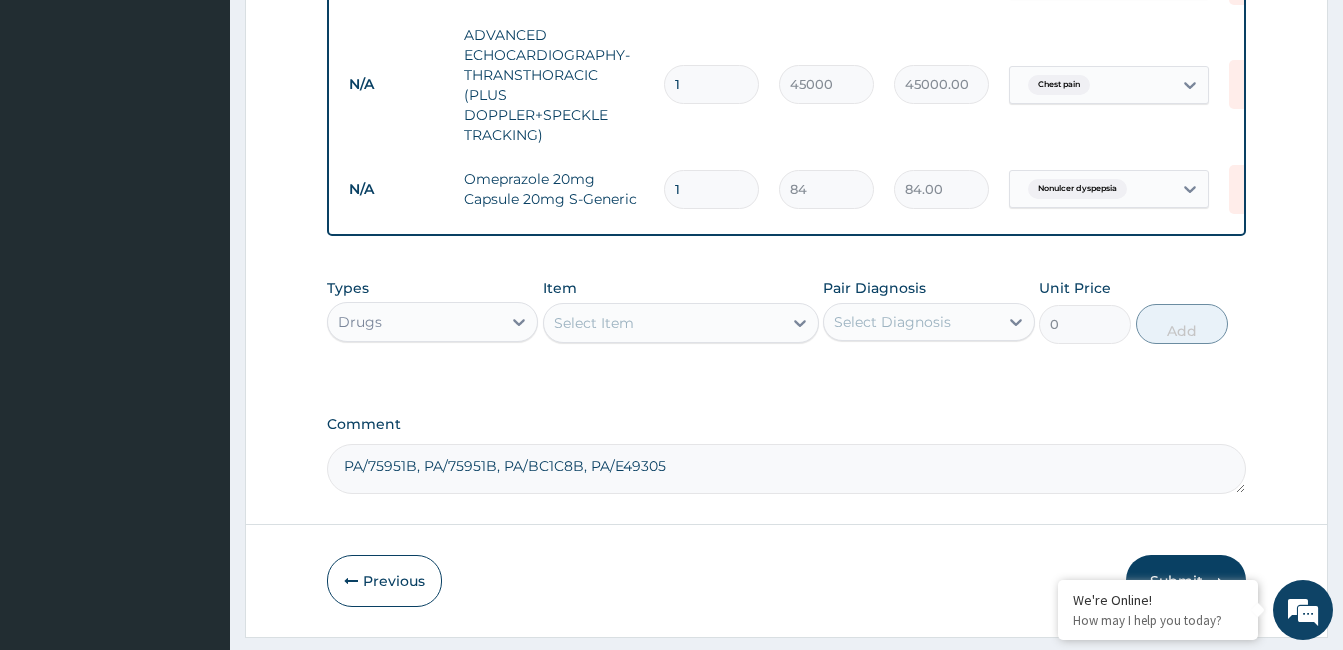 click on "1" at bounding box center [711, 189] 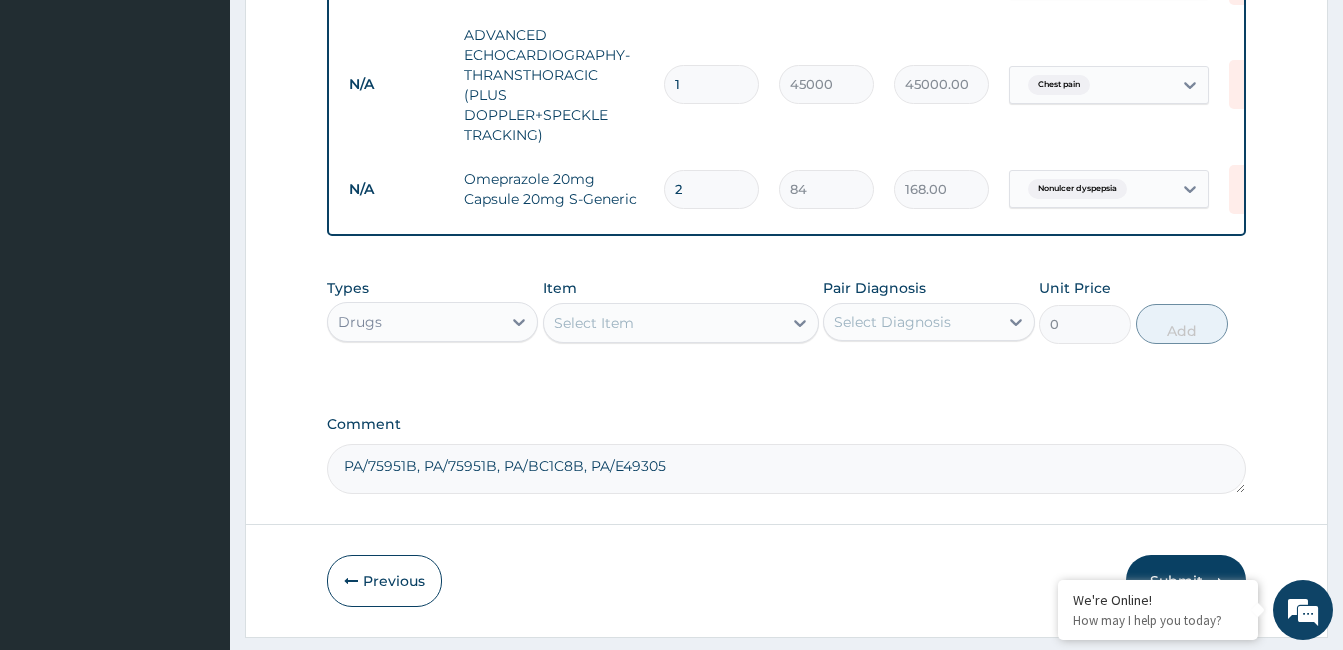 type on "28" 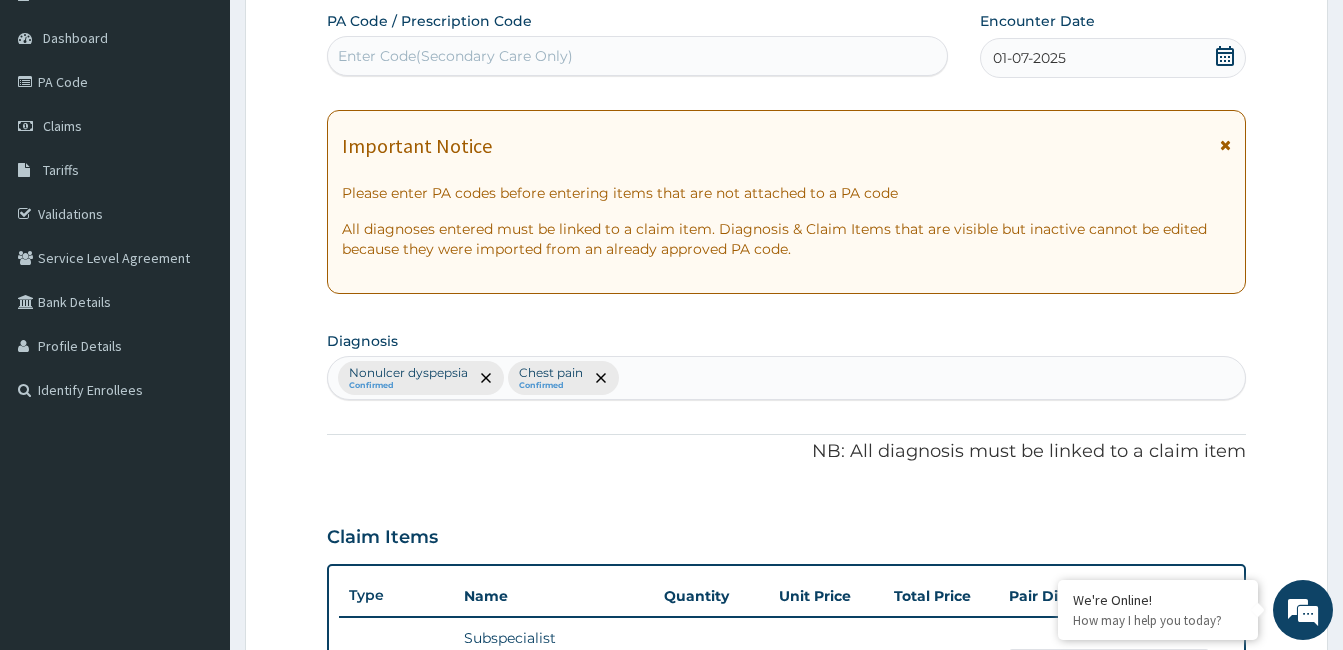 scroll, scrollTop: 166, scrollLeft: 0, axis: vertical 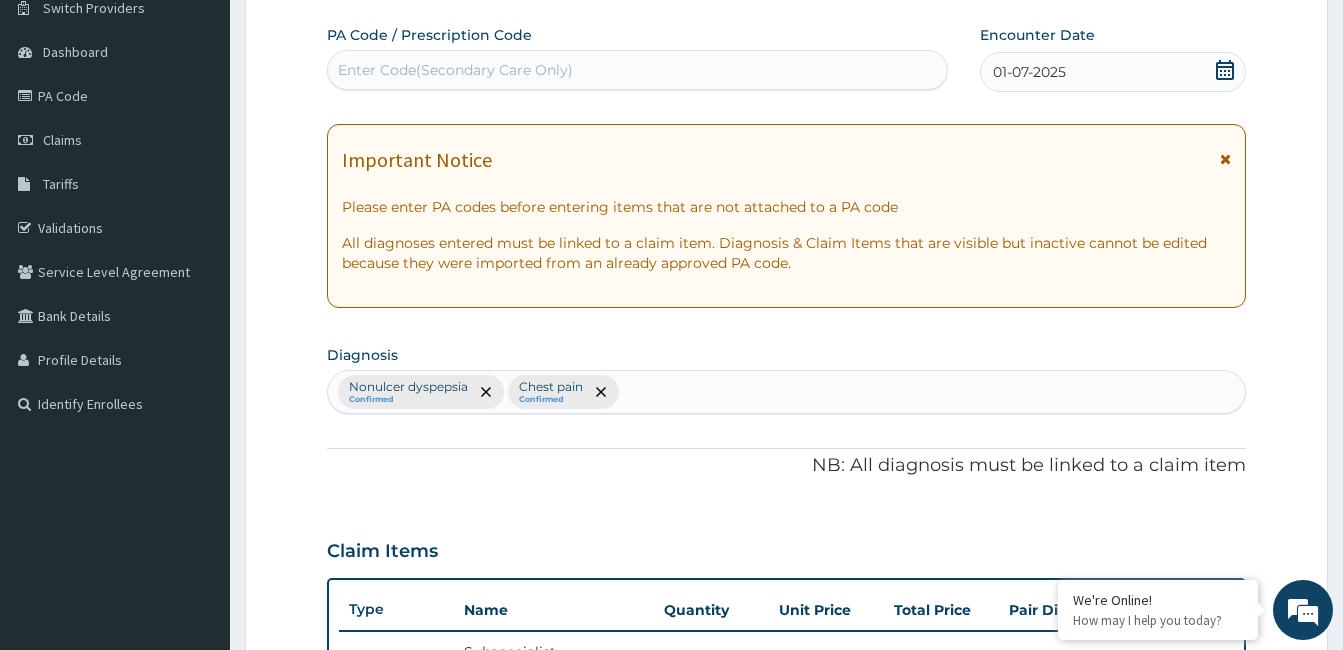 type on "28" 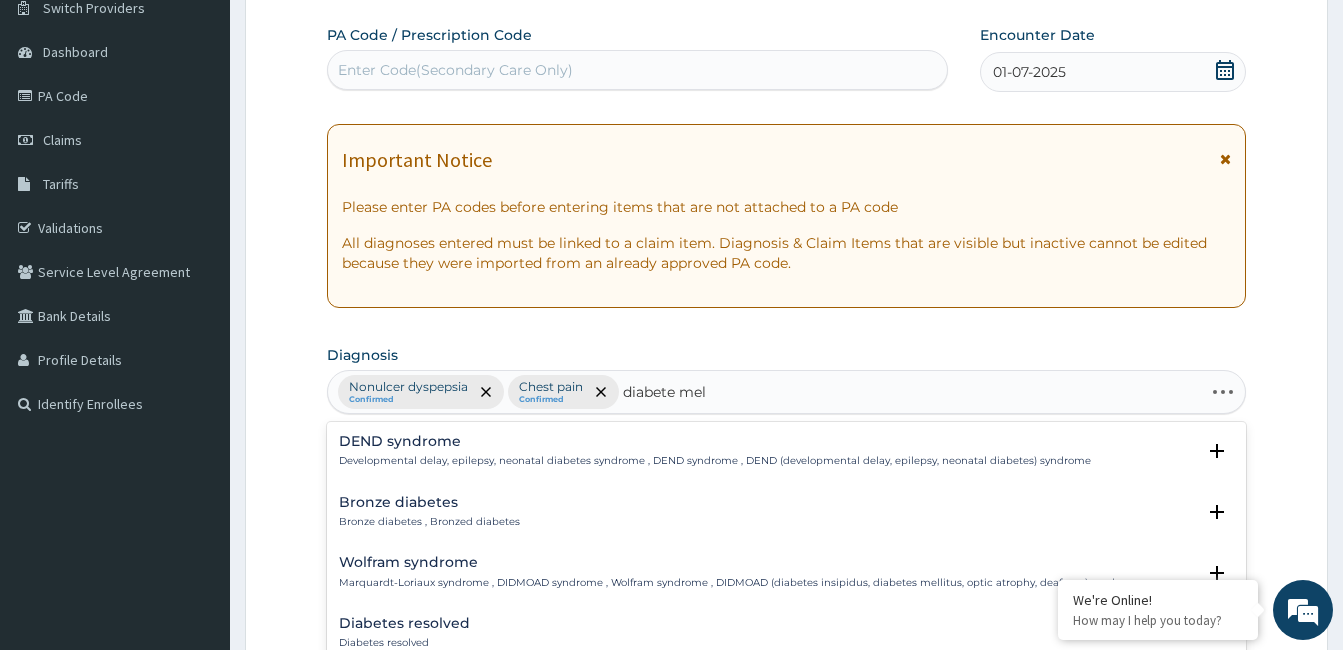 type on "diabete mell" 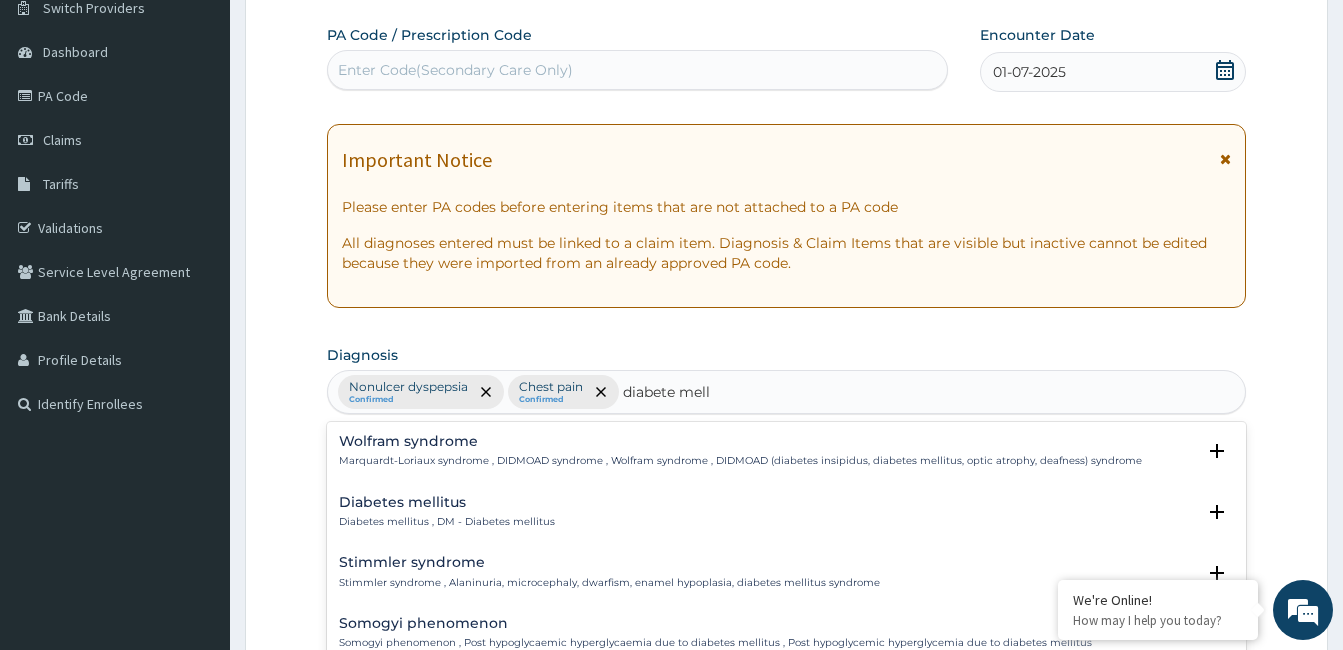 click on "Diabetes mellitus" at bounding box center (447, 502) 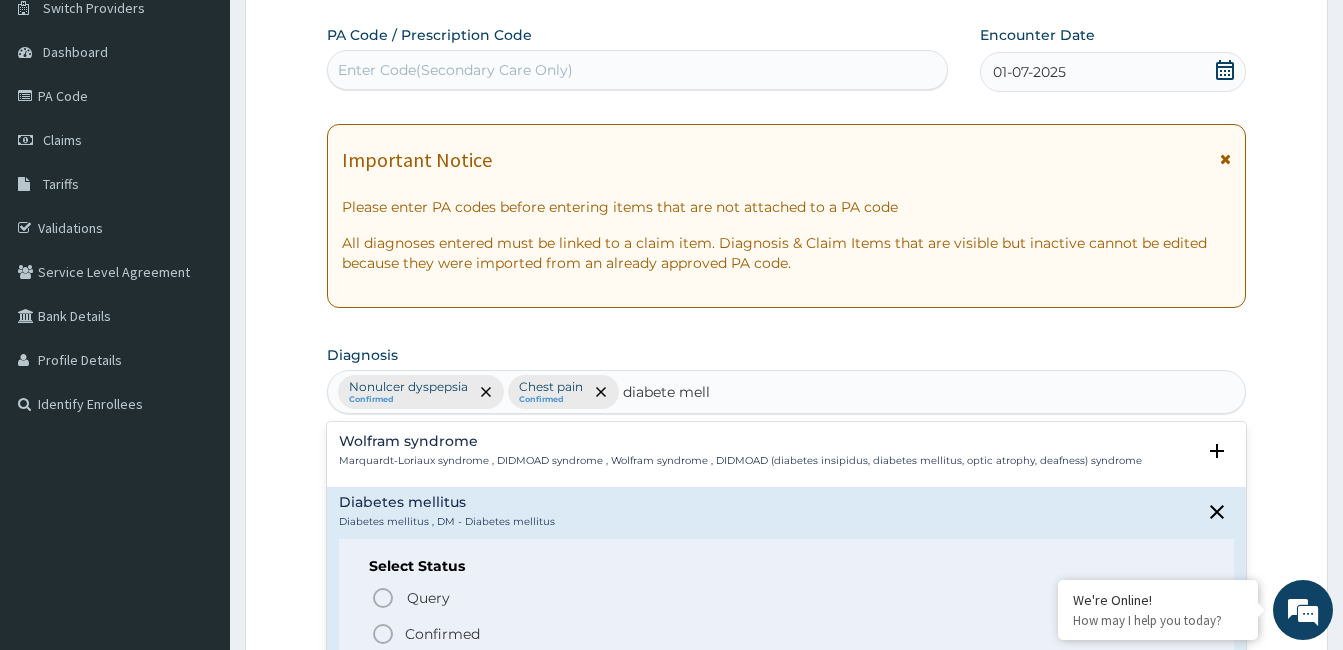 click on "Confirmed" at bounding box center (442, 634) 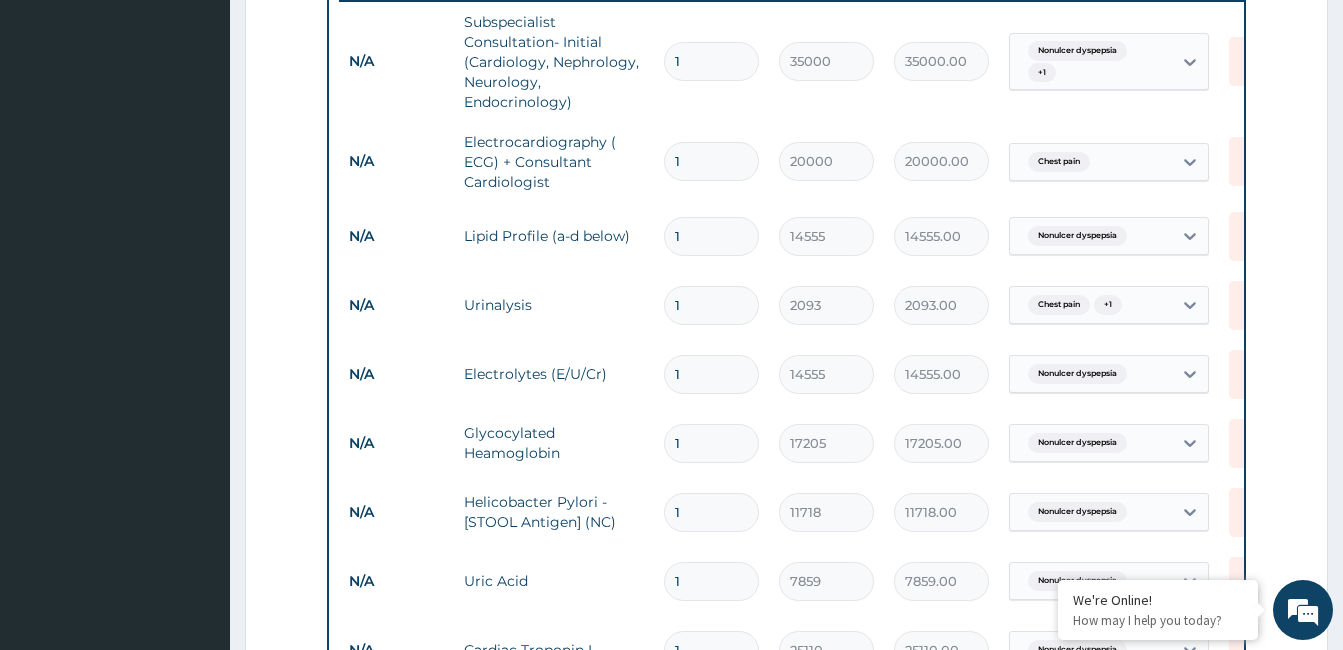 scroll, scrollTop: 966, scrollLeft: 0, axis: vertical 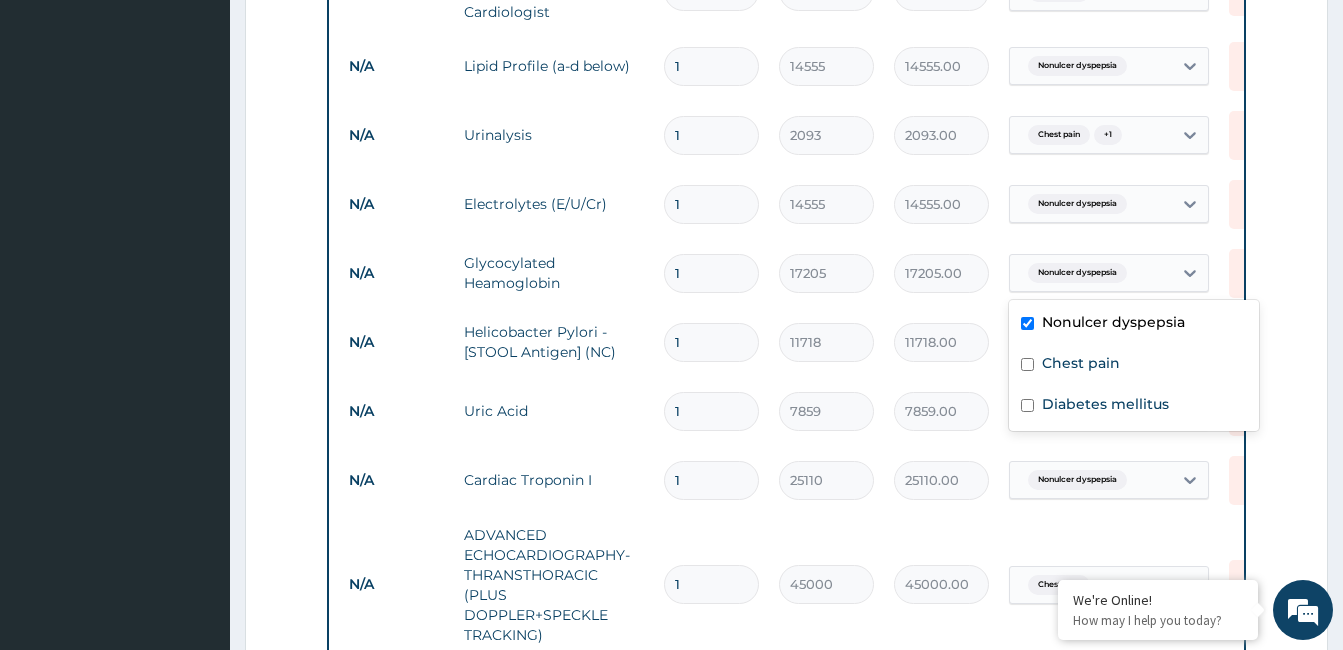 click on "Nonulcer dyspepsia" at bounding box center [1077, 273] 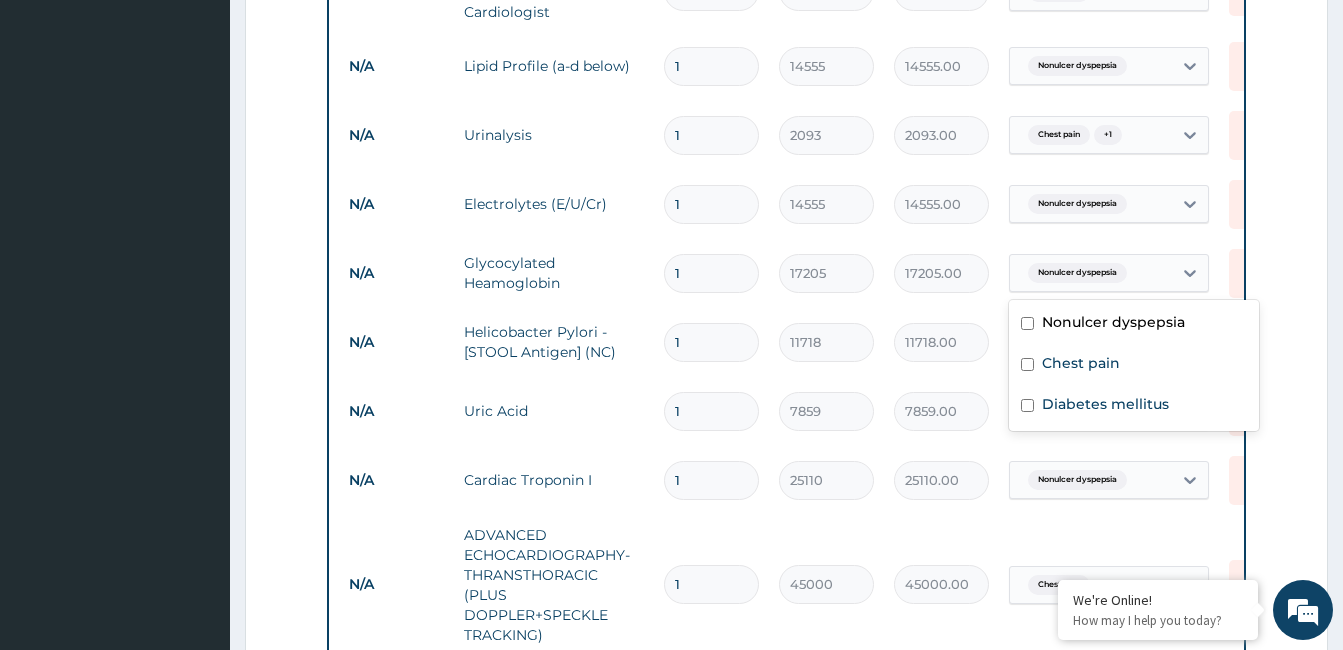 checkbox on "false" 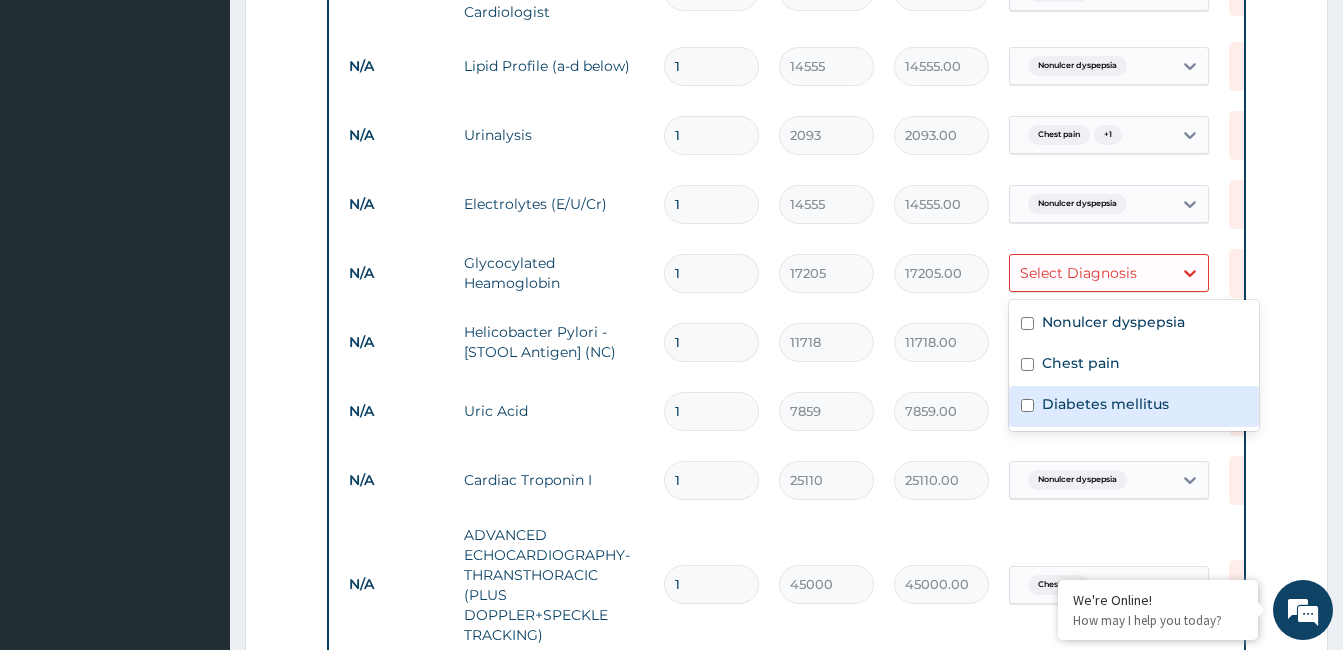click on "Diabetes mellitus" at bounding box center (1105, 404) 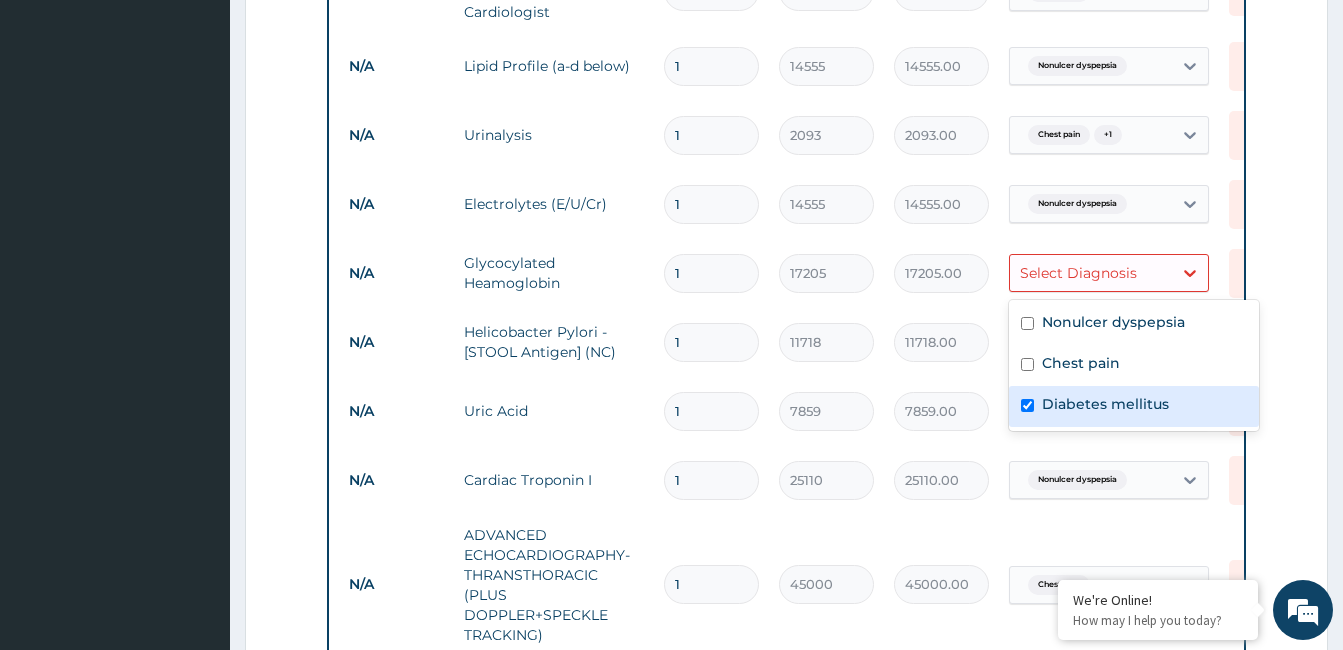 checkbox on "true" 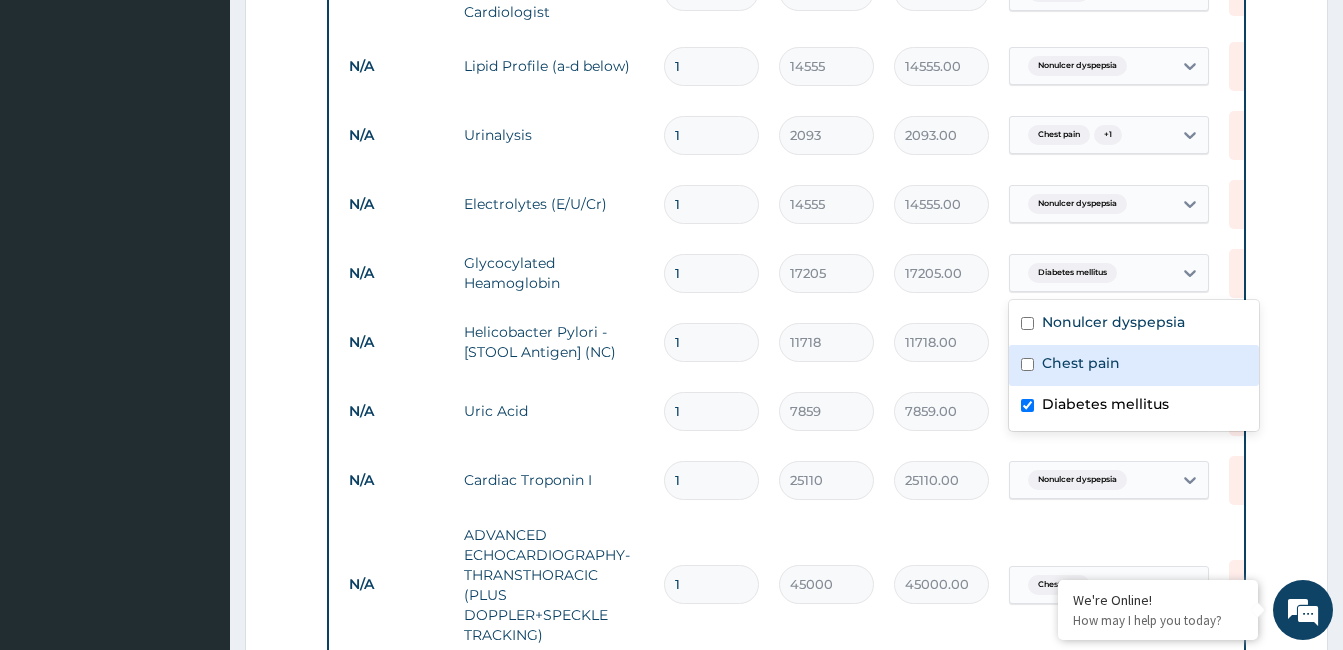click on "17205.00" at bounding box center (941, 273) 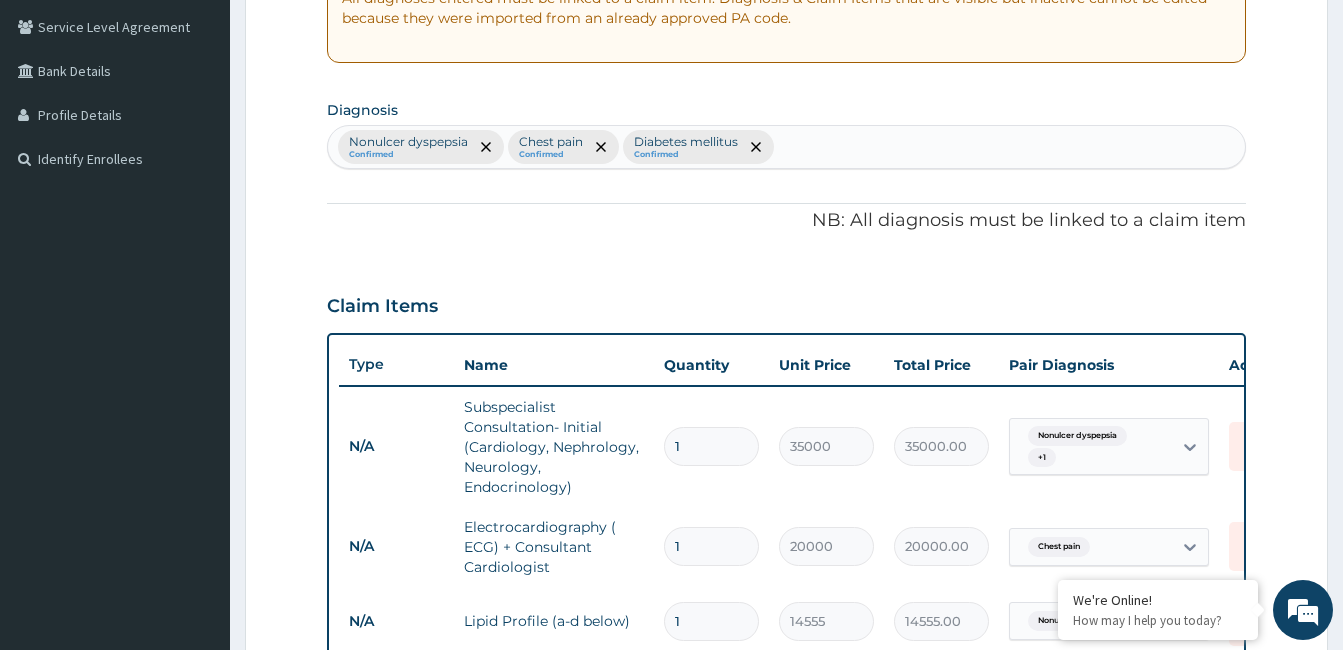 scroll, scrollTop: 366, scrollLeft: 0, axis: vertical 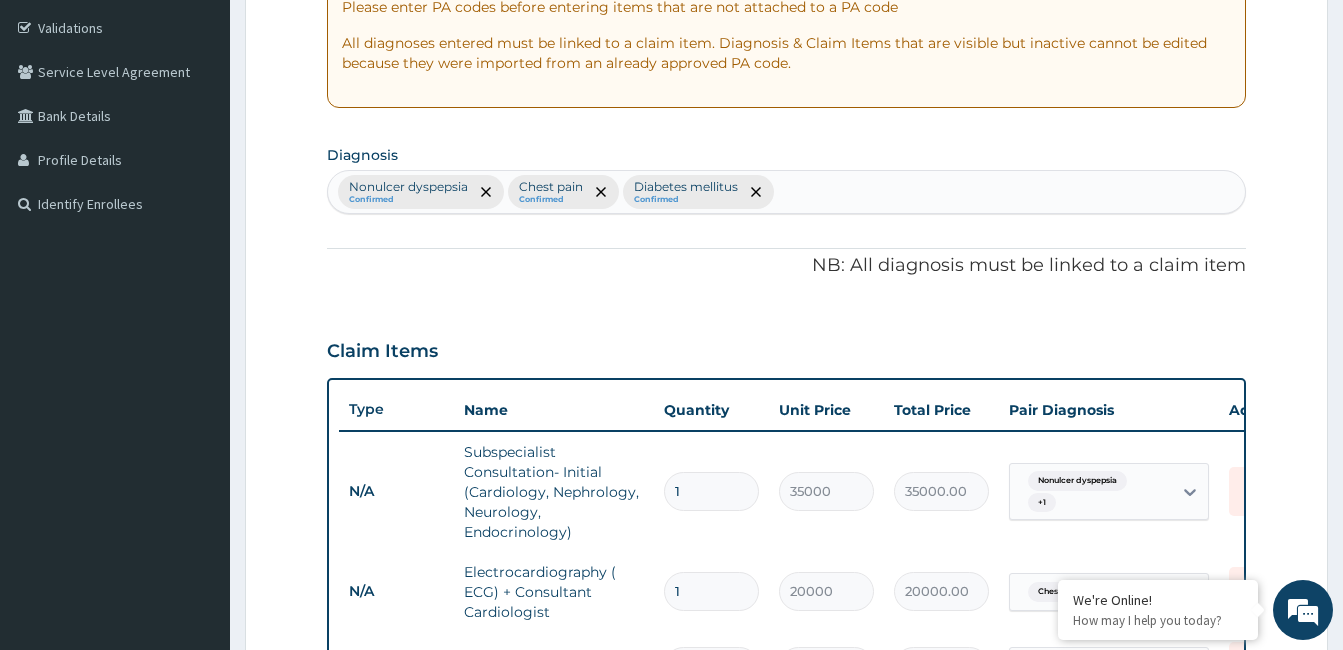 click on "Nonulcer dyspepsia Confirmed Chest pain Confirmed Diabetes mellitus Confirmed" at bounding box center [786, 192] 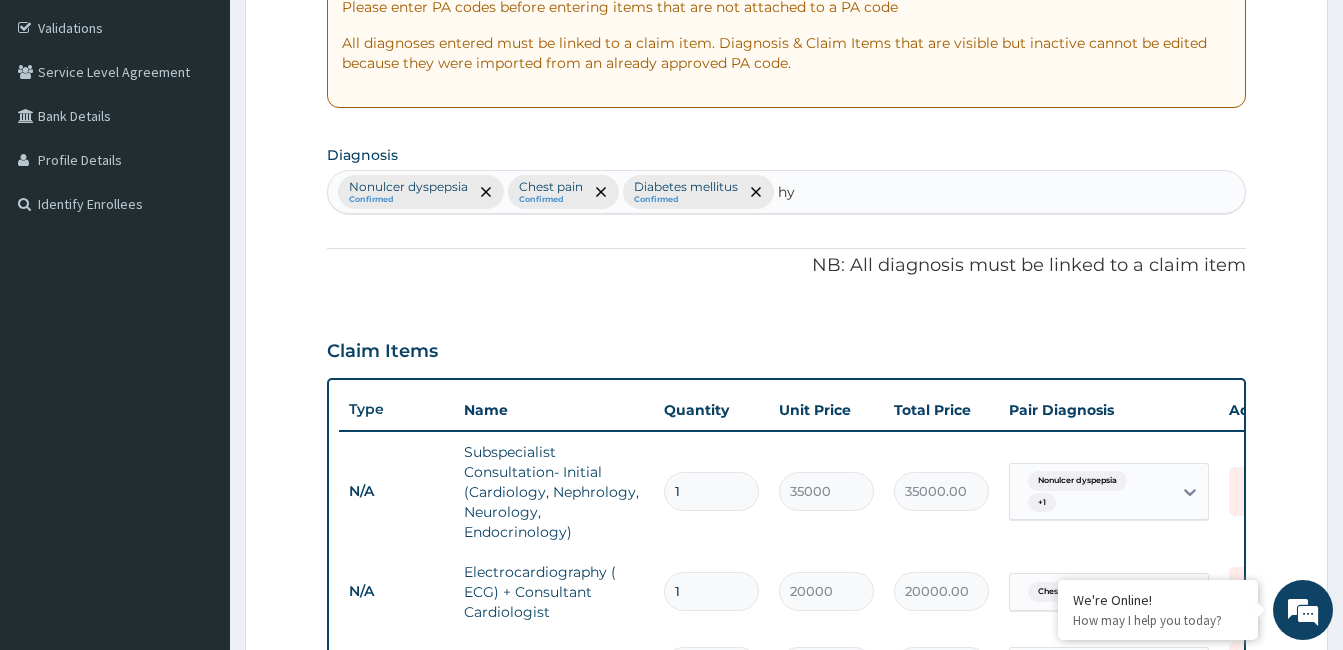 type on "h" 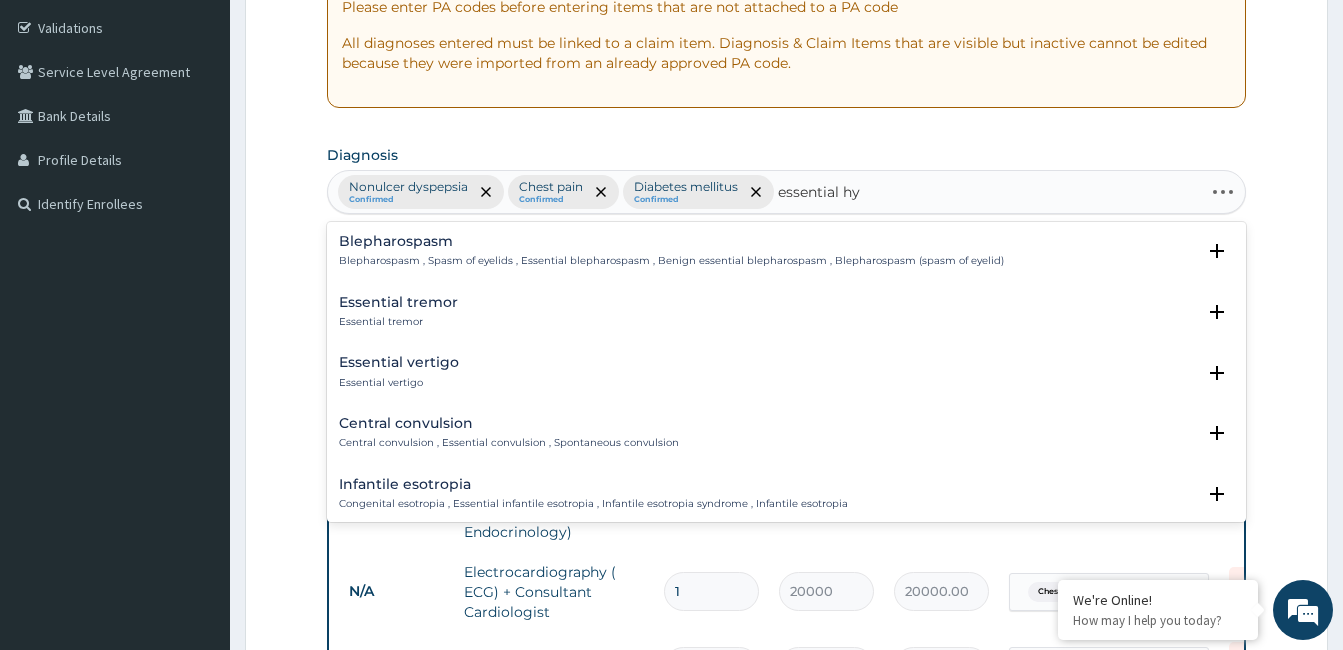 type on "essential hyp" 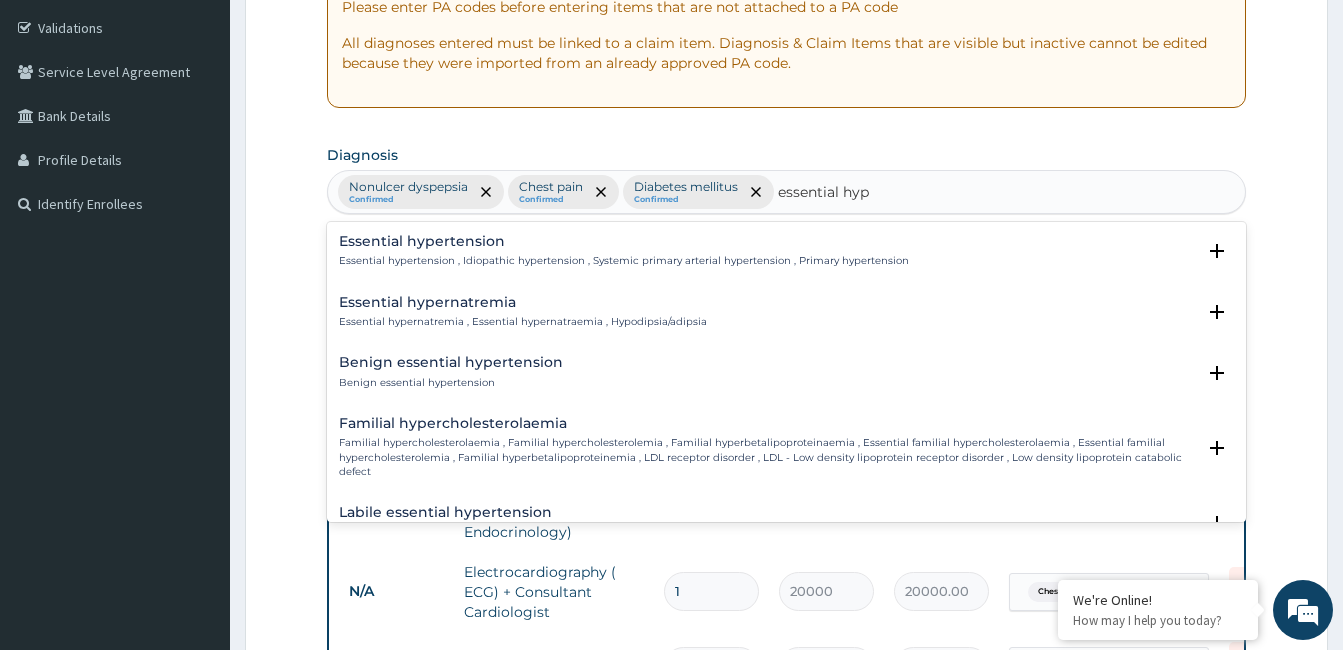click on "Essential hypertension Essential hypertension , Idiopathic hypertension , Systemic primary arterial hypertension , Primary hypertension" at bounding box center [624, 251] 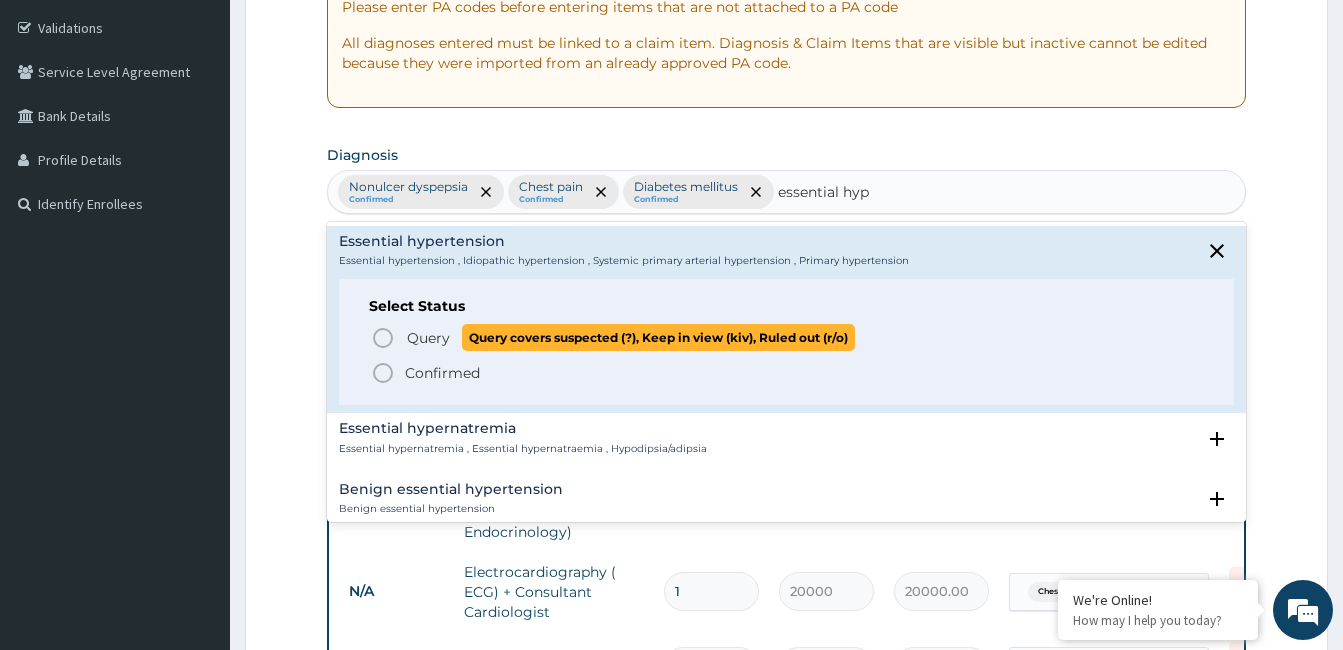 drag, startPoint x: 444, startPoint y: 335, endPoint x: 541, endPoint y: 379, distance: 106.51291 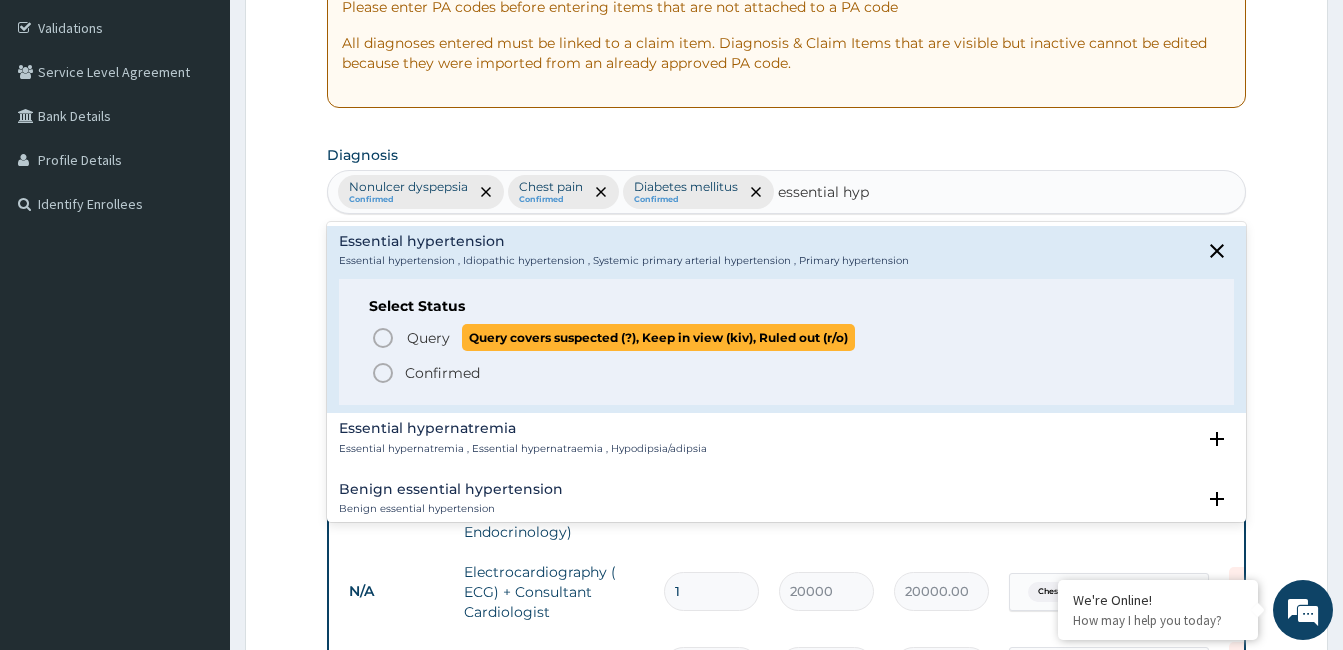 click on "Query" at bounding box center [428, 338] 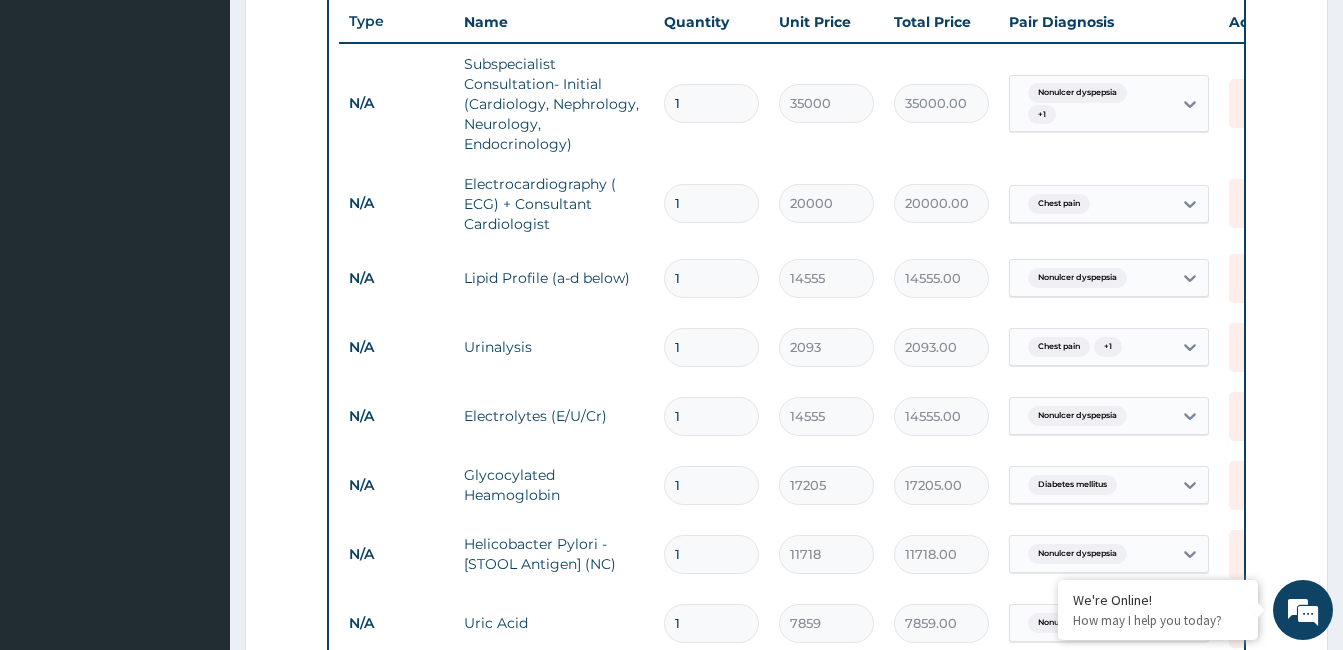 scroll, scrollTop: 766, scrollLeft: 0, axis: vertical 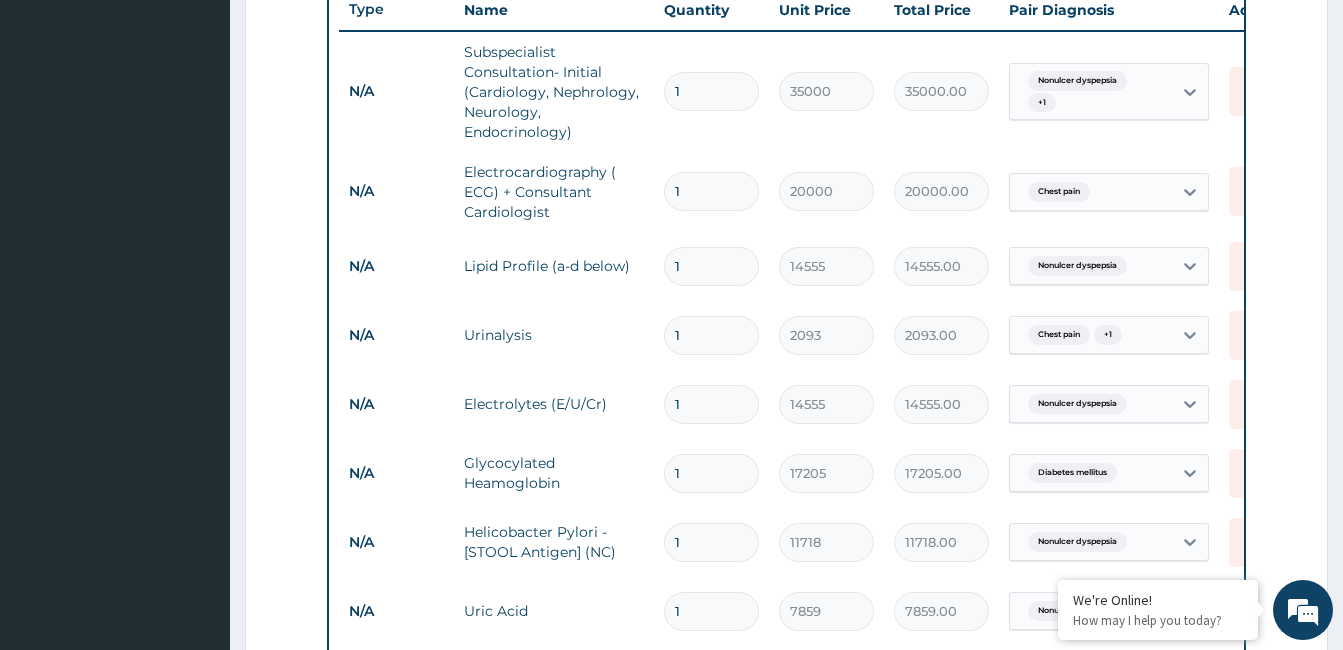click on "Nonulcer dyspepsia" at bounding box center [1077, 404] 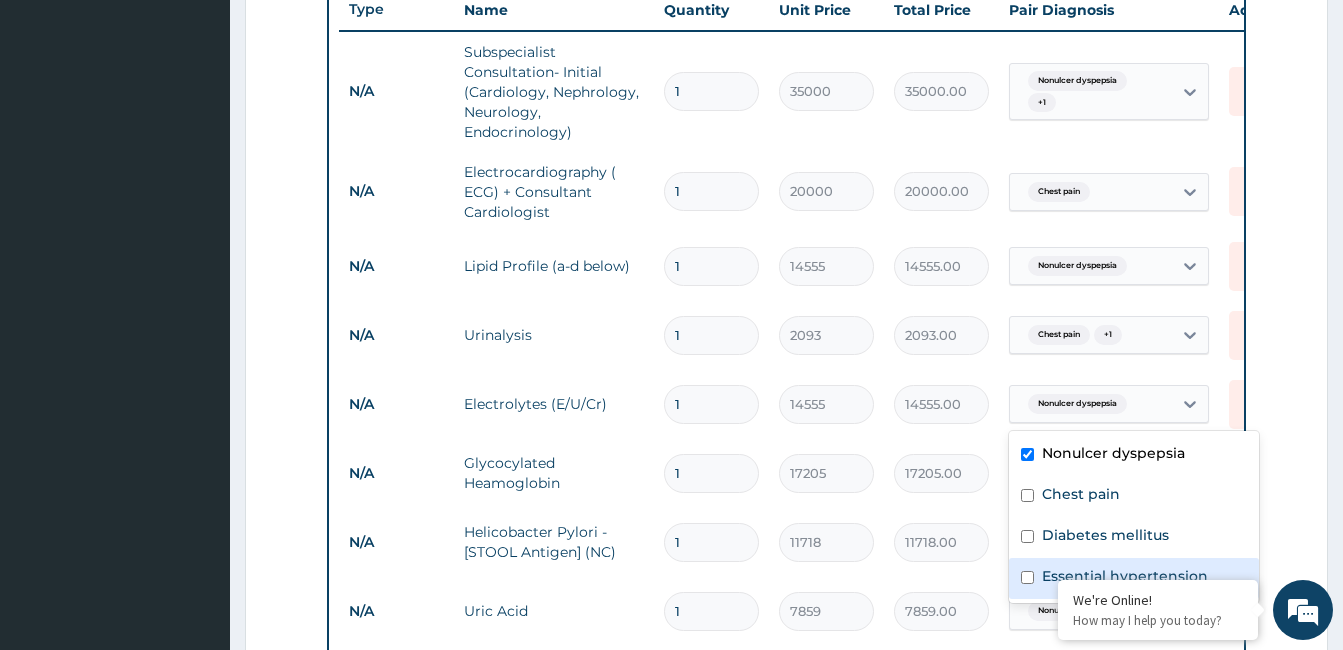click on "Essential hypertension" at bounding box center (1125, 576) 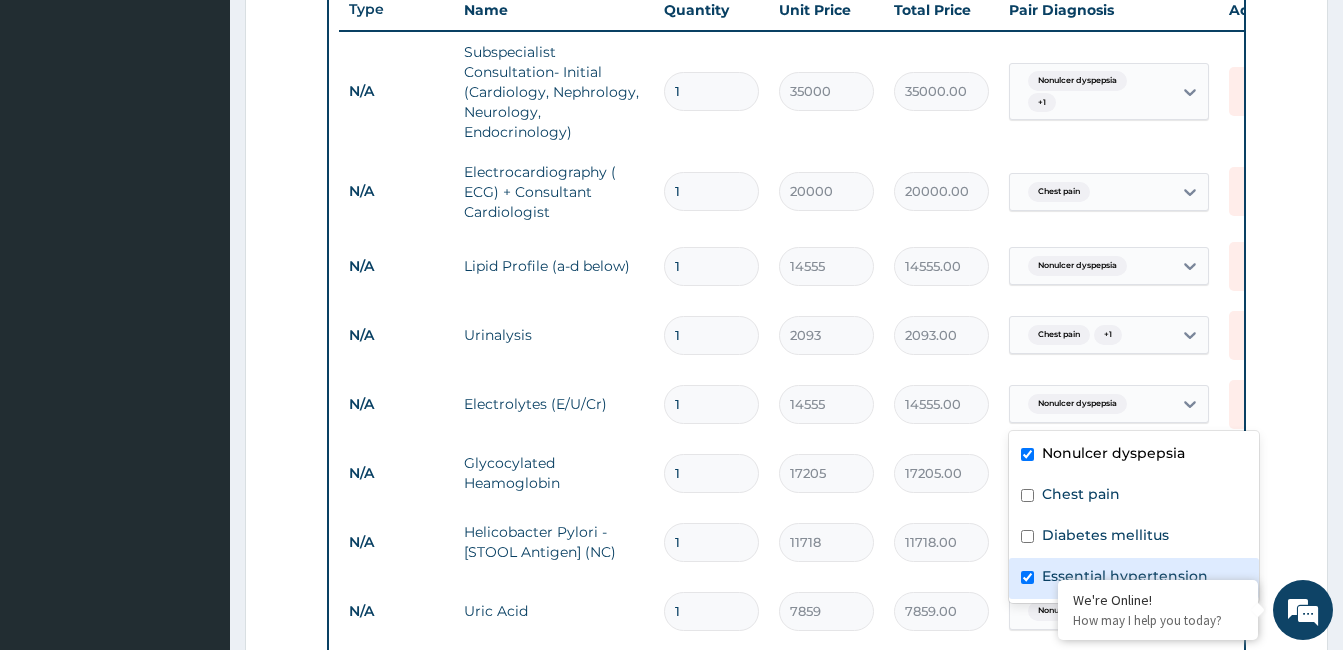 checkbox on "true" 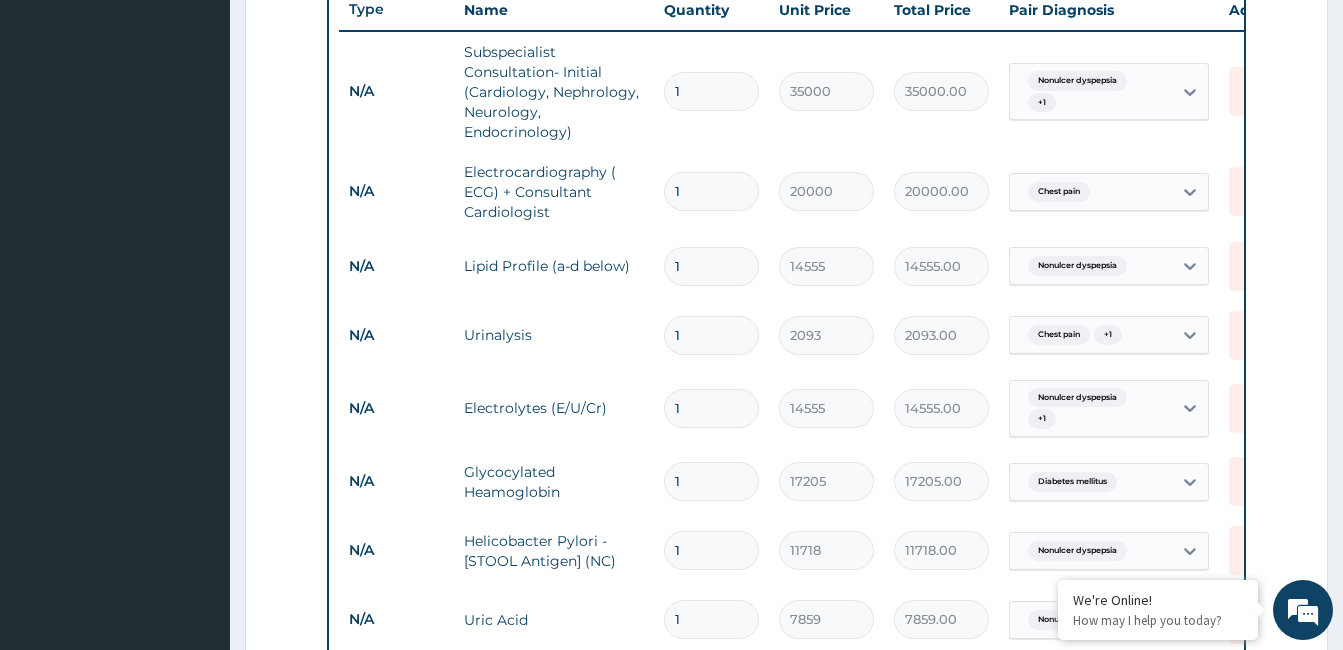 click on "17205.00" at bounding box center [941, 481] 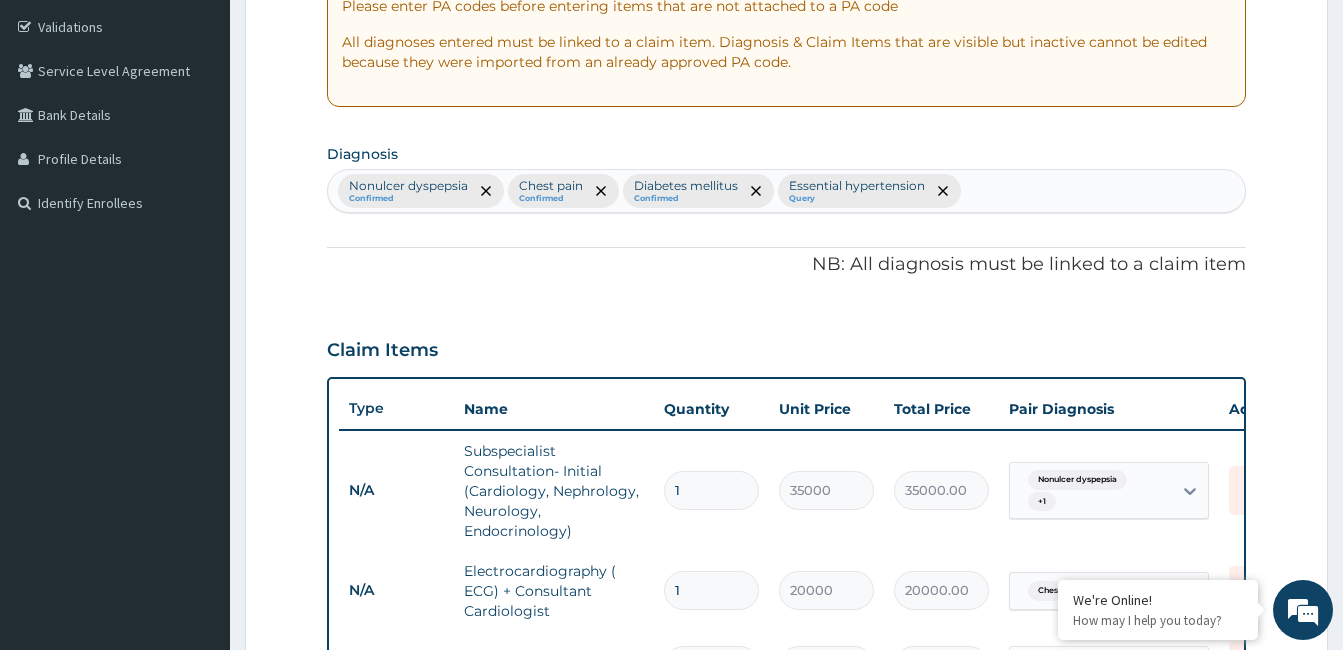 scroll, scrollTop: 366, scrollLeft: 0, axis: vertical 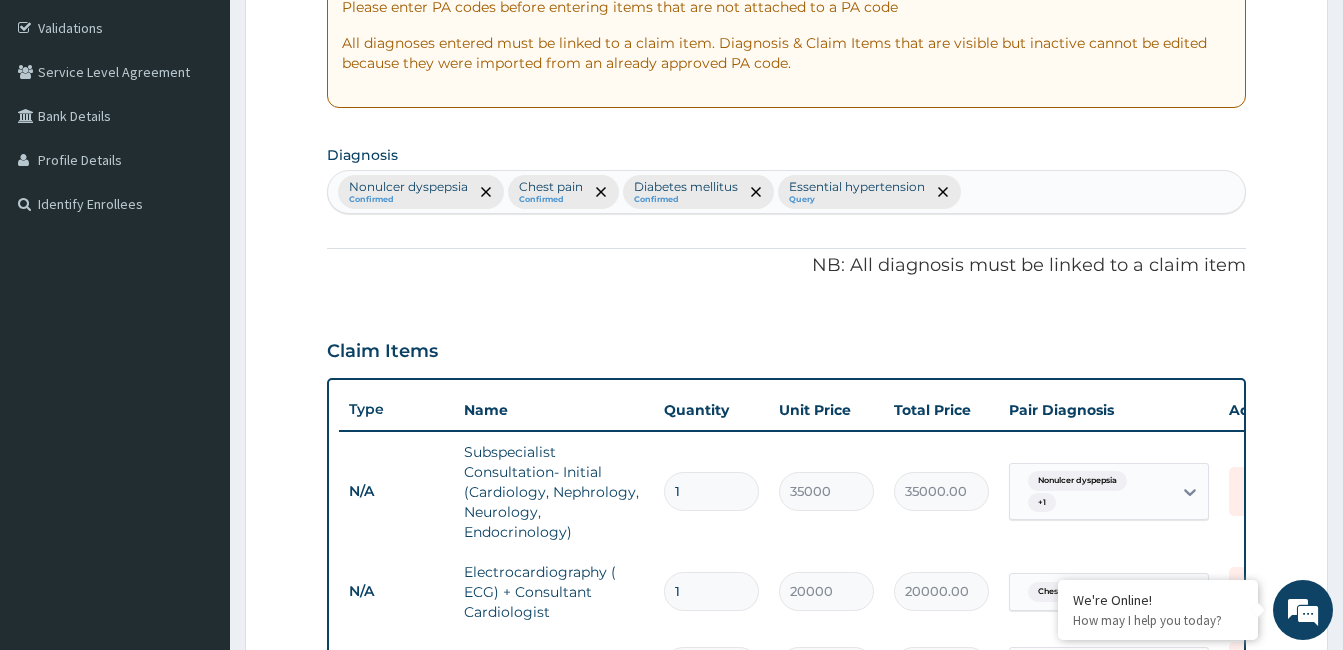 click on "Nonulcer dyspepsia Confirmed Chest pain Confirmed Diabetes mellitus Confirmed Essential hypertension Query" at bounding box center (786, 192) 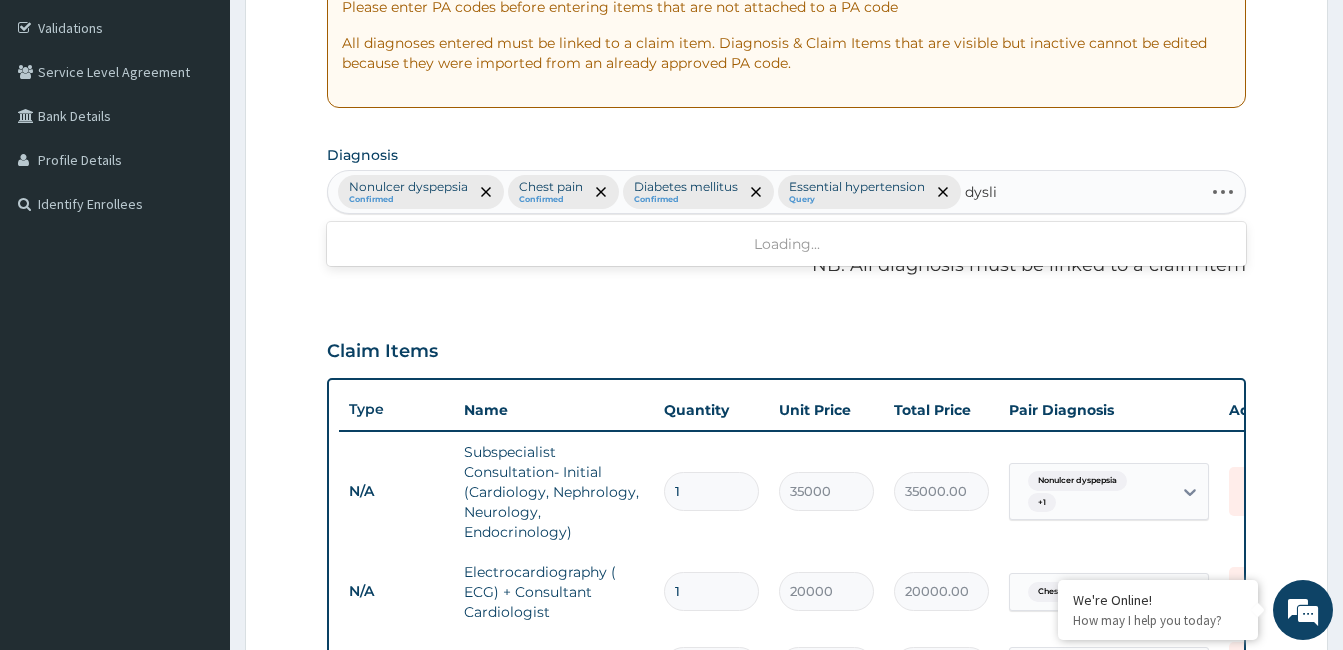 type on "dyslip" 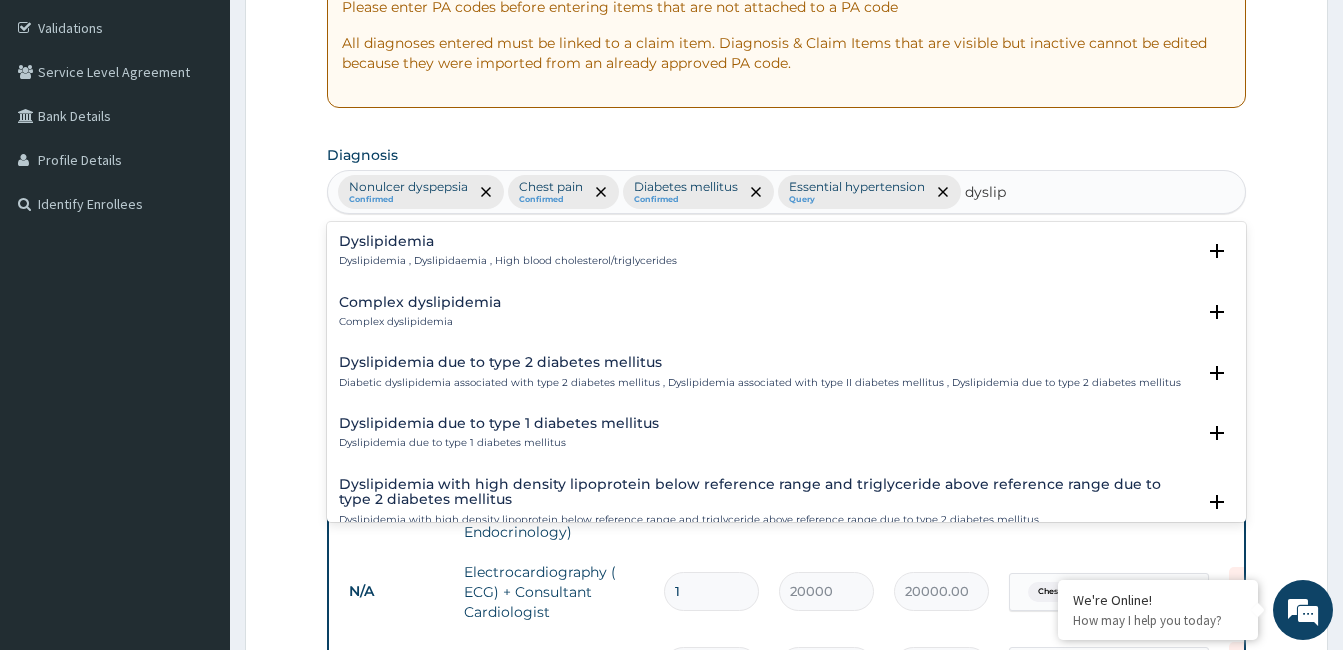click on "Dyslipidemia" at bounding box center (508, 241) 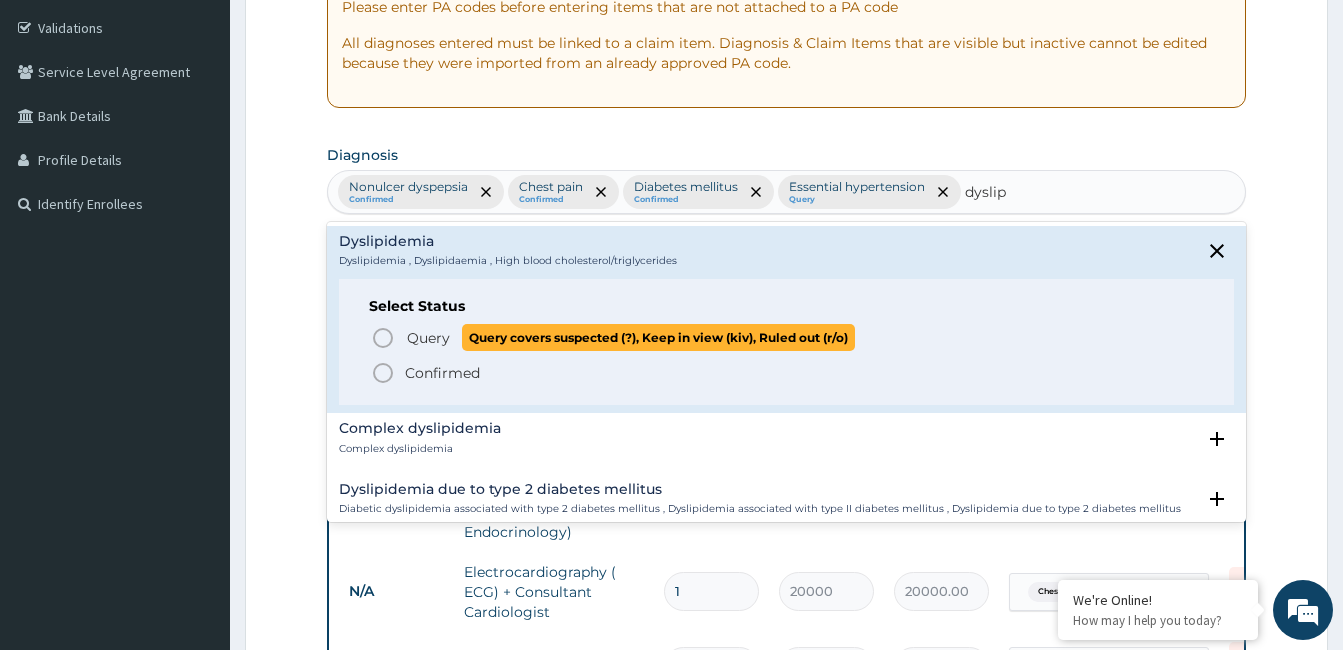 click on "Query Query covers suspected (?), Keep in view (kiv), Ruled out (r/o)" at bounding box center [630, 337] 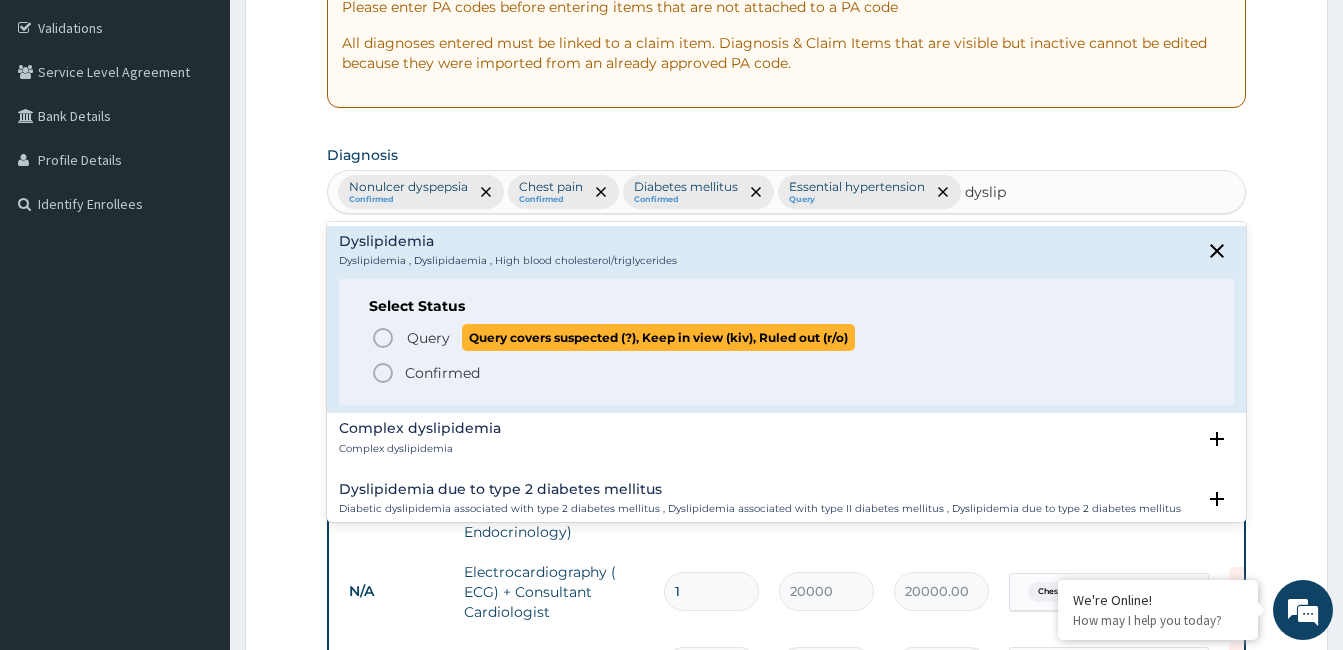 type 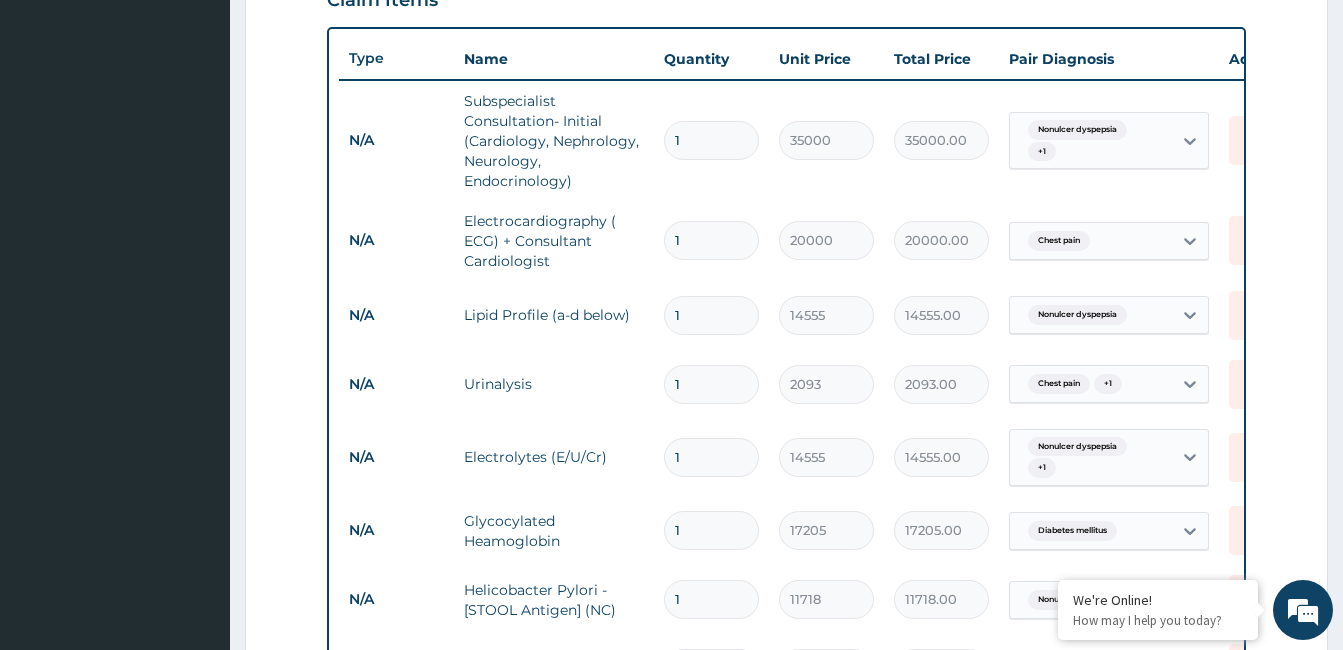 scroll, scrollTop: 766, scrollLeft: 0, axis: vertical 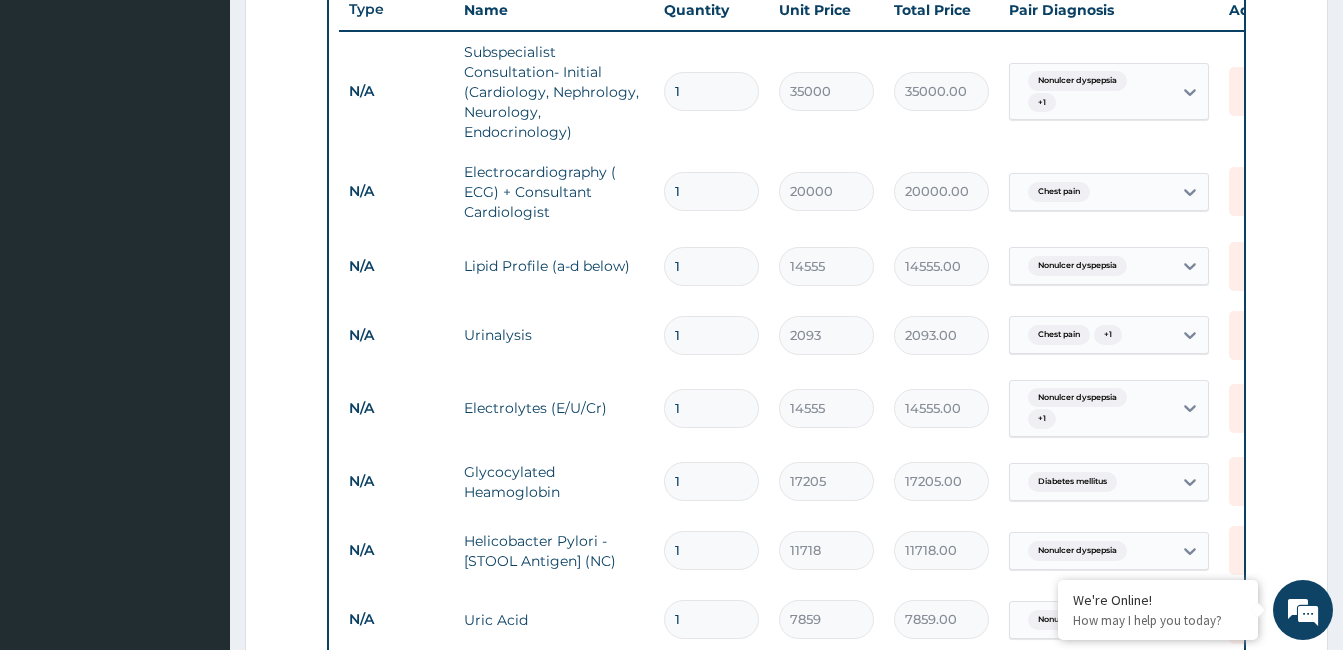 click on "Nonulcer dyspepsia" at bounding box center (1077, 266) 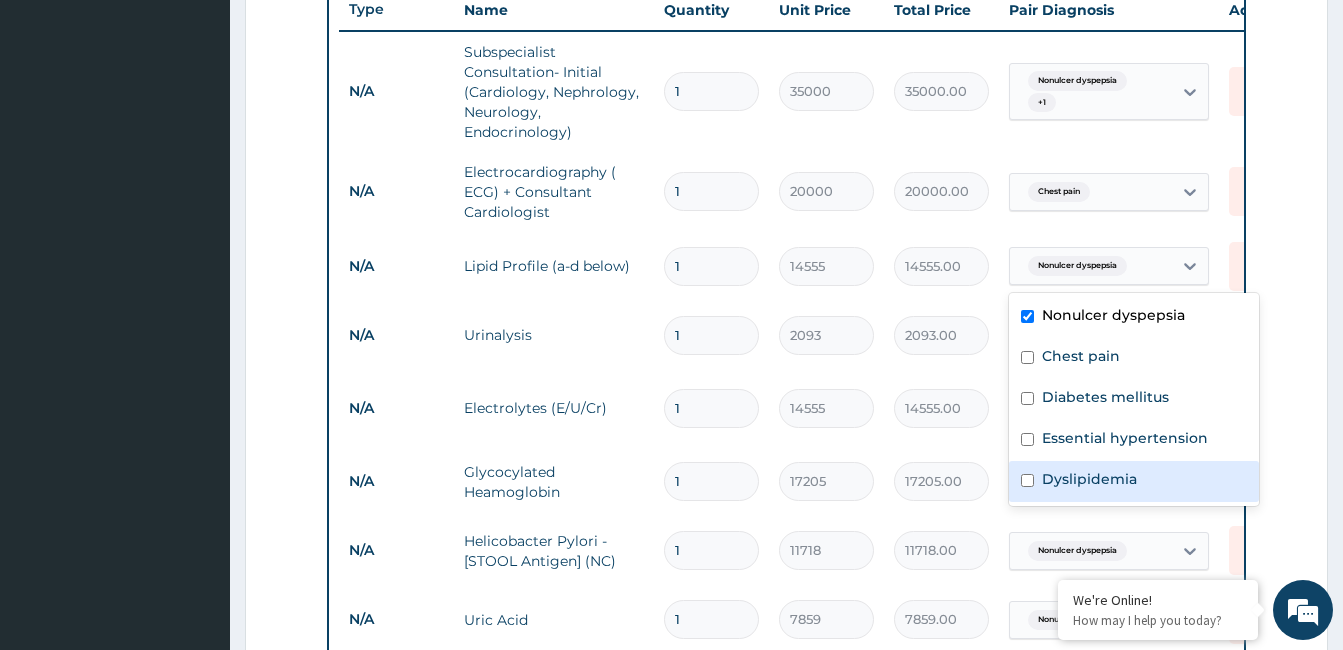 click on "Dyslipidemia" at bounding box center (1089, 479) 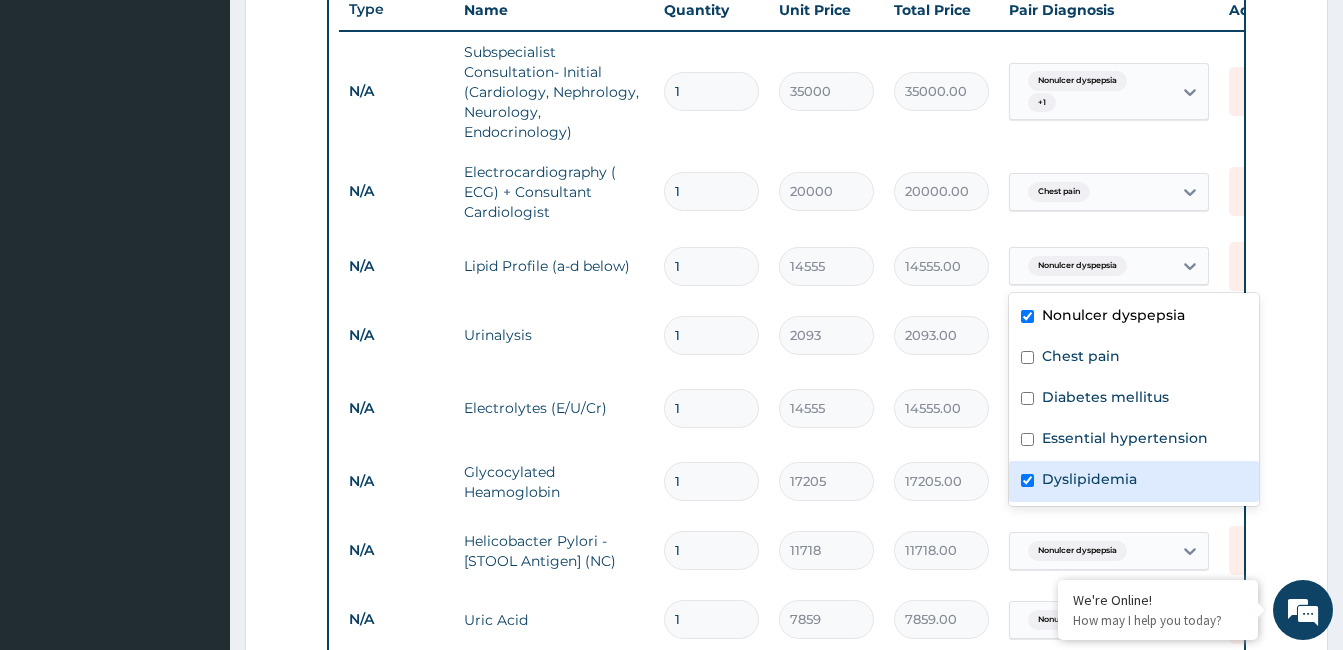 checkbox on "true" 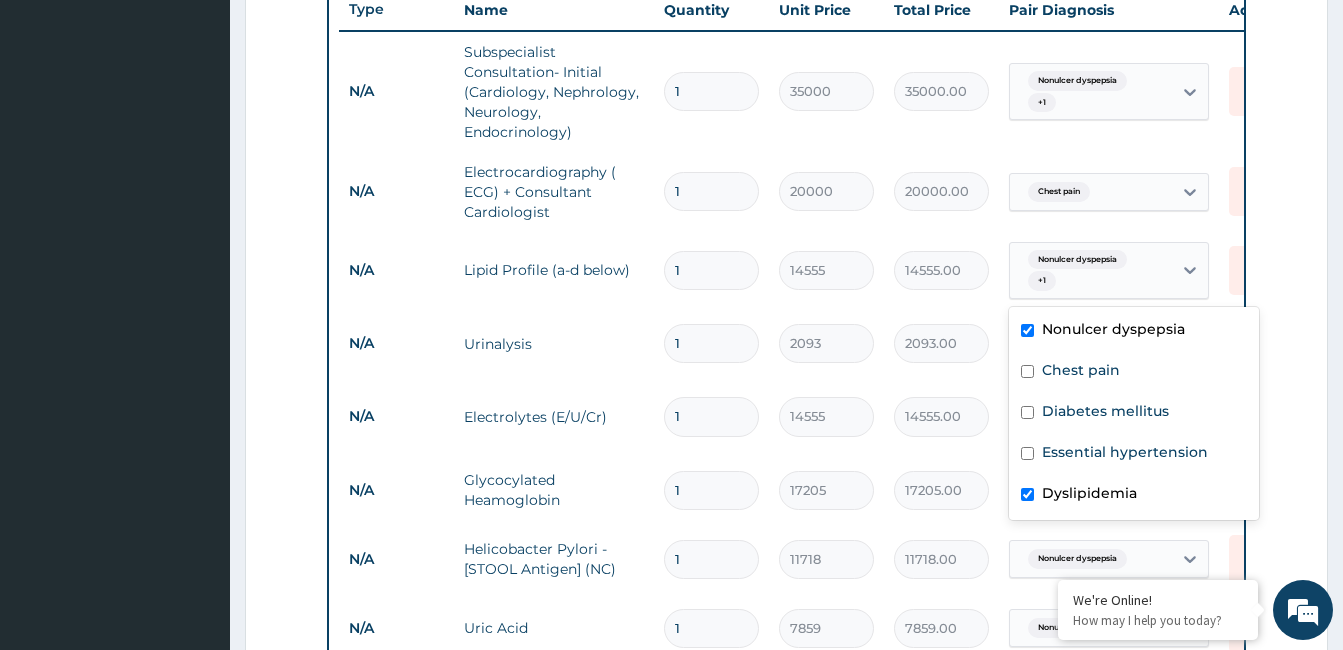 click on "Nonulcer dyspepsia" at bounding box center [1113, 329] 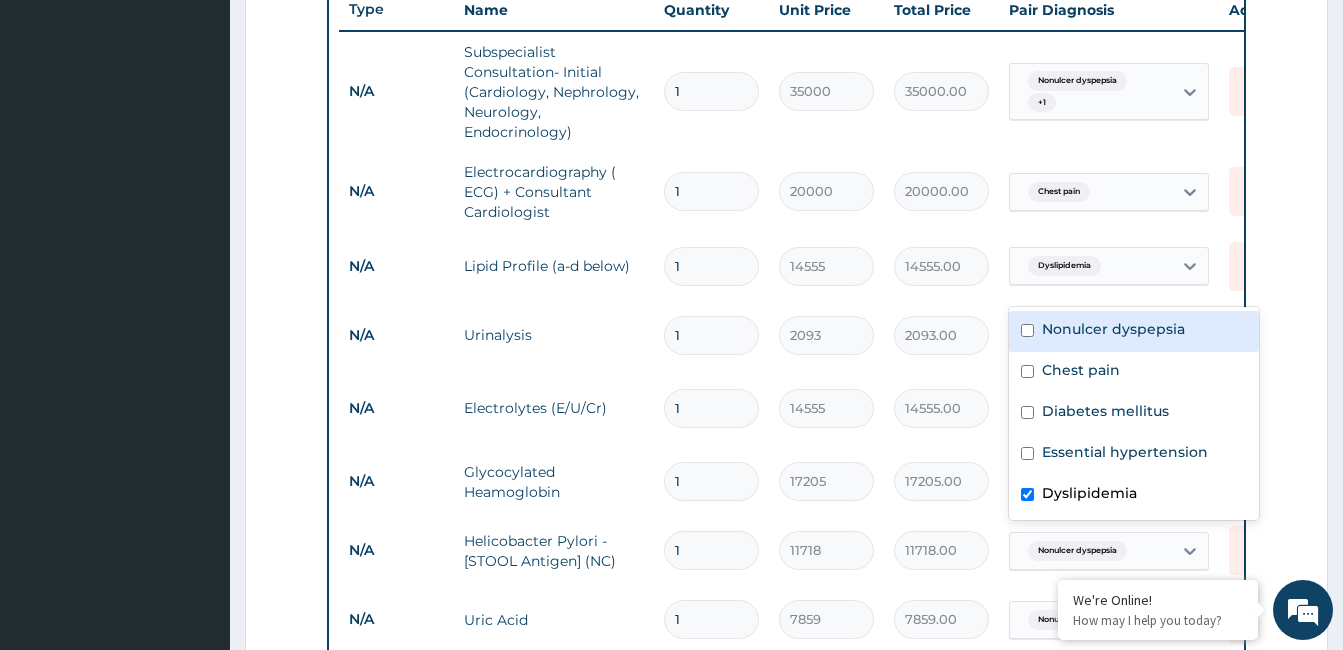 click on "Nonulcer dyspepsia" at bounding box center [1113, 329] 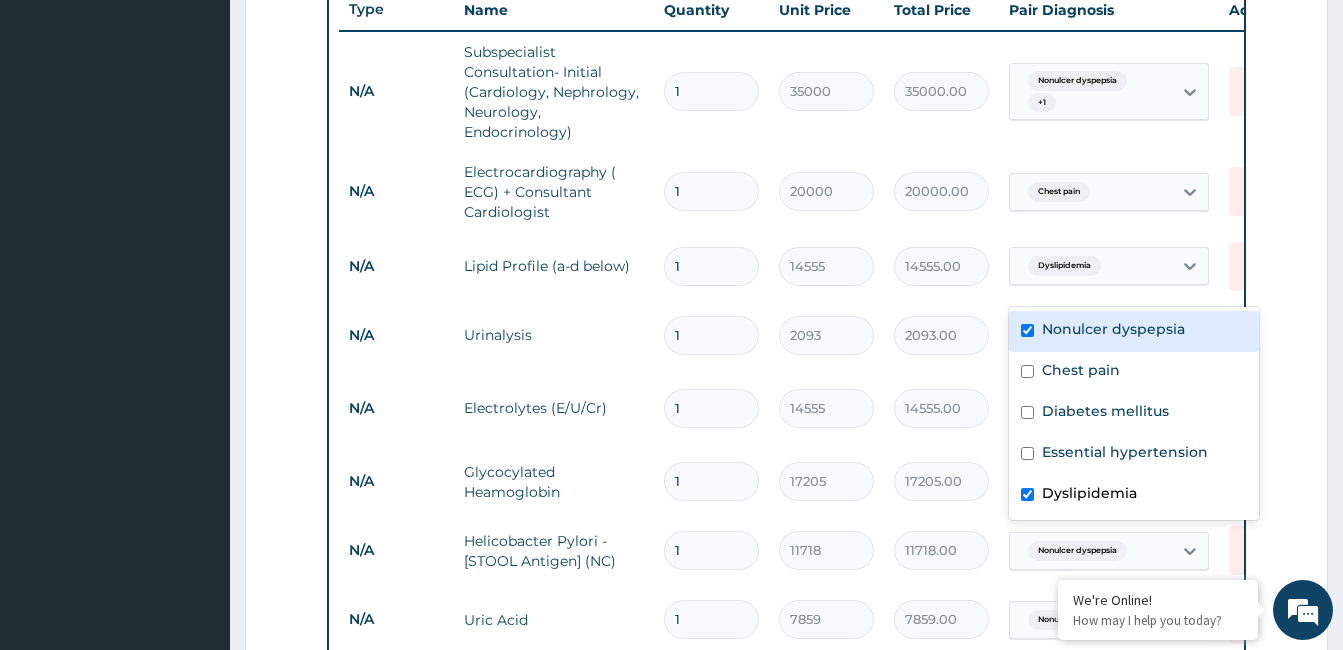 checkbox on "true" 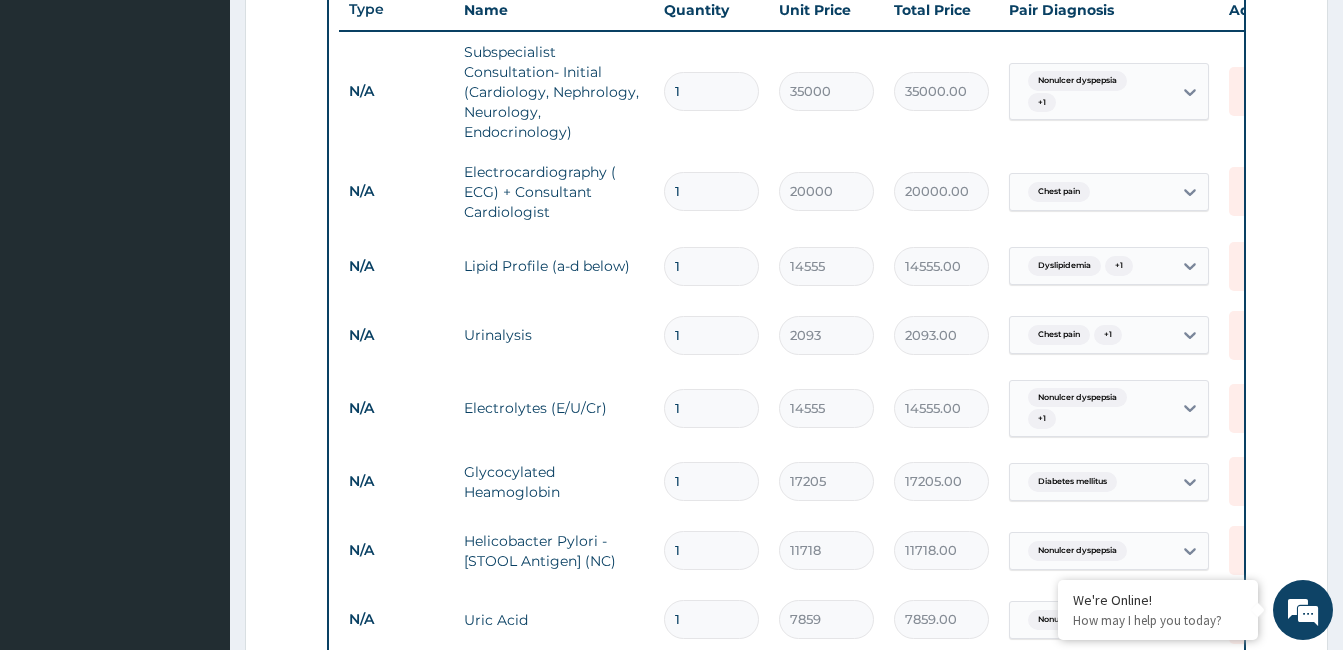 click on "N/A Electrolytes (E/U/Cr) 1 14555 14555.00 Nonulcer dyspepsia  + 1 Delete" at bounding box center [829, 409] 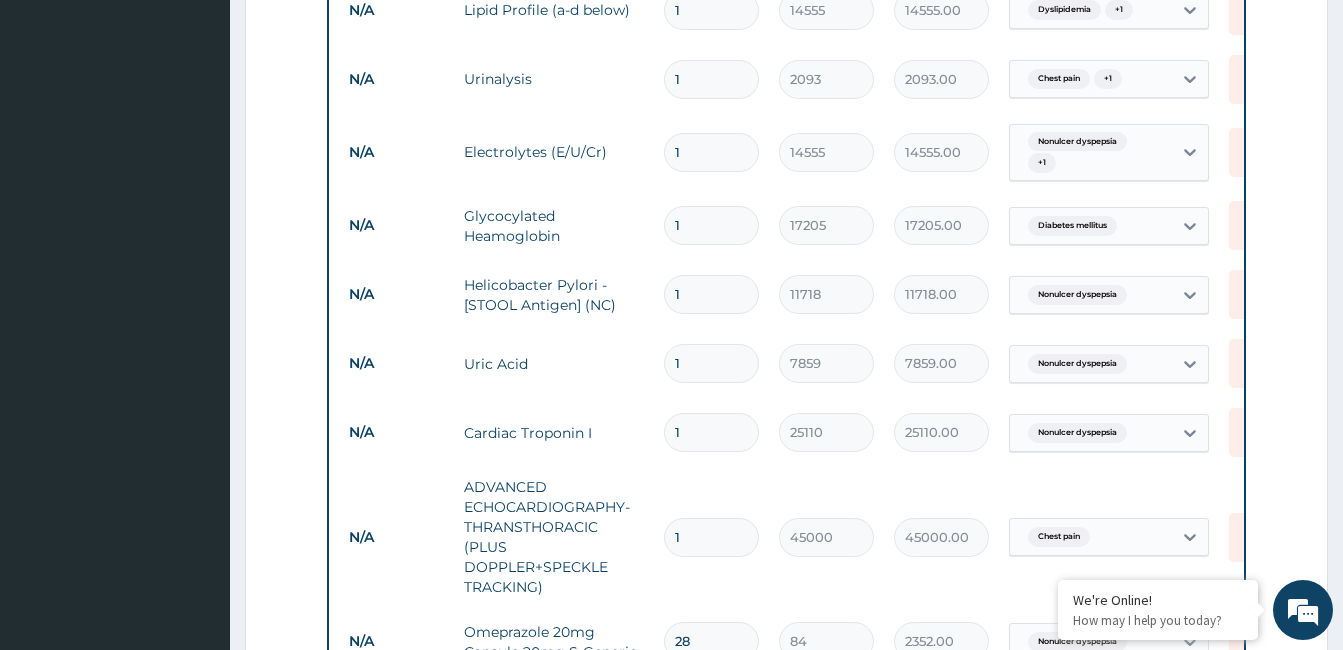 scroll, scrollTop: 1066, scrollLeft: 0, axis: vertical 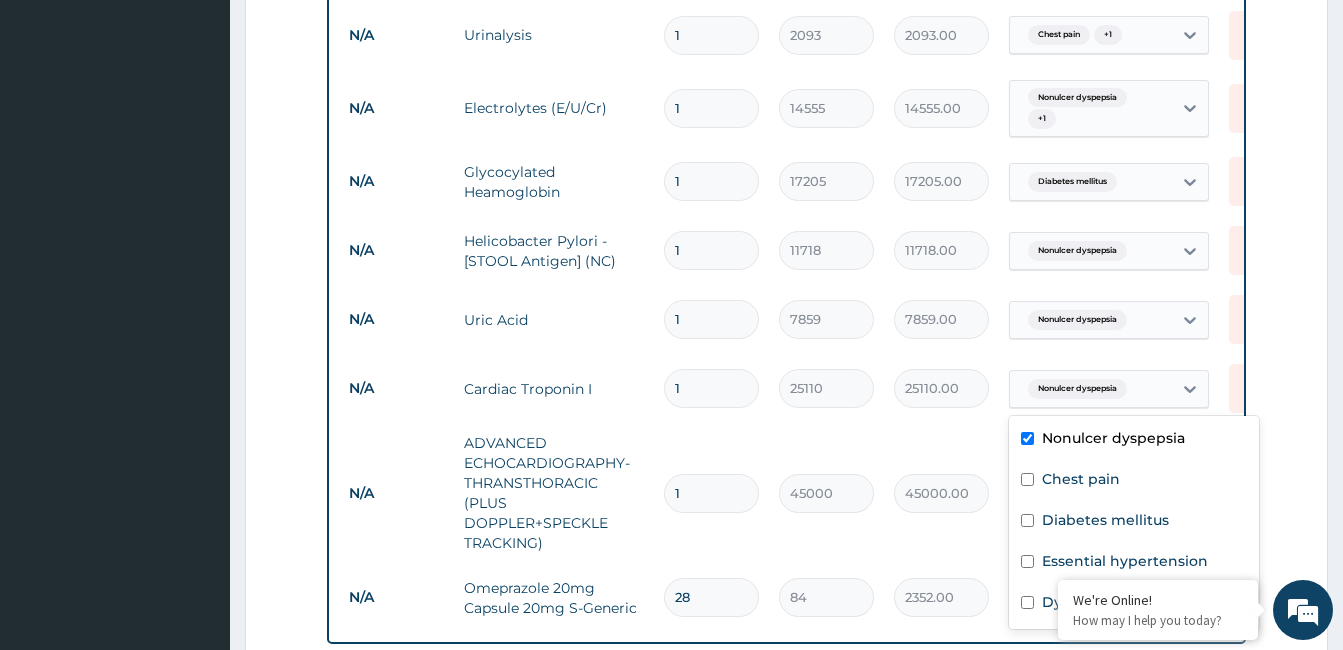 click on "Nonulcer dyspepsia" at bounding box center (1077, 389) 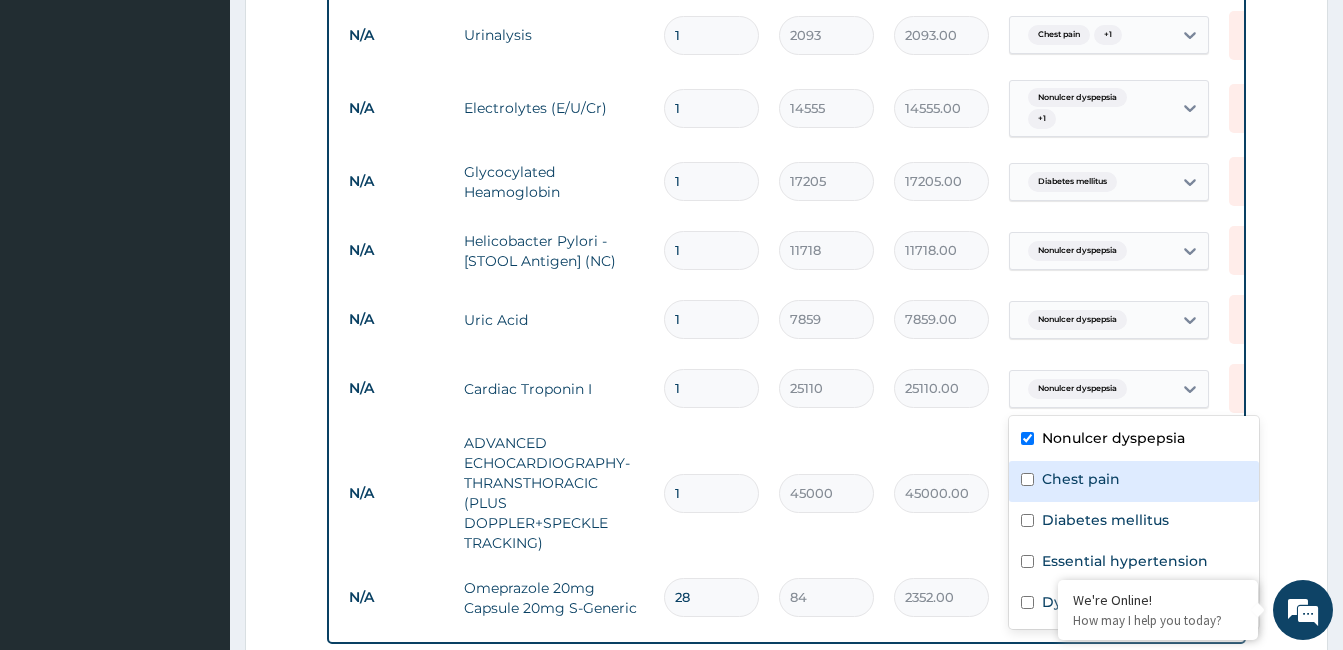 click on "Chest pain" at bounding box center [1081, 479] 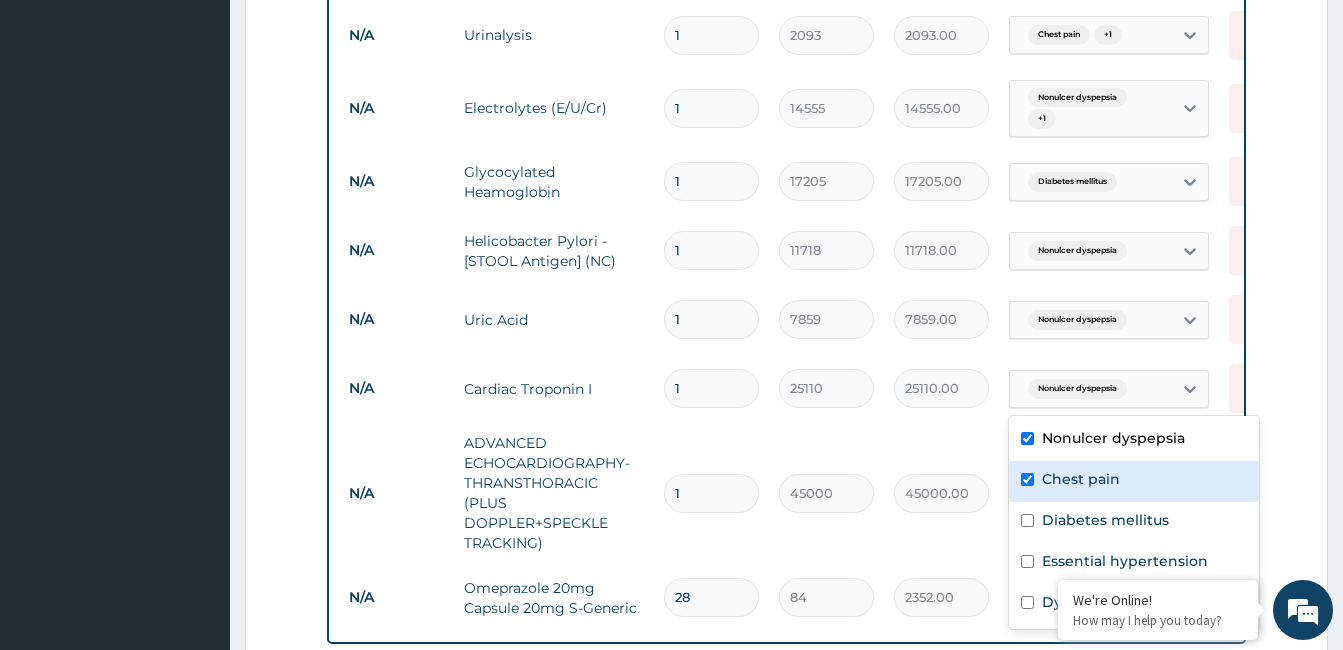 checkbox on "true" 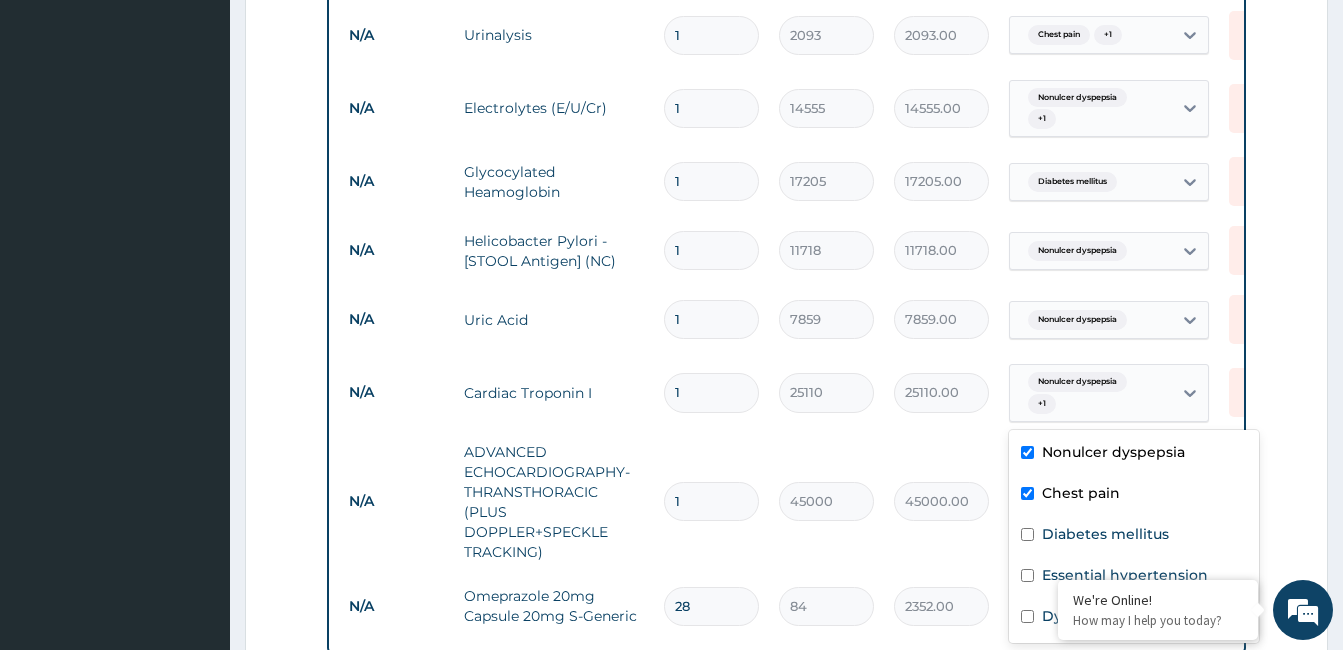 click on "Nonulcer dyspepsia" at bounding box center (1113, 452) 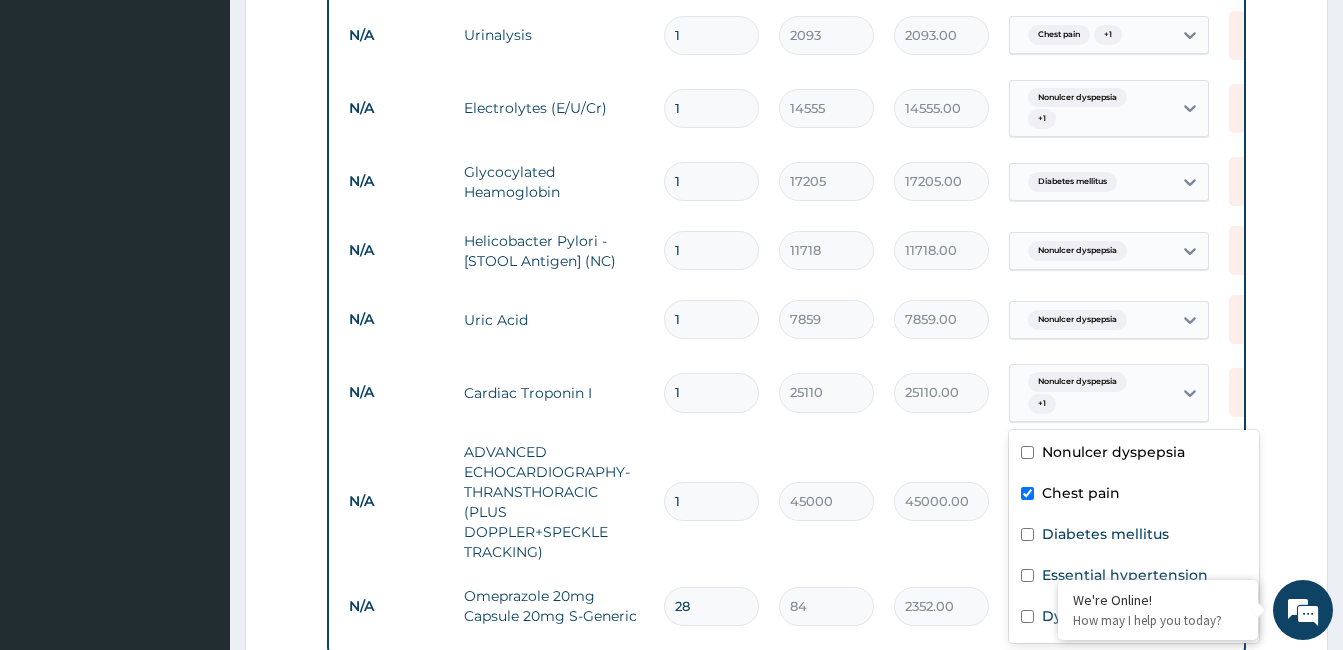 checkbox on "false" 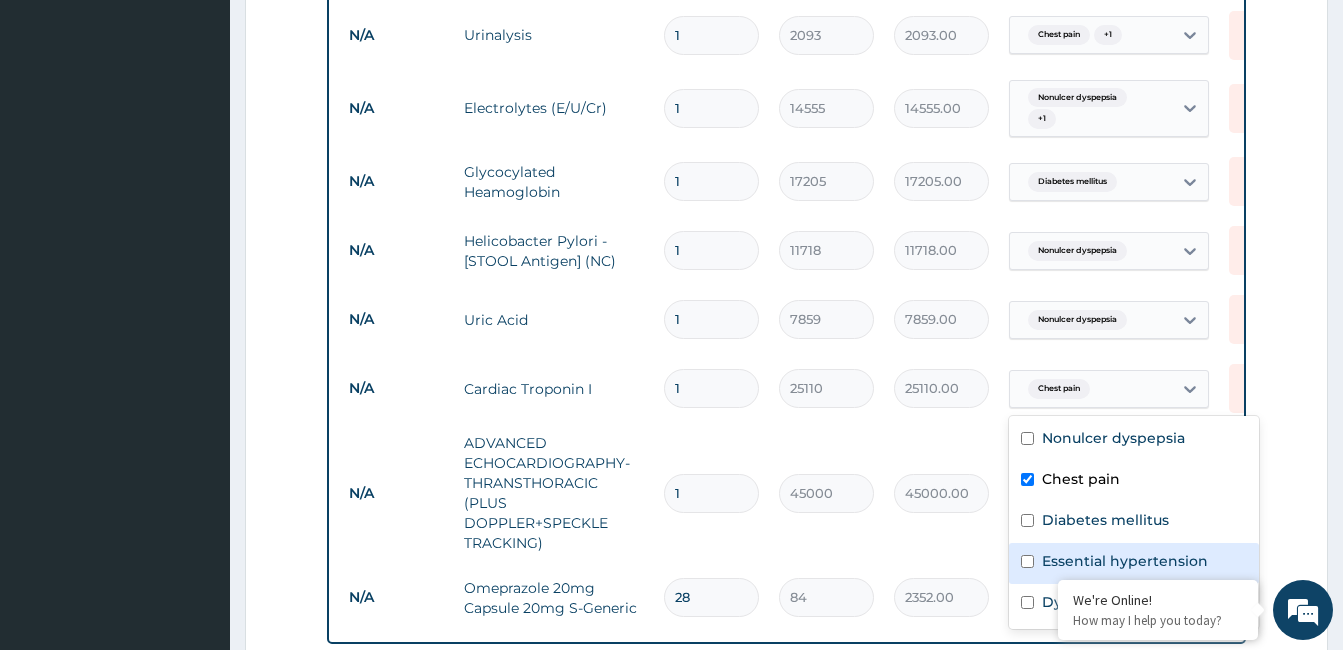click on "Essential hypertension" at bounding box center (1125, 561) 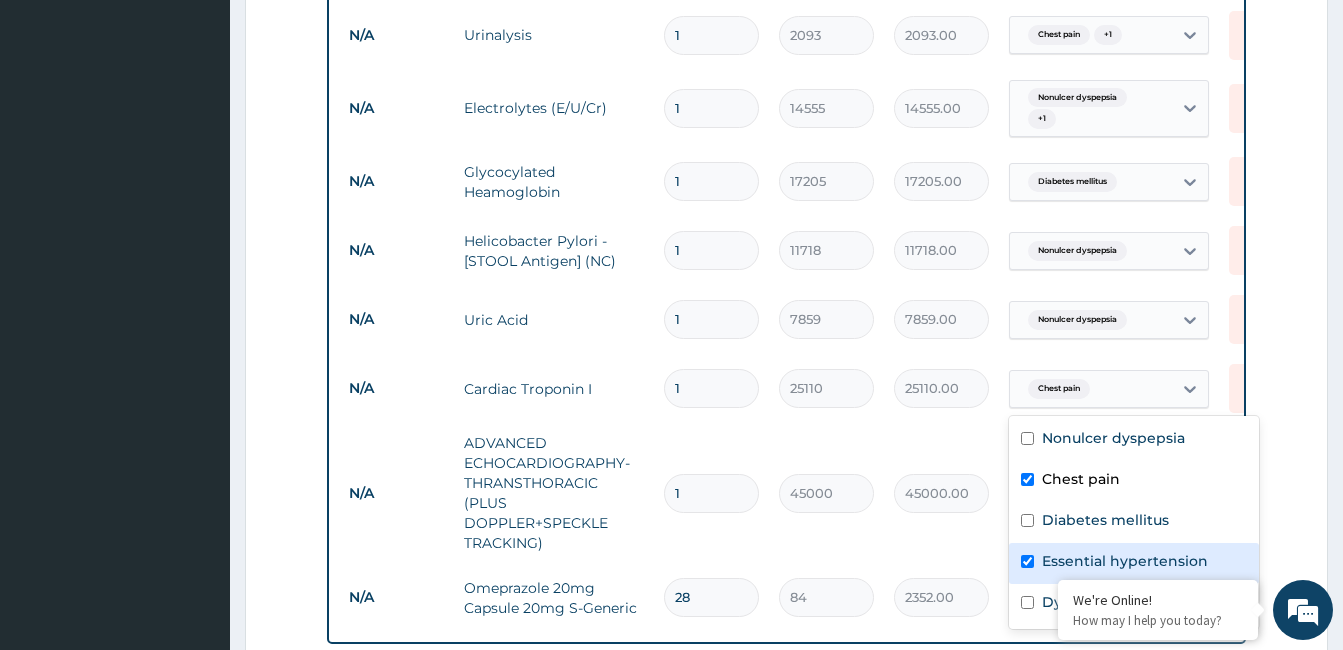 checkbox on "true" 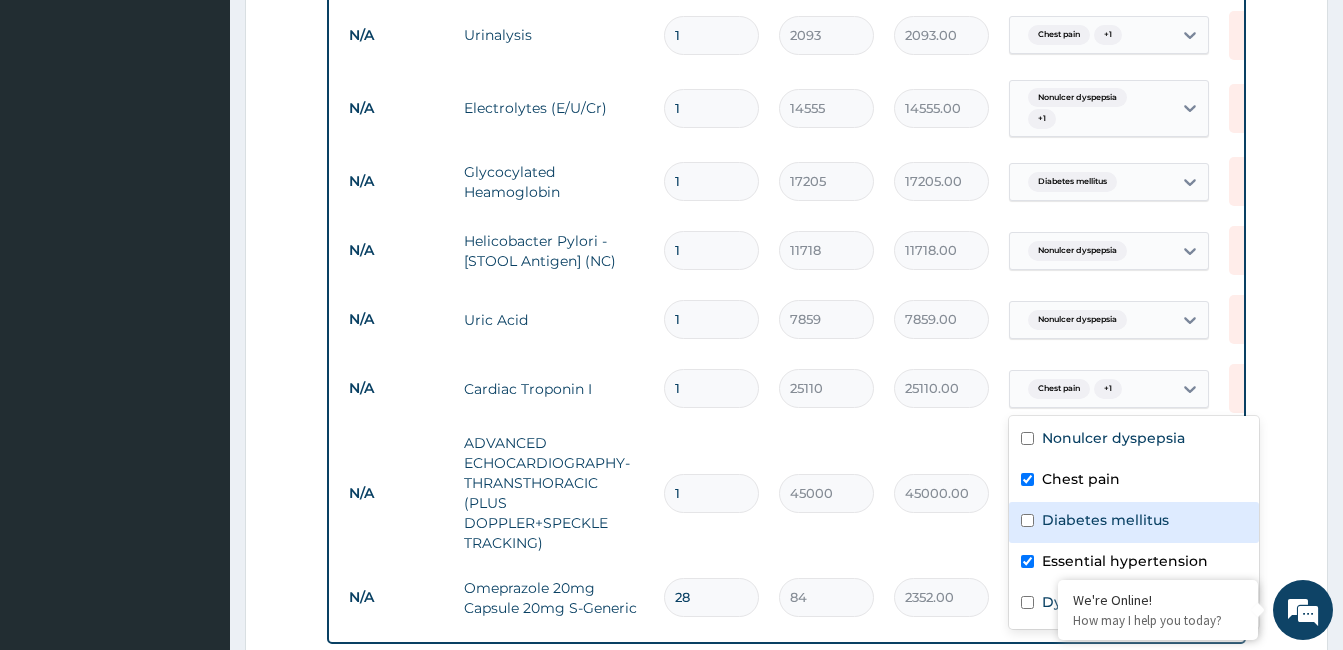 click on "N/A ADVANCED ECHOCARDIOGRAPHY-THRANSTHORACIC (PLUS DOPPLER+SPECKLE TRACKING) 1 45000 45000.00 Chest pain Delete" at bounding box center (829, 493) 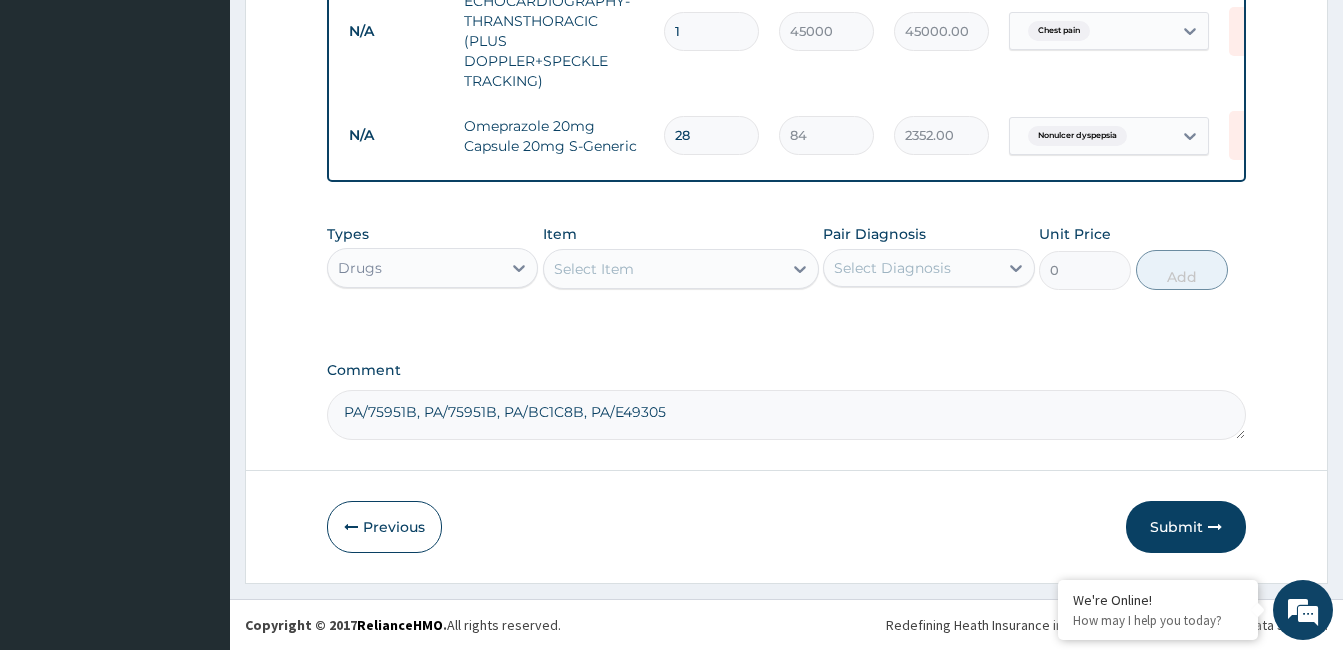 scroll, scrollTop: 1543, scrollLeft: 0, axis: vertical 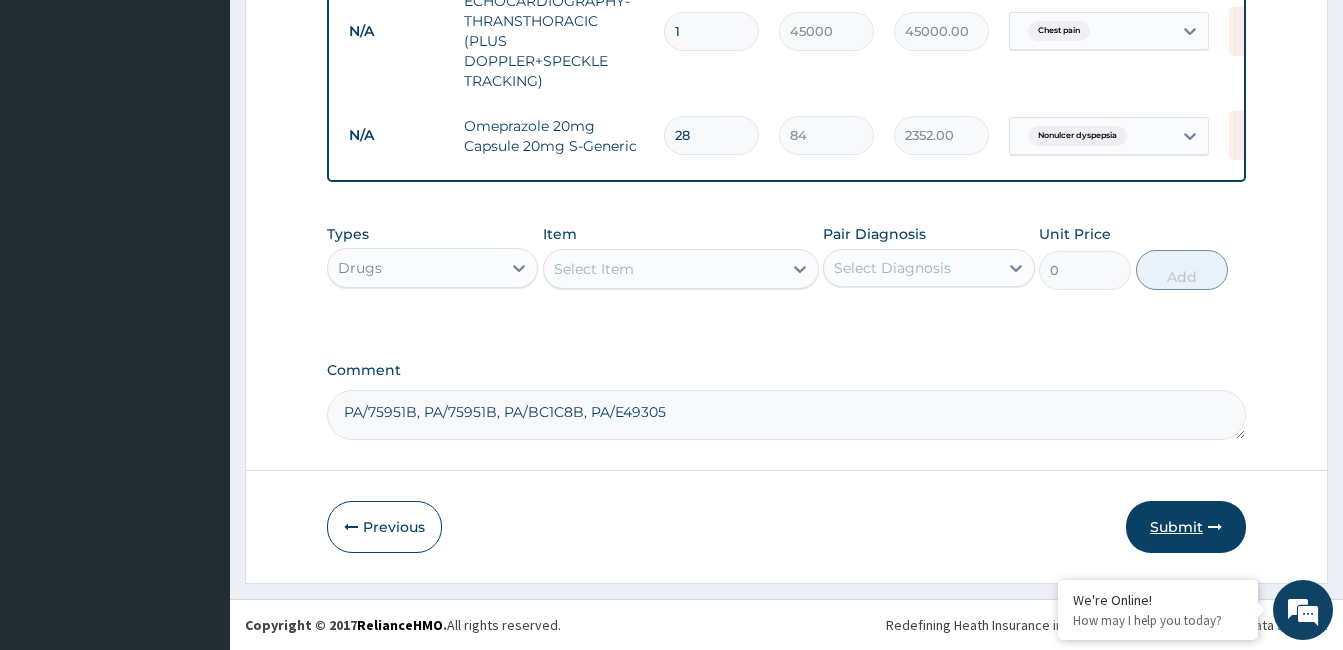 click on "Submit" at bounding box center (1186, 527) 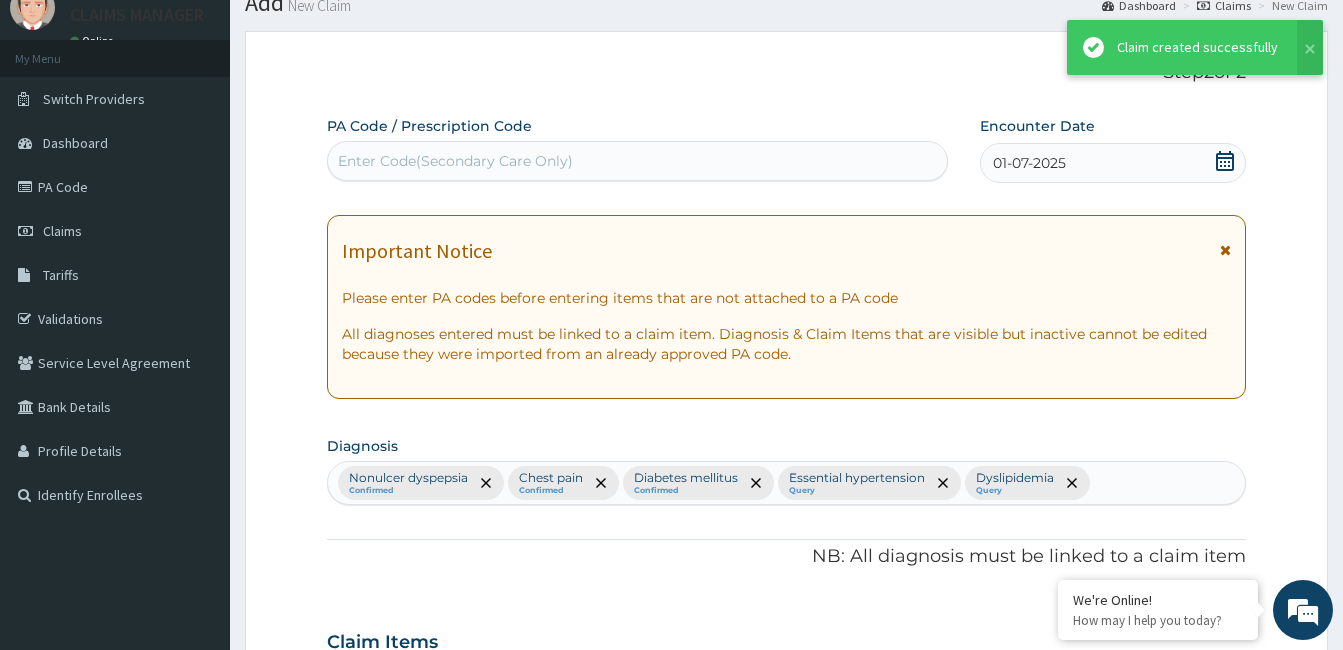 scroll, scrollTop: 1543, scrollLeft: 0, axis: vertical 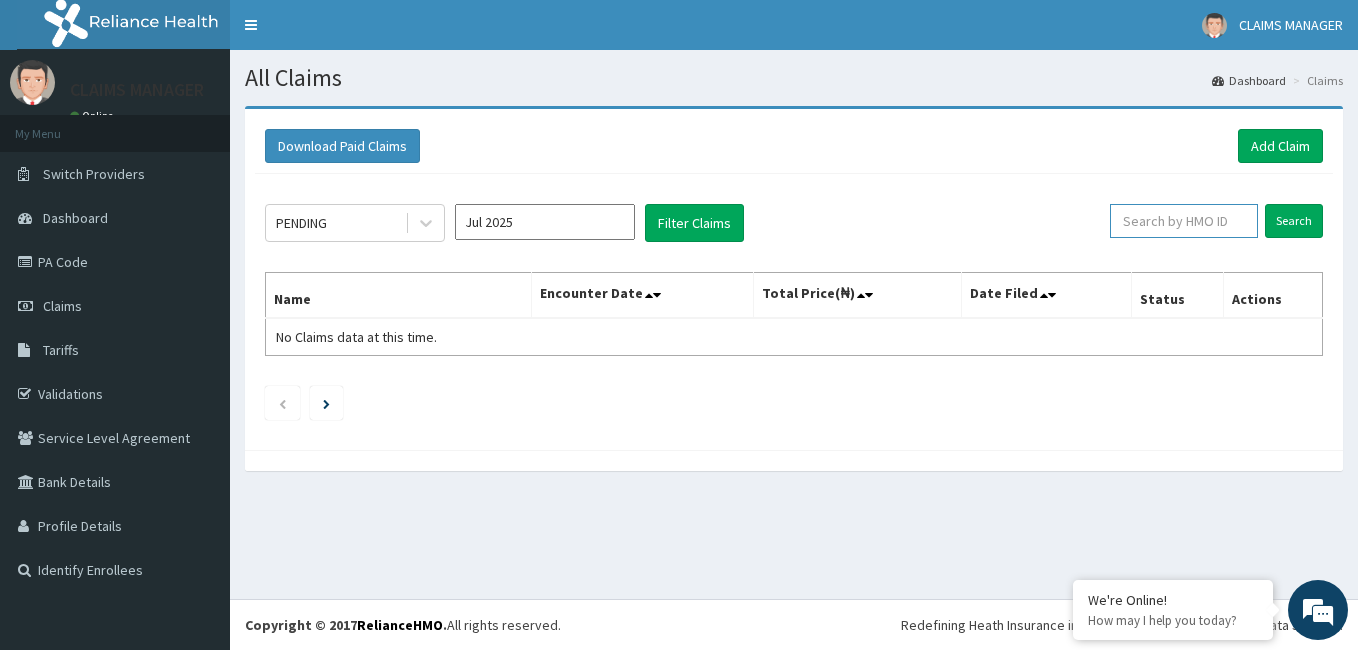 click at bounding box center [1184, 221] 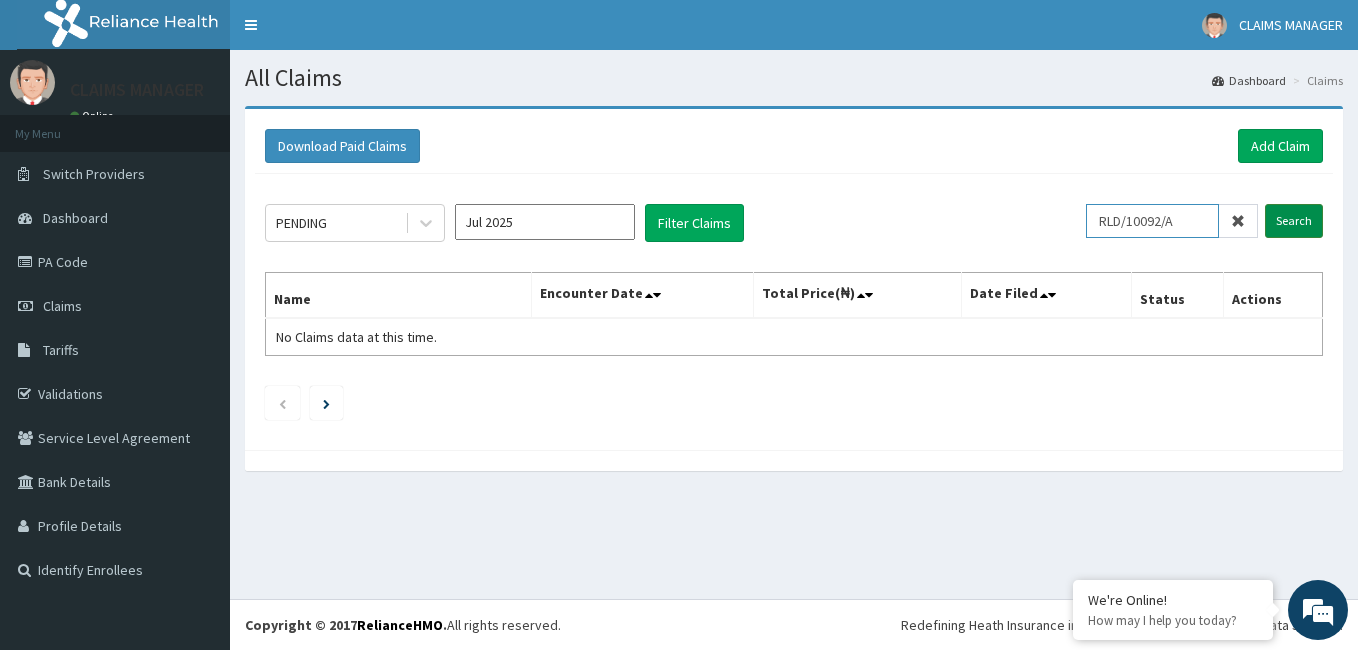 type on "RLD/10092/A" 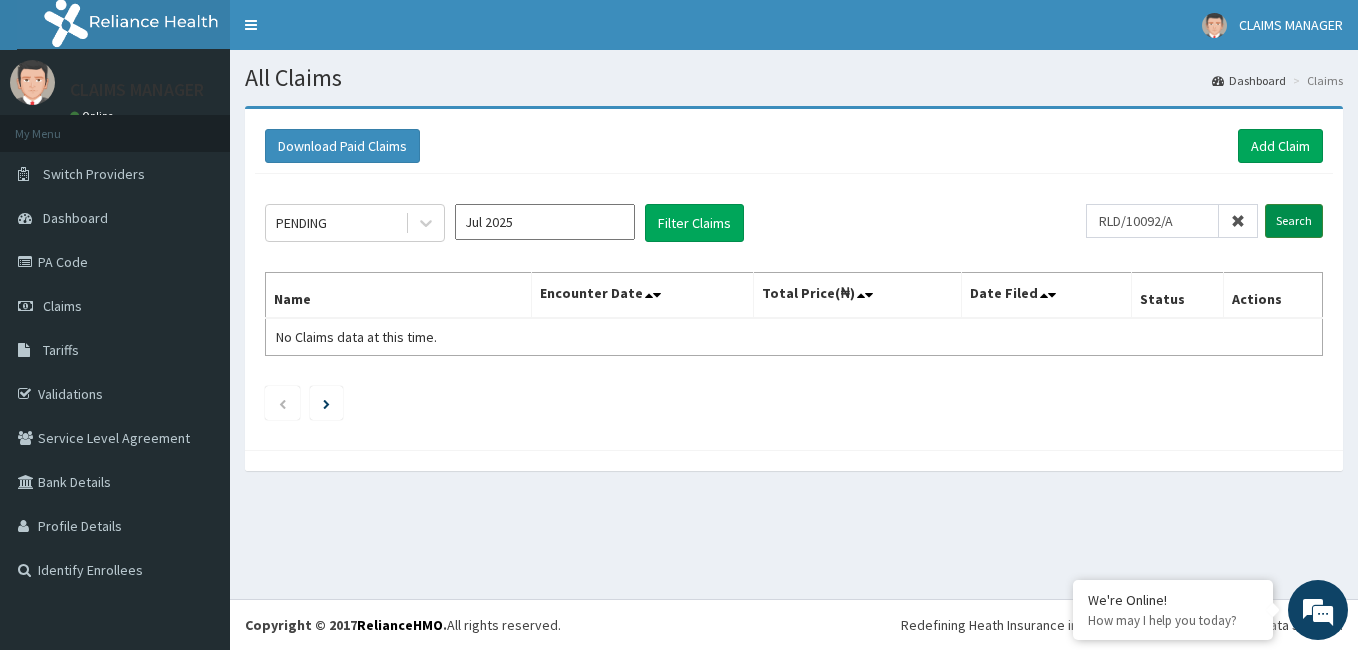 click on "Search" at bounding box center (1294, 221) 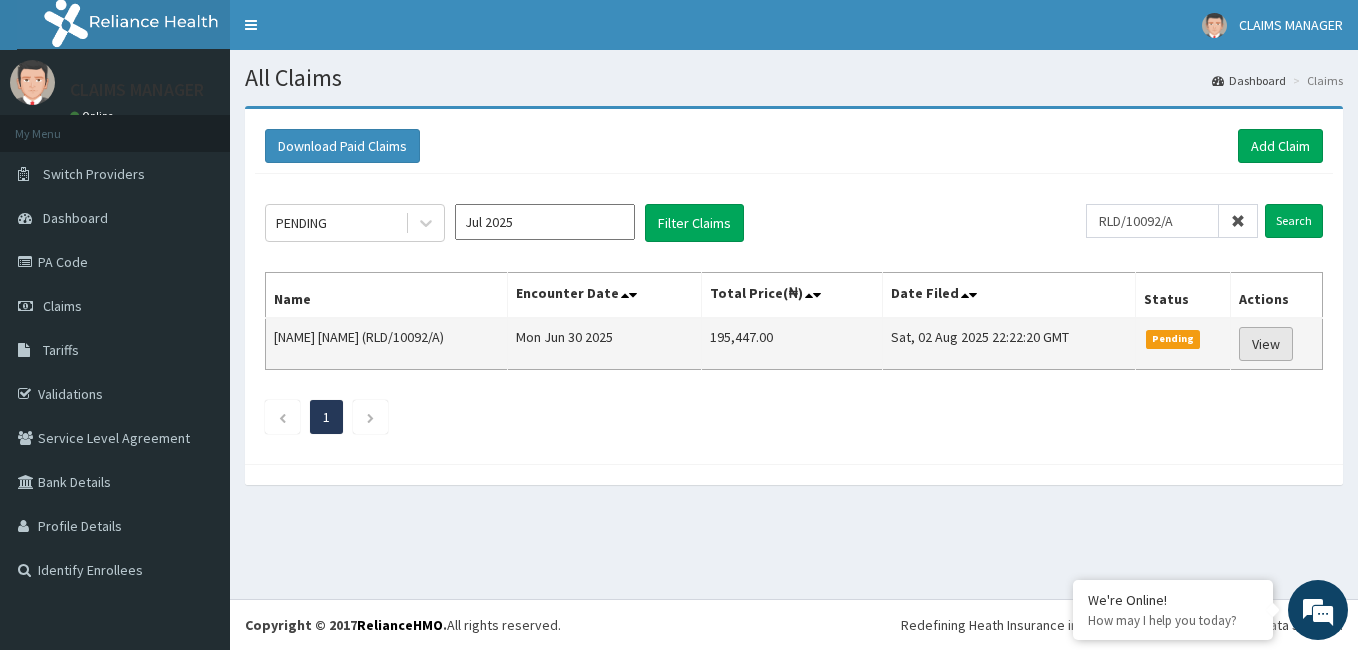 click on "View" at bounding box center [1266, 344] 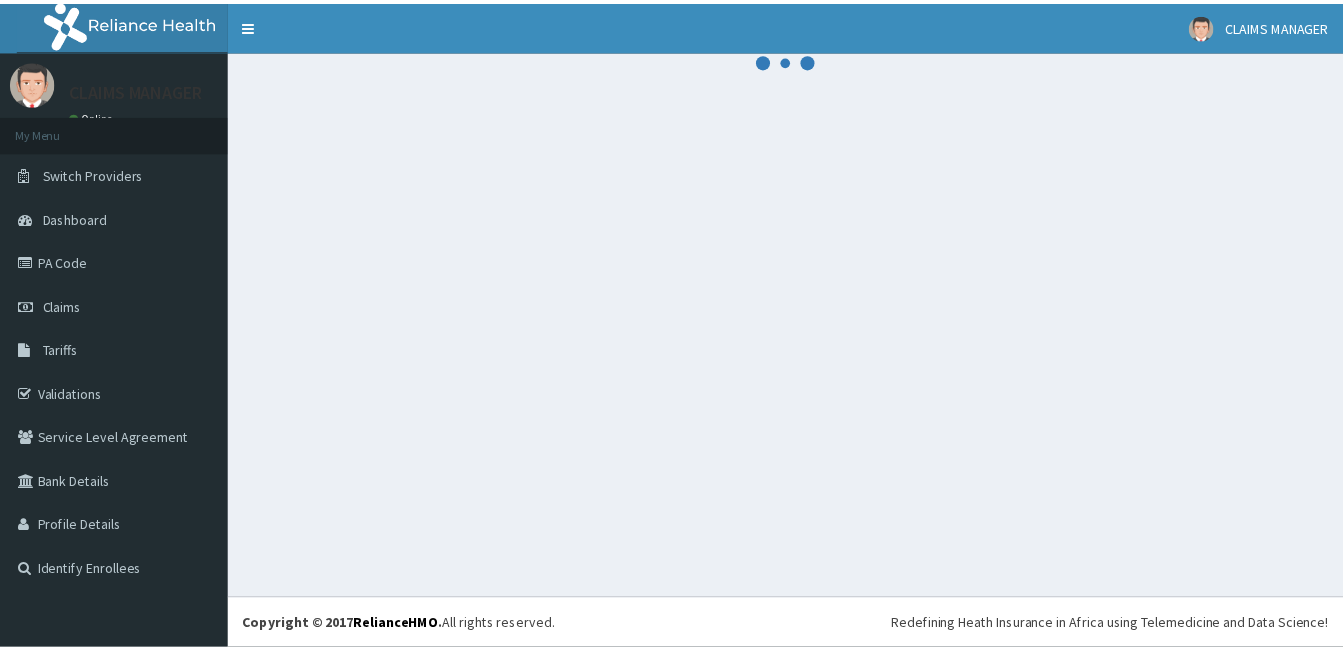 scroll, scrollTop: 0, scrollLeft: 0, axis: both 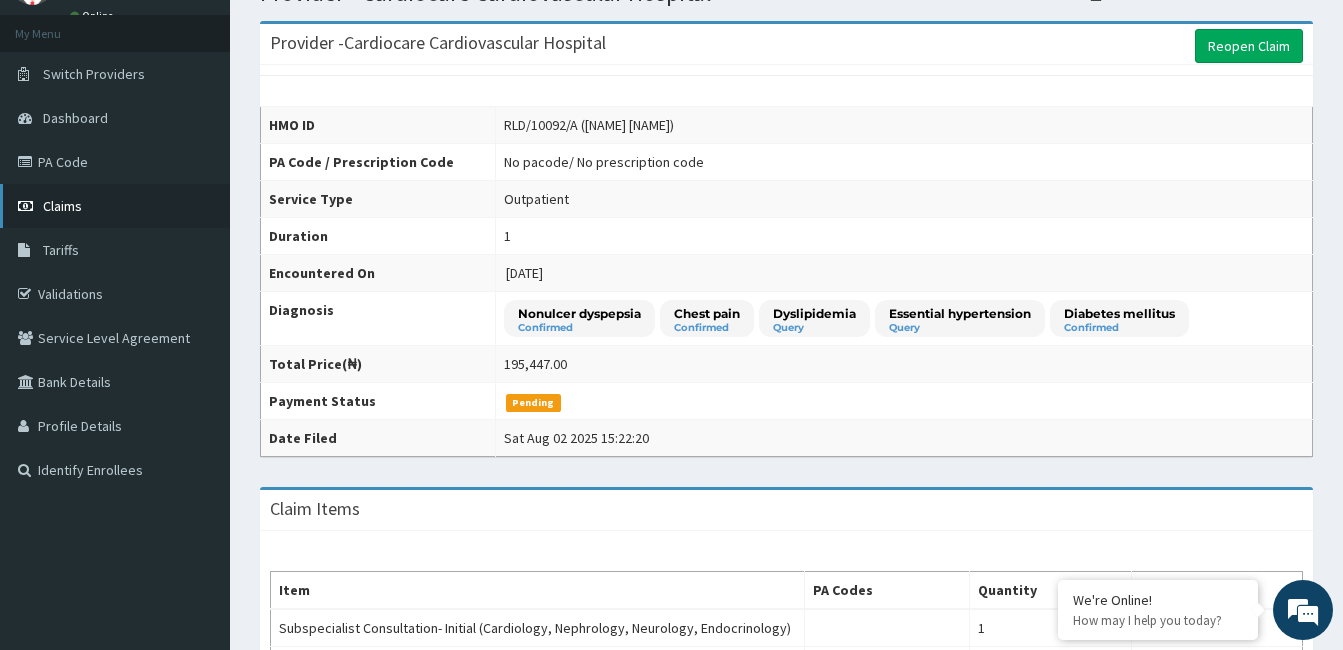 click on "Claims" at bounding box center [115, 206] 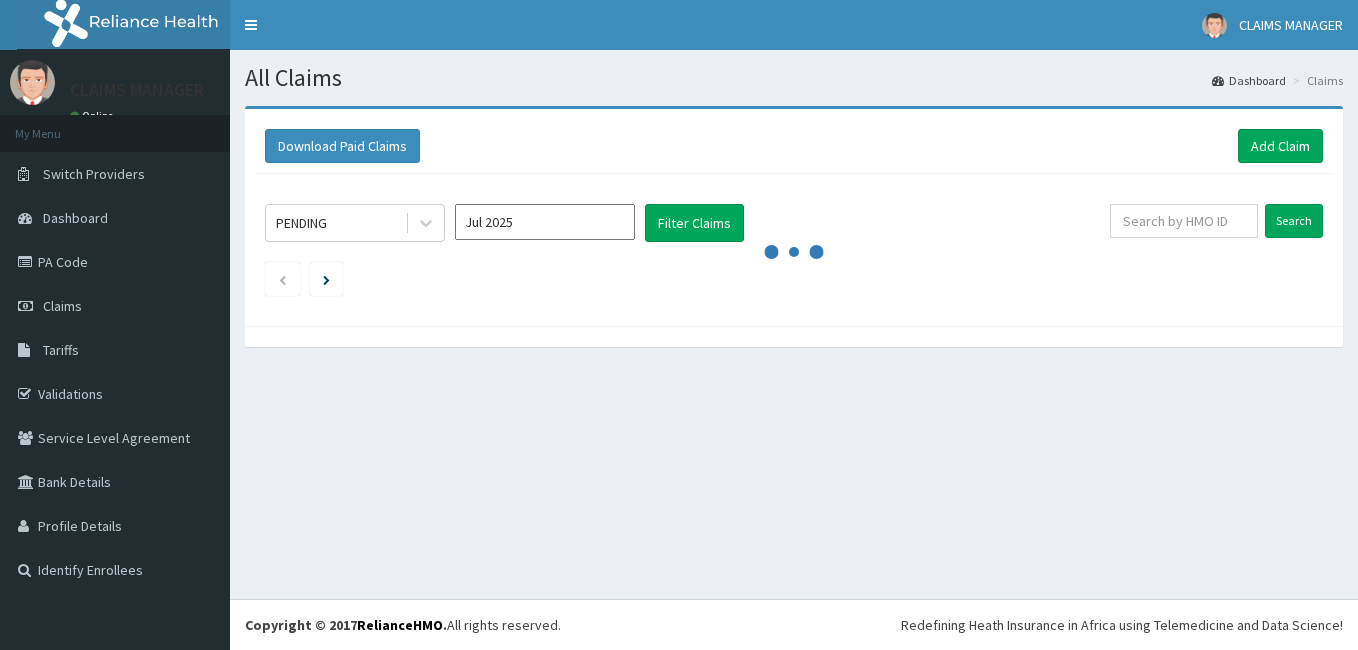 scroll, scrollTop: 0, scrollLeft: 0, axis: both 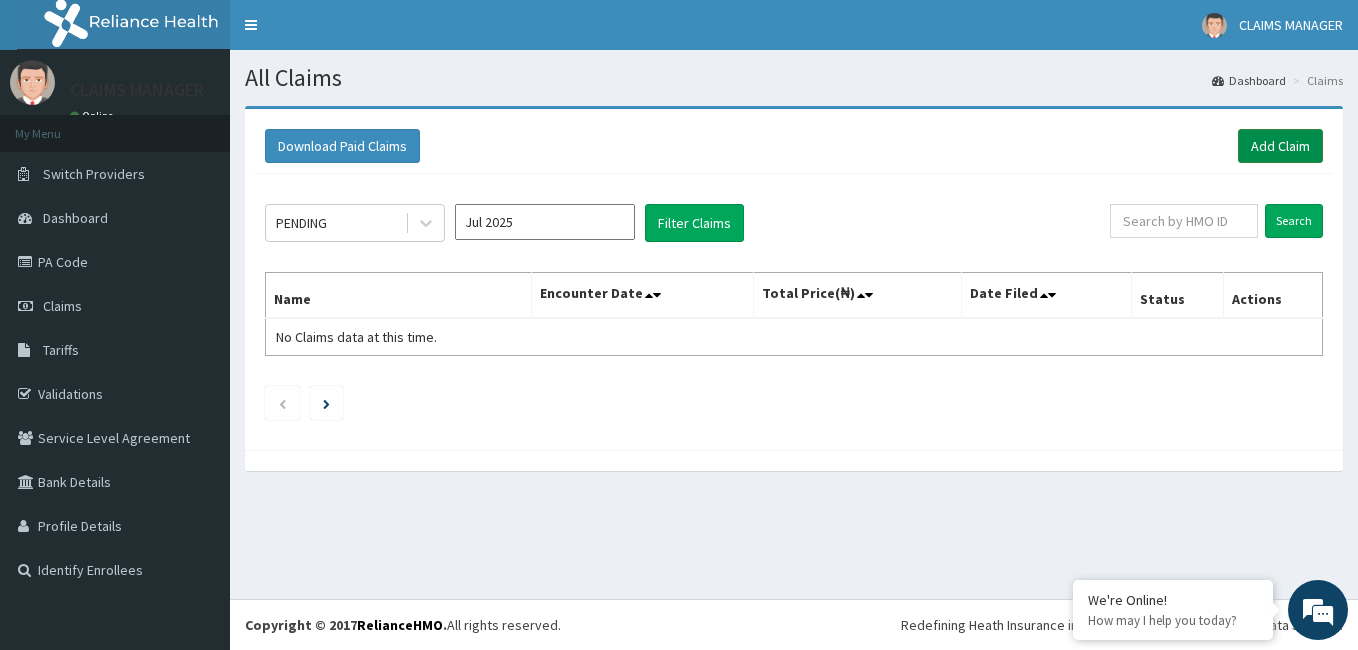 click on "Add Claim" at bounding box center [1280, 146] 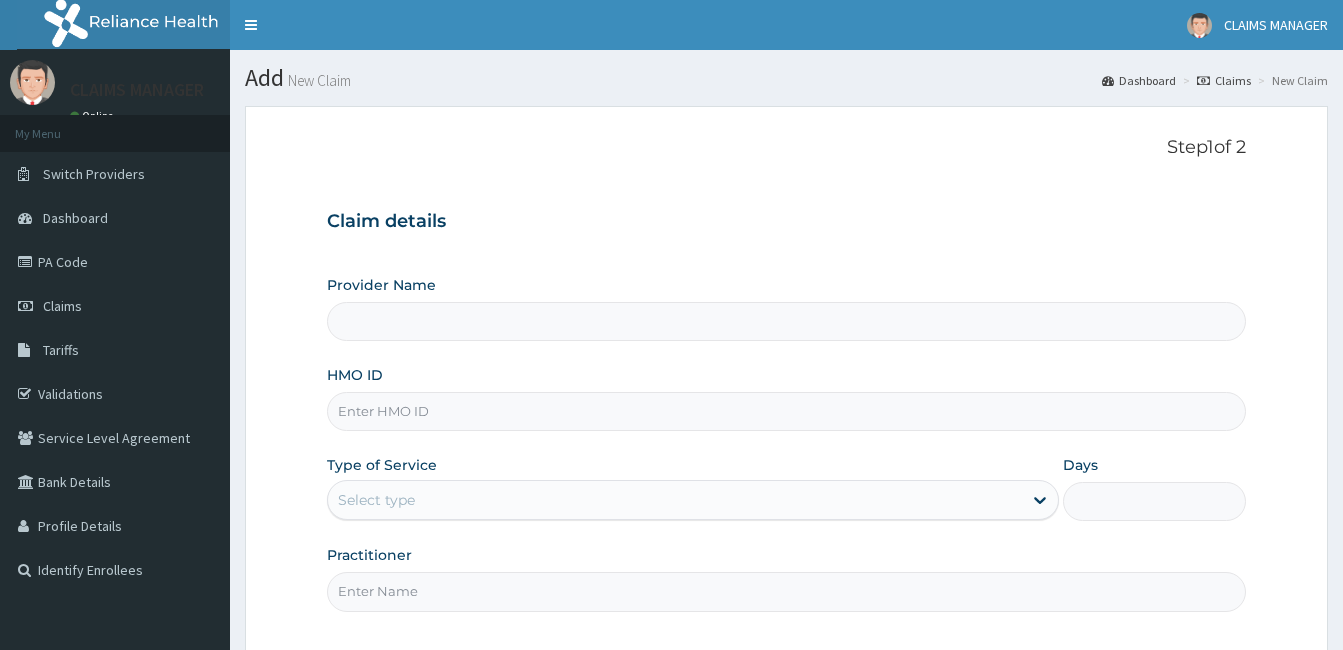 scroll, scrollTop: 0, scrollLeft: 0, axis: both 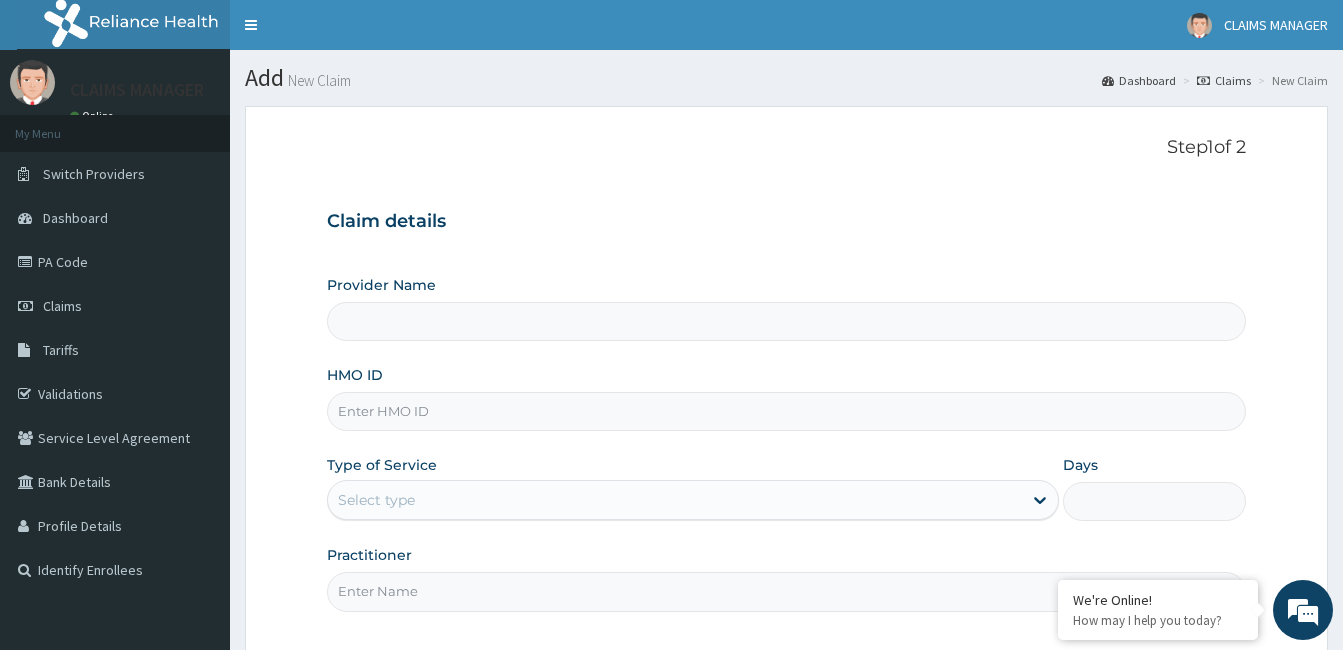 click on "HMO ID" at bounding box center (786, 411) 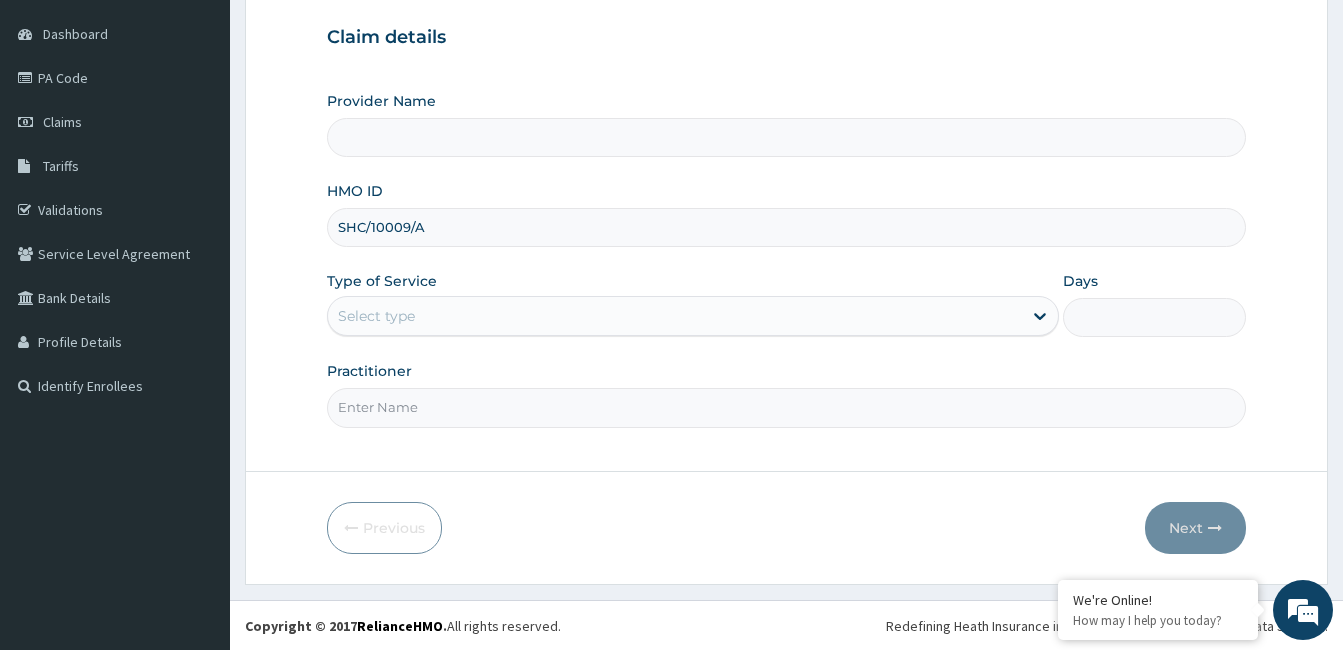 scroll, scrollTop: 185, scrollLeft: 0, axis: vertical 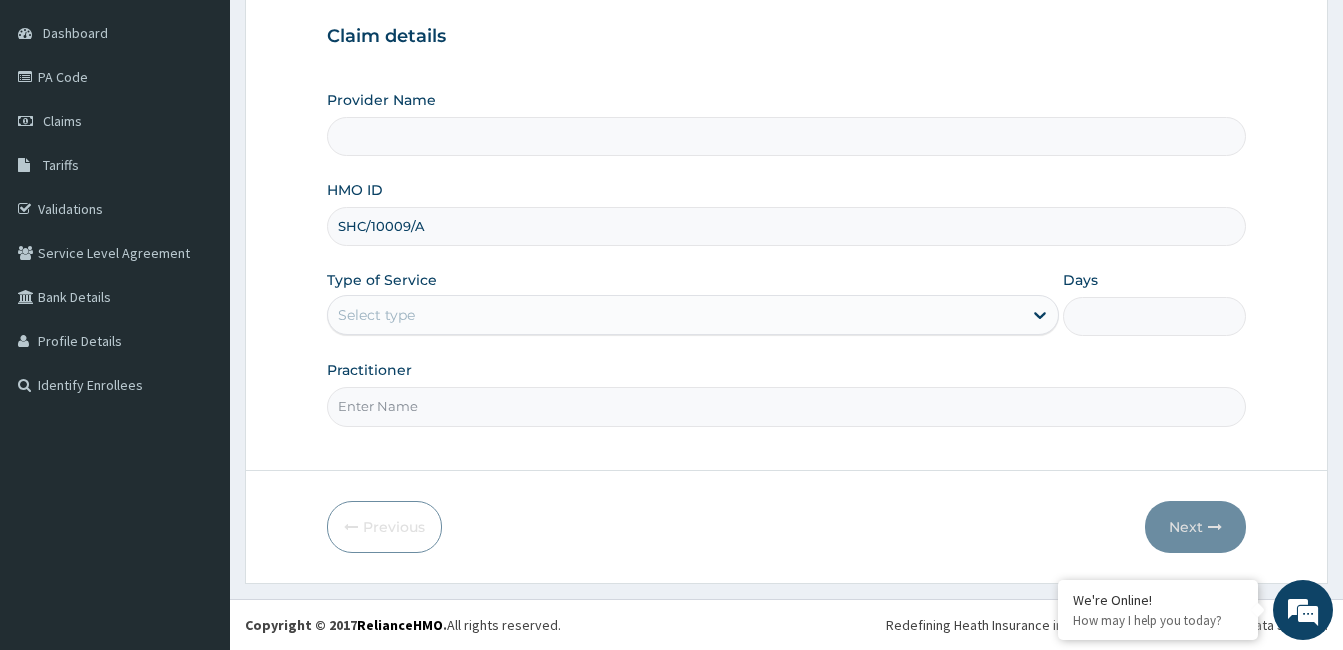 type on "Cardiocare Cardiovascular Hospital" 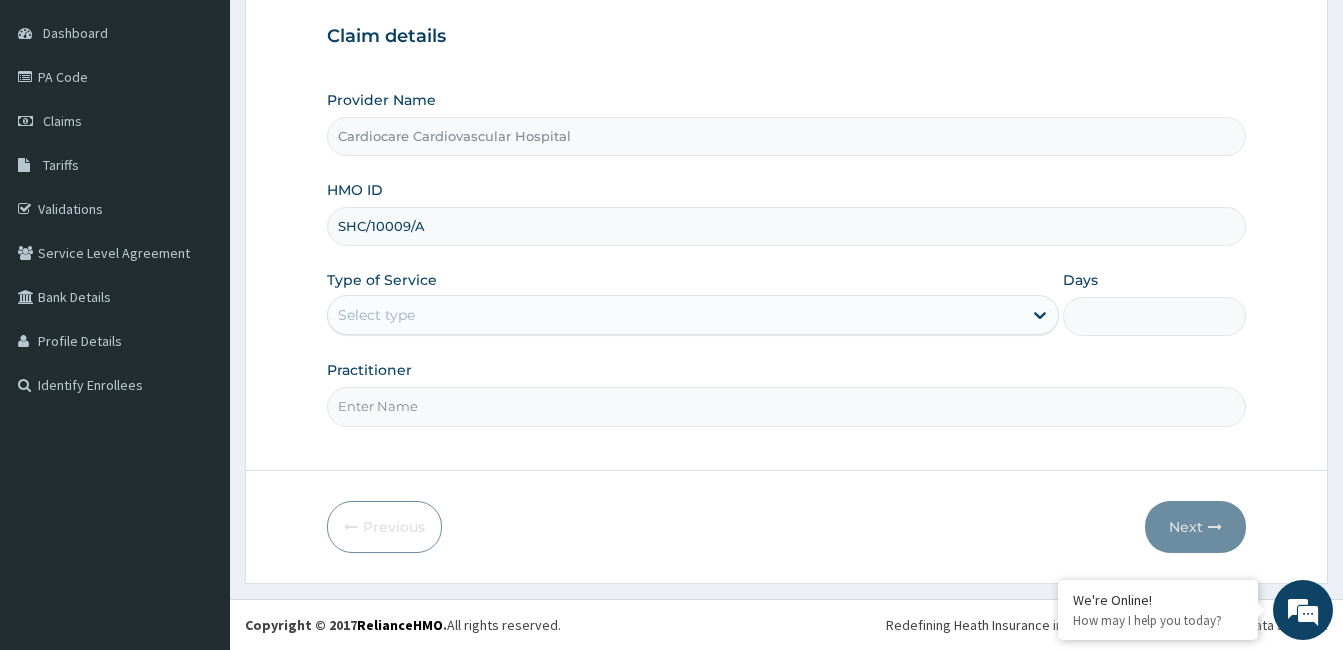 type on "SHC/10009/A" 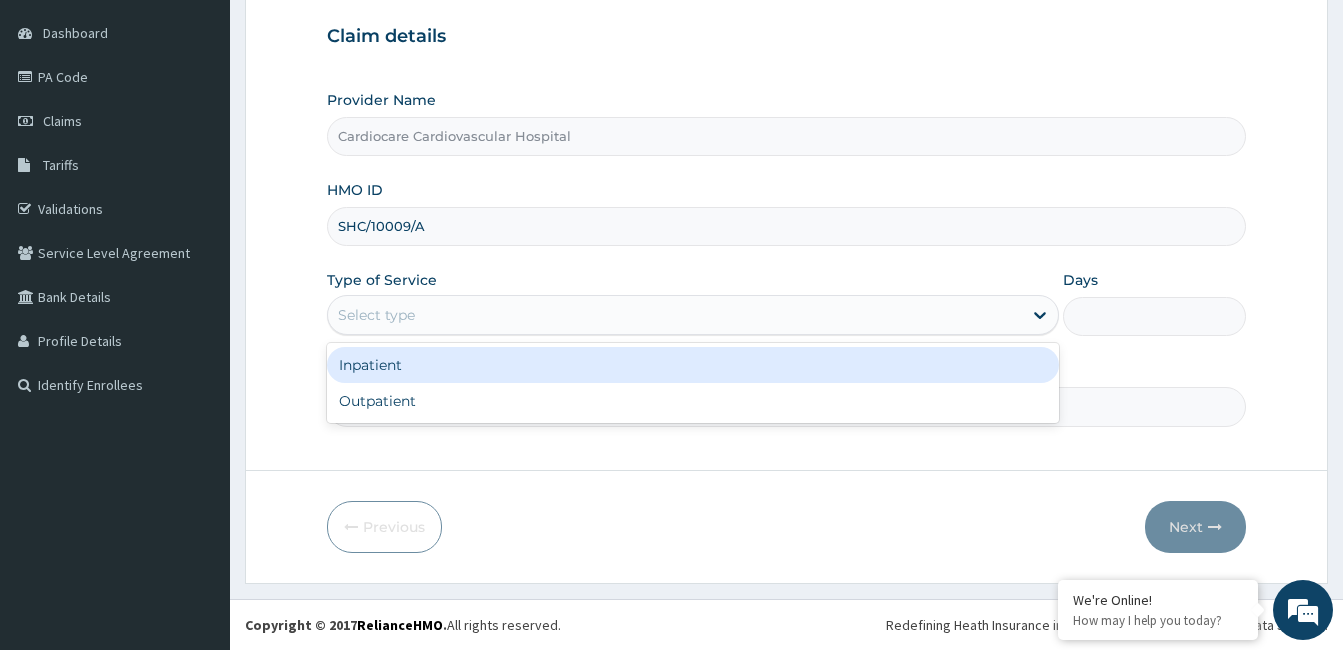 click on "Select type" at bounding box center [675, 315] 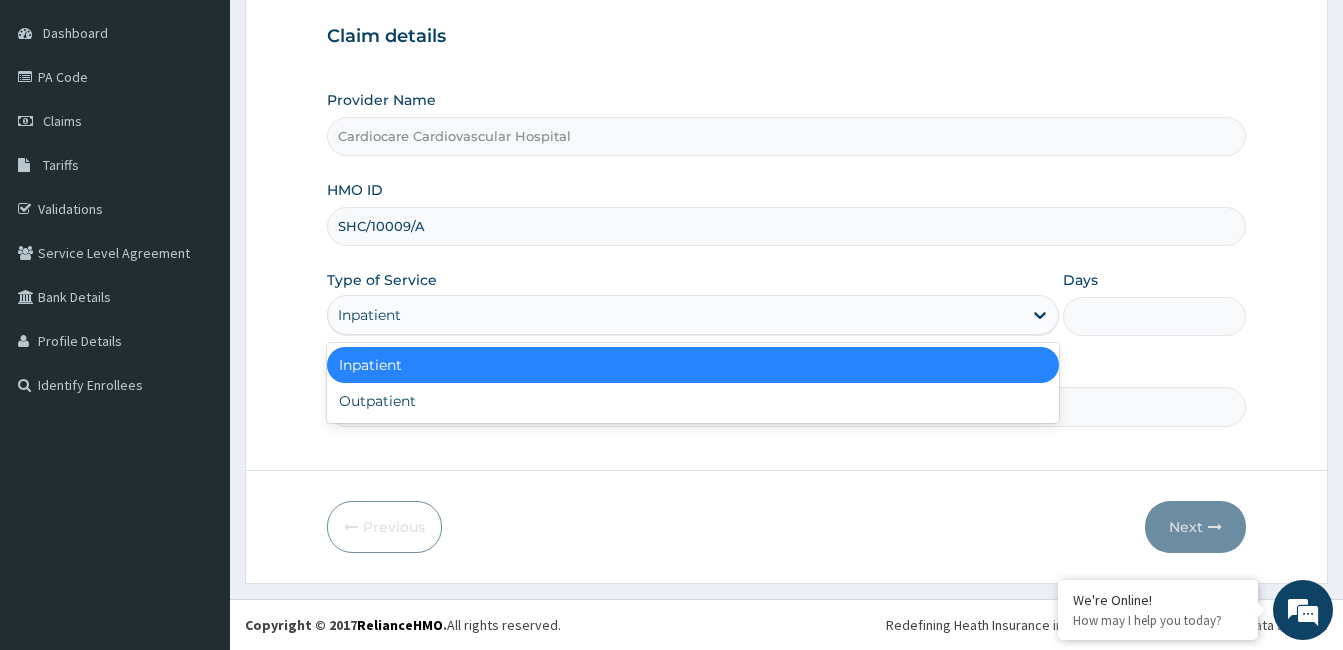 click on "Inpatient" at bounding box center (675, 315) 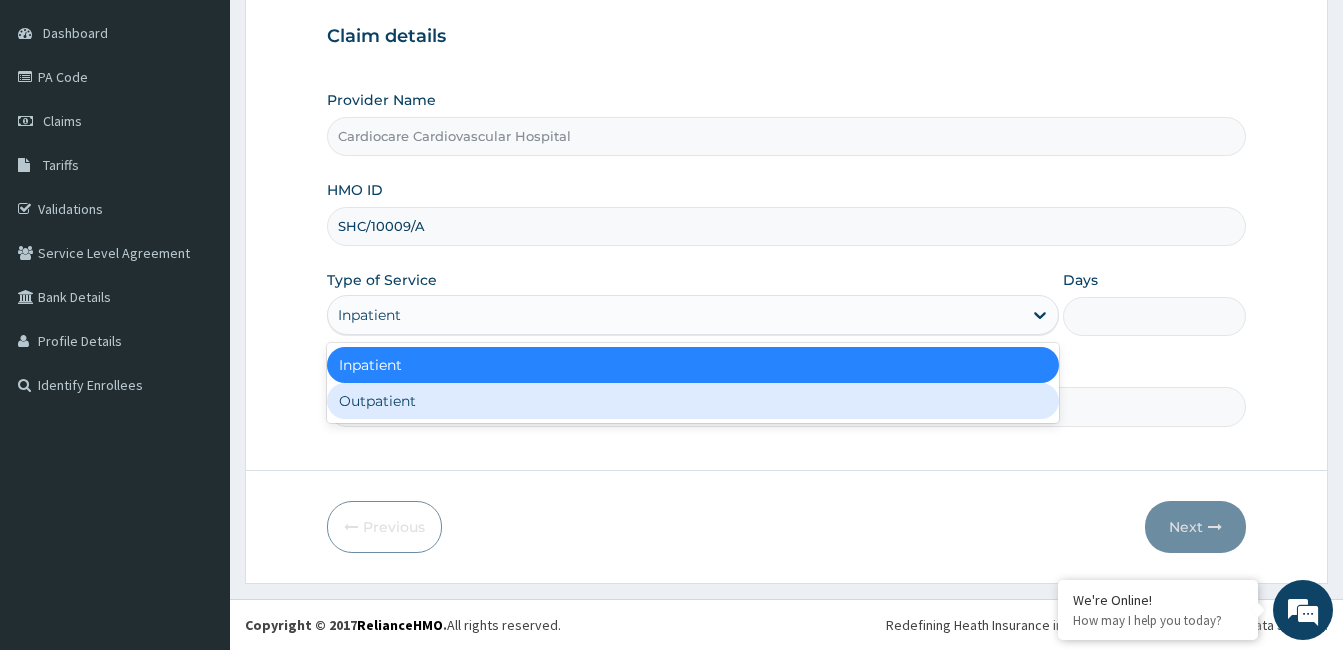click on "Outpatient" at bounding box center (693, 401) 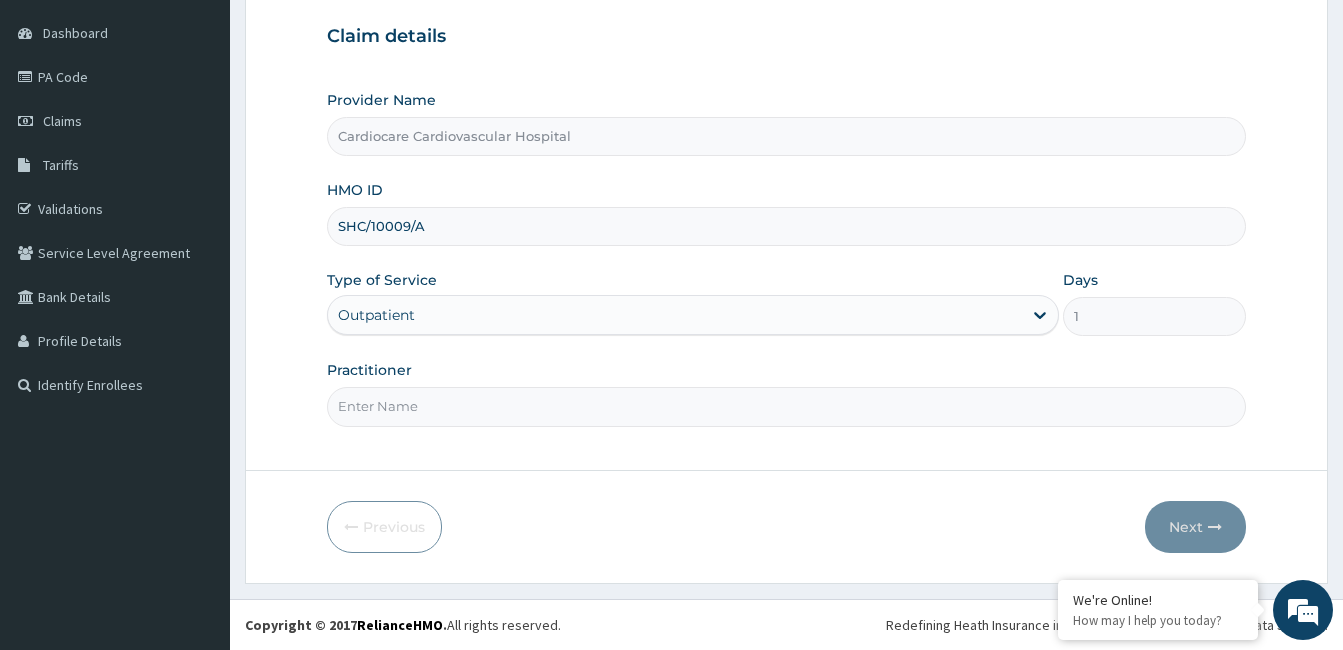 click on "Practitioner" at bounding box center (786, 393) 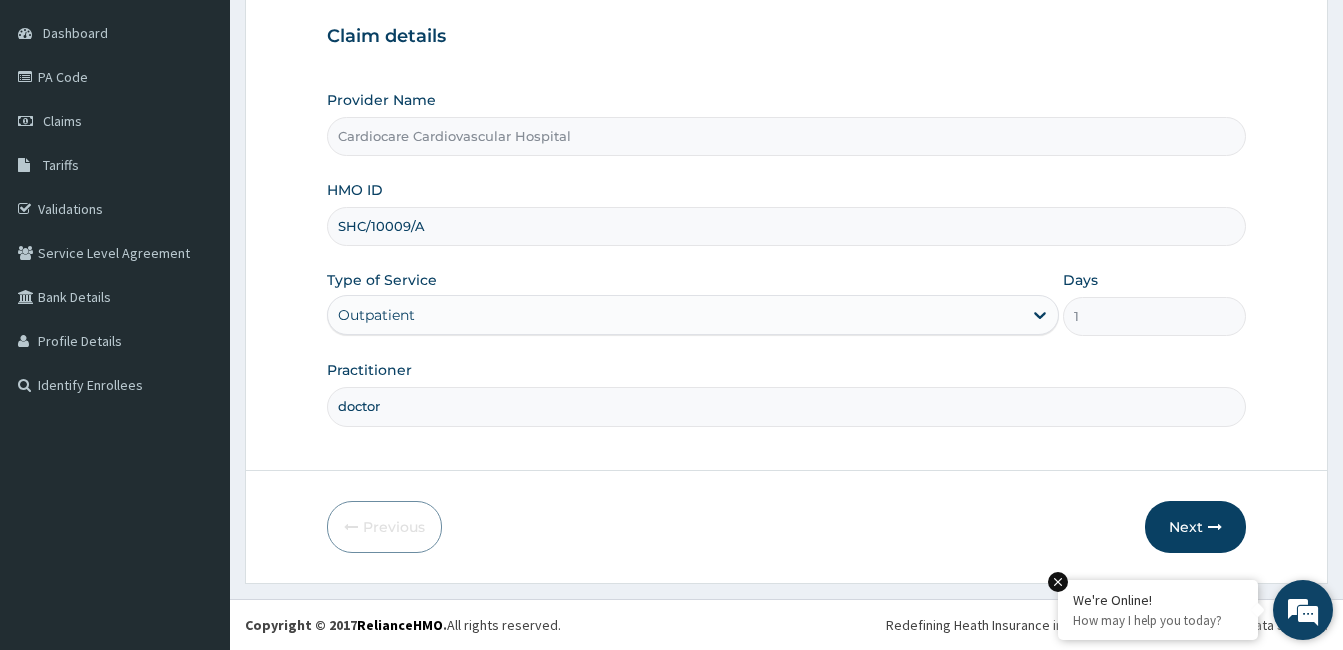 scroll, scrollTop: 0, scrollLeft: 0, axis: both 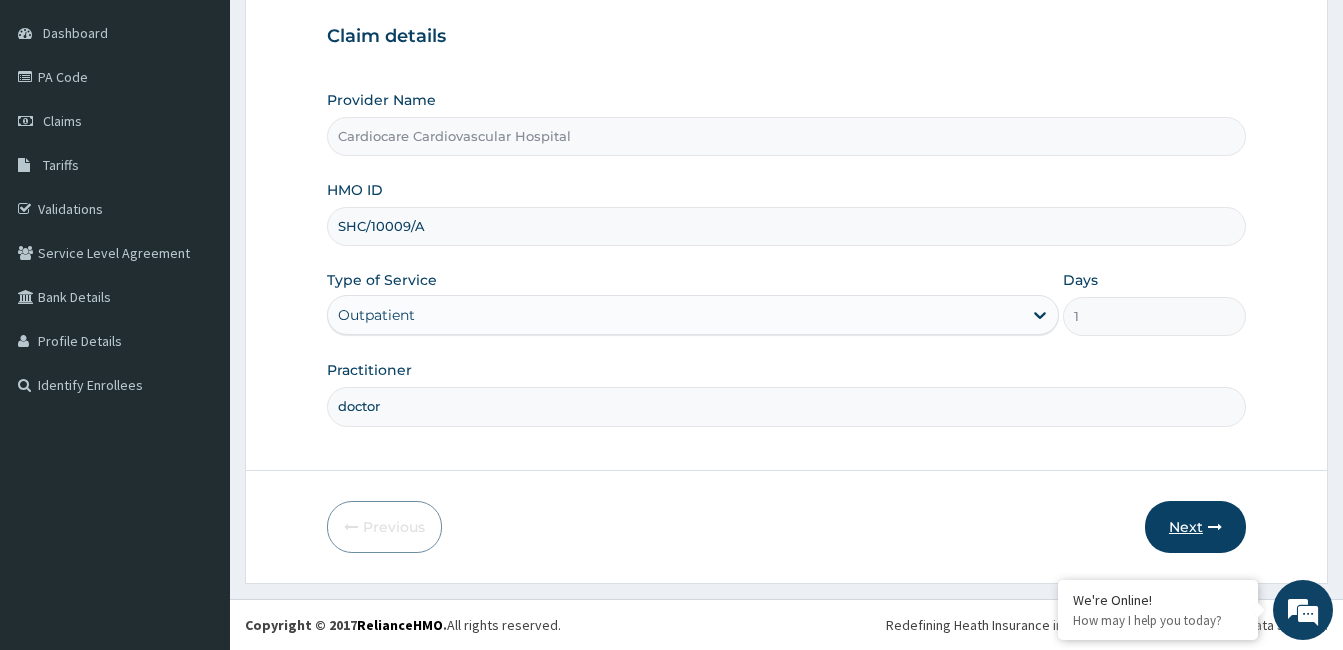 type on "doctor" 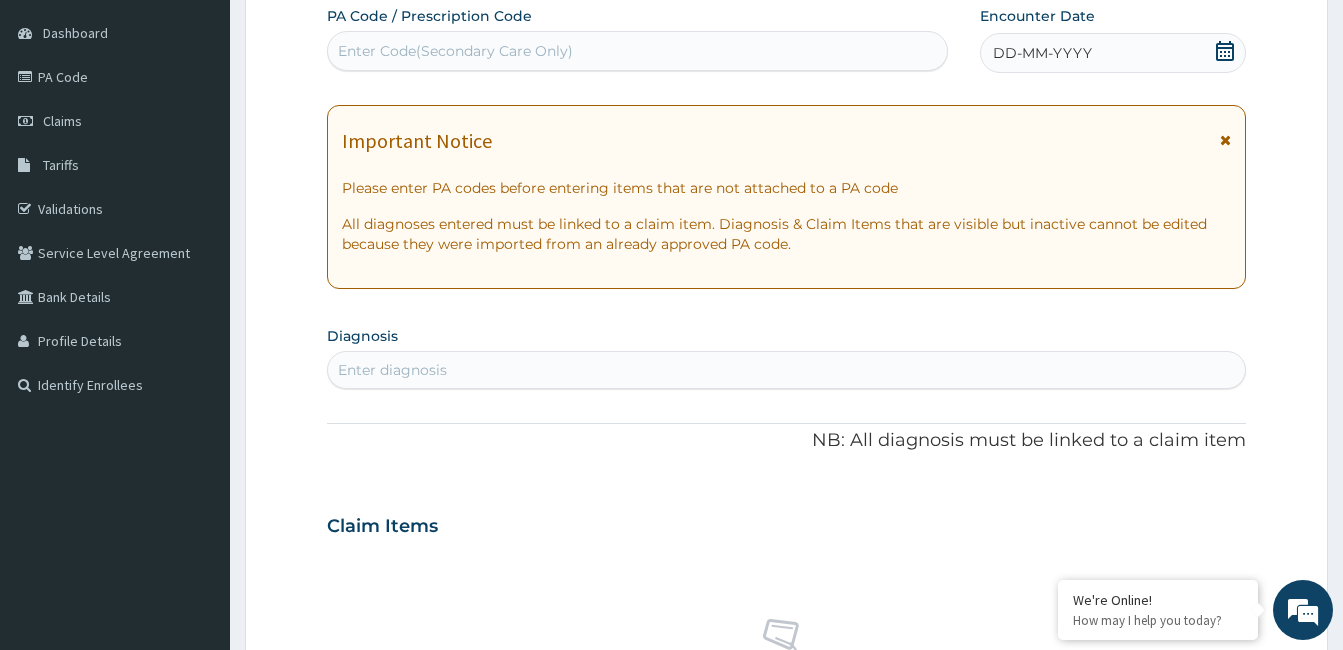 drag, startPoint x: 1224, startPoint y: 47, endPoint x: 1173, endPoint y: 81, distance: 61.294373 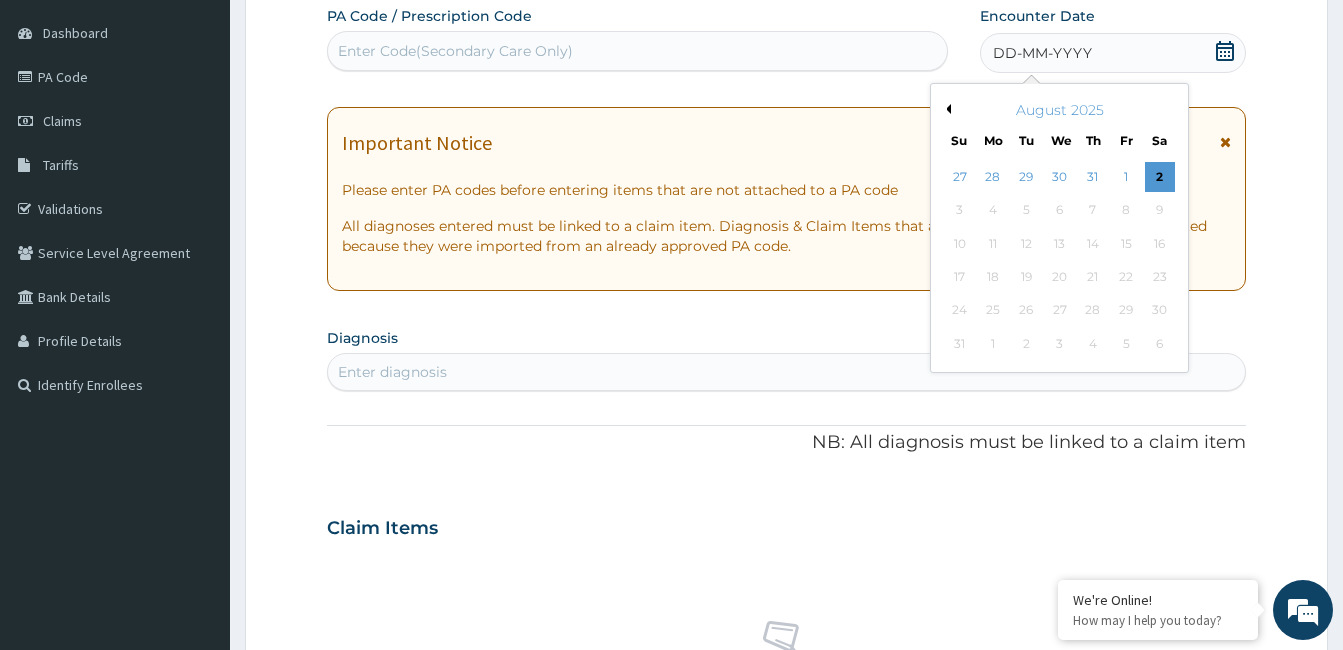 click on "Previous Month" at bounding box center (946, 109) 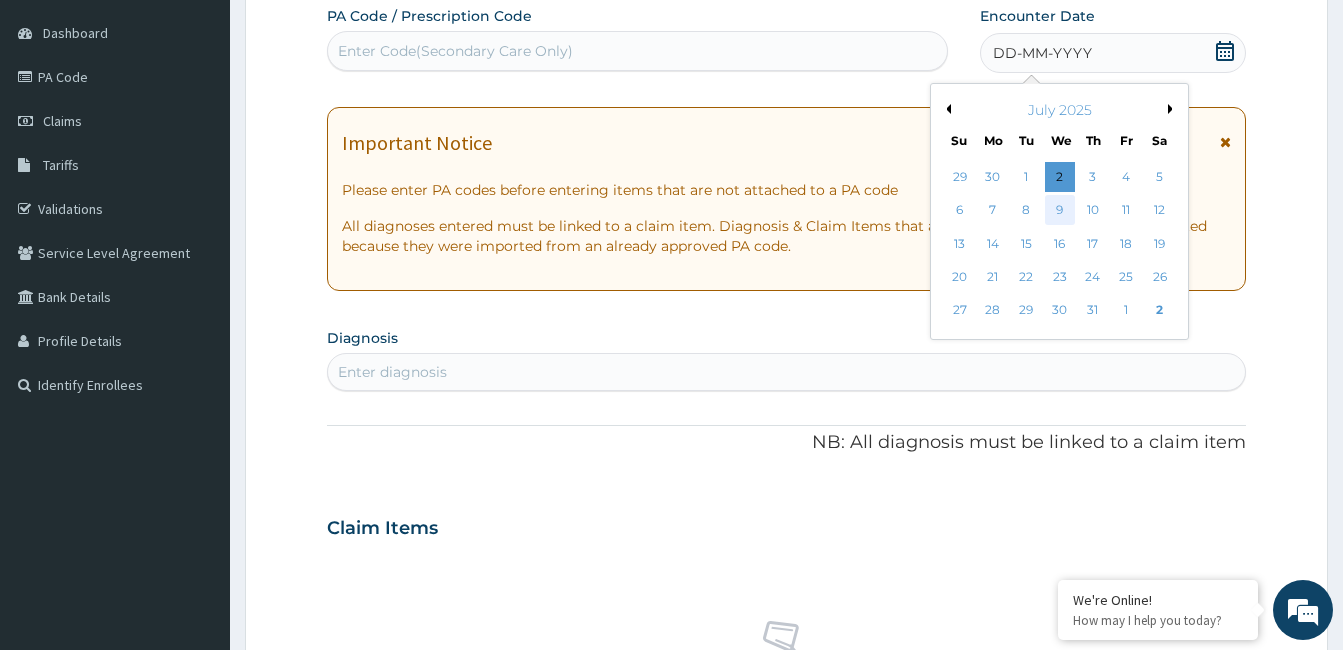 click on "9" at bounding box center [1059, 211] 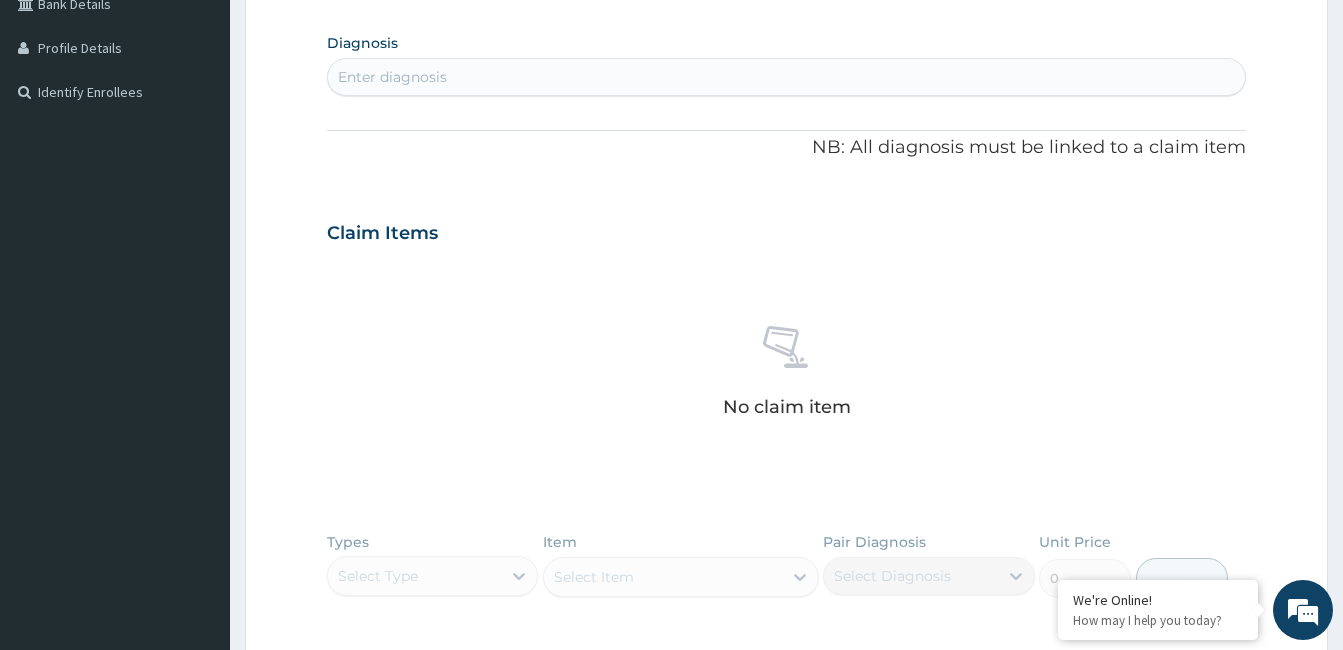 scroll, scrollTop: 485, scrollLeft: 0, axis: vertical 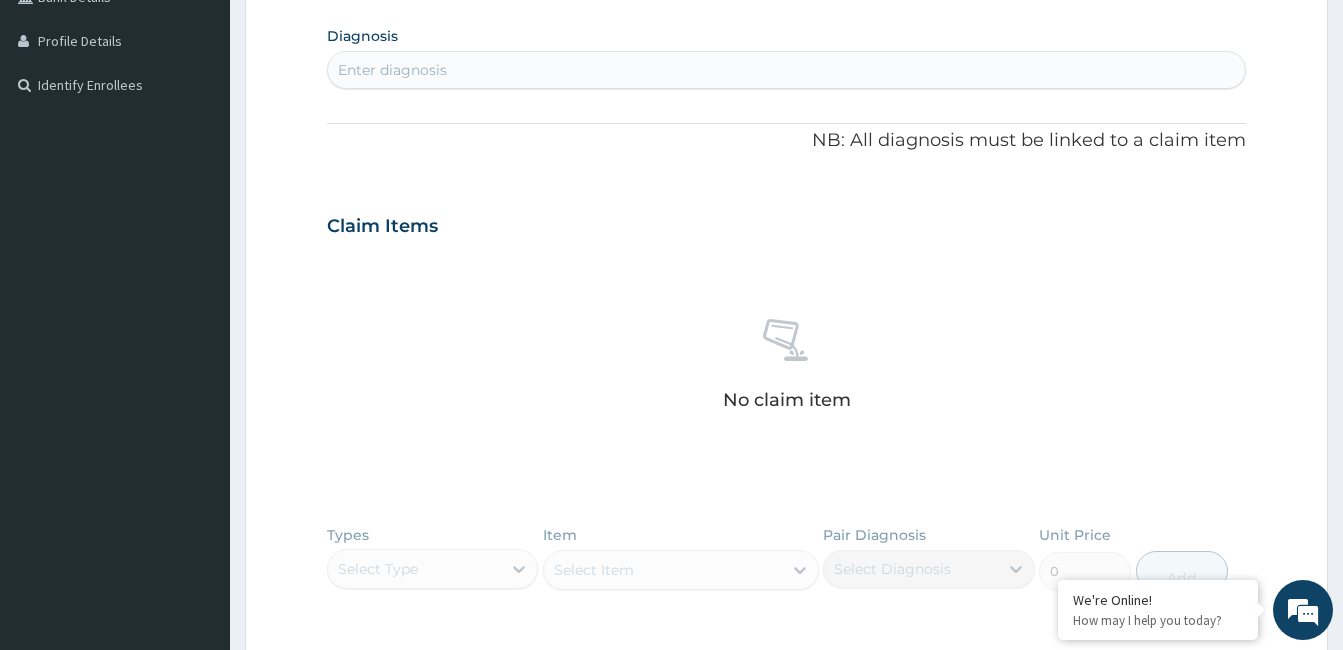 click on "Enter diagnosis" at bounding box center (786, 70) 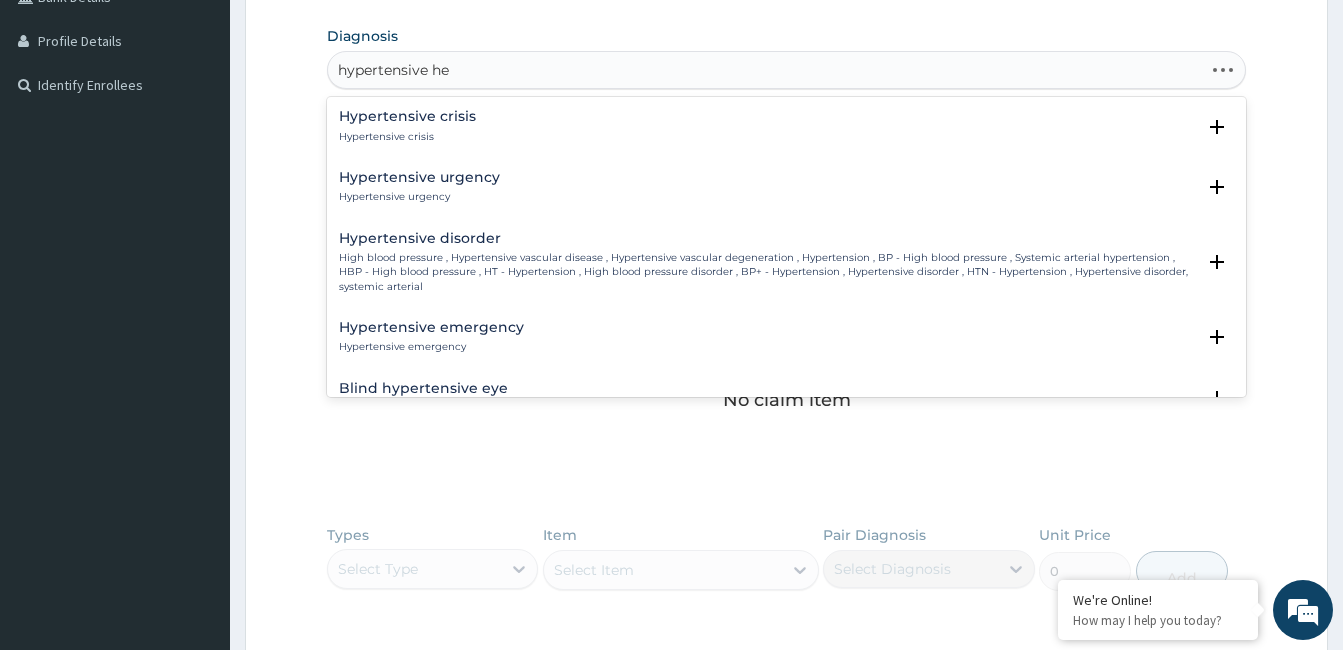 type on "hypertensive hea" 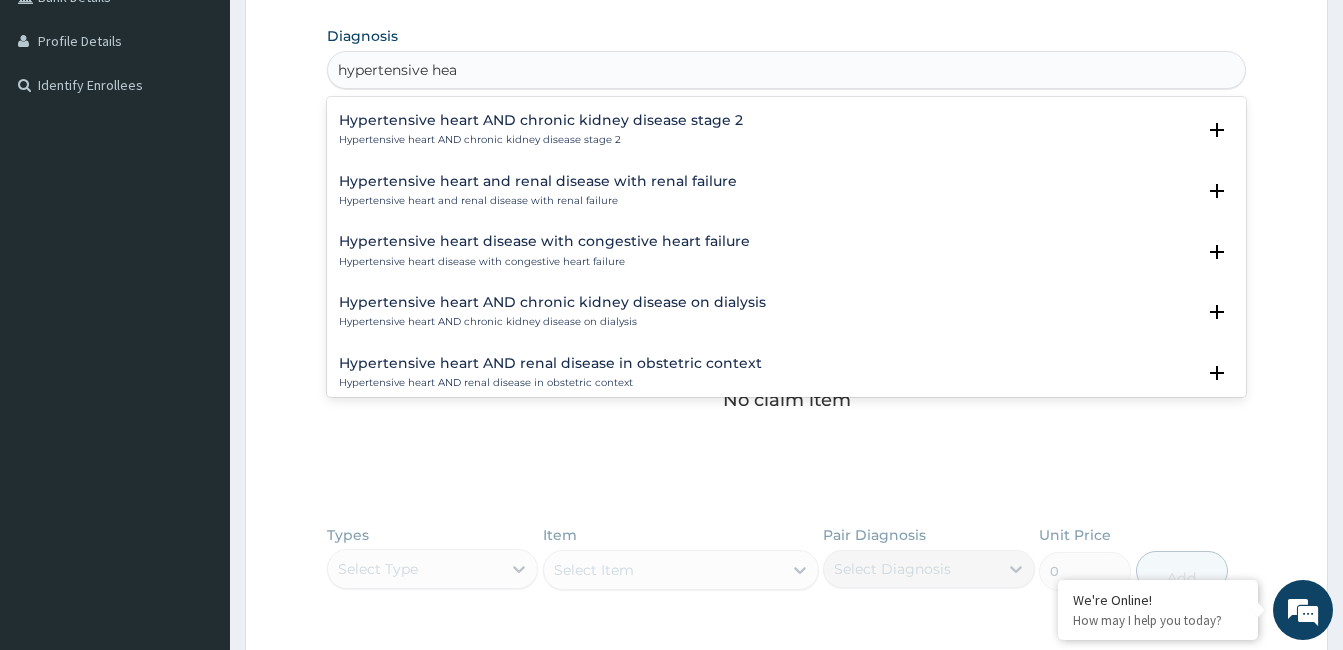 scroll, scrollTop: 800, scrollLeft: 0, axis: vertical 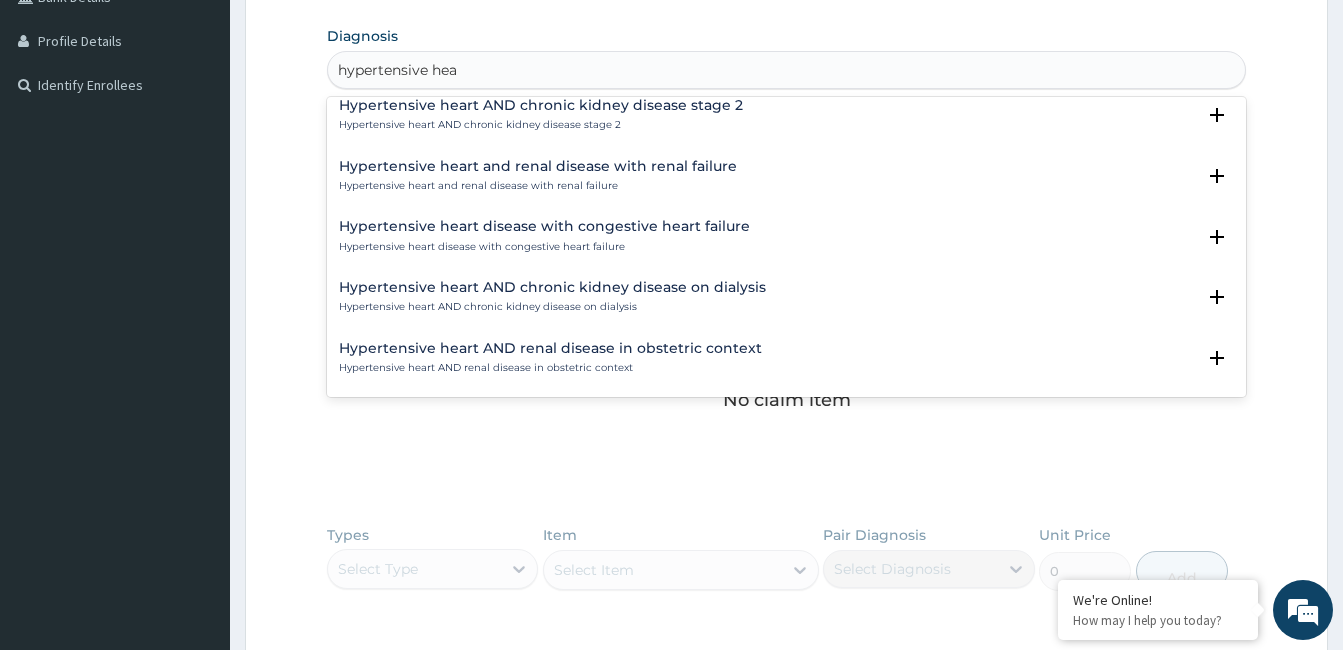 click on "Hypertensive heart and renal disease with renal failure" at bounding box center [538, 166] 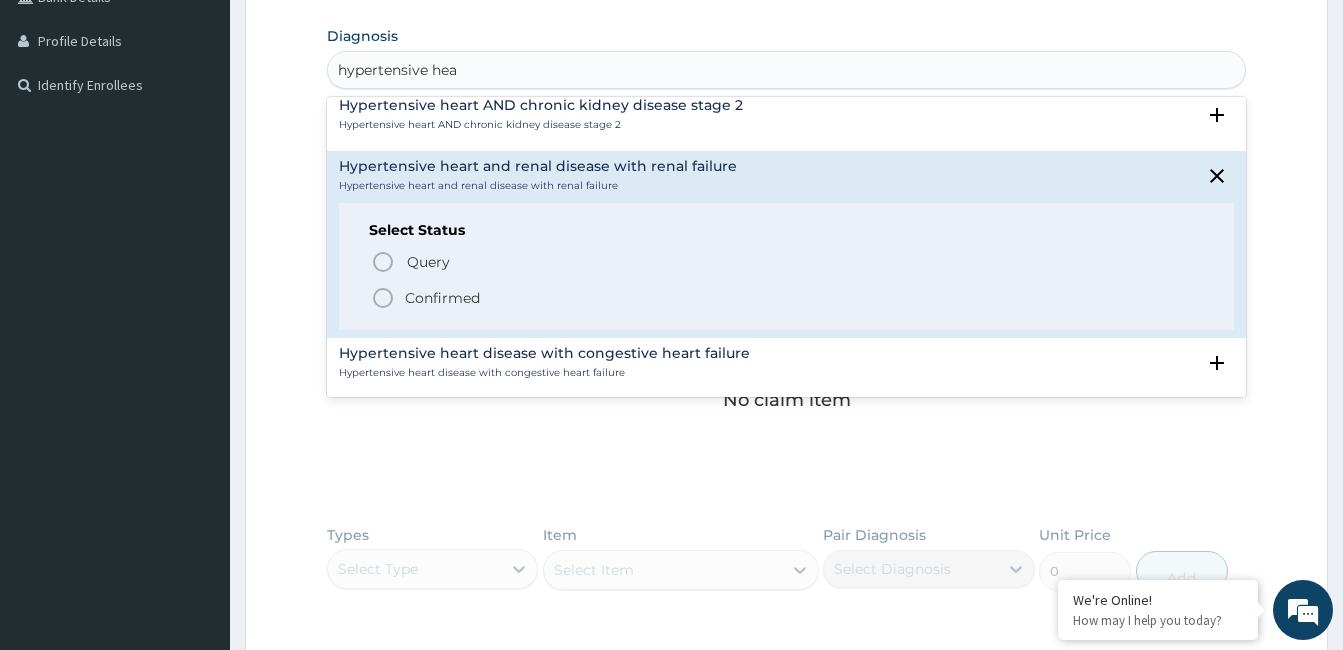 click on "Confirmed" at bounding box center [442, 298] 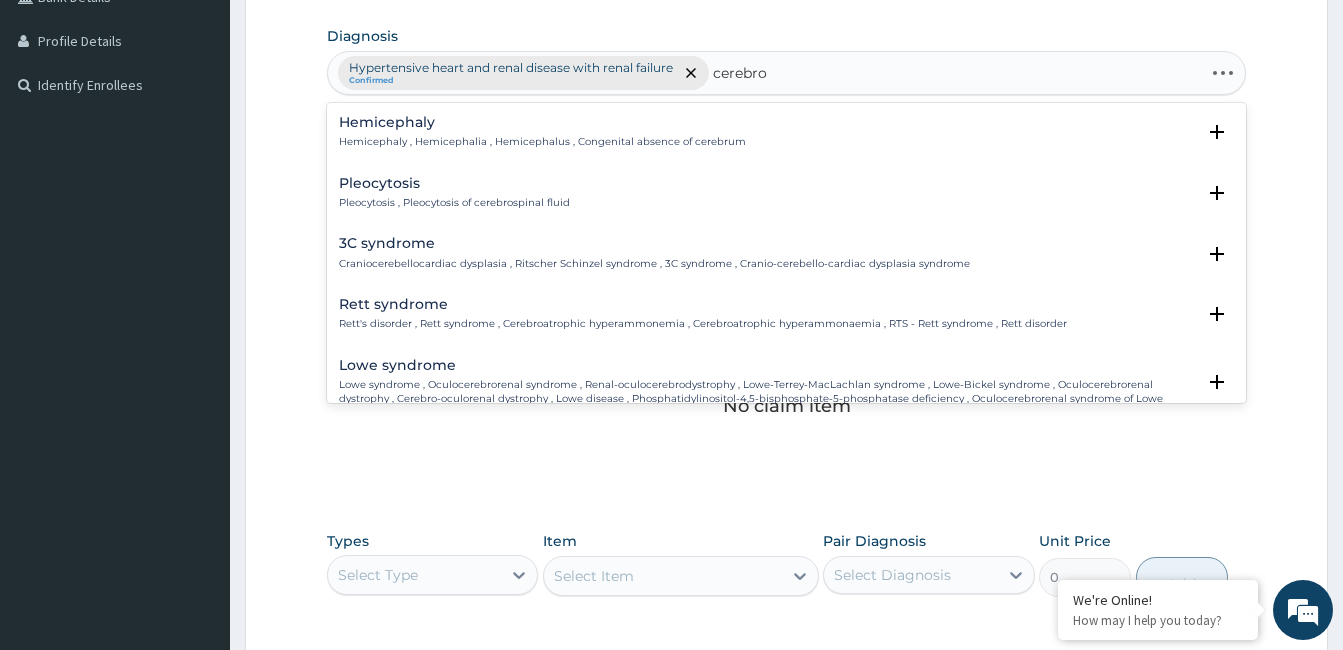 type on "cerebrov" 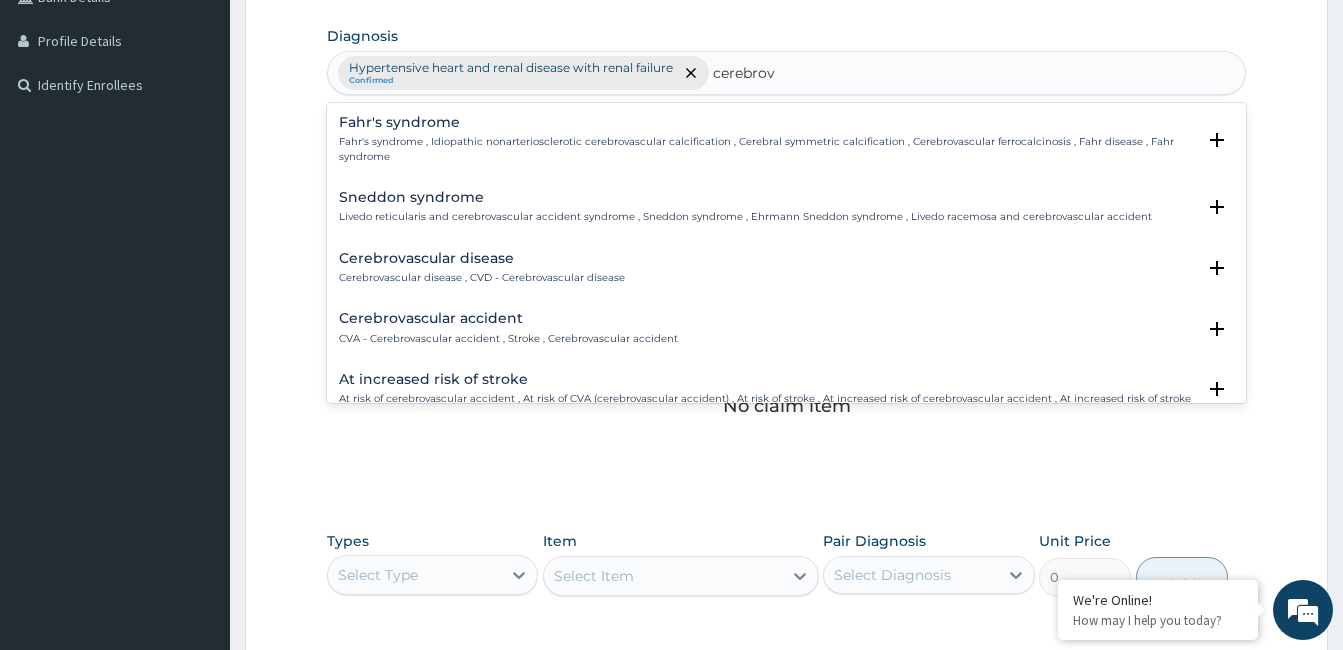 click on "Cerebrovascular disease , CVD - Cerebrovascular disease" at bounding box center (482, 278) 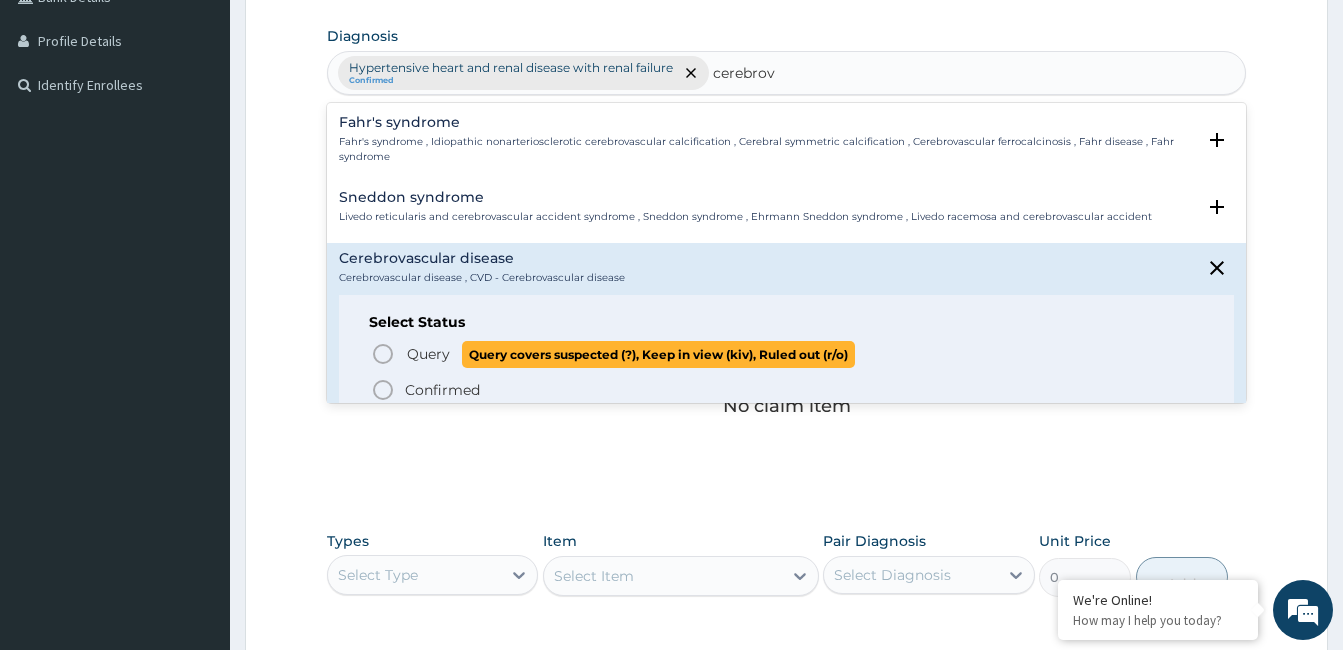 click on "Query Query covers suspected (?), Keep in view (kiv), Ruled out (r/o)" at bounding box center [787, 354] 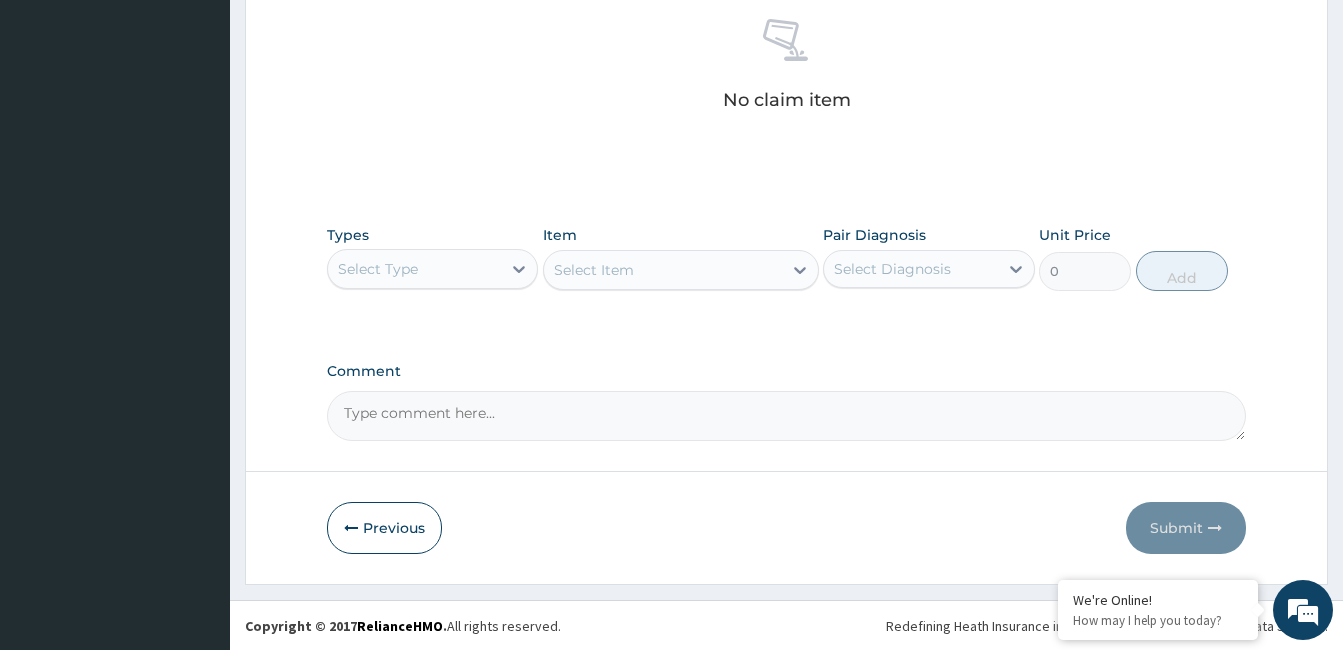 scroll, scrollTop: 792, scrollLeft: 0, axis: vertical 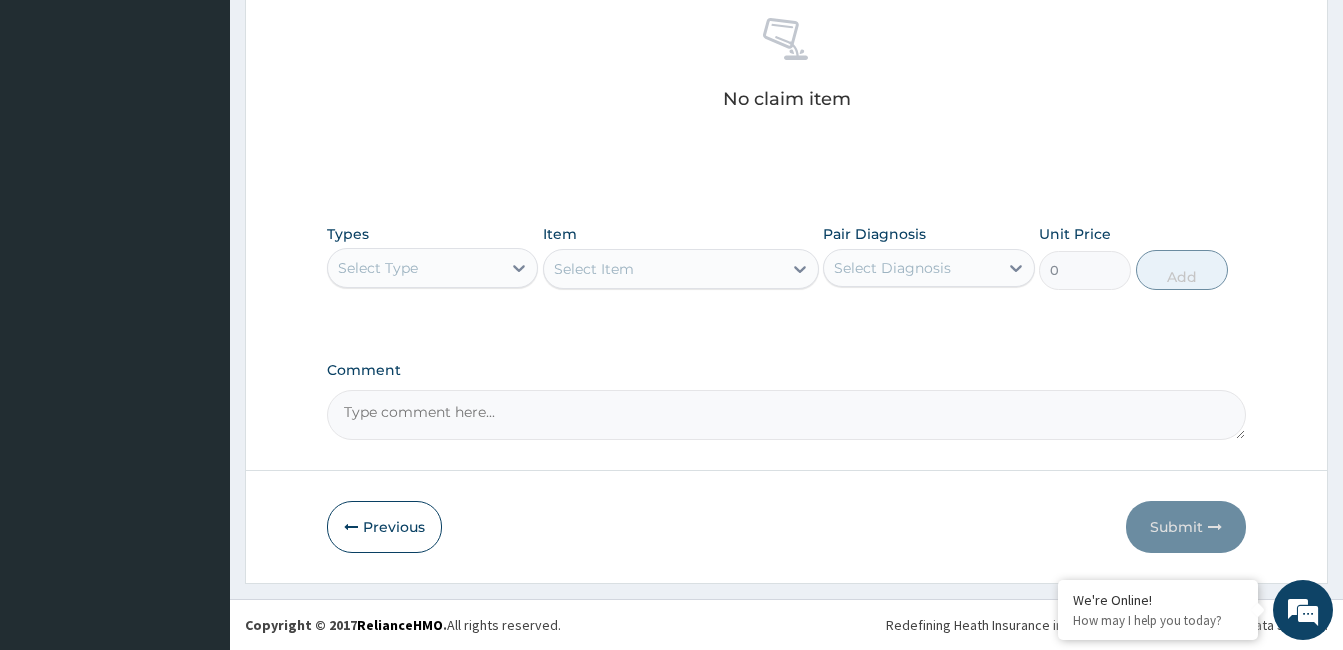 click on "Comment" at bounding box center (786, 415) 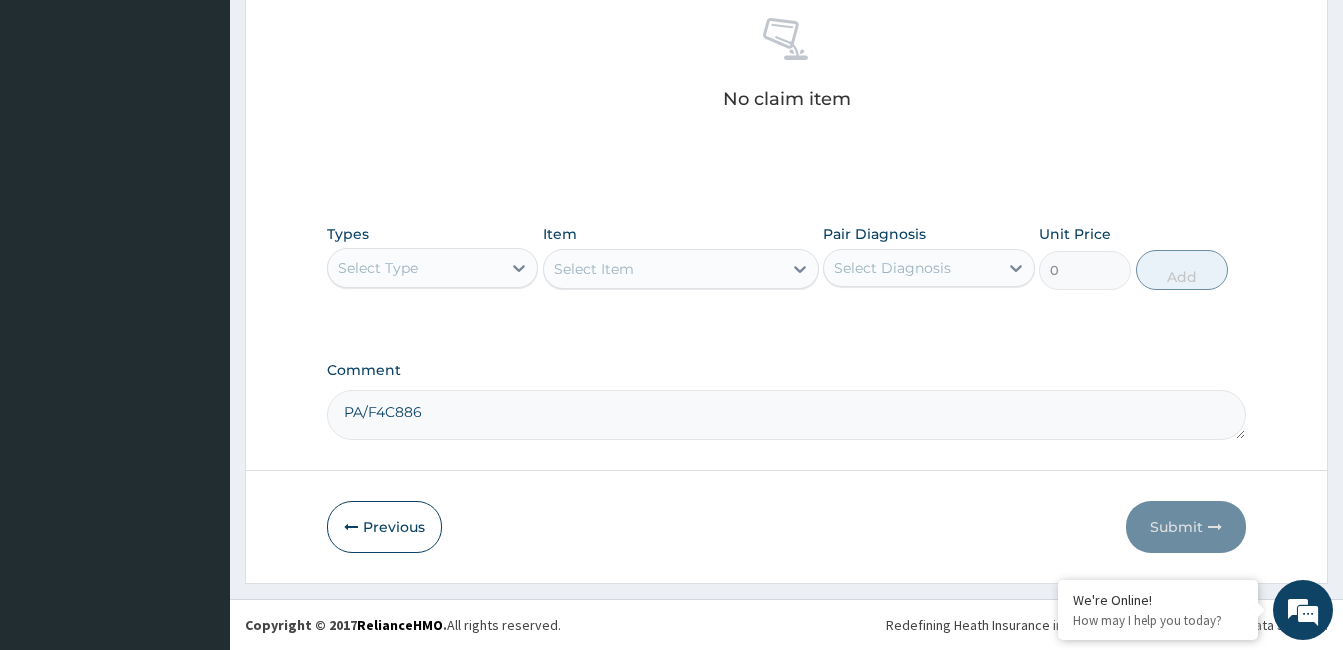 type on "PA/F4C886" 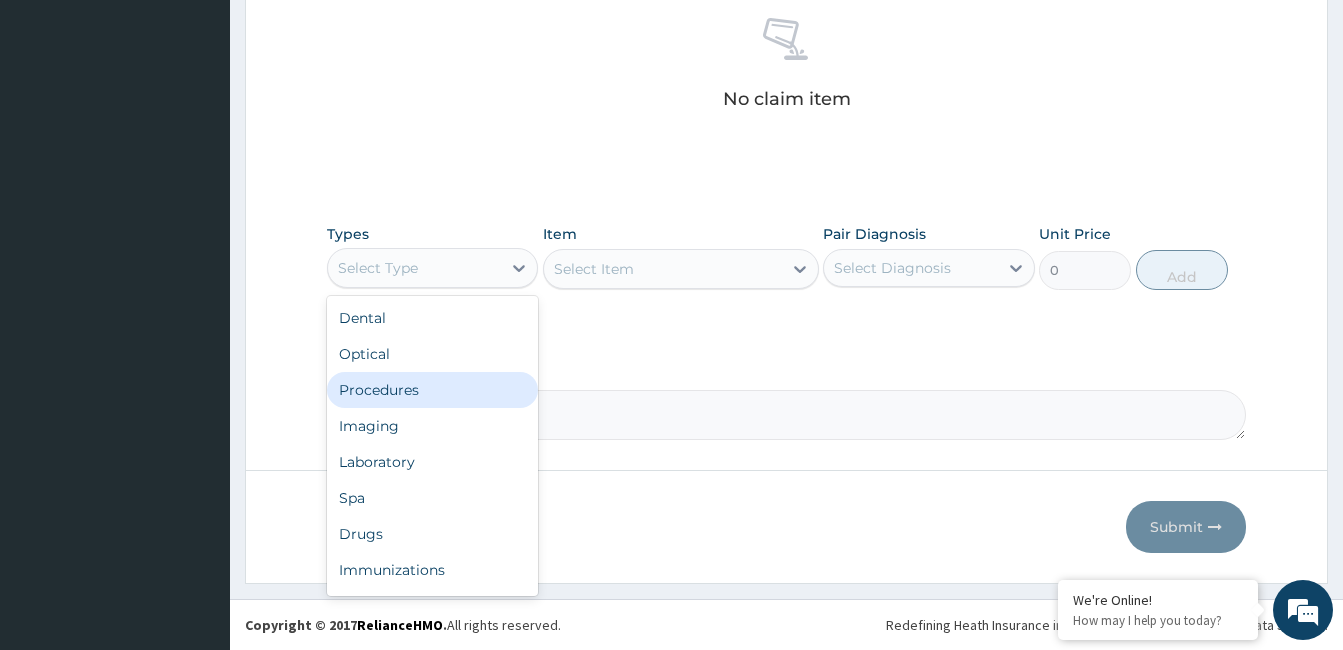 click on "Procedures" at bounding box center (432, 390) 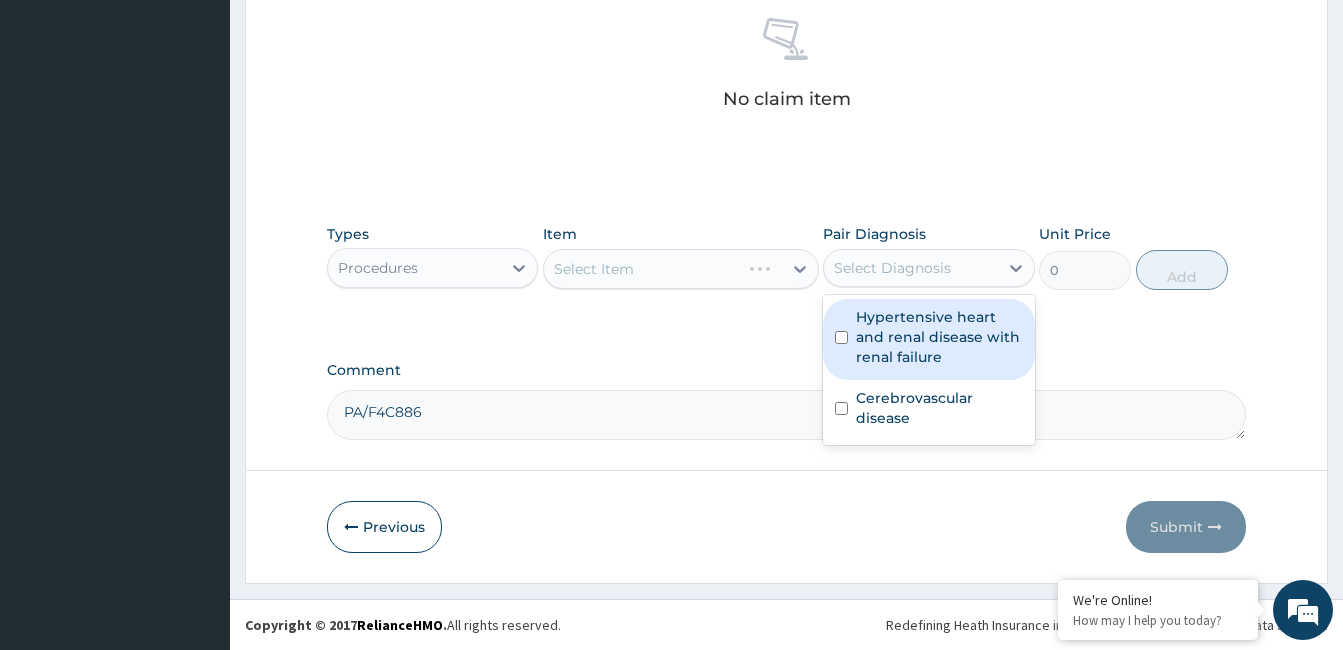drag, startPoint x: 886, startPoint y: 263, endPoint x: 888, endPoint y: 311, distance: 48.04165 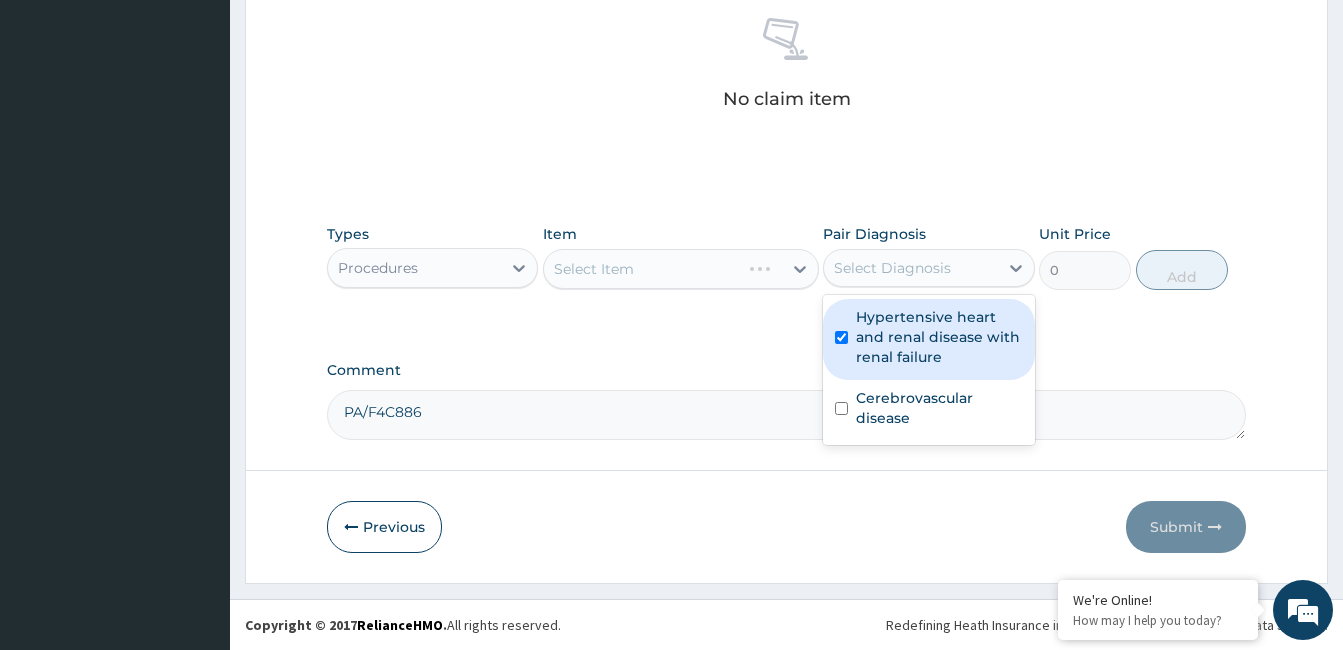 checkbox on "true" 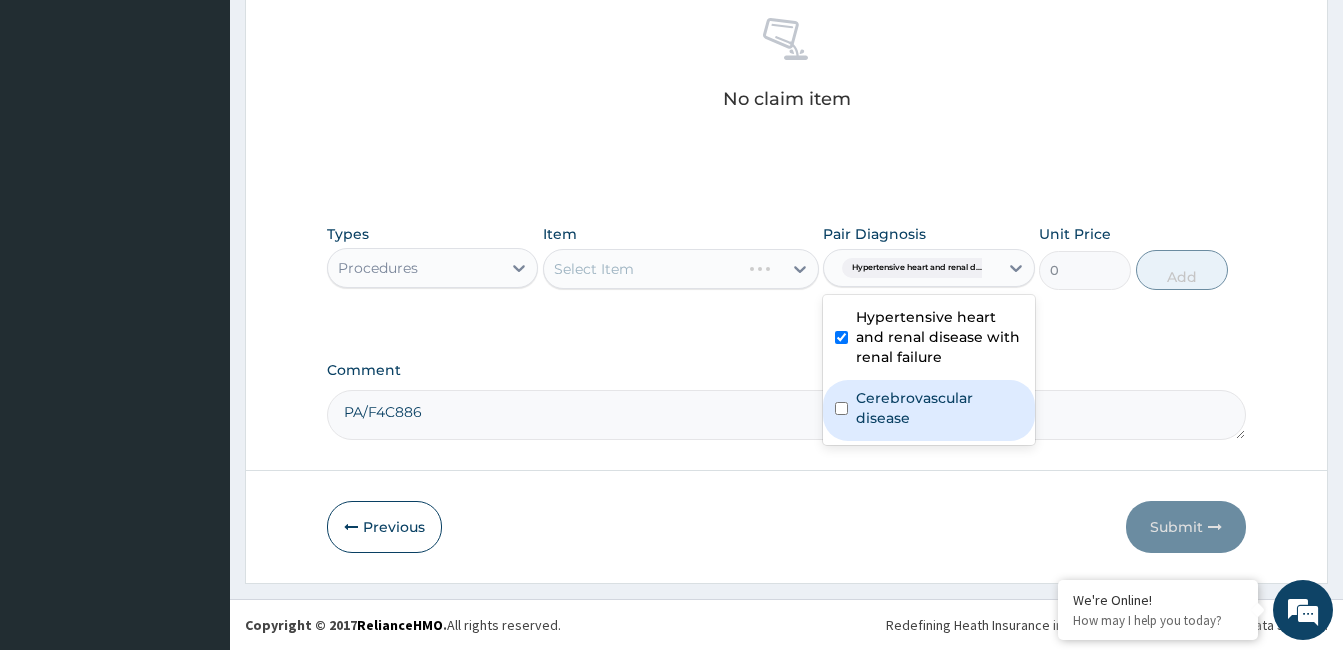 click on "Cerebrovascular disease" at bounding box center (939, 408) 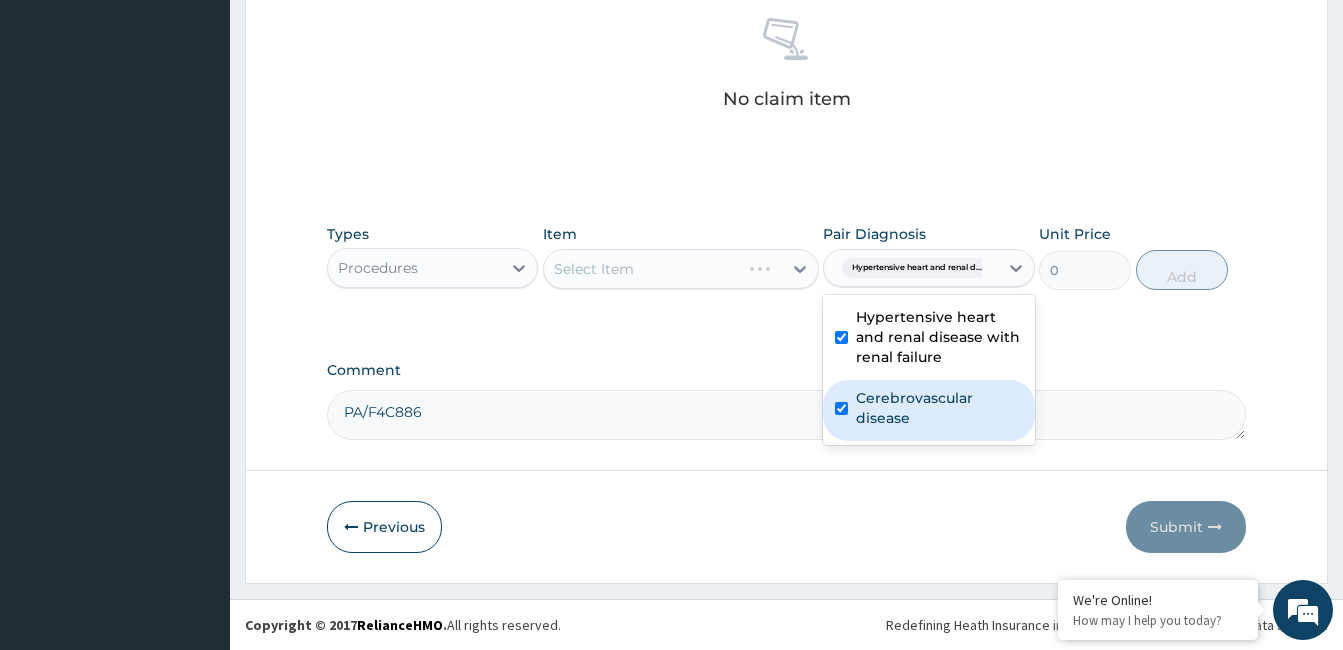 checkbox on "true" 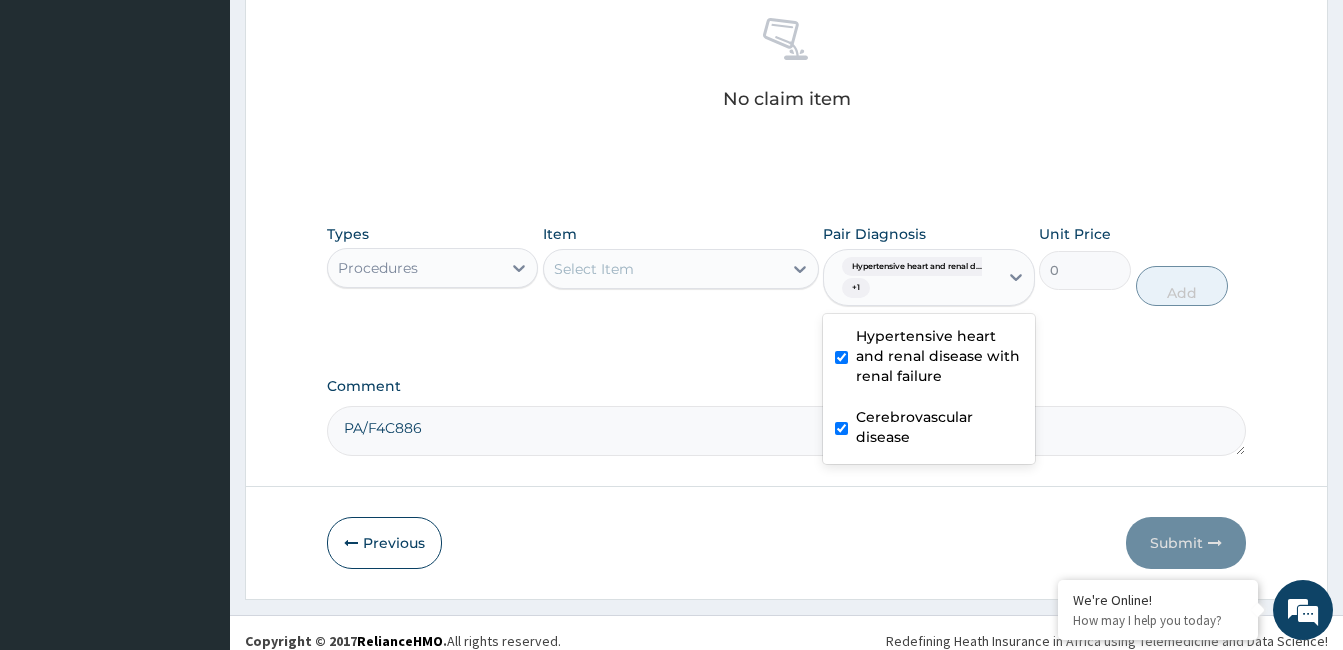 click on "Select Item" at bounding box center (663, 269) 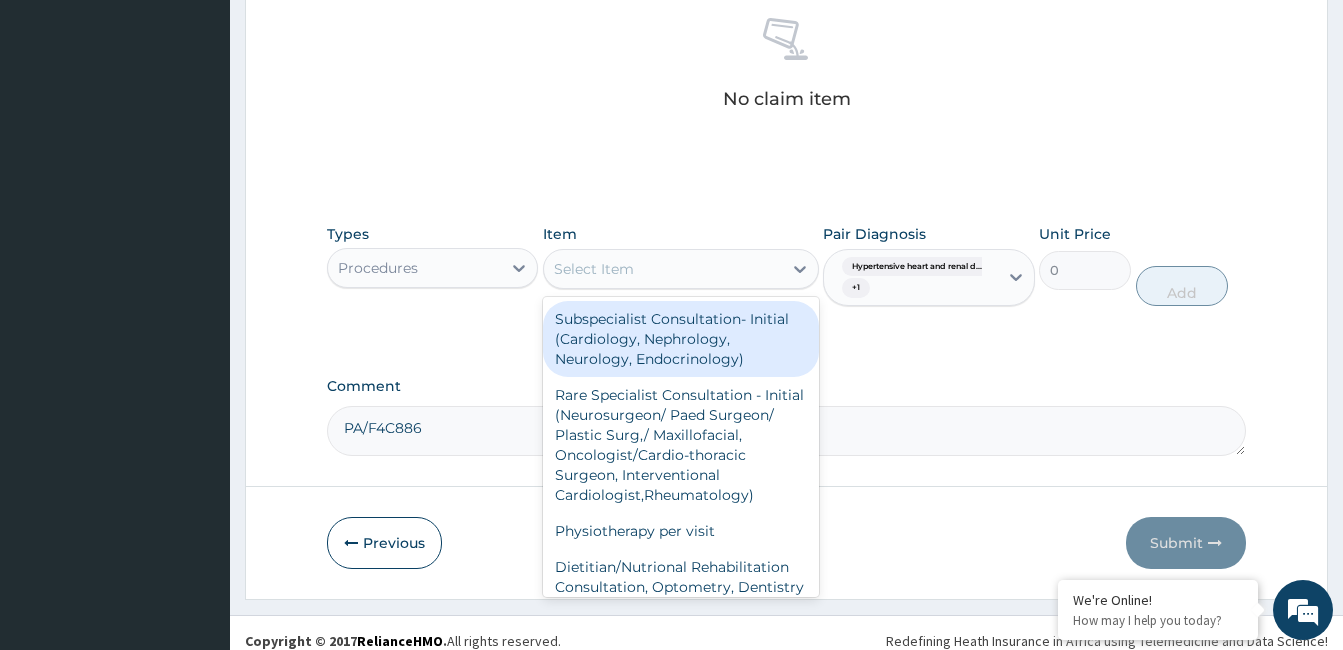 click on "Subspecialist Consultation- Initial (Cardiology, Nephrology, Neurology, Endocrinology)" at bounding box center [681, 339] 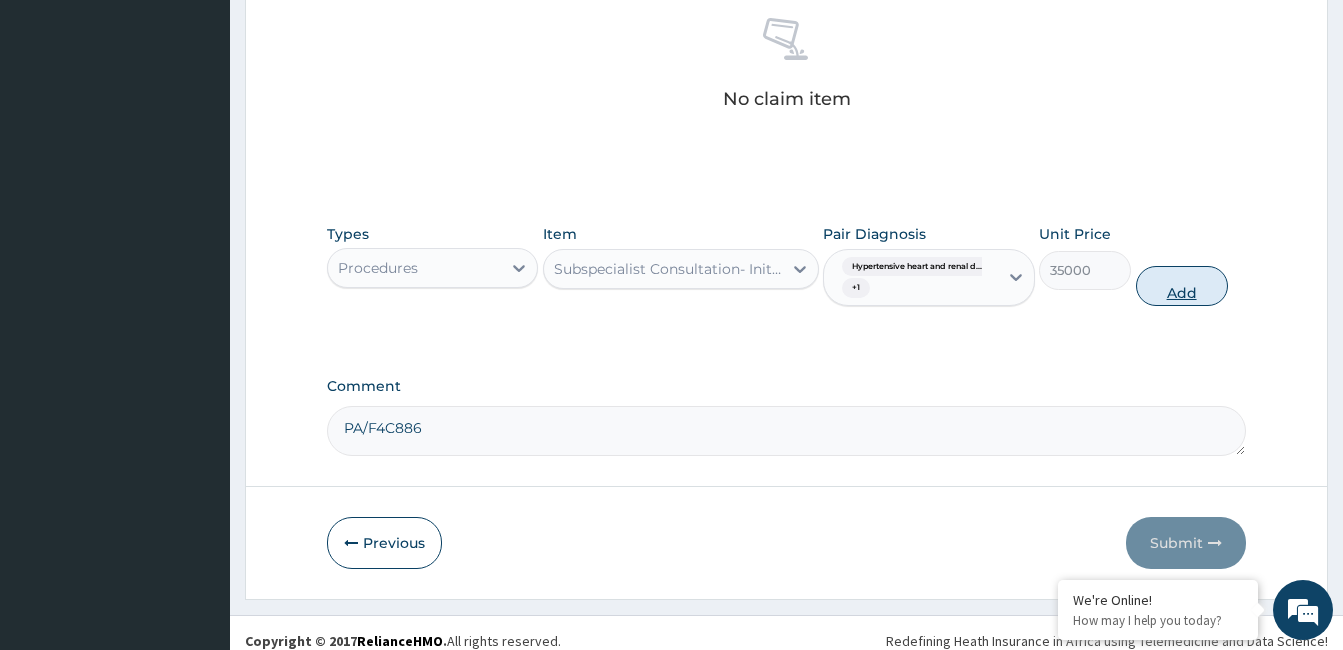 click on "Add" at bounding box center (1182, 286) 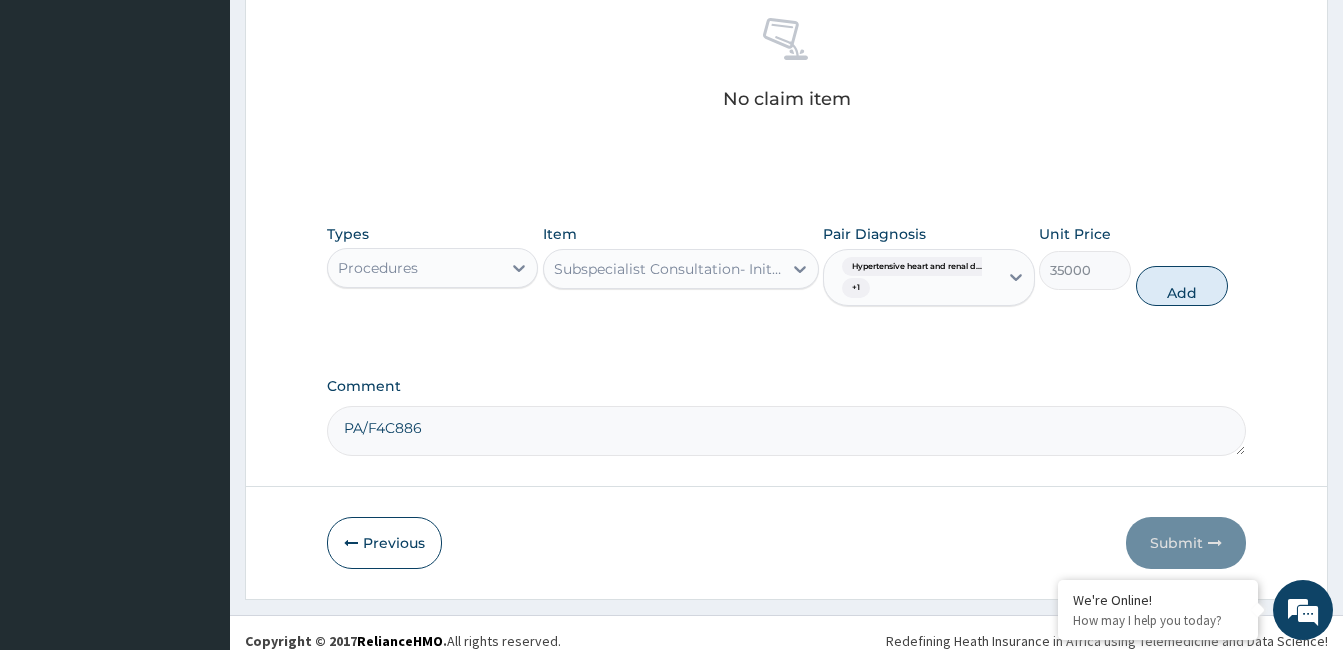 type on "0" 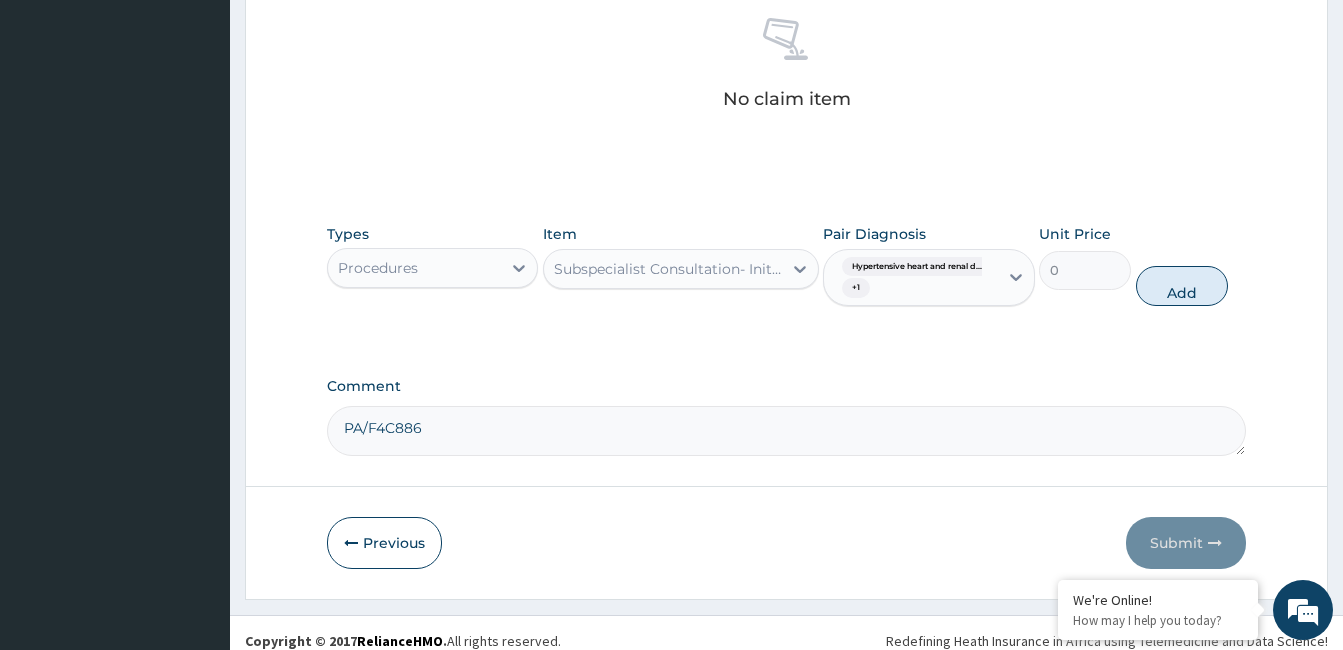 scroll, scrollTop: 763, scrollLeft: 0, axis: vertical 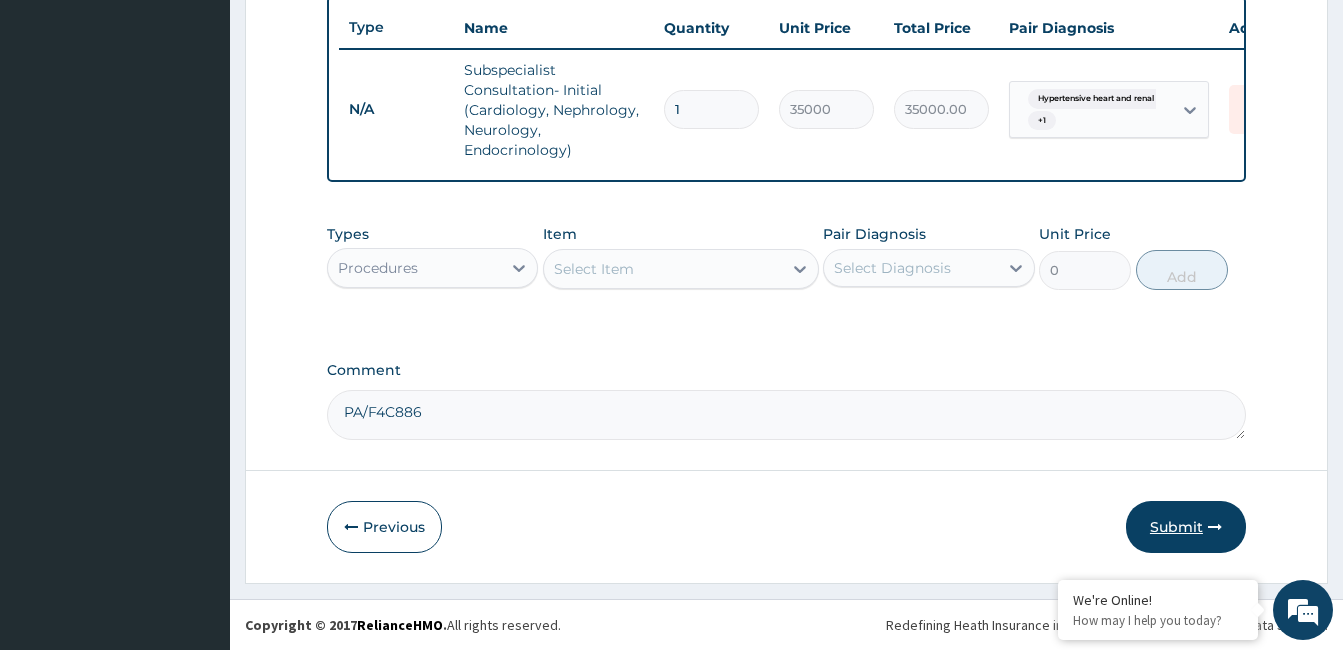 click on "Submit" at bounding box center [1186, 527] 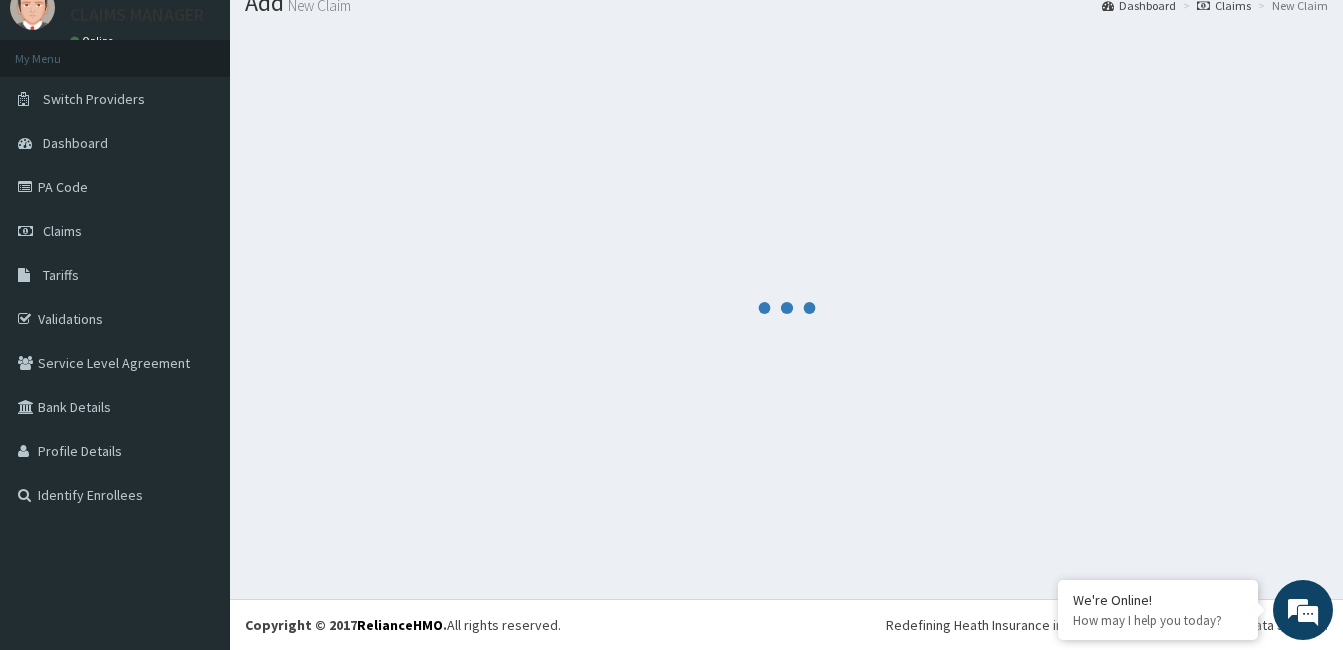 scroll, scrollTop: 763, scrollLeft: 0, axis: vertical 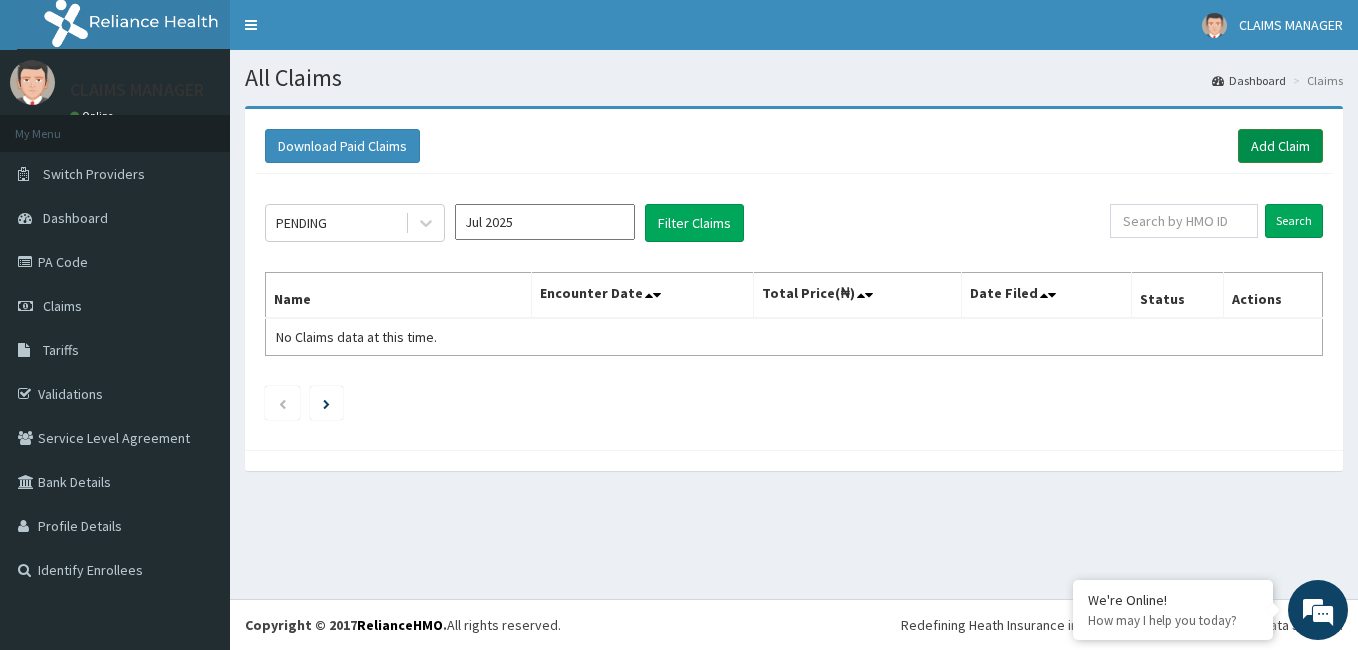 click on "Add Claim" at bounding box center [1280, 146] 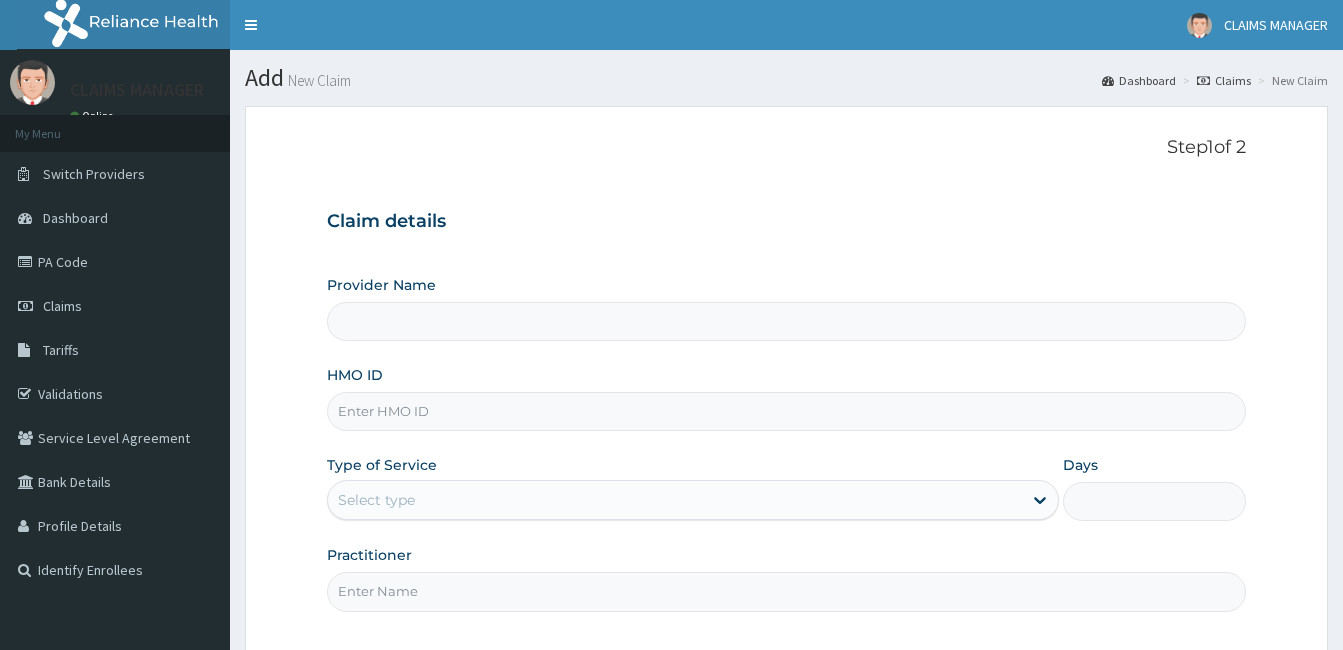 scroll, scrollTop: 0, scrollLeft: 0, axis: both 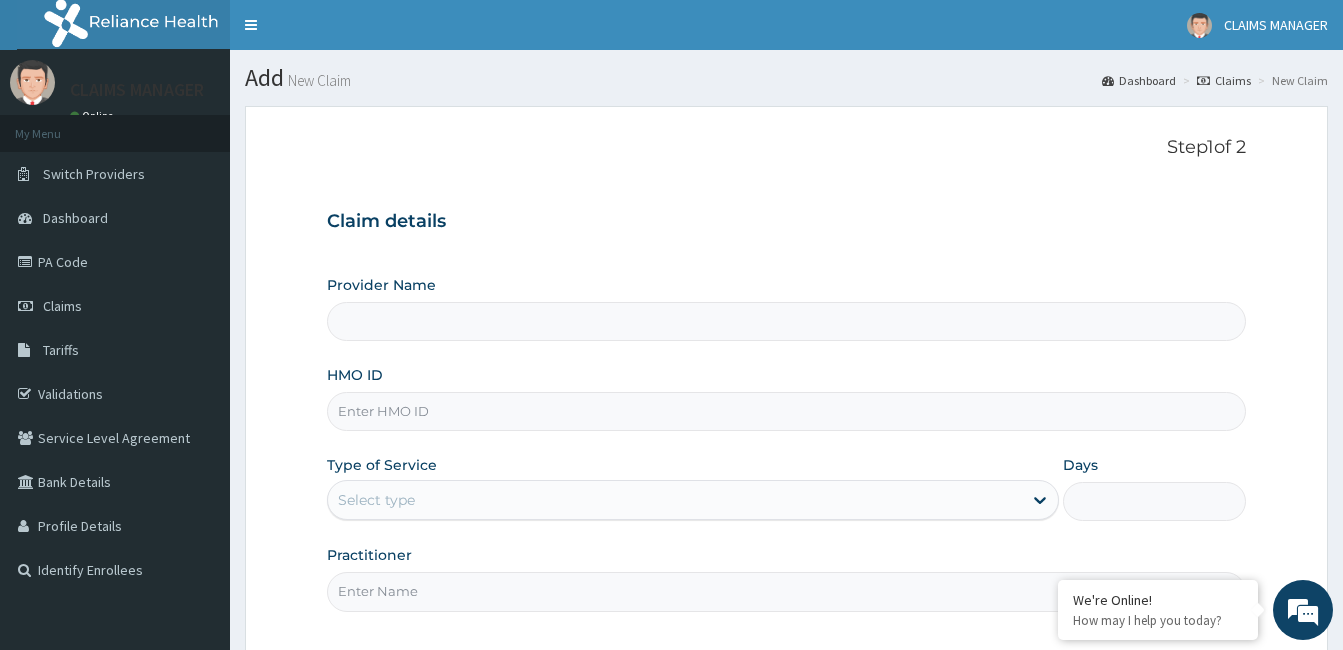 type on "Cardiocare Cardiovascular Hospital" 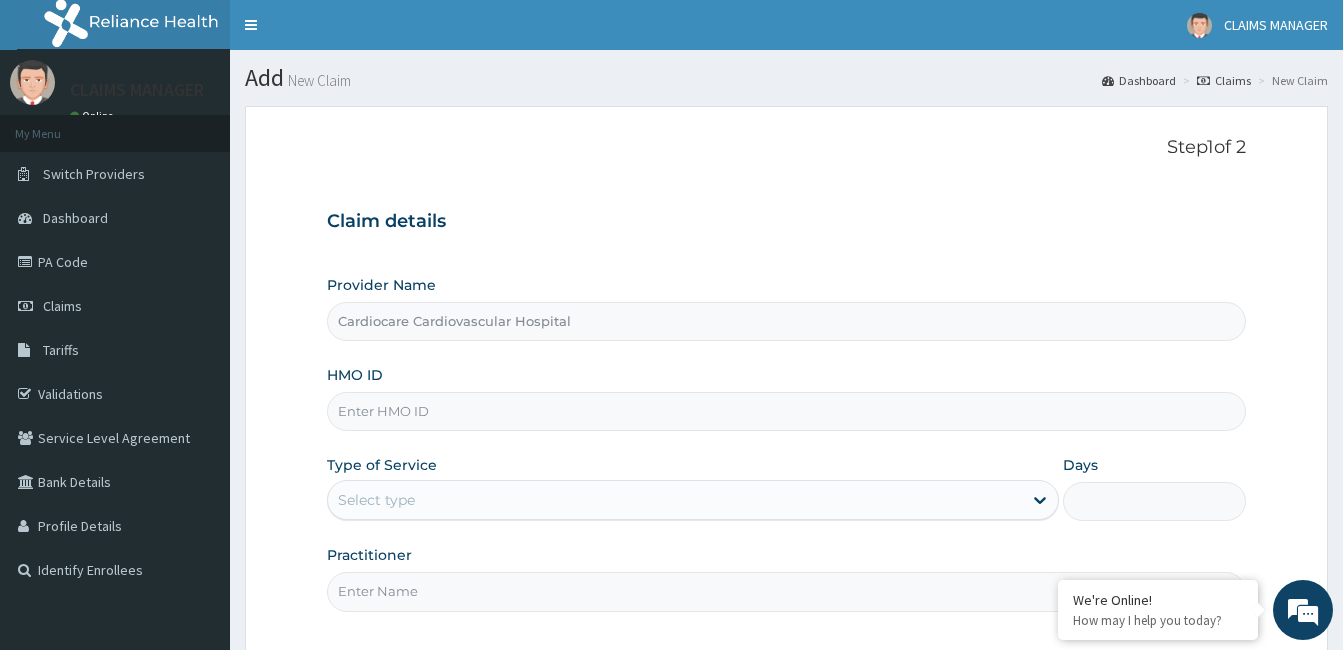 scroll, scrollTop: 0, scrollLeft: 0, axis: both 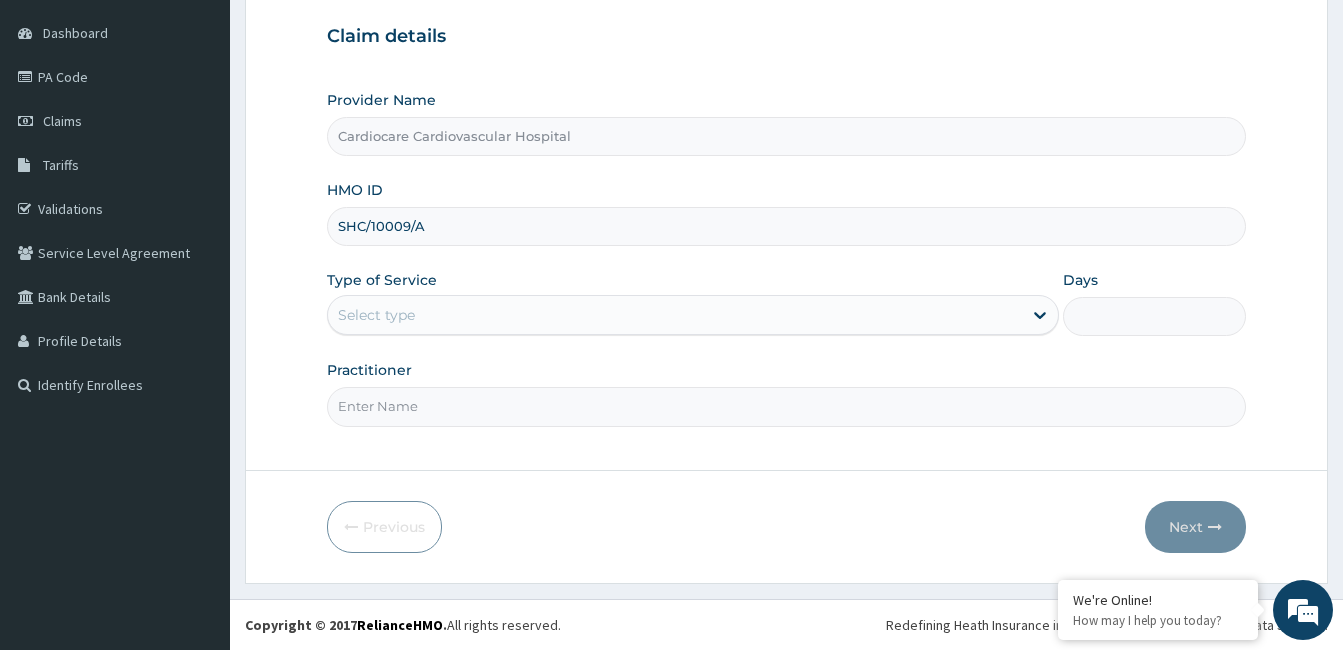 type on "SHC/10009/A" 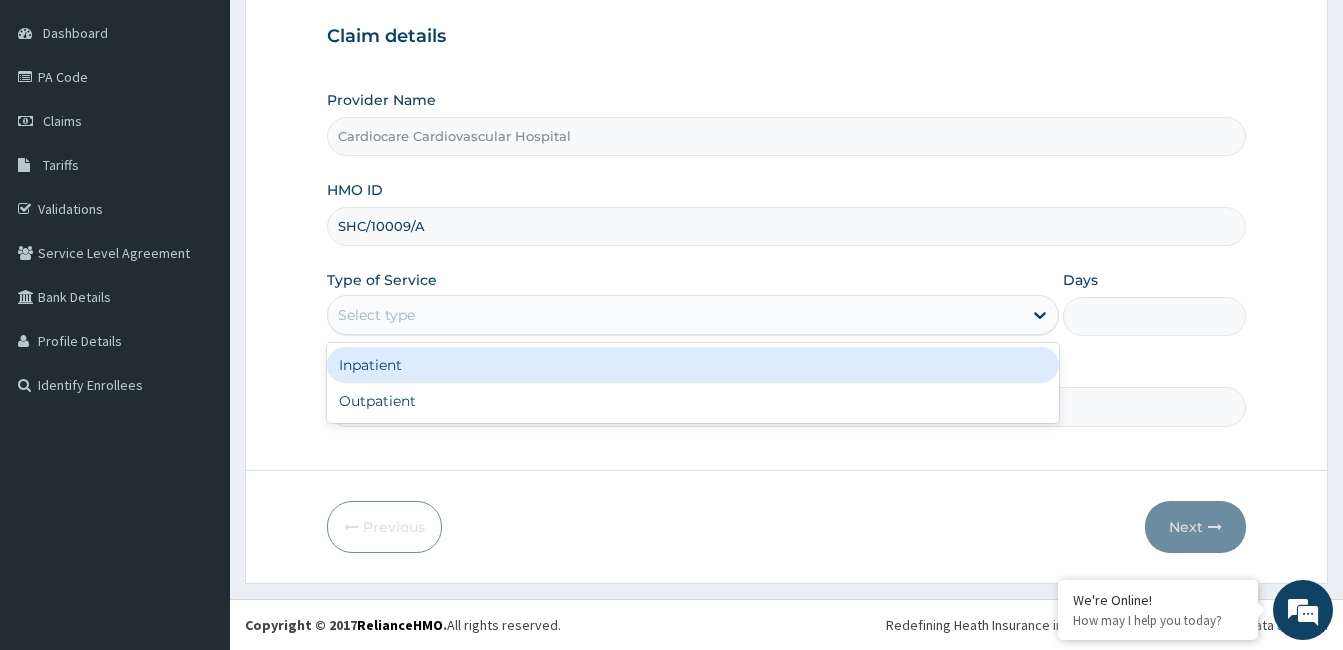 click on "Select type" at bounding box center [376, 315] 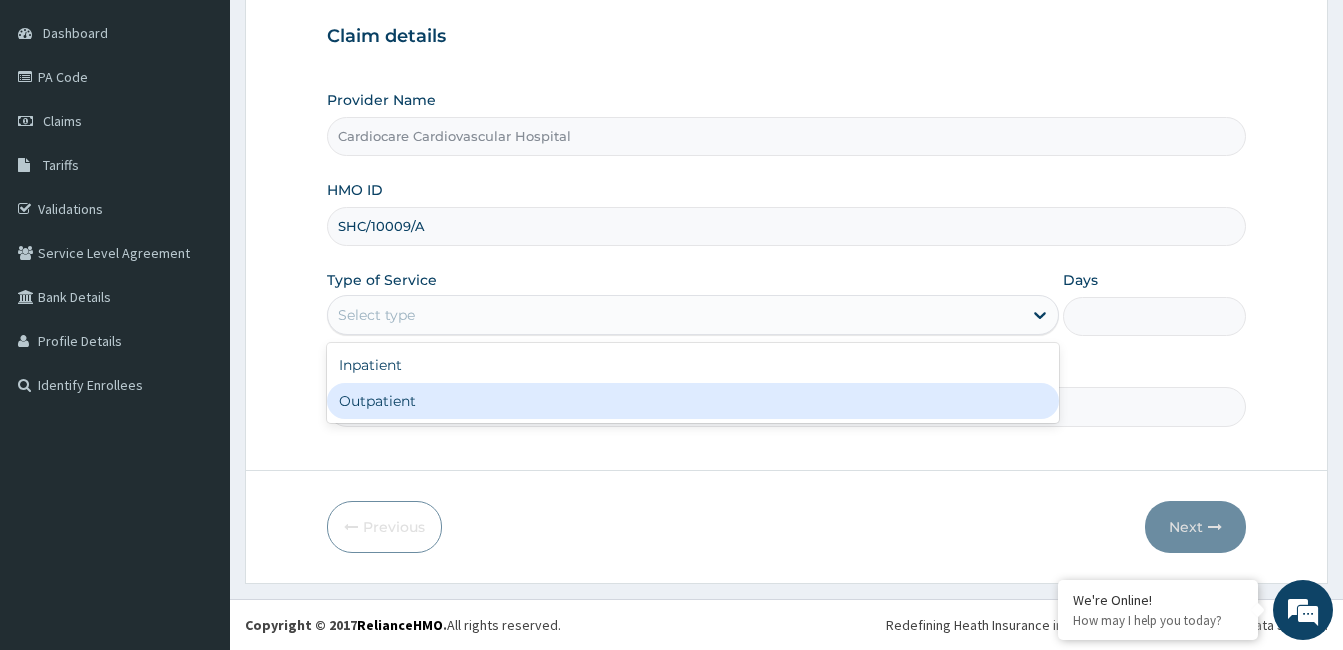 click on "Outpatient" at bounding box center [693, 401] 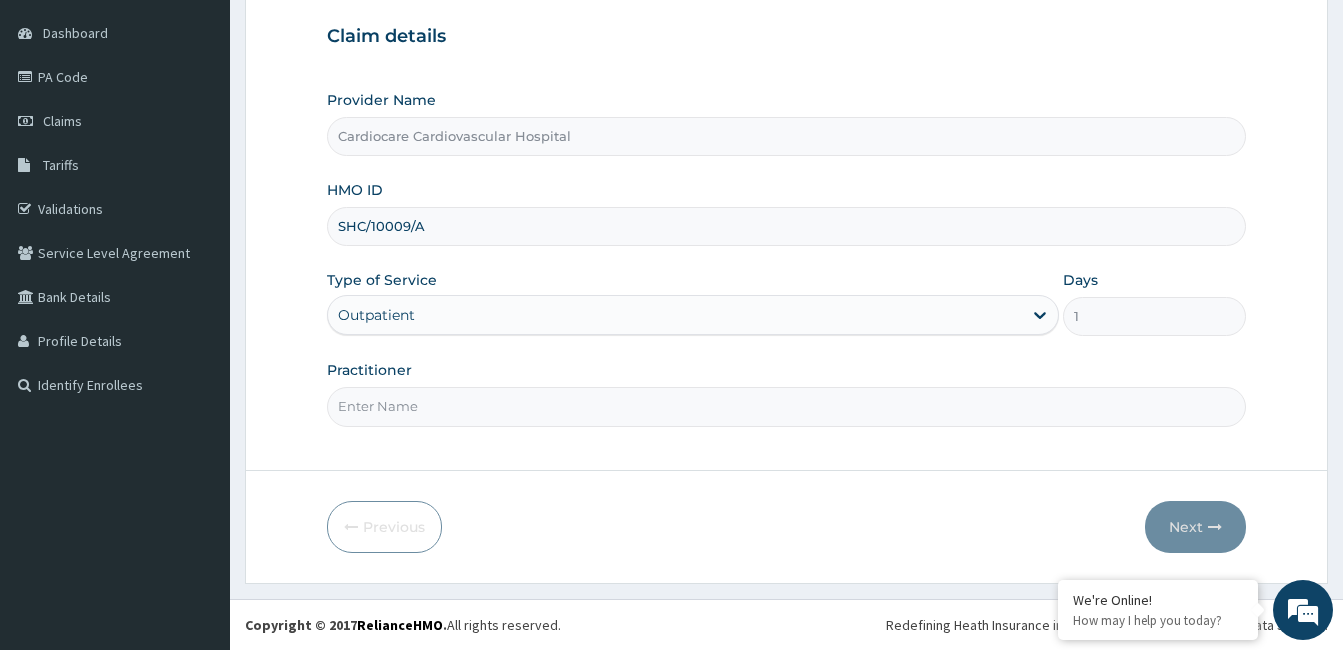 click on "Practitioner" at bounding box center [786, 406] 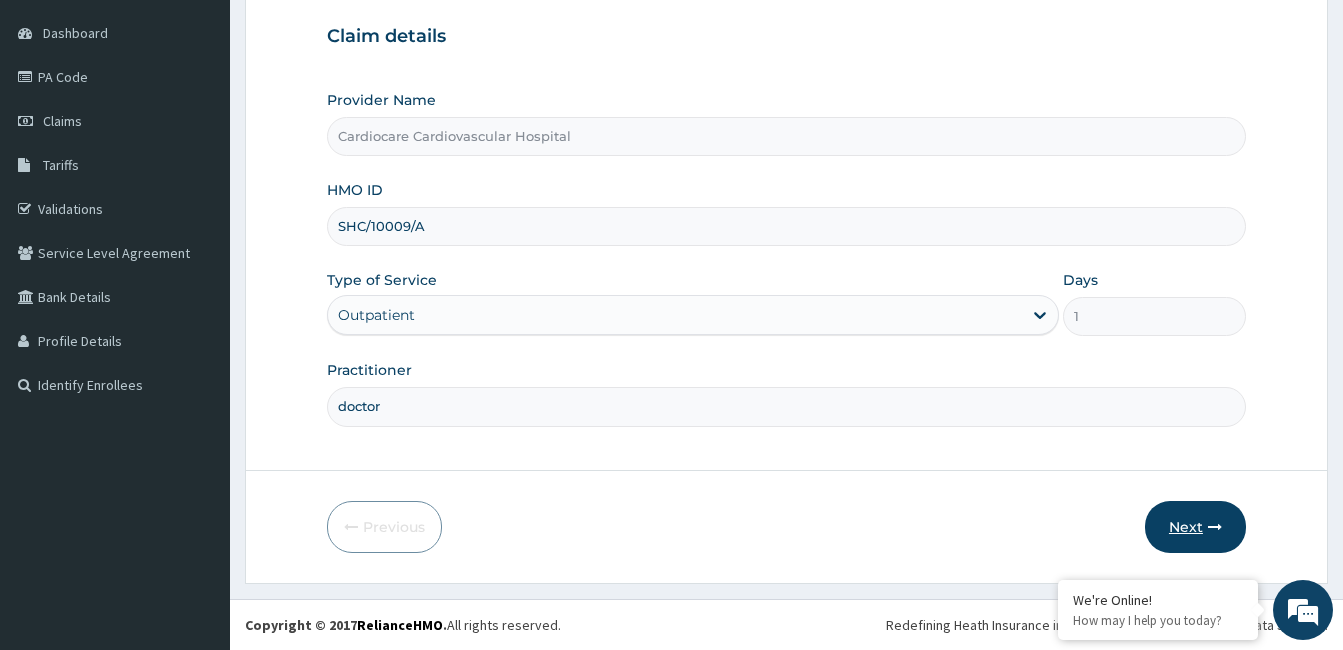 type on "doctor" 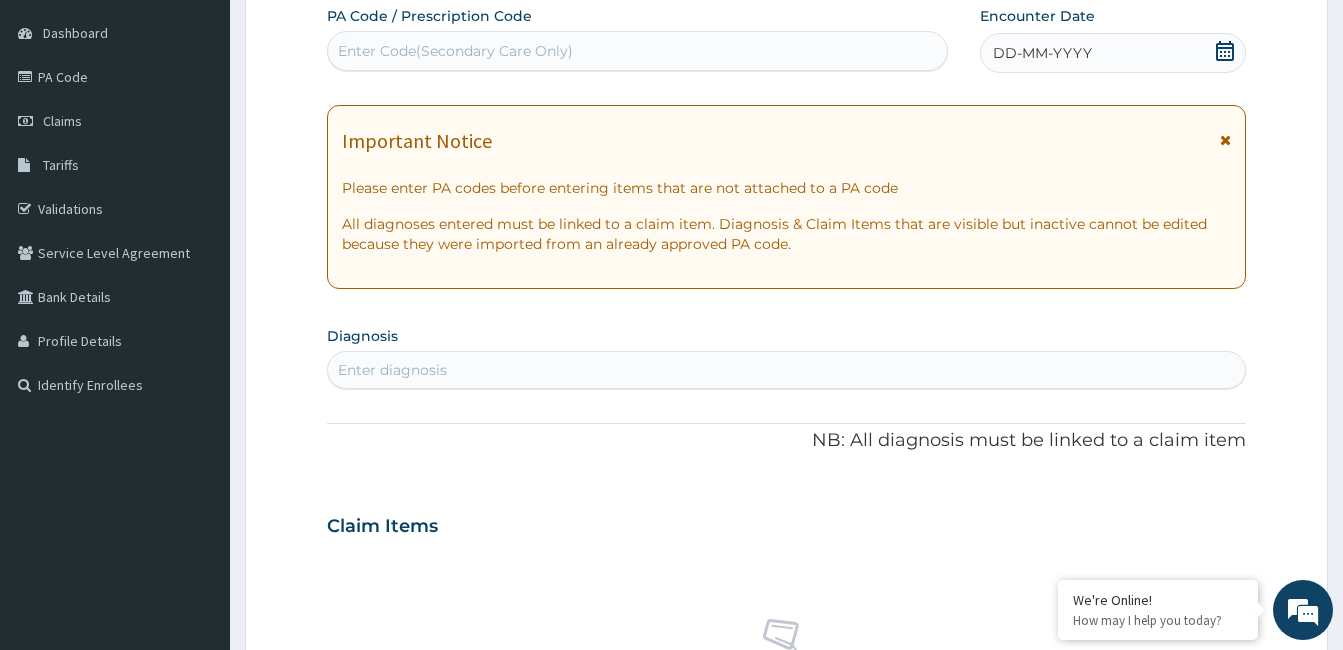 click 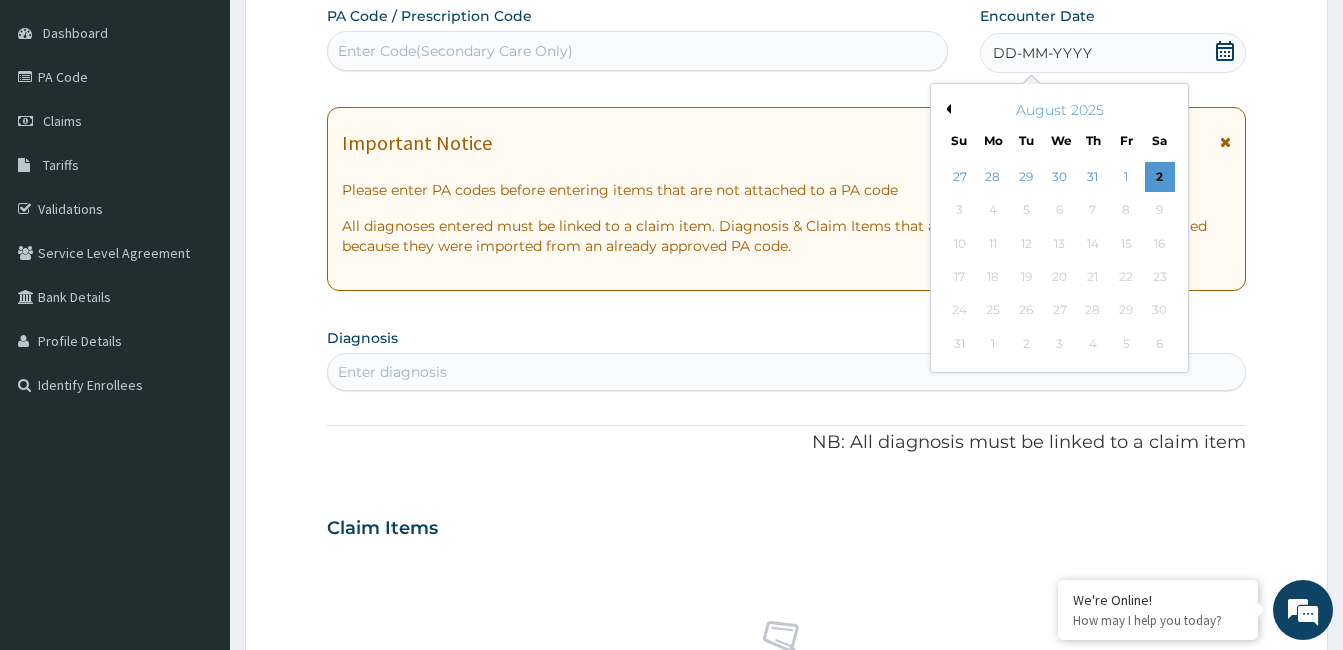 click on "Previous Month" at bounding box center [946, 109] 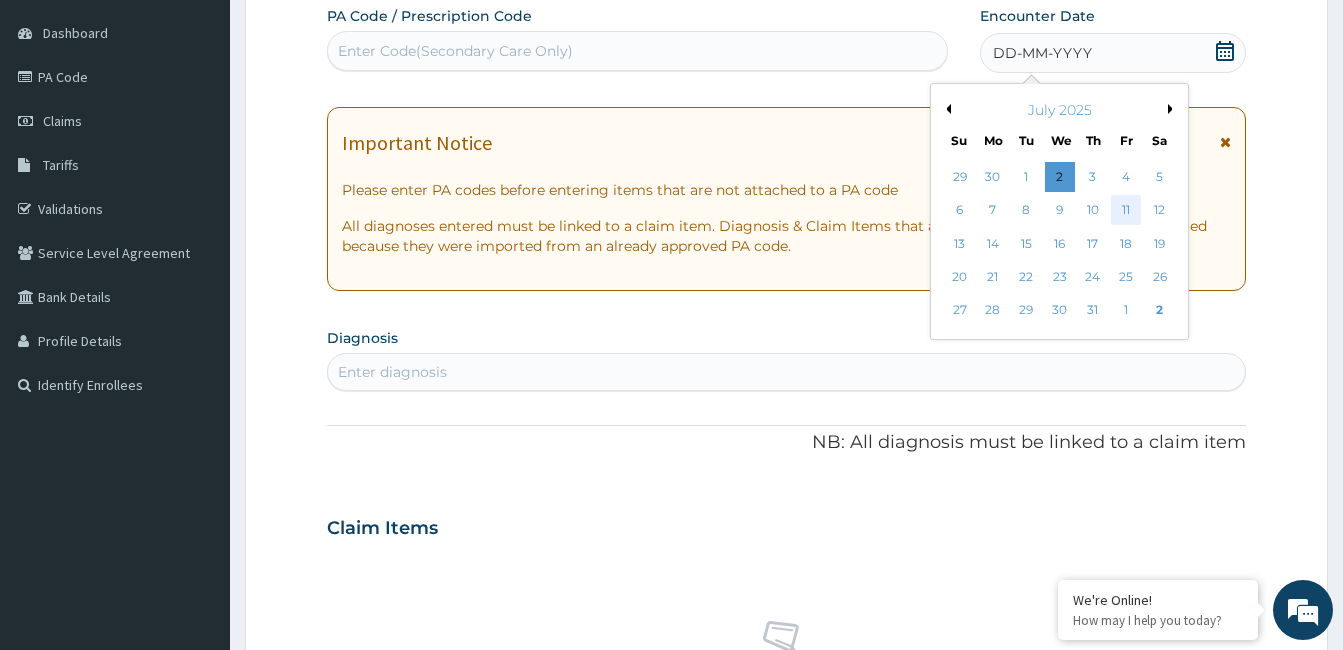 click on "11" at bounding box center [1126, 211] 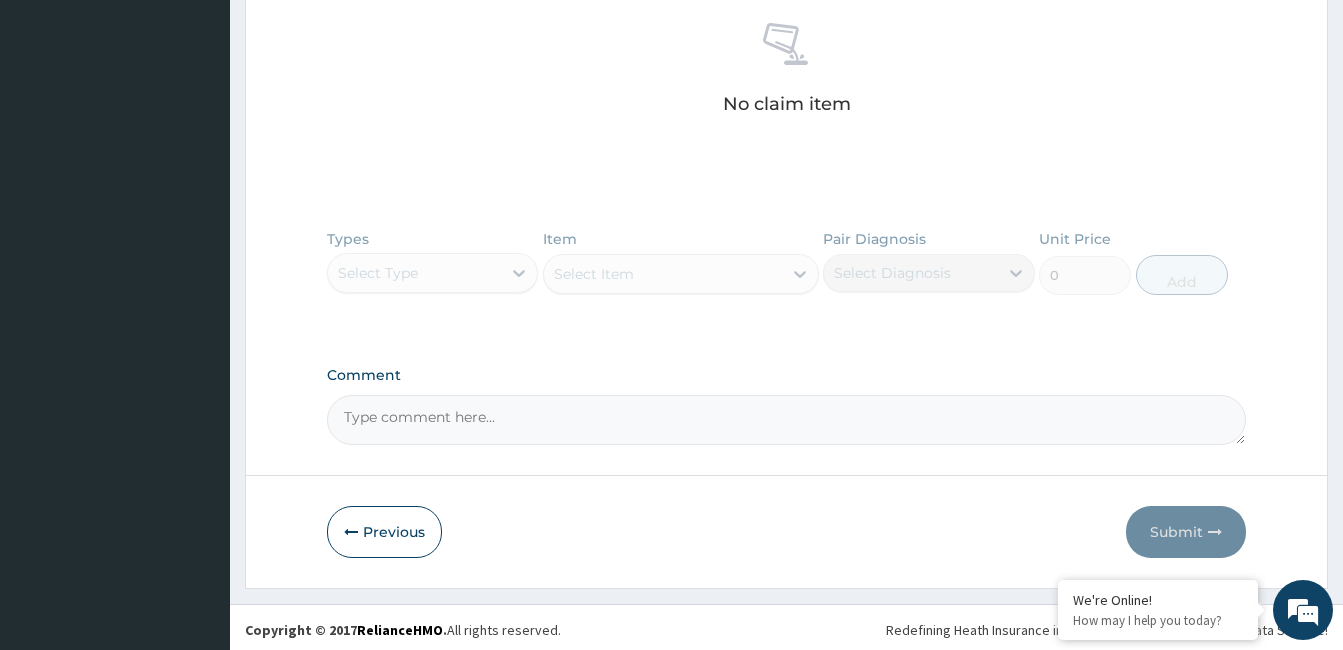 scroll, scrollTop: 786, scrollLeft: 0, axis: vertical 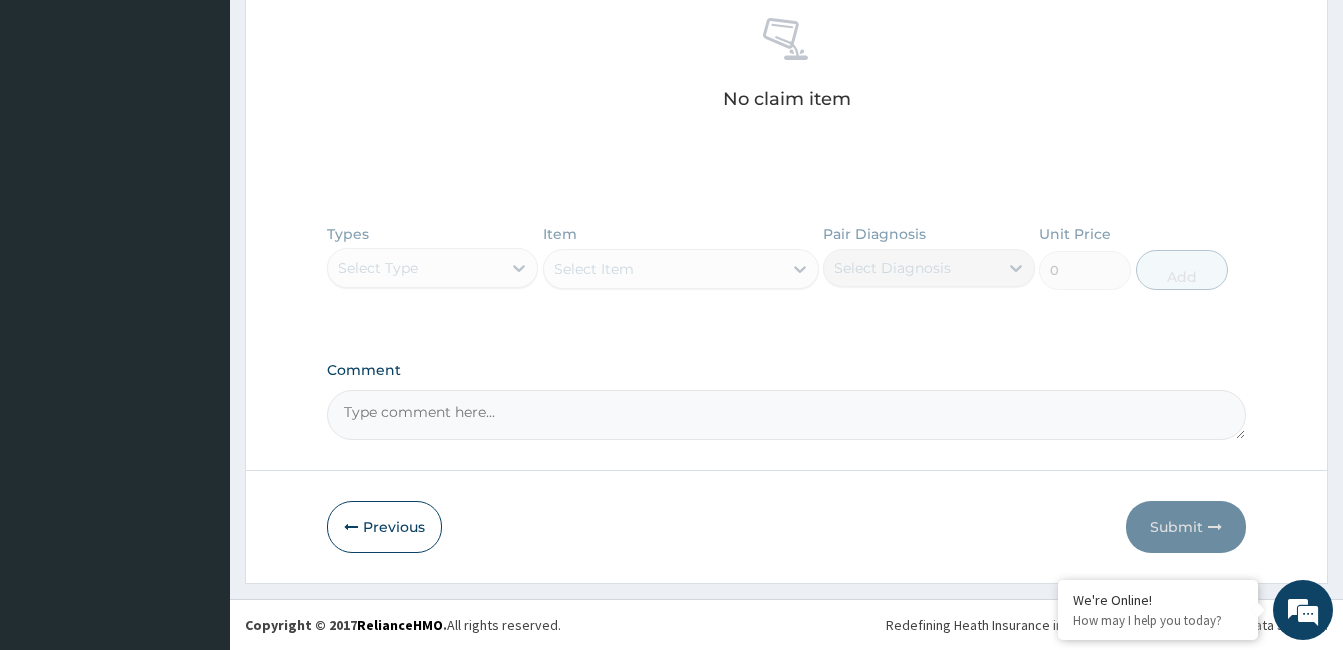 click on "Comment" at bounding box center (786, 415) 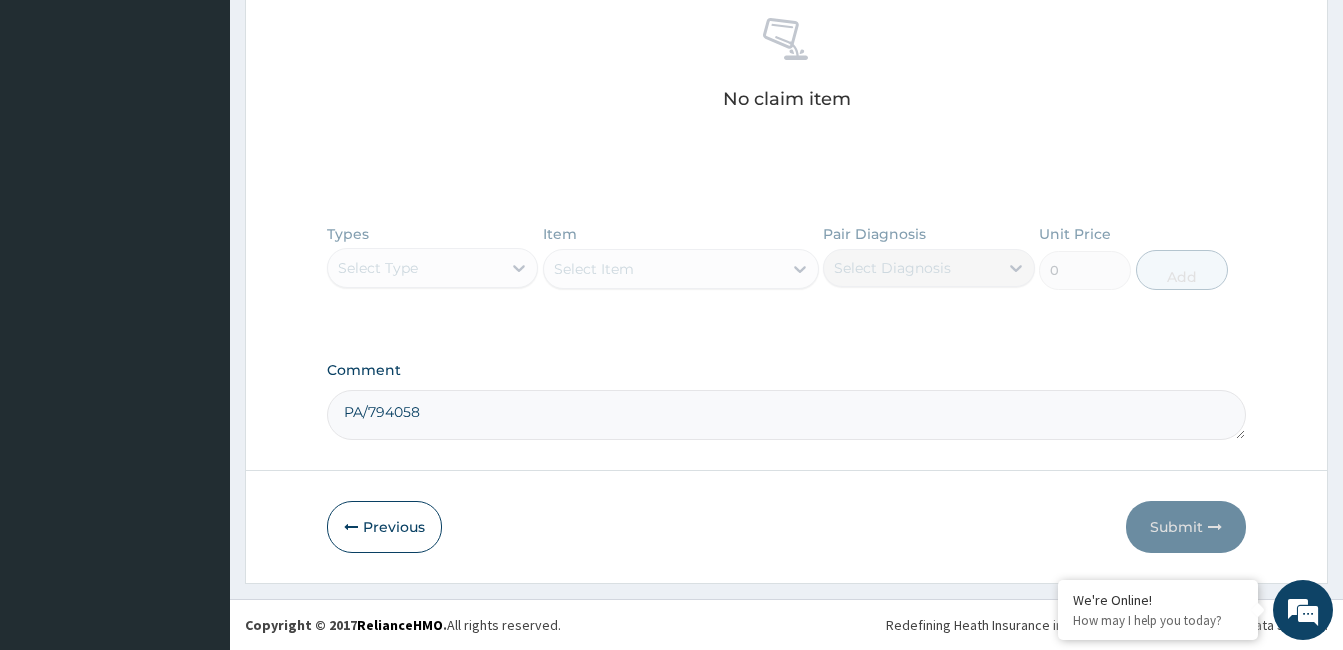 type on "PA/794058" 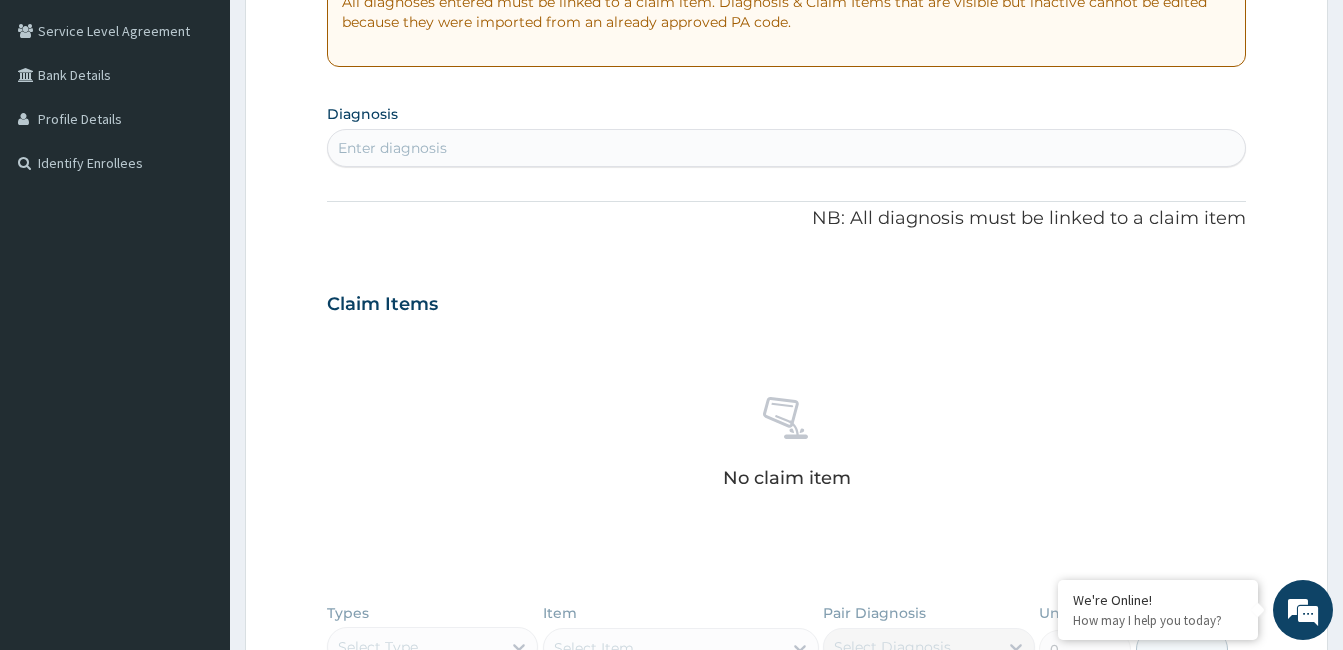 scroll, scrollTop: 386, scrollLeft: 0, axis: vertical 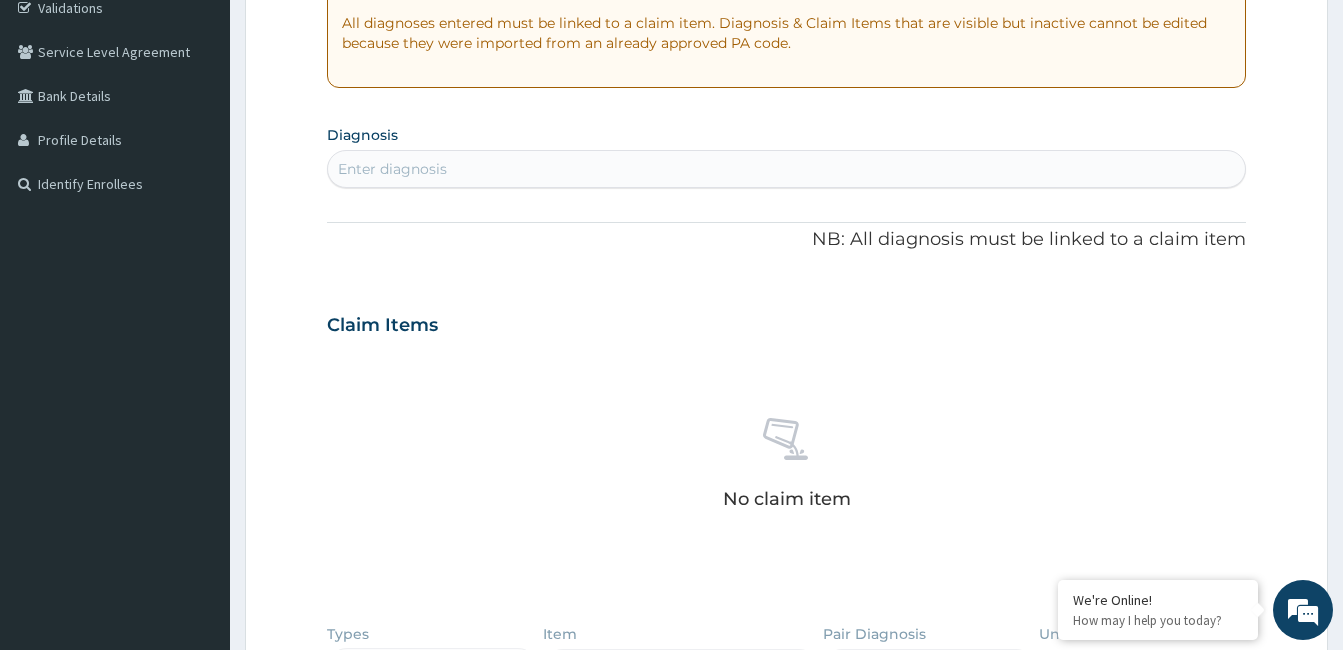 click on "Enter diagnosis" at bounding box center (392, 169) 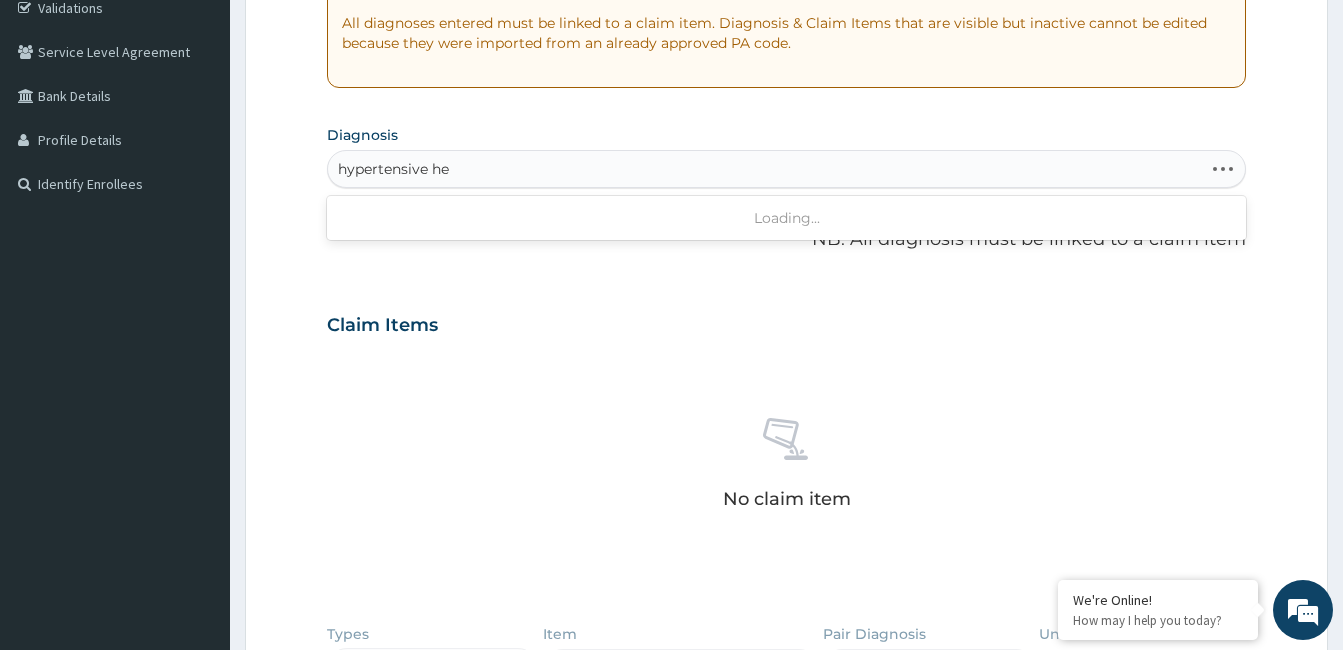 type on "hypertensive hea" 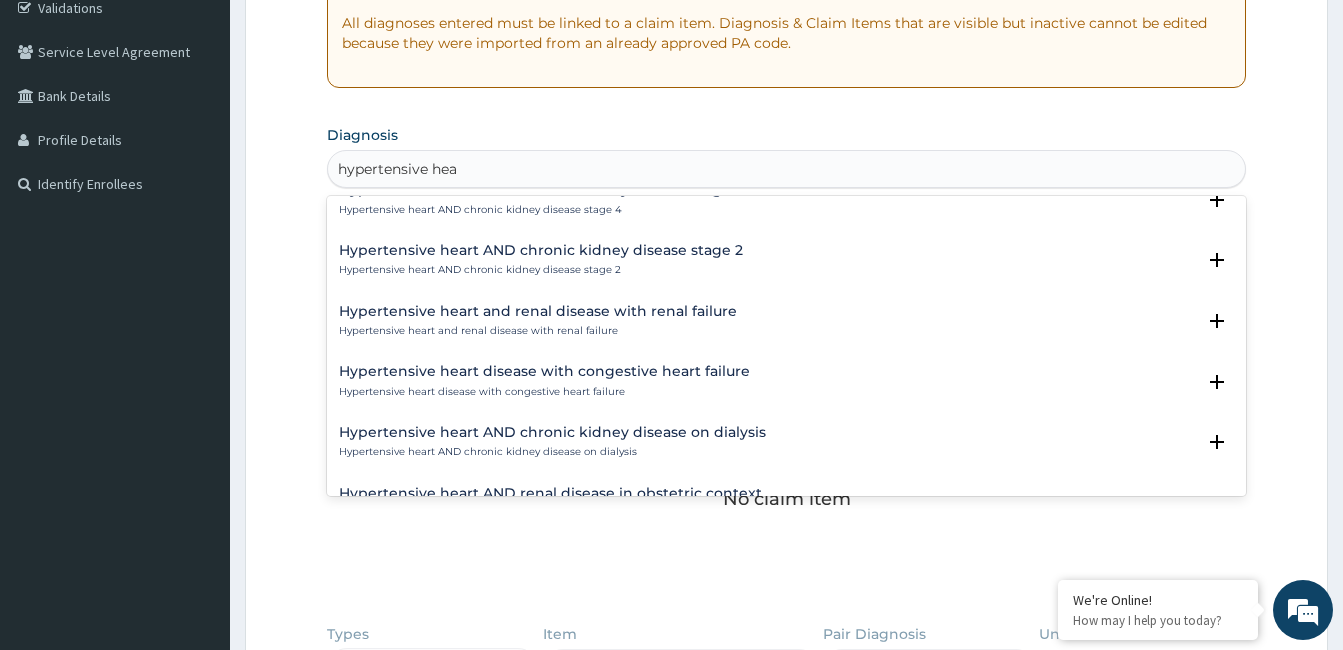 scroll, scrollTop: 800, scrollLeft: 0, axis: vertical 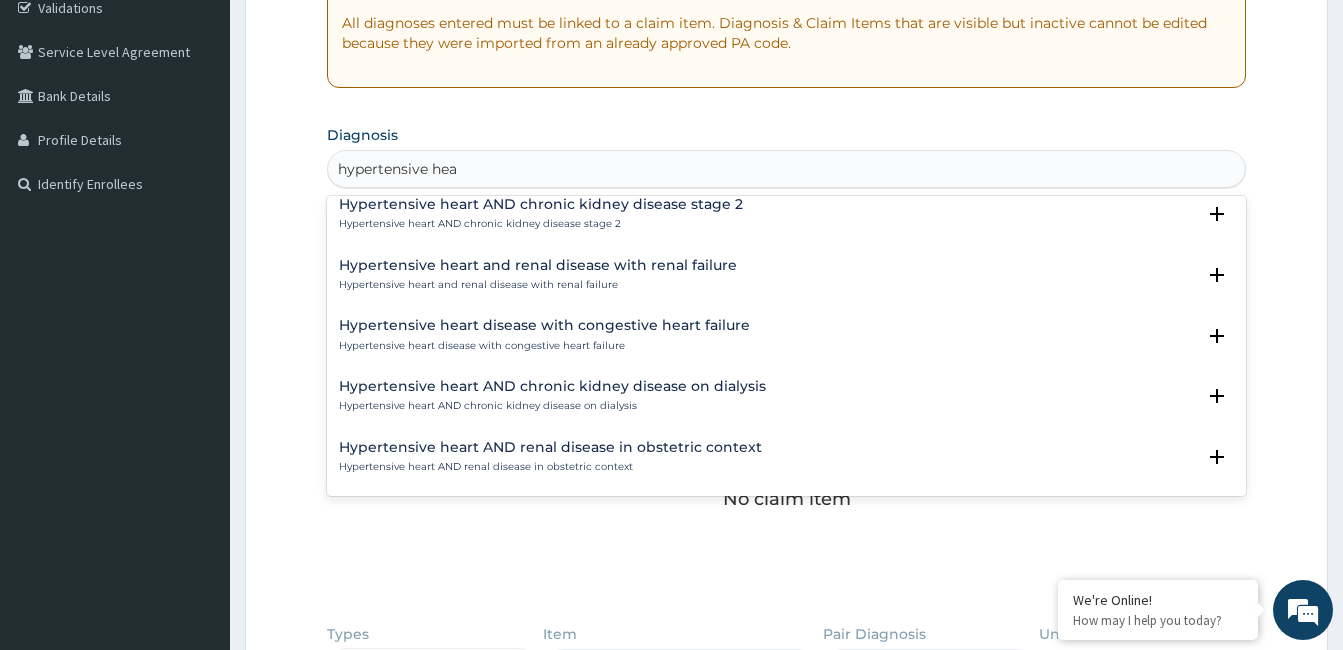 click on "Hypertensive heart and renal disease with renal failure" at bounding box center [538, 285] 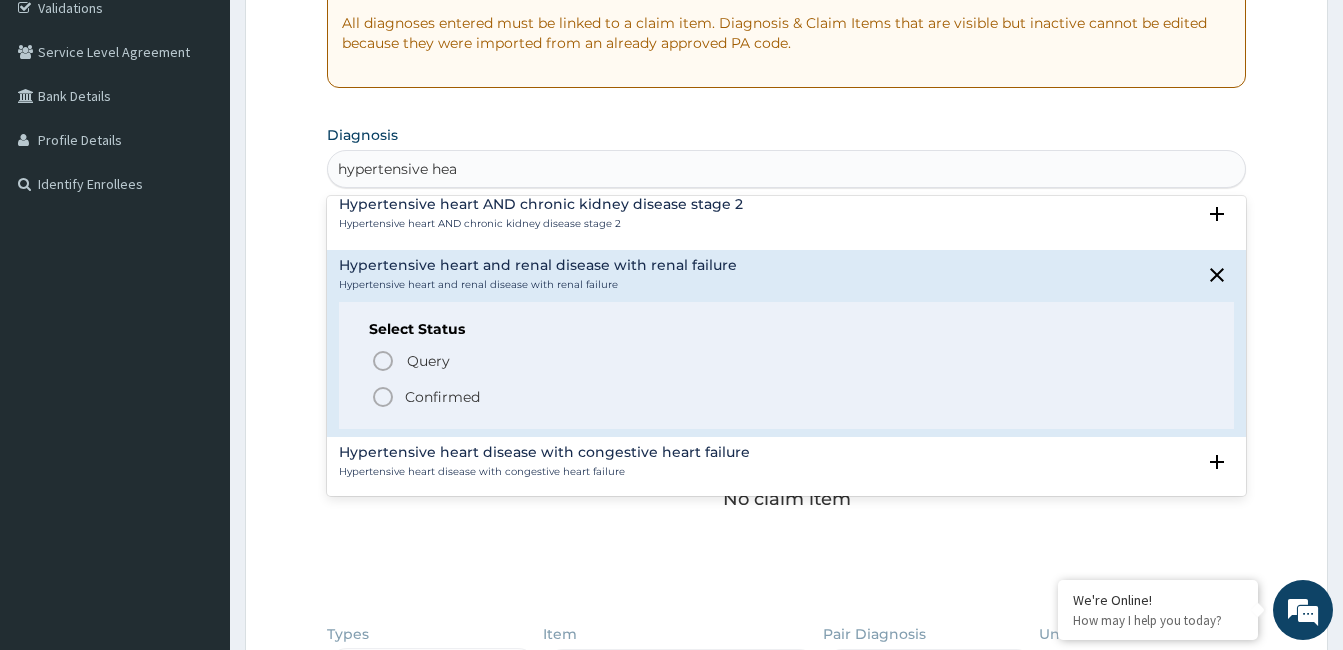 click on "Confirmed" at bounding box center [442, 397] 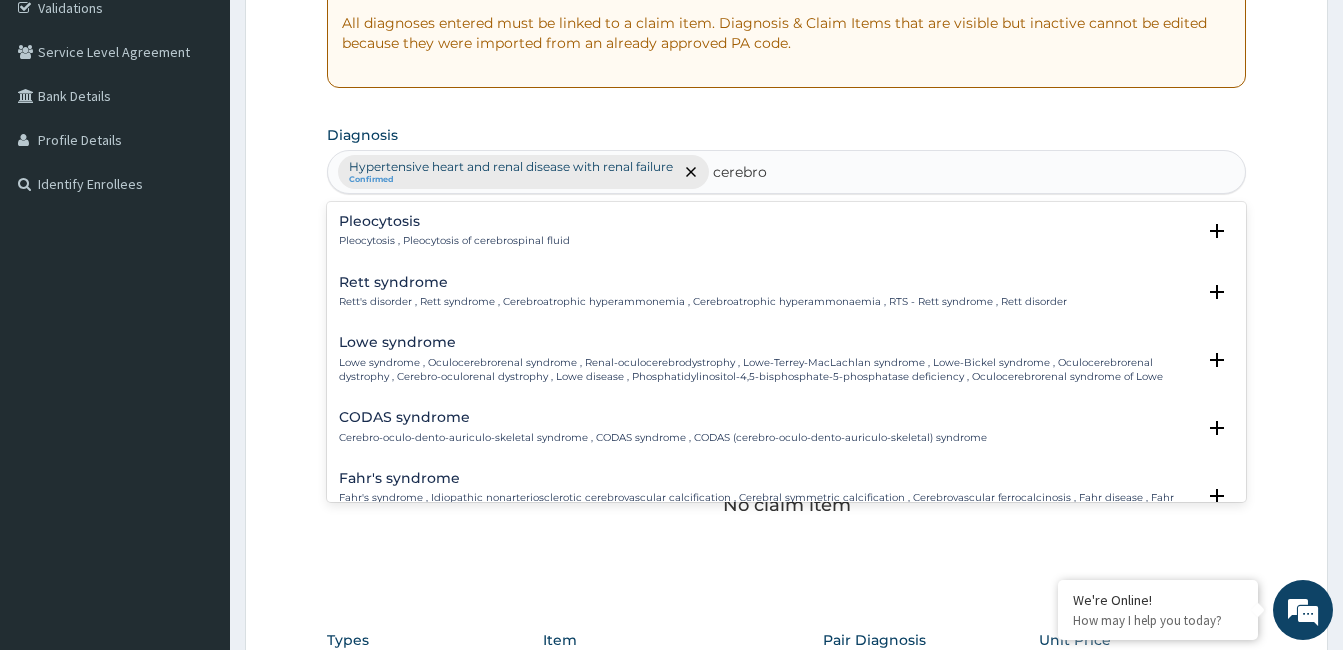 type on "cerebrov" 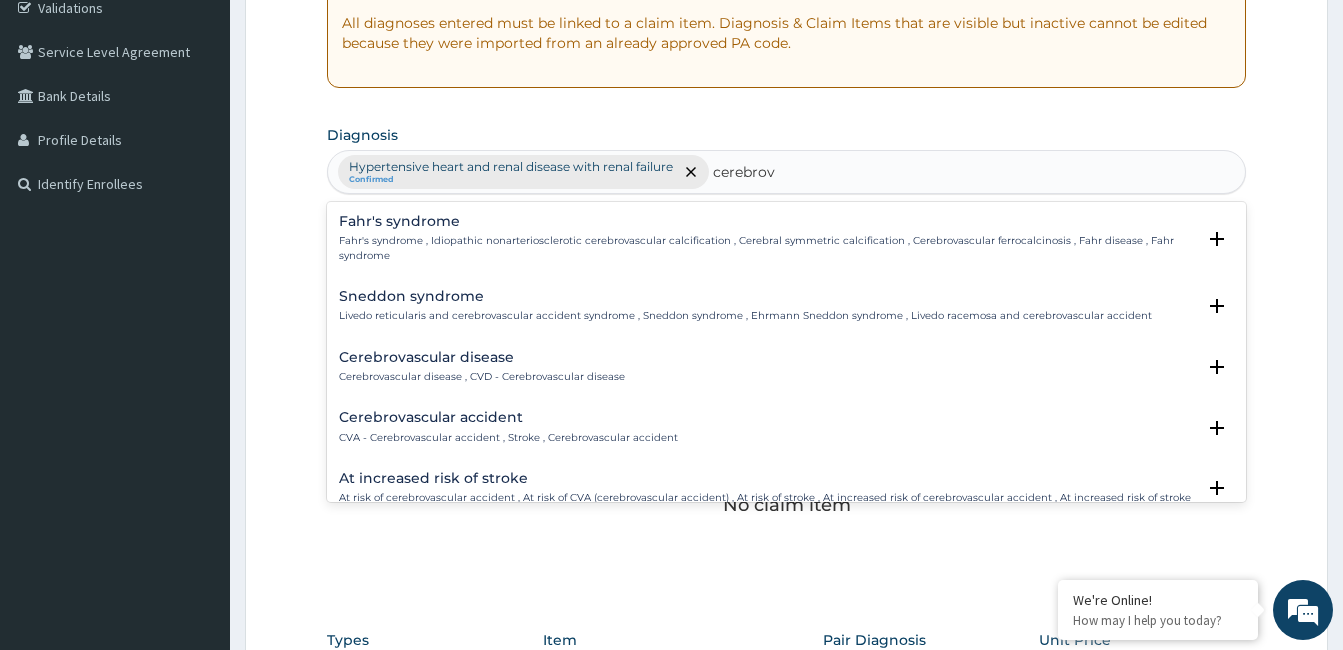 click on "Cerebrovascular disease Cerebrovascular disease , CVD - Cerebrovascular disease Select Status Query Query covers suspected (?), Keep in view (kiv), Ruled out (r/o) Confirmed" at bounding box center [786, 372] 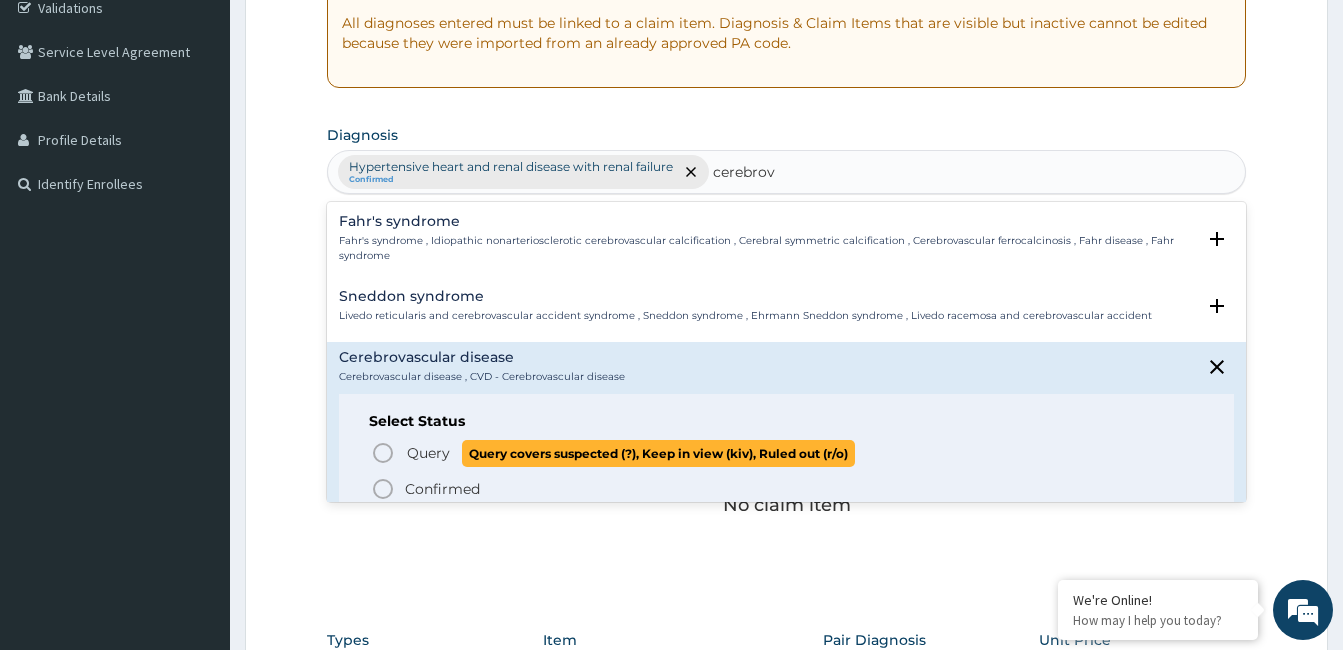click on "Query" at bounding box center [428, 453] 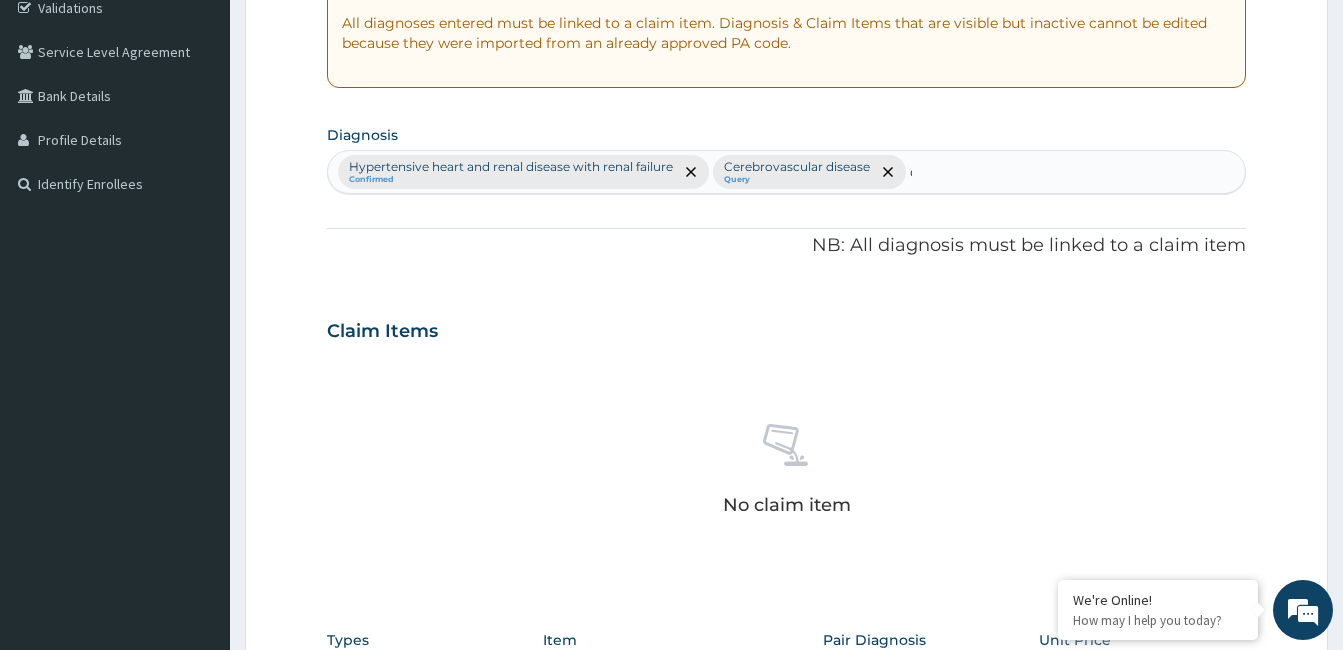 type 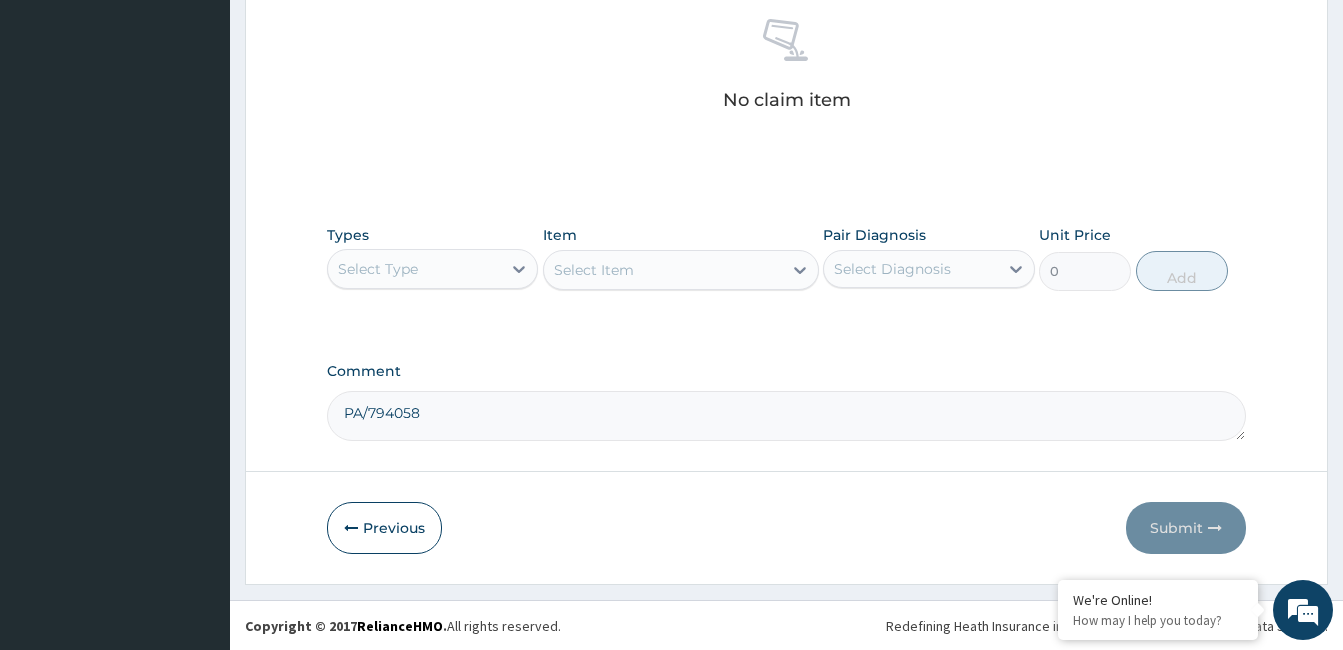 scroll, scrollTop: 792, scrollLeft: 0, axis: vertical 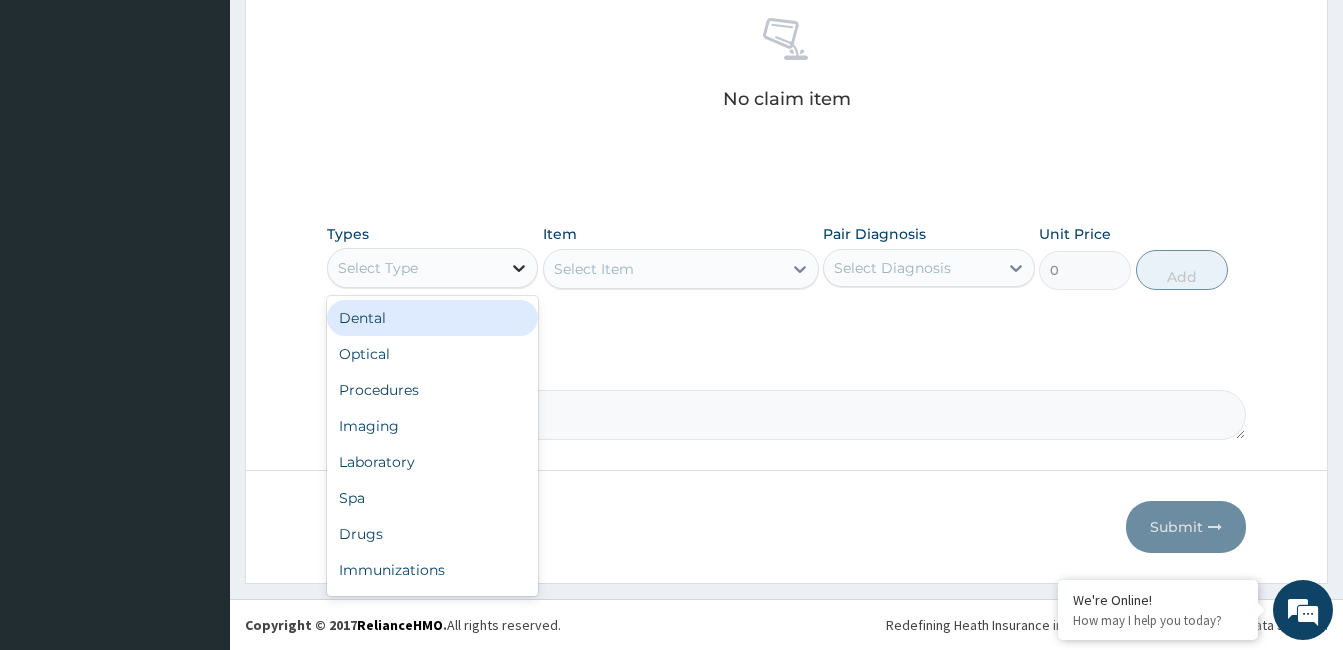 click 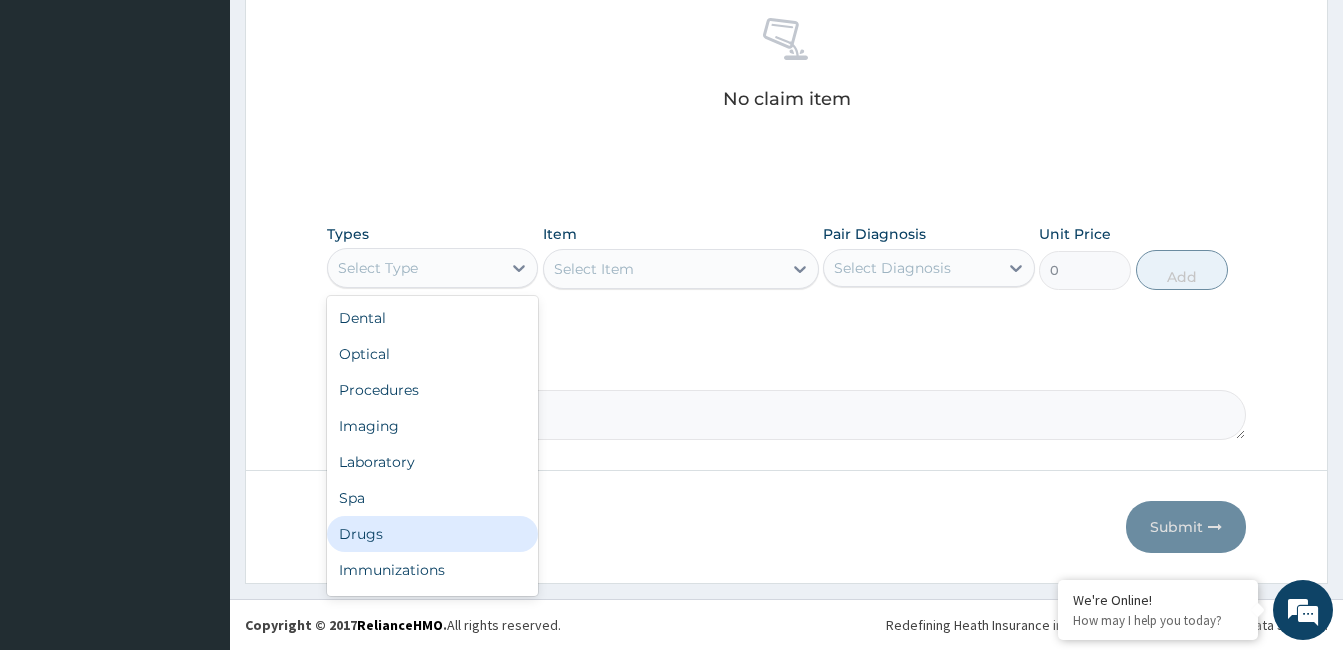 click on "Drugs" at bounding box center [432, 534] 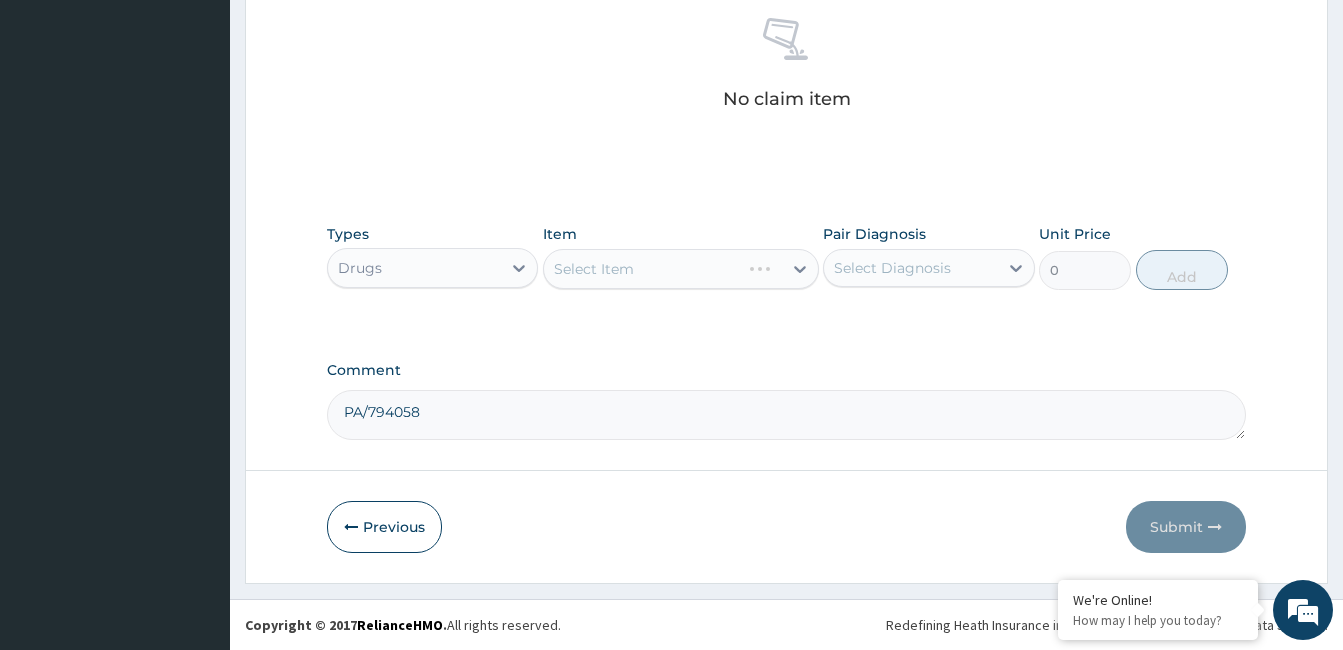 drag, startPoint x: 946, startPoint y: 247, endPoint x: 947, endPoint y: 260, distance: 13.038404 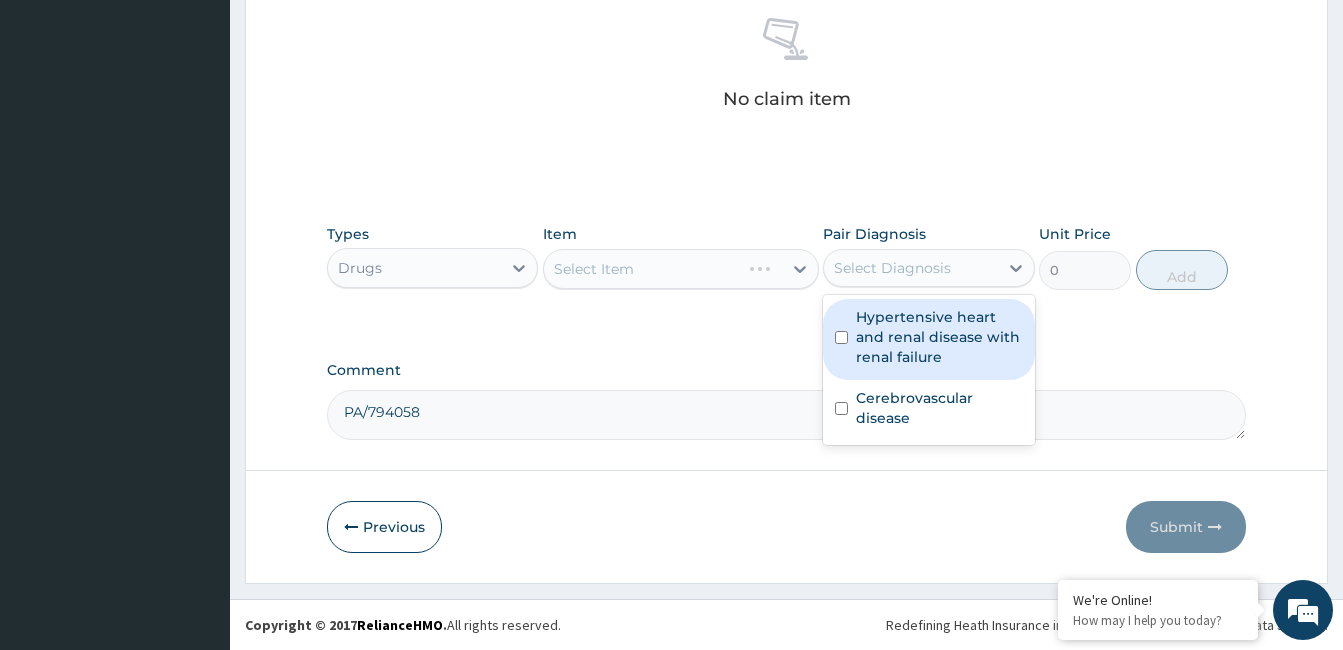 click on "Select Diagnosis" at bounding box center (892, 268) 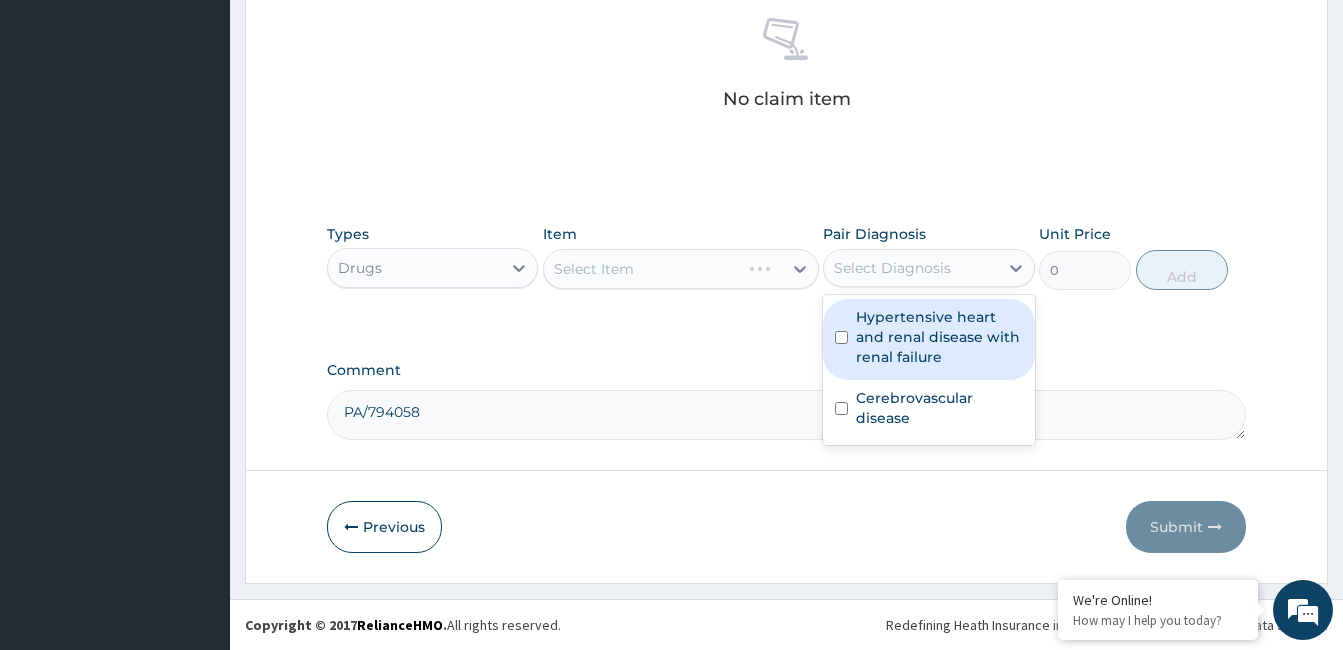 drag, startPoint x: 936, startPoint y: 314, endPoint x: 939, endPoint y: 374, distance: 60.074955 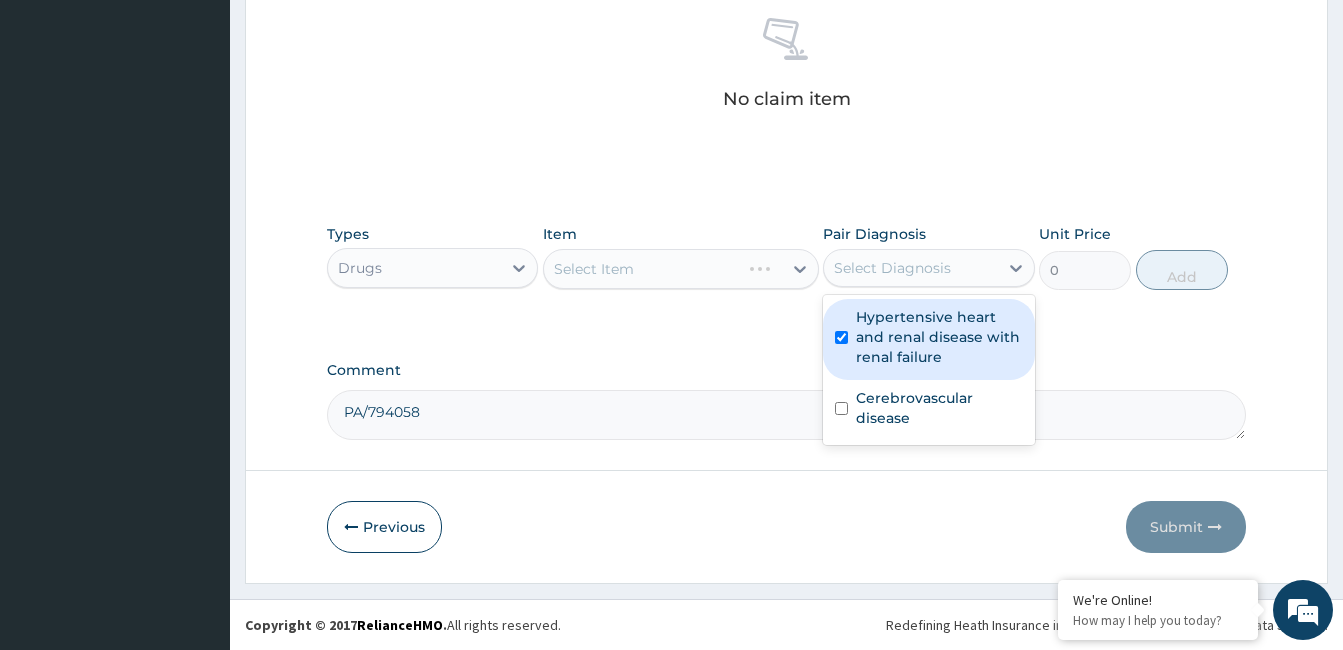 checkbox on "true" 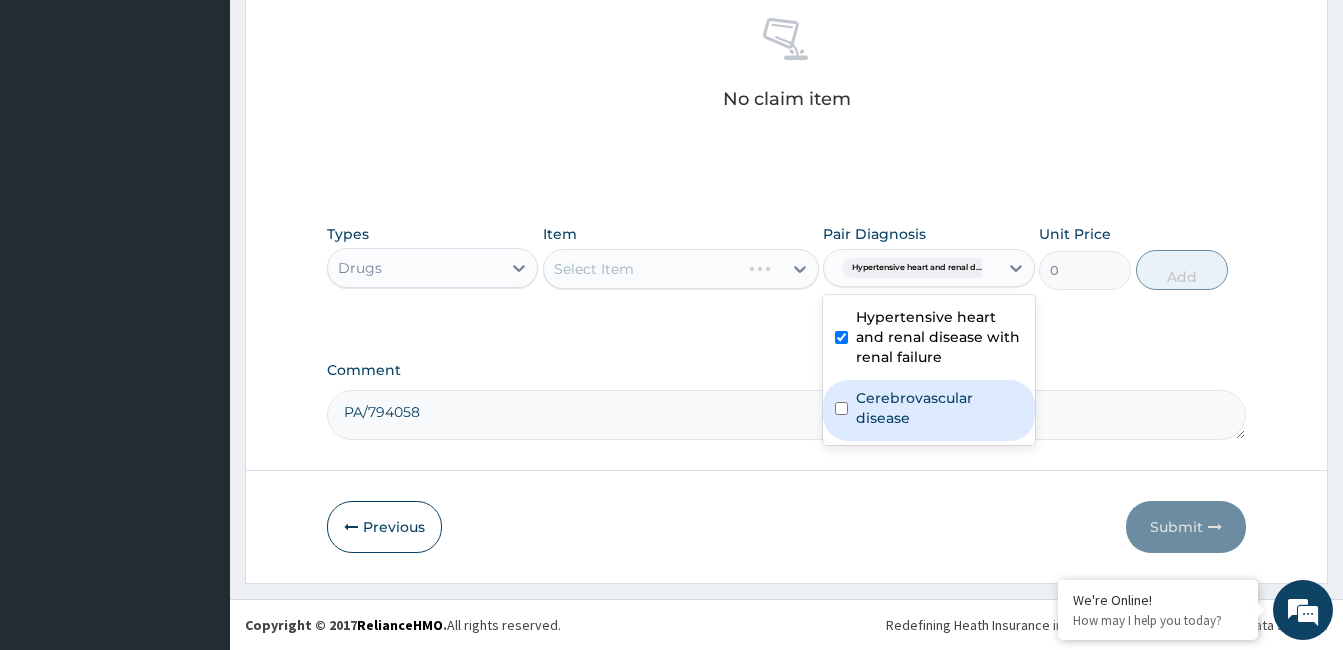 click on "Cerebrovascular disease" at bounding box center [939, 408] 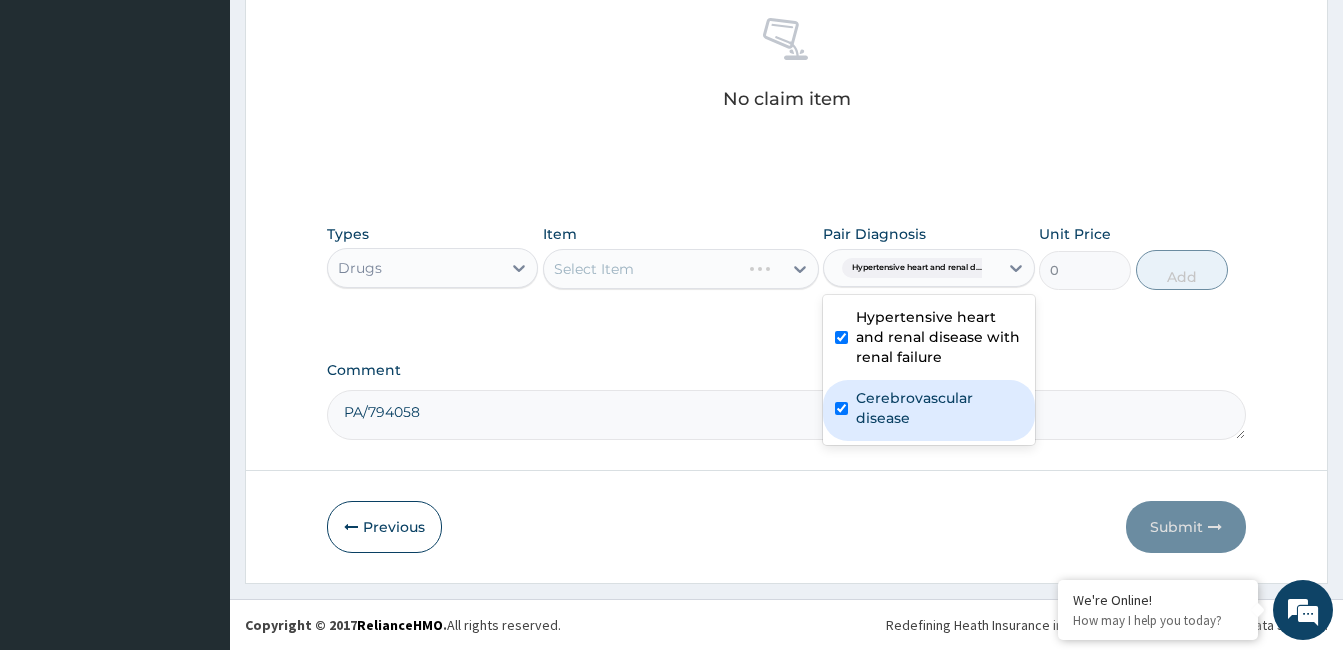 checkbox on "true" 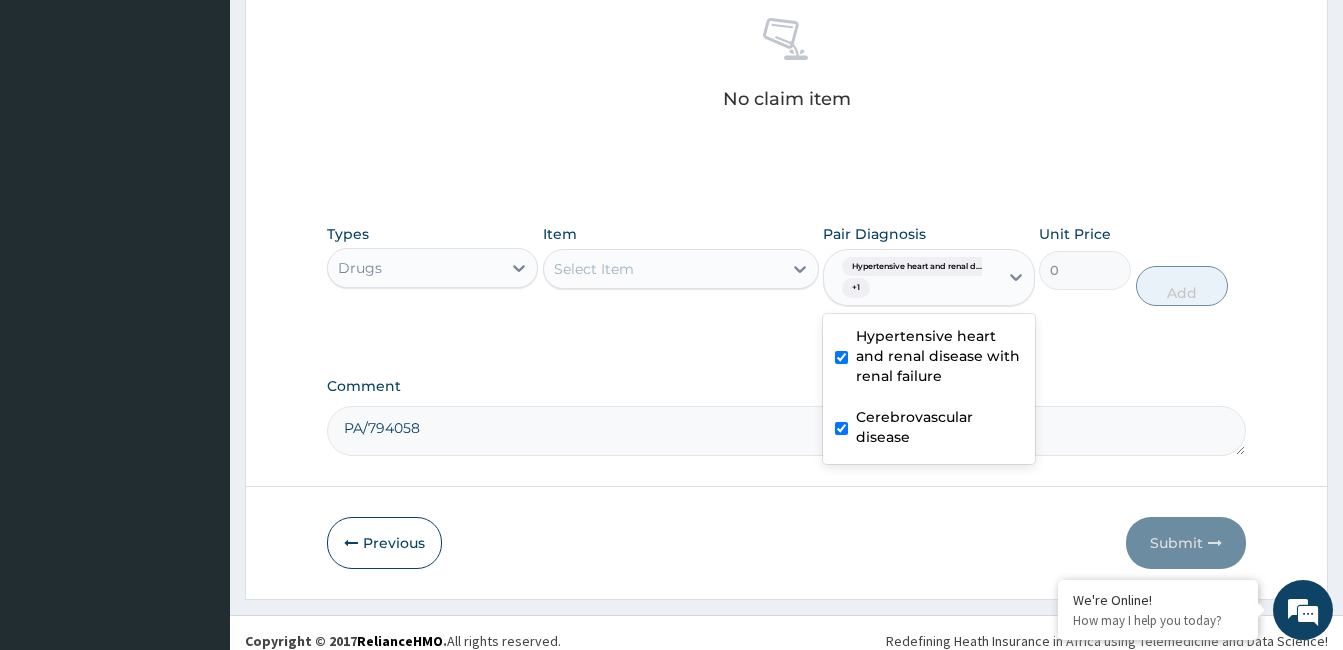 click on "Select Item" at bounding box center [663, 269] 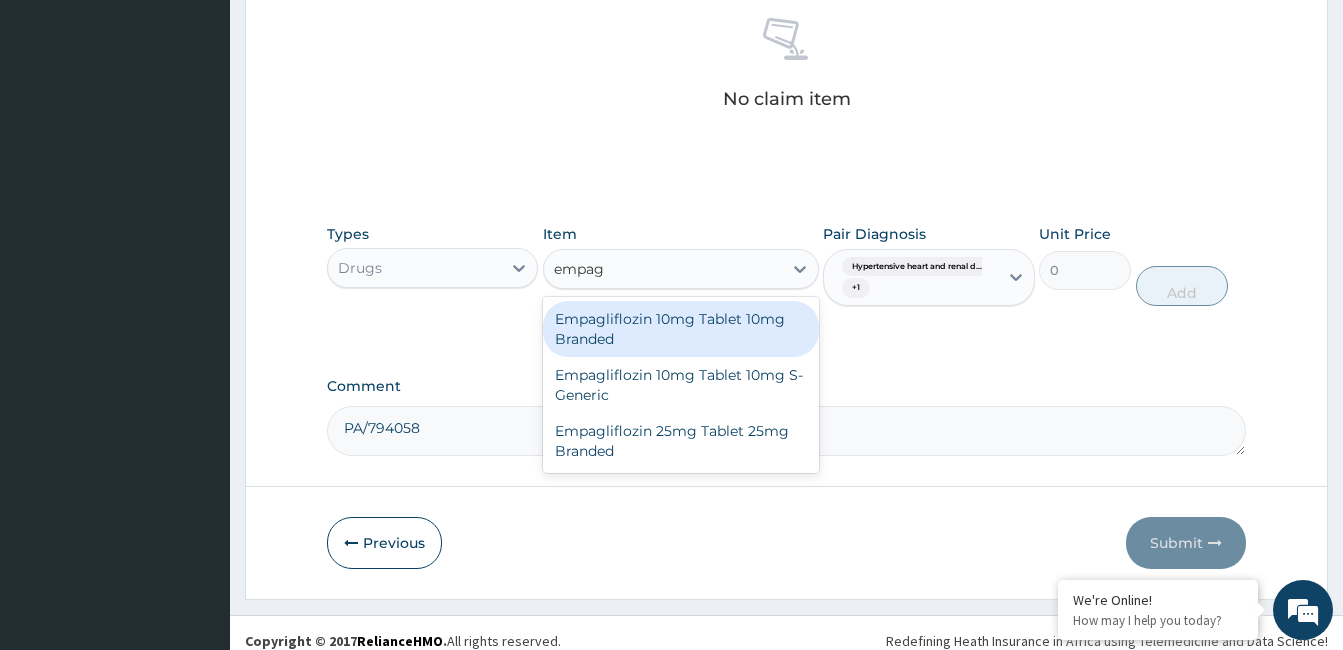 type on "empagl" 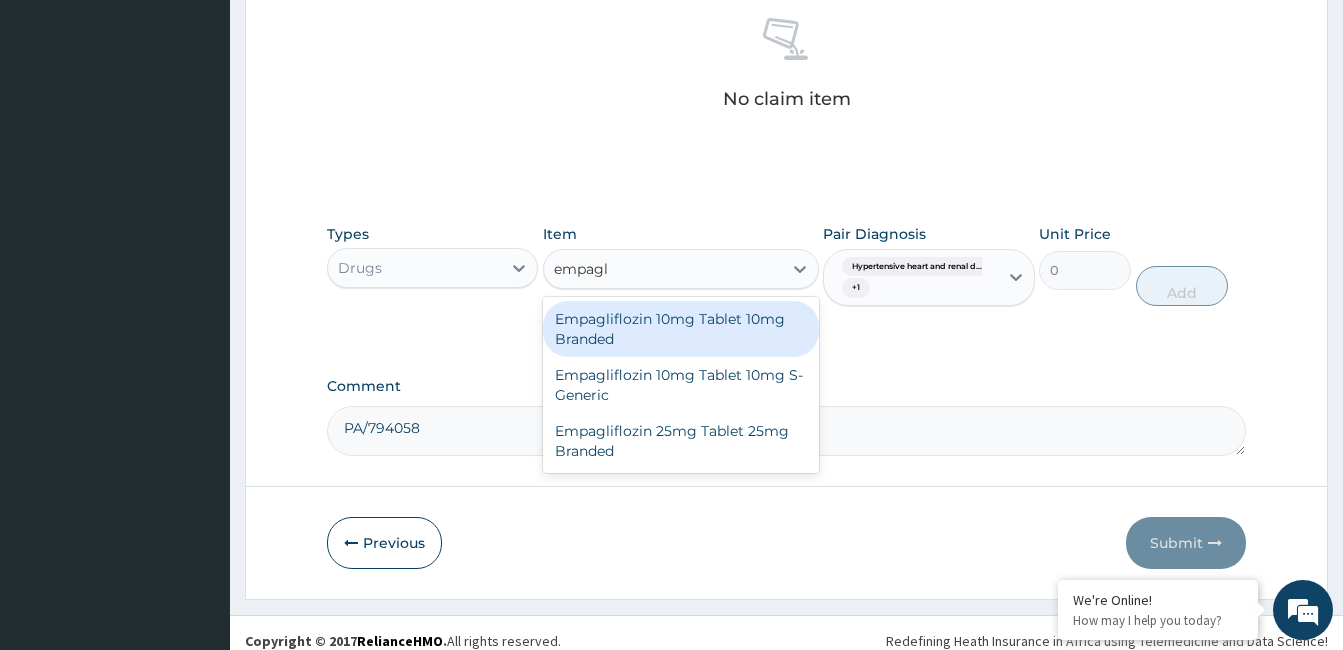 click on "Empagliflozin 10mg Tablet 10mg Branded" at bounding box center (681, 329) 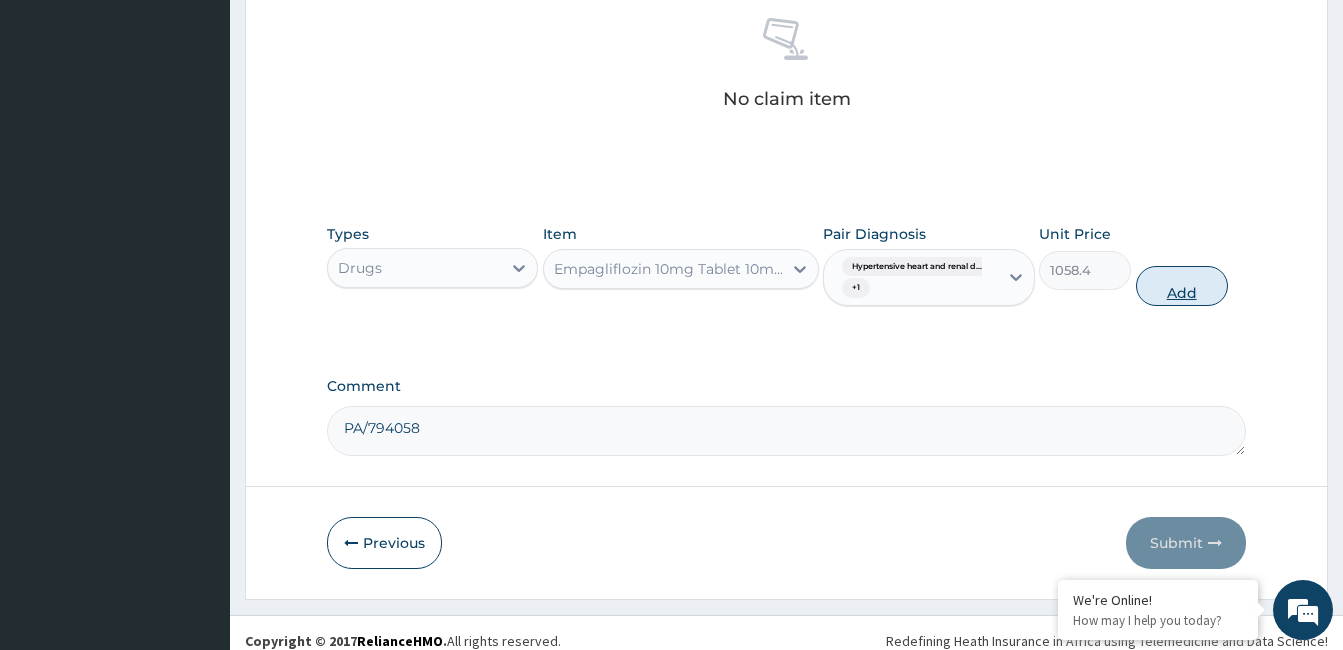 click on "Add" at bounding box center (1182, 286) 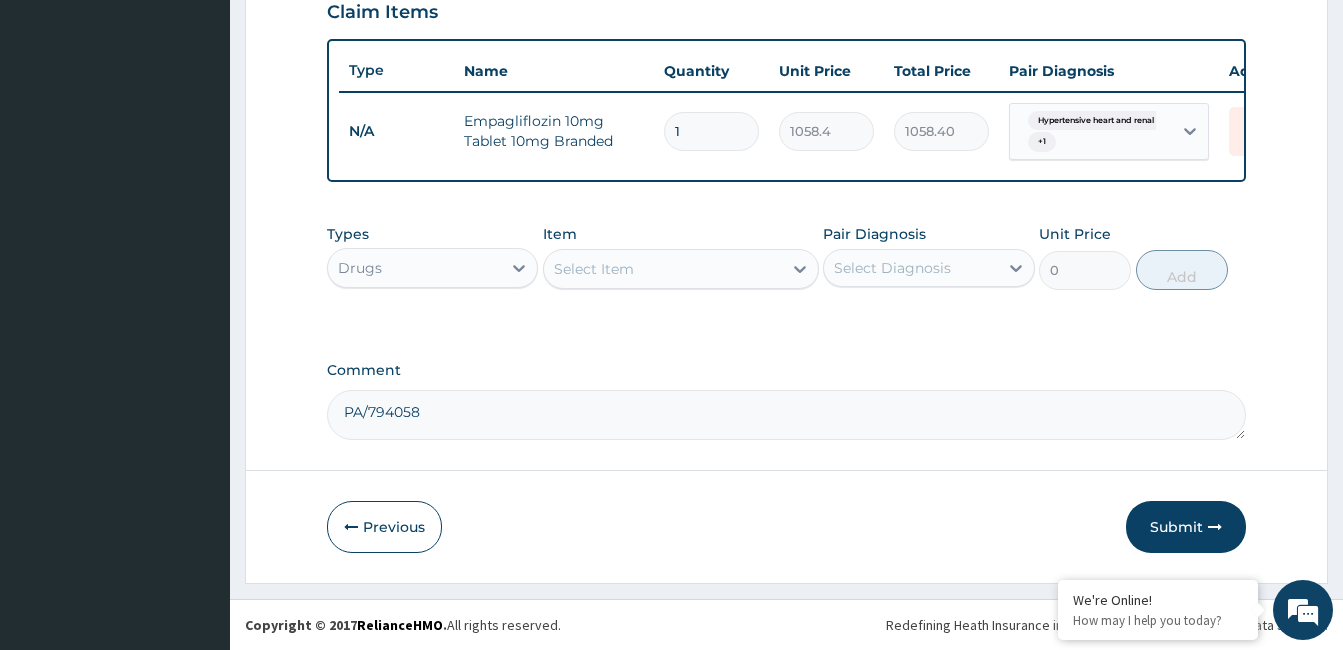 scroll, scrollTop: 720, scrollLeft: 0, axis: vertical 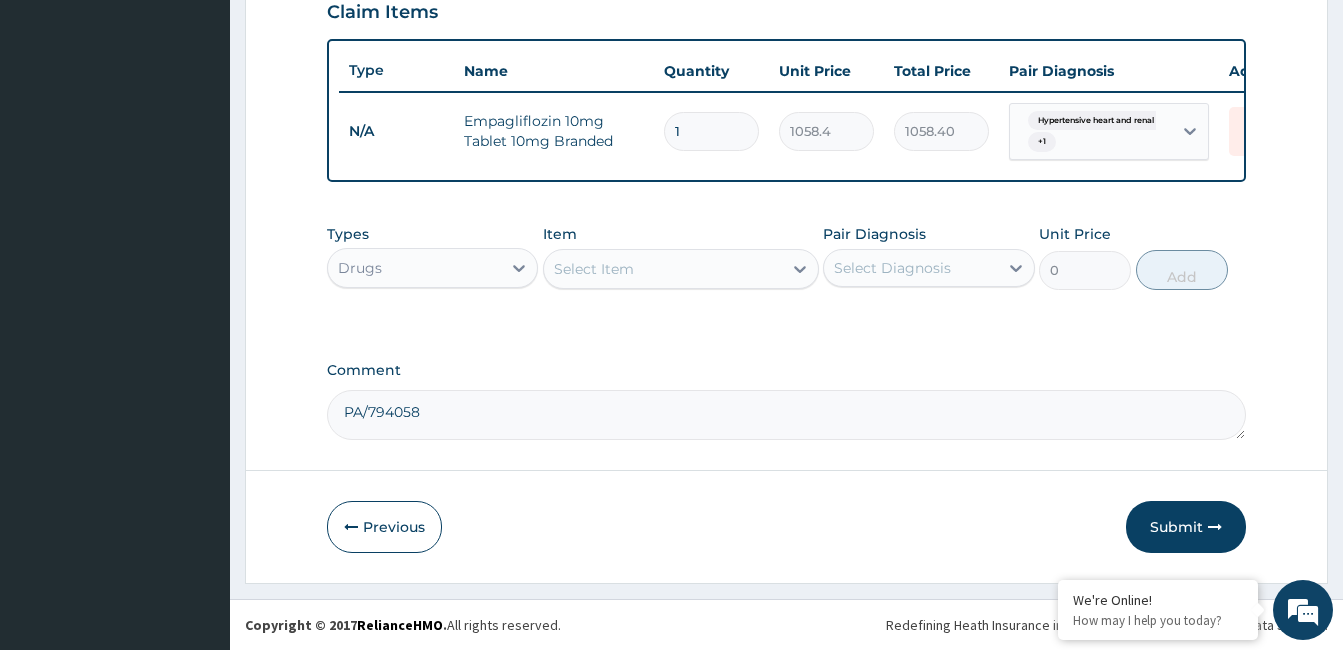 type on "14817.60" 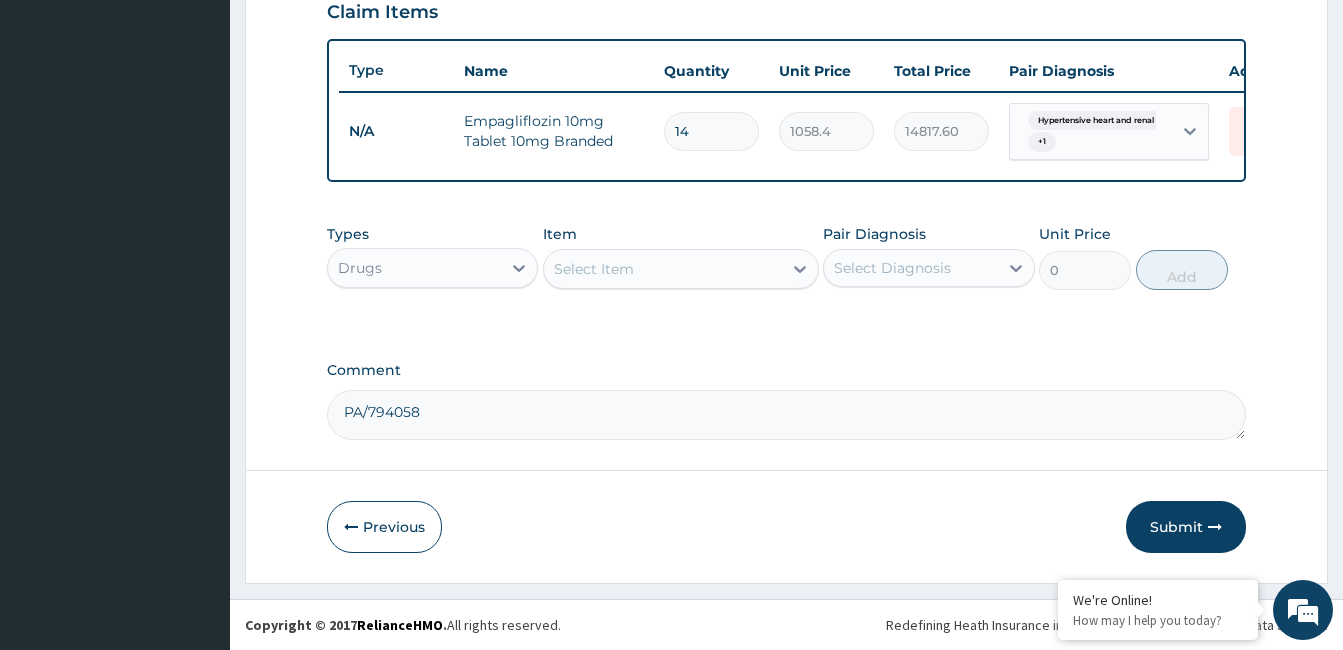 type on "14" 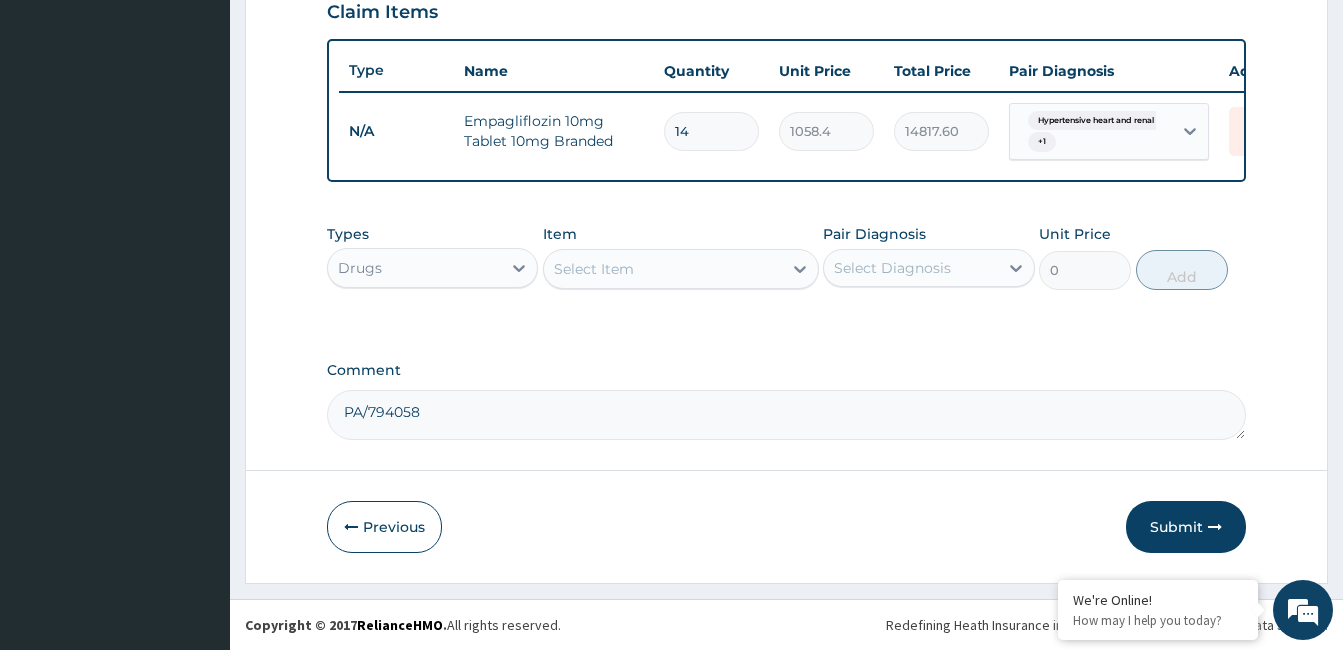 click on "Select Item" at bounding box center [663, 269] 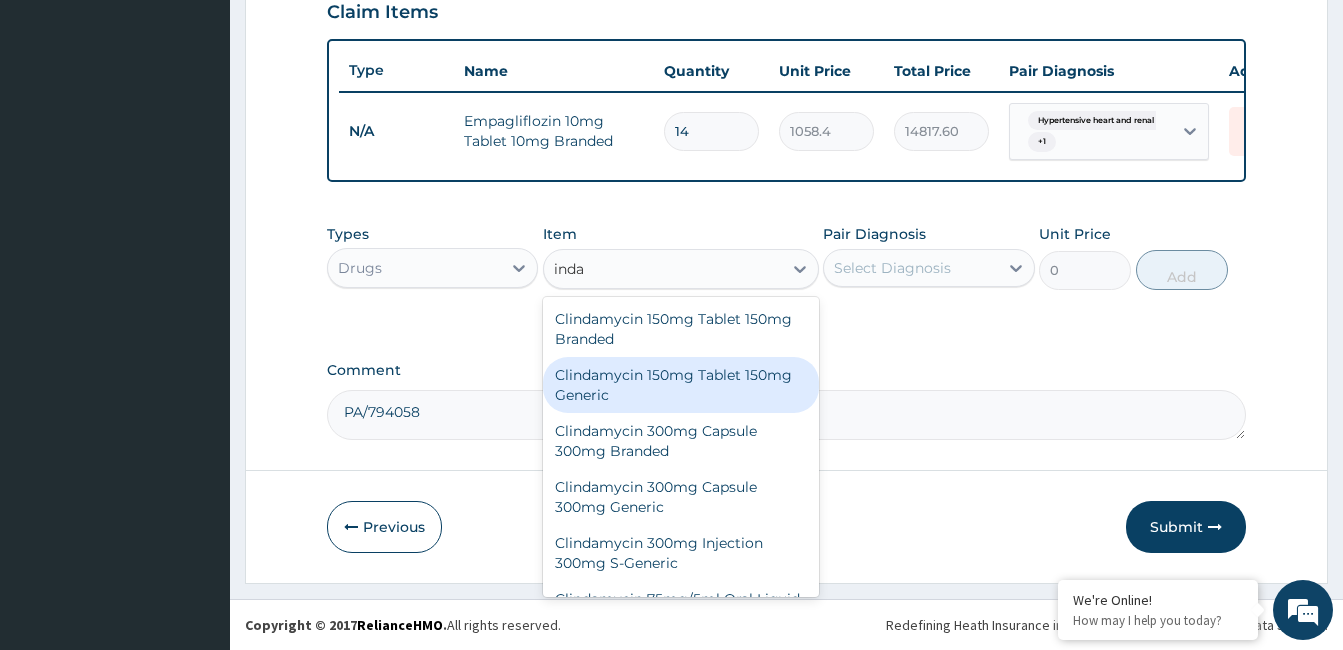 type on "indap" 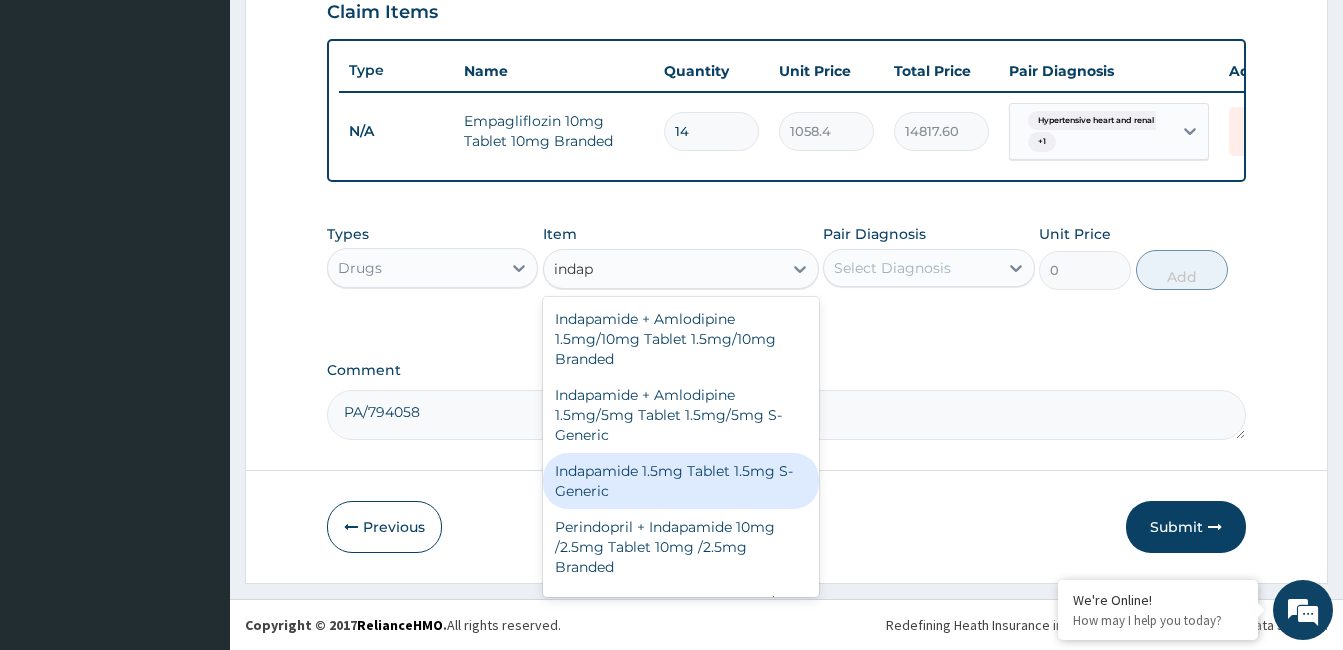click on "Indapamide 1.5mg Tablet 1.5mg S-Generic" at bounding box center (681, 481) 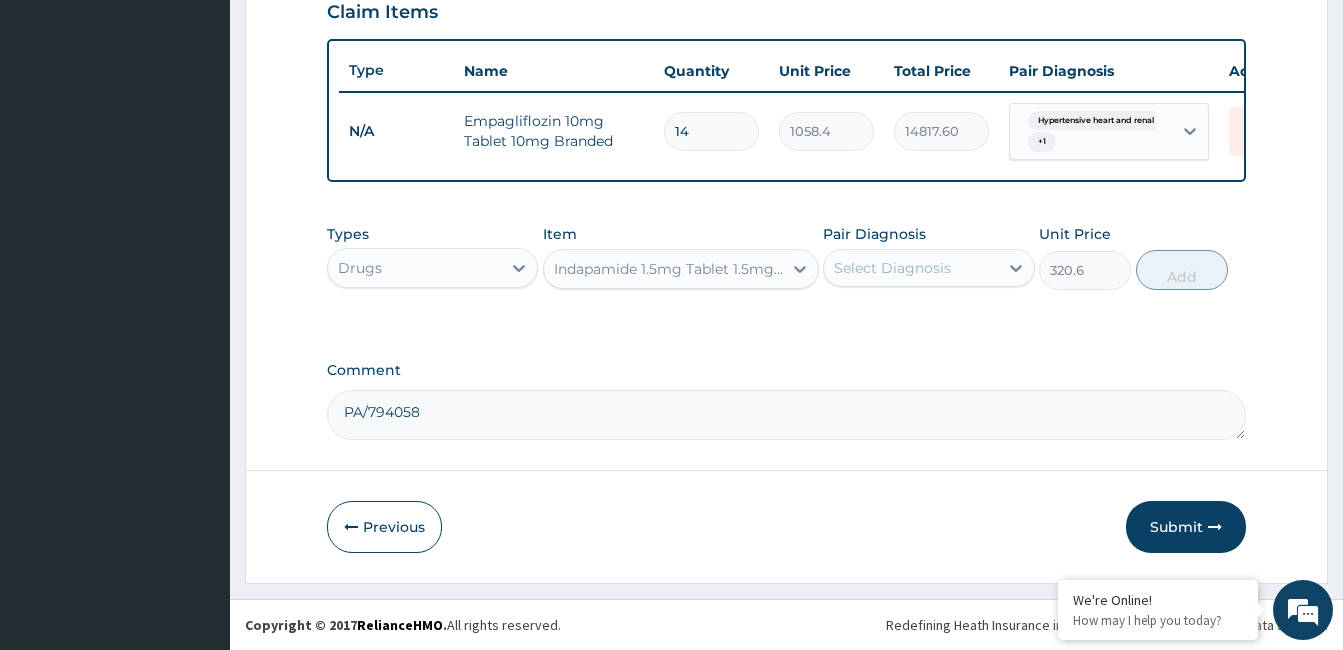 click on "Select Diagnosis" at bounding box center [910, 268] 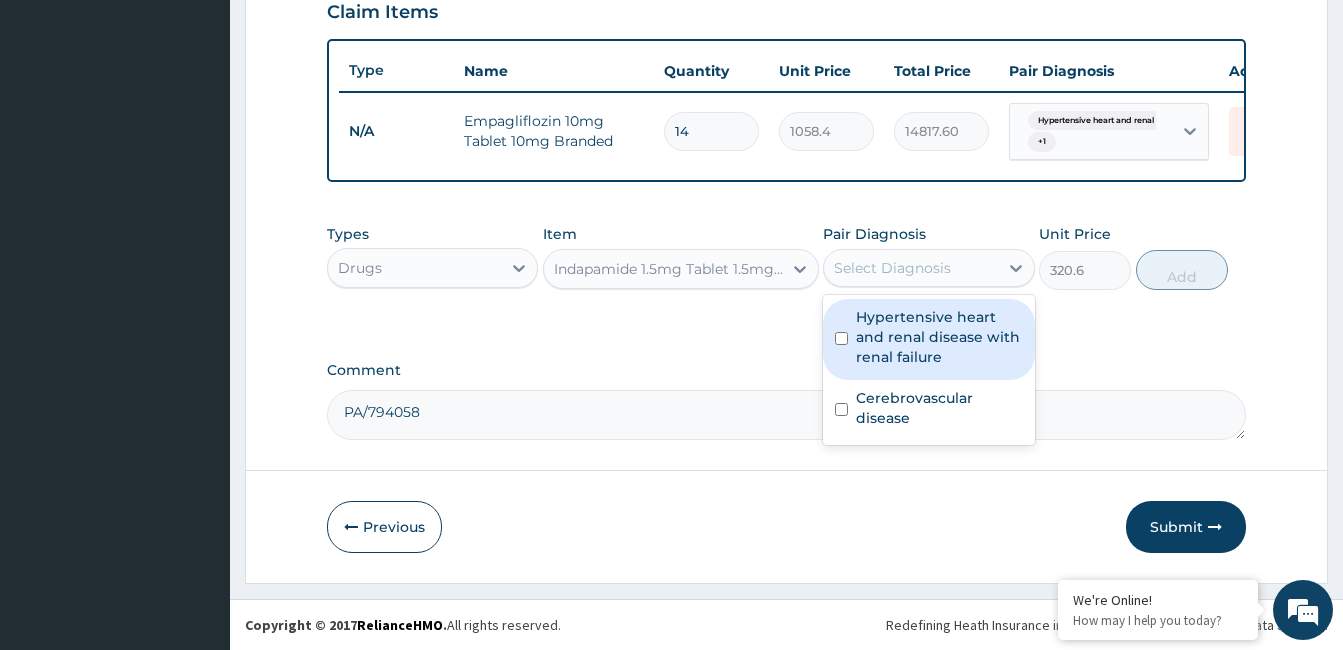 drag, startPoint x: 956, startPoint y: 335, endPoint x: 971, endPoint y: 361, distance: 30.016663 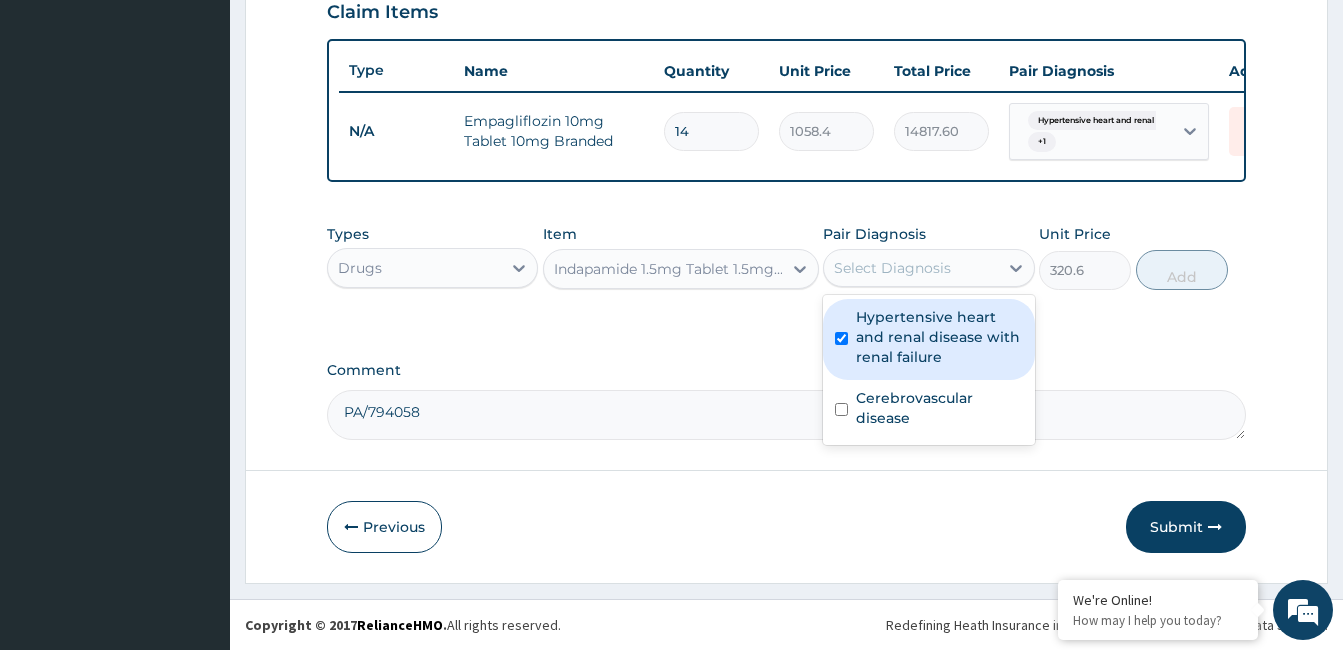 checkbox on "true" 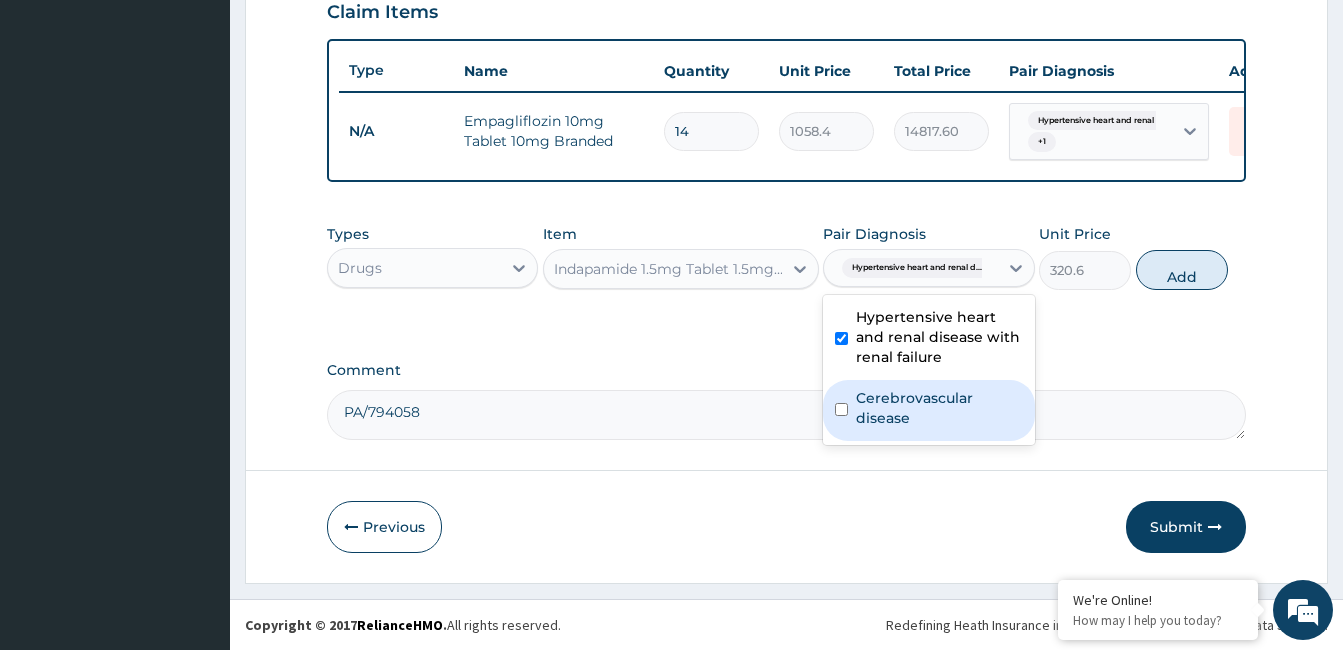 drag, startPoint x: 971, startPoint y: 392, endPoint x: 1002, endPoint y: 392, distance: 31 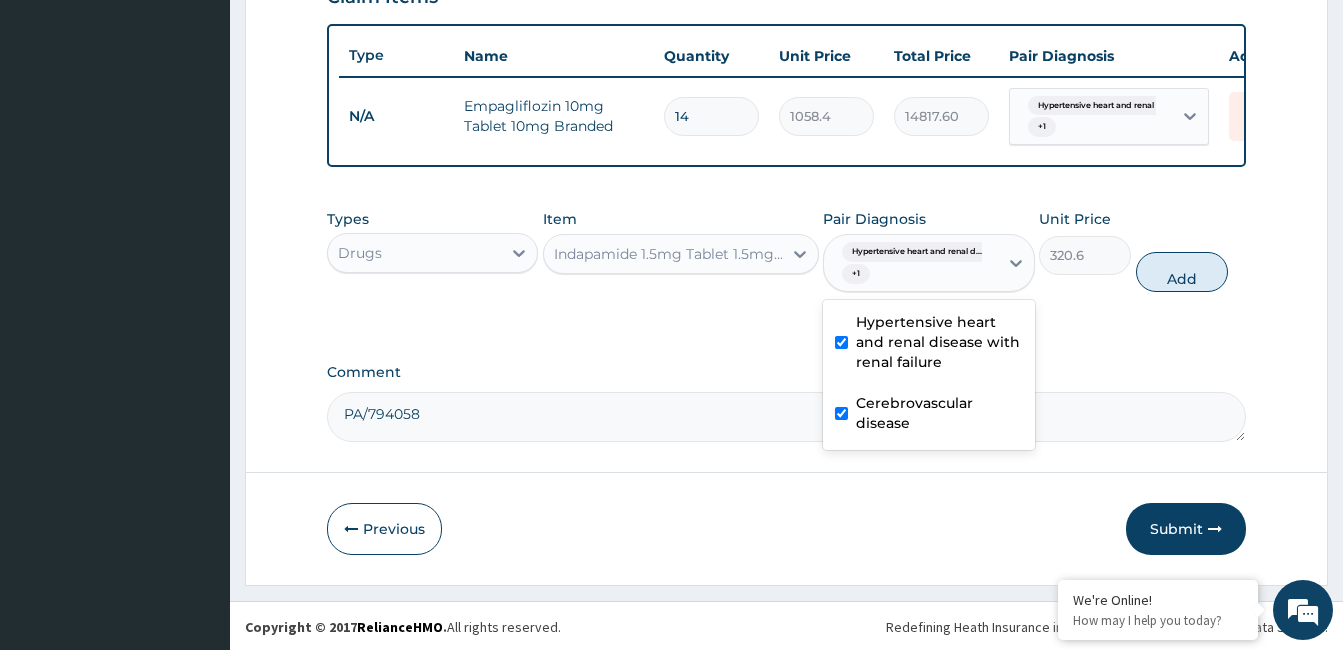 checkbox on "true" 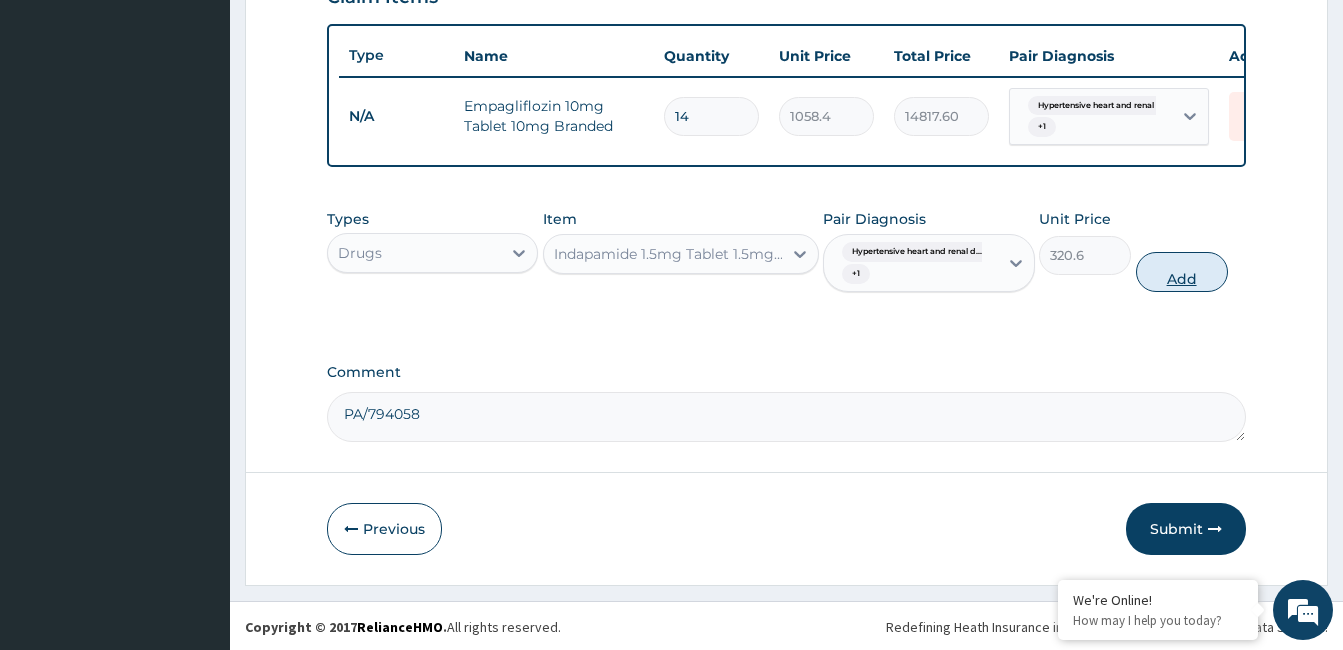 click on "Add" at bounding box center (1182, 272) 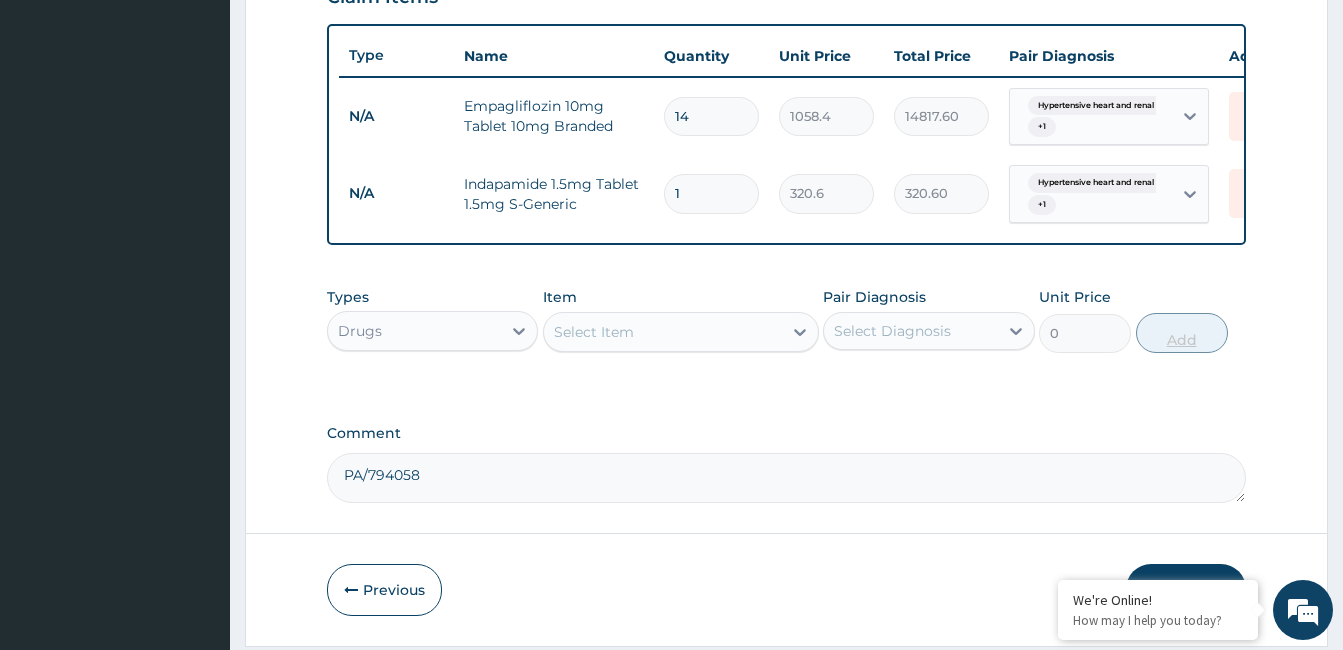 type on "14" 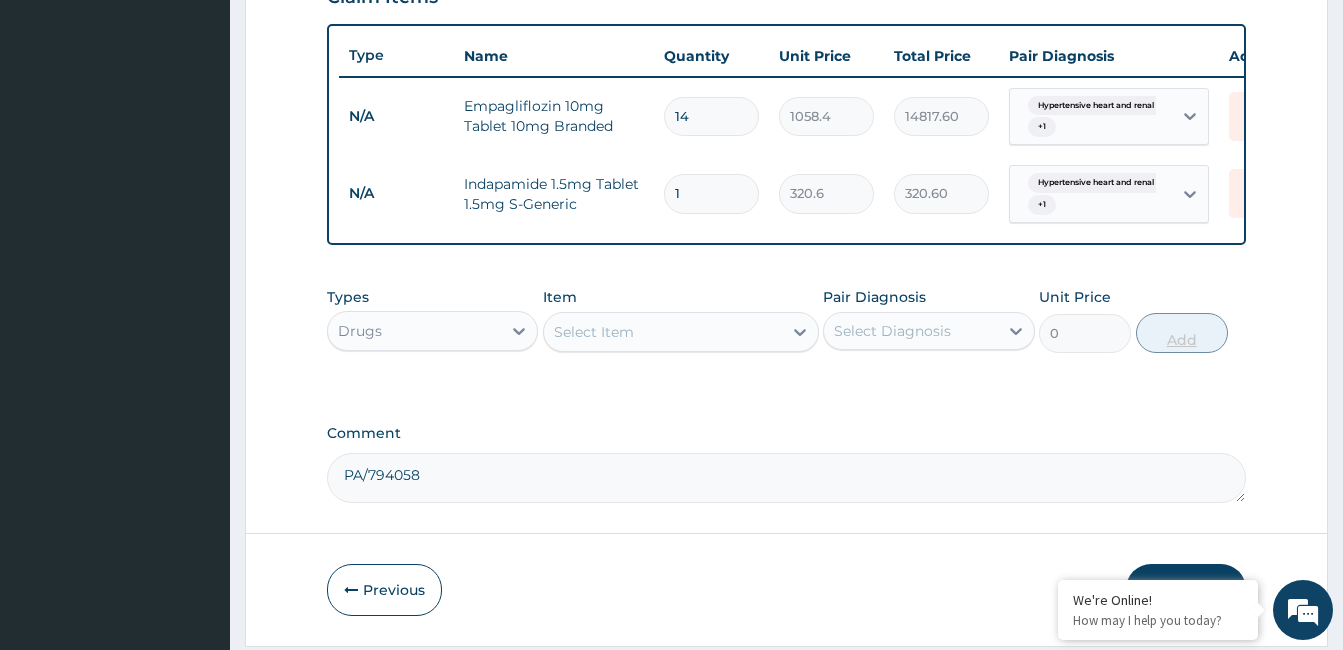 type on "4488.40" 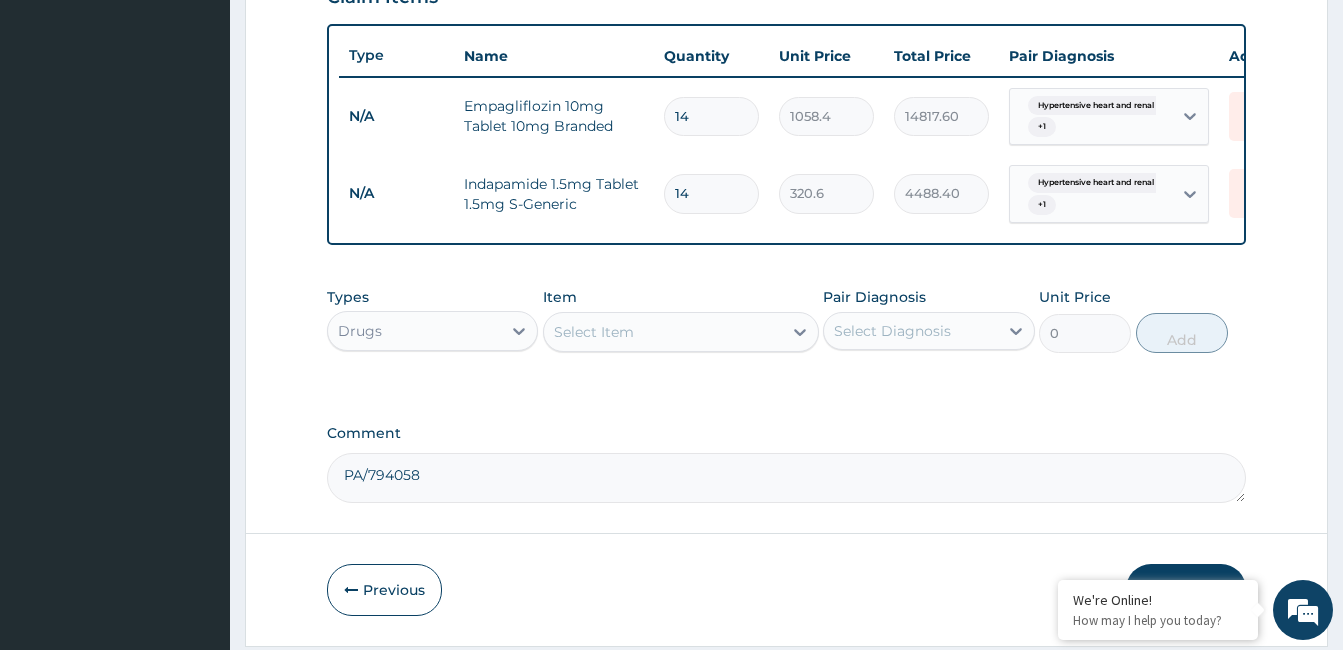 type on "14" 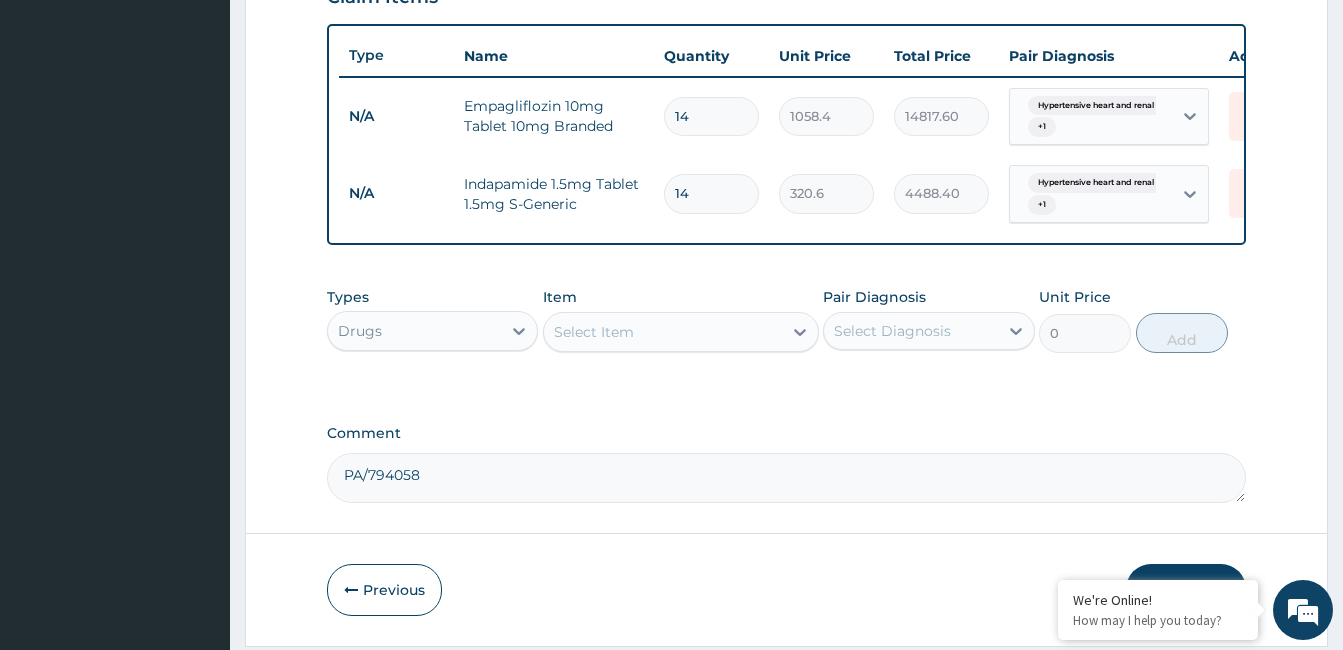 click on "Select Item" at bounding box center (663, 332) 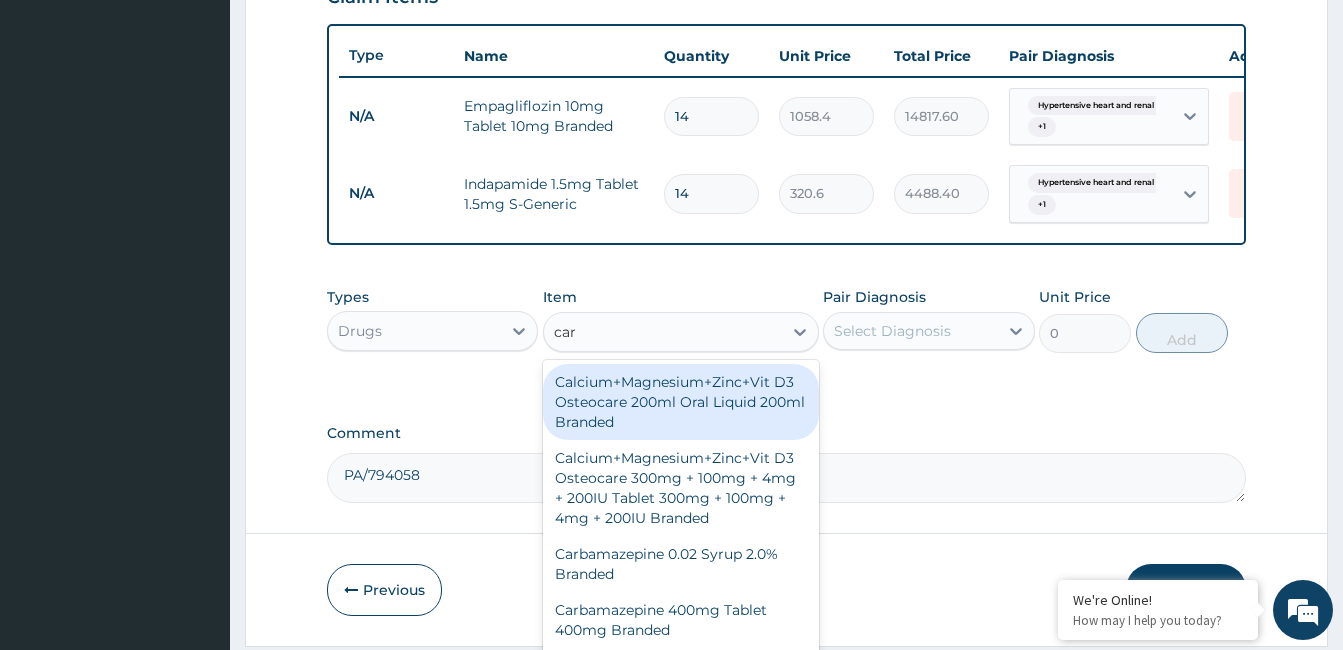type on "carv" 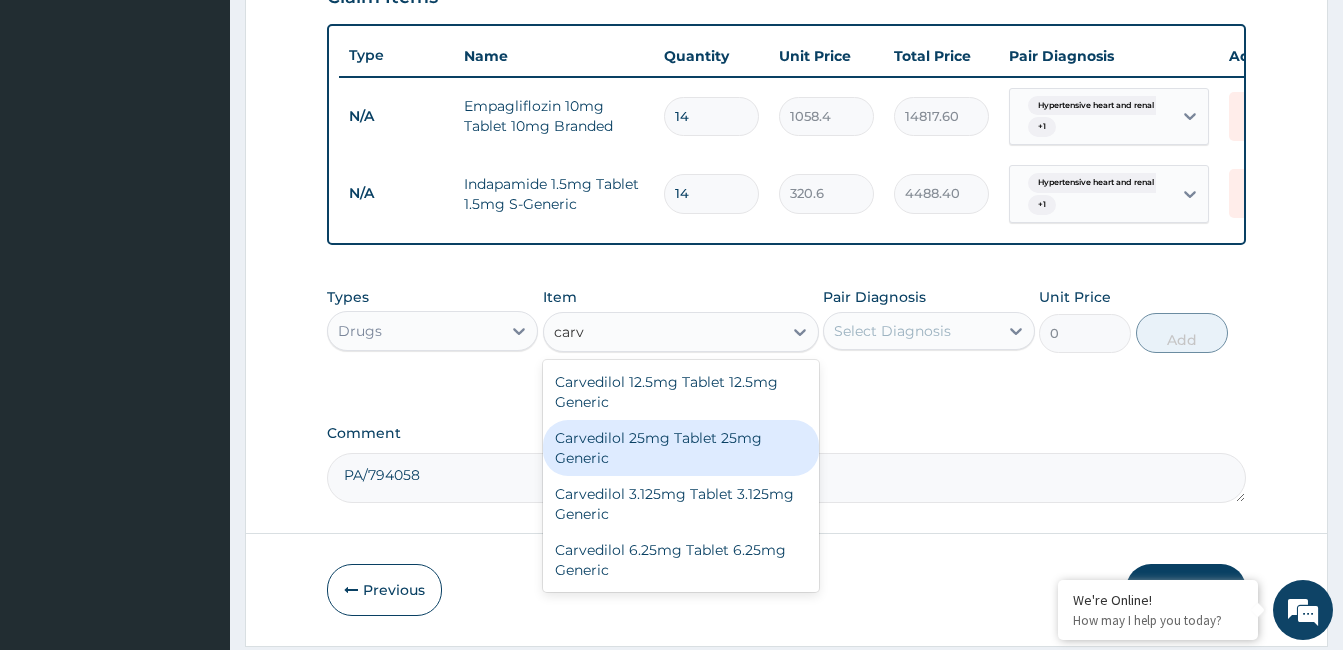 drag, startPoint x: 706, startPoint y: 467, endPoint x: 743, endPoint y: 451, distance: 40.311287 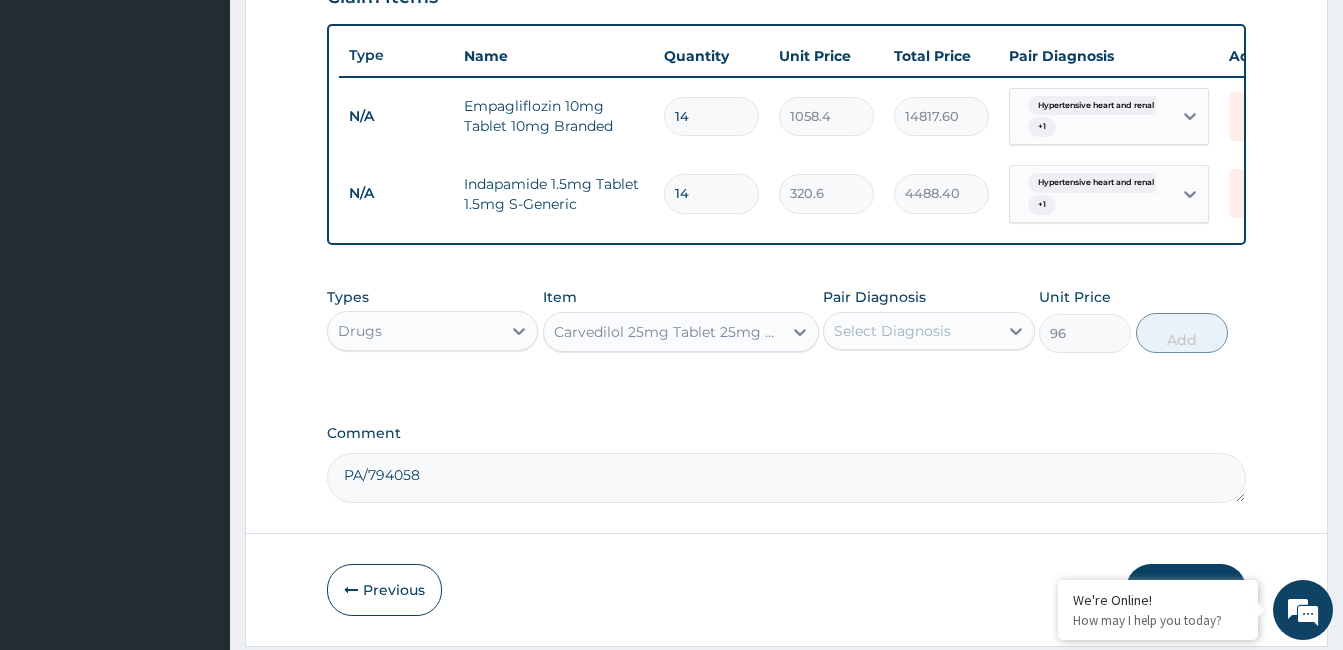 click on "Select Diagnosis" at bounding box center (892, 331) 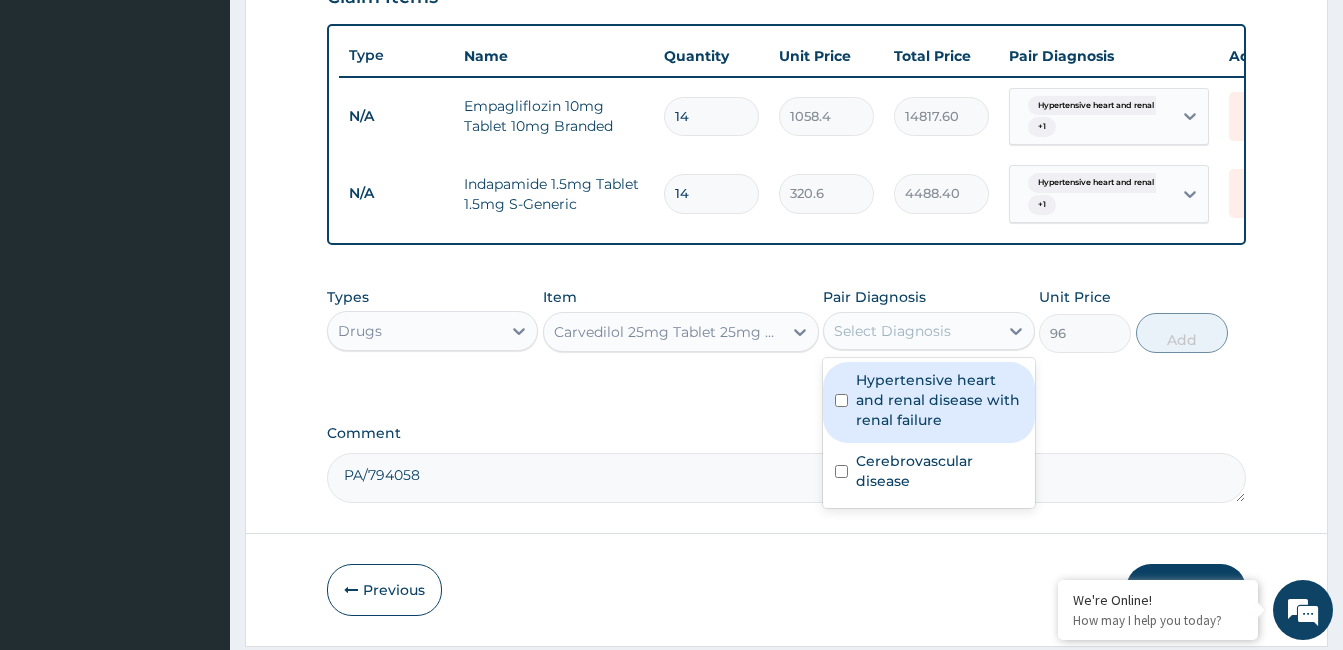 drag, startPoint x: 918, startPoint y: 409, endPoint x: 939, endPoint y: 483, distance: 76.922035 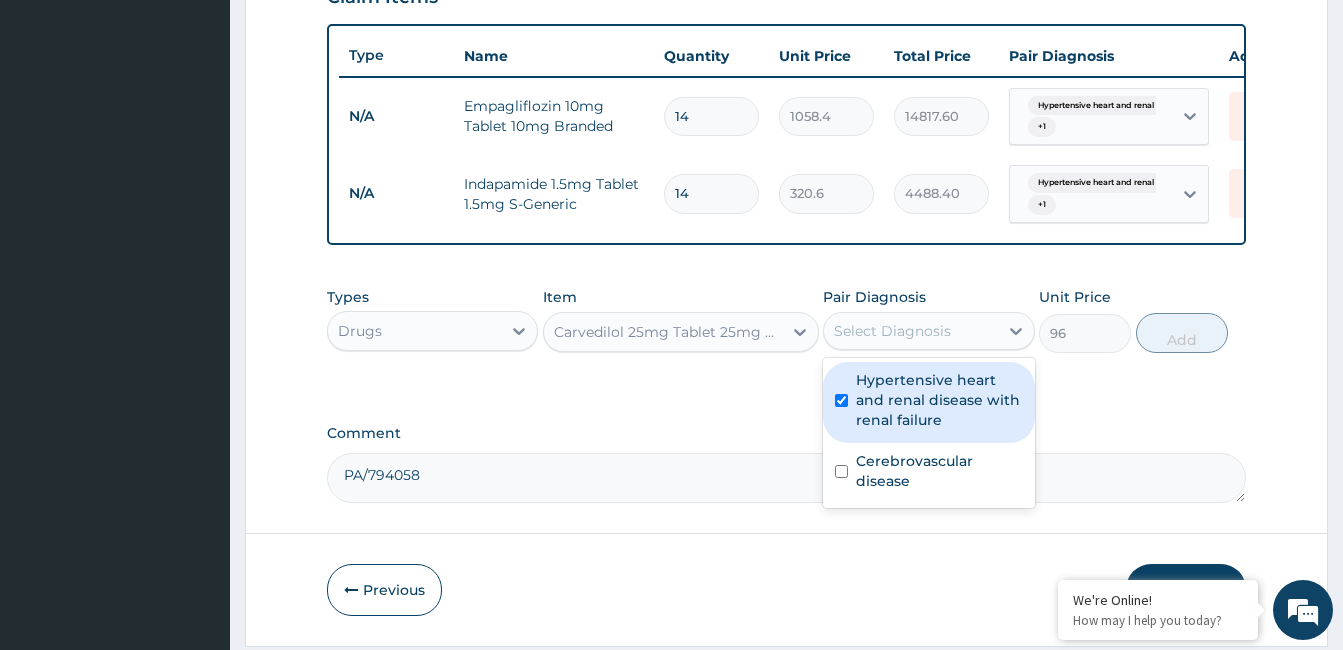 checkbox on "true" 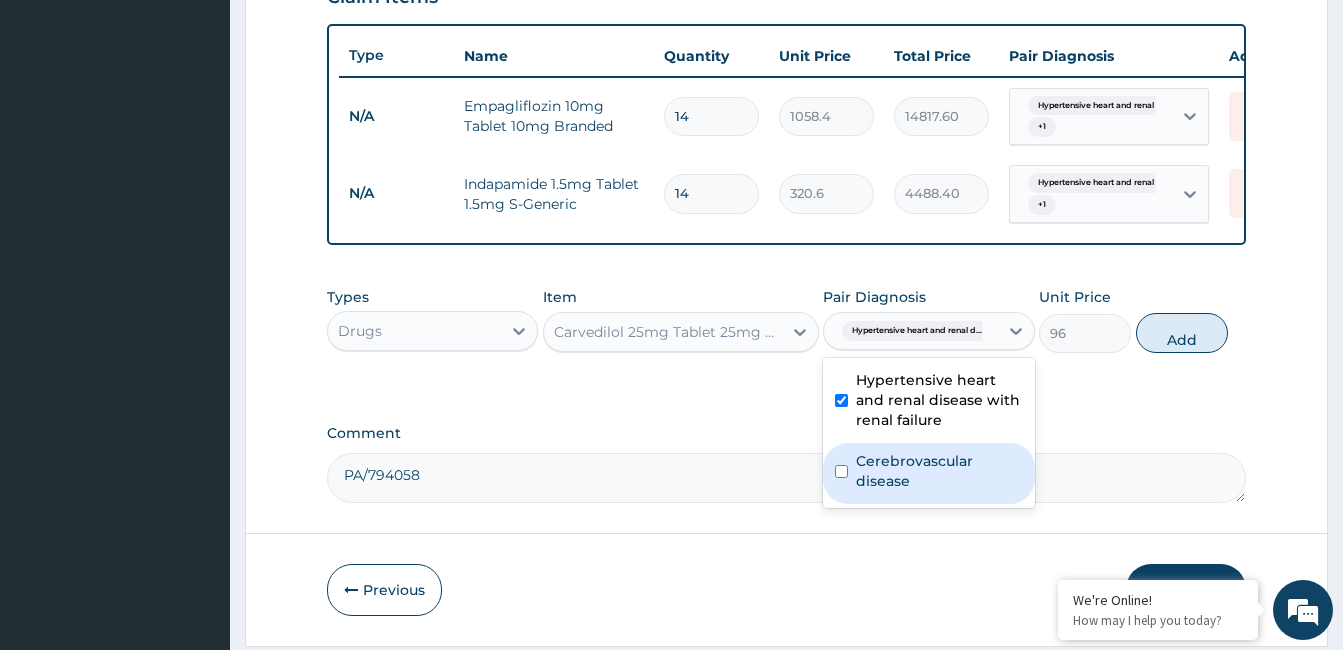 drag, startPoint x: 941, startPoint y: 509, endPoint x: 991, endPoint y: 463, distance: 67.941154 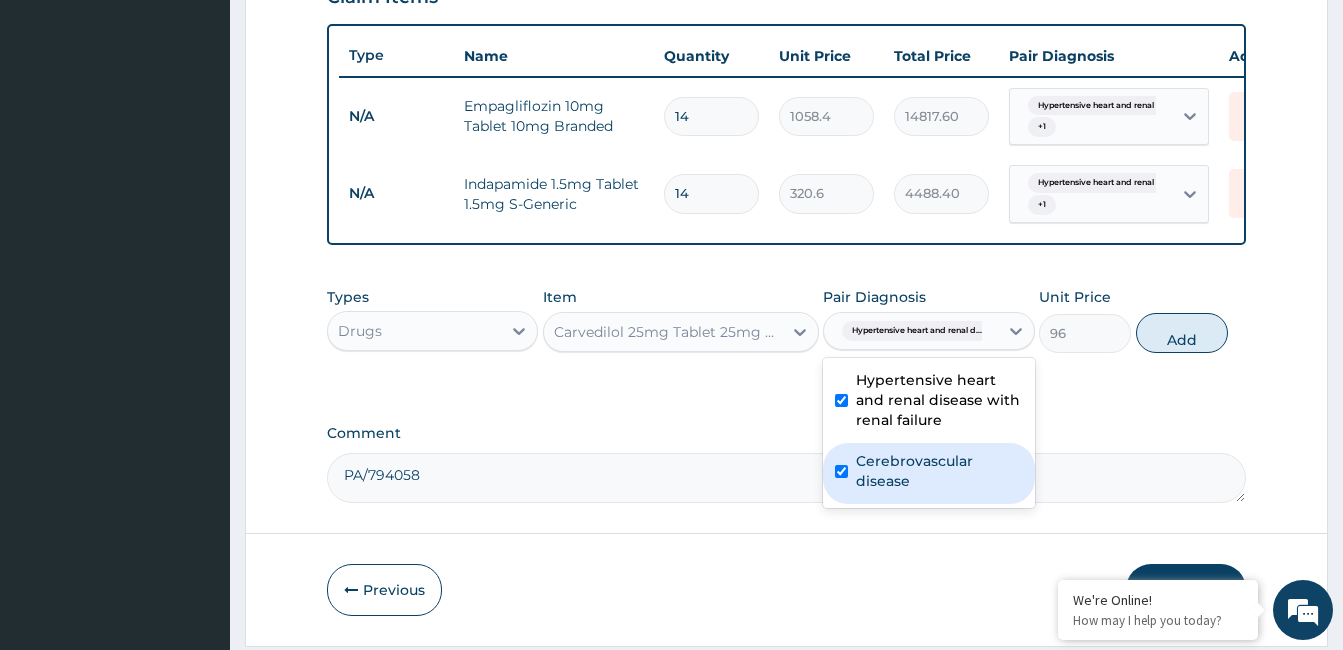 checkbox on "true" 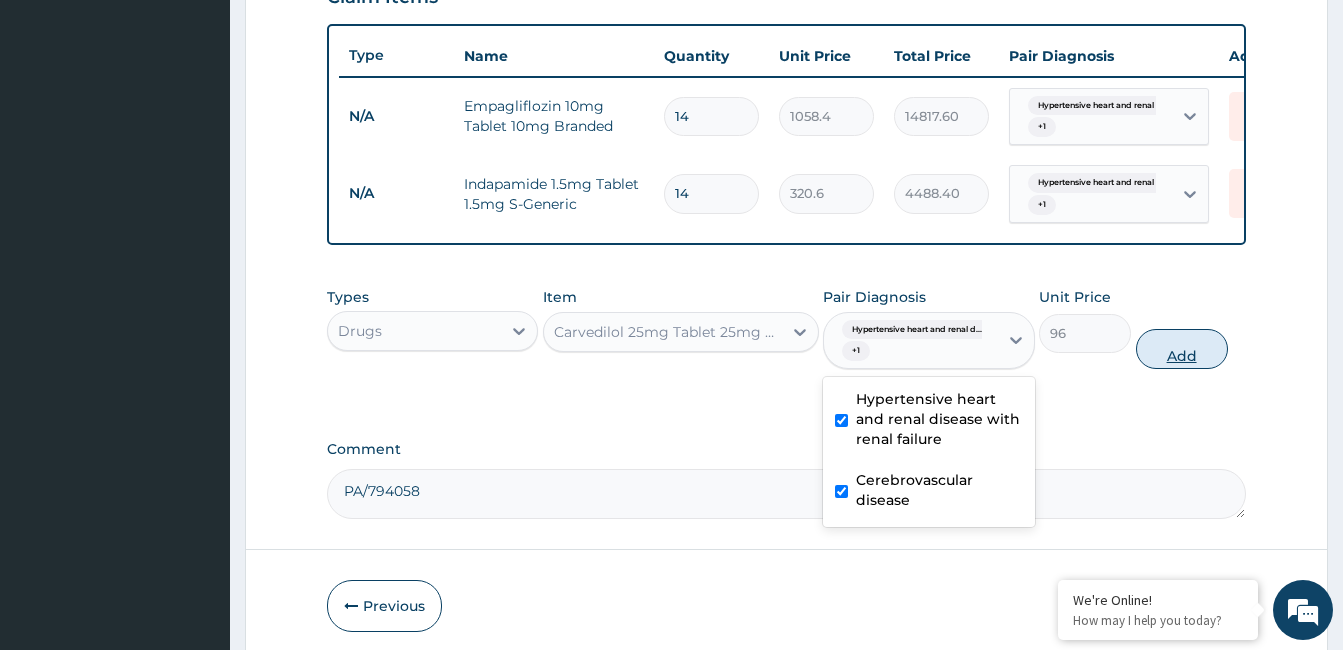 click on "Add" at bounding box center (1182, 349) 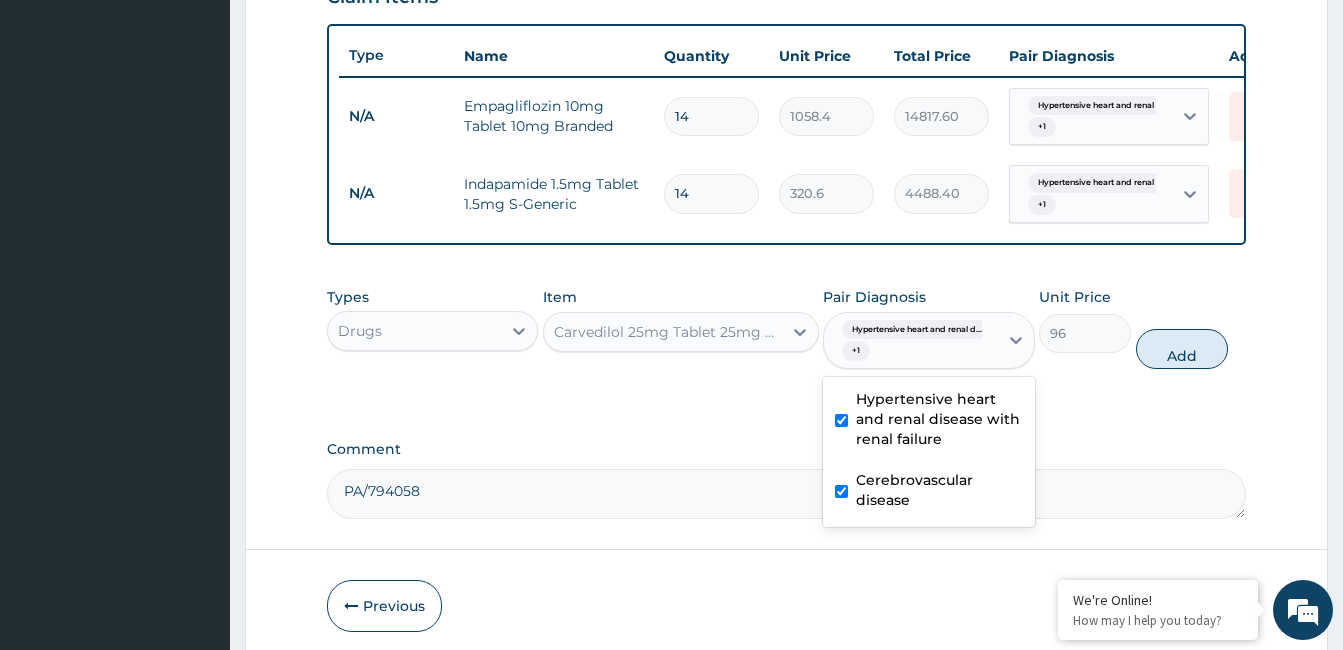 type on "0" 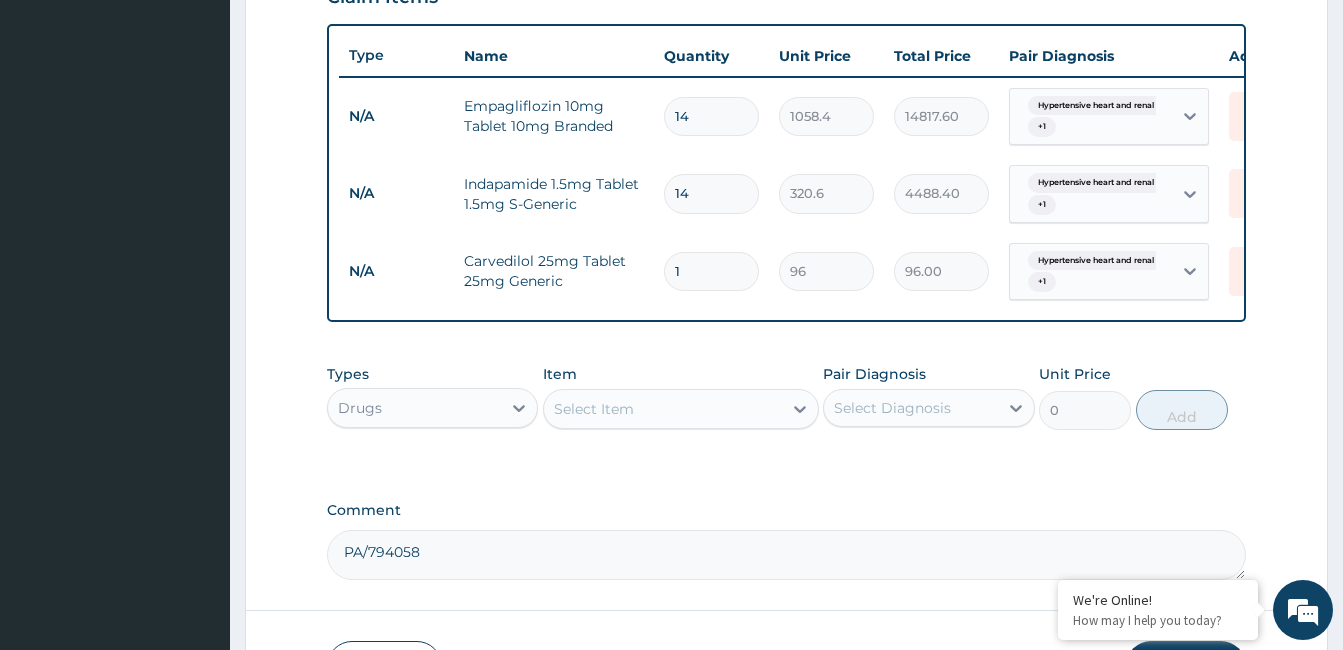 type 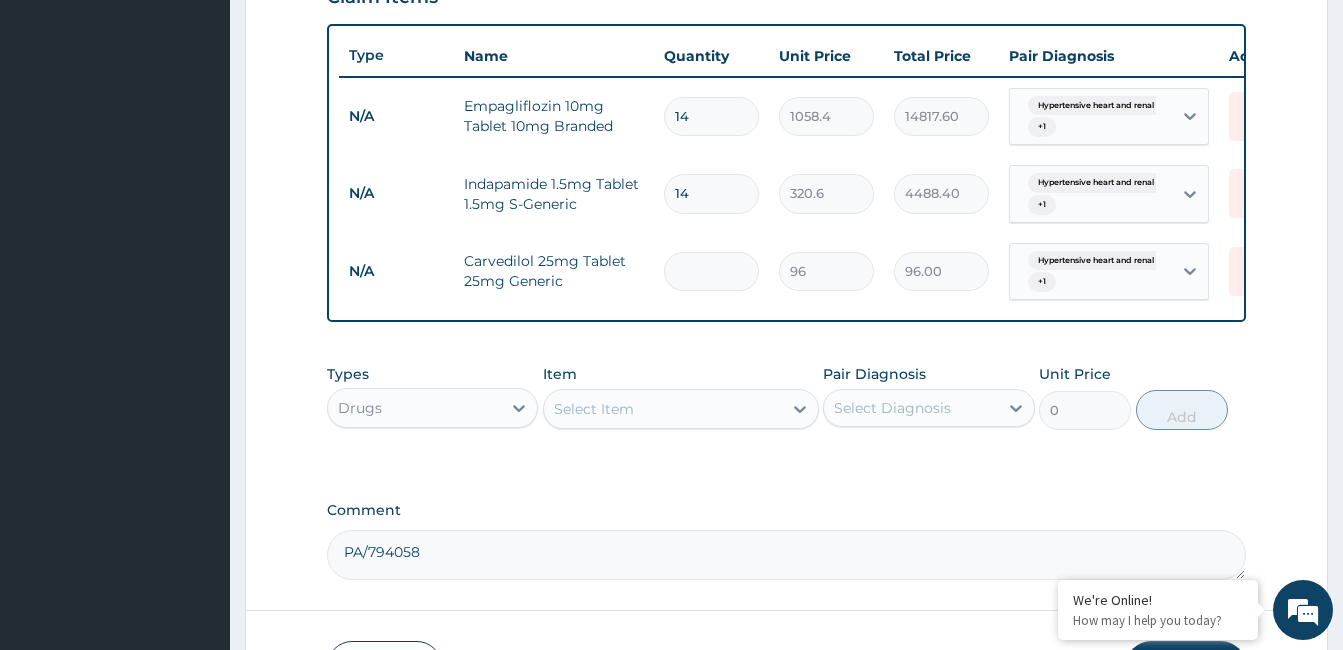 type on "0.00" 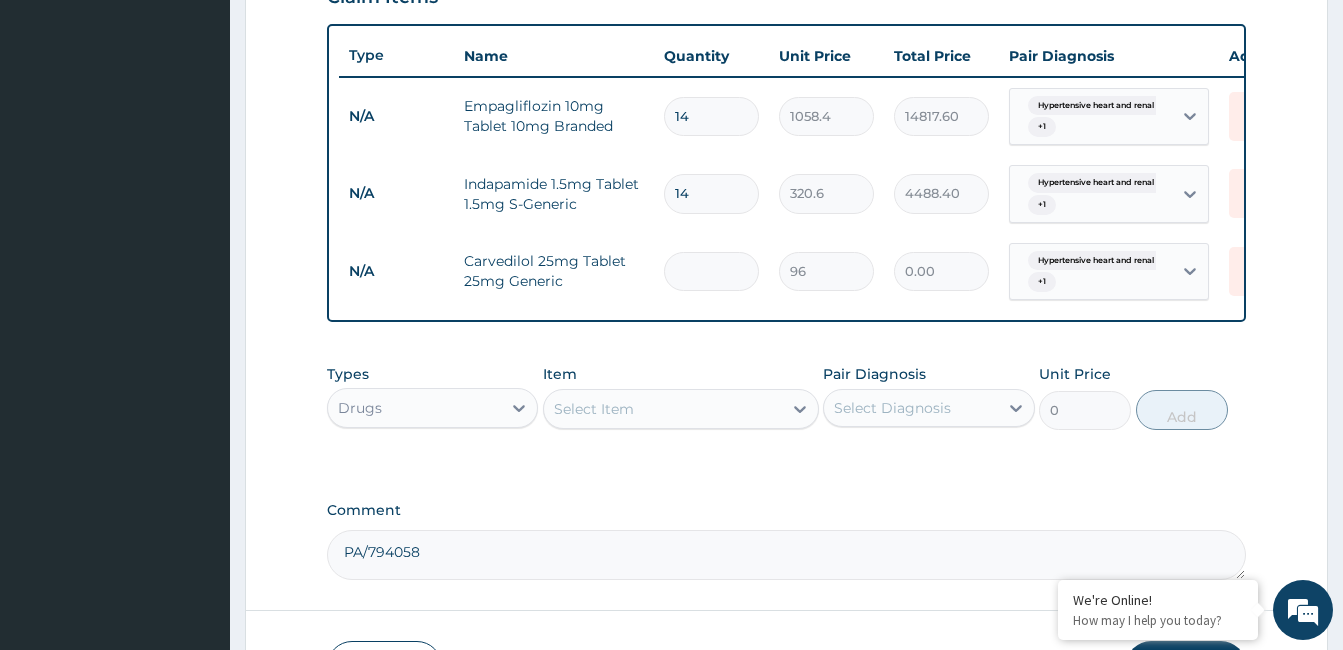 type on "2" 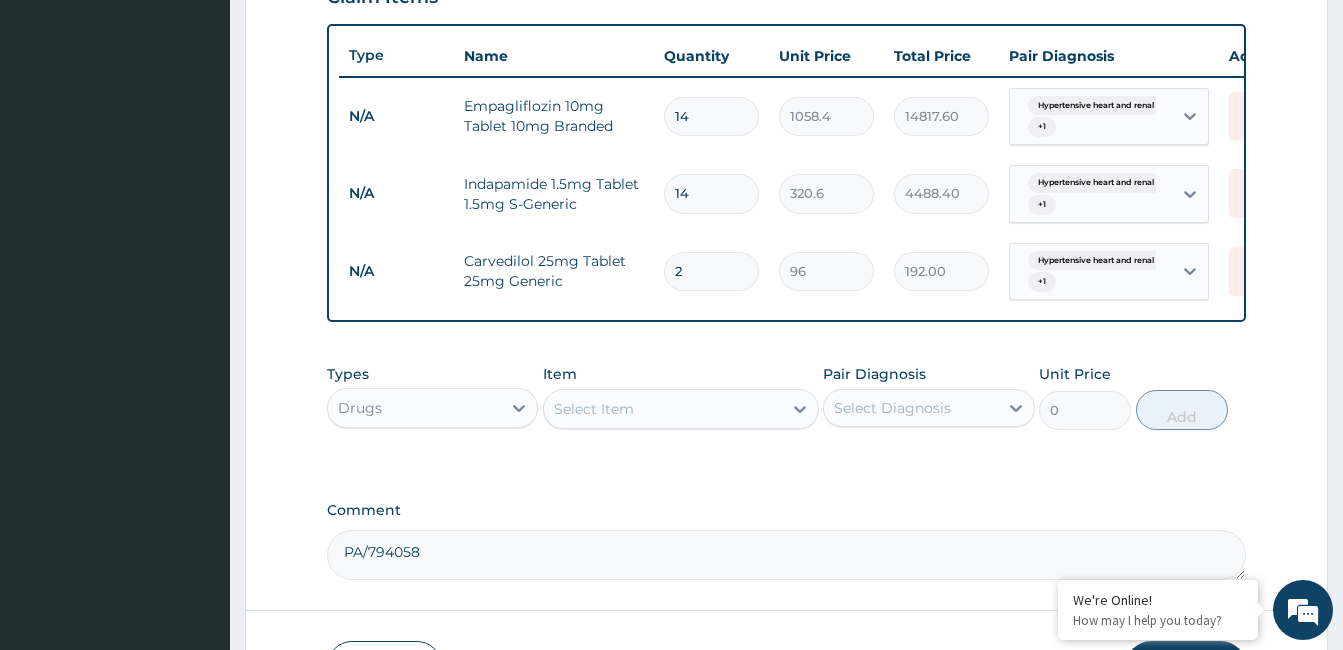 type on "28" 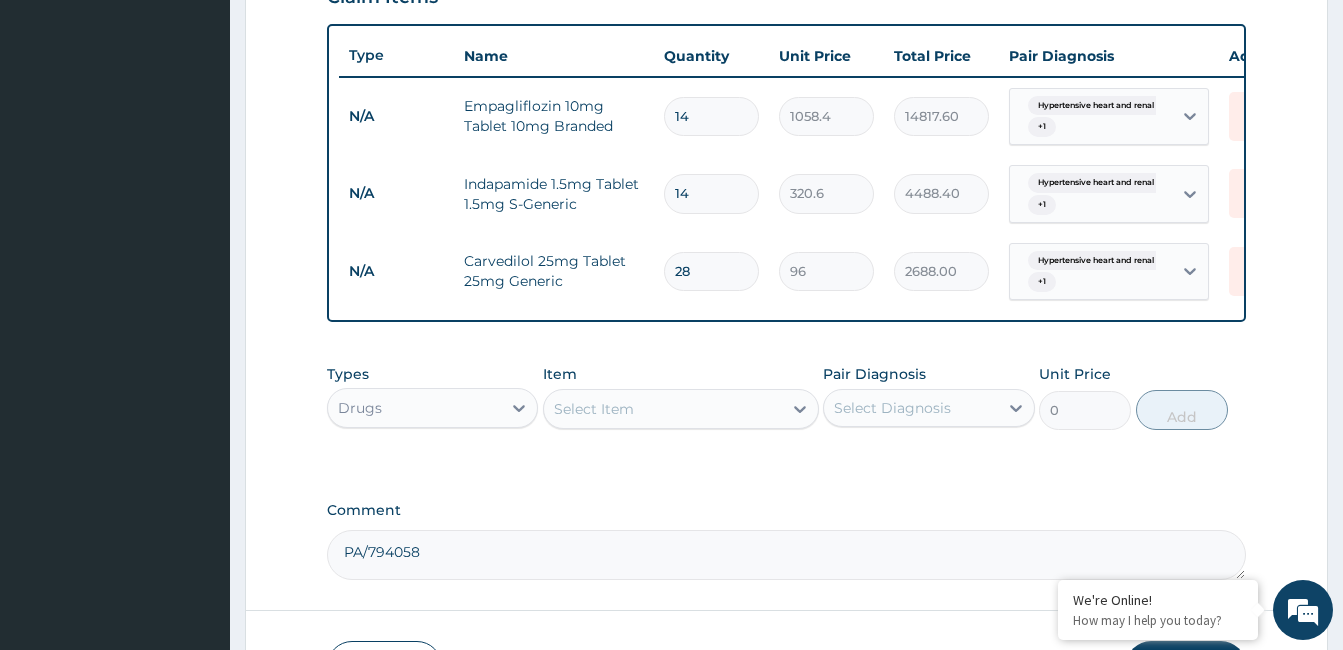 type on "28" 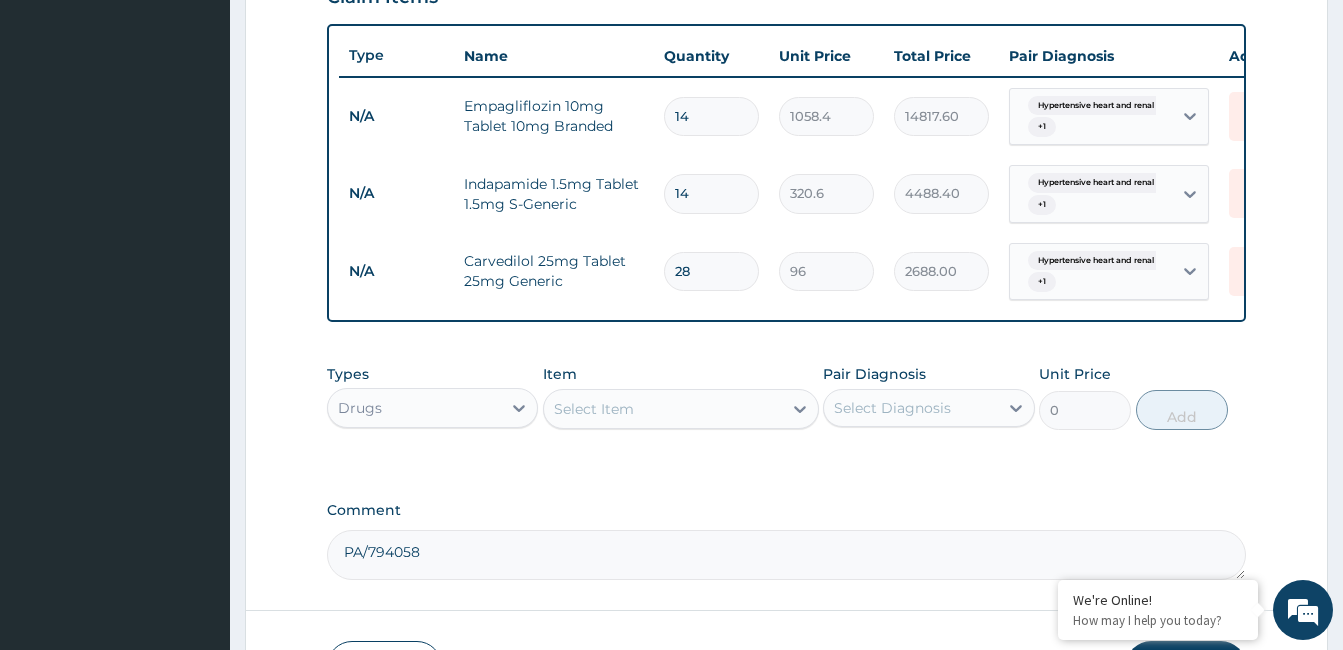 click on "Select Item" at bounding box center [594, 409] 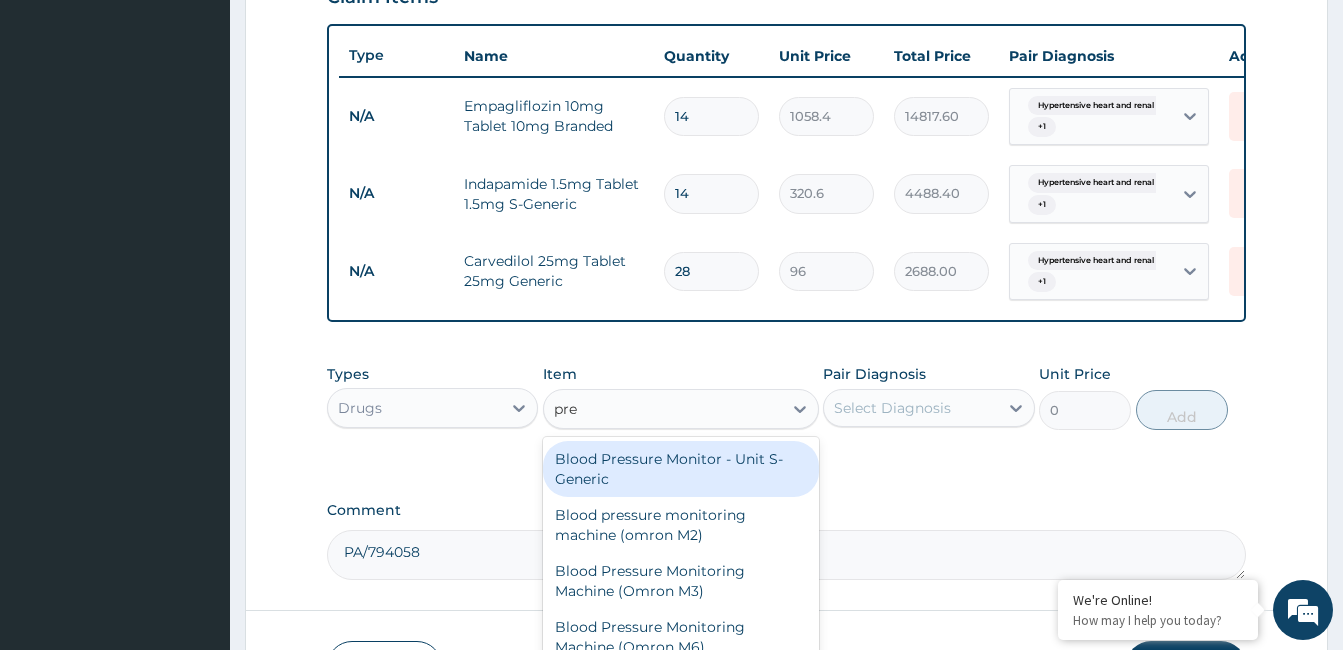 type on "preg" 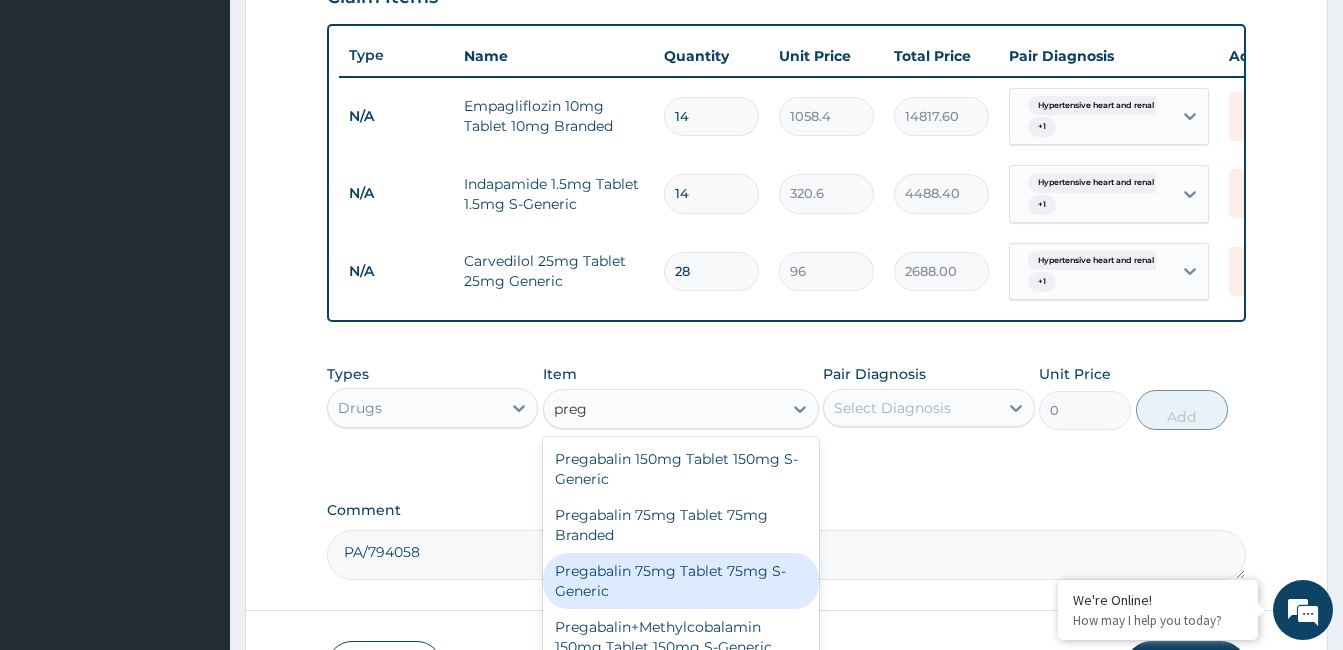 click on "Pregabalin 75mg Tablet 75mg S-Generic" at bounding box center (681, 581) 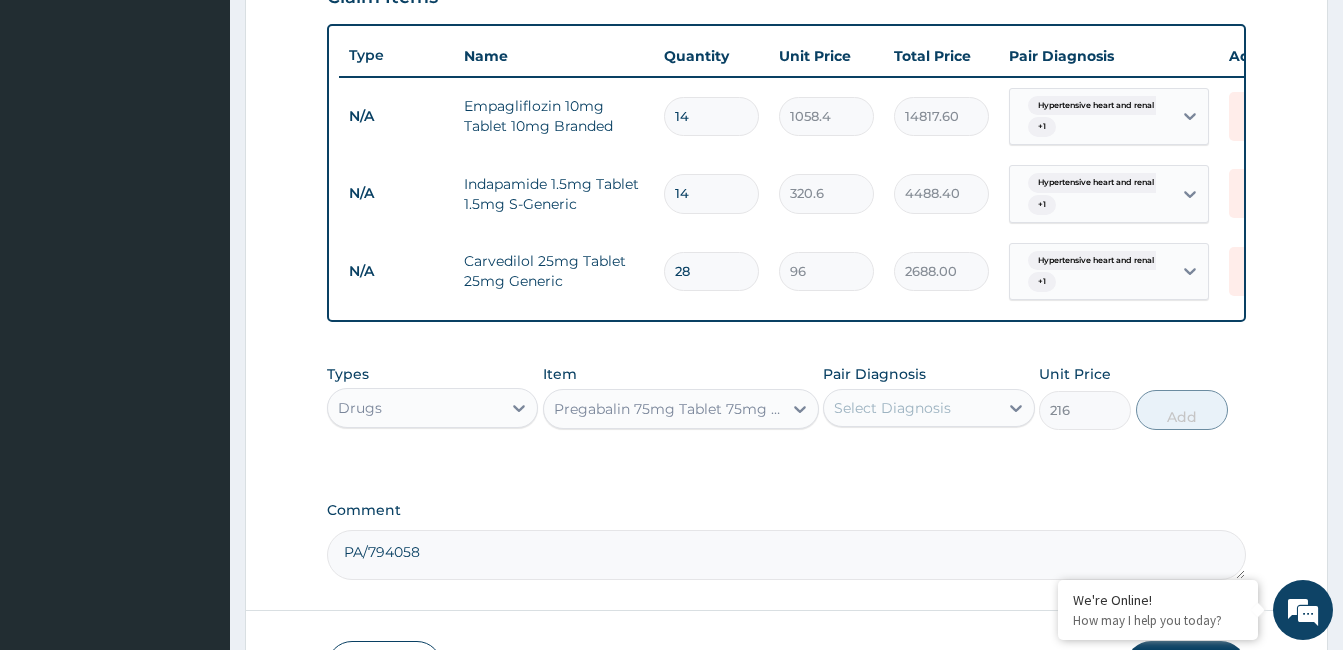 click on "Select Diagnosis" at bounding box center [910, 408] 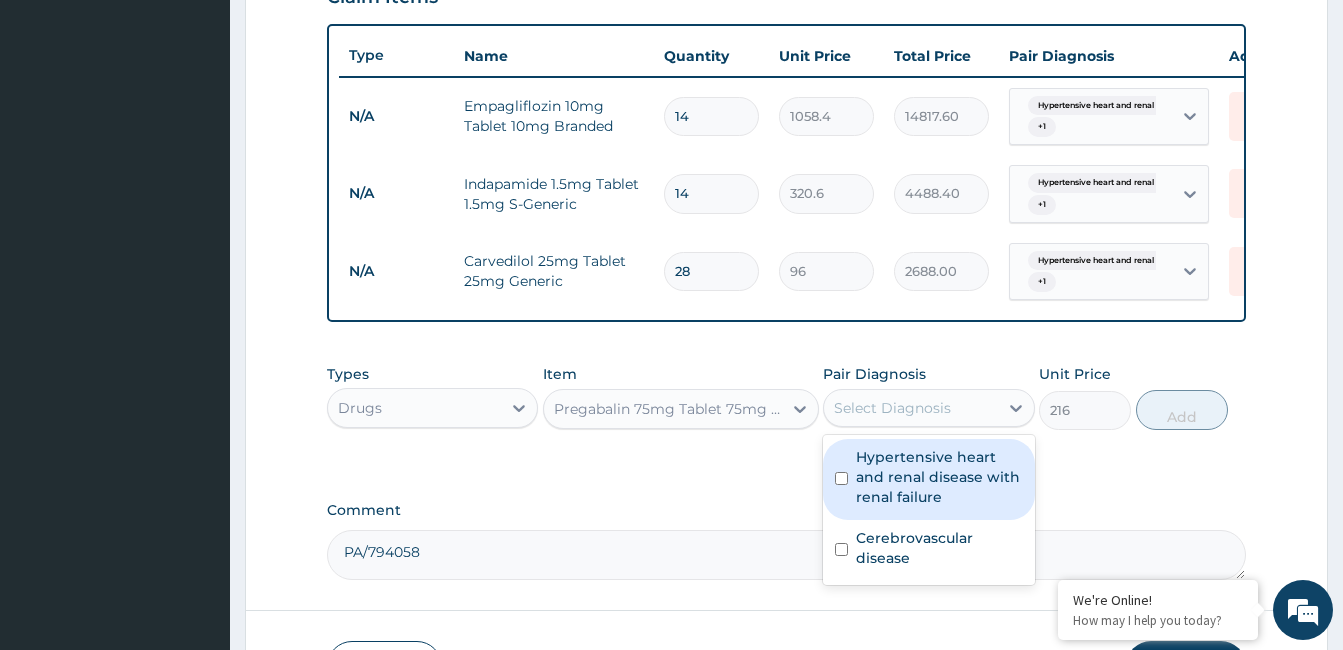drag, startPoint x: 941, startPoint y: 475, endPoint x: 943, endPoint y: 574, distance: 99.0202 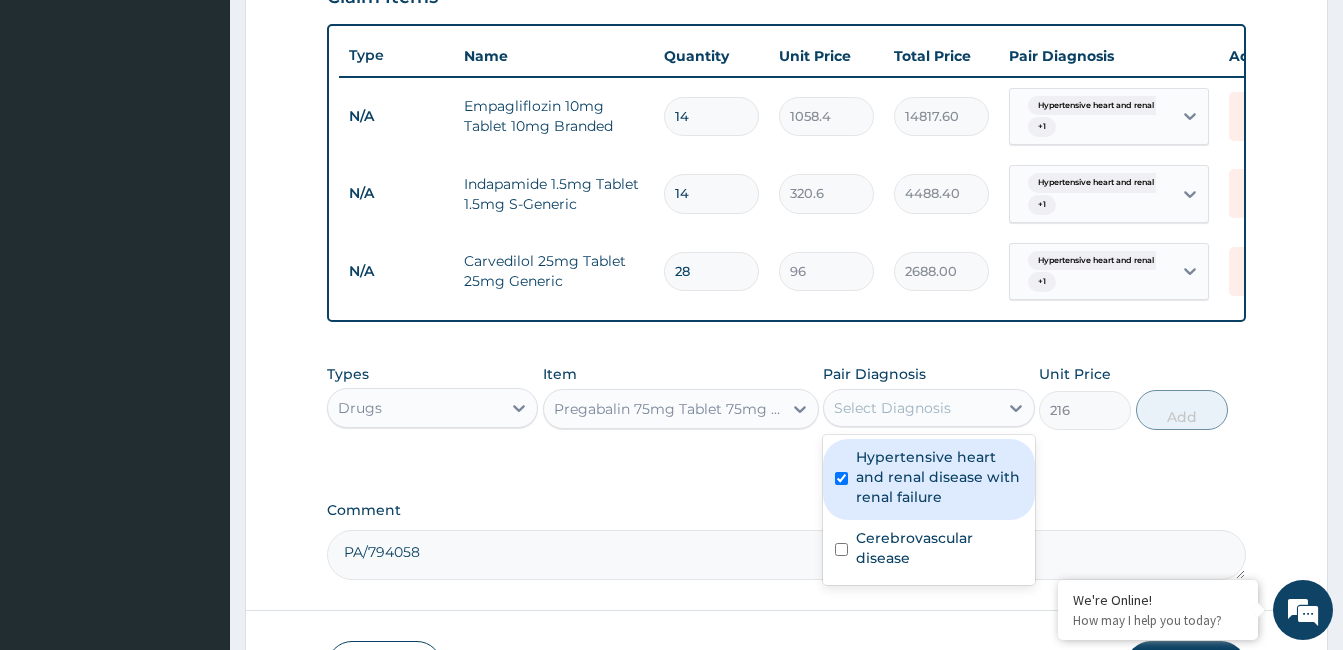 checkbox on "true" 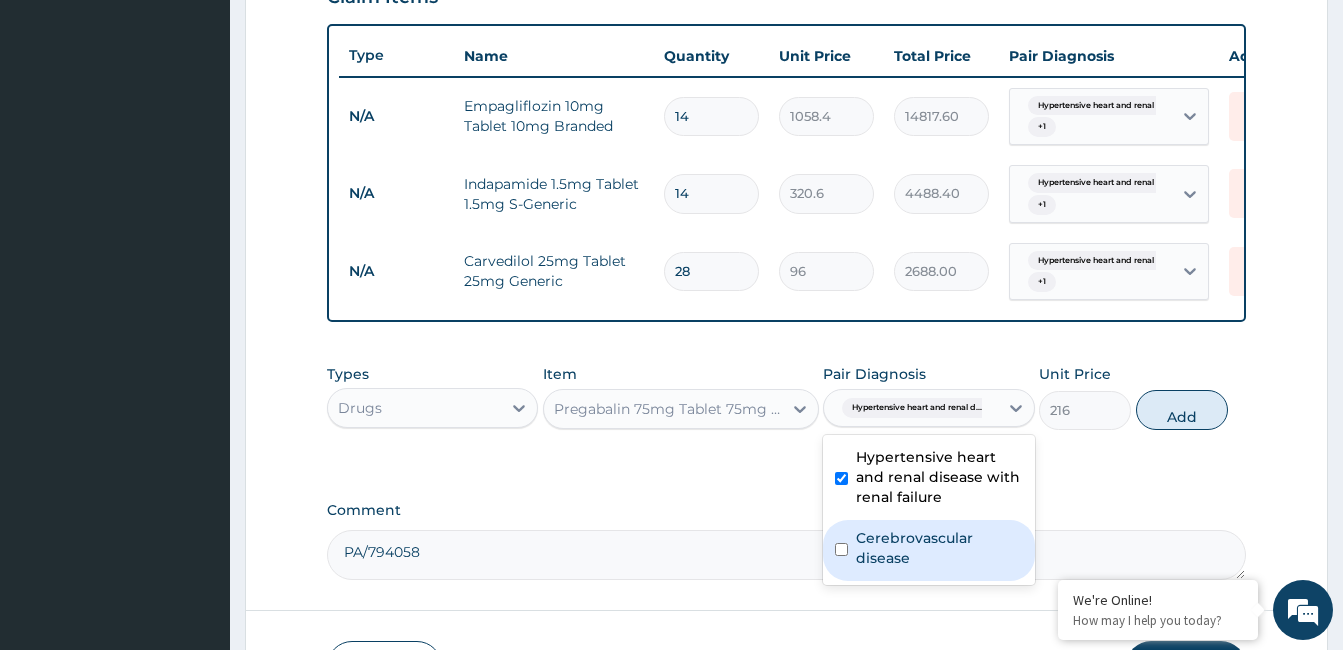 drag, startPoint x: 944, startPoint y: 570, endPoint x: 1108, endPoint y: 489, distance: 182.91255 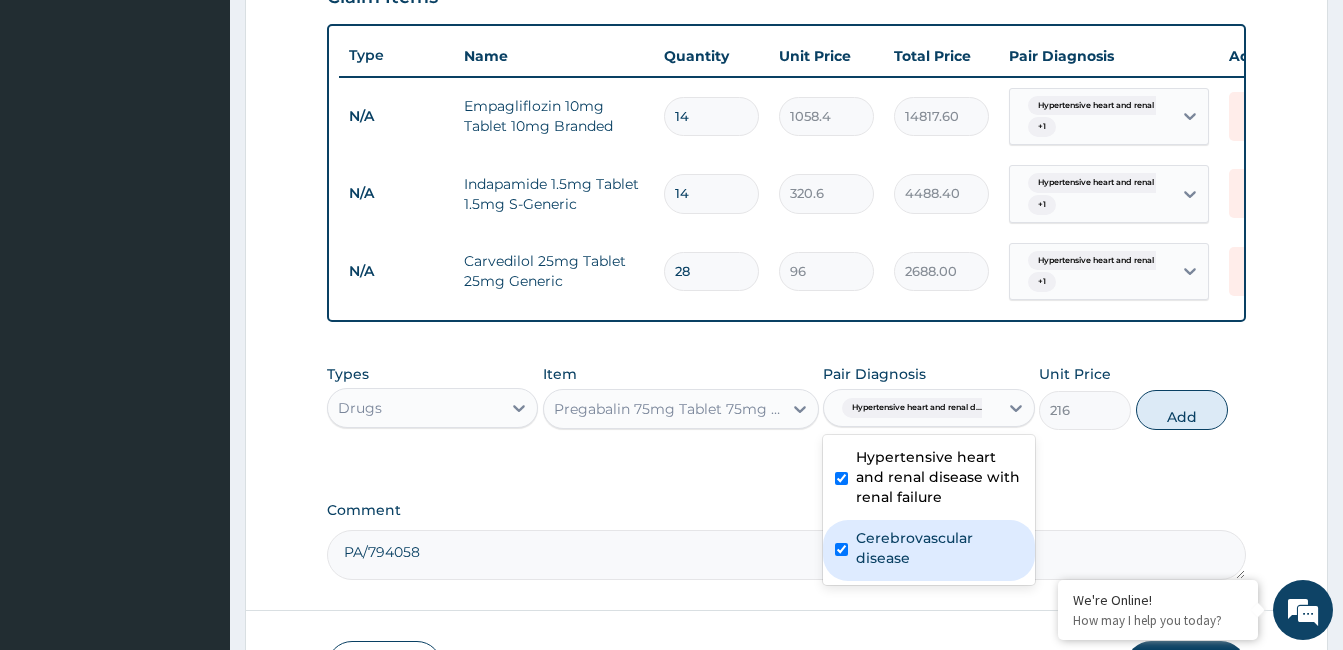 checkbox on "true" 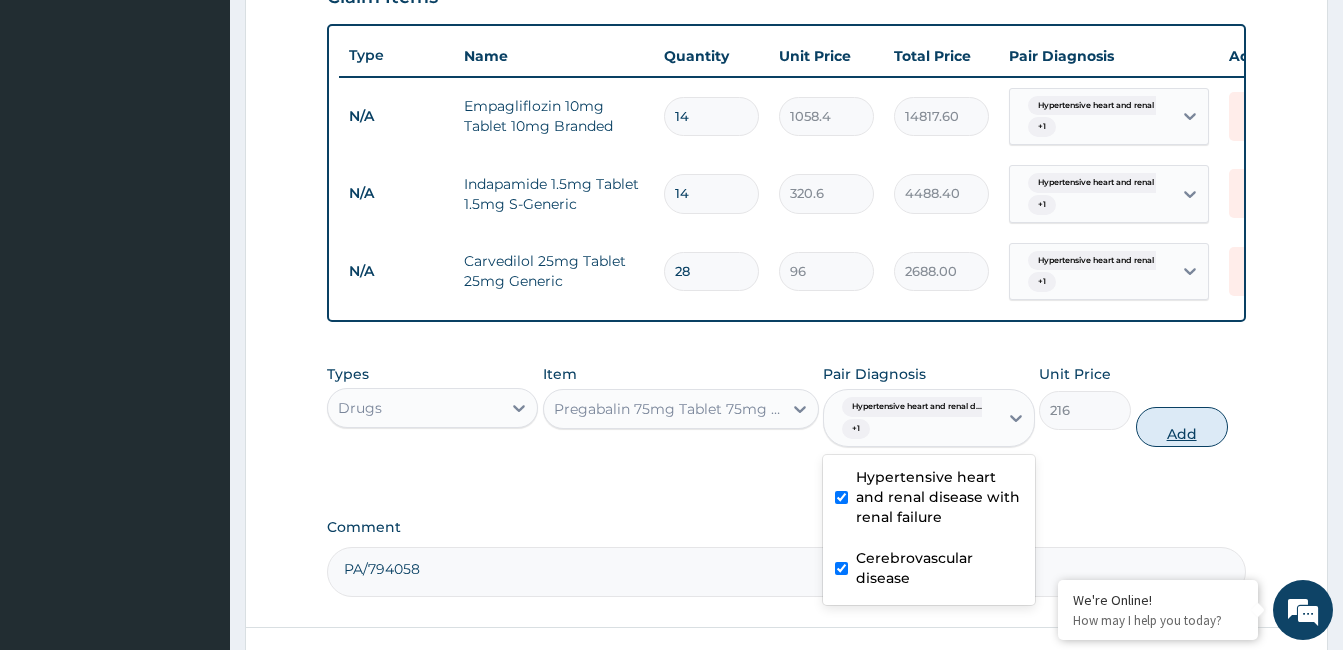 click on "Add" at bounding box center [1182, 427] 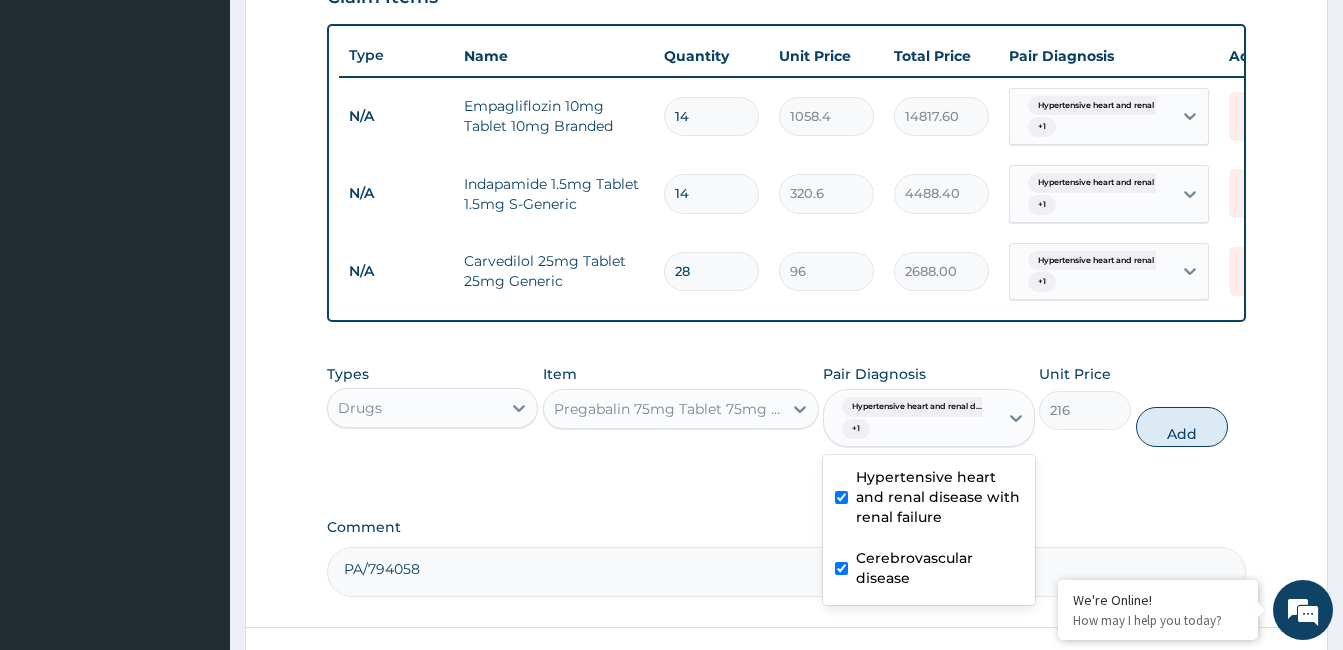 type on "0" 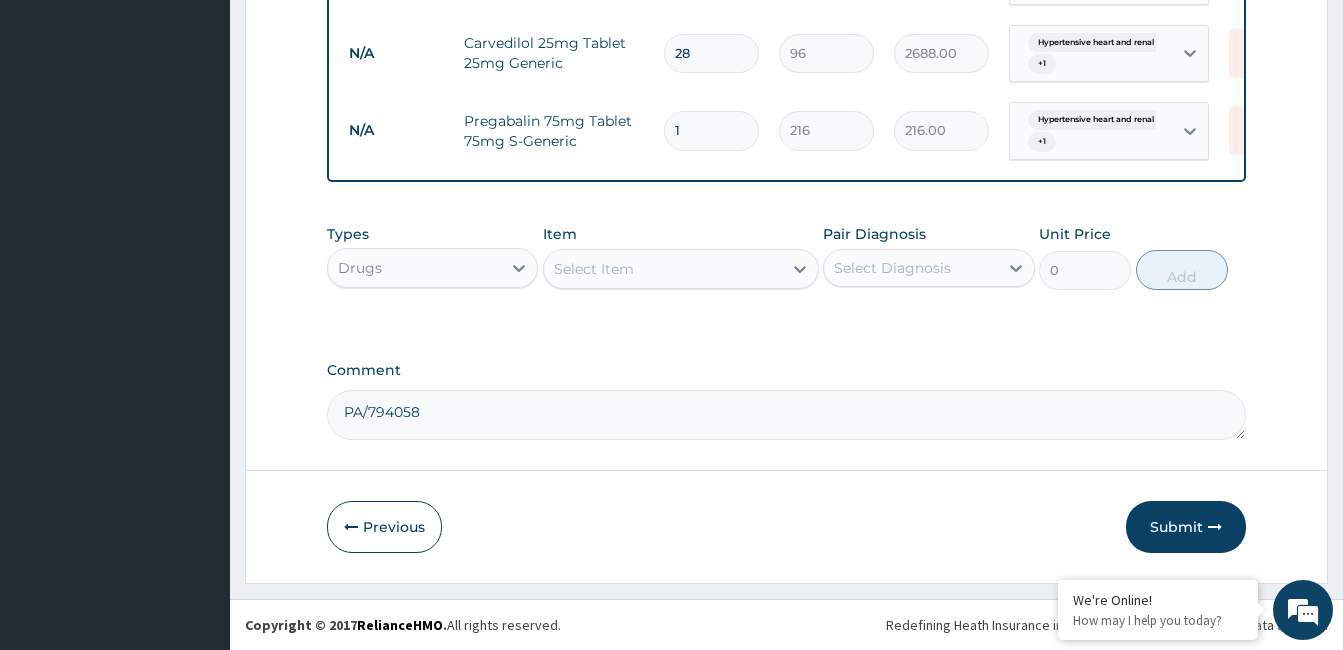 scroll, scrollTop: 953, scrollLeft: 0, axis: vertical 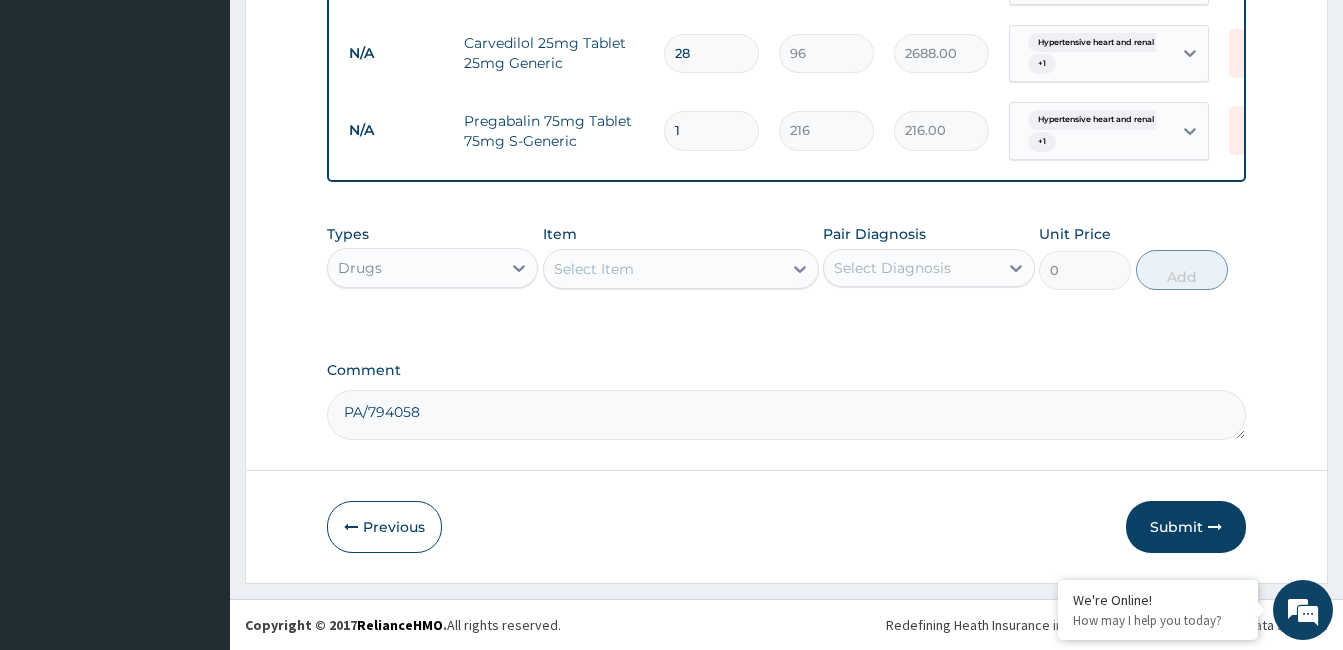 type on "3024.00" 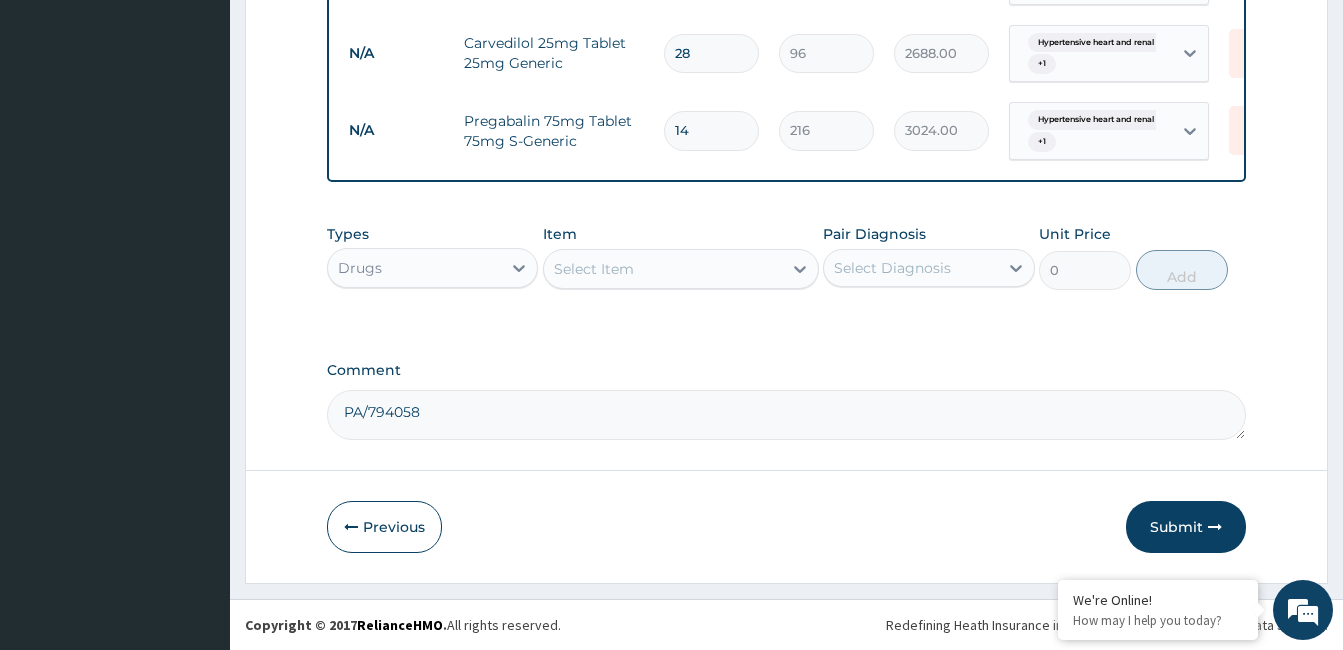 type on "14" 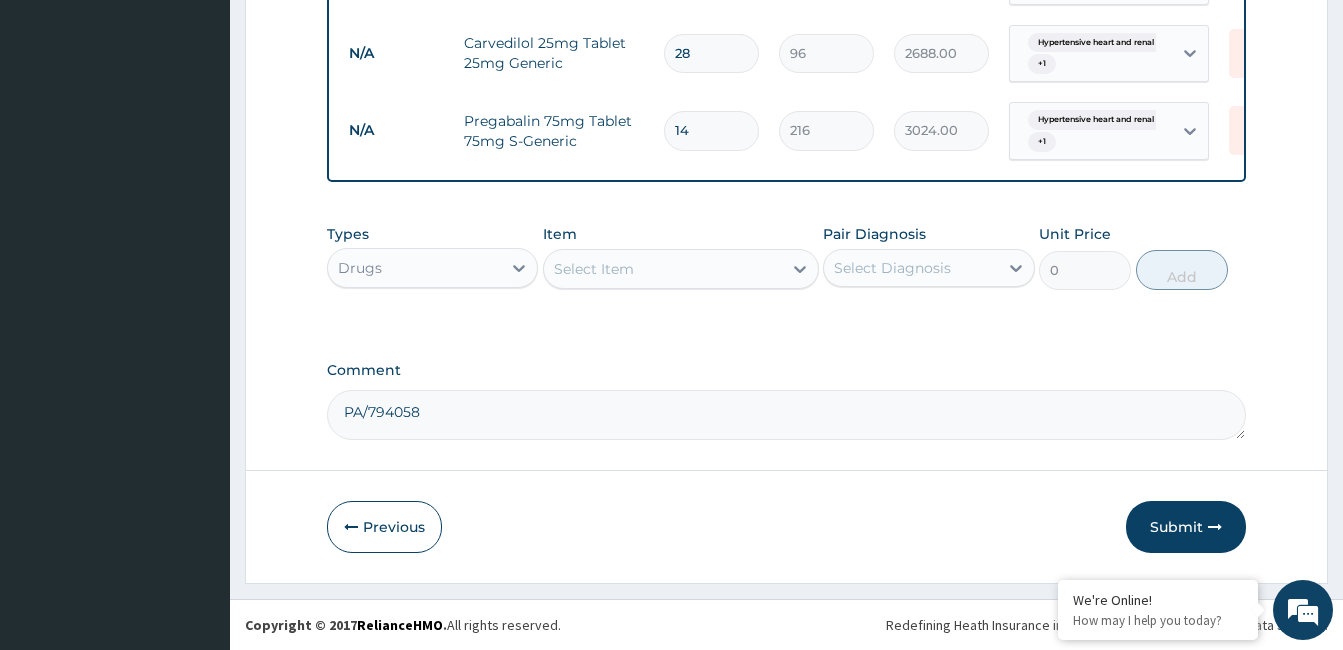 click on "Select Item" at bounding box center (663, 269) 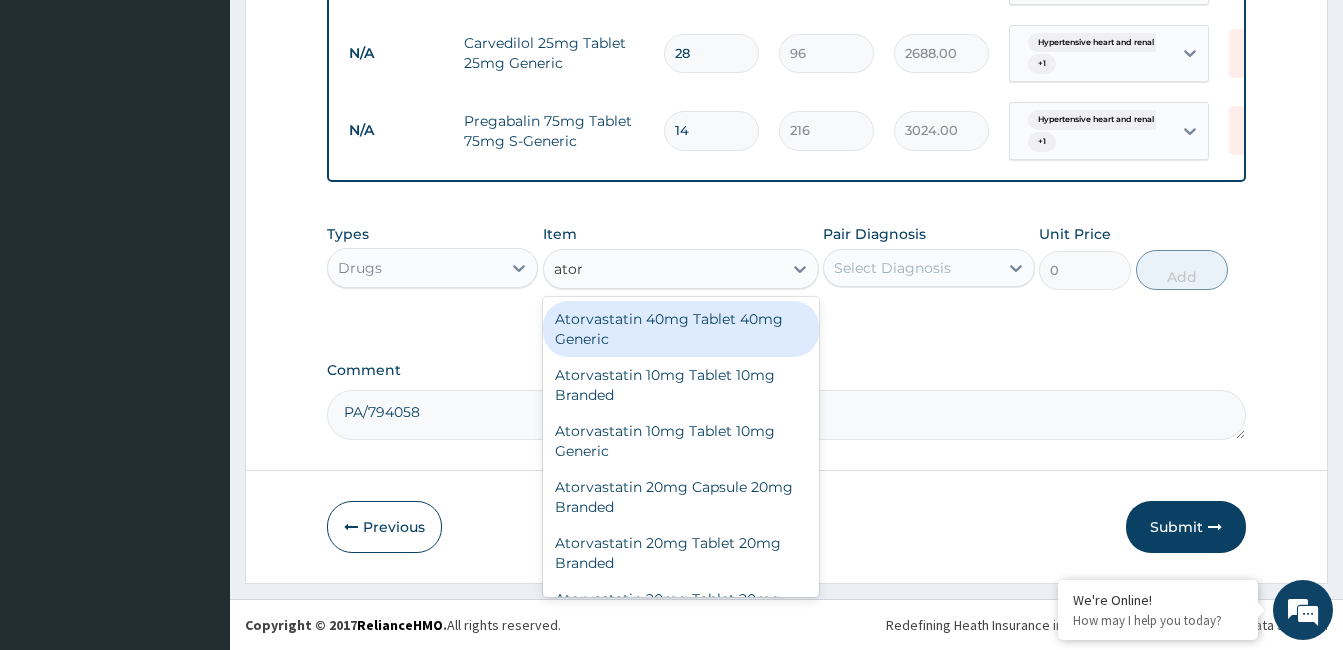 type on "atorv" 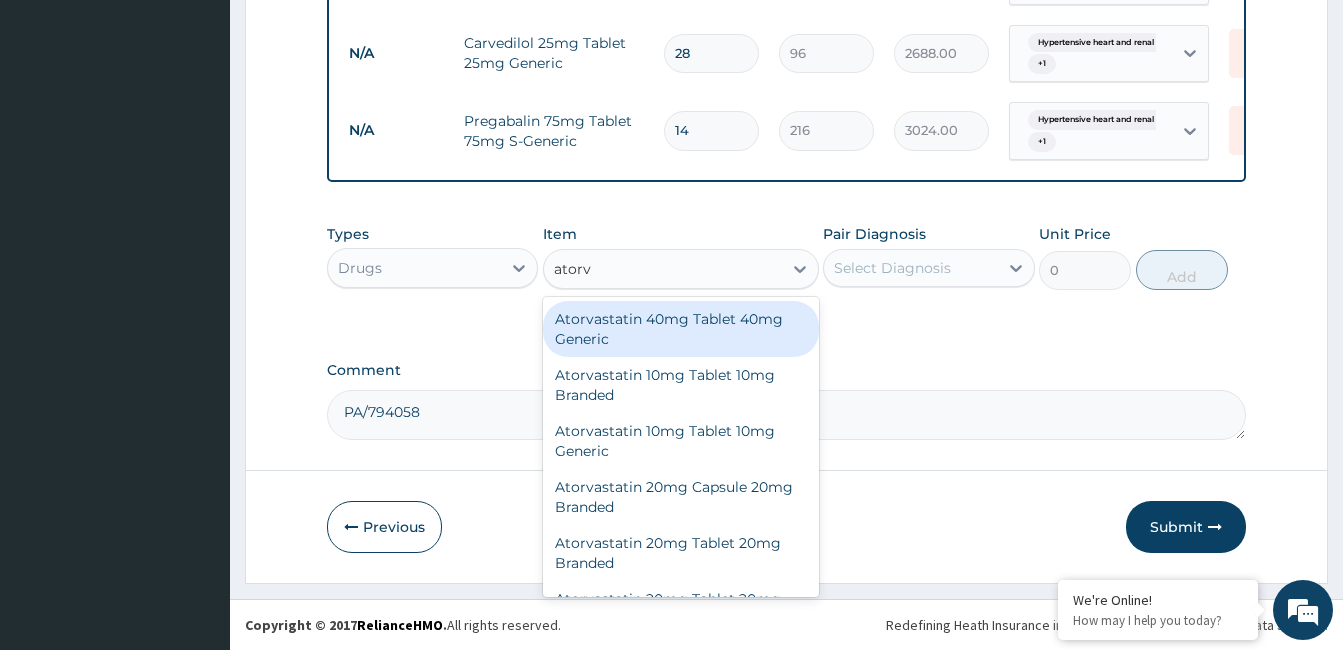 click on "Atorvastatin  40mg Tablet 40mg Generic" at bounding box center [681, 329] 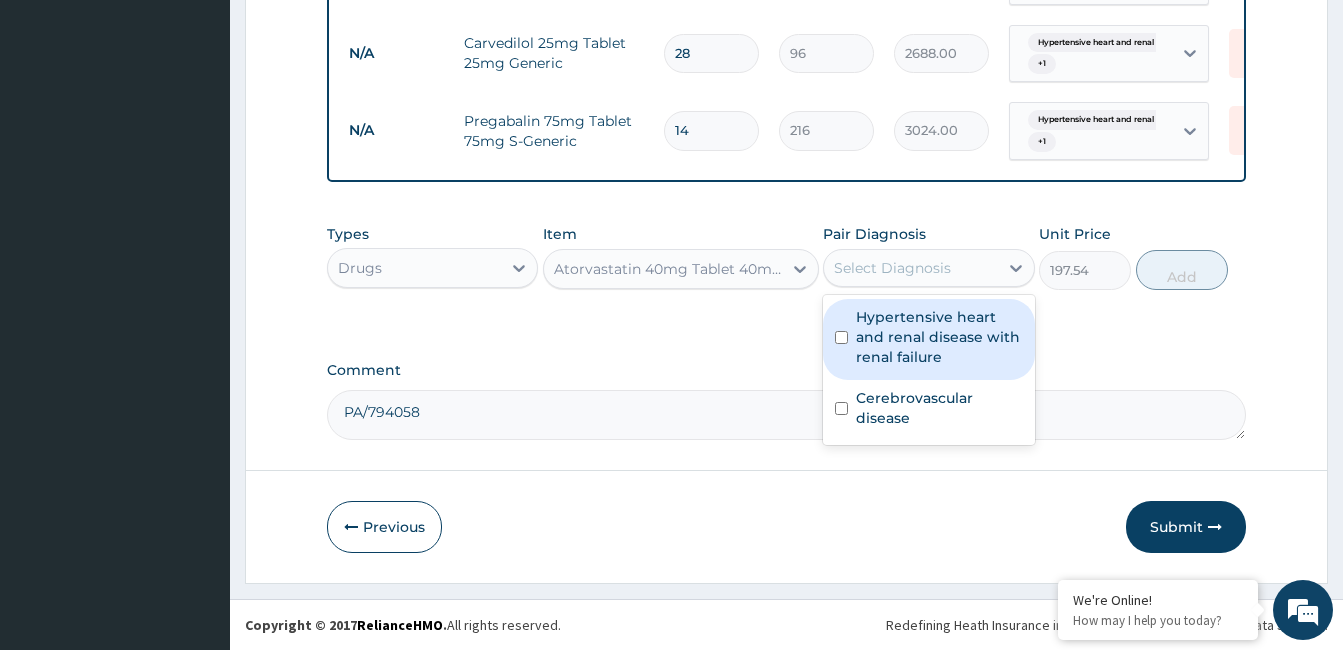 click on "Select Diagnosis" at bounding box center (892, 268) 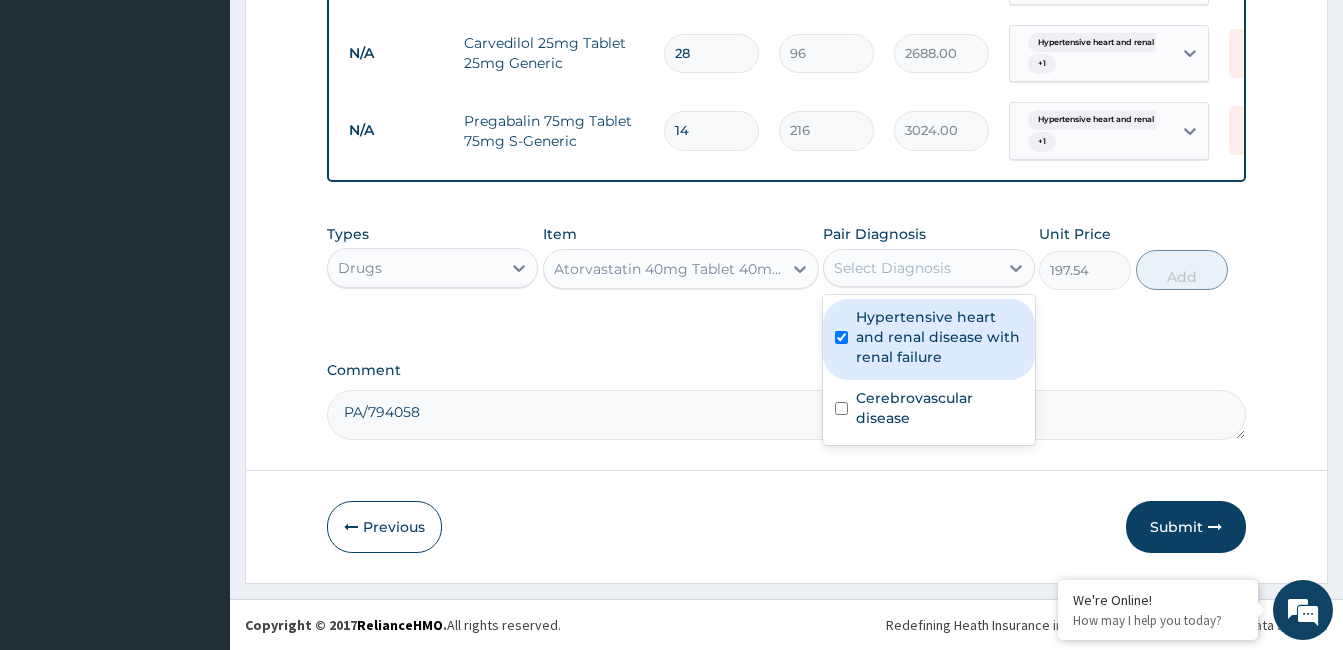 checkbox on "true" 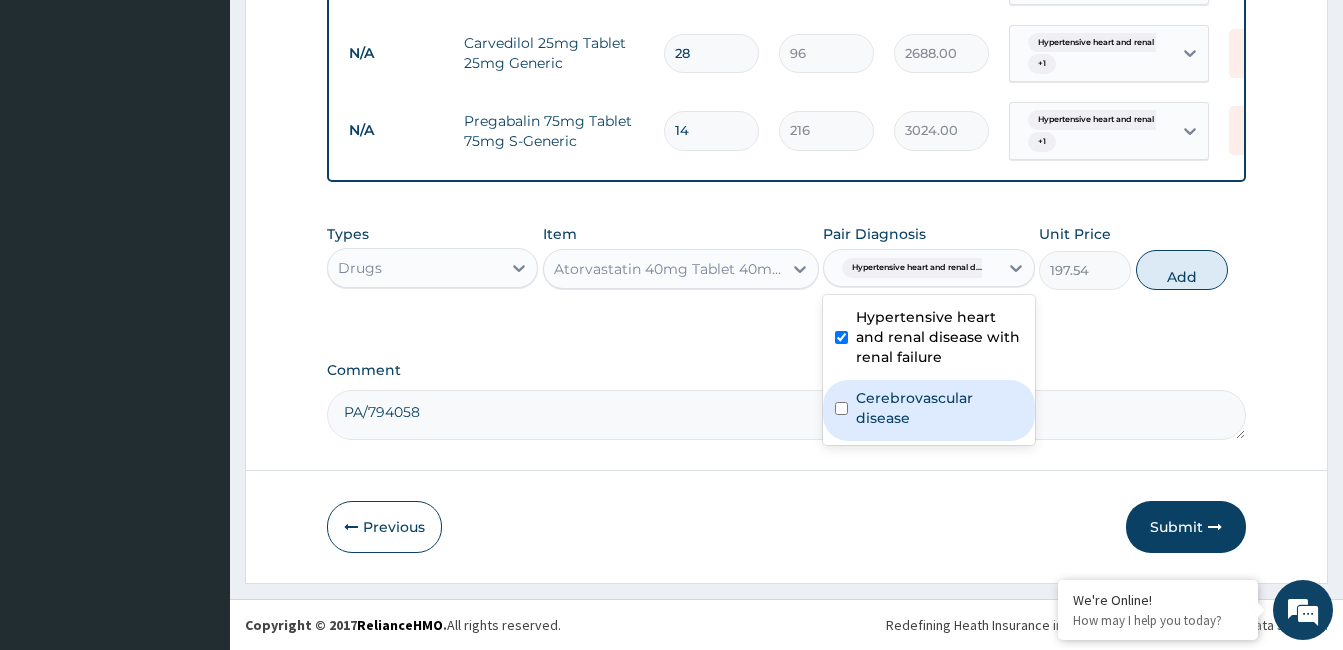 click on "Cerebrovascular disease" at bounding box center [939, 408] 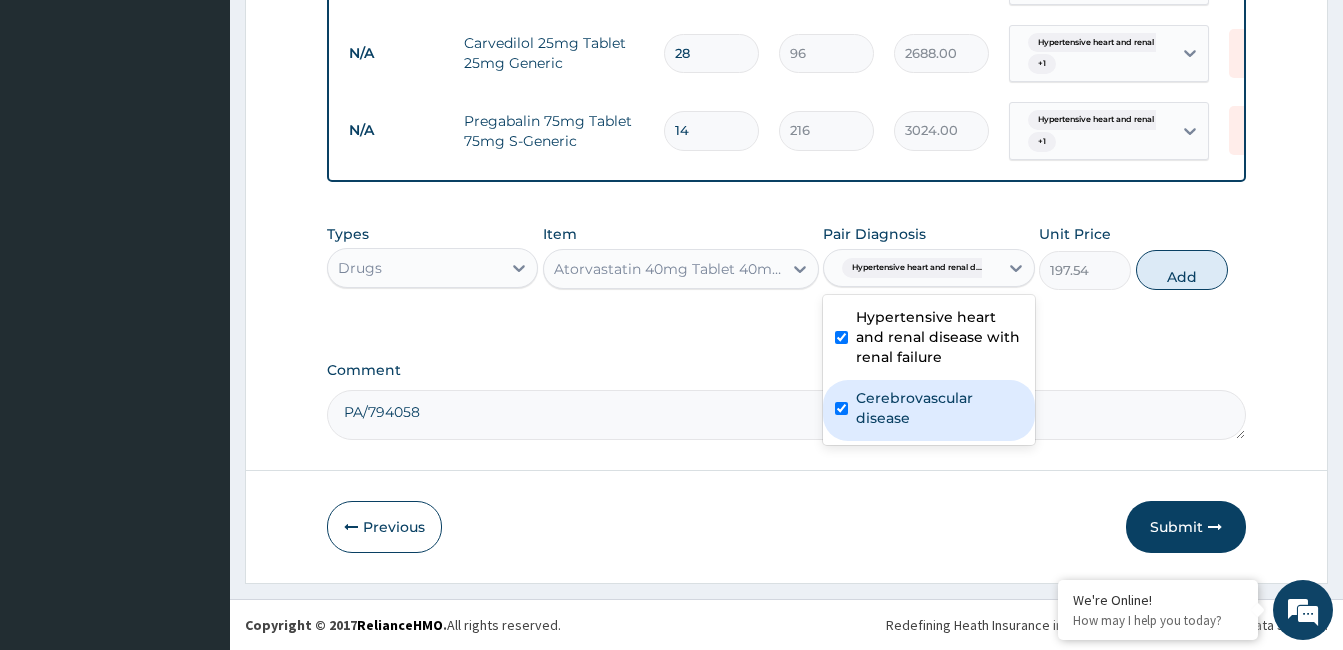 checkbox on "true" 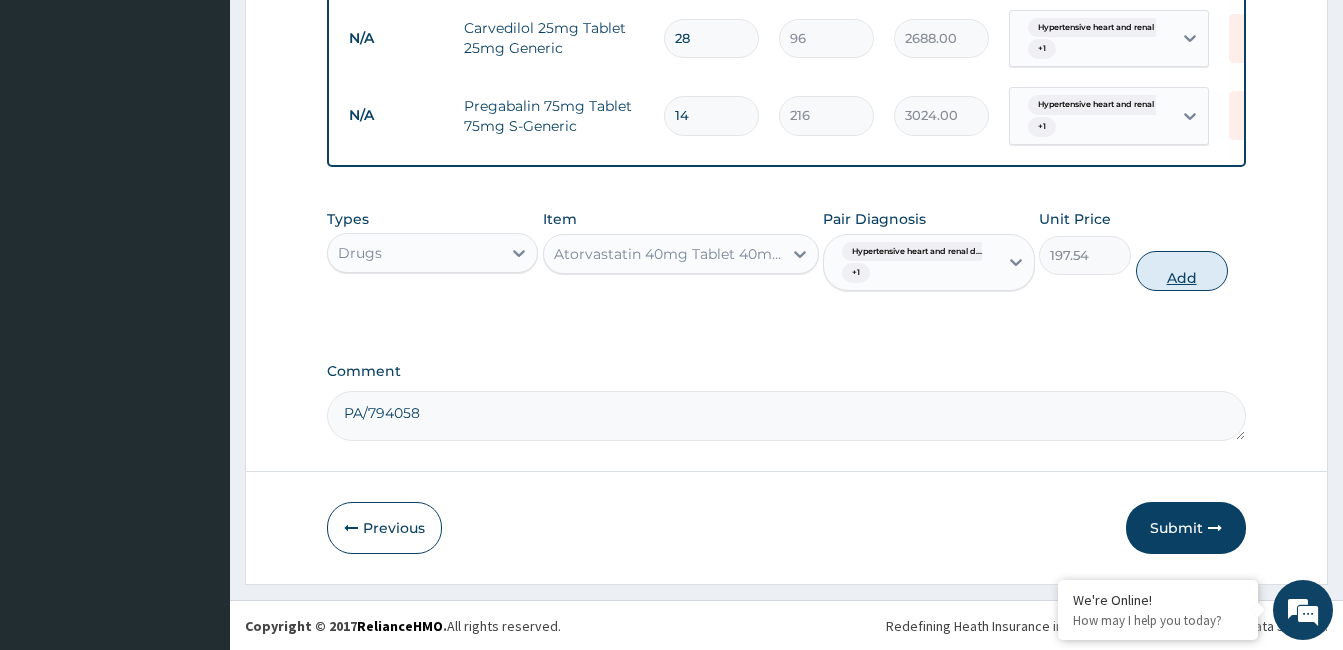 click on "Add" at bounding box center [1182, 271] 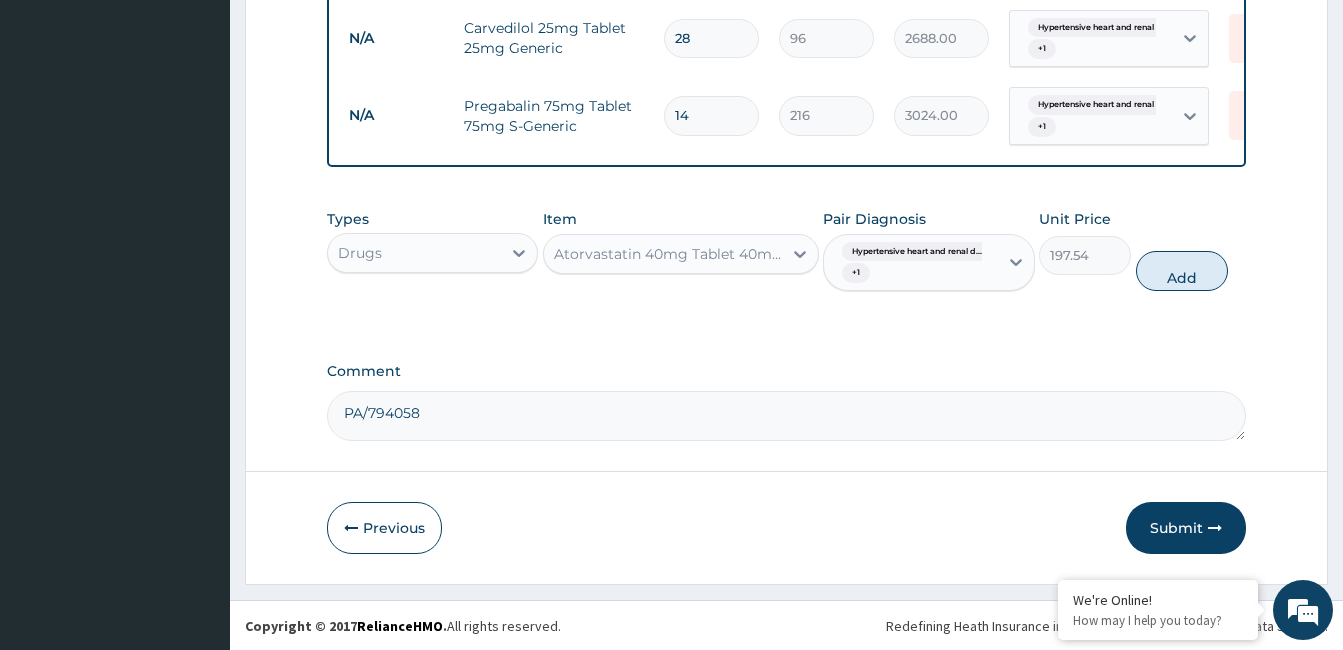 type on "0" 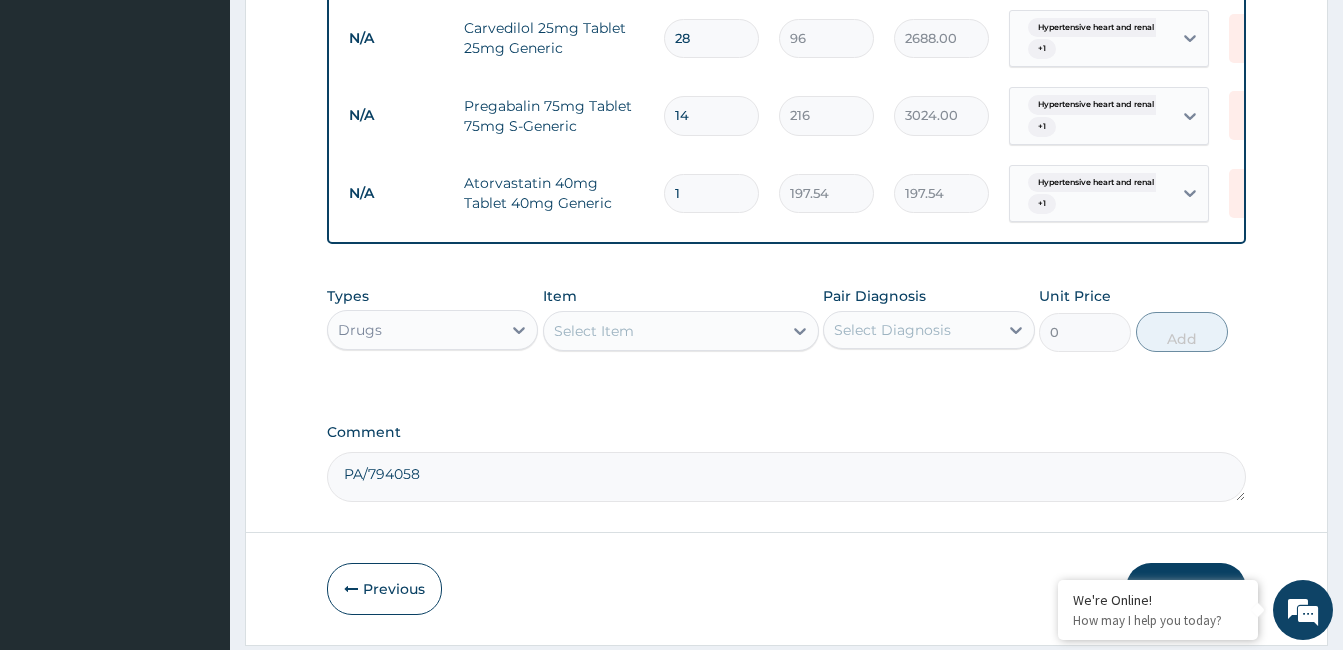 type on "14" 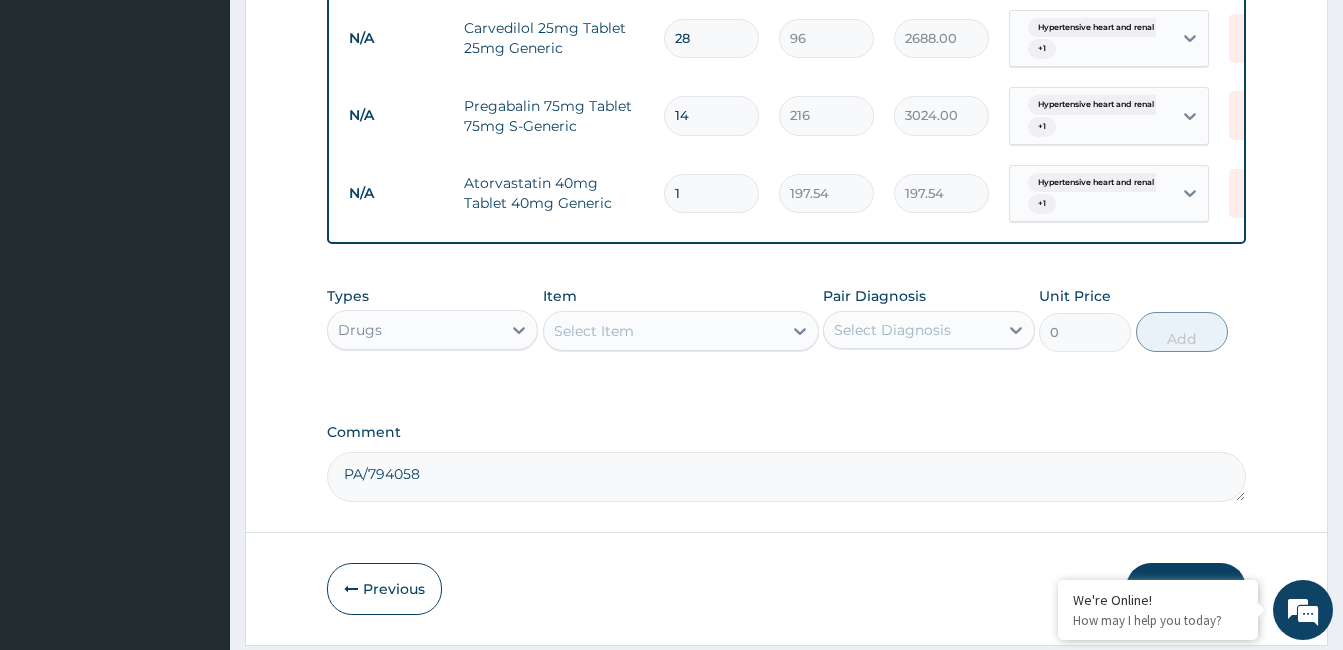 type on "2765.56" 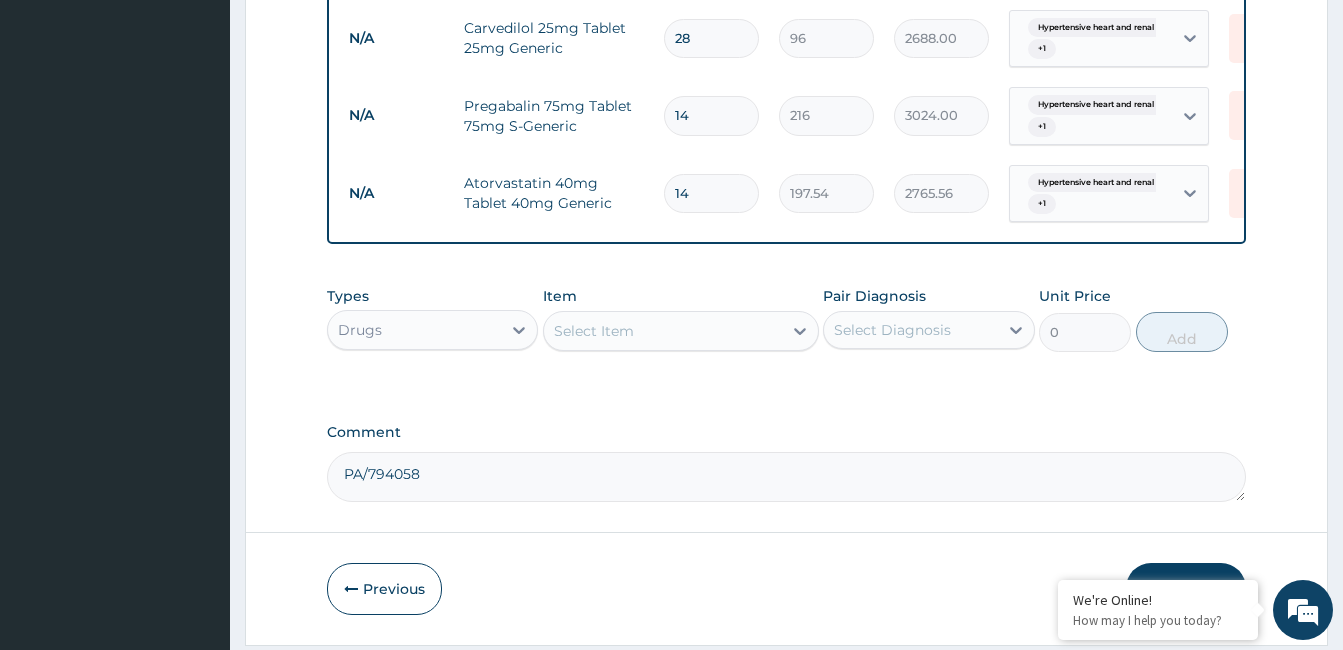 type on "14" 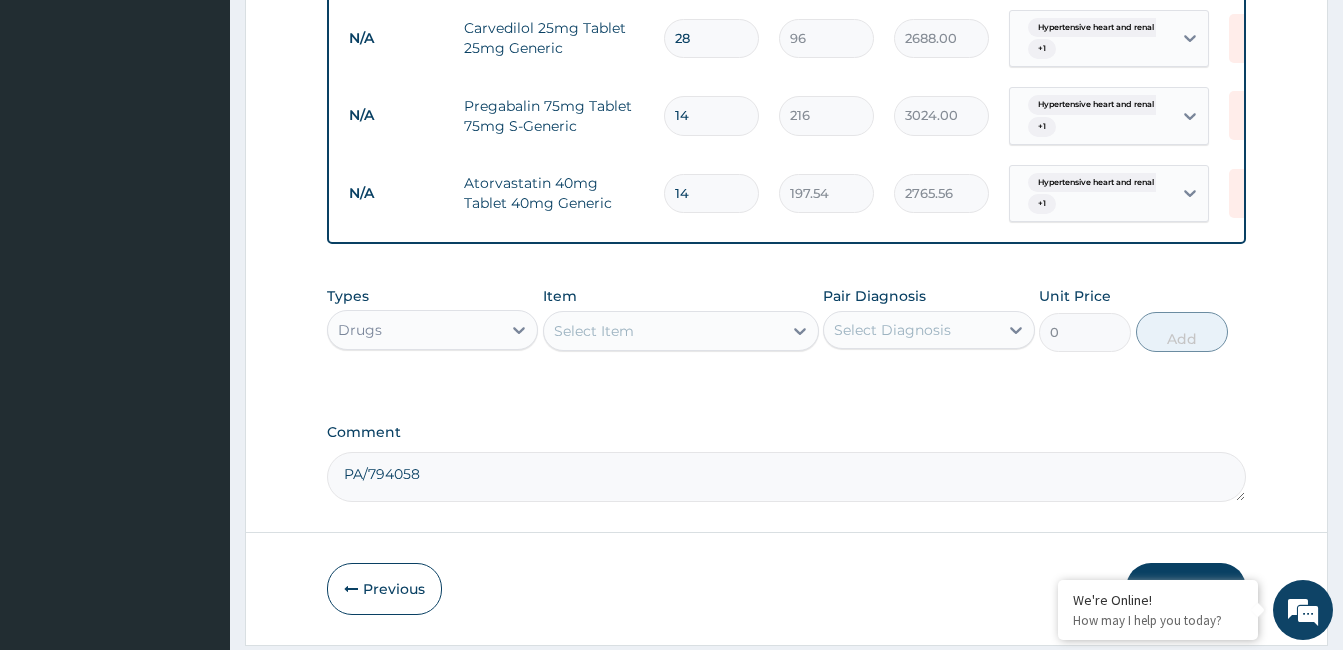 click on "Select Item" at bounding box center (663, 331) 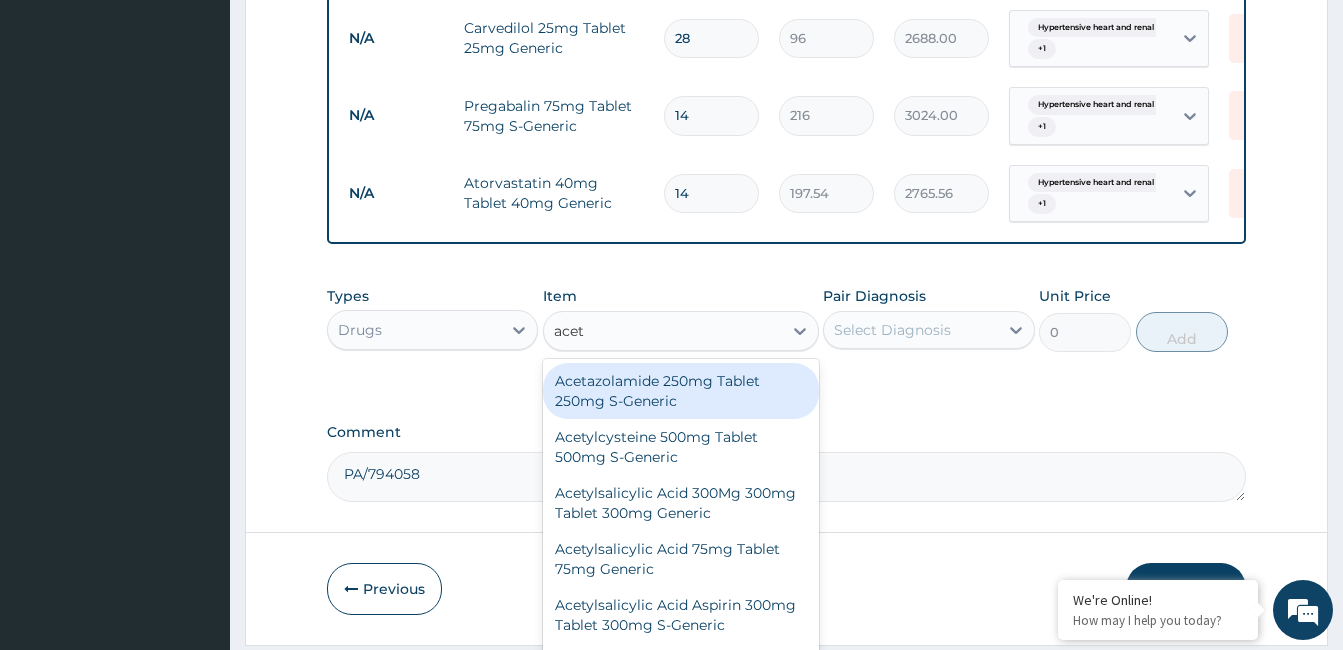 type on "acety" 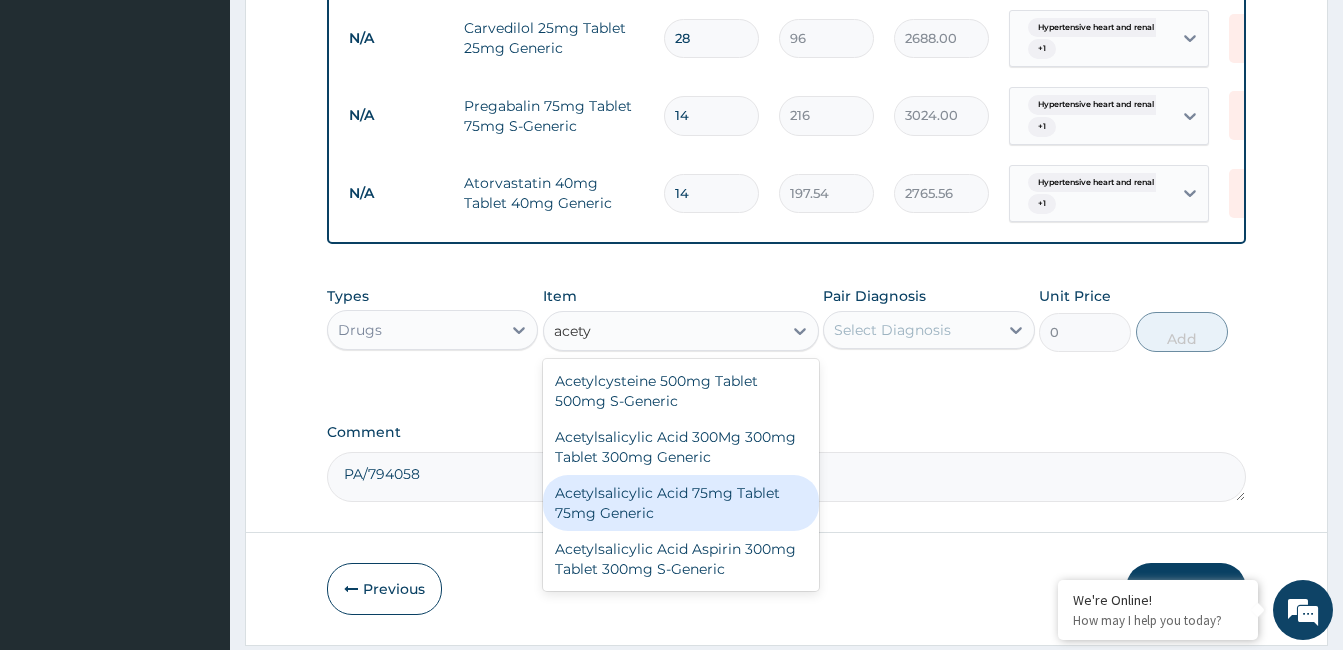 click on "Acetylsalicylic Acid 75mg Tablet 75mg Generic" at bounding box center (681, 503) 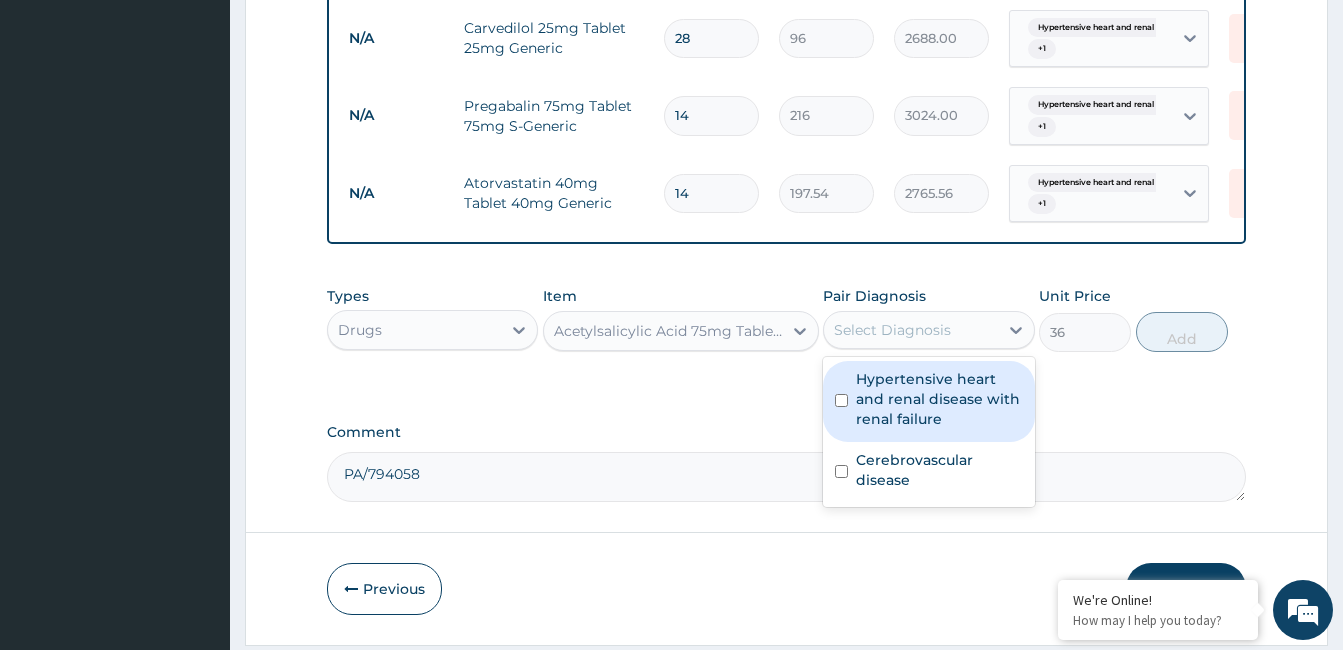 click on "Select Diagnosis" at bounding box center [910, 330] 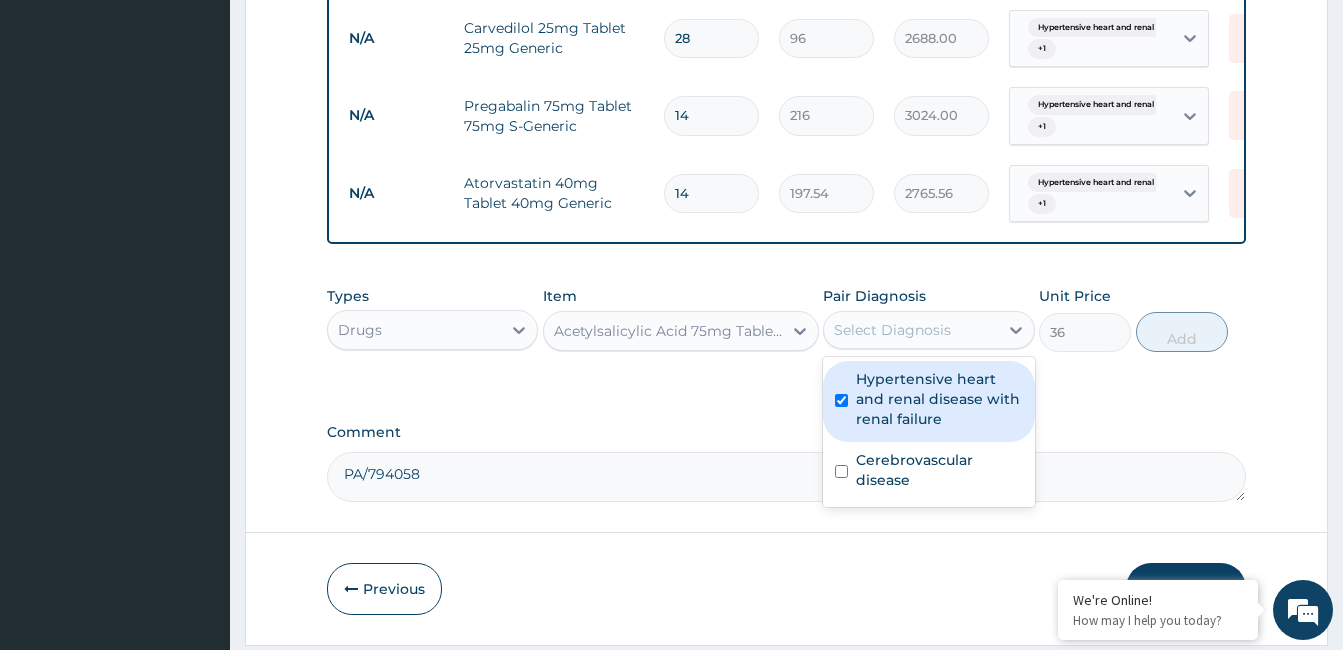 checkbox on "true" 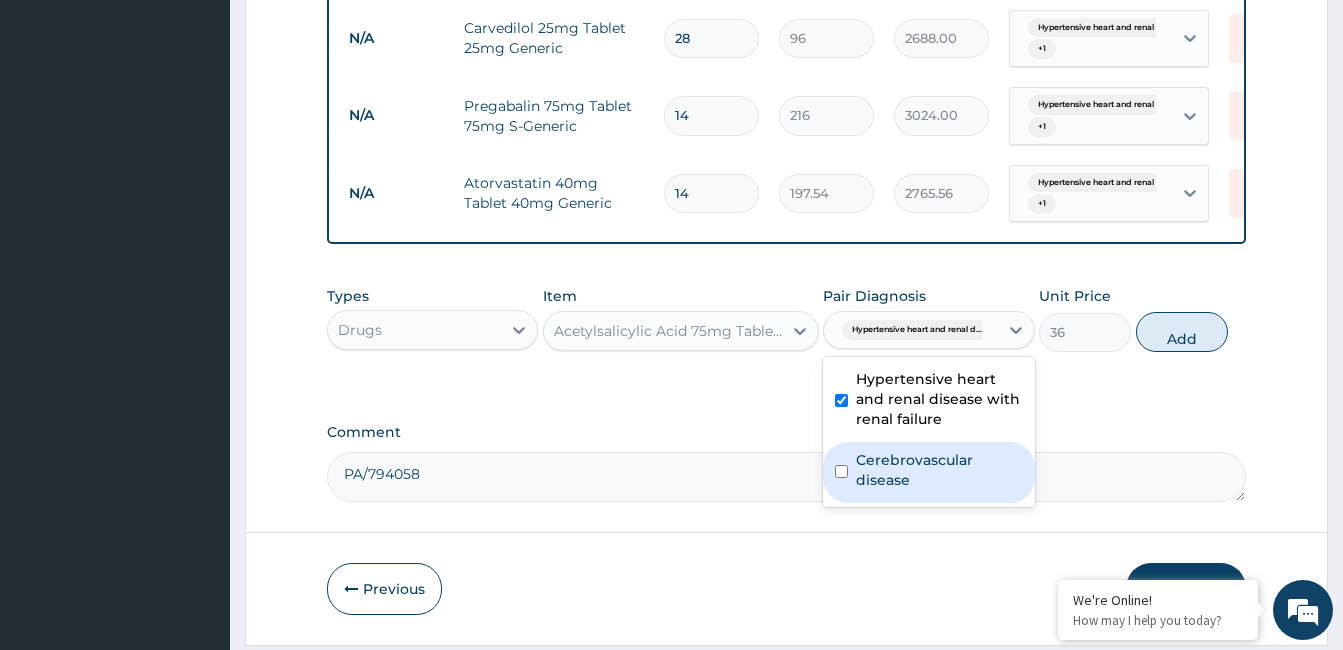 drag, startPoint x: 935, startPoint y: 481, endPoint x: 1041, endPoint y: 428, distance: 118.511604 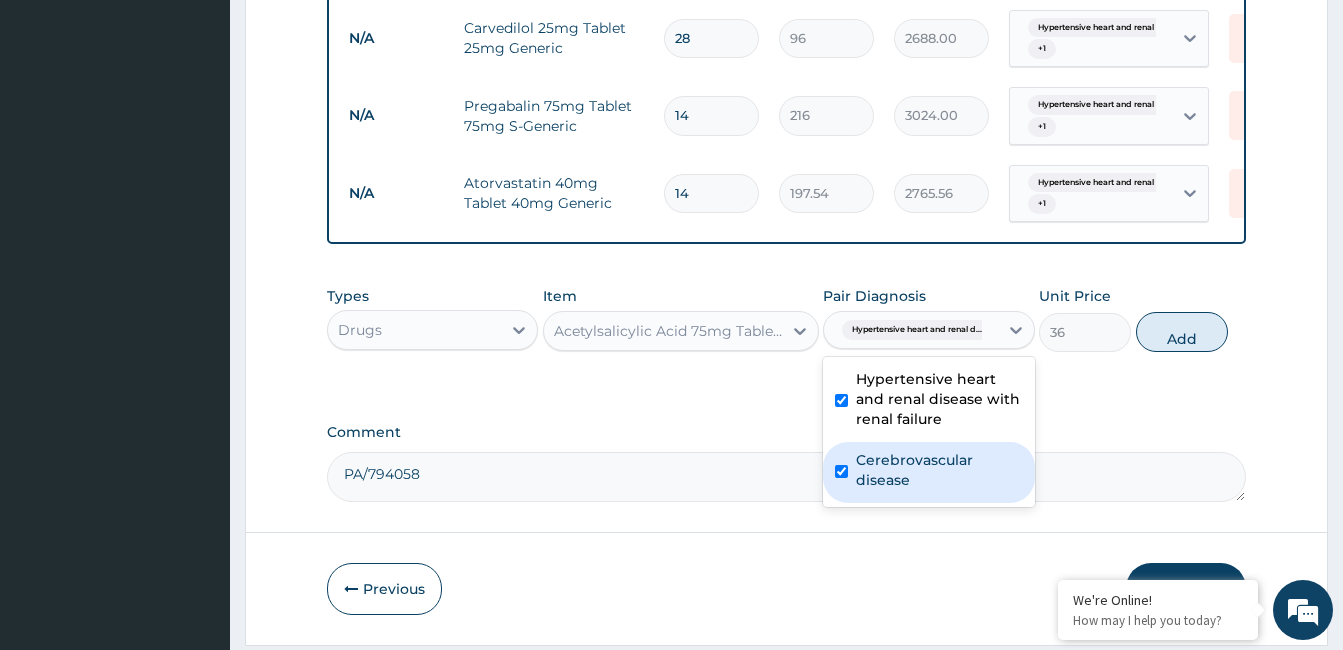 checkbox on "true" 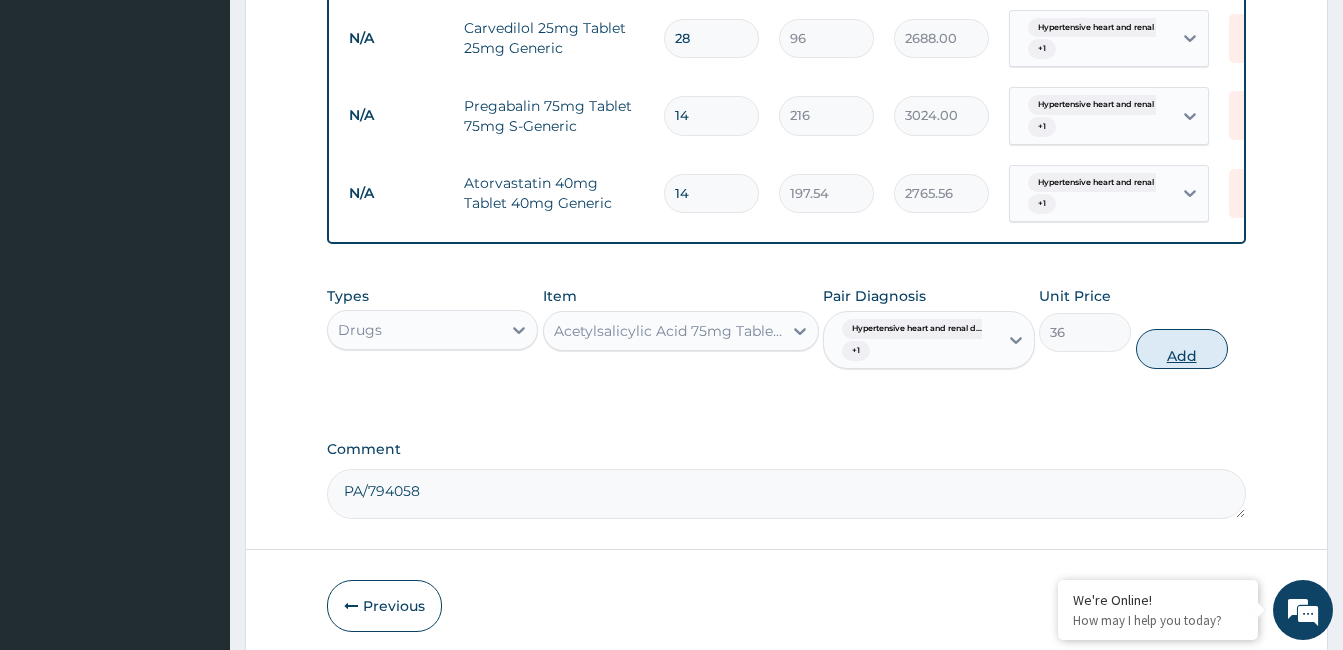 drag, startPoint x: 1155, startPoint y: 368, endPoint x: 1100, endPoint y: 433, distance: 85.146935 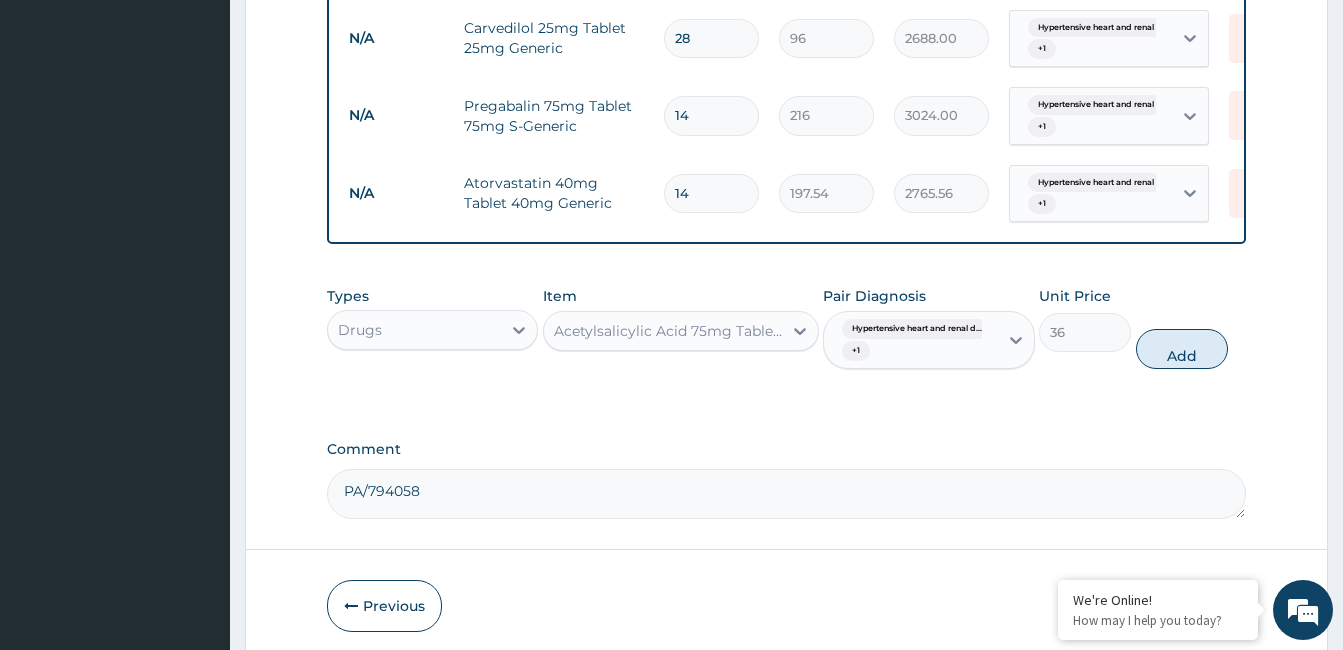 click on "Add" at bounding box center [1182, 349] 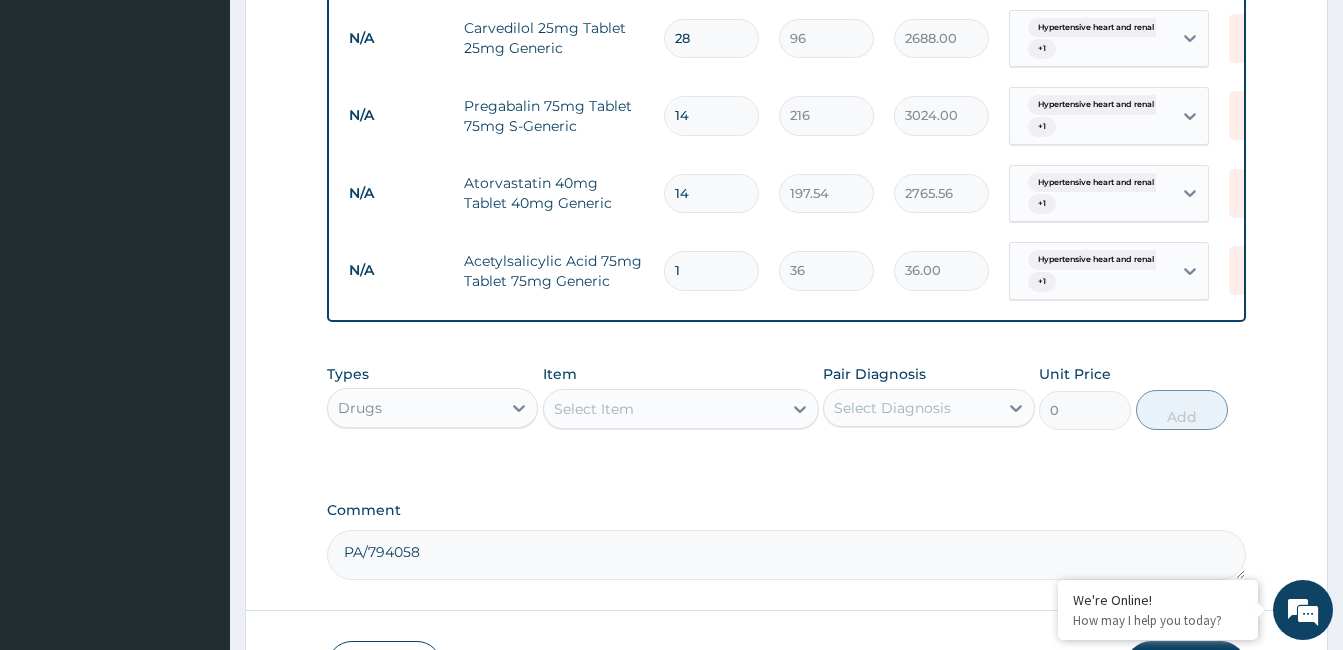 type on "14" 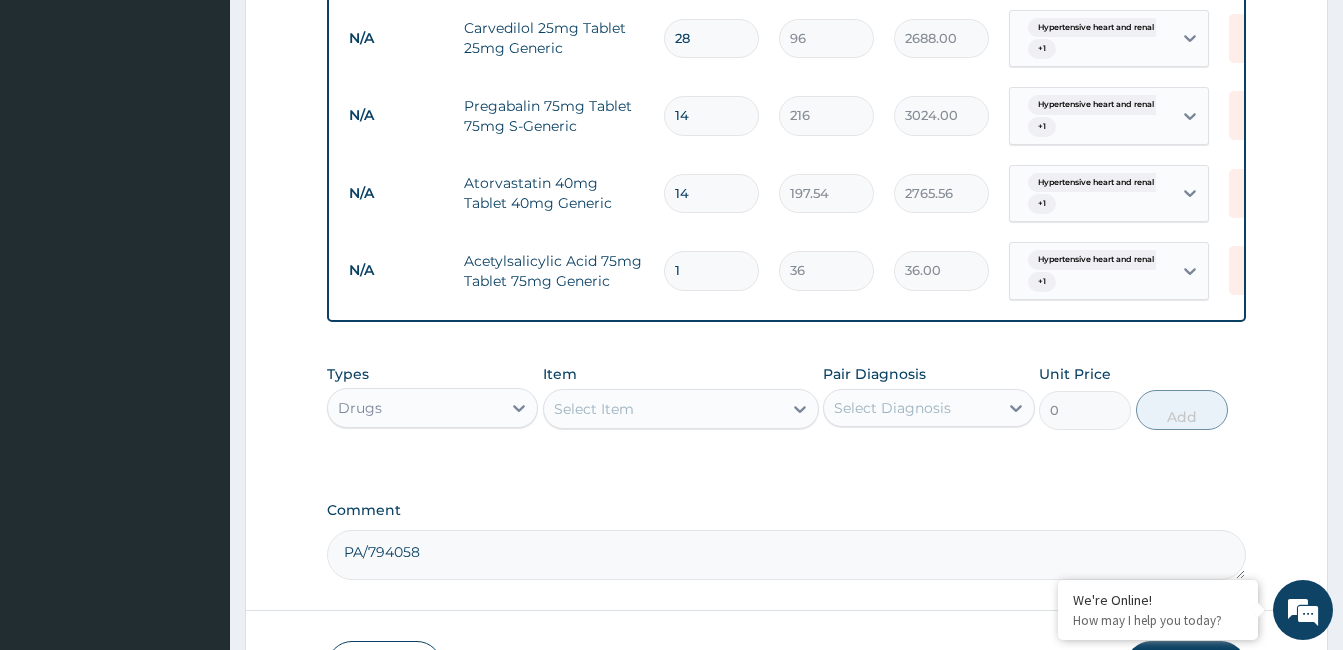 type on "504.00" 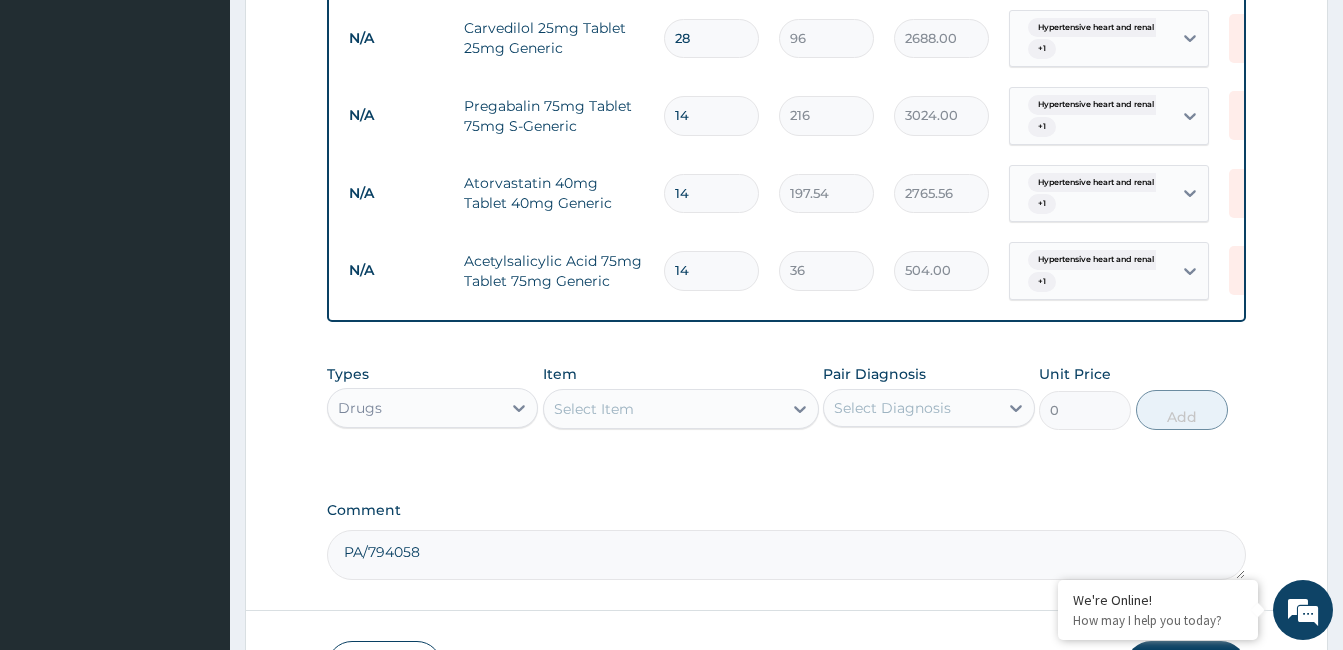 type on "14" 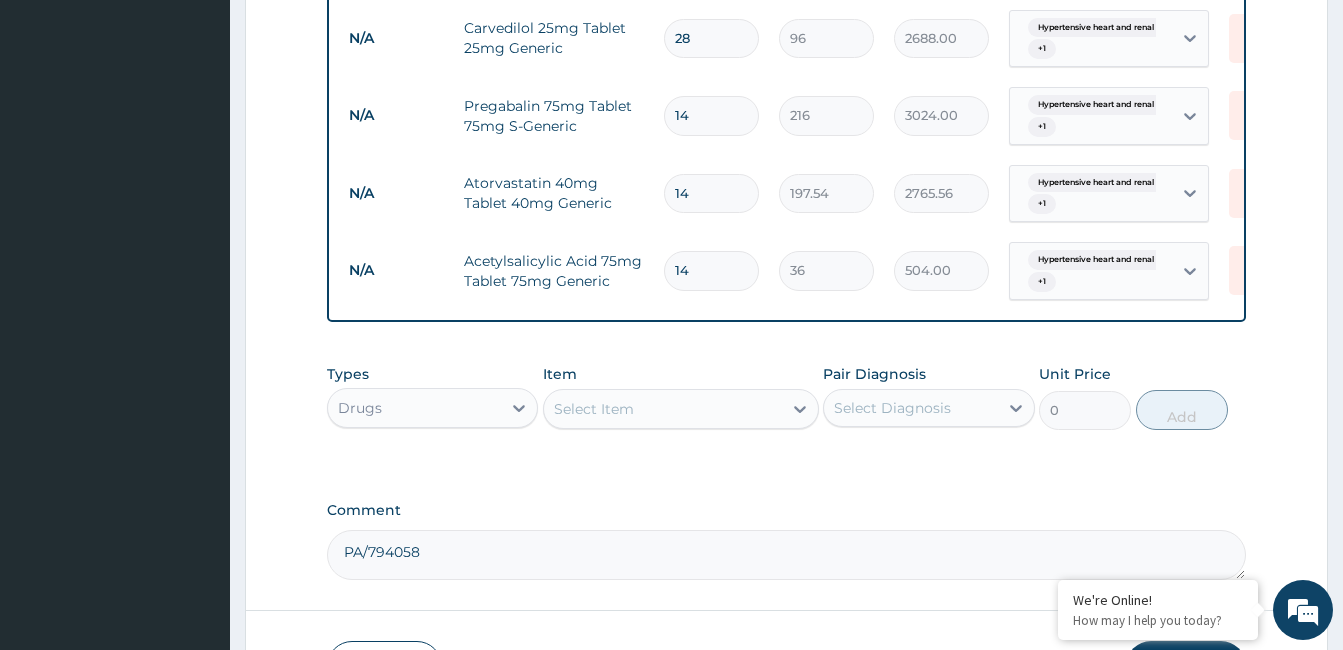 click on "Select Item" at bounding box center (663, 409) 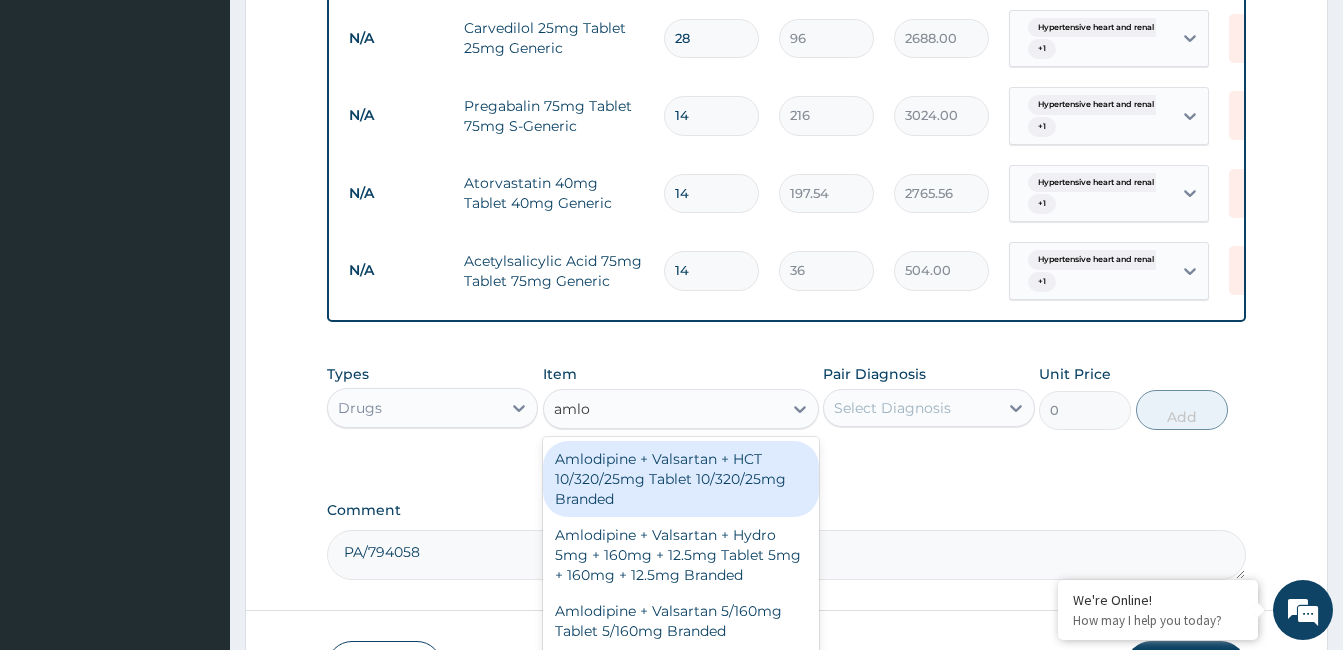 type on "amlod" 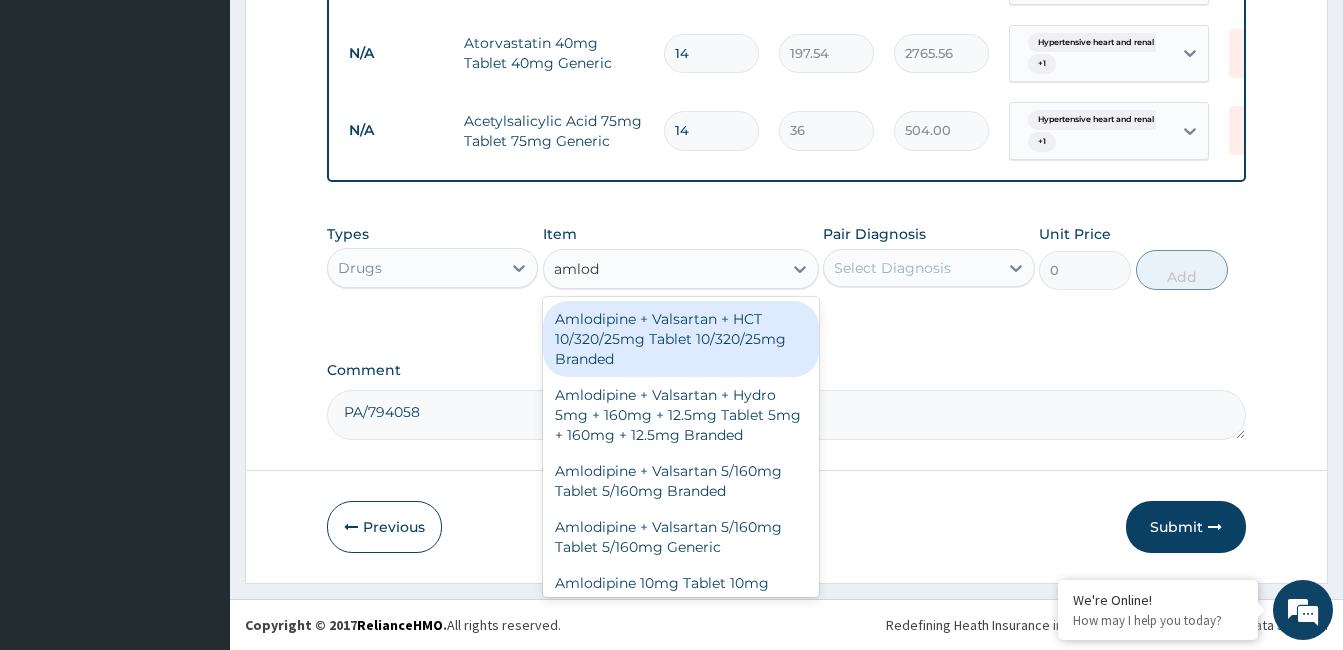 scroll, scrollTop: 1108, scrollLeft: 0, axis: vertical 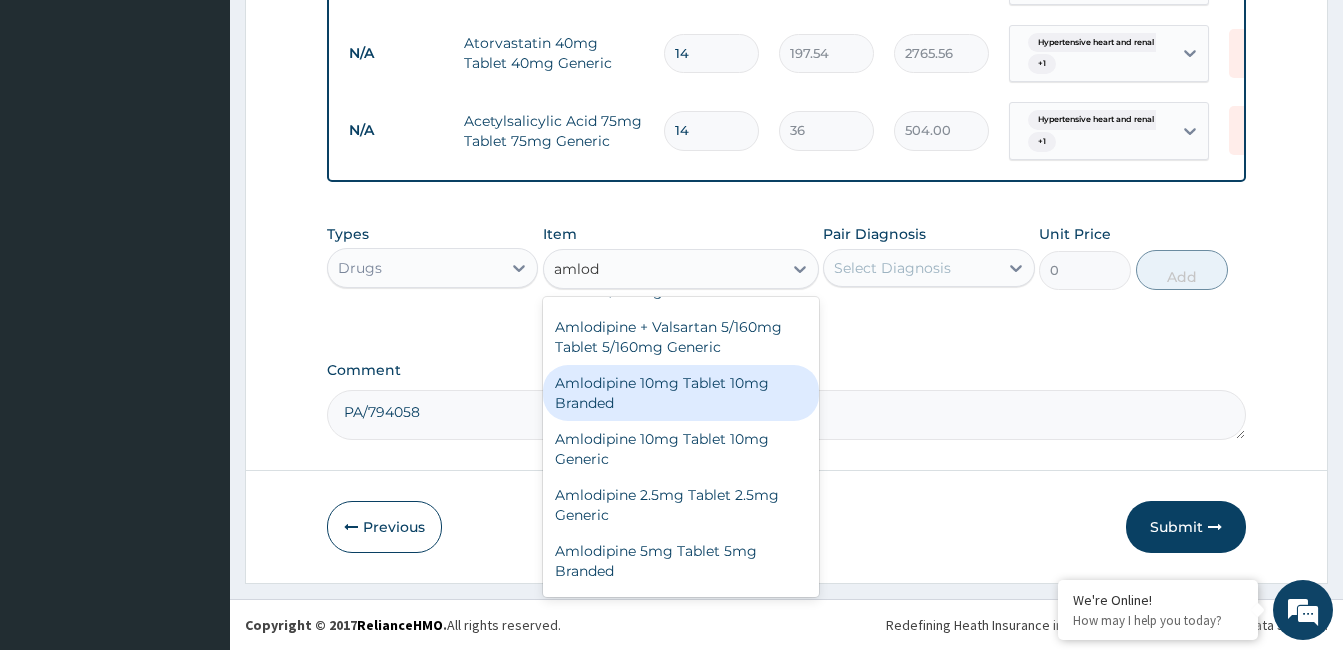 click on "Amlodipine 10mg Tablet 10mg Branded" at bounding box center [681, 393] 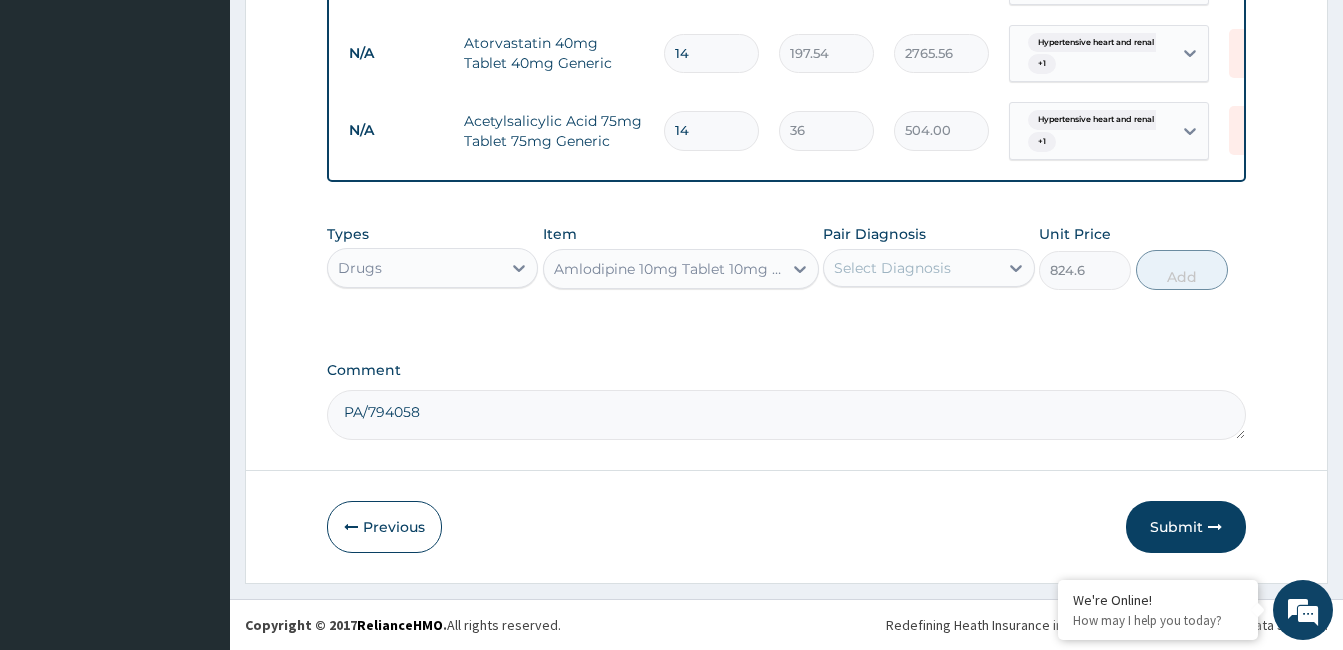 click on "Amlodipine 10mg Tablet 10mg Branded" at bounding box center [669, 269] 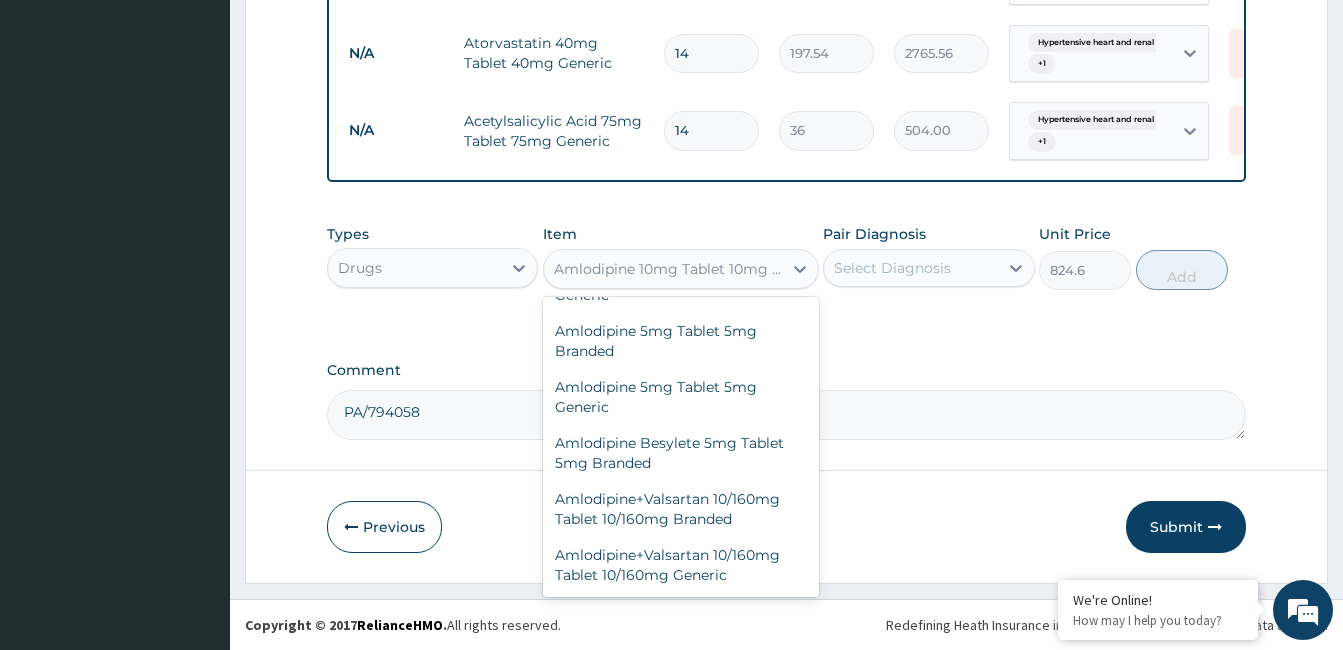scroll, scrollTop: 5255, scrollLeft: 0, axis: vertical 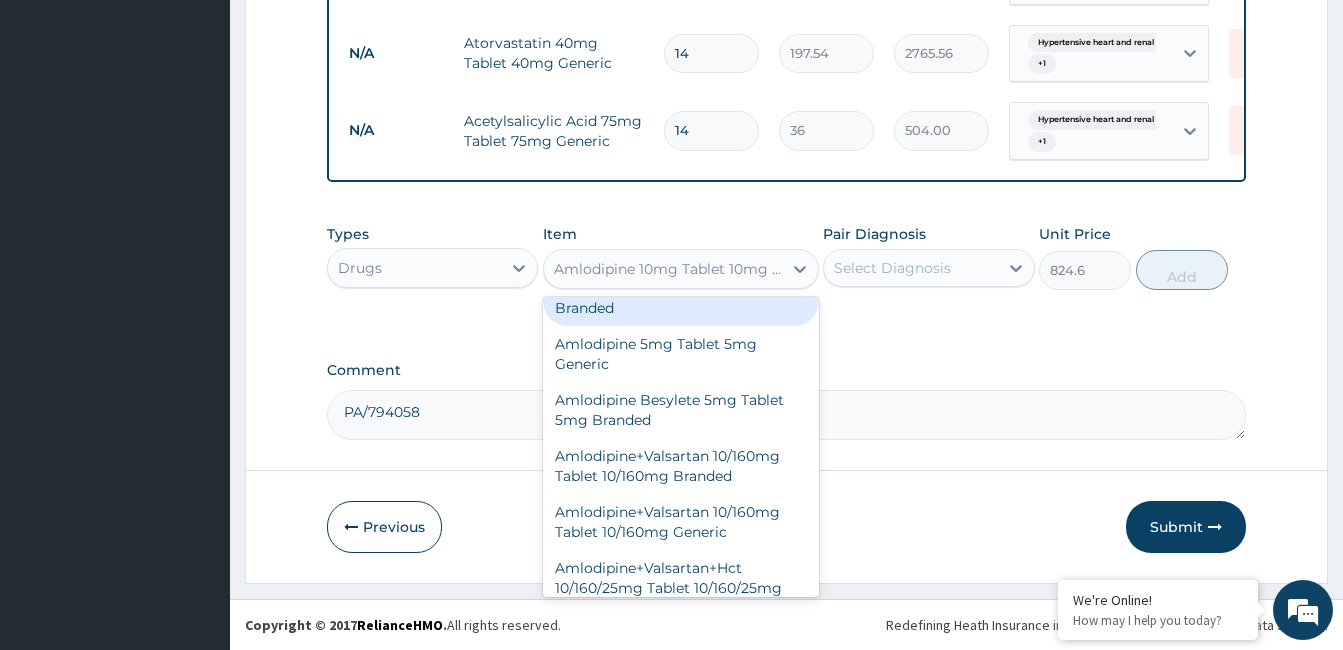 click on "Amlodipine 5mg Tablet 5mg Branded" at bounding box center (681, 298) 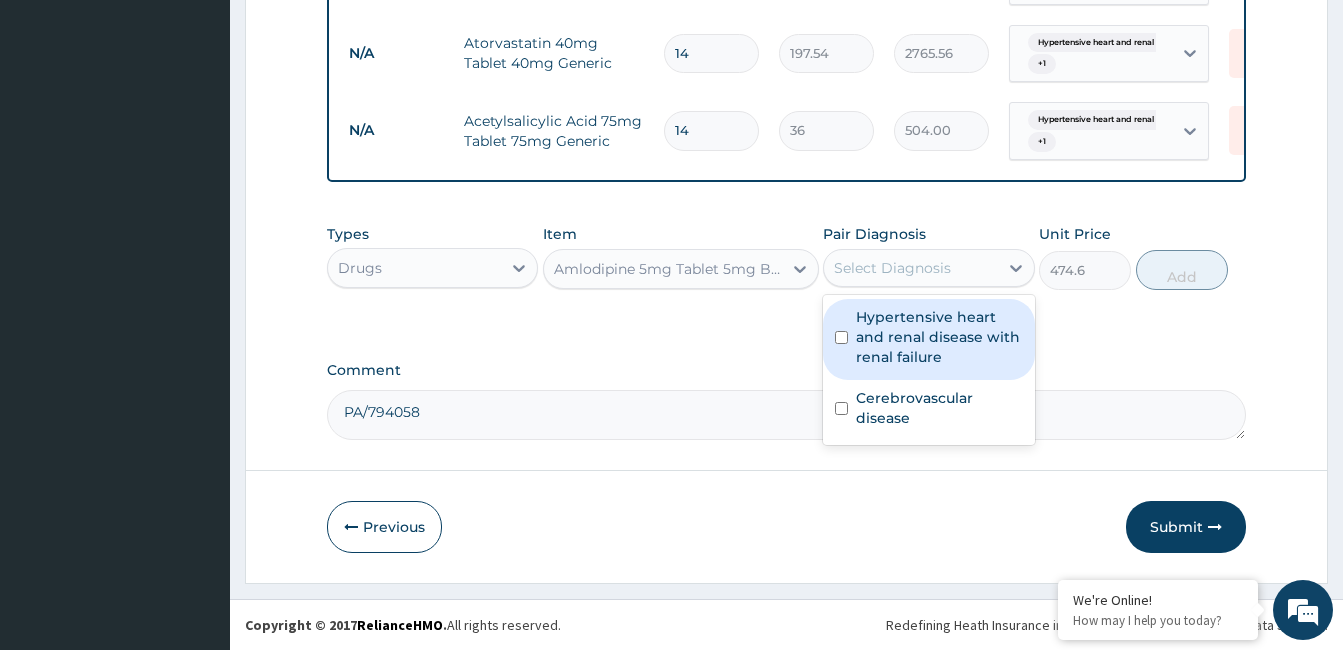 click on "Select Diagnosis" at bounding box center [910, 268] 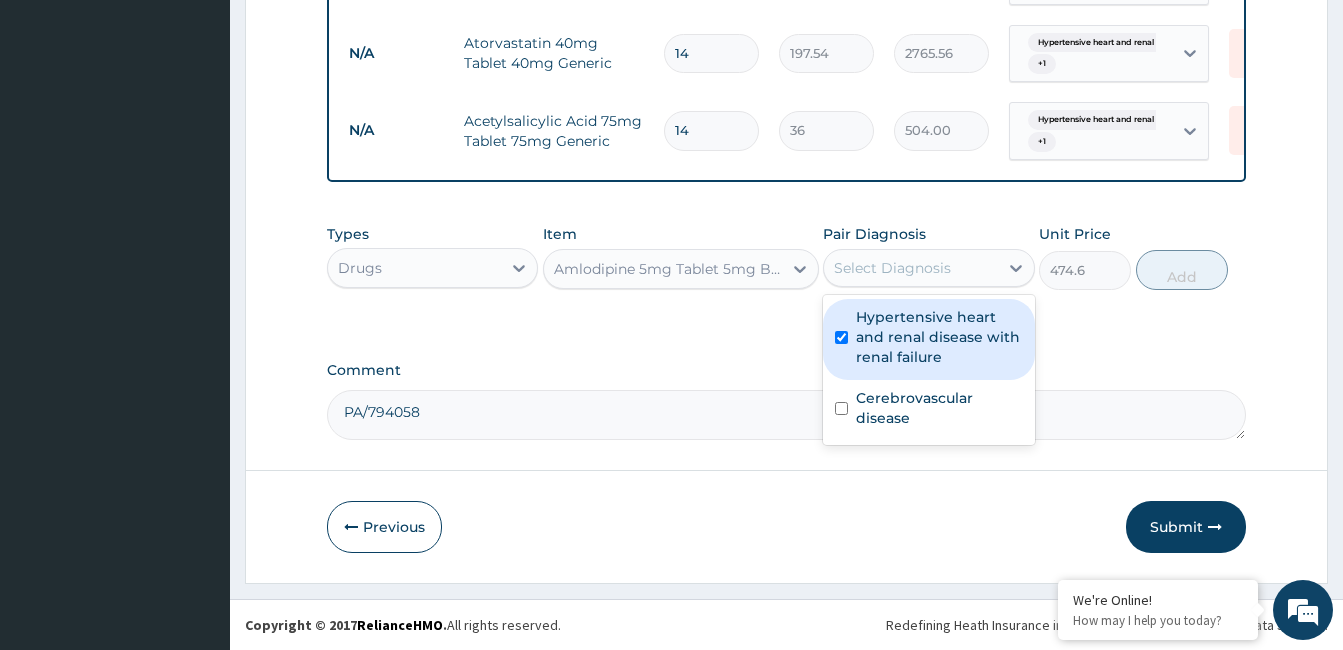 checkbox on "true" 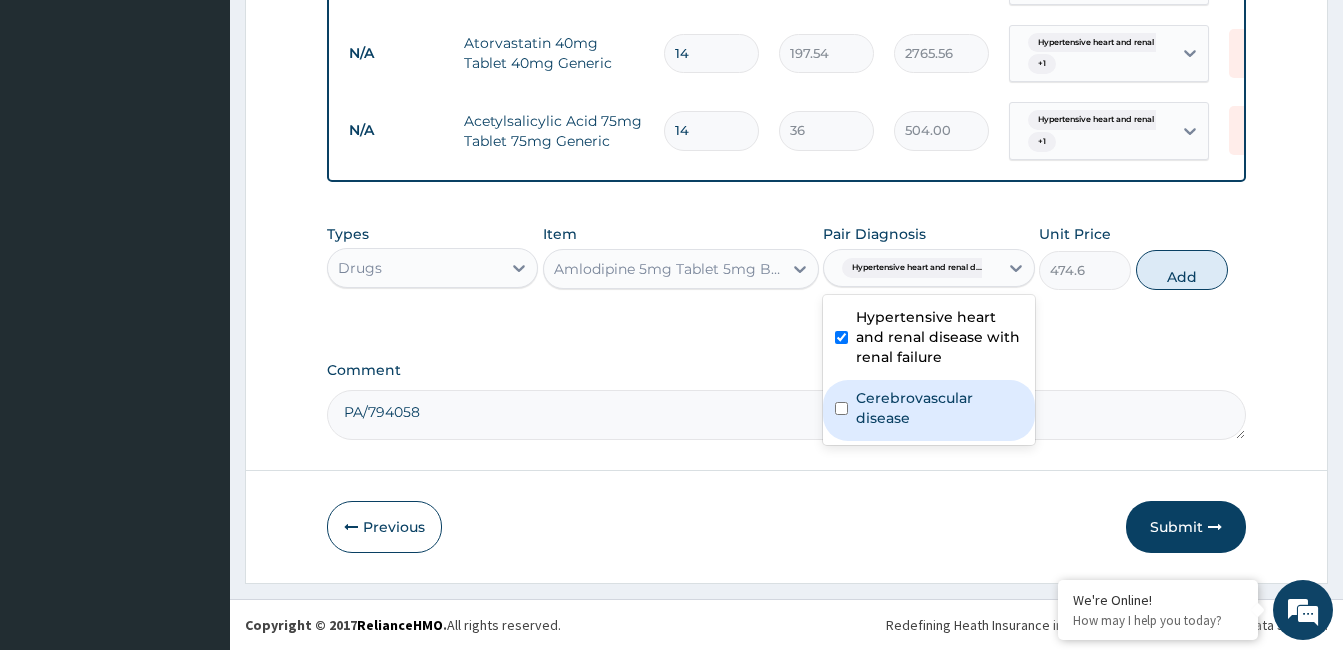 drag, startPoint x: 927, startPoint y: 399, endPoint x: 1070, endPoint y: 326, distance: 160.55528 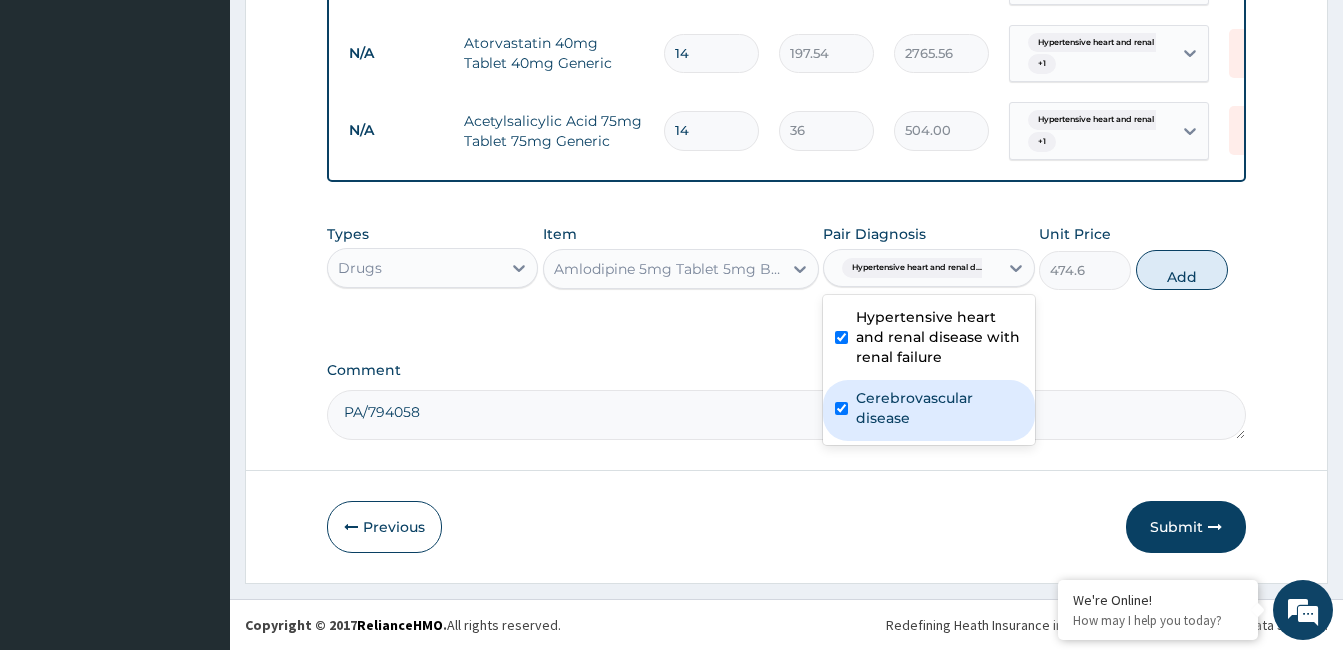 checkbox on "true" 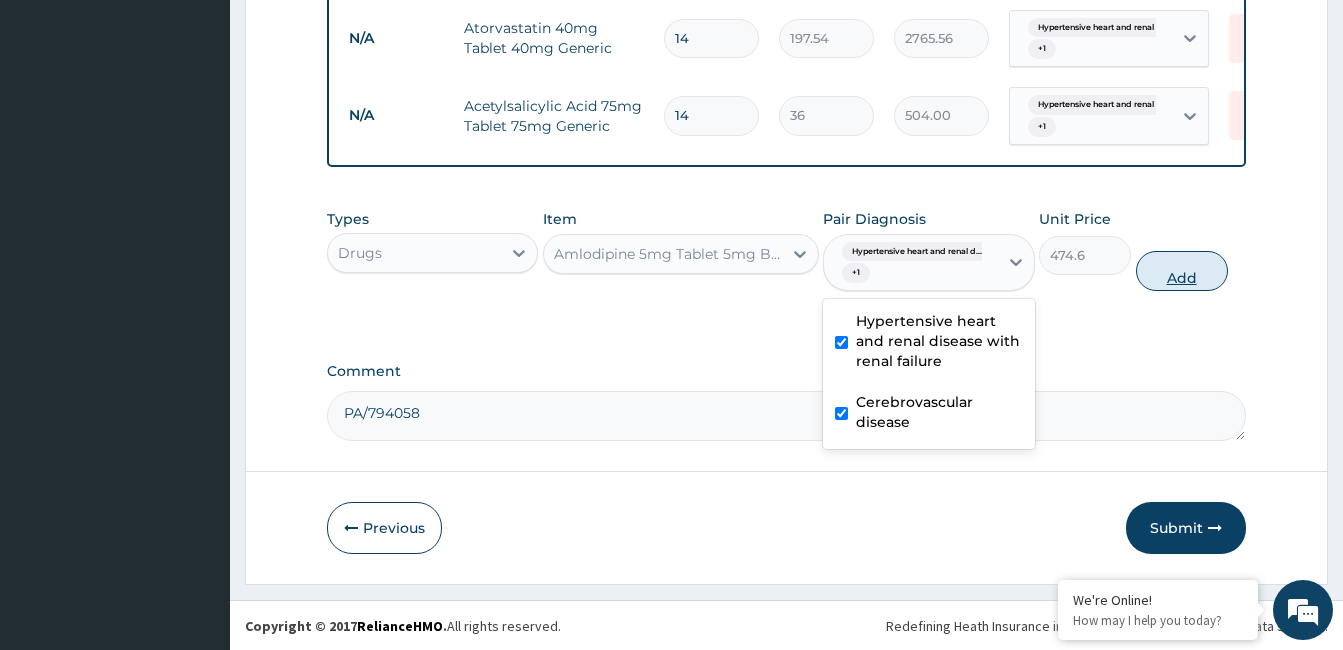 click on "Add" at bounding box center [1182, 271] 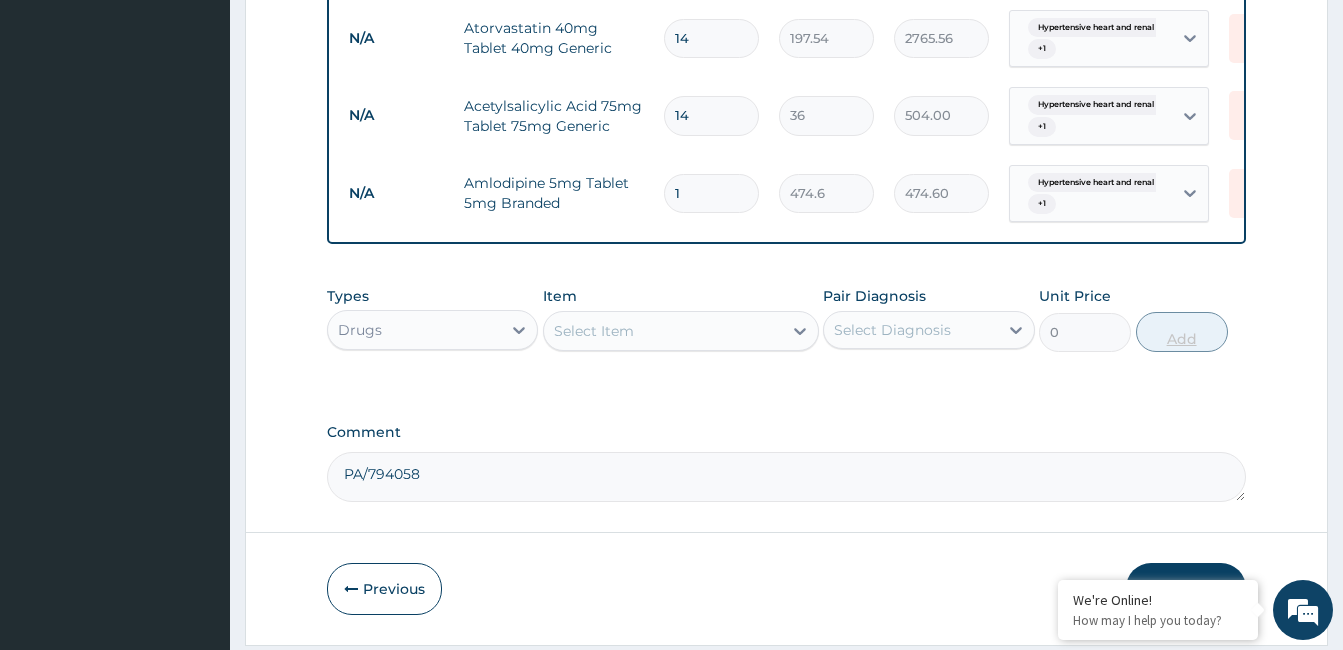 type on "14" 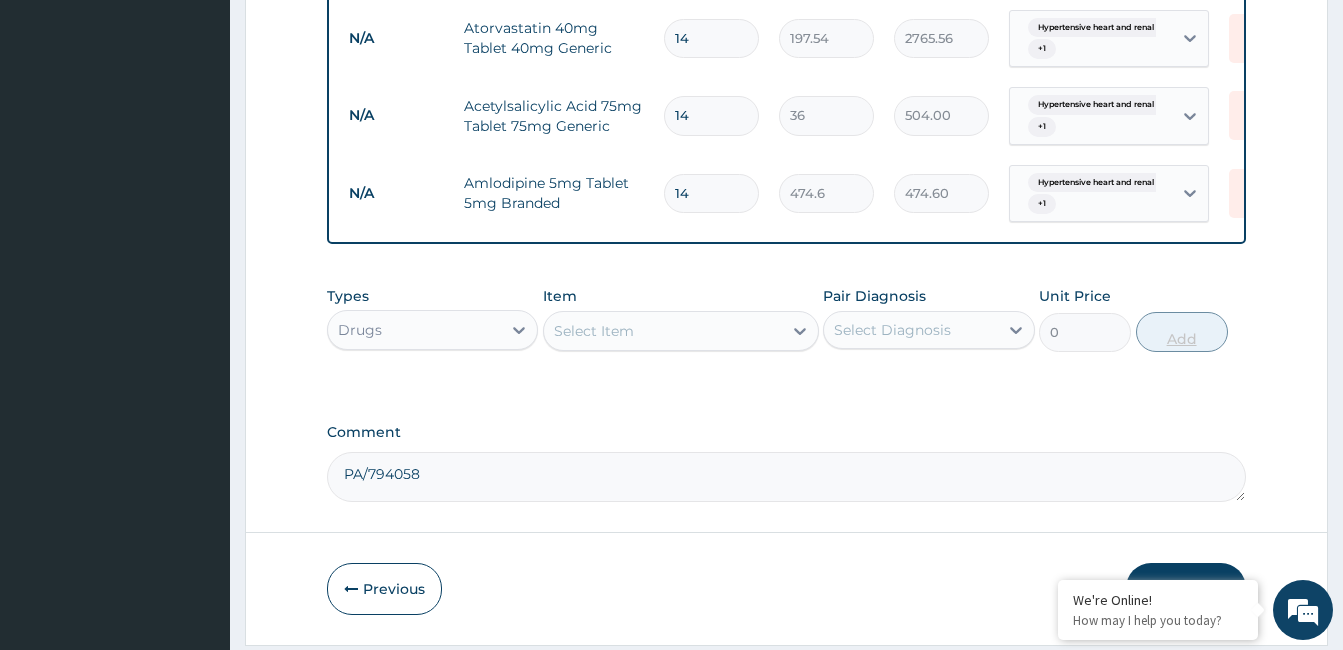 type on "6644.40" 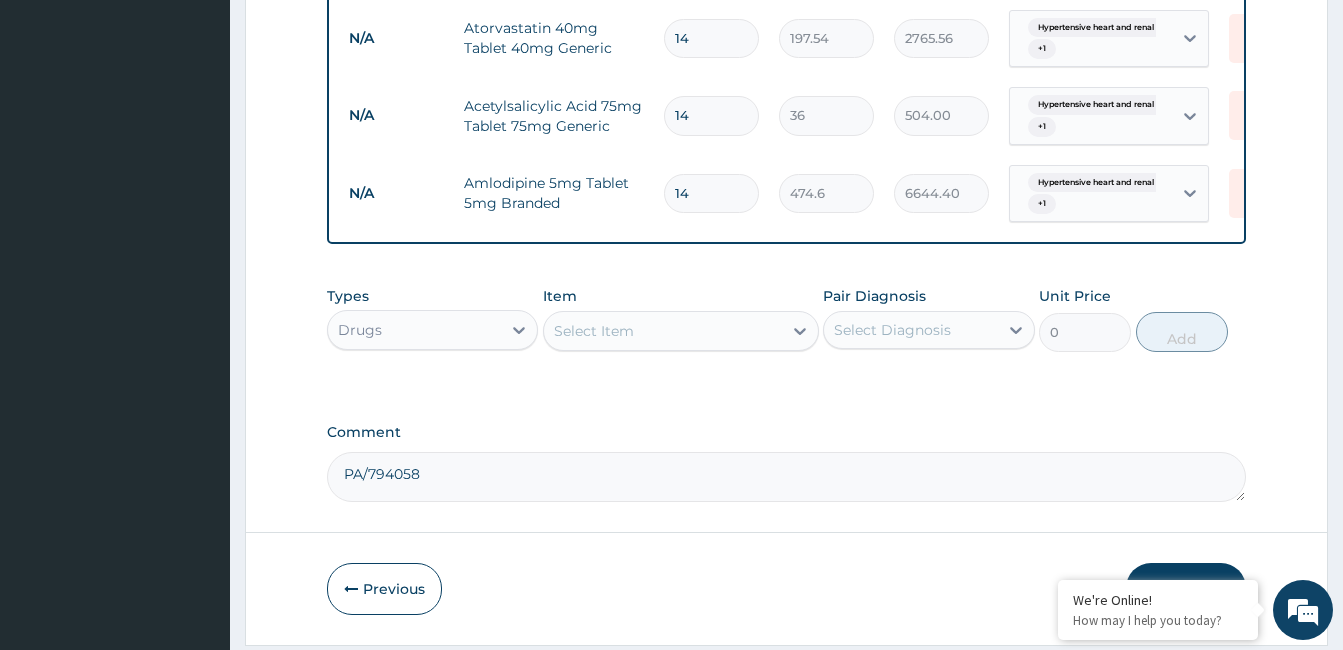 type on "14" 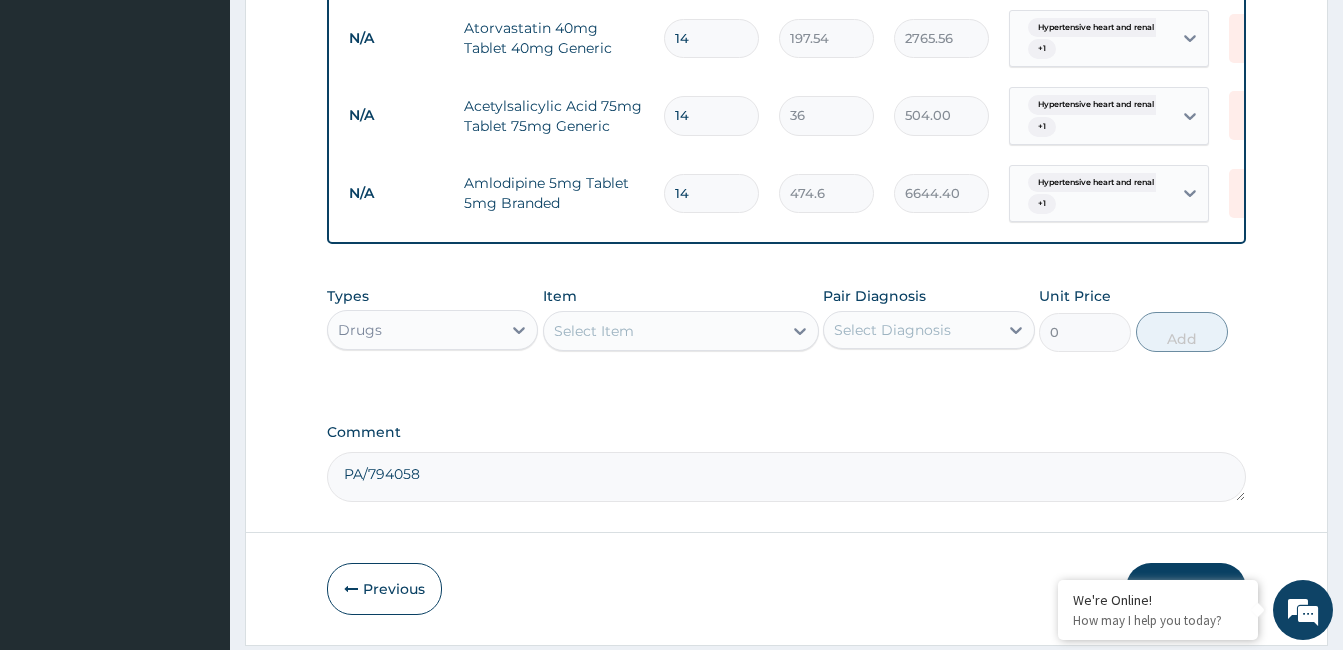 click on "Select Item" at bounding box center [663, 331] 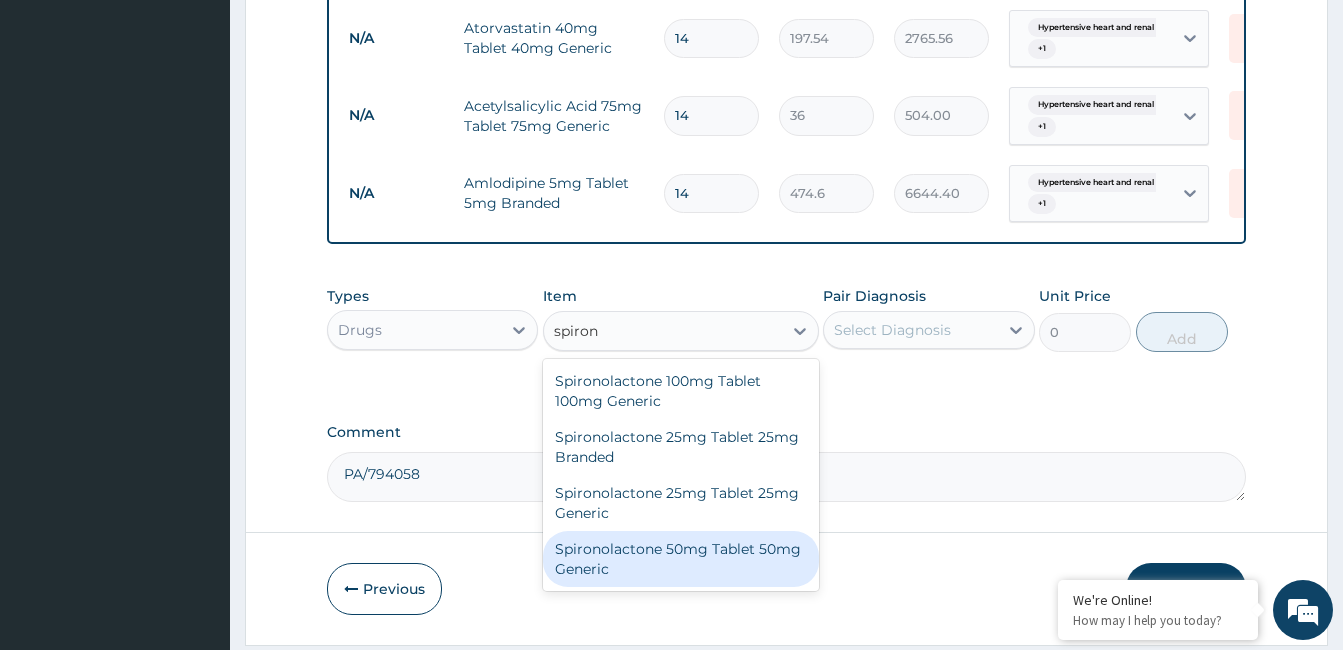 type on "spiron" 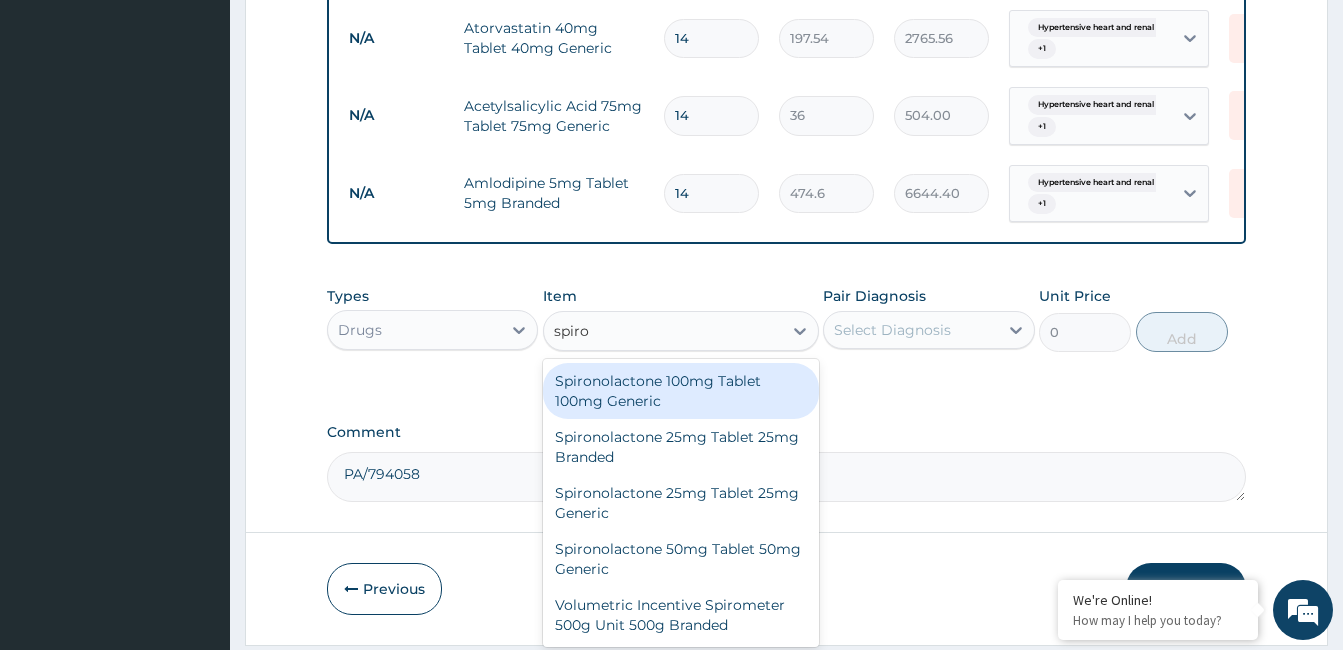 type on "spiron" 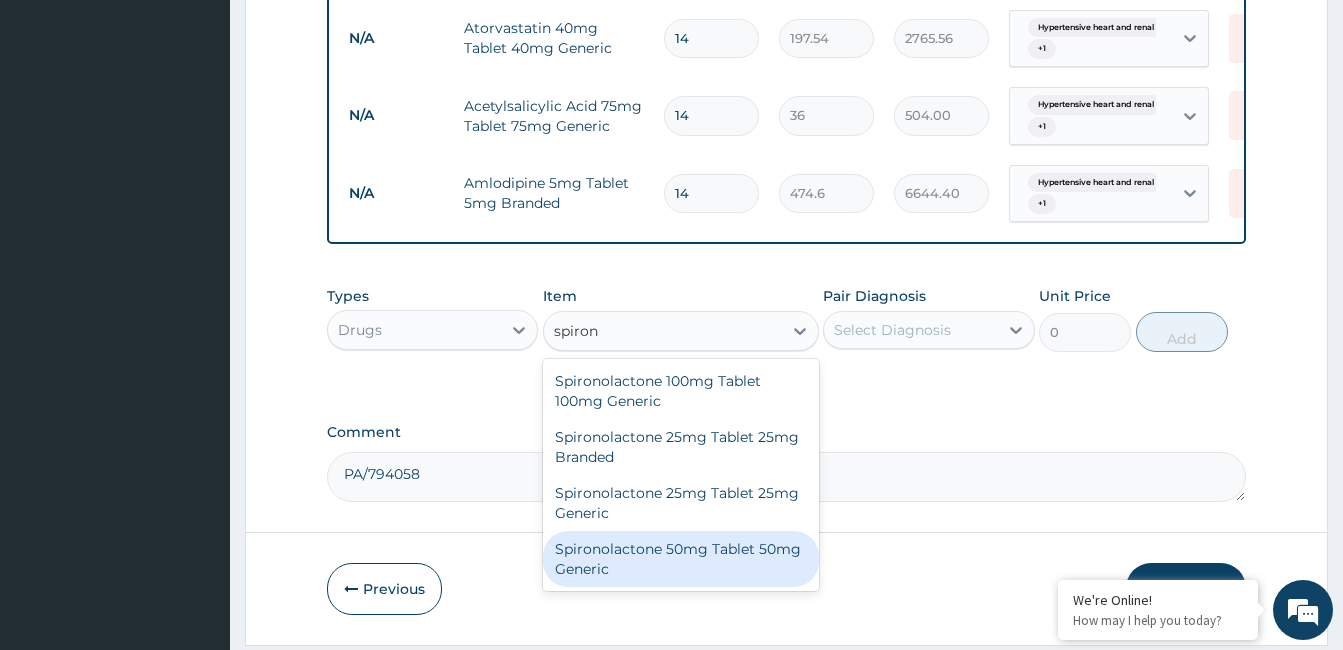 click on "Spironolactone 50mg Tablet 50mg Generic" at bounding box center [681, 559] 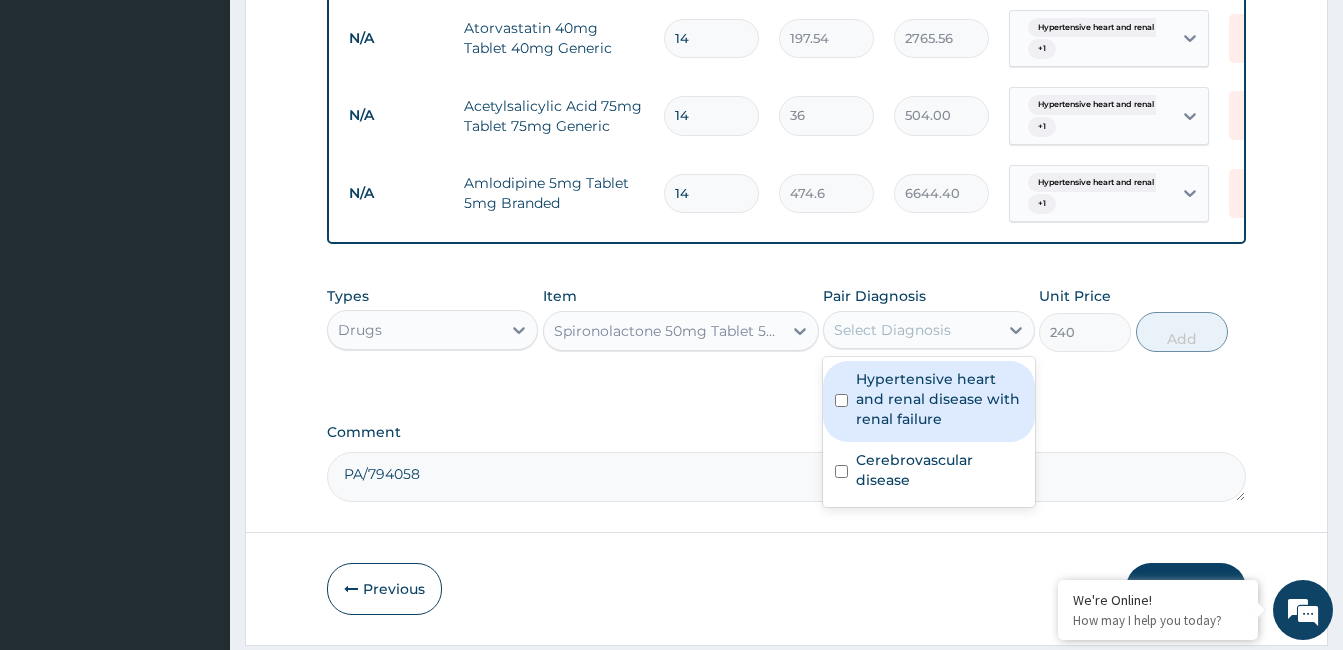 click on "Select Diagnosis" at bounding box center (892, 330) 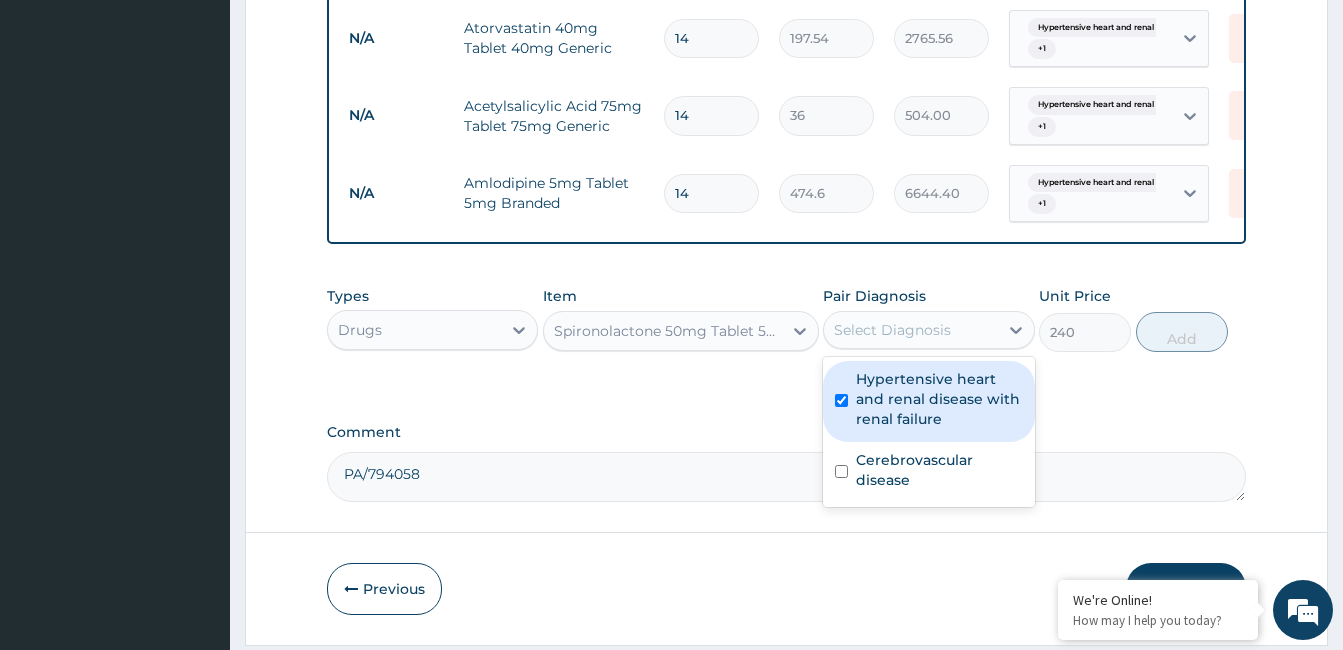 checkbox on "true" 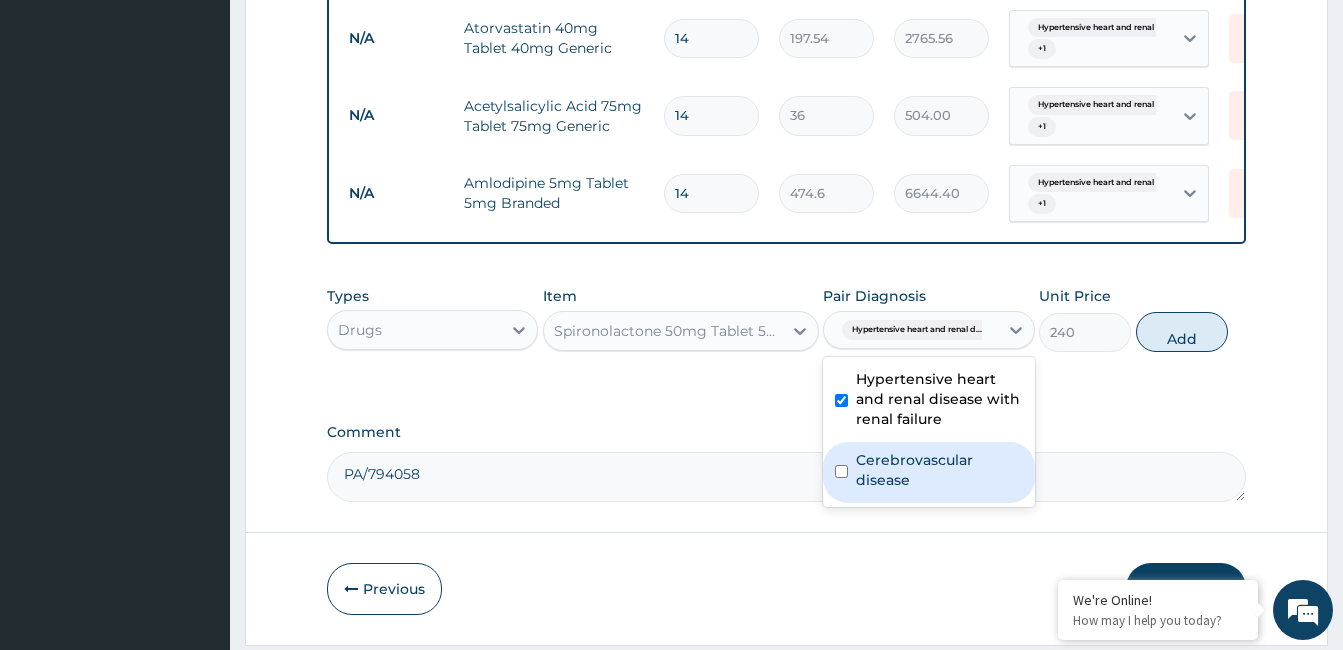 drag, startPoint x: 929, startPoint y: 459, endPoint x: 967, endPoint y: 454, distance: 38.327538 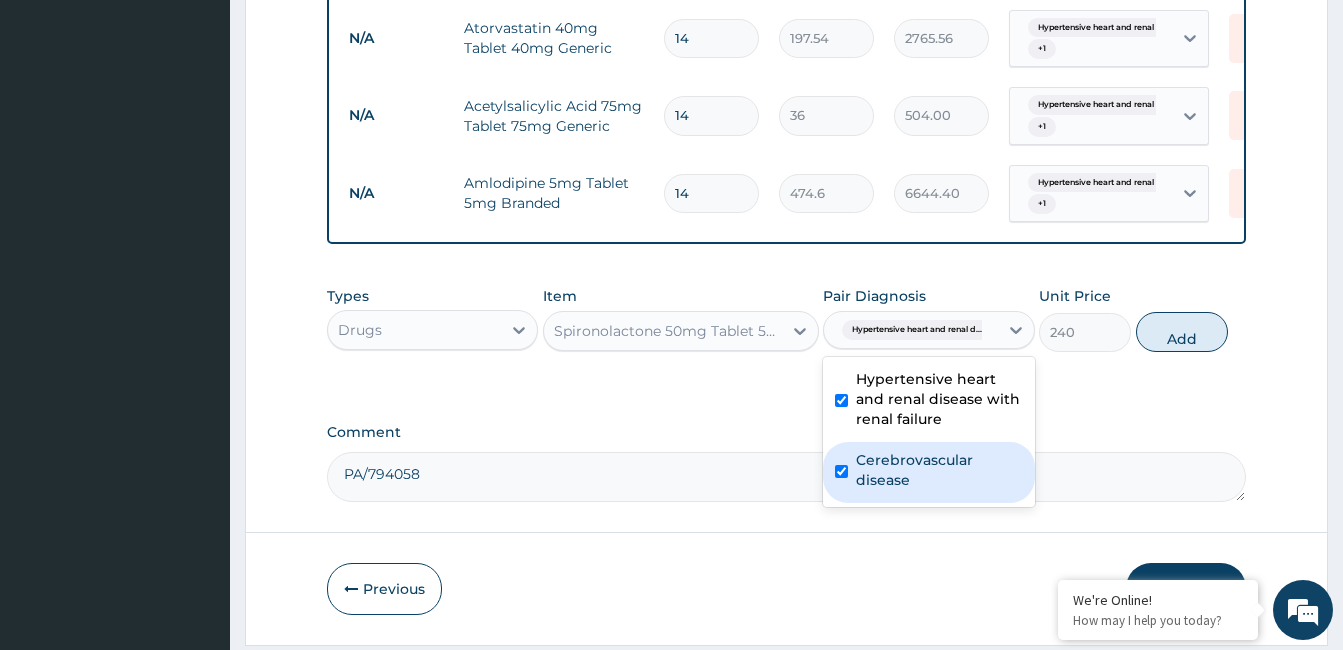 checkbox on "true" 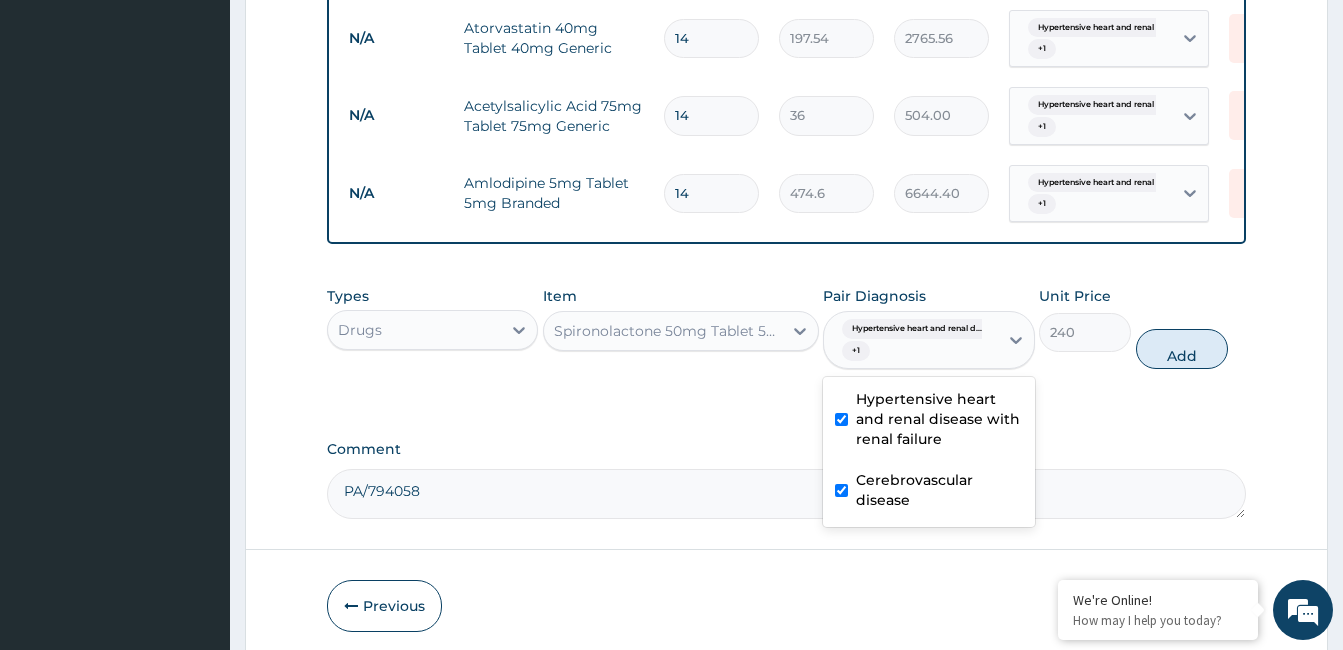 drag, startPoint x: 1207, startPoint y: 352, endPoint x: 1197, endPoint y: 377, distance: 26.925823 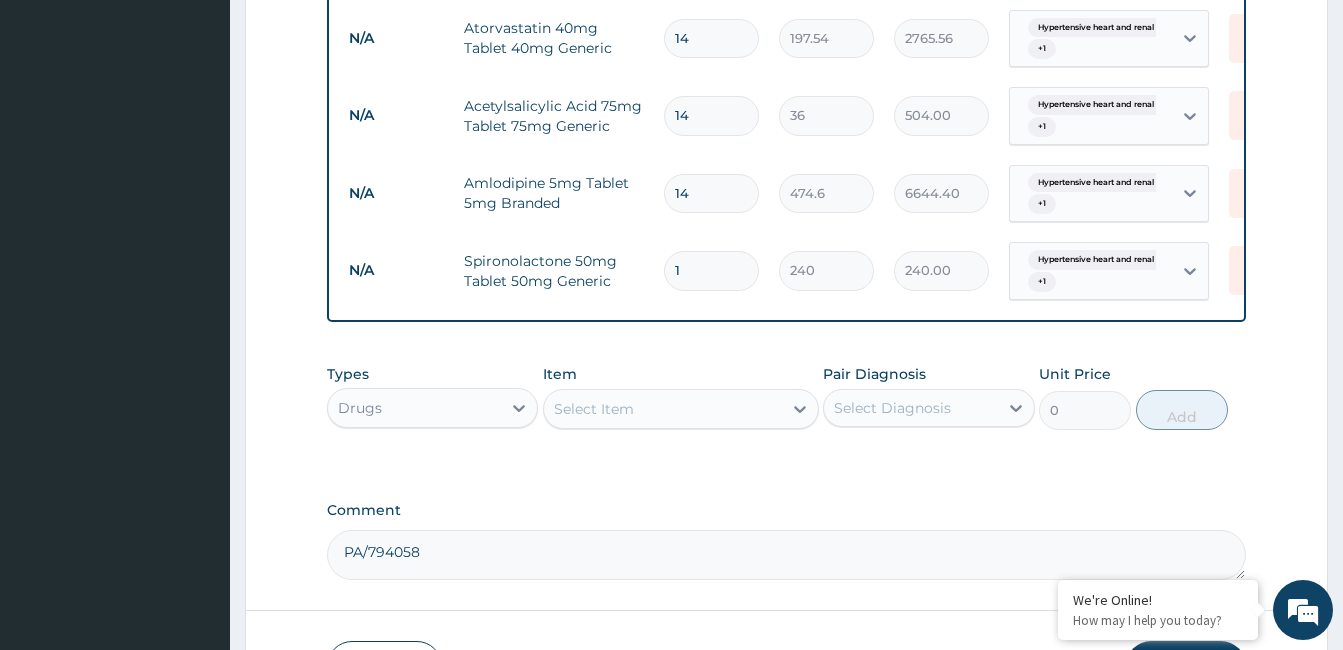 type on "14" 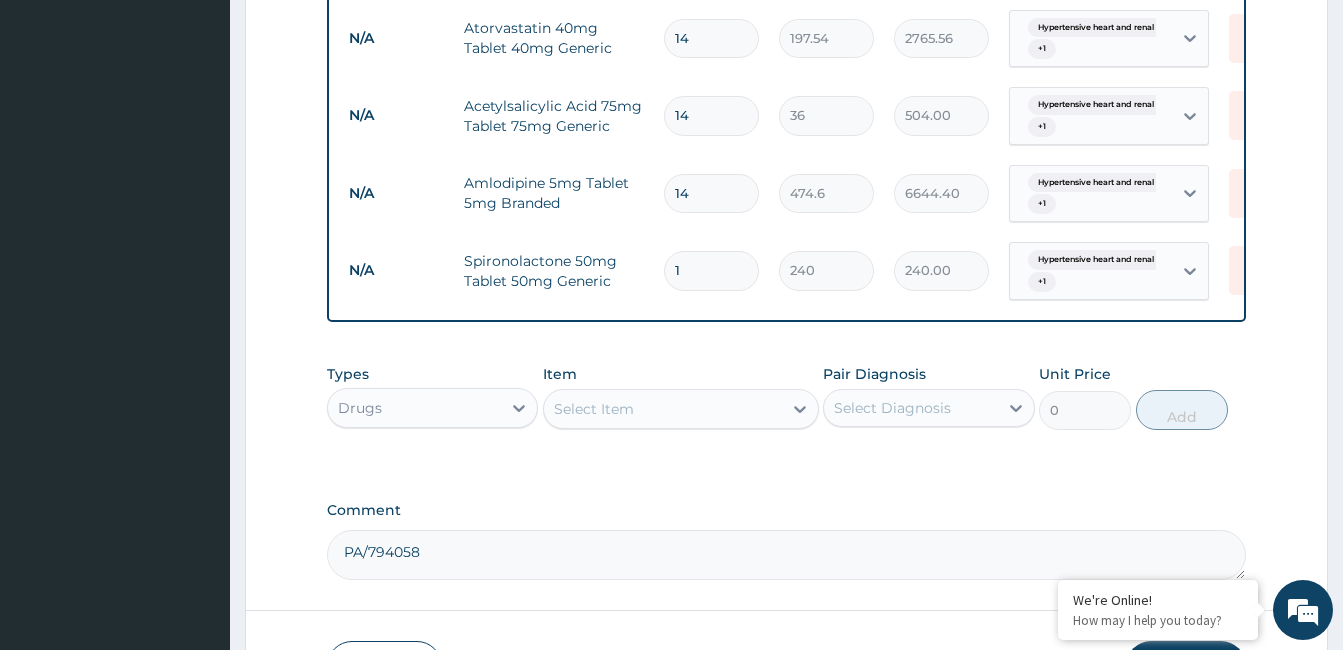 type on "3360.00" 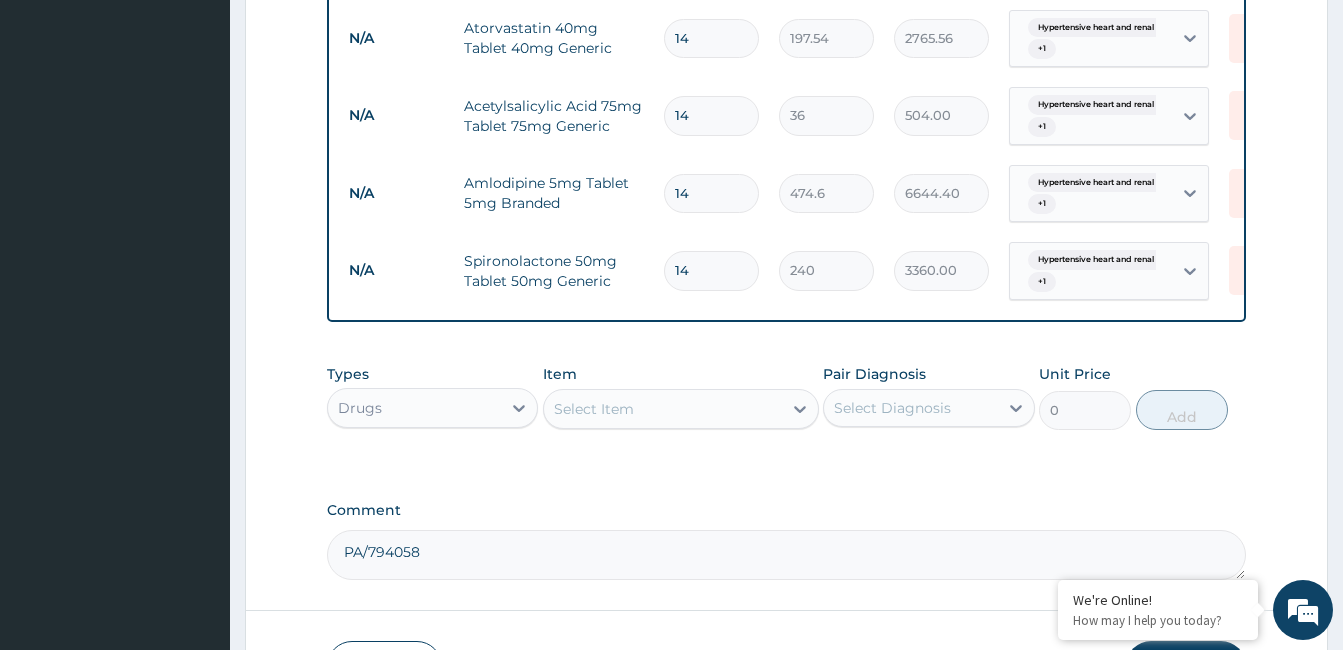 type on "14" 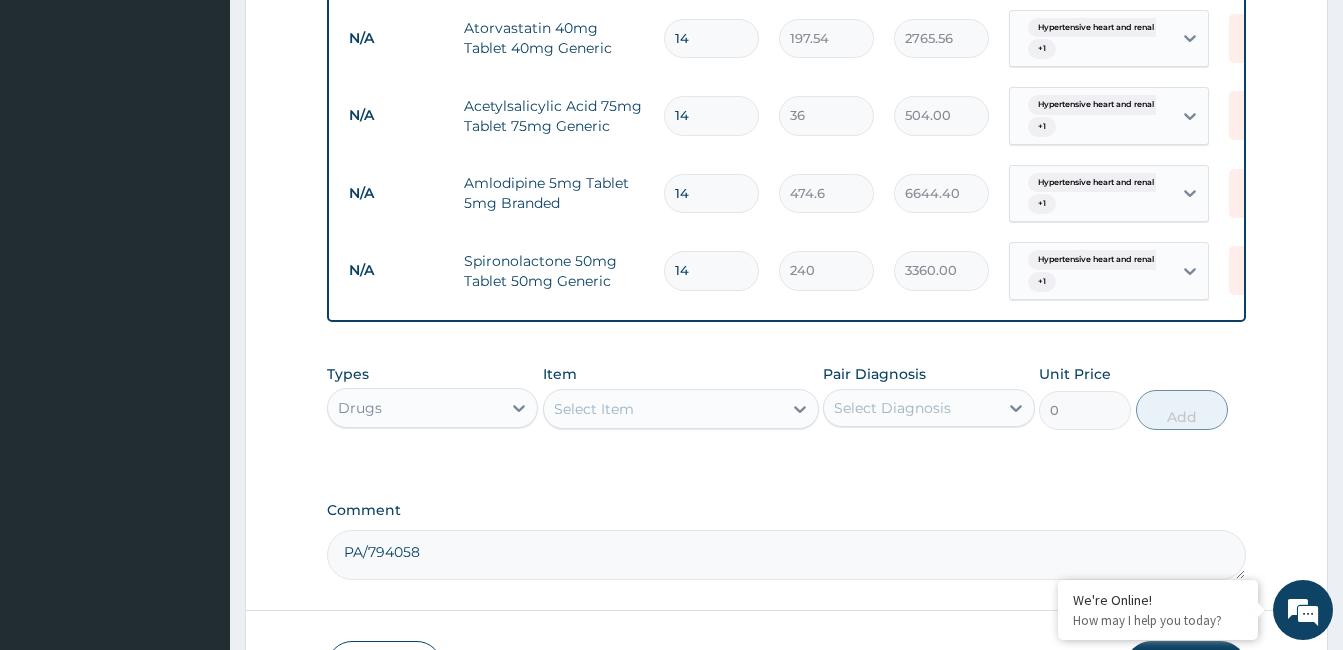 click on "Select Item" at bounding box center (663, 409) 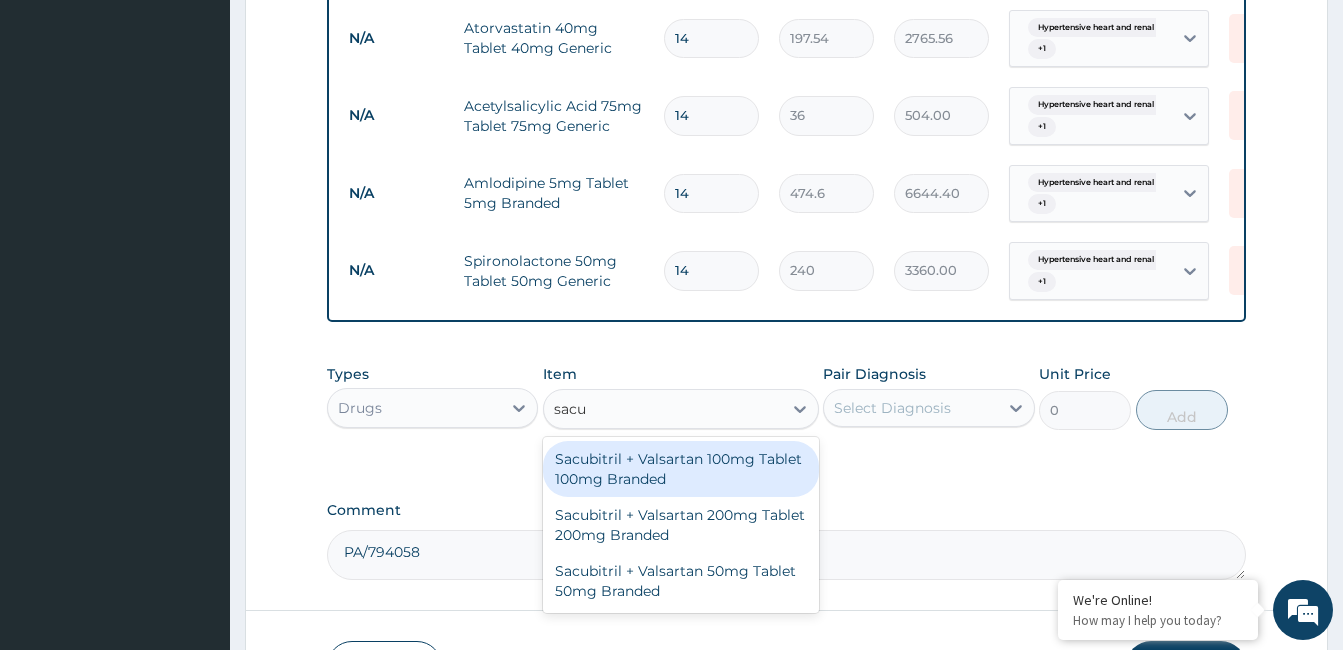 type on "sacub" 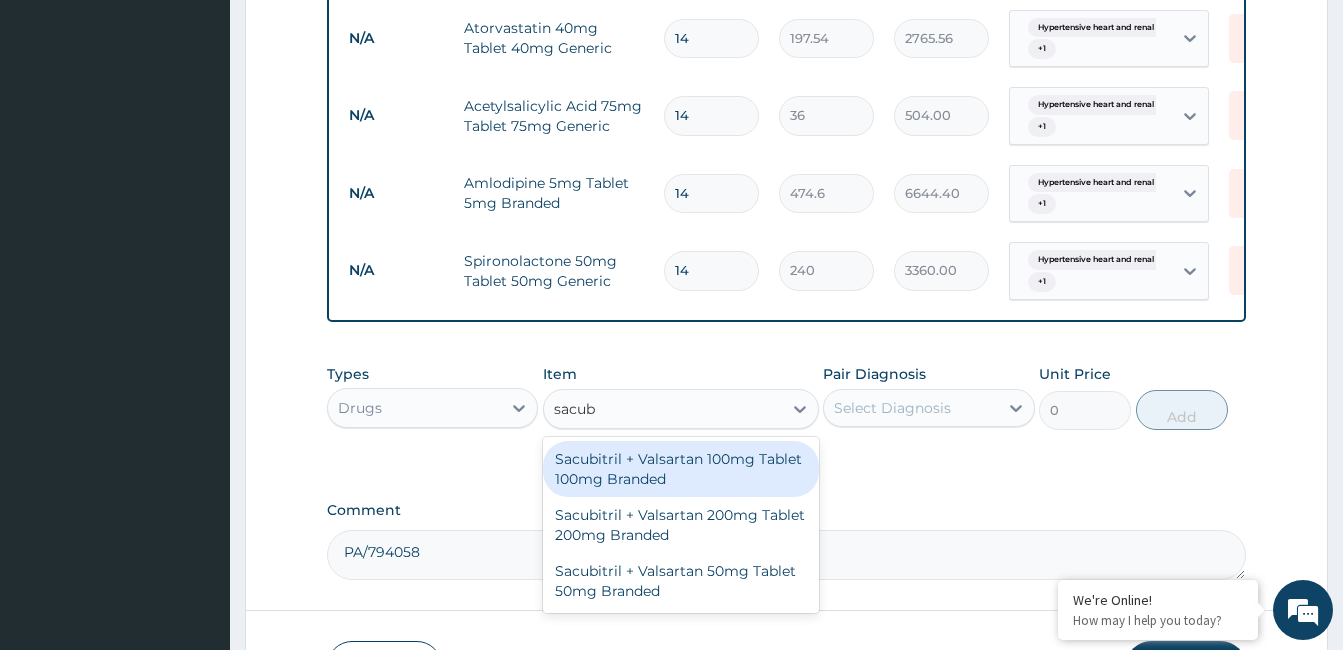 drag, startPoint x: 680, startPoint y: 462, endPoint x: 696, endPoint y: 489, distance: 31.38471 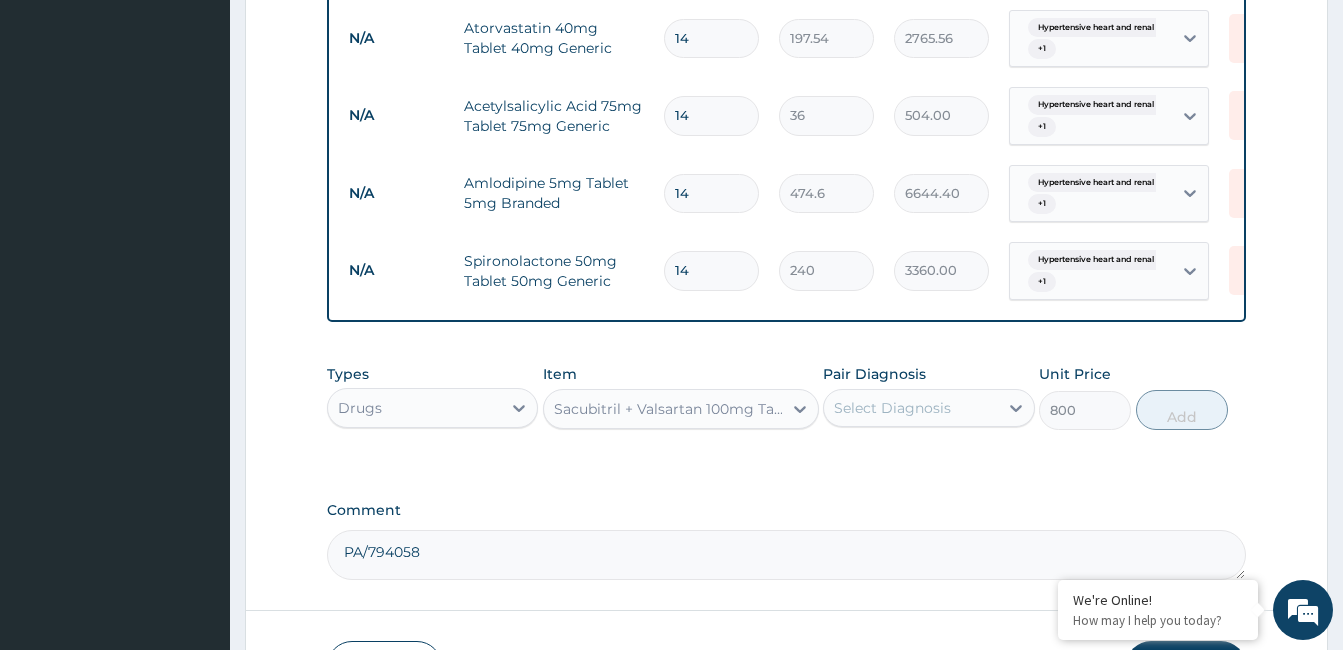 click on "Sacubitril + Valsartan 100mg Tablet 100mg Branded" at bounding box center [669, 409] 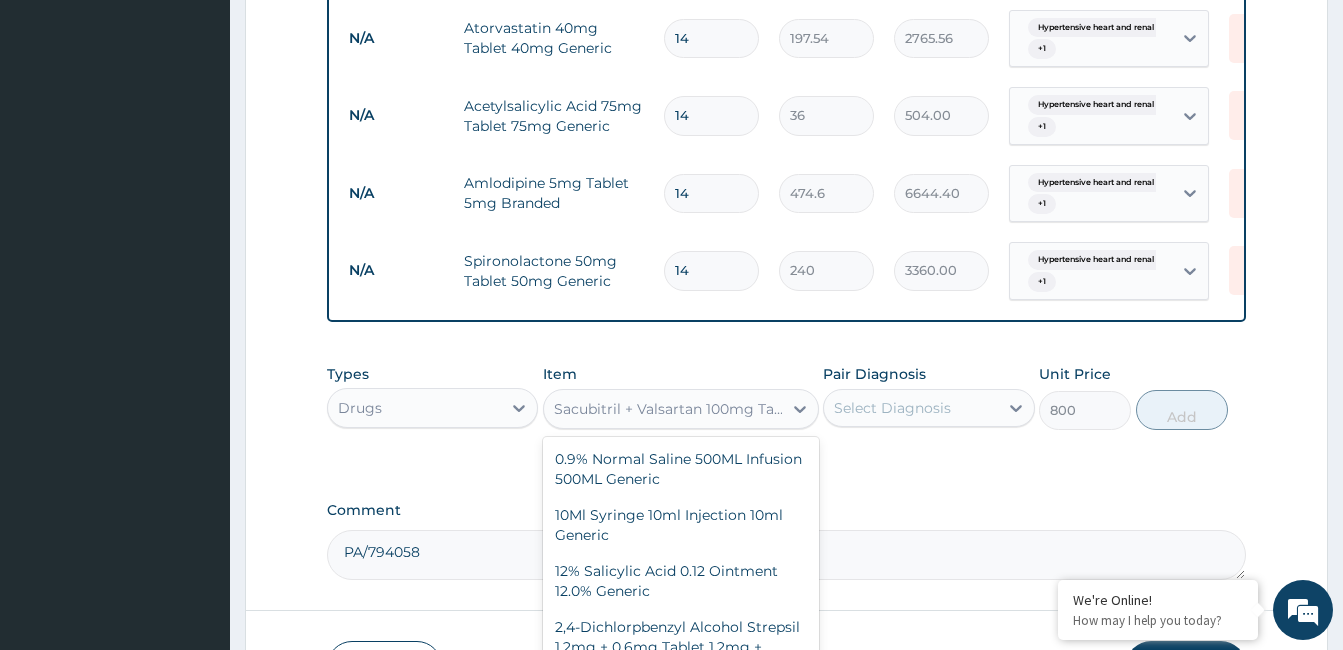 scroll, scrollTop: 81783, scrollLeft: 0, axis: vertical 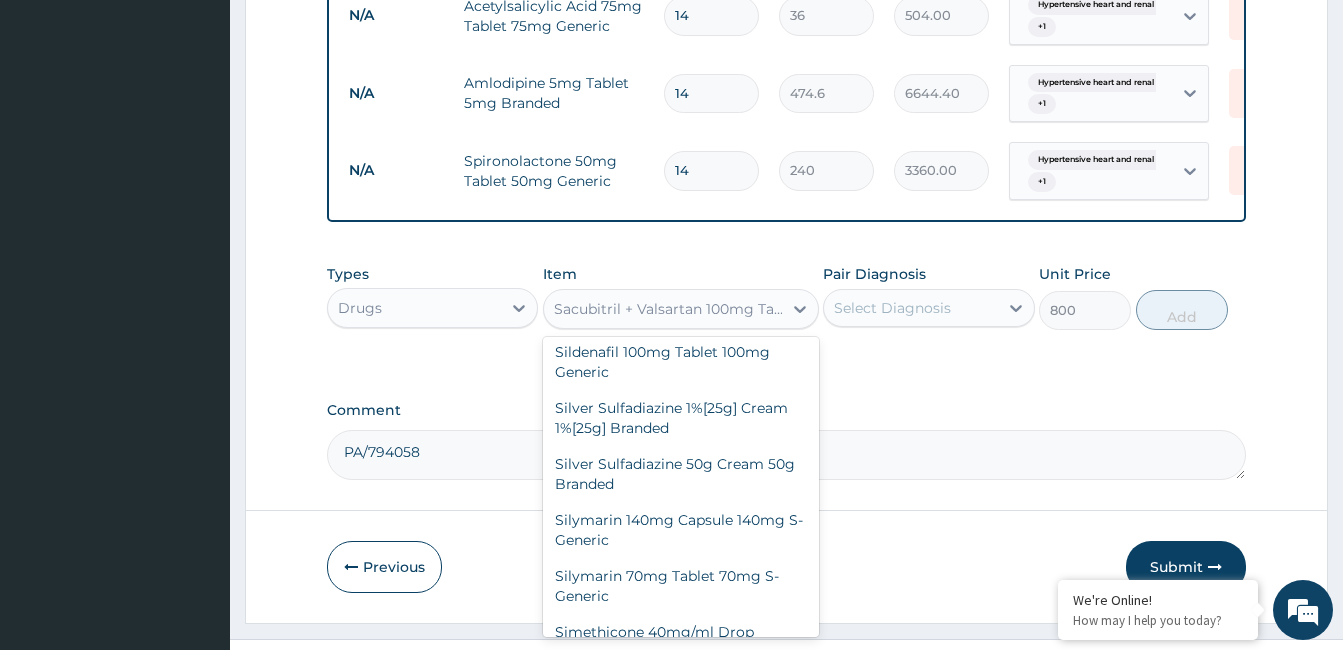 click on "Sacubitril + Valsartan 200mg Tablet 200mg Branded" at bounding box center [681, -1794] 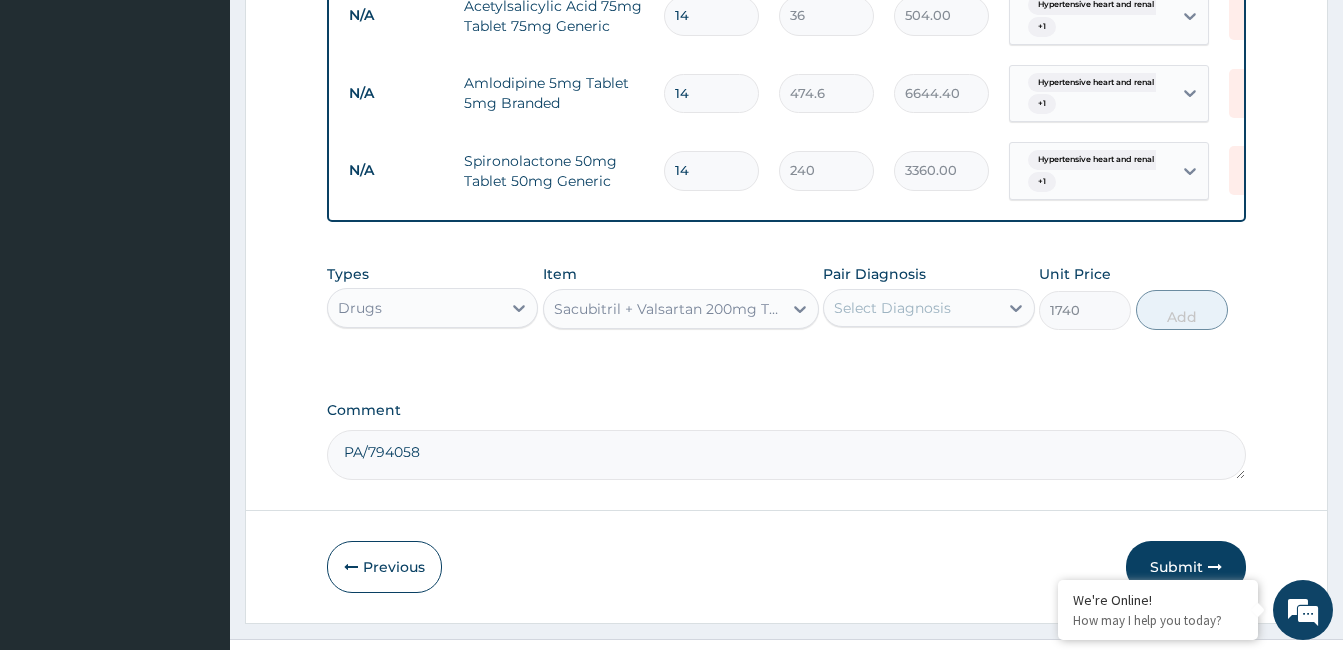 click on "Select Diagnosis" at bounding box center [910, 308] 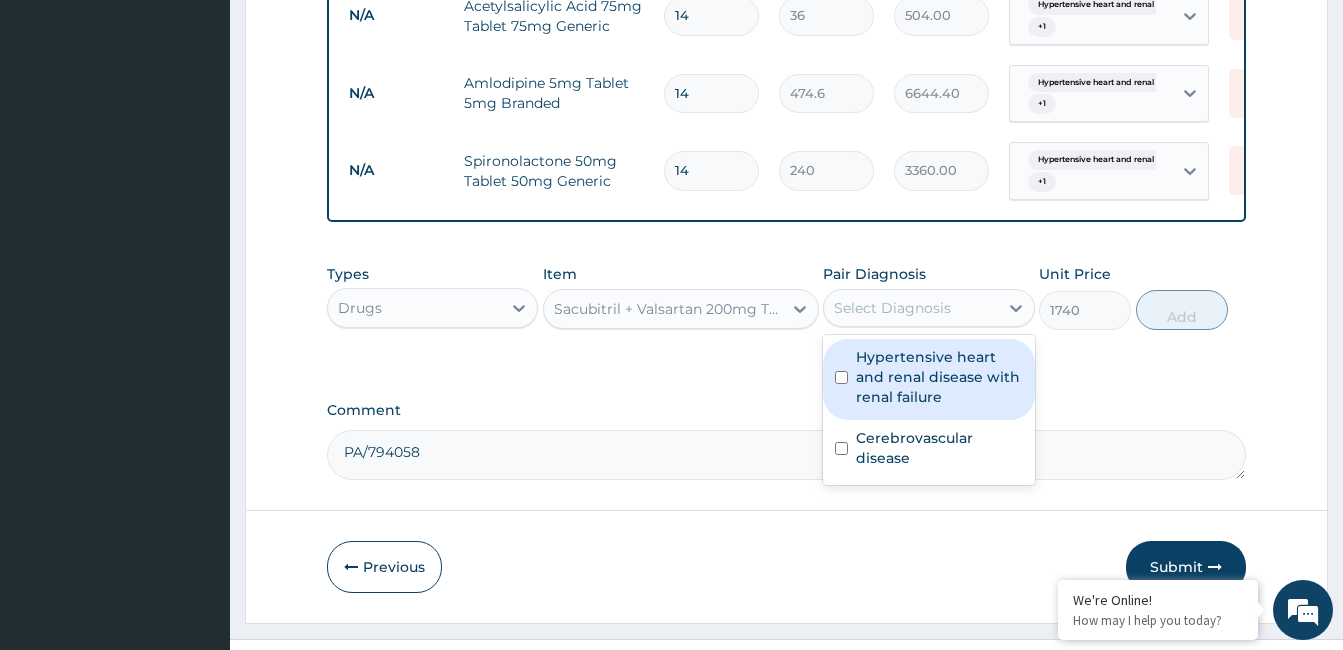 drag, startPoint x: 944, startPoint y: 400, endPoint x: 927, endPoint y: 458, distance: 60.440052 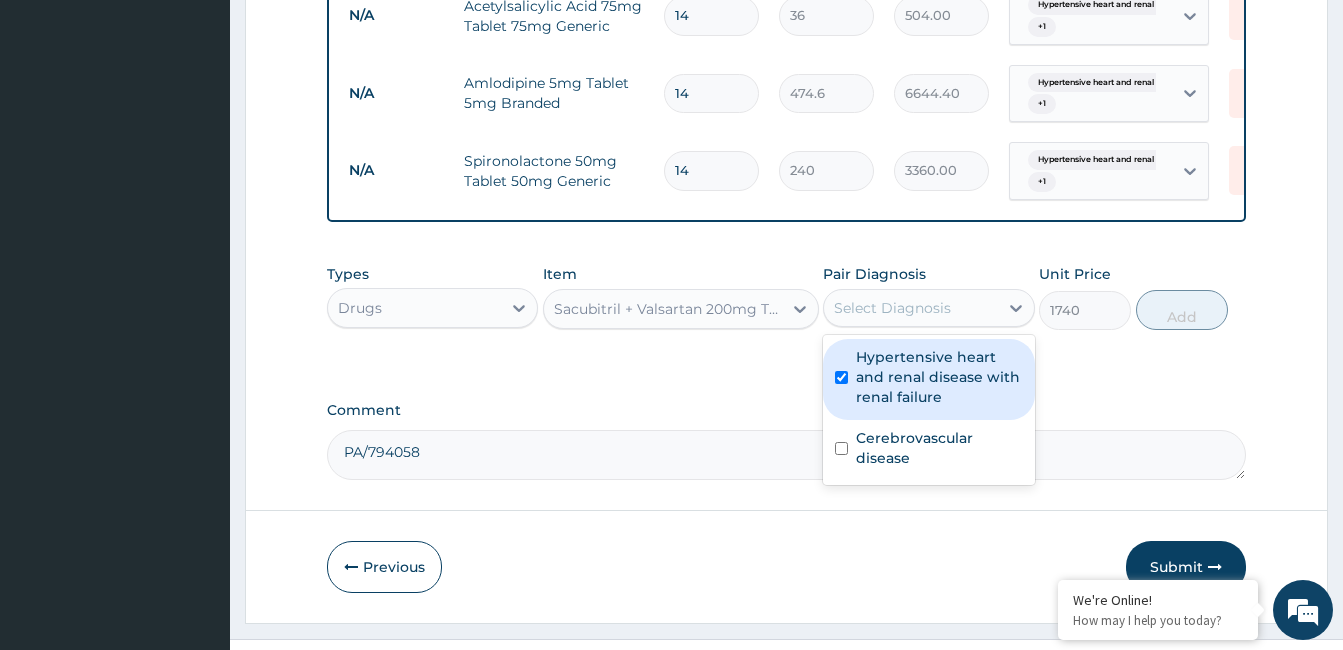 checkbox on "true" 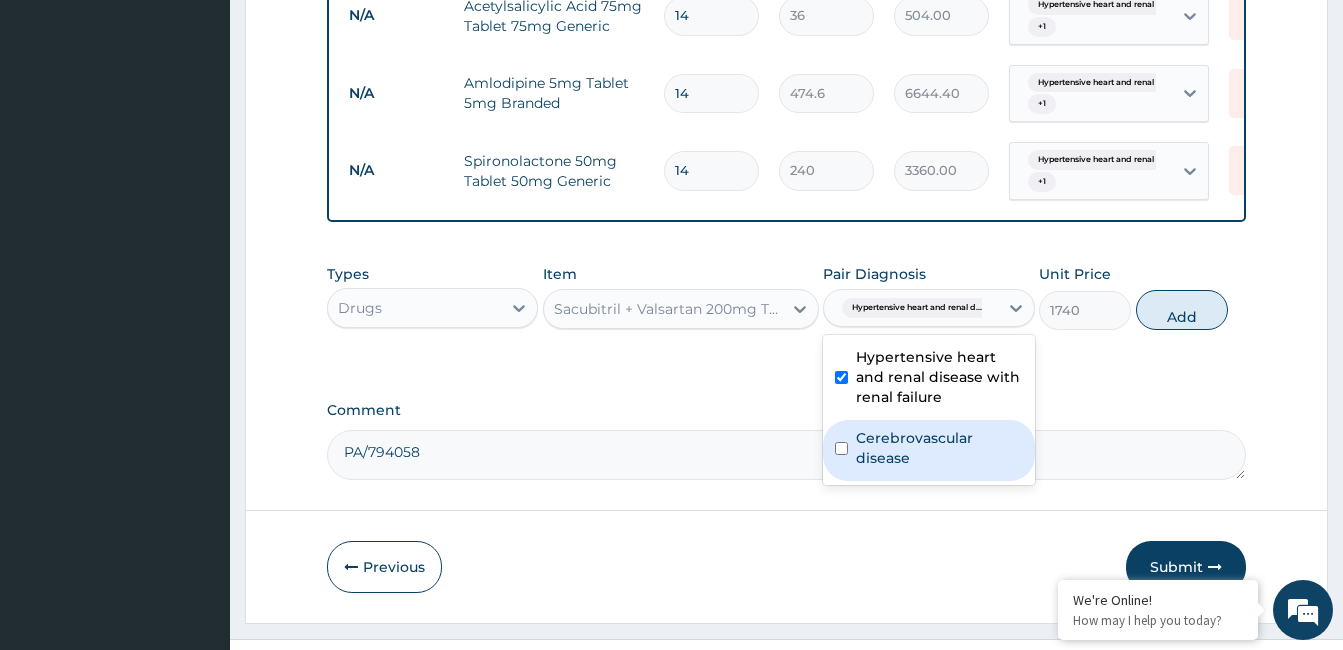 drag, startPoint x: 927, startPoint y: 460, endPoint x: 1000, endPoint y: 425, distance: 80.95678 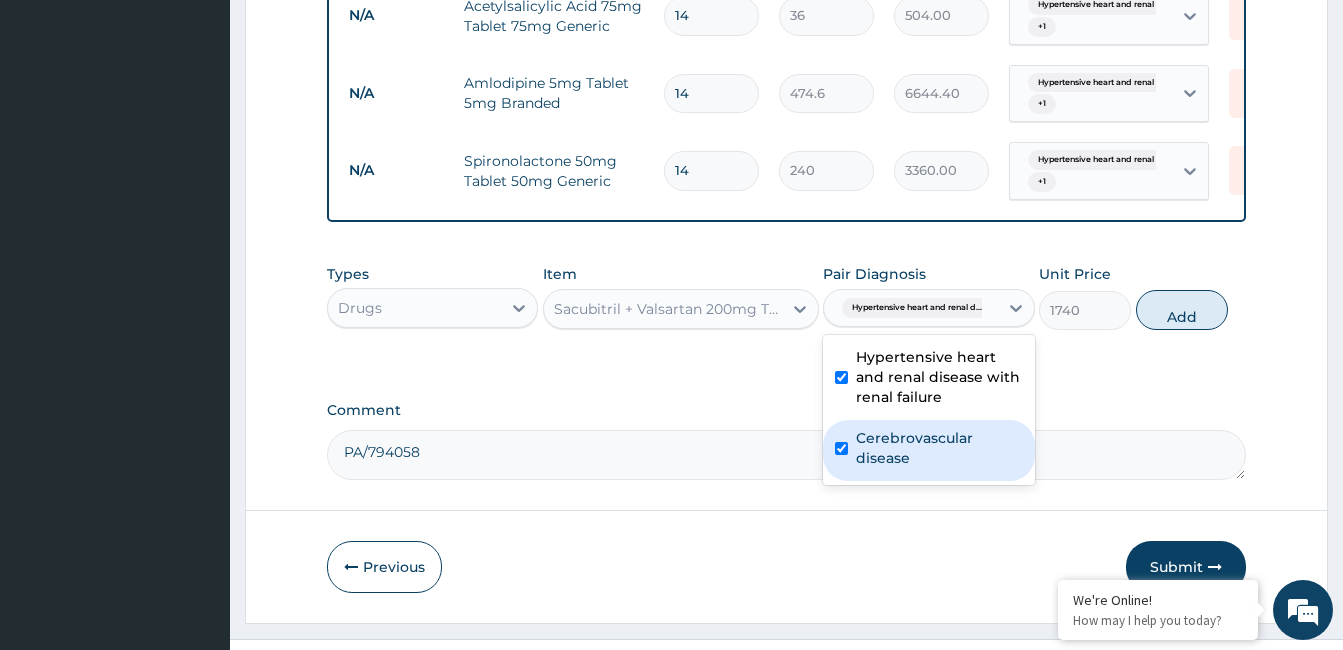 checkbox on "true" 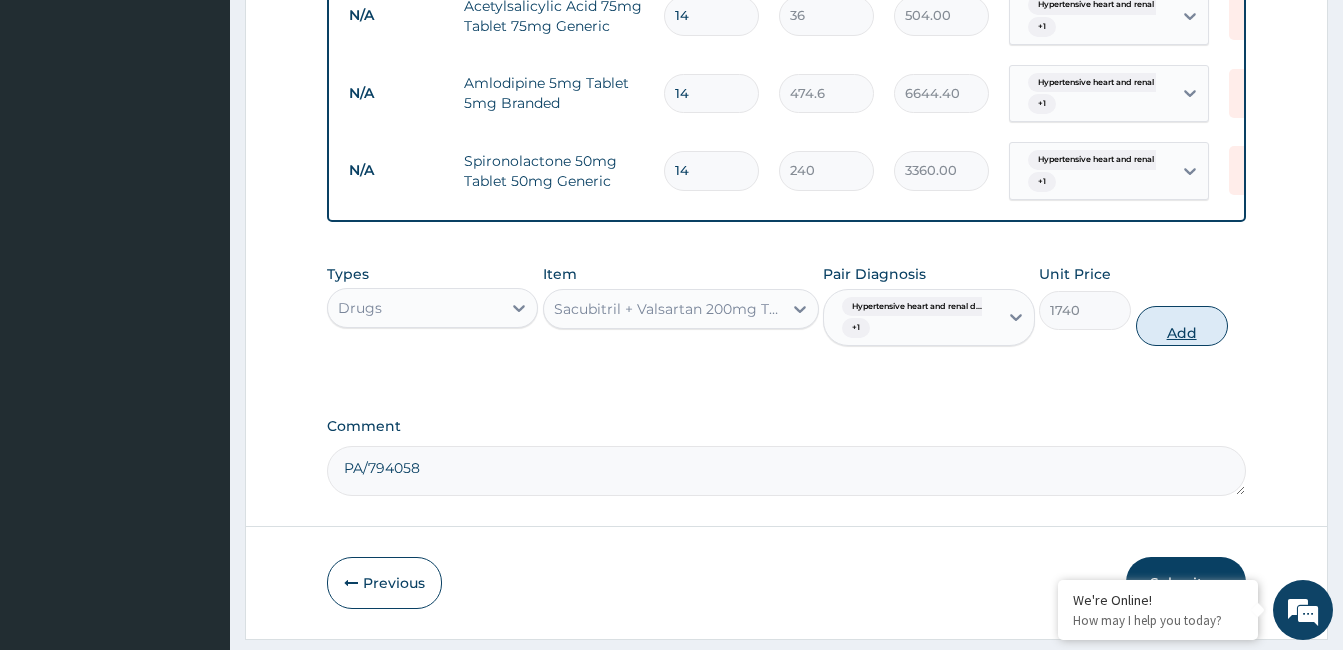 click on "Add" at bounding box center [1182, 326] 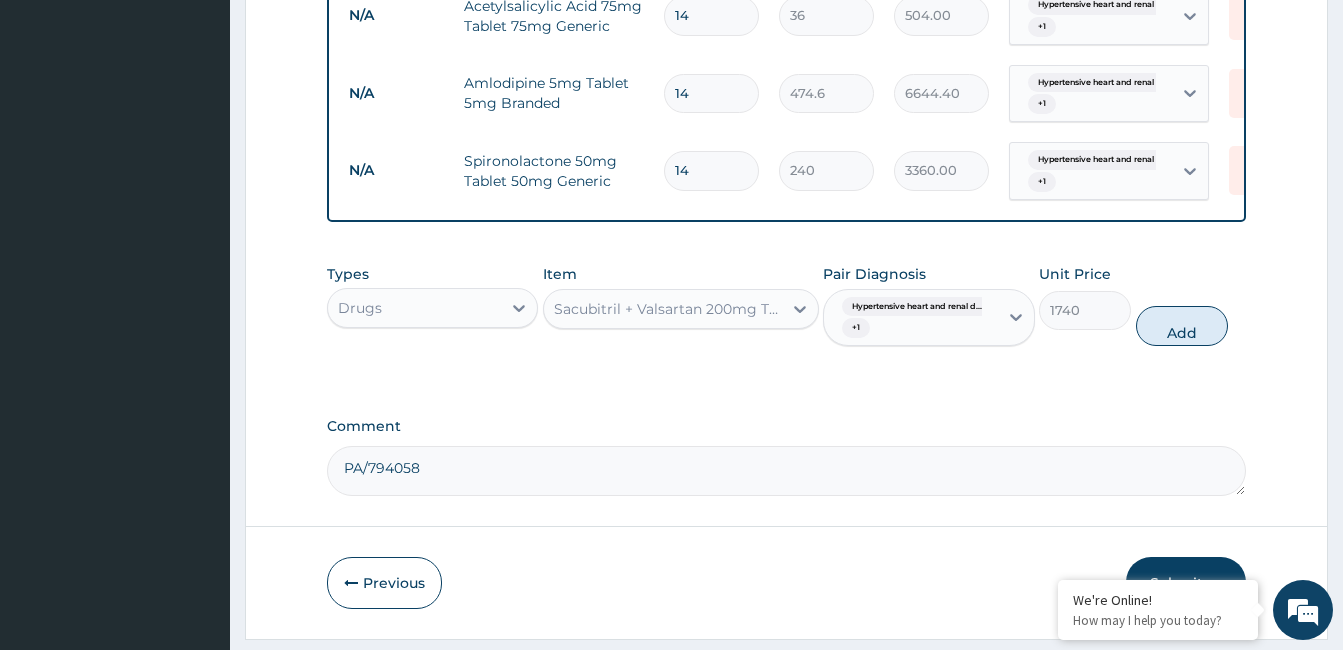 type on "0" 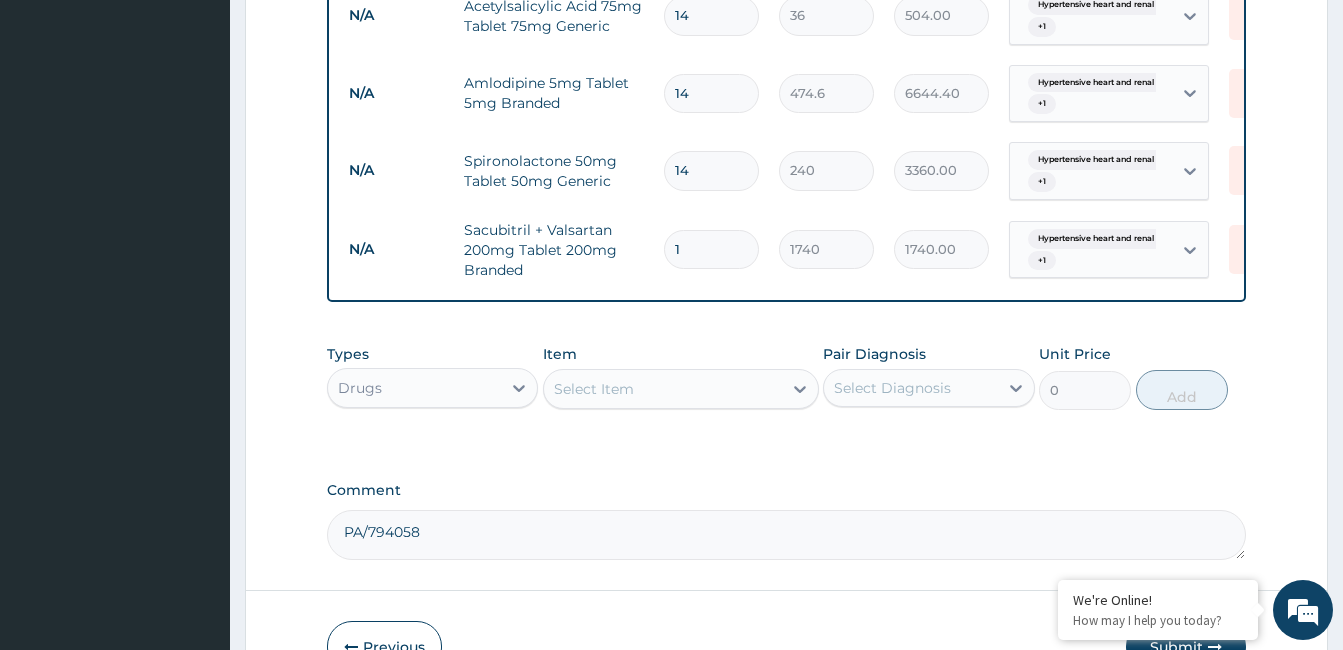 type 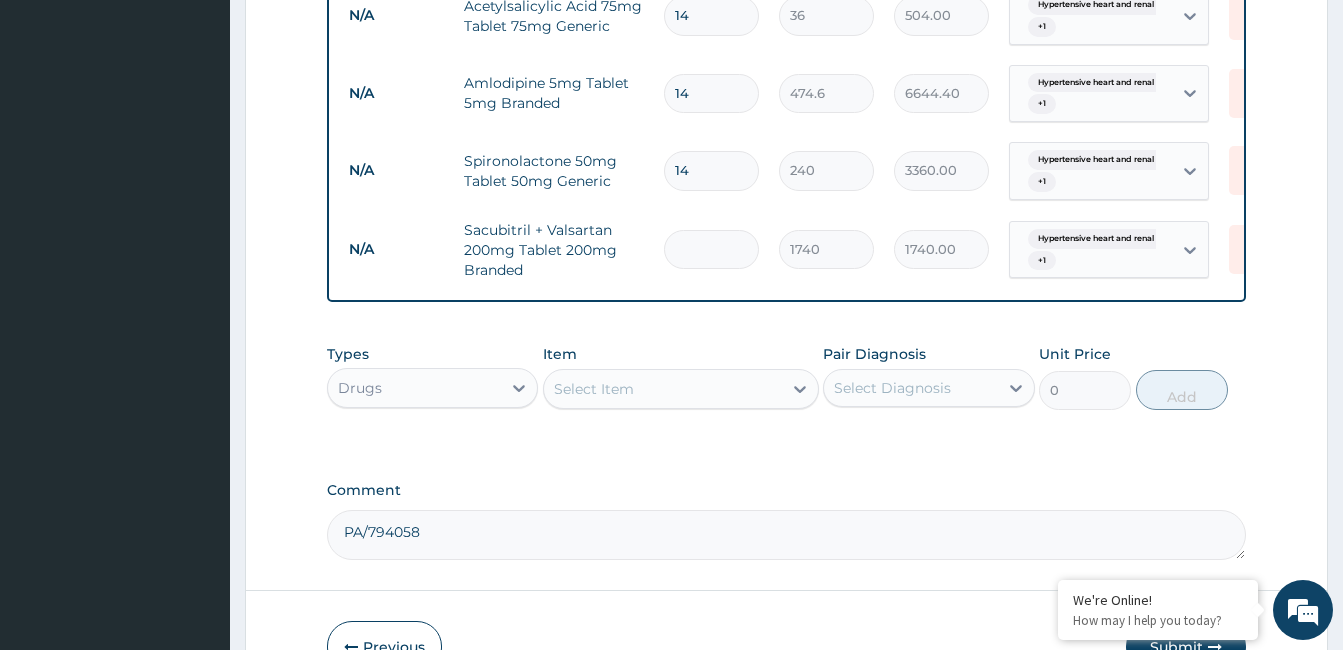 type on "0.00" 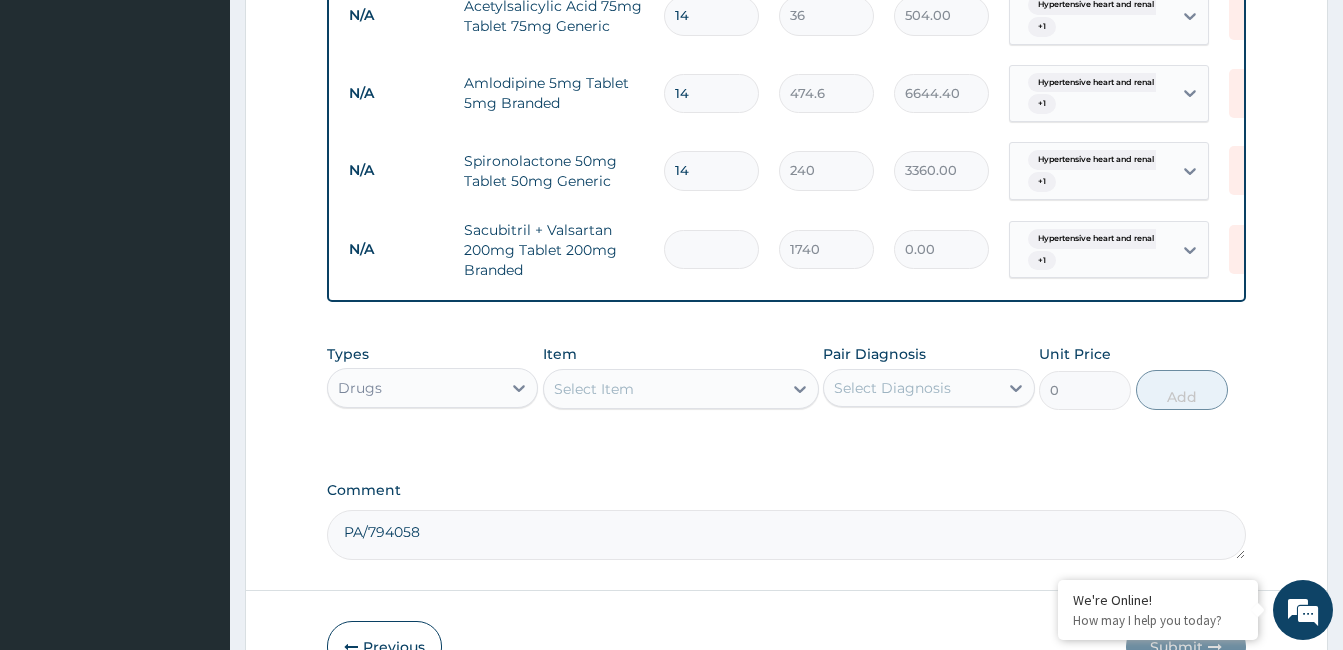 type on "2" 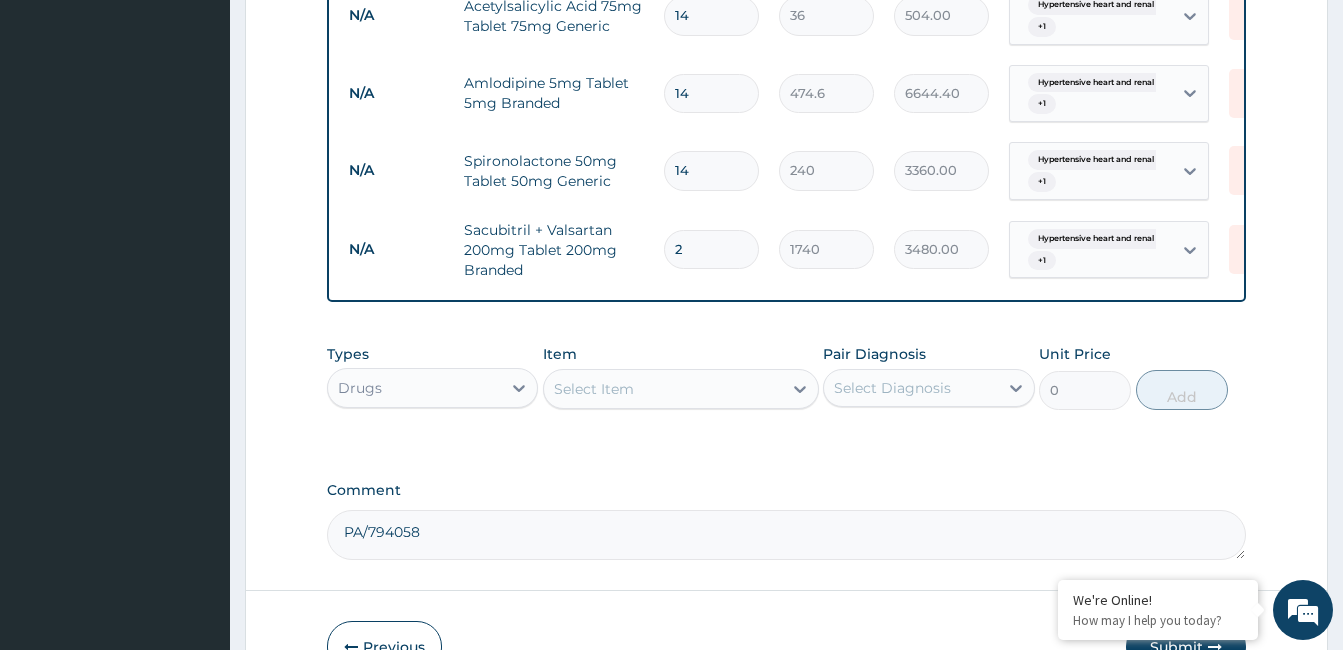 type on "28" 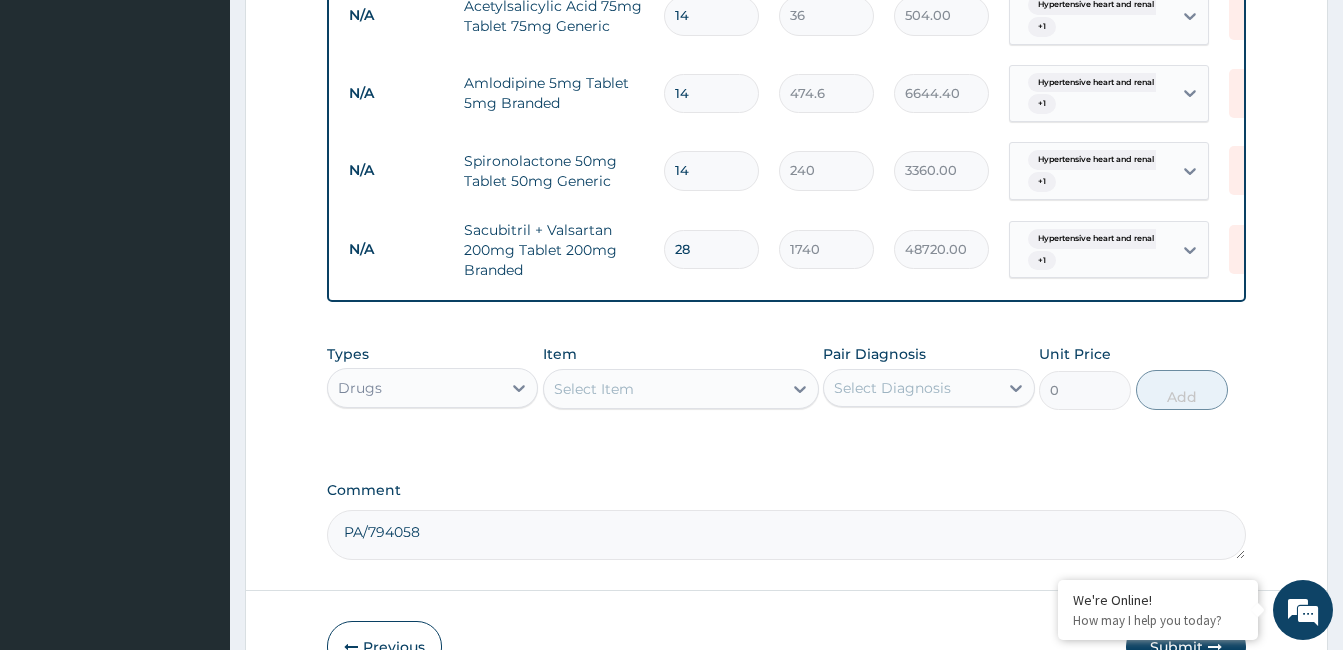 type on "28" 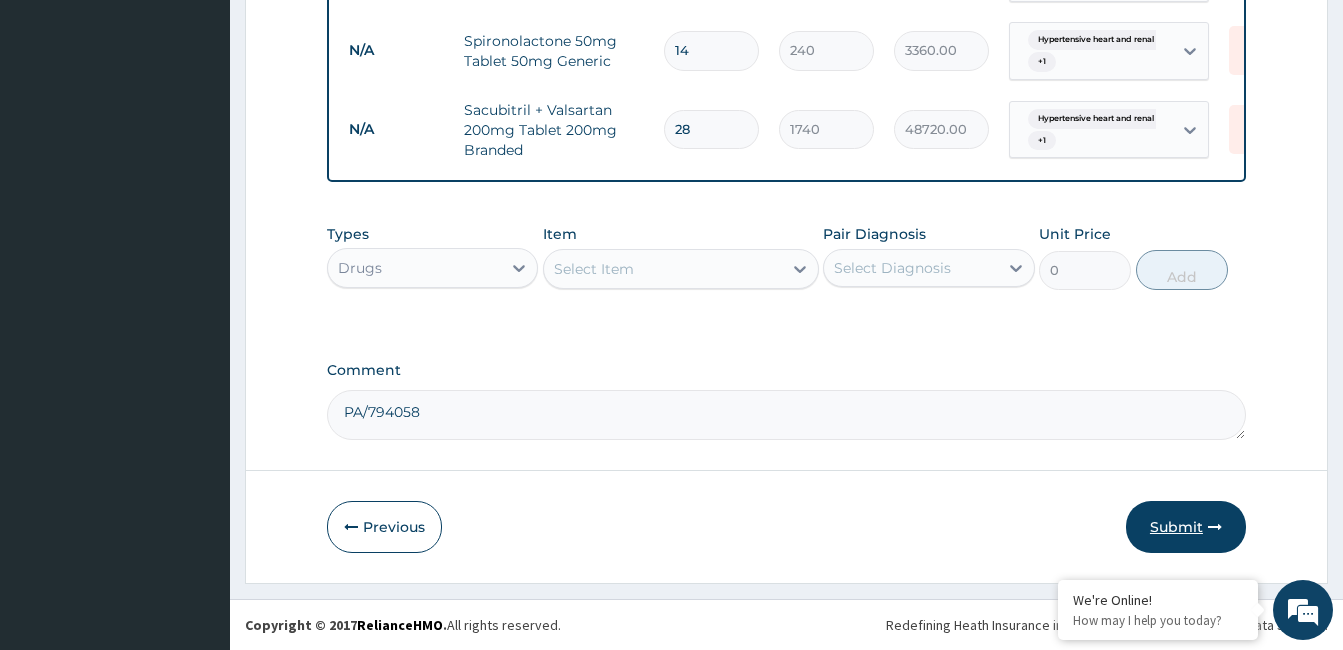 click at bounding box center [1215, 527] 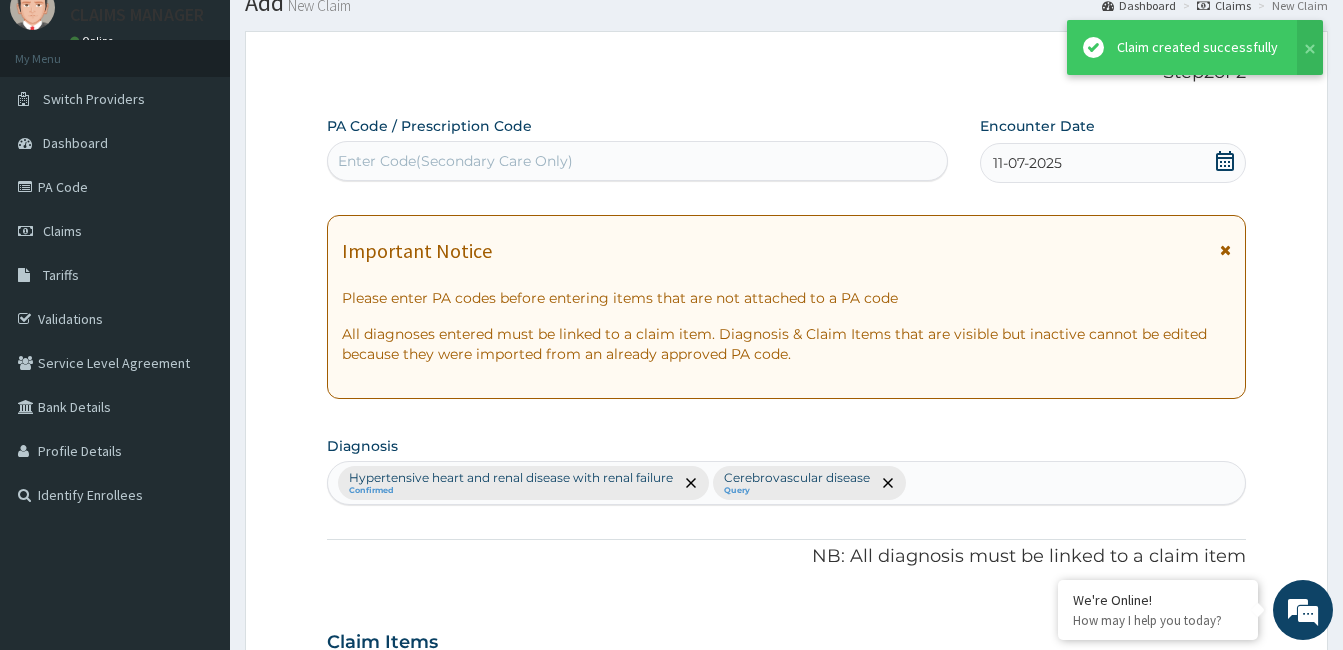 scroll, scrollTop: 1343, scrollLeft: 0, axis: vertical 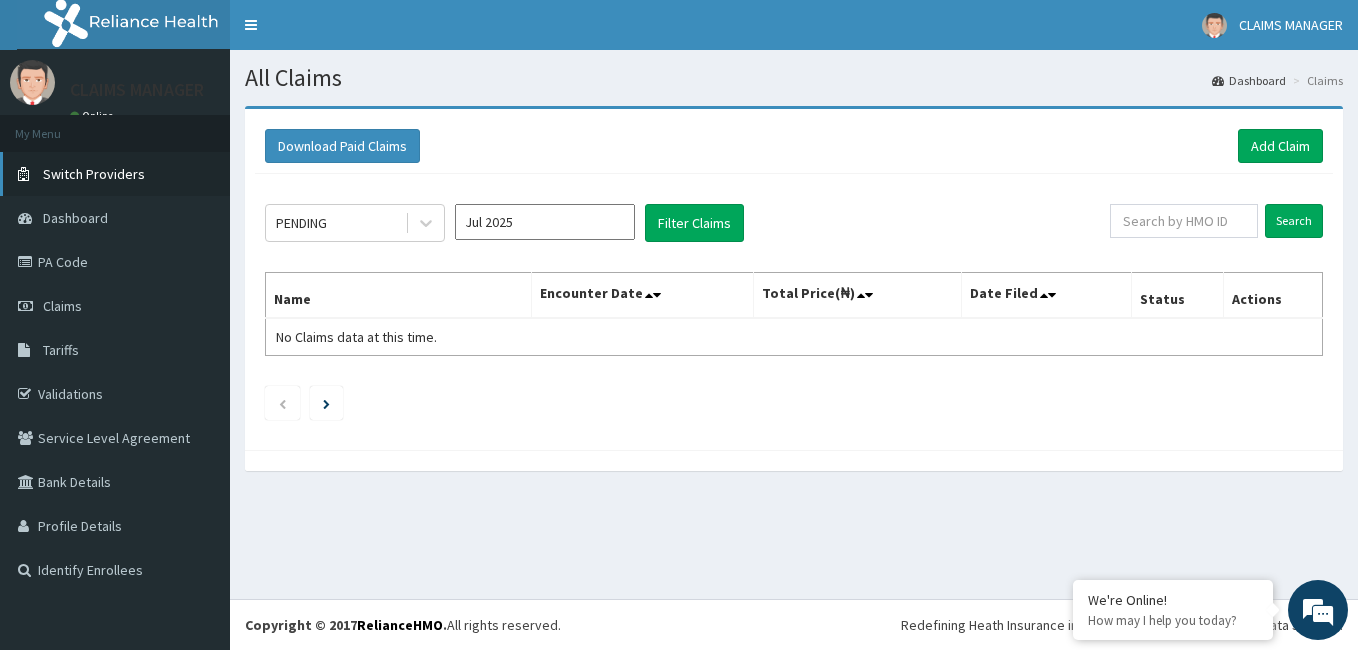 click on "Switch Providers" at bounding box center [115, 174] 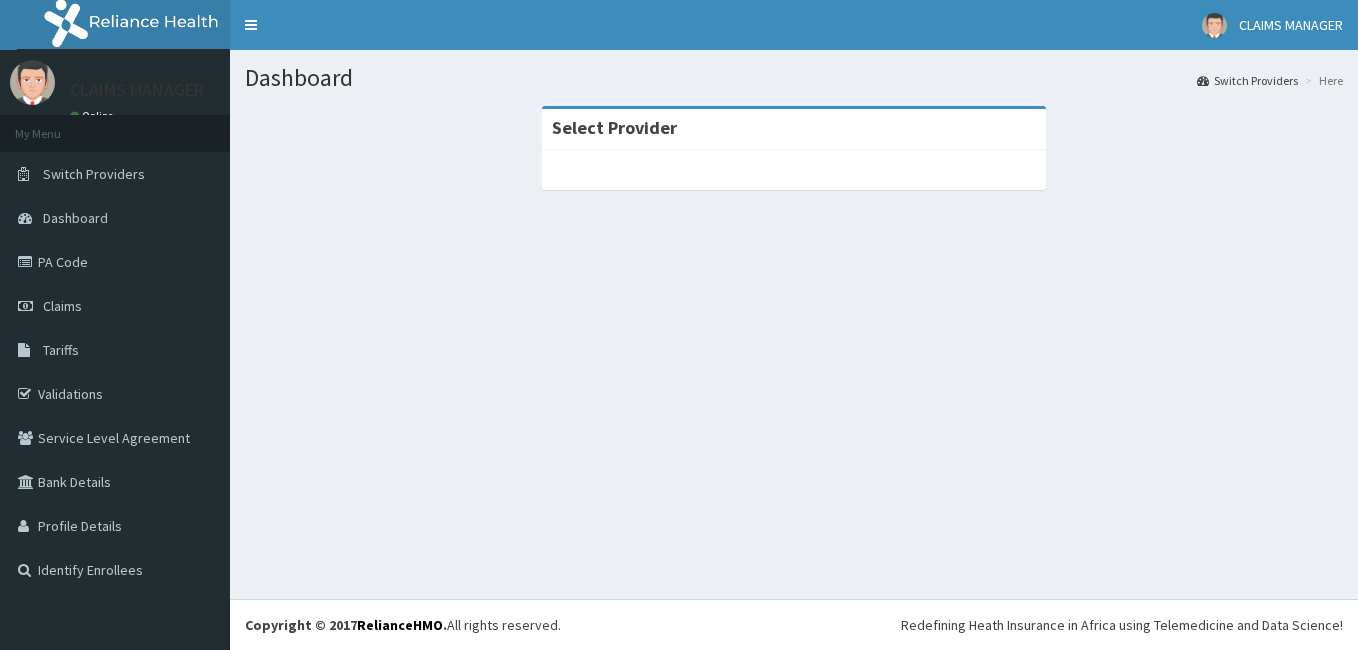 scroll, scrollTop: 0, scrollLeft: 0, axis: both 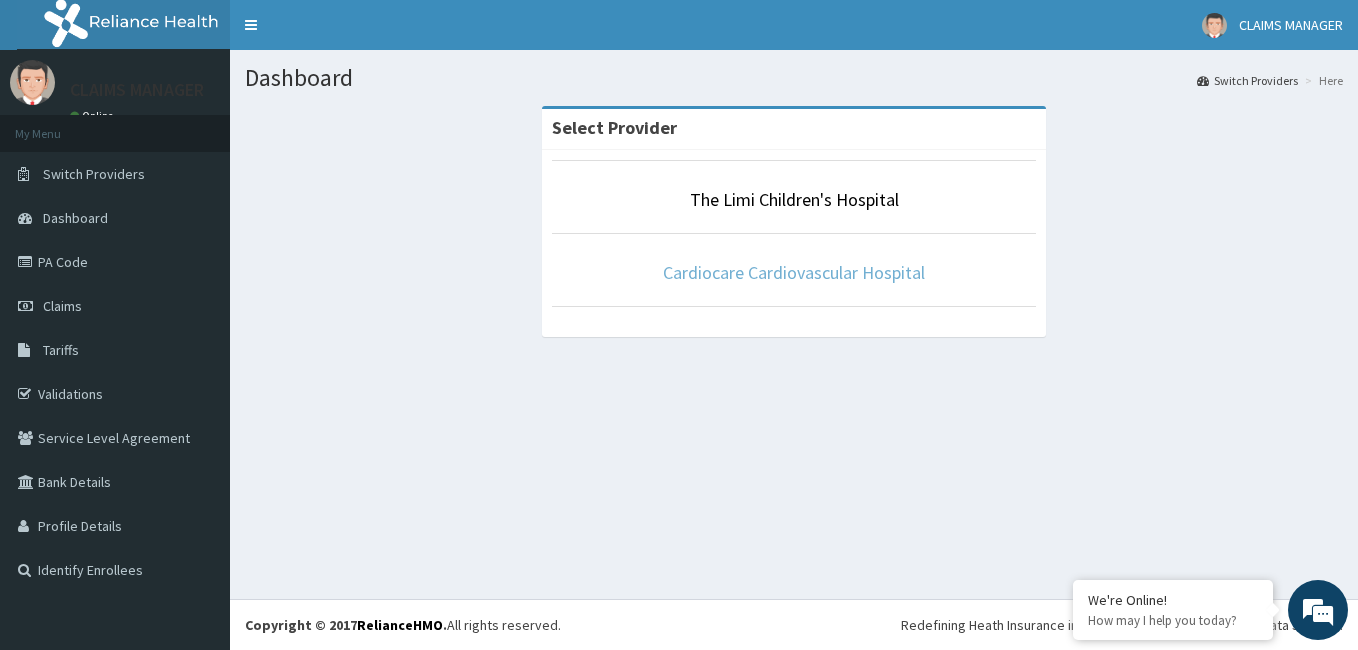 click on "Cardiocare Cardiovascular Hospital" at bounding box center [794, 272] 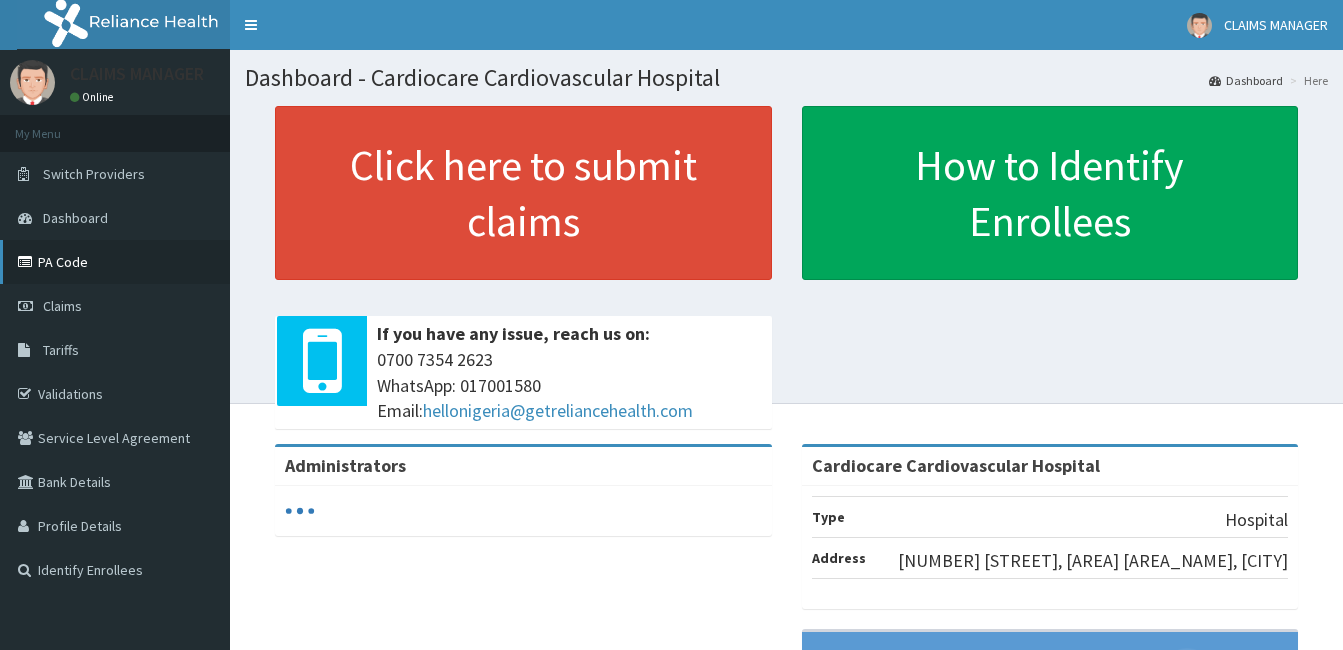 scroll, scrollTop: 0, scrollLeft: 0, axis: both 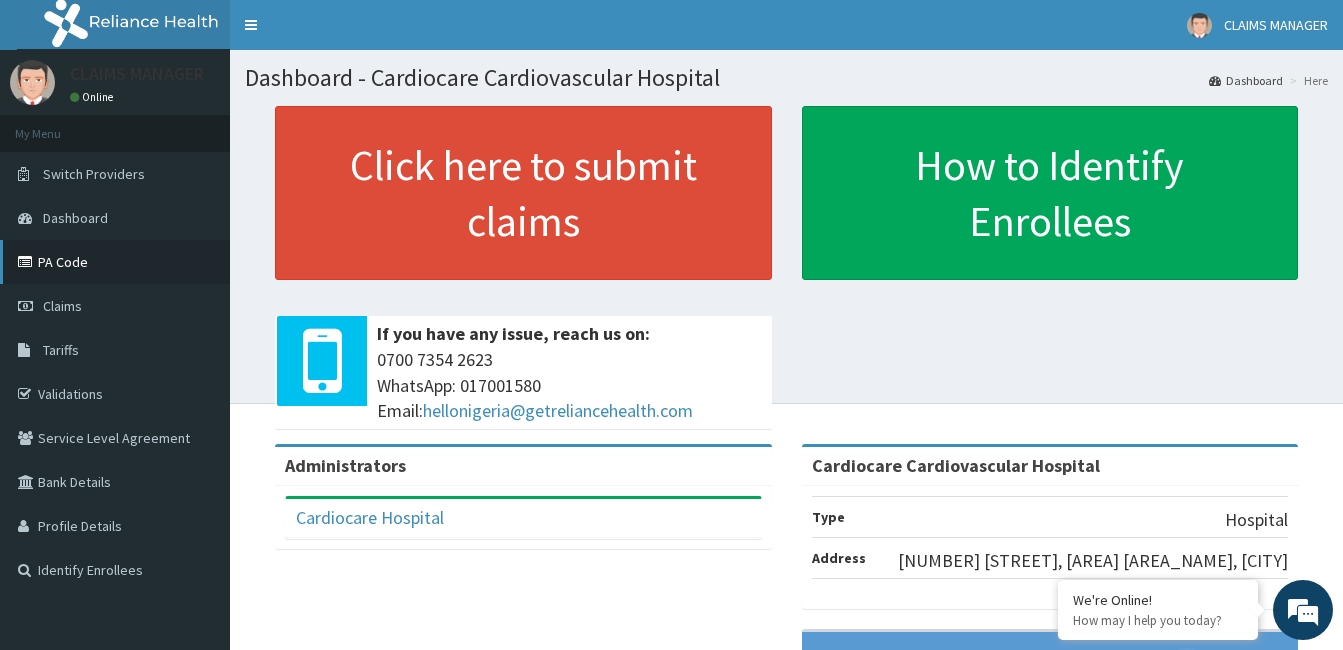 drag, startPoint x: 97, startPoint y: 267, endPoint x: 213, endPoint y: 266, distance: 116.00431 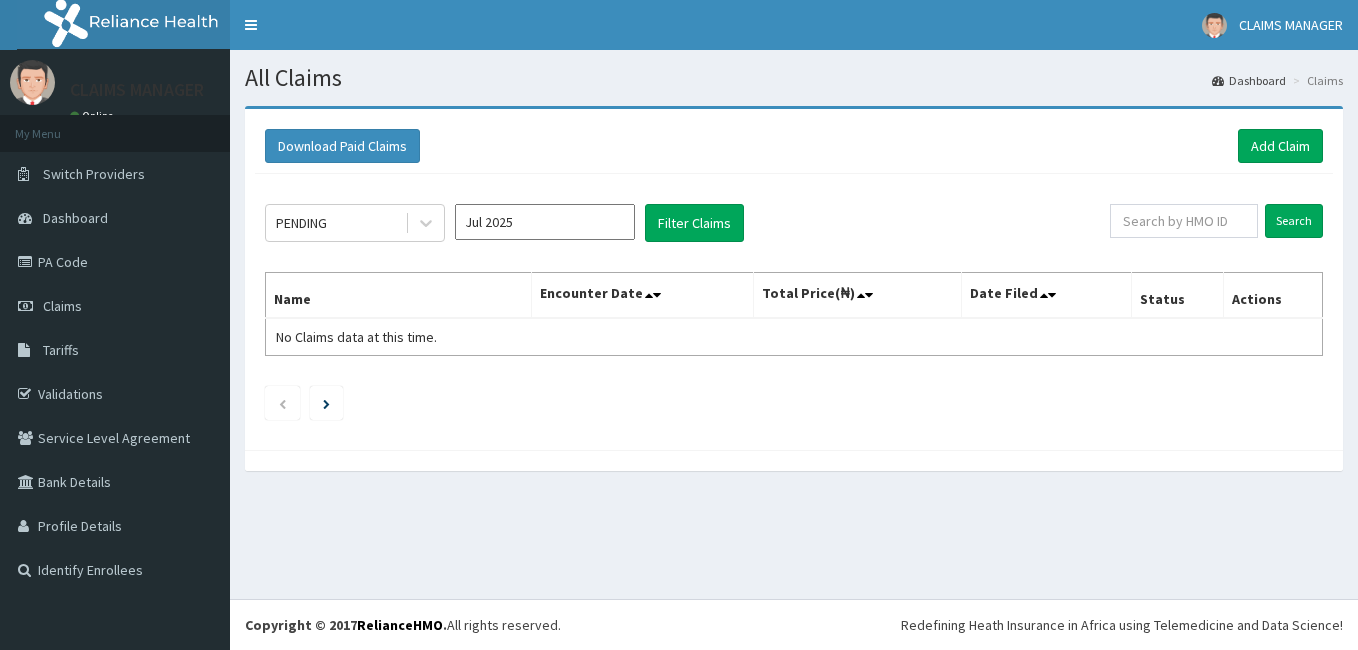 scroll, scrollTop: 0, scrollLeft: 0, axis: both 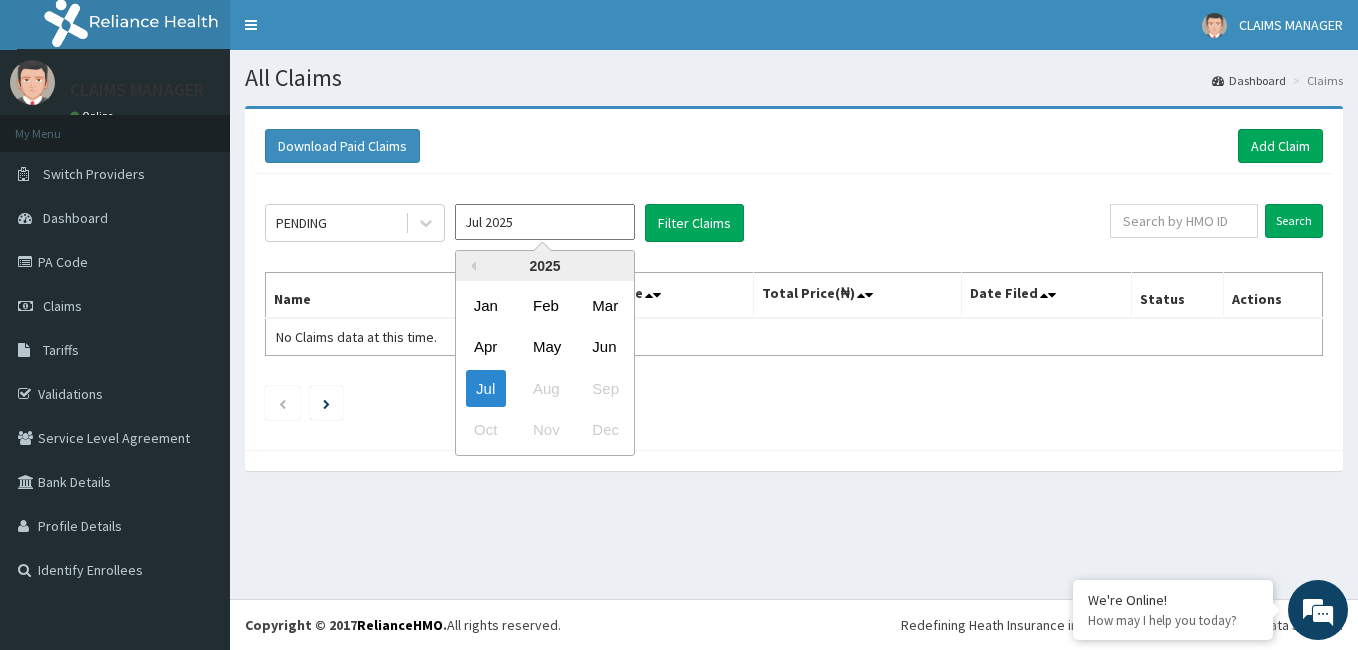 click on "Jul 2025" at bounding box center (545, 222) 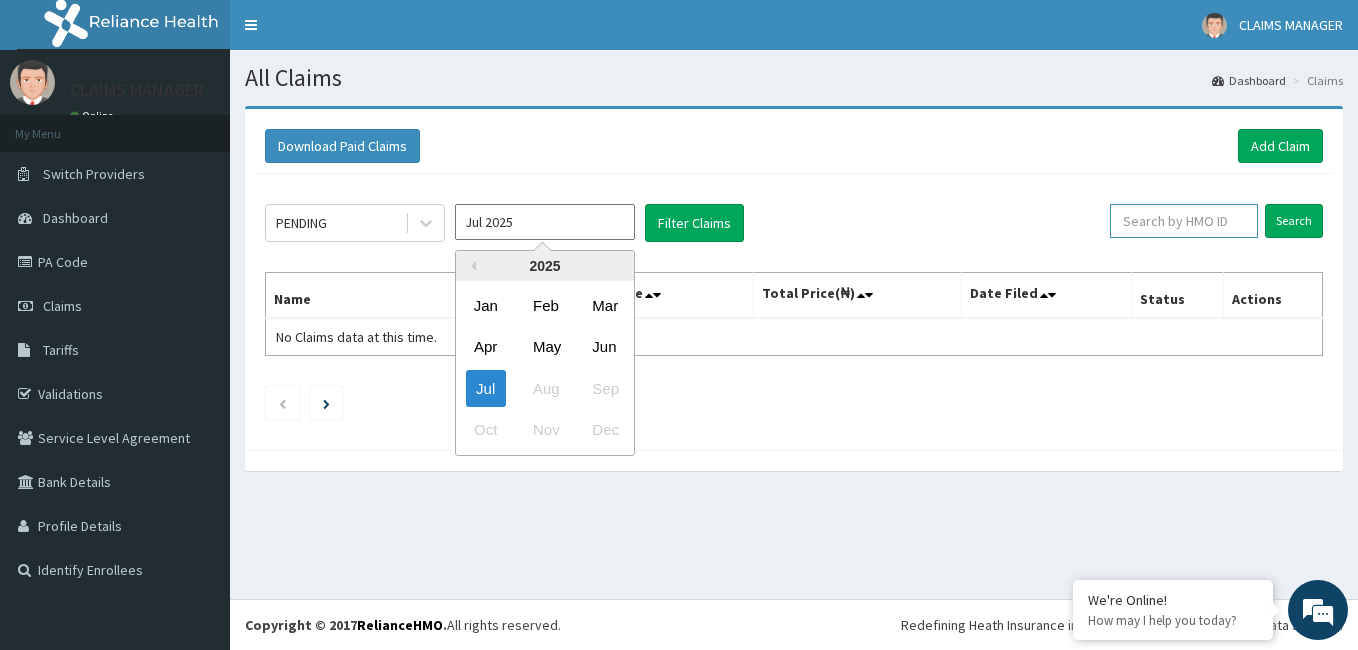 click at bounding box center (1184, 221) 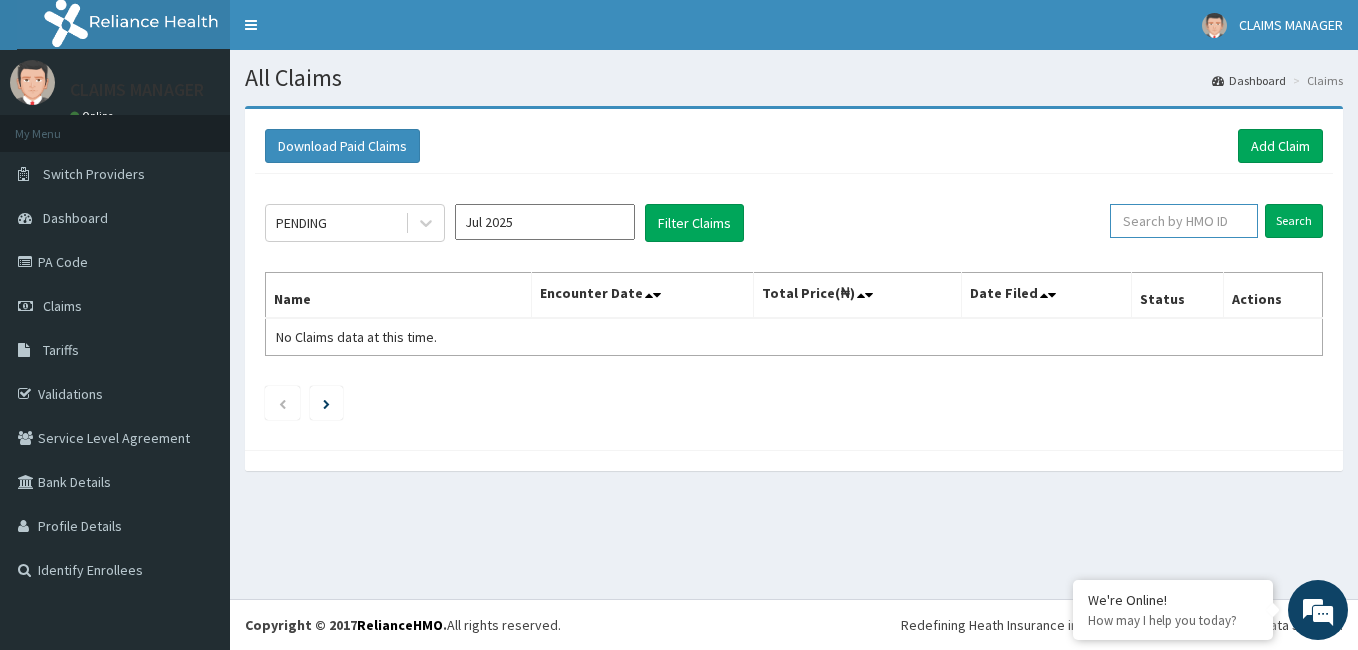 paste on "SHC/10009/A" 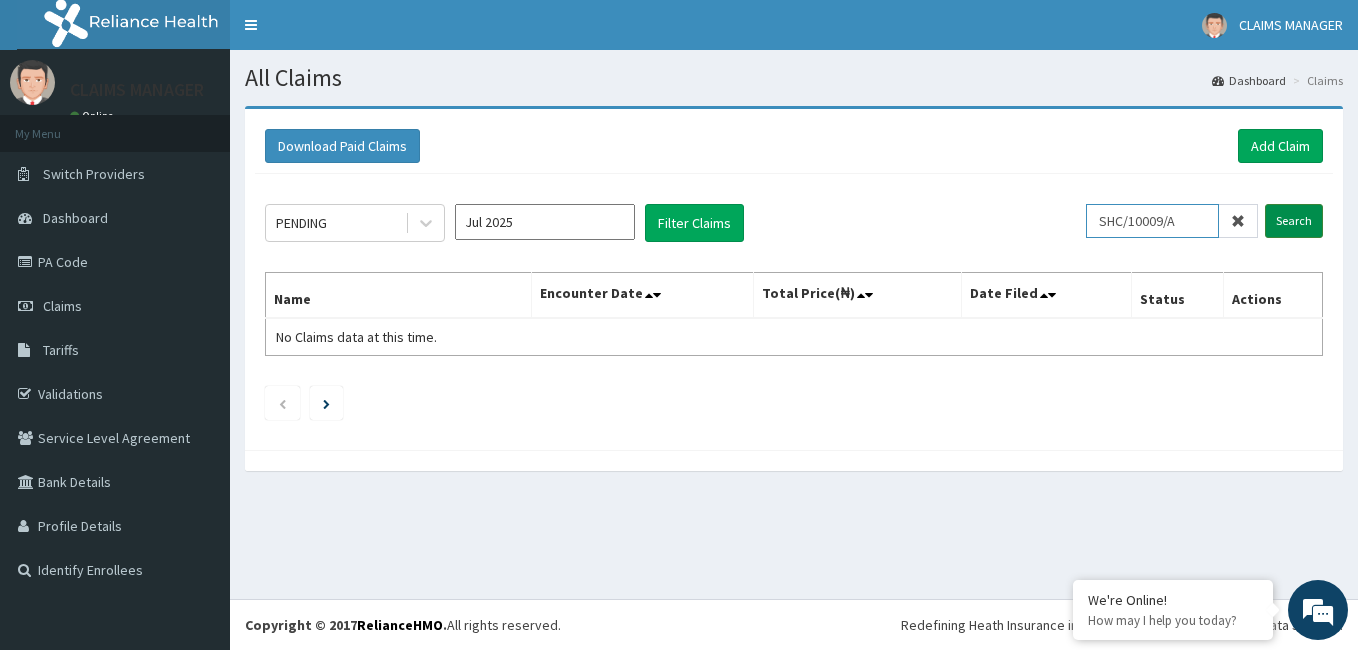 type on "SHC/10009/A" 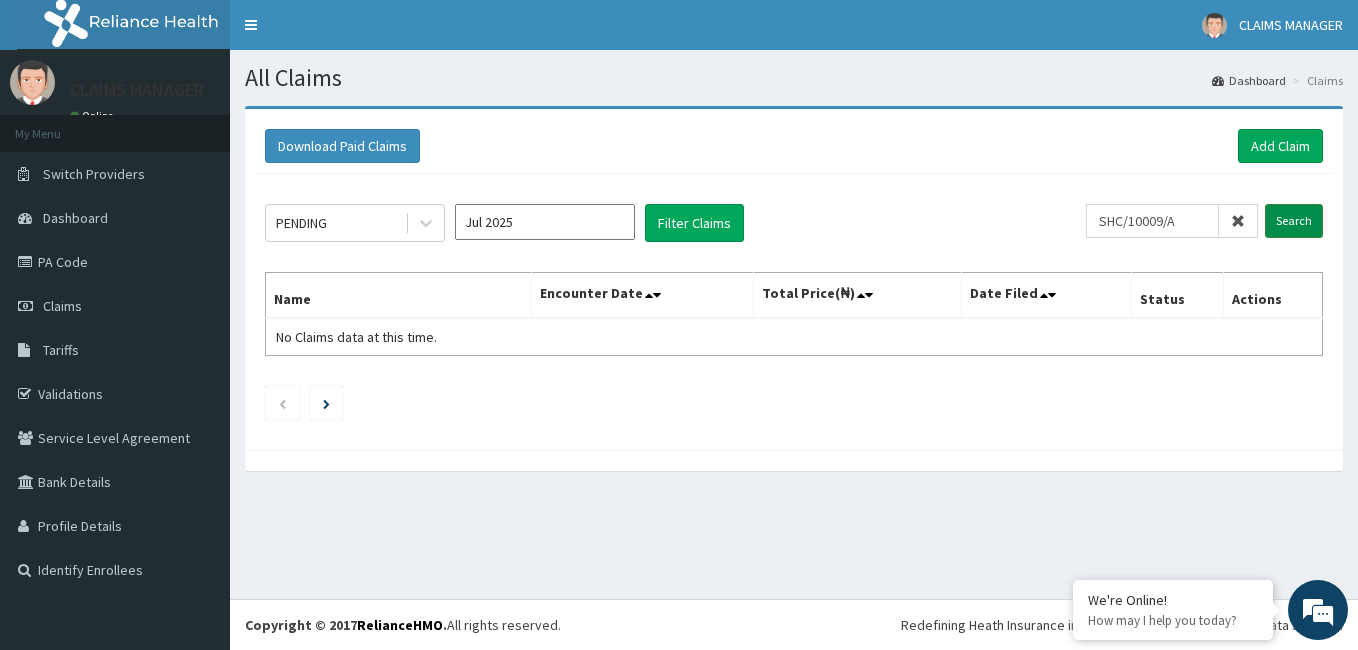 drag, startPoint x: 1305, startPoint y: 211, endPoint x: 1295, endPoint y: 229, distance: 20.59126 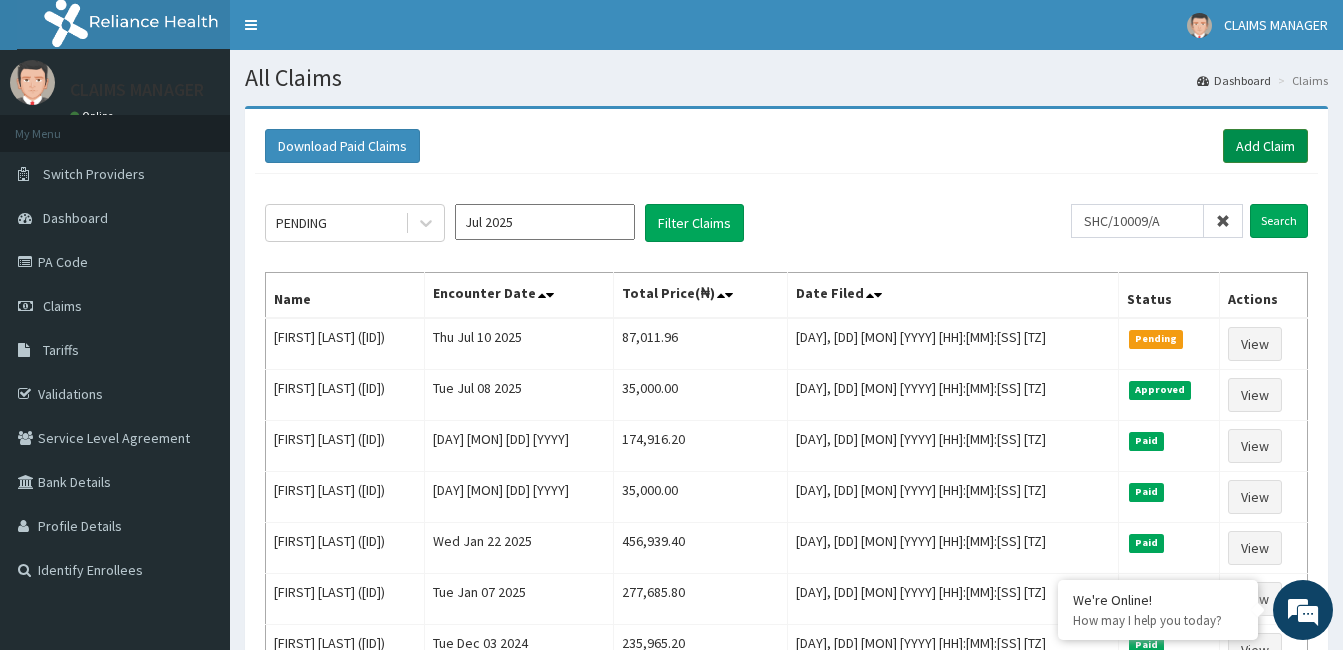 click on "Add Claim" at bounding box center (1265, 146) 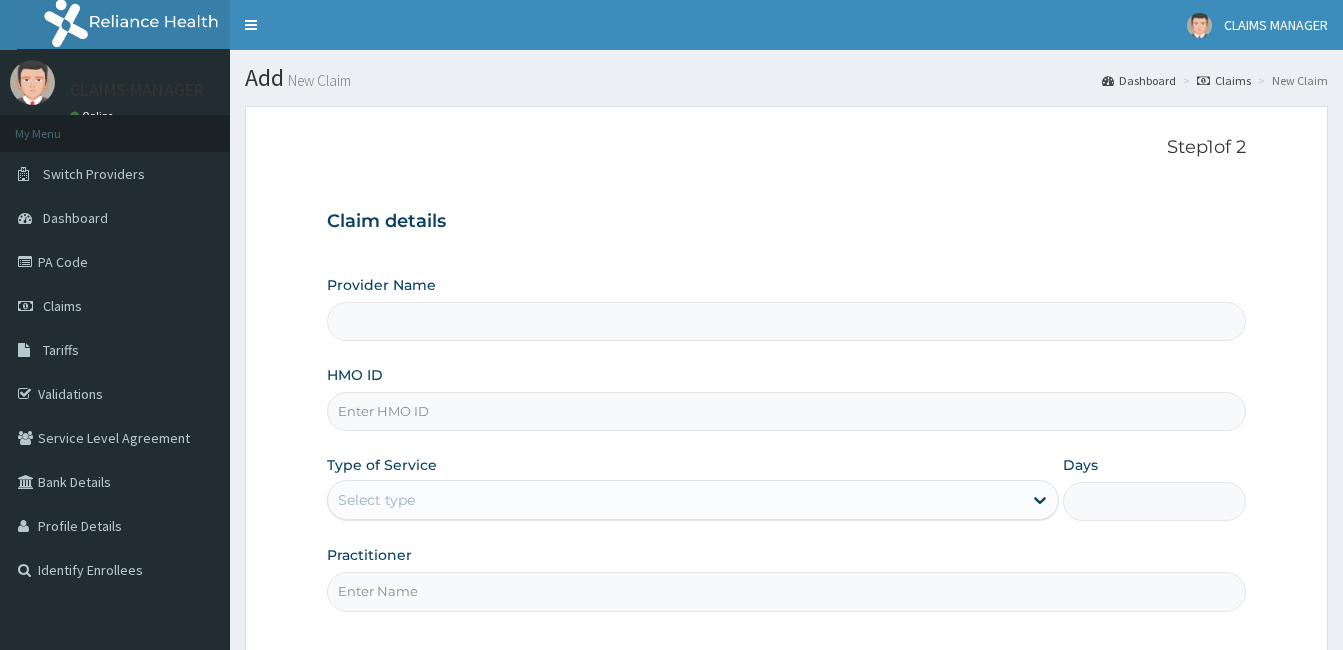 scroll, scrollTop: 0, scrollLeft: 0, axis: both 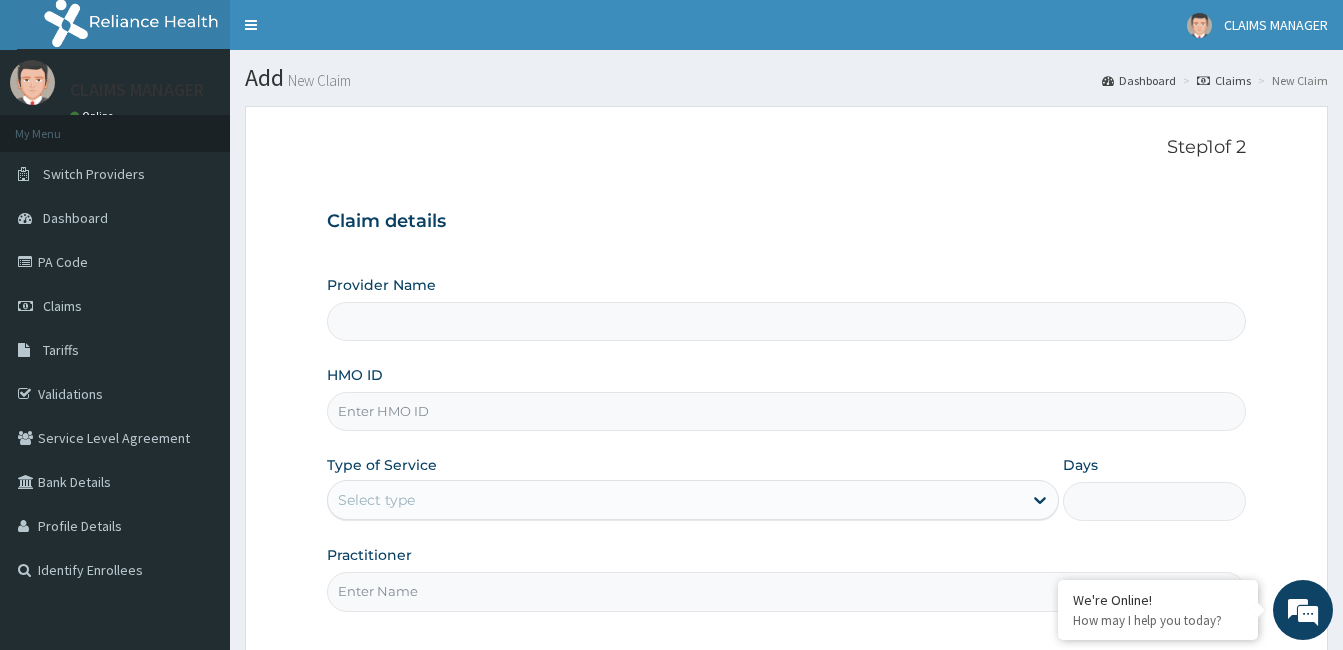 type on "Cardiocare Cardiovascular Hospital" 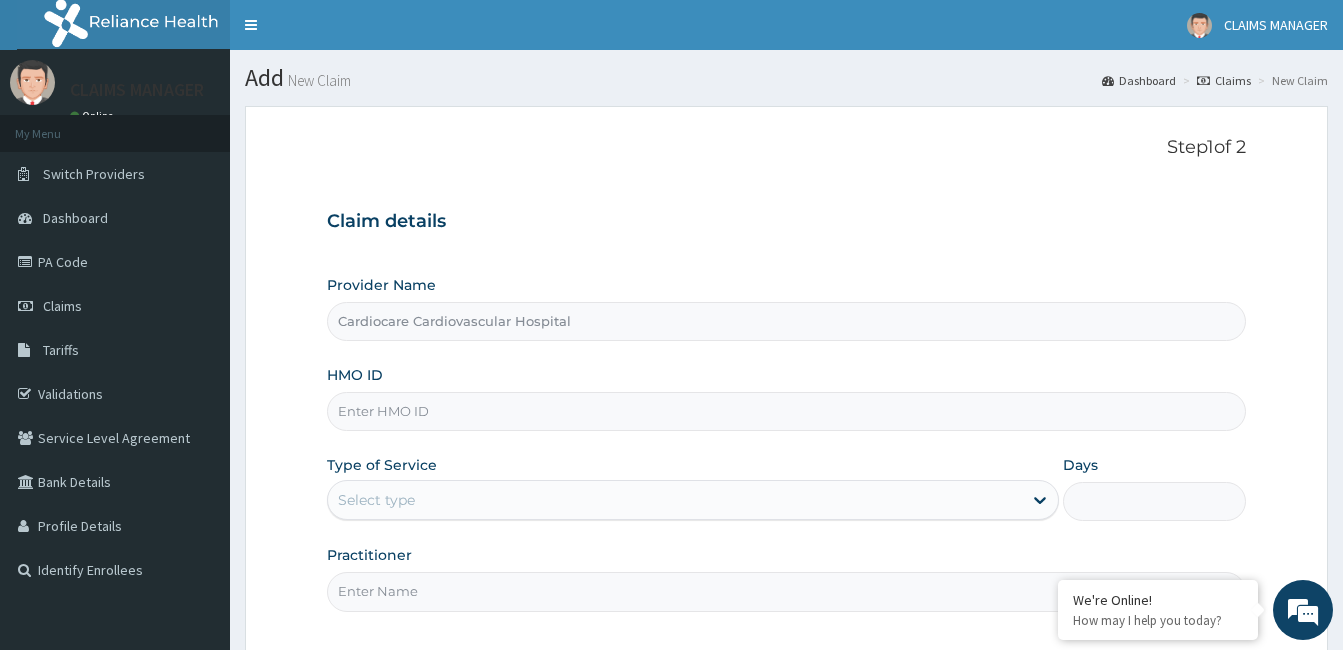 scroll, scrollTop: 0, scrollLeft: 0, axis: both 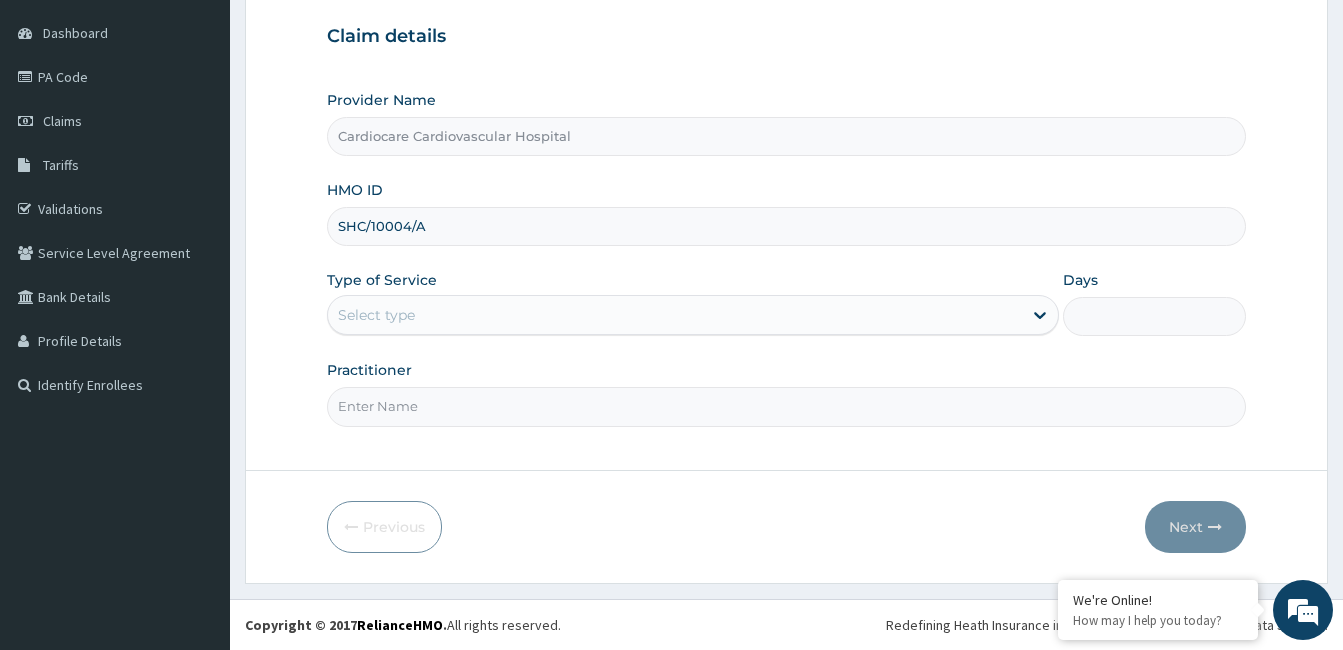 type on "SHC/10004/A" 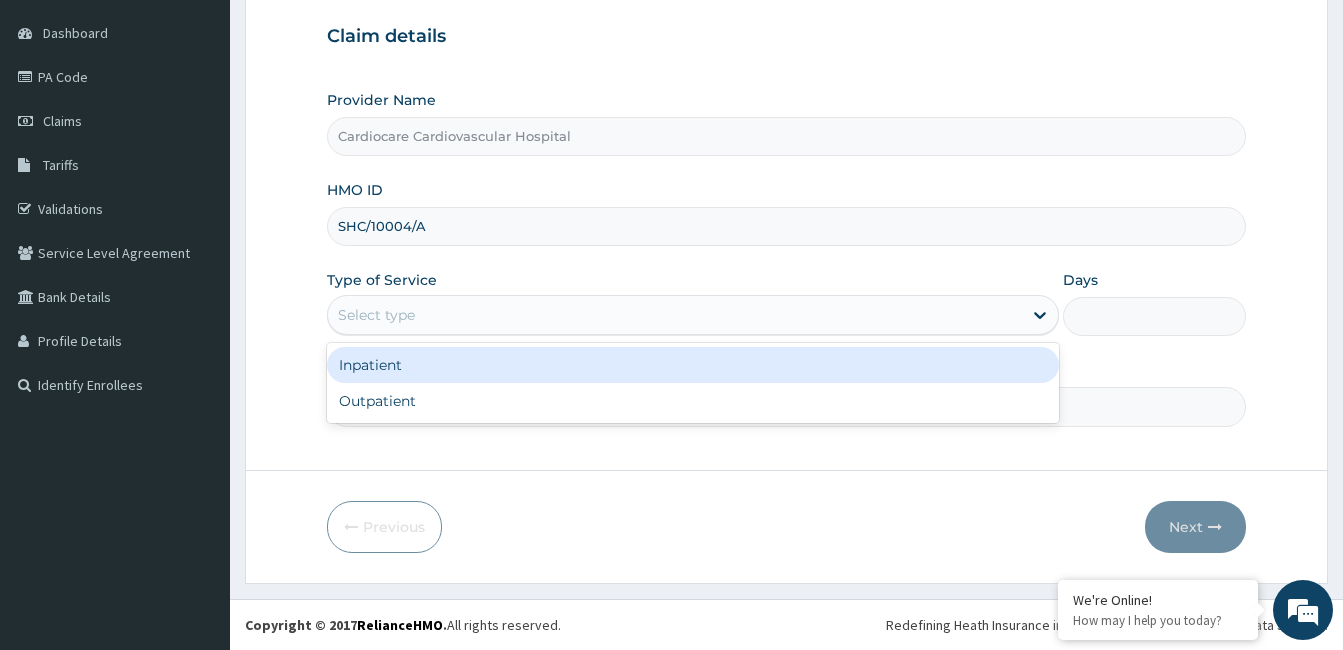 click on "Select type" at bounding box center [675, 315] 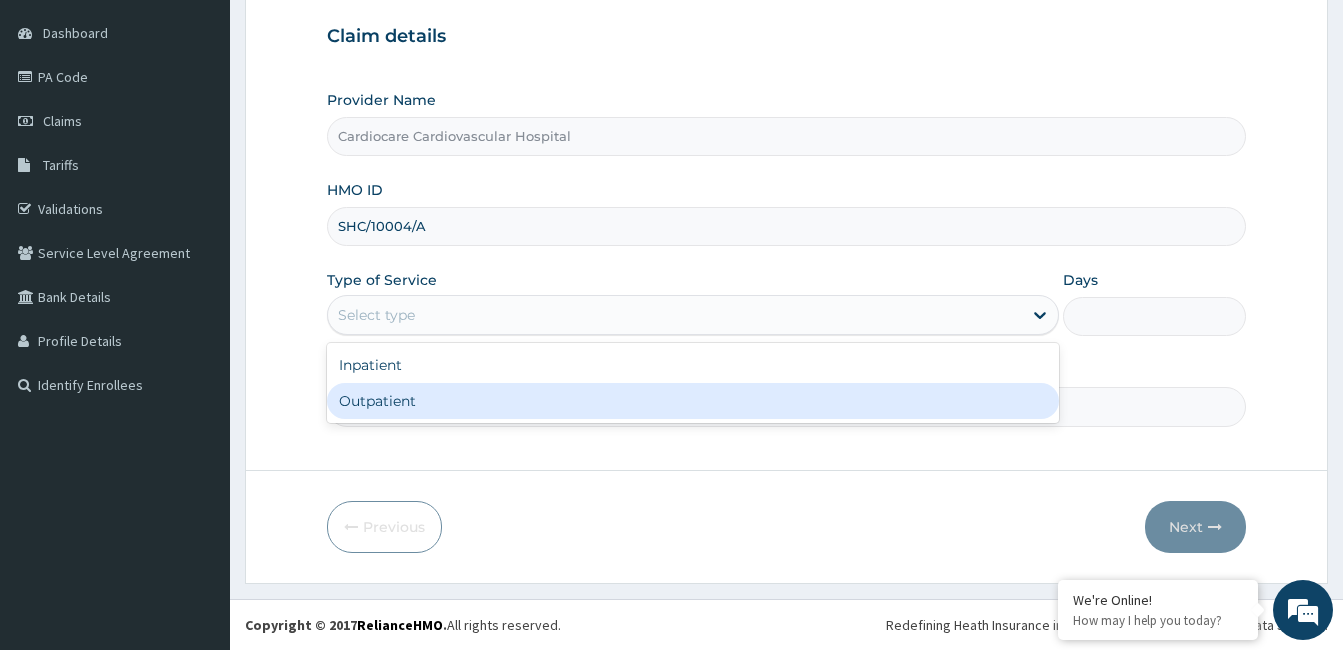 click on "Outpatient" at bounding box center (693, 401) 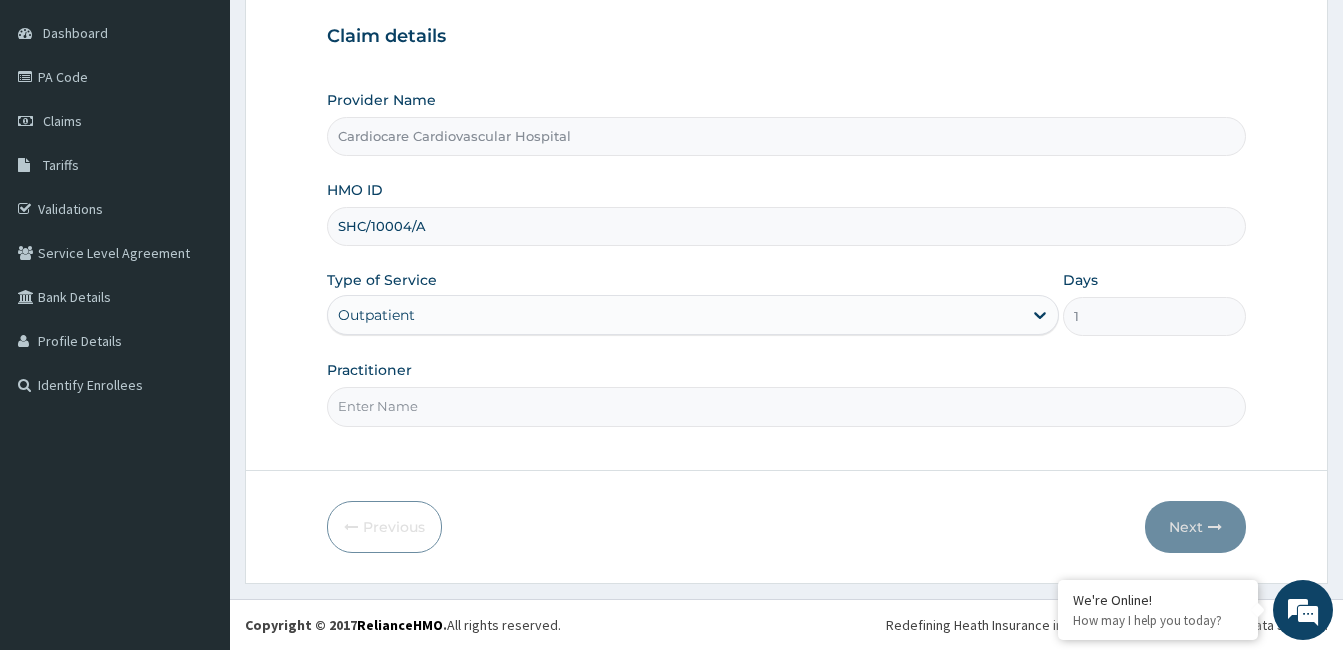 click on "Practitioner" at bounding box center (786, 406) 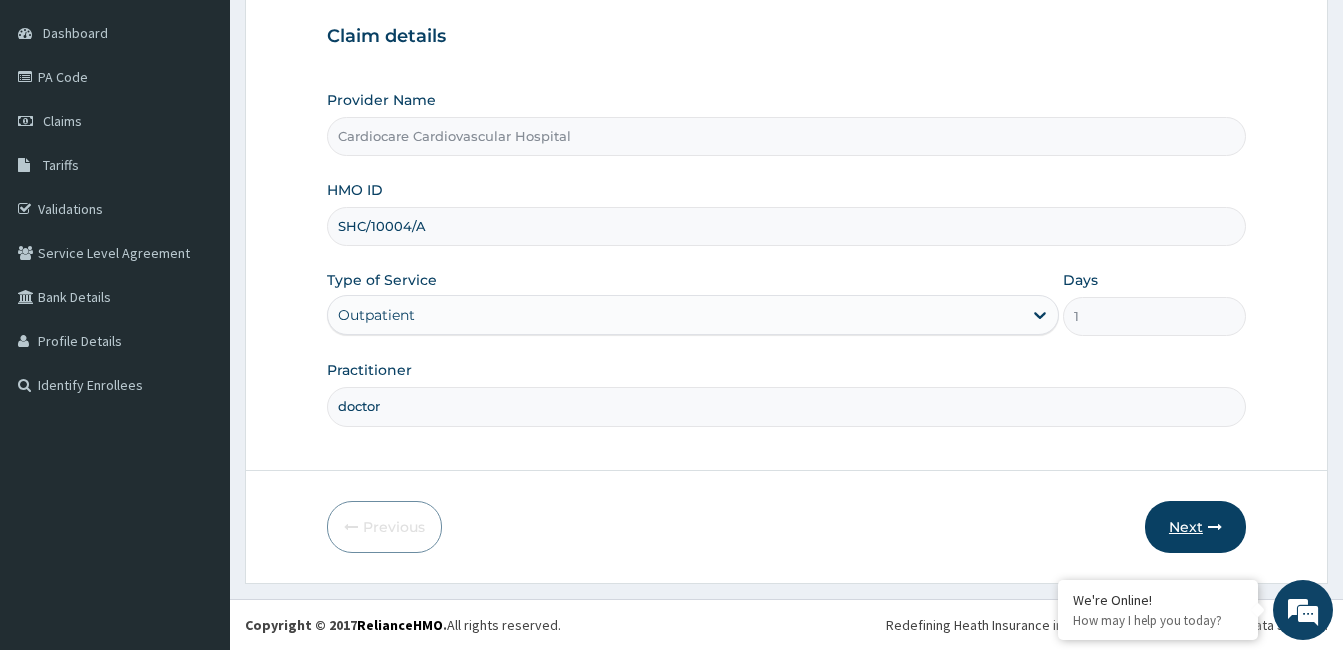 type on "doctor" 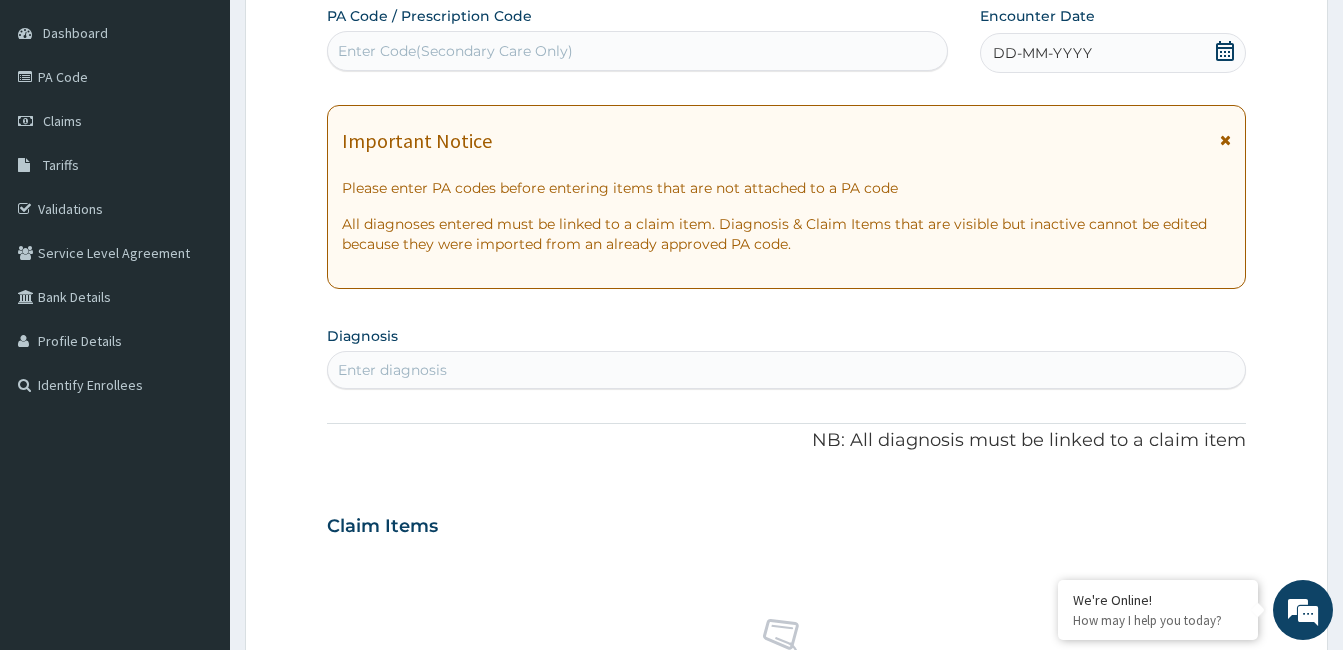 drag, startPoint x: 1222, startPoint y: 49, endPoint x: 1198, endPoint y: 68, distance: 30.610456 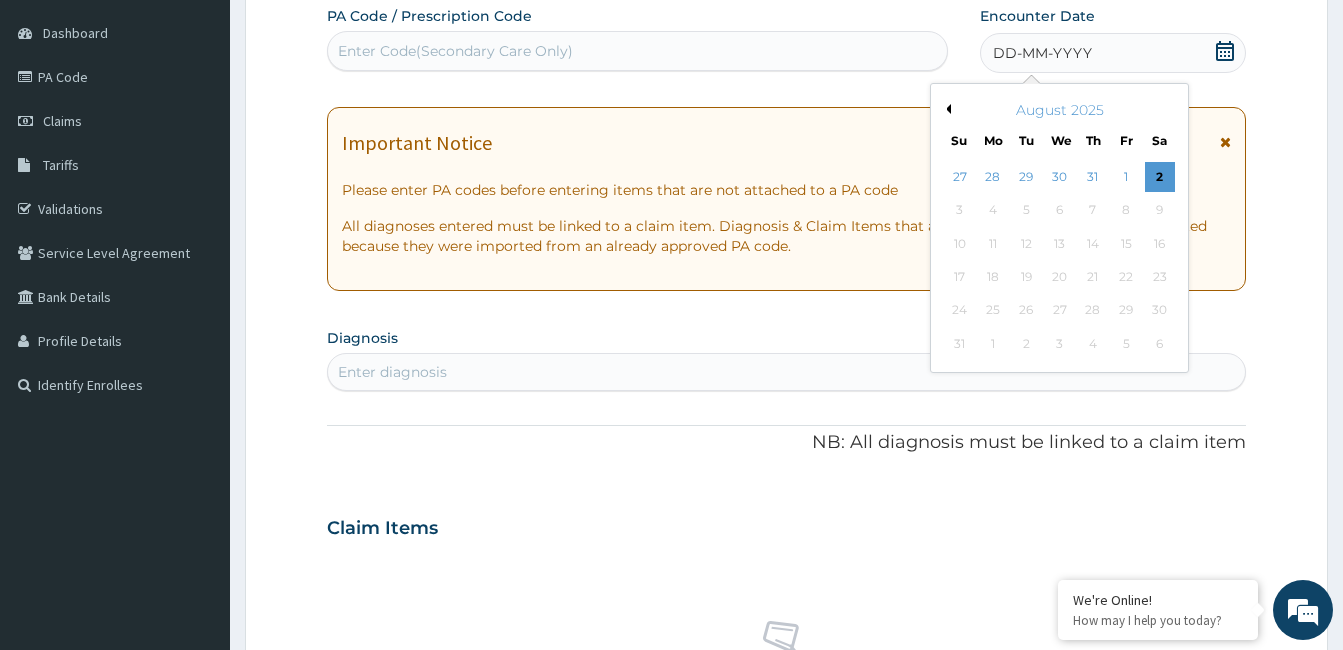 click on "Previous Month" at bounding box center (946, 109) 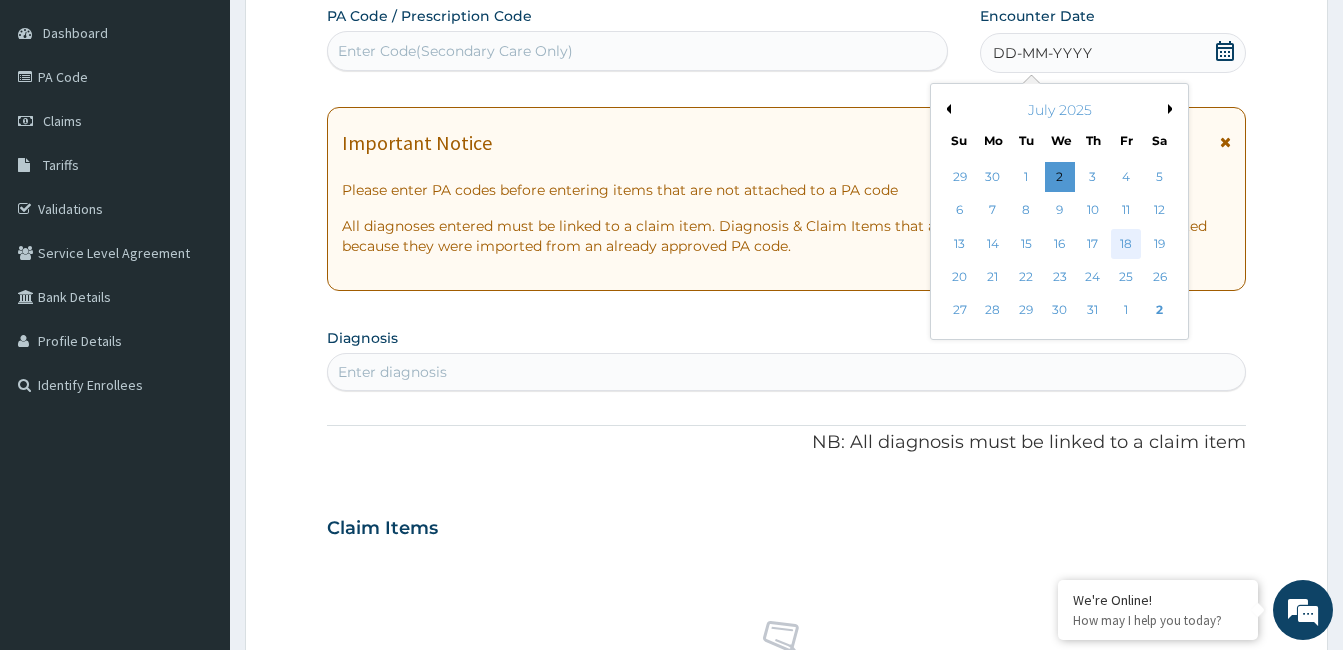click on "18" at bounding box center [1126, 244] 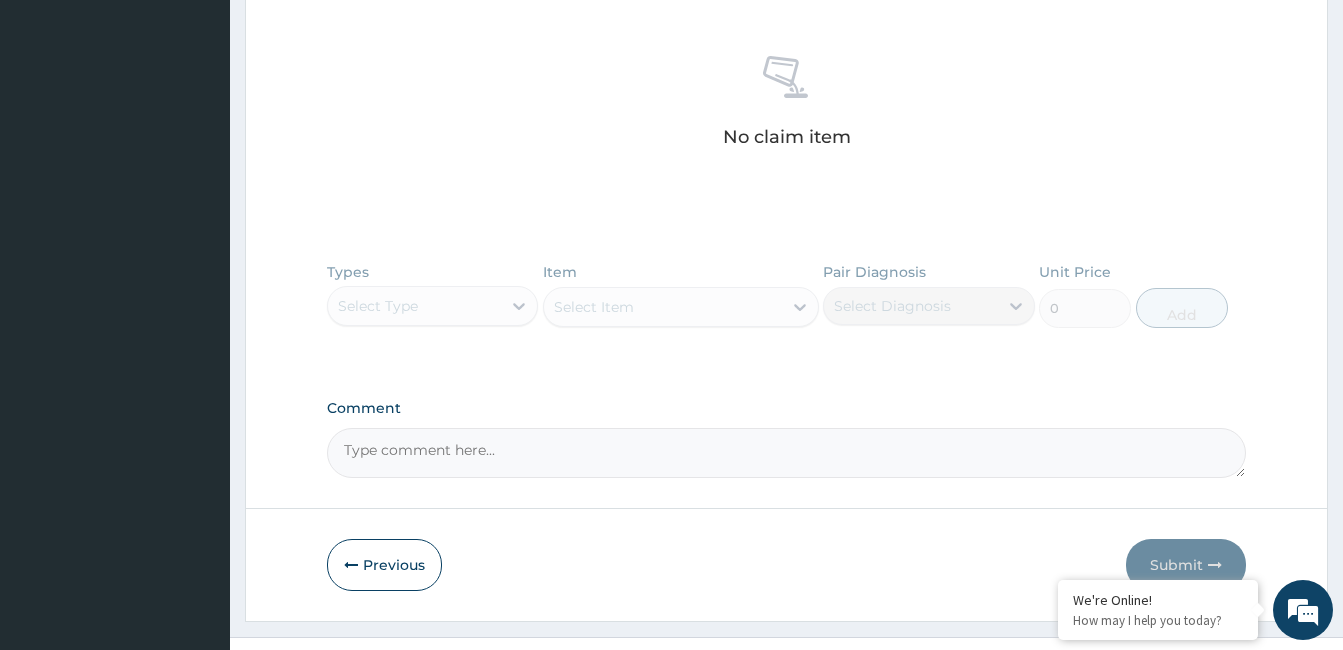 scroll, scrollTop: 786, scrollLeft: 0, axis: vertical 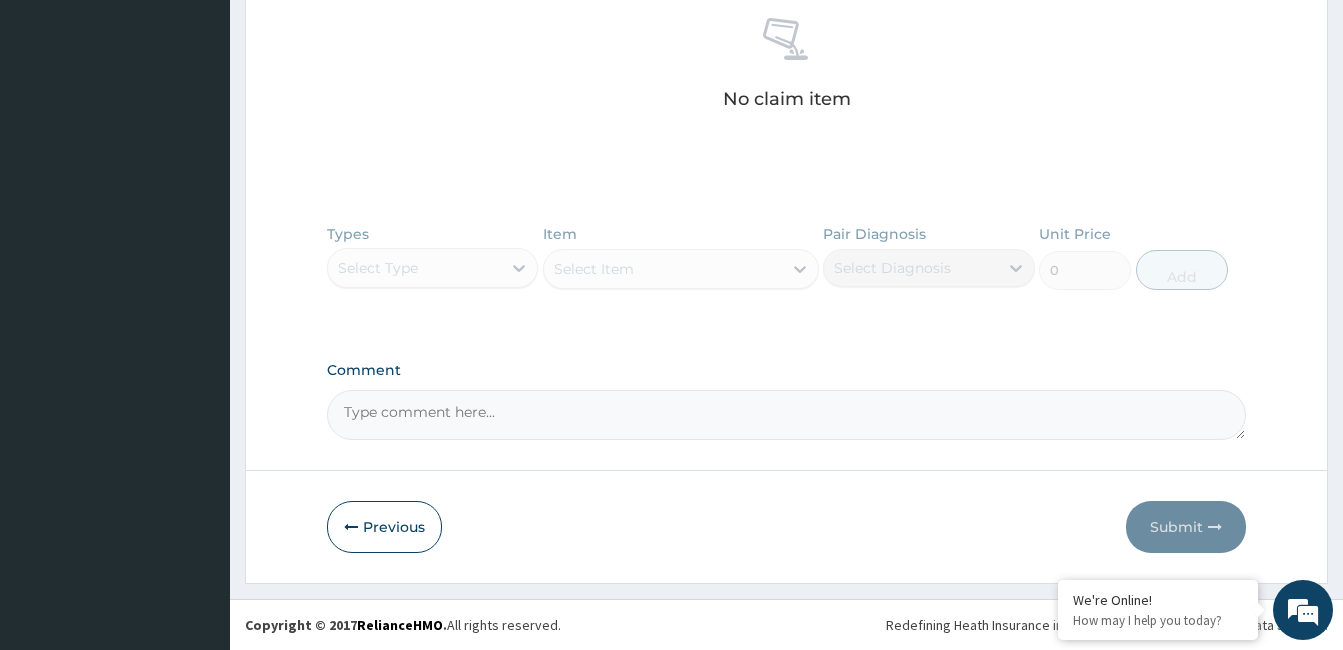 click on "Comment" at bounding box center [786, 415] 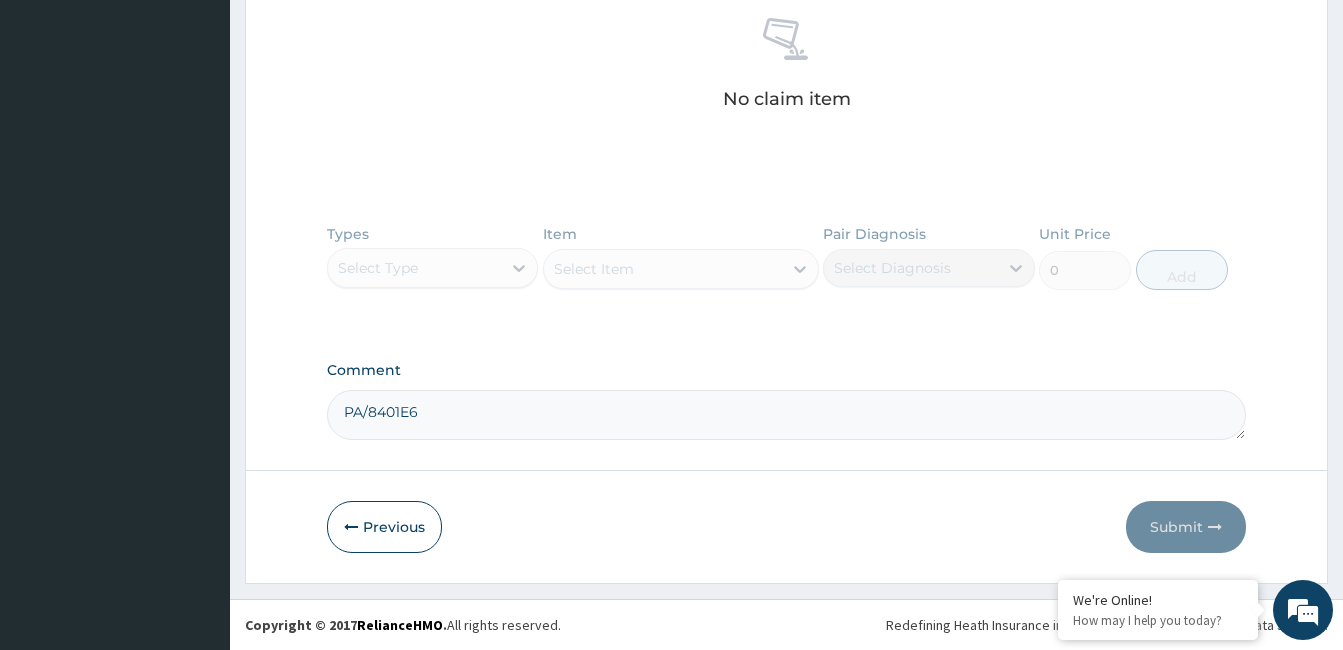 click on "PA/8401E6" at bounding box center [786, 415] 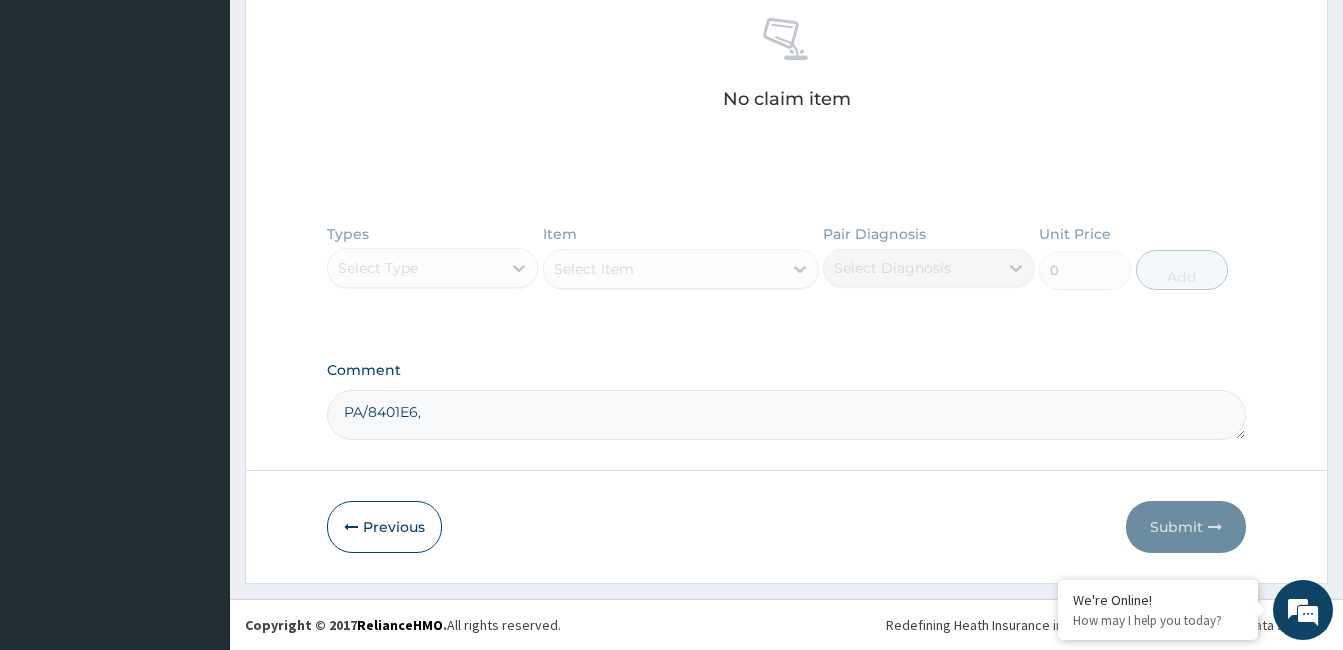 paste on "PA/4F4AF7" 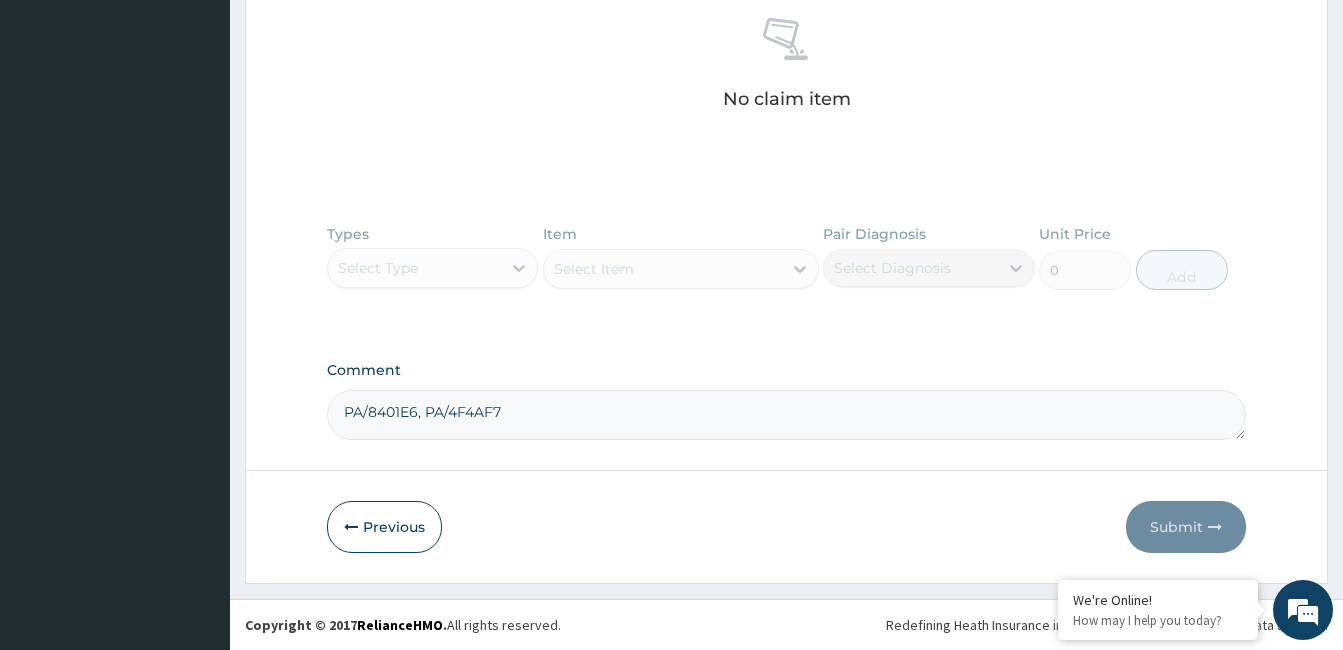 click on "PA/8401E6, PA/4F4AF7" at bounding box center (786, 415) 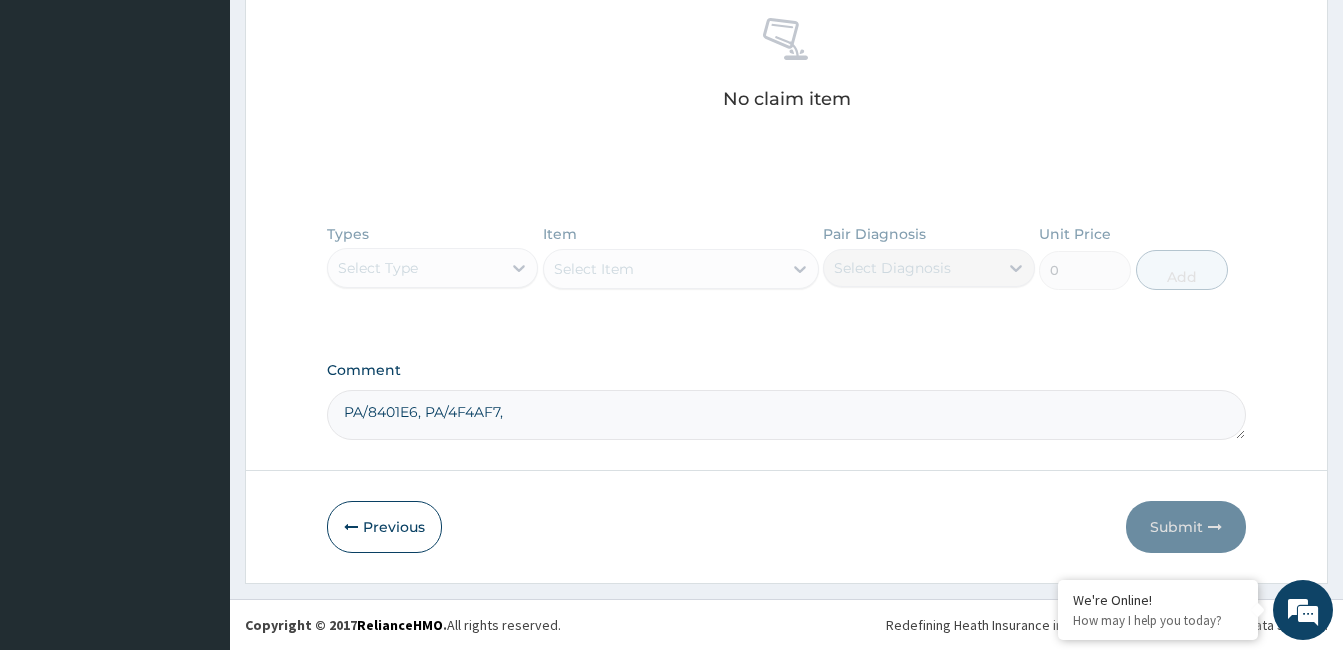 paste on "PA/DF6D37" 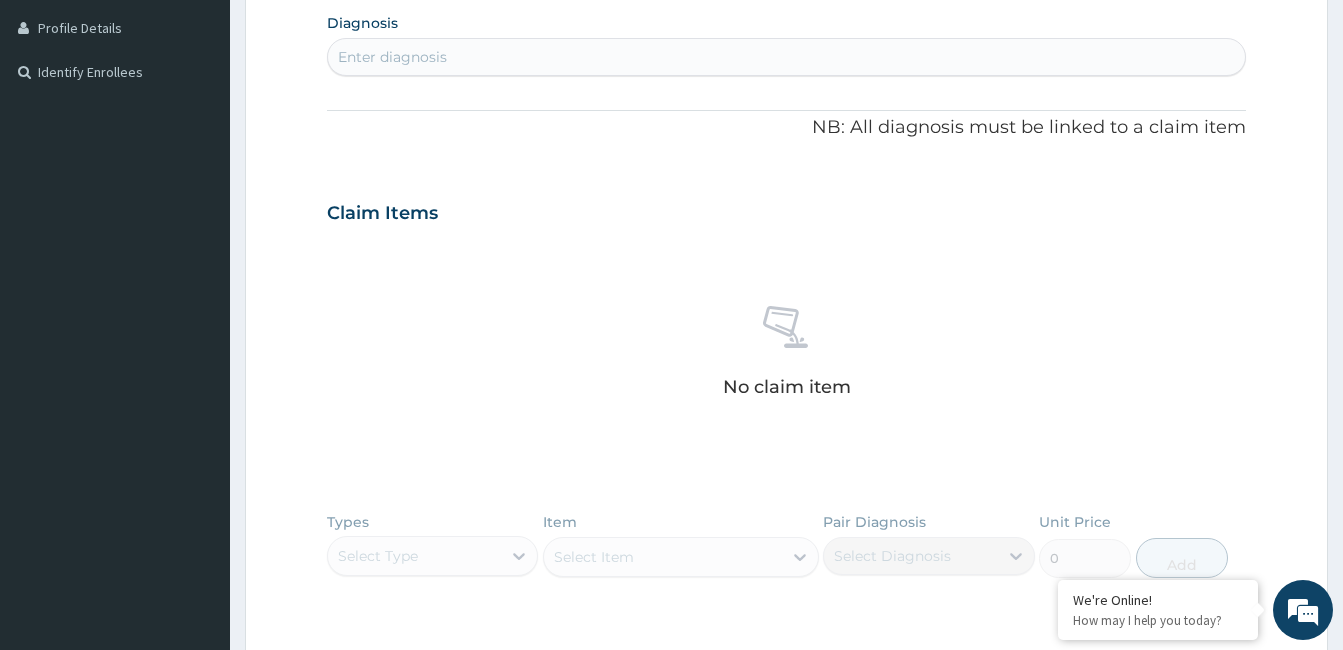 scroll, scrollTop: 486, scrollLeft: 0, axis: vertical 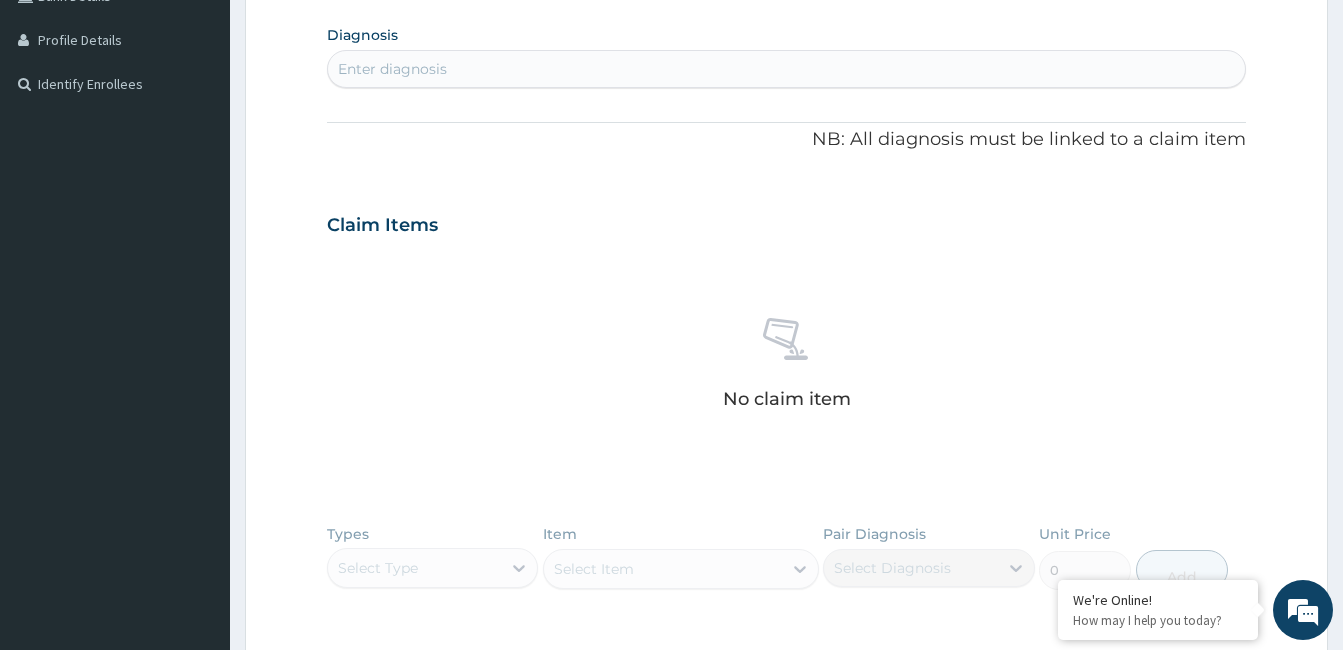 type on "PA/8401E6, PA/4F4AF7, PA/DF6D37" 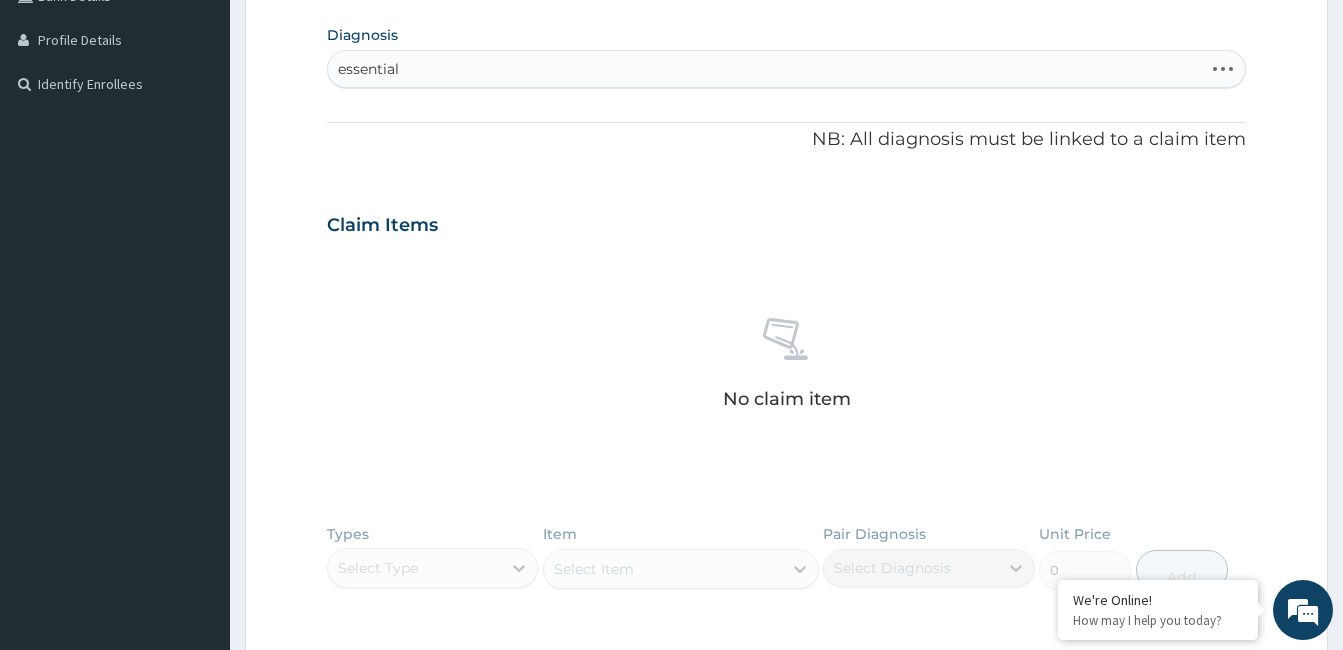 type on "essential h" 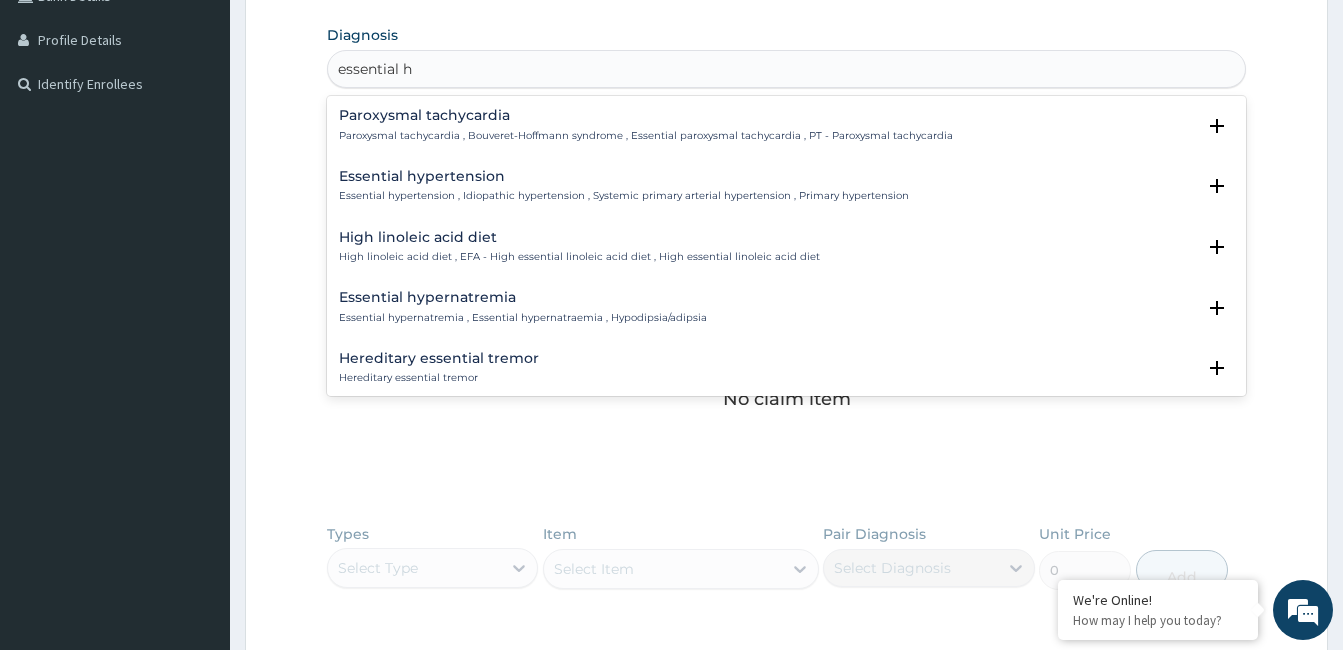 click on "Essential hypertension" at bounding box center (624, 176) 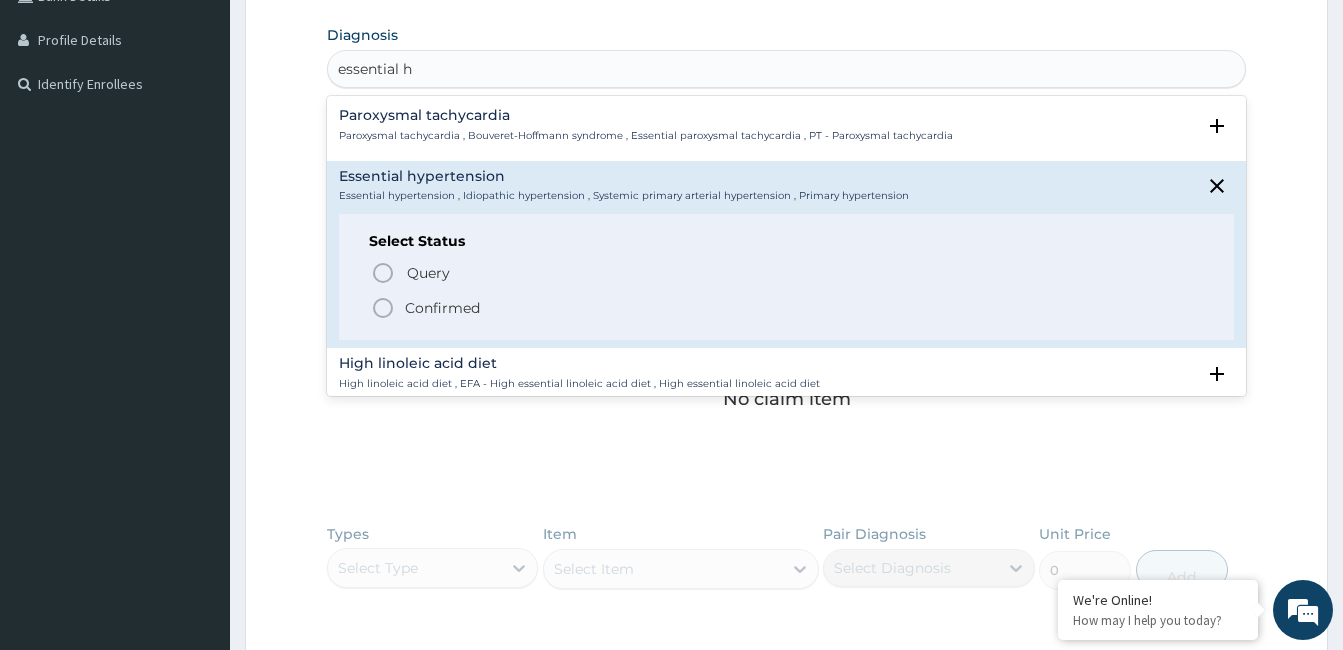 click on "Confirmed" at bounding box center [442, 308] 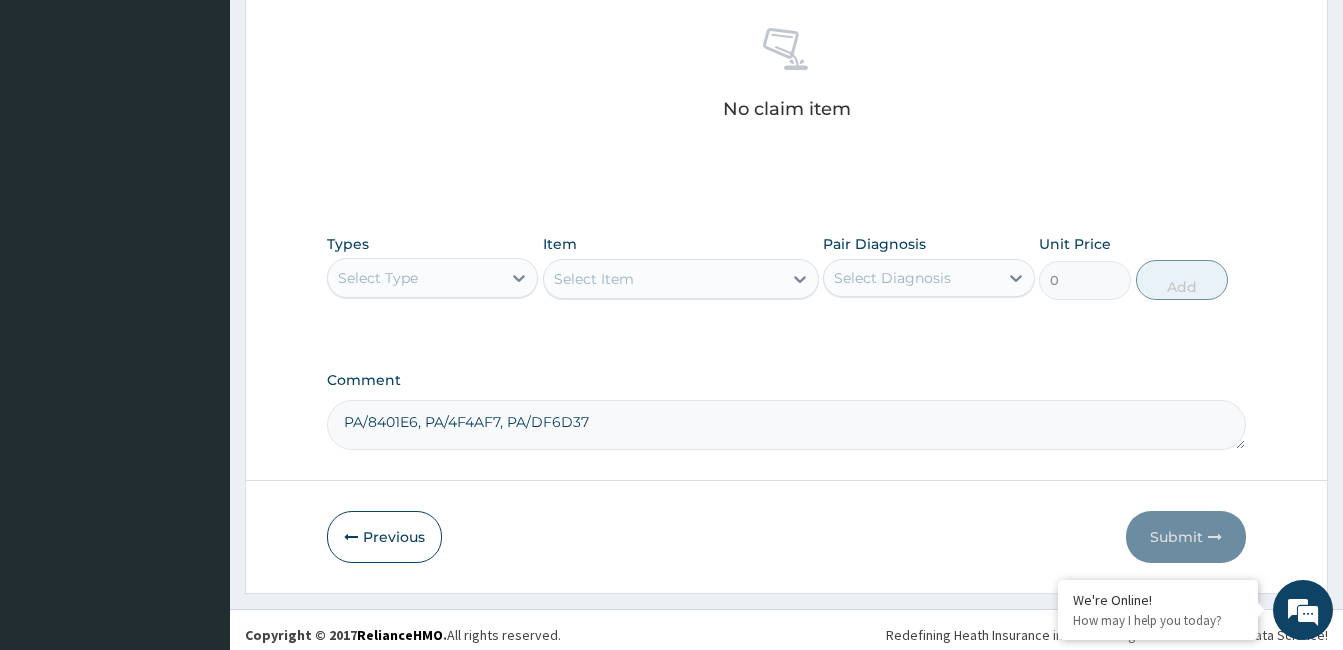 scroll, scrollTop: 792, scrollLeft: 0, axis: vertical 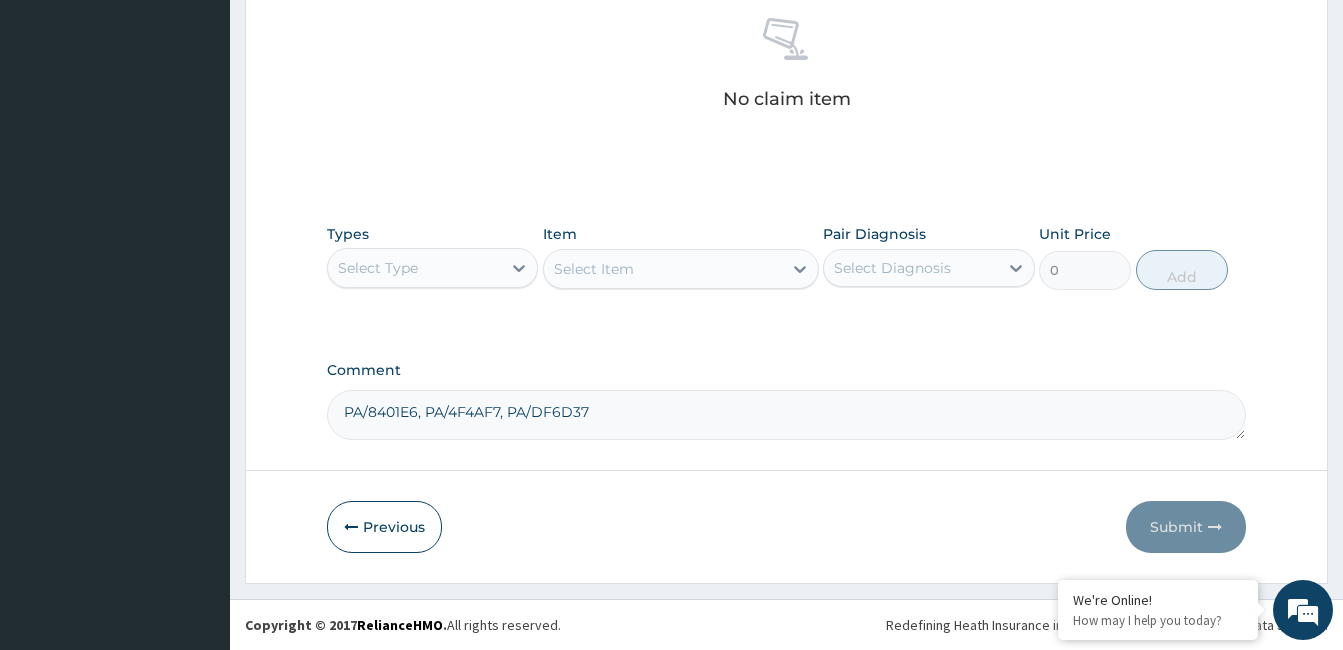 drag, startPoint x: 462, startPoint y: 274, endPoint x: 463, endPoint y: 284, distance: 10.049875 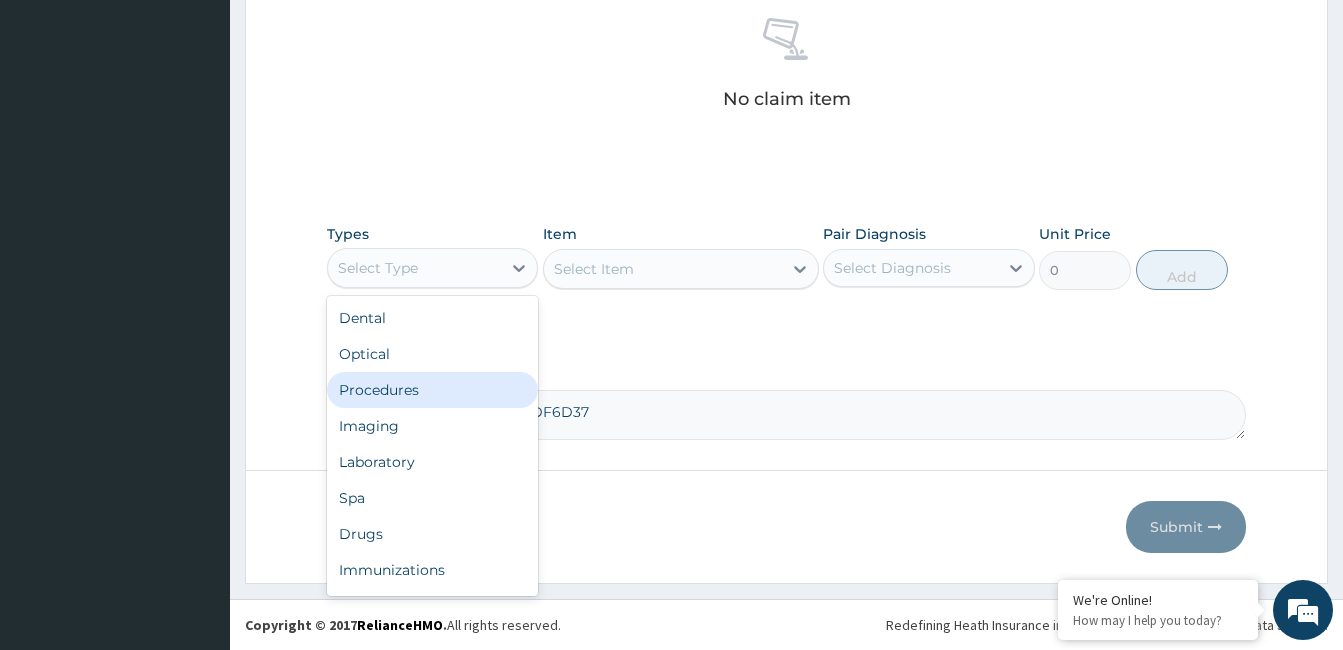 click on "Procedures" at bounding box center [432, 390] 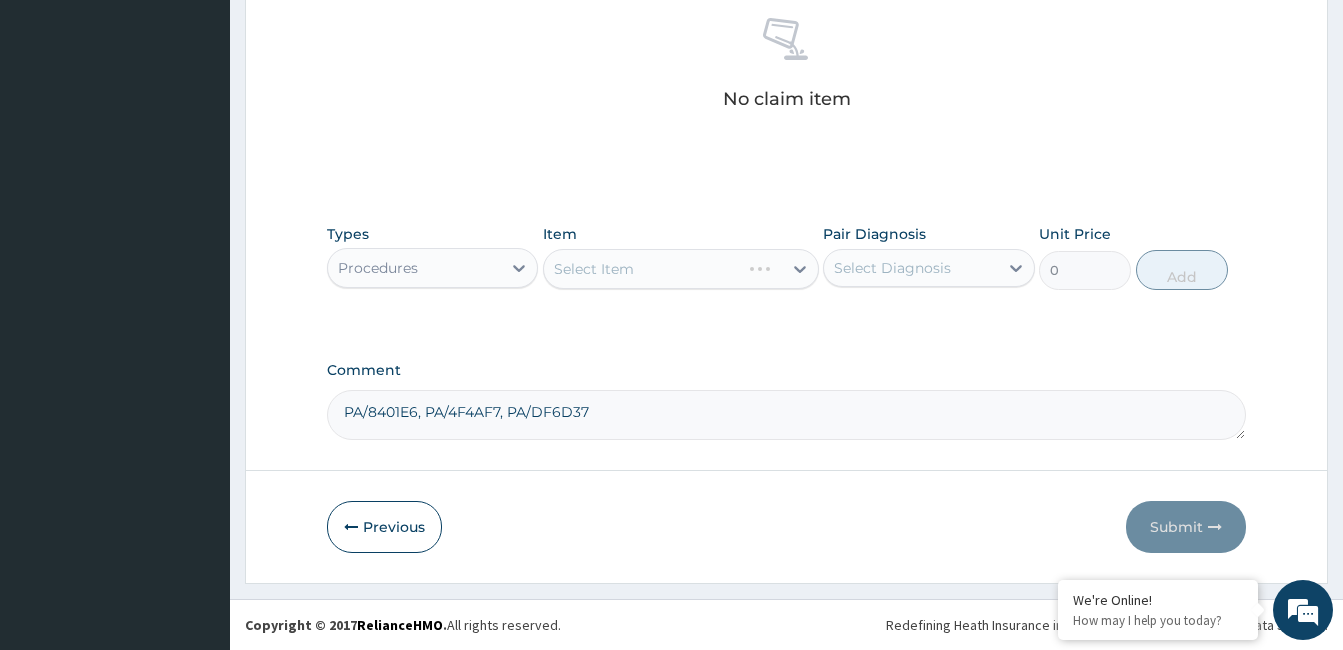 click on "Select Diagnosis" at bounding box center (892, 268) 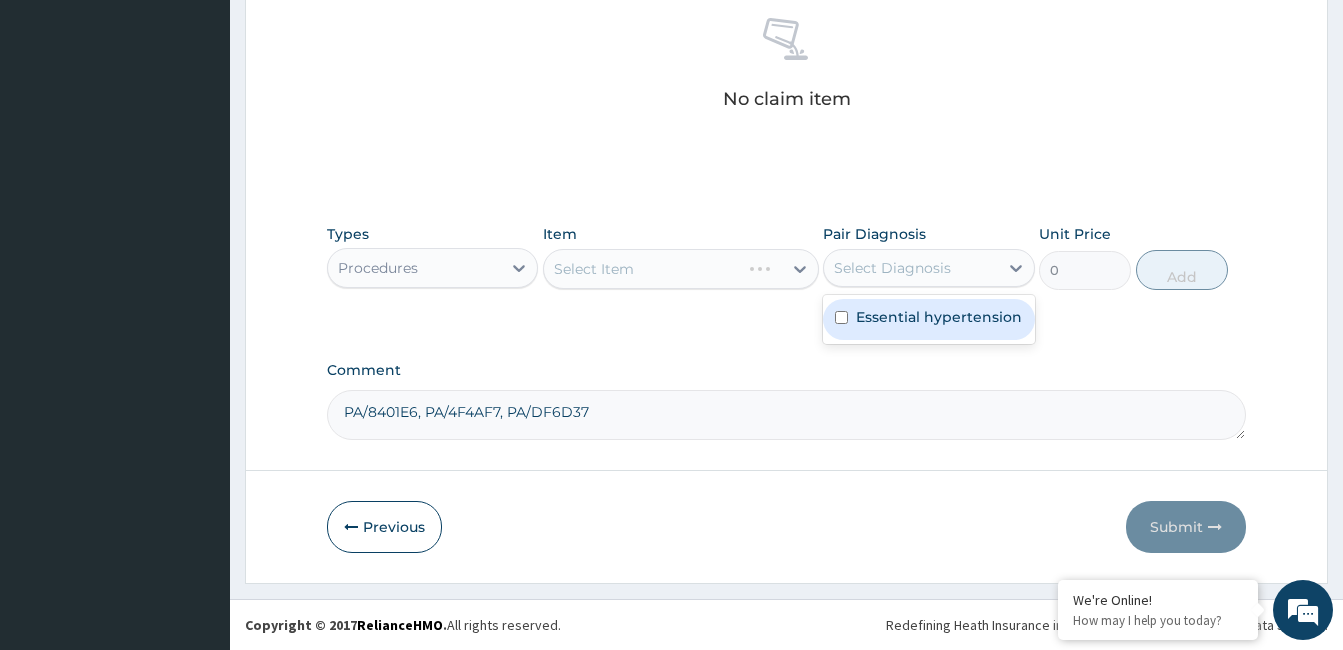 click on "Essential hypertension" at bounding box center [928, 319] 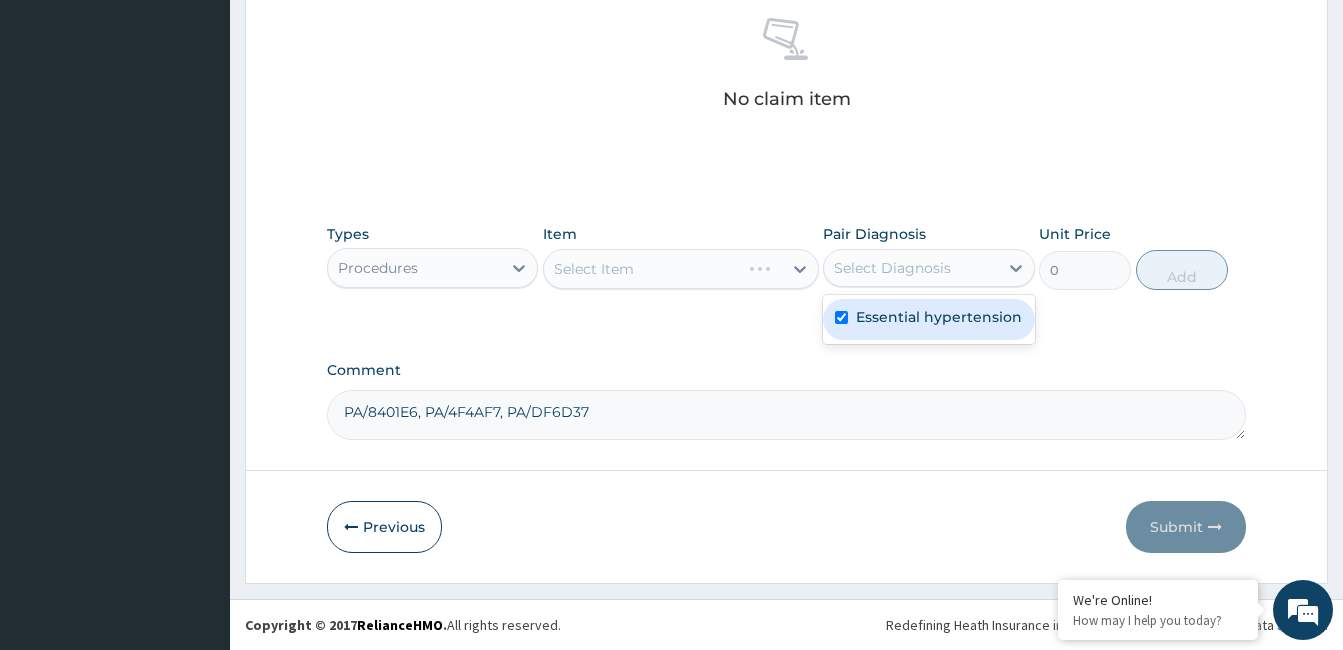 checkbox on "true" 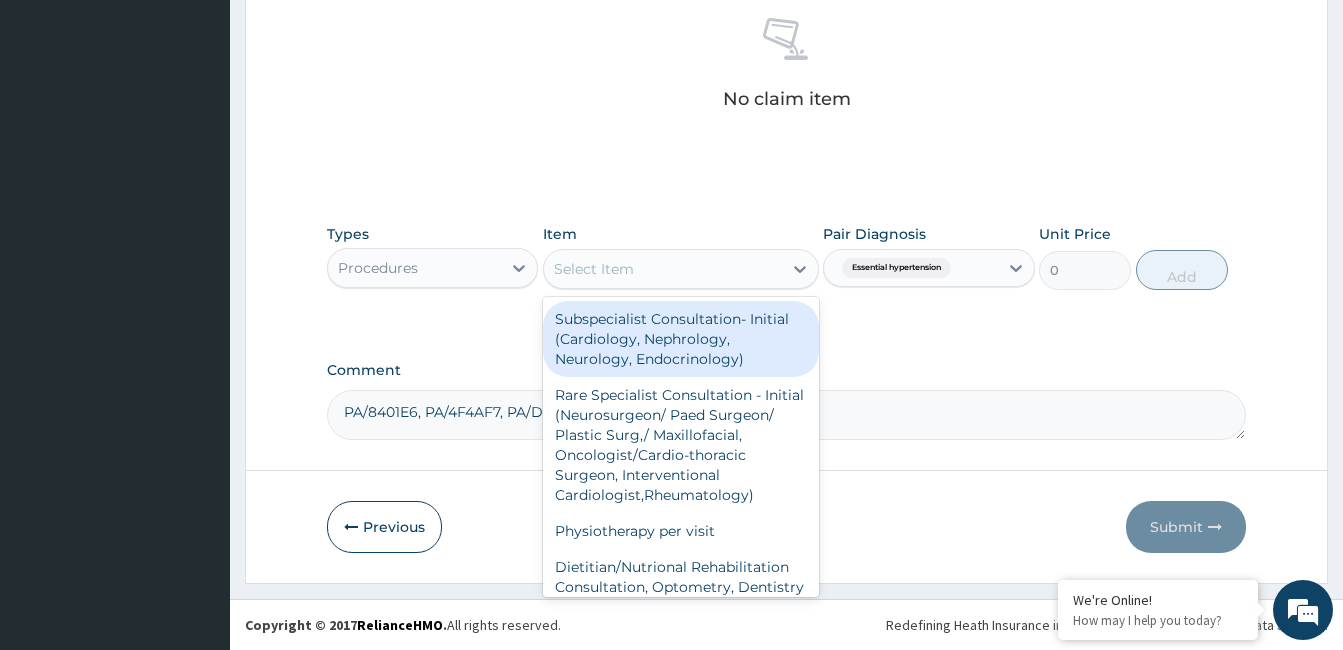 click on "Select Item" at bounding box center [663, 269] 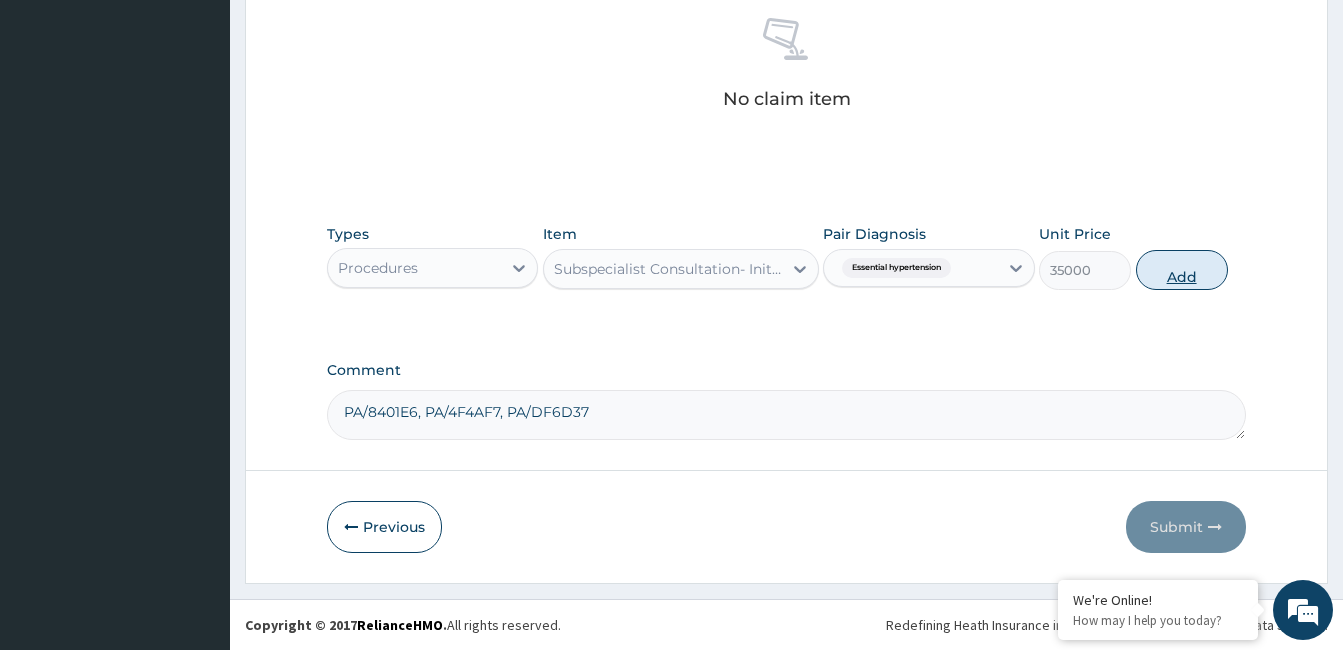 click on "Add" at bounding box center (1182, 270) 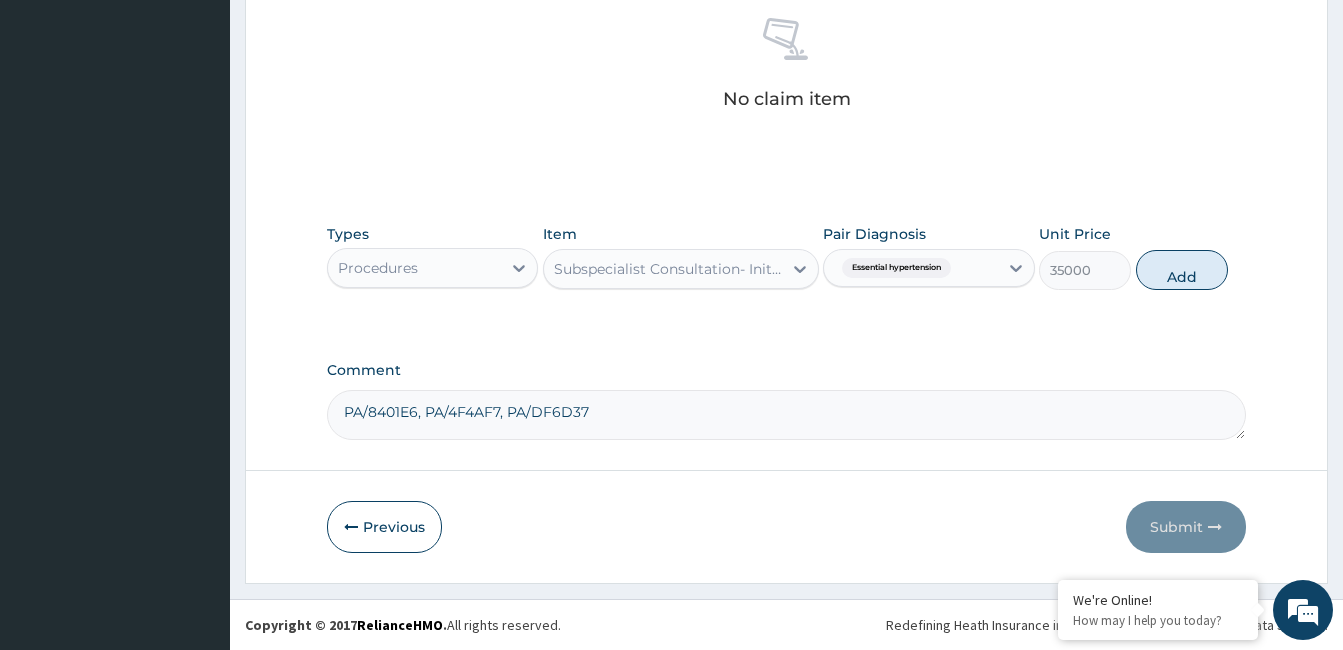 type on "0" 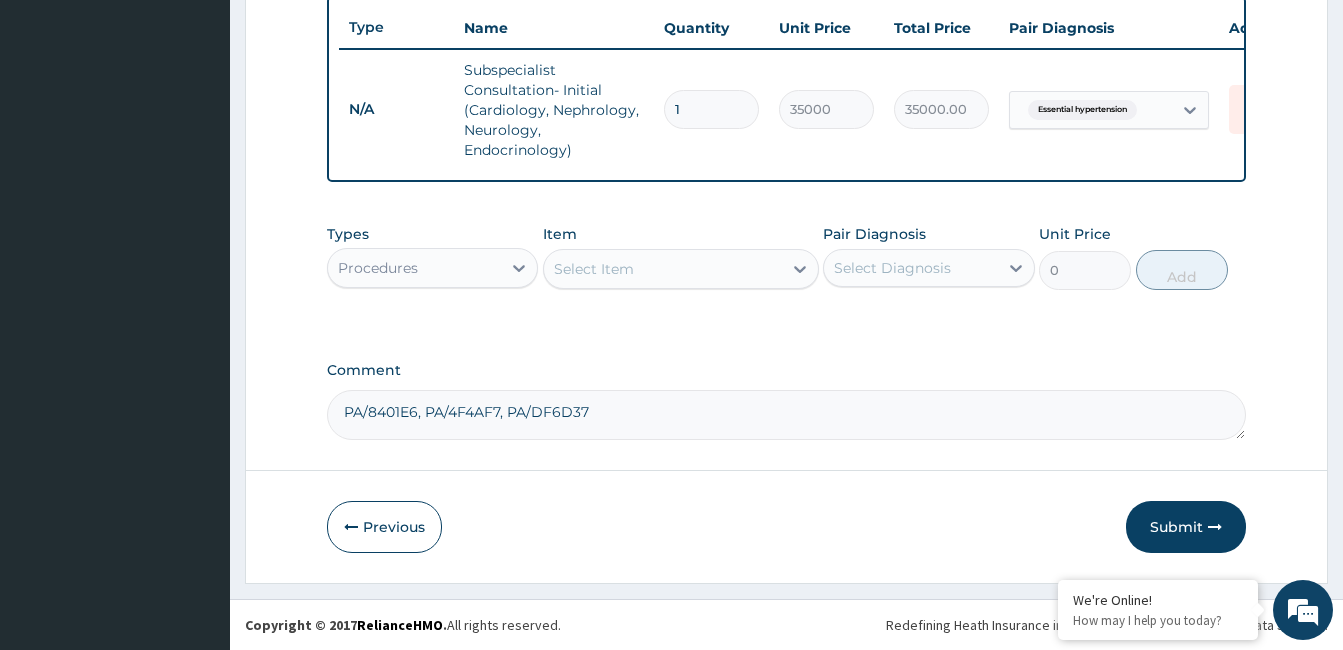 scroll, scrollTop: 763, scrollLeft: 0, axis: vertical 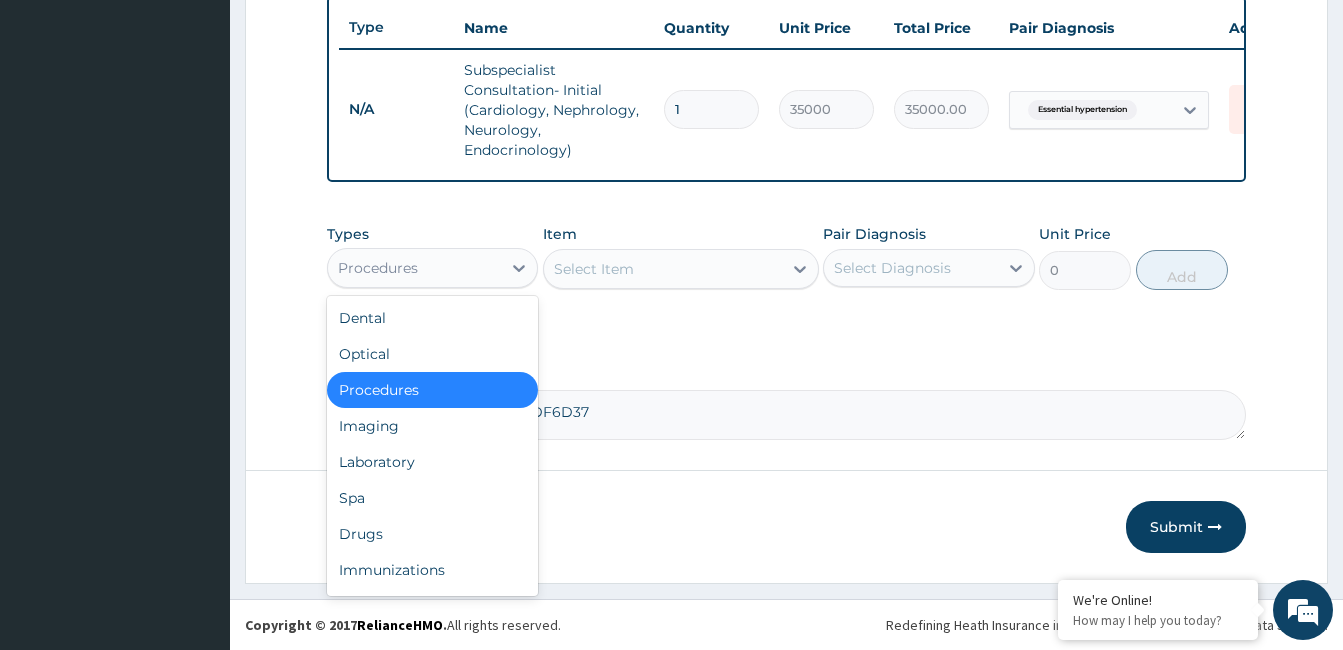 drag, startPoint x: 476, startPoint y: 268, endPoint x: 466, endPoint y: 333, distance: 65.76473 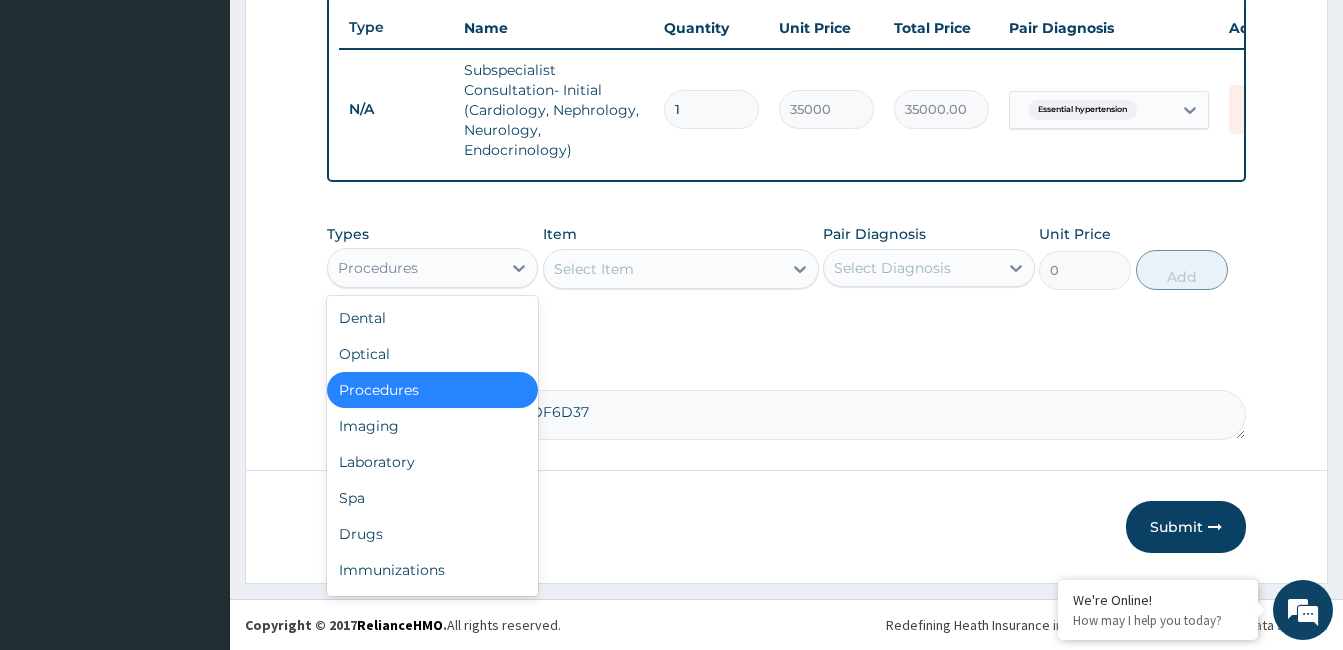 click on "Procedures" at bounding box center (414, 268) 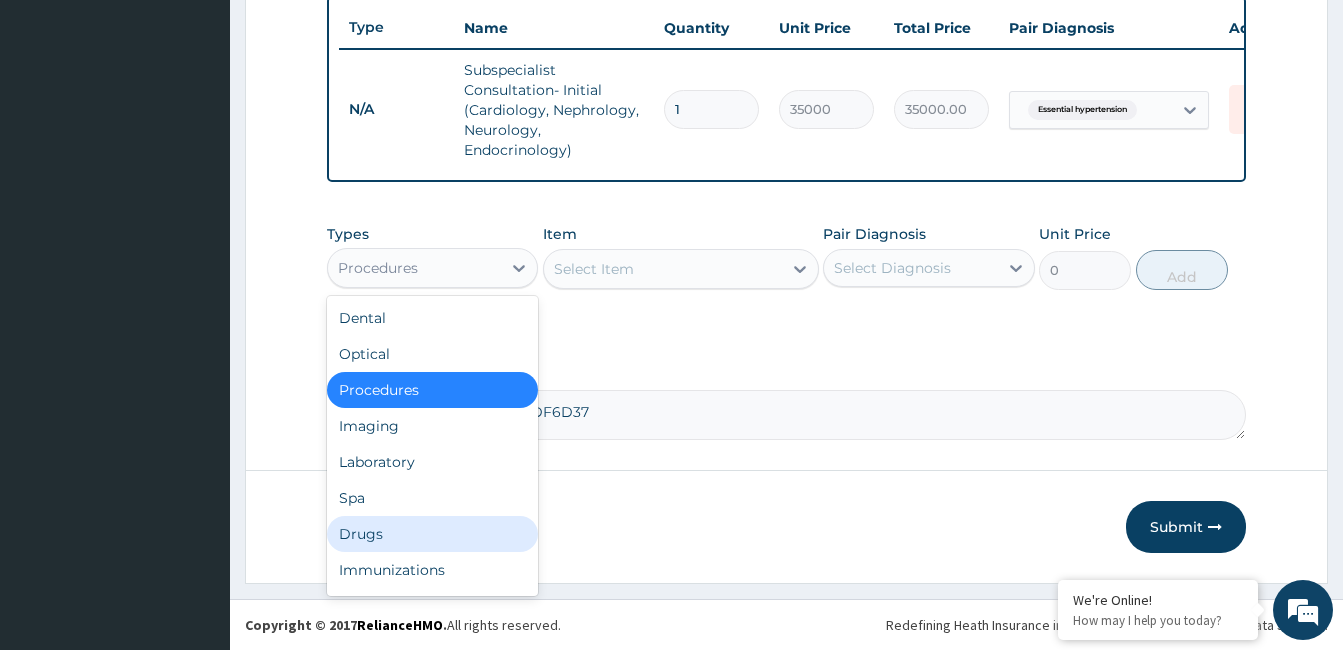 click on "Drugs" at bounding box center [432, 534] 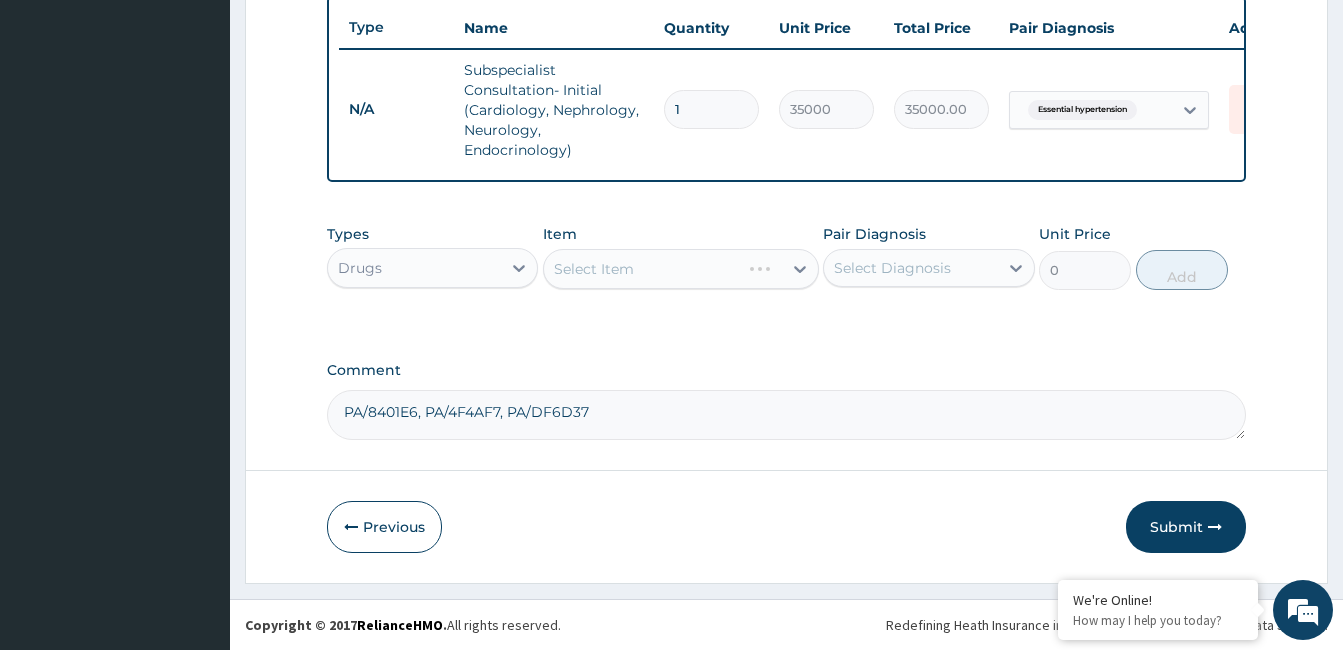 click on "Select Diagnosis" at bounding box center (892, 268) 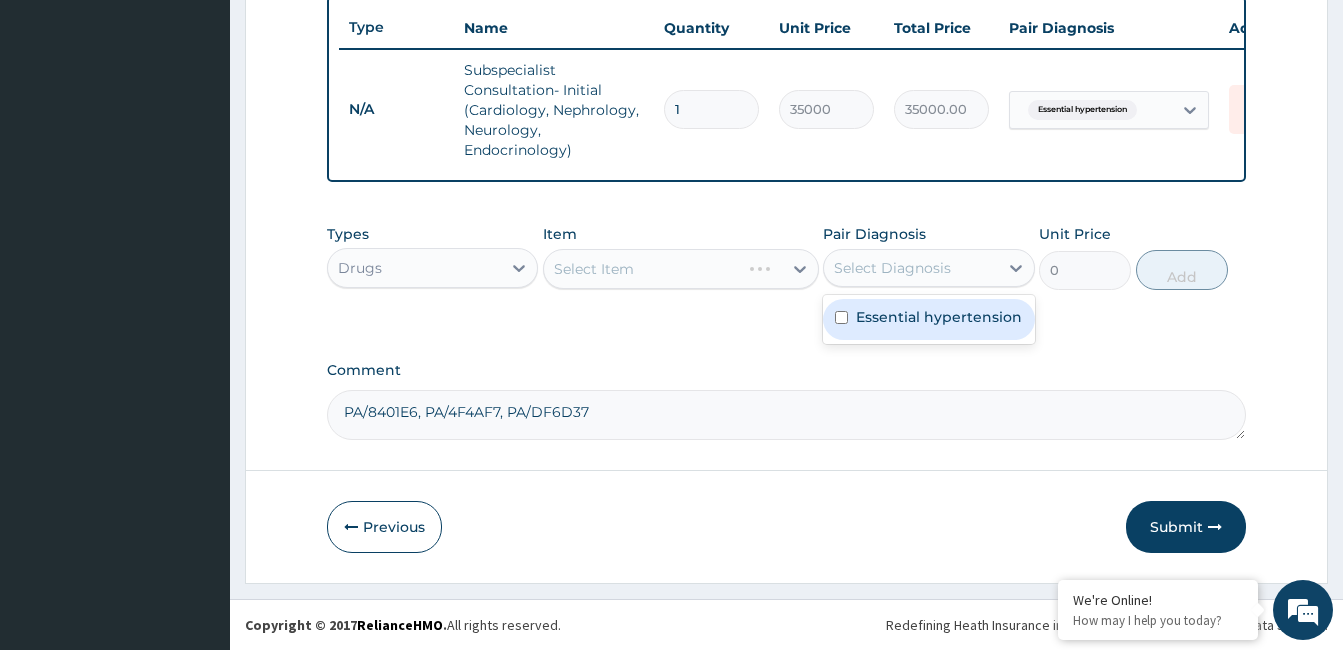 click on "Essential hypertension" at bounding box center (939, 317) 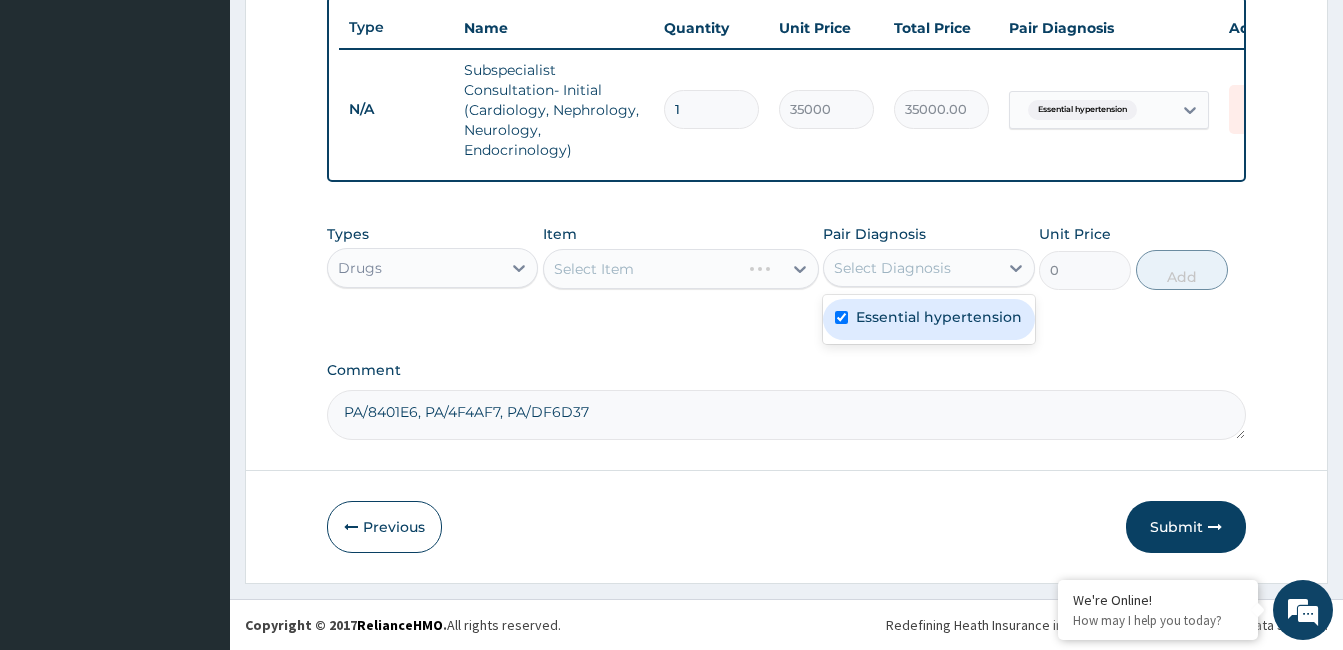 checkbox on "true" 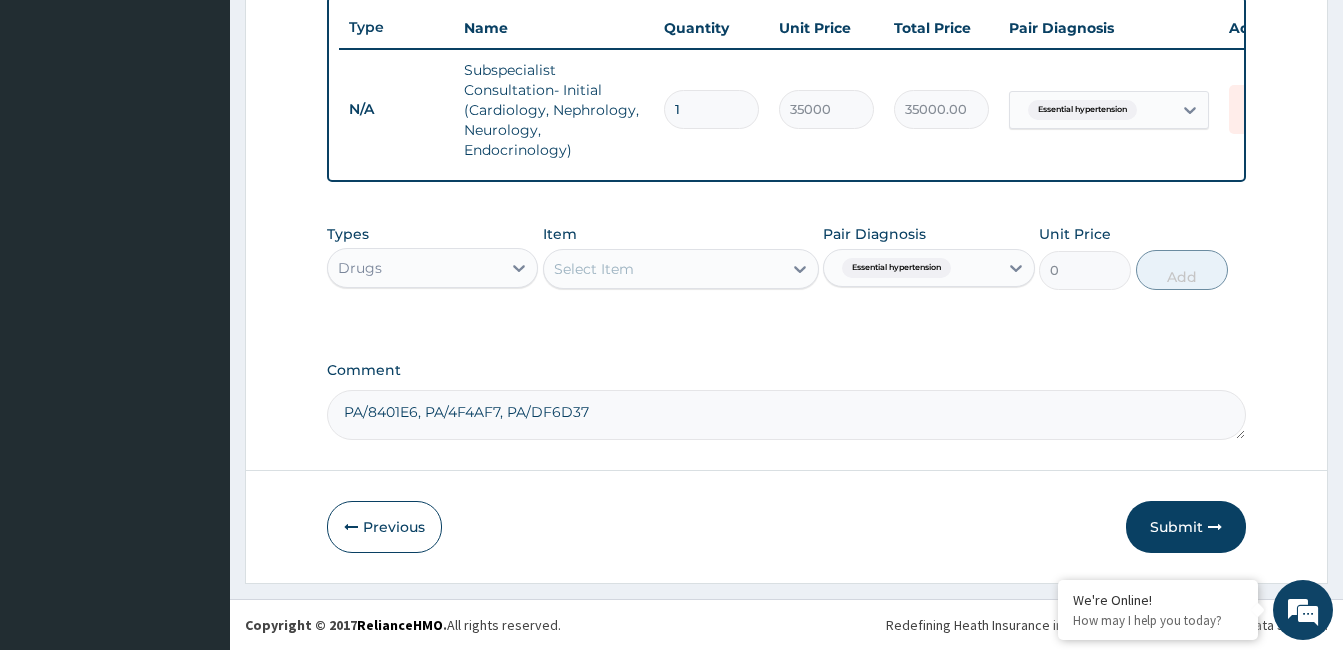 click on "Select Item" at bounding box center (663, 269) 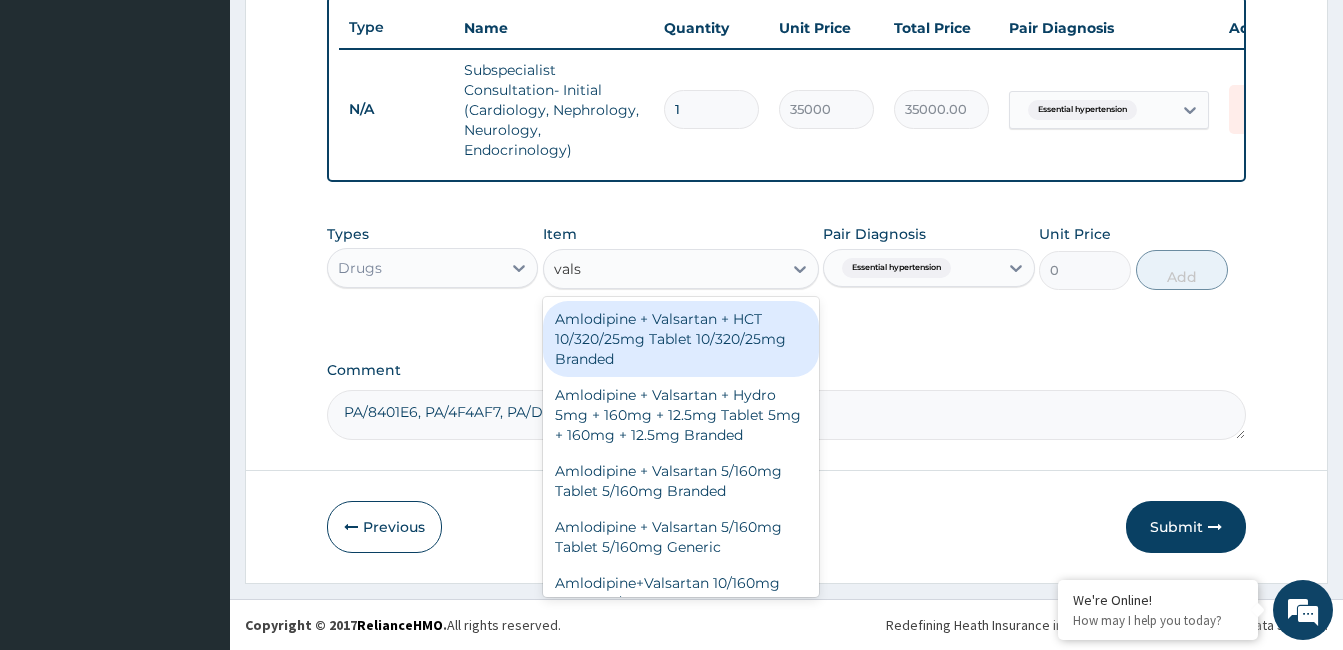 type on "valsa" 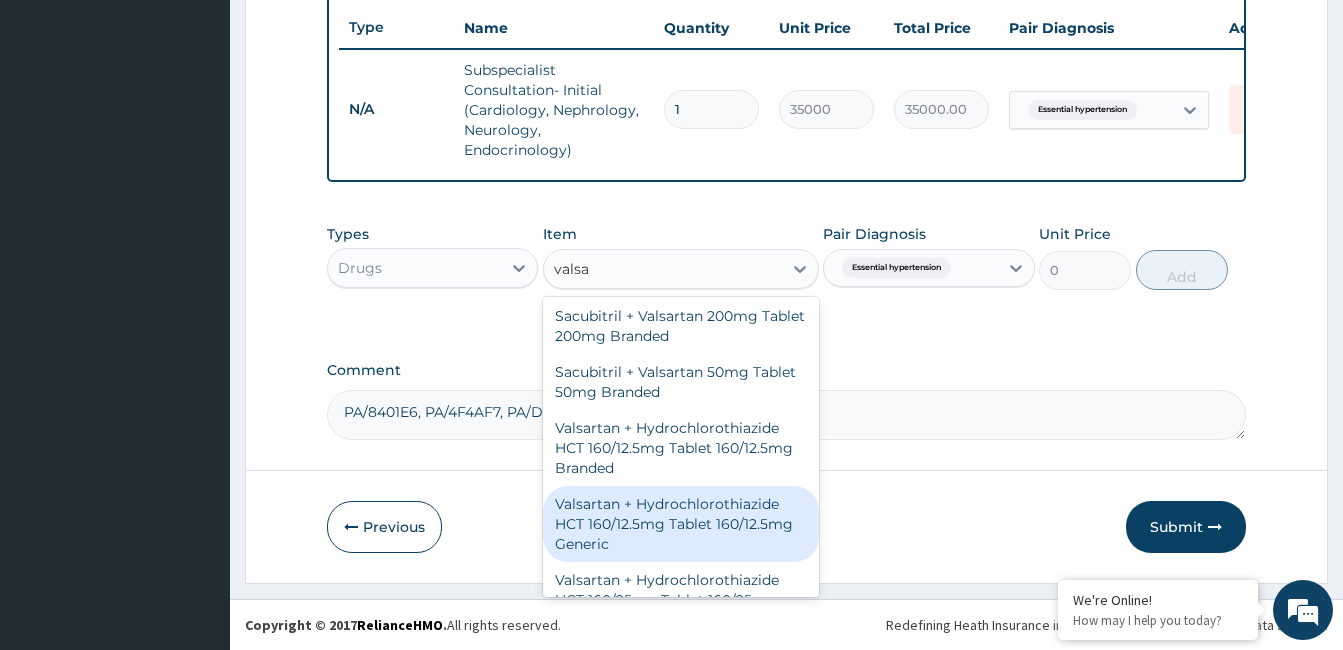 scroll, scrollTop: 700, scrollLeft: 0, axis: vertical 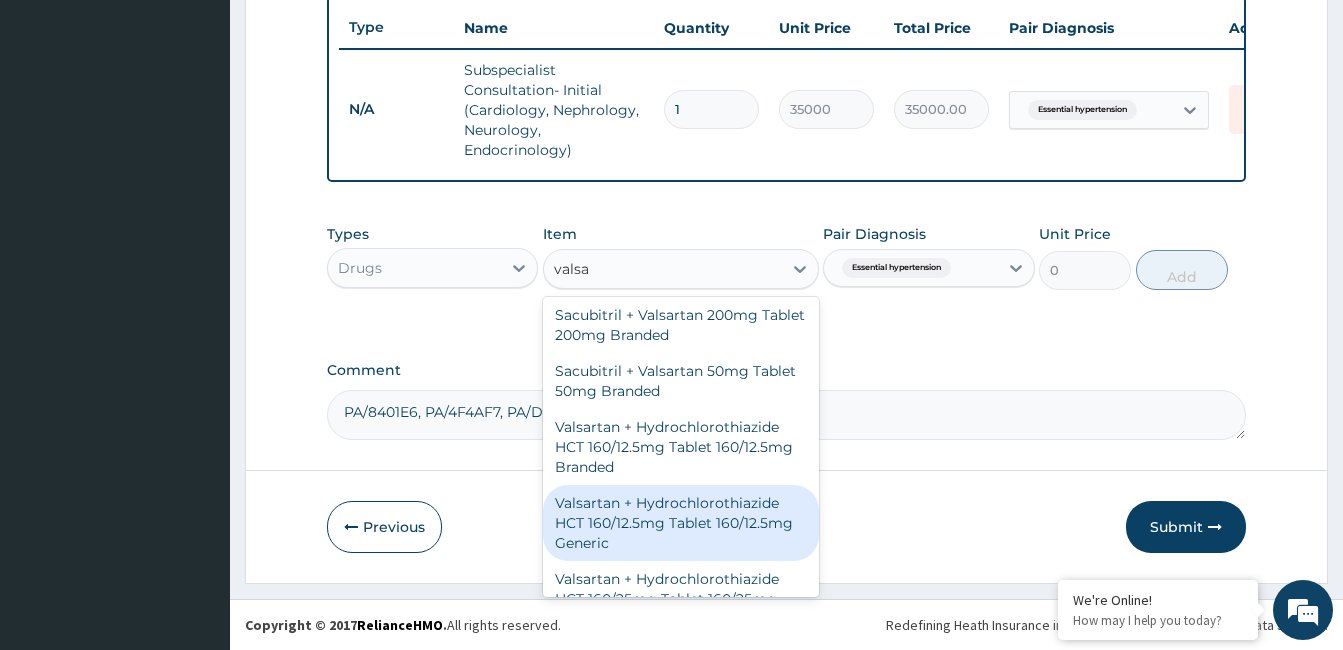 click on "Valsartan + Hydrochlorothiazide HCT 160/12.5mg Tablet 160/12.5mg Generic" at bounding box center (681, 523) 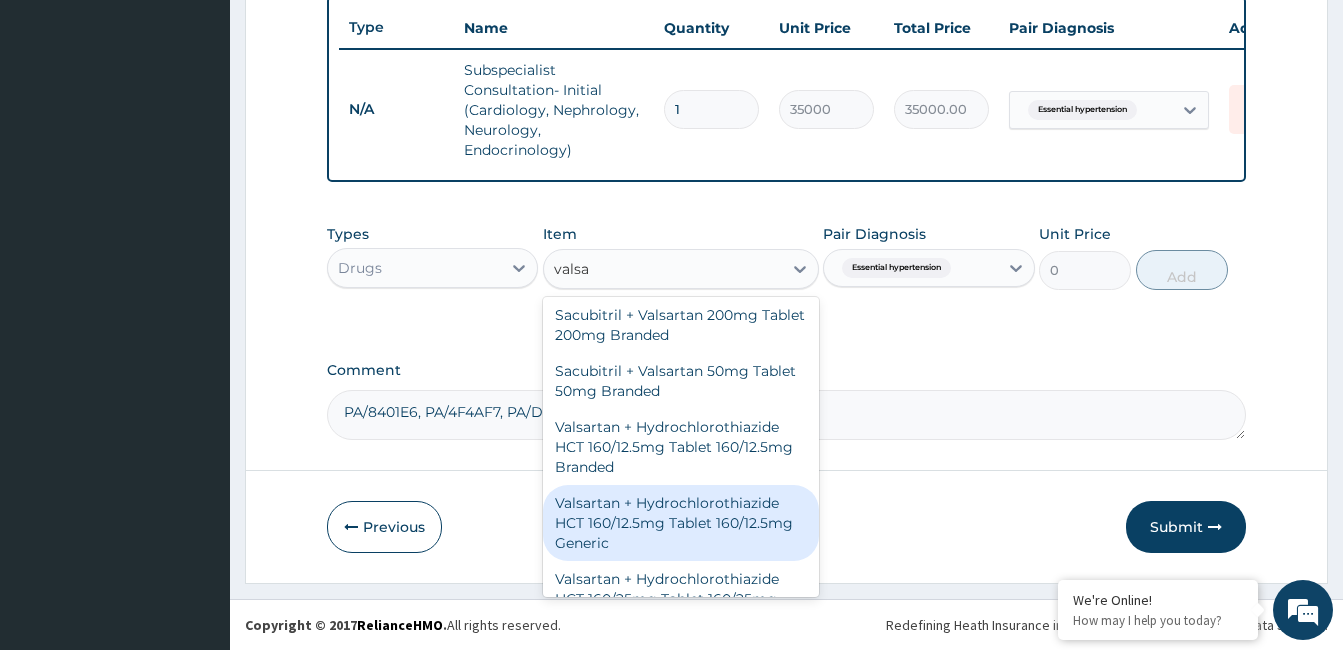 type 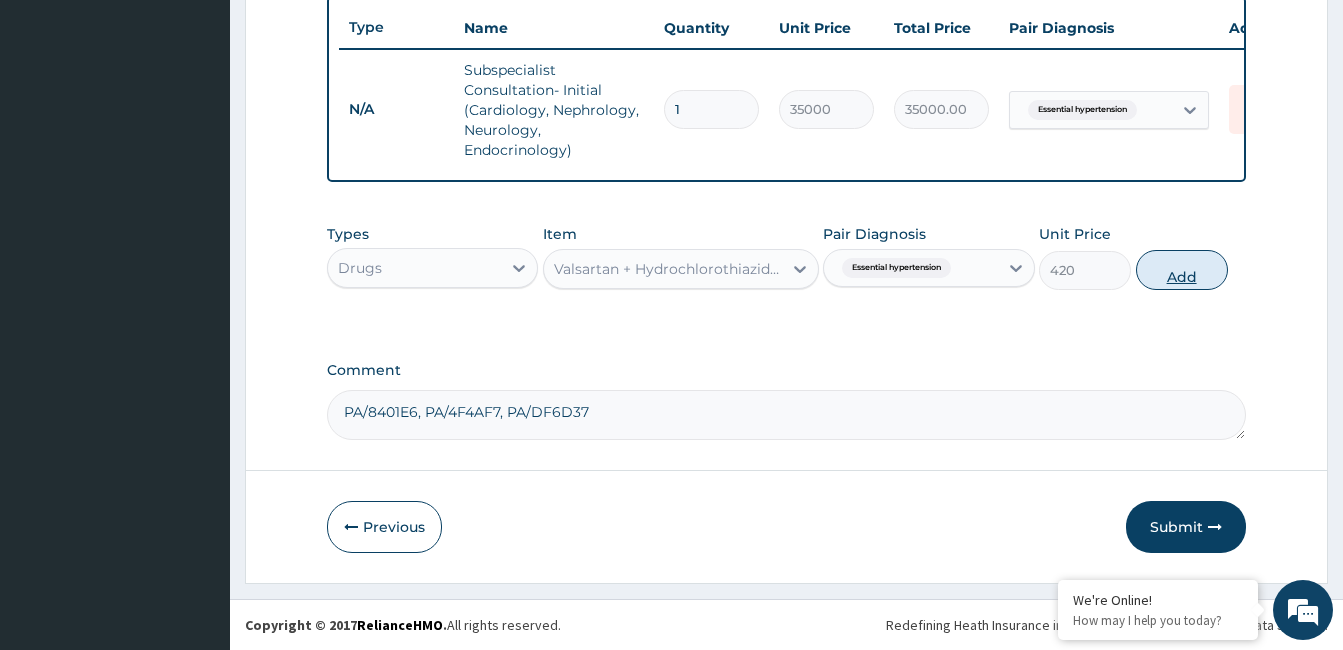 click on "Add" at bounding box center (1182, 270) 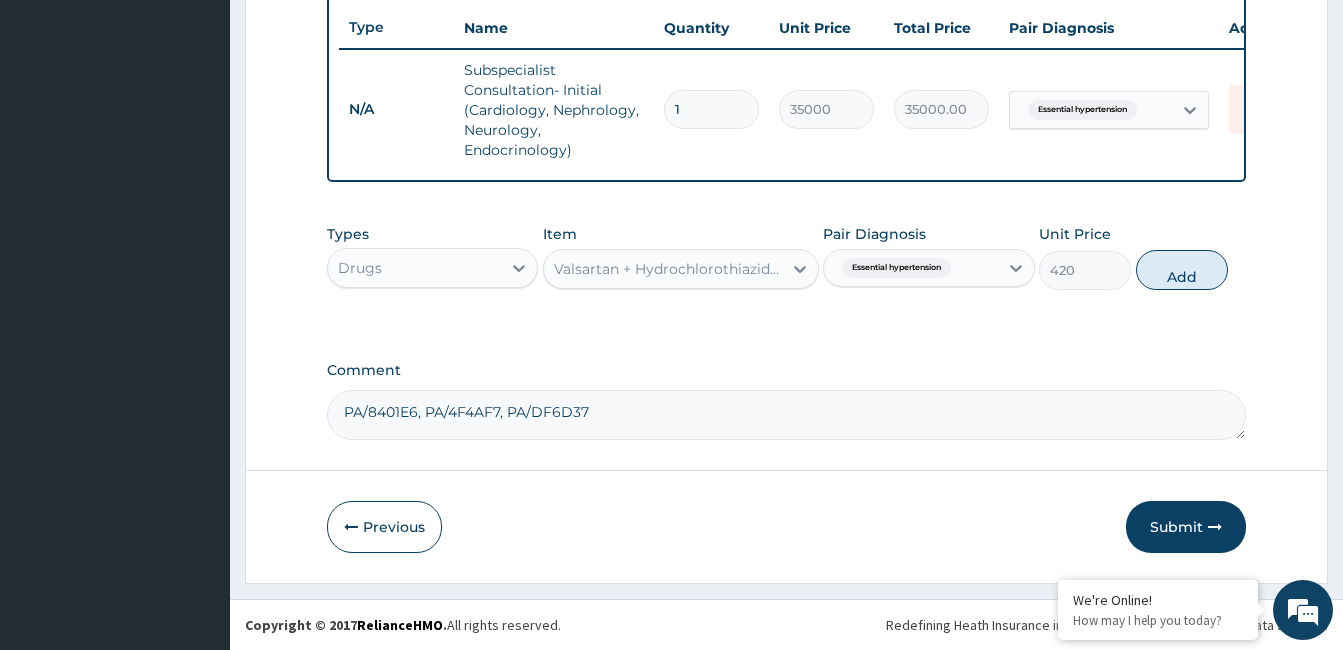 type on "0" 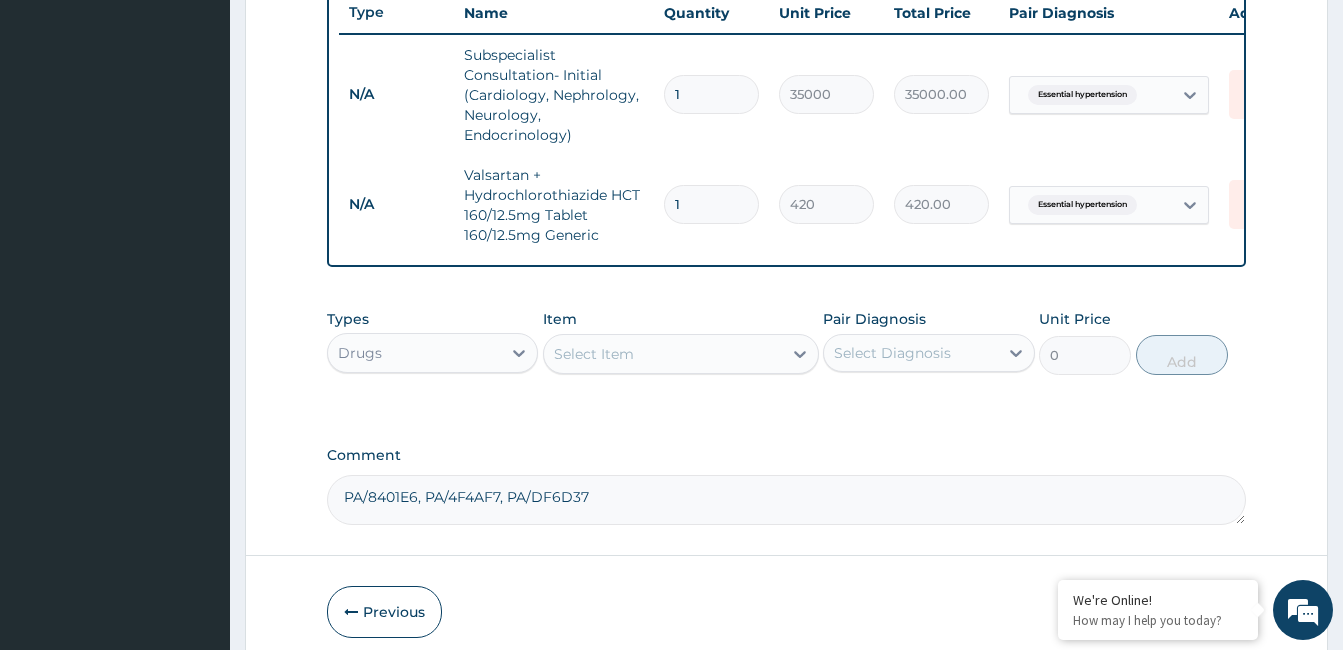 type 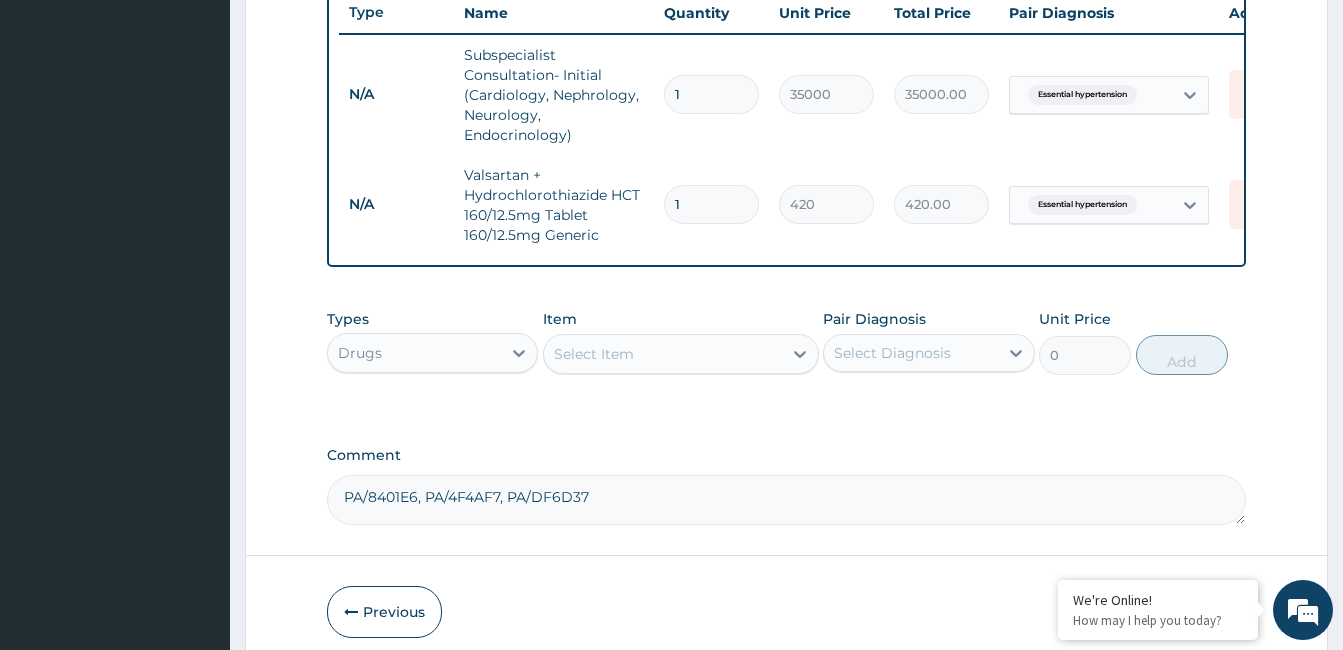 type on "0.00" 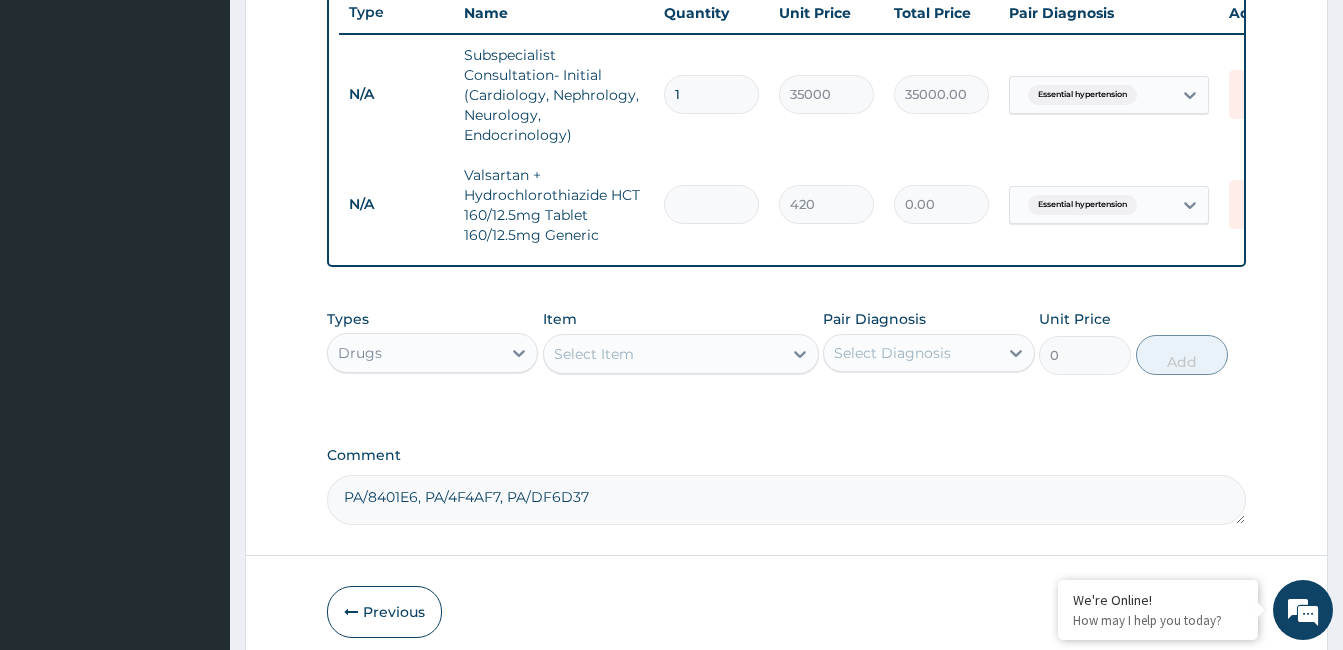 type on "5" 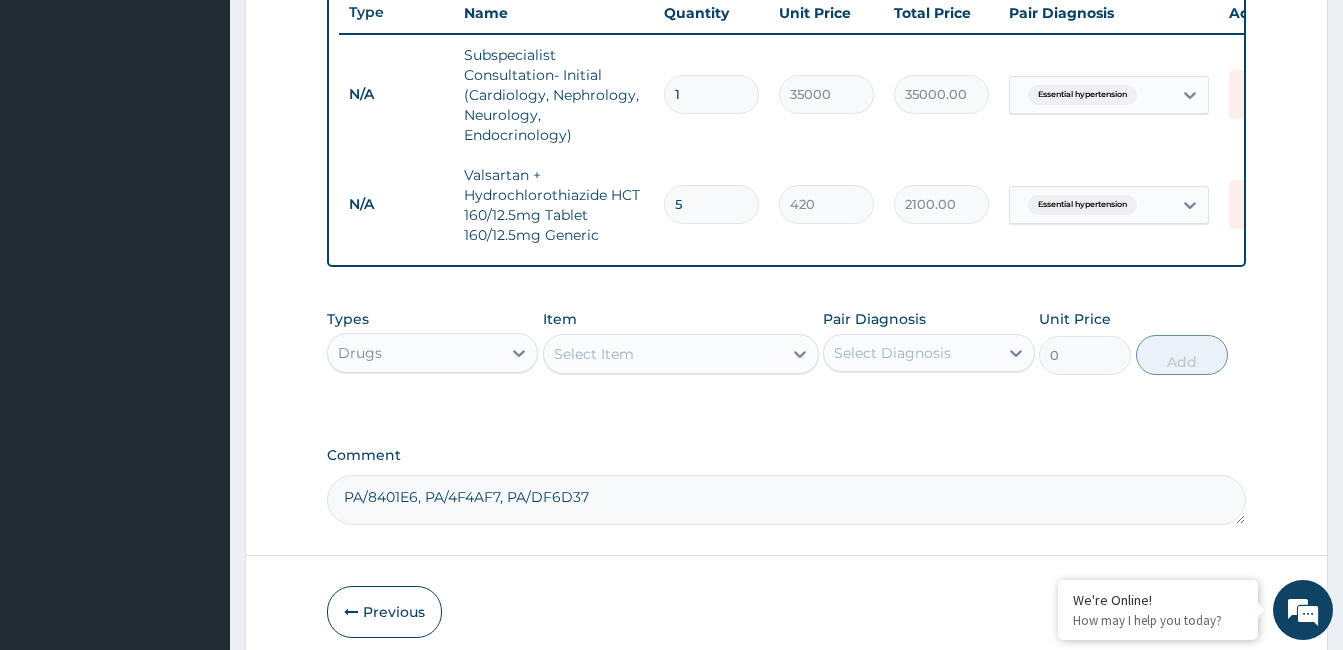 type on "5" 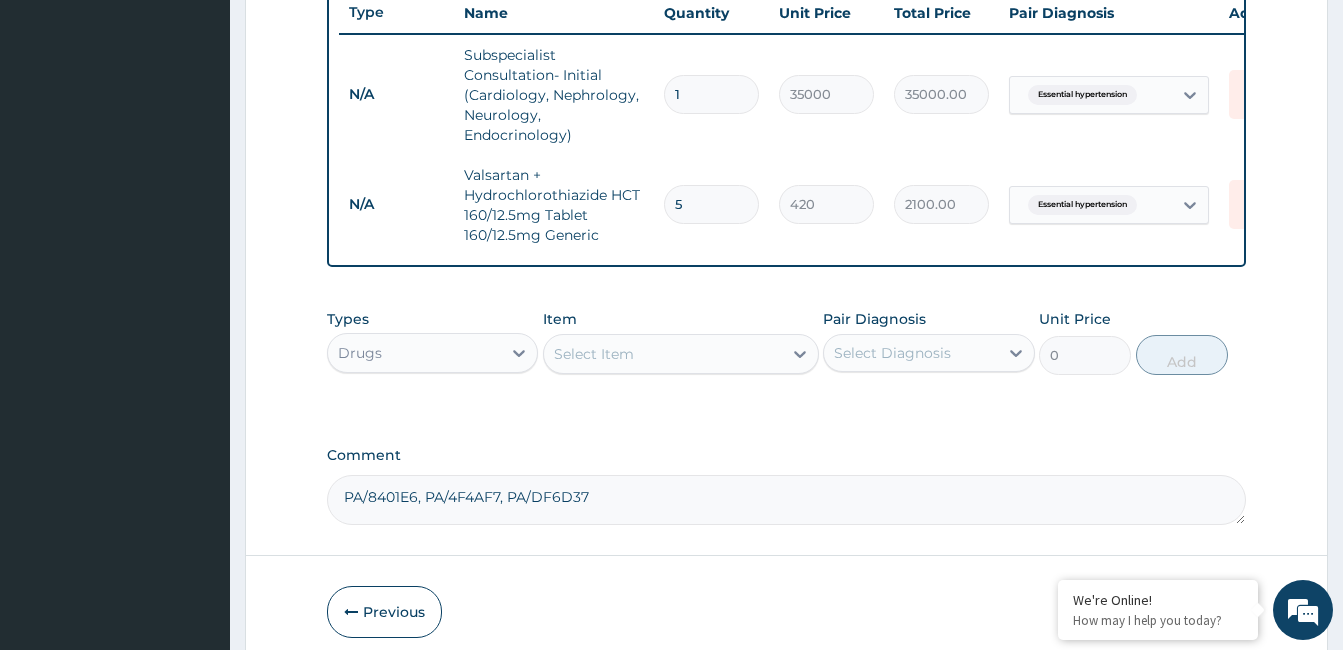 click on "Select Item" at bounding box center (663, 354) 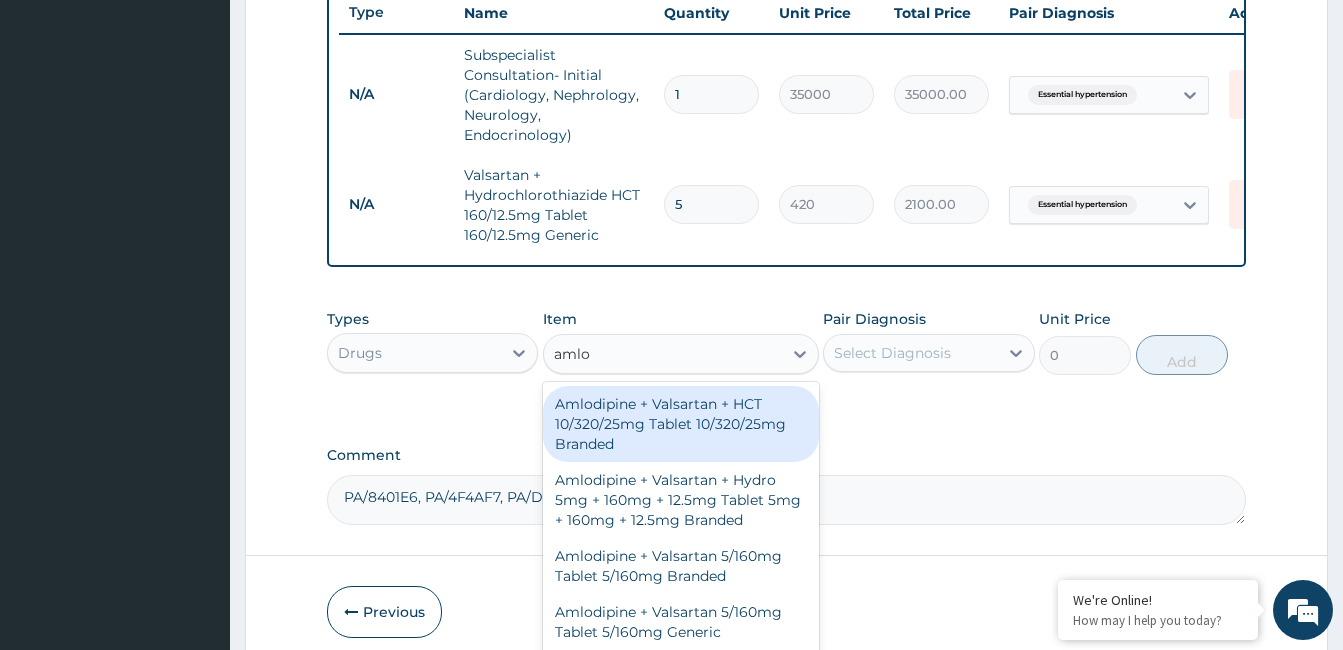 type on "amlod" 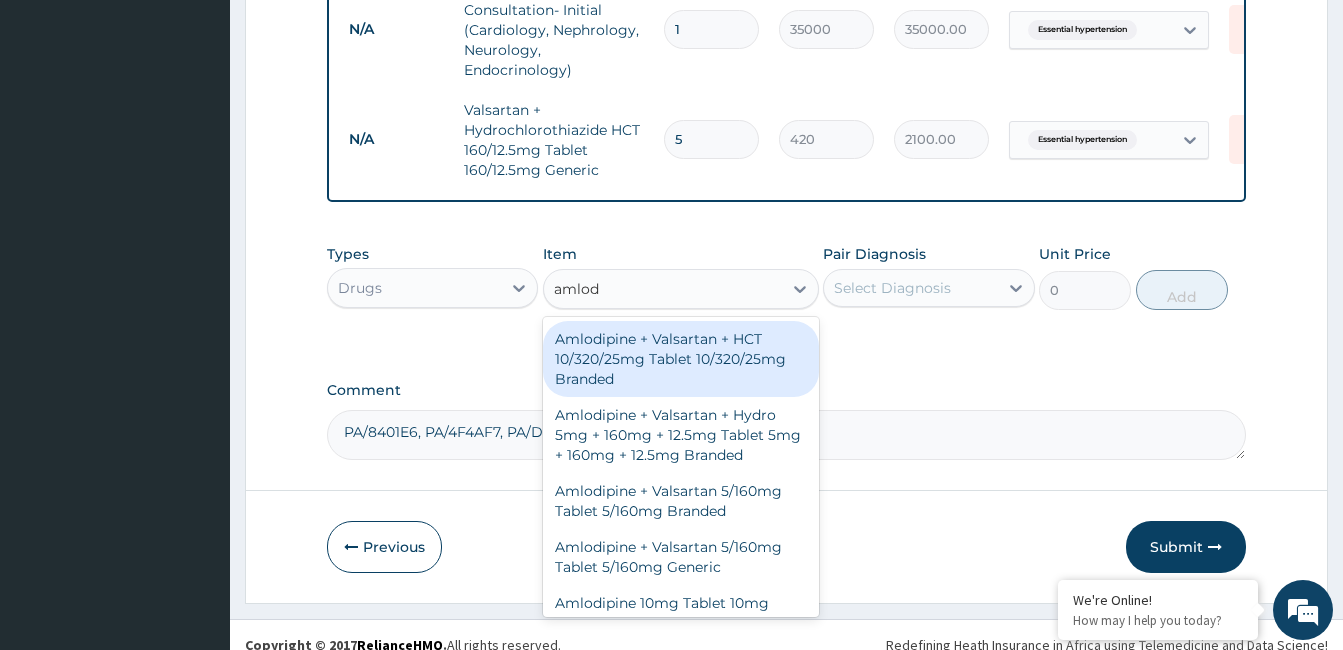 scroll, scrollTop: 863, scrollLeft: 0, axis: vertical 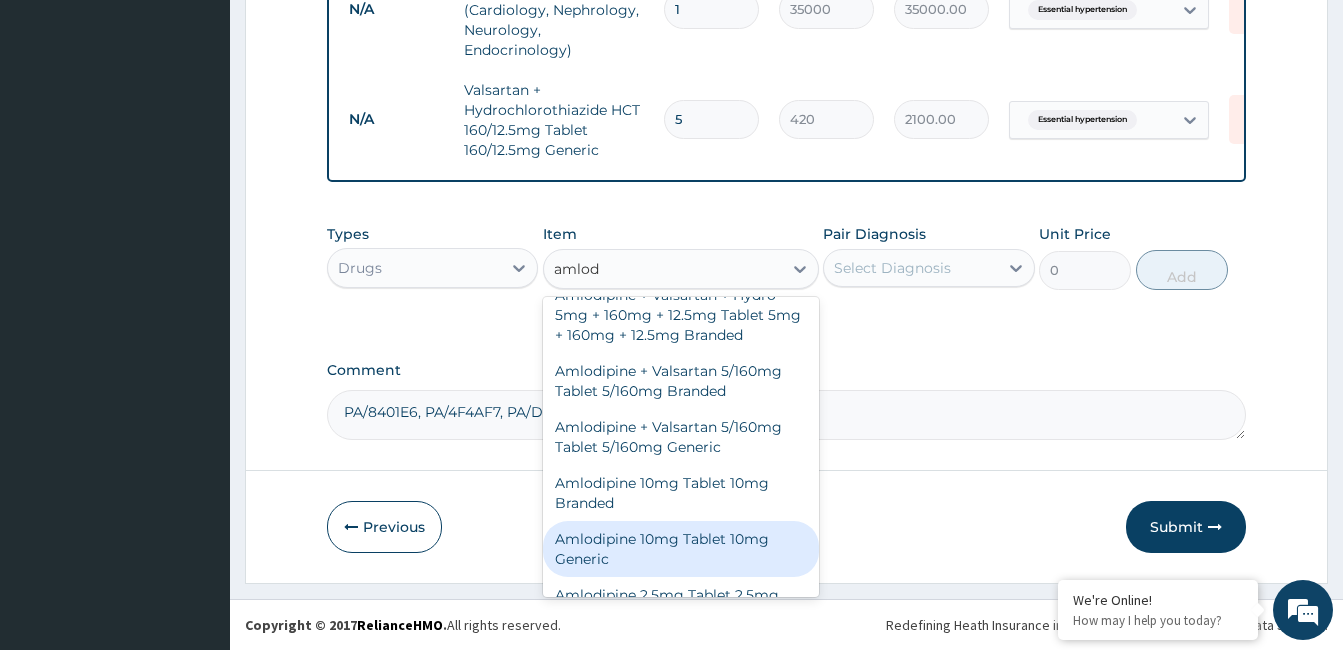 click on "Amlodipine 10mg Tablet 10mg Generic" at bounding box center [681, 549] 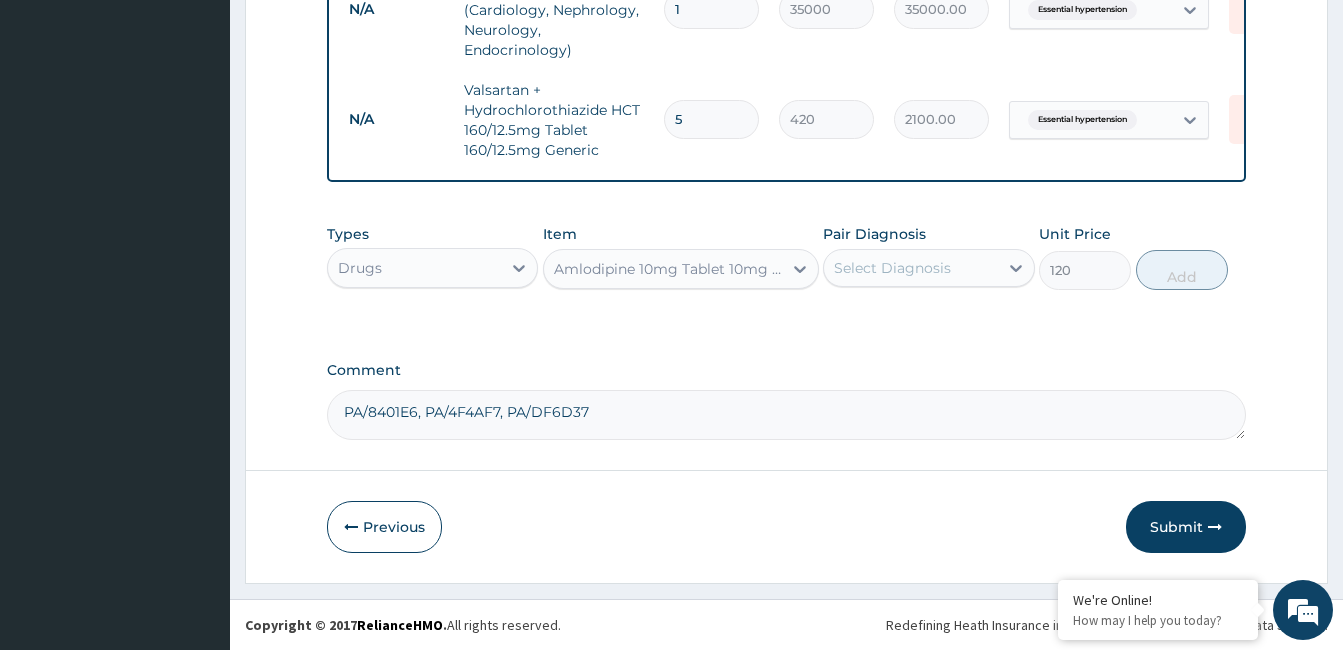 click on "Select Diagnosis" at bounding box center (892, 268) 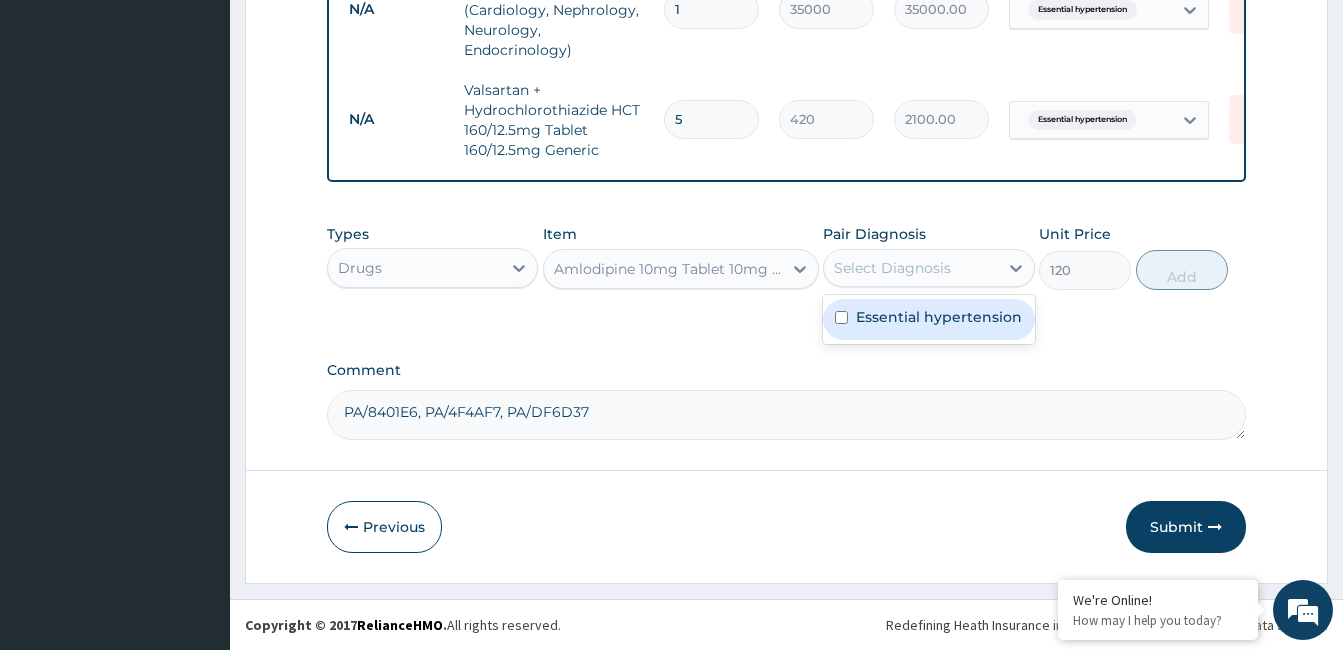 click on "Essential hypertension" at bounding box center (928, 319) 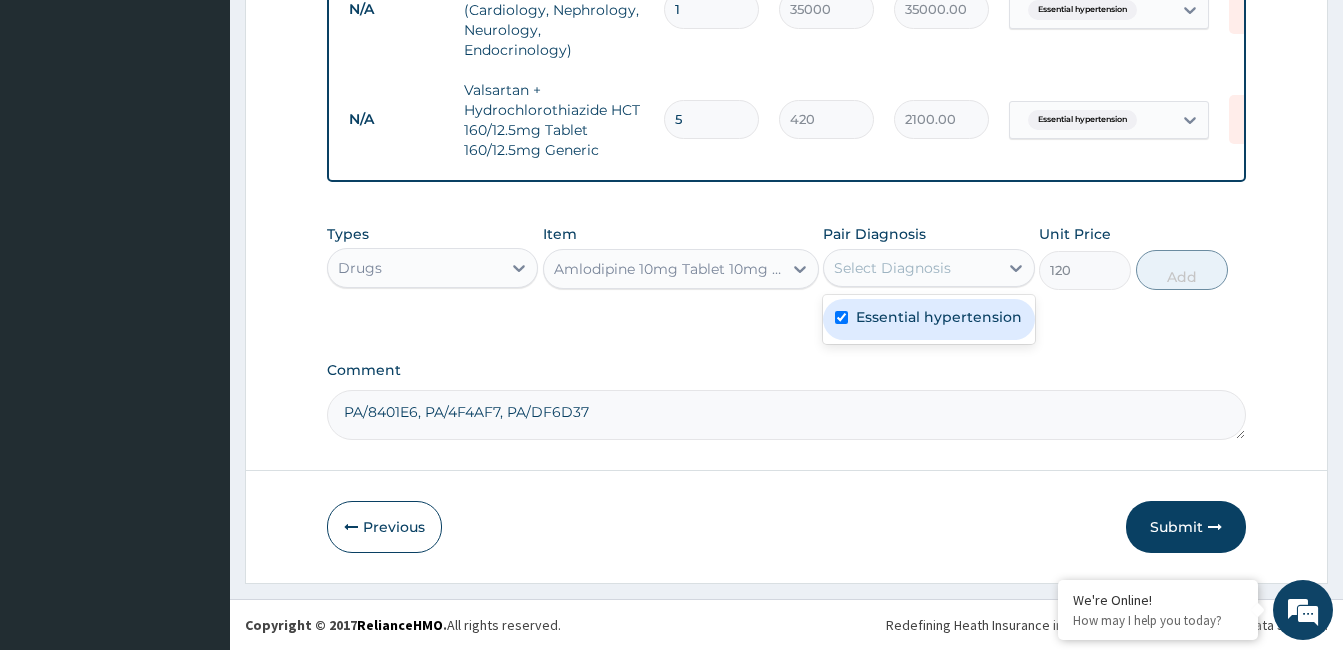 checkbox on "true" 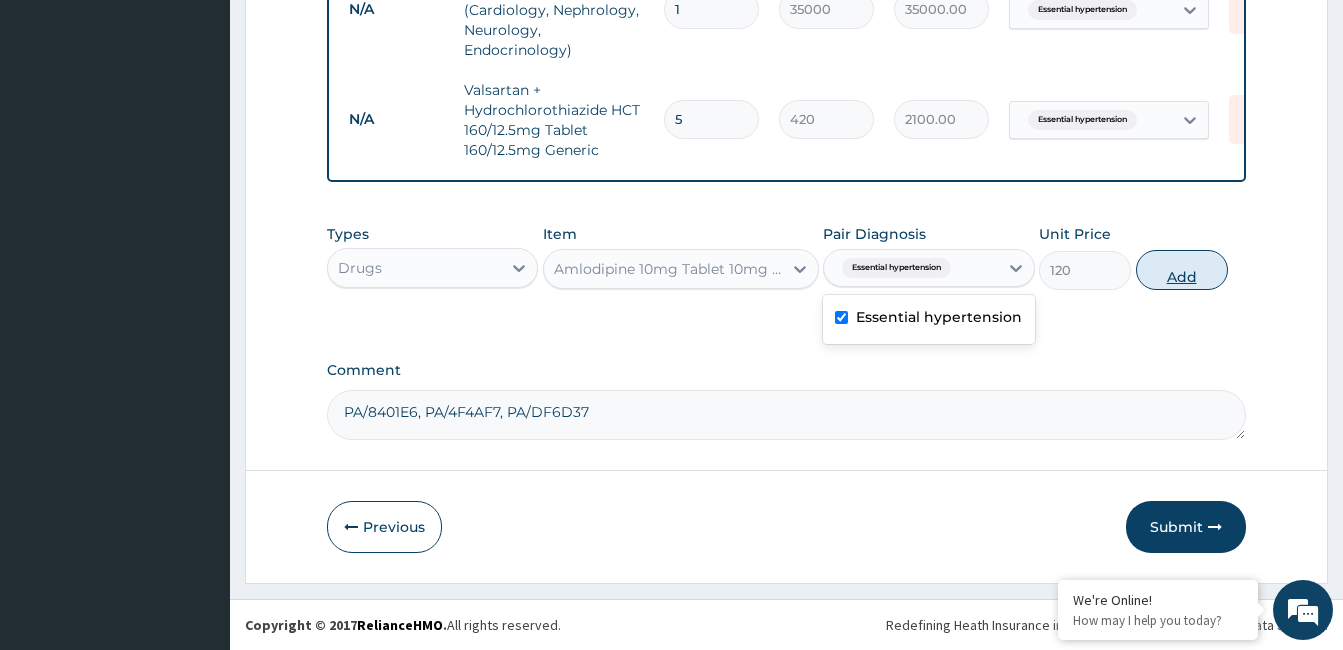click on "Add" at bounding box center [1182, 270] 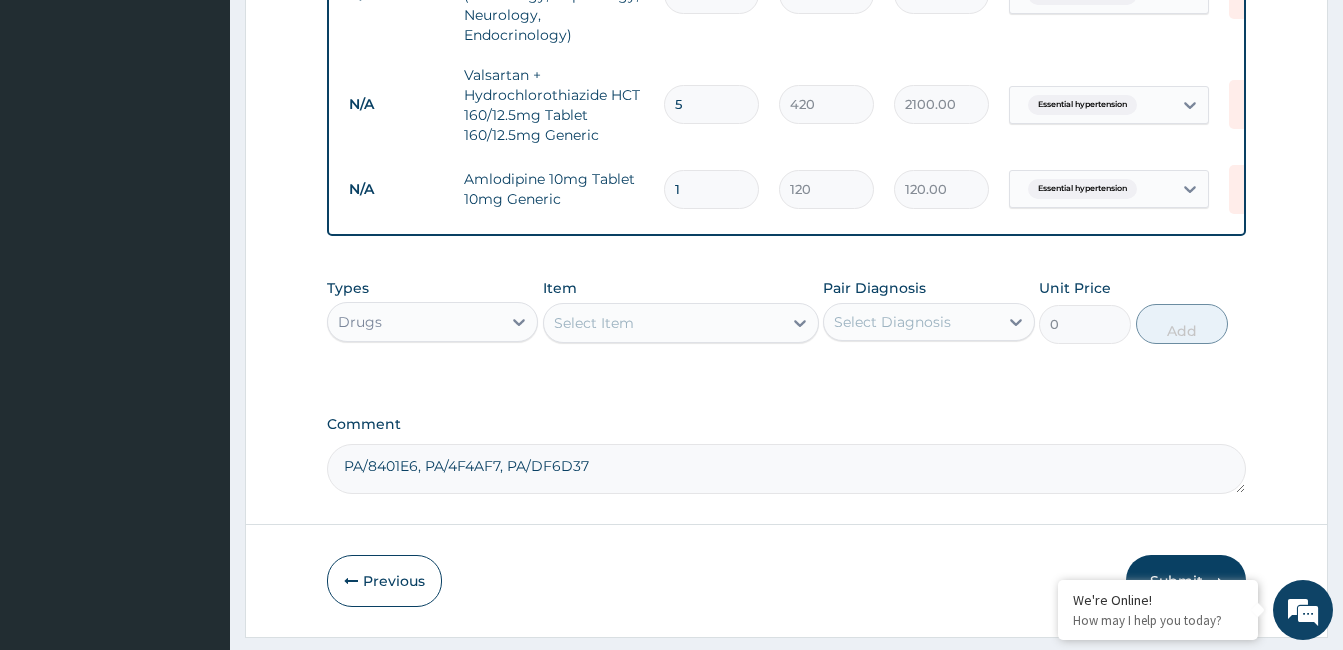 type 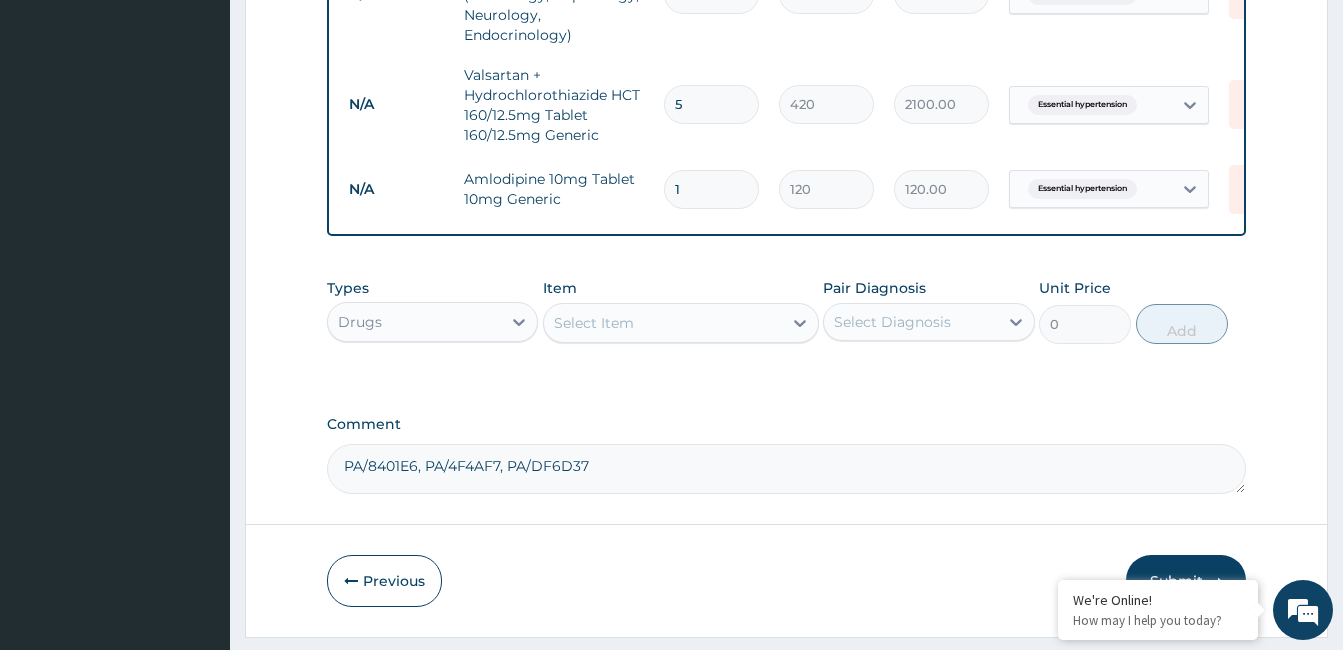 type on "0.00" 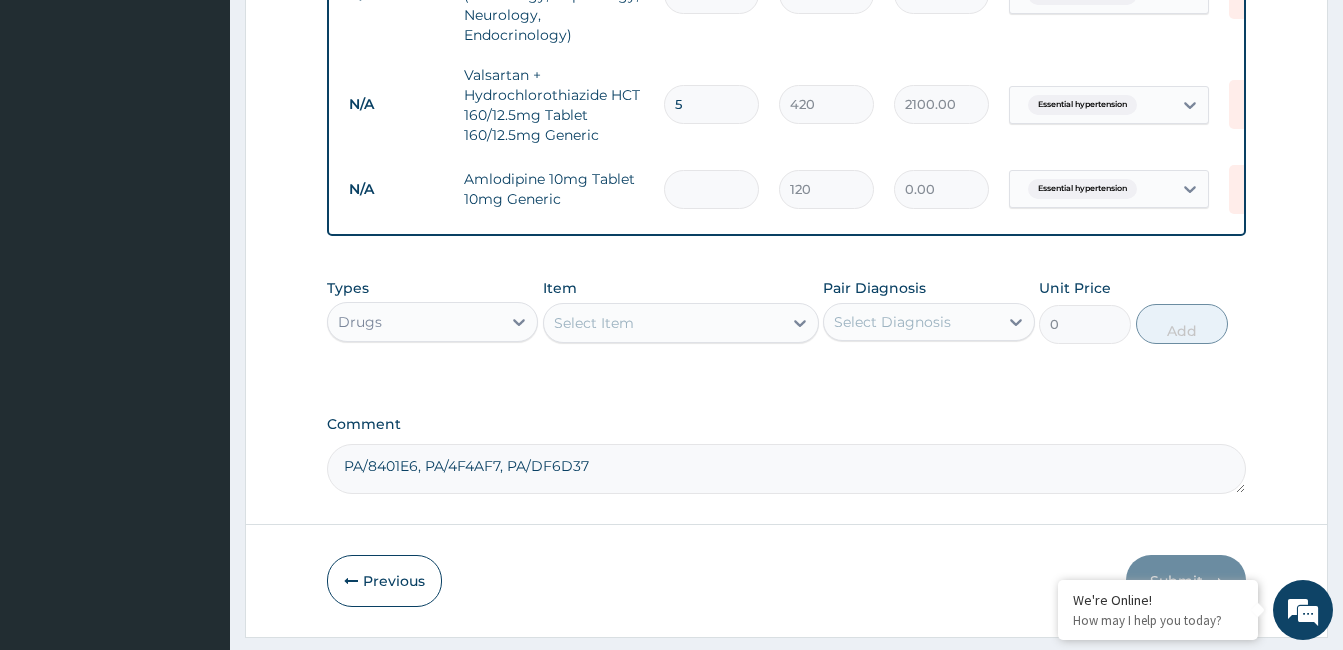 type on "5" 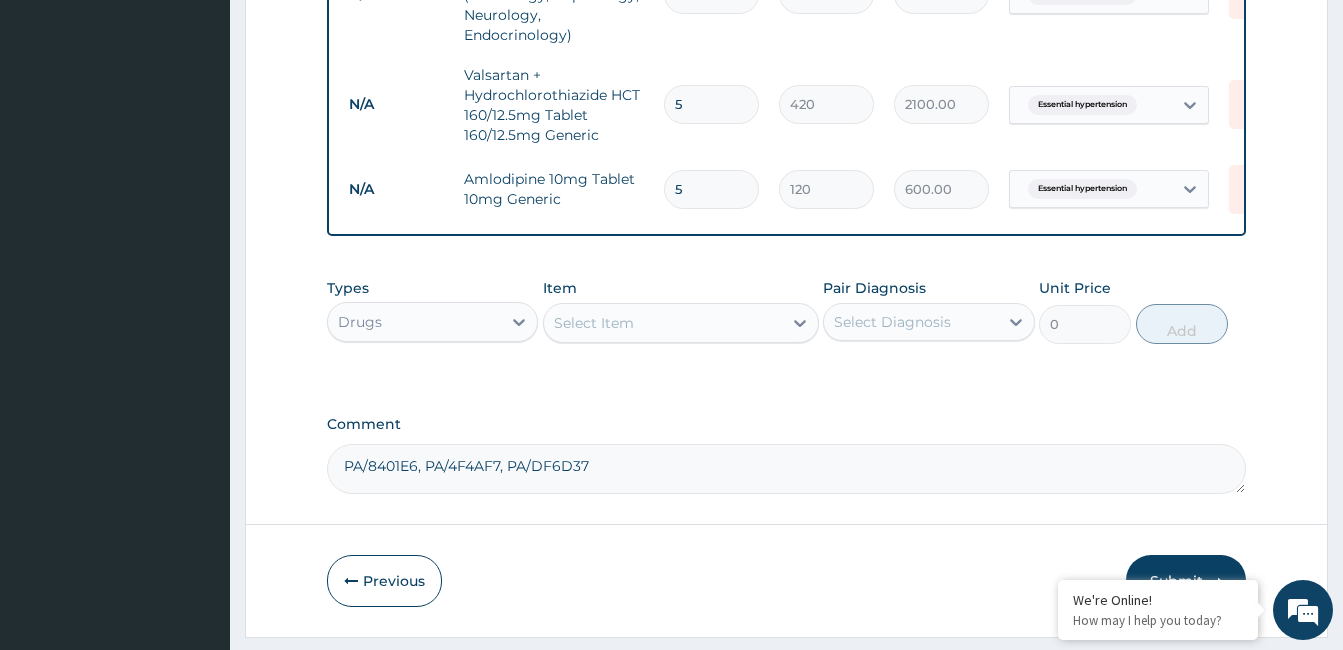 type on "5" 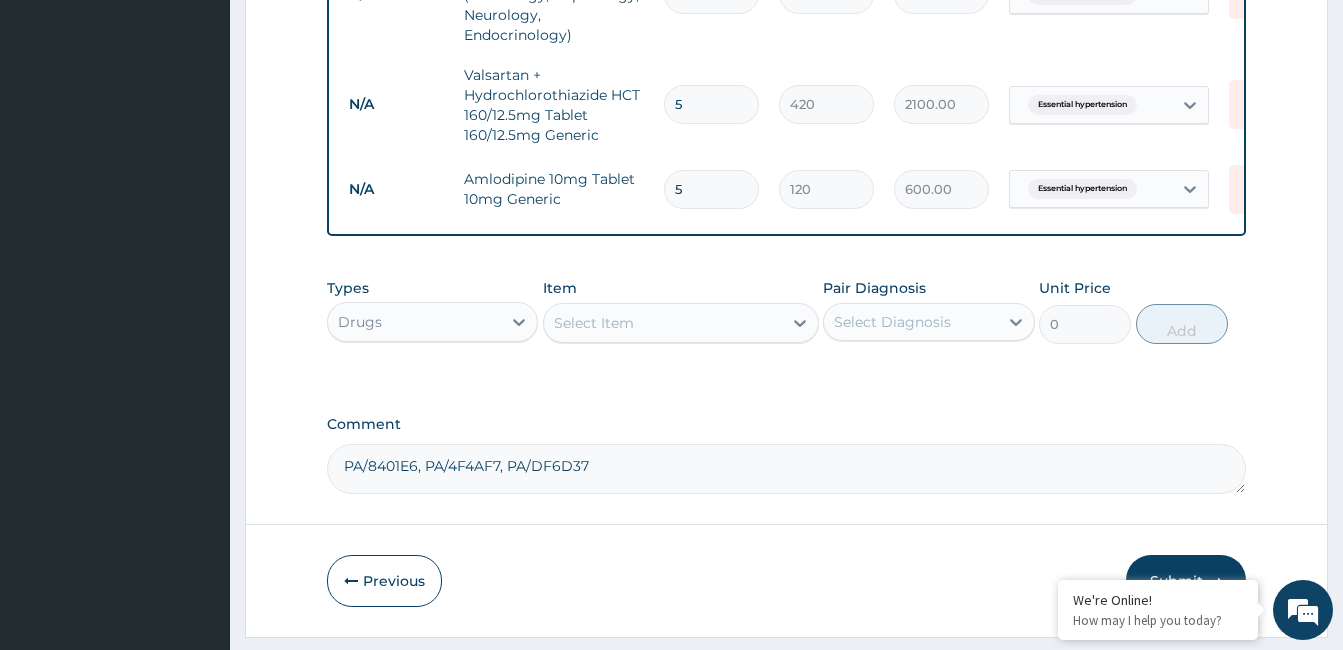 click on "Drugs" at bounding box center (414, 322) 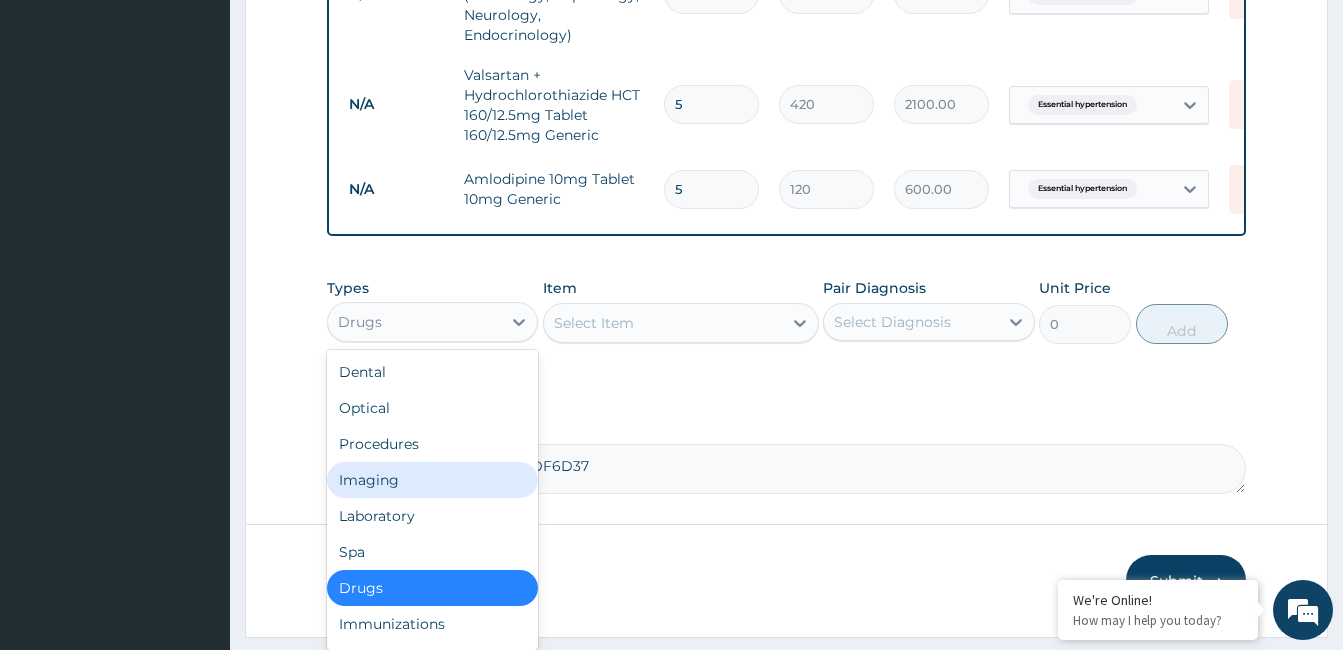drag, startPoint x: 427, startPoint y: 505, endPoint x: 552, endPoint y: 442, distance: 139.97858 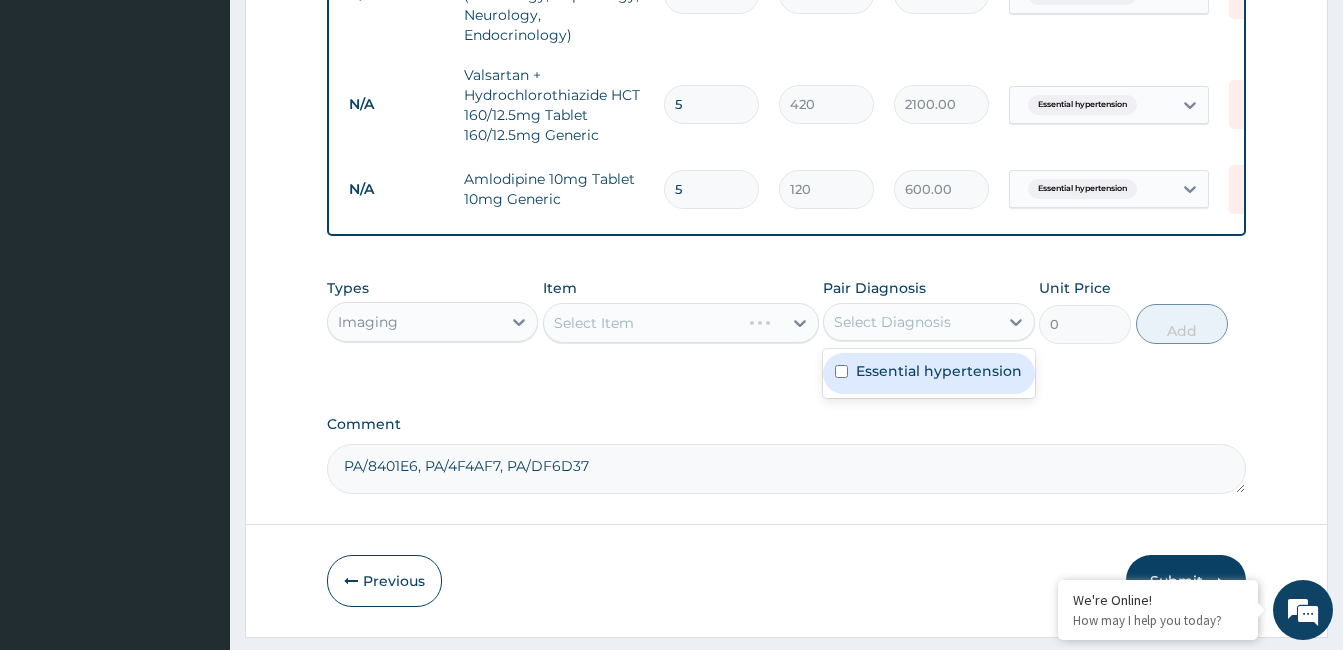 click on "Select Diagnosis" at bounding box center (892, 322) 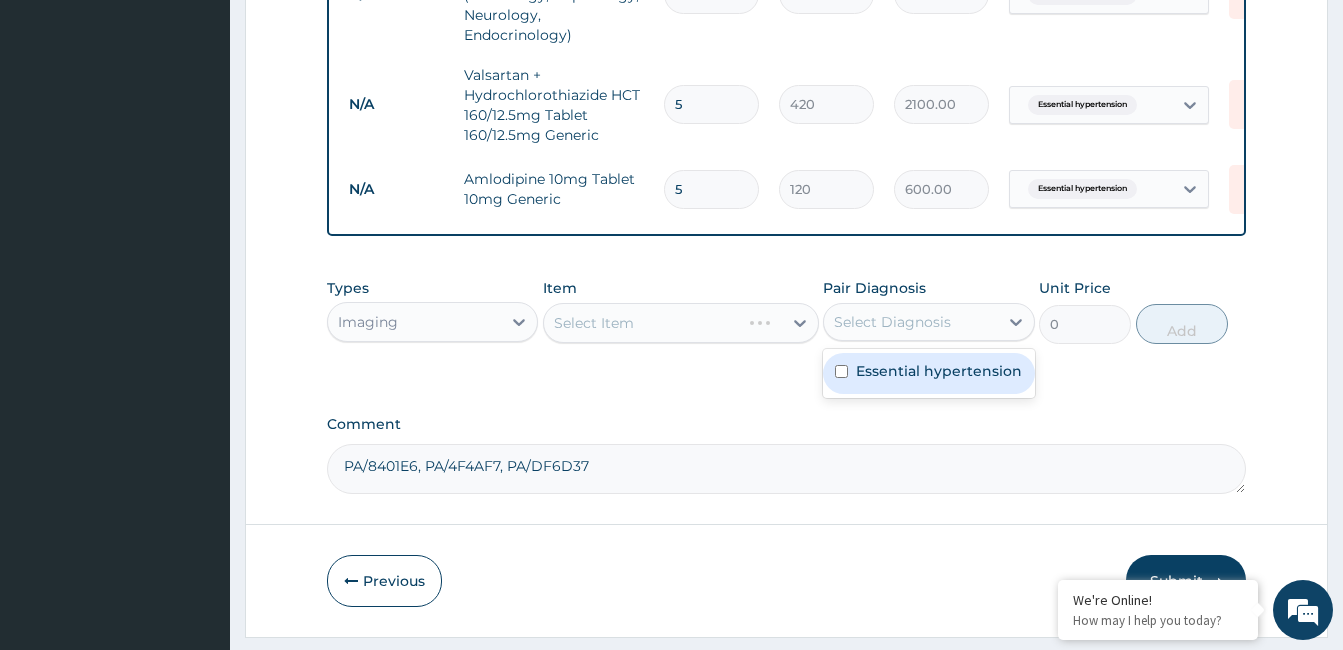 click on "Essential hypertension" at bounding box center [939, 371] 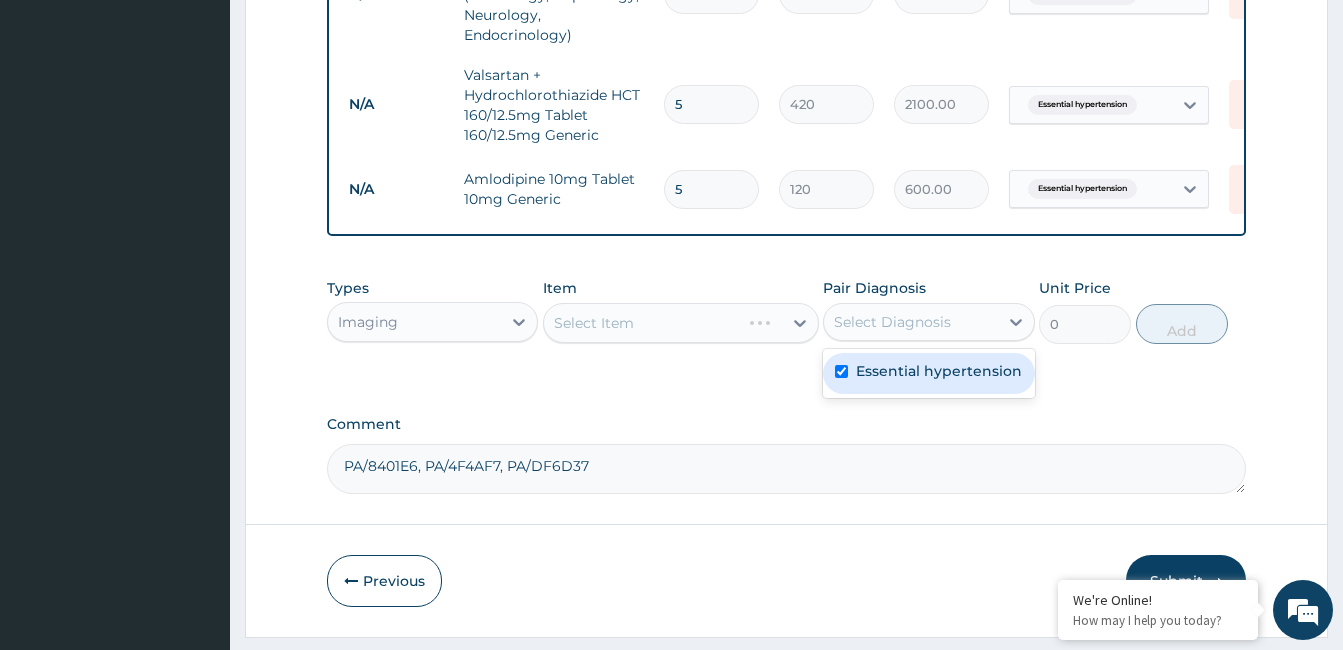 checkbox on "true" 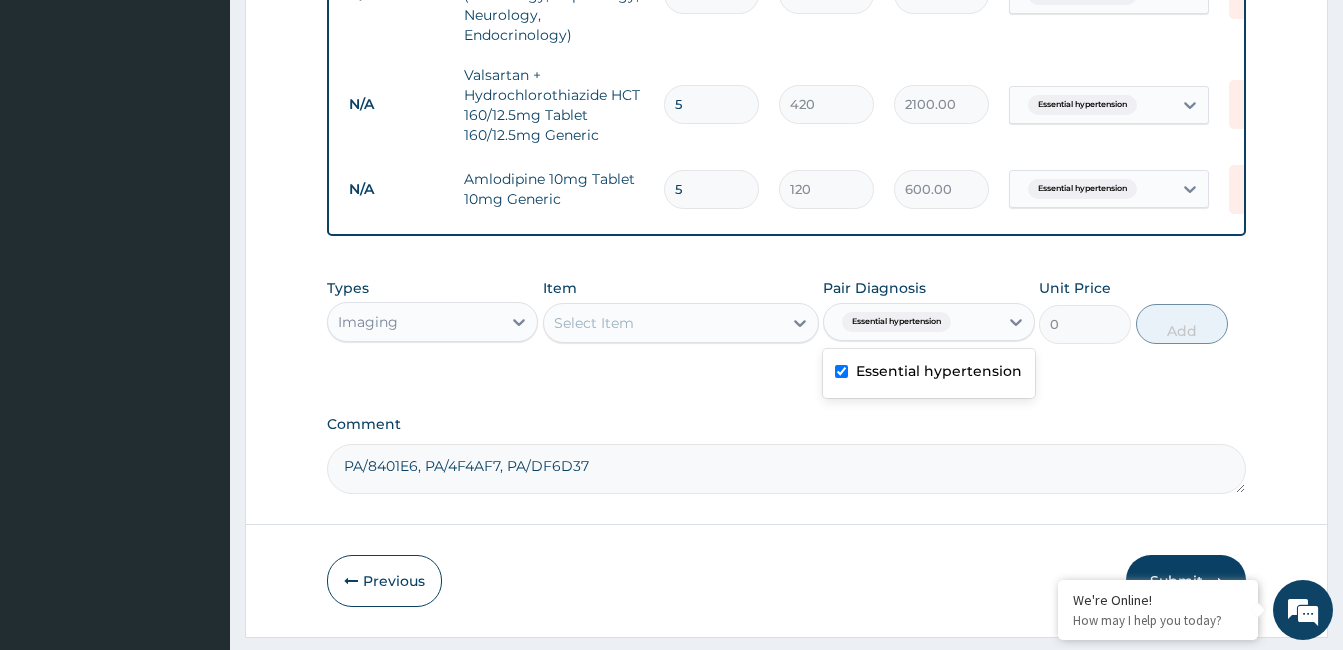click on "Select Item" at bounding box center (663, 323) 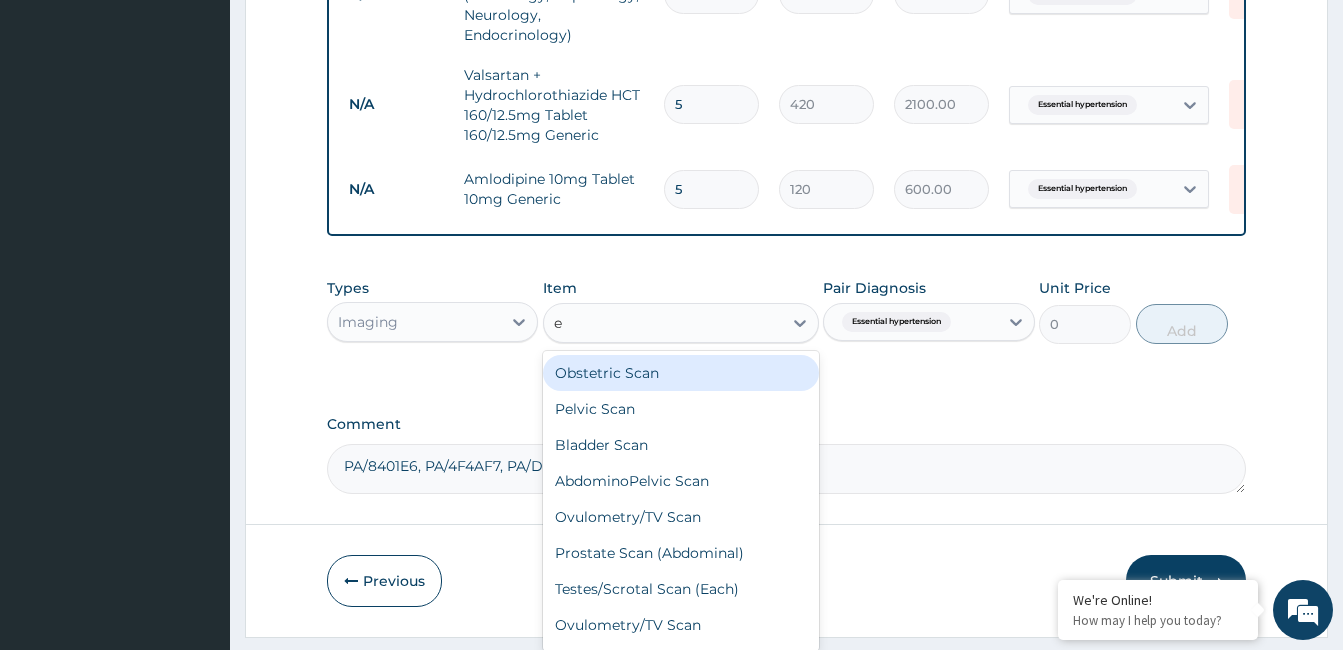 type on "ec" 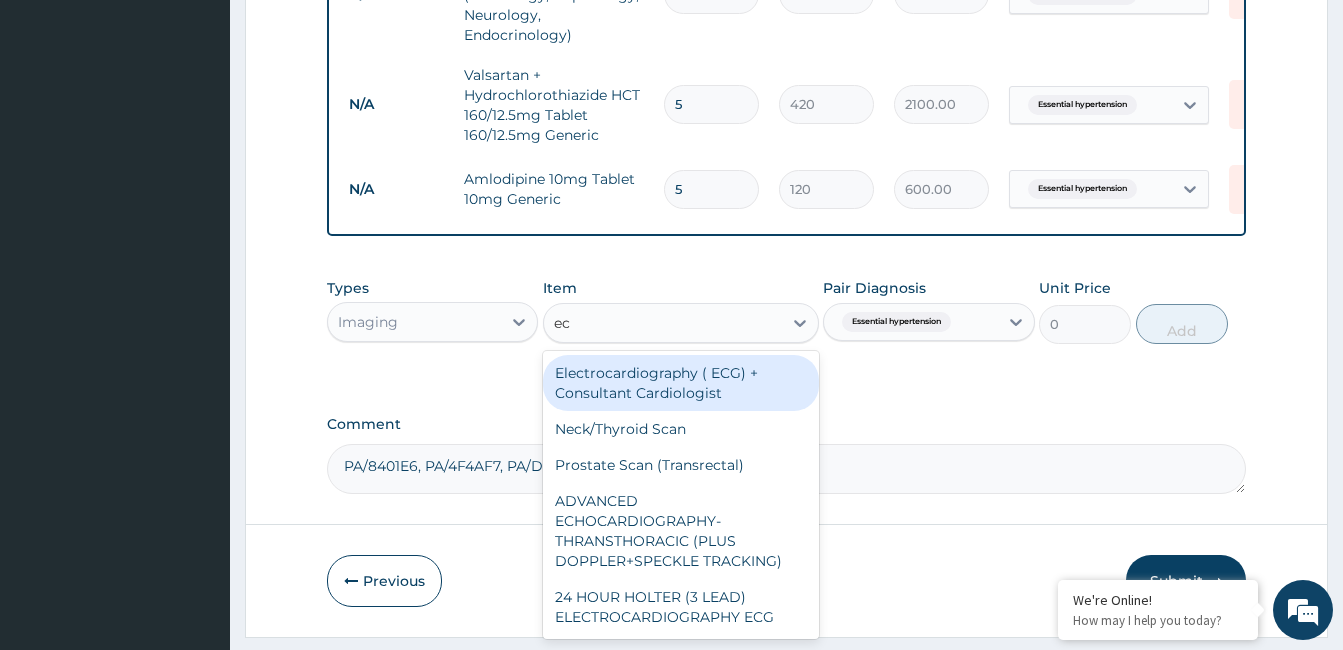 click on "Electrocardiography ( ECG) + Consultant Cardiologist" at bounding box center [681, 383] 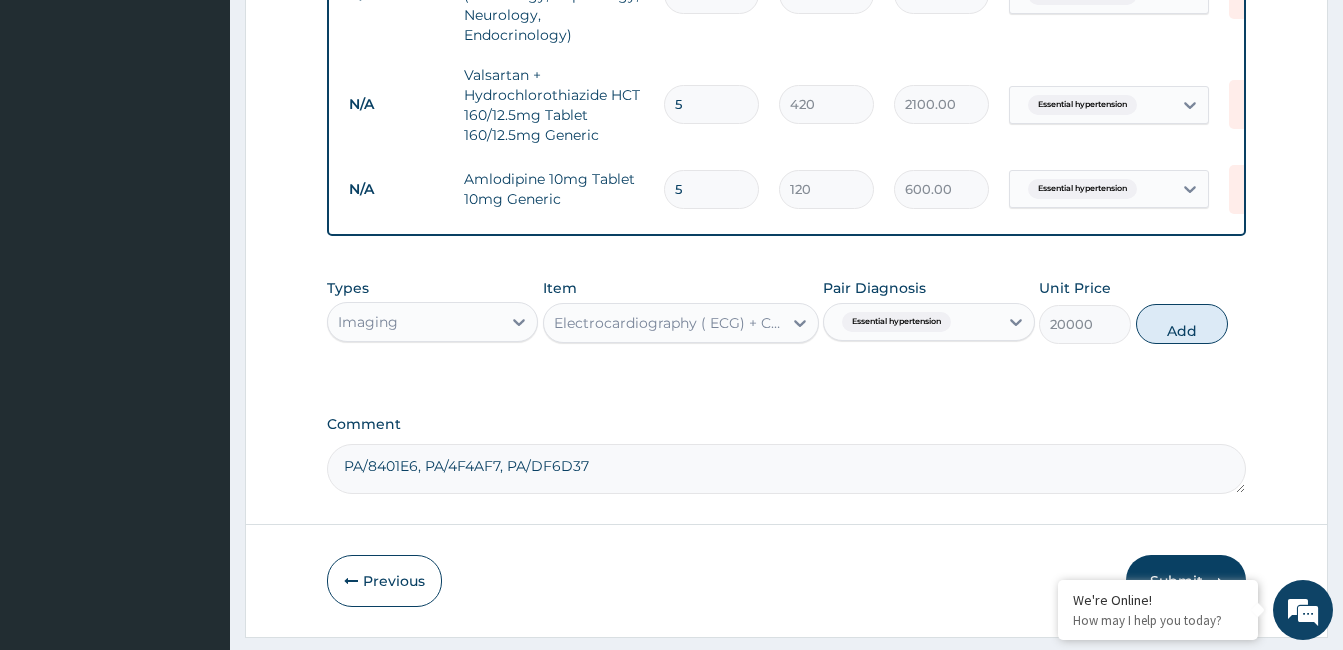 click on "Types Imaging Item option Electrocardiography ( ECG) + Consultant Cardiologist, selected.   Select is focused ,type to refine list, press Down to open the menu,  Electrocardiography ( ECG) + Consultant Cardiologist Pair Diagnosis Essential hypertension Unit Price 20000 Add" at bounding box center (786, 311) 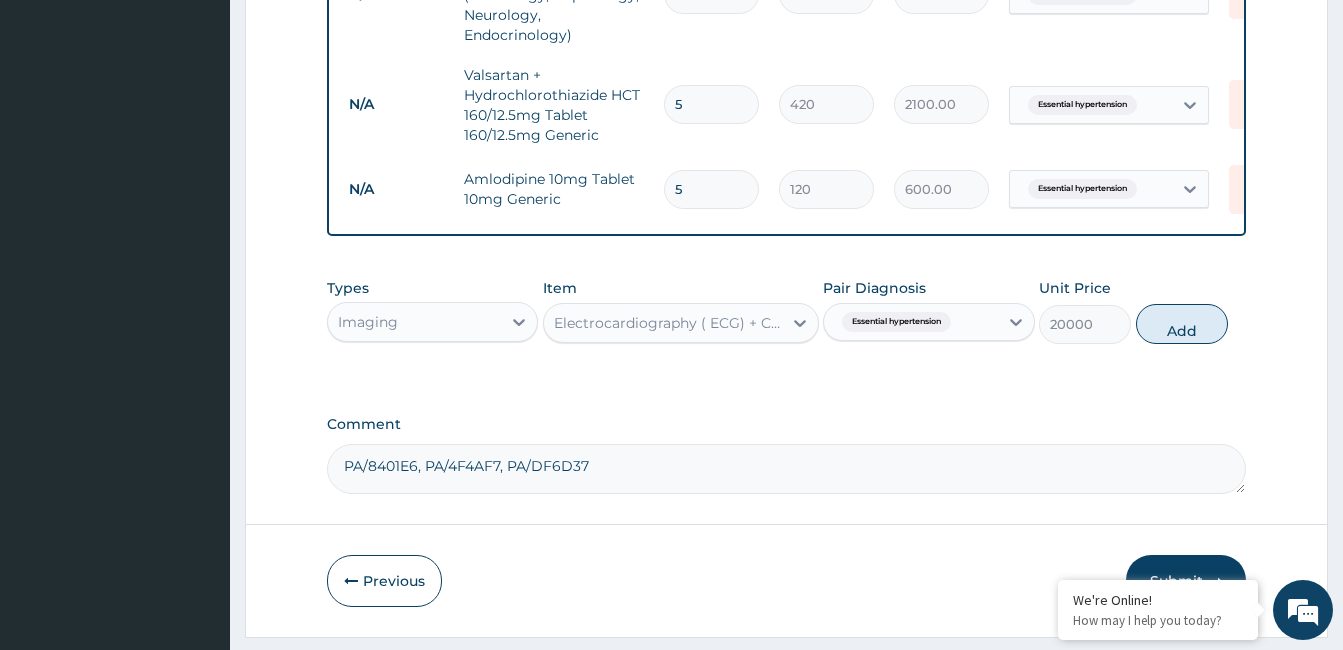 click on "Add" at bounding box center (1182, 324) 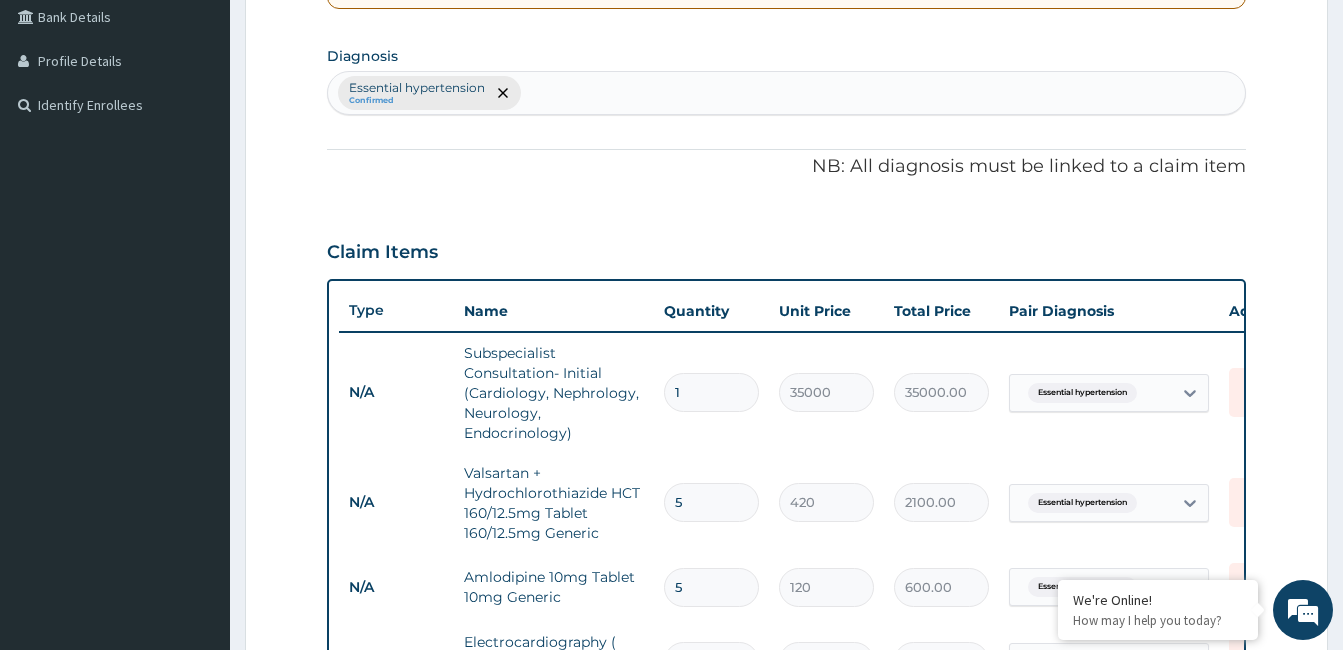 scroll, scrollTop: 463, scrollLeft: 0, axis: vertical 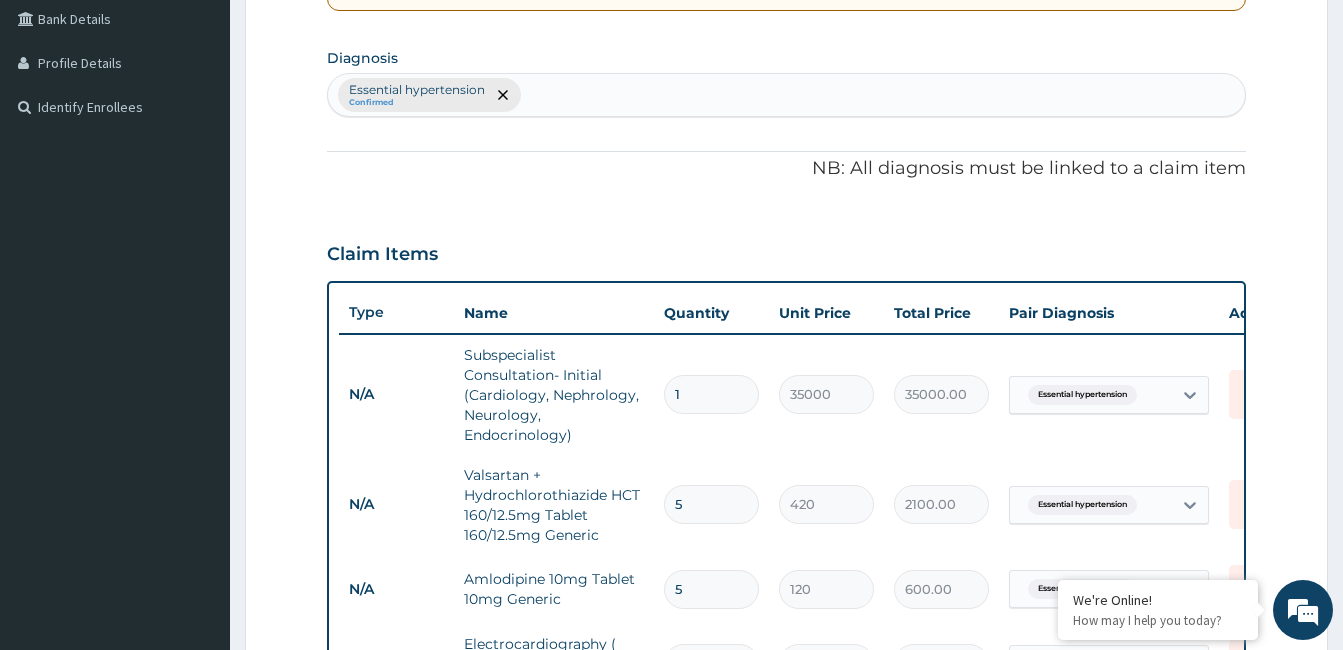 click on "Essential hypertension Confirmed" at bounding box center (786, 95) 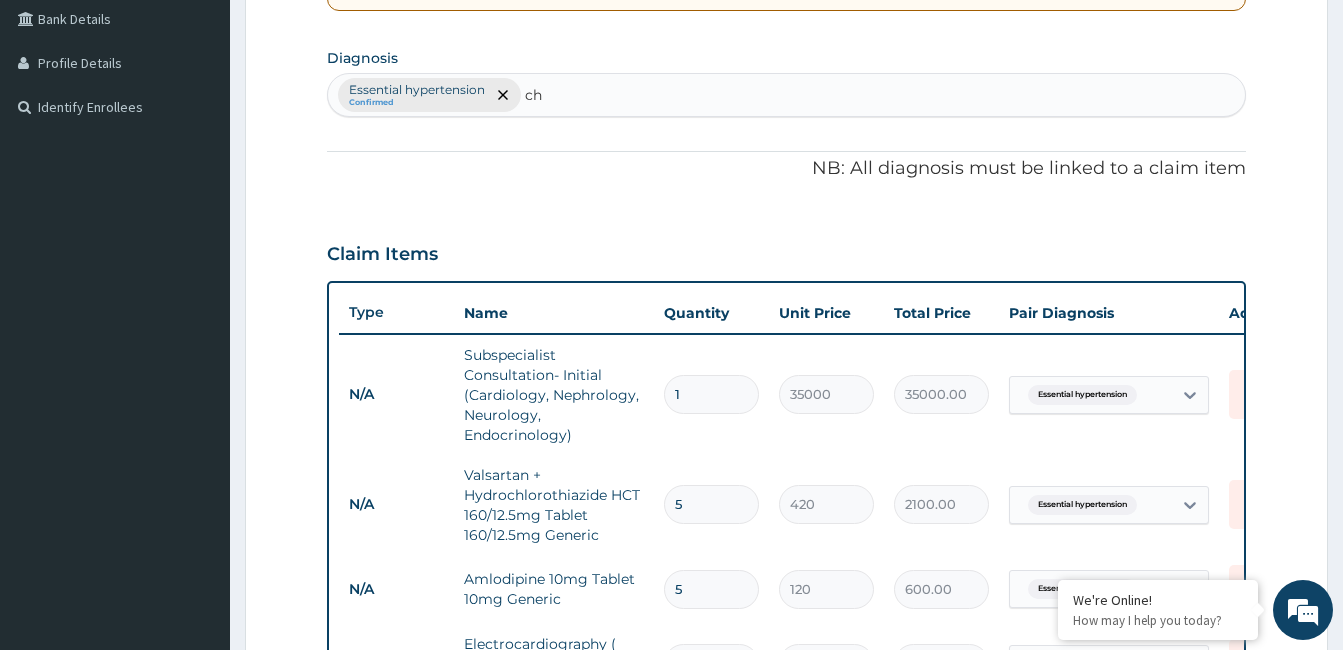 type on "che" 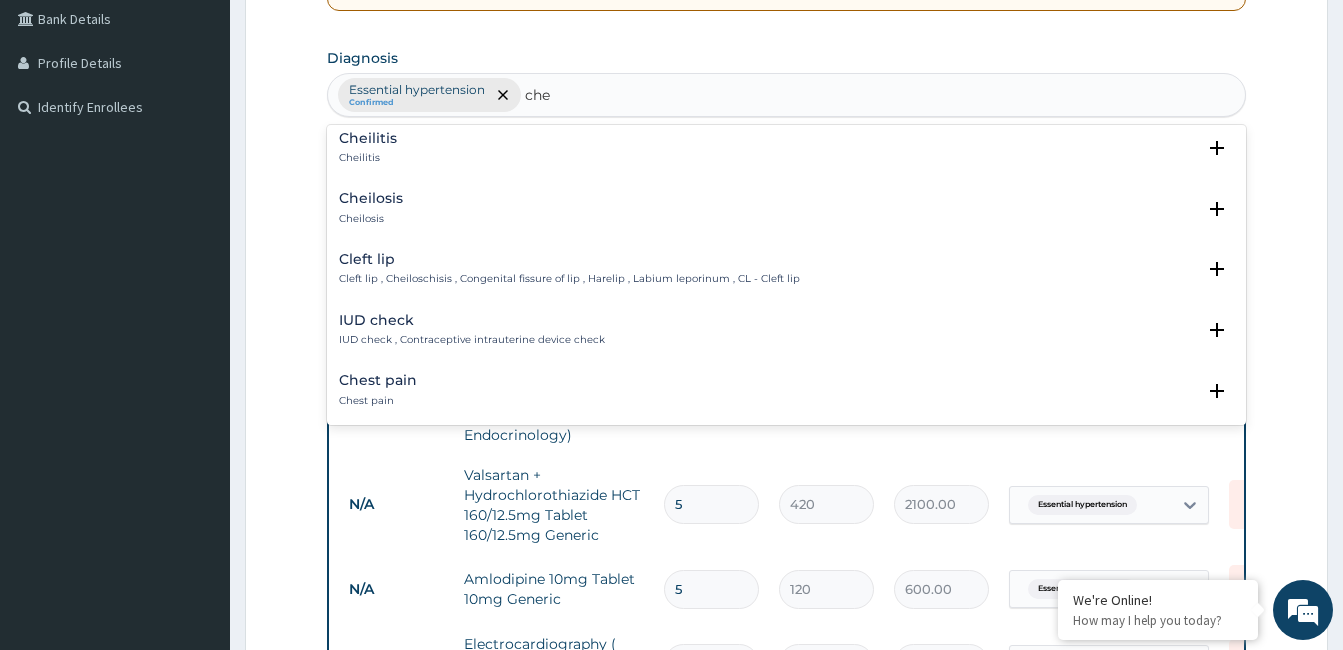scroll, scrollTop: 100, scrollLeft: 0, axis: vertical 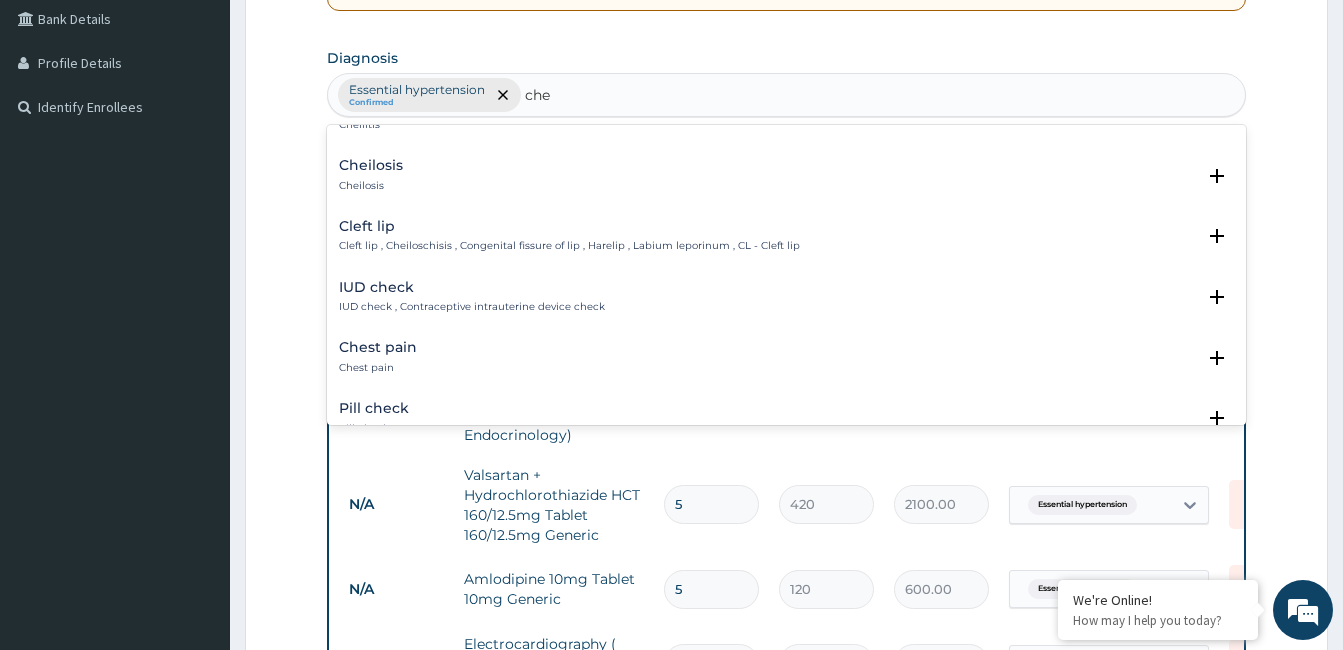 click on "Chest pain" at bounding box center (378, 347) 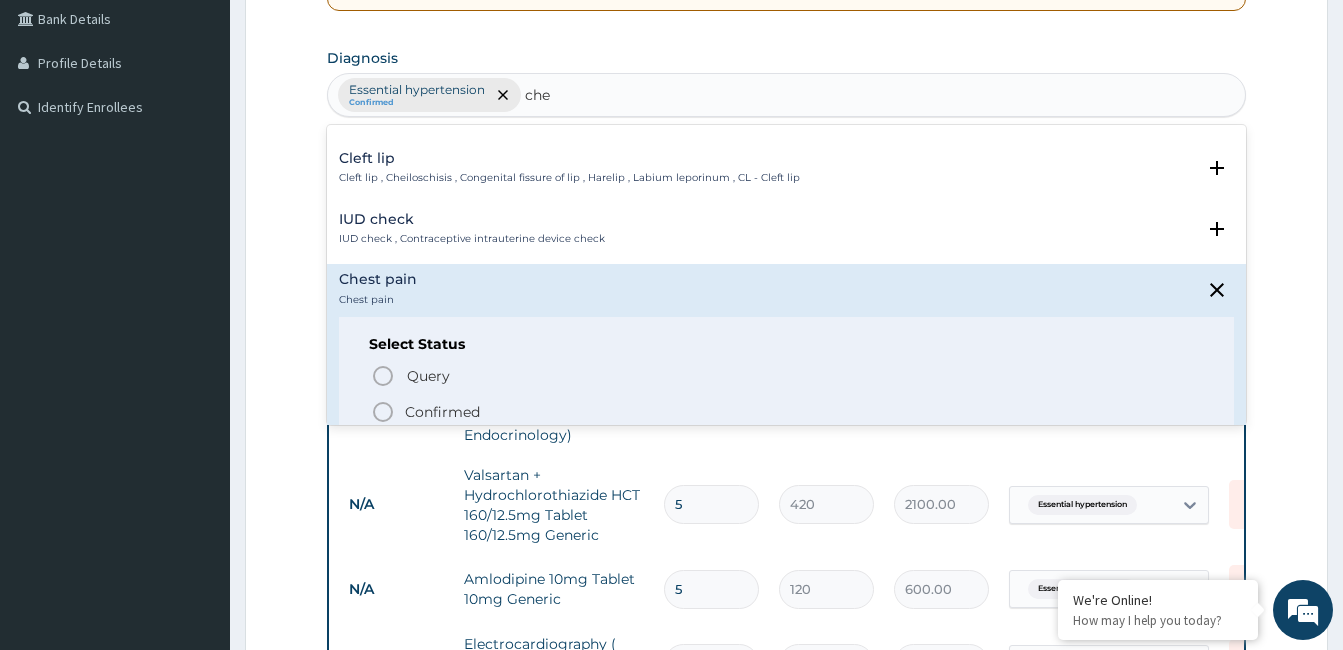 scroll, scrollTop: 200, scrollLeft: 0, axis: vertical 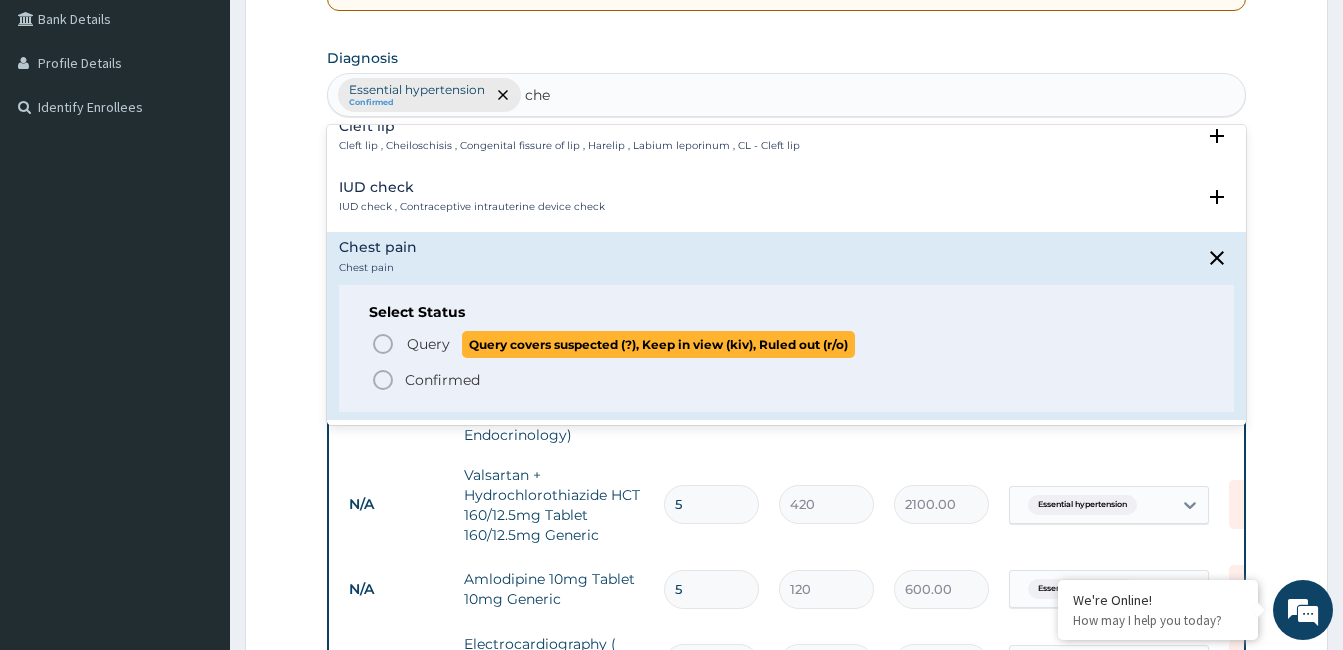 click on "Query" at bounding box center [428, 344] 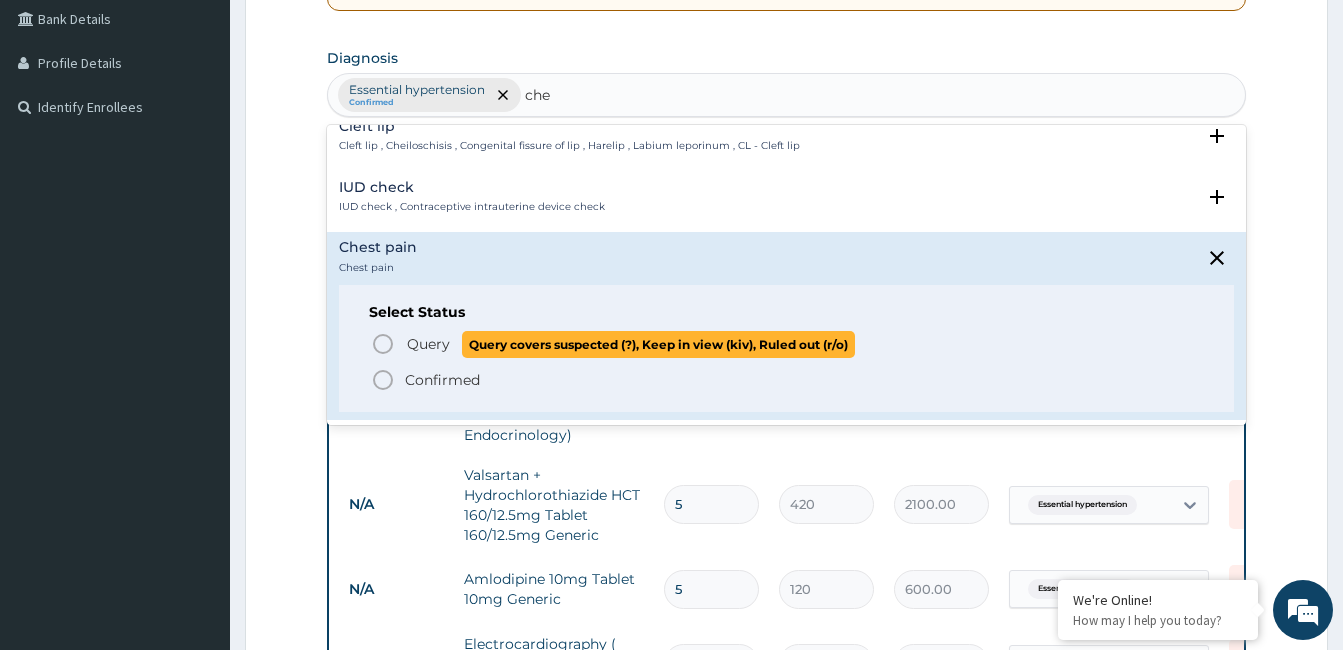 type 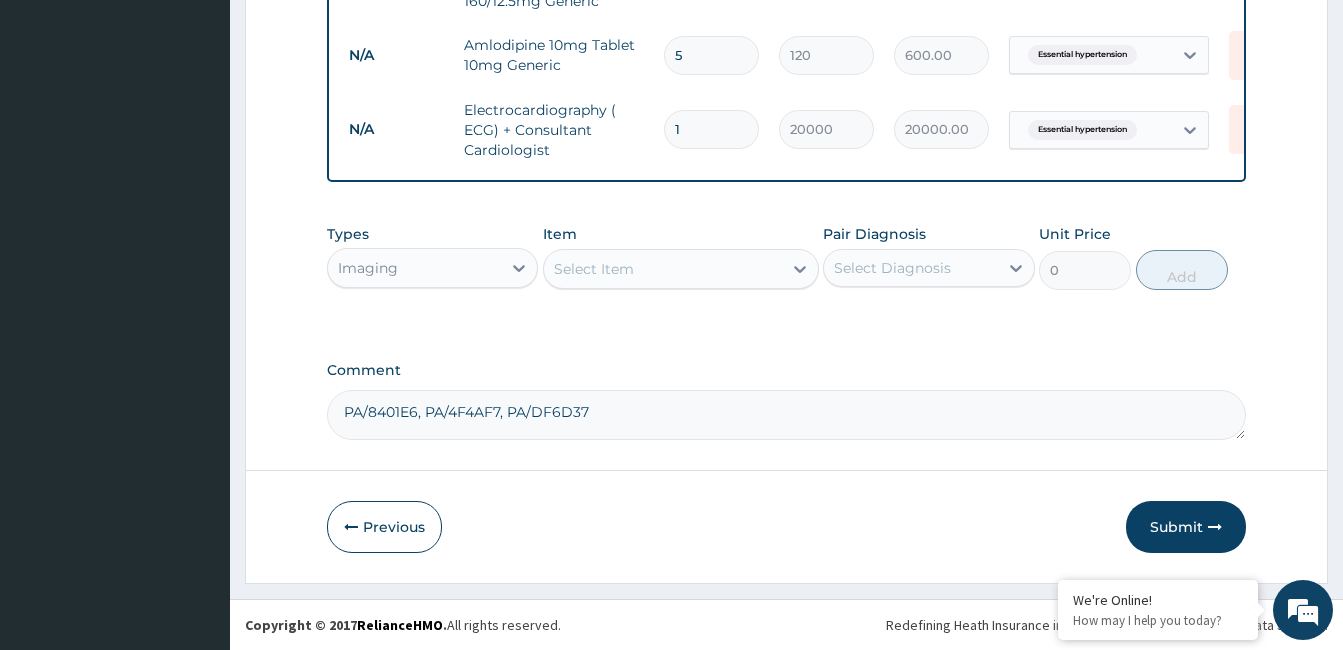 scroll, scrollTop: 1012, scrollLeft: 0, axis: vertical 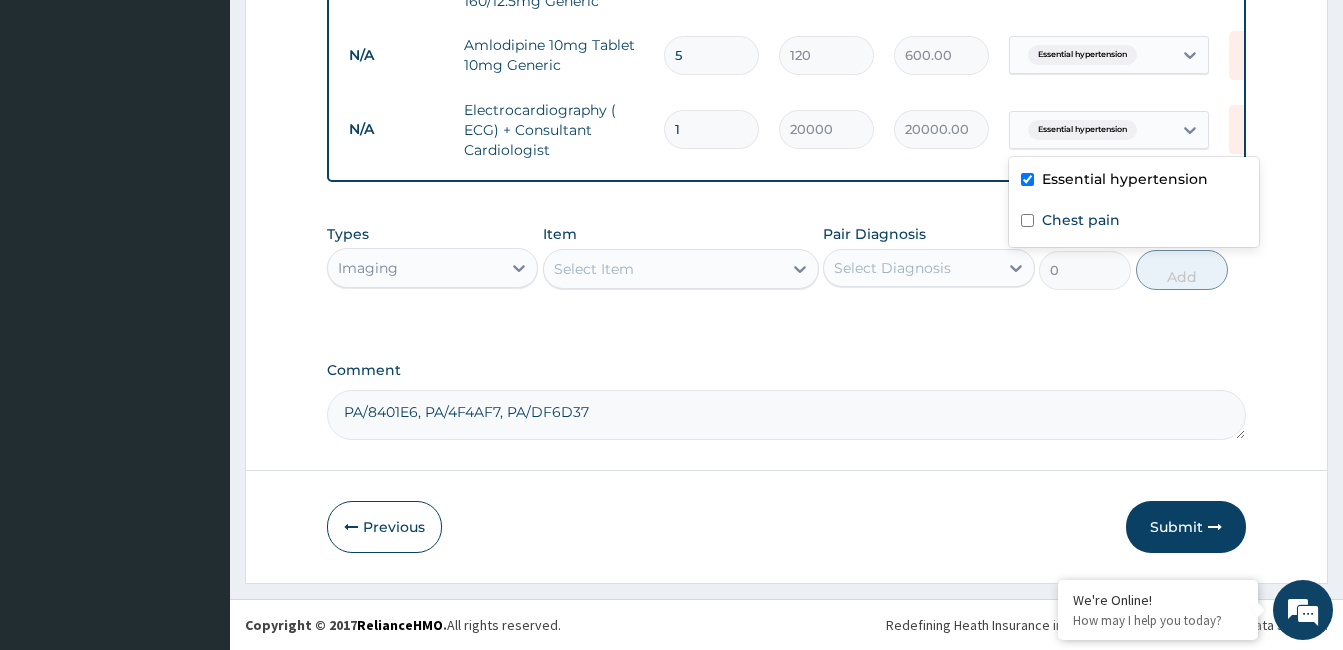 click on "Essential hypertension" at bounding box center (1082, 130) 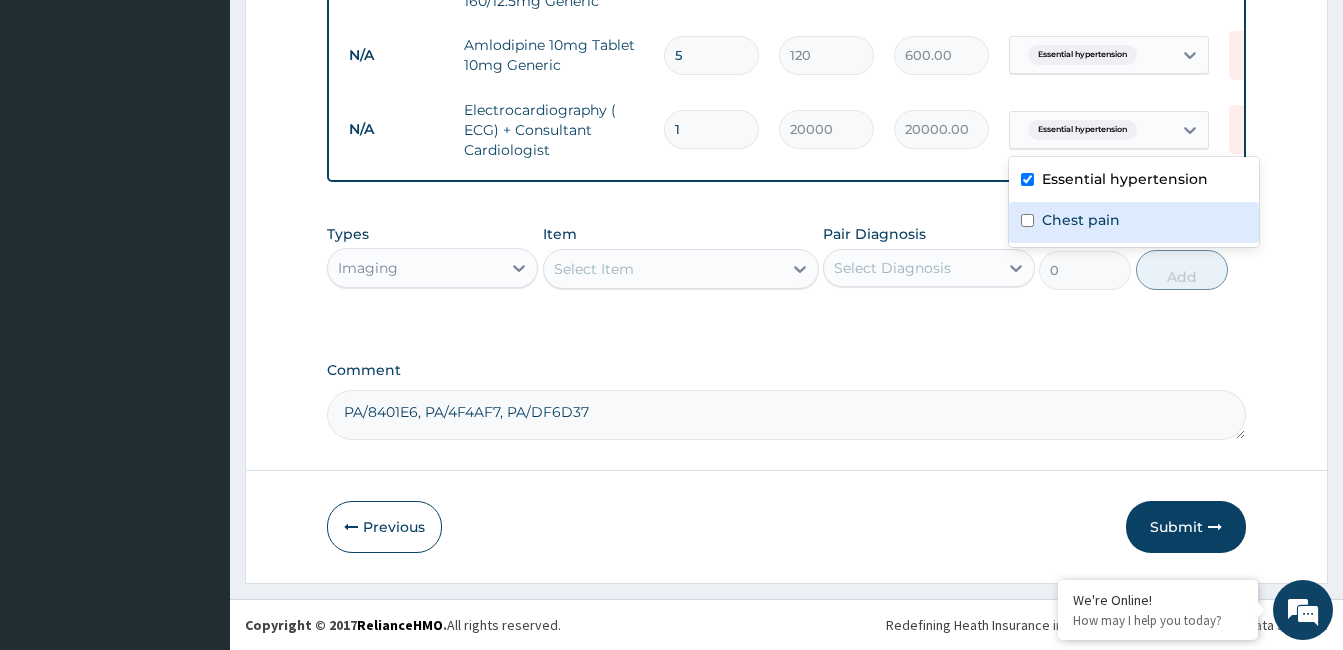 click on "Chest pain" at bounding box center [1081, 220] 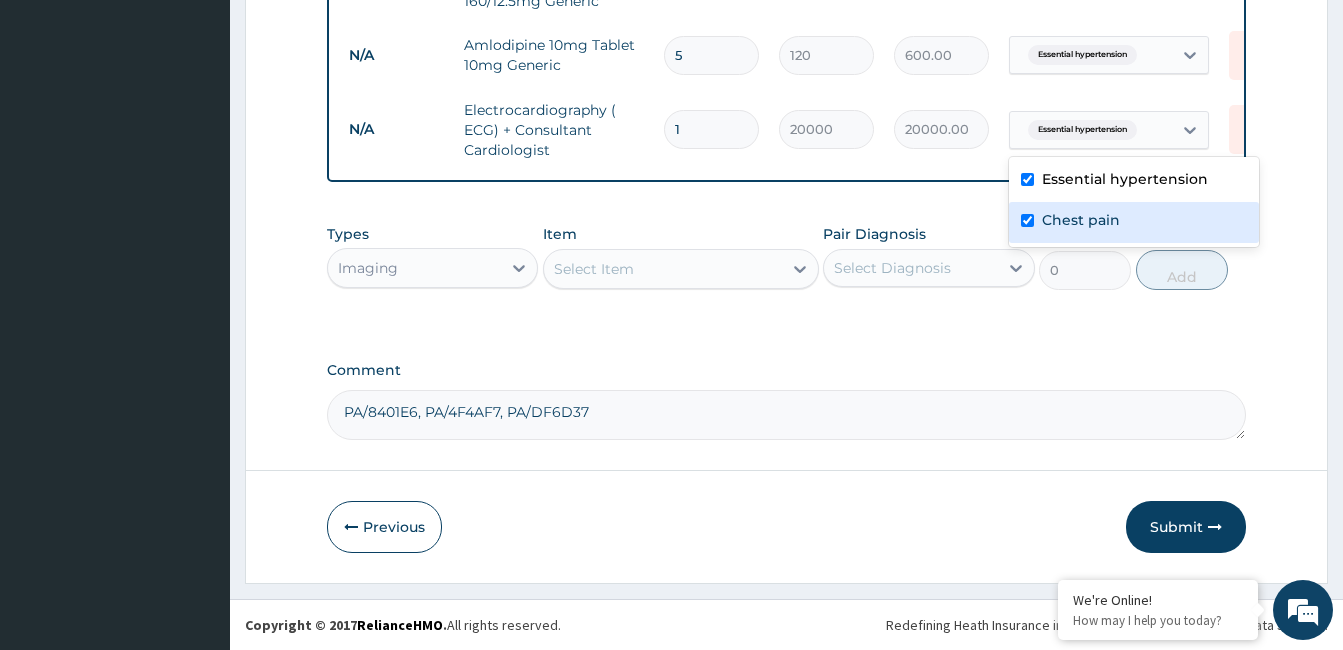 checkbox on "true" 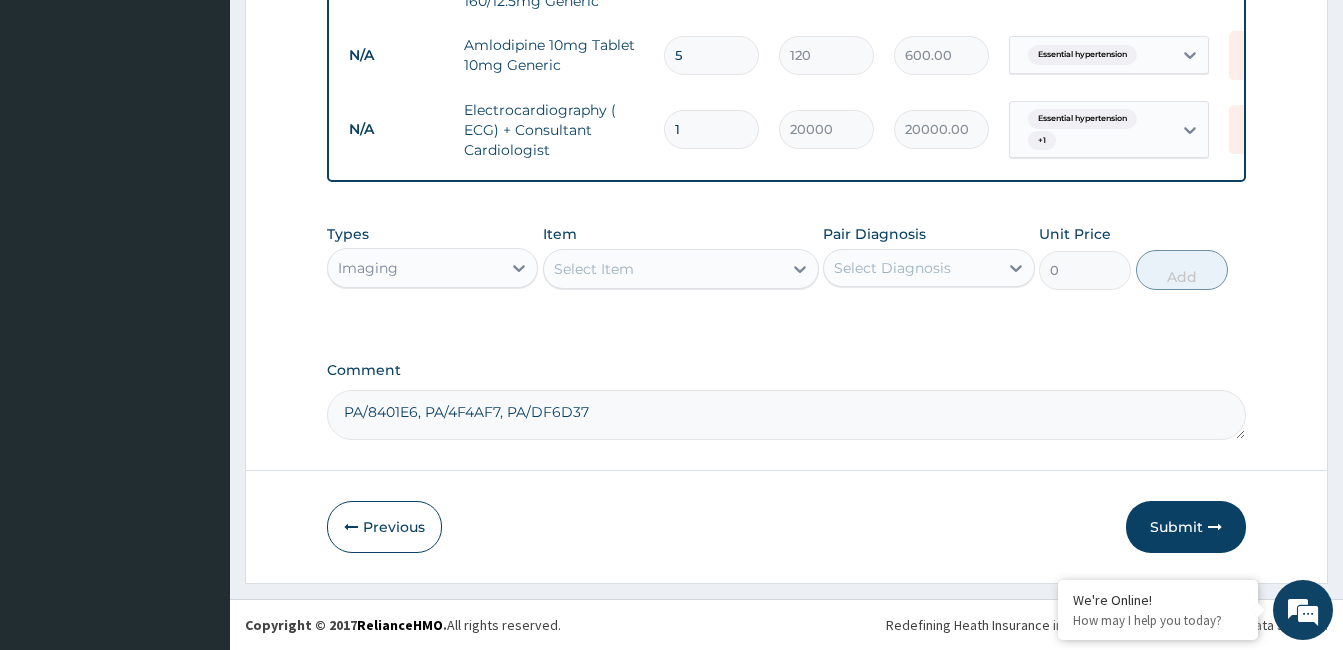 click on "PA Code / Prescription Code Enter Code(Secondary Care Only) Encounter Date [DATE] Important Notice Please enter PA codes before entering items that are not attached to a PA code   All diagnoses entered must be linked to a claim item. Diagnosis & Claim Items that are visible but inactive cannot be edited because they were imported from an already approved PA code. Diagnosis Essential hypertension Confirmed Chest pain Query NB: All diagnosis must be linked to a claim item Claim Items Type Name Quantity Unit Price Total Price Pair Diagnosis Actions N/A Subspecialist Consultation- Initial (Cardiology, Nephrology, Neurology, Endocrinology) 1 35000 35000.00 Essential hypertension Delete N/A Valsartan + Hydrochlorothiazide HCT 160/12.5mg Tablet 160/12.5mg Generic 5 420 2100.00 Essential hypertension Delete N/A Amlodipine 10mg Tablet 10mg Generic 5 120 600.00 Essential hypertension Delete N/A Electrocardiography ( ECG) + Consultant Cardiologist 1 20000 20000.00 Essential hypertension  + 1 Delete Types Imaging 0" at bounding box center (786, -183) 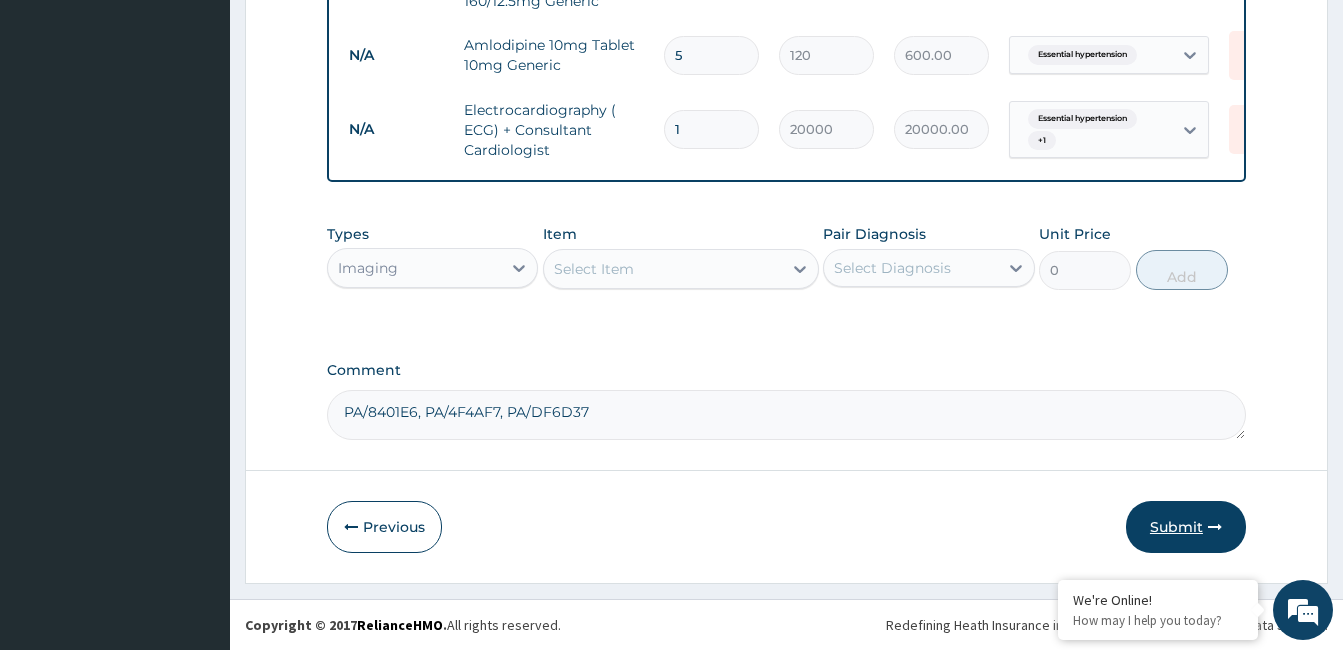 click on "Submit" at bounding box center [1186, 527] 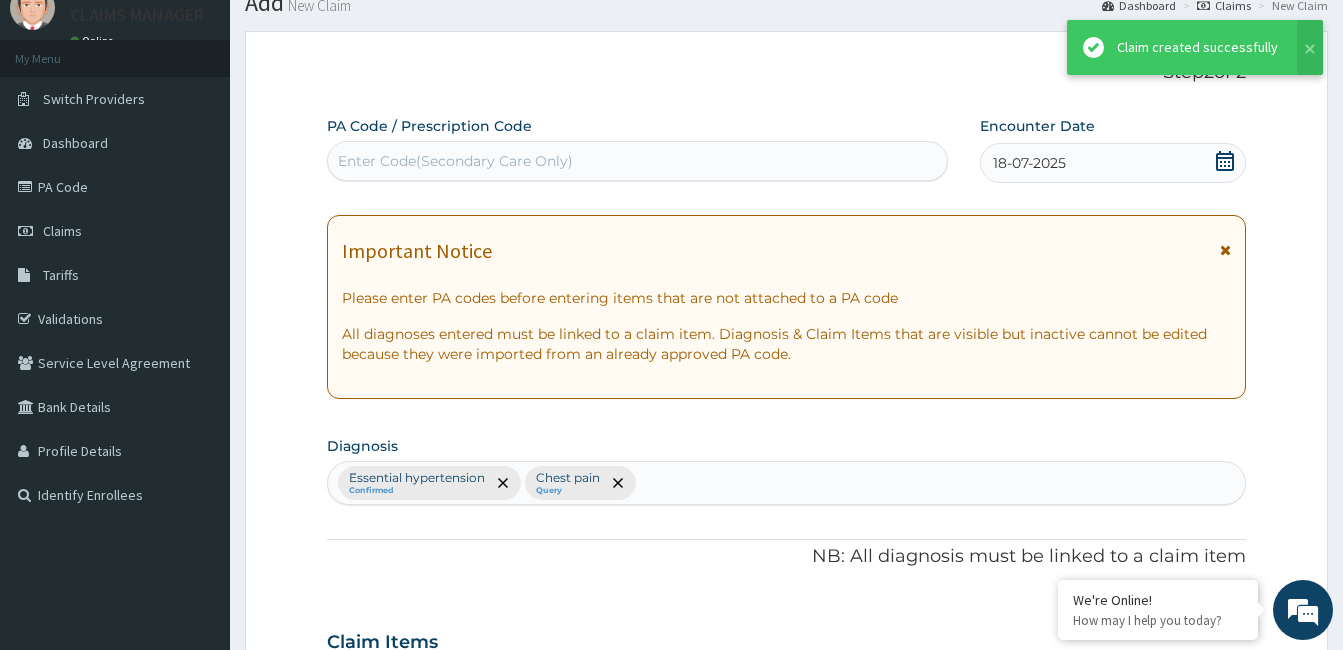 scroll, scrollTop: 1012, scrollLeft: 0, axis: vertical 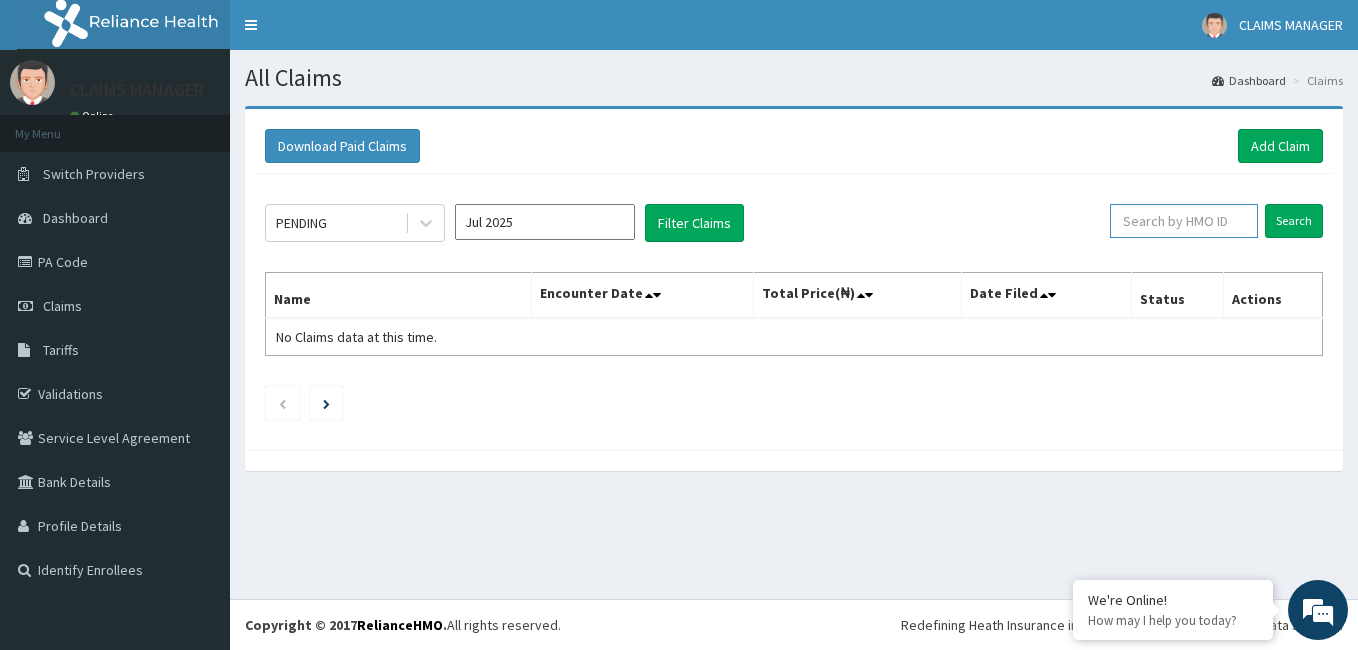 click at bounding box center [1184, 221] 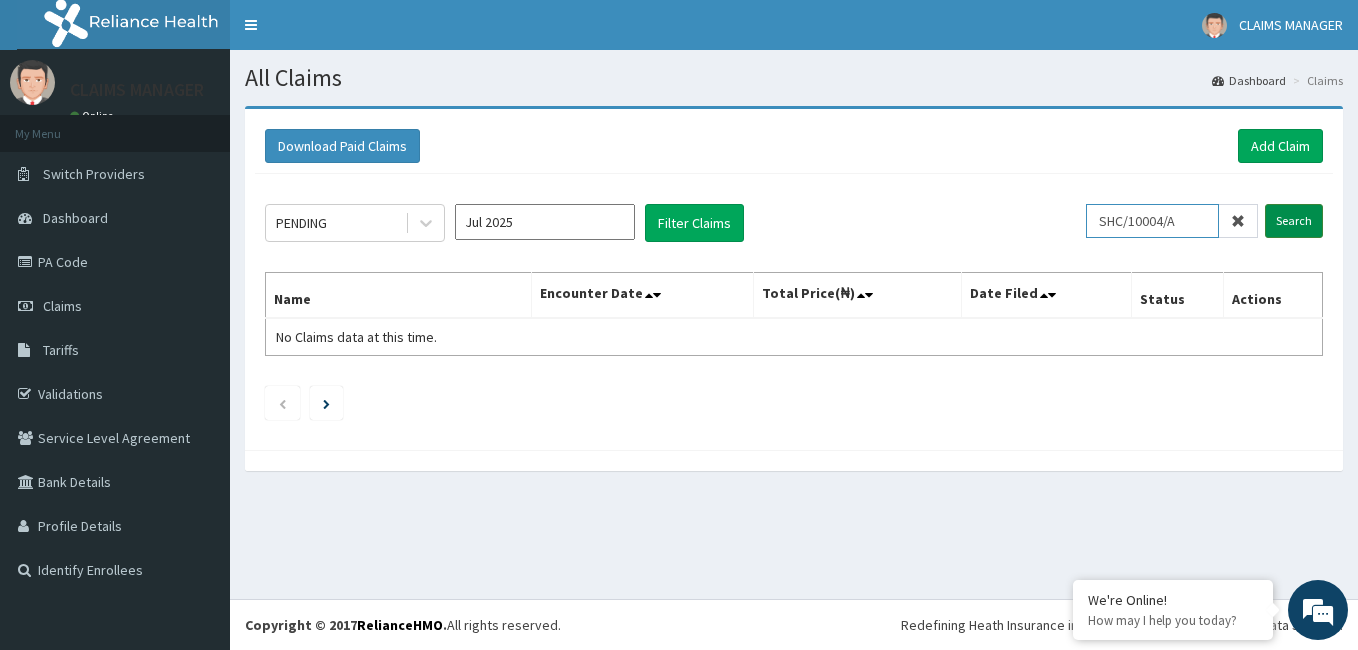 type on "SHC/10004/A" 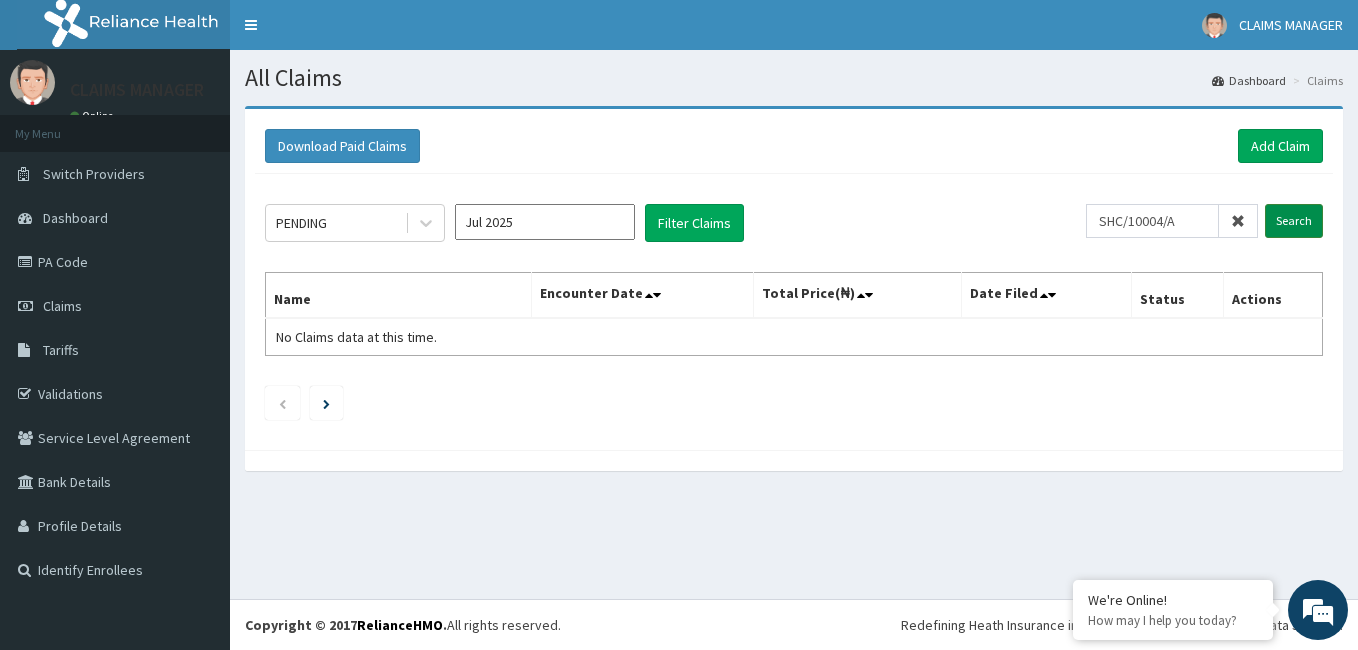 click on "Search" at bounding box center [1294, 221] 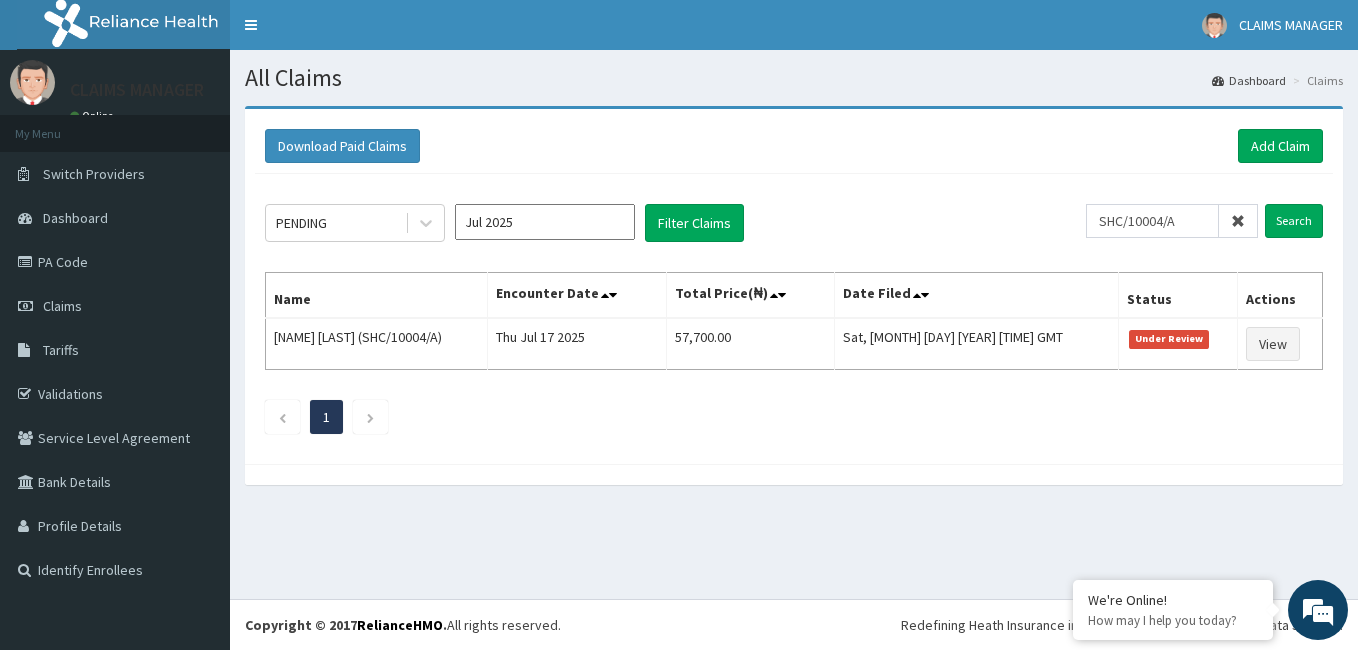 scroll, scrollTop: 0, scrollLeft: 0, axis: both 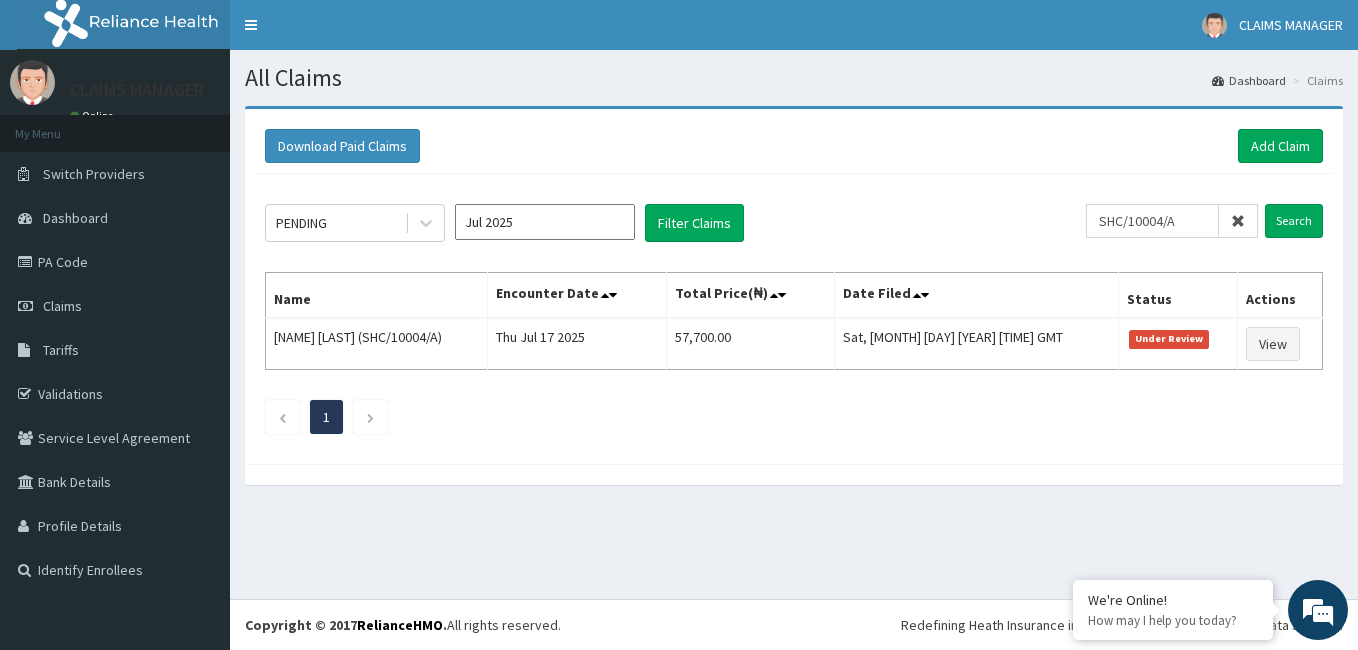 click on "Download Paid Claims Add Claim × Note you can only download claims within a maximum of 1 year and the dates will auto-adjust when you select range that is greater than 1 year From 02-05-2025 To 02-08-2025 Close Download PENDING Jul 2025 Filter Claims SHC/10004/A Search Name Encounter Date Total Price(₦) Date Filed Status Actions Patrick Akor Onyeke (SHC/10004/A) Thu Jul 17 2025 57,700.00 Sat, 02 Aug 2025 22:40:38 GMT Under Review View 1" at bounding box center (794, 286) 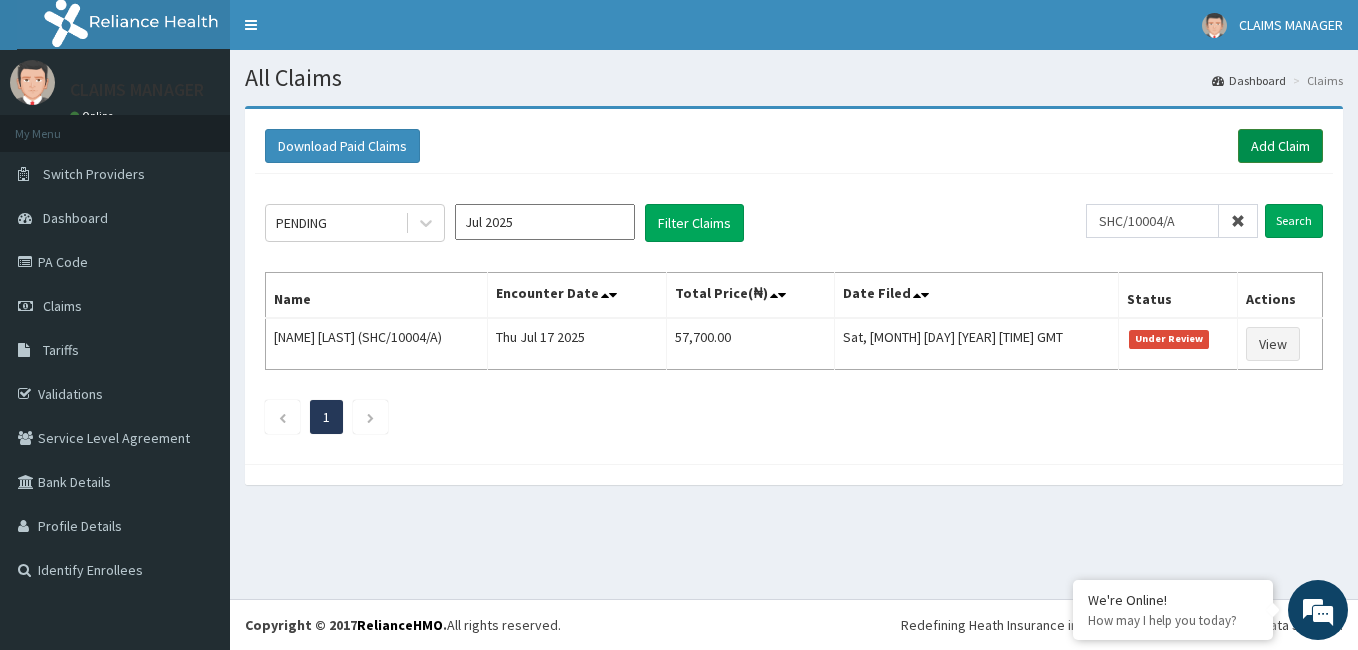 click on "Add Claim" at bounding box center [1280, 146] 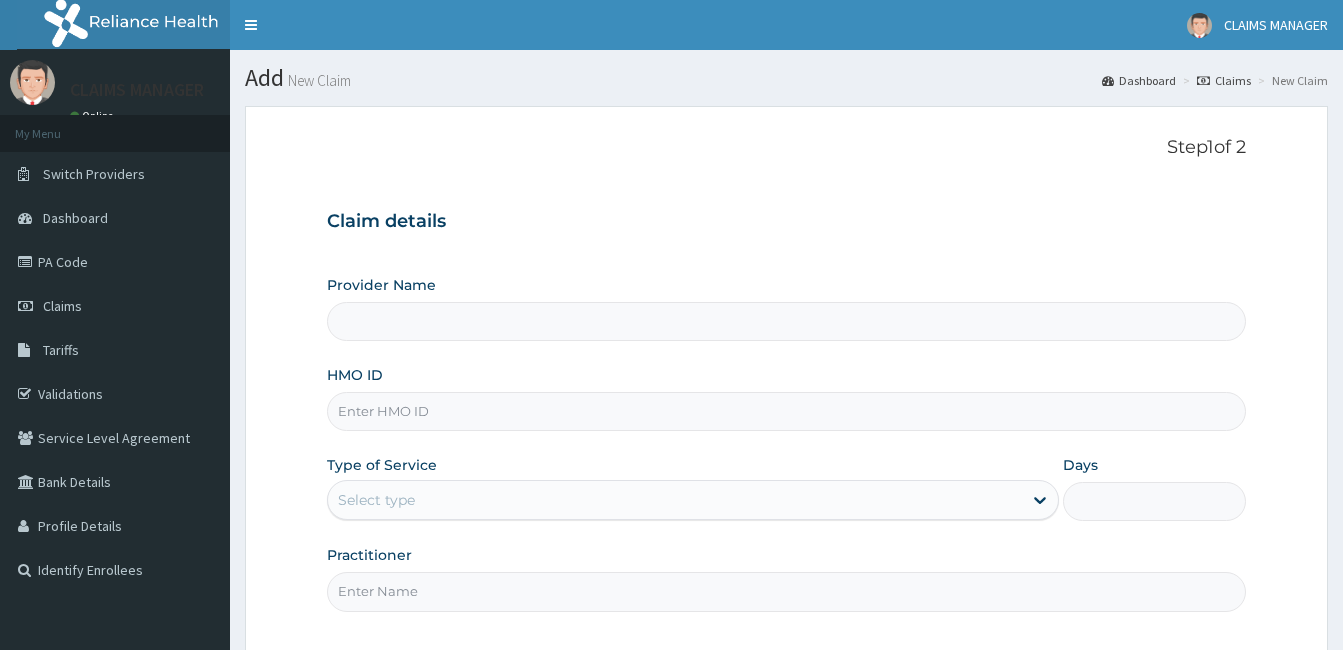 scroll, scrollTop: 0, scrollLeft: 0, axis: both 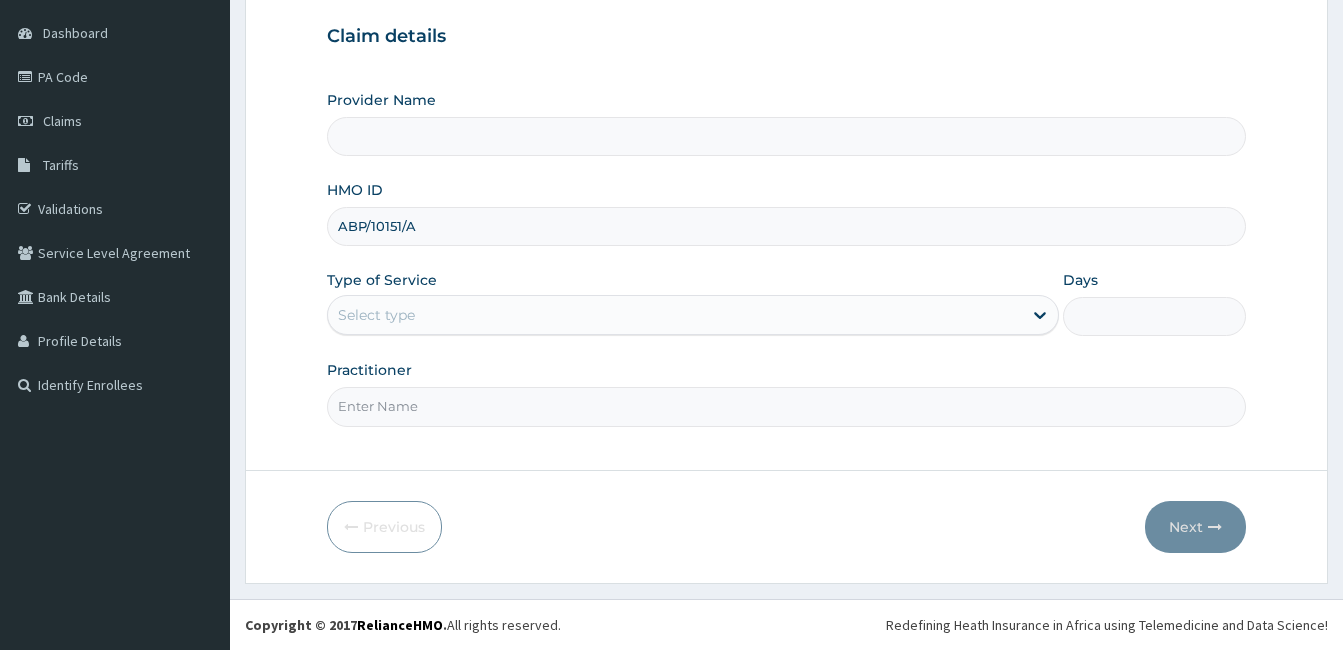 type on "Cardiocare Cardiovascular Hospital" 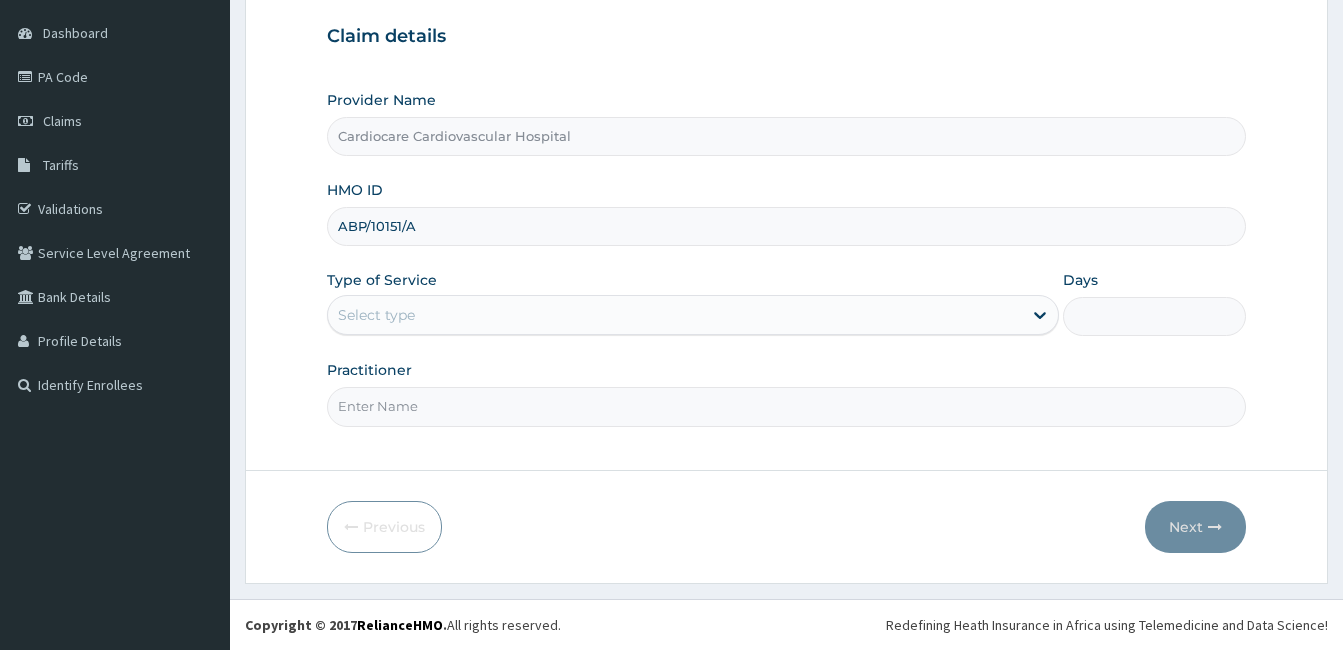 type on "ABP/10151/A" 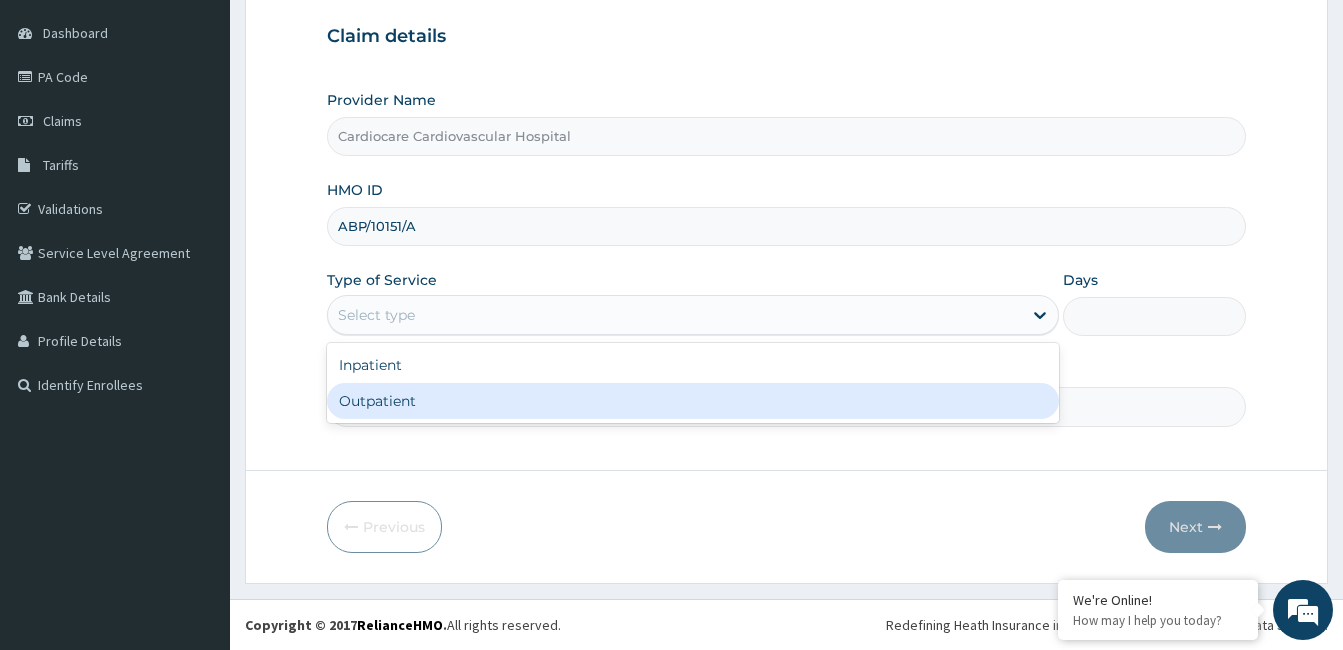 click on "Outpatient" at bounding box center [693, 401] 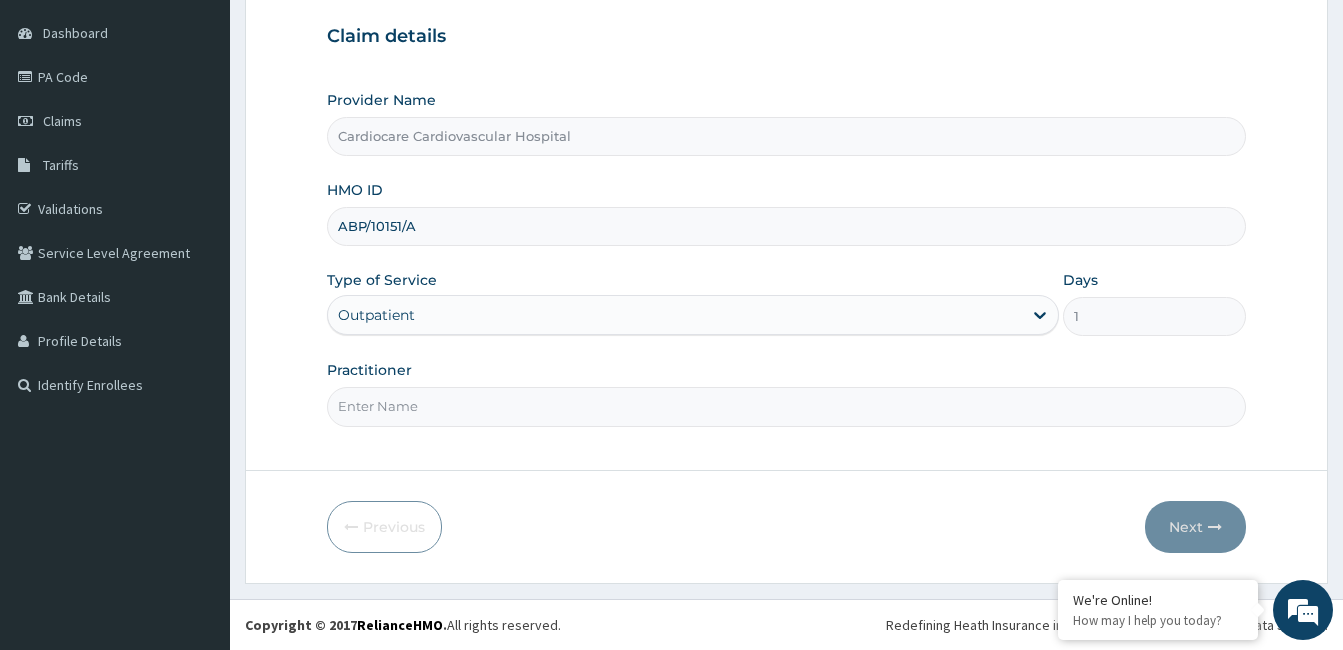 click on "Practitioner" at bounding box center (786, 406) 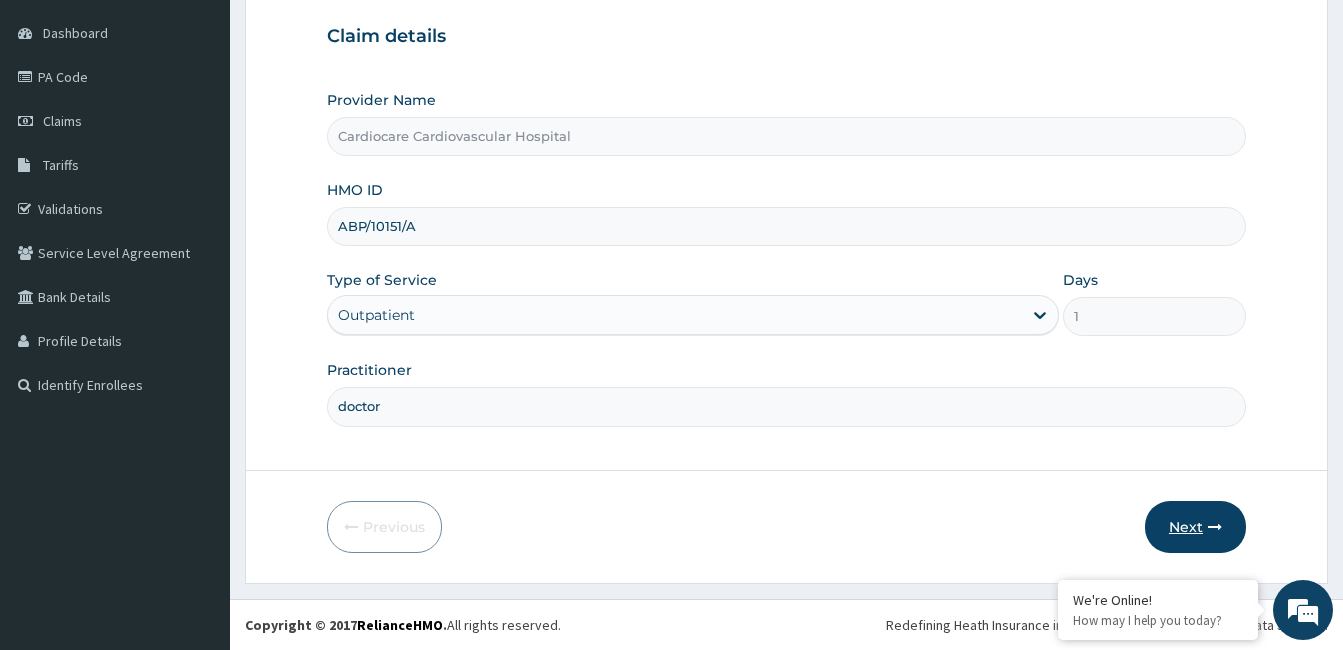 type on "doctor" 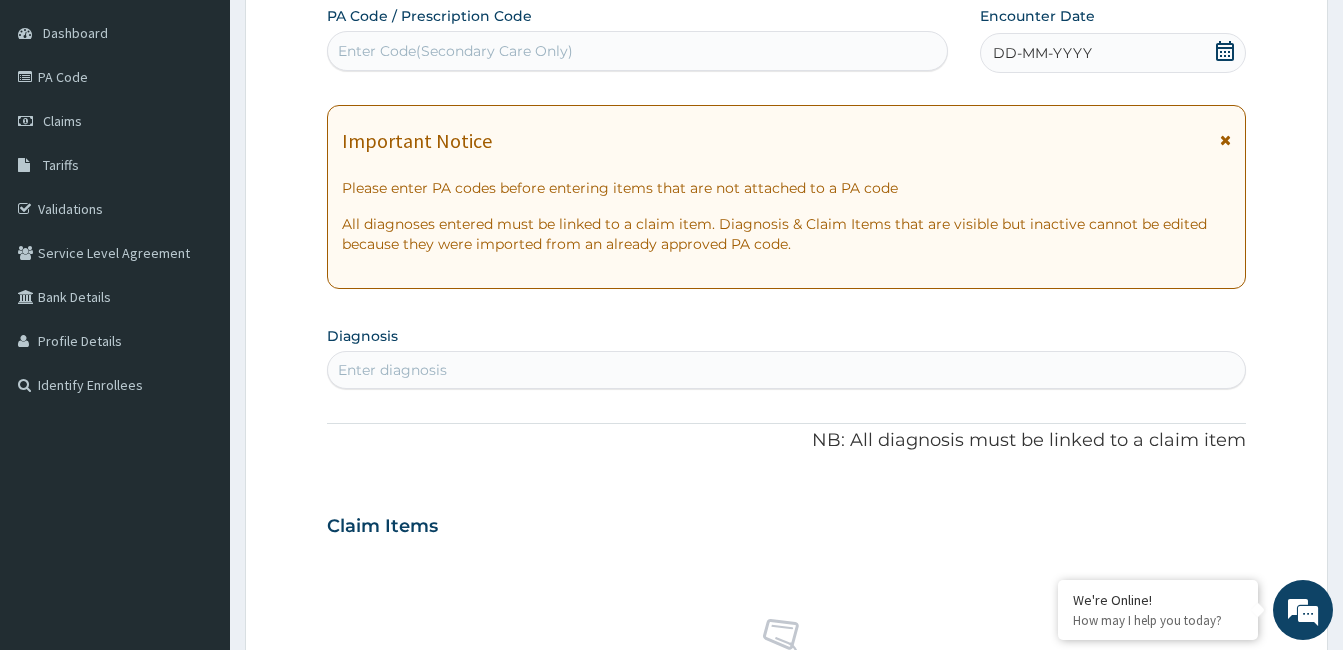 click 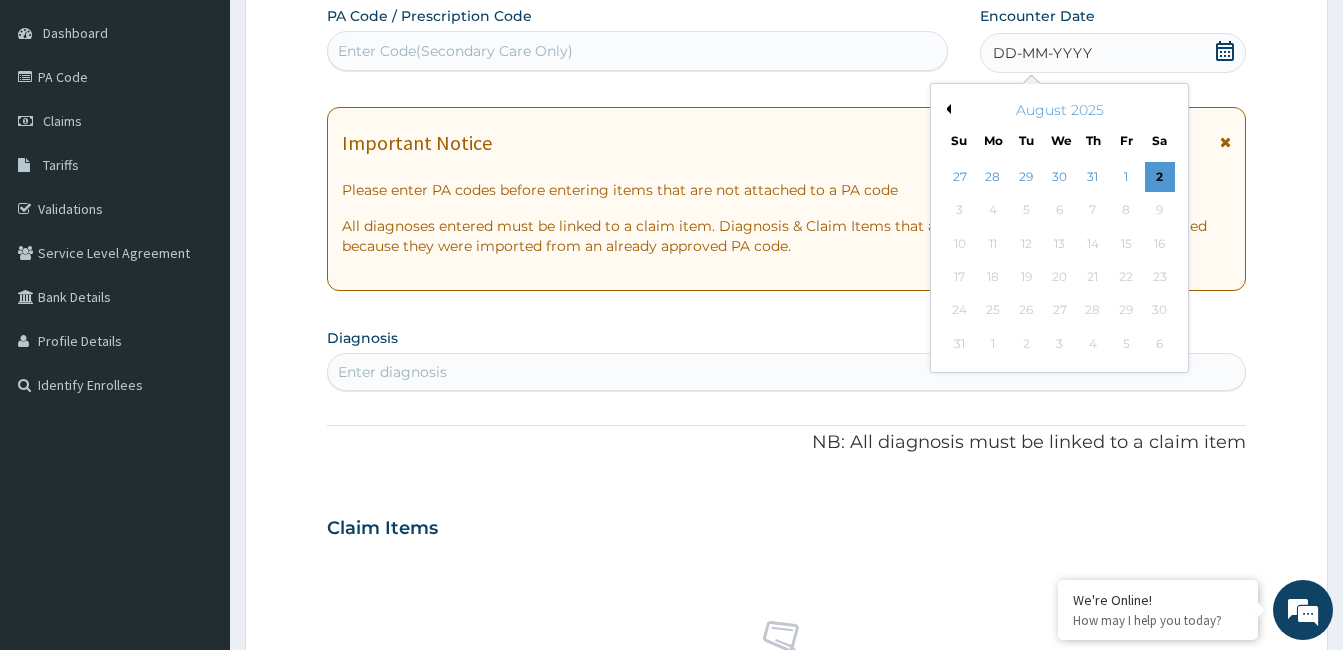 click on "Previous Month" at bounding box center [946, 109] 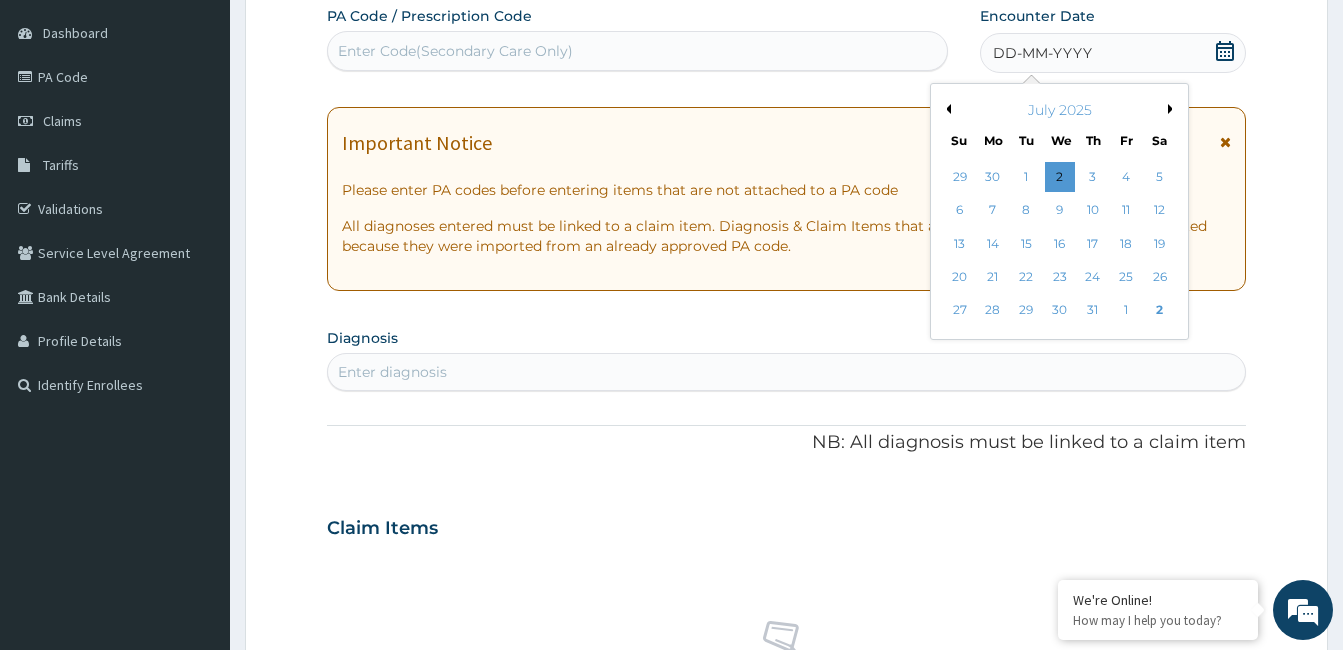 scroll, scrollTop: 0, scrollLeft: 0, axis: both 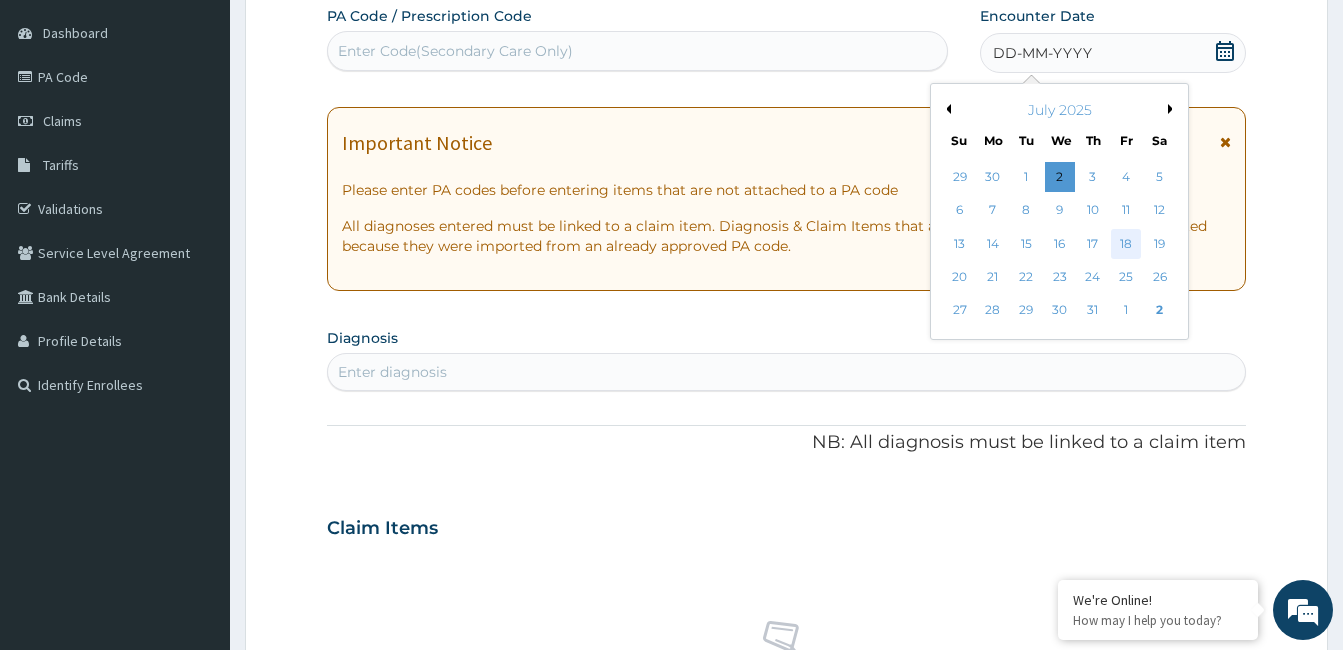 click on "18" at bounding box center [1126, 244] 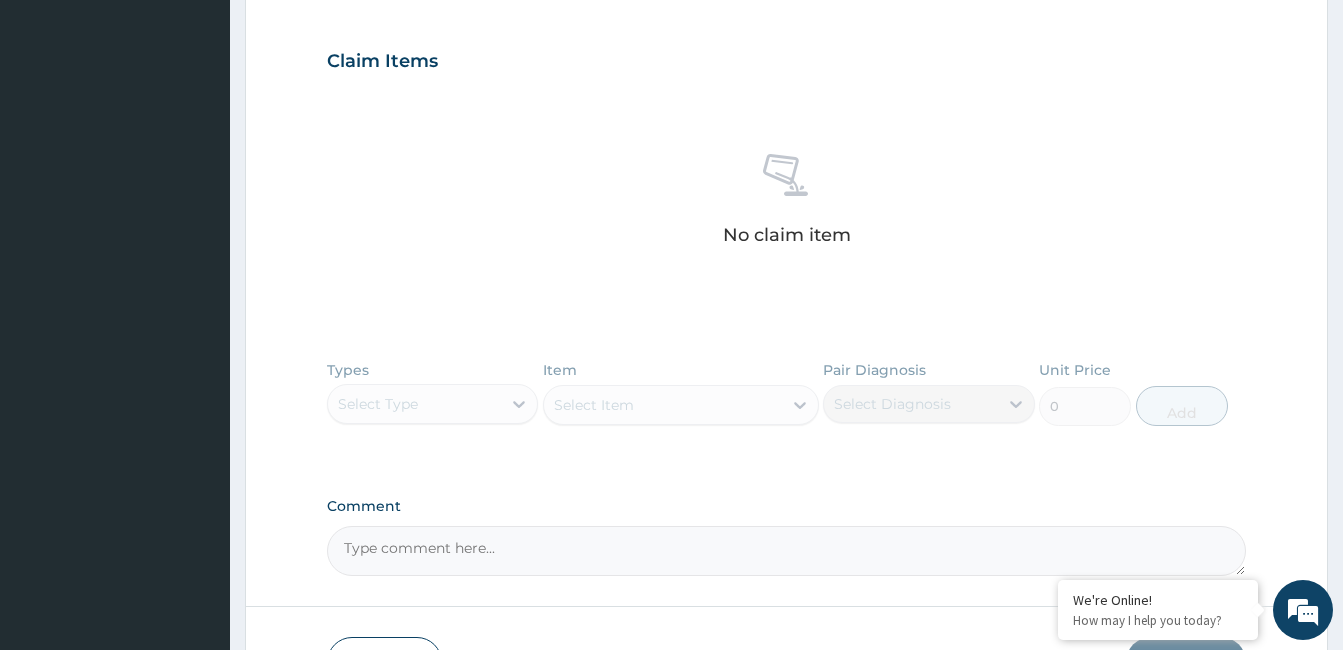 scroll, scrollTop: 785, scrollLeft: 0, axis: vertical 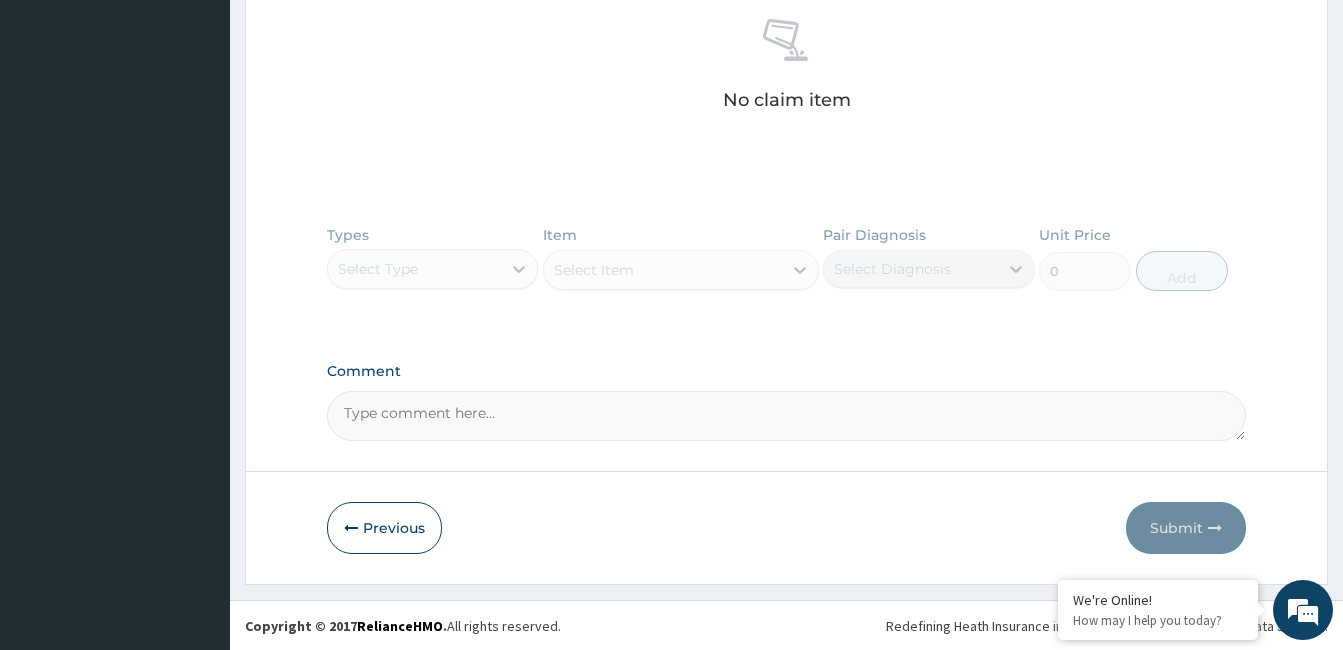 click on "Comment" at bounding box center [786, 416] 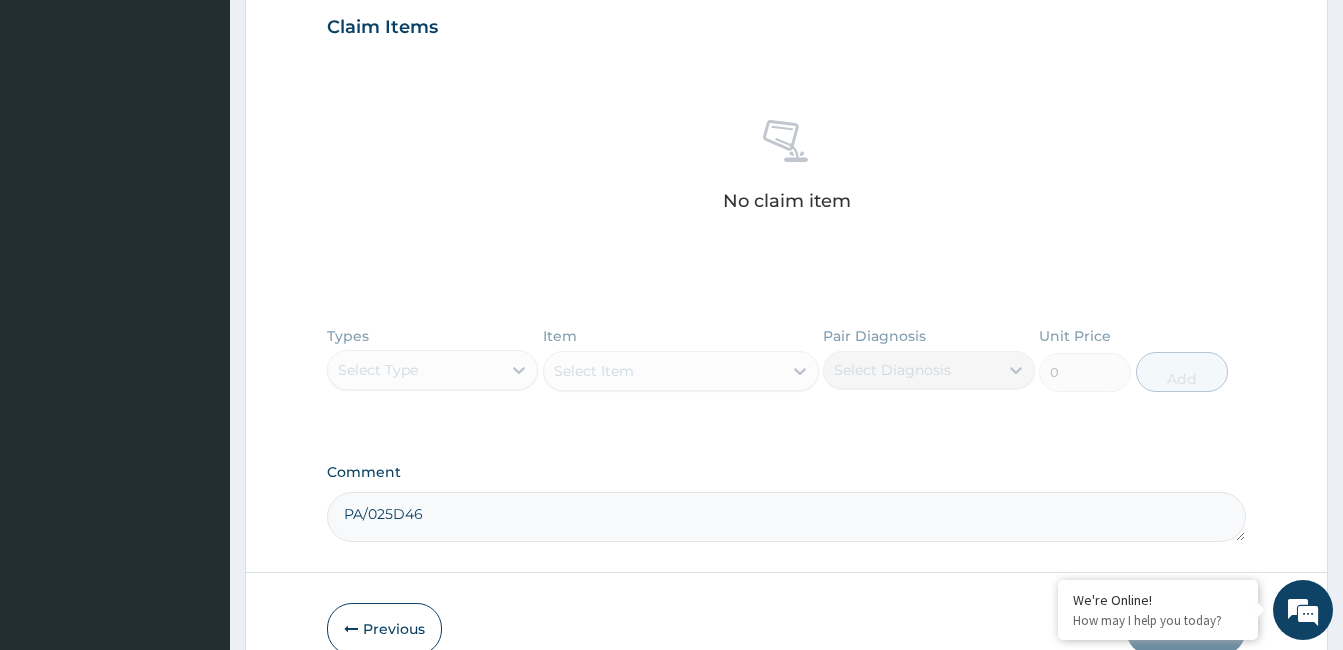 scroll, scrollTop: 485, scrollLeft: 0, axis: vertical 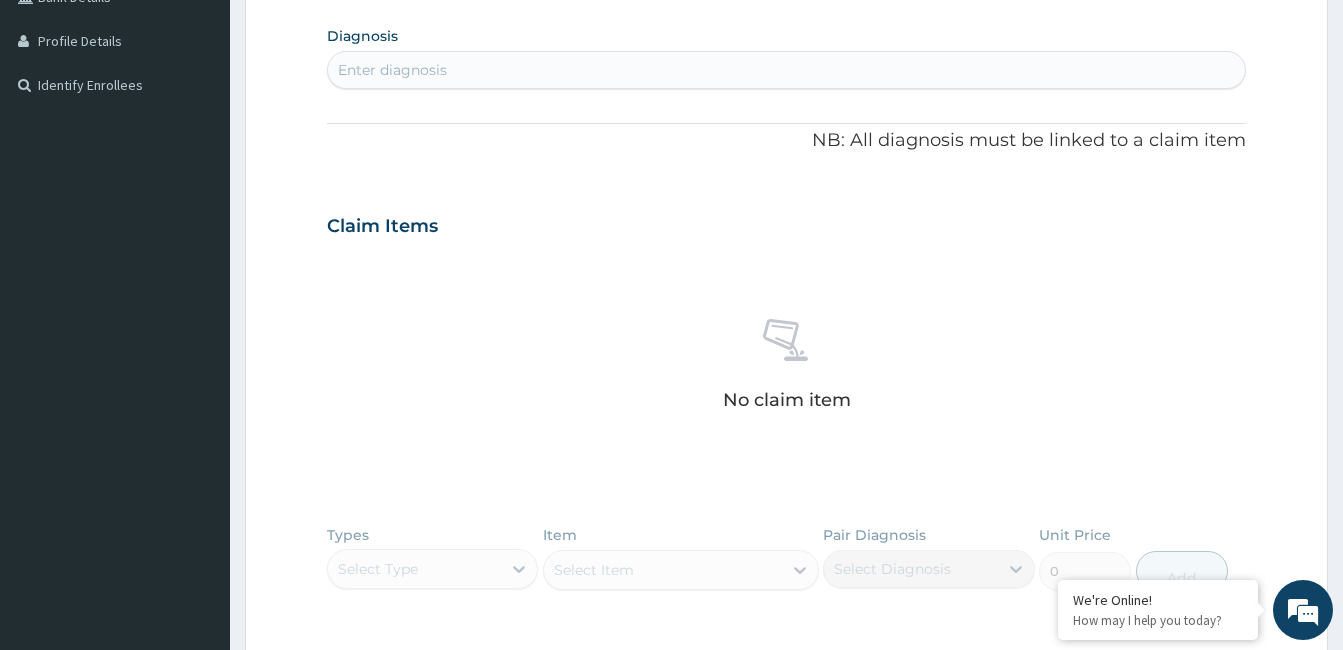 type on "PA/025D46" 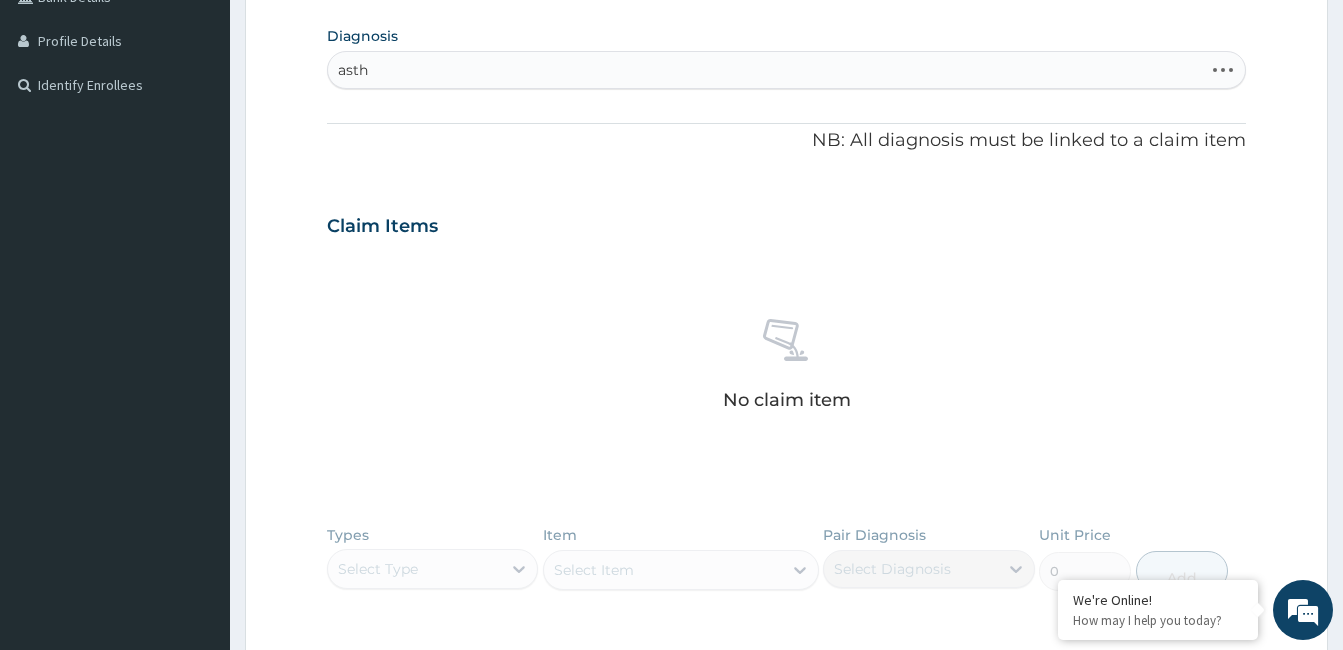 type on "asthm" 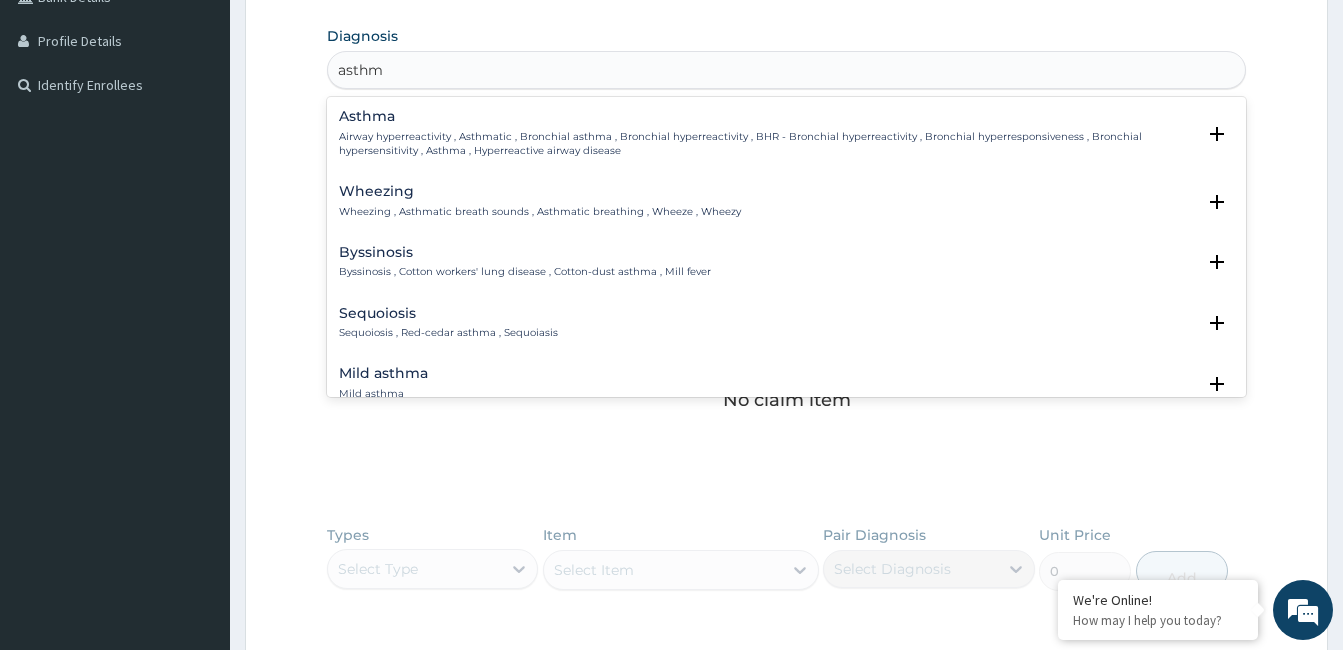 click on "Asthma" at bounding box center [767, 116] 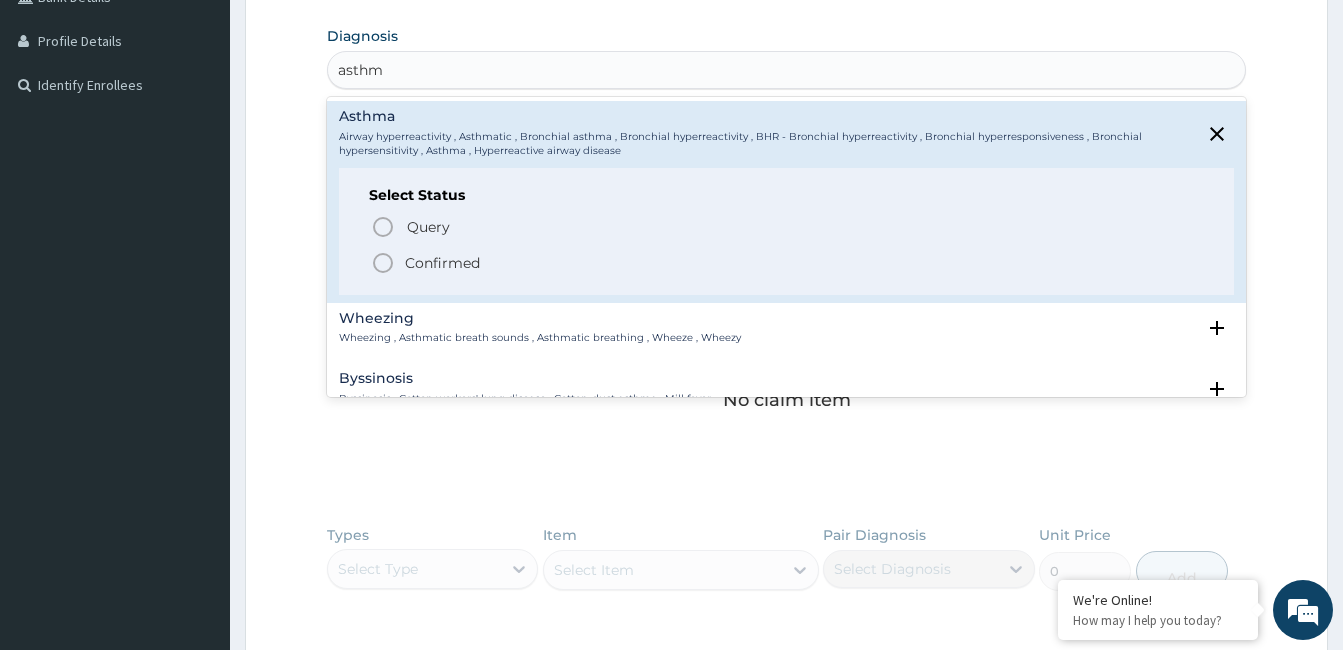 click 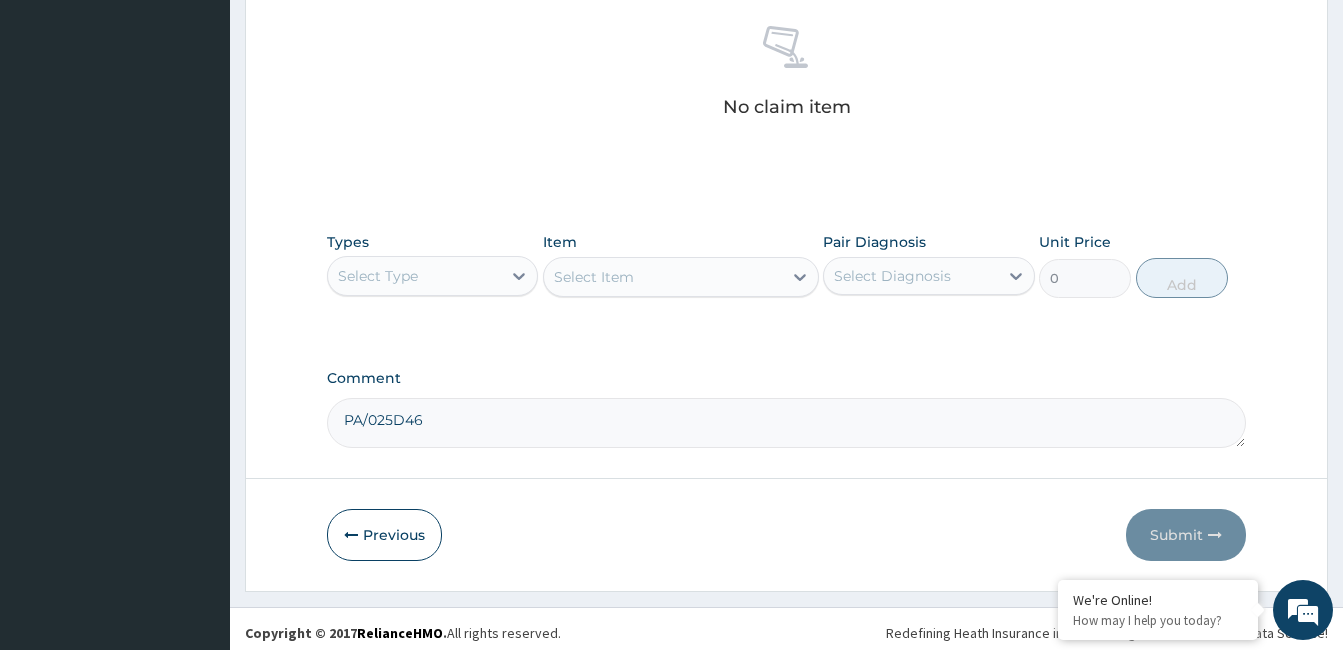 scroll, scrollTop: 785, scrollLeft: 0, axis: vertical 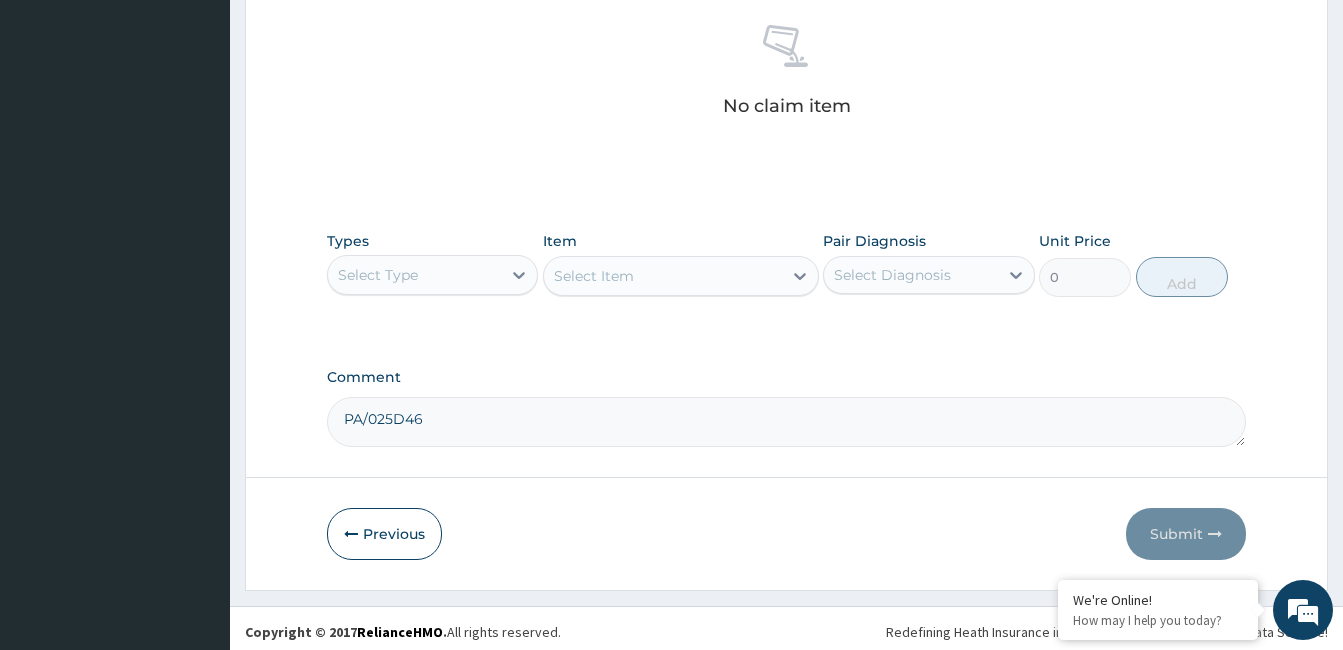 click on "PA/025D46" at bounding box center [786, 422] 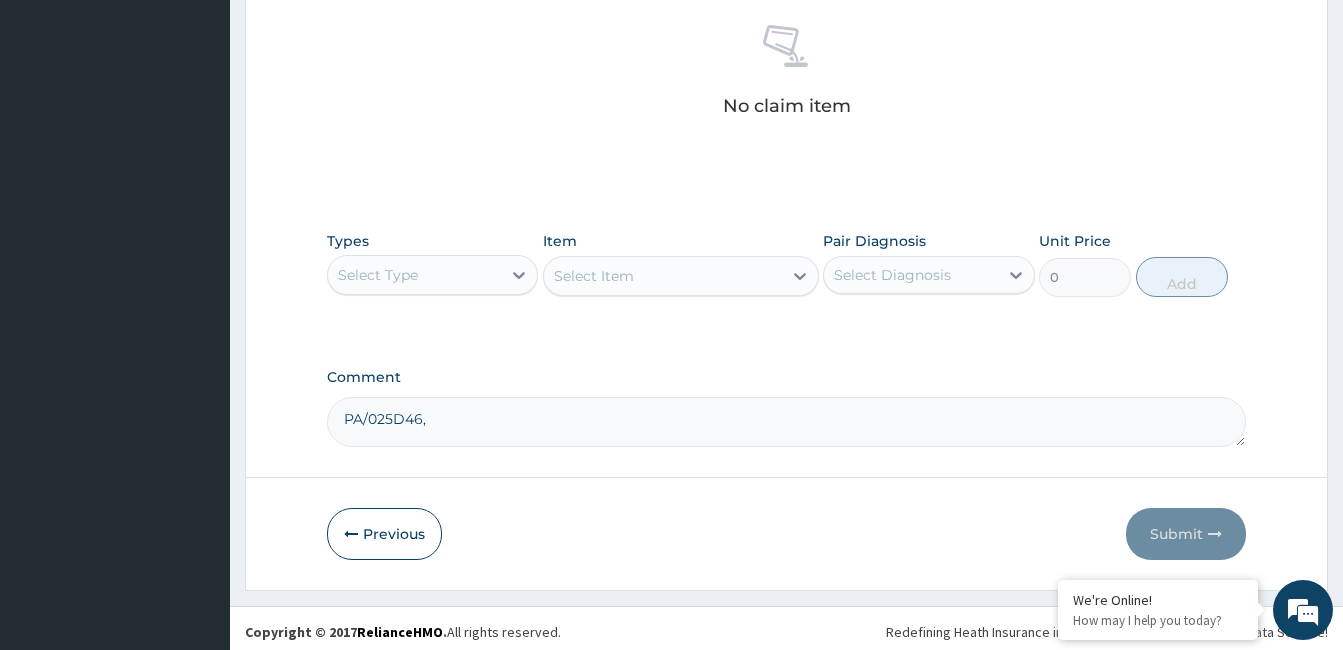 paste on "PA/ECF24B" 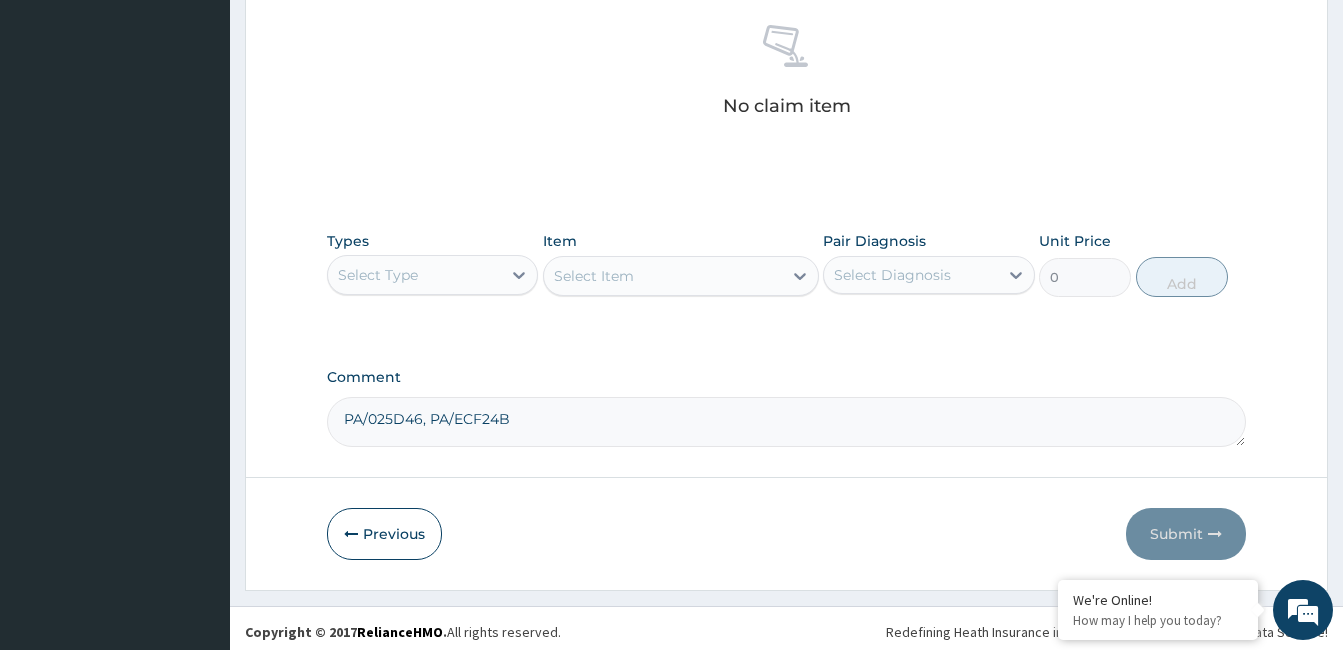 drag, startPoint x: 586, startPoint y: 423, endPoint x: 601, endPoint y: 420, distance: 15.297058 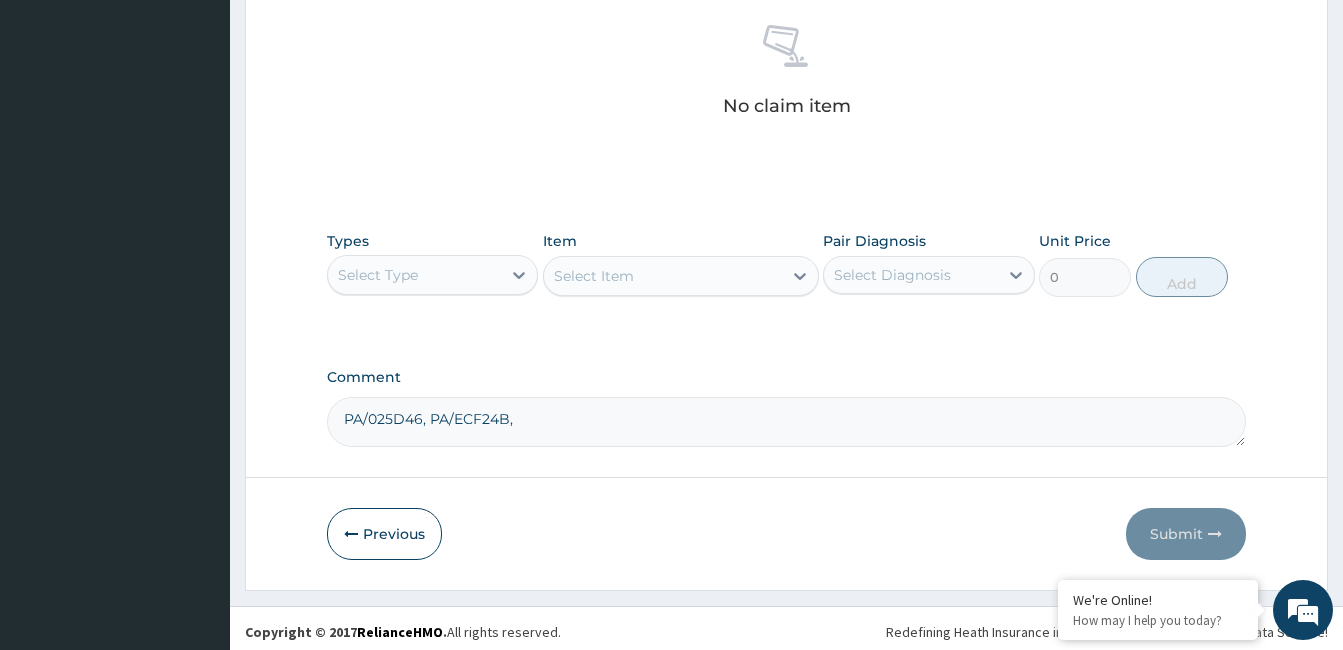paste on "PA/025D46" 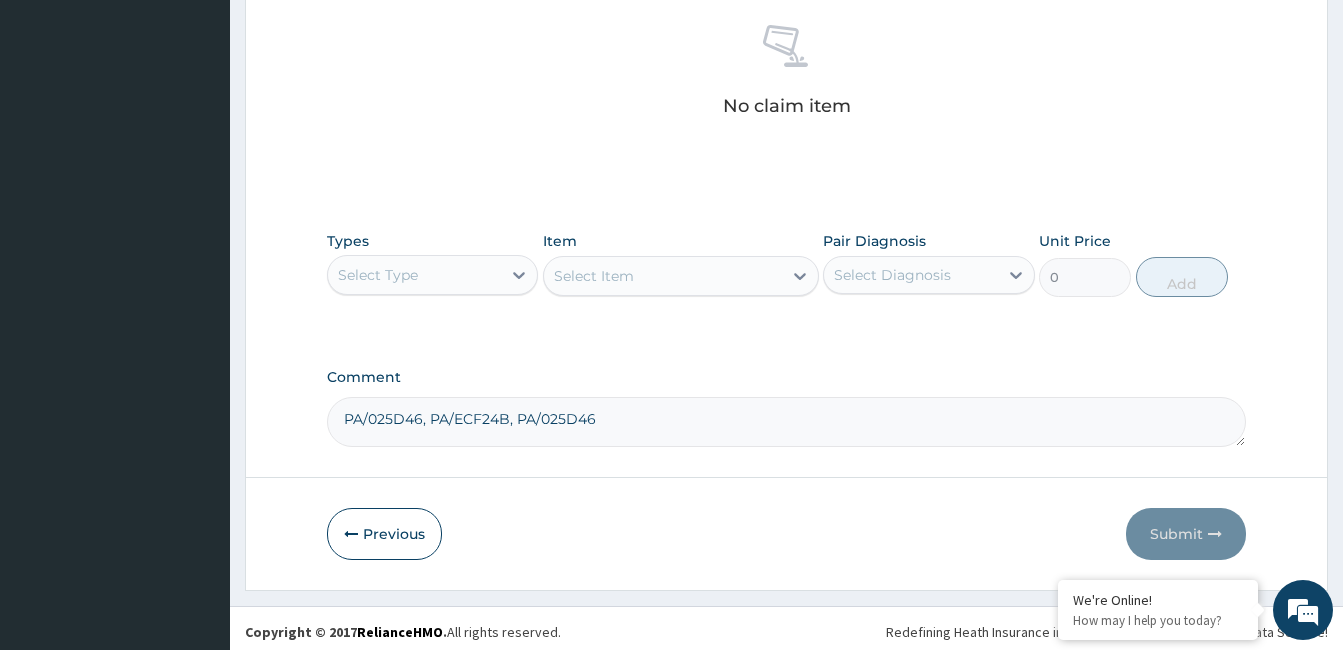 type on "PA/025D46, PA/ECF24B, PA/025D46" 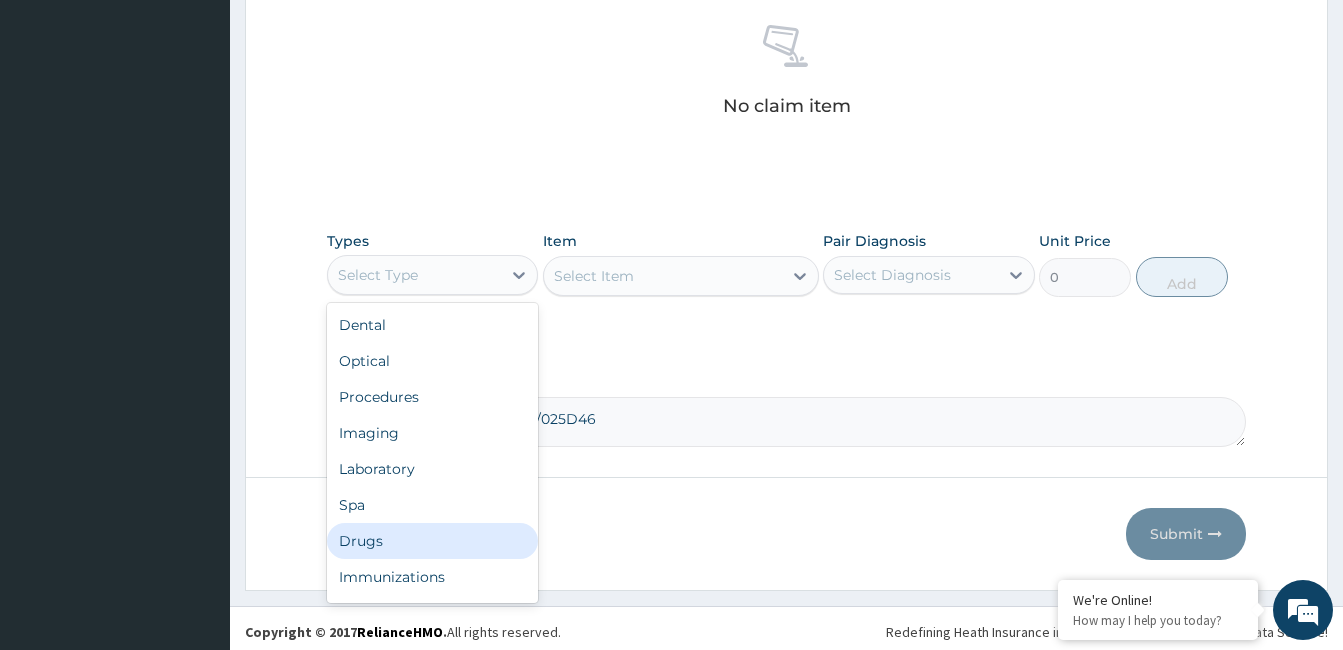 click on "Drugs" at bounding box center (432, 541) 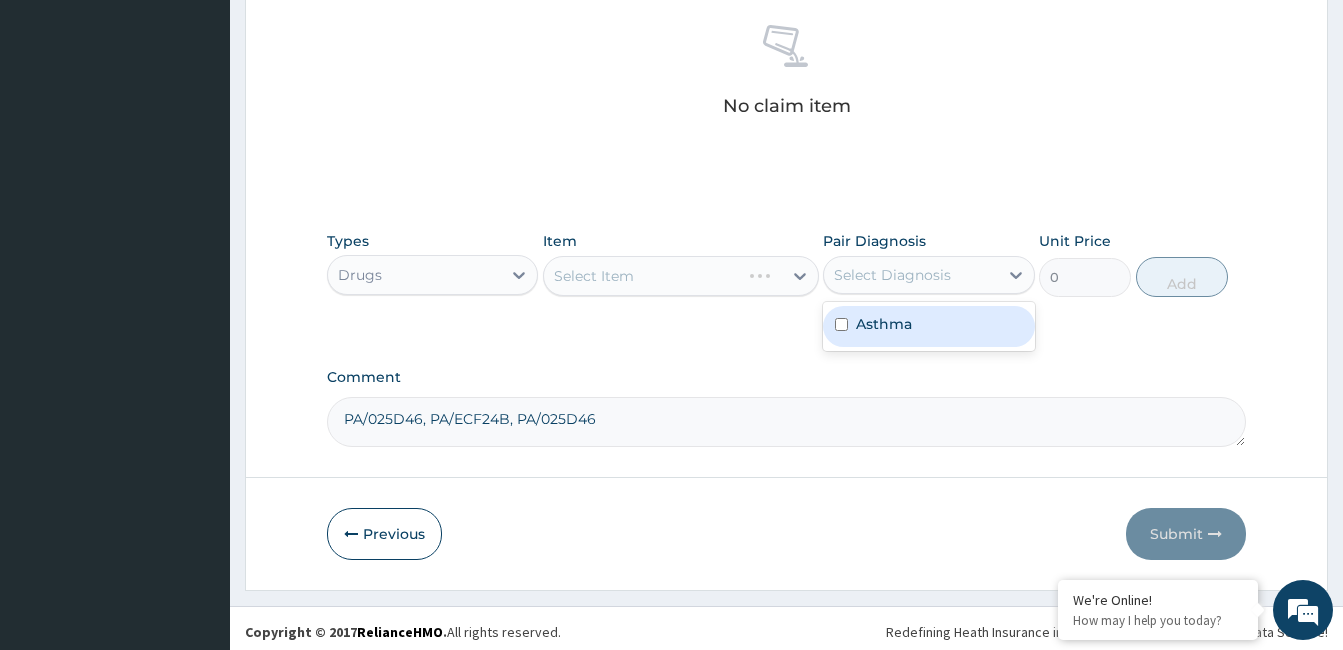 click on "Select Diagnosis" at bounding box center (892, 275) 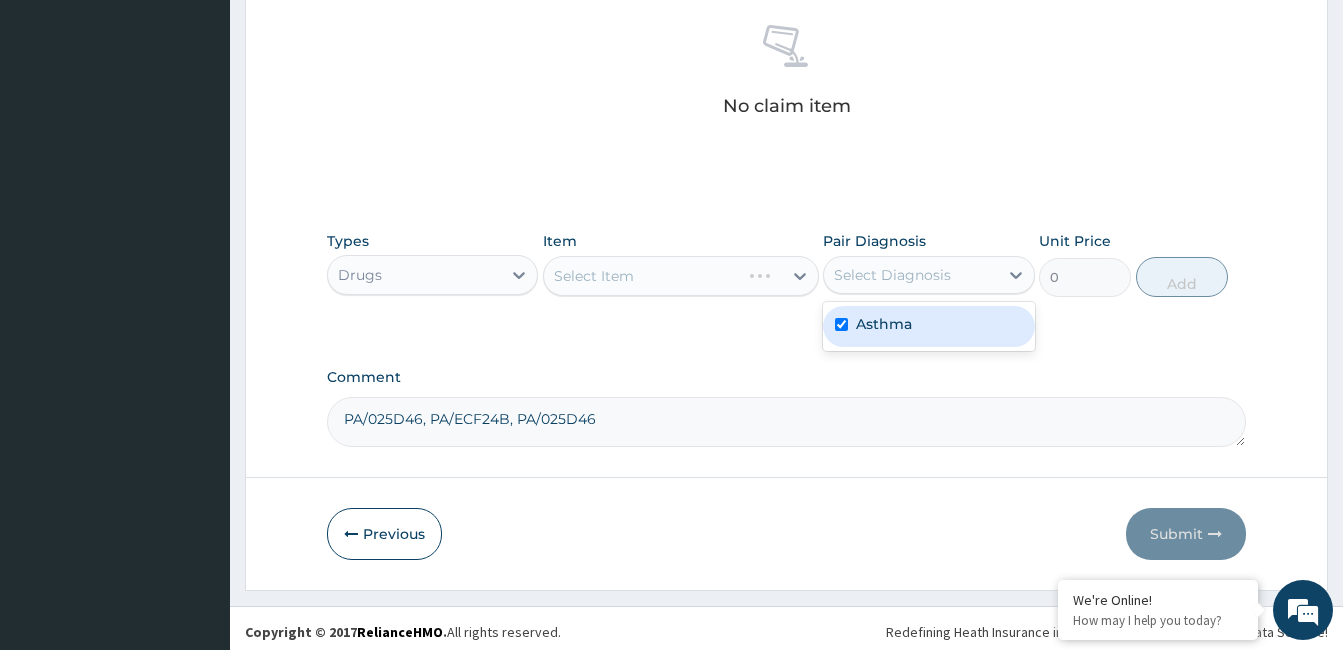 checkbox on "true" 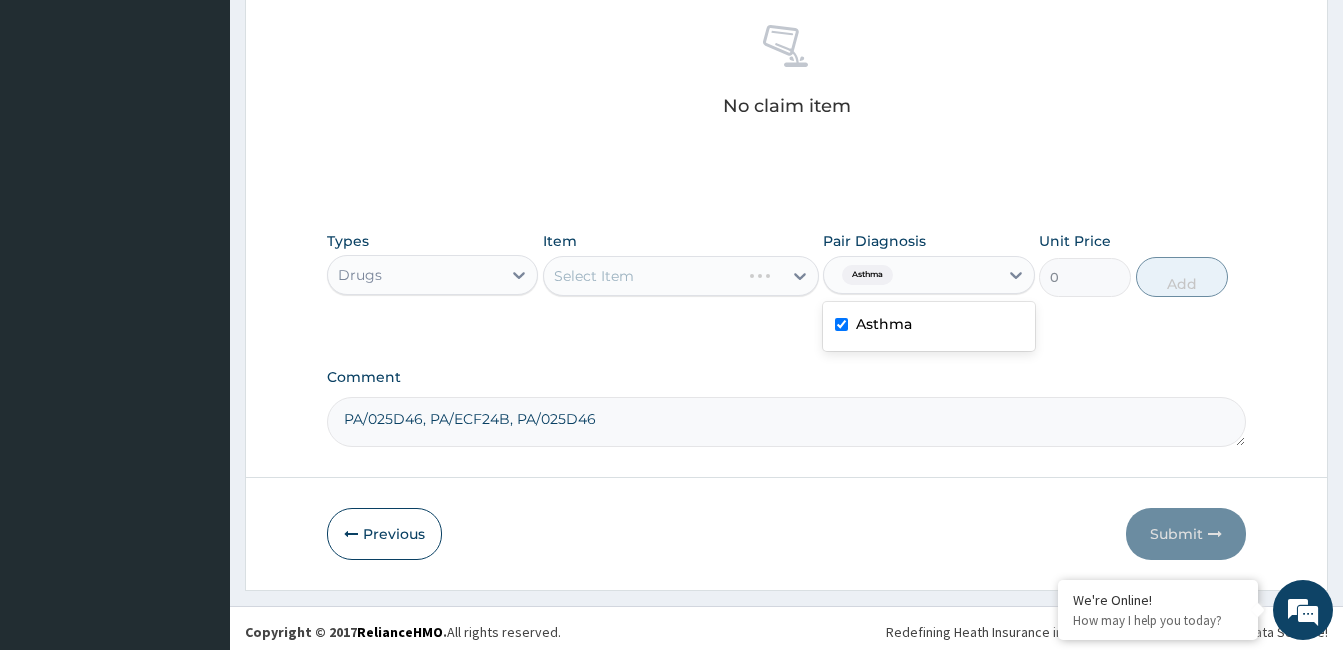 click on "Select Item" at bounding box center [681, 276] 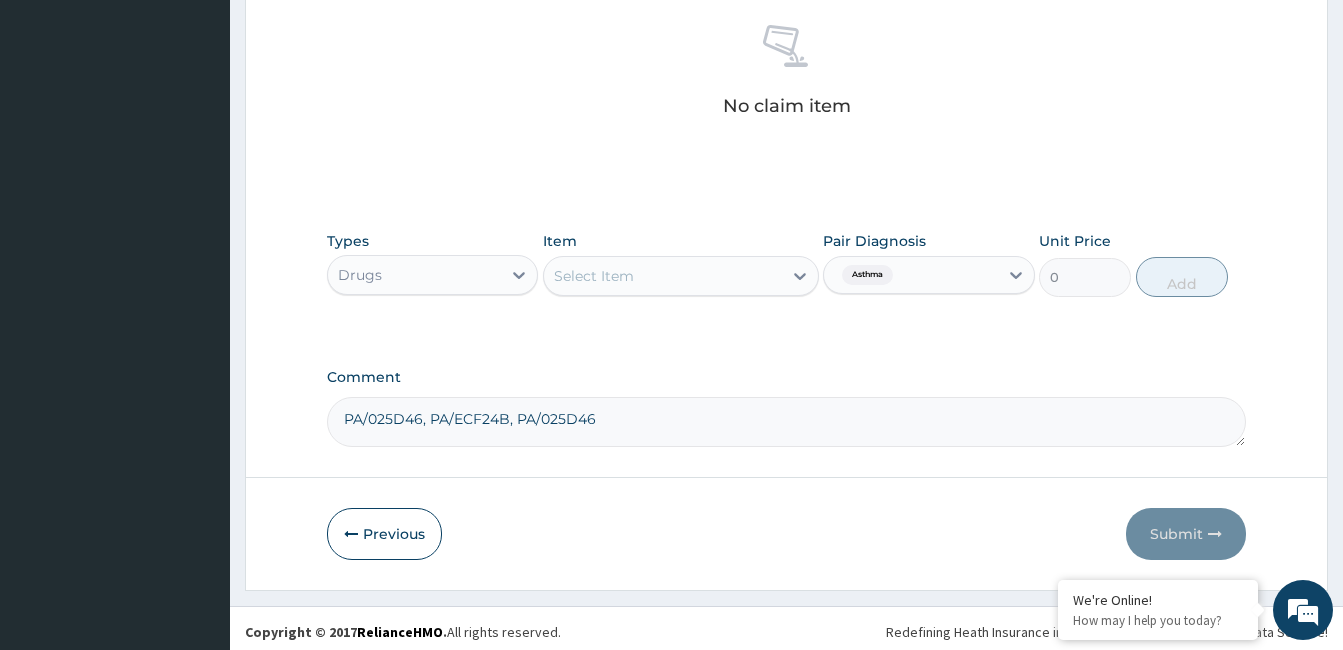 click on "Select Item" at bounding box center [663, 276] 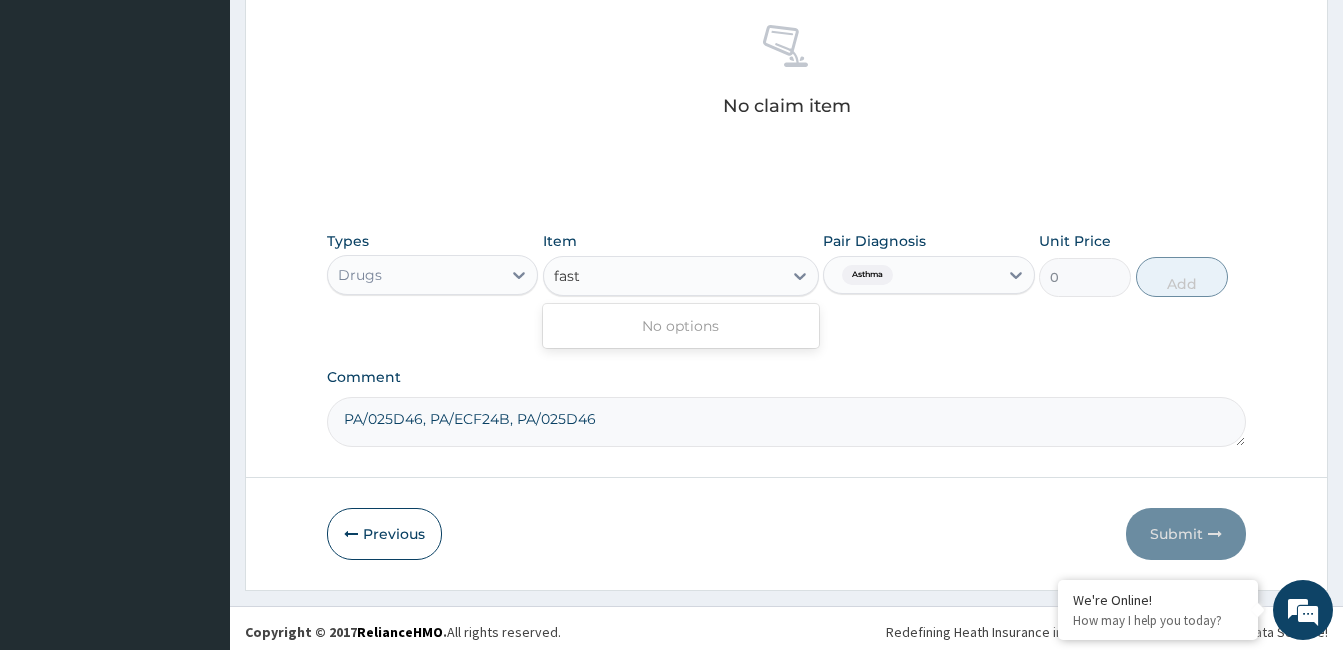 type on "fast" 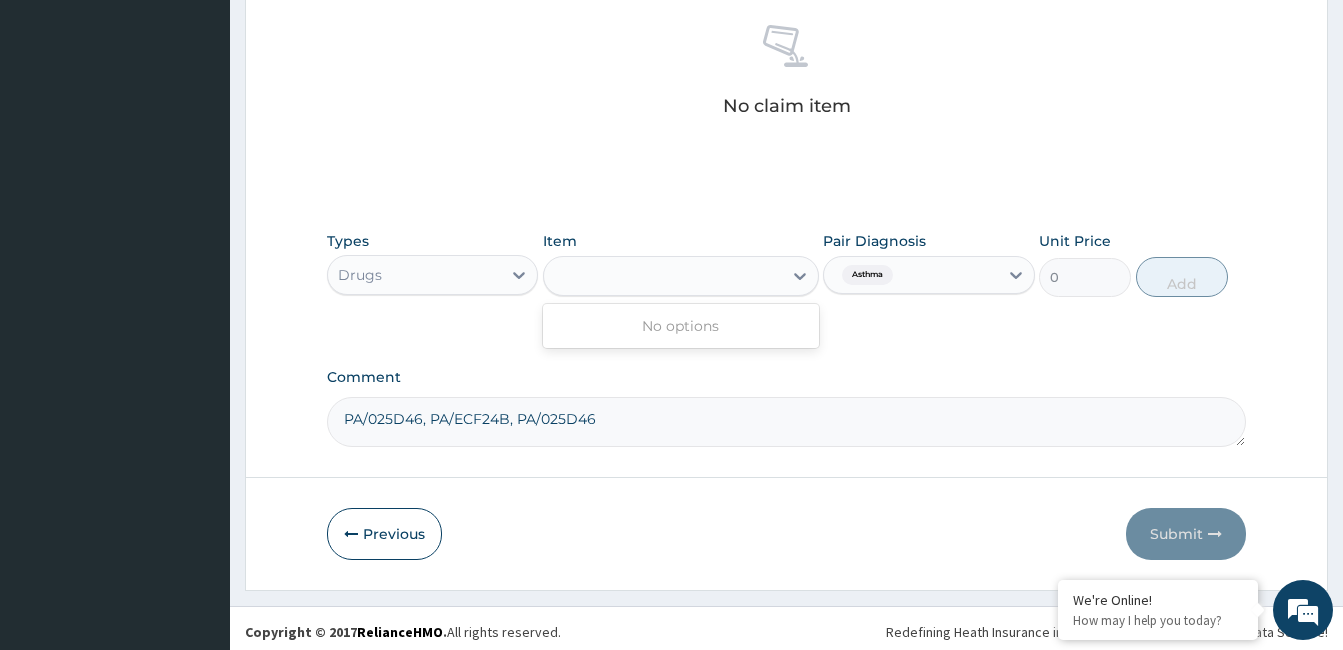 click on "Drugs" at bounding box center [414, 275] 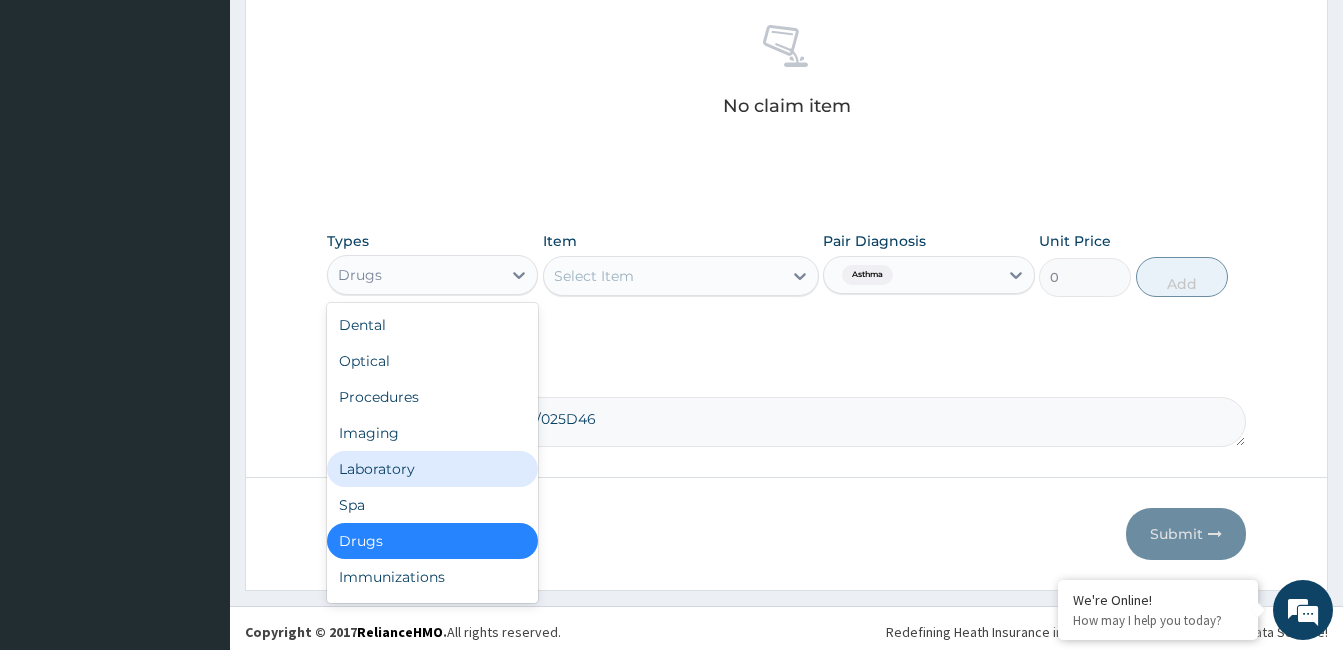 click on "Laboratory" at bounding box center [432, 469] 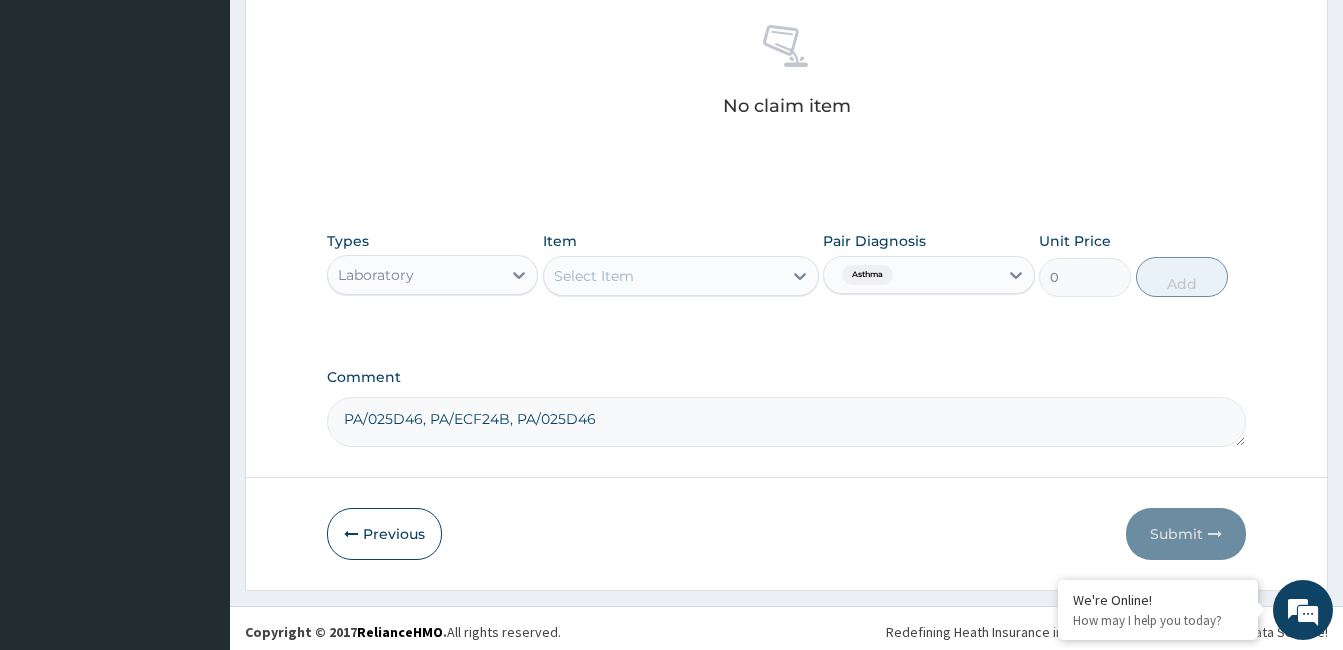 click on "Select Item" at bounding box center [594, 276] 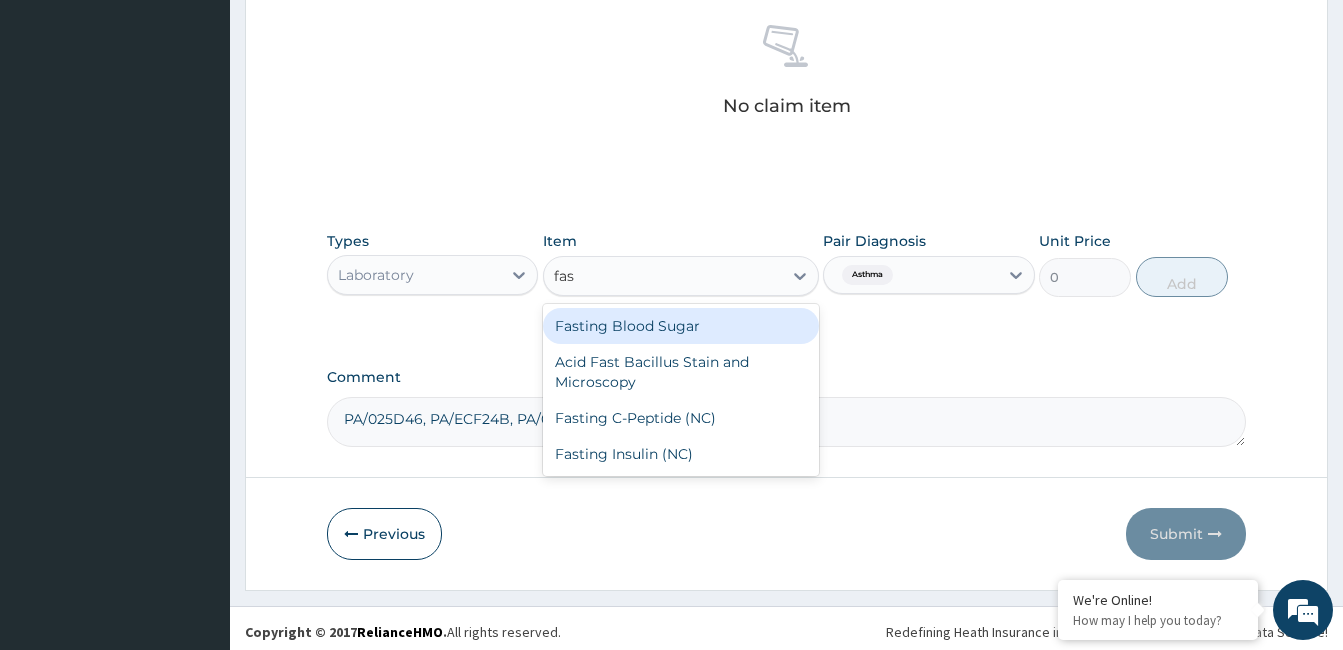type on "fast" 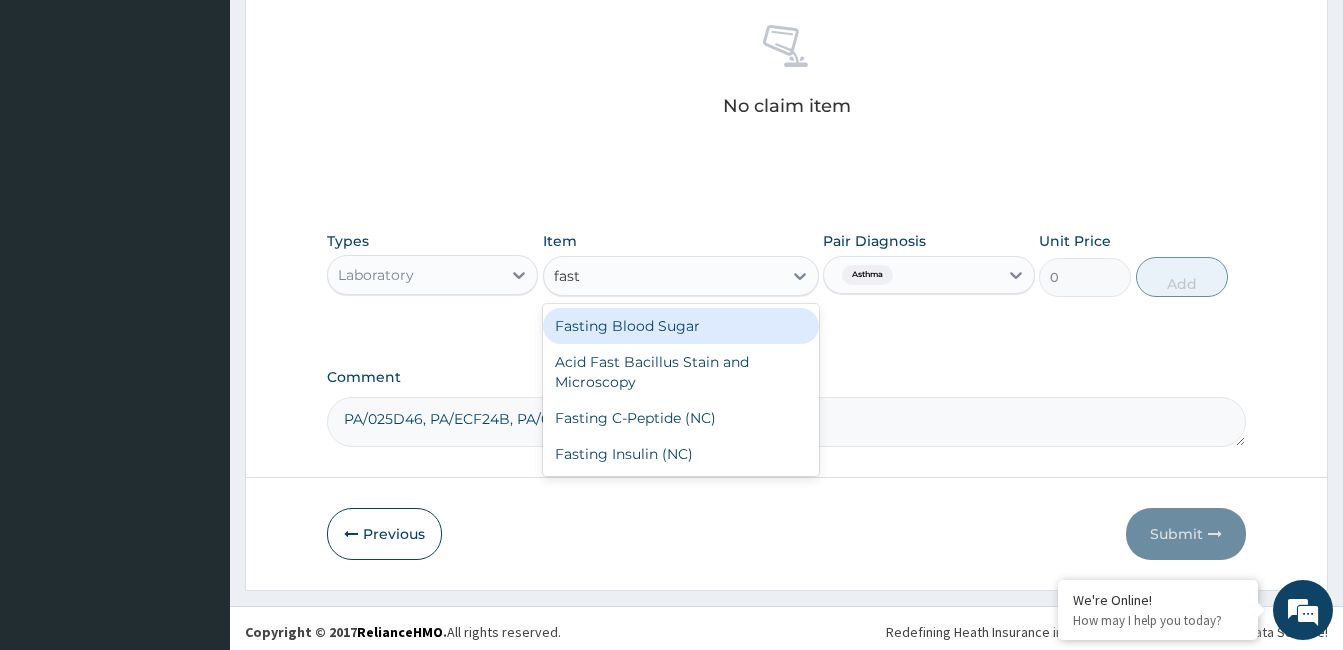 click on "Fasting Blood Sugar" at bounding box center (681, 326) 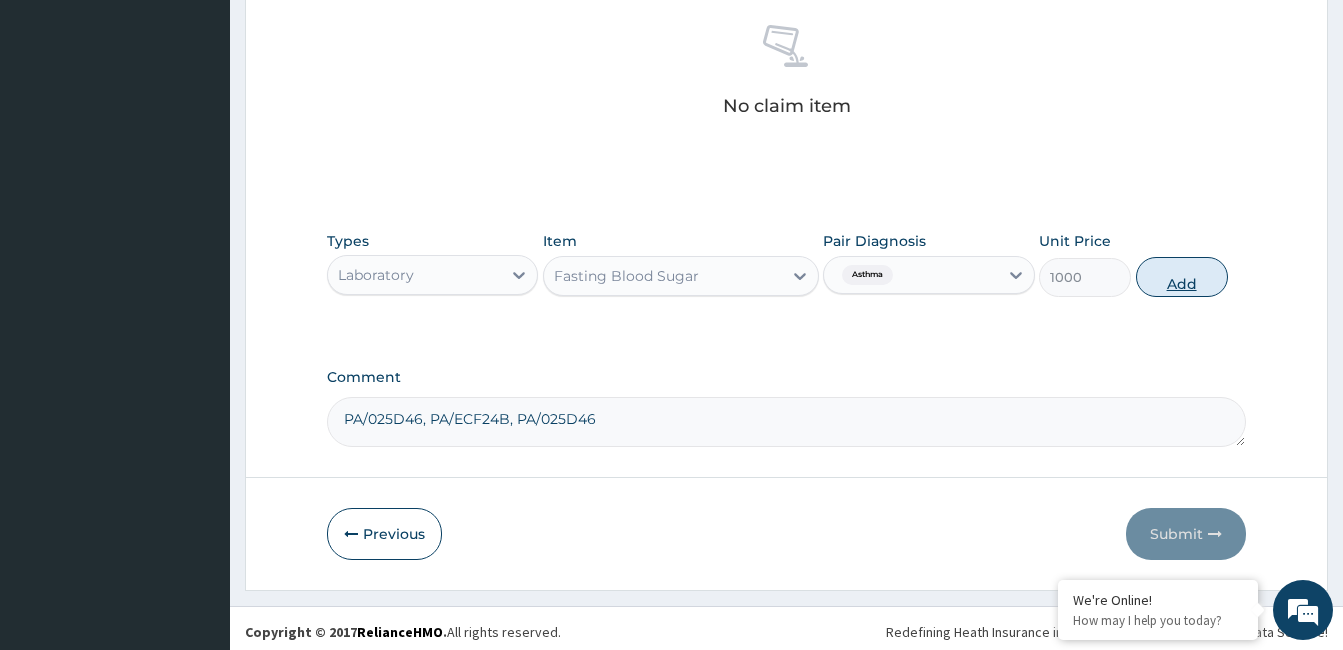 drag, startPoint x: 1197, startPoint y: 264, endPoint x: 1112, endPoint y: 310, distance: 96.64885 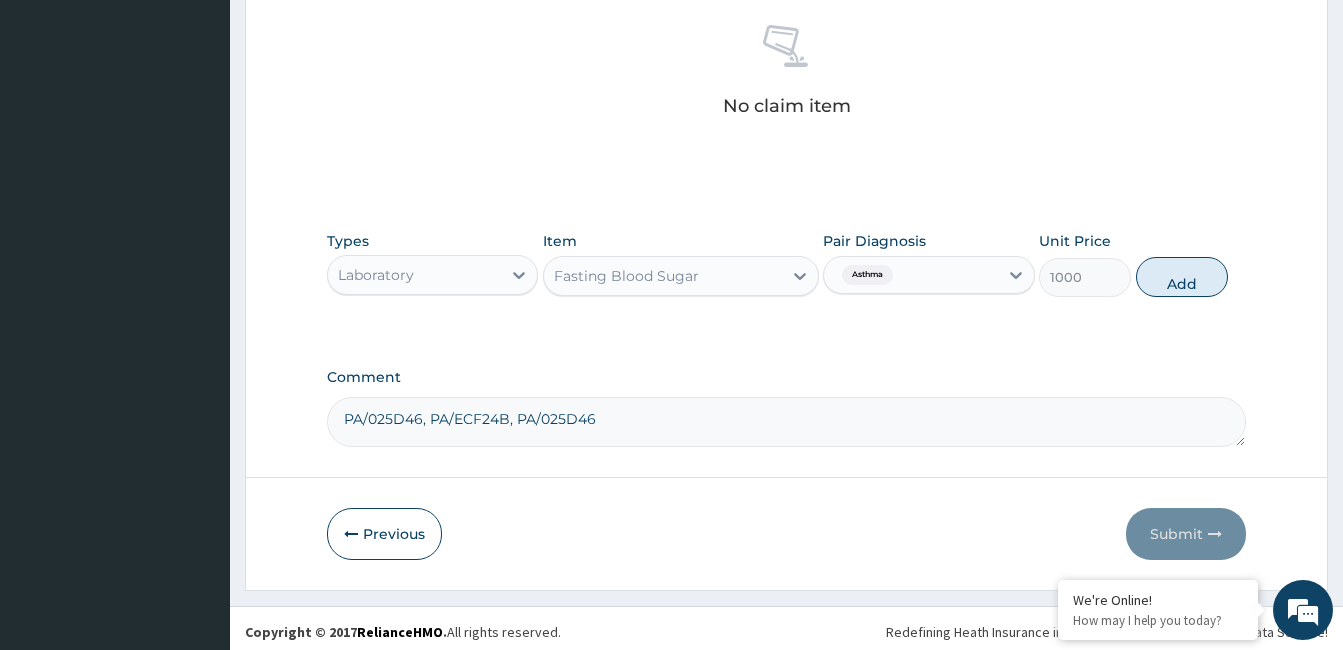 click on "Add" at bounding box center (1182, 277) 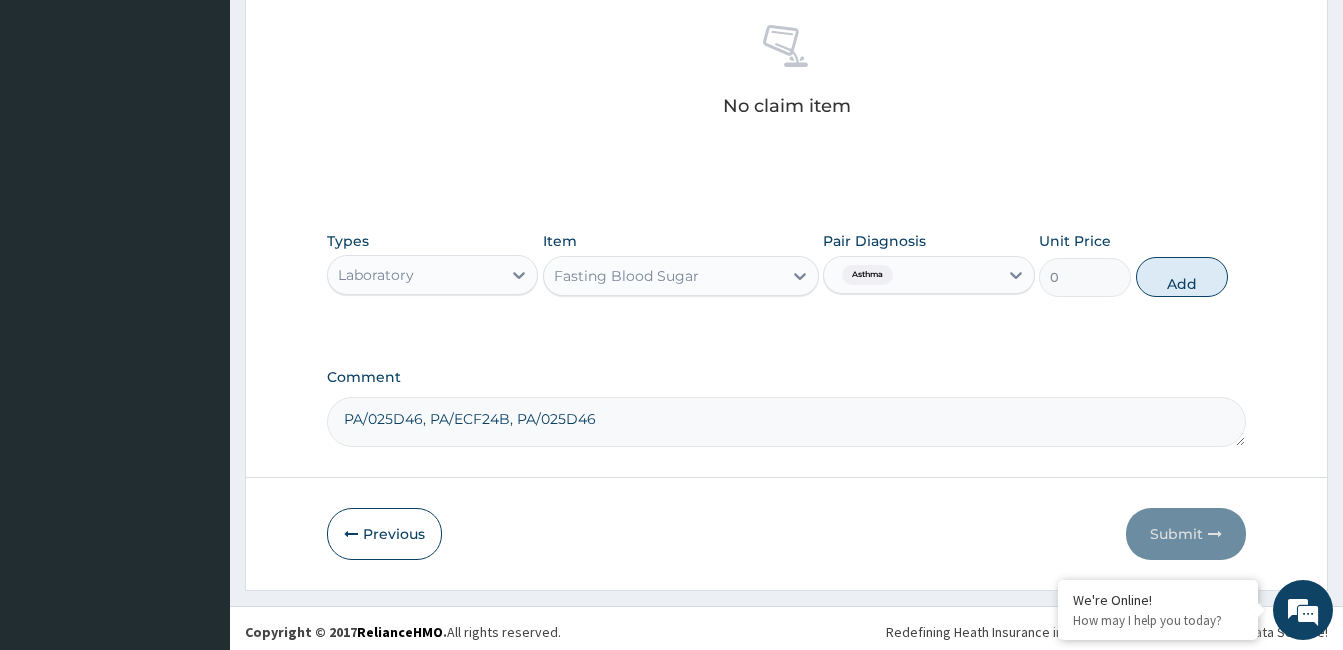 scroll, scrollTop: 712, scrollLeft: 0, axis: vertical 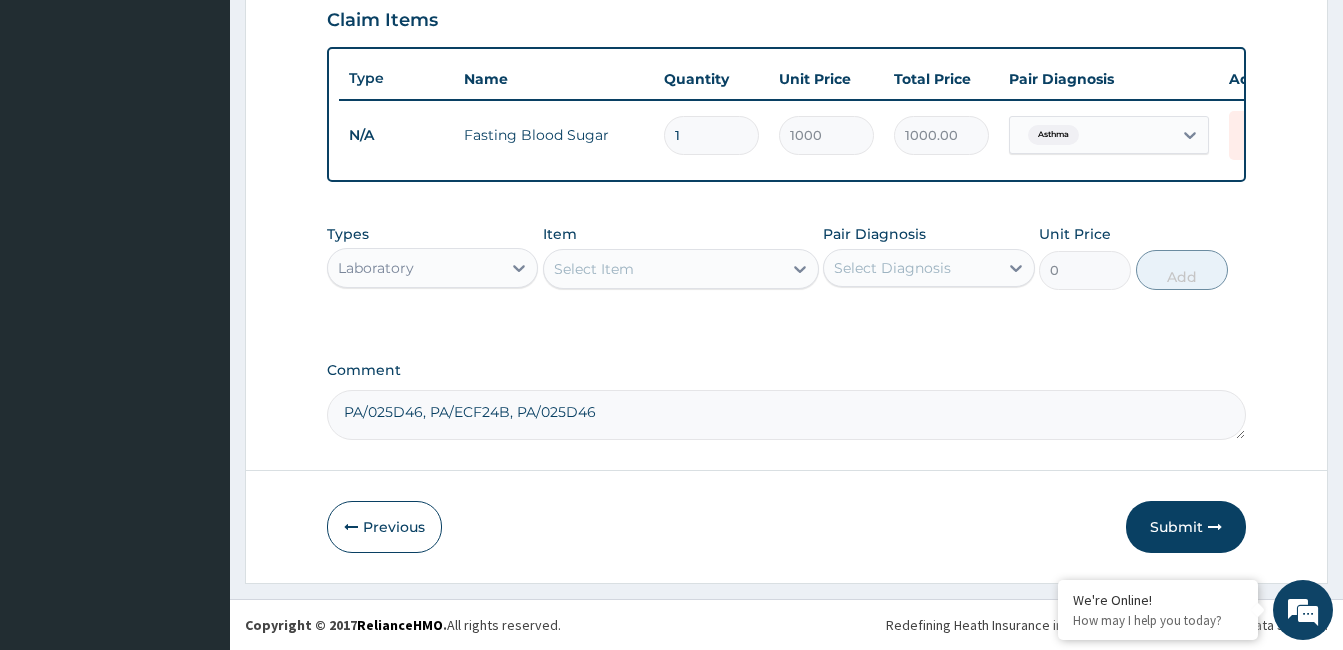 click on "Select Item" at bounding box center [663, 269] 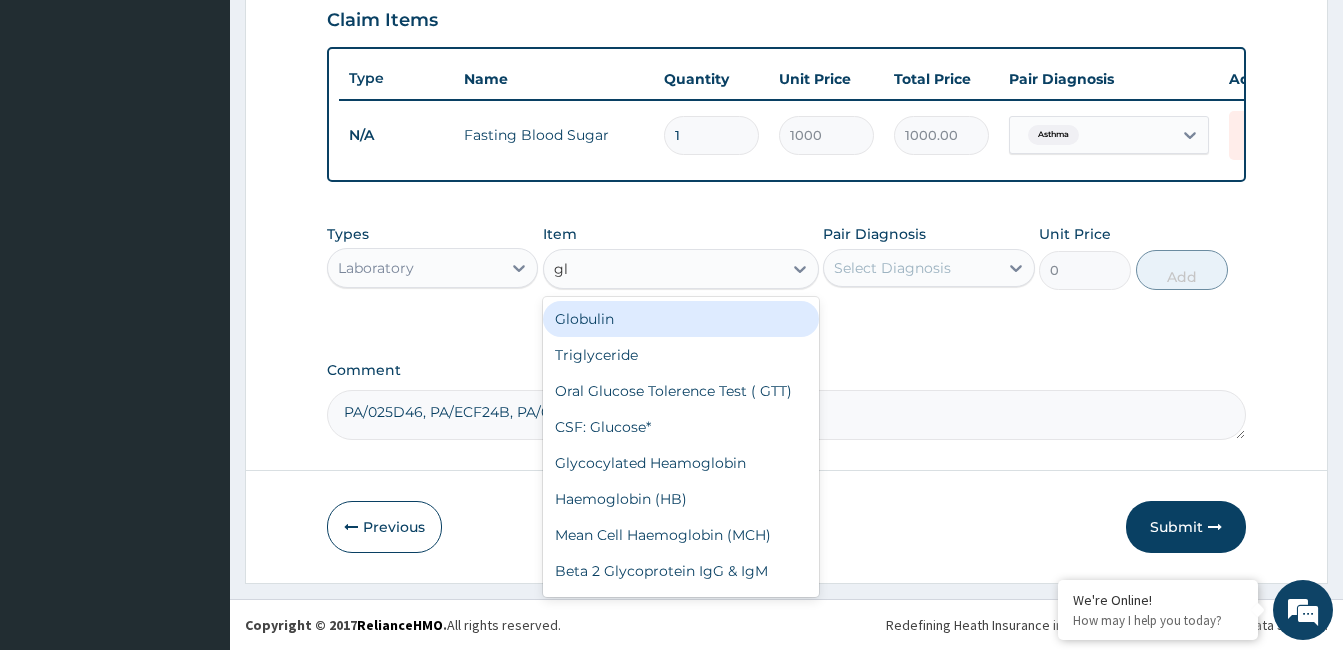 type on "gly" 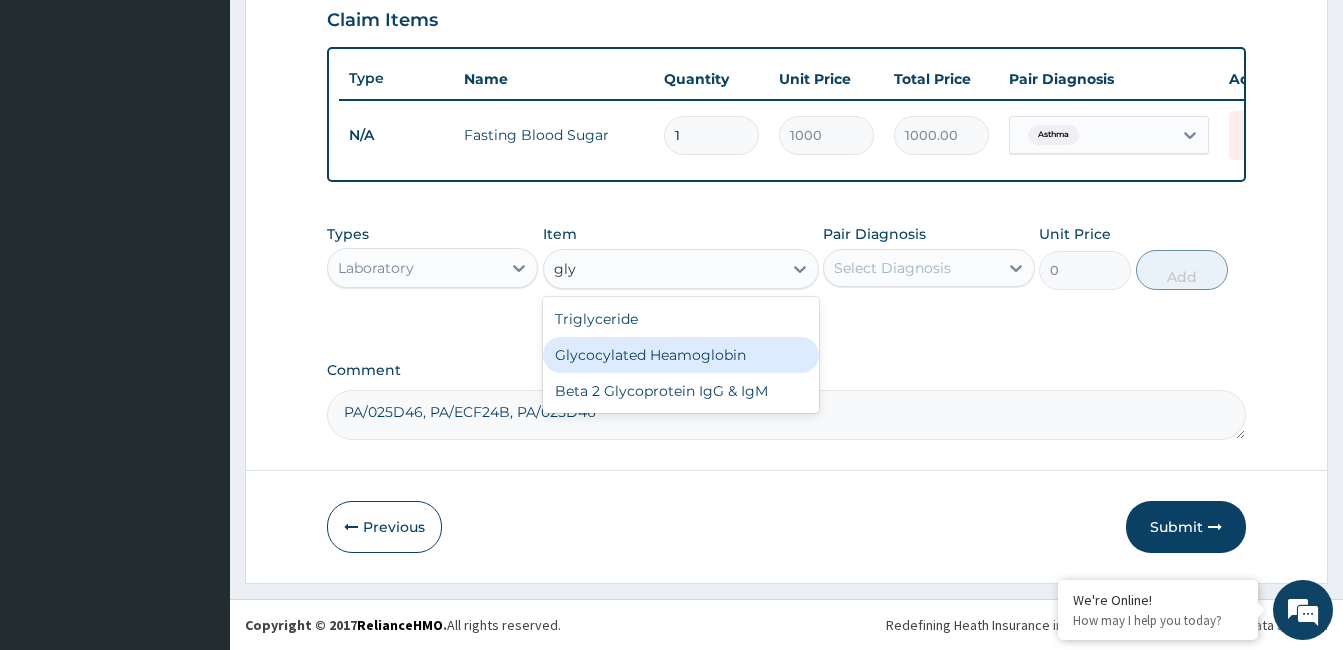 click on "Glycocylated Heamoglobin" at bounding box center [681, 355] 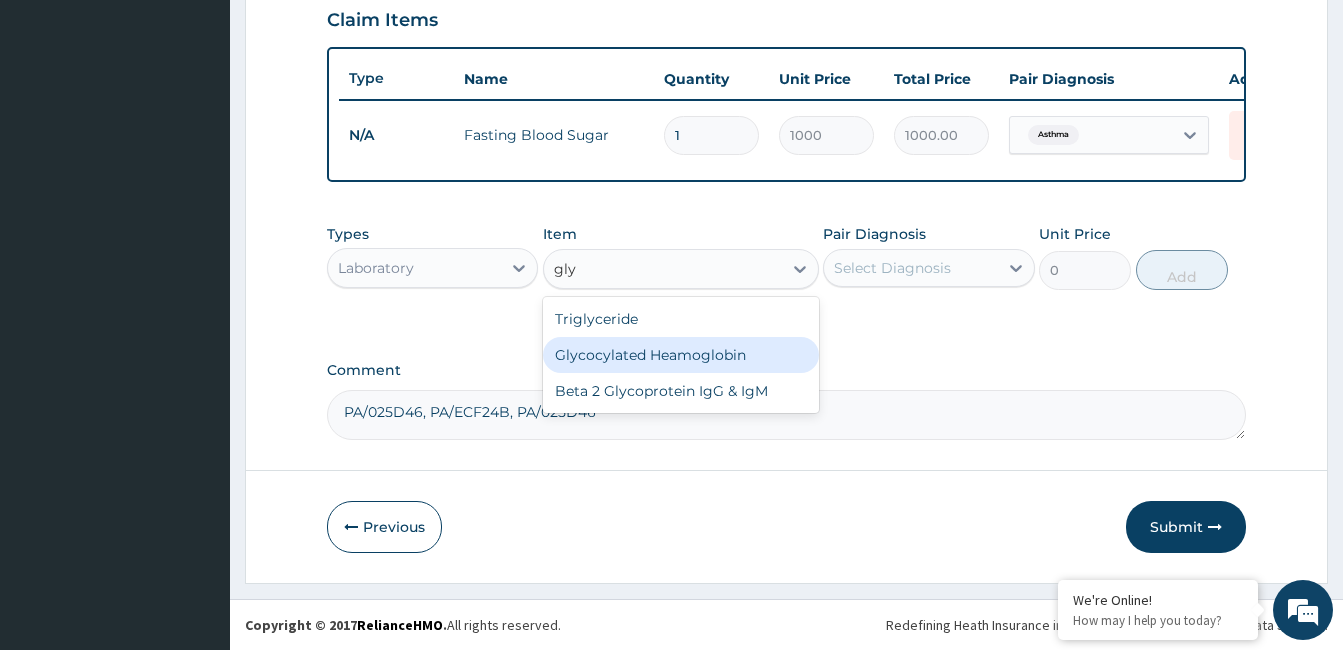 type 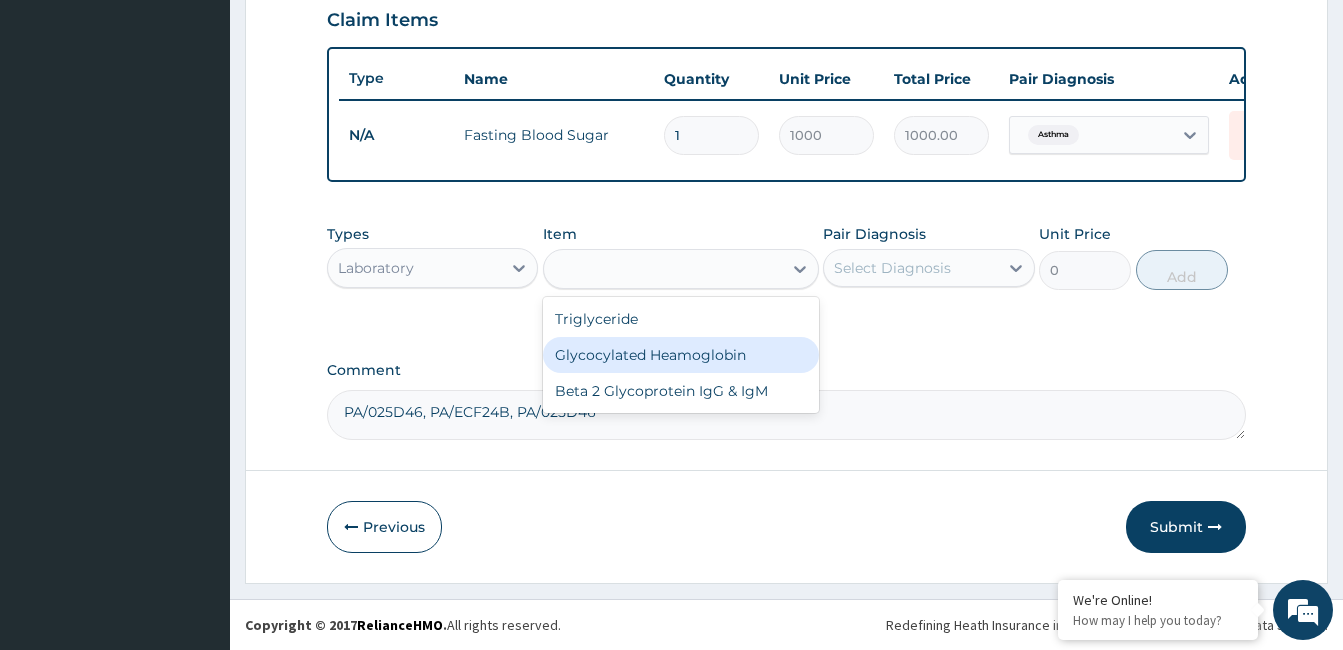 type on "17205" 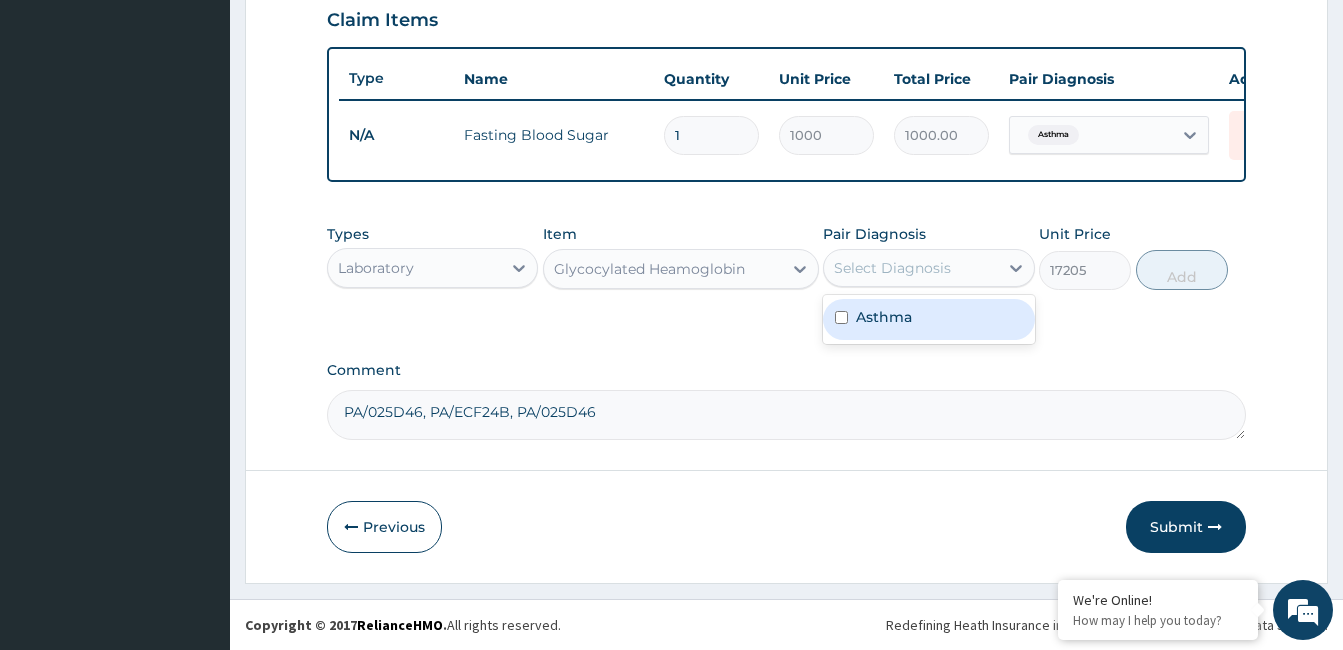 click on "Select Diagnosis" at bounding box center [892, 268] 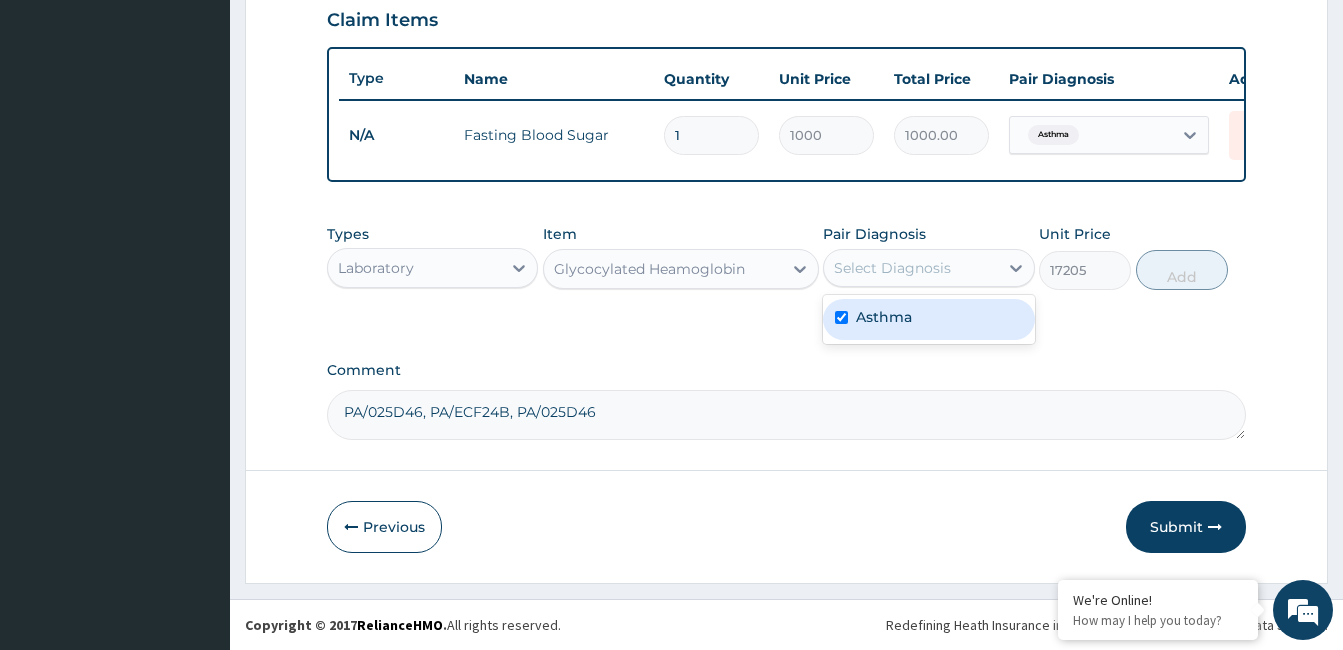 checkbox on "true" 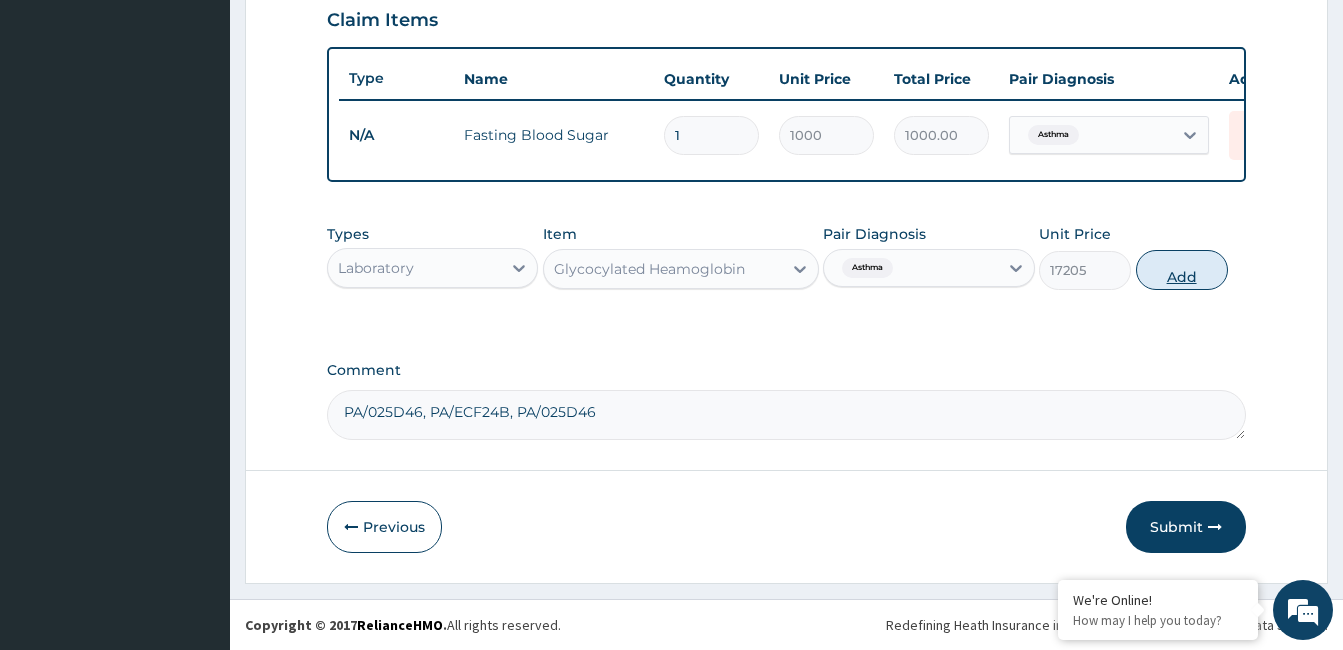 click on "Add" at bounding box center (1182, 270) 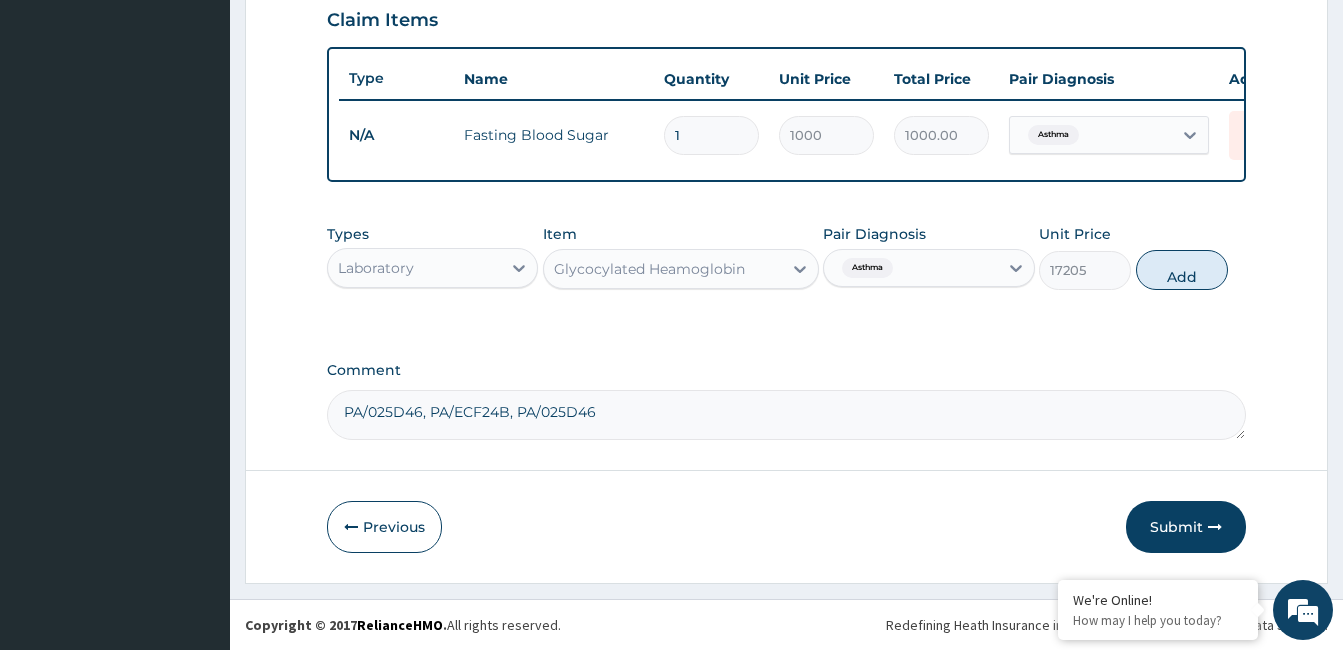 type on "0" 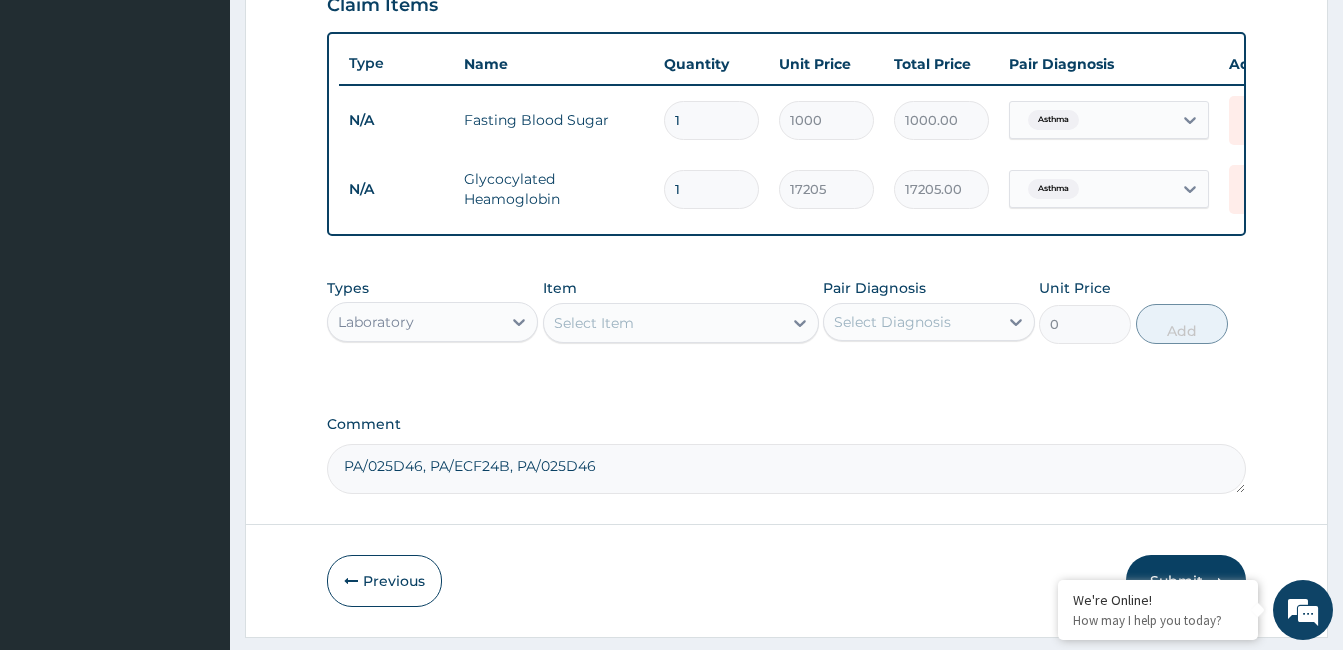 click on "Laboratory" at bounding box center [414, 322] 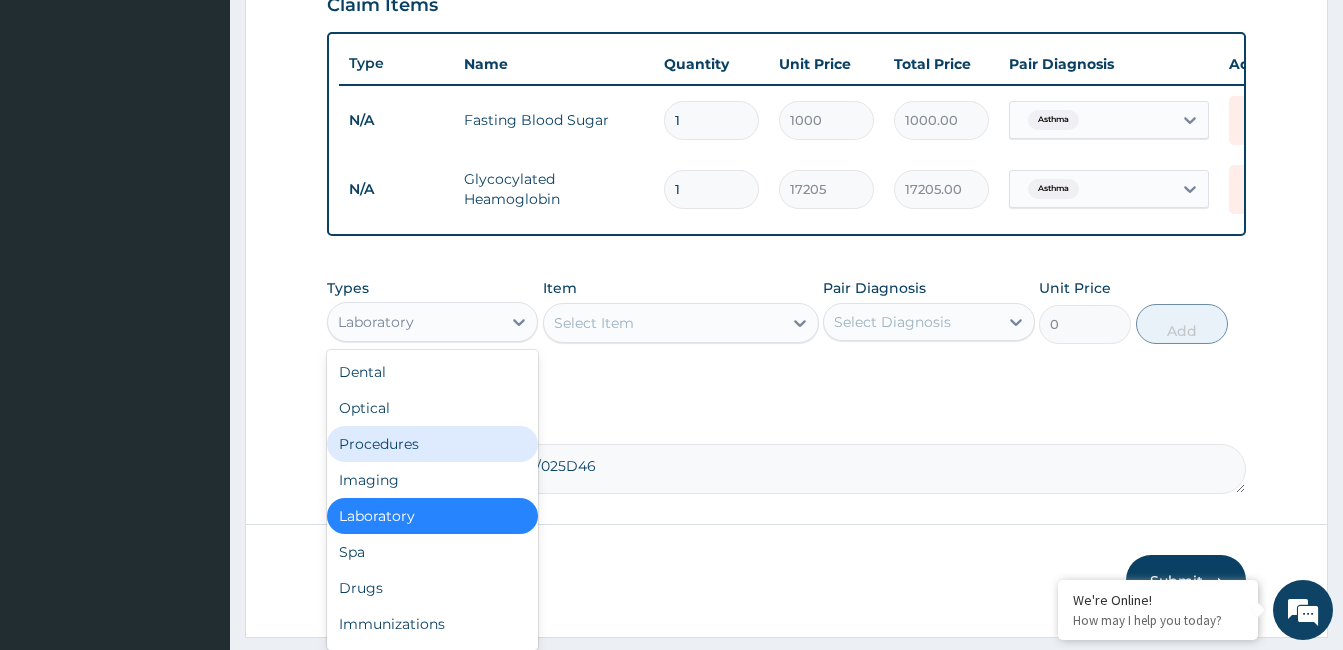 click on "Procedures" at bounding box center [432, 444] 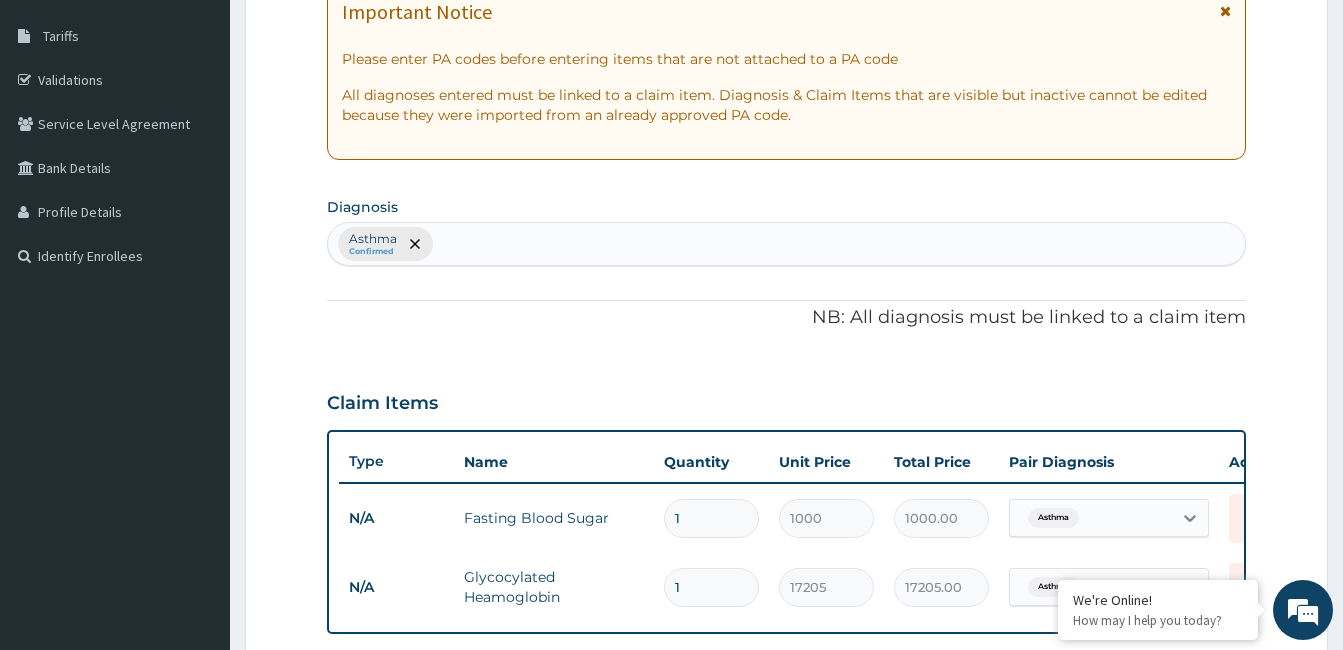 scroll, scrollTop: 312, scrollLeft: 0, axis: vertical 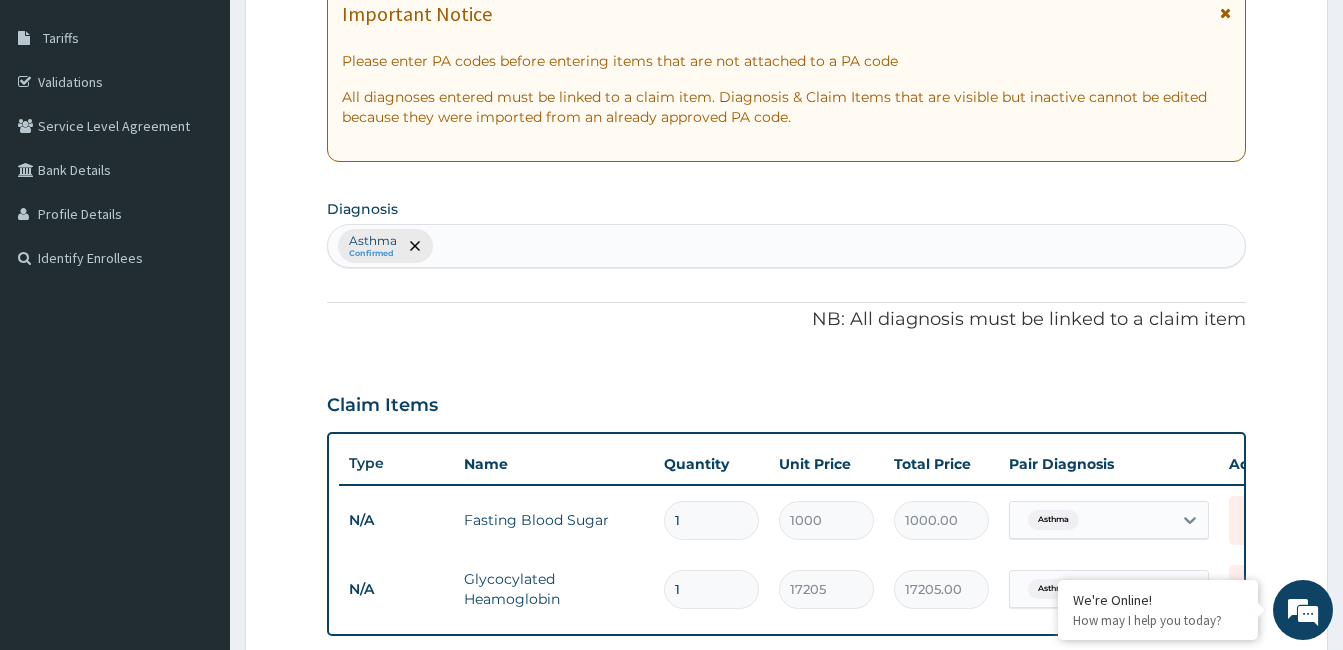 click on "Asthma Confirmed" at bounding box center [786, 246] 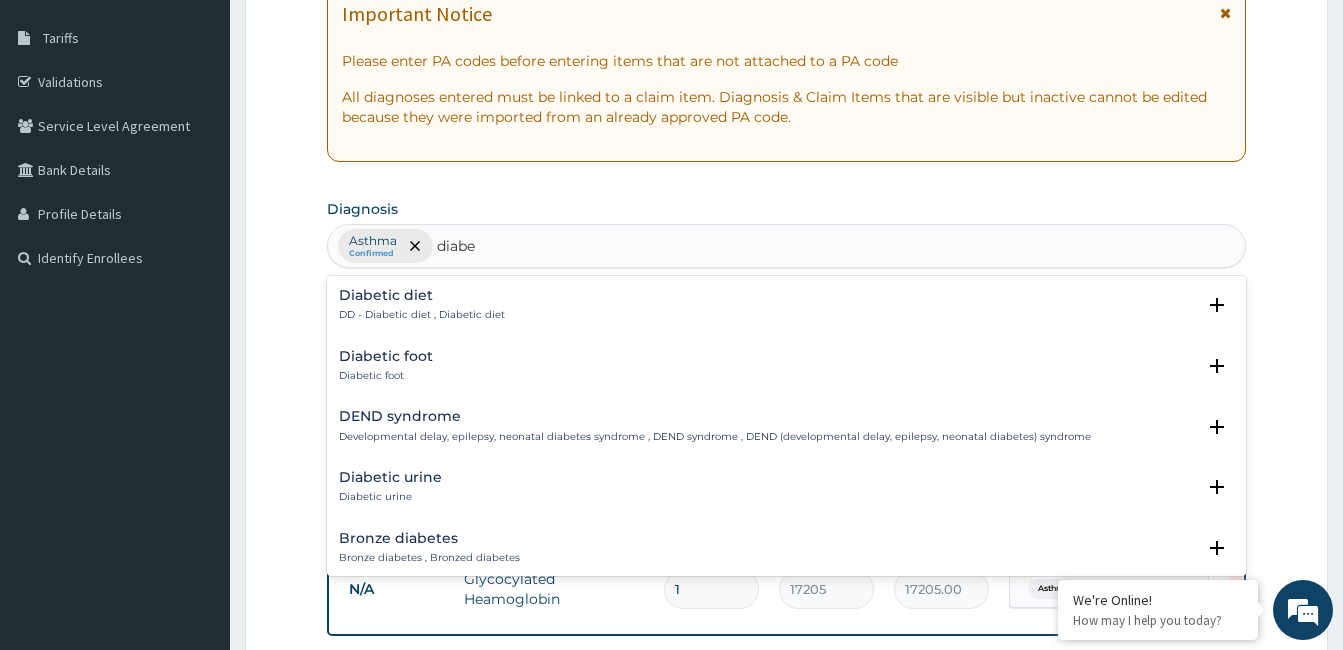 type on "diabe" 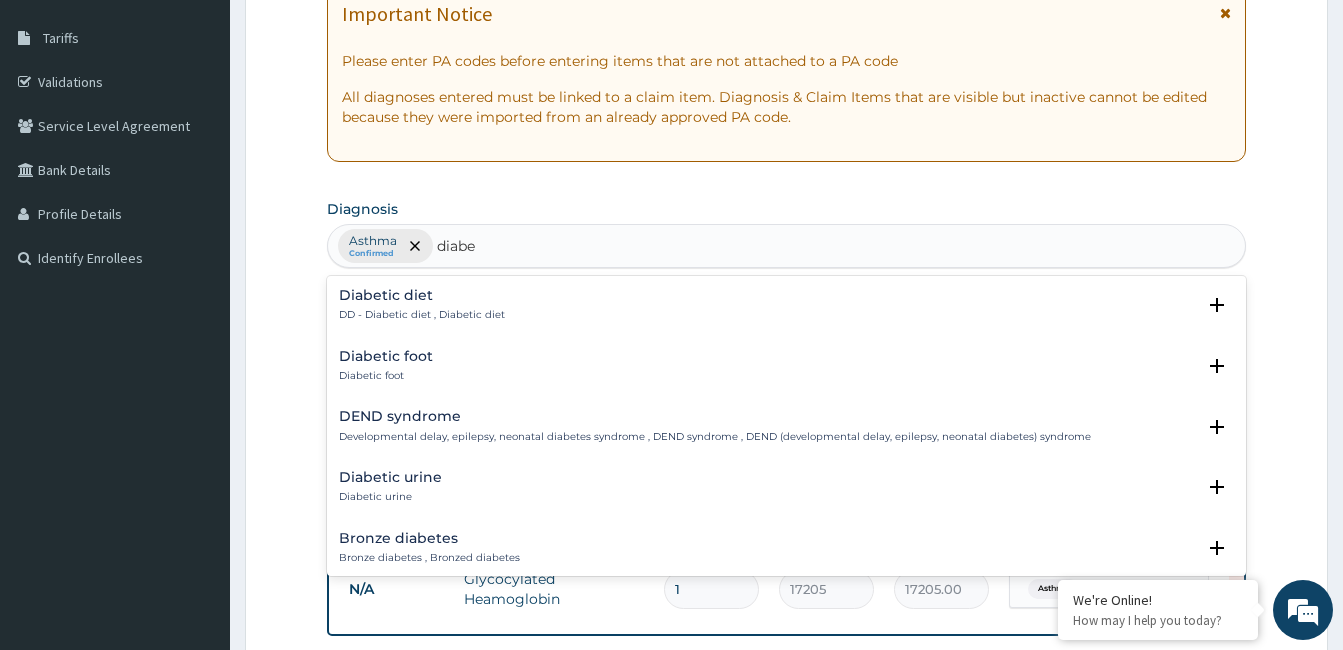type 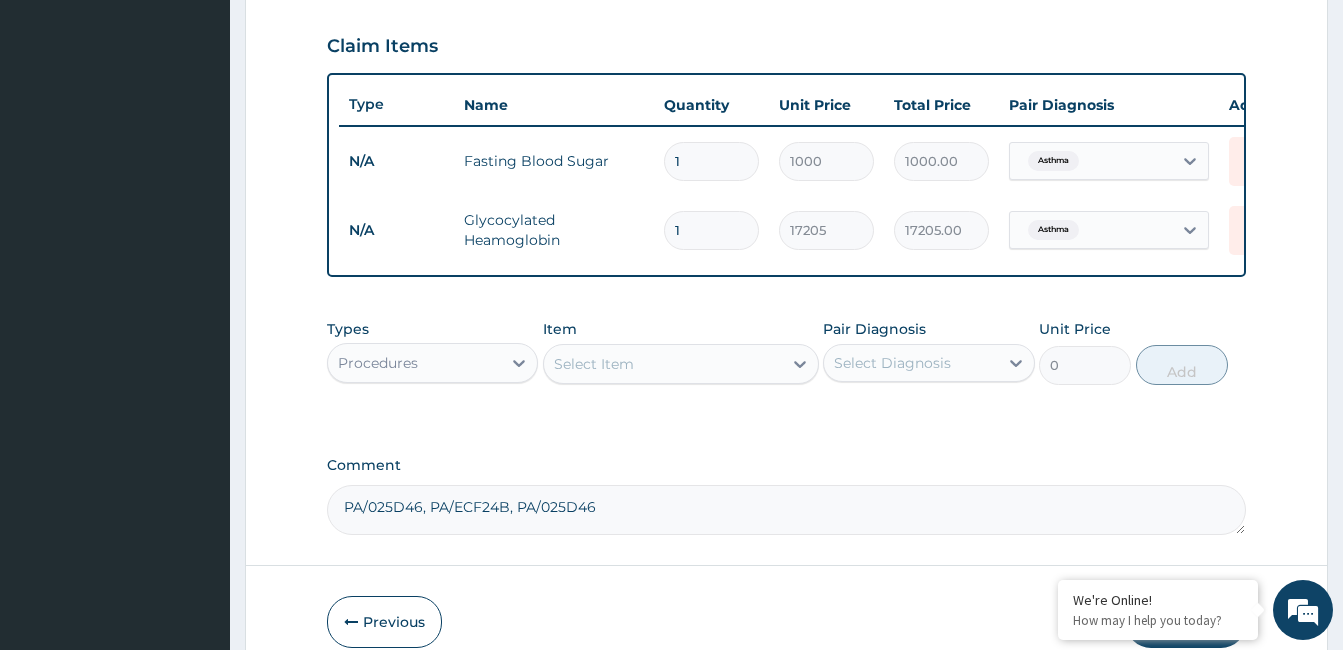 scroll, scrollTop: 712, scrollLeft: 0, axis: vertical 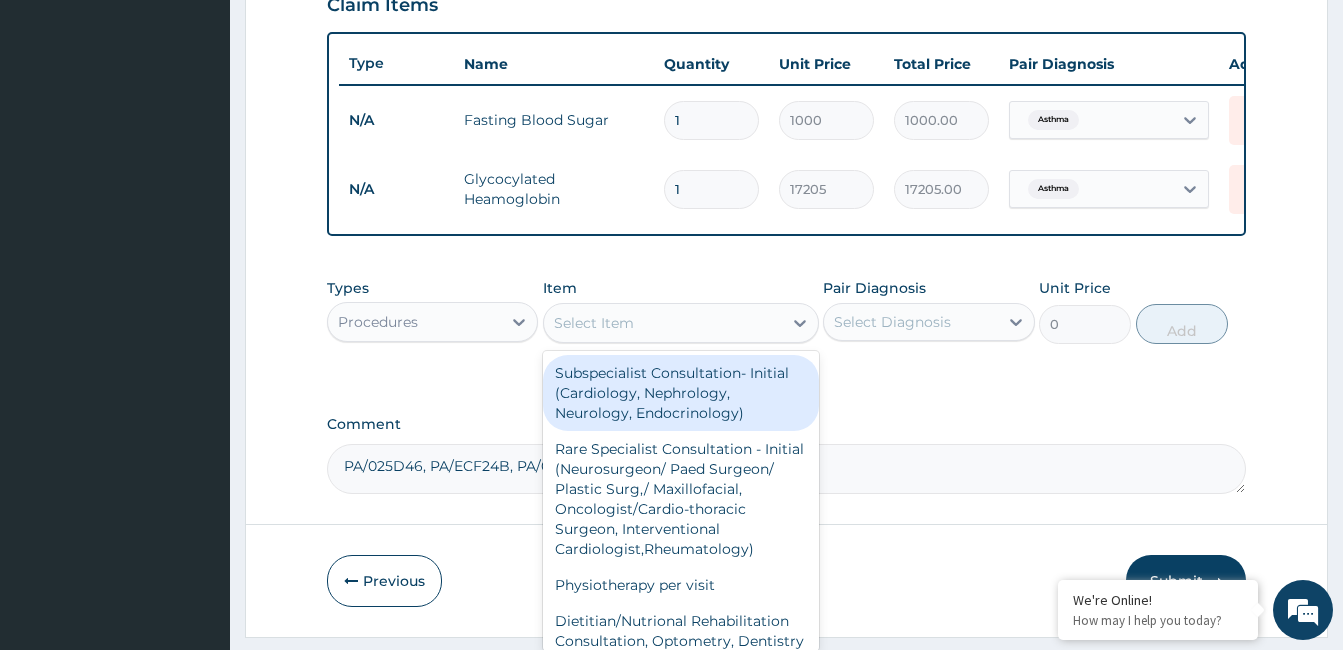 click on "Select Item" at bounding box center (663, 323) 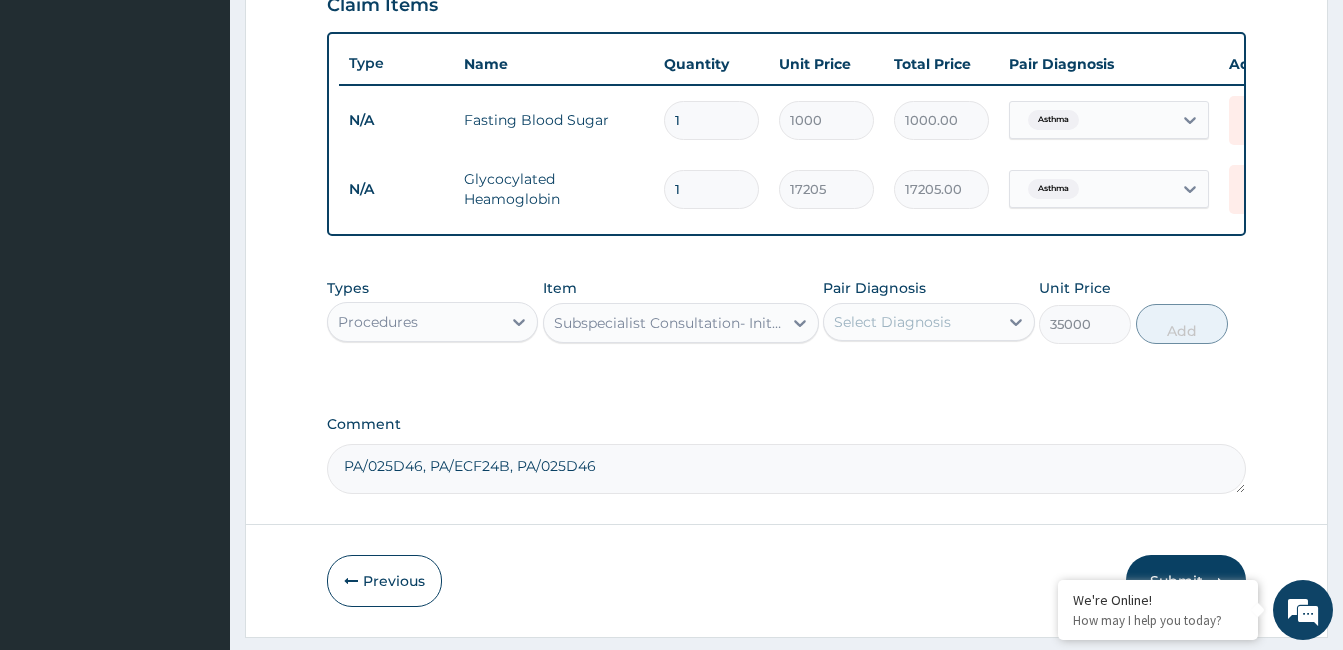 drag, startPoint x: 984, startPoint y: 339, endPoint x: 981, endPoint y: 359, distance: 20.22375 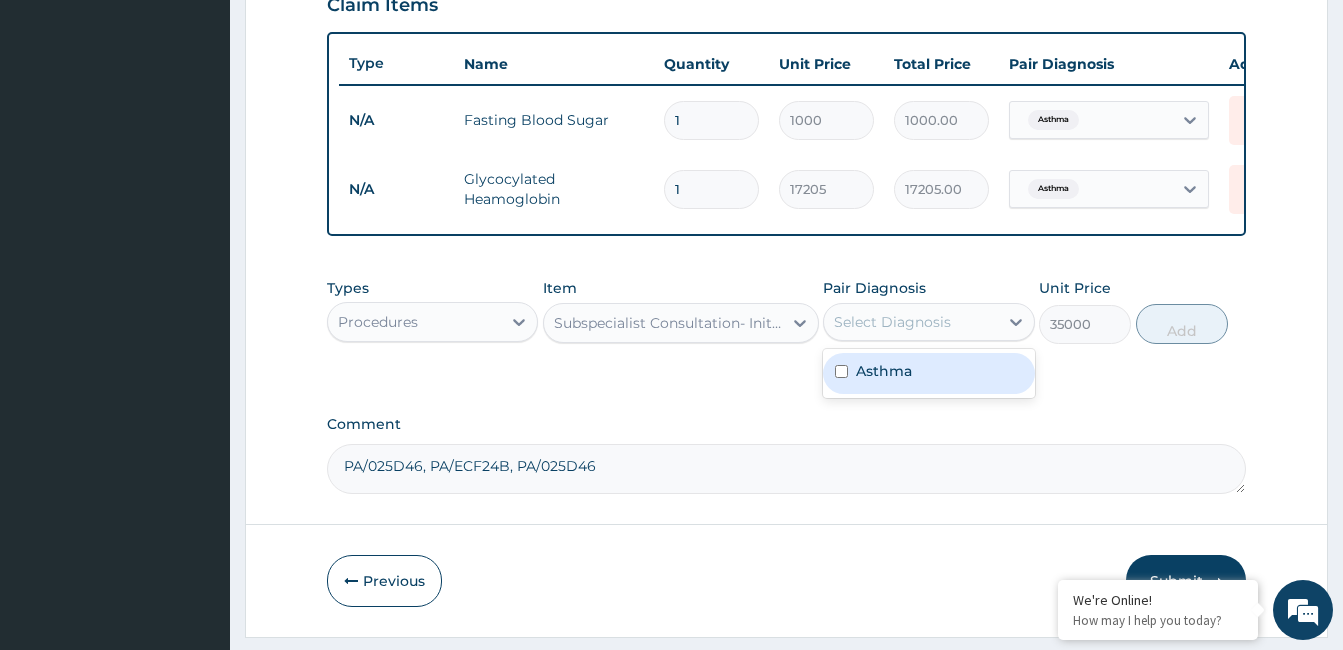 click on "Asthma" at bounding box center [928, 373] 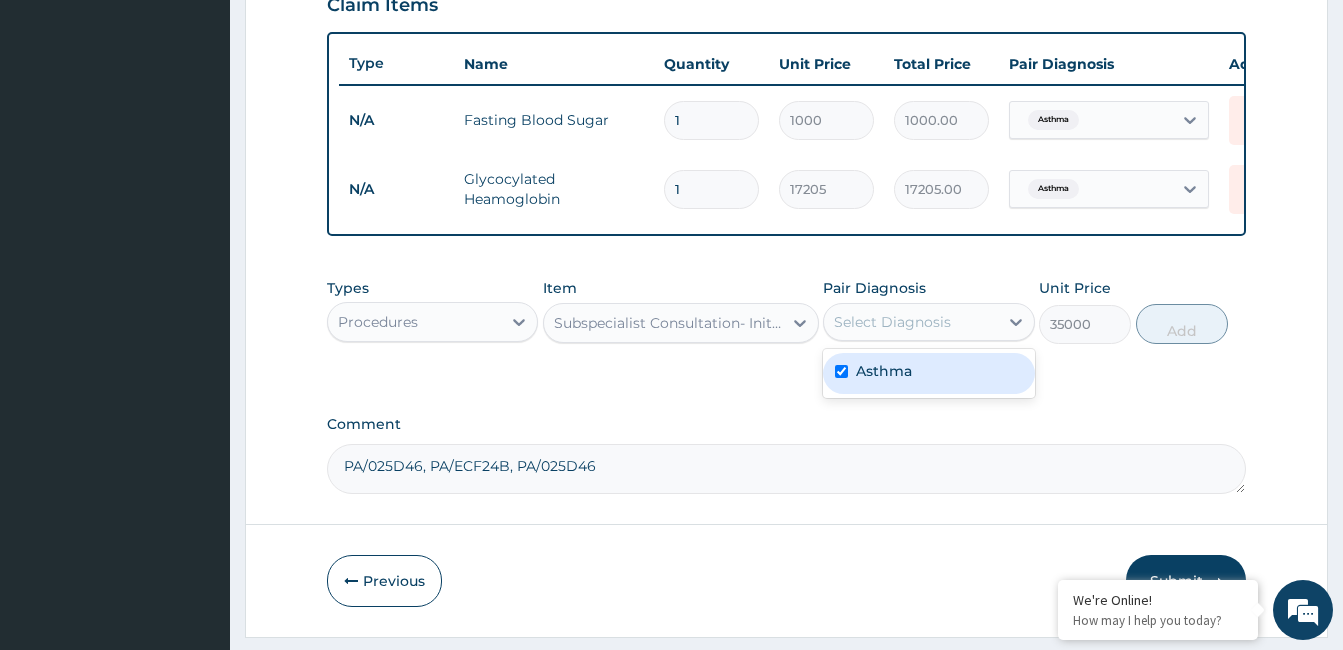 checkbox on "true" 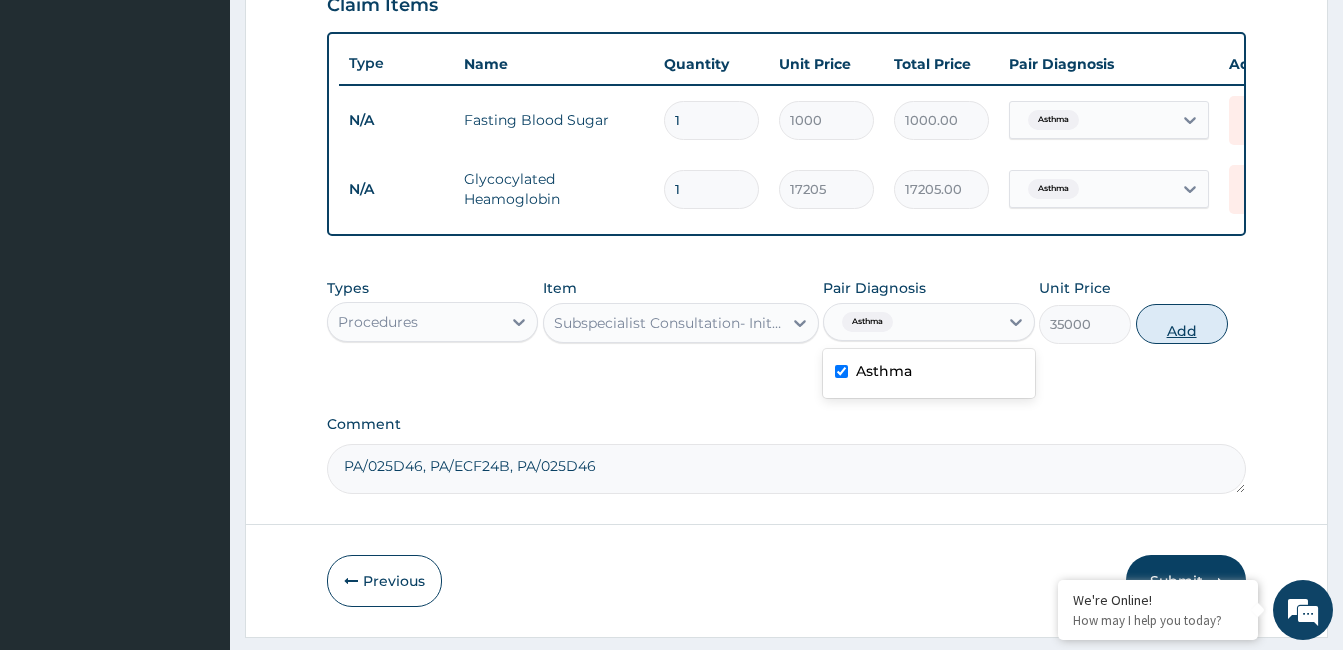 click on "Add" at bounding box center [1182, 324] 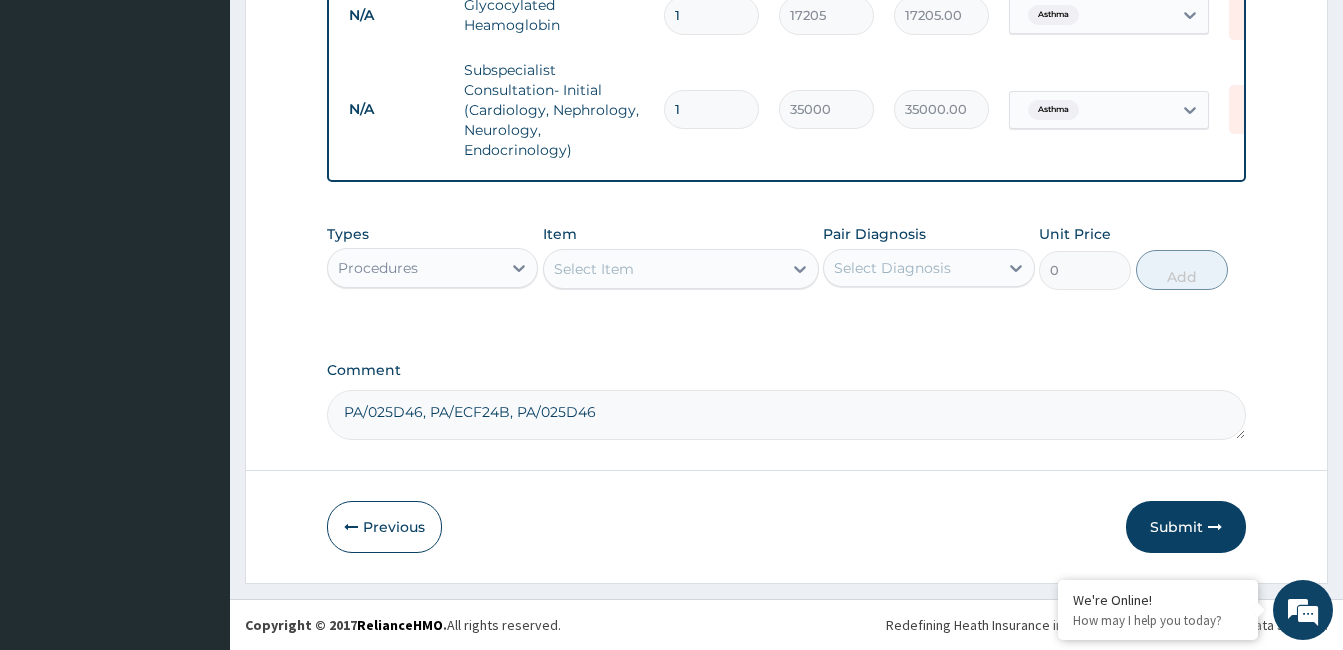 scroll, scrollTop: 901, scrollLeft: 0, axis: vertical 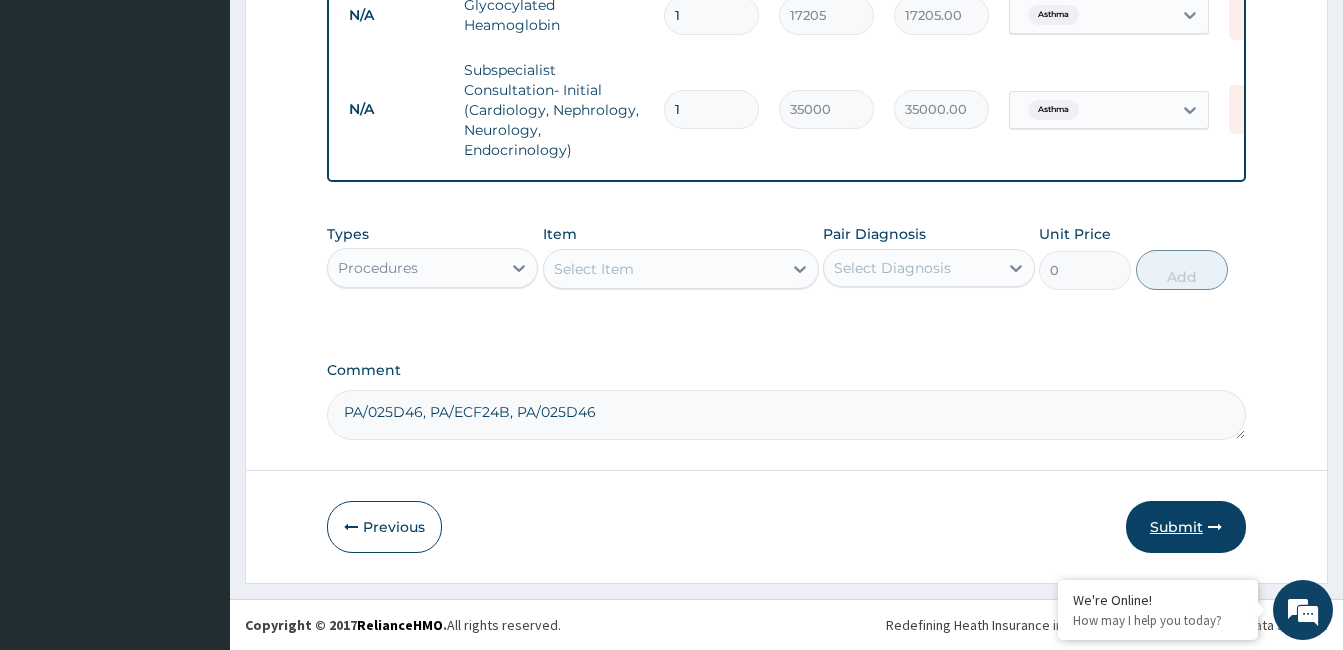 click on "Submit" at bounding box center (1186, 527) 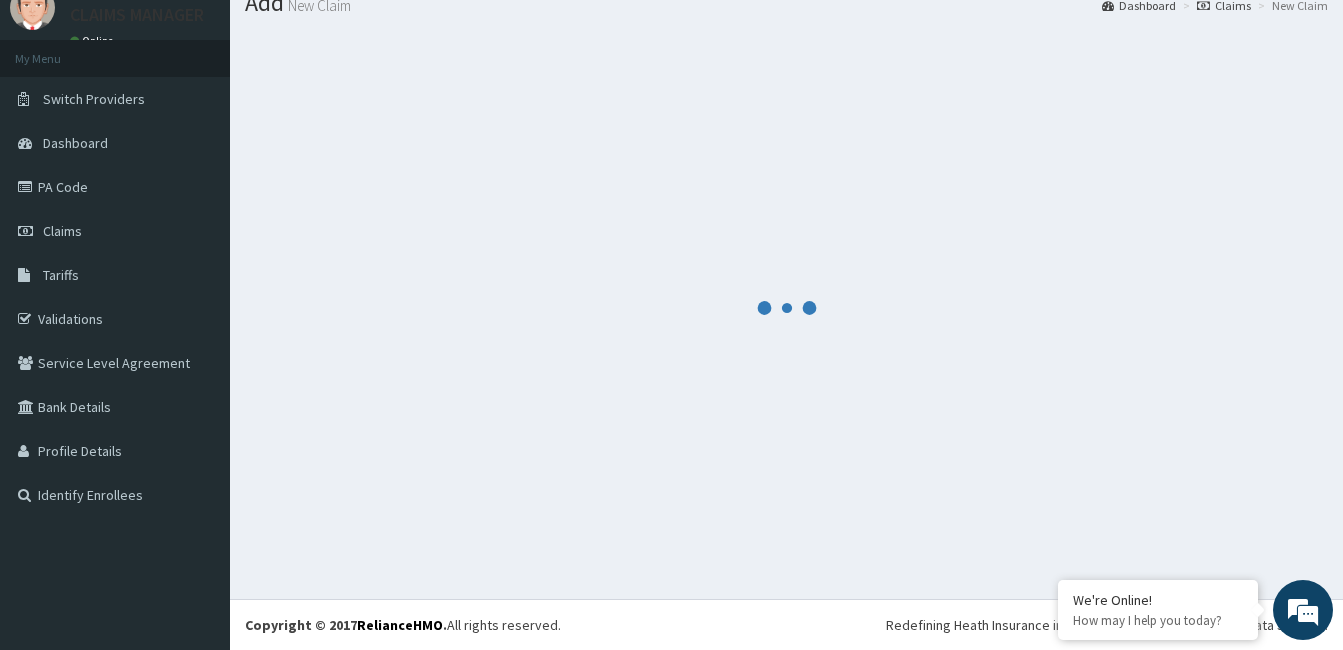 scroll, scrollTop: 901, scrollLeft: 0, axis: vertical 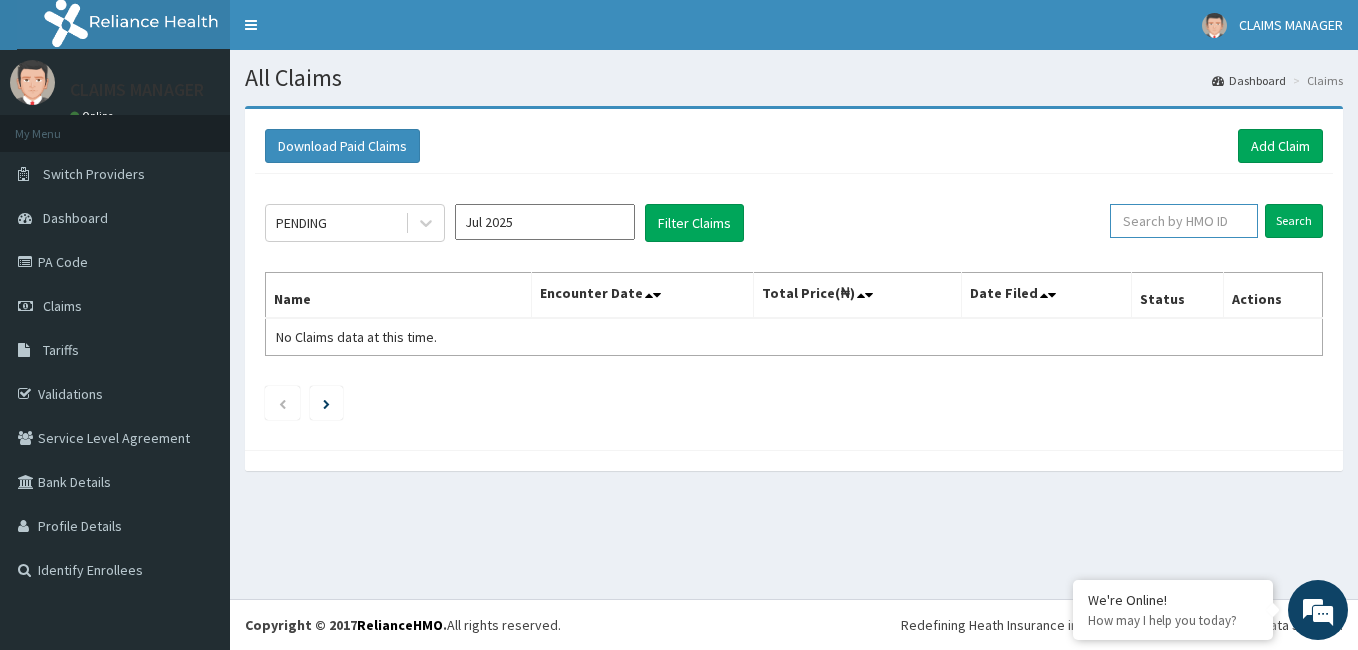 click at bounding box center (1184, 221) 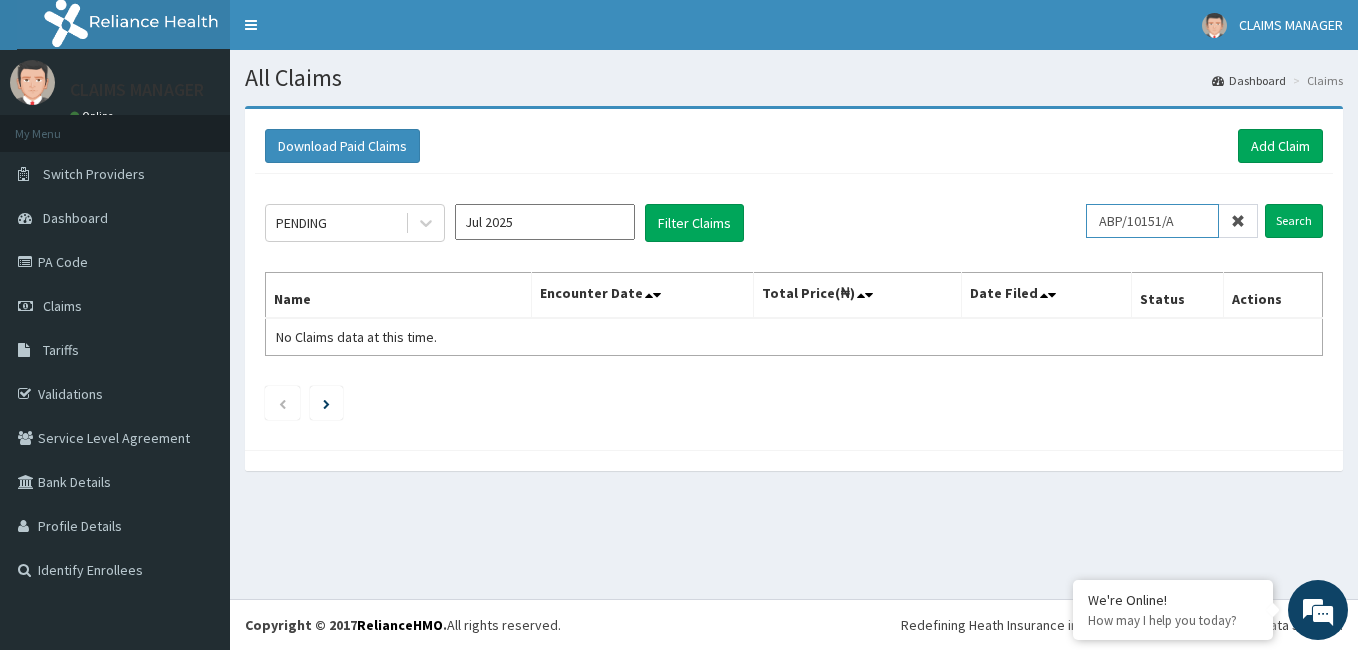 type on "ABP/10151/A" 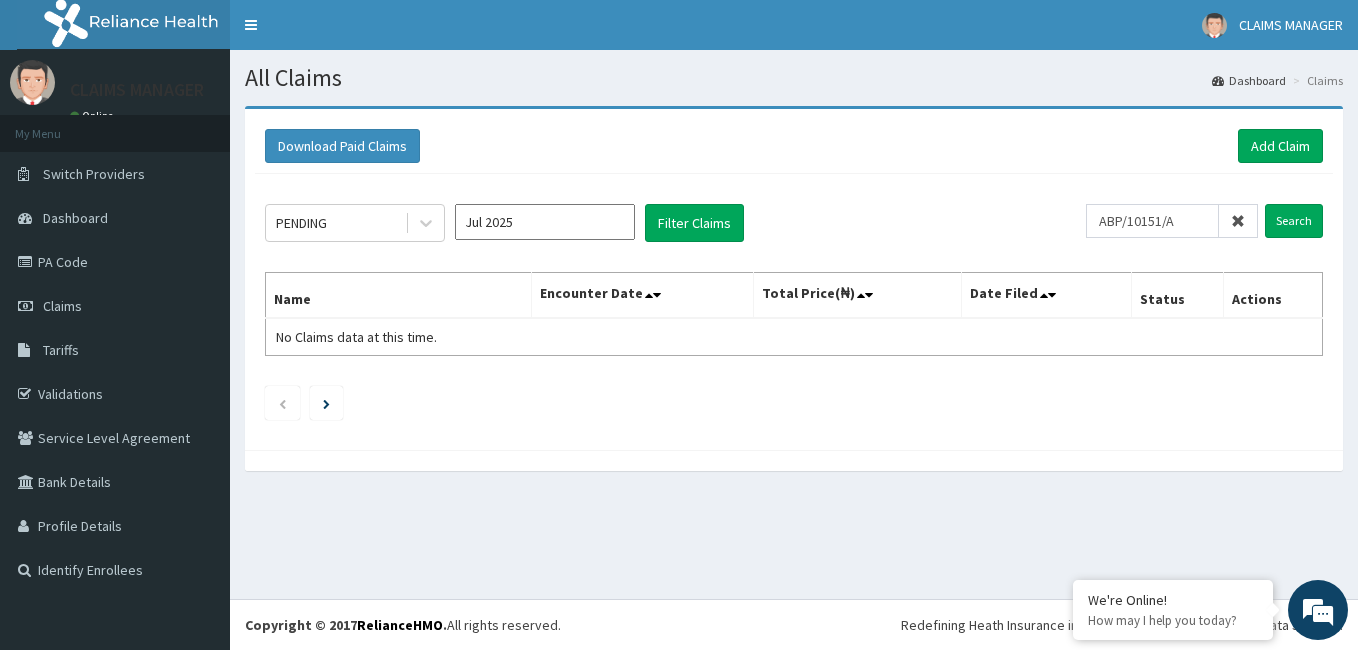 click on "PENDING Jul 2025 Filter Claims ABP/10151/A Search Name Encounter Date Total Price(₦) Date Filed Status Actions No Claims data at this time." 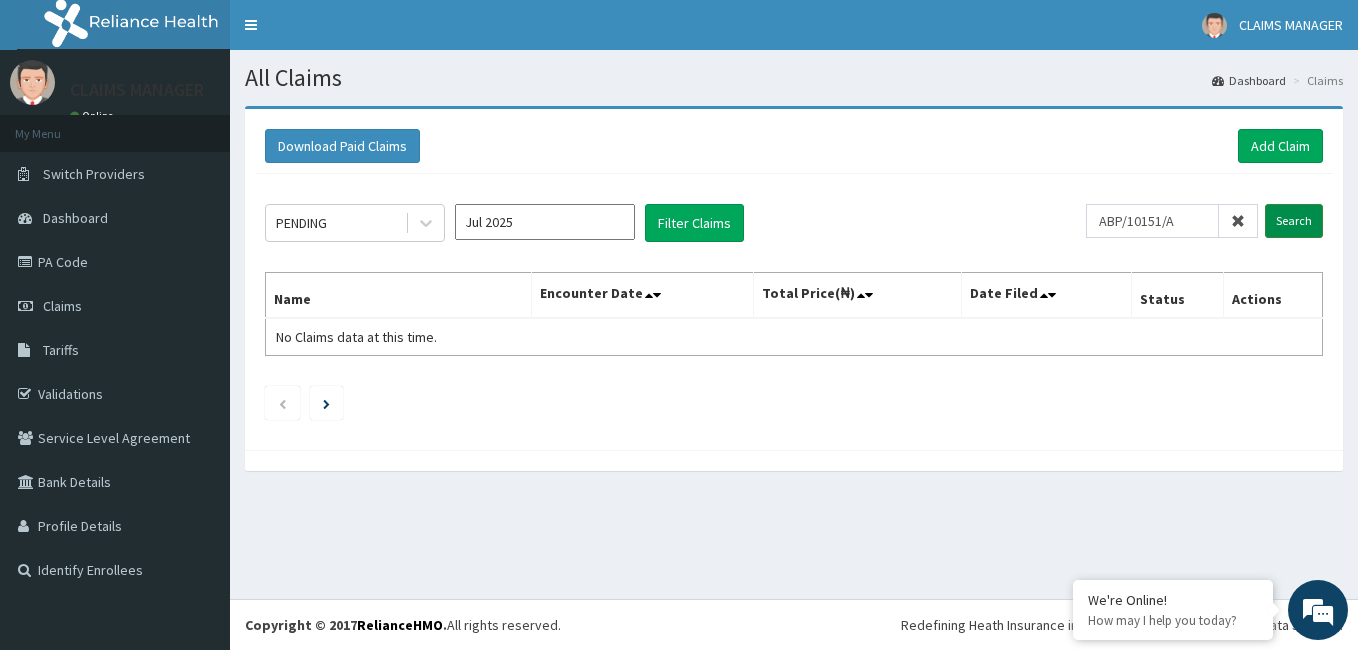 click on "Search" at bounding box center (1294, 221) 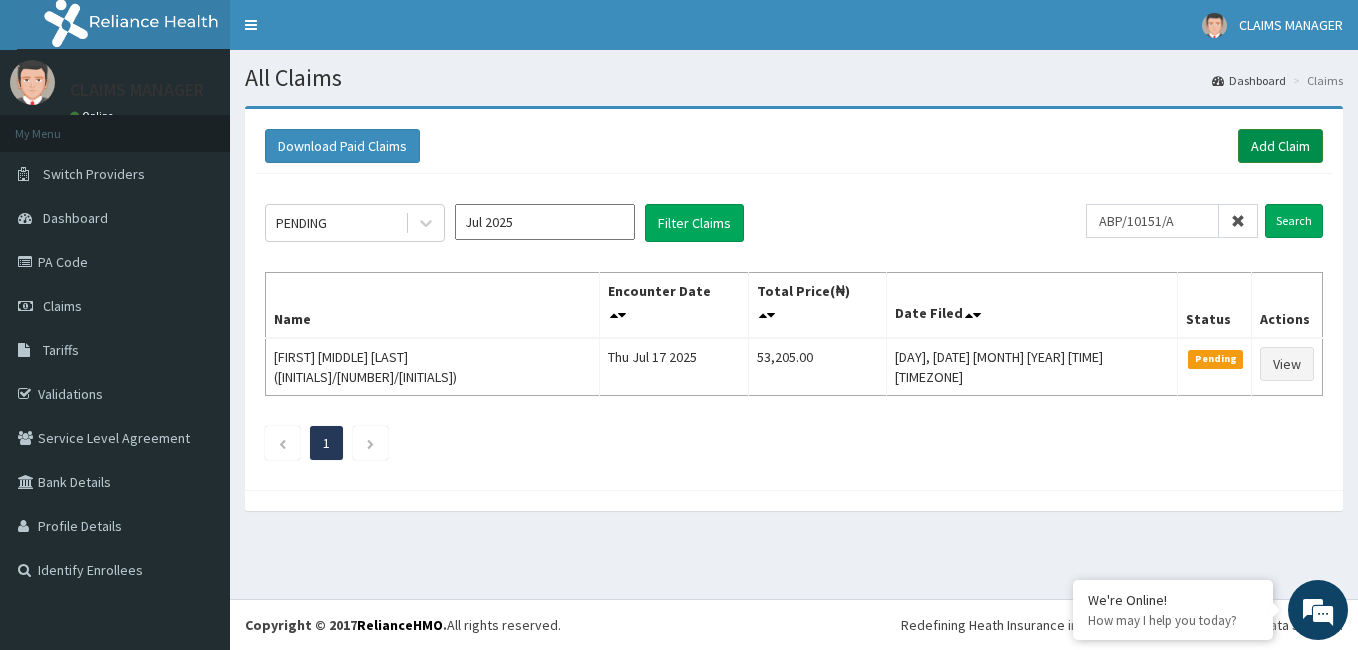 click on "Add Claim" at bounding box center [1280, 146] 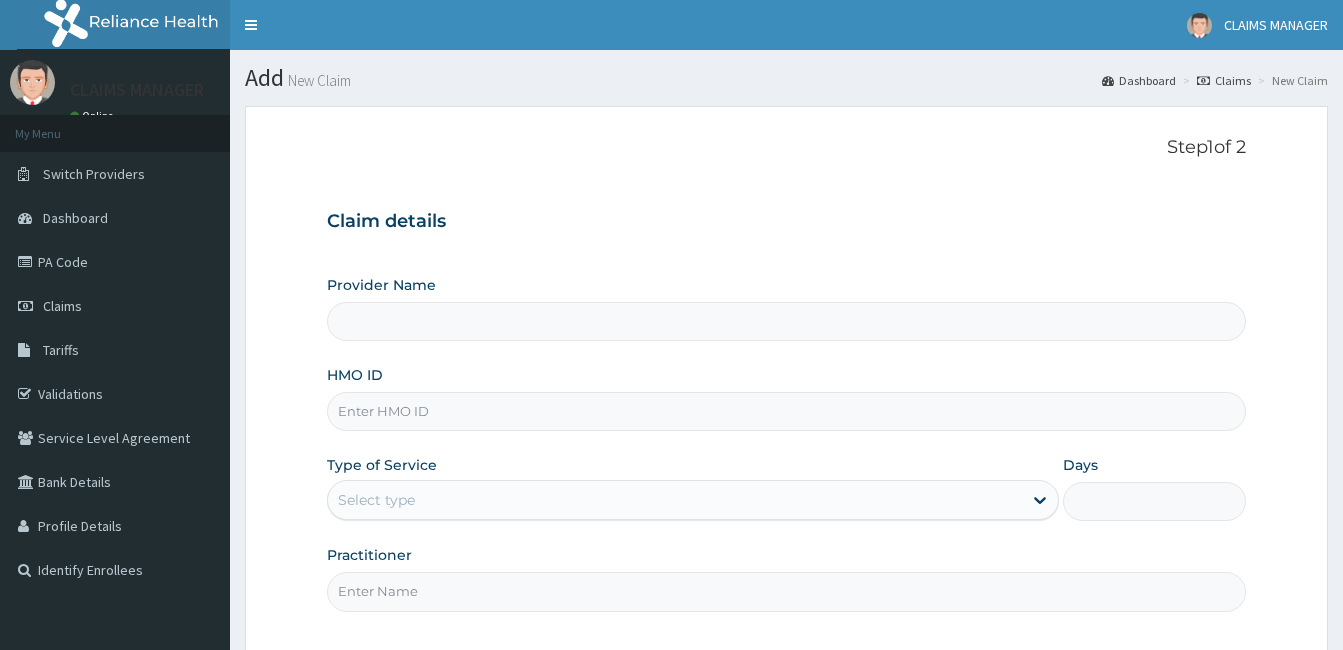 scroll, scrollTop: 0, scrollLeft: 0, axis: both 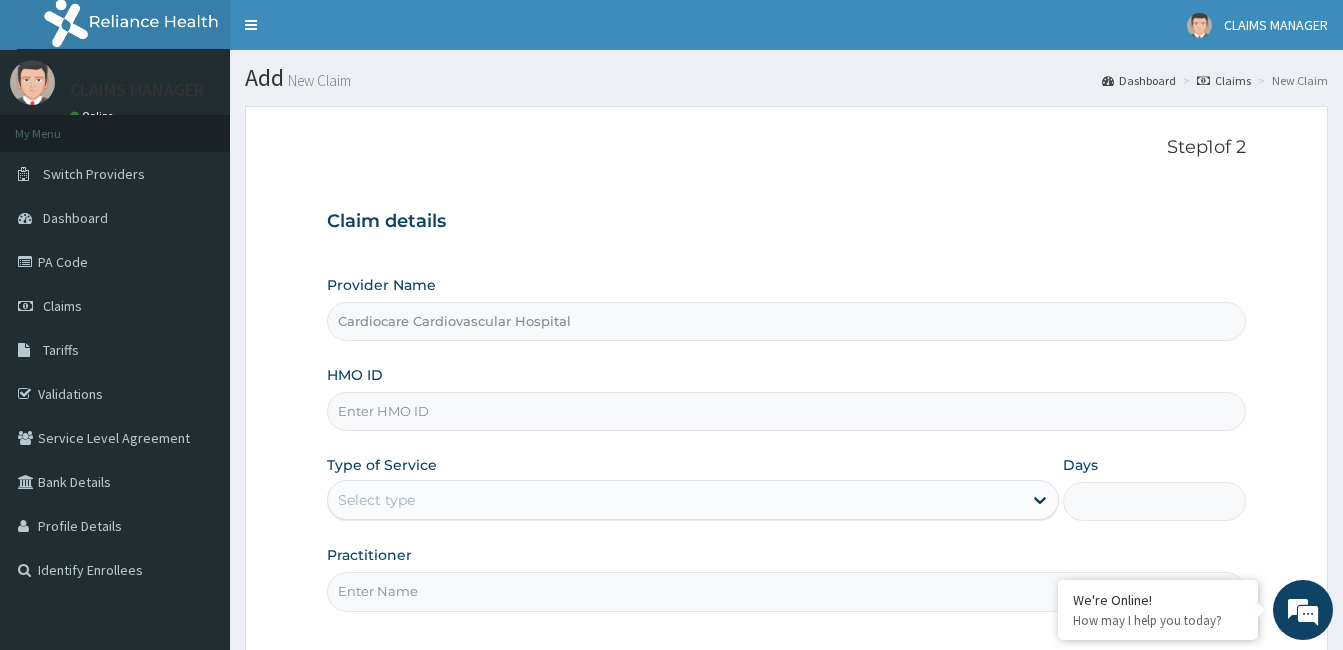 click on "HMO ID" at bounding box center (786, 411) 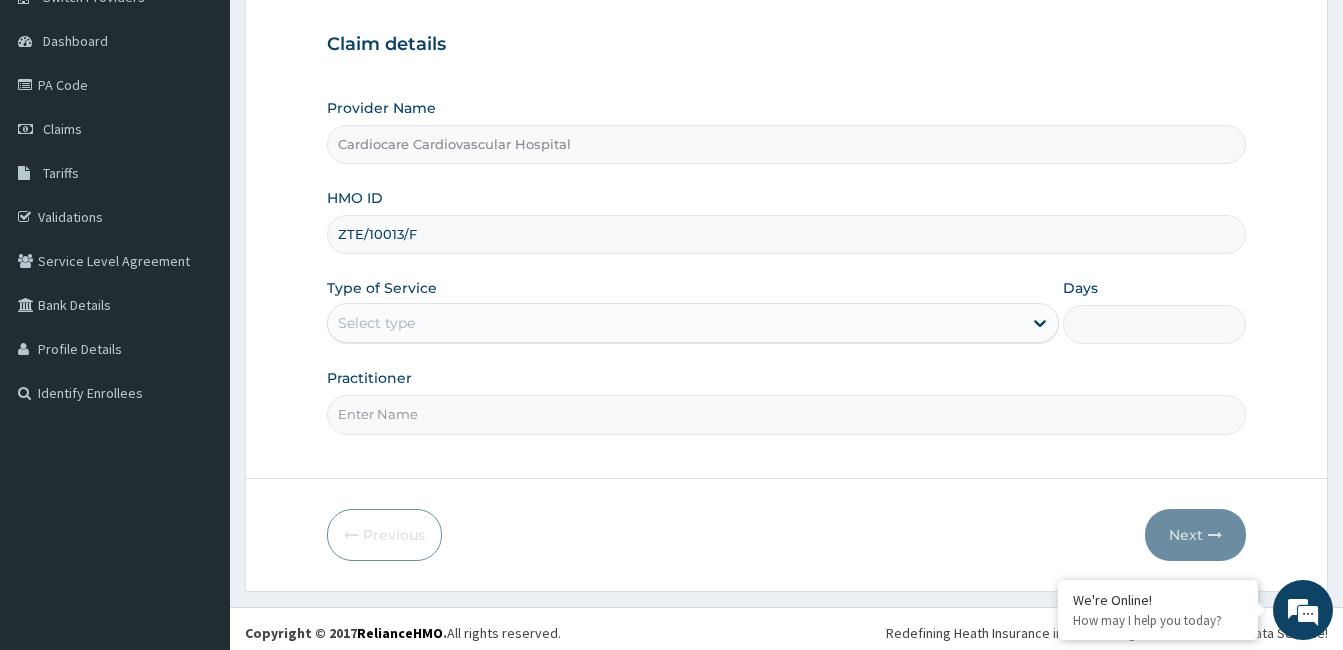 scroll, scrollTop: 185, scrollLeft: 0, axis: vertical 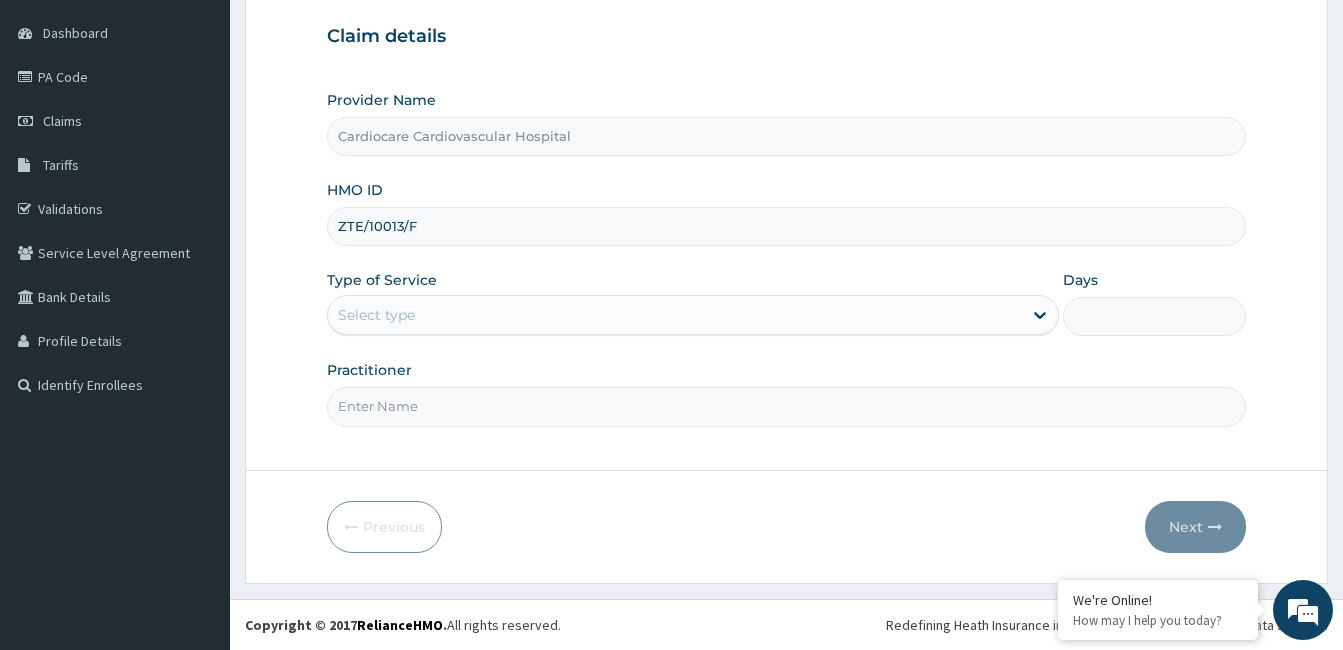 type on "ZTE/10013/F" 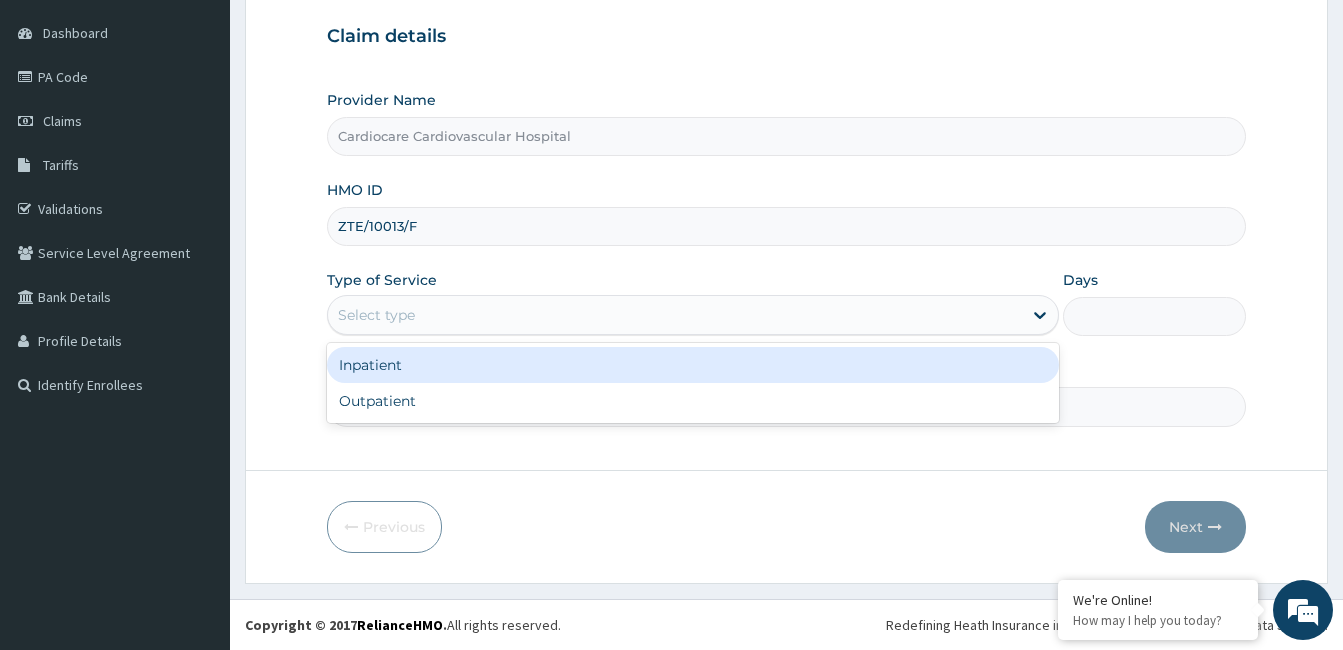 drag, startPoint x: 617, startPoint y: 309, endPoint x: 577, endPoint y: 382, distance: 83.240616 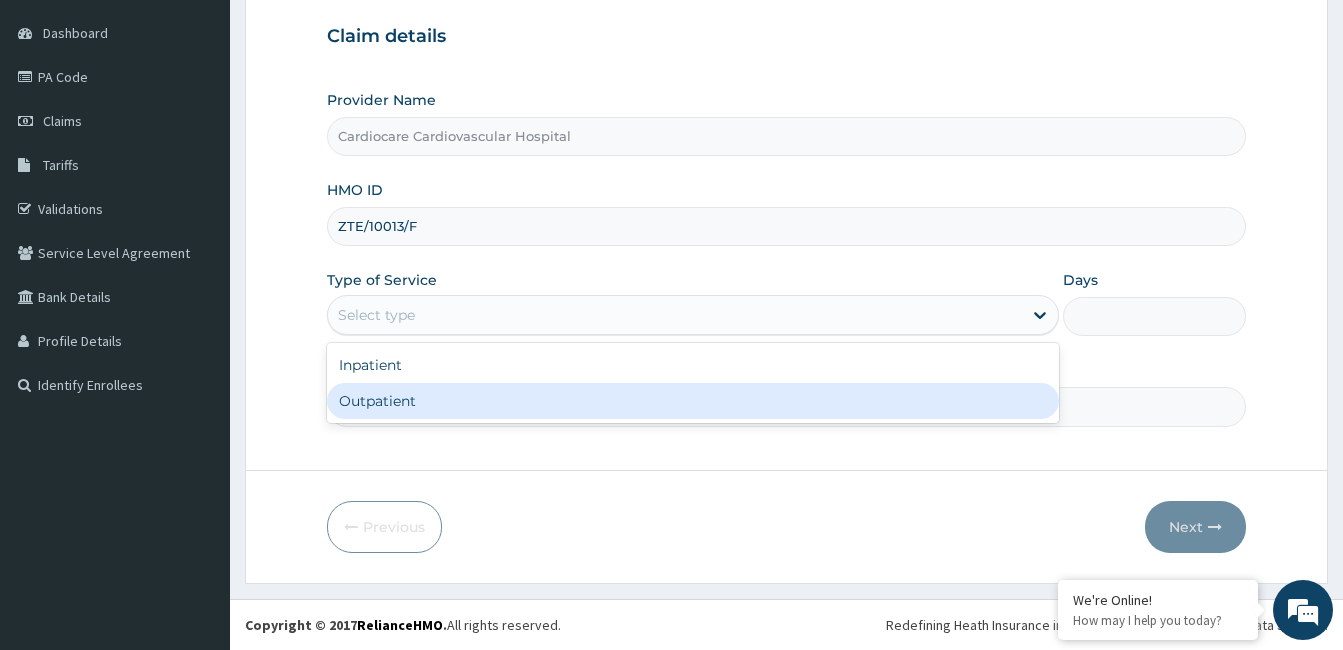 click on "Outpatient" at bounding box center [693, 401] 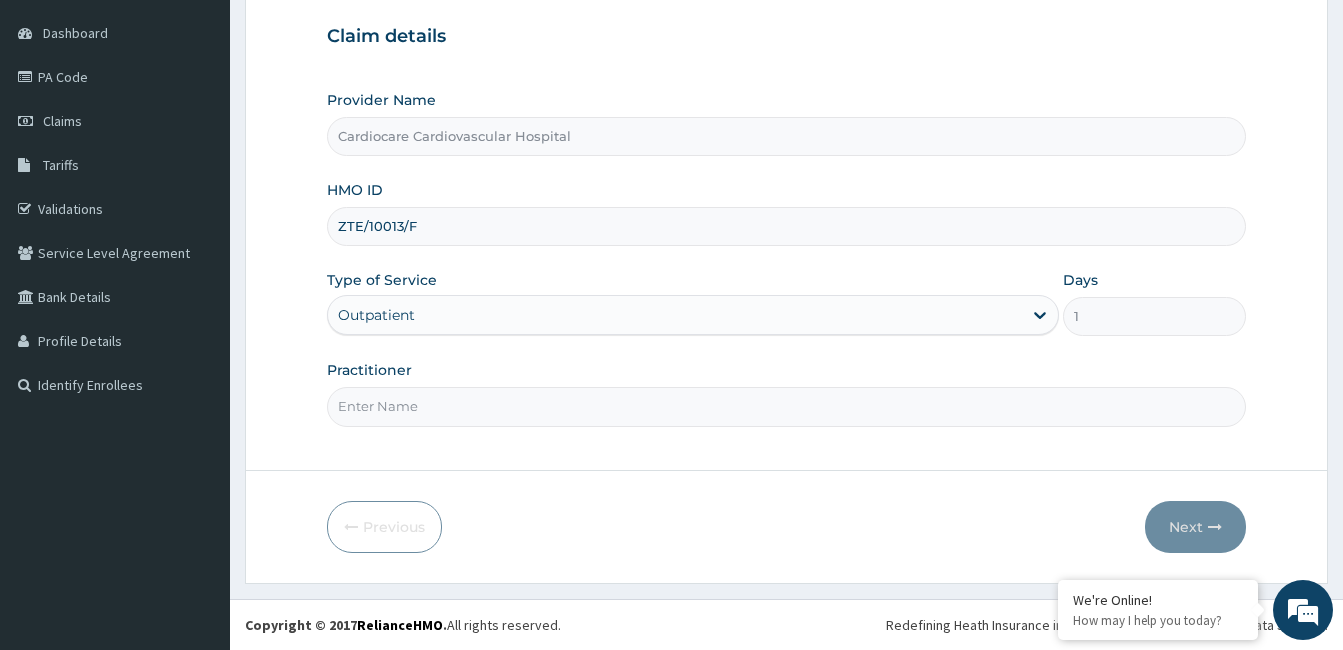 click on "Practitioner" at bounding box center (786, 406) 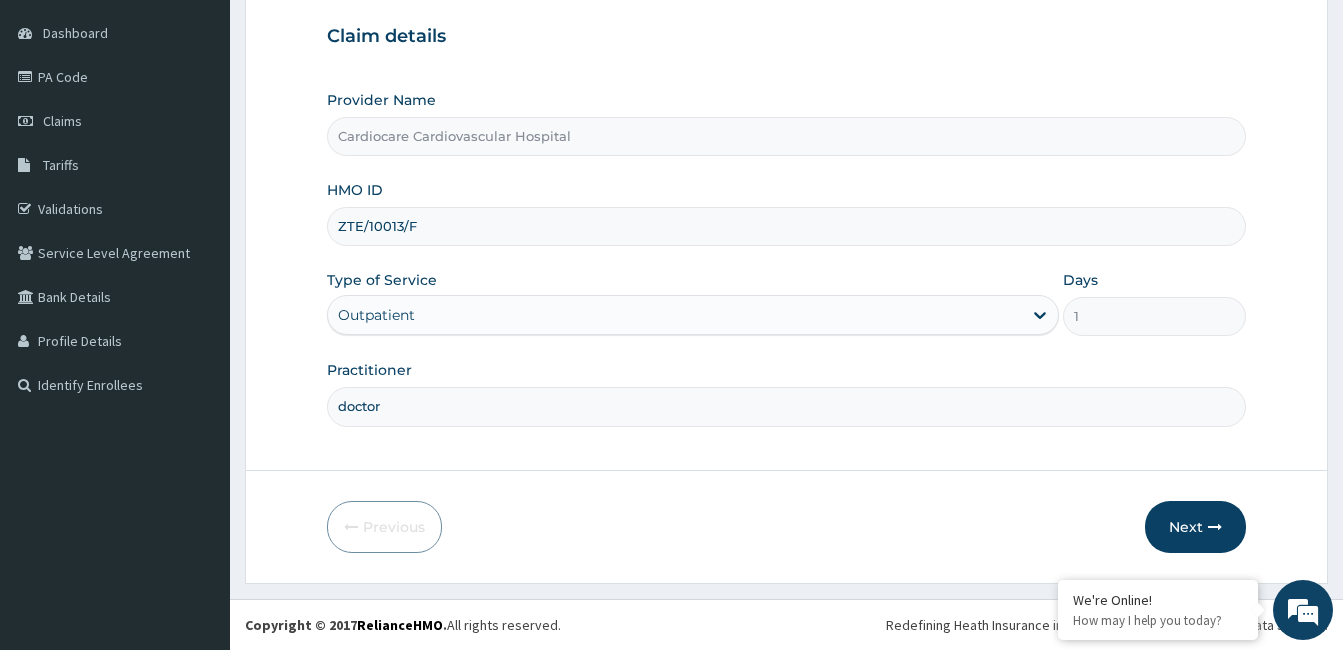scroll, scrollTop: 0, scrollLeft: 0, axis: both 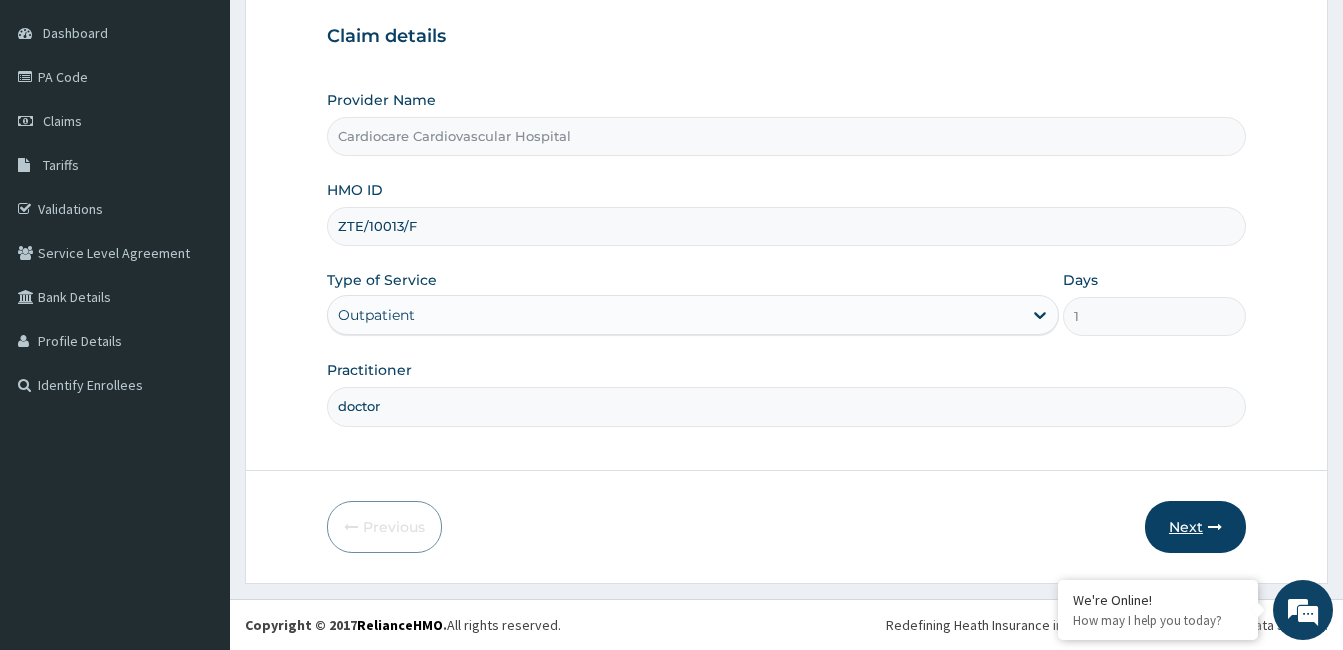 type on "doctor" 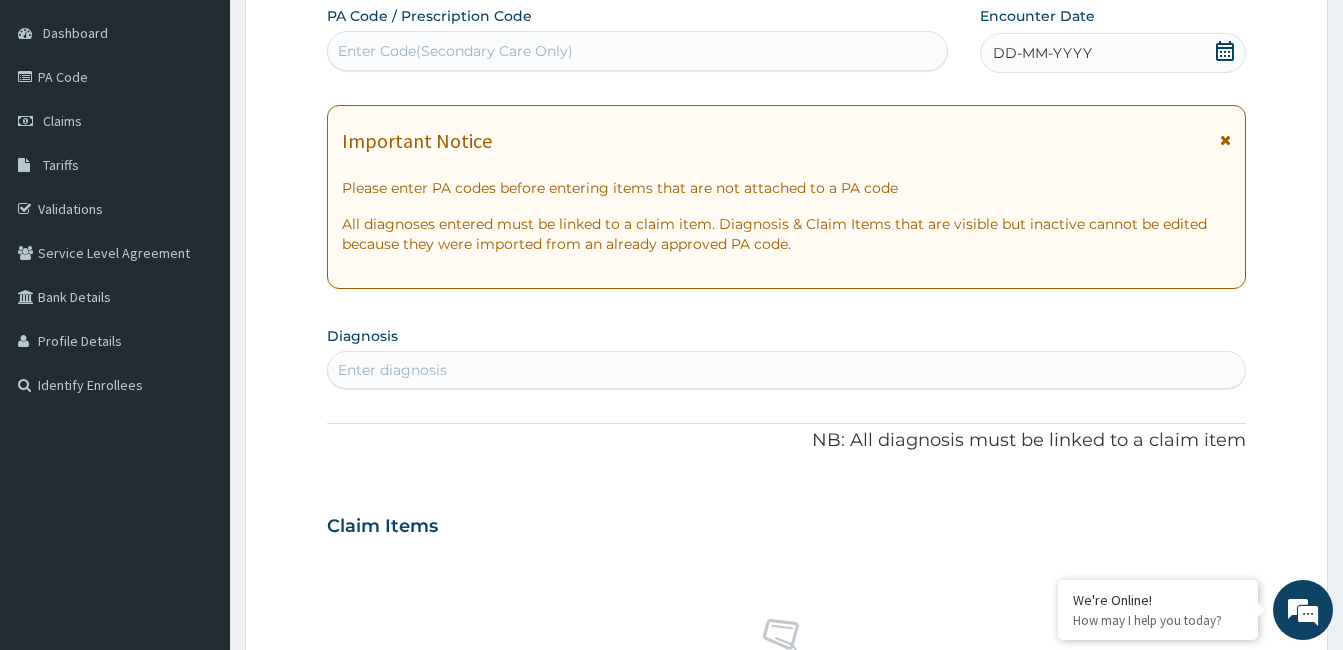 click 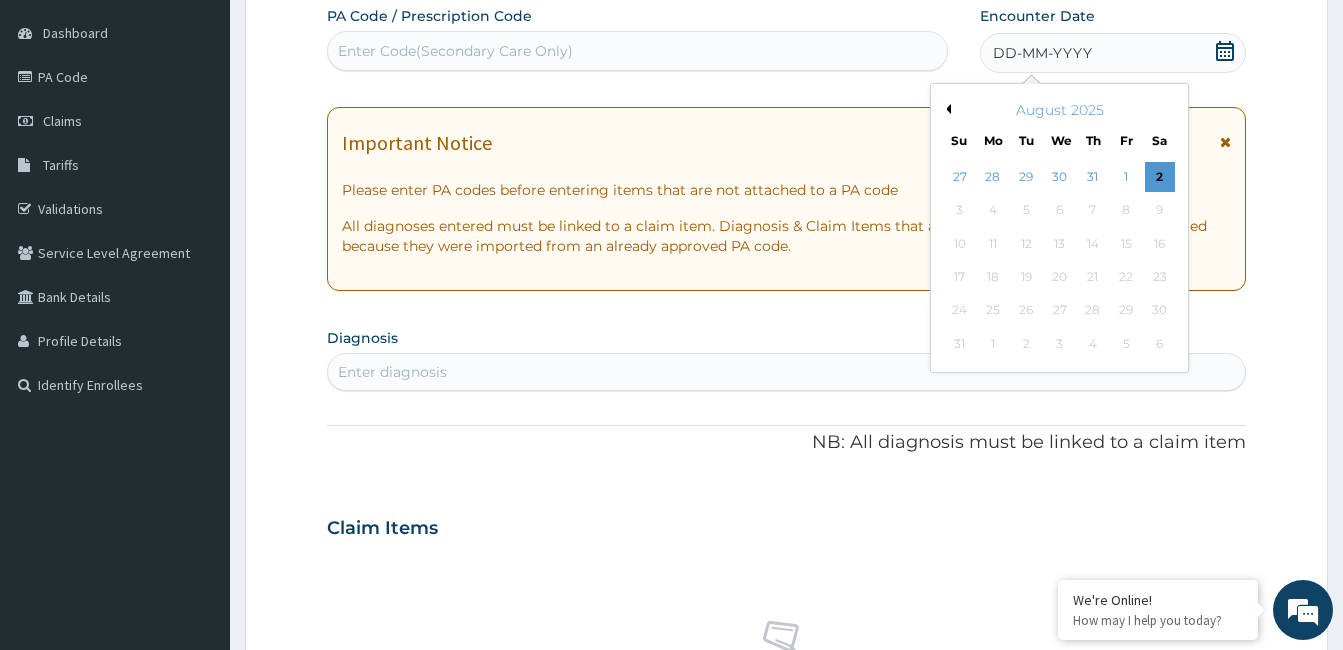 click on "Previous Month" at bounding box center [946, 109] 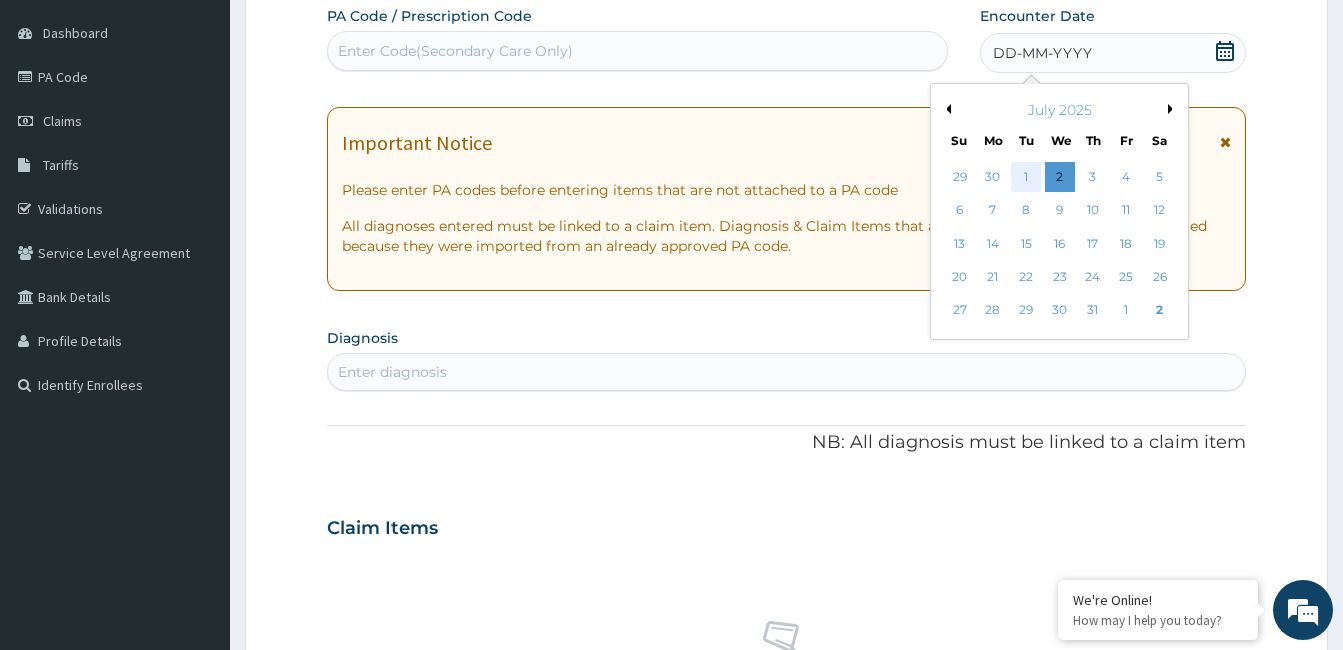 click on "1" at bounding box center [1026, 177] 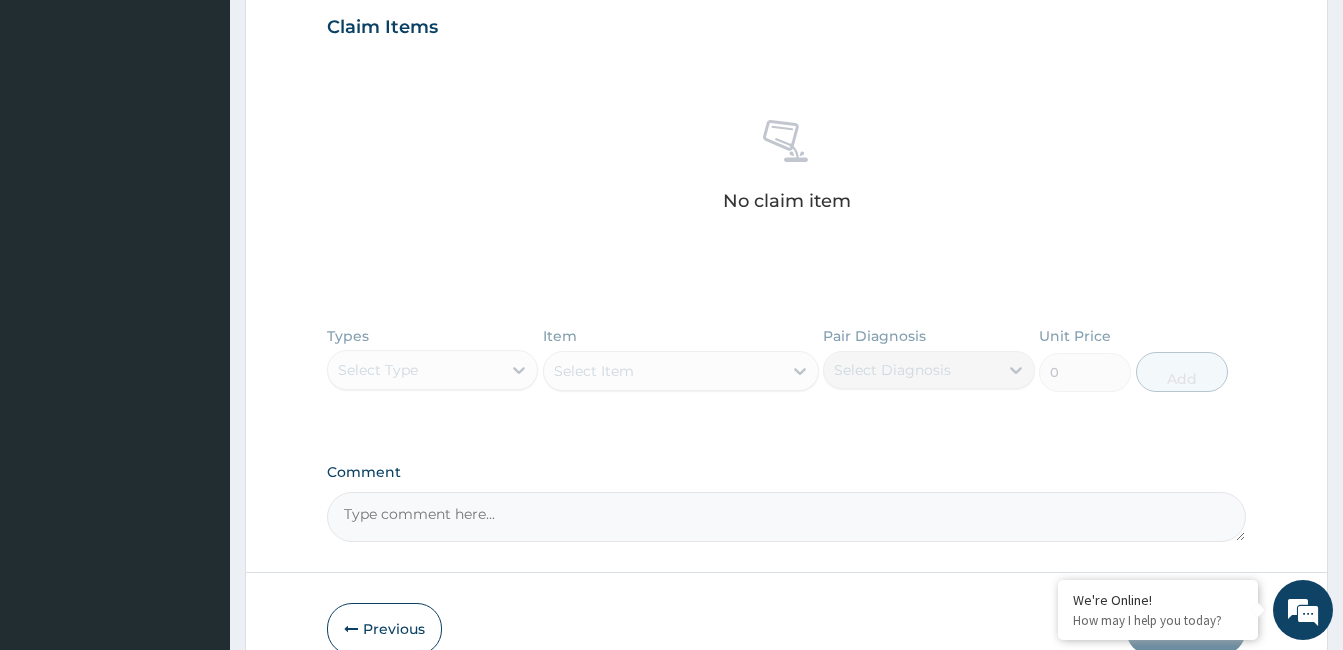 scroll, scrollTop: 685, scrollLeft: 0, axis: vertical 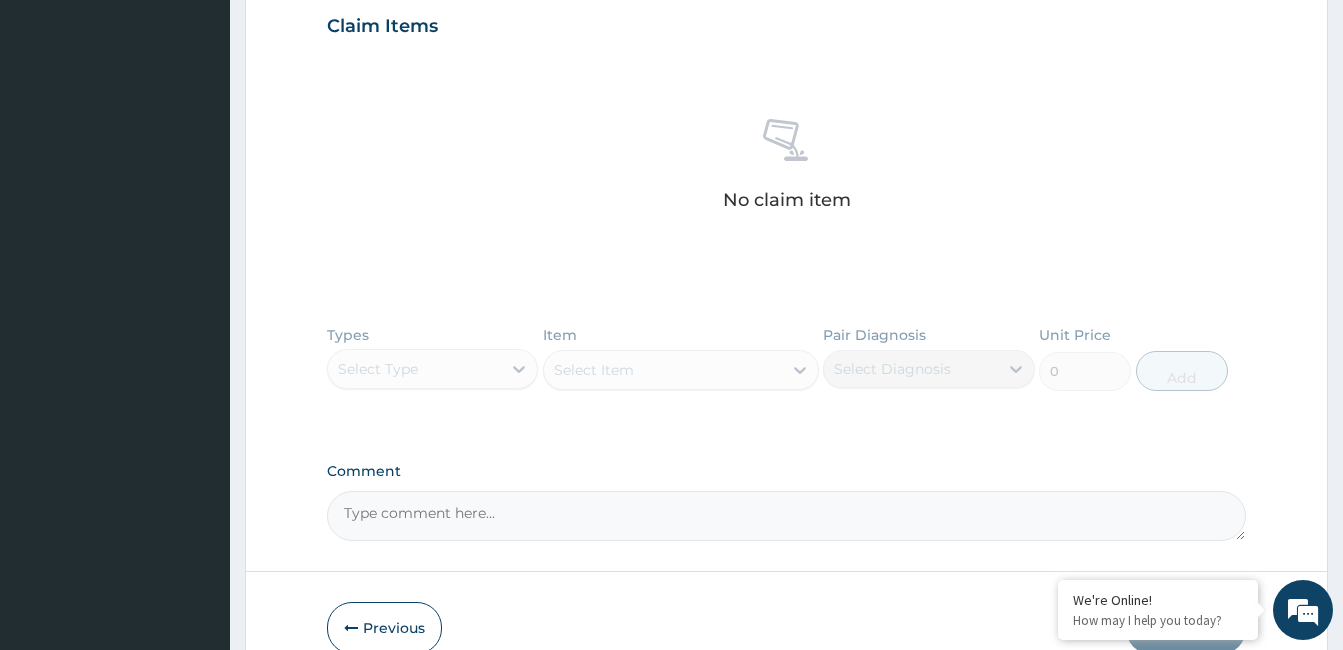 click on "Comment" at bounding box center (786, 516) 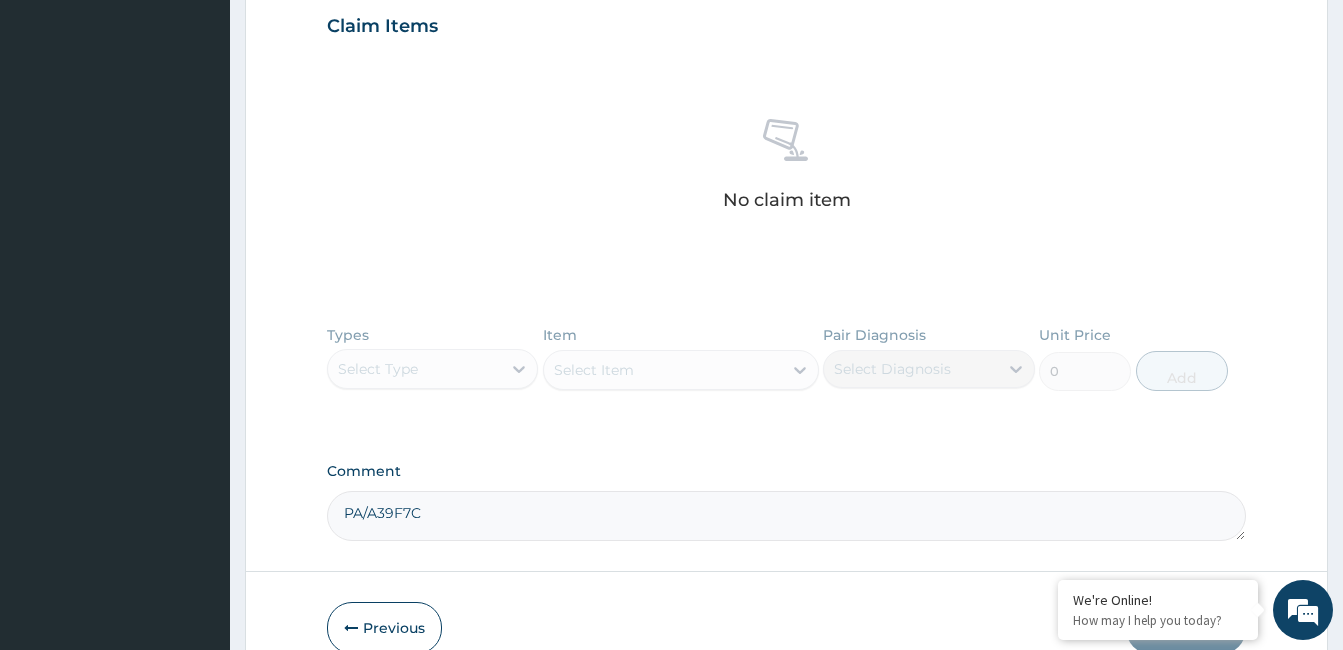 type on "PA/A39F7C" 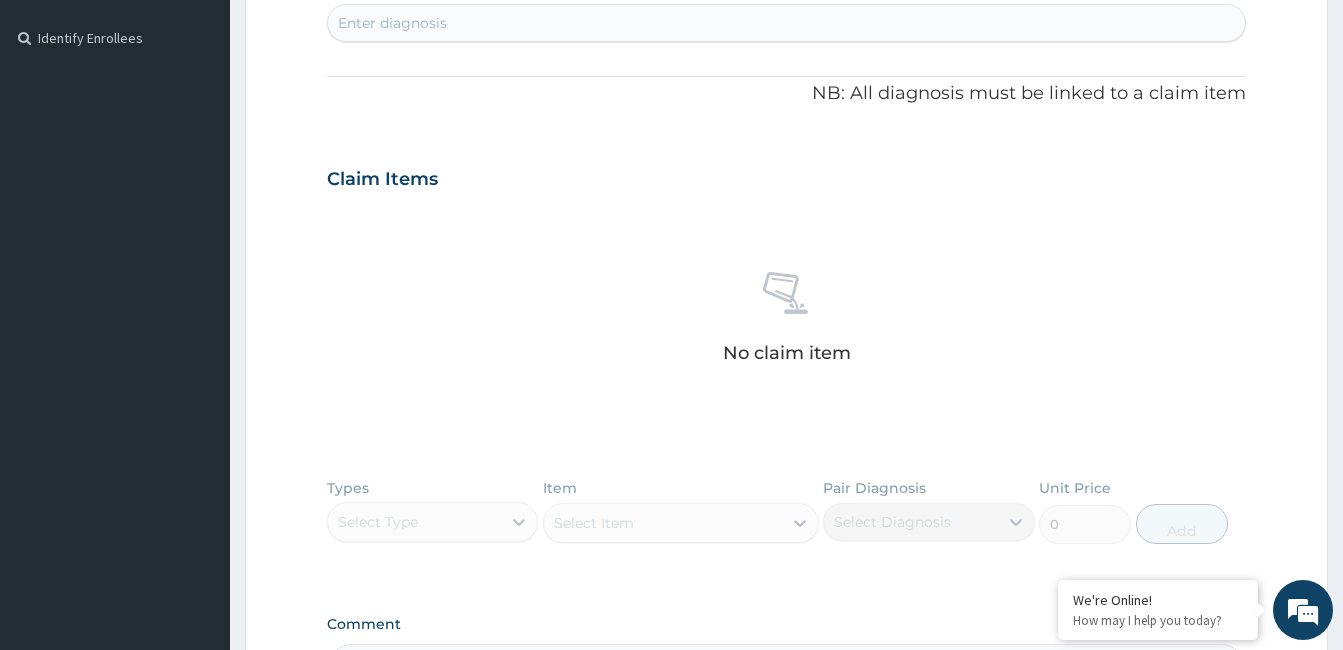 scroll, scrollTop: 385, scrollLeft: 0, axis: vertical 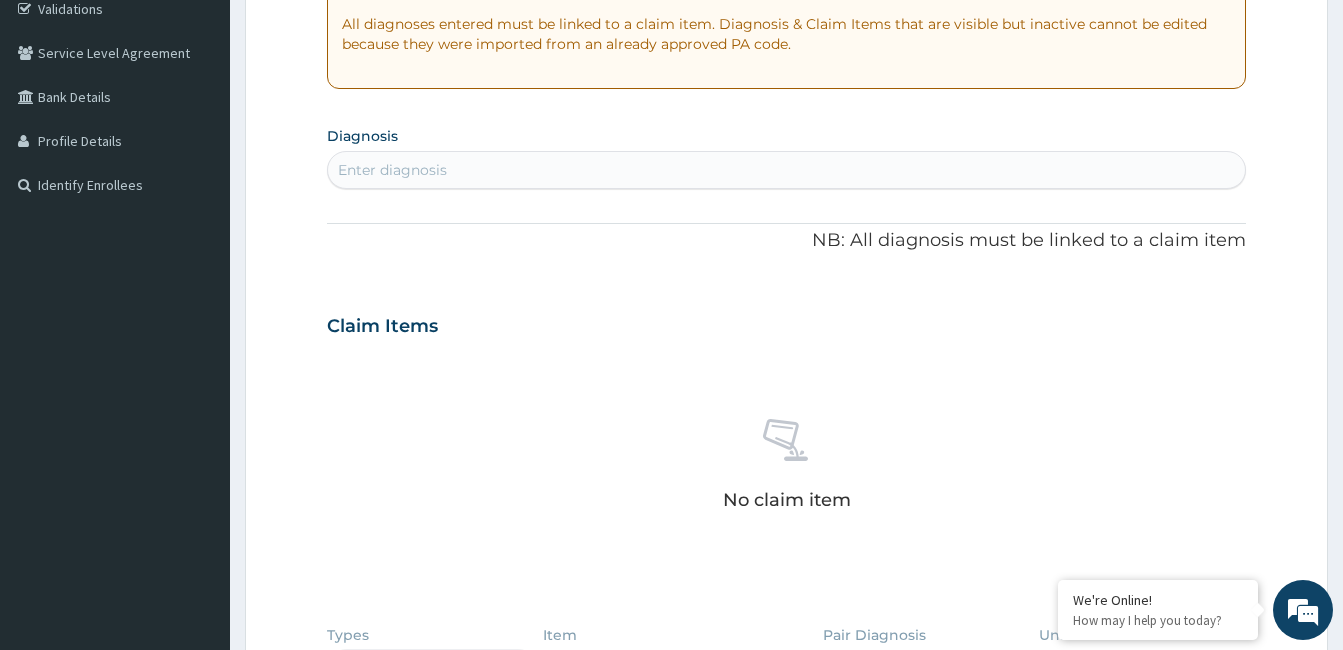 click on "Enter diagnosis" at bounding box center [786, 170] 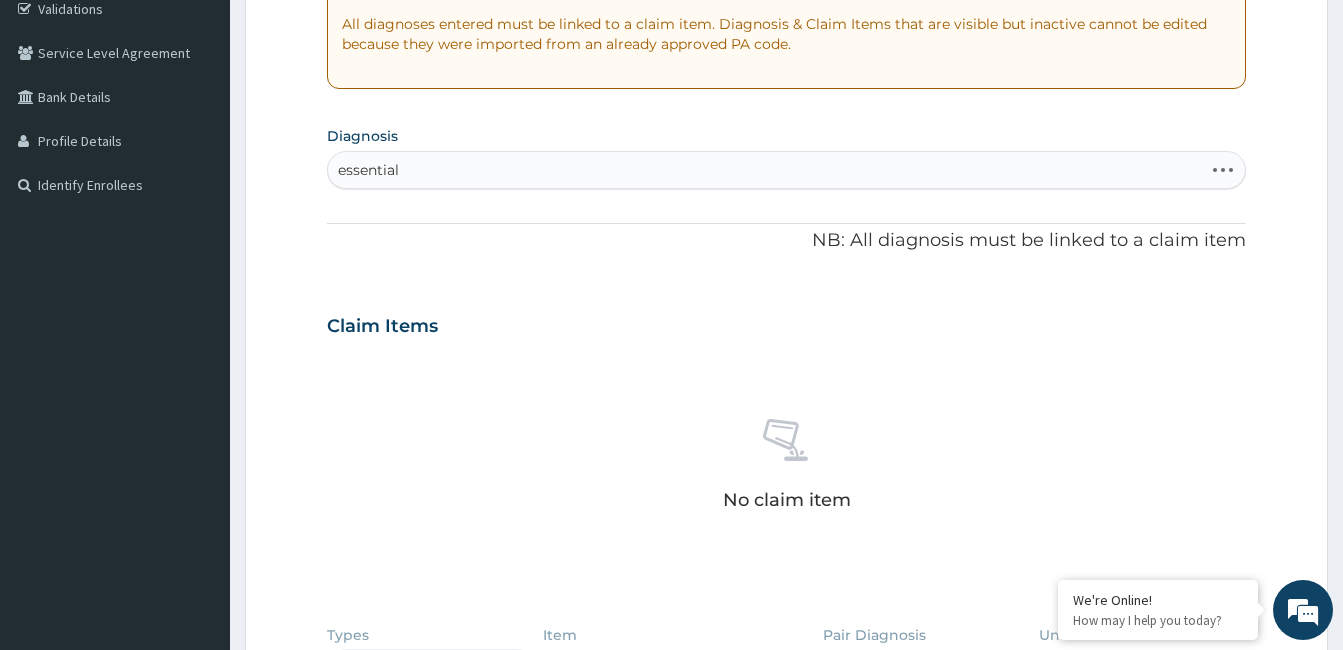 type on "essential h" 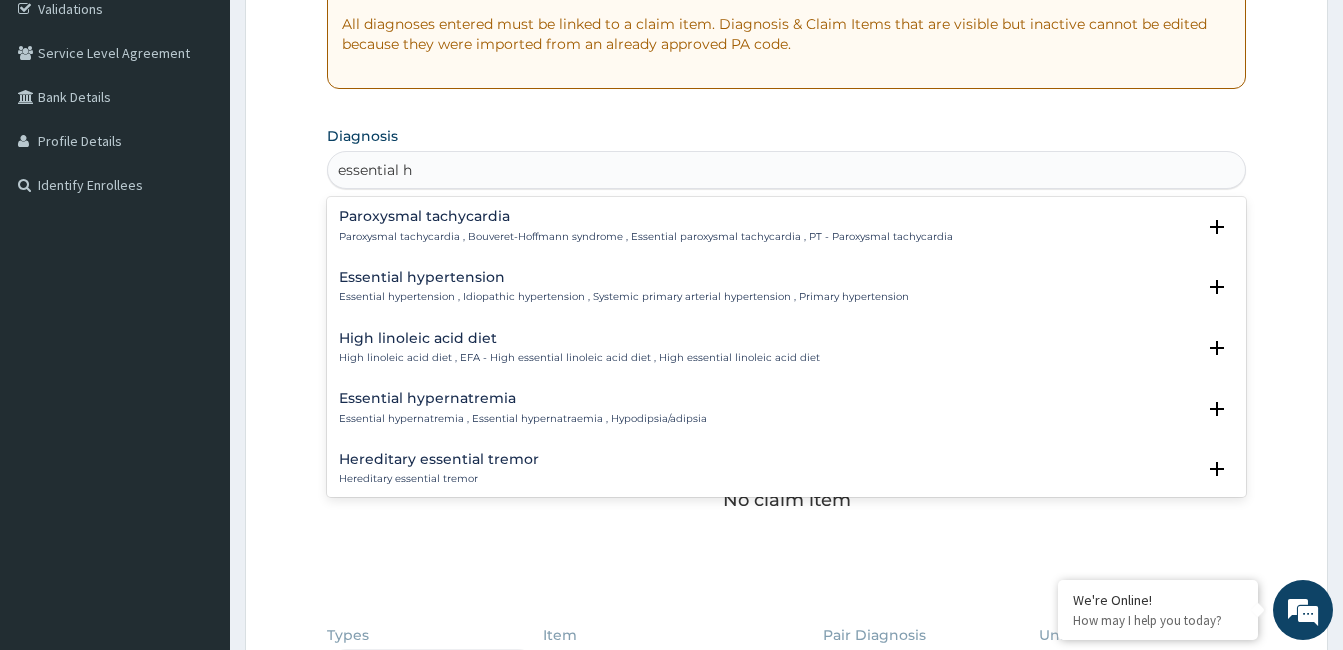 click on "Essential hypertension Essential hypertension , Idiopathic hypertension , Systemic primary arterial hypertension , Primary hypertension" at bounding box center (624, 287) 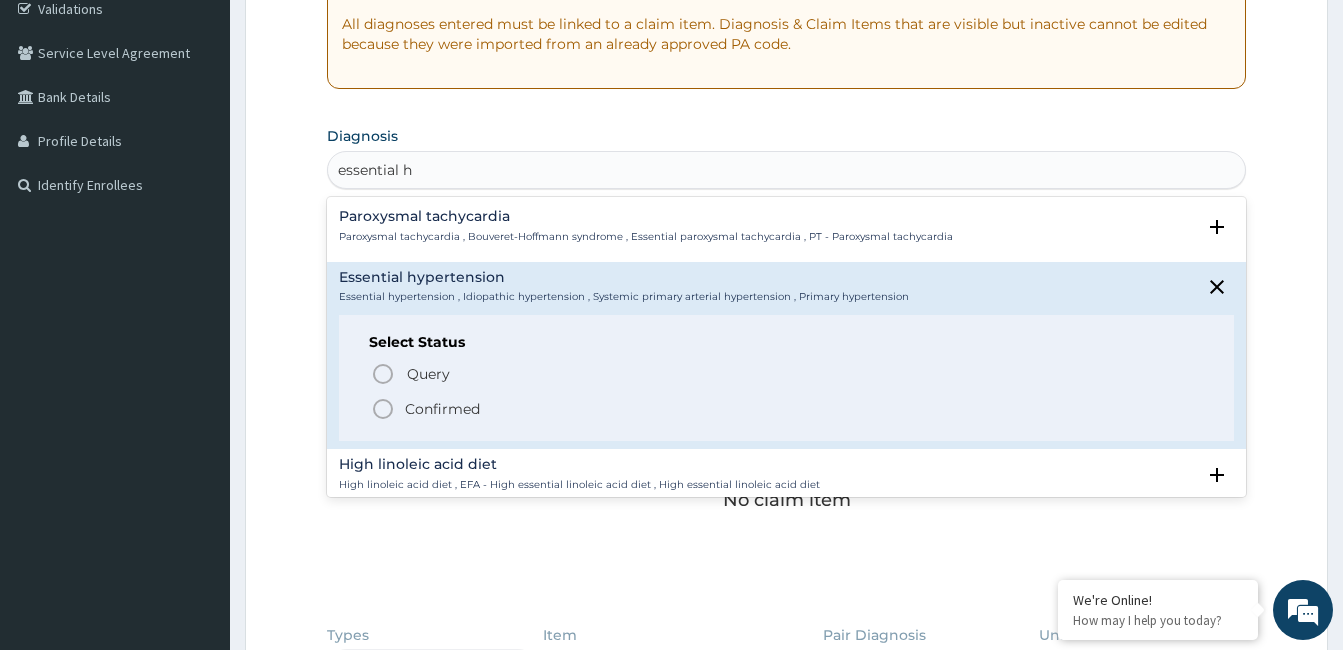 click on "Confirmed" at bounding box center [442, 409] 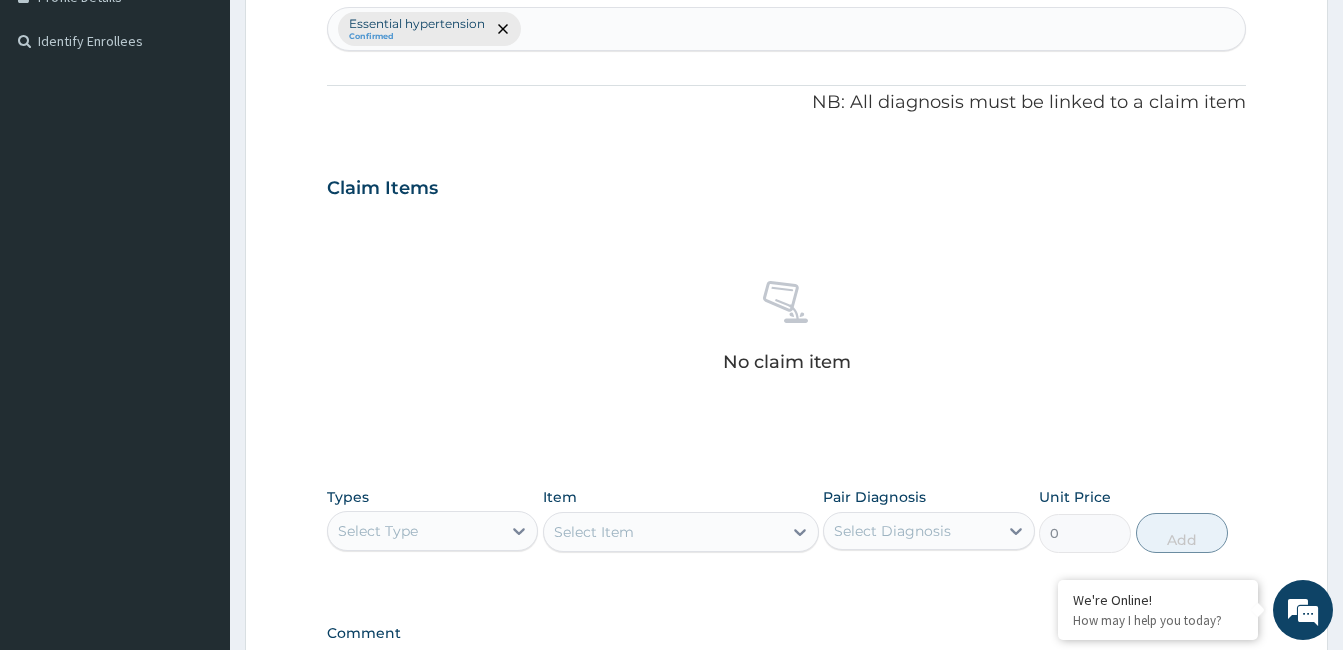 scroll, scrollTop: 685, scrollLeft: 0, axis: vertical 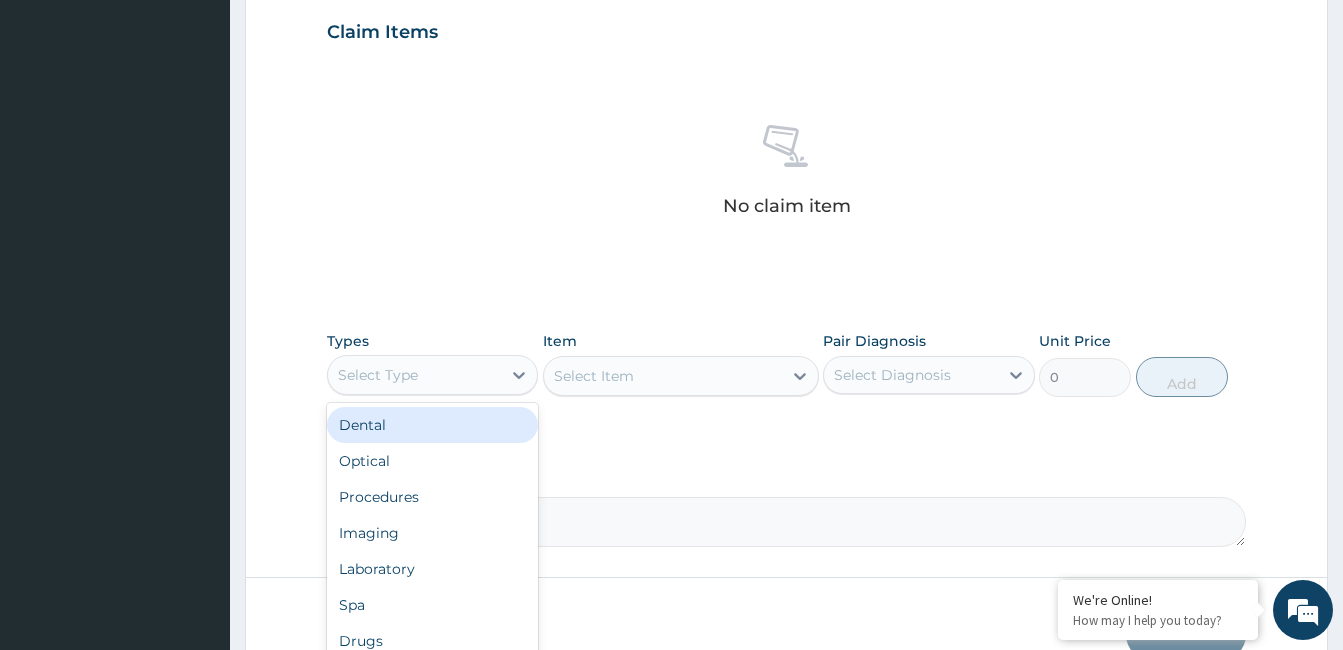 click on "Select Type" at bounding box center [414, 375] 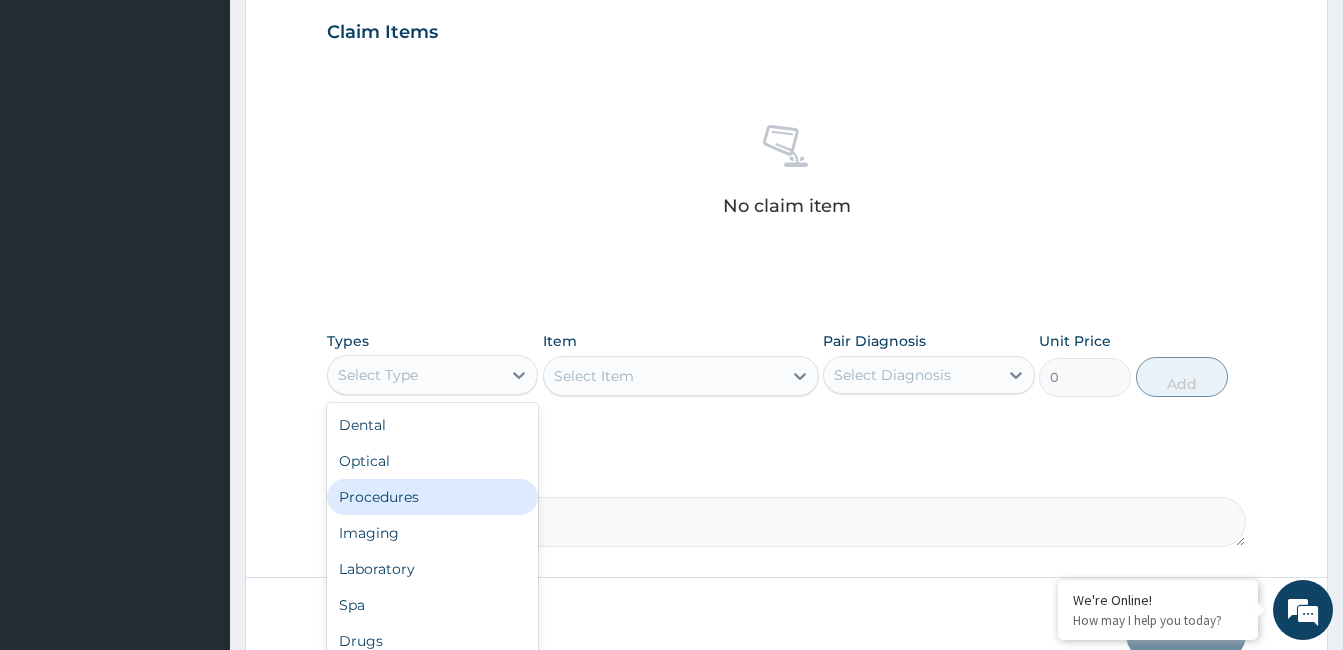 click on "Procedures" at bounding box center [432, 497] 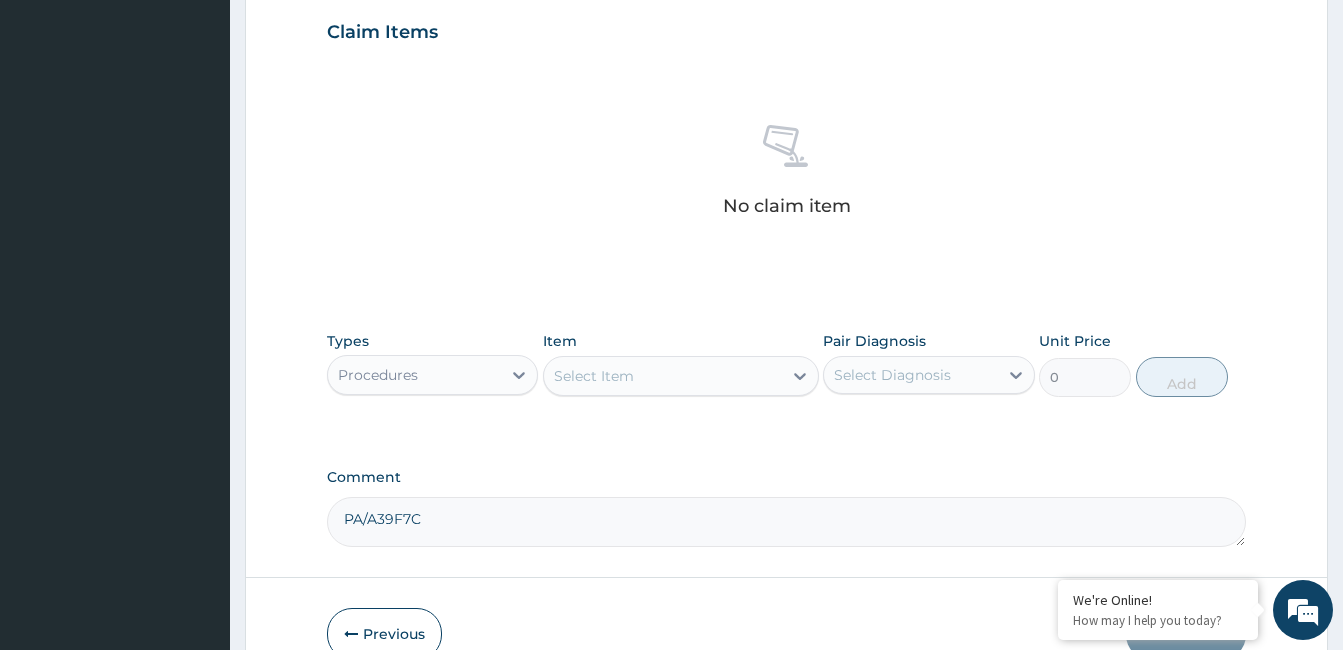 click on "Select Item" at bounding box center (681, 376) 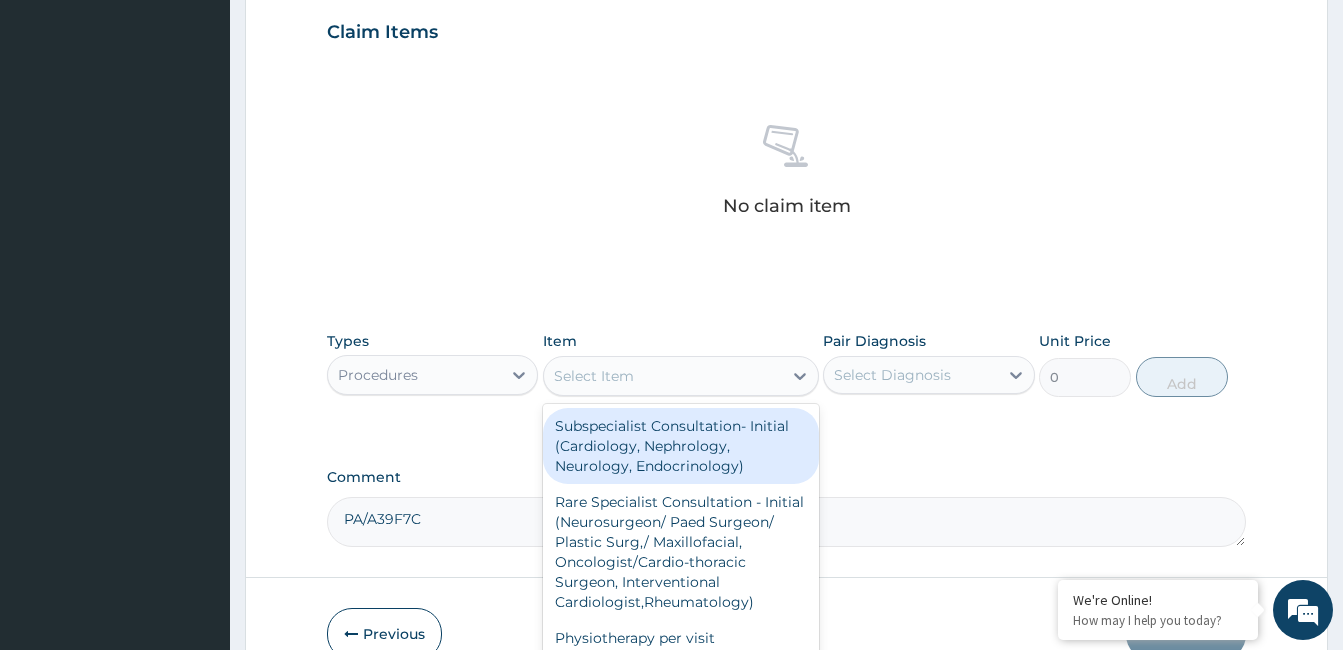 click on "Subspecialist Consultation- Initial (Cardiology, Nephrology, Neurology, Endocrinology)" at bounding box center [681, 446] 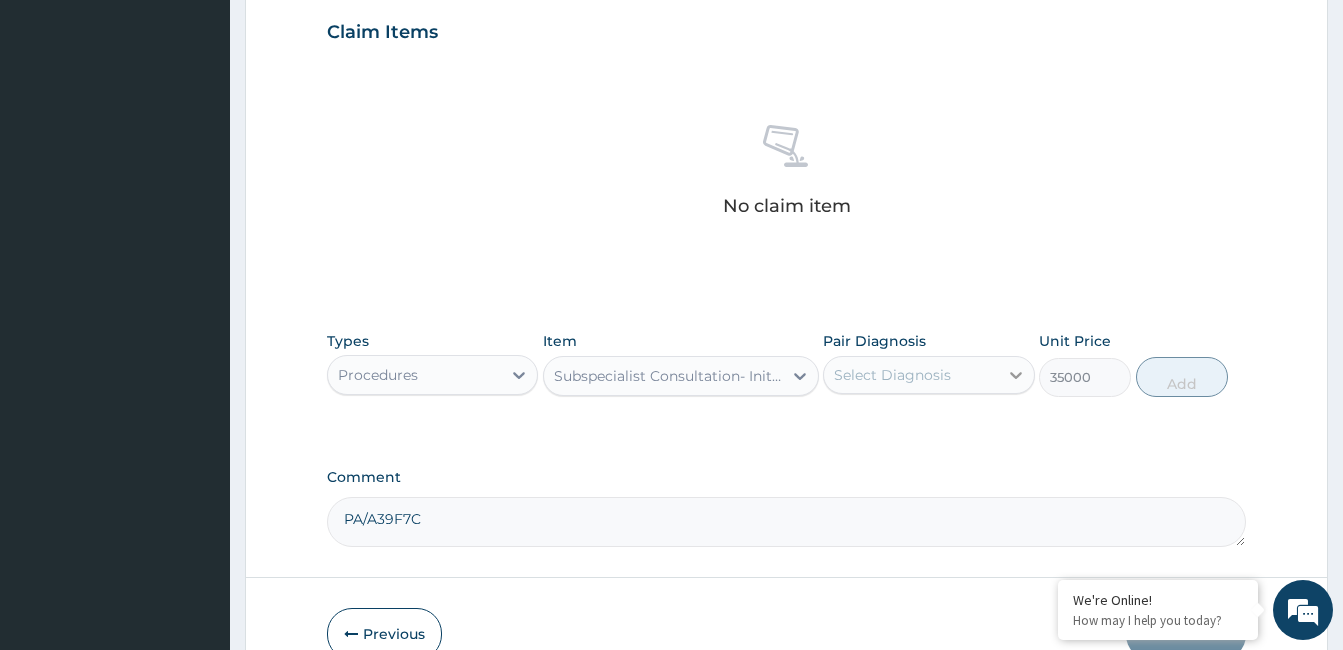 click 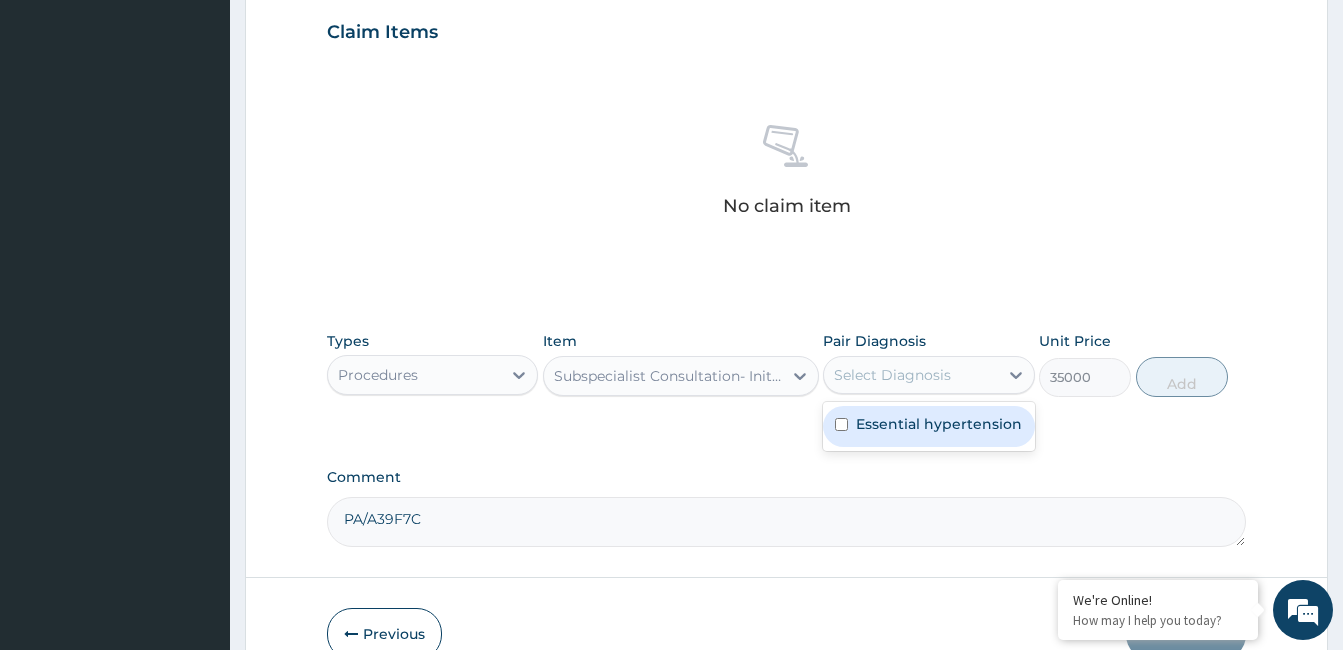 drag, startPoint x: 976, startPoint y: 425, endPoint x: 1052, endPoint y: 404, distance: 78.84795 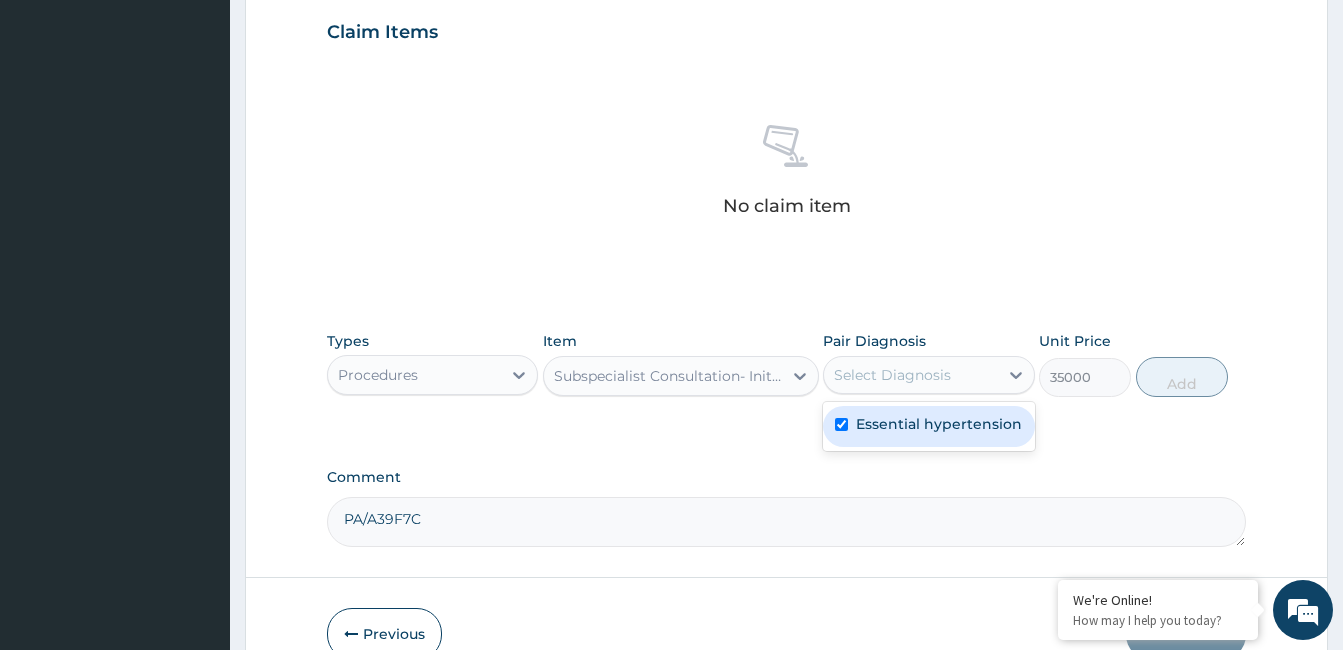 checkbox on "true" 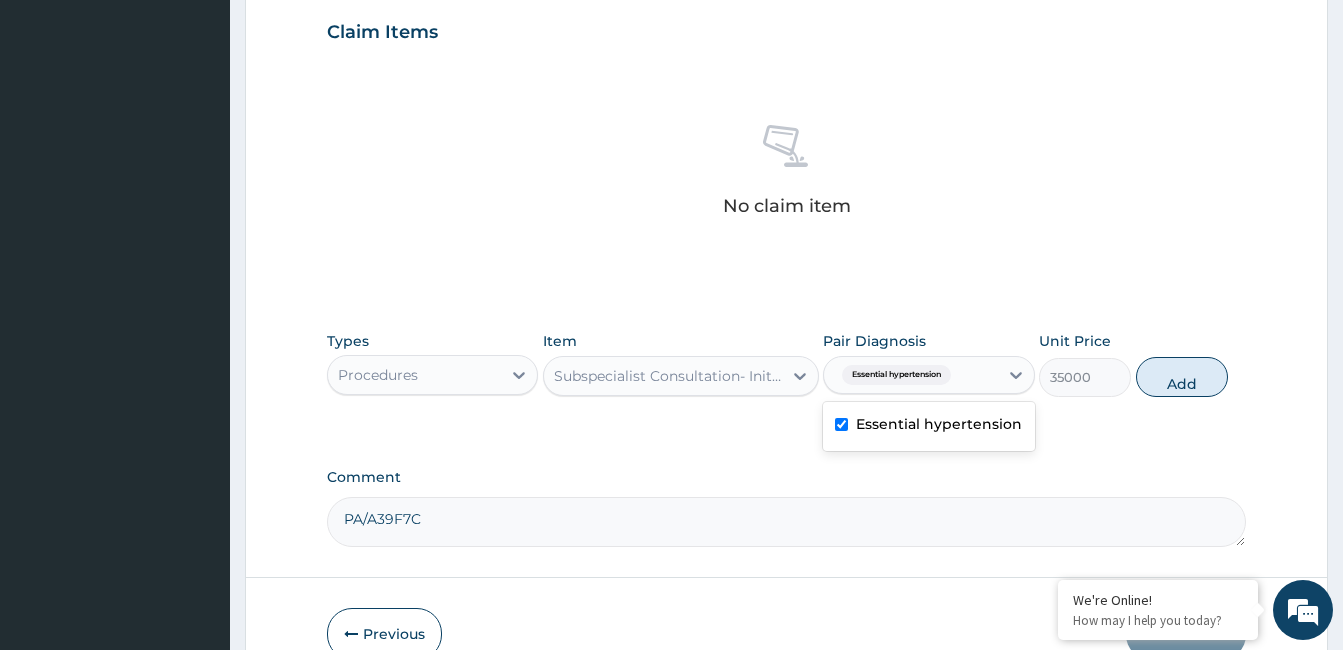 drag, startPoint x: 1164, startPoint y: 376, endPoint x: 1020, endPoint y: 406, distance: 147.09181 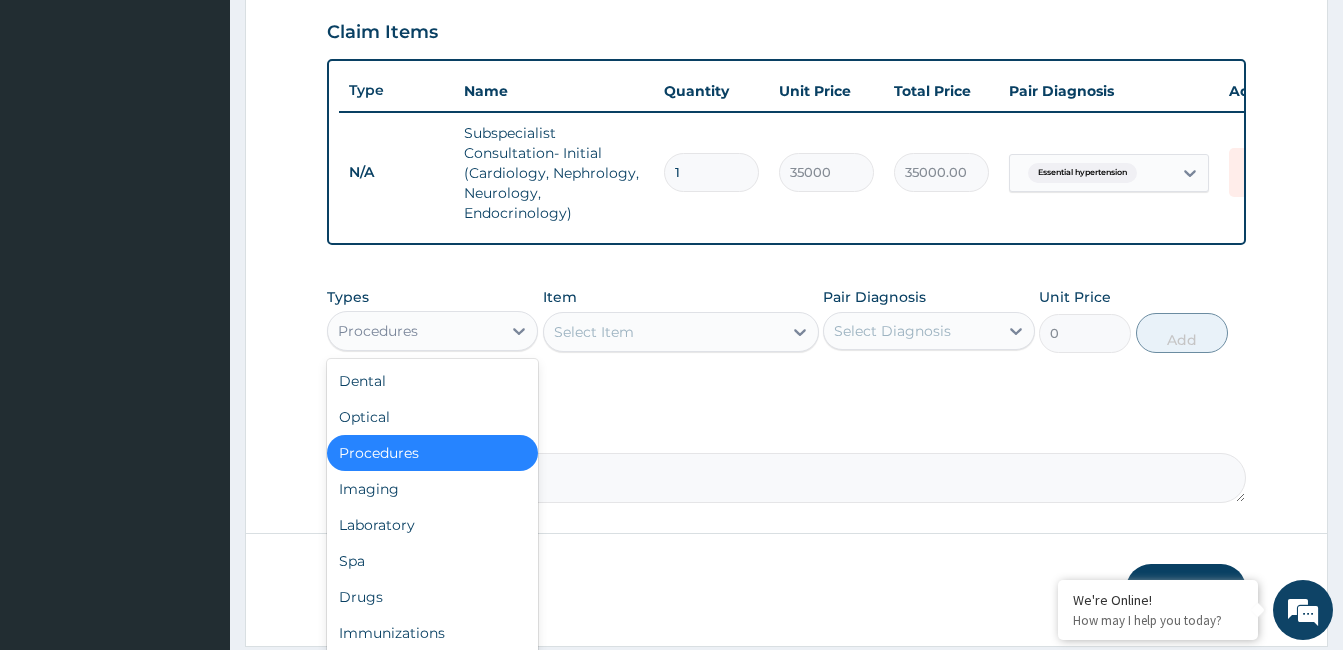 drag, startPoint x: 465, startPoint y: 350, endPoint x: 434, endPoint y: 433, distance: 88.60023 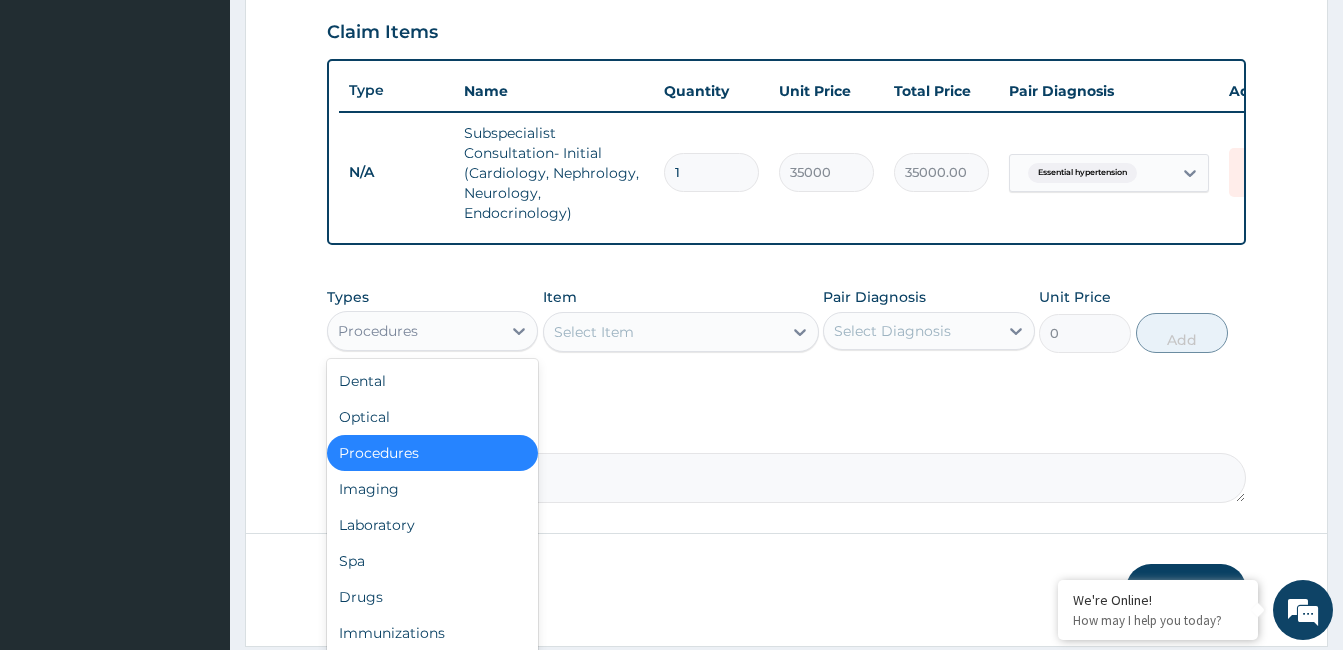 click on "Procedures" at bounding box center (414, 331) 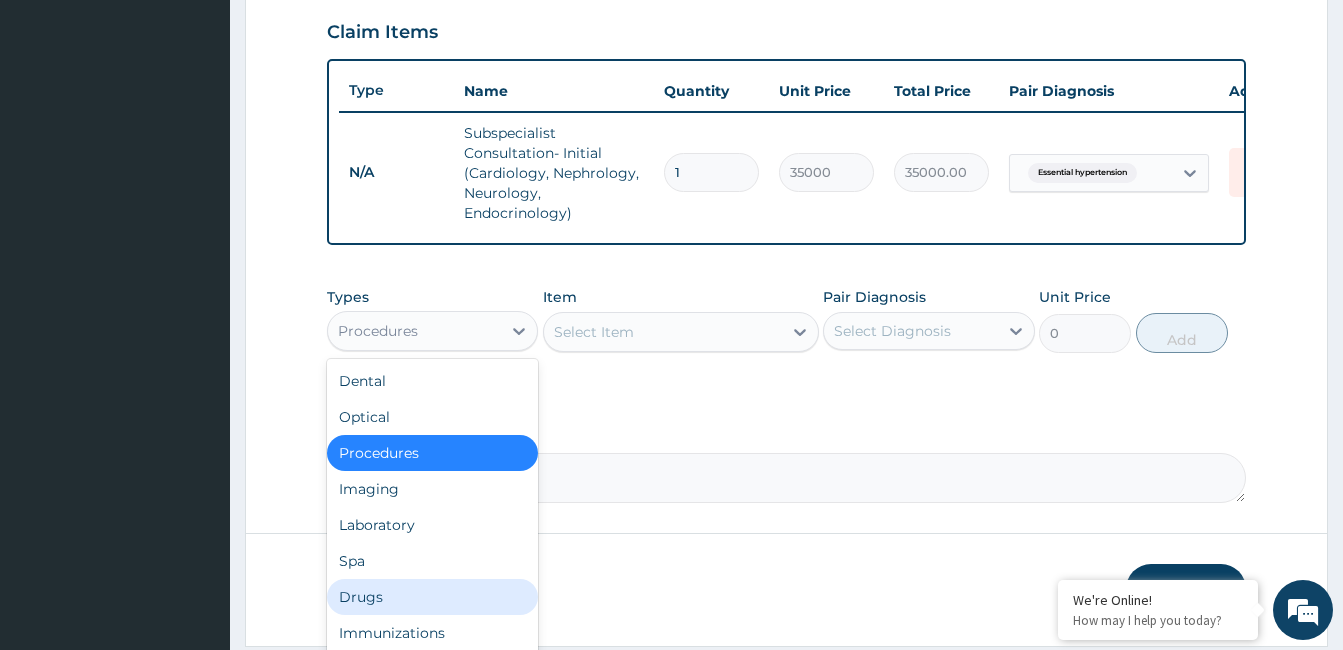 drag, startPoint x: 422, startPoint y: 609, endPoint x: 434, endPoint y: 589, distance: 23.323807 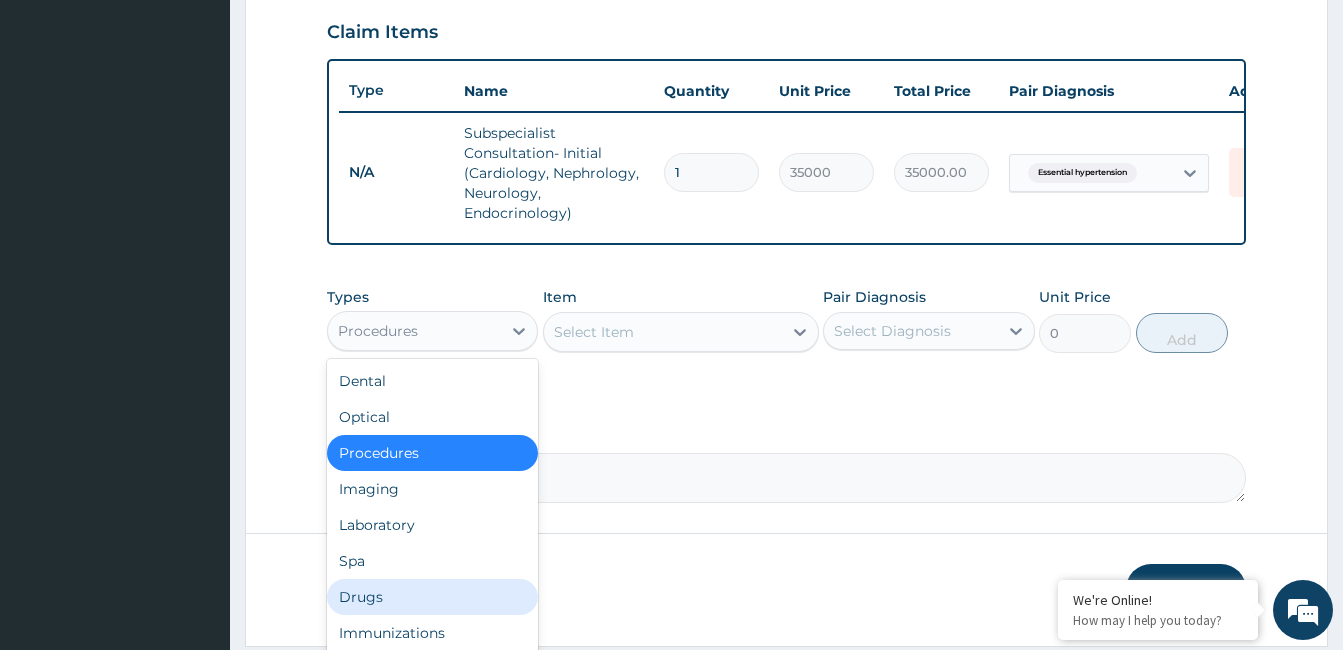 click on "Drugs" at bounding box center [432, 597] 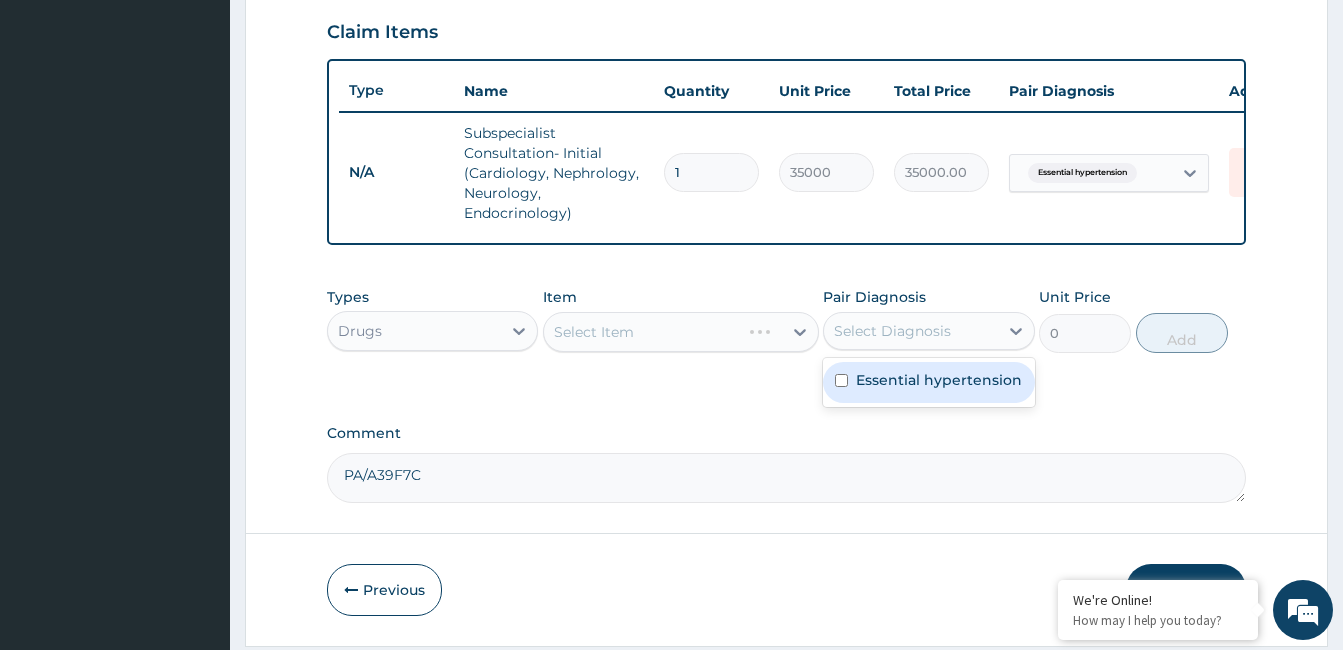 click on "Select Diagnosis" at bounding box center (892, 331) 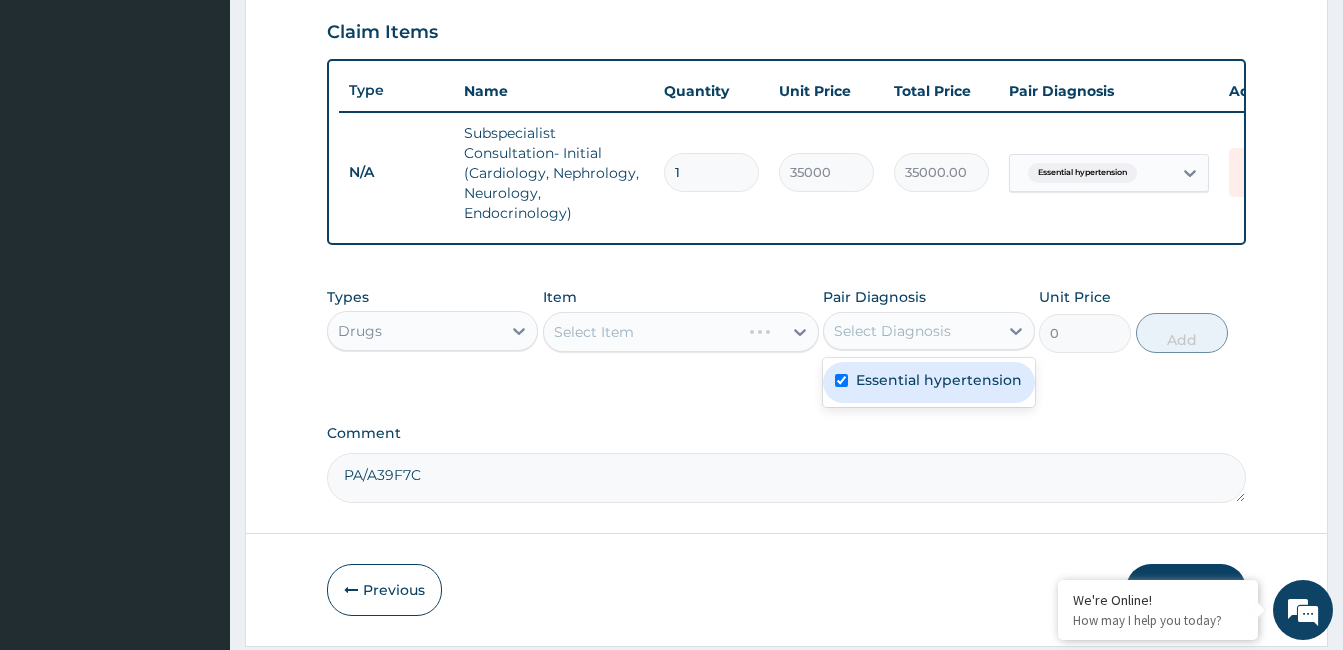 checkbox on "true" 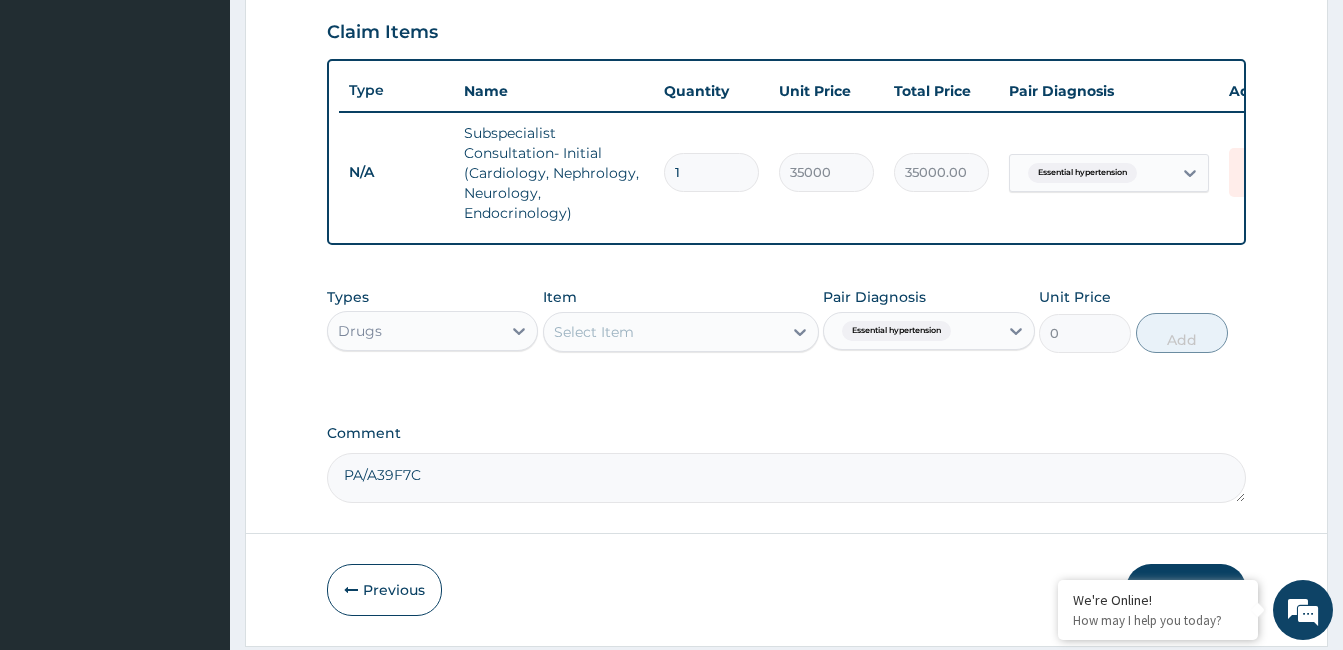 click on "Select Item" at bounding box center (663, 332) 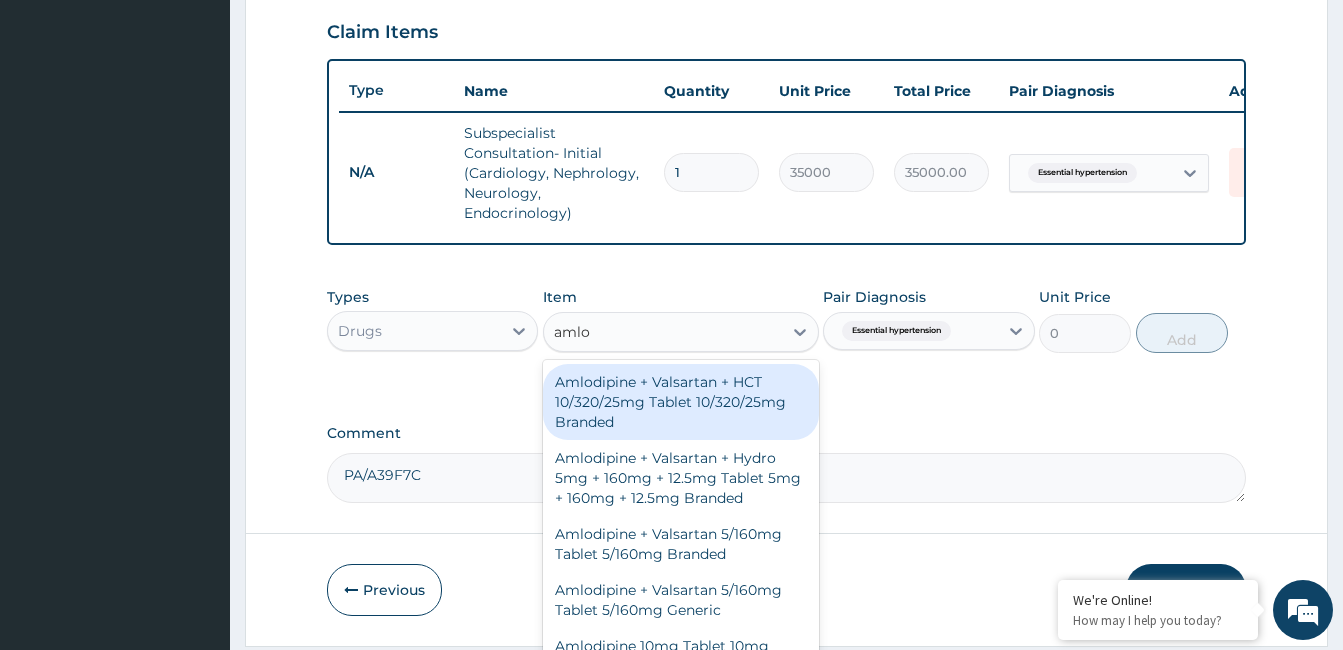 type on "amlod" 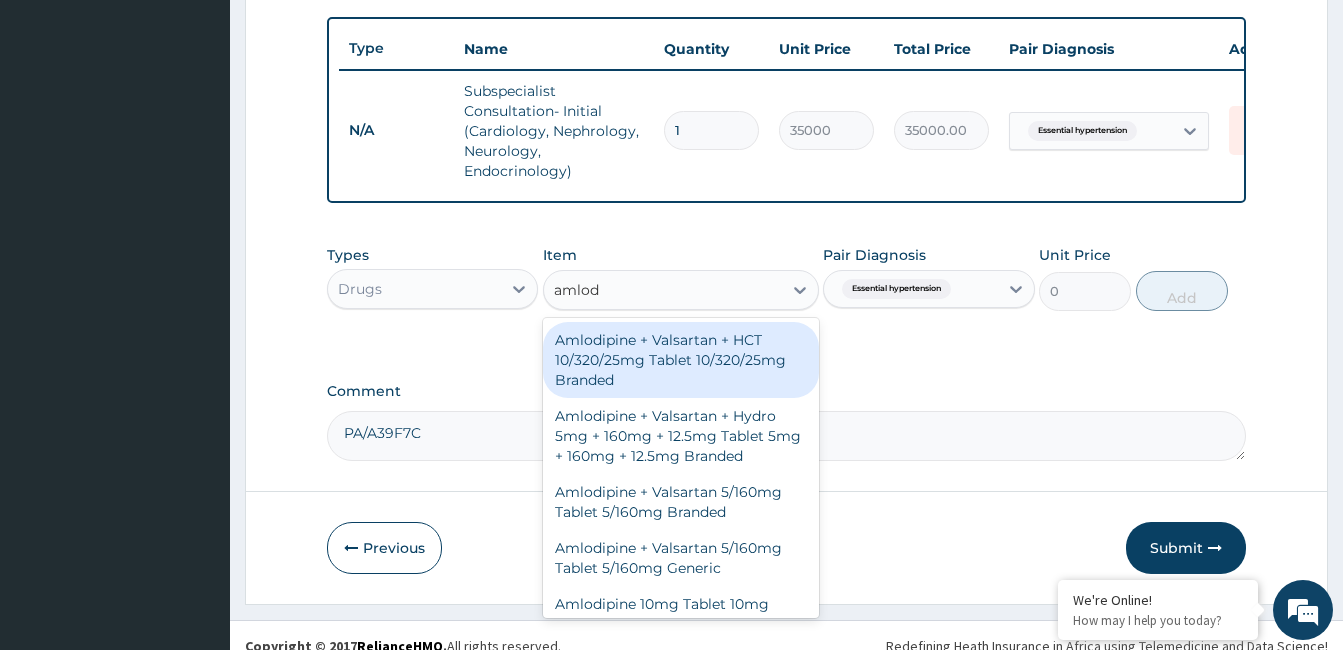scroll, scrollTop: 763, scrollLeft: 0, axis: vertical 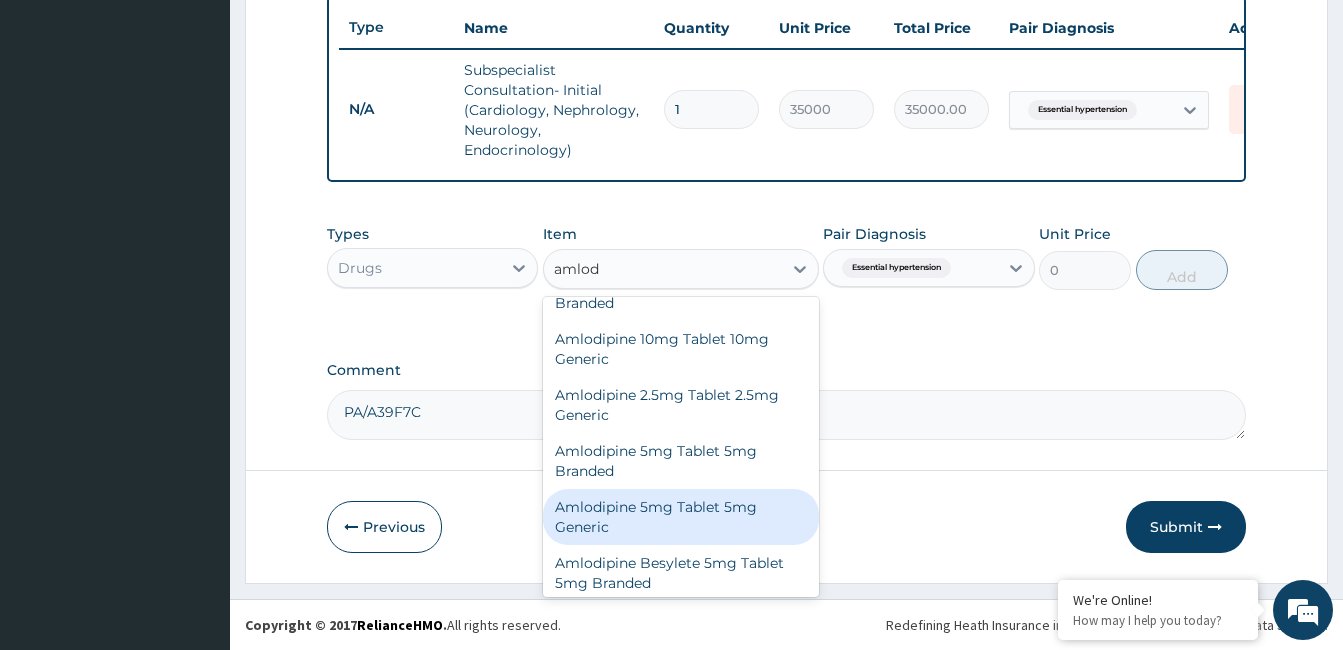 click on "Amlodipine 5mg Tablet 5mg Generic" at bounding box center [681, 517] 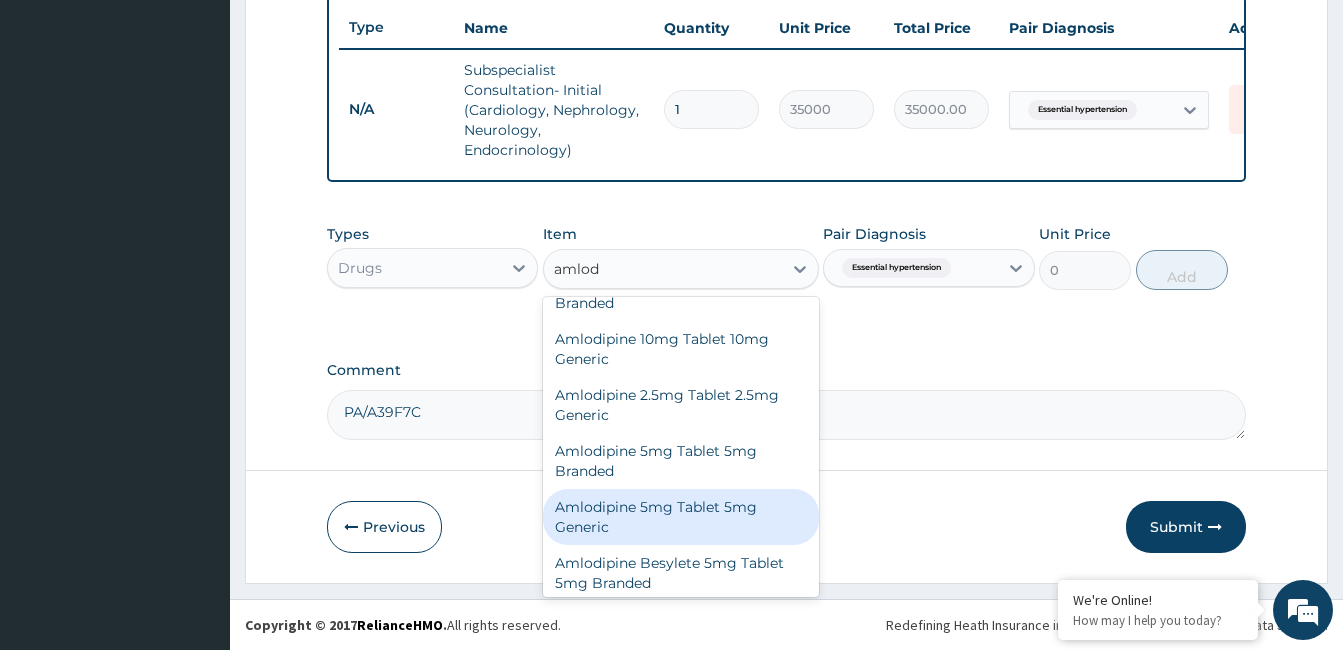 type 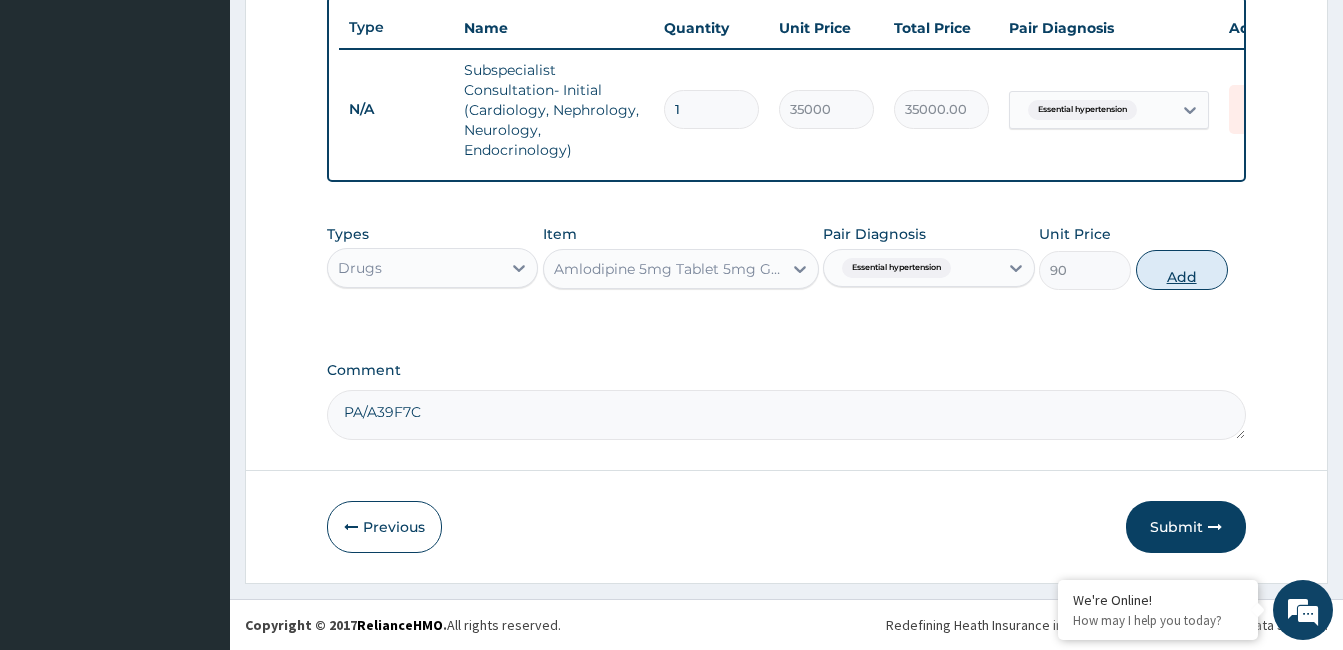 click on "Add" at bounding box center (1182, 270) 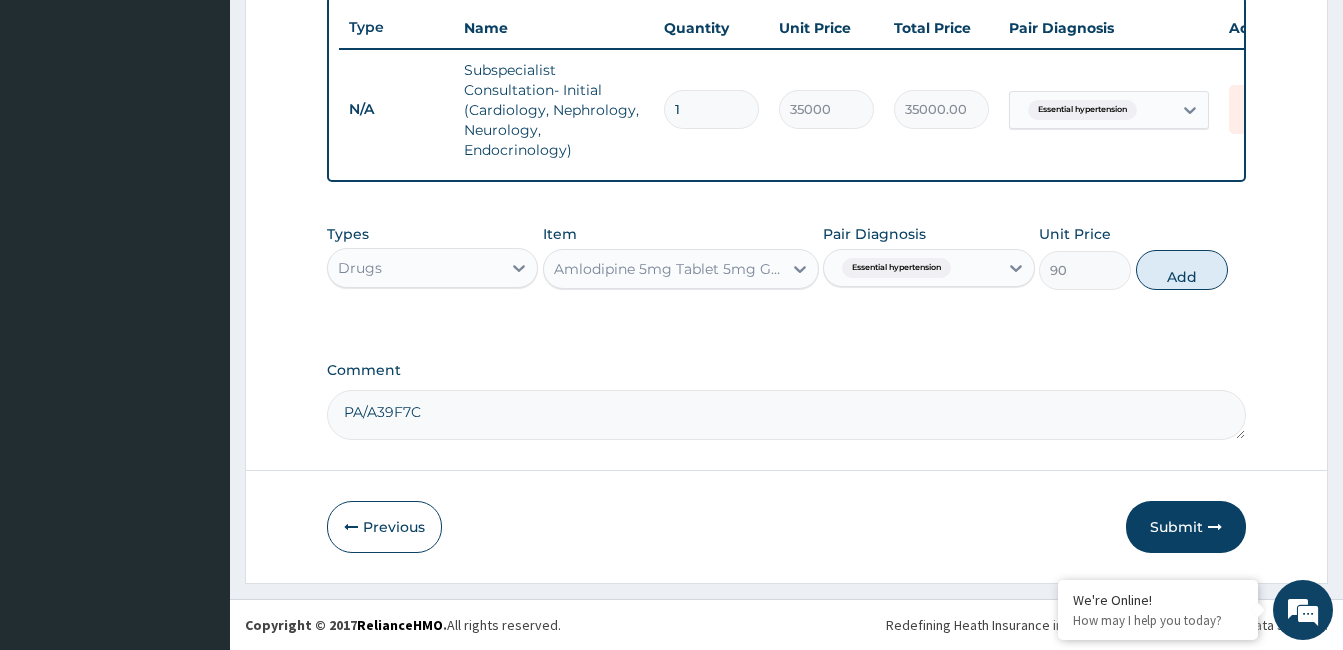 type on "0" 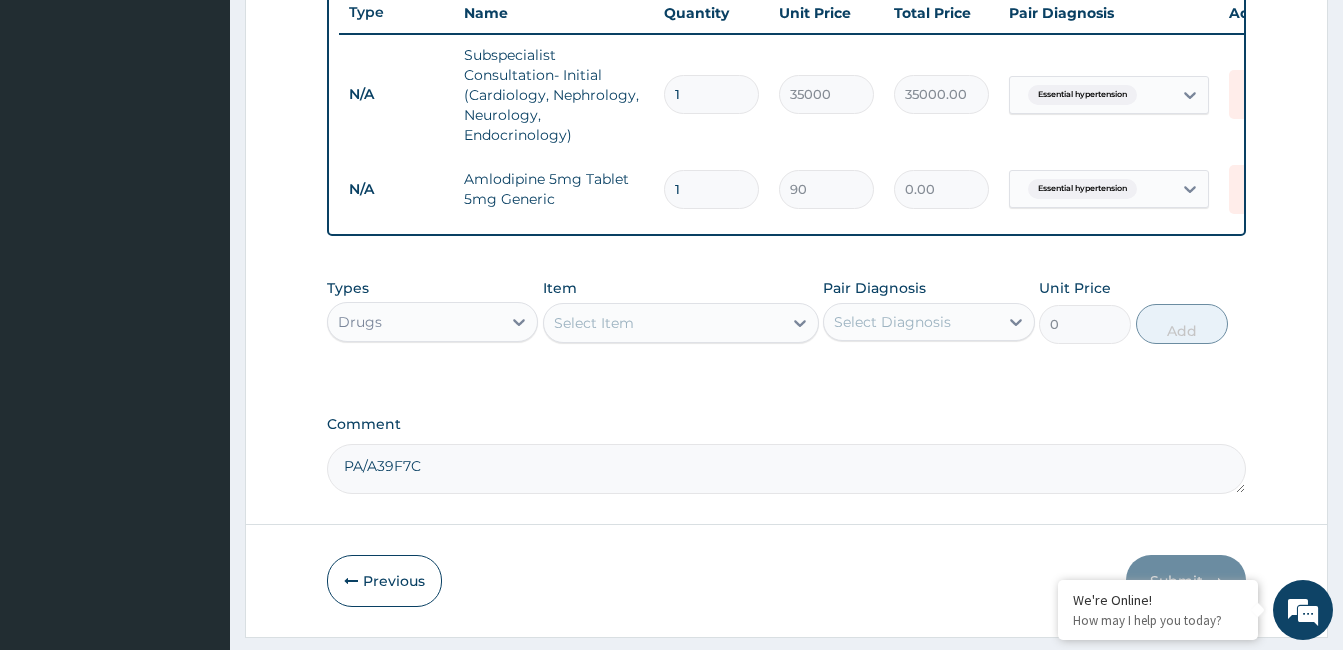 type 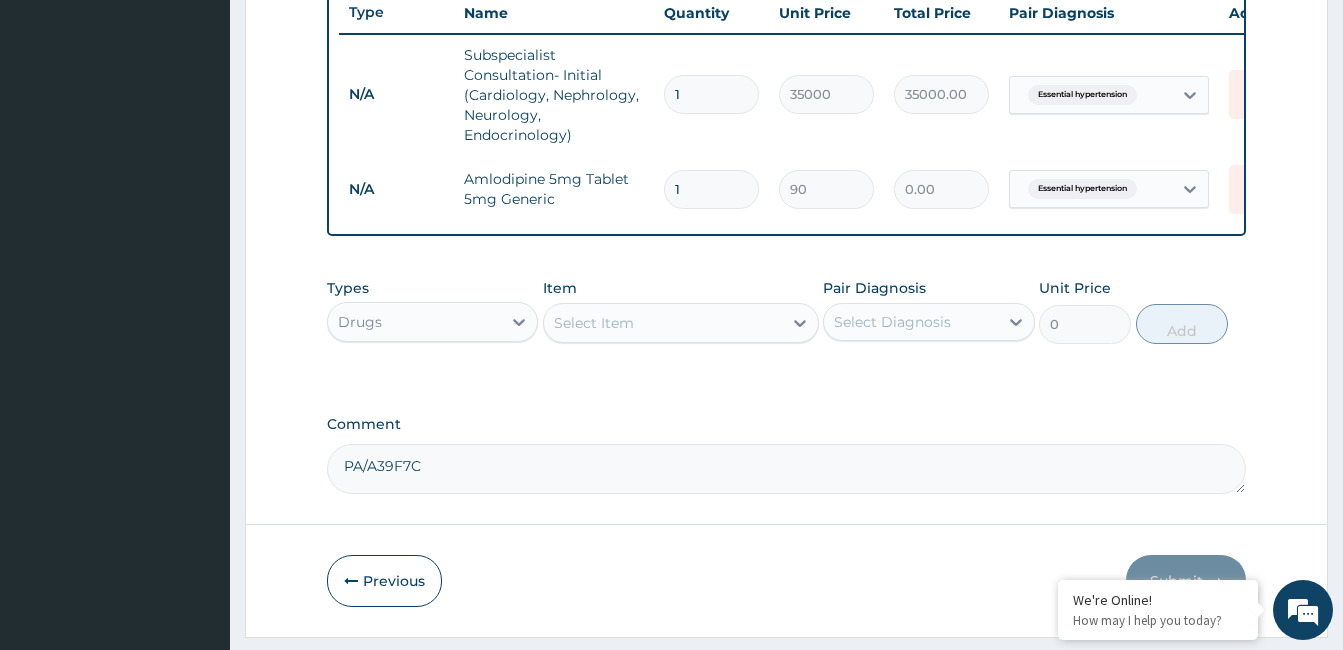 type on "0.00" 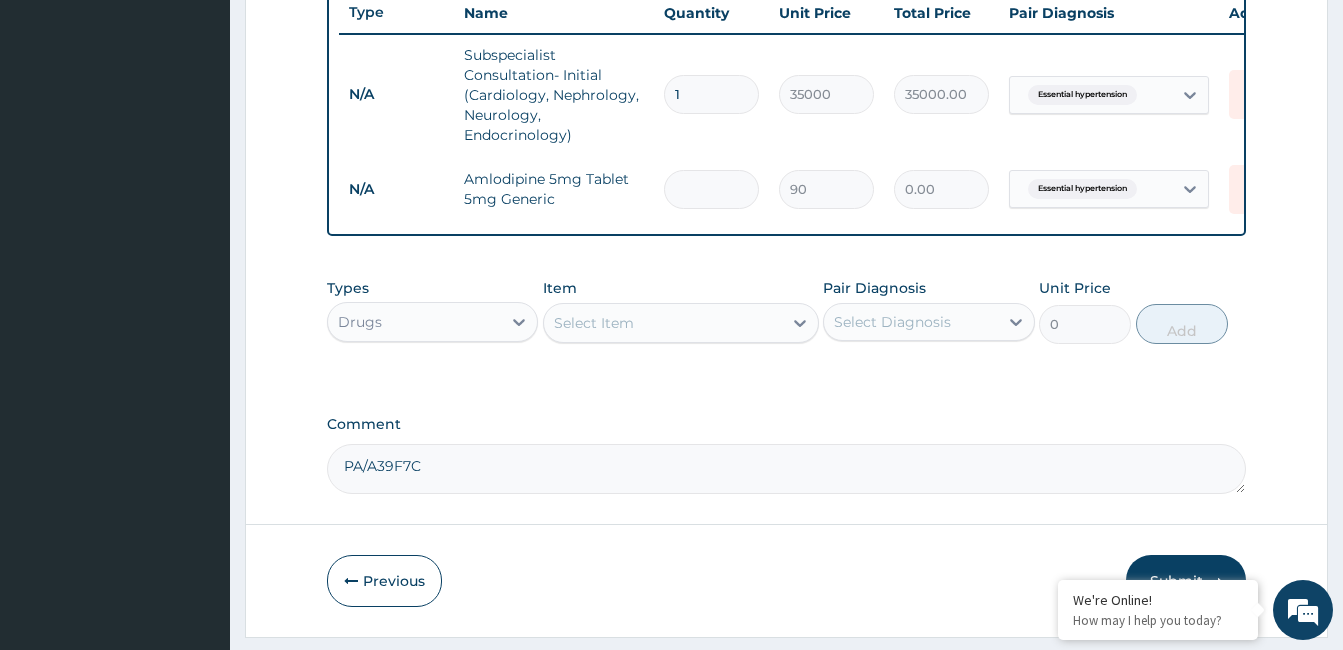 type on "3" 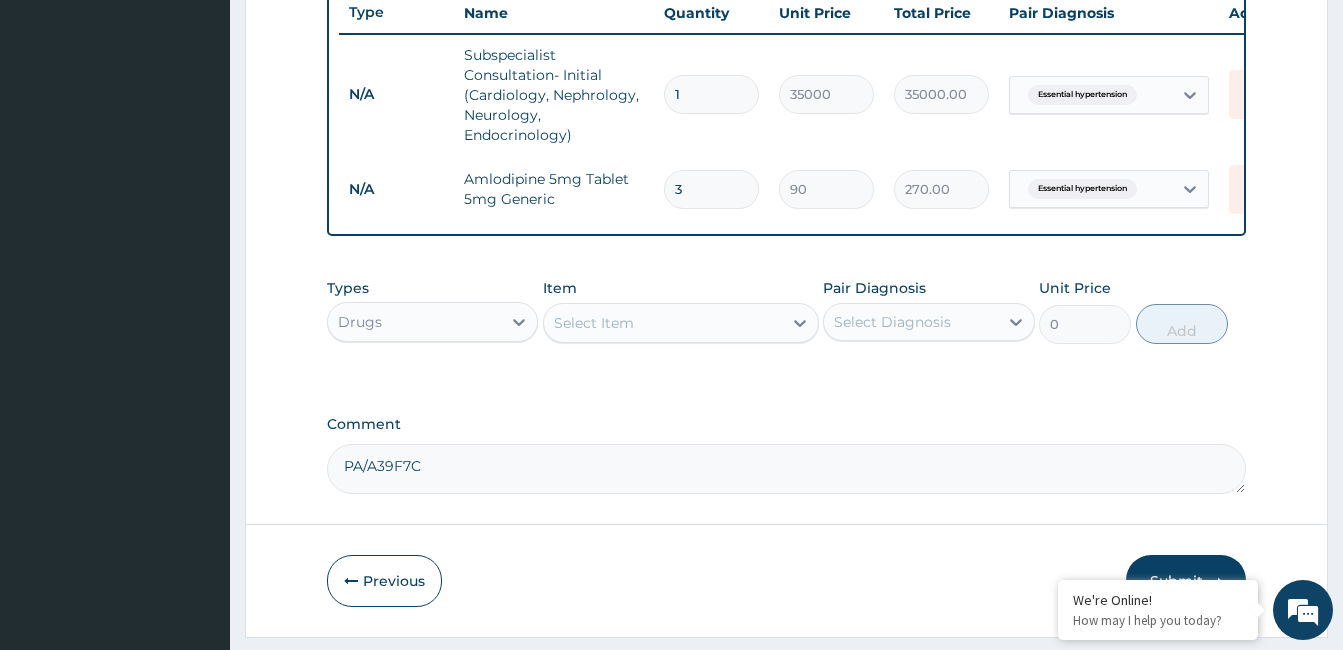 type on "30" 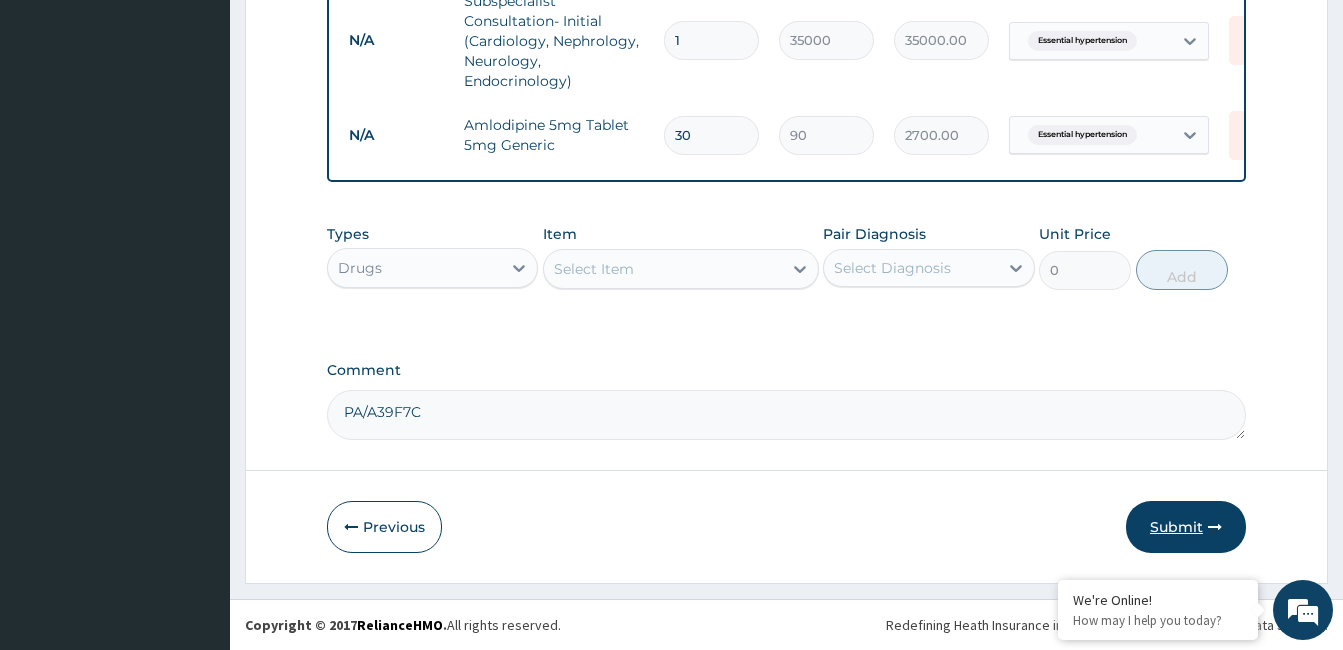 type on "30" 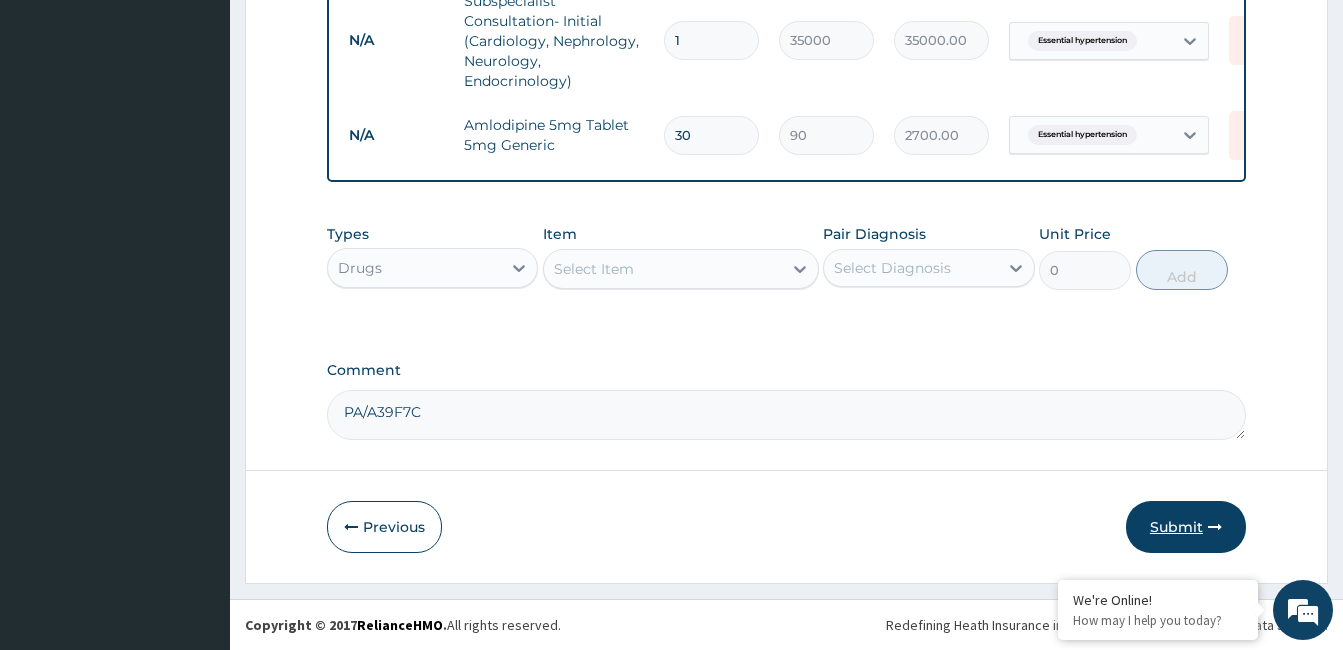 click on "Submit" at bounding box center [1186, 527] 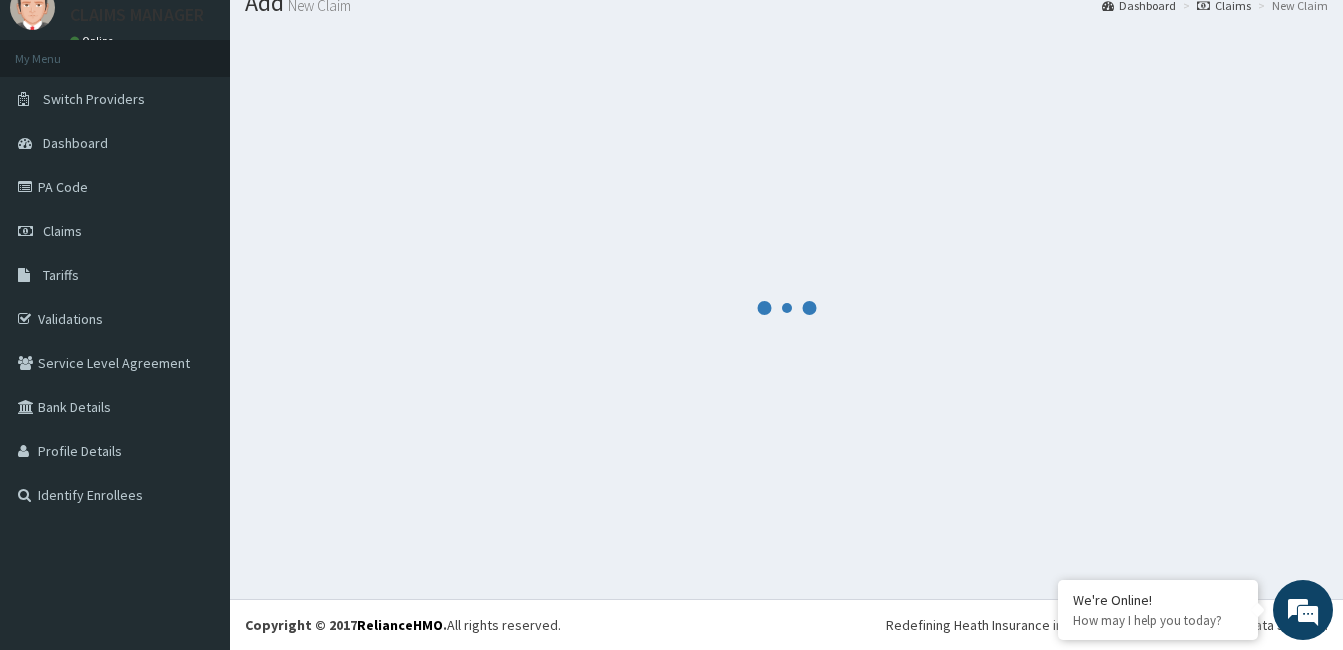 scroll, scrollTop: 832, scrollLeft: 0, axis: vertical 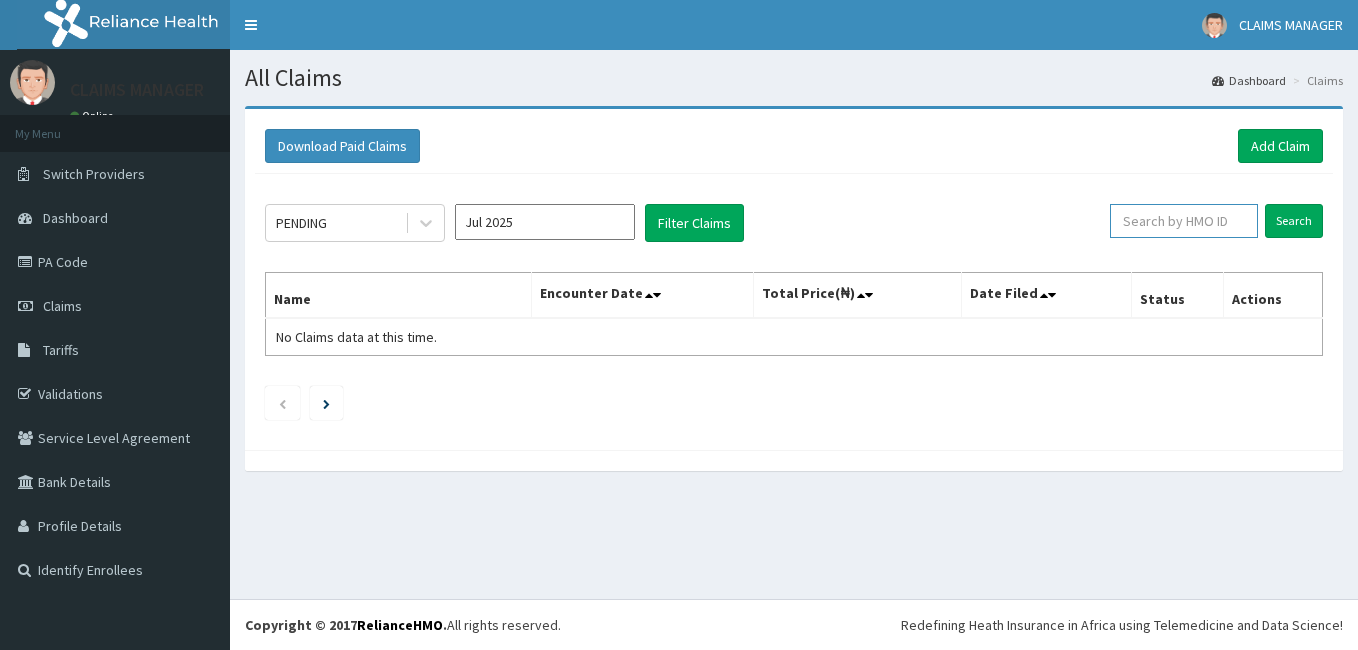 click at bounding box center [1184, 221] 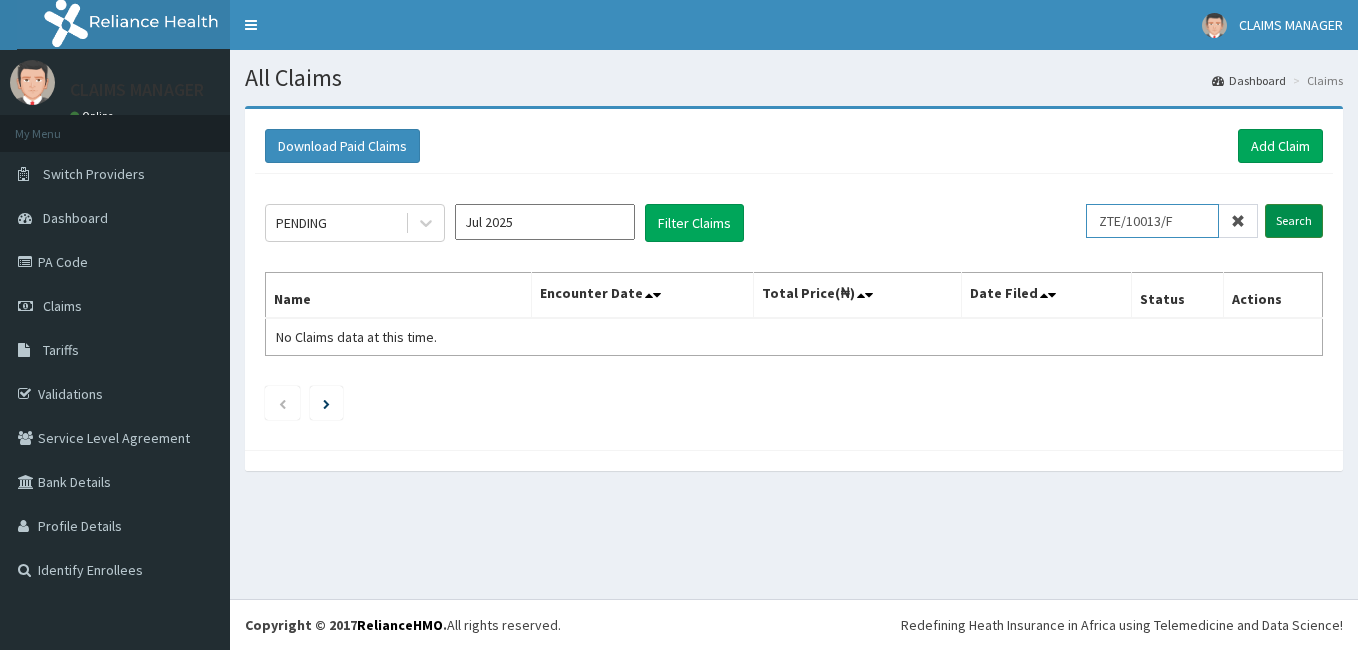 type on "ZTE/10013/F" 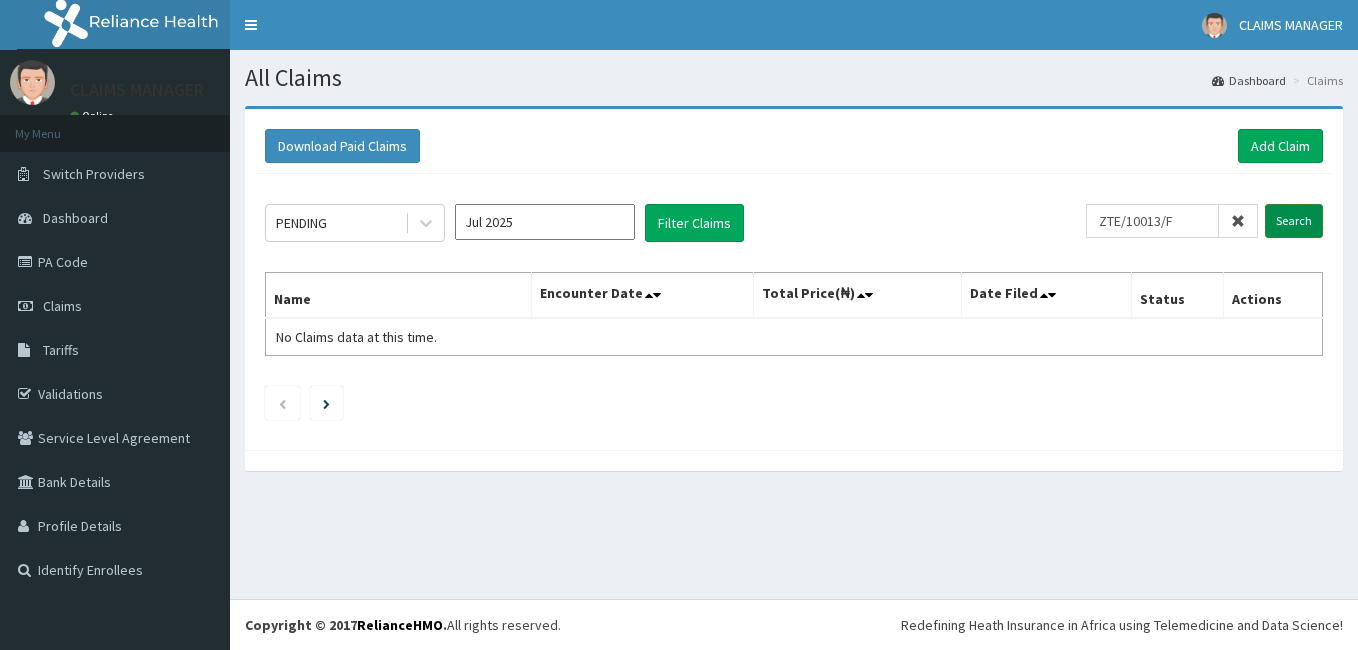 click on "Search" at bounding box center (1294, 221) 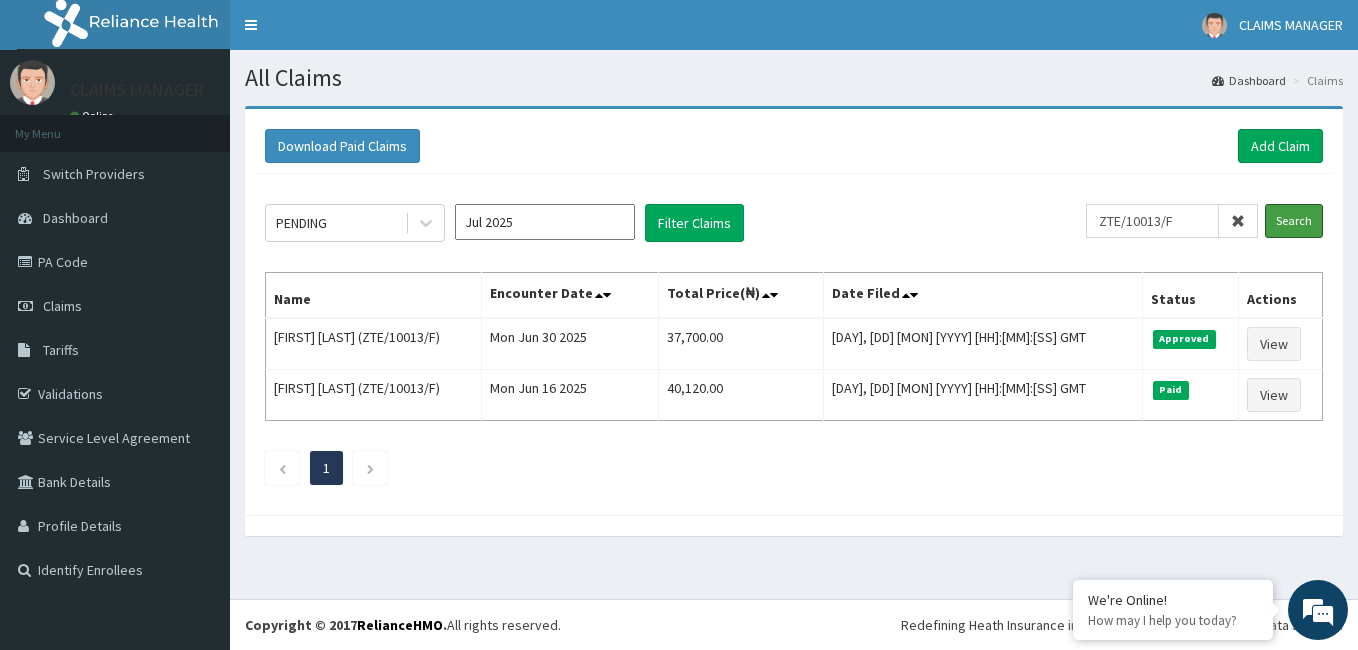 scroll, scrollTop: 0, scrollLeft: 0, axis: both 